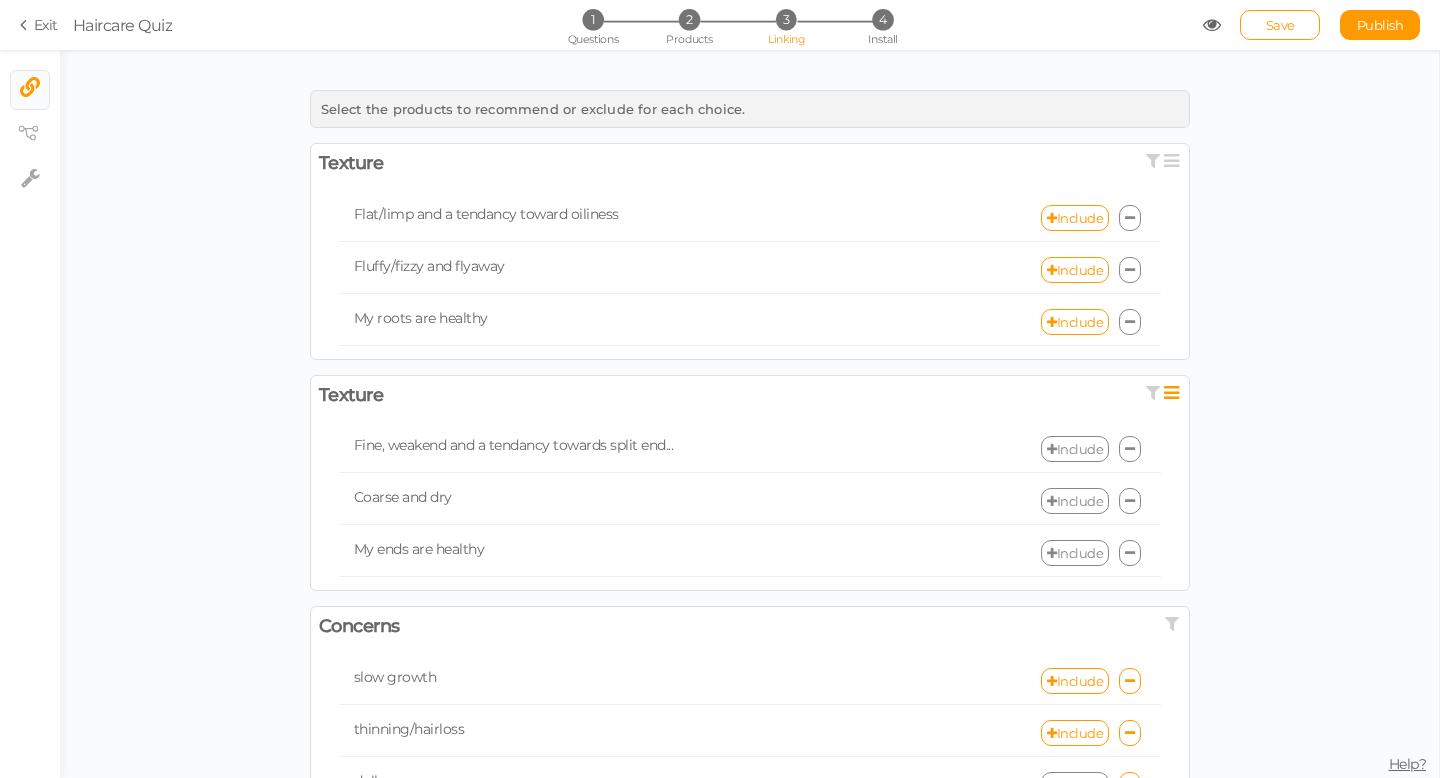 scroll, scrollTop: 0, scrollLeft: 0, axis: both 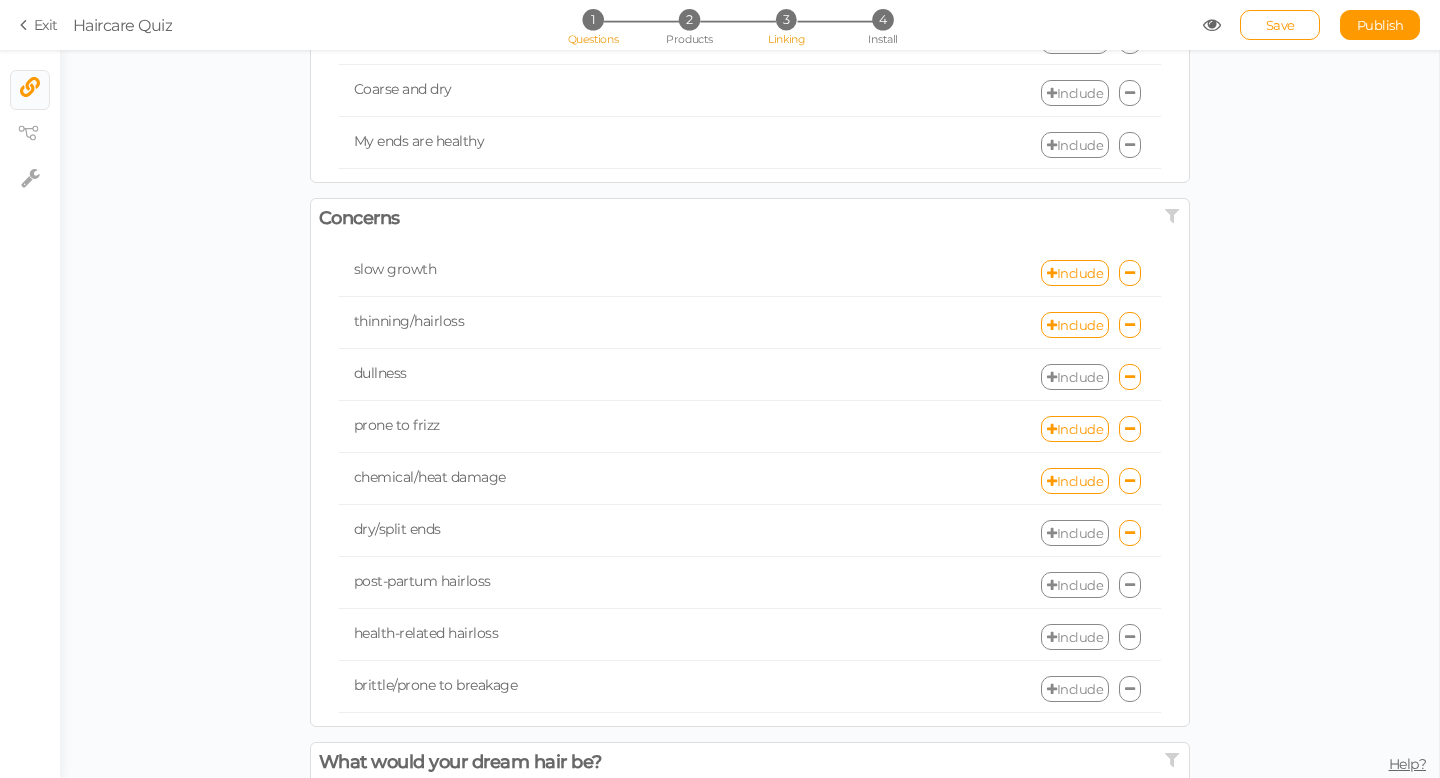 click on "1" at bounding box center [592, 19] 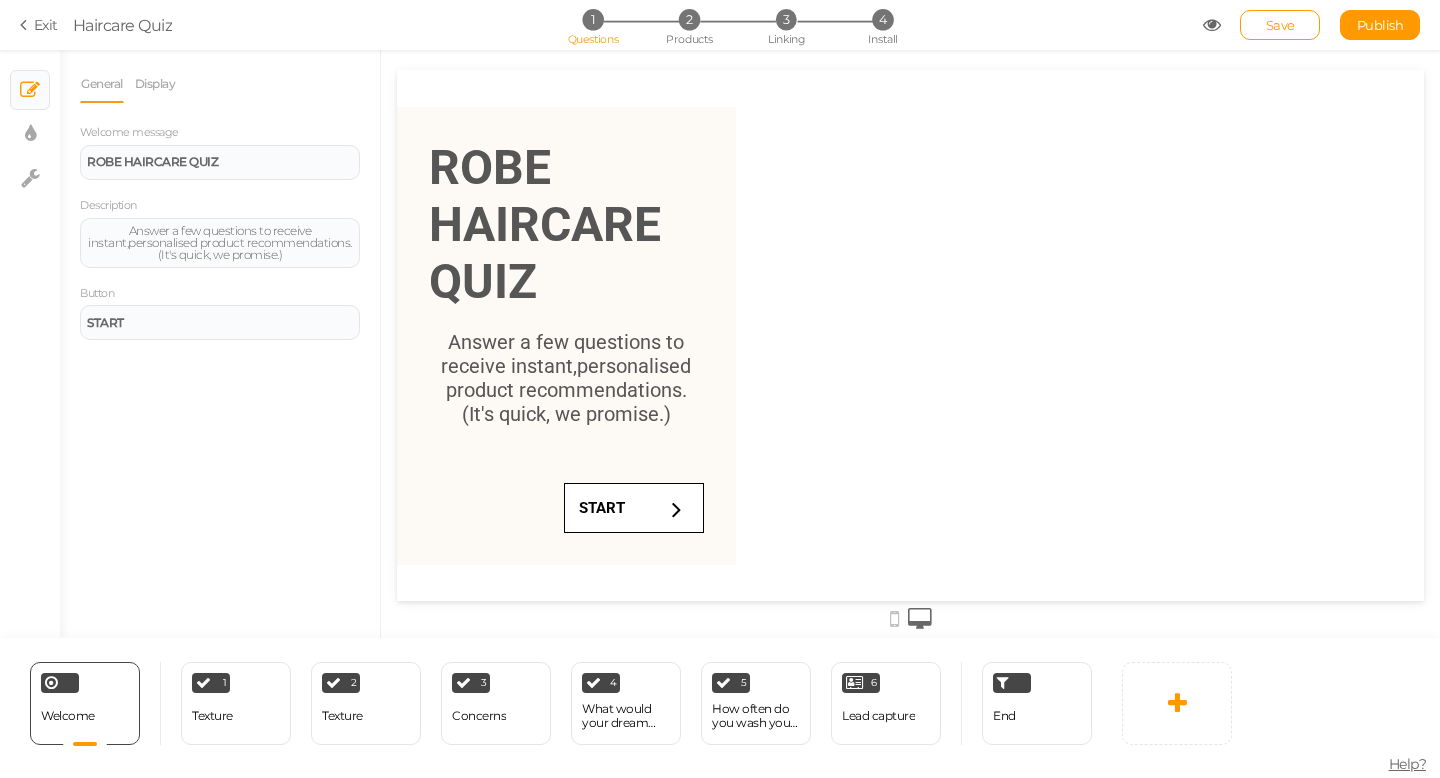 scroll, scrollTop: 0, scrollLeft: 0, axis: both 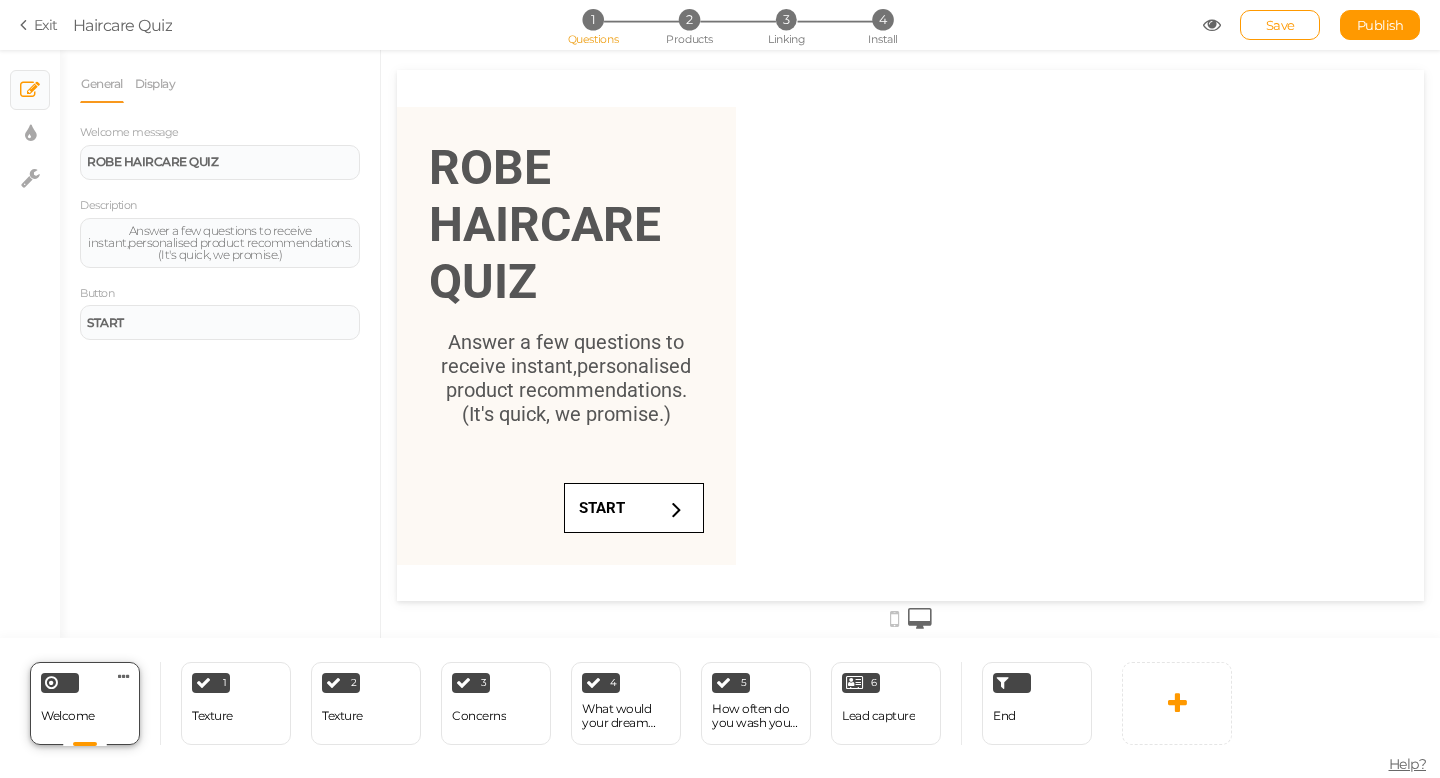 click on "Welcome                       Delete" at bounding box center [85, 703] 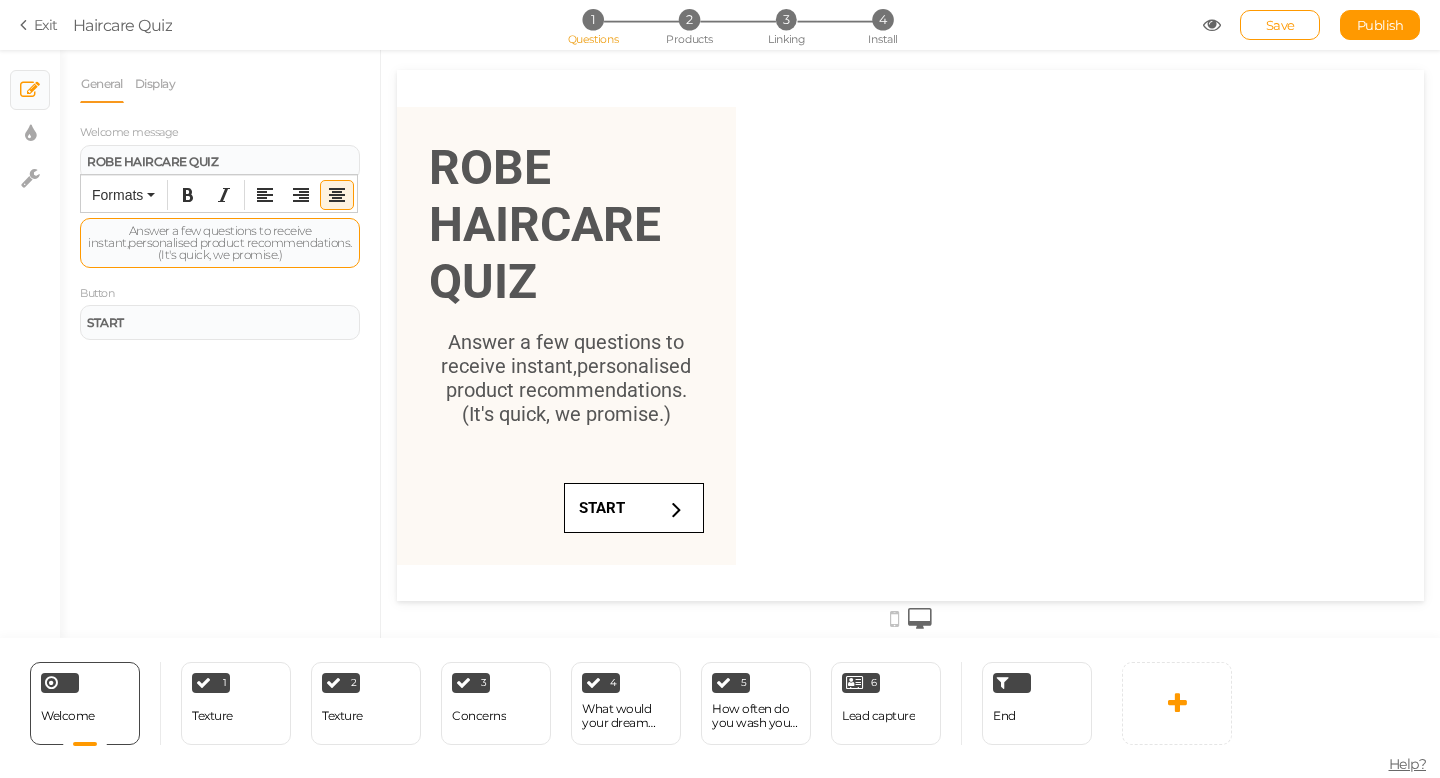 click on "Answer a few questions to receive instant,personalised product recommendations. (It's quick, we promise.)" at bounding box center (220, 243) 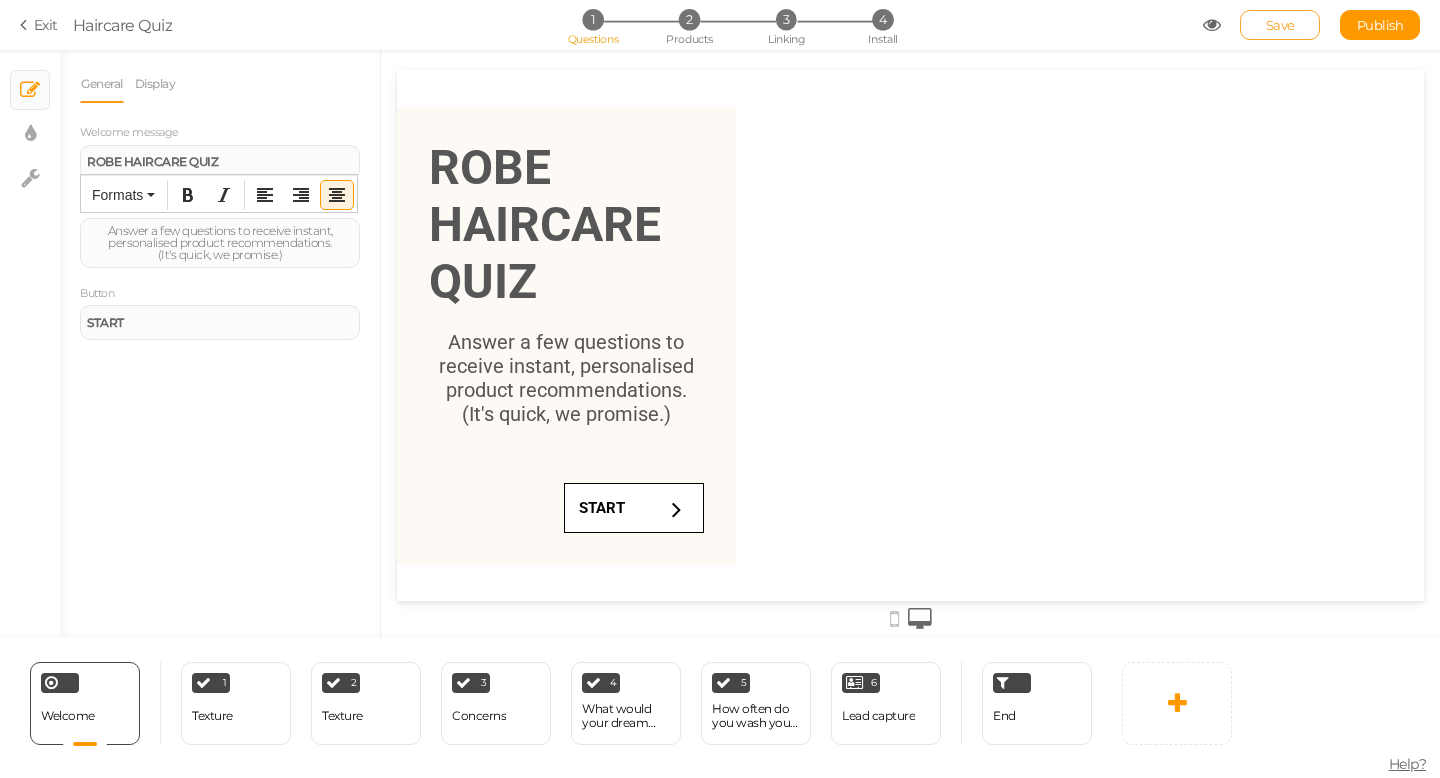 click on "Save" at bounding box center [1280, 25] 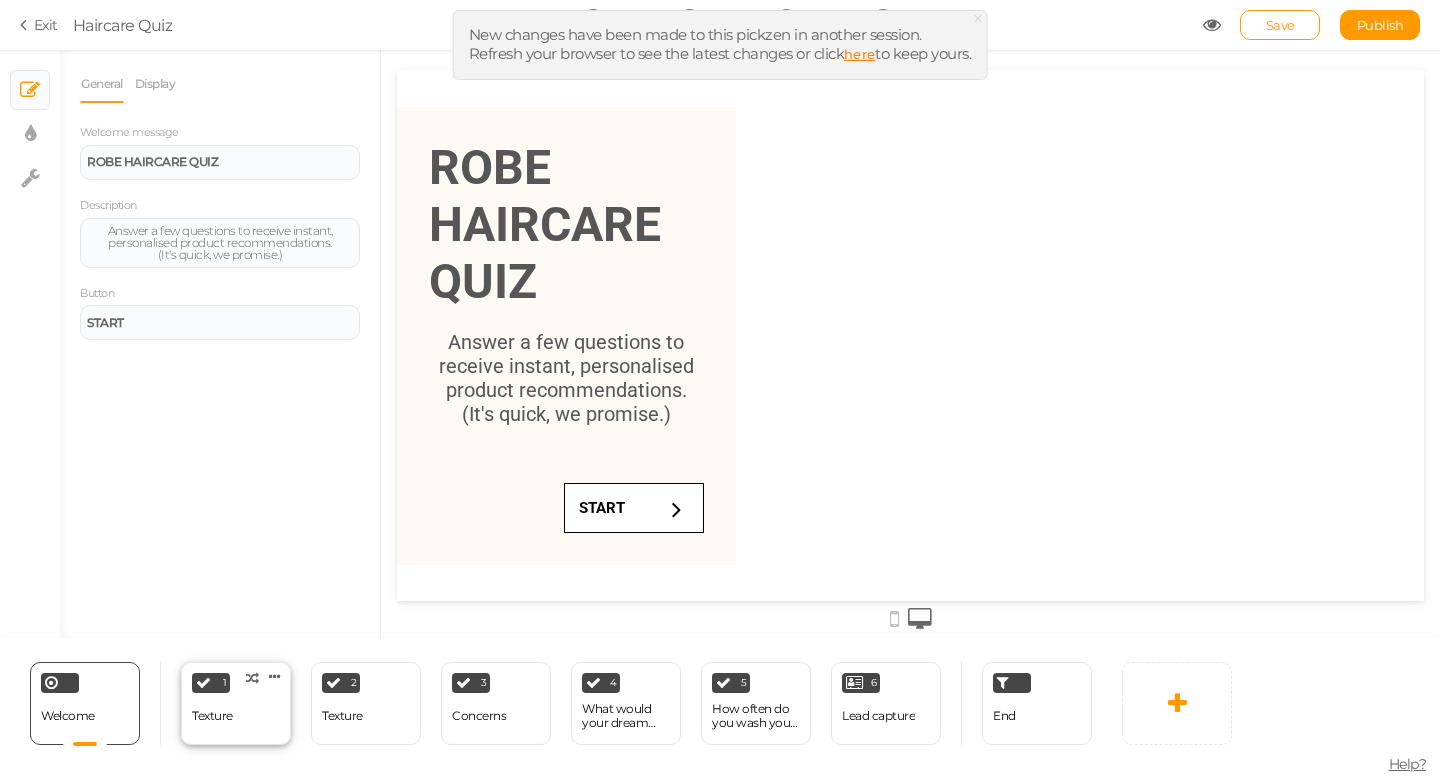 click on "Texture" at bounding box center [212, 716] 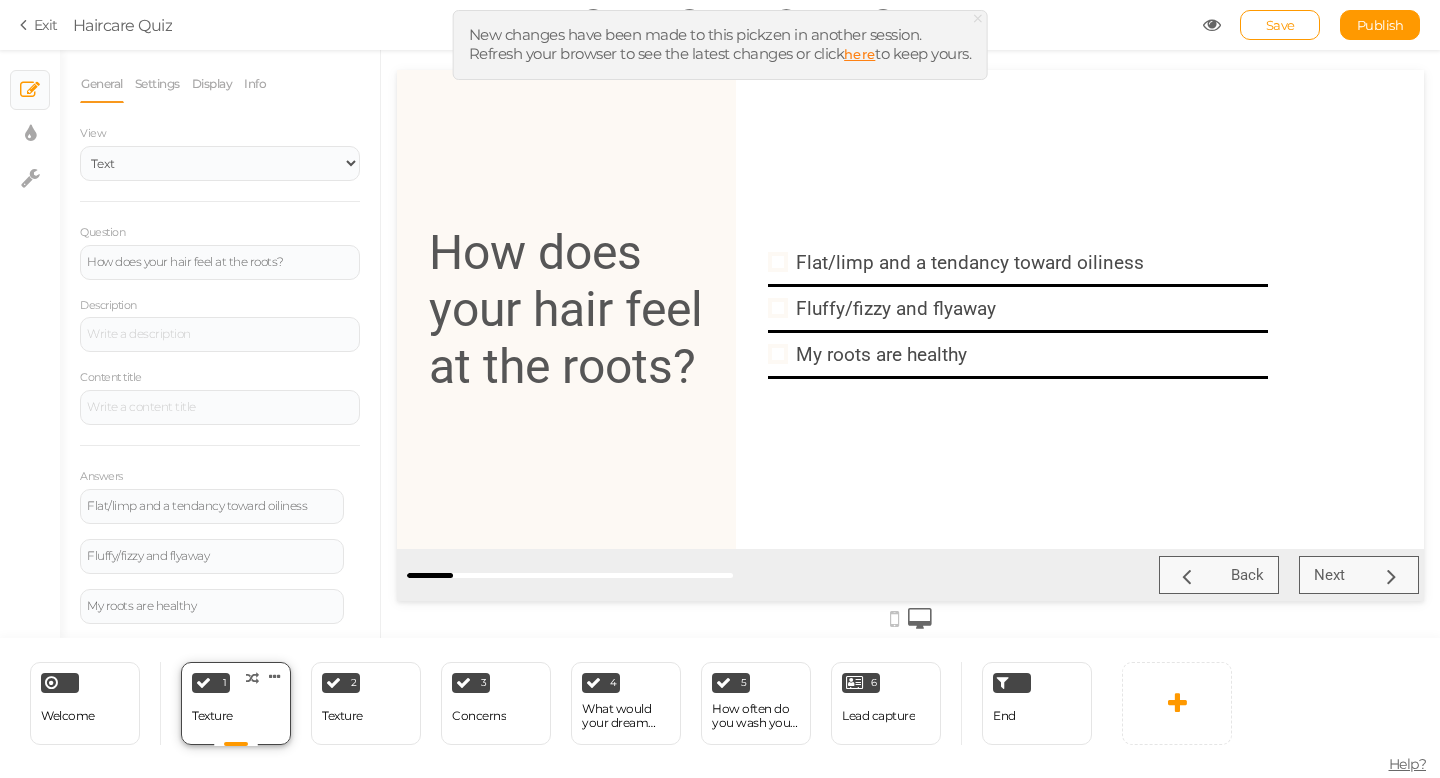 scroll, scrollTop: 0, scrollLeft: 0, axis: both 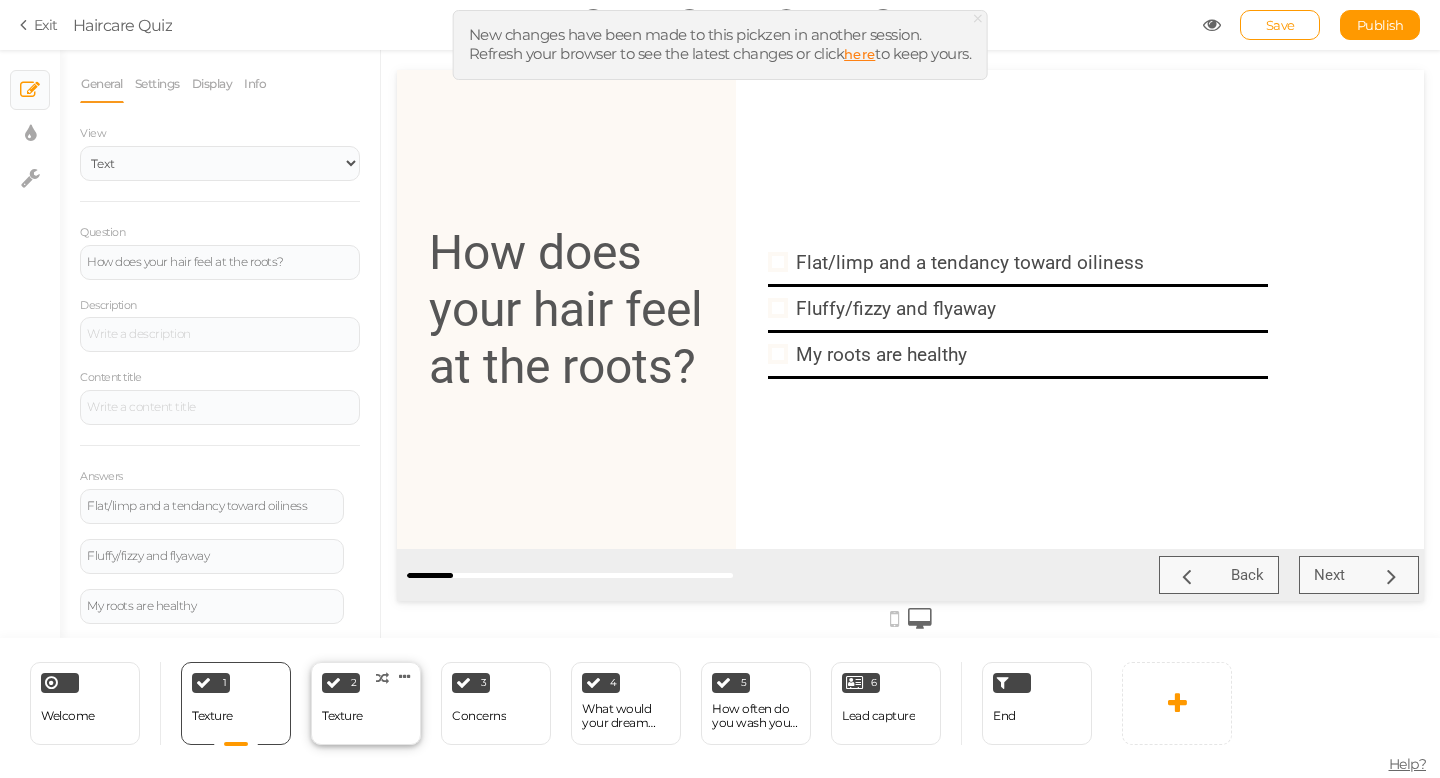 click on "2         Texture         × Define the conditions to show this slide.                     Clone             Change type             Delete" at bounding box center (366, 703) 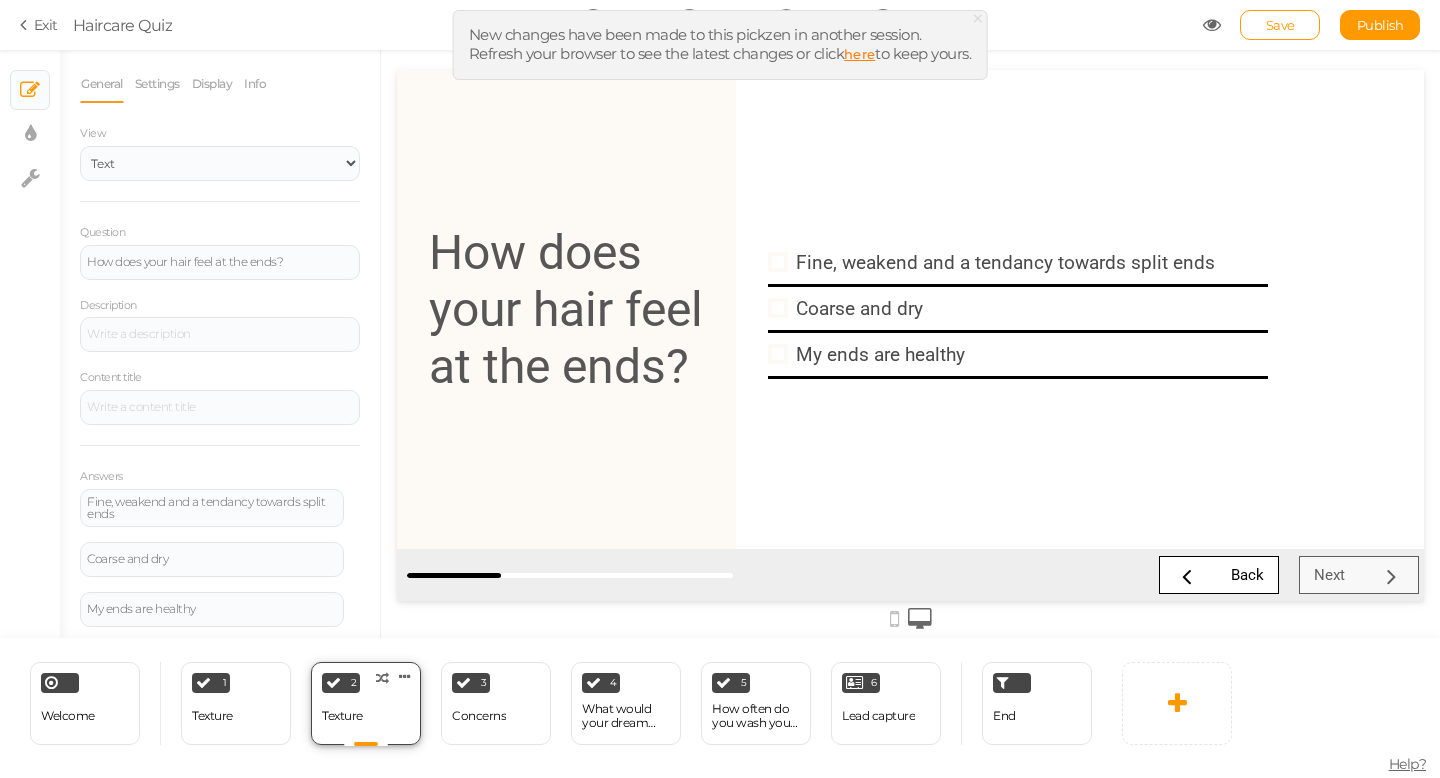 scroll, scrollTop: 0, scrollLeft: 0, axis: both 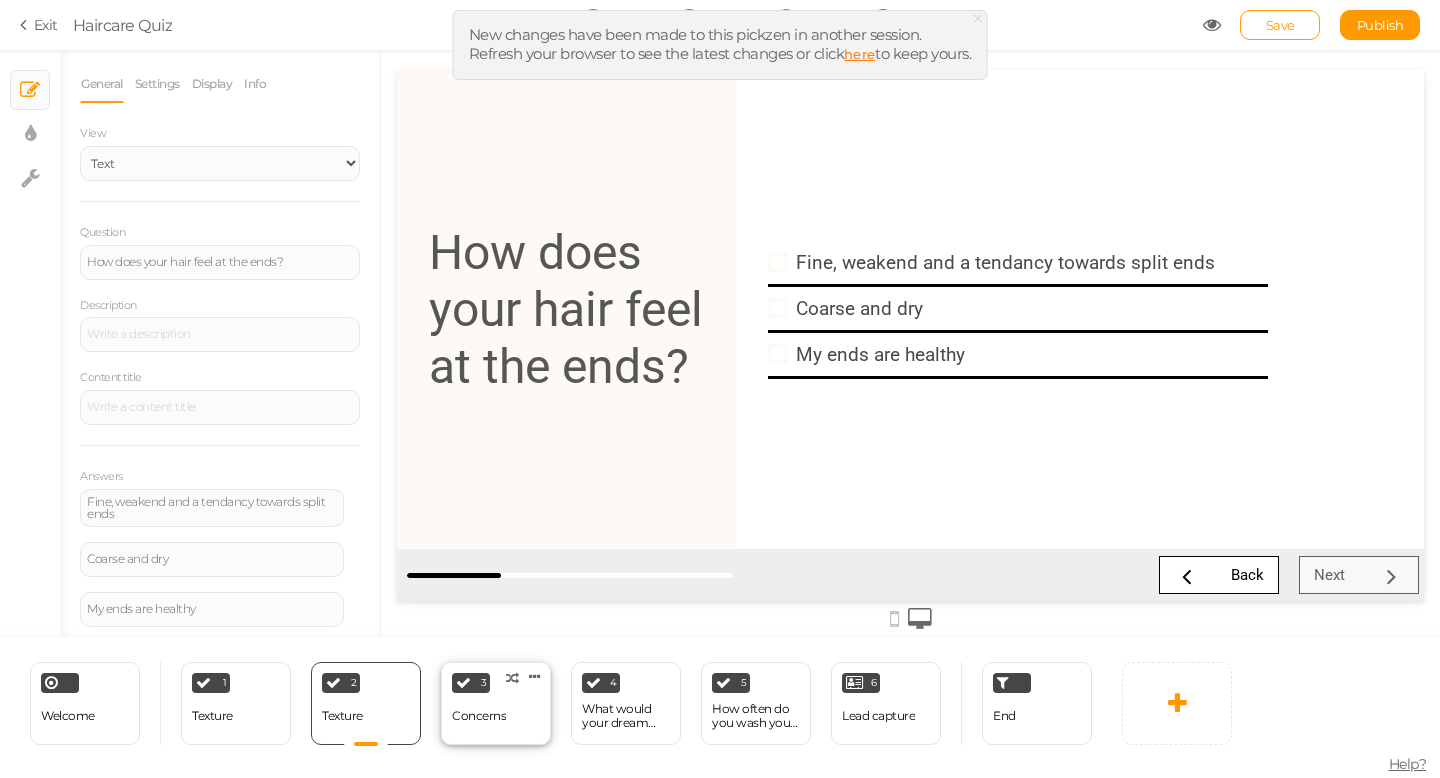 click on "Concerns" at bounding box center [479, 716] 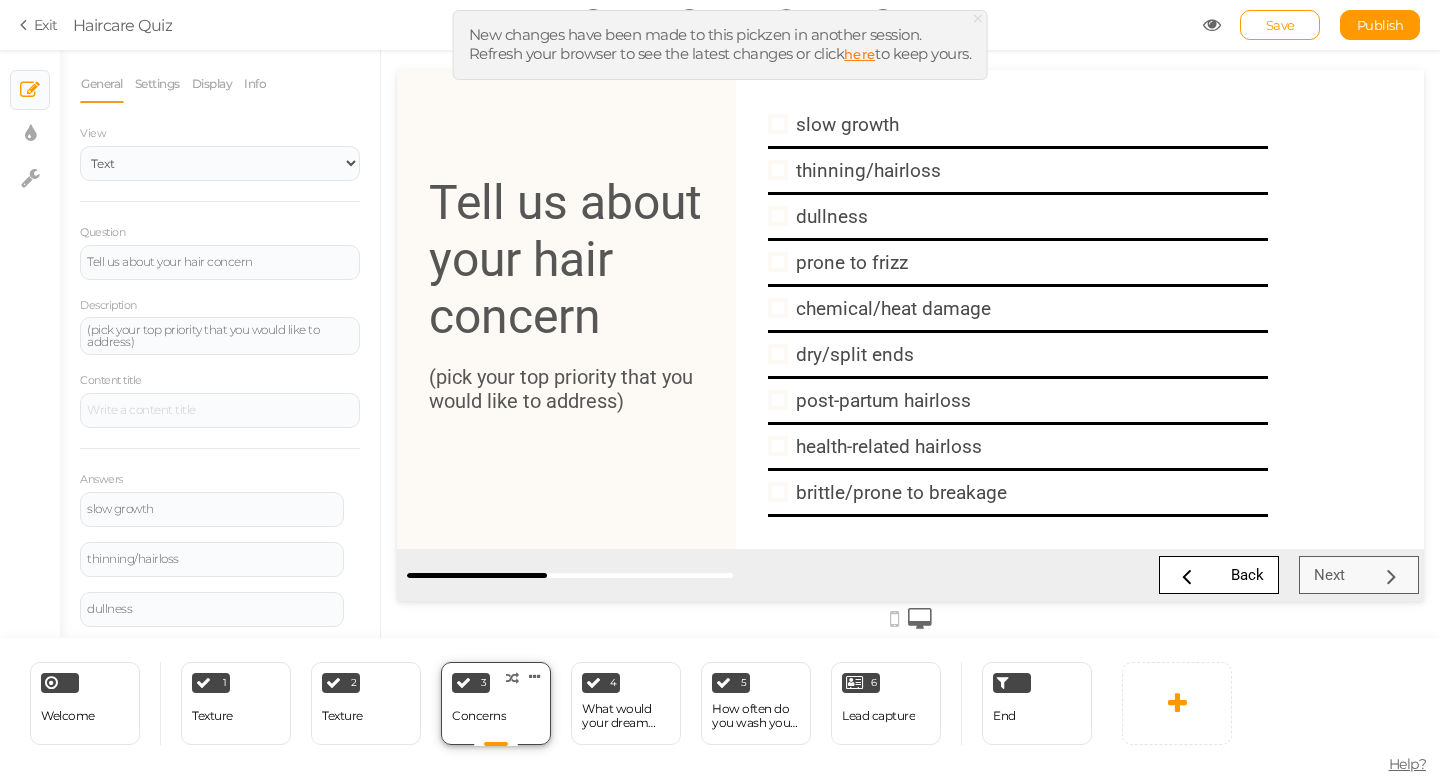 scroll, scrollTop: 0, scrollLeft: 0, axis: both 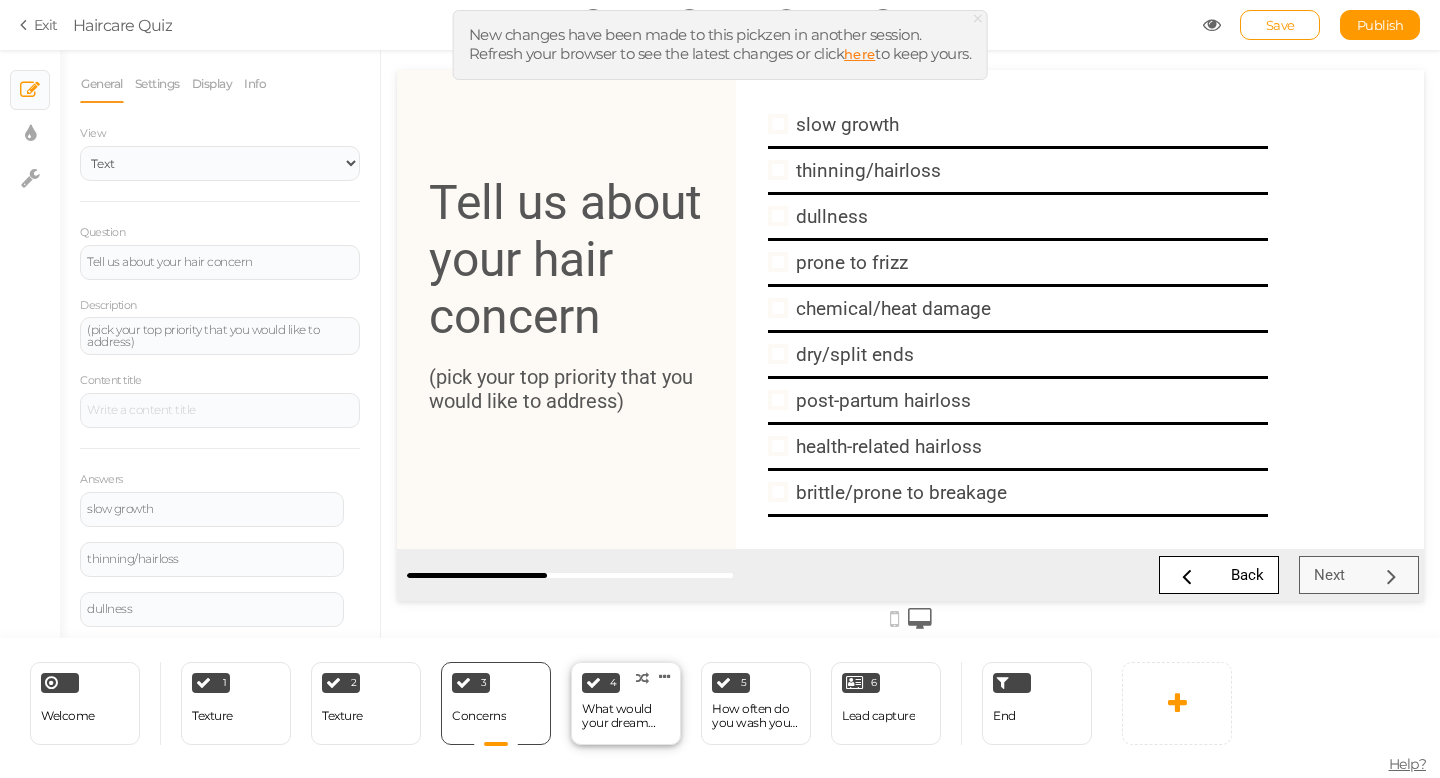 click on "What would your dream hair be?" at bounding box center [626, 716] 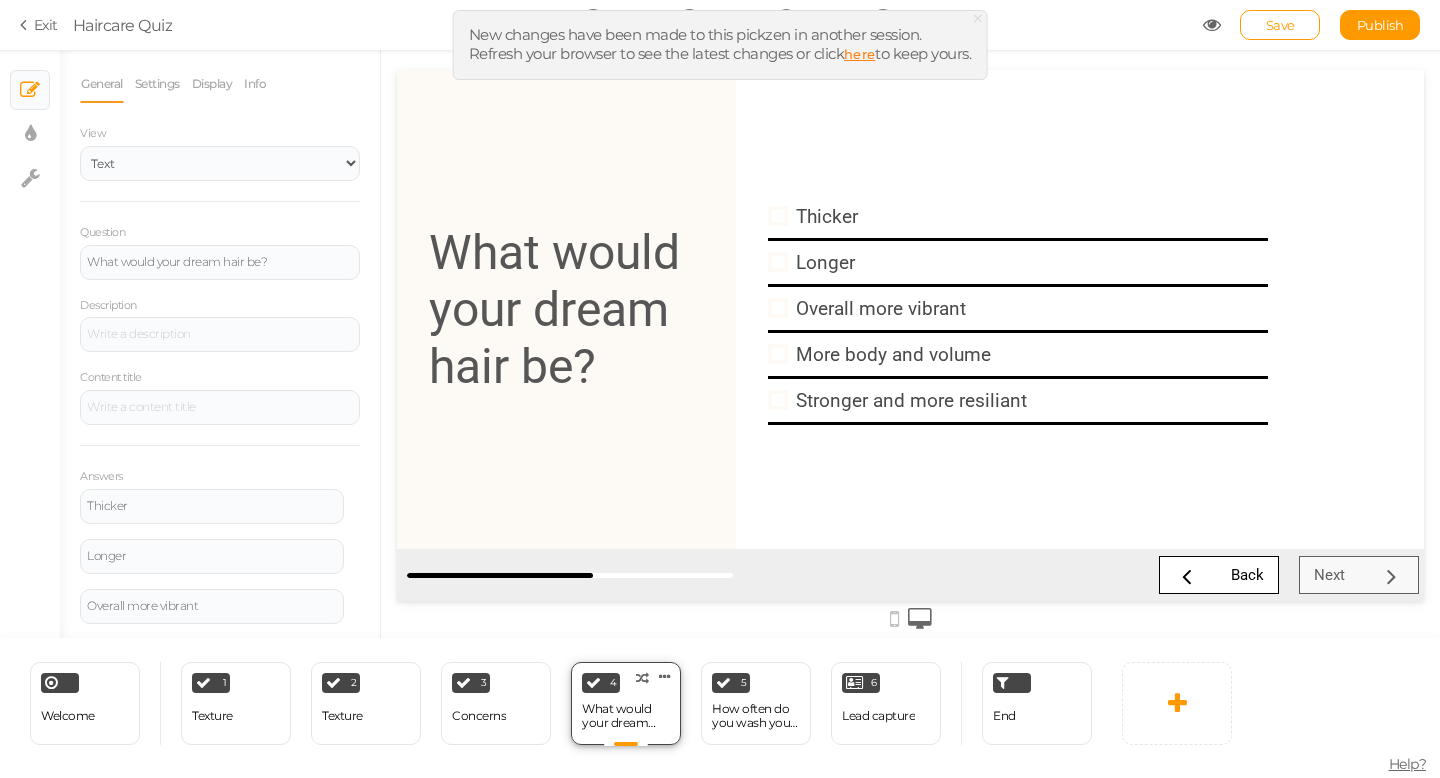 scroll, scrollTop: 0, scrollLeft: 0, axis: both 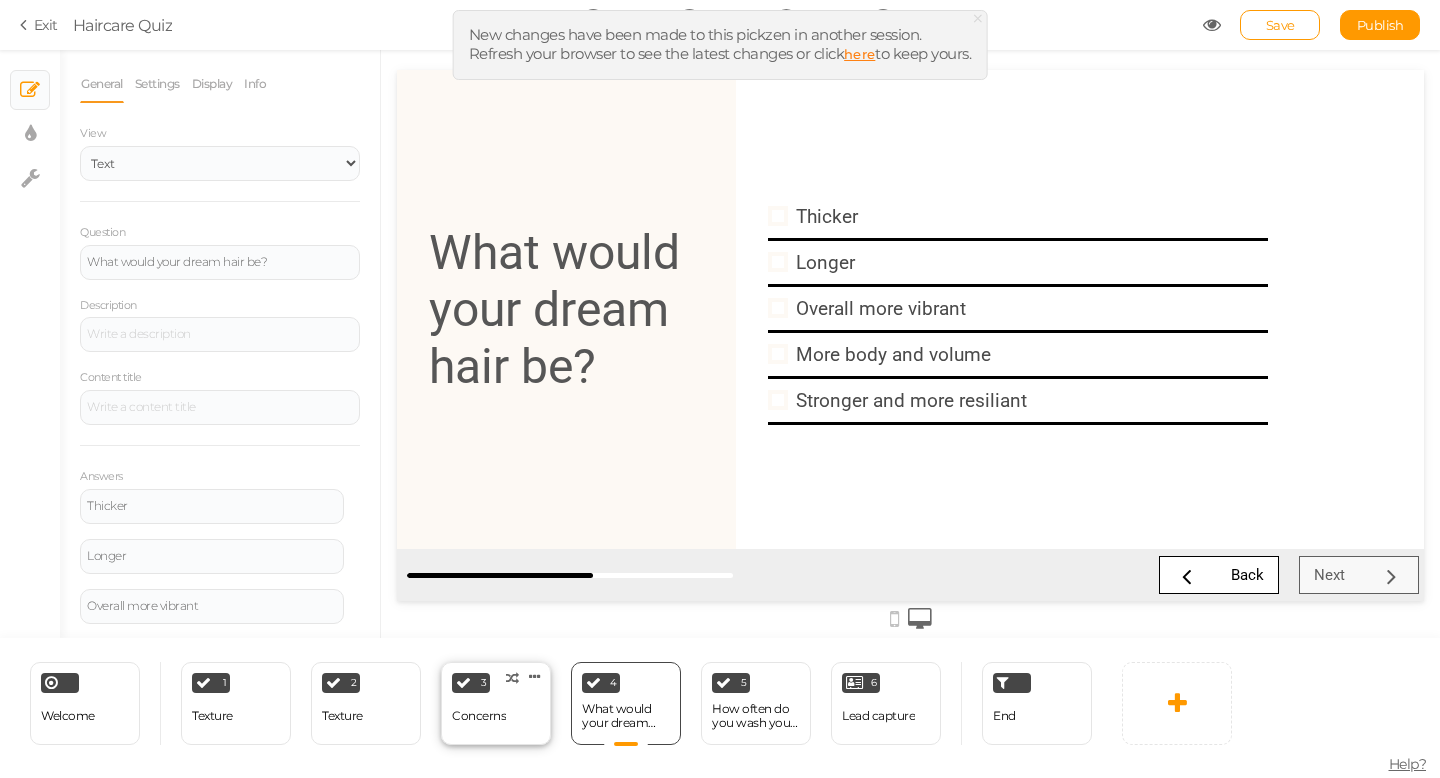 click on "3         Concerns         × Define the conditions to show this slide.                     Clone             Change type             Delete" at bounding box center [496, 703] 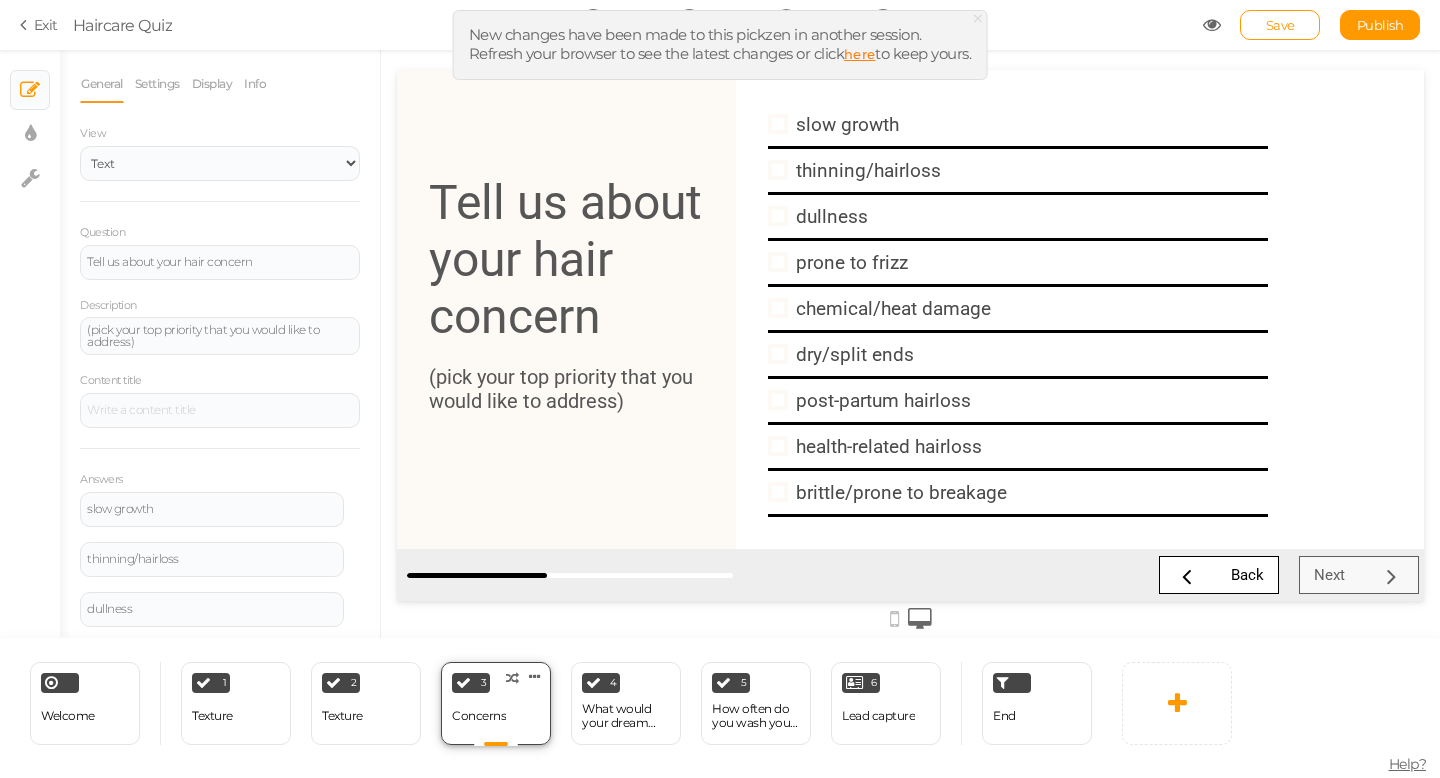 scroll, scrollTop: 0, scrollLeft: 0, axis: both 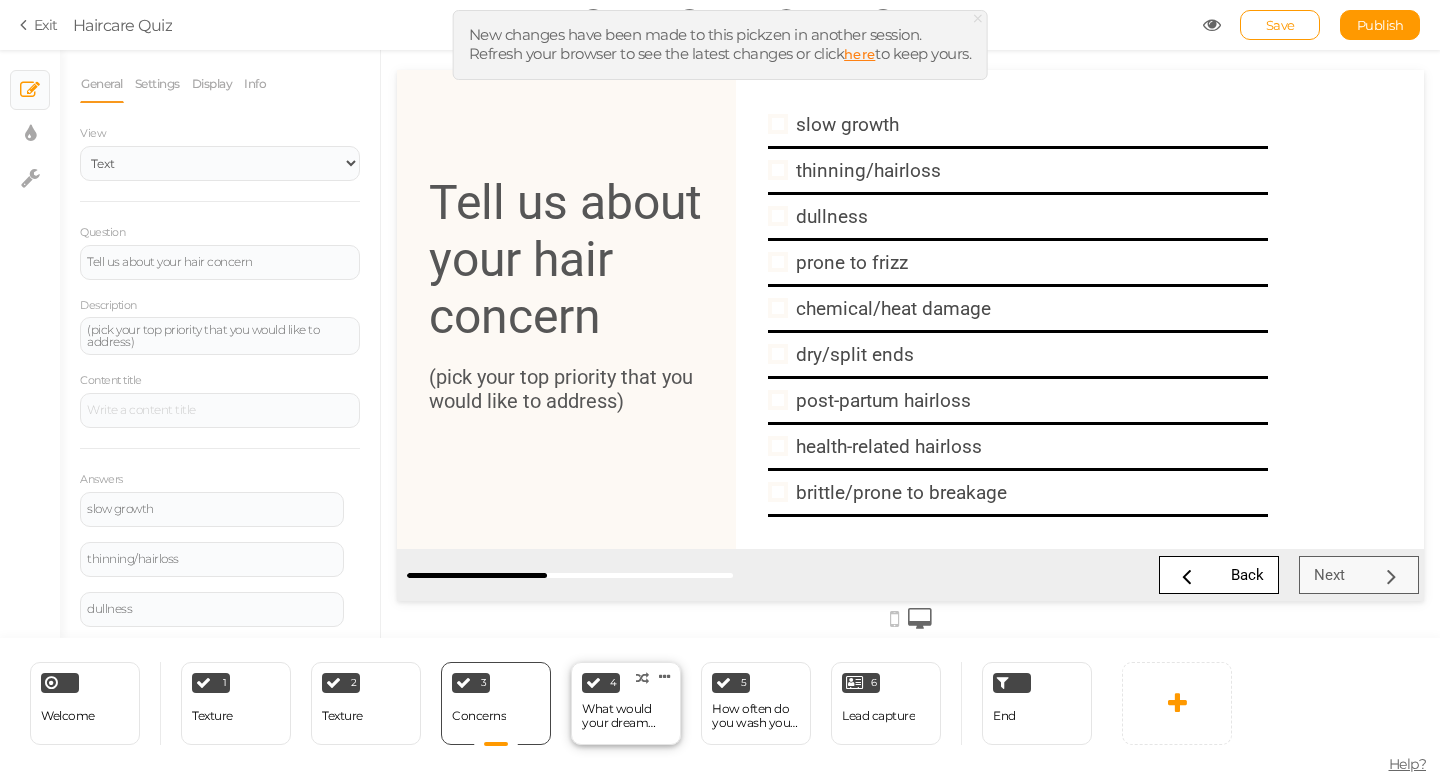 click on "What would your dream hair be?" at bounding box center (626, 716) 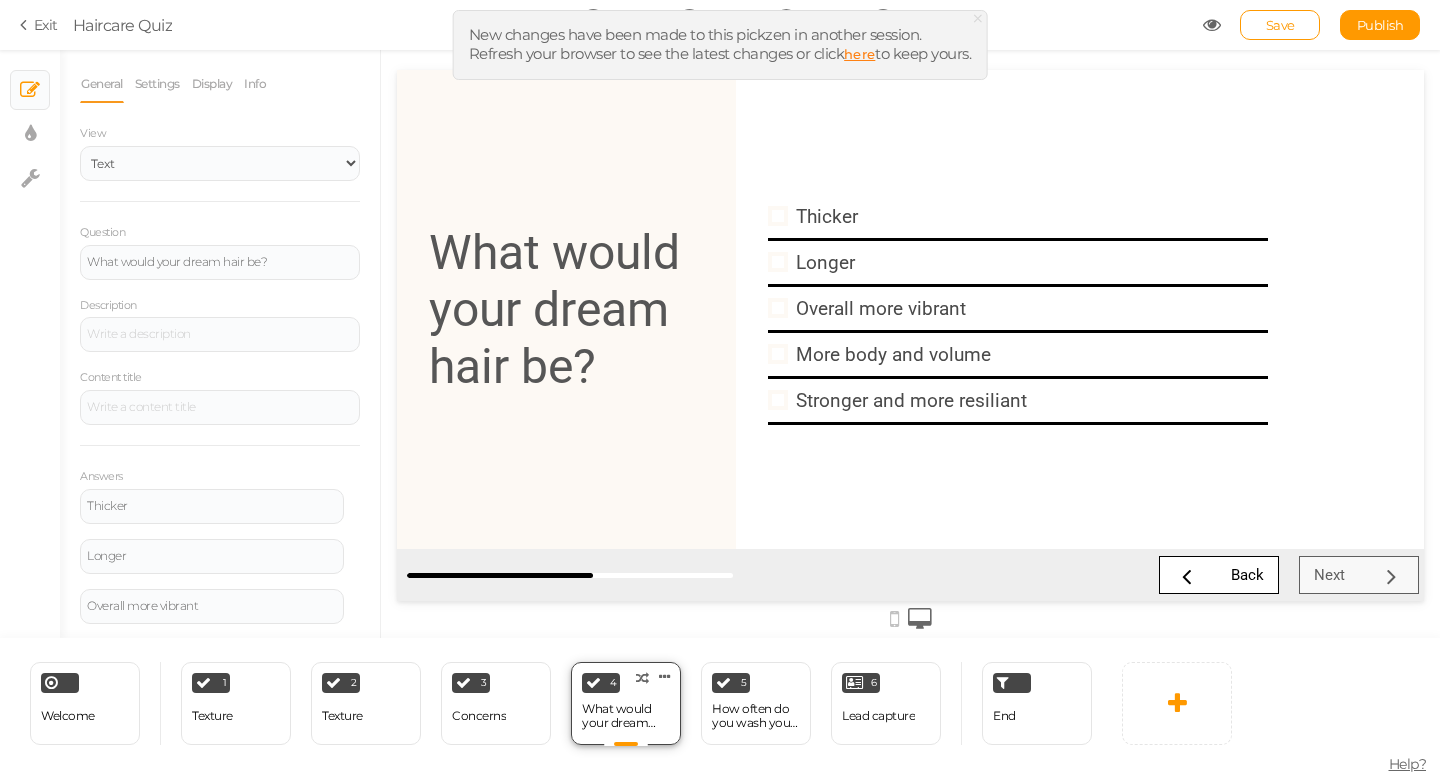 scroll, scrollTop: 0, scrollLeft: 0, axis: both 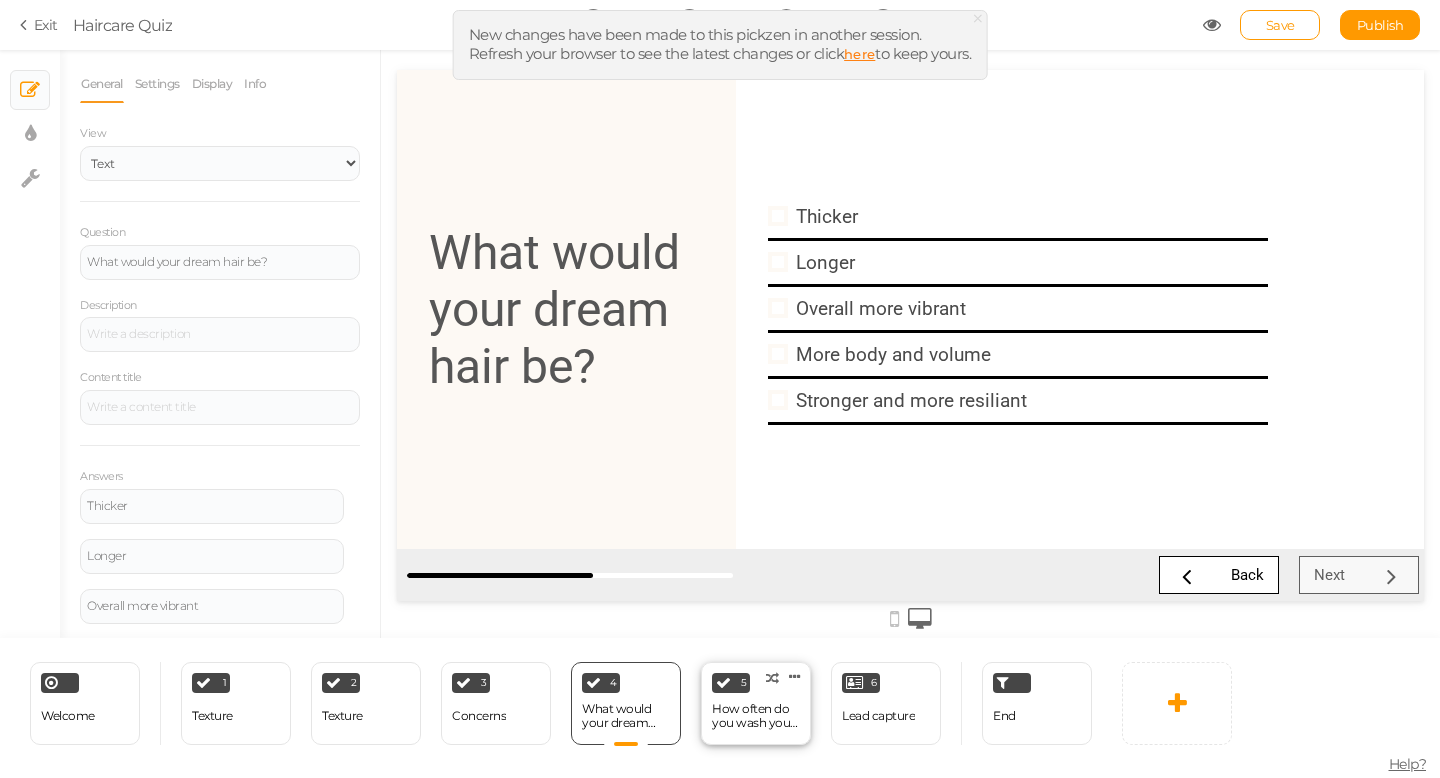 click on "How often do you wash your hair?" at bounding box center [756, 716] 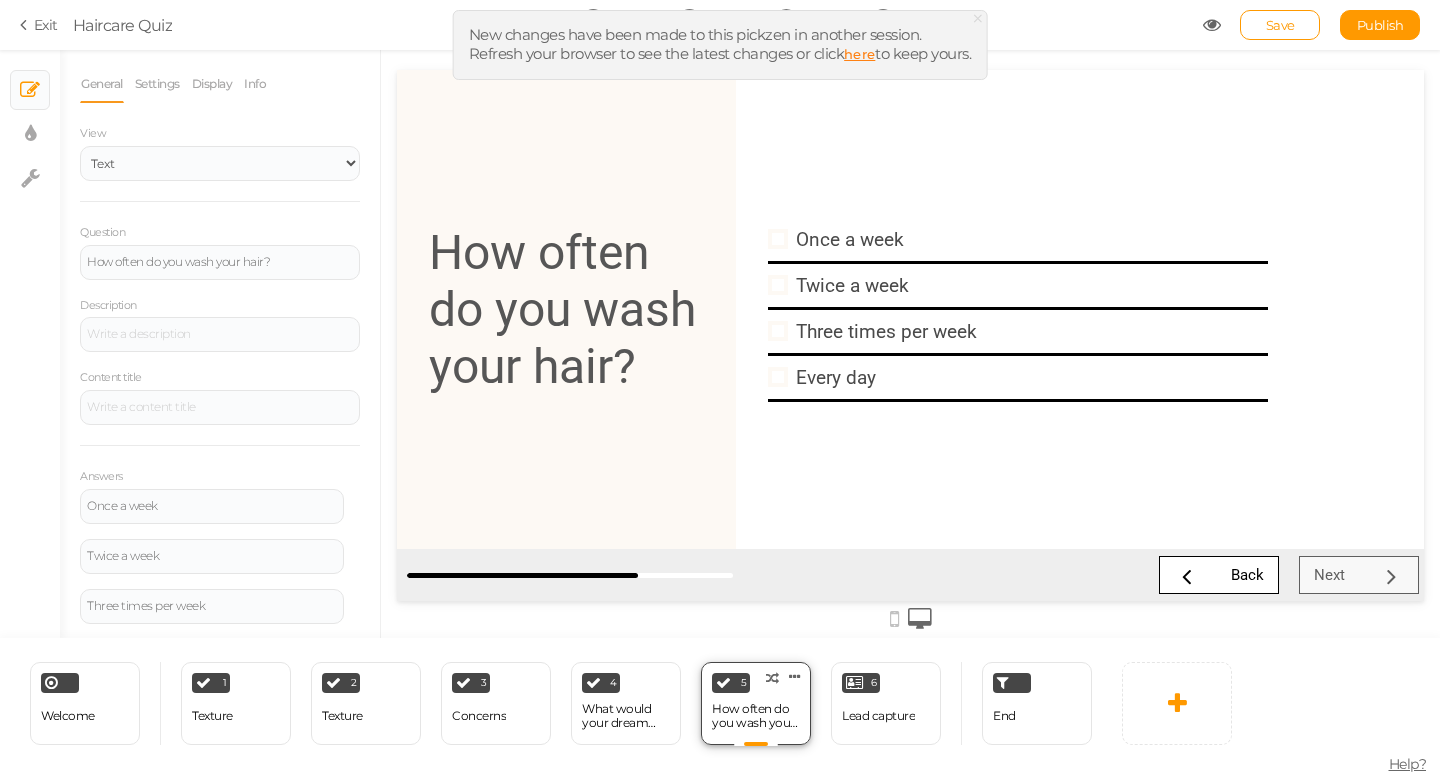scroll, scrollTop: 0, scrollLeft: 0, axis: both 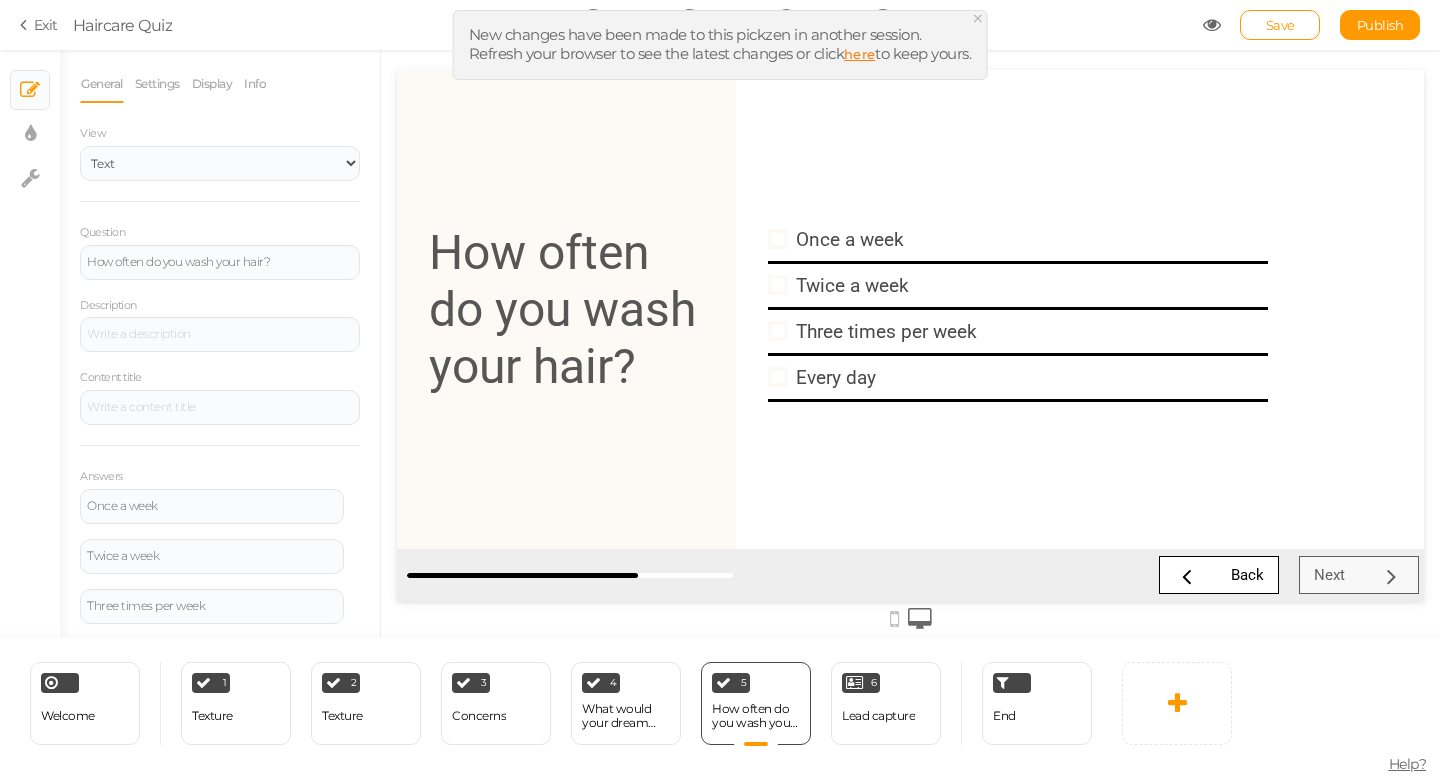 click on "×" at bounding box center [978, 18] 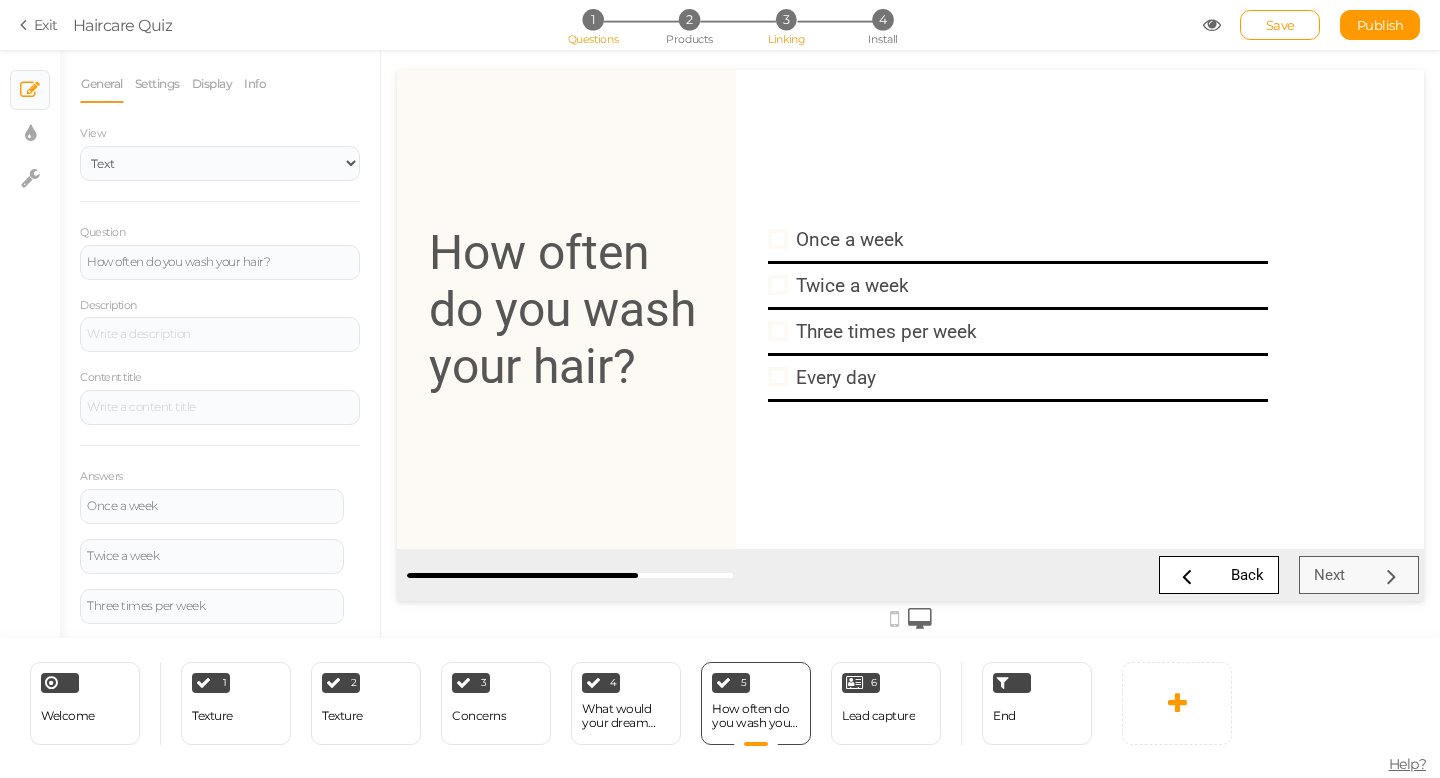 click on "3" at bounding box center (786, 19) 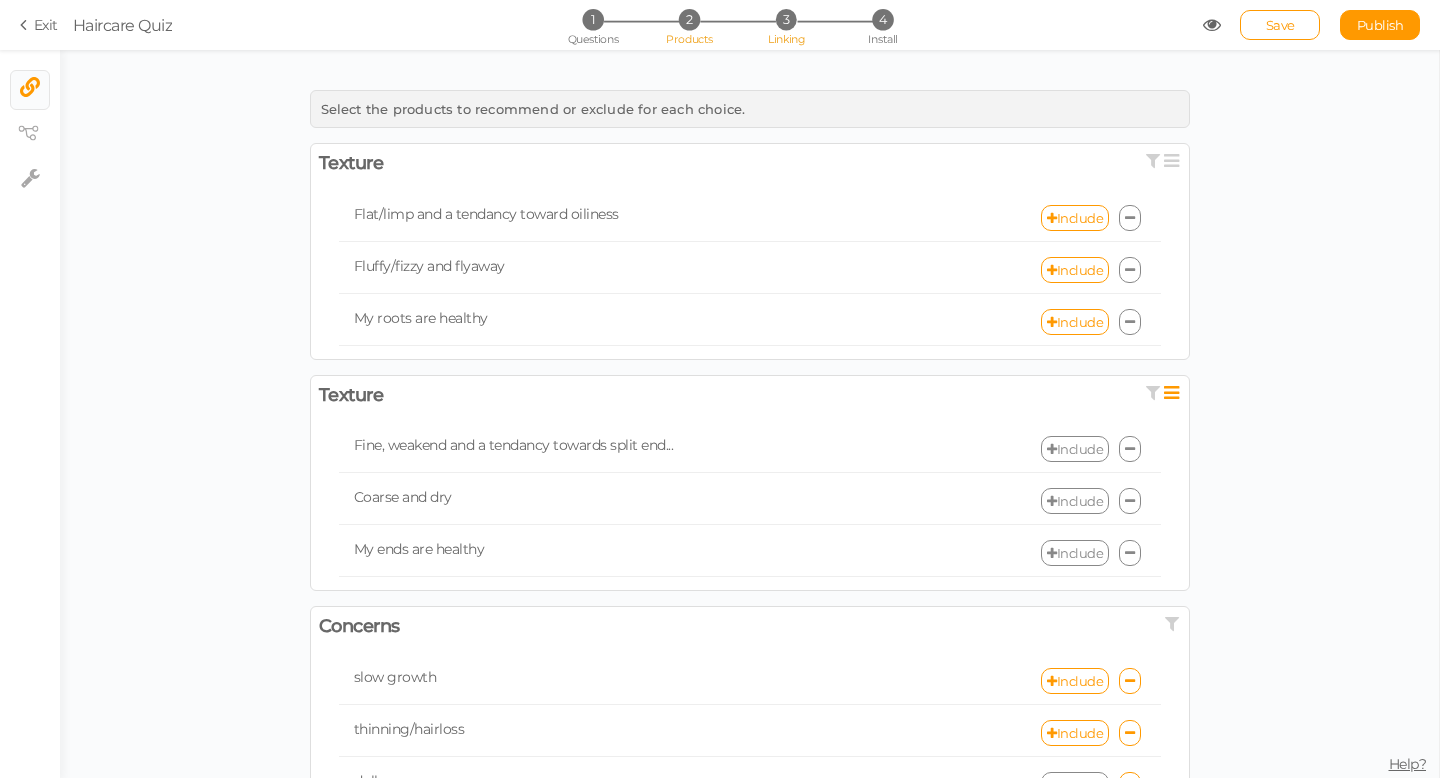 click on "2" at bounding box center (689, 19) 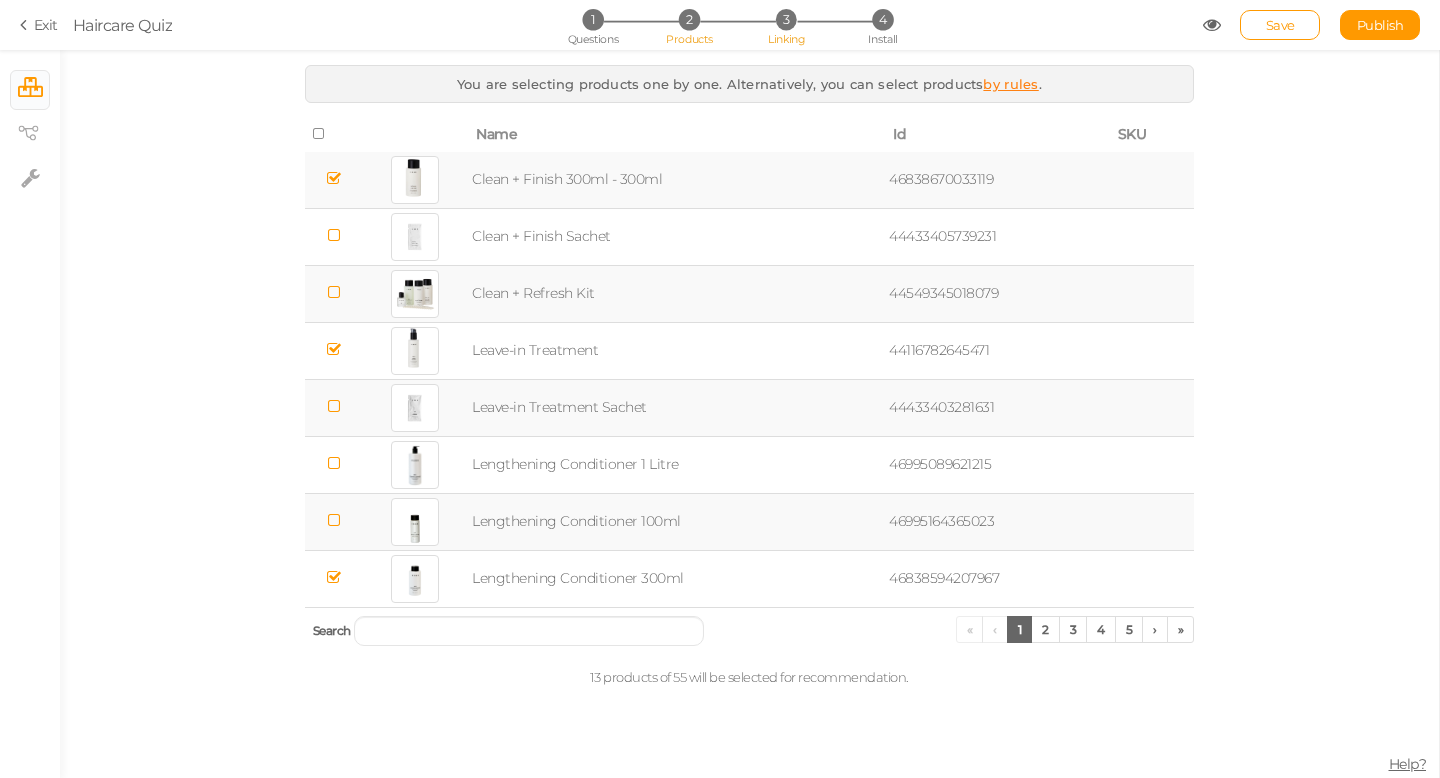 click on "3" at bounding box center [786, 19] 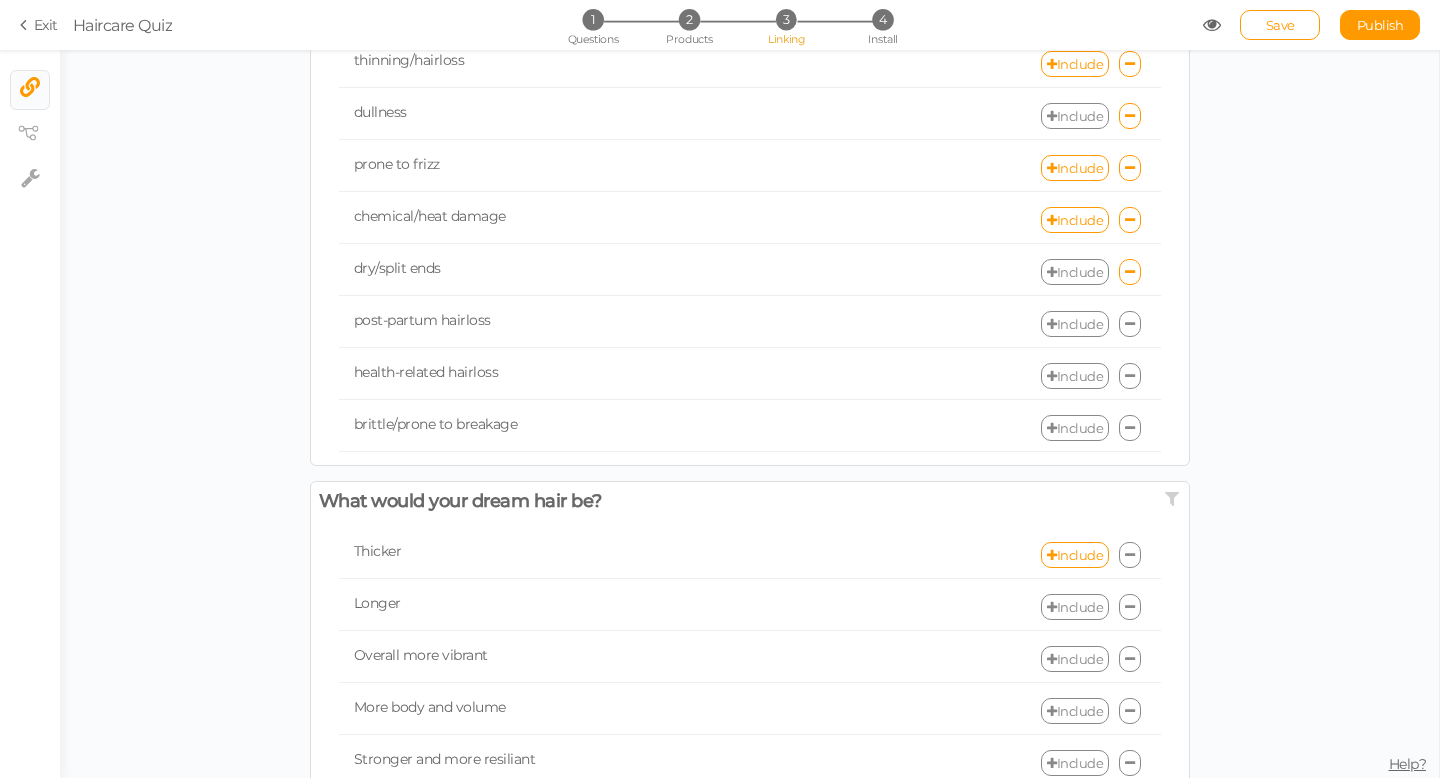 scroll, scrollTop: 671, scrollLeft: 0, axis: vertical 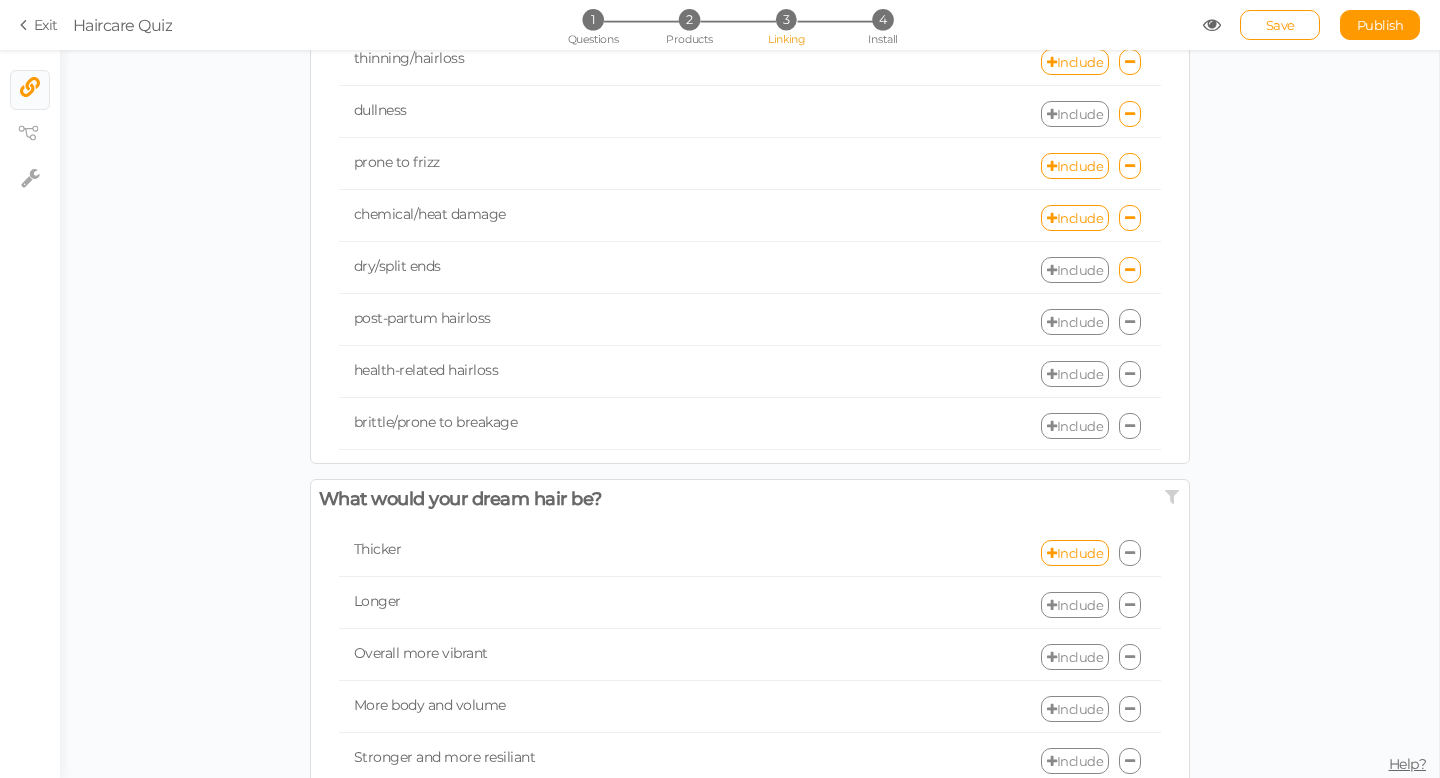 click on "Include" at bounding box center [1075, 605] 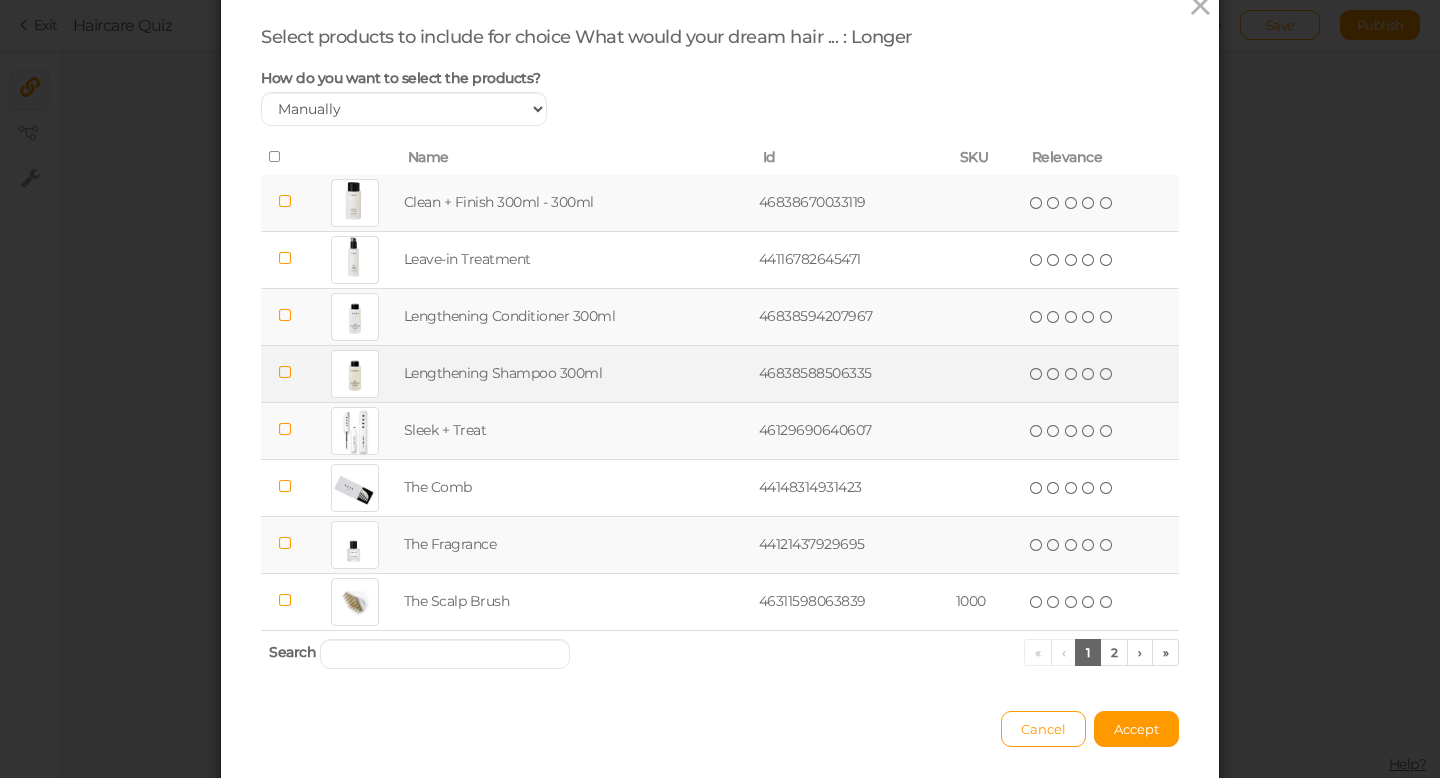 scroll, scrollTop: 79, scrollLeft: 0, axis: vertical 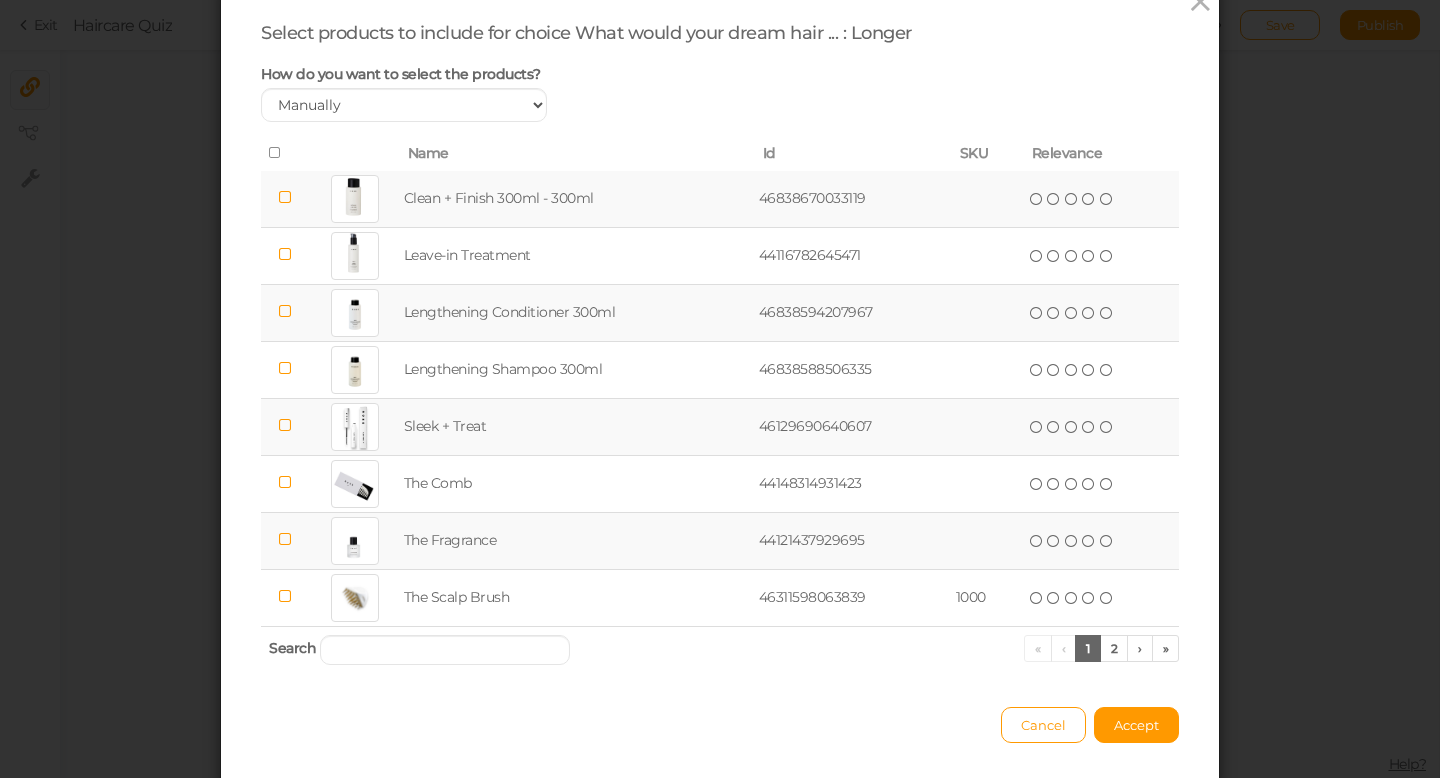 click at bounding box center (285, 311) 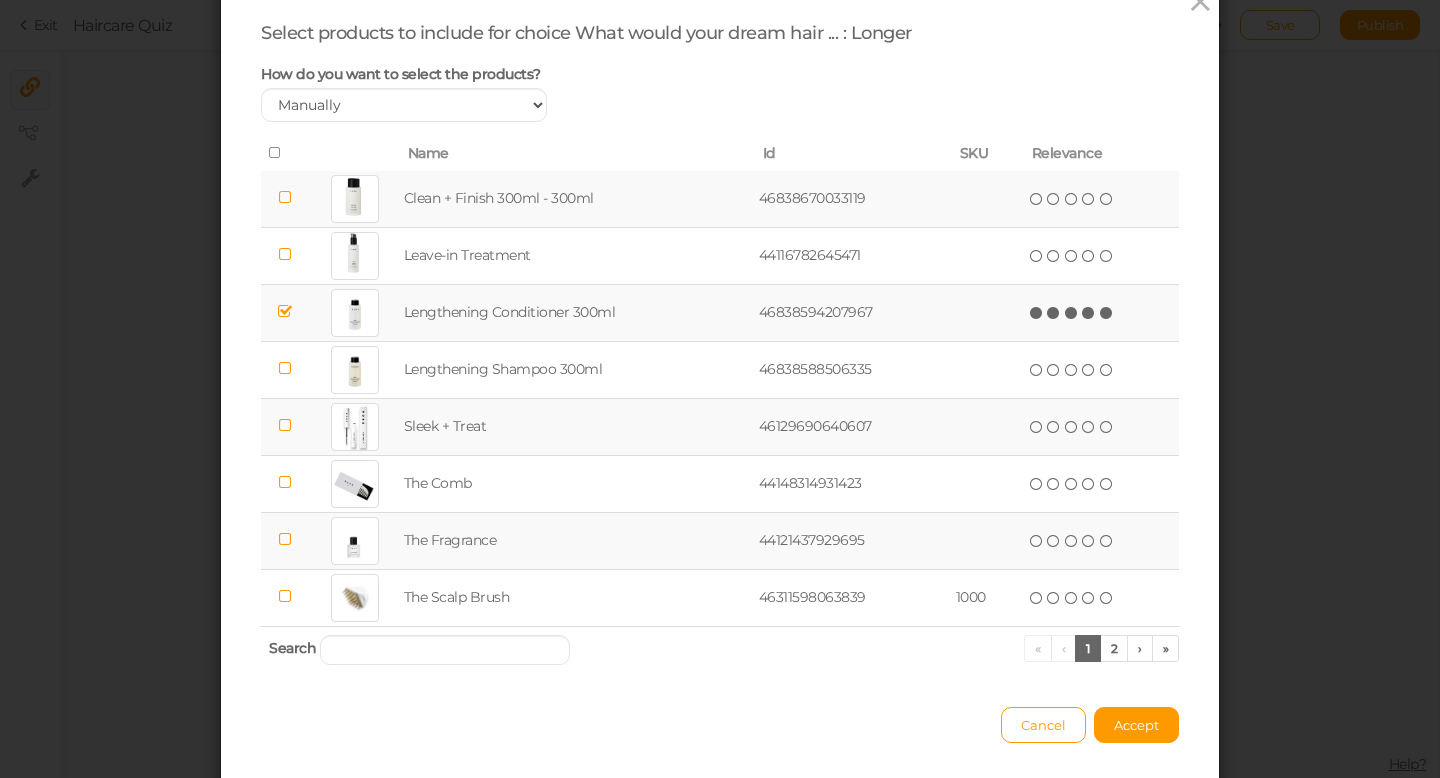 click at bounding box center [1107, 313] 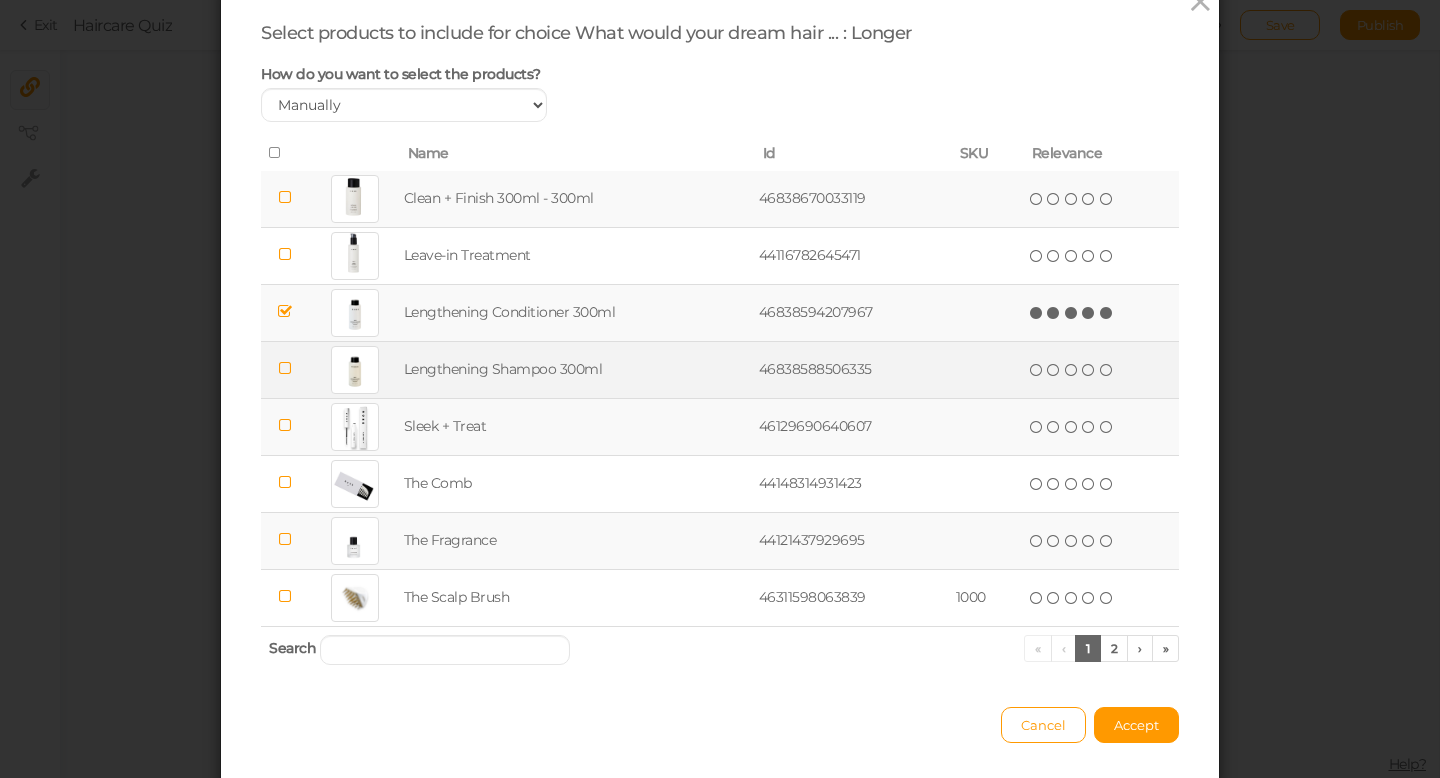 click at bounding box center (285, 368) 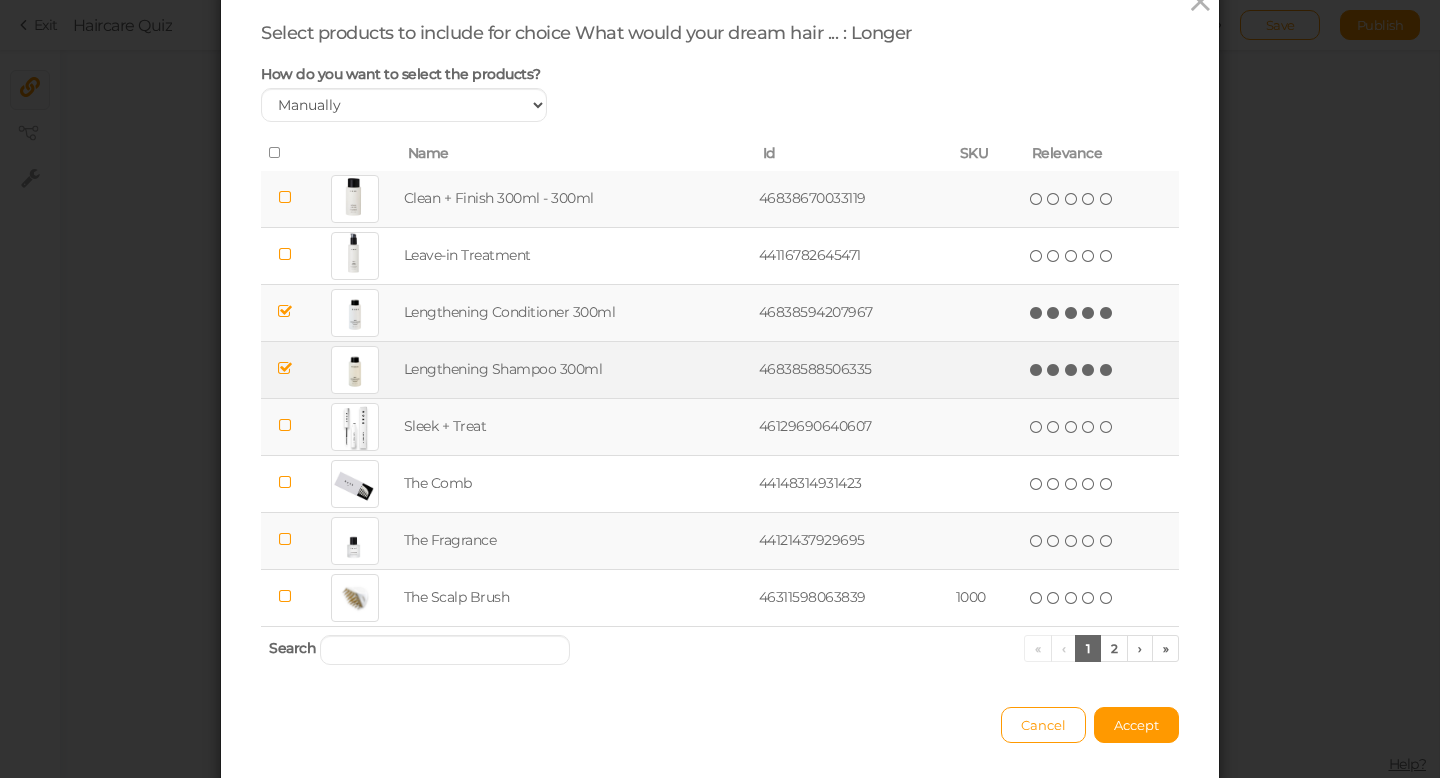 click at bounding box center [1107, 370] 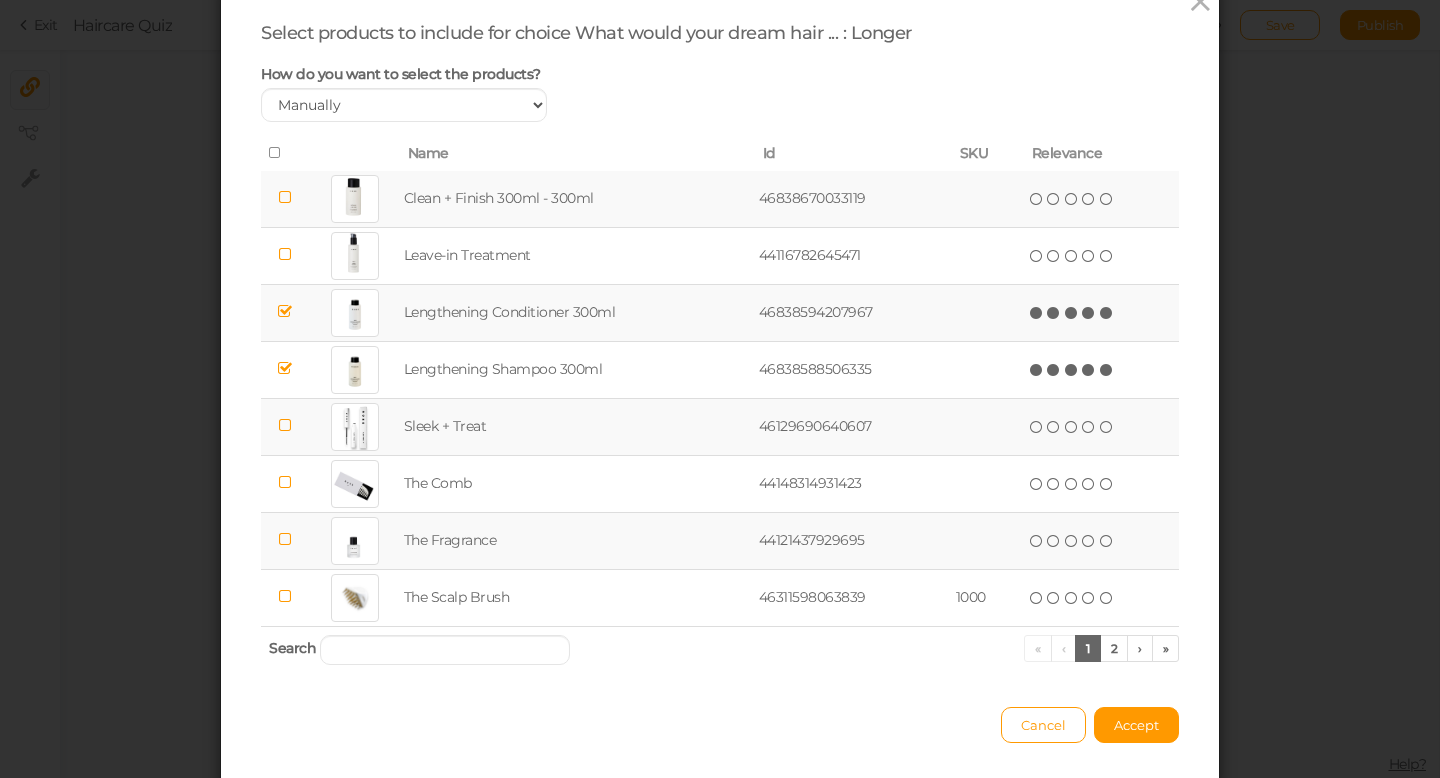 click at bounding box center [285, 425] 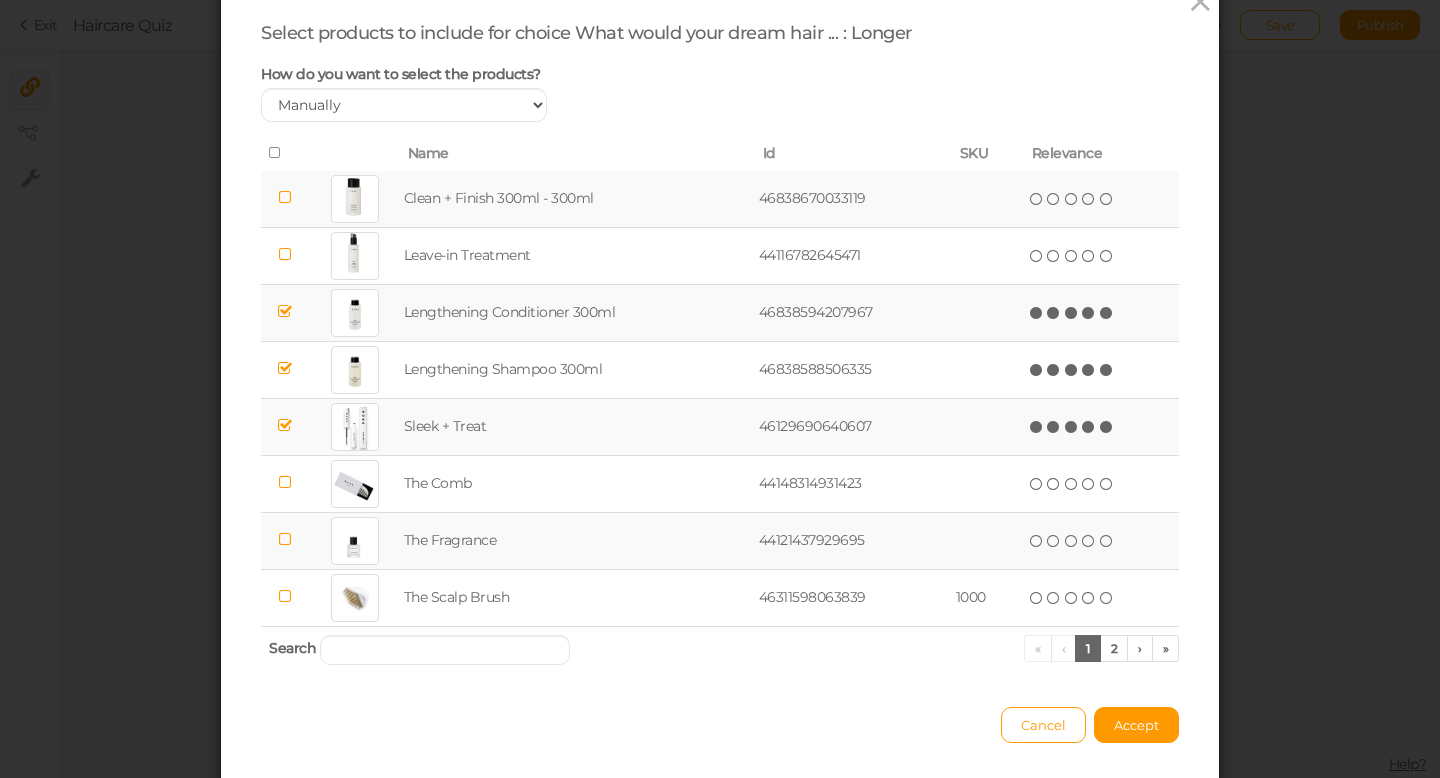click at bounding box center [1107, 427] 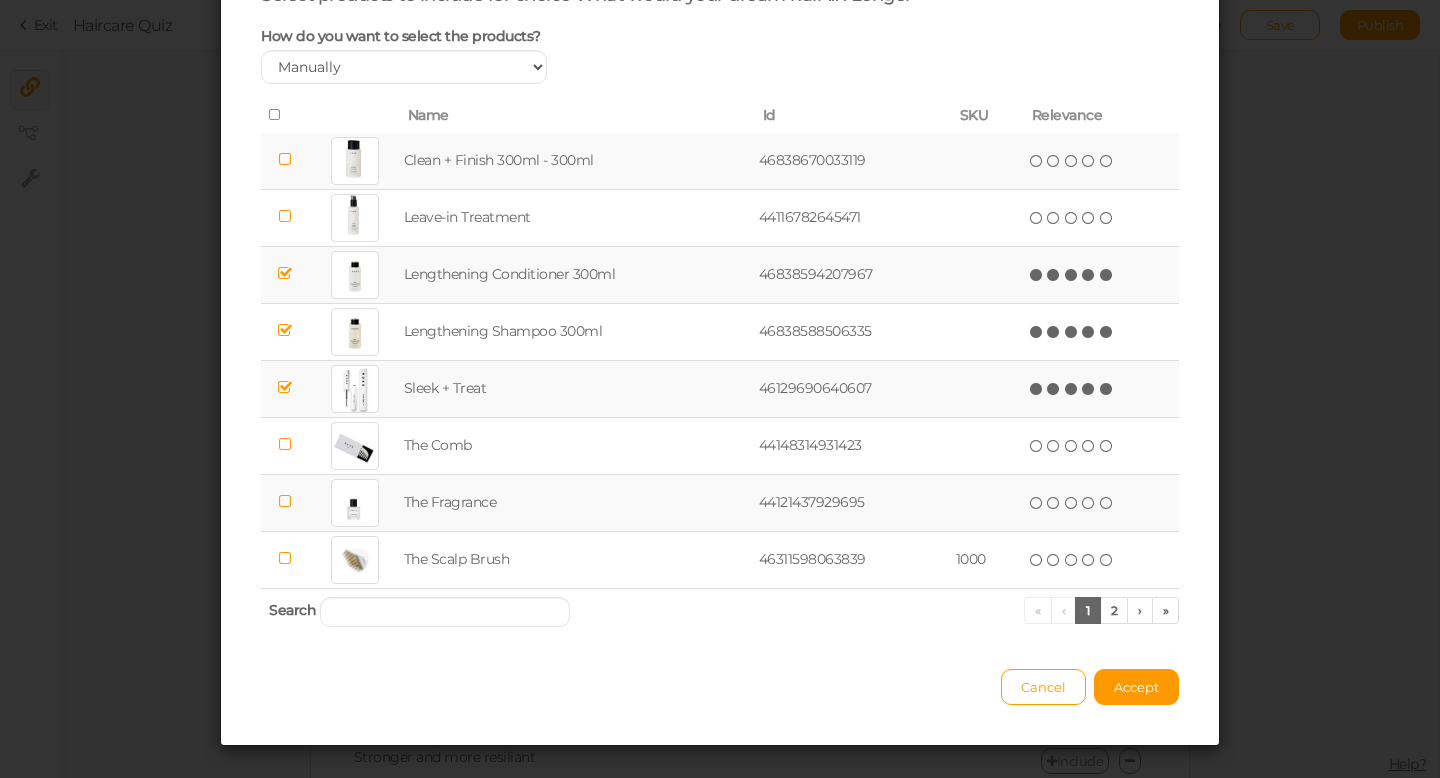 scroll, scrollTop: 144, scrollLeft: 0, axis: vertical 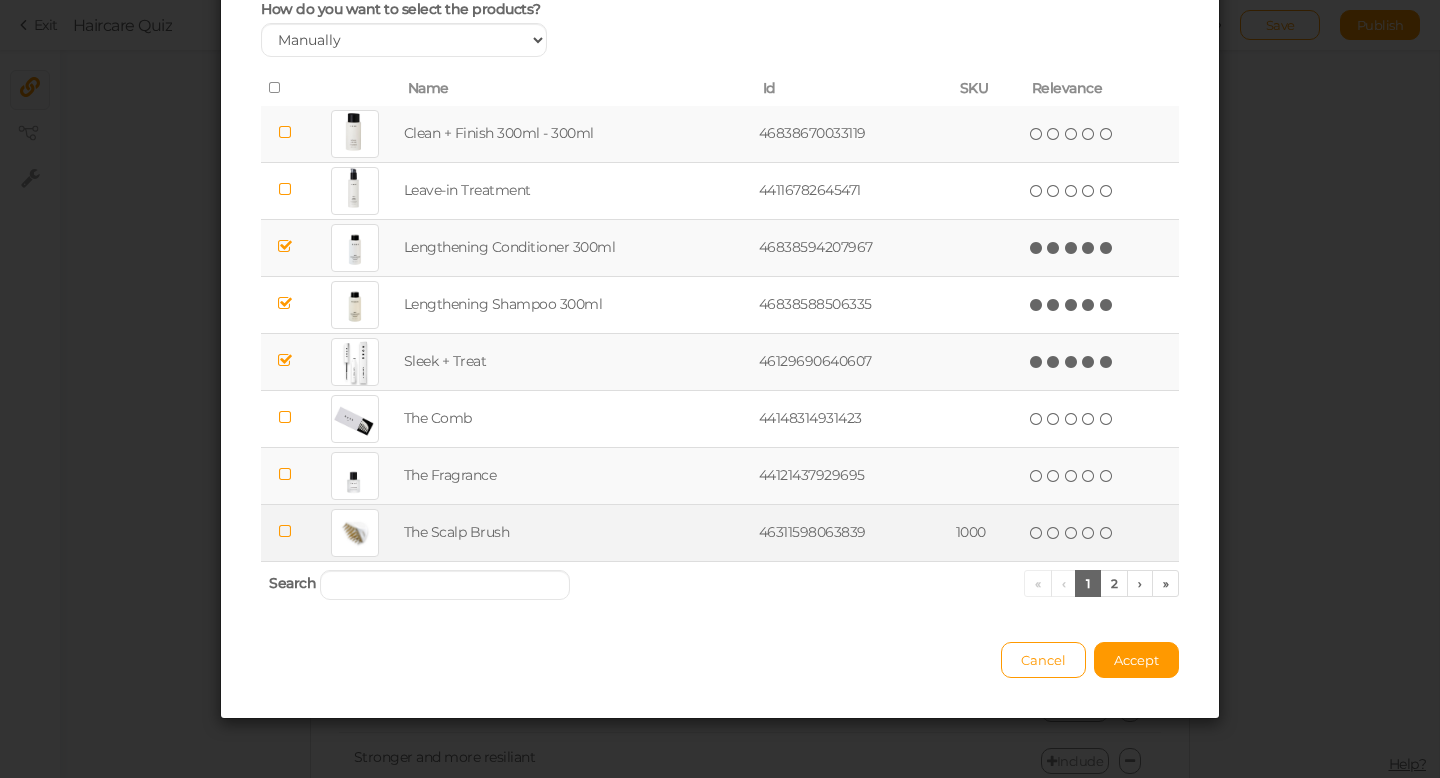 click at bounding box center (285, 531) 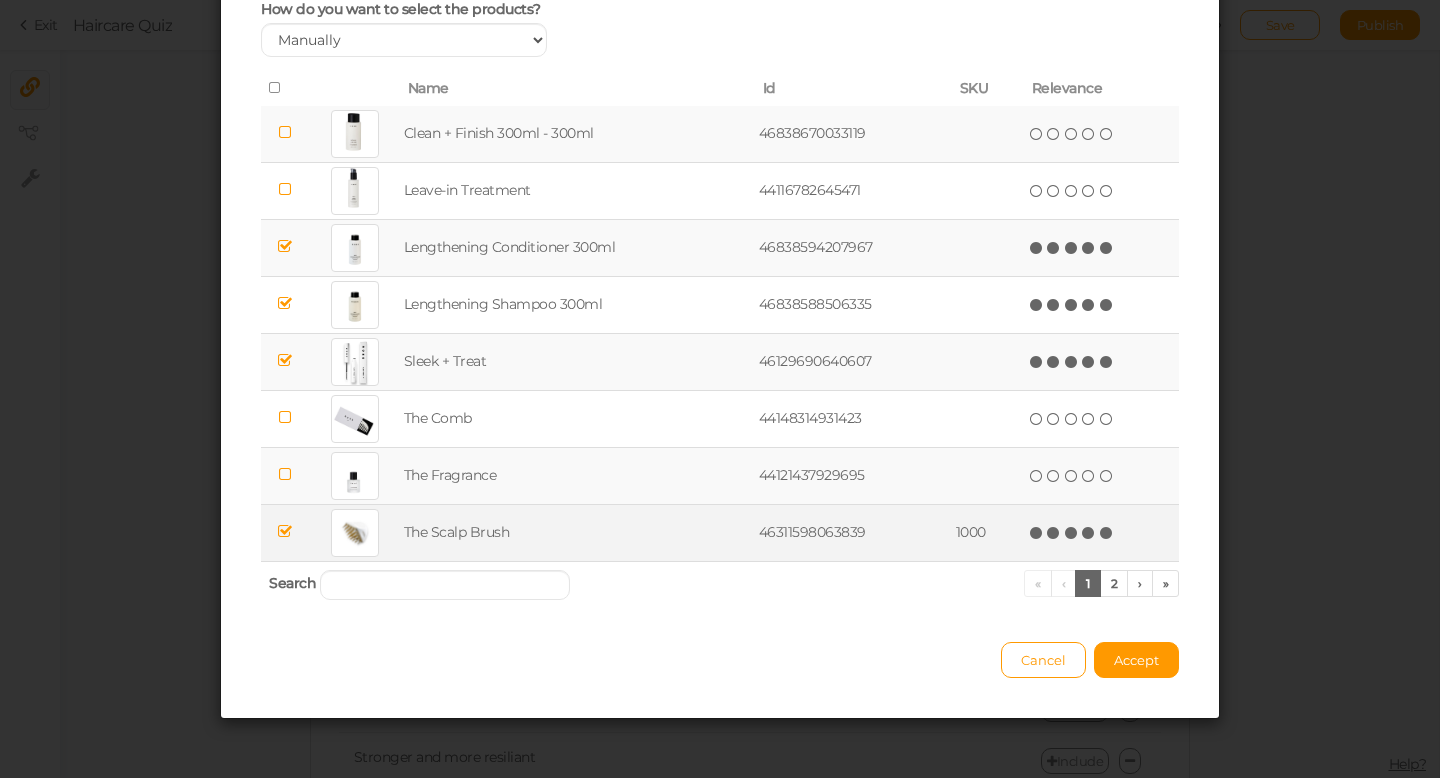 click on "(*)
(*)
(*)
(*)
(*)" at bounding box center [1072, 532] 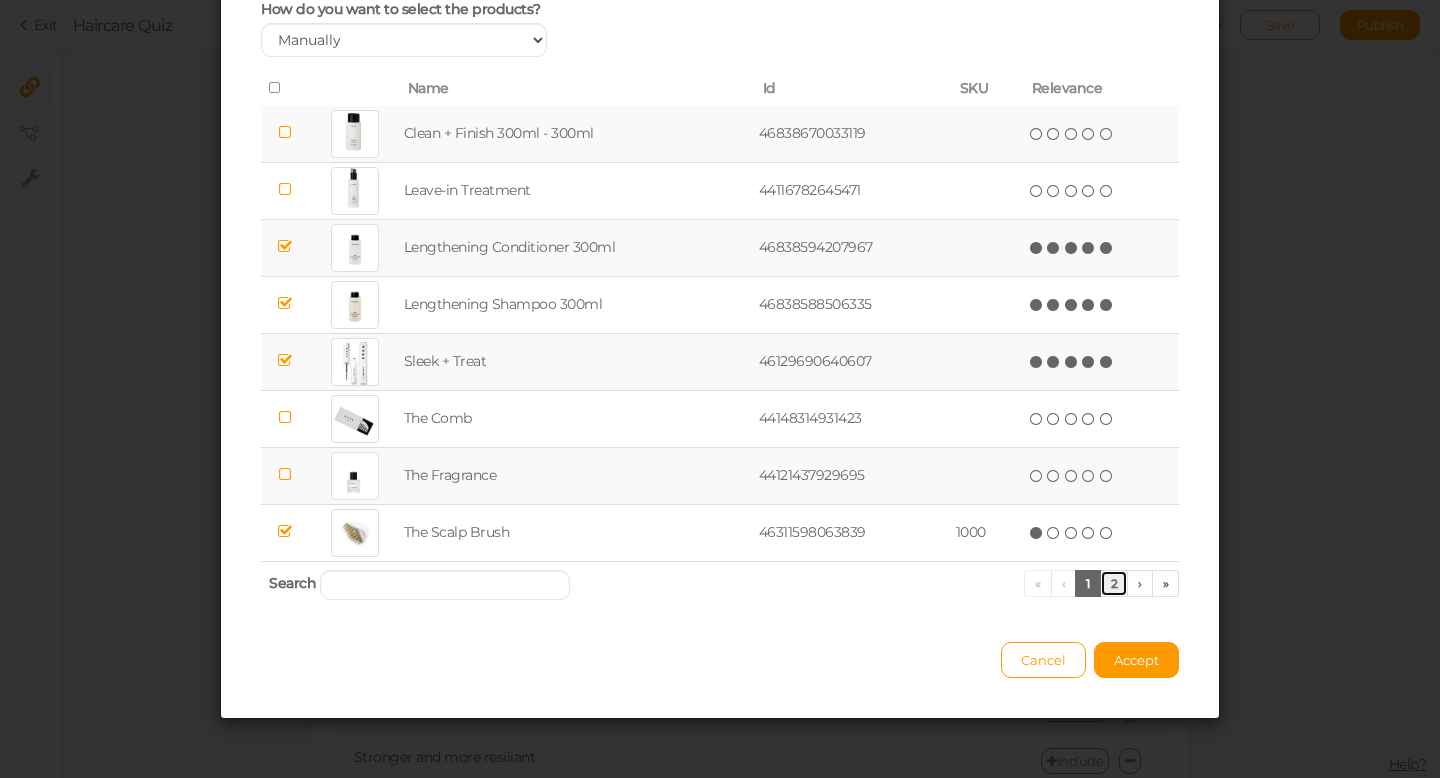click on "2" at bounding box center [1114, 583] 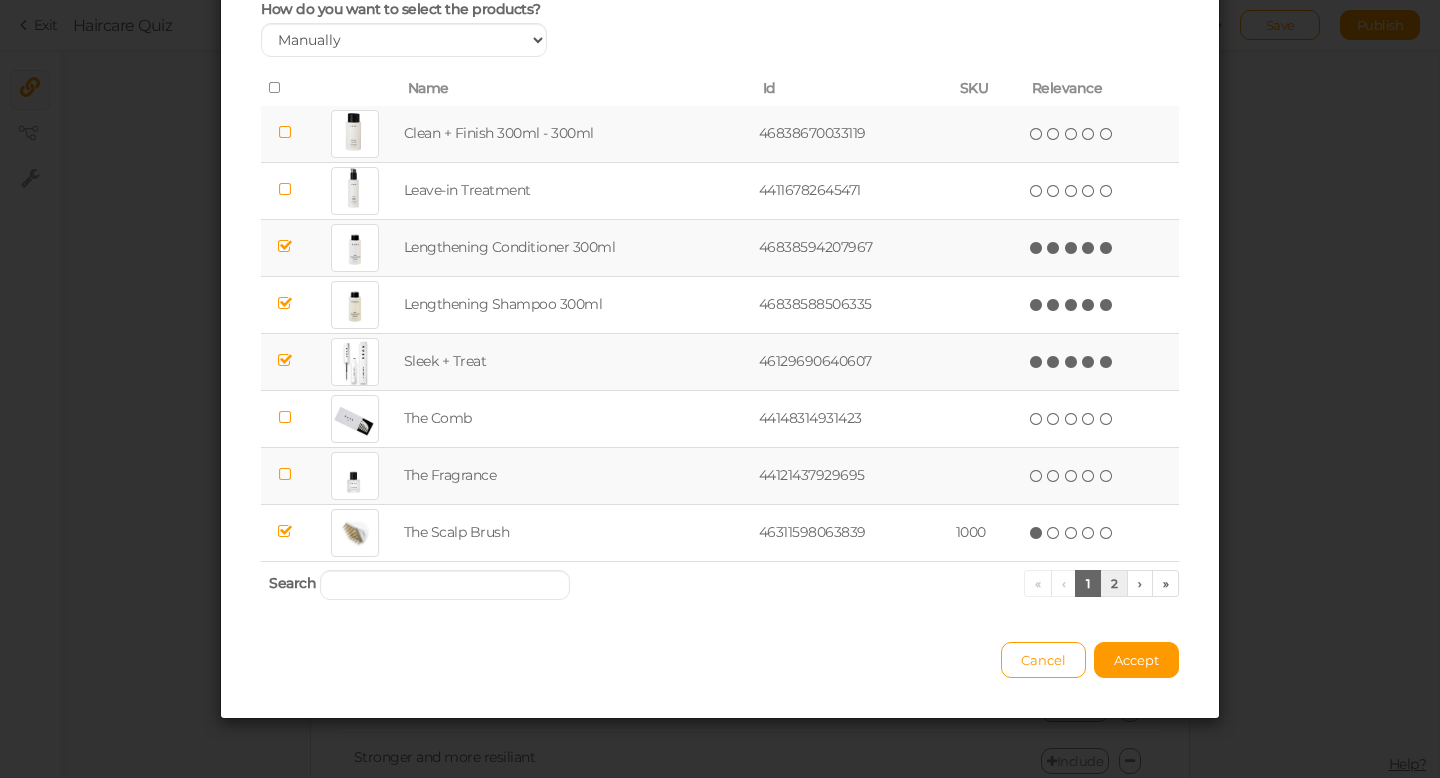 scroll, scrollTop: 0, scrollLeft: 0, axis: both 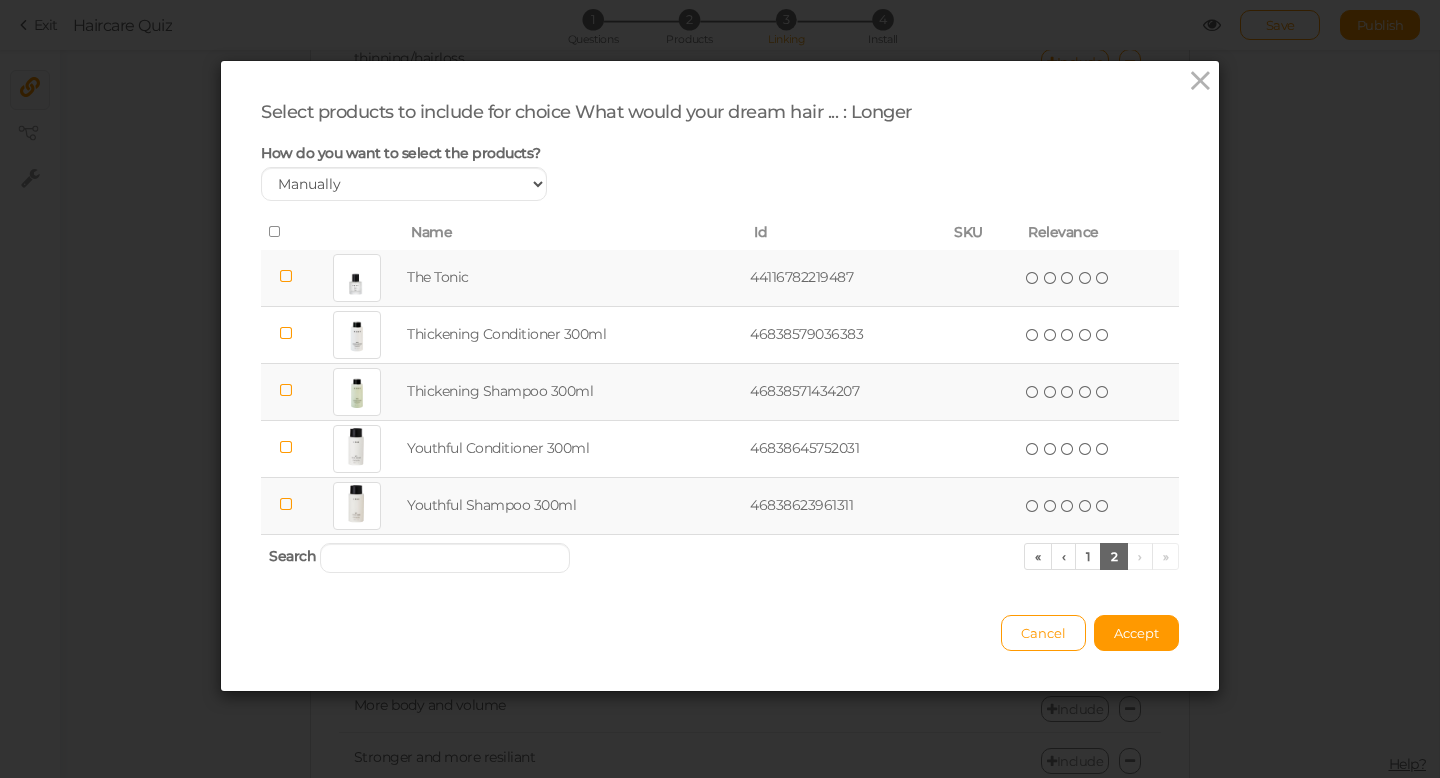 click at bounding box center (286, 276) 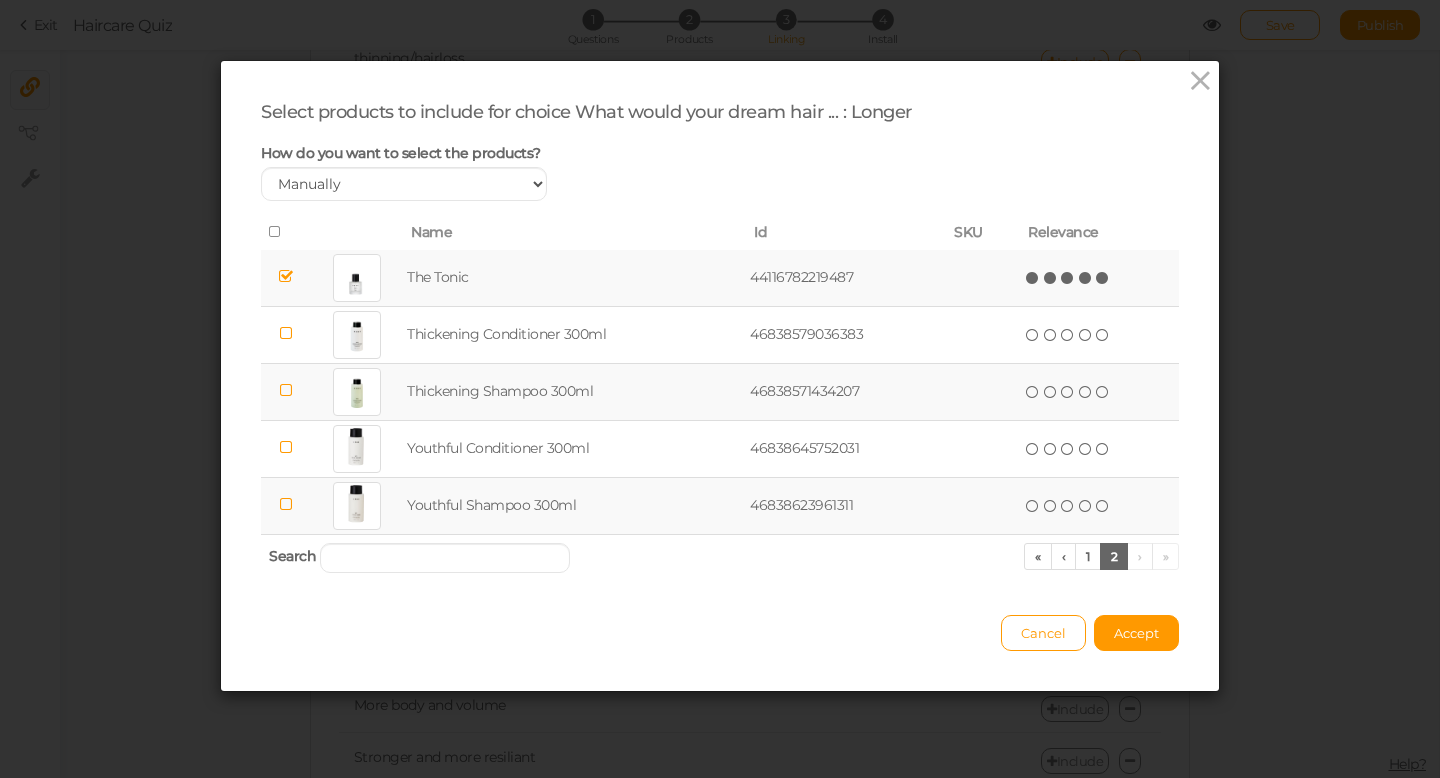 click at bounding box center [1103, 278] 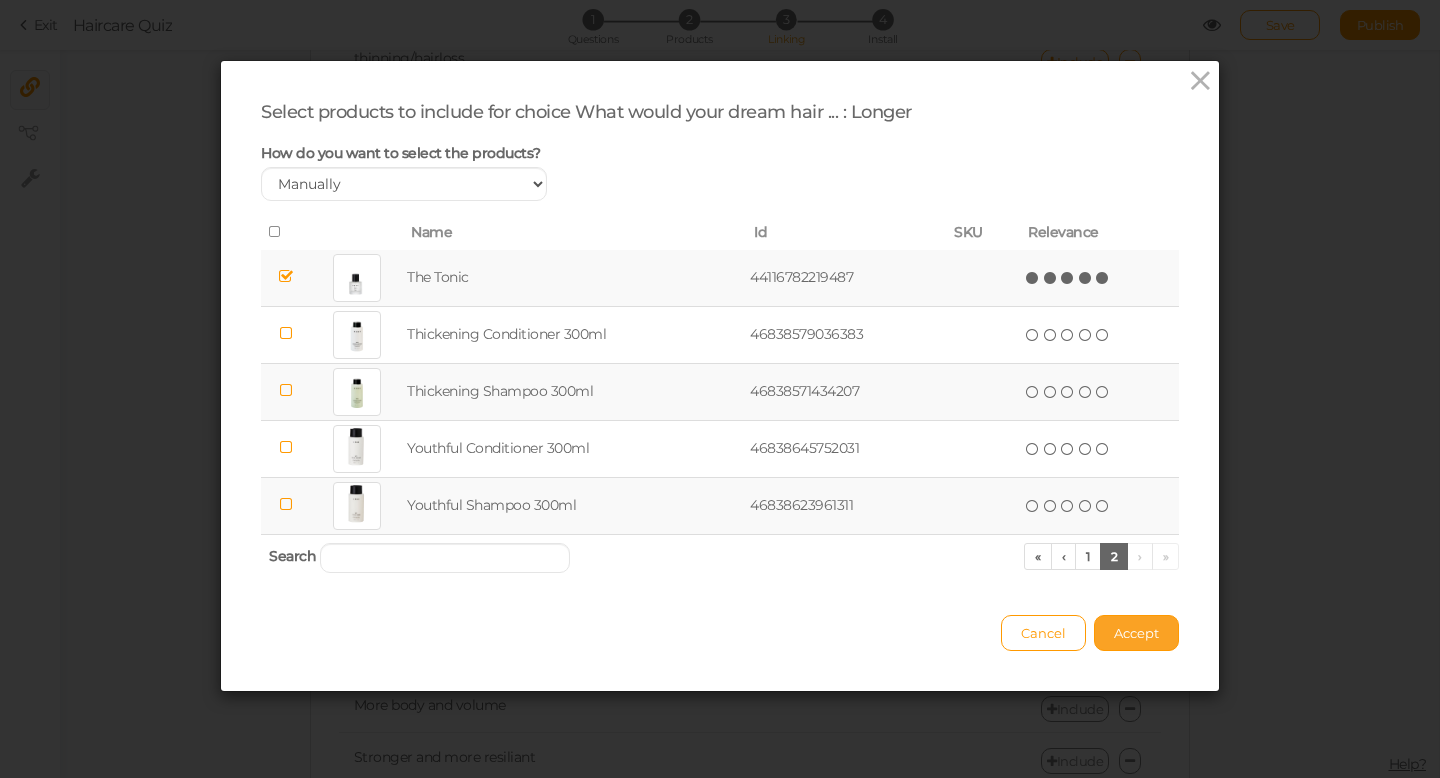 click on "Accept" at bounding box center [1136, 633] 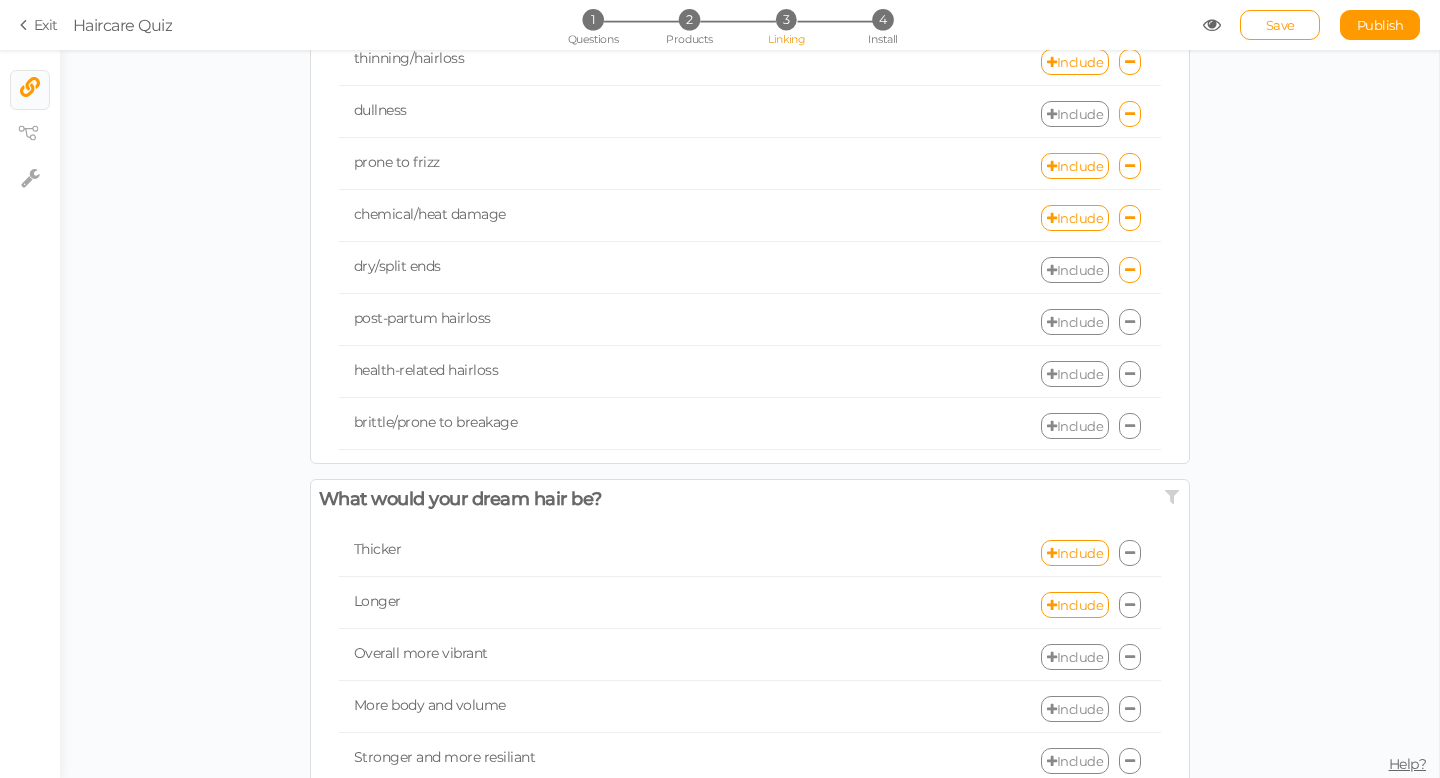 click on "Include" at bounding box center [1075, 657] 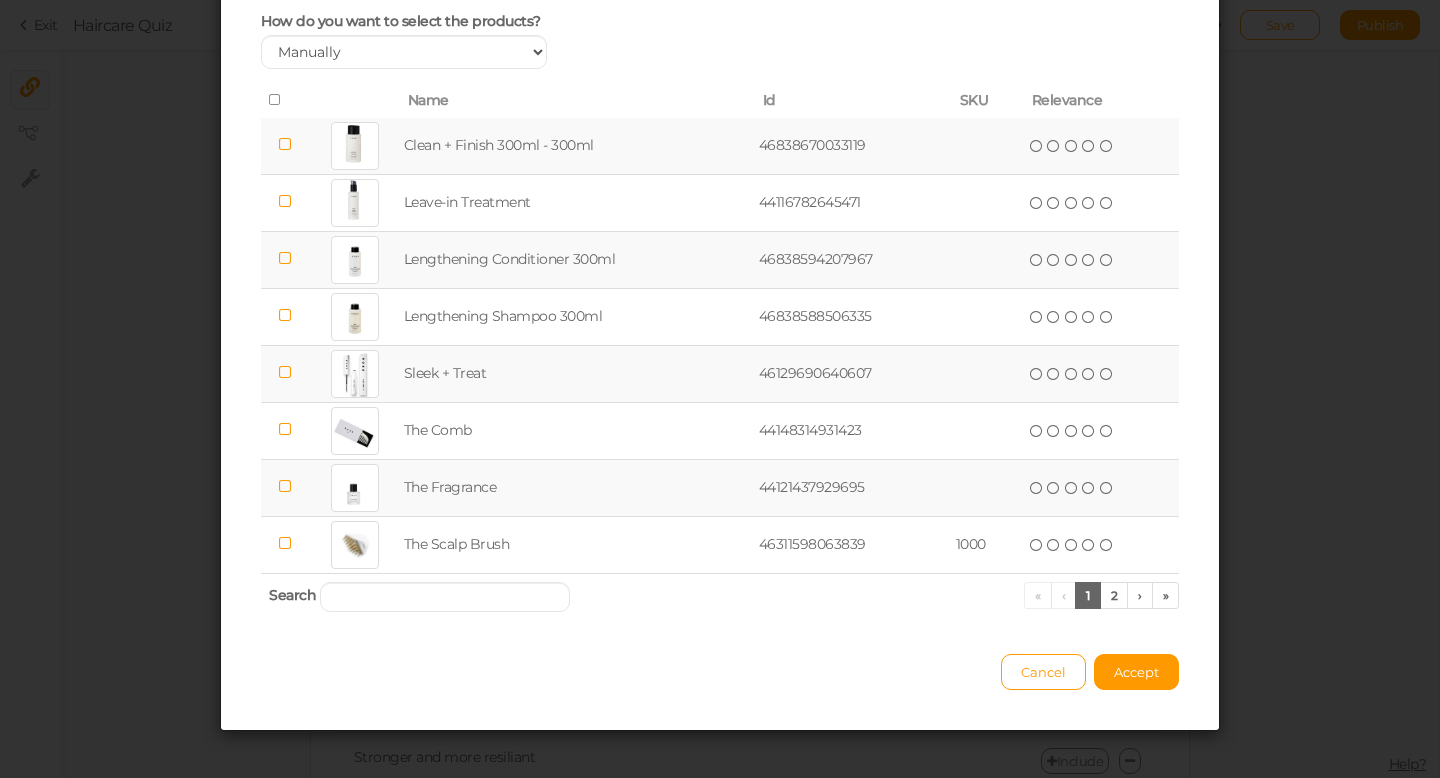 scroll, scrollTop: 144, scrollLeft: 0, axis: vertical 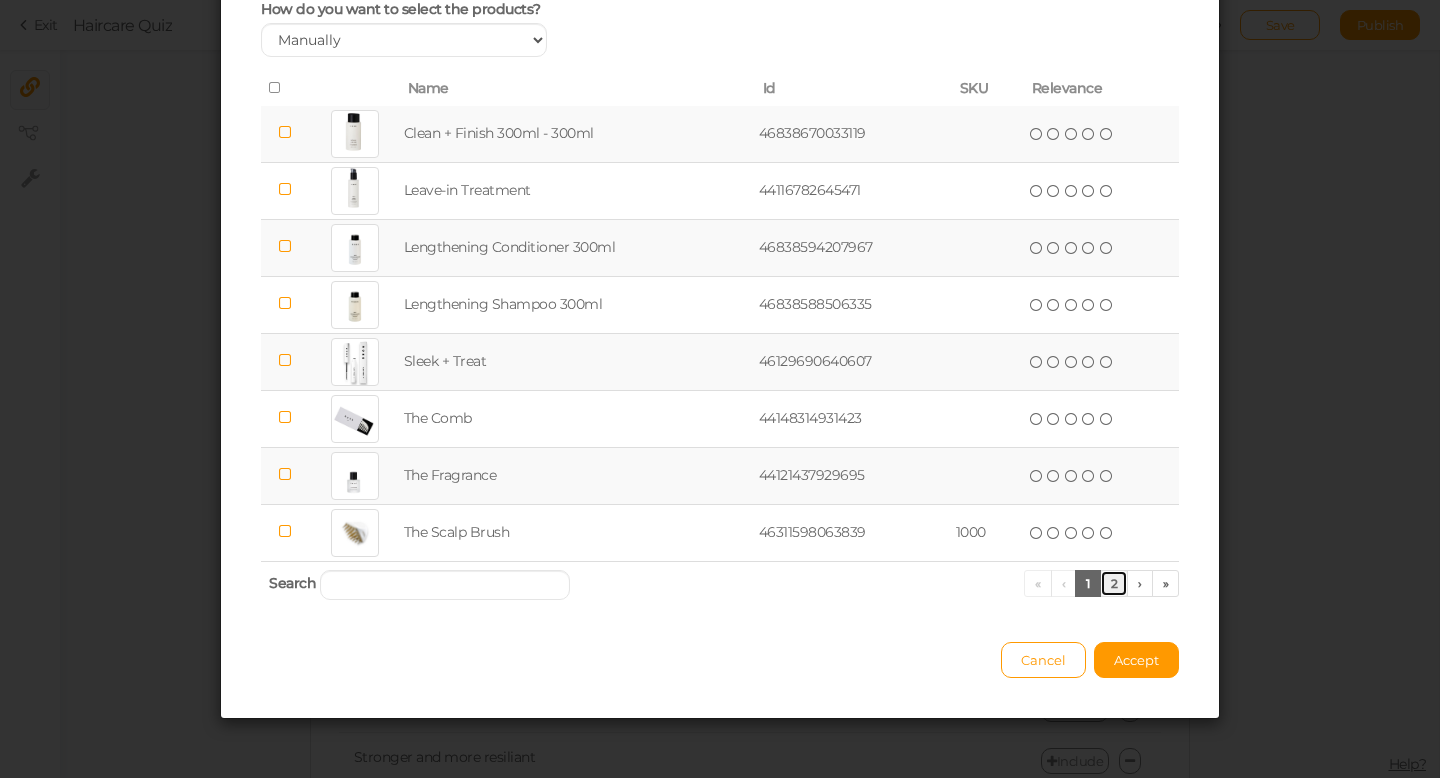 click on "2" at bounding box center [1114, 583] 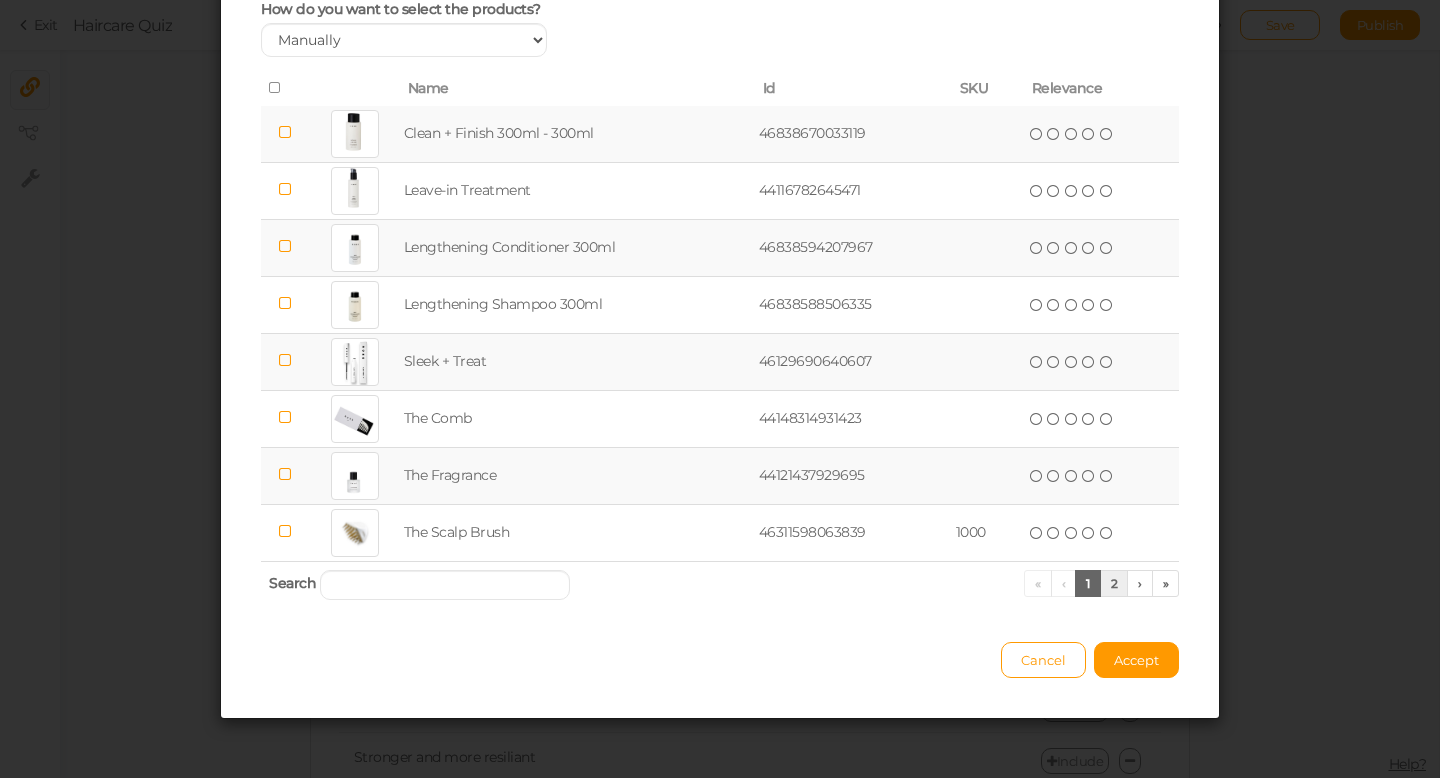 scroll, scrollTop: 0, scrollLeft: 0, axis: both 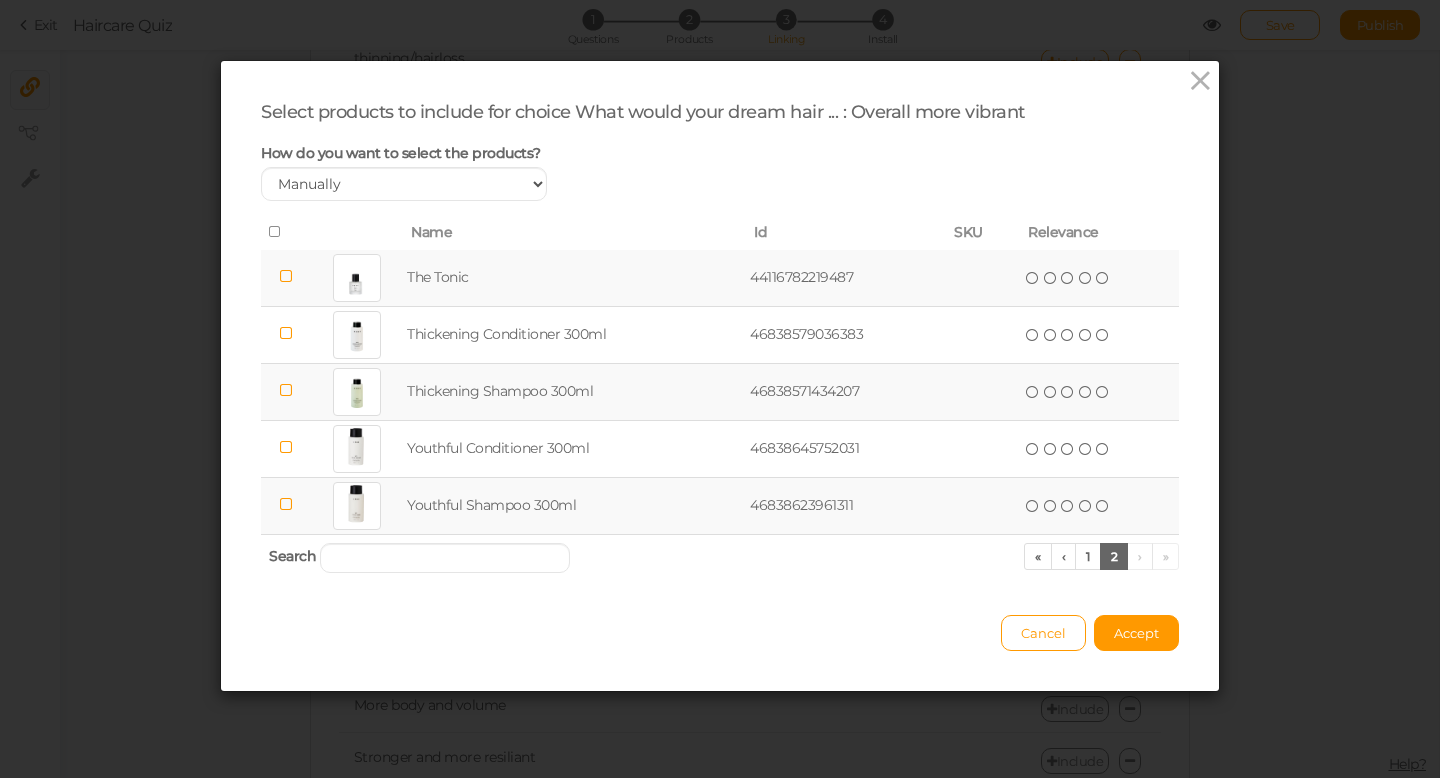 click at bounding box center (286, 276) 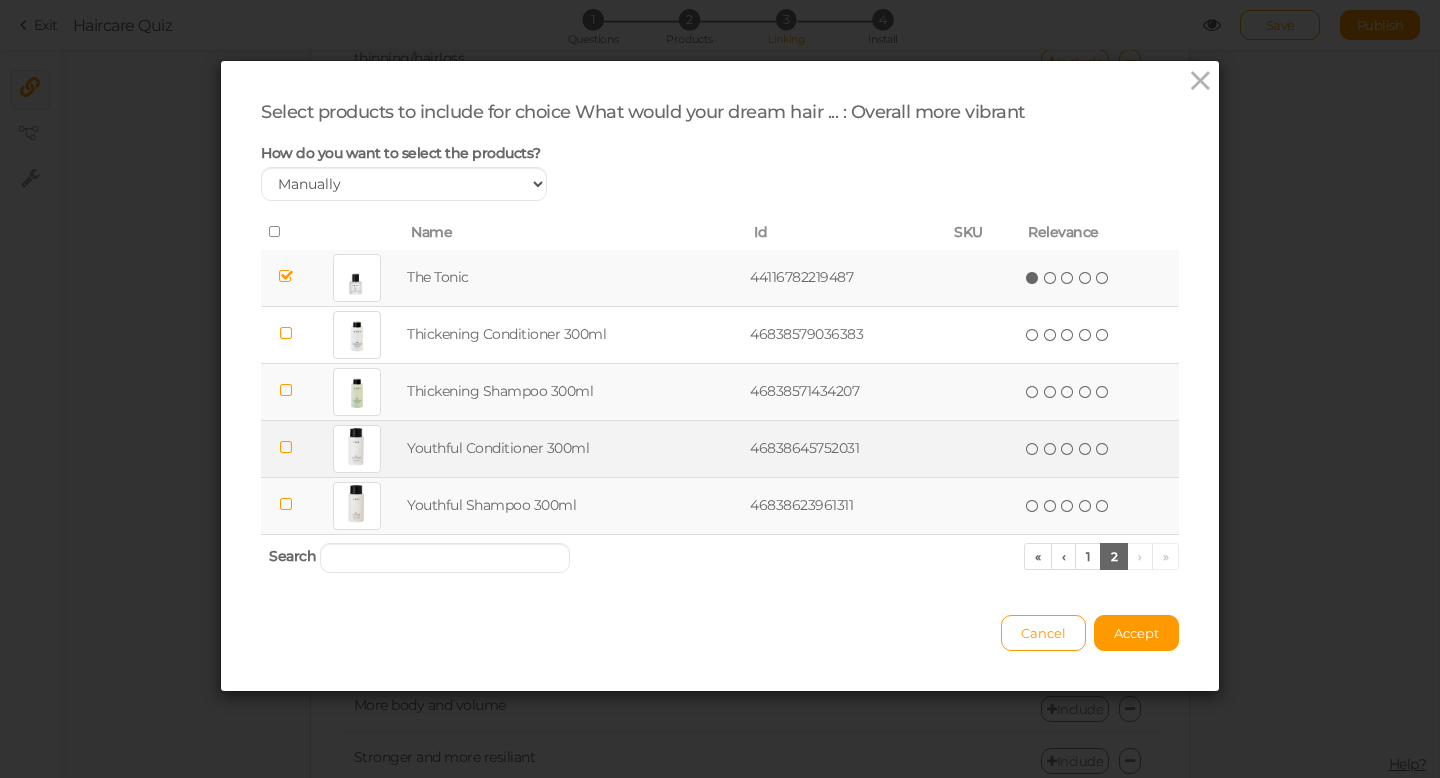 click at bounding box center [286, 447] 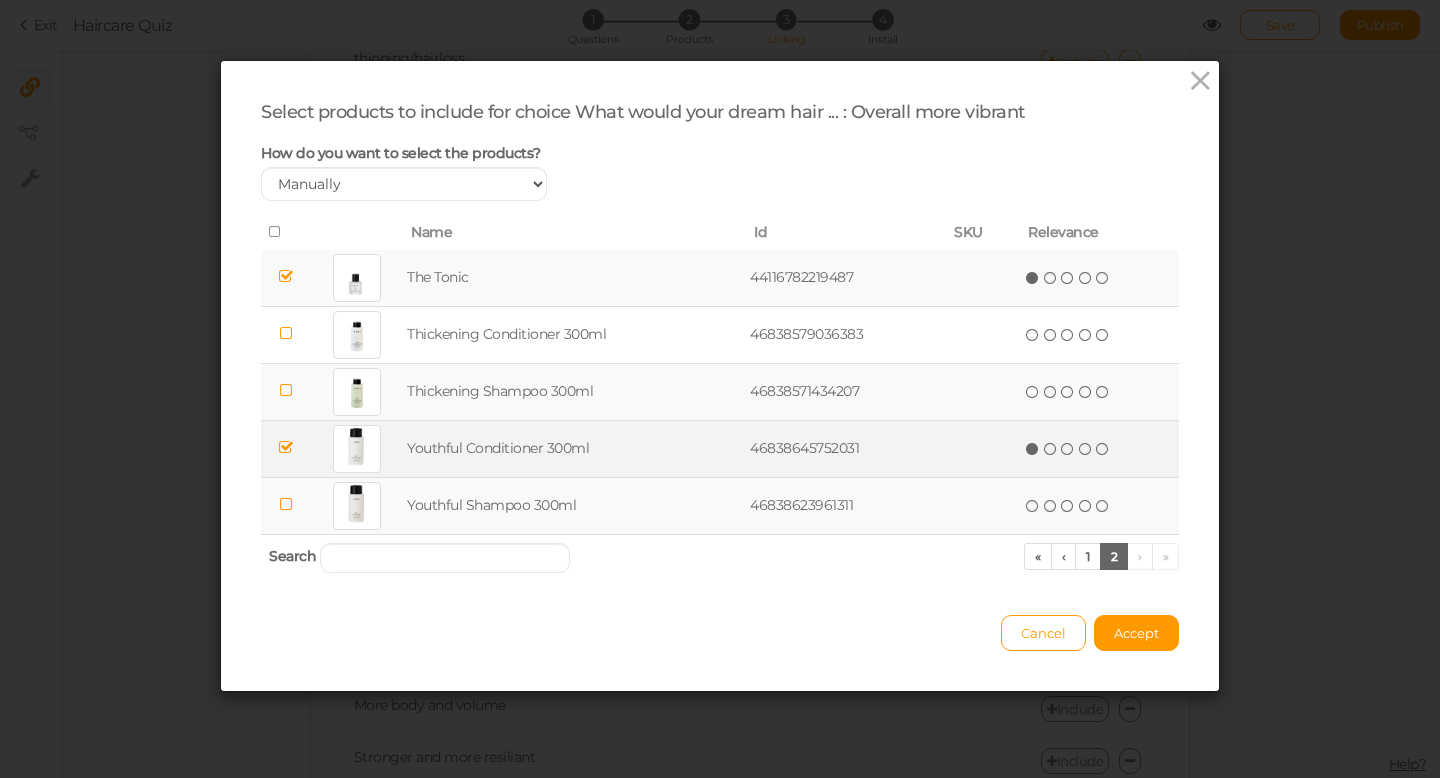 click at bounding box center (286, 504) 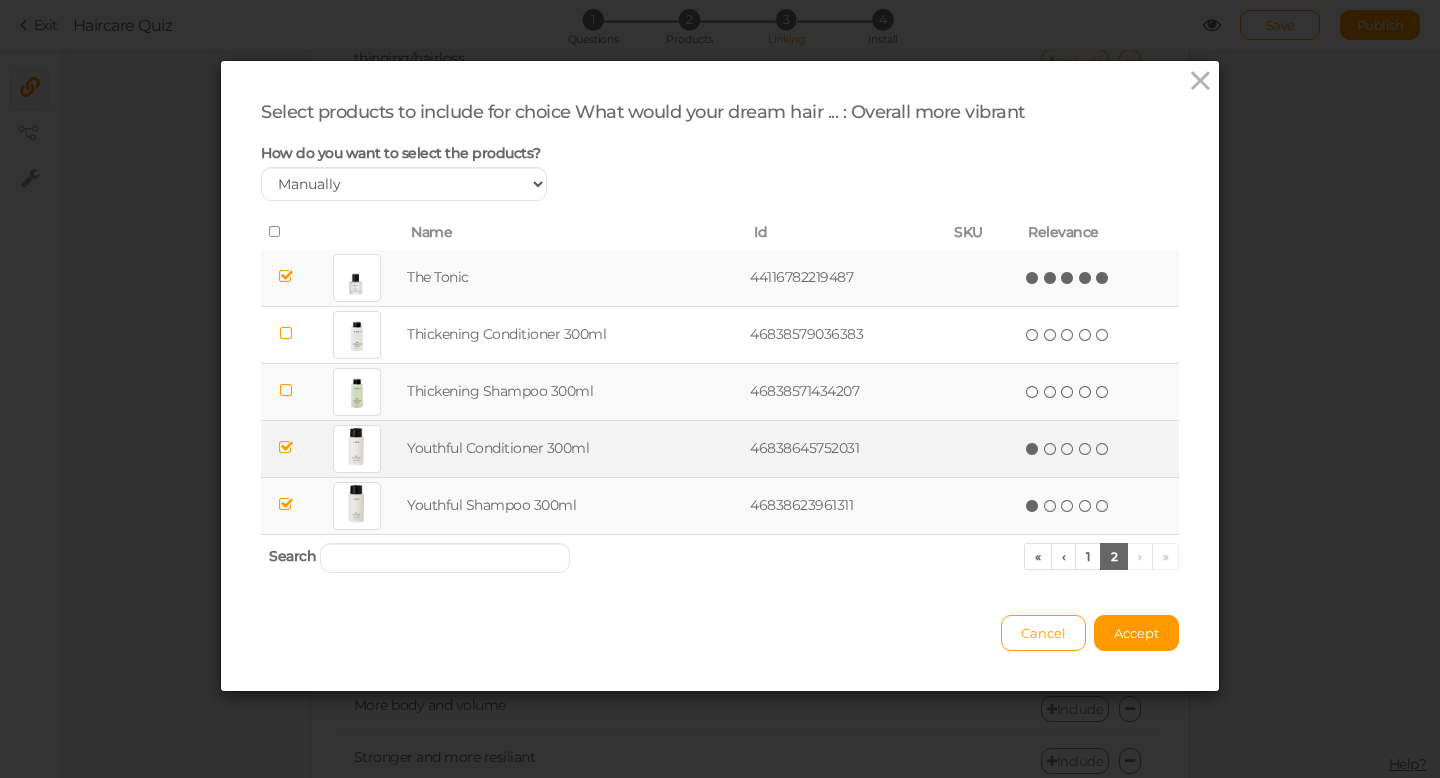 click at bounding box center [1103, 278] 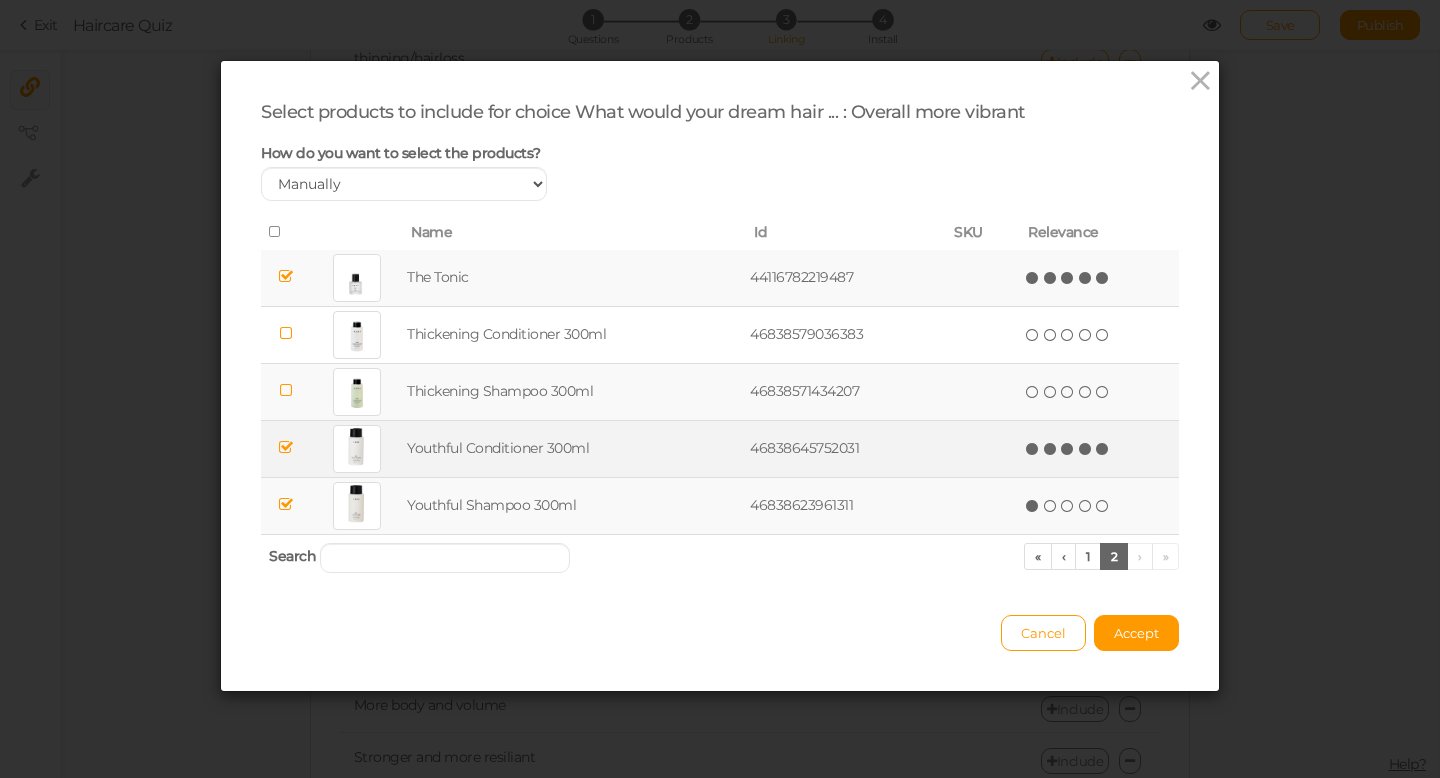 click at bounding box center (1103, 449) 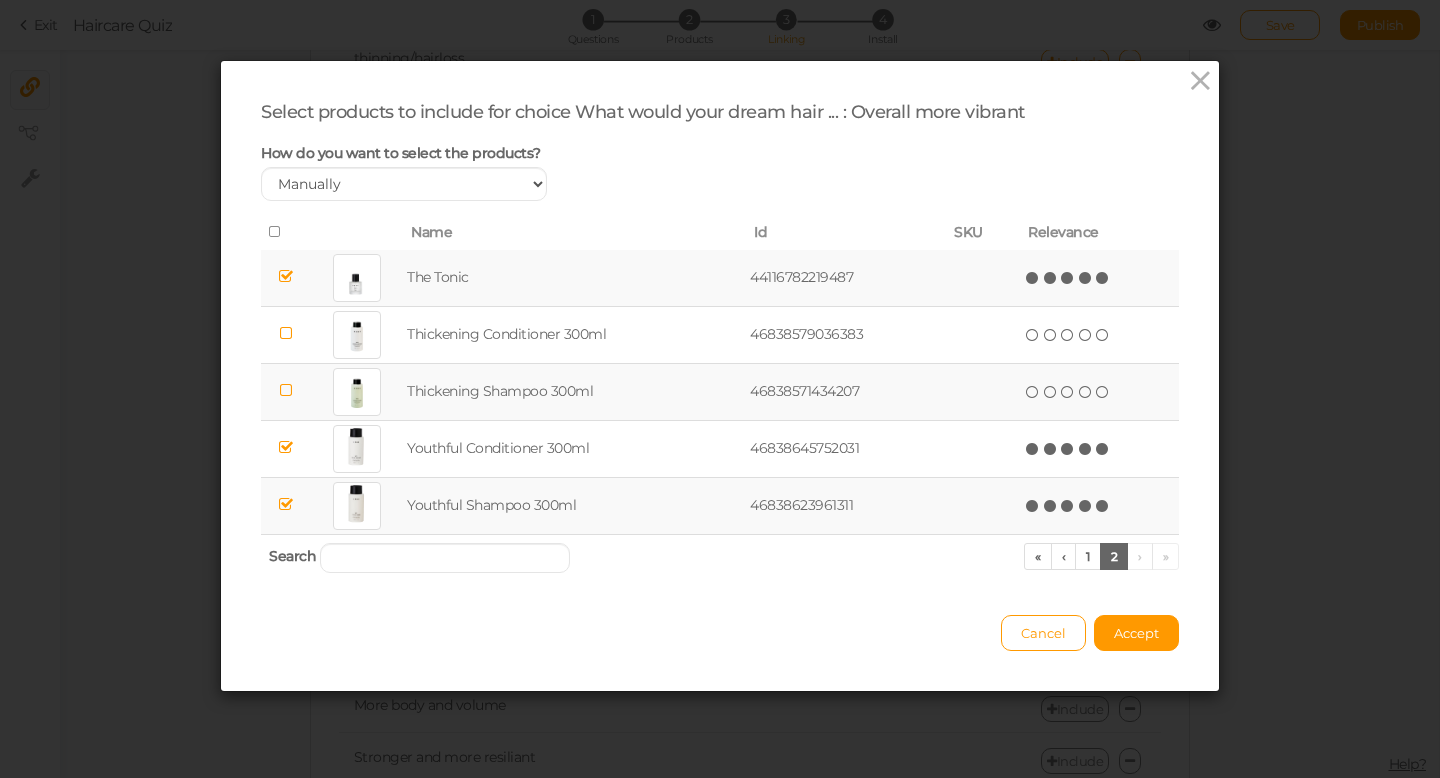 click at bounding box center [1103, 506] 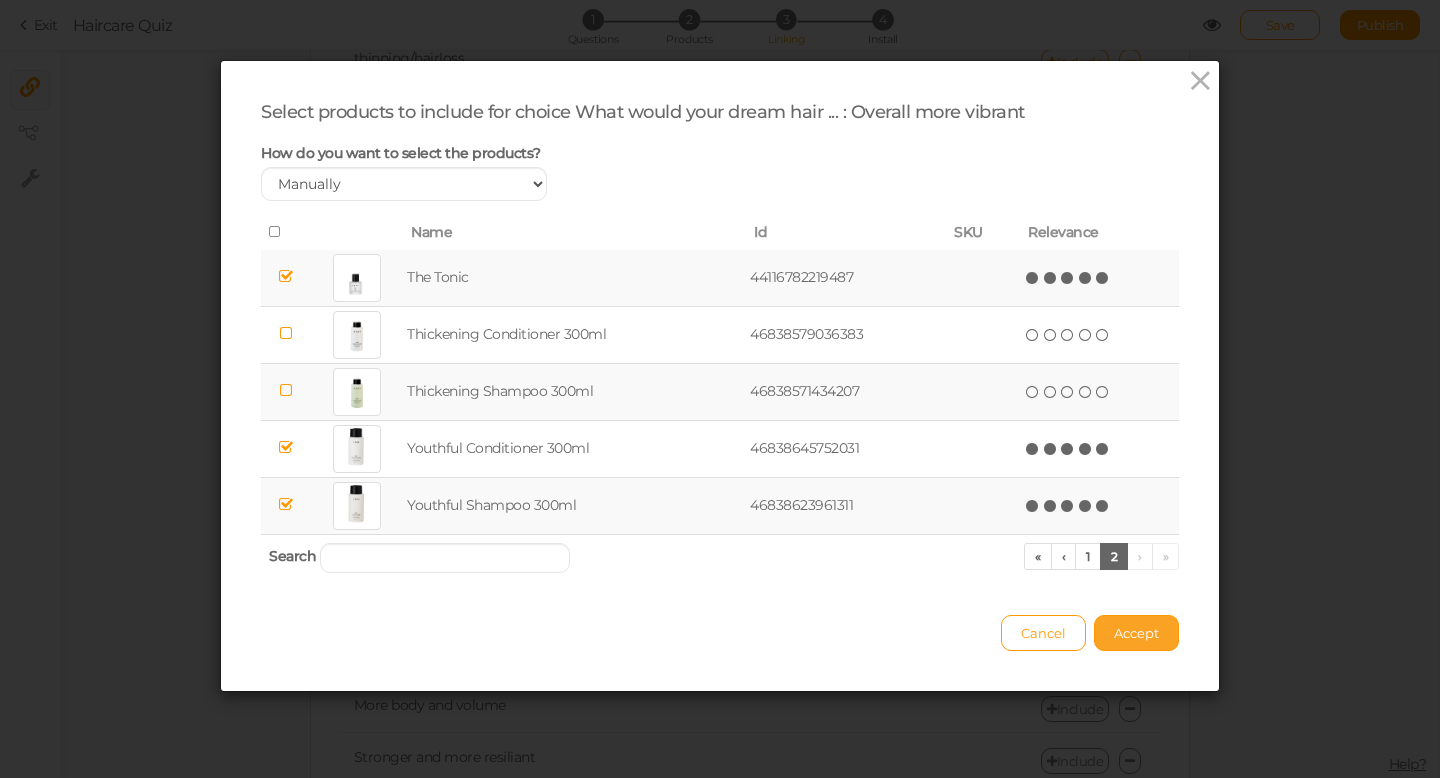 click on "Accept" at bounding box center [1136, 633] 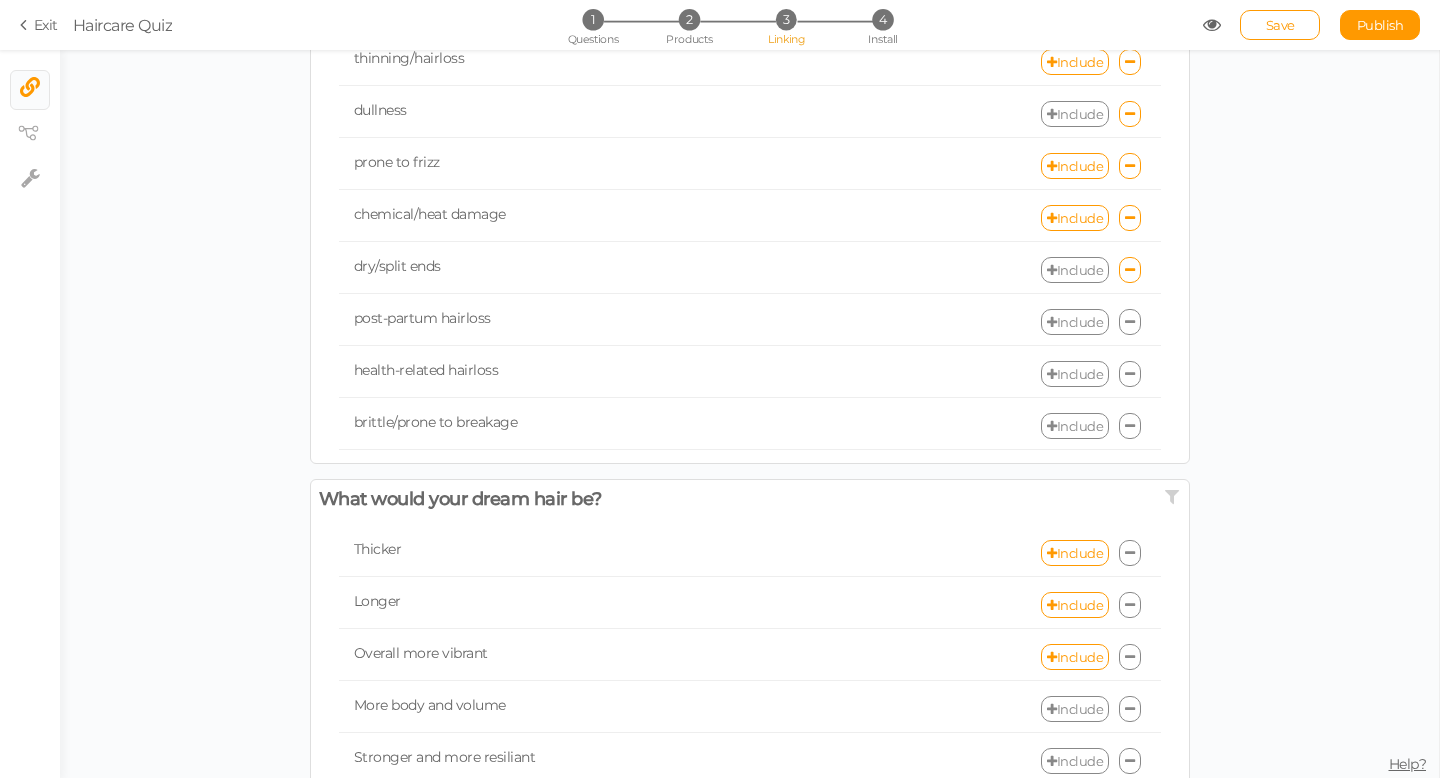 scroll, scrollTop: 734, scrollLeft: 0, axis: vertical 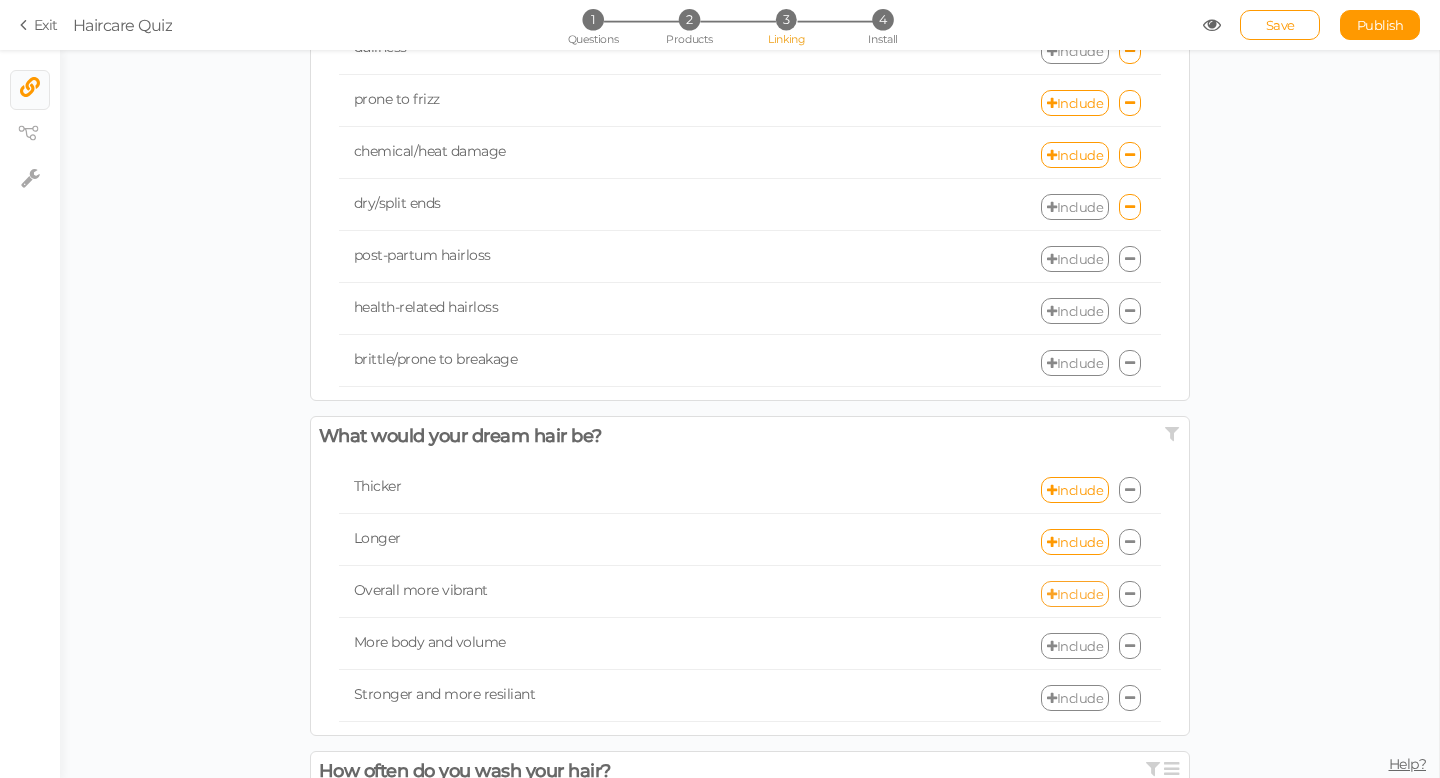 click on "Include" at bounding box center [1075, 594] 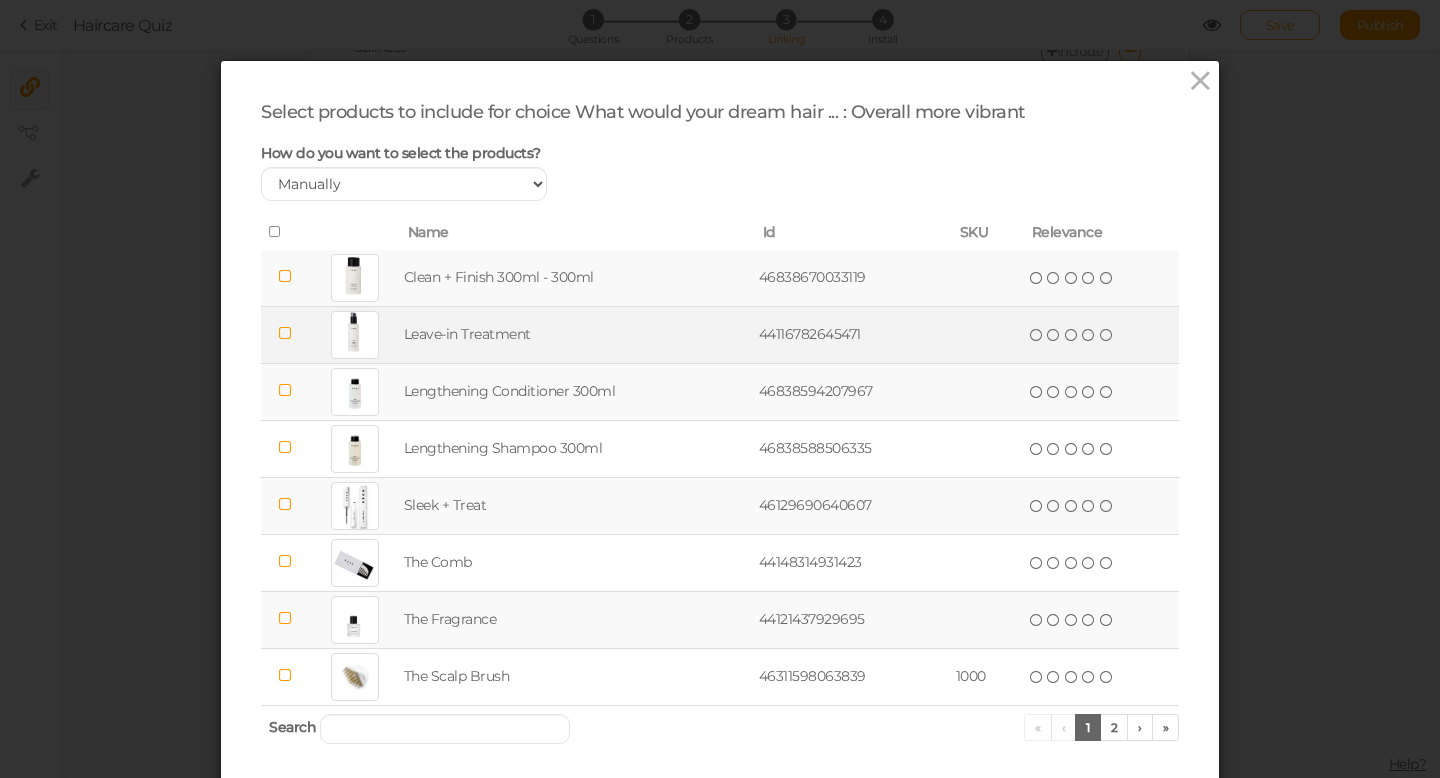 click at bounding box center [285, 333] 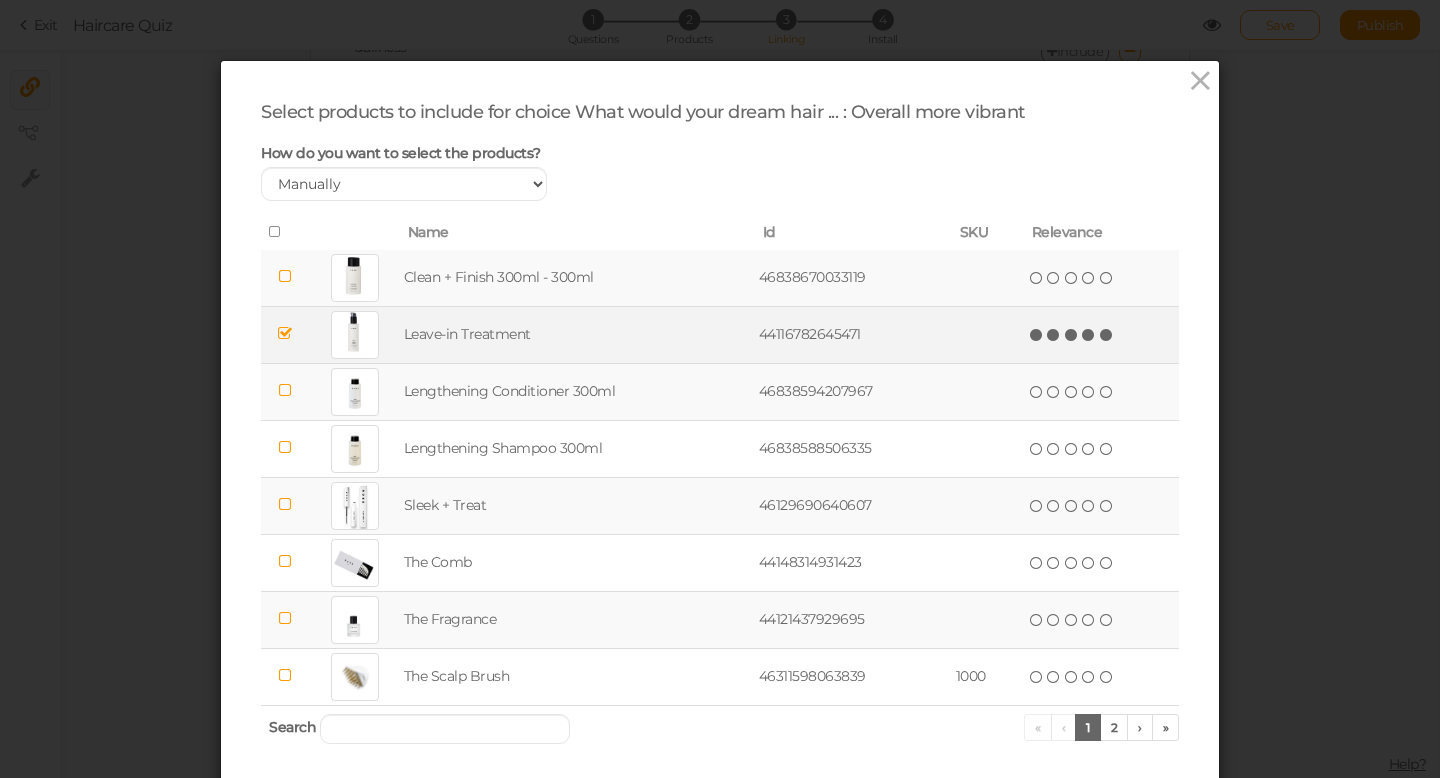 click at bounding box center (1107, 335) 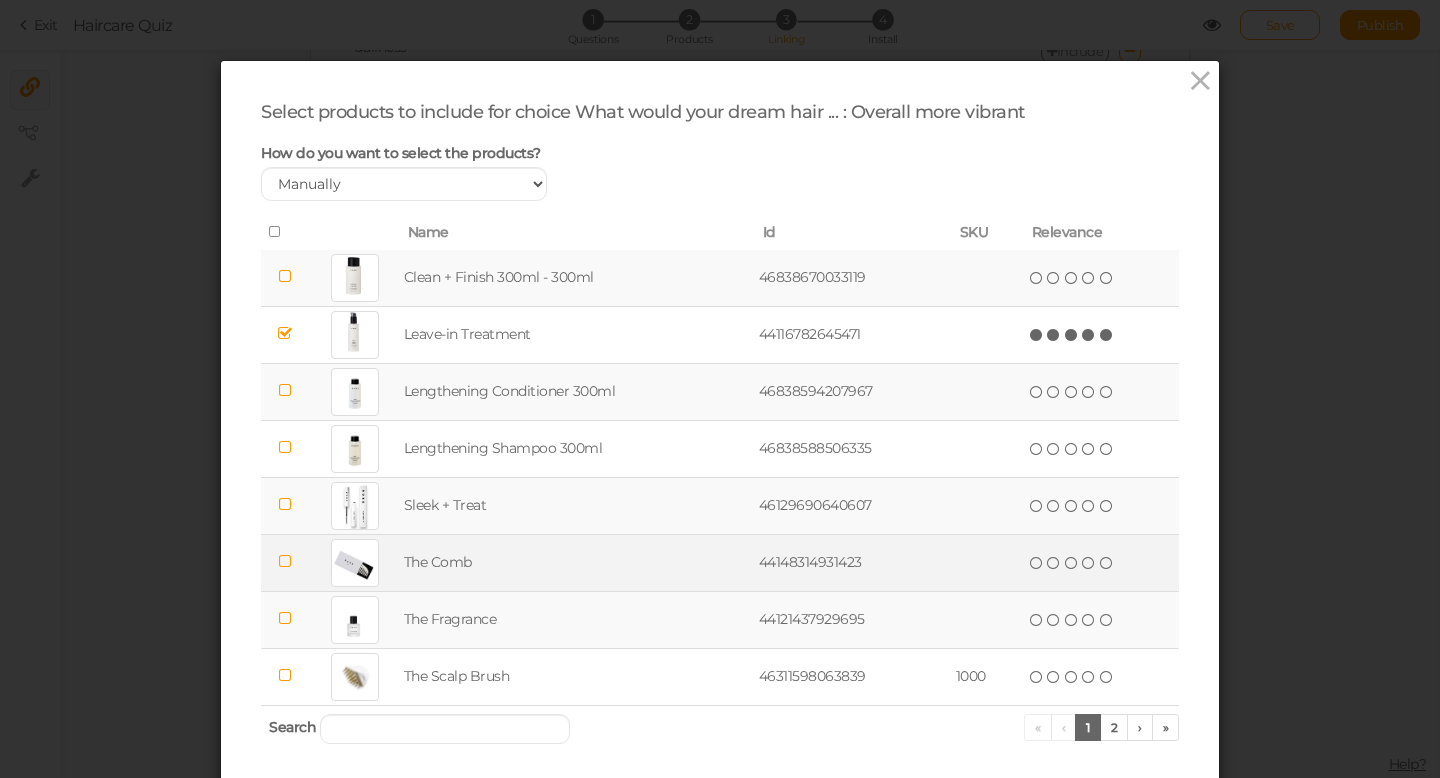 click at bounding box center (285, 561) 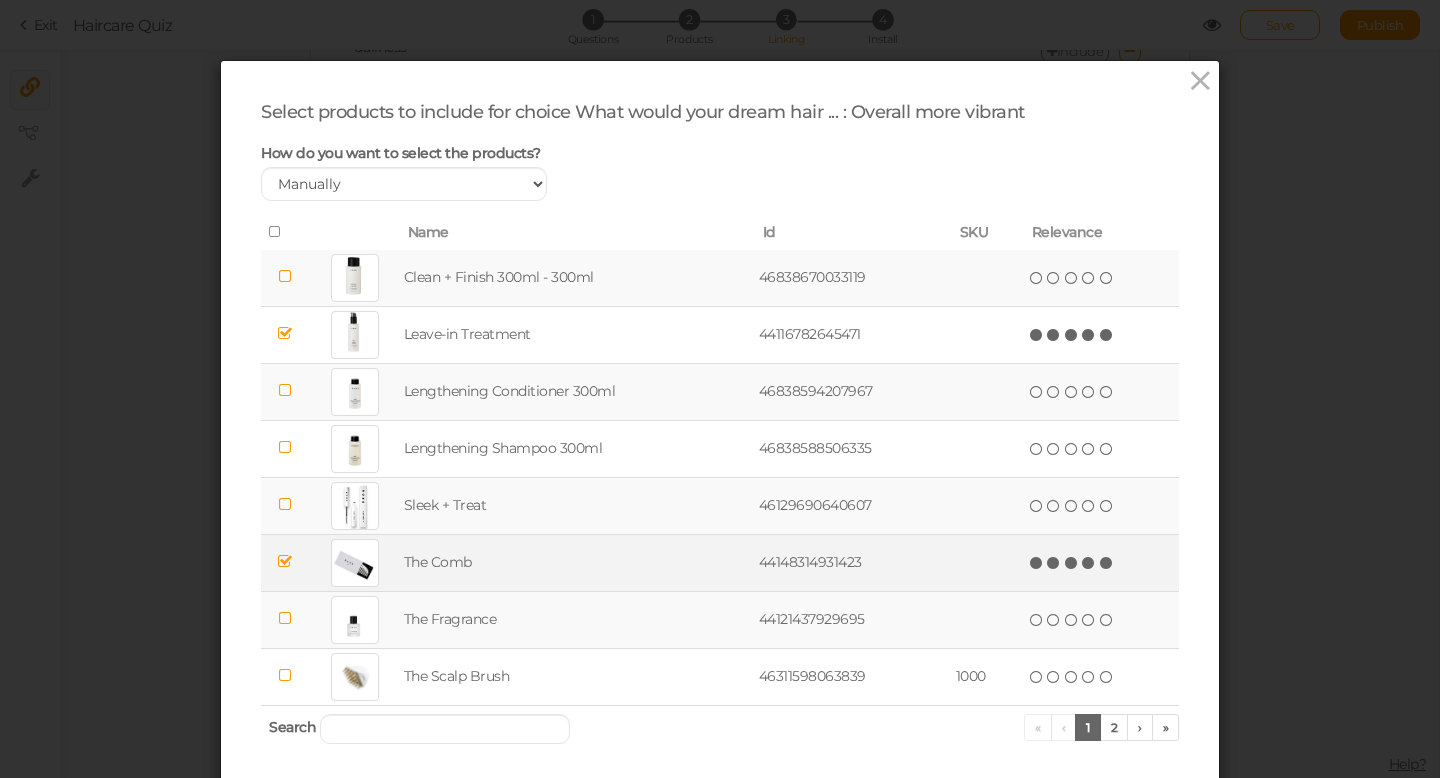 click at bounding box center [1107, 563] 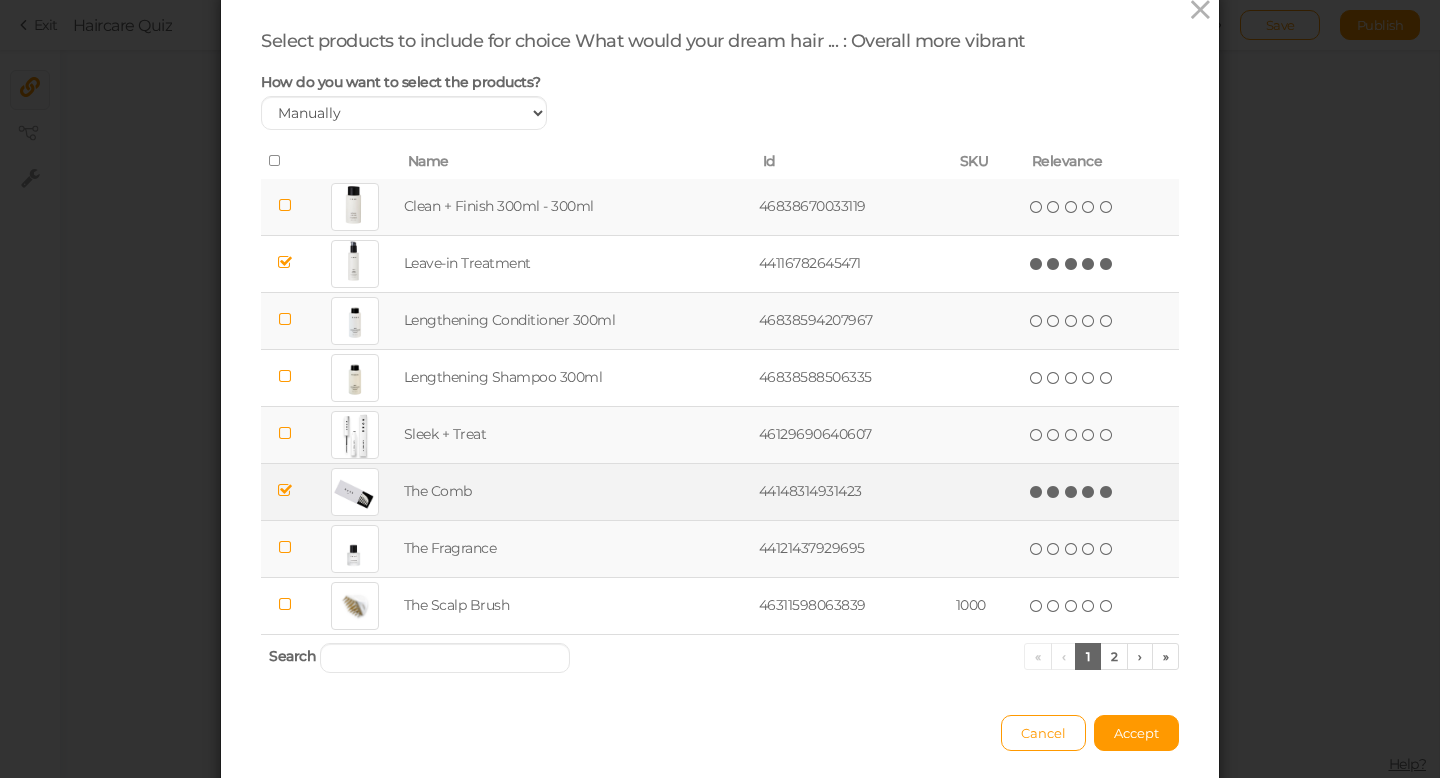 scroll, scrollTop: 77, scrollLeft: 0, axis: vertical 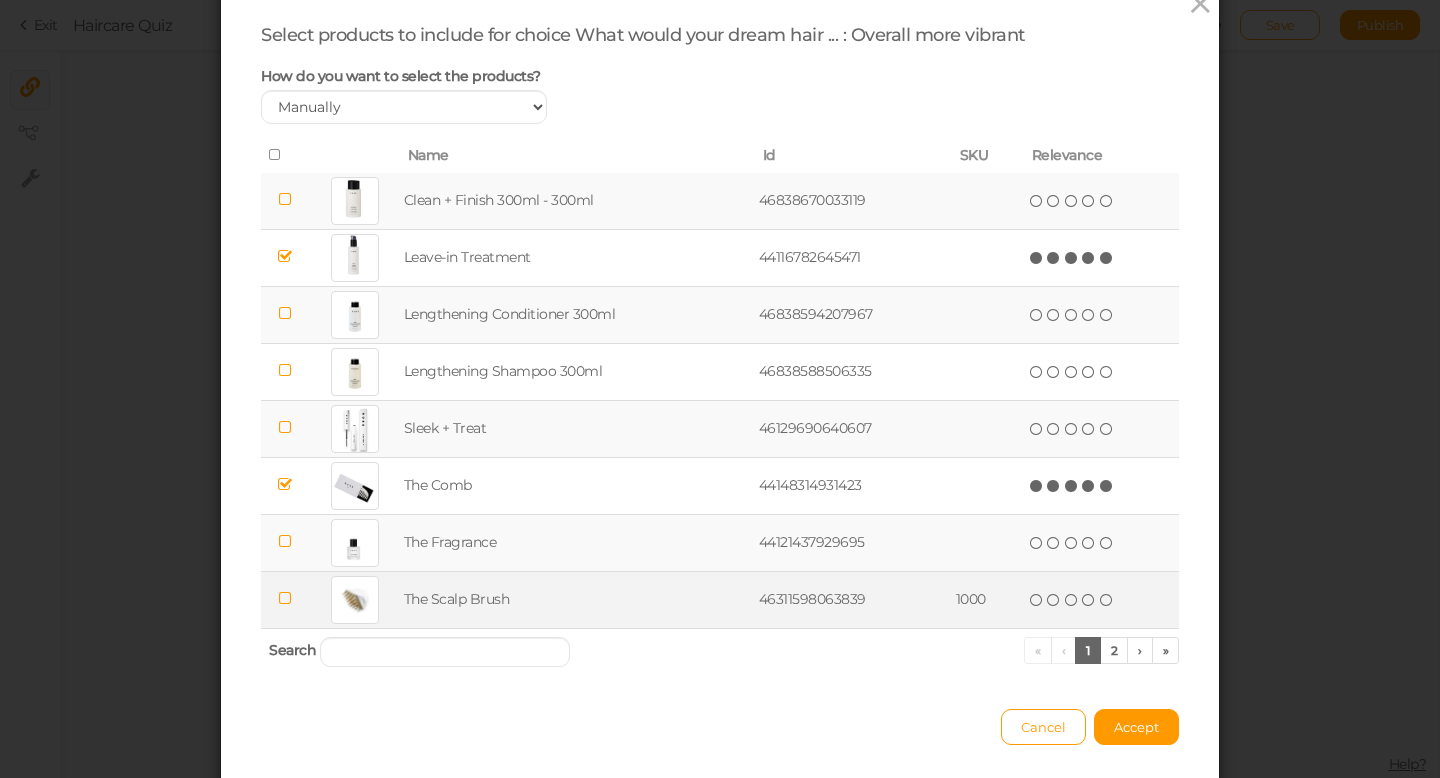 click at bounding box center (285, 598) 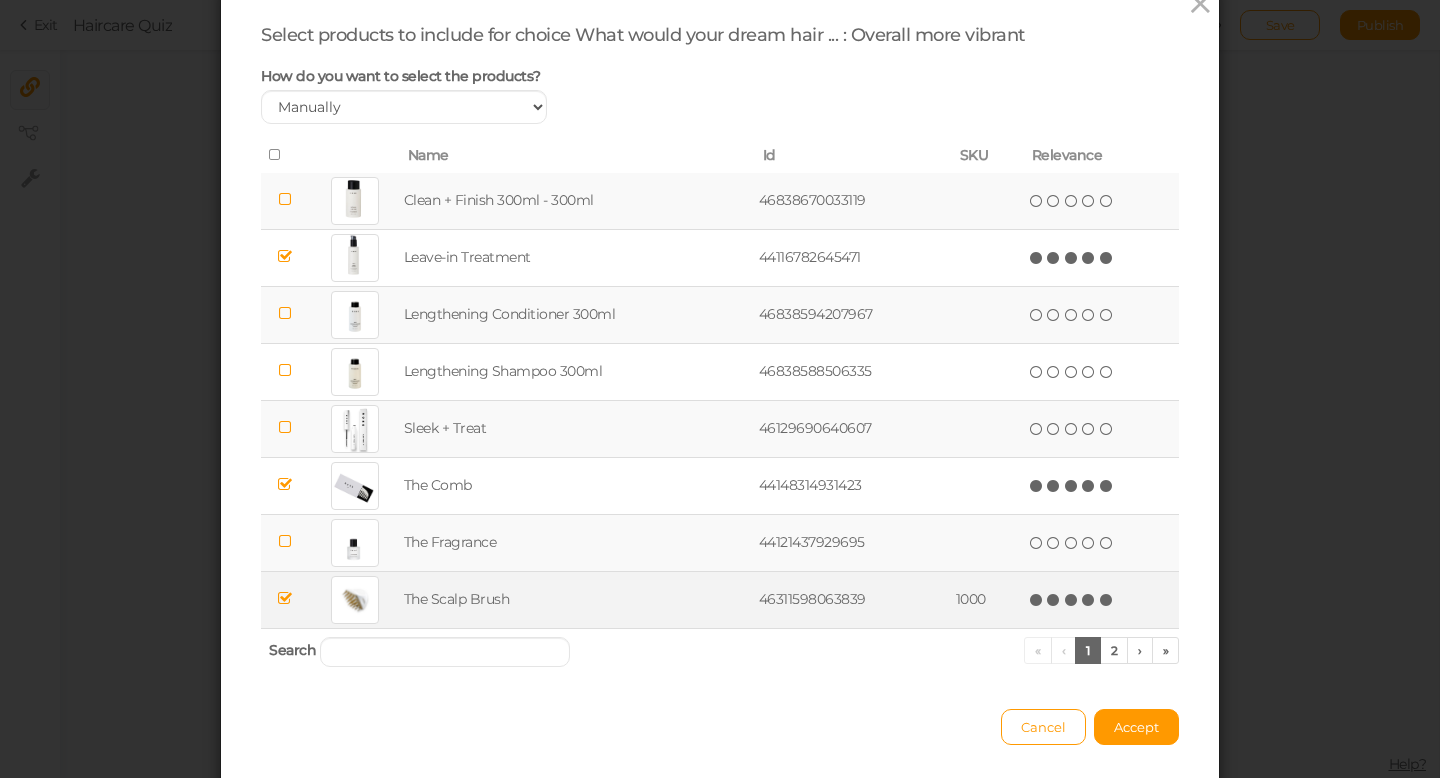 click at bounding box center [1107, 600] 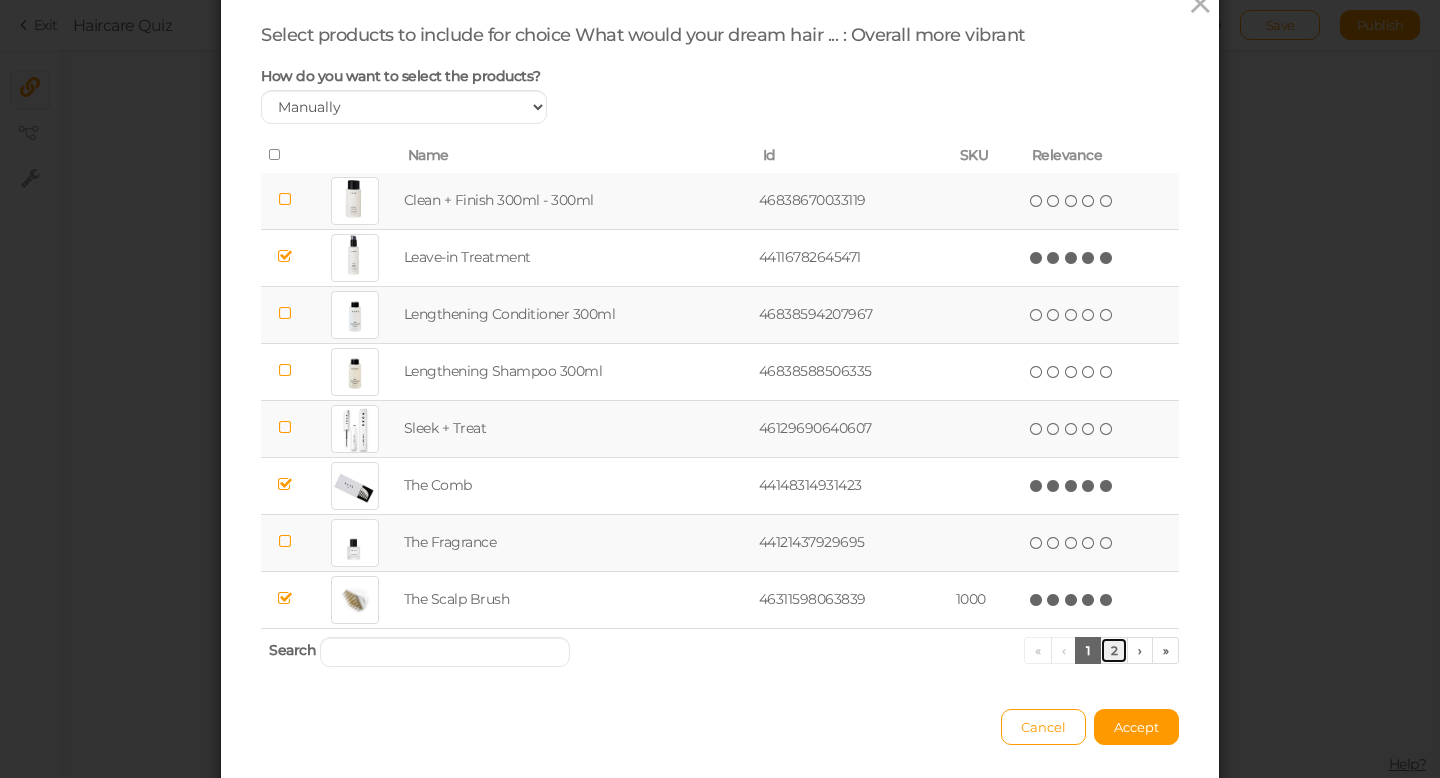click on "2" at bounding box center (1114, 650) 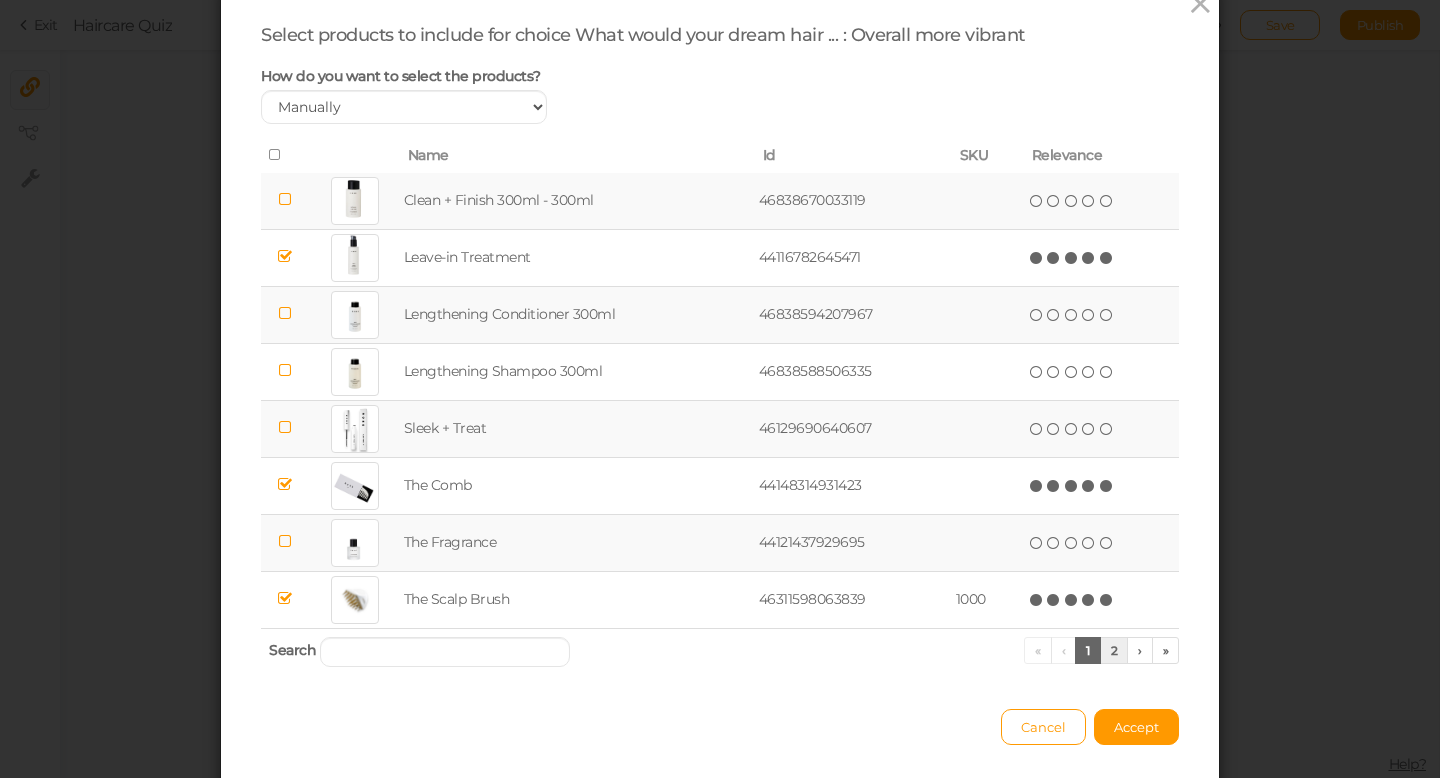 scroll, scrollTop: 0, scrollLeft: 0, axis: both 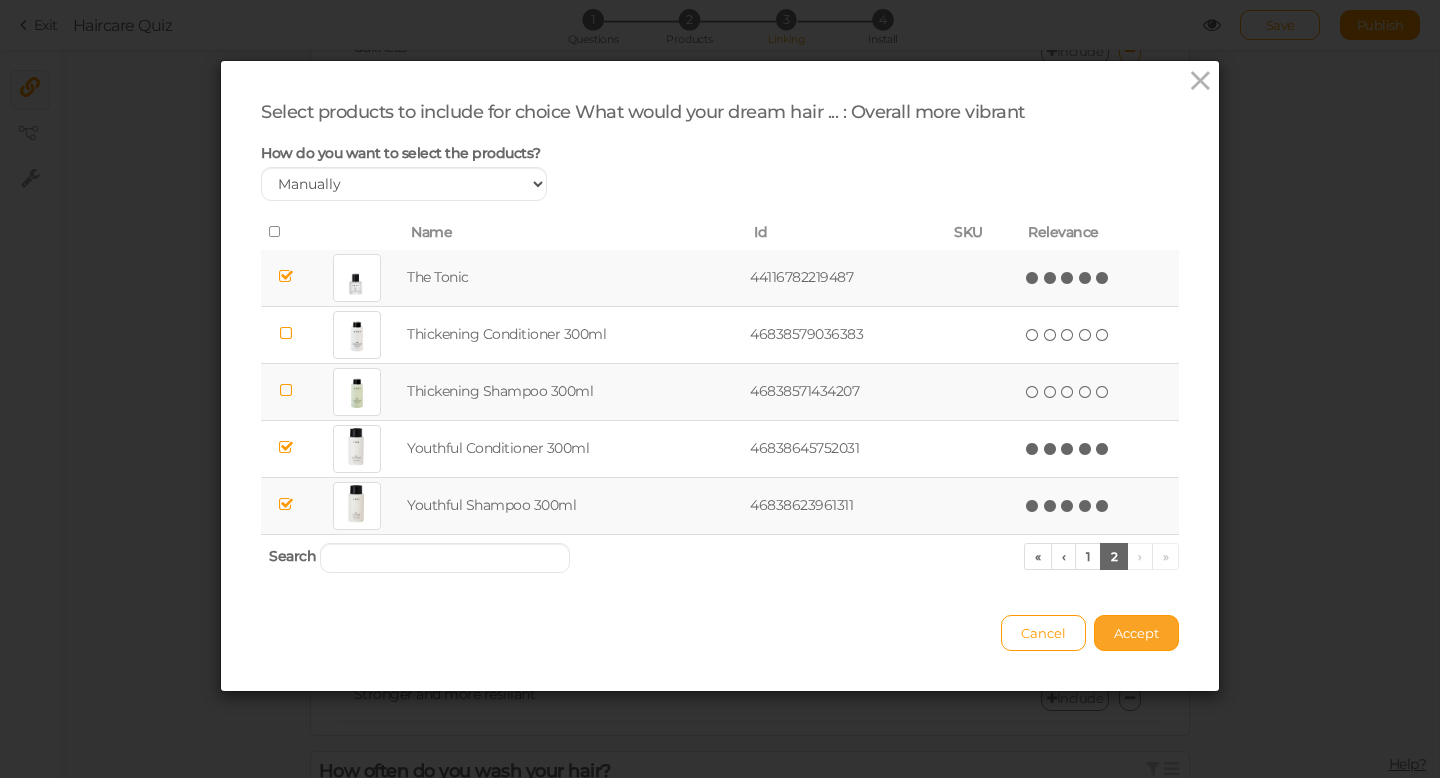 click on "Accept" at bounding box center (1136, 633) 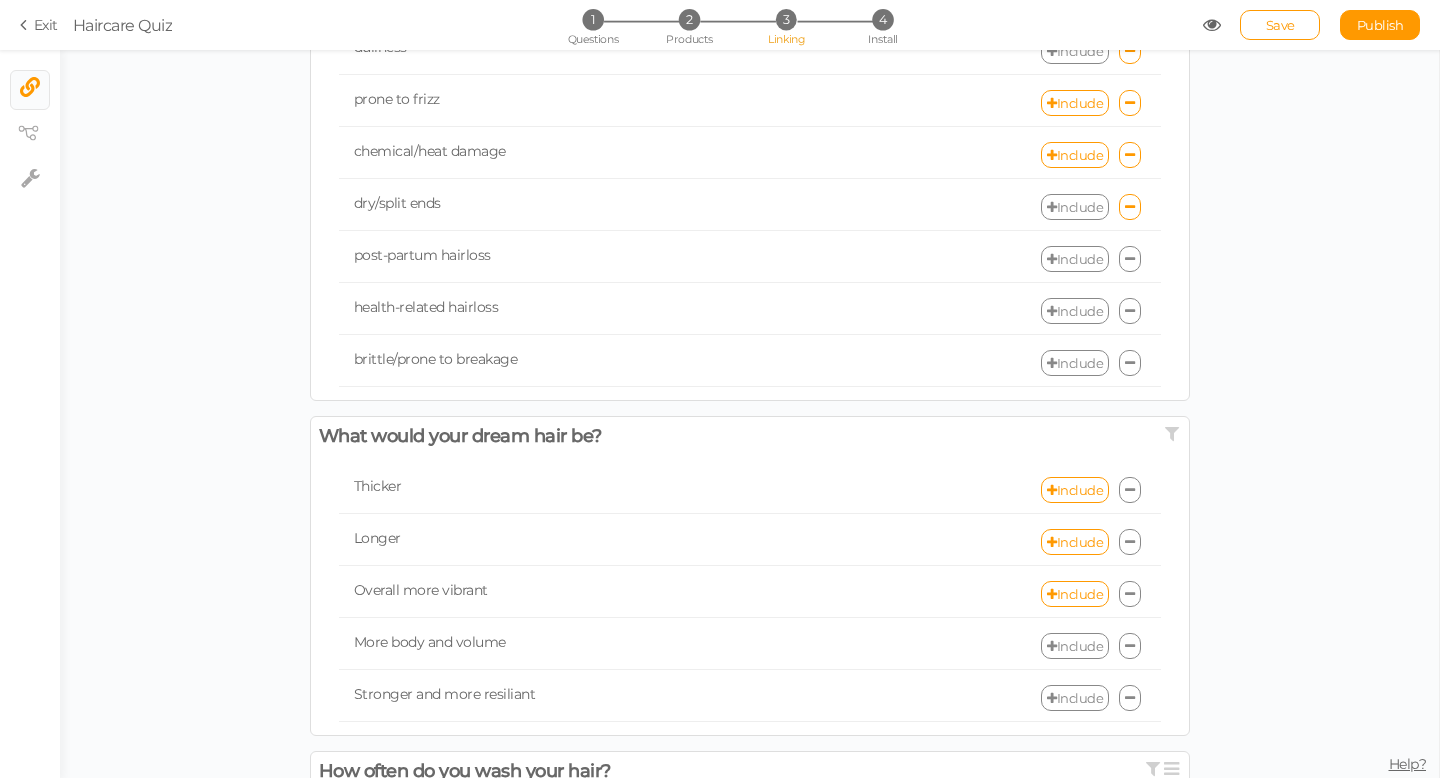 click on "Include" at bounding box center (1075, 646) 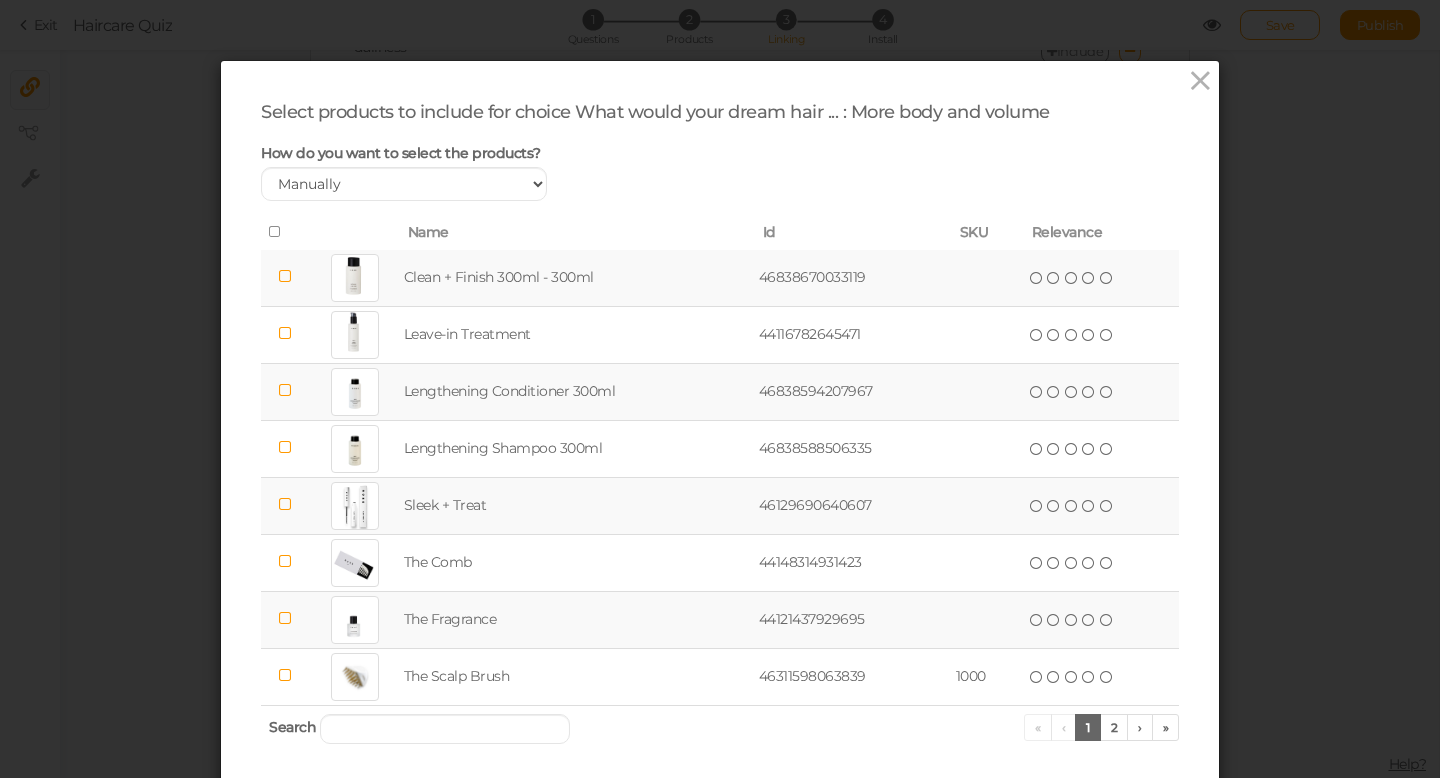 scroll, scrollTop: 49, scrollLeft: 0, axis: vertical 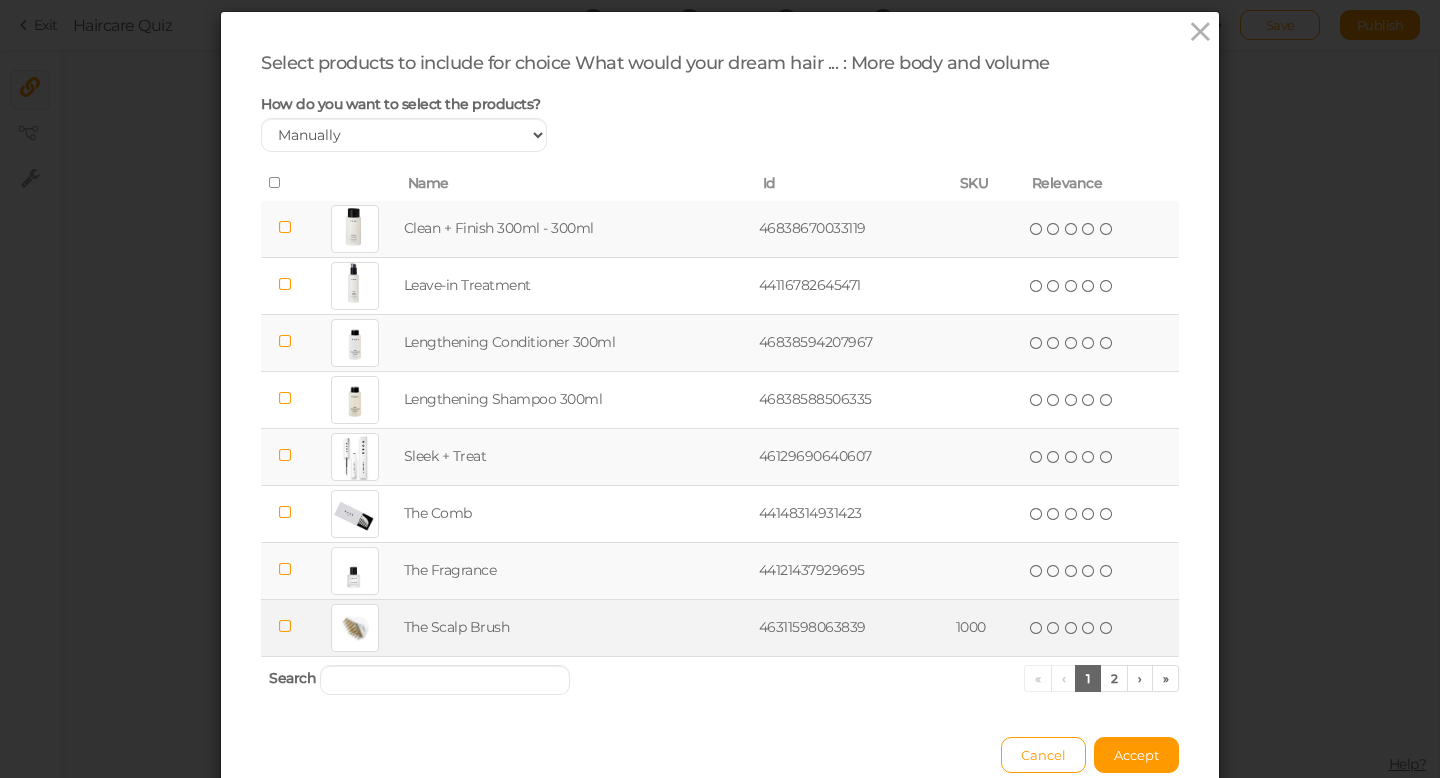 click at bounding box center (285, 626) 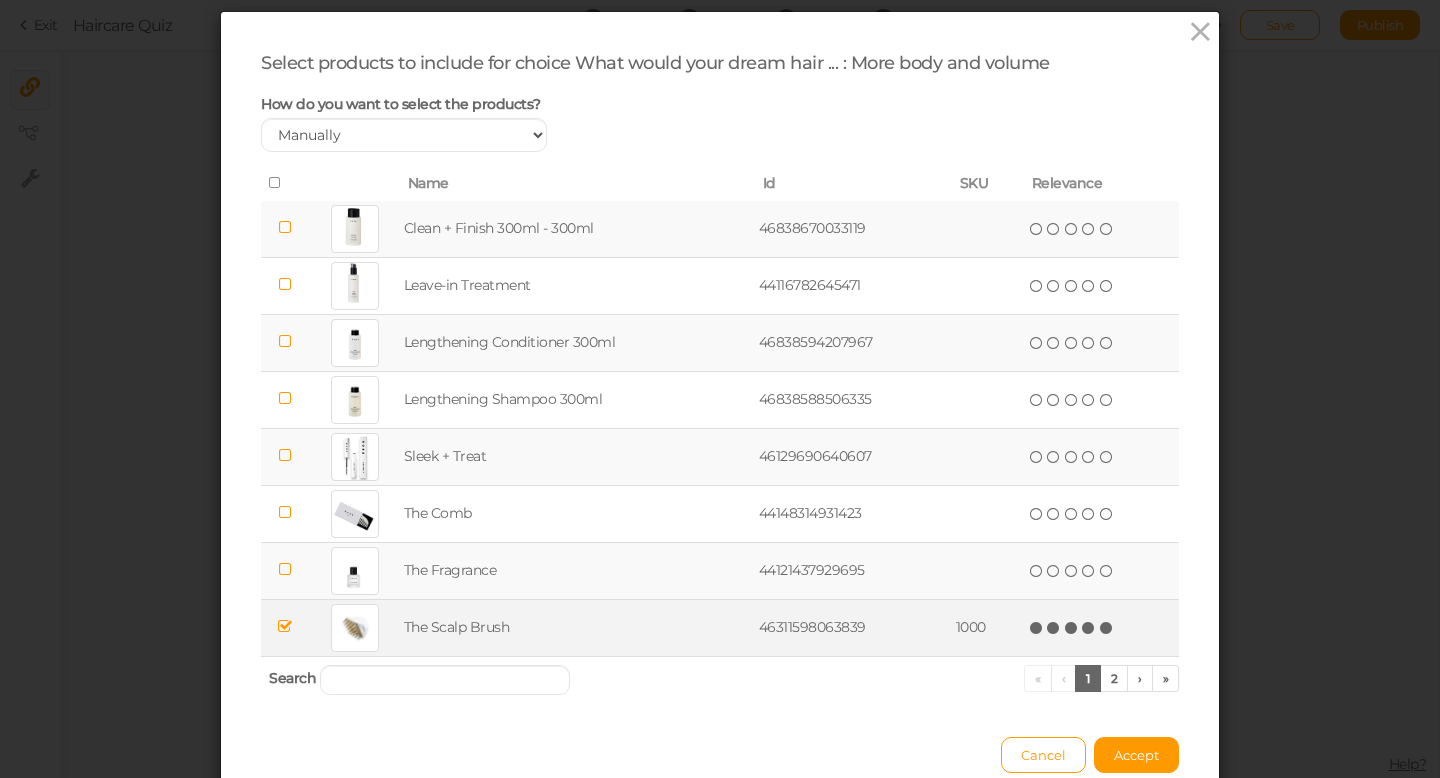 click at bounding box center [1107, 628] 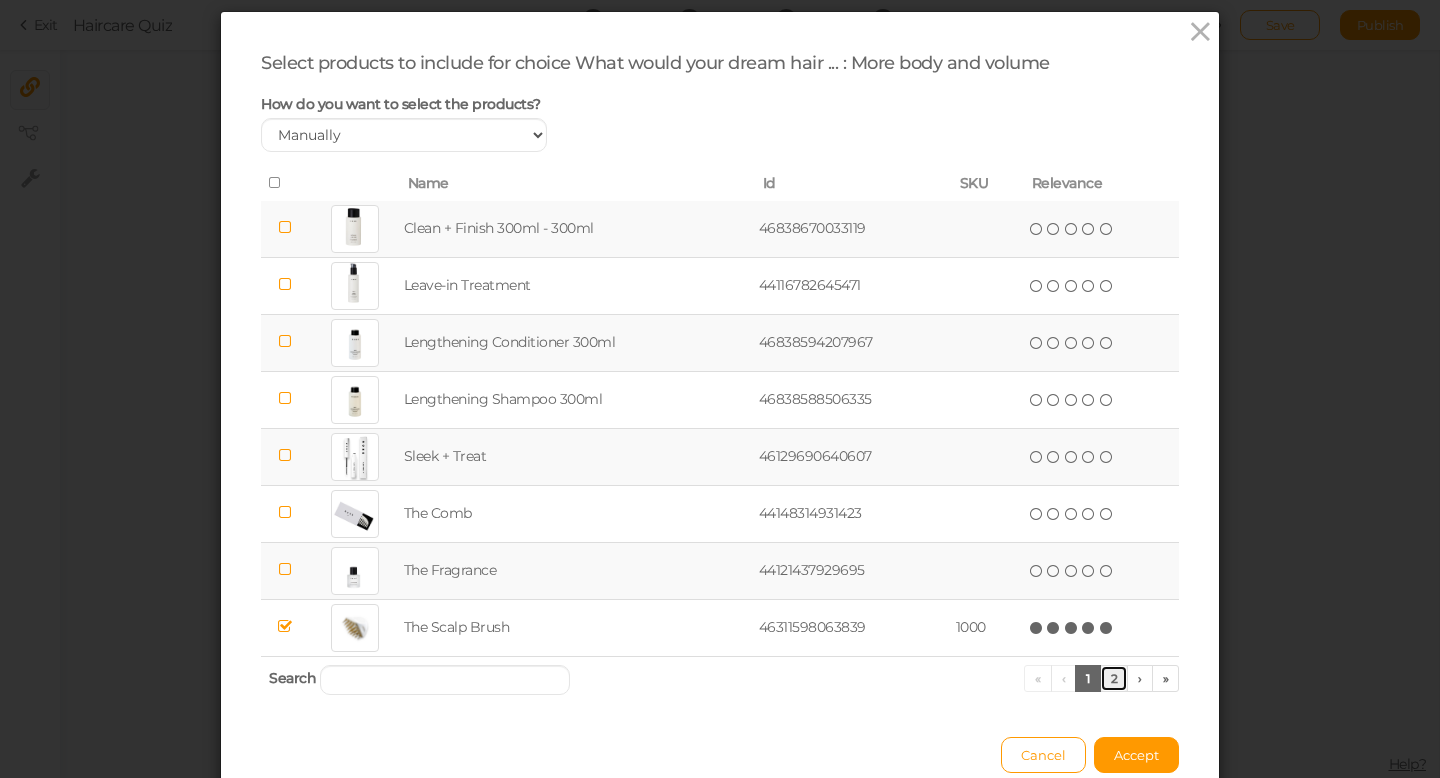 click on "2" at bounding box center [1114, 678] 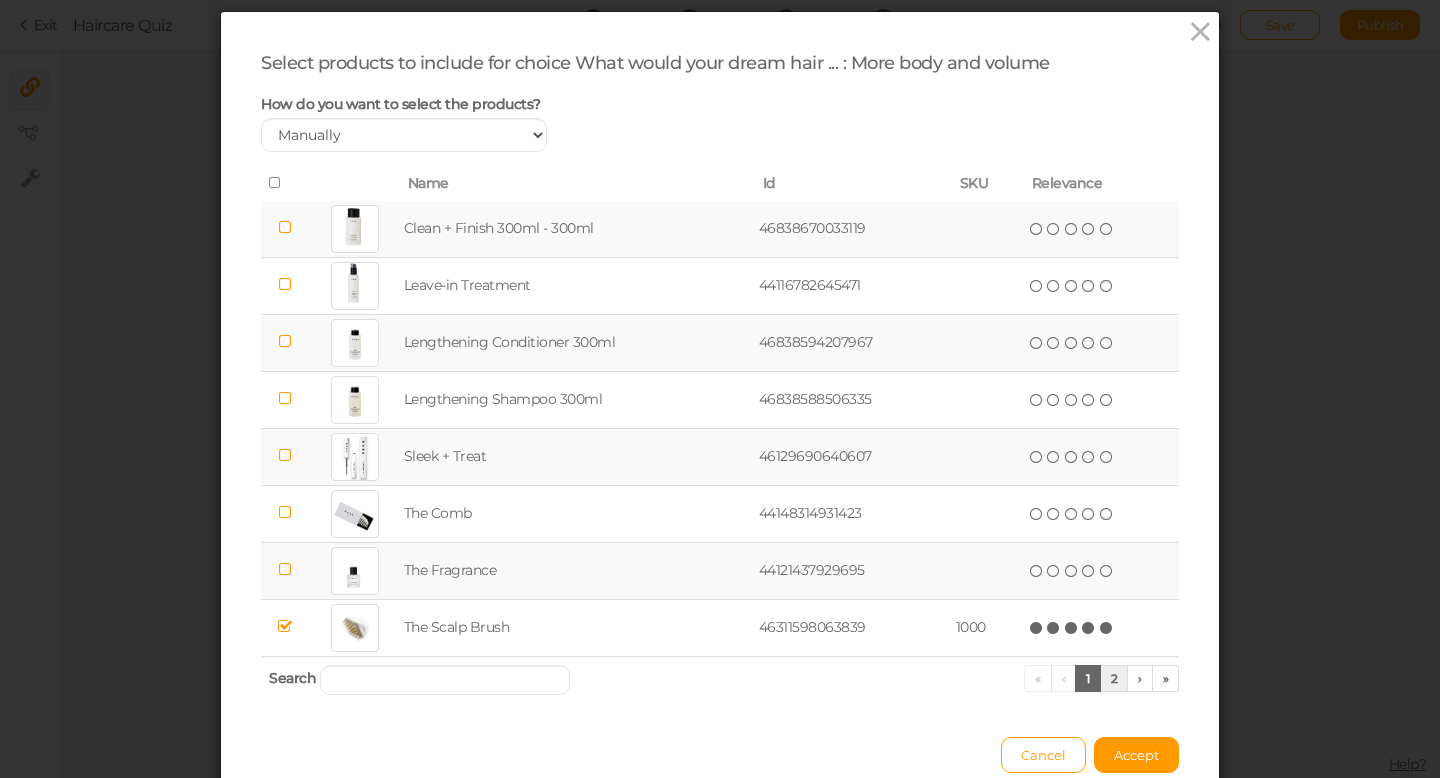 scroll, scrollTop: 0, scrollLeft: 0, axis: both 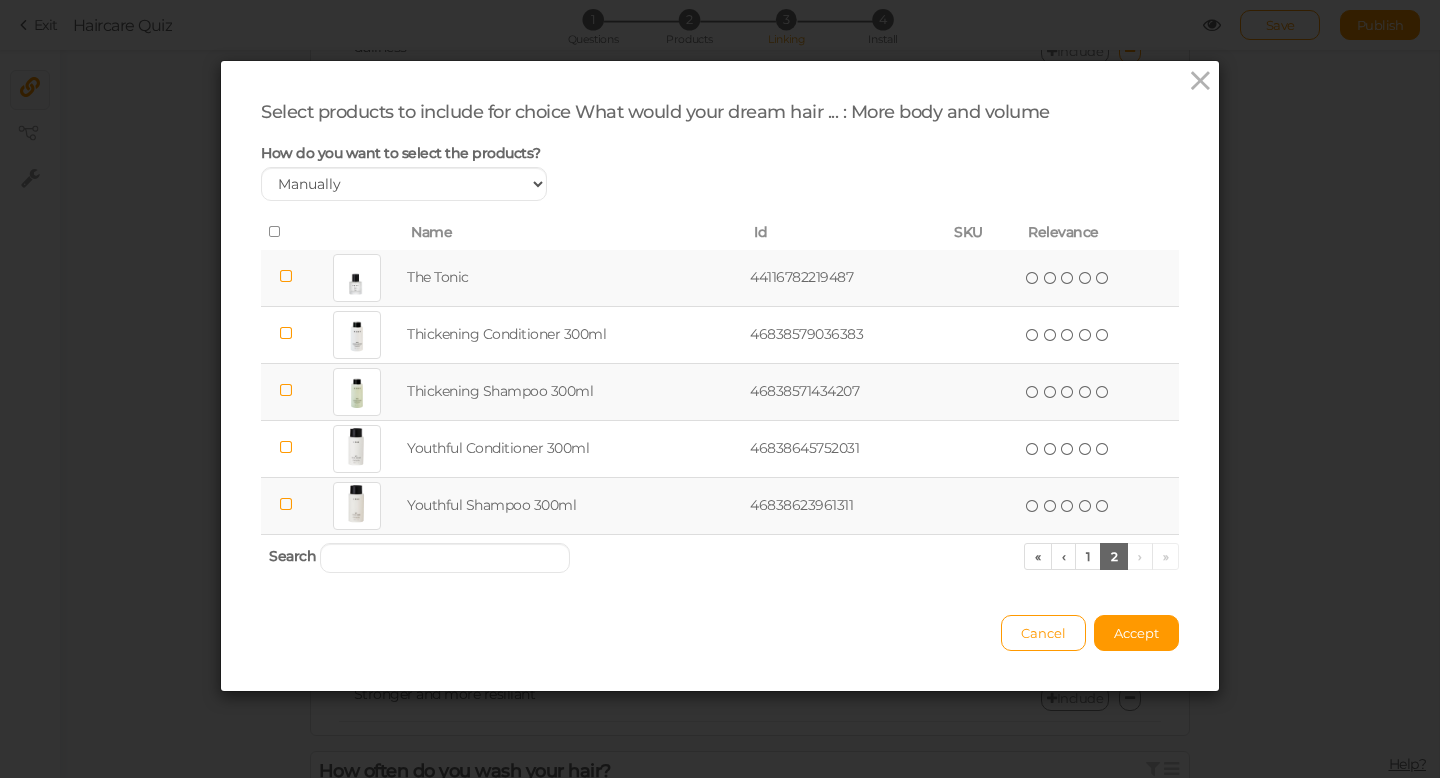 click at bounding box center (286, 390) 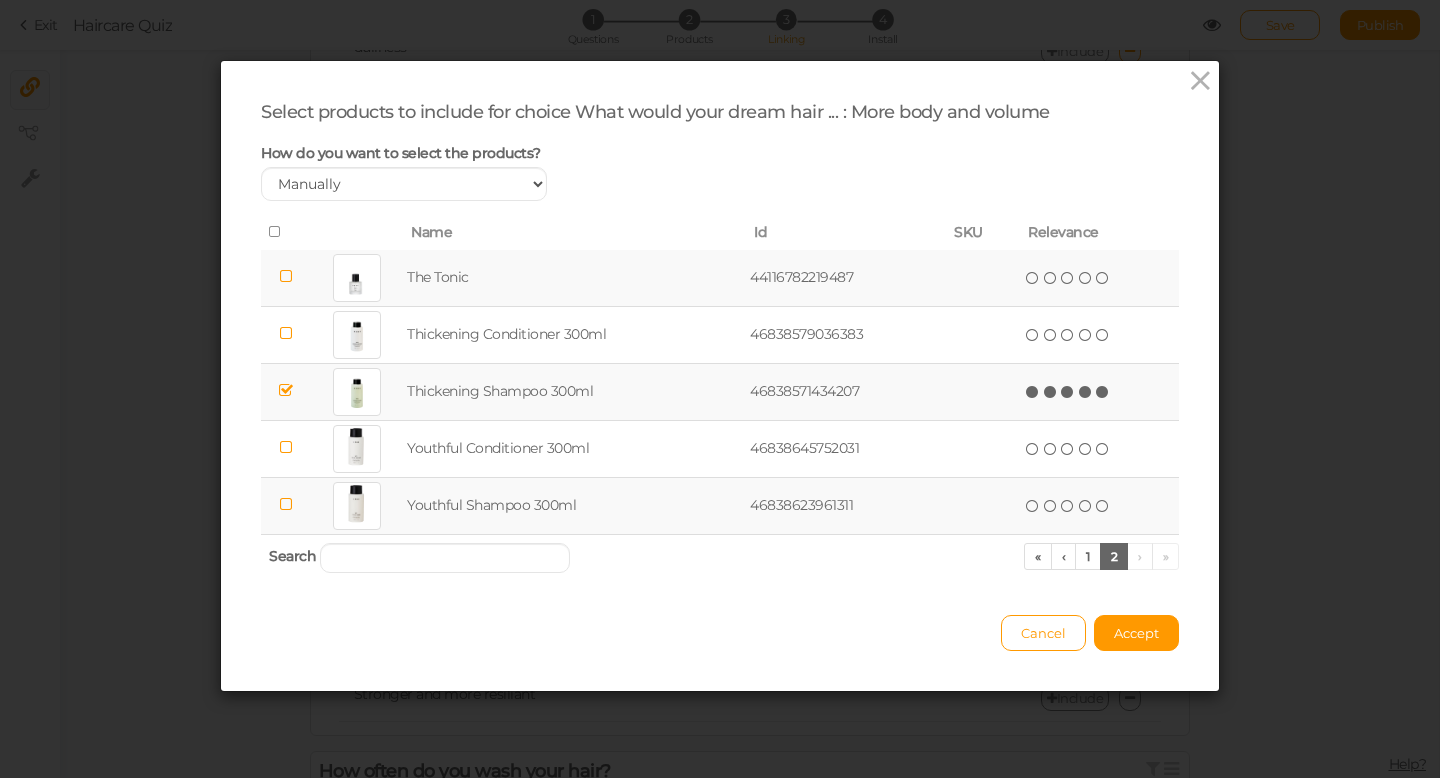 click at bounding box center [1103, 392] 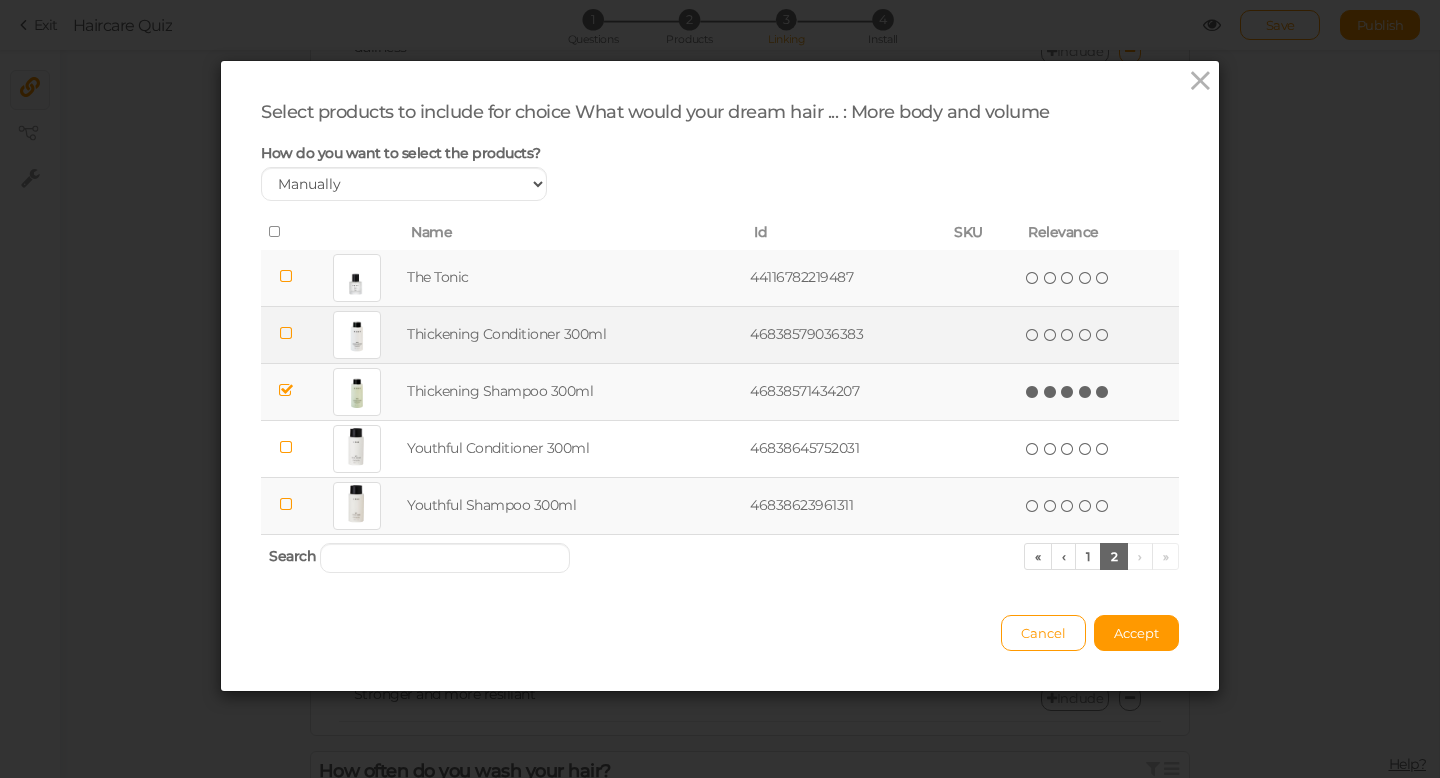 click at bounding box center (286, 333) 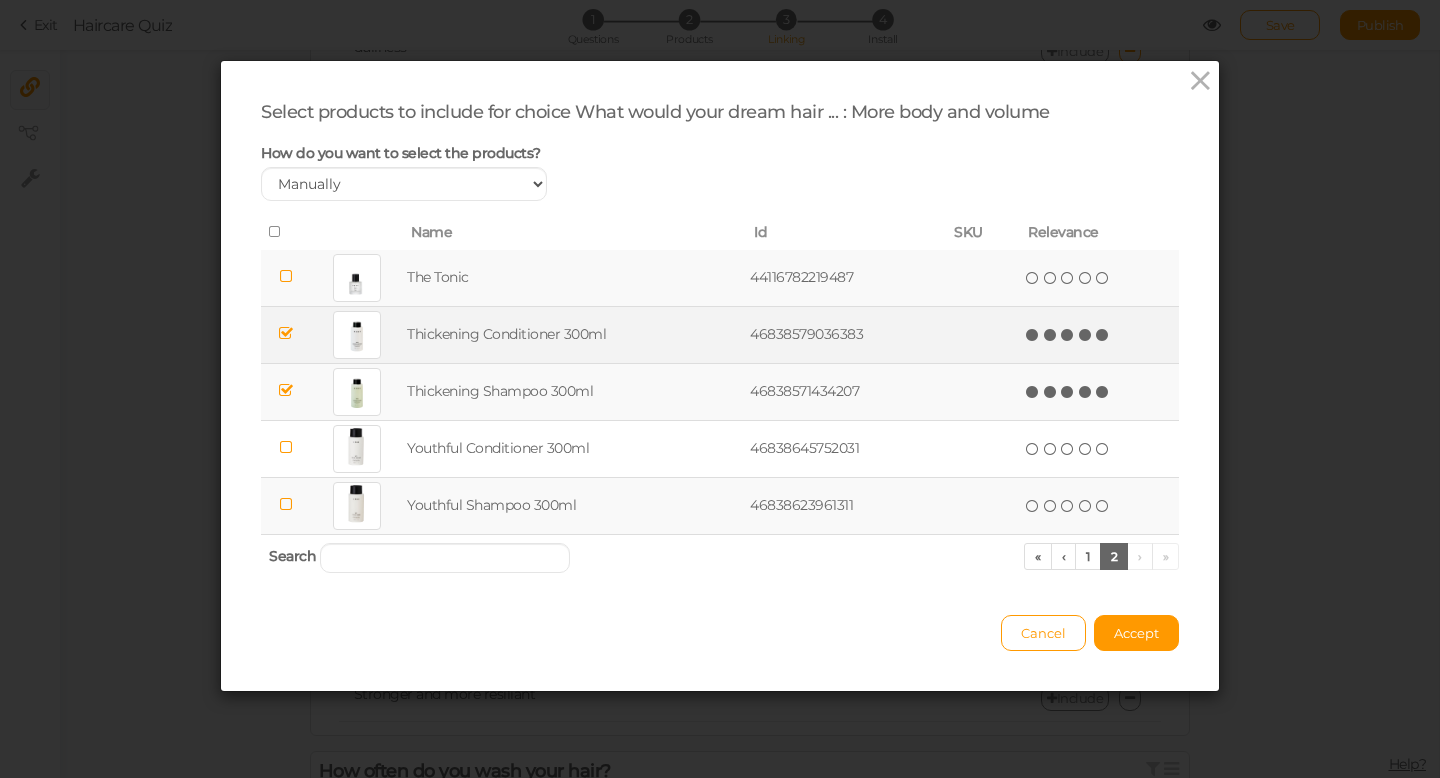 click at bounding box center [1103, 335] 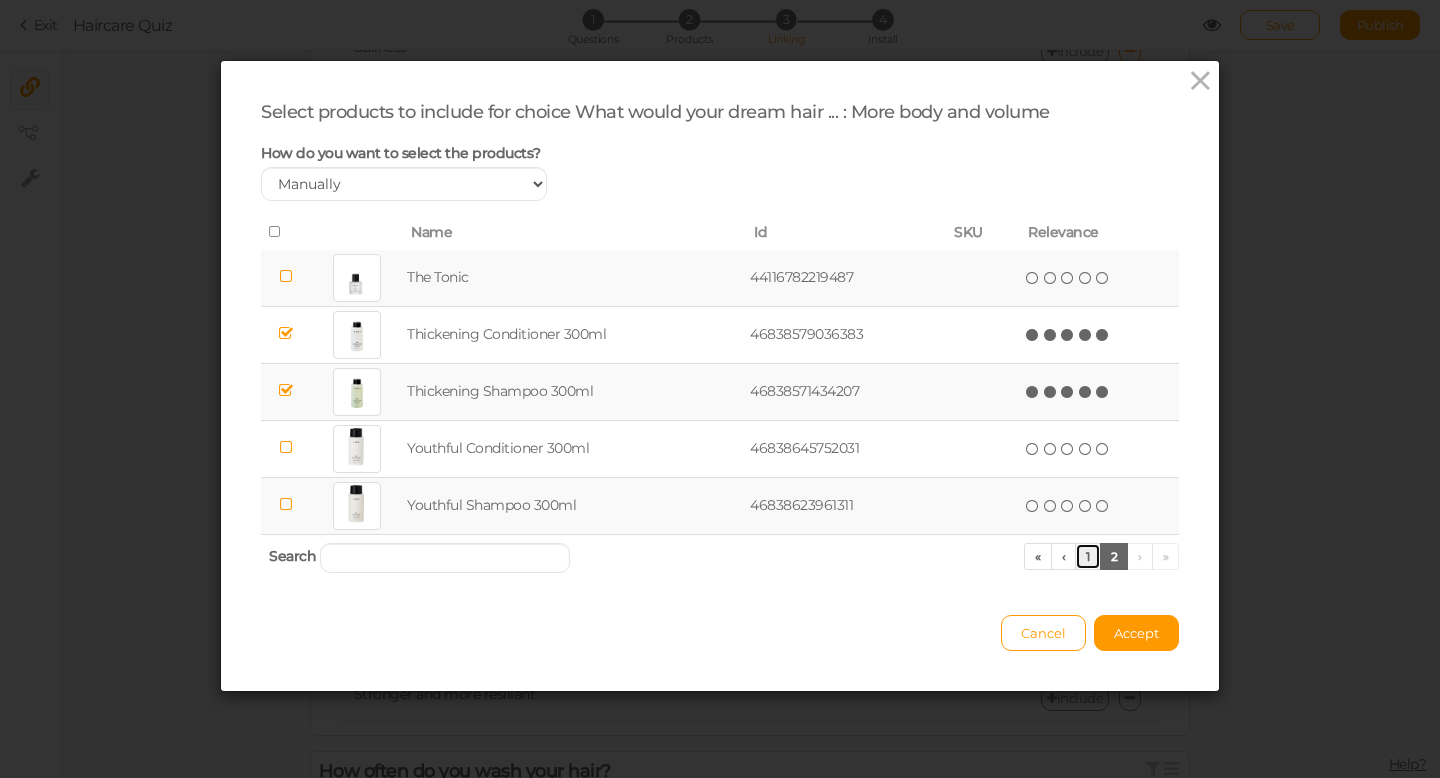 click on "1" at bounding box center [1088, 556] 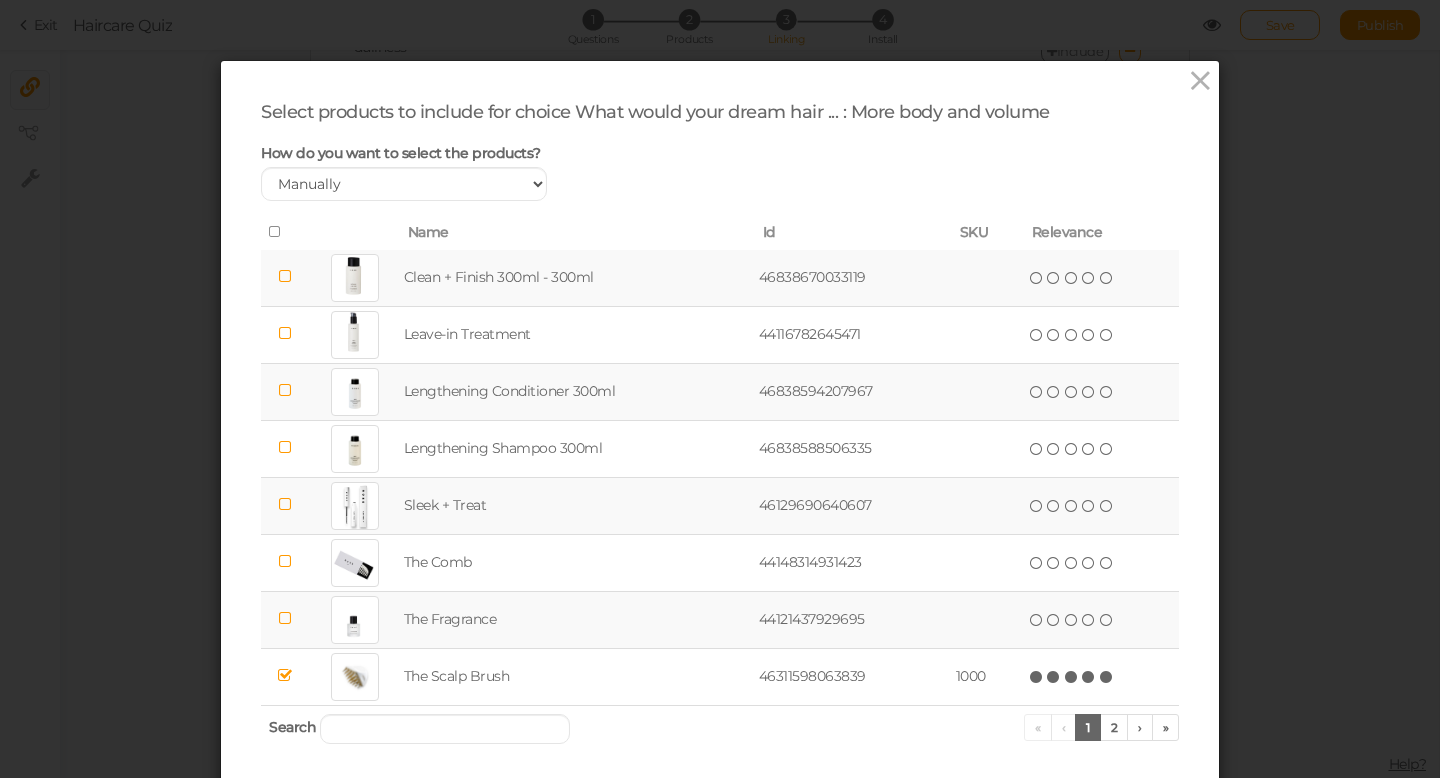 click at bounding box center (285, 276) 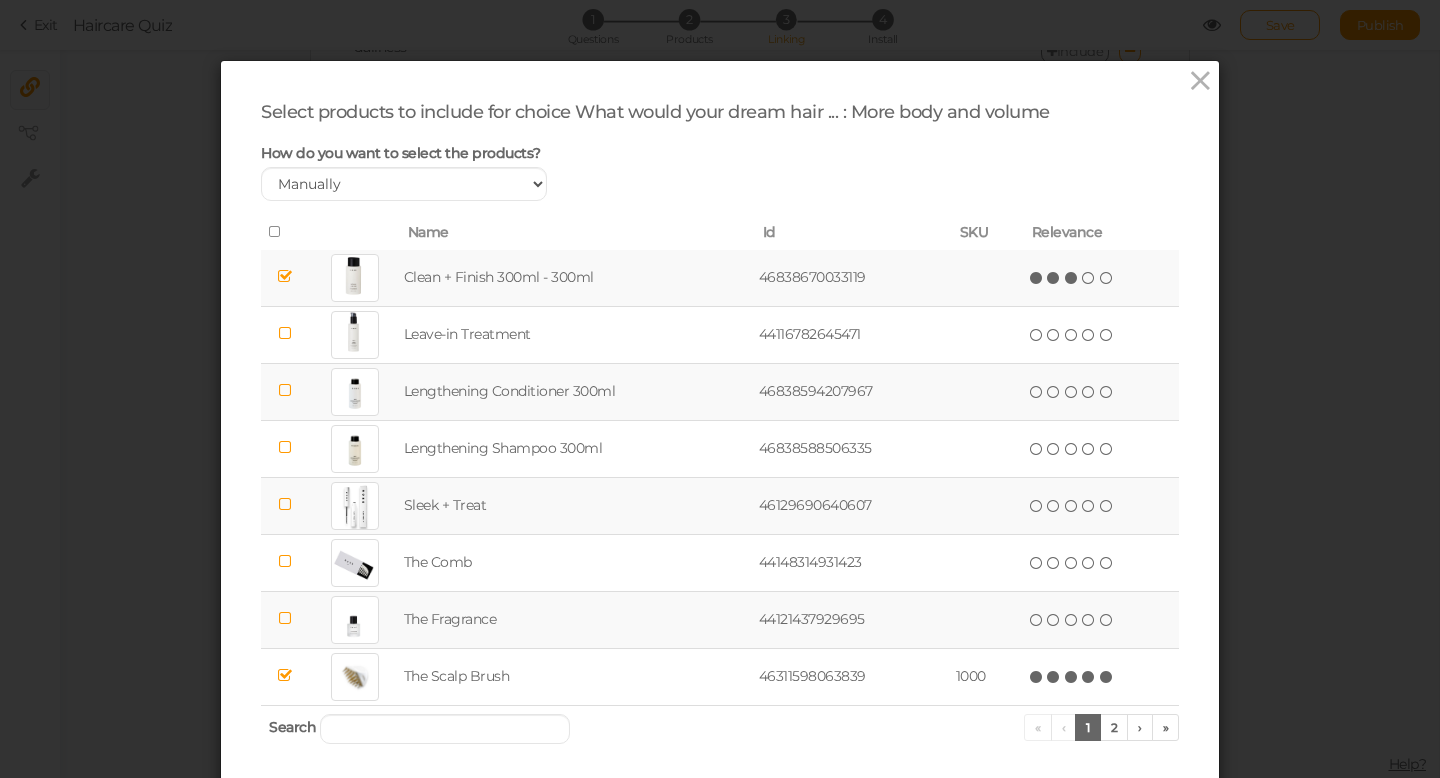 click at bounding box center [1072, 278] 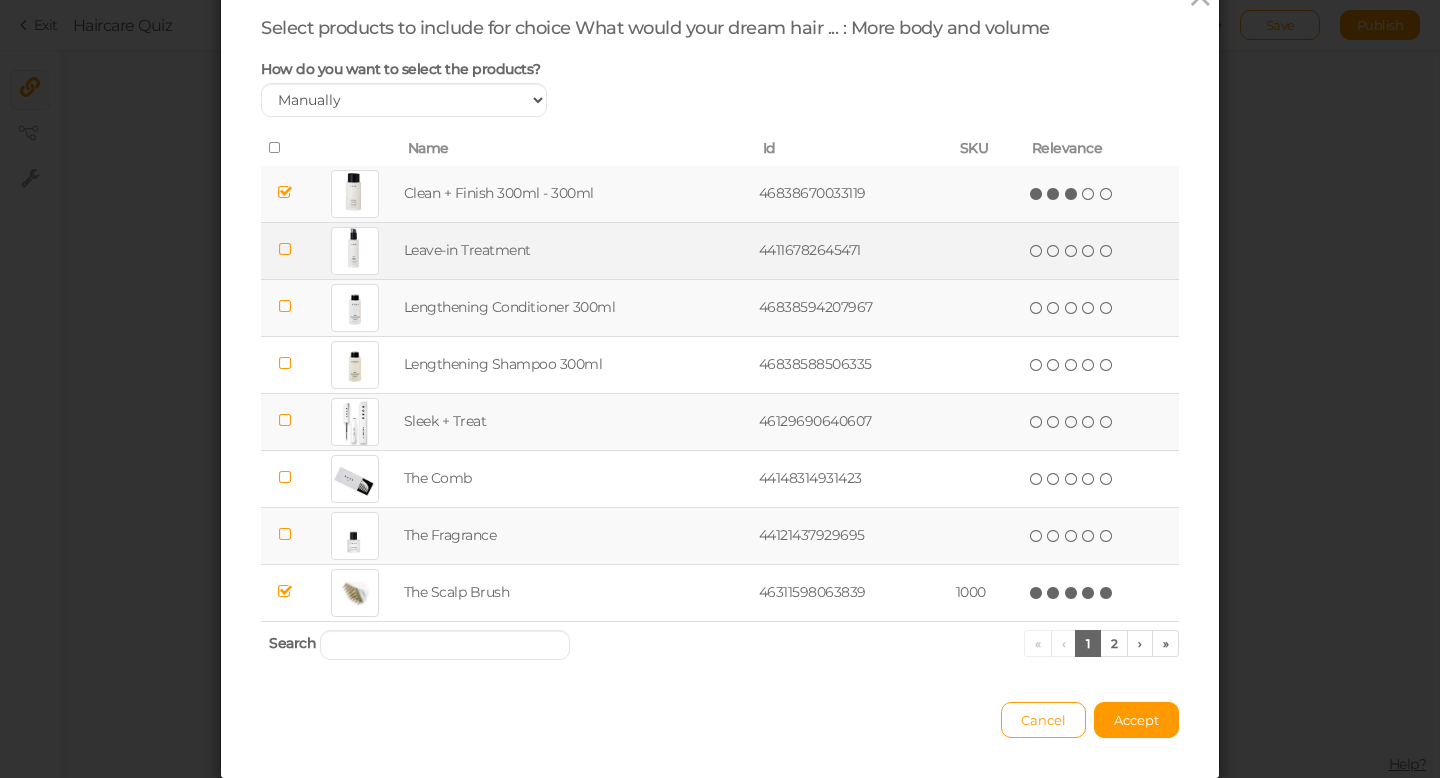 scroll, scrollTop: 85, scrollLeft: 0, axis: vertical 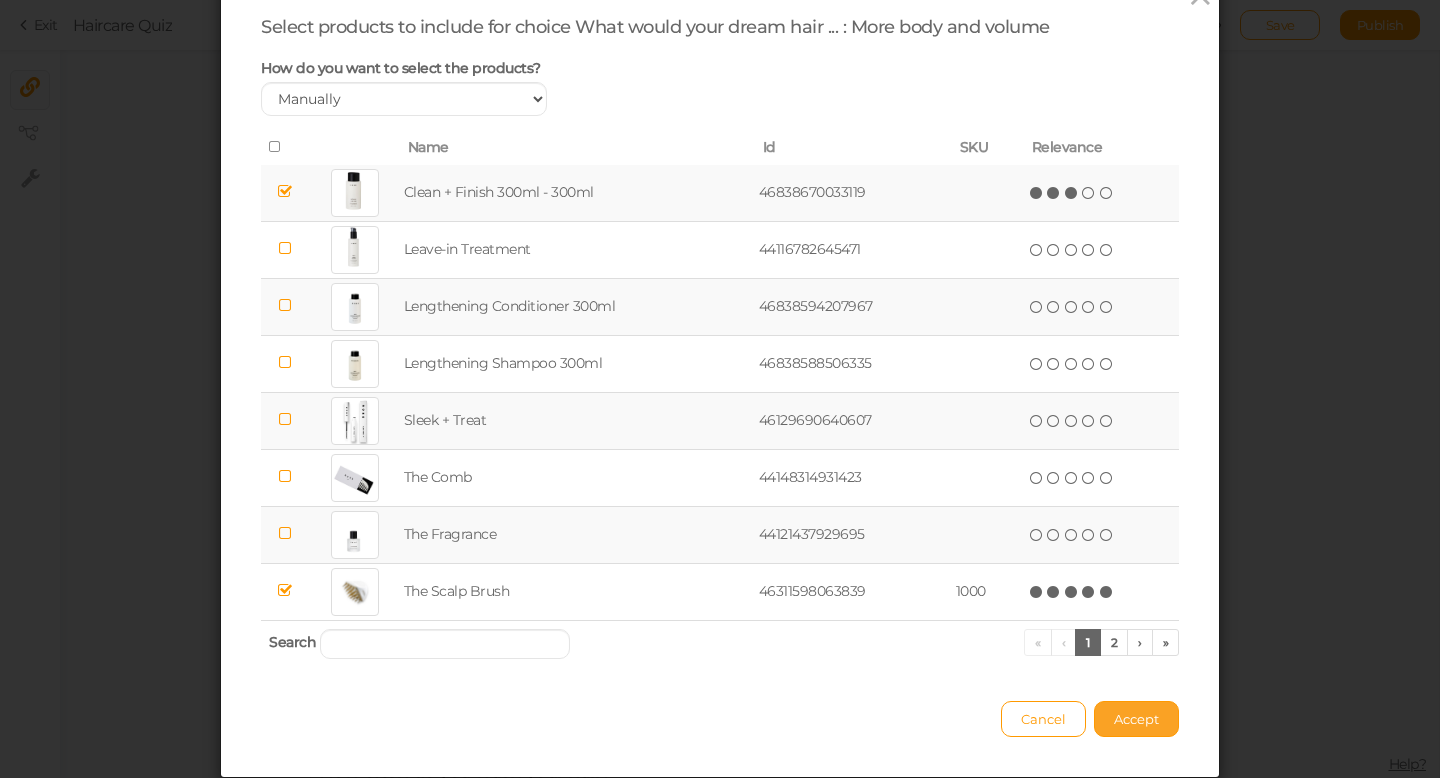 click on "Accept" at bounding box center (1136, 719) 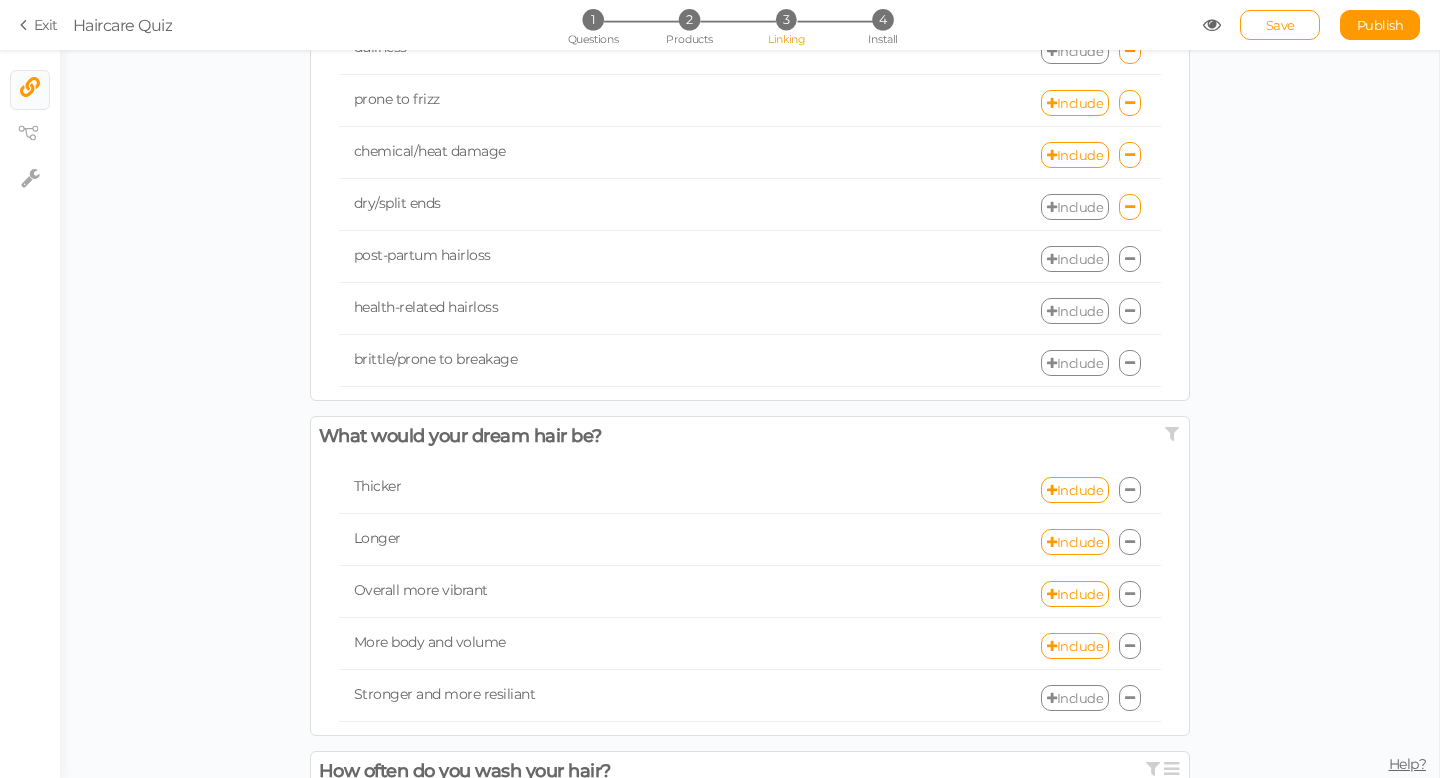 click on "Include" at bounding box center (1075, 698) 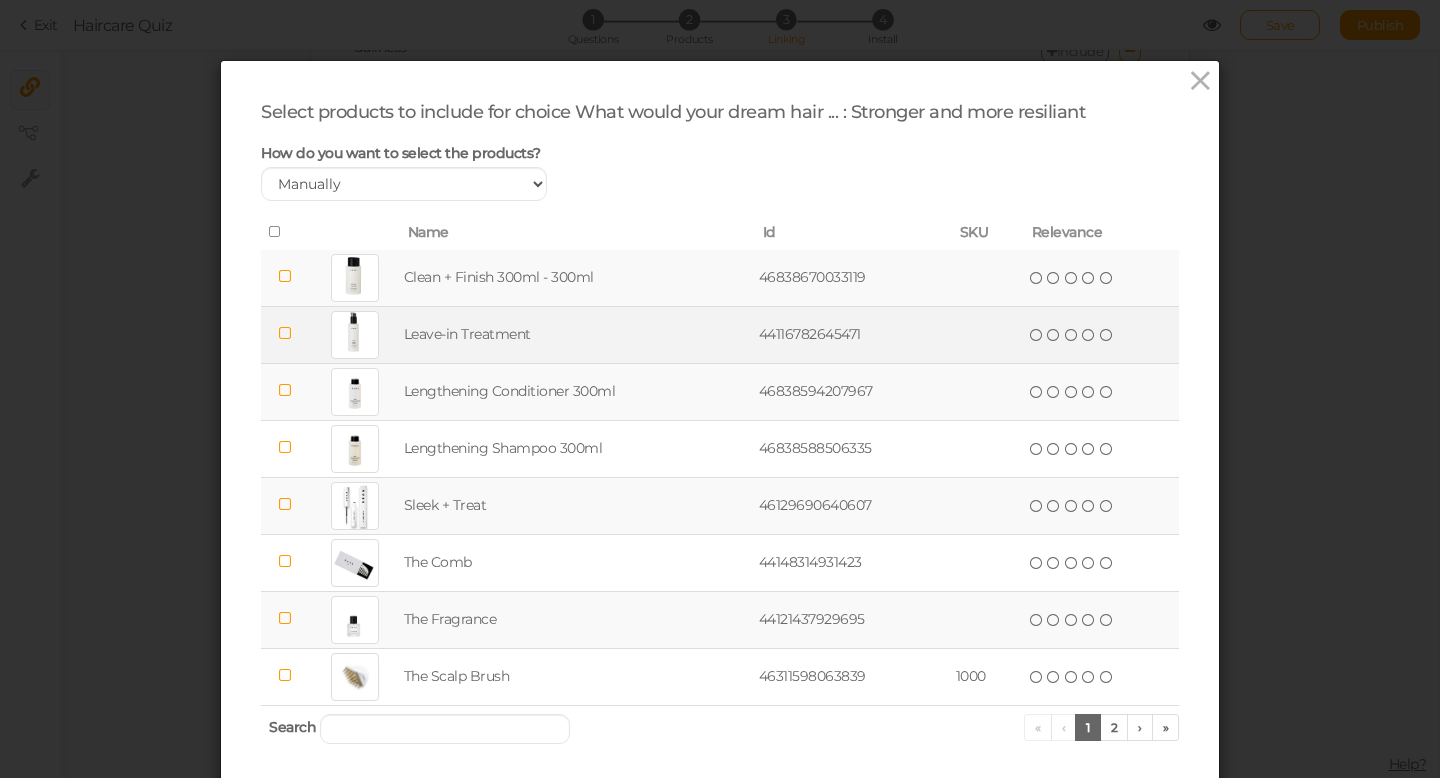 click at bounding box center (285, 333) 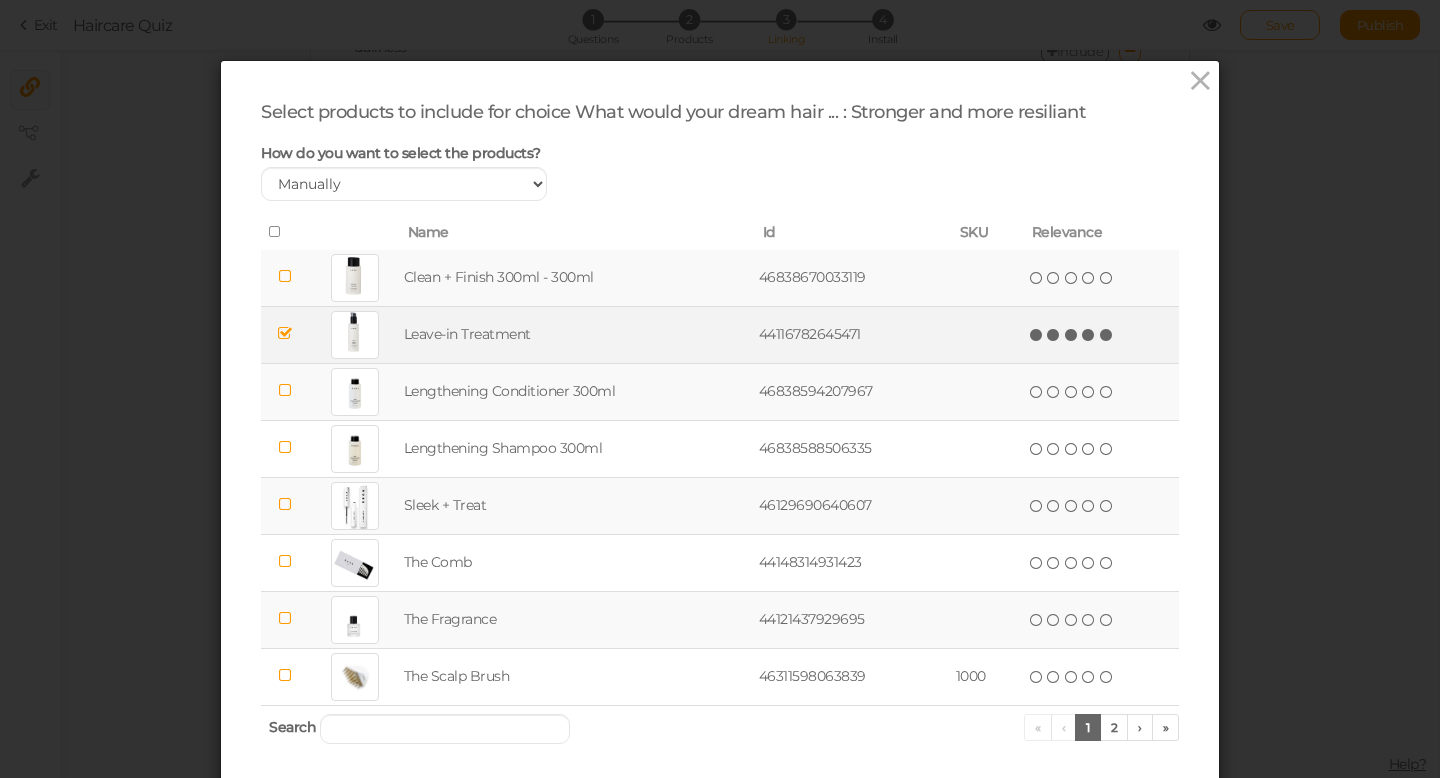 click at bounding box center (1107, 335) 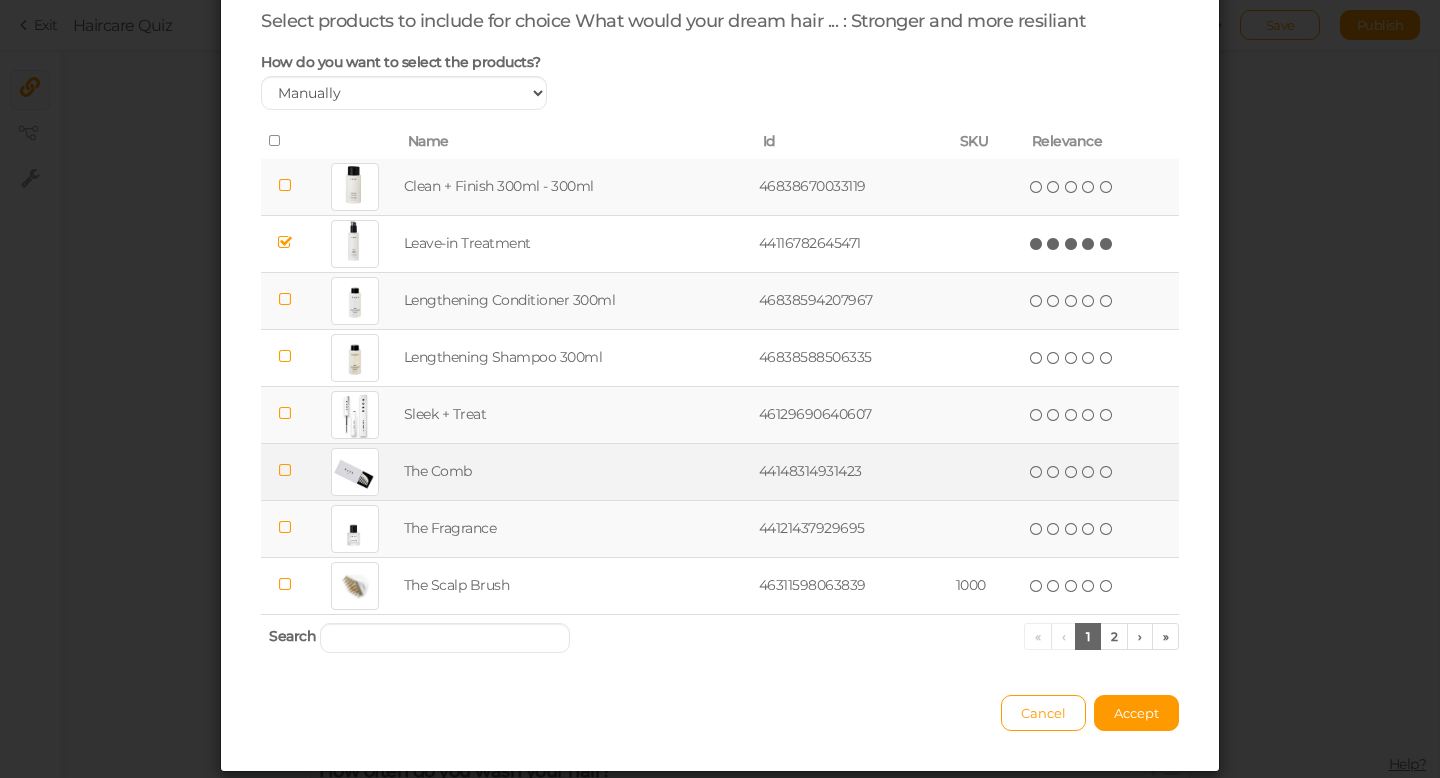 scroll, scrollTop: 85, scrollLeft: 0, axis: vertical 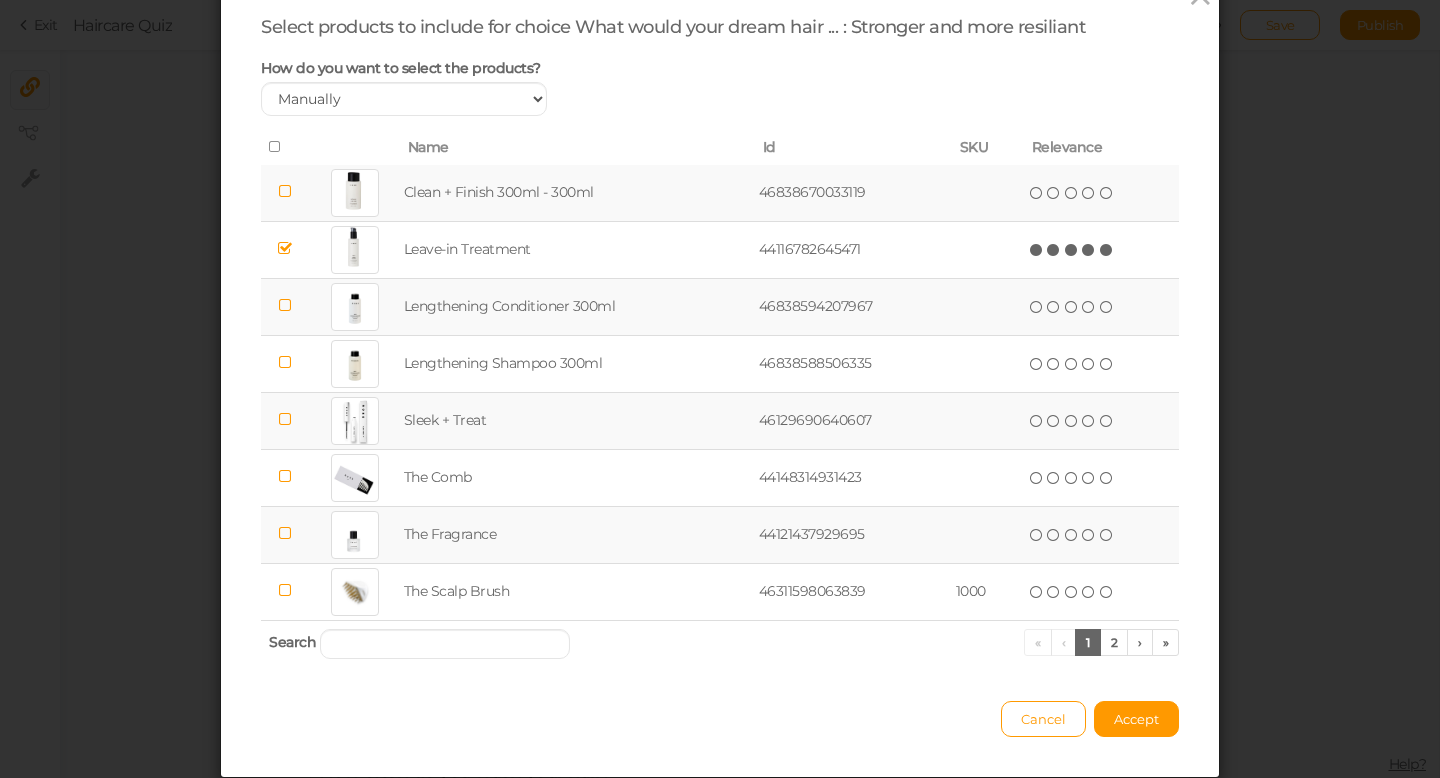 click at bounding box center [285, 419] 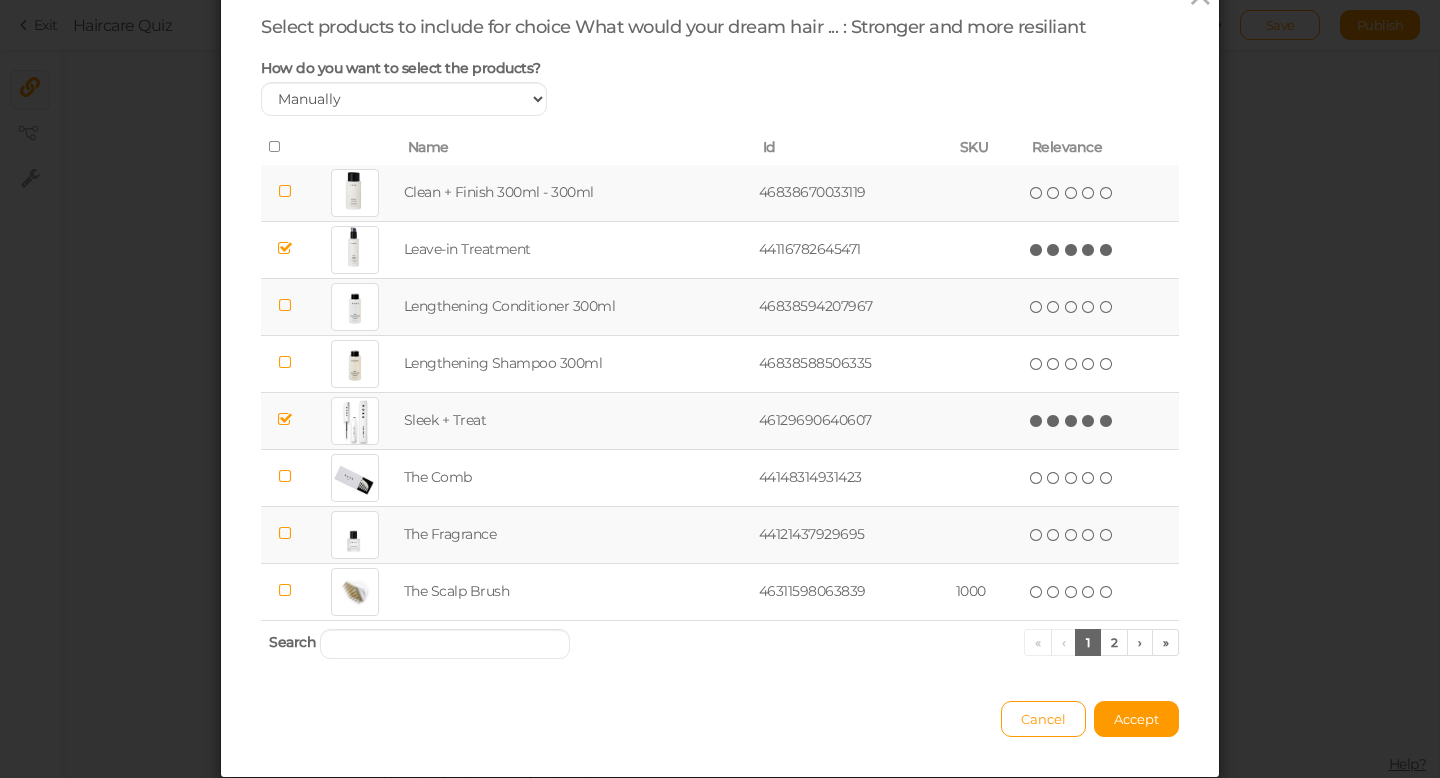 click at bounding box center (1107, 421) 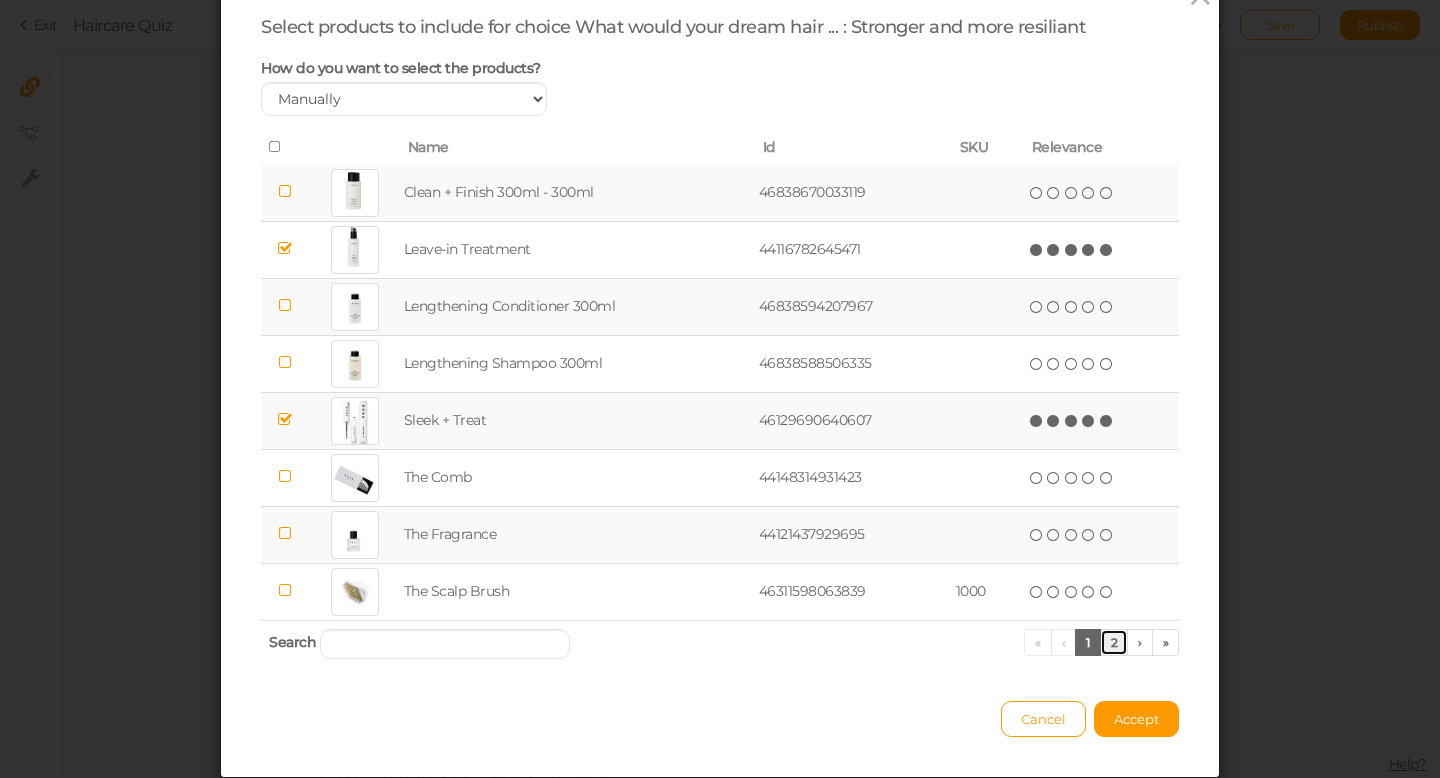 click on "2" at bounding box center (1114, 642) 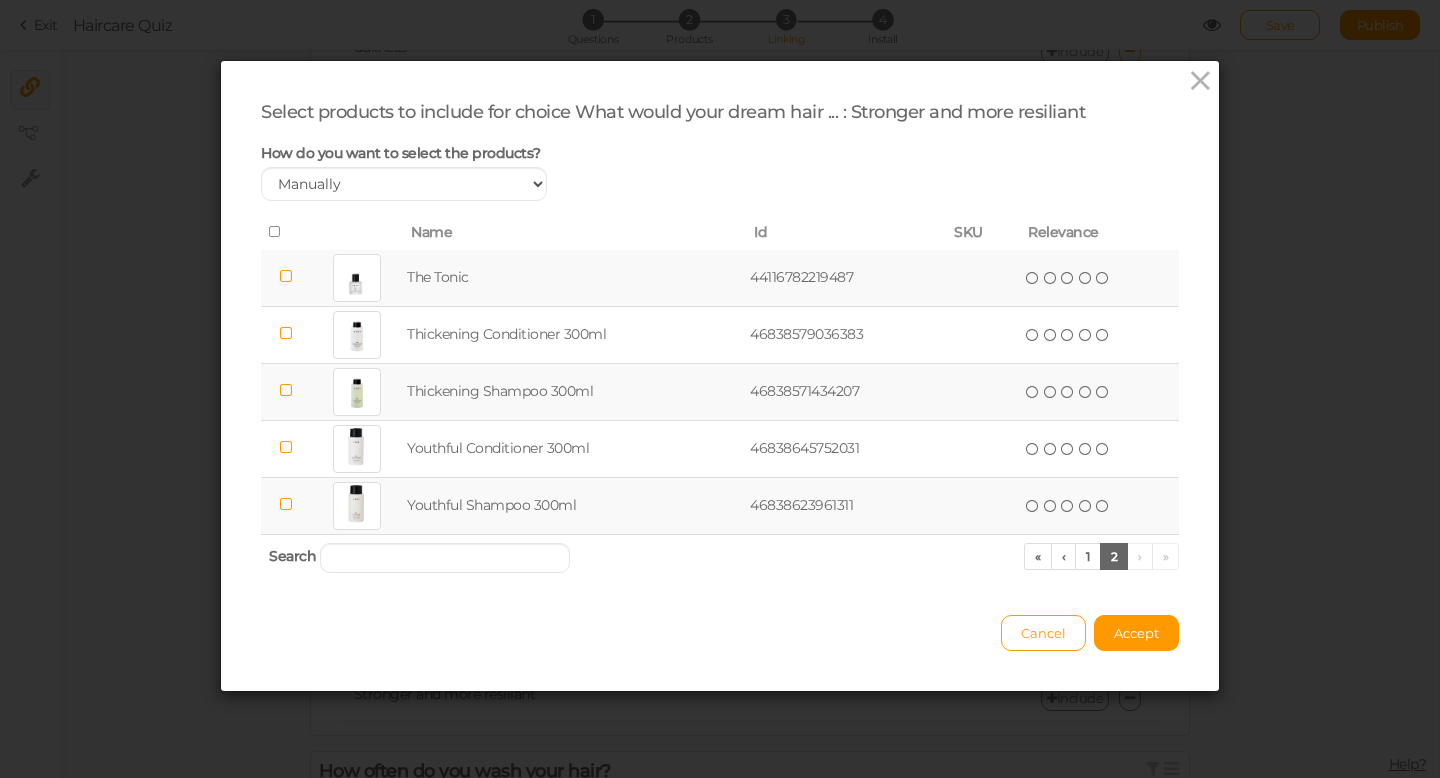 scroll, scrollTop: 0, scrollLeft: 0, axis: both 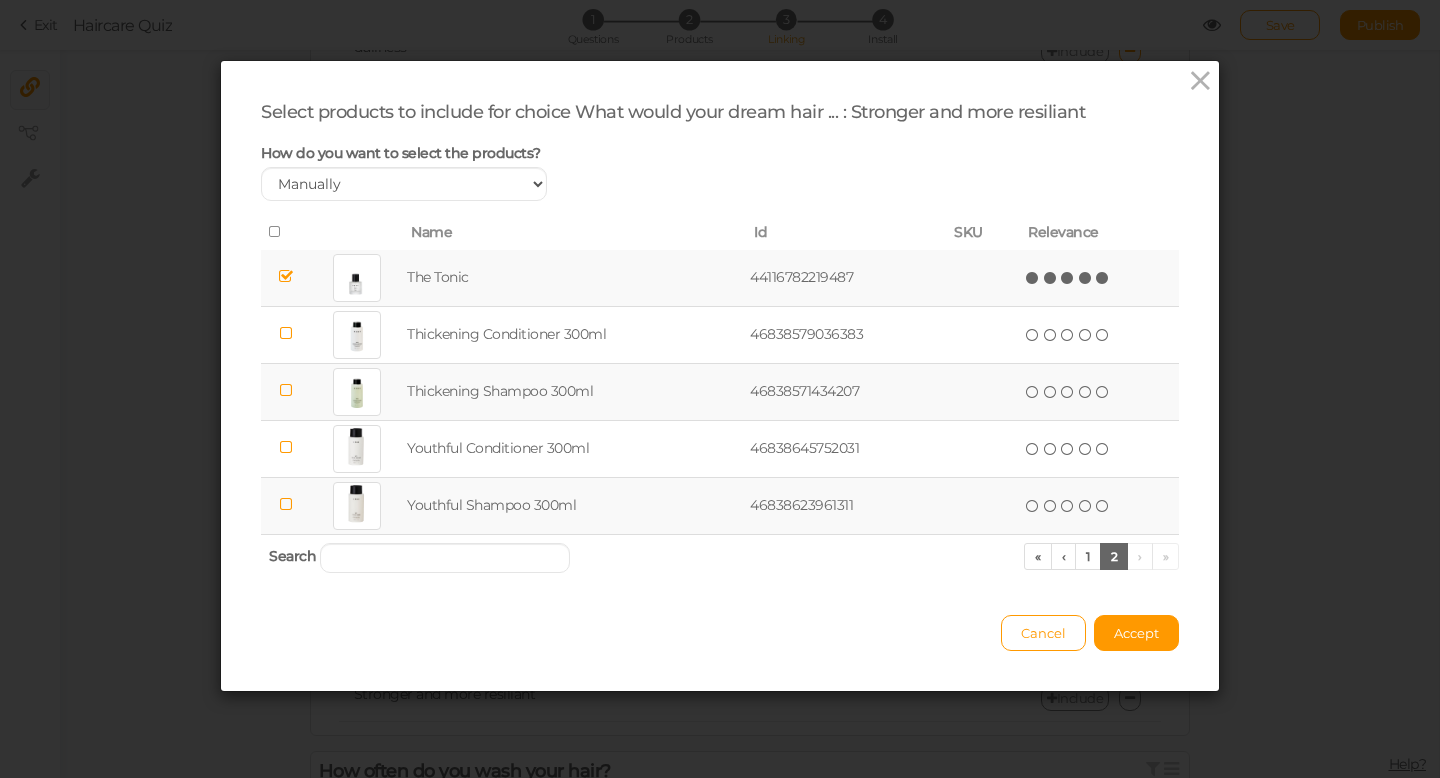 click at bounding box center [1103, 278] 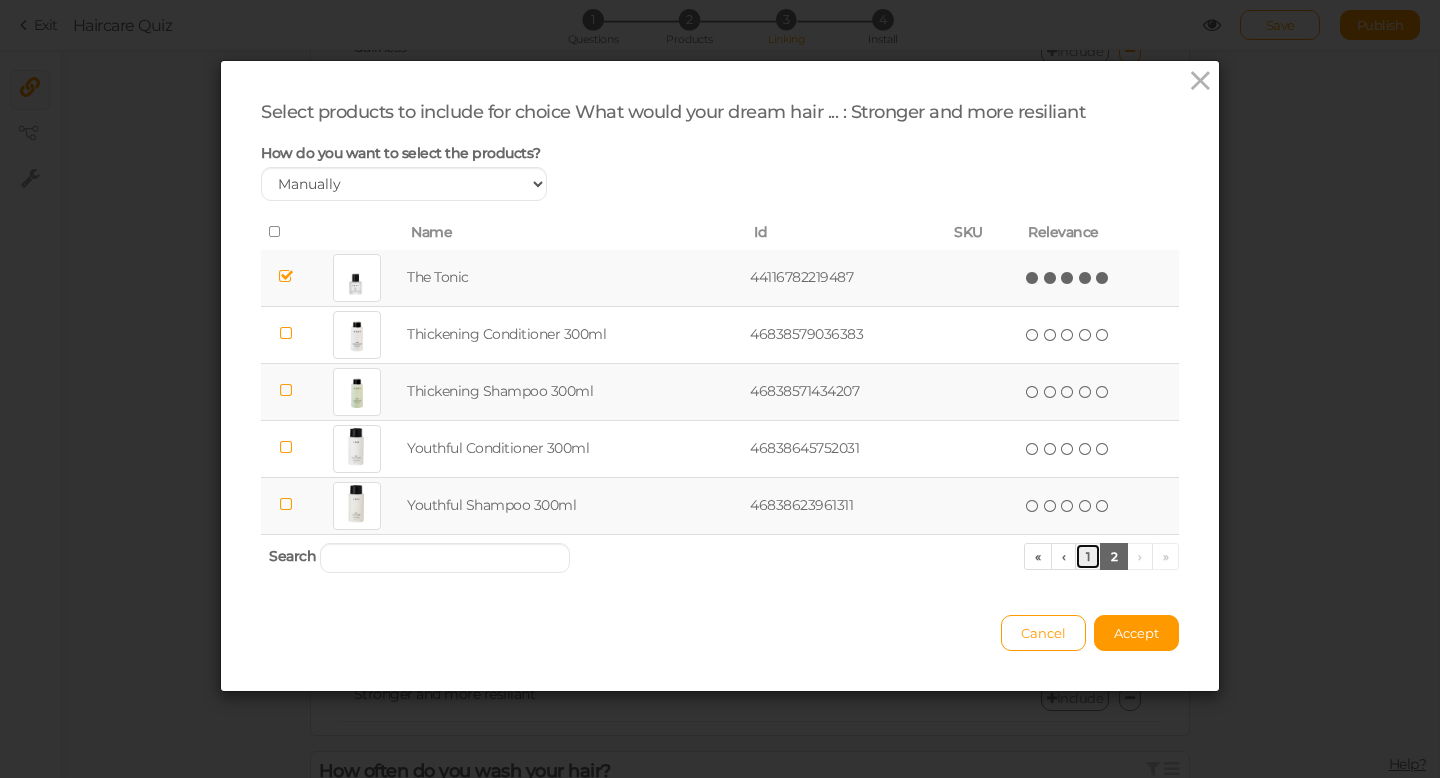 click on "1" at bounding box center [1088, 556] 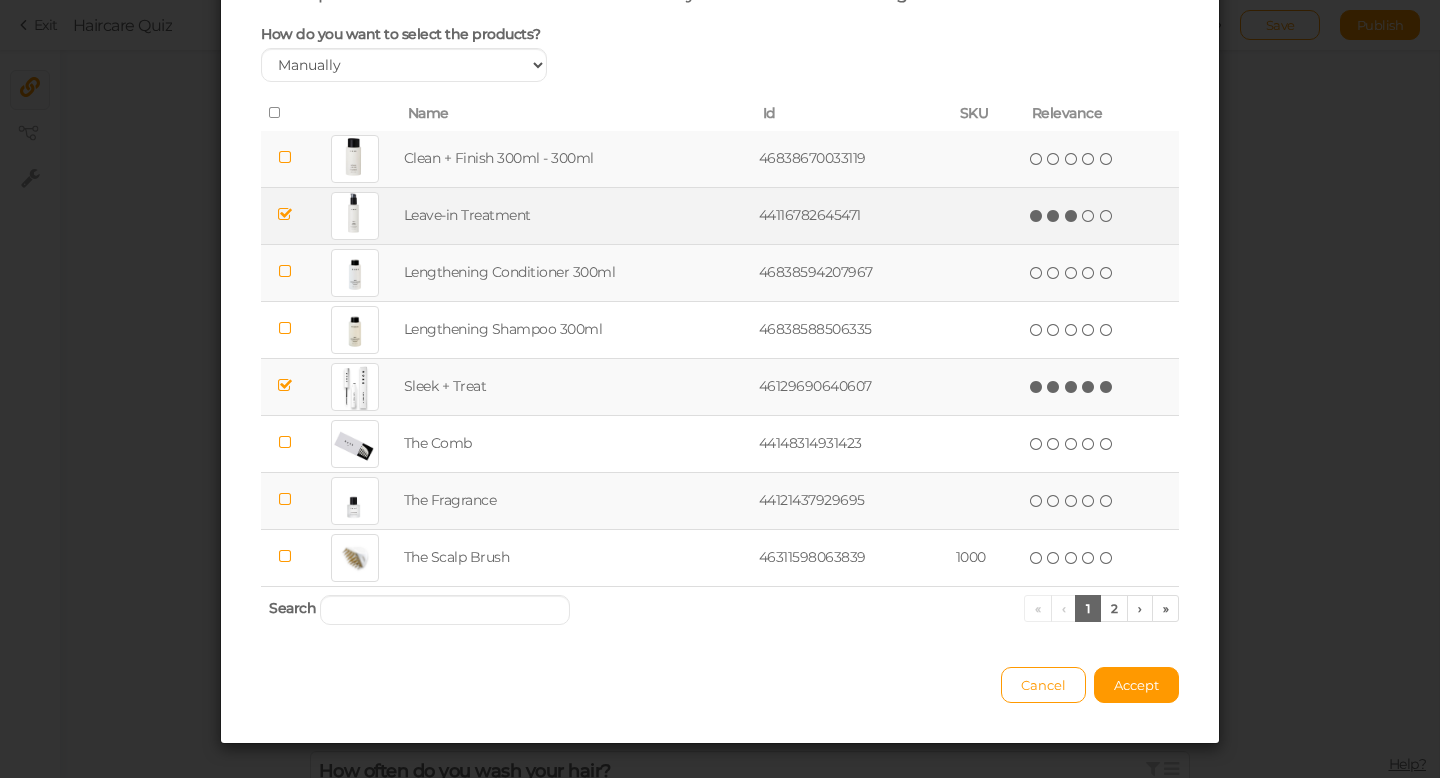 scroll, scrollTop: 122, scrollLeft: 0, axis: vertical 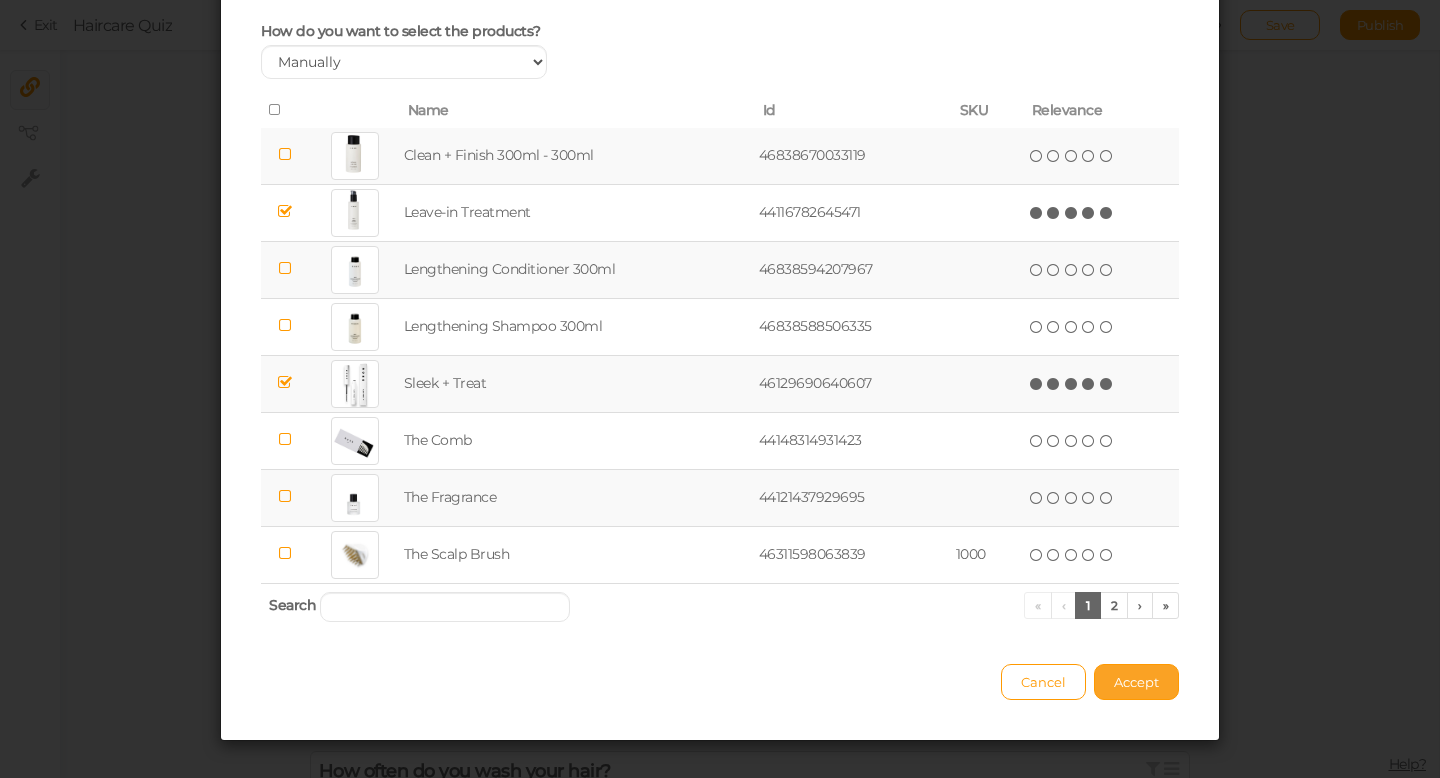 click on "Accept" at bounding box center [1136, 682] 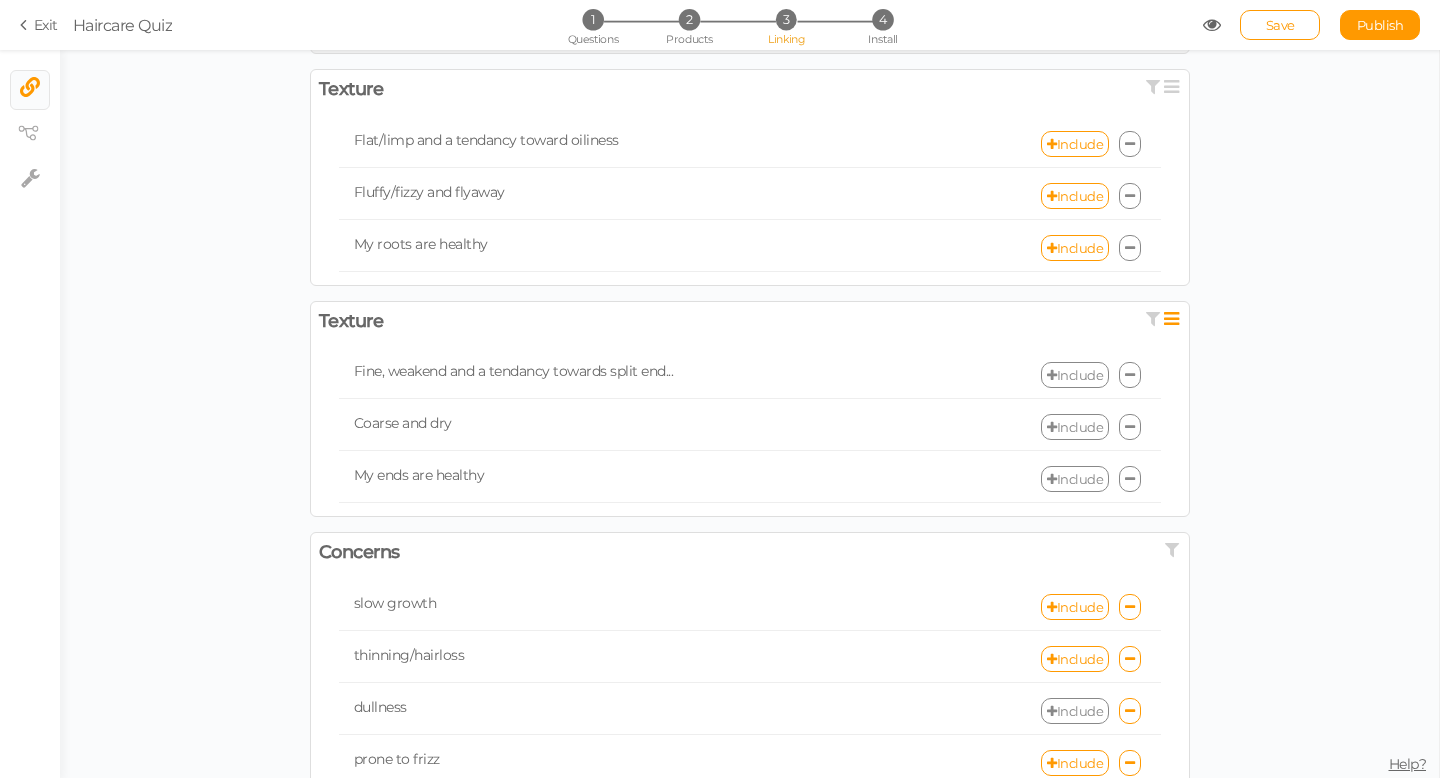 scroll, scrollTop: 0, scrollLeft: 0, axis: both 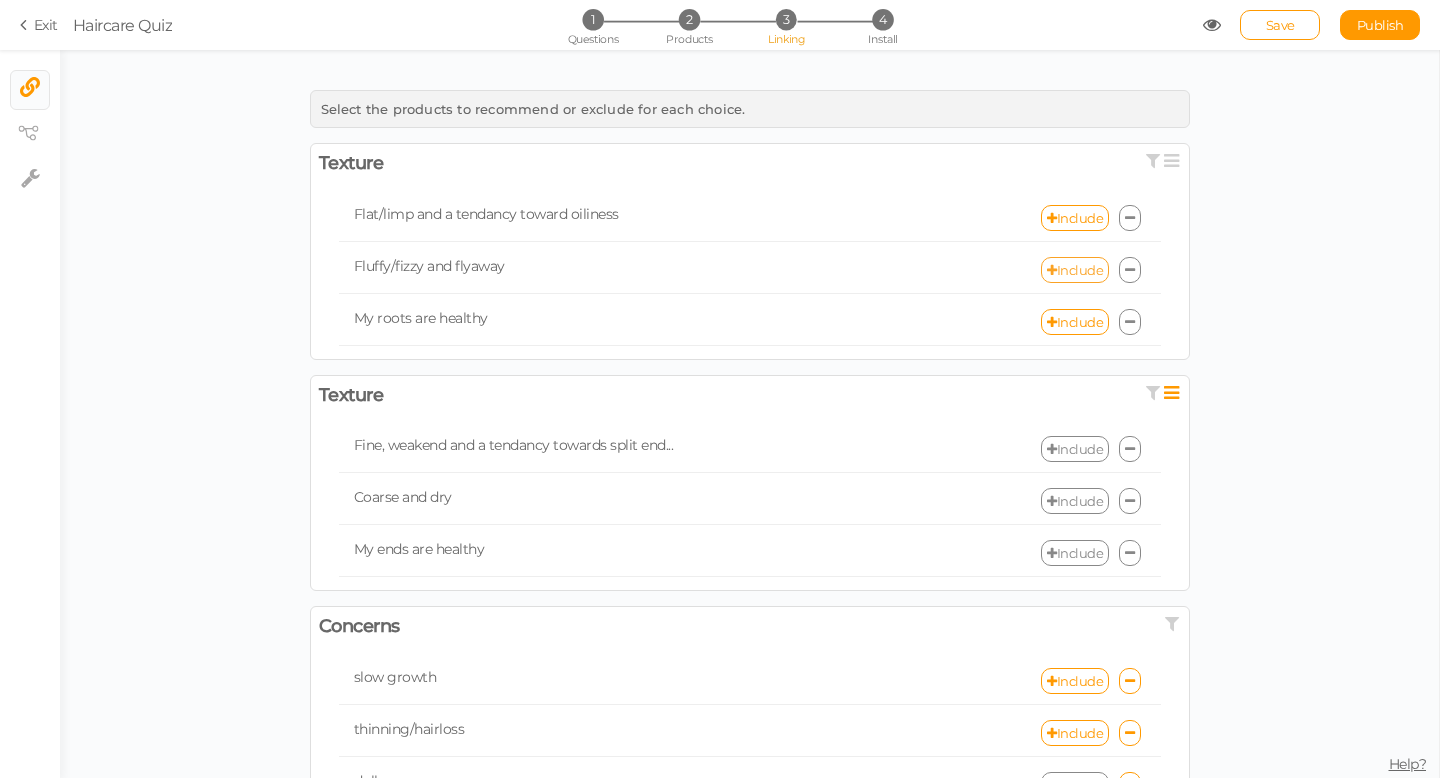 click on "Include" at bounding box center [1075, 270] 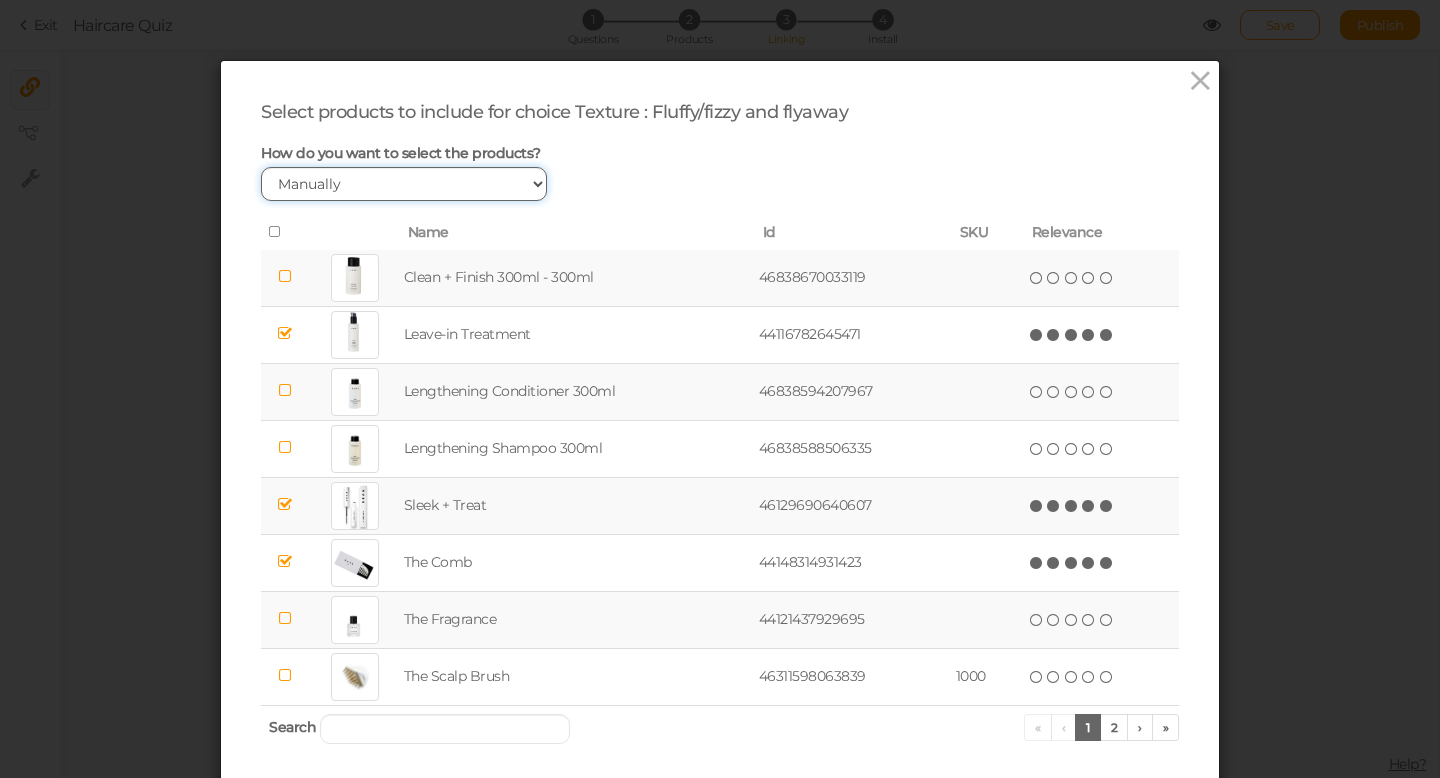 click on "Manually   By tags   By price" at bounding box center [404, 184] 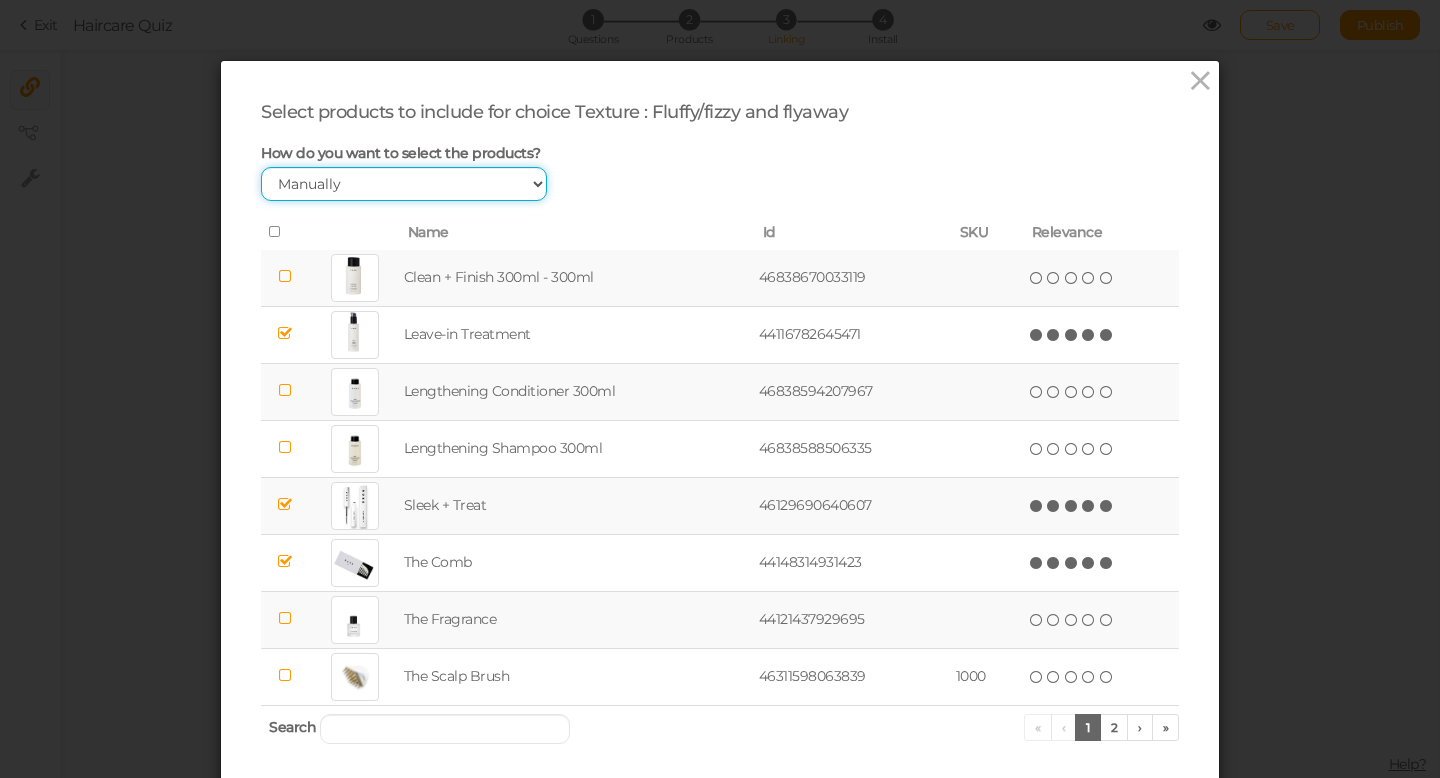 scroll, scrollTop: 144, scrollLeft: 0, axis: vertical 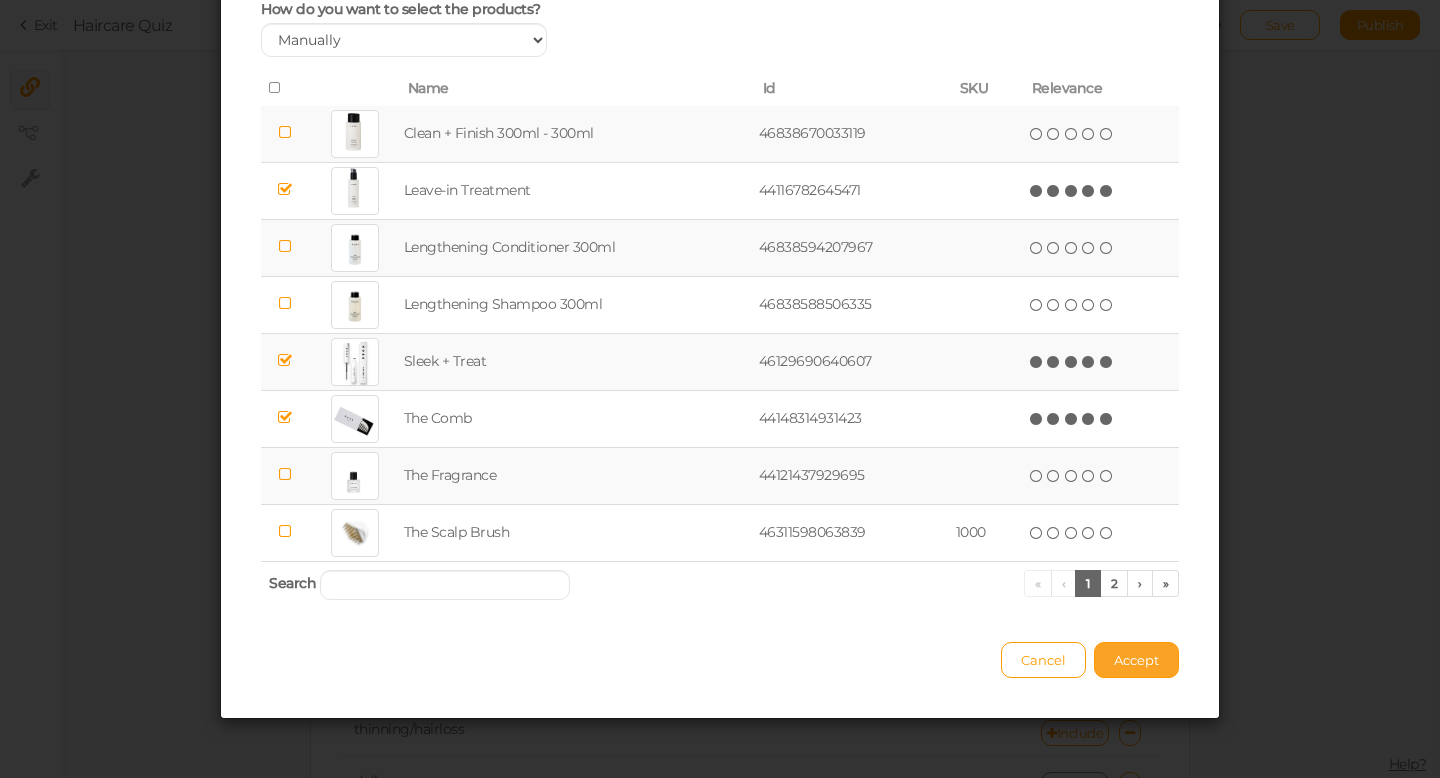 click on "Accept" at bounding box center (1136, 660) 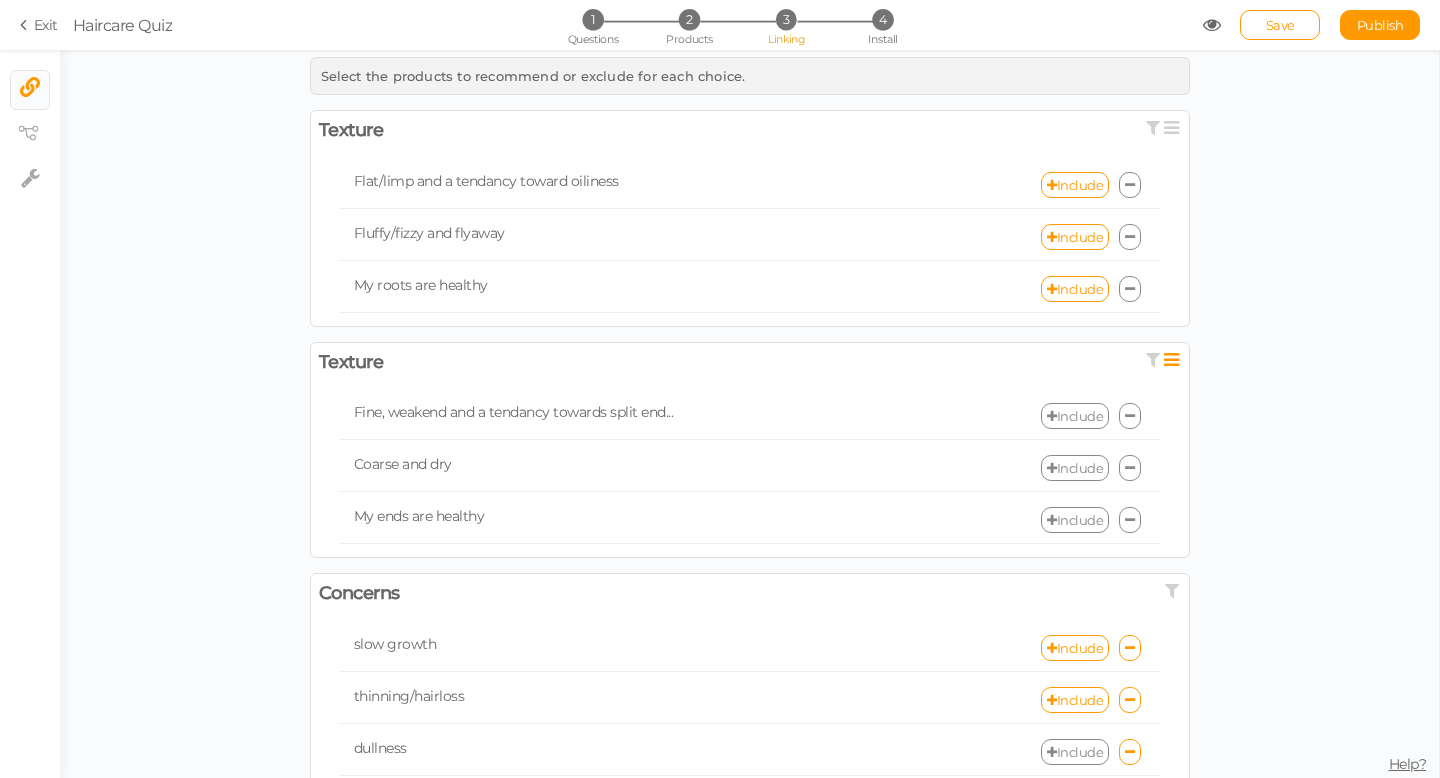 scroll, scrollTop: 0, scrollLeft: 0, axis: both 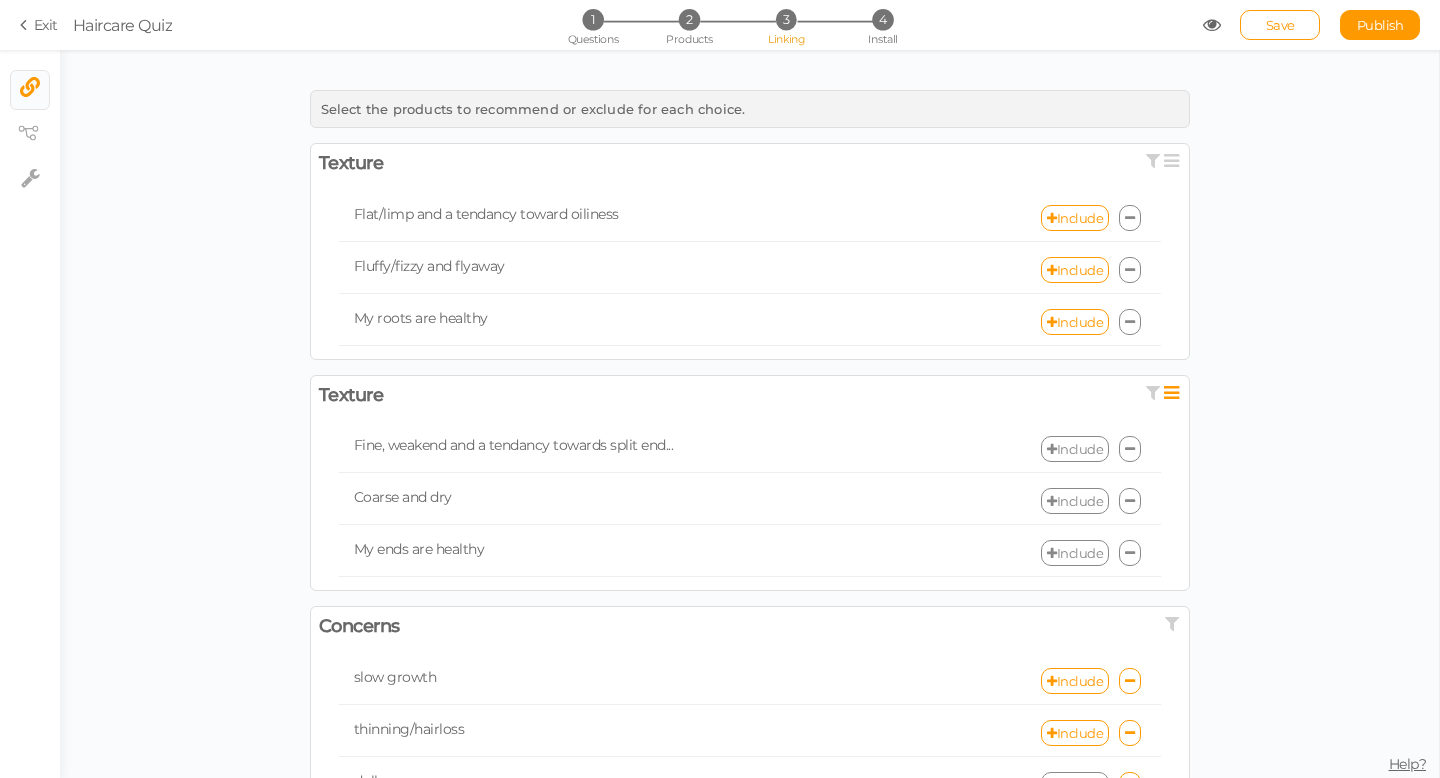 click at bounding box center [1130, 218] 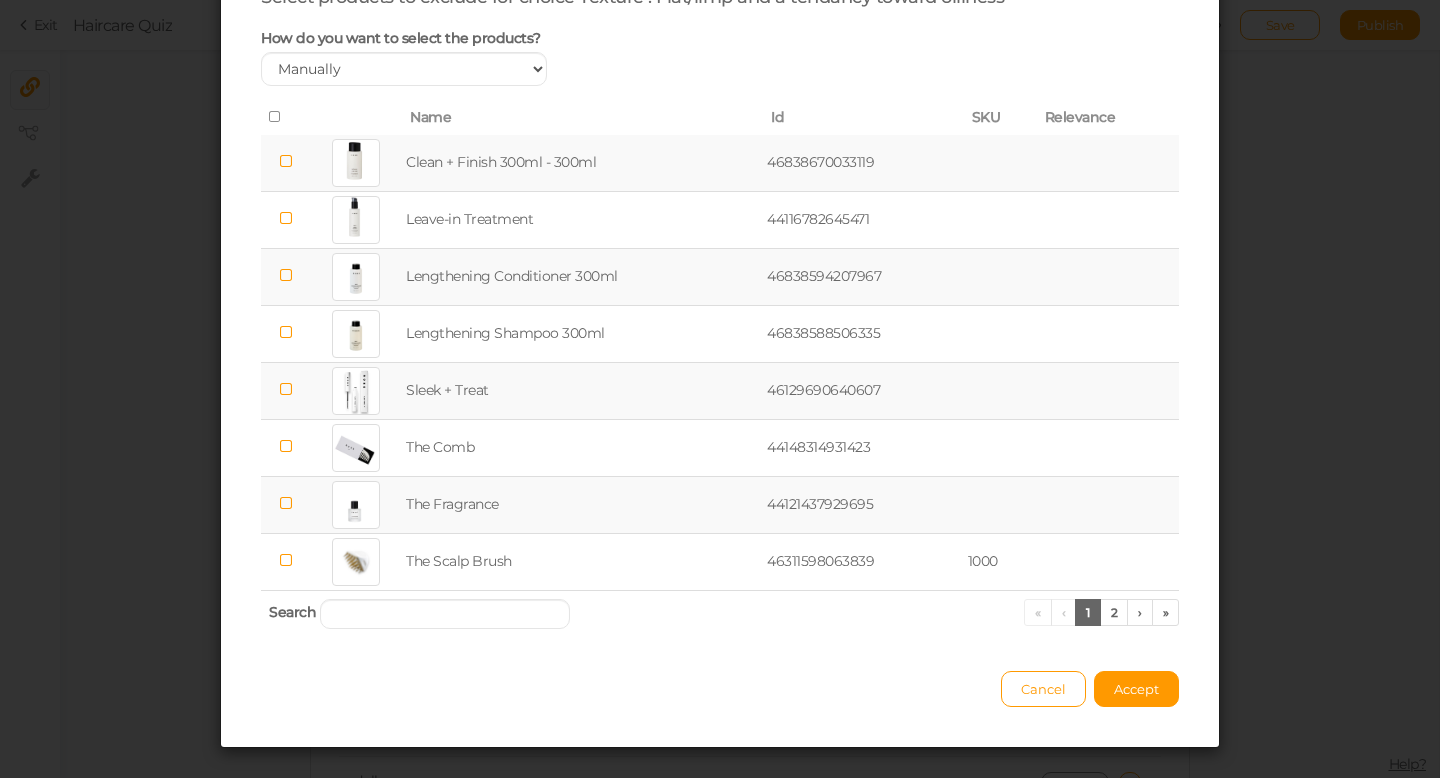 scroll, scrollTop: 116, scrollLeft: 0, axis: vertical 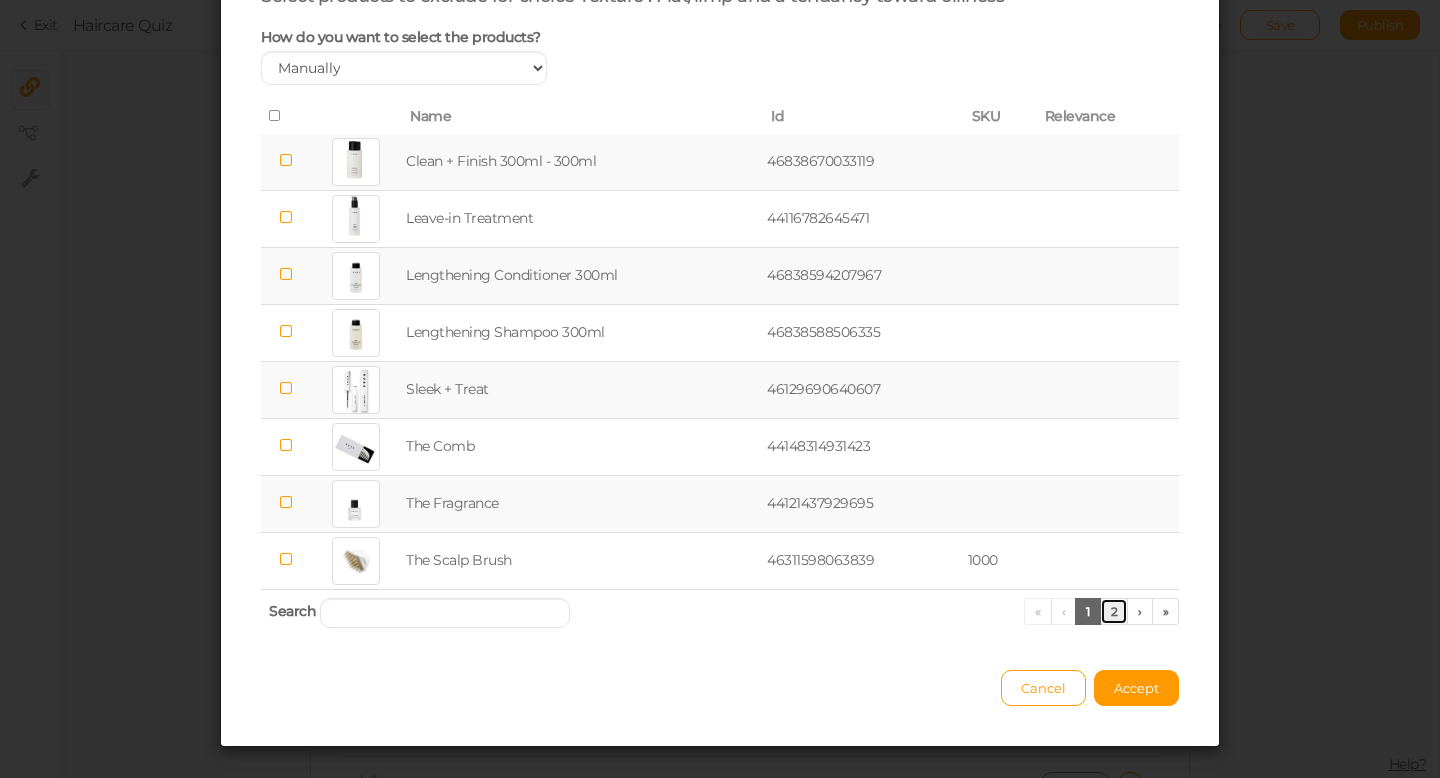 click on "2" at bounding box center (1114, 611) 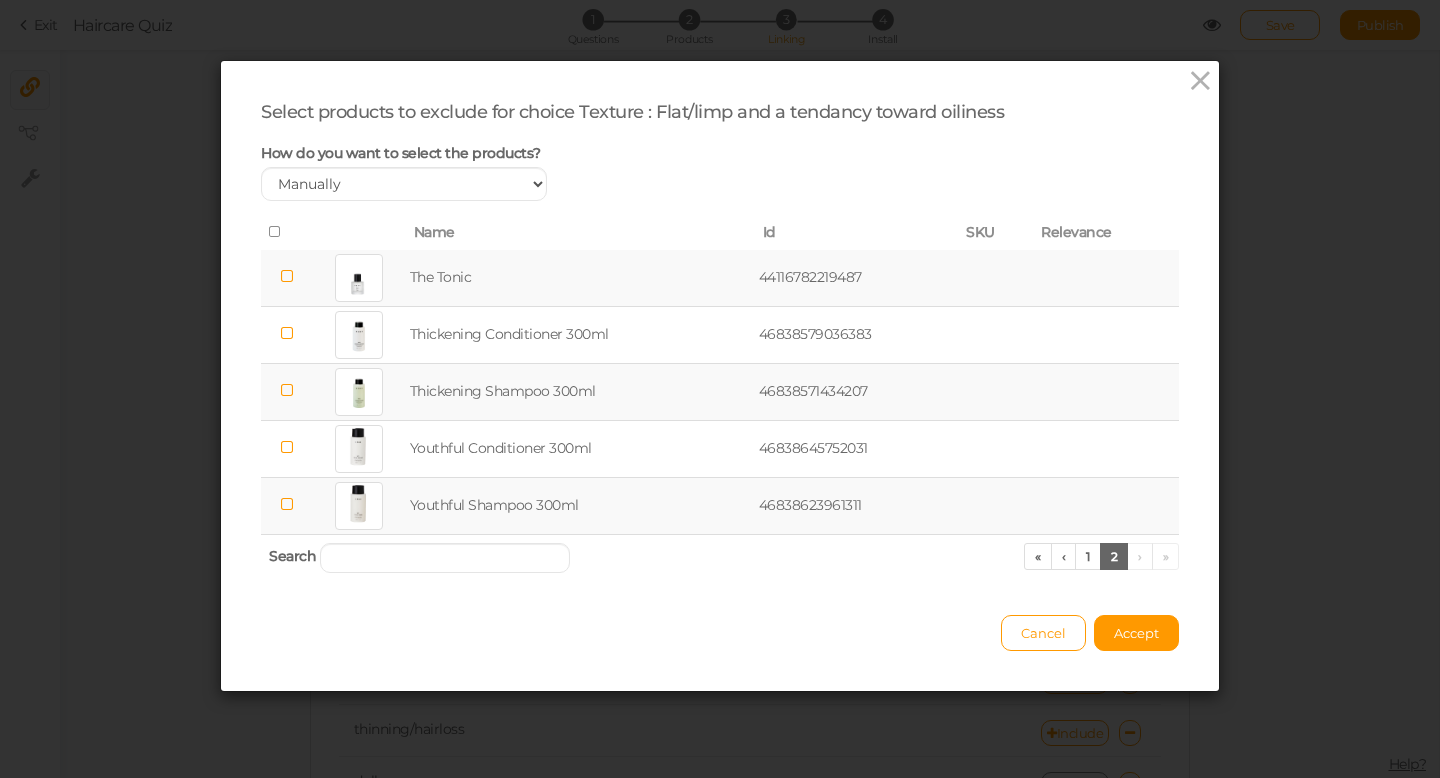 scroll, scrollTop: 0, scrollLeft: 0, axis: both 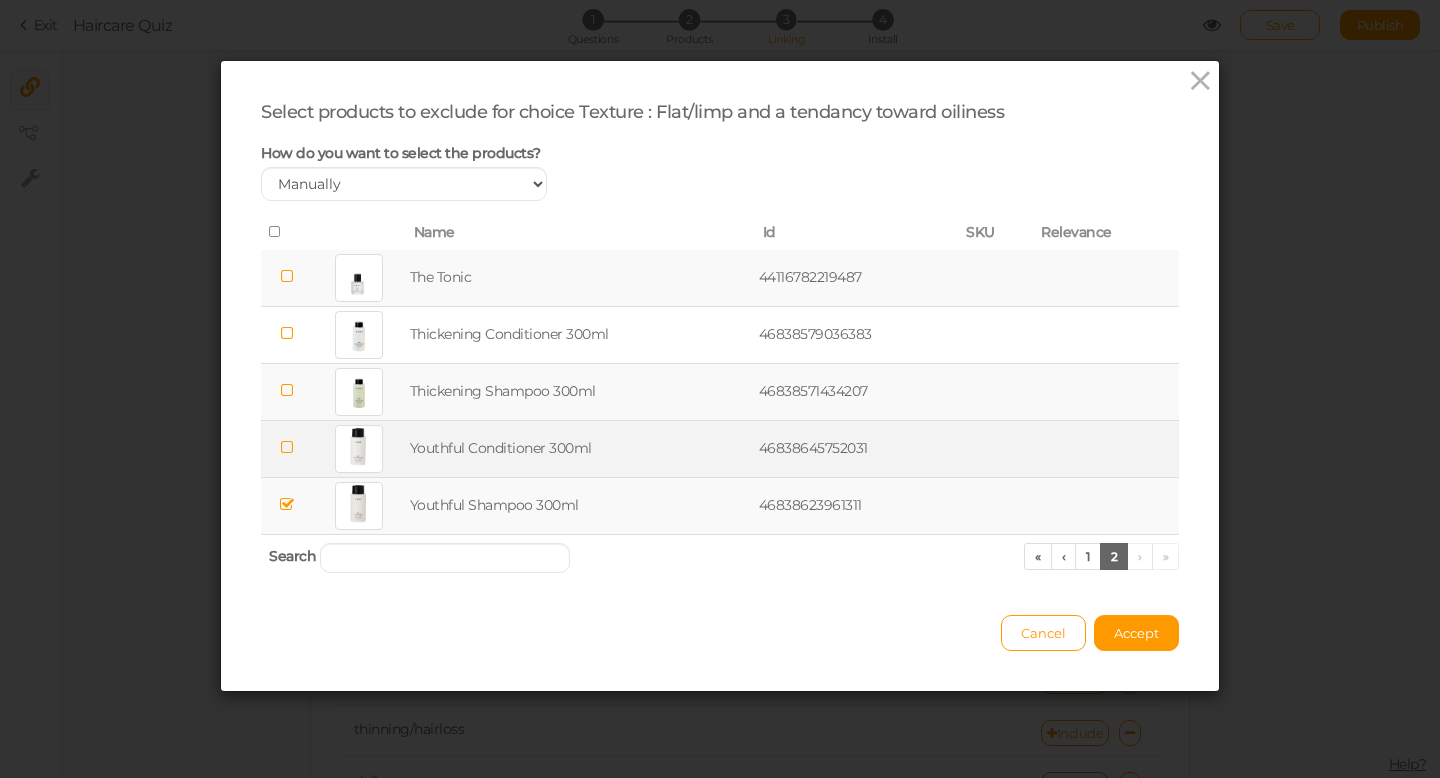 click at bounding box center (286, 447) 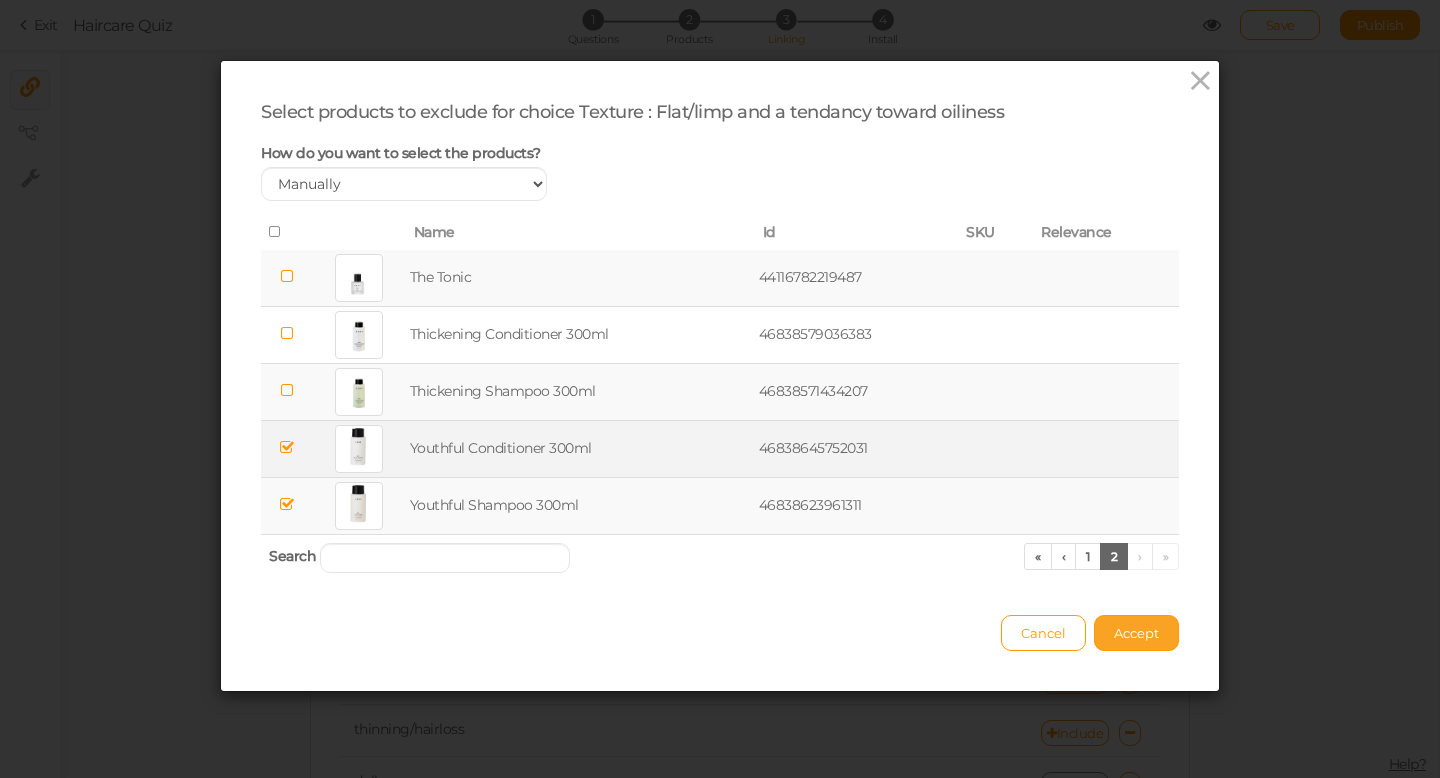 click on "Accept" at bounding box center [1136, 633] 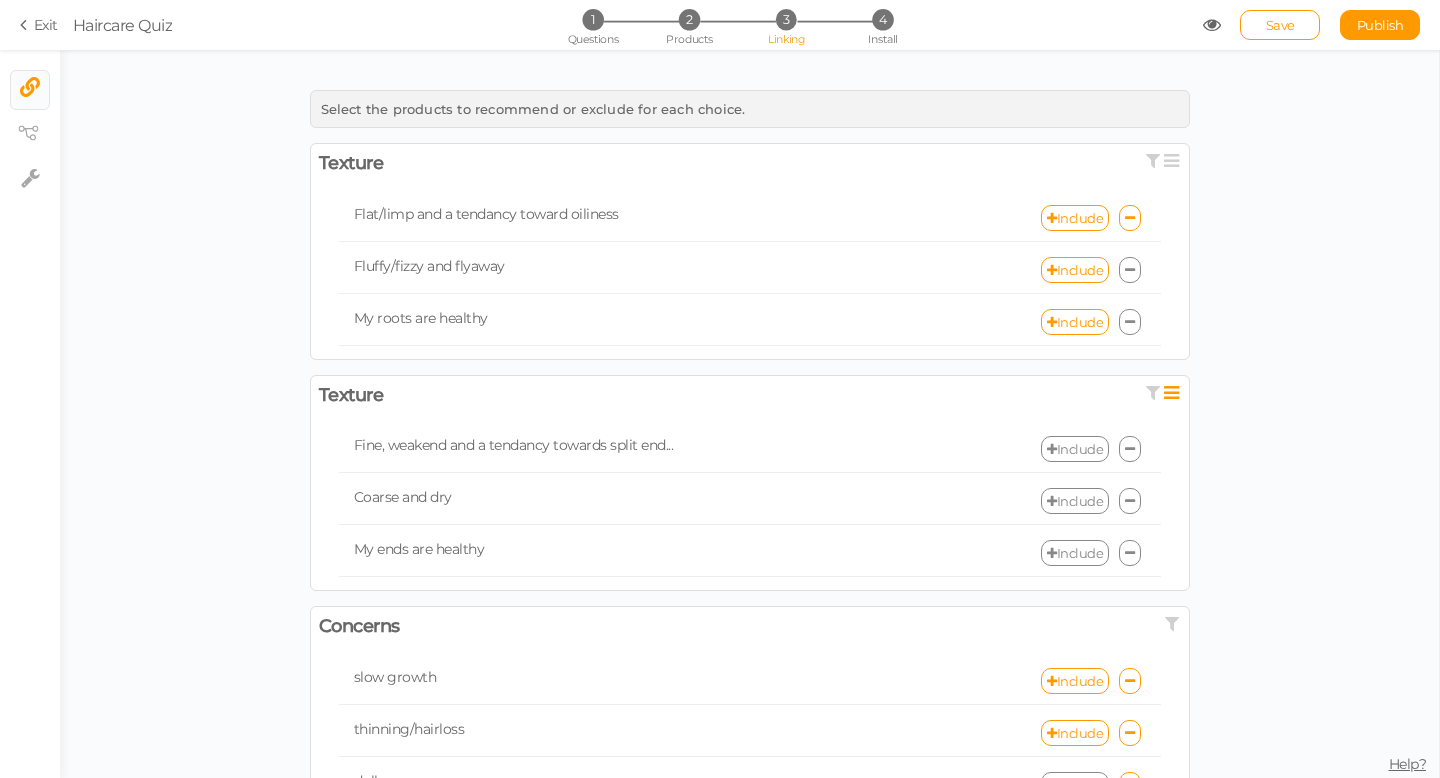 click at bounding box center (1130, 270) 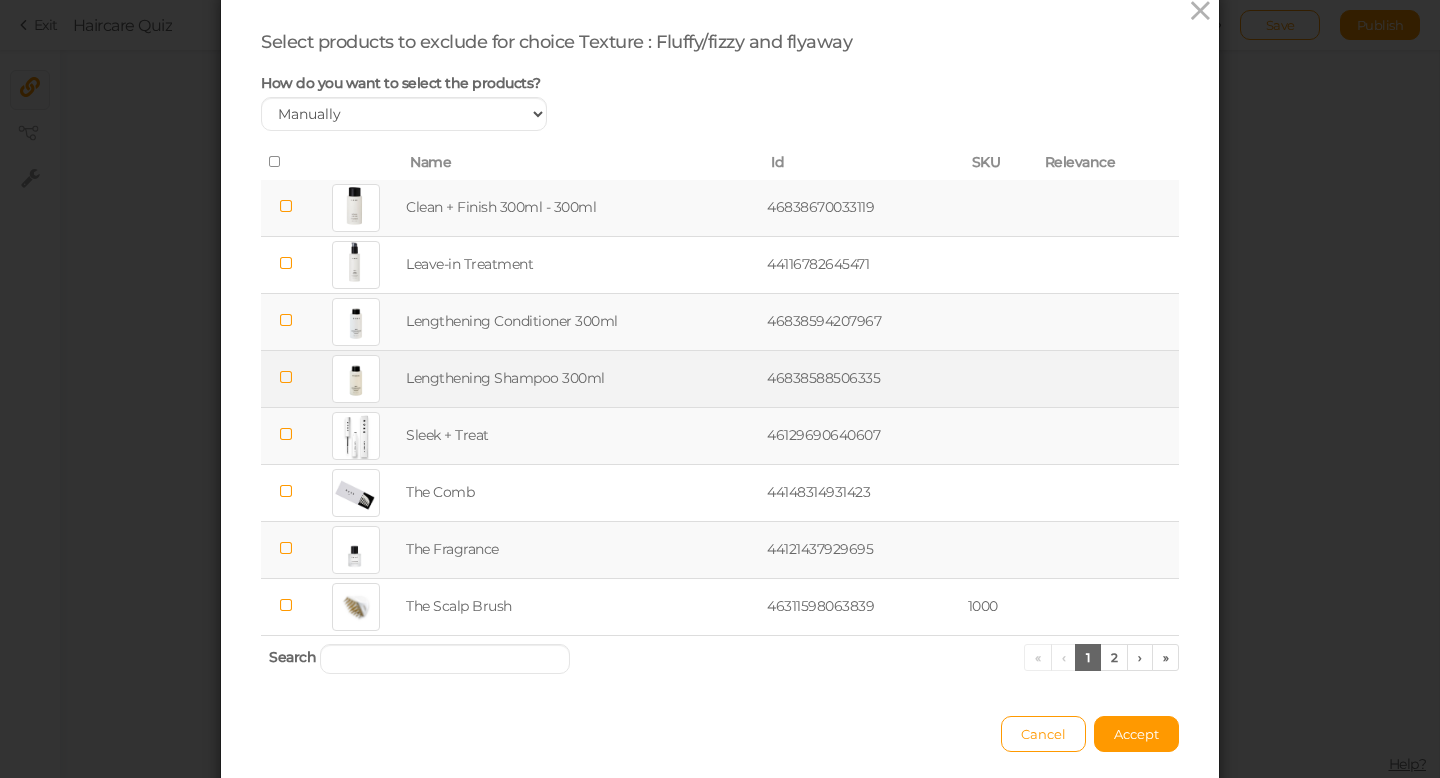 scroll, scrollTop: 69, scrollLeft: 0, axis: vertical 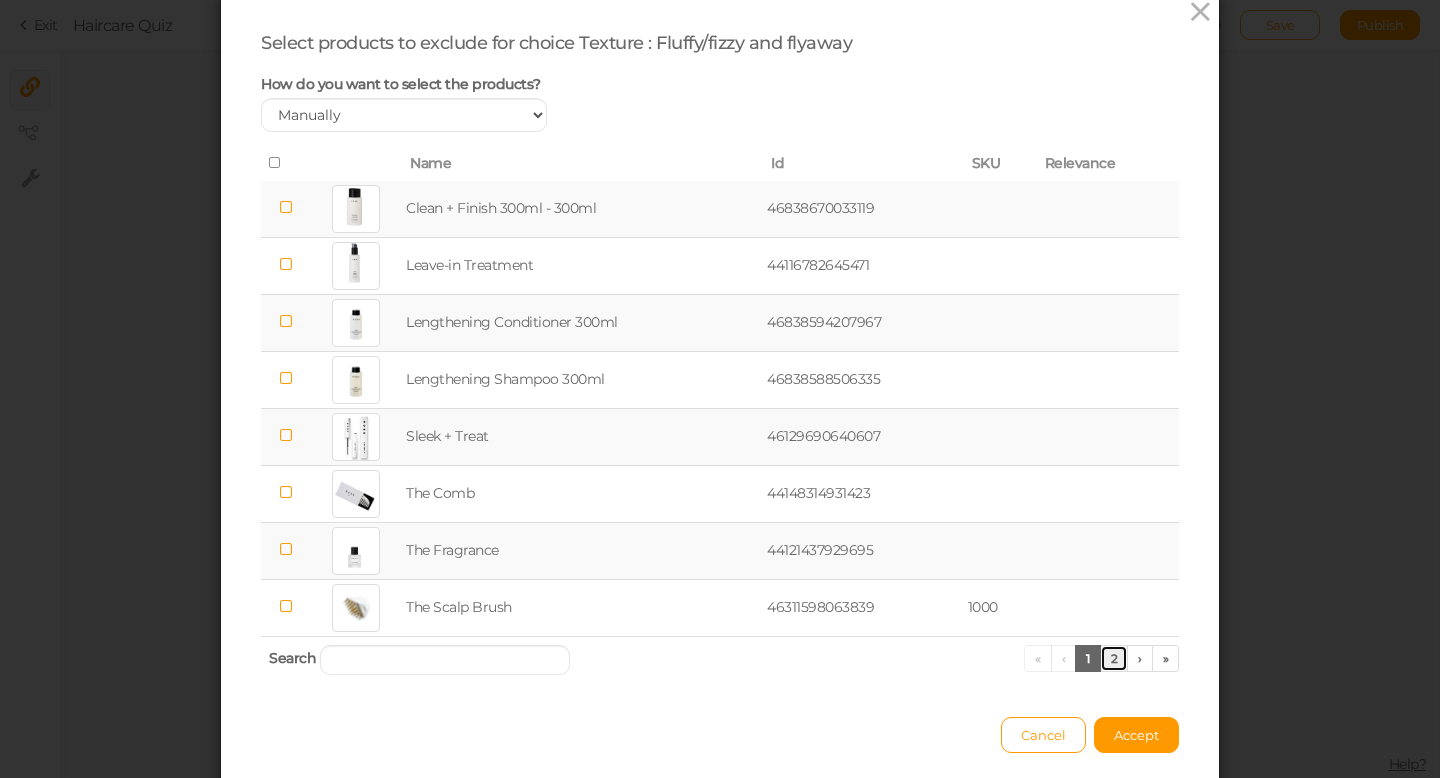 click on "2" at bounding box center (1114, 658) 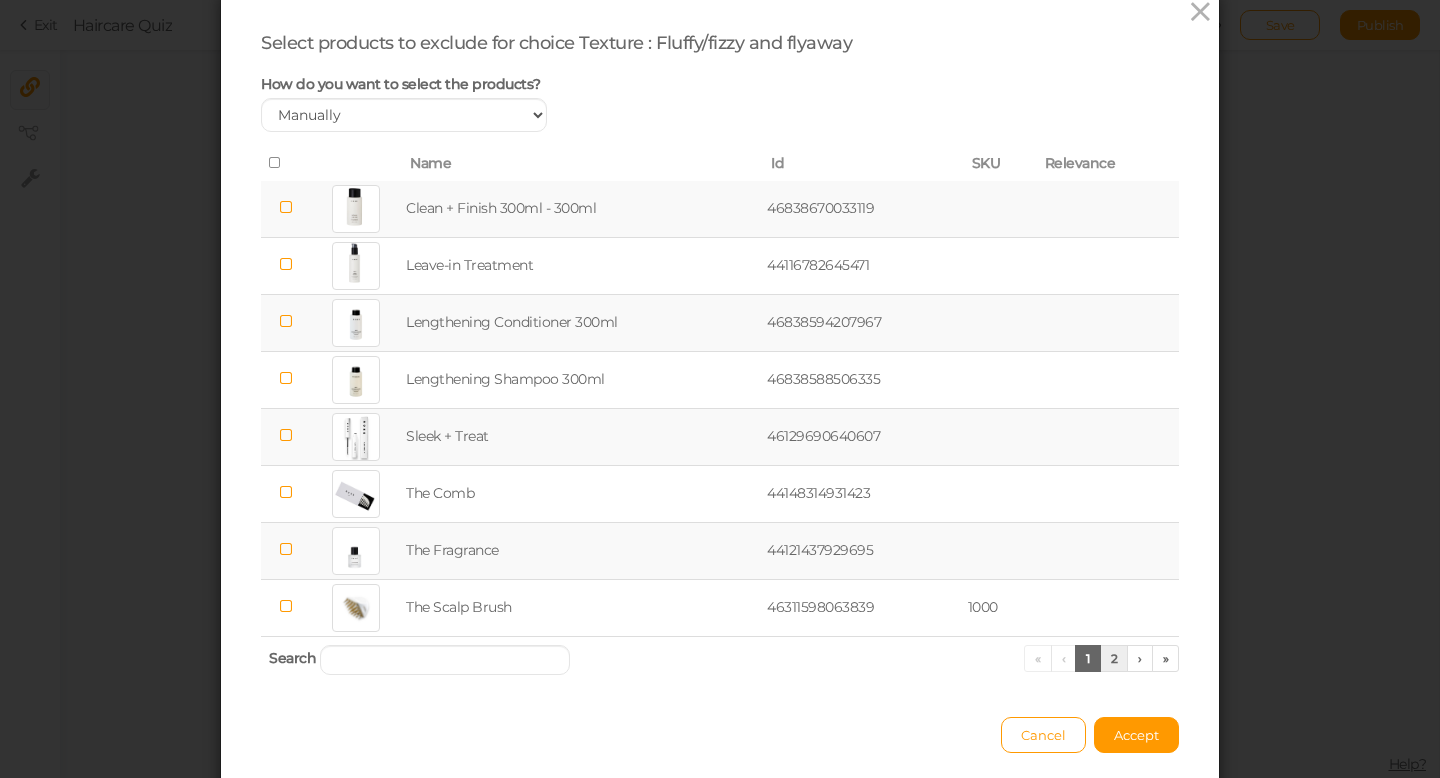 scroll, scrollTop: 0, scrollLeft: 0, axis: both 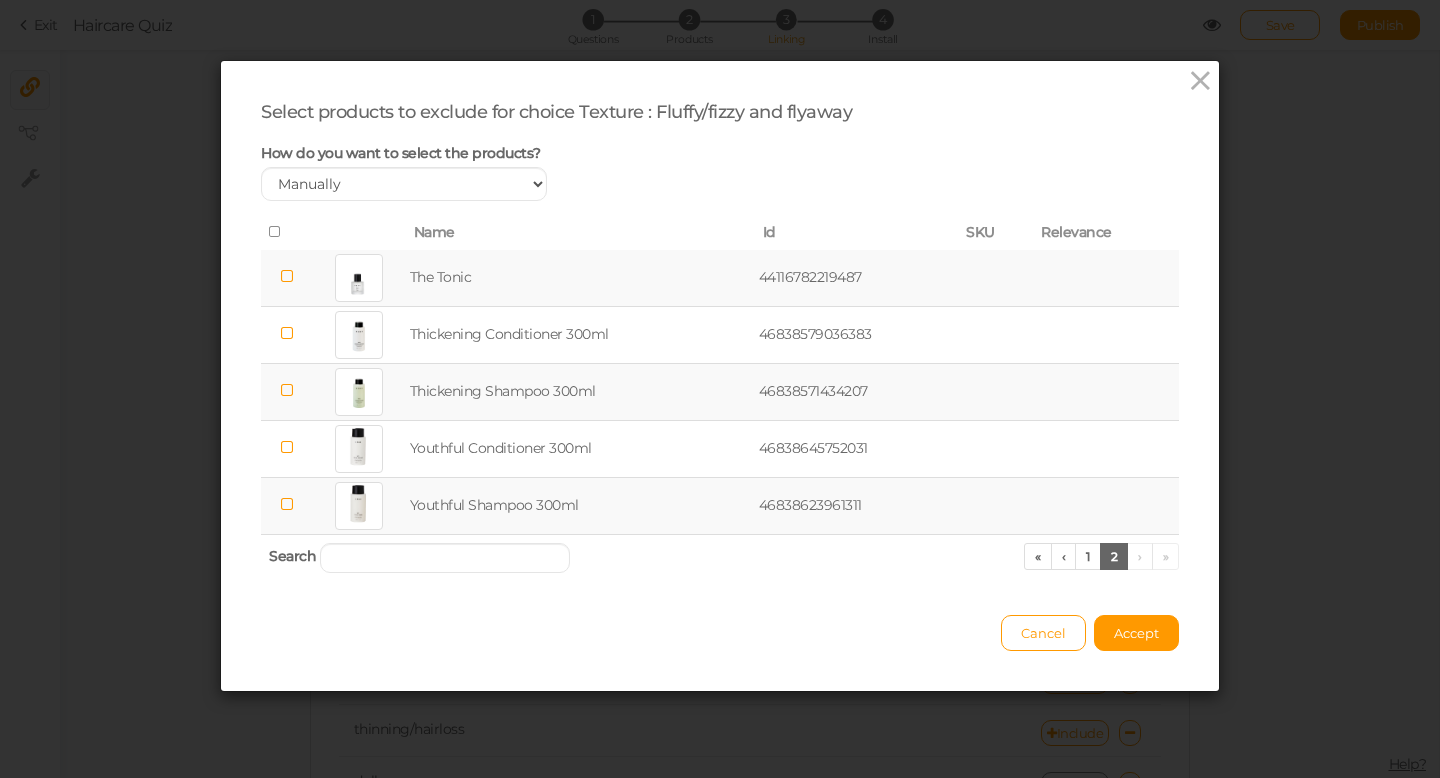click at bounding box center [286, 390] 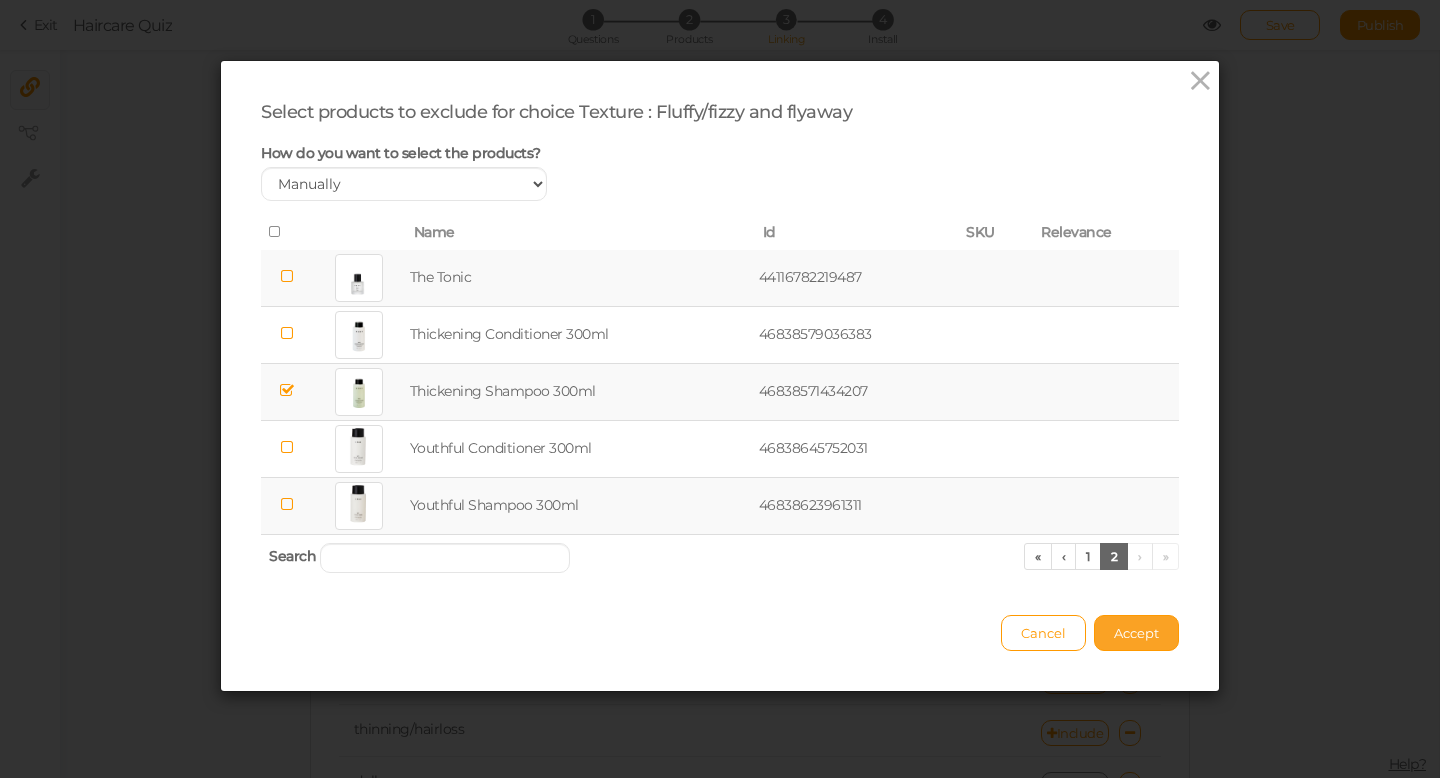 click on "Accept" at bounding box center [1136, 633] 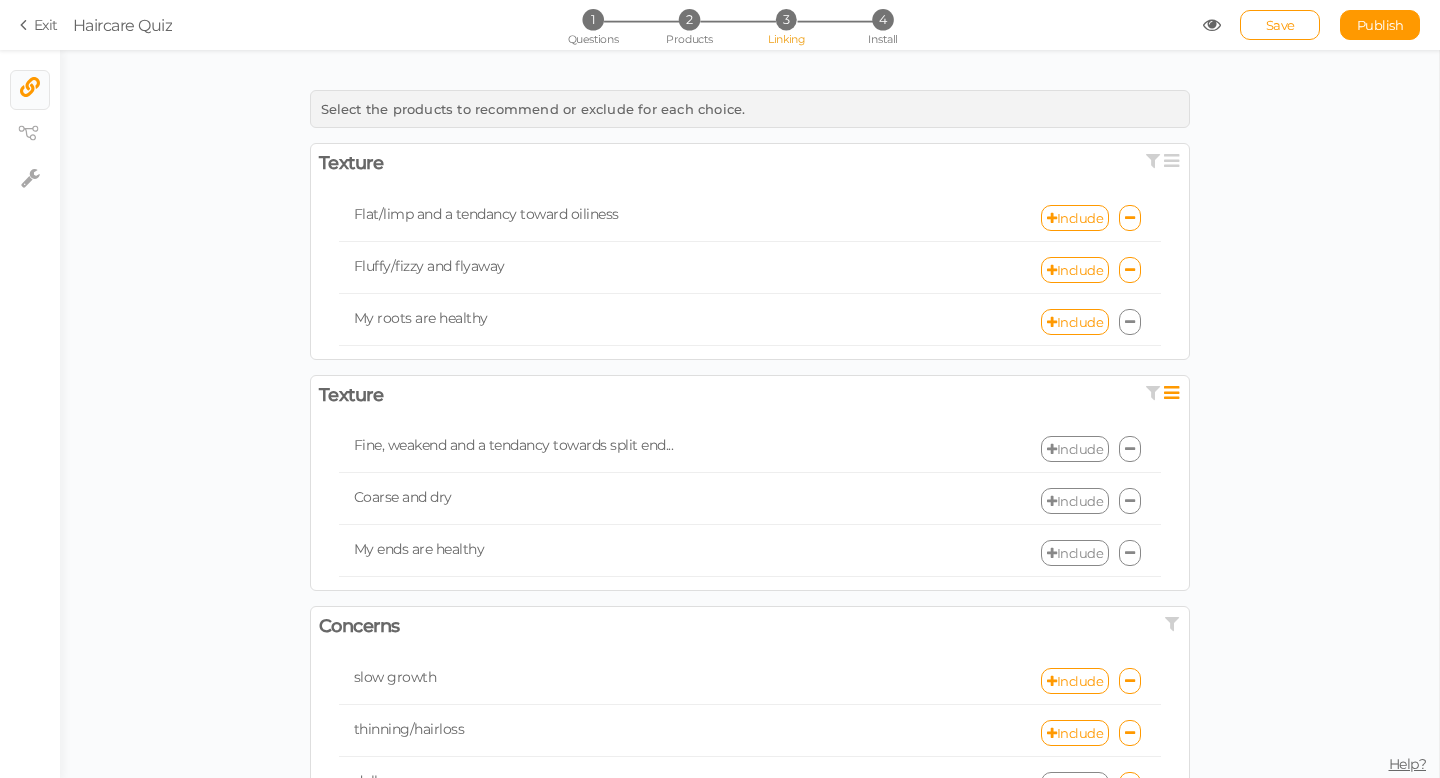 click on "My roots are healthy" at bounding box center [421, 318] 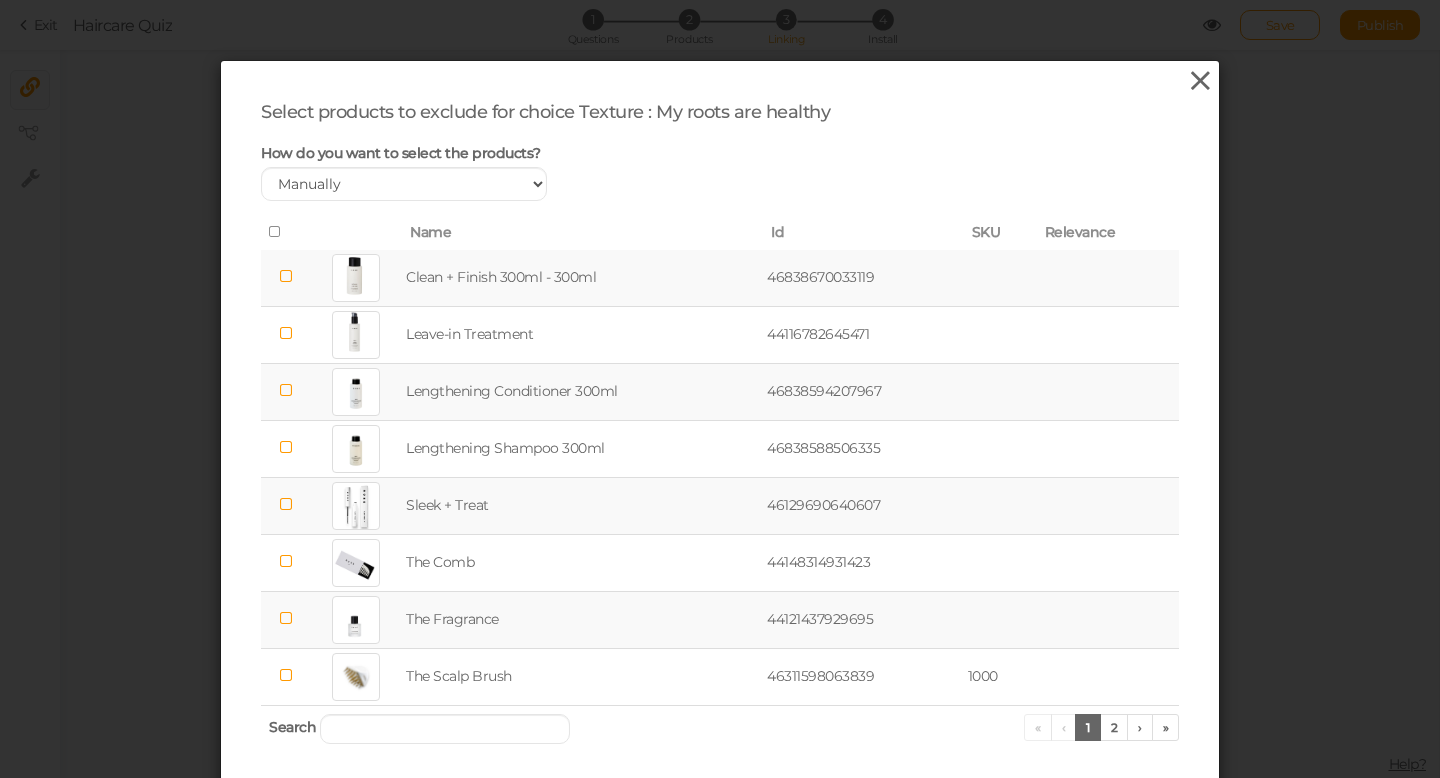 click at bounding box center (1200, 81) 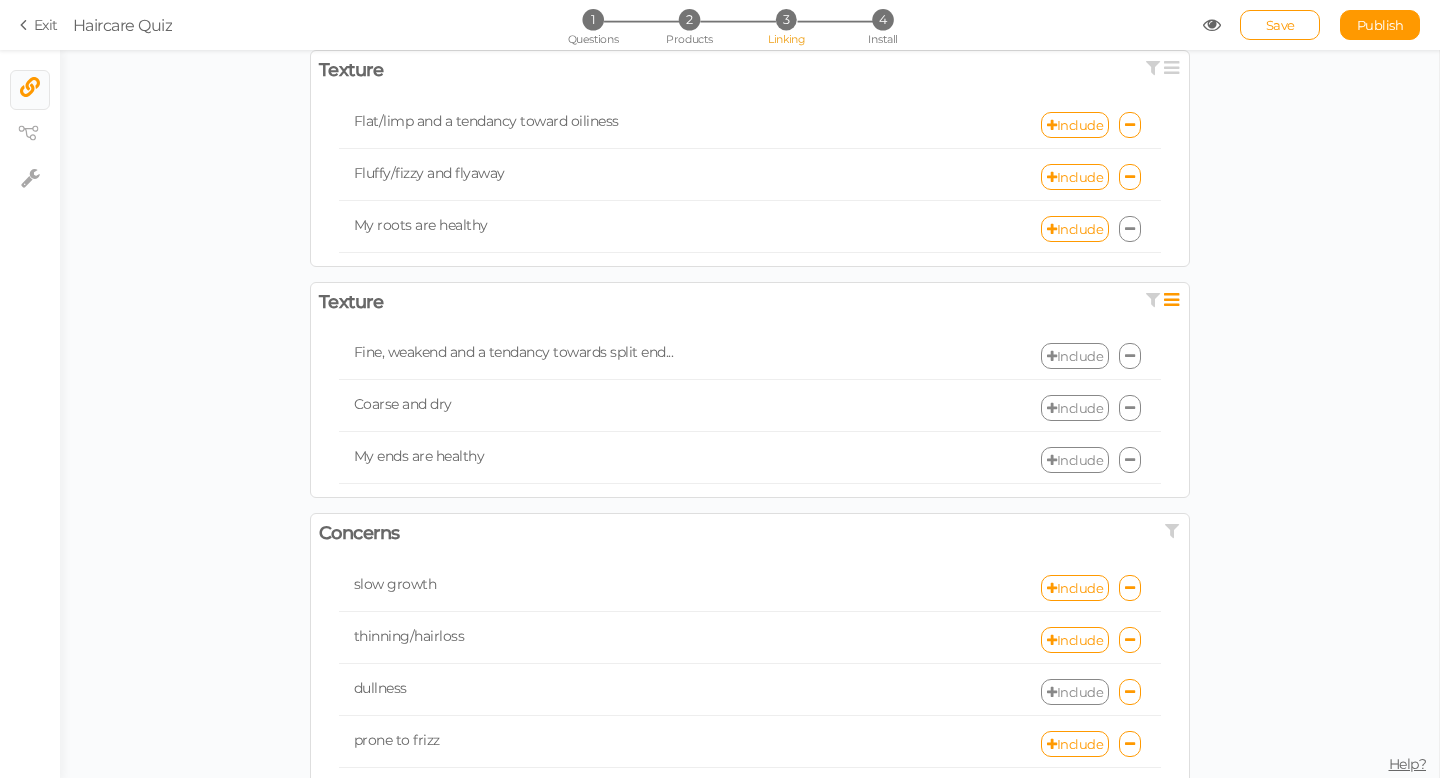 scroll, scrollTop: 99, scrollLeft: 0, axis: vertical 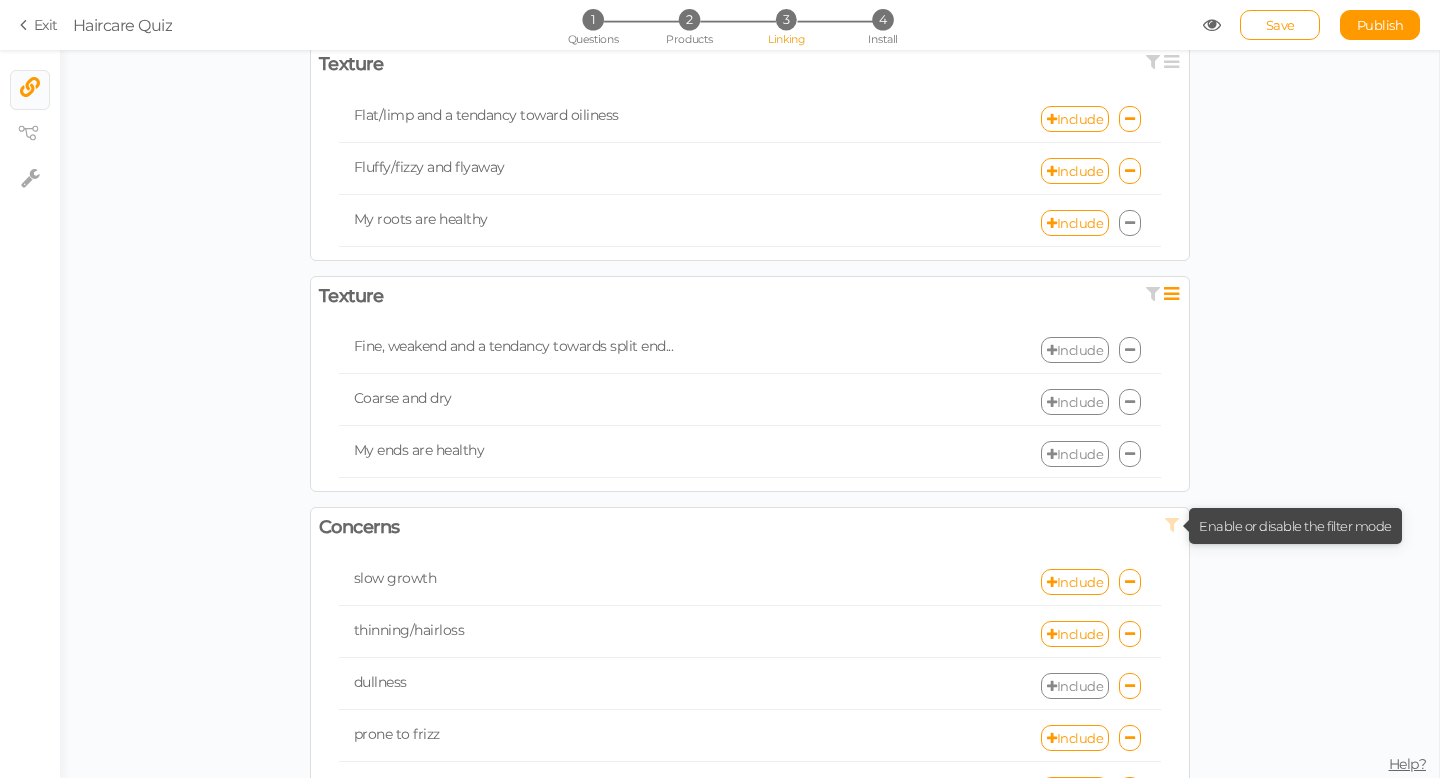 click at bounding box center (1172, 525) 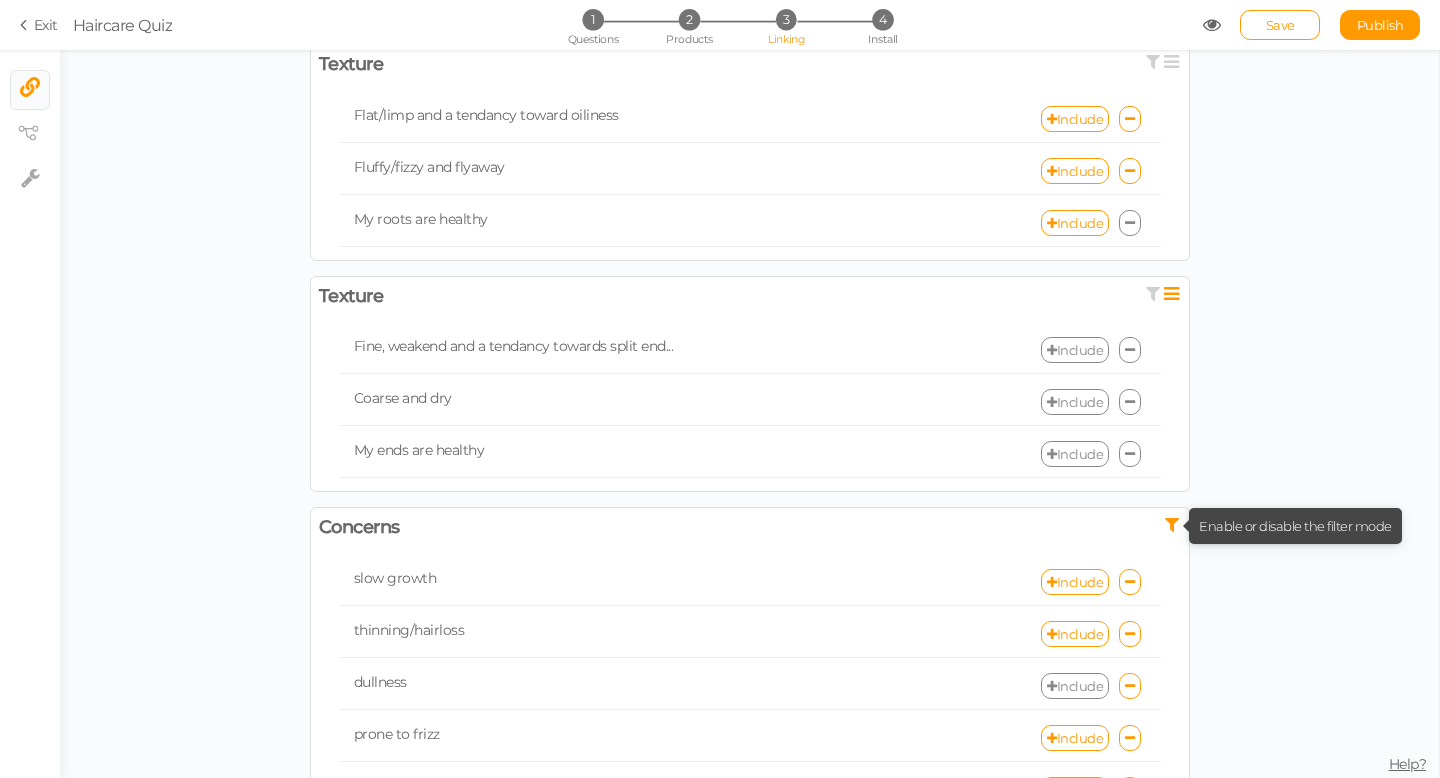 click at bounding box center (1172, 525) 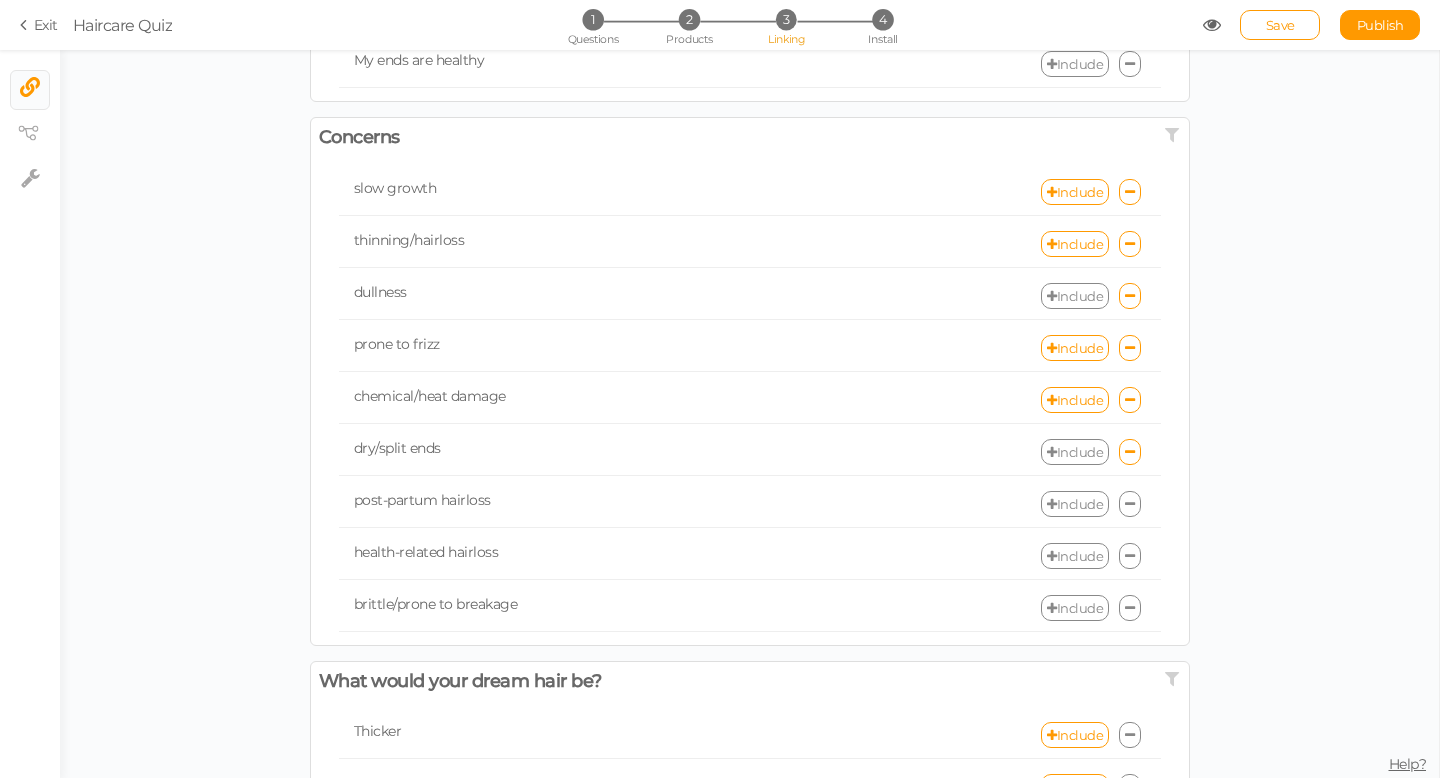 scroll, scrollTop: 467, scrollLeft: 0, axis: vertical 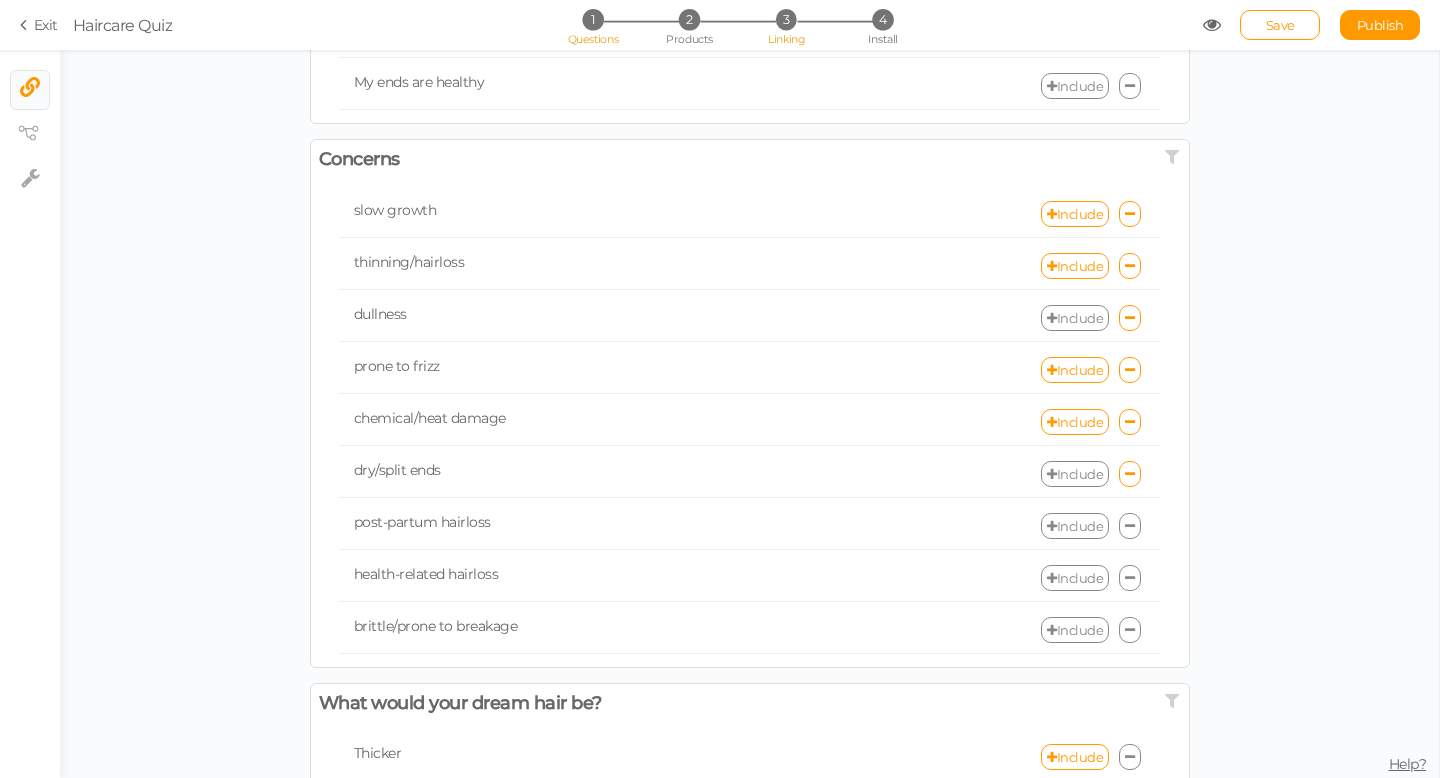 click on "1" at bounding box center [592, 19] 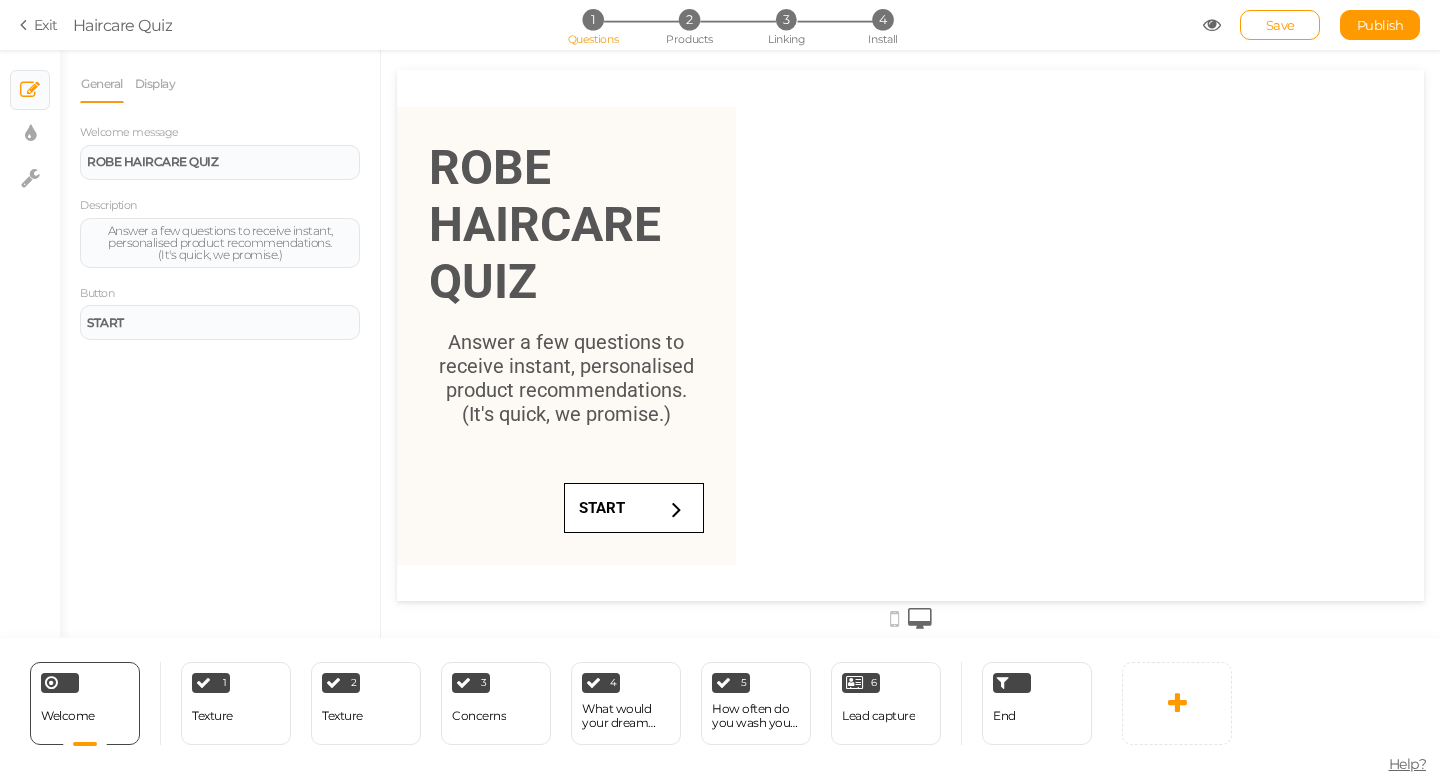 scroll, scrollTop: 0, scrollLeft: 0, axis: both 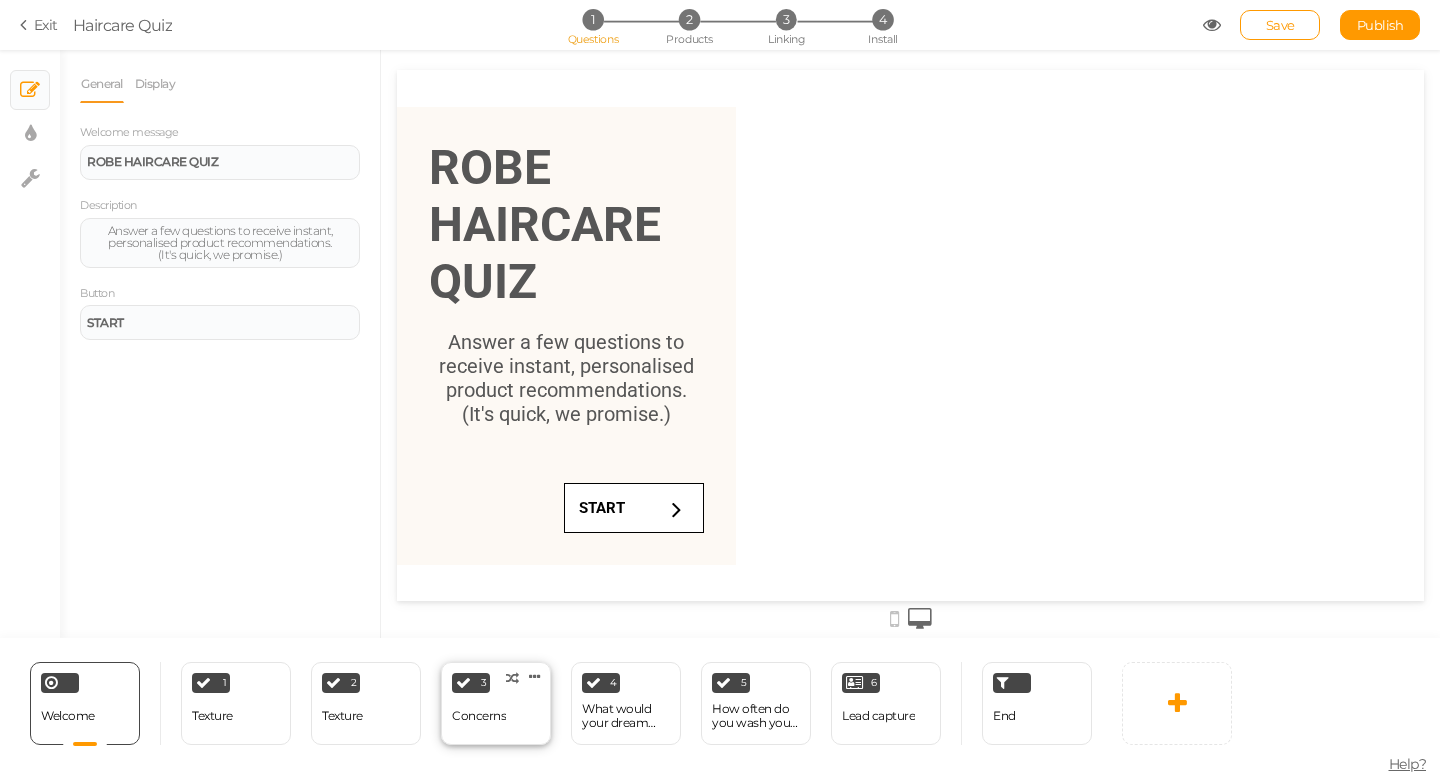 click on "Concerns" at bounding box center (479, 716) 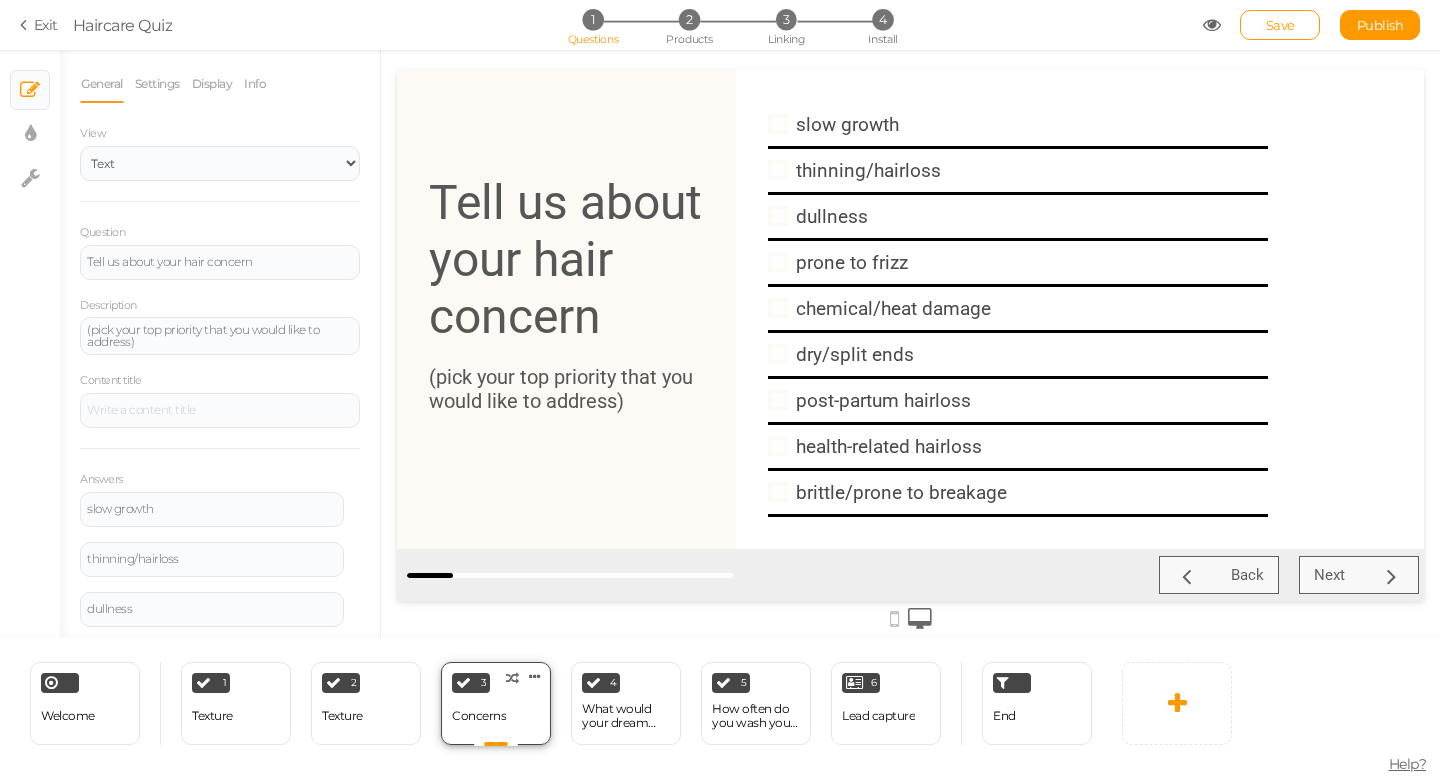 scroll, scrollTop: 0, scrollLeft: 0, axis: both 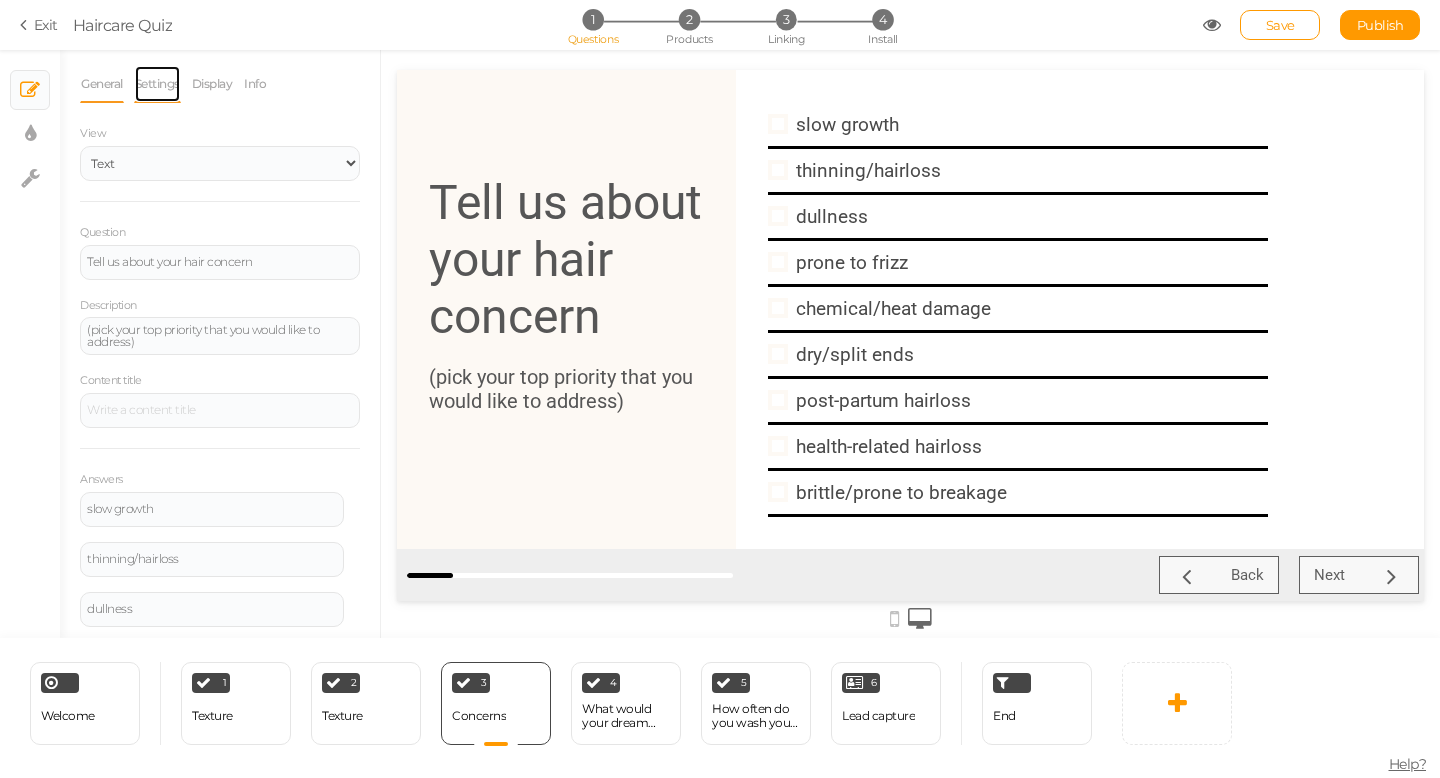 click on "Settings" at bounding box center (157, 84) 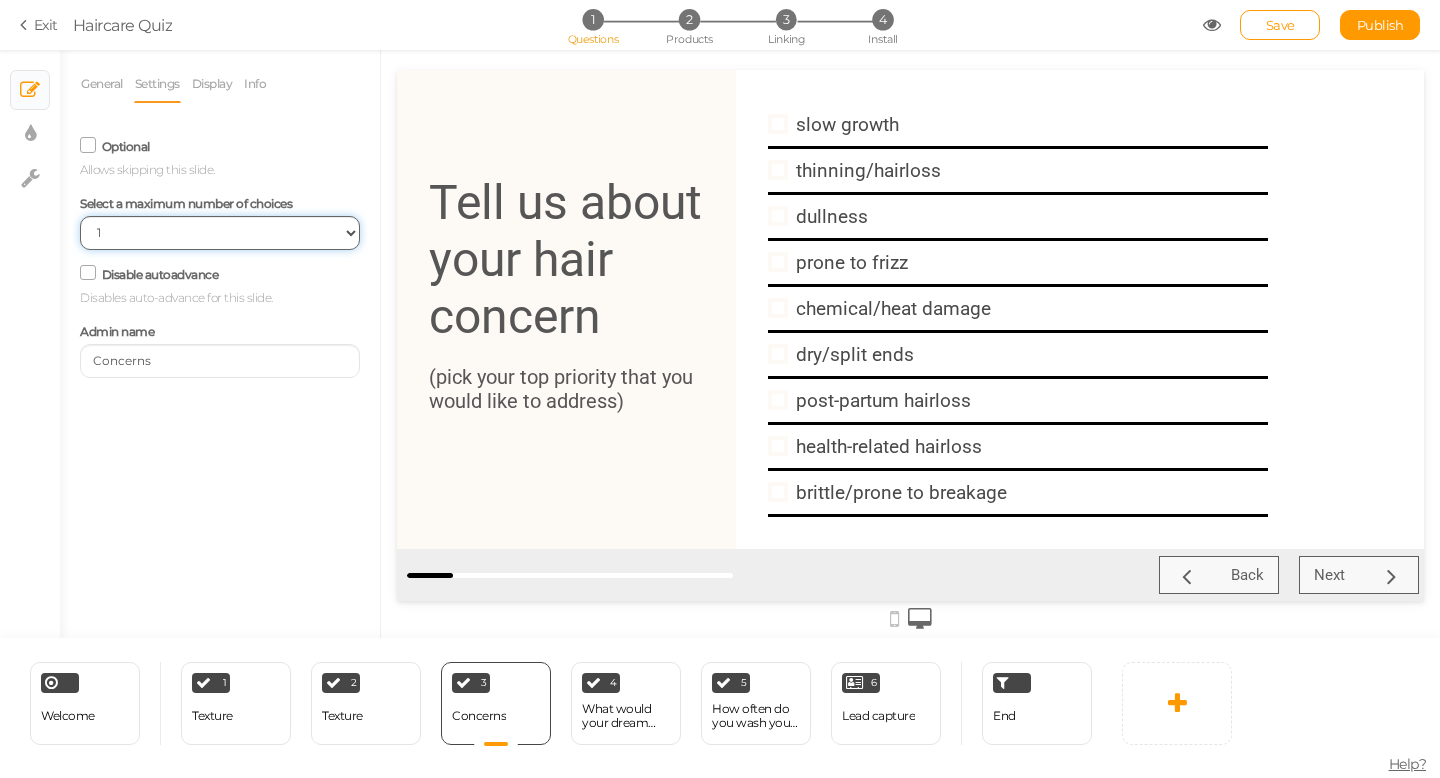 click on "No limit   1   2   3   4   5   6   7   8   9   10" at bounding box center [220, 233] 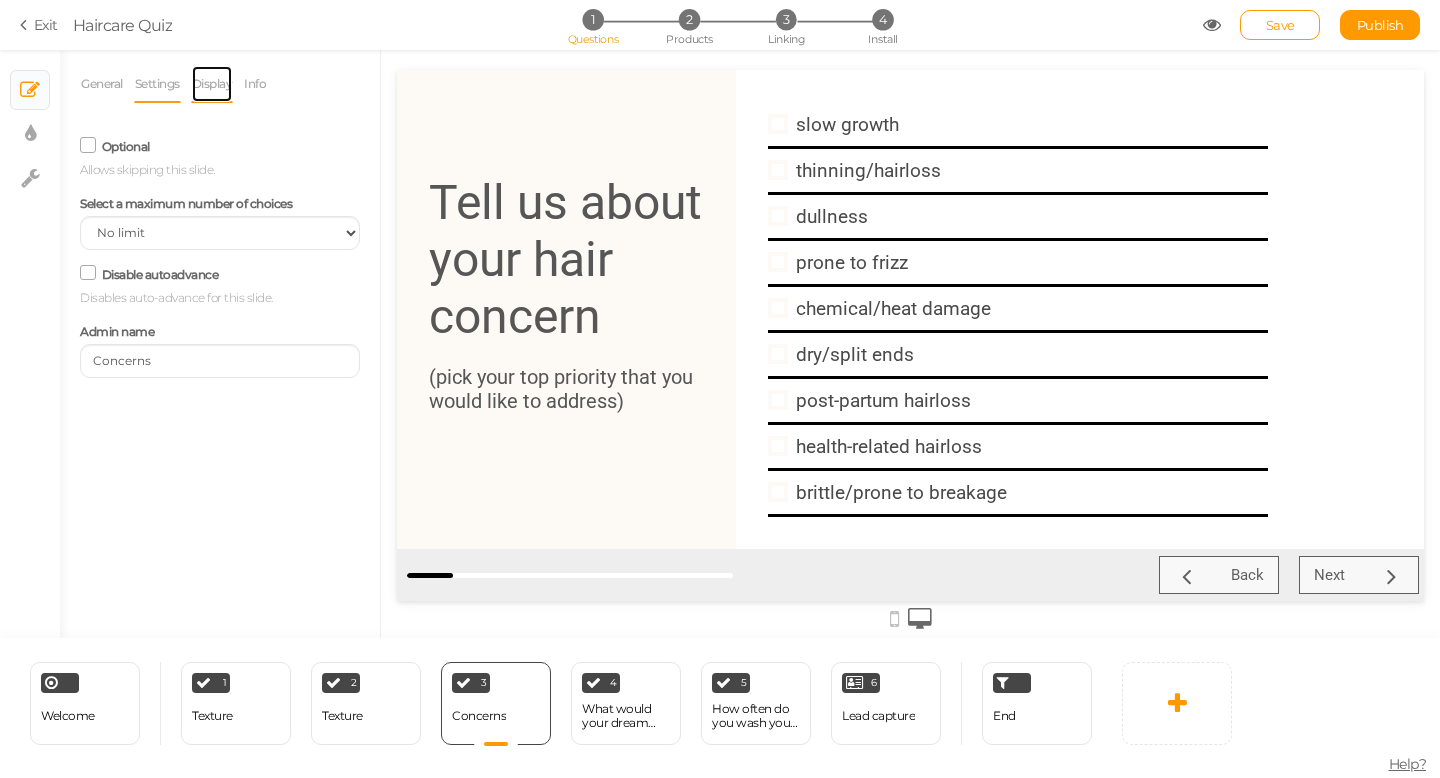 click on "Display" at bounding box center [212, 84] 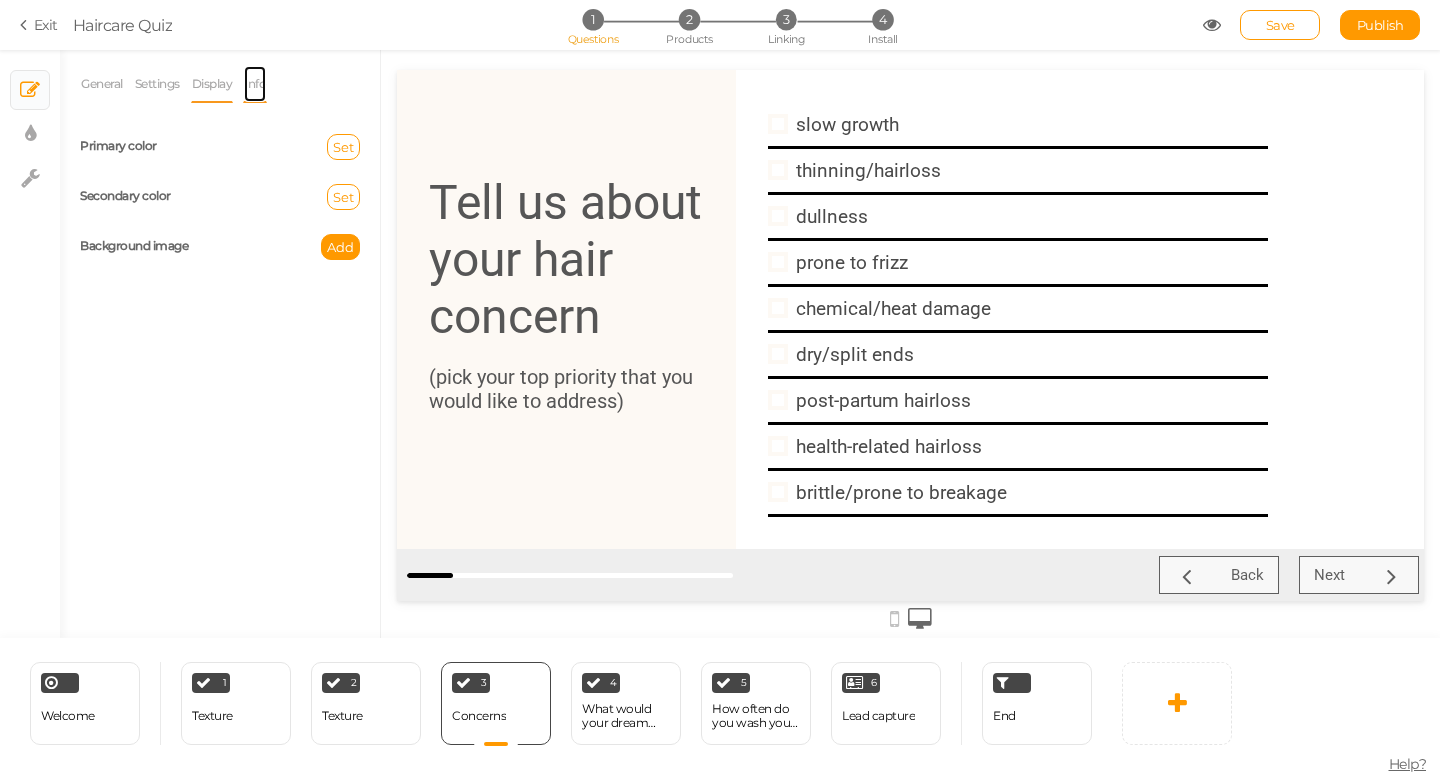 click on "Info" at bounding box center (255, 84) 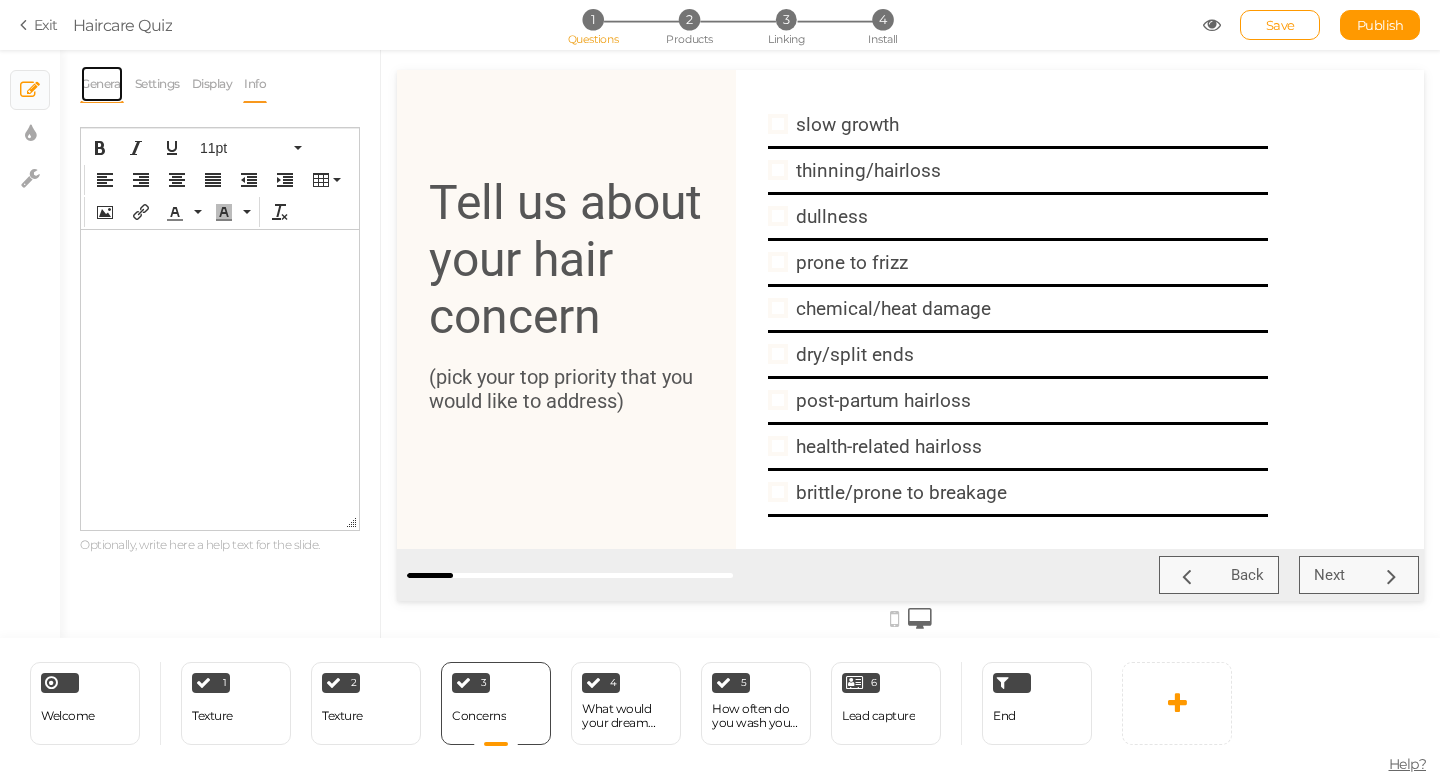click on "General" at bounding box center [102, 84] 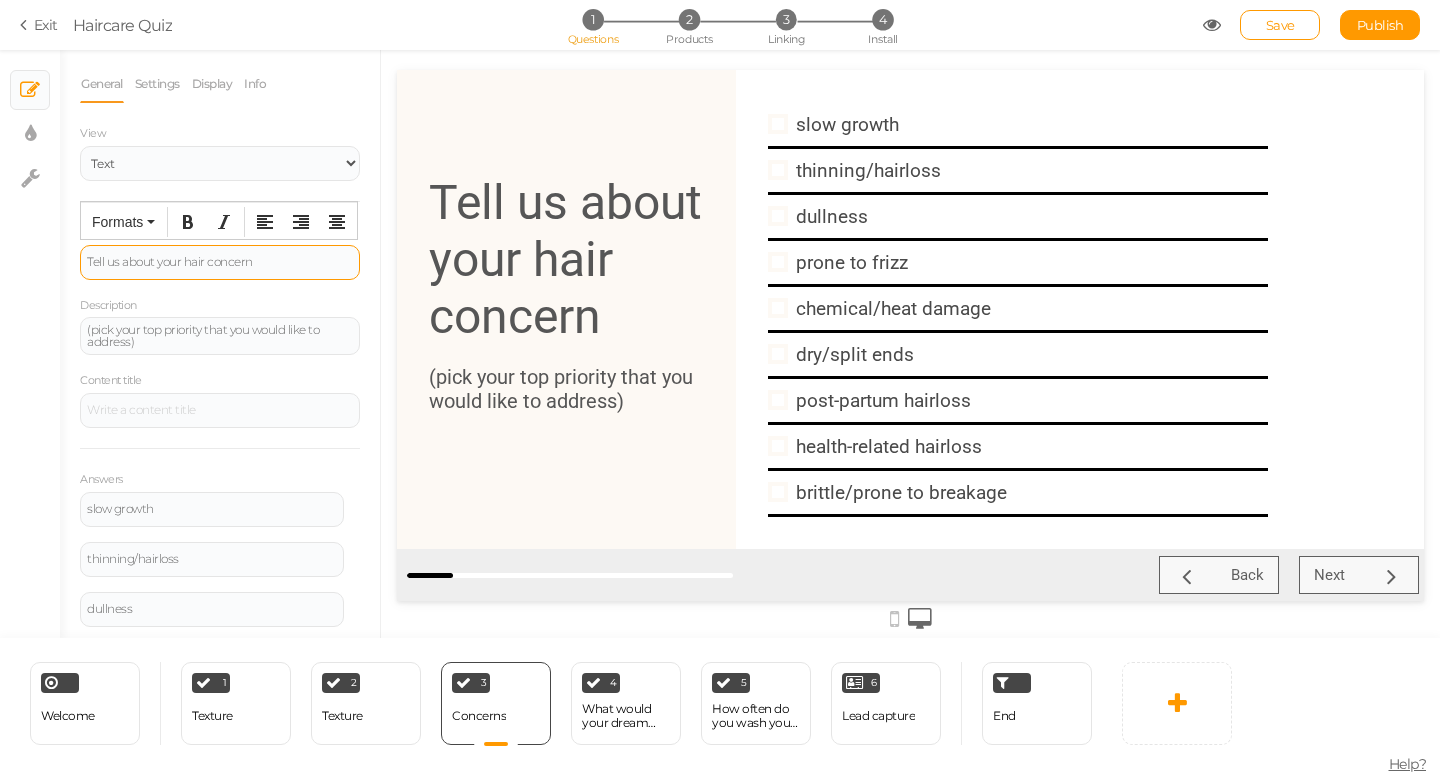 click on "Tell us about your hair concern" at bounding box center (220, 262) 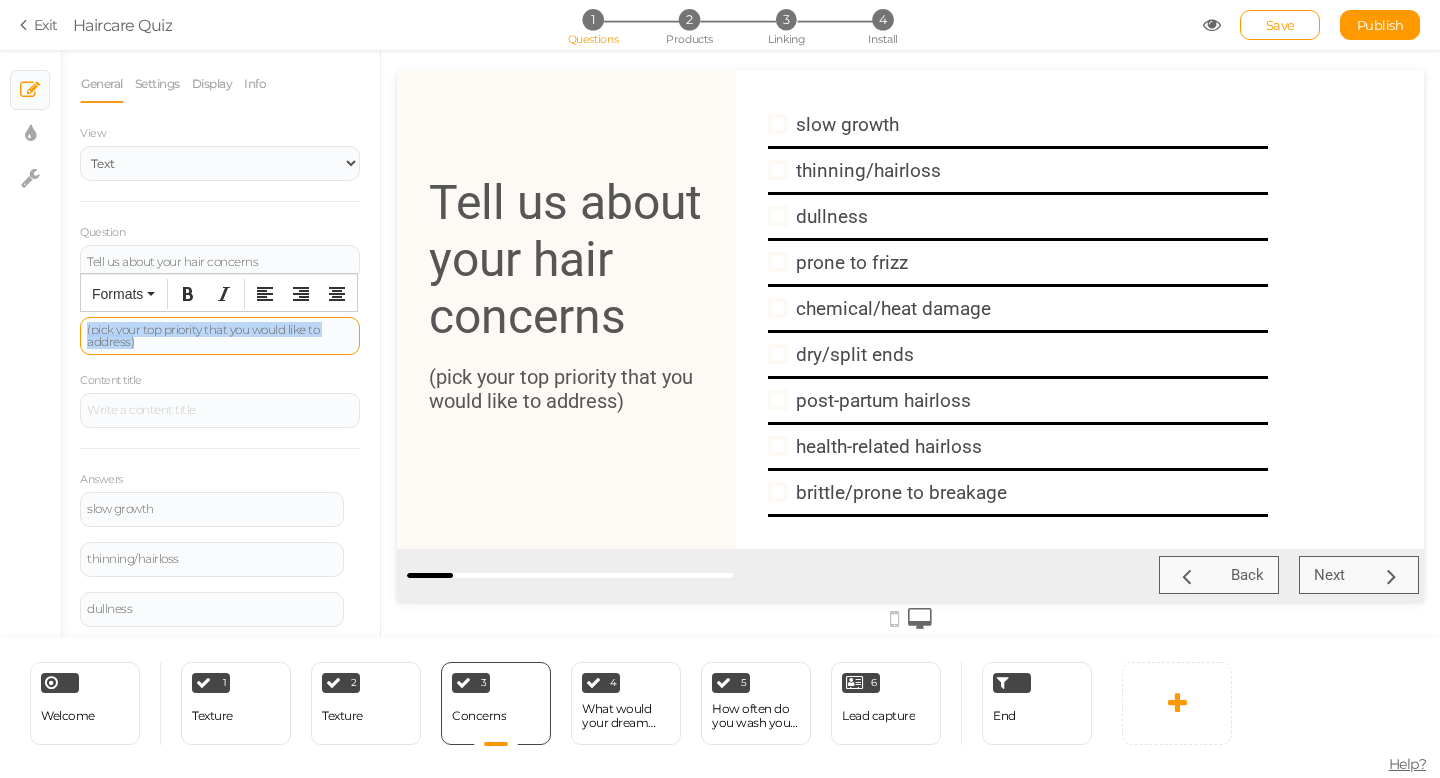 drag, startPoint x: 183, startPoint y: 343, endPoint x: 82, endPoint y: 323, distance: 102.96116 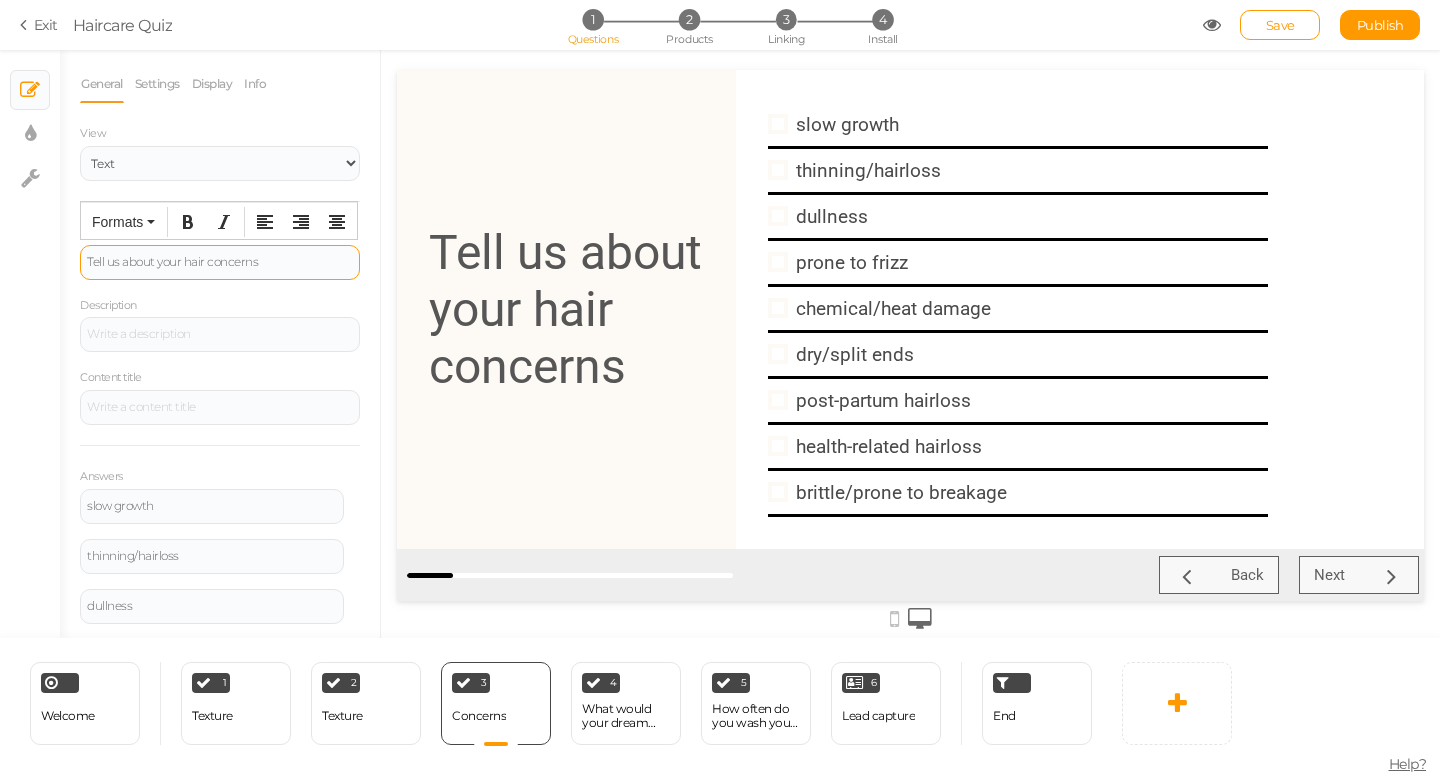 click on "Tell us about your hair concerns" at bounding box center [220, 262] 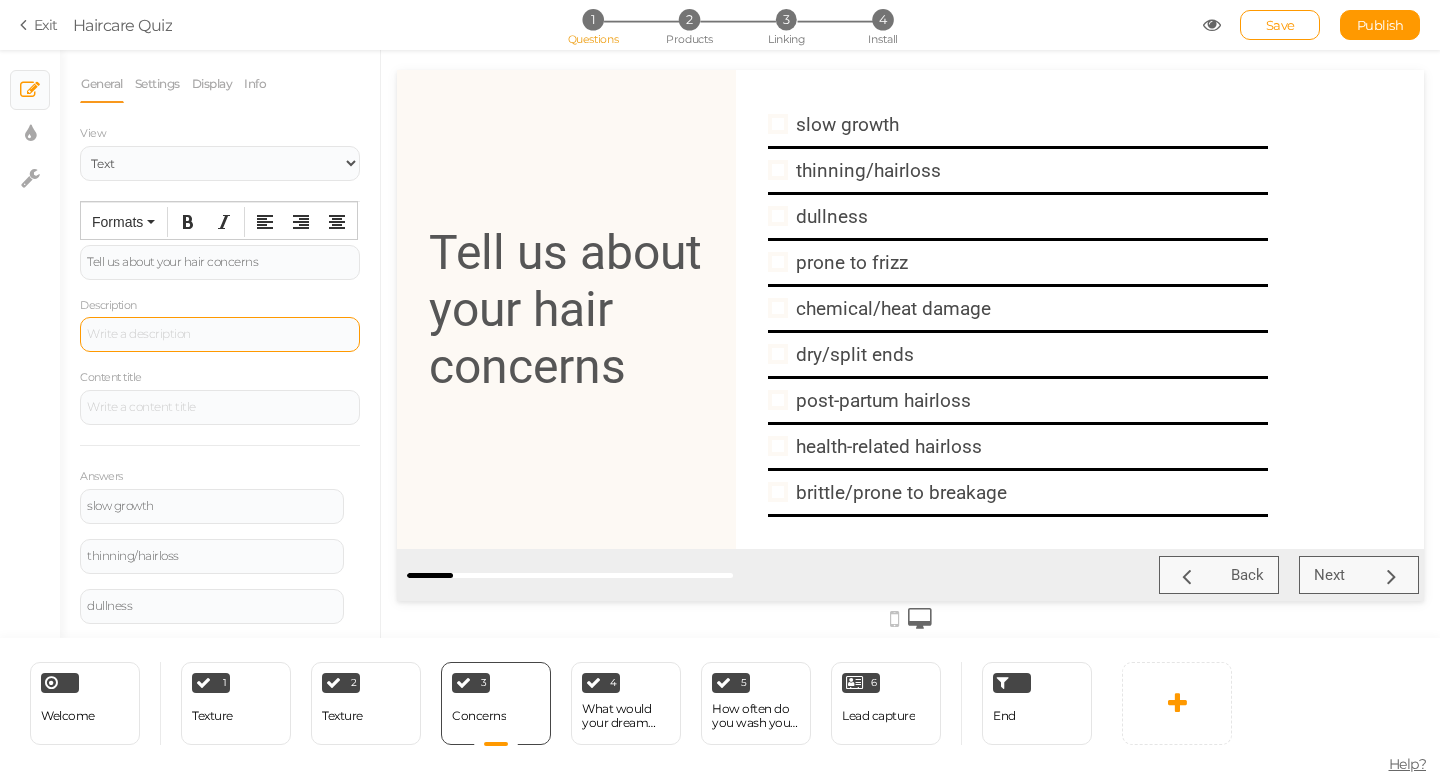 click at bounding box center (220, 334) 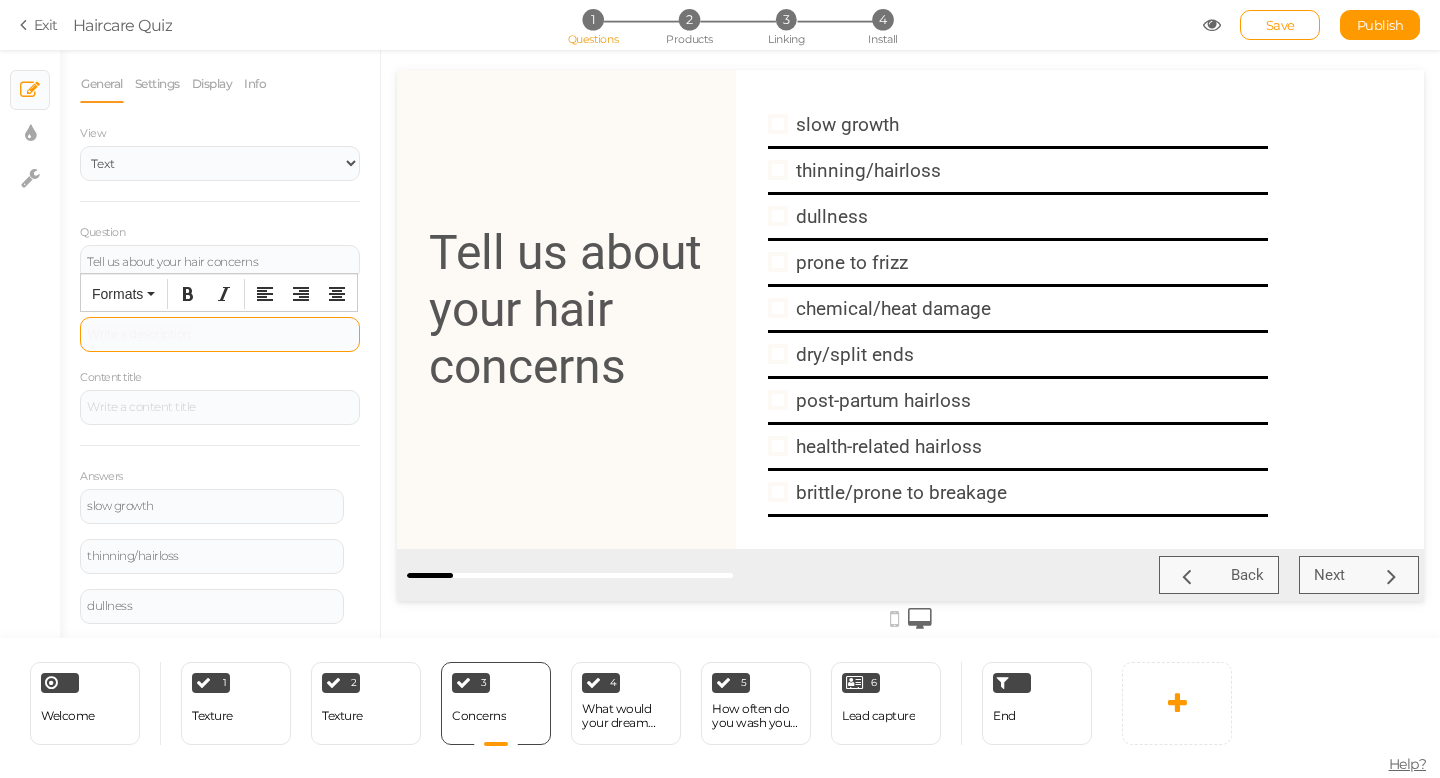 type 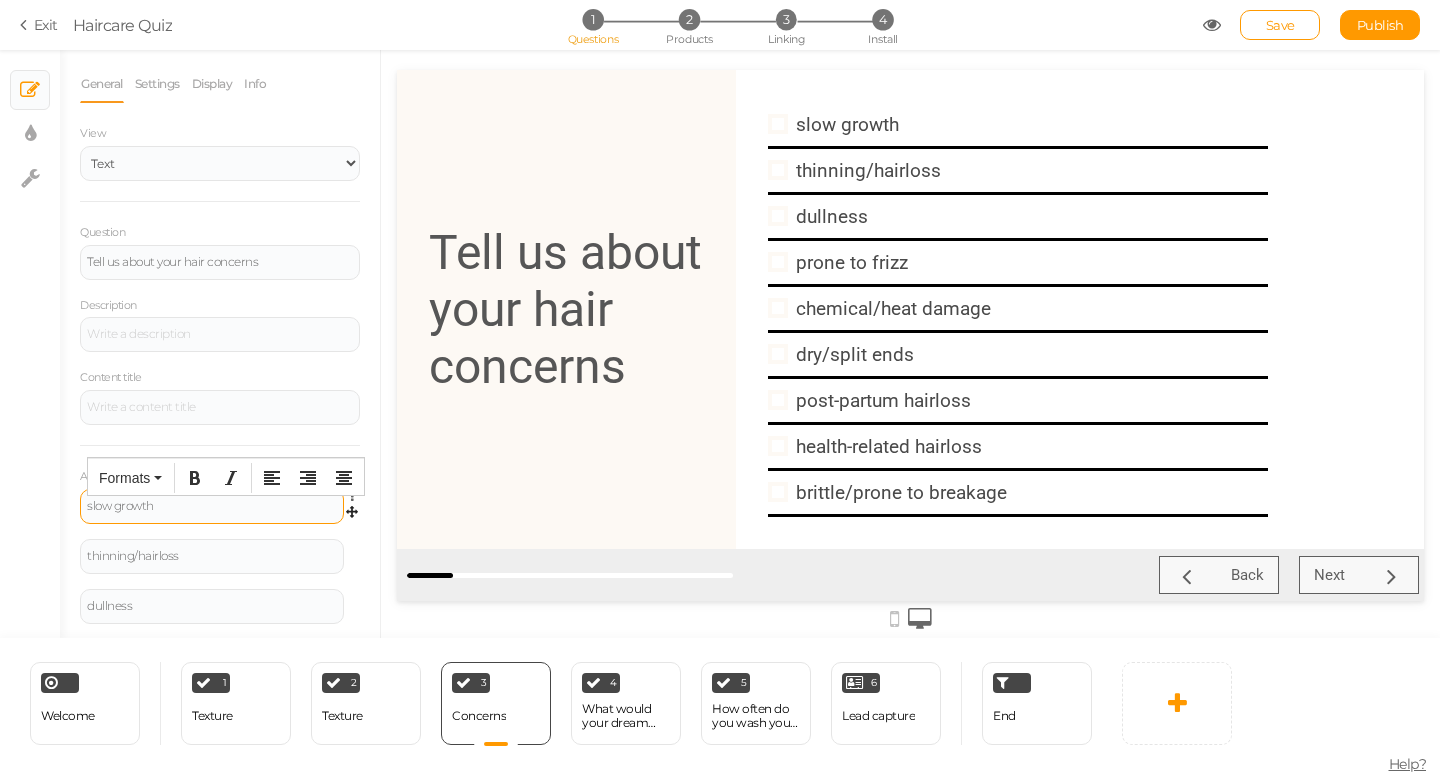click on "slow growth" at bounding box center (212, 506) 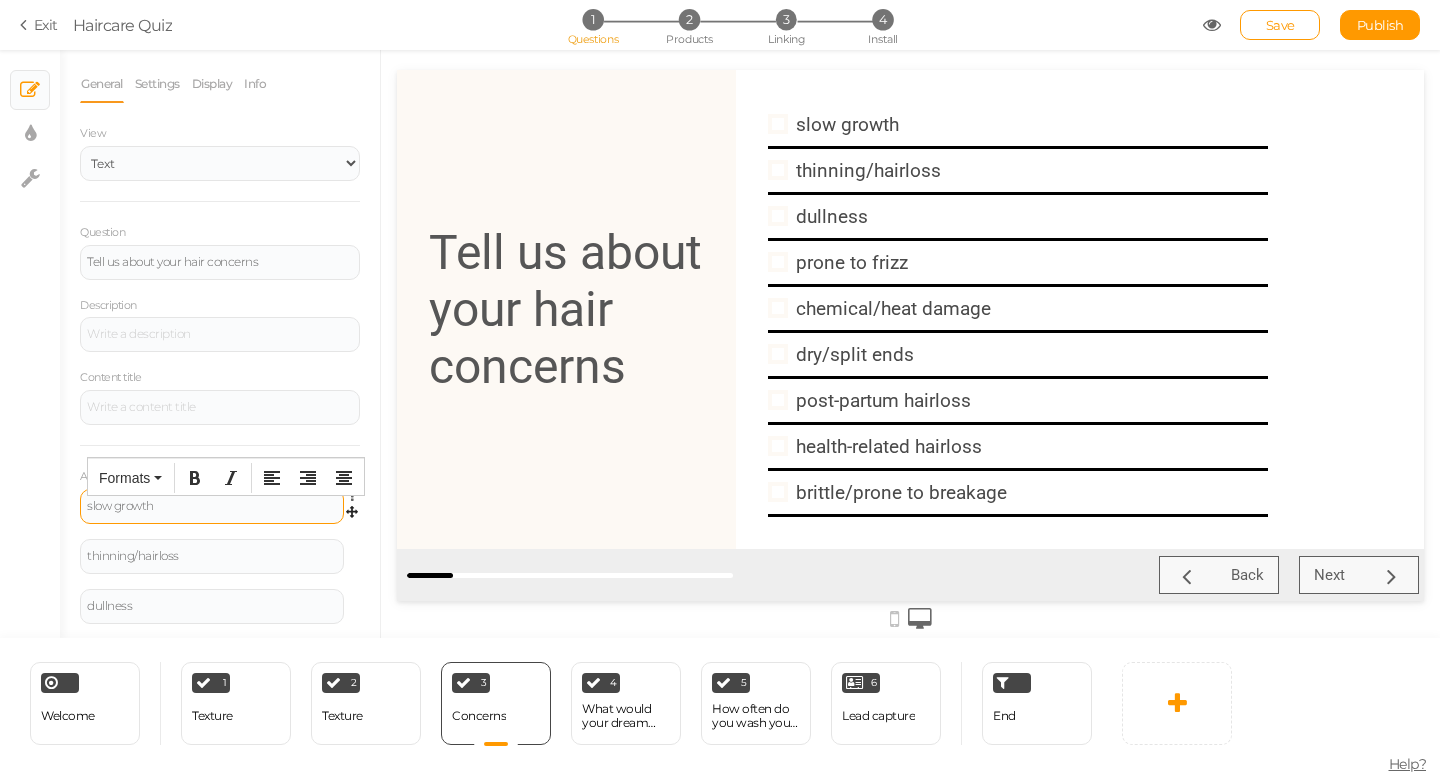 type 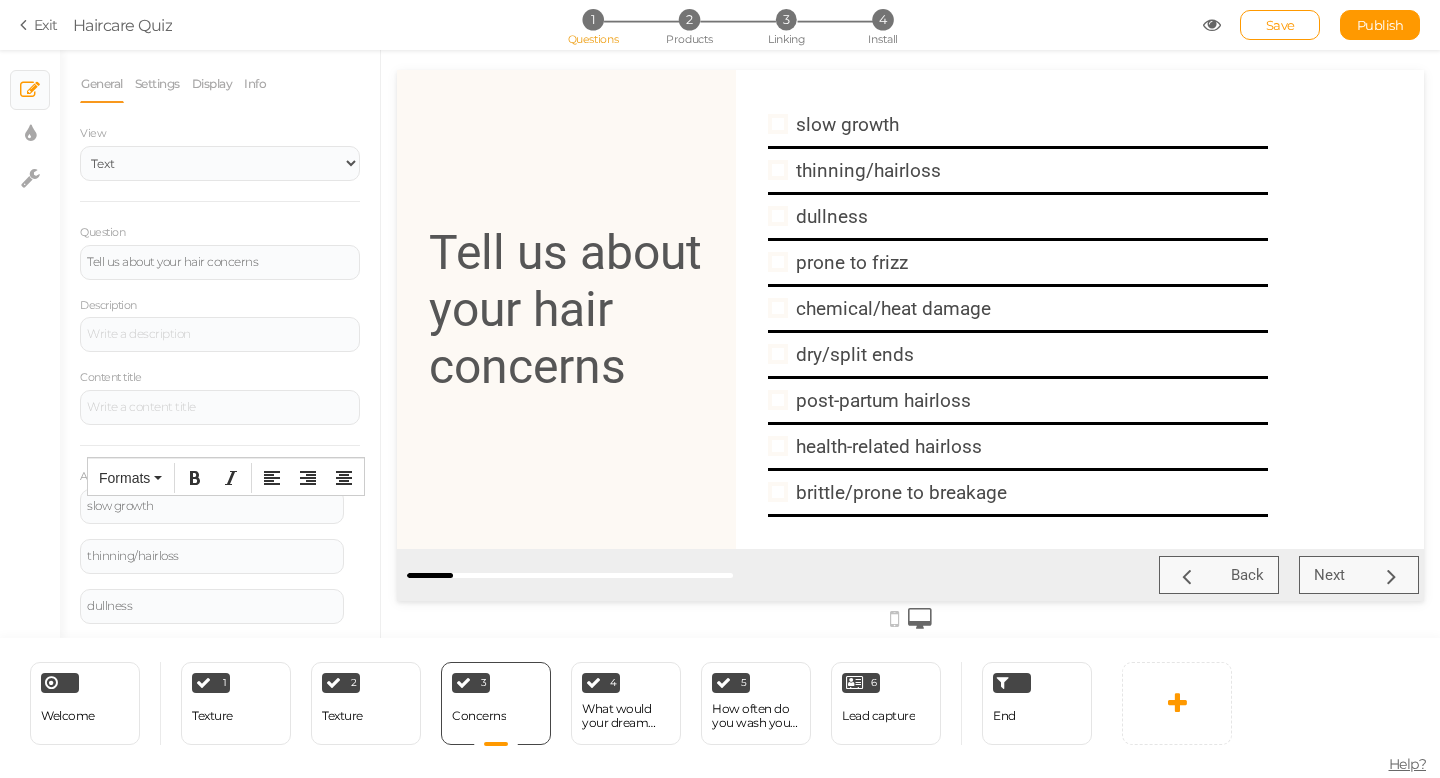 click on "Content title" at bounding box center [220, 396] 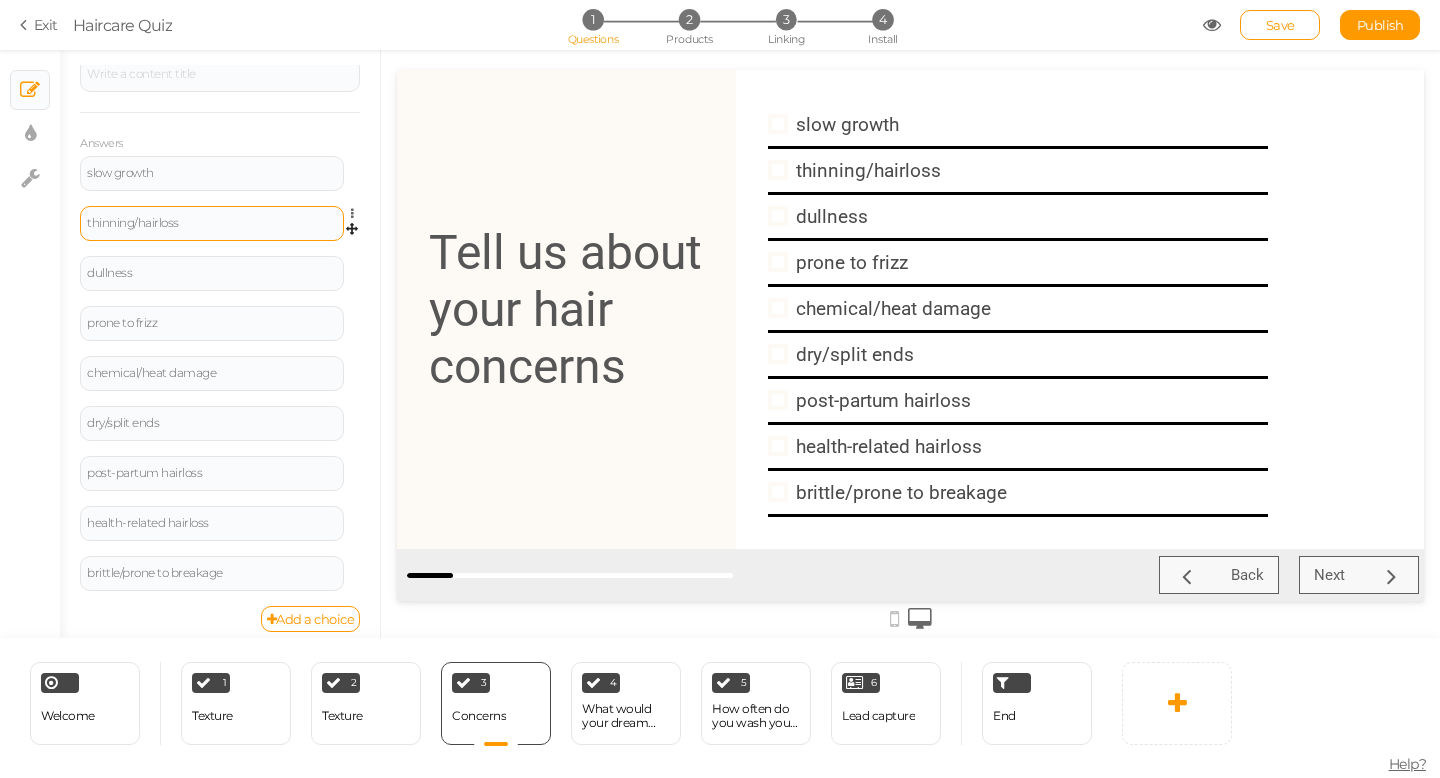 scroll, scrollTop: 335, scrollLeft: 0, axis: vertical 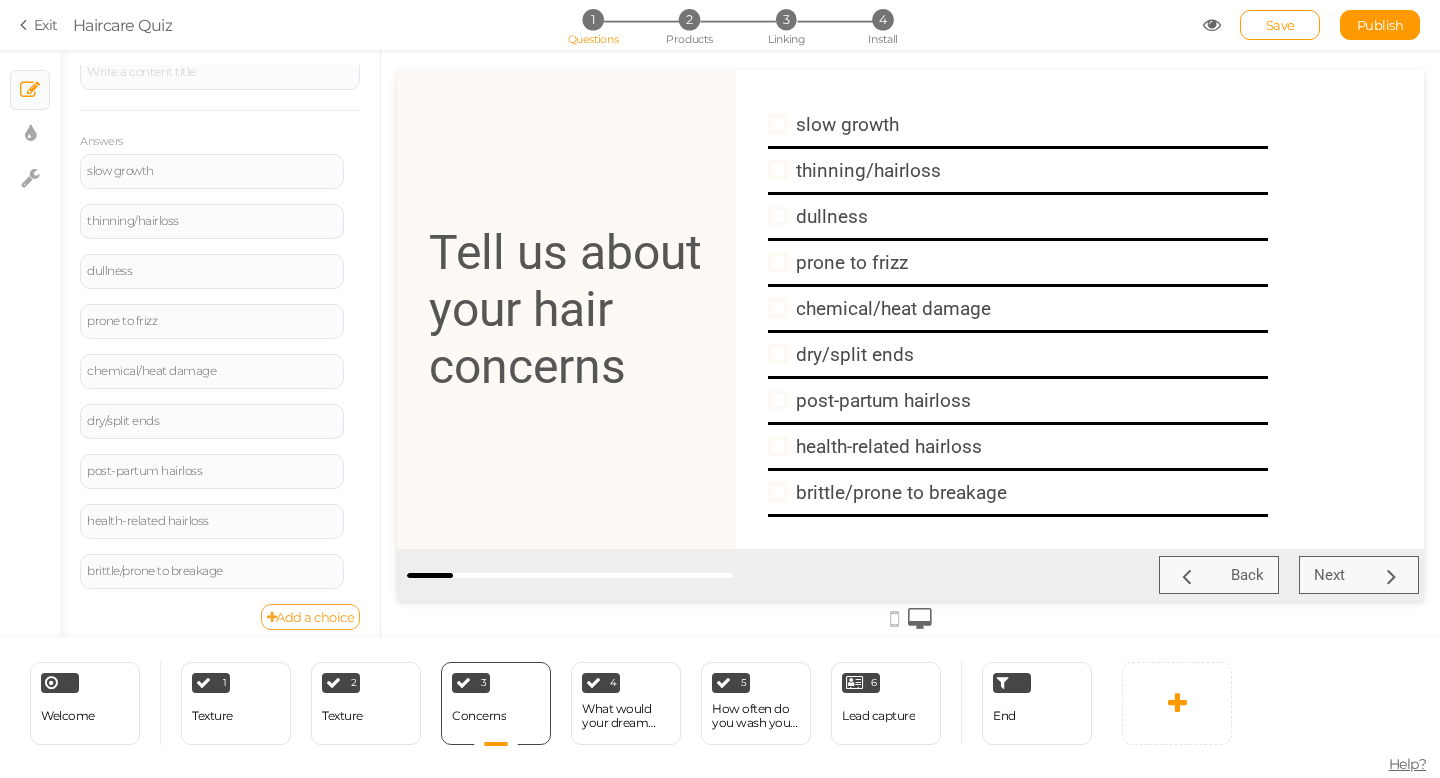 click on "Add a choice" at bounding box center (311, 617) 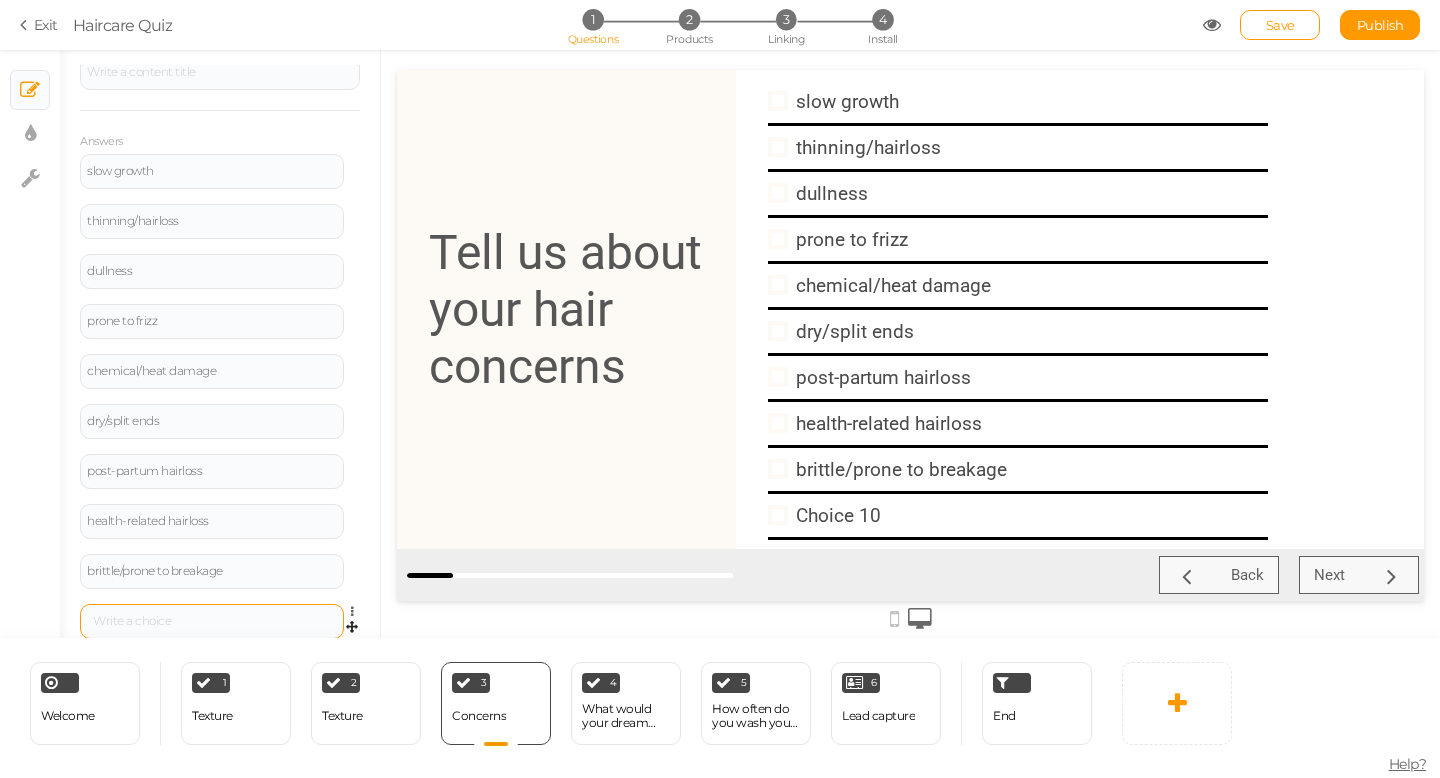 click at bounding box center [212, 621] 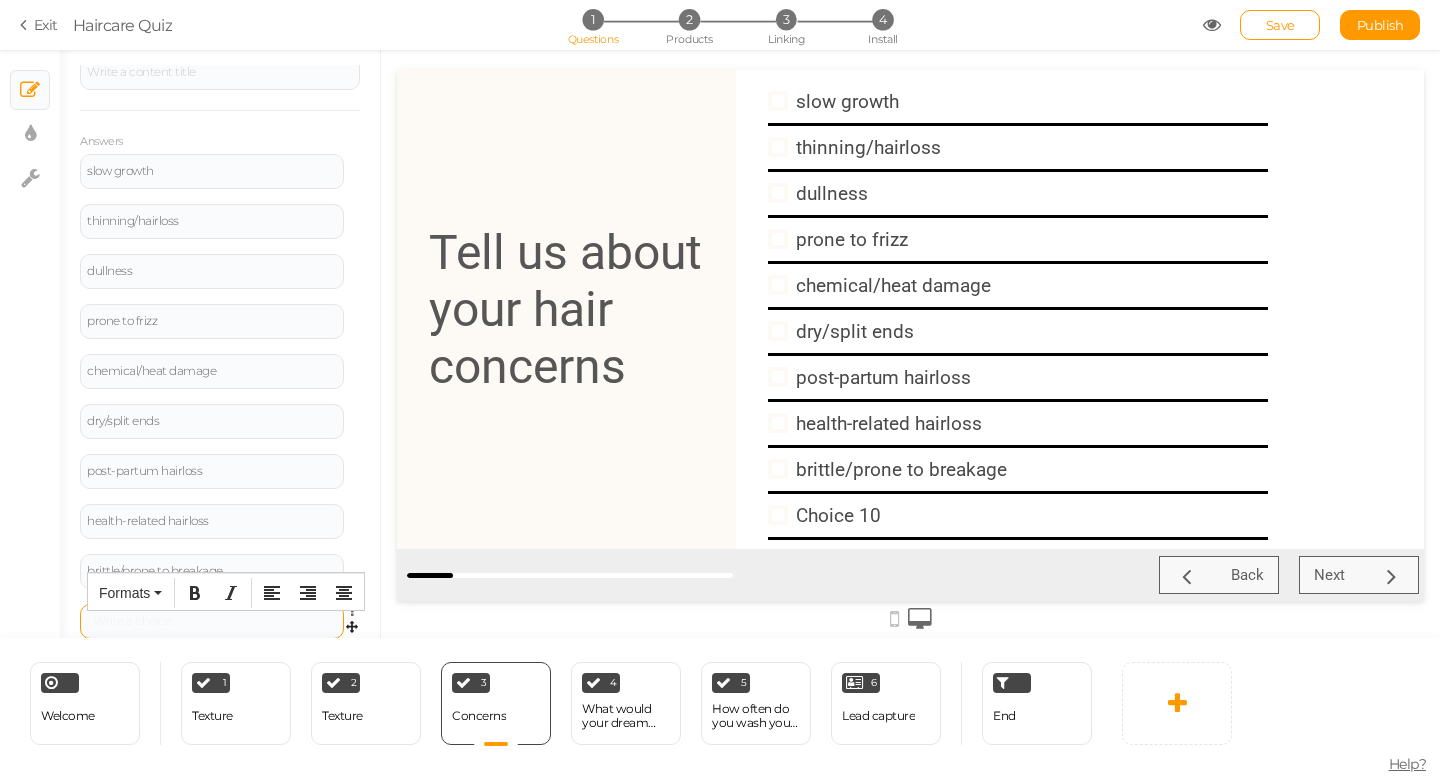 type 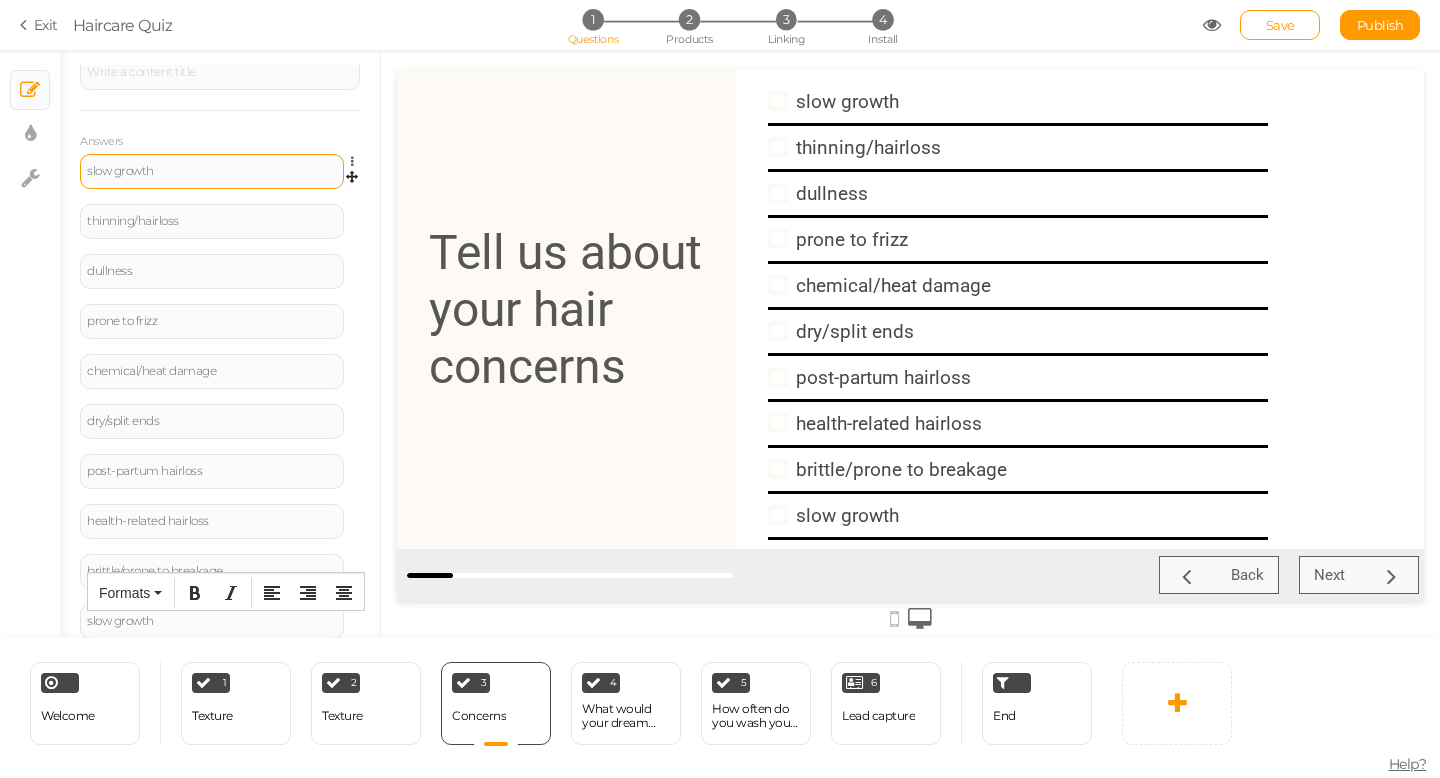 click on "slow growth" at bounding box center [212, 171] 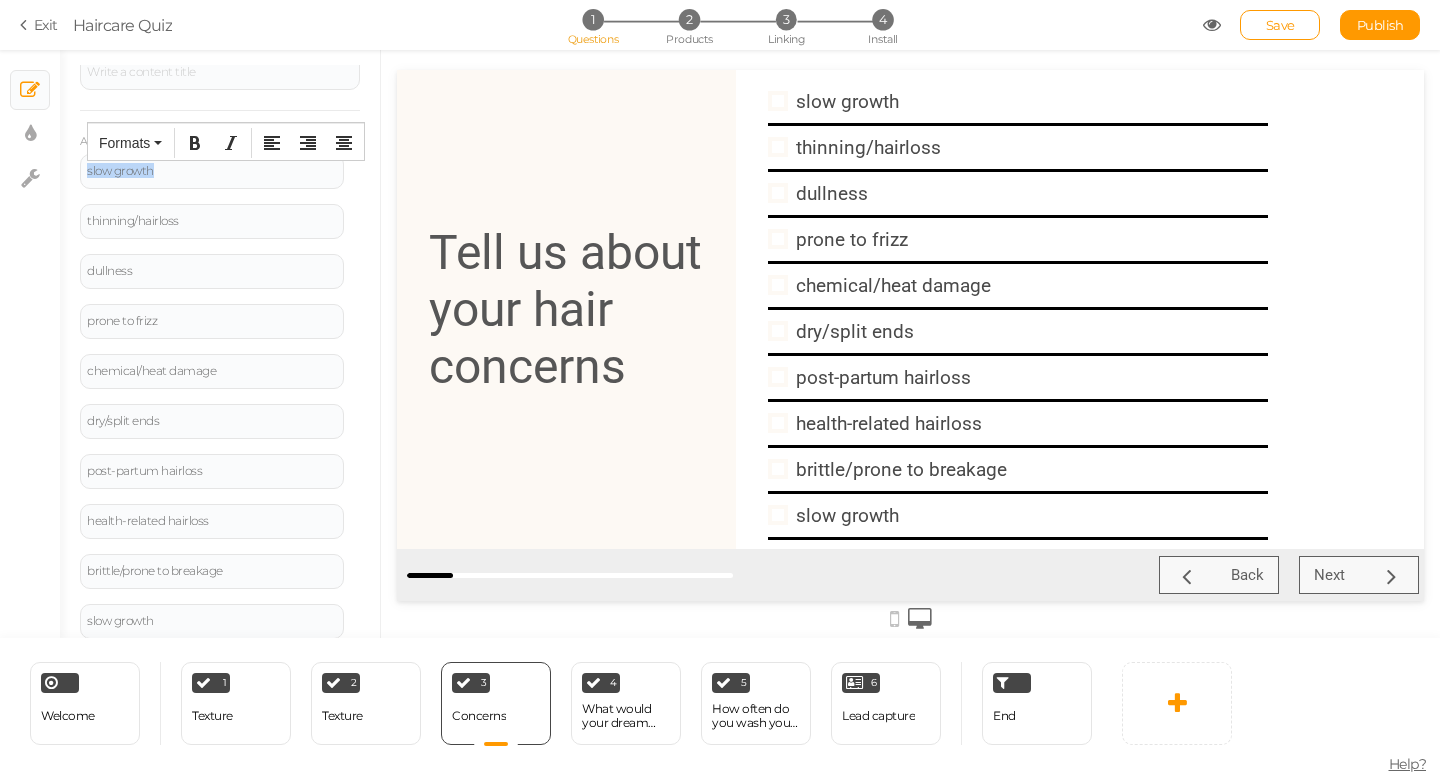 drag, startPoint x: 164, startPoint y: 170, endPoint x: 64, endPoint y: 170, distance: 100 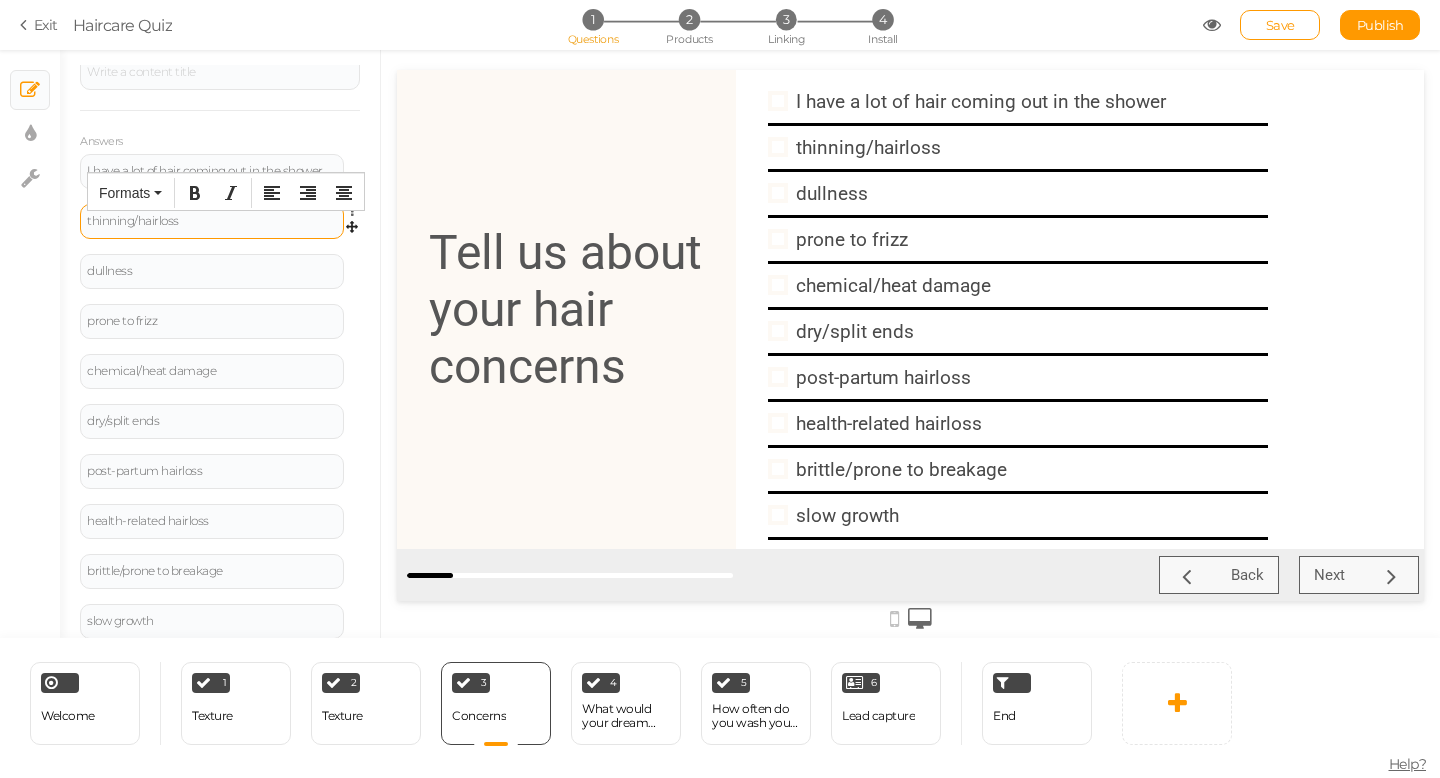 click on "thinning/hairloss" at bounding box center (212, 221) 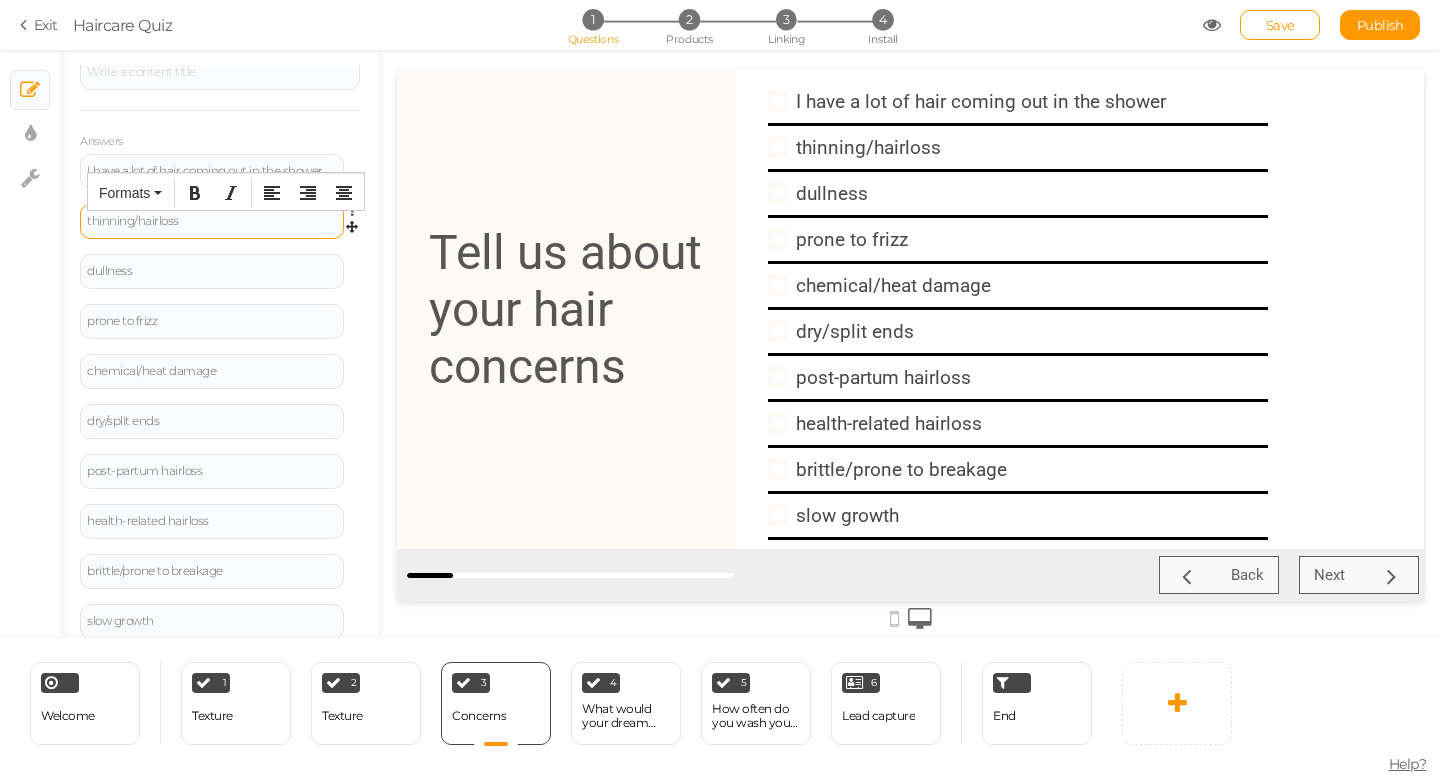 click on "thinning/hairloss" at bounding box center (212, 221) 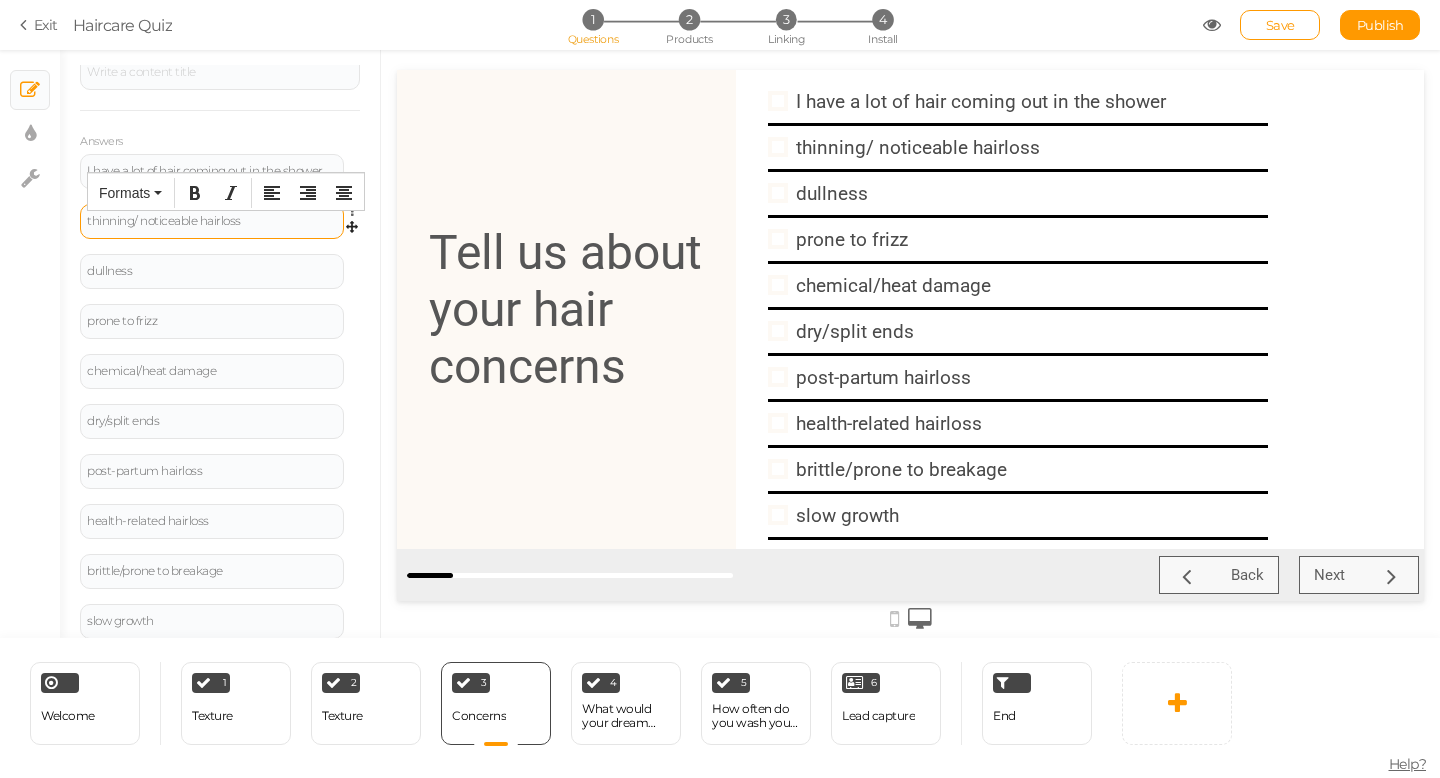 click on "thinning/ noticeable hairloss" at bounding box center (212, 221) 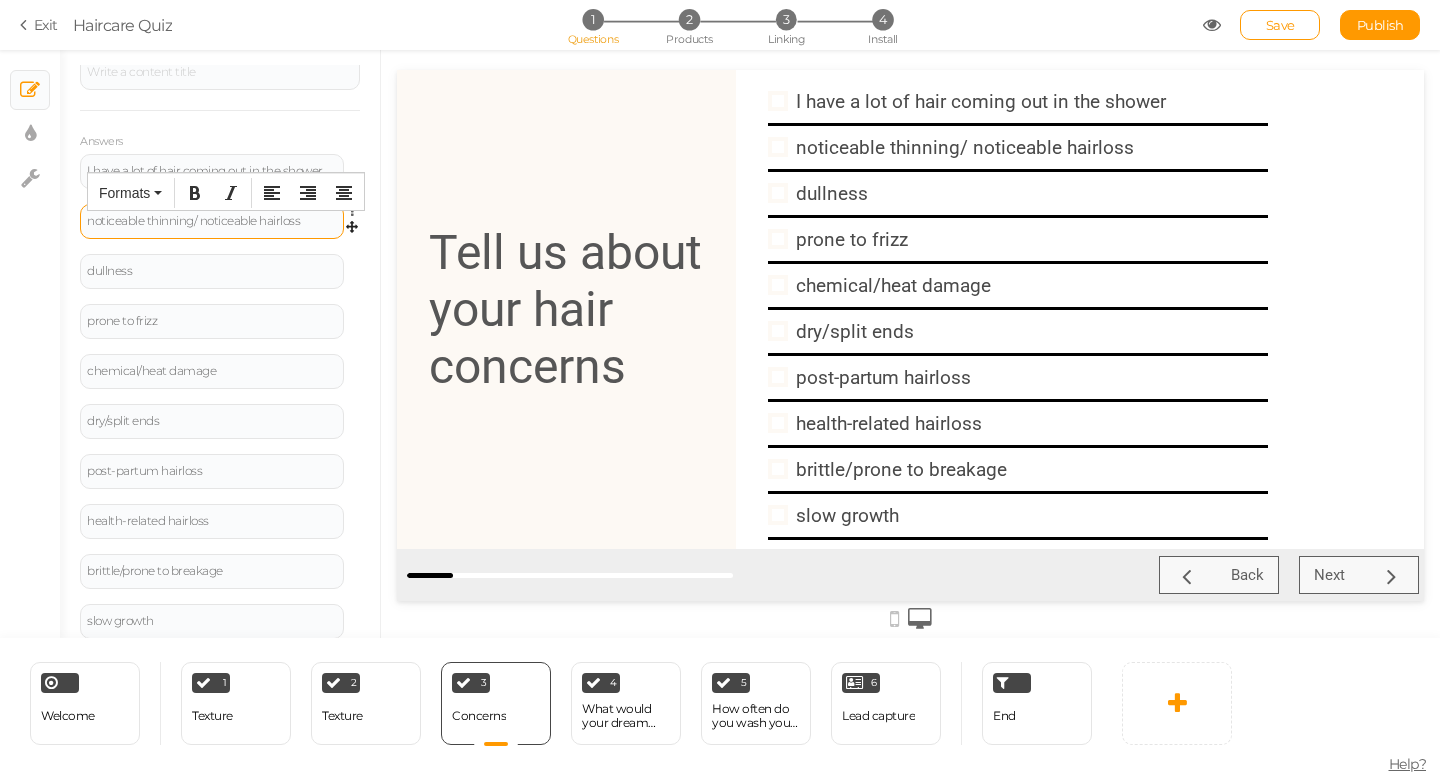 click on "noticeable thinning/ noticeable hairloss" at bounding box center (212, 221) 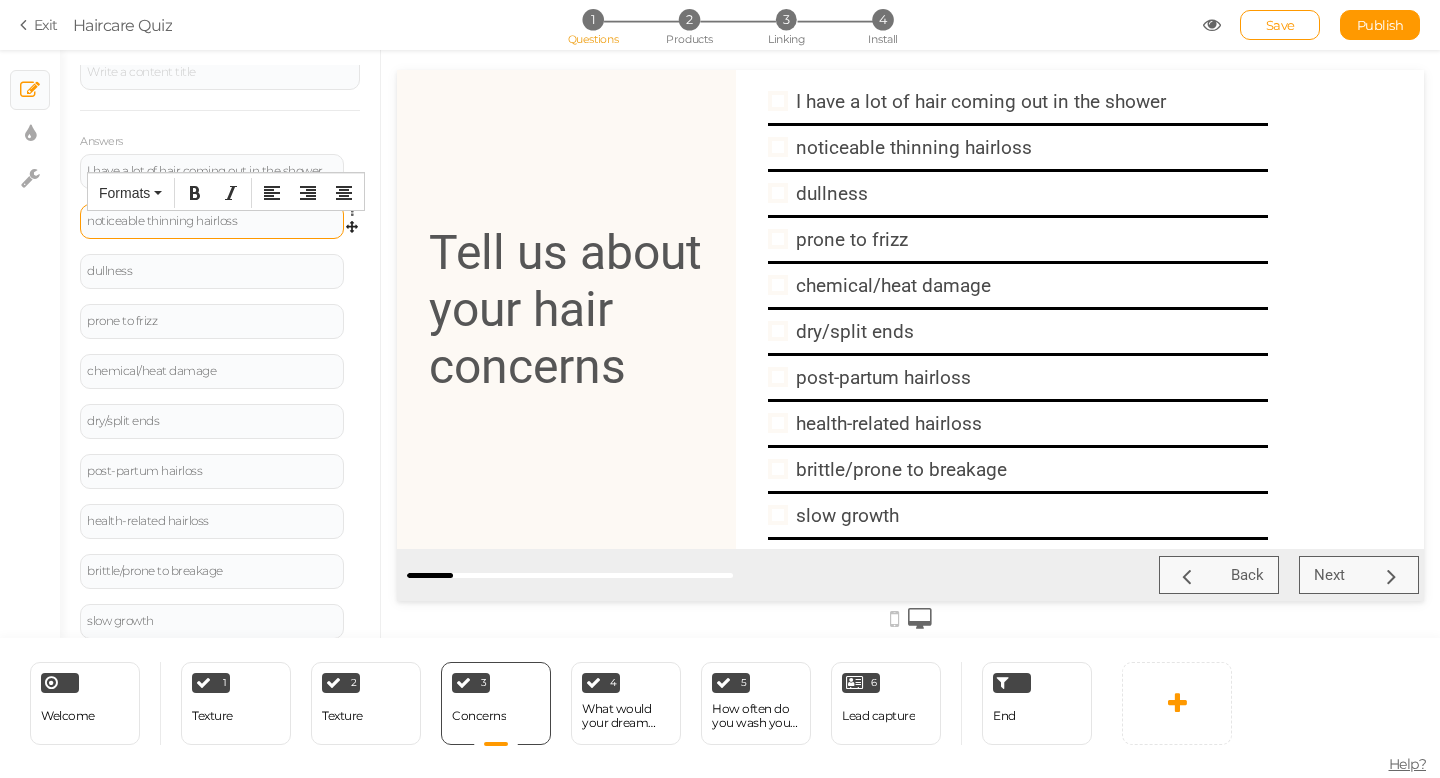 click on "noticeable thinning hairloss" at bounding box center [212, 221] 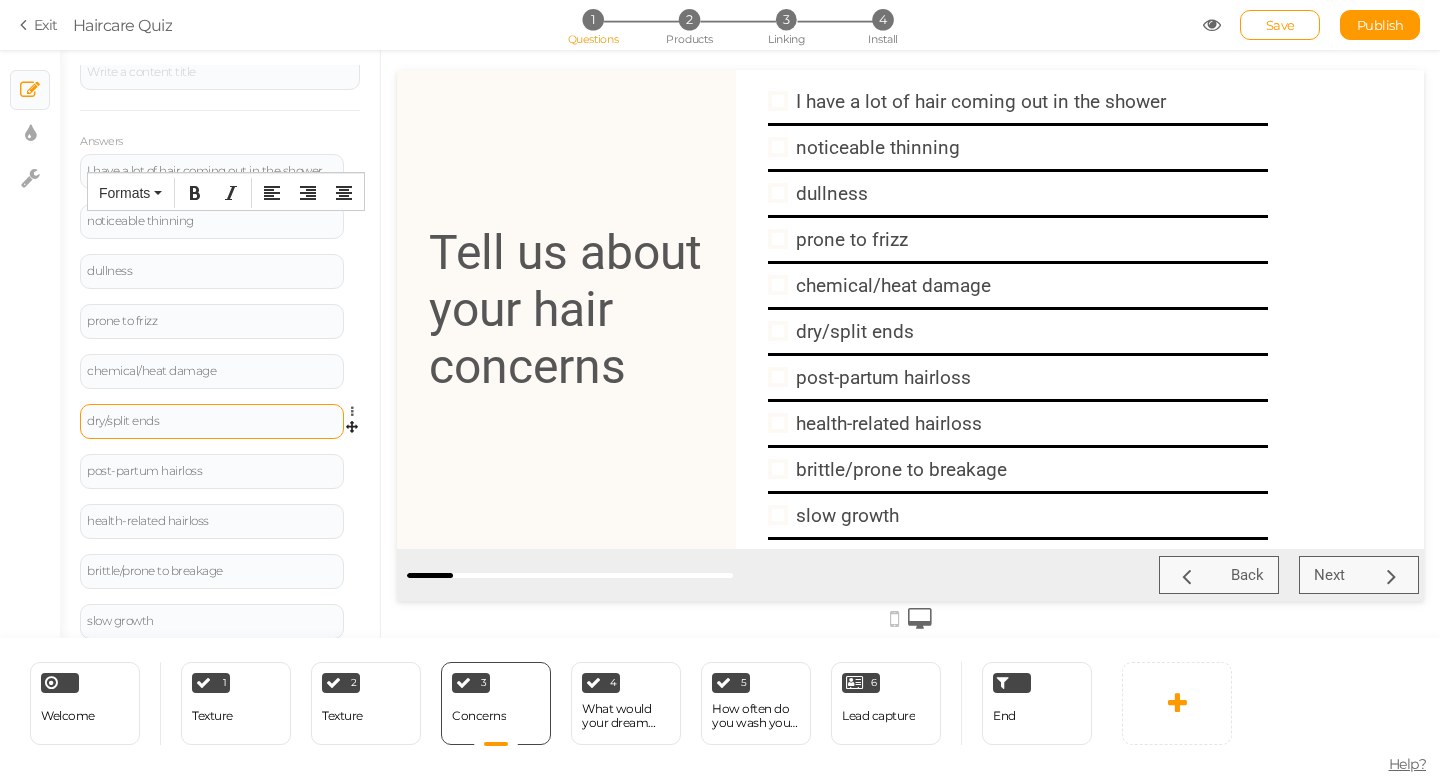 scroll, scrollTop: 397, scrollLeft: 0, axis: vertical 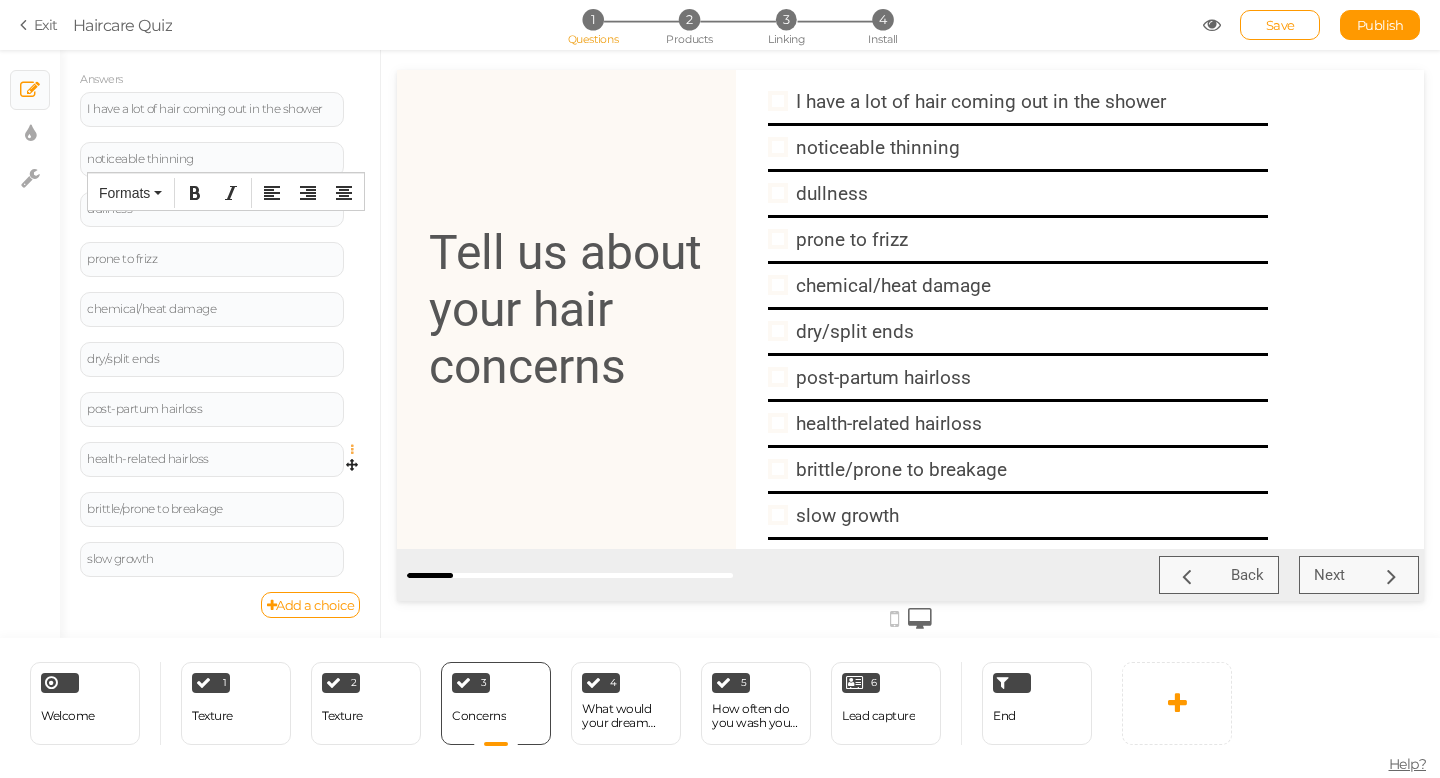 click at bounding box center (357, 450) 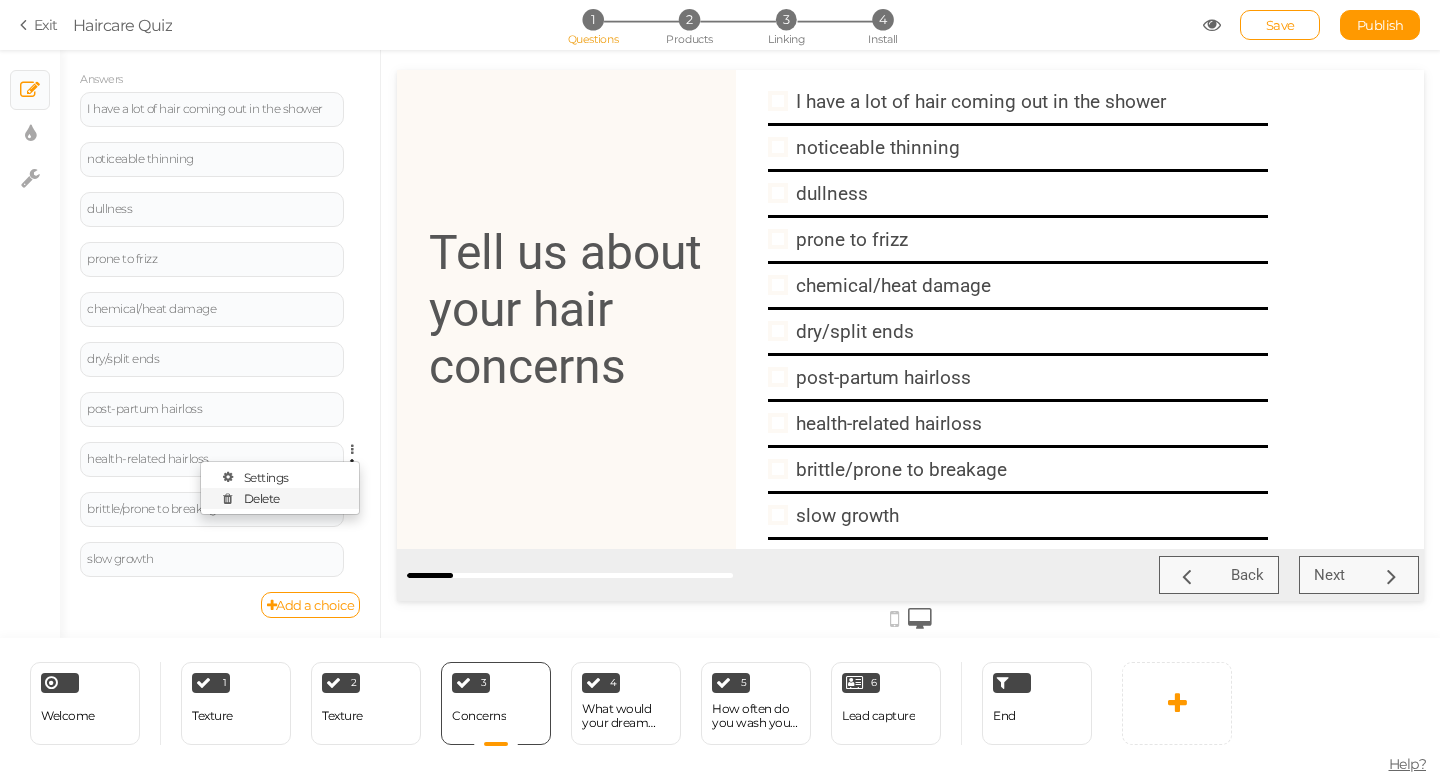 click on "Delete" at bounding box center [280, 498] 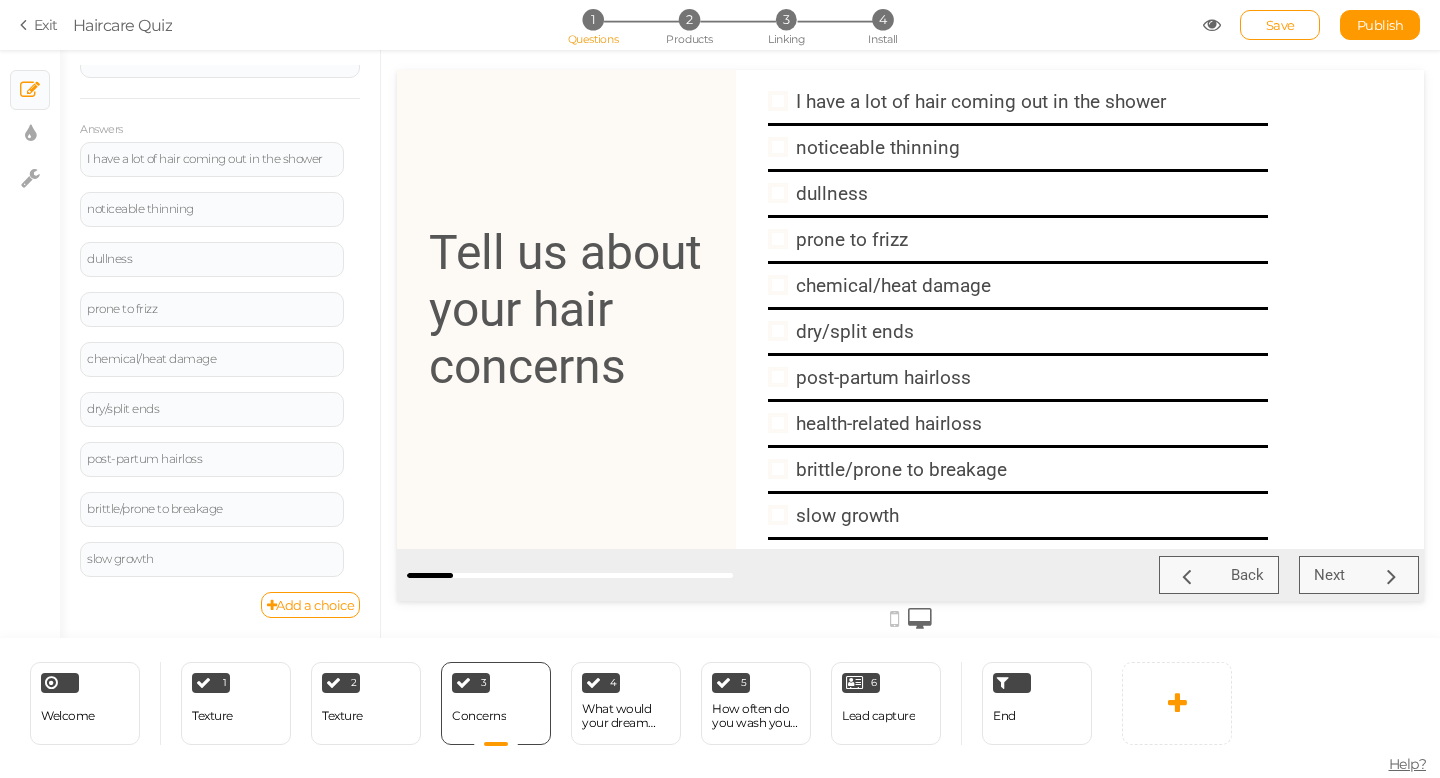 scroll, scrollTop: 347, scrollLeft: 0, axis: vertical 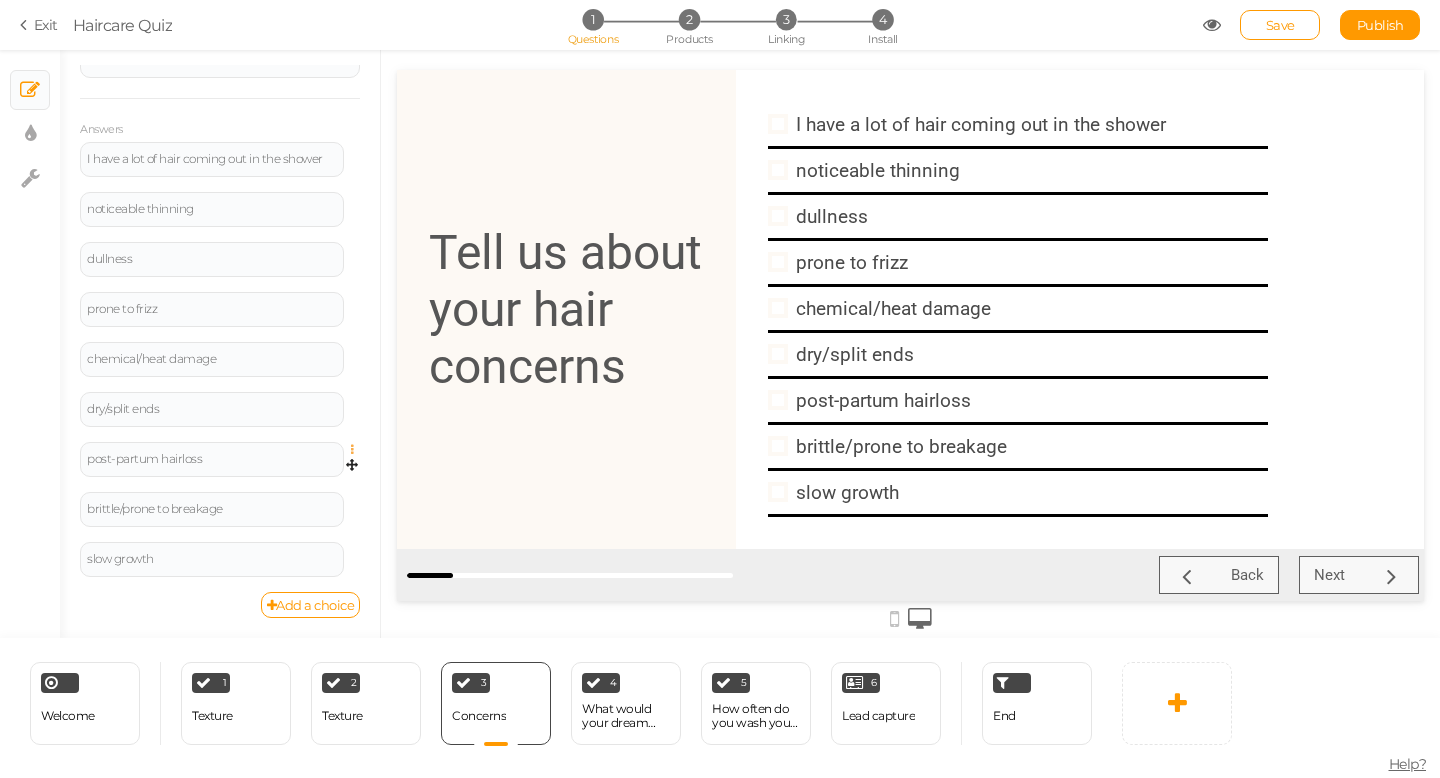 click at bounding box center [357, 450] 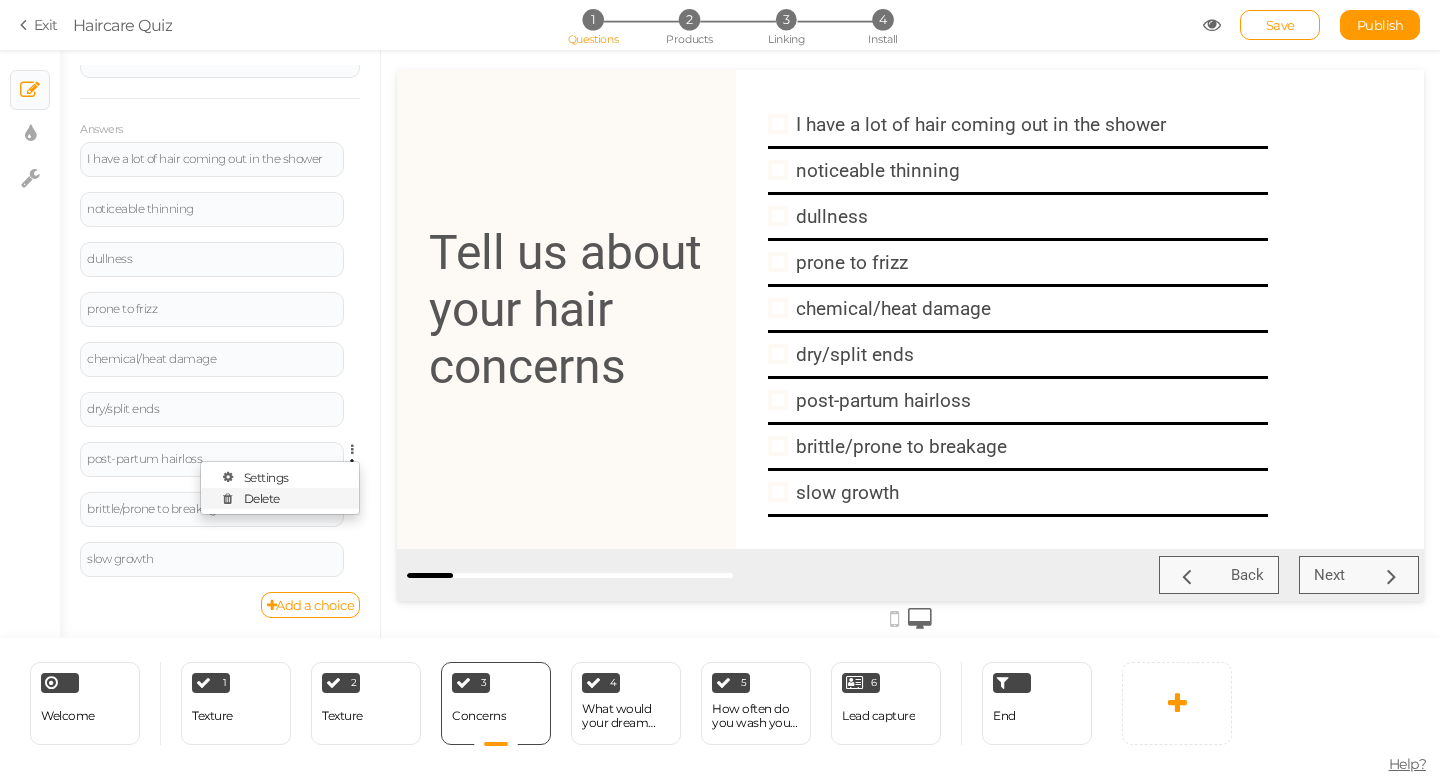 click on "Delete" at bounding box center (280, 498) 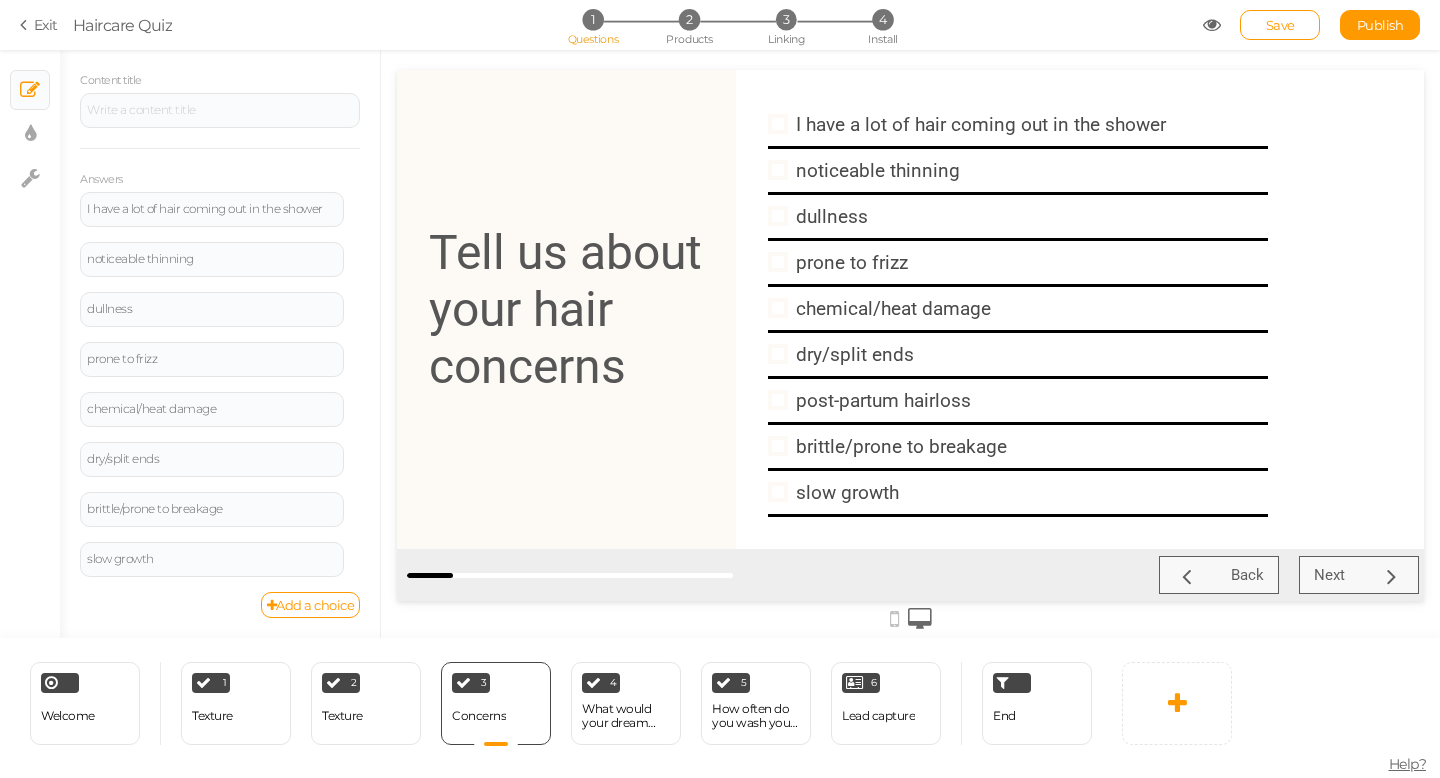 scroll, scrollTop: 297, scrollLeft: 0, axis: vertical 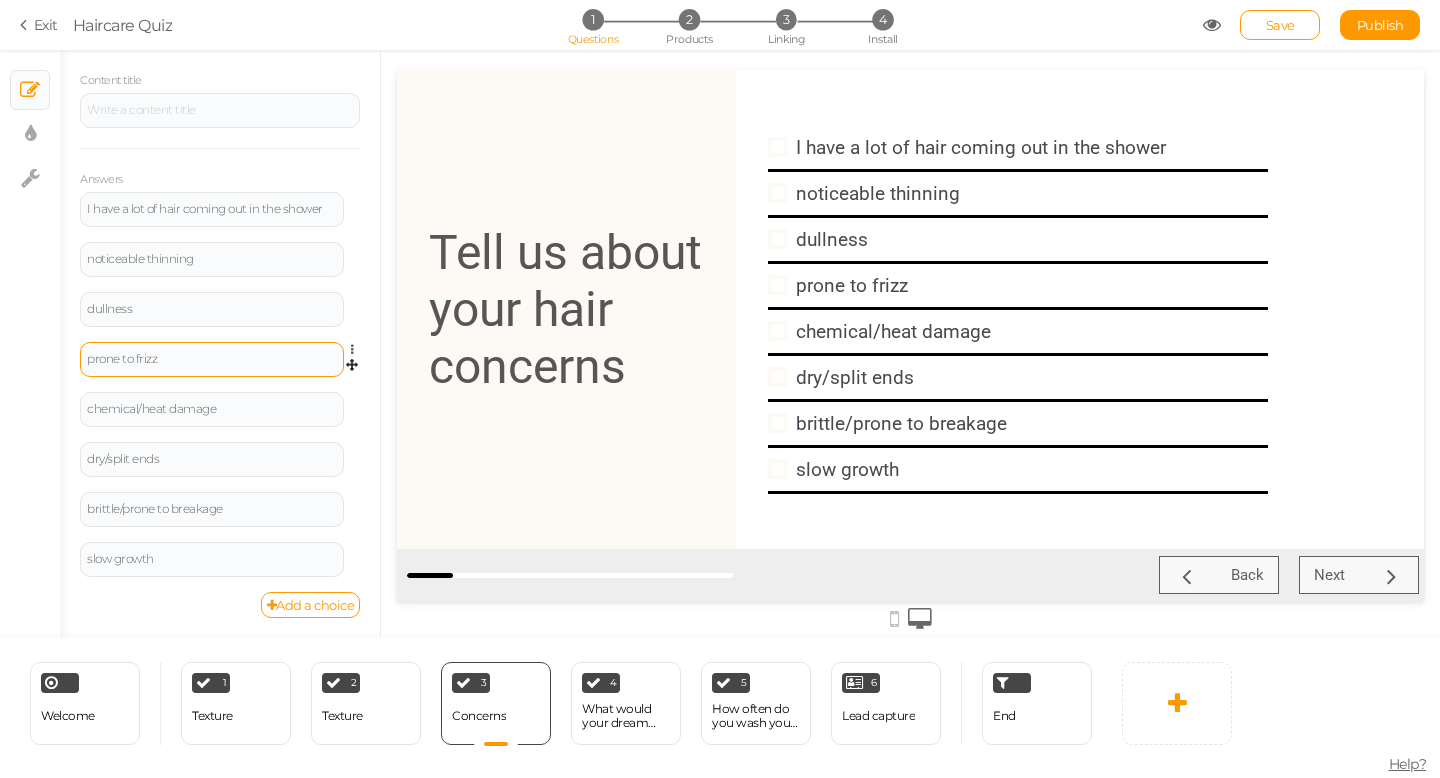 click on "prone to frizz" at bounding box center (212, 359) 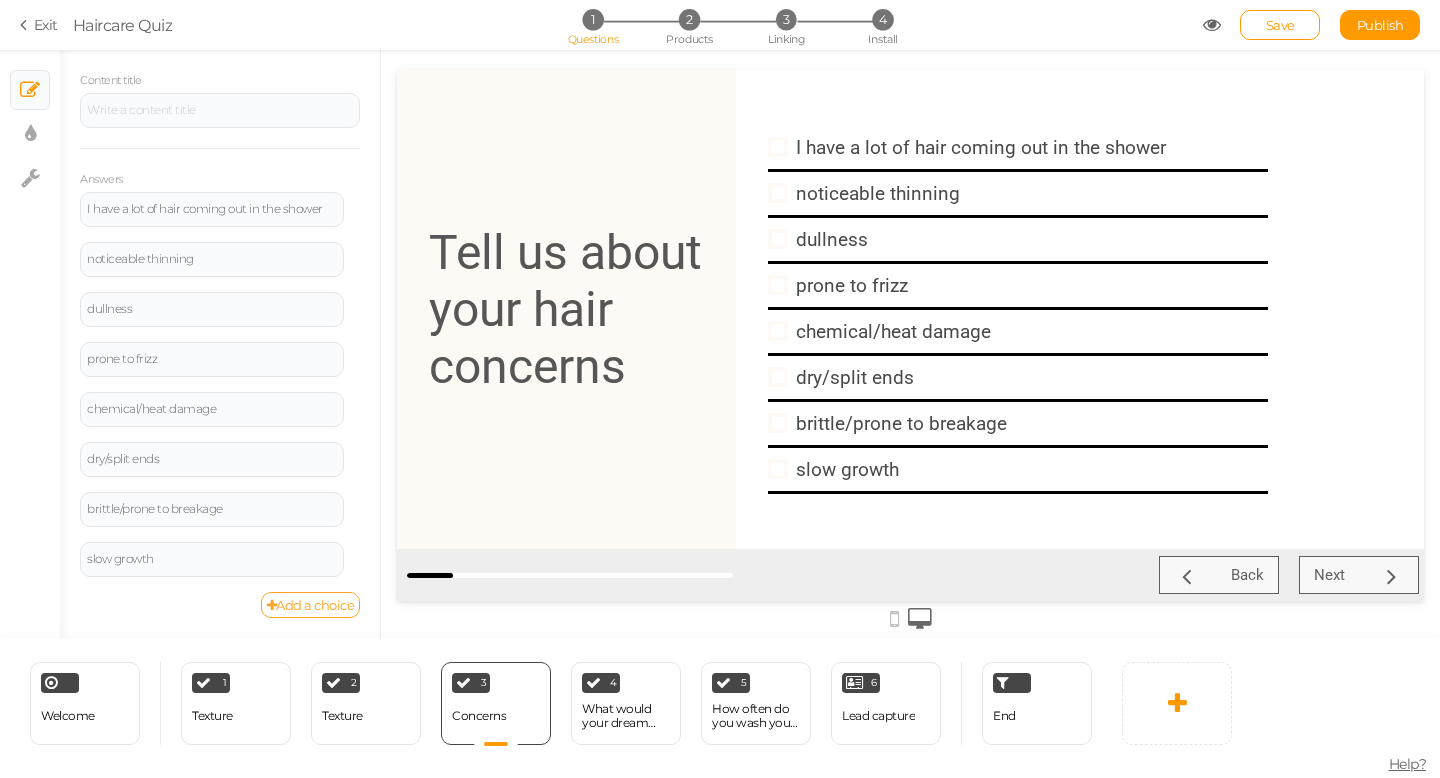 click on "Add a choice" at bounding box center [311, 605] 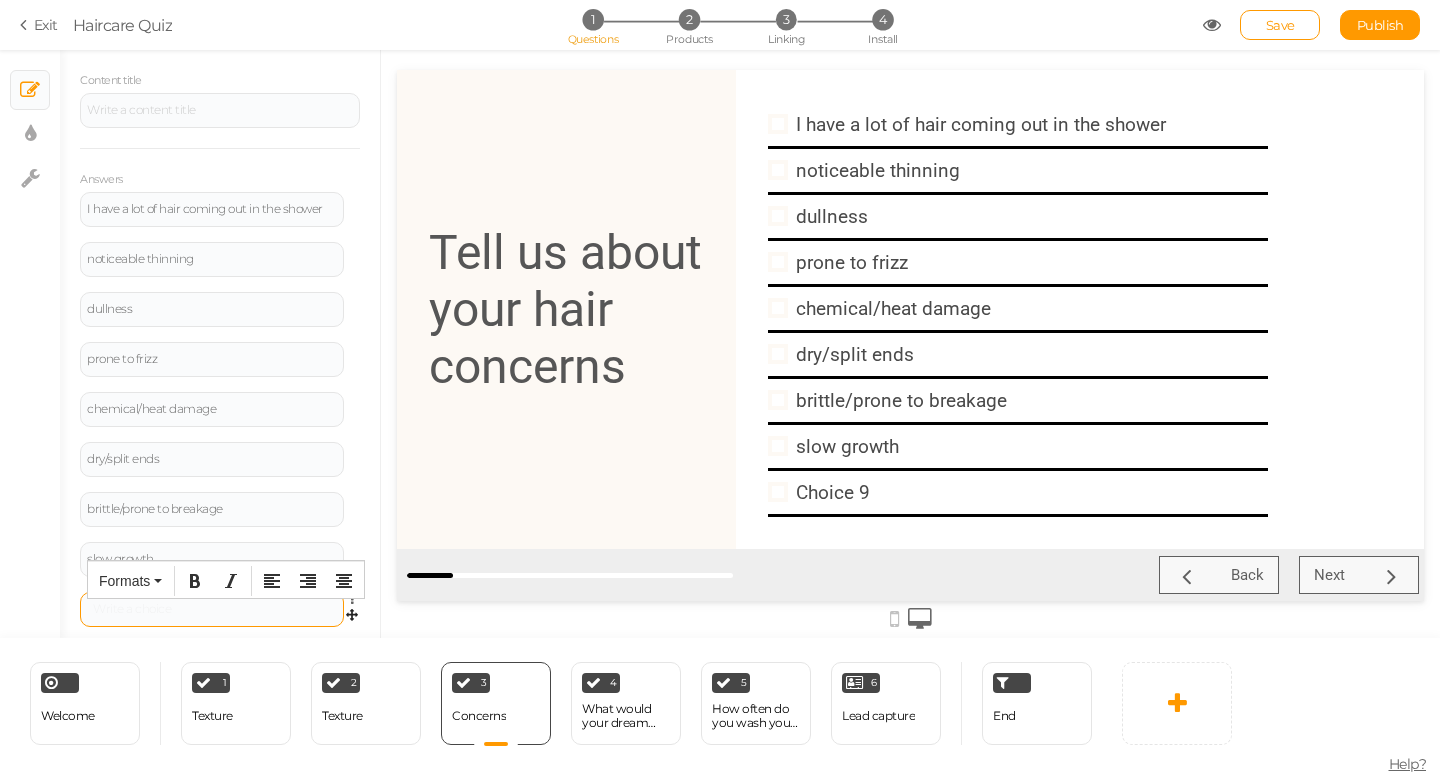 click at bounding box center [212, 609] 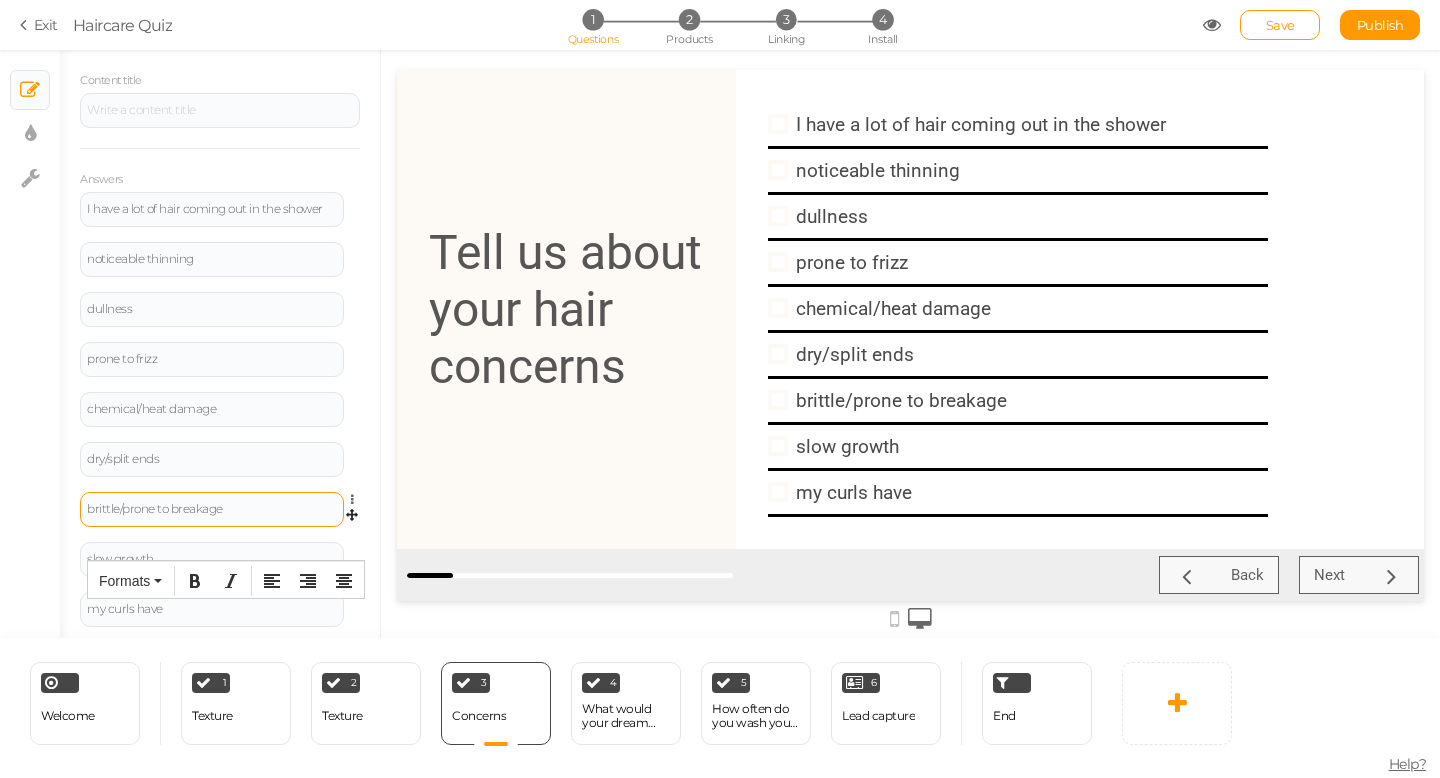 scroll, scrollTop: 347, scrollLeft: 0, axis: vertical 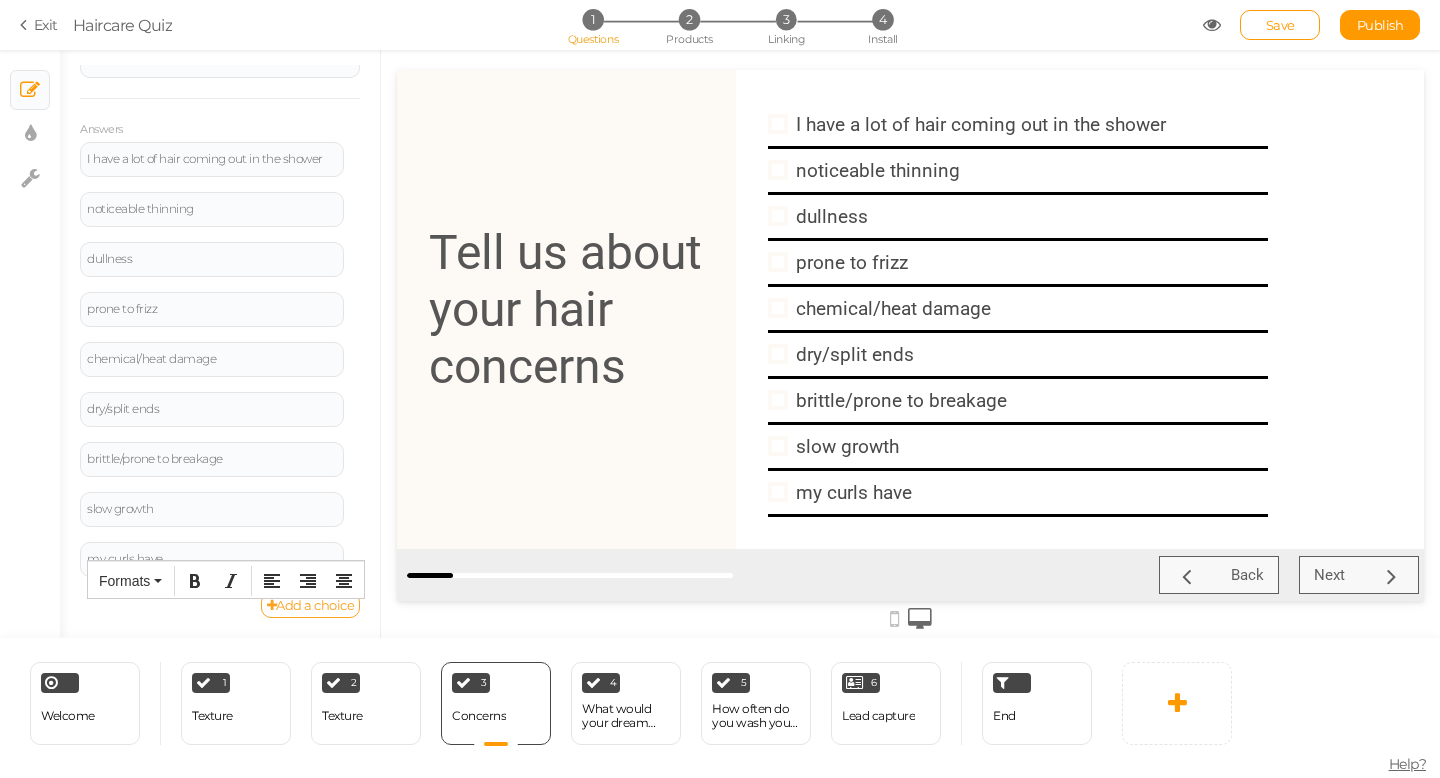 click on "Add a choice" at bounding box center [311, 605] 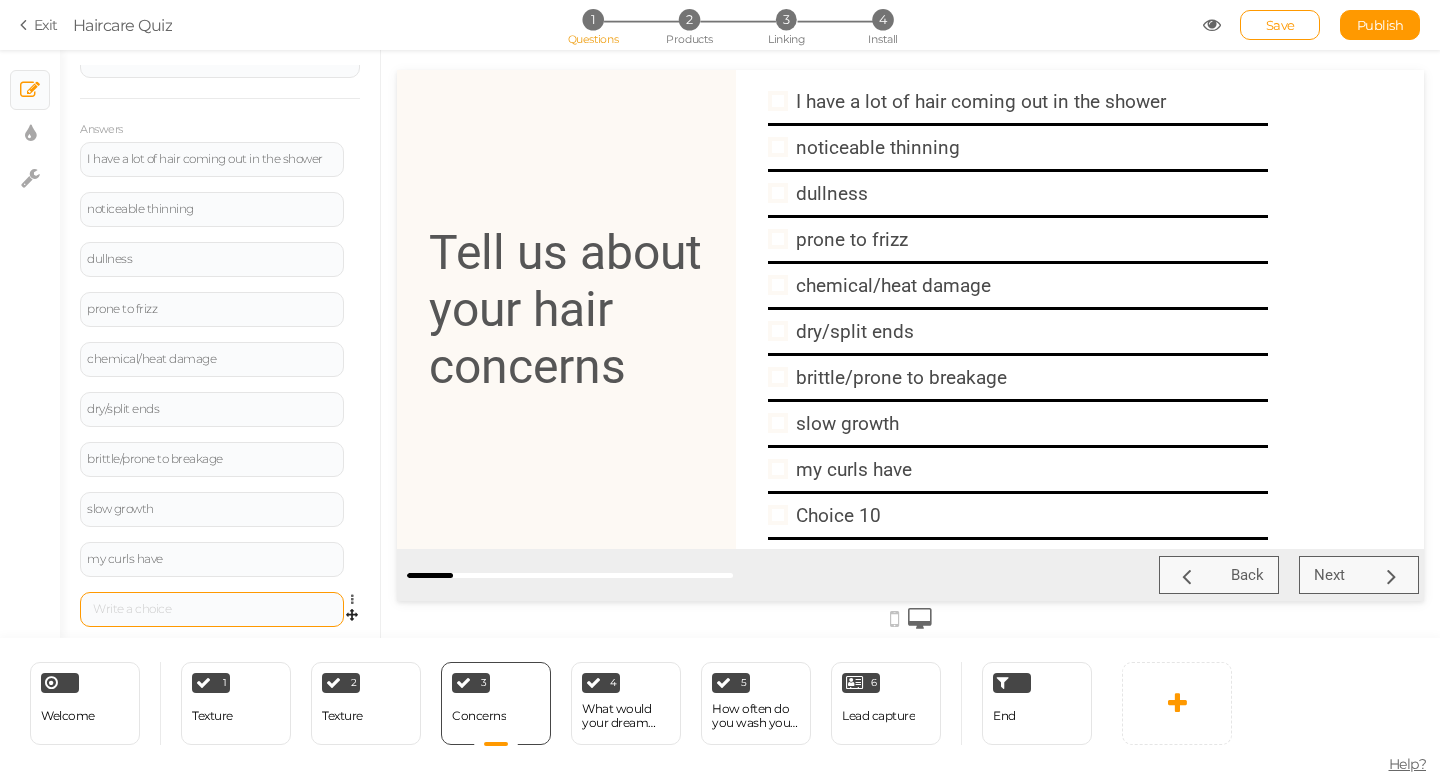 click at bounding box center (212, 609) 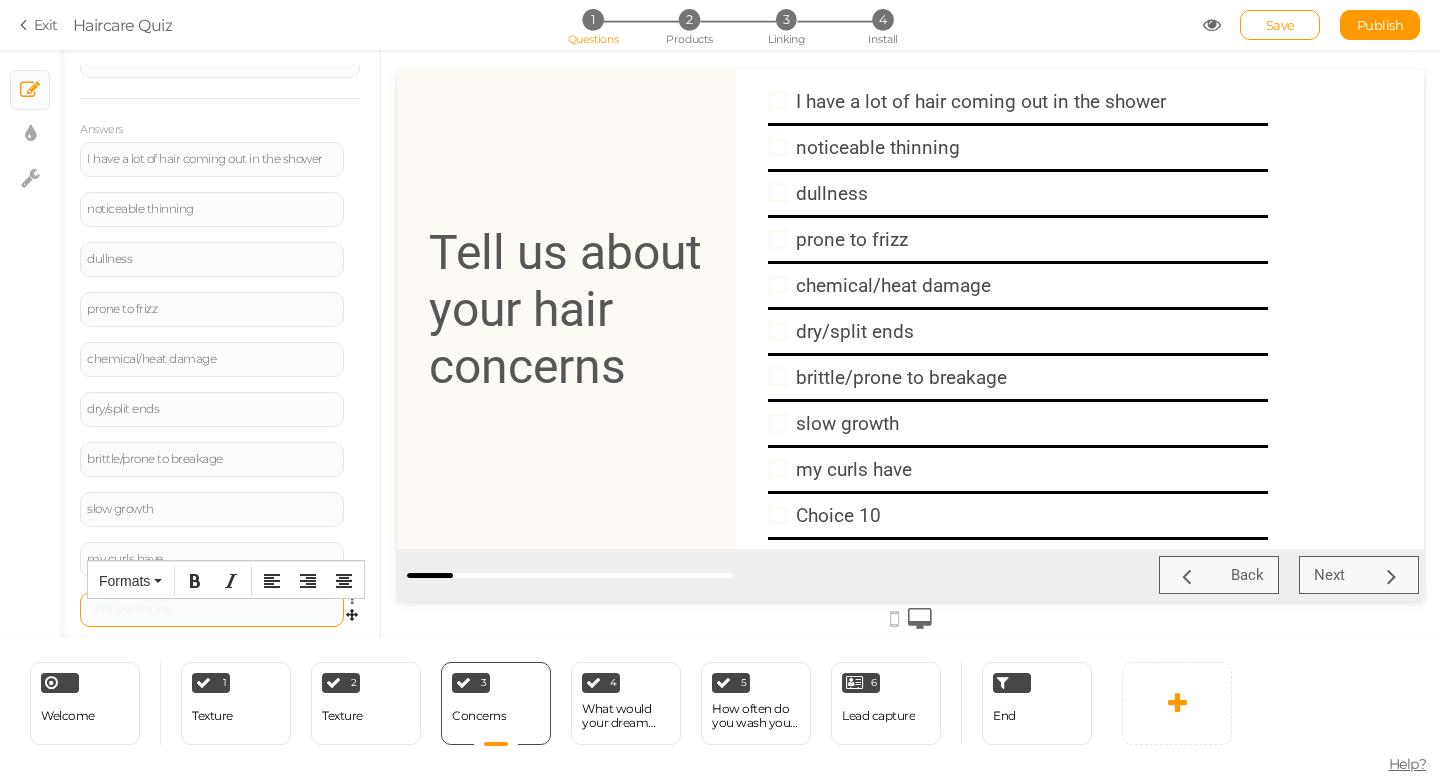 type 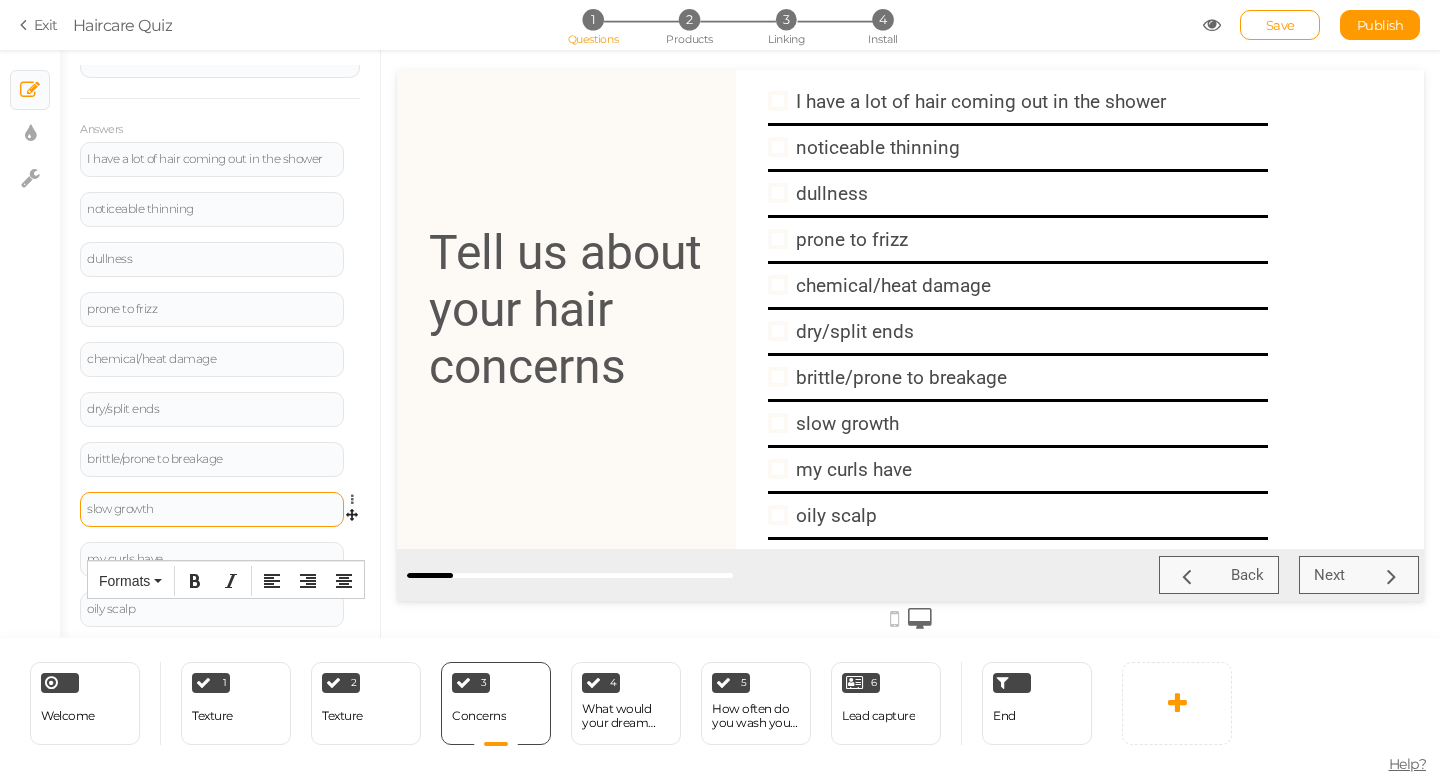 scroll, scrollTop: 397, scrollLeft: 0, axis: vertical 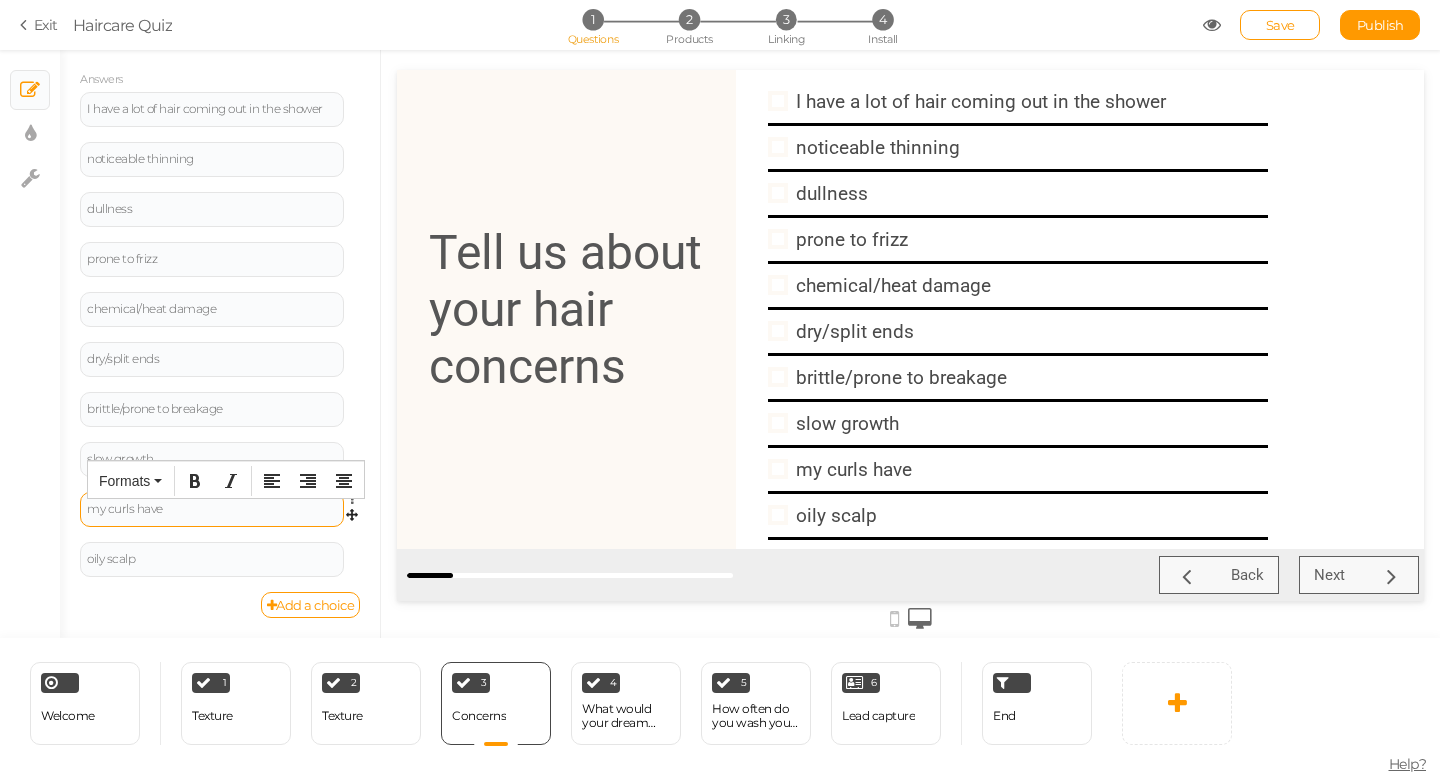 click on "my curls have" at bounding box center (212, 509) 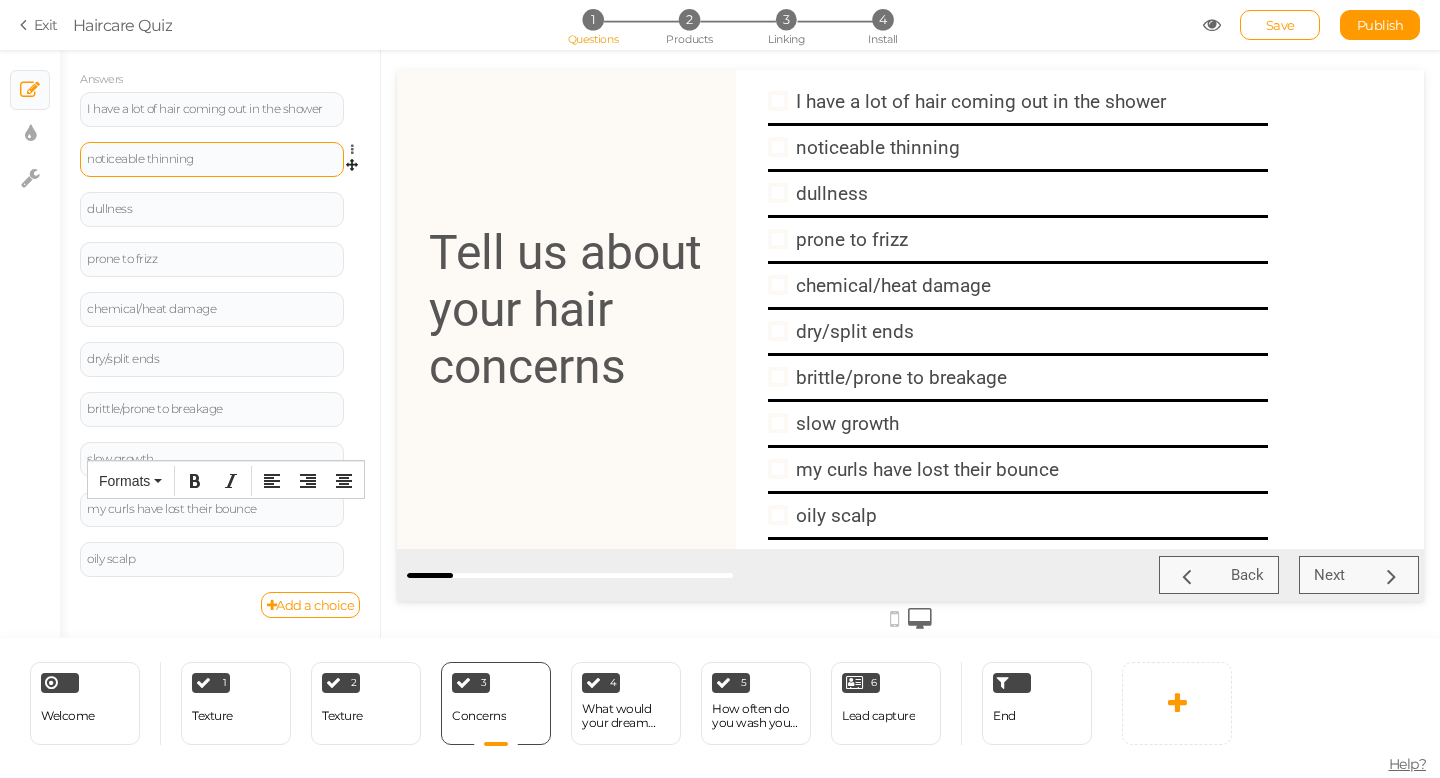 click on "noticeable thinning" at bounding box center (212, 159) 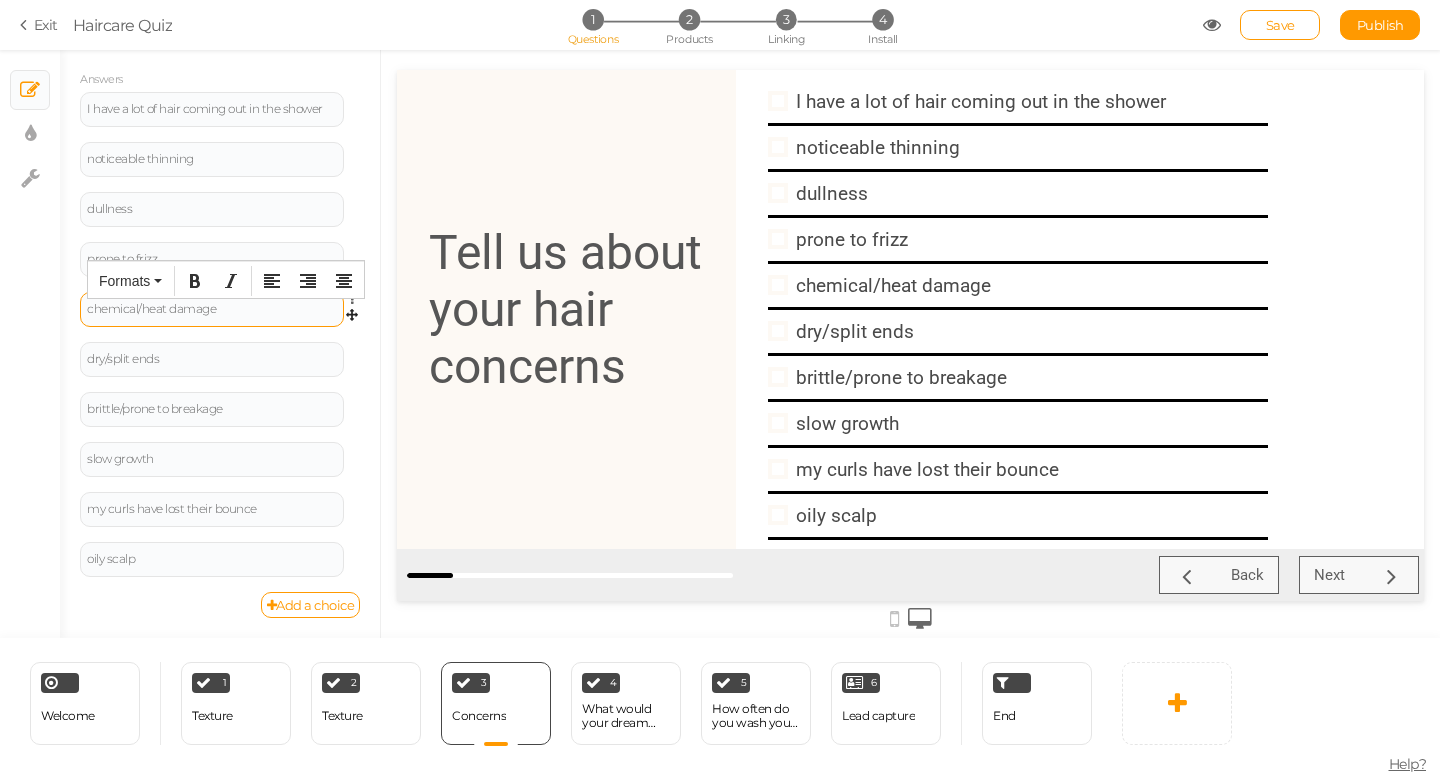 click on "chemical/heat damage" at bounding box center [212, 309] 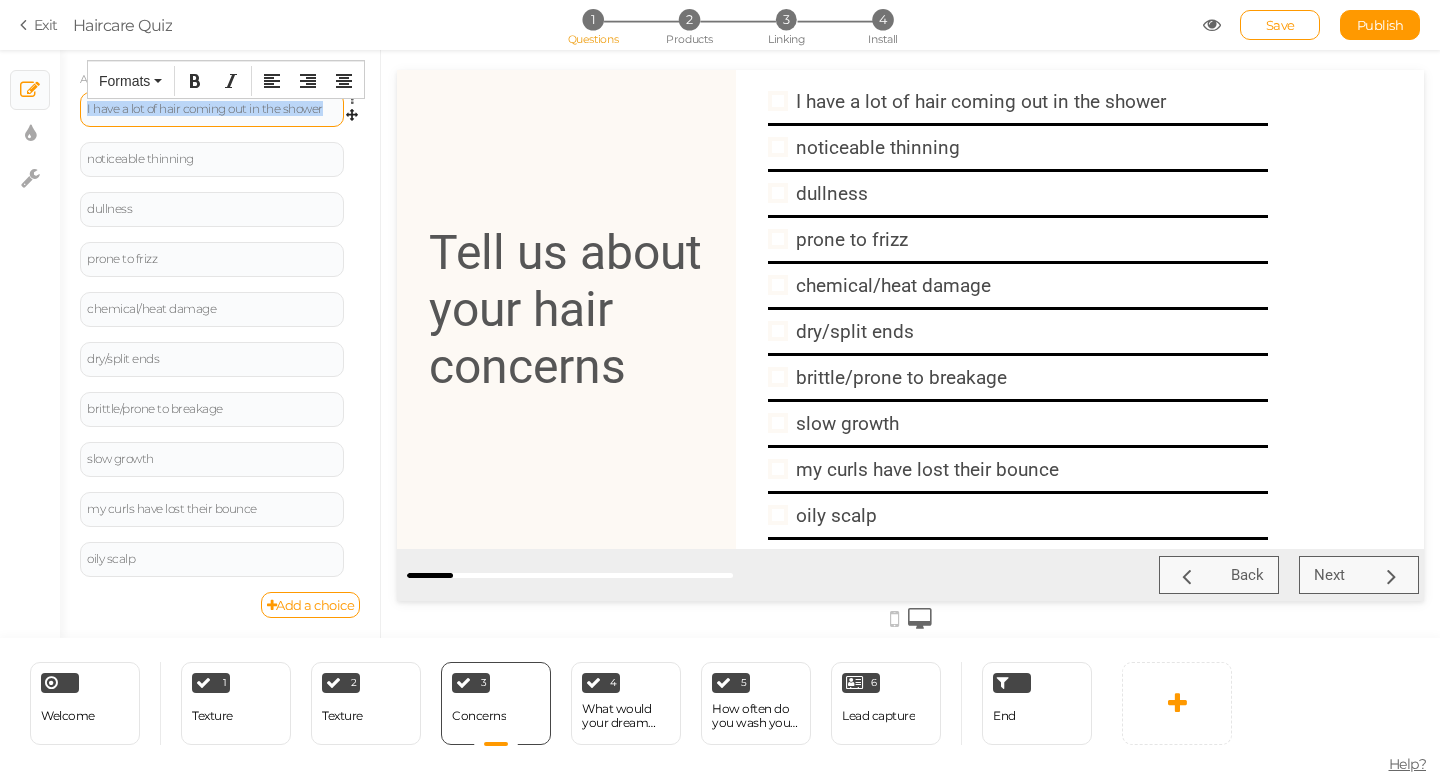 drag, startPoint x: 330, startPoint y: 108, endPoint x: 84, endPoint y: 111, distance: 246.0183 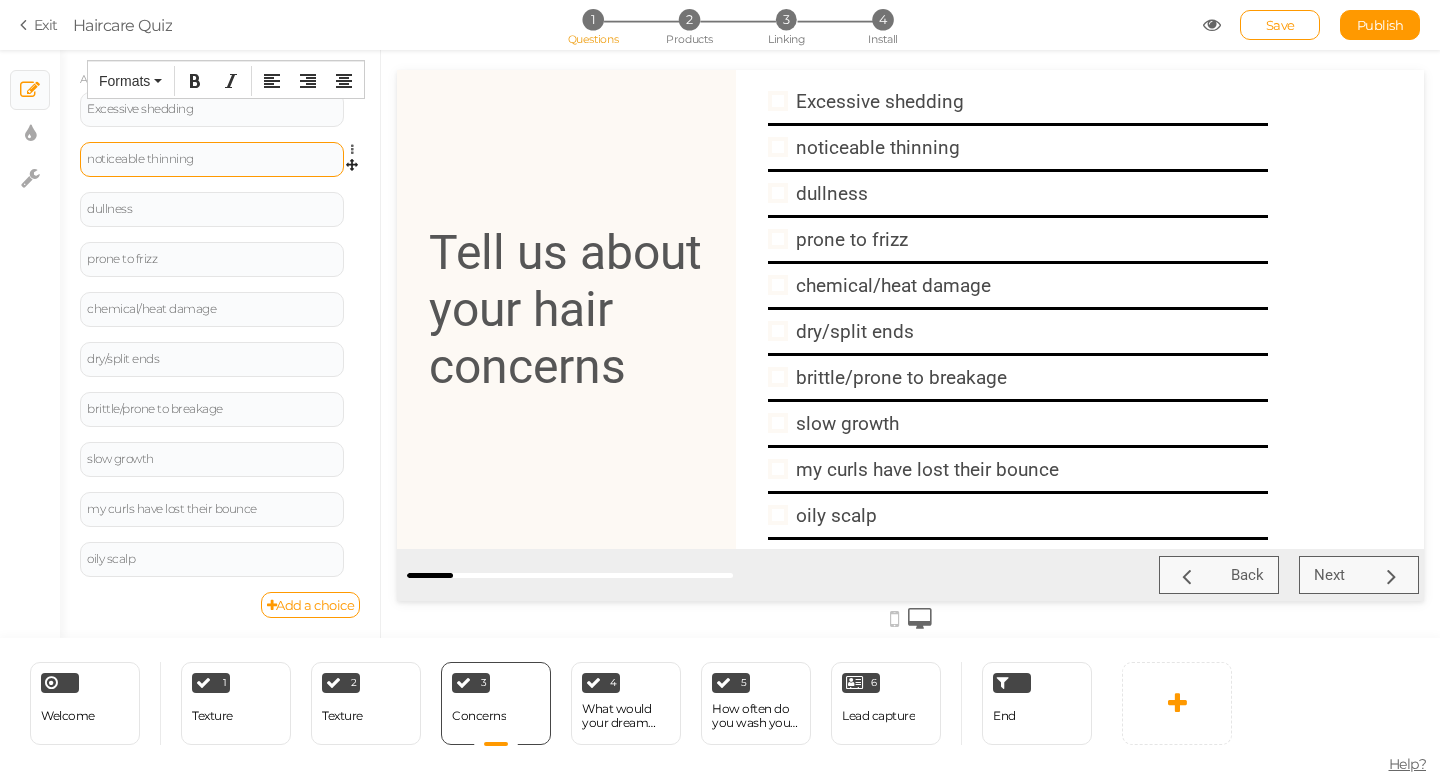 click on "noticeable thinning" at bounding box center [212, 159] 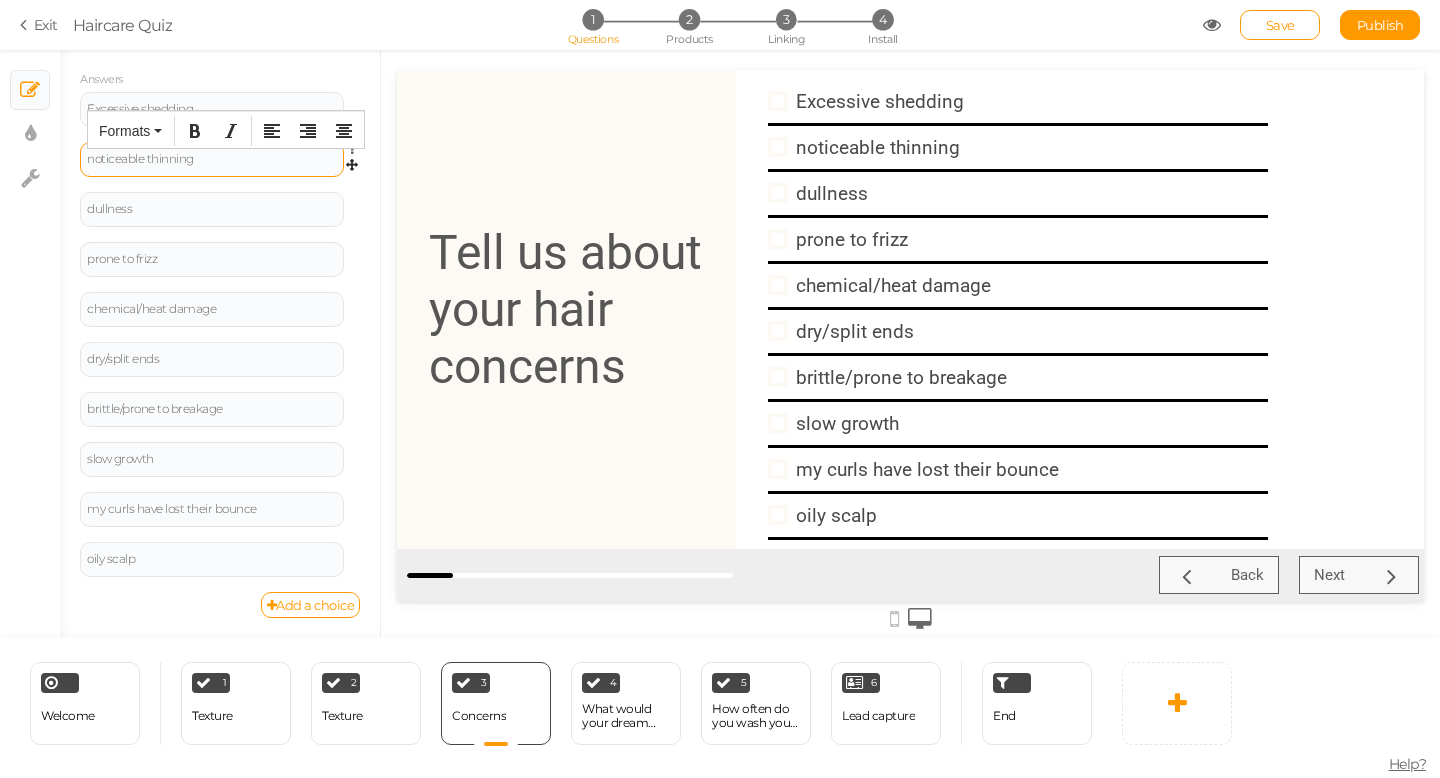 click on "noticeable thinning" at bounding box center [212, 159] 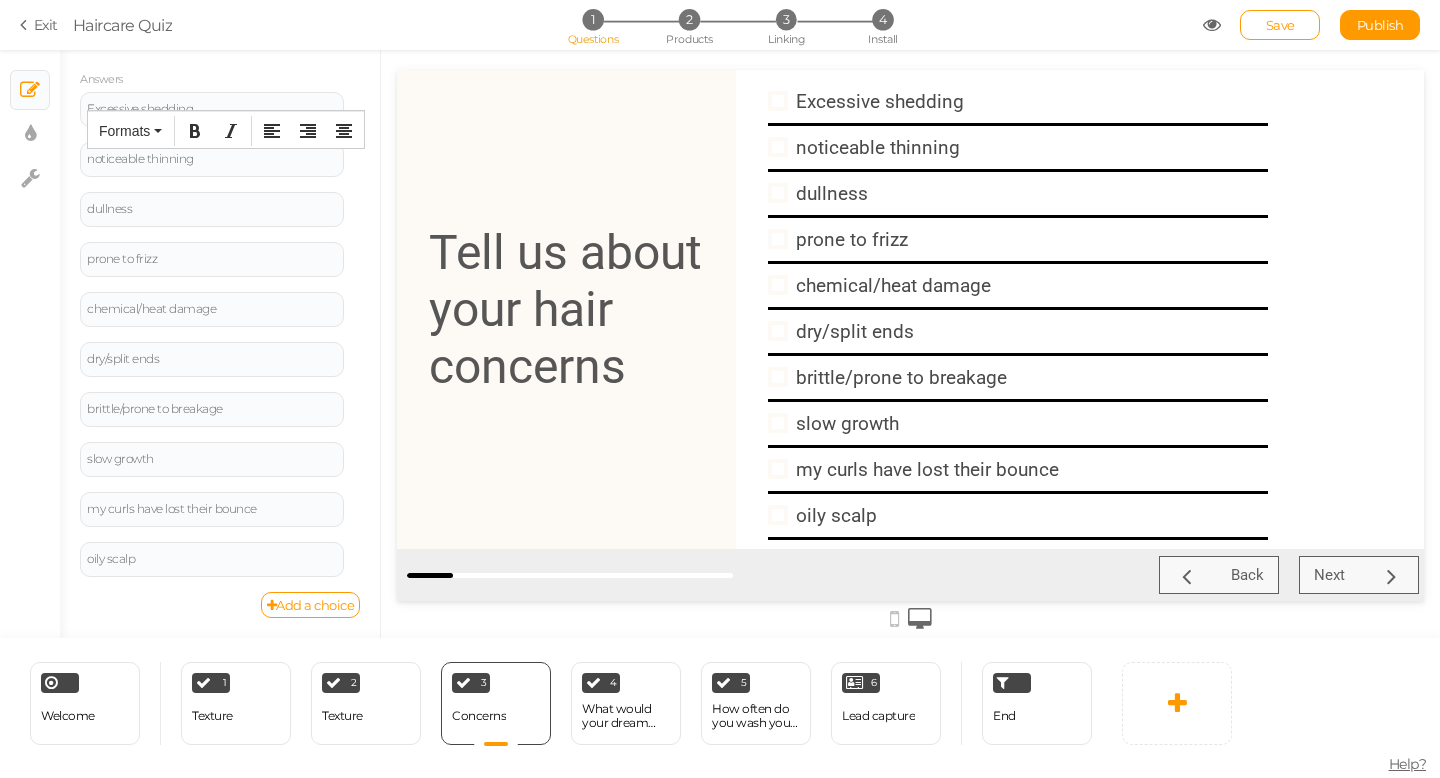 click on "Answers                 Excessive shedding                         Settings             Delete                             noticeable thinning                          Settings             Delete                             dullness                         Settings             Delete                             prone to frizz                         Settings             Delete                             chemical/heat damage                         Settings             Delete                             dry/split ends                         Settings             Delete                             brittle/prone to breakage                         Settings             Delete                             slow growth                         Settings             Delete                             my curls have lost their bounce                         Settings             Delete                             oily scalp                         Settings             Delete" at bounding box center (220, 320) 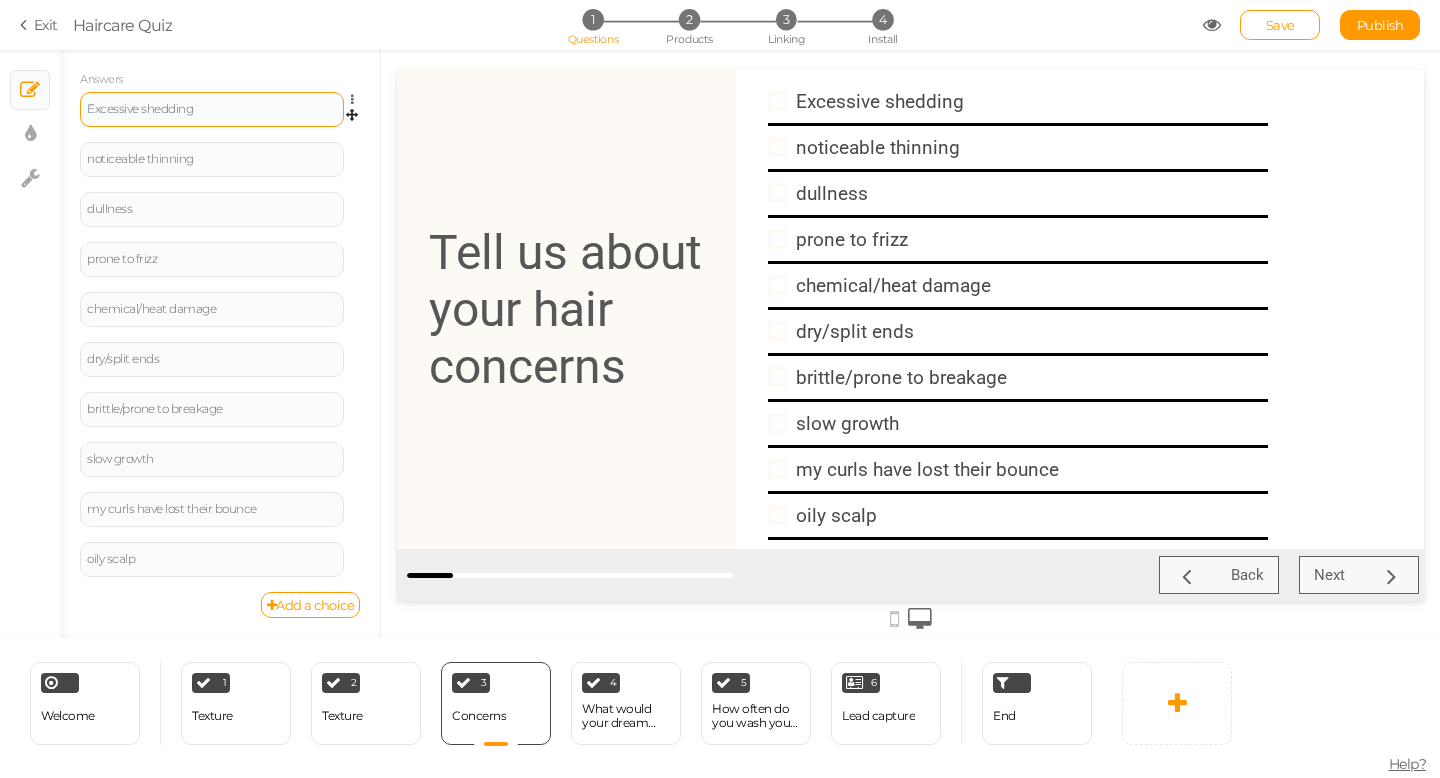 click on "Excessive shedding" at bounding box center [212, 109] 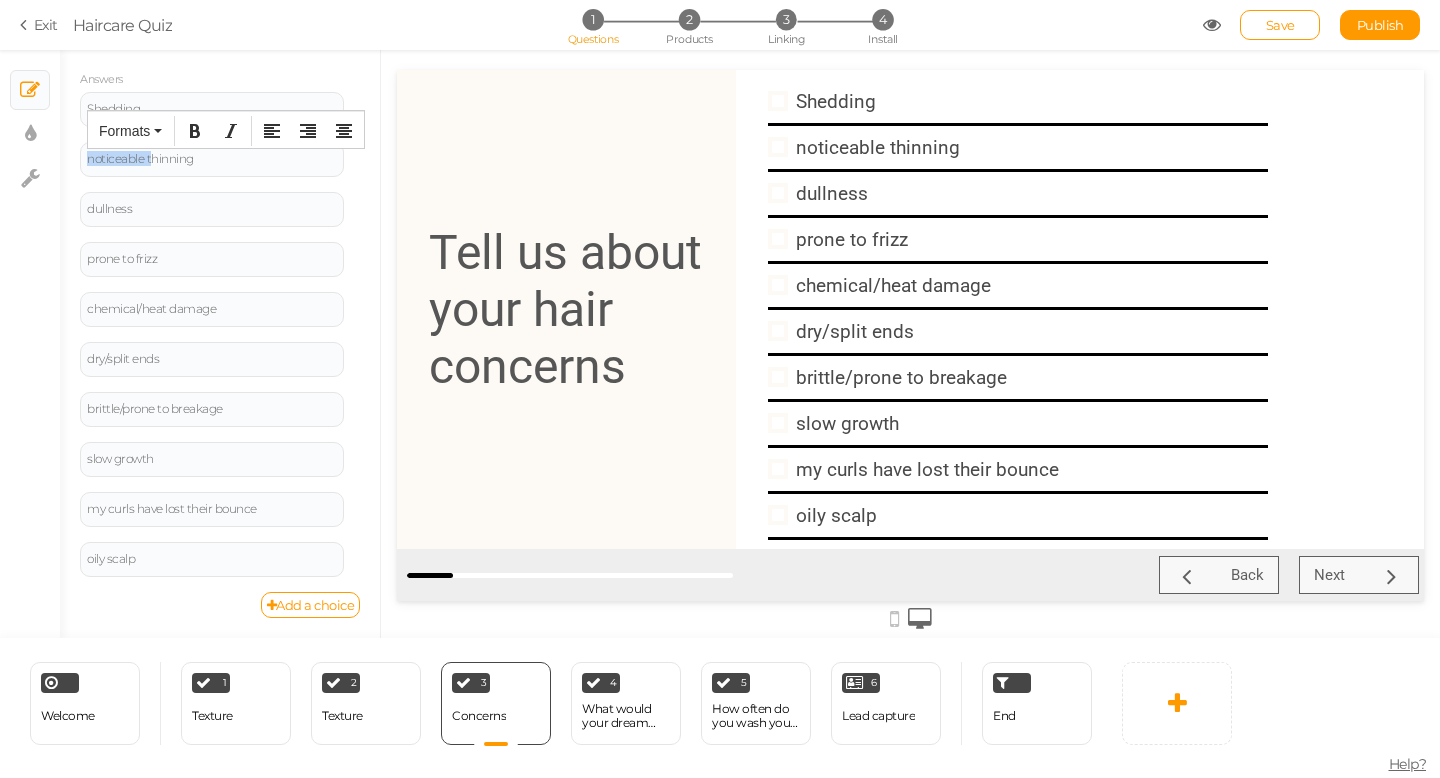 drag, startPoint x: 151, startPoint y: 163, endPoint x: 73, endPoint y: 163, distance: 78 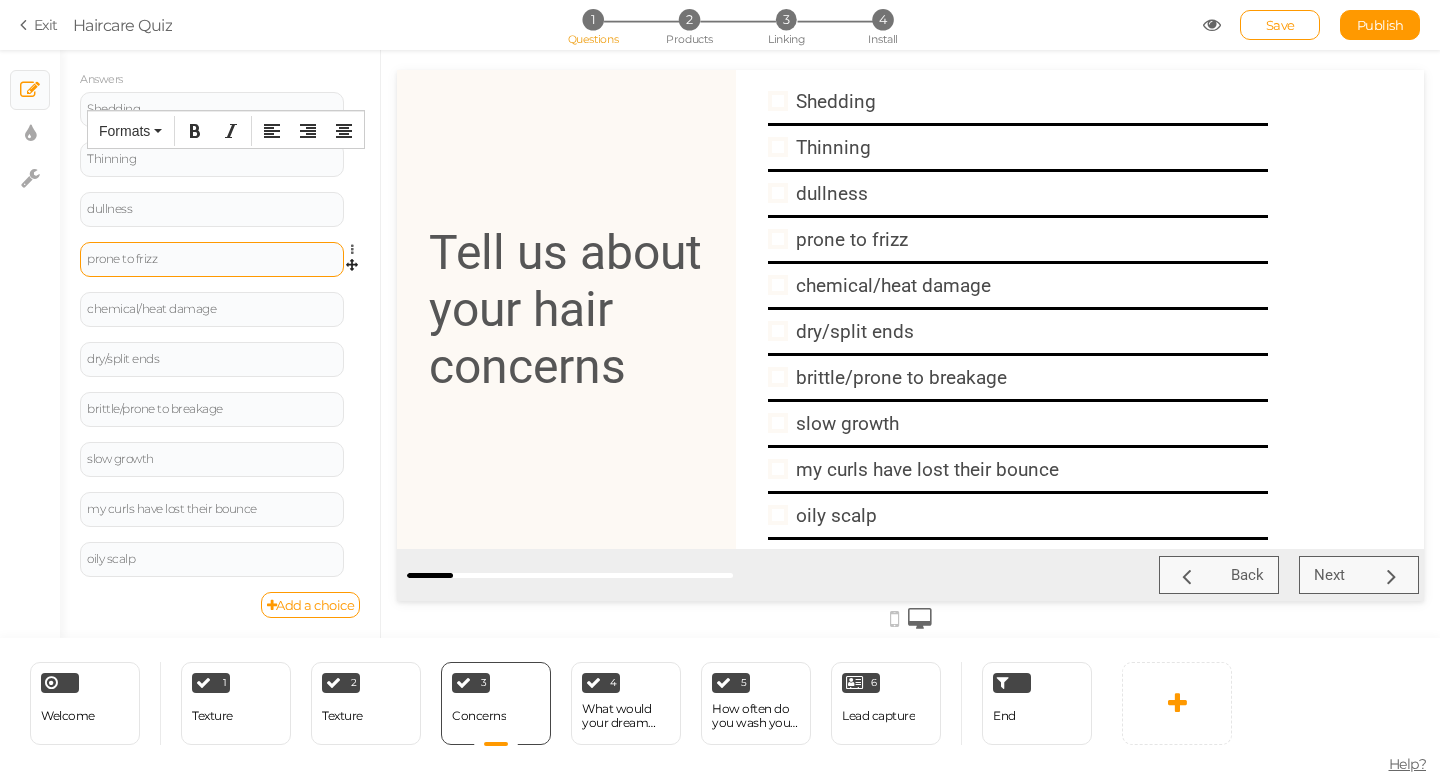 click on "prone to frizz" at bounding box center [212, 259] 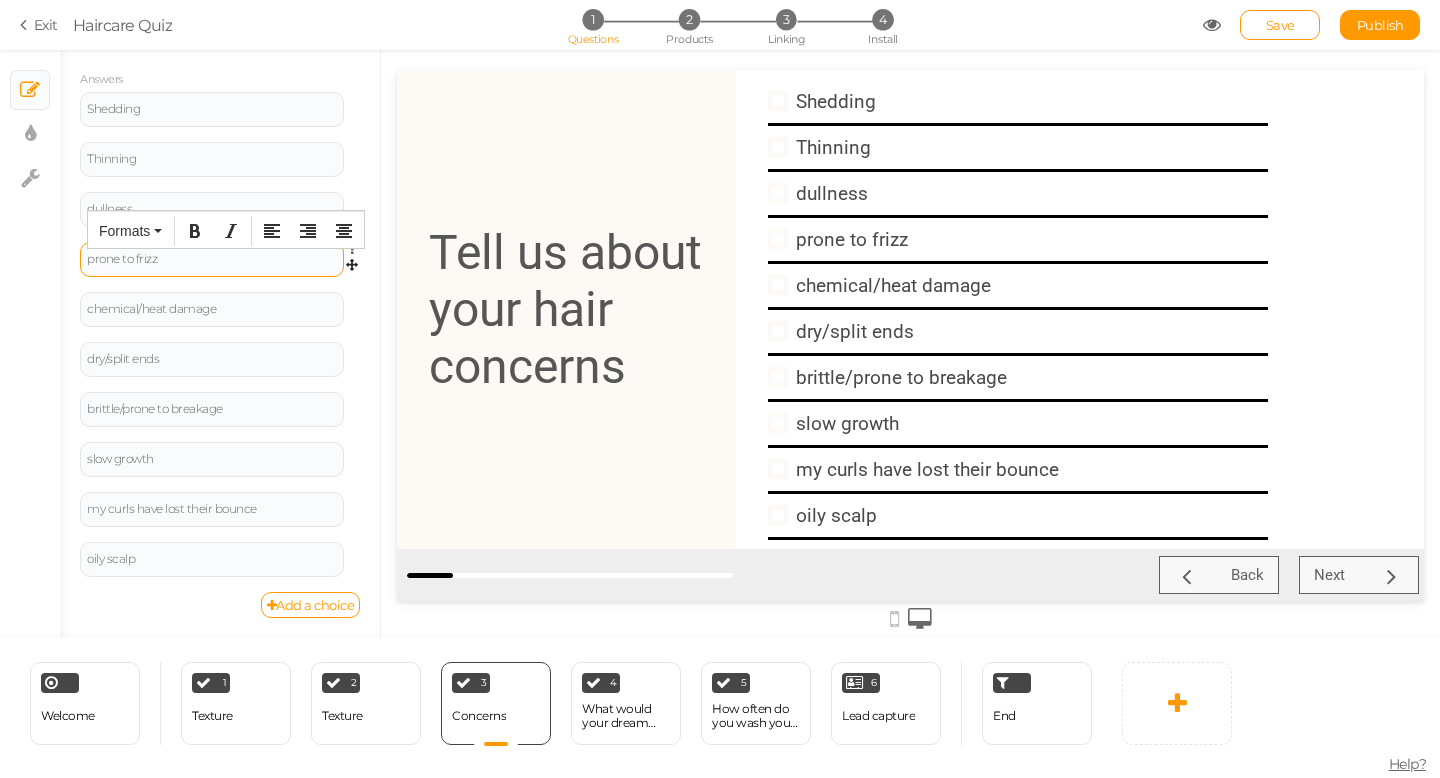 type 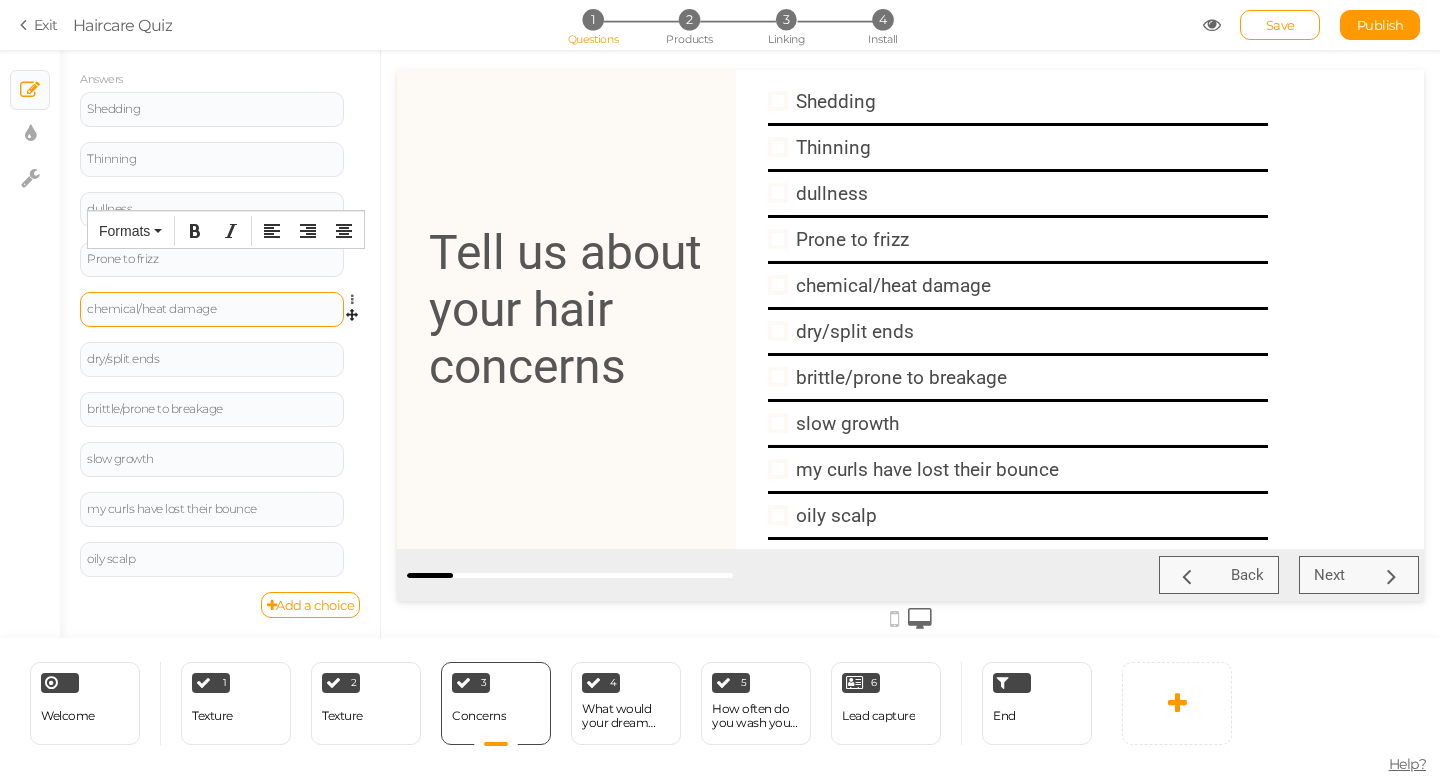 click on "chemical/heat damage" at bounding box center (212, 309) 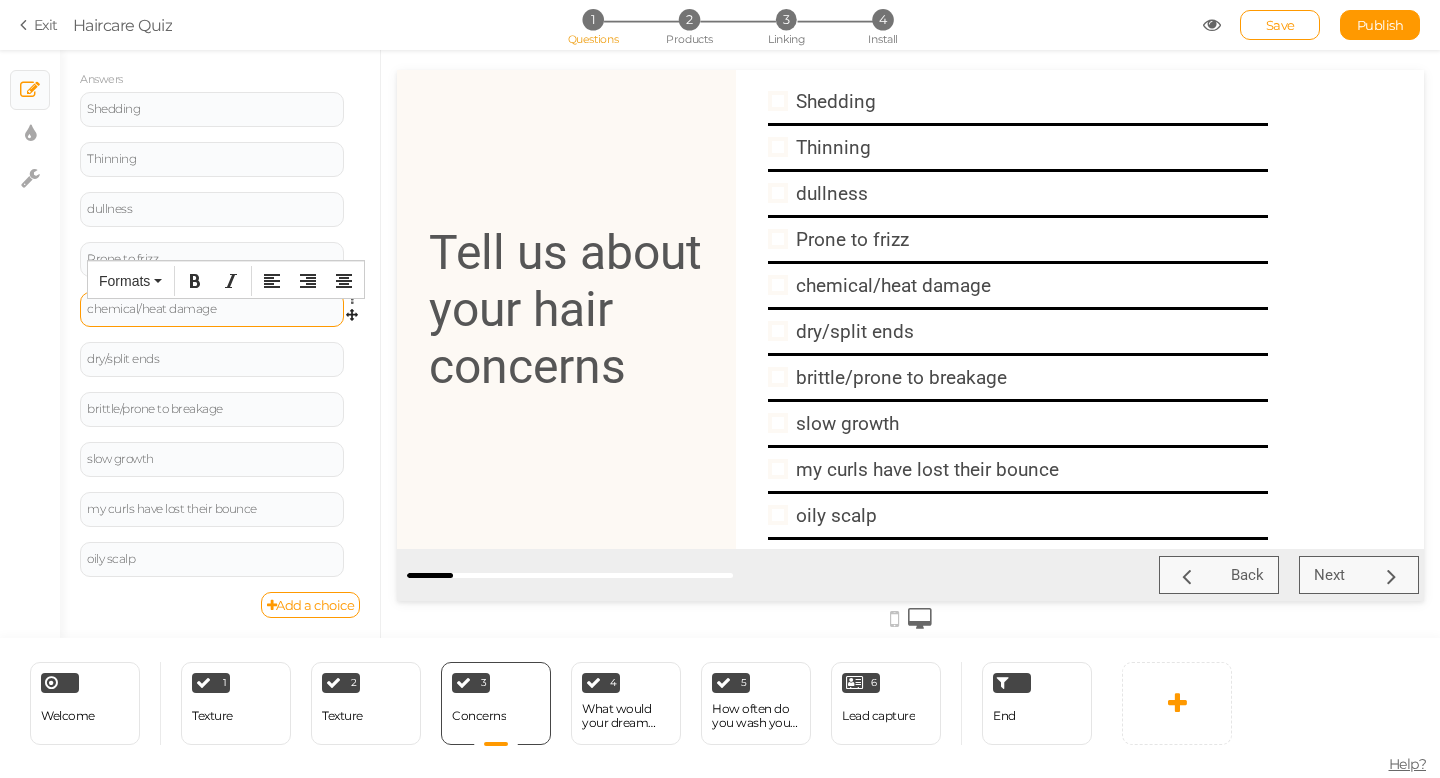 type 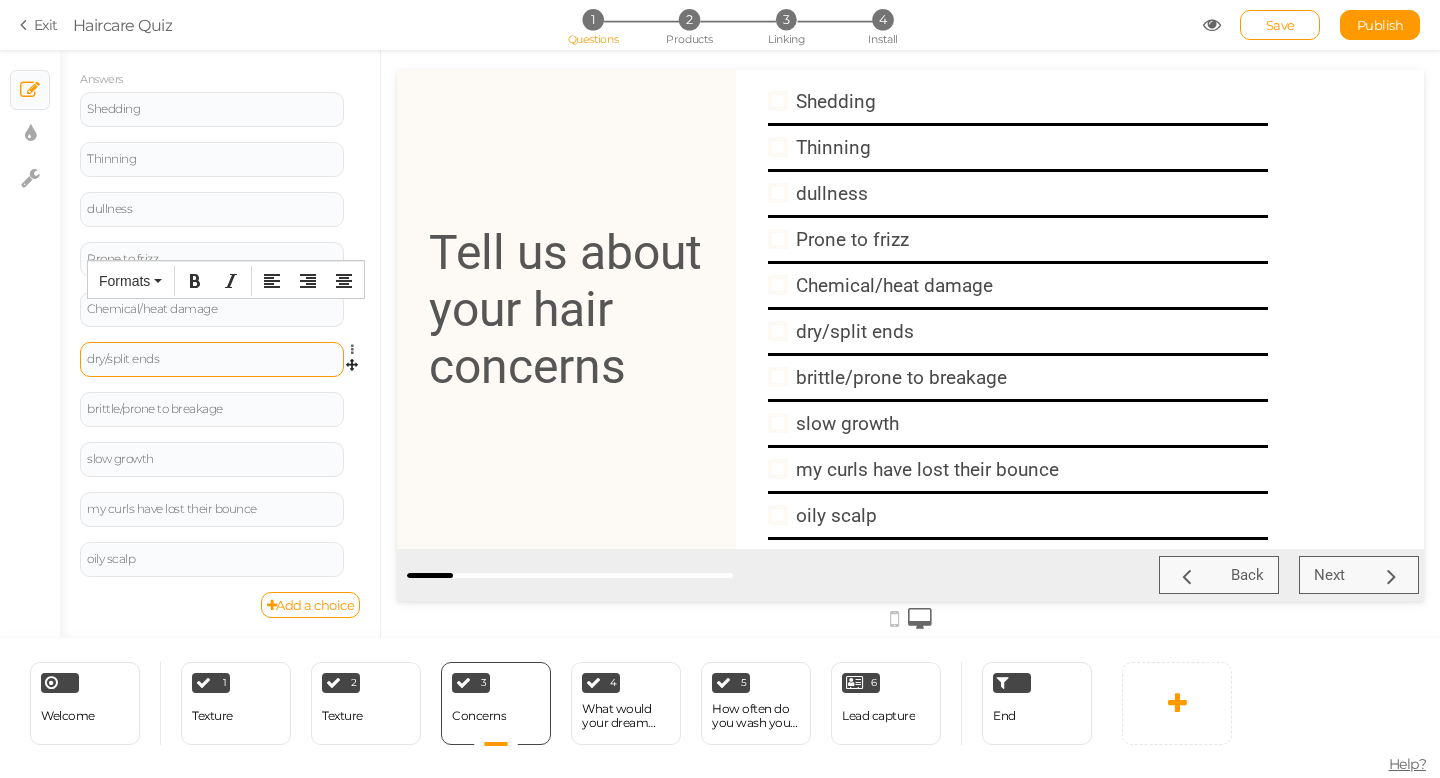 click on "dry/split ends" at bounding box center [212, 359] 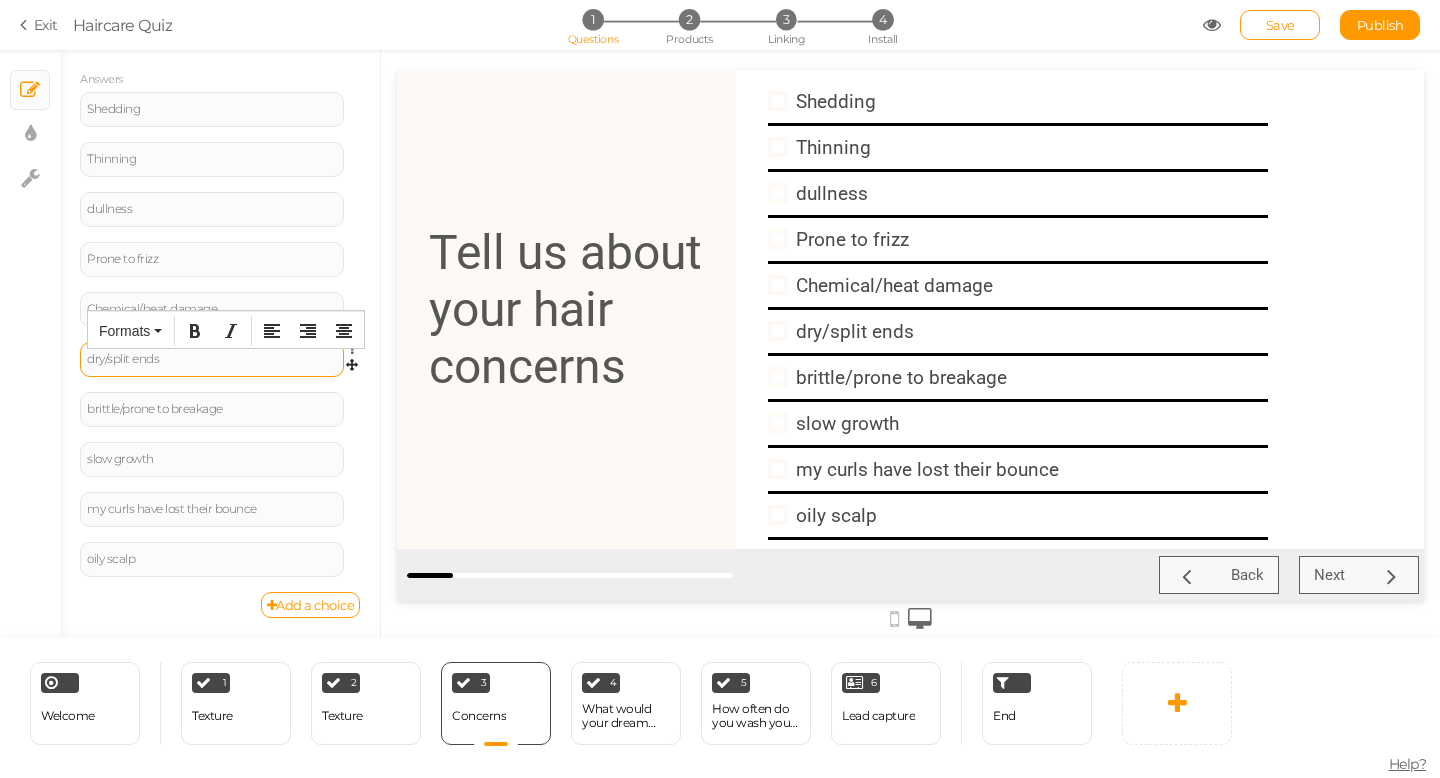 type 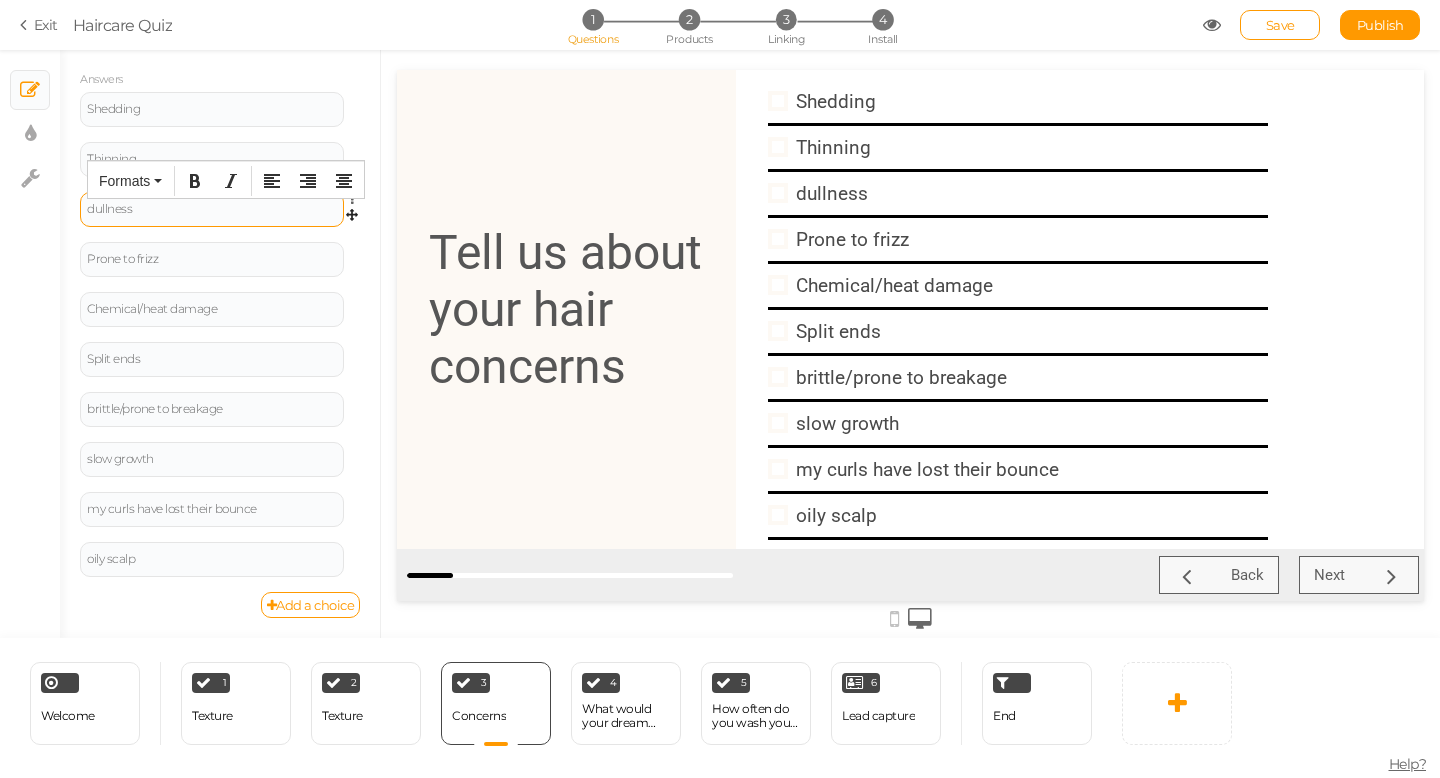 click on "dullness" at bounding box center [212, 209] 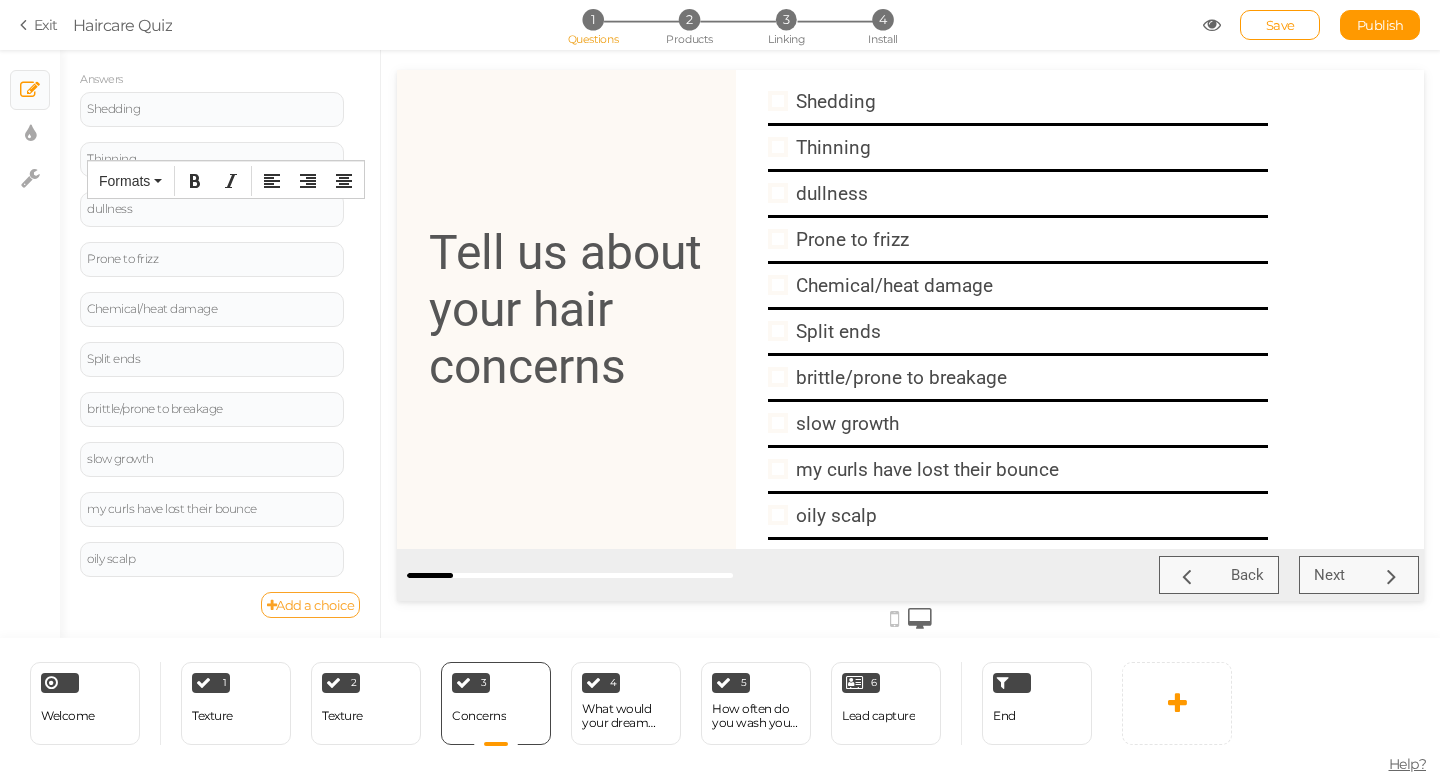 click on "Add a choice" at bounding box center (311, 605) 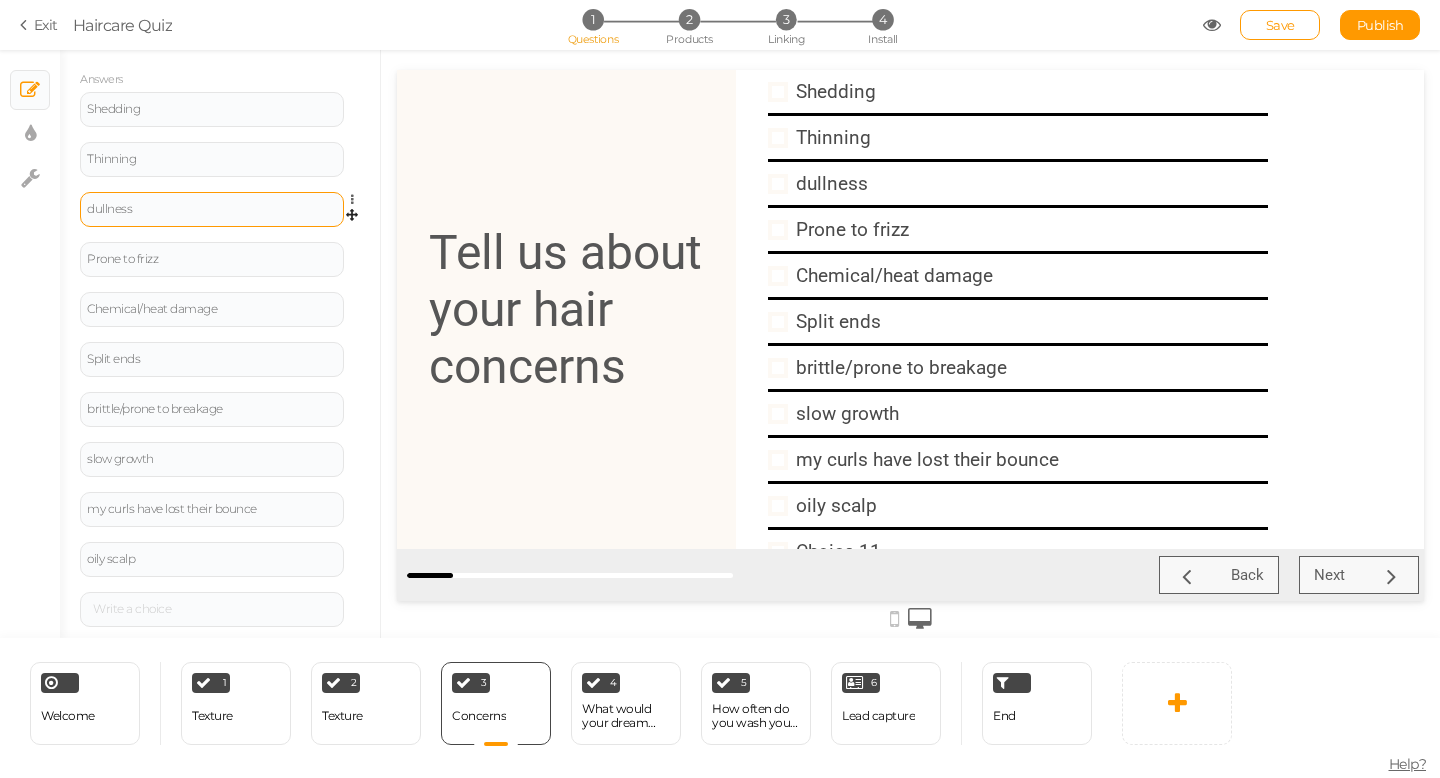 click on "dullness" at bounding box center (212, 209) 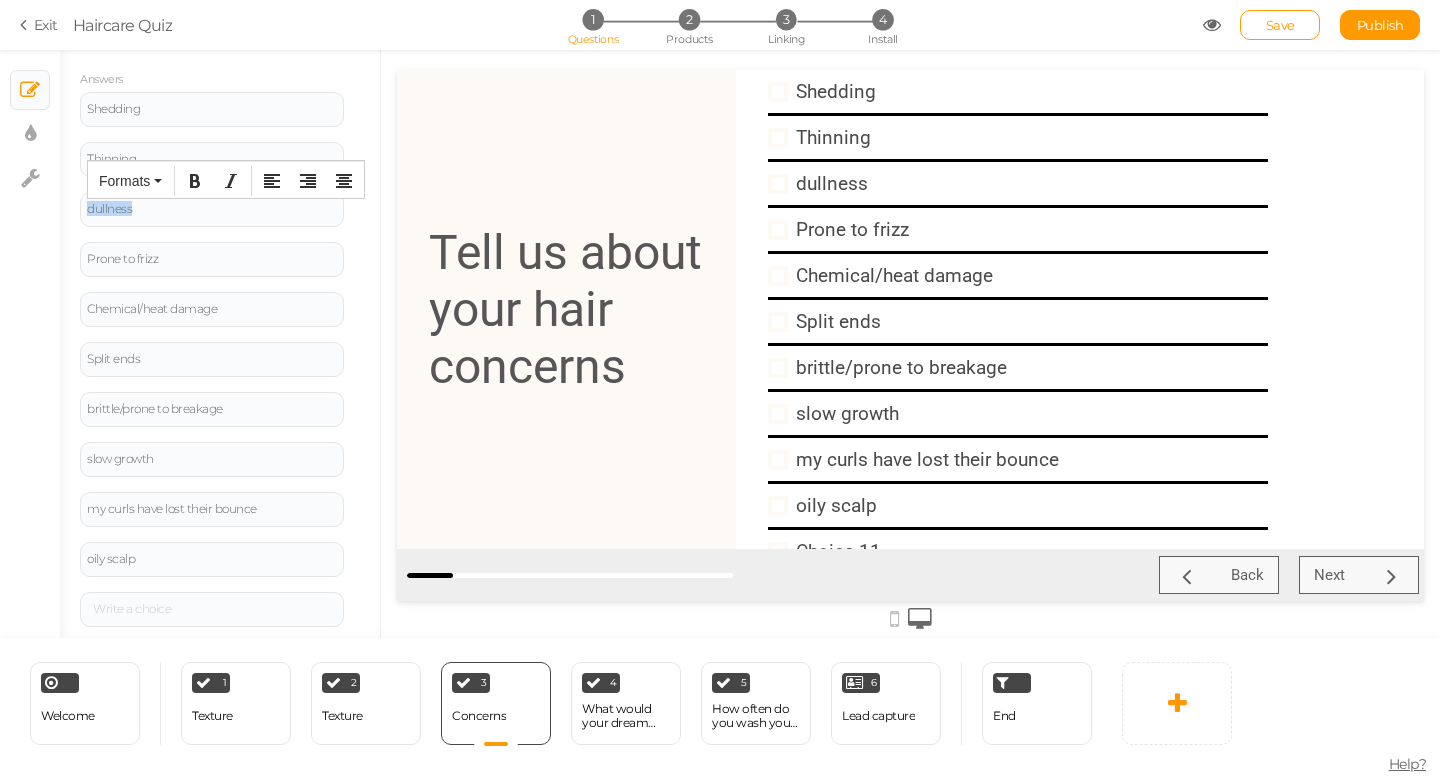 drag, startPoint x: 145, startPoint y: 213, endPoint x: 76, endPoint y: 213, distance: 69 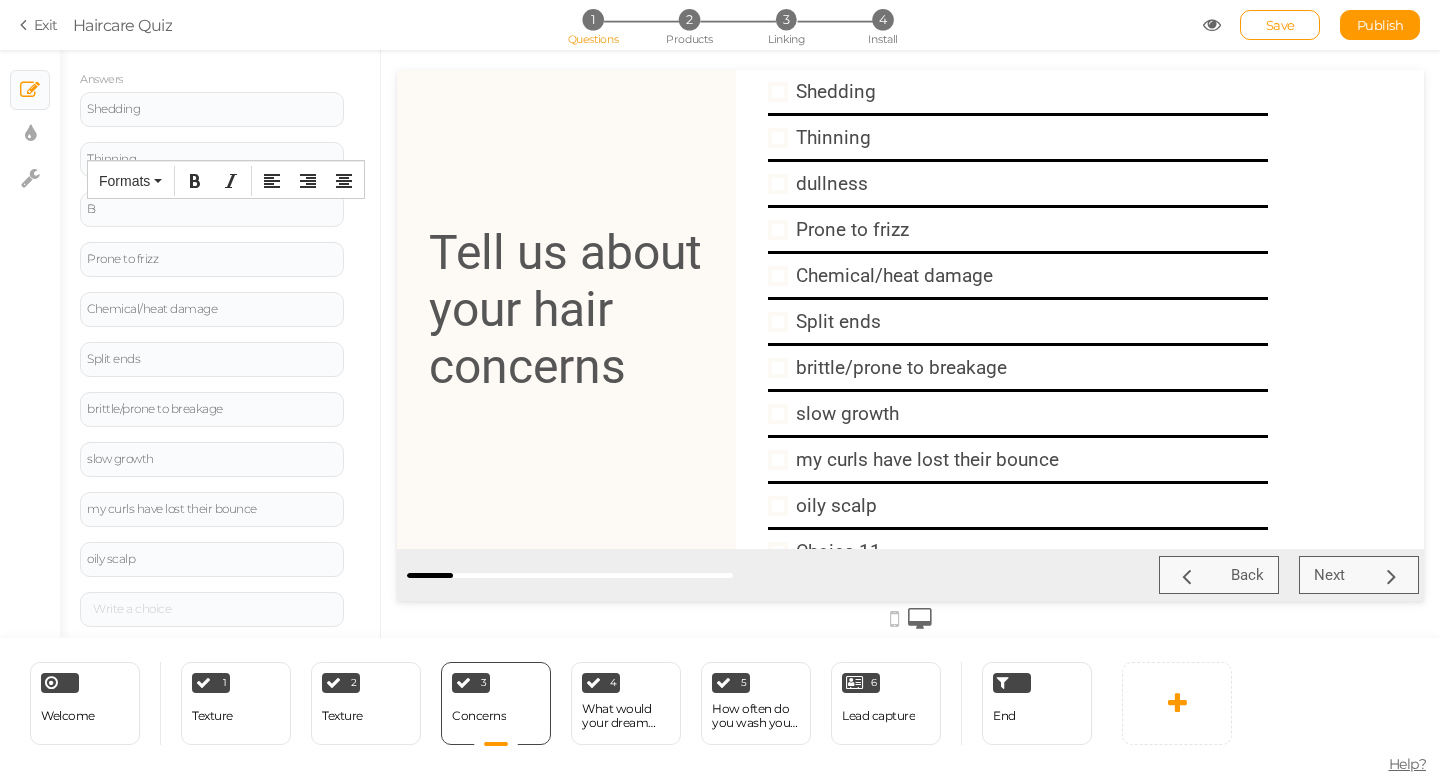 type 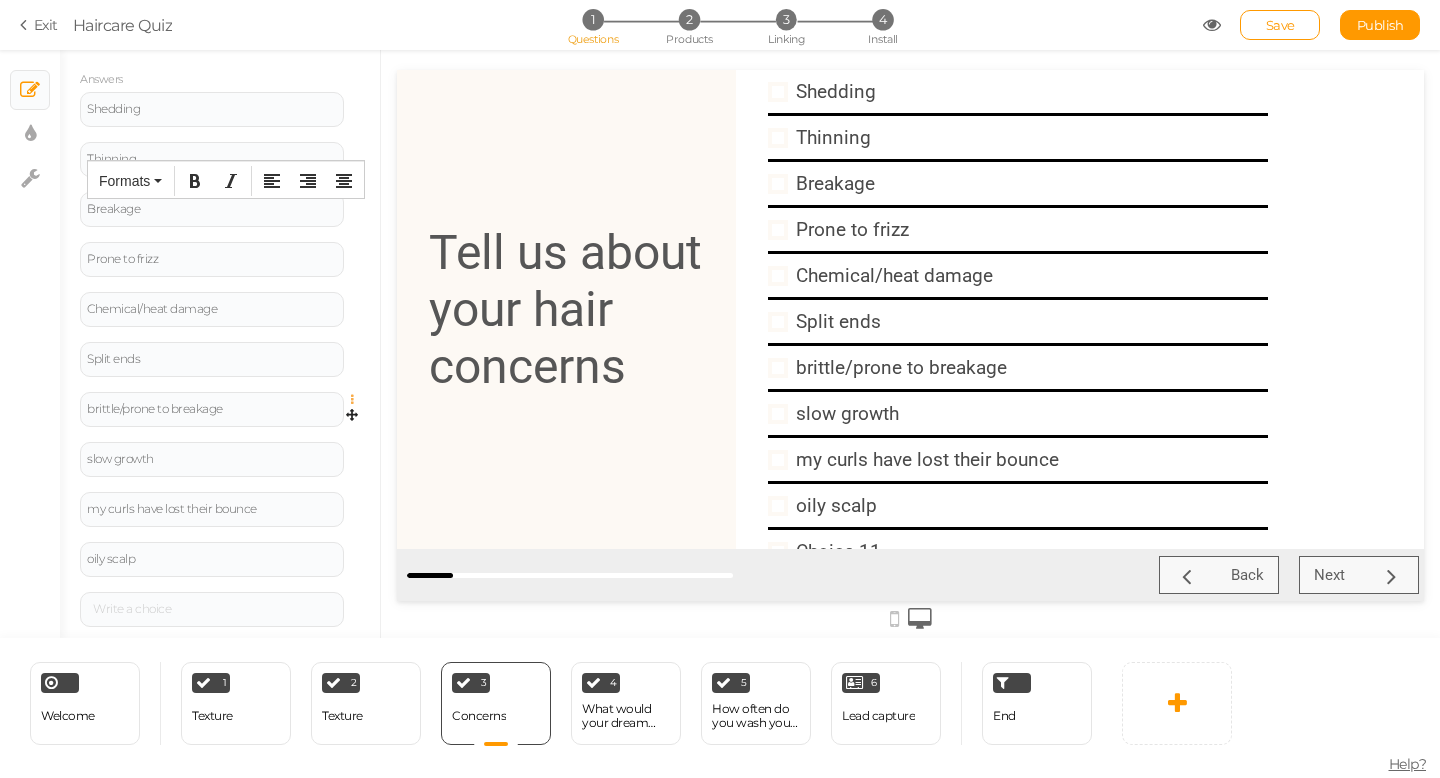 click at bounding box center (357, 400) 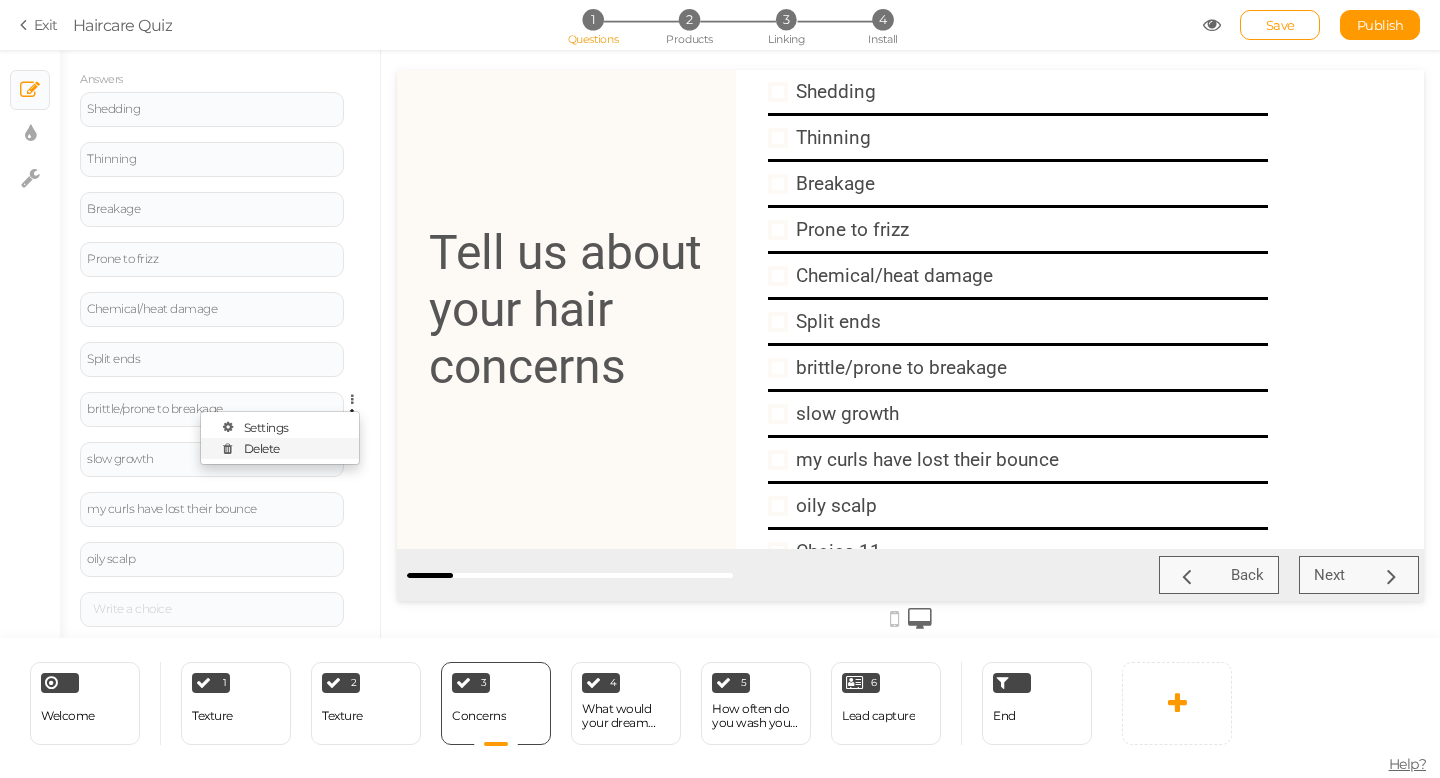 click on "Delete" at bounding box center [280, 448] 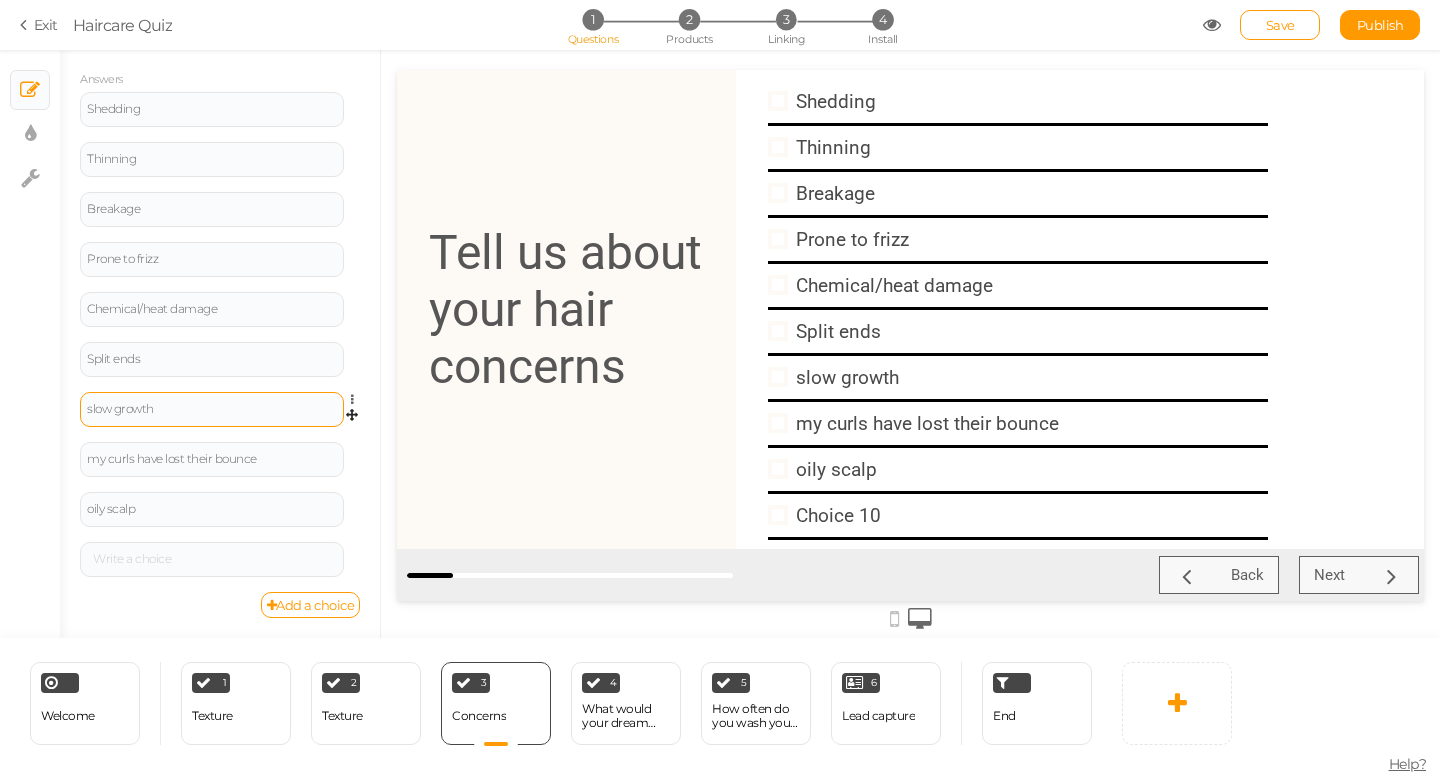 click on "slow growth" at bounding box center (212, 409) 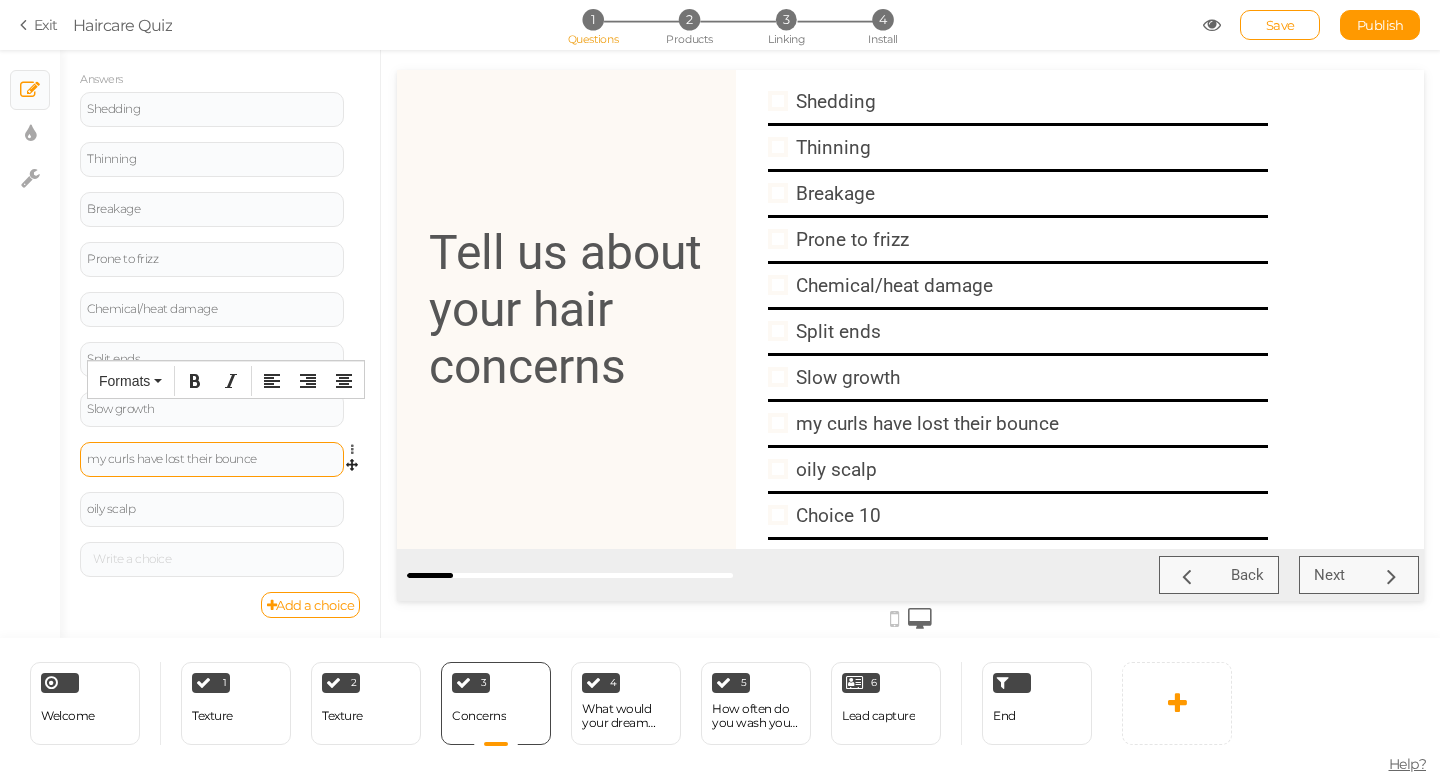 click on "my curls have lost their bounce" at bounding box center [212, 459] 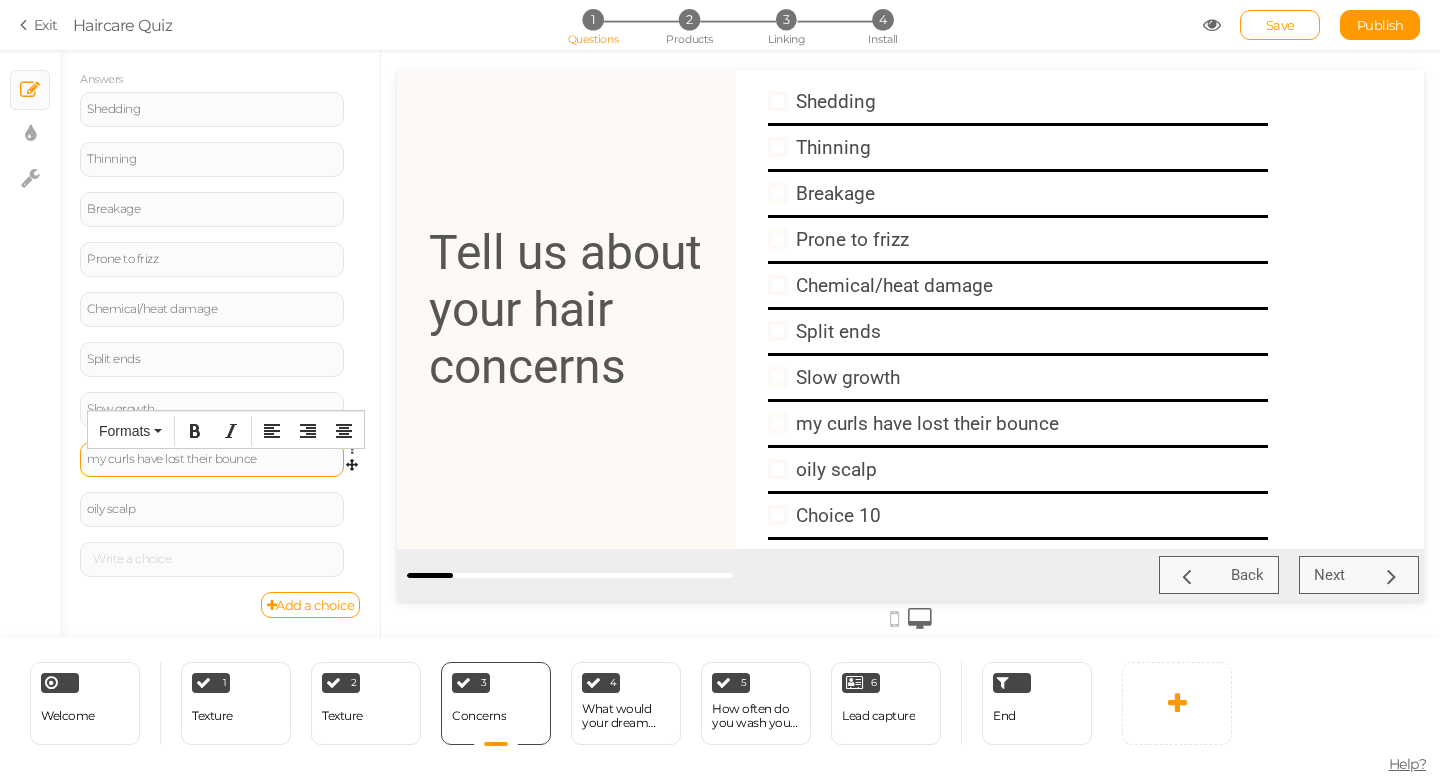 click on "my curls have lost their bounce" at bounding box center (212, 459) 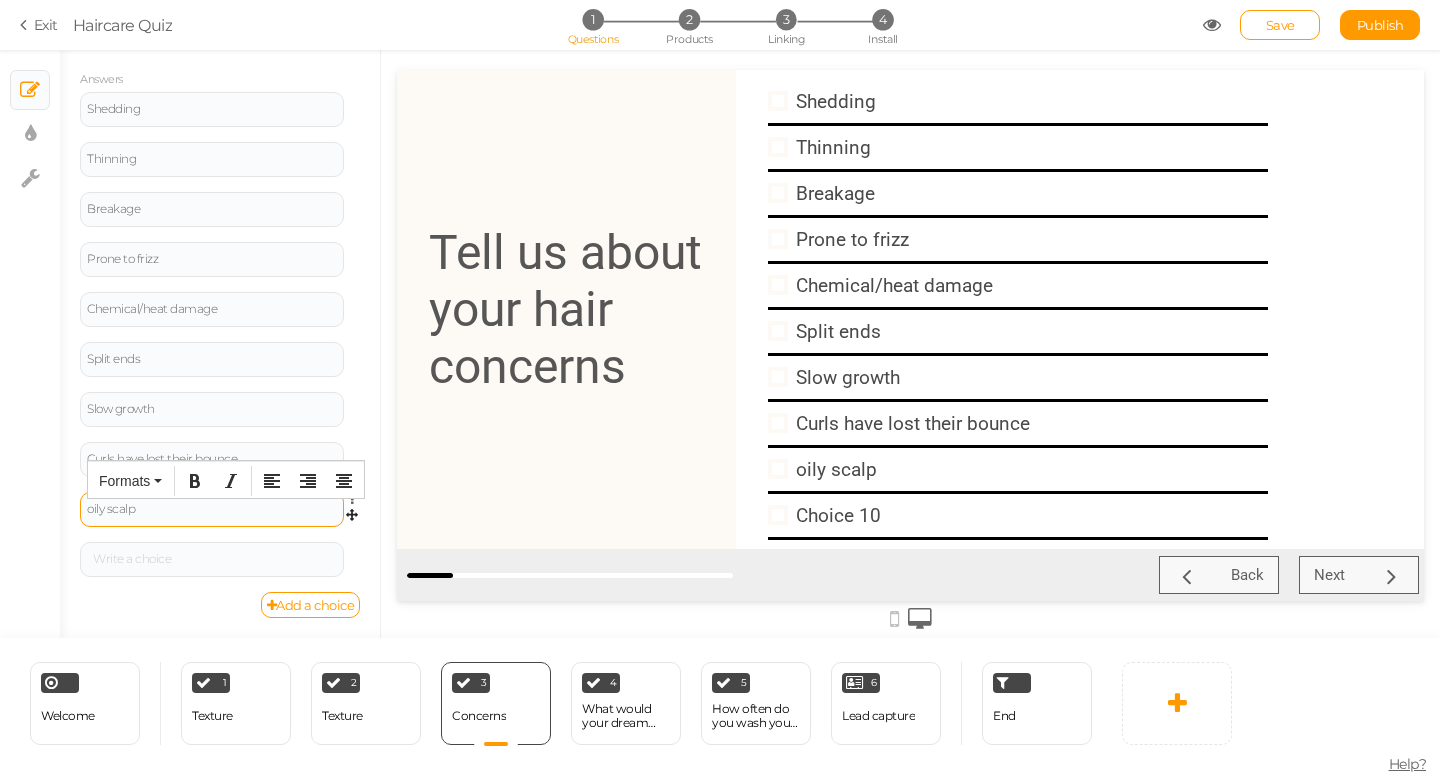 click on "oily scalp" at bounding box center [212, 509] 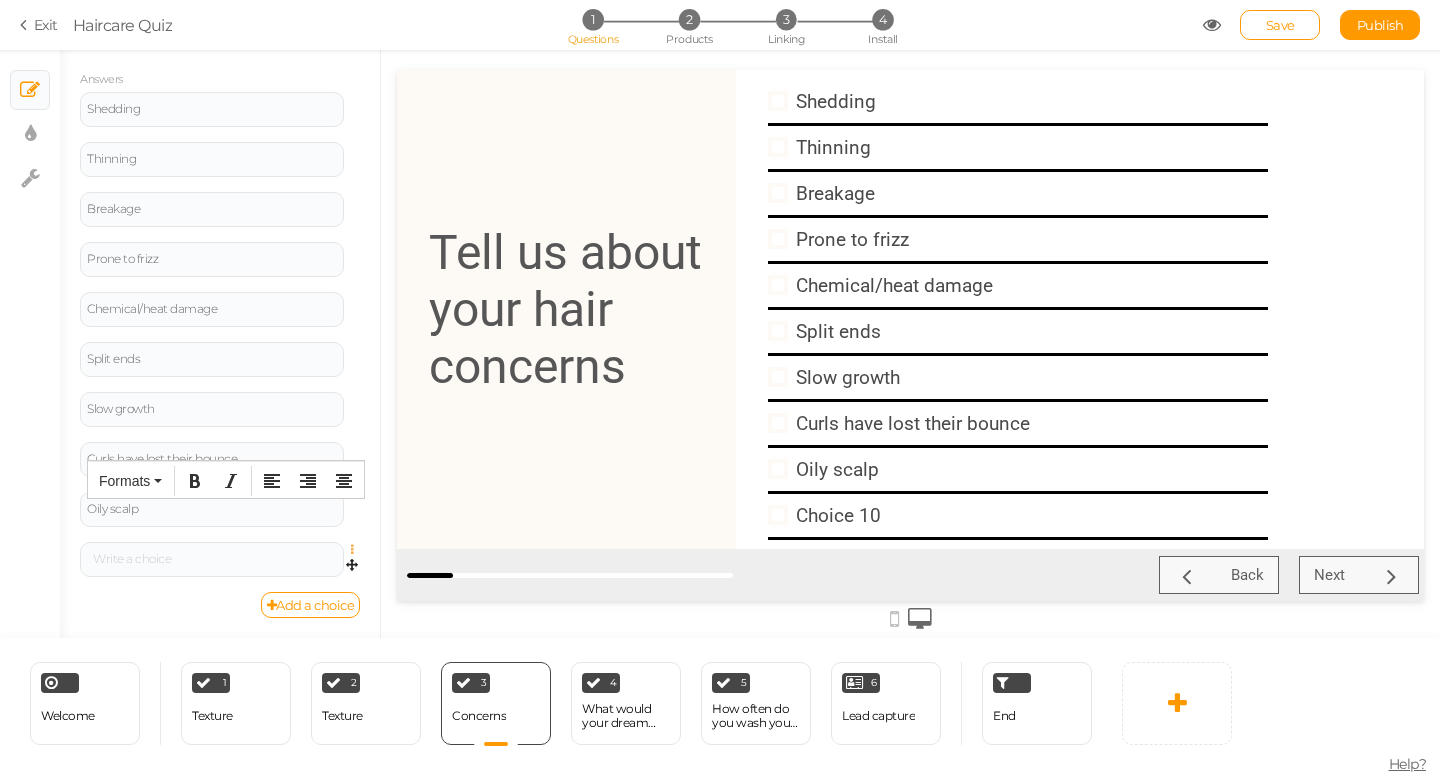 click at bounding box center (357, 550) 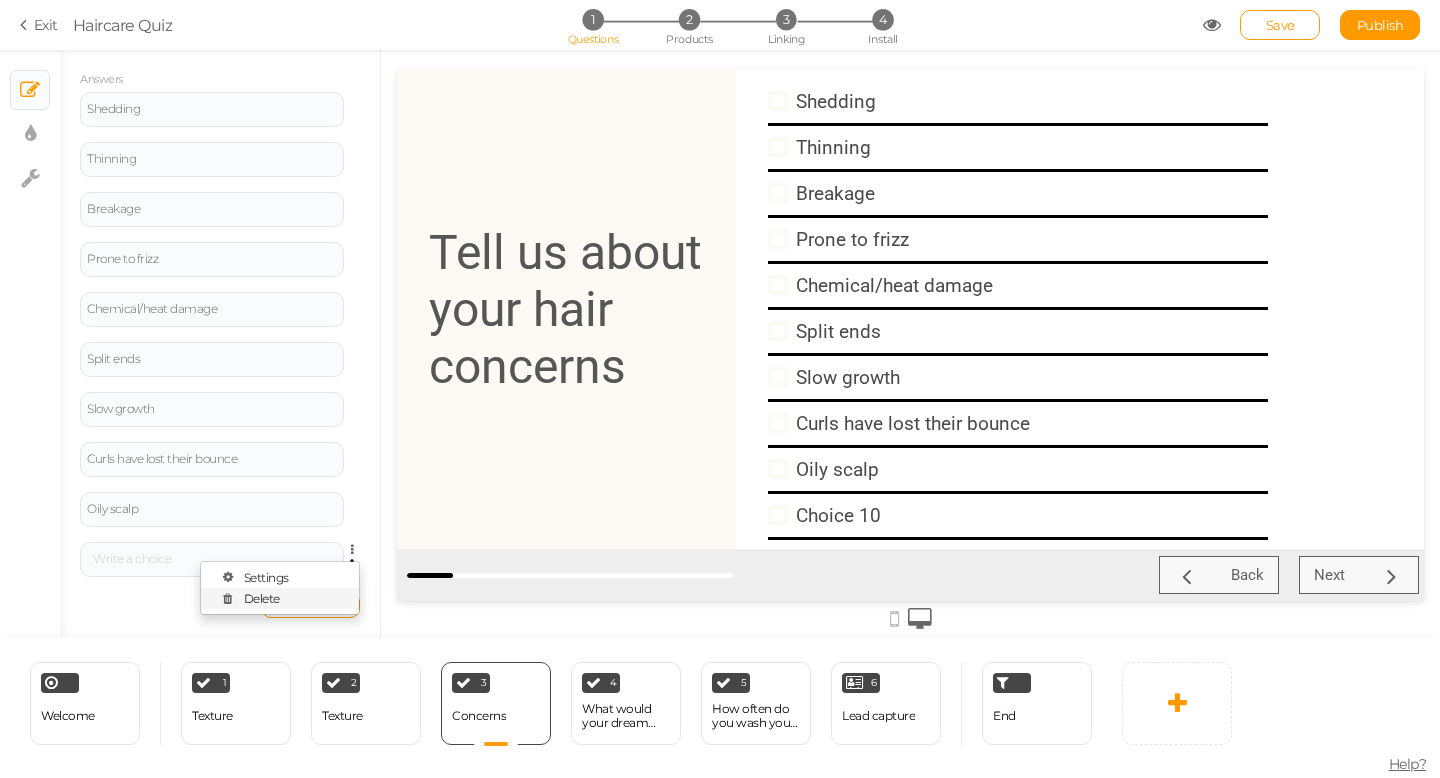 click on "Delete" at bounding box center [280, 598] 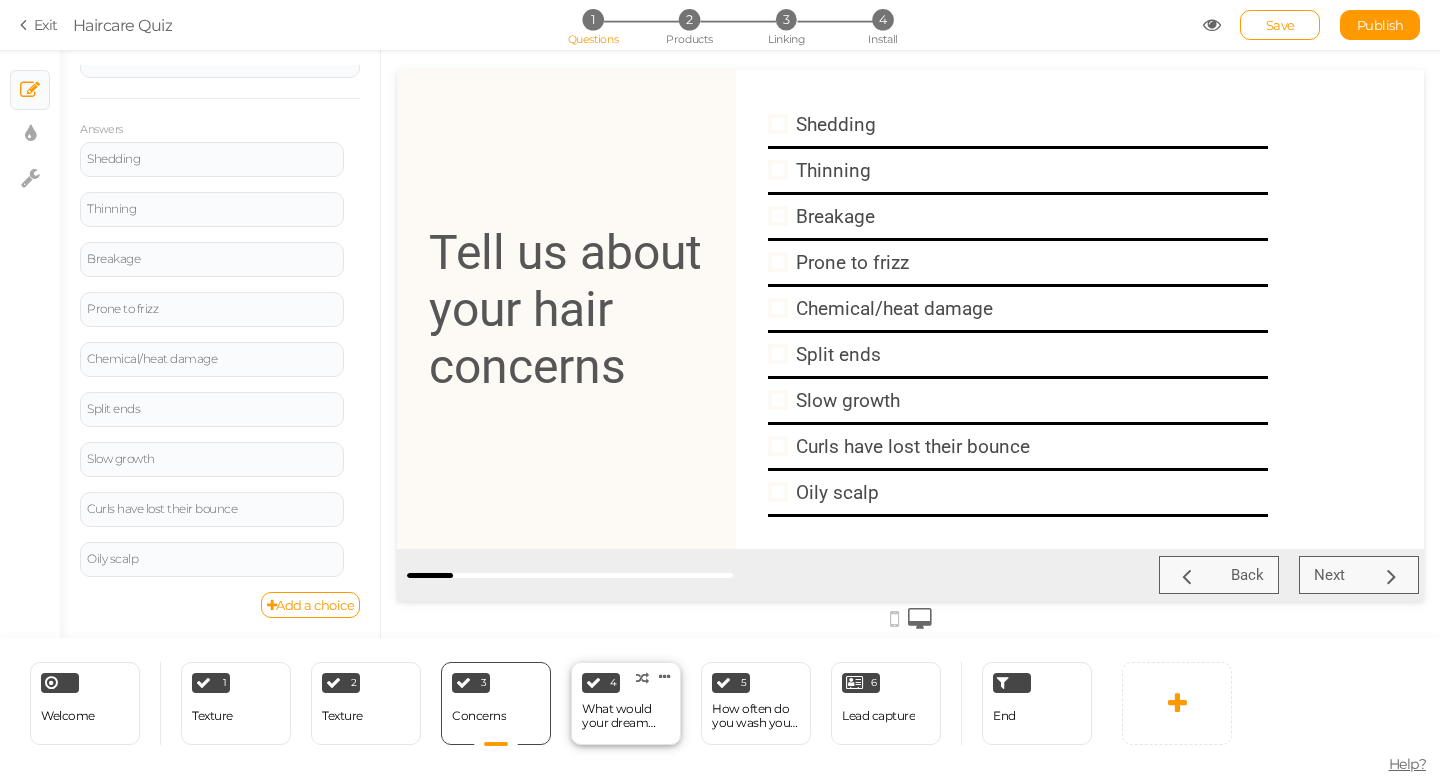 click on "What would your dream hair be?" at bounding box center (626, 716) 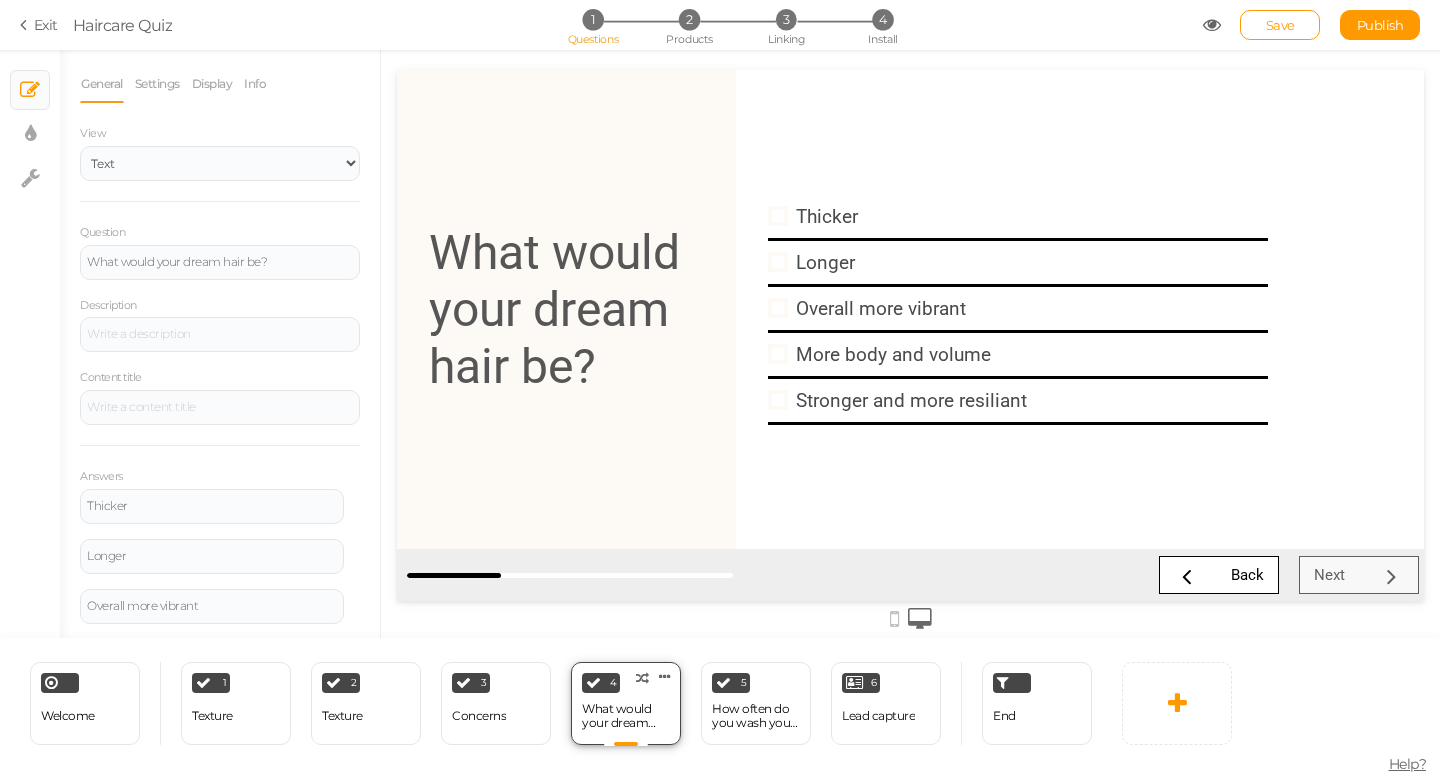scroll, scrollTop: 0, scrollLeft: 0, axis: both 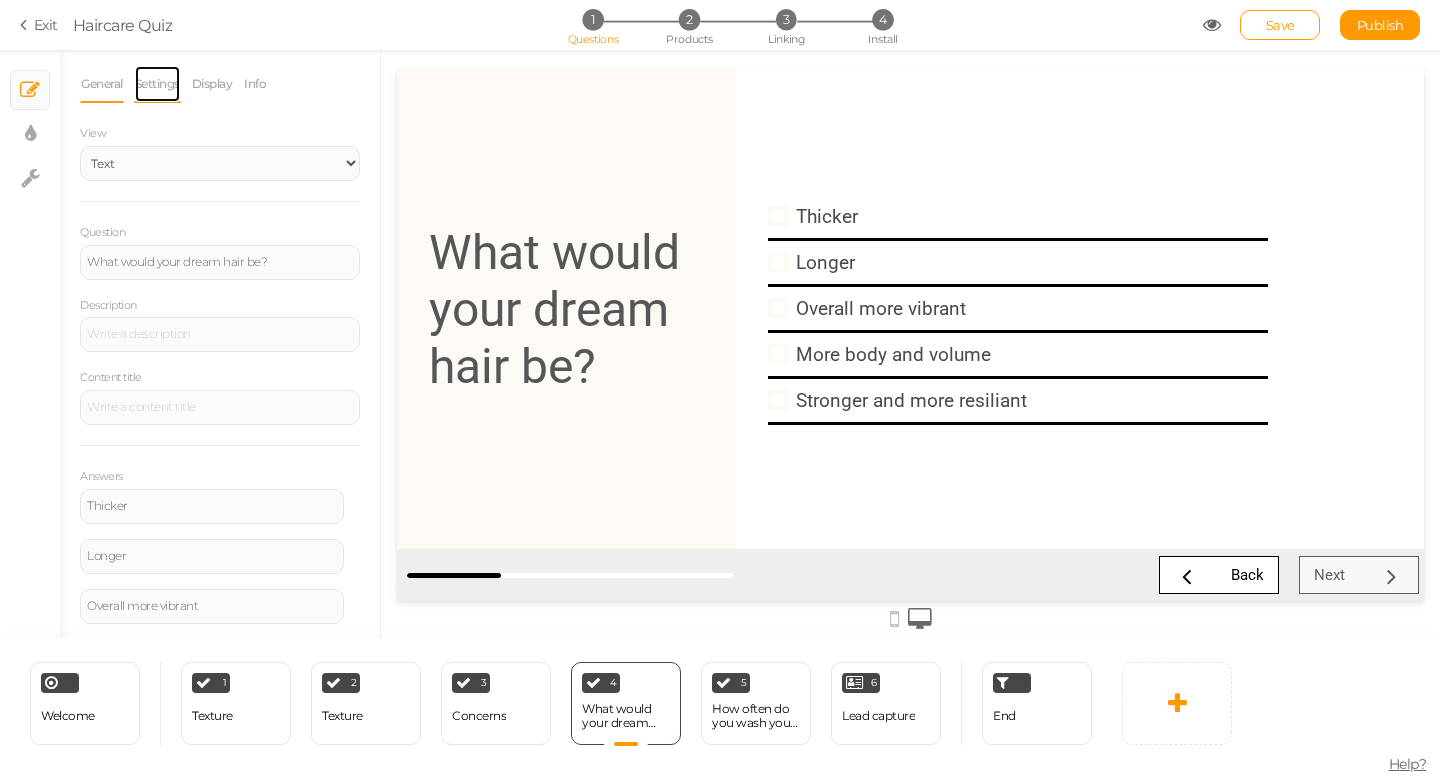 click on "Settings" at bounding box center [157, 84] 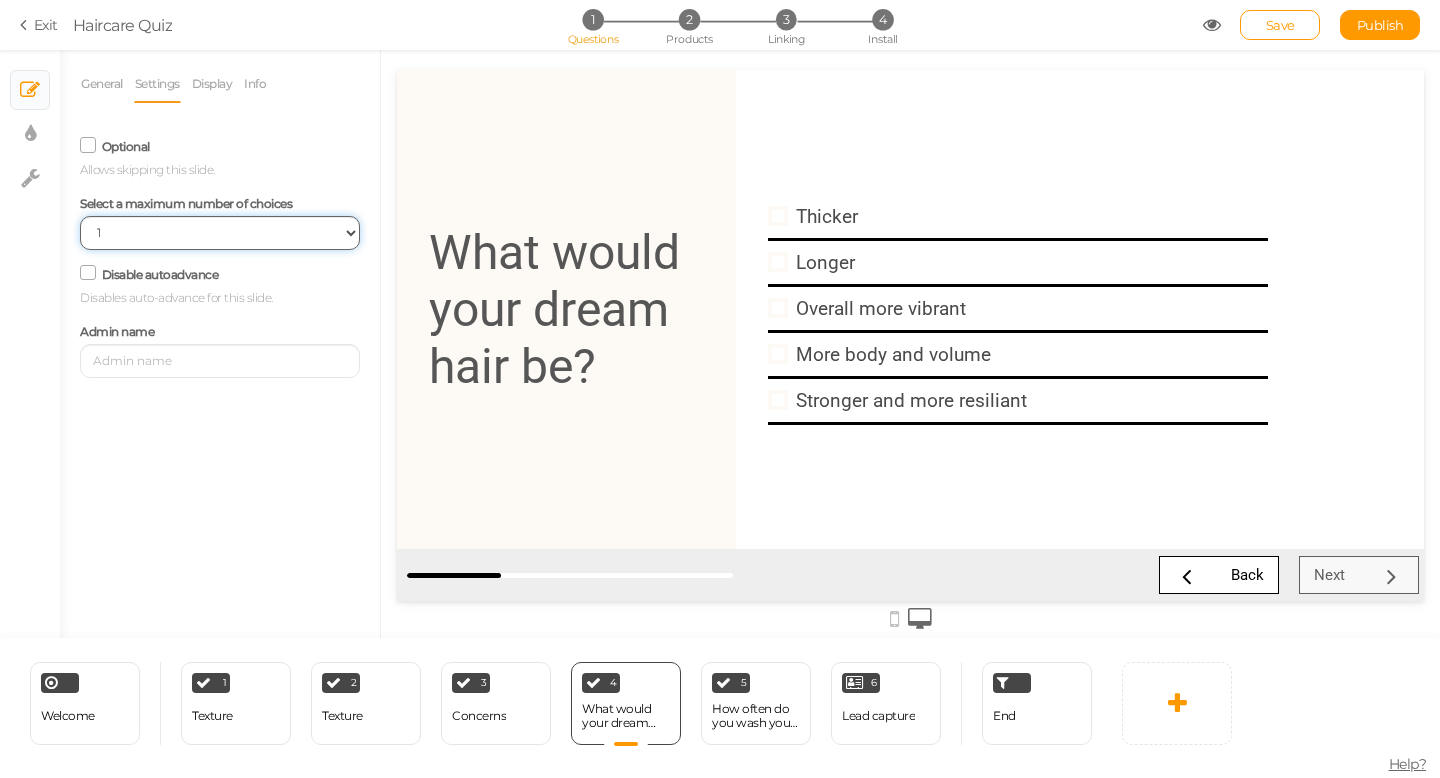 click on "No limit   1   2   3   4   5   6   7   8   9   10" at bounding box center (220, 233) 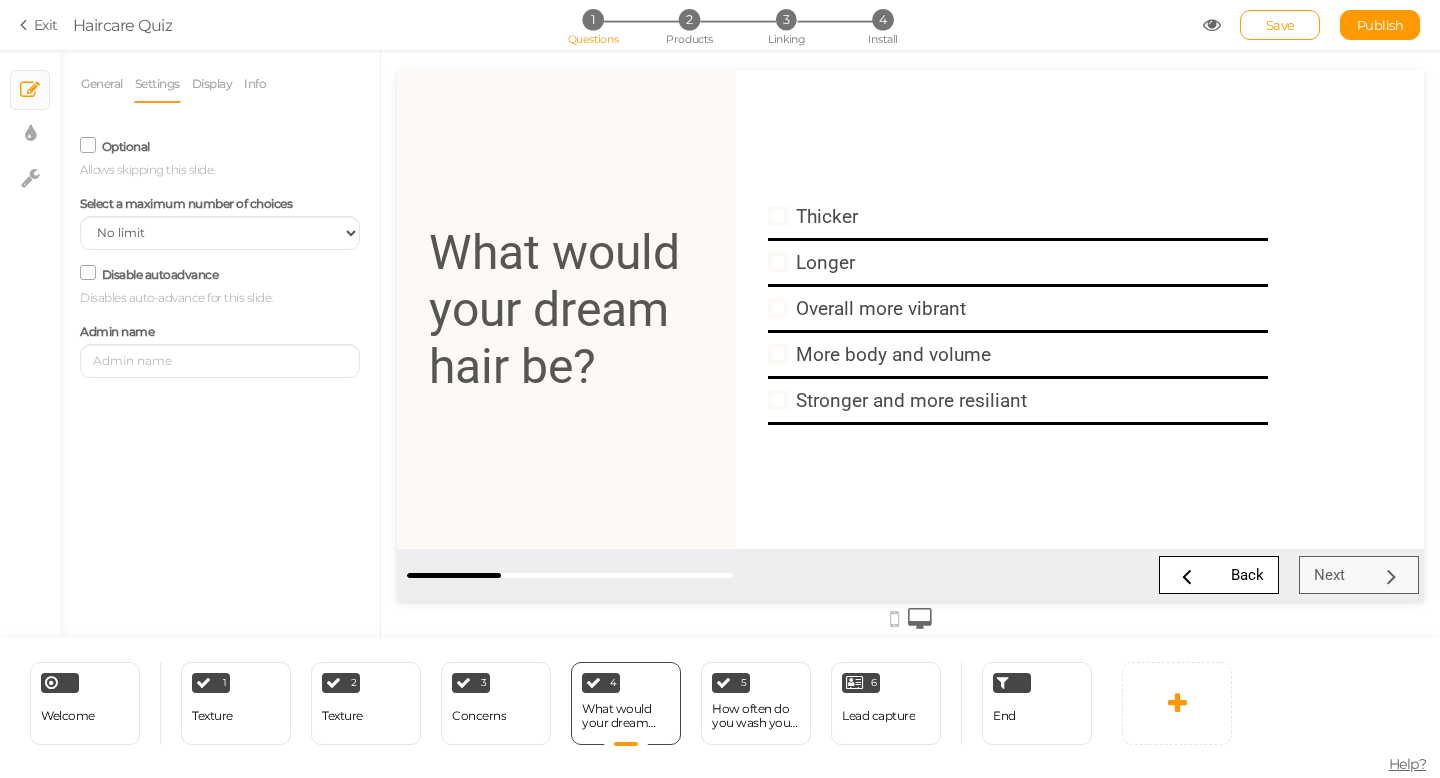 click on "Disable autoadvance    Disables auto-advance for this slide." at bounding box center [220, 283] 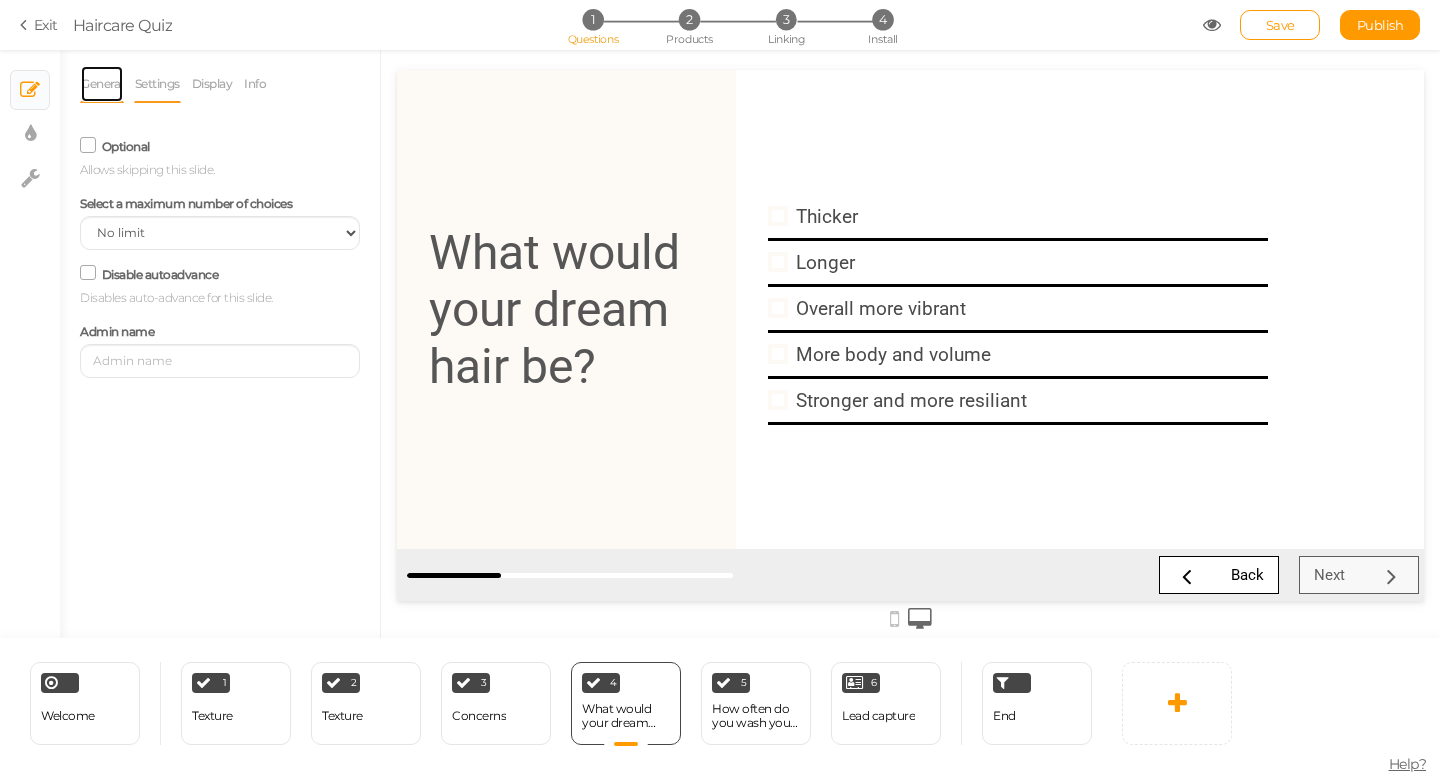 click on "General" at bounding box center (102, 84) 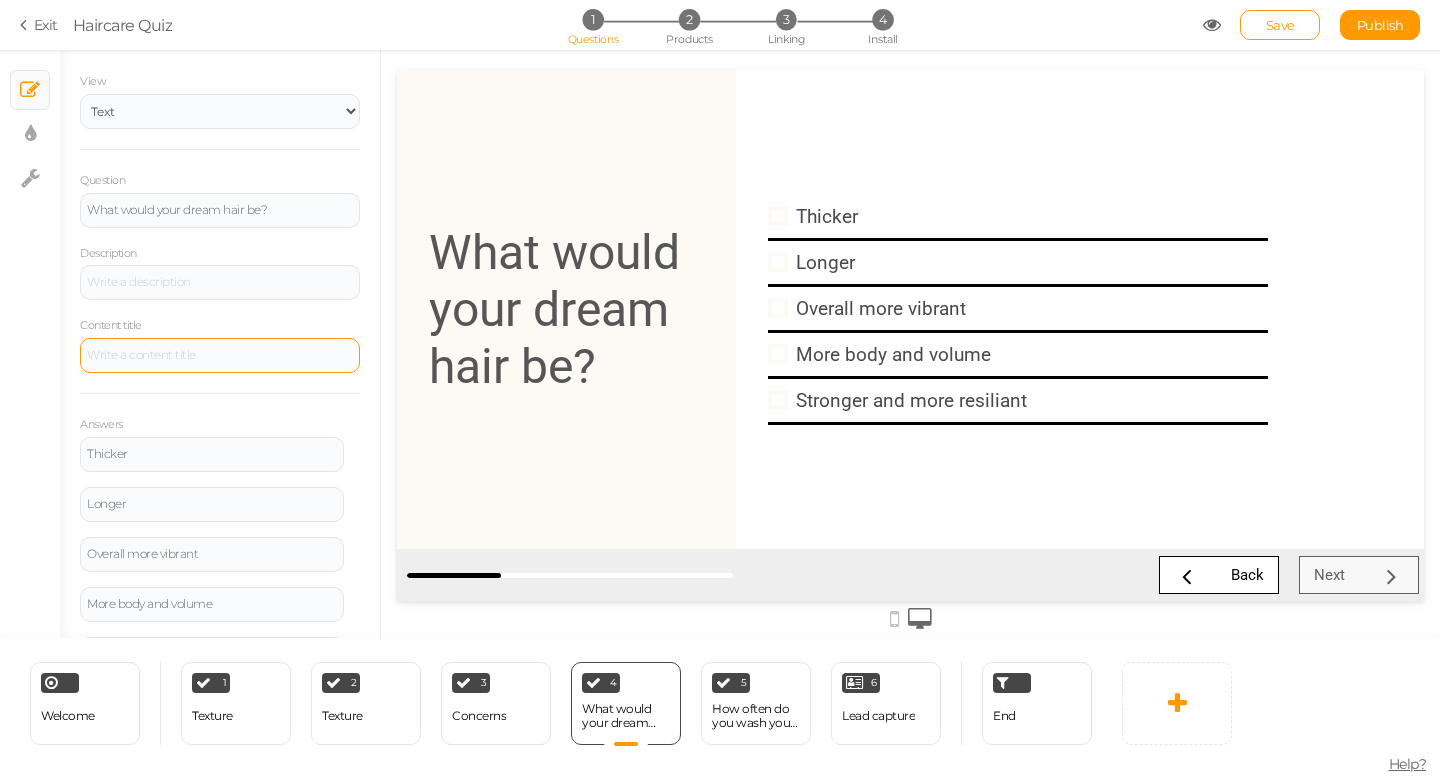 scroll, scrollTop: 53, scrollLeft: 0, axis: vertical 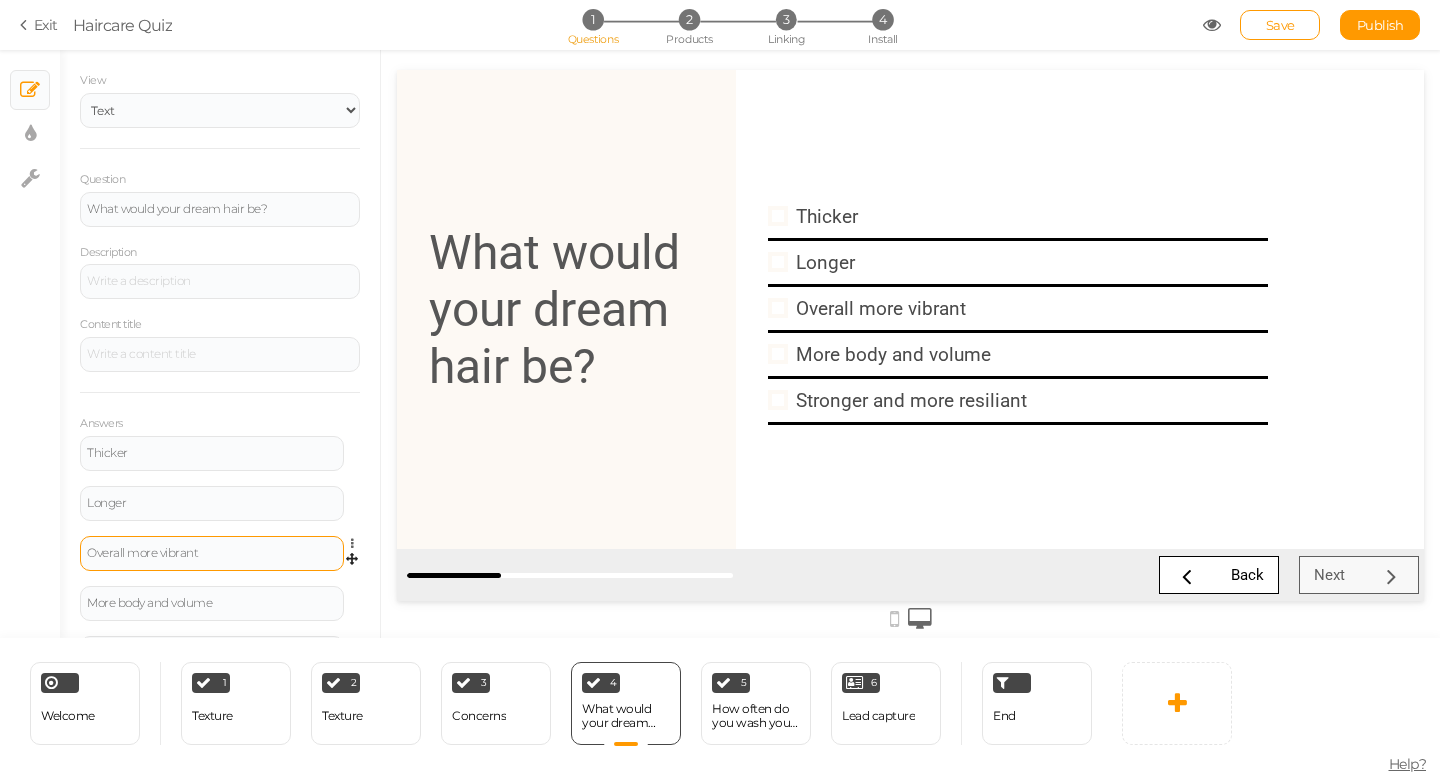 click on "Overall more vibrant" at bounding box center [212, 553] 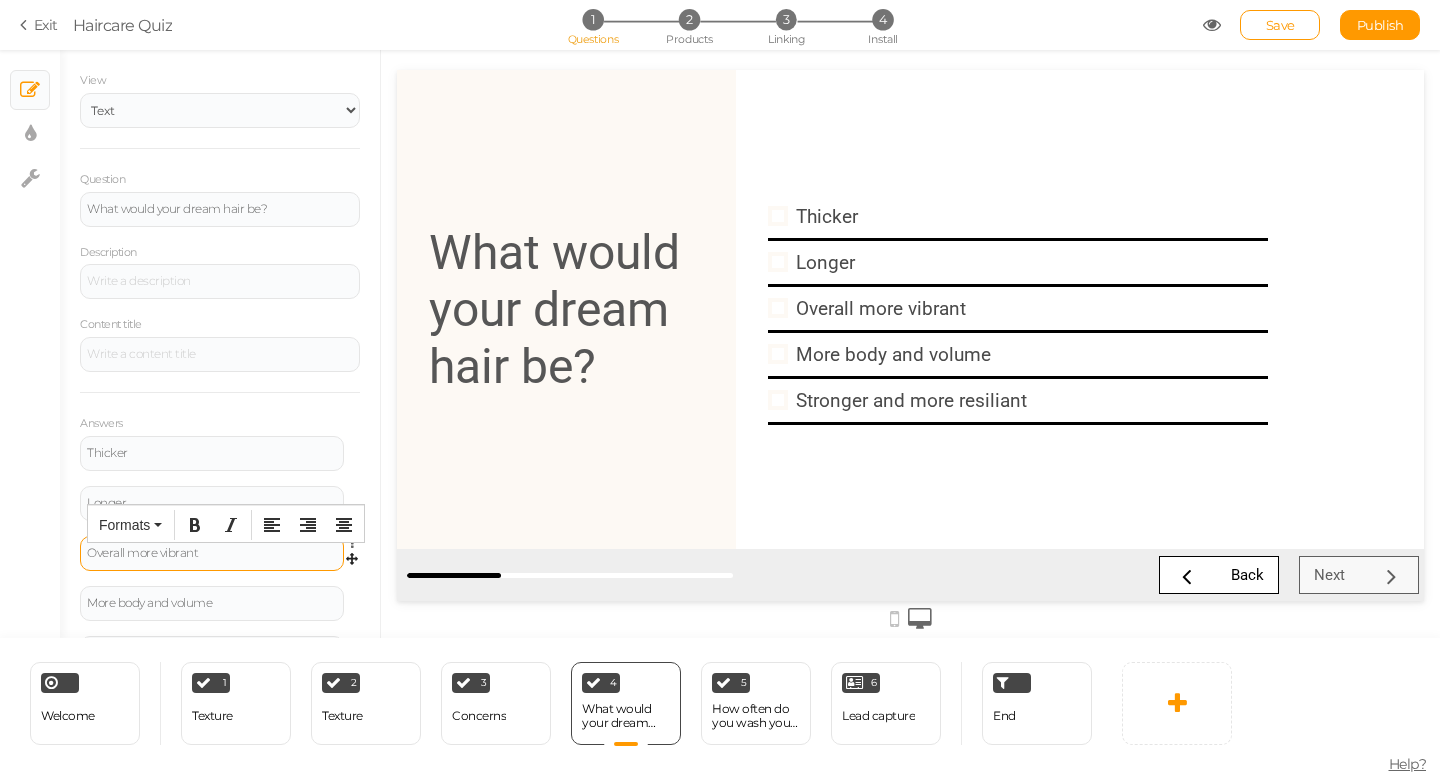 click on "Overall more vibrant" at bounding box center (212, 553) 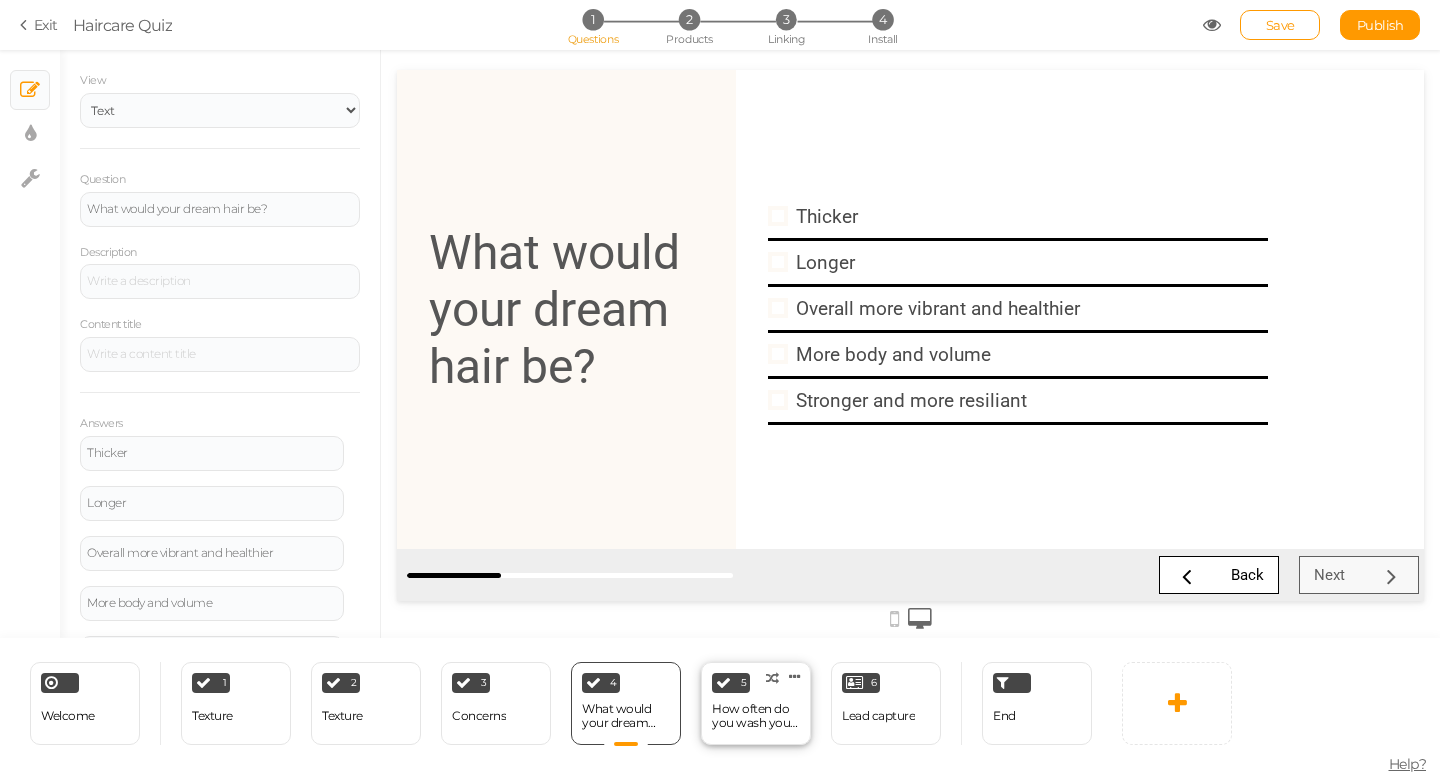 click on "How often do you wash your hair?" at bounding box center (756, 716) 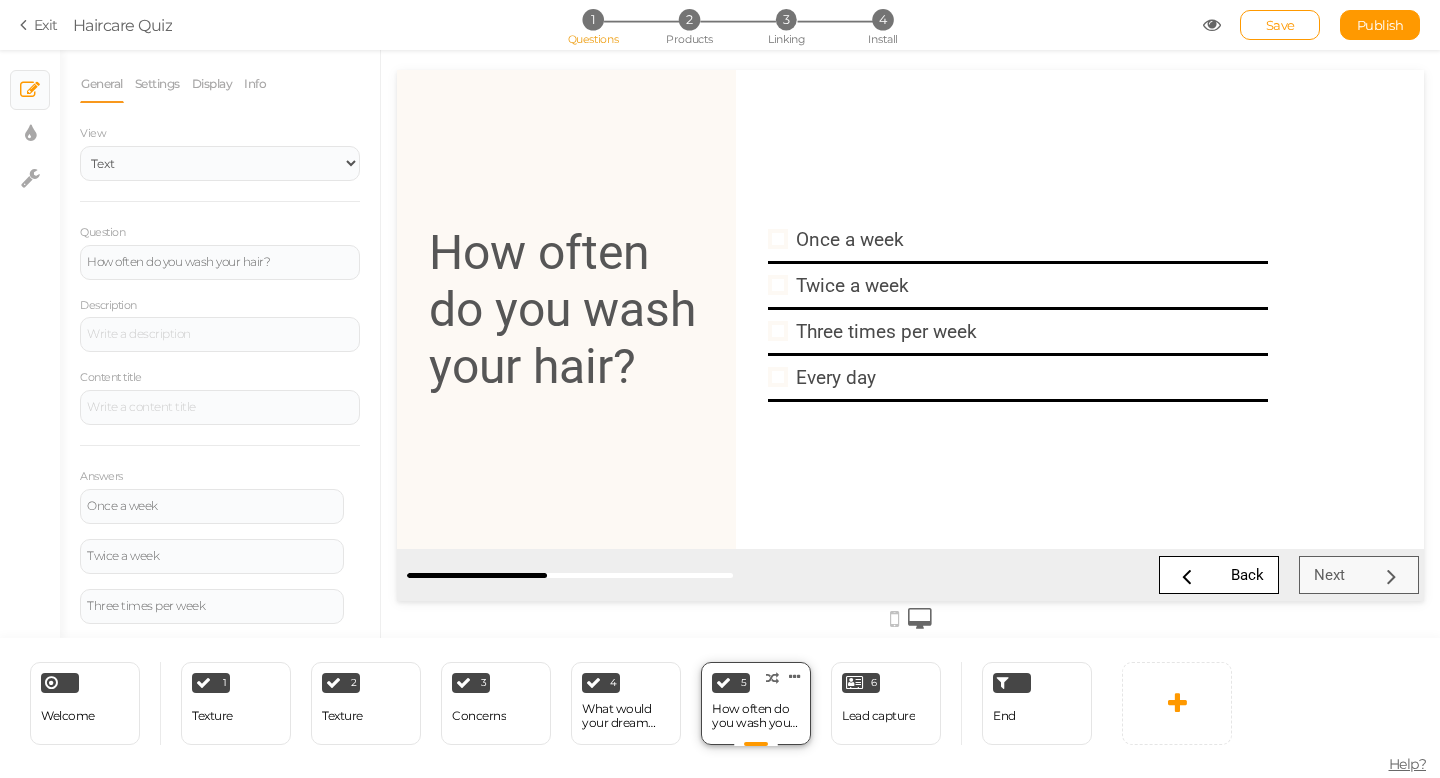 scroll, scrollTop: 0, scrollLeft: 0, axis: both 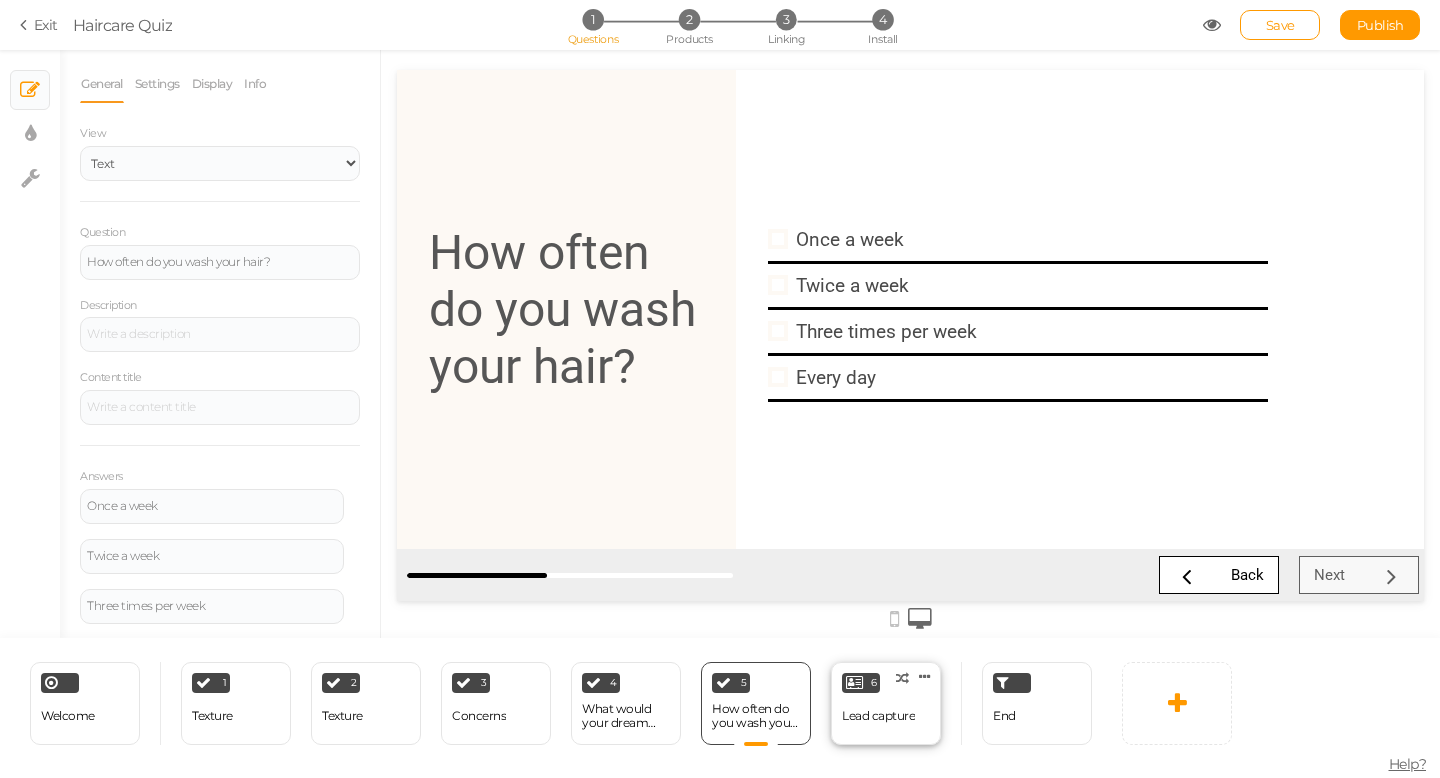 click on "Lead capture" at bounding box center [878, 716] 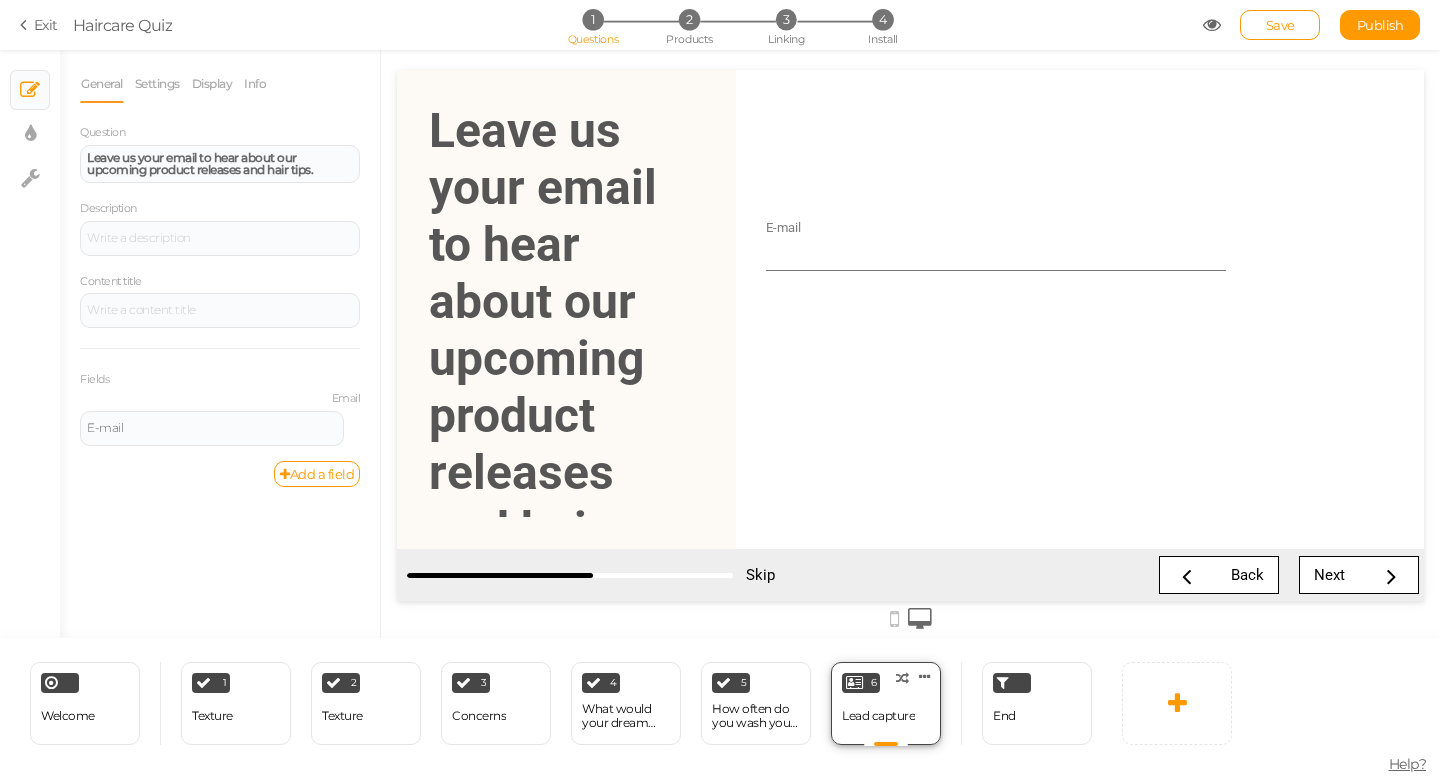 scroll, scrollTop: 0, scrollLeft: 0, axis: both 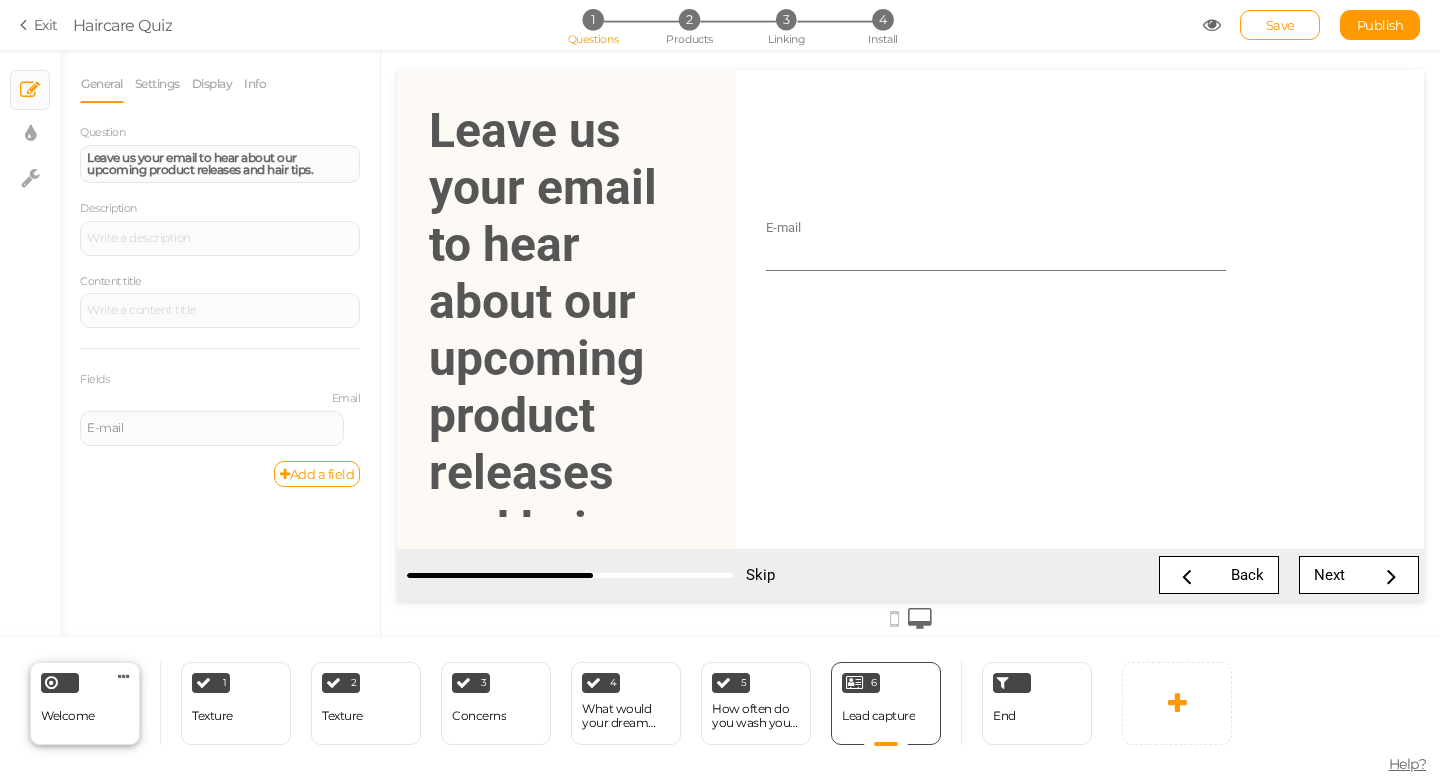 click on "Welcome                       Delete" at bounding box center (85, 703) 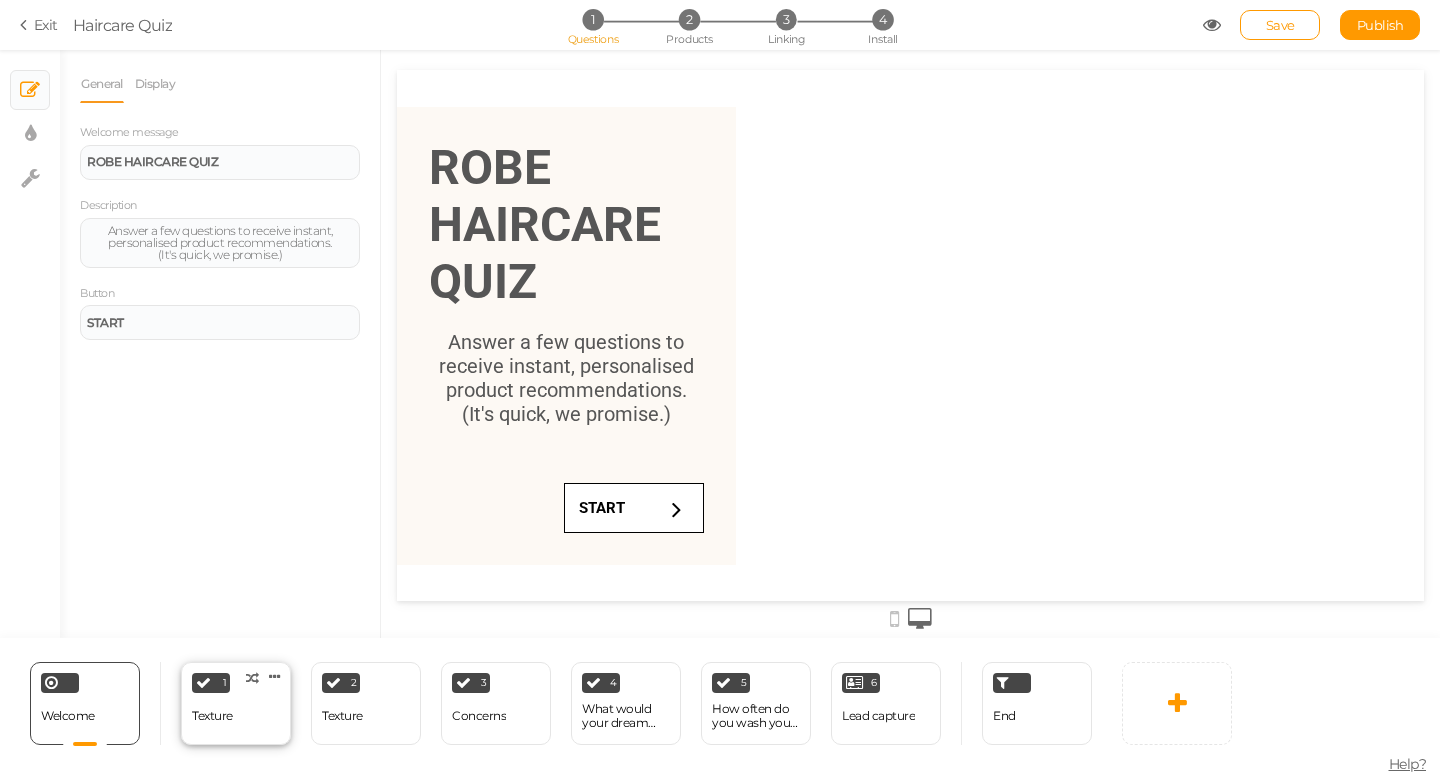 click on "Texture" at bounding box center (212, 716) 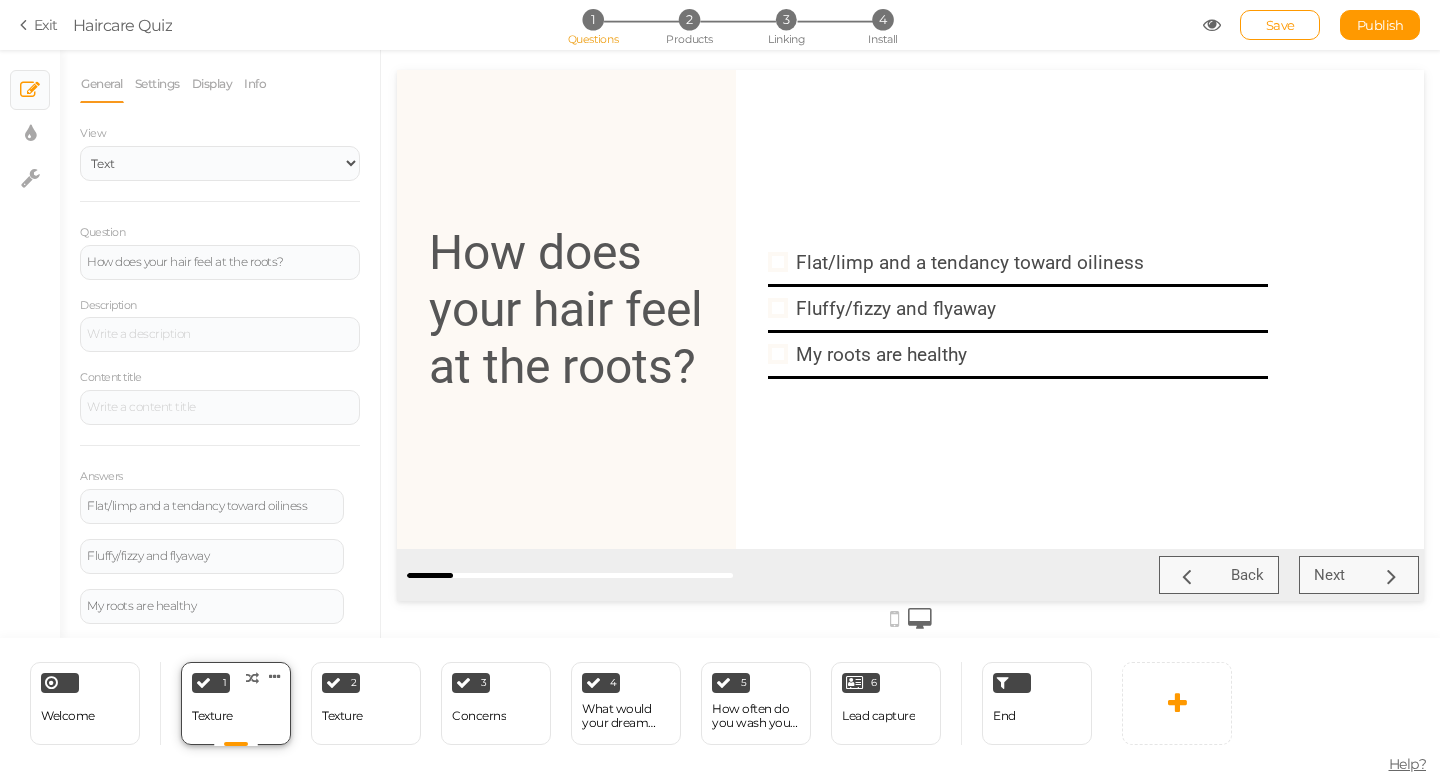 scroll, scrollTop: 0, scrollLeft: 0, axis: both 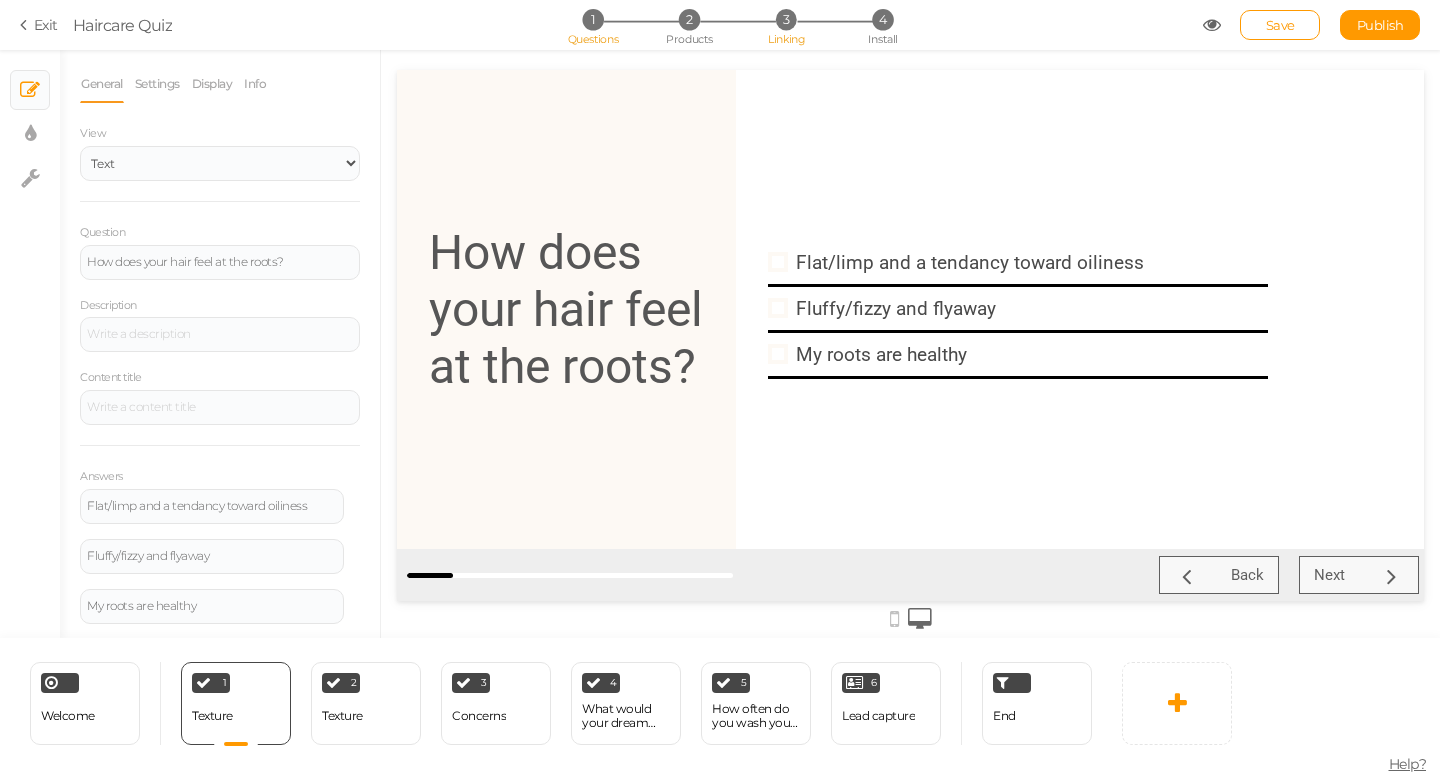 click on "3" at bounding box center (786, 19) 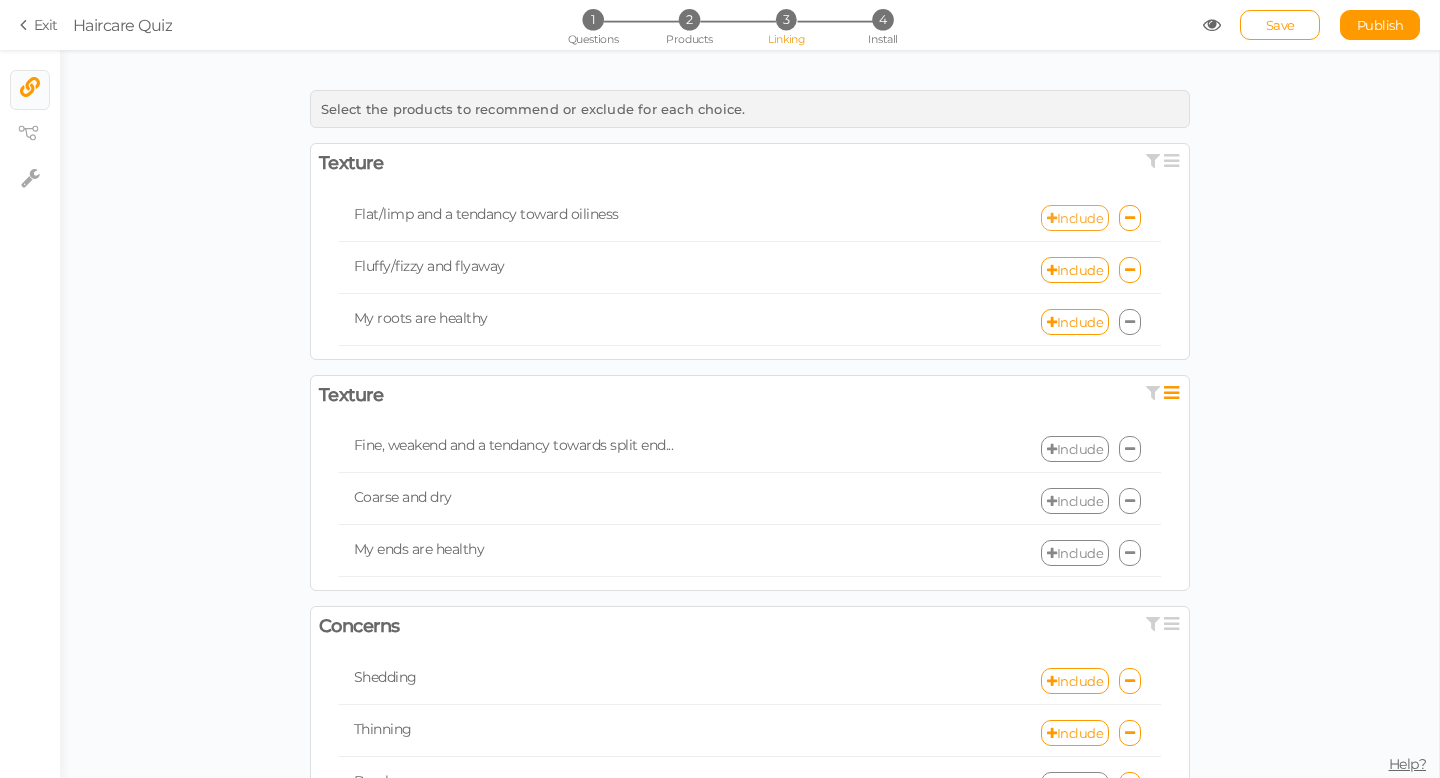 click on "Include" at bounding box center (1075, 218) 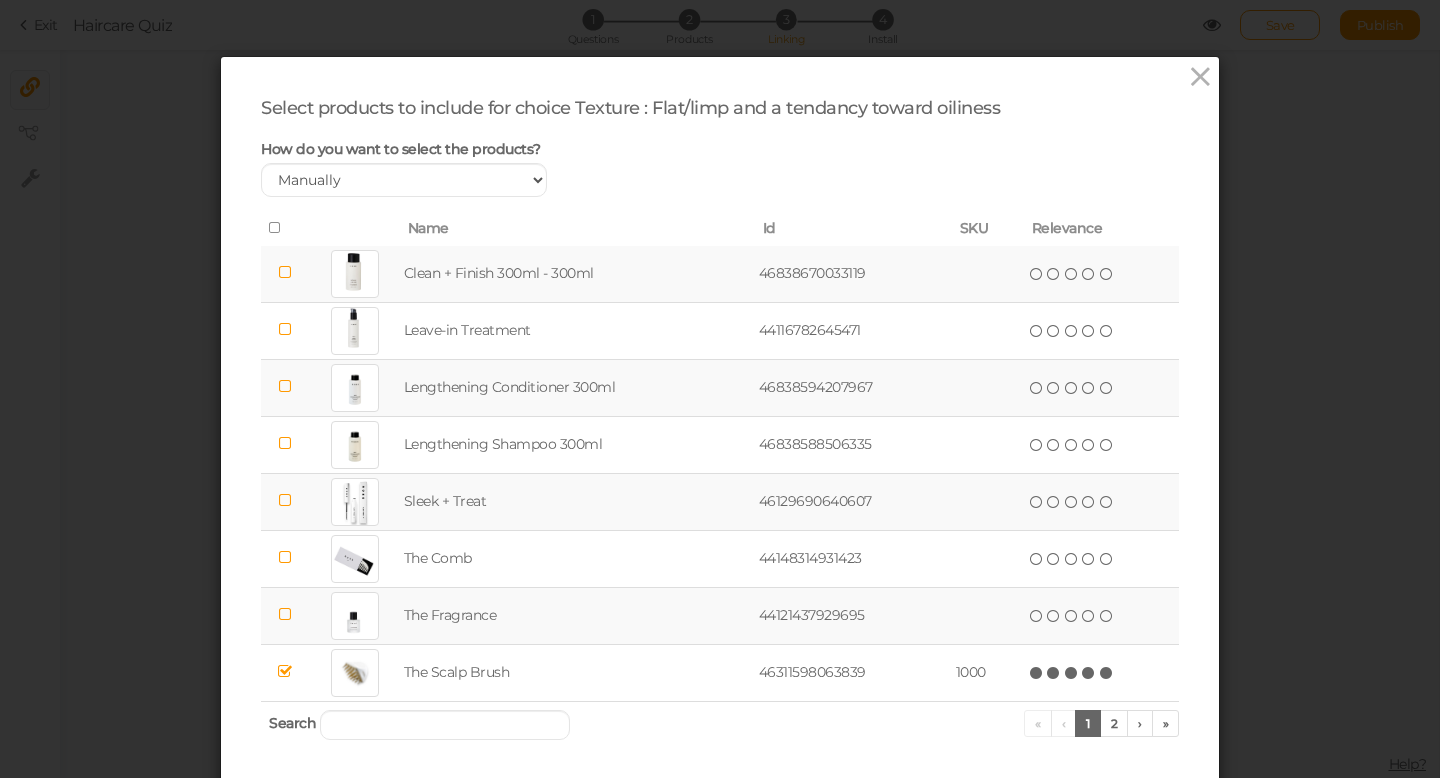 scroll, scrollTop: 0, scrollLeft: 0, axis: both 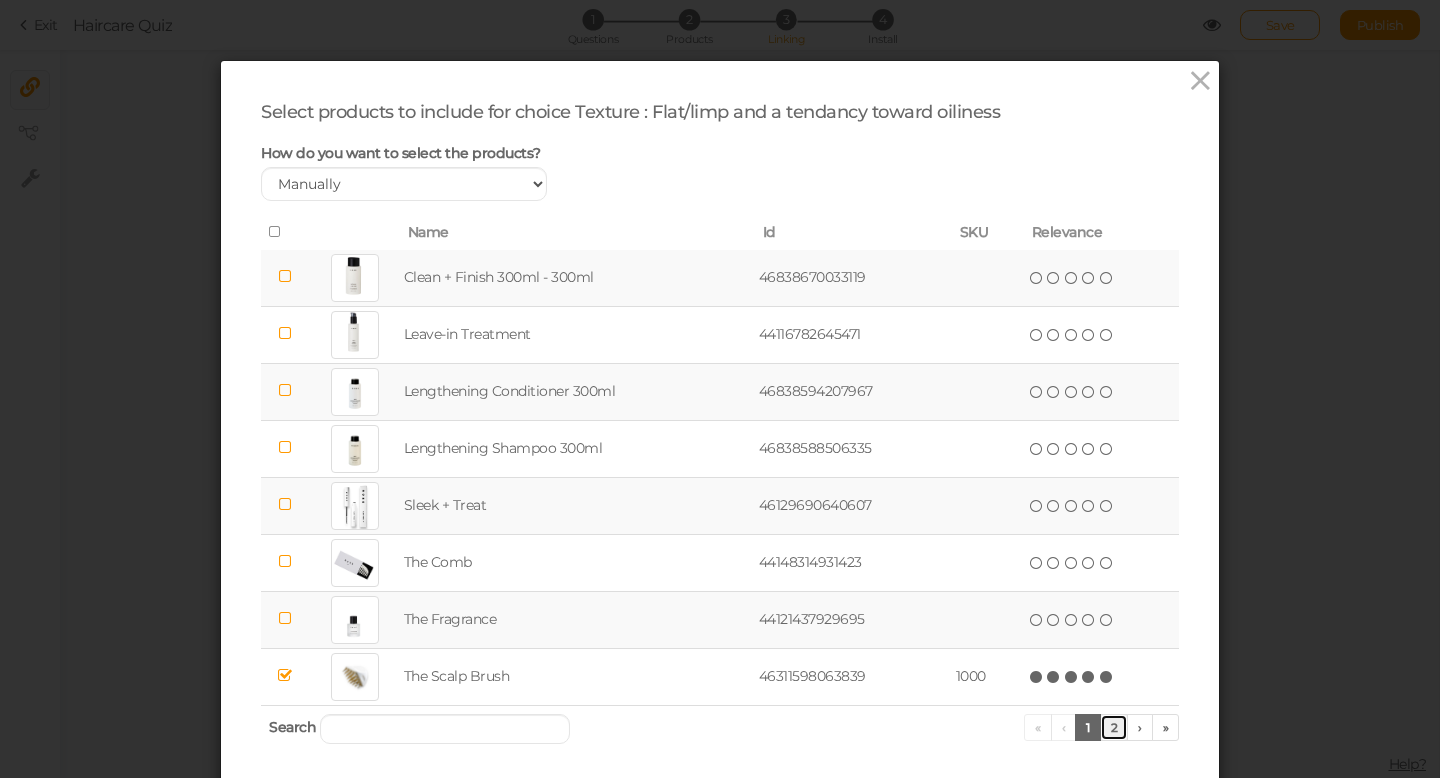 click on "2" at bounding box center [1114, 727] 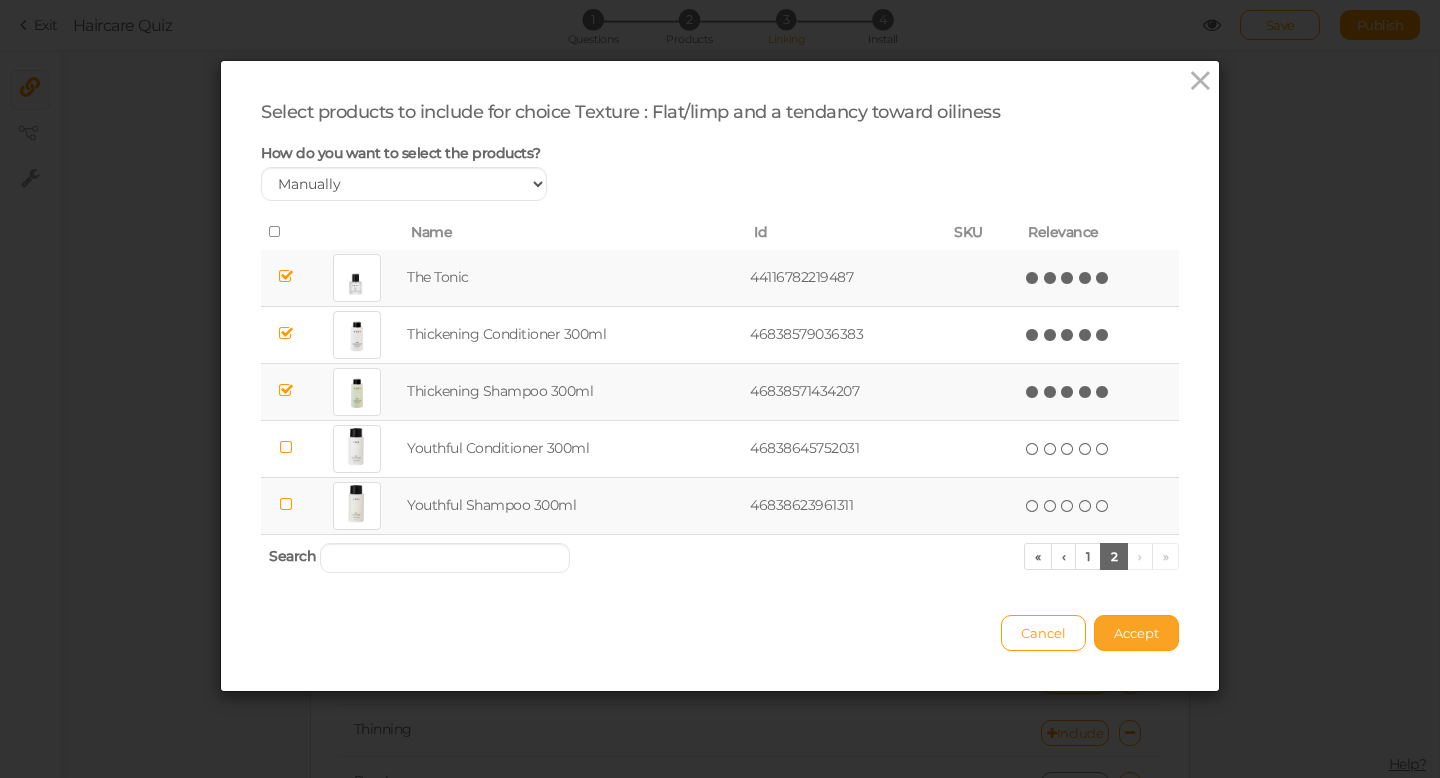 click on "Accept" at bounding box center [1136, 633] 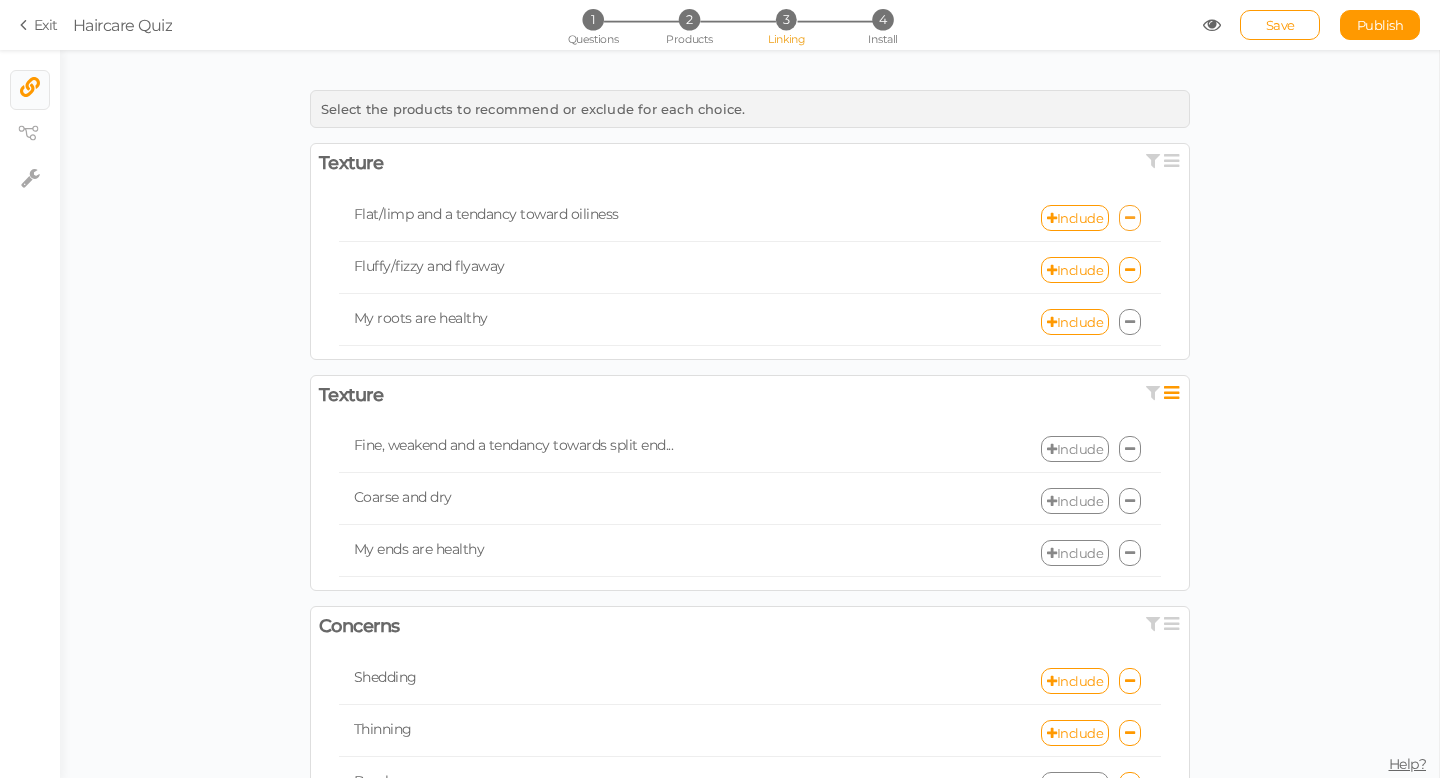 click at bounding box center [1130, 218] 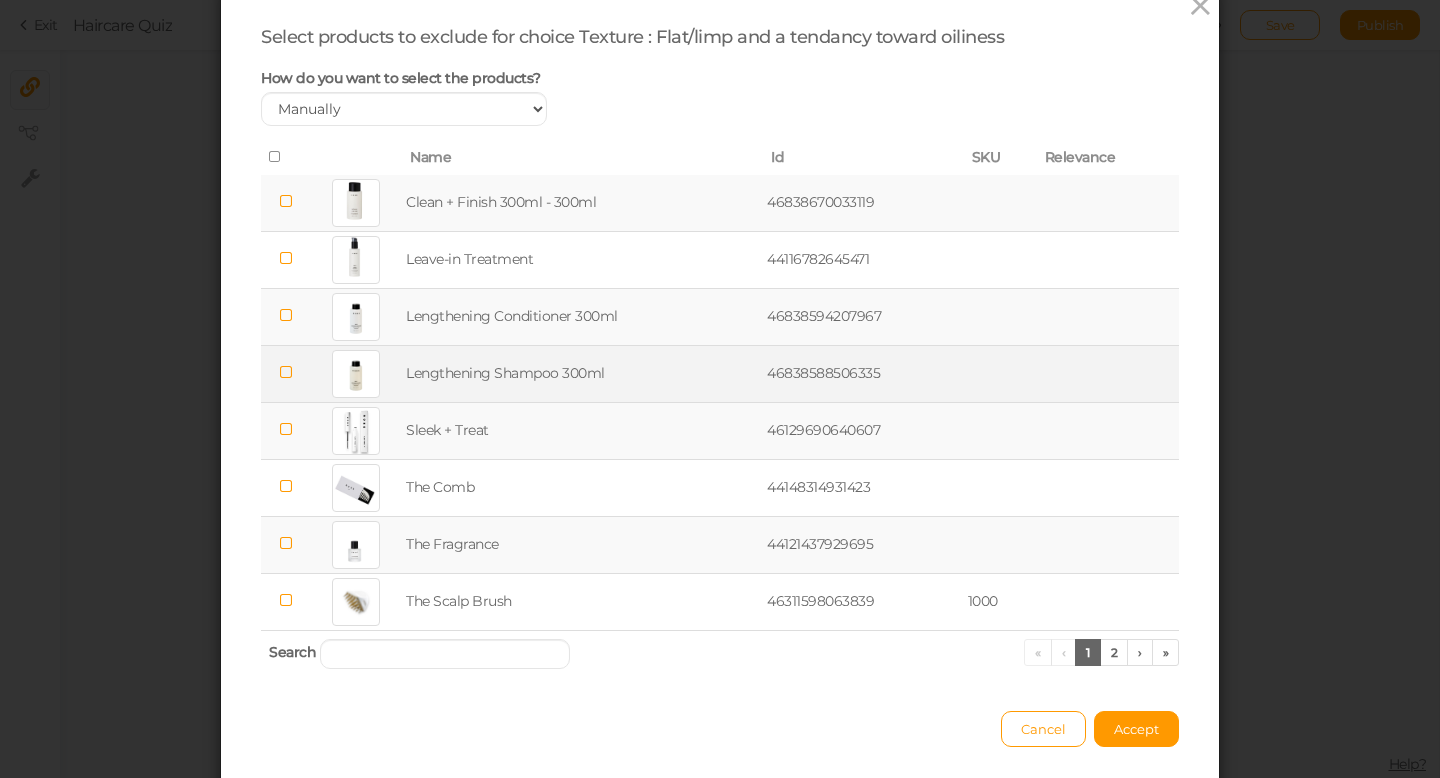 scroll, scrollTop: 76, scrollLeft: 0, axis: vertical 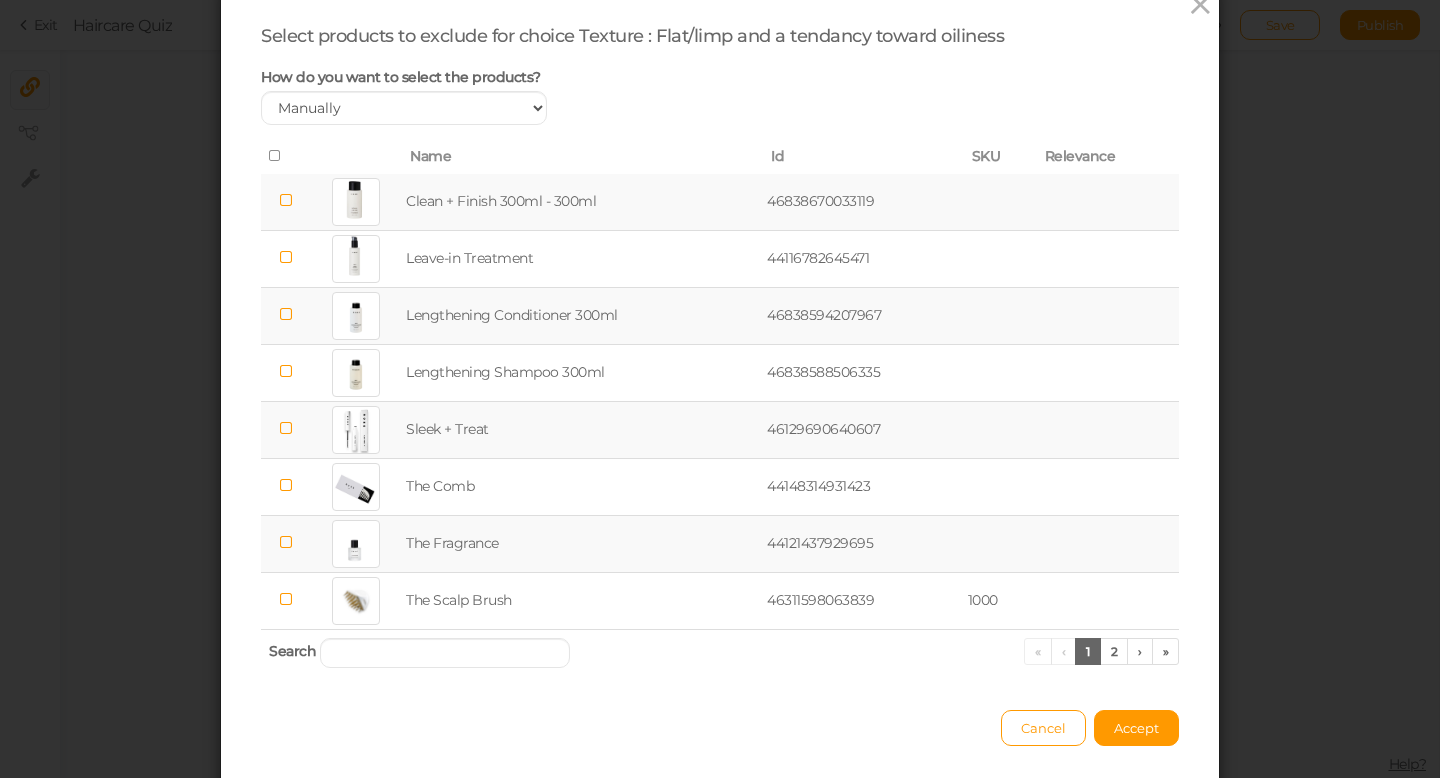 click at bounding box center [286, 542] 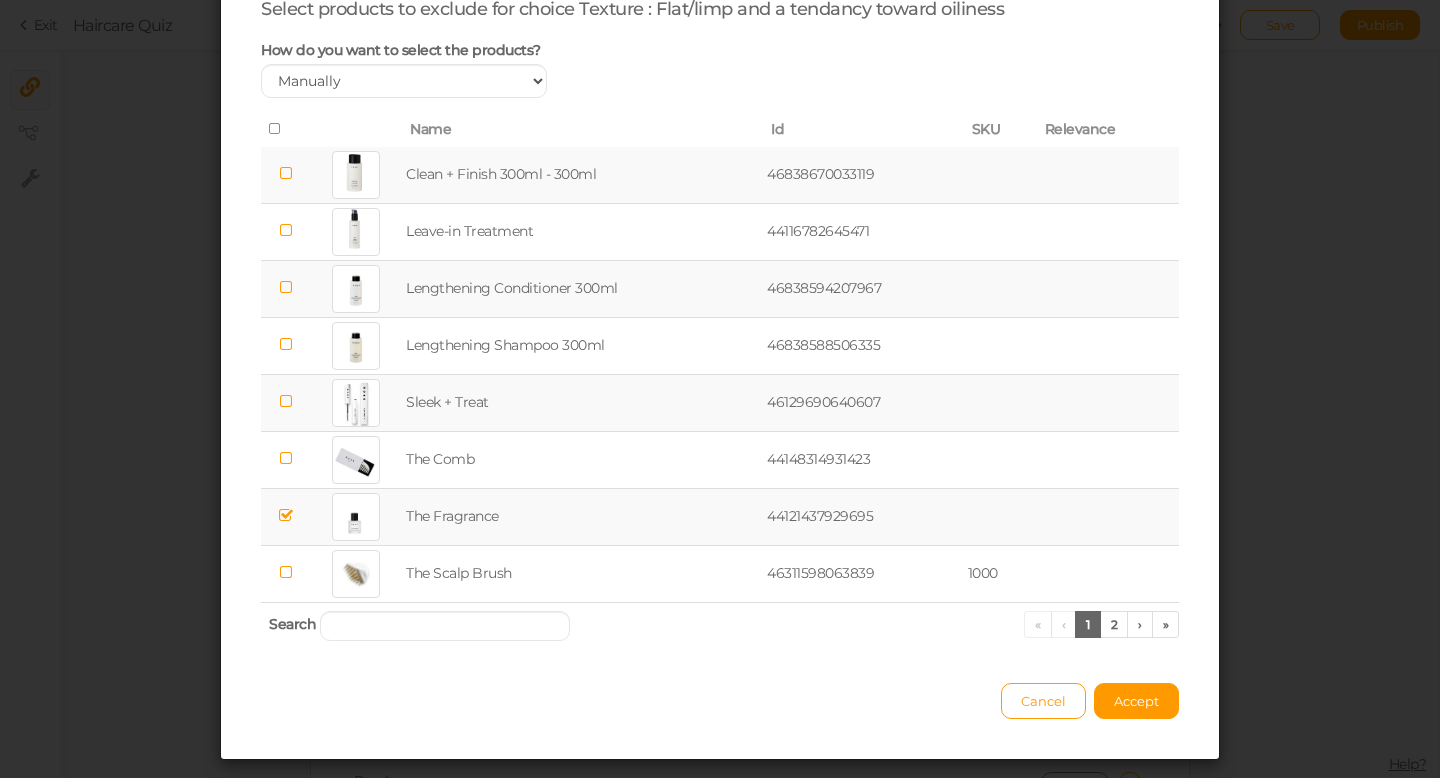 scroll, scrollTop: 108, scrollLeft: 0, axis: vertical 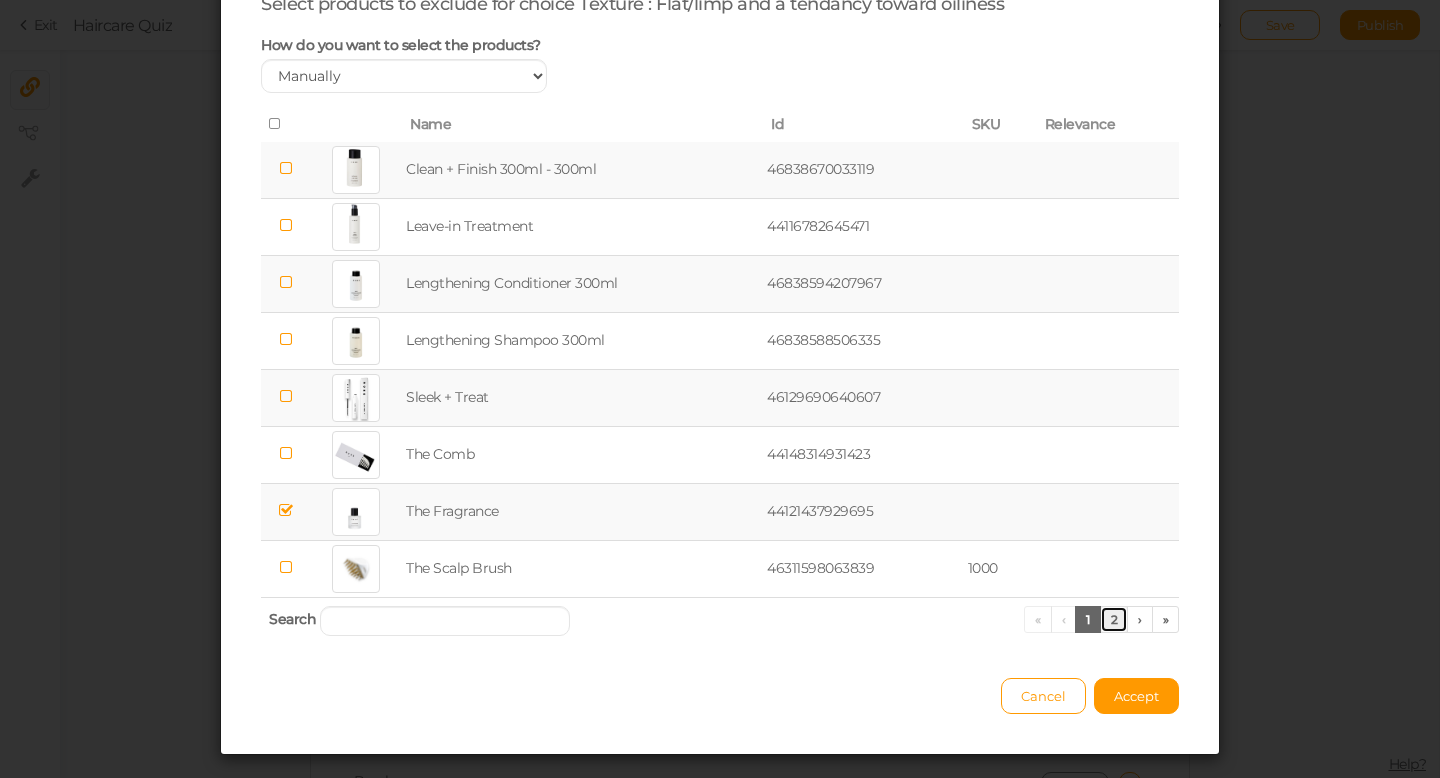 click on "2" at bounding box center (1114, 619) 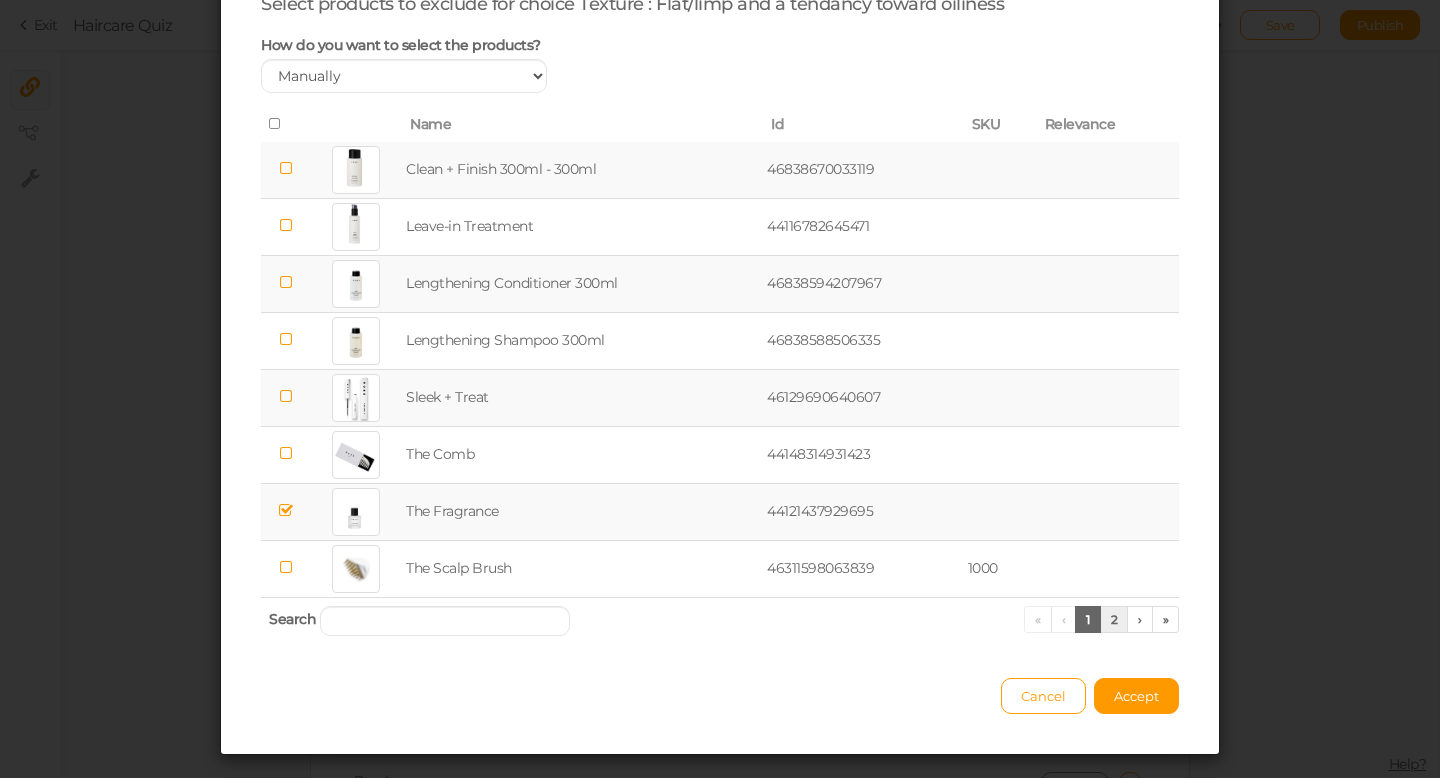 scroll, scrollTop: 0, scrollLeft: 0, axis: both 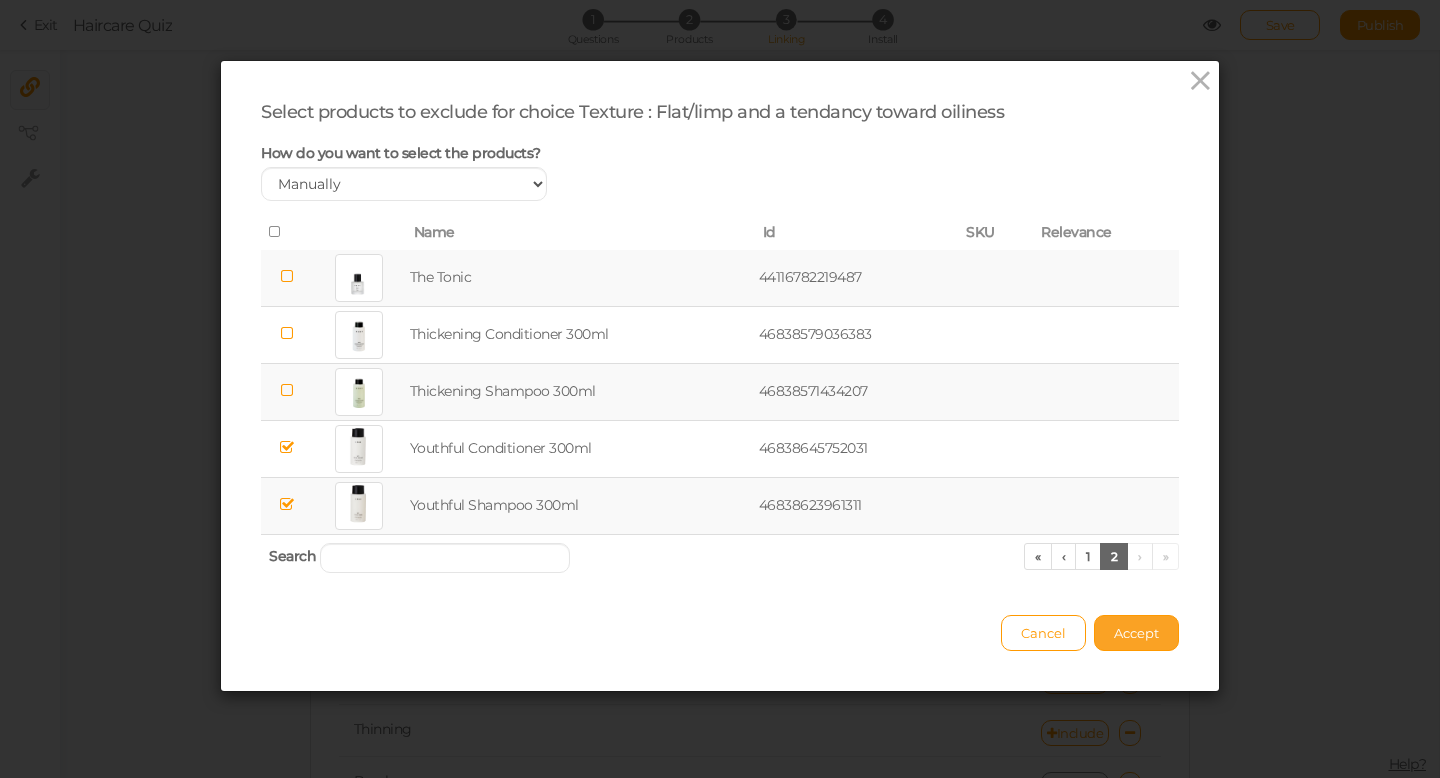 click on "Accept" at bounding box center (1136, 633) 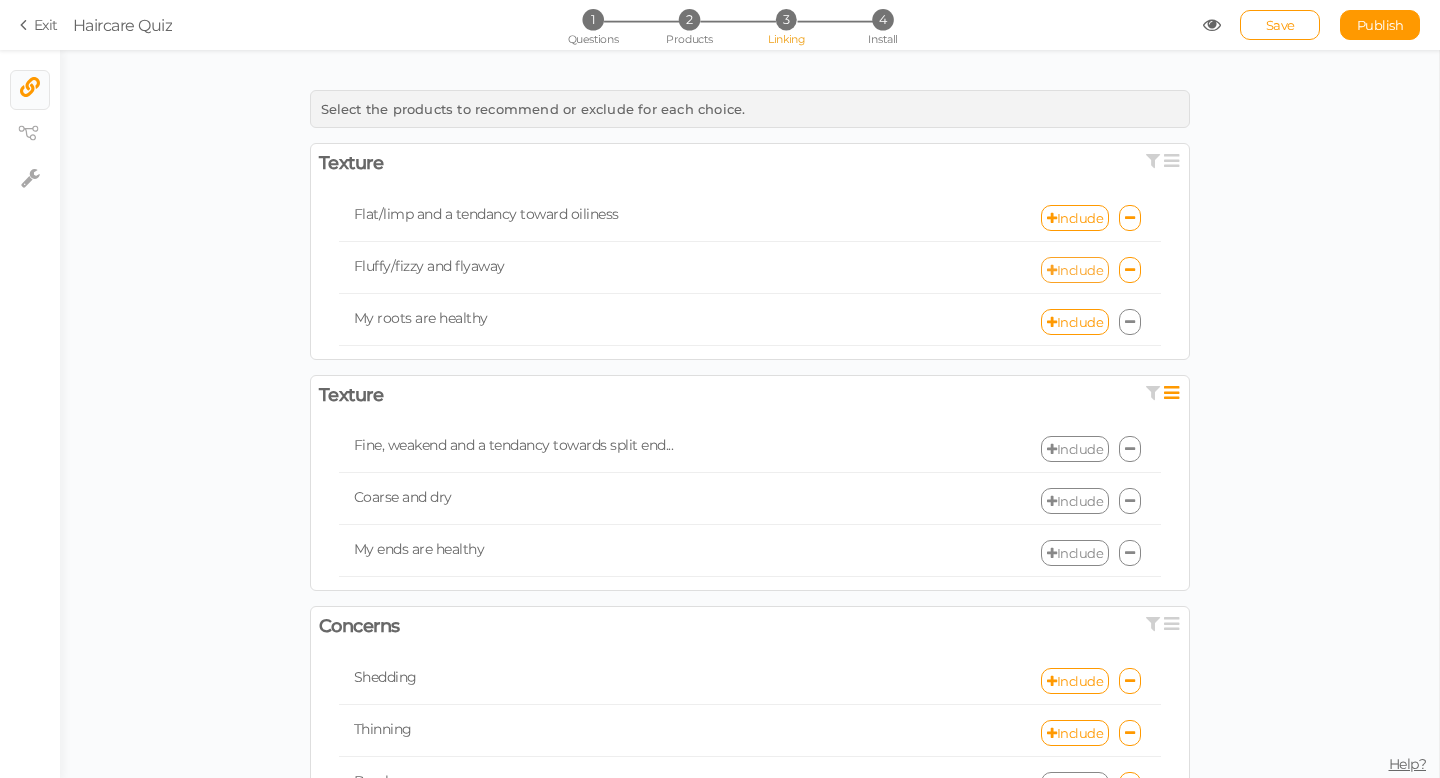 click on "Include" at bounding box center (1075, 270) 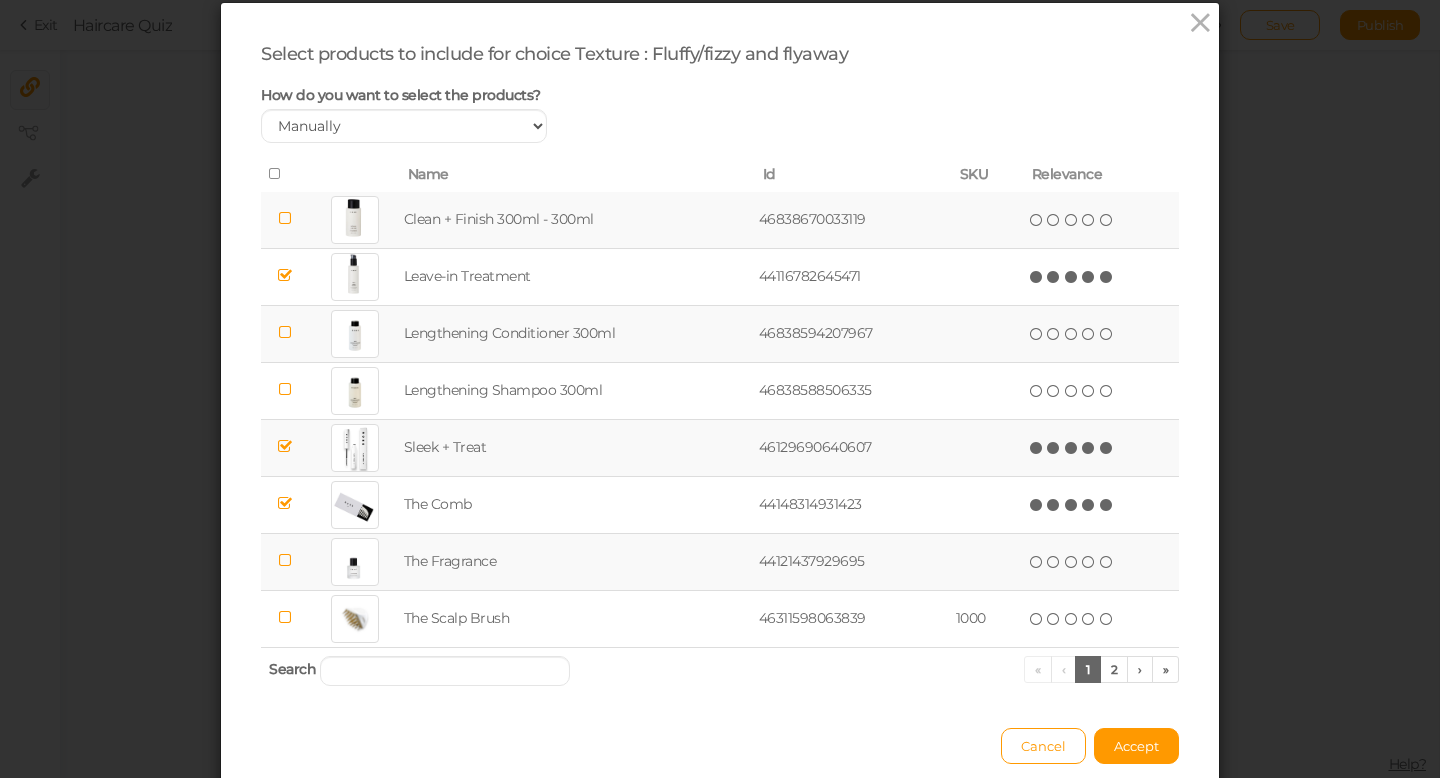 scroll, scrollTop: 62, scrollLeft: 0, axis: vertical 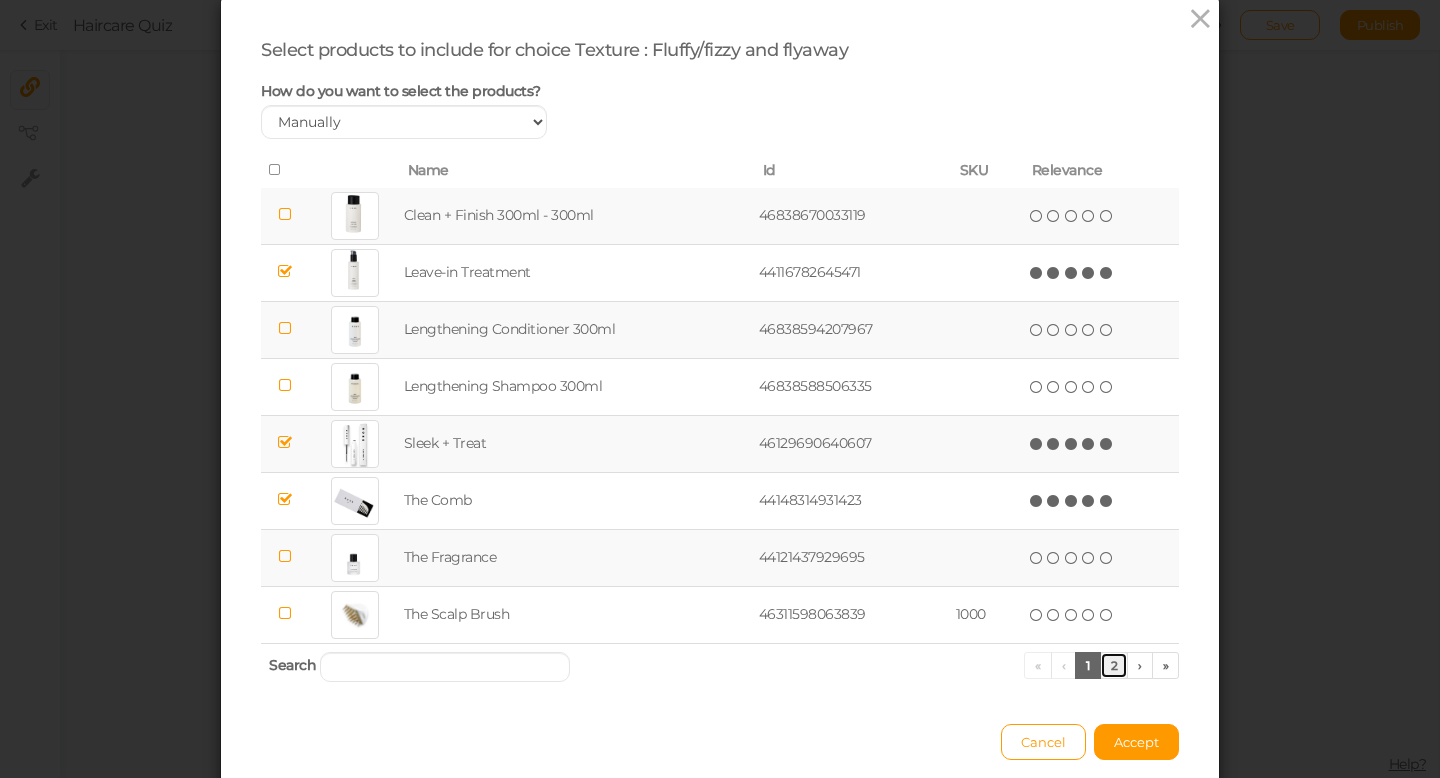 click on "2" at bounding box center [1114, 665] 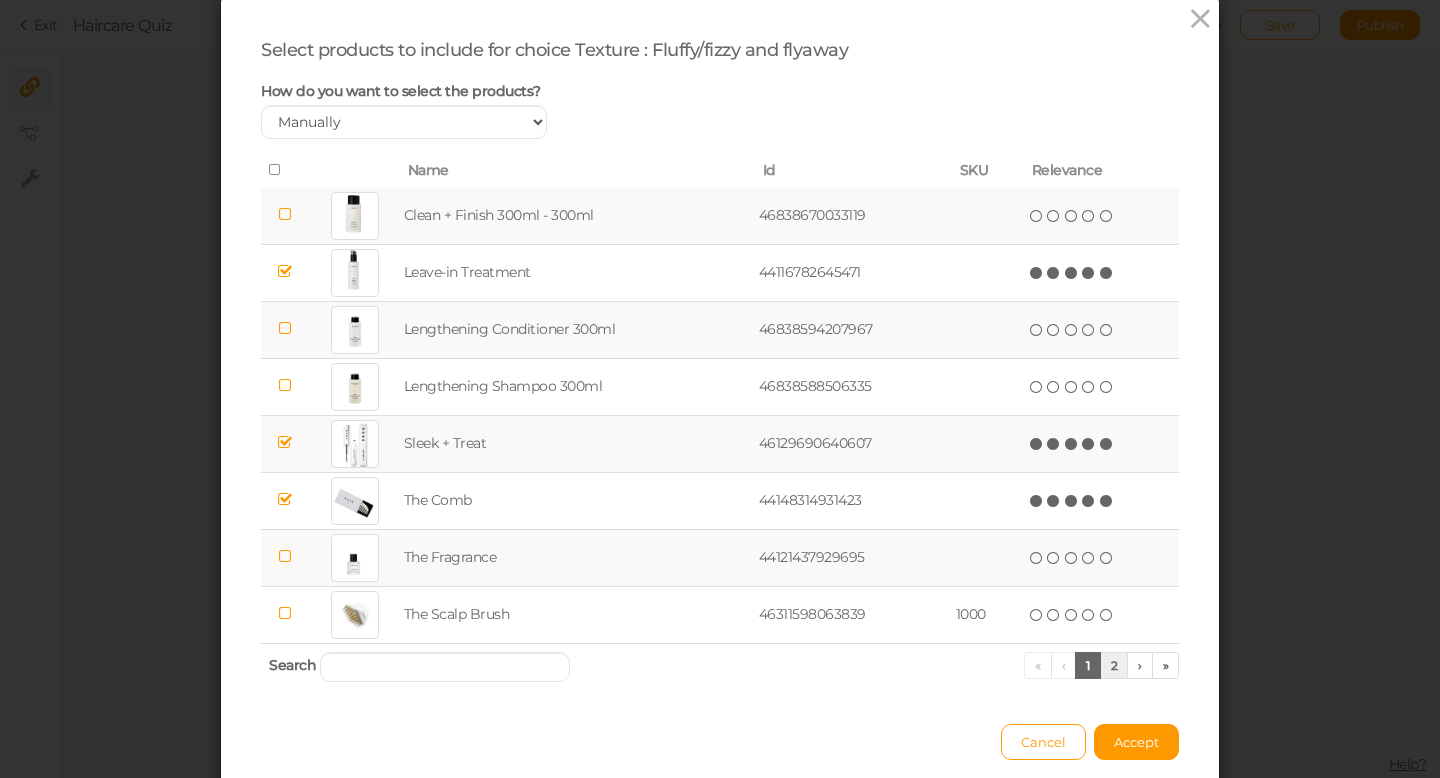 scroll, scrollTop: 0, scrollLeft: 0, axis: both 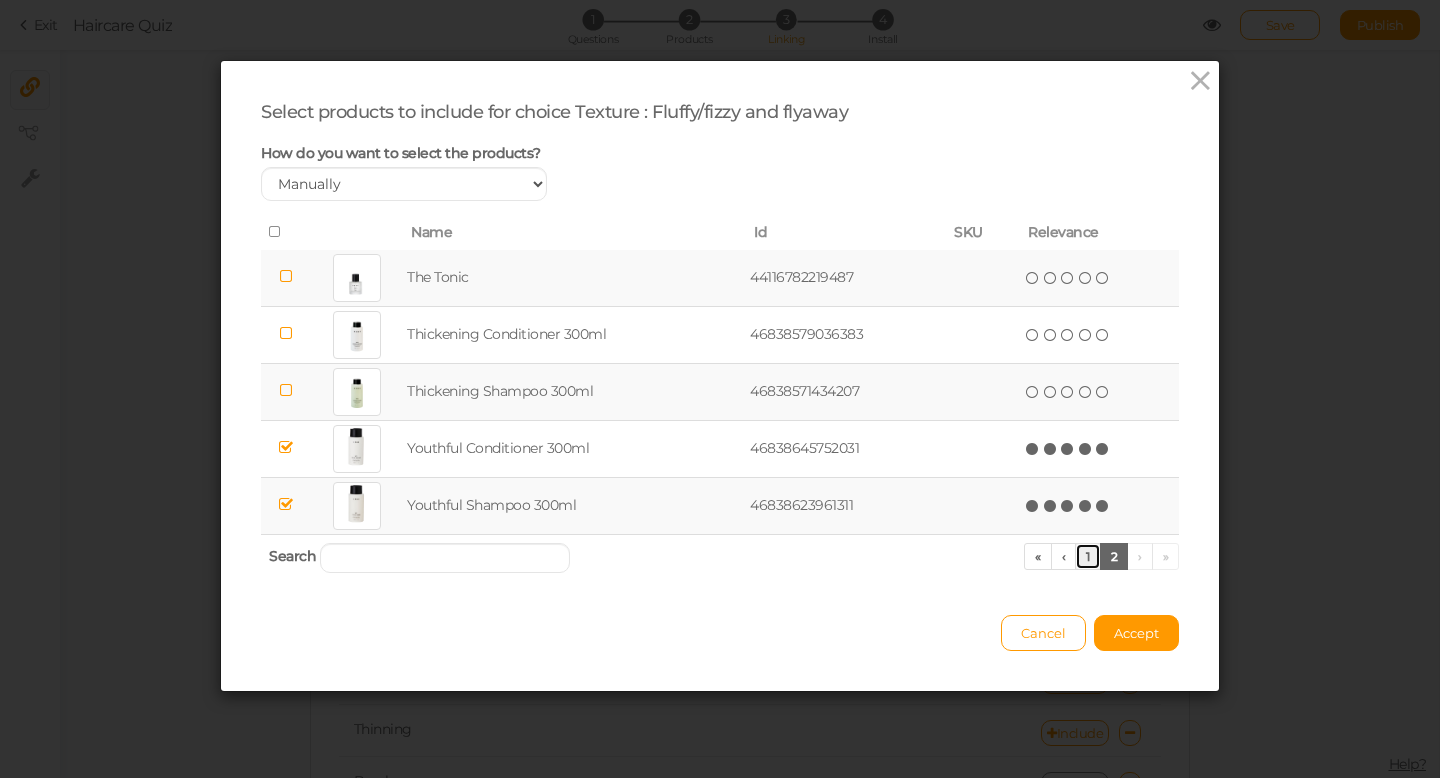 click on "1" at bounding box center [1088, 556] 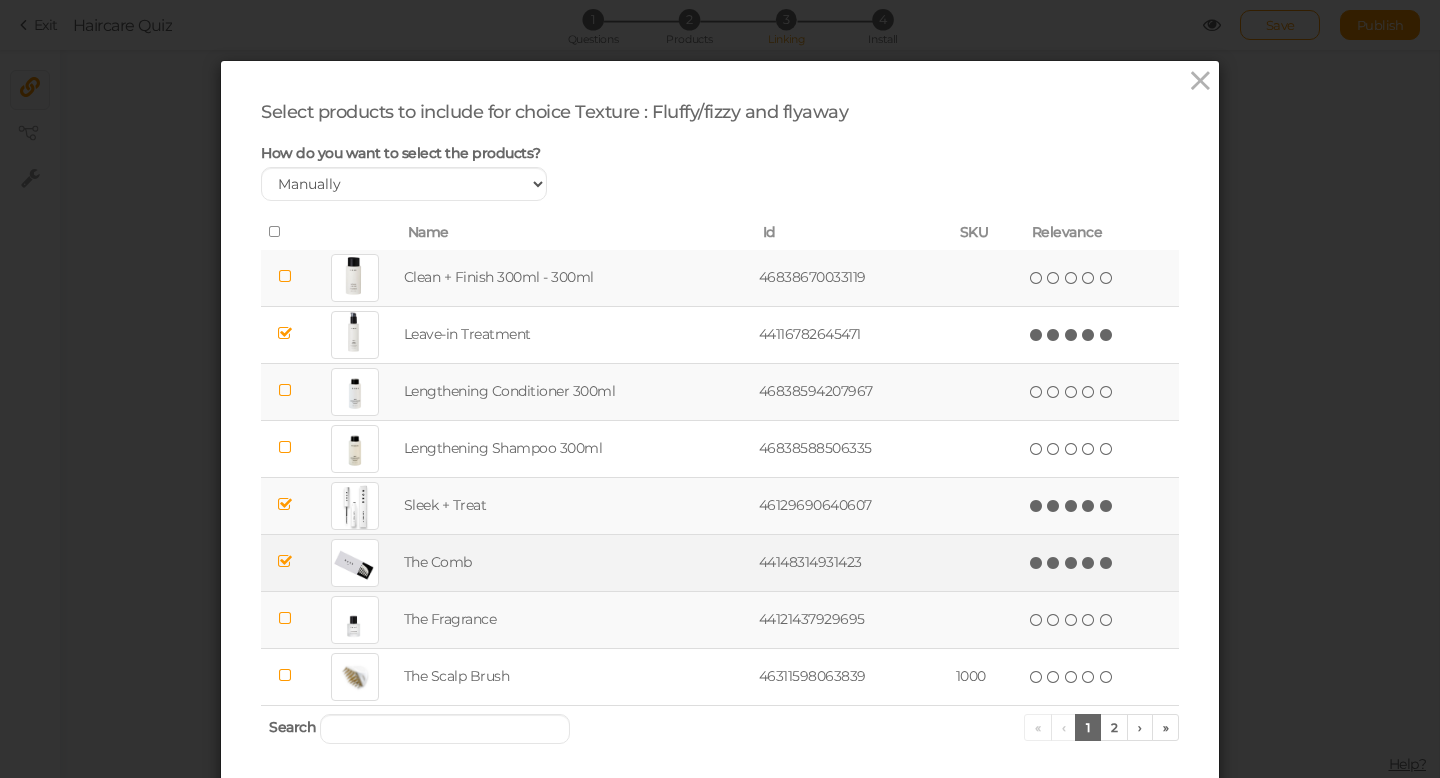 scroll, scrollTop: 144, scrollLeft: 0, axis: vertical 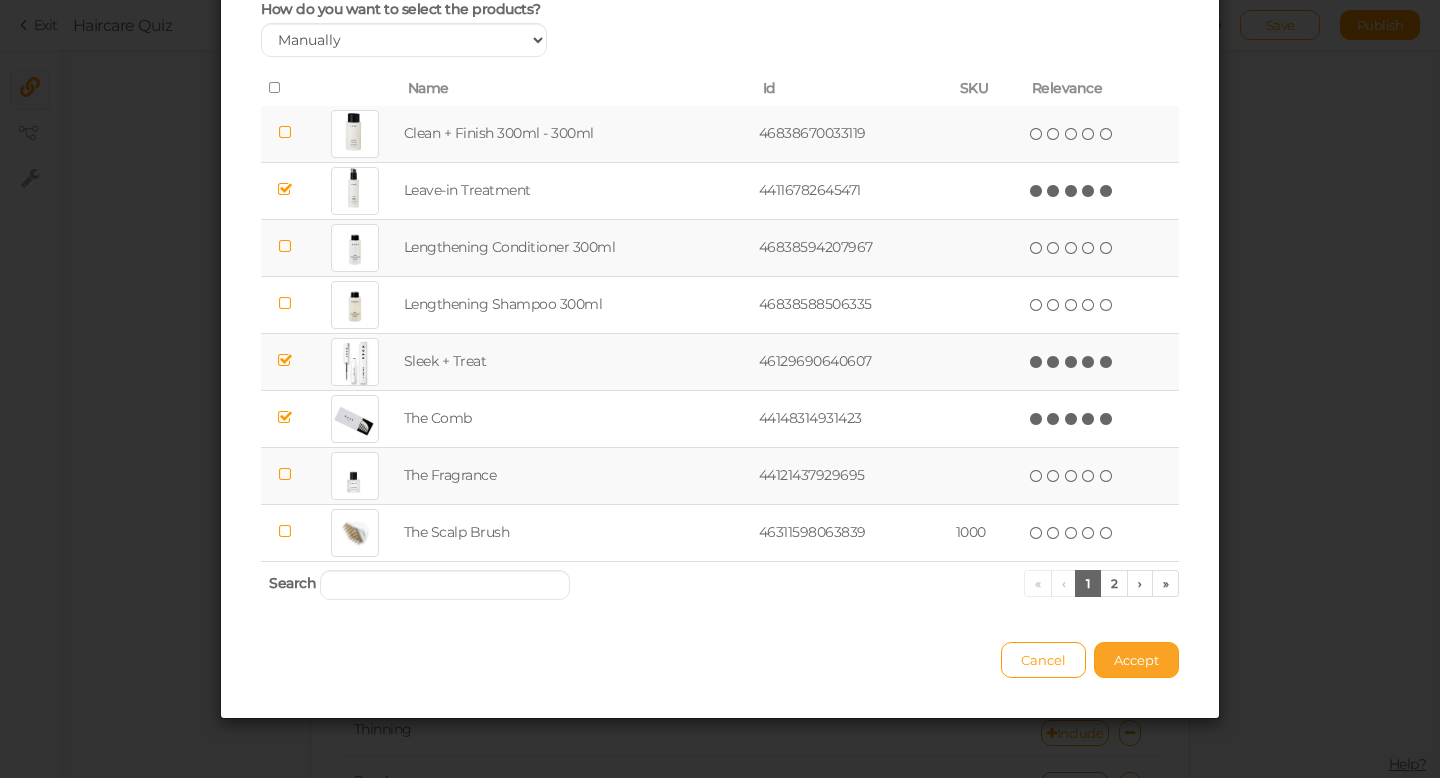 click on "Accept" at bounding box center [1136, 660] 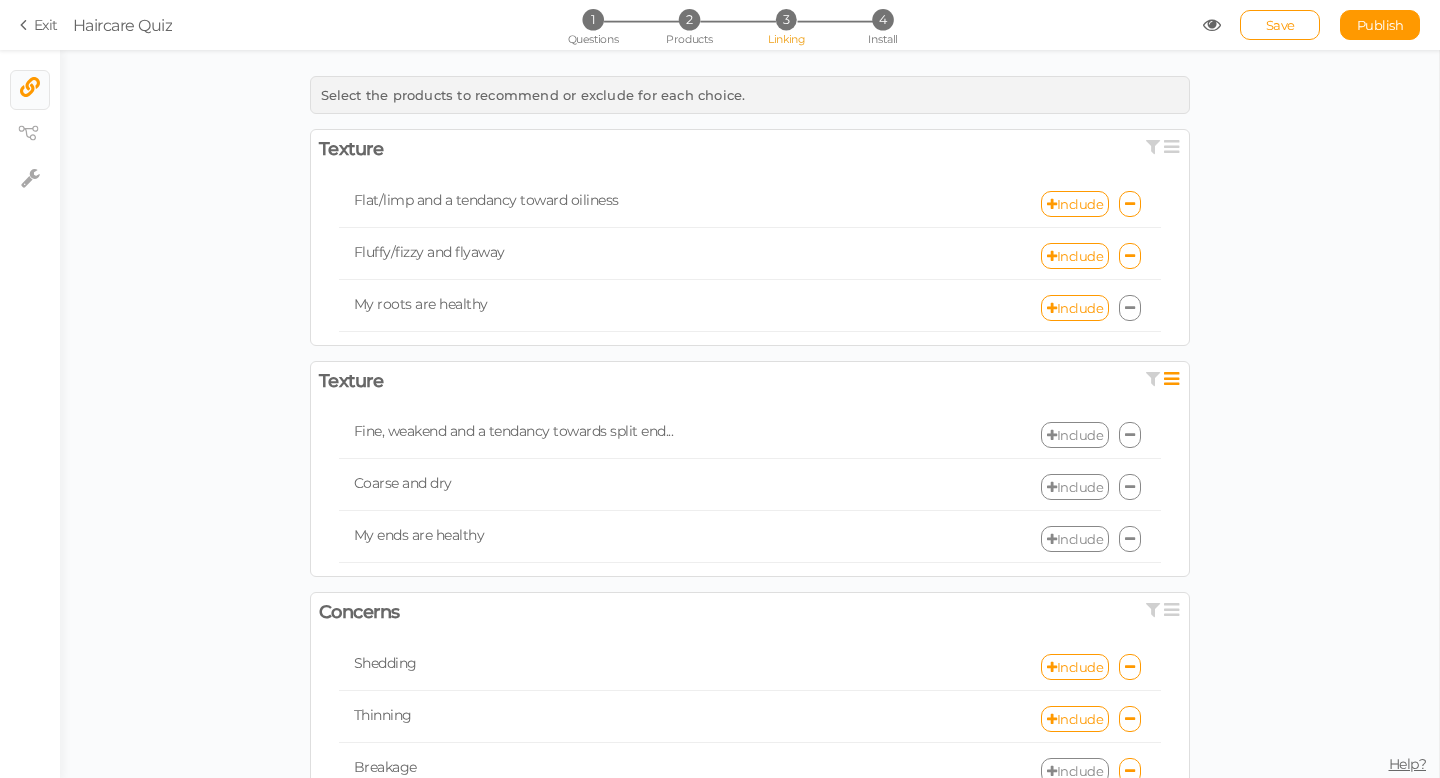 scroll, scrollTop: 16, scrollLeft: 0, axis: vertical 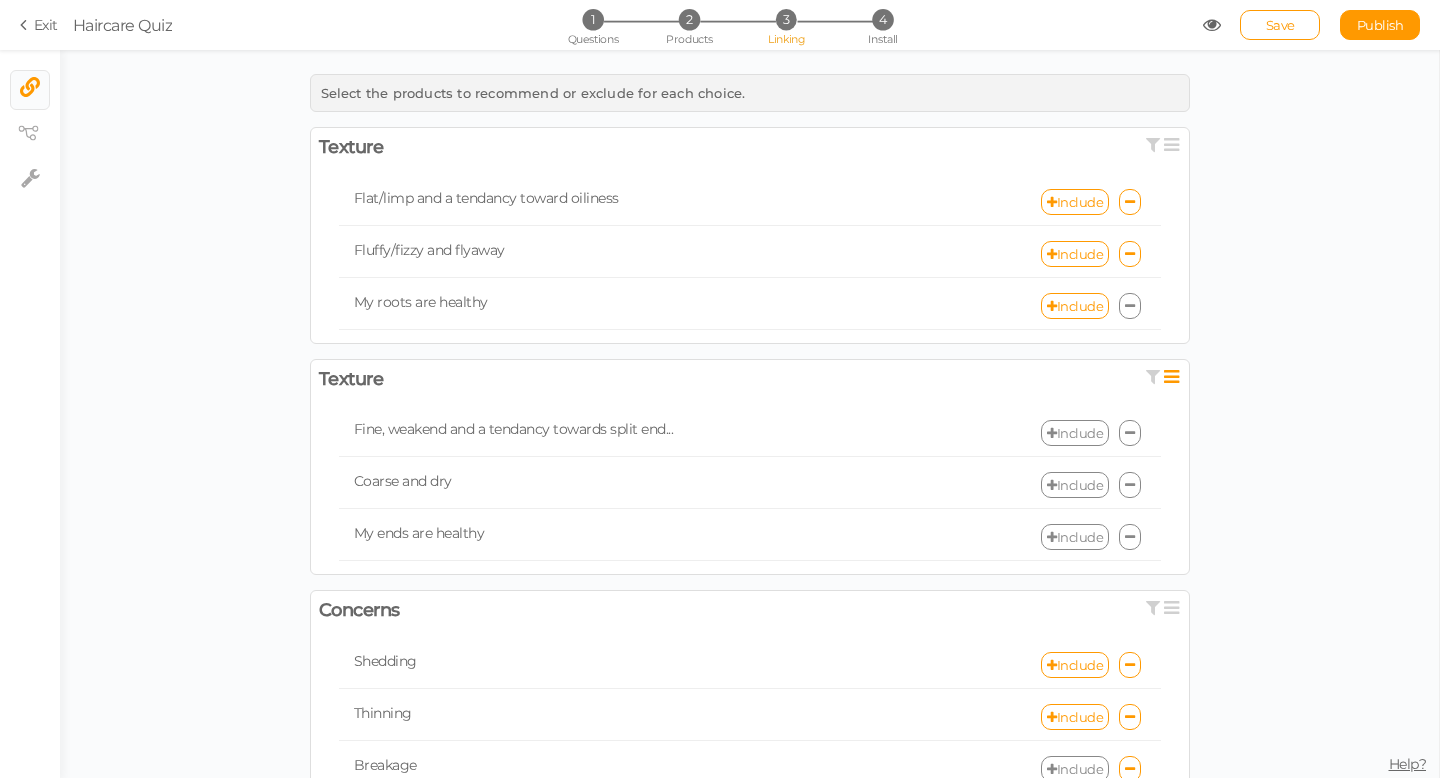 click on "Include" at bounding box center (1075, 433) 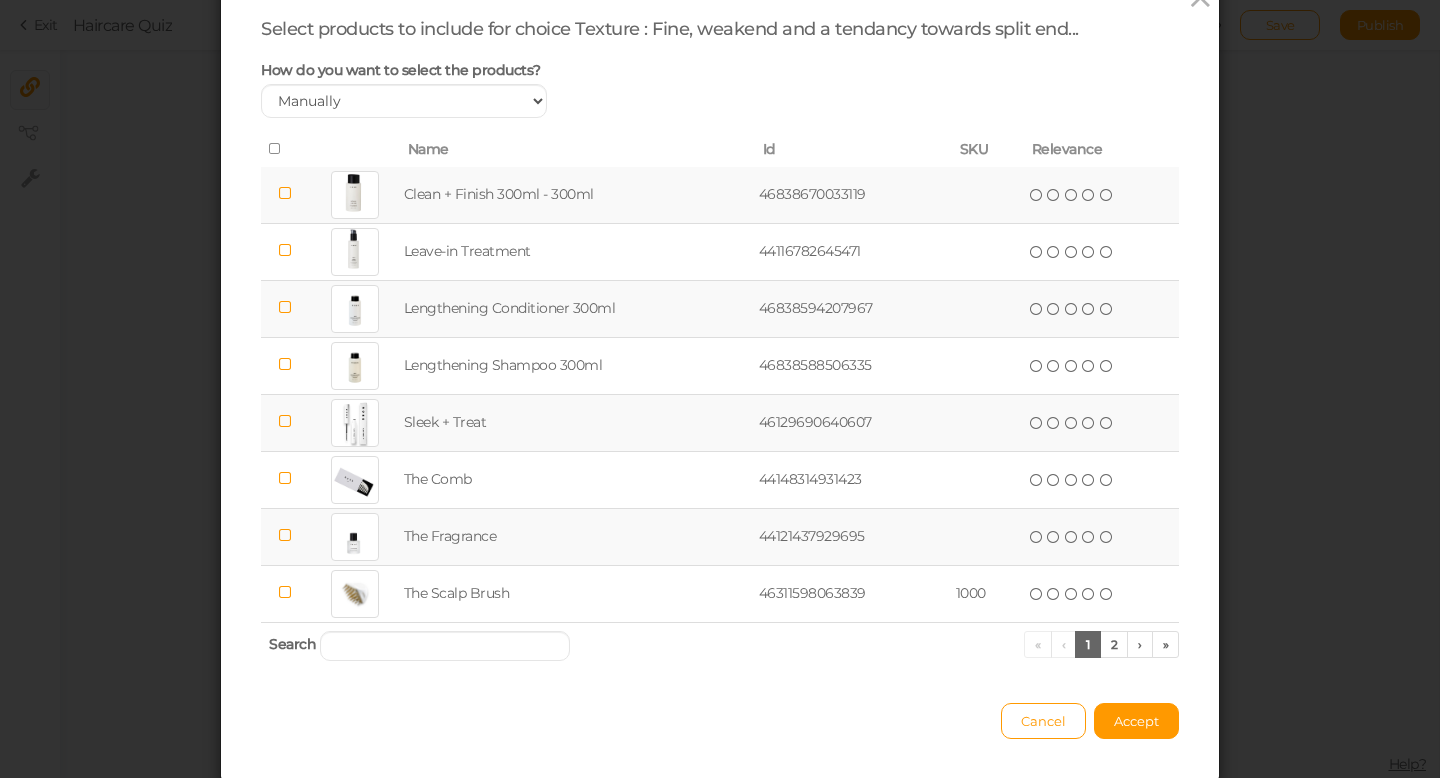 scroll, scrollTop: 89, scrollLeft: 0, axis: vertical 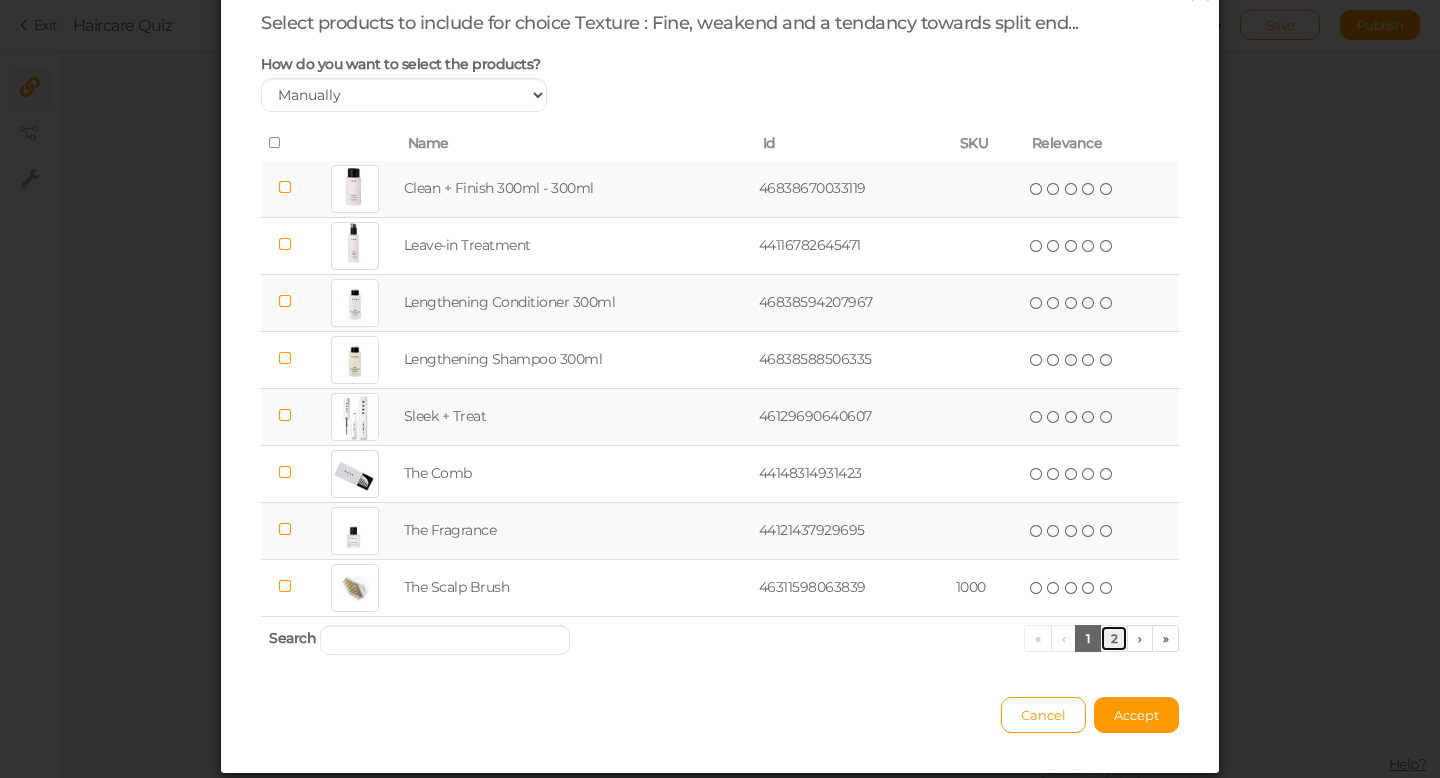 click on "2" at bounding box center [1114, 638] 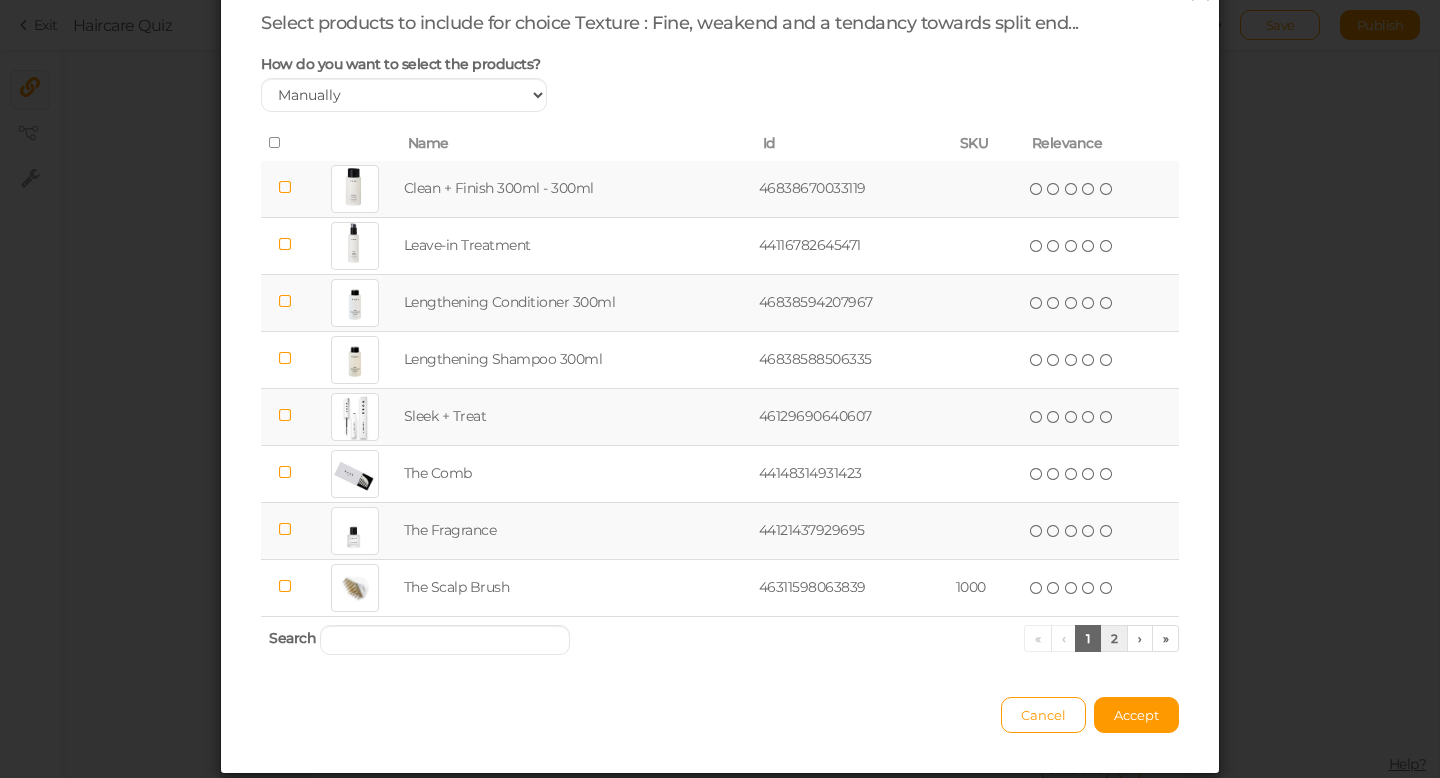 scroll, scrollTop: 0, scrollLeft: 0, axis: both 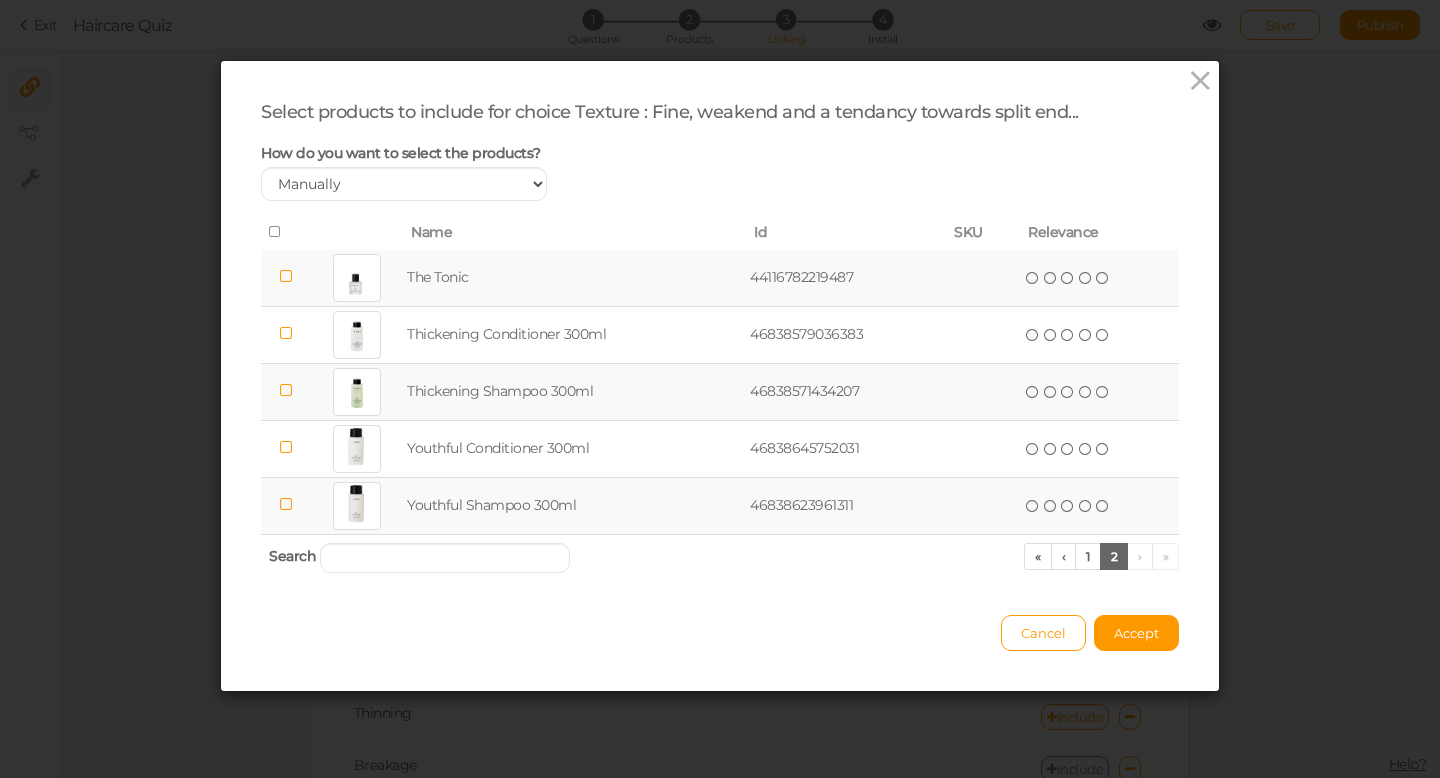 click at bounding box center (286, 390) 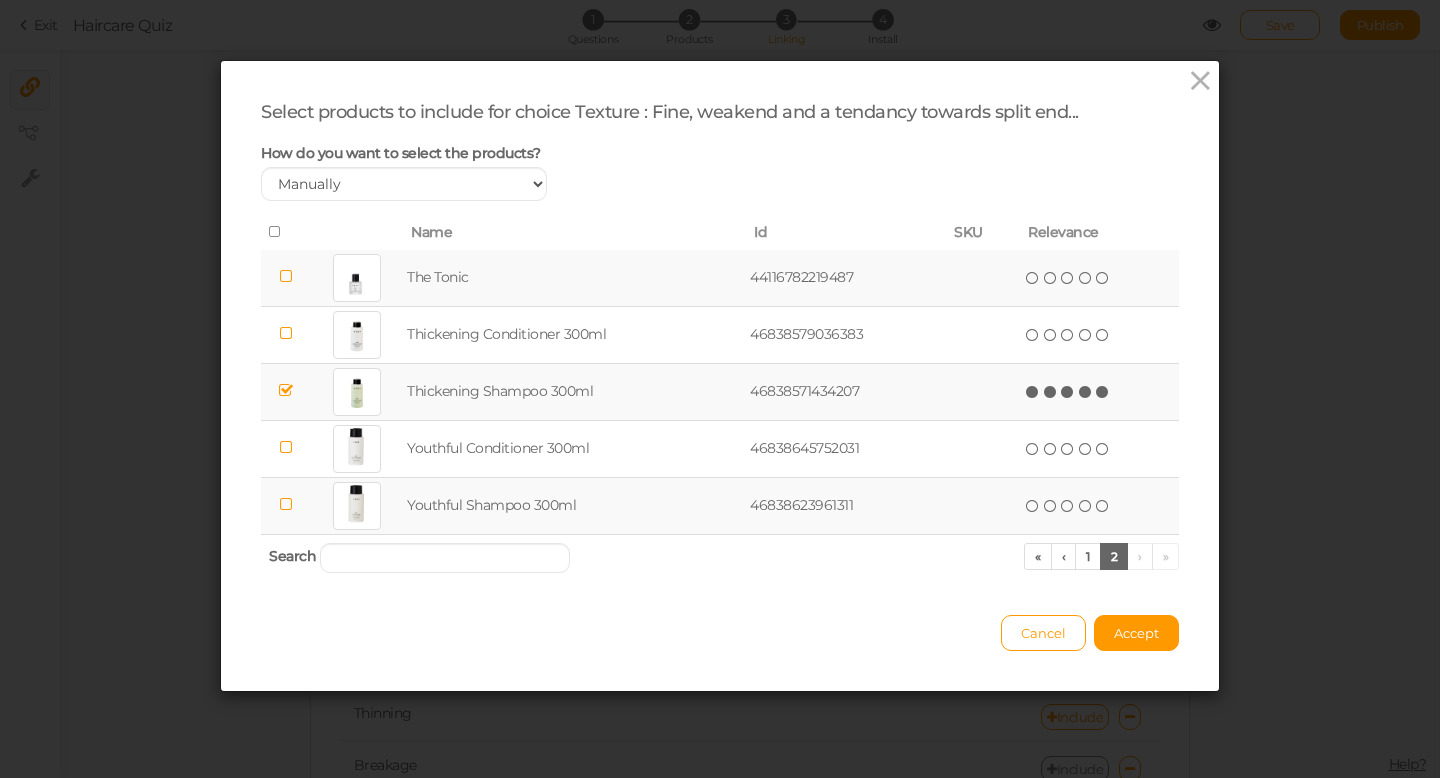 click at bounding box center [1103, 392] 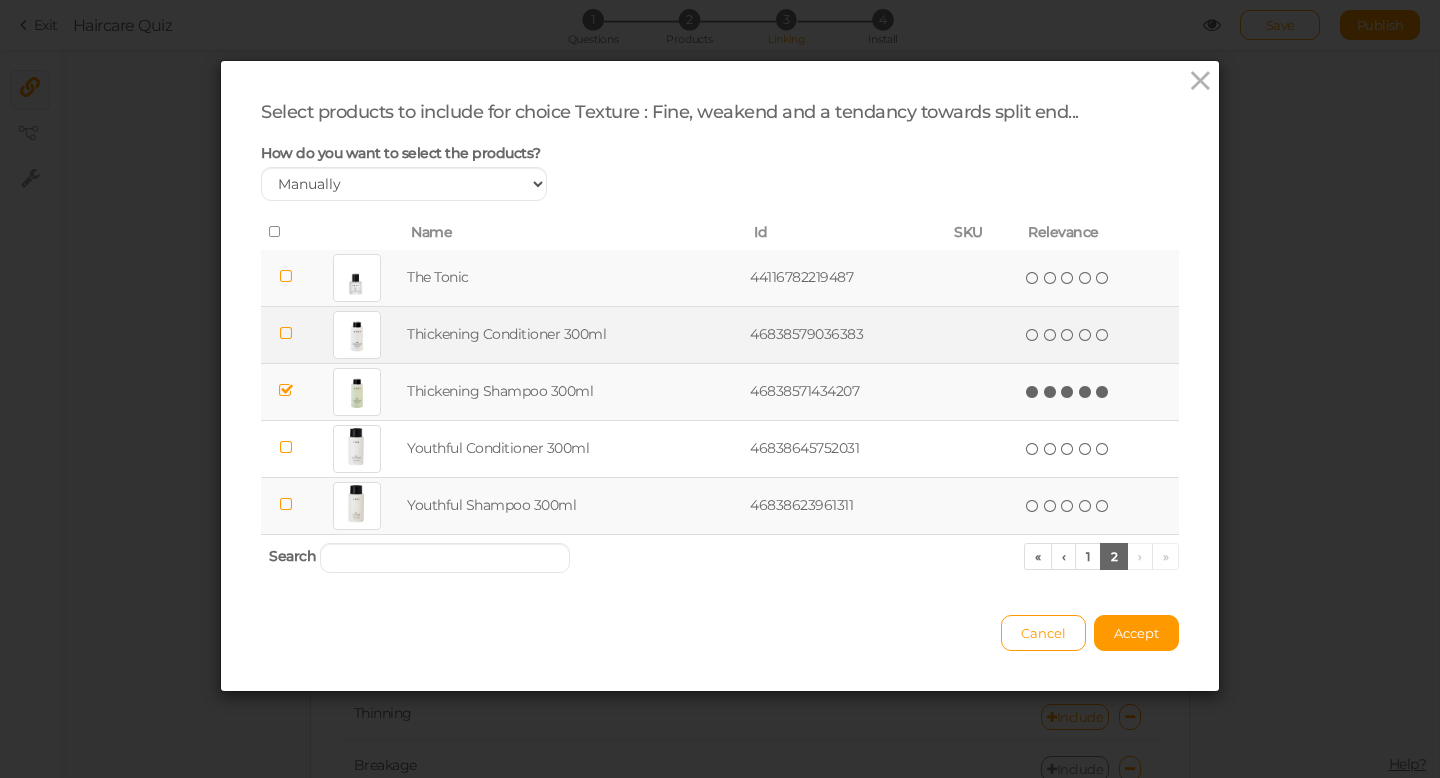 click at bounding box center (286, 333) 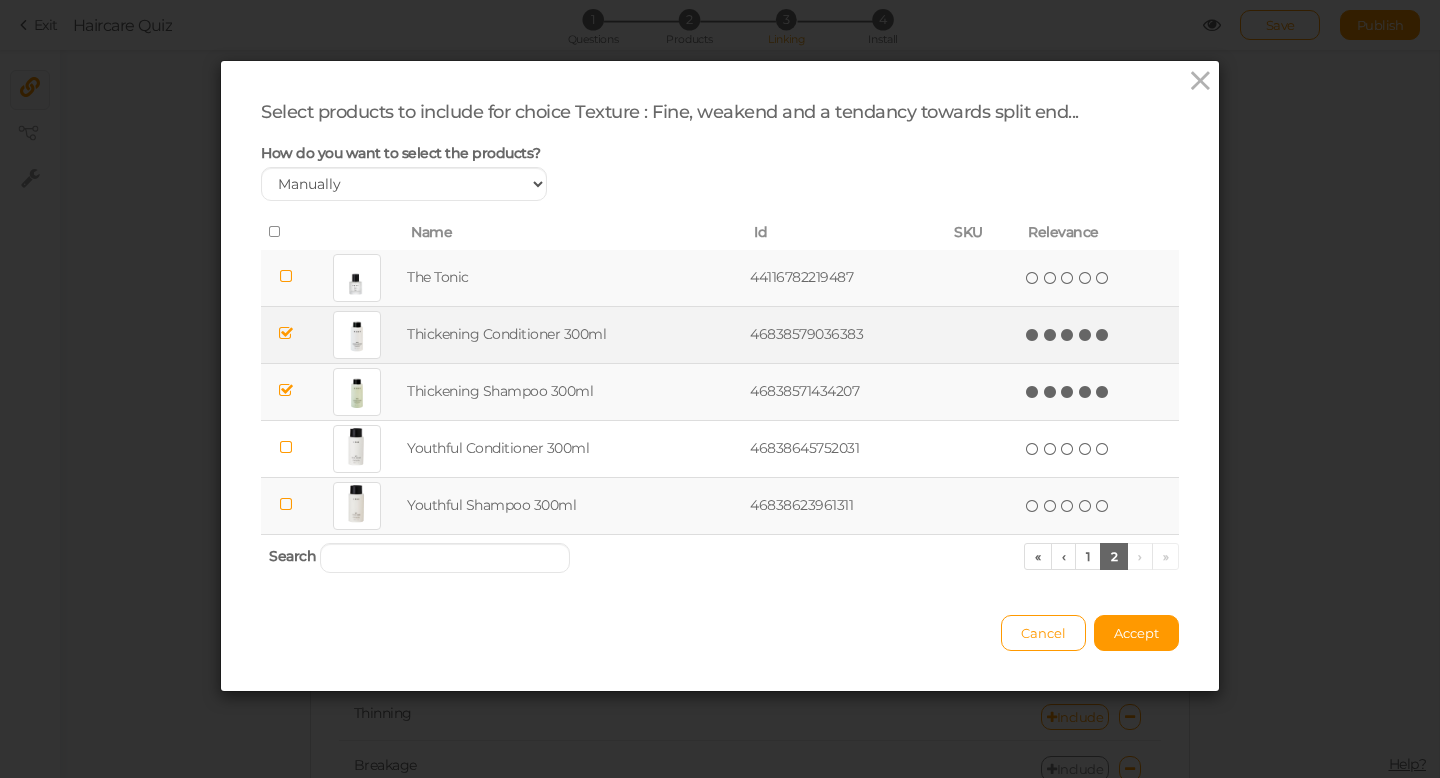 click at bounding box center [1103, 335] 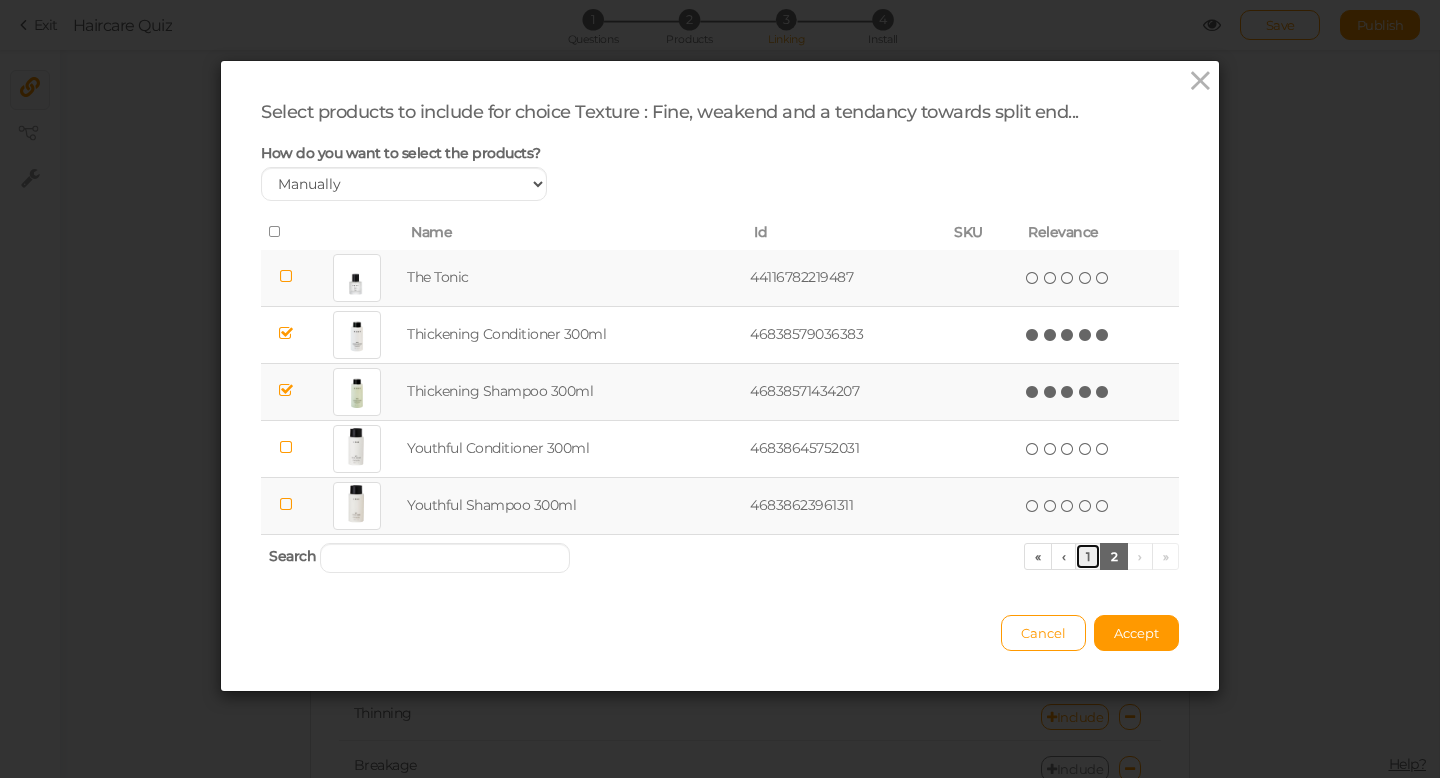 click on "1" at bounding box center (1088, 556) 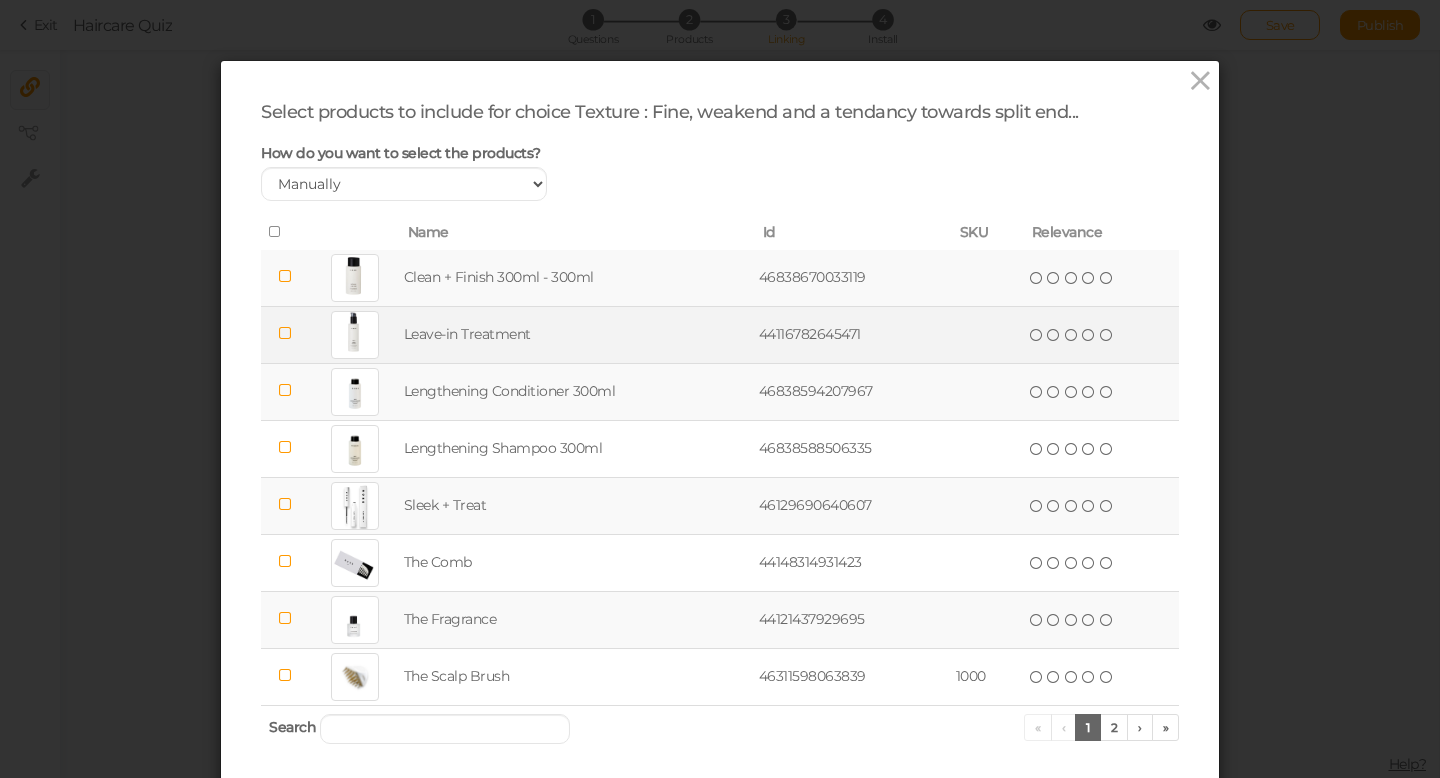 click at bounding box center (285, 333) 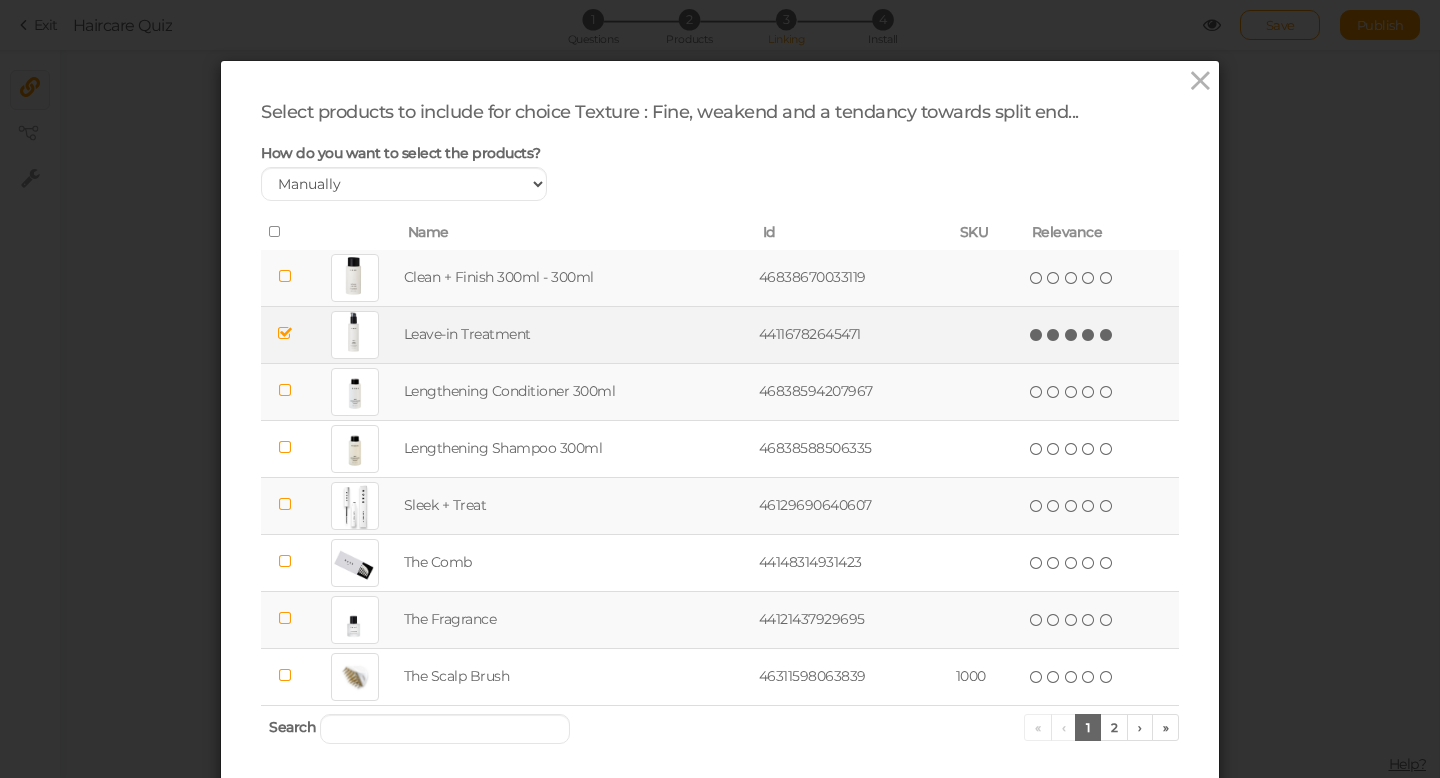 click at bounding box center (1107, 335) 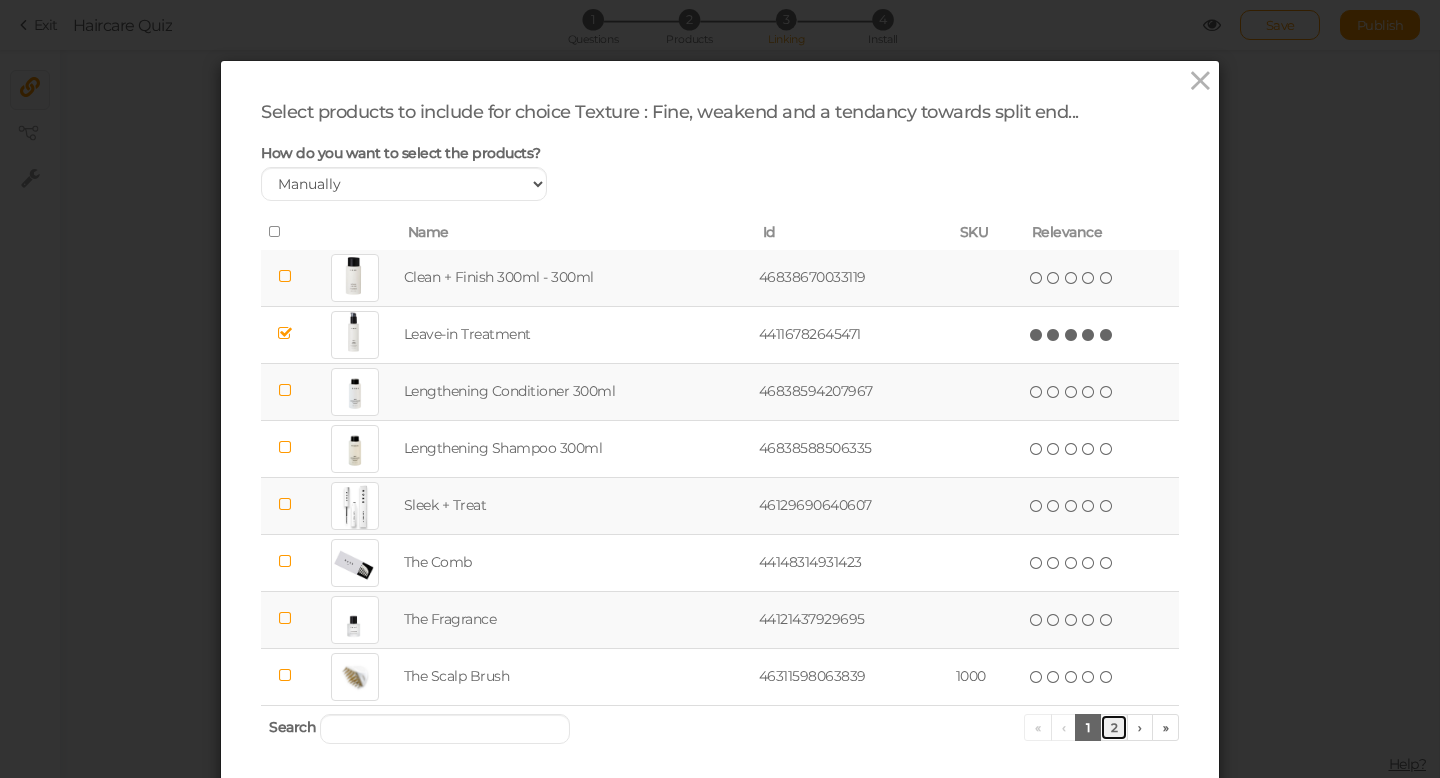 click on "2" at bounding box center [1114, 727] 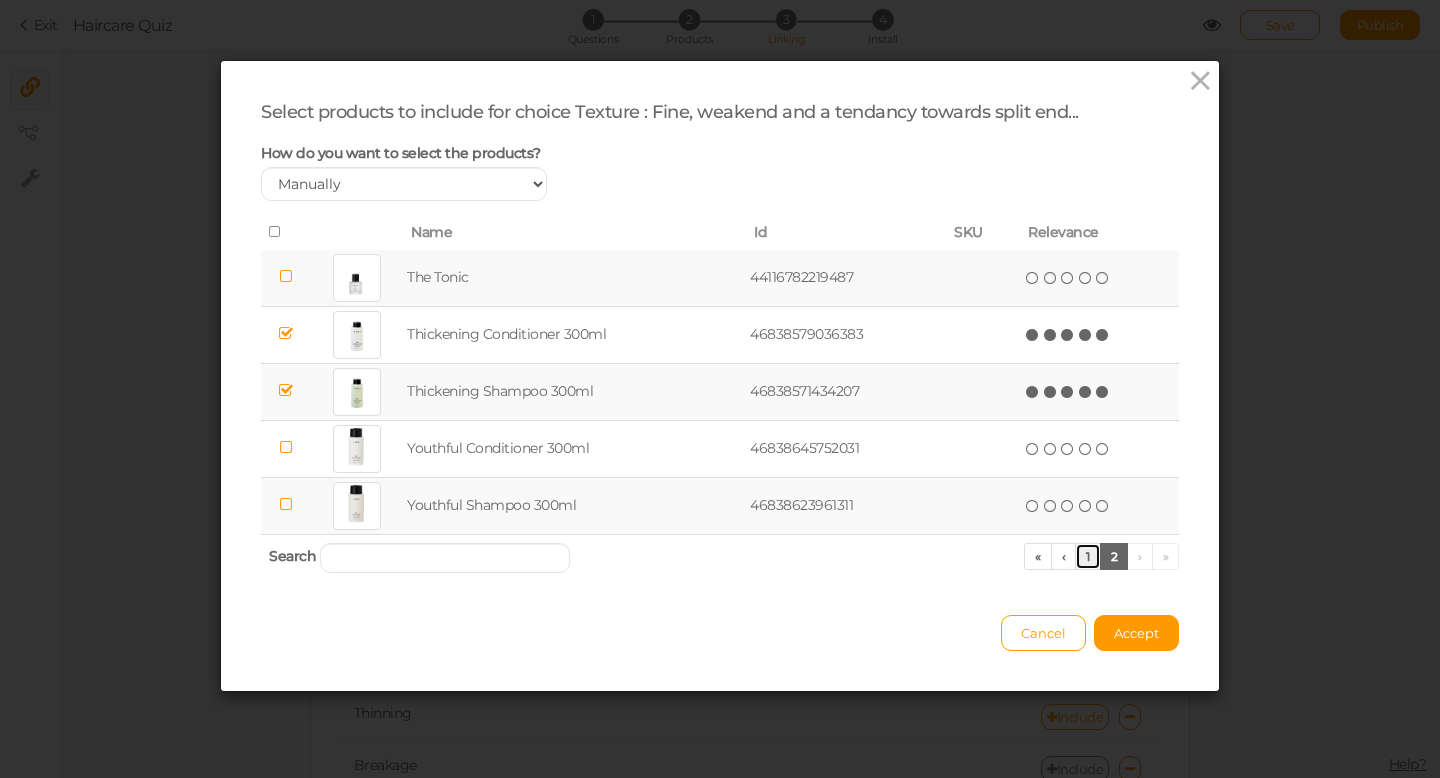 click on "1" at bounding box center [1088, 556] 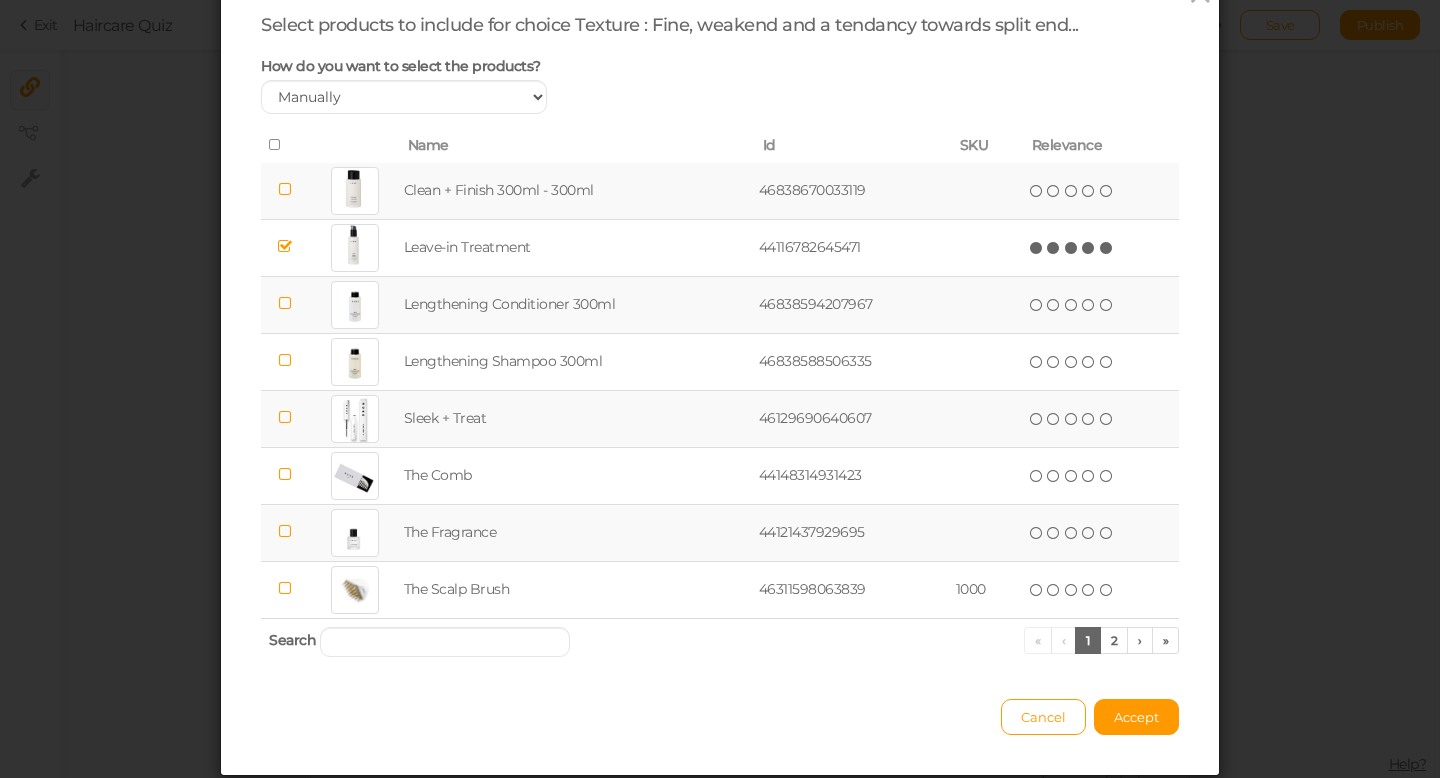 scroll, scrollTop: 89, scrollLeft: 0, axis: vertical 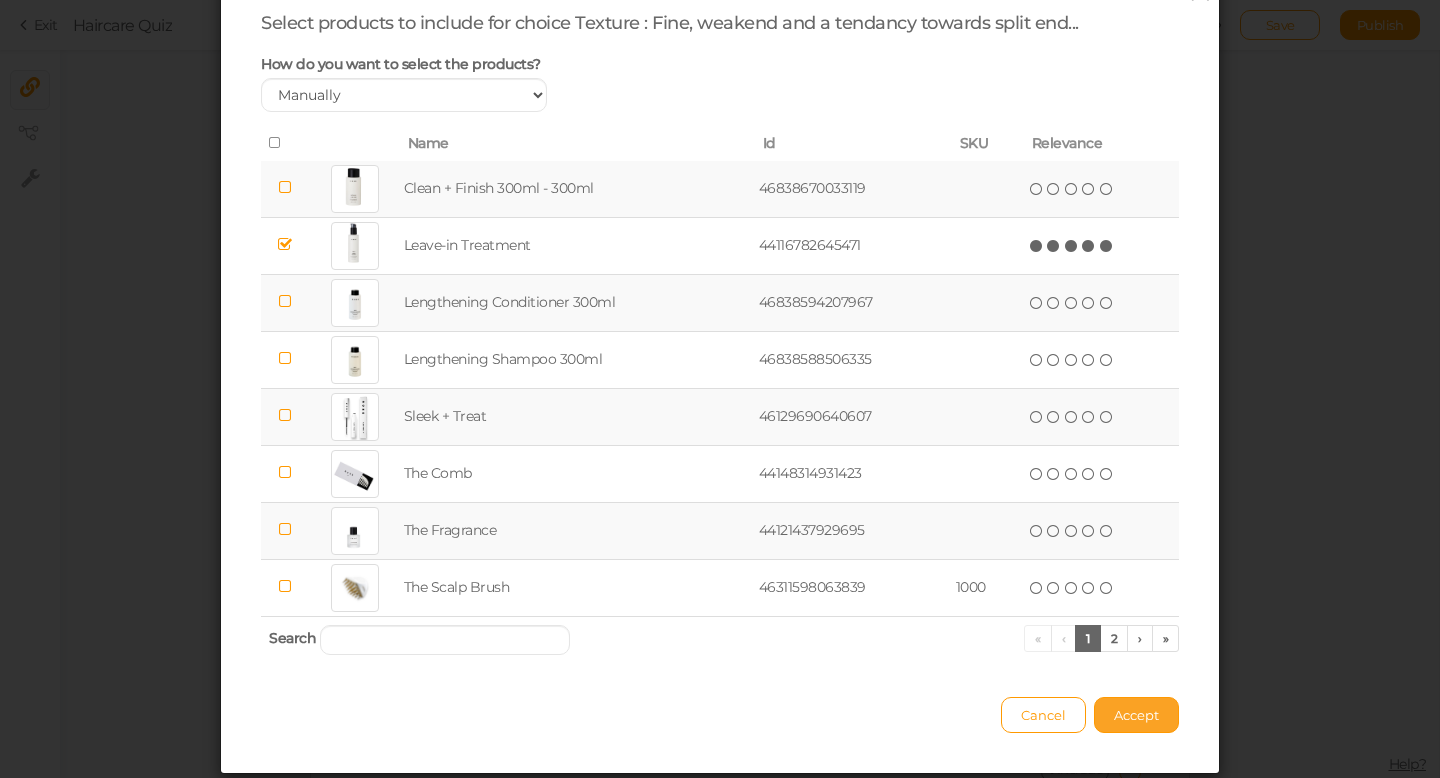 click on "Accept" at bounding box center [1136, 715] 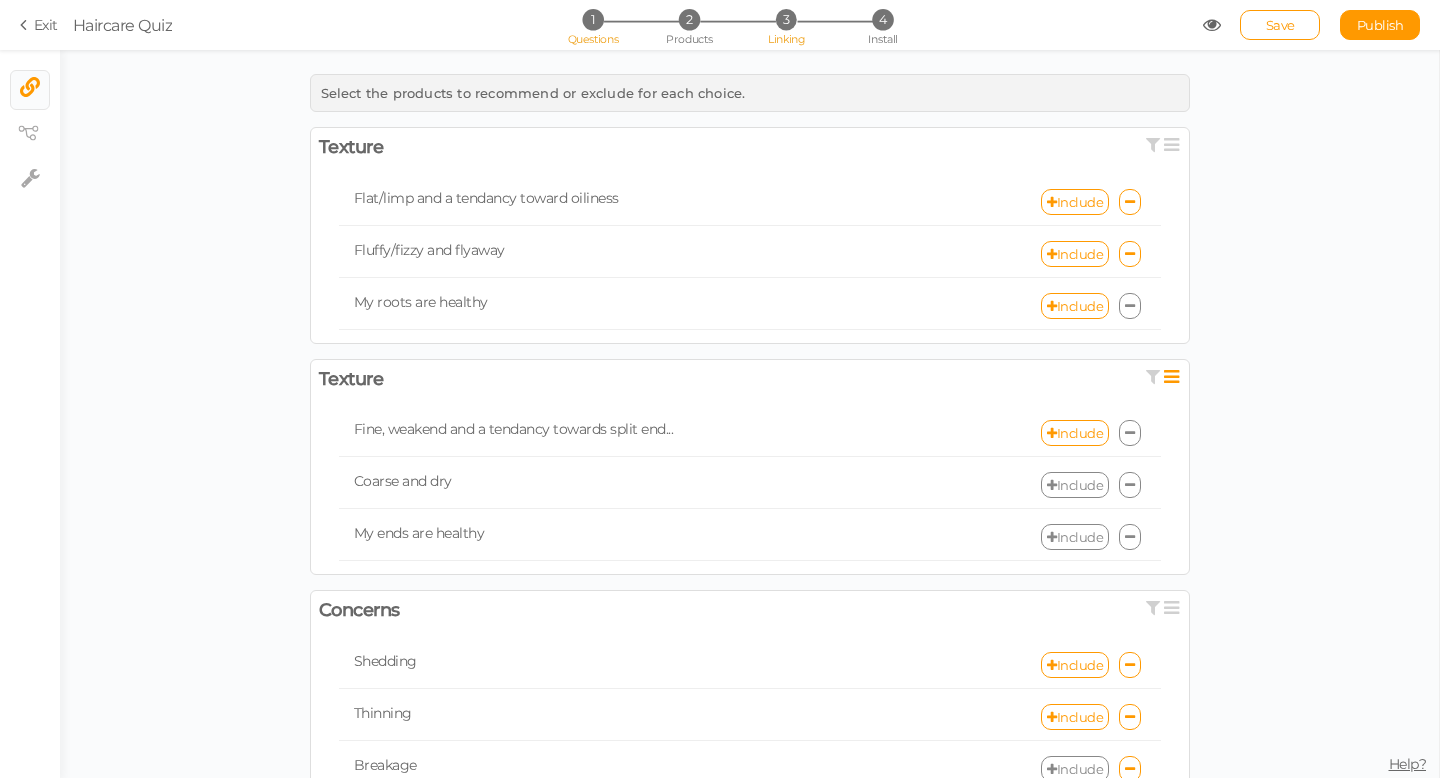 click on "1" at bounding box center (592, 19) 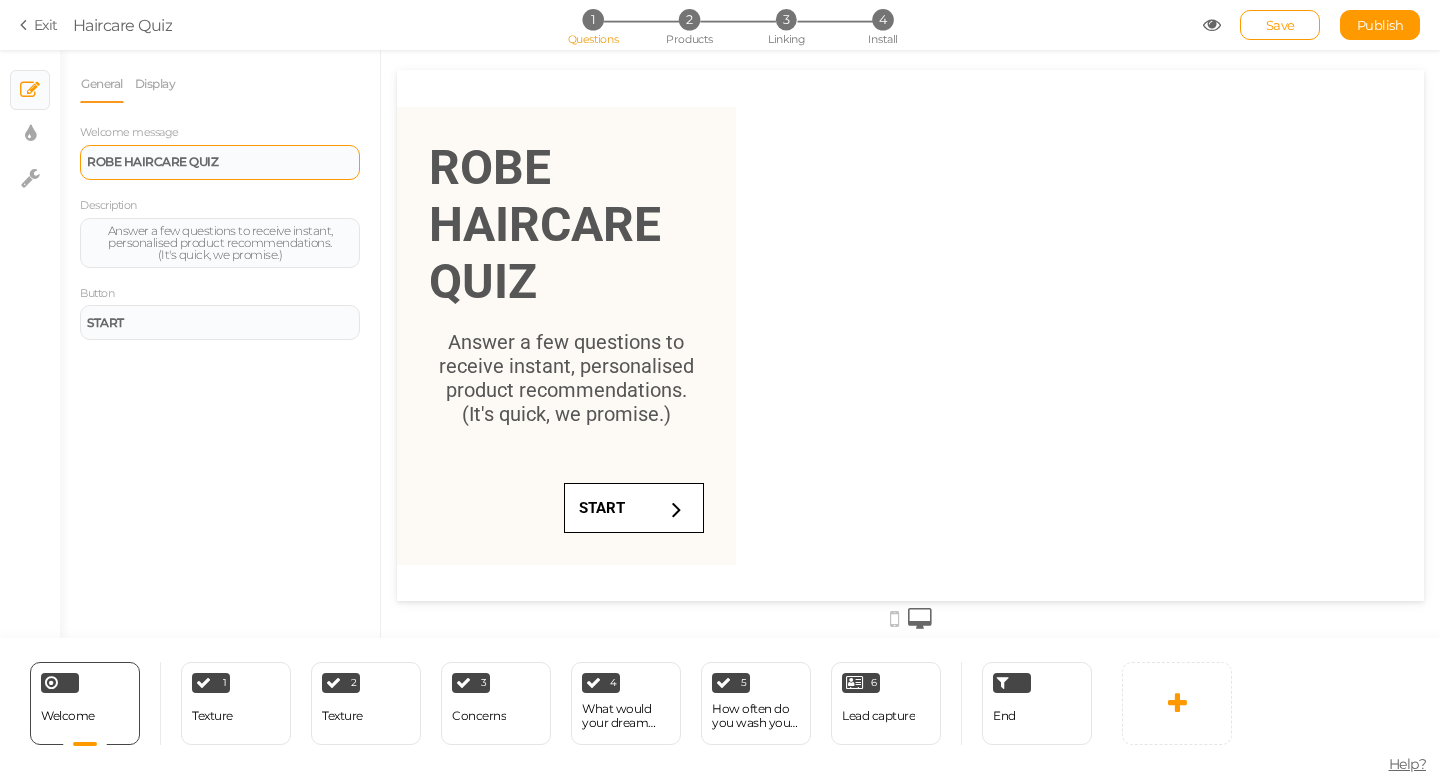 scroll, scrollTop: 0, scrollLeft: 0, axis: both 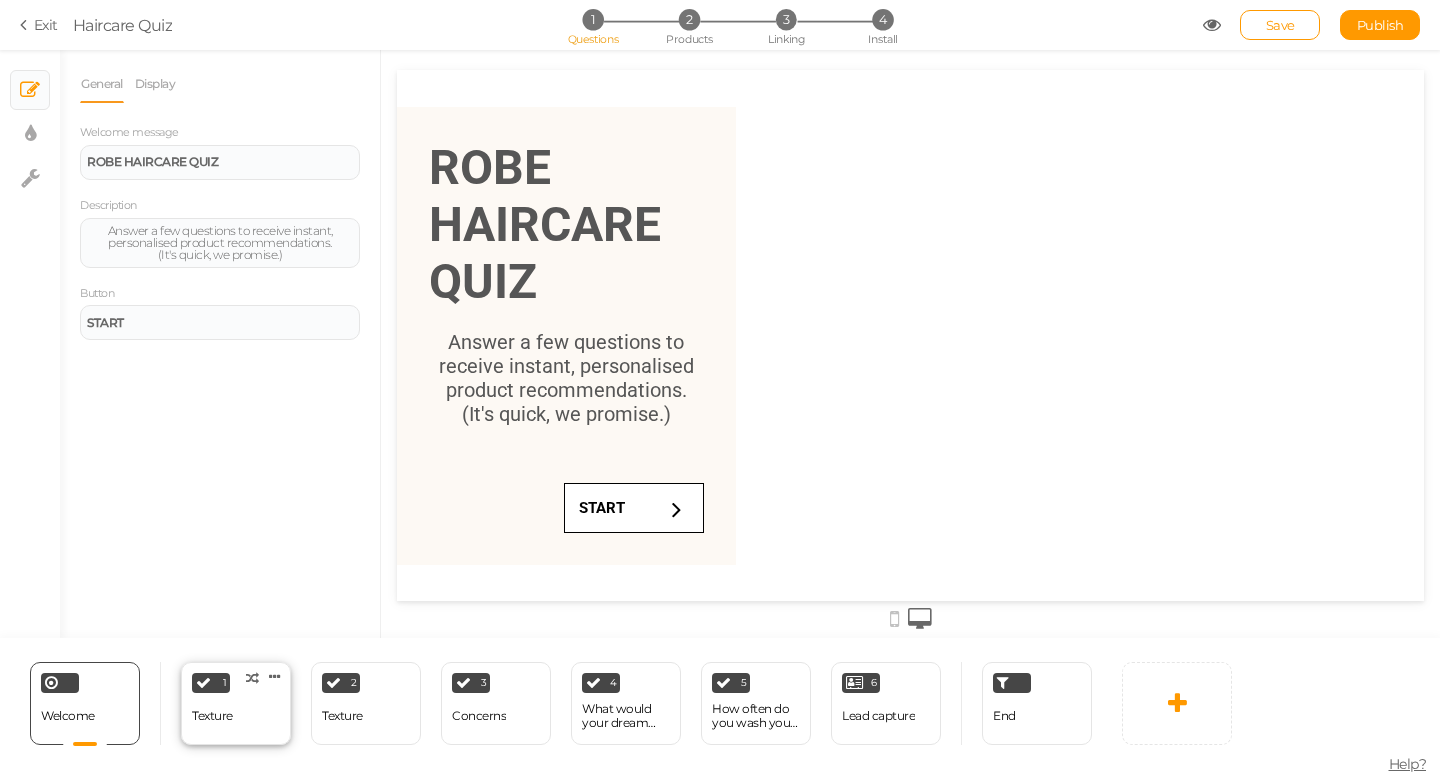 click on "Texture" at bounding box center [212, 716] 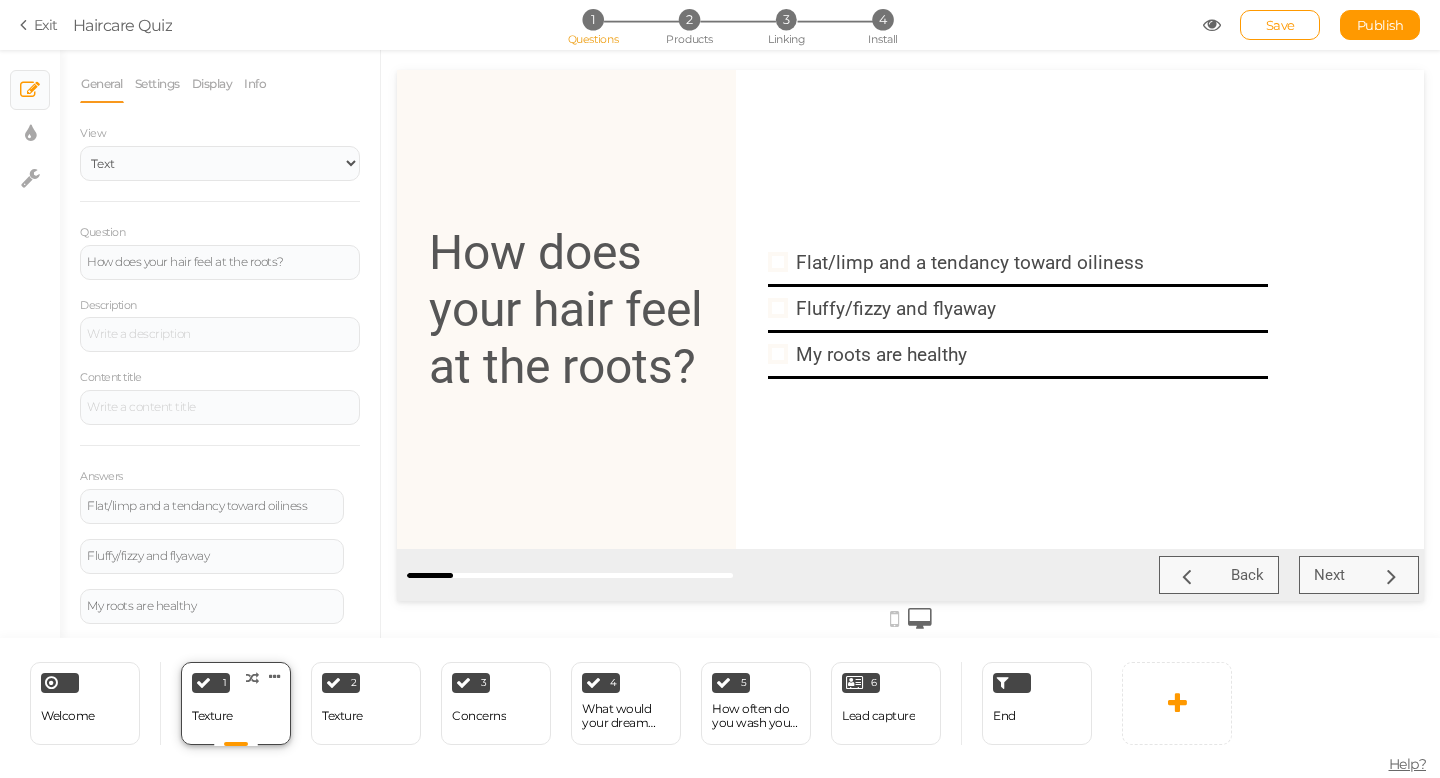 scroll, scrollTop: 0, scrollLeft: 0, axis: both 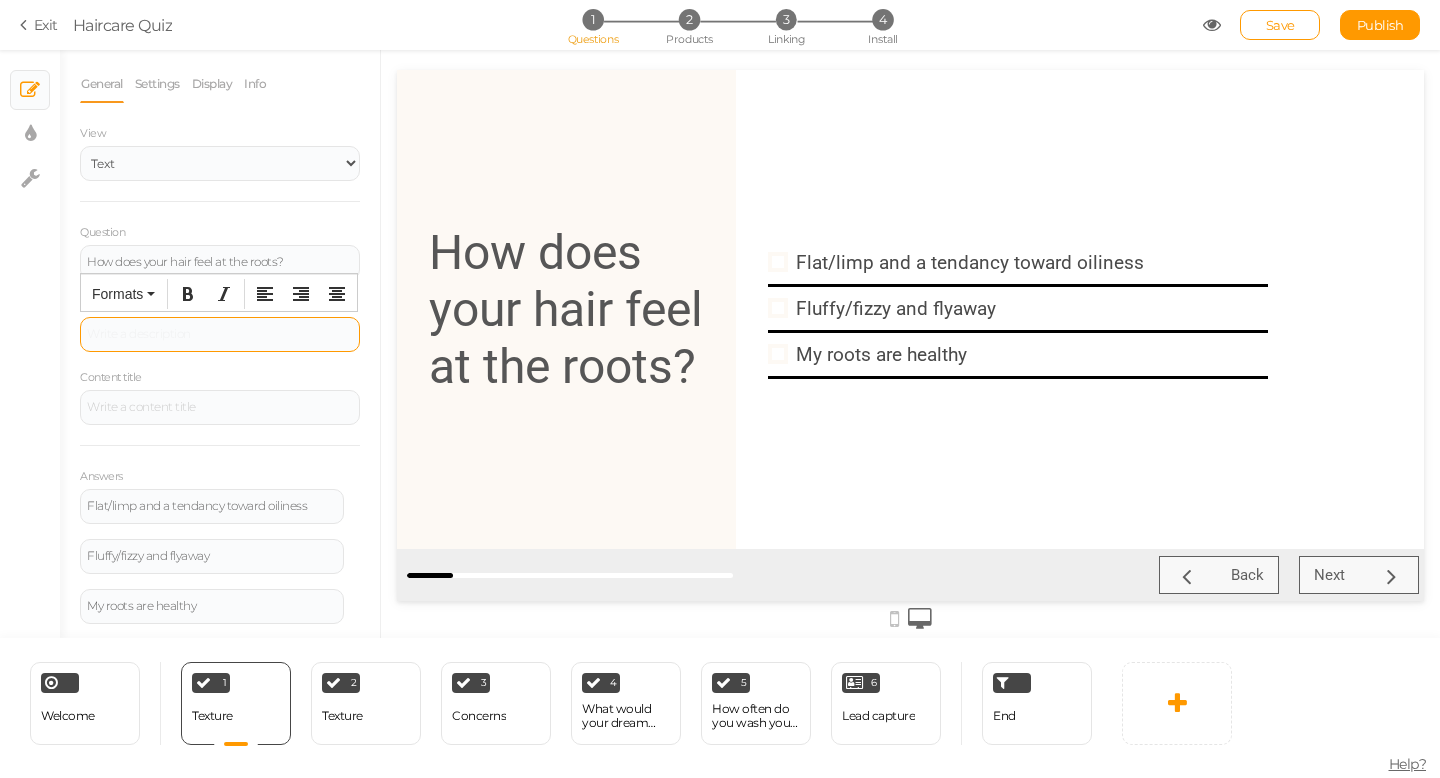 click at bounding box center [220, 335] 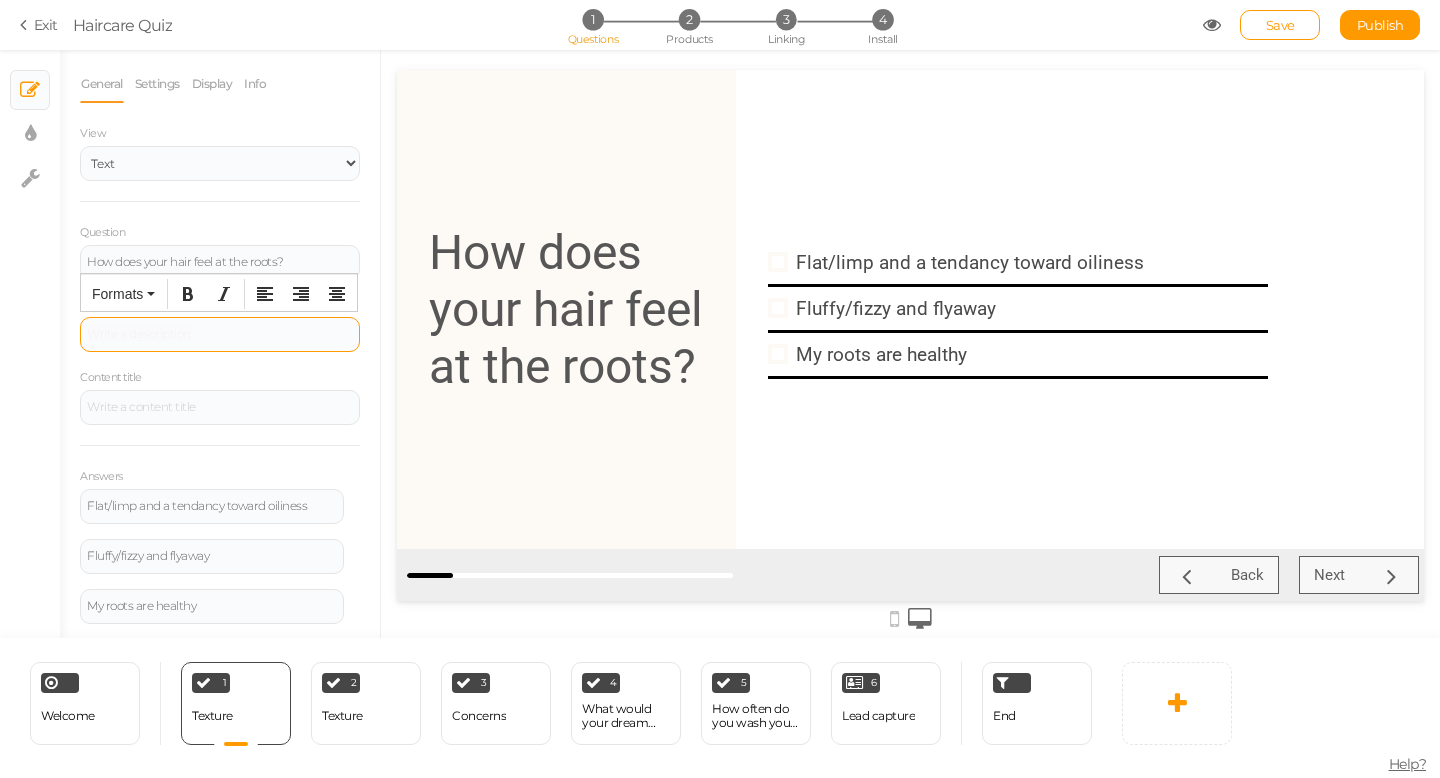 type 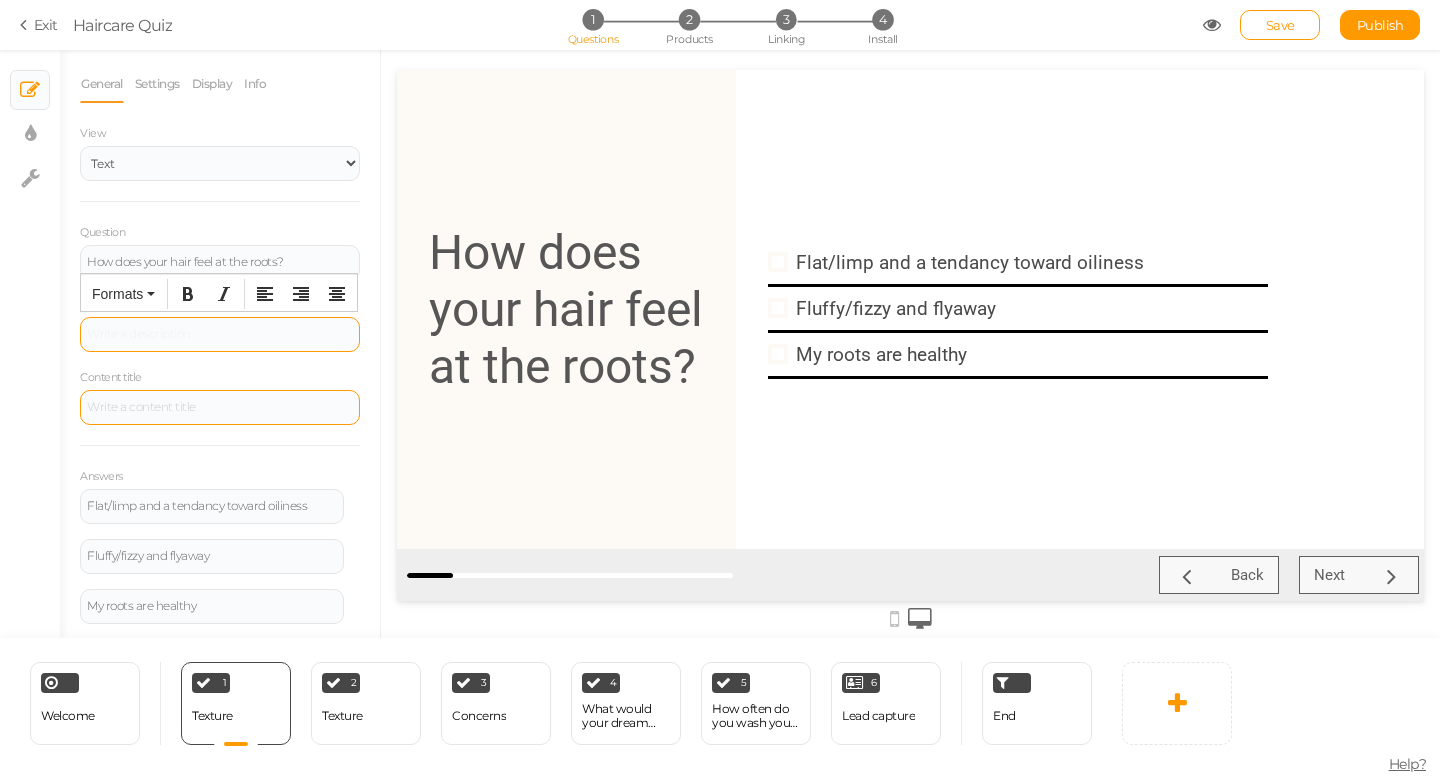 click at bounding box center [220, 407] 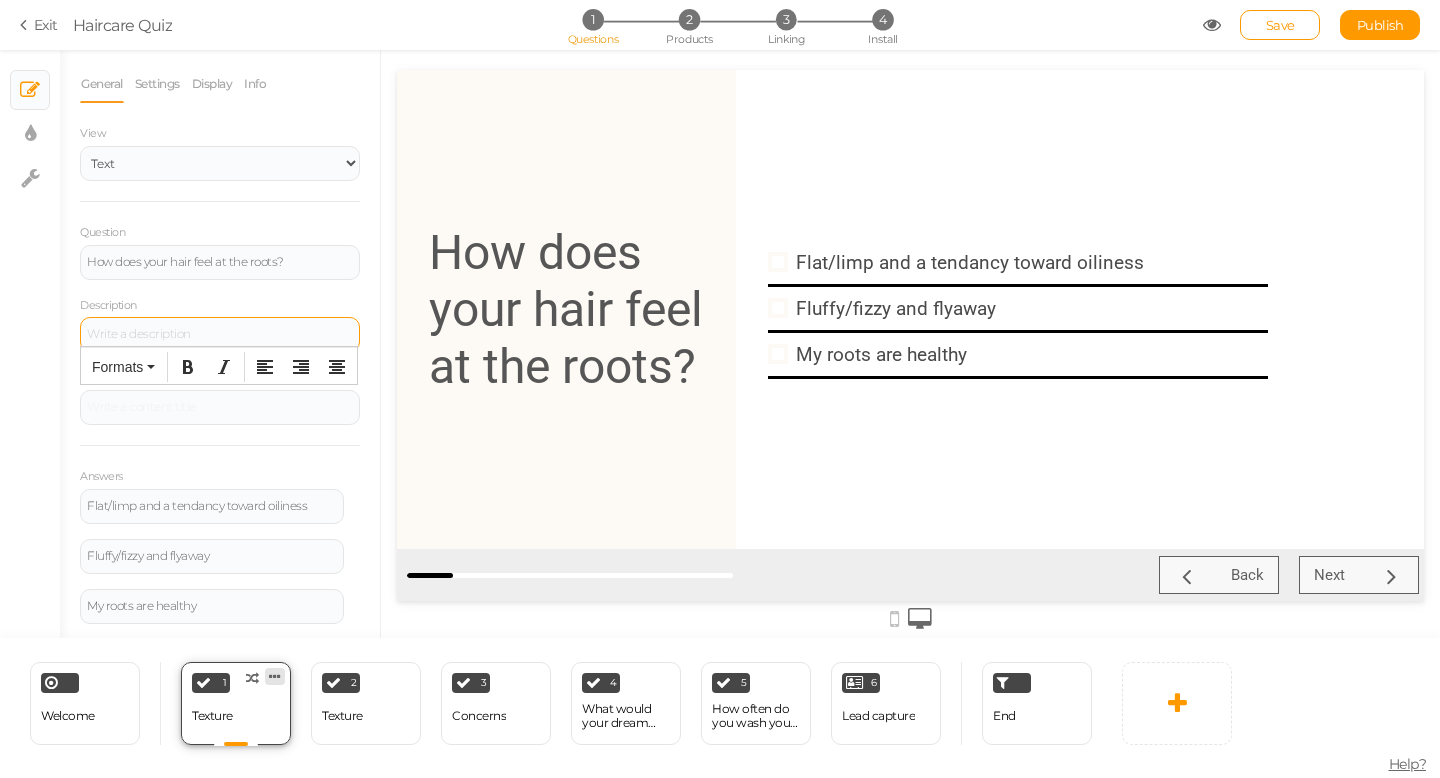 click at bounding box center (275, 676) 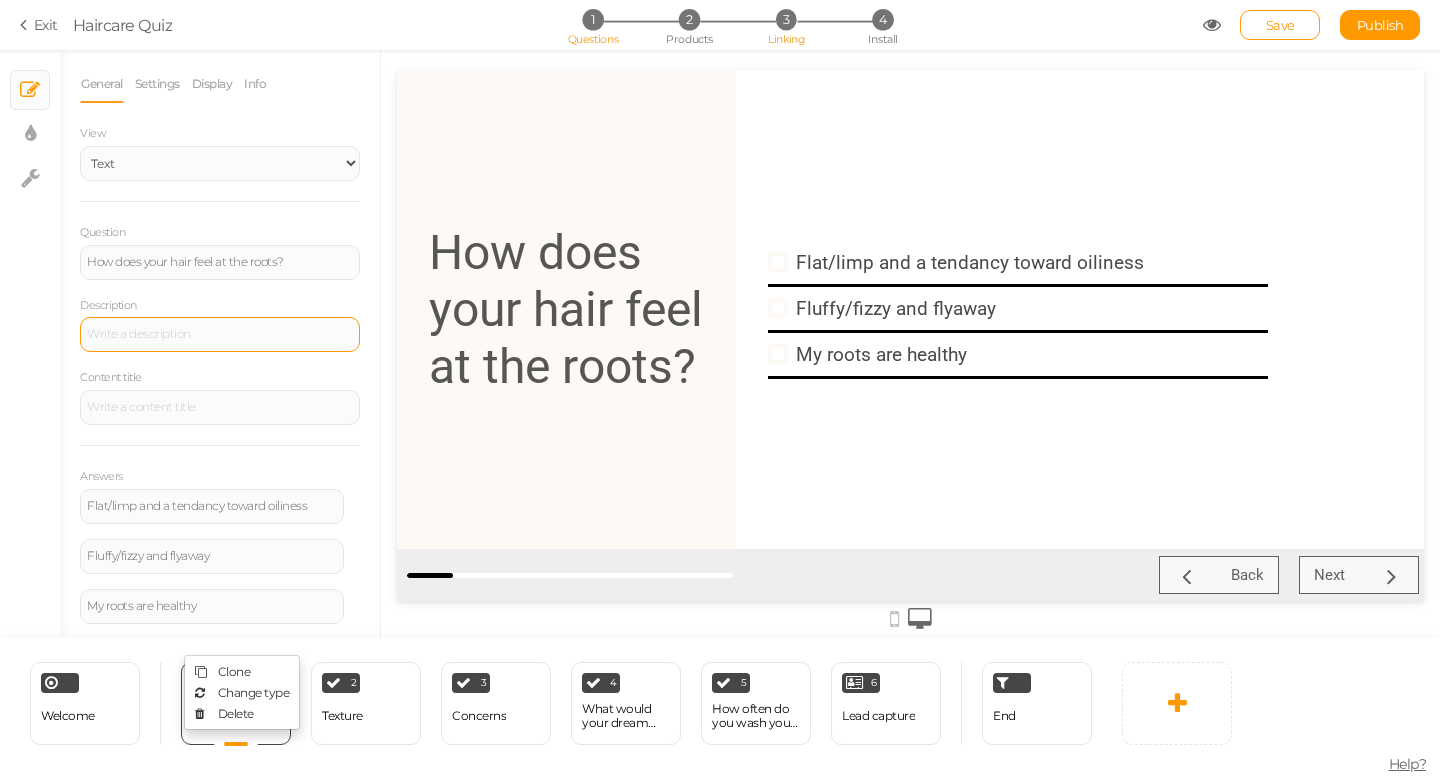 click on "3" at bounding box center (786, 19) 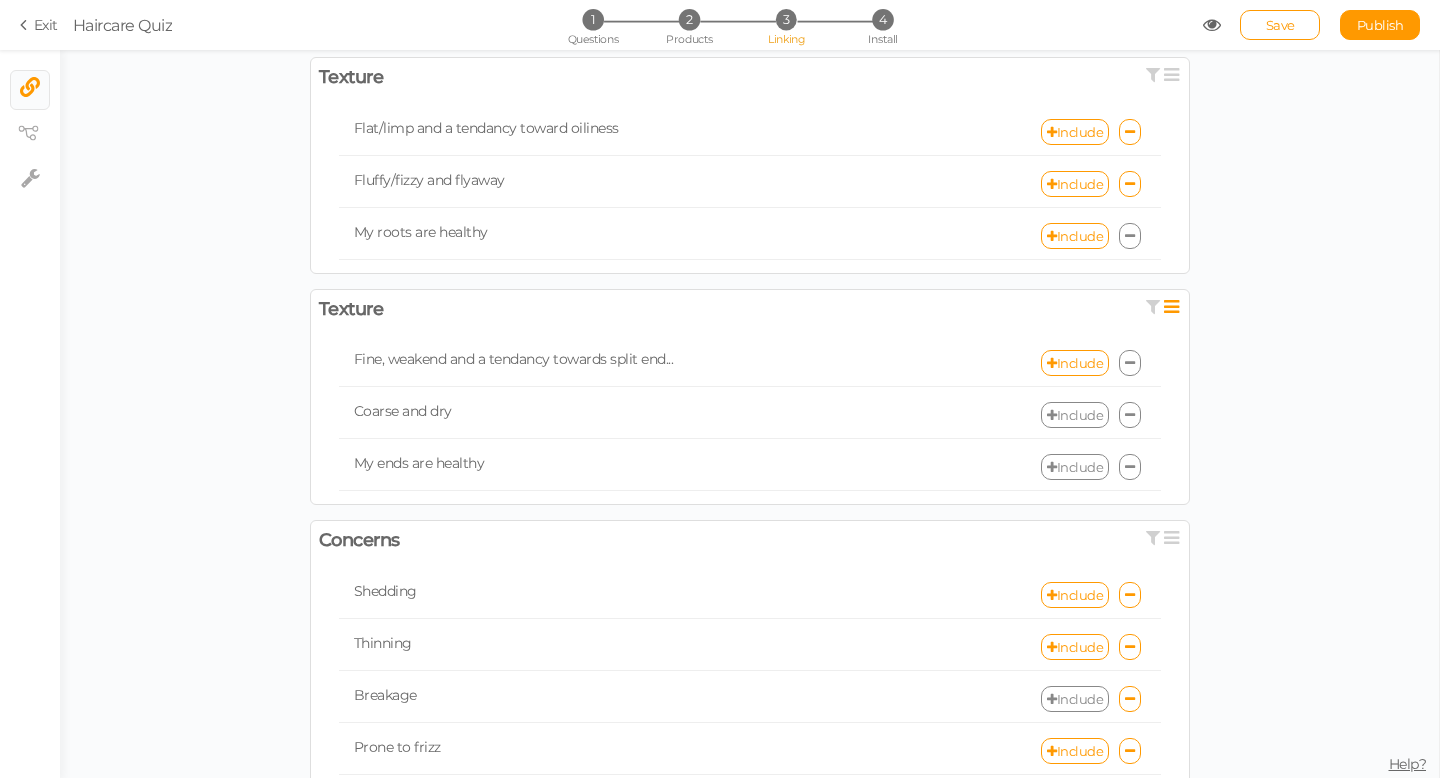 scroll, scrollTop: 0, scrollLeft: 0, axis: both 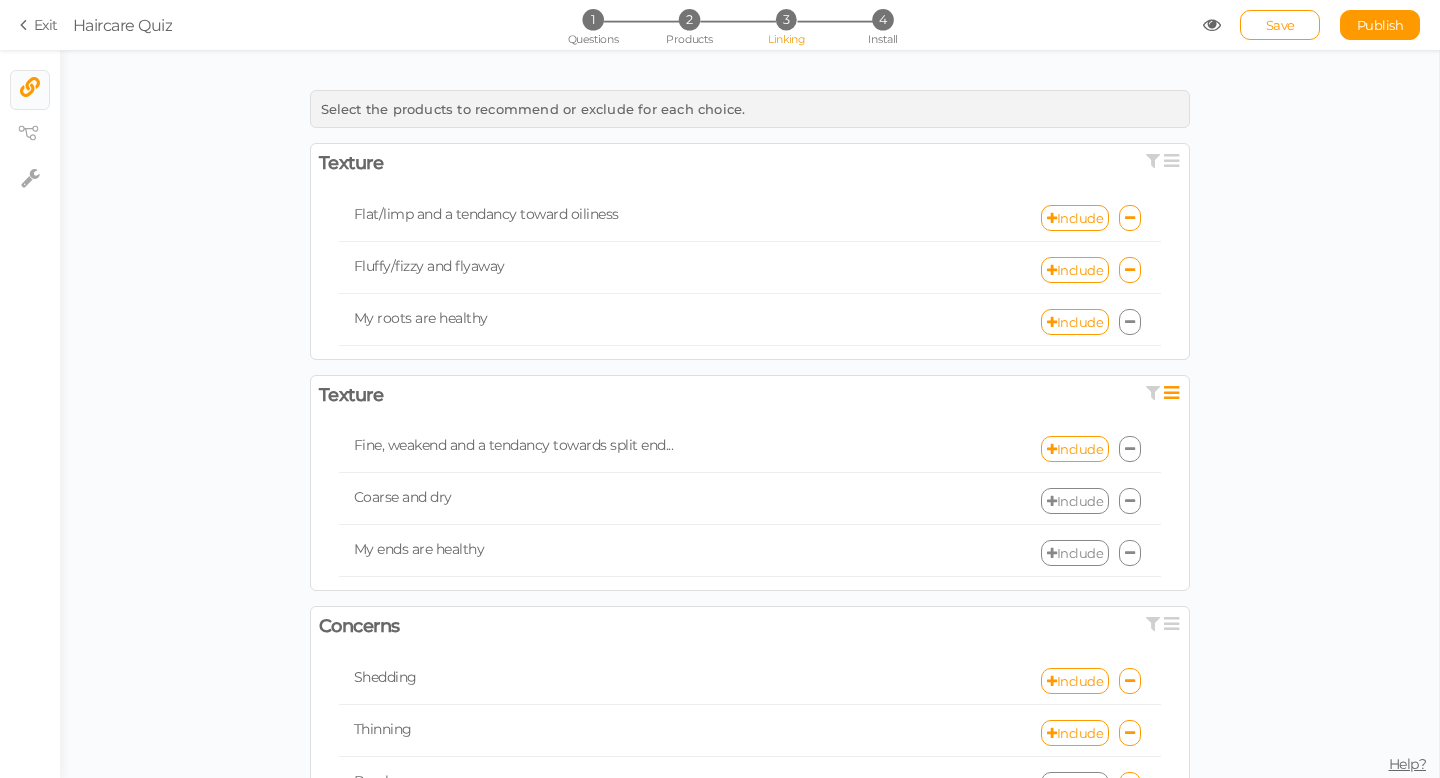 click on "Include" at bounding box center [1075, 501] 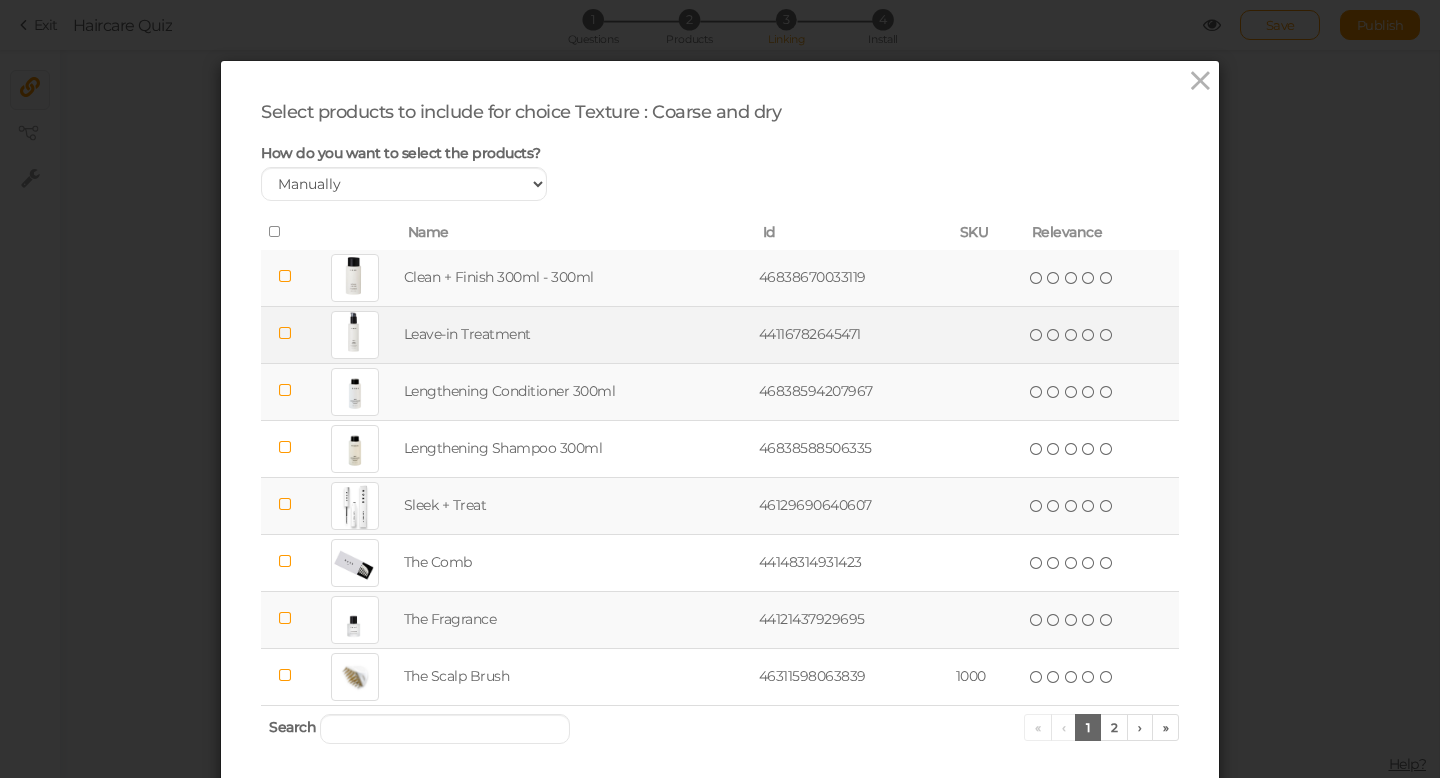 click at bounding box center (285, 333) 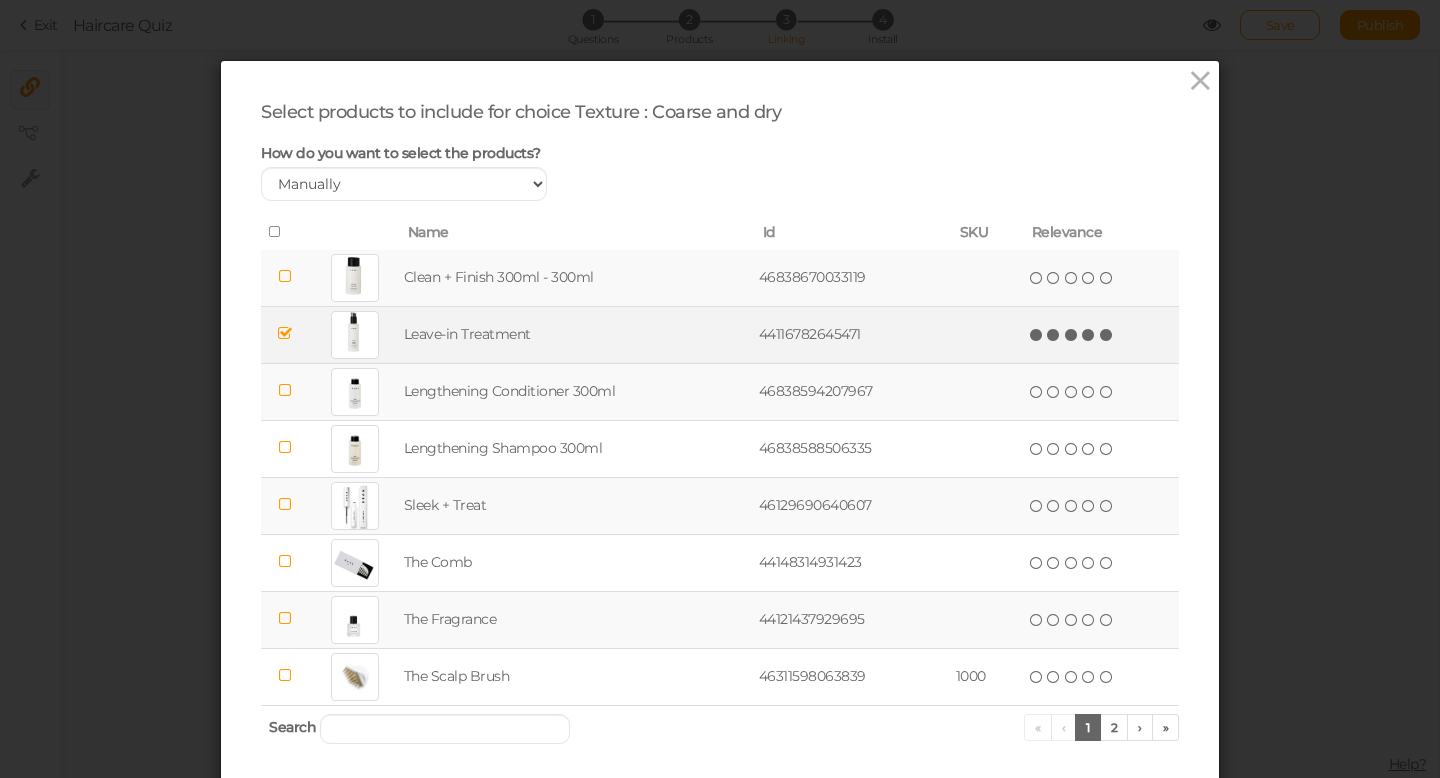 click at bounding box center (1107, 335) 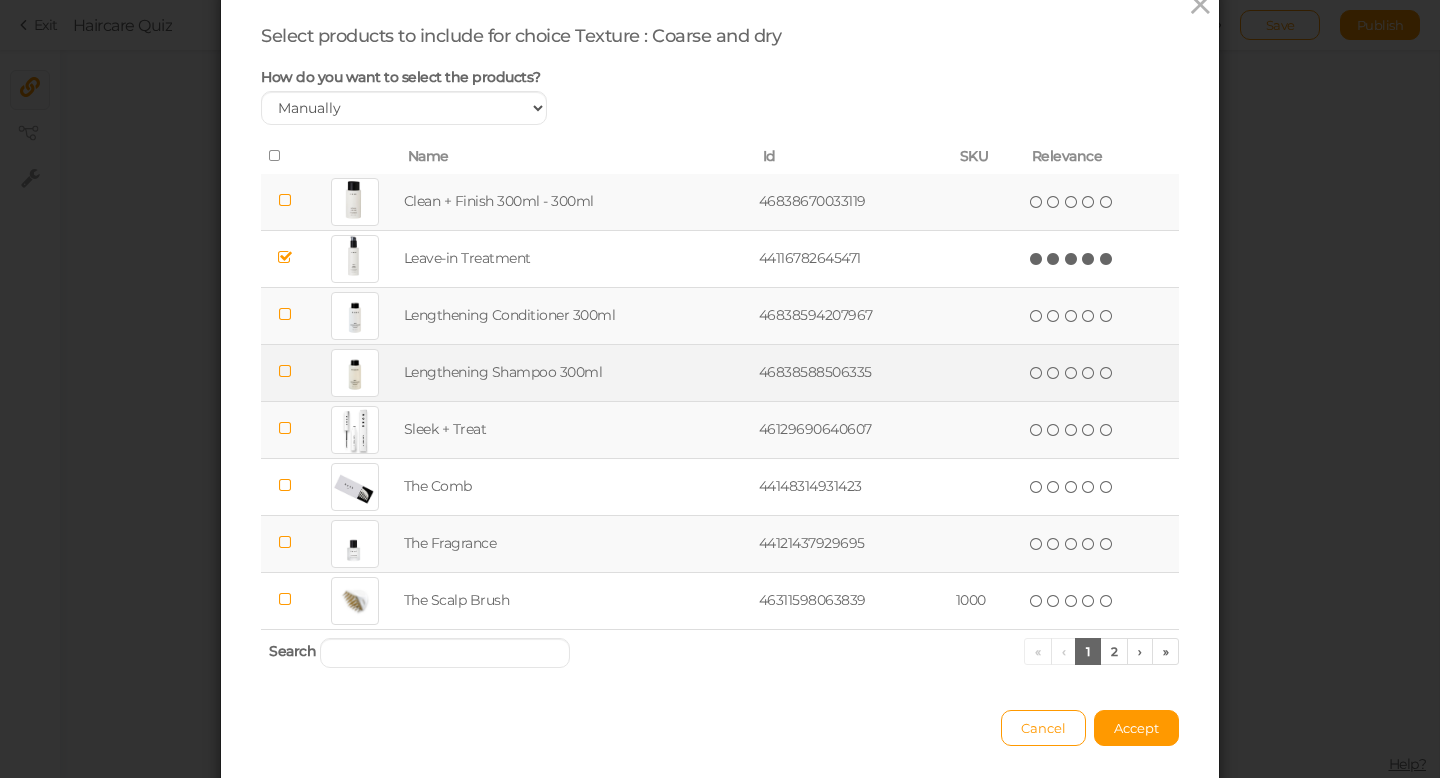 scroll, scrollTop: 77, scrollLeft: 0, axis: vertical 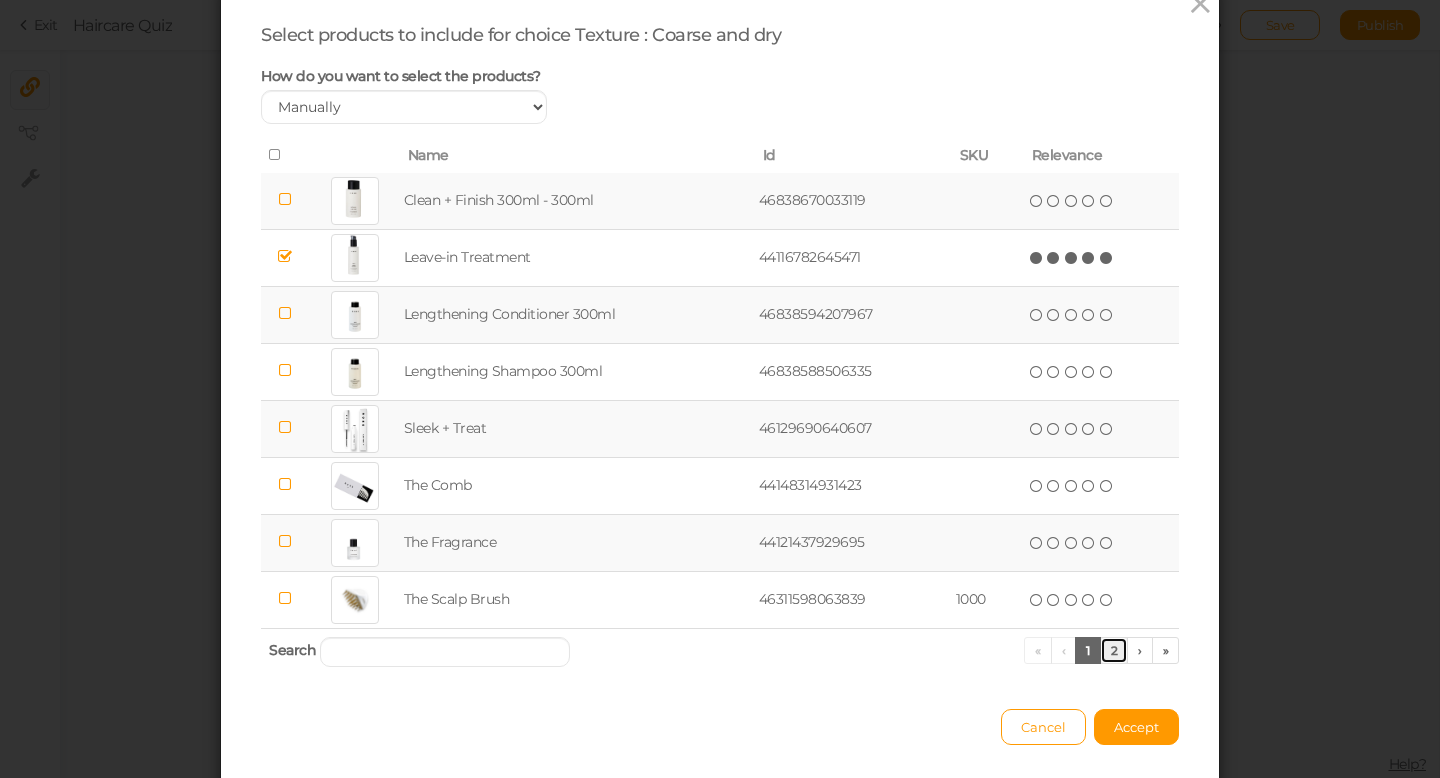 click on "2" at bounding box center (1114, 650) 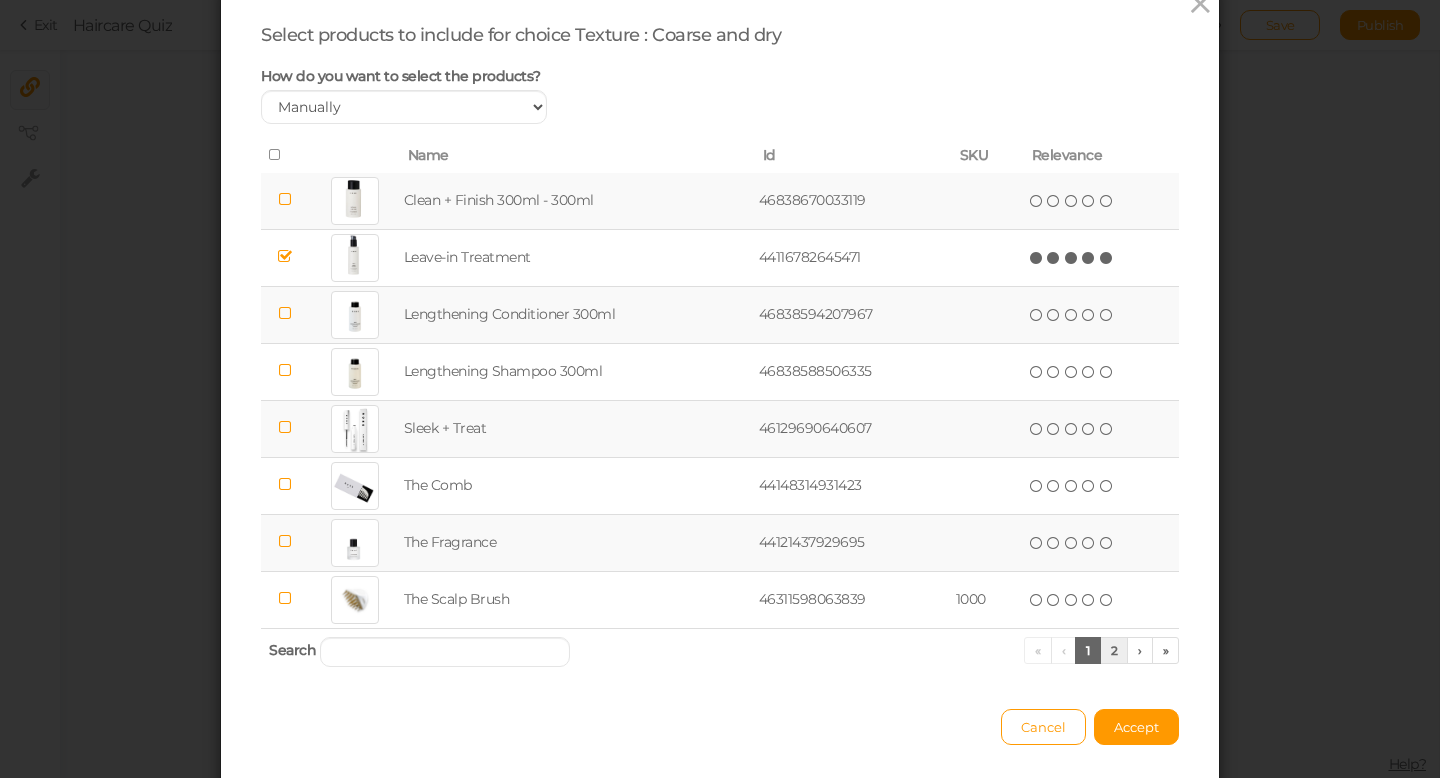scroll, scrollTop: 0, scrollLeft: 0, axis: both 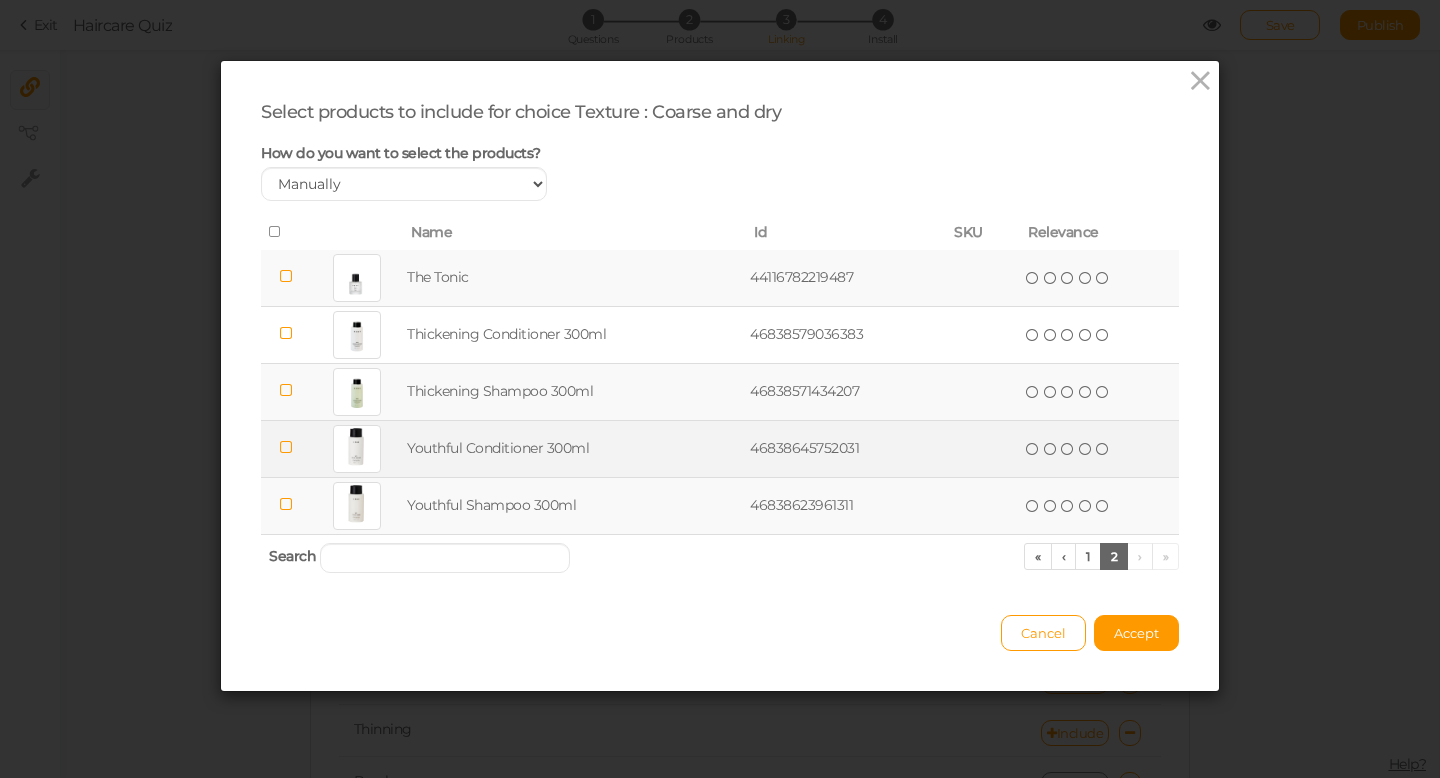 click at bounding box center [286, 447] 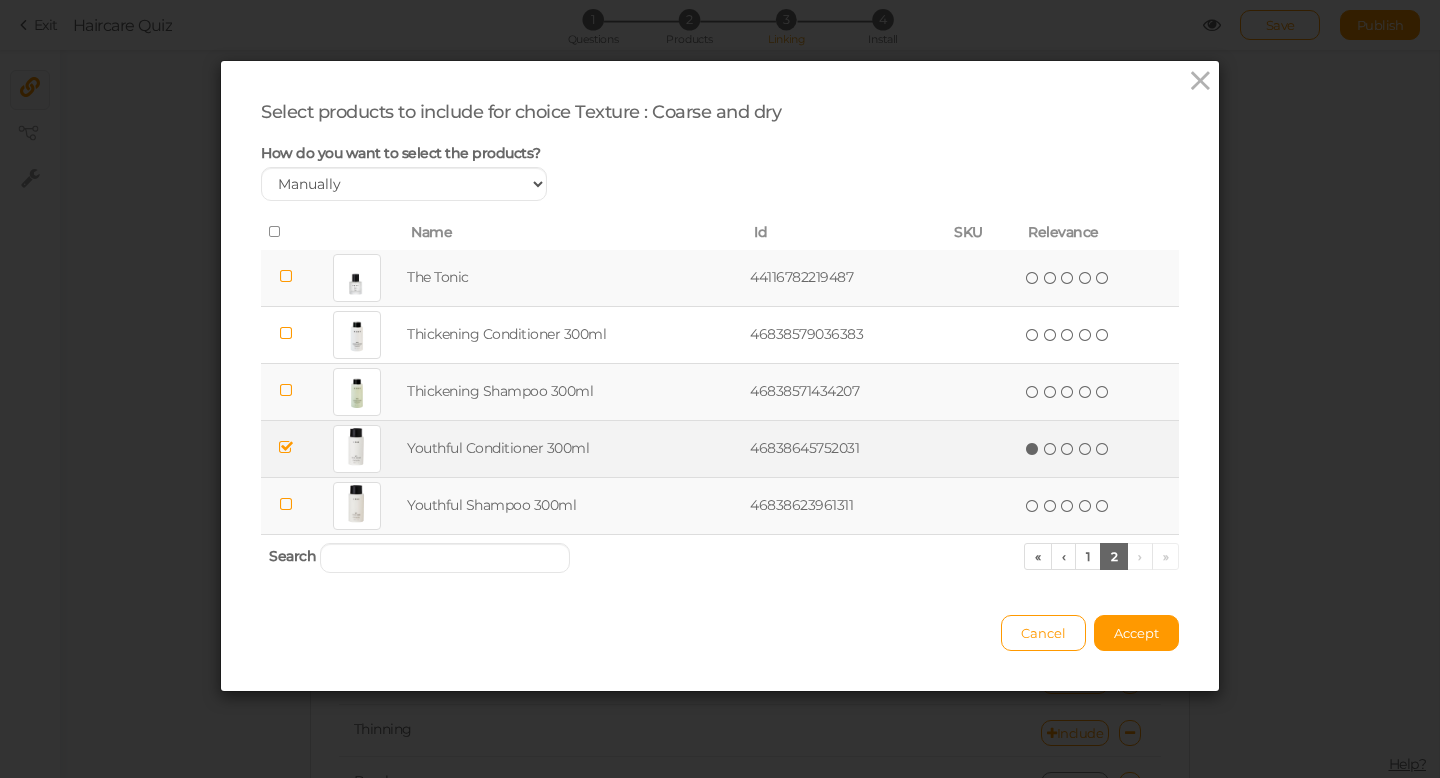 click at bounding box center (286, 504) 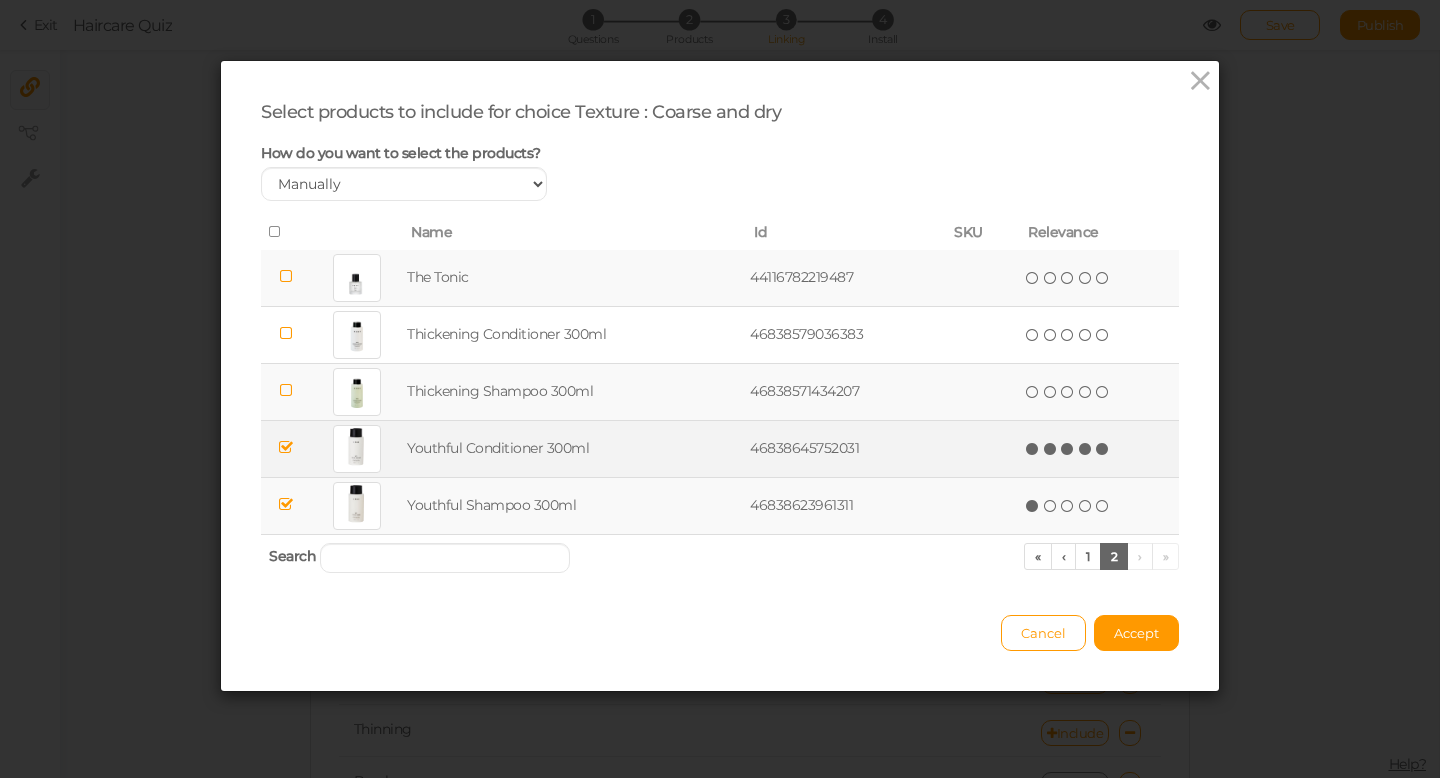 click at bounding box center [1103, 449] 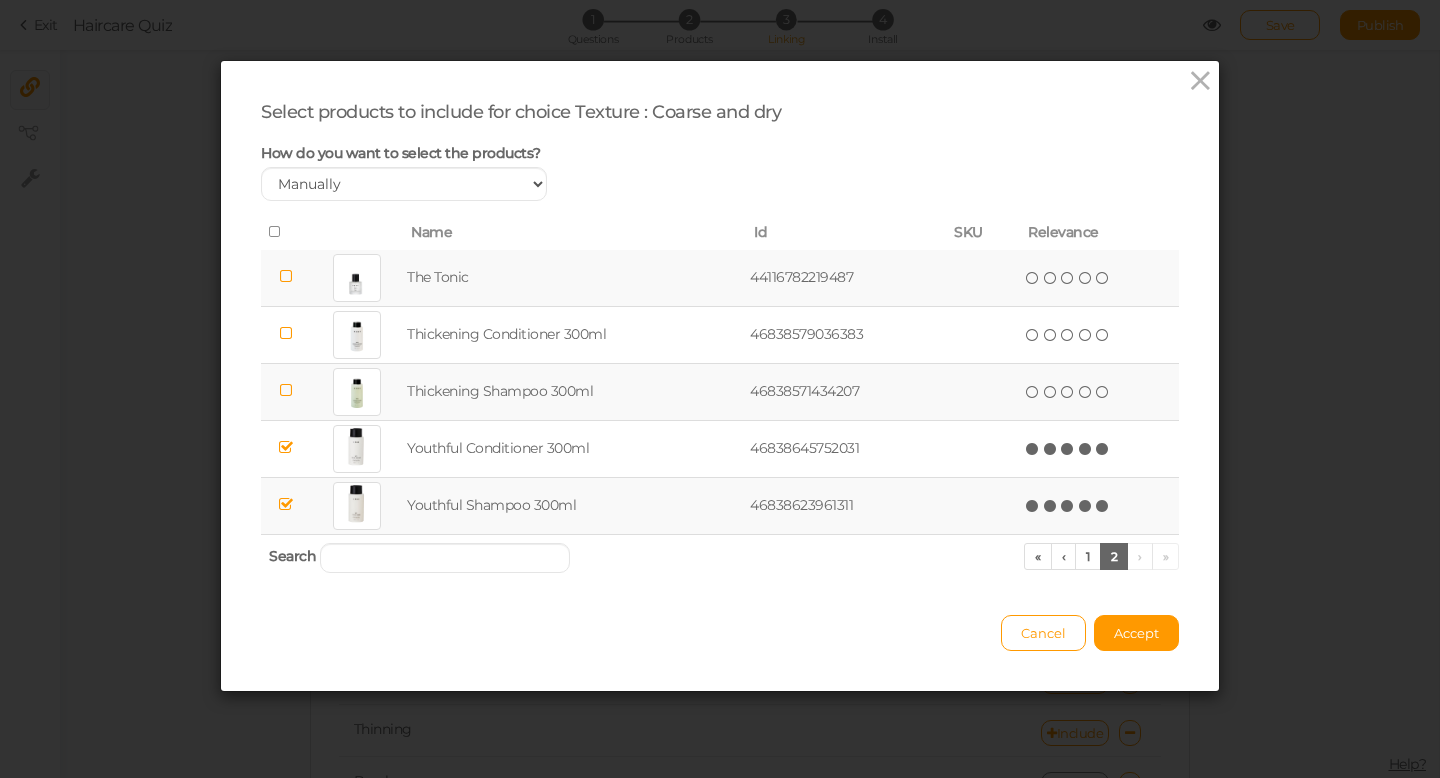 click at bounding box center (1103, 506) 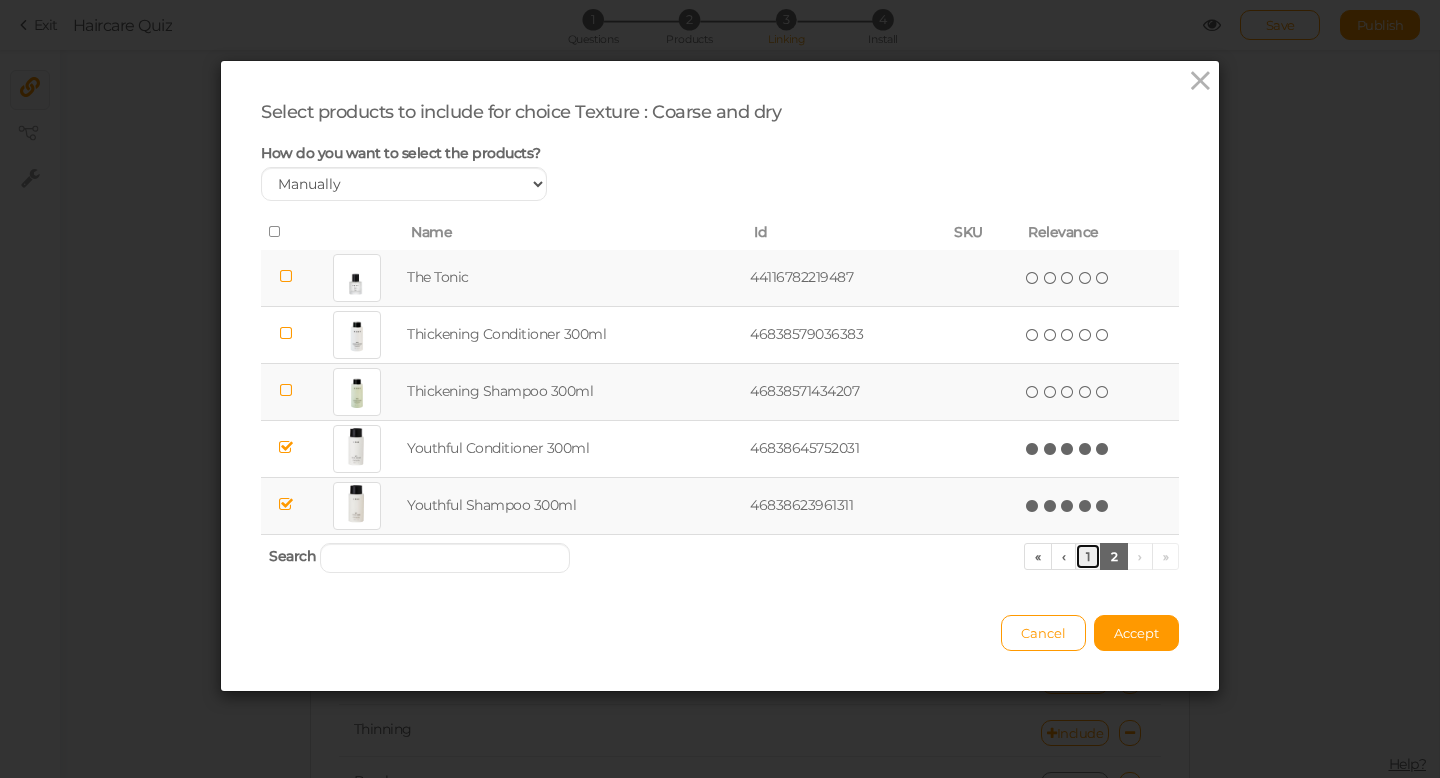 click on "1" at bounding box center (1088, 556) 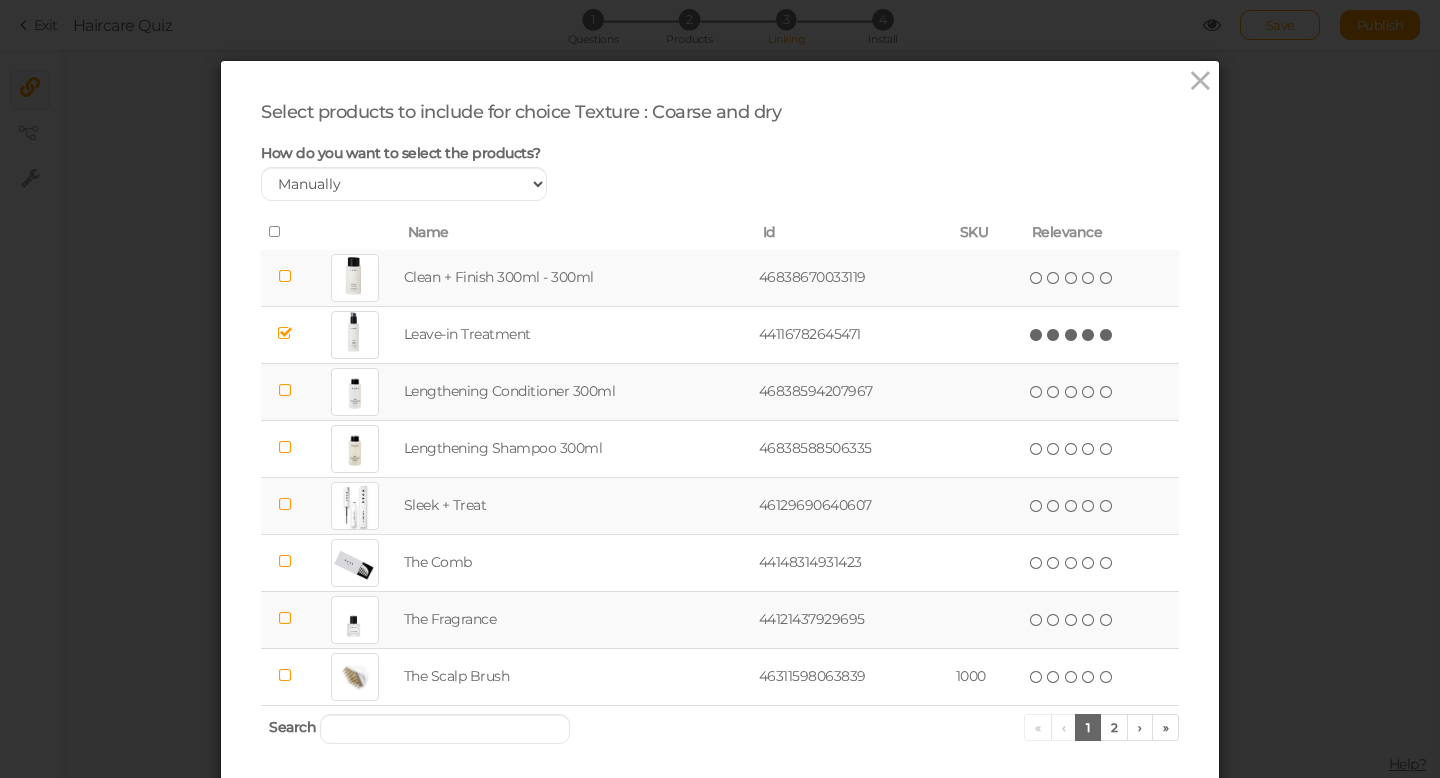 click at bounding box center (285, 504) 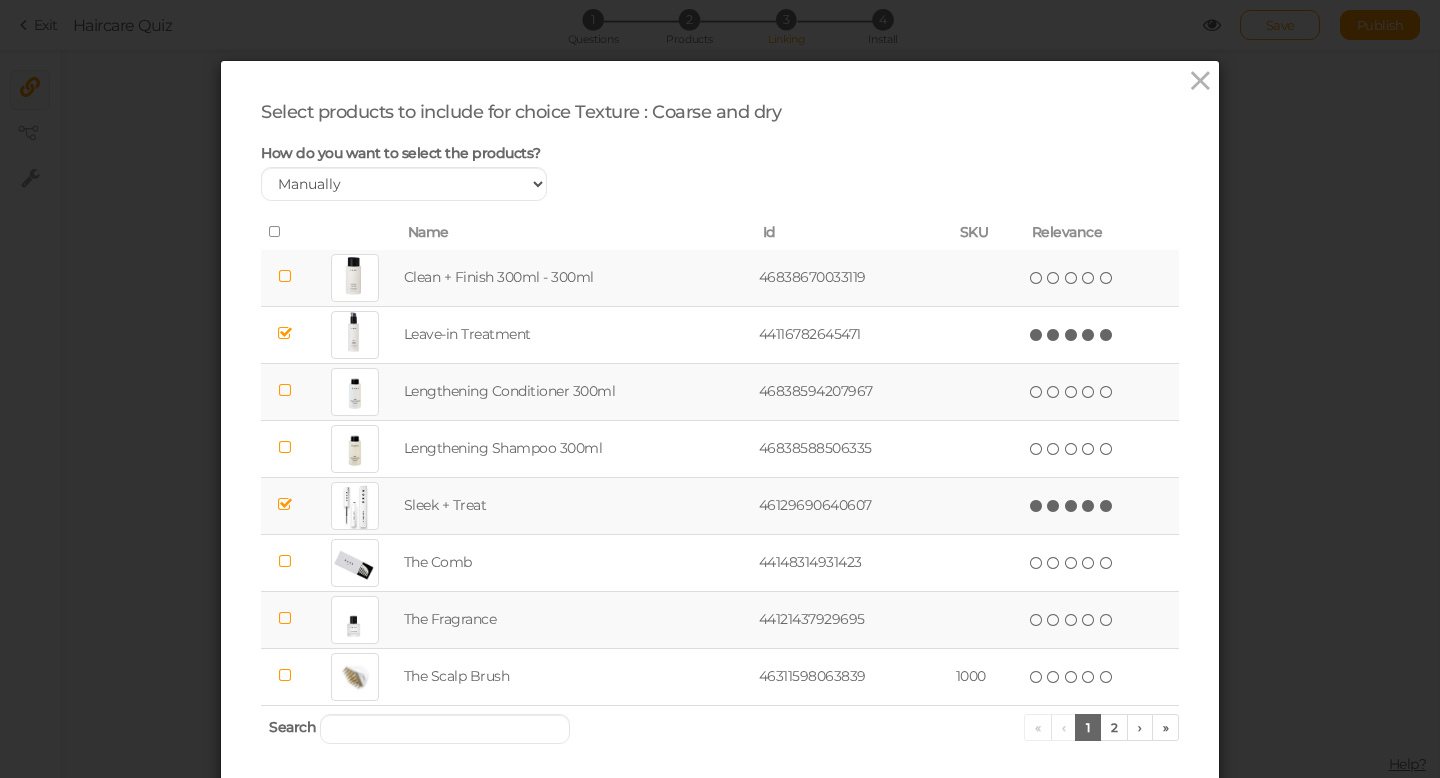 click at bounding box center (1107, 506) 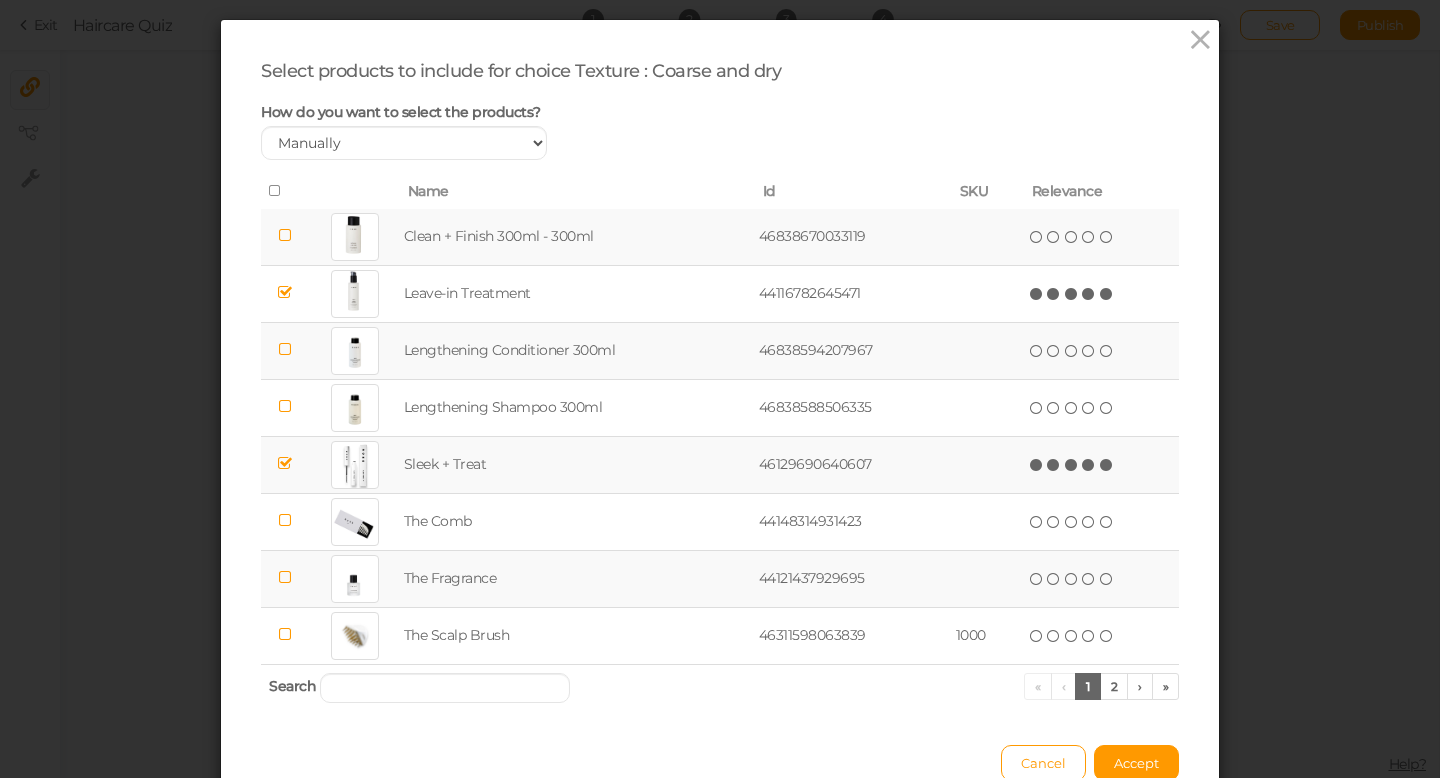 scroll, scrollTop: 51, scrollLeft: 0, axis: vertical 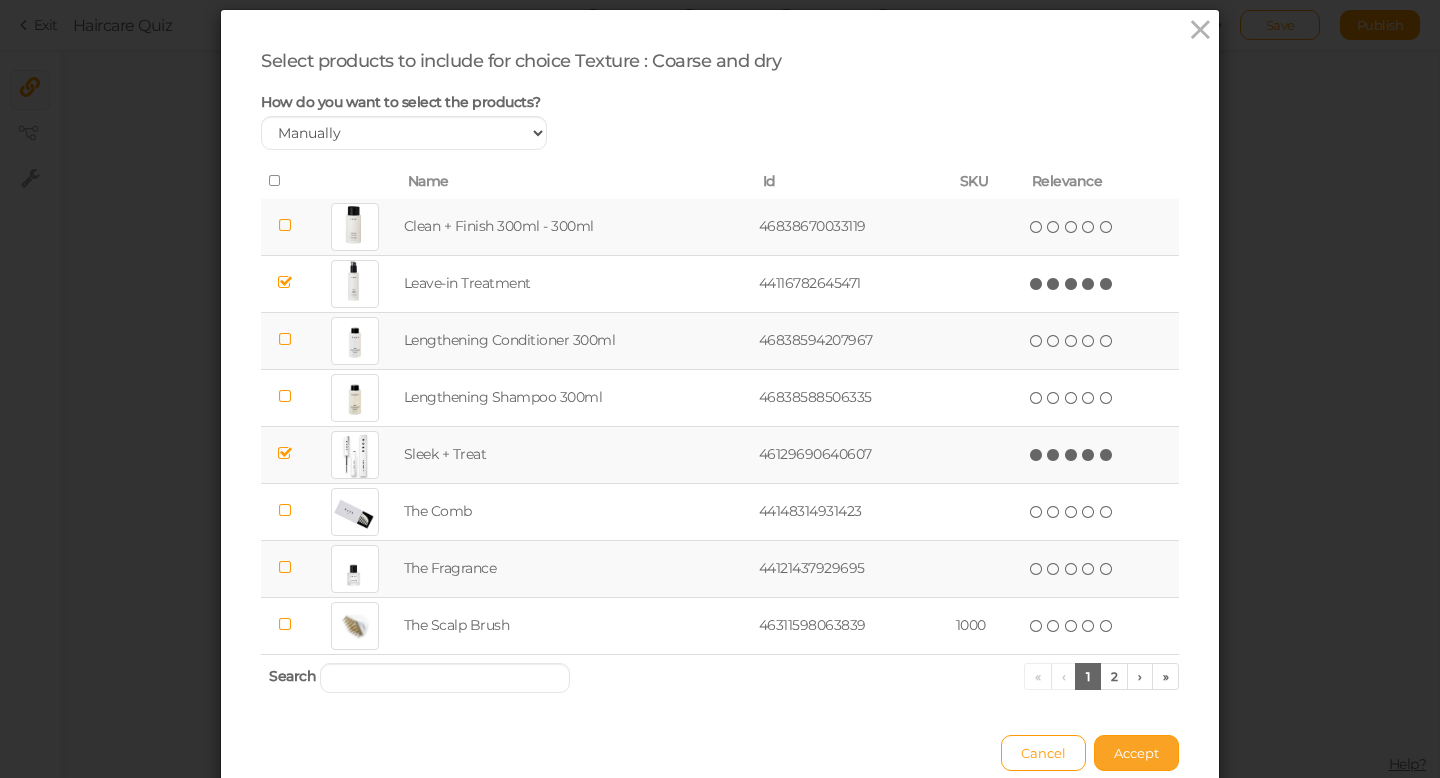 click on "Accept" at bounding box center [1136, 753] 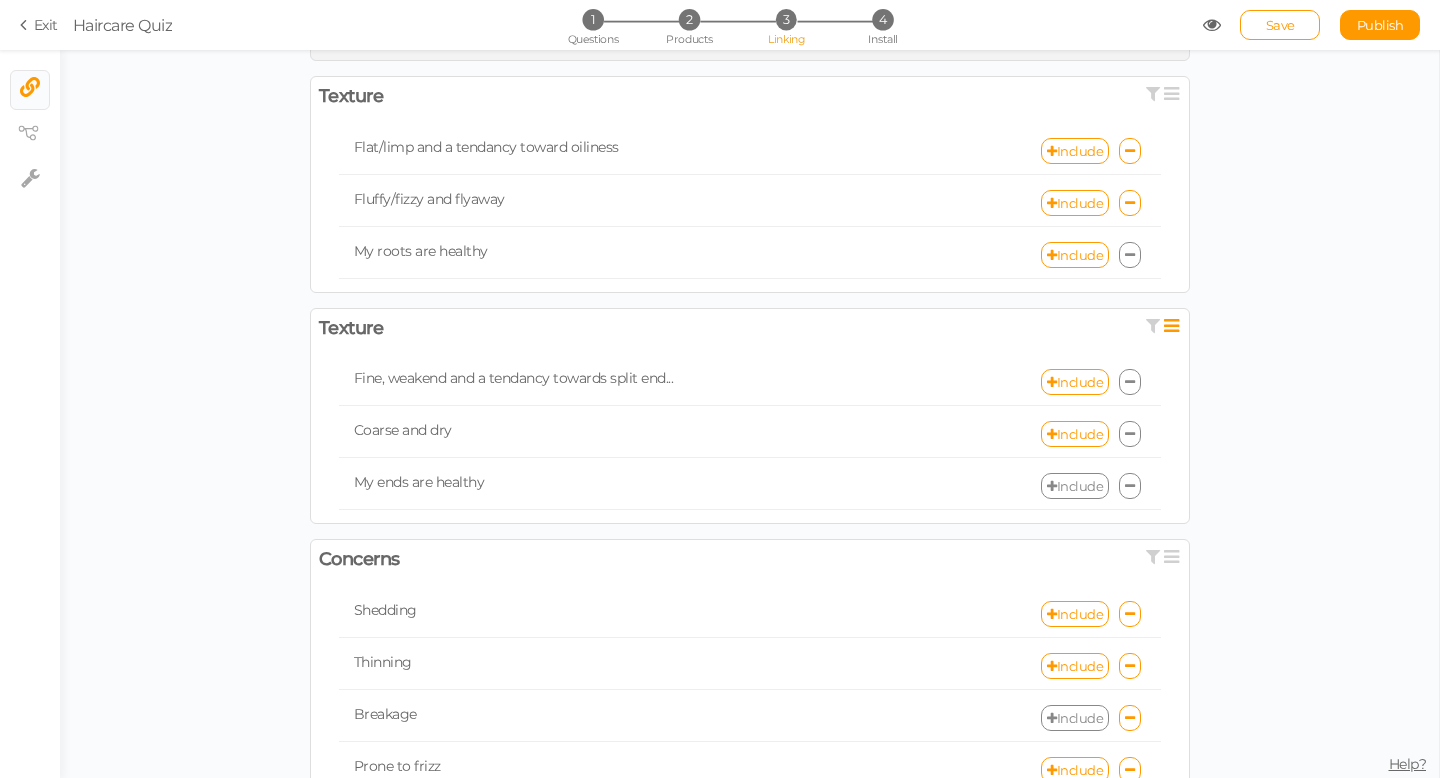 scroll, scrollTop: 71, scrollLeft: 0, axis: vertical 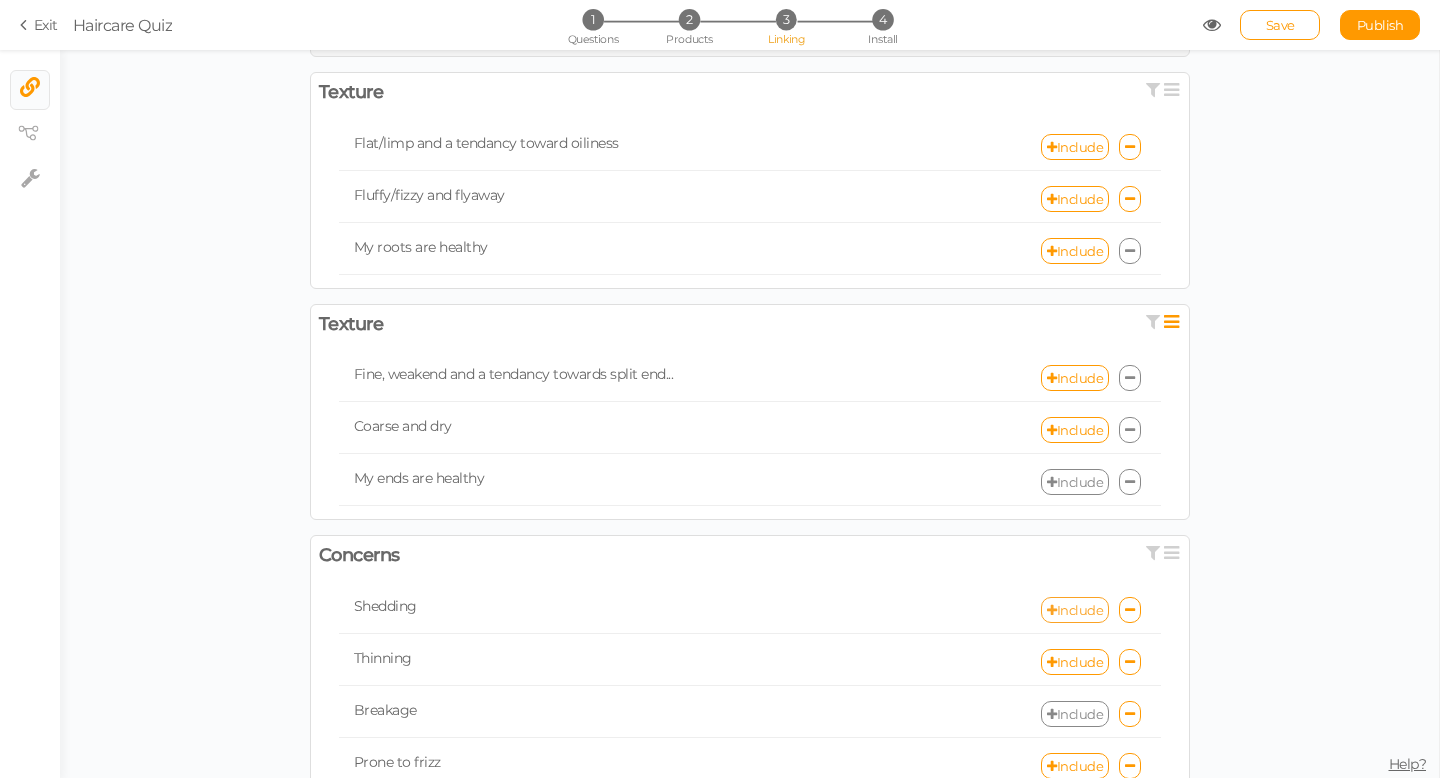click on "Include" at bounding box center [1075, 610] 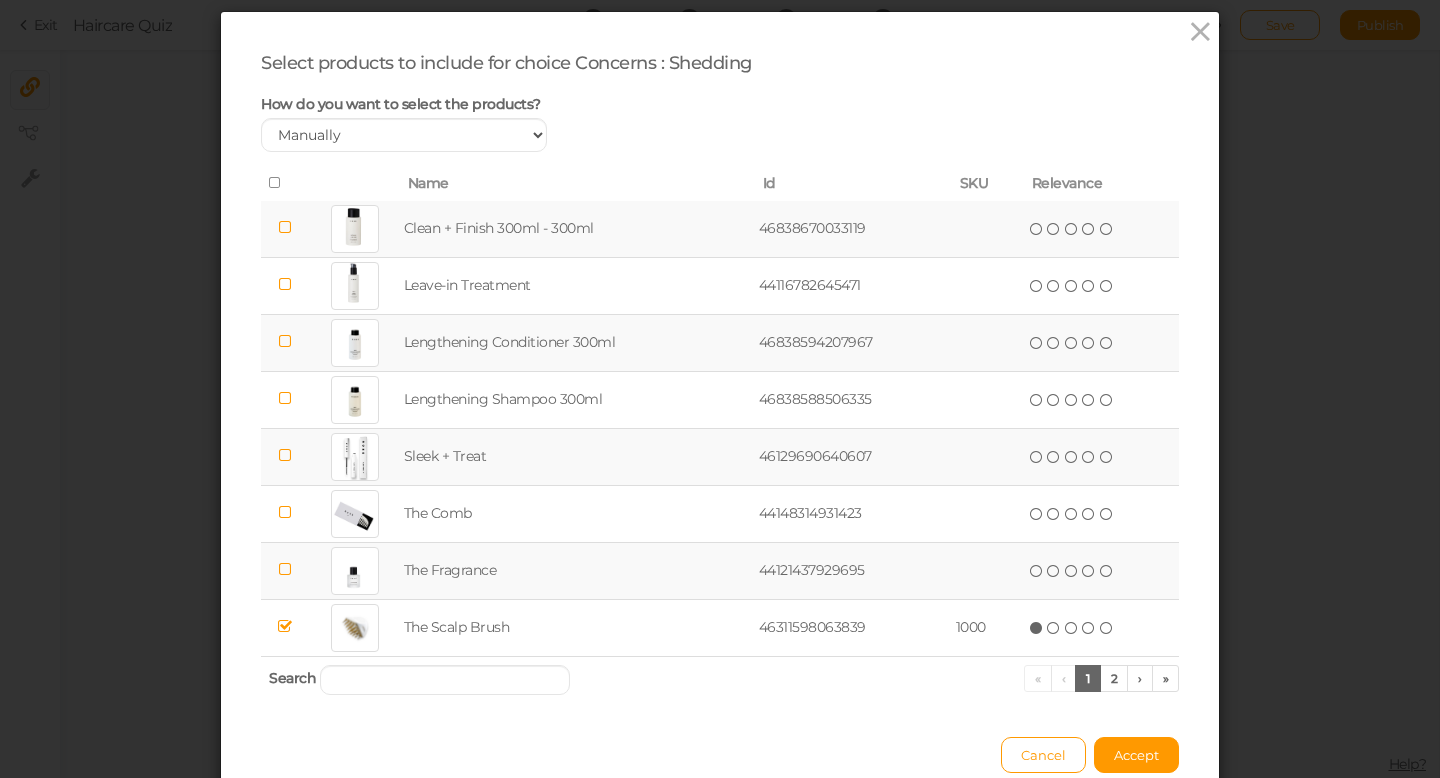 scroll, scrollTop: 65, scrollLeft: 0, axis: vertical 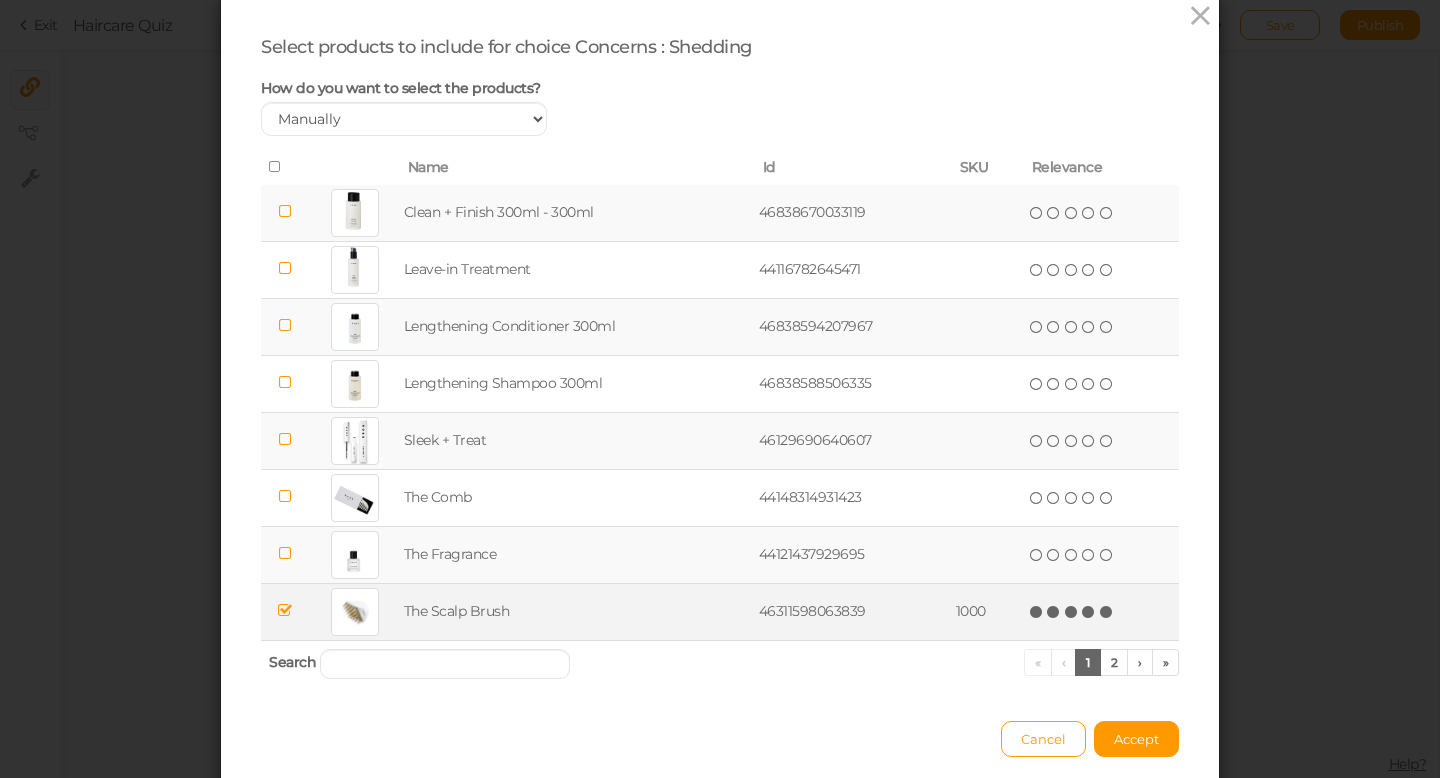 click at bounding box center [1107, 612] 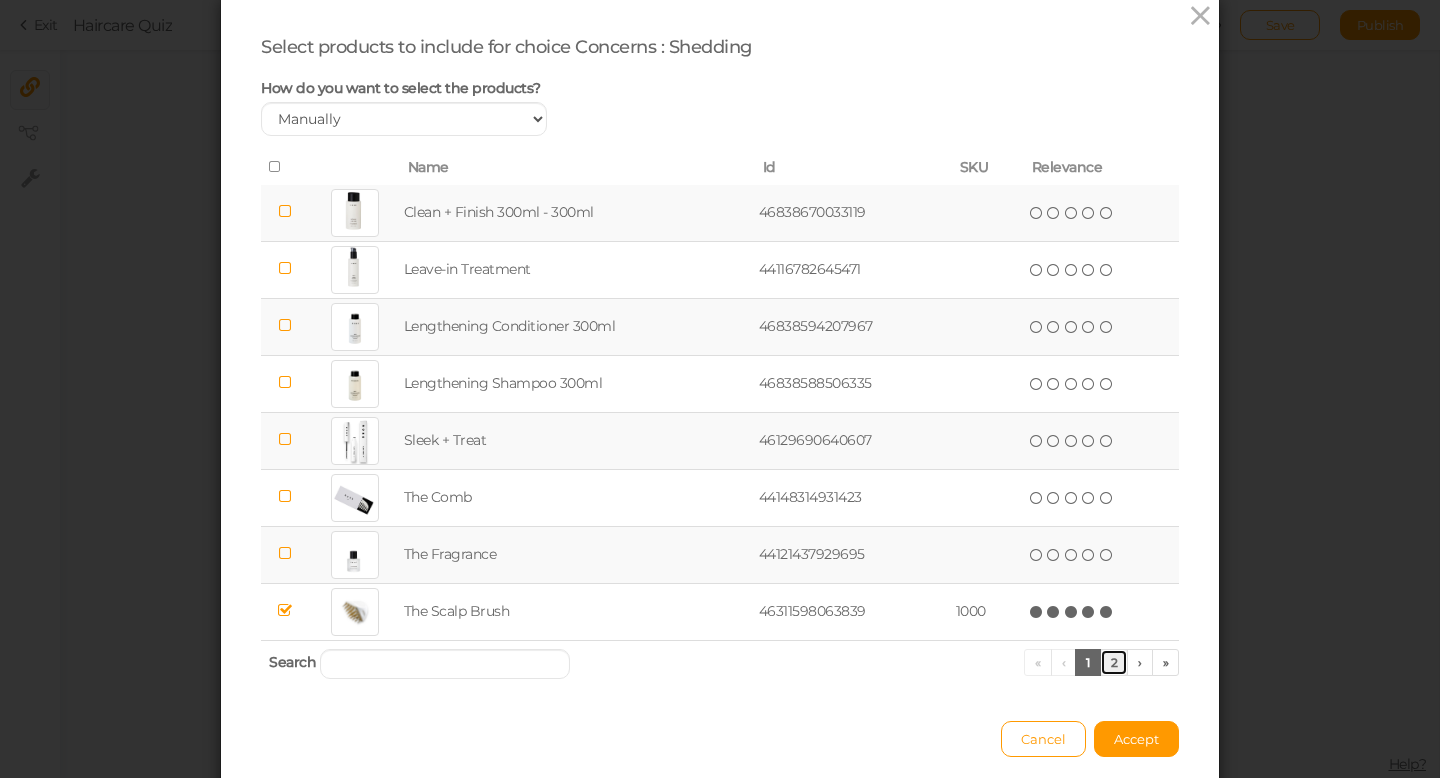 click on "2" at bounding box center (1114, 662) 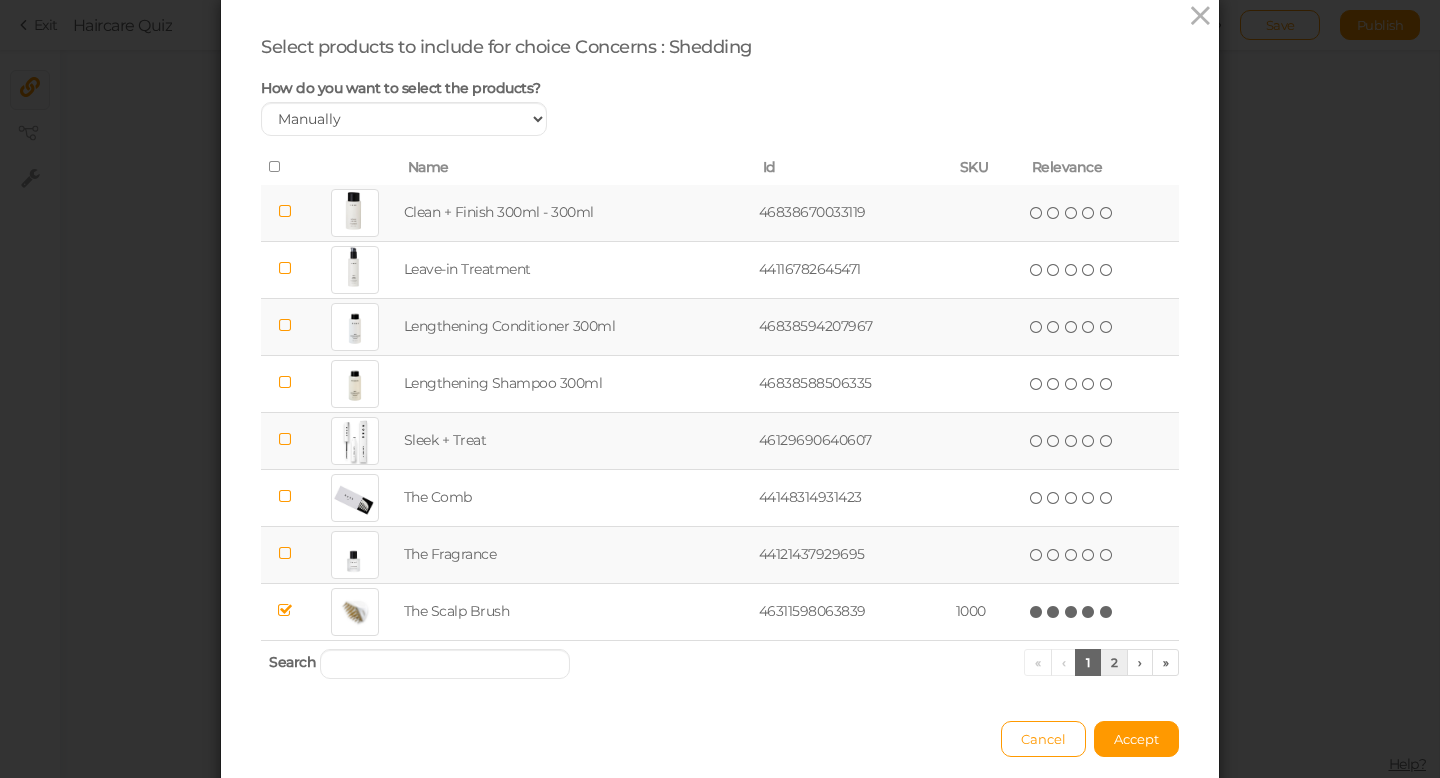 scroll, scrollTop: 0, scrollLeft: 0, axis: both 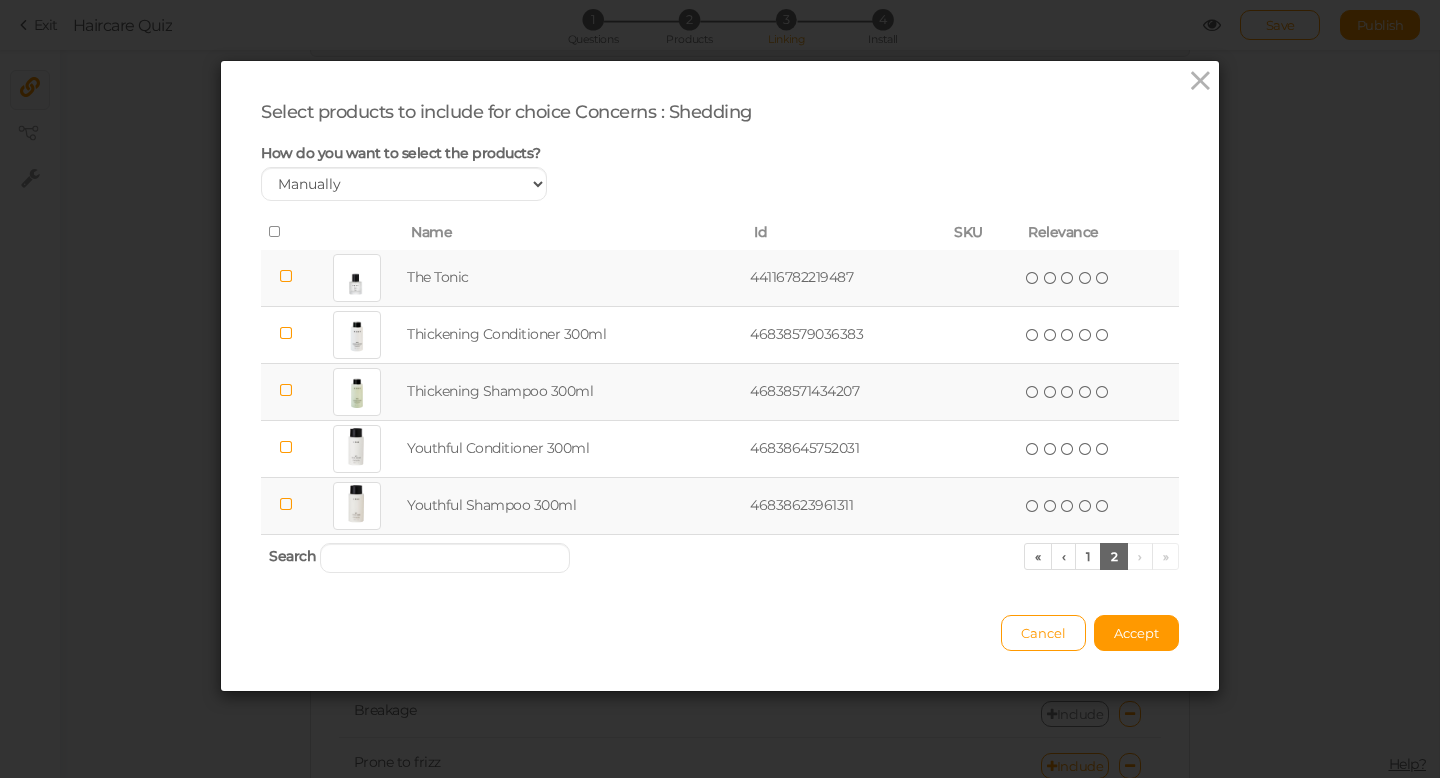 click at bounding box center (286, 276) 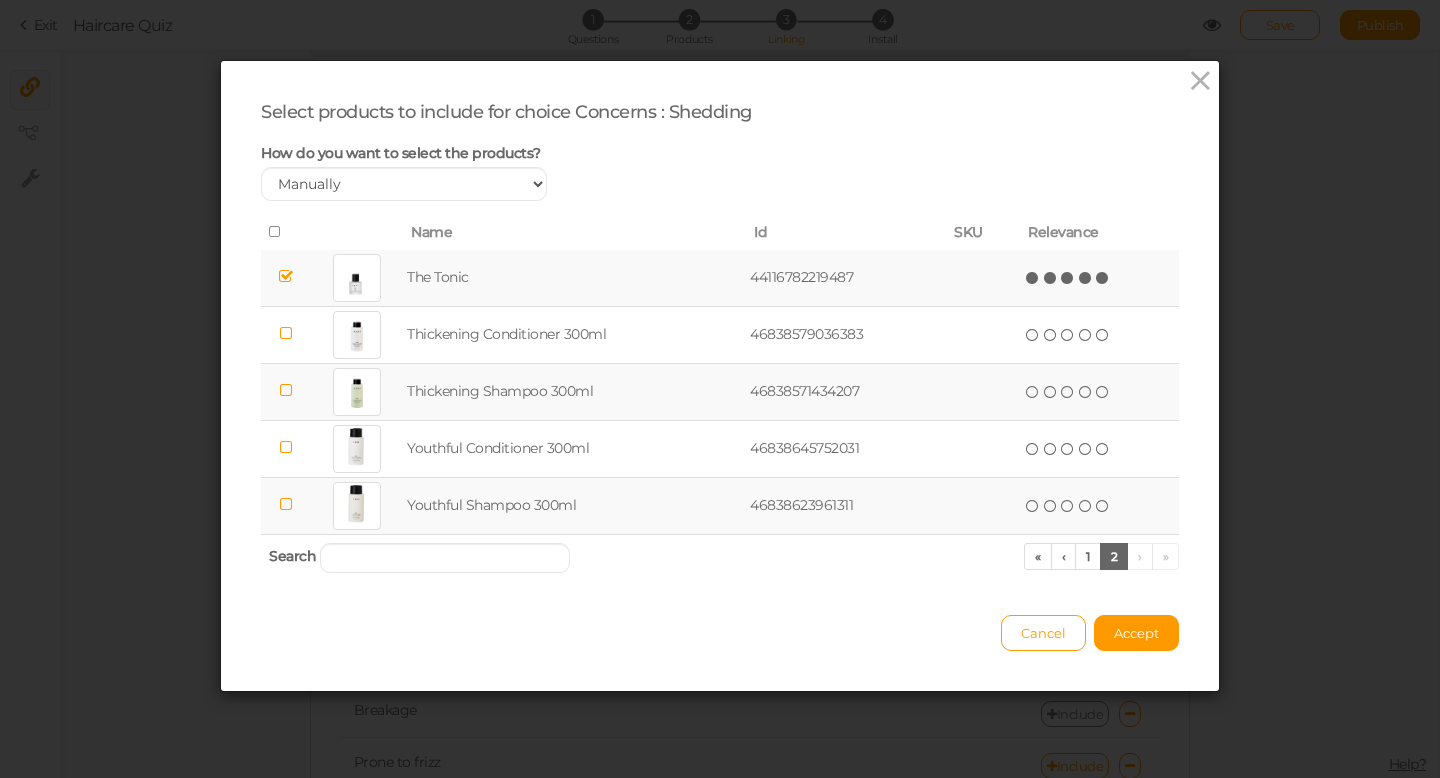 click at bounding box center [1103, 278] 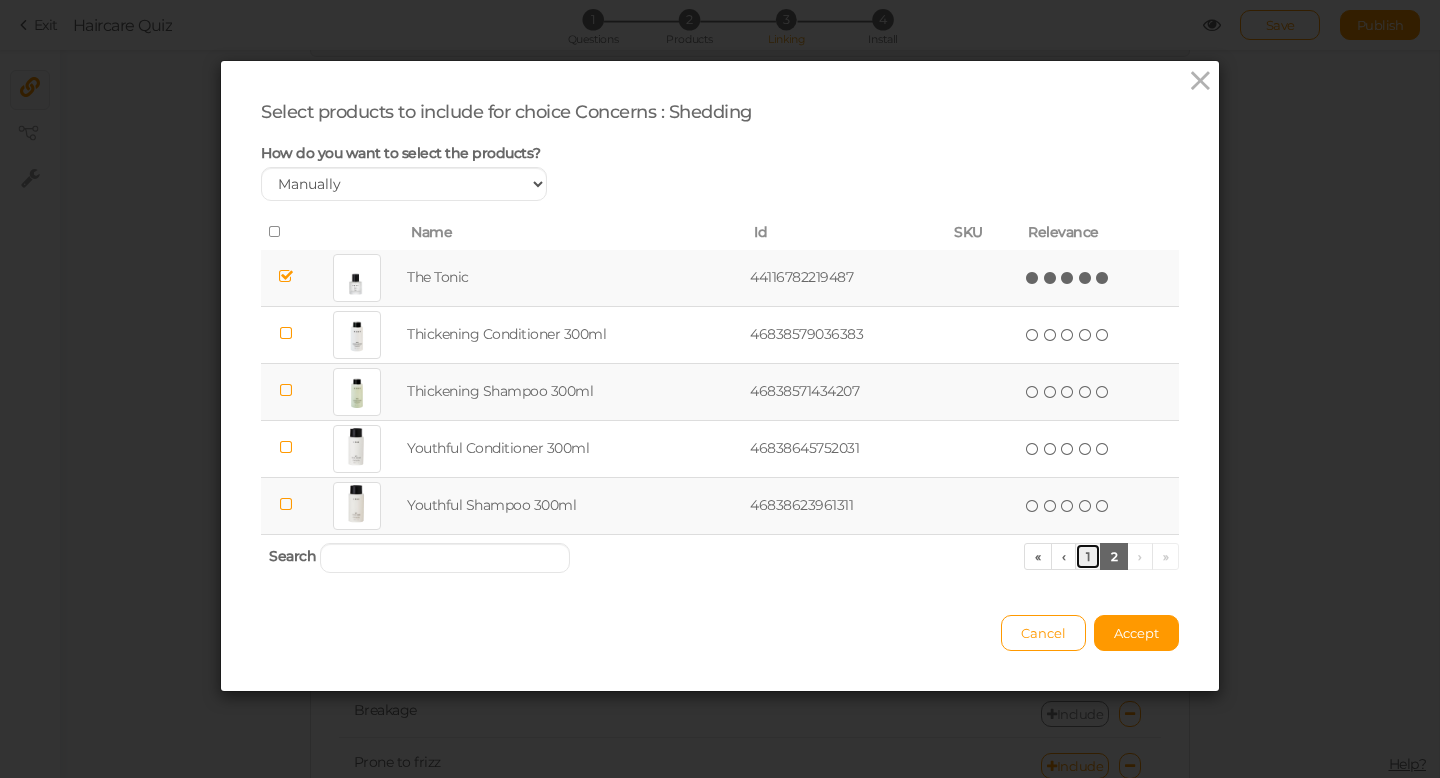 click on "1" at bounding box center [1088, 556] 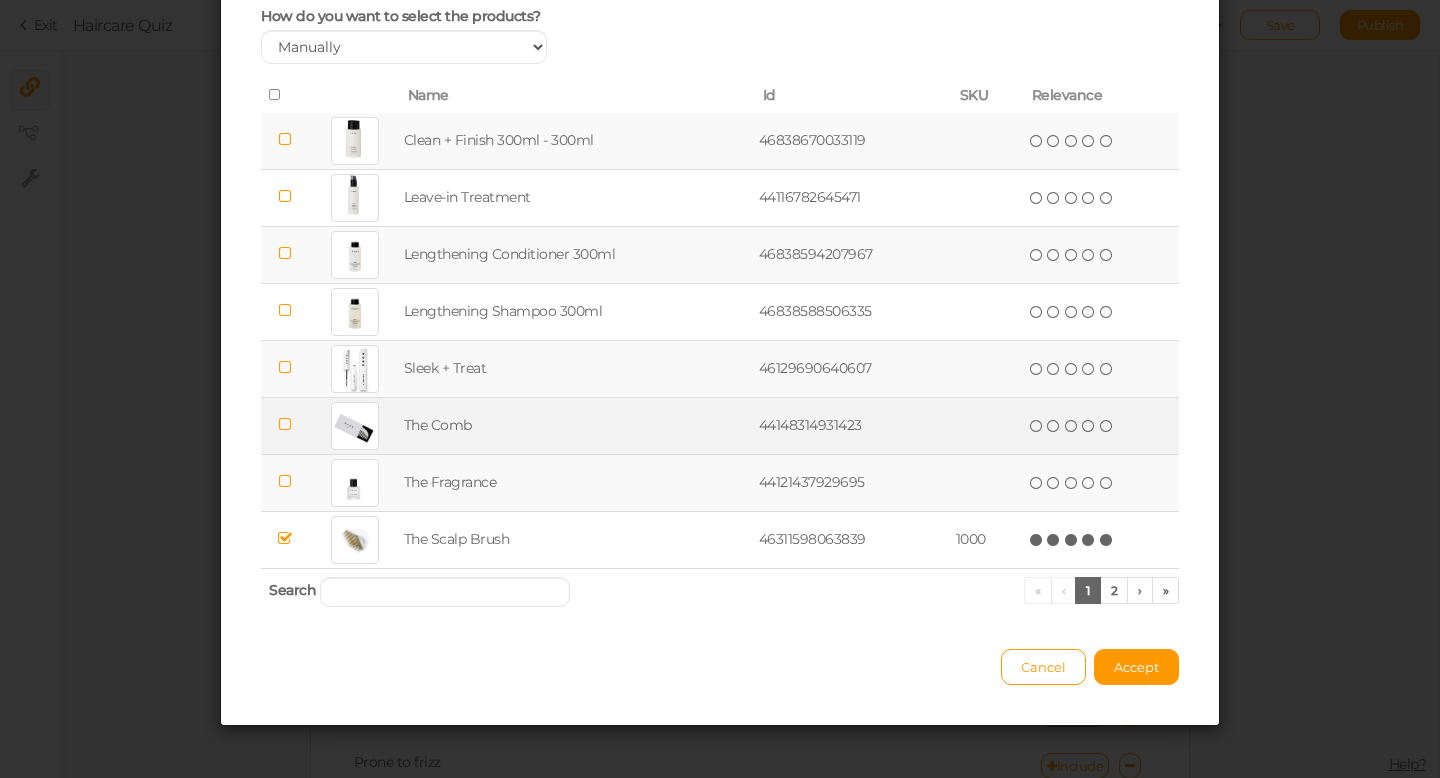 scroll, scrollTop: 144, scrollLeft: 0, axis: vertical 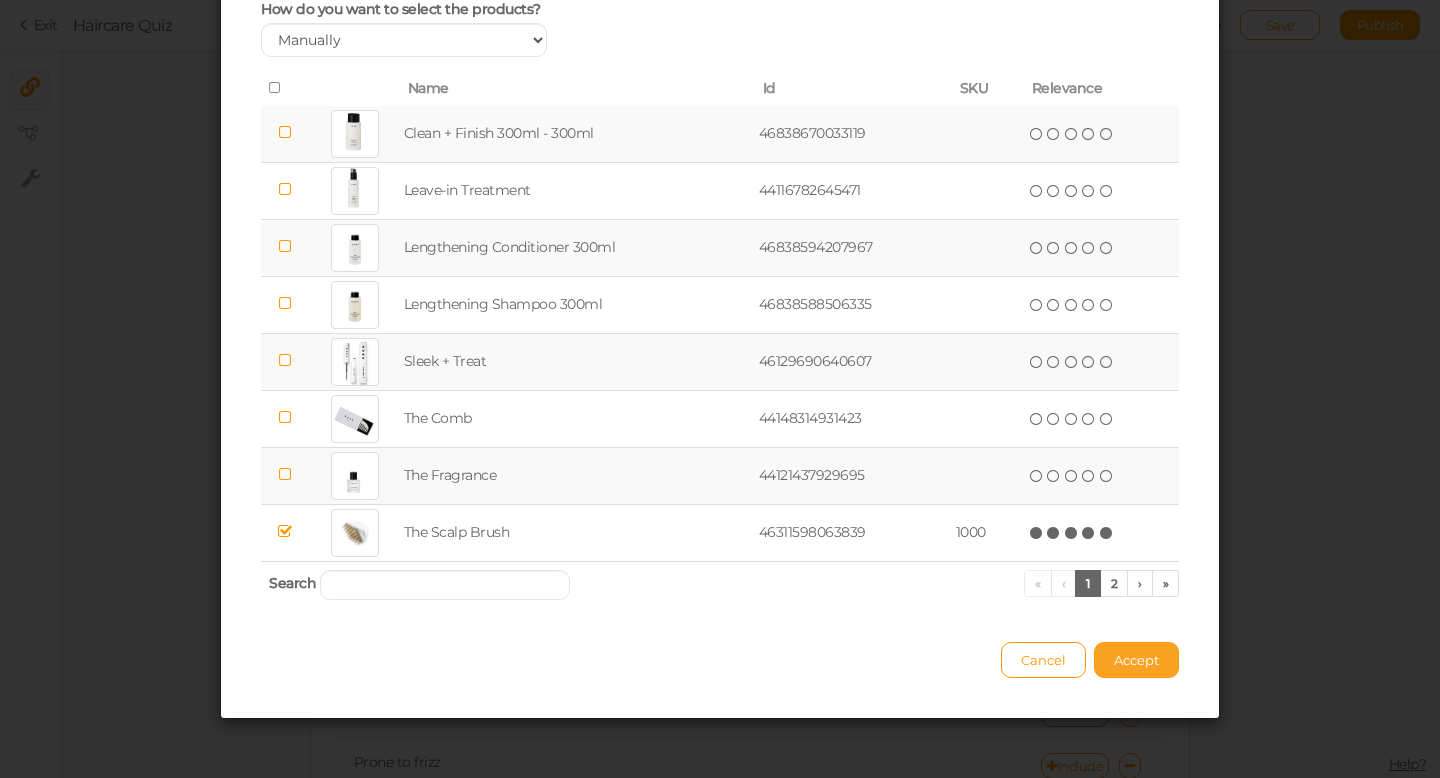 click on "Accept" at bounding box center [1136, 660] 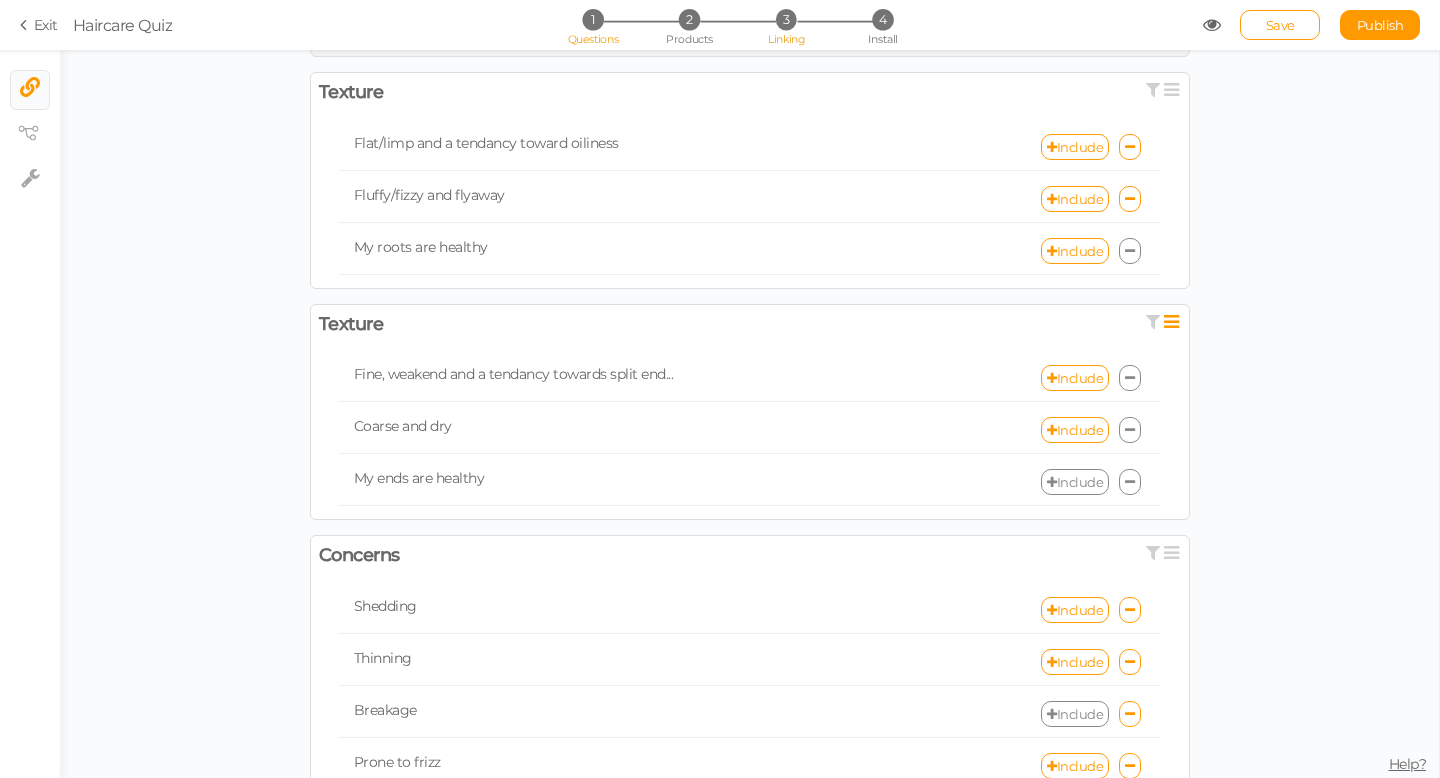 click on "1" at bounding box center [592, 19] 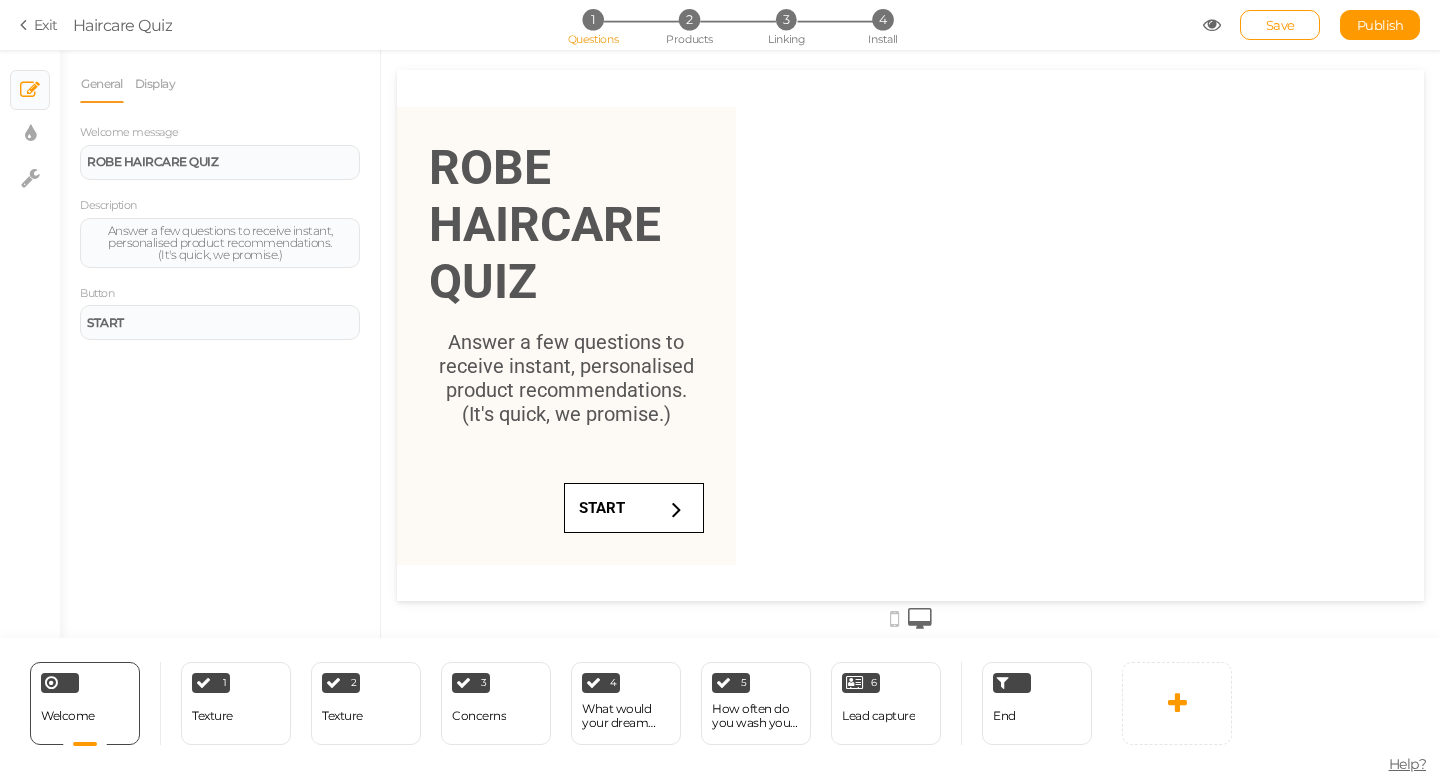 scroll, scrollTop: 0, scrollLeft: 0, axis: both 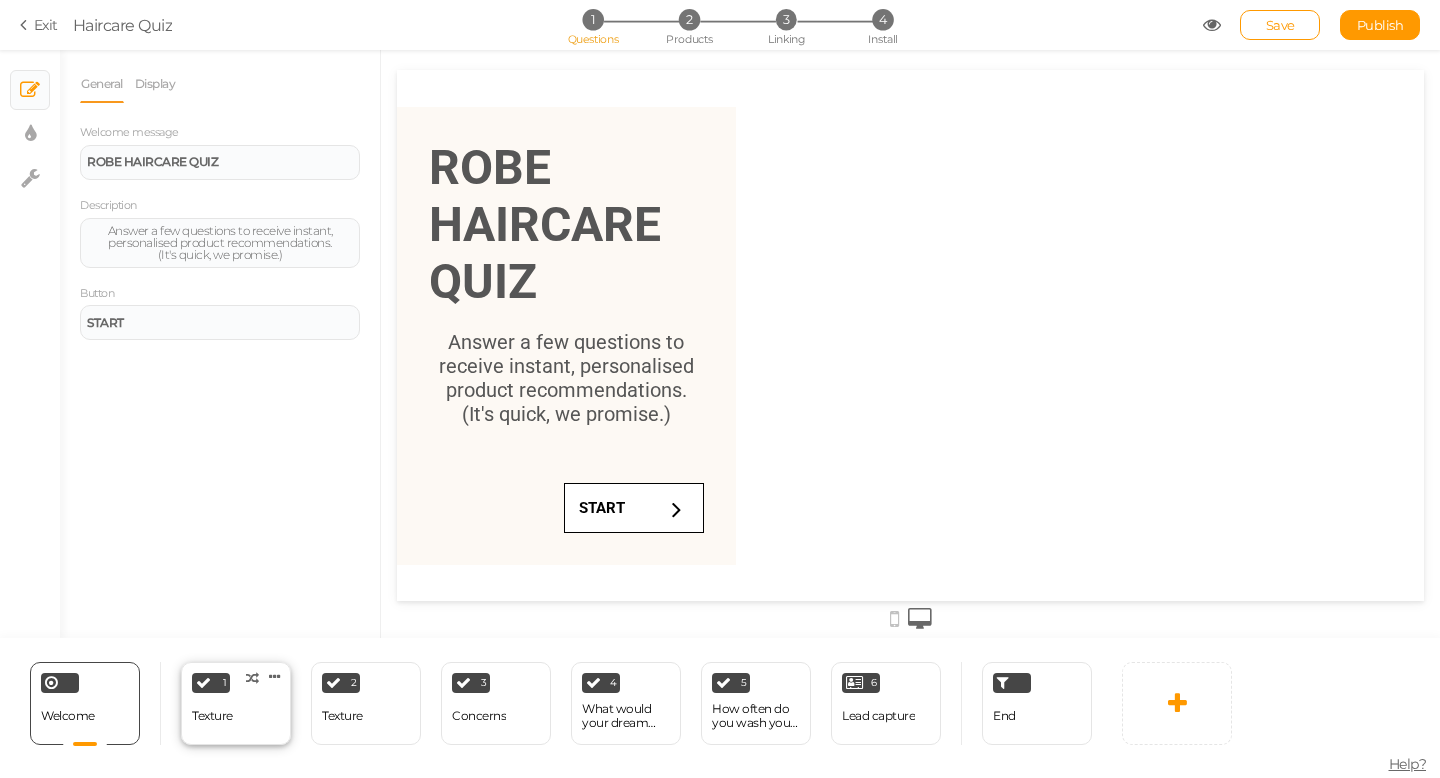 click on "1         Texture         × Define the conditions to show this slide.                     Clone             Change type             Delete" at bounding box center [236, 703] 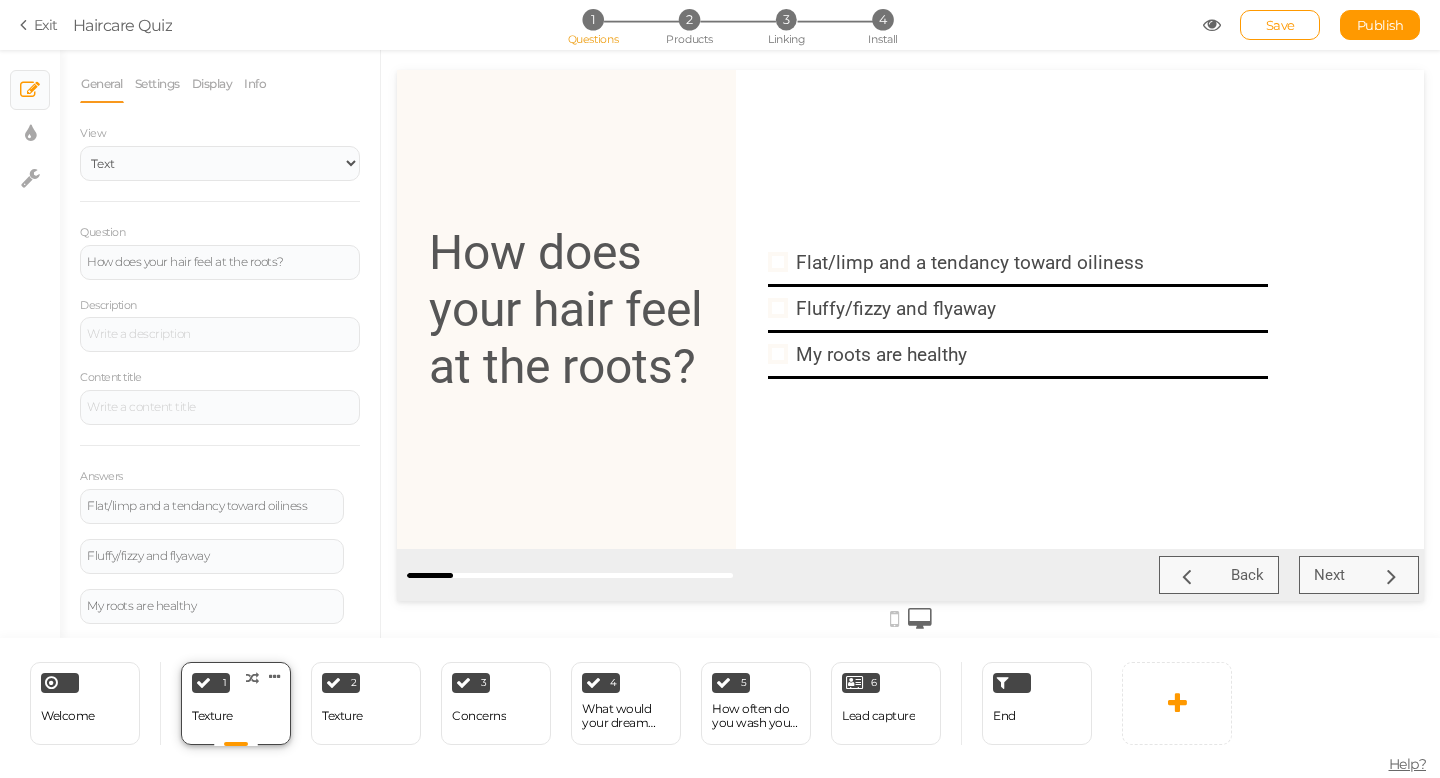 scroll, scrollTop: 0, scrollLeft: 0, axis: both 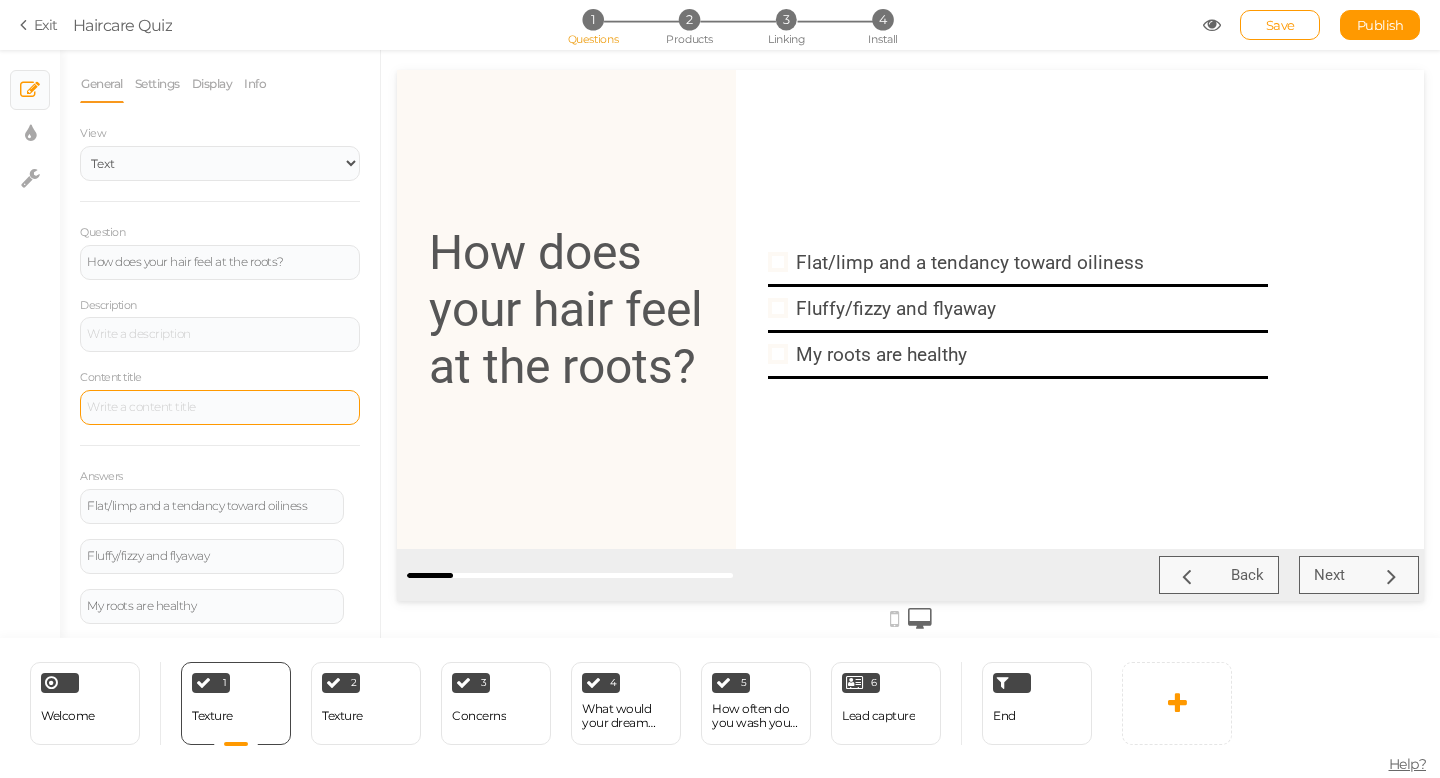 click at bounding box center (220, 408) 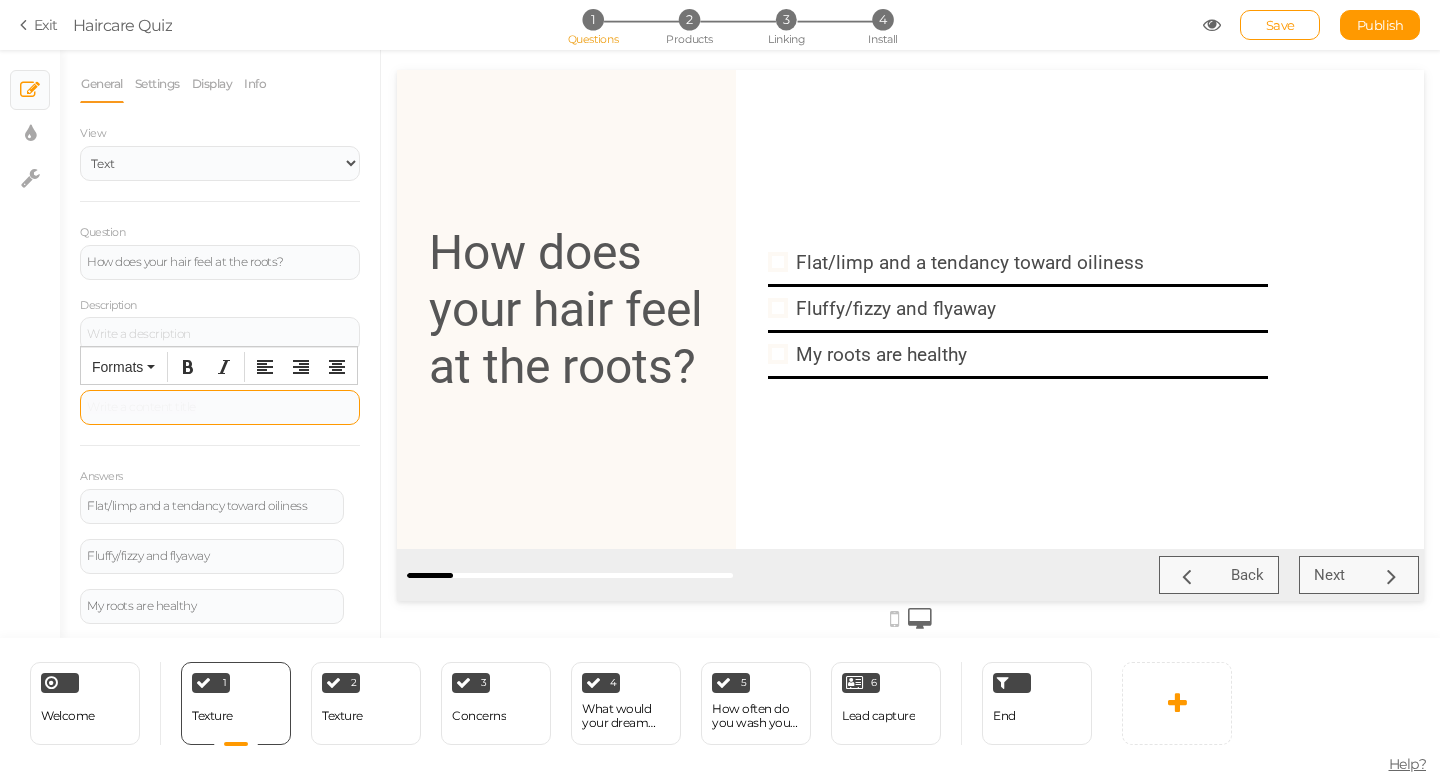 type 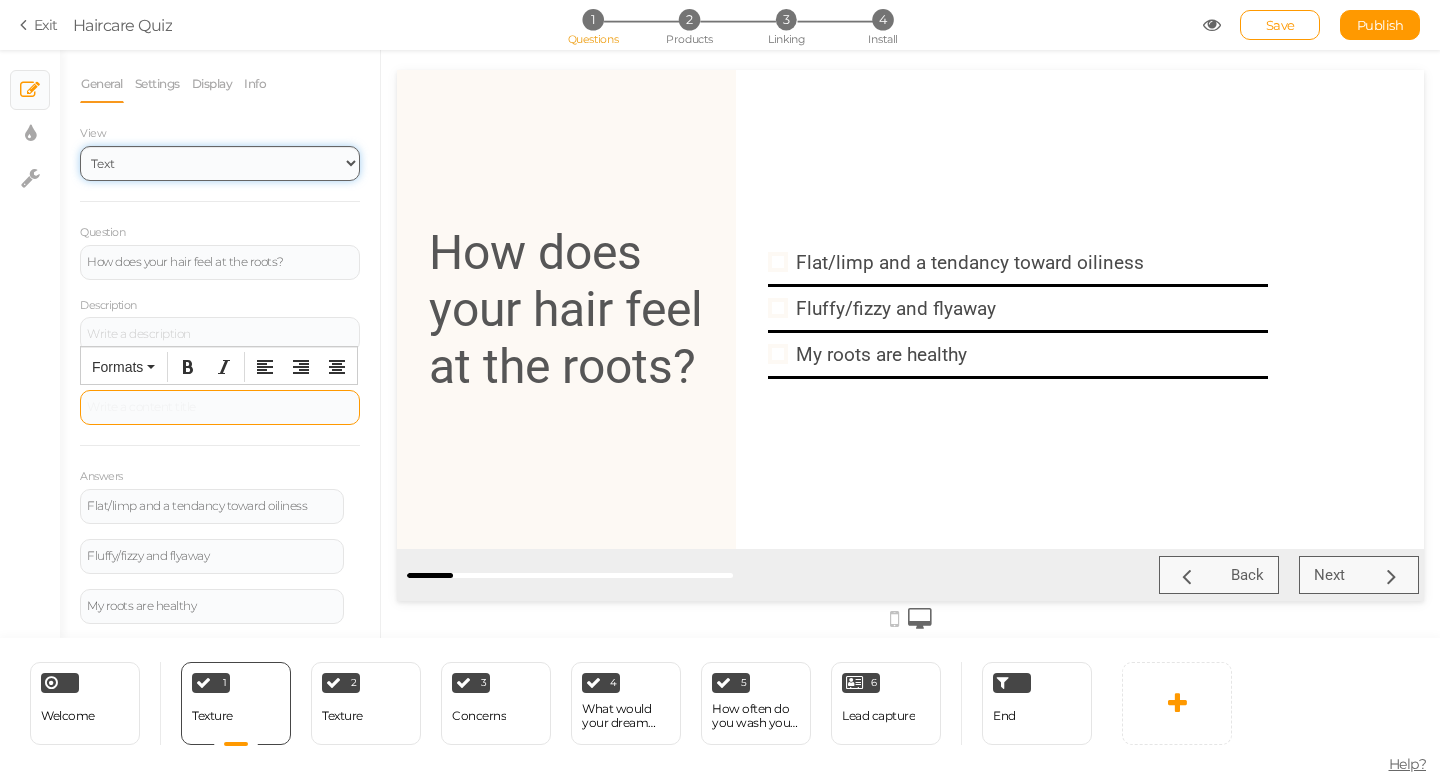 click on "Text Images" at bounding box center (220, 163) 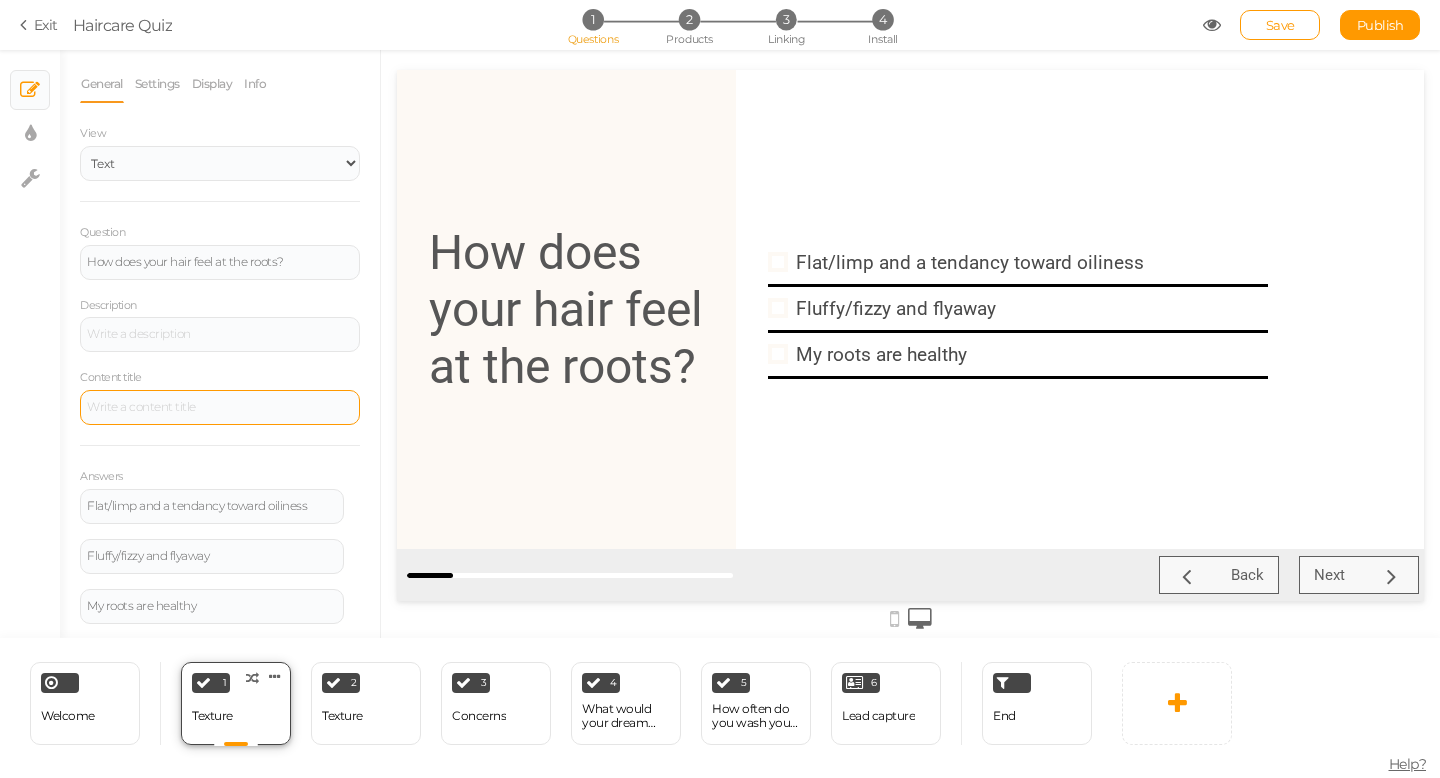 click on "Texture" at bounding box center [212, 716] 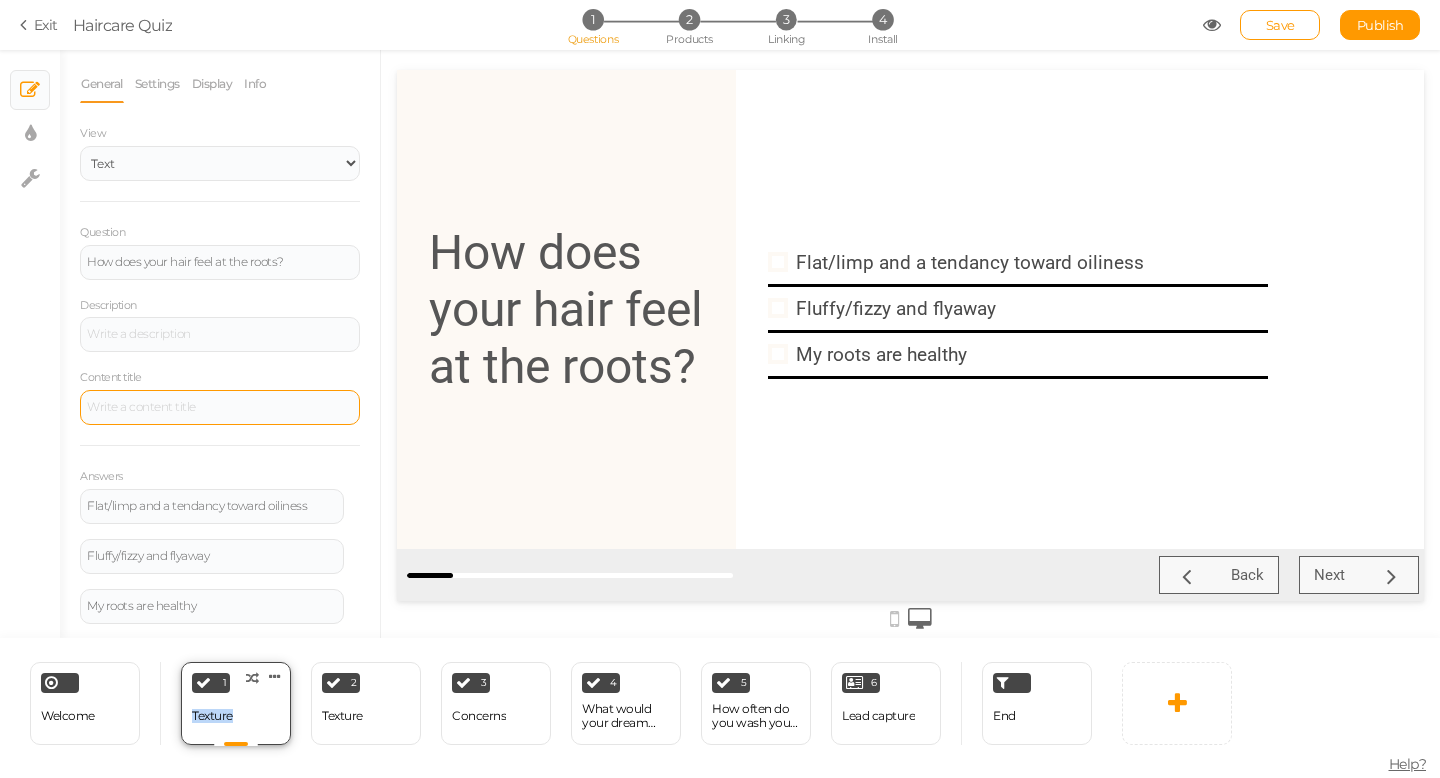 click on "Texture" at bounding box center (212, 716) 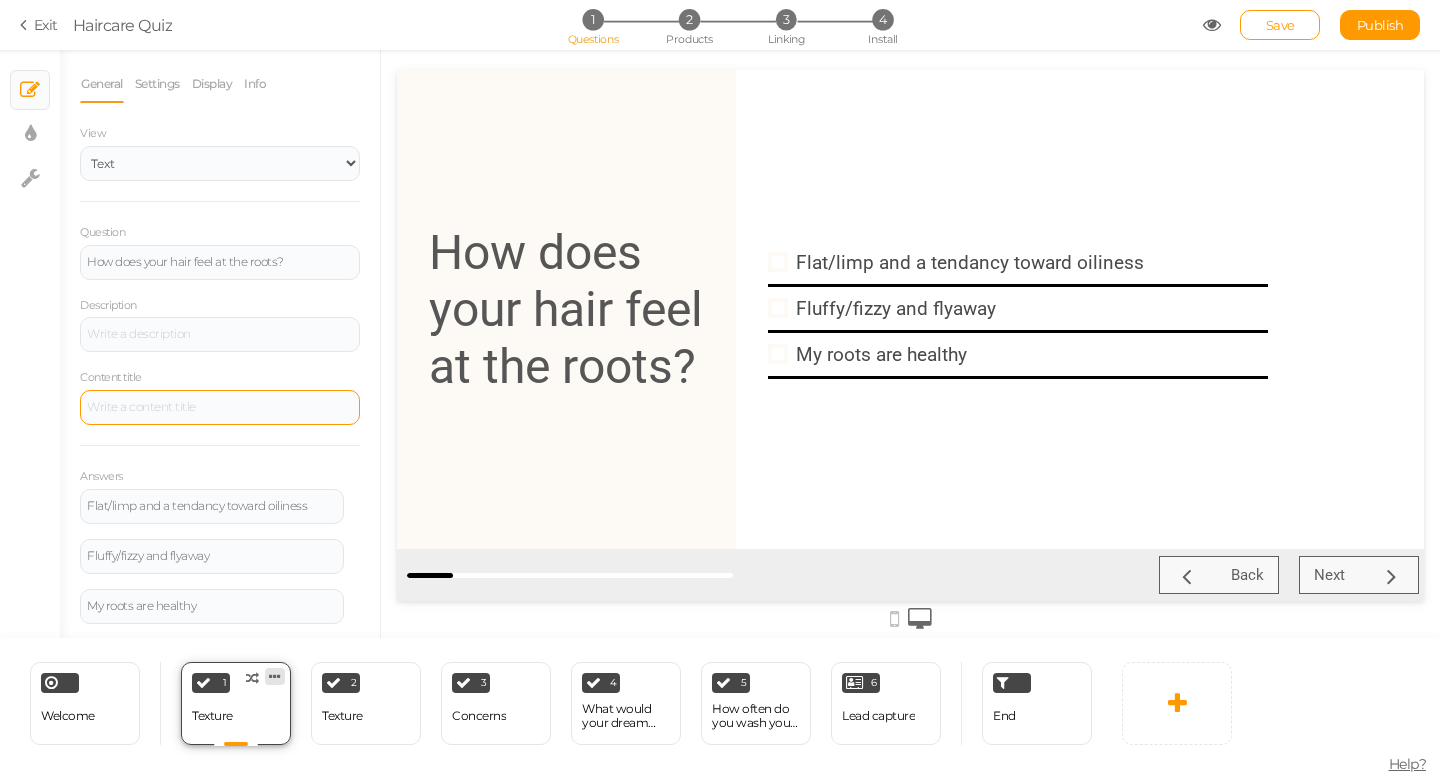click at bounding box center (275, 676) 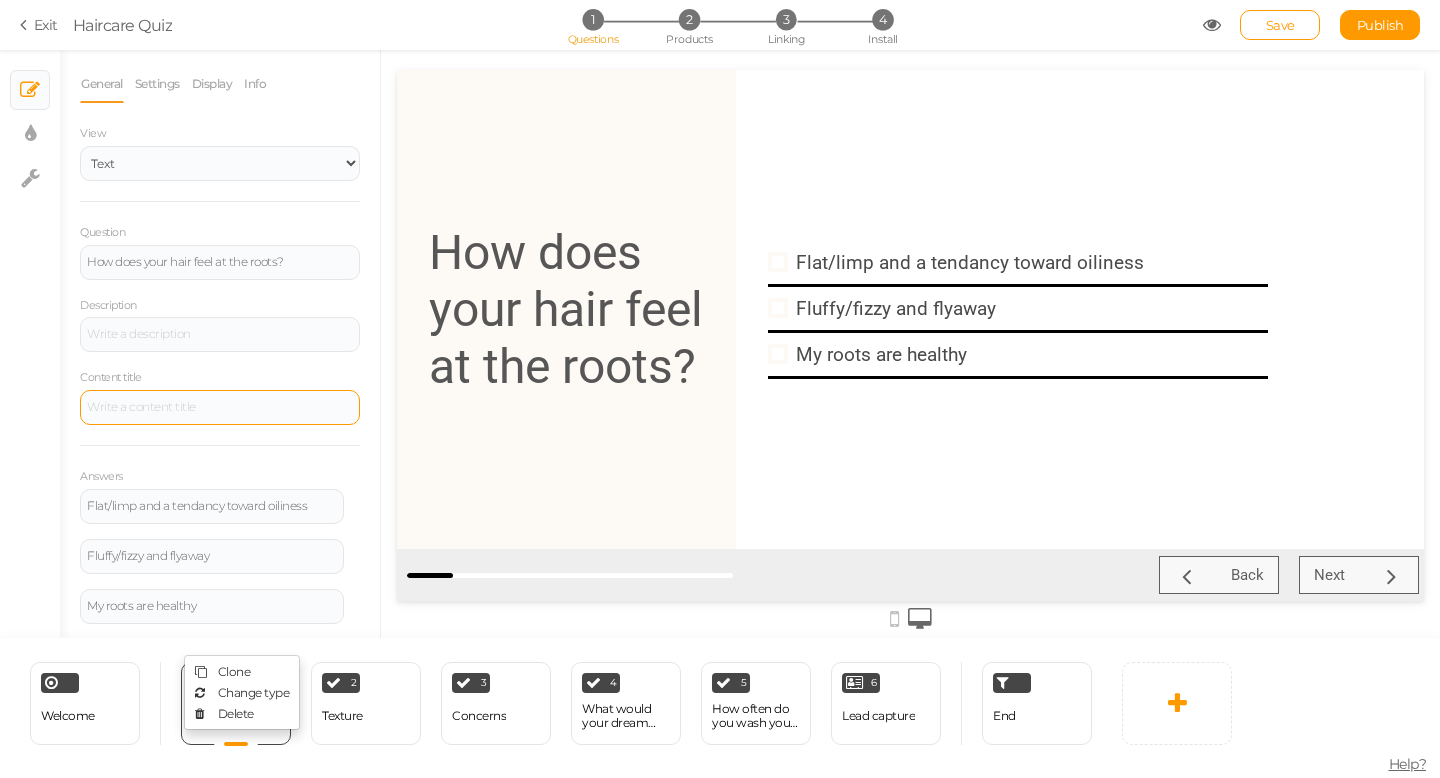 click at bounding box center [910, 617] 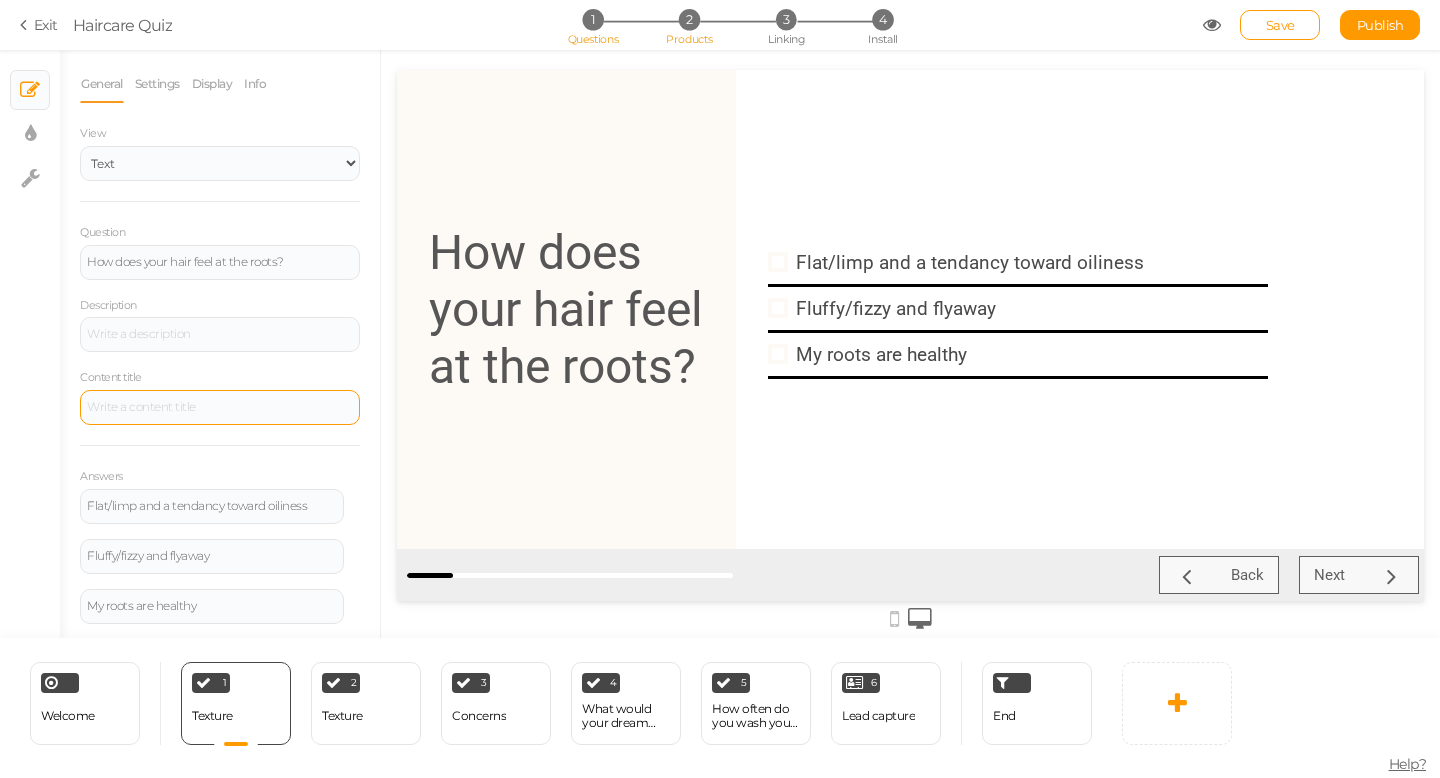 click on "2   Products" at bounding box center [689, 19] 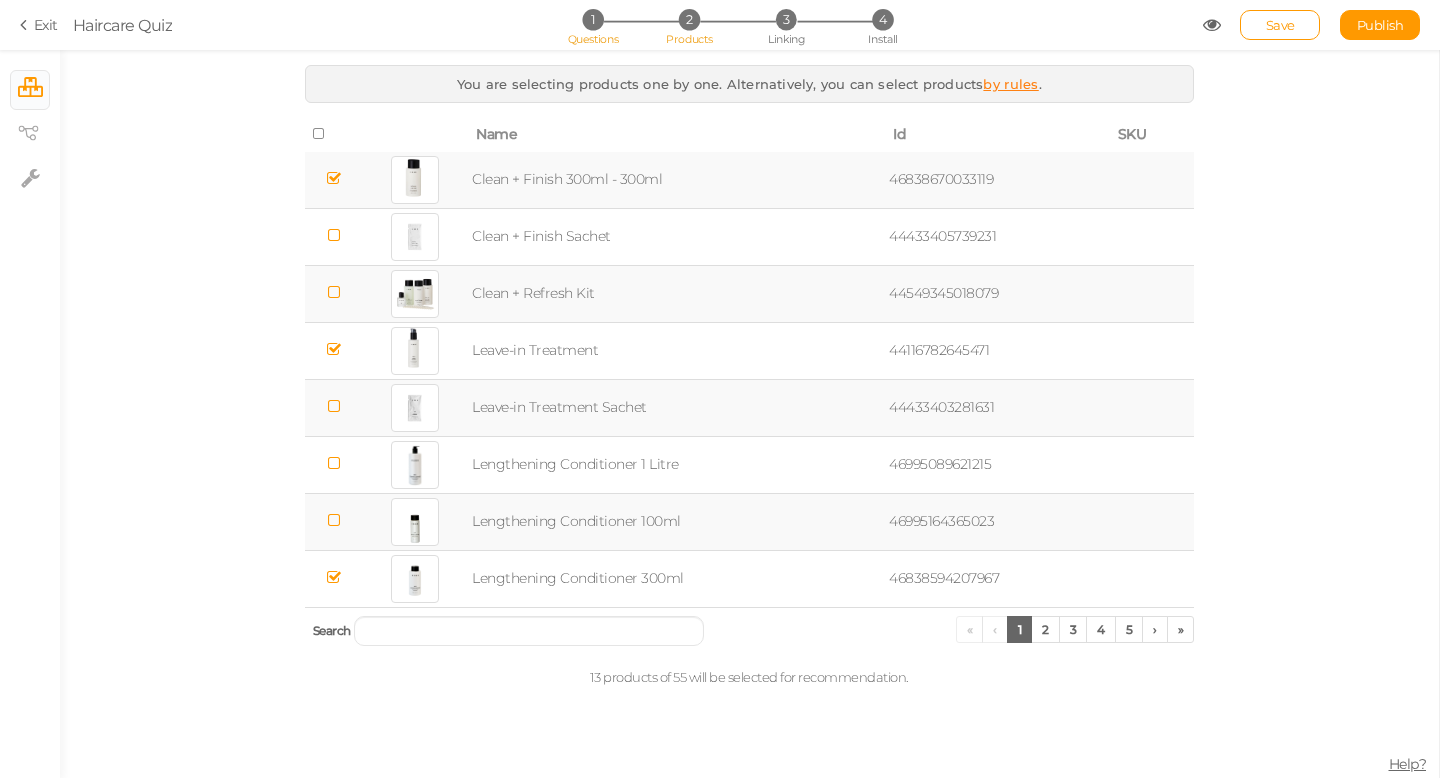 click on "Questions" at bounding box center (593, 39) 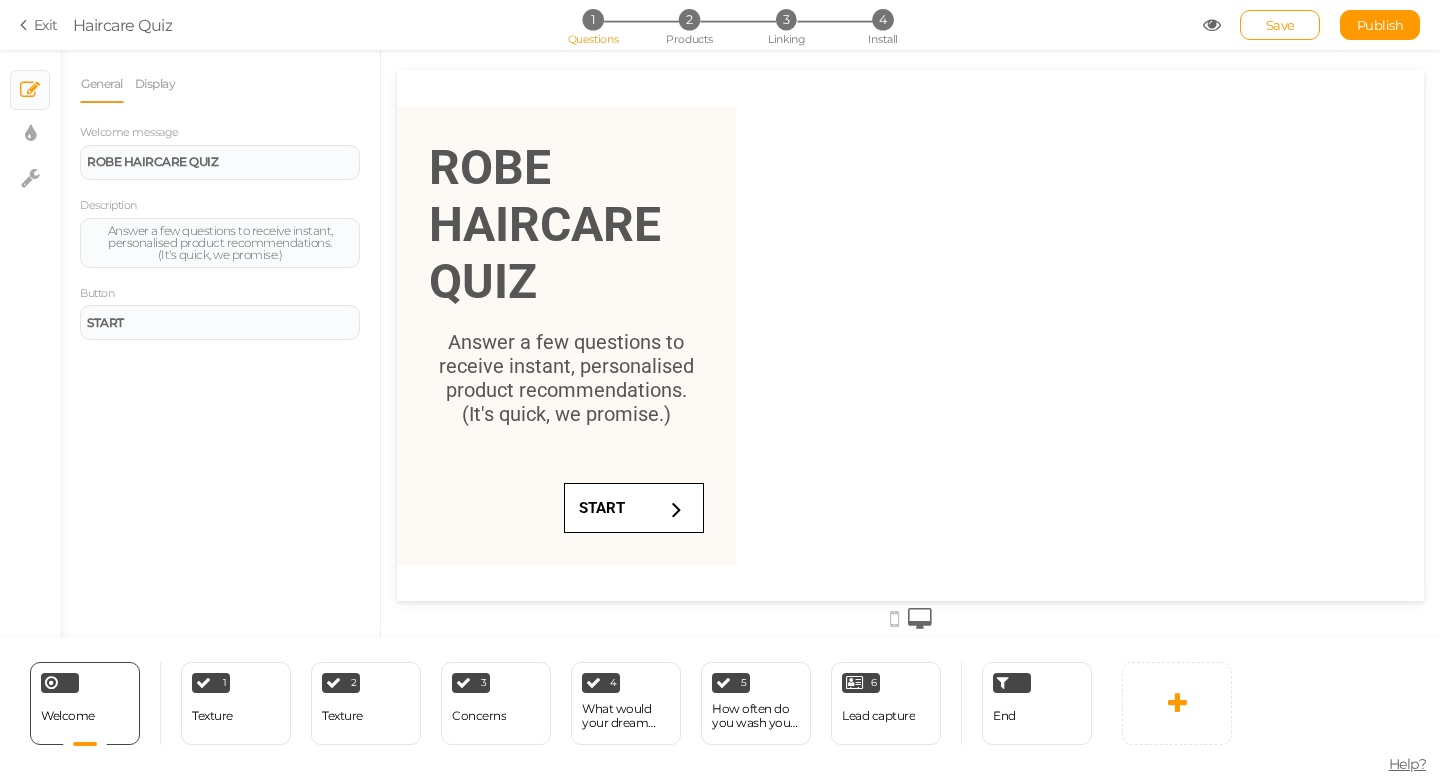 scroll, scrollTop: 0, scrollLeft: 0, axis: both 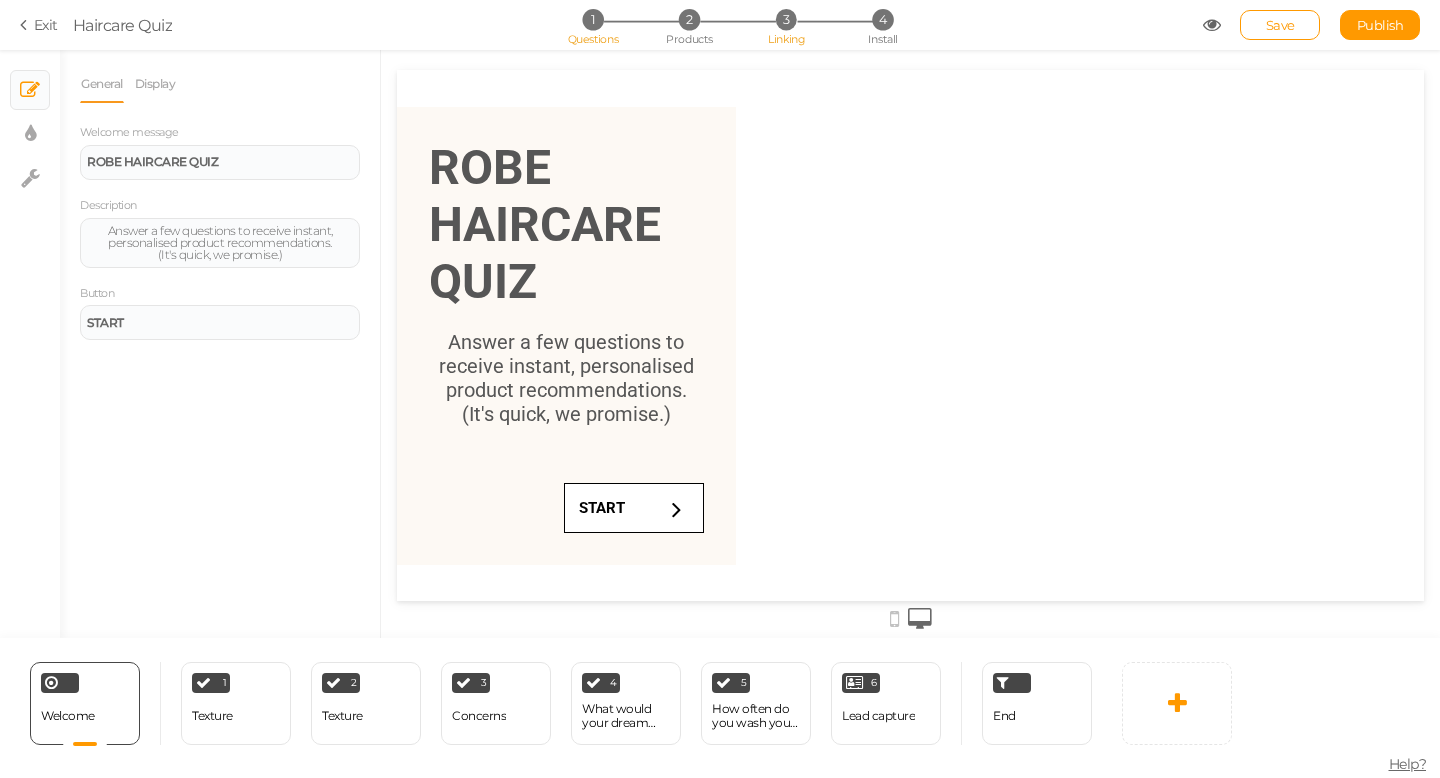 click on "3" at bounding box center [786, 19] 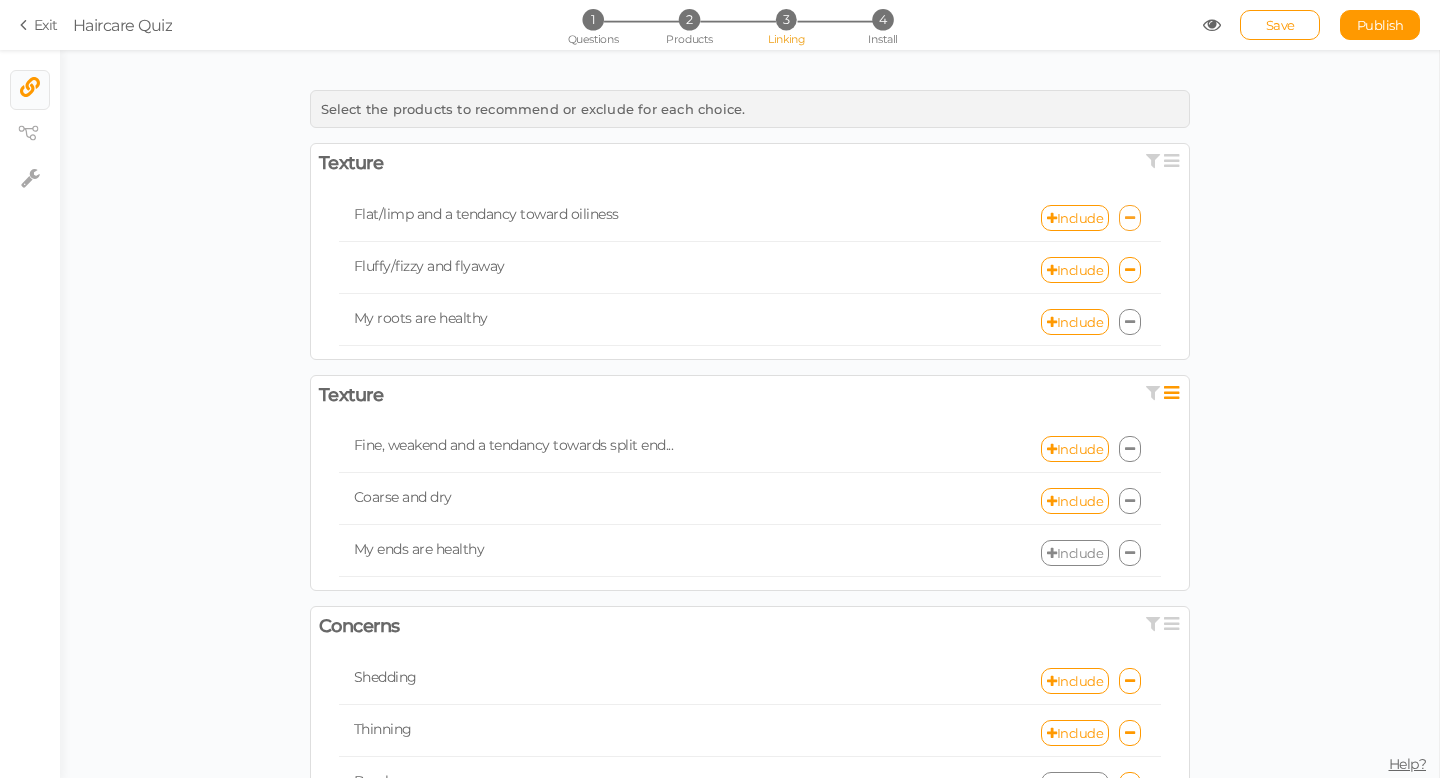 click at bounding box center [1130, 218] 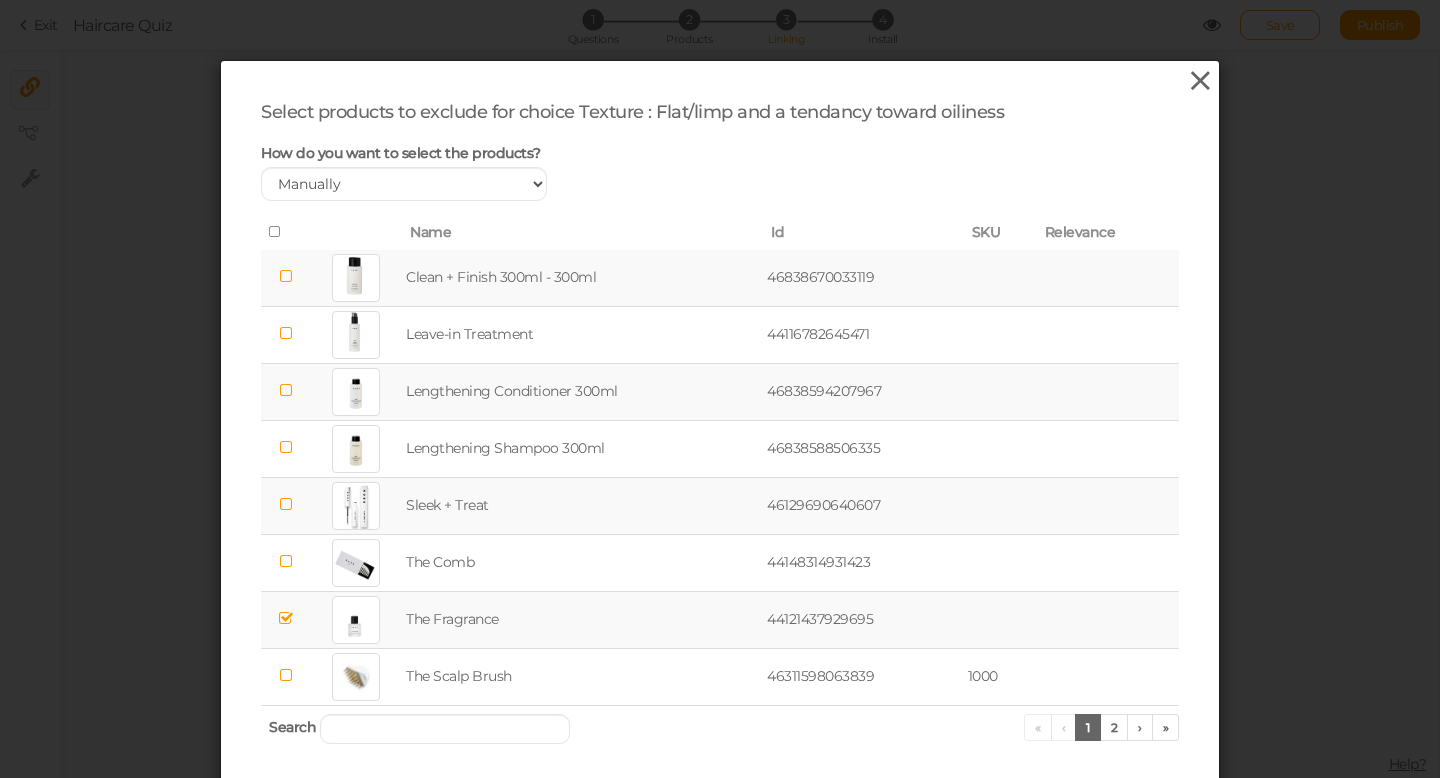 click at bounding box center (1200, 81) 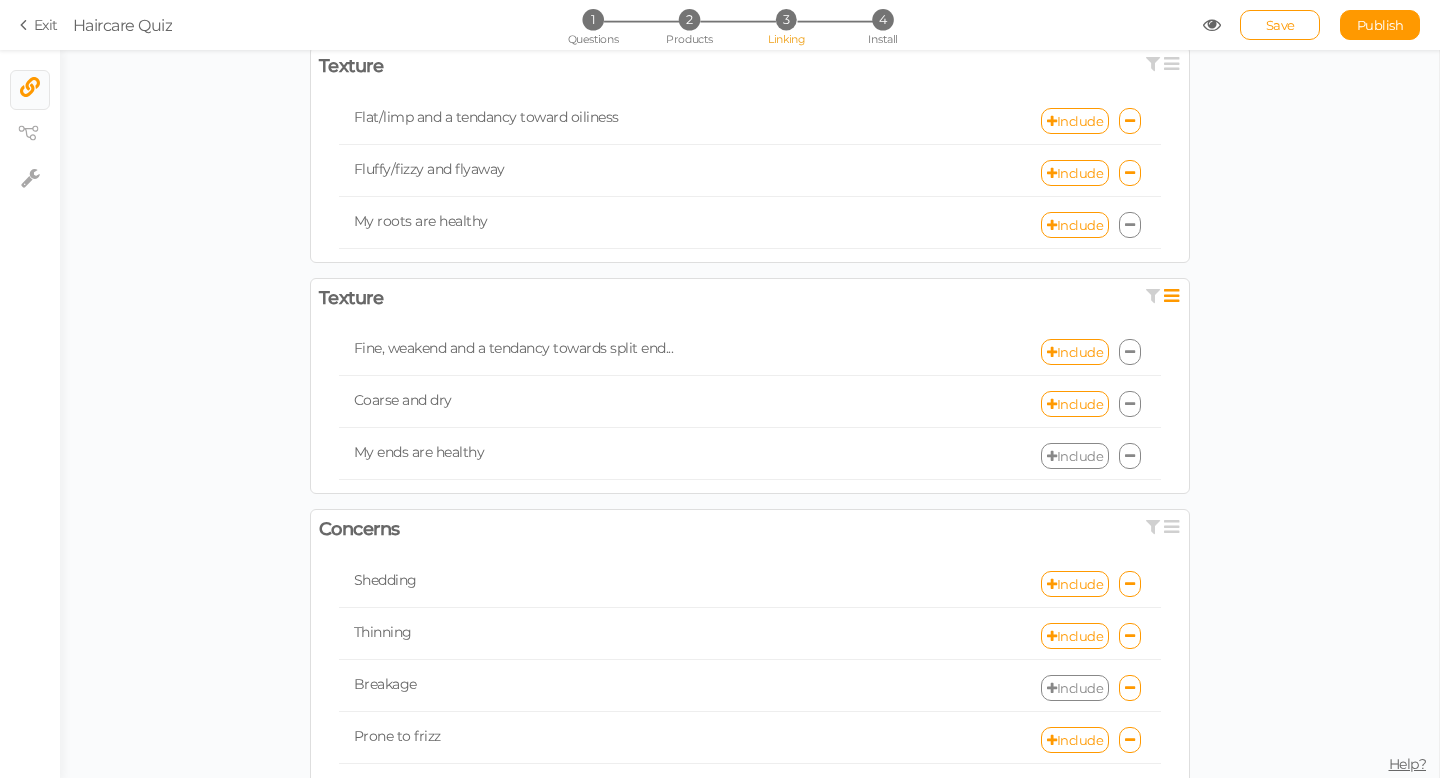 scroll, scrollTop: 169, scrollLeft: 0, axis: vertical 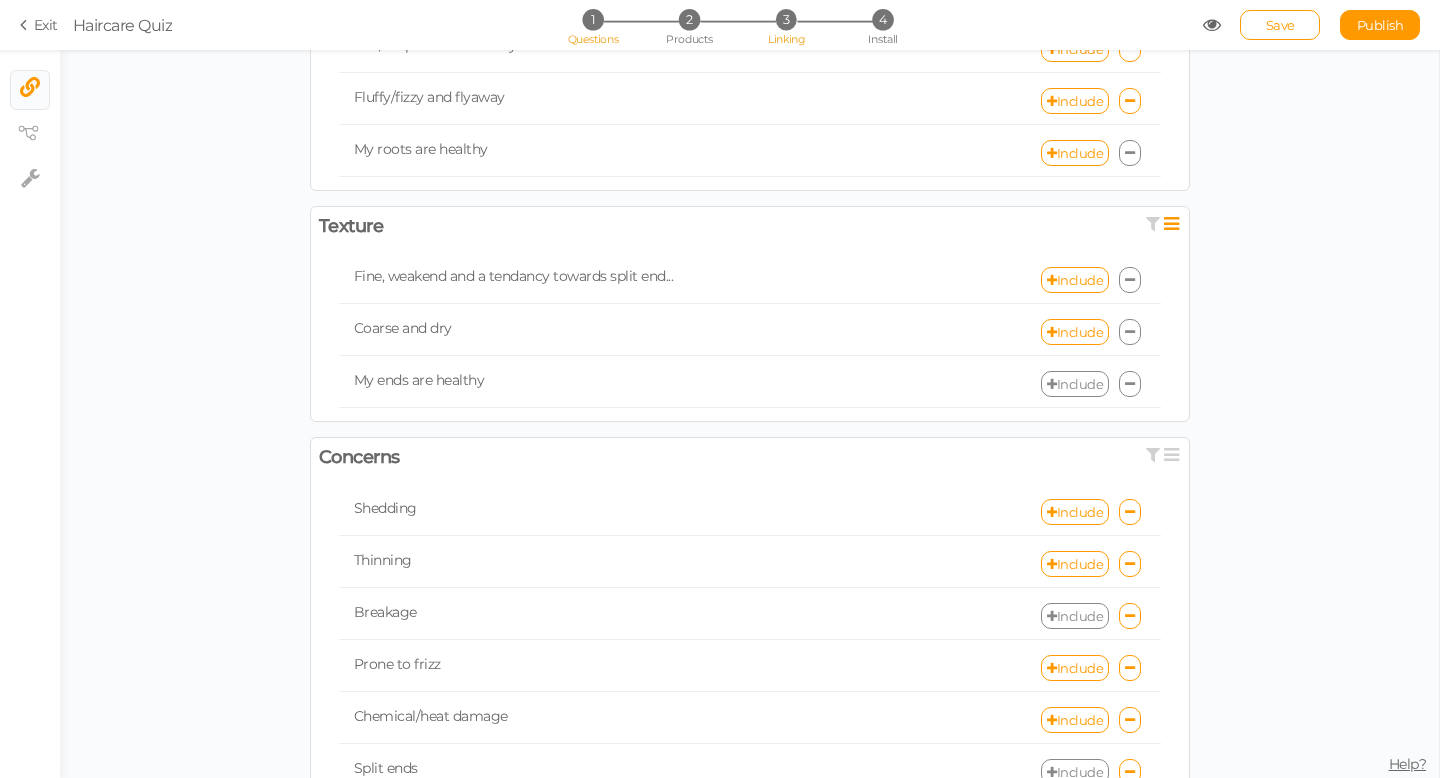 click on "1" at bounding box center [592, 19] 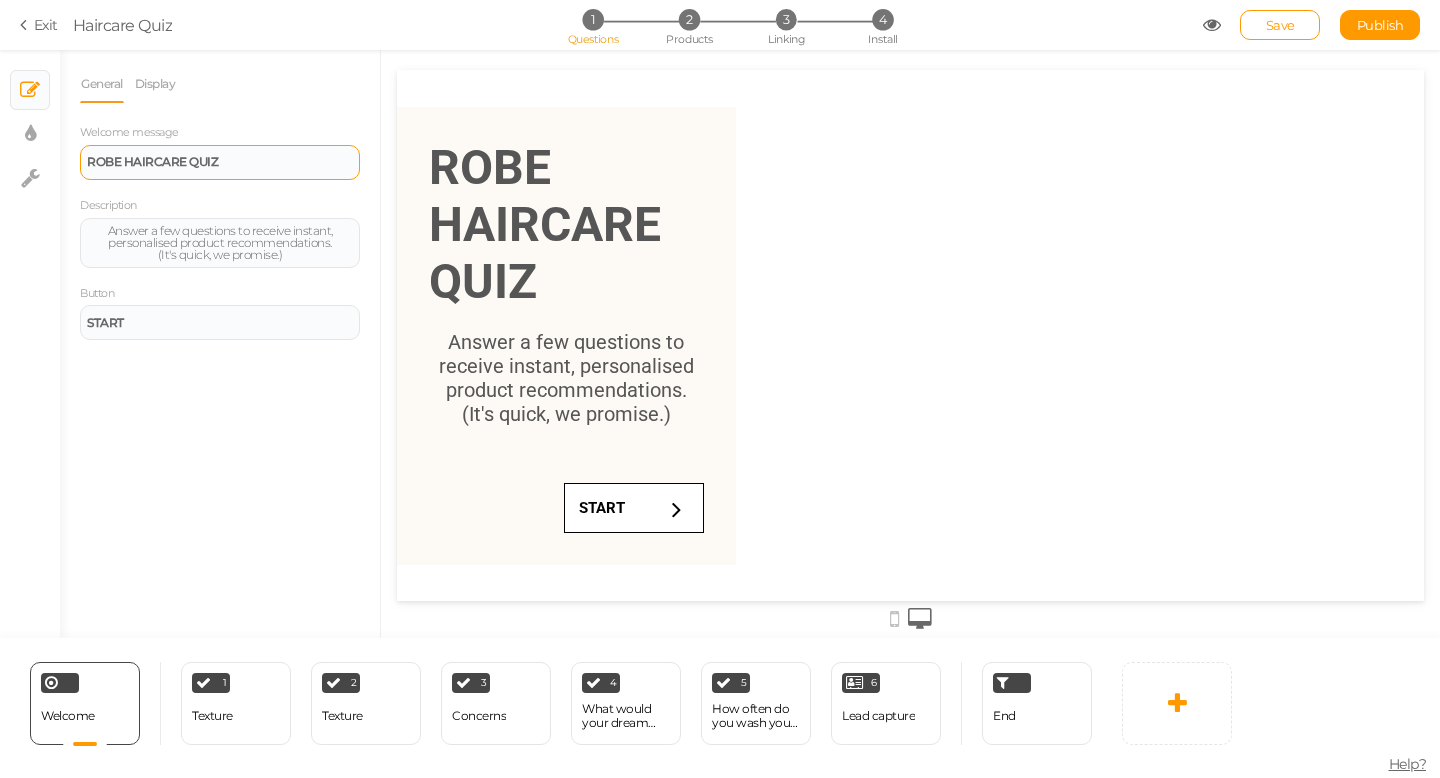scroll, scrollTop: 0, scrollLeft: 0, axis: both 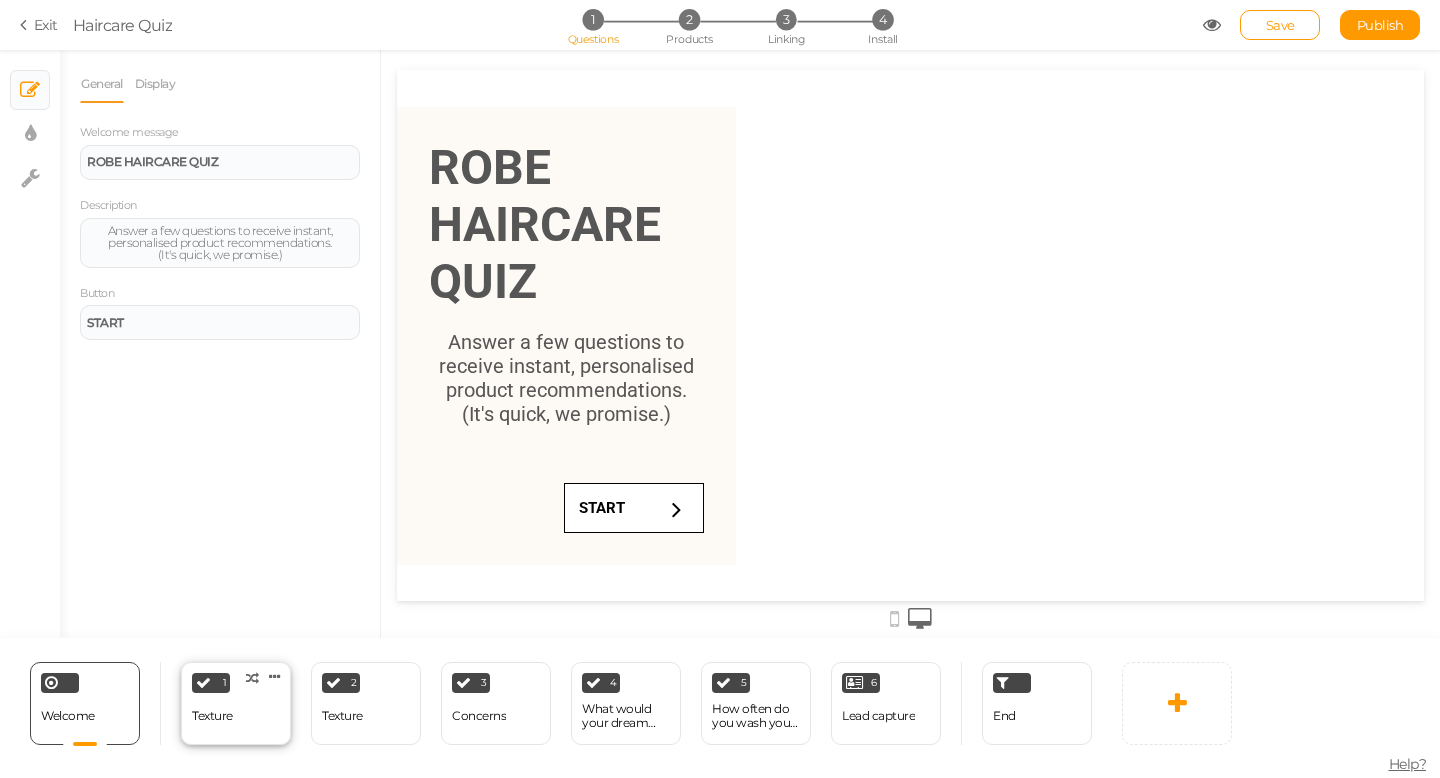 click on "Texture" at bounding box center (212, 716) 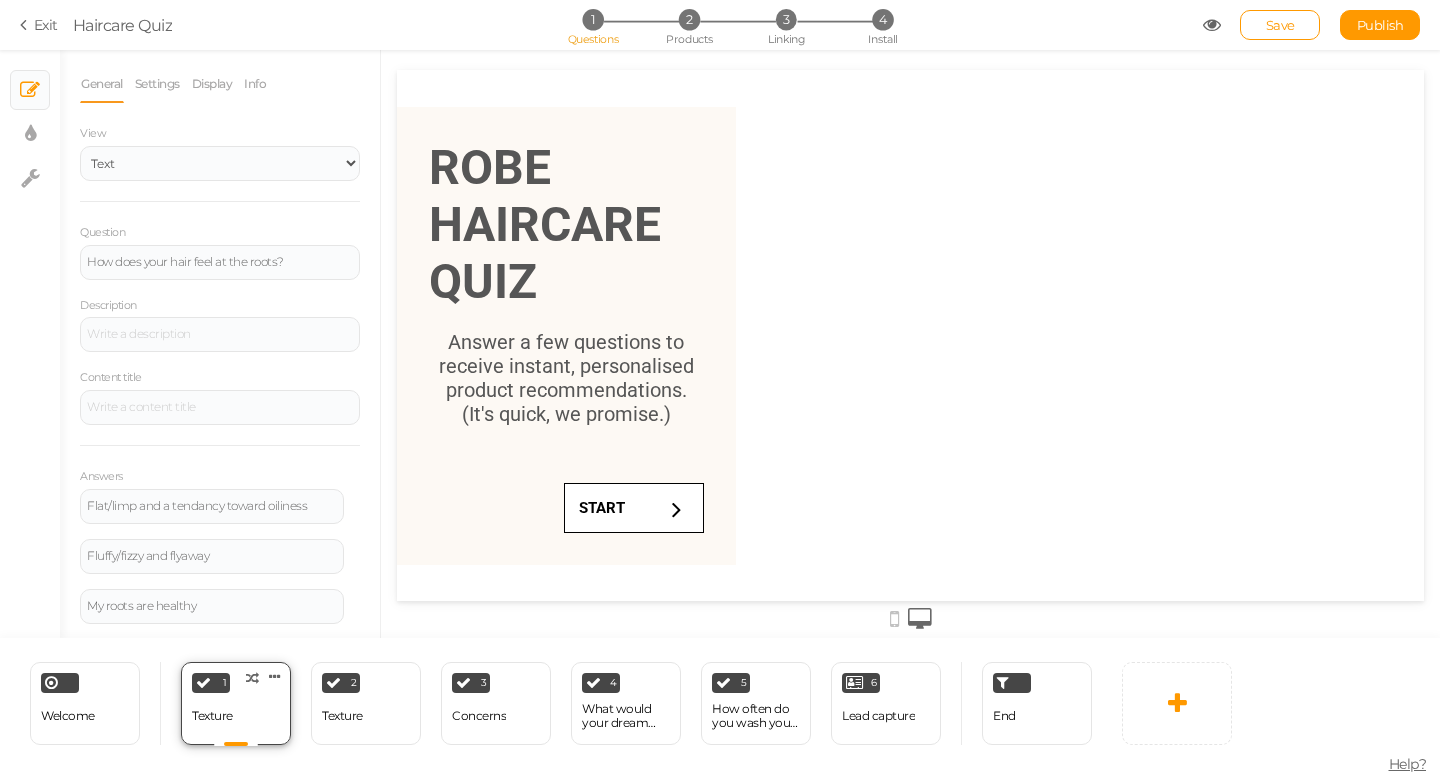 scroll, scrollTop: 0, scrollLeft: 0, axis: both 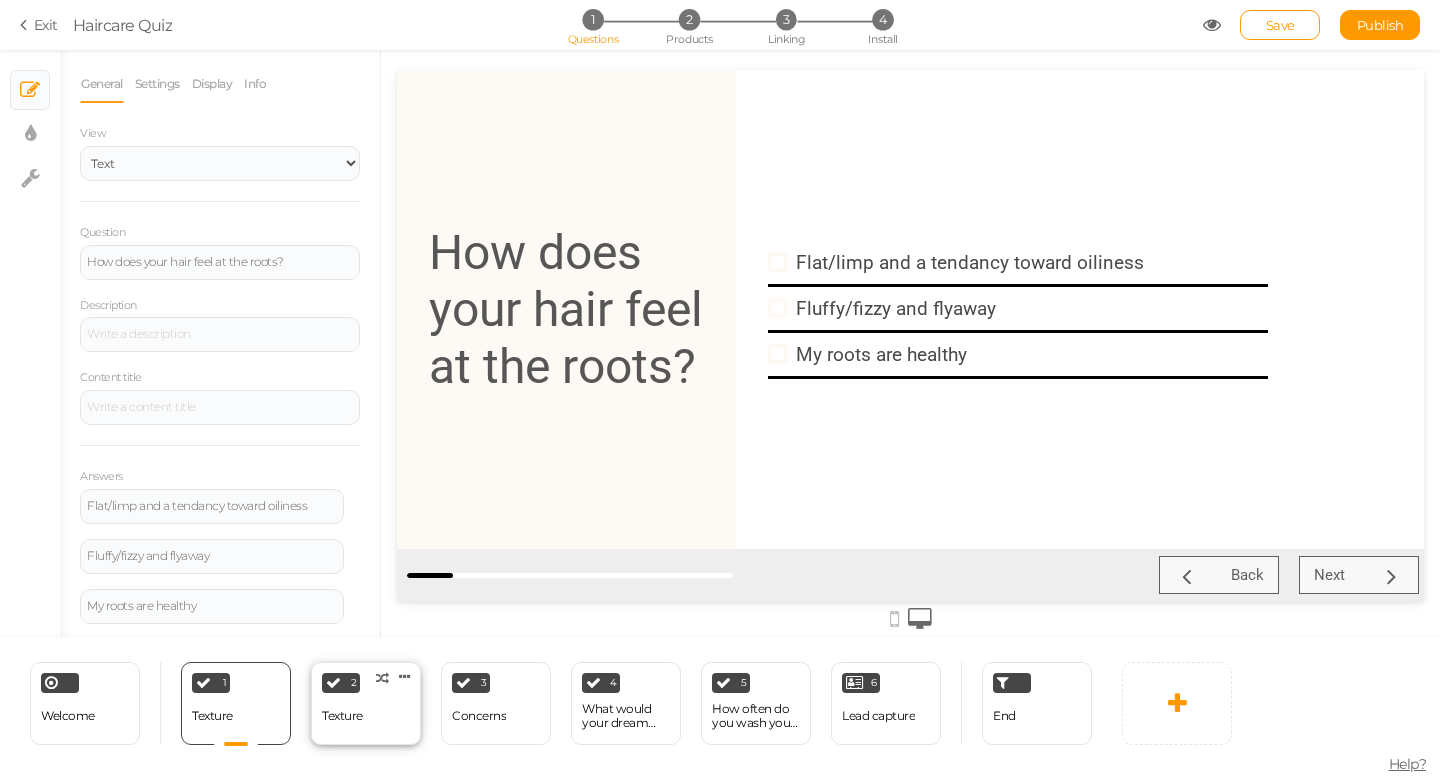 click on "Texture" at bounding box center [342, 716] 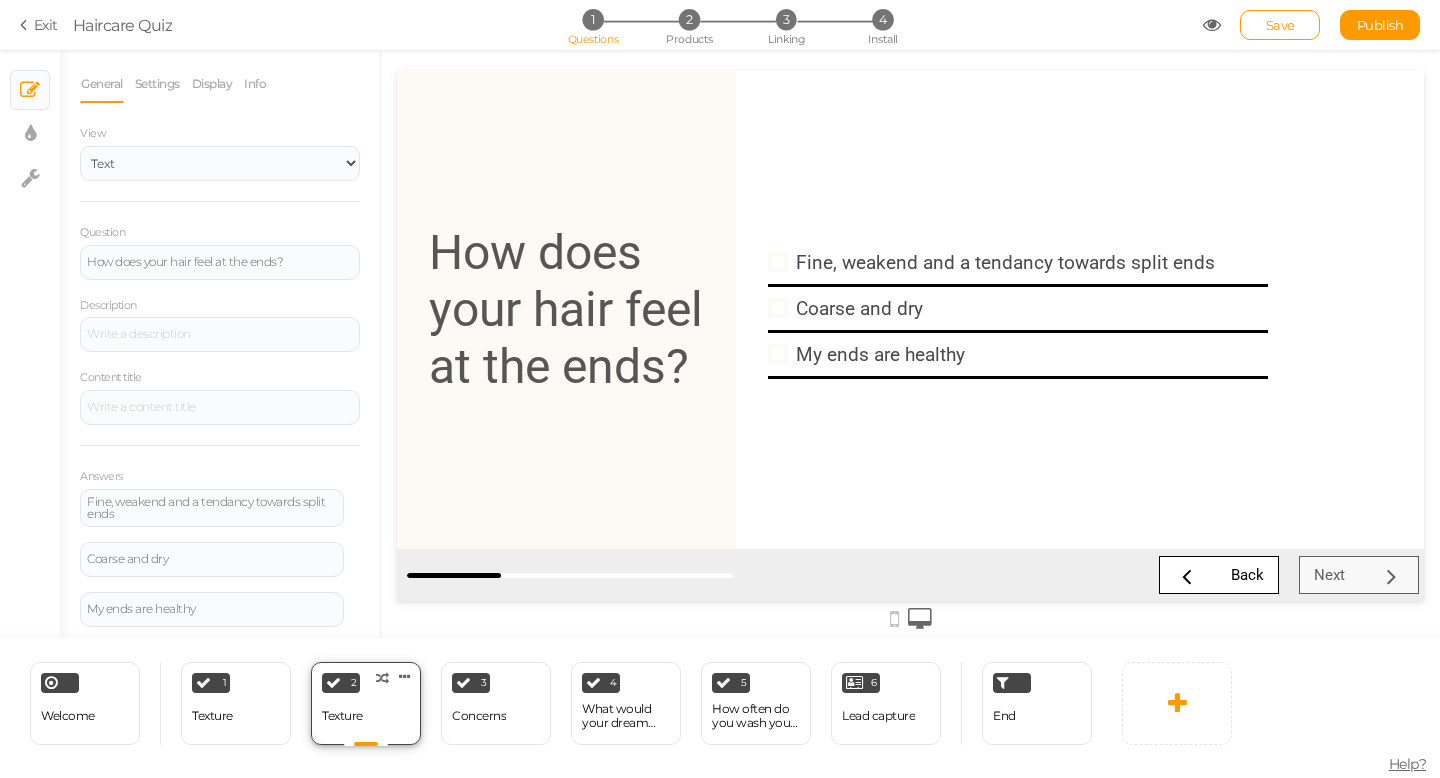scroll, scrollTop: 0, scrollLeft: 0, axis: both 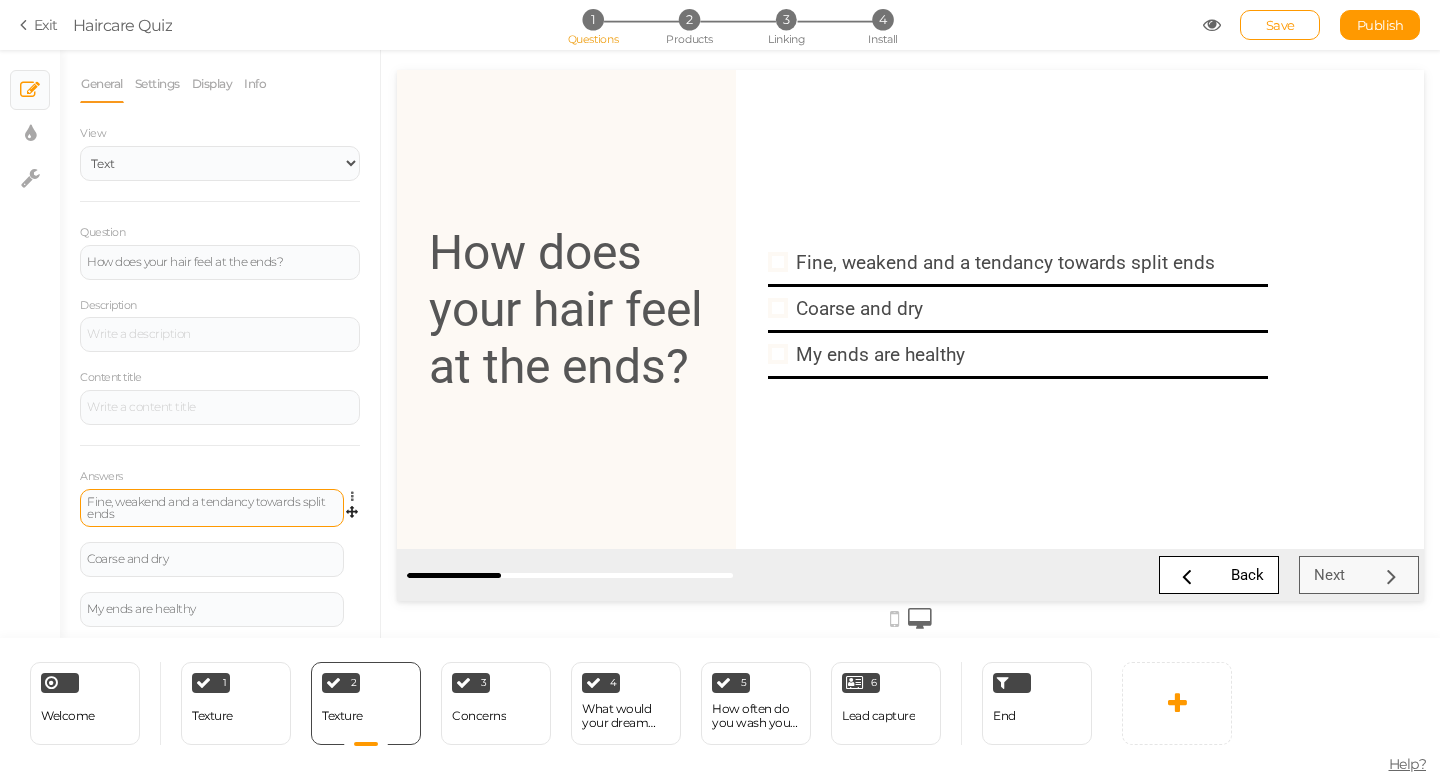 click on "Fine, weakend and a tendancy towards split ends" at bounding box center [212, 508] 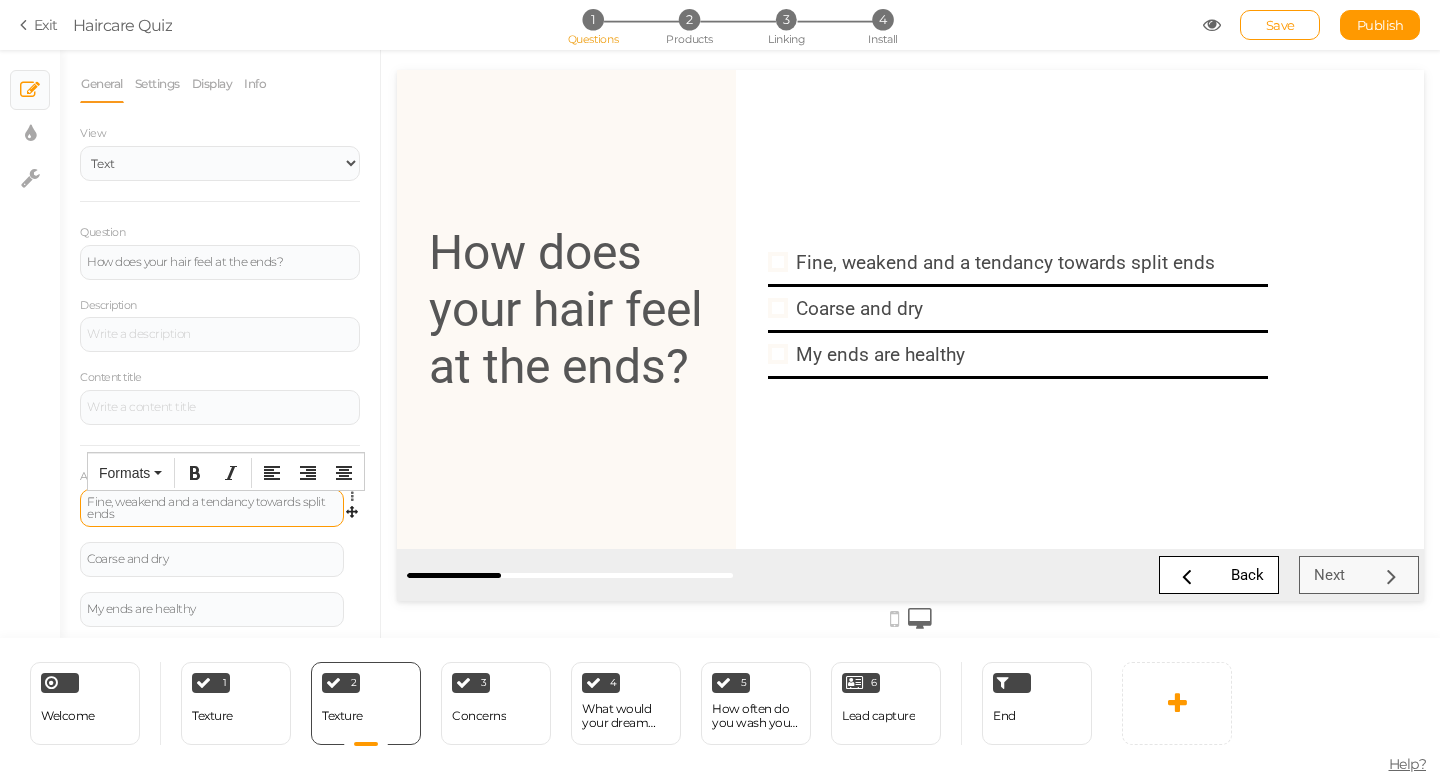 type 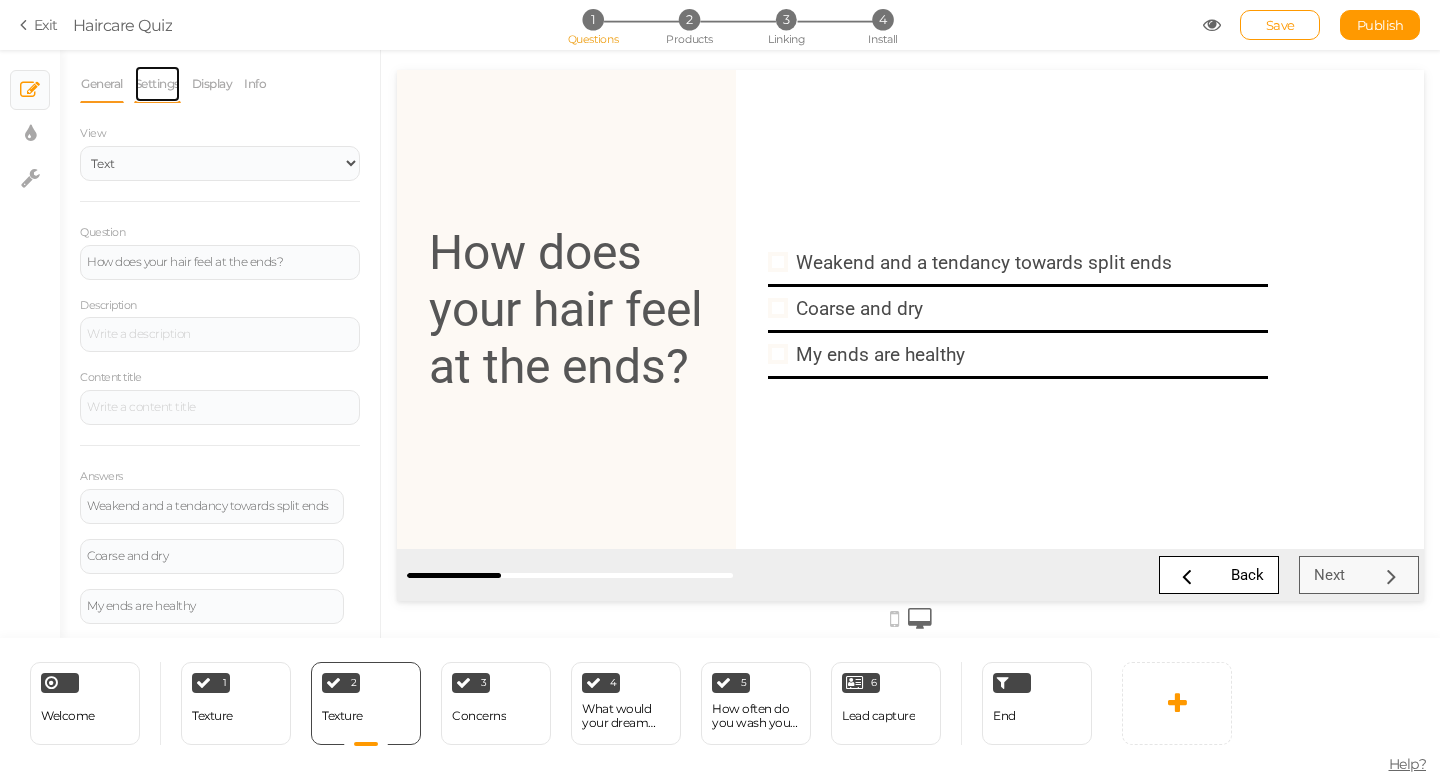click on "Settings" at bounding box center [157, 84] 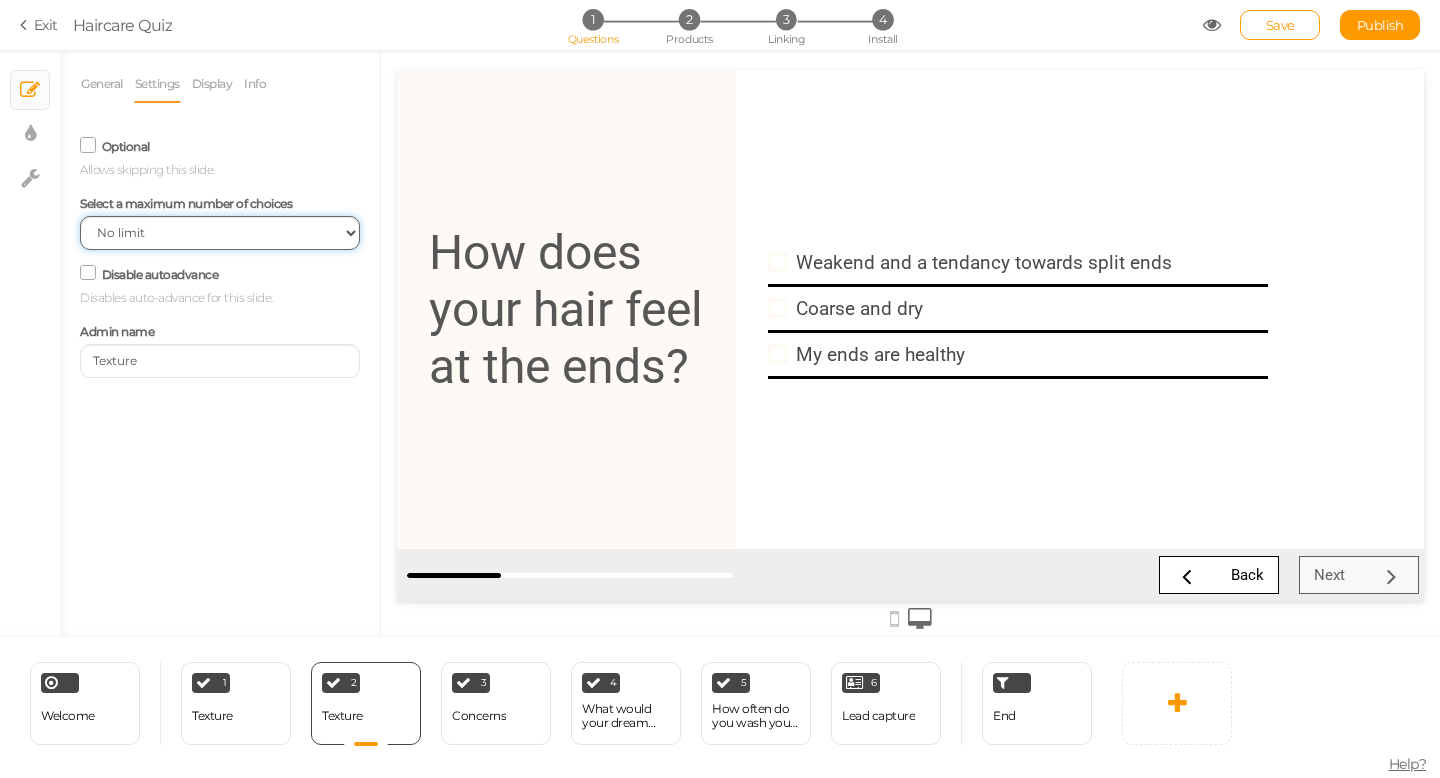click on "No limit   1   2   3   4   5   6   7   8   9   10" at bounding box center (220, 233) 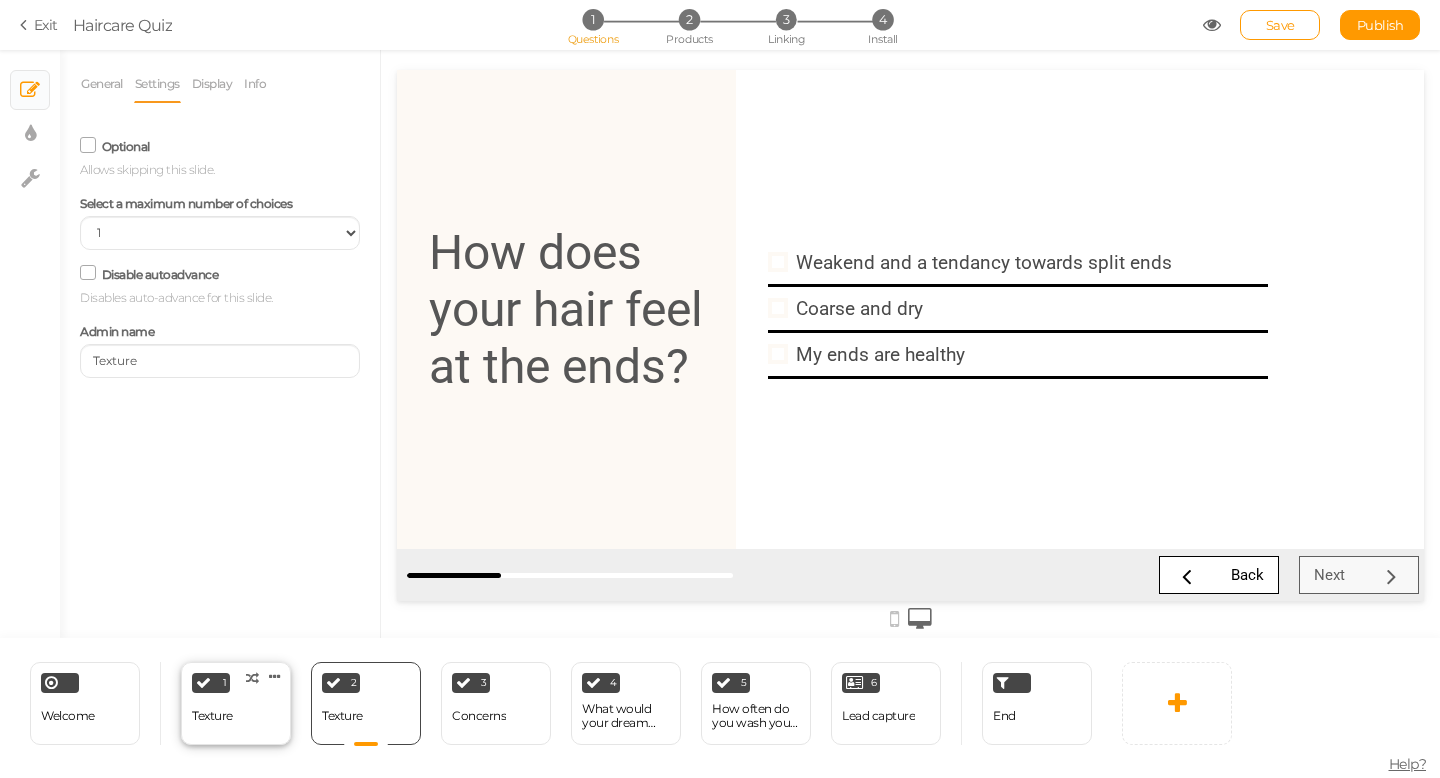 click on "Texture" at bounding box center (212, 716) 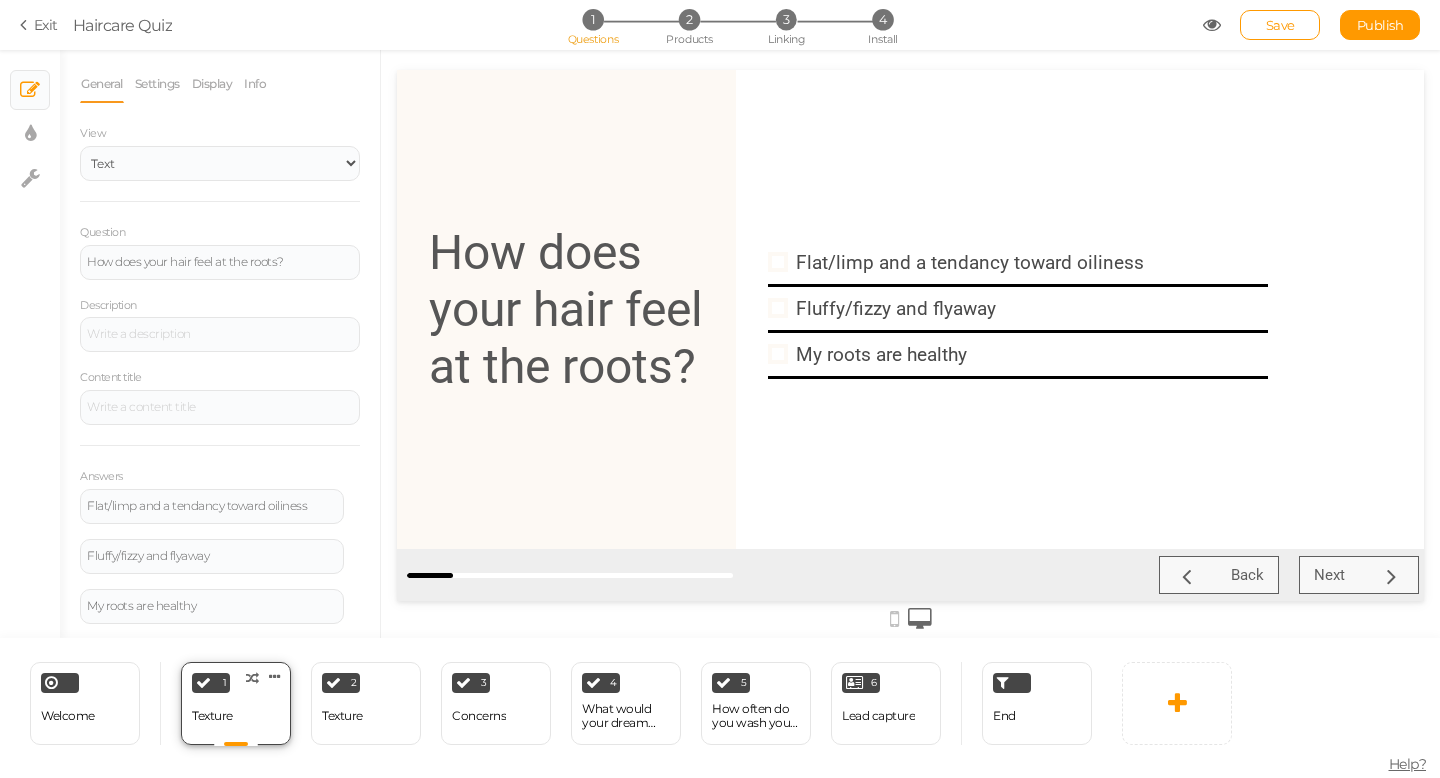 scroll, scrollTop: 0, scrollLeft: 0, axis: both 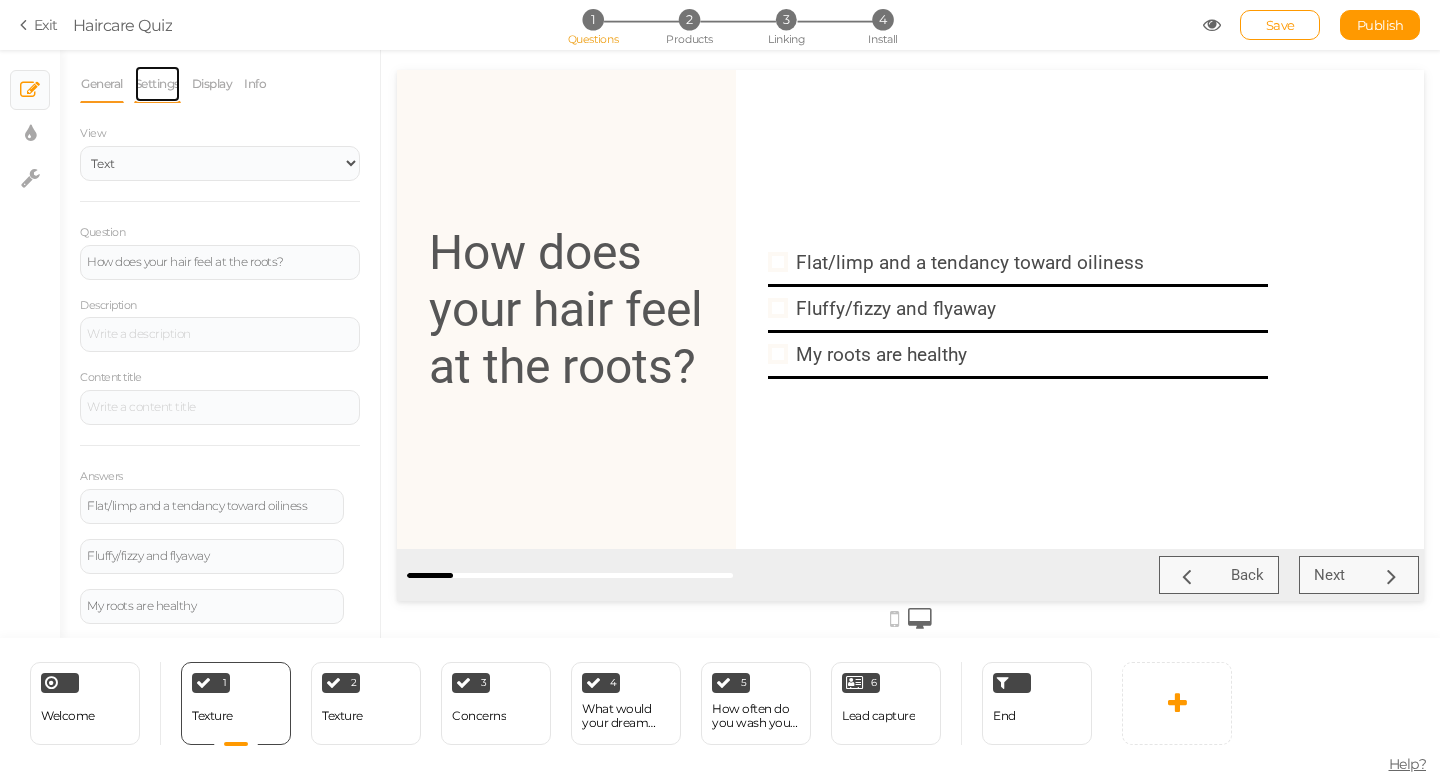 click on "Settings" at bounding box center [157, 84] 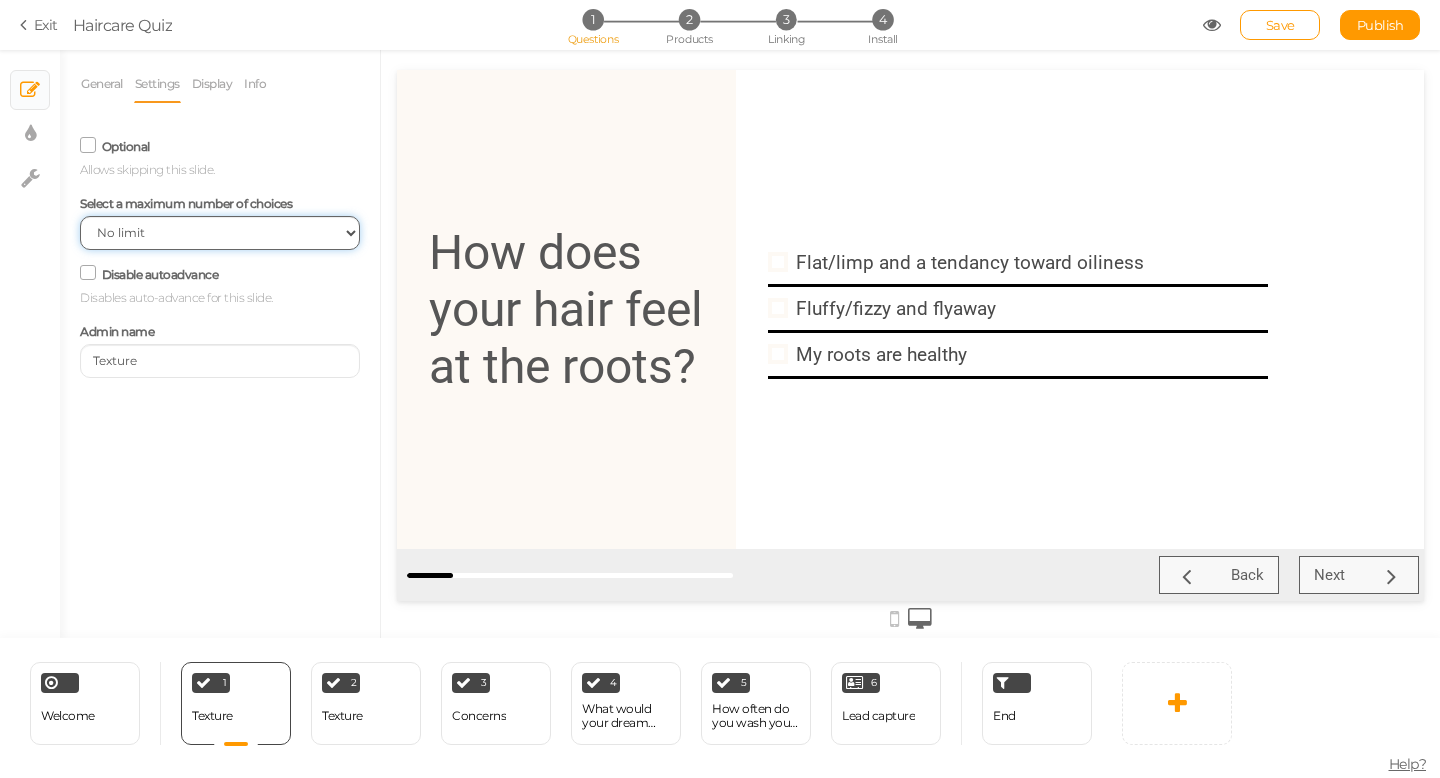 click on "No limit   1   2   3   4   5   6   7   8   9   10" at bounding box center (220, 233) 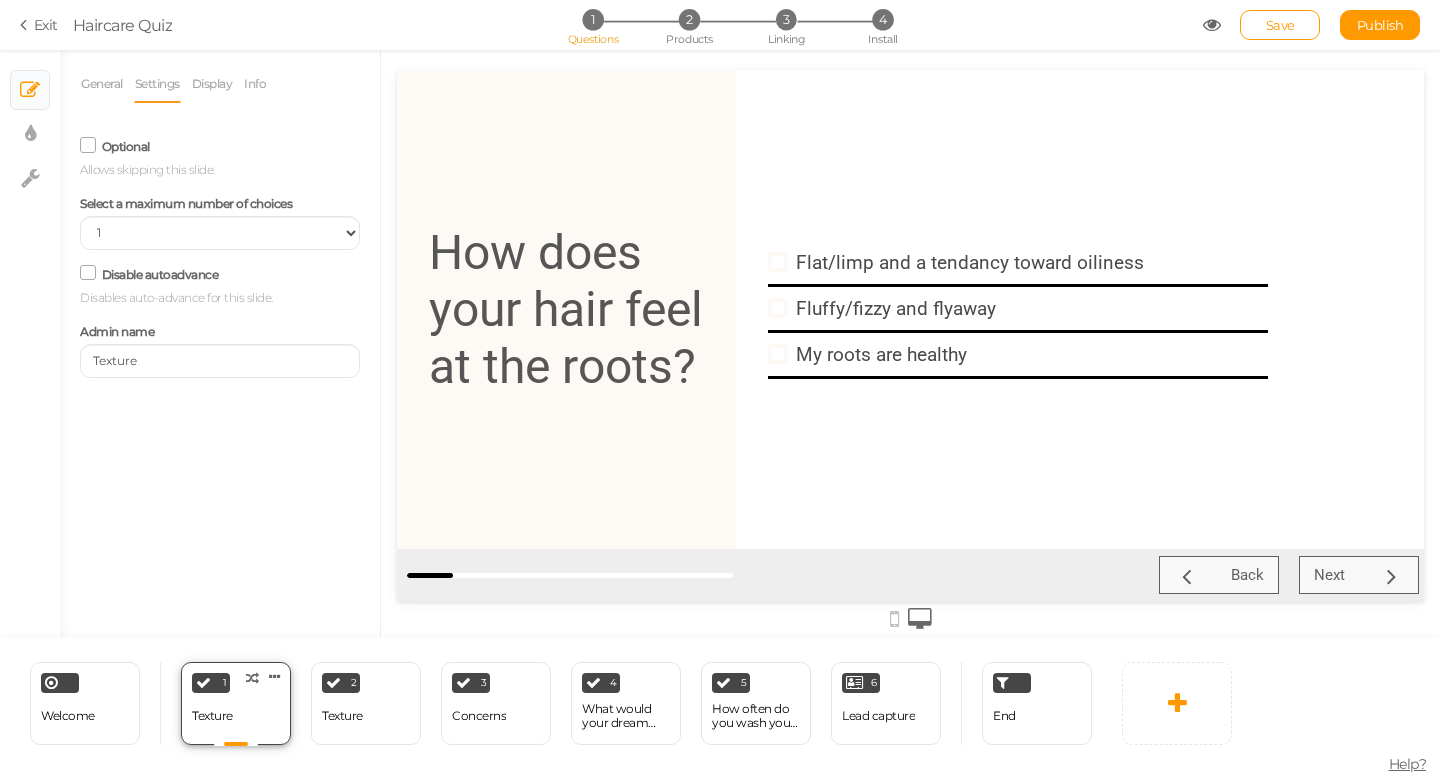 click on "Texture" at bounding box center (212, 716) 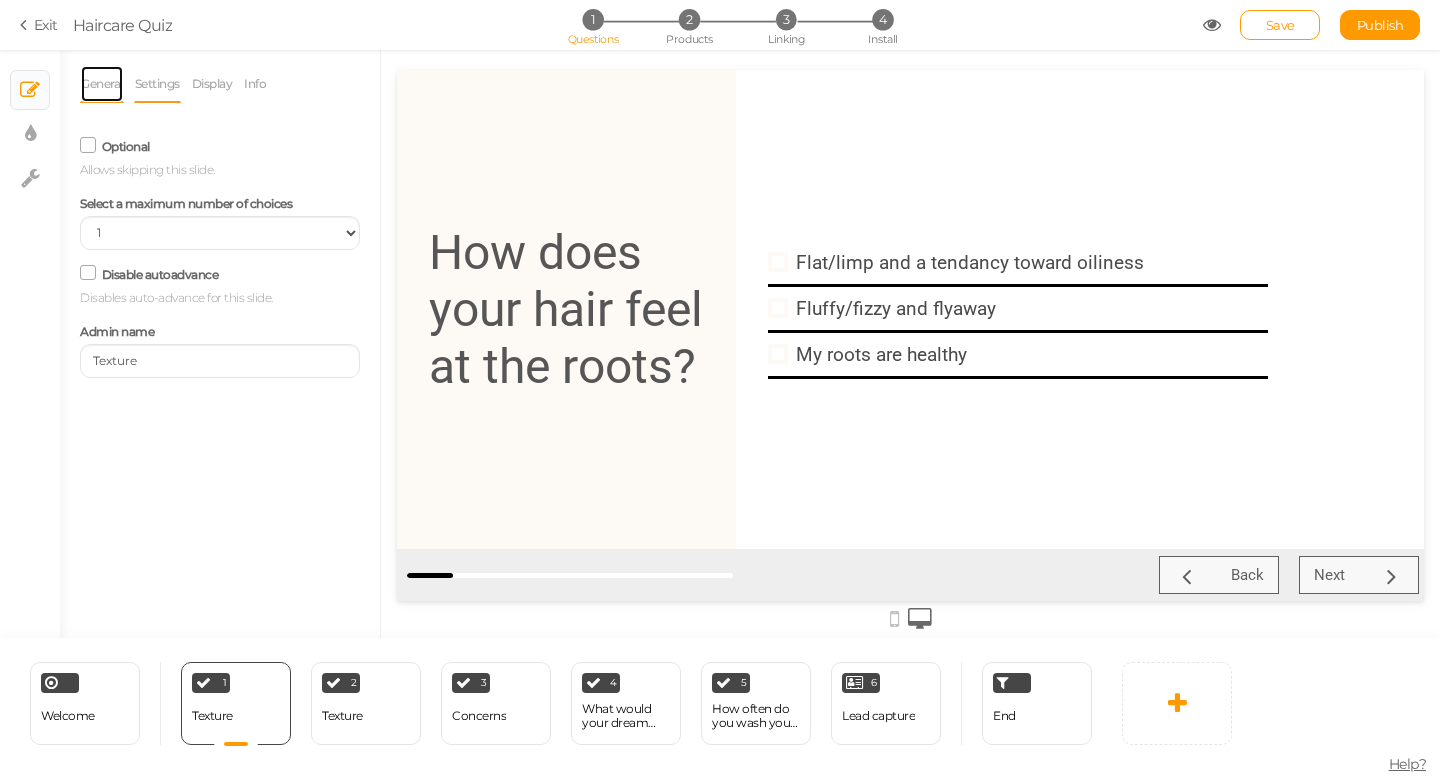 click on "General" at bounding box center [102, 84] 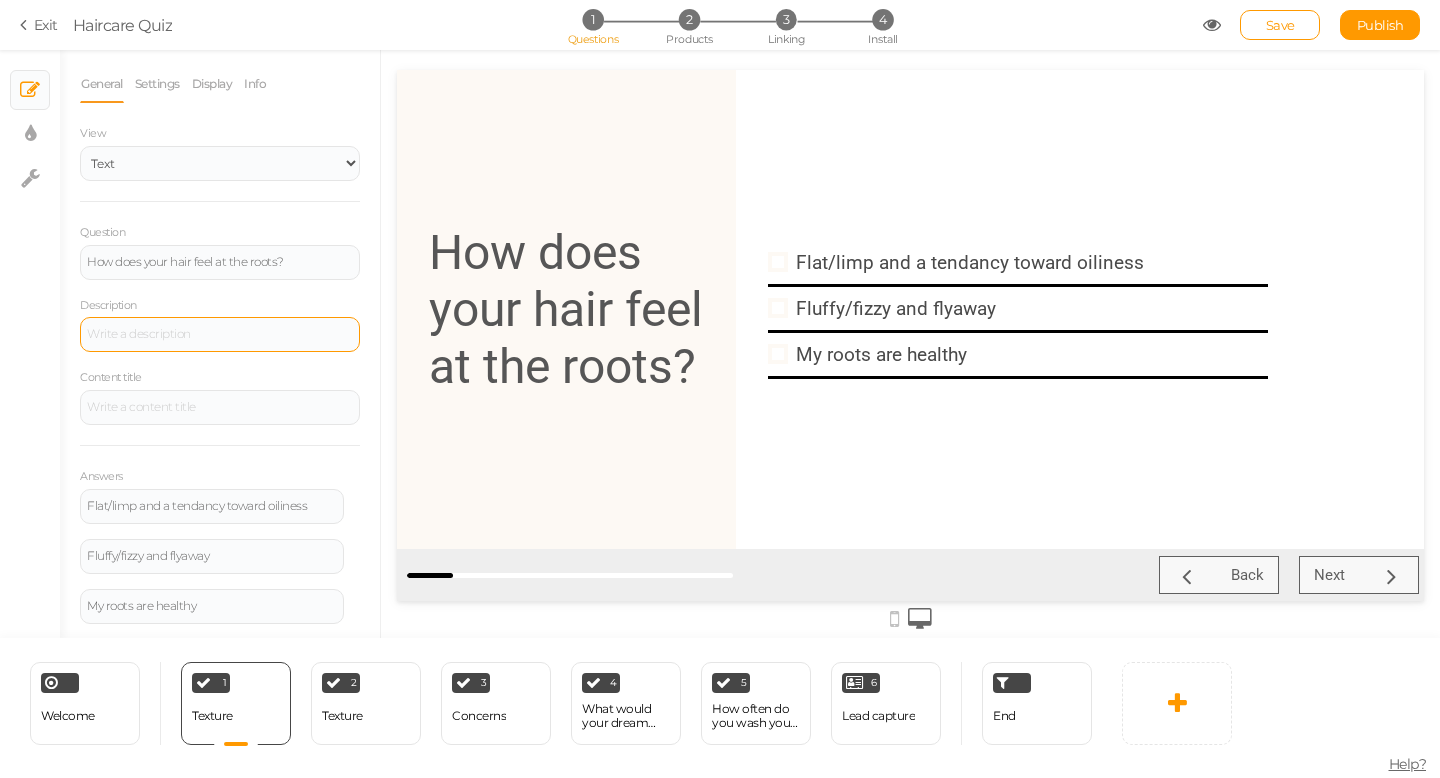 click at bounding box center [220, 334] 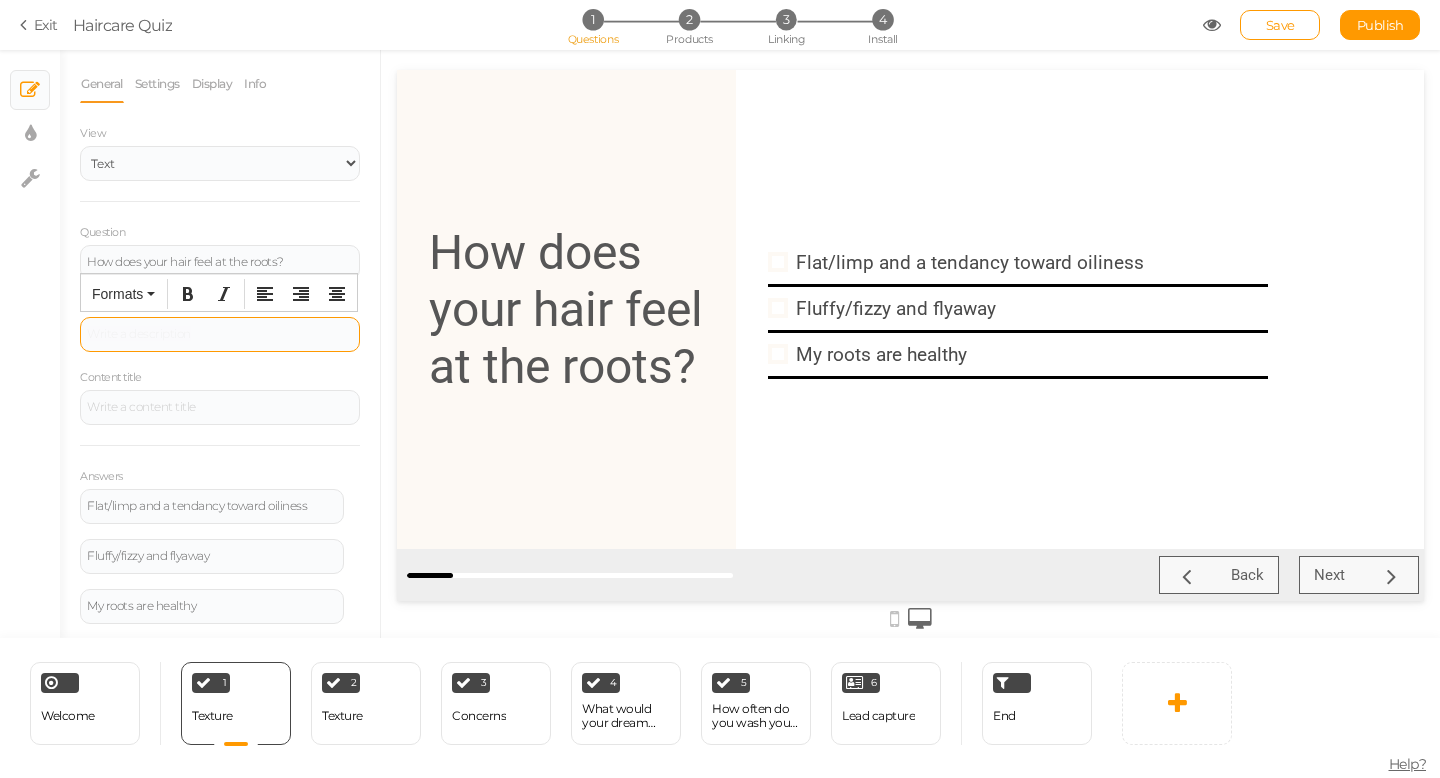 type 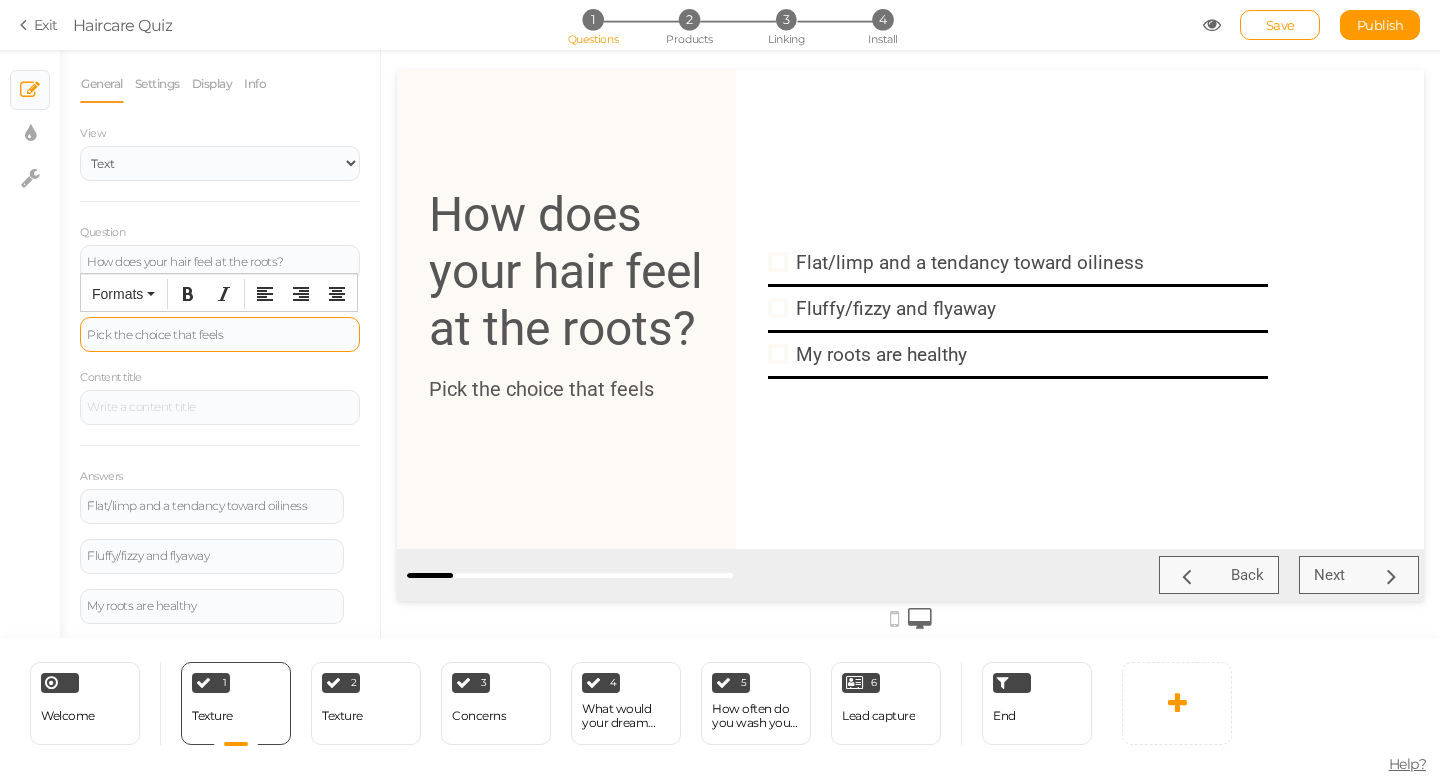 drag, startPoint x: 256, startPoint y: 336, endPoint x: 81, endPoint y: 342, distance: 175.10283 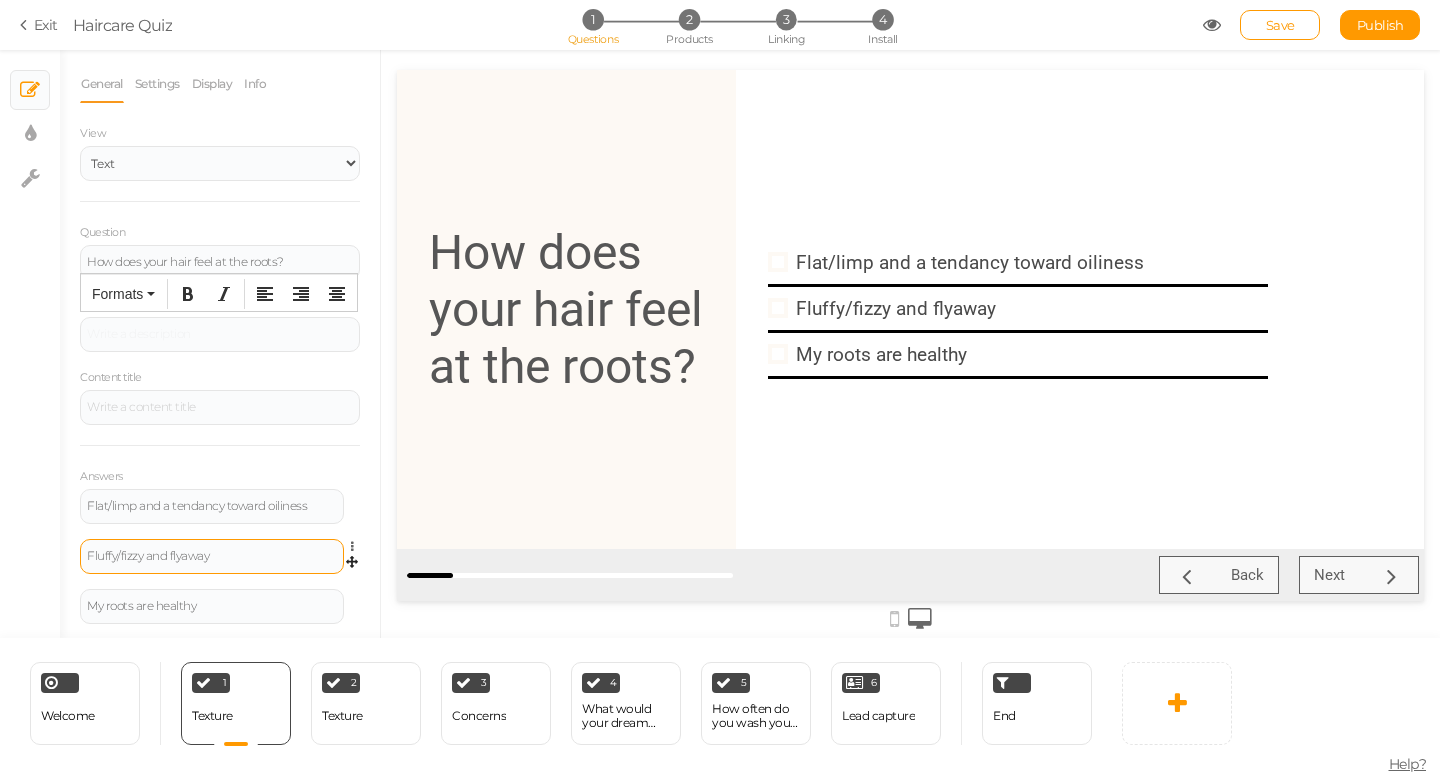 click on "Fluffy/fizzy and flyaway" at bounding box center [212, 556] 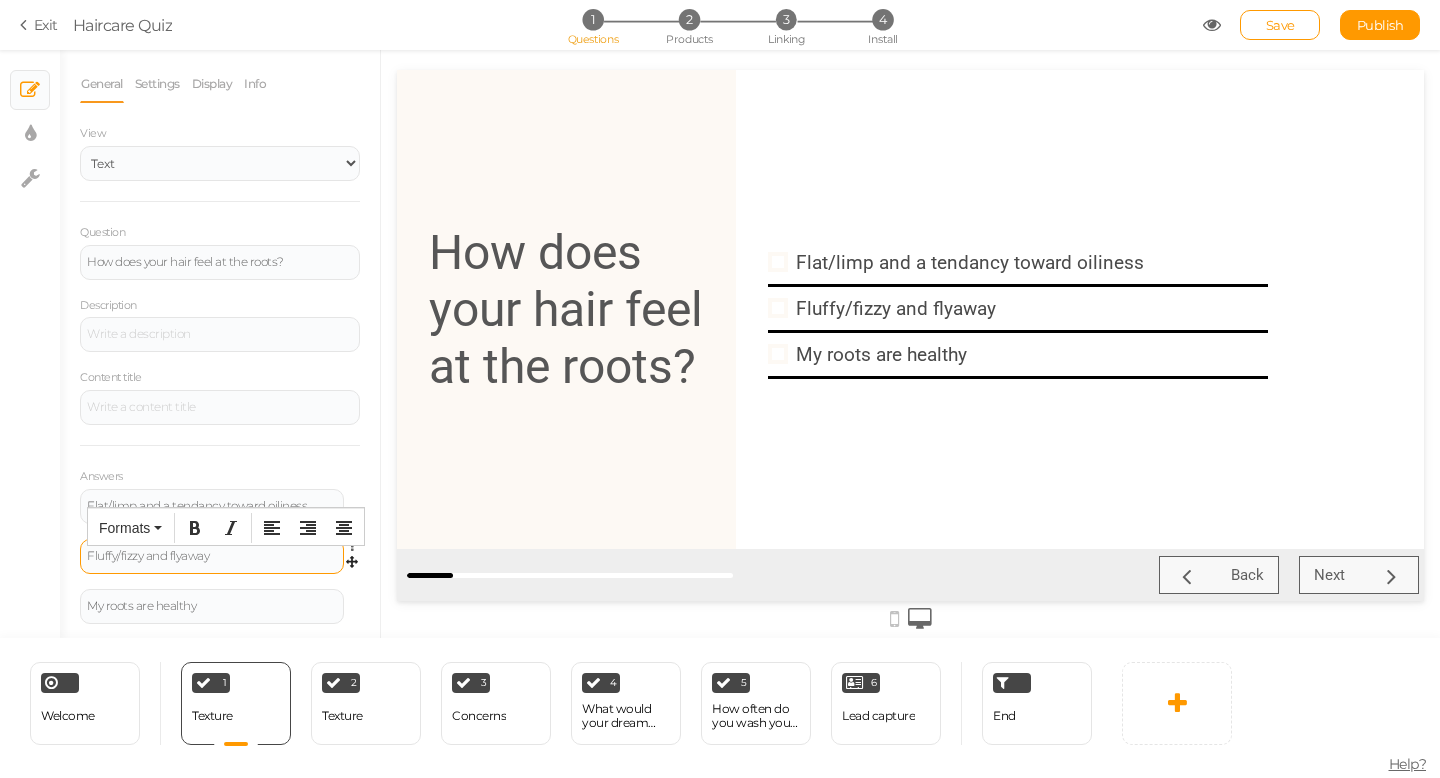 type 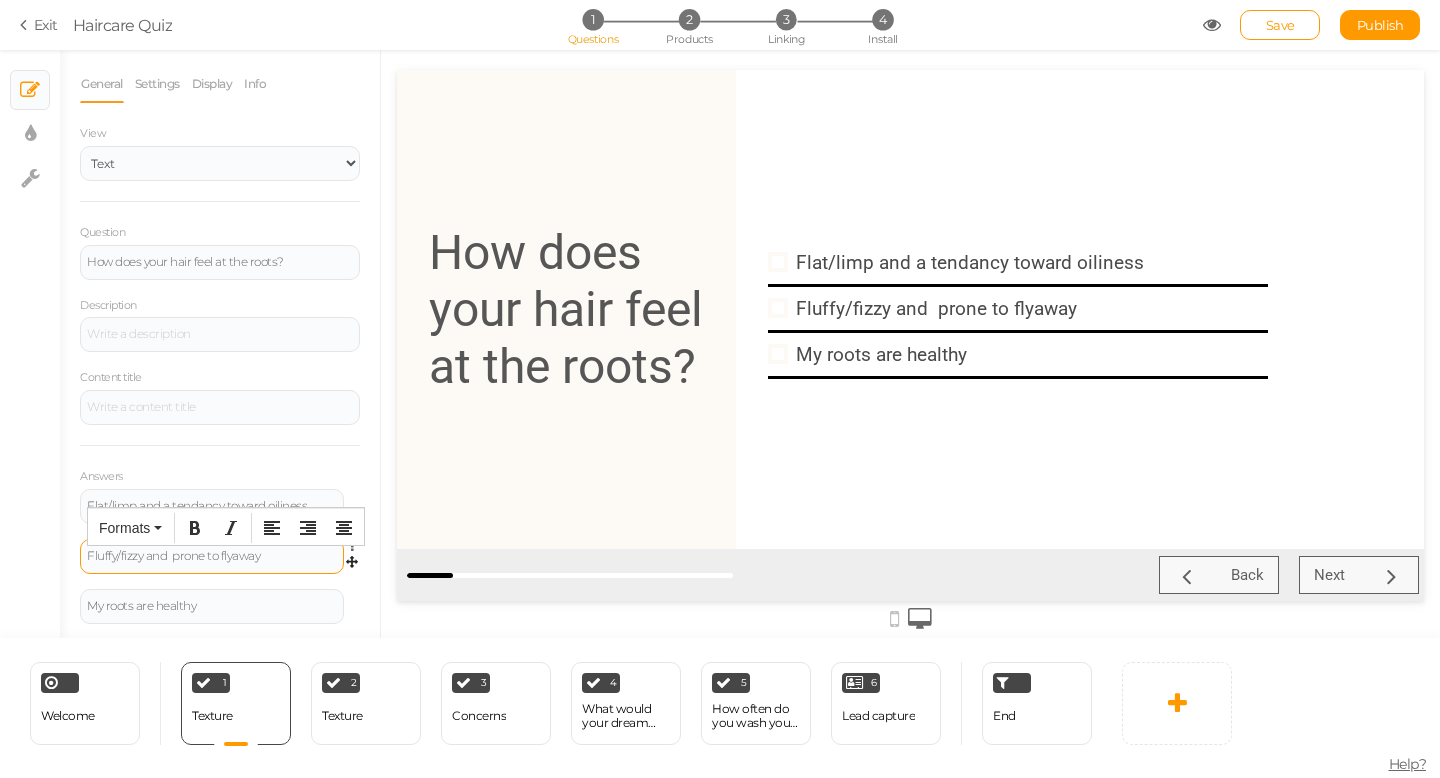 click on "Fluffy/fizzy and  prone to flyaway" at bounding box center (212, 556) 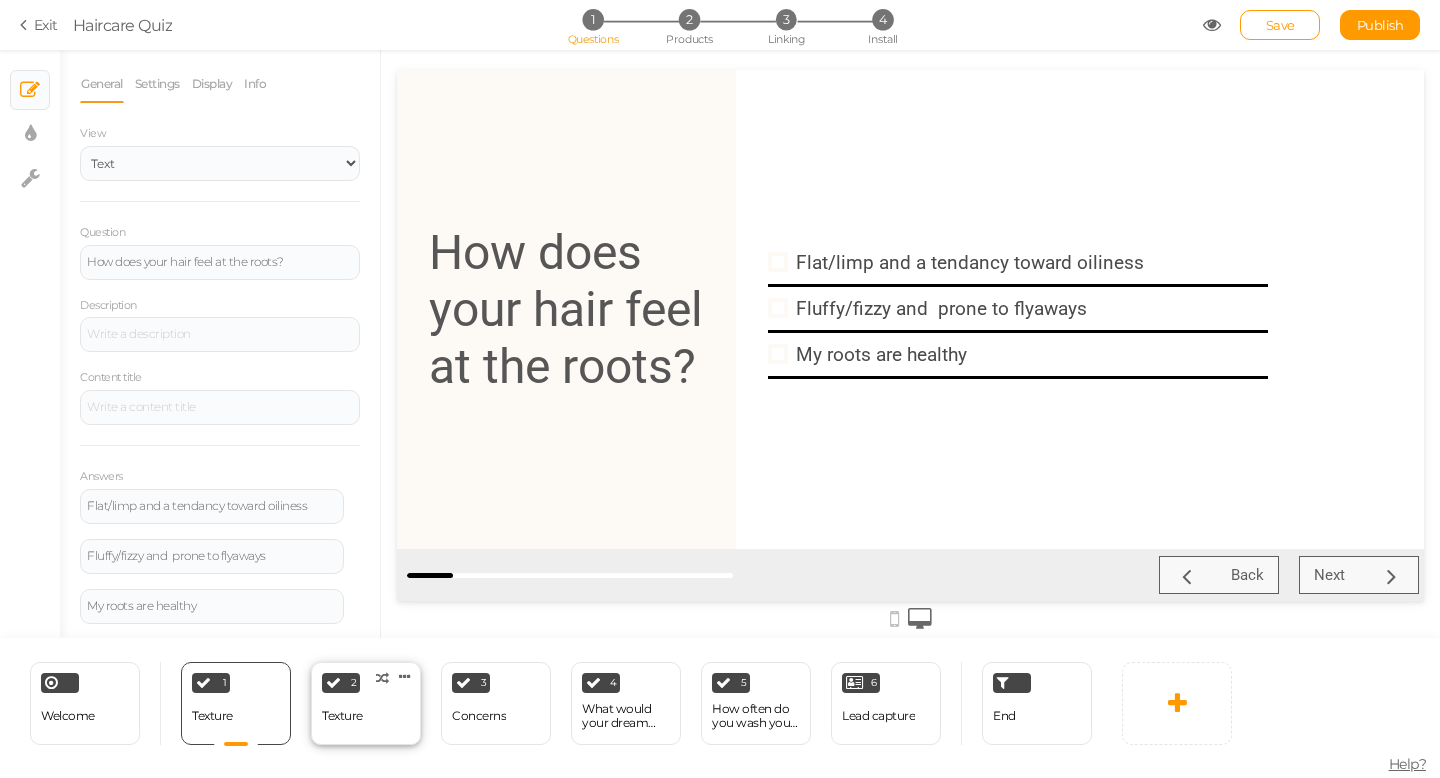 click on "Texture" at bounding box center (342, 716) 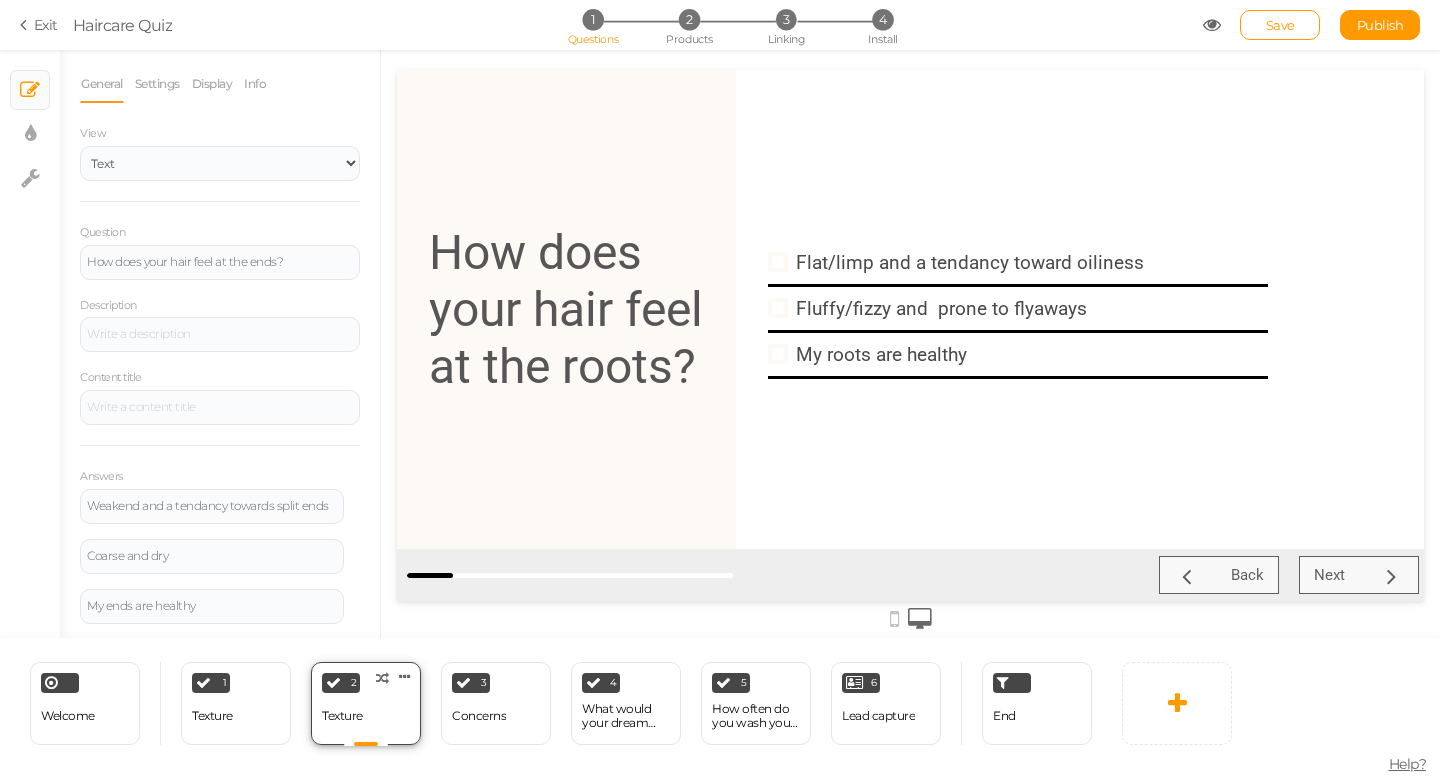scroll, scrollTop: 0, scrollLeft: 0, axis: both 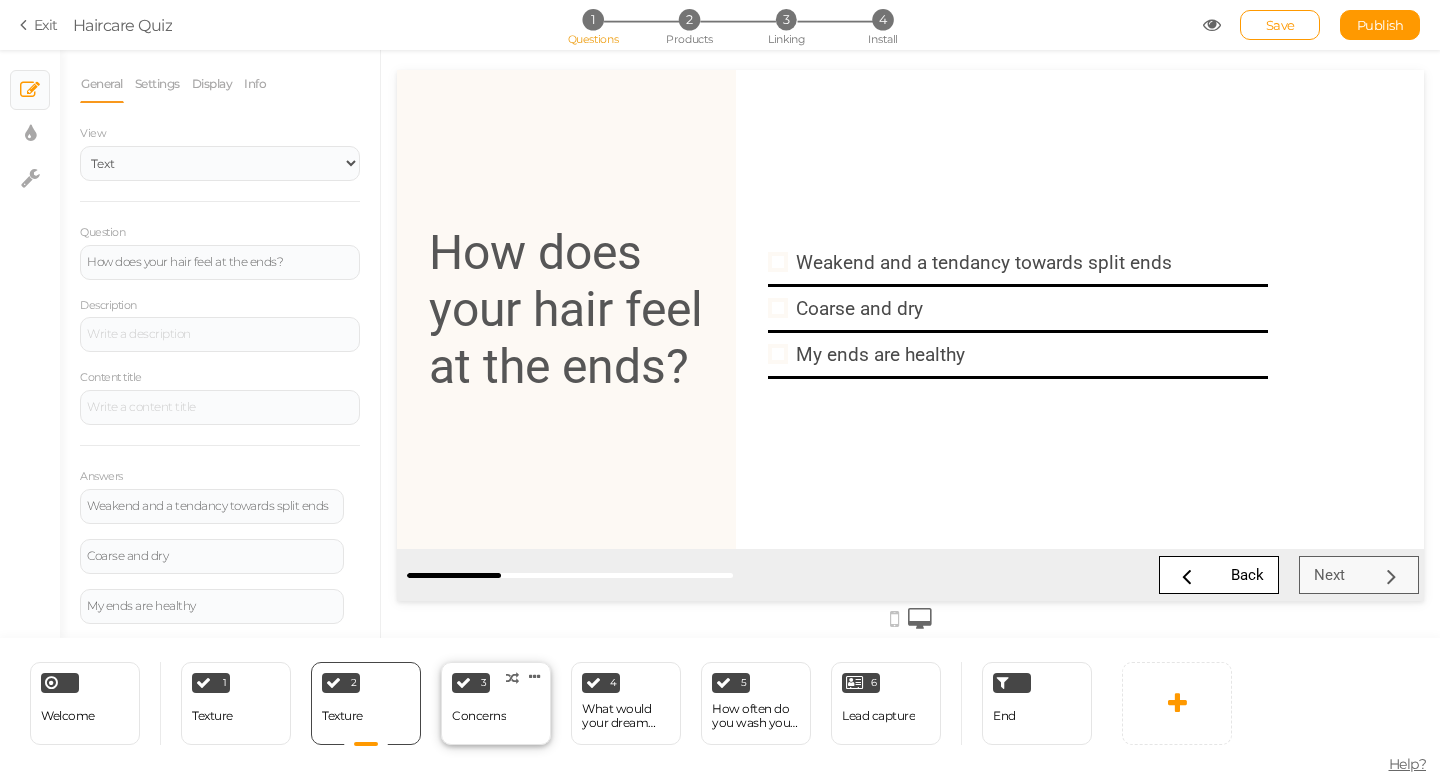 click on "Concerns" at bounding box center (479, 716) 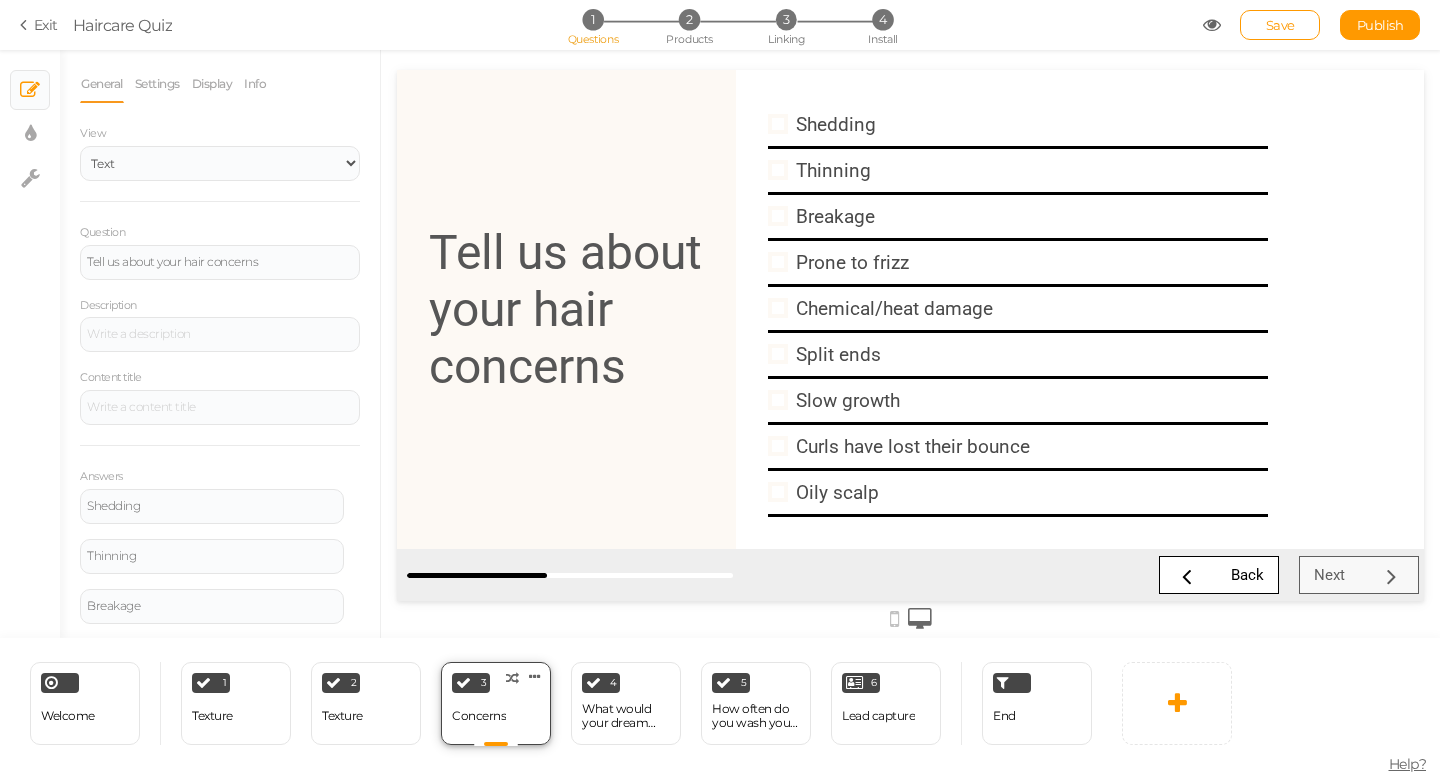 scroll, scrollTop: 0, scrollLeft: 0, axis: both 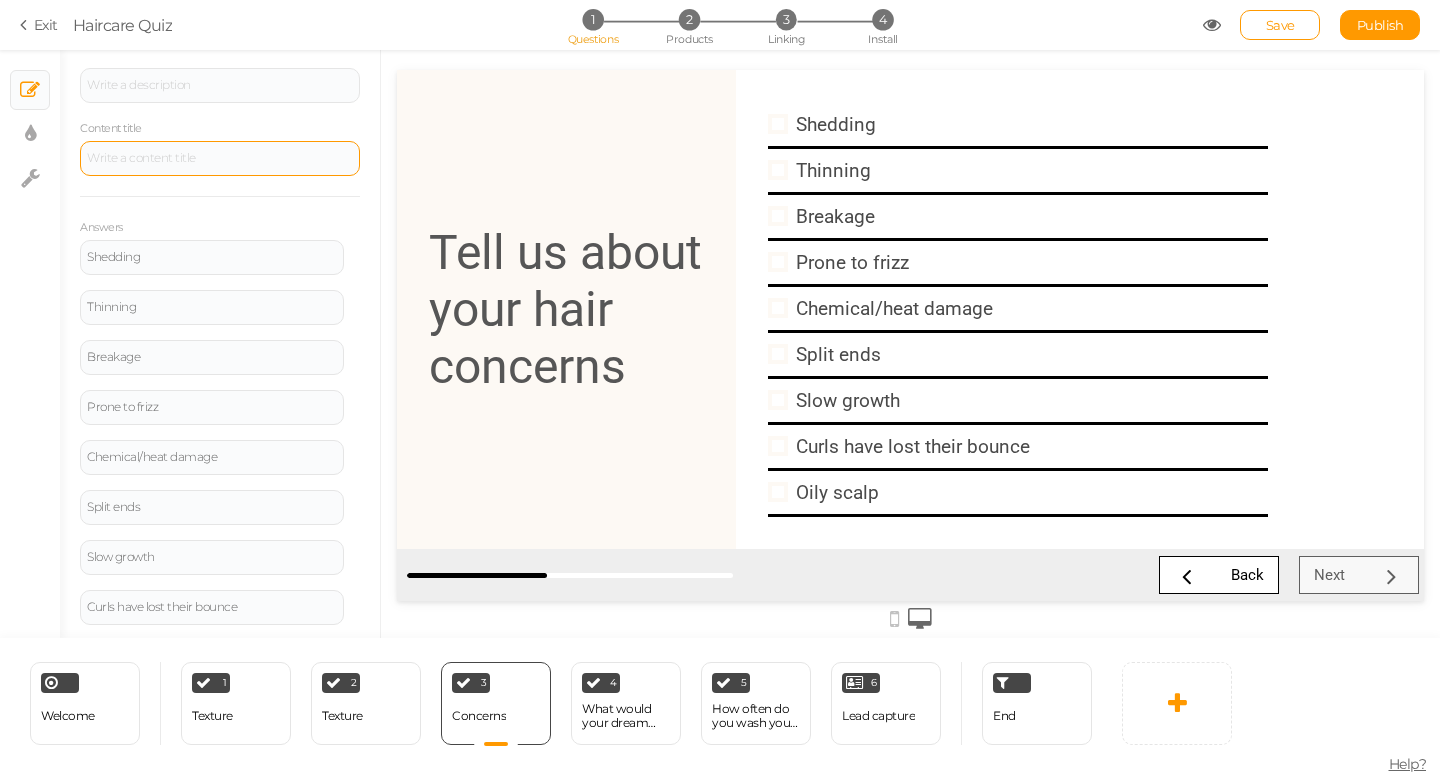 click at bounding box center (220, 158) 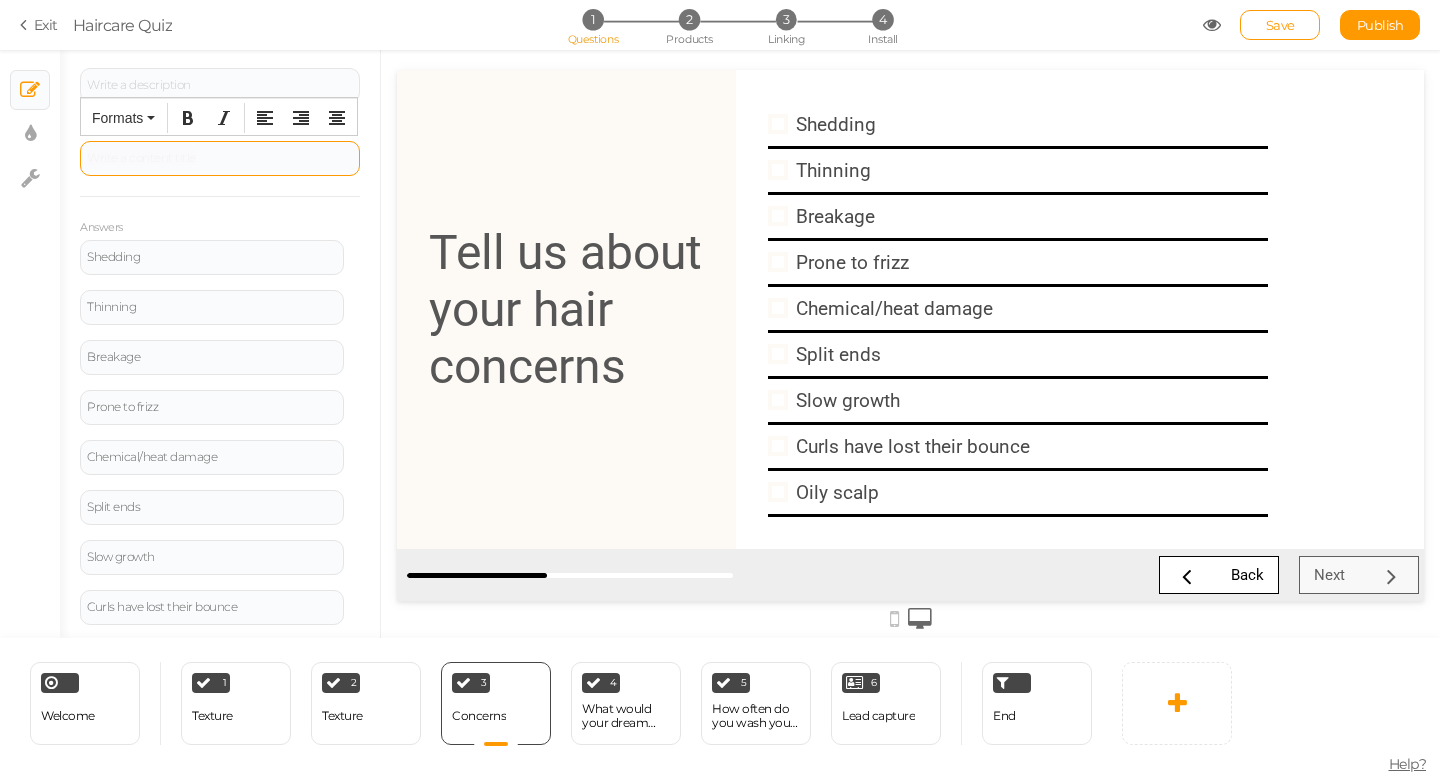 type 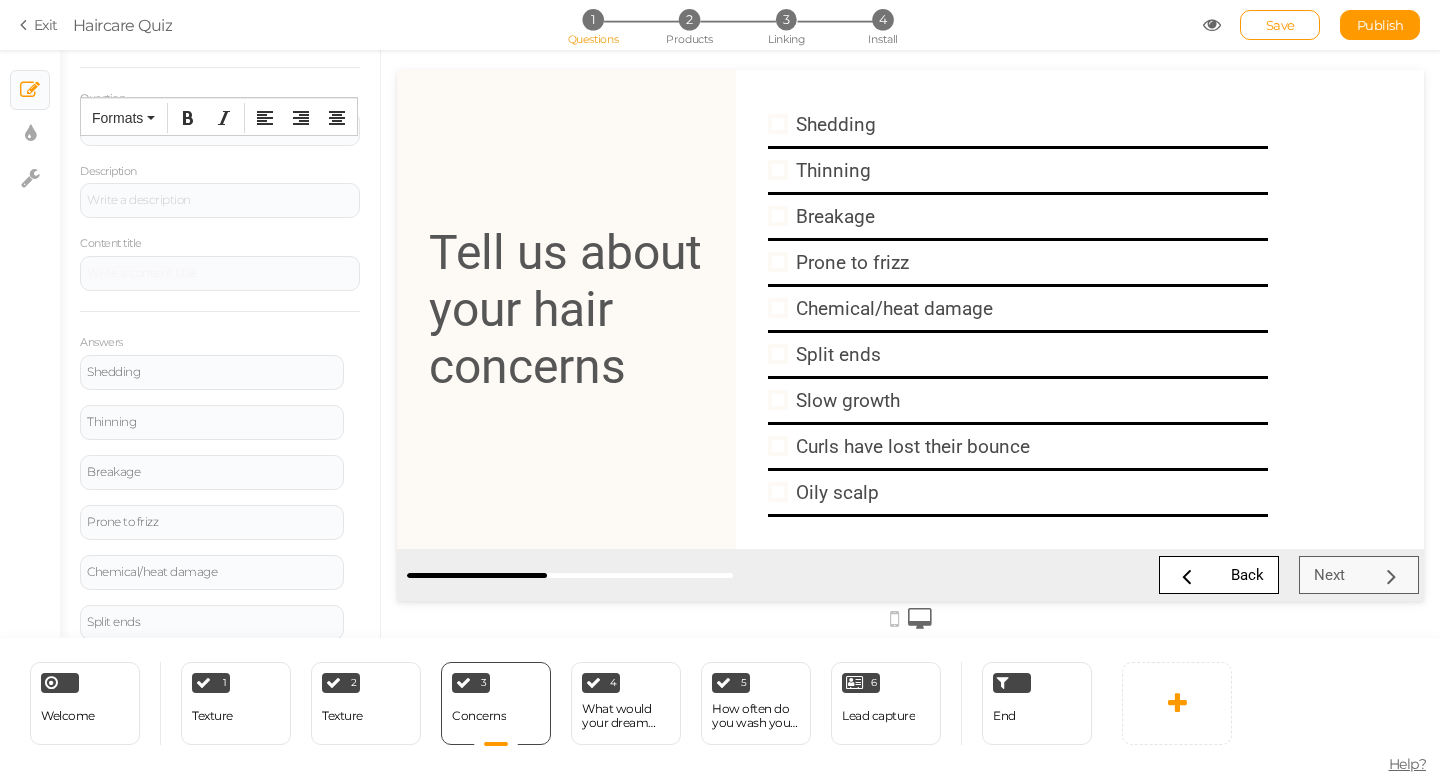scroll, scrollTop: 99, scrollLeft: 0, axis: vertical 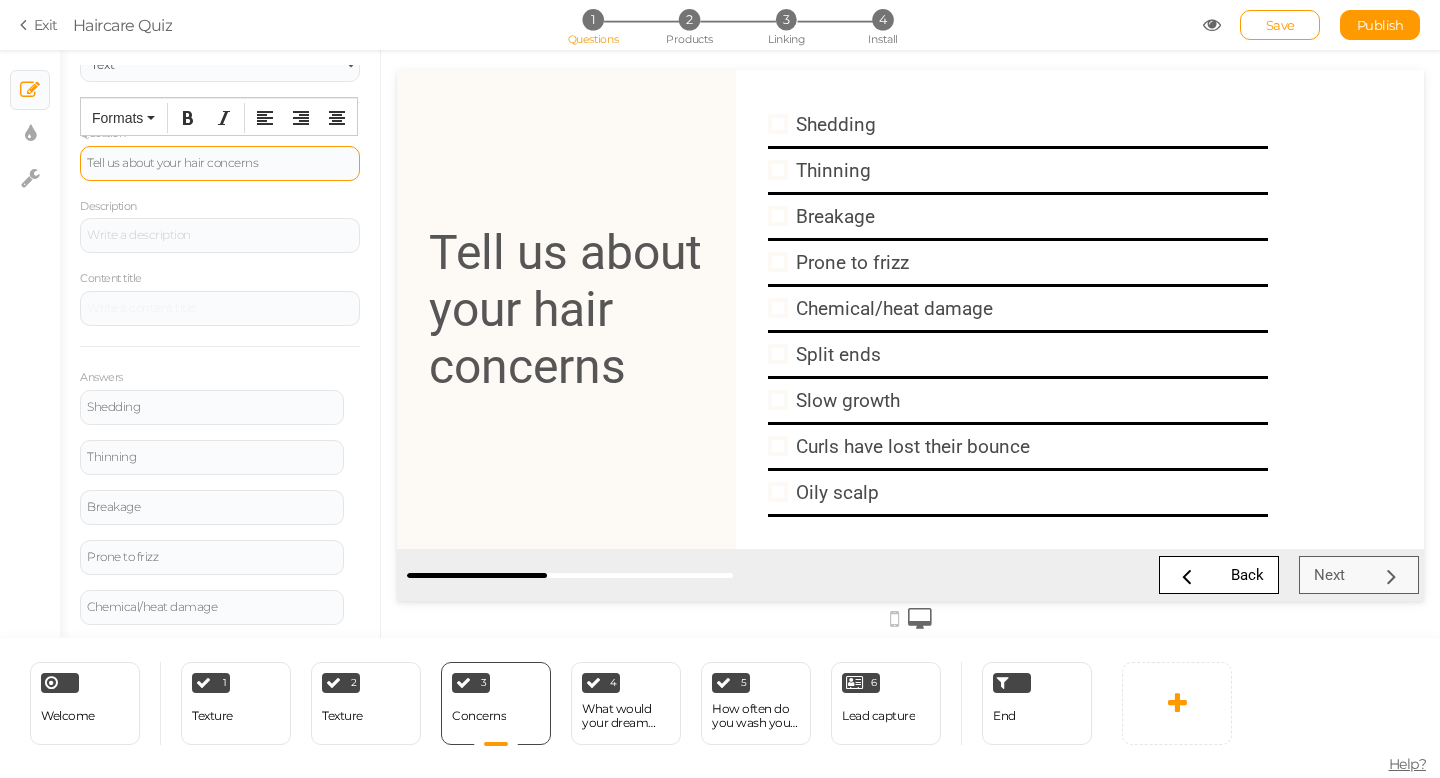 click on "Tell us about your hair concerns" at bounding box center (220, 163) 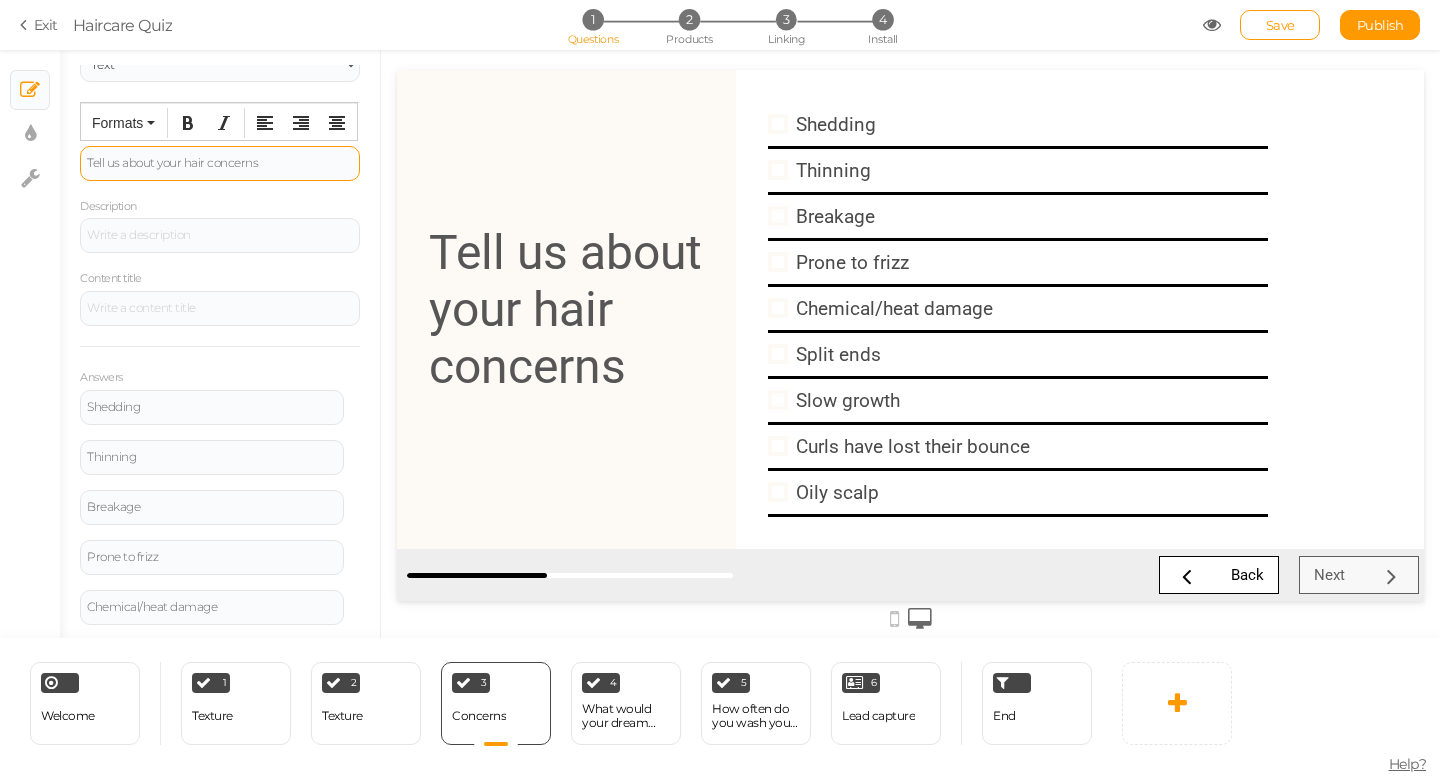 type 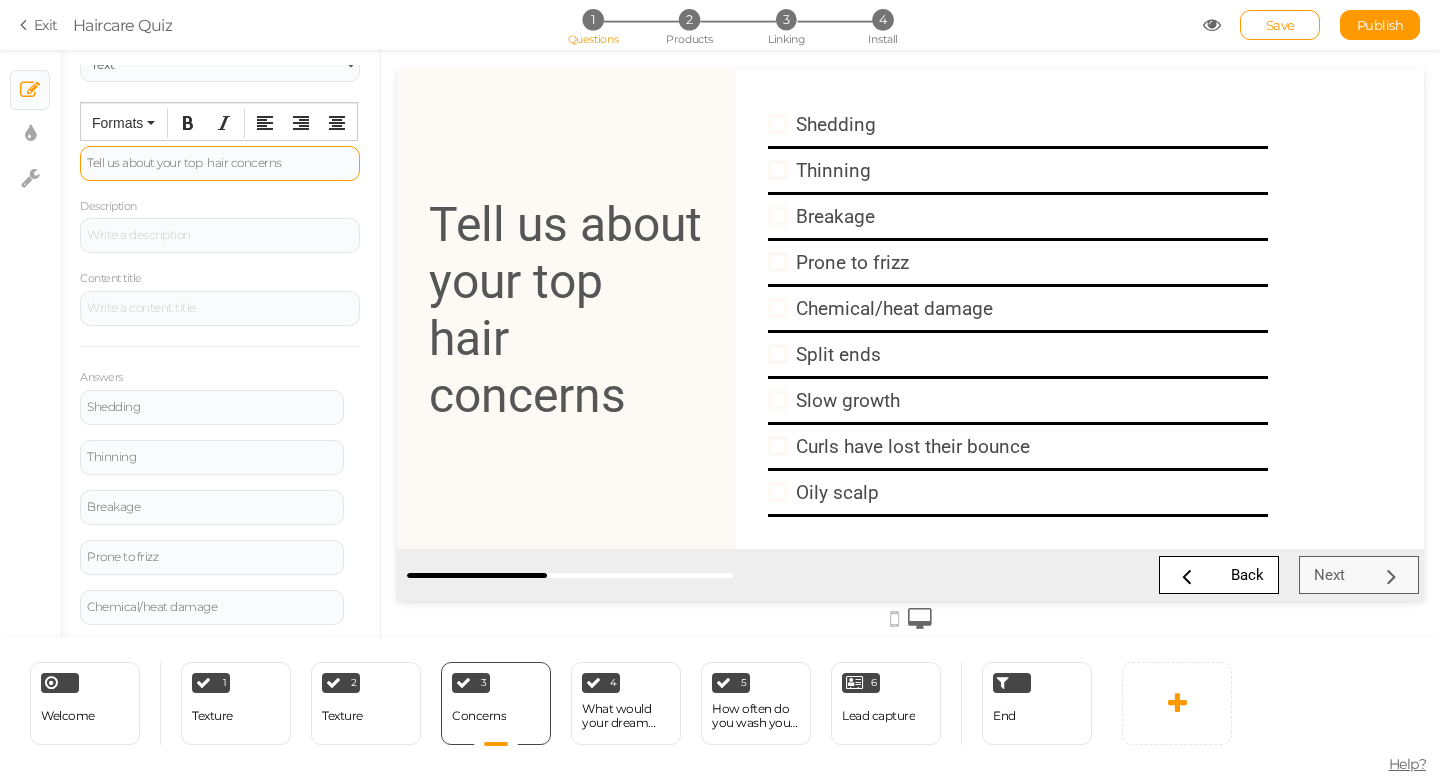 click on "Tell us about your top  hair concerns" at bounding box center [220, 163] 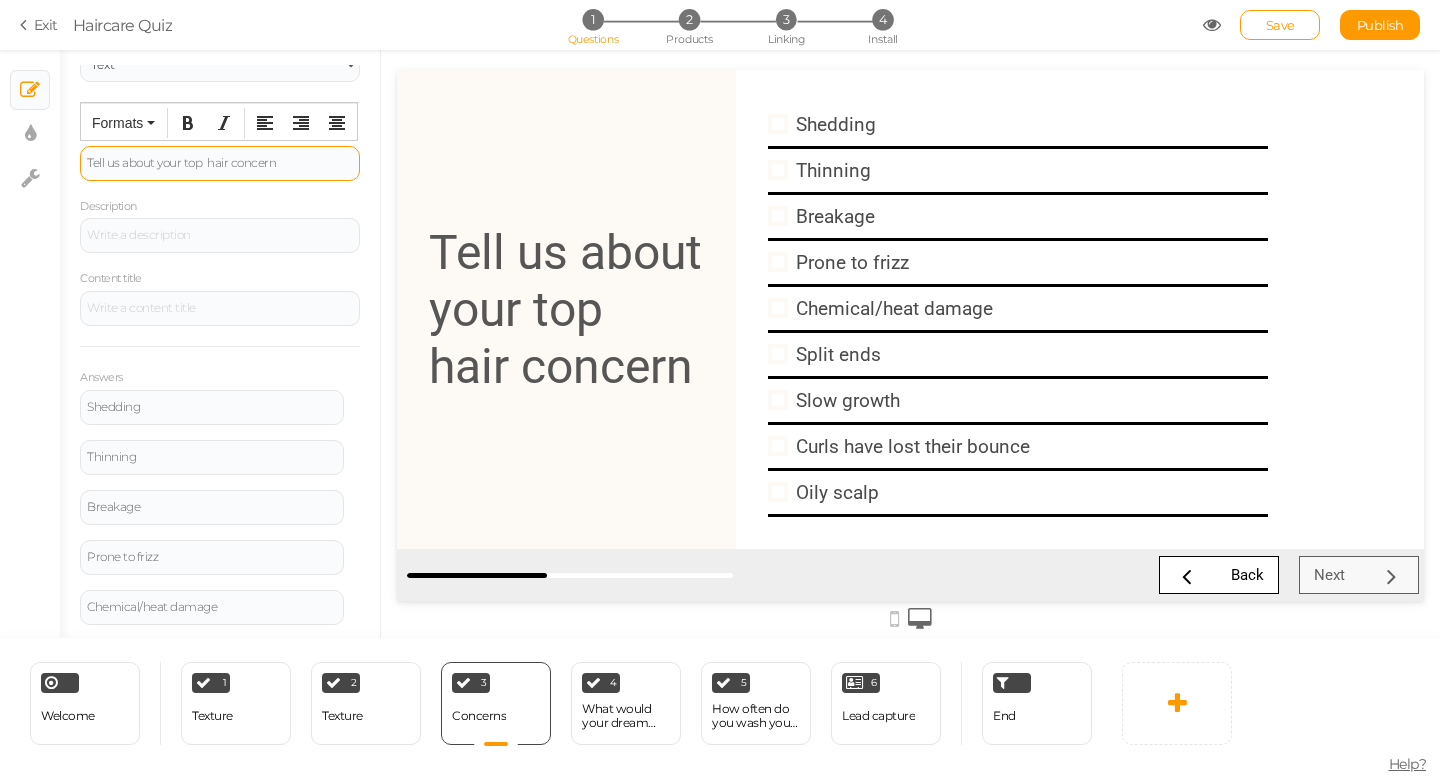 click on "Tell us about your top  hair concern" at bounding box center (220, 163) 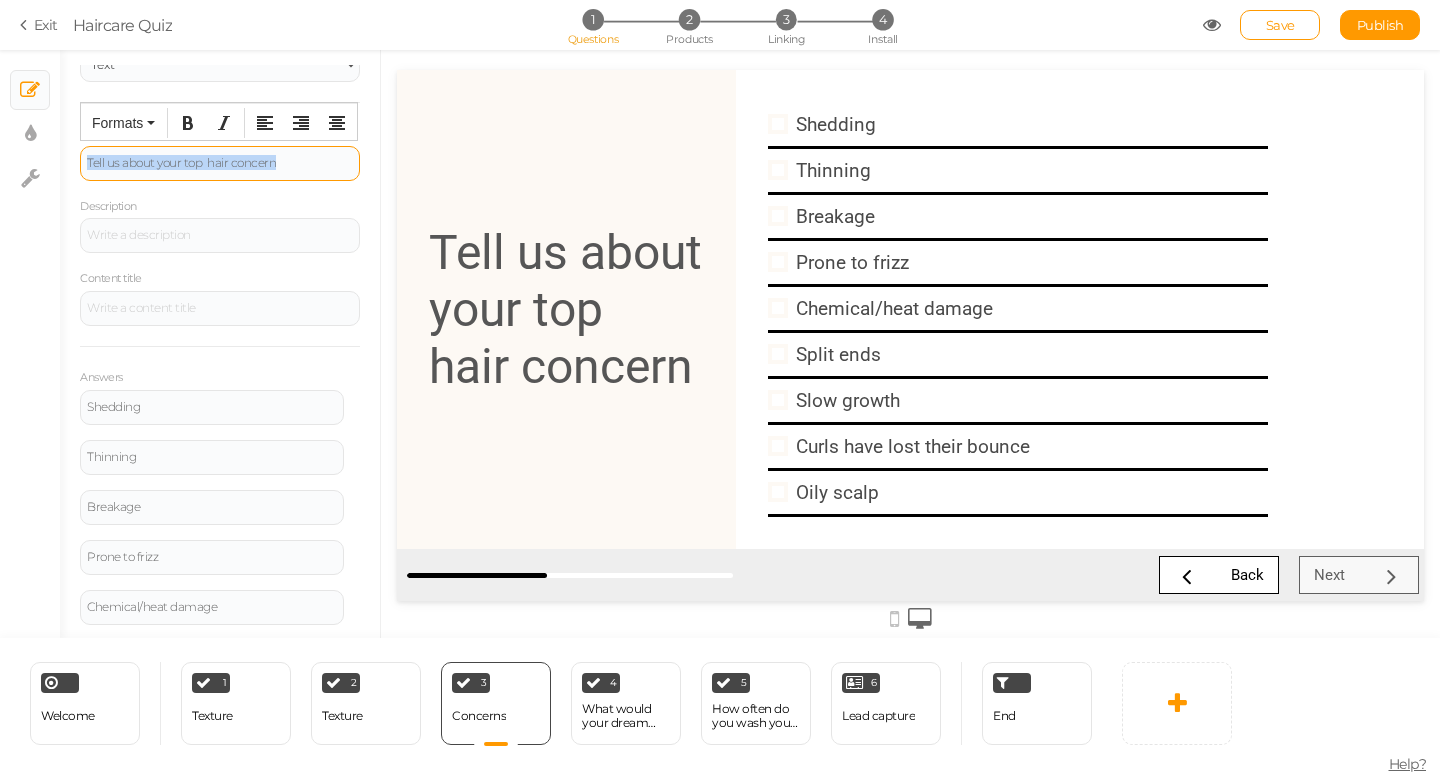drag, startPoint x: 289, startPoint y: 169, endPoint x: 80, endPoint y: 166, distance: 209.02153 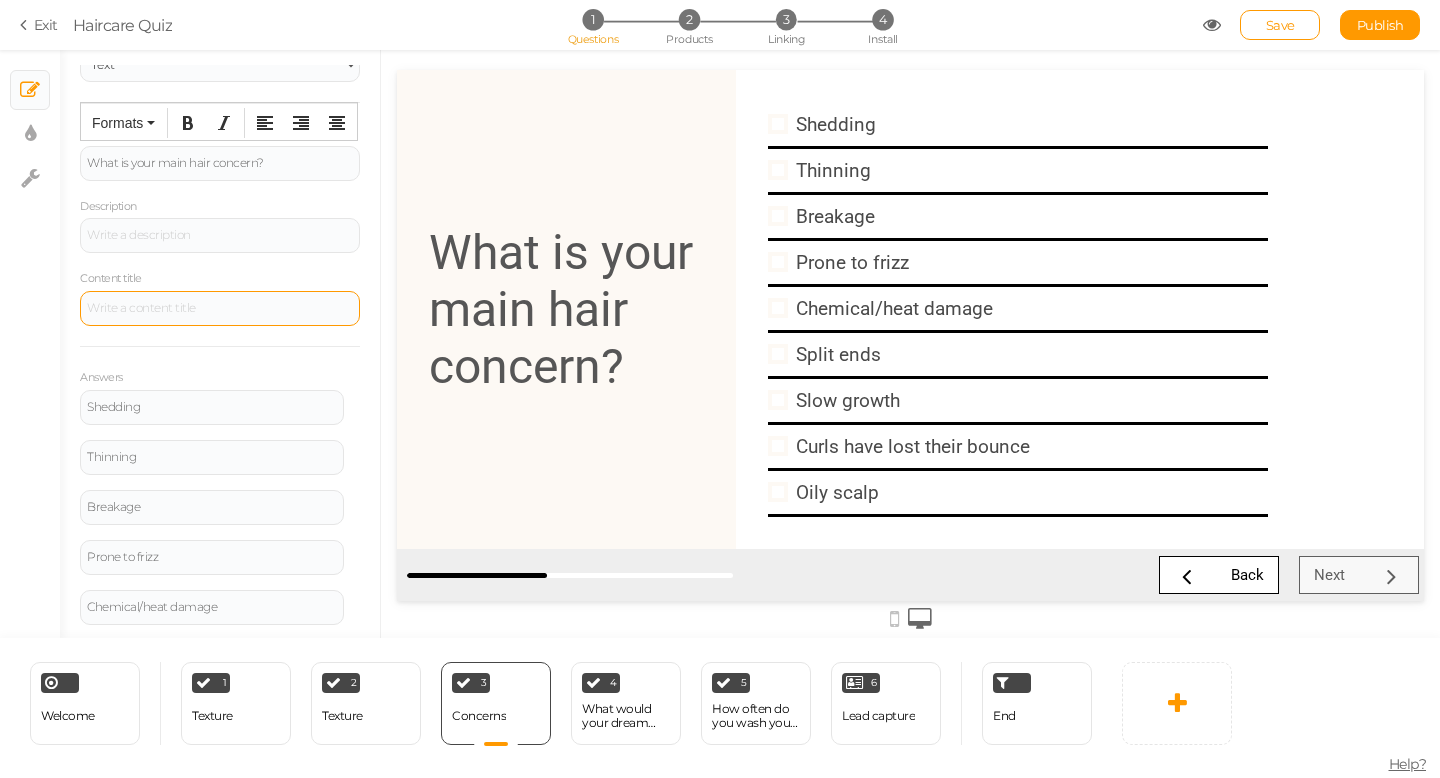 scroll, scrollTop: 0, scrollLeft: 0, axis: both 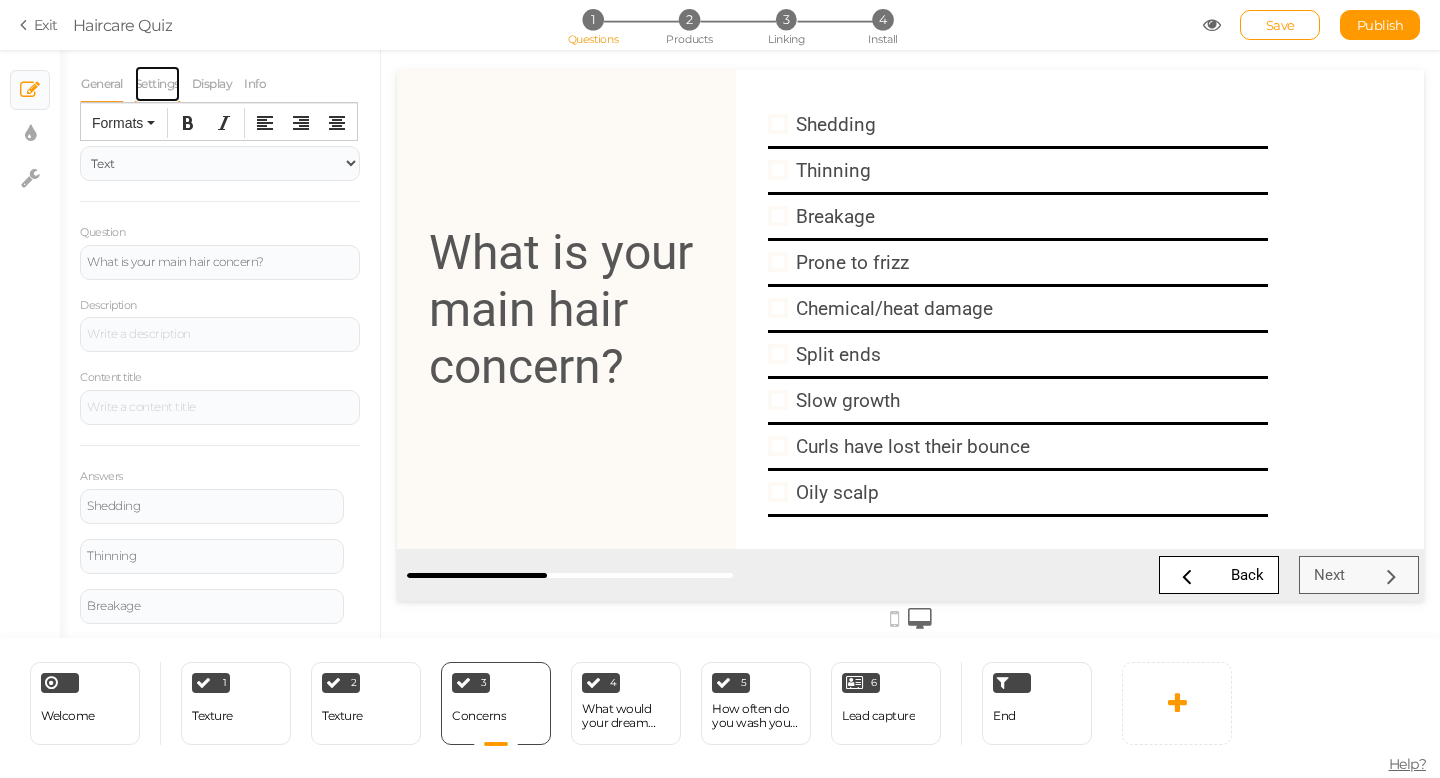 click on "Settings" at bounding box center [157, 84] 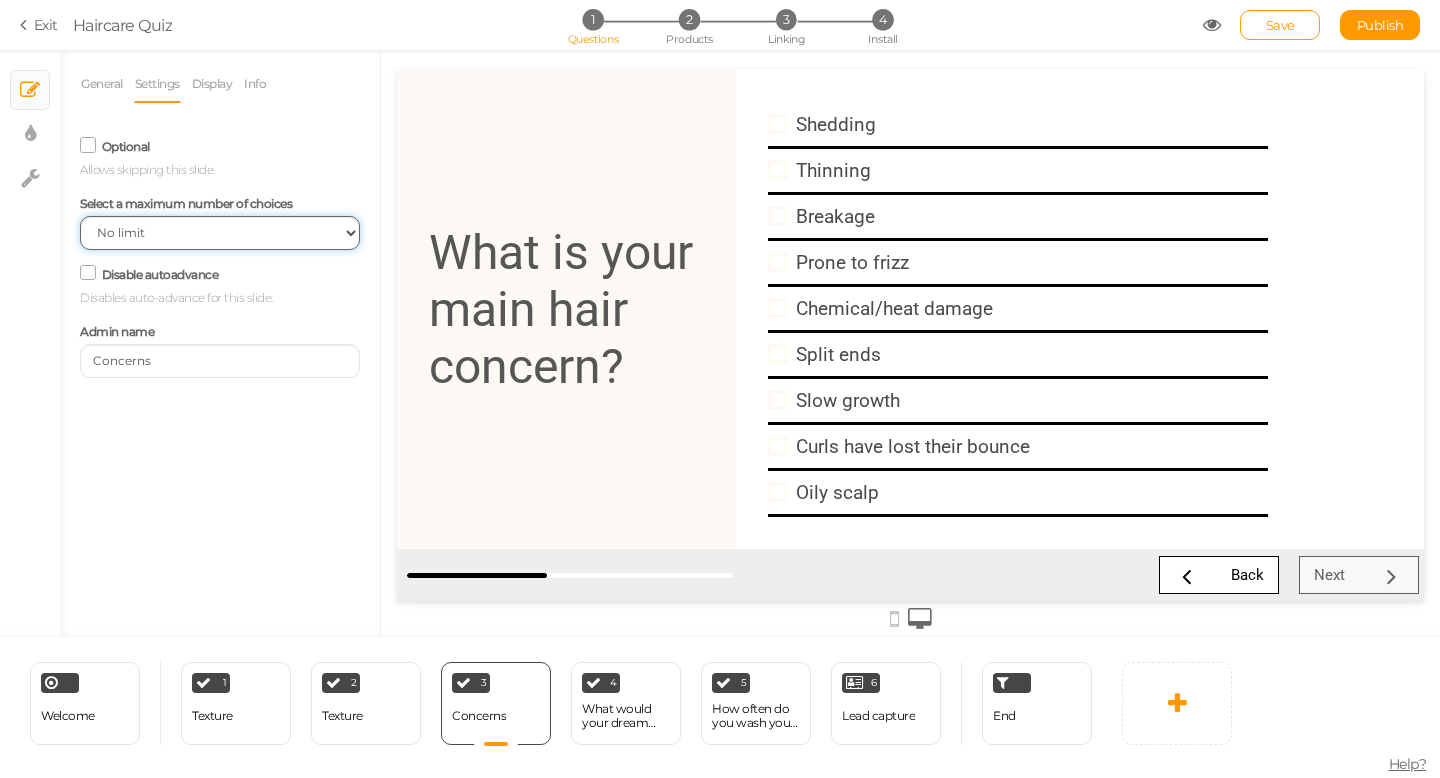 click on "No limit   1   2   3   4   5   6   7   8   9   10" at bounding box center [220, 233] 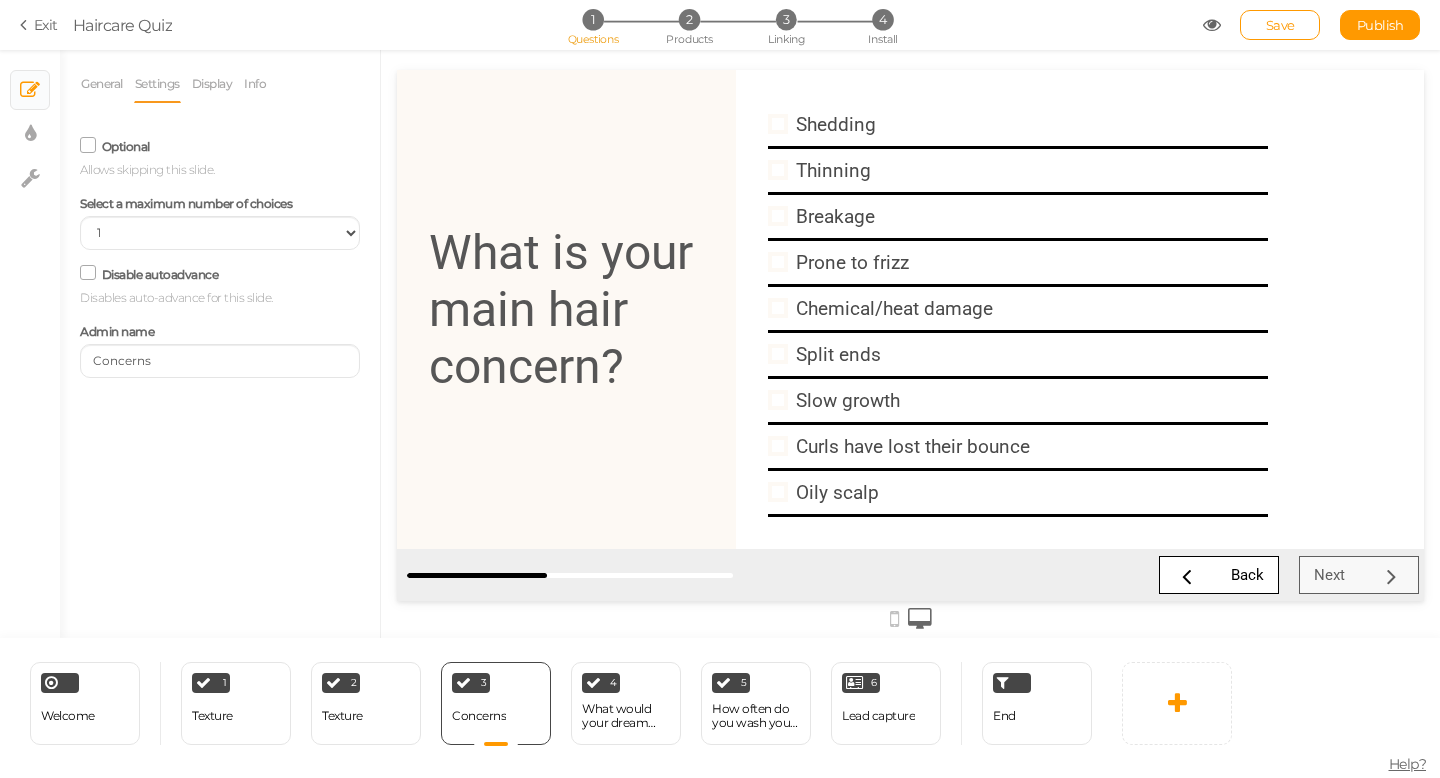 click on "Optional    Allows skipping this slide." at bounding box center (220, 155) 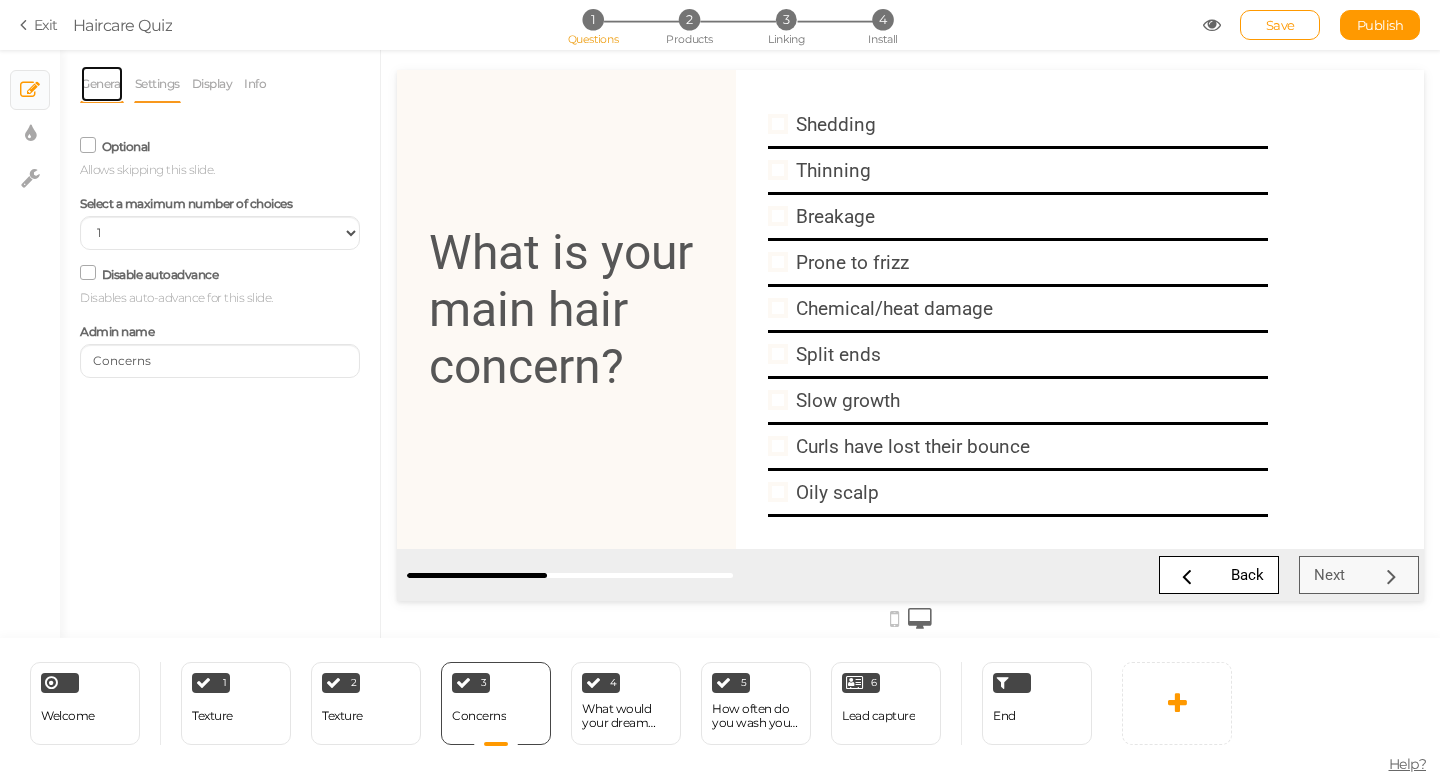 click on "General" at bounding box center (102, 84) 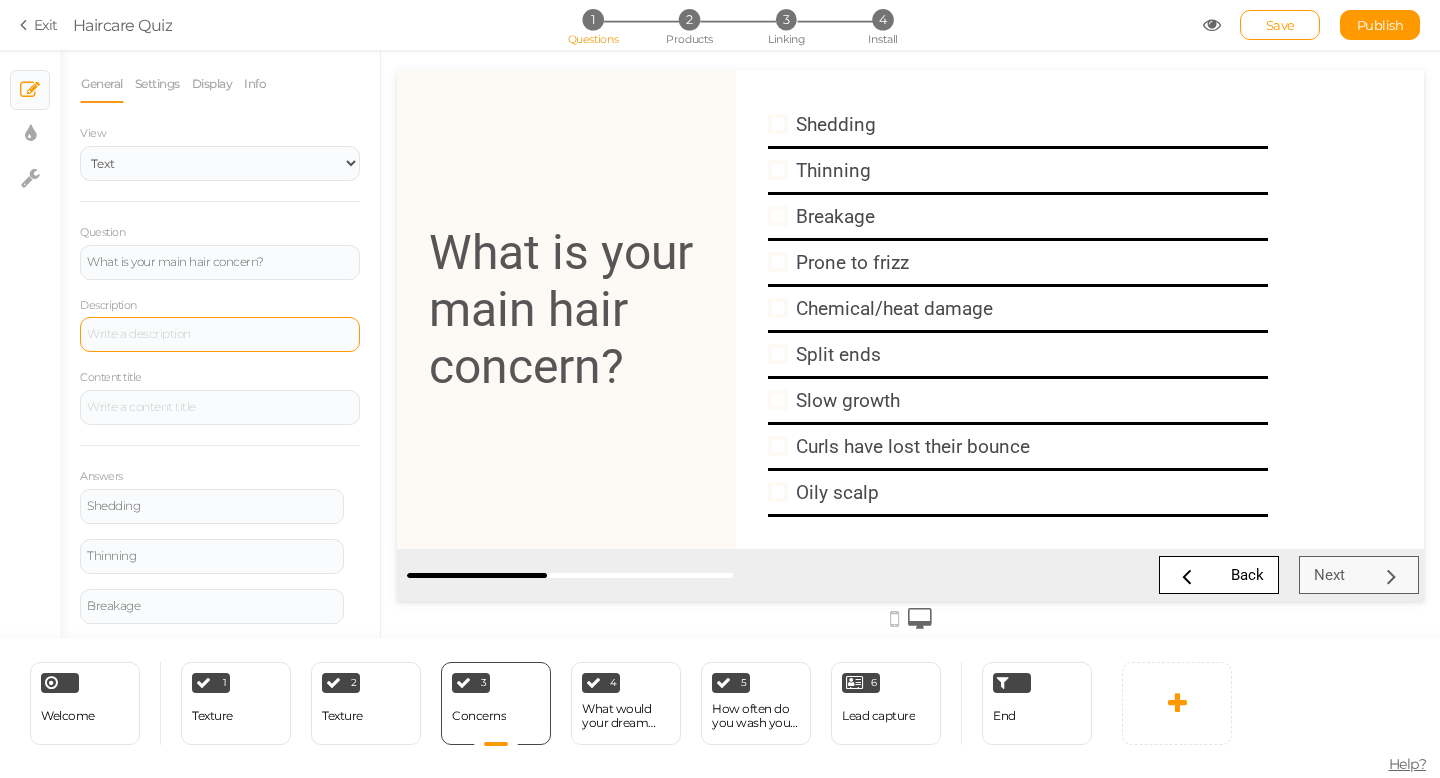 click at bounding box center (220, 334) 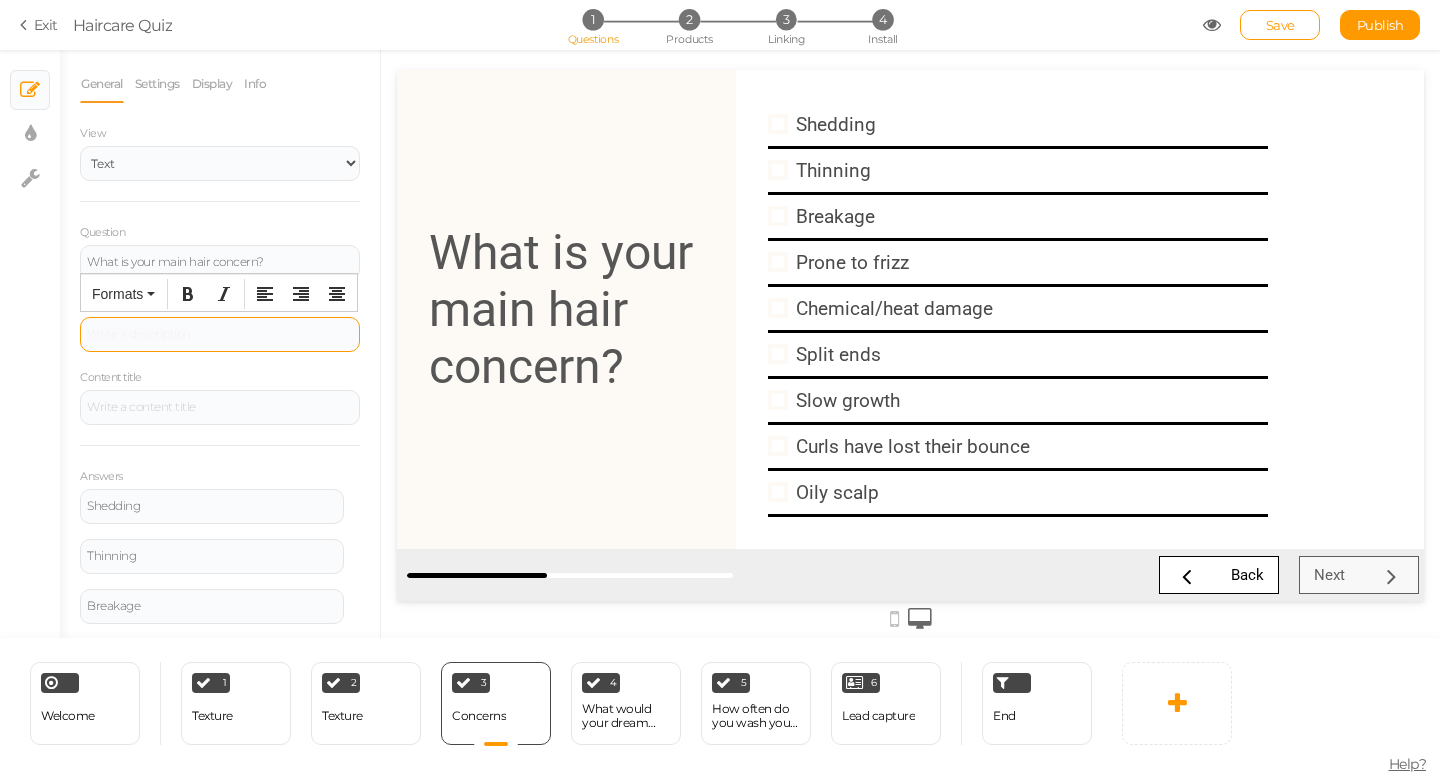 type 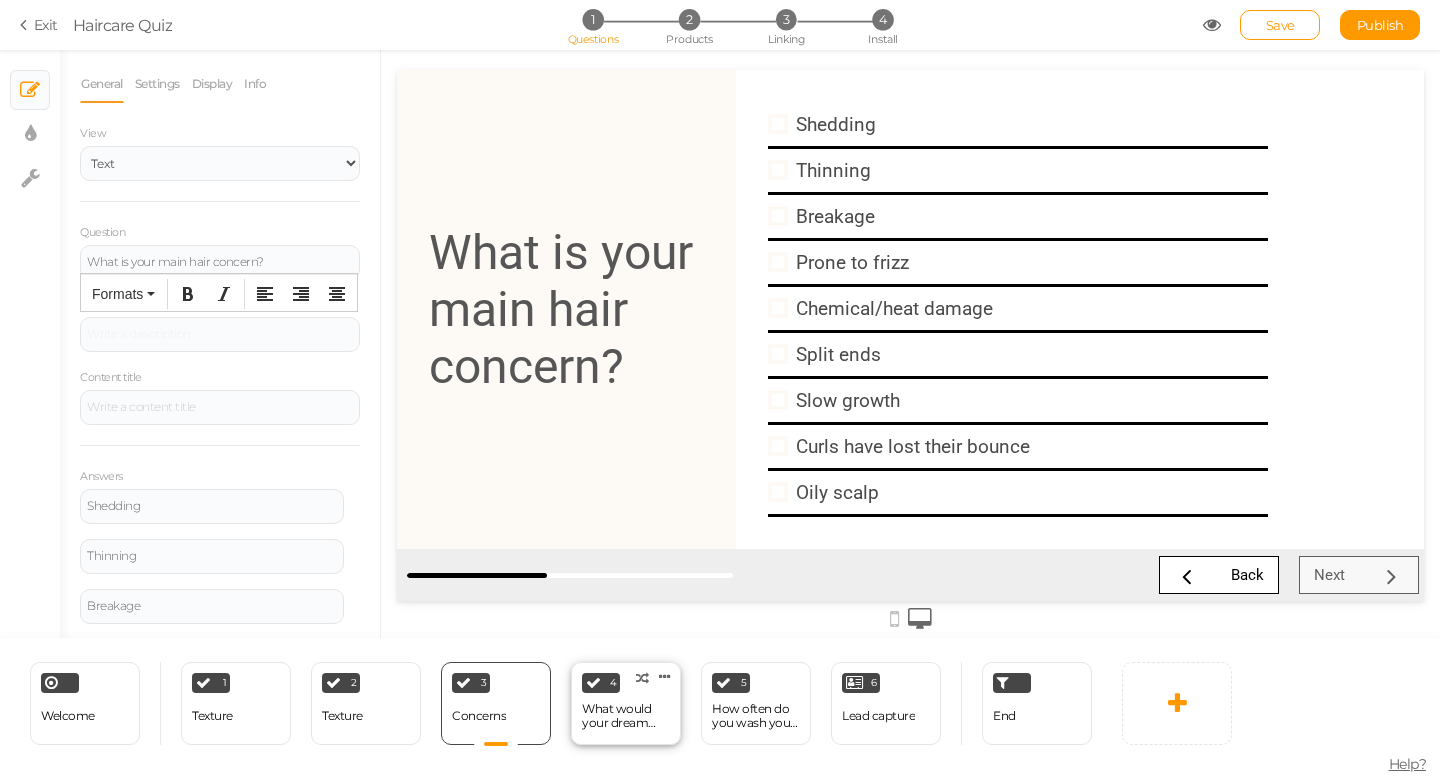 click on "What would your dream hair be?" at bounding box center [626, 716] 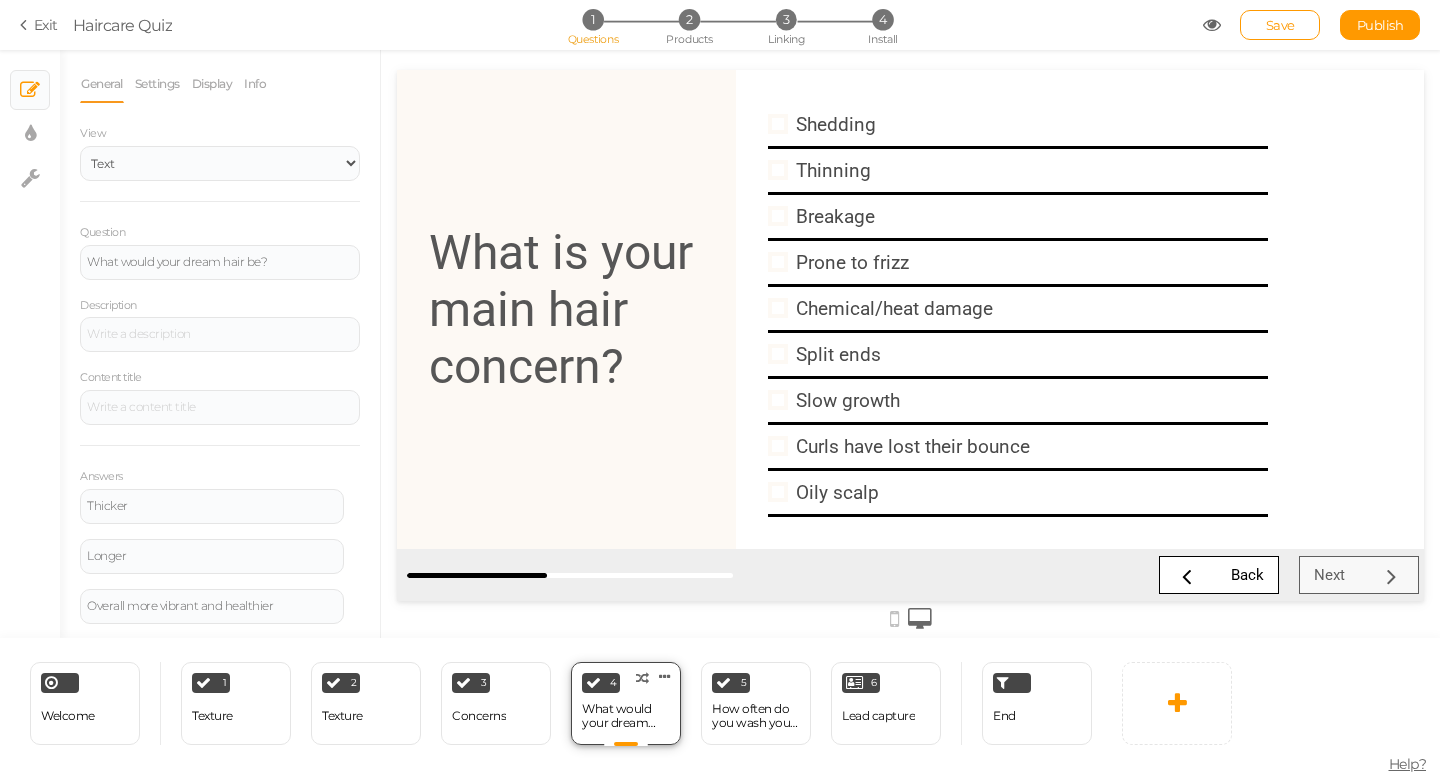 scroll, scrollTop: 0, scrollLeft: 0, axis: both 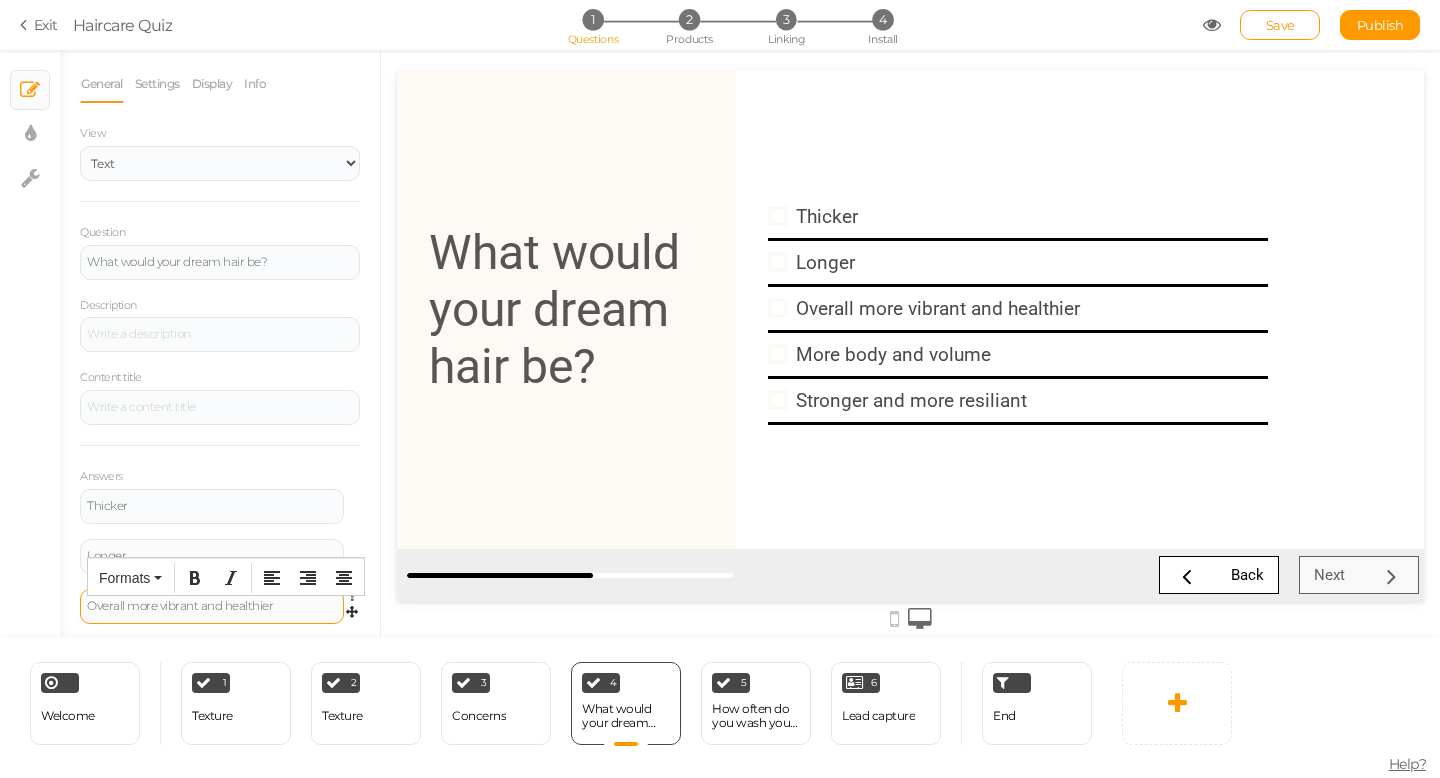 click on "Overall more vibrant and healthier" at bounding box center [212, 606] 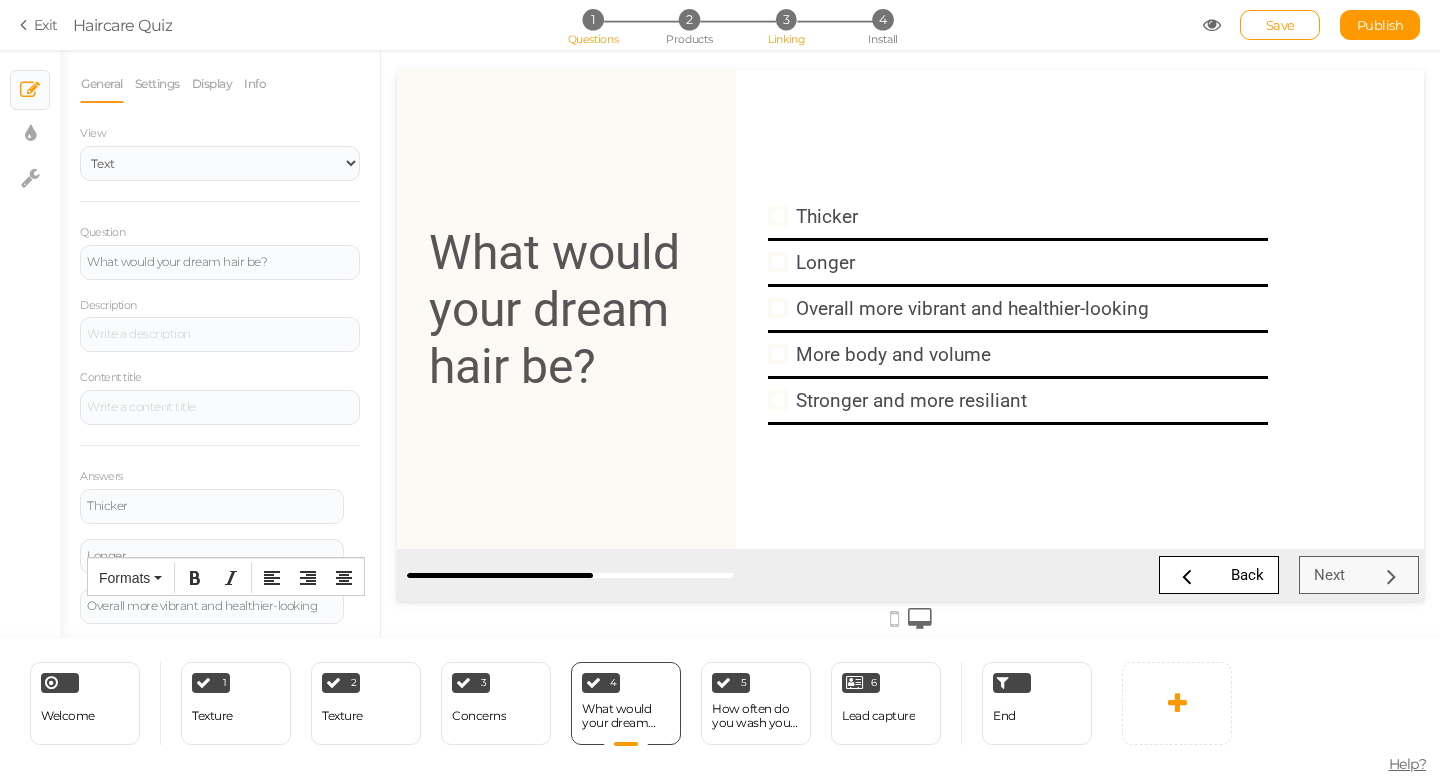 click on "3" at bounding box center (786, 19) 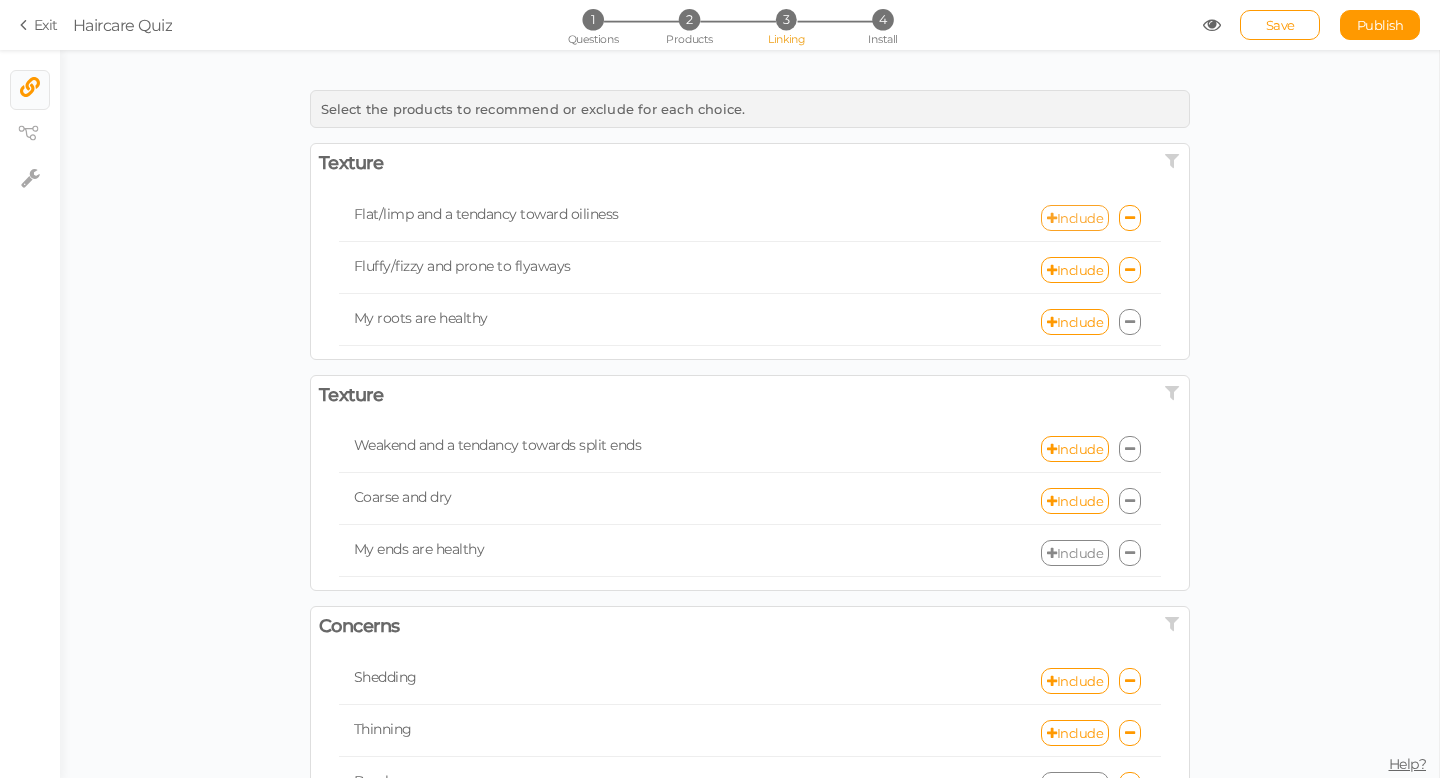 click on "Include" at bounding box center [1075, 218] 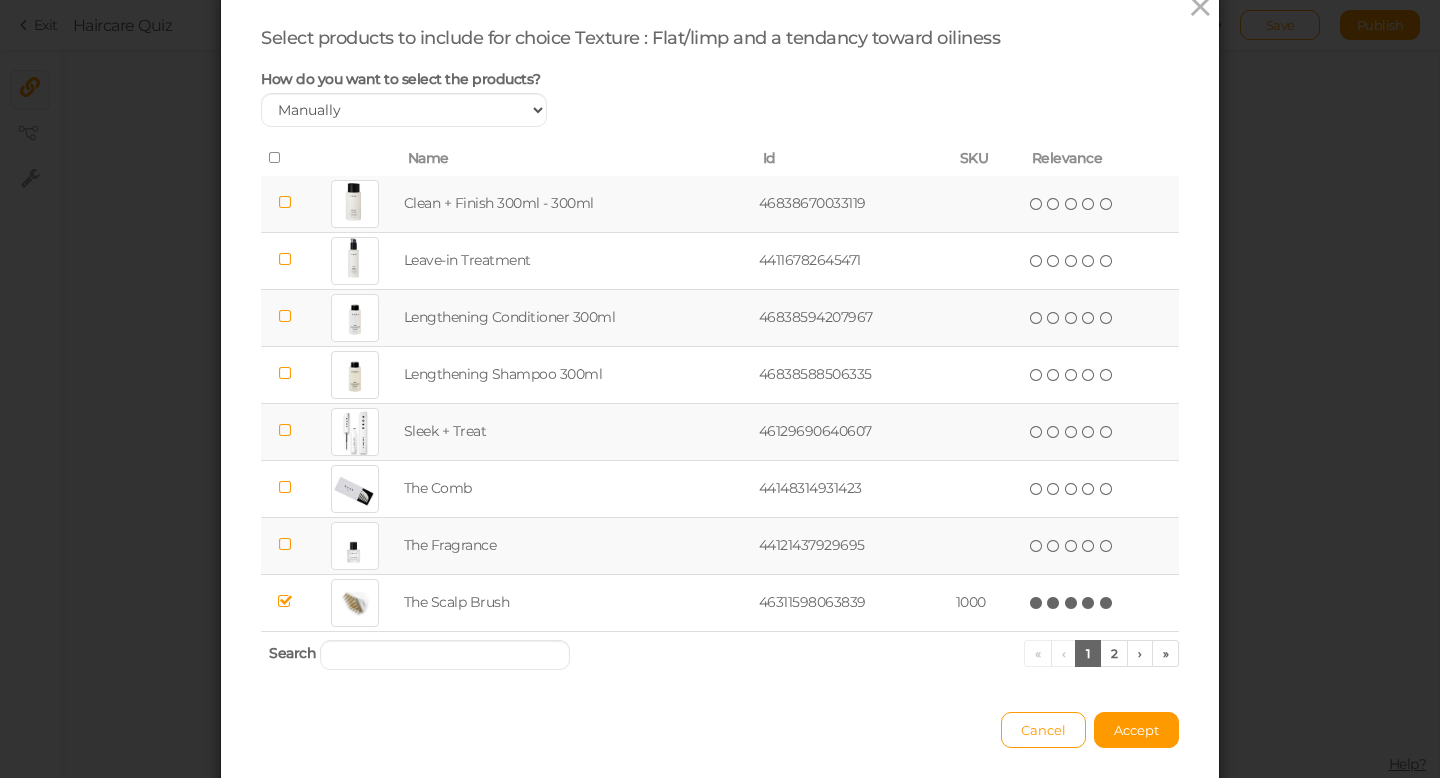 scroll, scrollTop: 72, scrollLeft: 0, axis: vertical 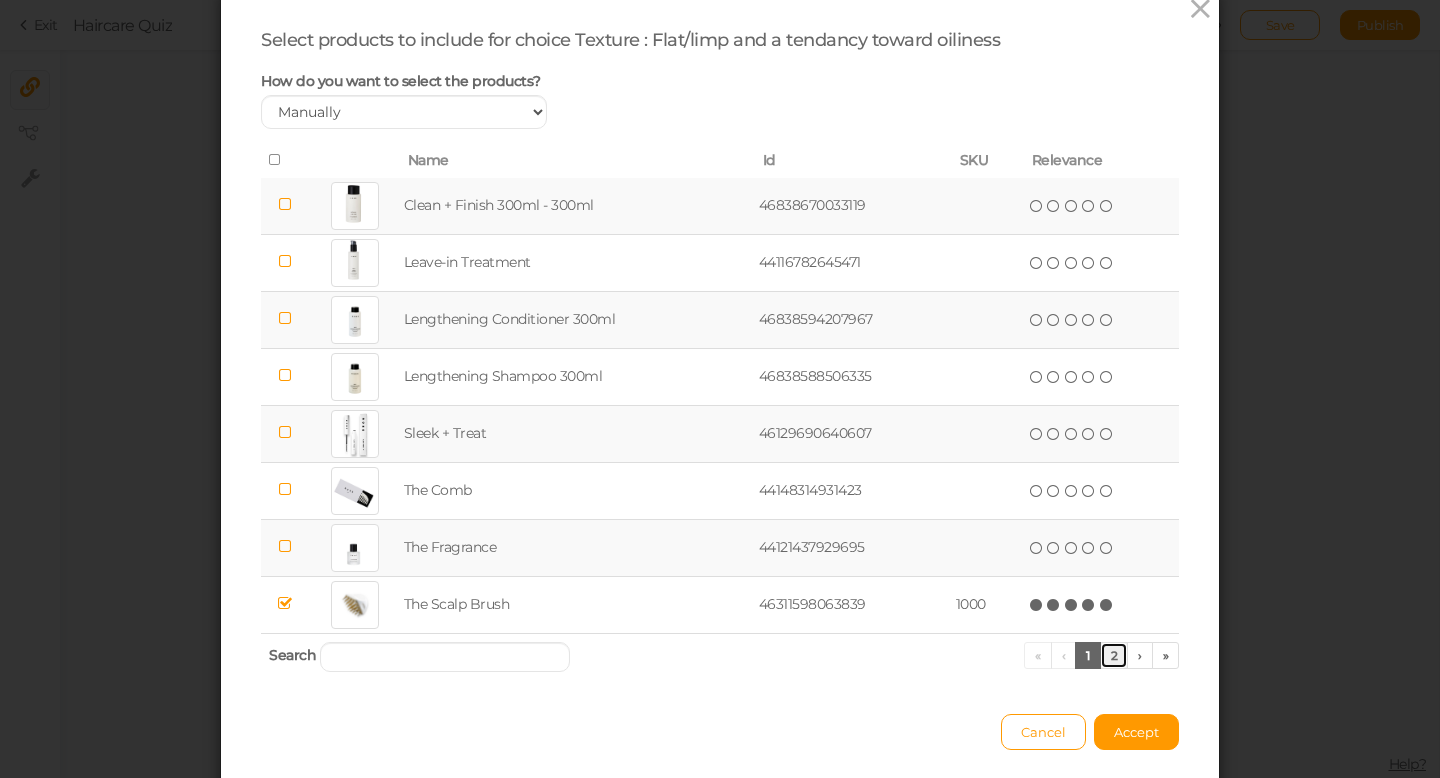 click on "2" at bounding box center (1114, 655) 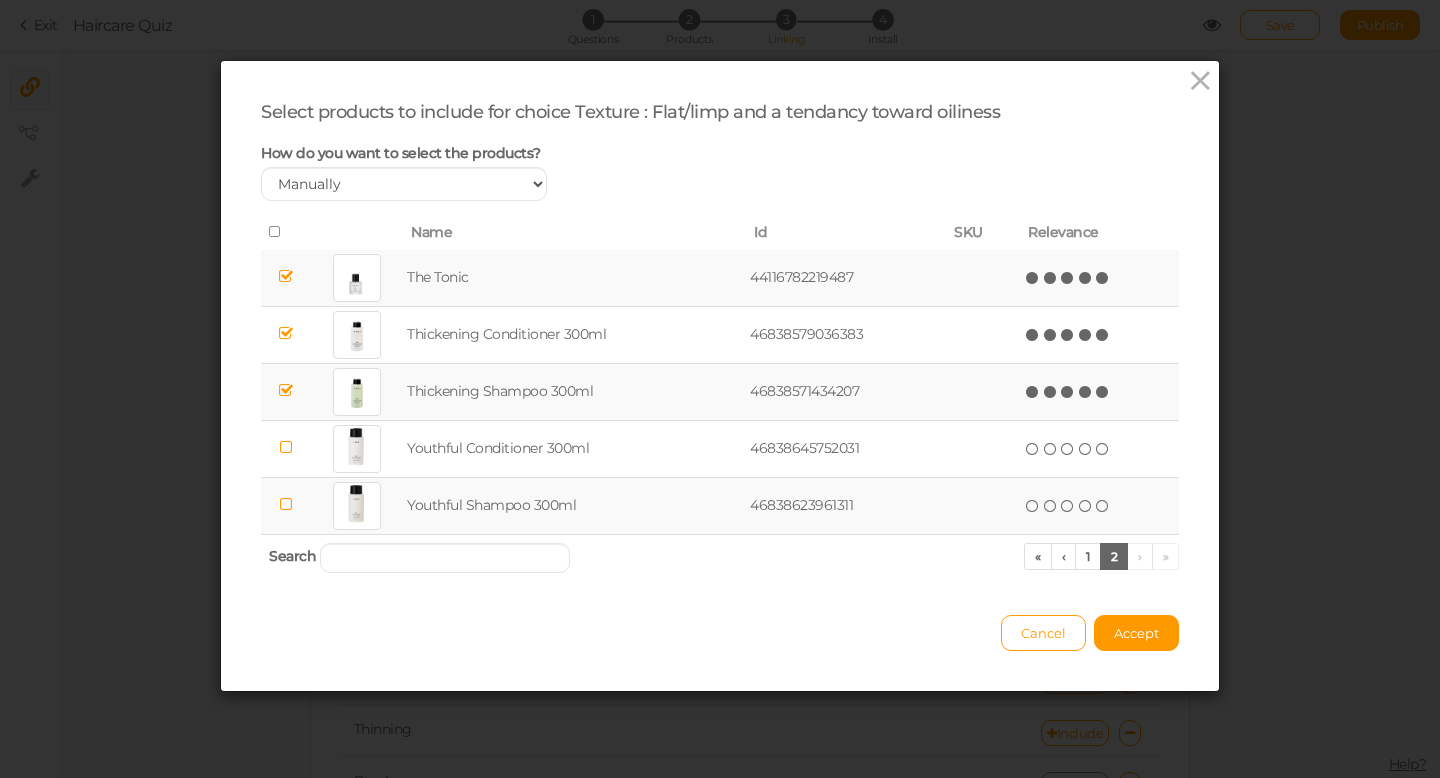 scroll, scrollTop: 0, scrollLeft: 0, axis: both 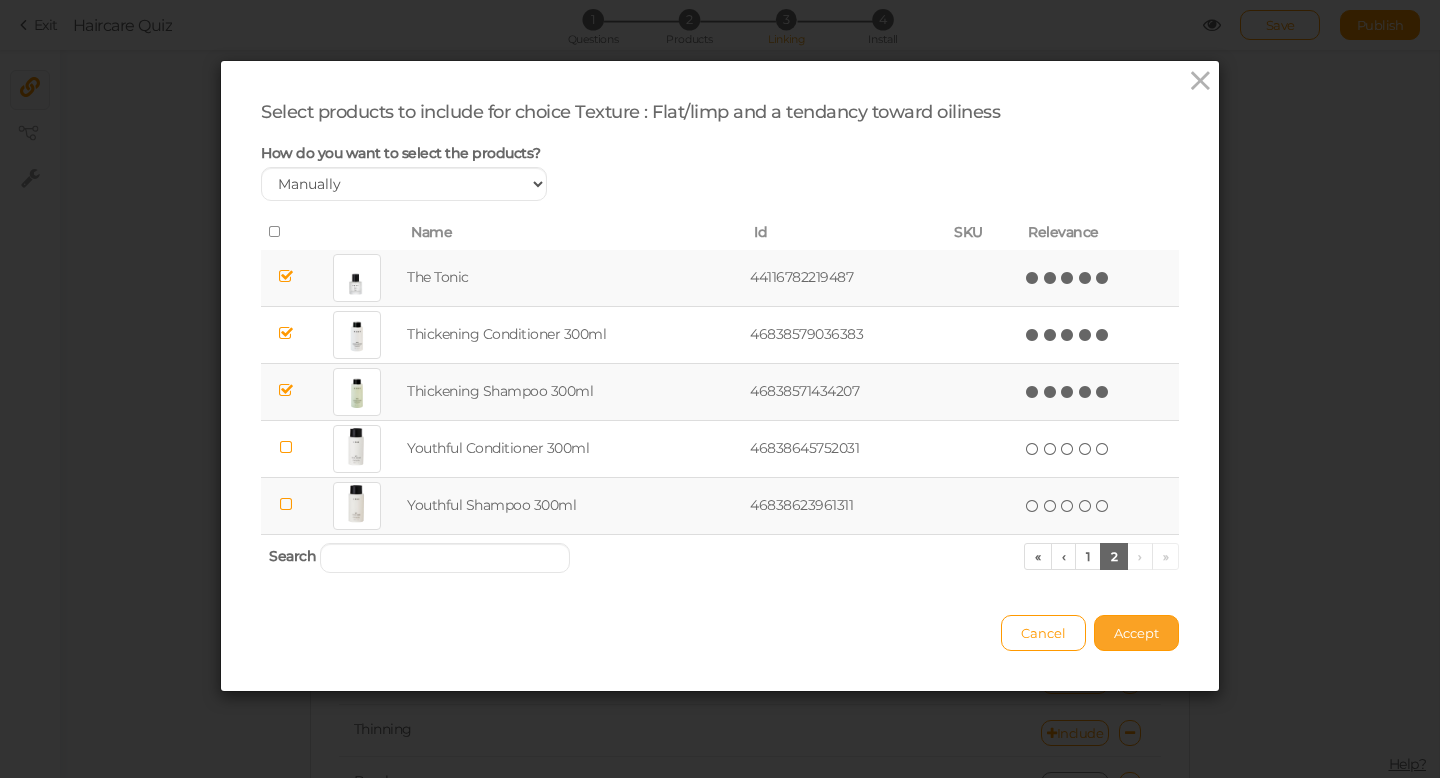 click on "Accept" at bounding box center [1136, 633] 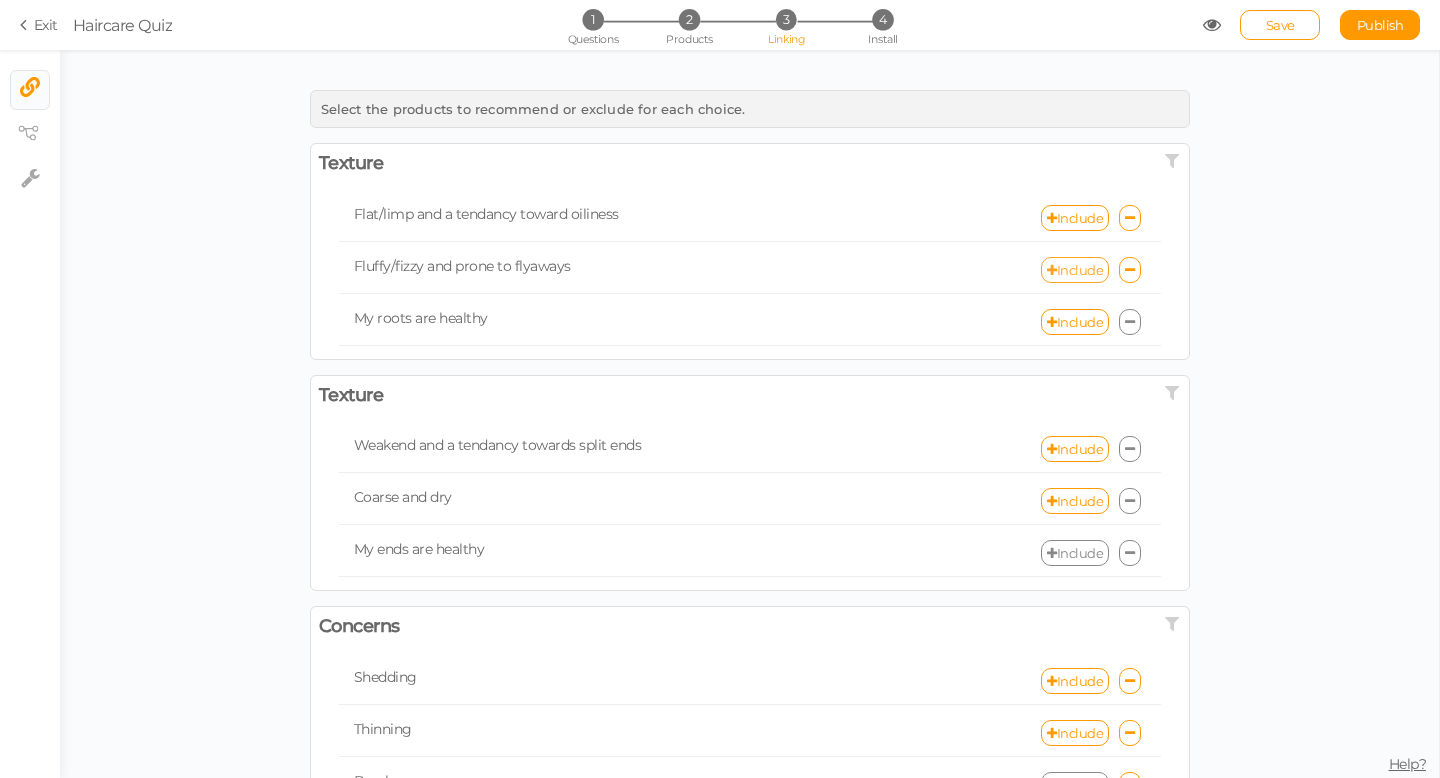 click on "Include" at bounding box center (1075, 270) 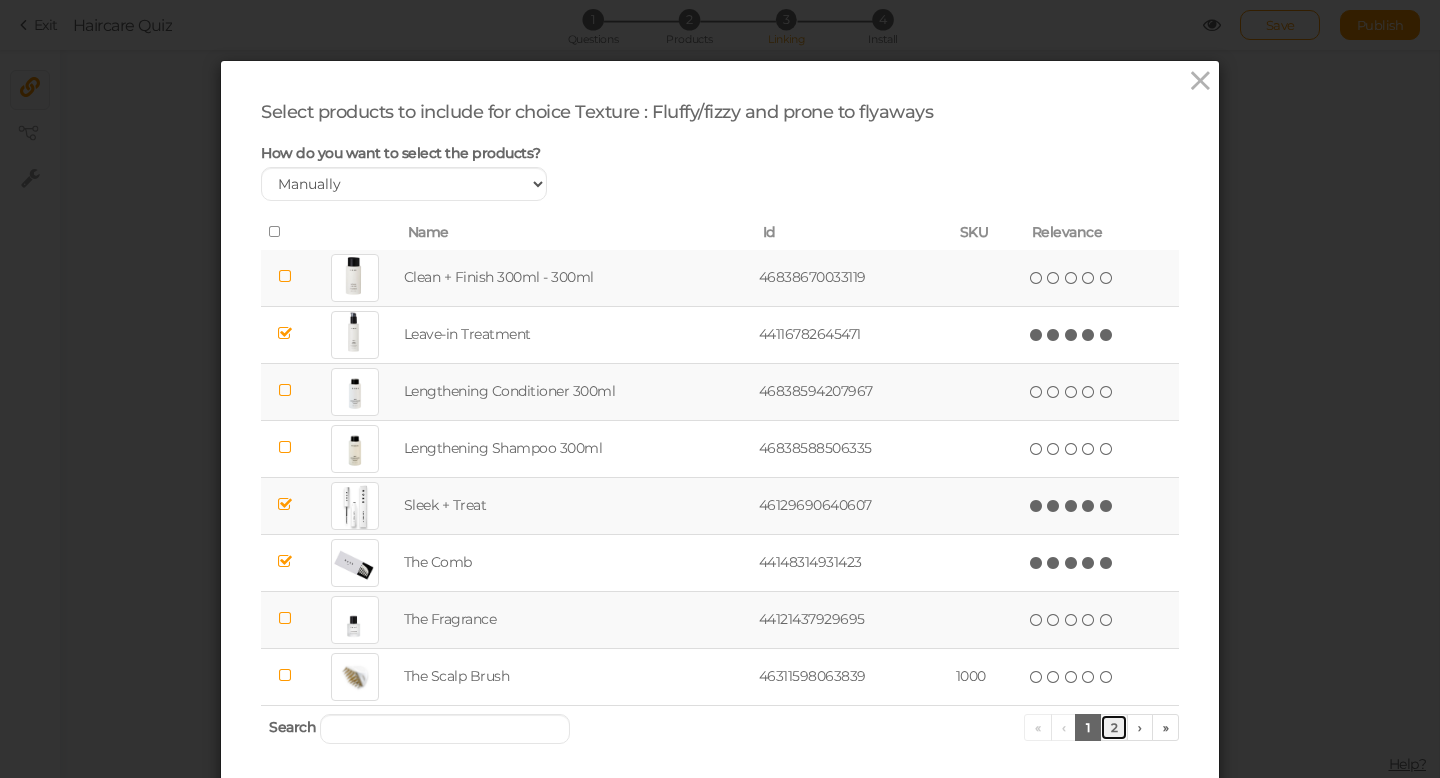 click on "2" at bounding box center [1114, 727] 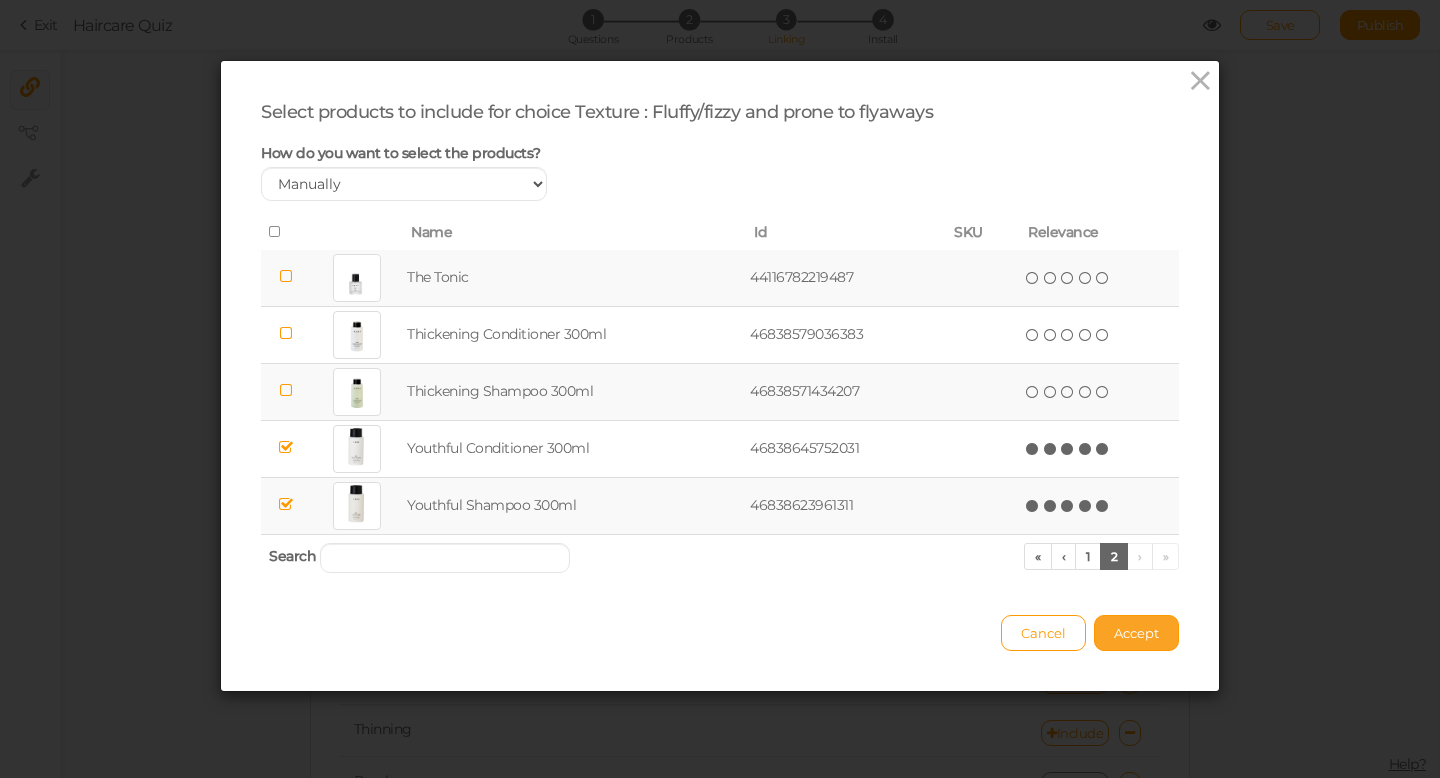 click on "Accept" at bounding box center [1136, 633] 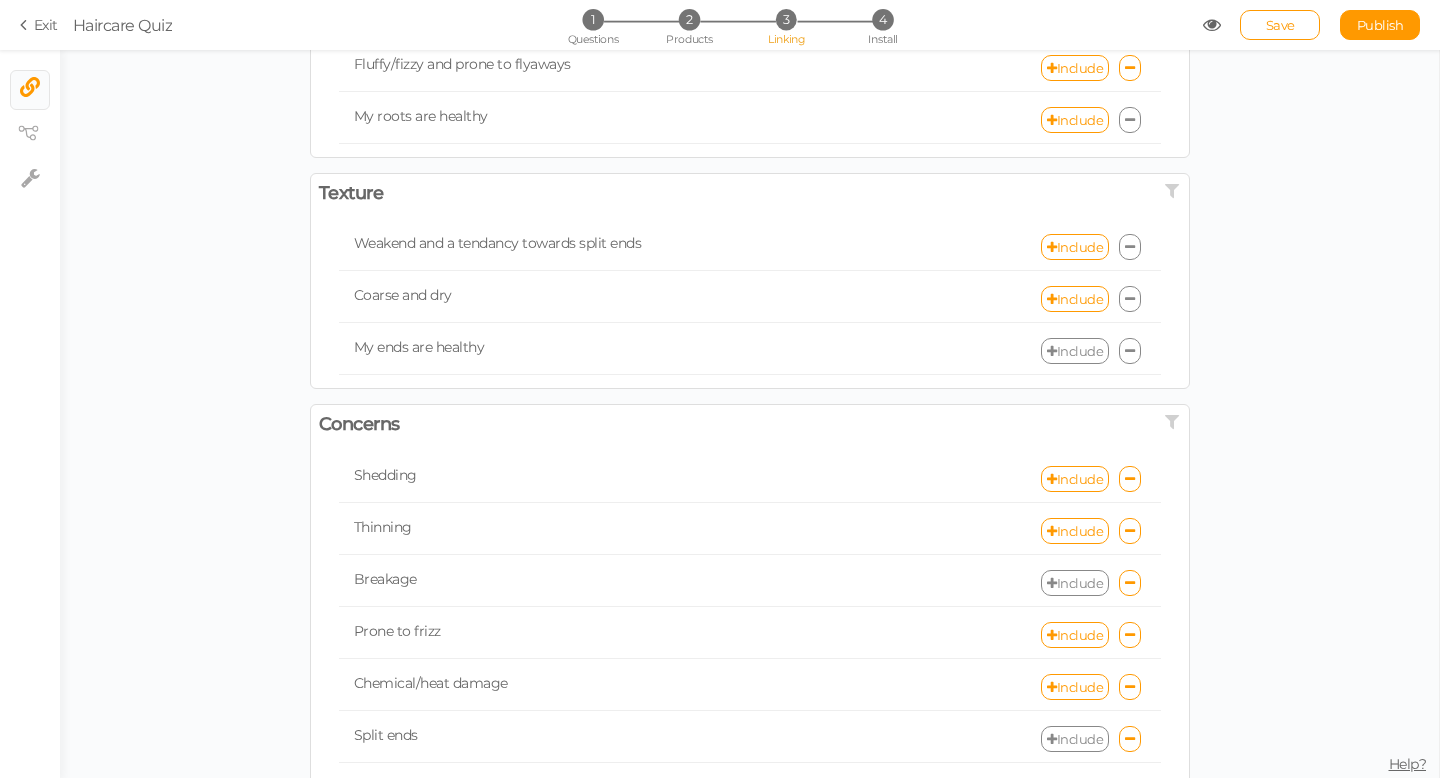 scroll, scrollTop: 209, scrollLeft: 0, axis: vertical 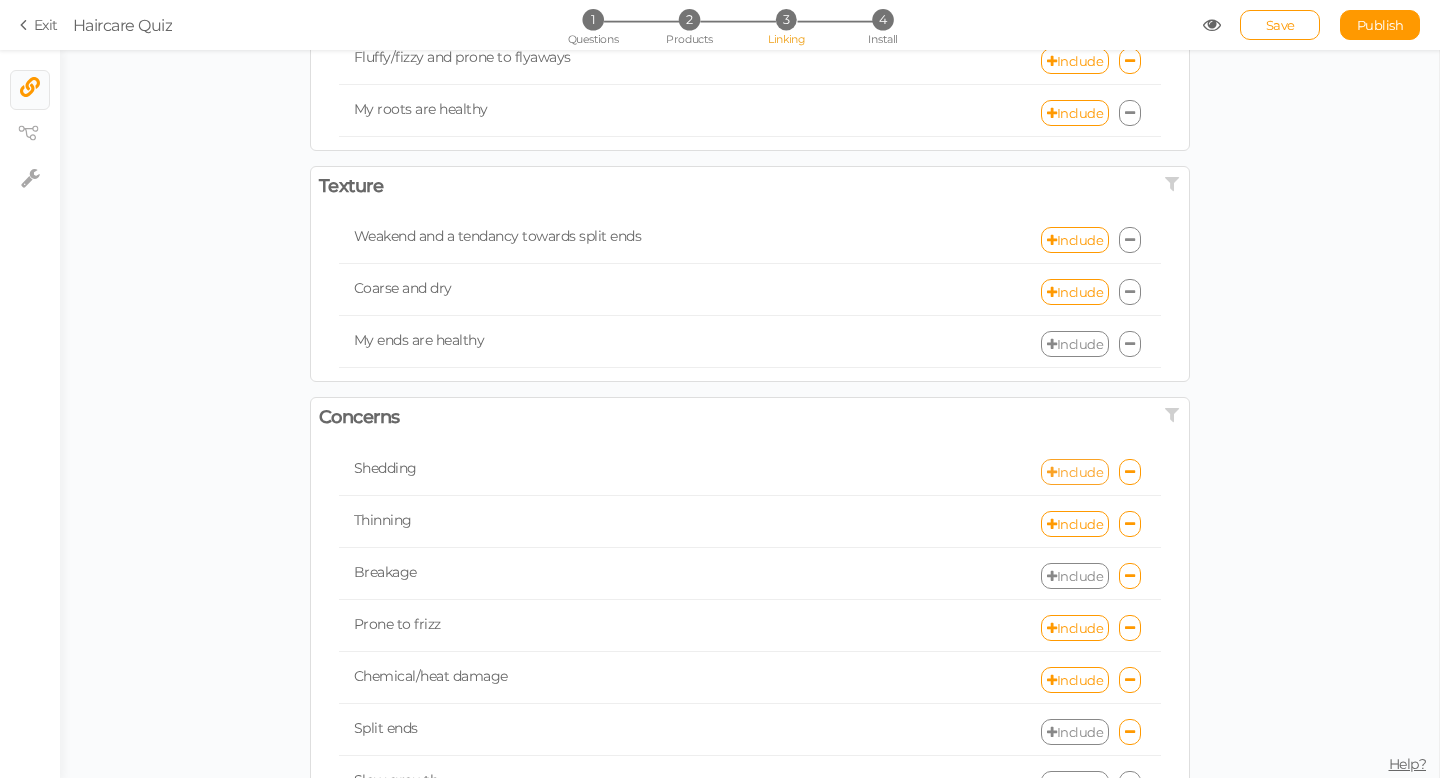click on "Include" at bounding box center (1075, 472) 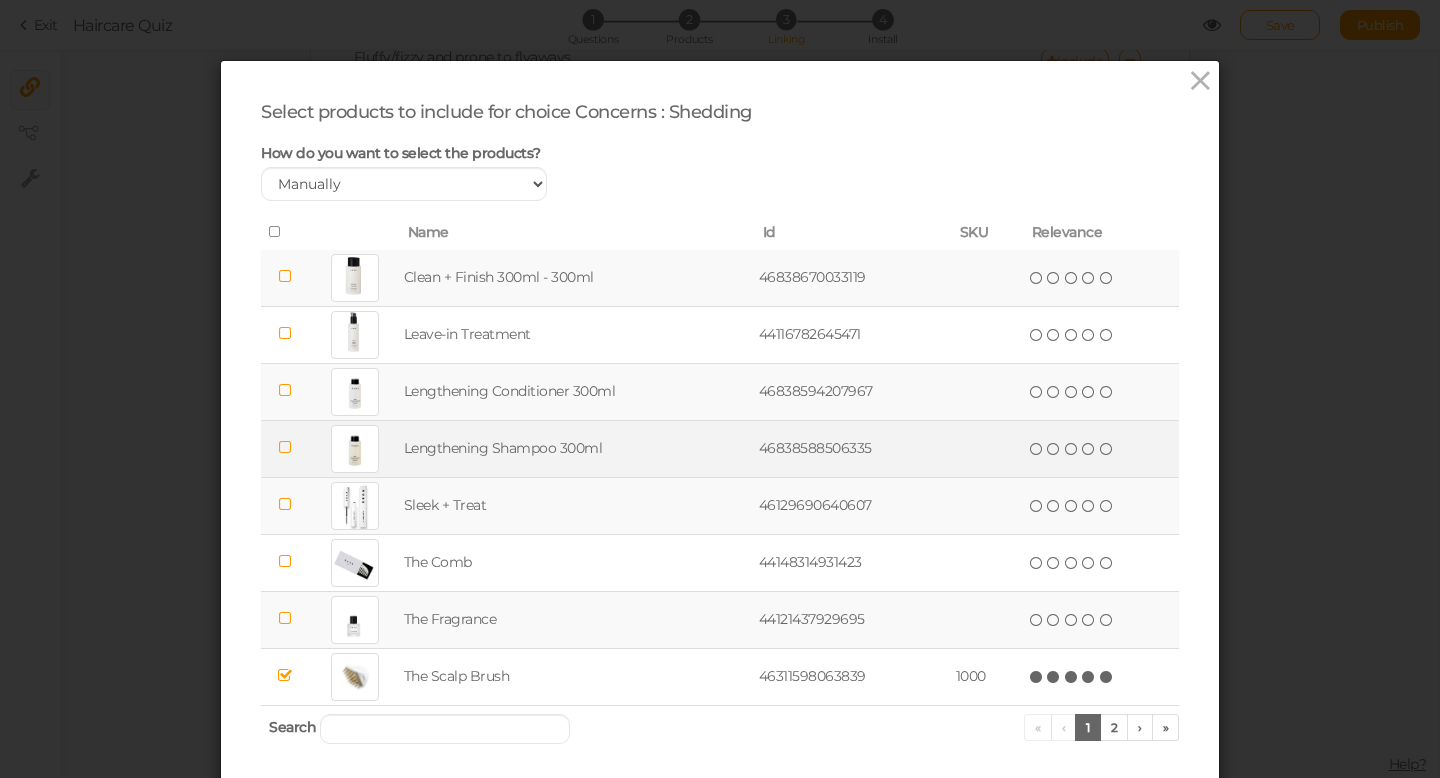 click at bounding box center [285, 447] 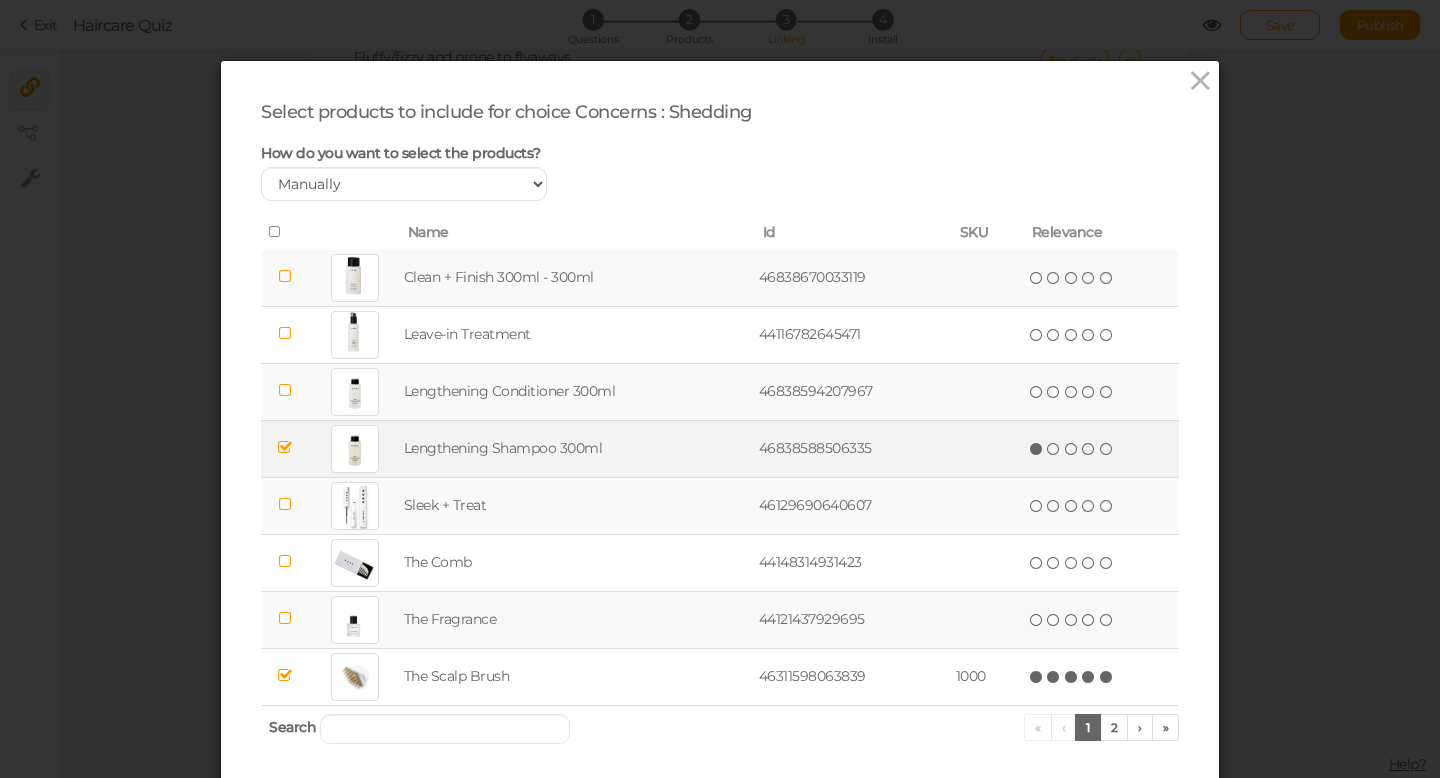 click at bounding box center (285, 390) 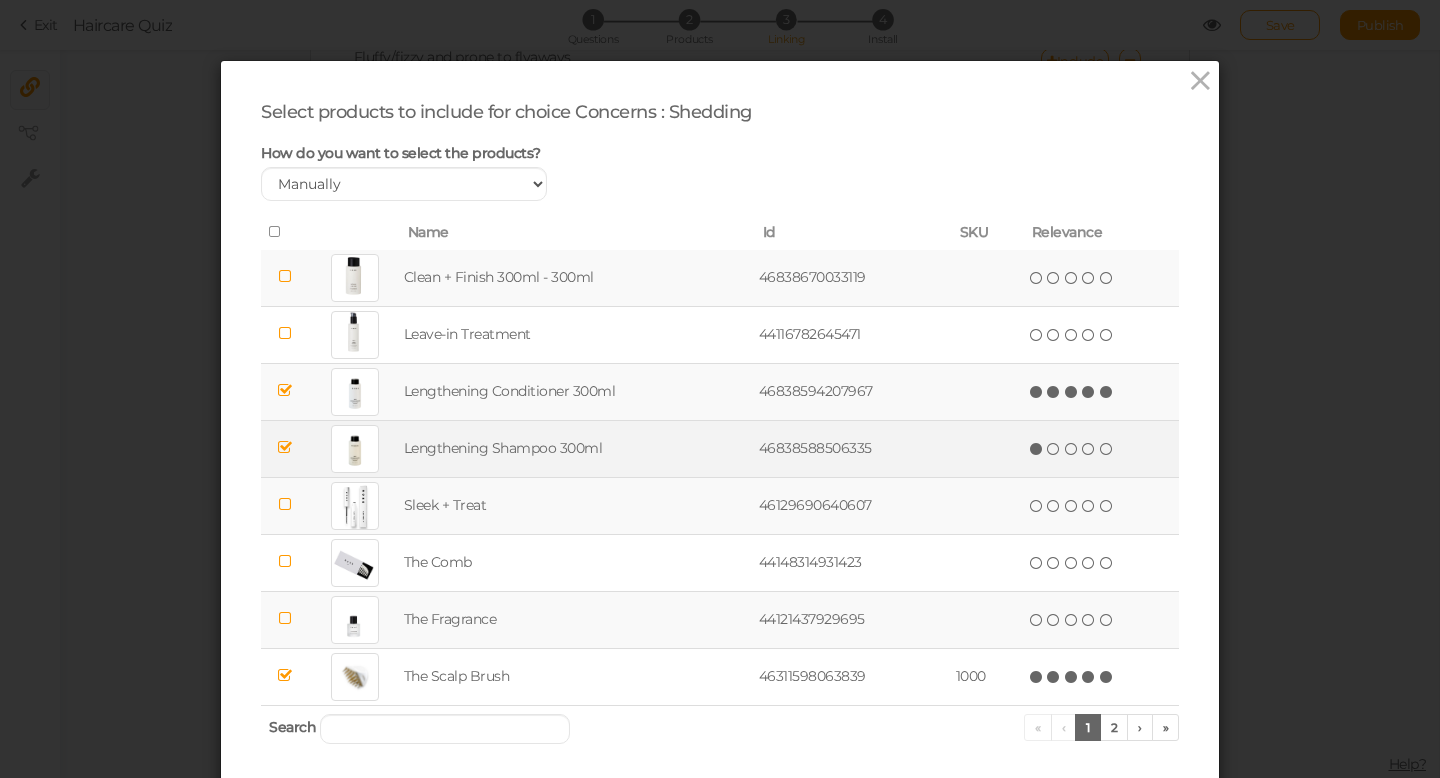click at bounding box center (1107, 392) 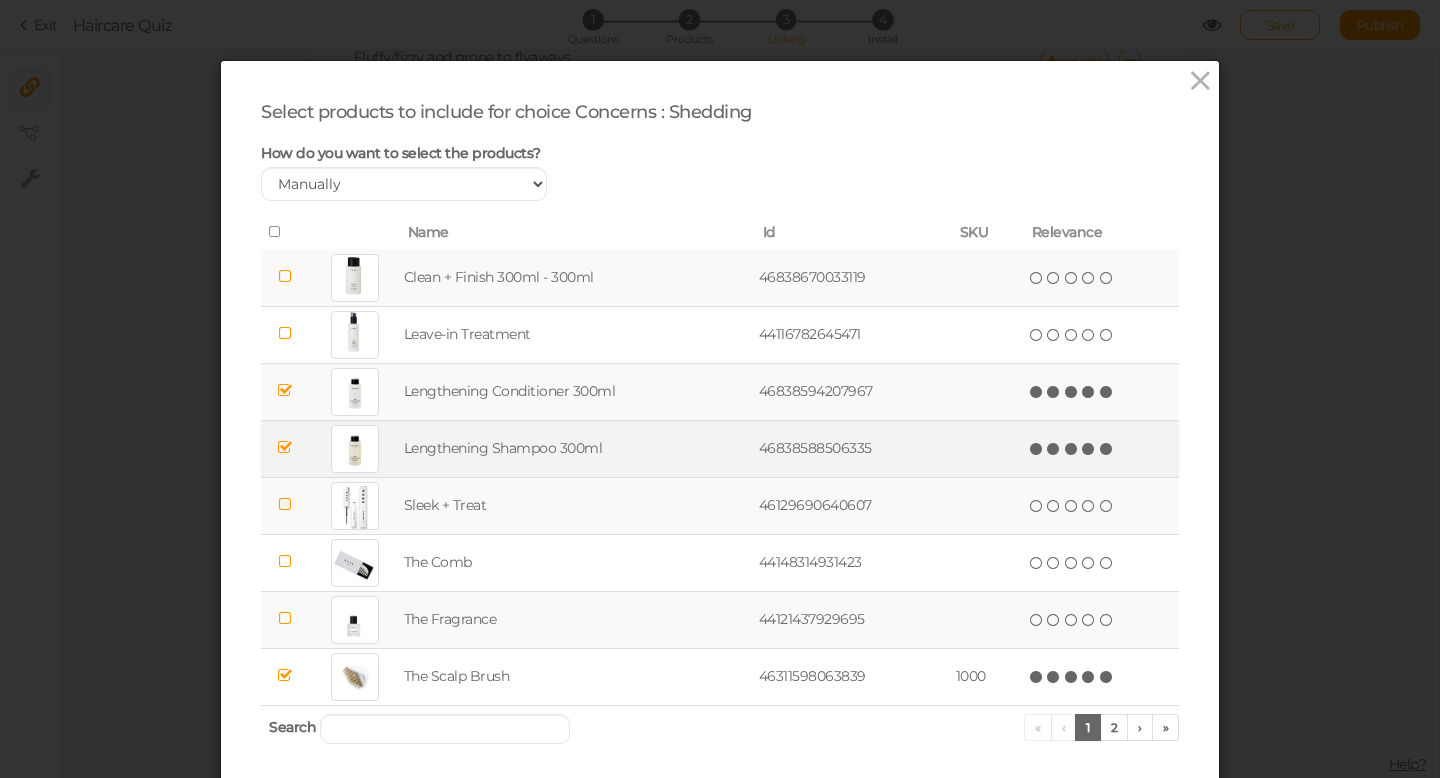 click at bounding box center [1107, 449] 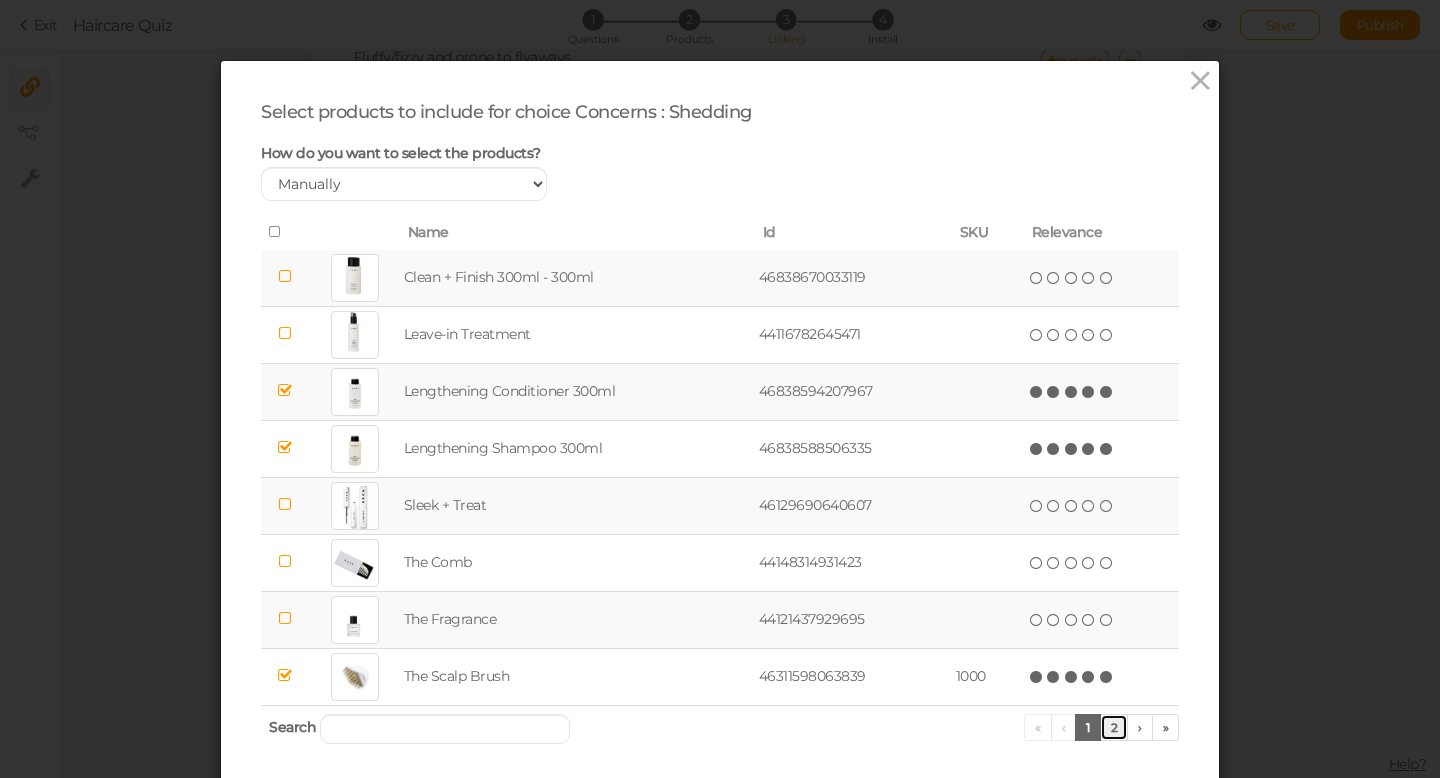click on "2" at bounding box center [1114, 727] 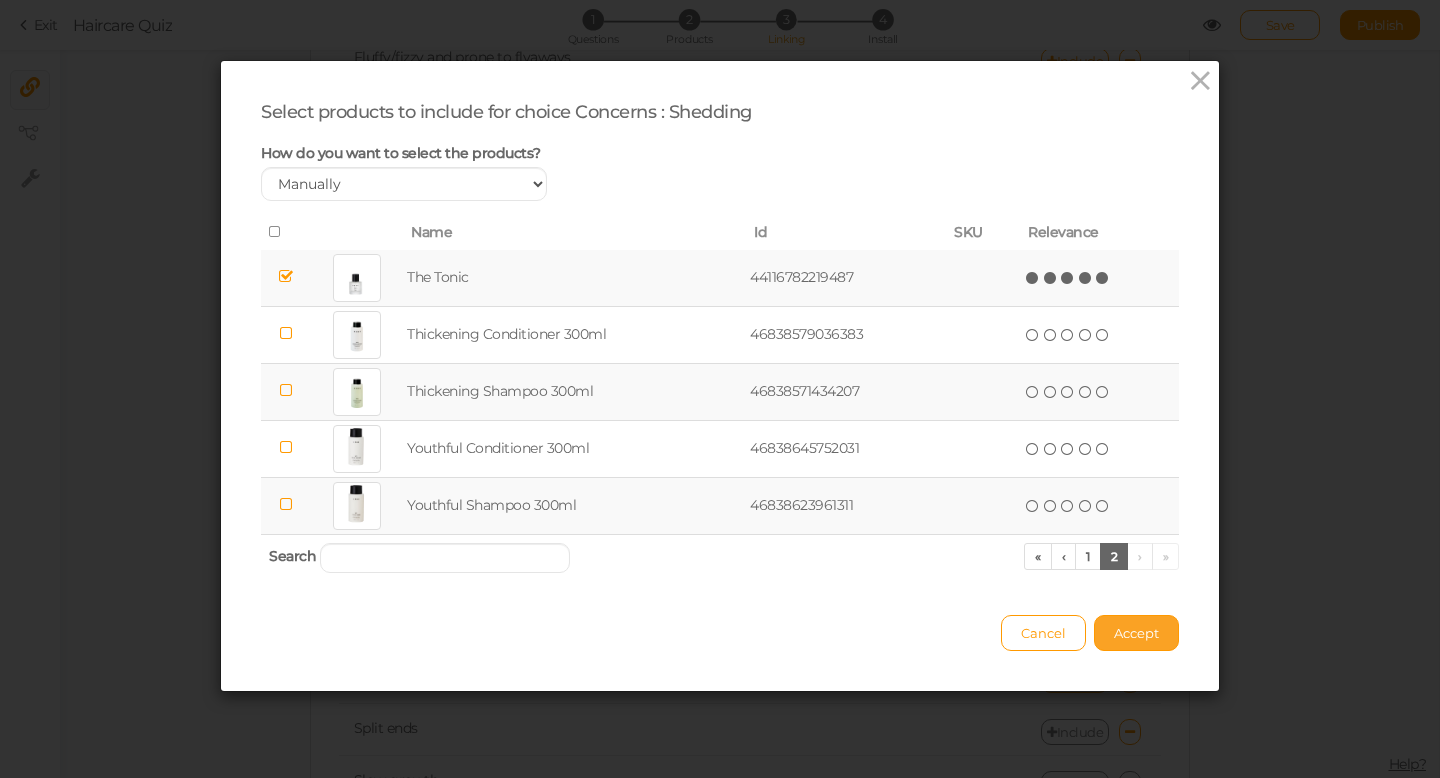 click on "Accept" at bounding box center (1136, 633) 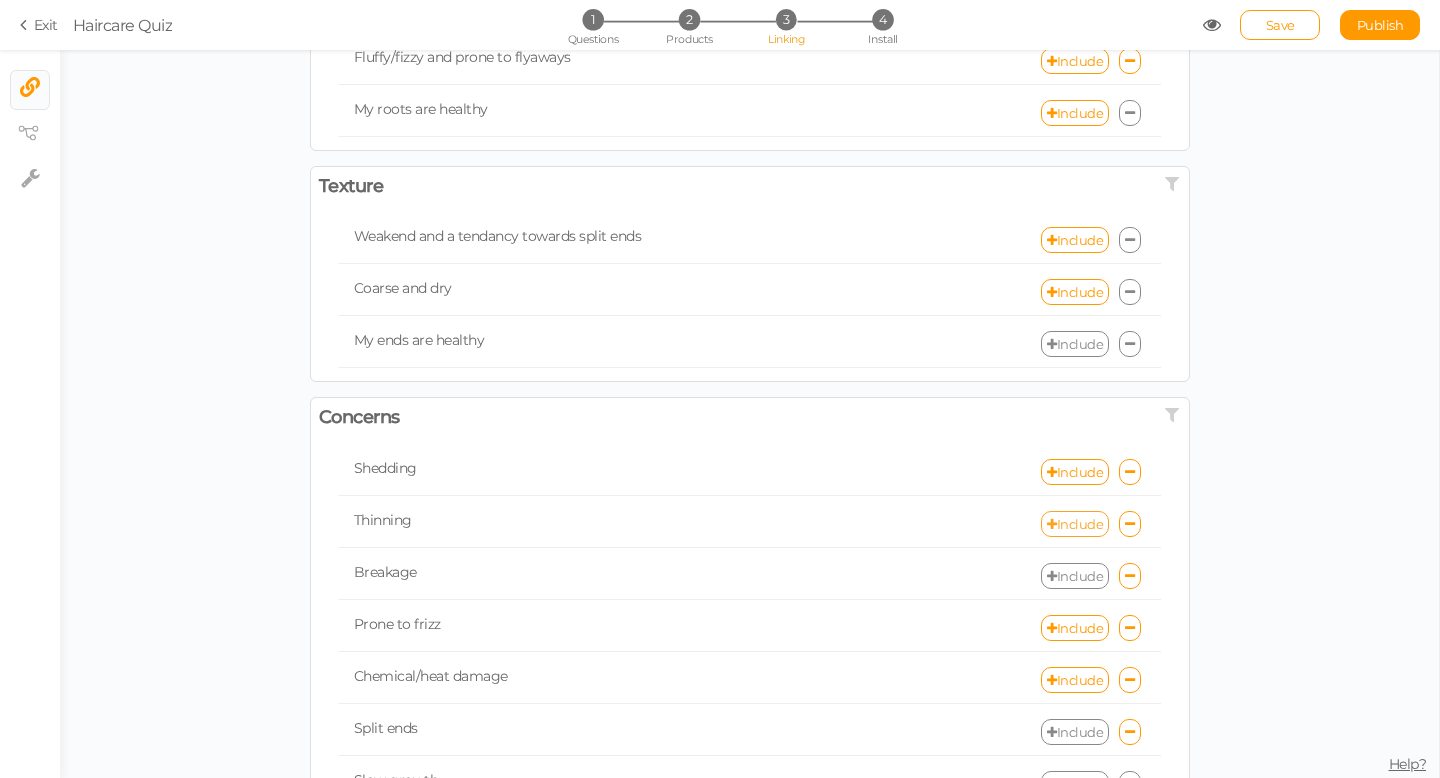 click on "Include" at bounding box center [1075, 524] 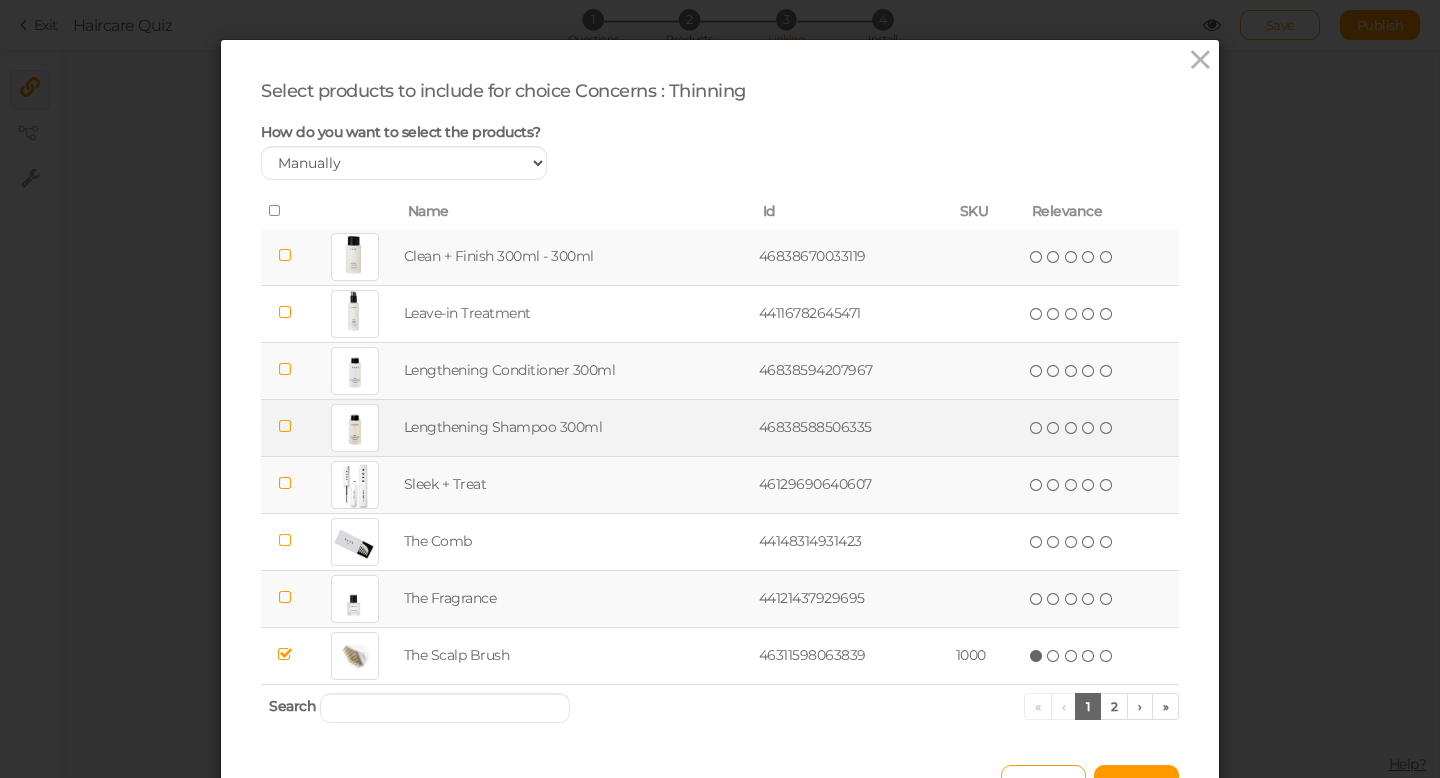 scroll, scrollTop: 24, scrollLeft: 0, axis: vertical 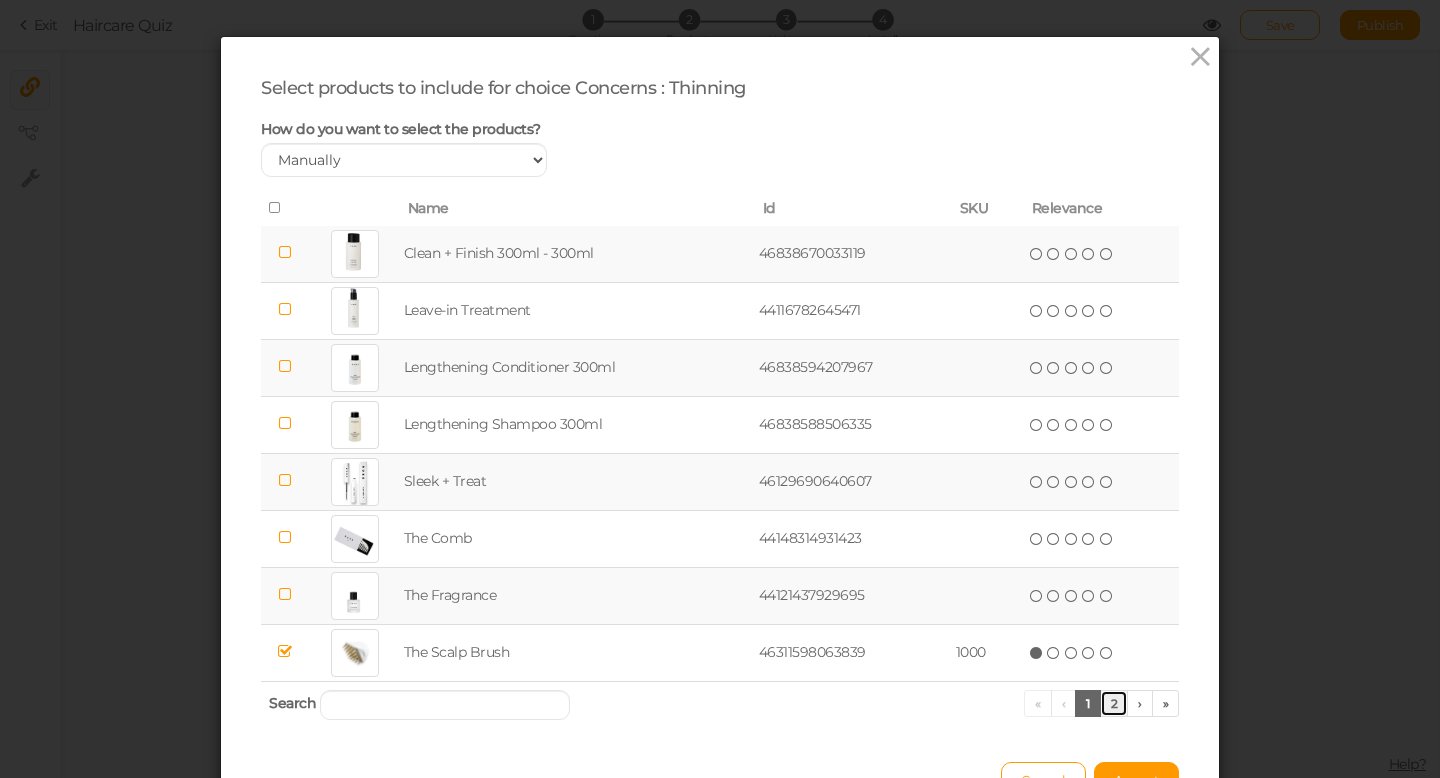 click on "2" at bounding box center (1114, 703) 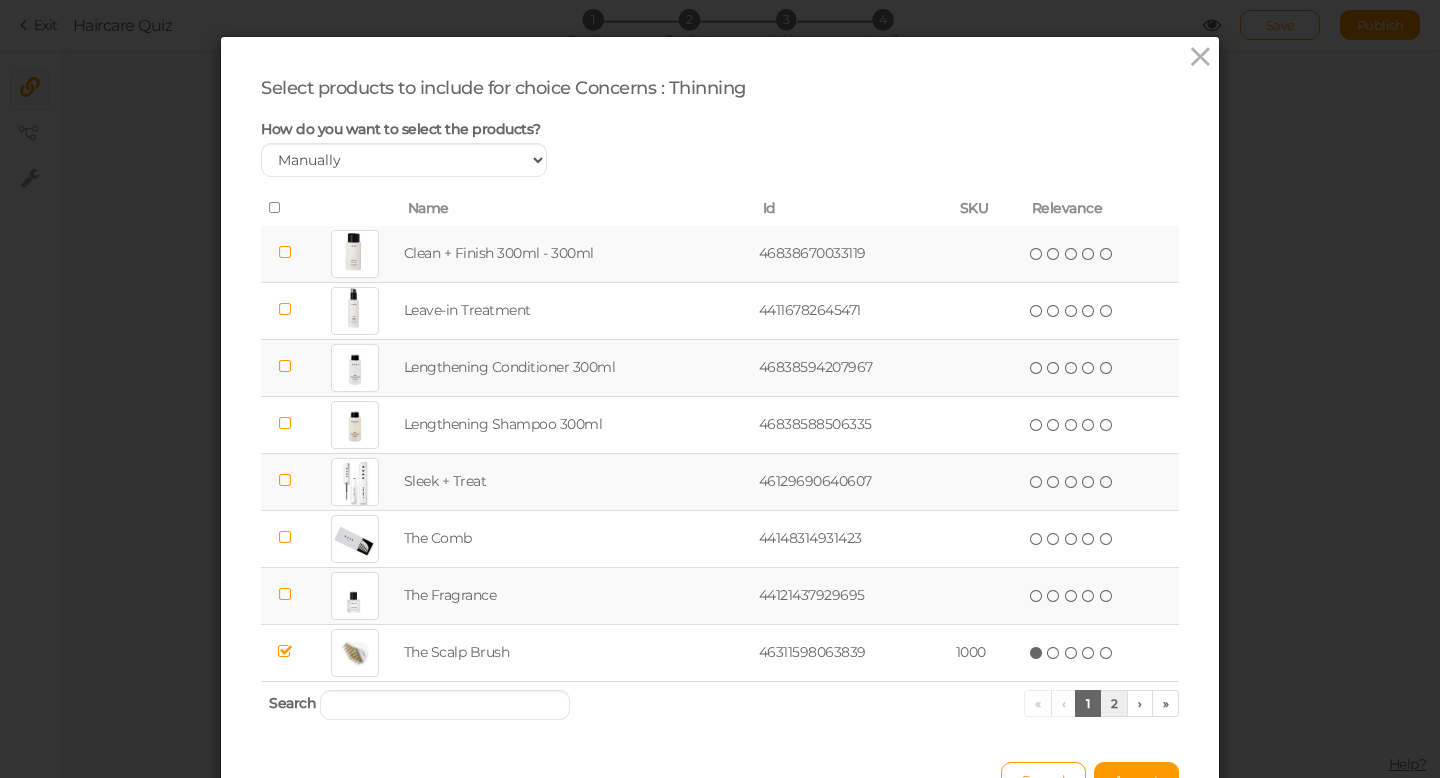 scroll, scrollTop: 0, scrollLeft: 0, axis: both 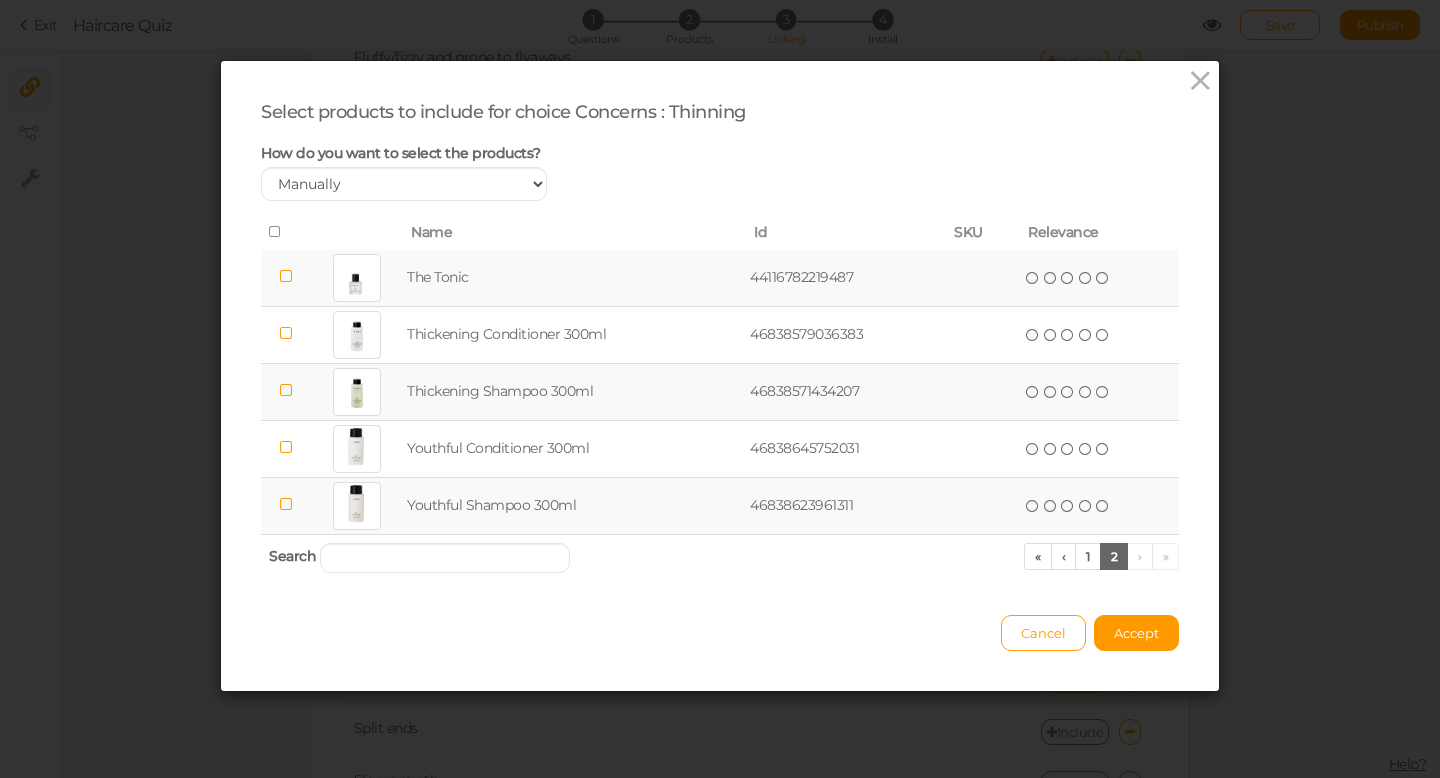 click at bounding box center [286, 276] 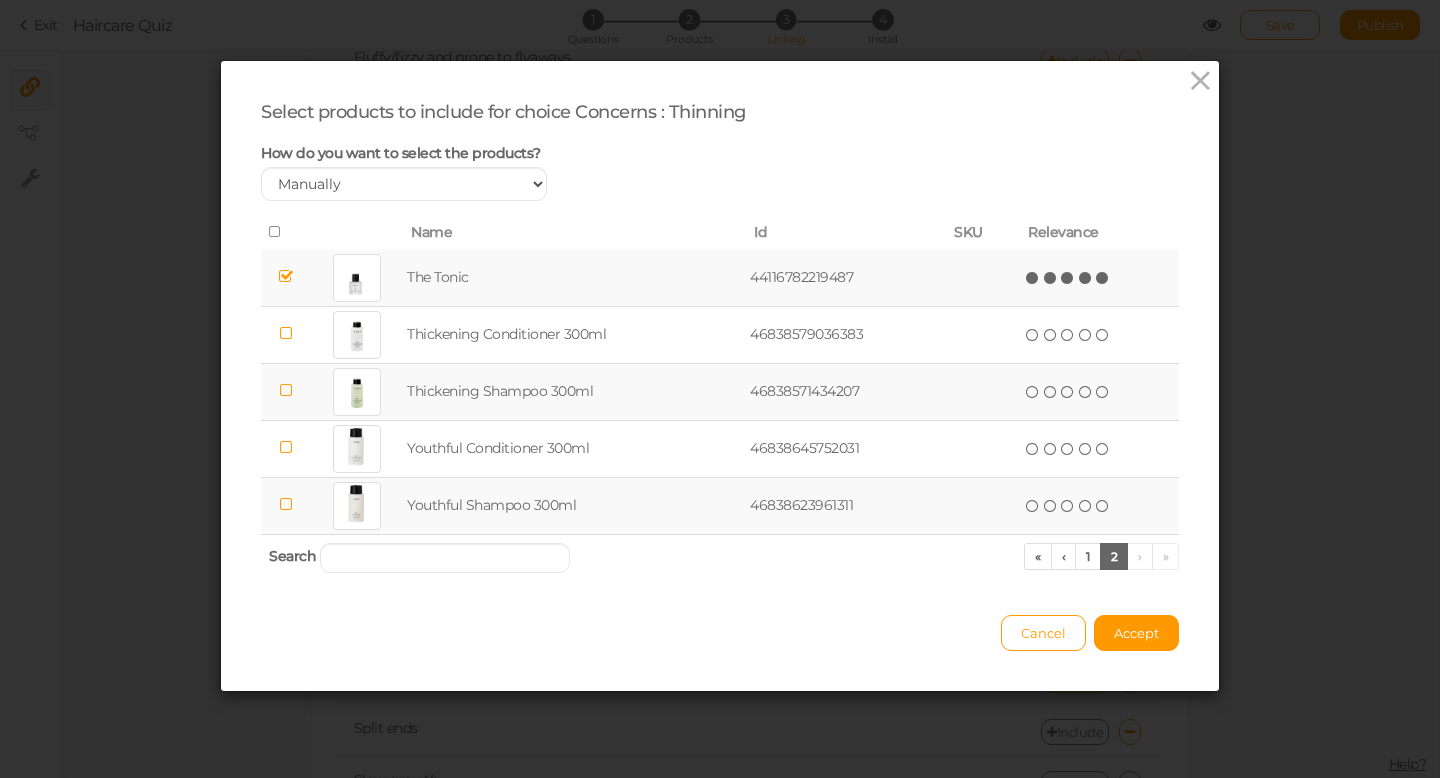 click at bounding box center (1103, 278) 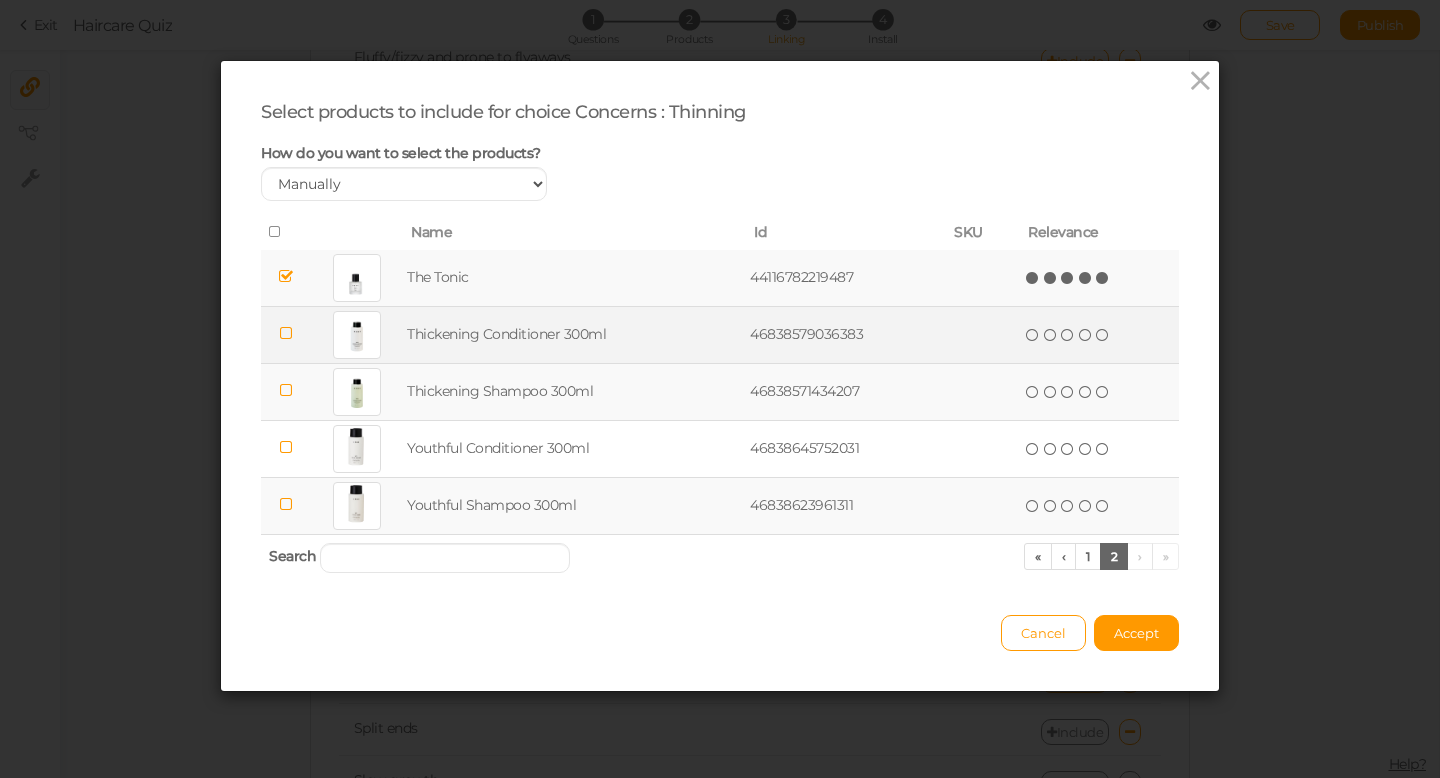 click at bounding box center [286, 333] 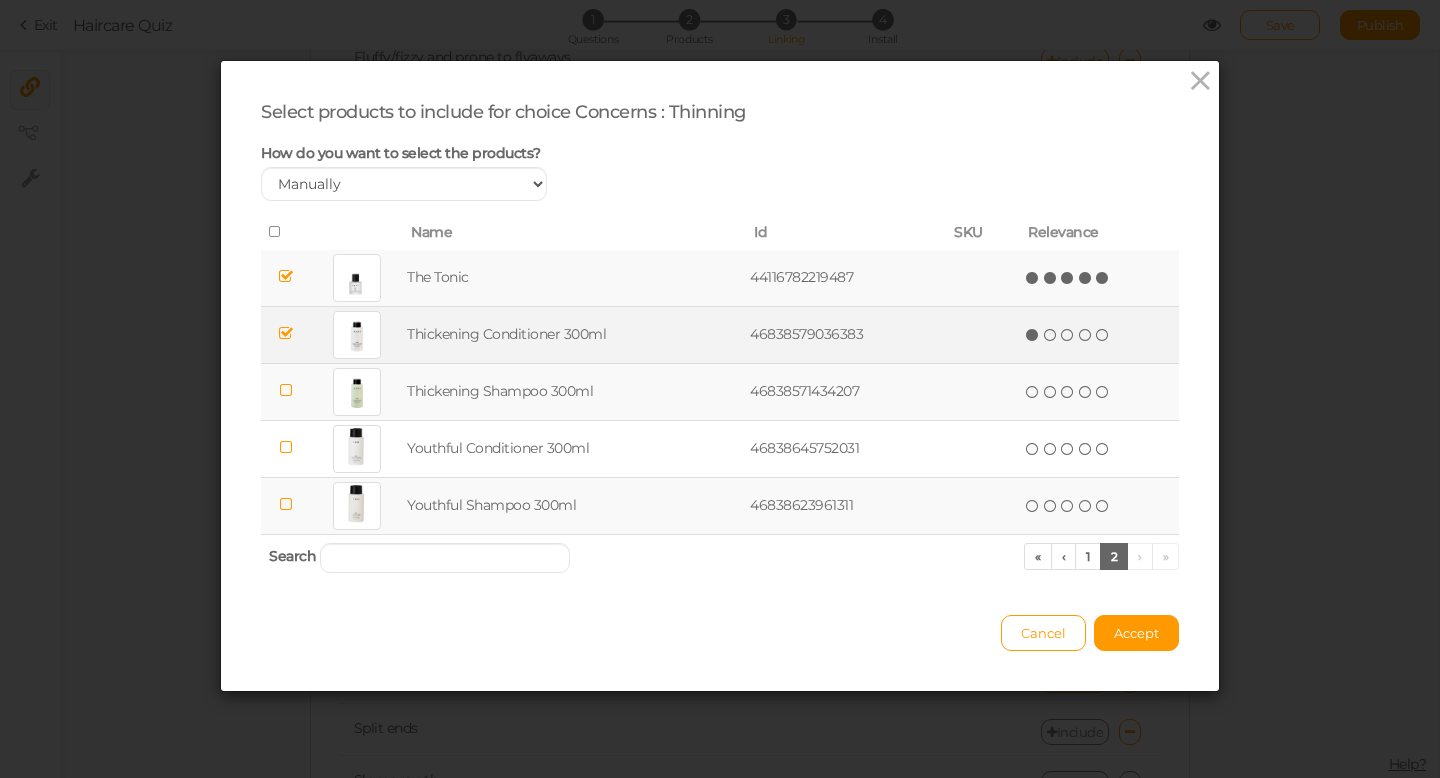 click at bounding box center [286, 390] 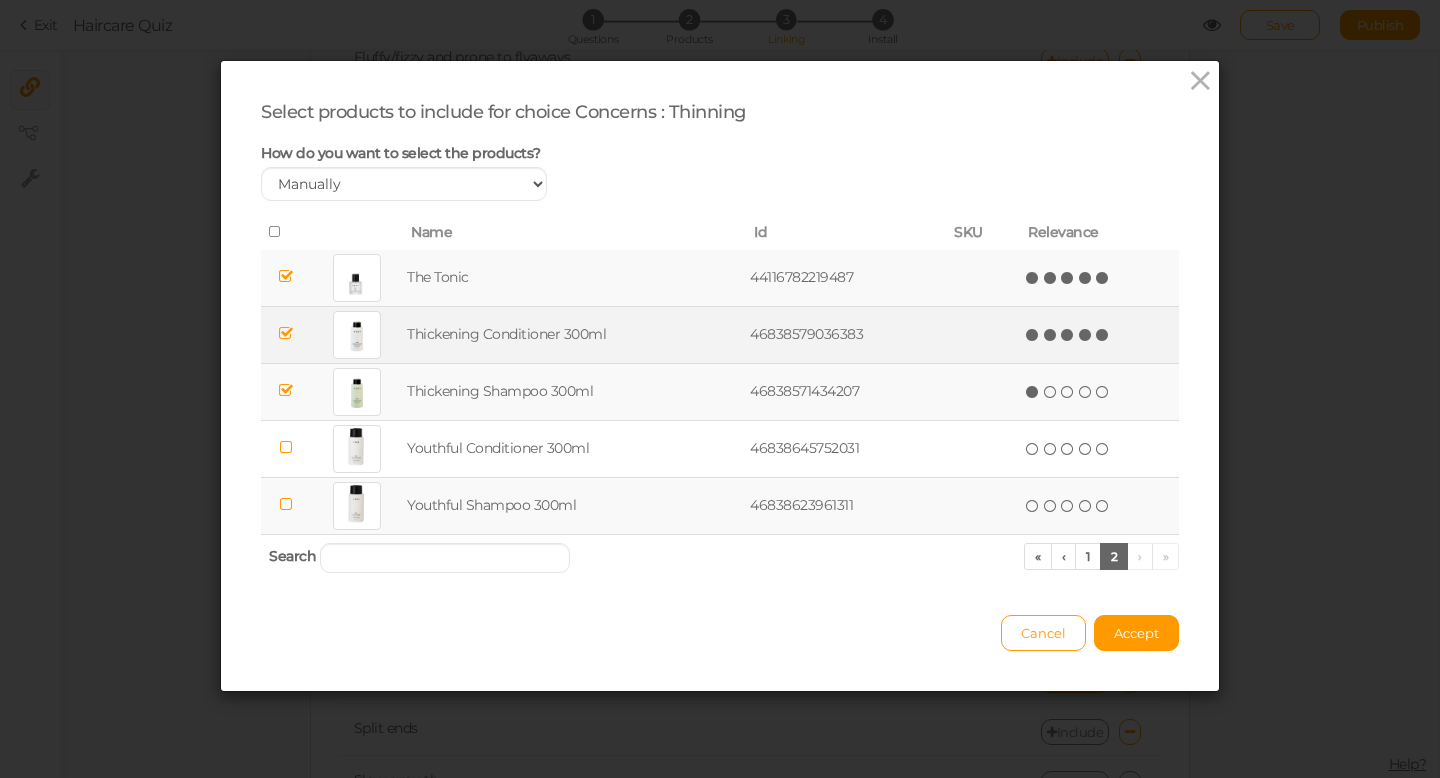 click at bounding box center (1103, 335) 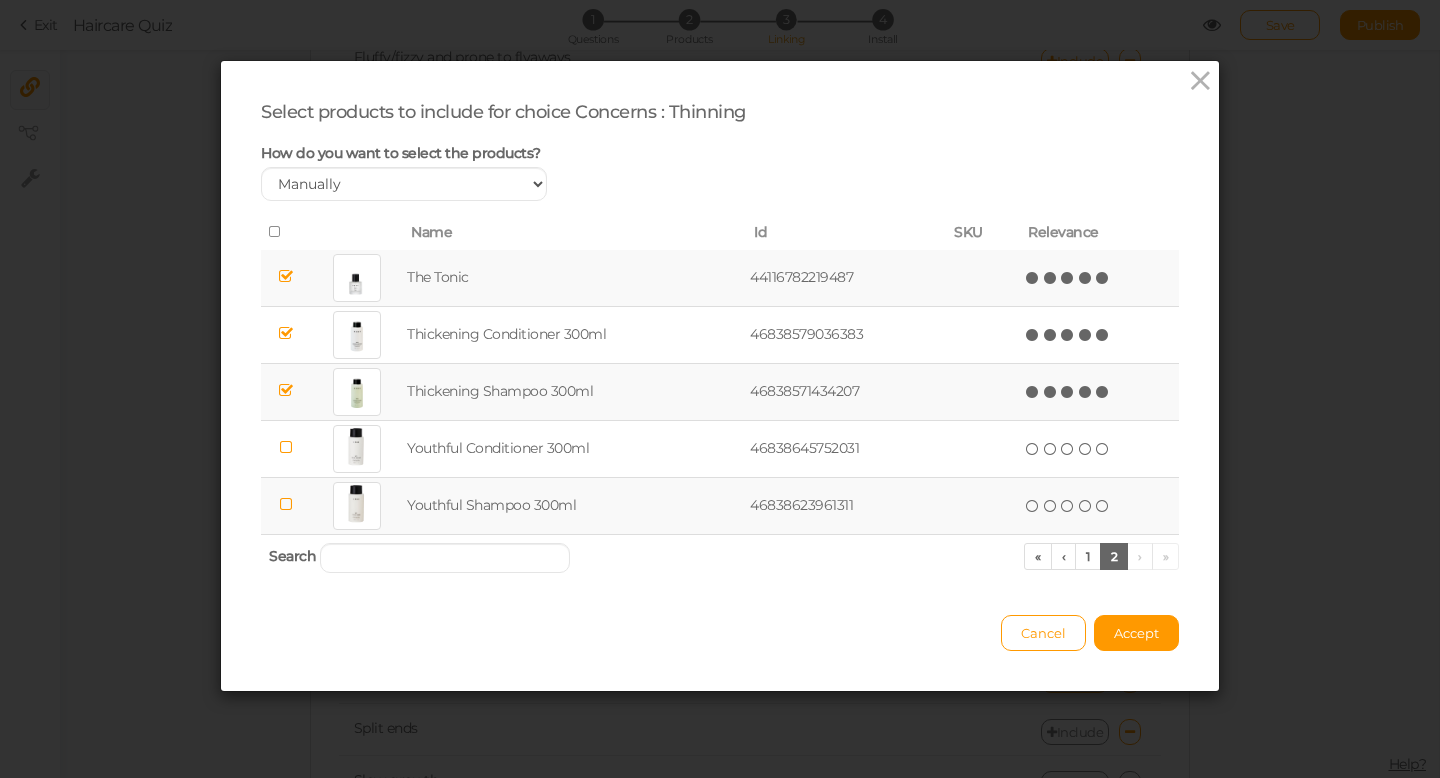 click at bounding box center [1103, 392] 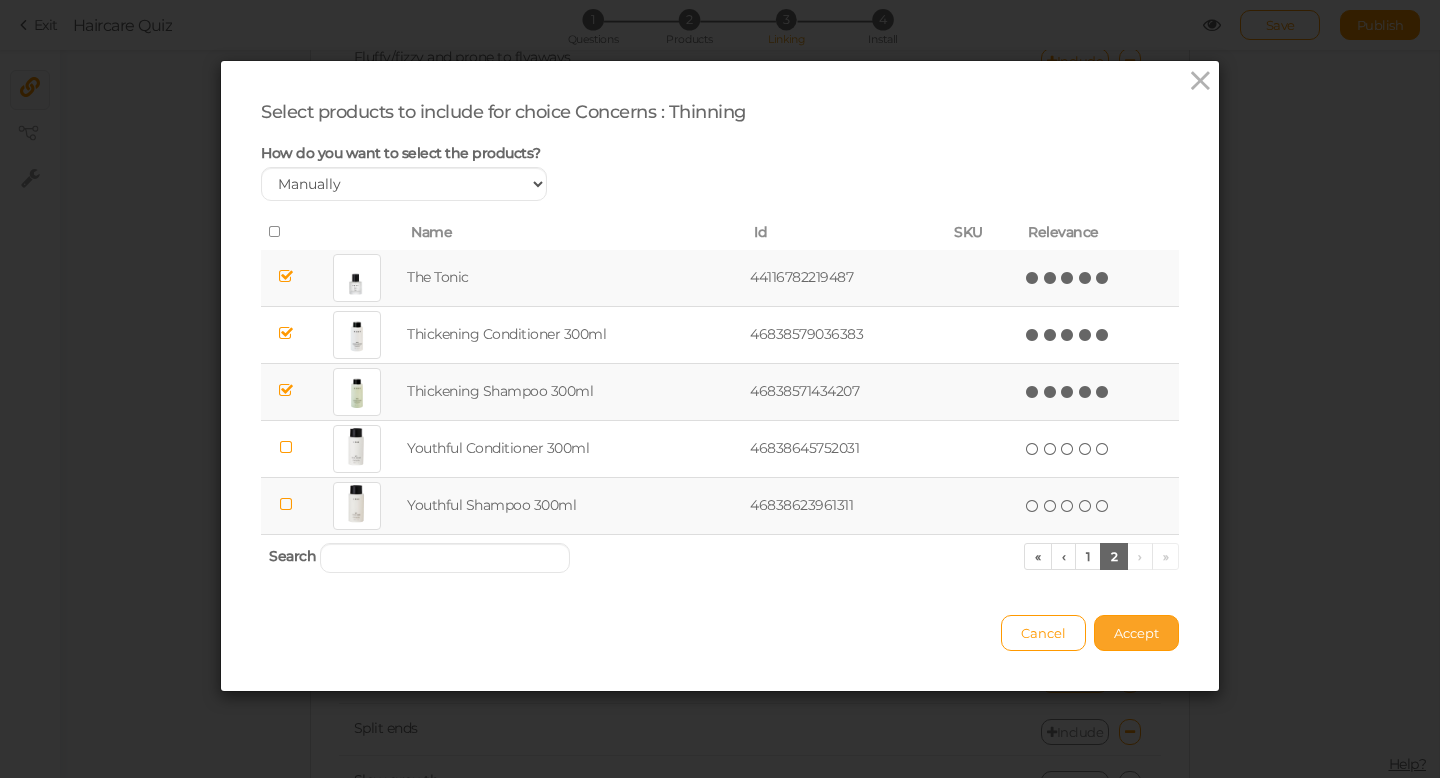 click on "Accept" at bounding box center [1136, 633] 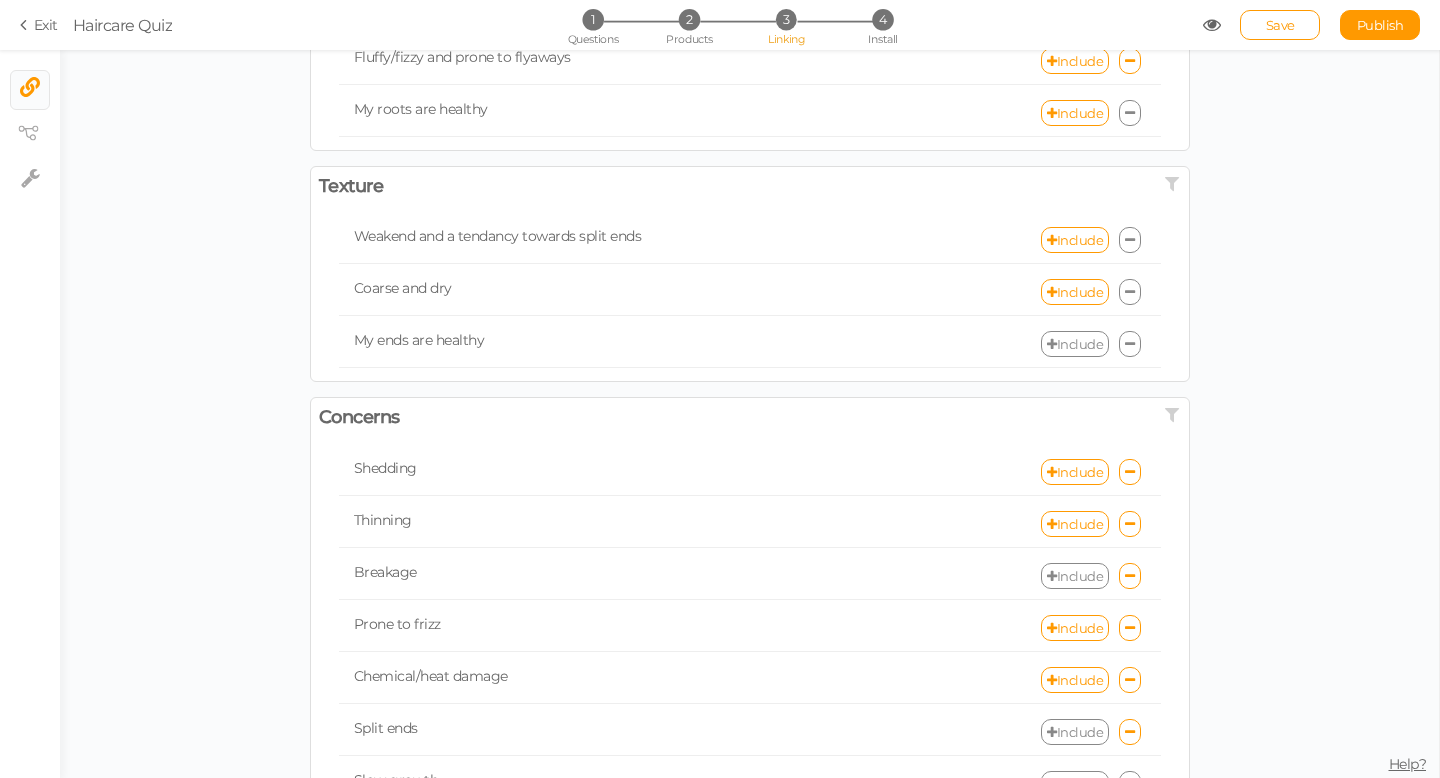 click on "Include" at bounding box center [1075, 576] 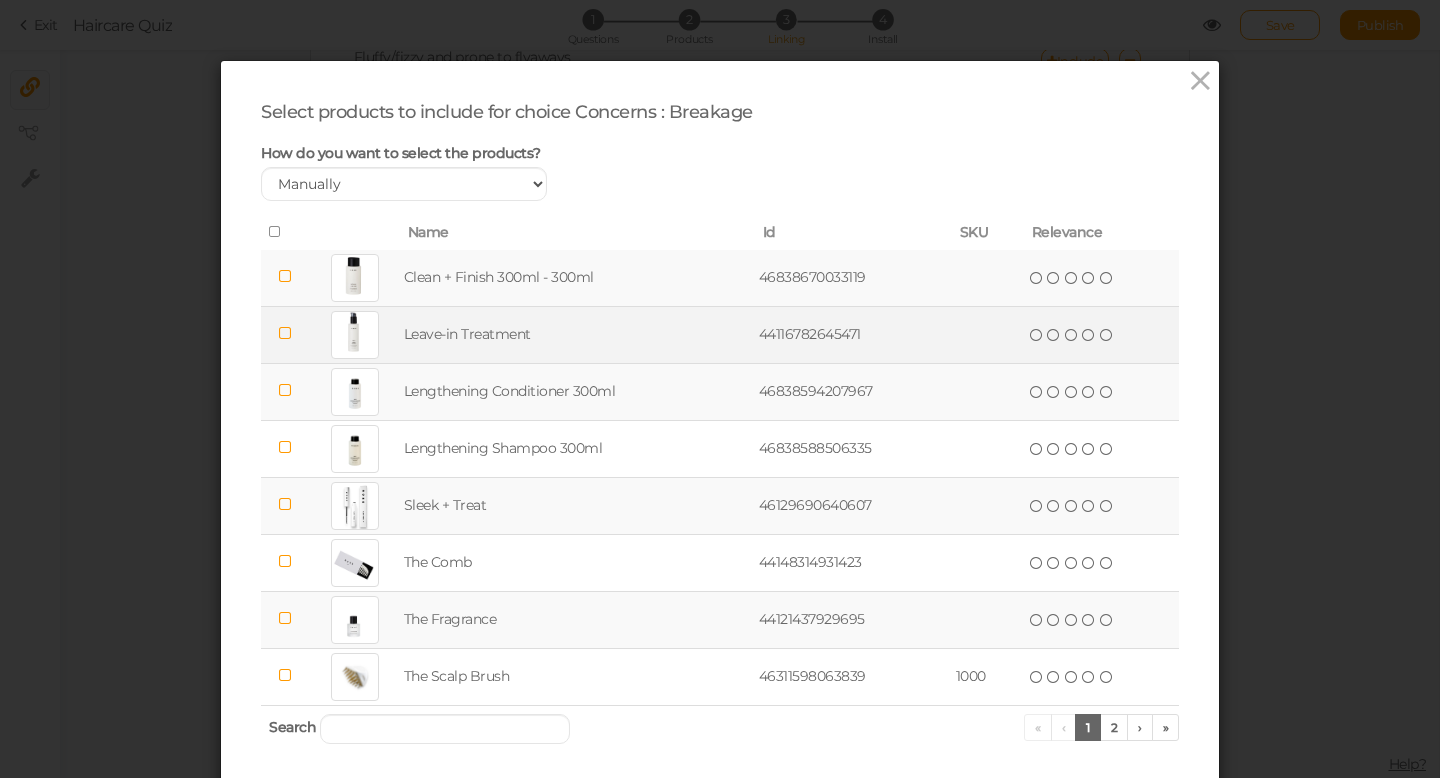 click at bounding box center (285, 333) 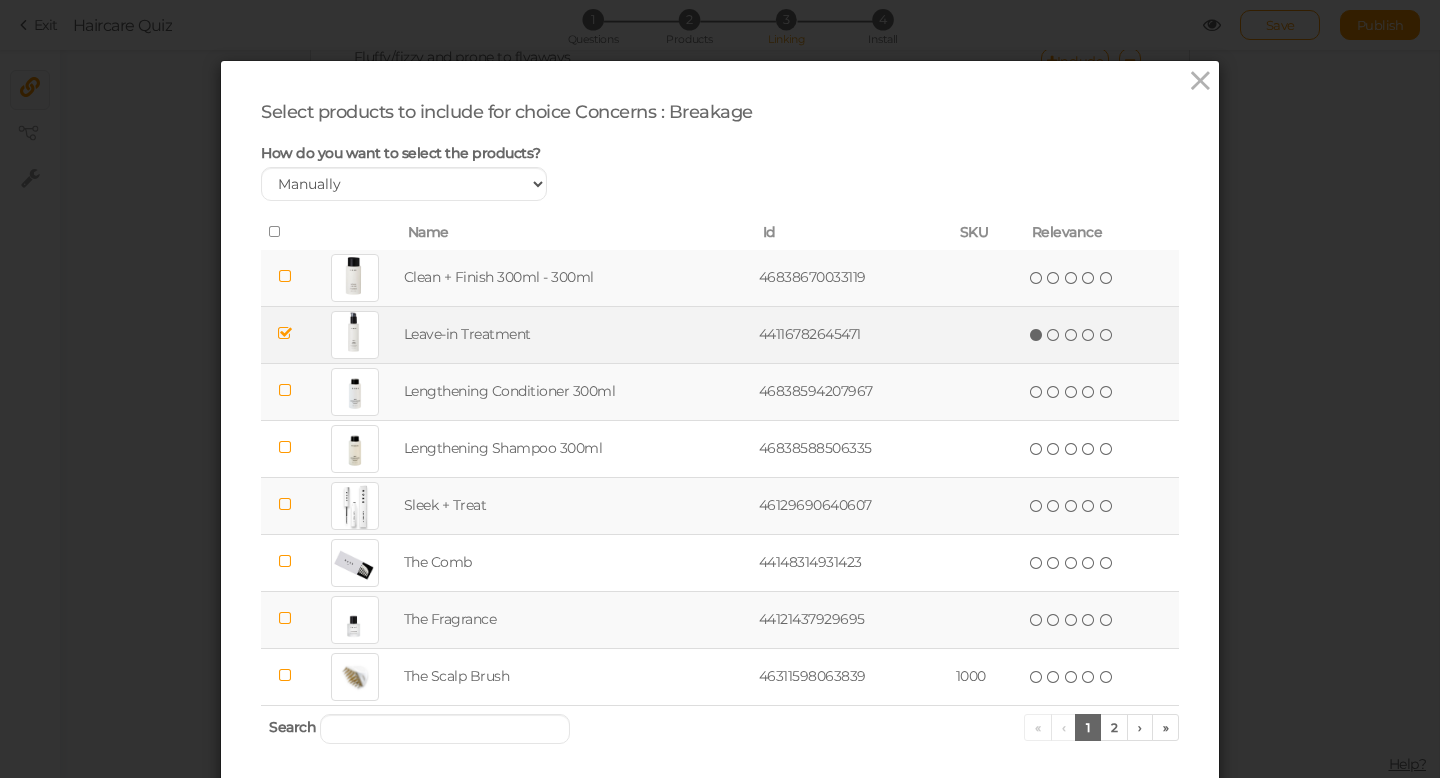 click at bounding box center (285, 504) 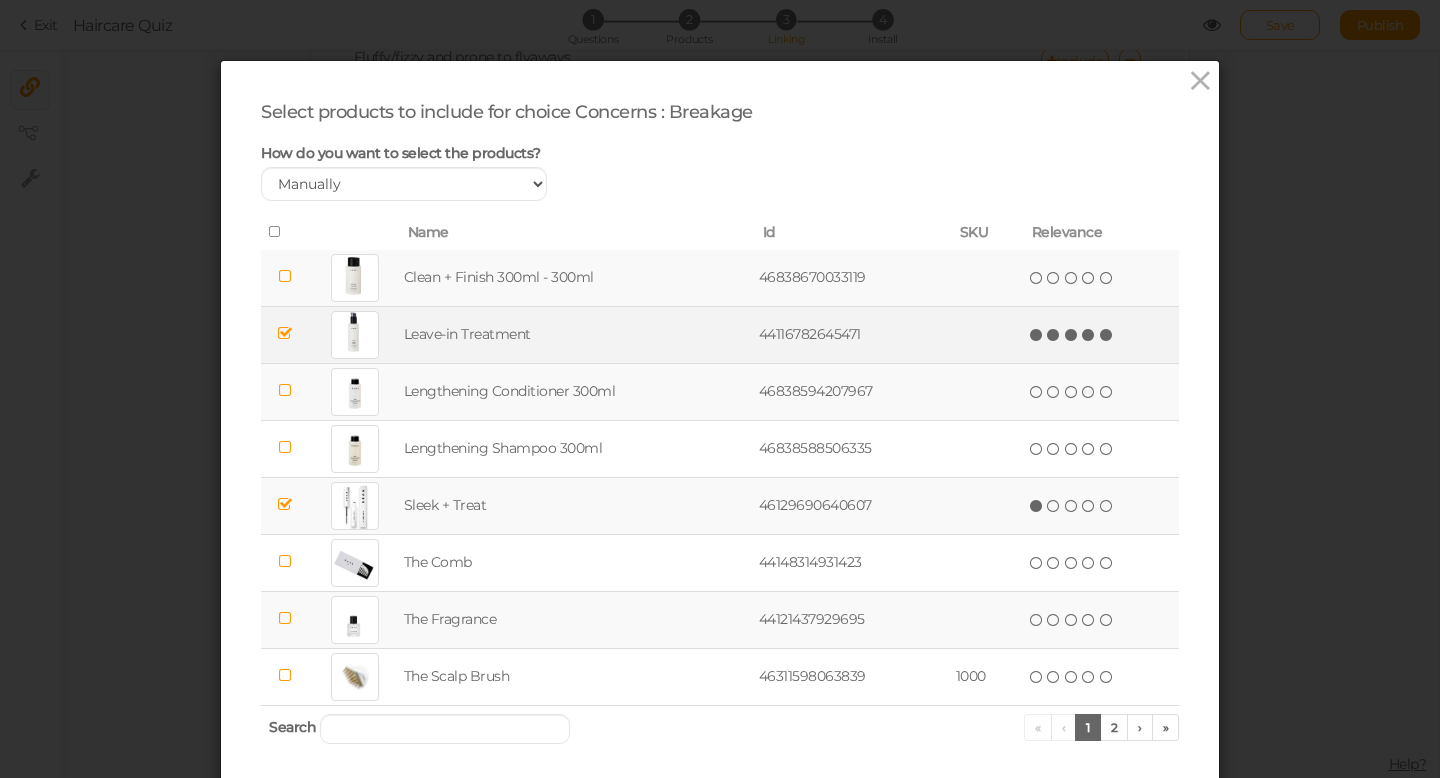 click at bounding box center (1107, 335) 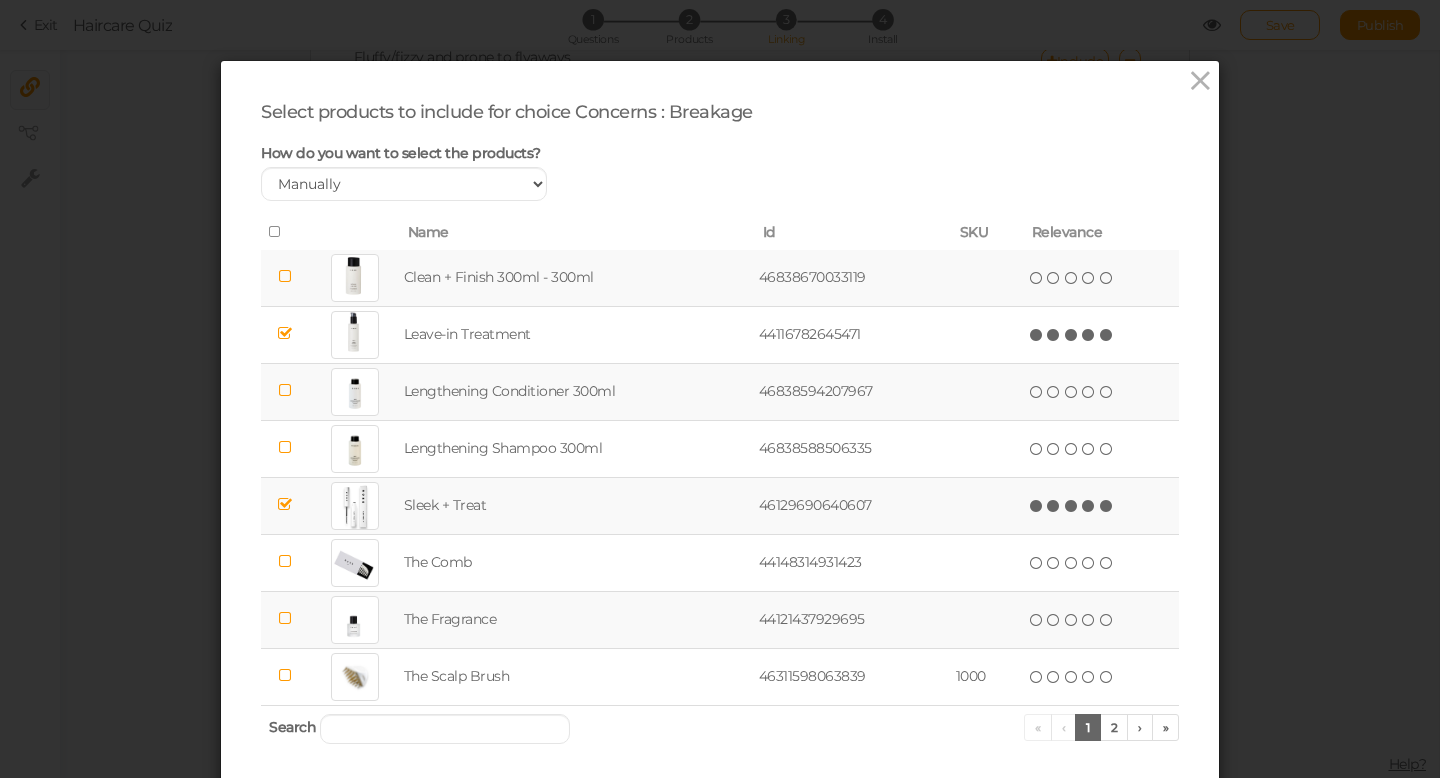 click at bounding box center [1107, 506] 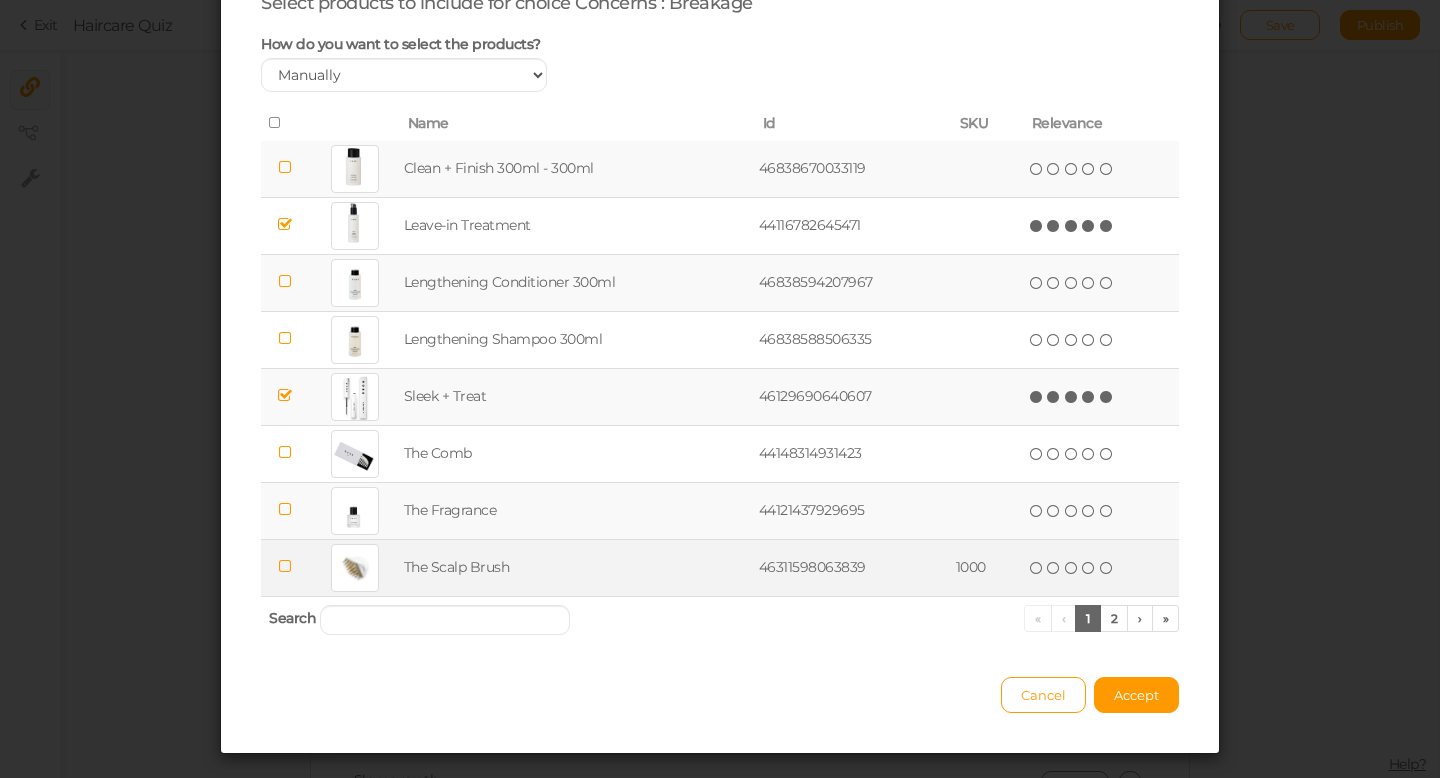 scroll, scrollTop: 115, scrollLeft: 0, axis: vertical 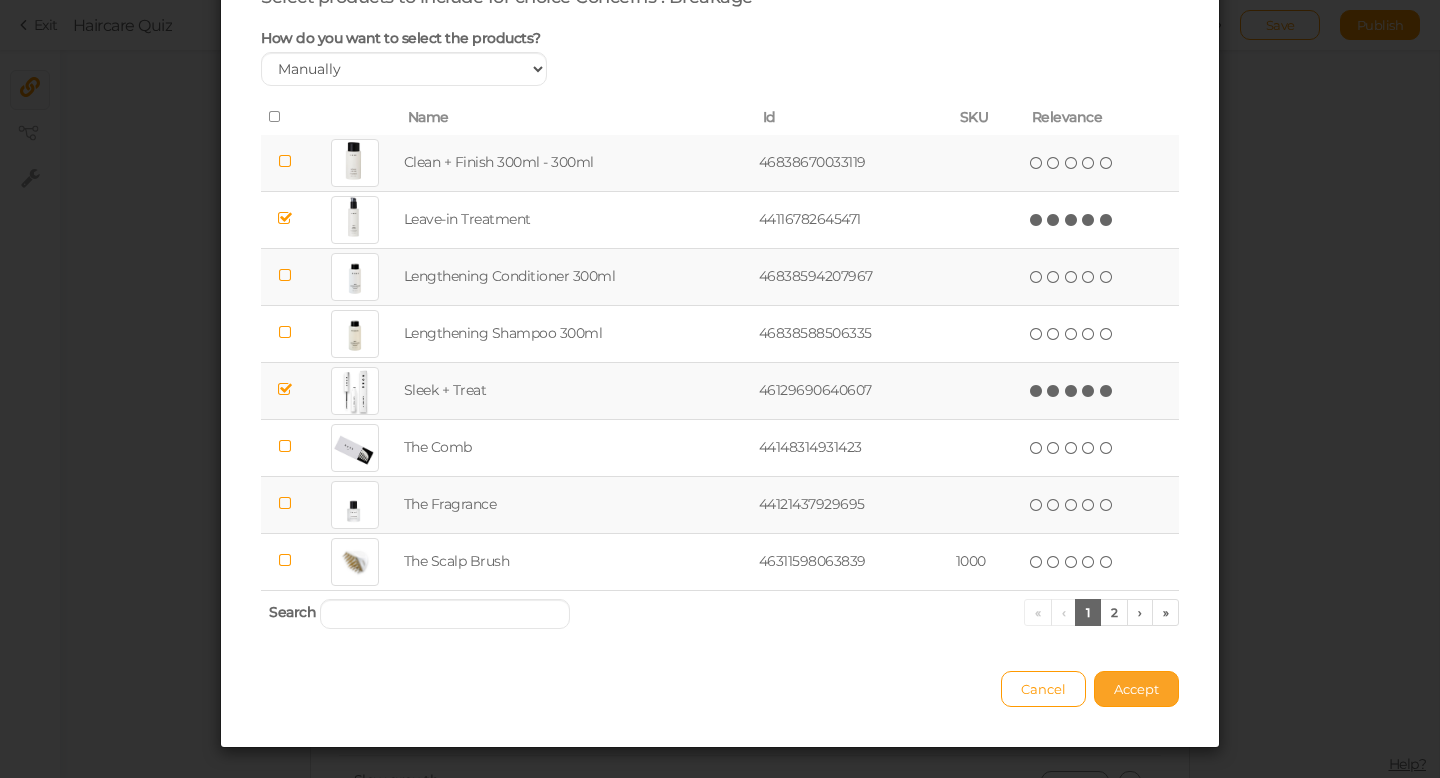 click on "Accept" at bounding box center (1136, 689) 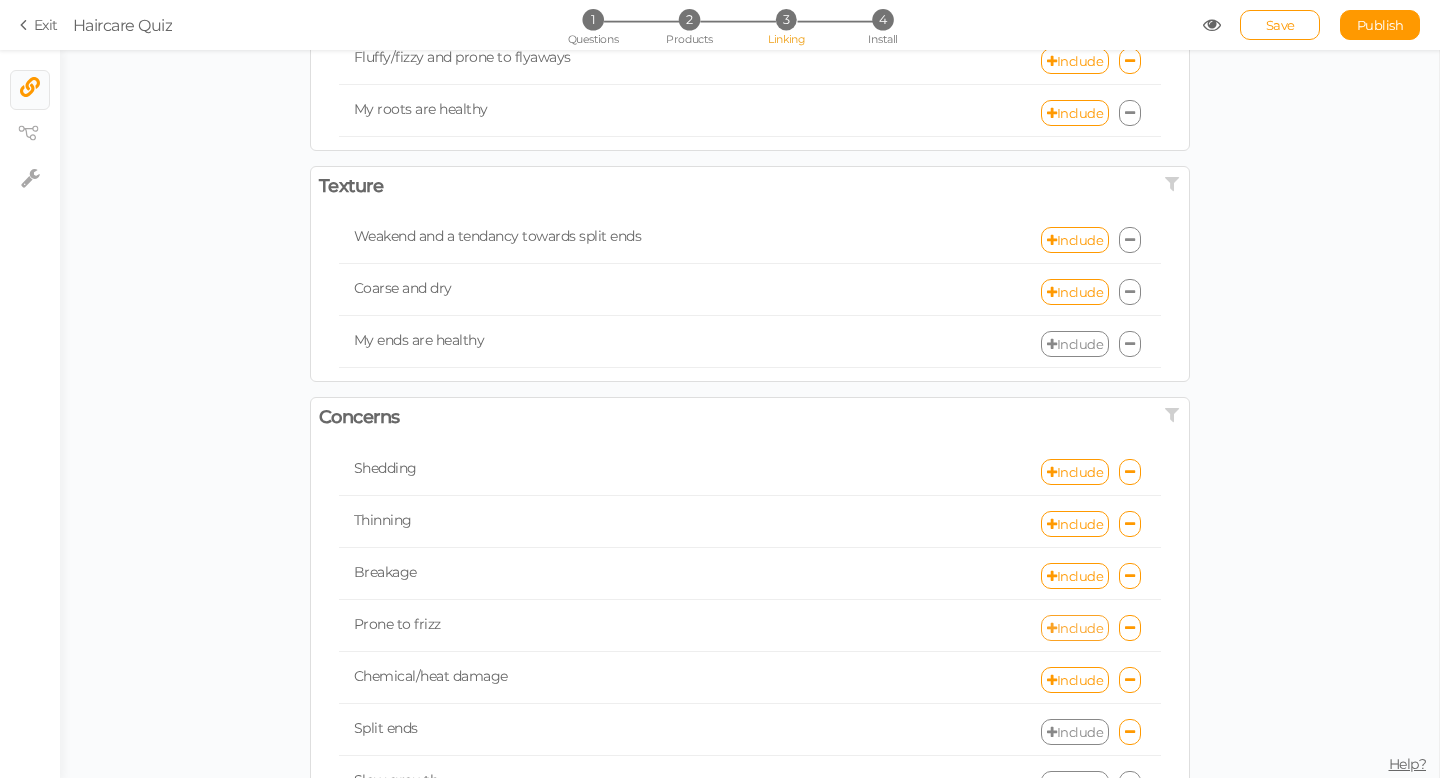 click on "Include" at bounding box center [1075, 628] 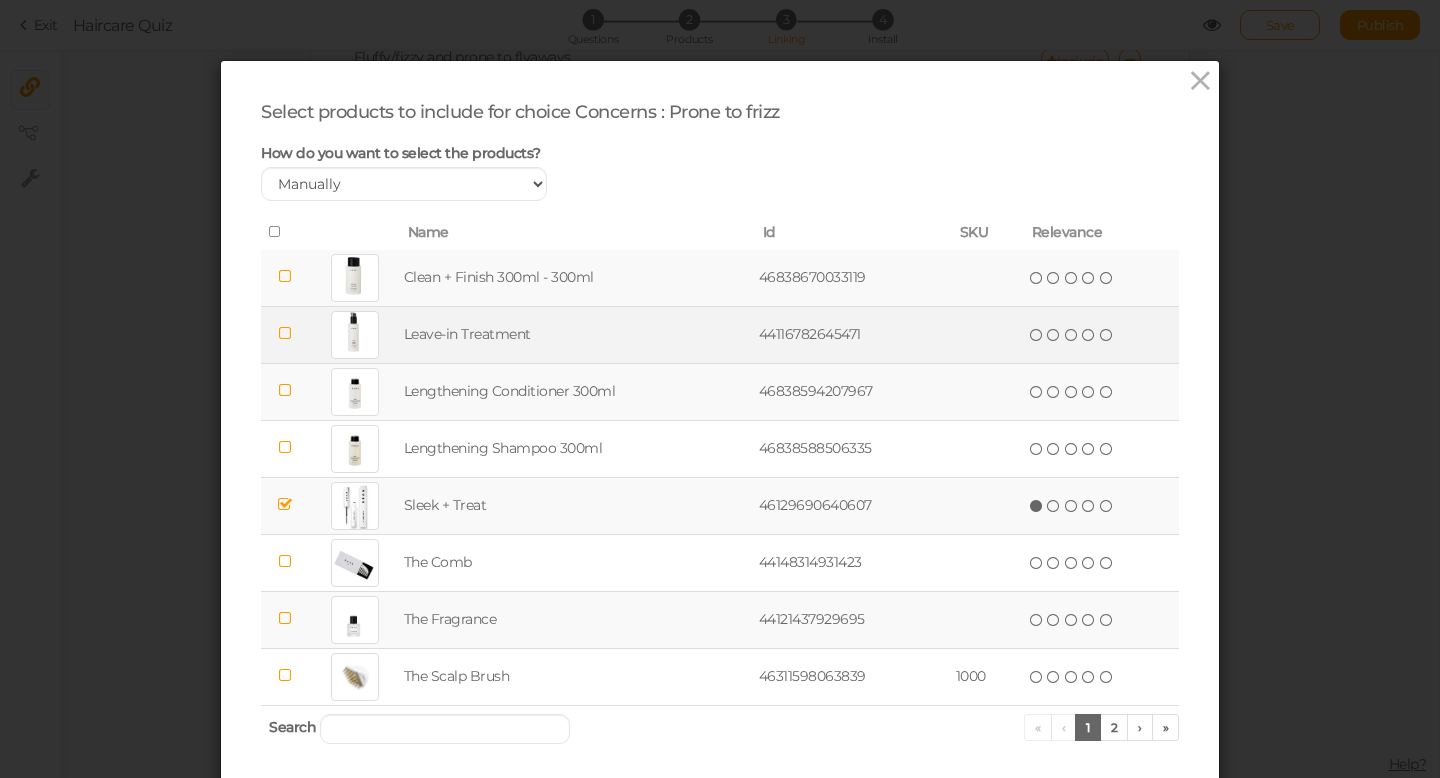 click at bounding box center (285, 333) 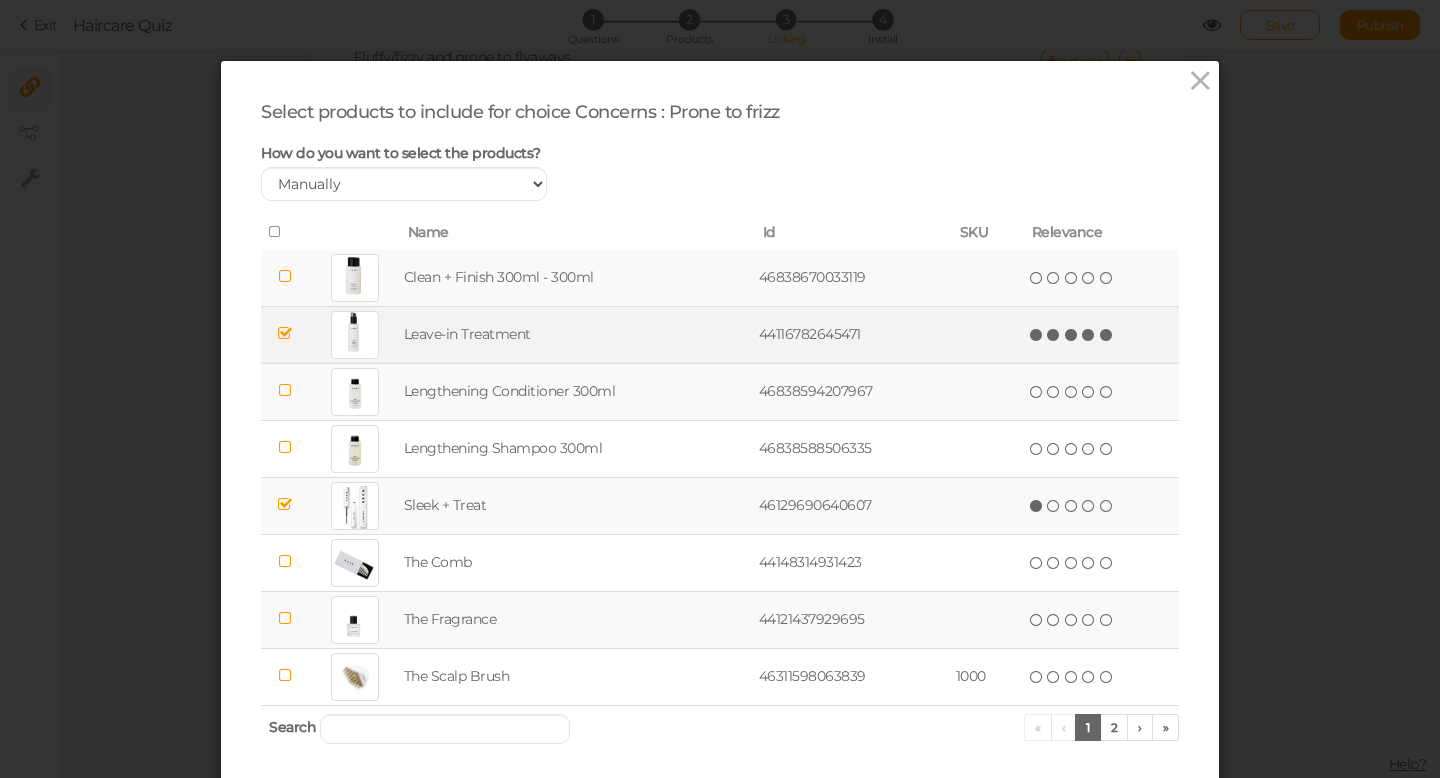 click at bounding box center [1107, 335] 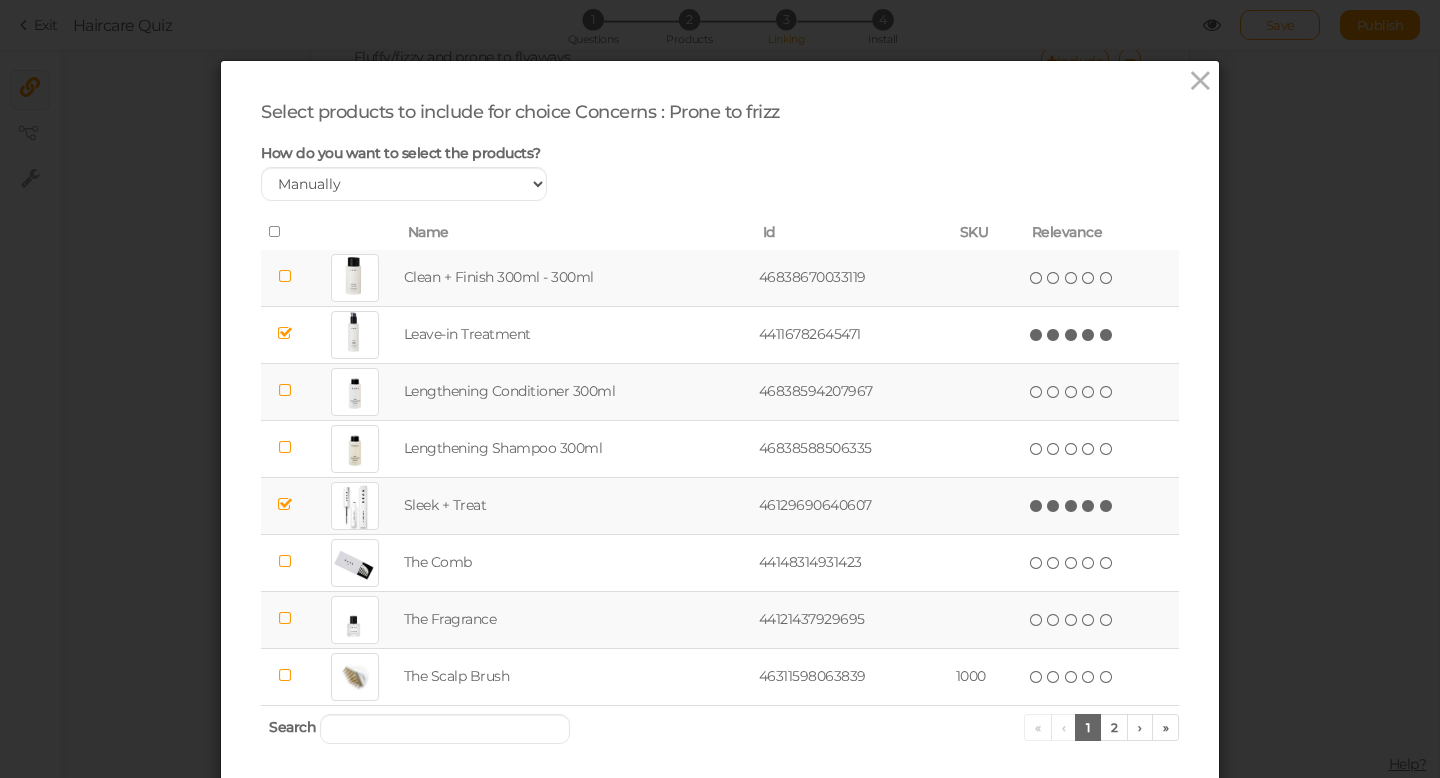 click at bounding box center (1107, 506) 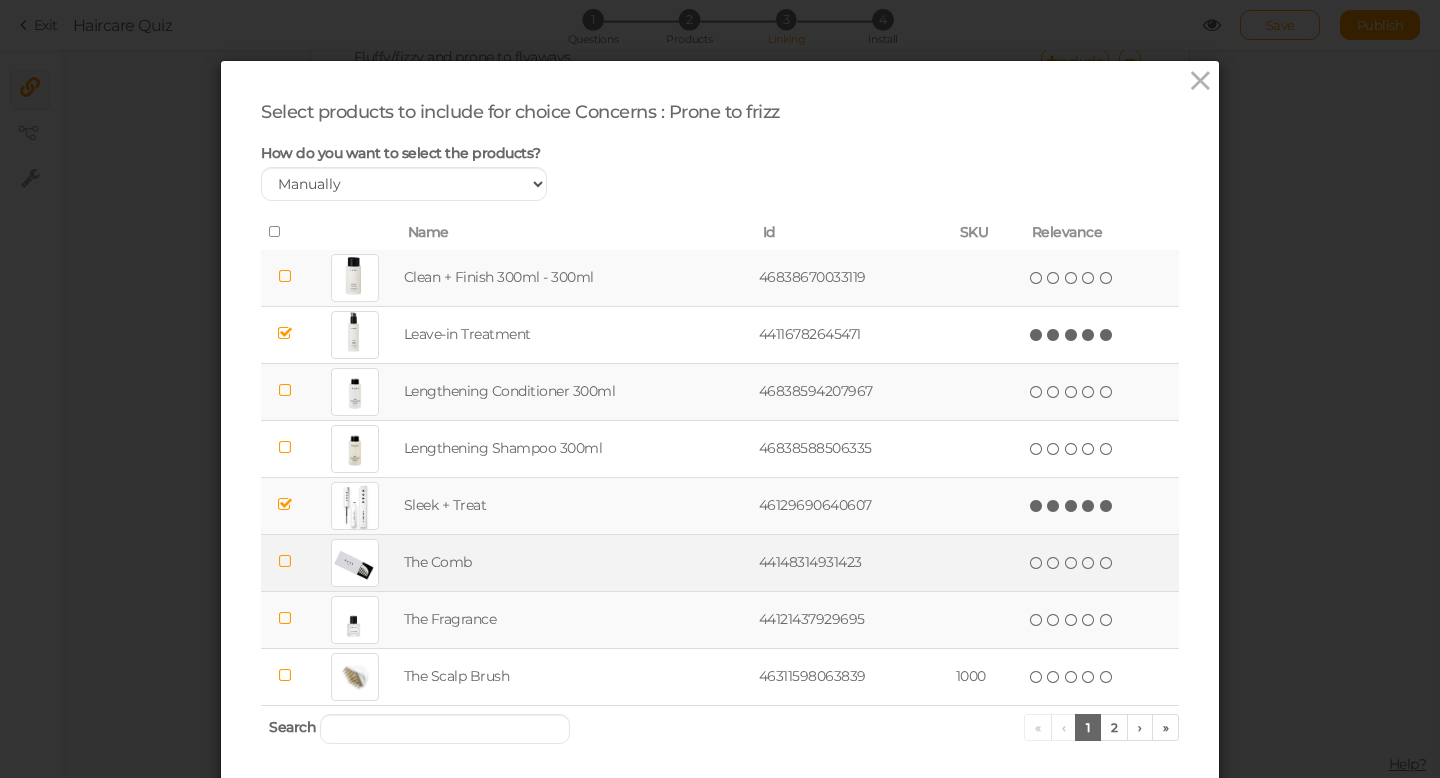 click at bounding box center (285, 561) 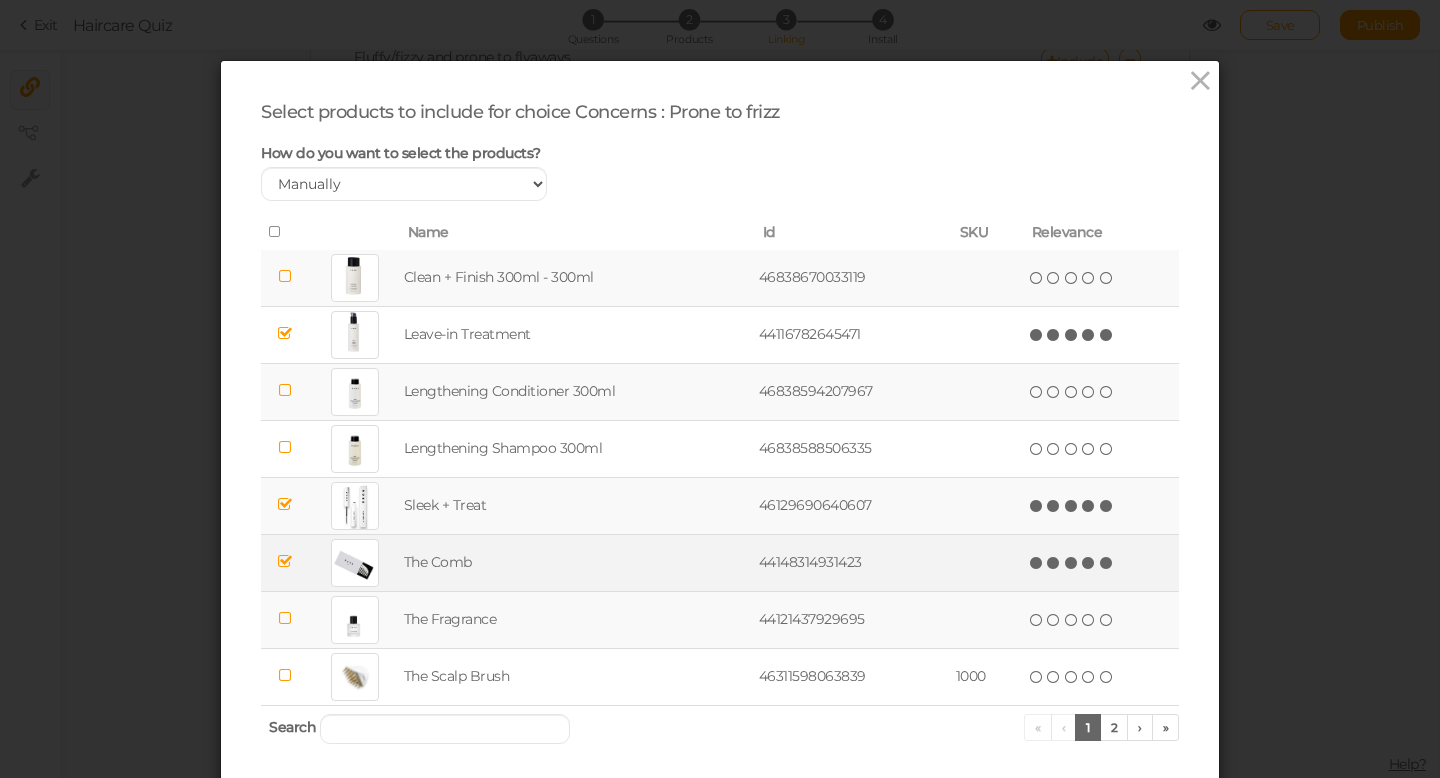 click at bounding box center [1107, 563] 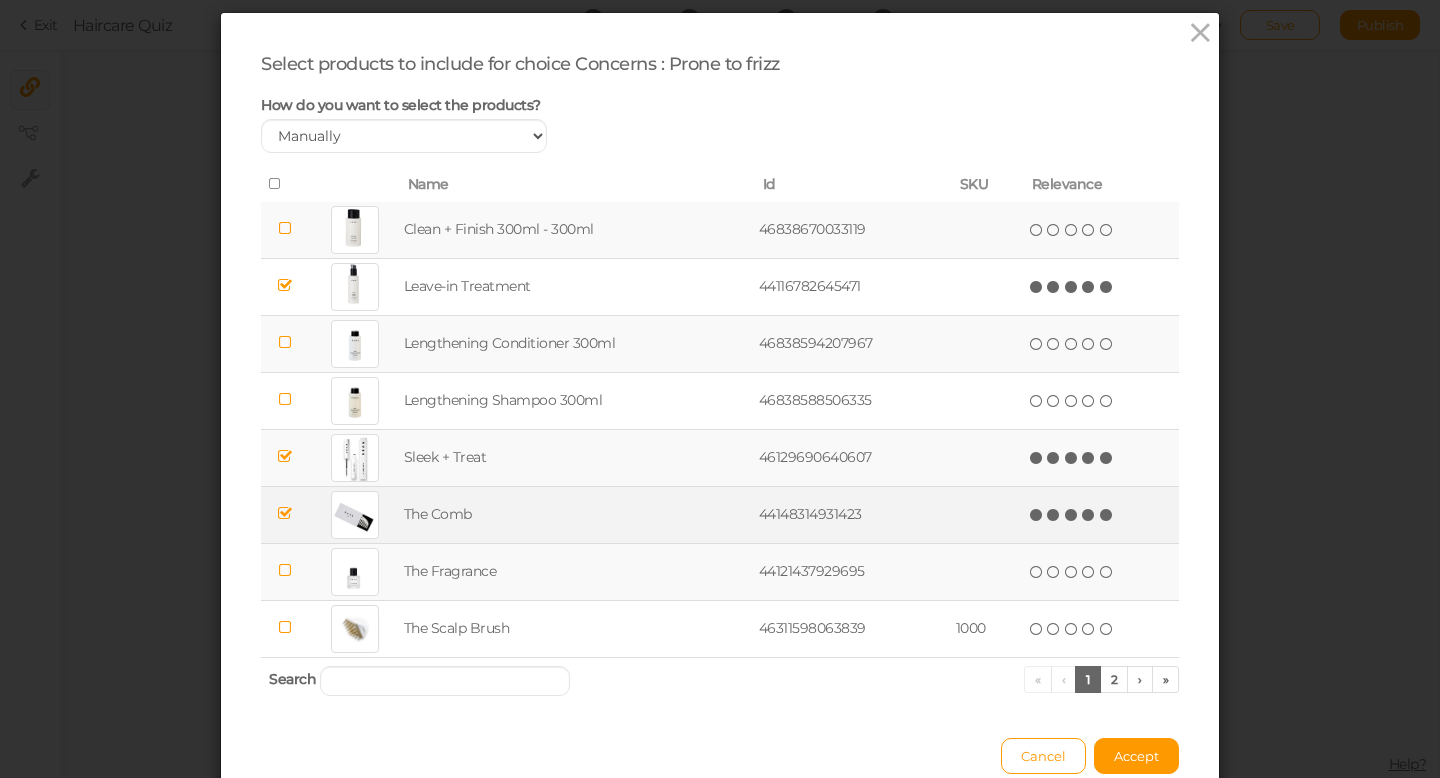 scroll, scrollTop: 50, scrollLeft: 0, axis: vertical 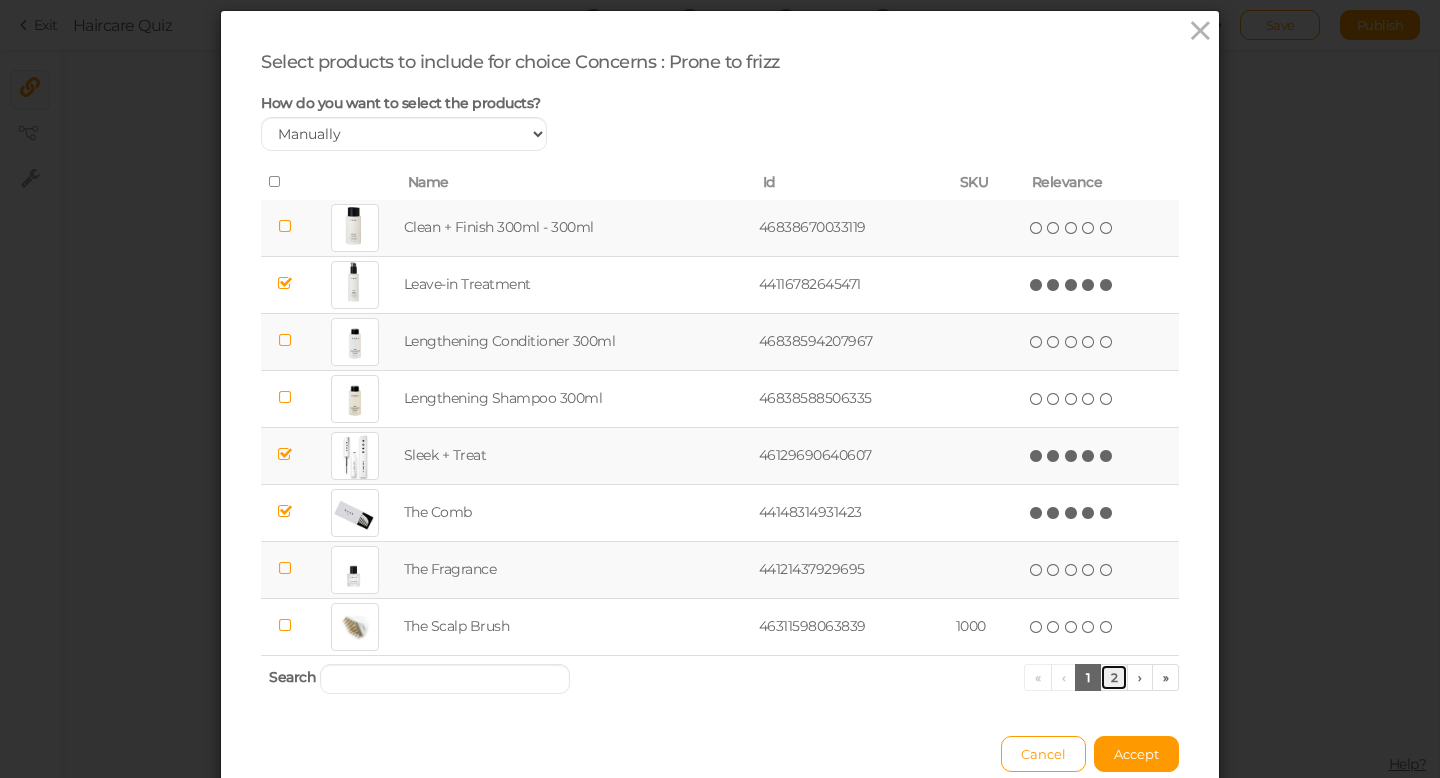 click on "2" at bounding box center (1114, 677) 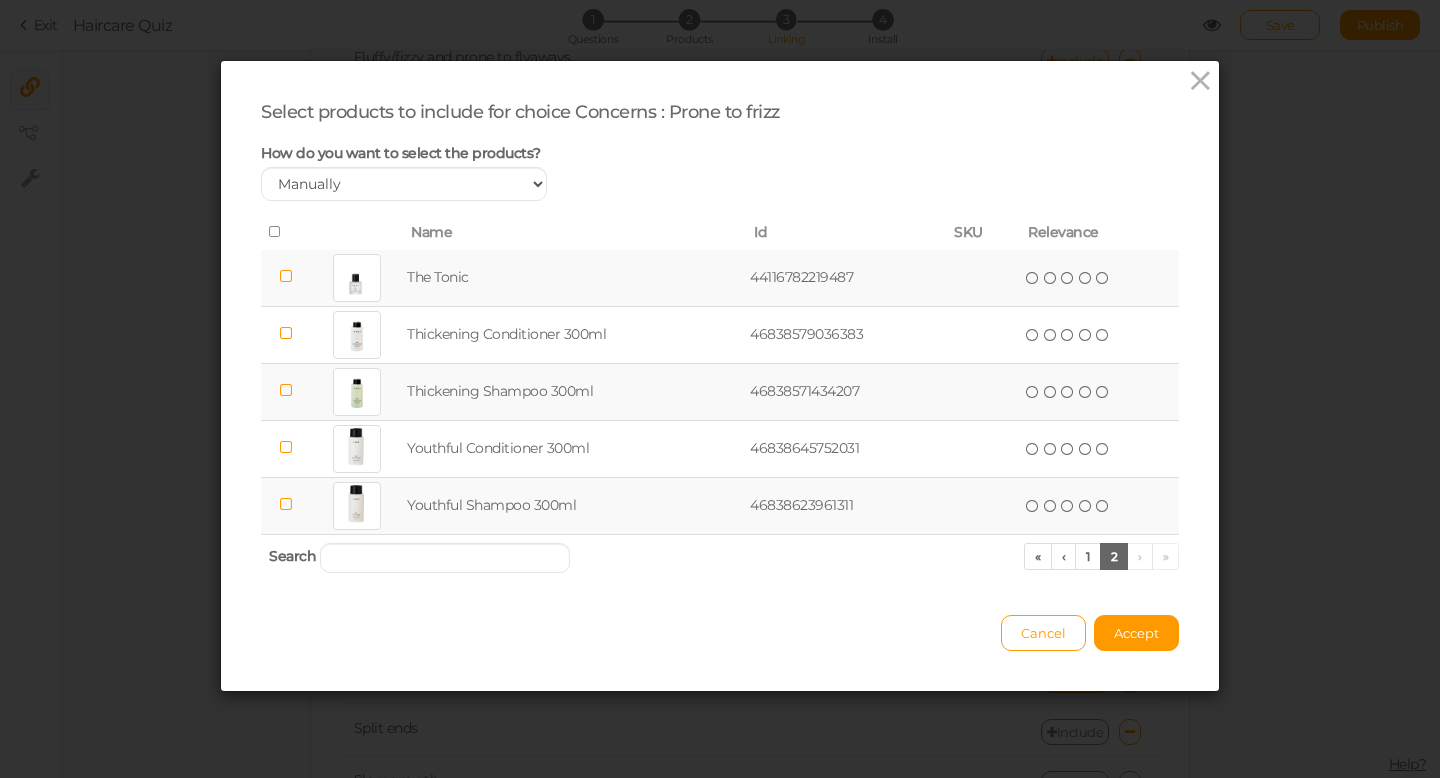 scroll, scrollTop: 0, scrollLeft: 0, axis: both 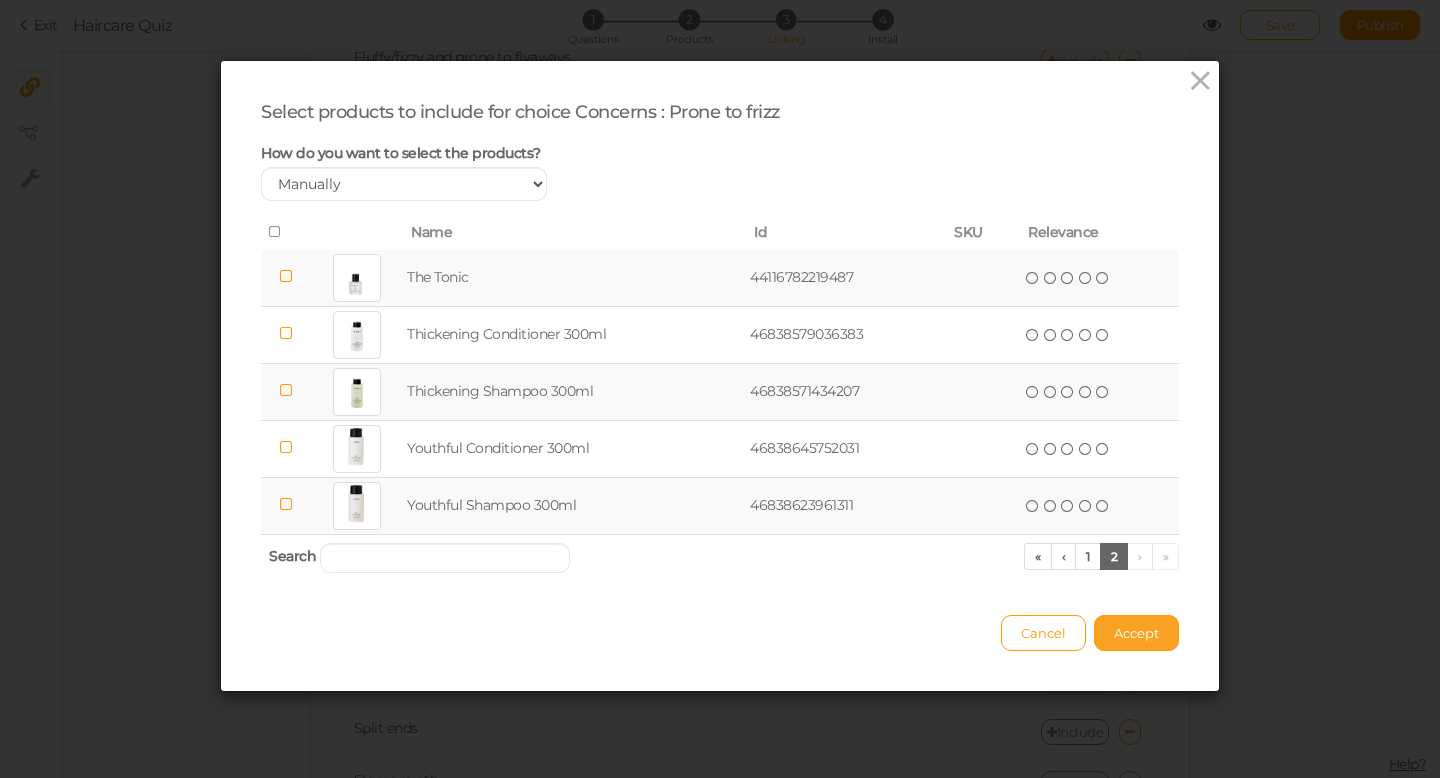click on "Accept" at bounding box center (1136, 633) 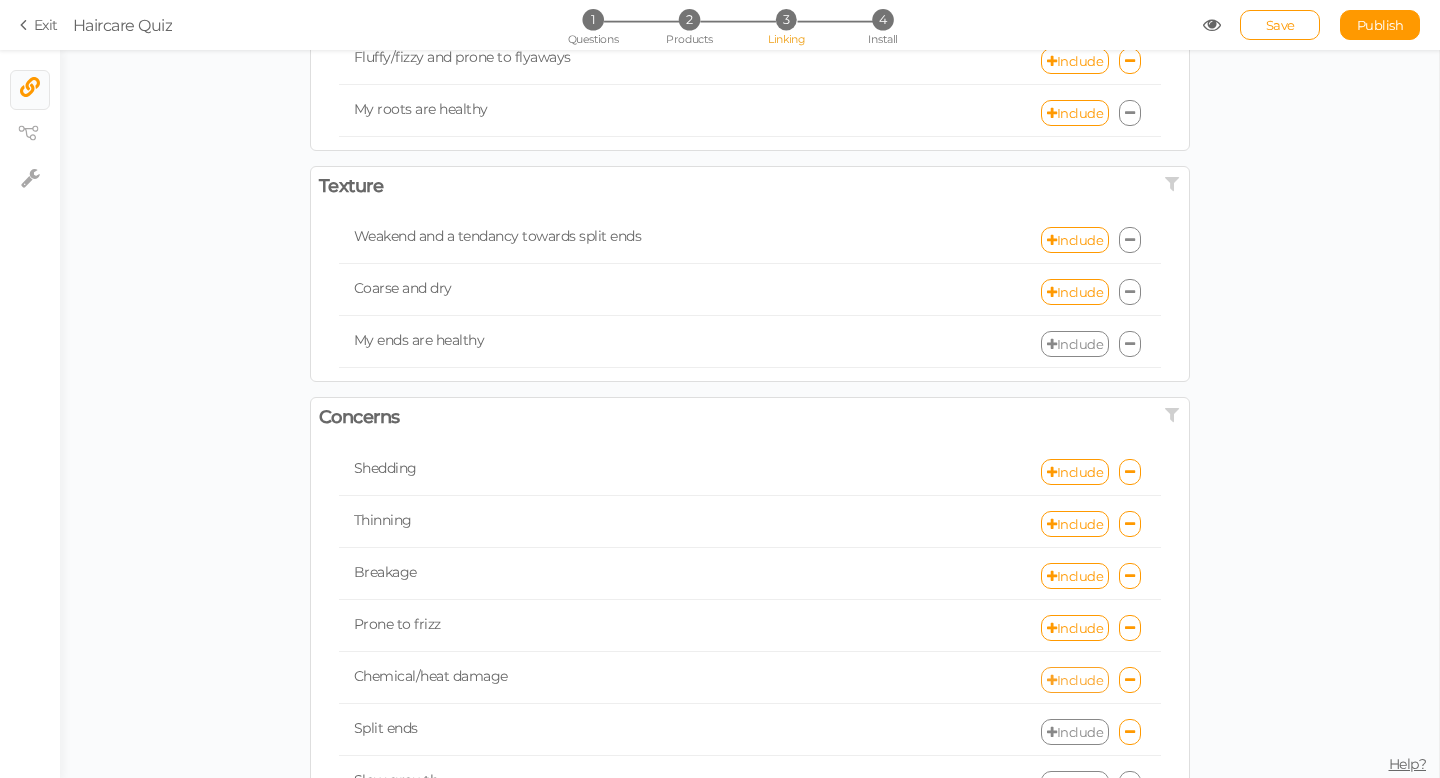 click on "Include" at bounding box center [1075, 680] 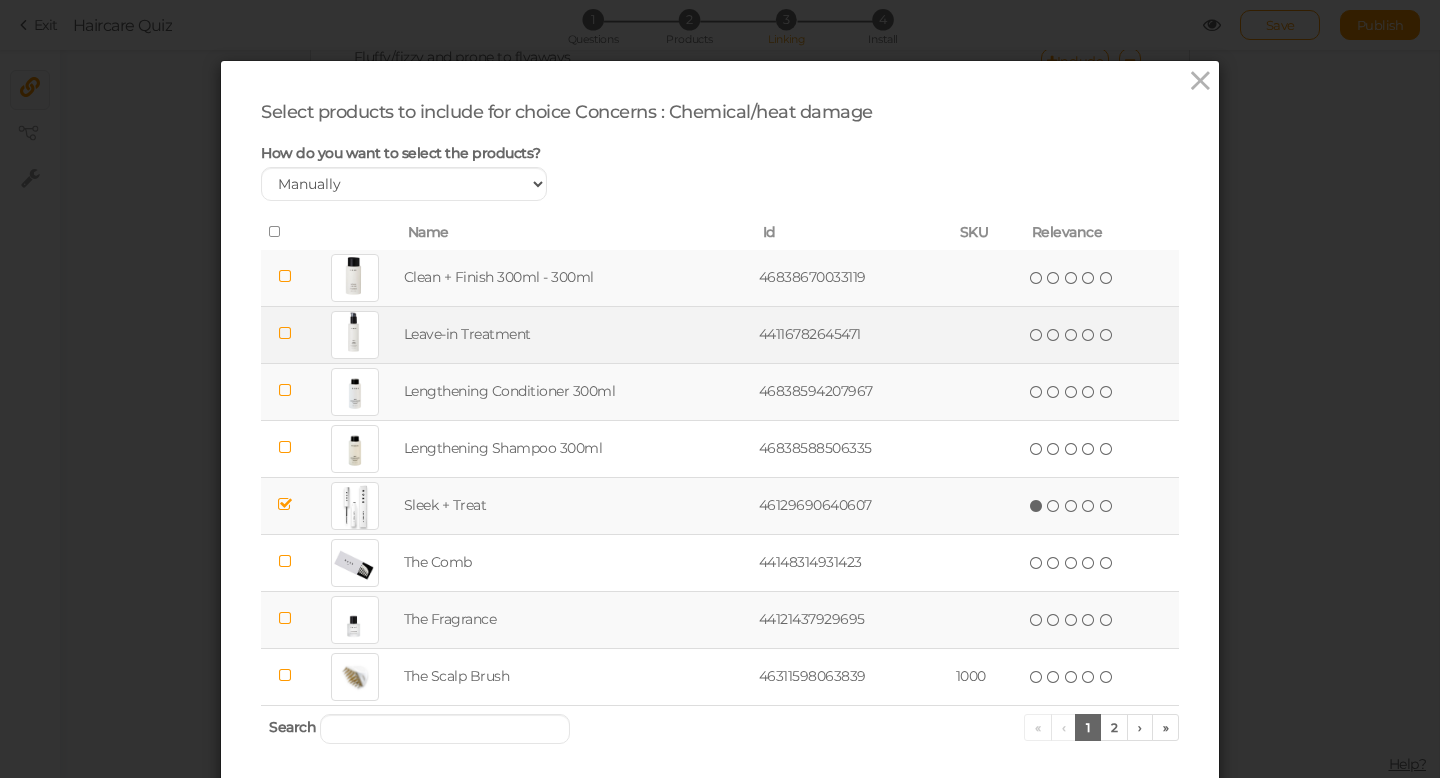 click at bounding box center [285, 333] 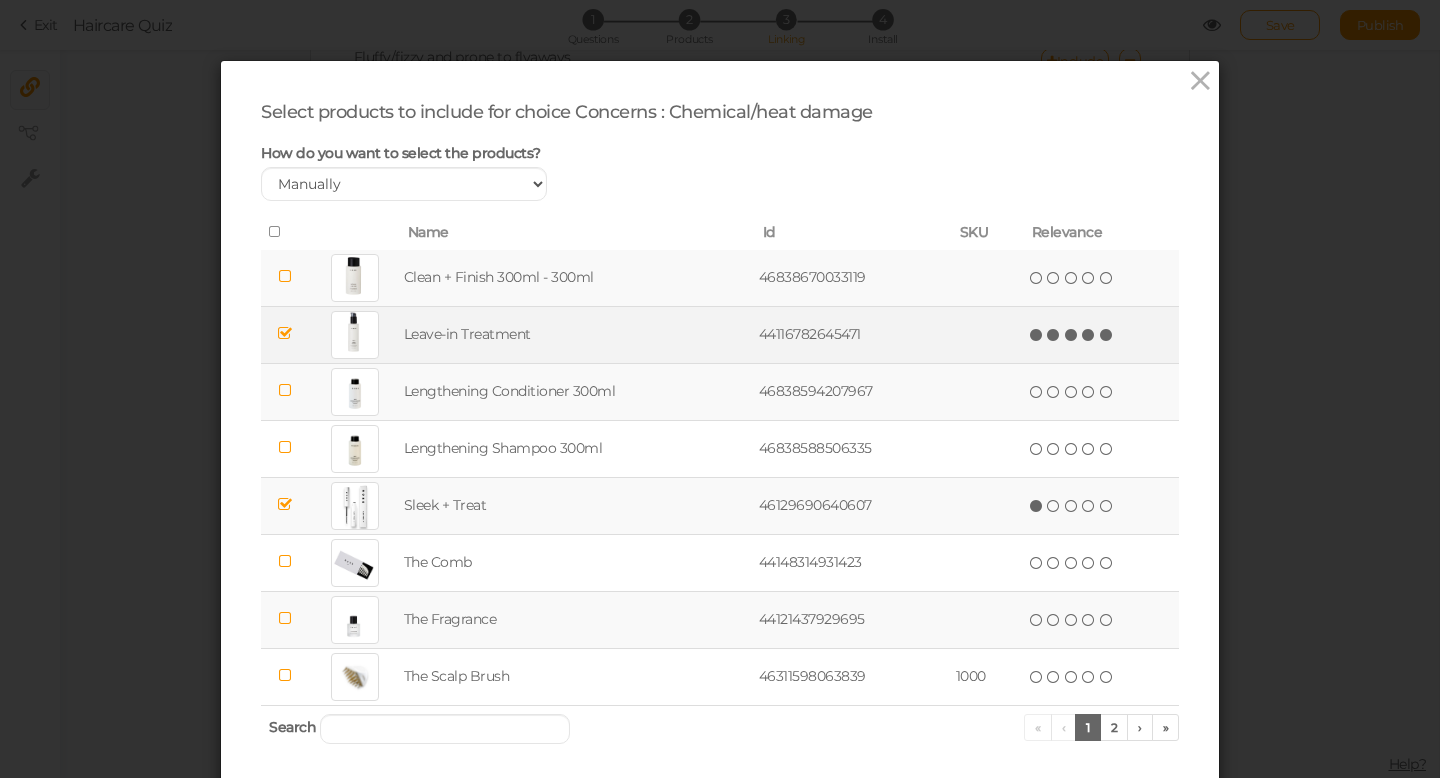 click at bounding box center [1107, 335] 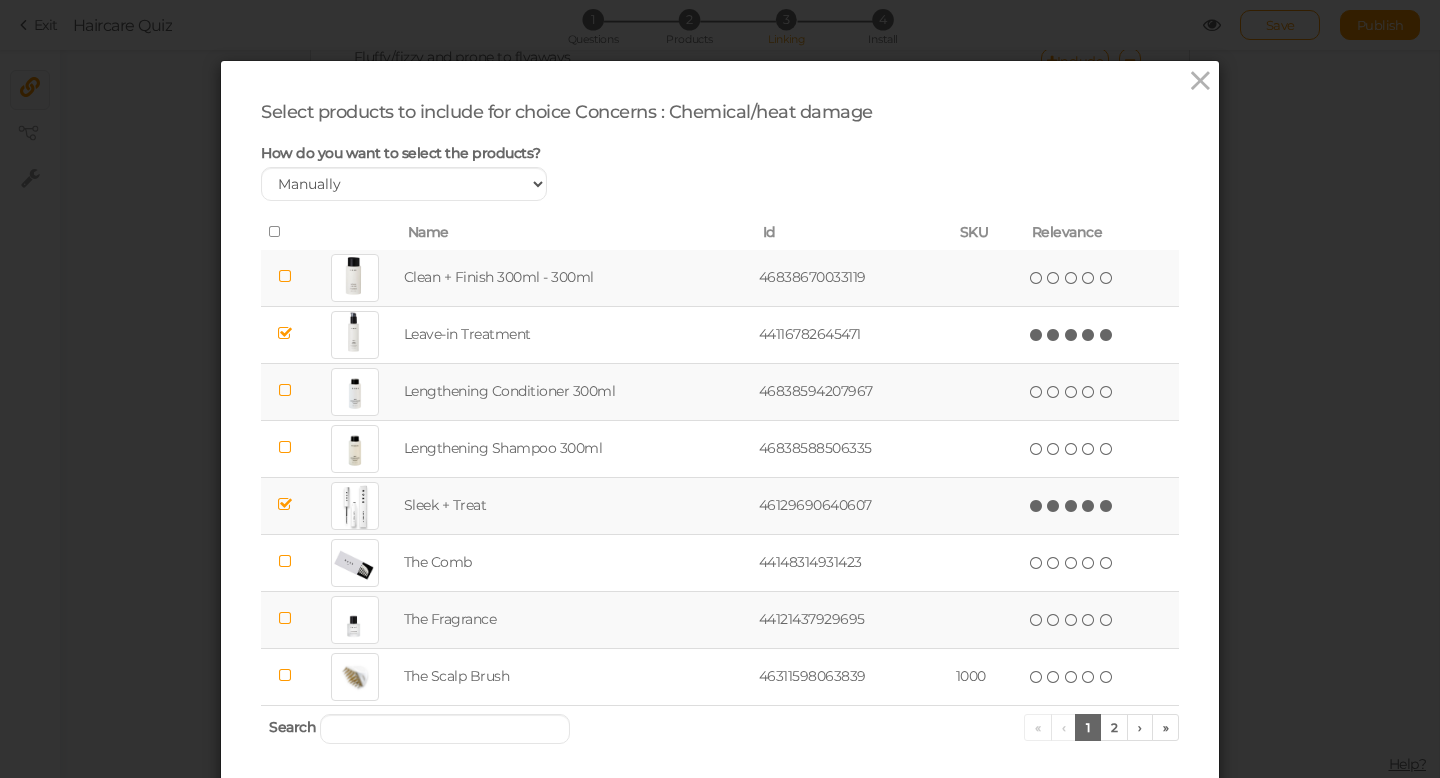 click at bounding box center [1107, 506] 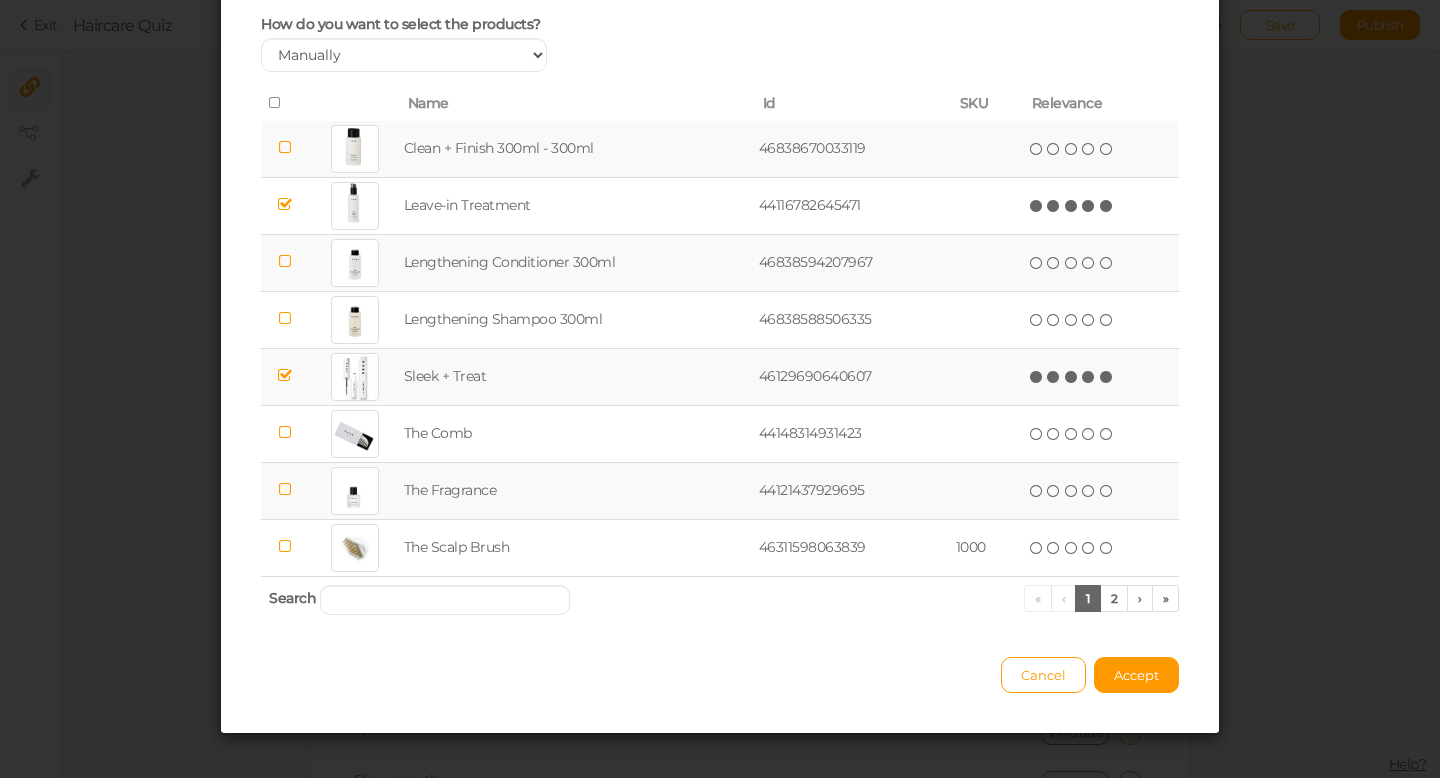 scroll, scrollTop: 132, scrollLeft: 0, axis: vertical 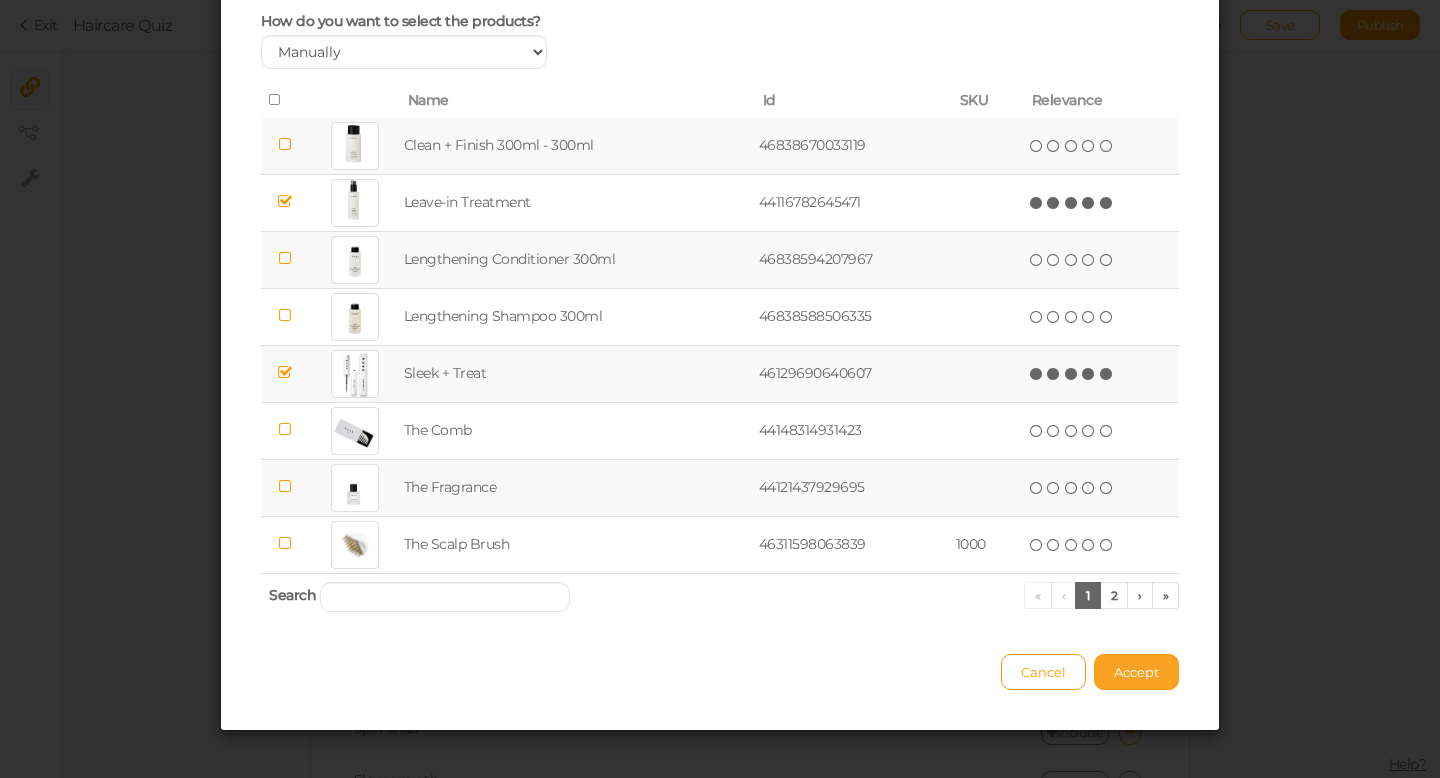 click on "Accept" at bounding box center [1136, 672] 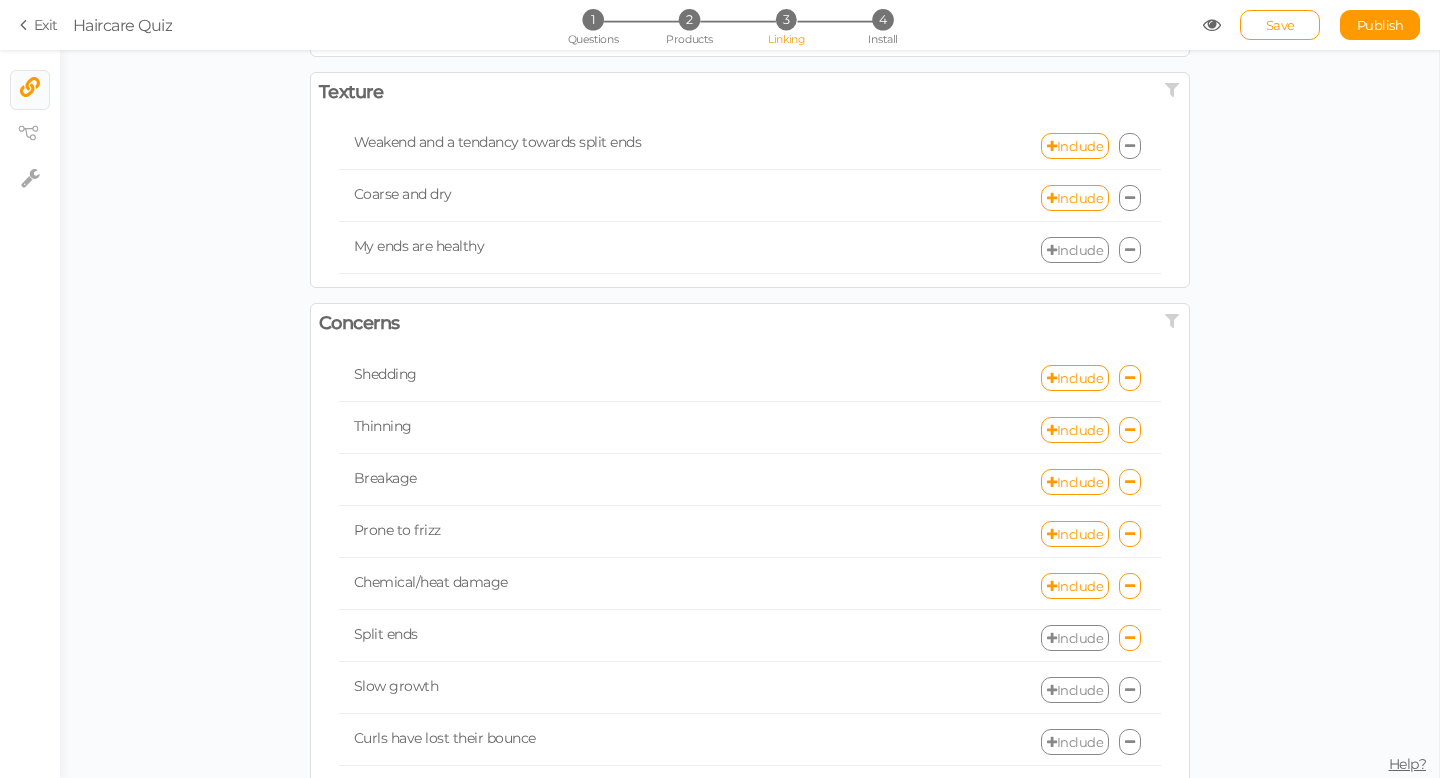 scroll, scrollTop: 305, scrollLeft: 0, axis: vertical 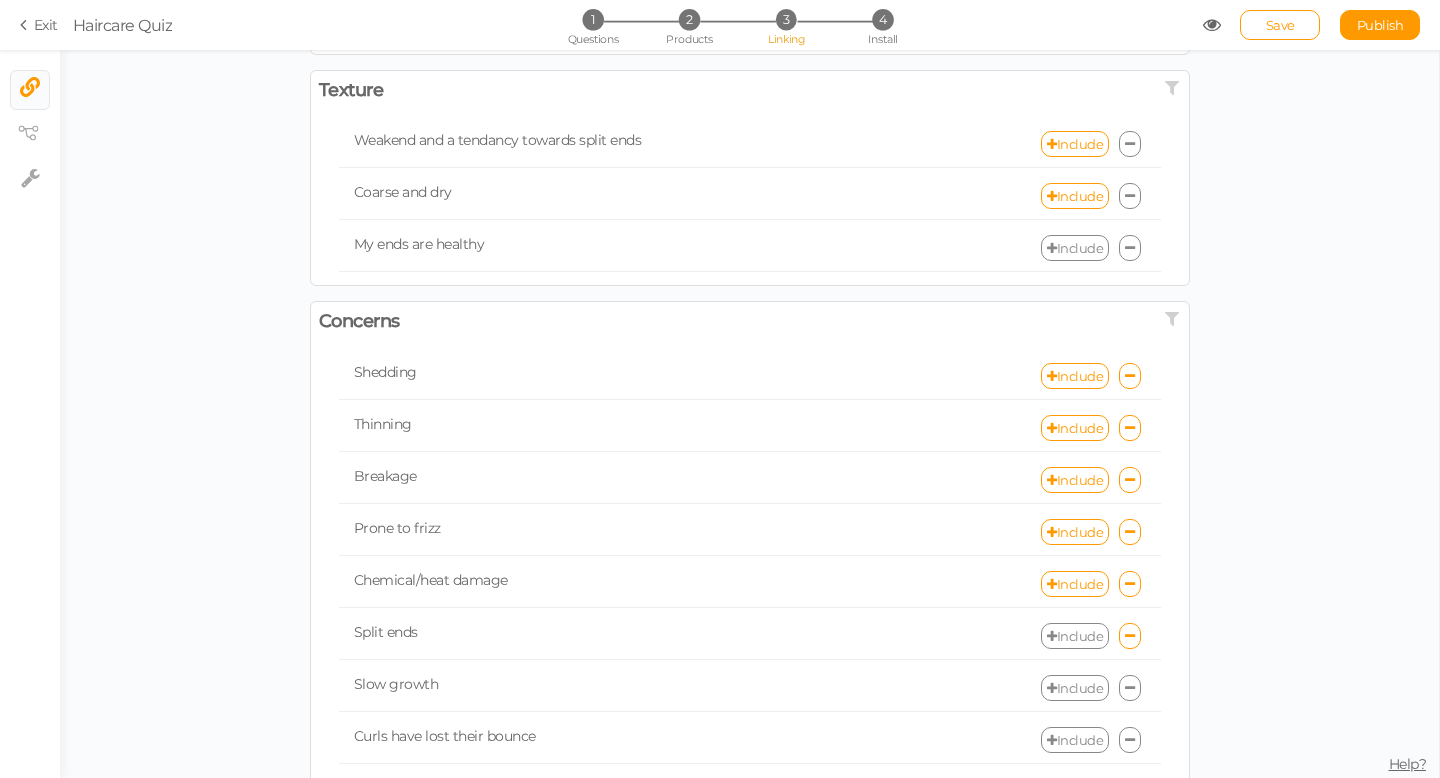 click on "Include" at bounding box center (1075, 636) 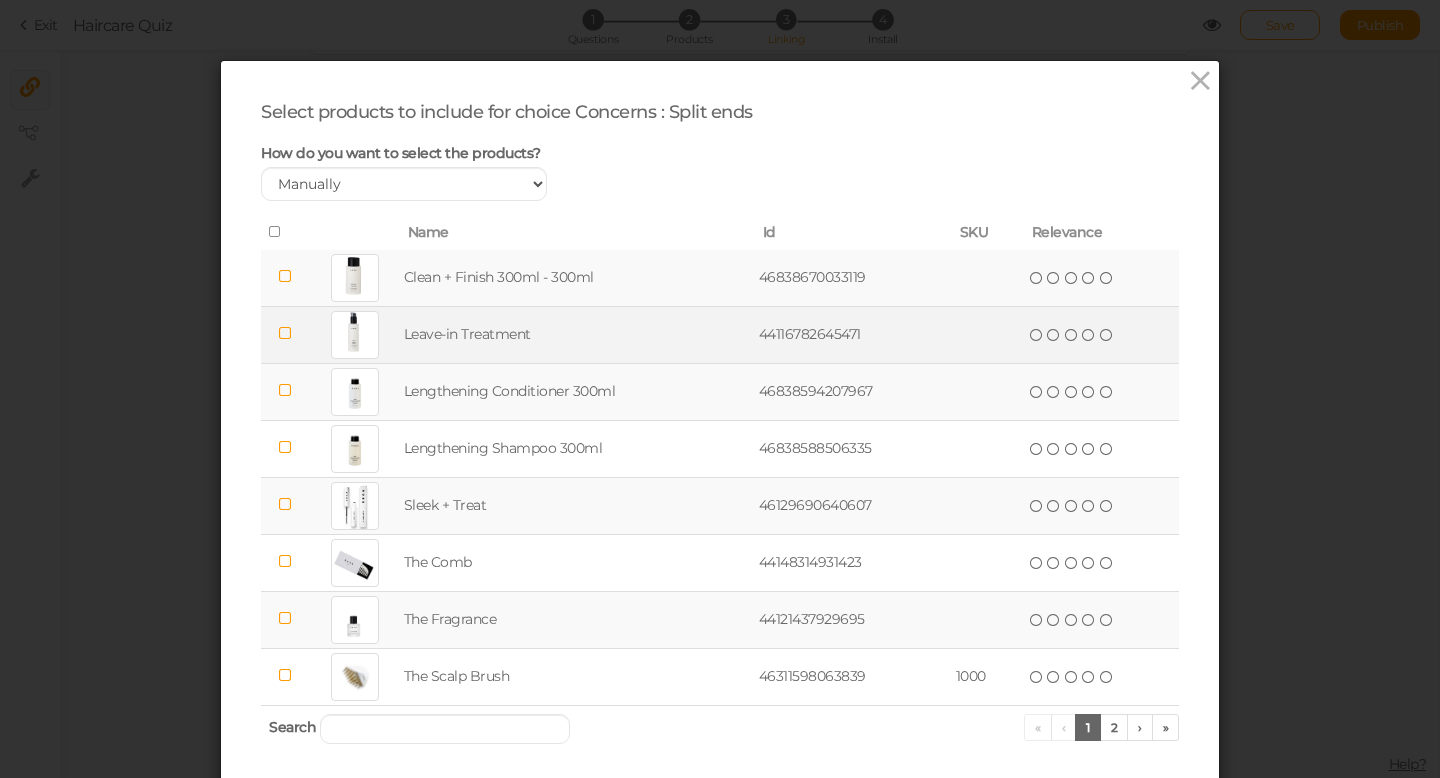 click at bounding box center [285, 333] 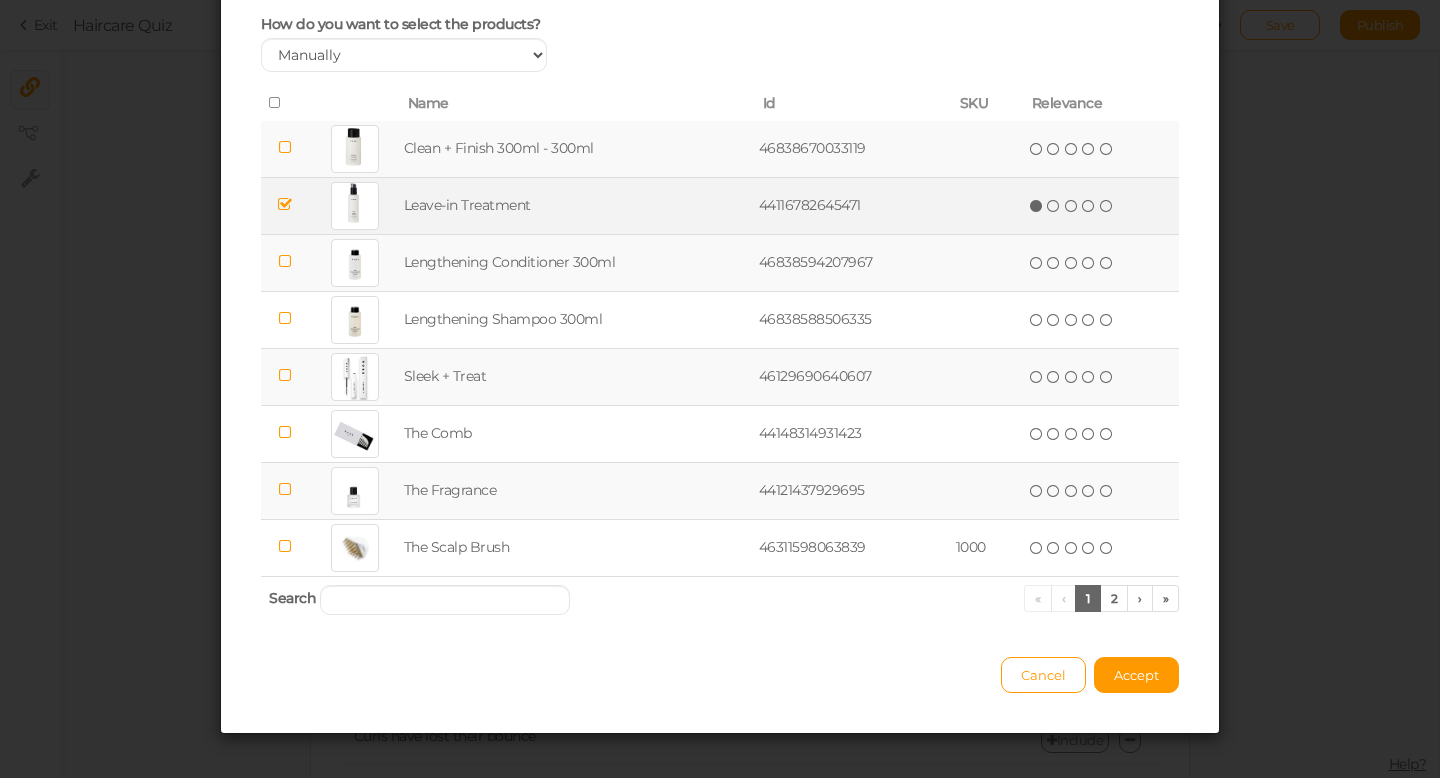scroll, scrollTop: 131, scrollLeft: 0, axis: vertical 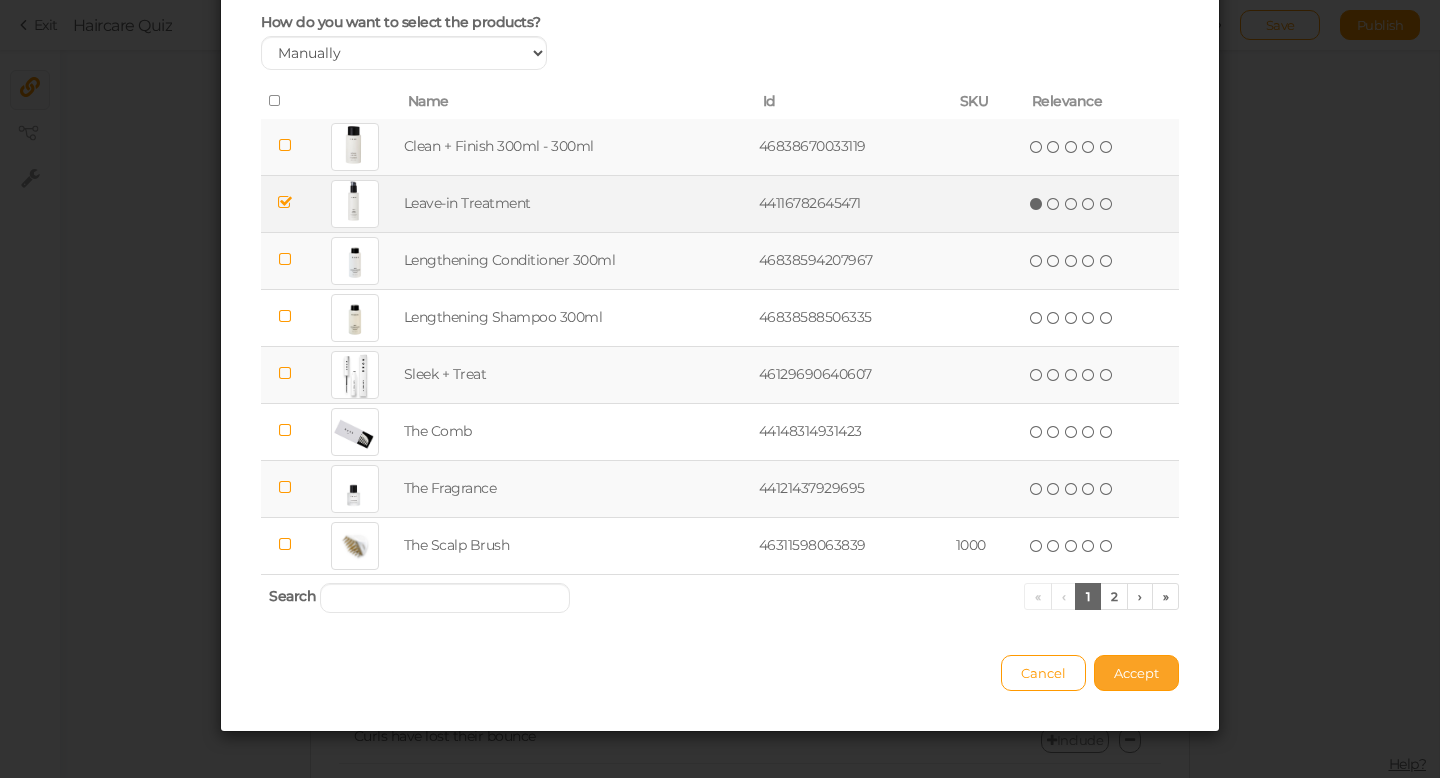 click on "Accept" at bounding box center (1136, 673) 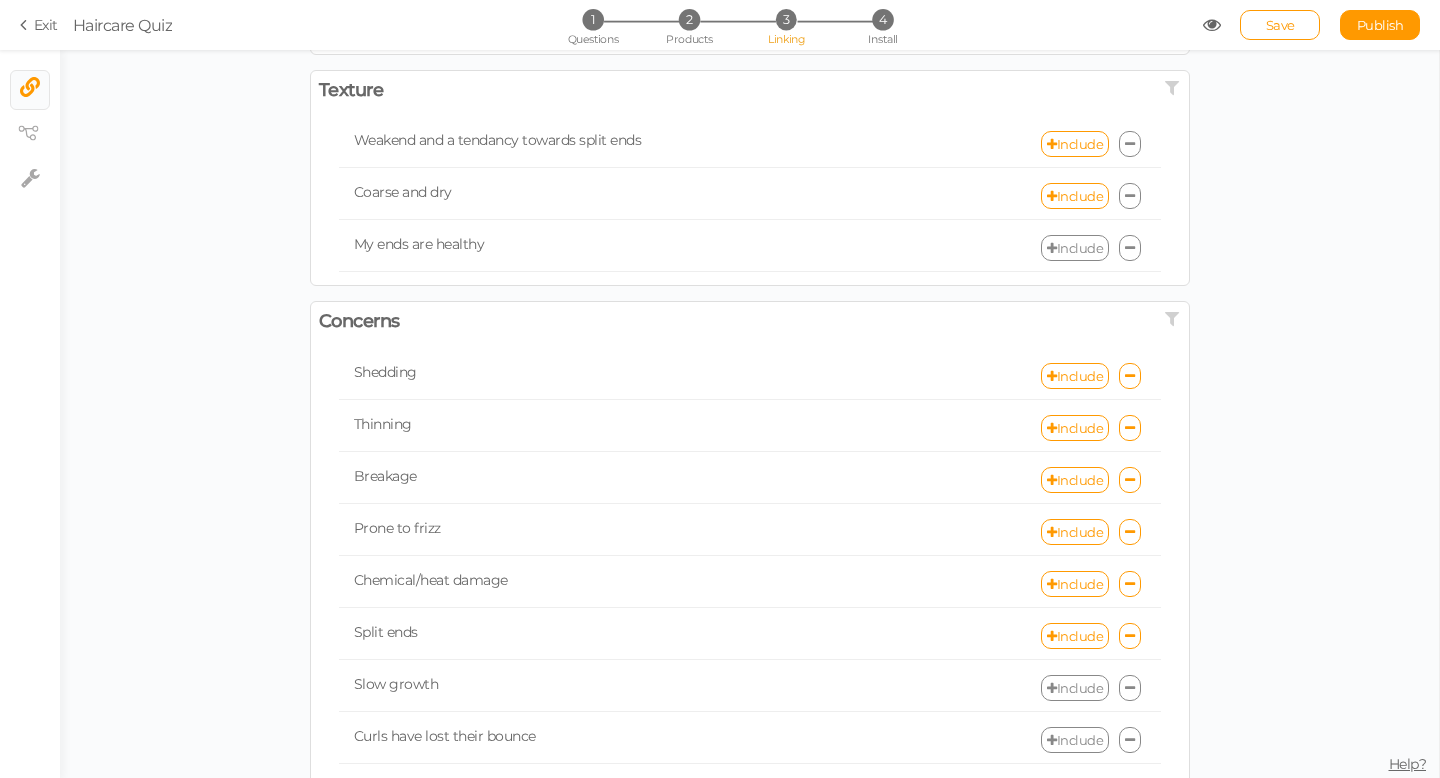 click on "Include" at bounding box center (1075, 688) 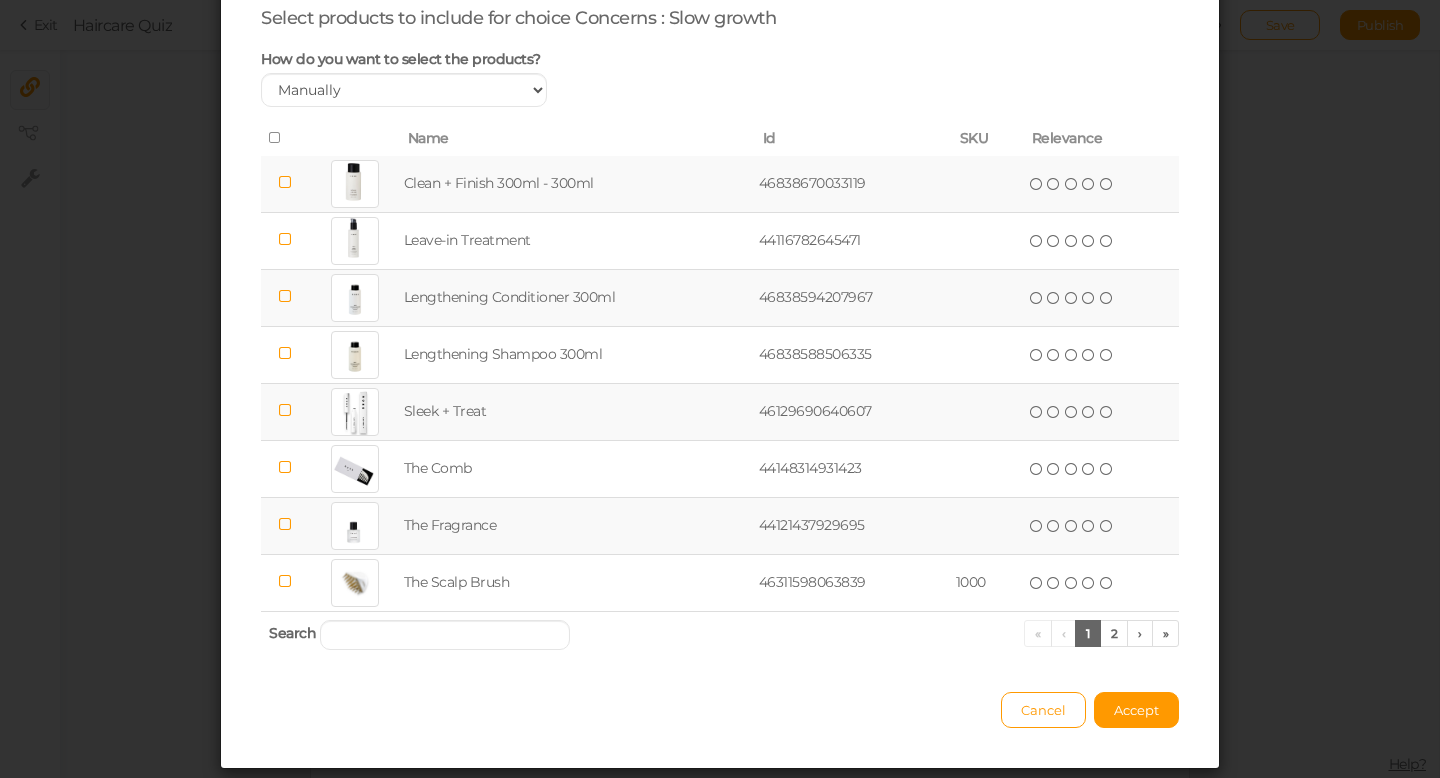 scroll, scrollTop: 95, scrollLeft: 0, axis: vertical 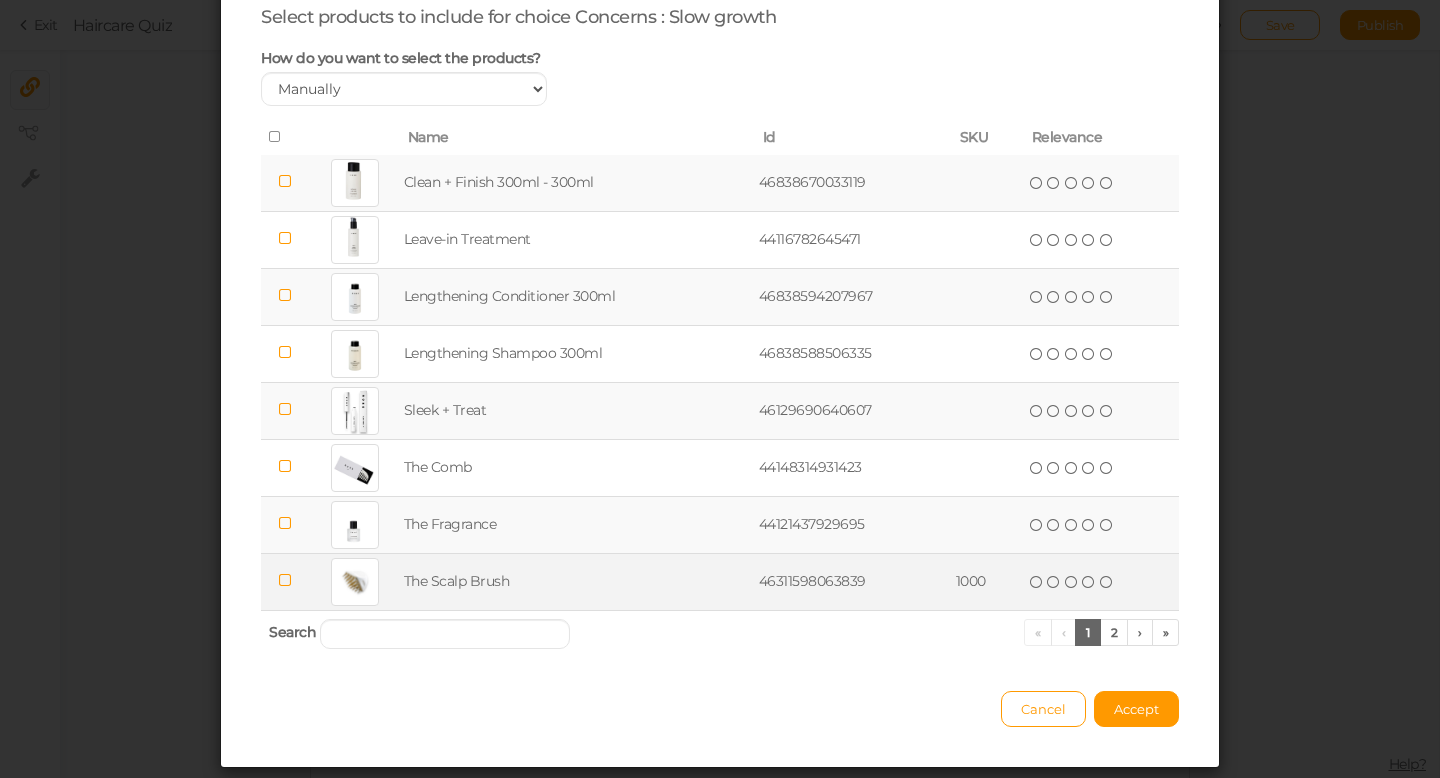 click at bounding box center [285, 580] 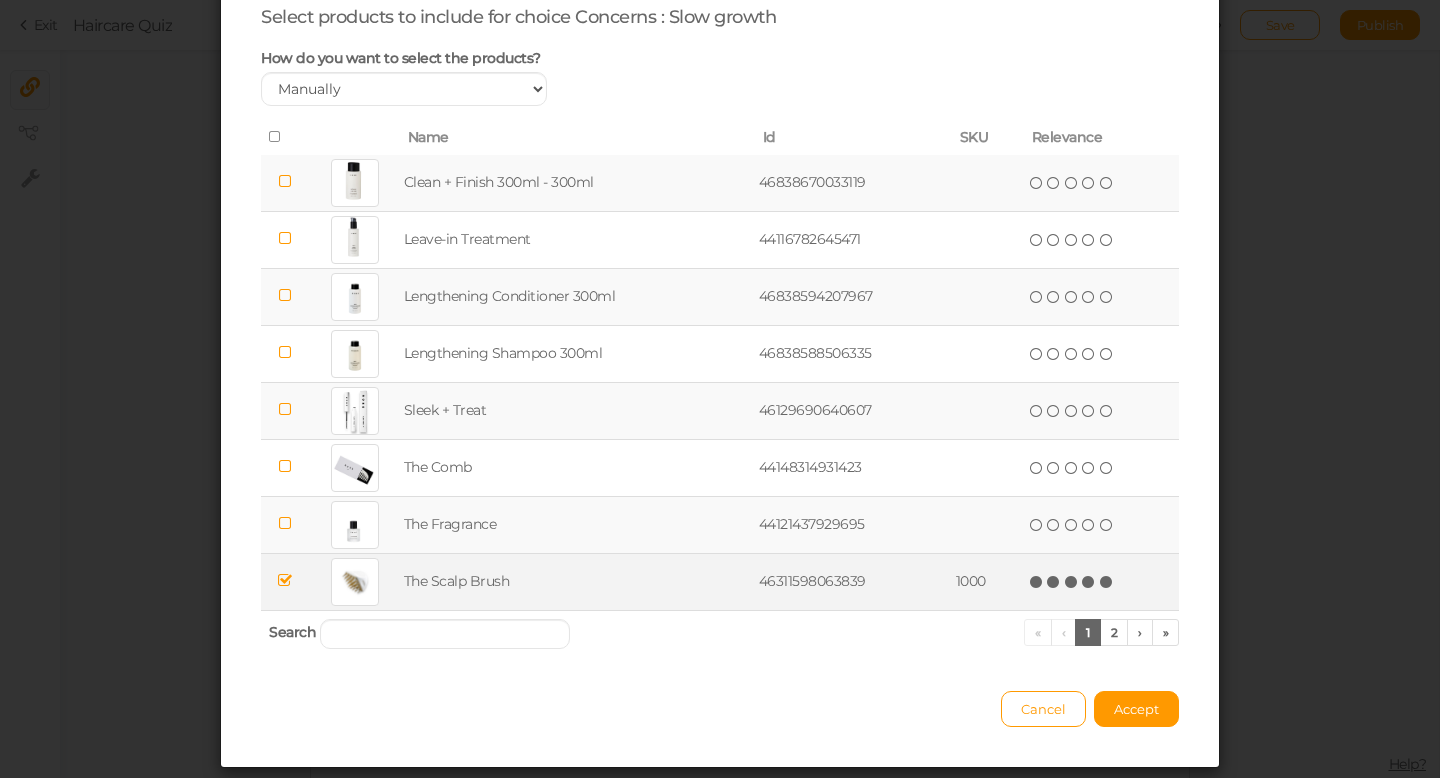 click at bounding box center (1107, 582) 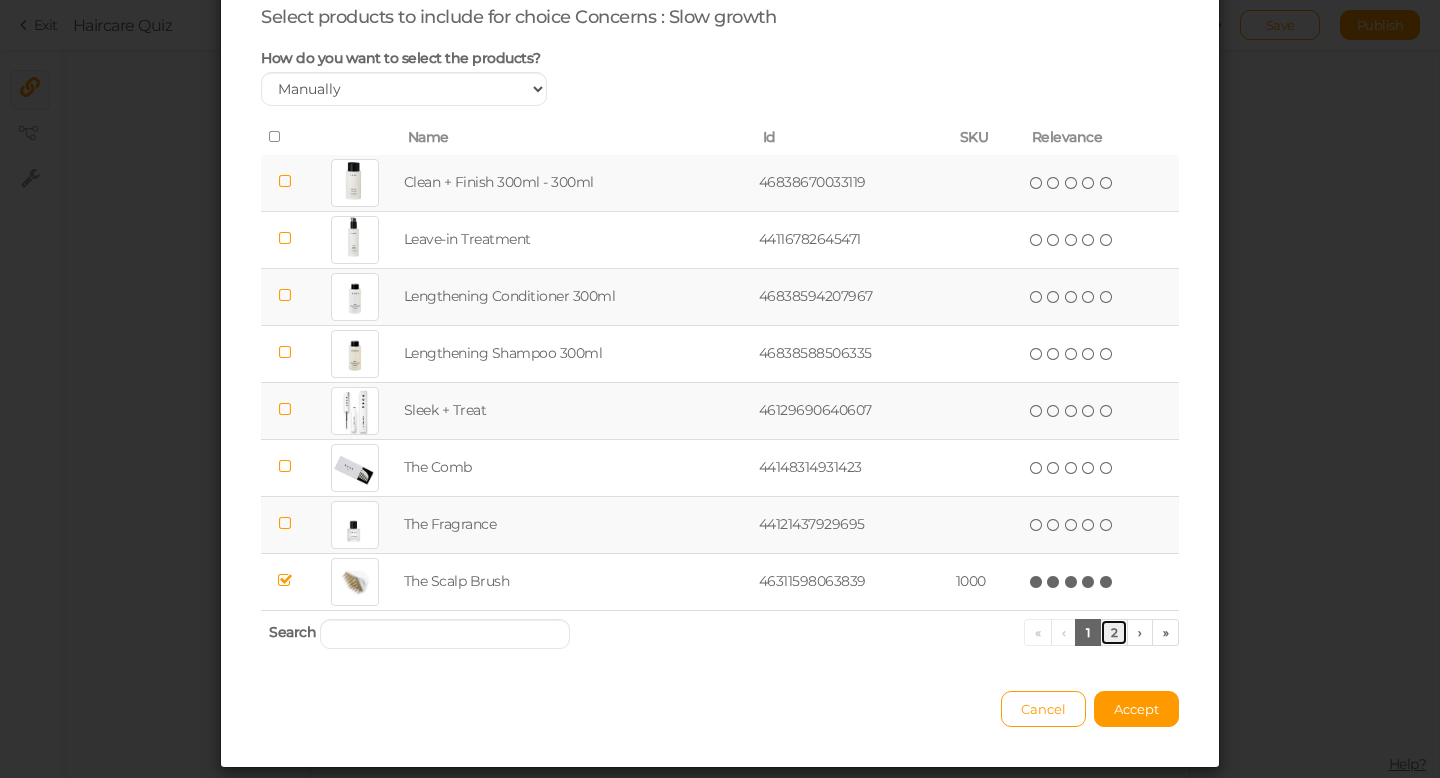 click on "2" at bounding box center [1114, 632] 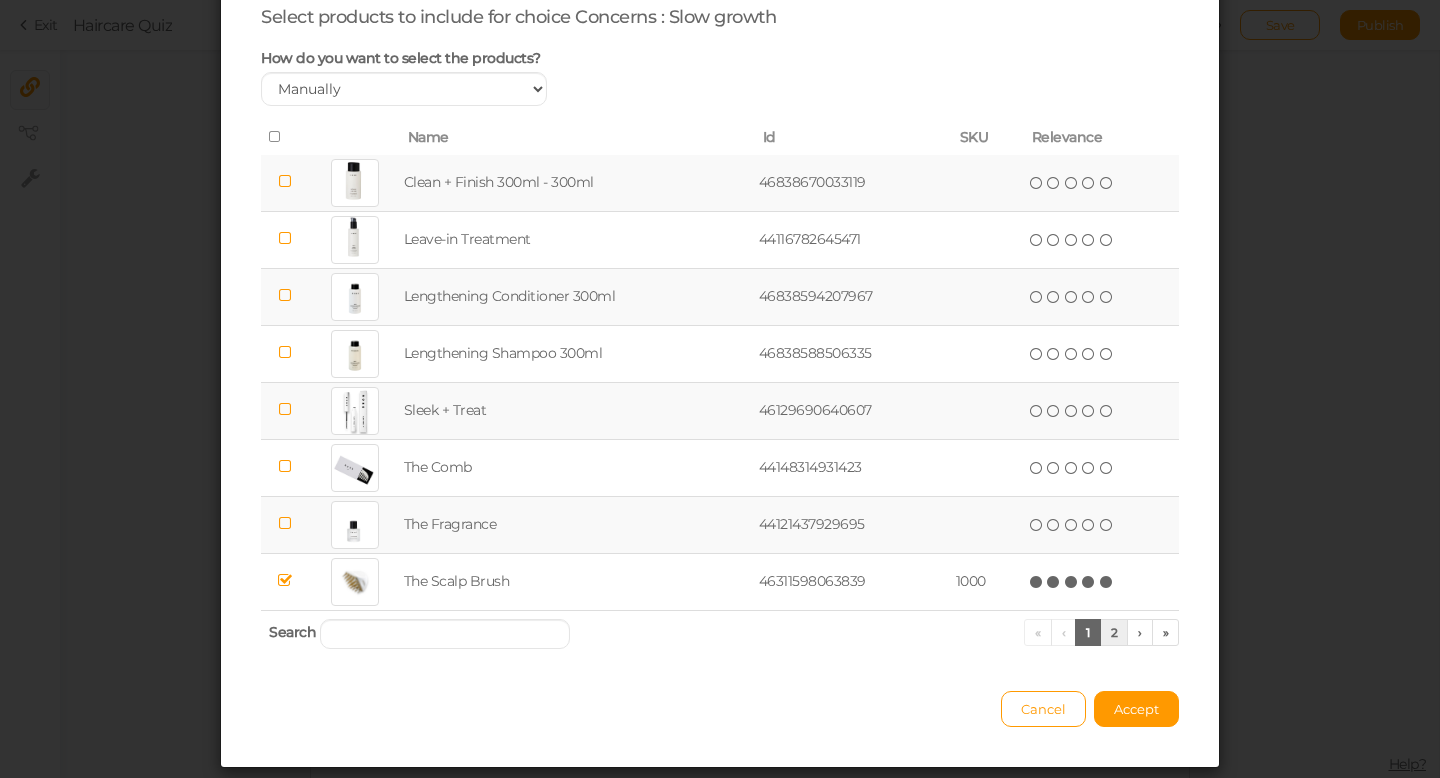 scroll, scrollTop: 0, scrollLeft: 0, axis: both 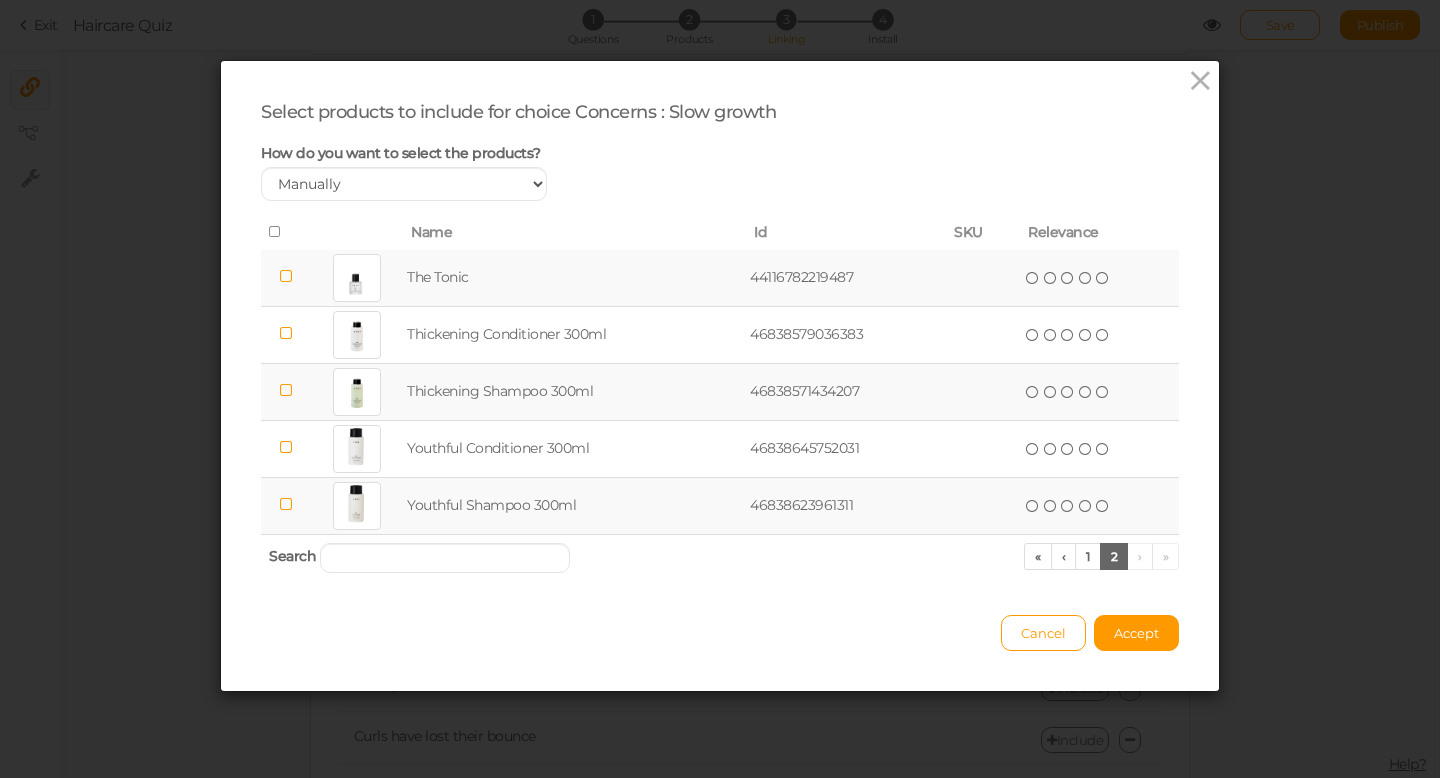 click at bounding box center (286, 276) 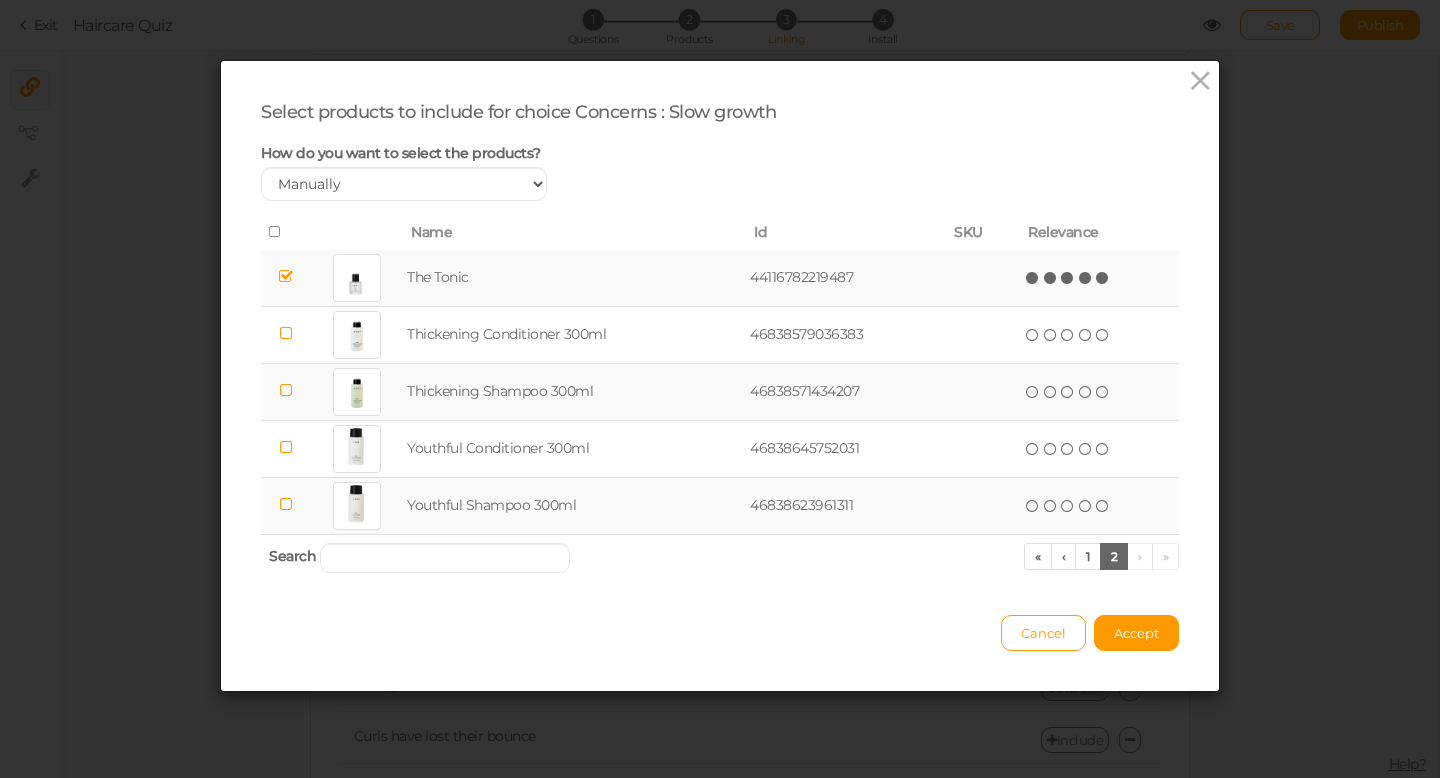 click at bounding box center (1103, 278) 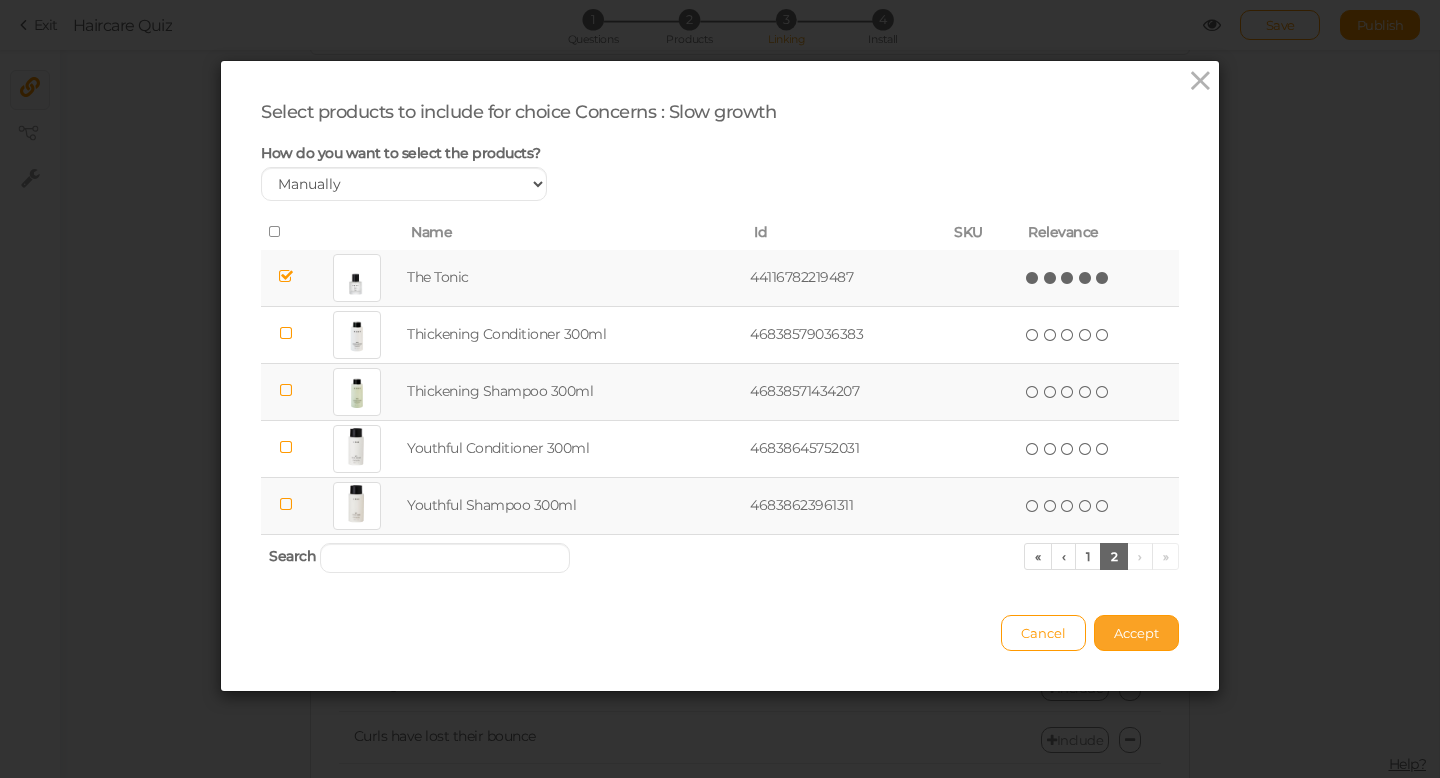 click on "Accept" at bounding box center (1136, 633) 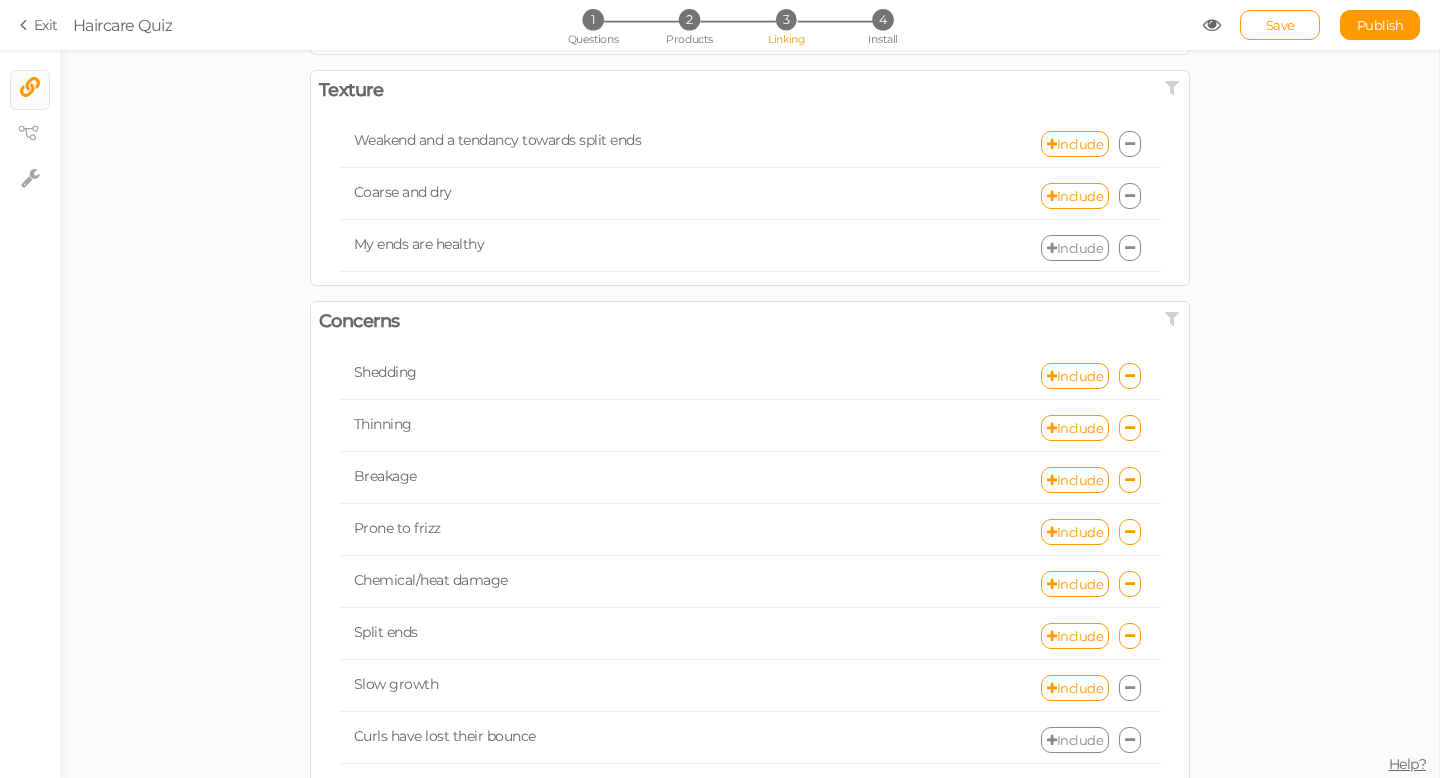 scroll, scrollTop: 385, scrollLeft: 0, axis: vertical 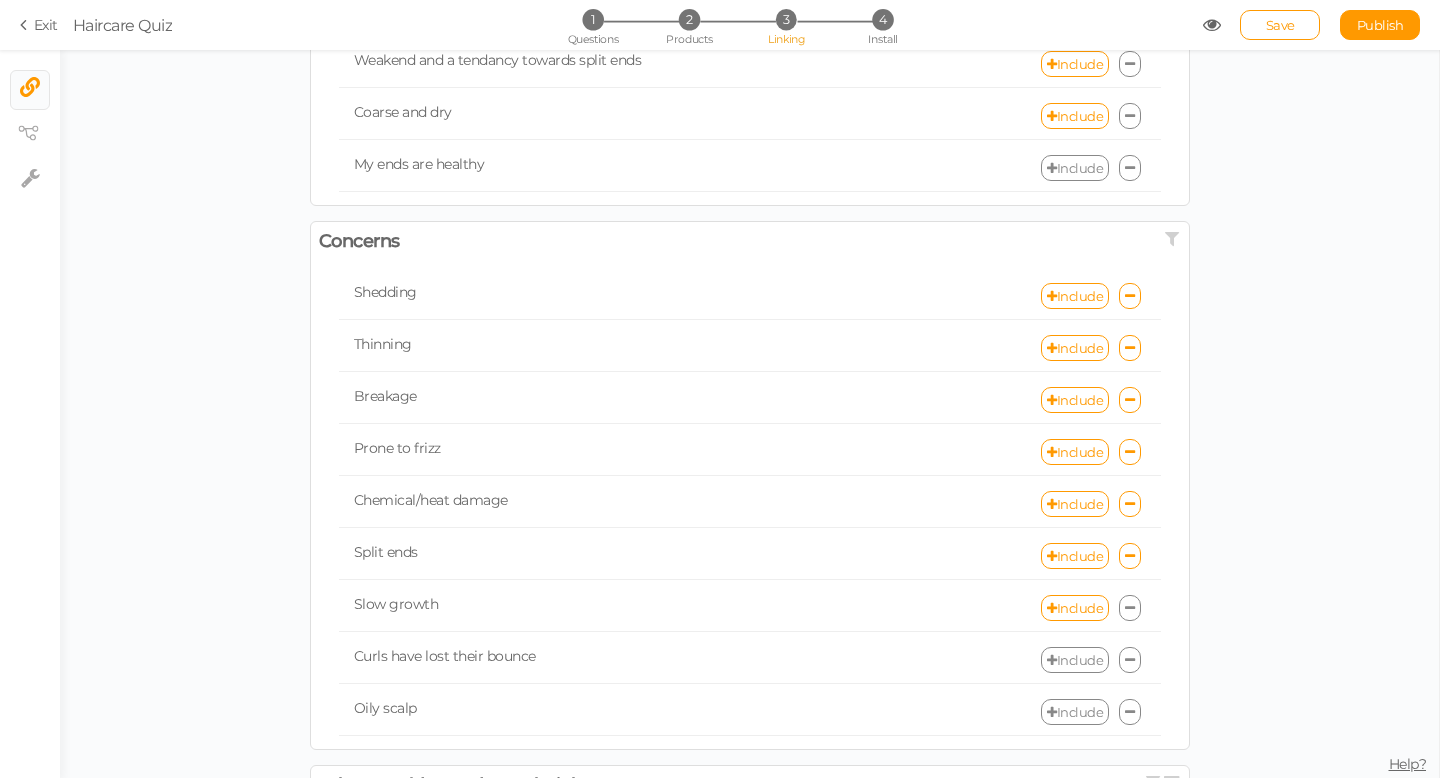 click on "Include" at bounding box center (1075, 660) 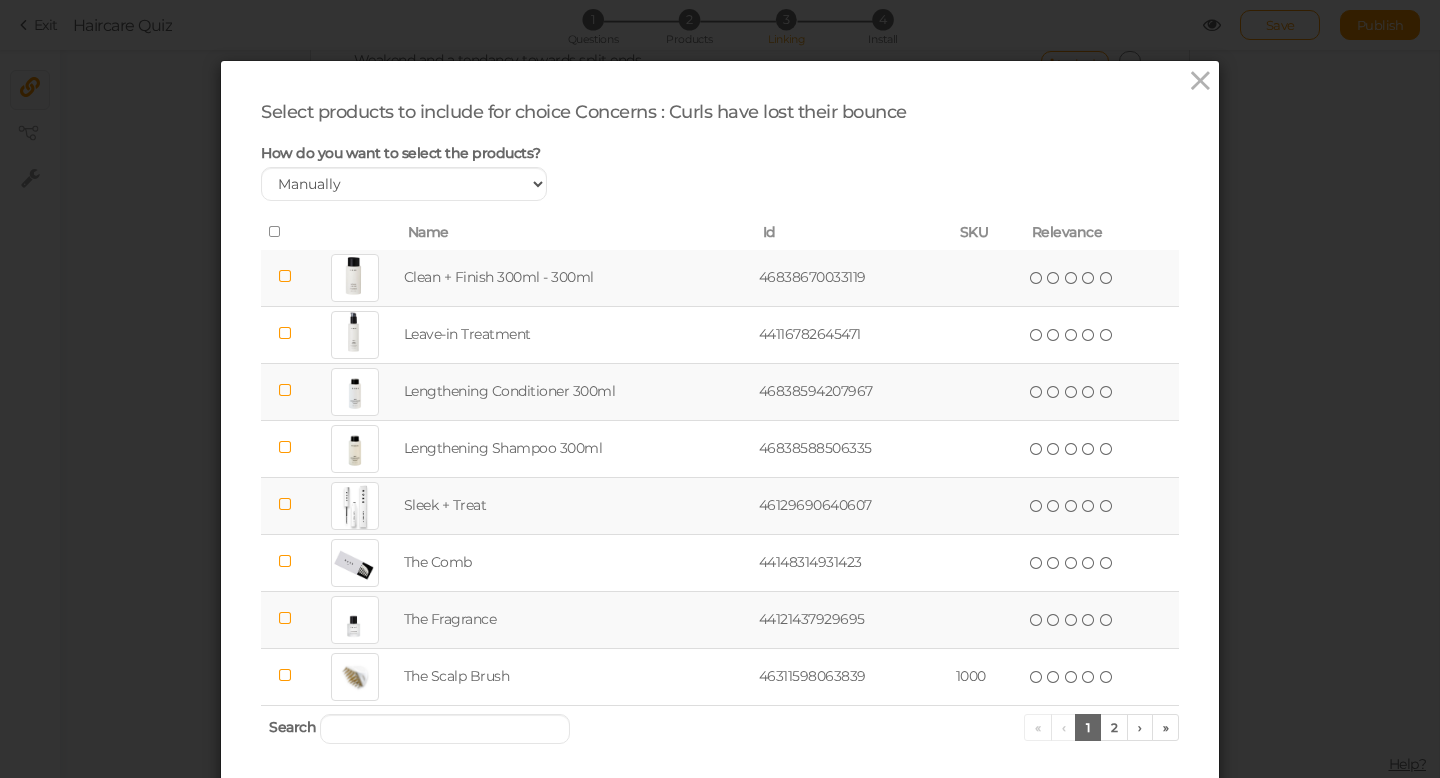 click at bounding box center (285, 276) 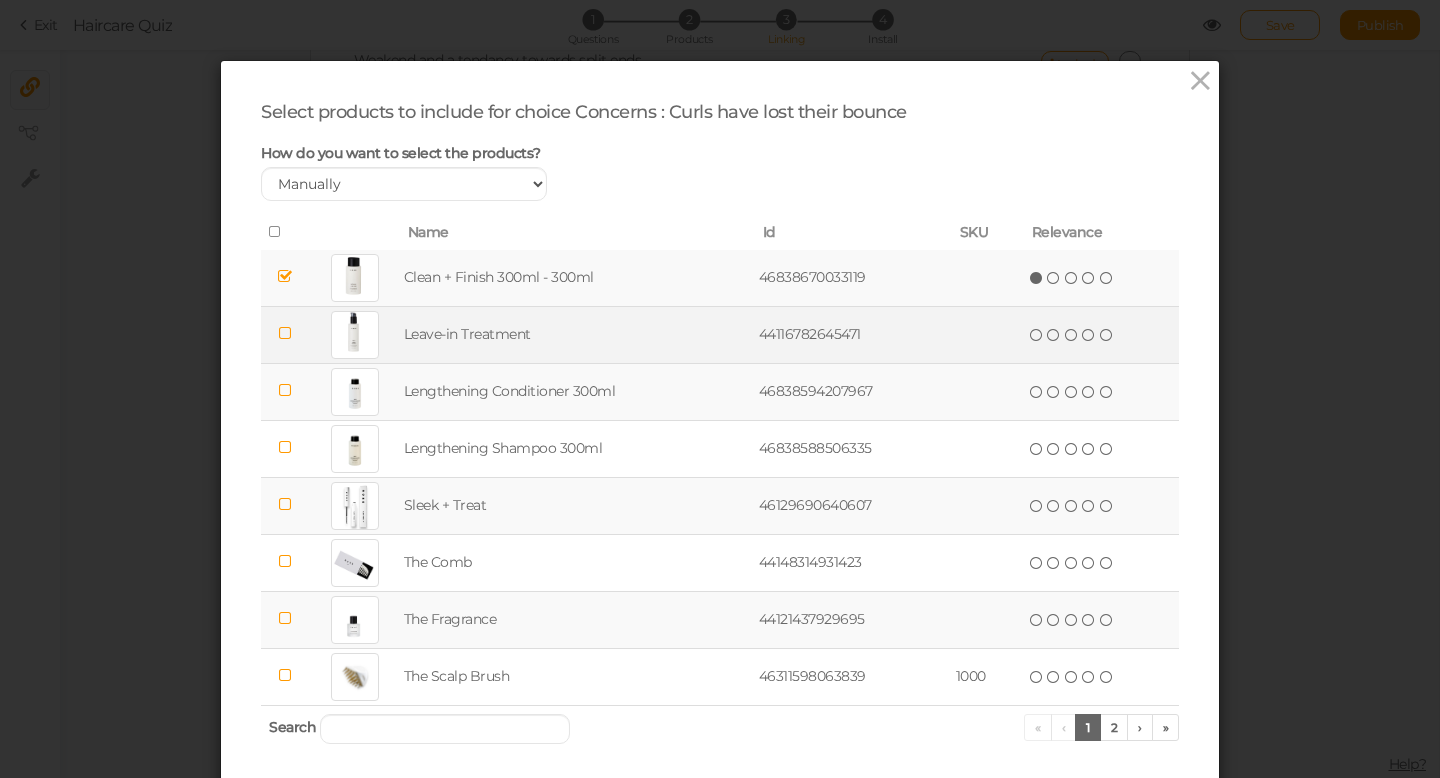 click at bounding box center [285, 333] 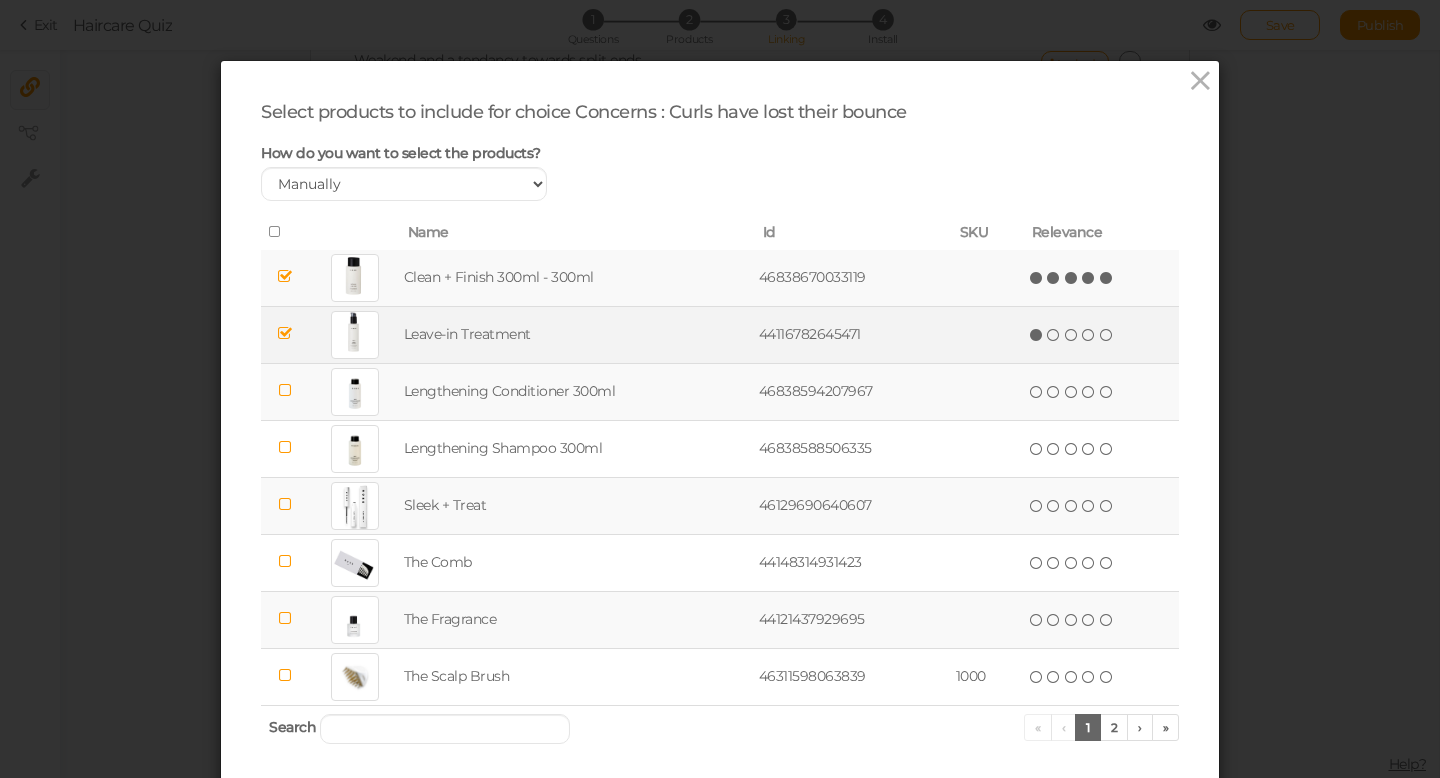 click at bounding box center (1107, 278) 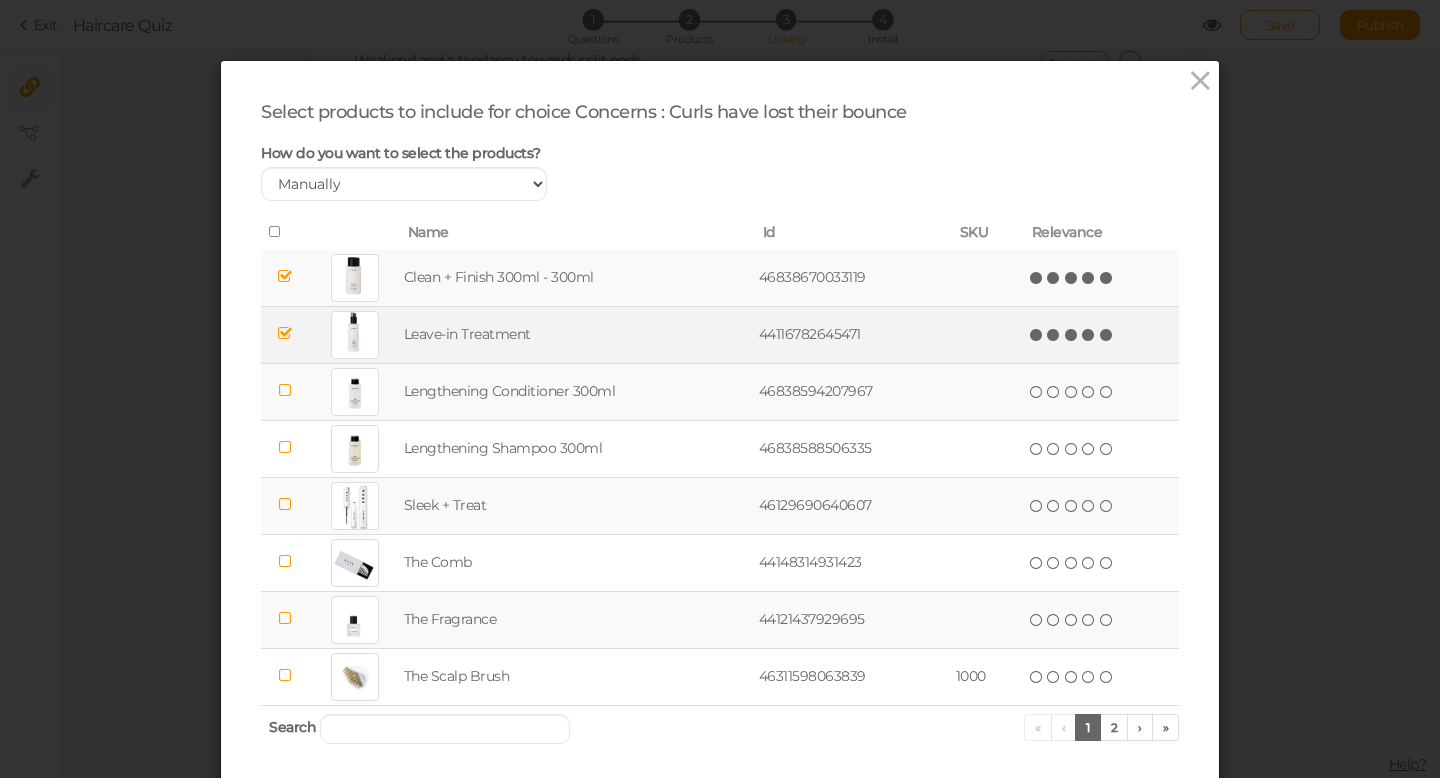 click at bounding box center [1107, 335] 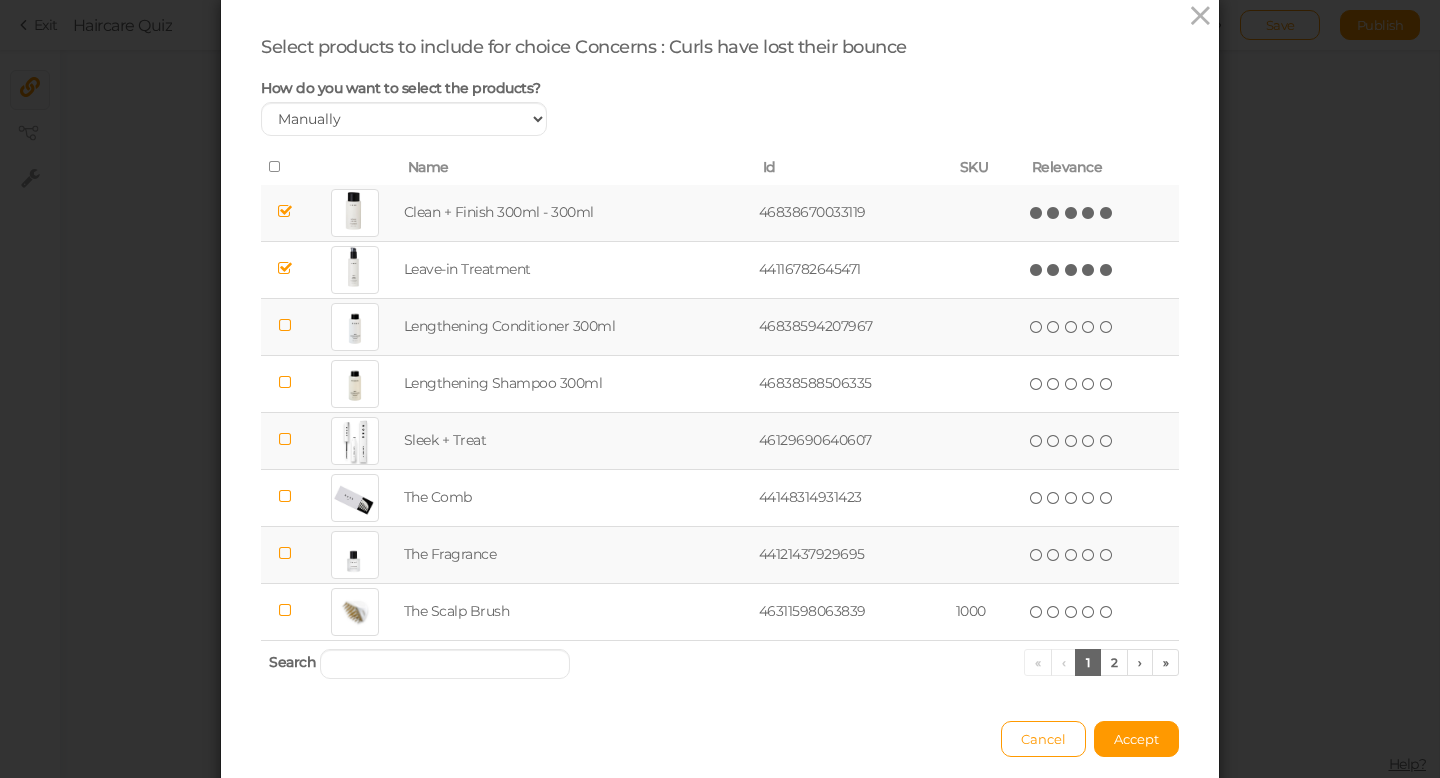 scroll, scrollTop: 66, scrollLeft: 0, axis: vertical 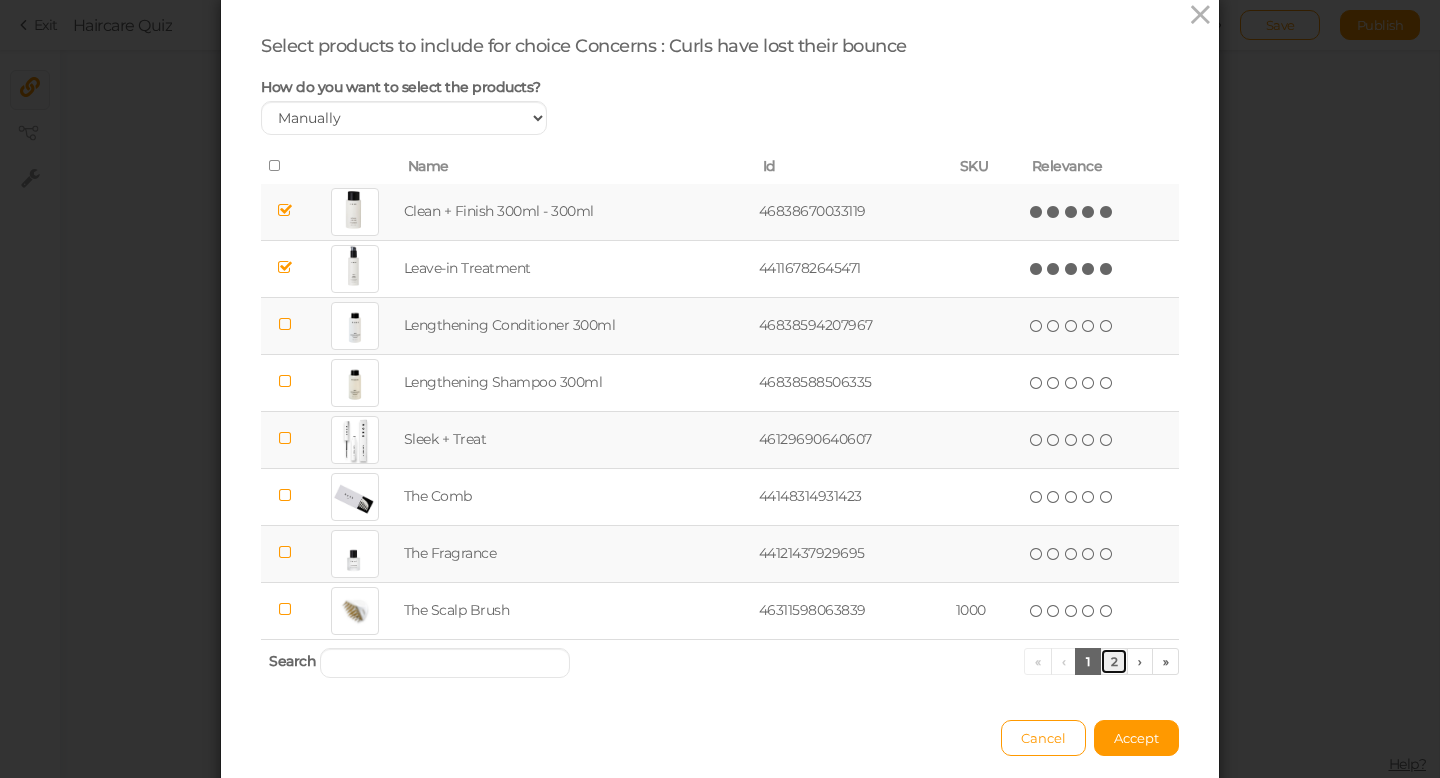 click on "2" at bounding box center [1114, 661] 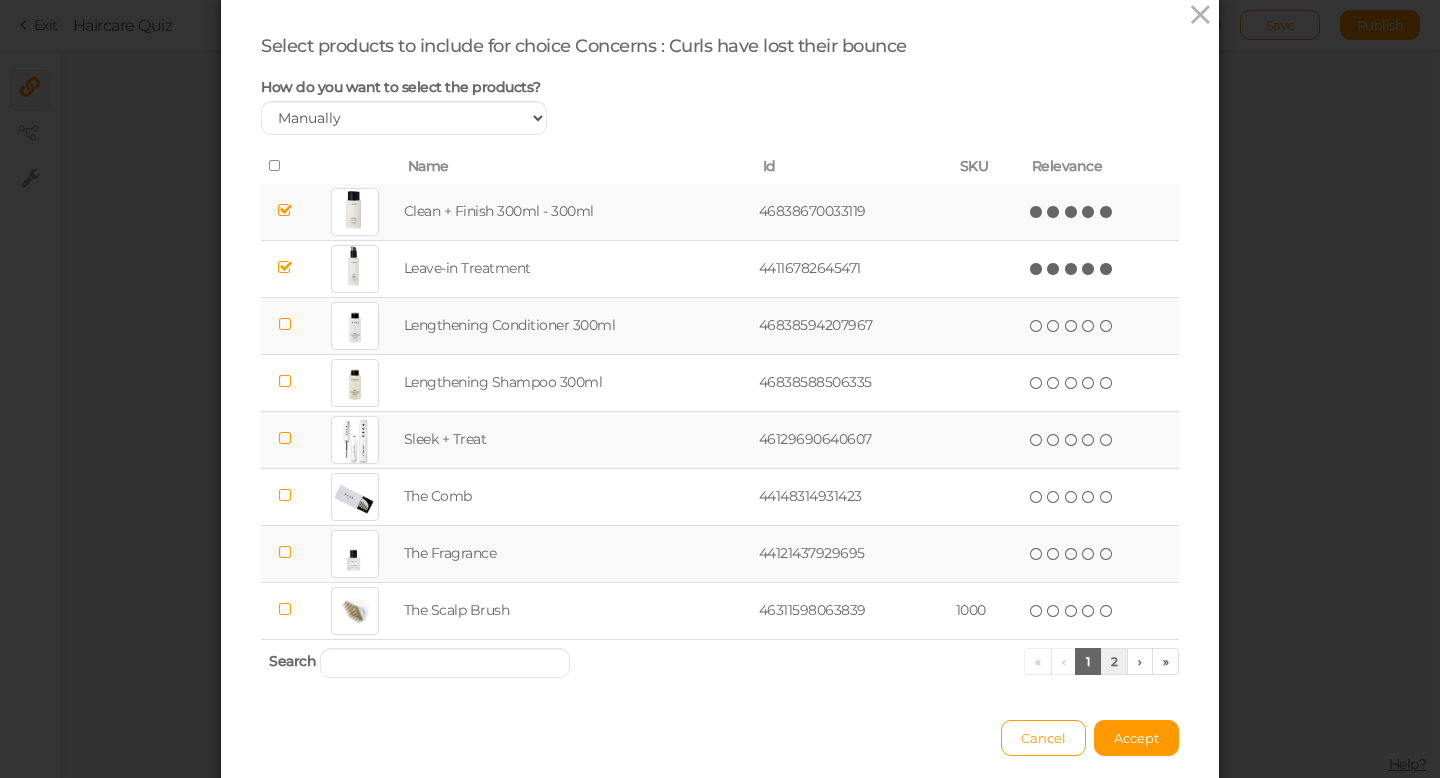 scroll, scrollTop: 0, scrollLeft: 0, axis: both 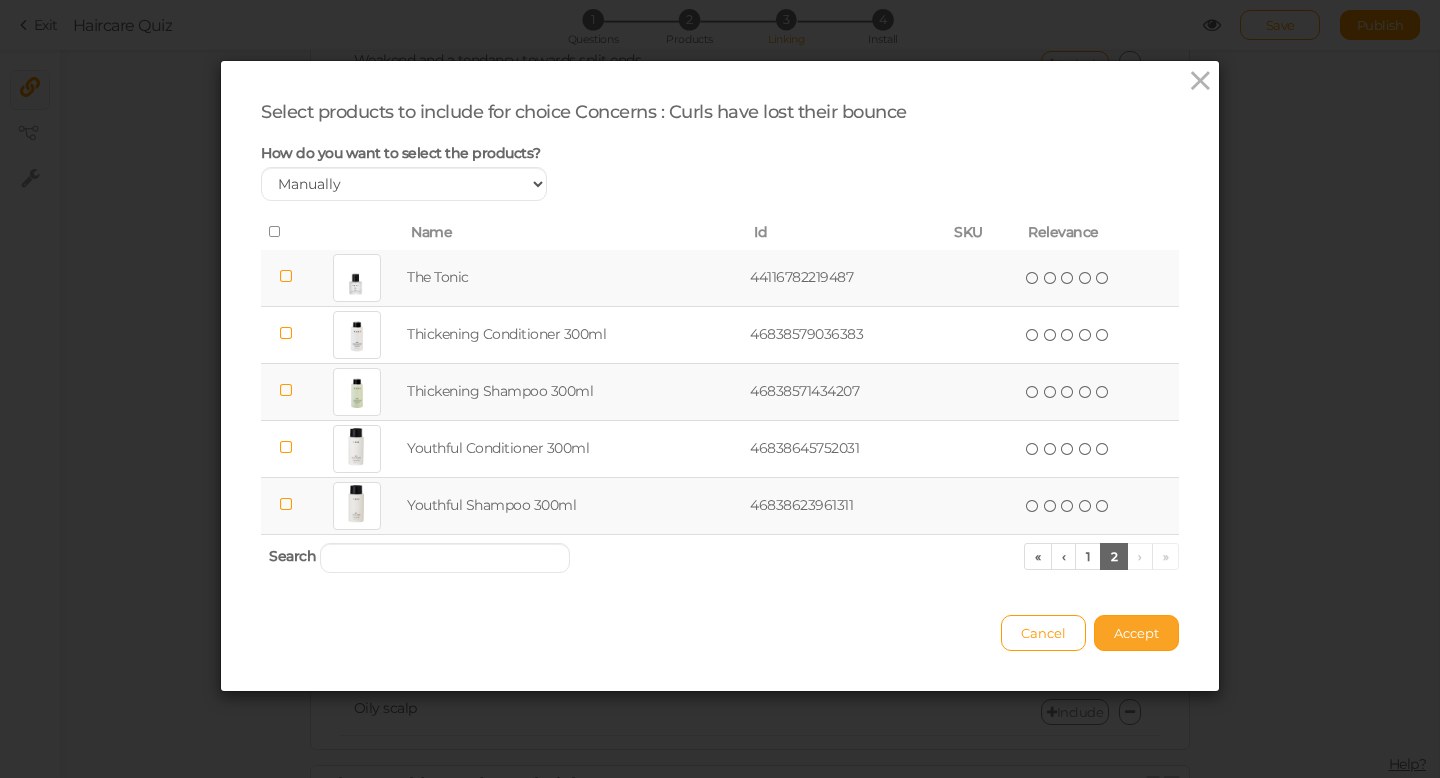 click on "Accept" at bounding box center [1136, 633] 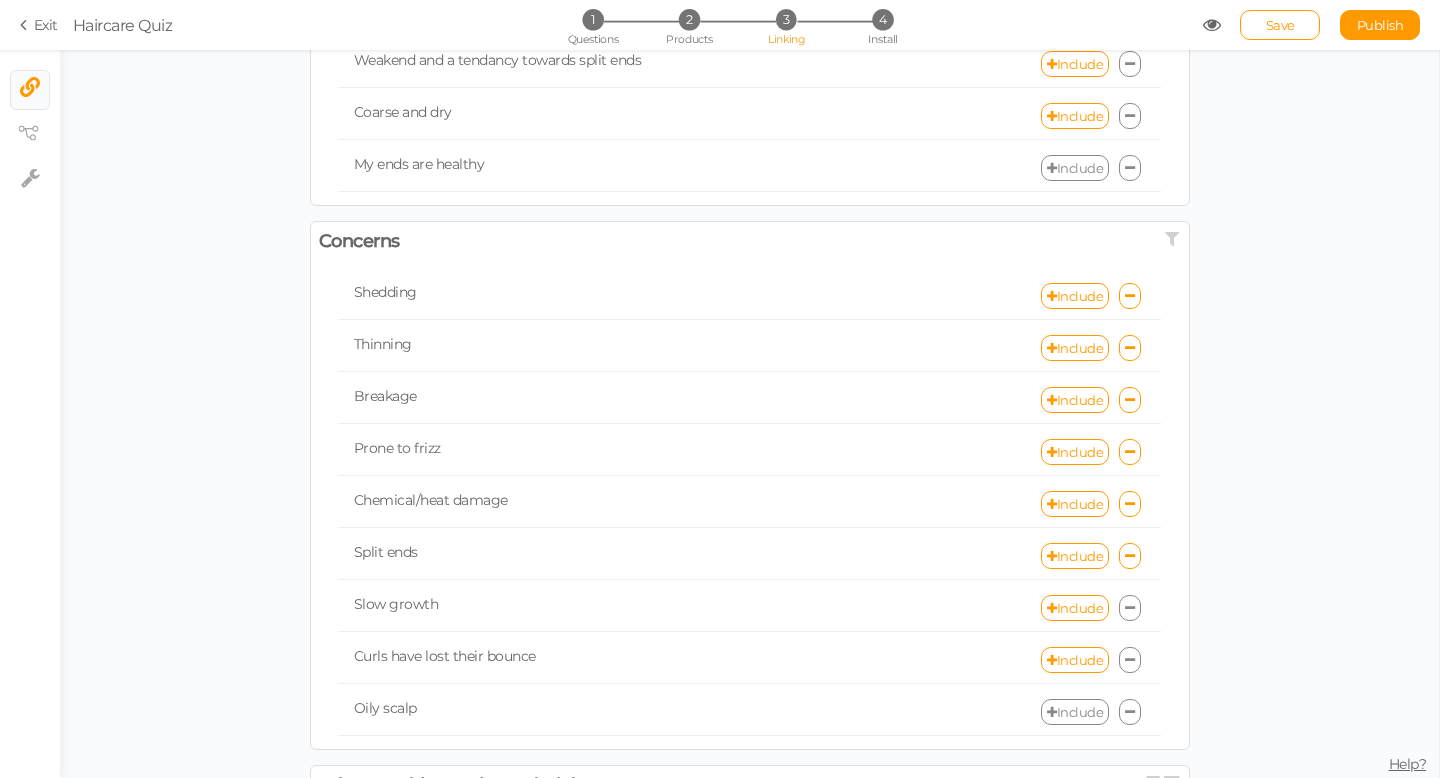 click on "Include" at bounding box center (1075, 712) 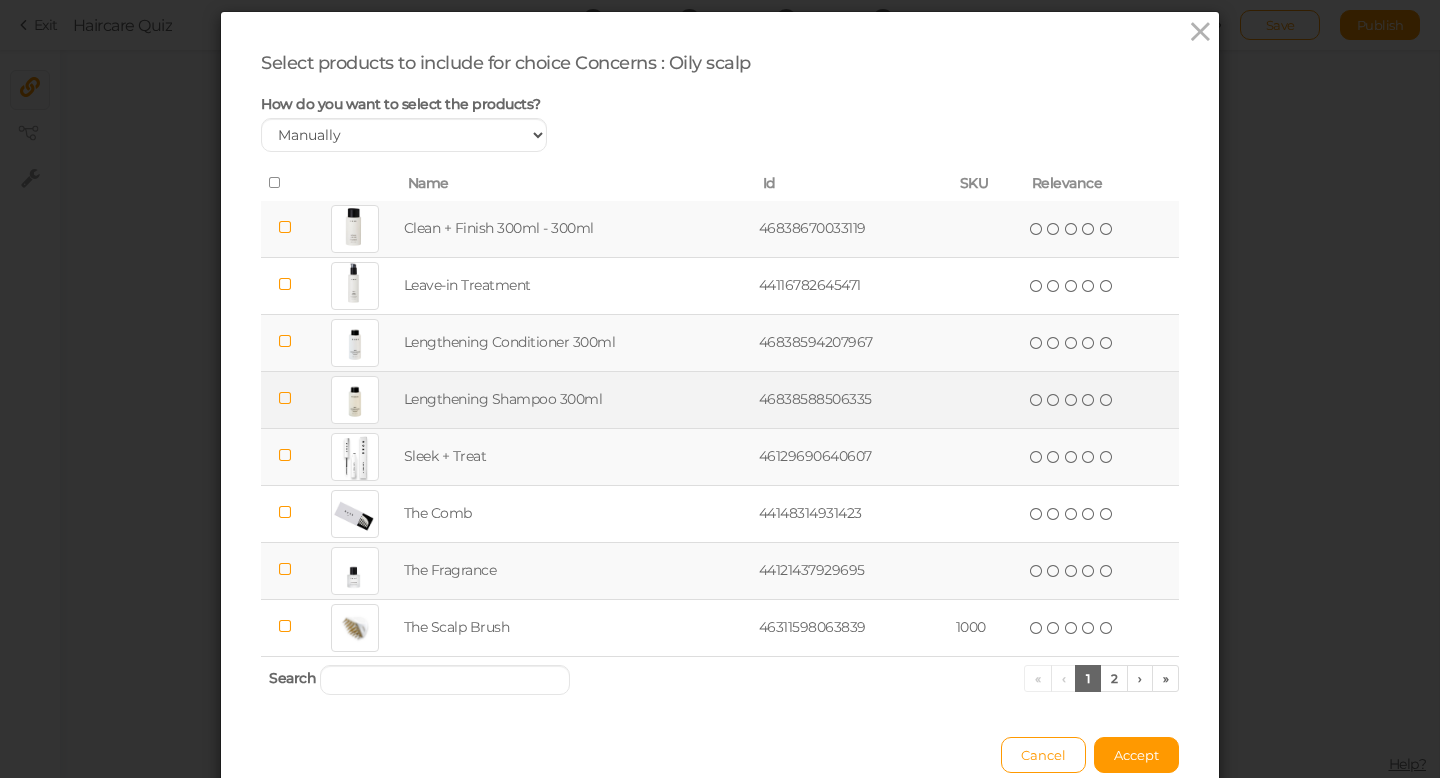 scroll, scrollTop: 50, scrollLeft: 0, axis: vertical 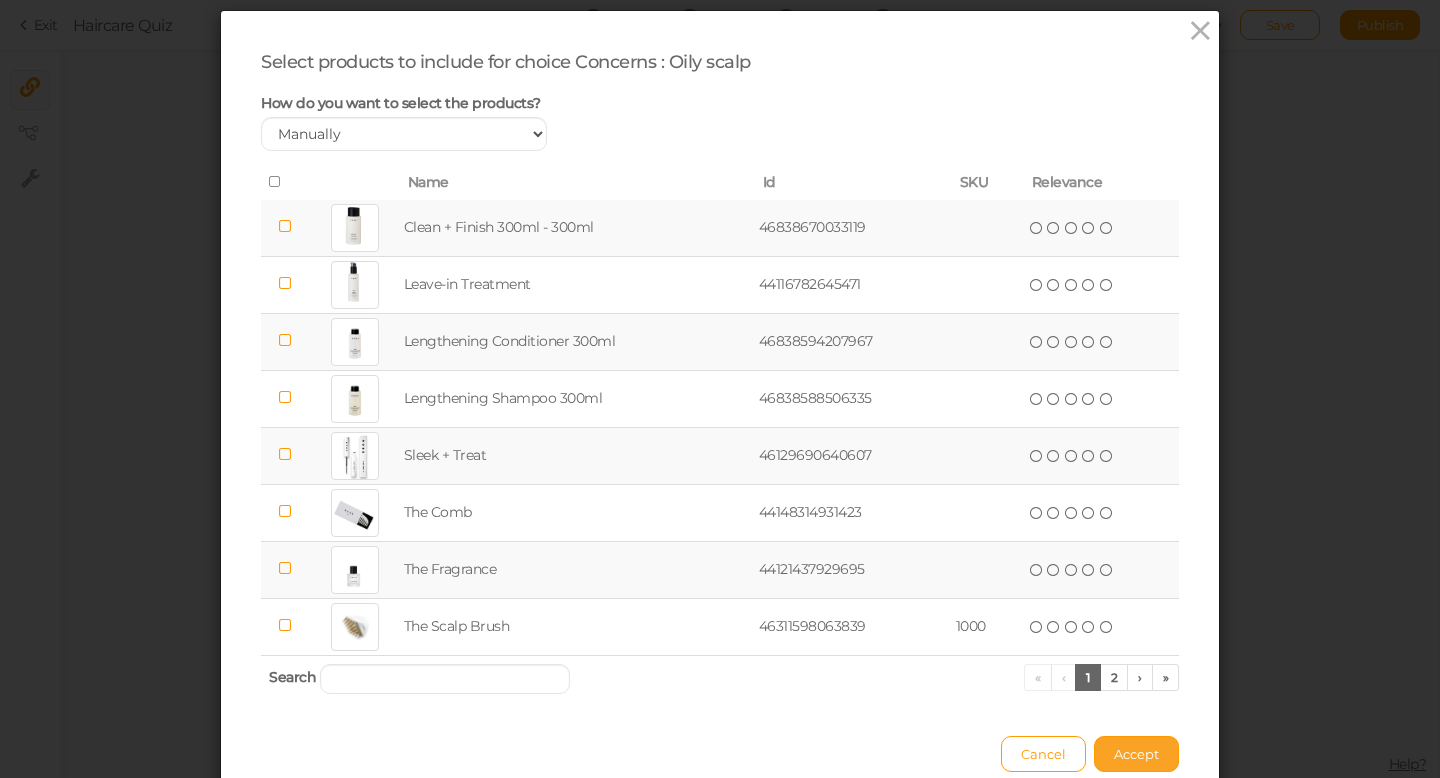 click on "Accept" at bounding box center [1136, 754] 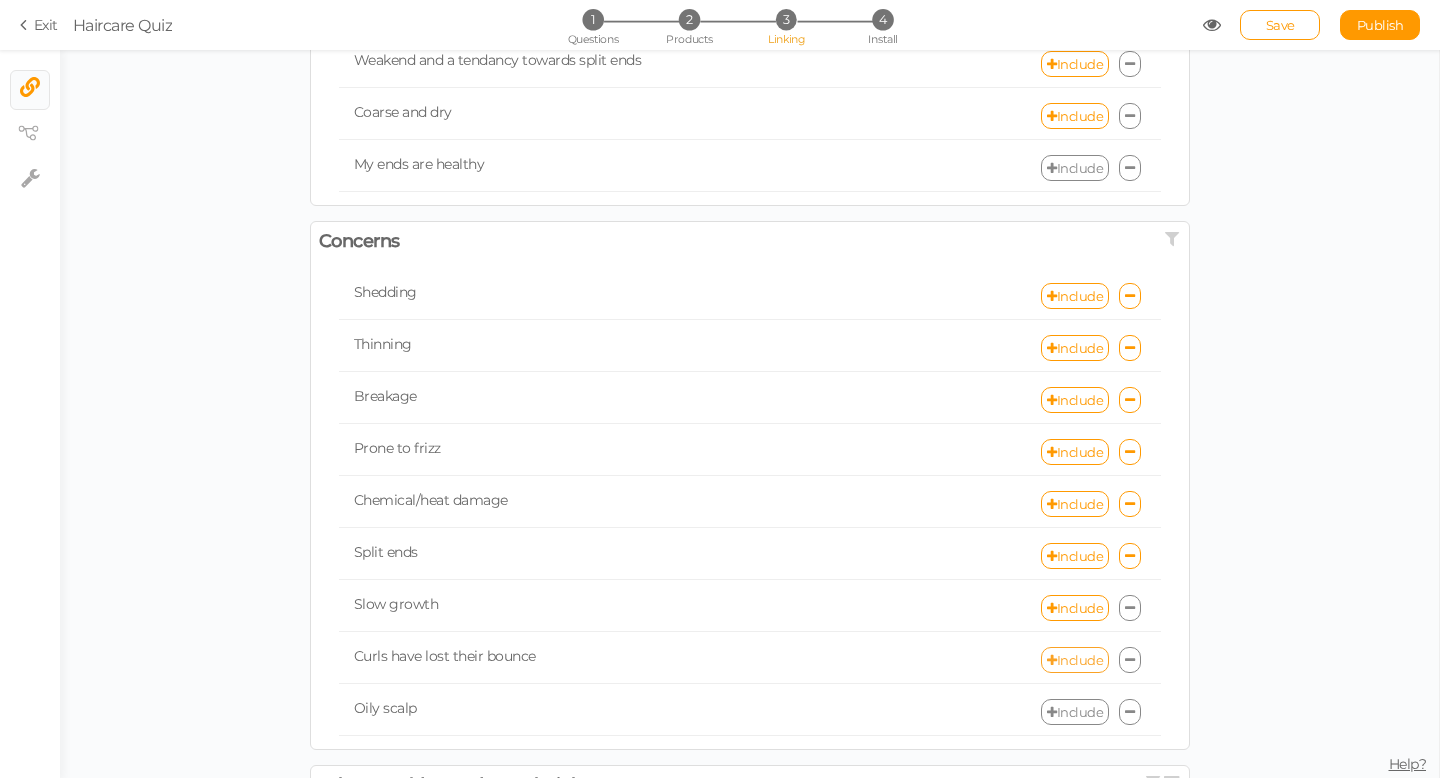 scroll, scrollTop: 442, scrollLeft: 0, axis: vertical 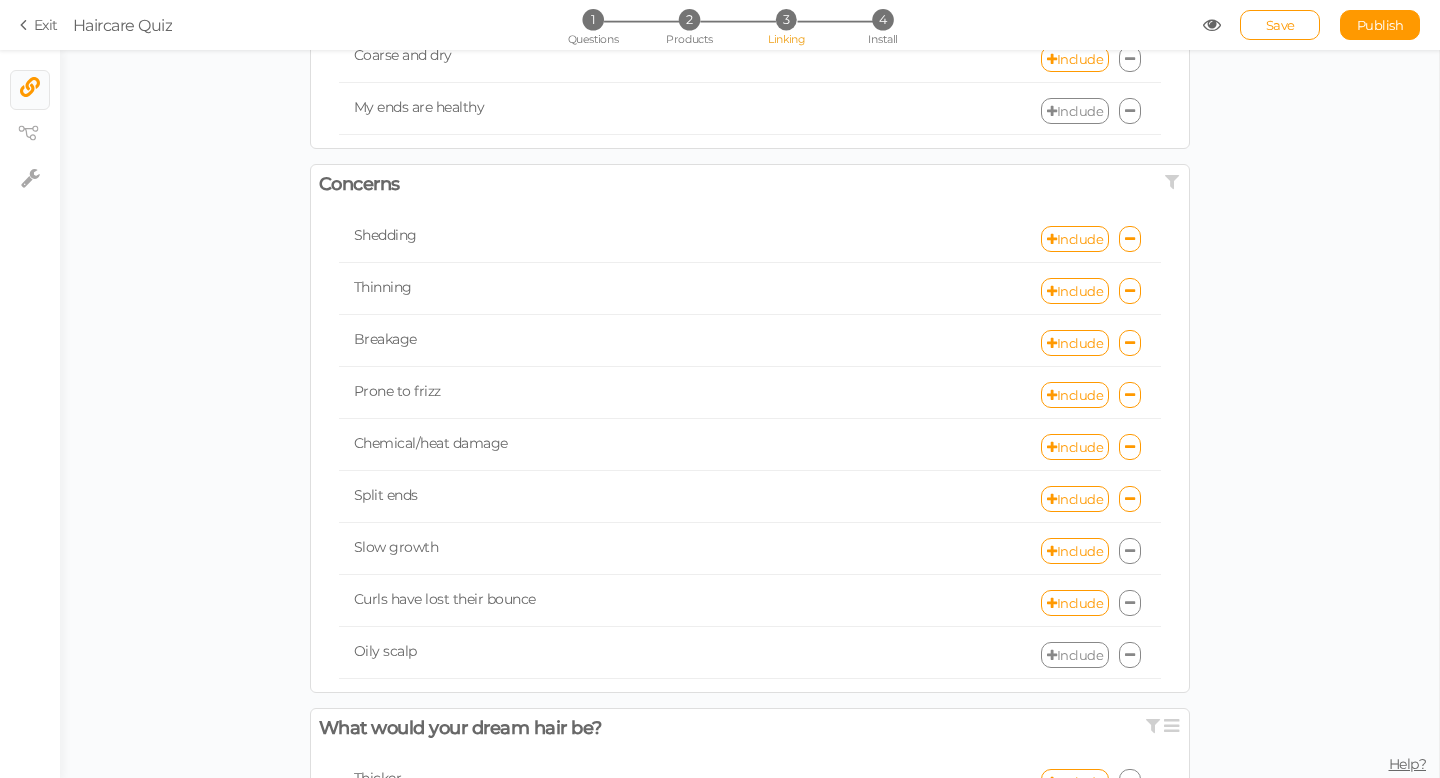 click at bounding box center [1130, 655] 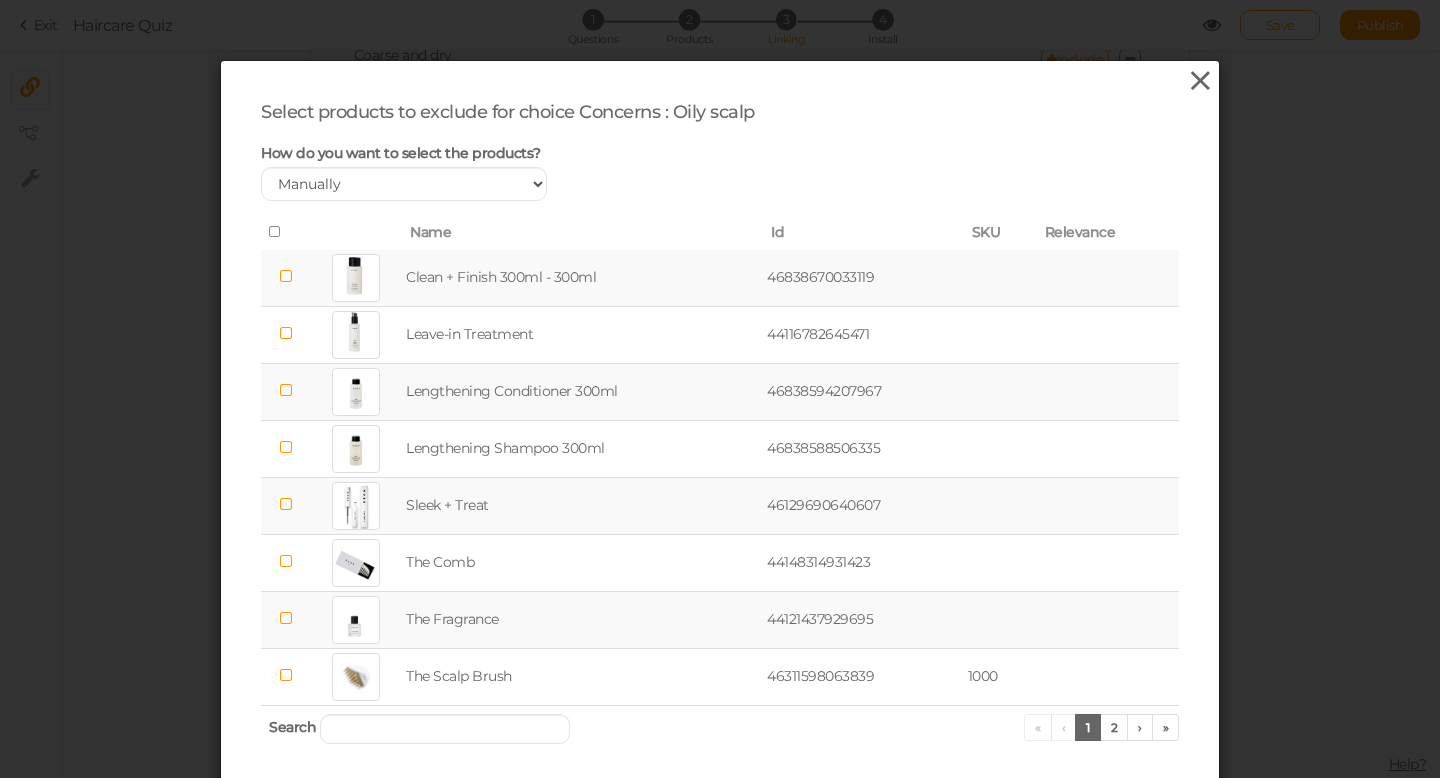 click at bounding box center (1200, 81) 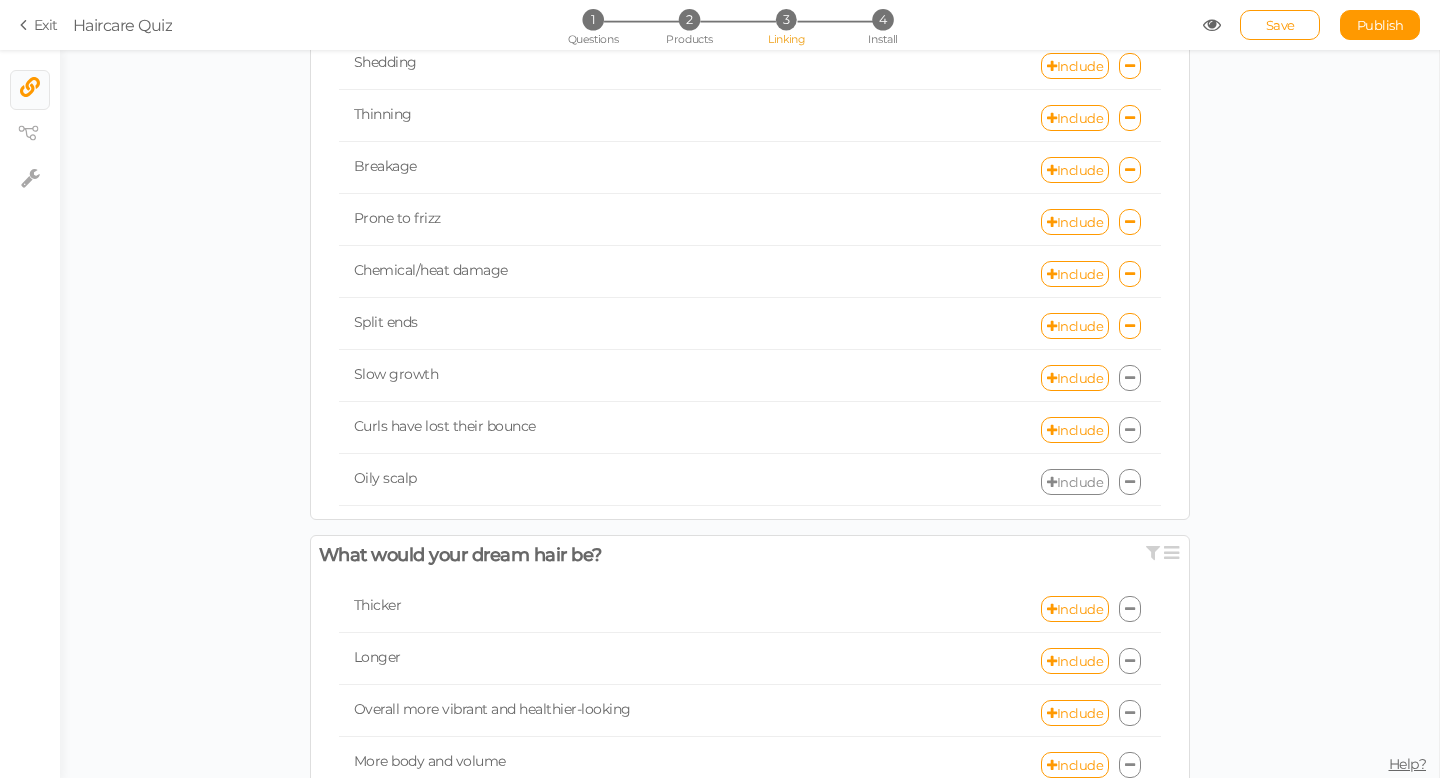 scroll, scrollTop: 616, scrollLeft: 0, axis: vertical 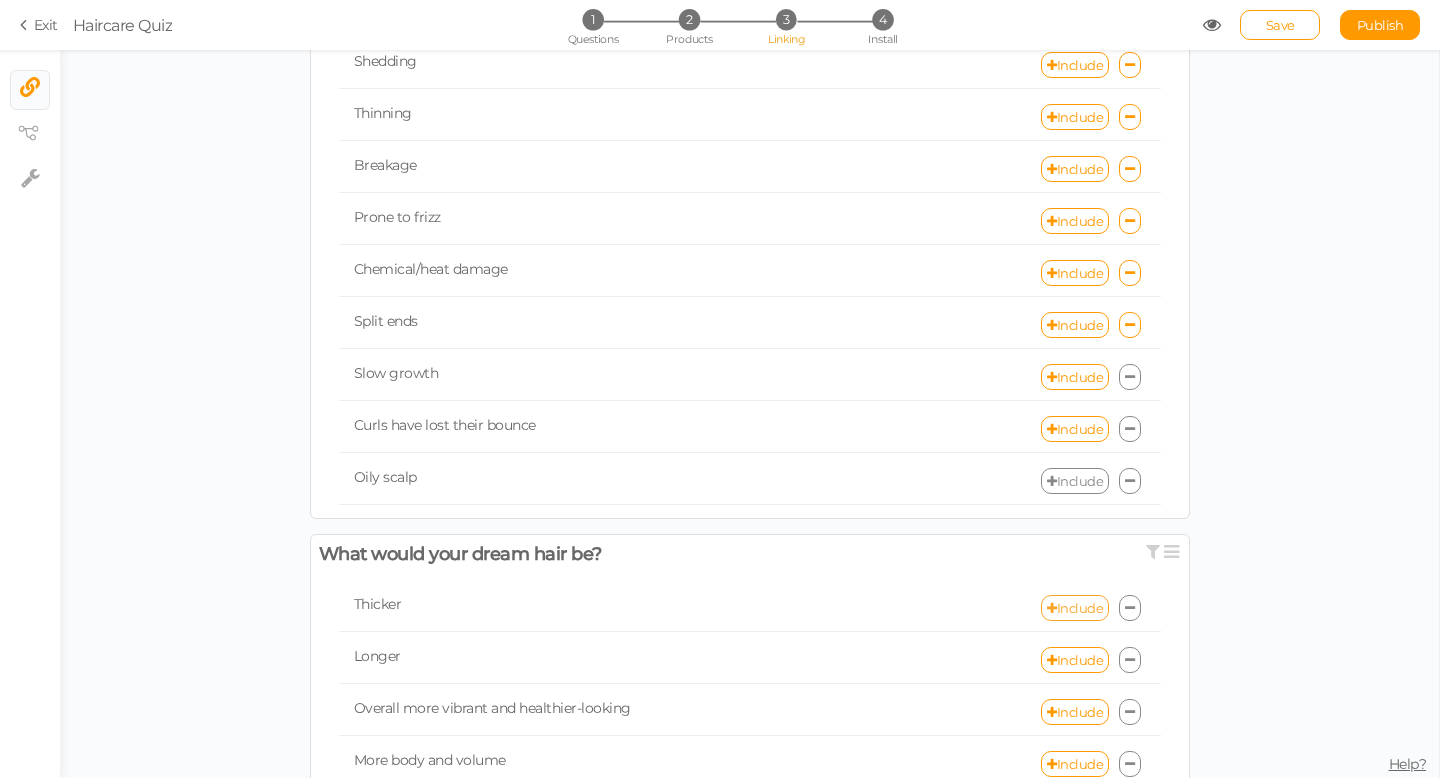 click on "Include" at bounding box center [1075, 608] 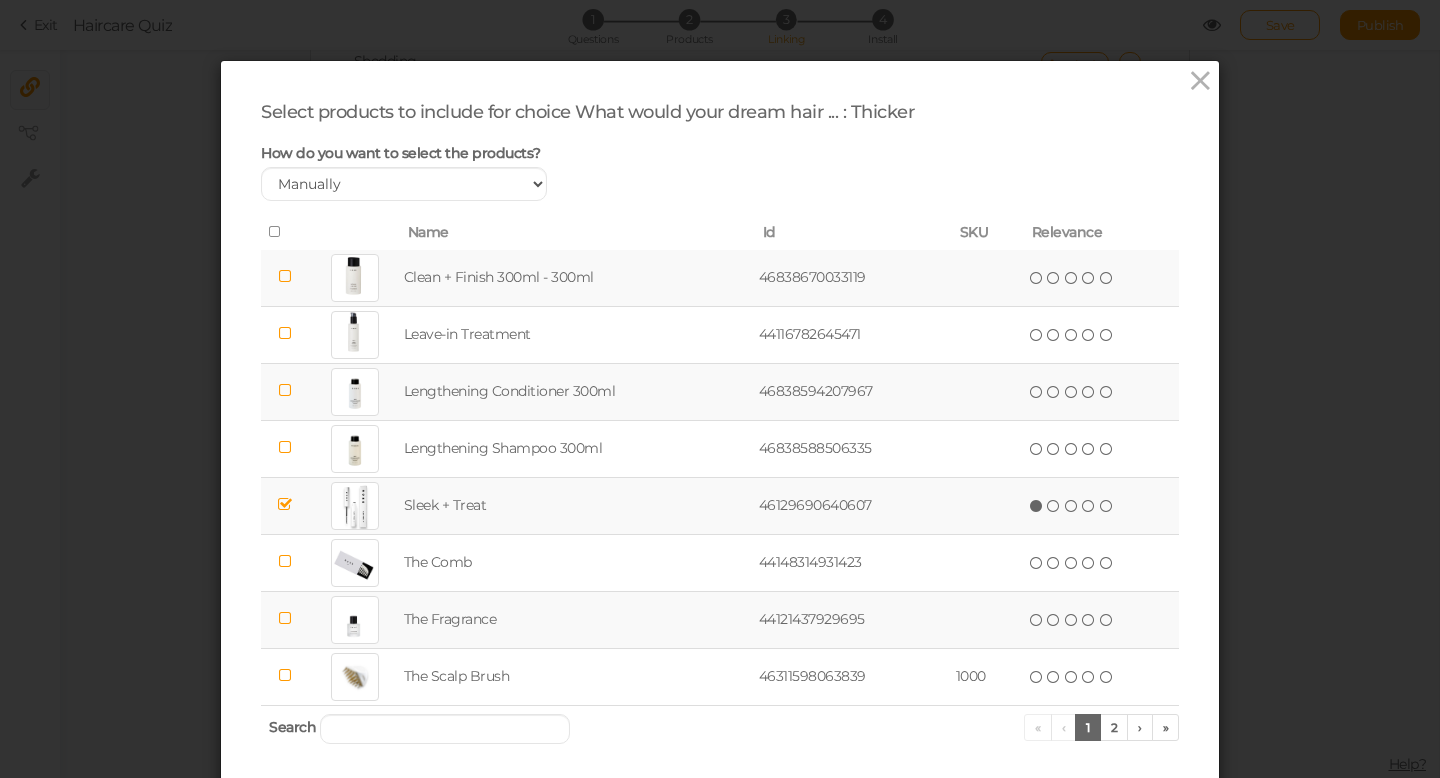 click at bounding box center [285, 504] 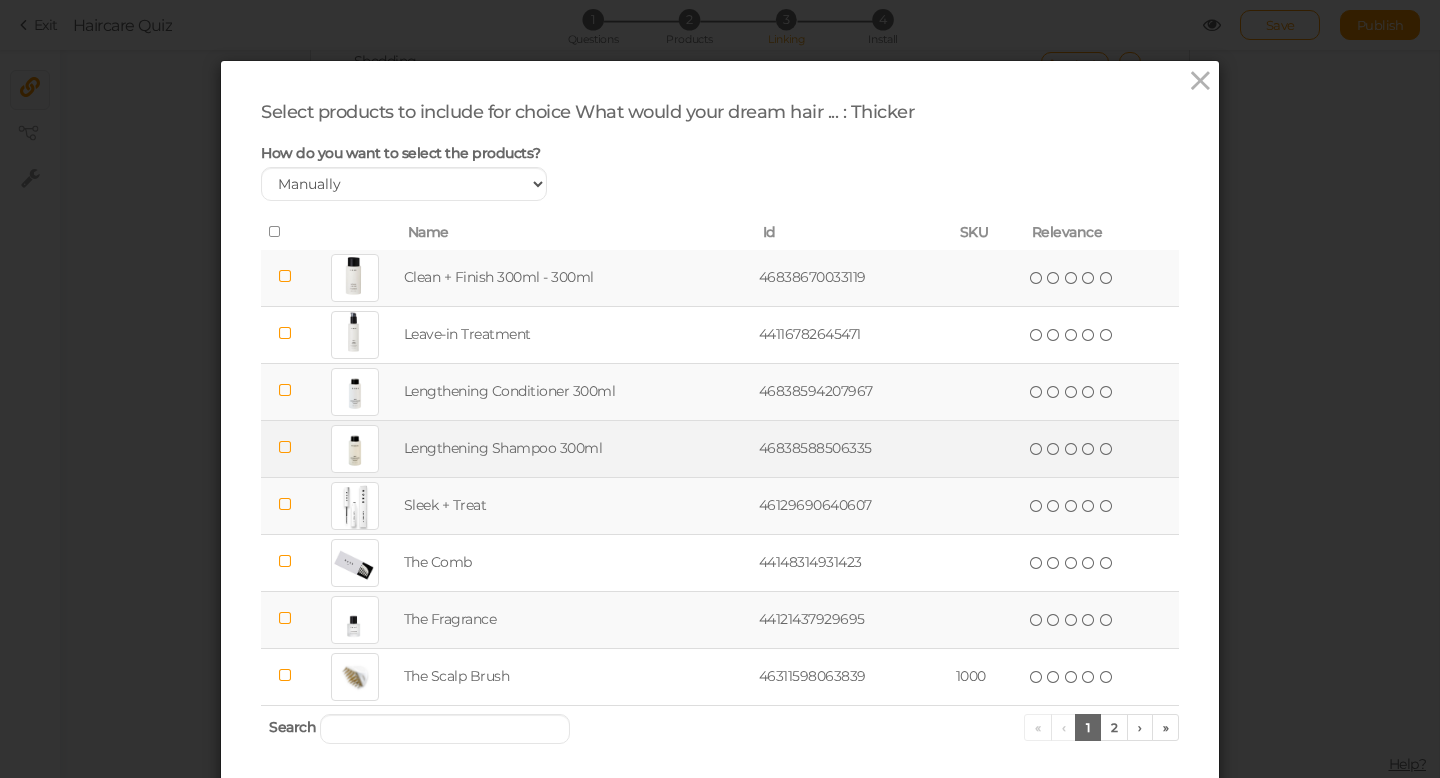 scroll, scrollTop: 66, scrollLeft: 0, axis: vertical 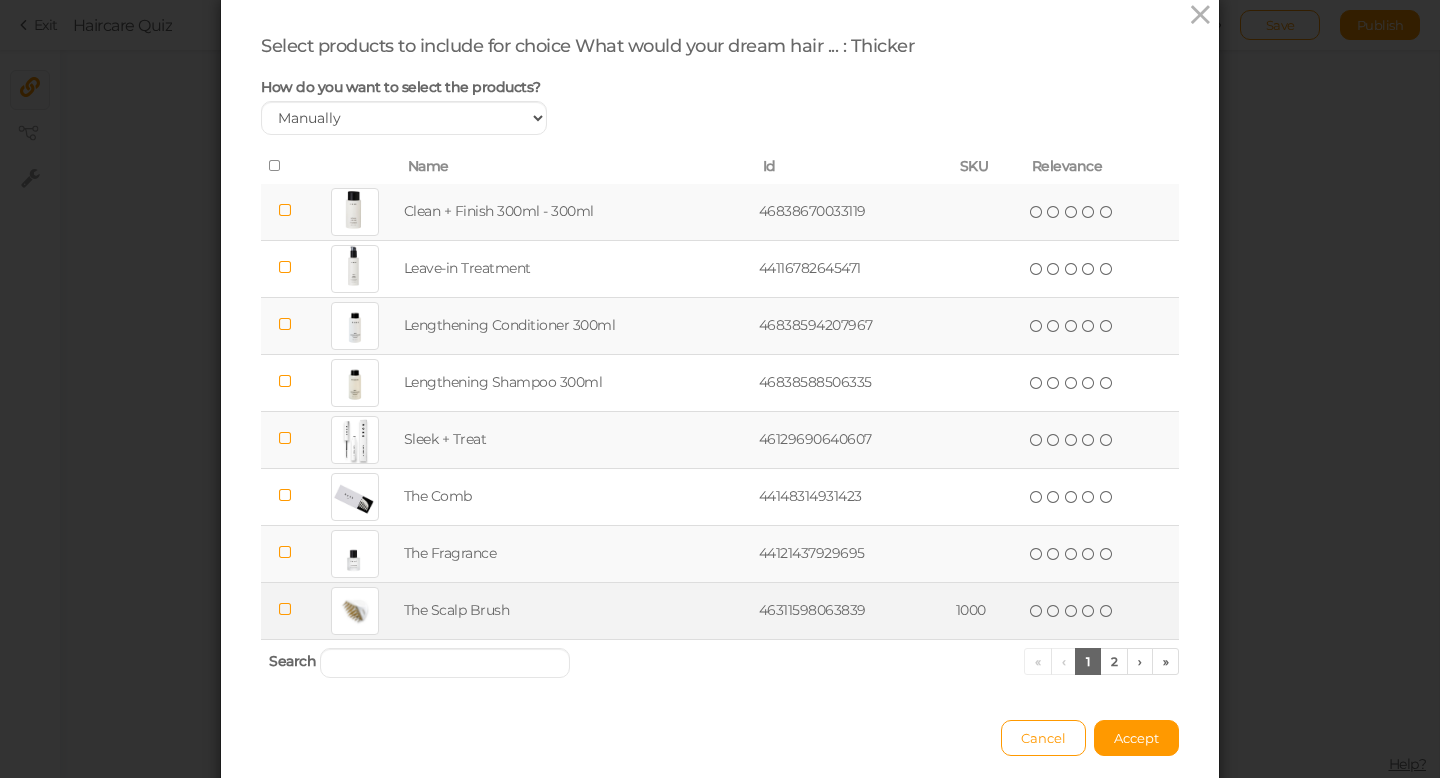 click at bounding box center [285, 609] 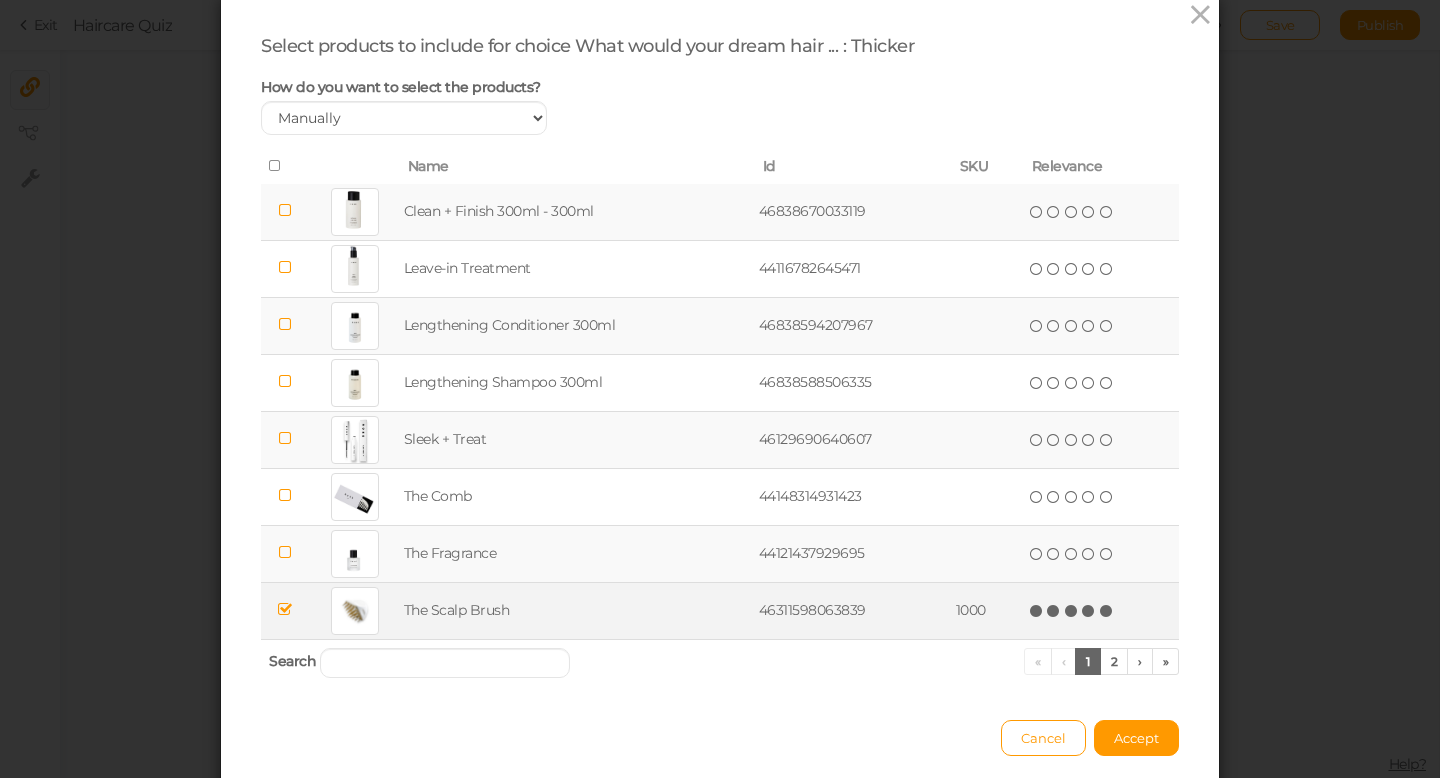 click at bounding box center (1107, 611) 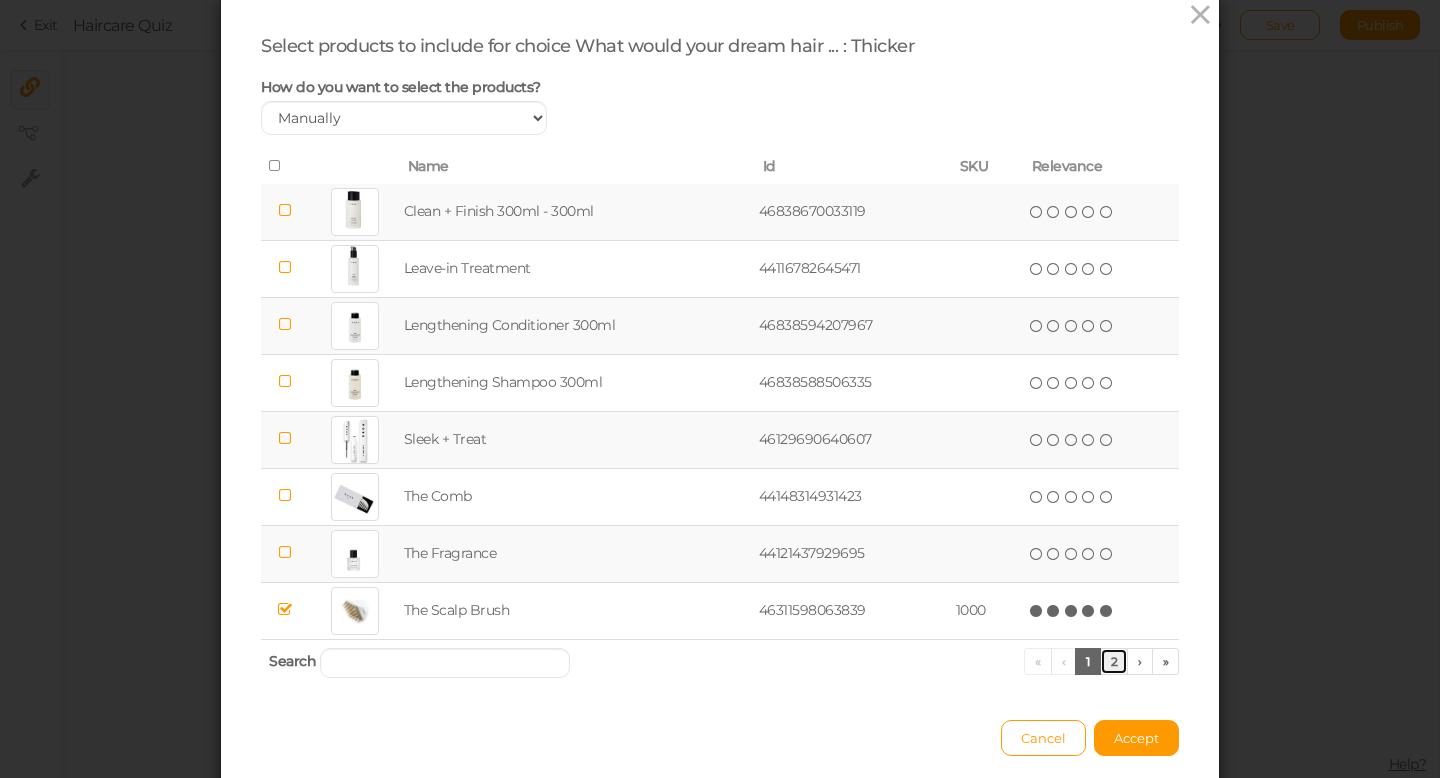 click on "2" at bounding box center (1114, 661) 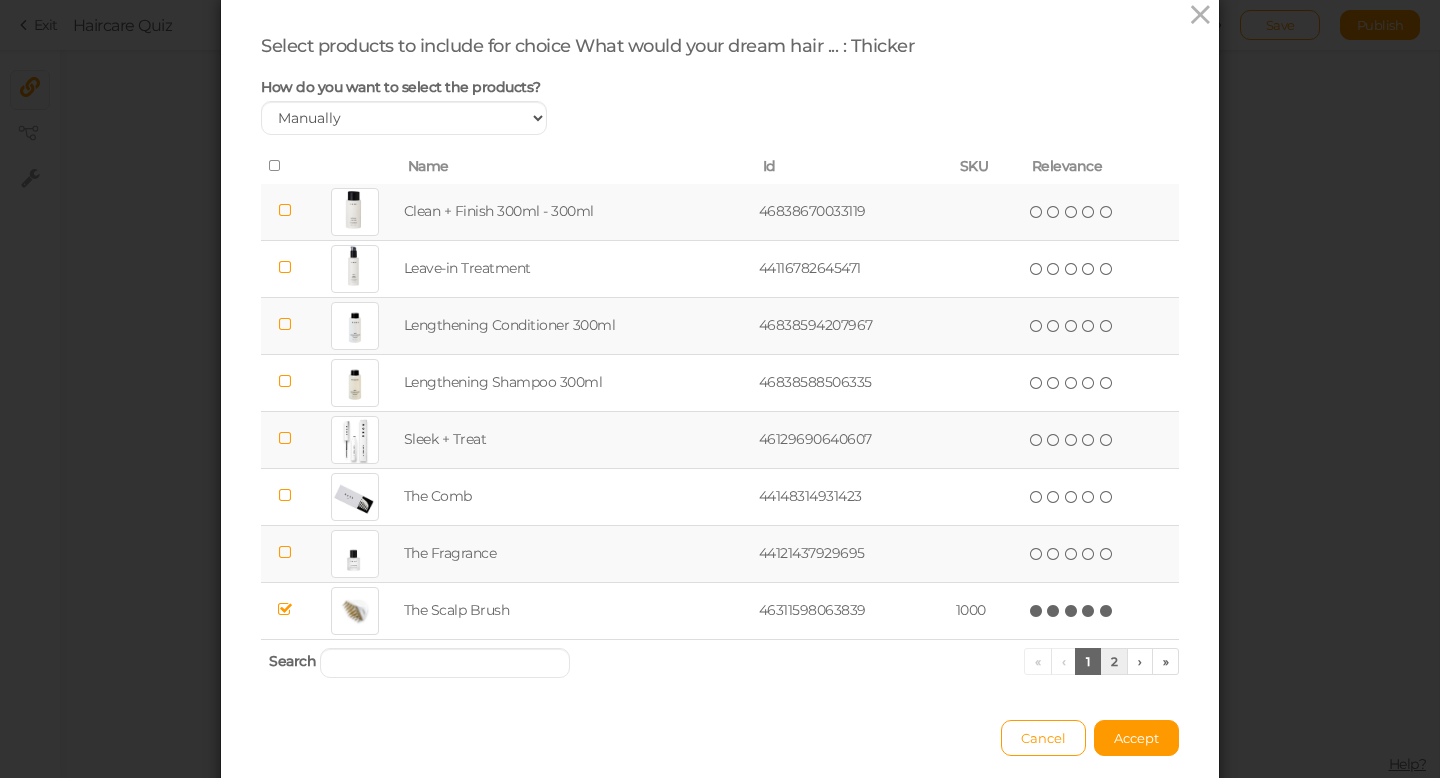 scroll, scrollTop: 0, scrollLeft: 0, axis: both 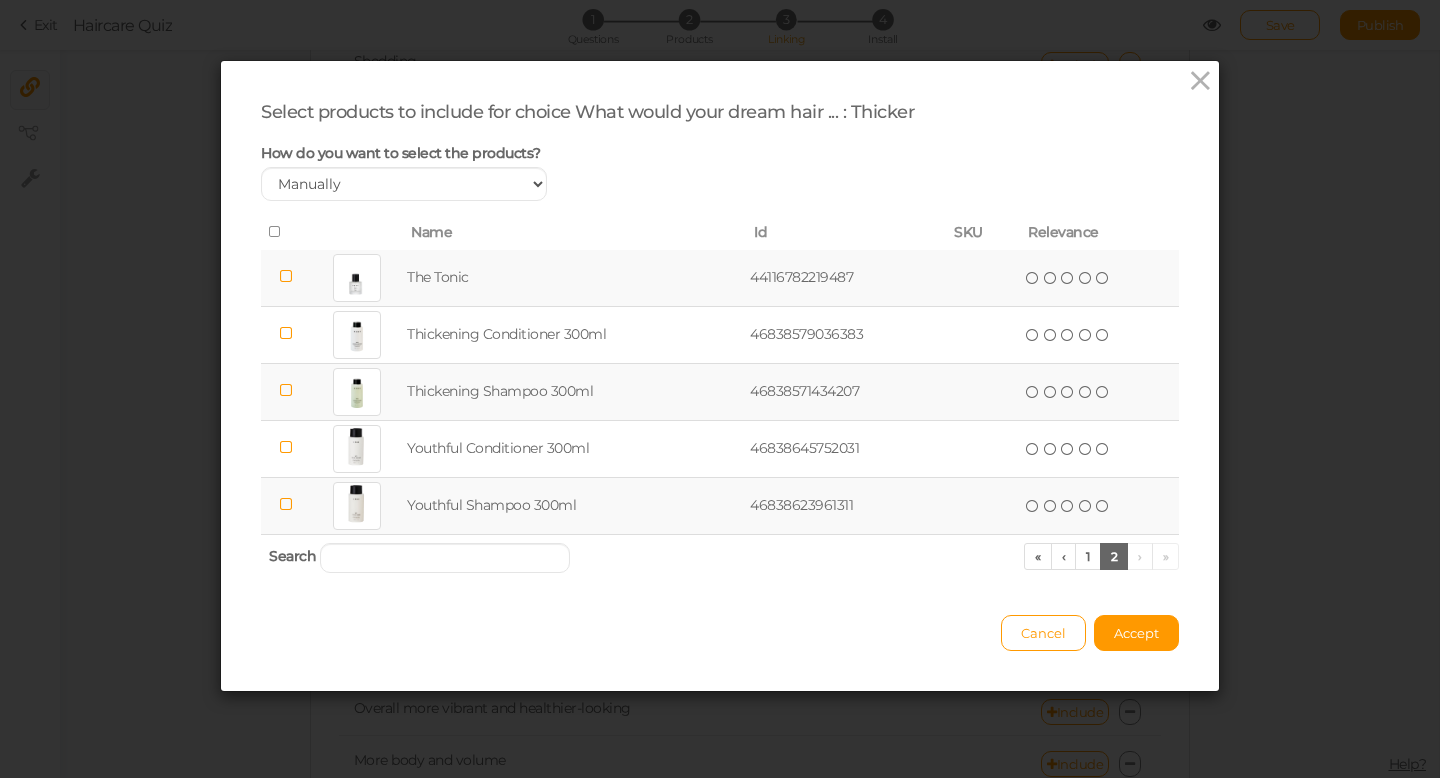 click at bounding box center [286, 276] 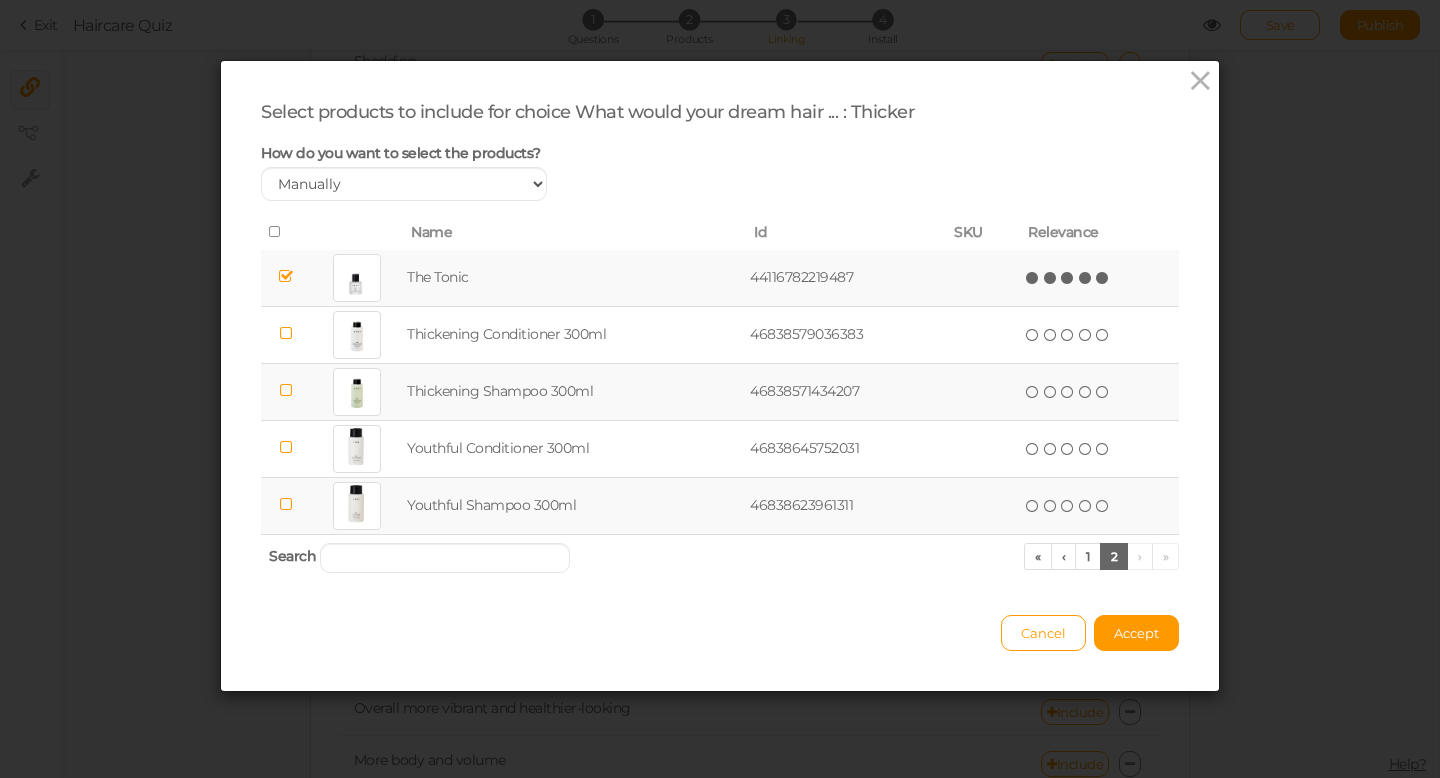 click at bounding box center [1103, 278] 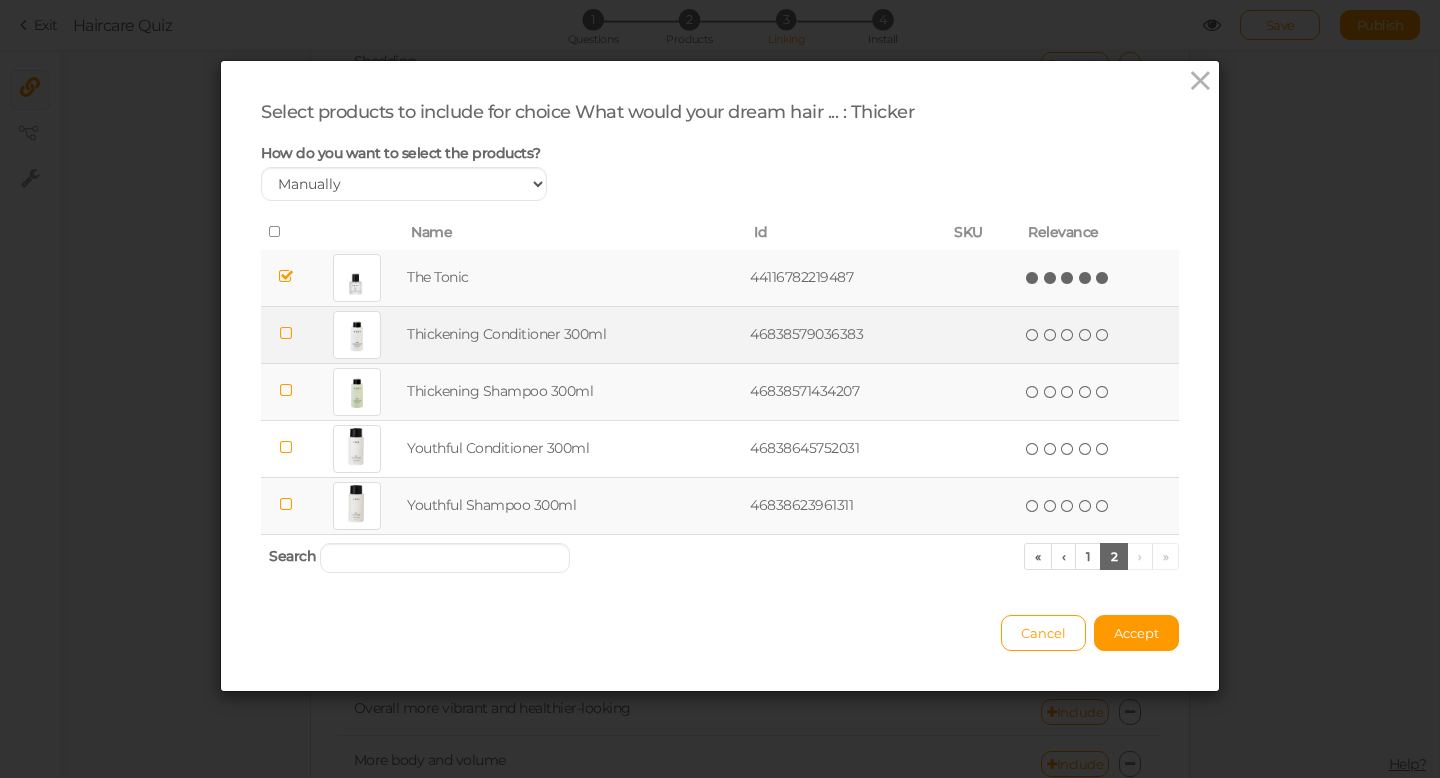 click at bounding box center (286, 333) 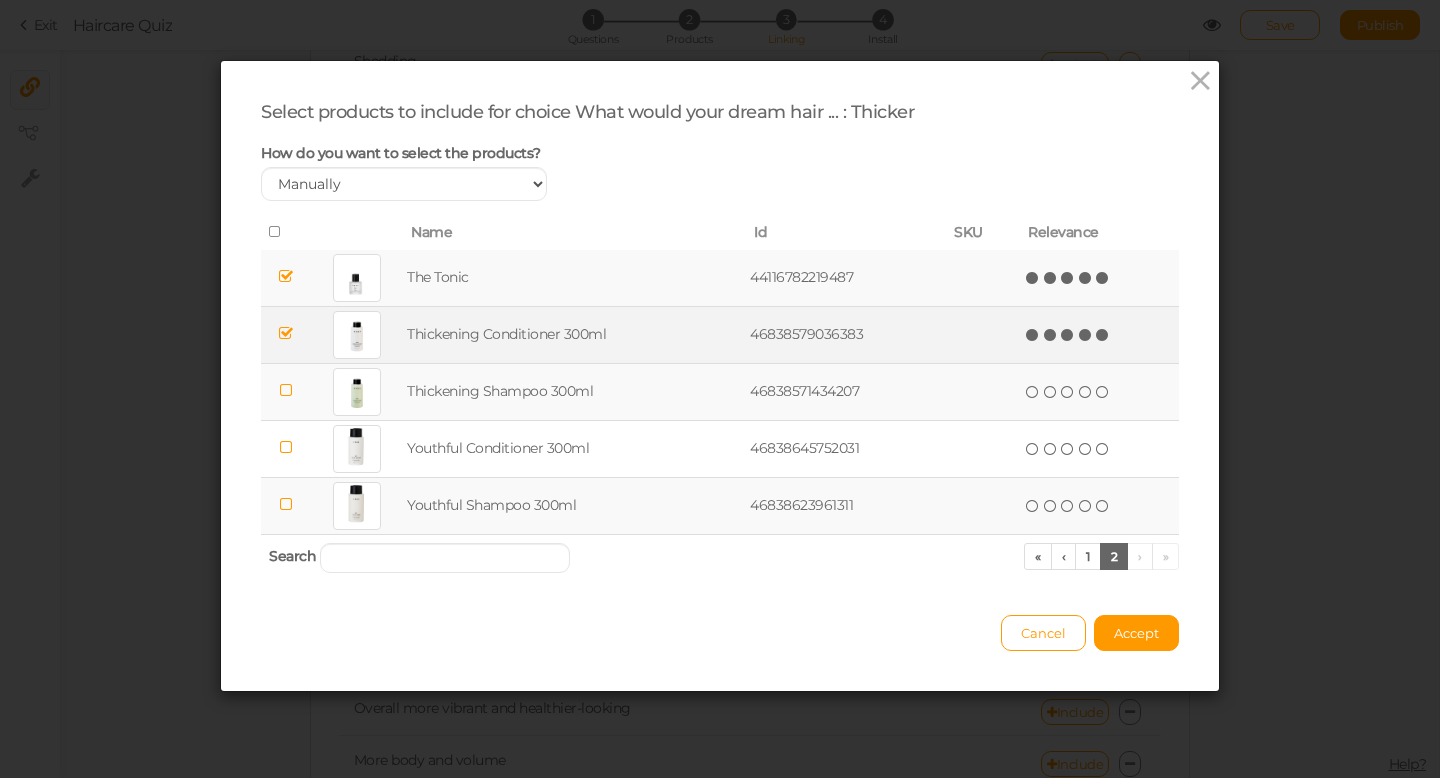 click at bounding box center [1103, 335] 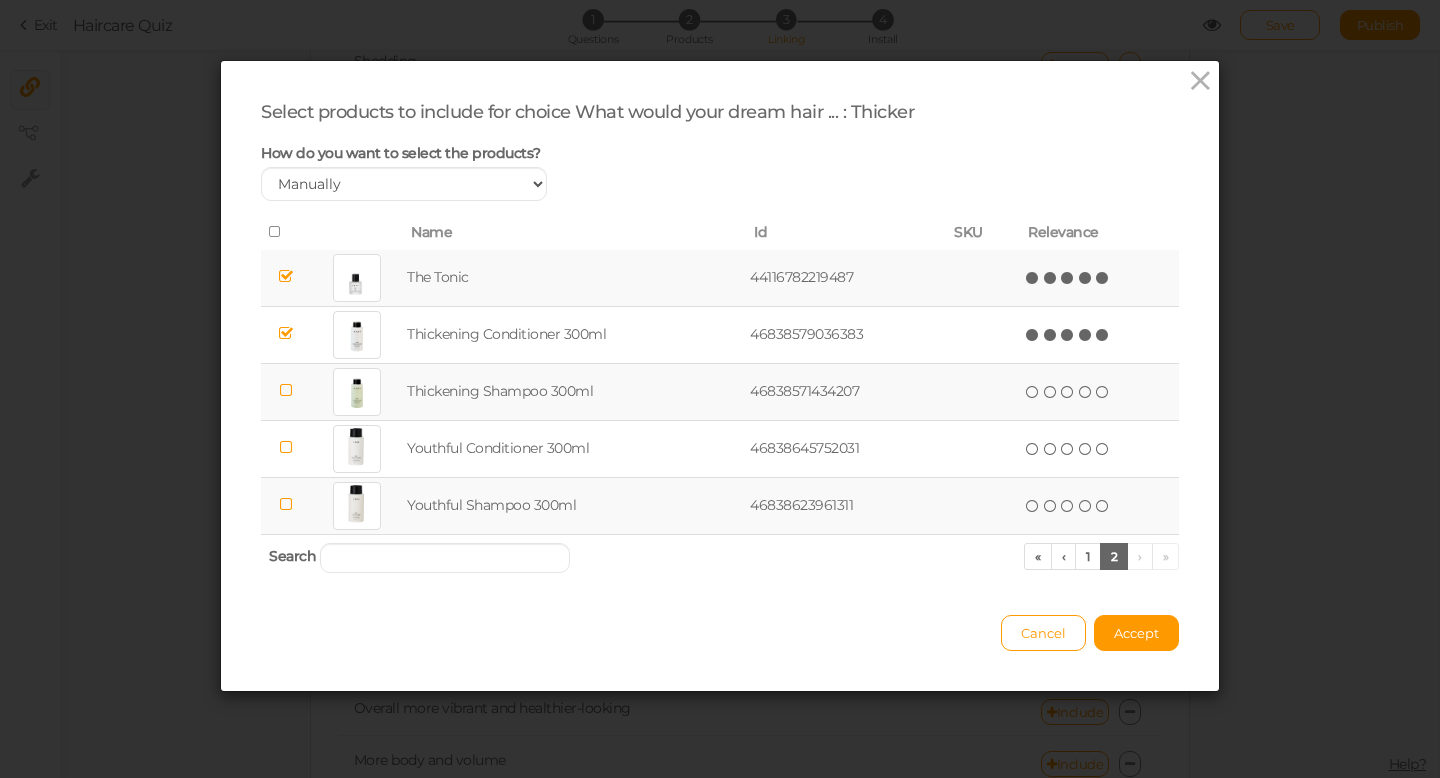 click at bounding box center [286, 390] 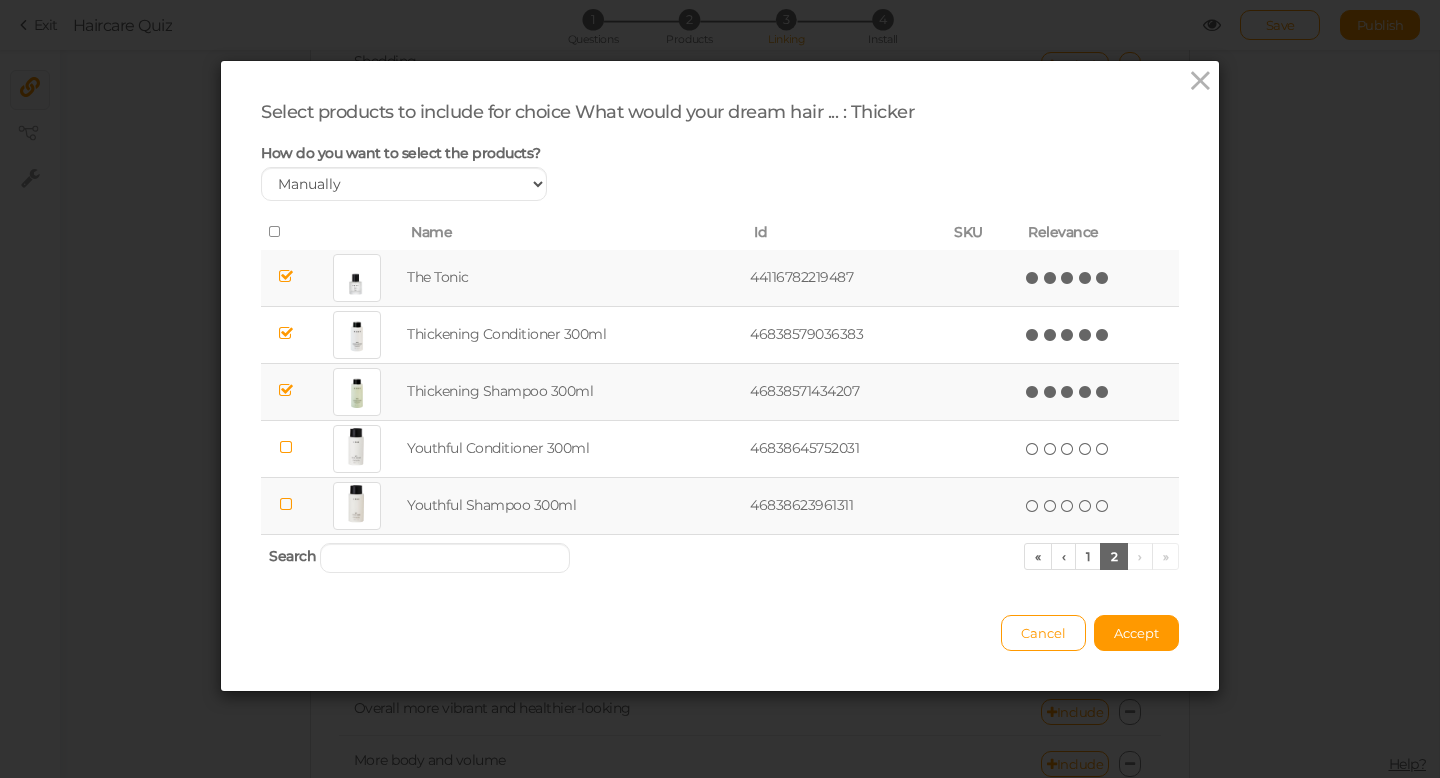 click at bounding box center (1103, 392) 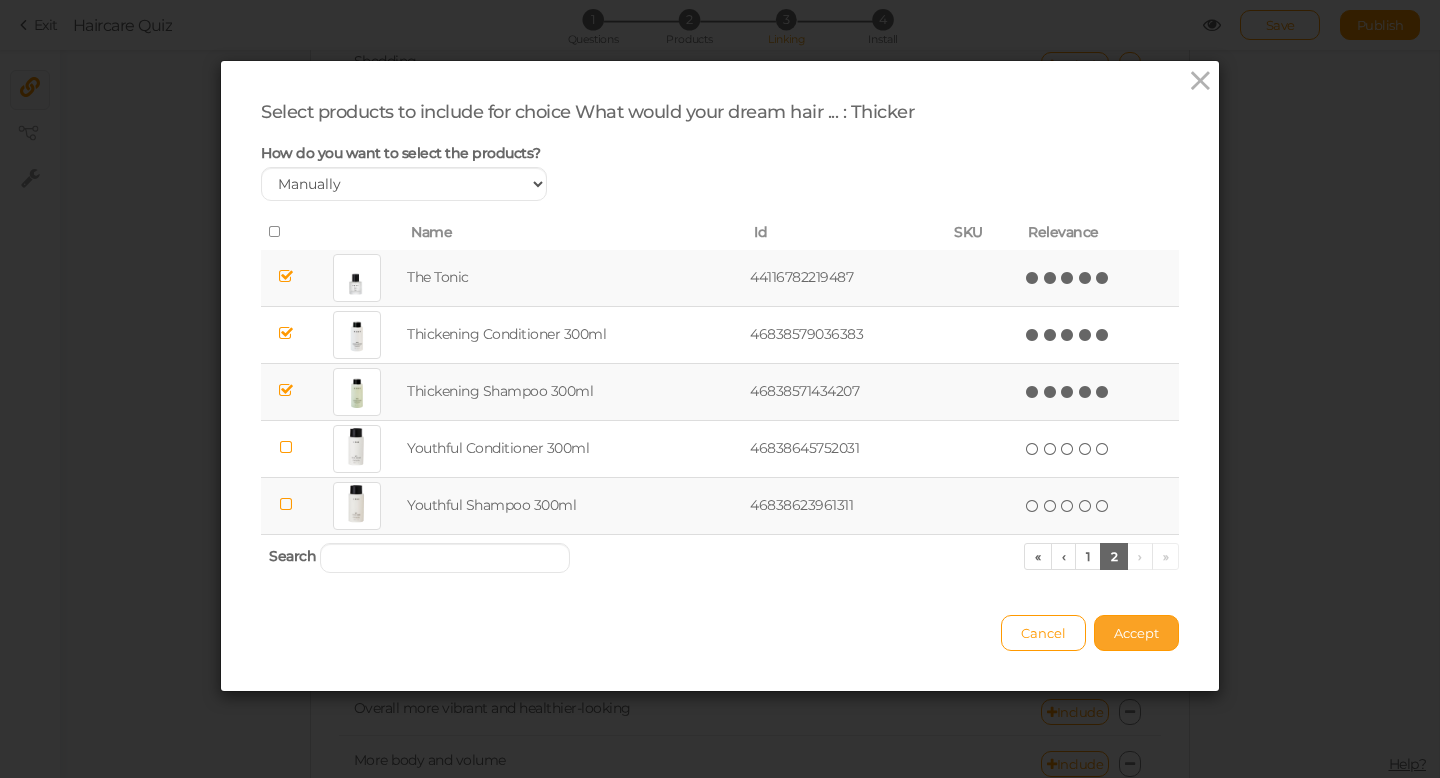 click on "Accept" at bounding box center [1136, 633] 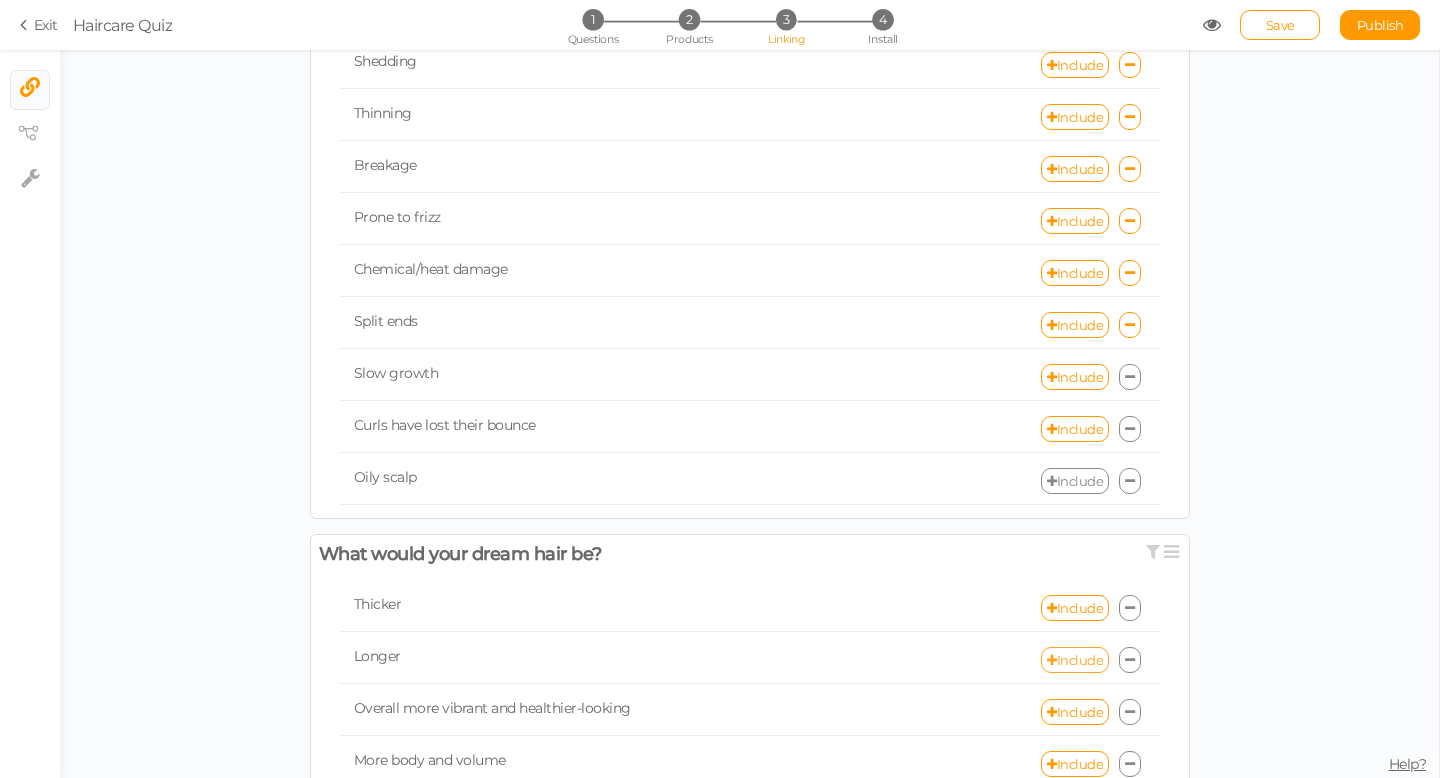 click on "Include" at bounding box center [1075, 660] 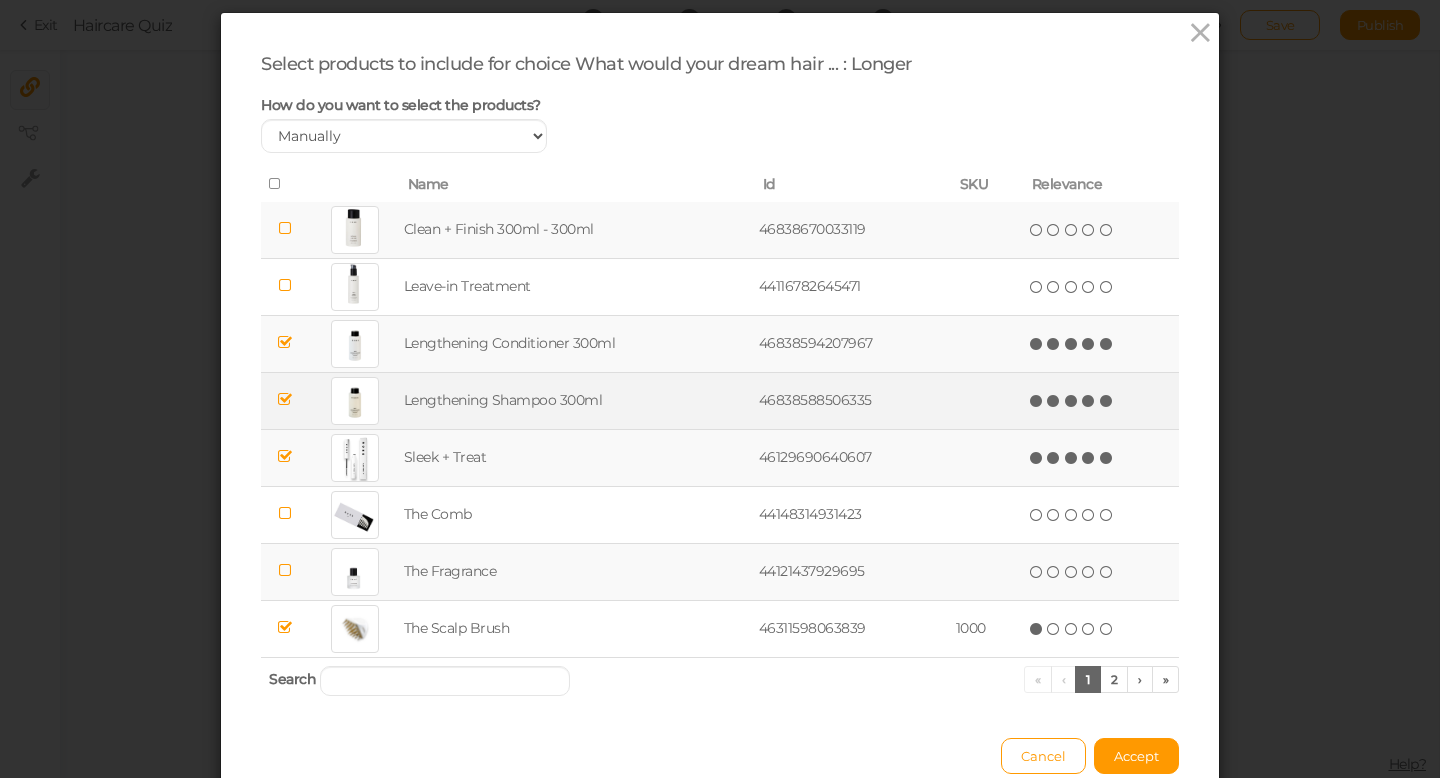 scroll, scrollTop: 49, scrollLeft: 0, axis: vertical 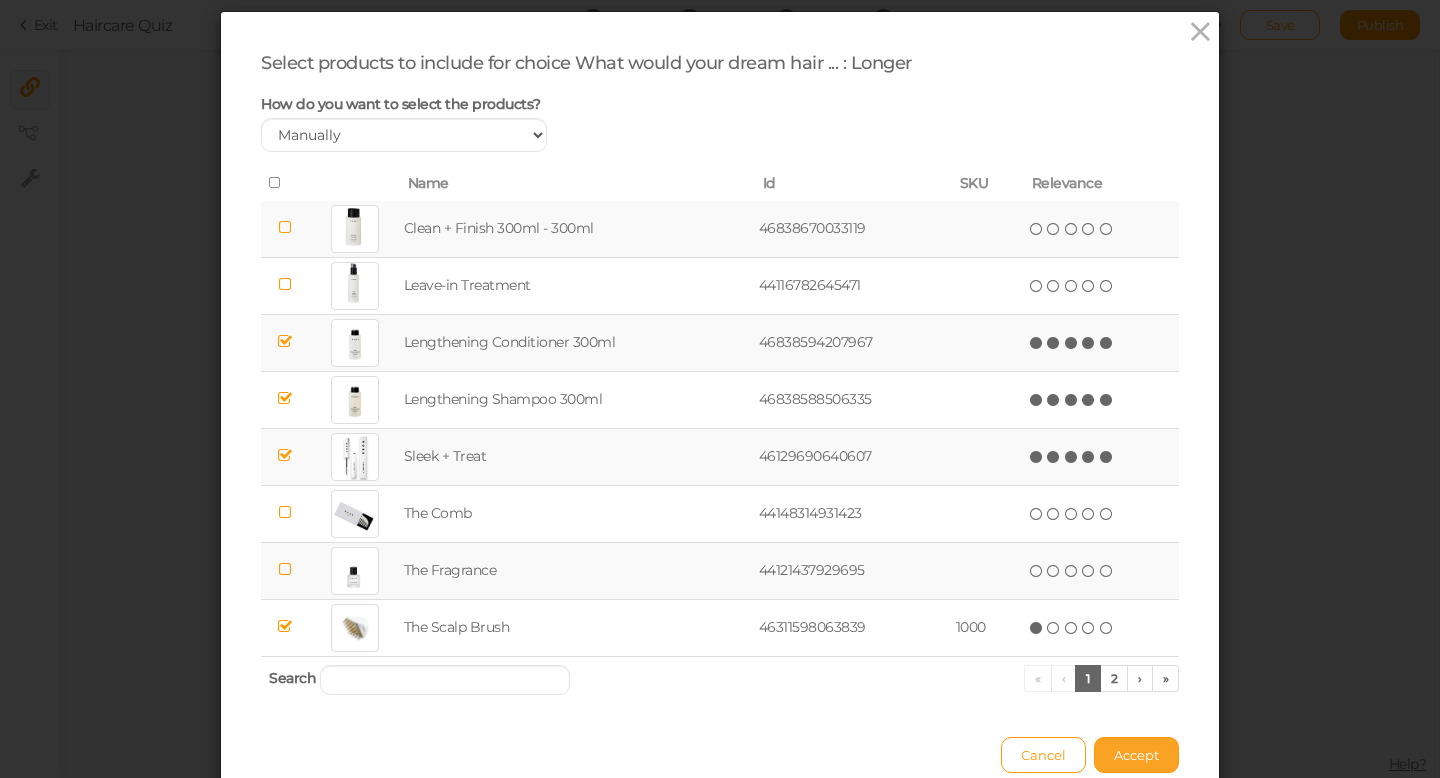 click on "Accept" at bounding box center (1136, 755) 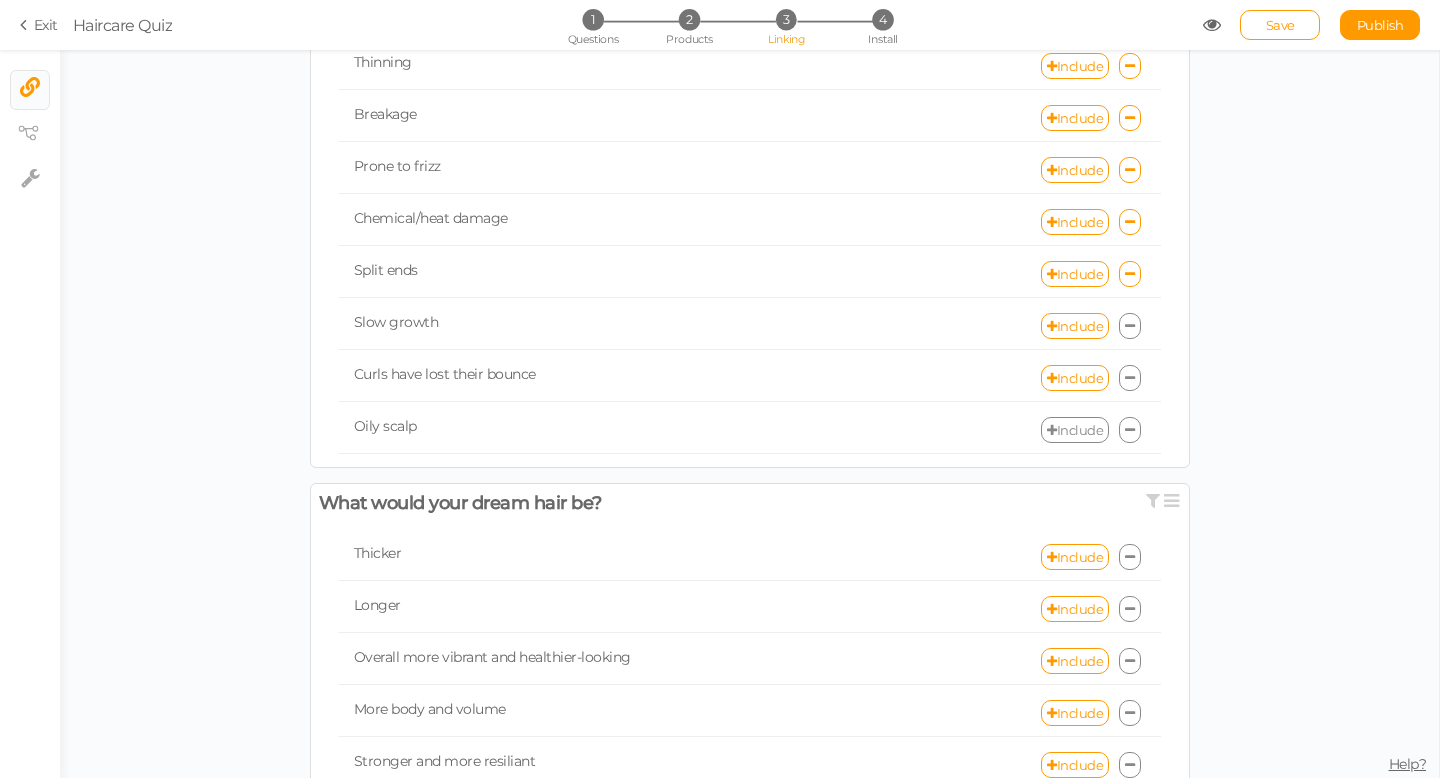 scroll, scrollTop: 671, scrollLeft: 0, axis: vertical 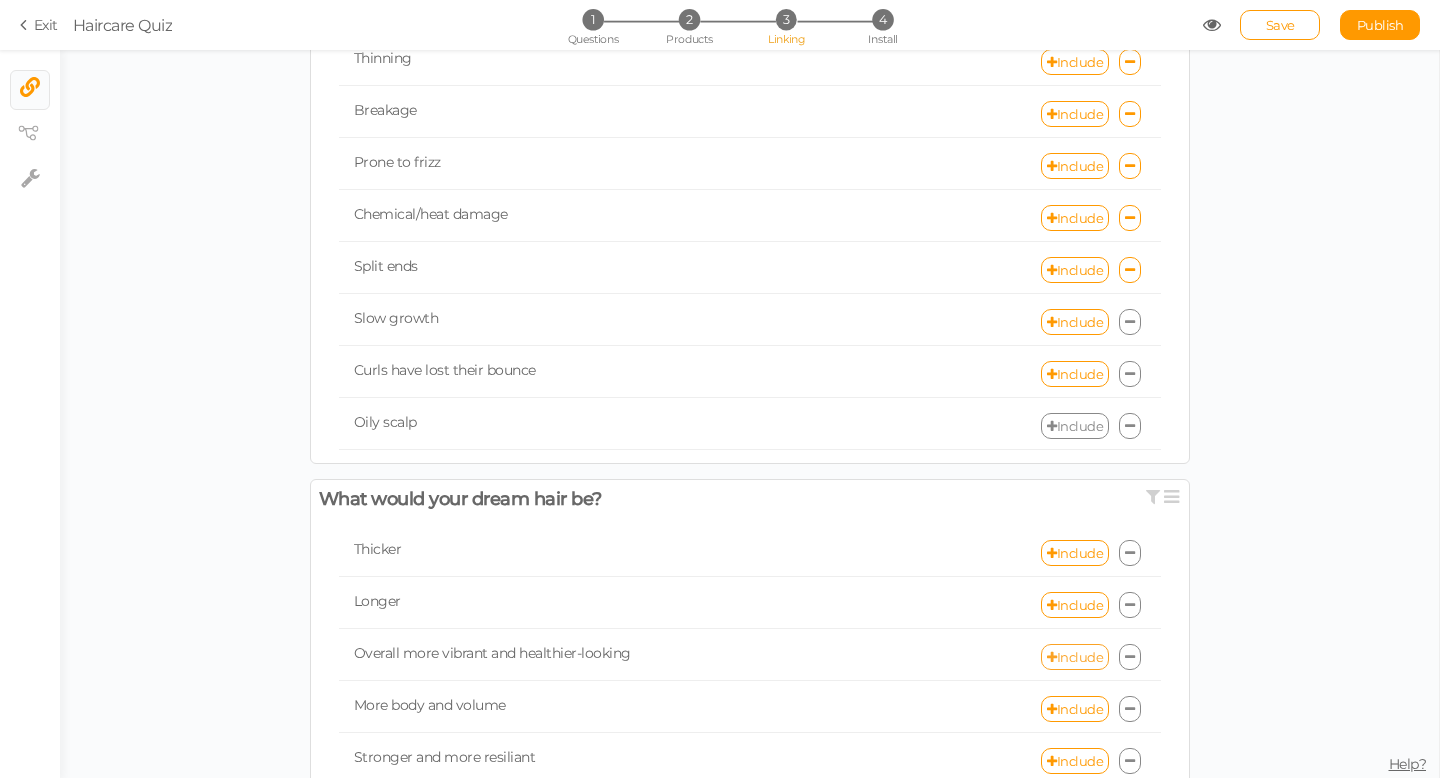 click on "Include" at bounding box center [1075, 657] 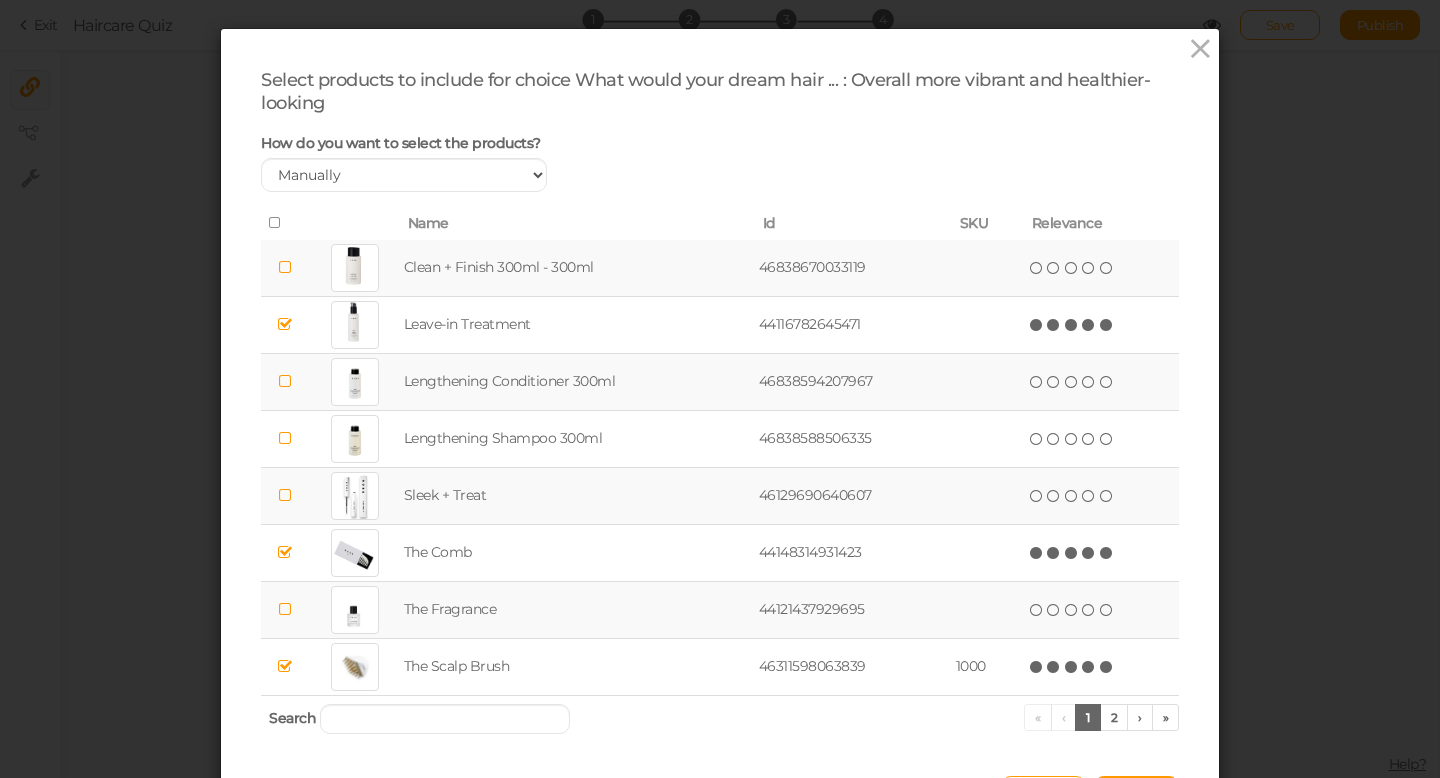 scroll, scrollTop: 25, scrollLeft: 0, axis: vertical 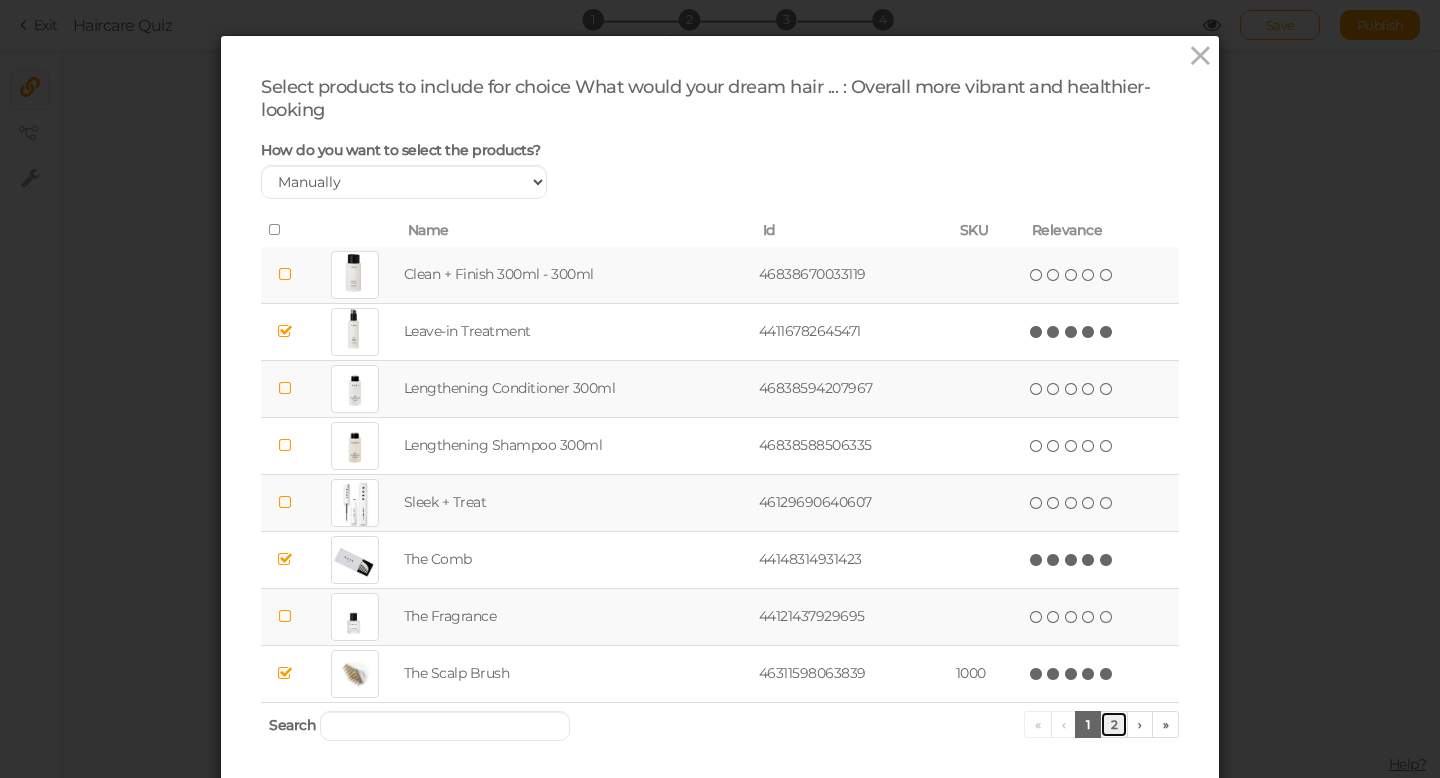 click on "2" at bounding box center (1114, 724) 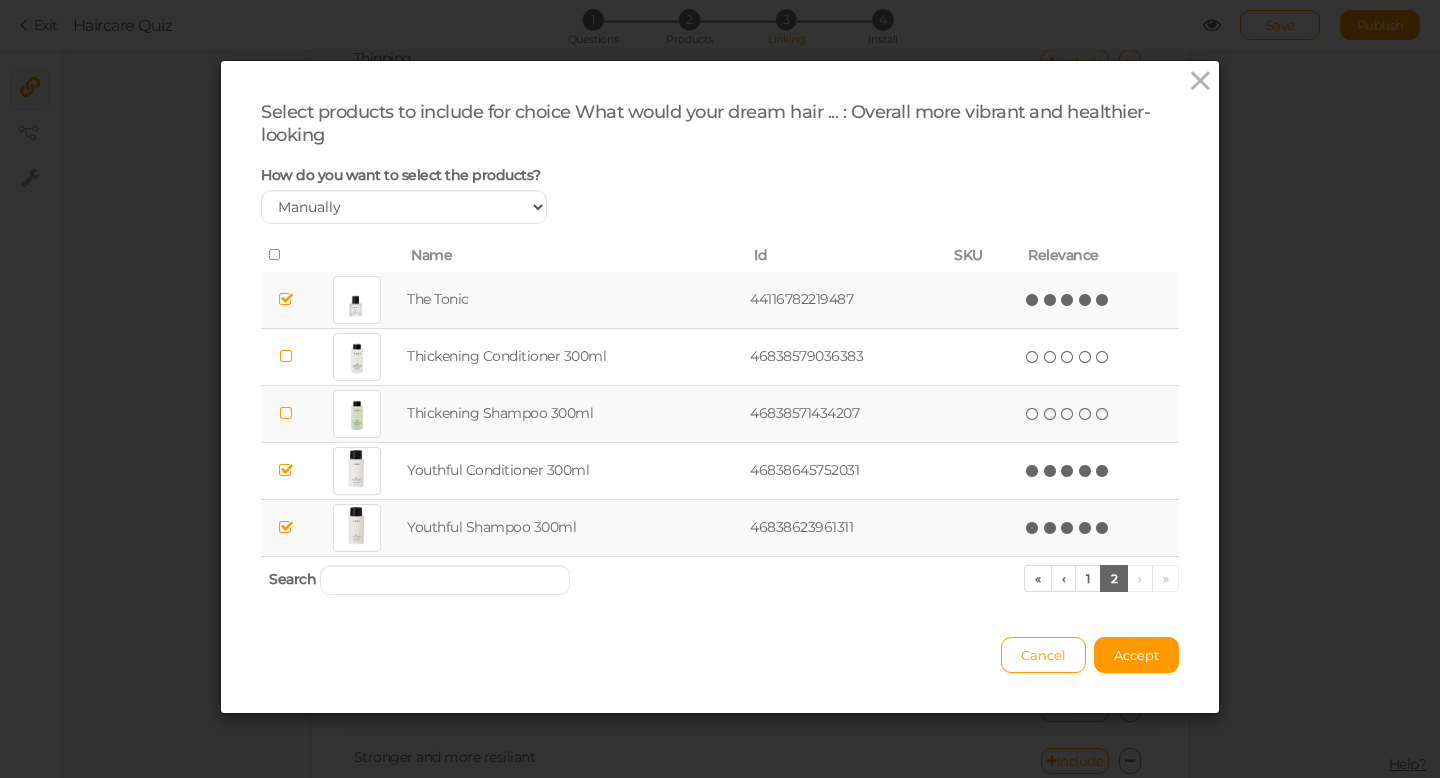 scroll, scrollTop: 0, scrollLeft: 0, axis: both 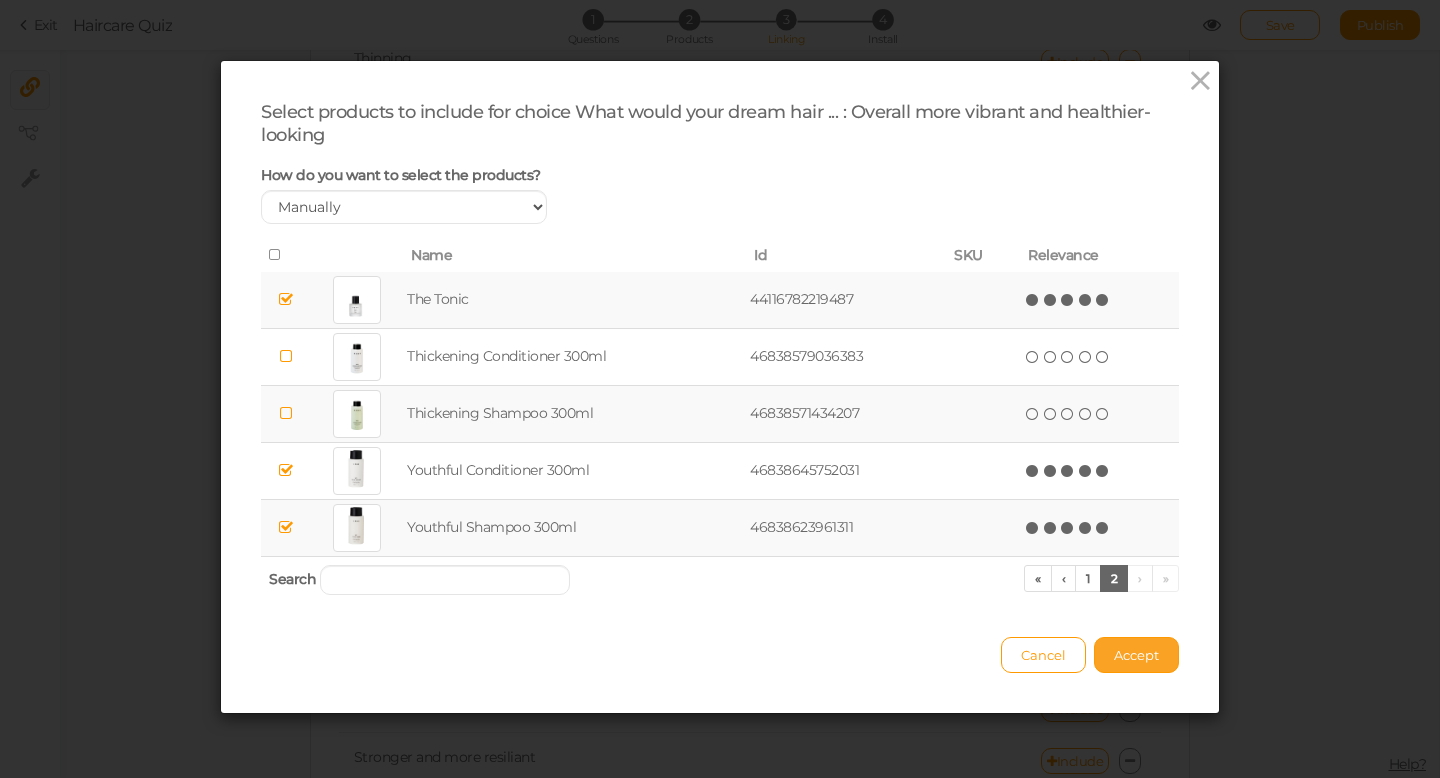 click on "Accept" at bounding box center (1136, 655) 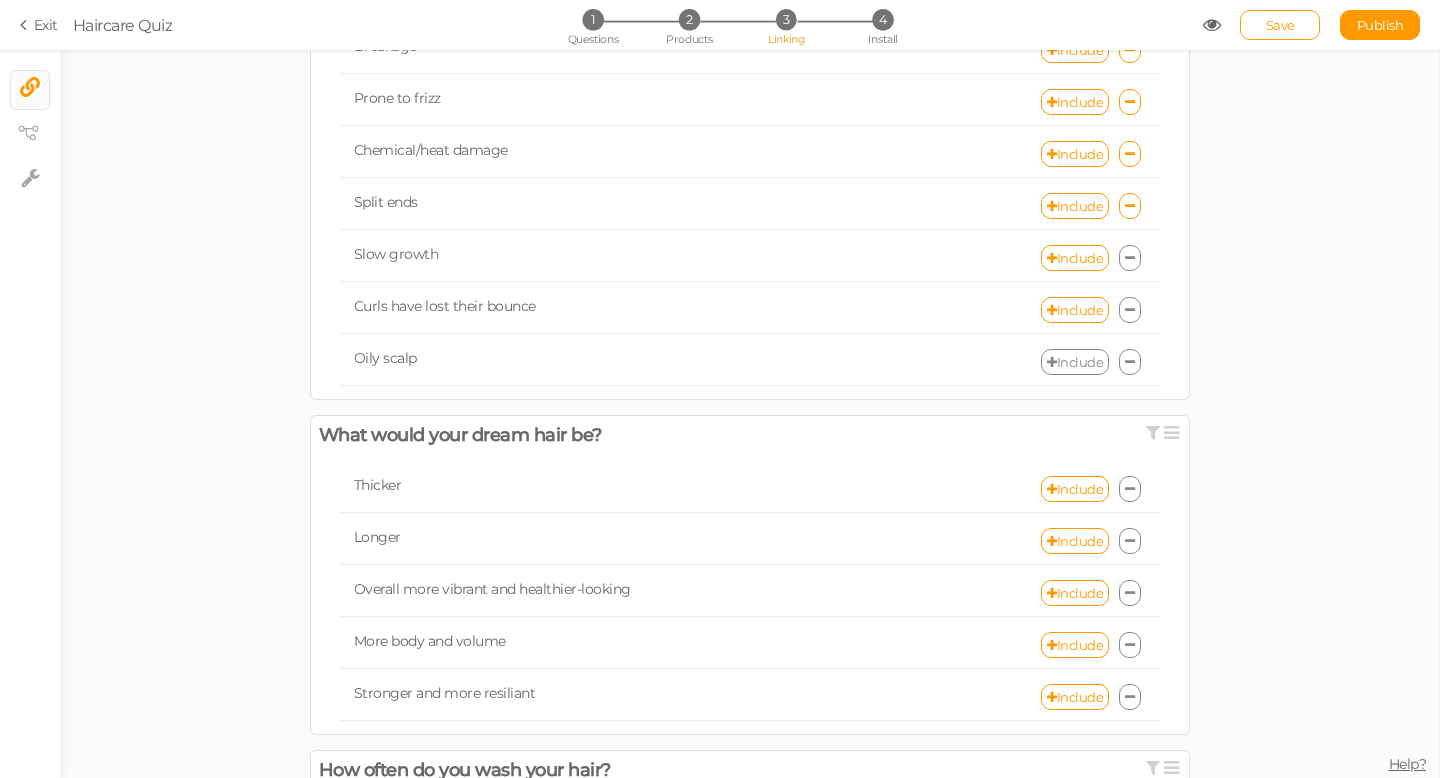 scroll, scrollTop: 739, scrollLeft: 0, axis: vertical 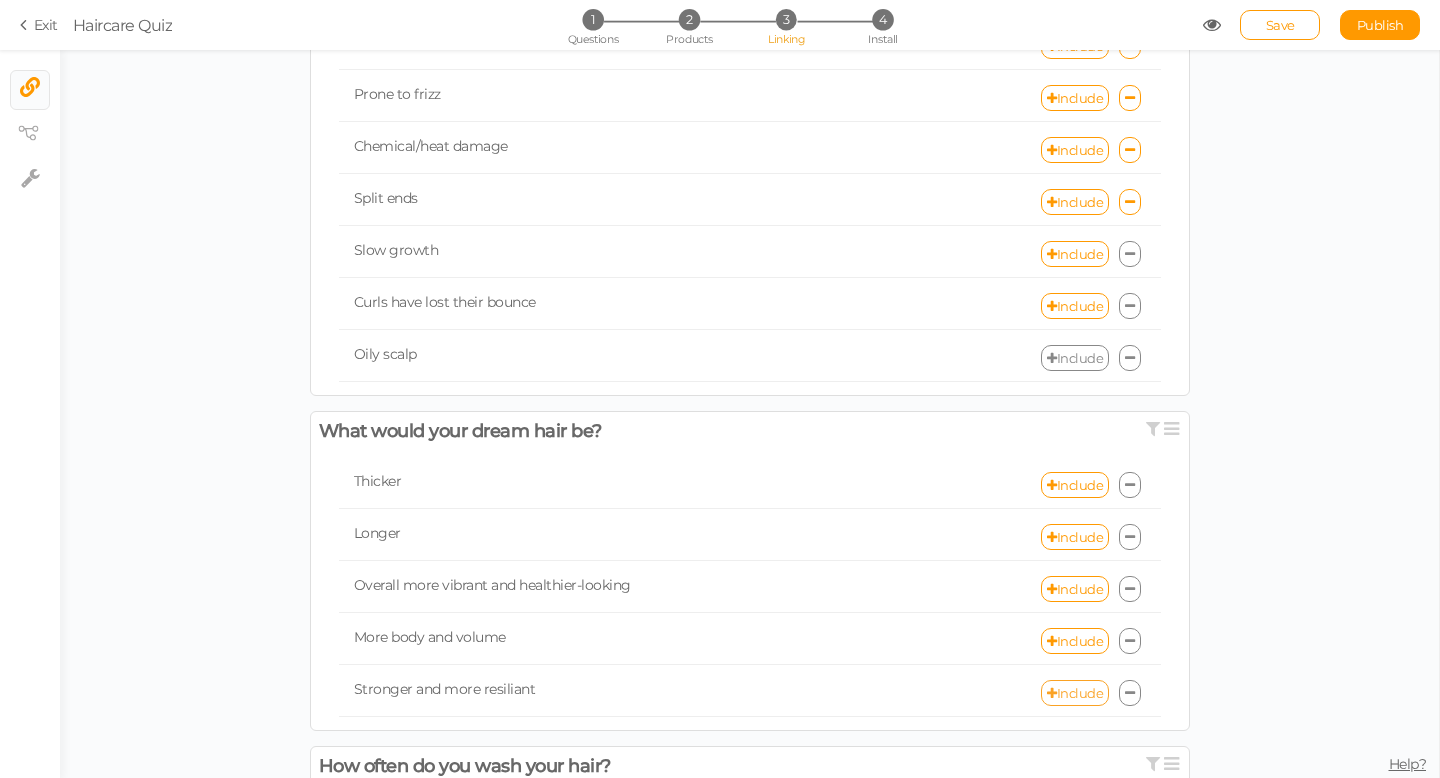 click on "Include" at bounding box center [1075, 693] 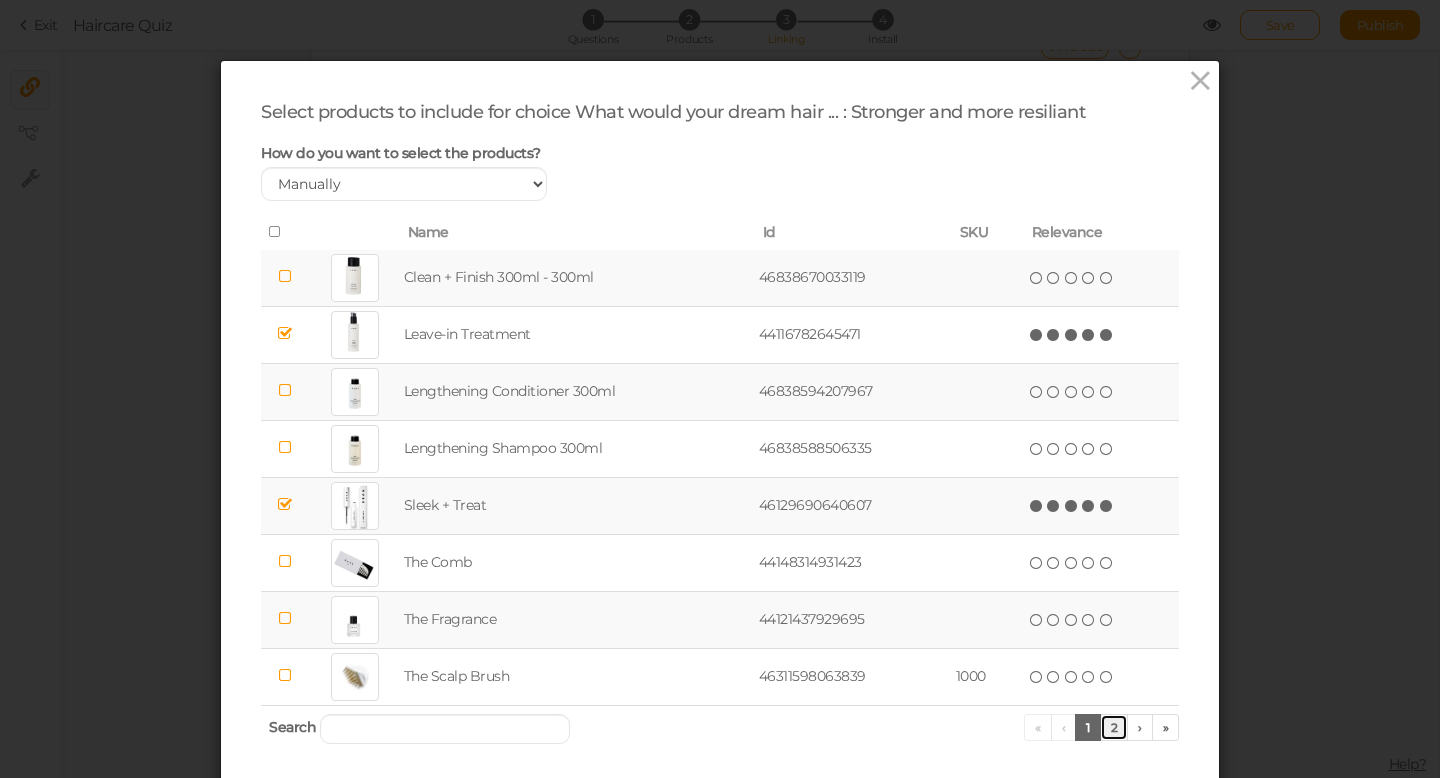 click on "2" at bounding box center (1114, 727) 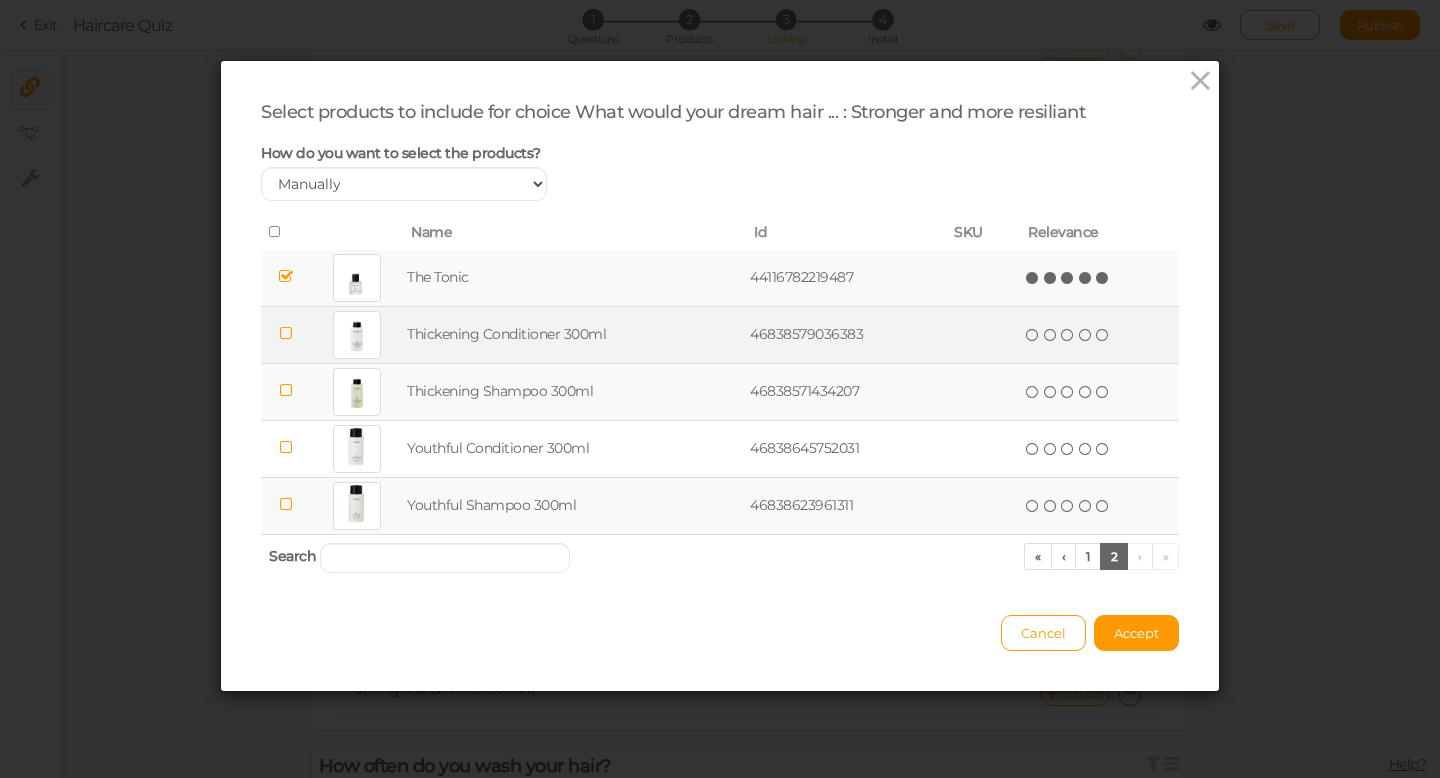 click at bounding box center [286, 333] 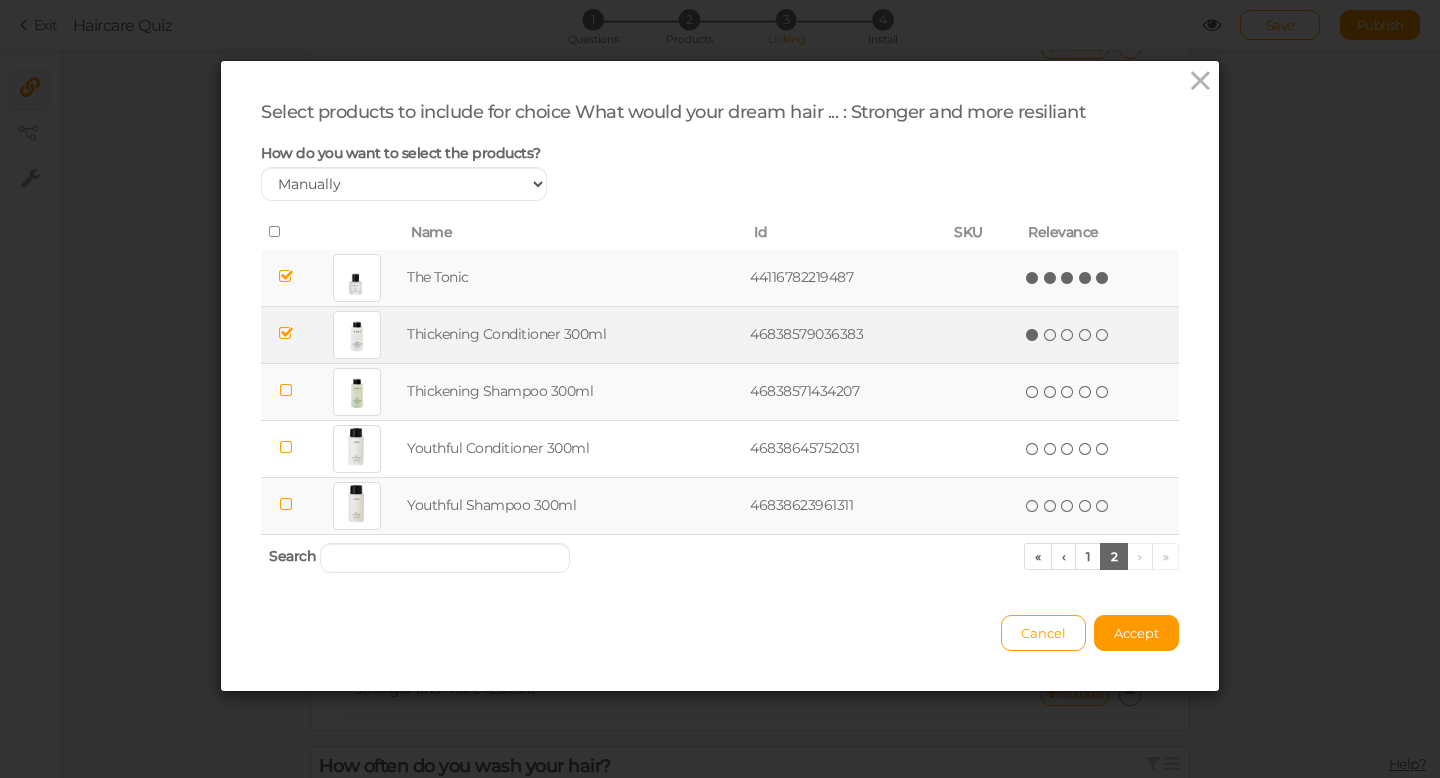 click at bounding box center [286, 390] 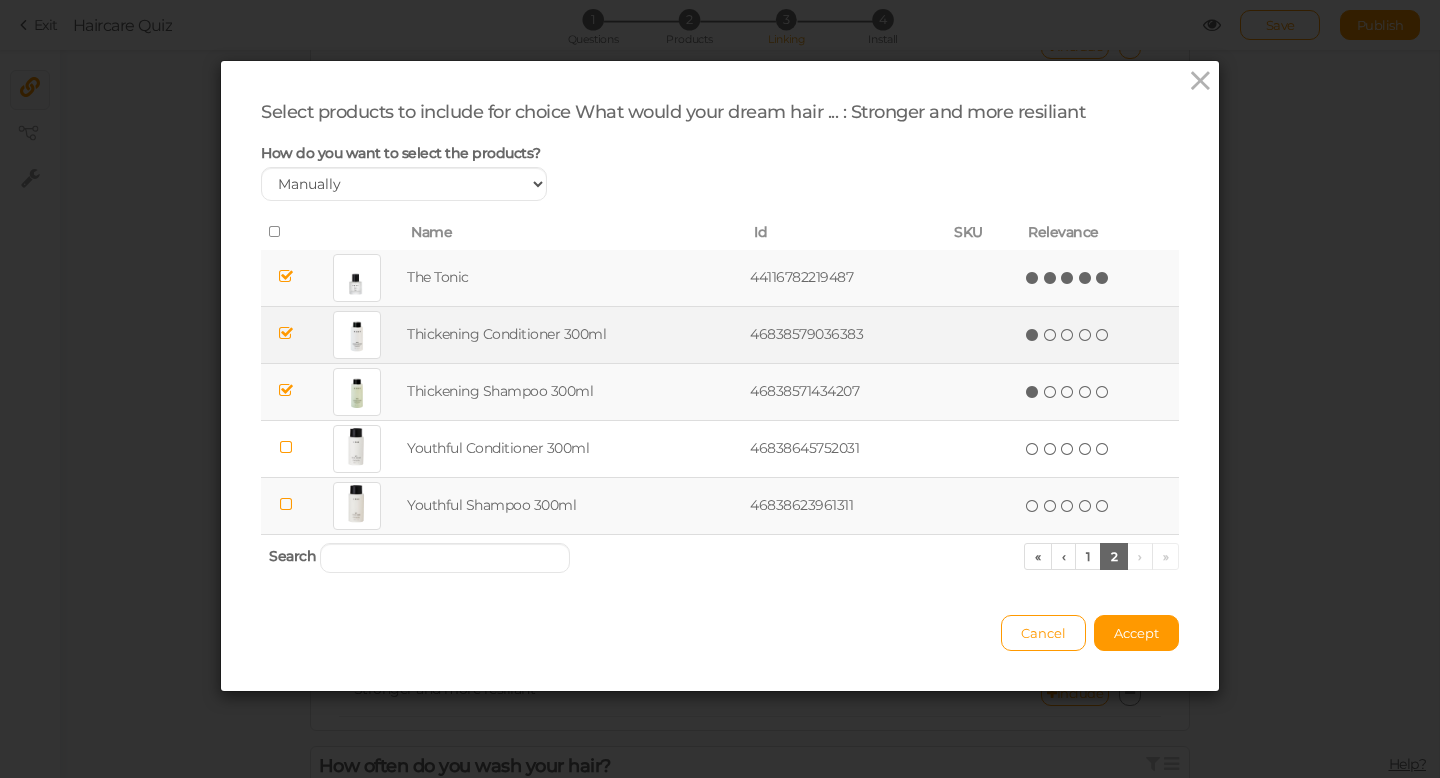 click at bounding box center (286, 390) 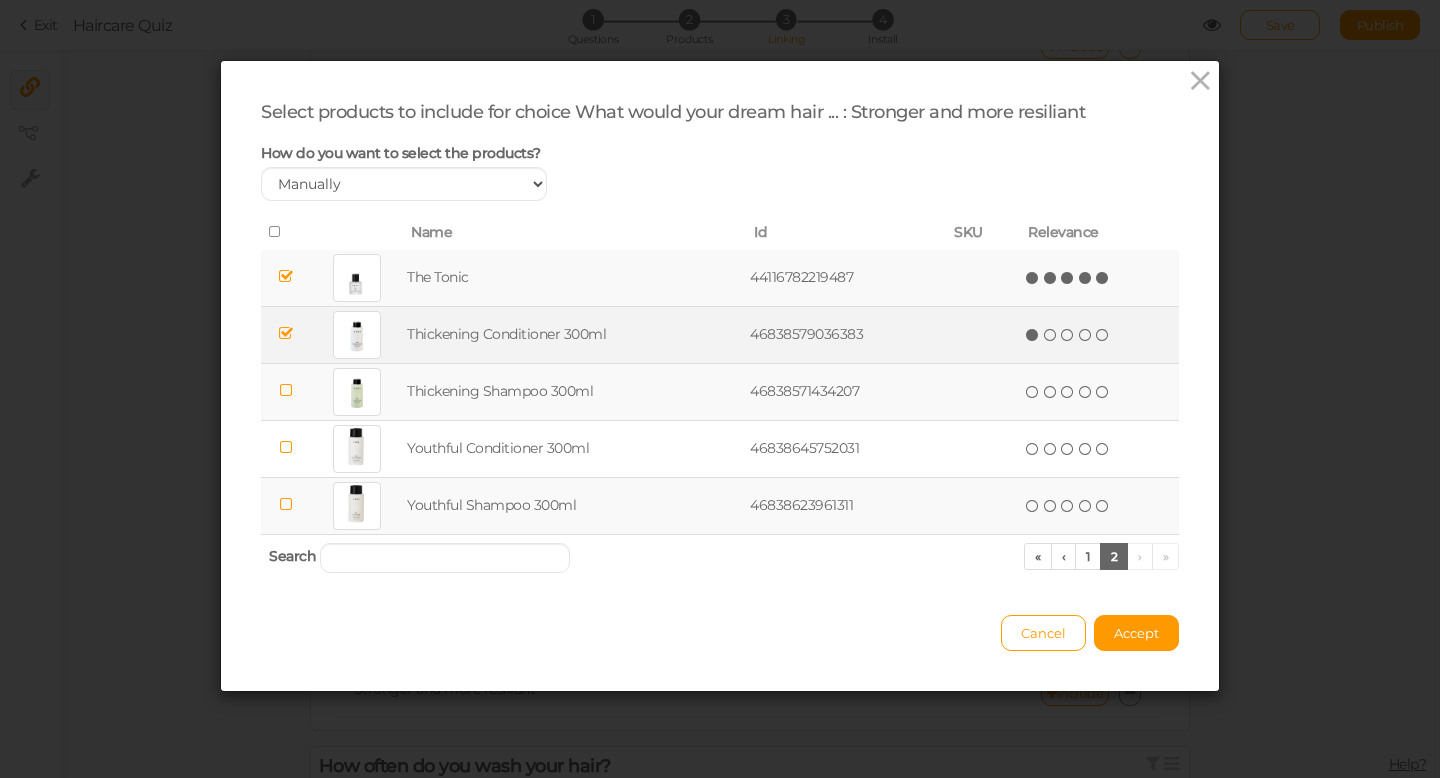 click at bounding box center [286, 333] 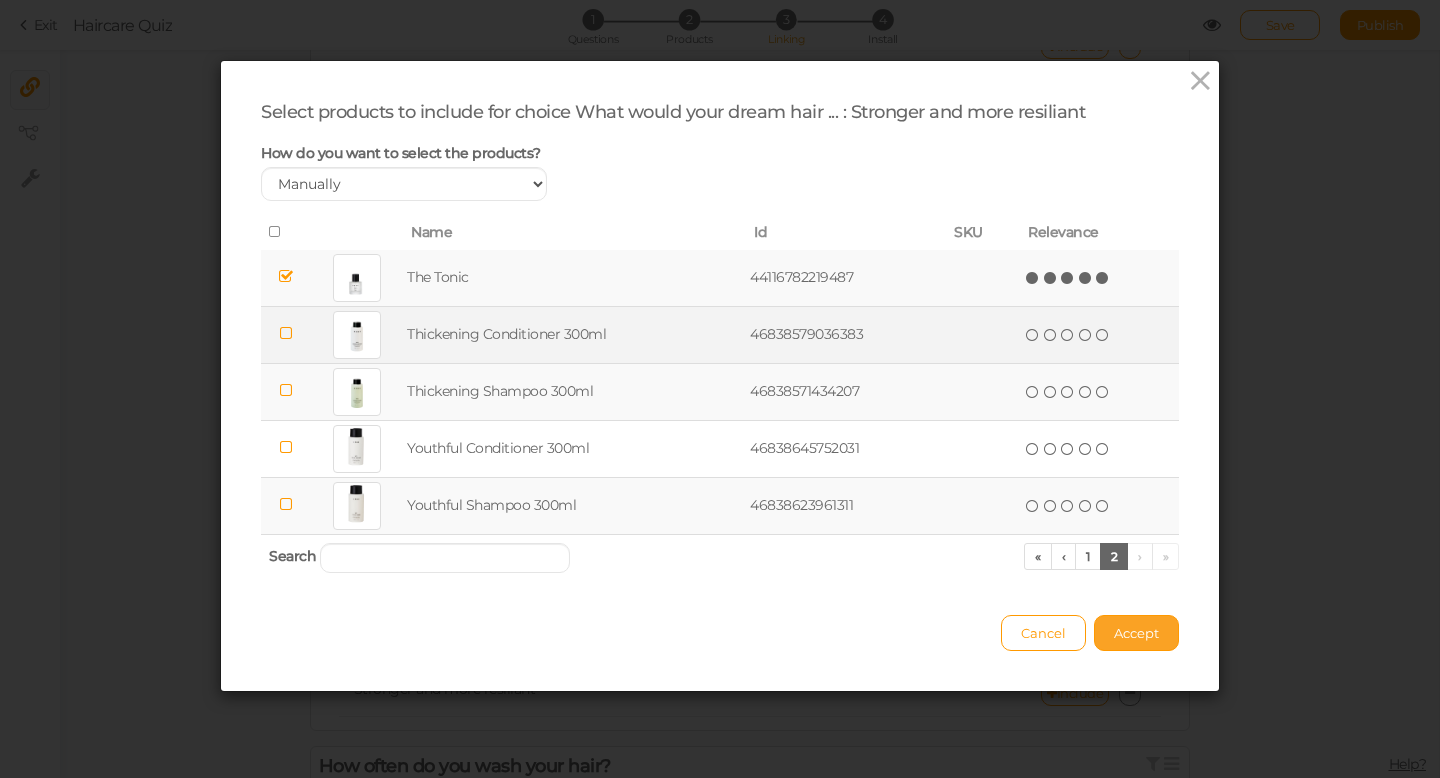 click on "Accept" at bounding box center [1136, 633] 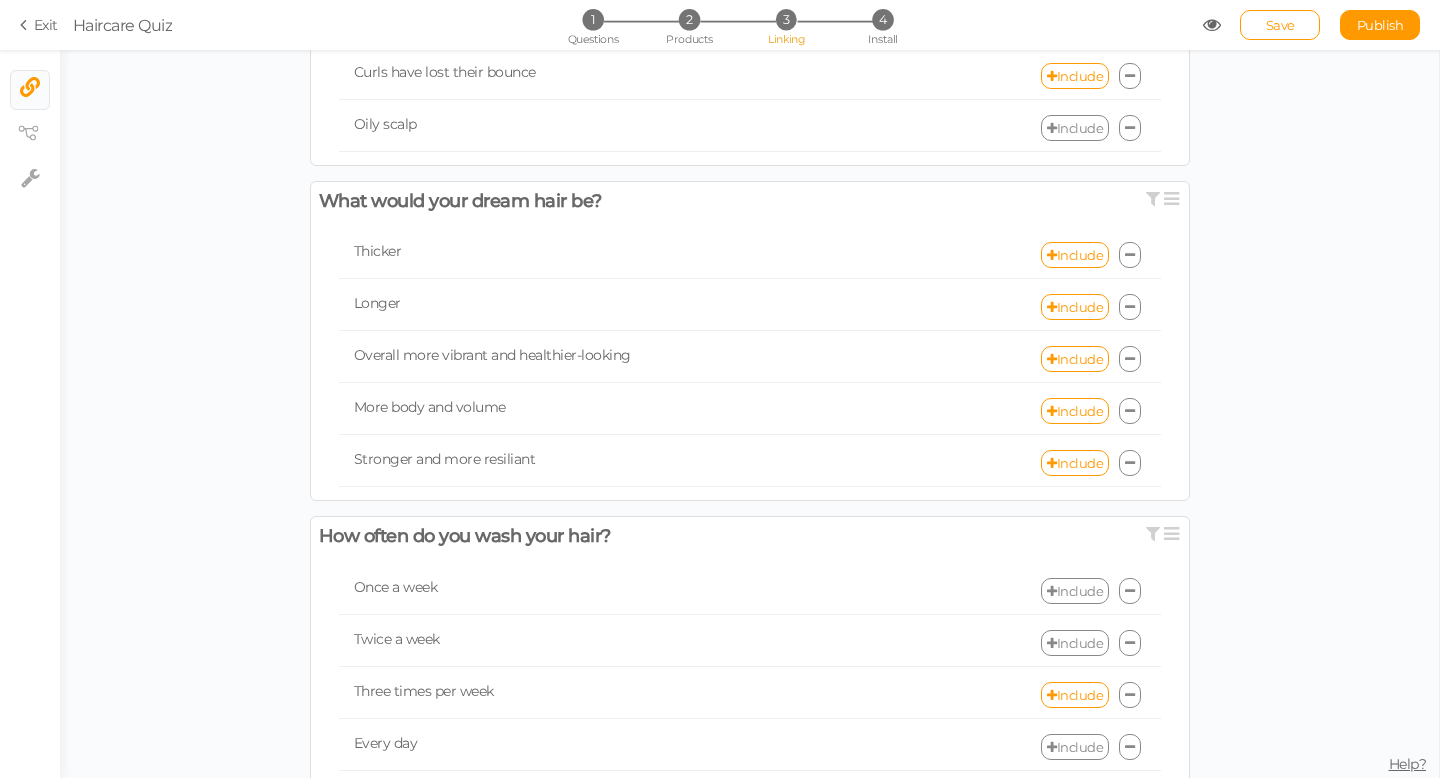 scroll, scrollTop: 974, scrollLeft: 0, axis: vertical 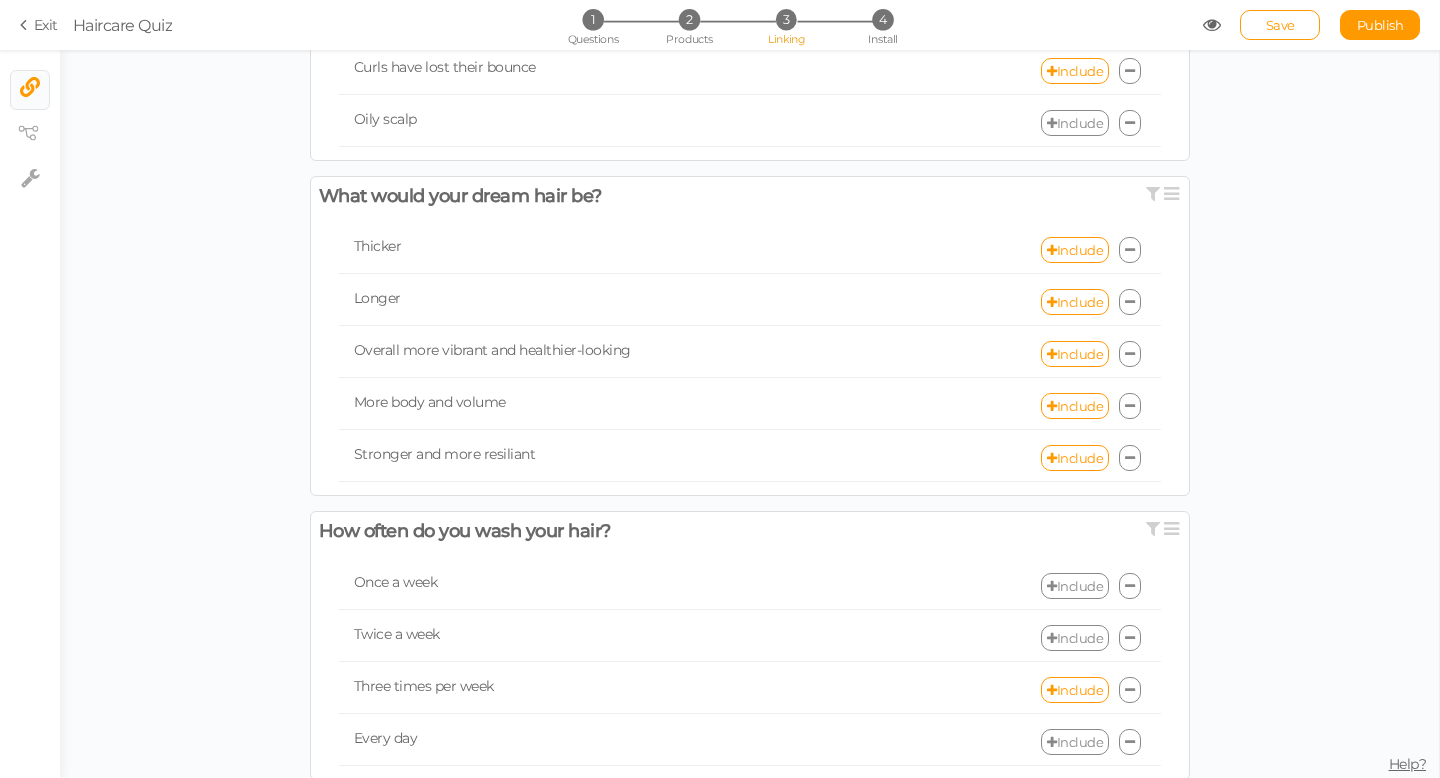 click at bounding box center [1130, 586] 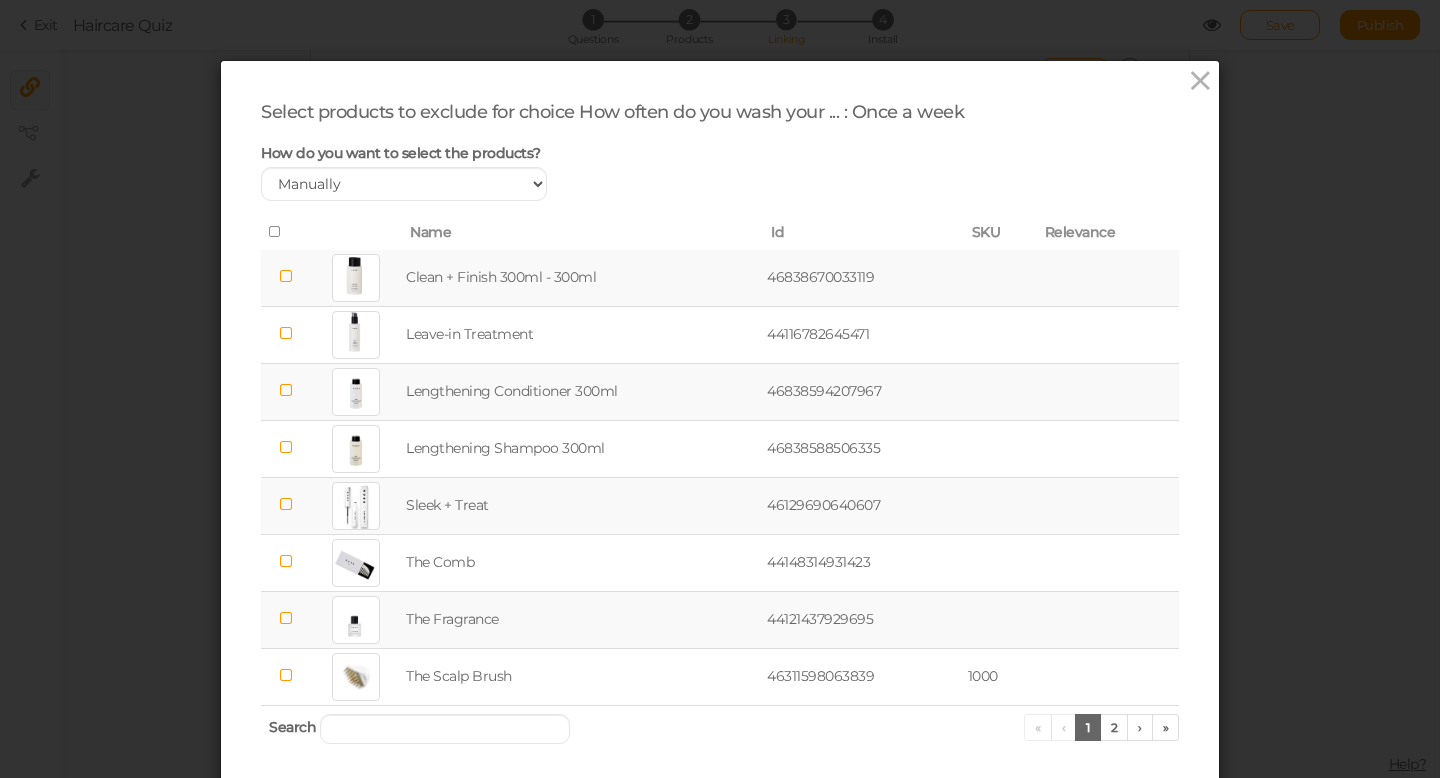 click at bounding box center [286, 276] 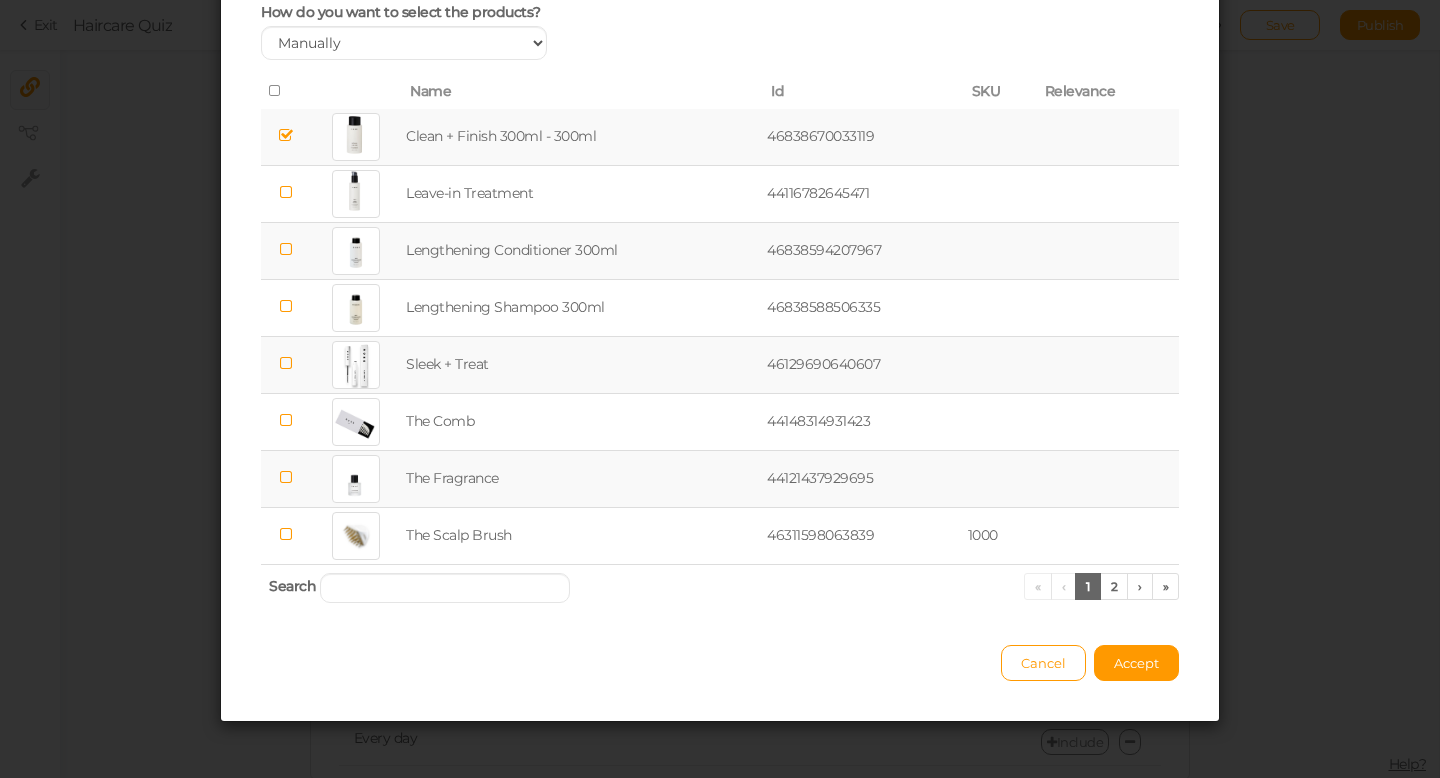 scroll, scrollTop: 144, scrollLeft: 0, axis: vertical 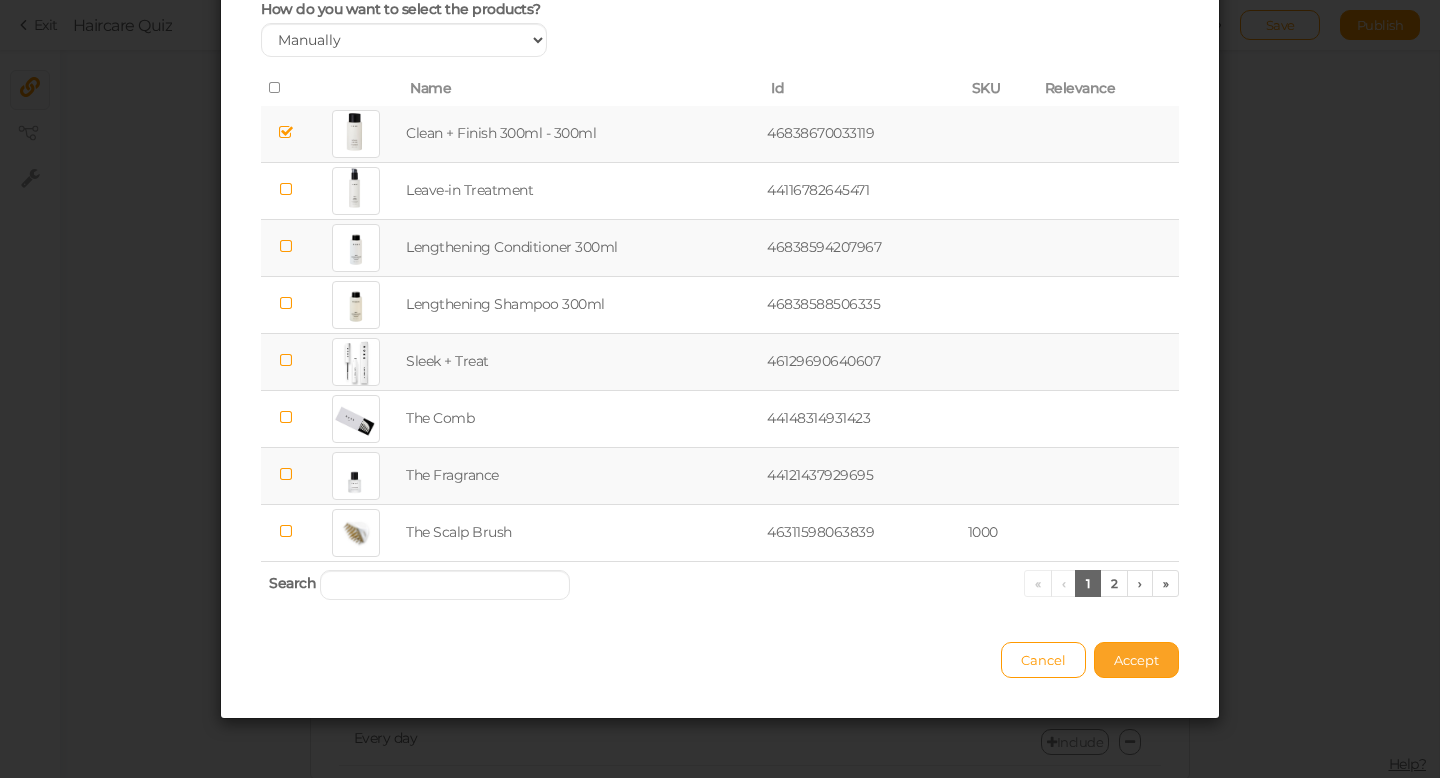 click on "Accept" at bounding box center [1136, 660] 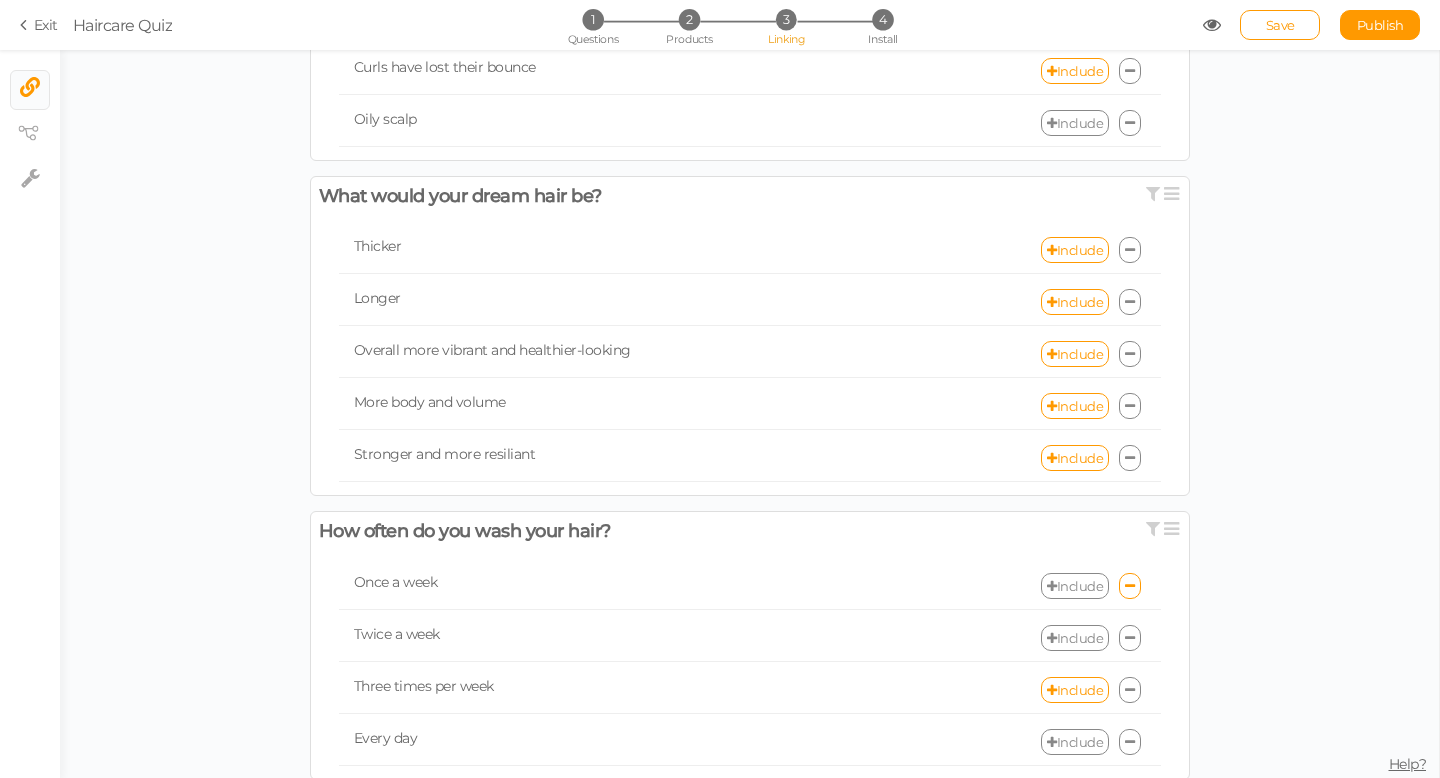 click on "Include" at bounding box center (1075, 638) 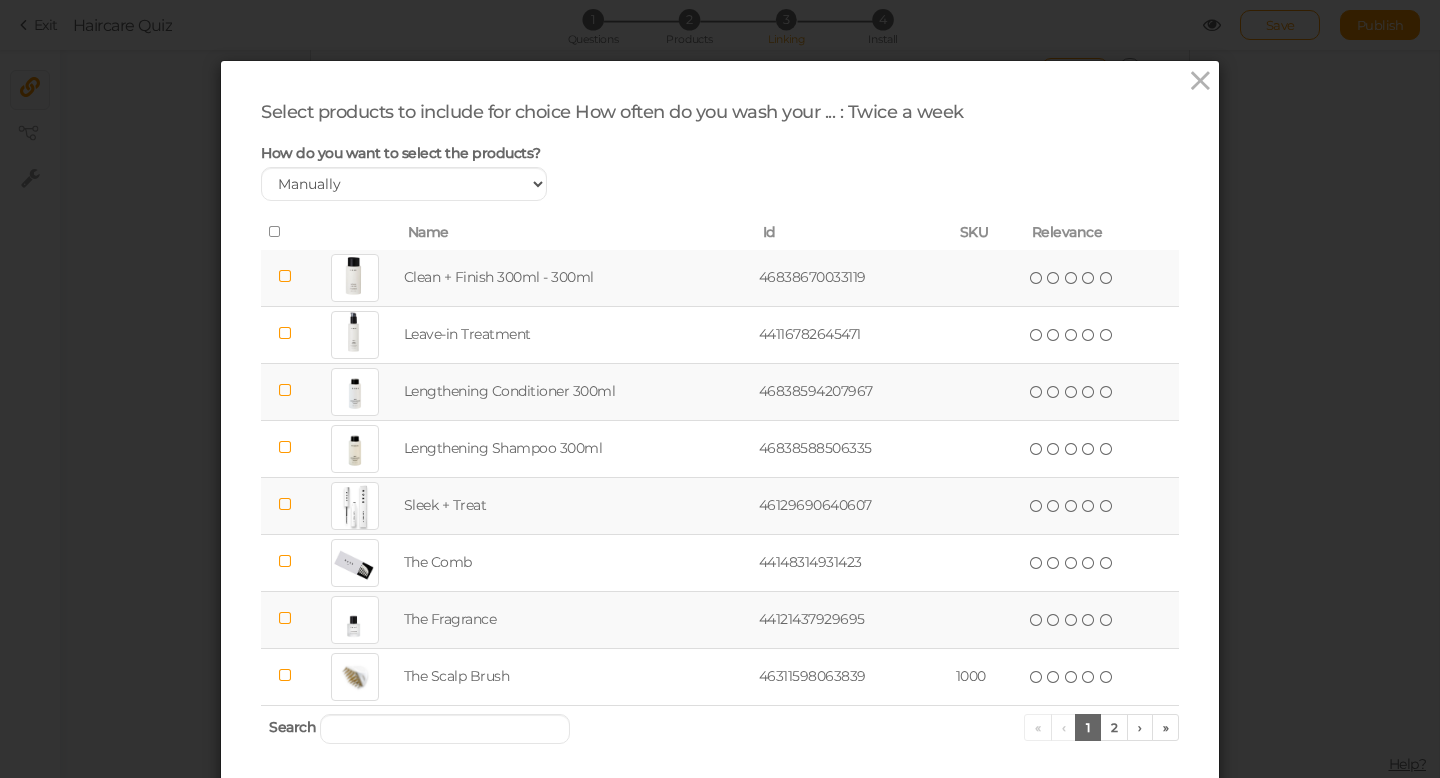 click at bounding box center (285, 276) 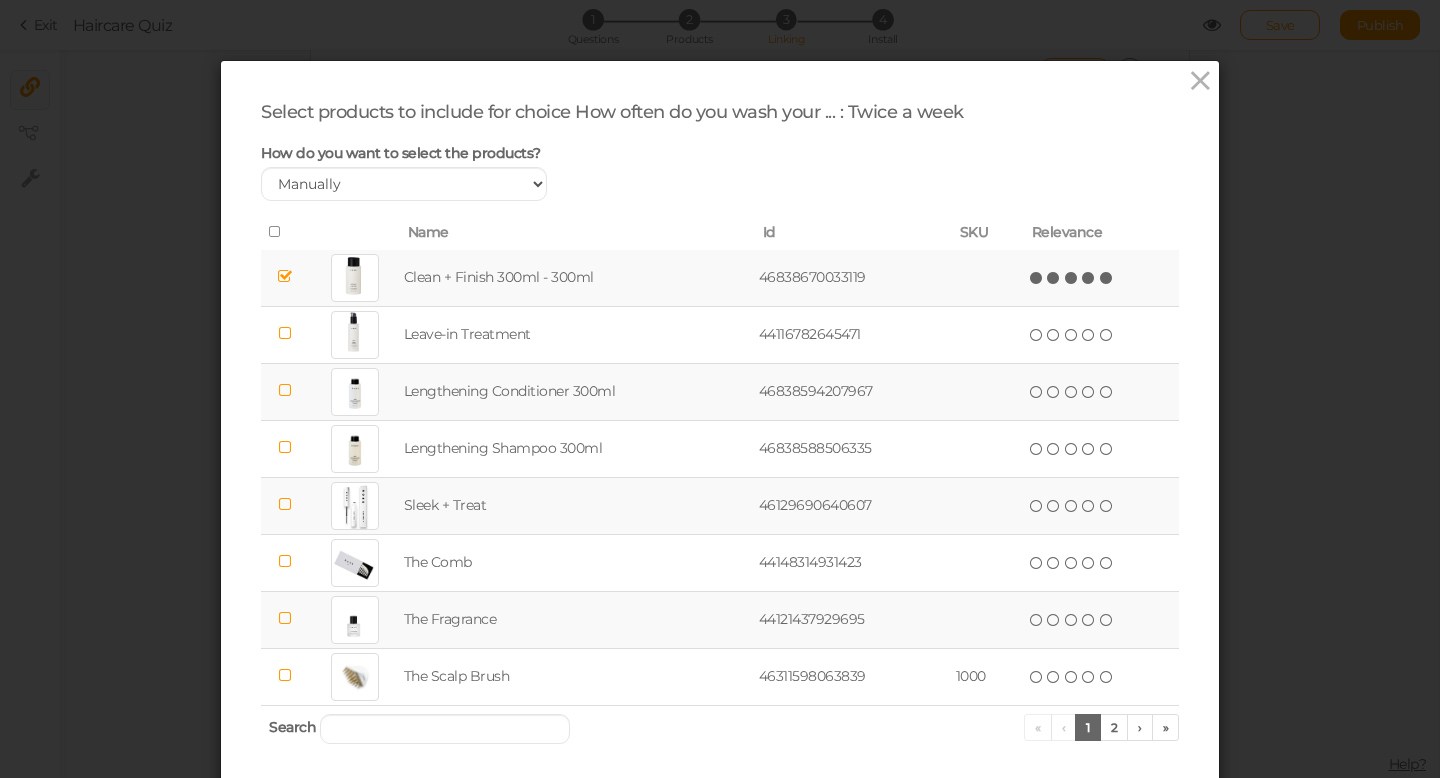 click at bounding box center (1107, 278) 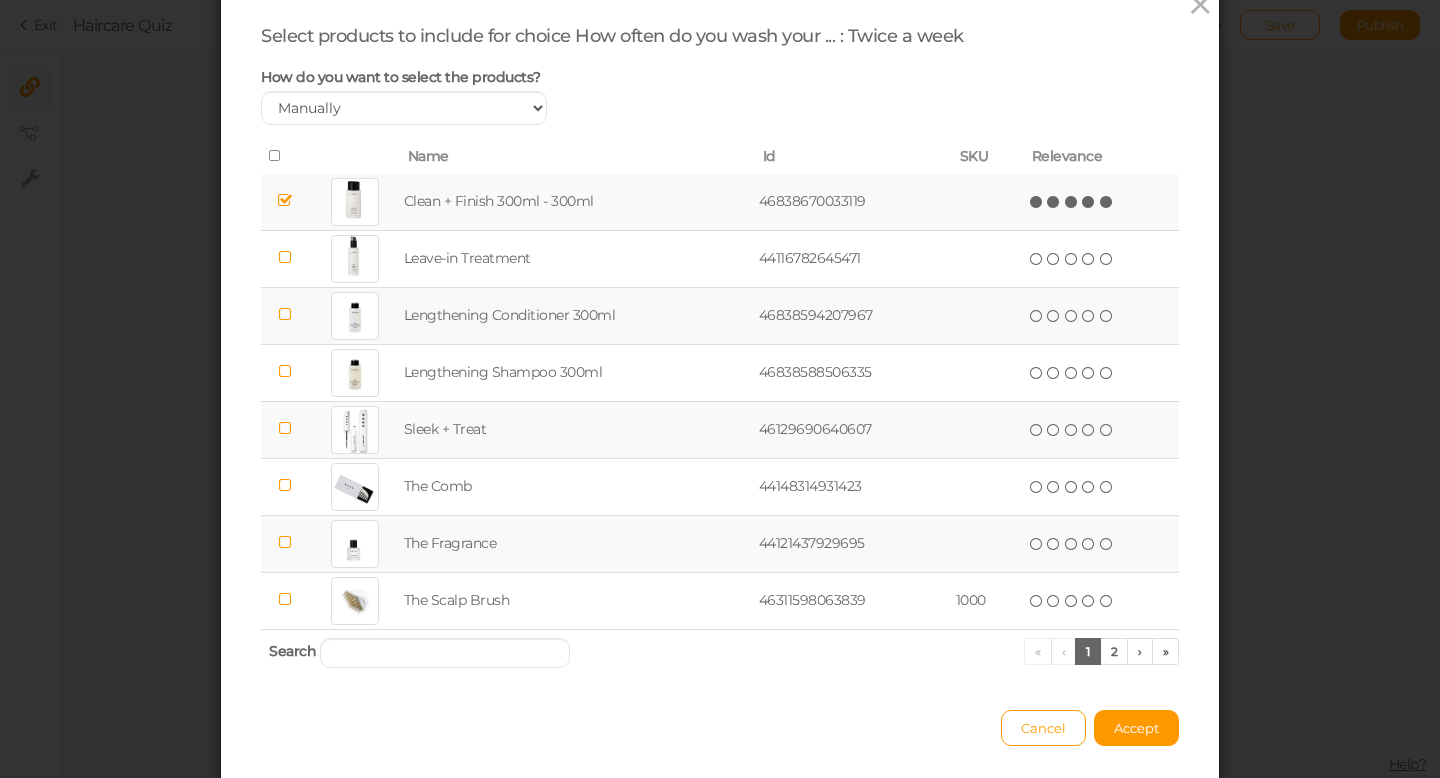 scroll, scrollTop: 82, scrollLeft: 0, axis: vertical 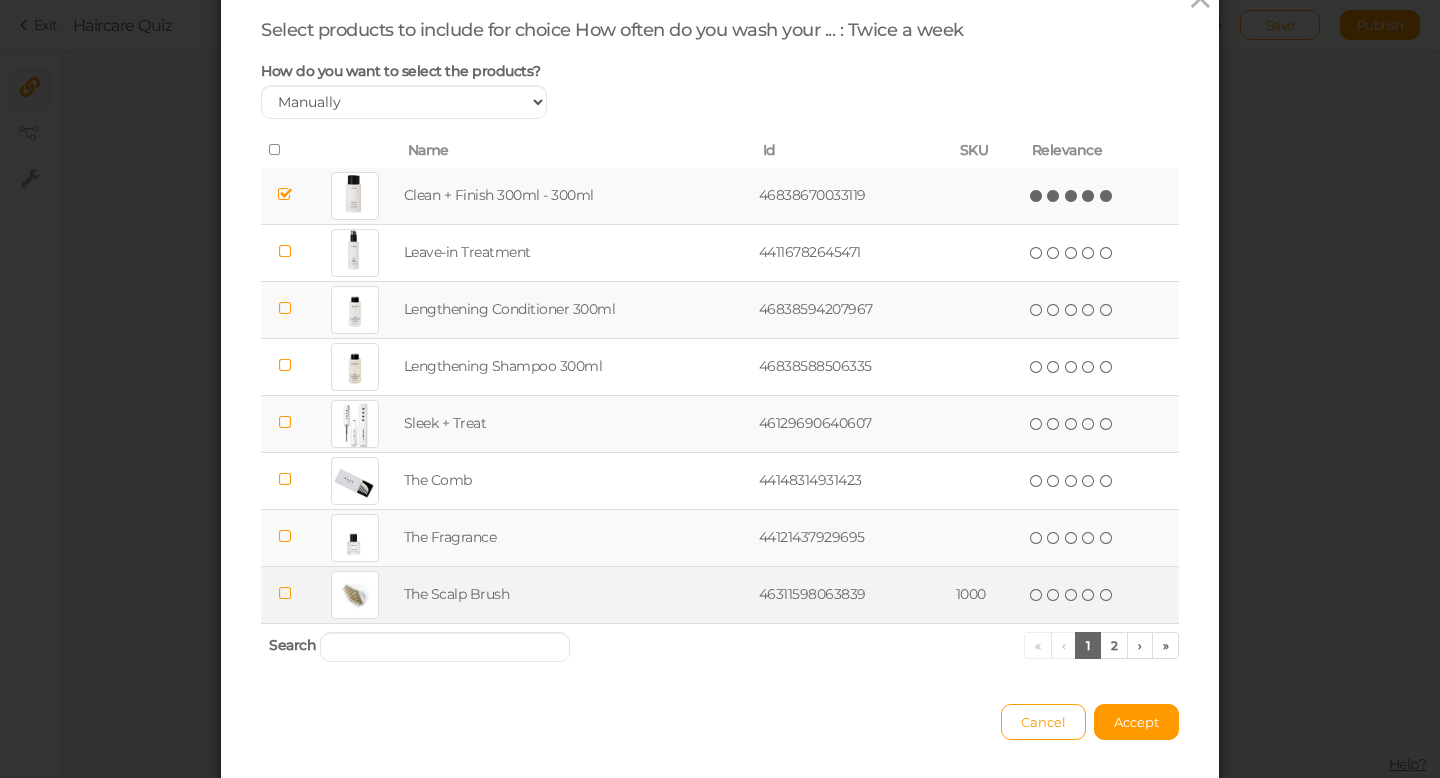 click at bounding box center (285, 593) 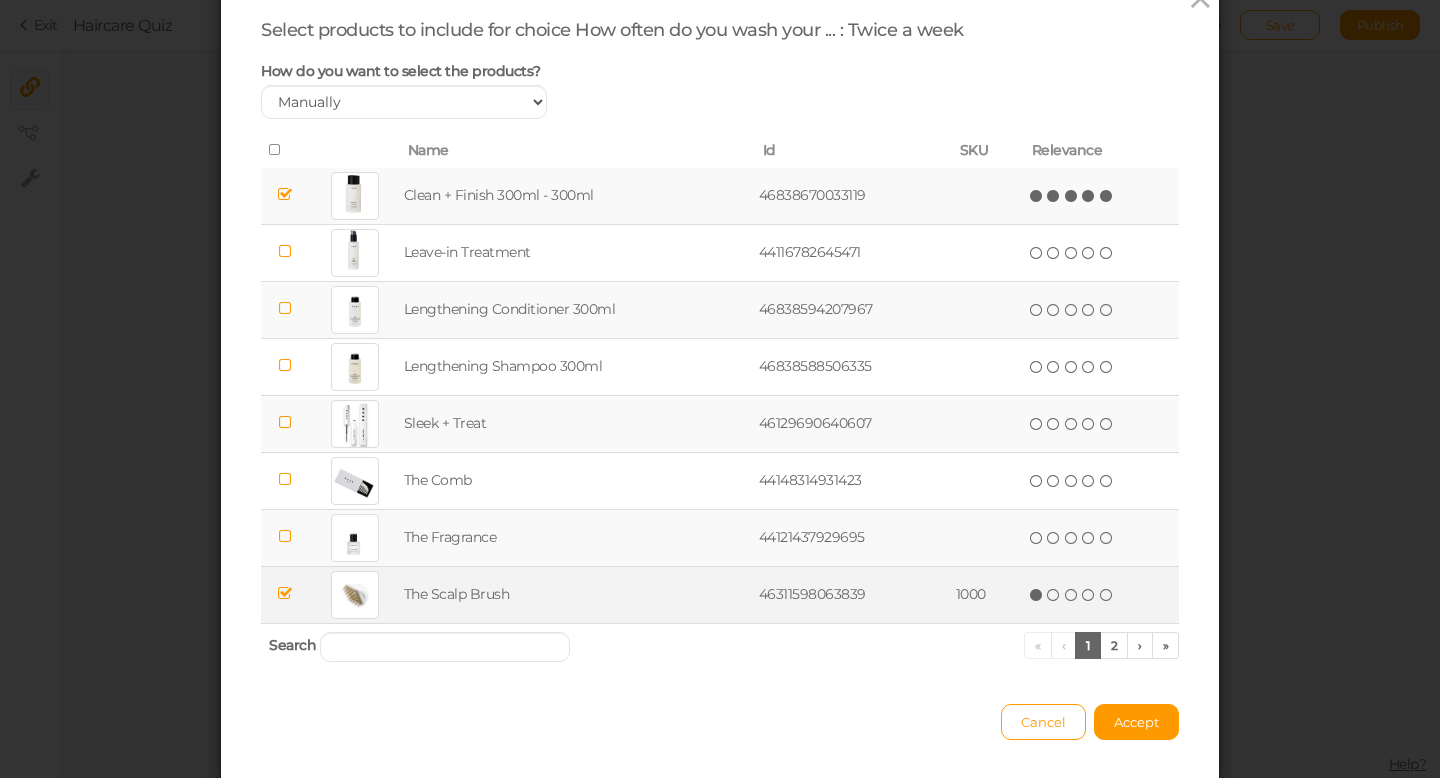 click at bounding box center (285, 422) 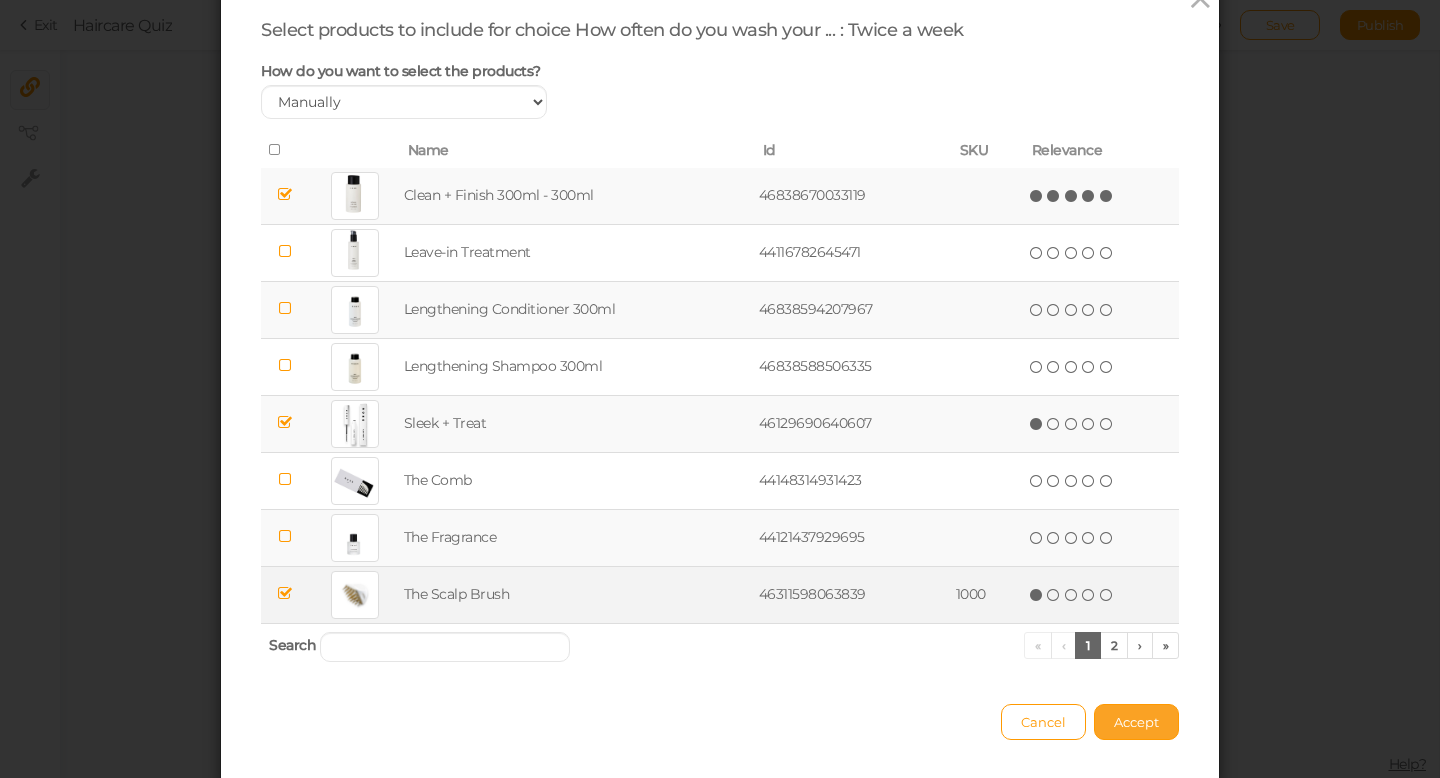 click on "Accept" at bounding box center [1136, 722] 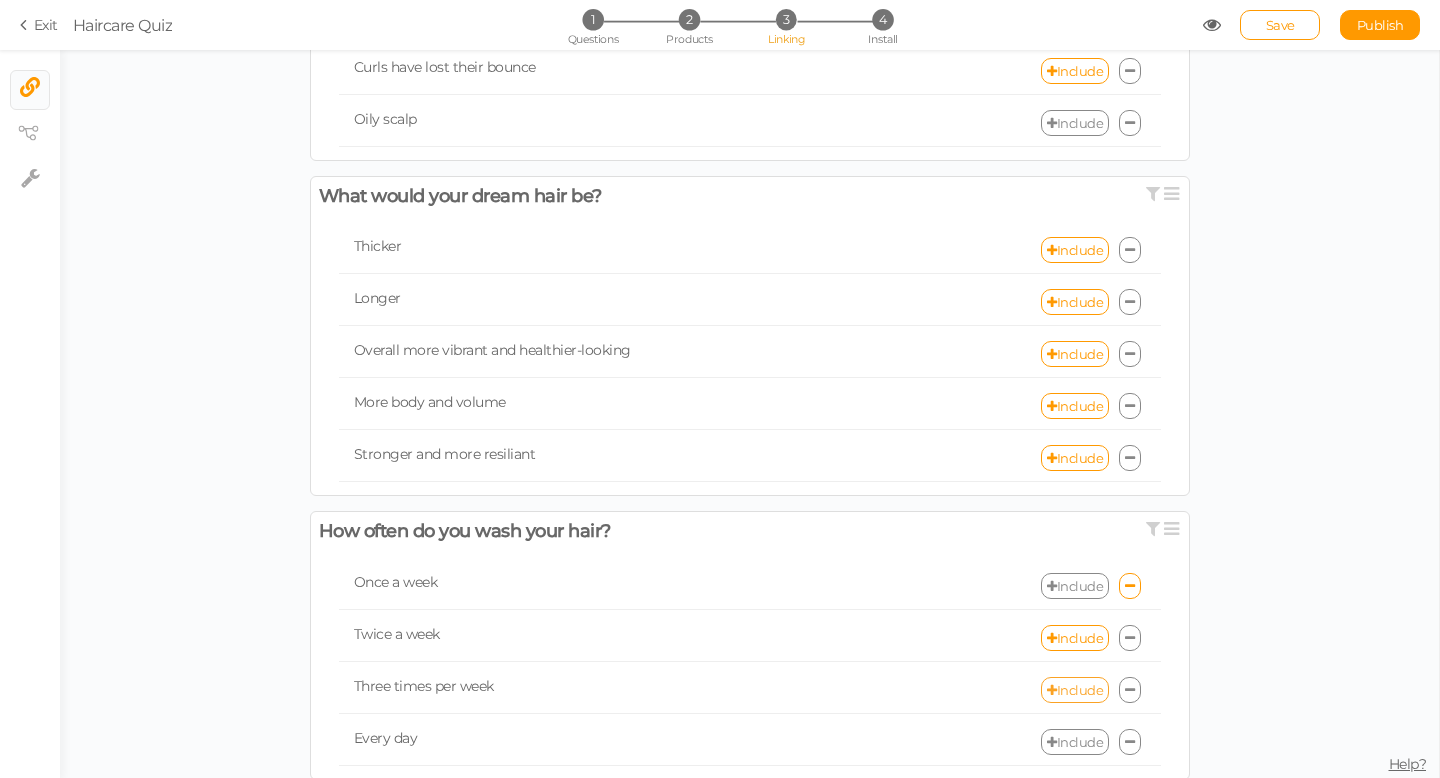 click on "Include" at bounding box center [1075, 690] 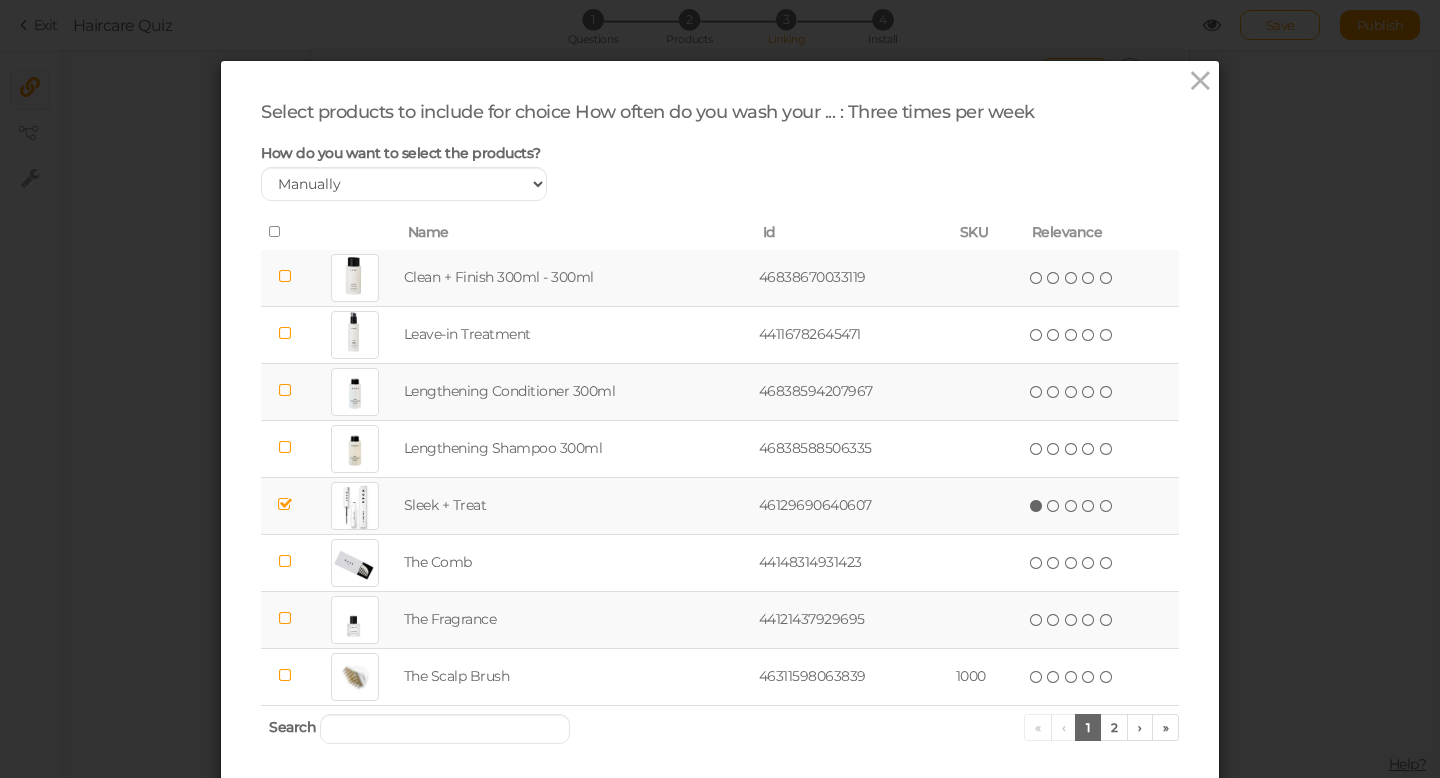 click at bounding box center [285, 276] 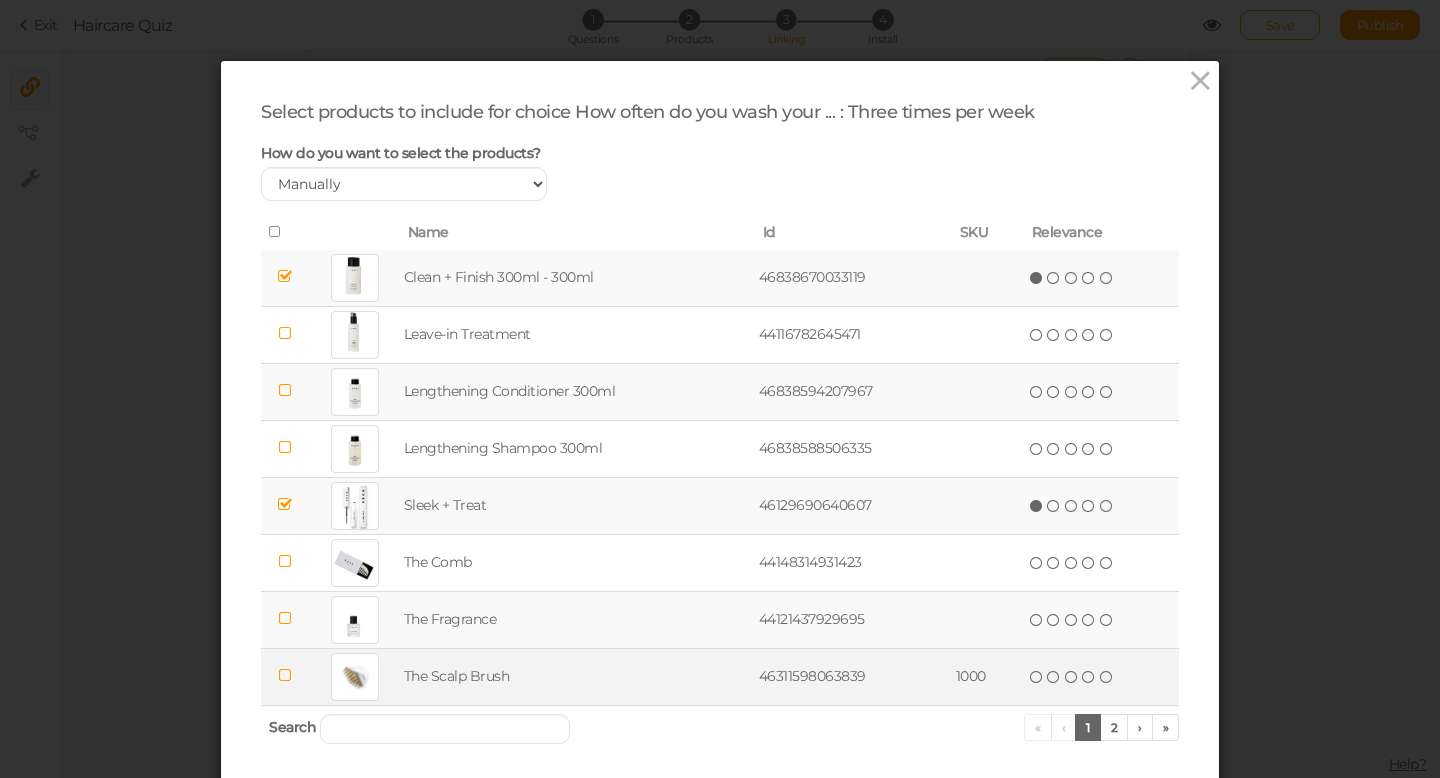 click at bounding box center (285, 675) 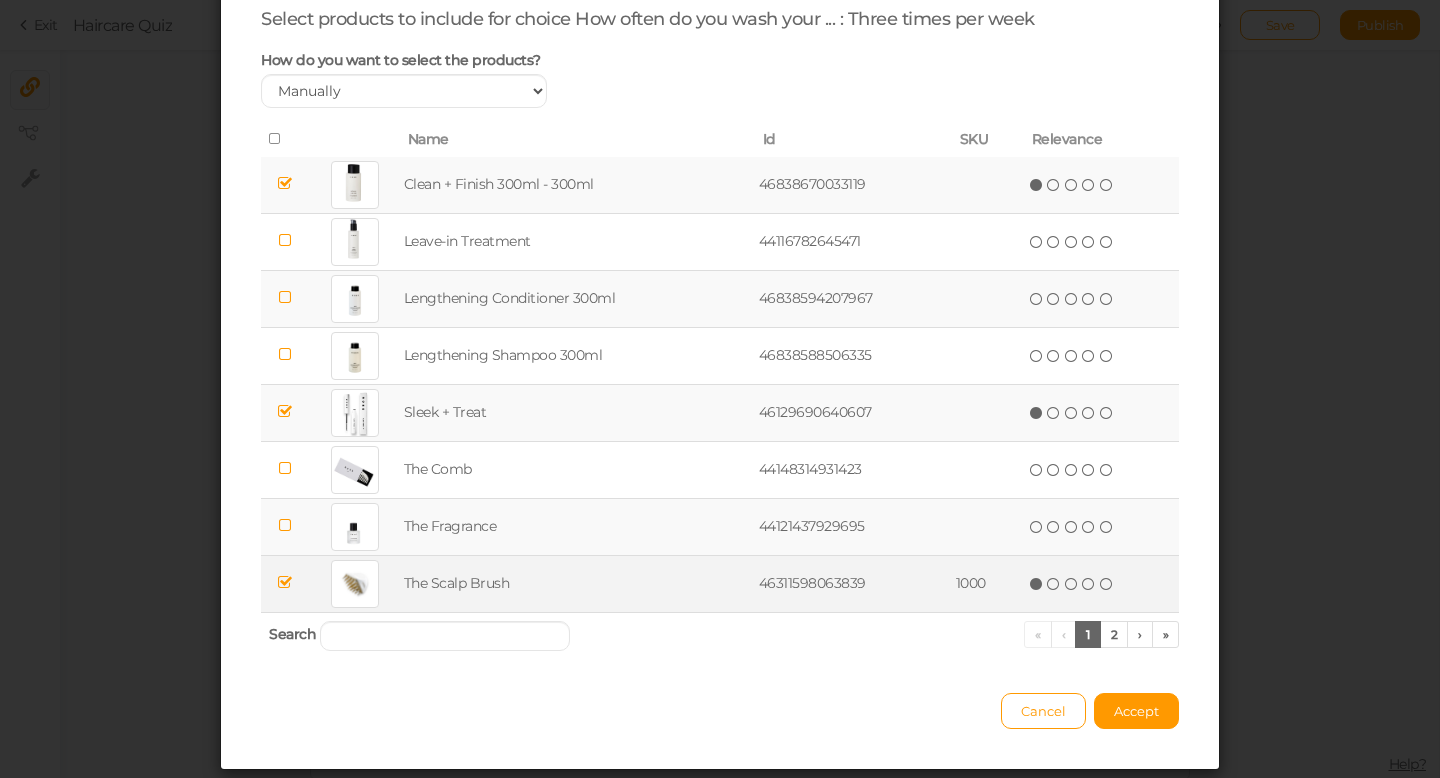 scroll, scrollTop: 94, scrollLeft: 0, axis: vertical 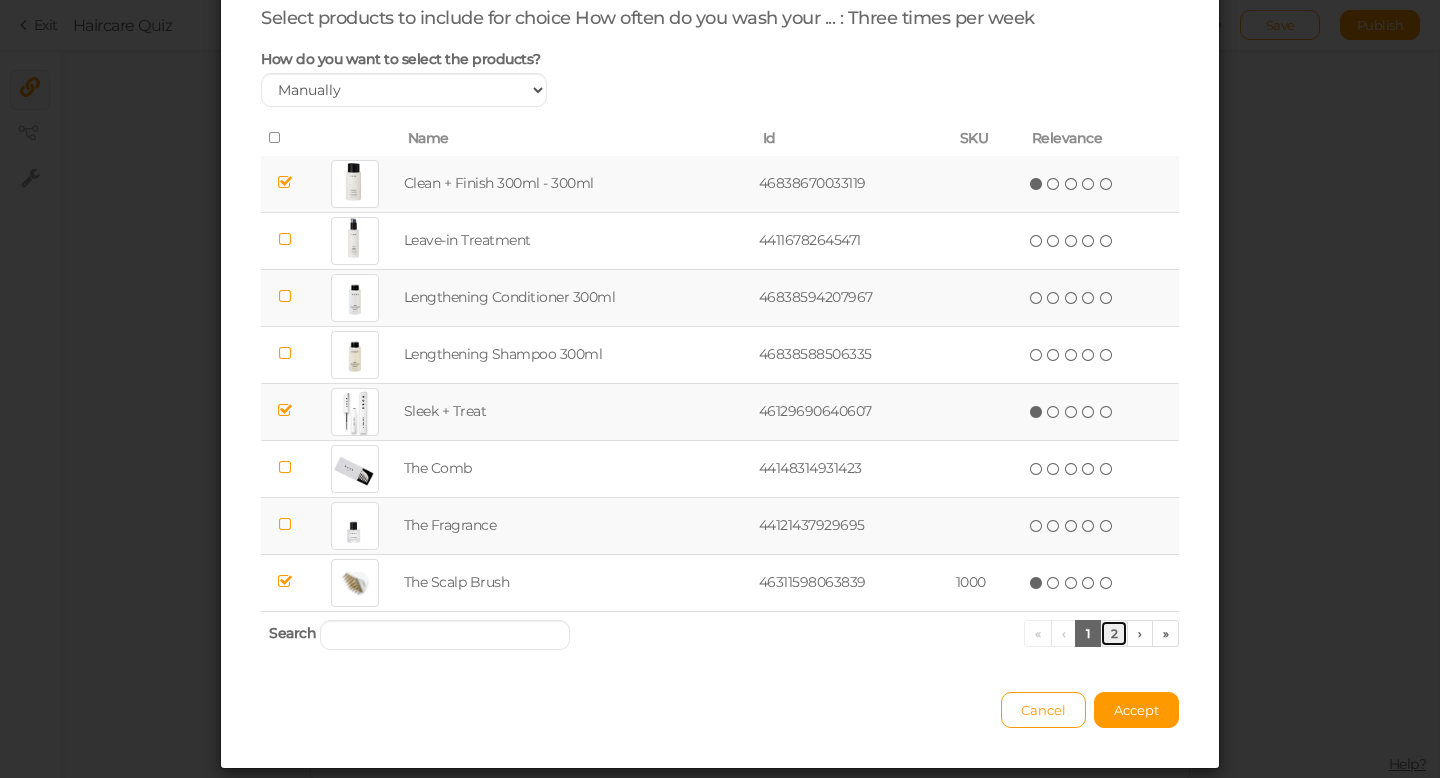 click on "2" at bounding box center [1114, 633] 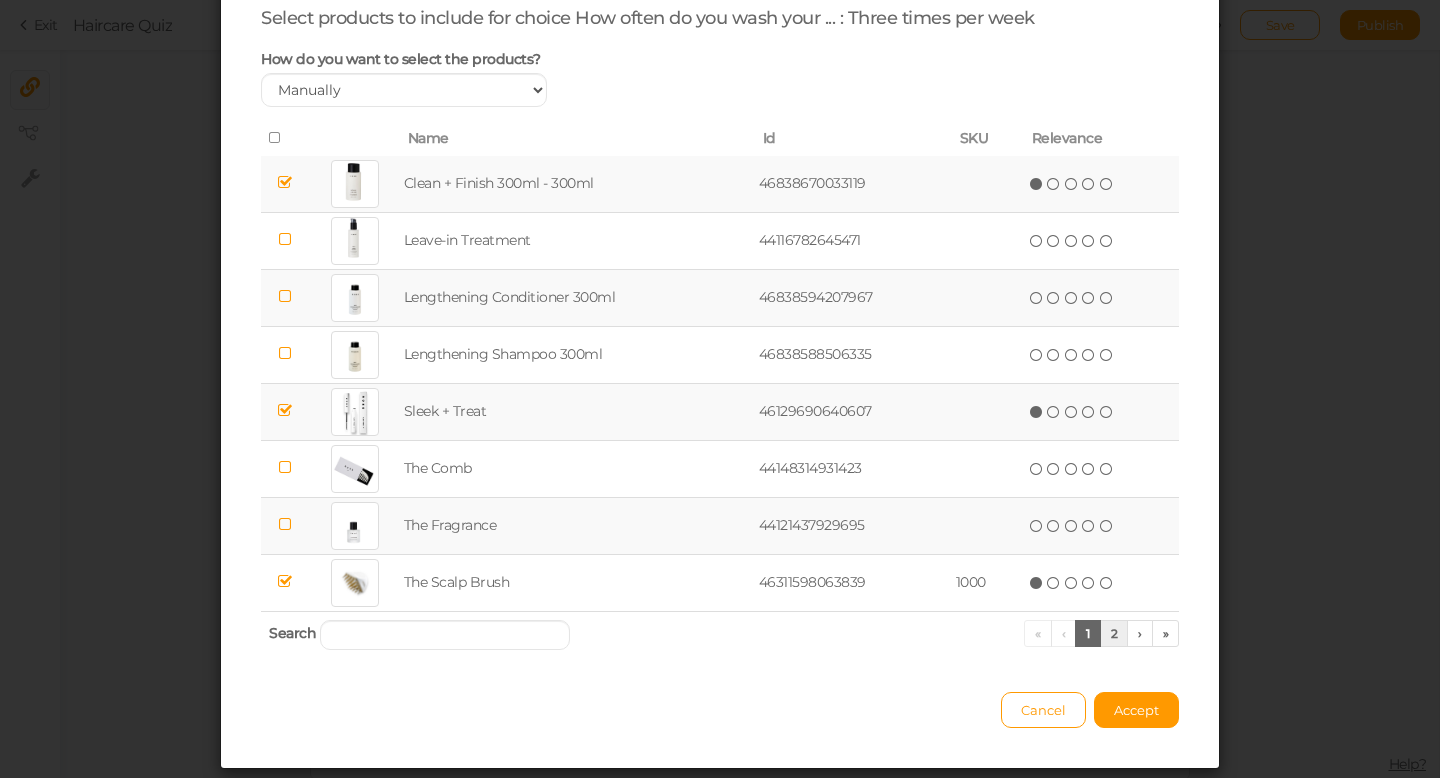 scroll, scrollTop: 0, scrollLeft: 0, axis: both 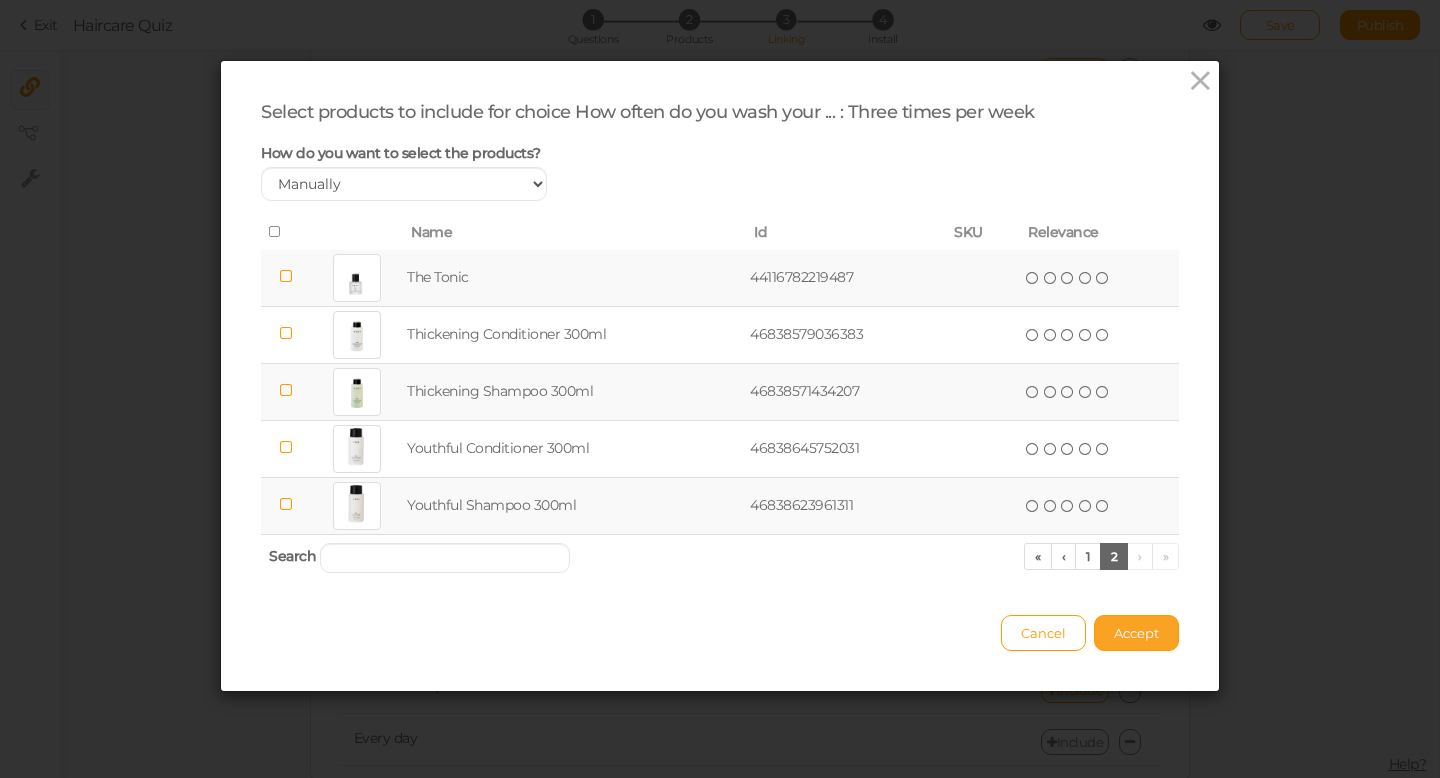 click on "Accept" at bounding box center (1136, 633) 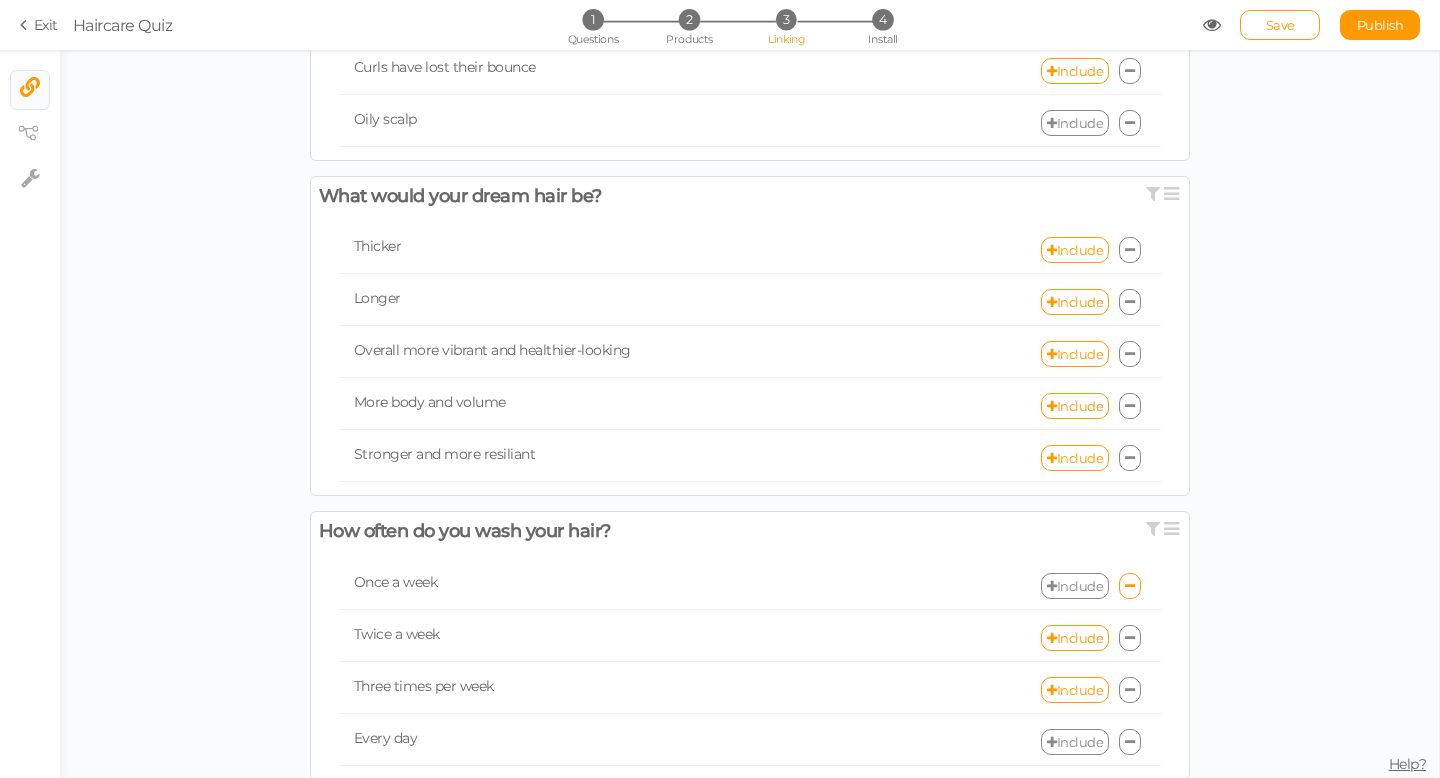 scroll, scrollTop: 1027, scrollLeft: 0, axis: vertical 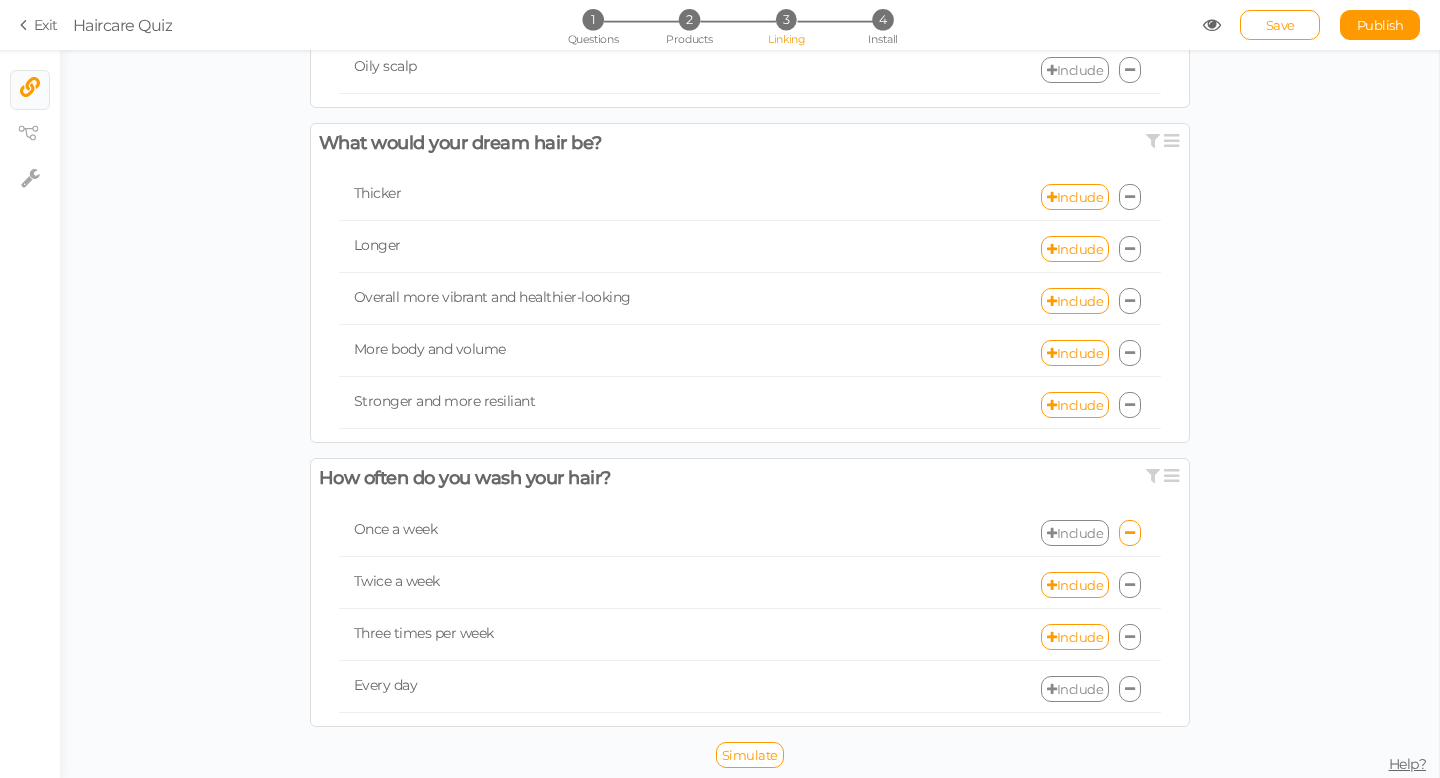 click on "Include" at bounding box center (1075, 689) 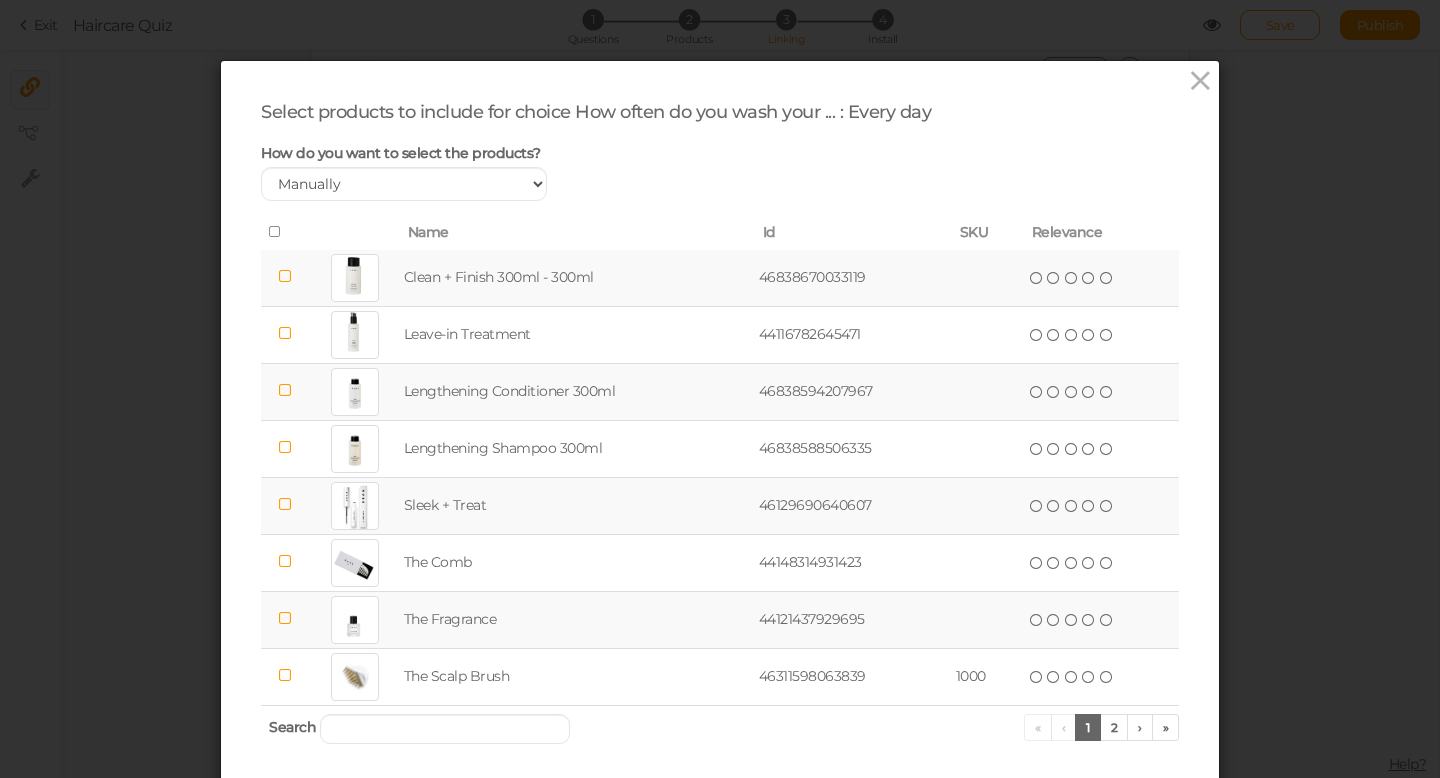 click at bounding box center [285, 276] 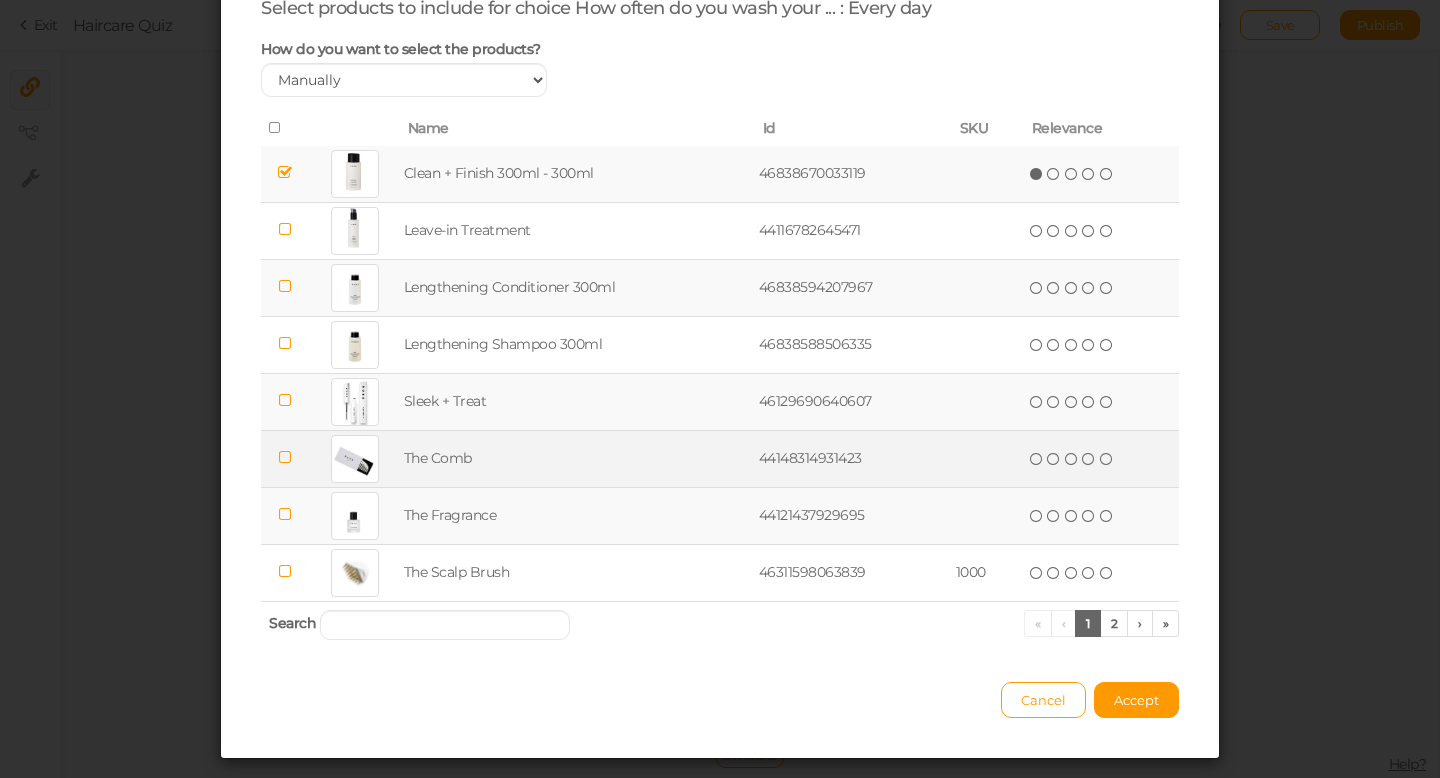 scroll, scrollTop: 108, scrollLeft: 0, axis: vertical 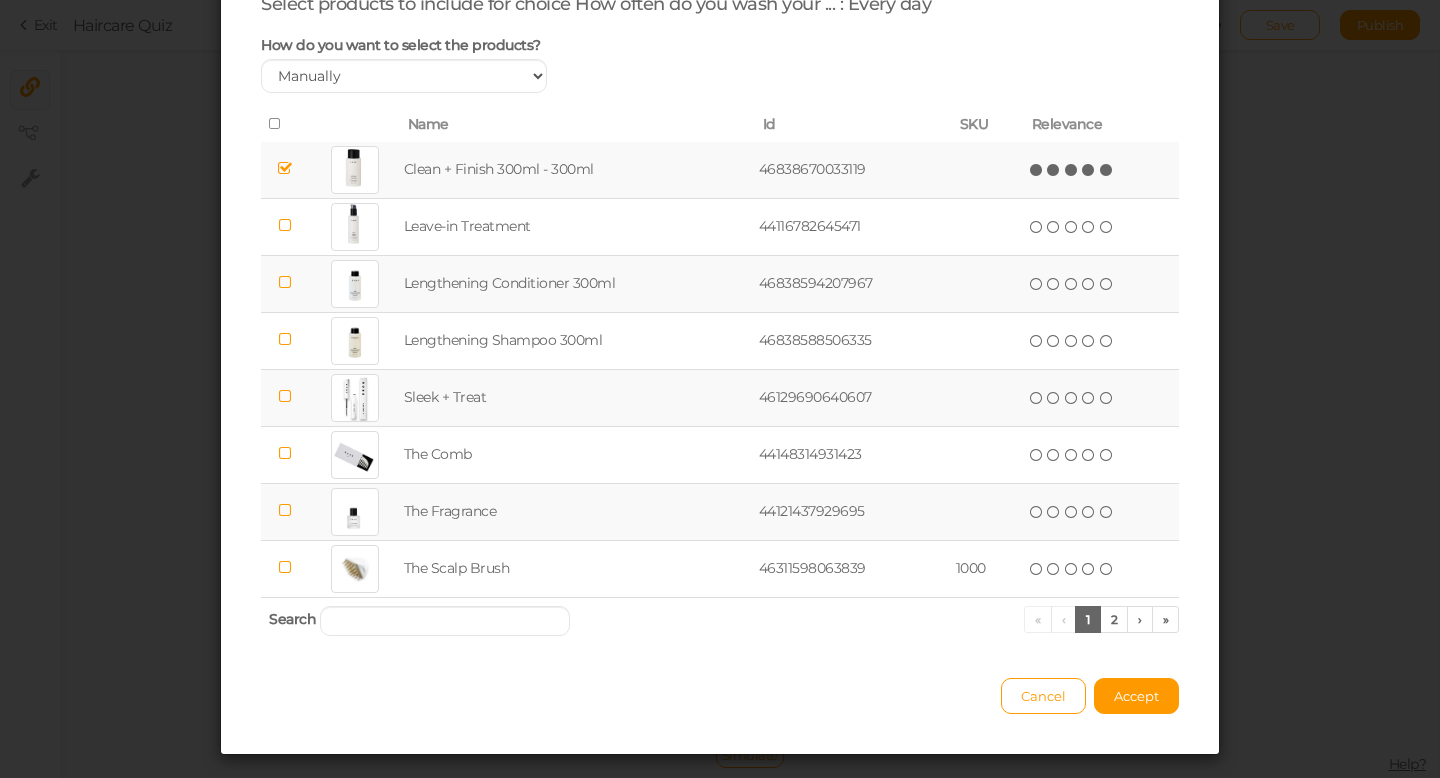 click at bounding box center [1107, 170] 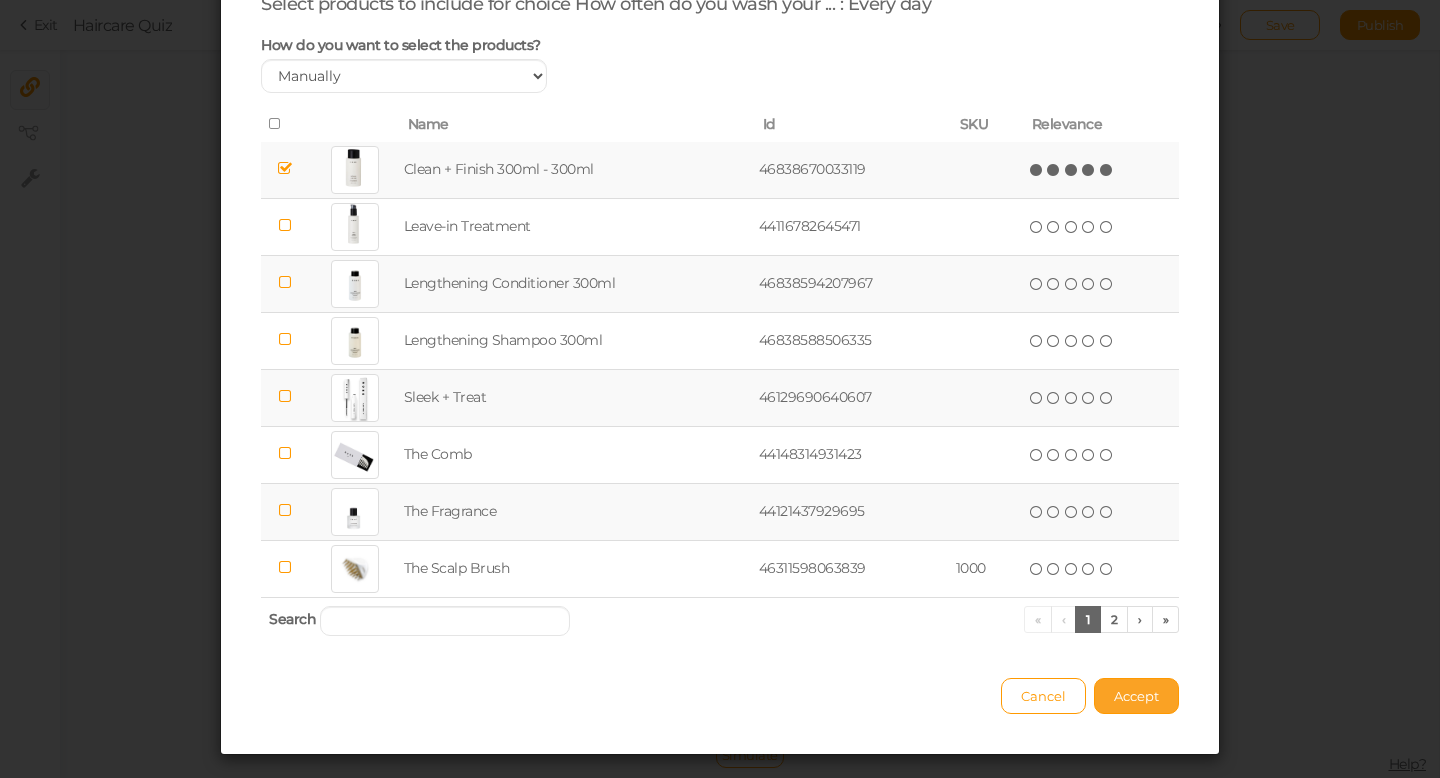 click on "Accept" at bounding box center [1136, 696] 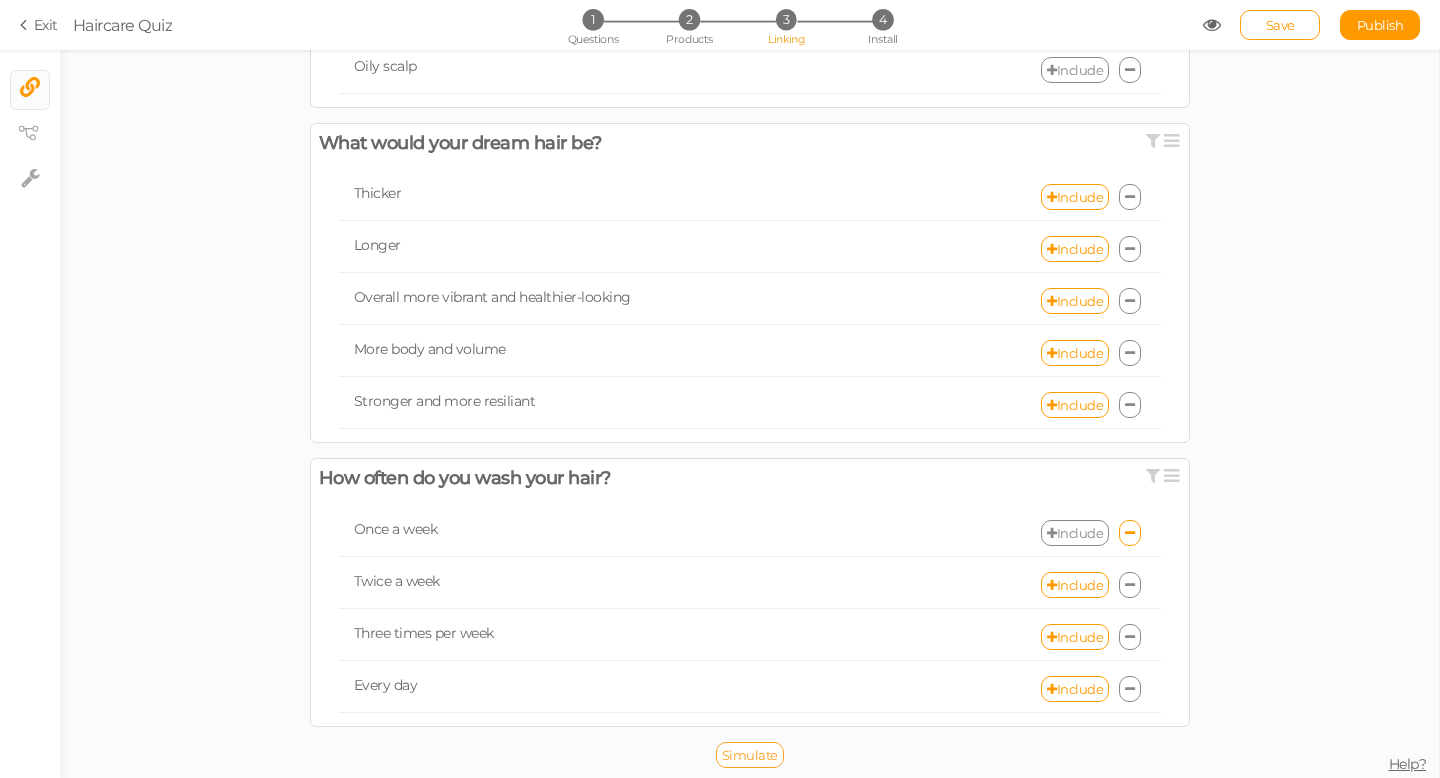 click on "Simulate" at bounding box center (750, 755) 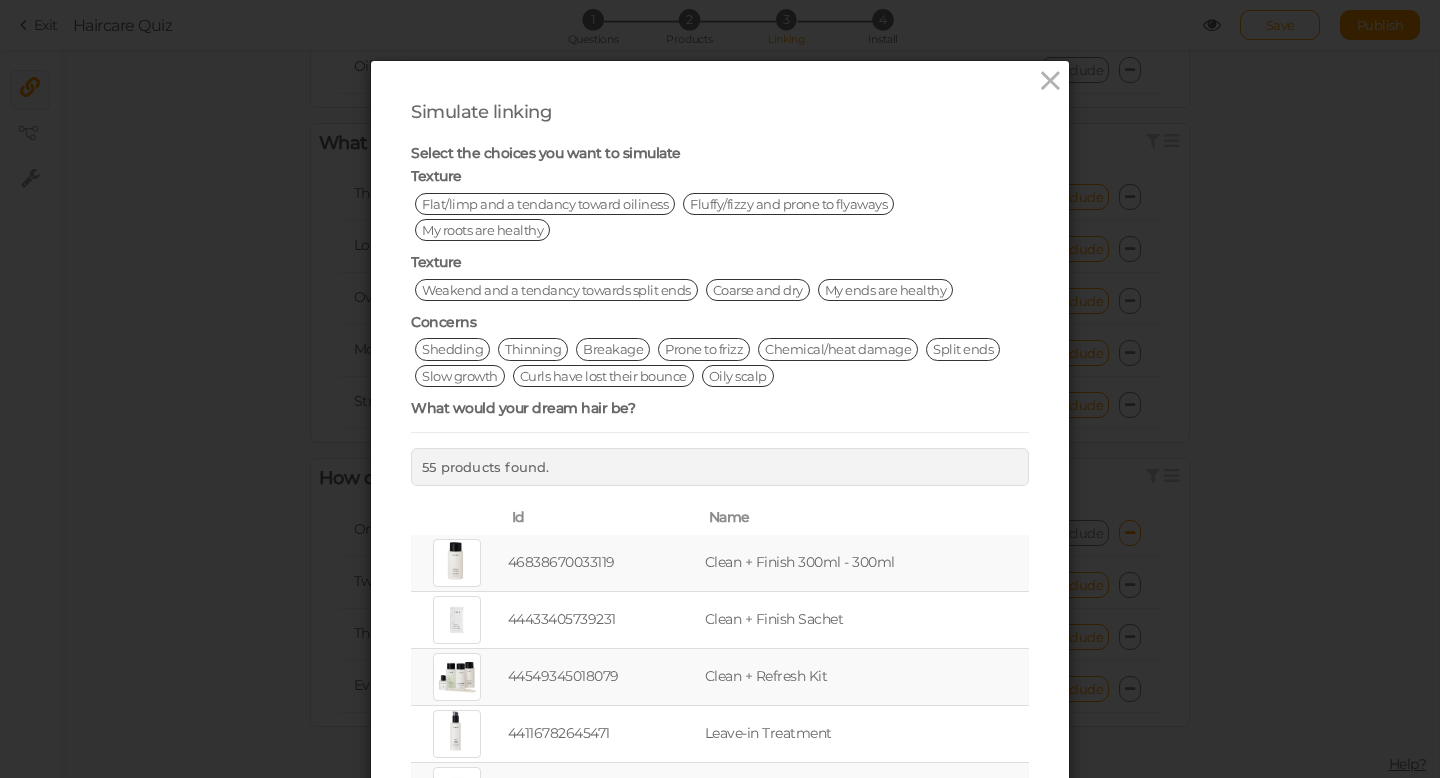 click on "Flat/limp and a tendancy toward oiliness" at bounding box center (545, 204) 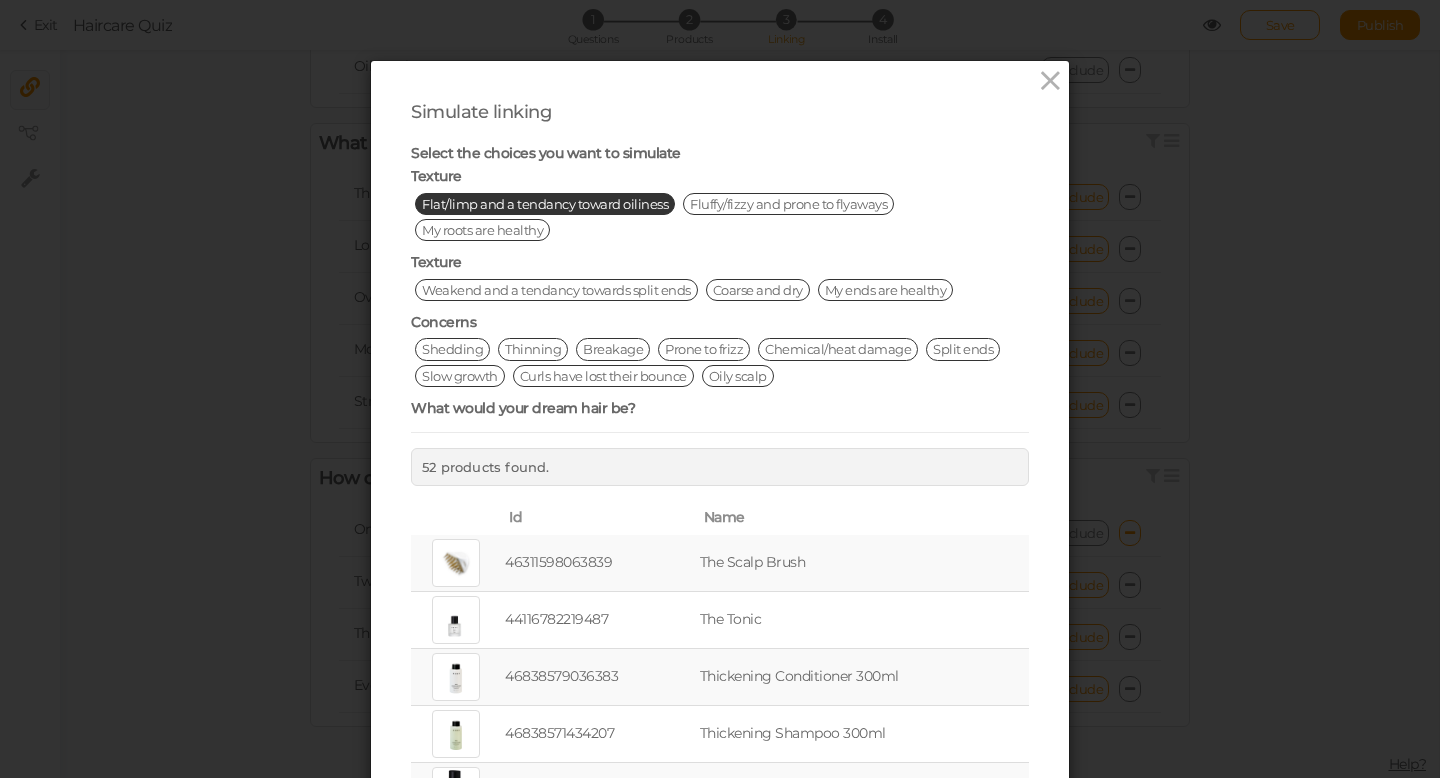 click on "Weakend and a tendancy towards split ends" at bounding box center (556, 290) 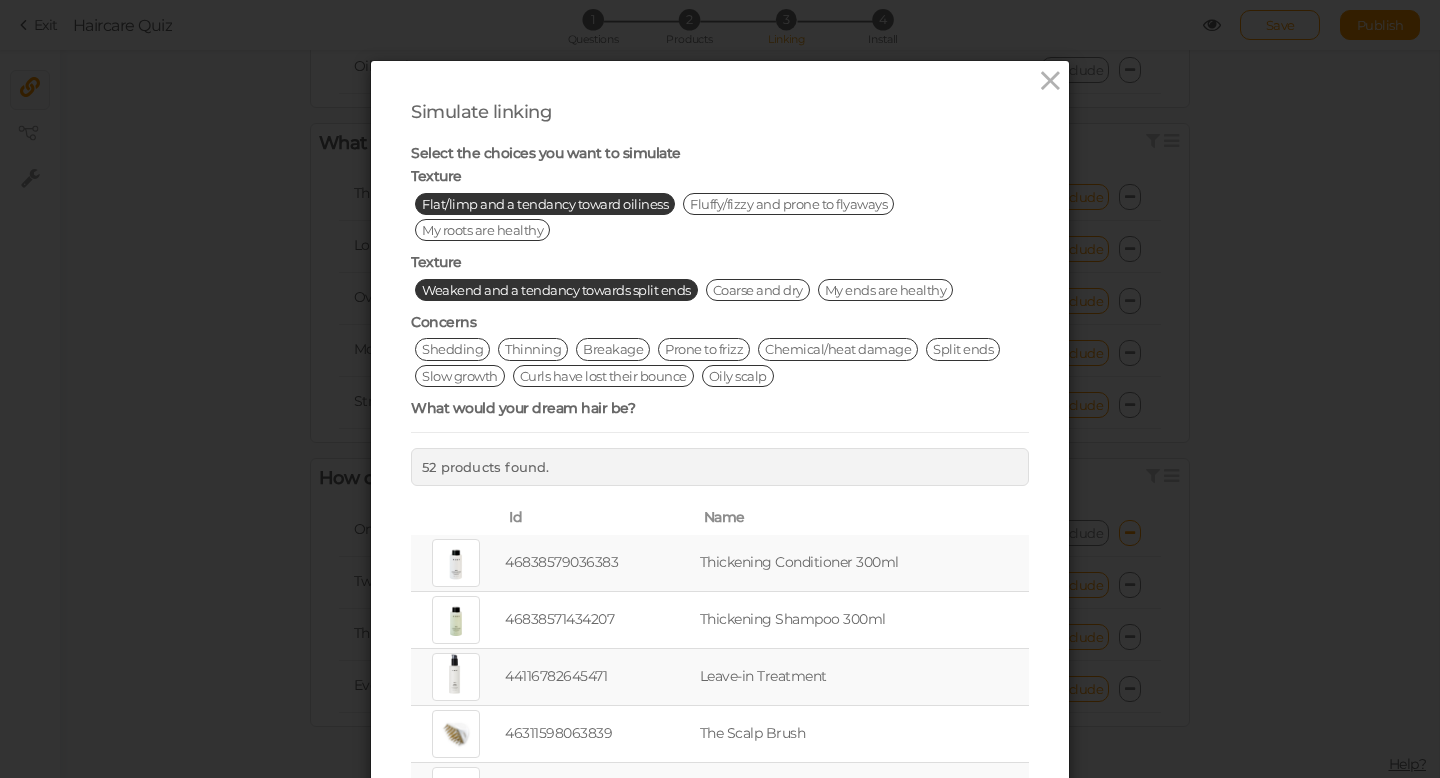 click on "Thinning" at bounding box center [533, 349] 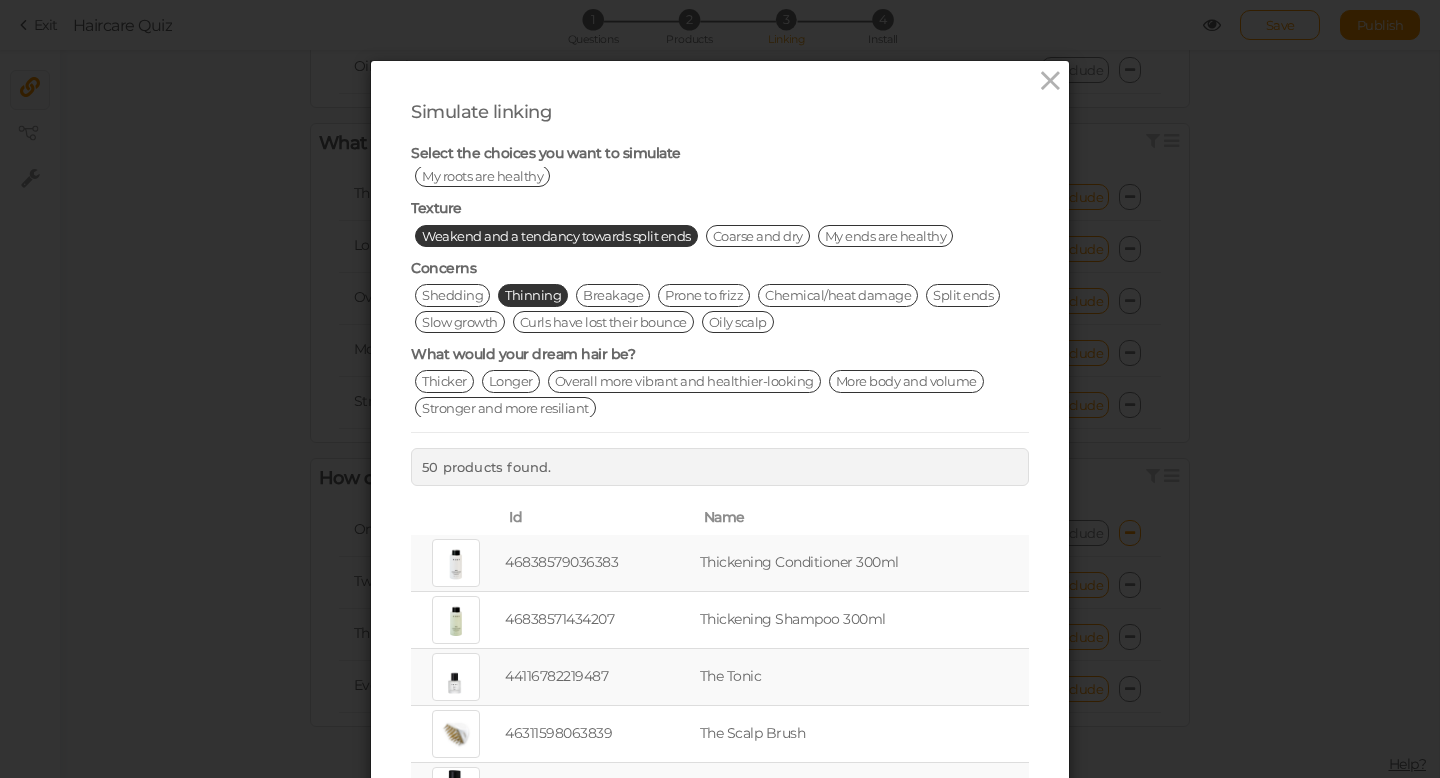 scroll, scrollTop: 74, scrollLeft: 0, axis: vertical 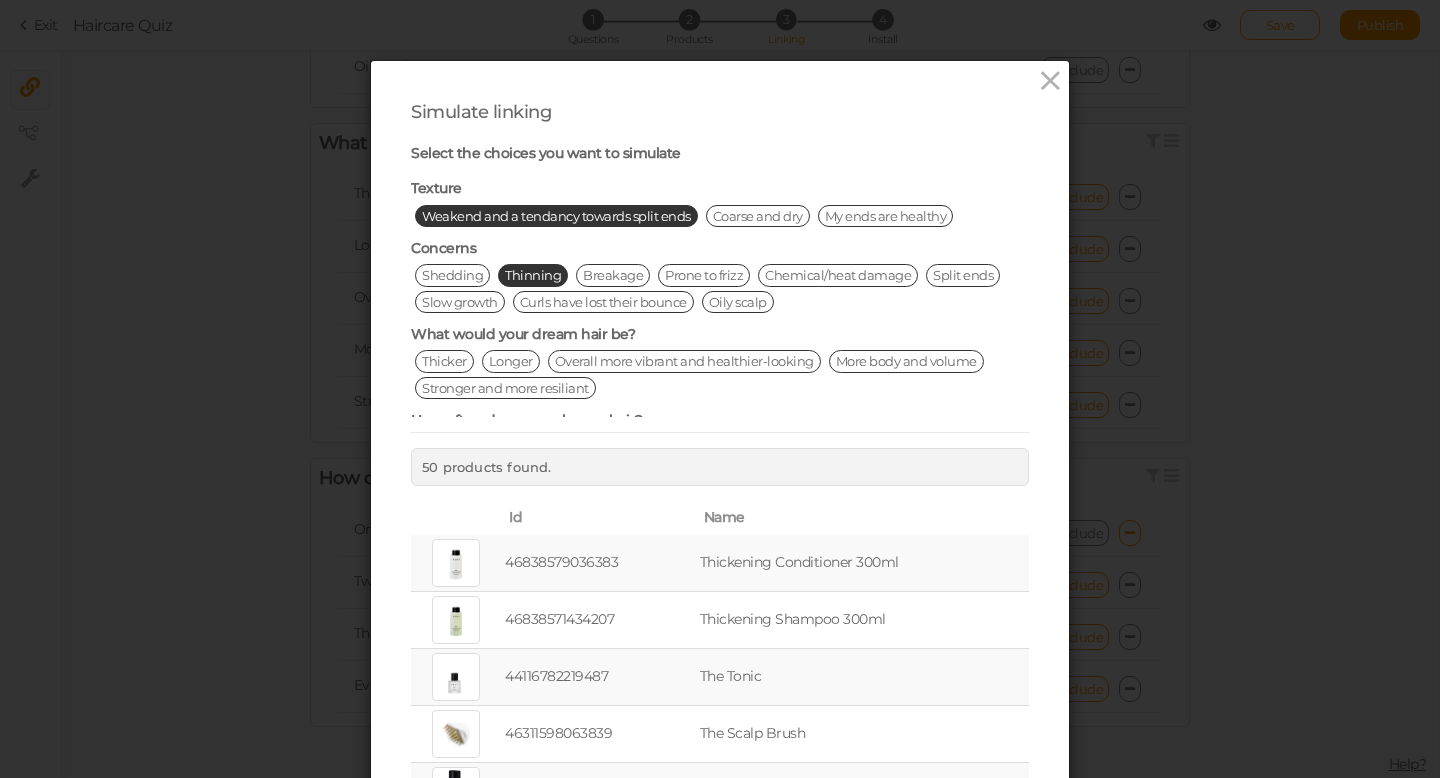 click on "Thicker" at bounding box center (444, 361) 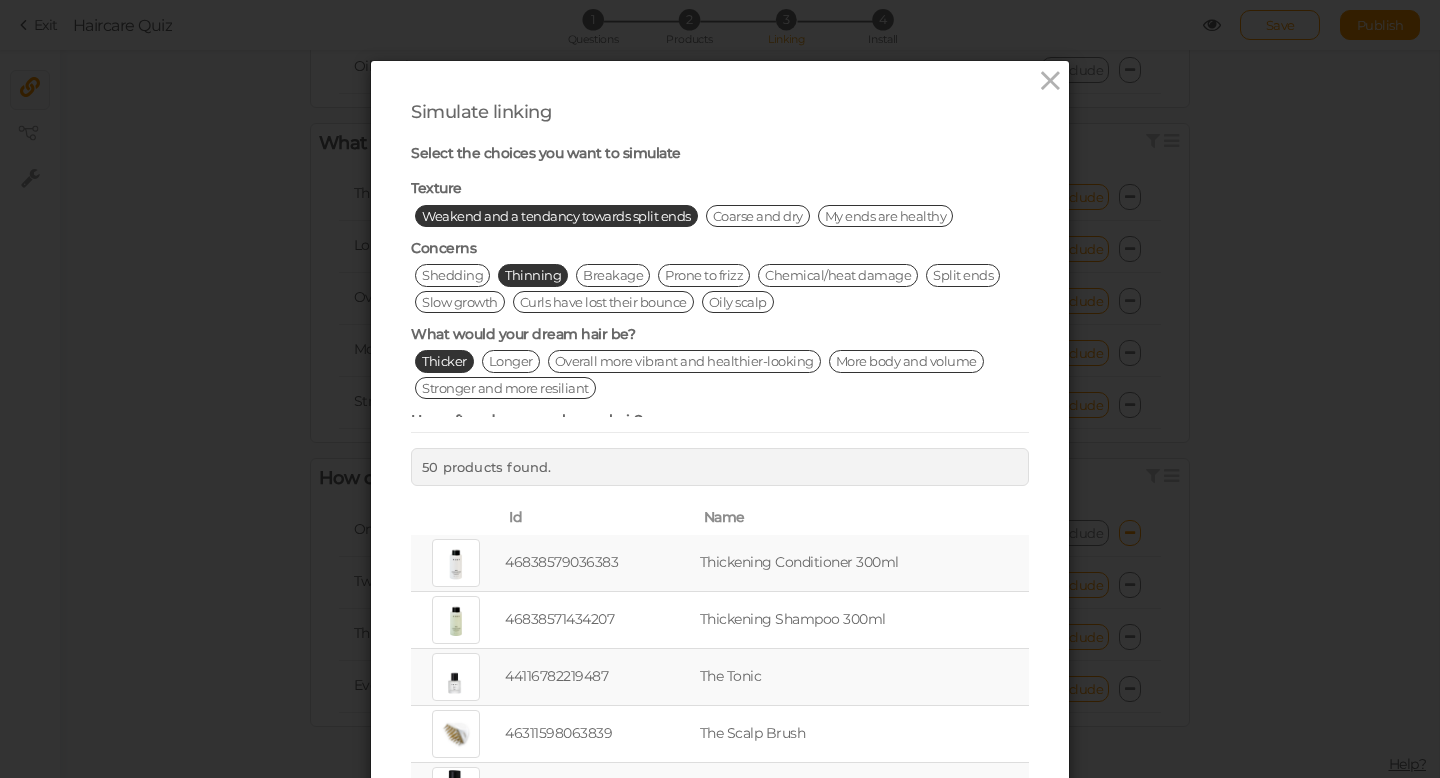 scroll, scrollTop: 127, scrollLeft: 0, axis: vertical 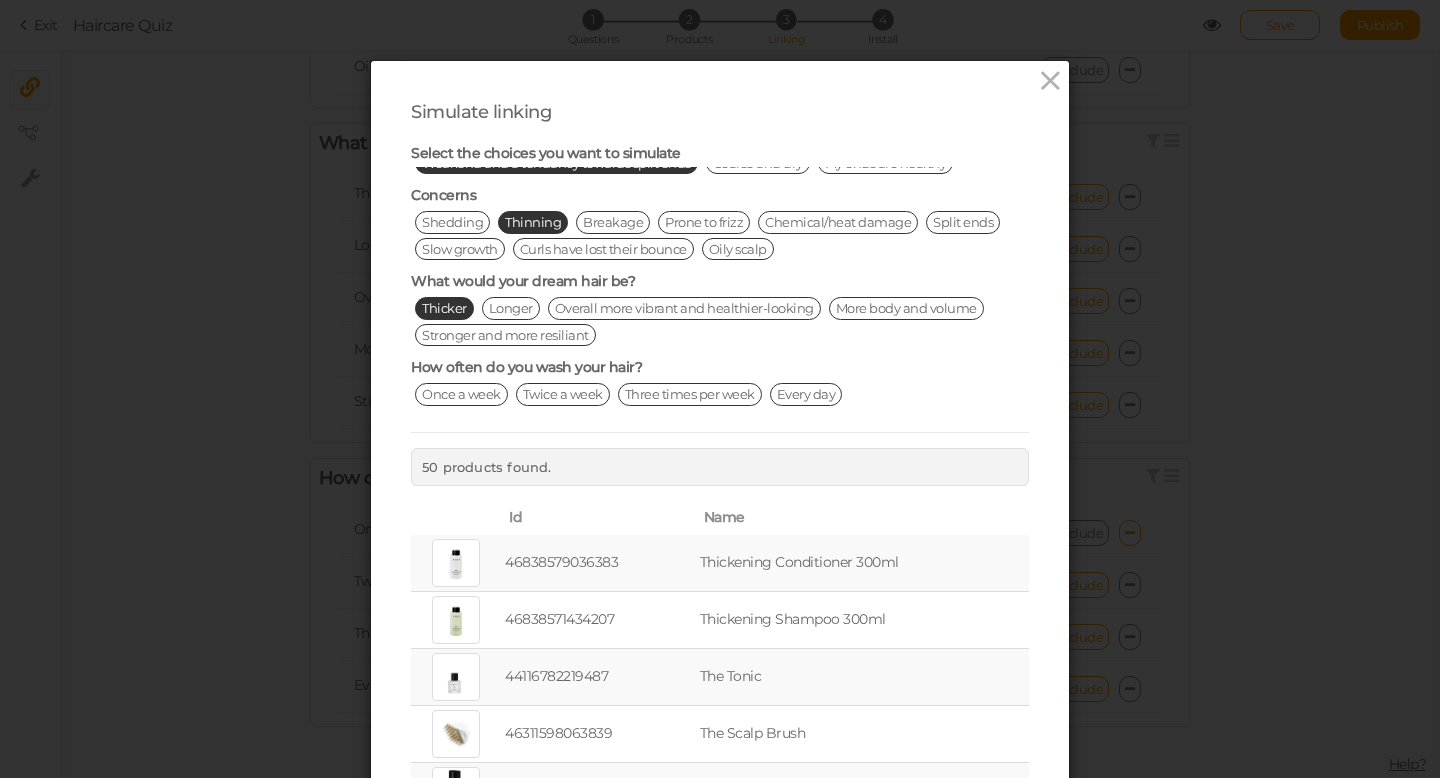click on "Twice a week" at bounding box center (563, 394) 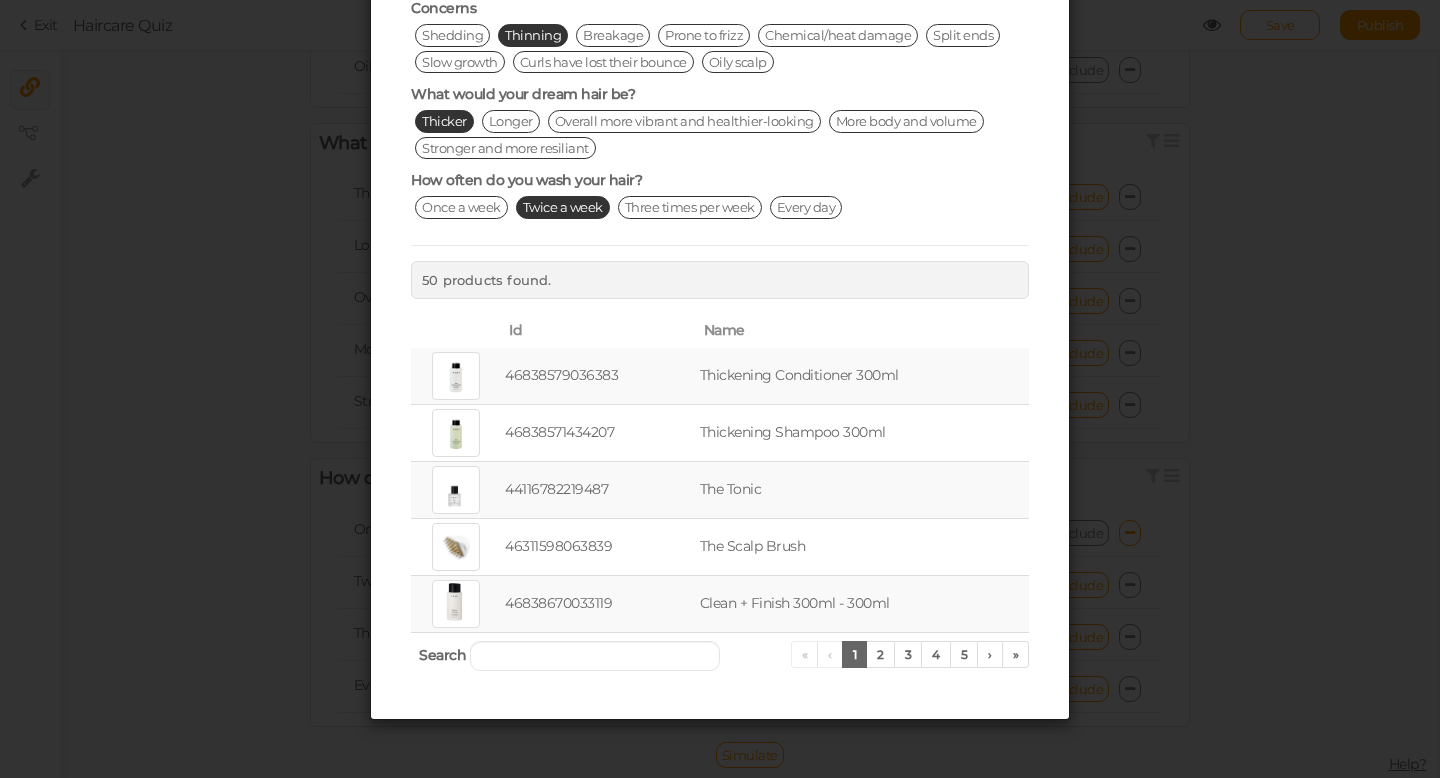 scroll, scrollTop: 189, scrollLeft: 0, axis: vertical 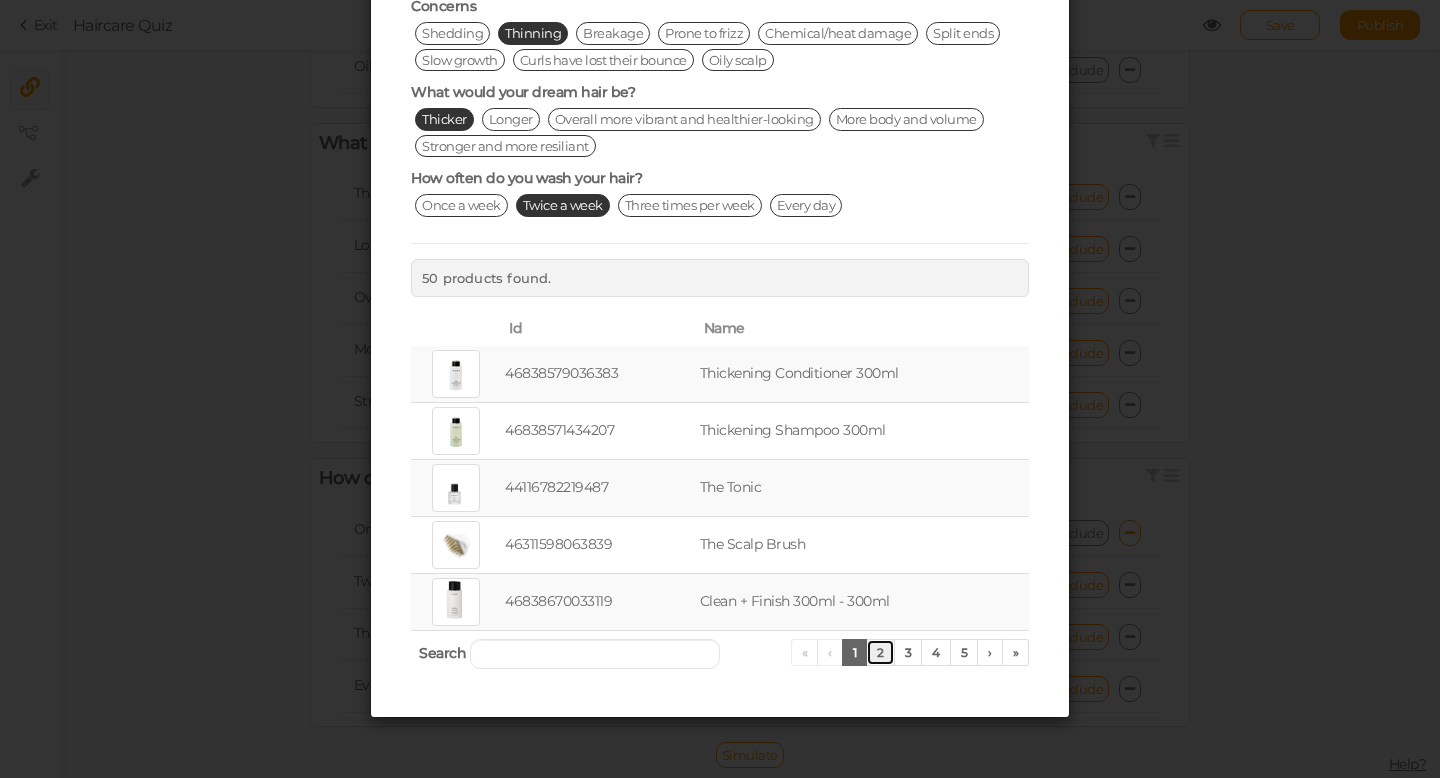 click on "2" at bounding box center [880, 652] 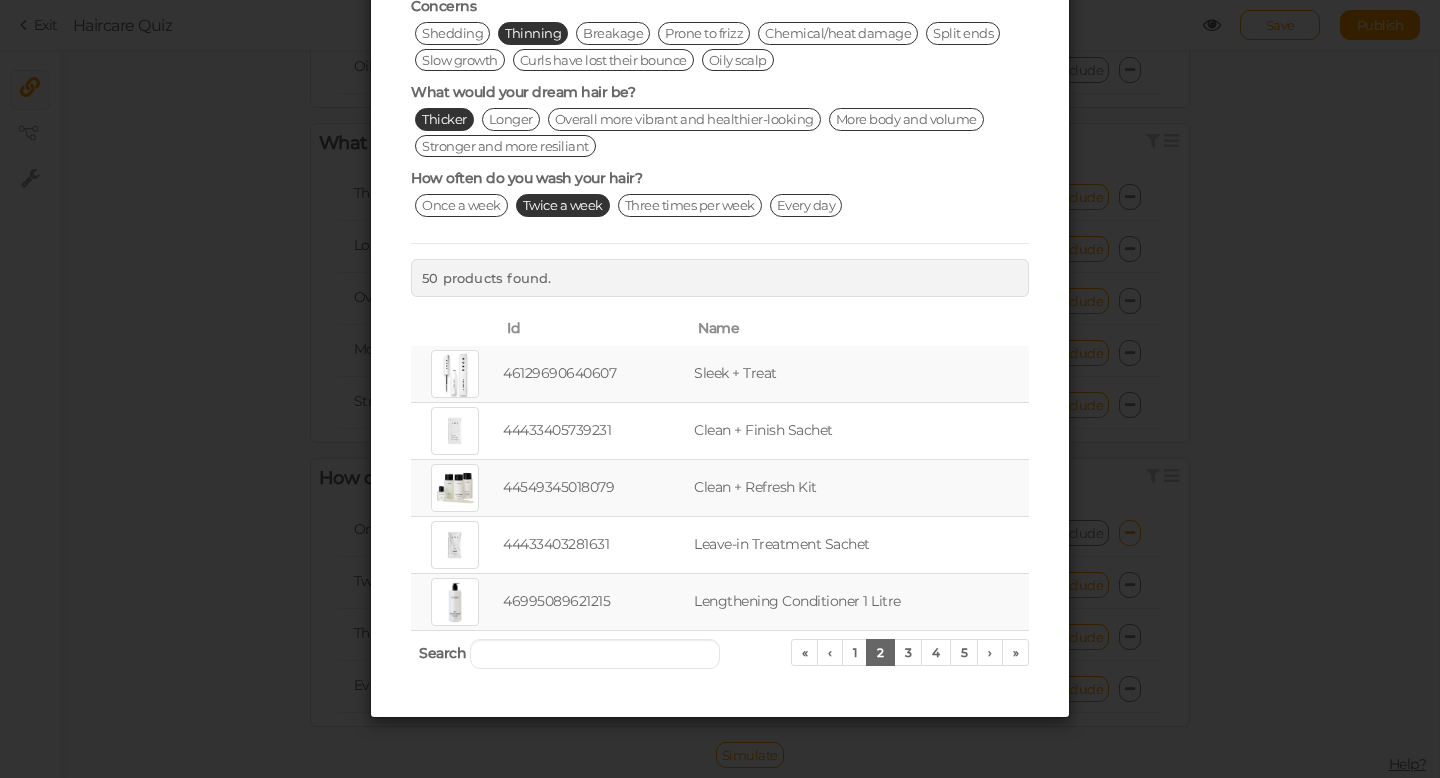 scroll, scrollTop: 0, scrollLeft: 0, axis: both 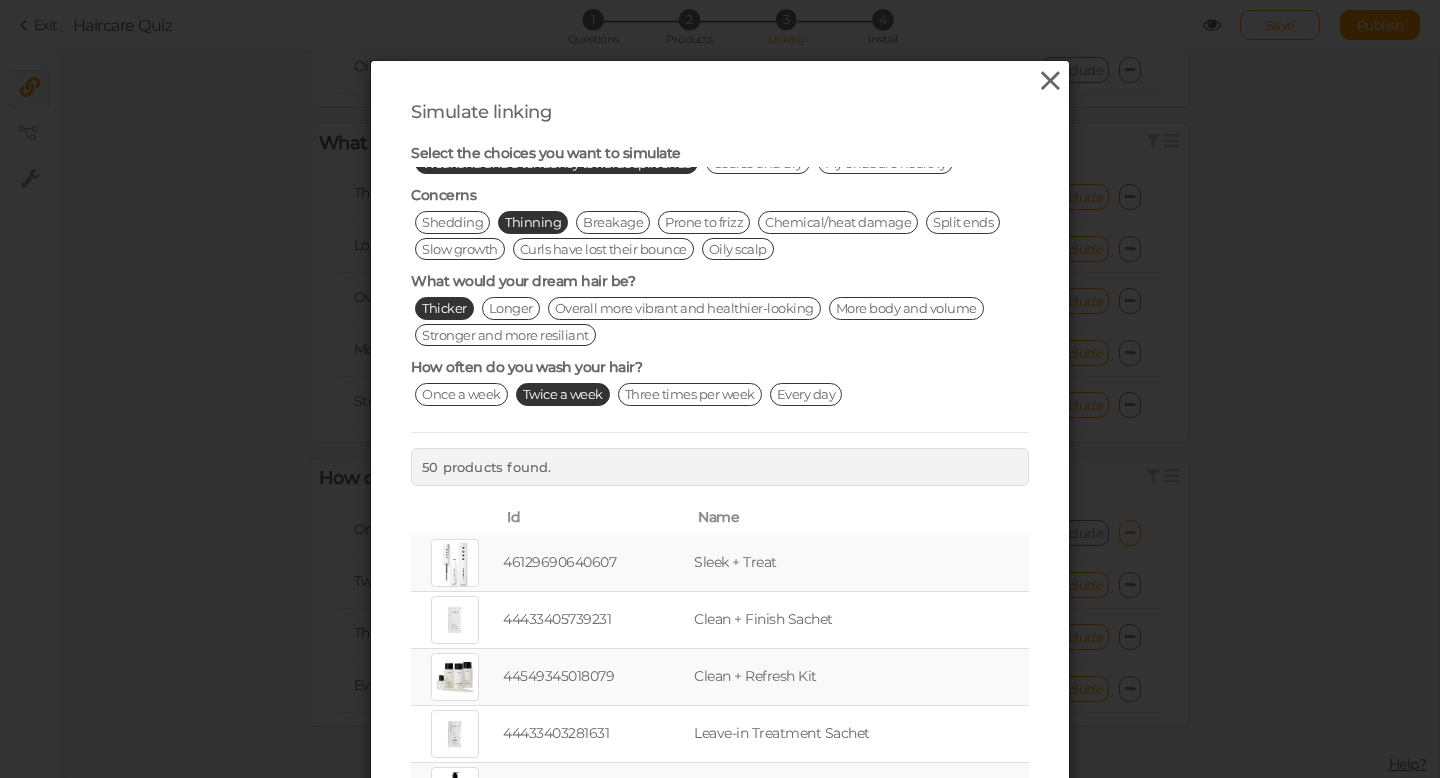 click at bounding box center [1050, 81] 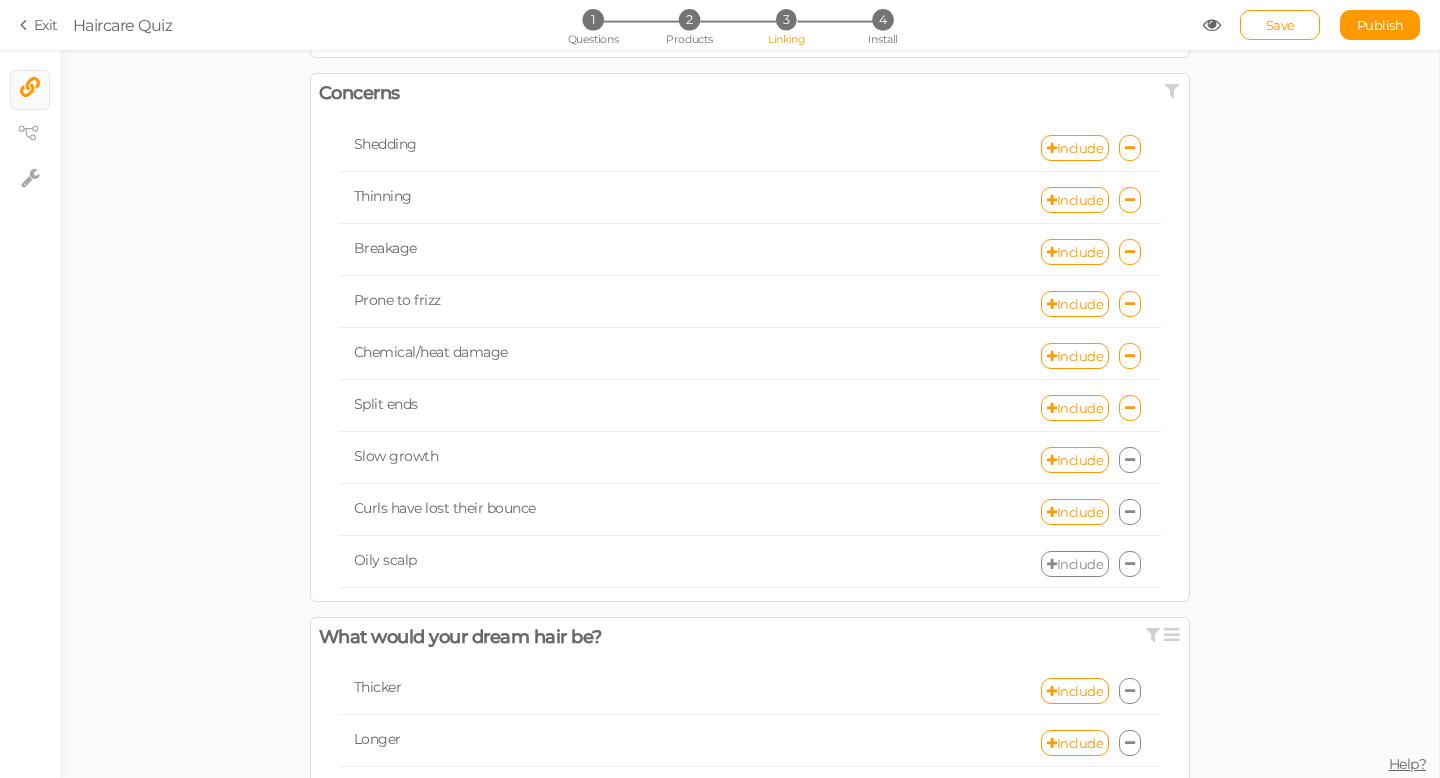 scroll, scrollTop: 455, scrollLeft: 0, axis: vertical 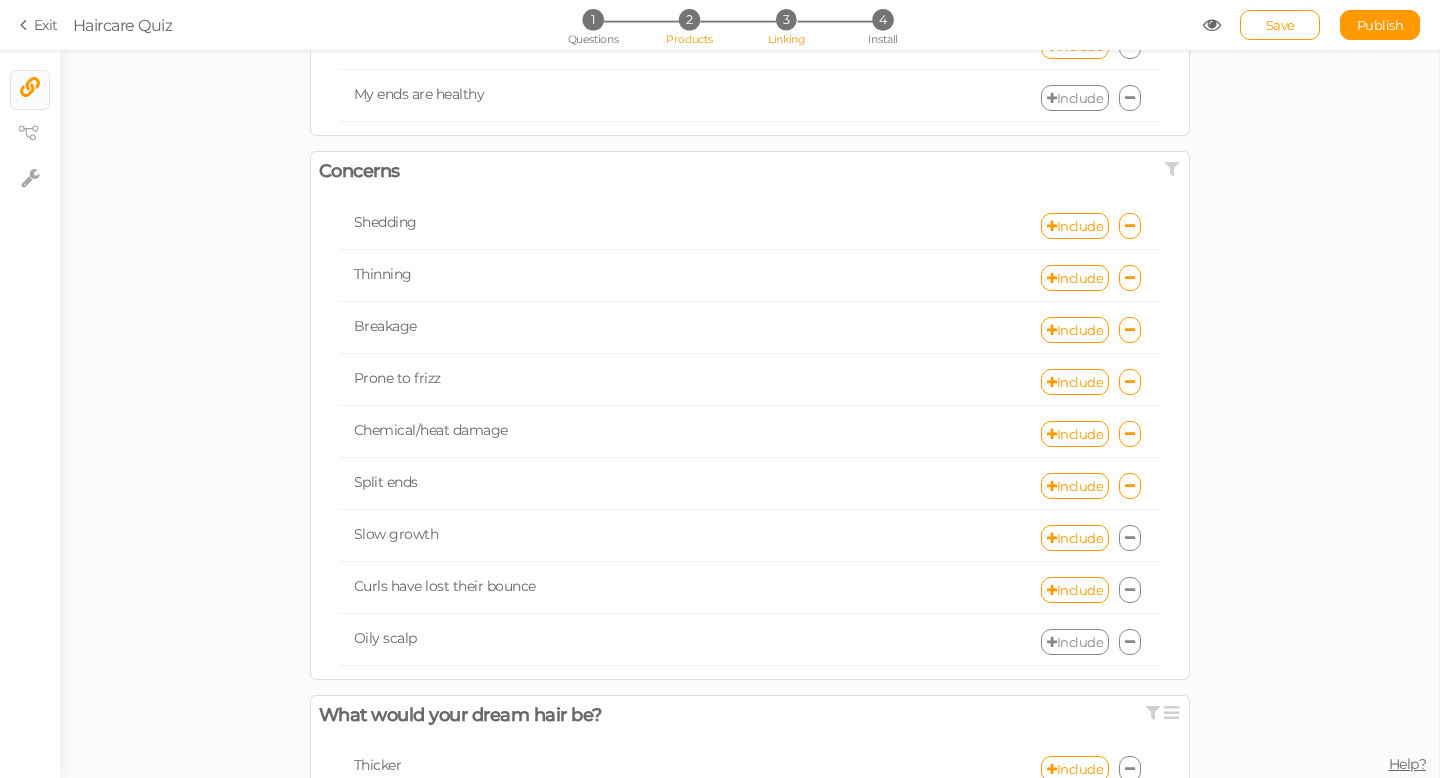 click on "2   Products" at bounding box center [689, 19] 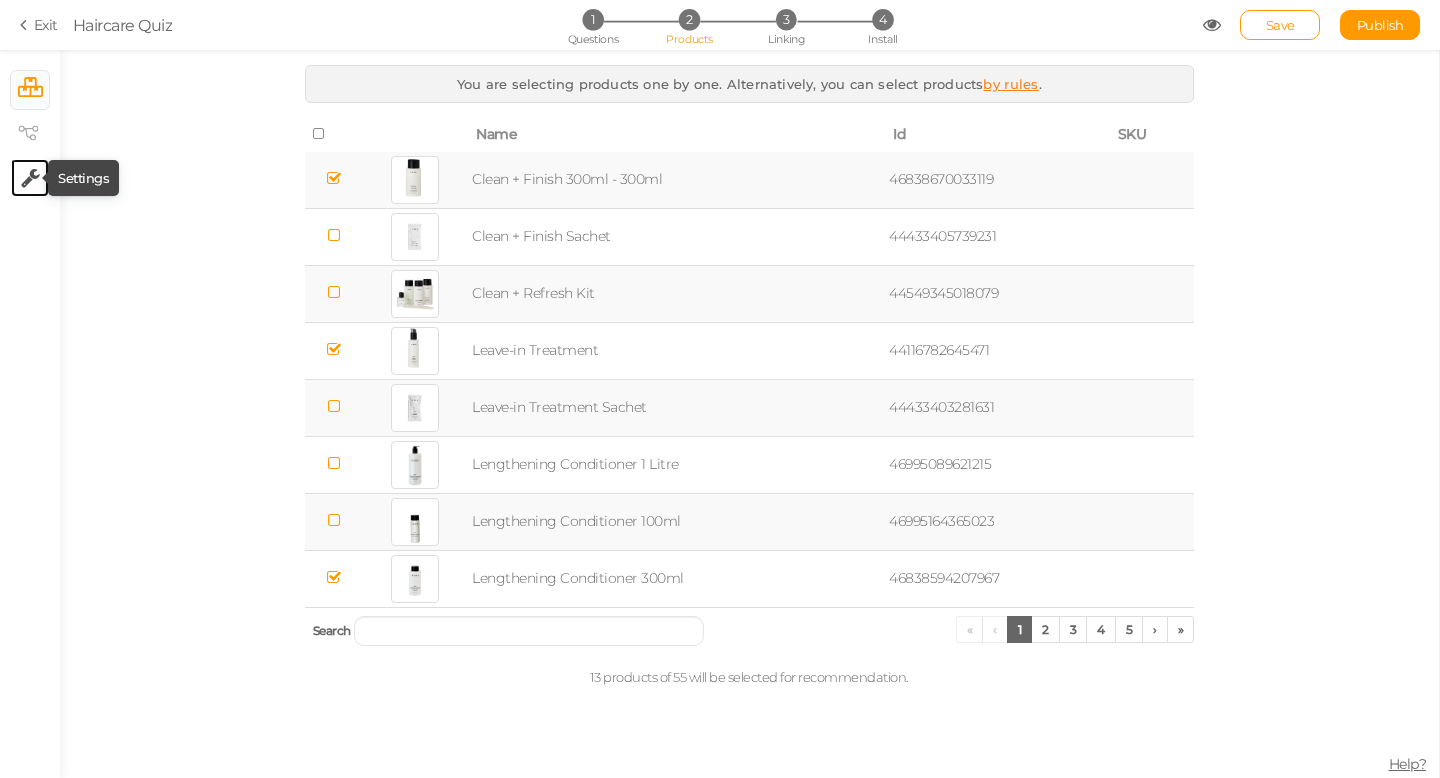 click at bounding box center (30, 178) 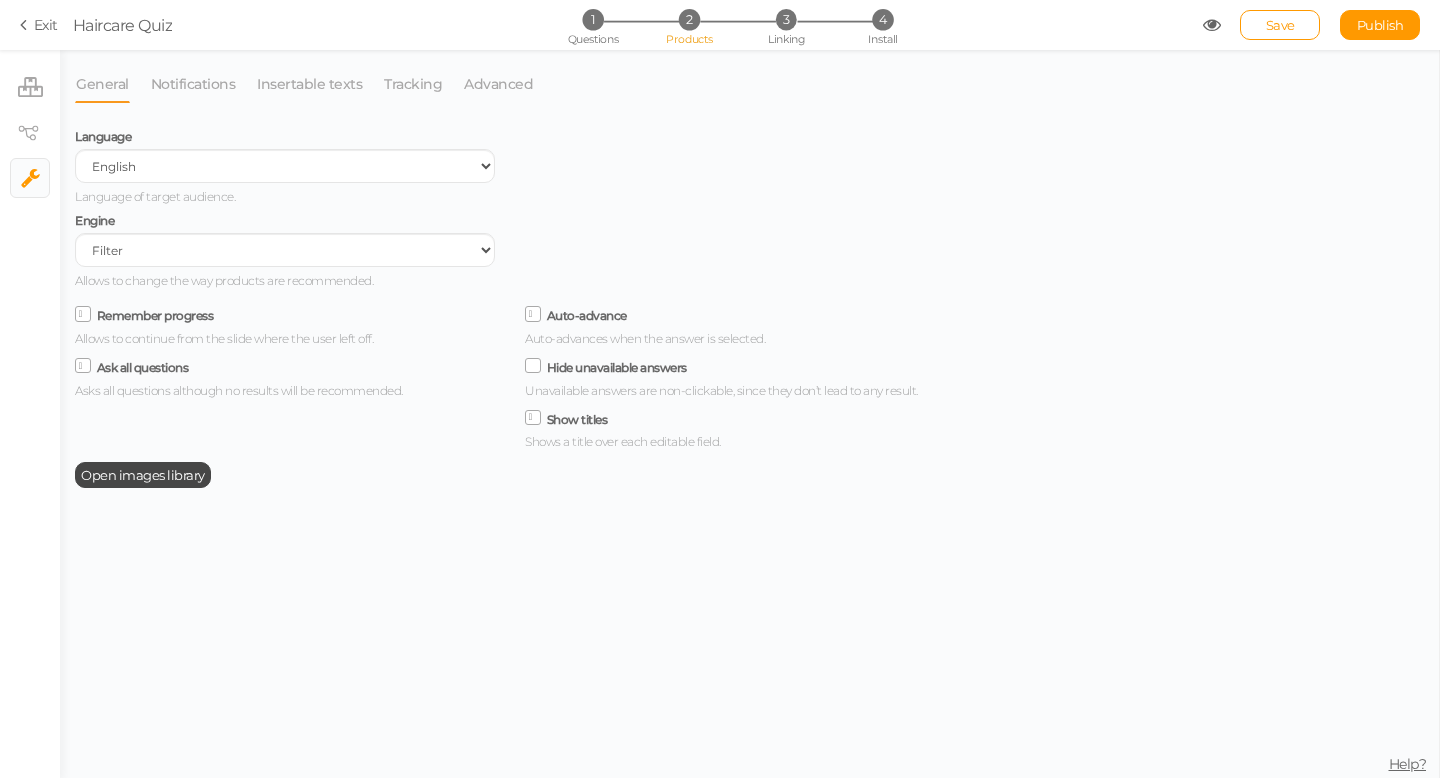 click on "2" at bounding box center (689, 19) 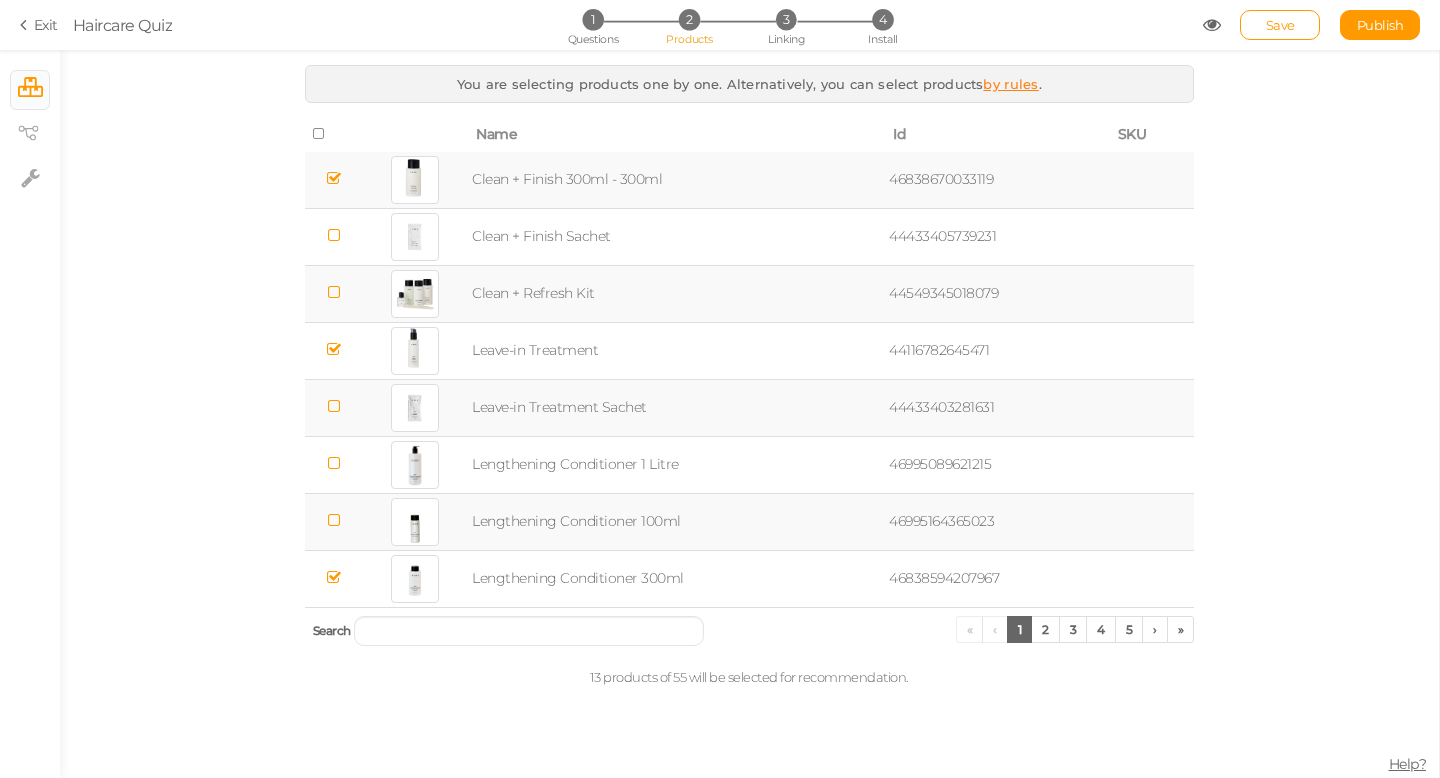 click on "by rules" at bounding box center (1010, 84) 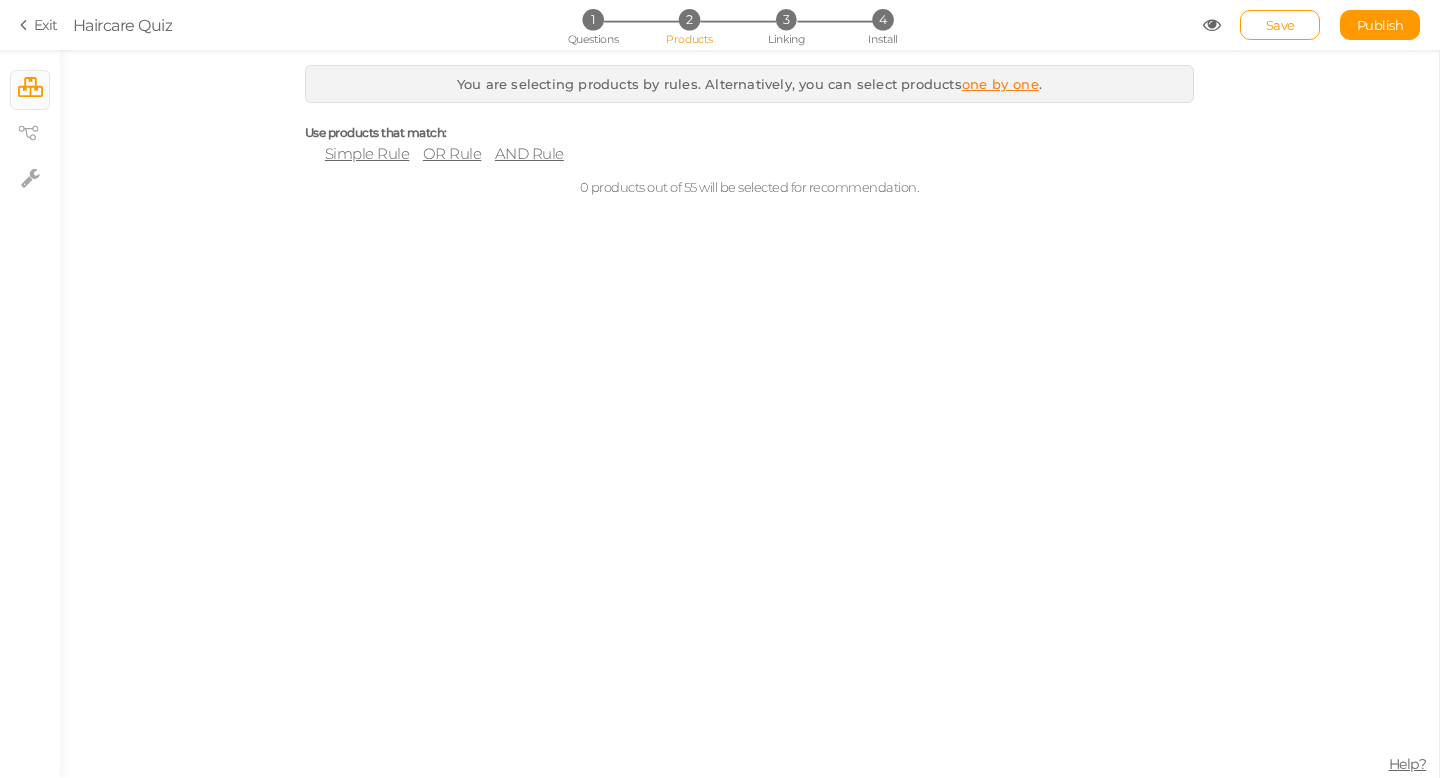 click on "Simple Rule" at bounding box center (367, 153) 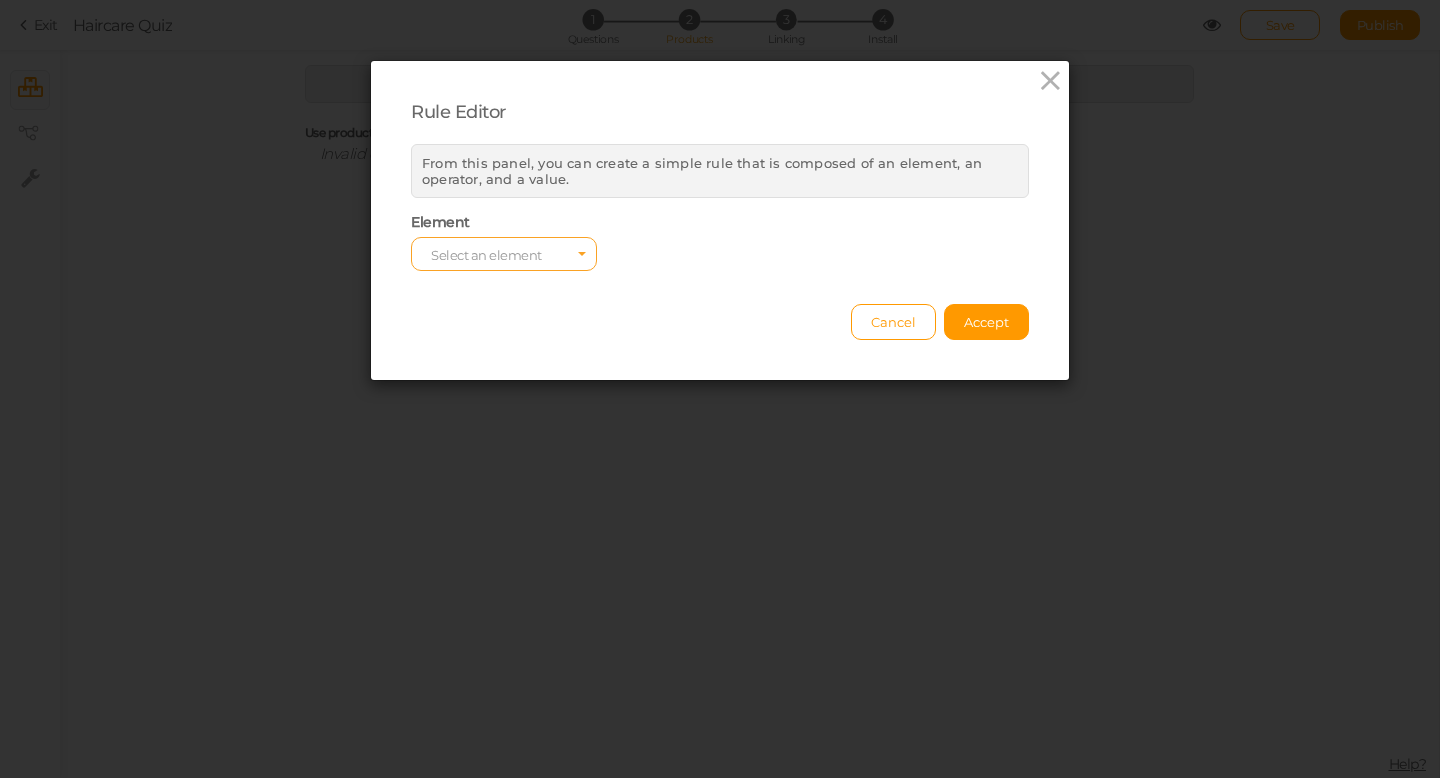 click on "Select an element" at bounding box center (486, 255) 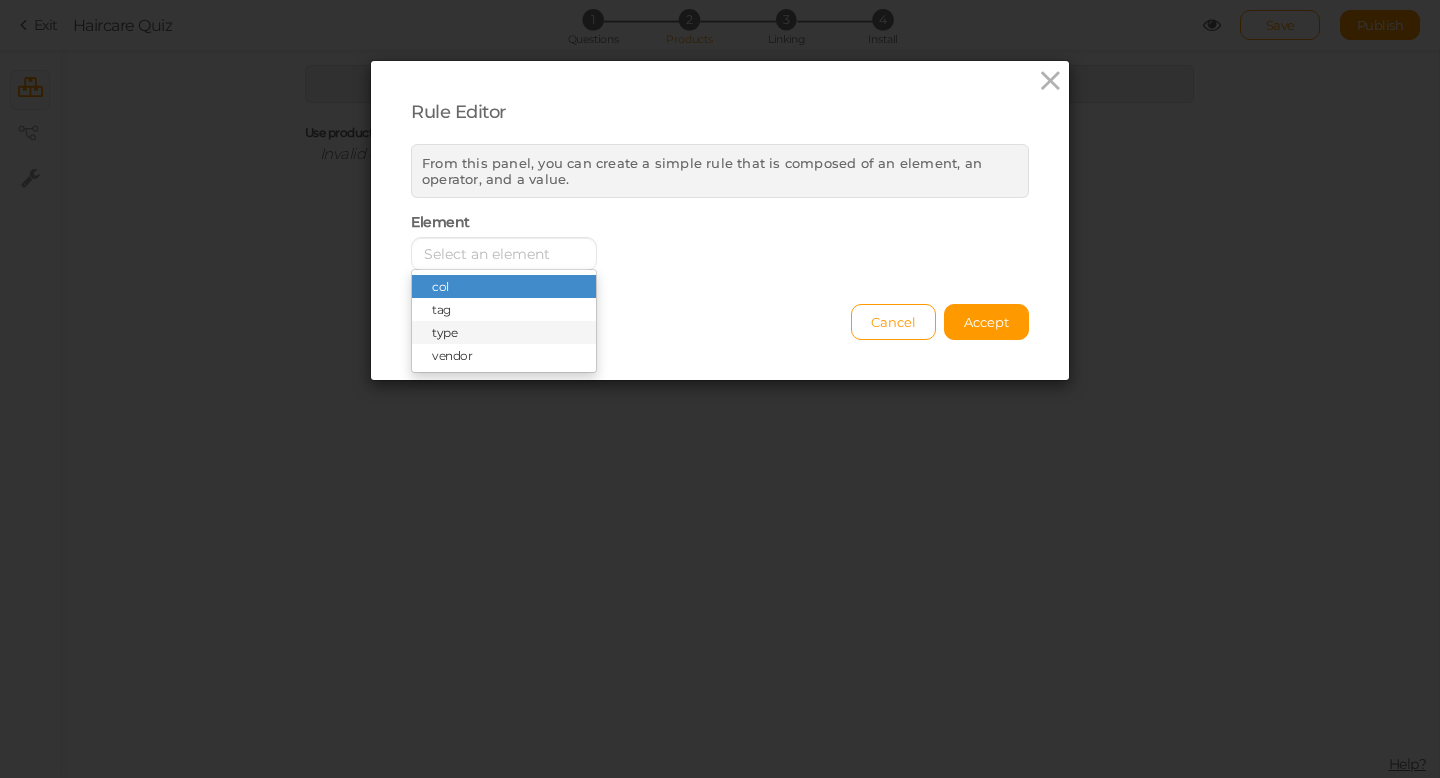click on "type" at bounding box center [444, 332] 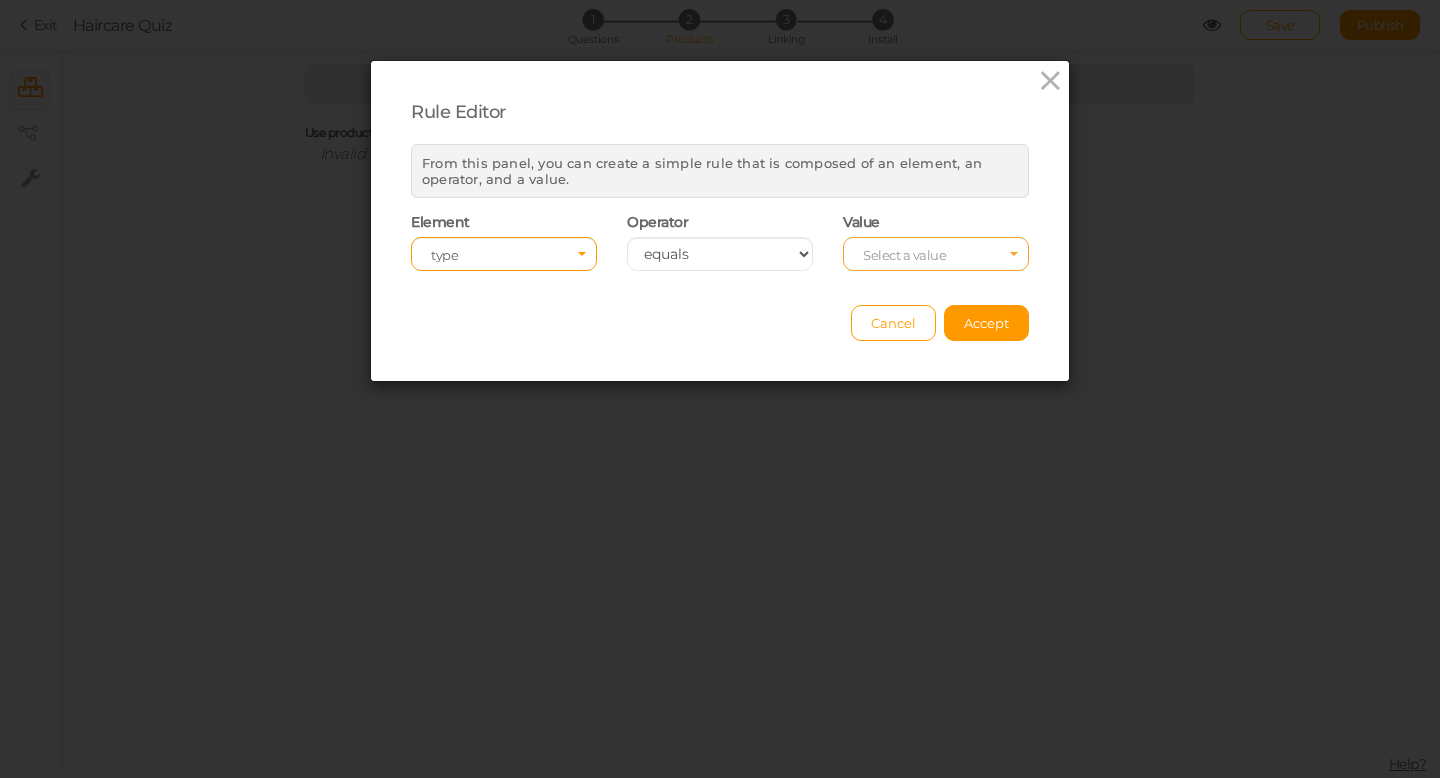 click on "Select a value" at bounding box center [904, 255] 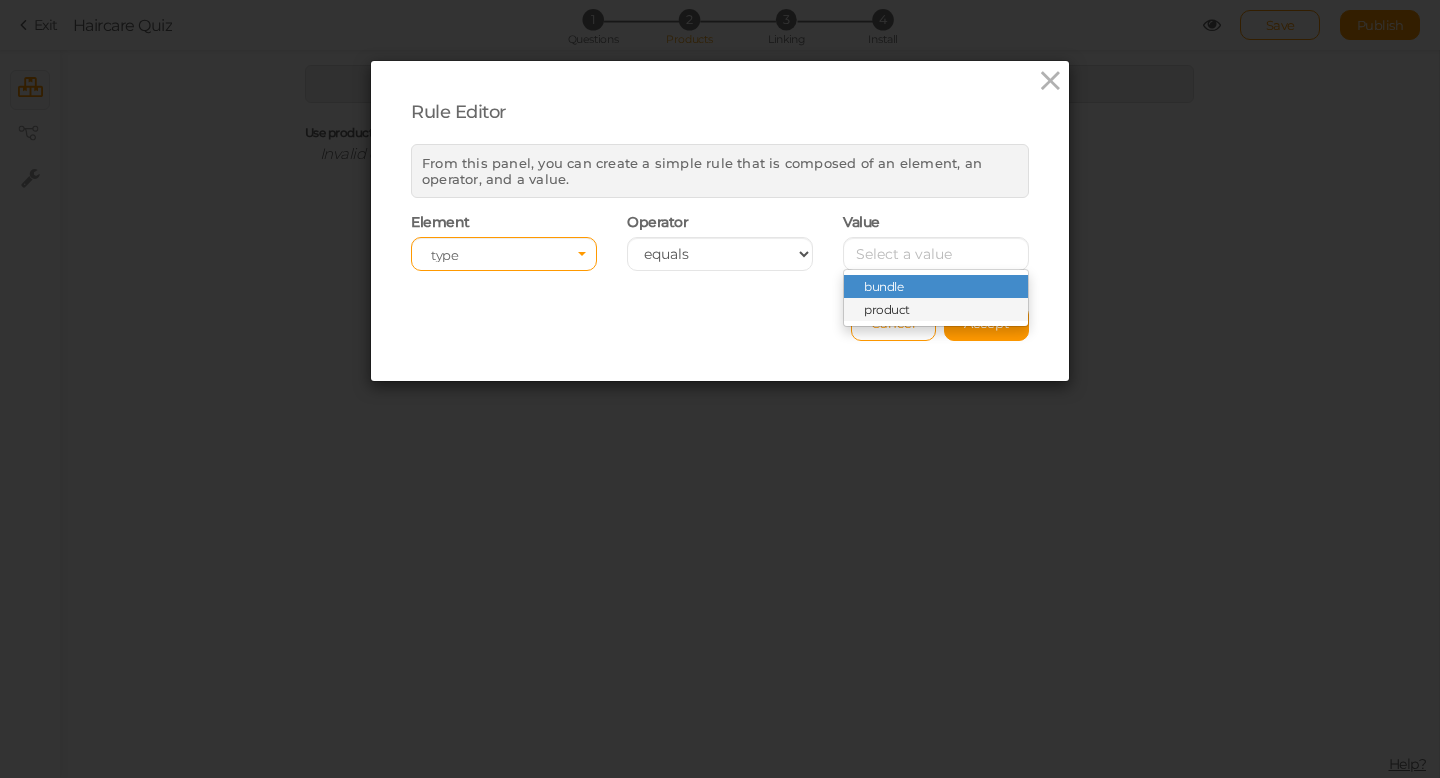 click on "product" at bounding box center (887, 309) 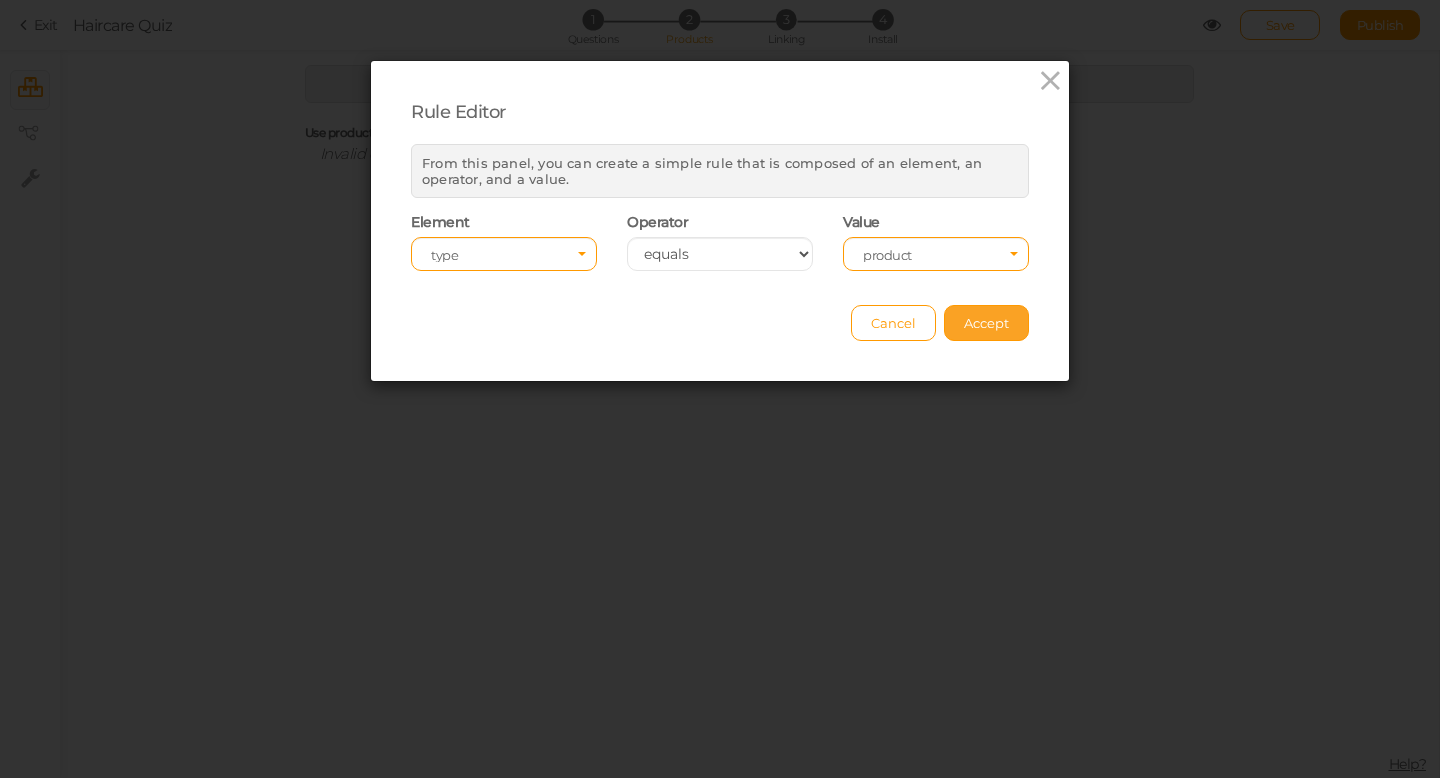 click on "Accept" at bounding box center (986, 323) 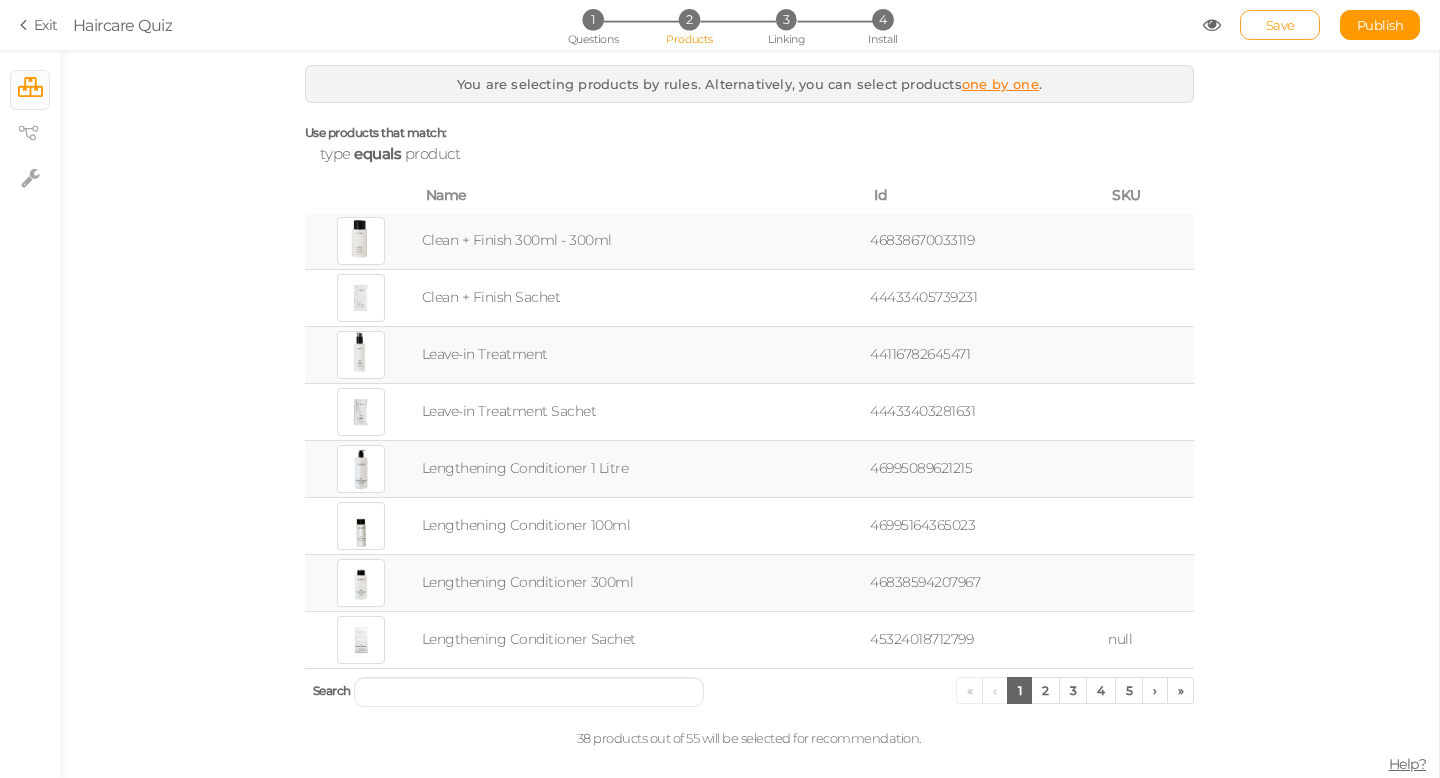 click on "Save" at bounding box center (1280, 25) 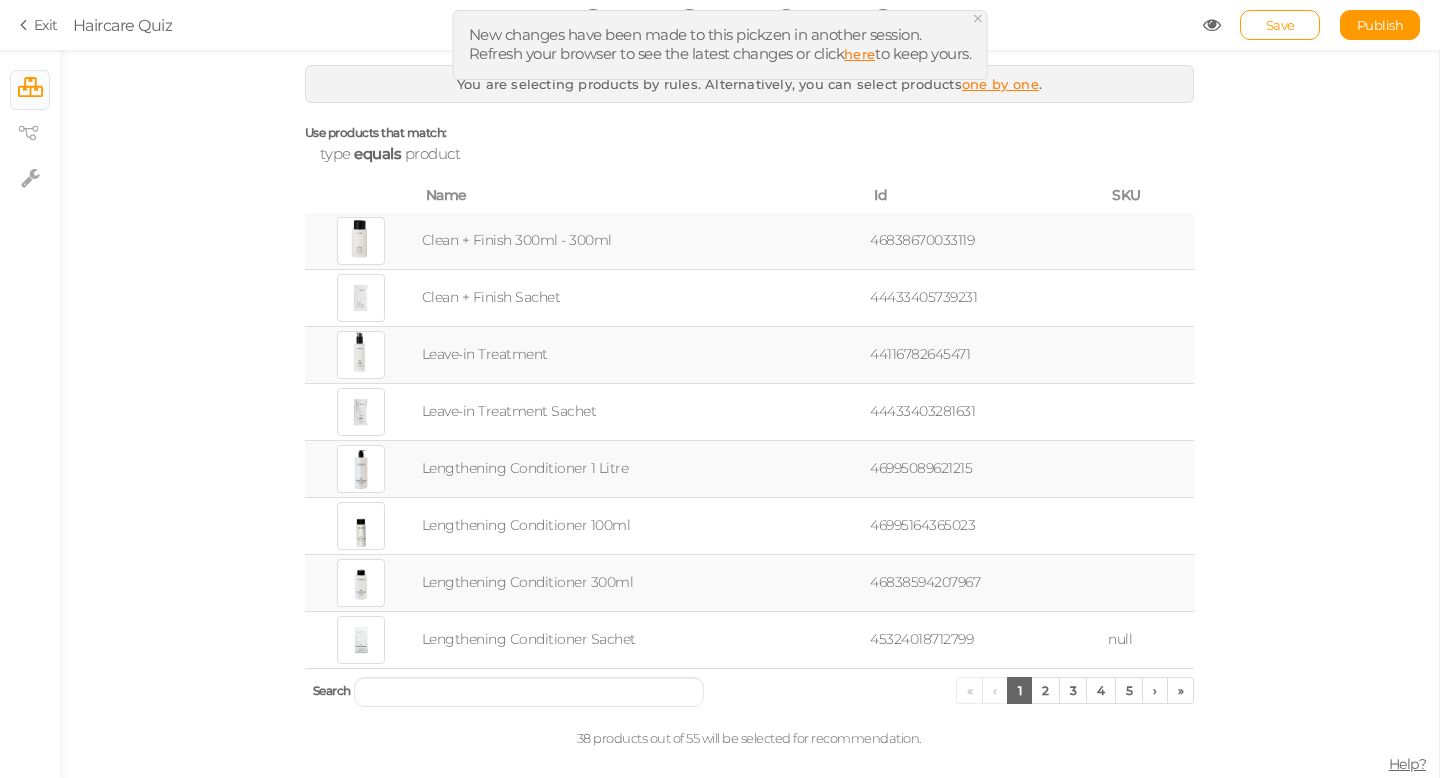 click on "×" at bounding box center (978, 18) 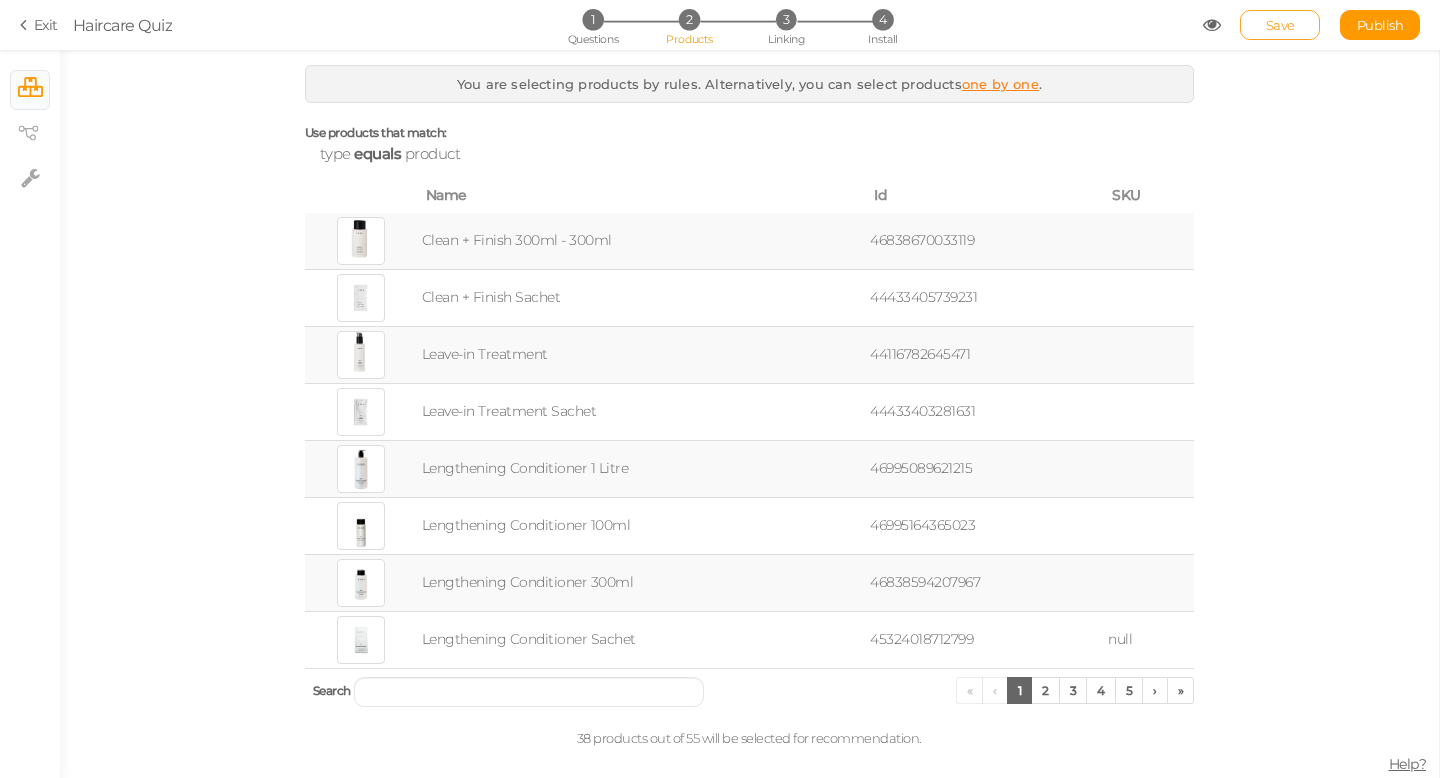 click on "Save" at bounding box center [1280, 25] 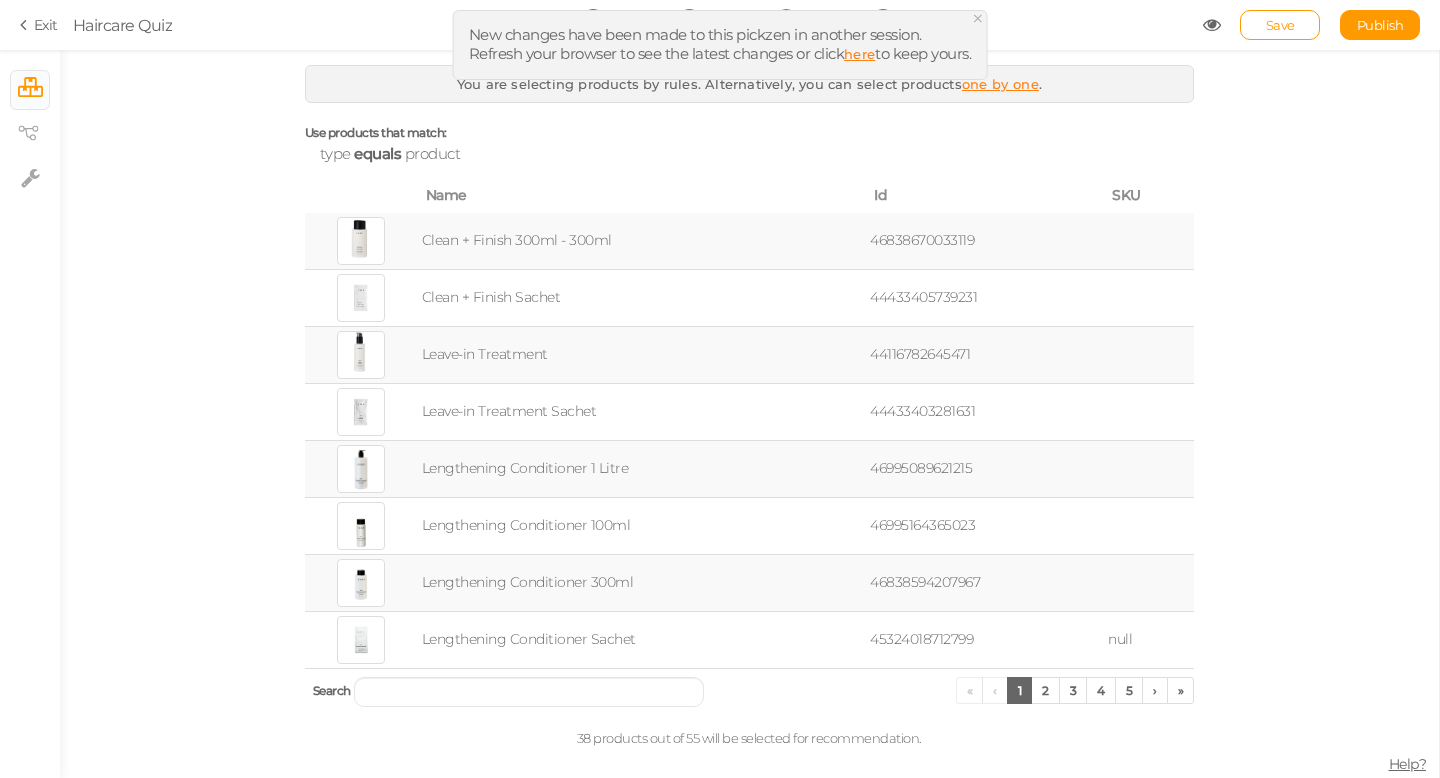 click on "×" at bounding box center (978, 18) 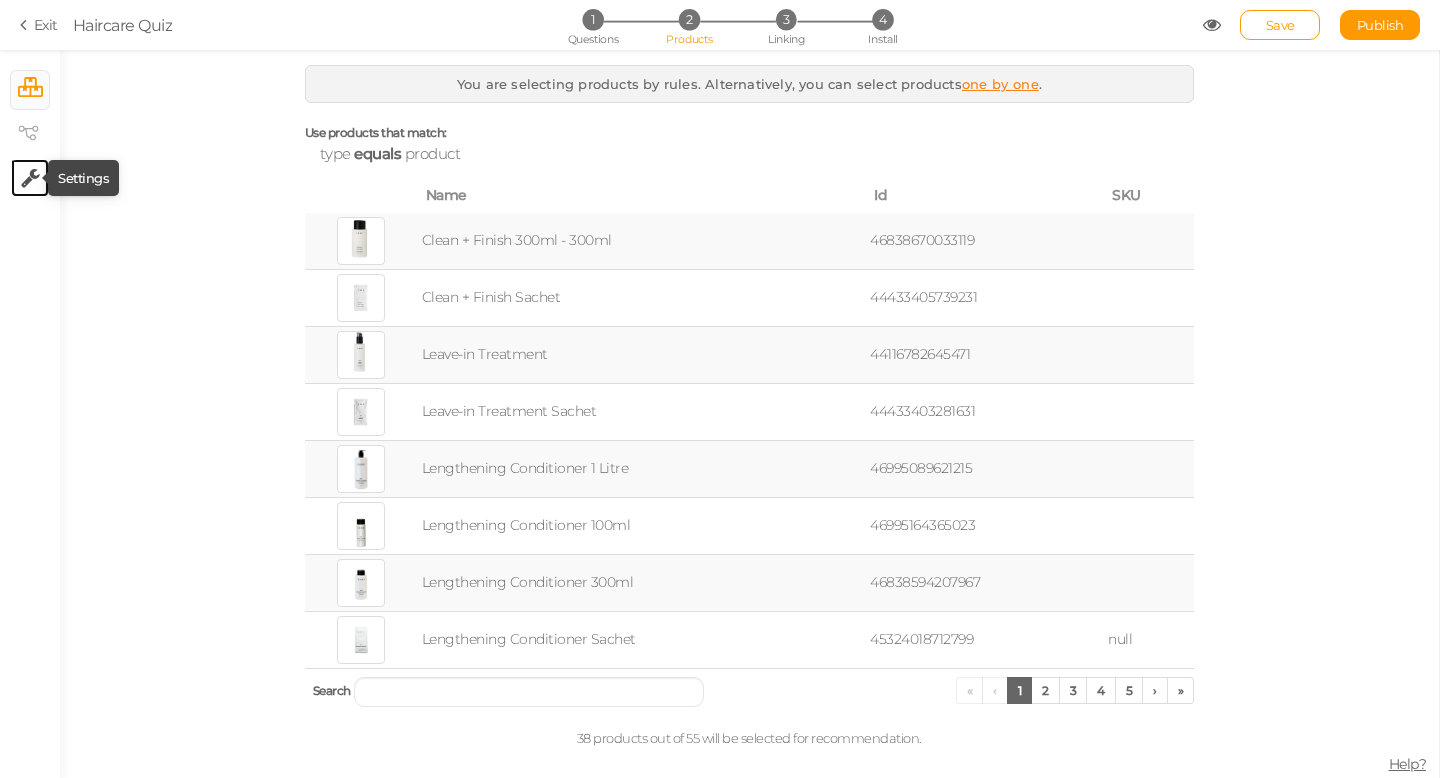 click at bounding box center [30, 178] 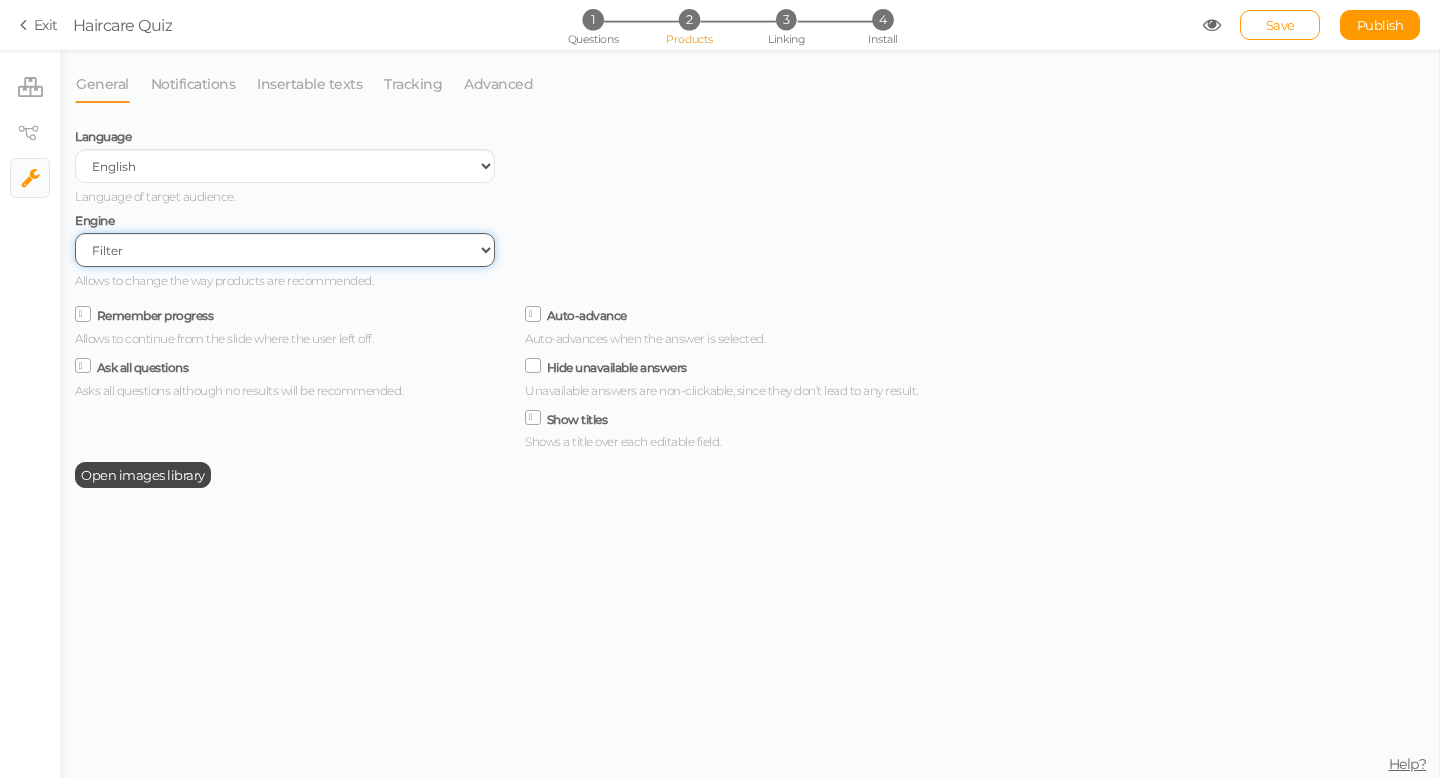 click on "Filter AI Tree No-Code Form (No products)" at bounding box center [285, 250] 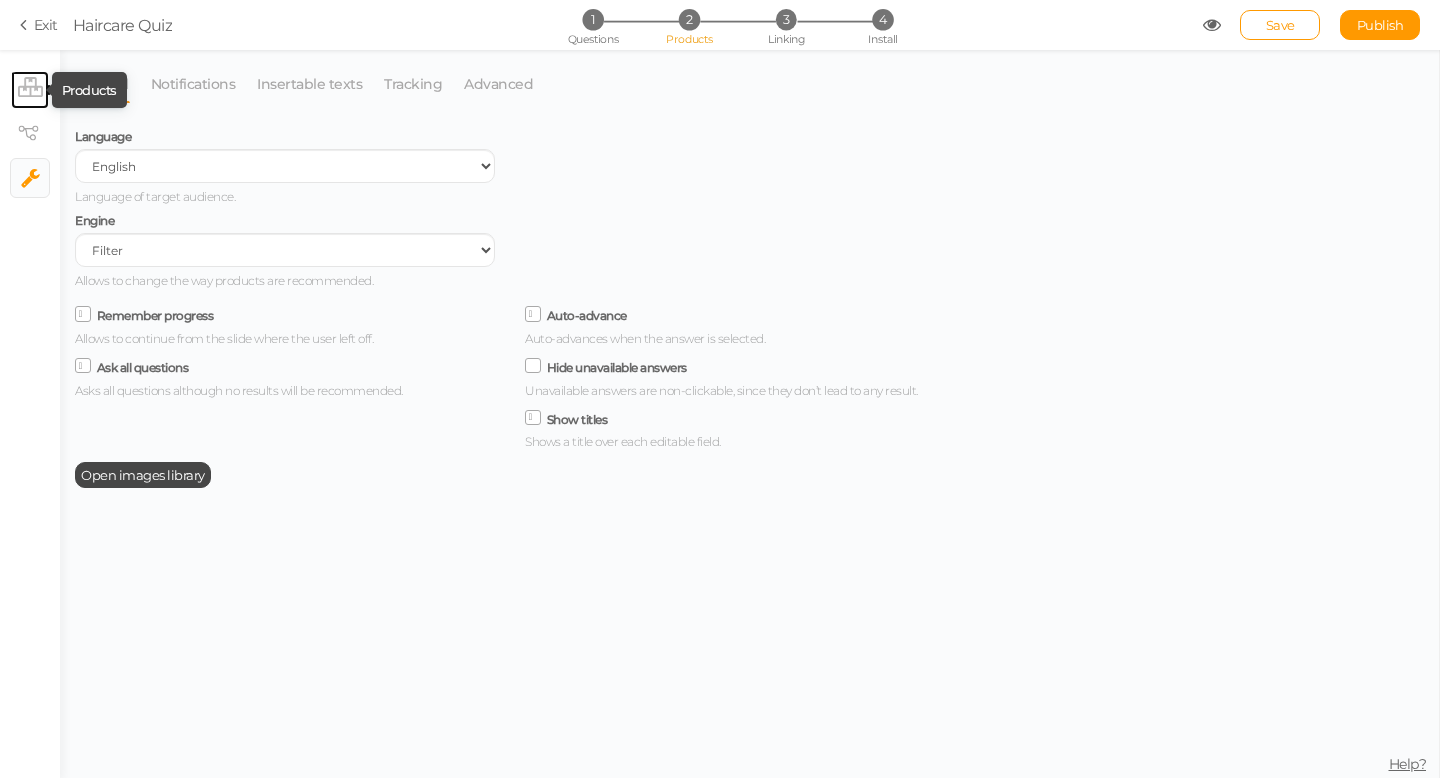 click 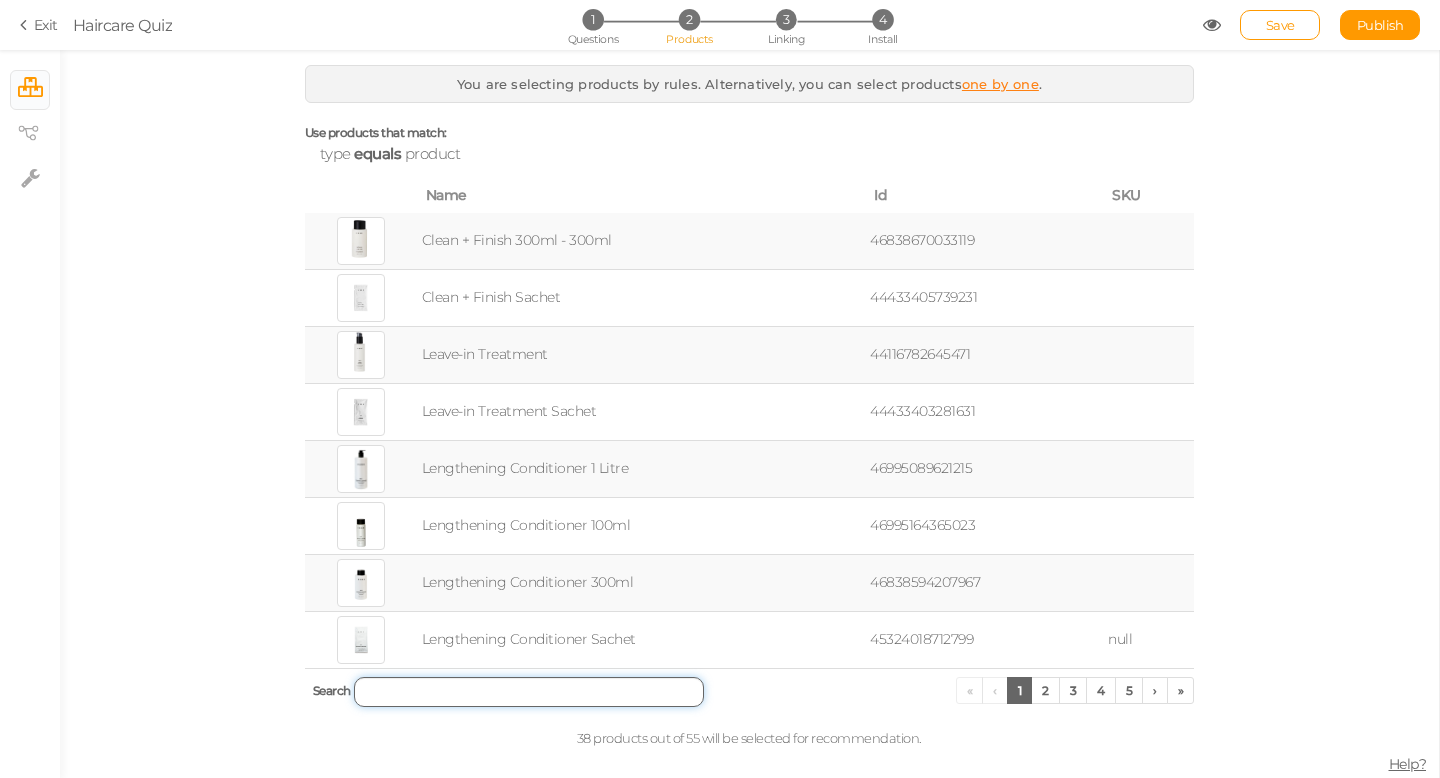 click at bounding box center (529, 692) 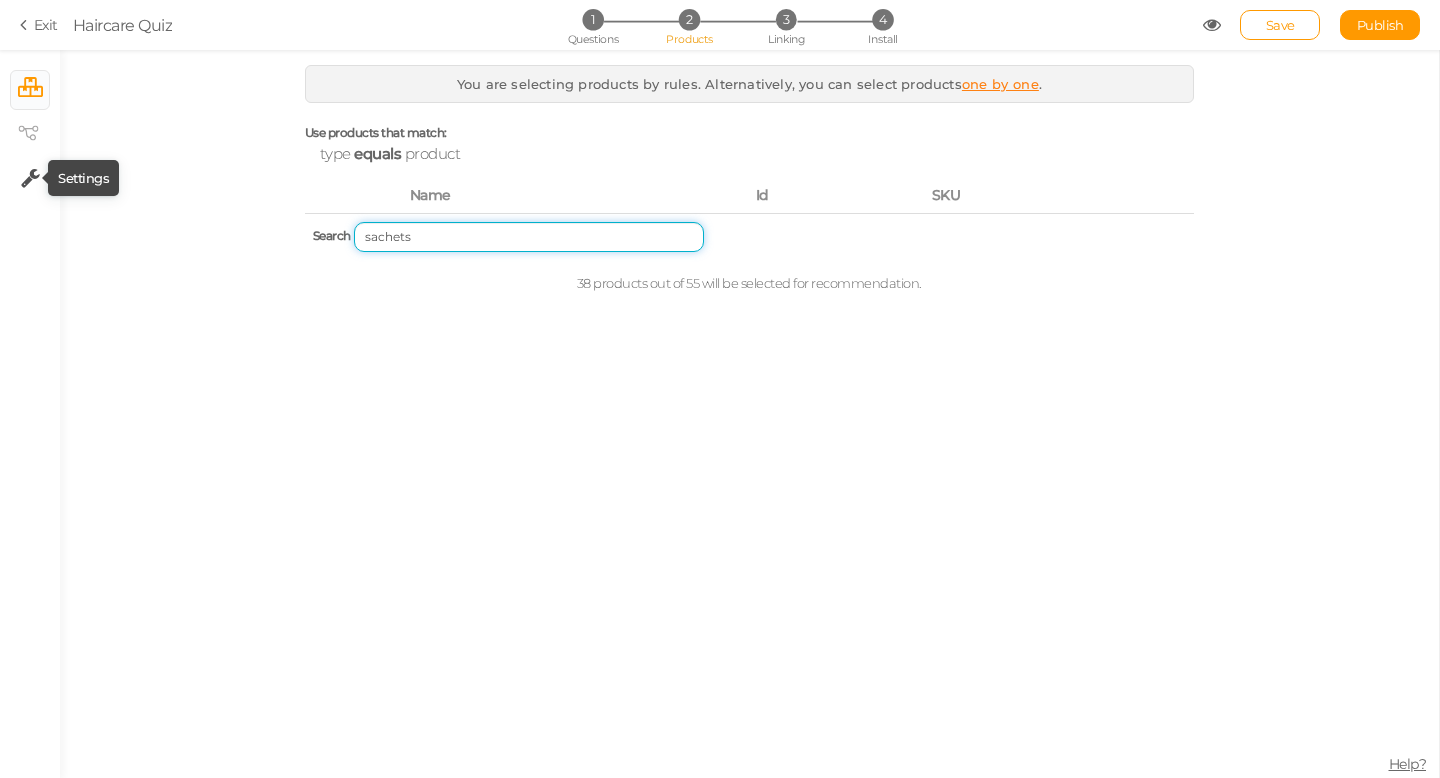 type on "sachets" 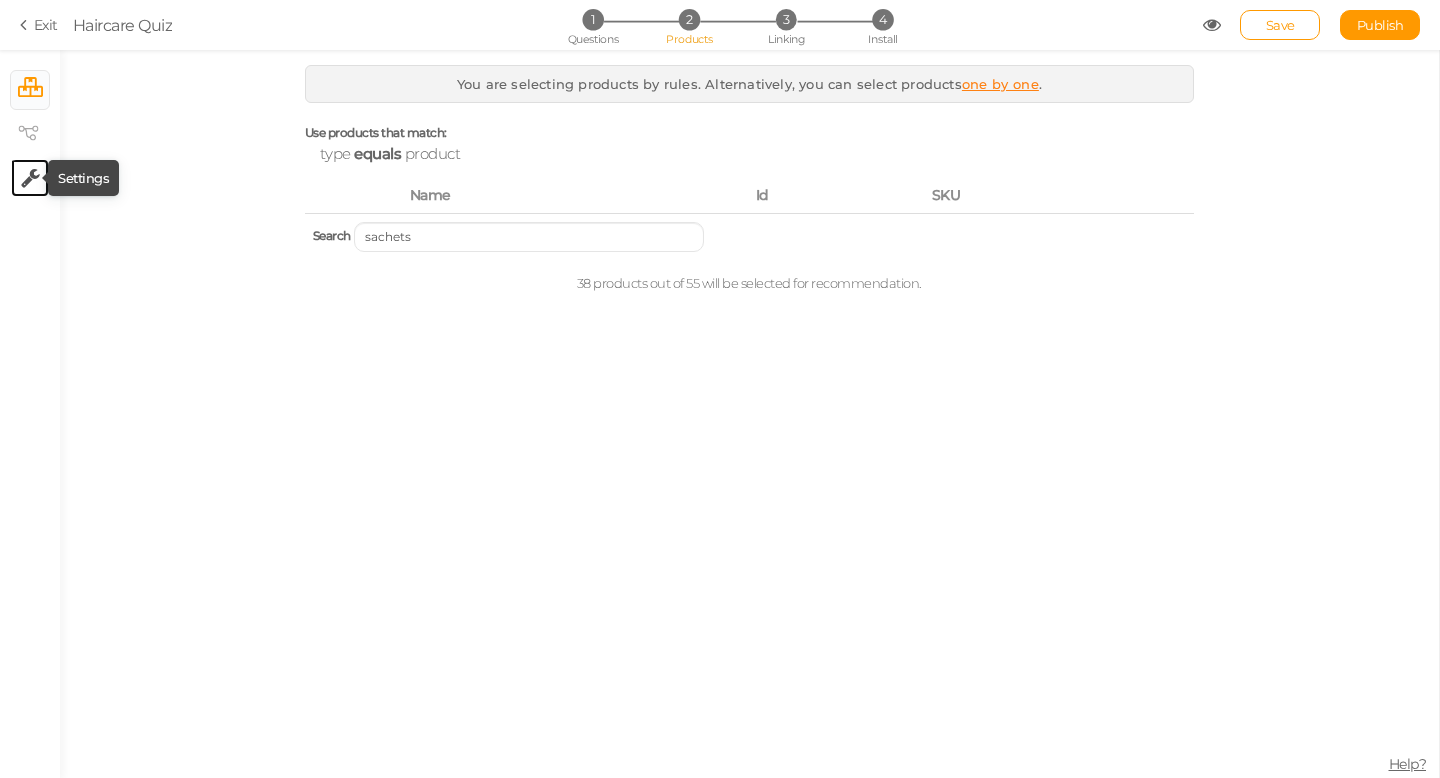 click at bounding box center [30, 178] 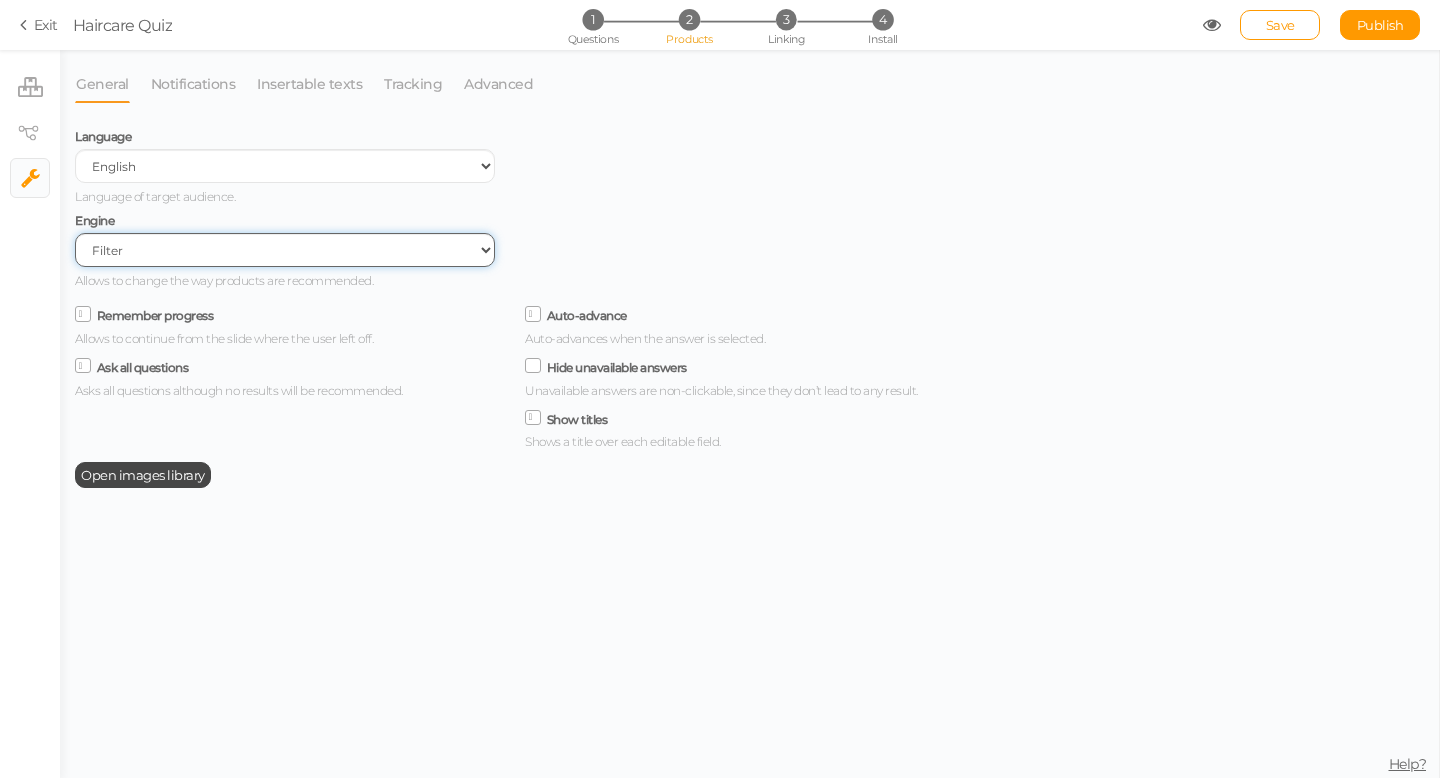 click on "Filter AI Tree No-Code Form (No products)" at bounding box center (285, 250) 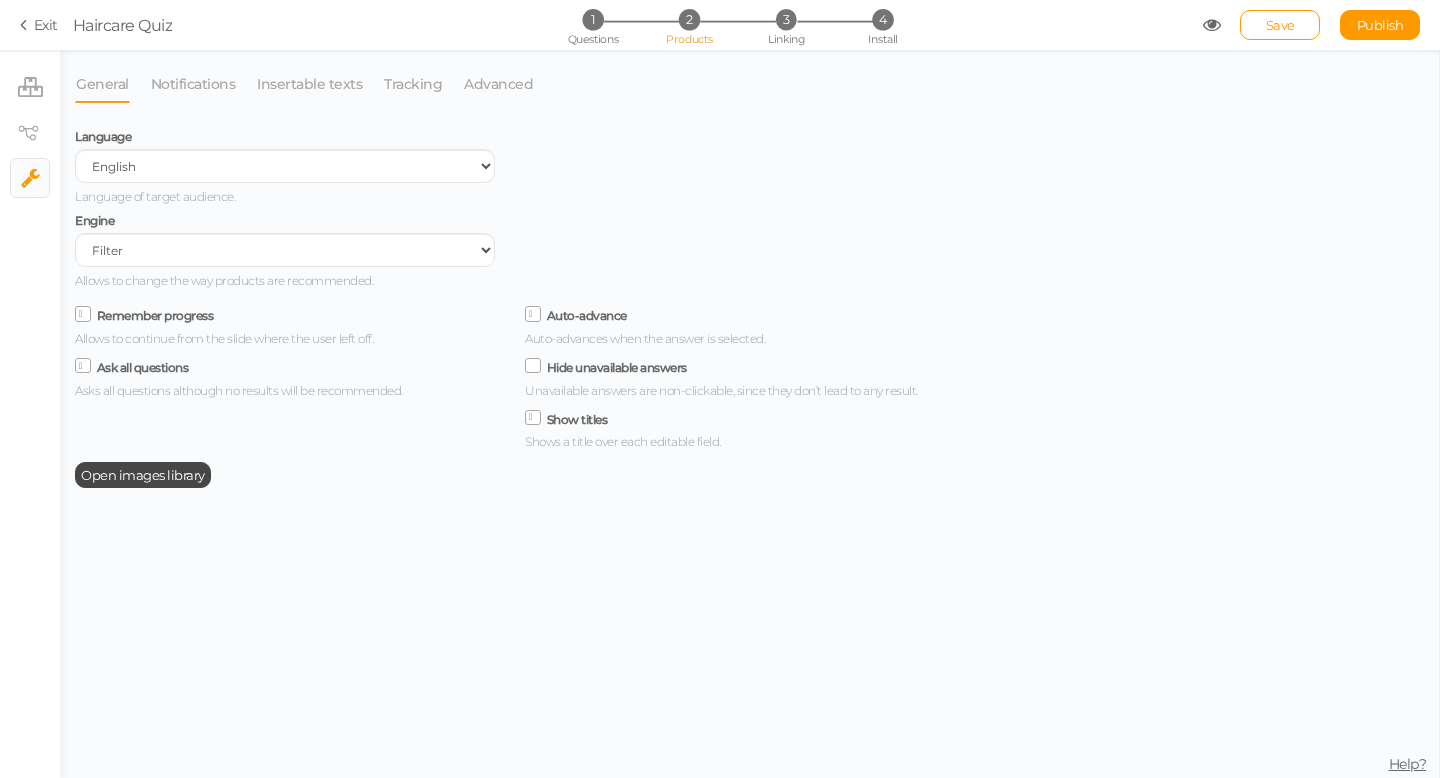 click on "Products" at bounding box center [689, 39] 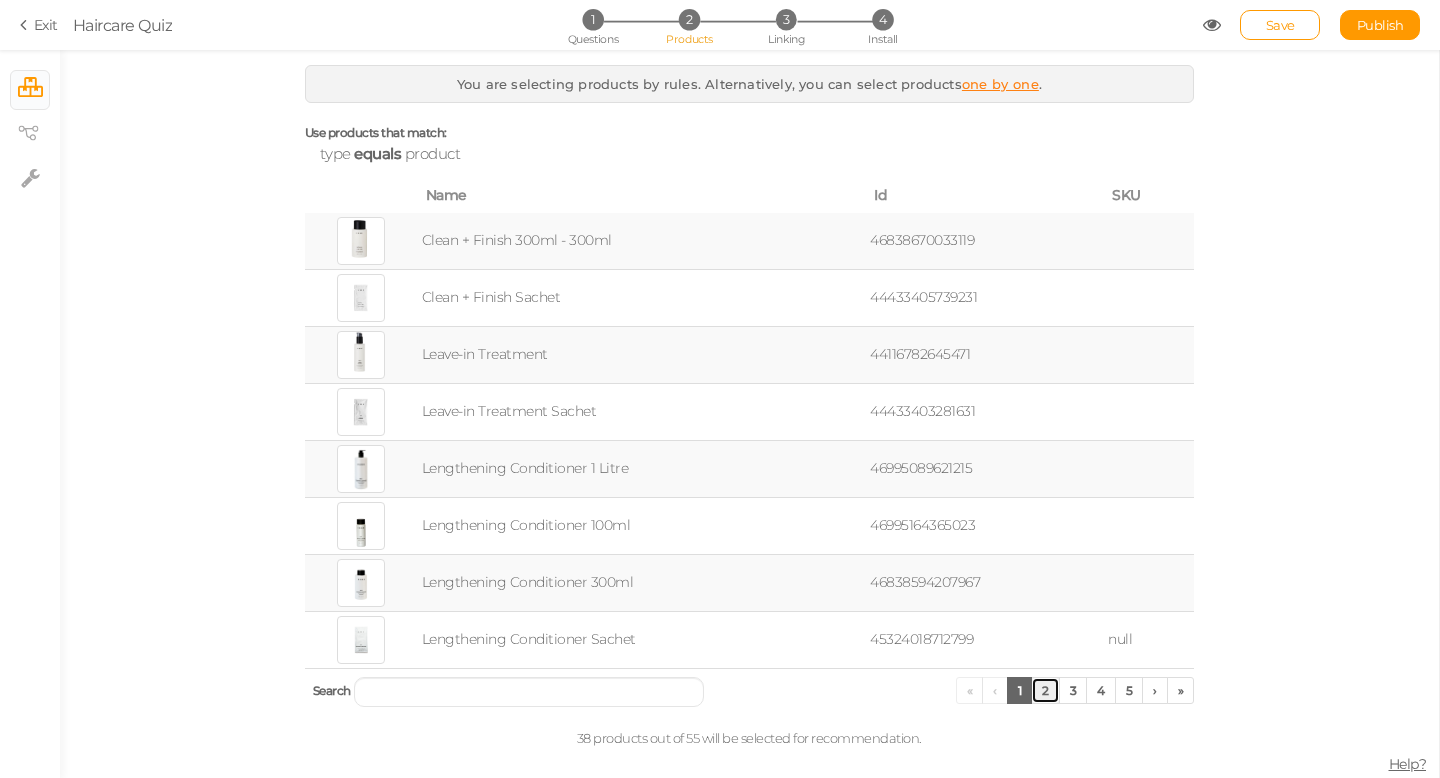 click on "2" at bounding box center [1045, 690] 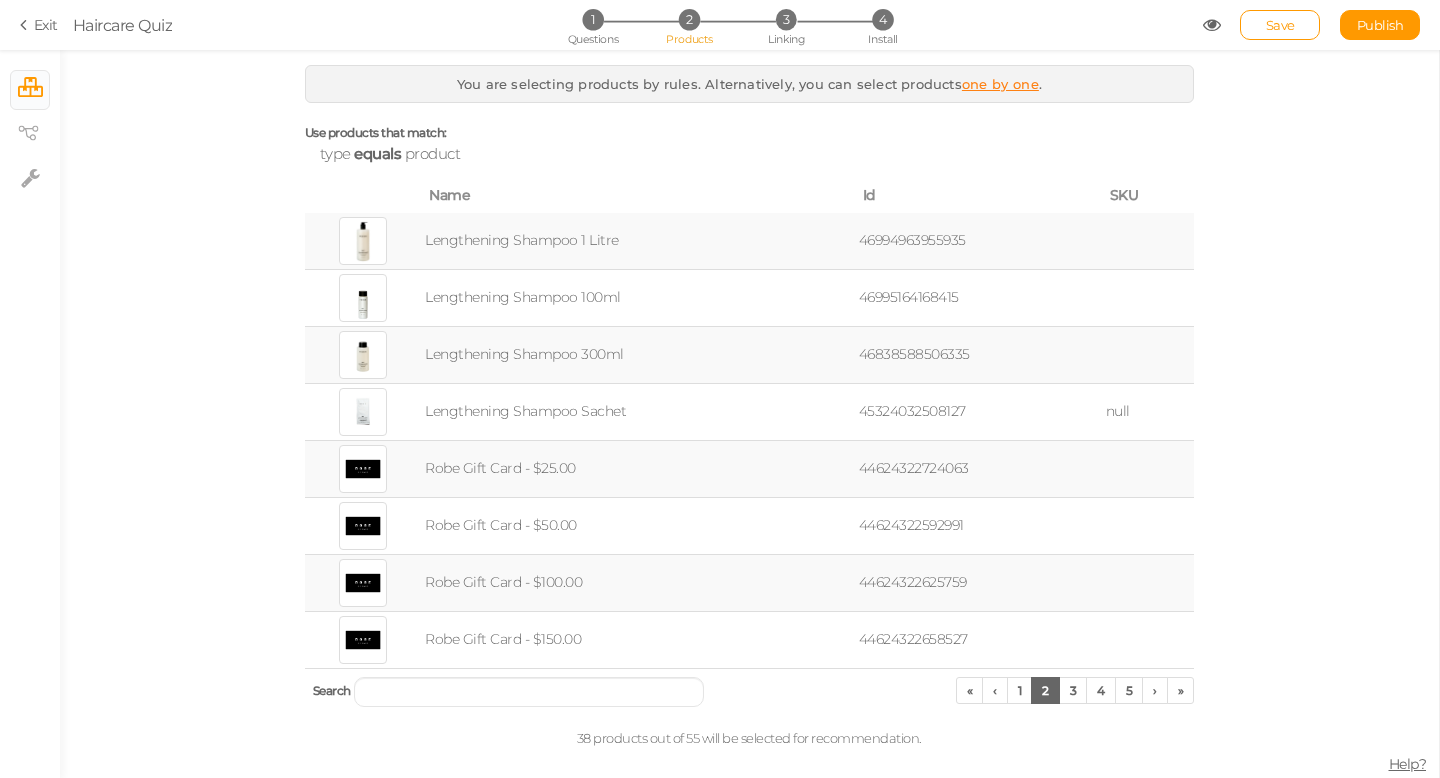 click at bounding box center (1148, 468) 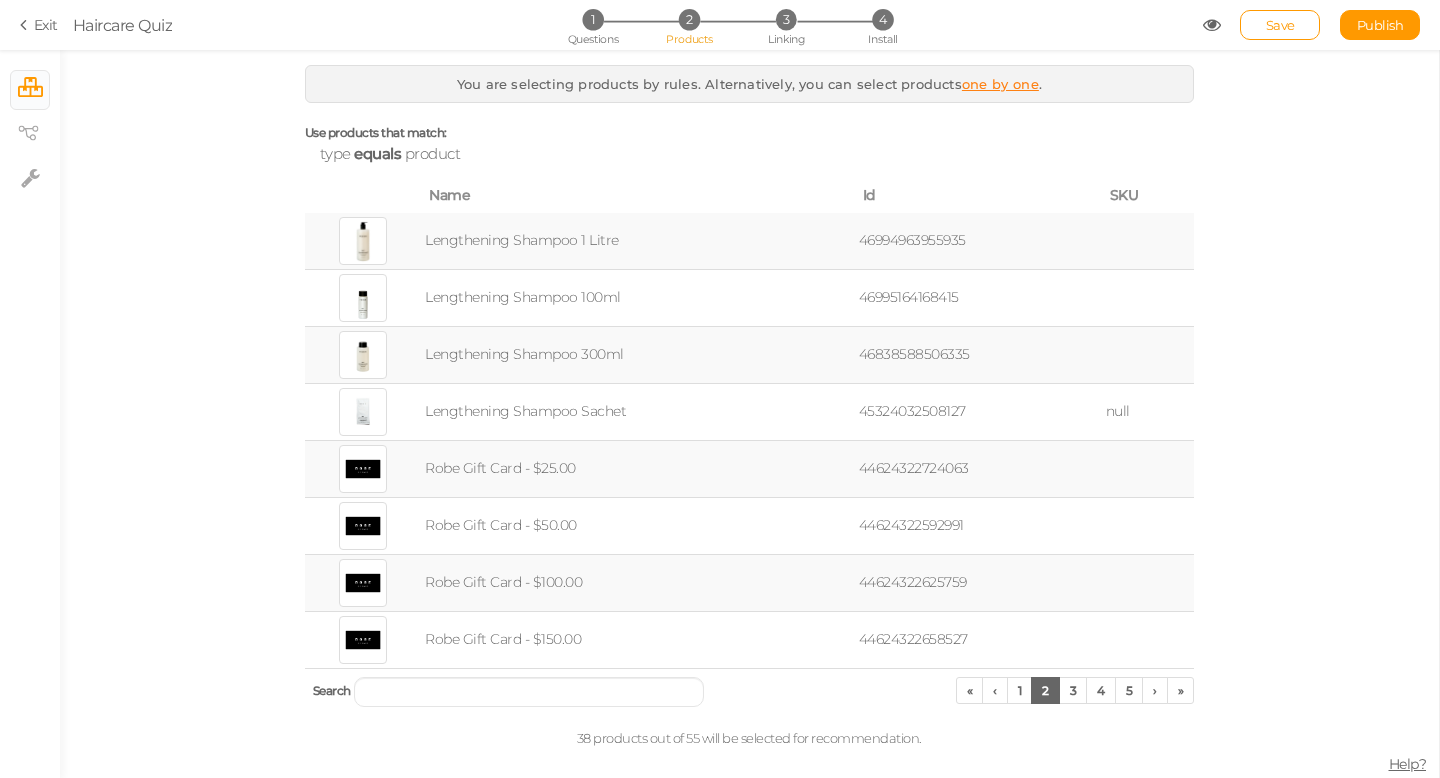 click at bounding box center [363, 469] 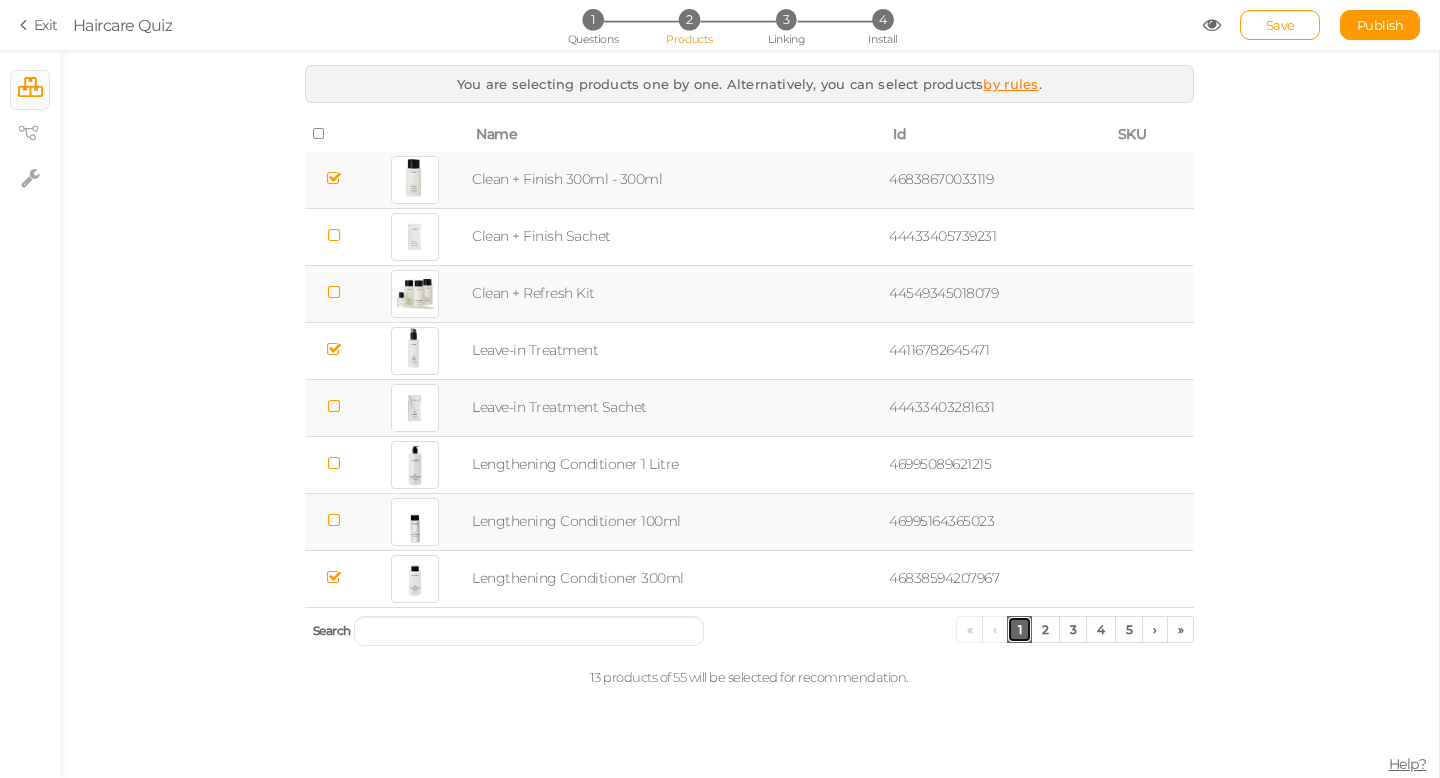 click on "1" at bounding box center (1020, 629) 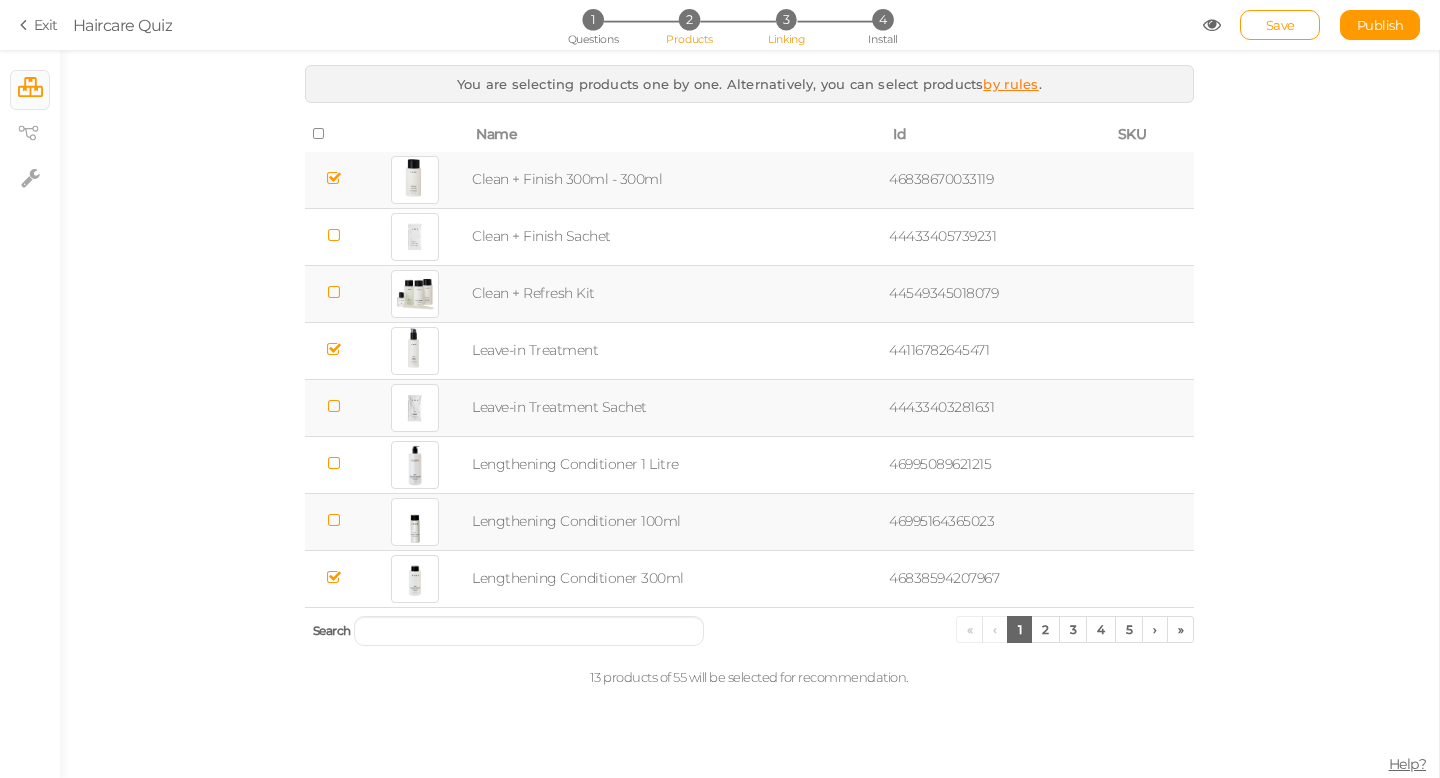 click on "3" at bounding box center [786, 19] 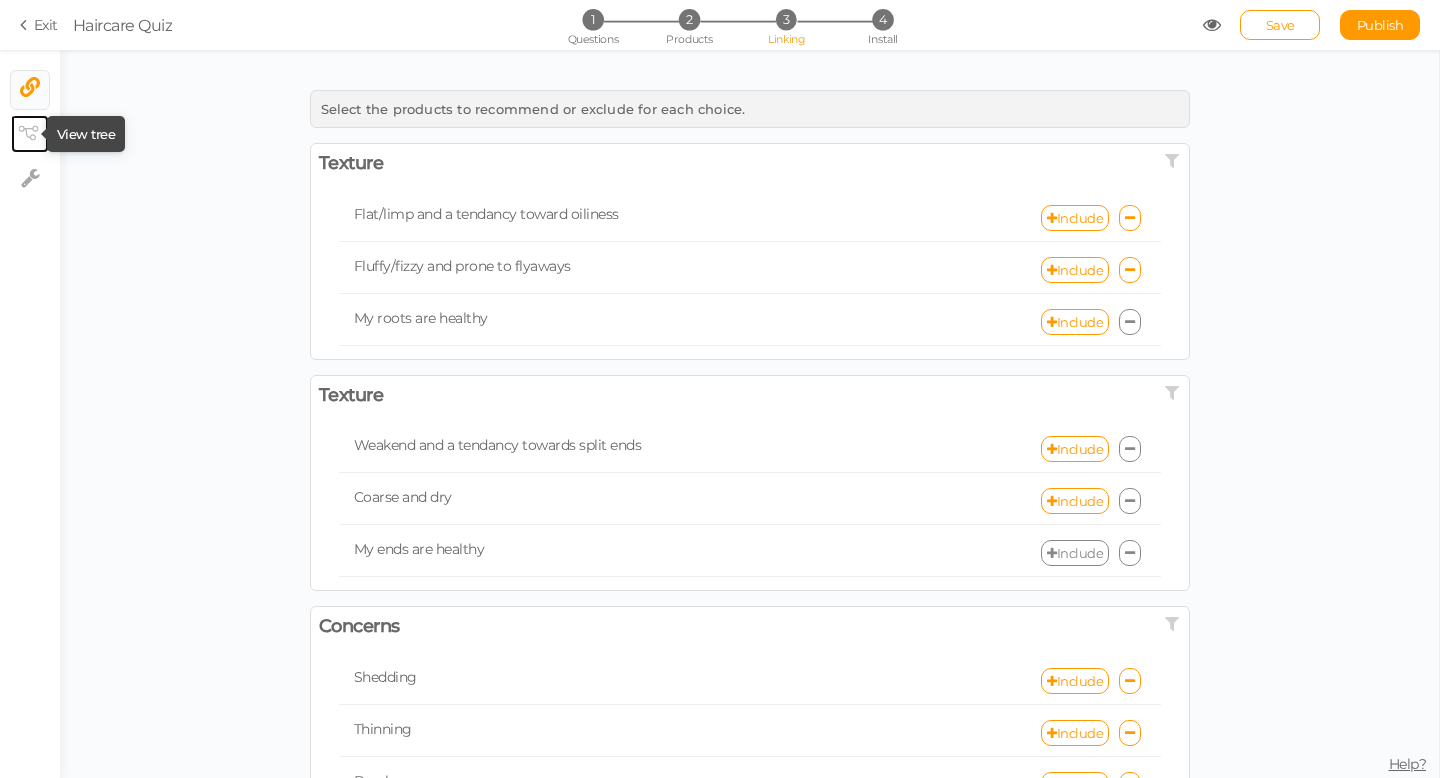 click 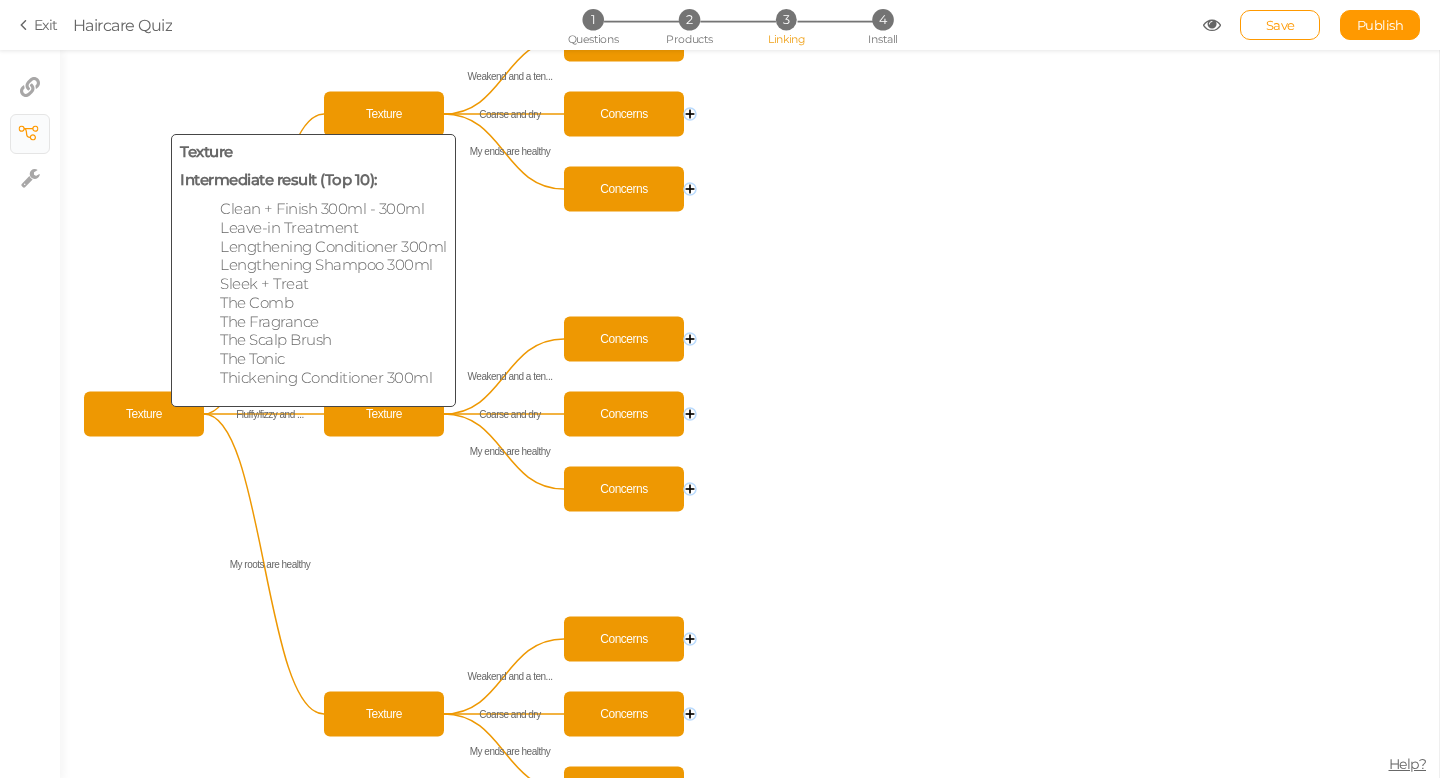 click on "Texture" 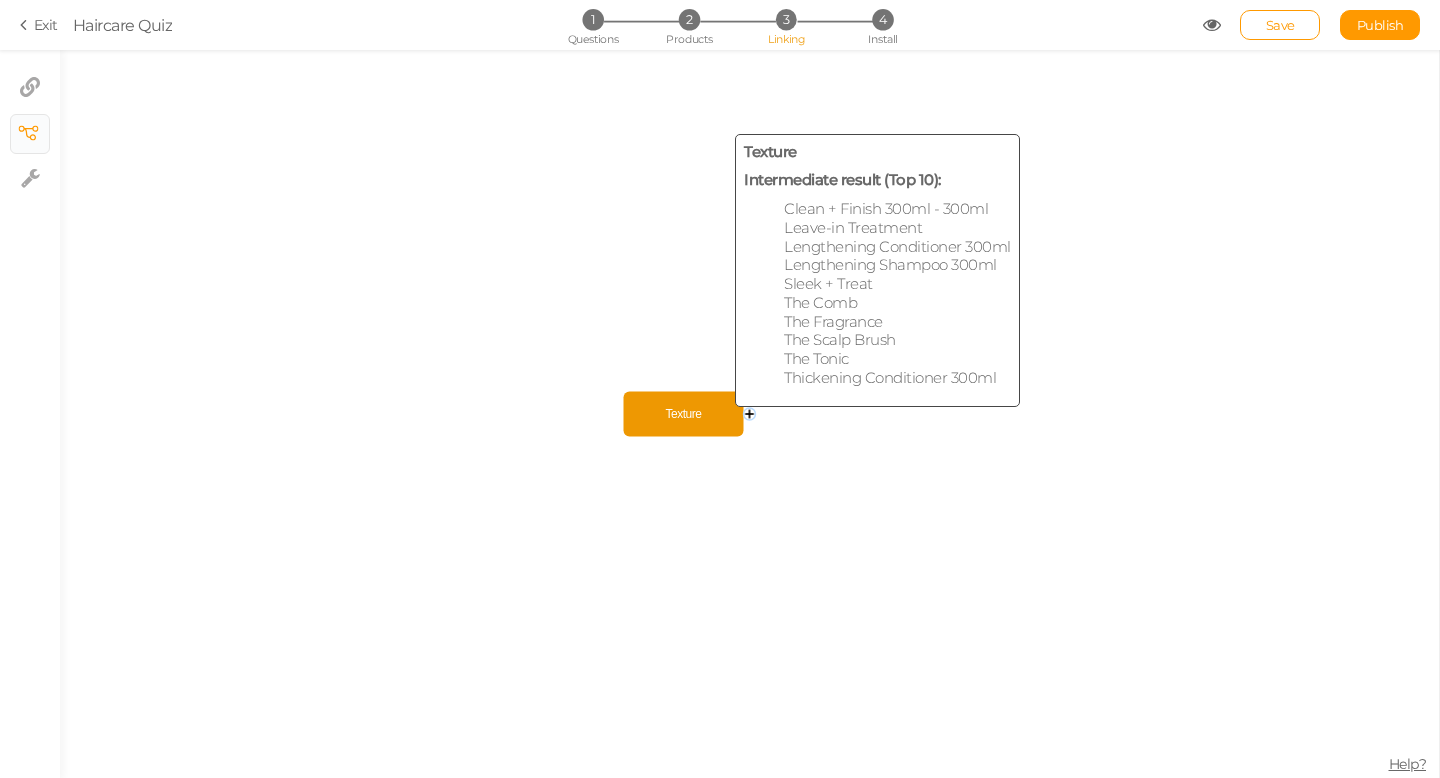 click on "Texture" 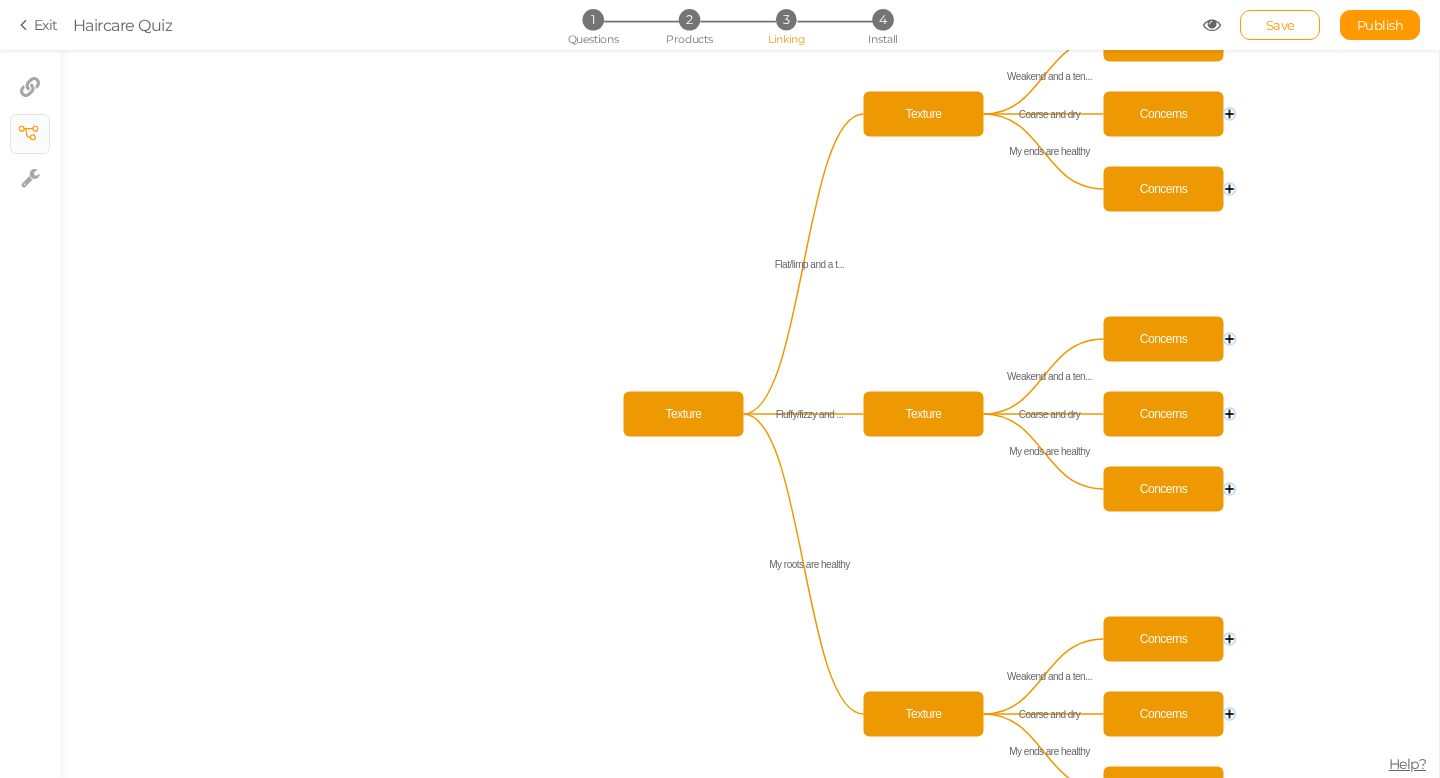 click on "3" at bounding box center (786, 19) 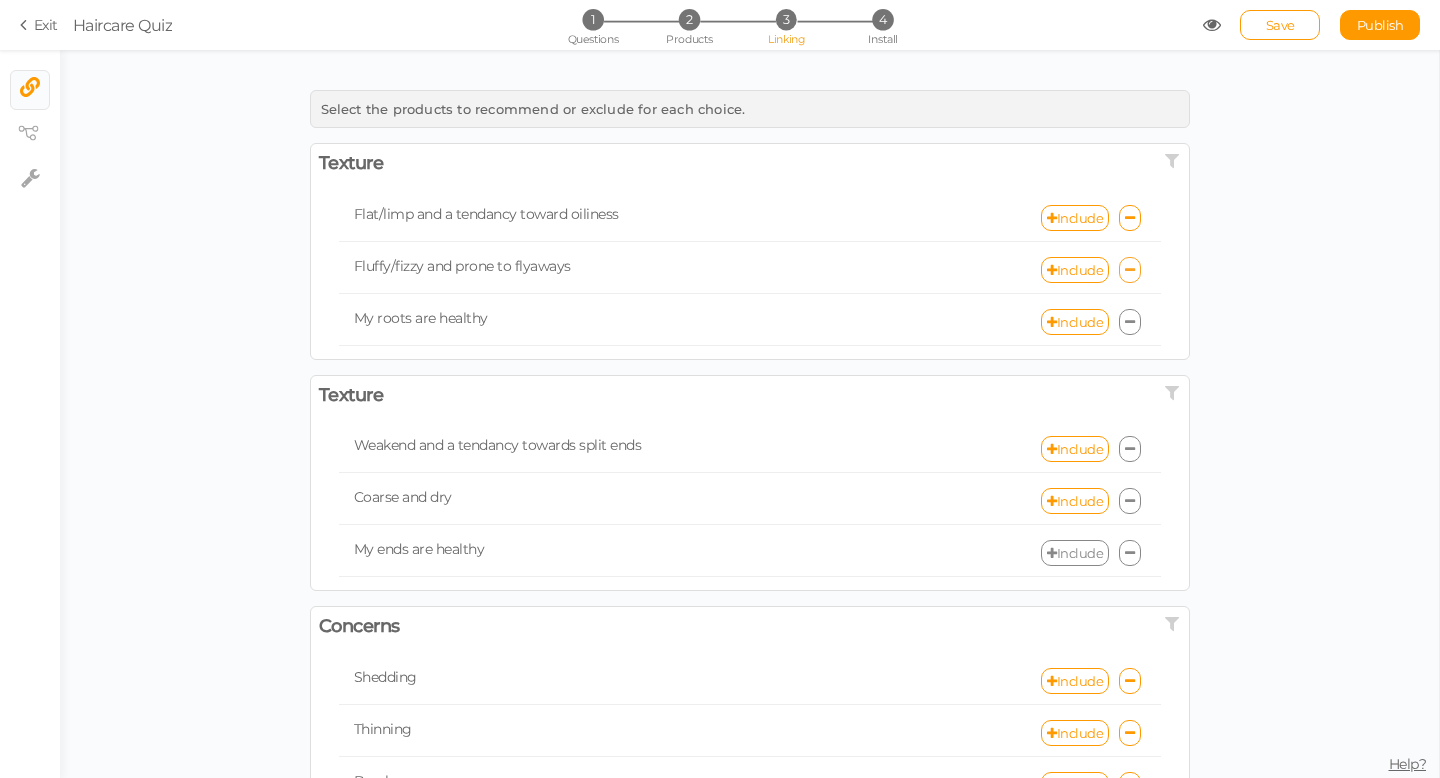 click at bounding box center [1130, 270] 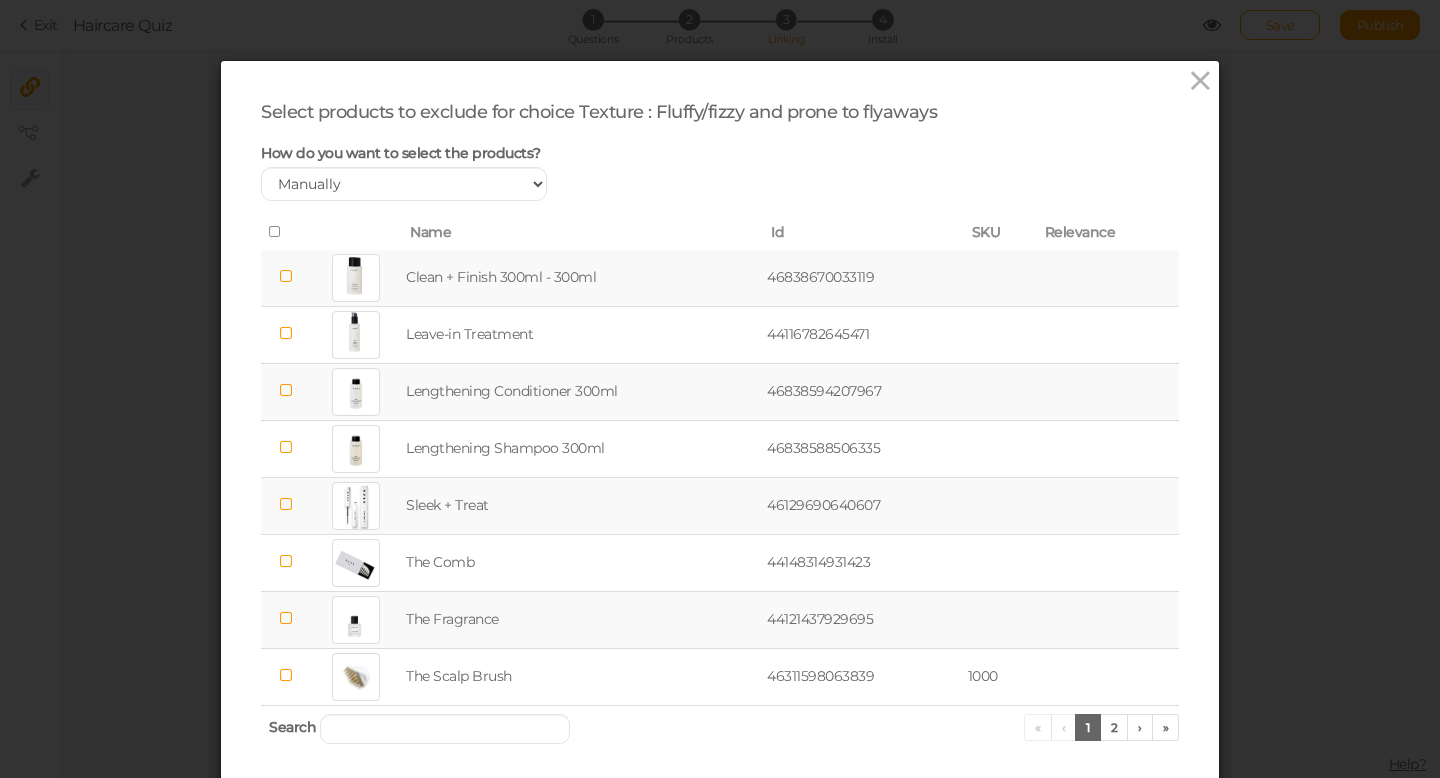 click at bounding box center (286, 618) 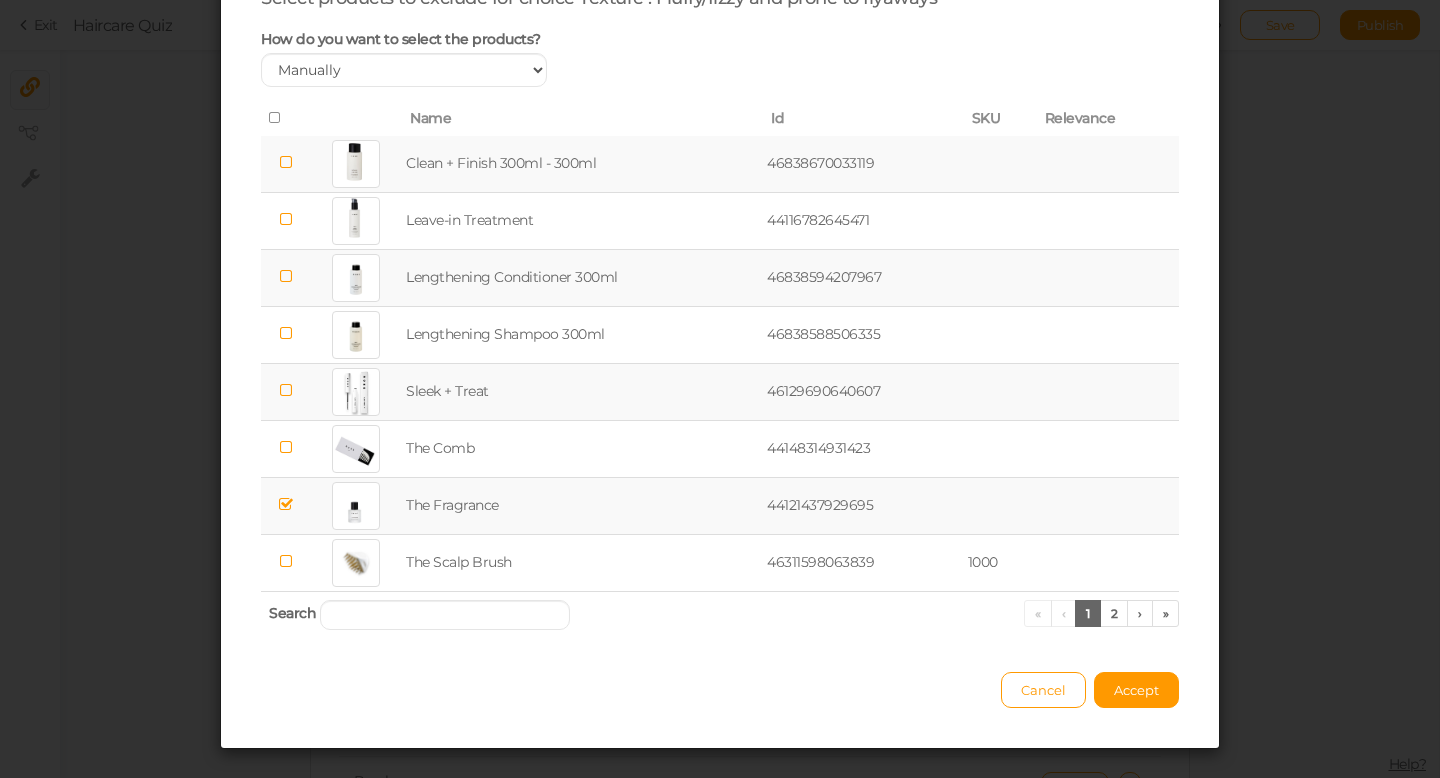 scroll, scrollTop: 144, scrollLeft: 0, axis: vertical 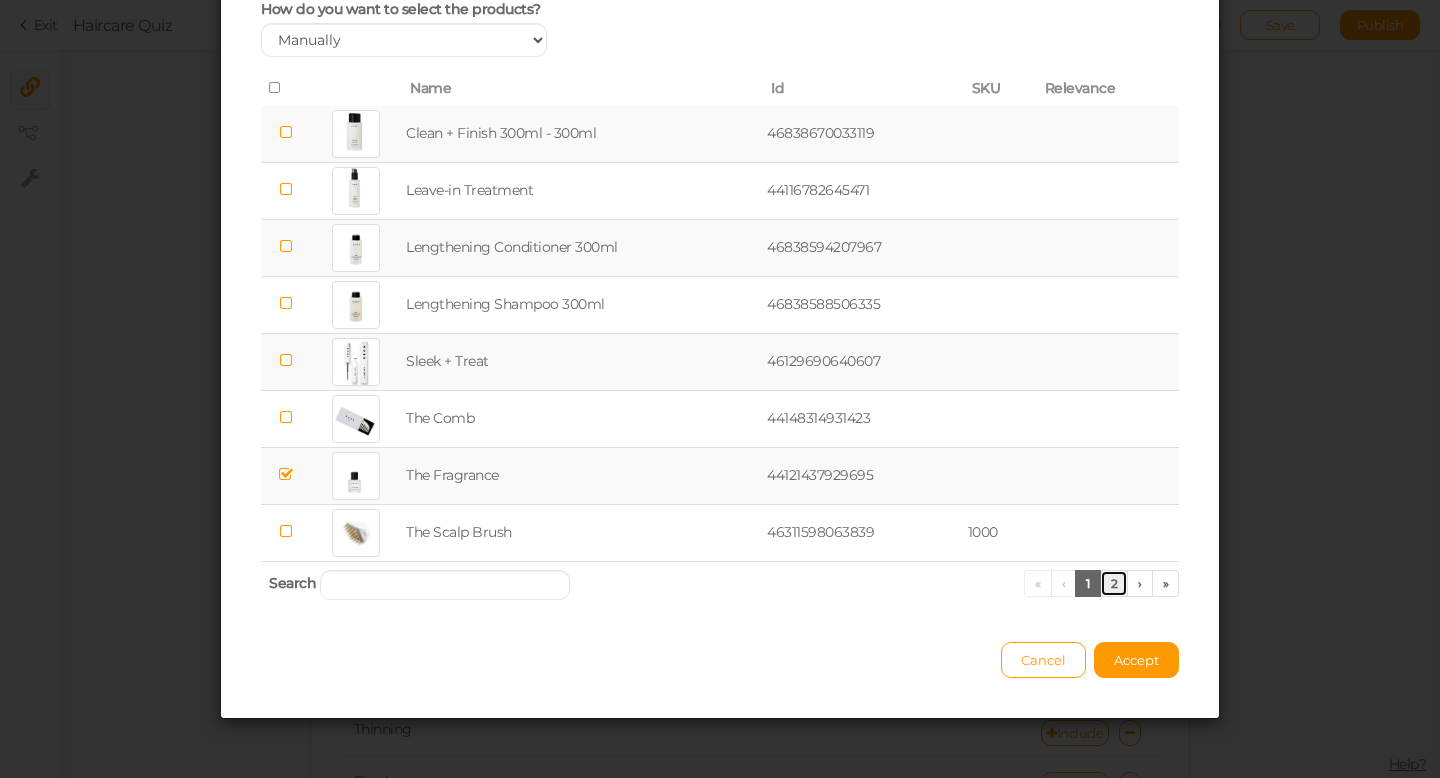 click on "2" at bounding box center (1114, 583) 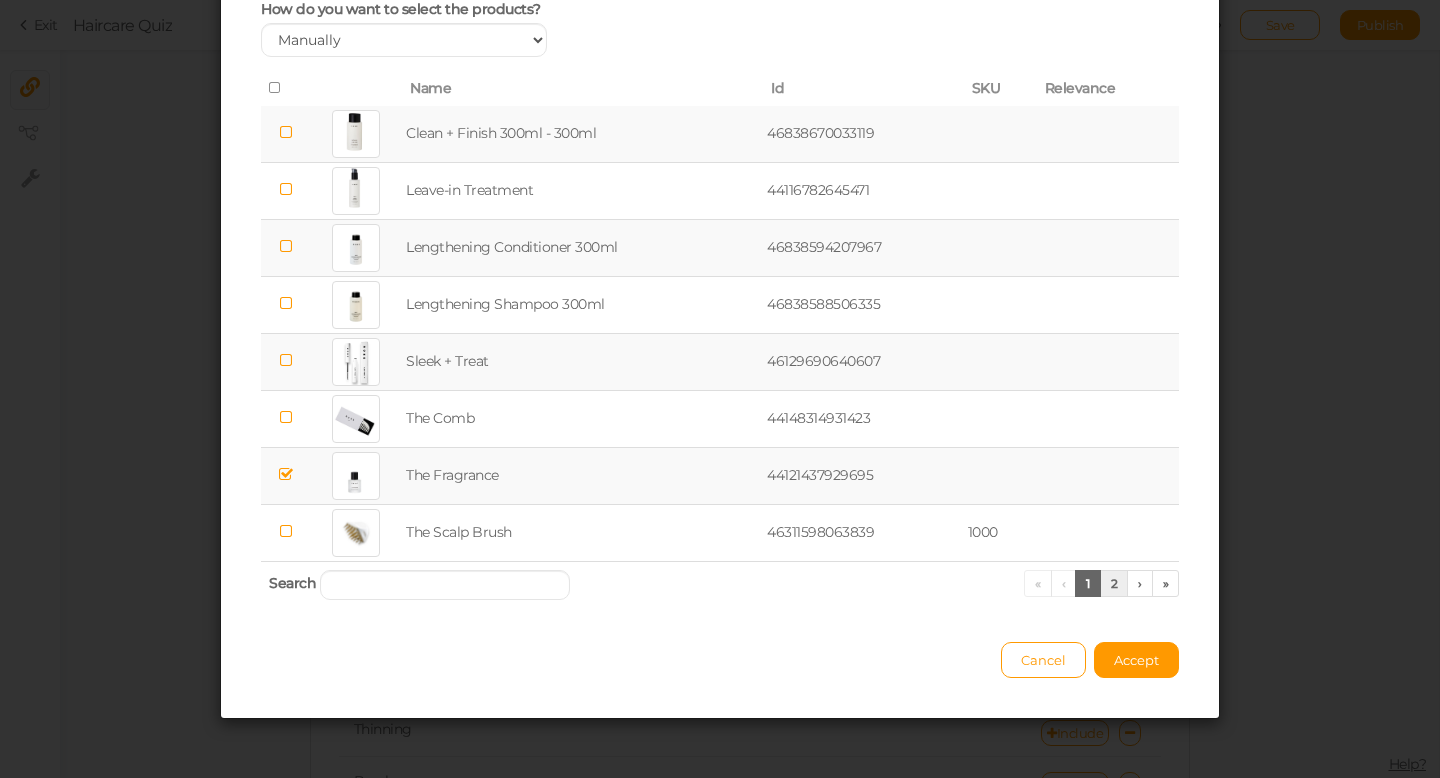 scroll, scrollTop: 0, scrollLeft: 0, axis: both 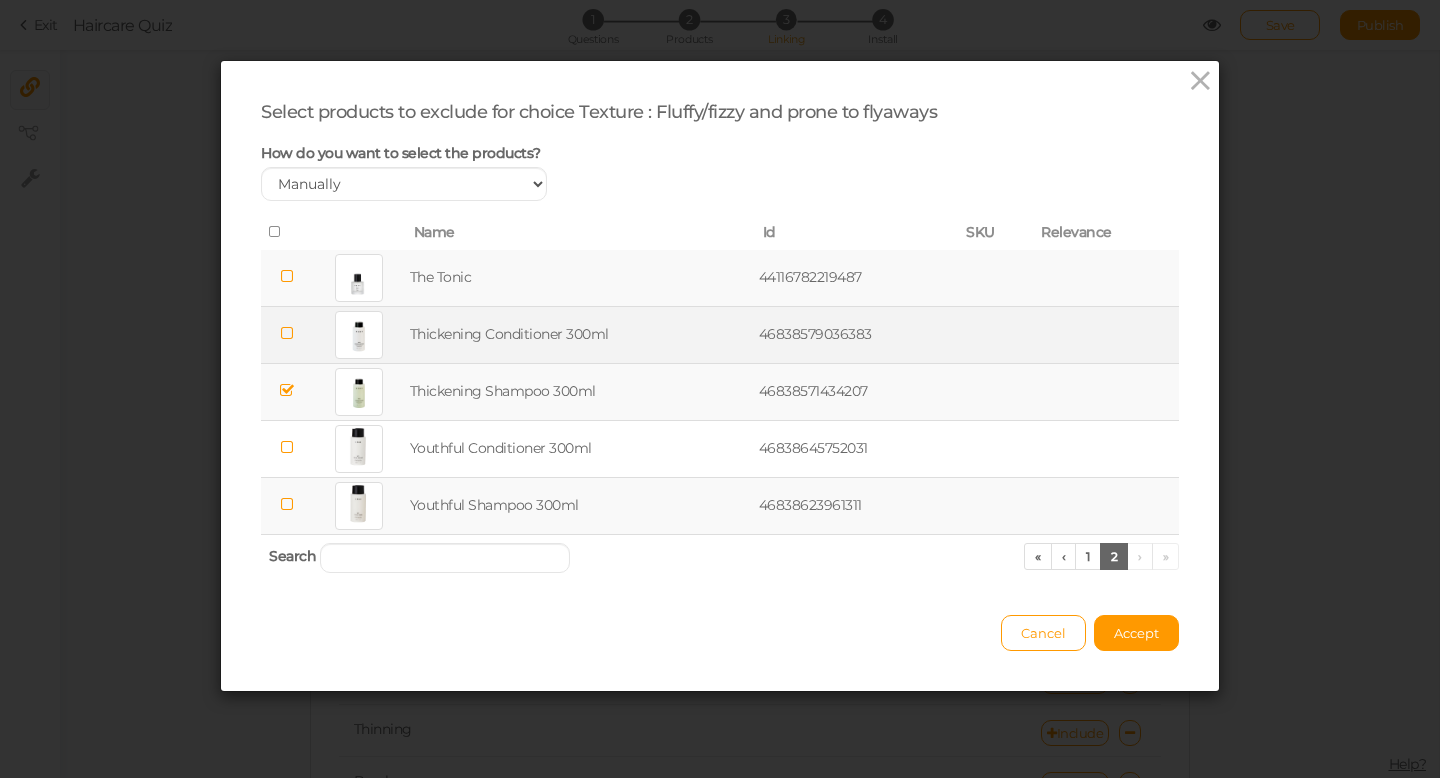 click at bounding box center [286, 333] 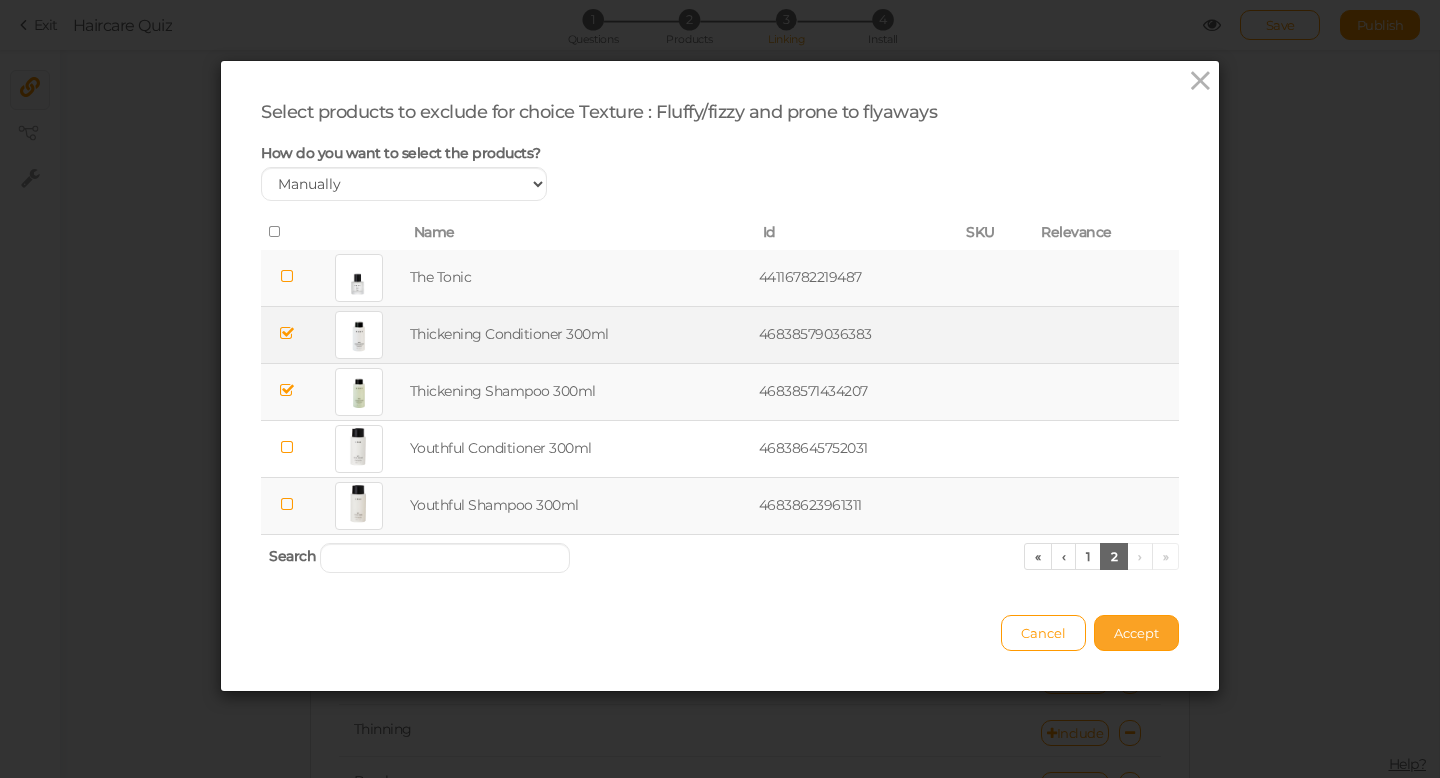 click on "Accept" at bounding box center (1136, 633) 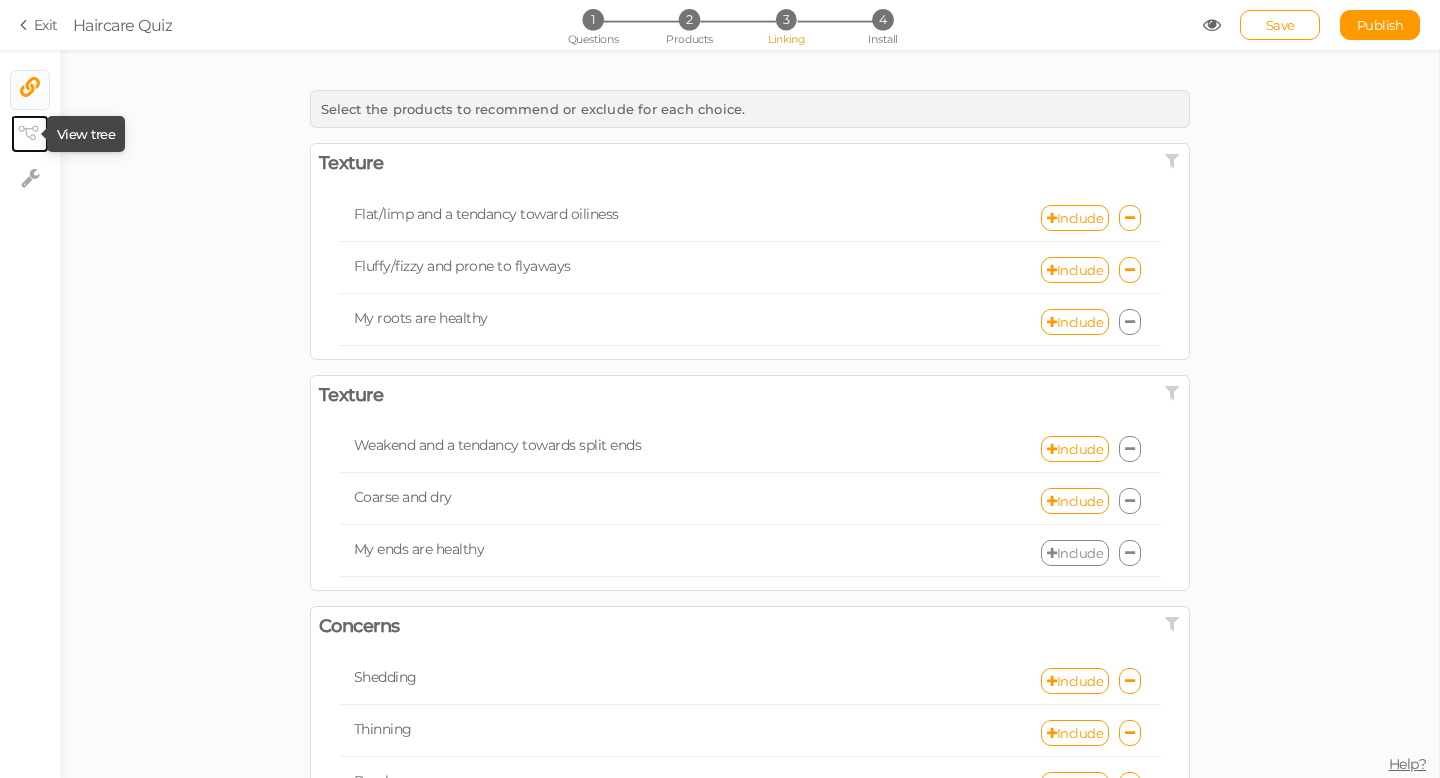 click 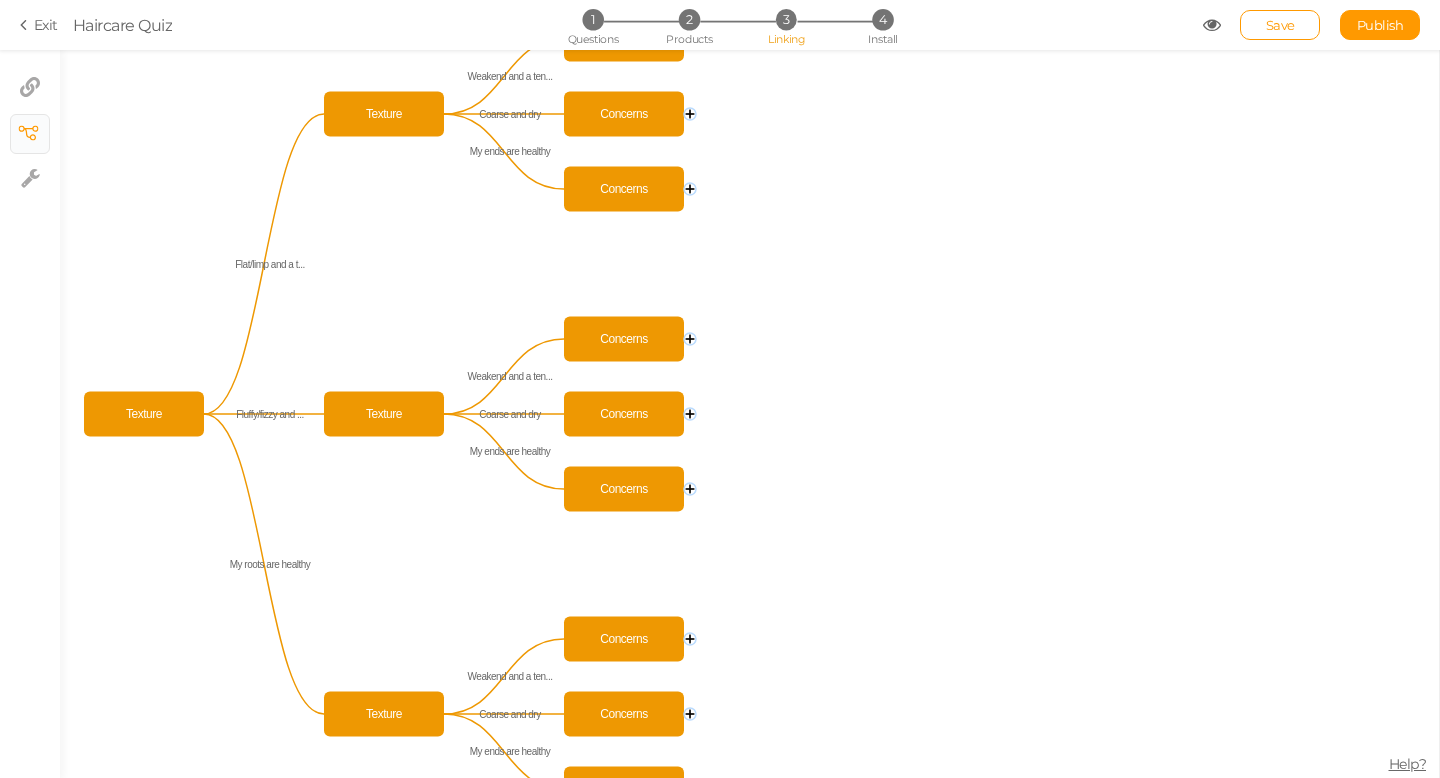 click on "3" at bounding box center [786, 19] 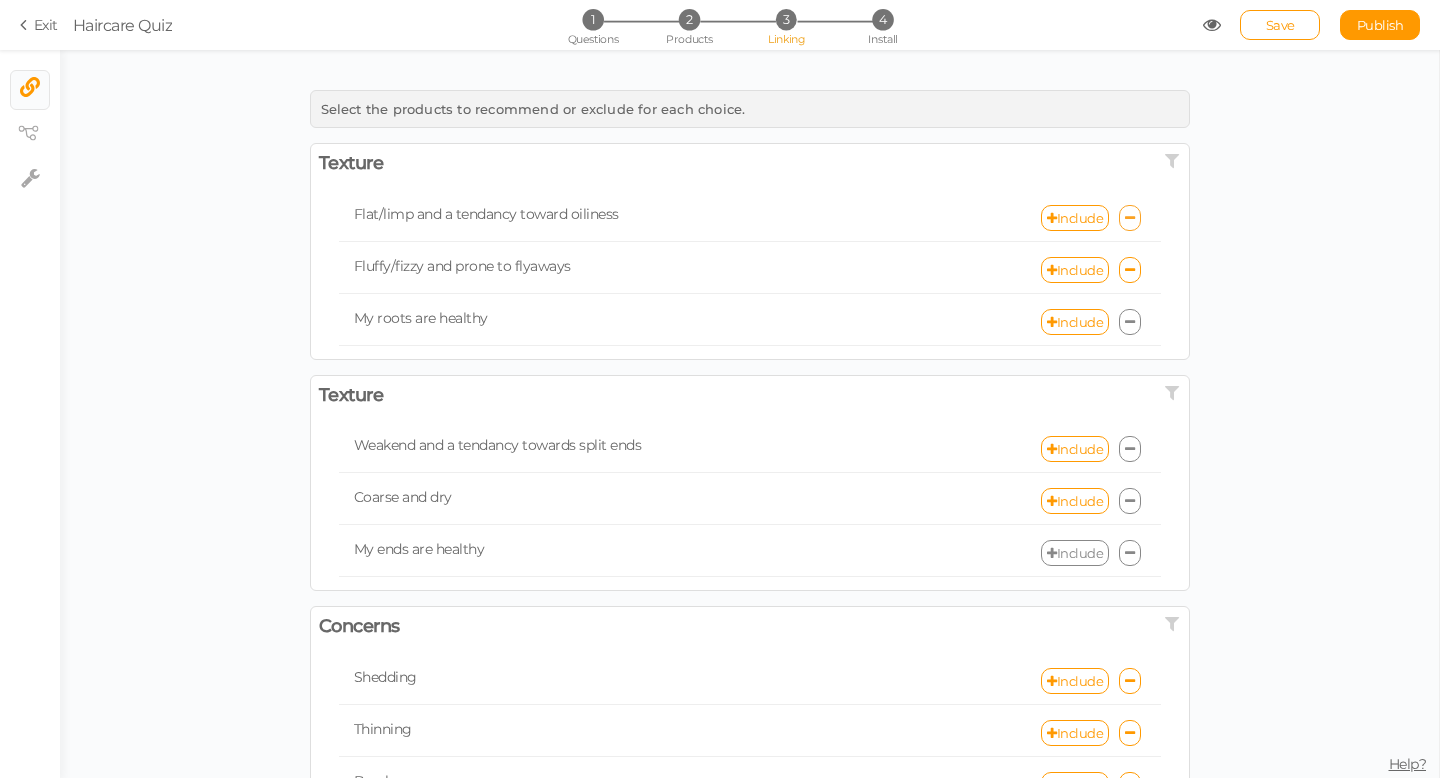 click at bounding box center [1130, 218] 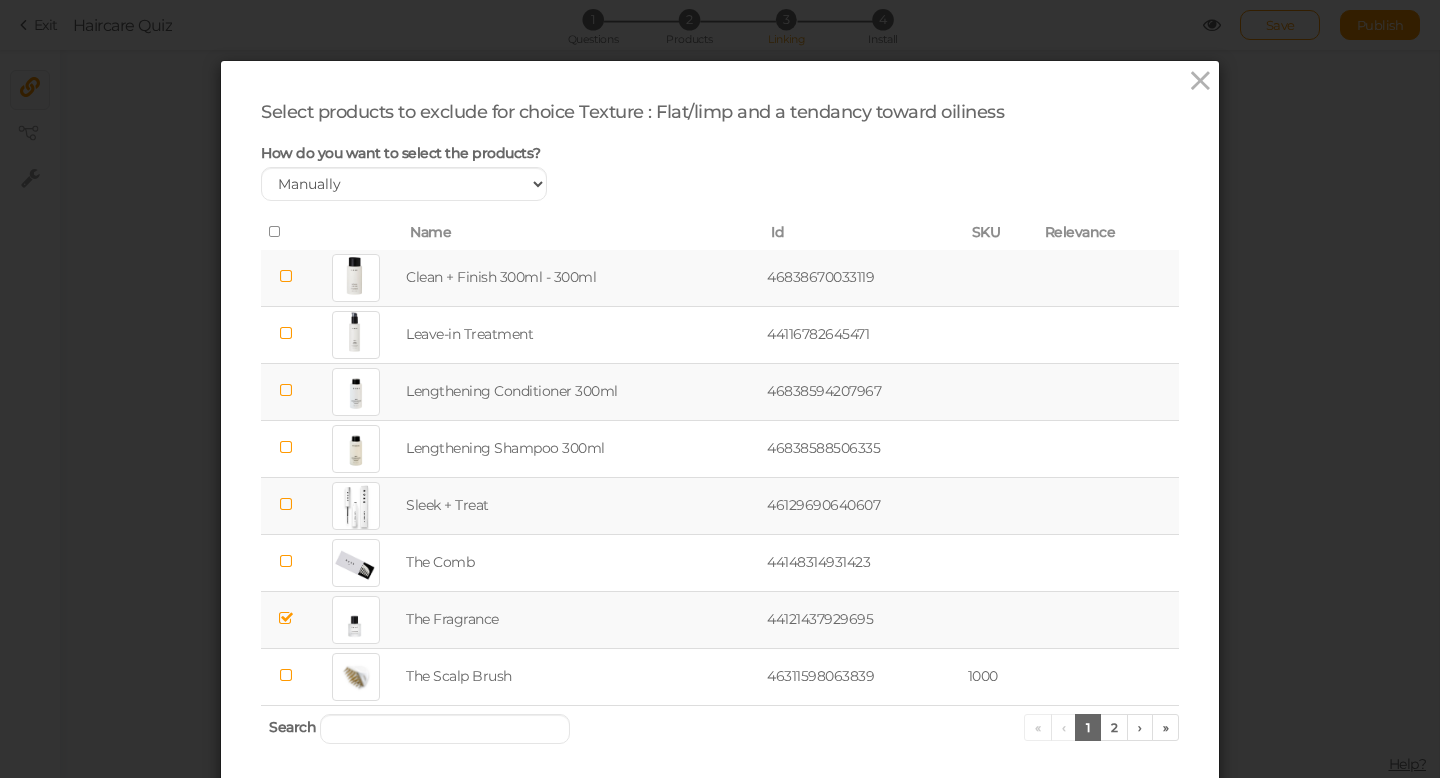 click at bounding box center [286, 276] 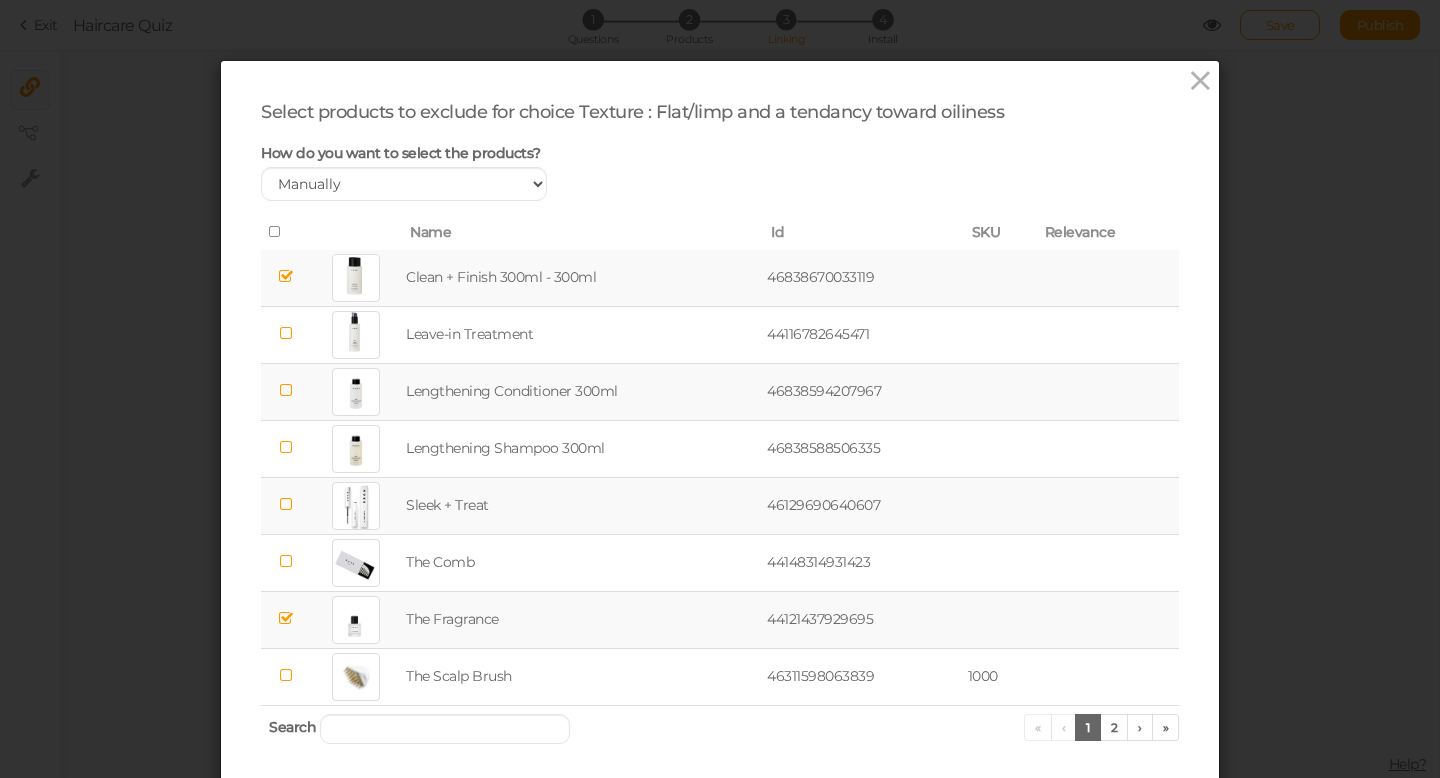 click at bounding box center [286, 504] 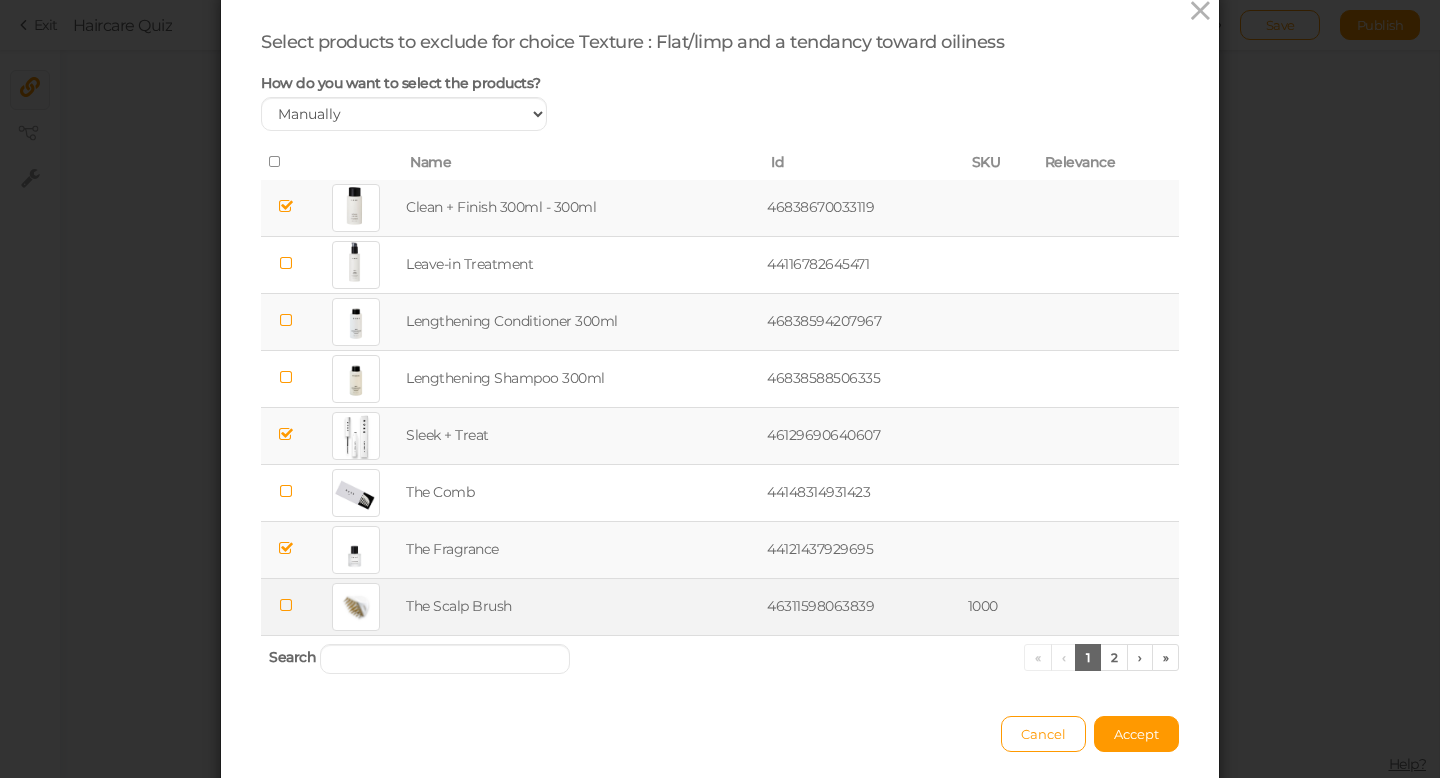 scroll, scrollTop: 71, scrollLeft: 0, axis: vertical 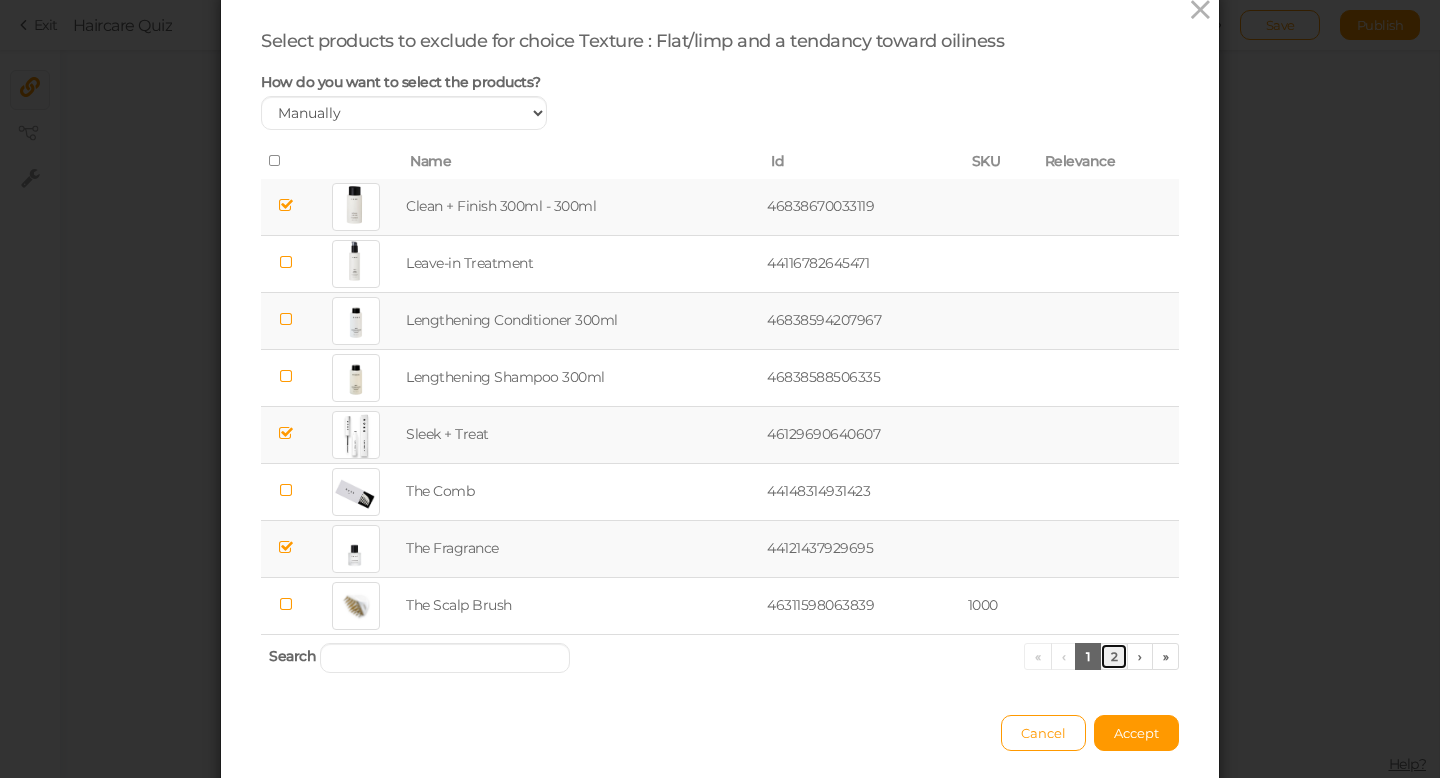 click on "2" at bounding box center [1114, 656] 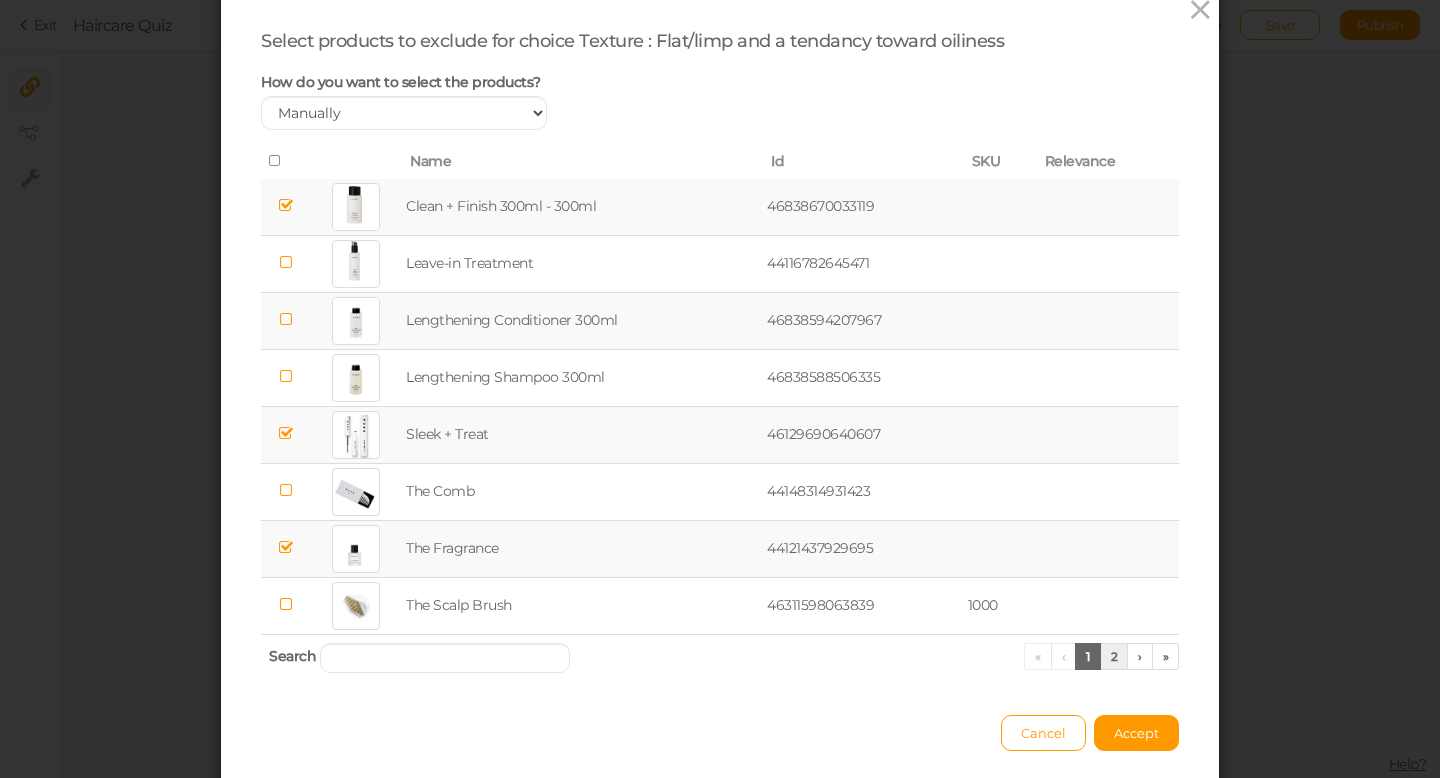 scroll, scrollTop: 0, scrollLeft: 0, axis: both 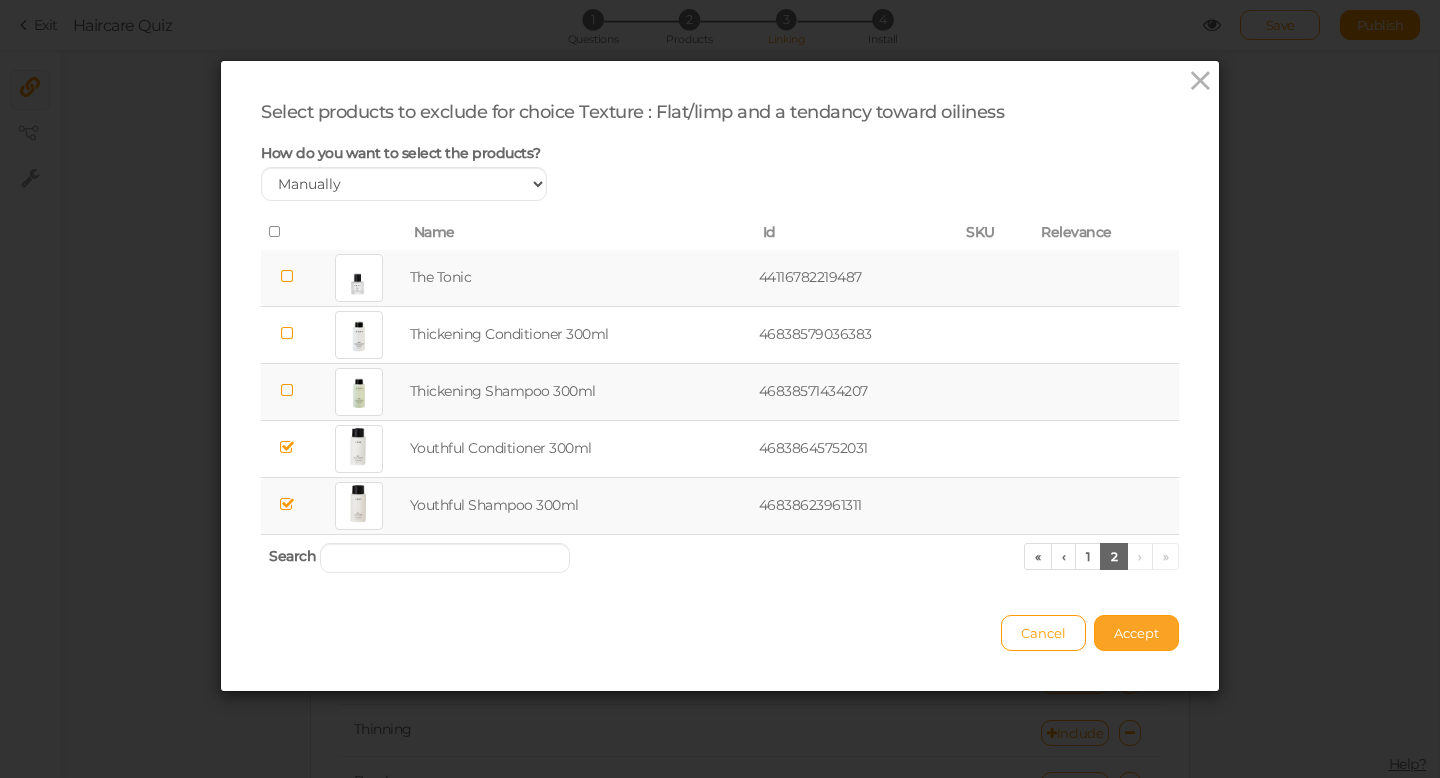 click on "Accept" at bounding box center [1136, 633] 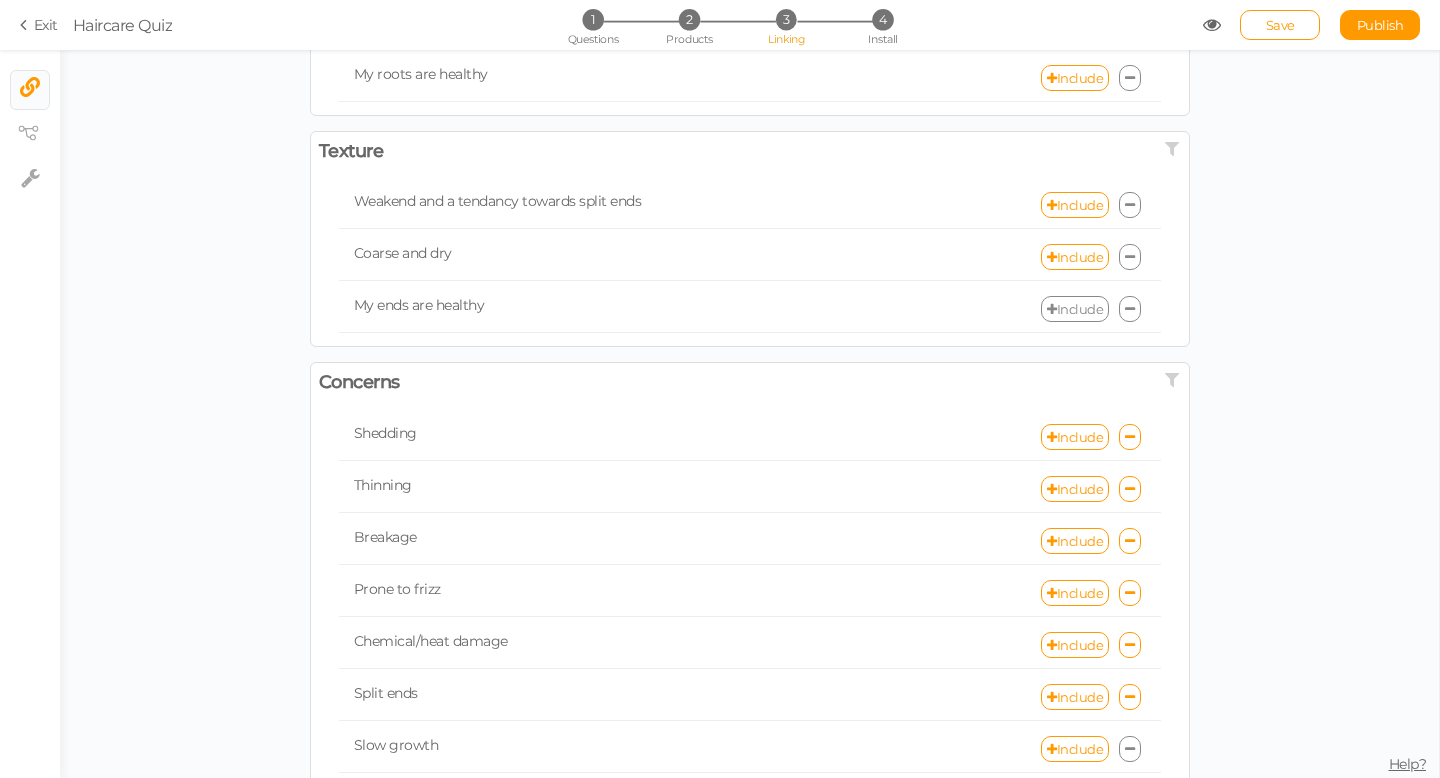 scroll, scrollTop: 261, scrollLeft: 0, axis: vertical 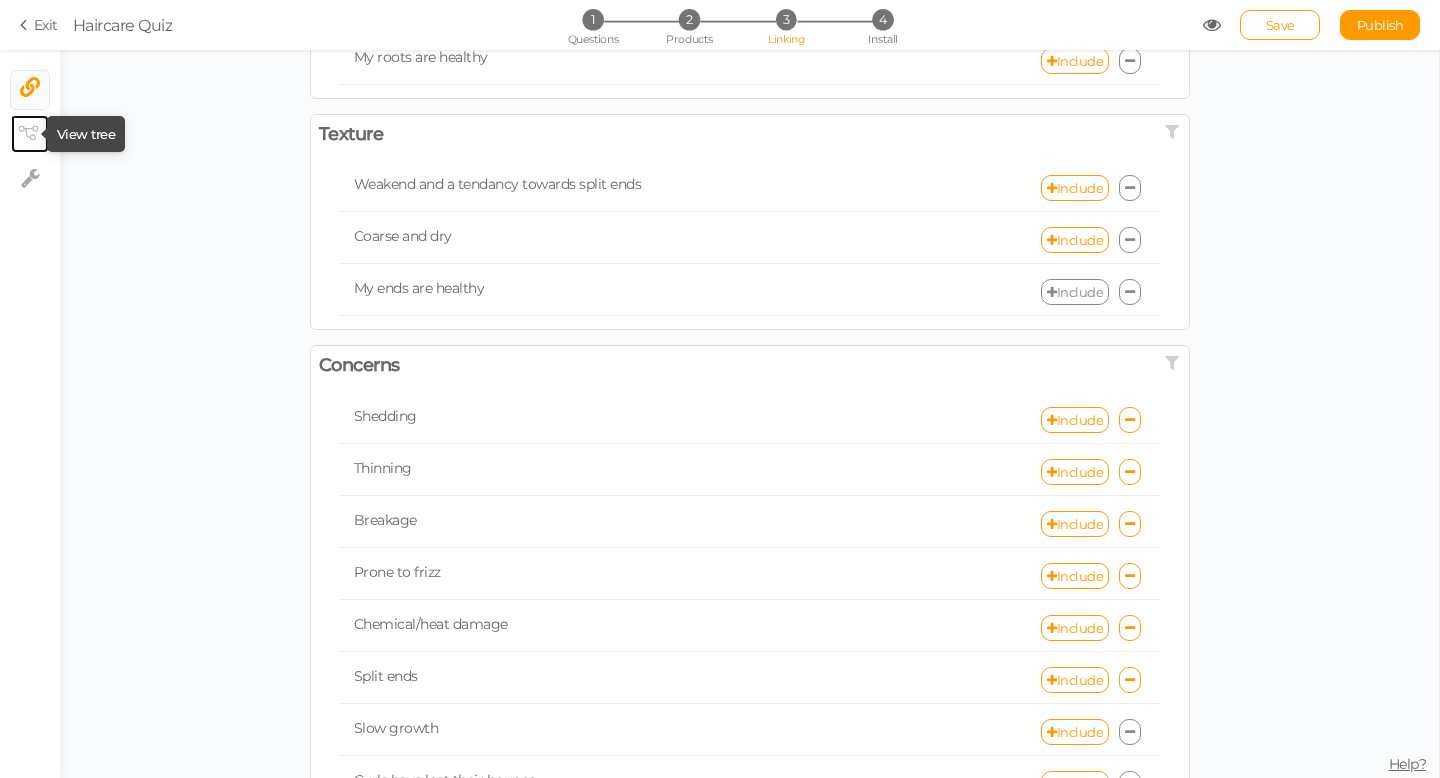 click 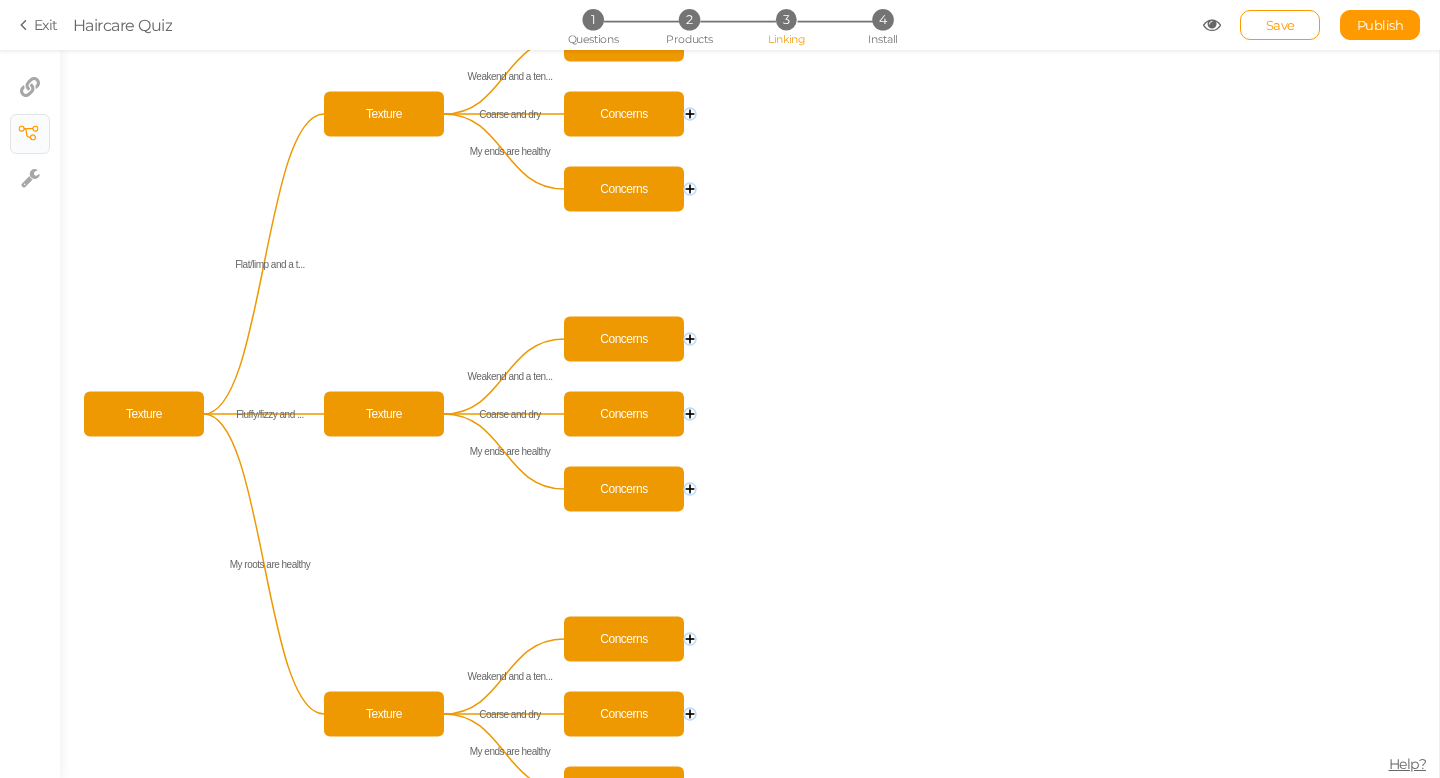 click on "3" at bounding box center [786, 19] 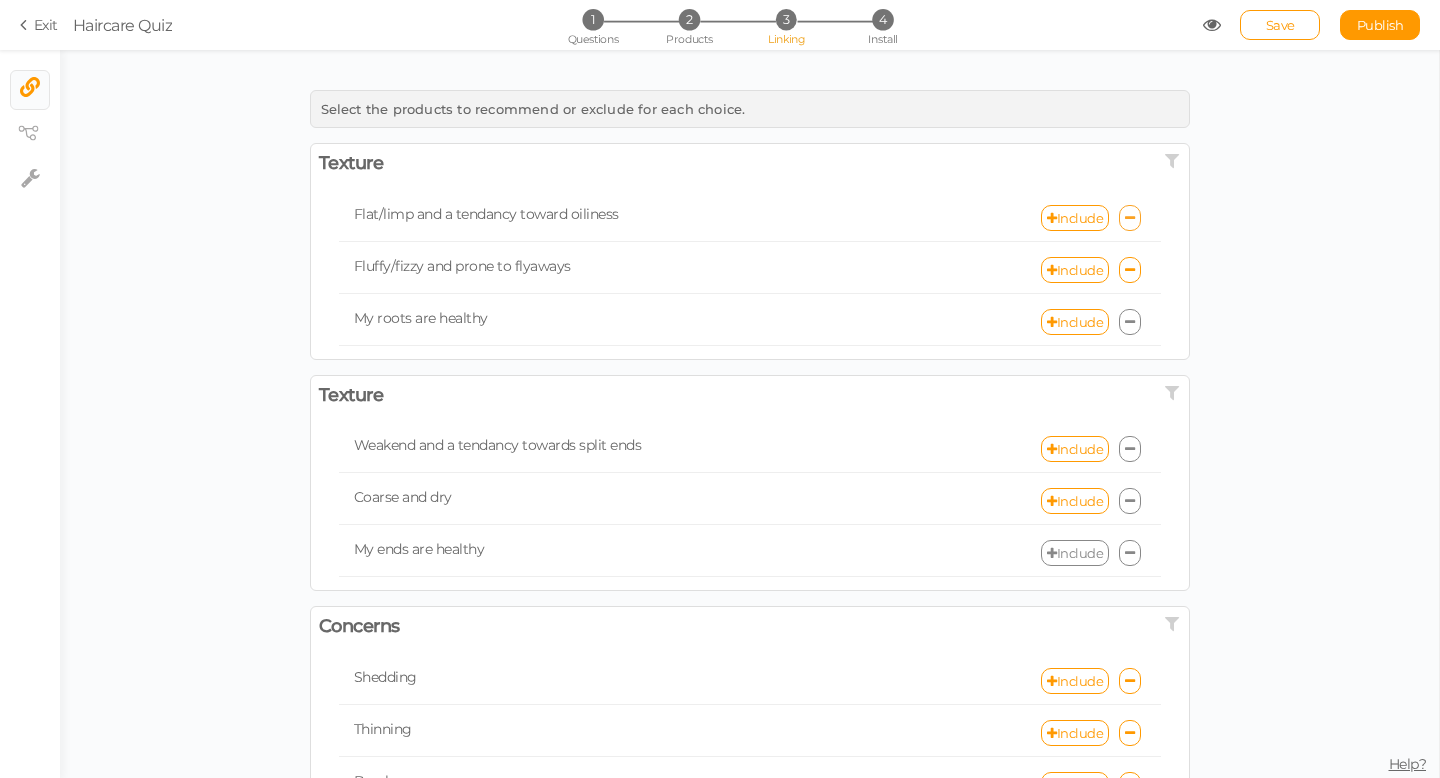 click at bounding box center (1130, 218) 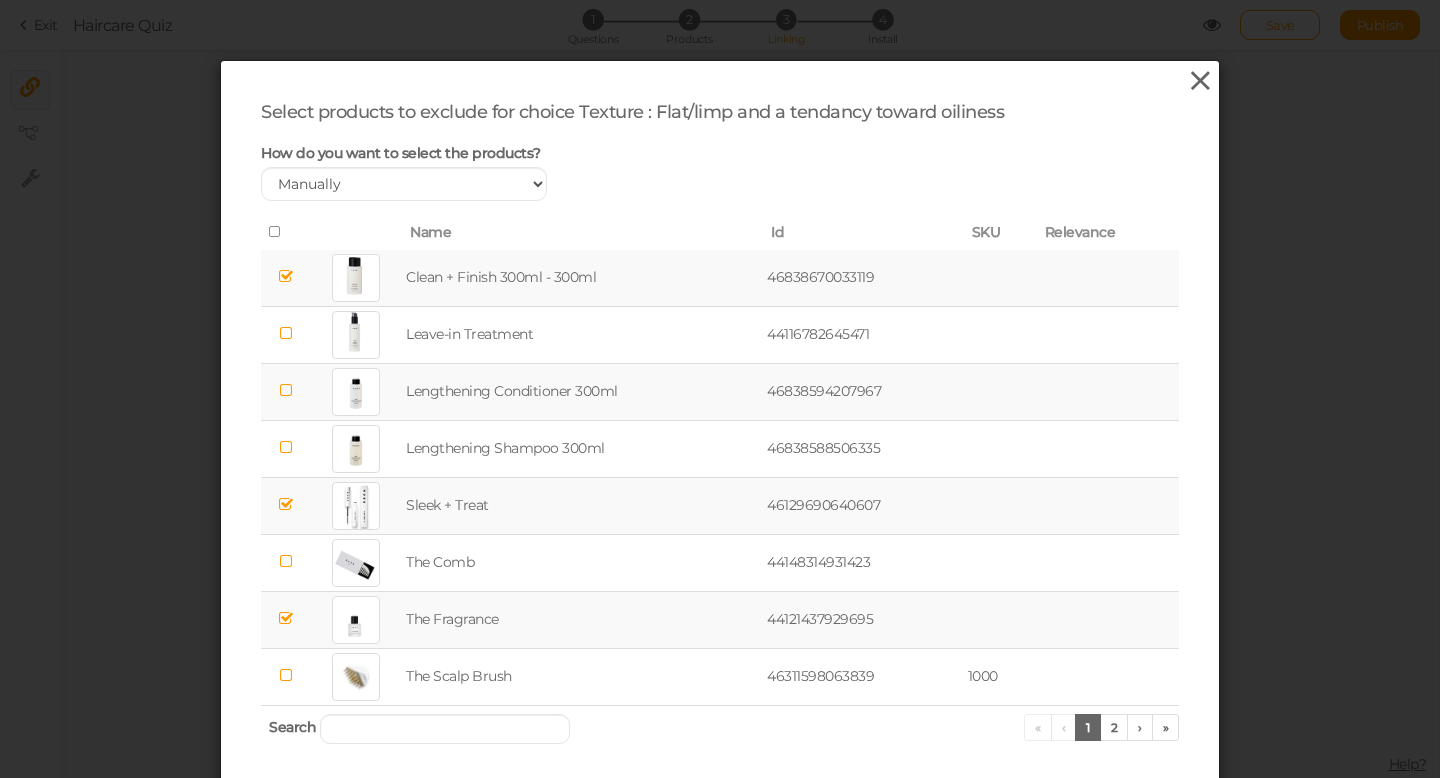 click at bounding box center (1200, 81) 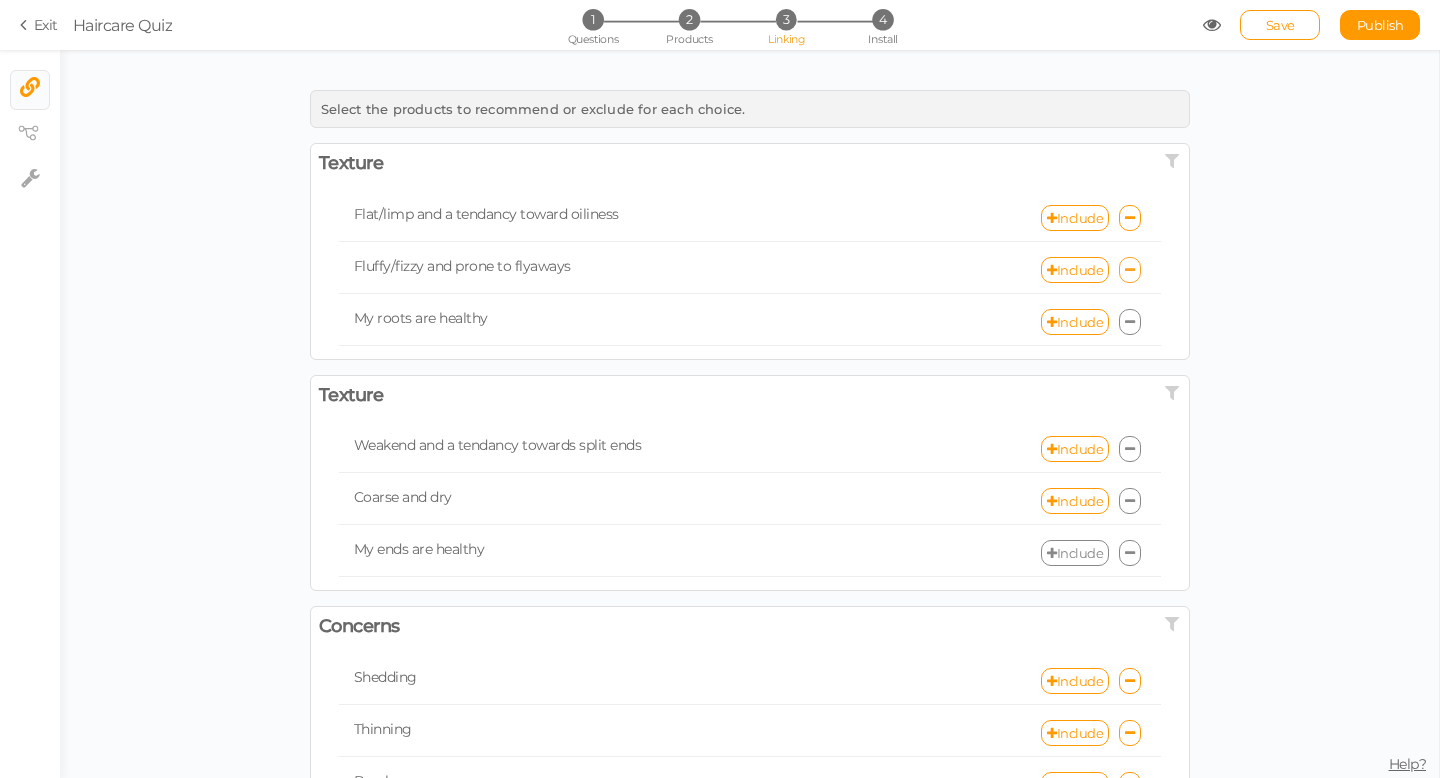 click at bounding box center [1130, 270] 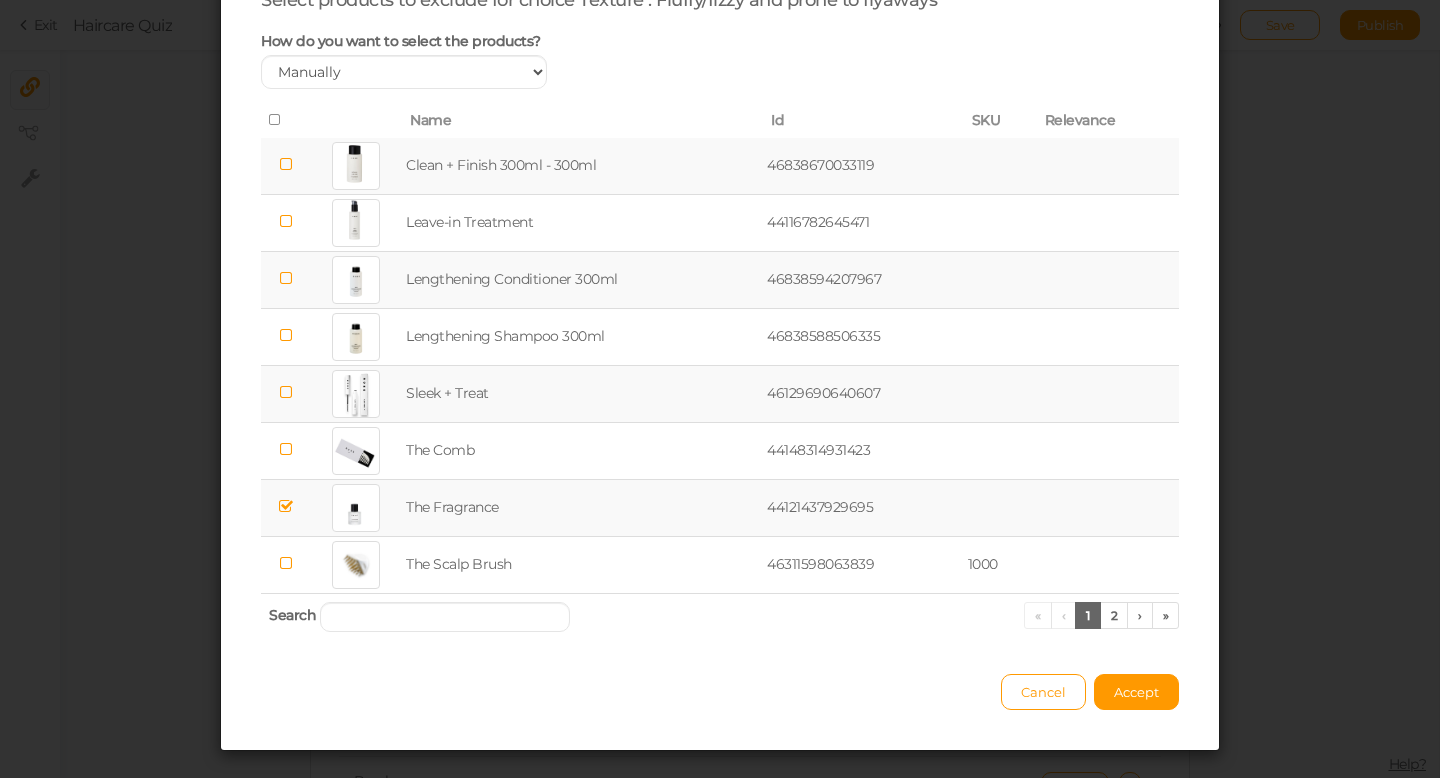 scroll, scrollTop: 115, scrollLeft: 0, axis: vertical 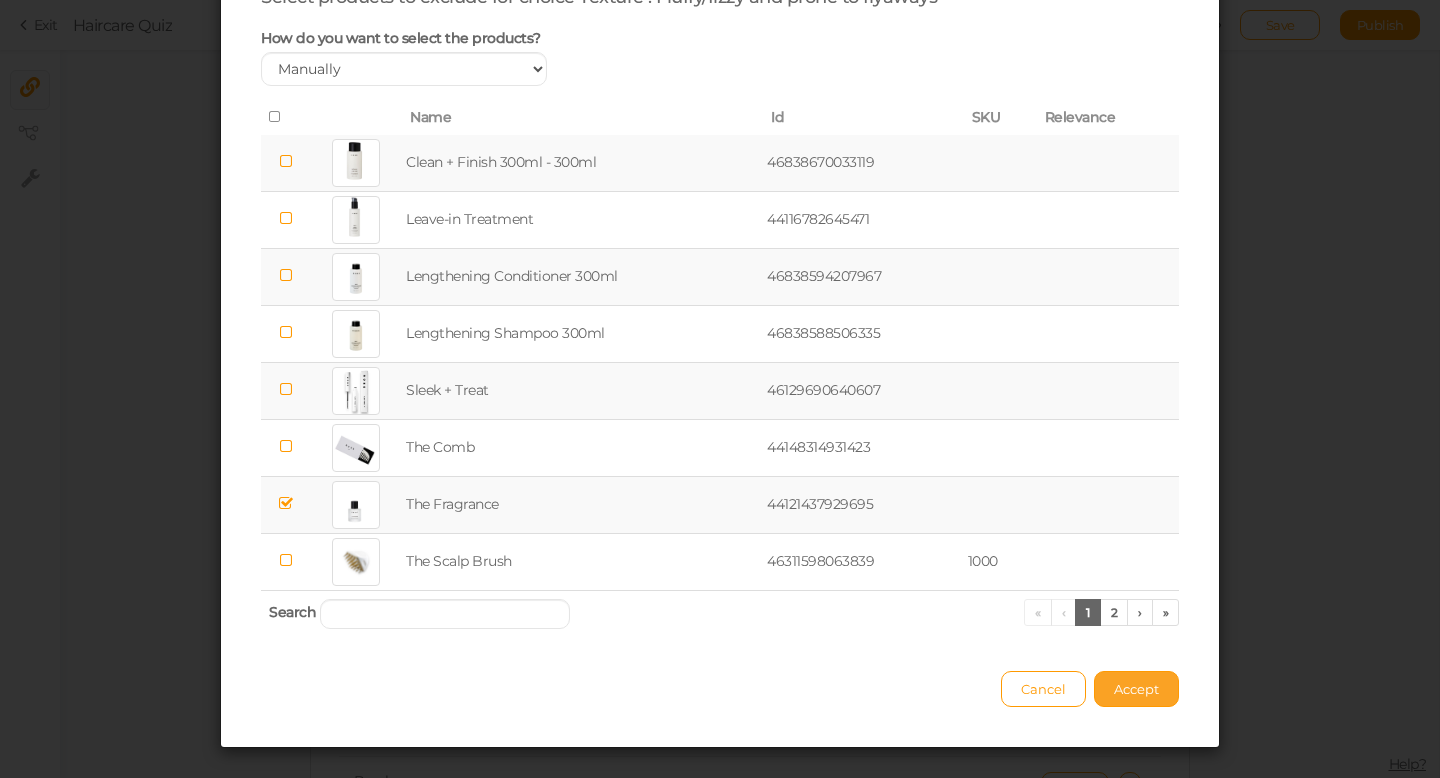 click on "Accept" at bounding box center [1136, 689] 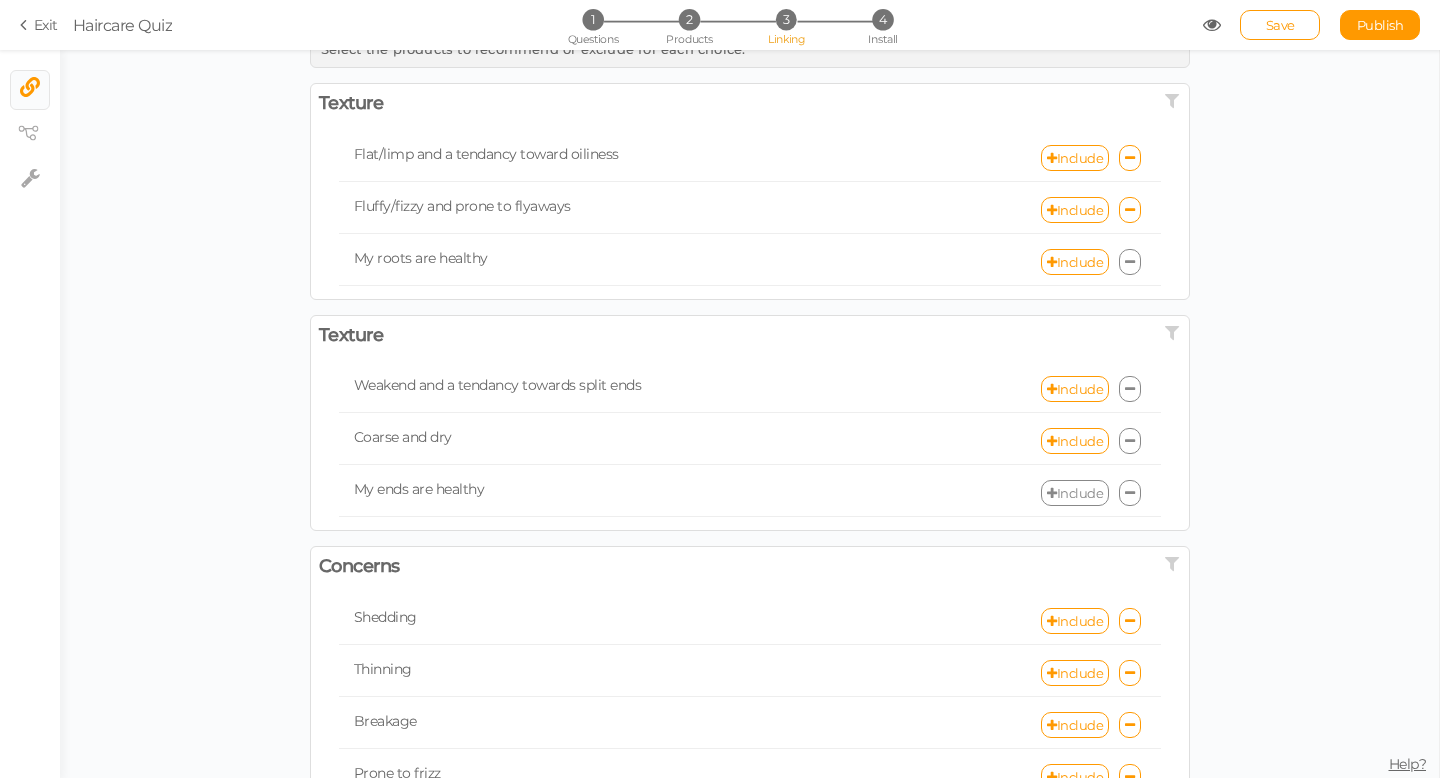 scroll, scrollTop: 61, scrollLeft: 0, axis: vertical 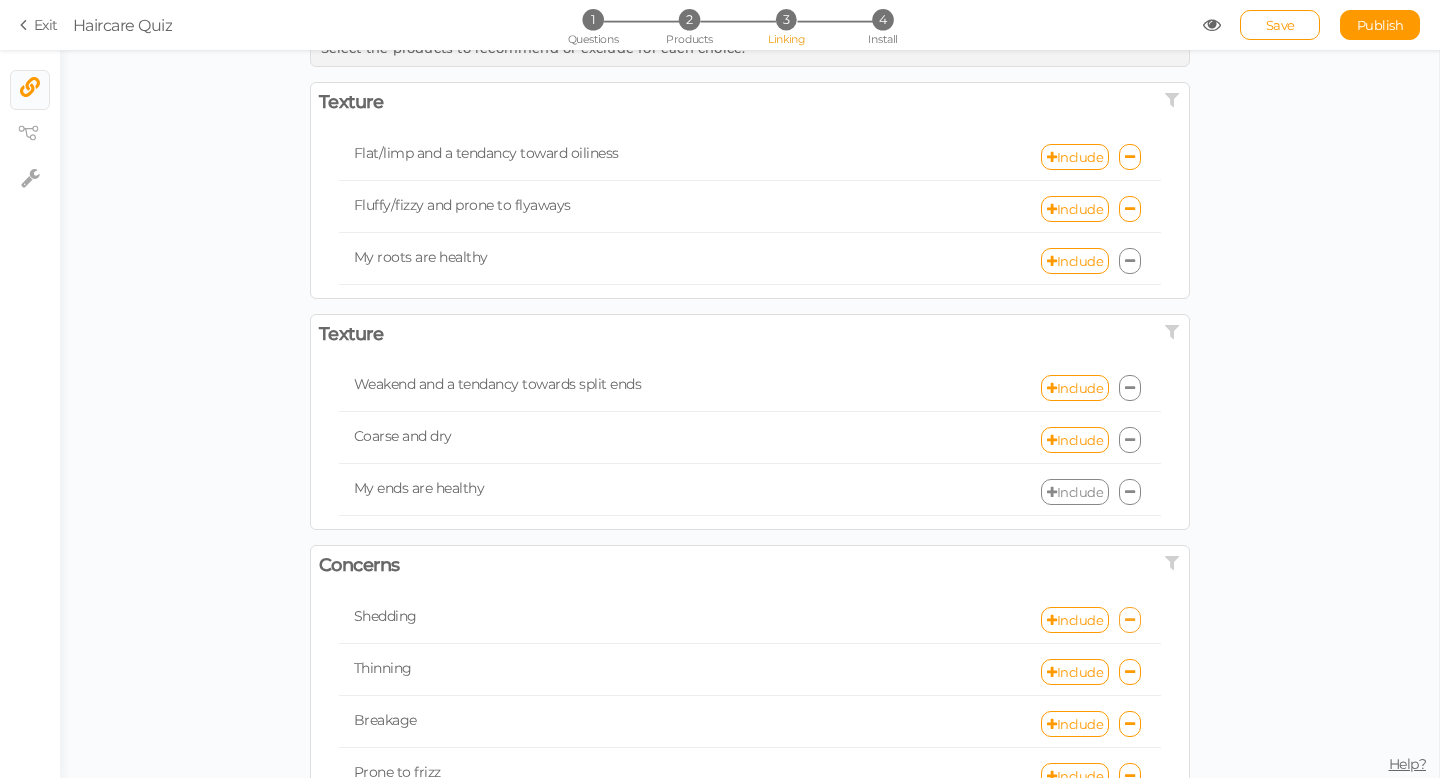 click at bounding box center [1130, 620] 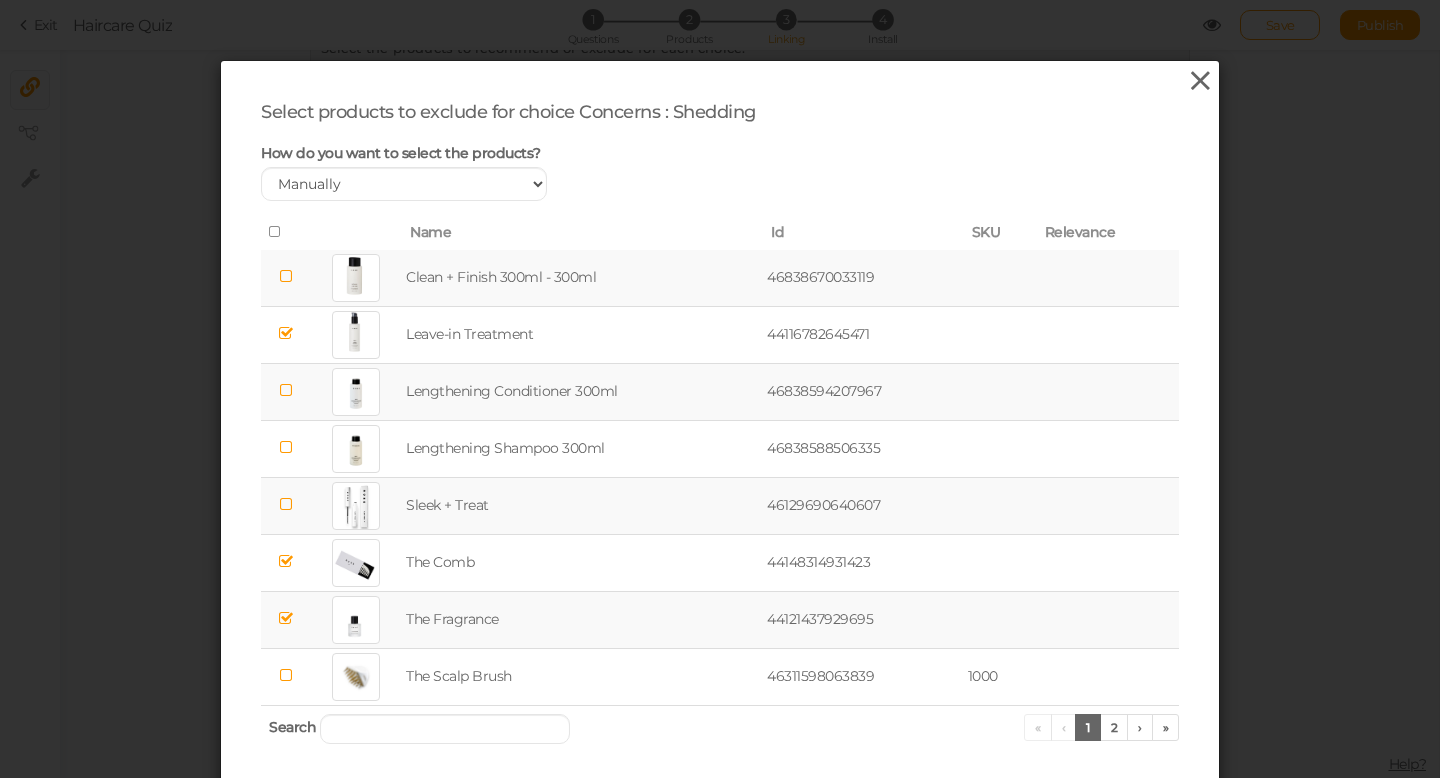 click at bounding box center [1200, 81] 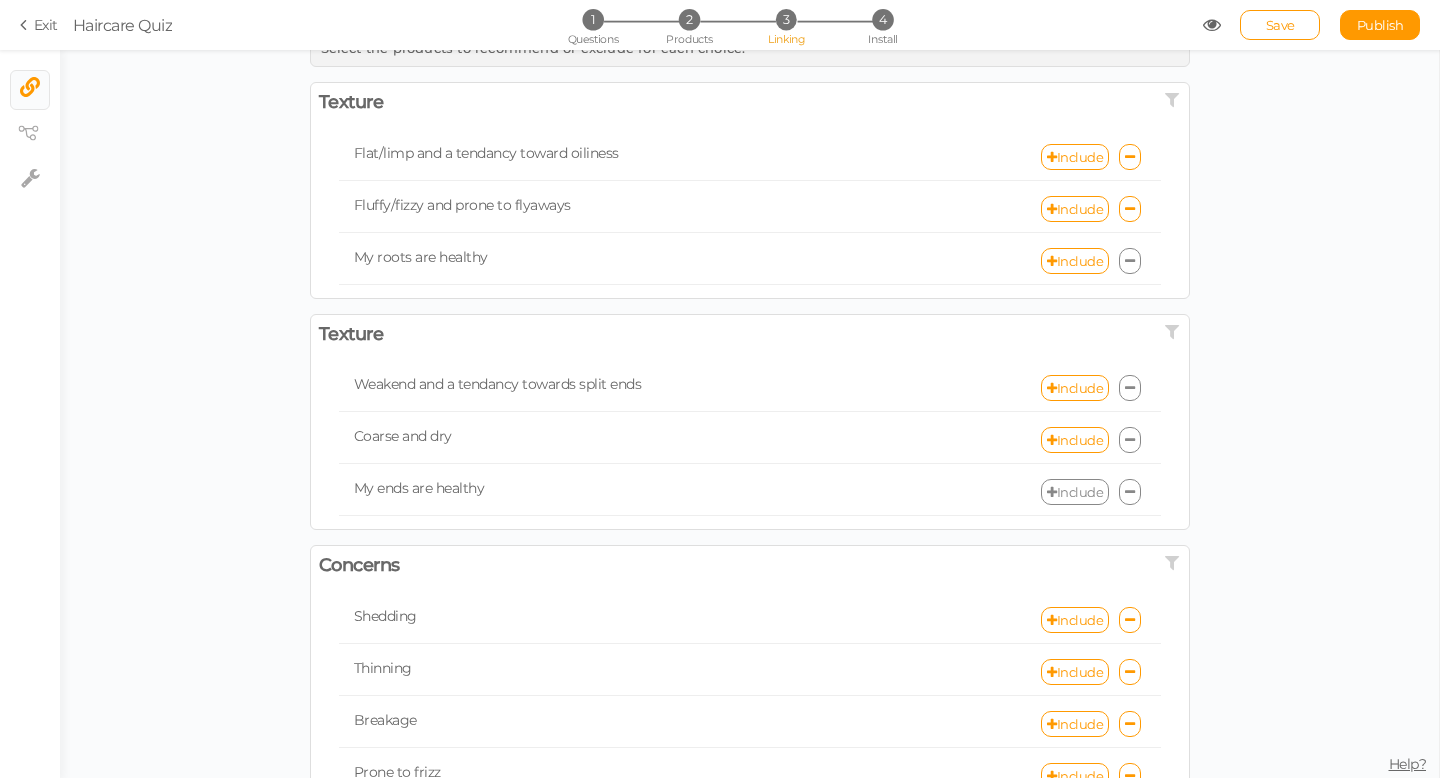 scroll, scrollTop: 59, scrollLeft: 0, axis: vertical 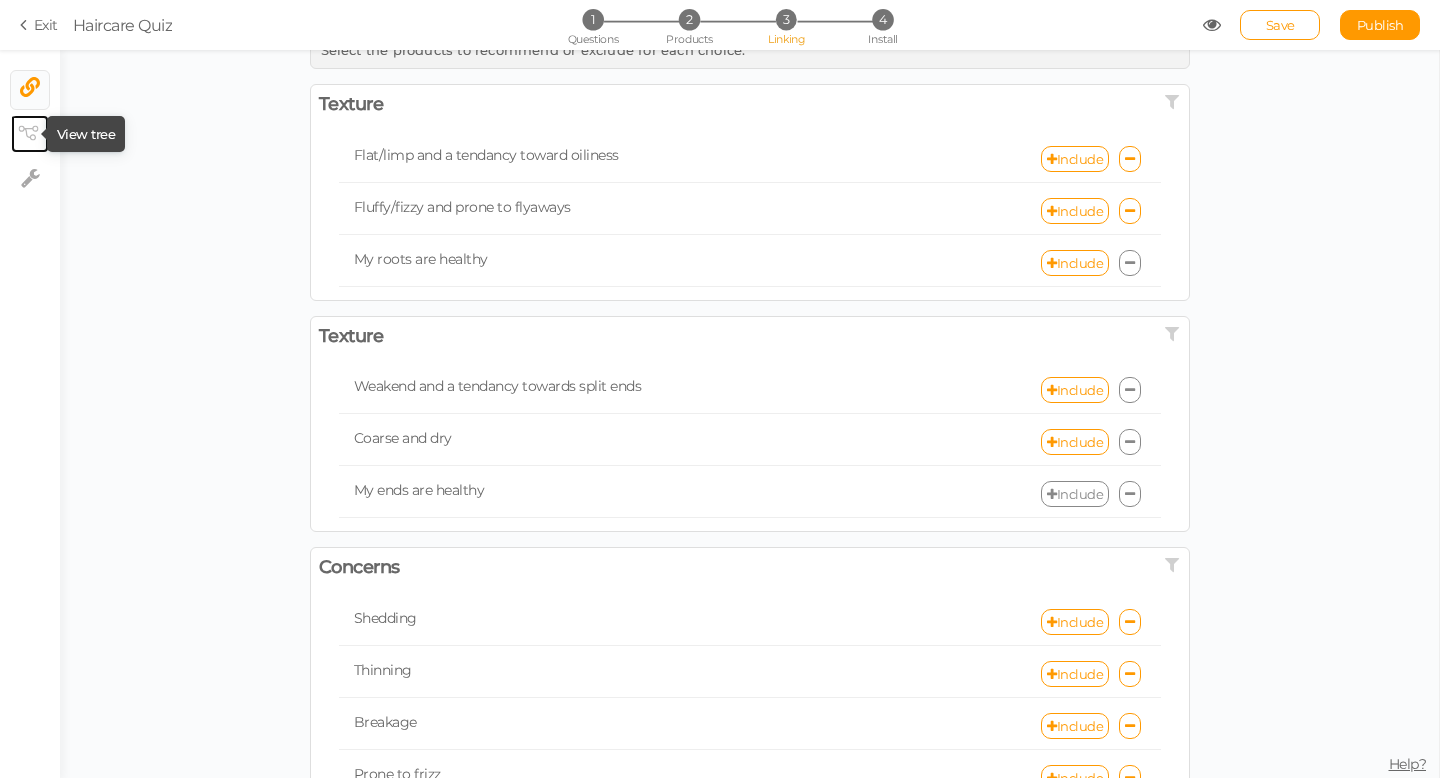 click 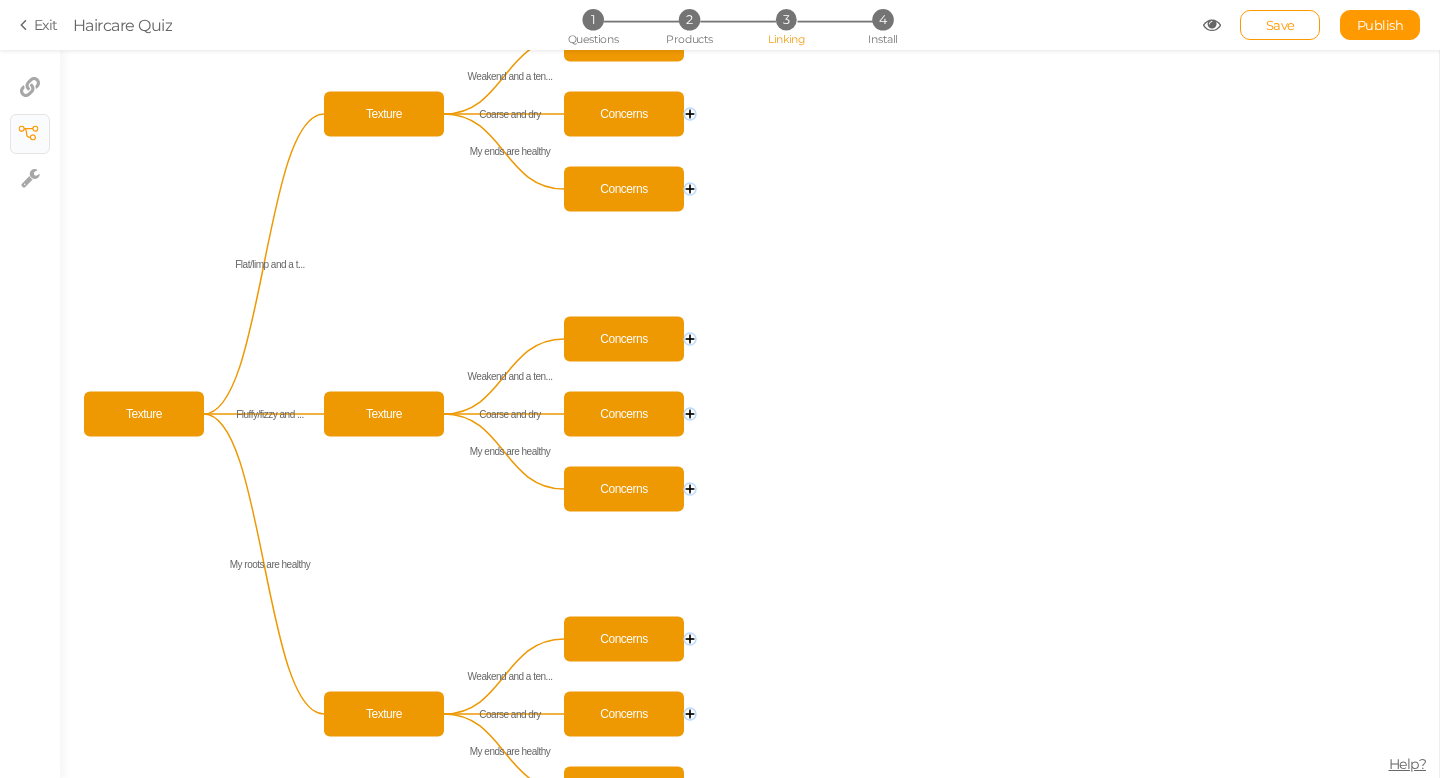 click on "3" at bounding box center (786, 19) 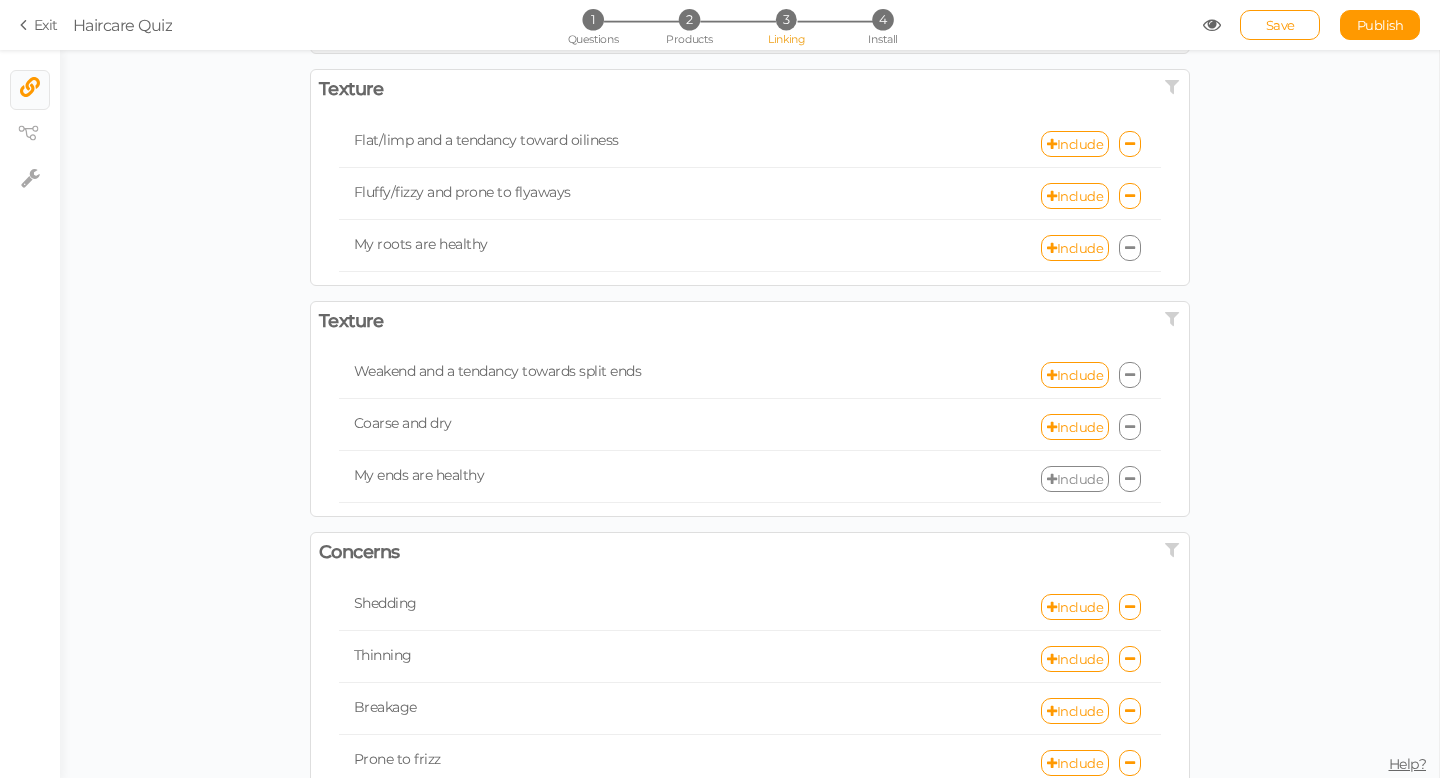 scroll, scrollTop: 0, scrollLeft: 0, axis: both 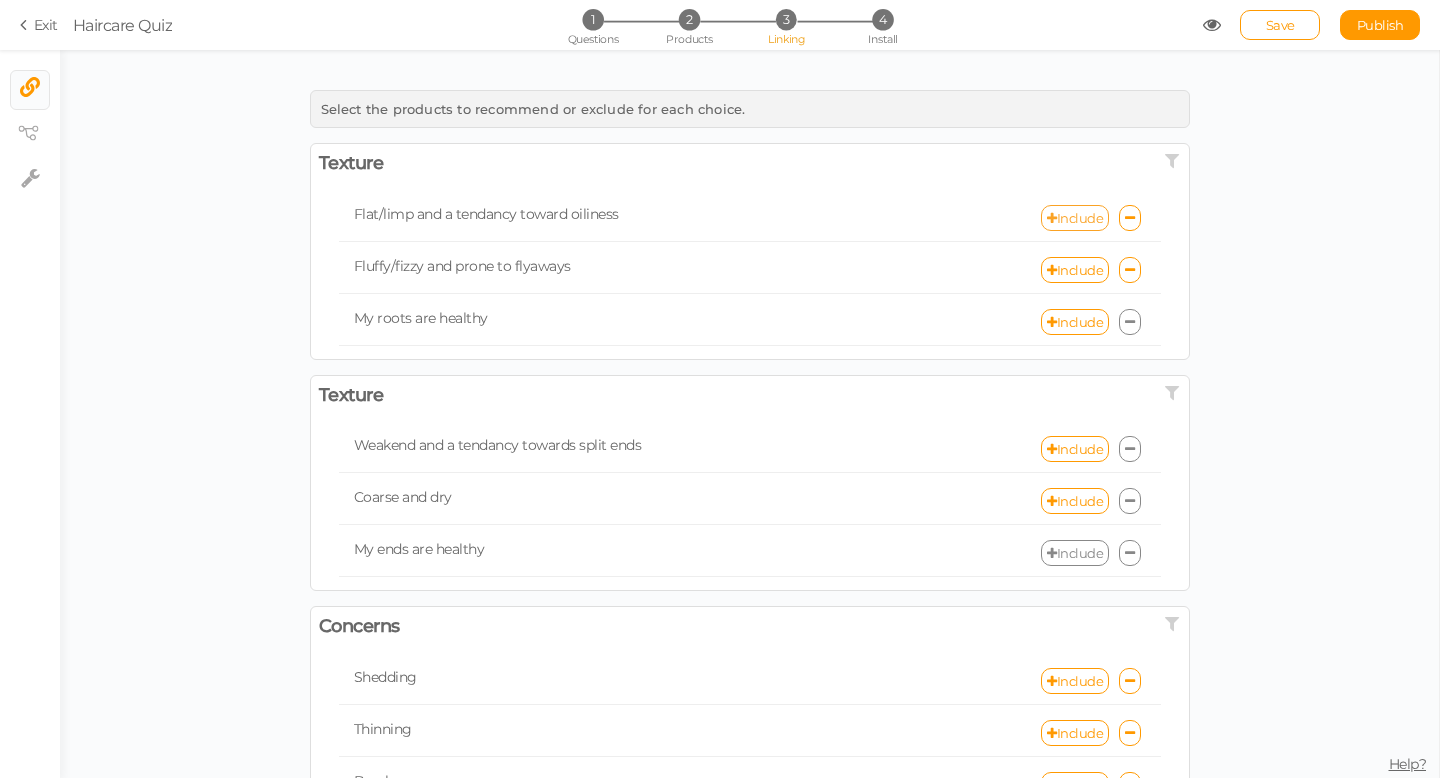 click on "Include" at bounding box center (1075, 218) 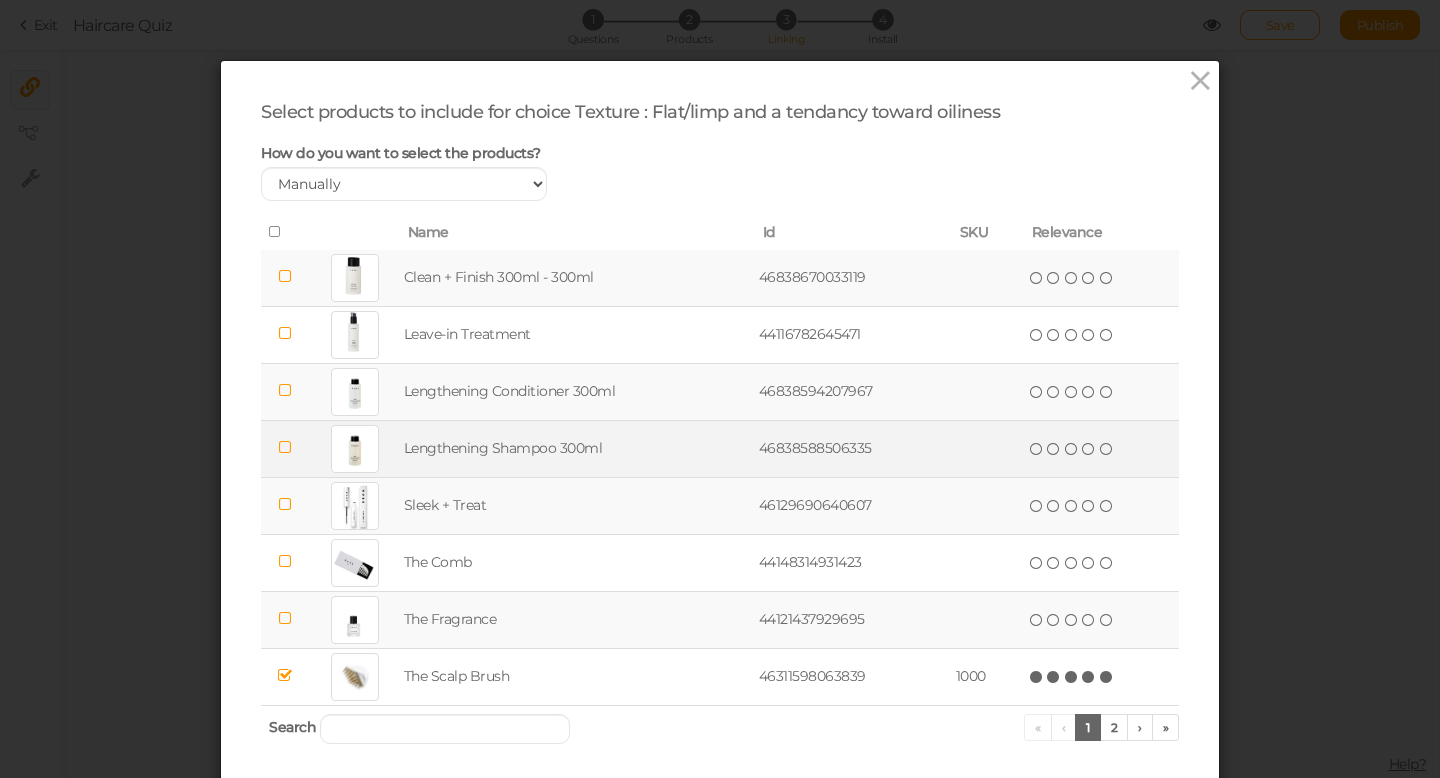 scroll, scrollTop: 75, scrollLeft: 0, axis: vertical 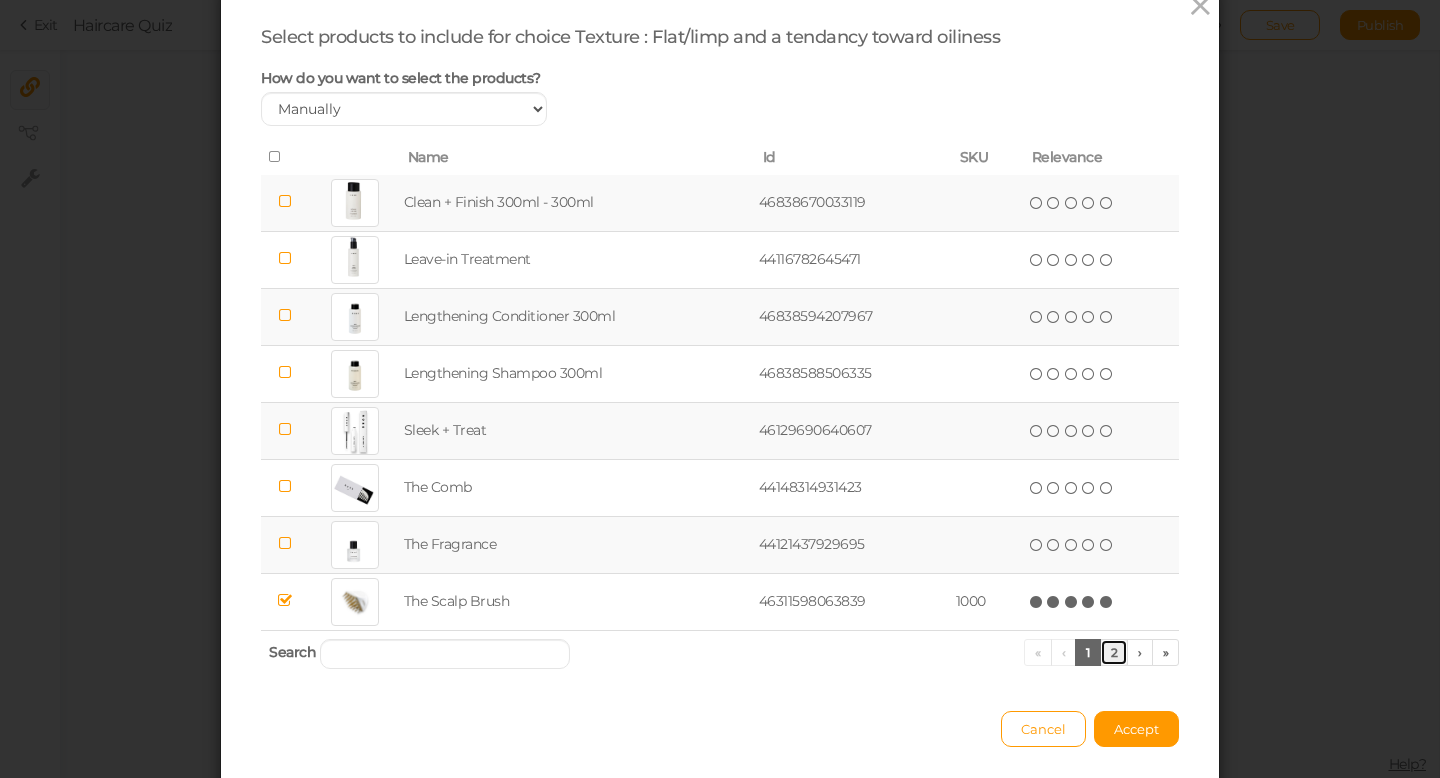 click on "2" at bounding box center (1114, 652) 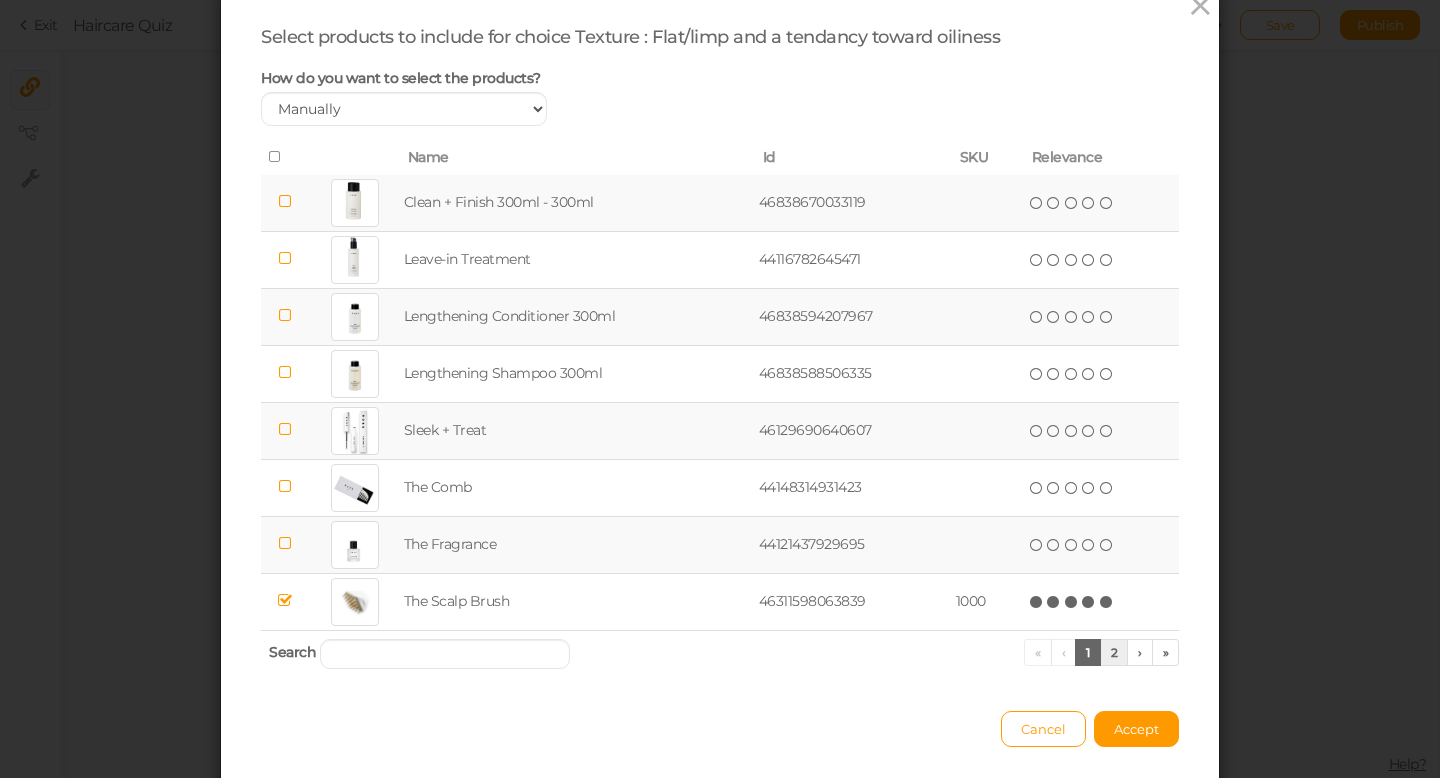 scroll, scrollTop: 0, scrollLeft: 0, axis: both 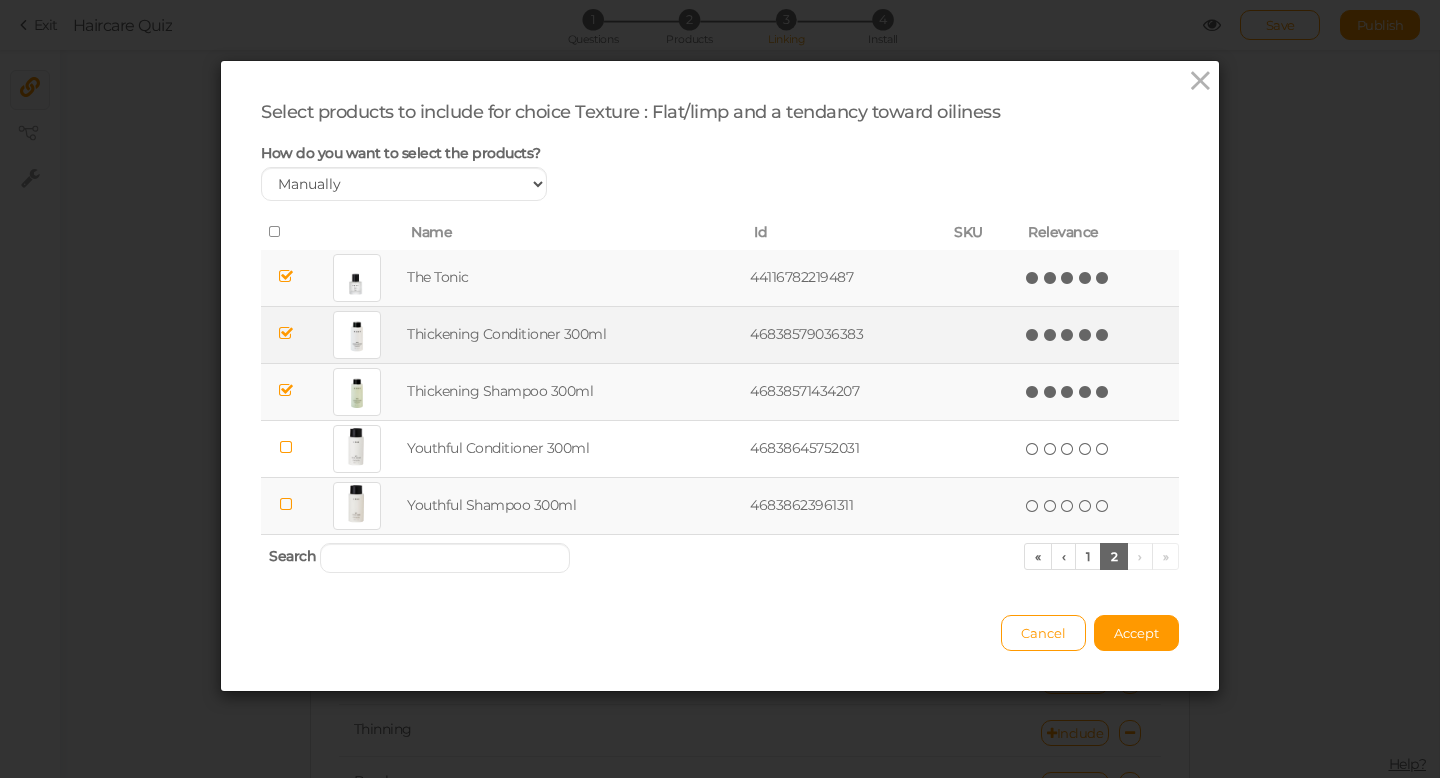 click at bounding box center (286, 333) 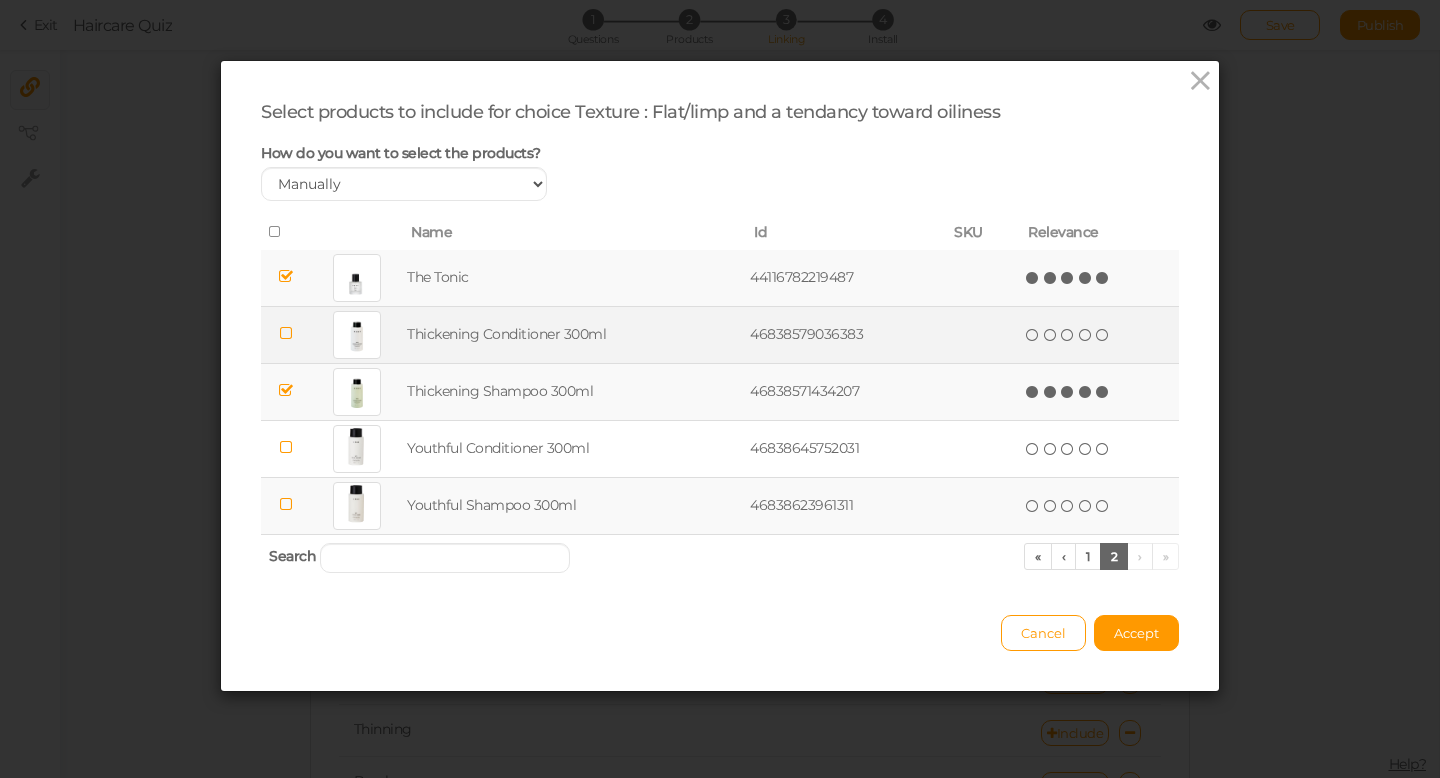 click at bounding box center (286, 390) 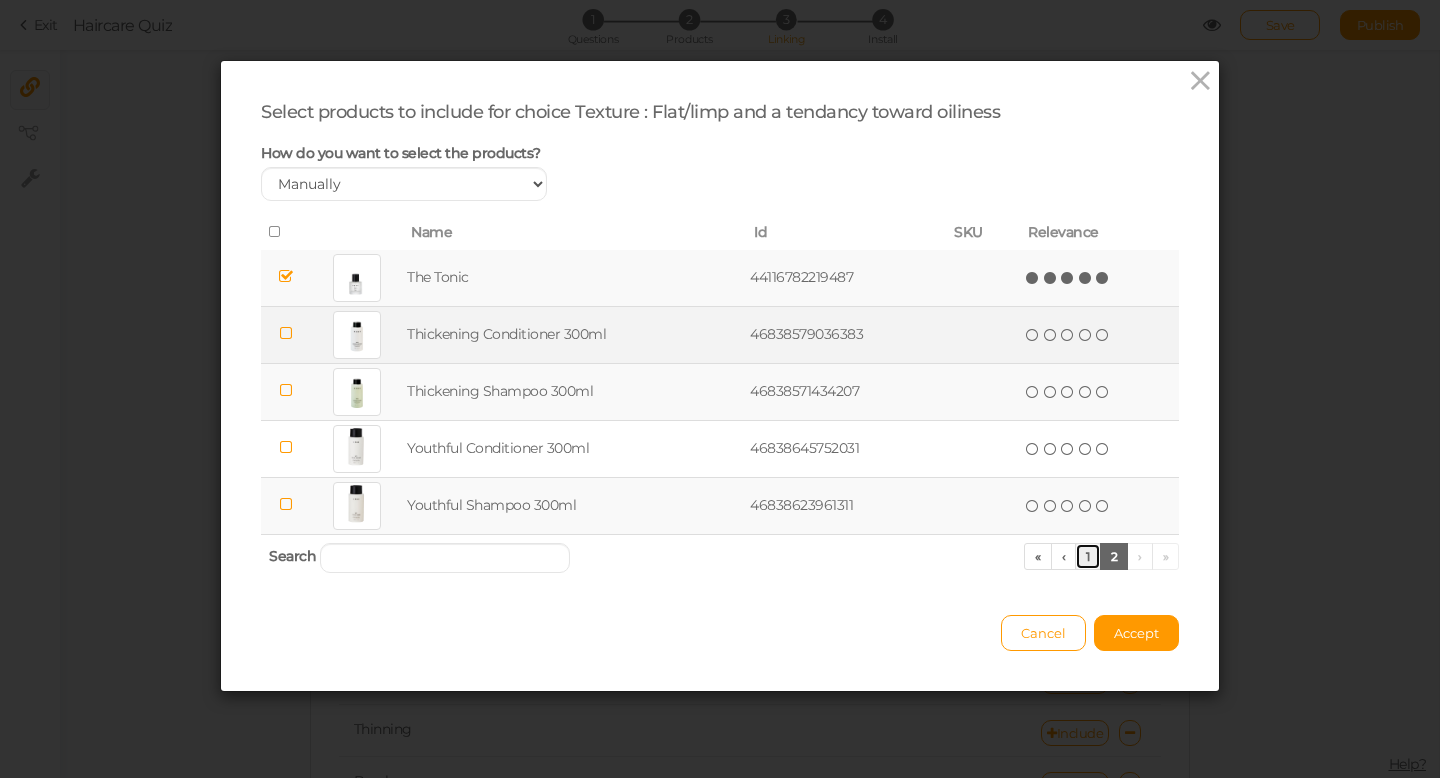 click on "1" at bounding box center (1088, 556) 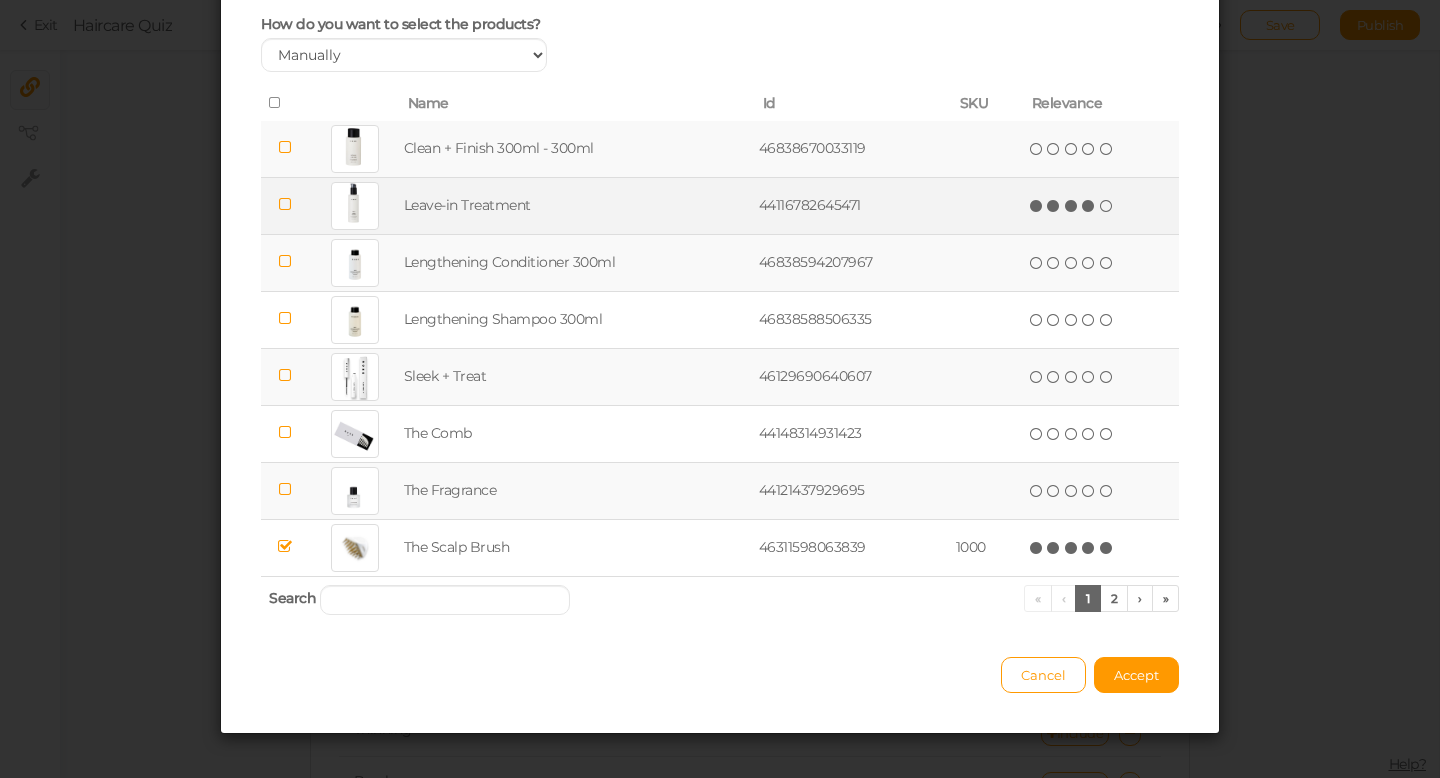 scroll, scrollTop: 144, scrollLeft: 0, axis: vertical 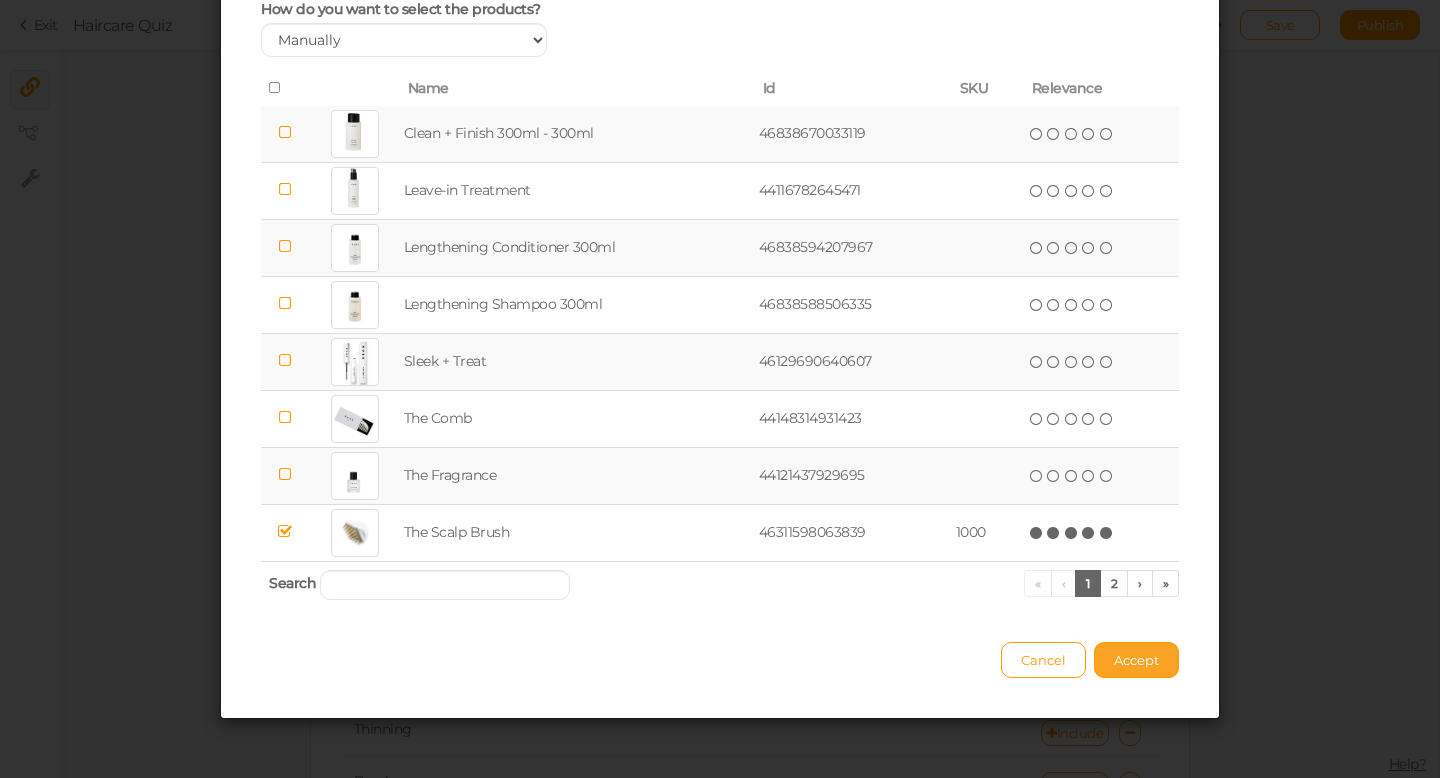 click on "Accept" at bounding box center [1136, 660] 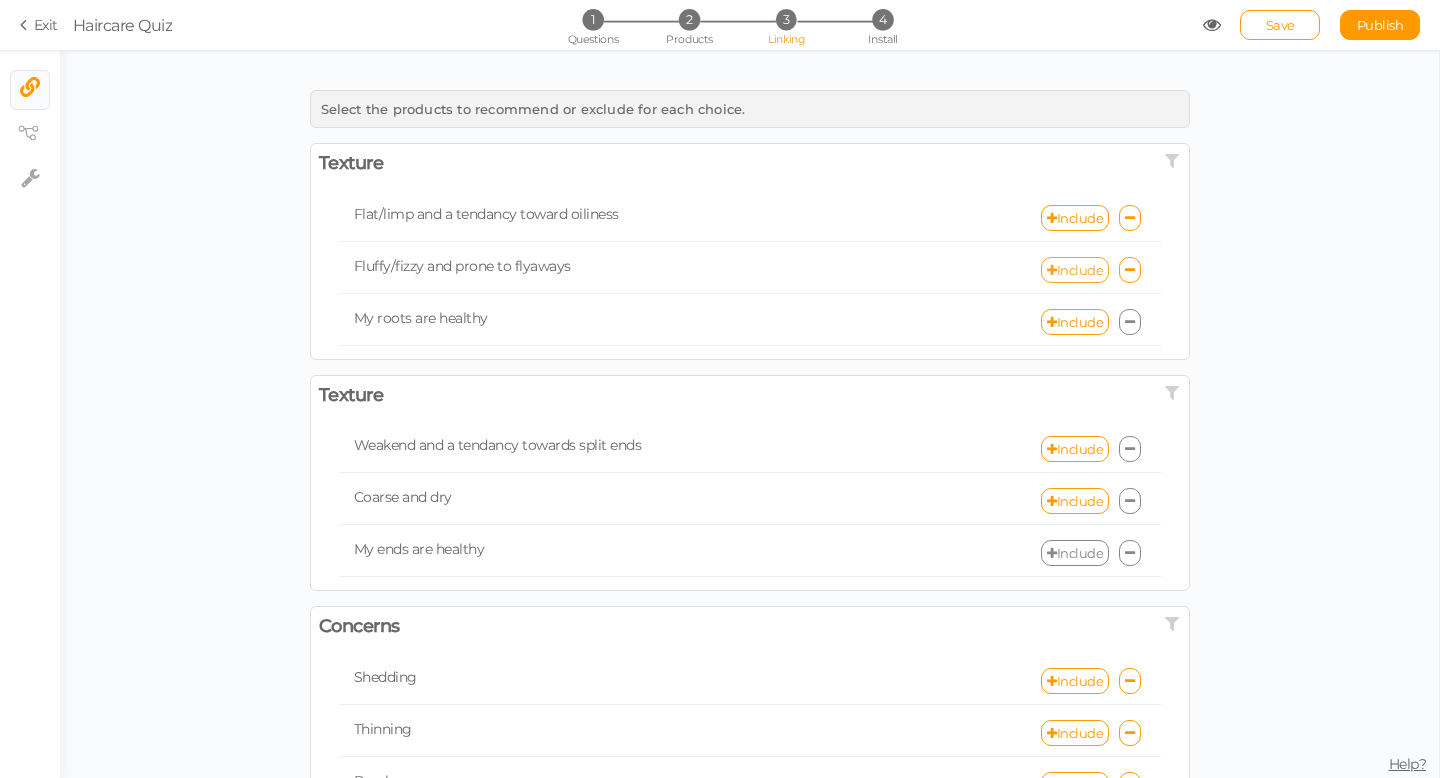 click on "Include" at bounding box center [1075, 270] 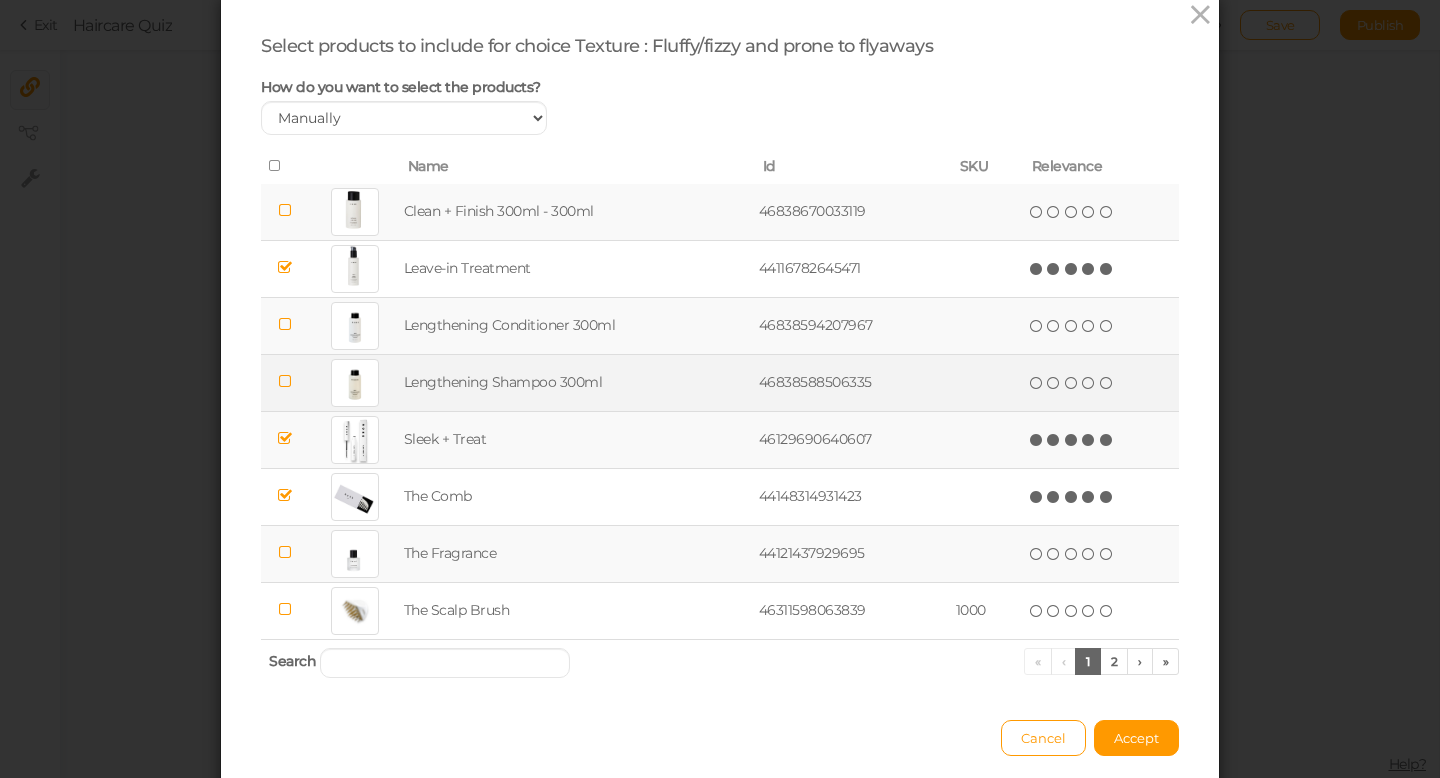 scroll, scrollTop: 67, scrollLeft: 0, axis: vertical 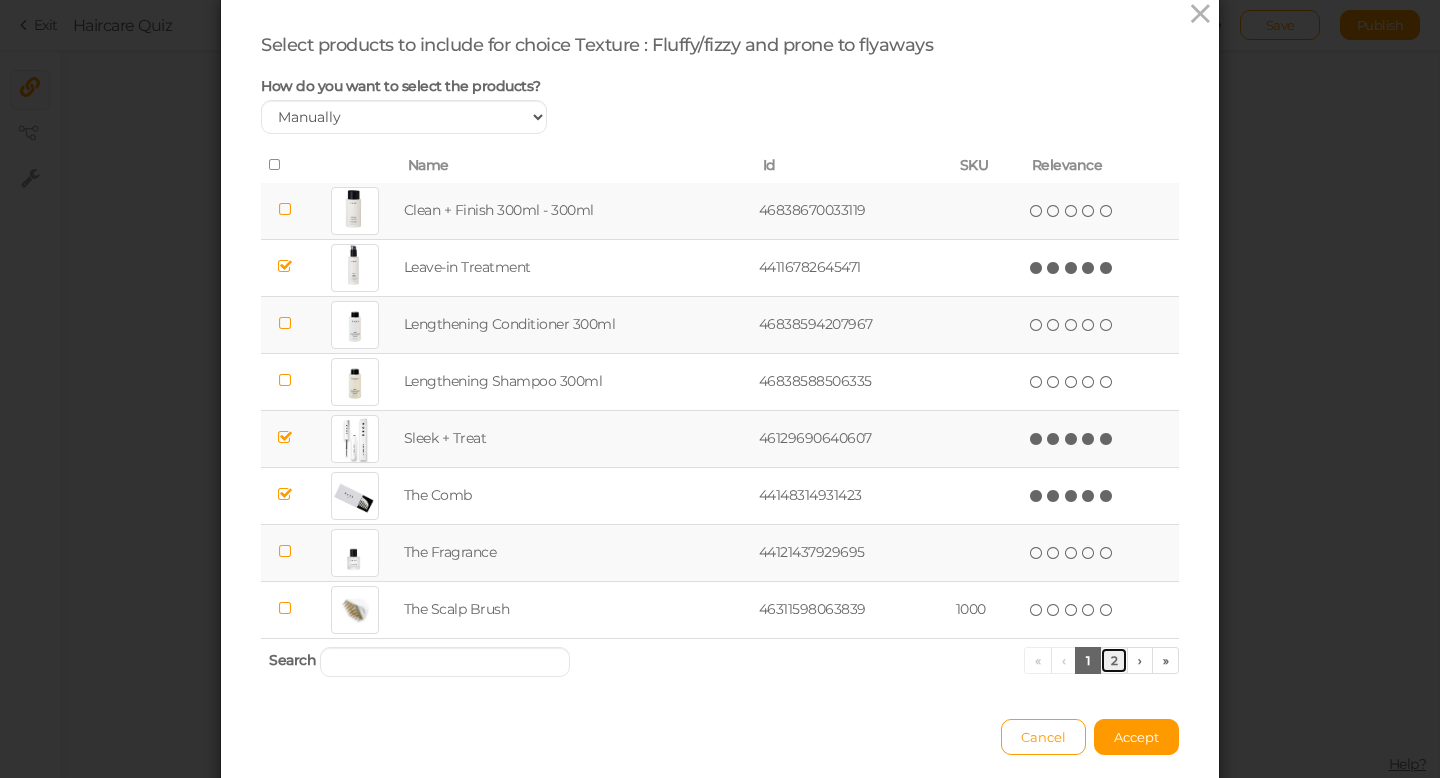 click on "2" at bounding box center [1114, 660] 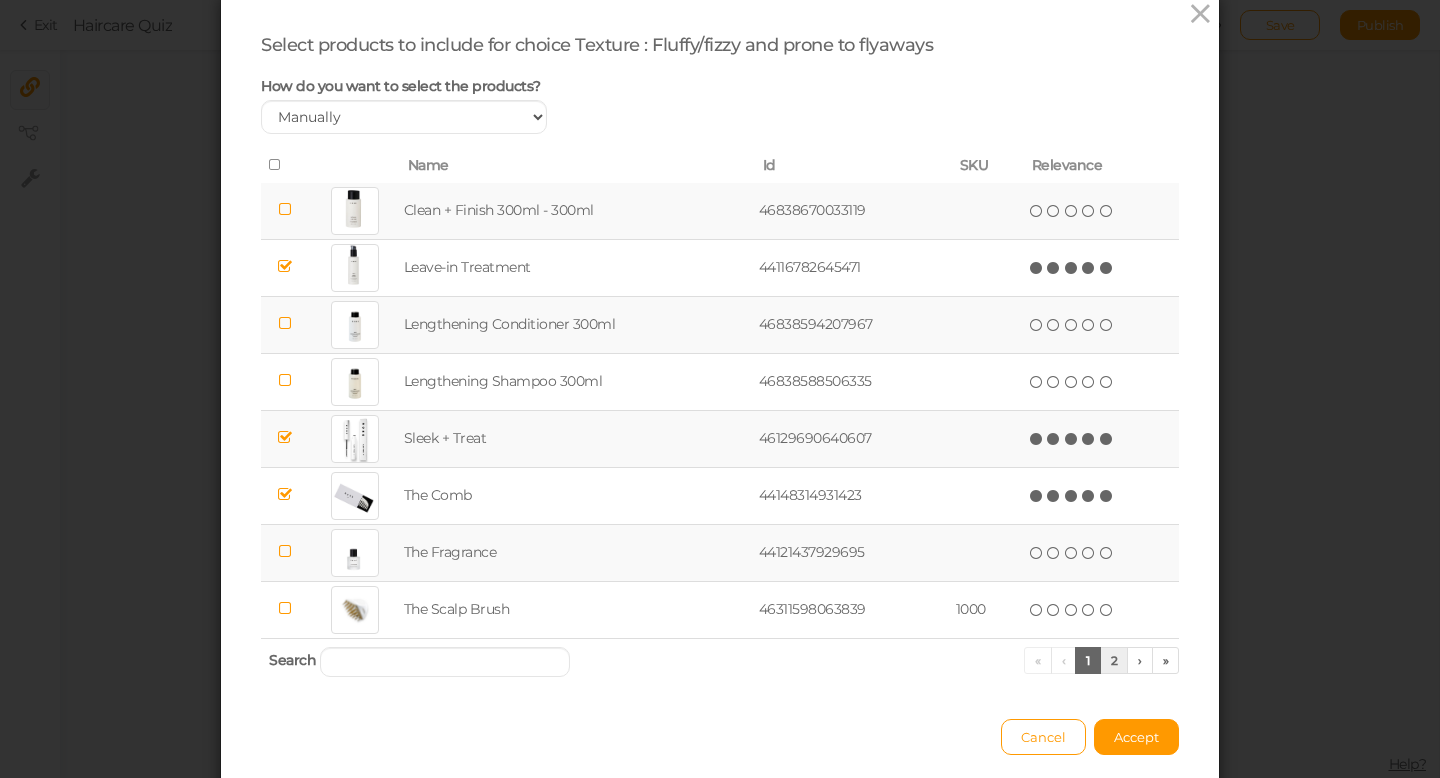 scroll, scrollTop: 0, scrollLeft: 0, axis: both 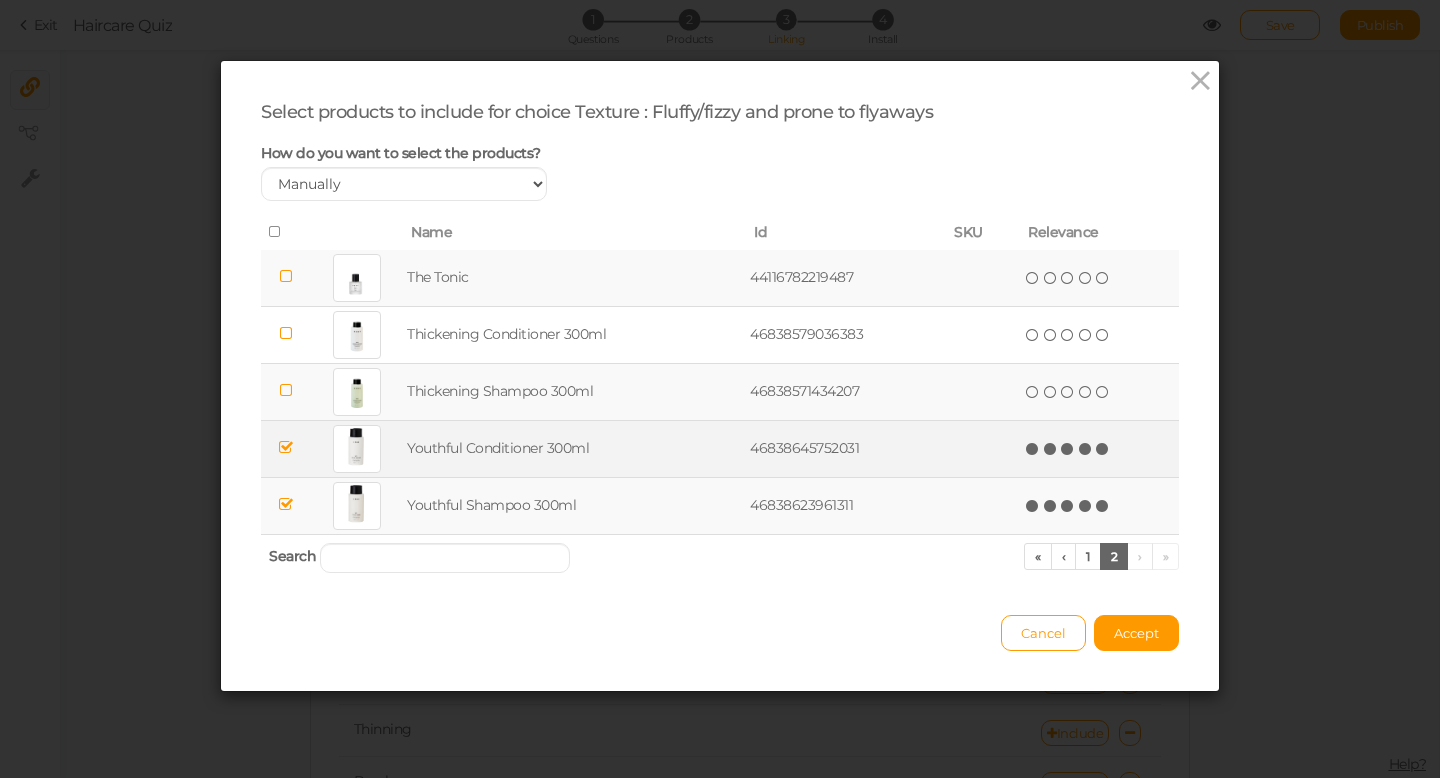 click at bounding box center (286, 447) 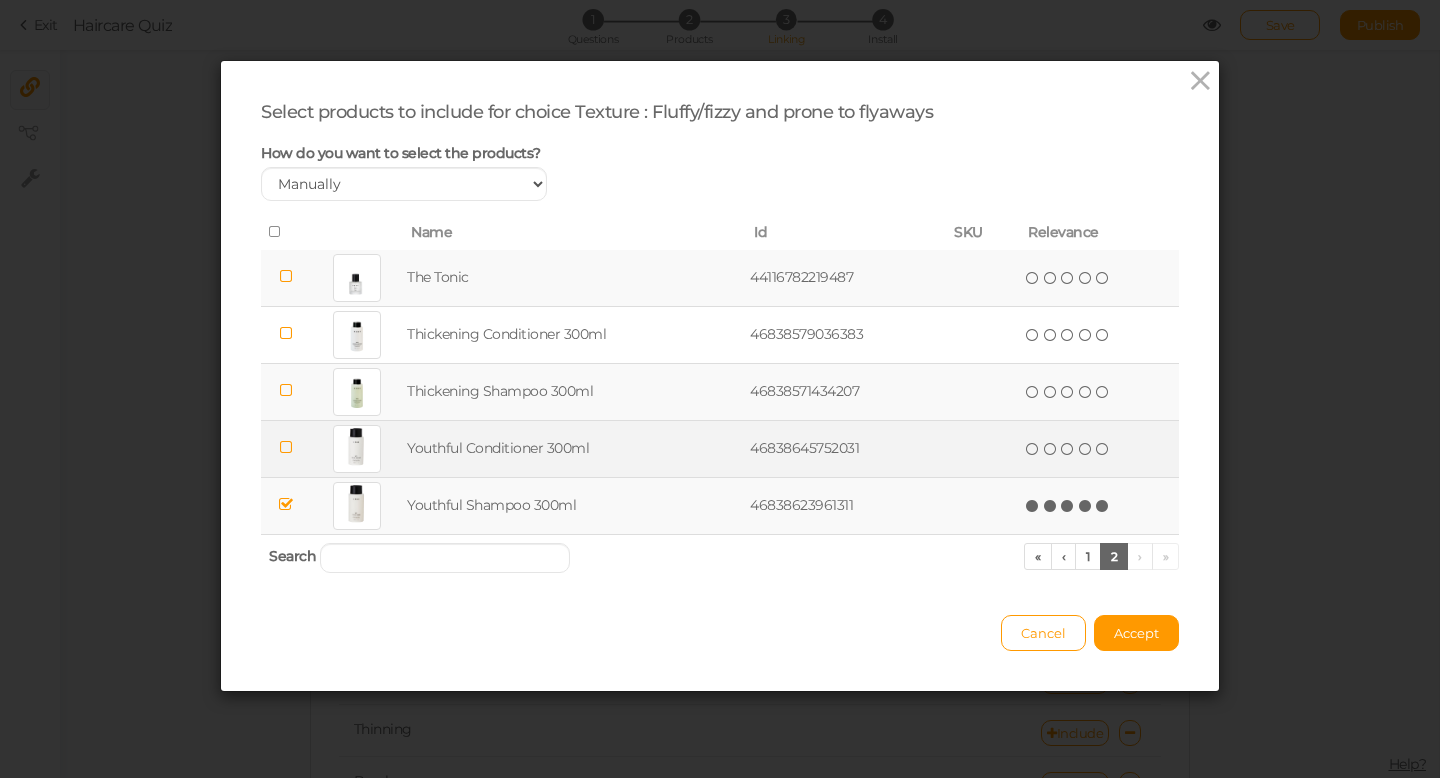 click at bounding box center [286, 504] 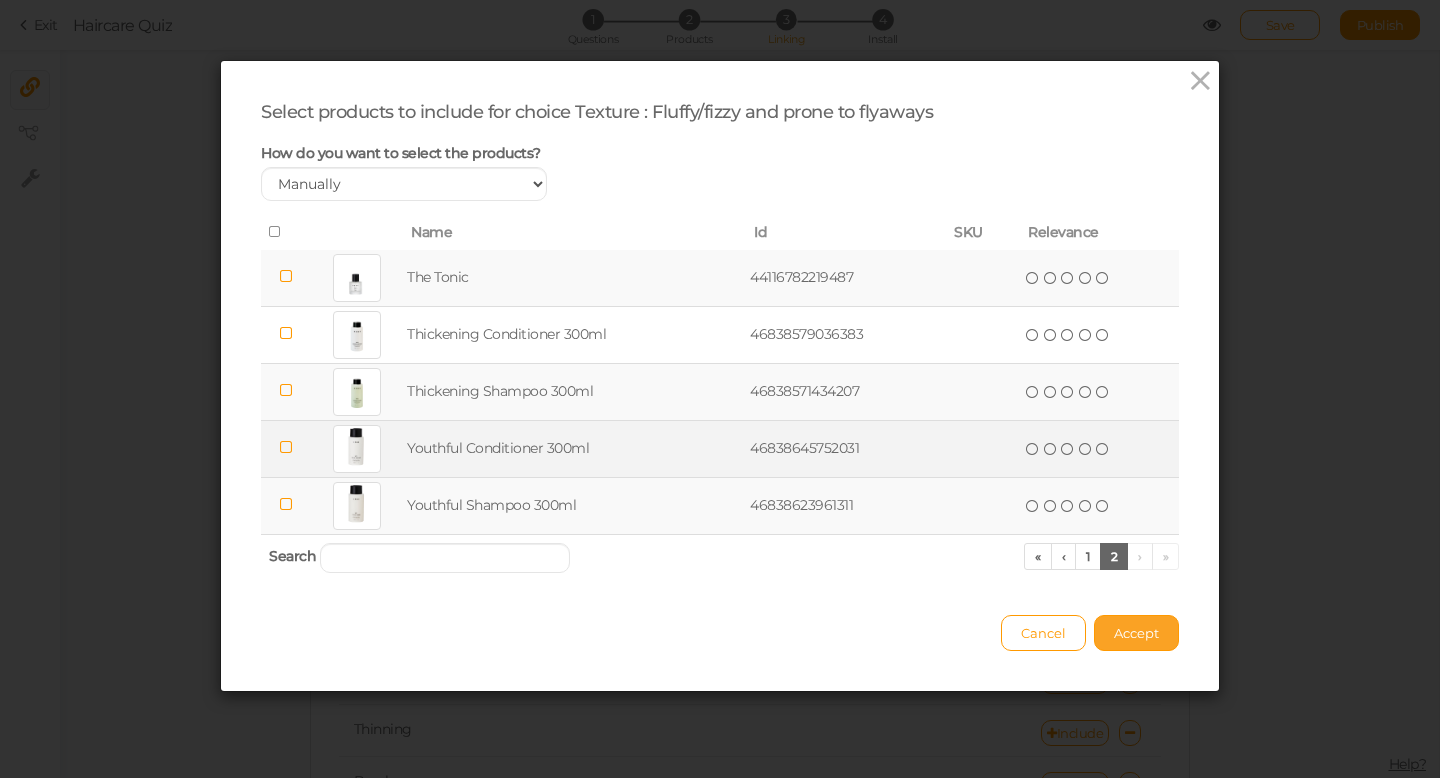 click on "Accept" at bounding box center (1136, 633) 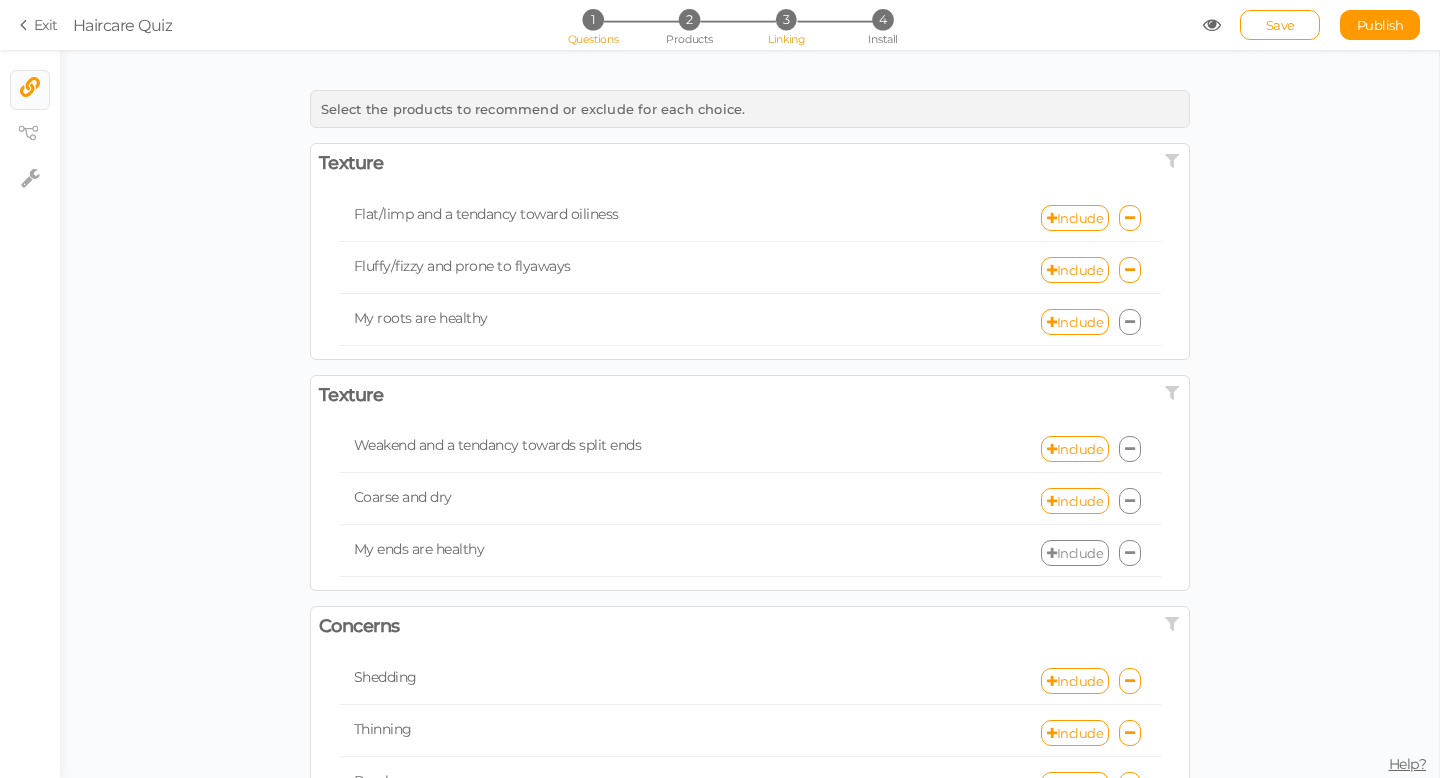 click on "1" at bounding box center (592, 19) 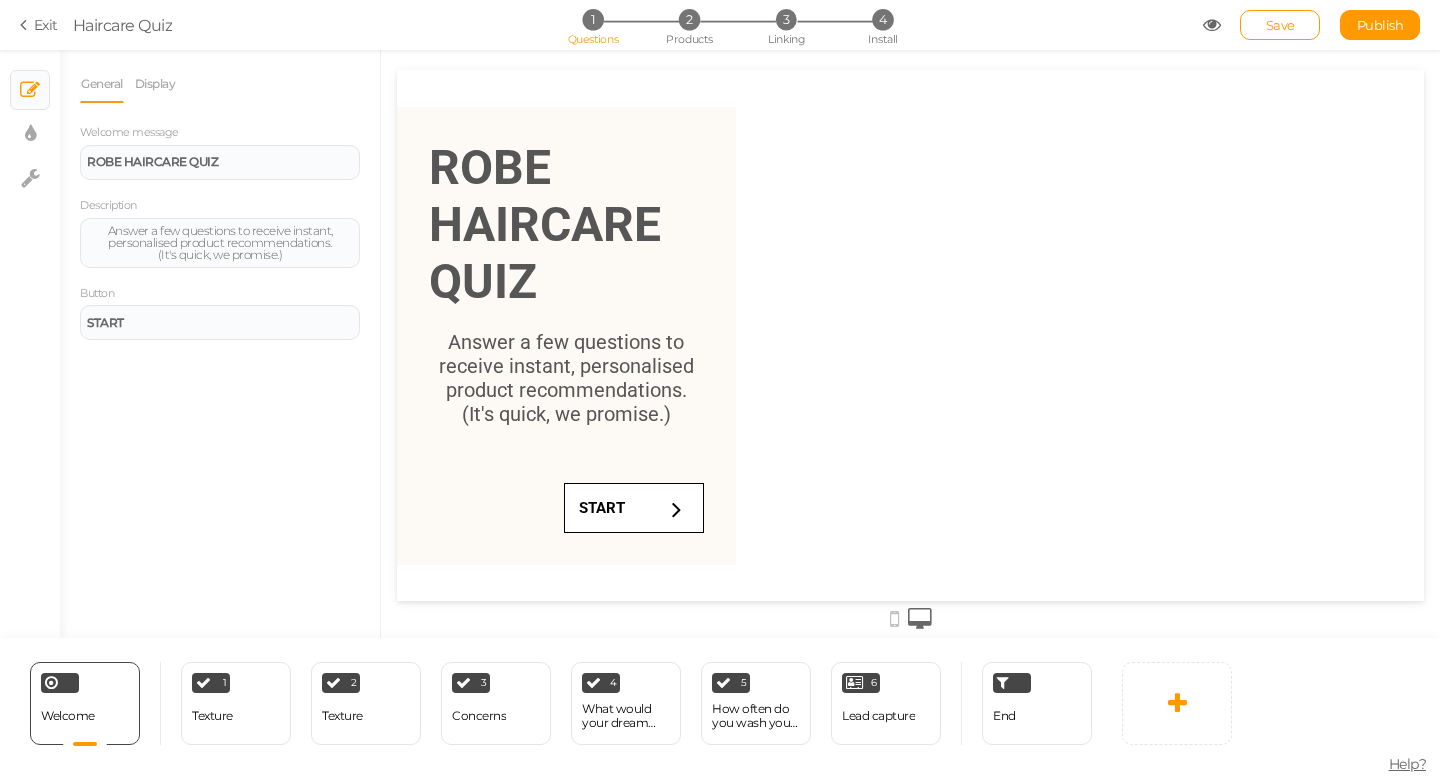 scroll, scrollTop: 0, scrollLeft: 0, axis: both 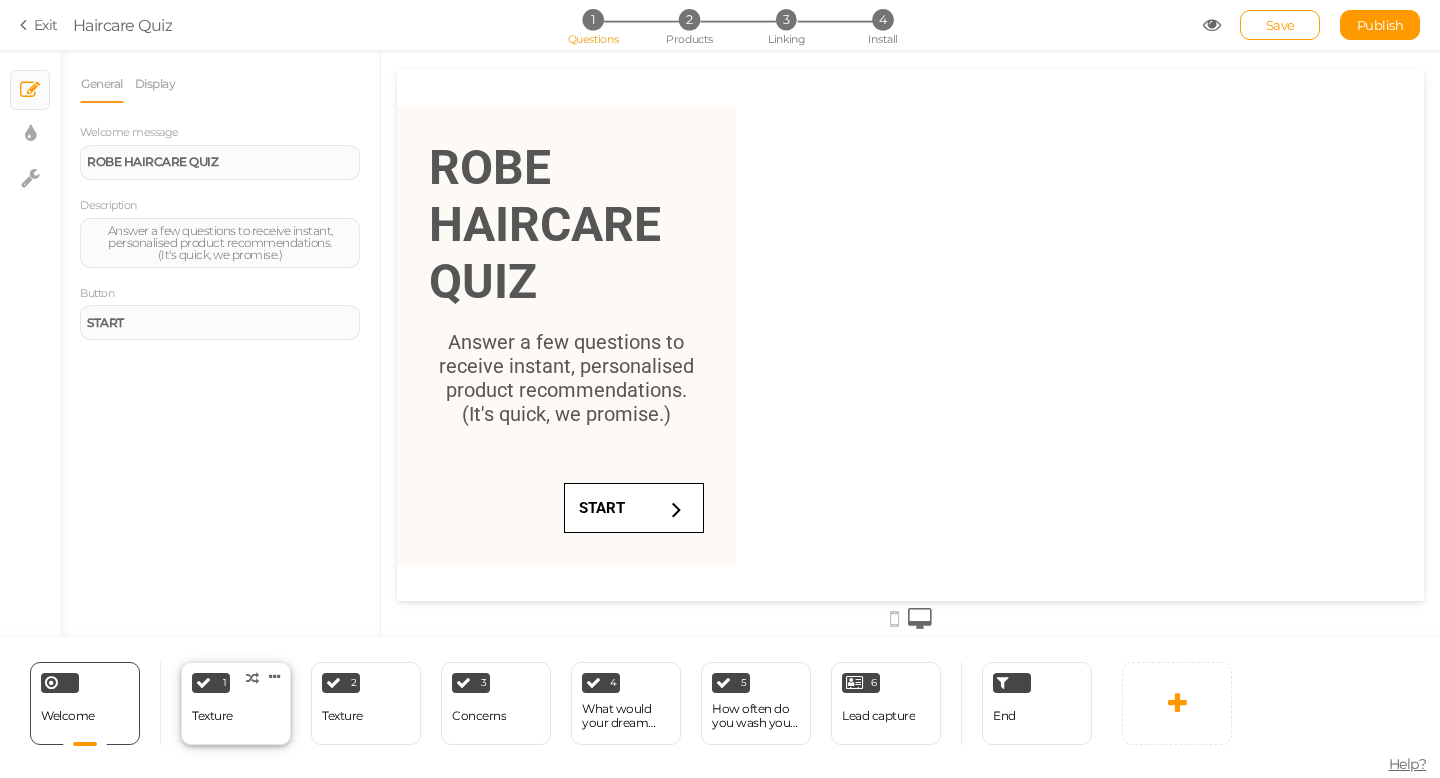 click on "Texture" at bounding box center (212, 716) 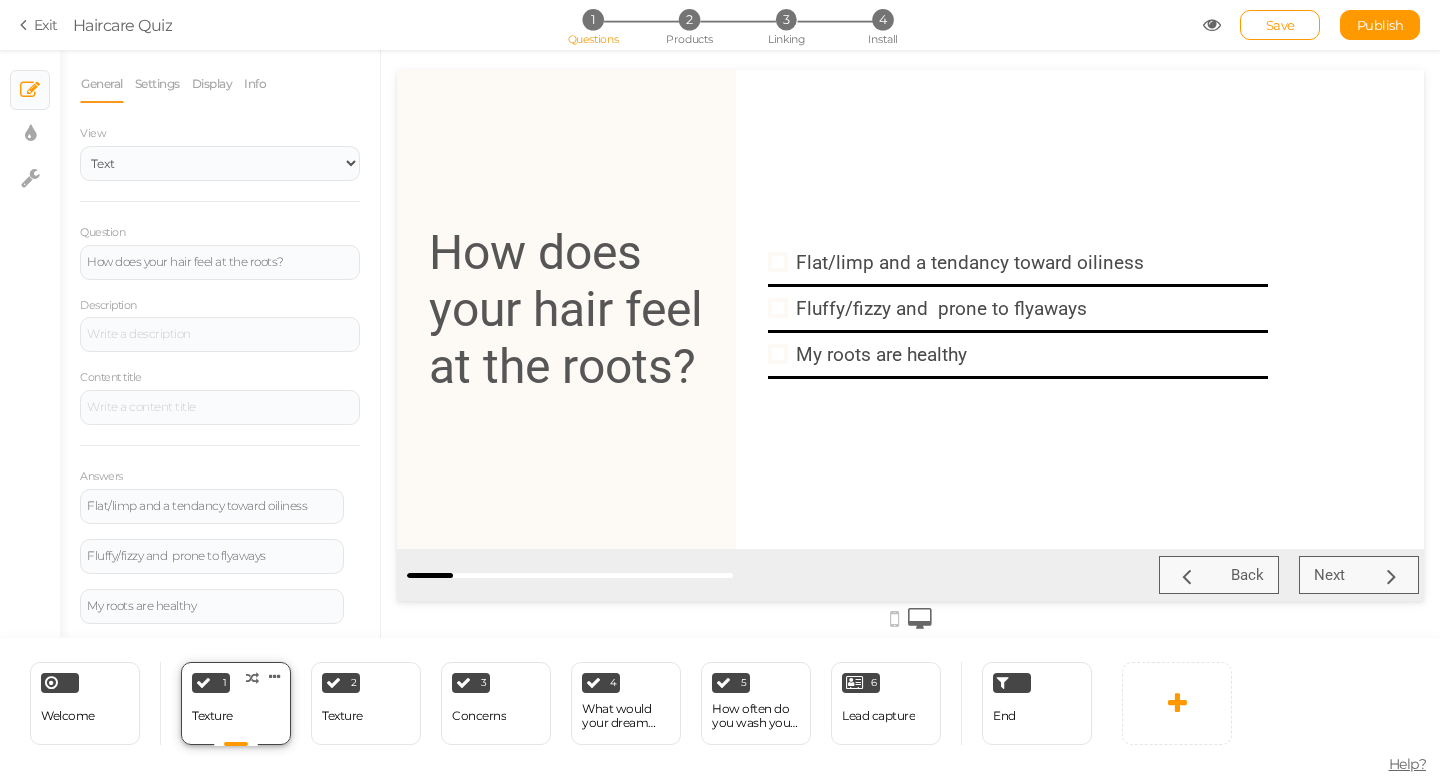 scroll, scrollTop: 0, scrollLeft: 0, axis: both 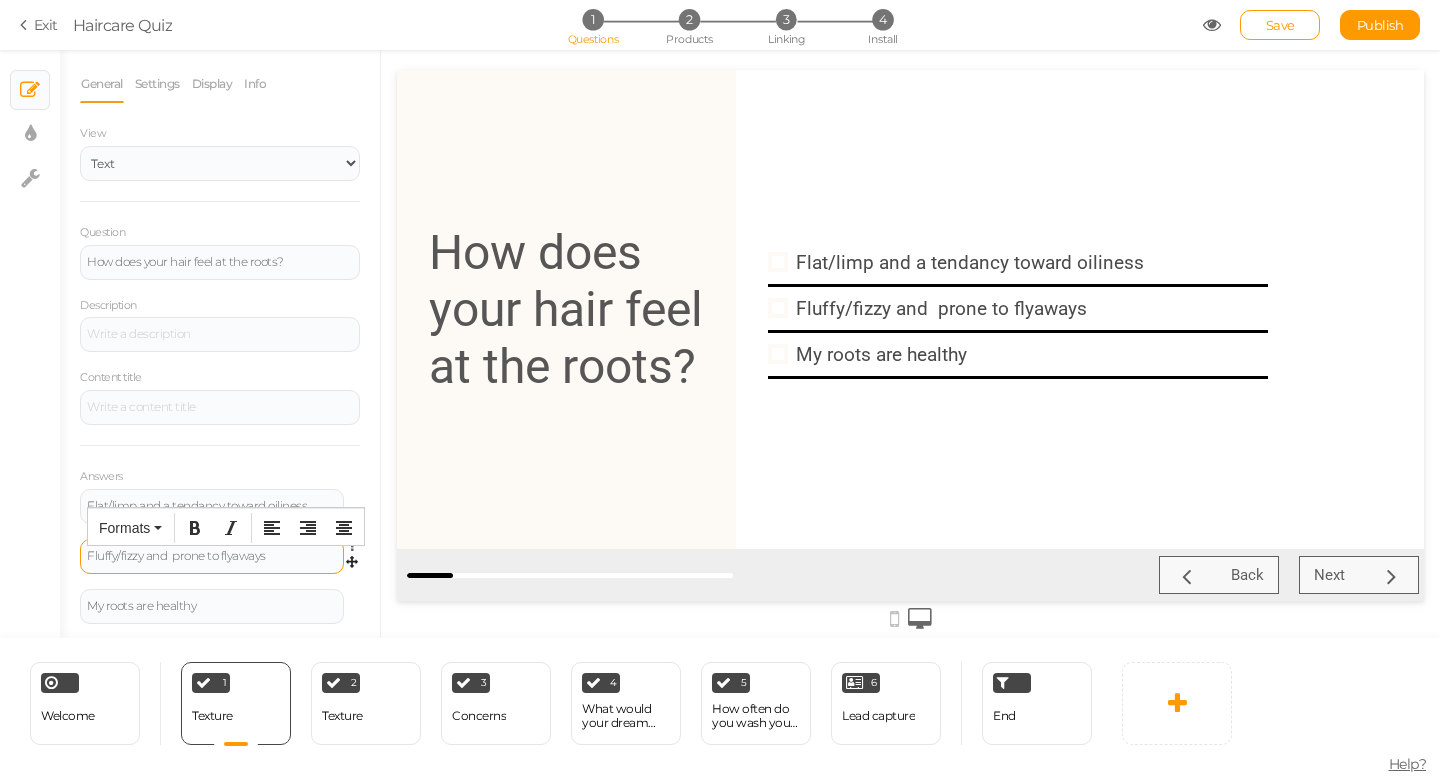 click on "Fluffy/fizzy and  prone to flyaways" at bounding box center (212, 556) 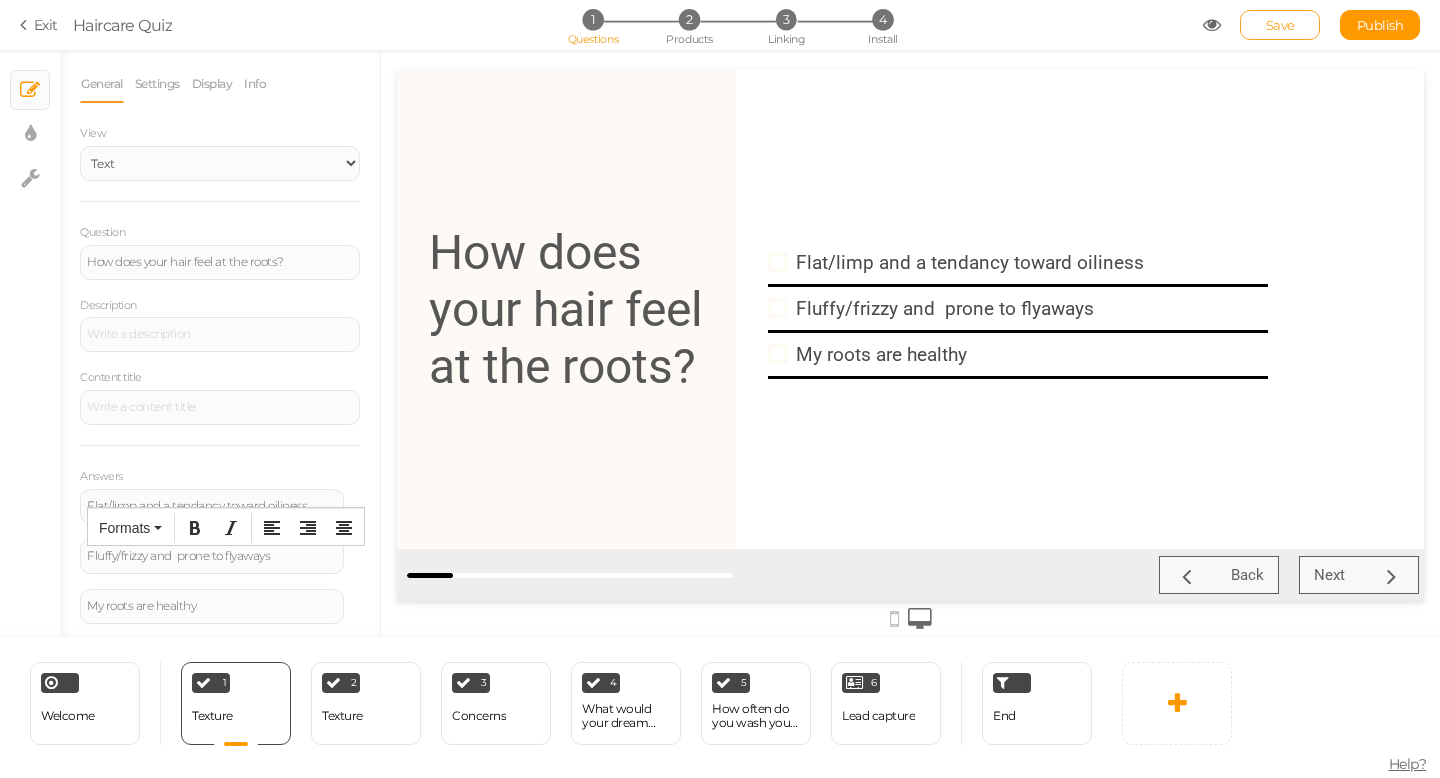 click on "Save" at bounding box center [1280, 25] 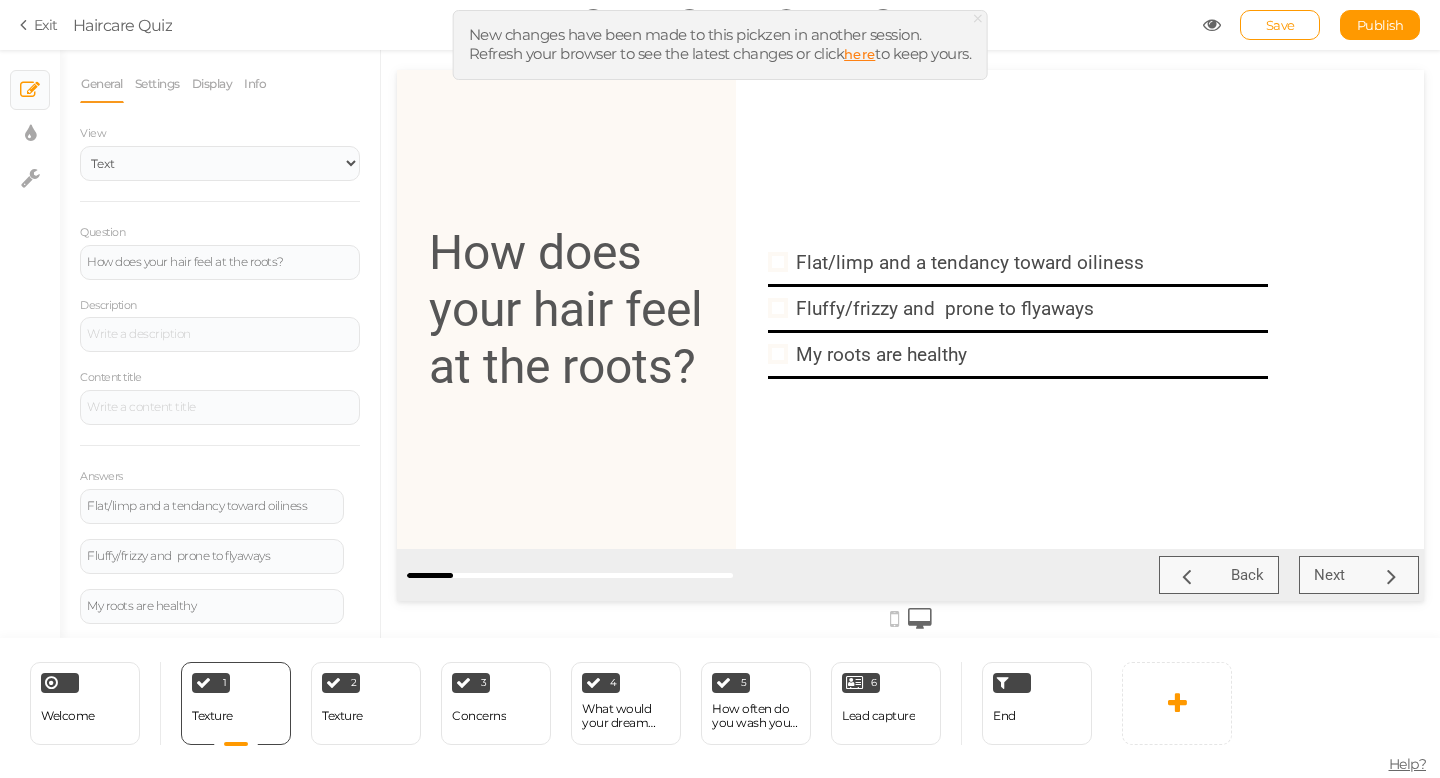 click on "here" at bounding box center [859, 54] 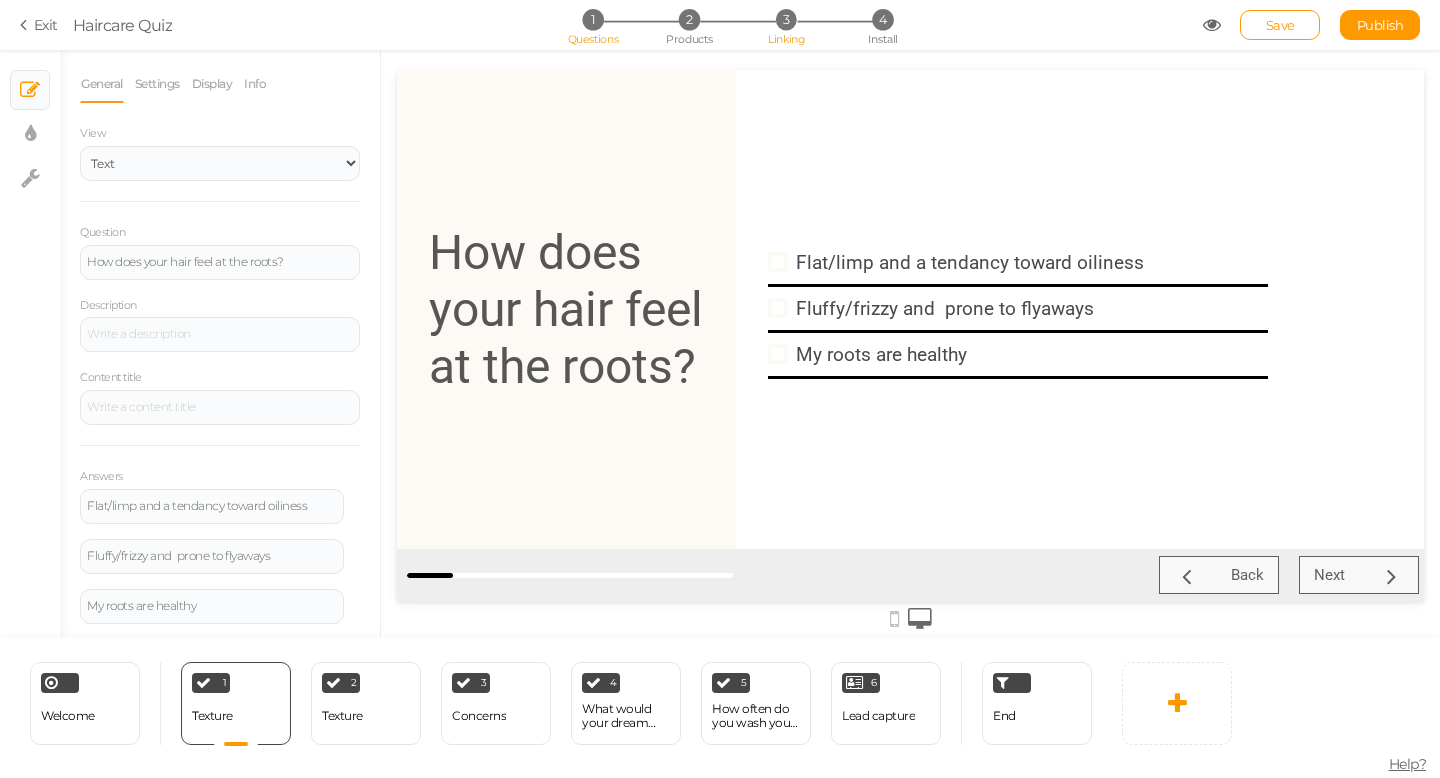 click on "3" at bounding box center (786, 19) 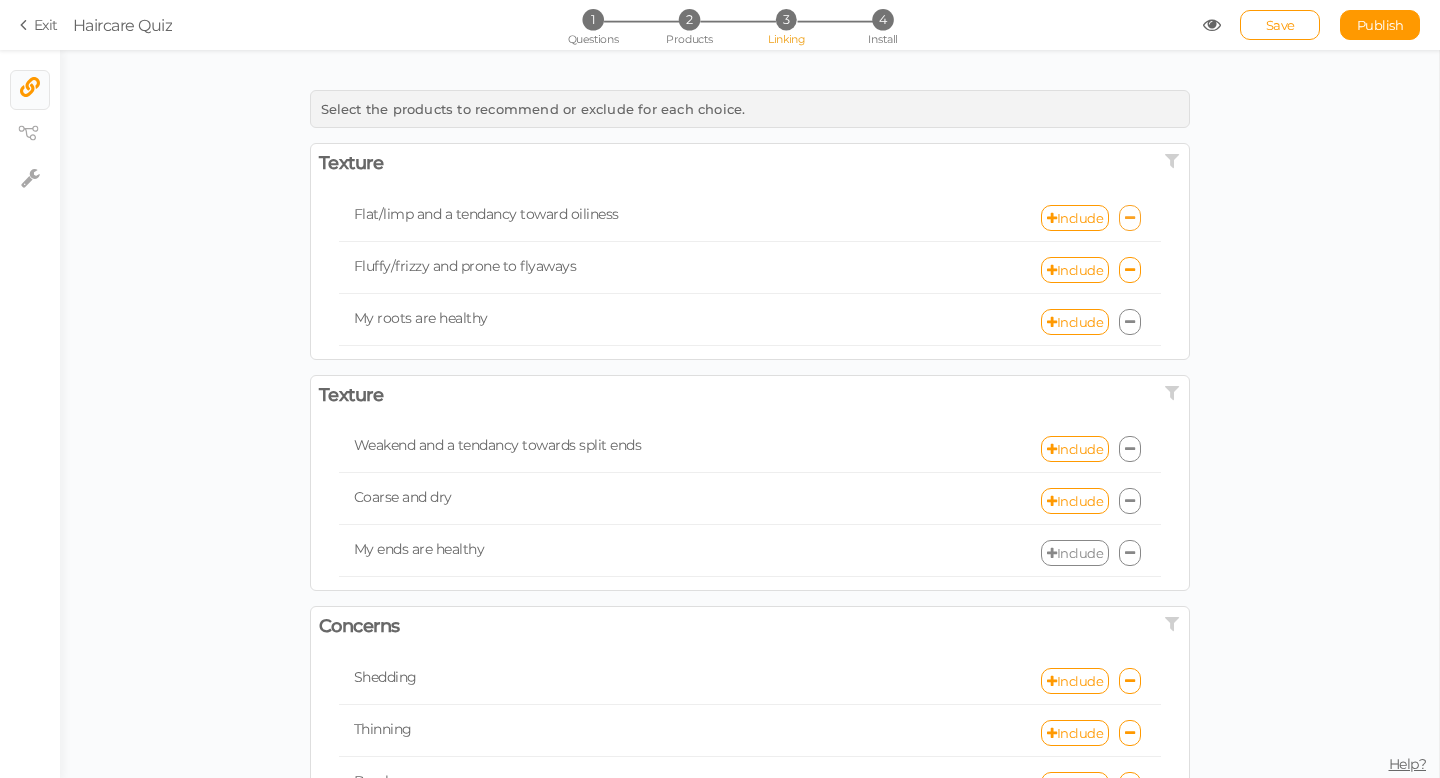 click at bounding box center (1130, 218) 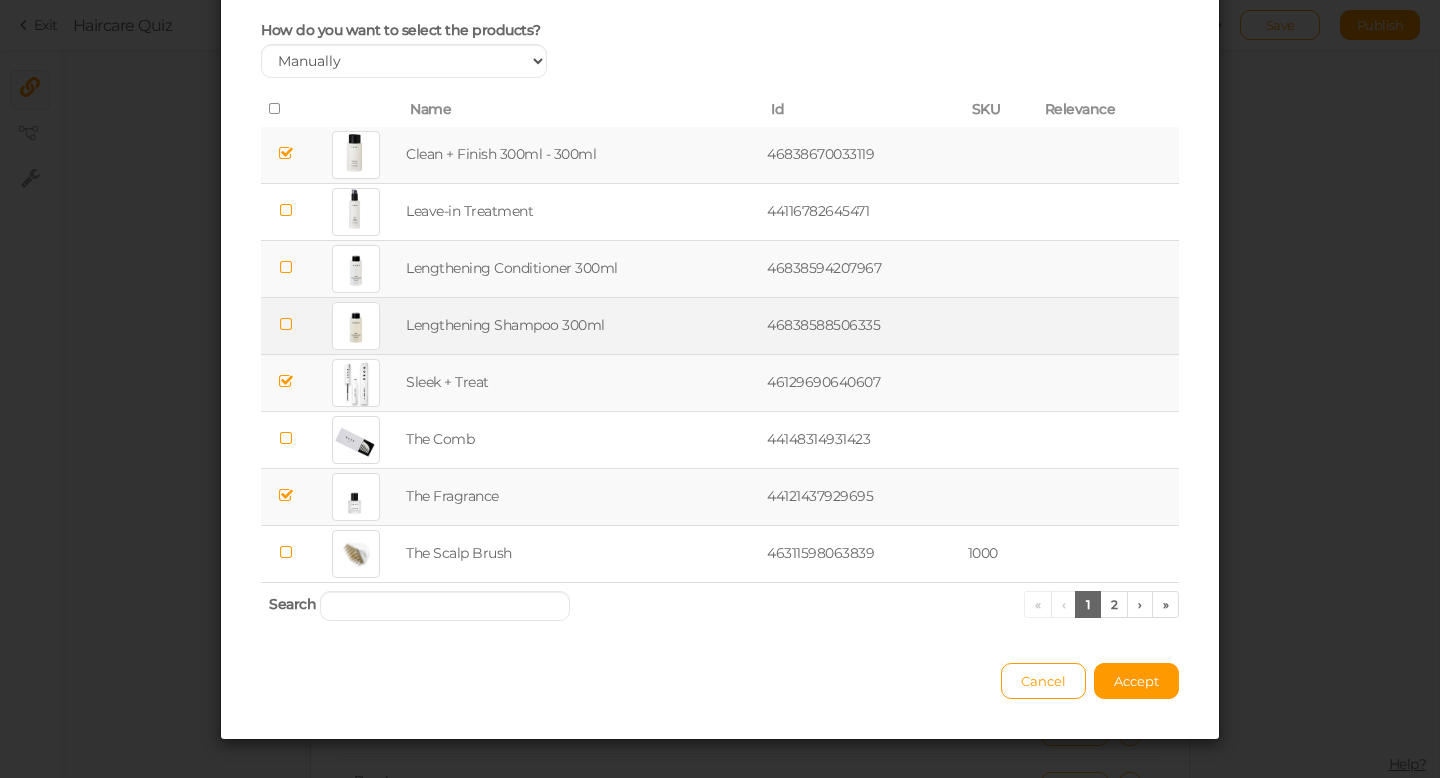 scroll, scrollTop: 125, scrollLeft: 0, axis: vertical 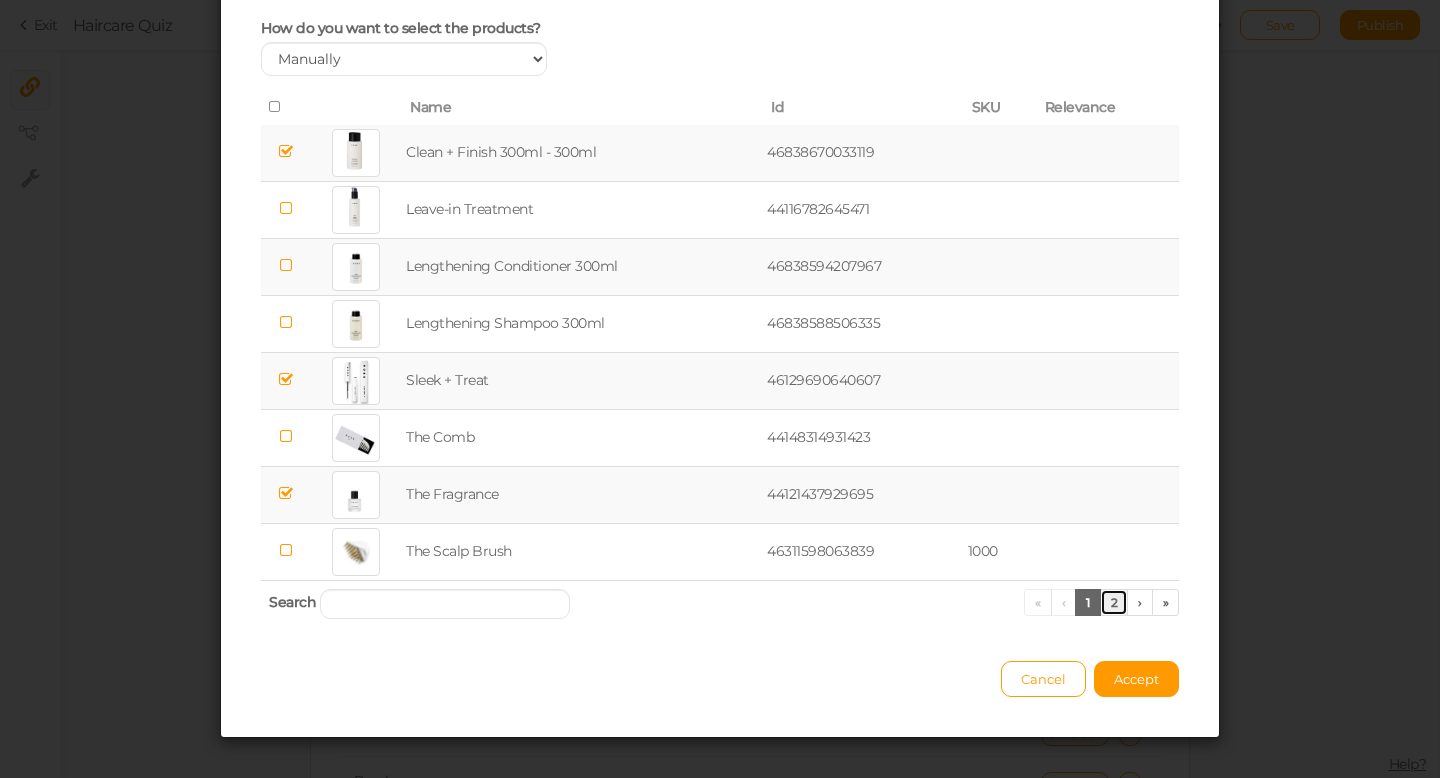click on "2" at bounding box center [1114, 602] 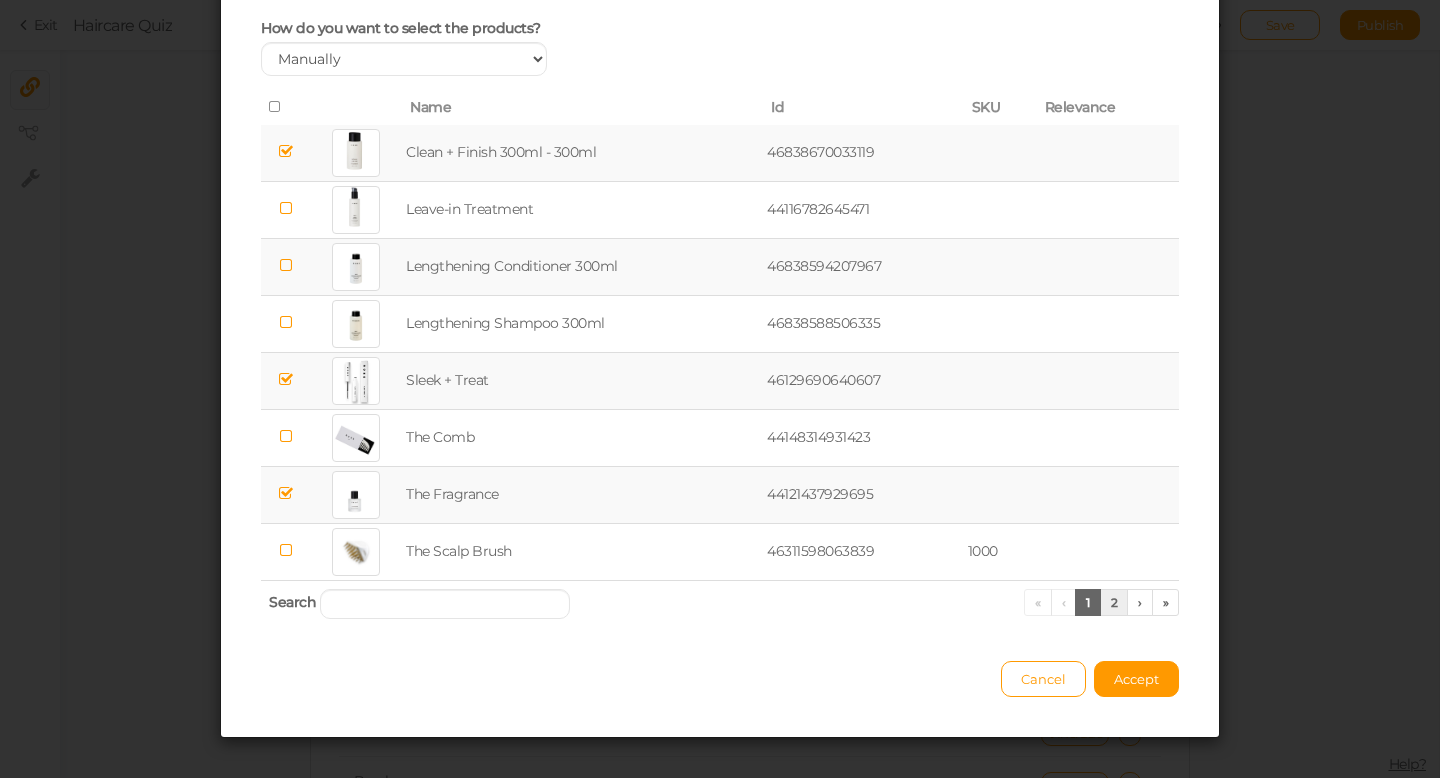scroll, scrollTop: 0, scrollLeft: 0, axis: both 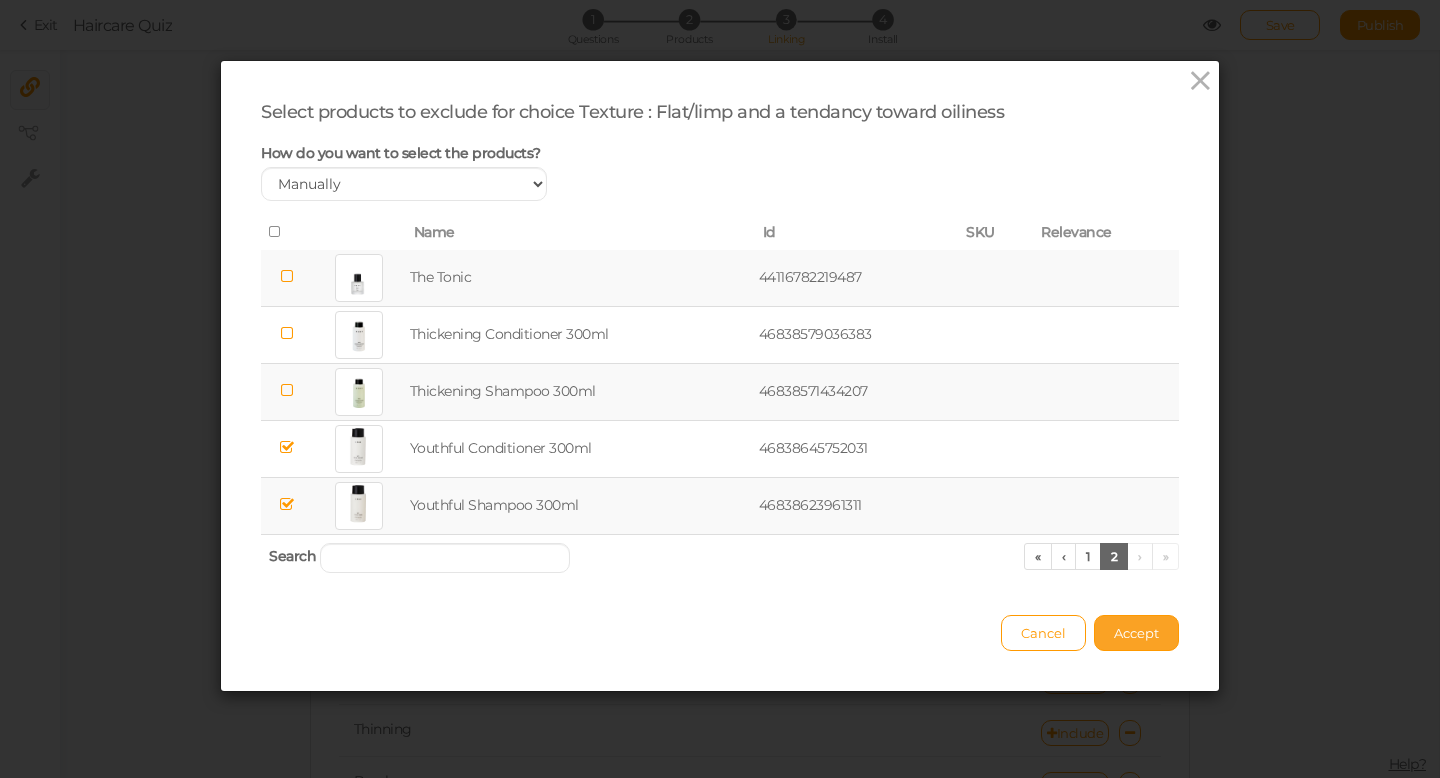 click on "Accept" at bounding box center (1136, 633) 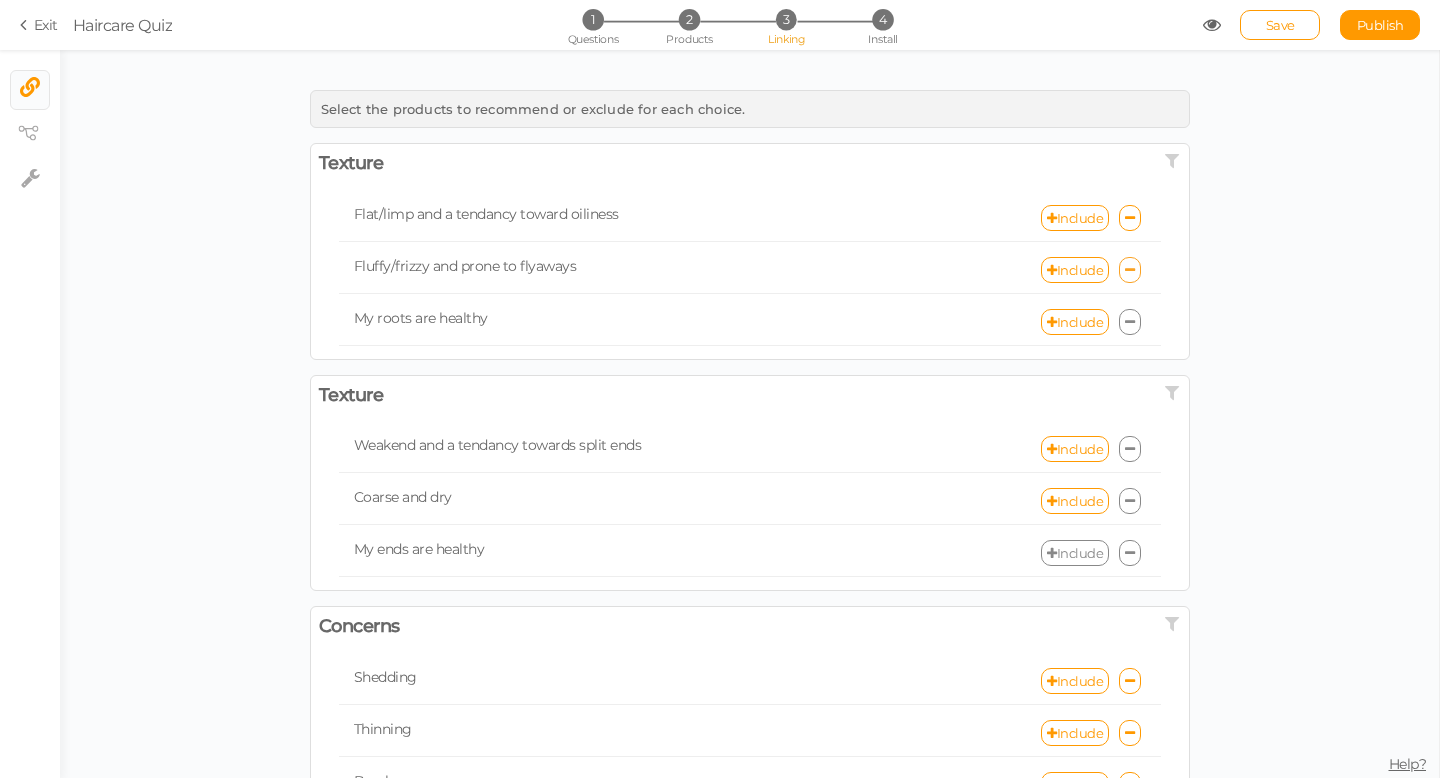 click at bounding box center [1130, 270] 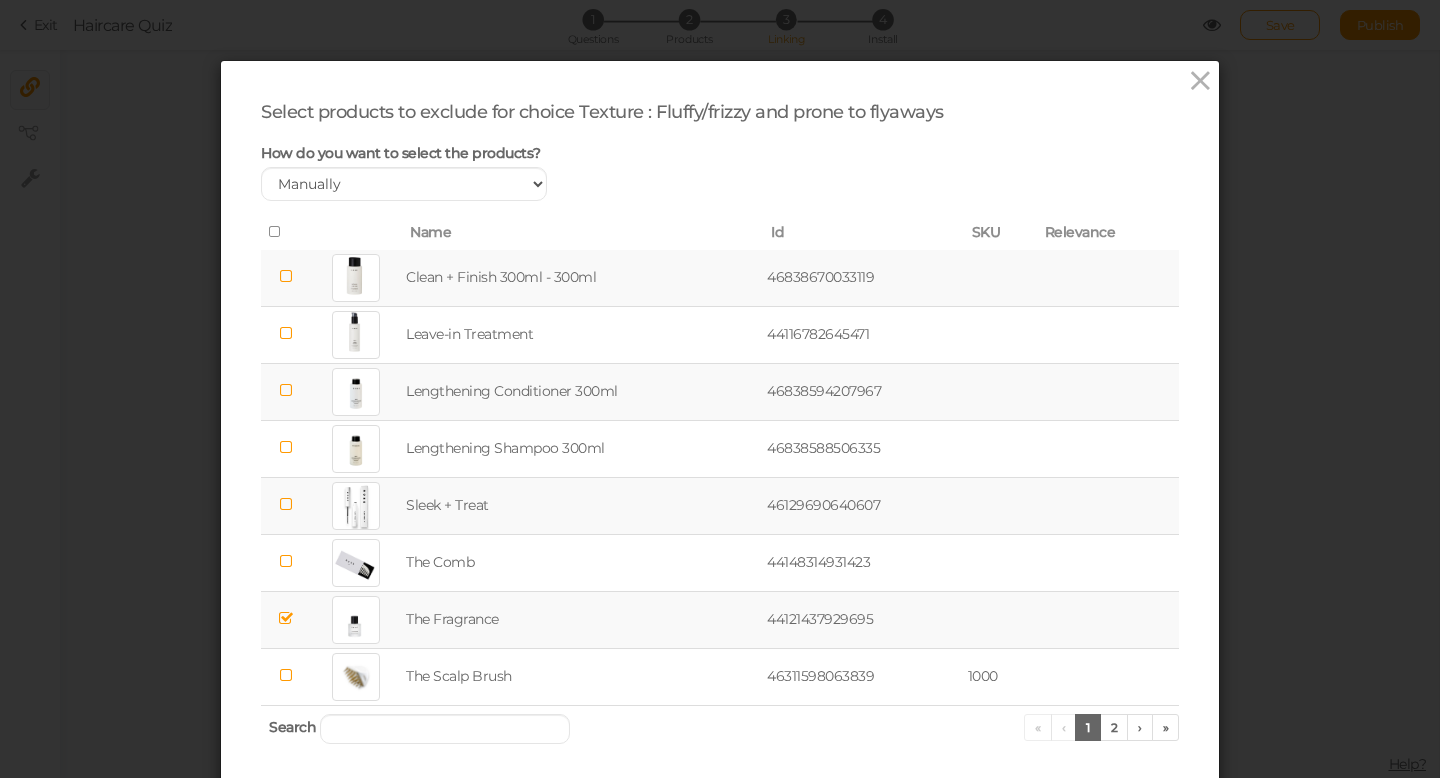 scroll, scrollTop: 89, scrollLeft: 0, axis: vertical 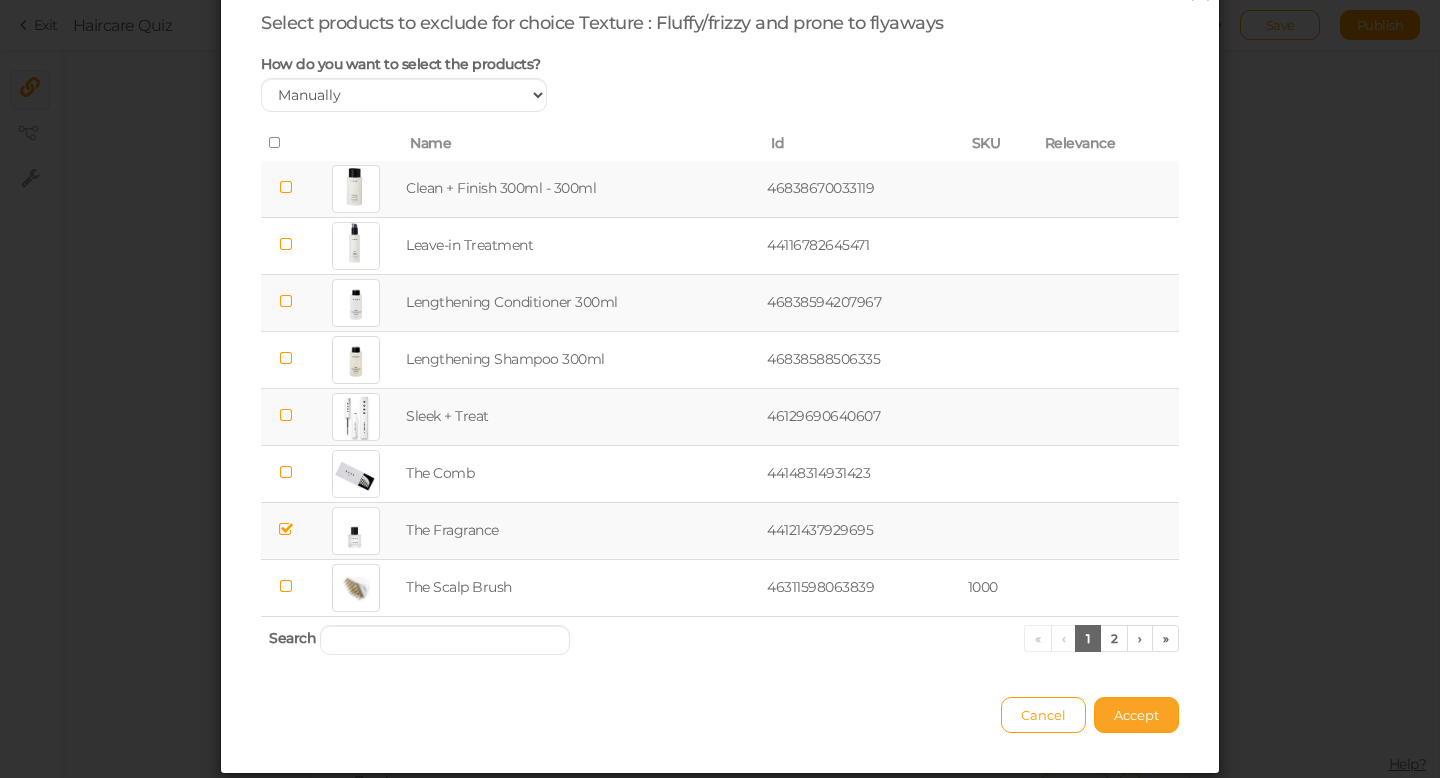 click on "Accept" at bounding box center [1136, 715] 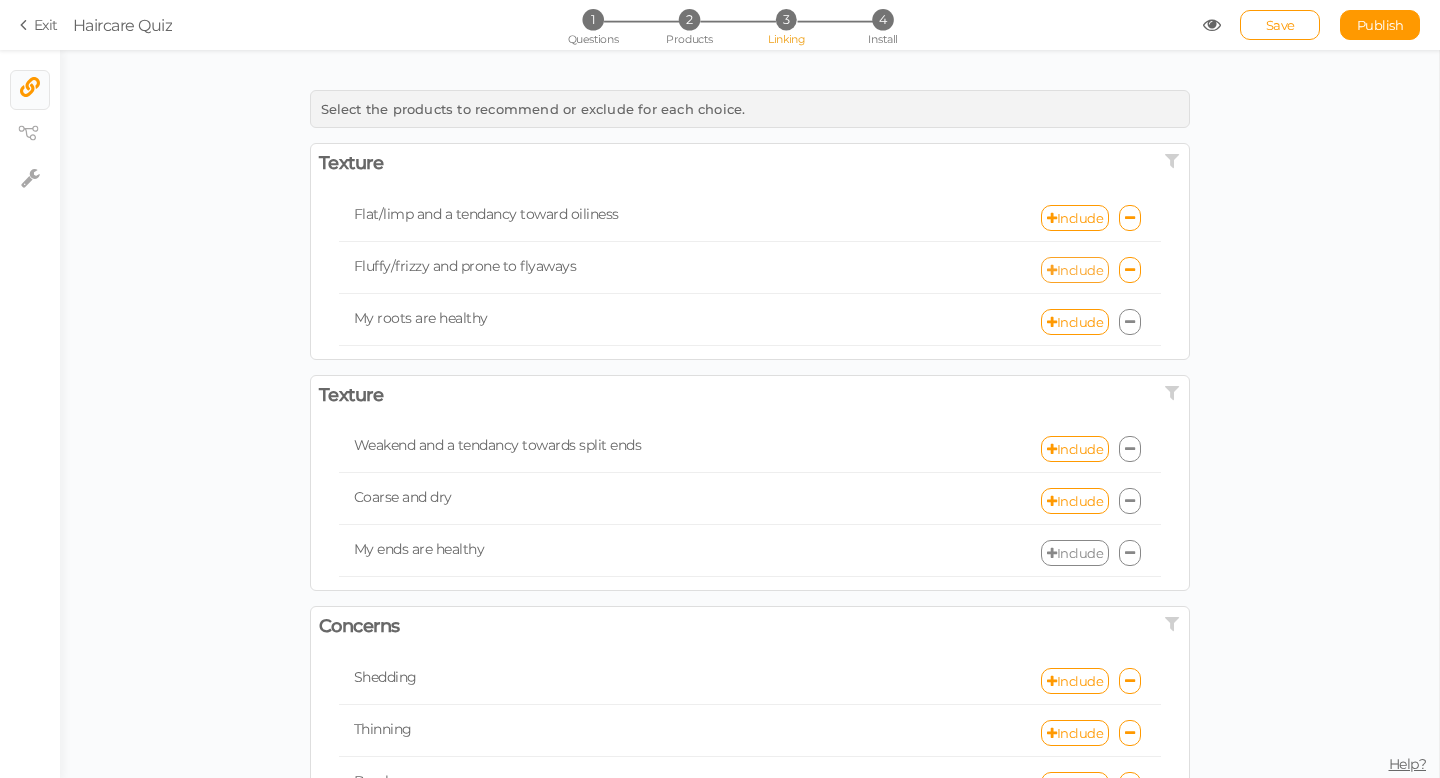 click on "Include" at bounding box center [1075, 270] 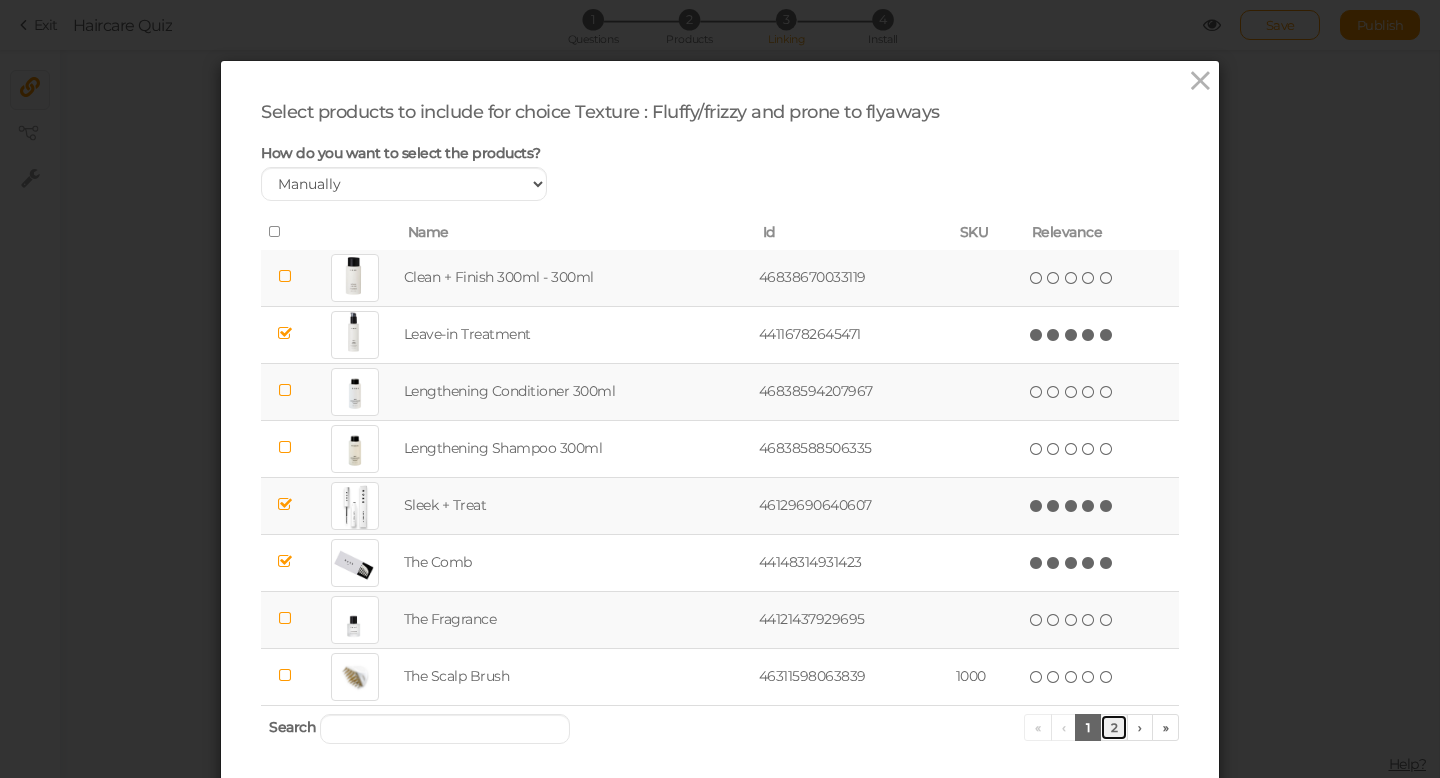 click on "2" at bounding box center (1114, 727) 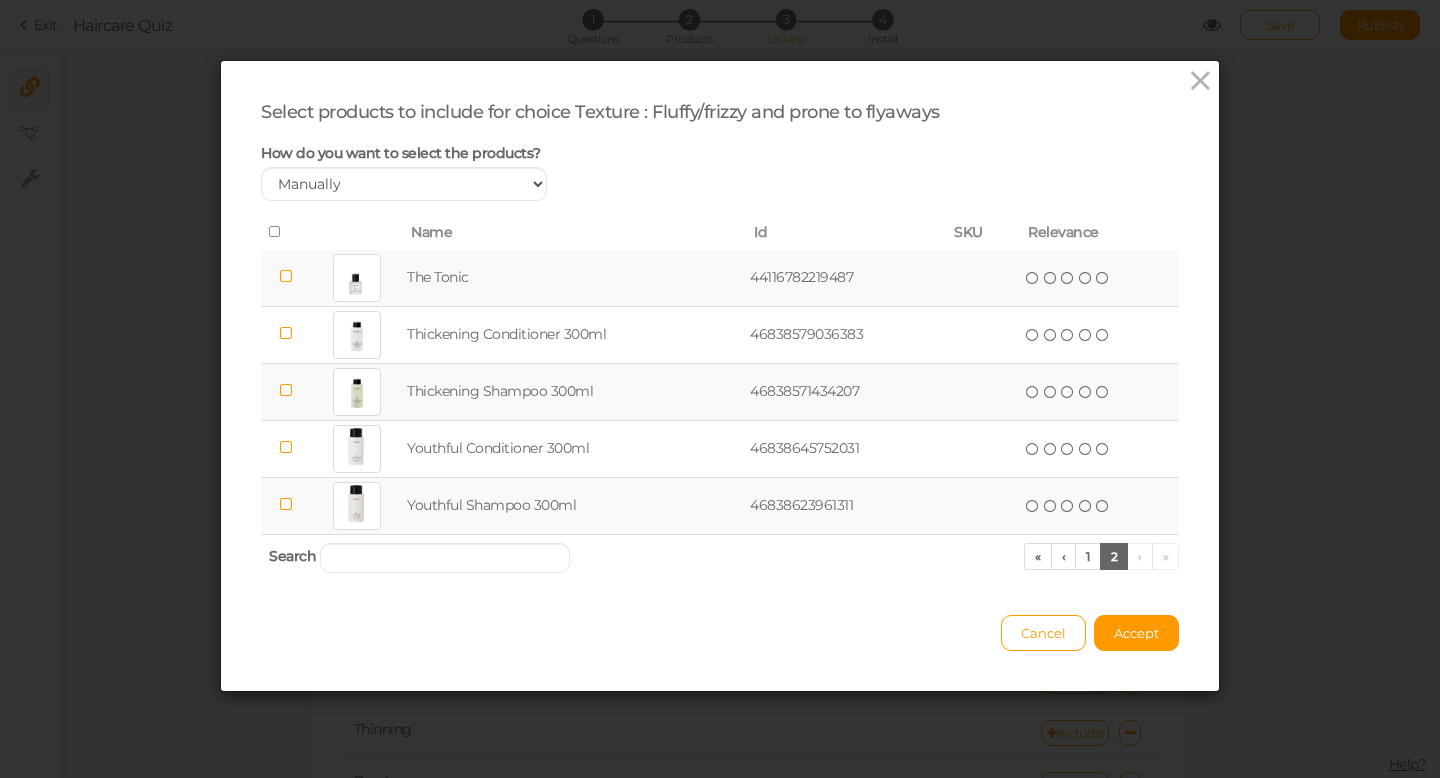 click at bounding box center [286, 276] 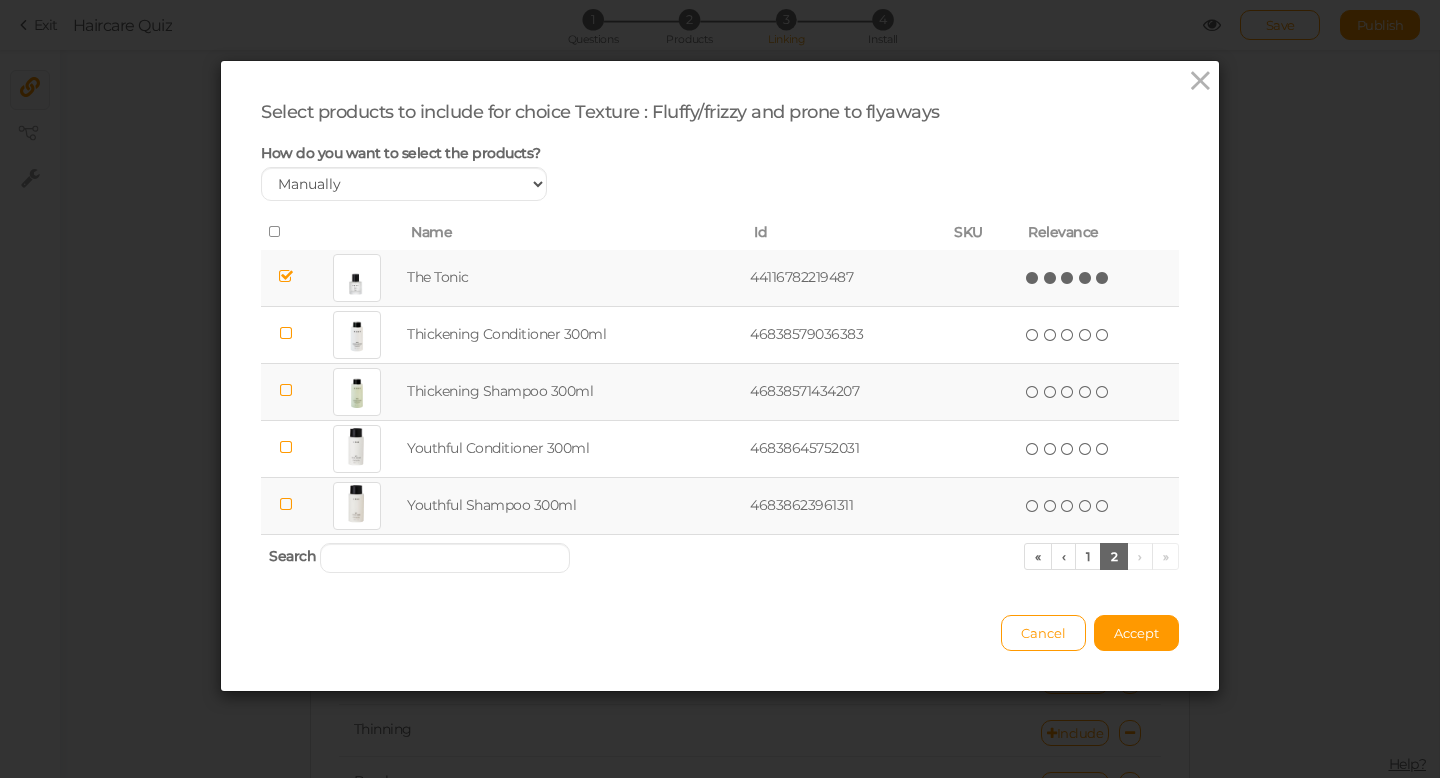 click at bounding box center [1103, 278] 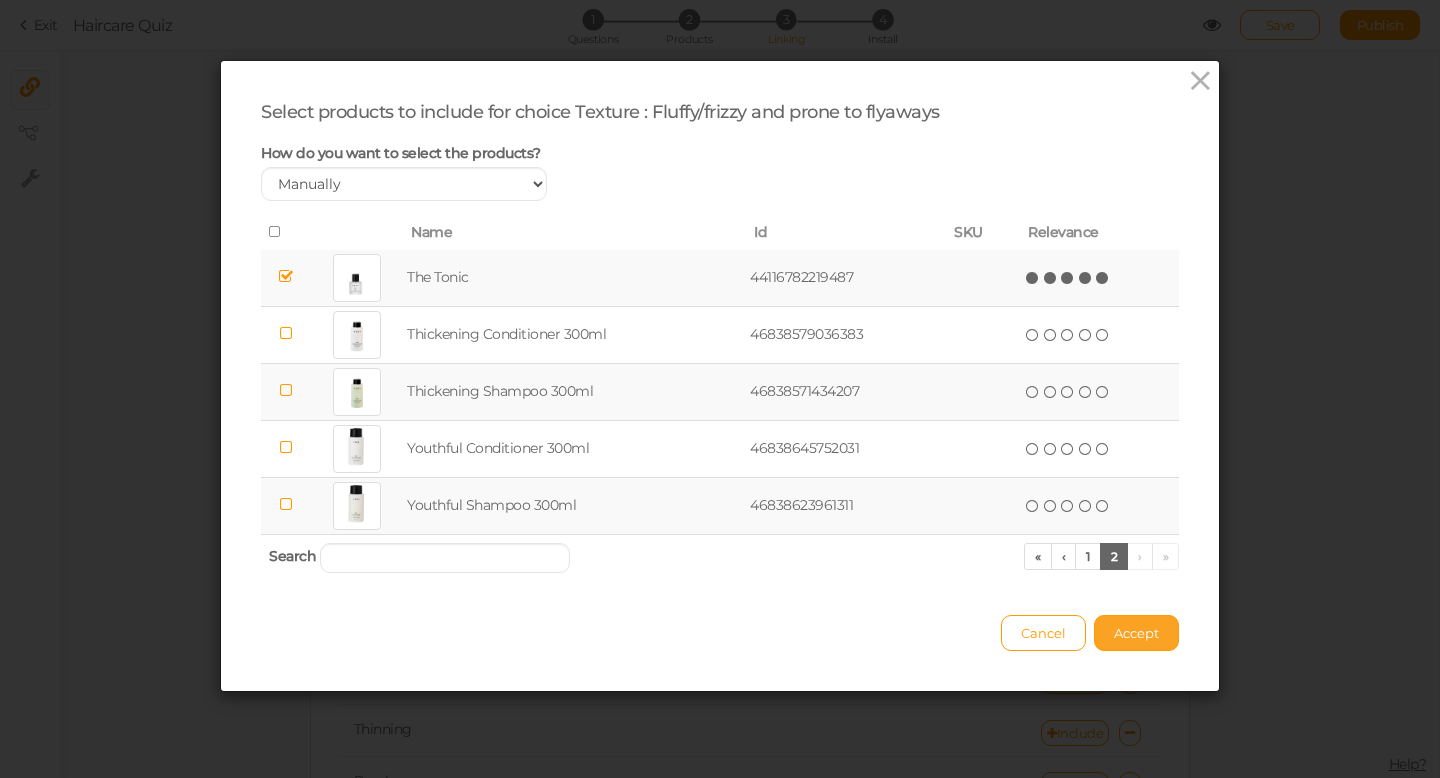 click on "Accept" at bounding box center [1136, 633] 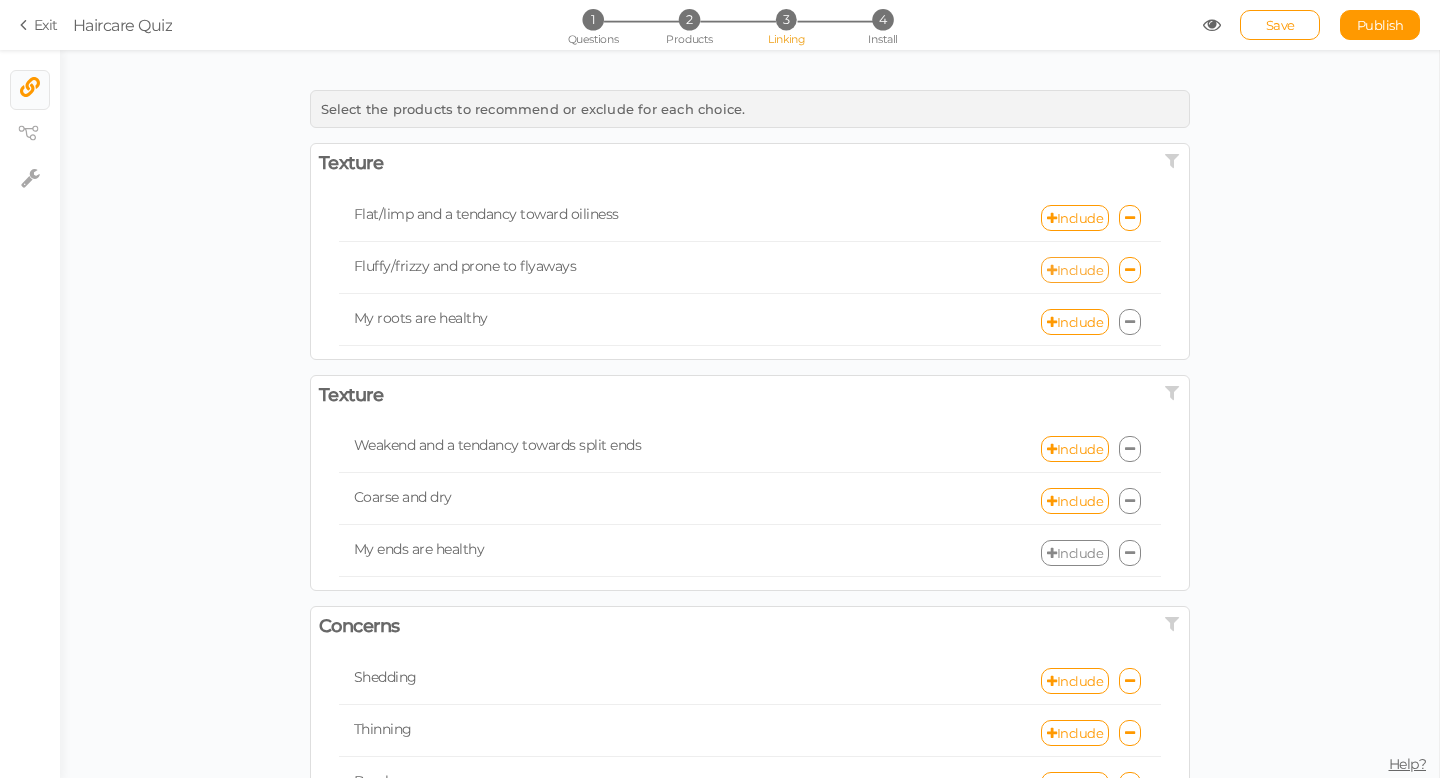 click on "Include" at bounding box center (1075, 270) 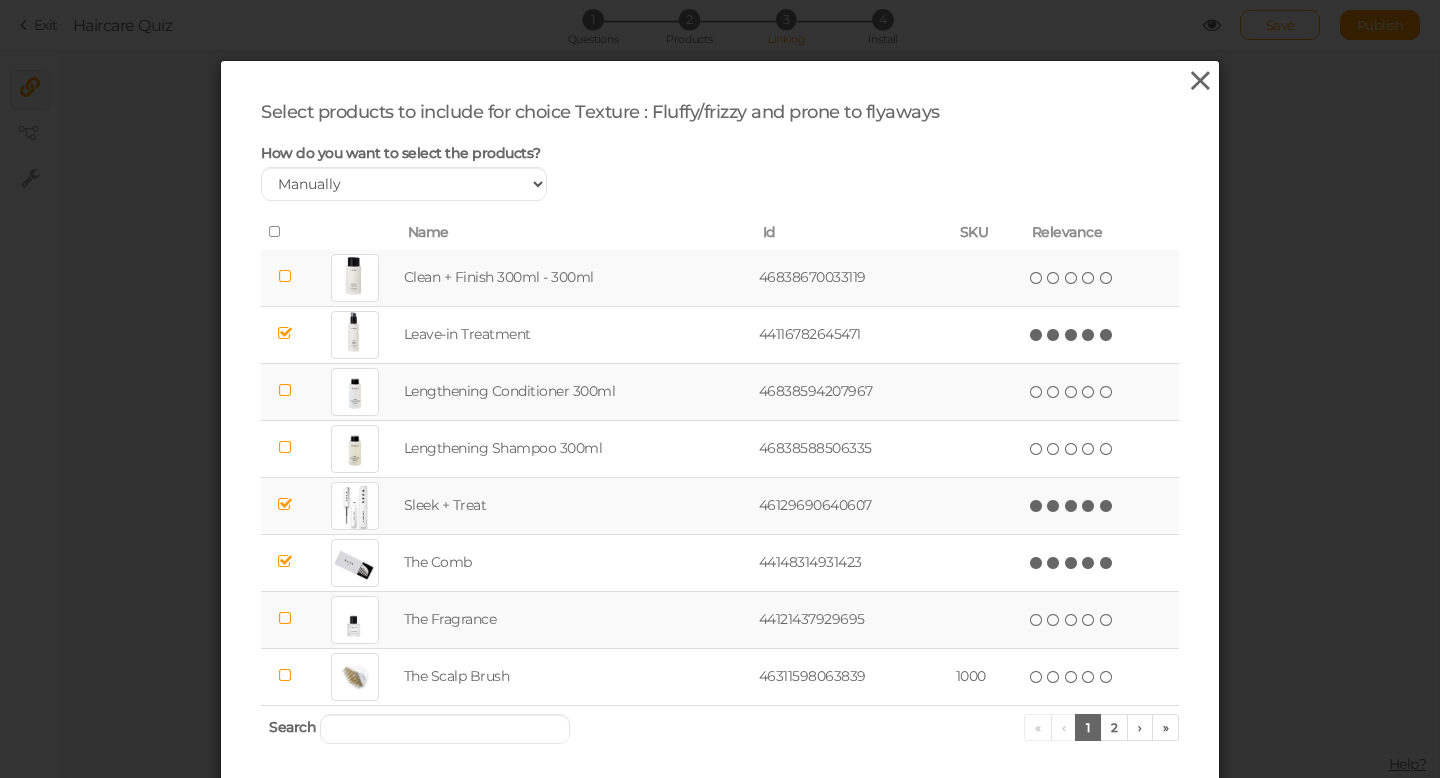 click at bounding box center [1200, 81] 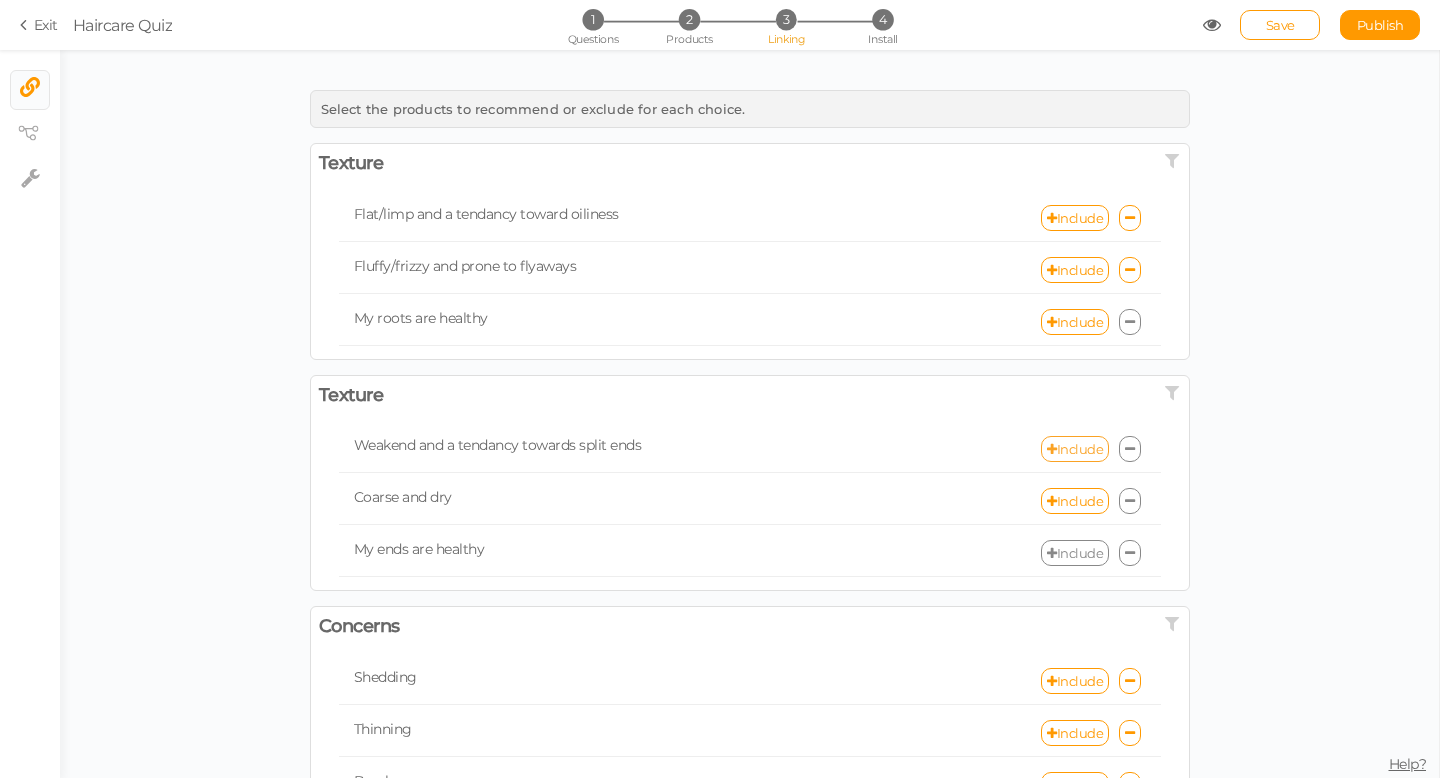 click on "Include" at bounding box center (1075, 449) 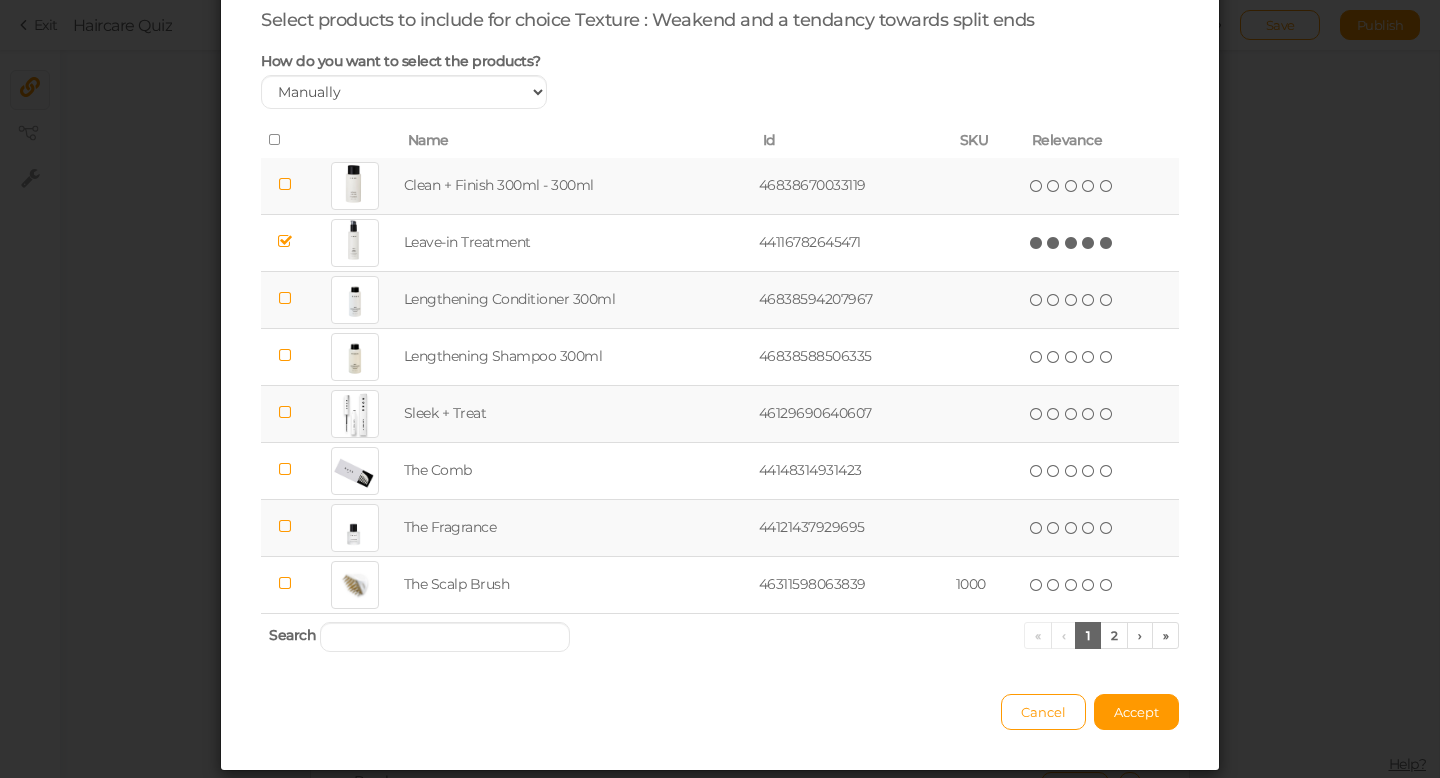 scroll, scrollTop: 95, scrollLeft: 0, axis: vertical 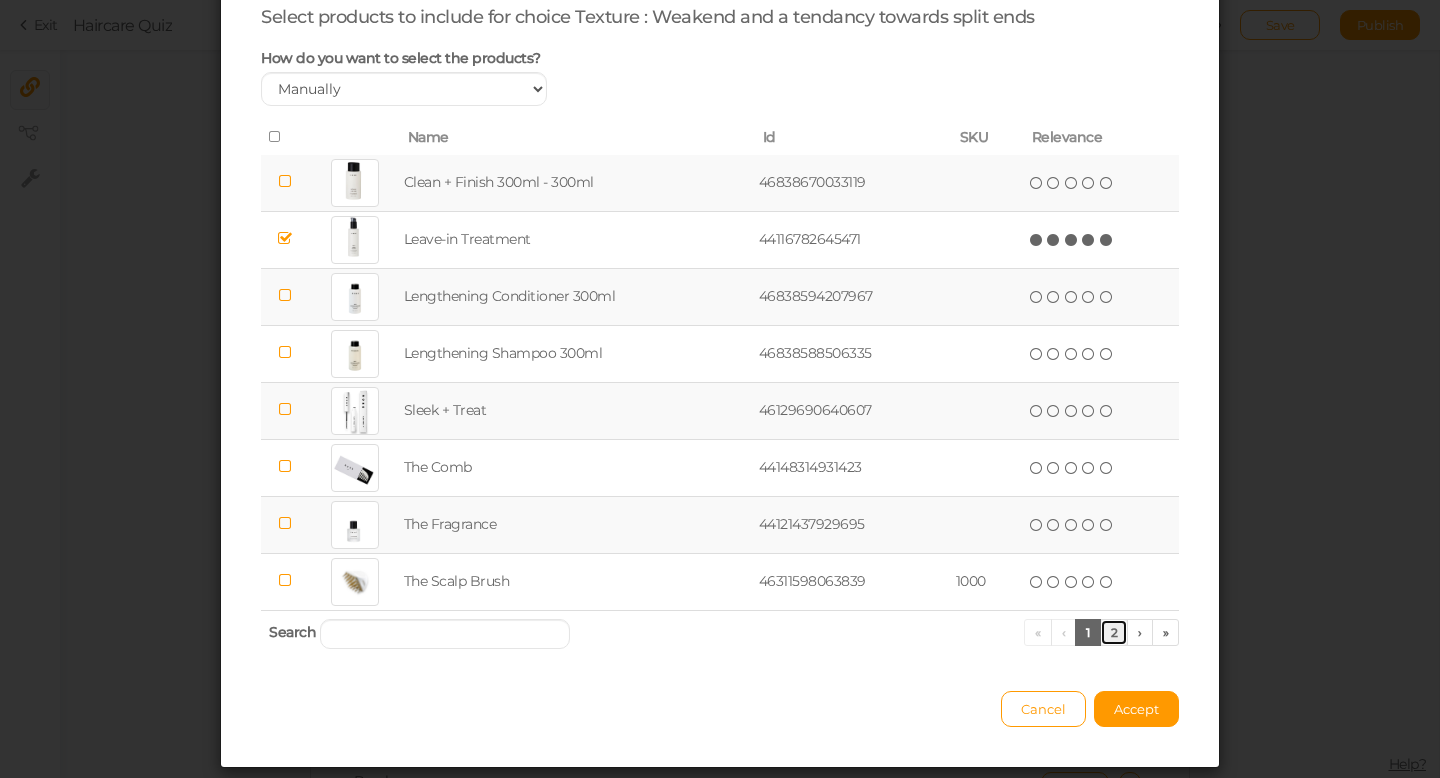 click on "2" at bounding box center [1114, 632] 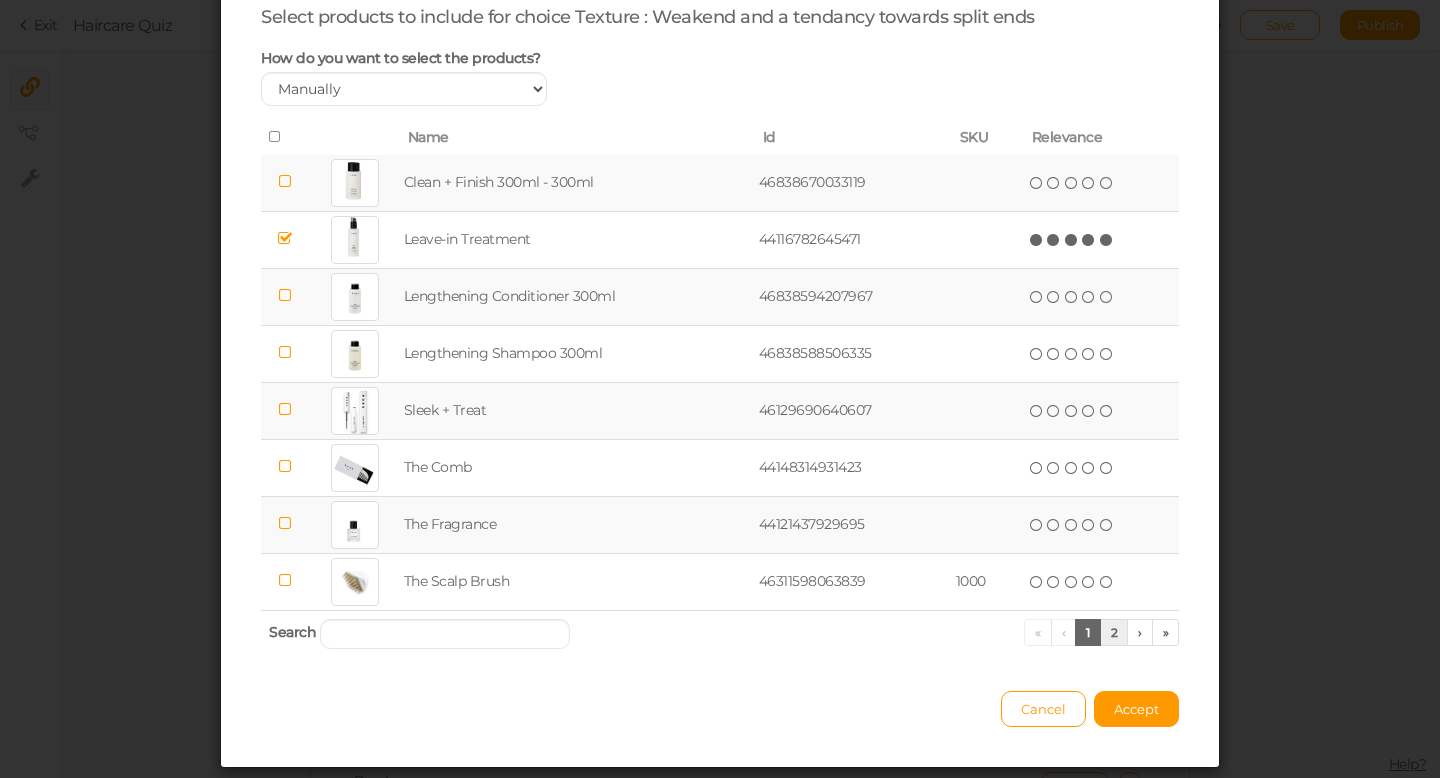 scroll, scrollTop: 0, scrollLeft: 0, axis: both 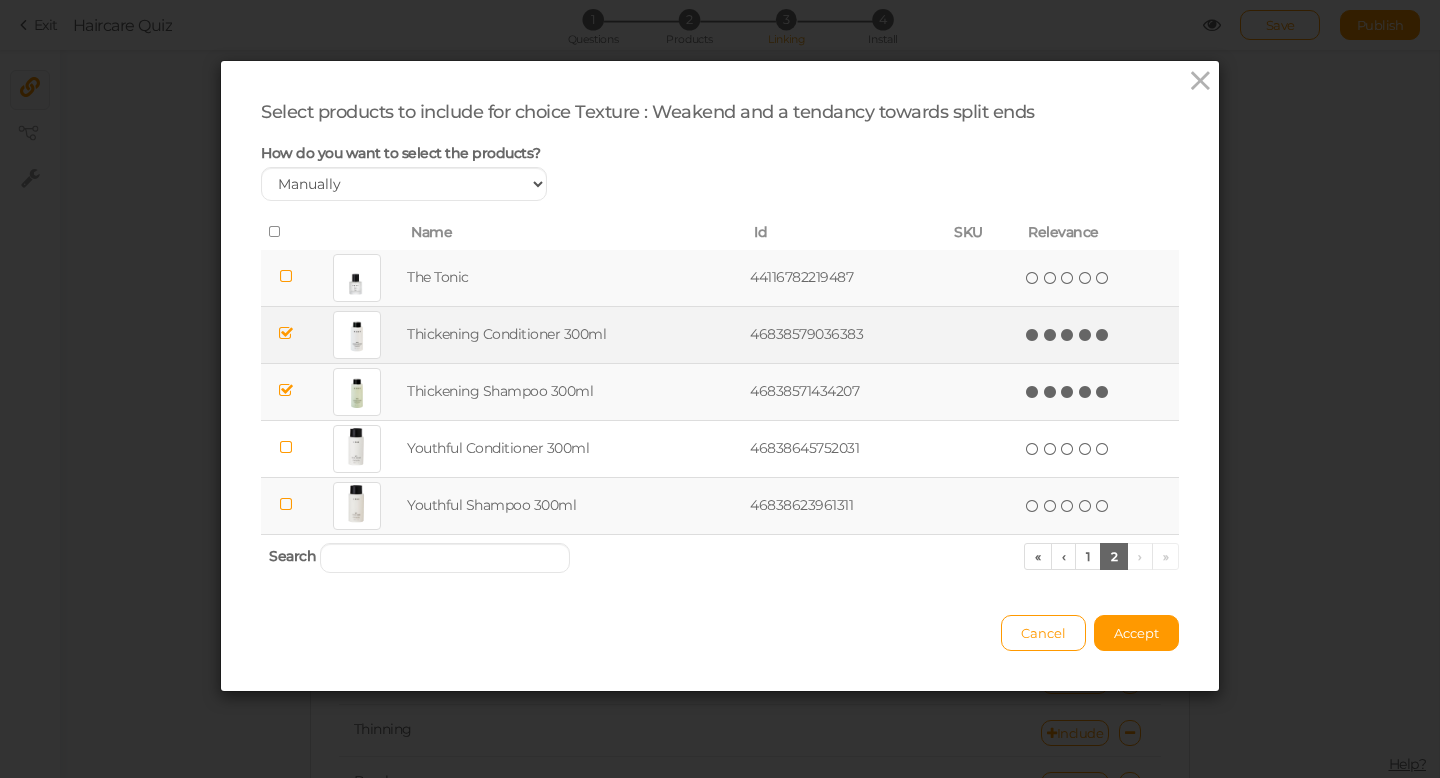 click at bounding box center (286, 333) 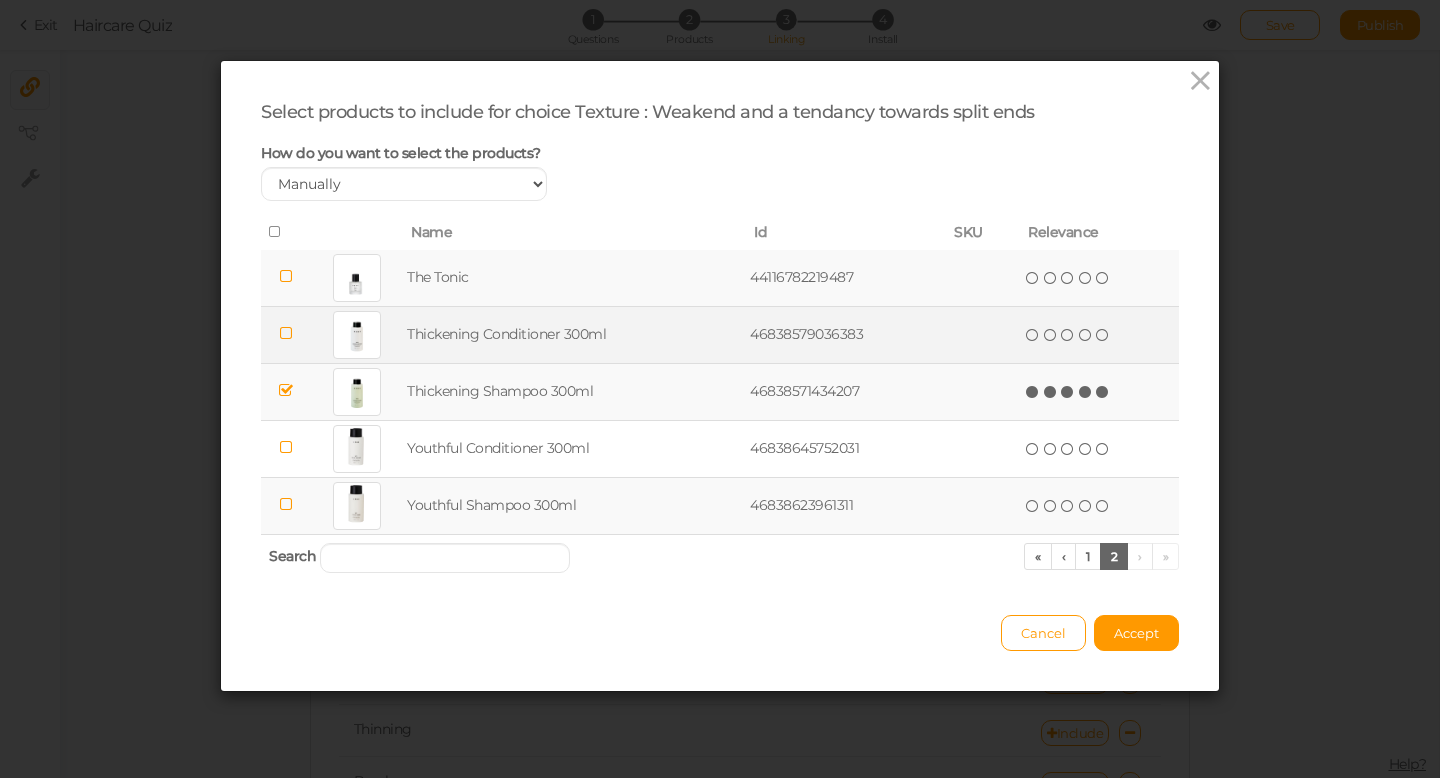 click at bounding box center [286, 390] 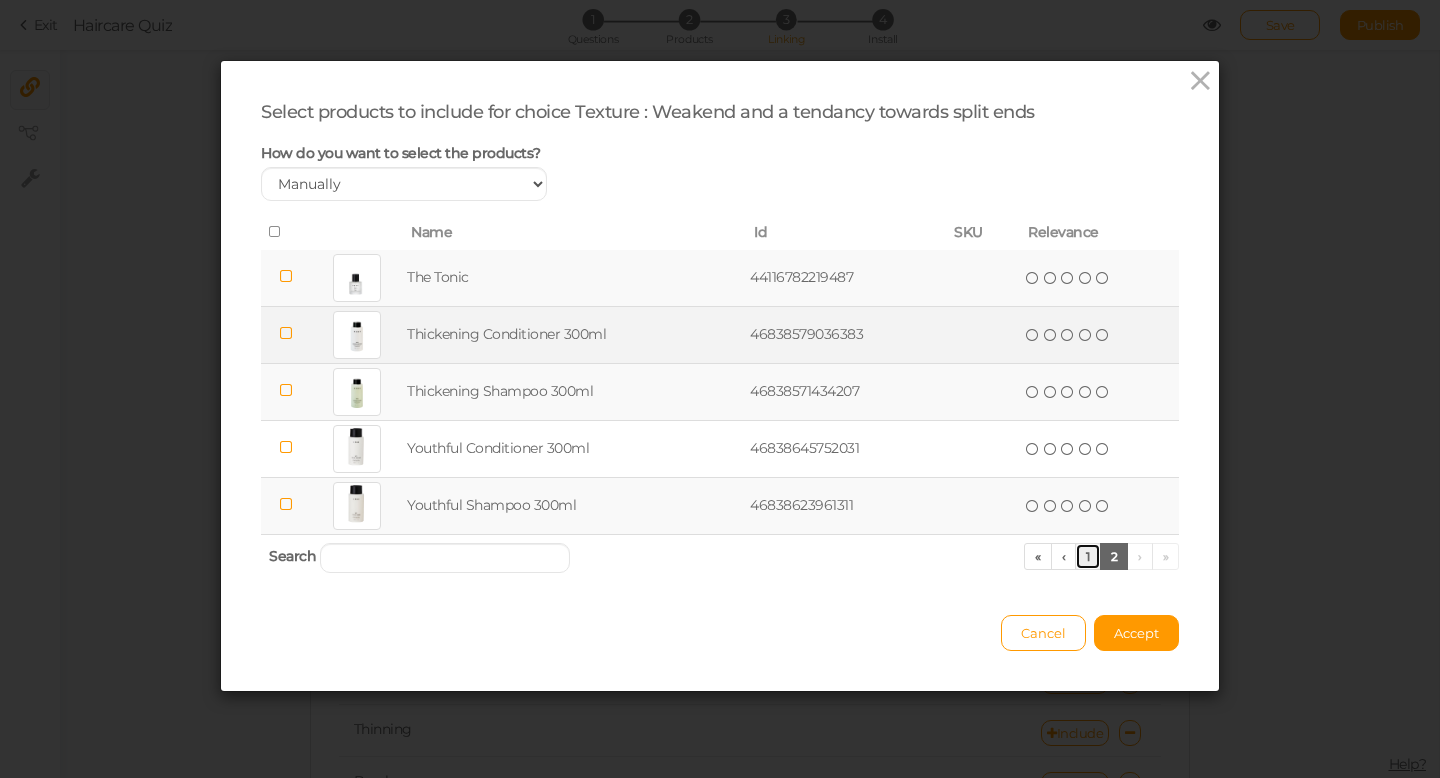 click on "1" at bounding box center [1088, 556] 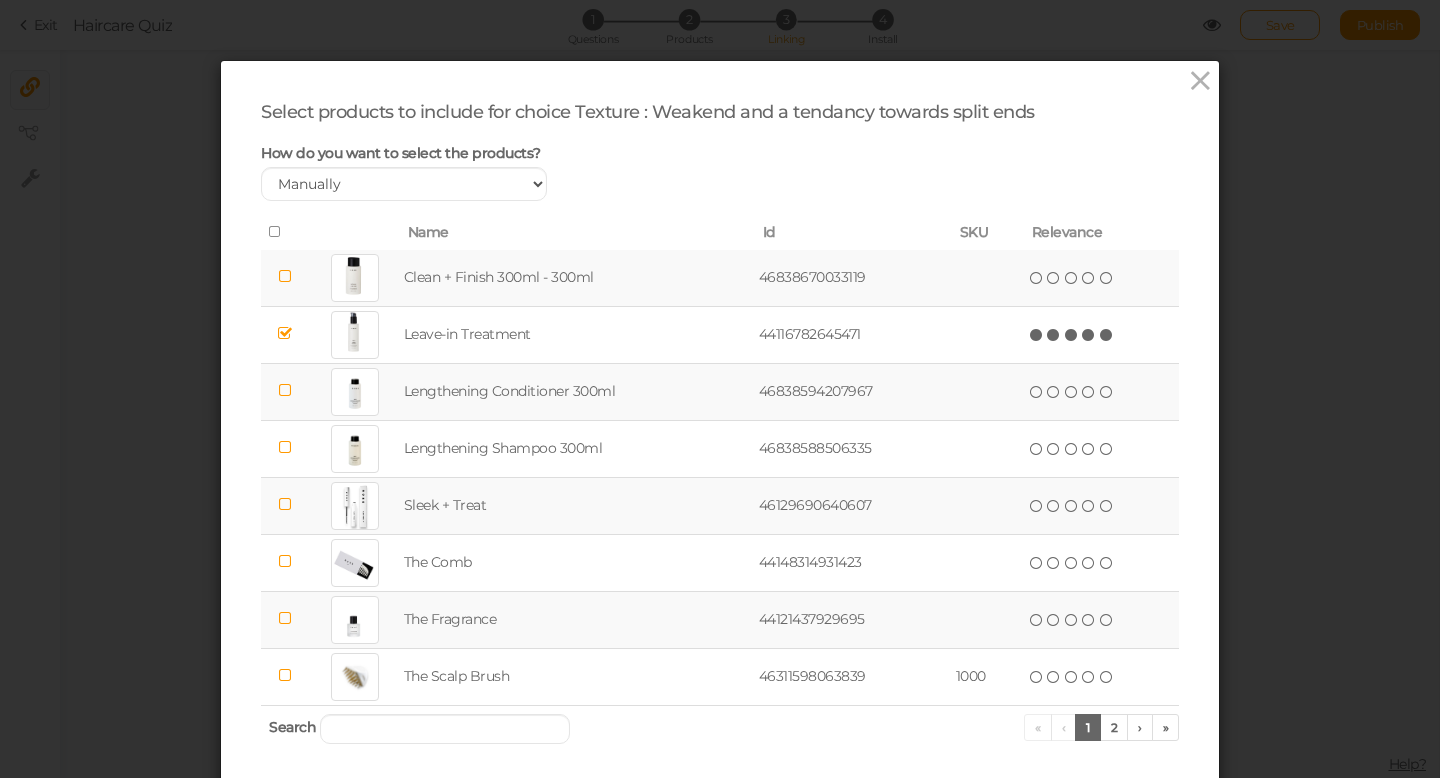scroll, scrollTop: 89, scrollLeft: 0, axis: vertical 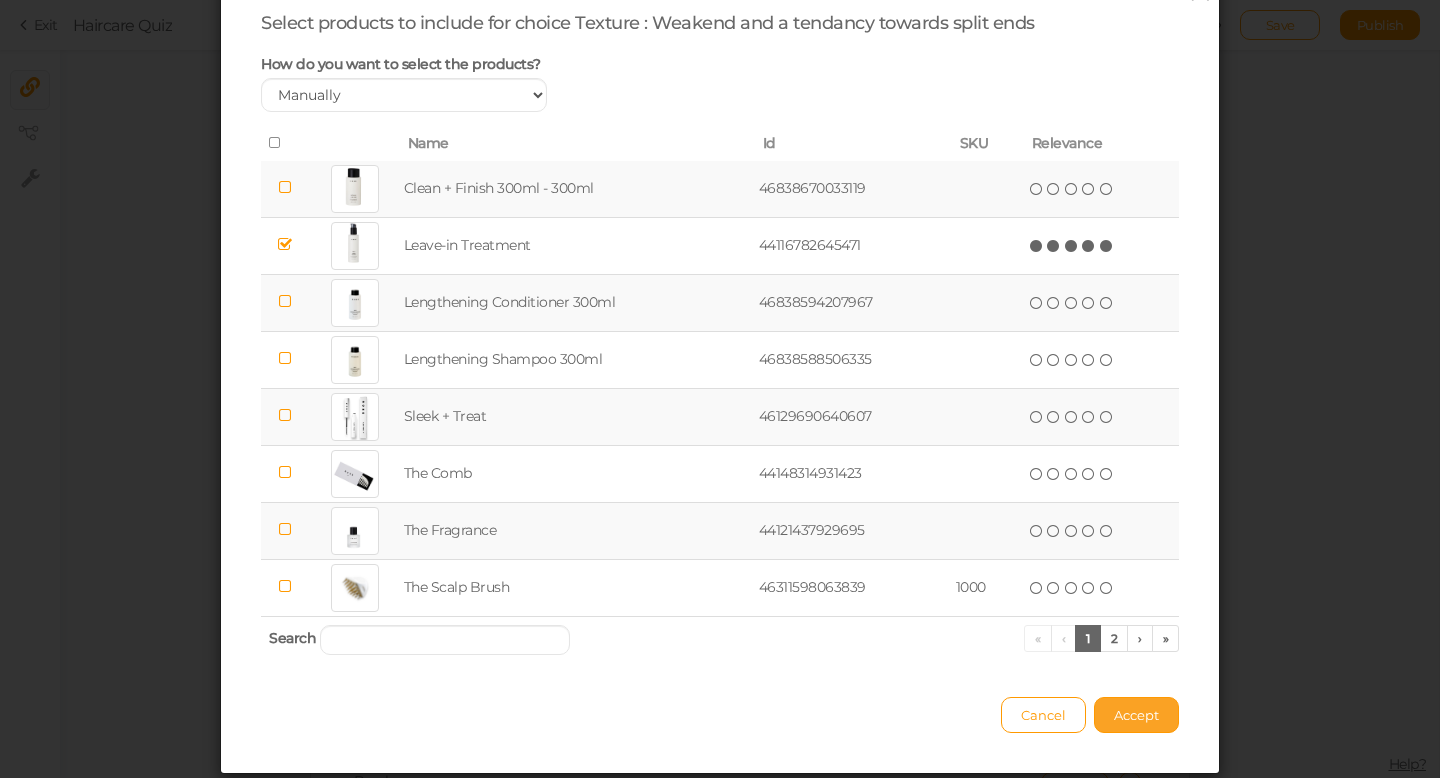 click on "Accept" at bounding box center [1136, 715] 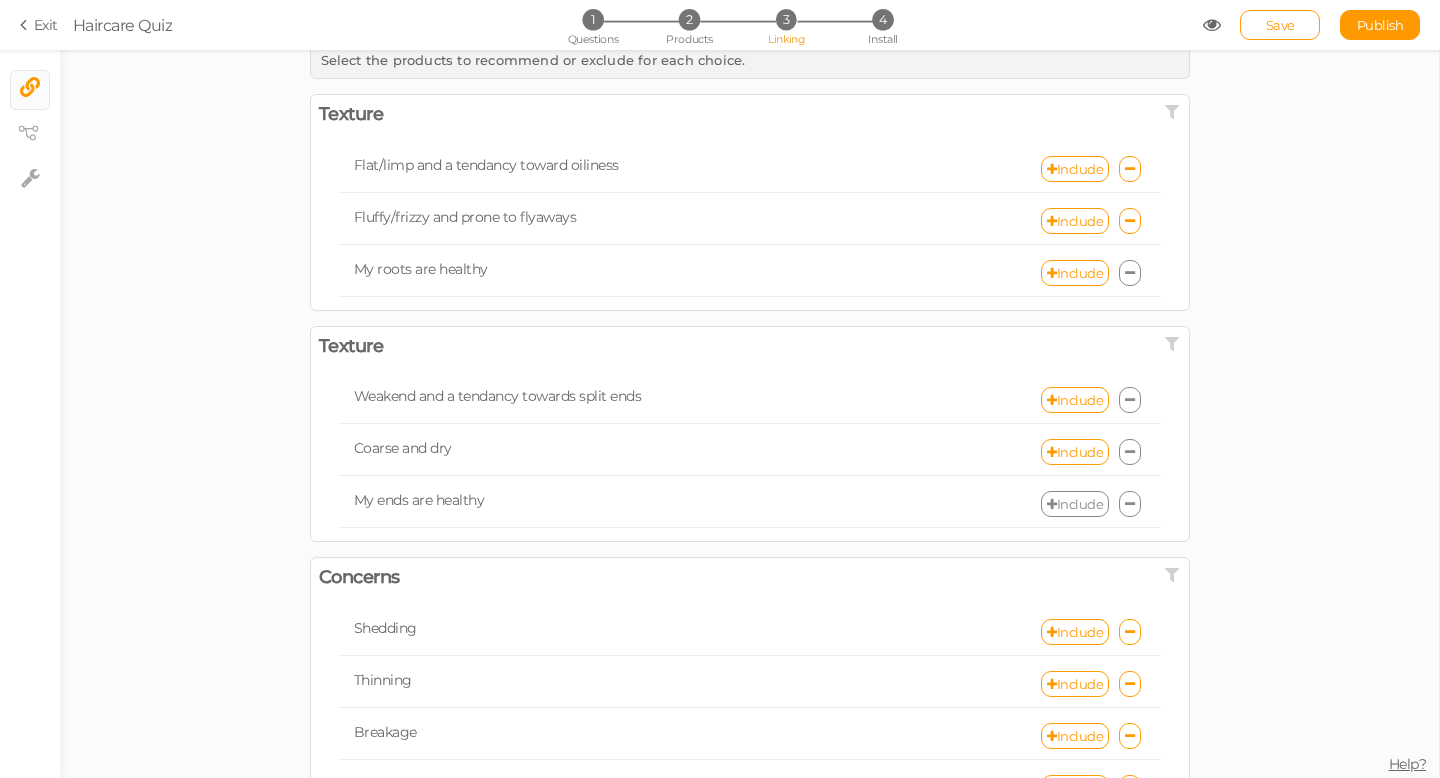 scroll, scrollTop: 59, scrollLeft: 0, axis: vertical 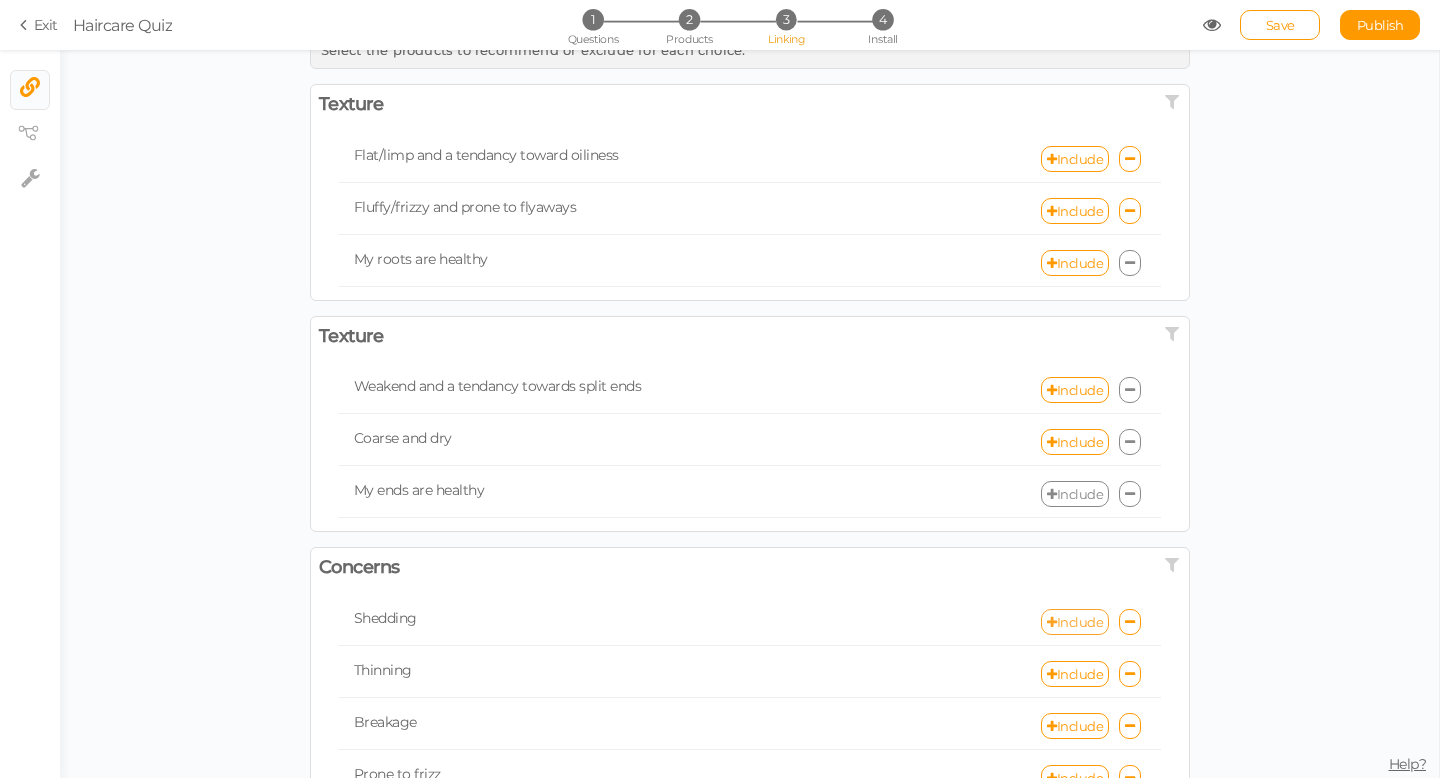 click on "Include" at bounding box center (1075, 622) 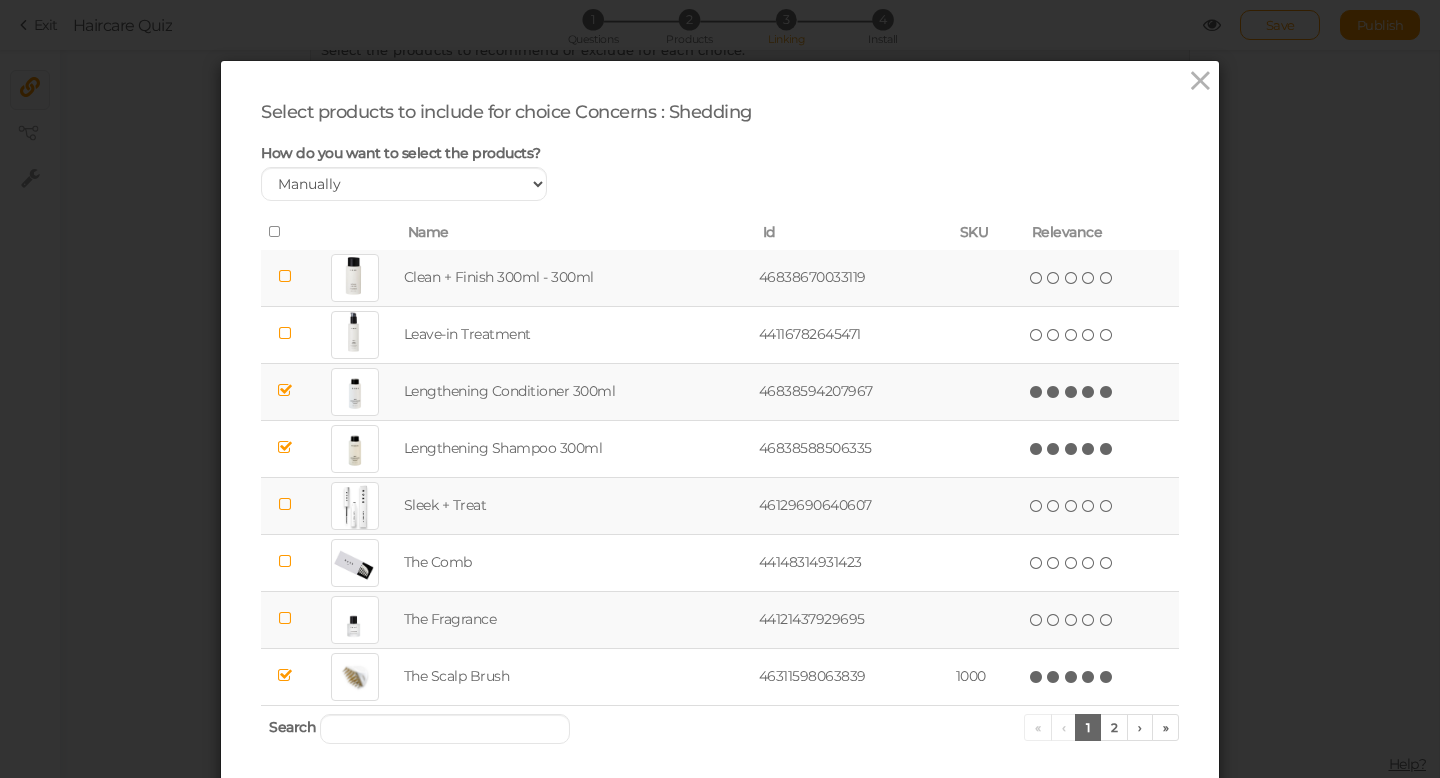 click at bounding box center (285, 390) 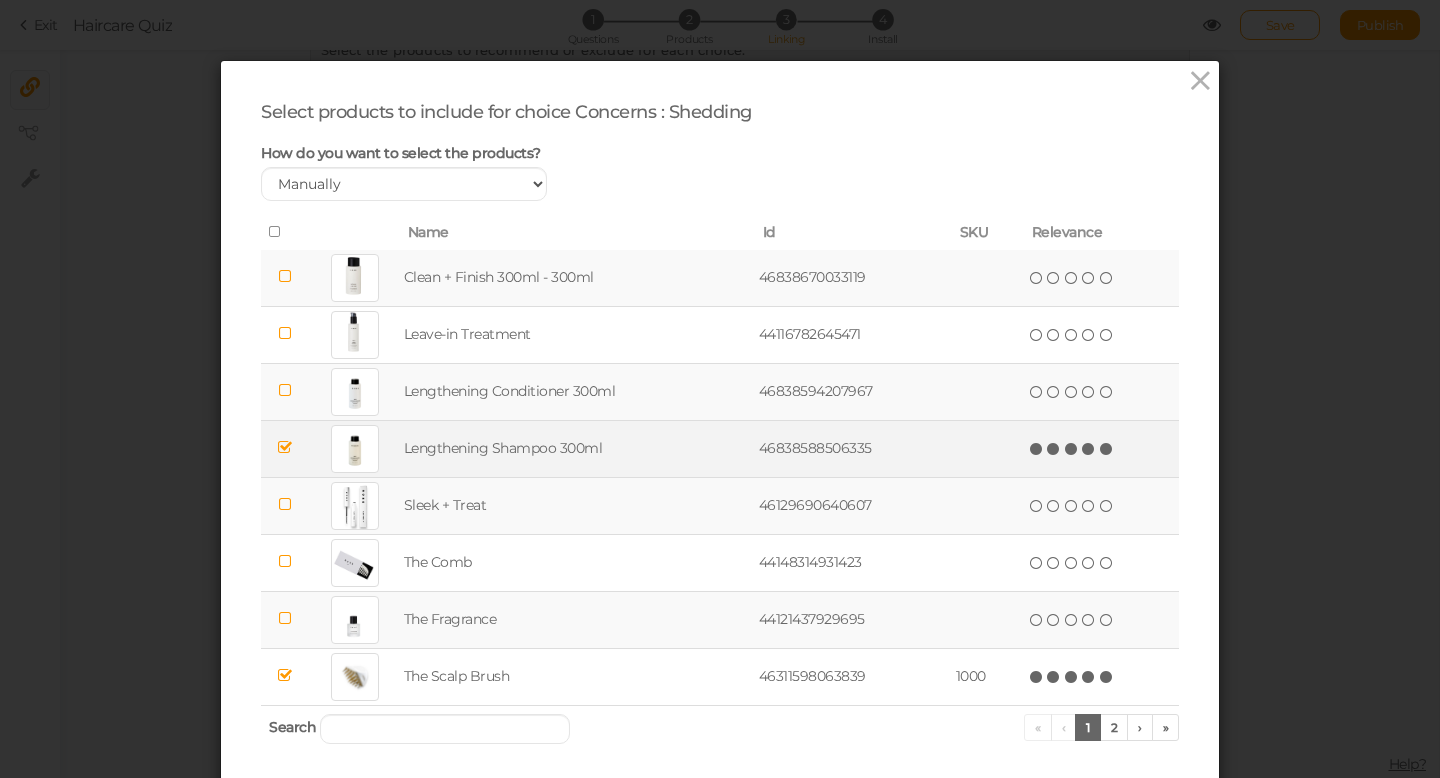 click at bounding box center [285, 447] 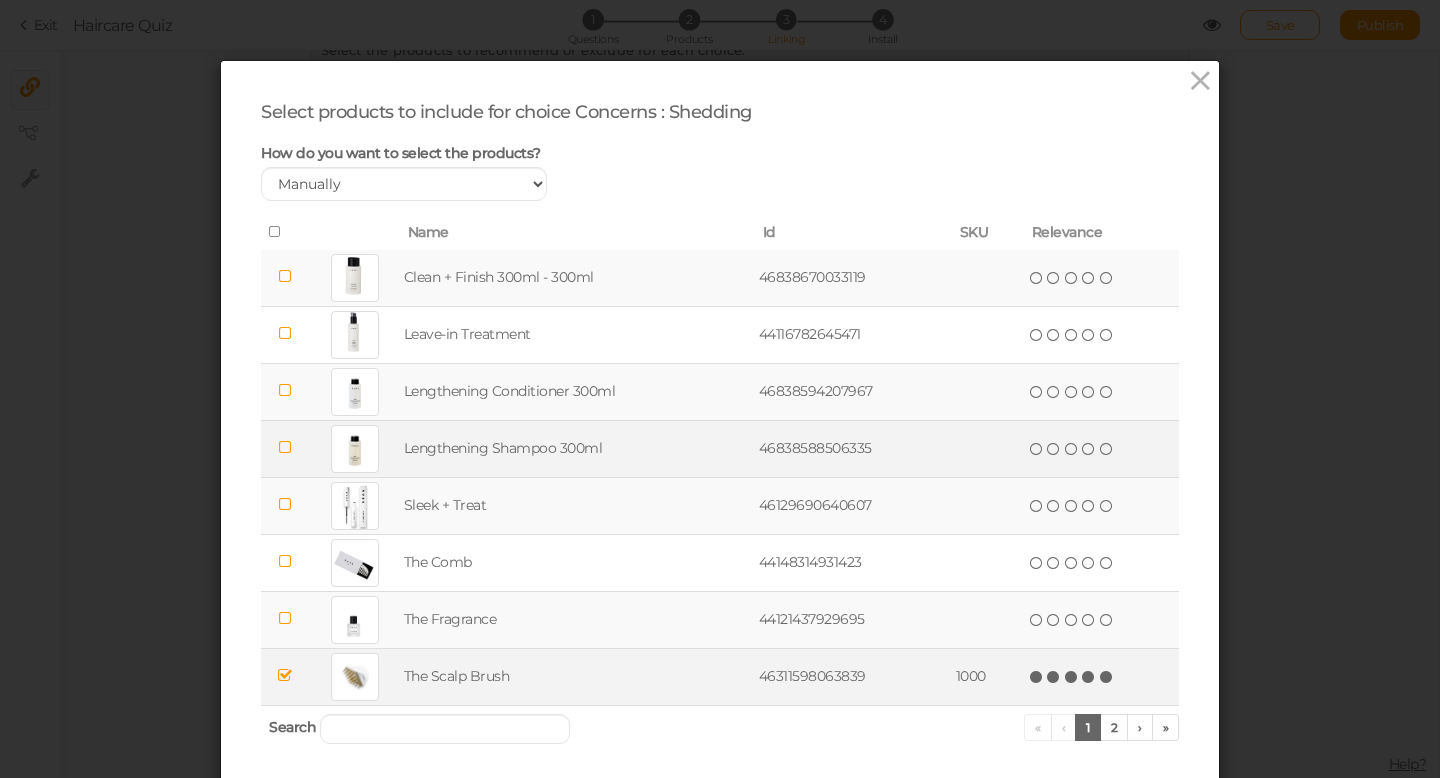 click at bounding box center [285, 675] 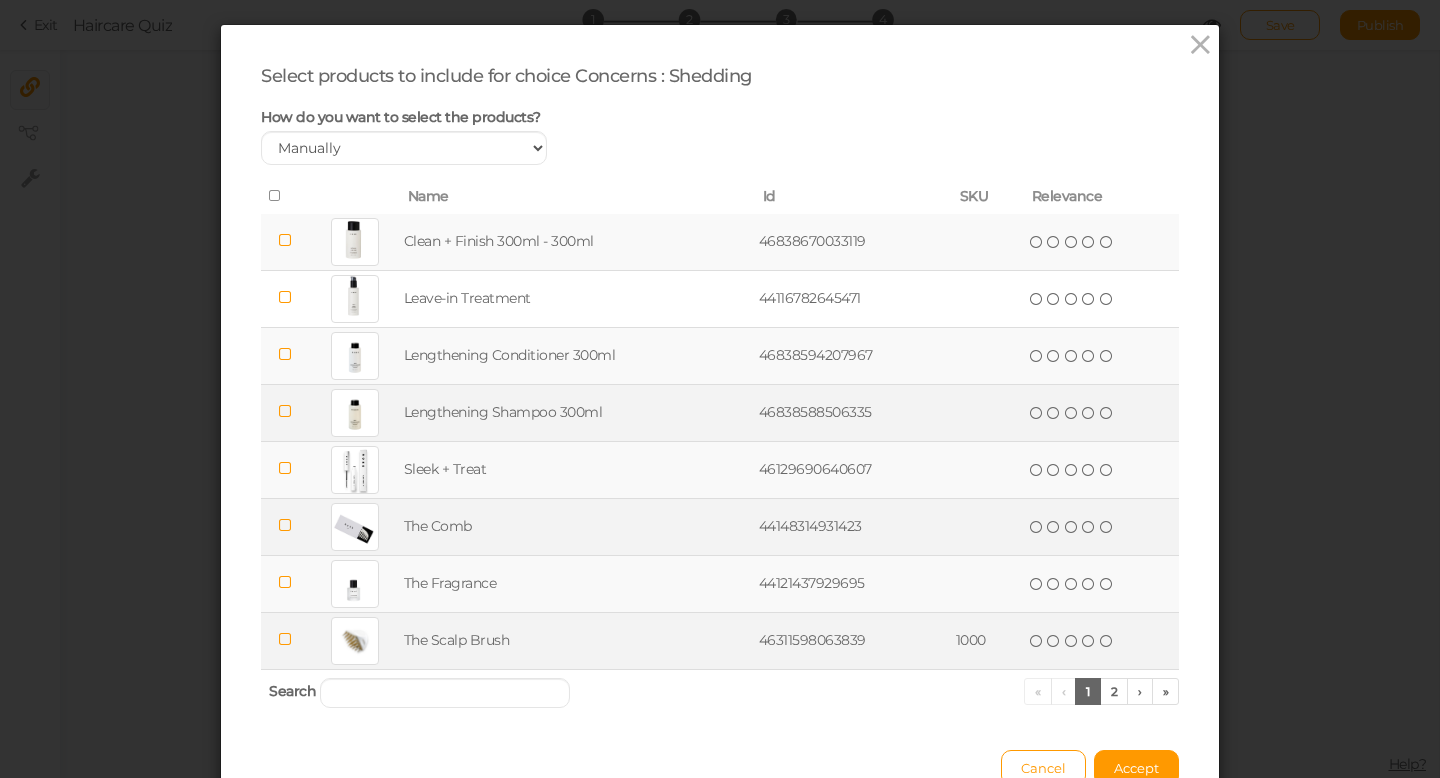 scroll, scrollTop: 45, scrollLeft: 0, axis: vertical 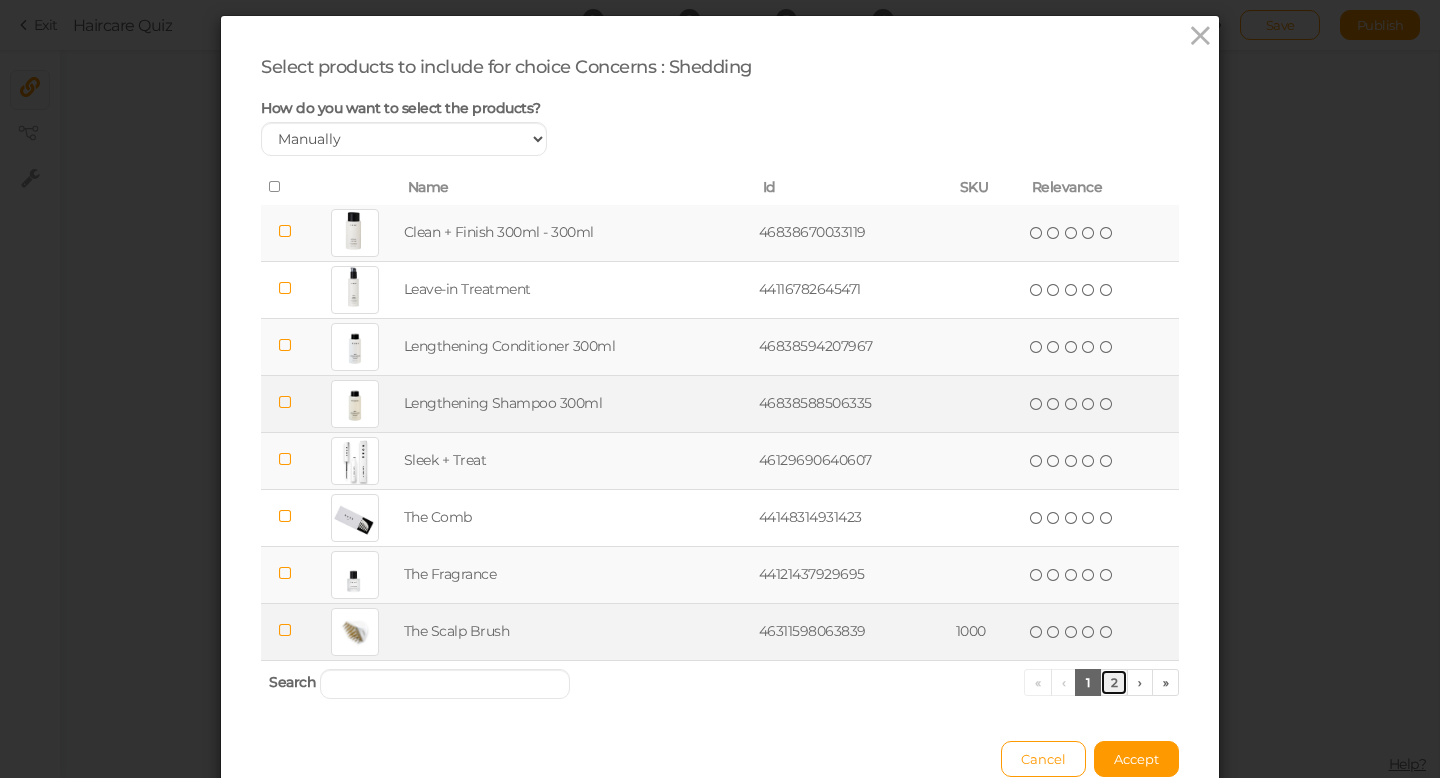 click on "2" at bounding box center [1114, 682] 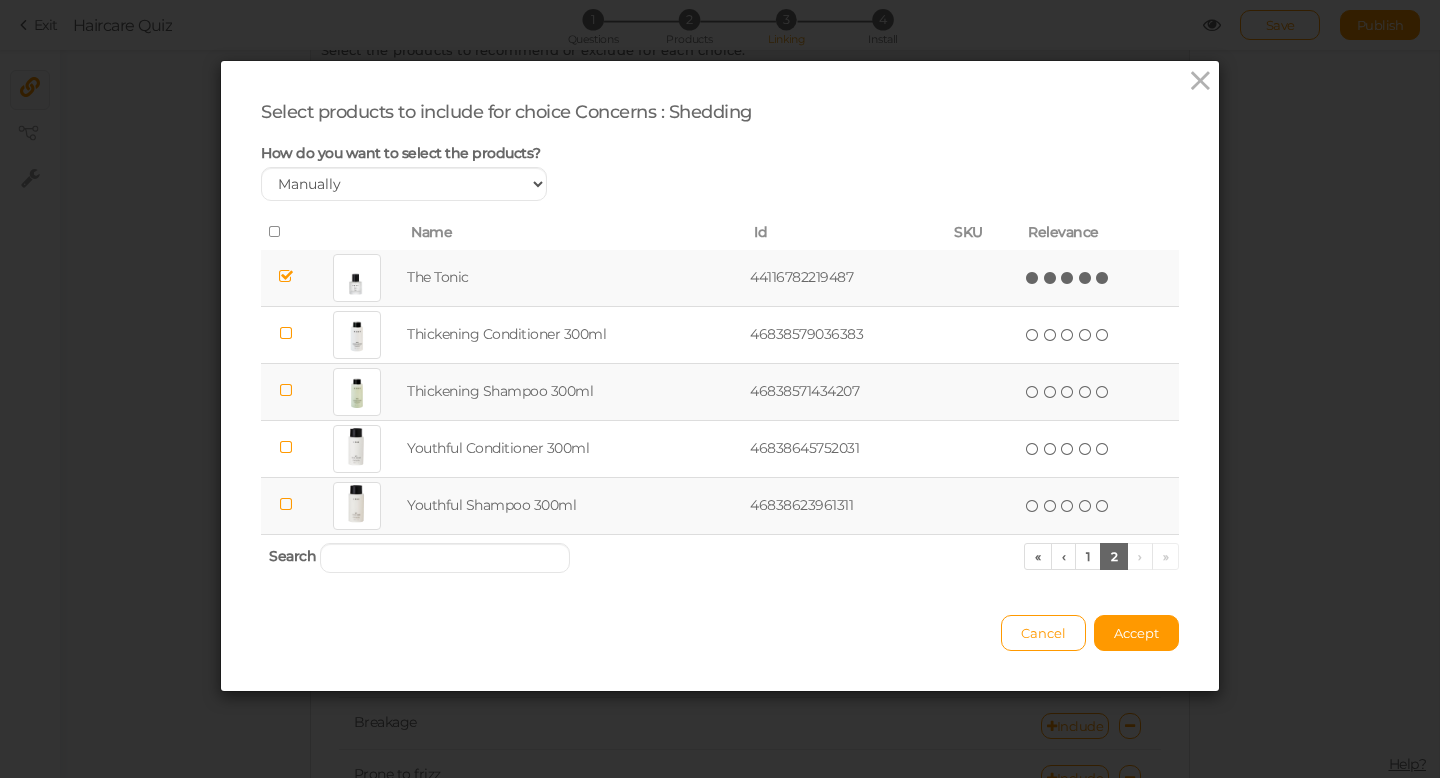 scroll, scrollTop: 0, scrollLeft: 0, axis: both 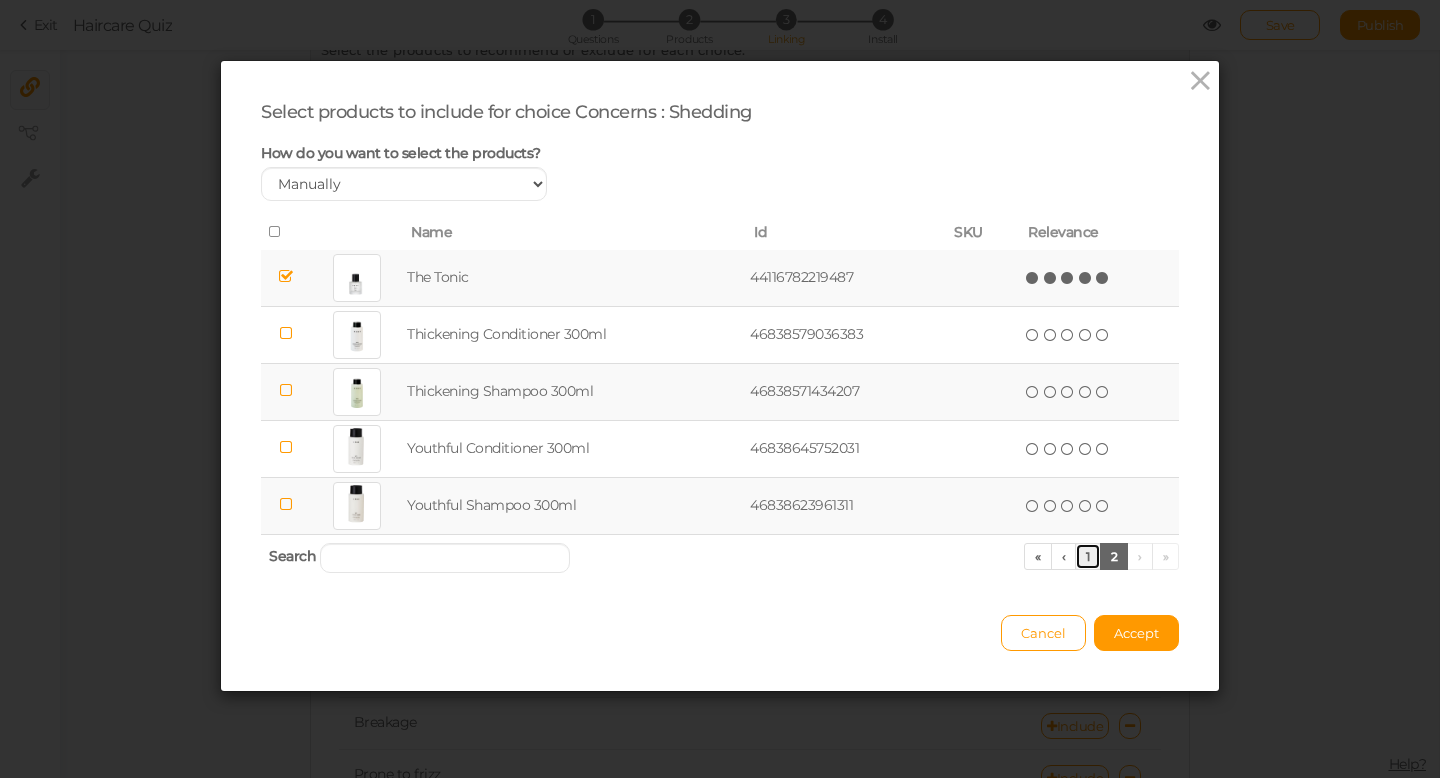 click on "1" at bounding box center [1088, 556] 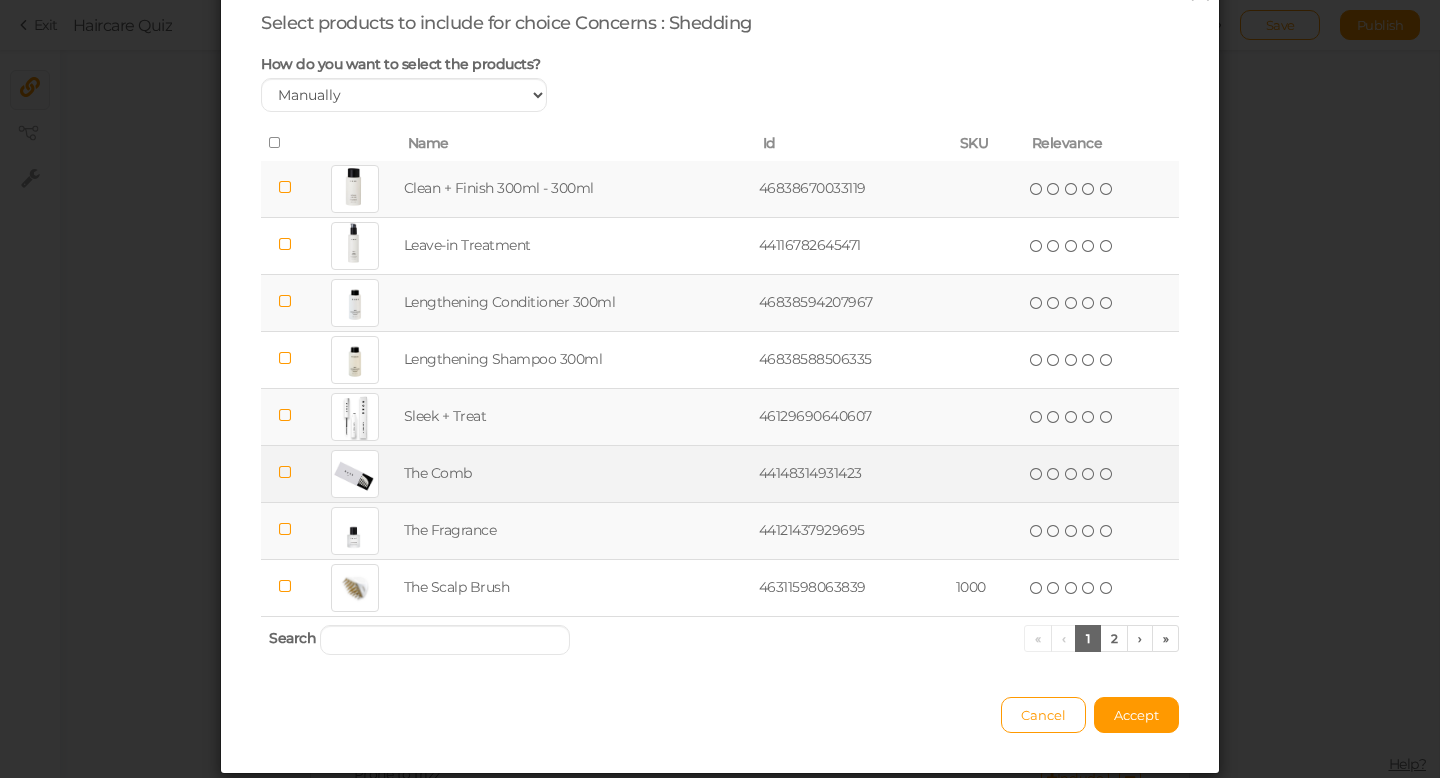 scroll, scrollTop: 92, scrollLeft: 0, axis: vertical 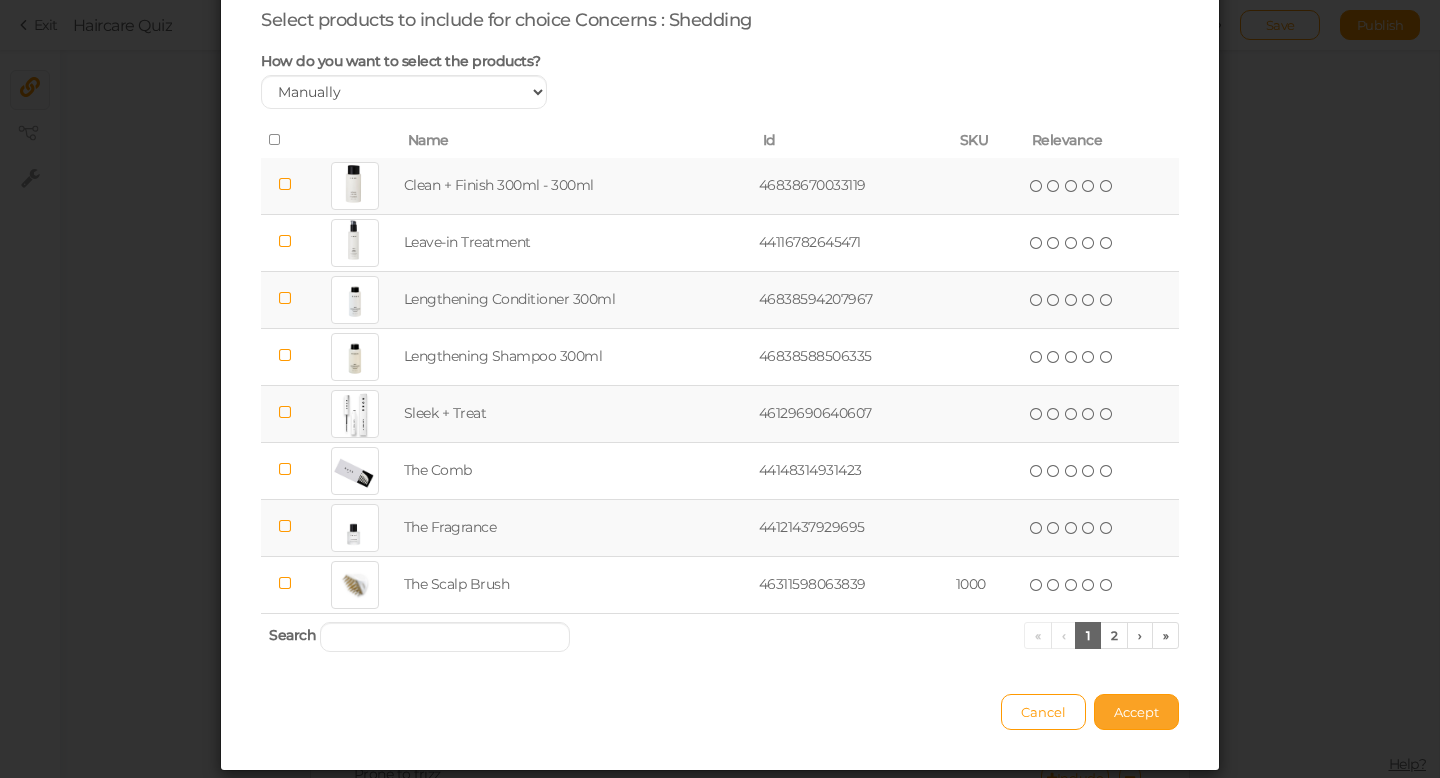 click on "Accept" at bounding box center (1136, 712) 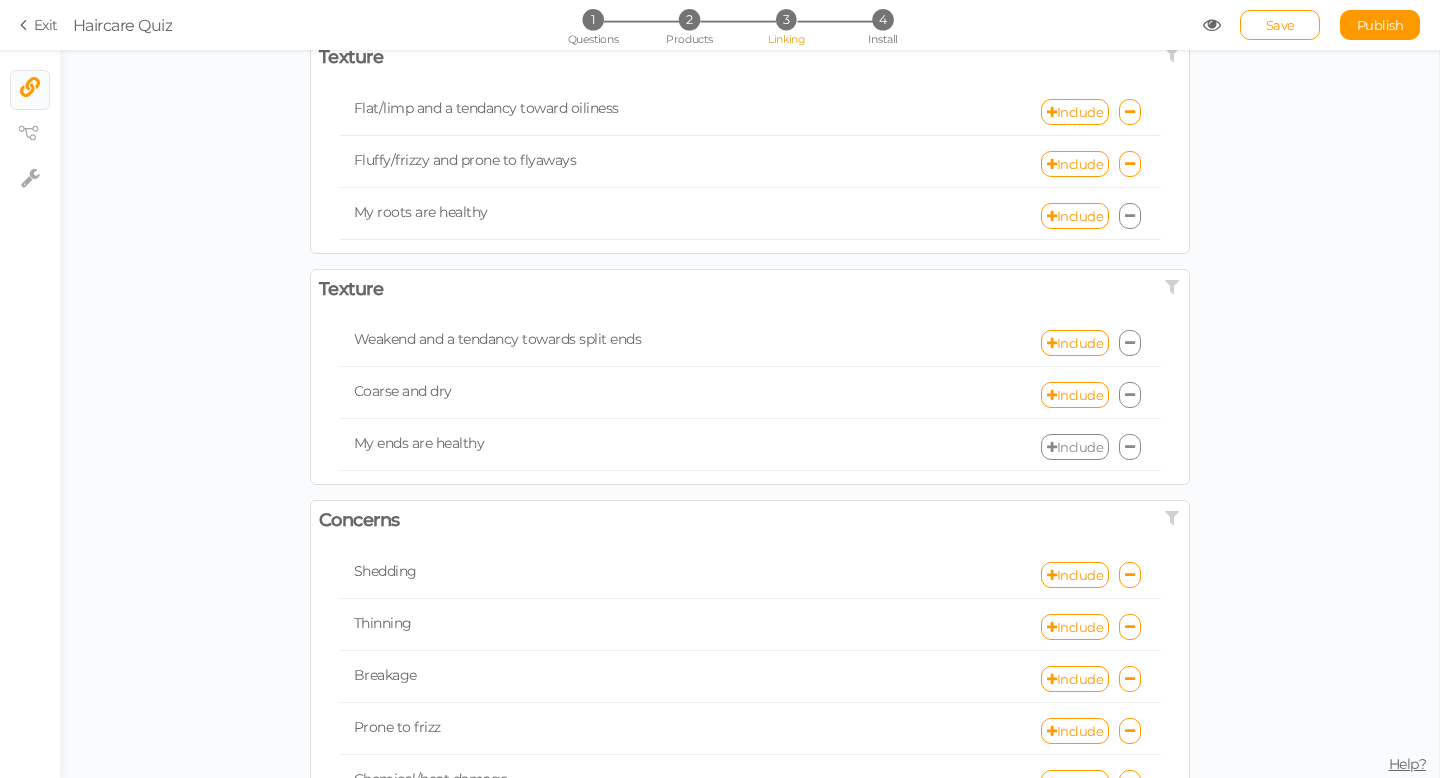 scroll, scrollTop: 108, scrollLeft: 0, axis: vertical 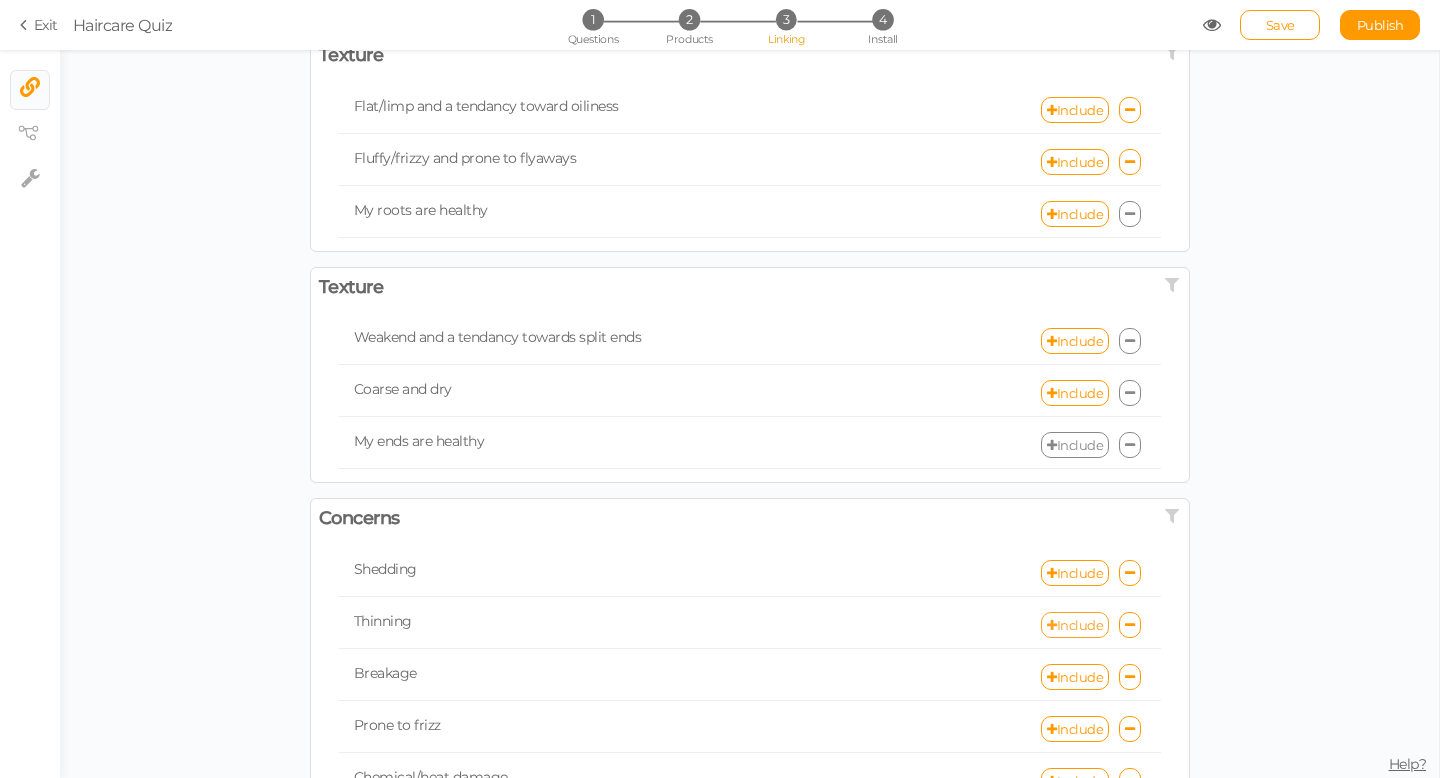 click on "Include" at bounding box center (1075, 625) 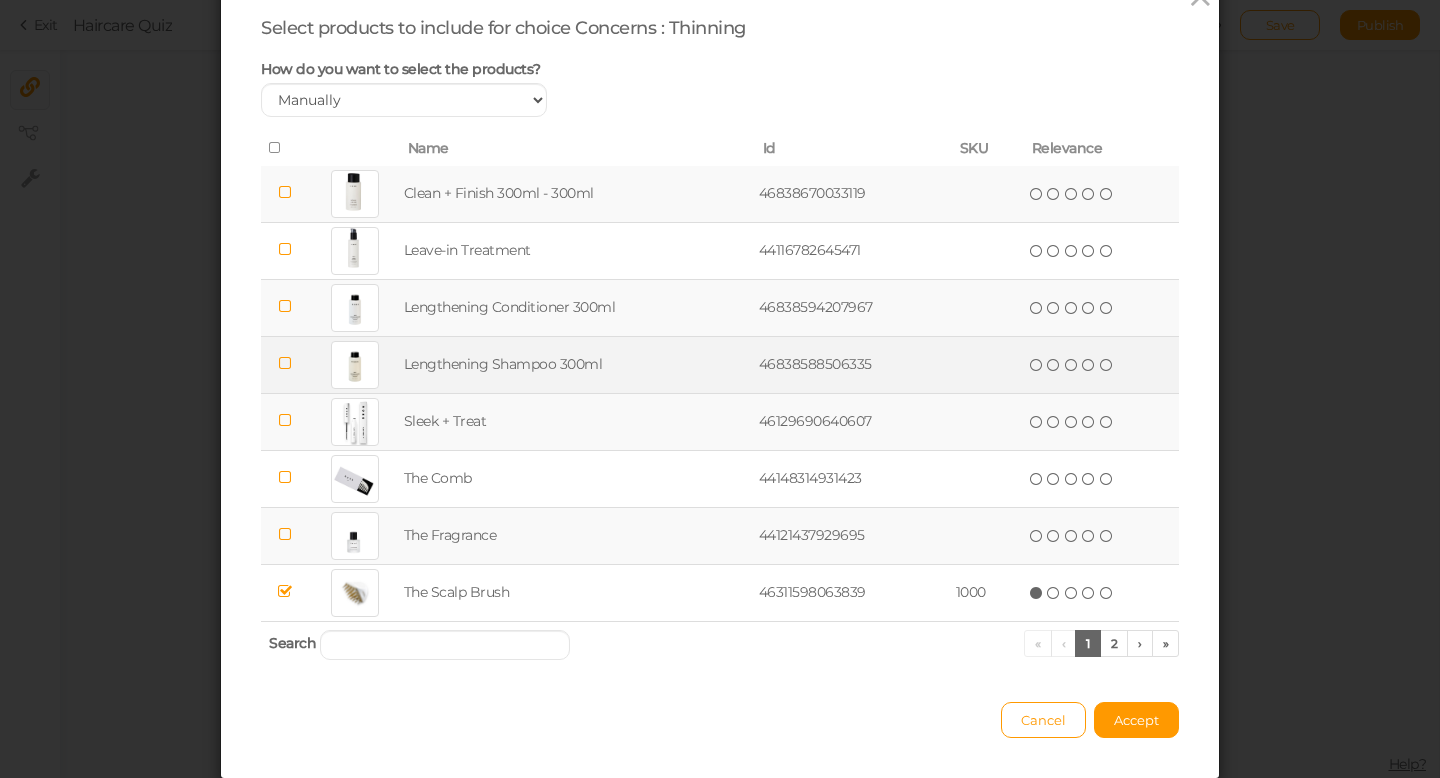 scroll, scrollTop: 85, scrollLeft: 0, axis: vertical 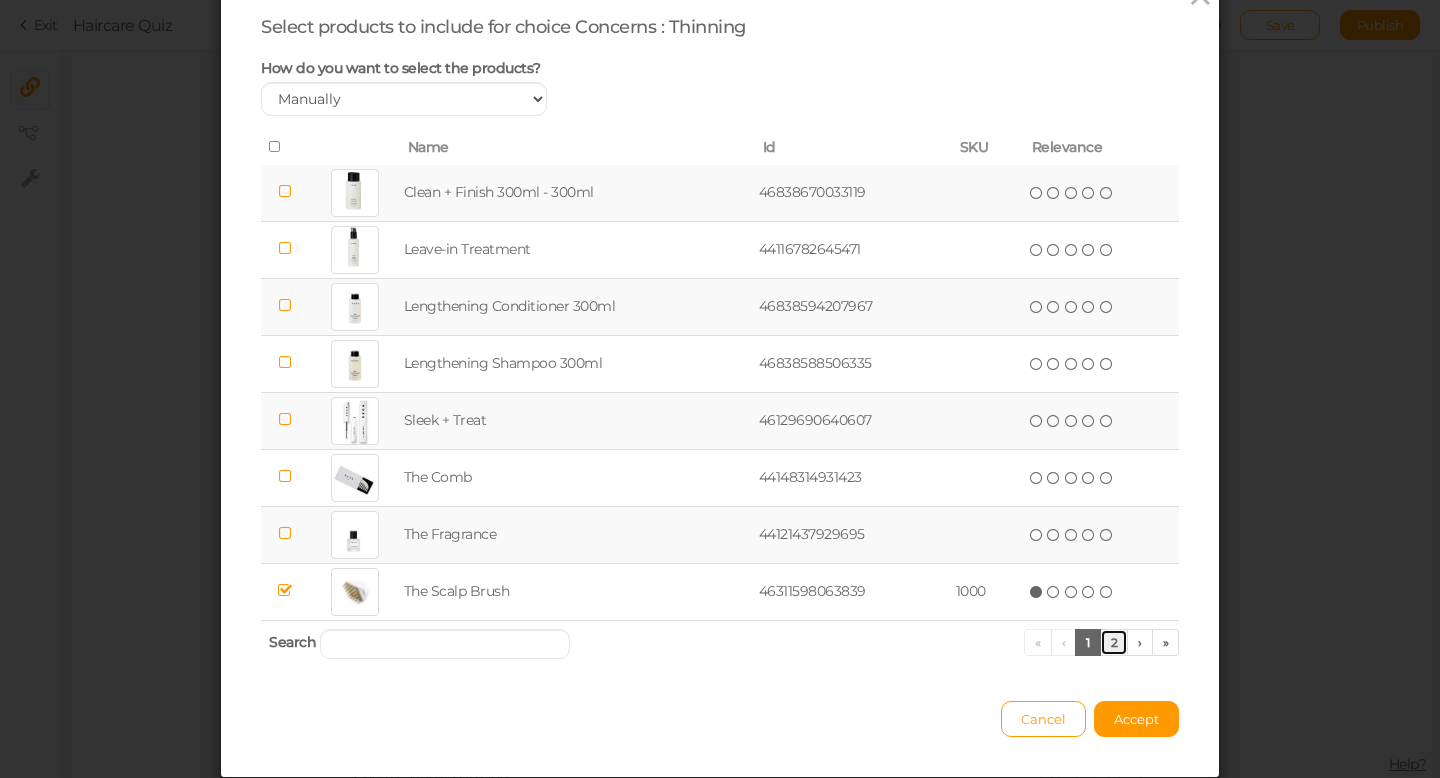 click on "2" at bounding box center [1114, 642] 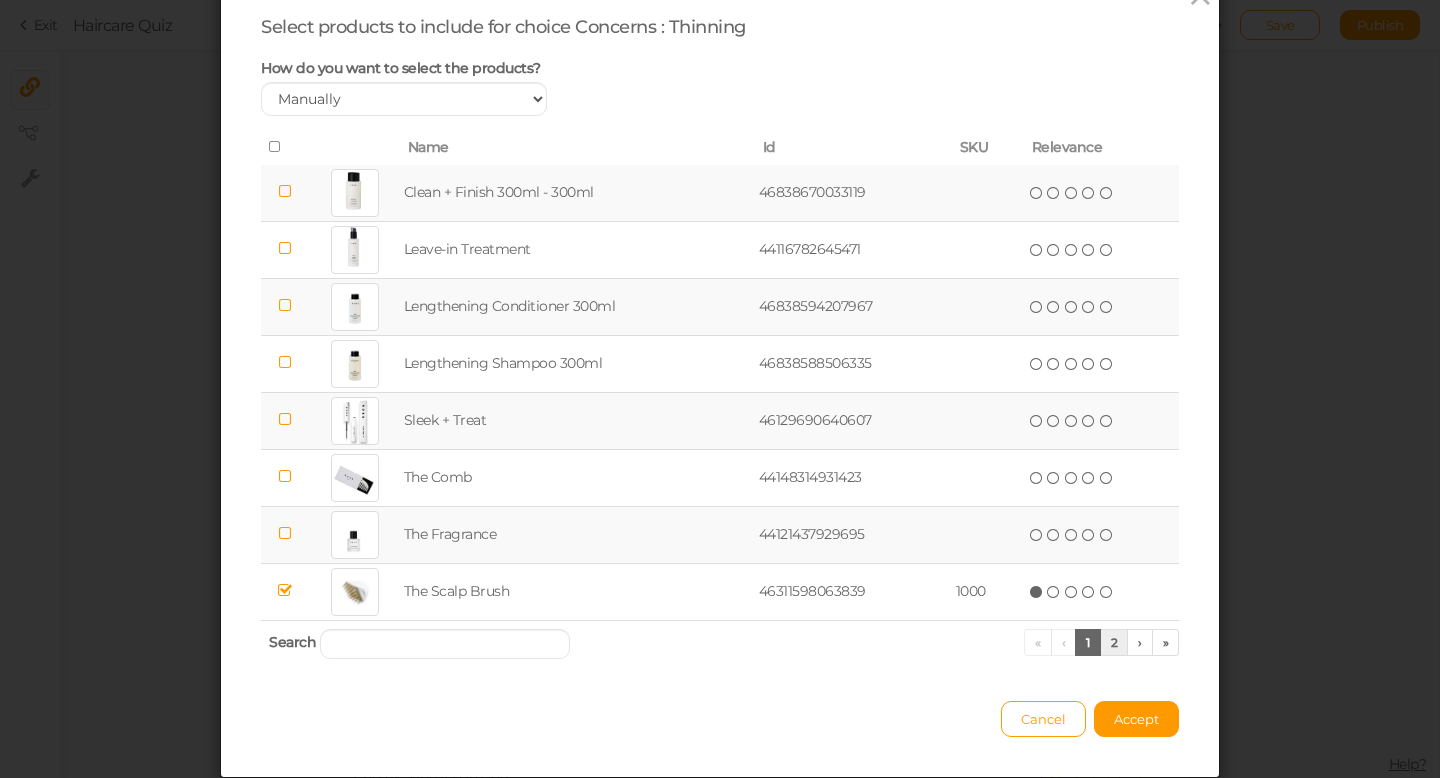 scroll, scrollTop: 0, scrollLeft: 0, axis: both 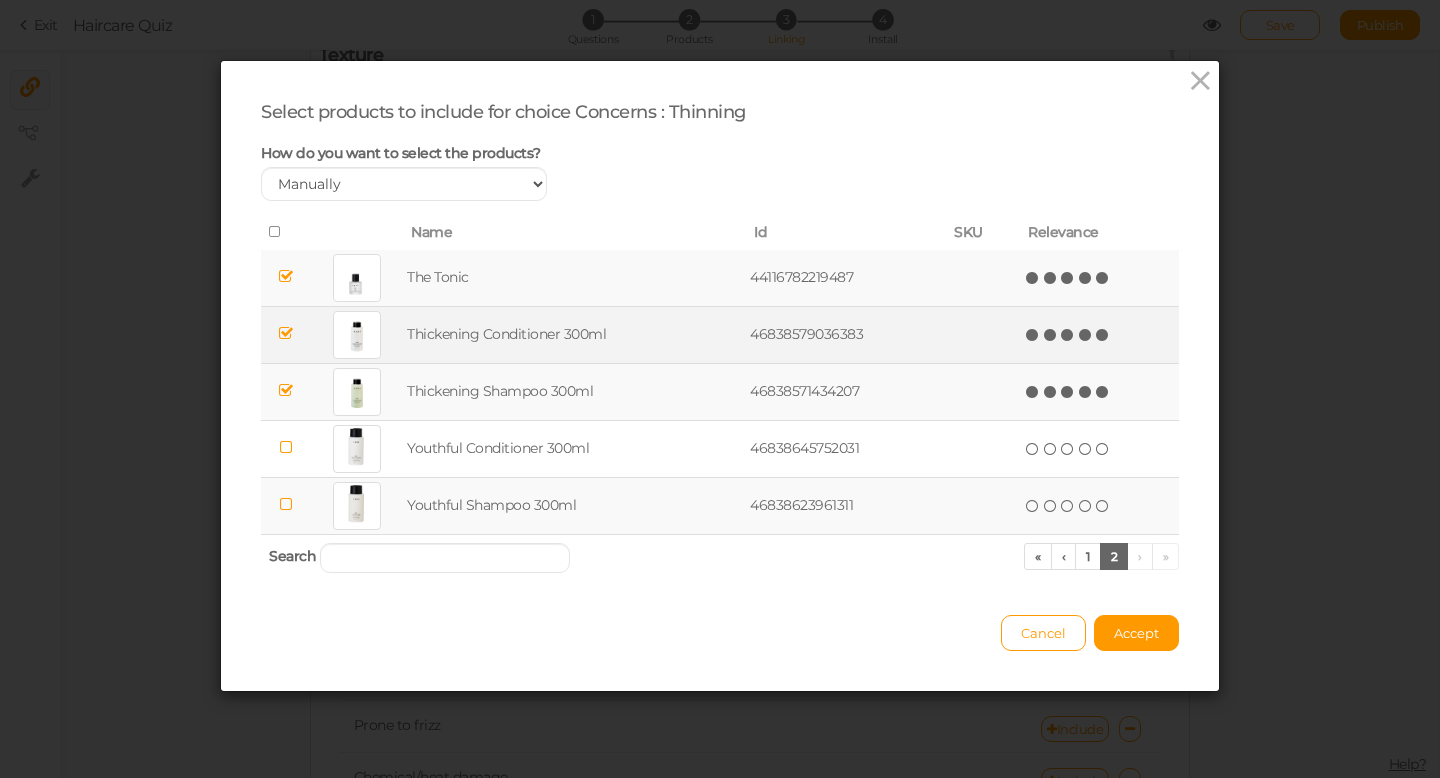click at bounding box center [286, 333] 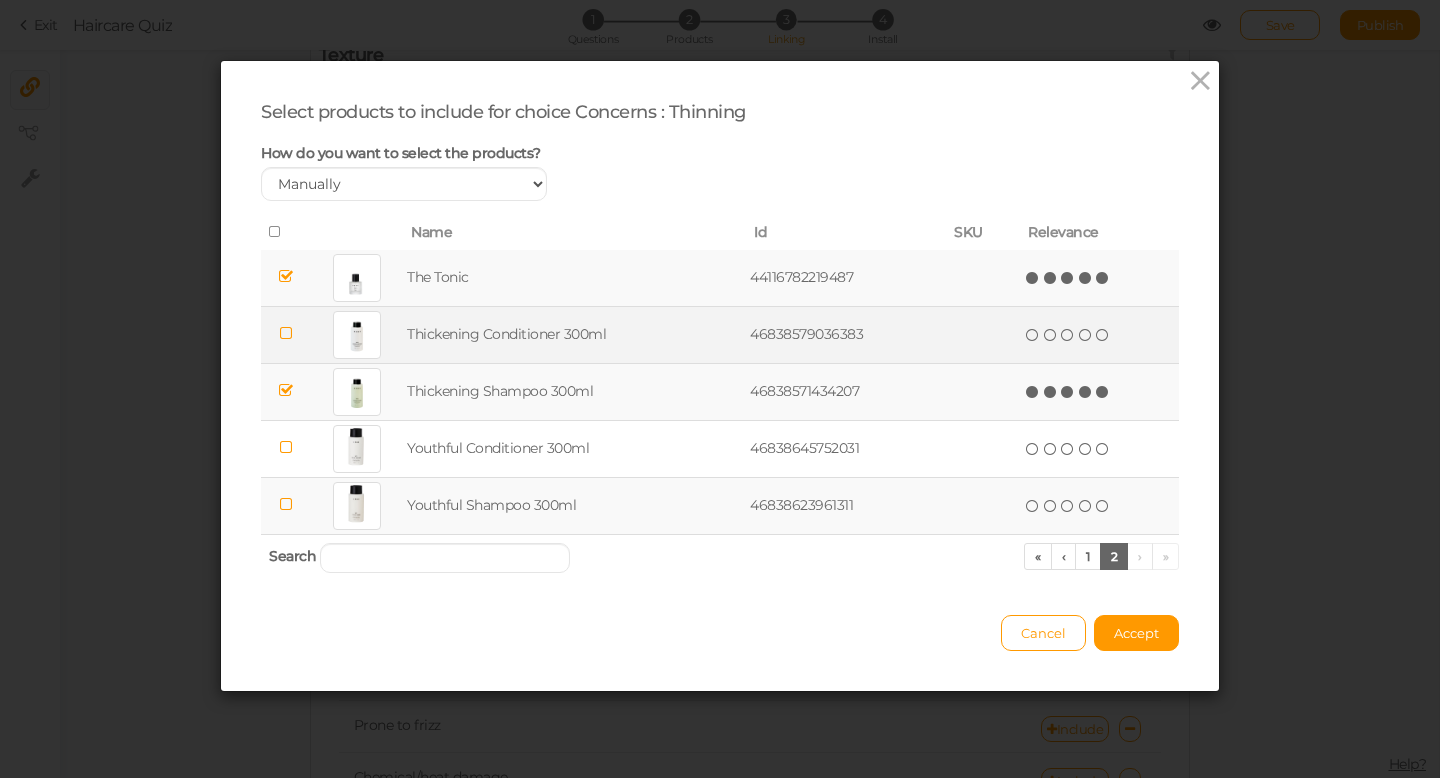 click at bounding box center [286, 390] 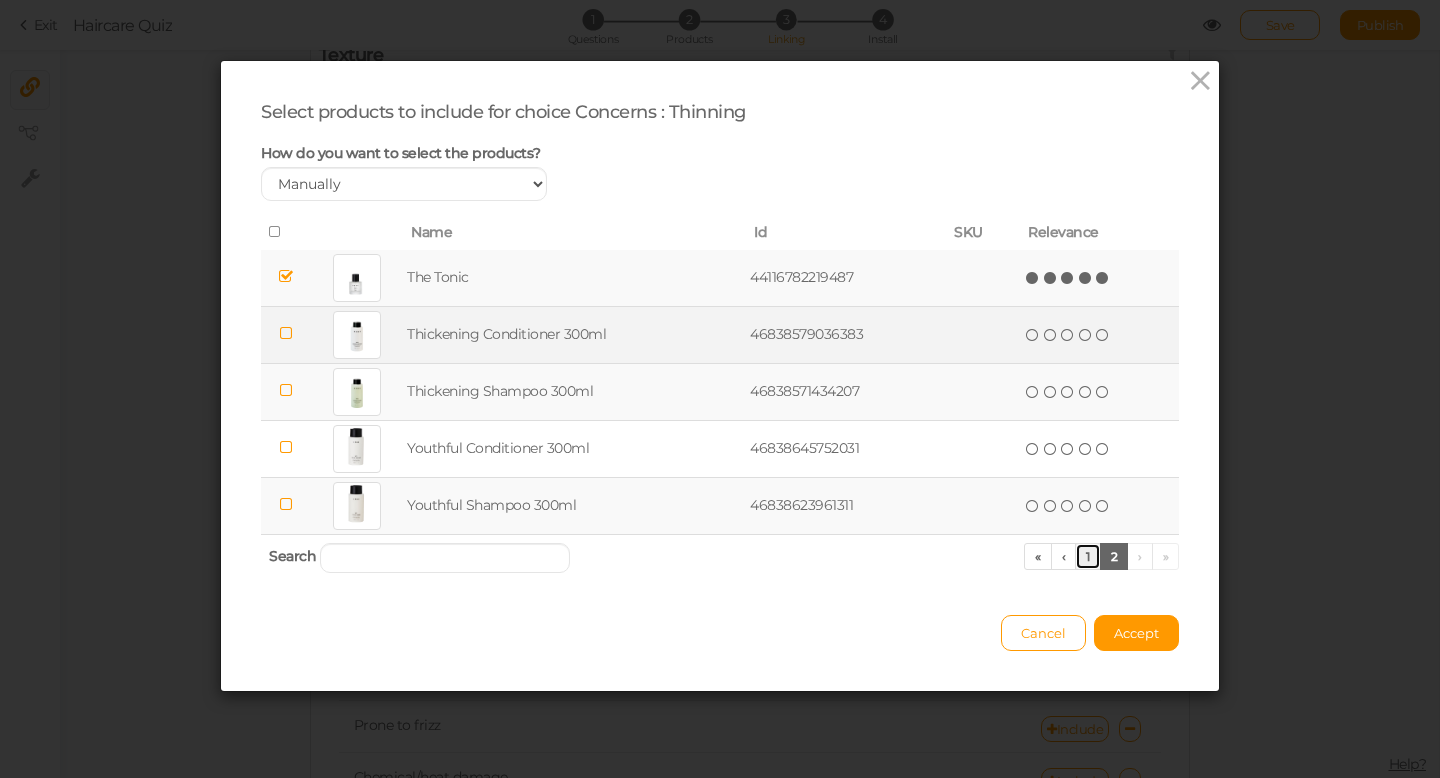click on "1" at bounding box center [1088, 556] 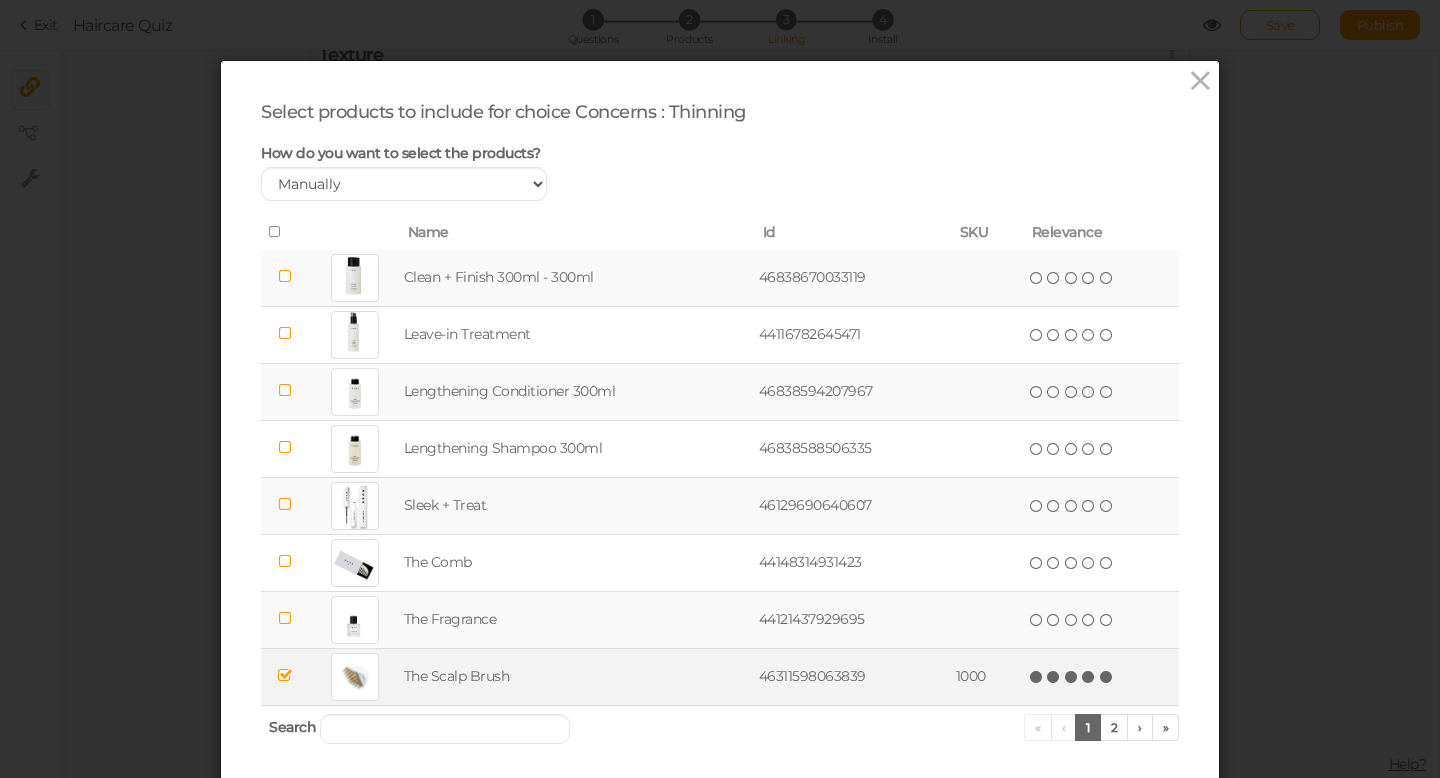 click at bounding box center (1107, 677) 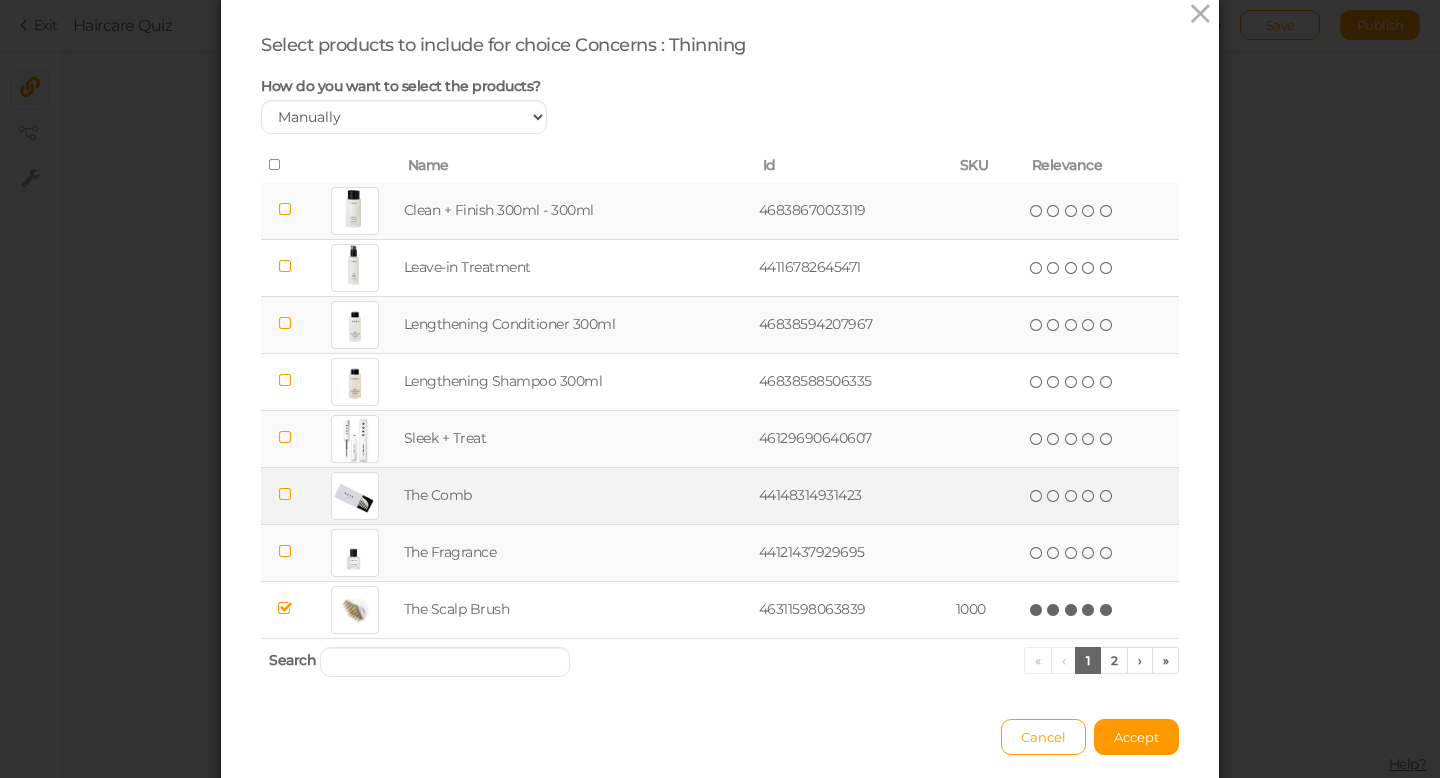 scroll, scrollTop: 98, scrollLeft: 0, axis: vertical 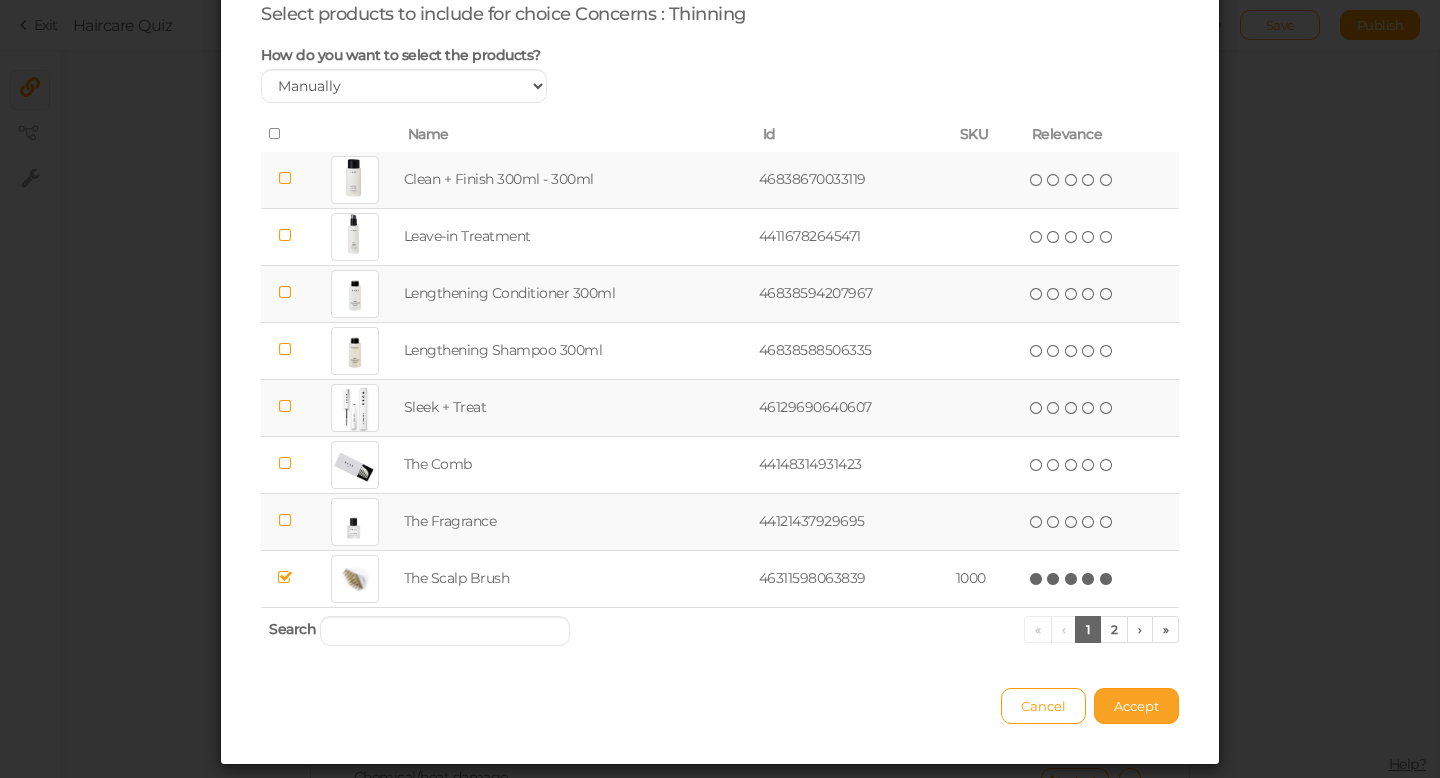 click on "Accept" at bounding box center [1136, 706] 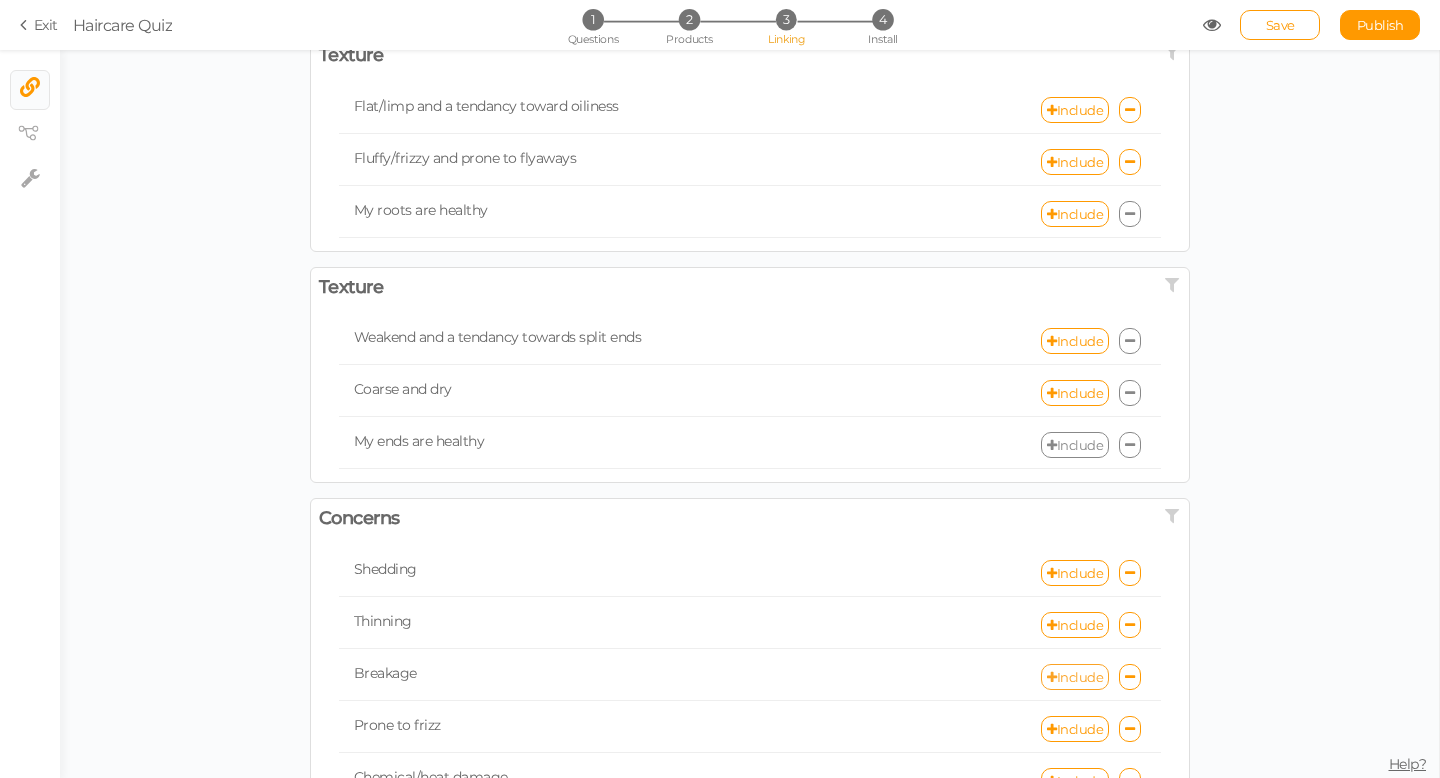 click on "Include" at bounding box center [1075, 677] 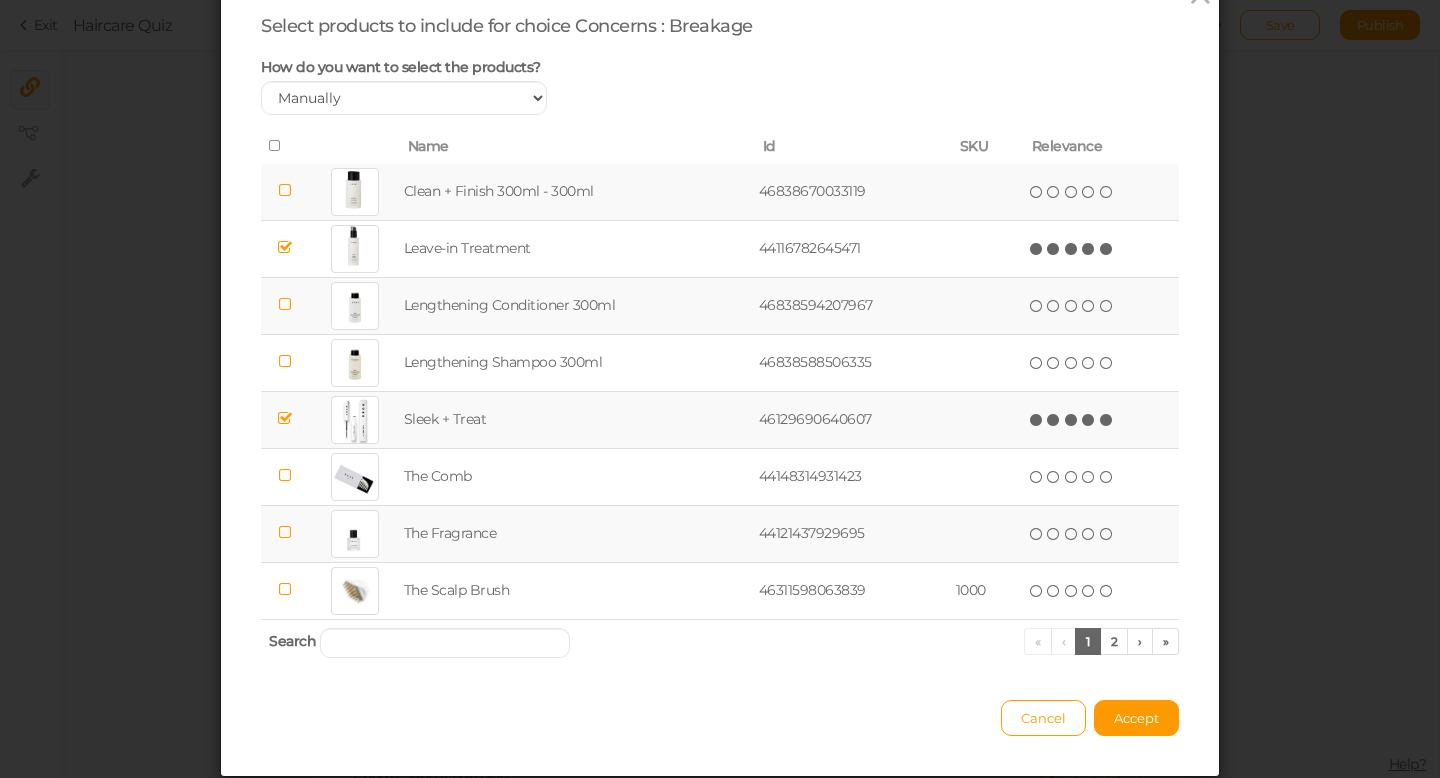 scroll, scrollTop: 89, scrollLeft: 0, axis: vertical 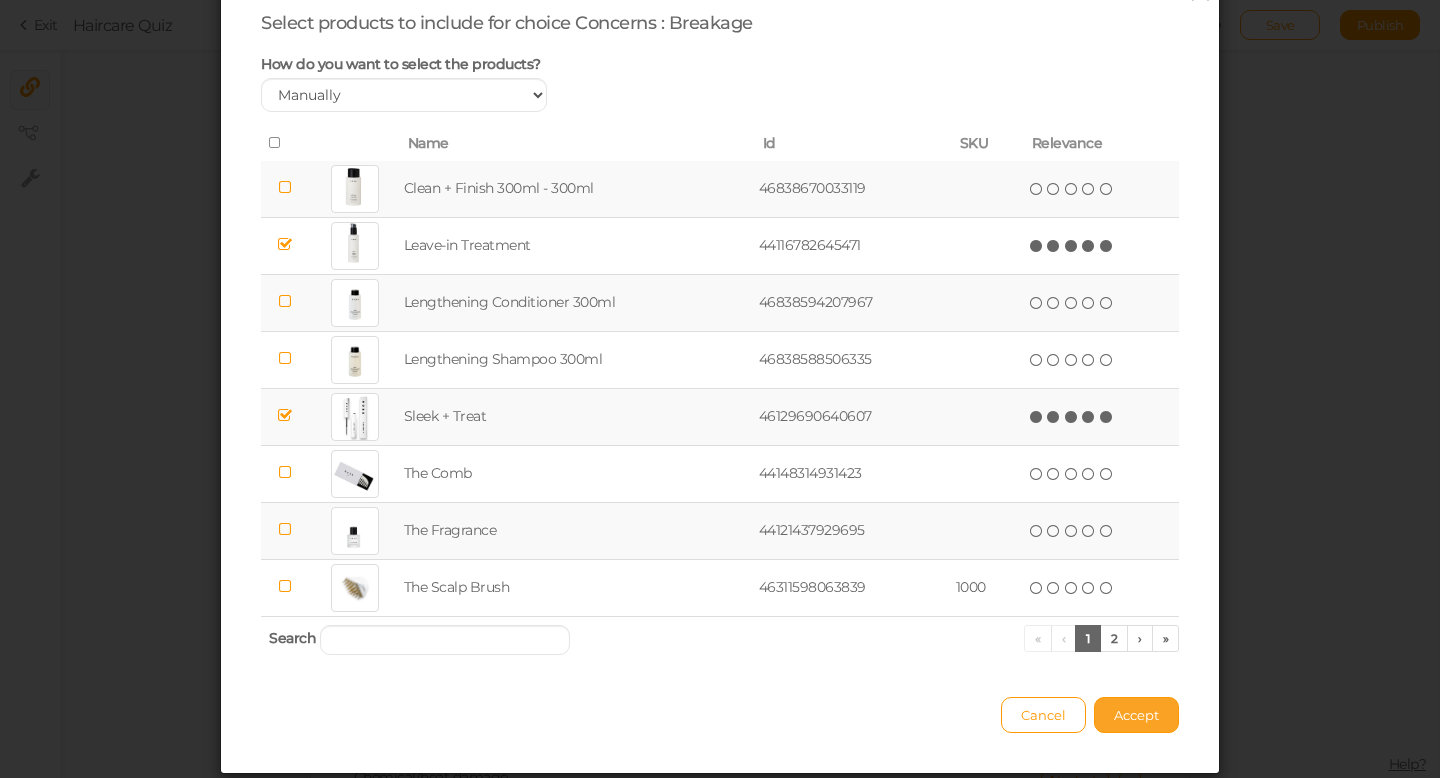 click on "Accept" at bounding box center (1136, 715) 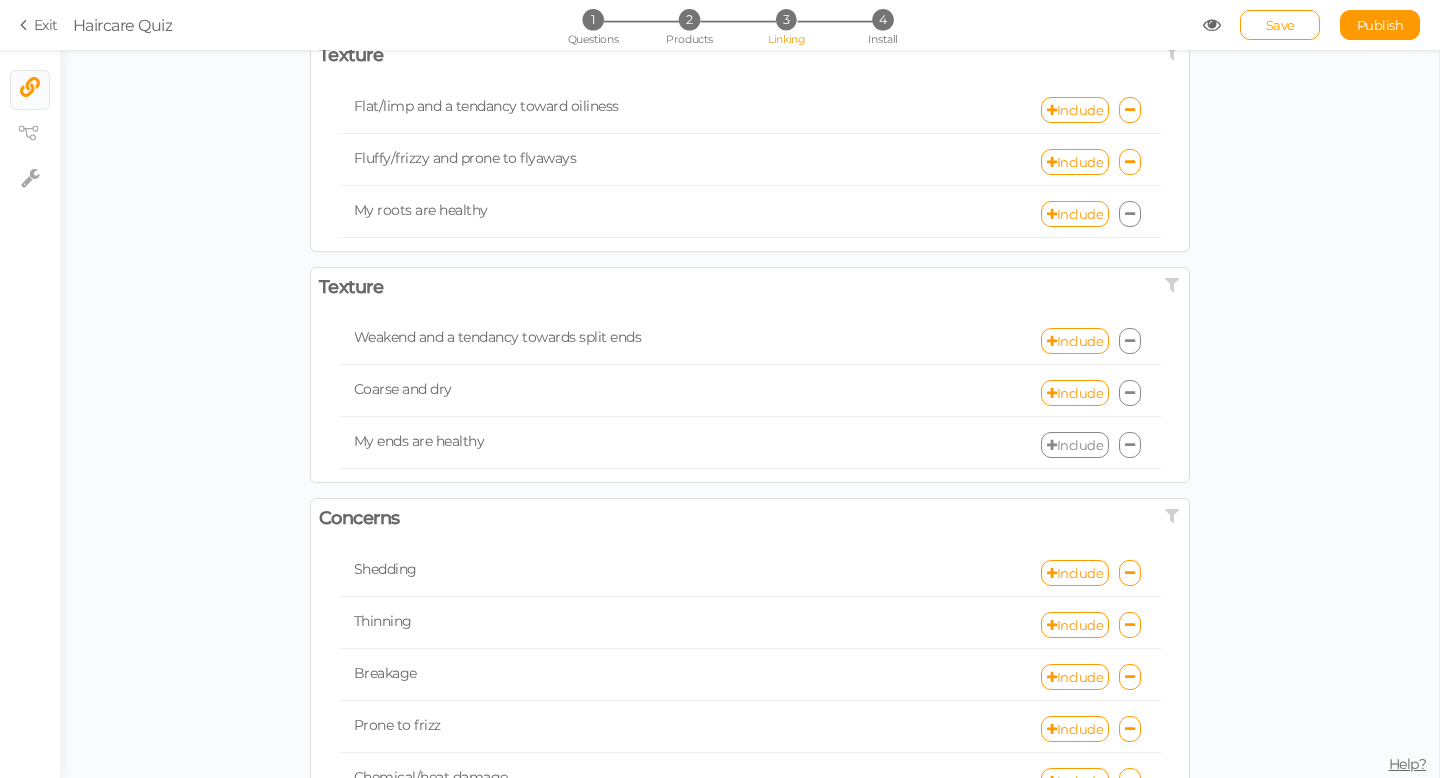 scroll, scrollTop: 176, scrollLeft: 0, axis: vertical 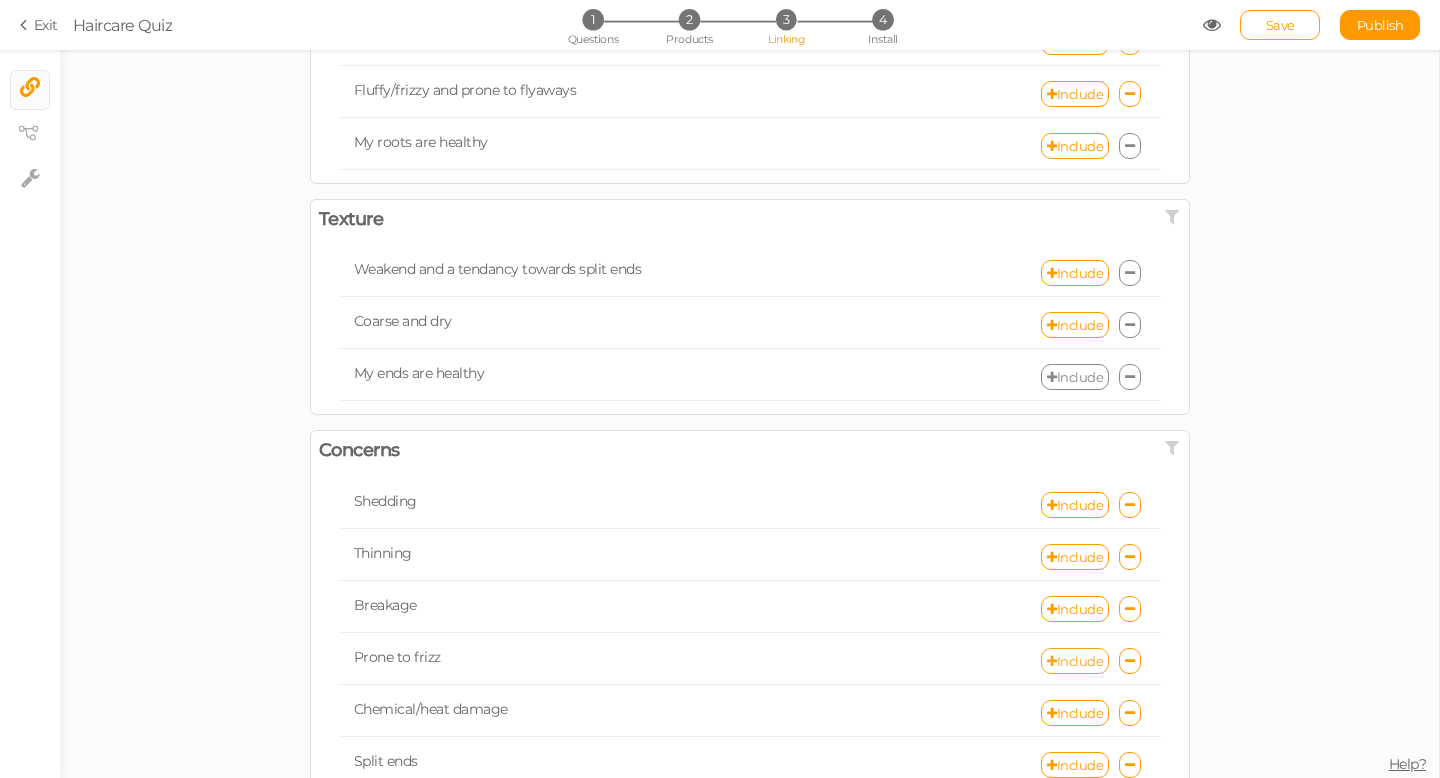 click on "Include" at bounding box center (1075, 661) 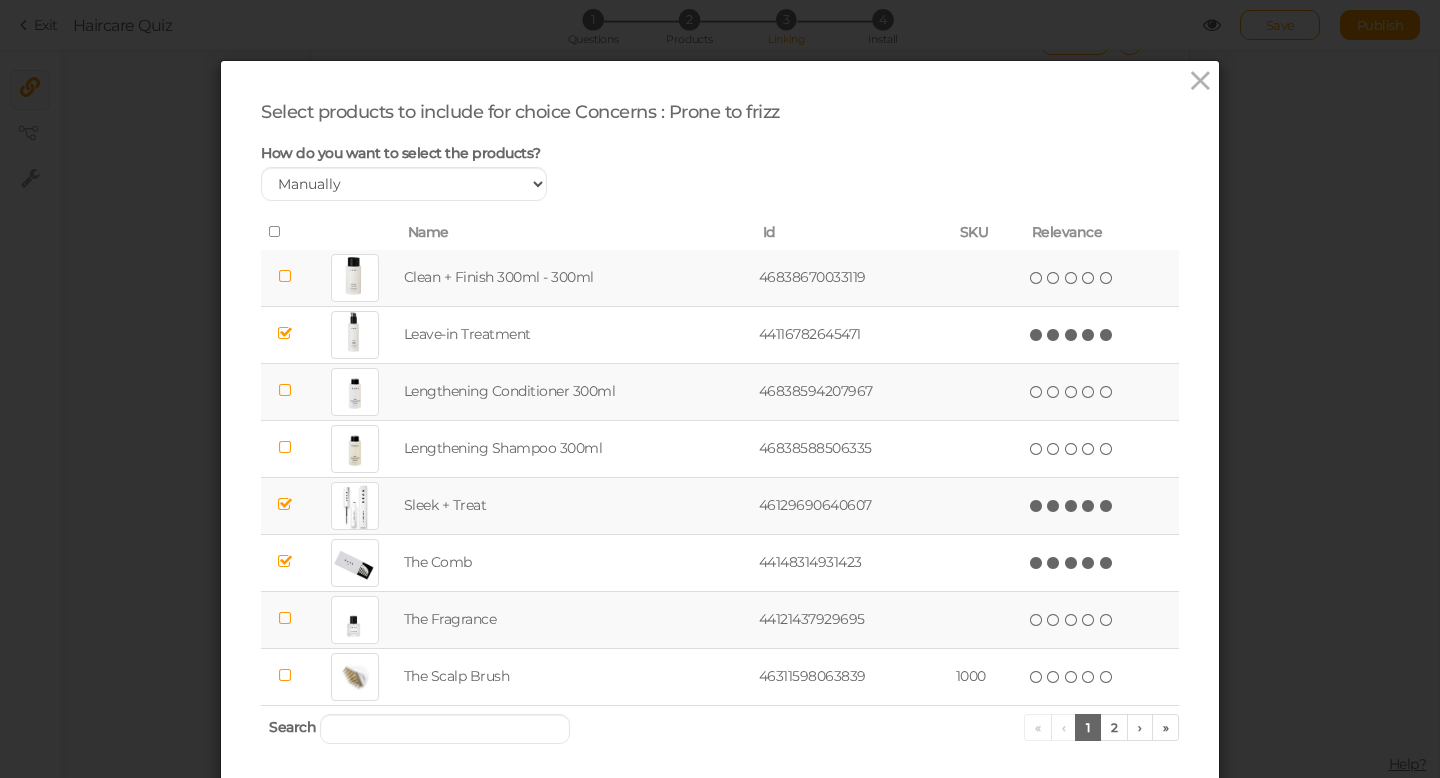 scroll, scrollTop: 70, scrollLeft: 0, axis: vertical 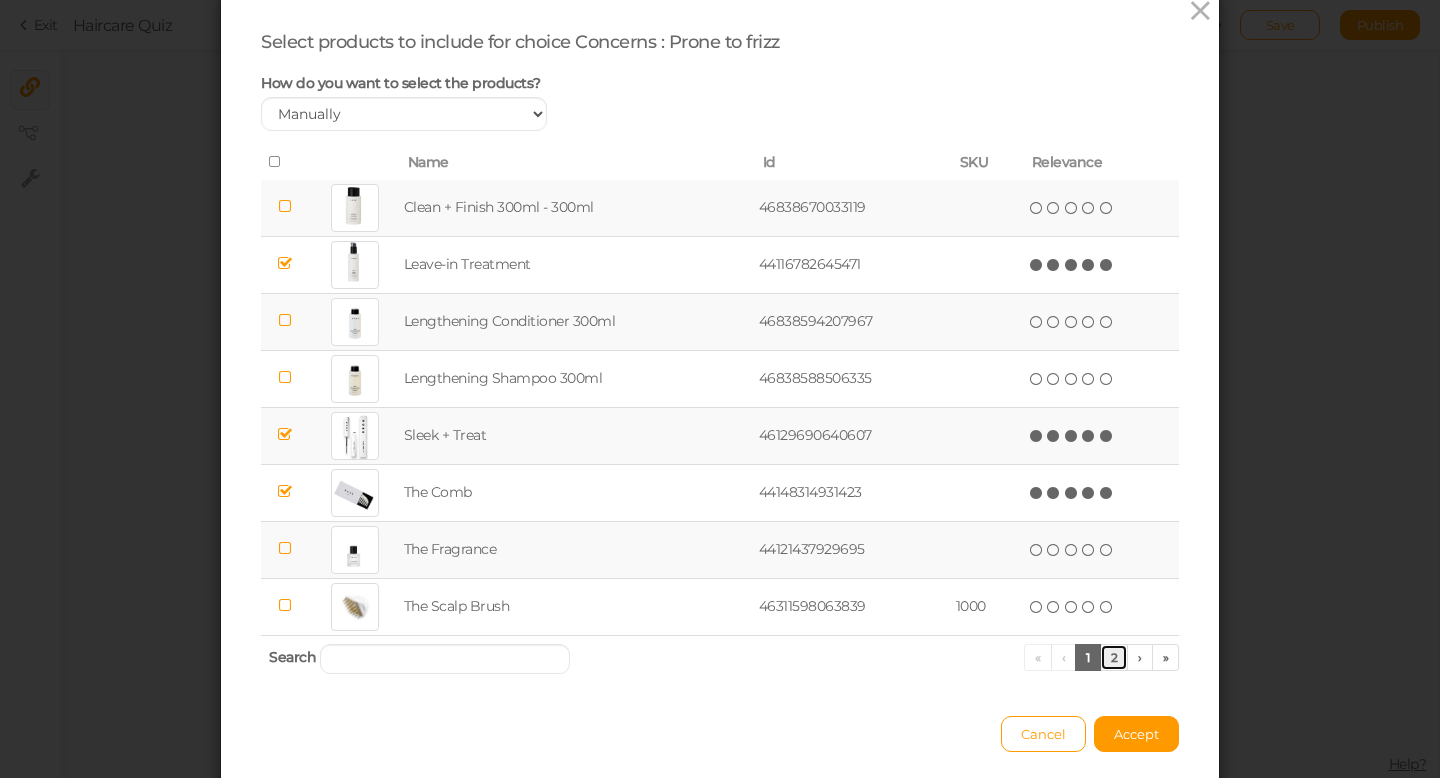 click on "2" at bounding box center [1114, 657] 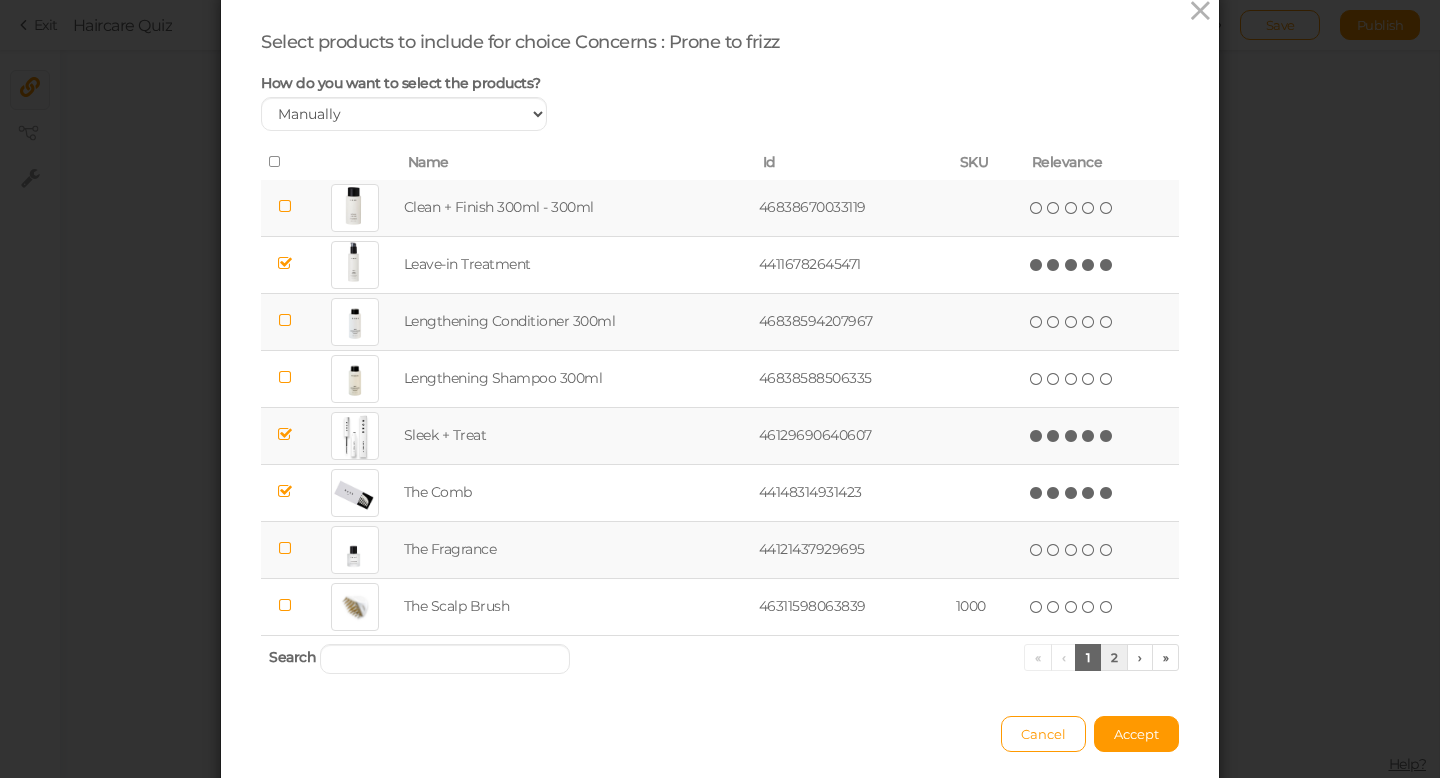 scroll, scrollTop: 0, scrollLeft: 0, axis: both 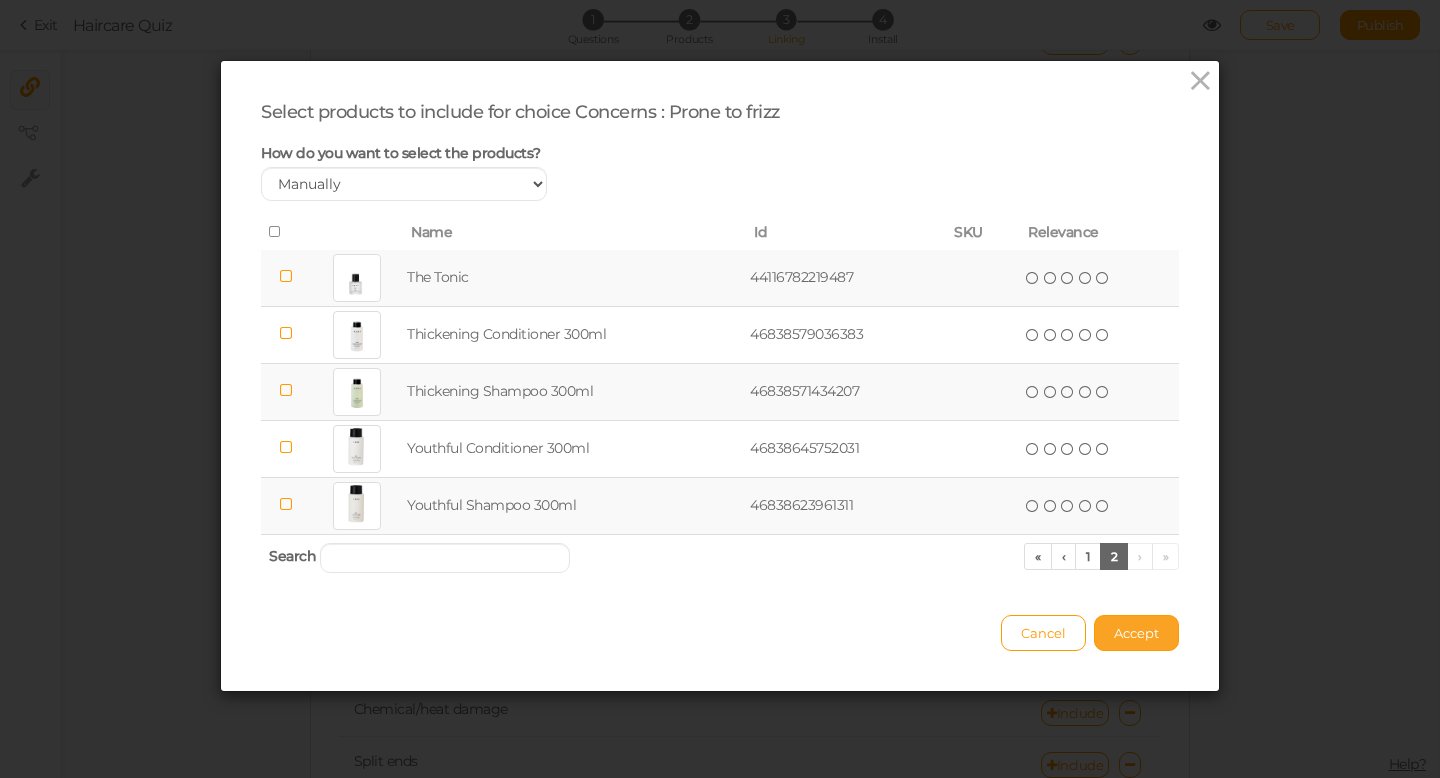 click on "Accept" at bounding box center (1136, 633) 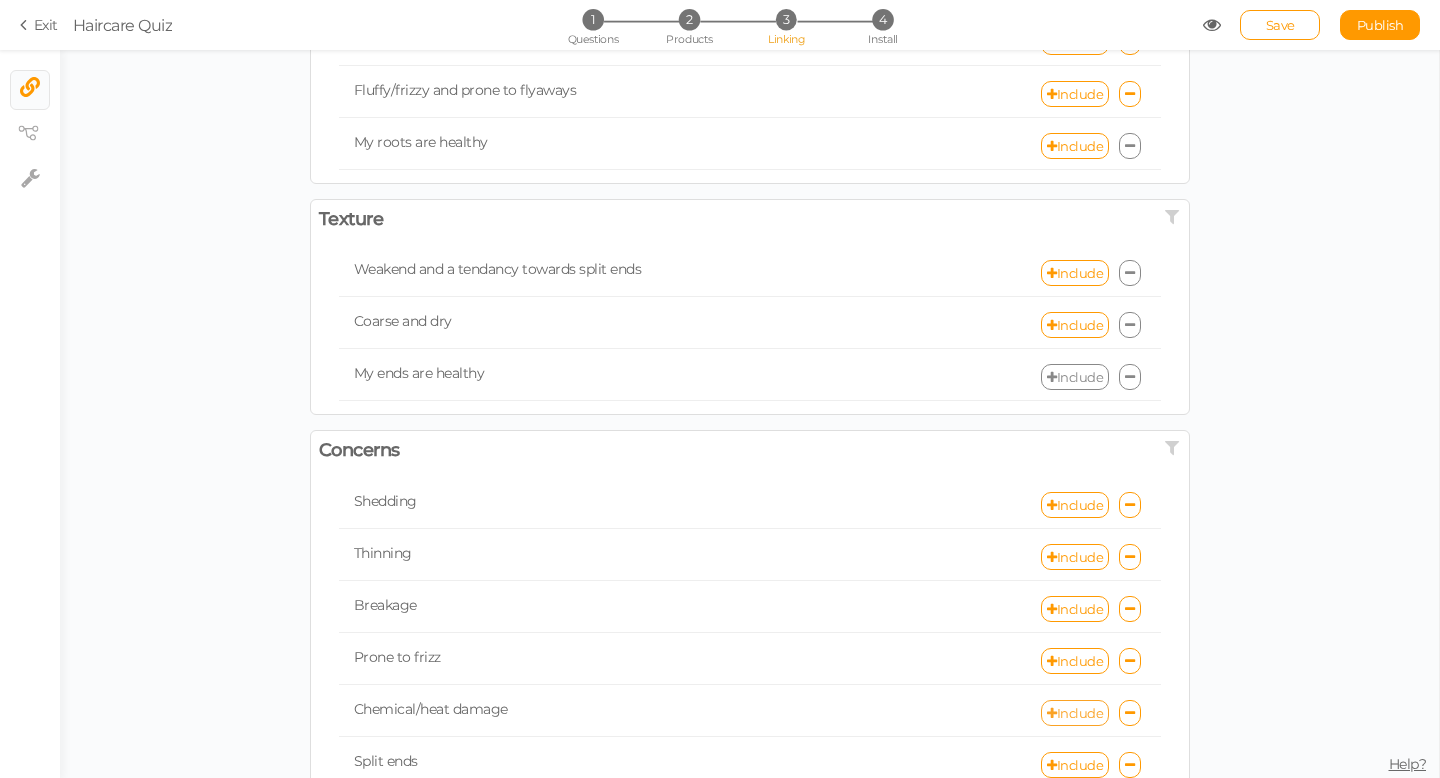 click on "Include" at bounding box center (1075, 713) 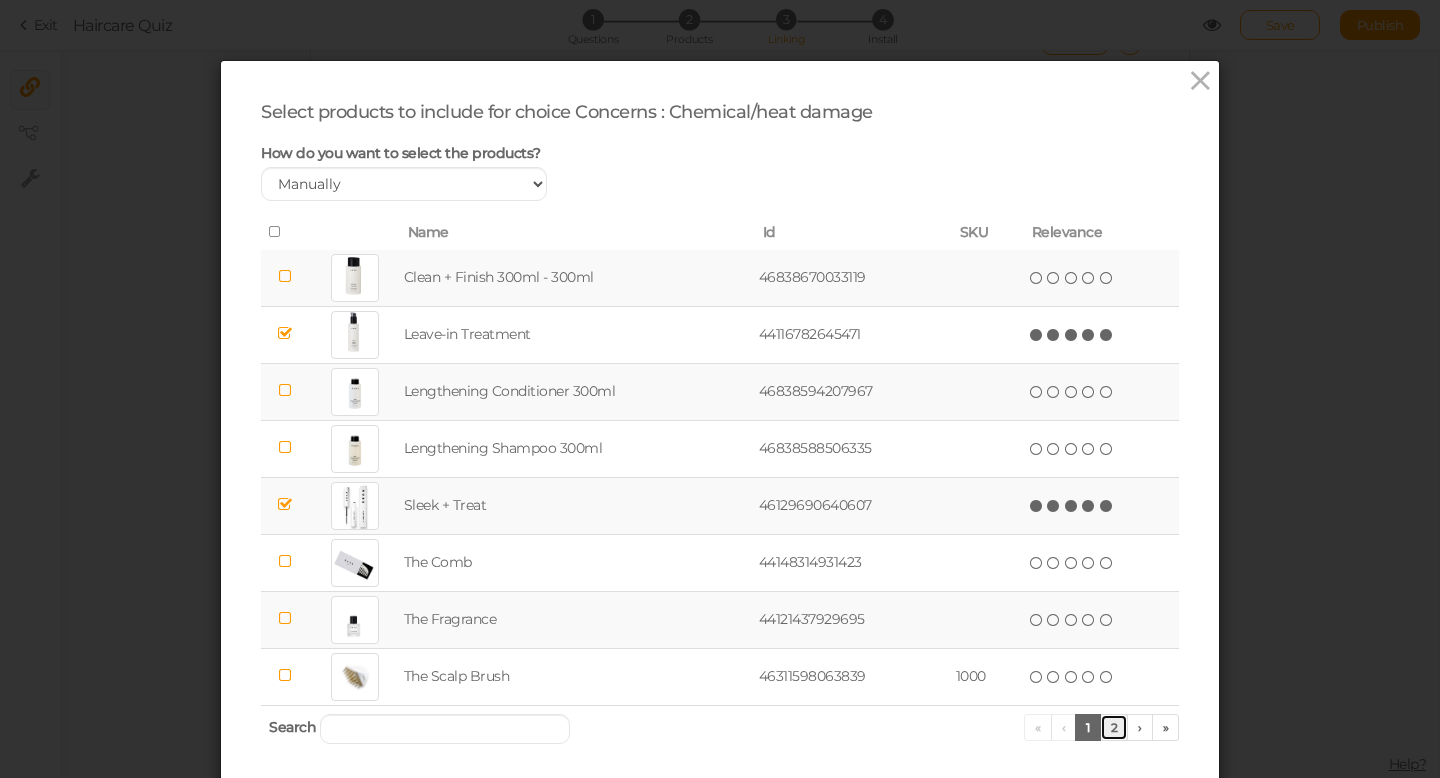 click on "2" at bounding box center [1114, 727] 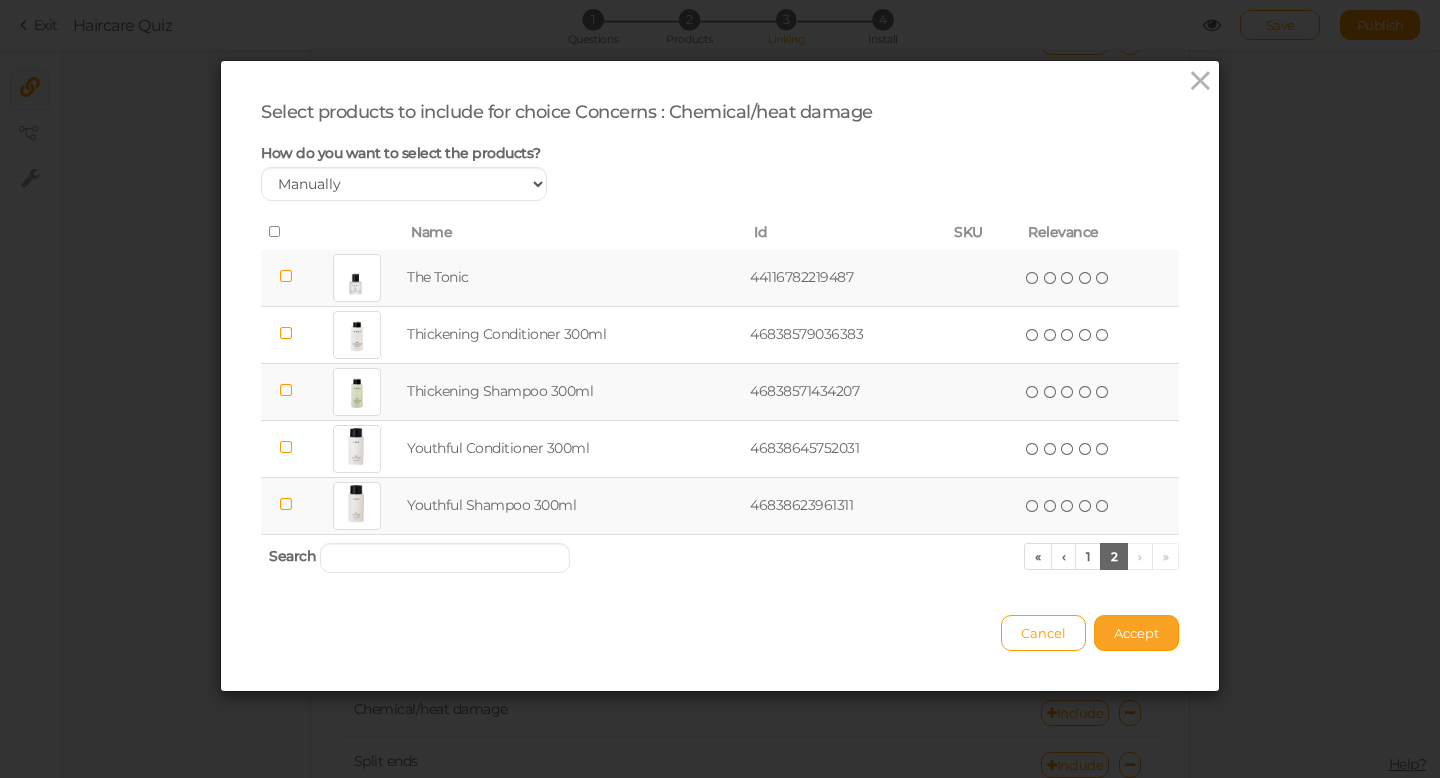 click on "Accept" at bounding box center (1136, 633) 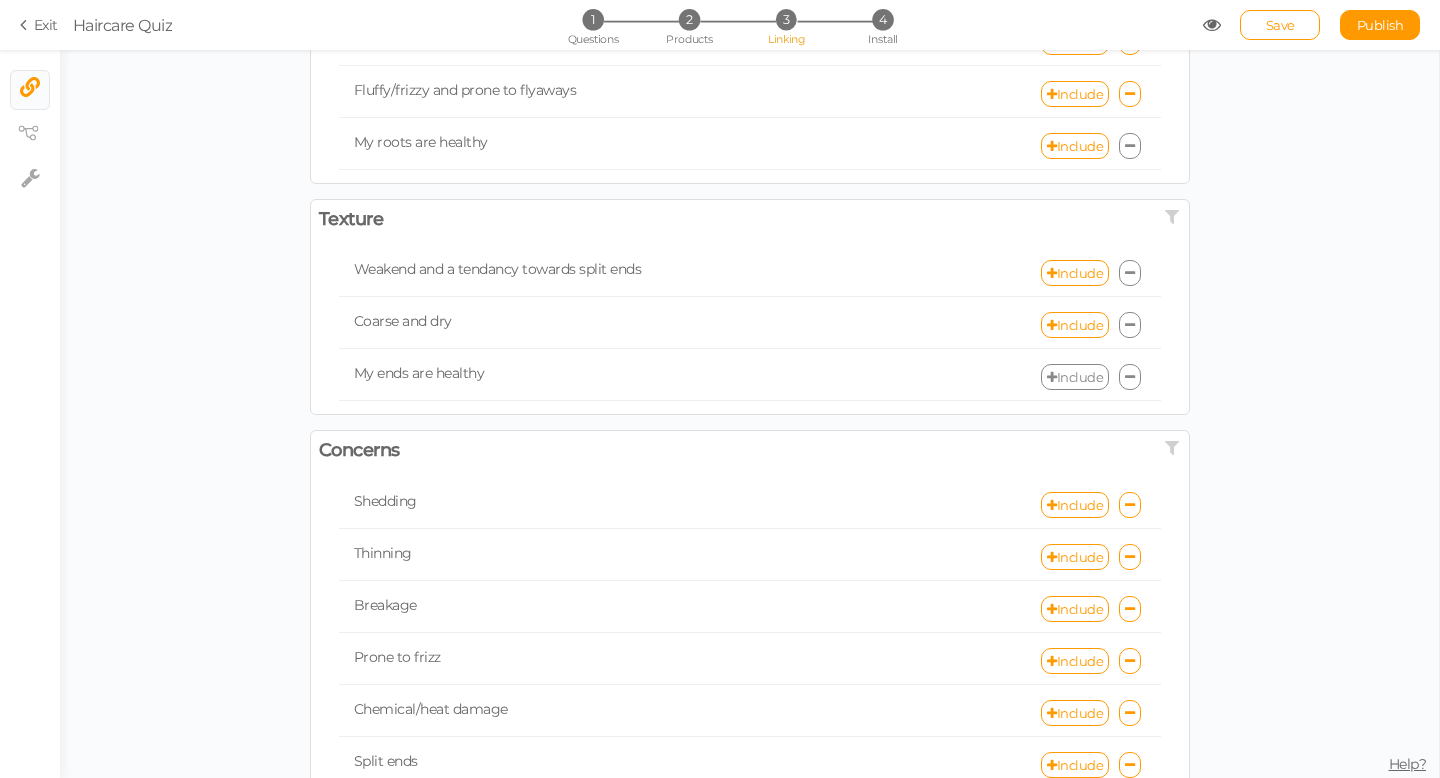 scroll, scrollTop: 234, scrollLeft: 0, axis: vertical 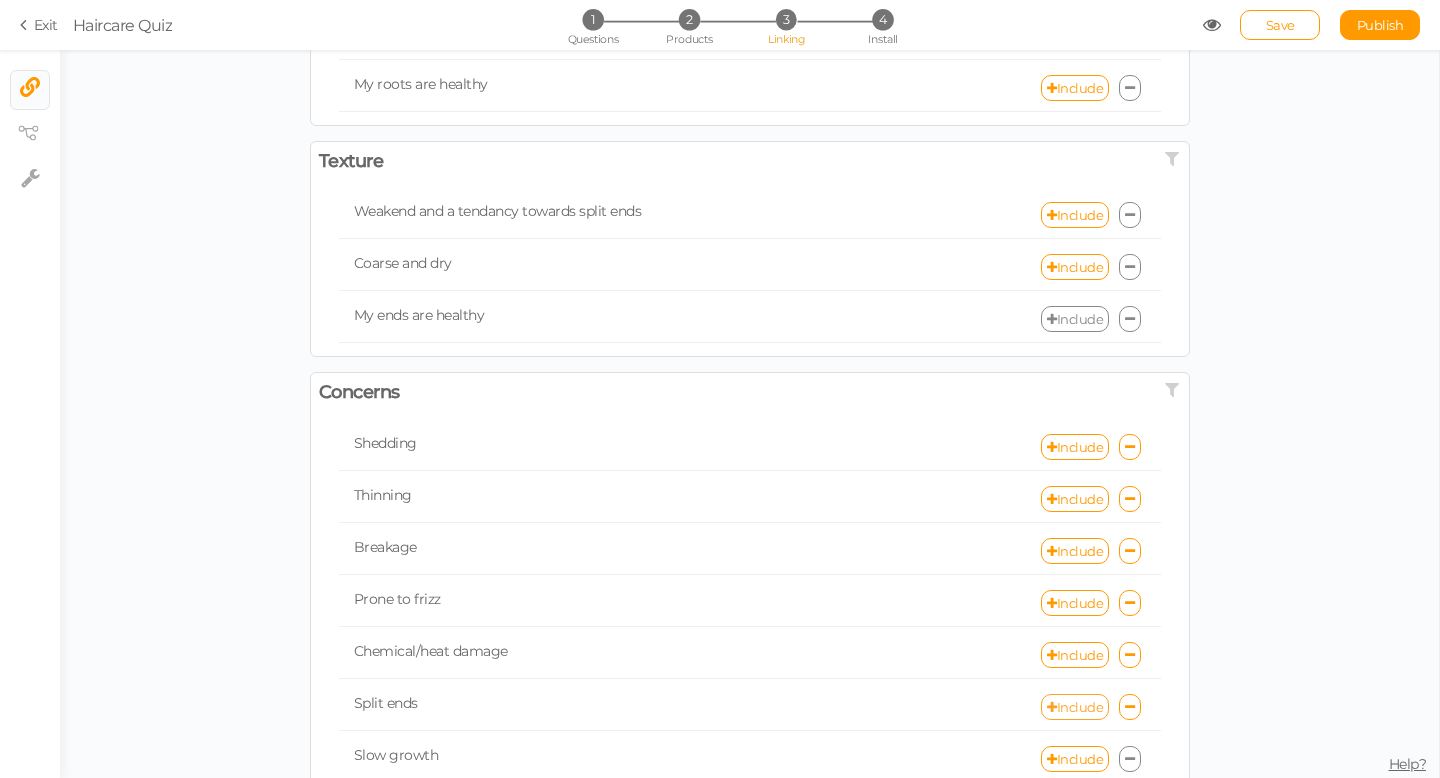 click on "Include" at bounding box center [1075, 707] 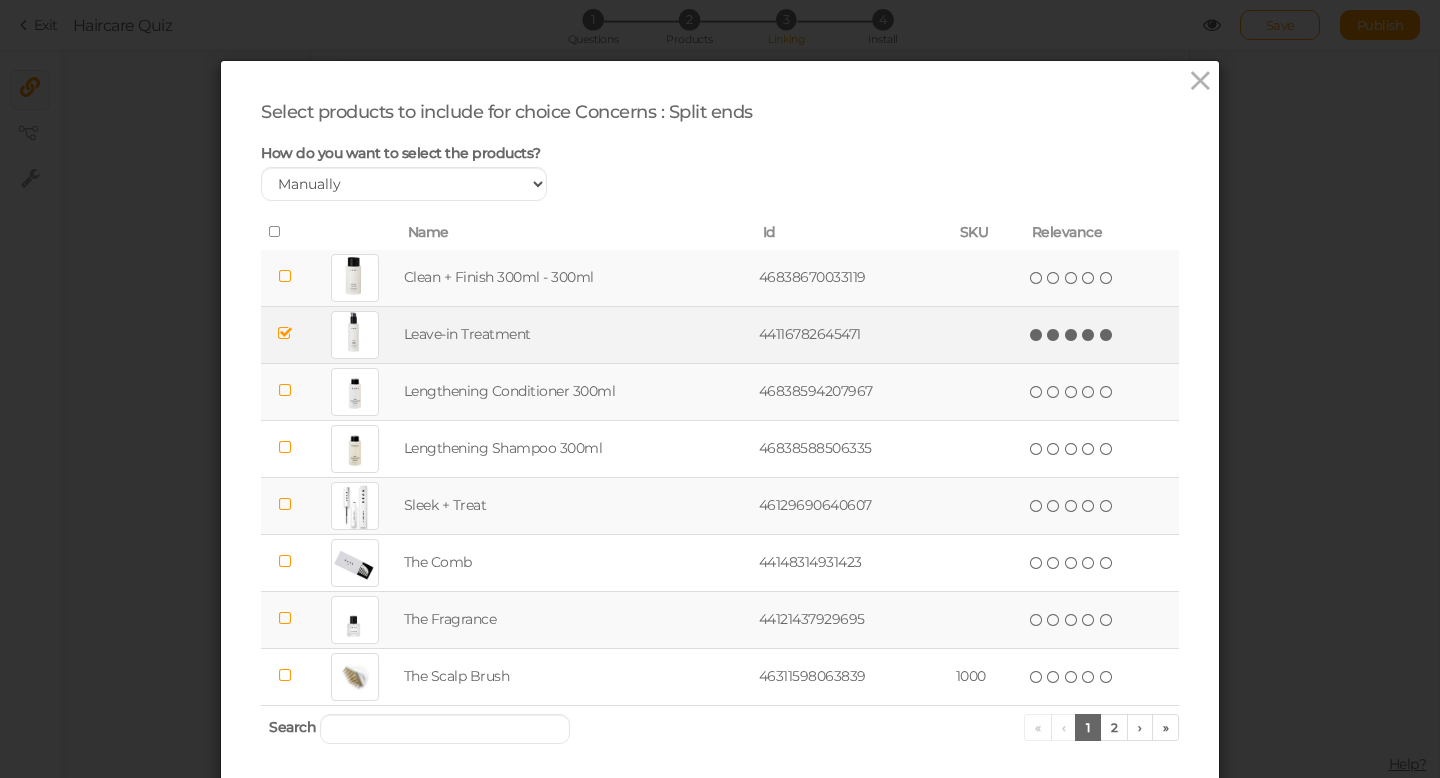 click at bounding box center [1107, 335] 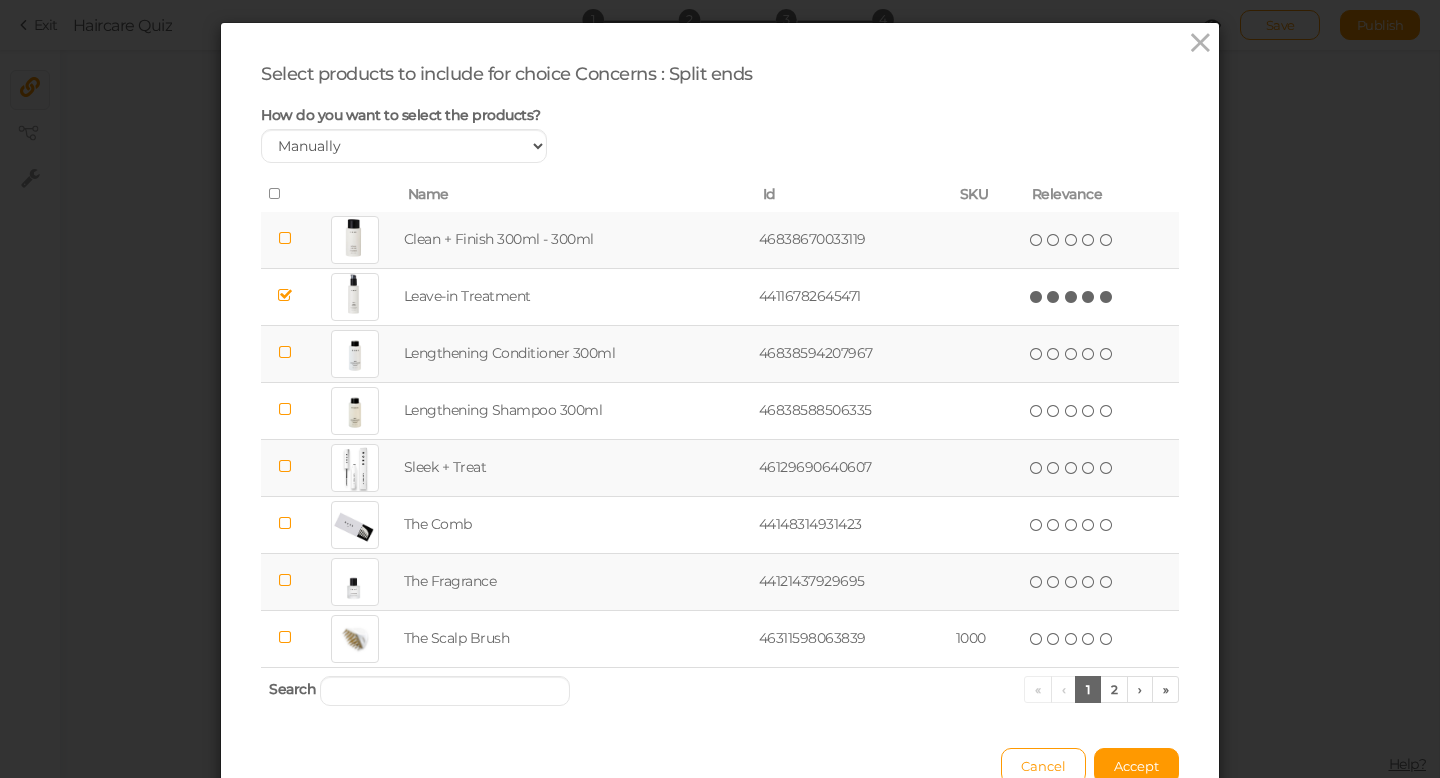 scroll, scrollTop: 41, scrollLeft: 0, axis: vertical 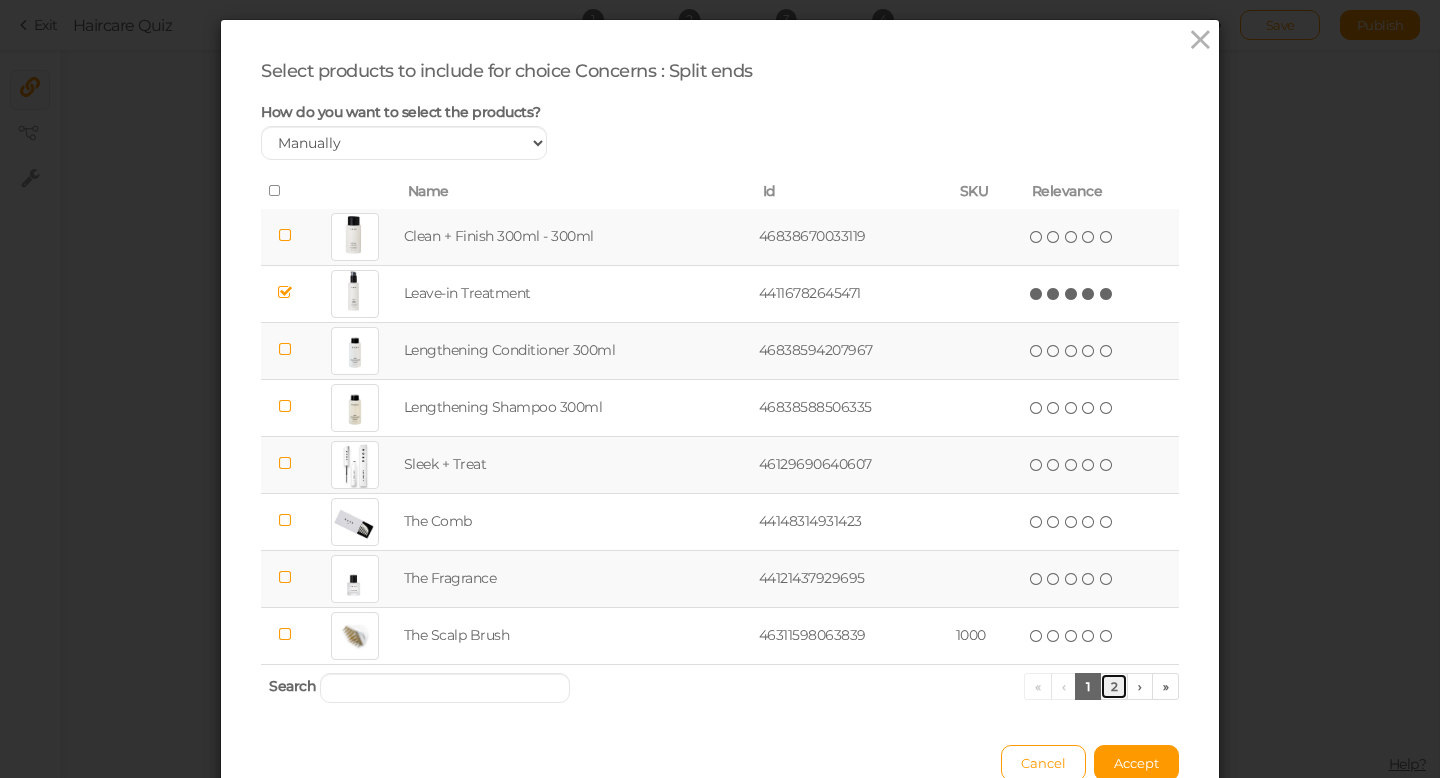 click on "2" at bounding box center (1114, 686) 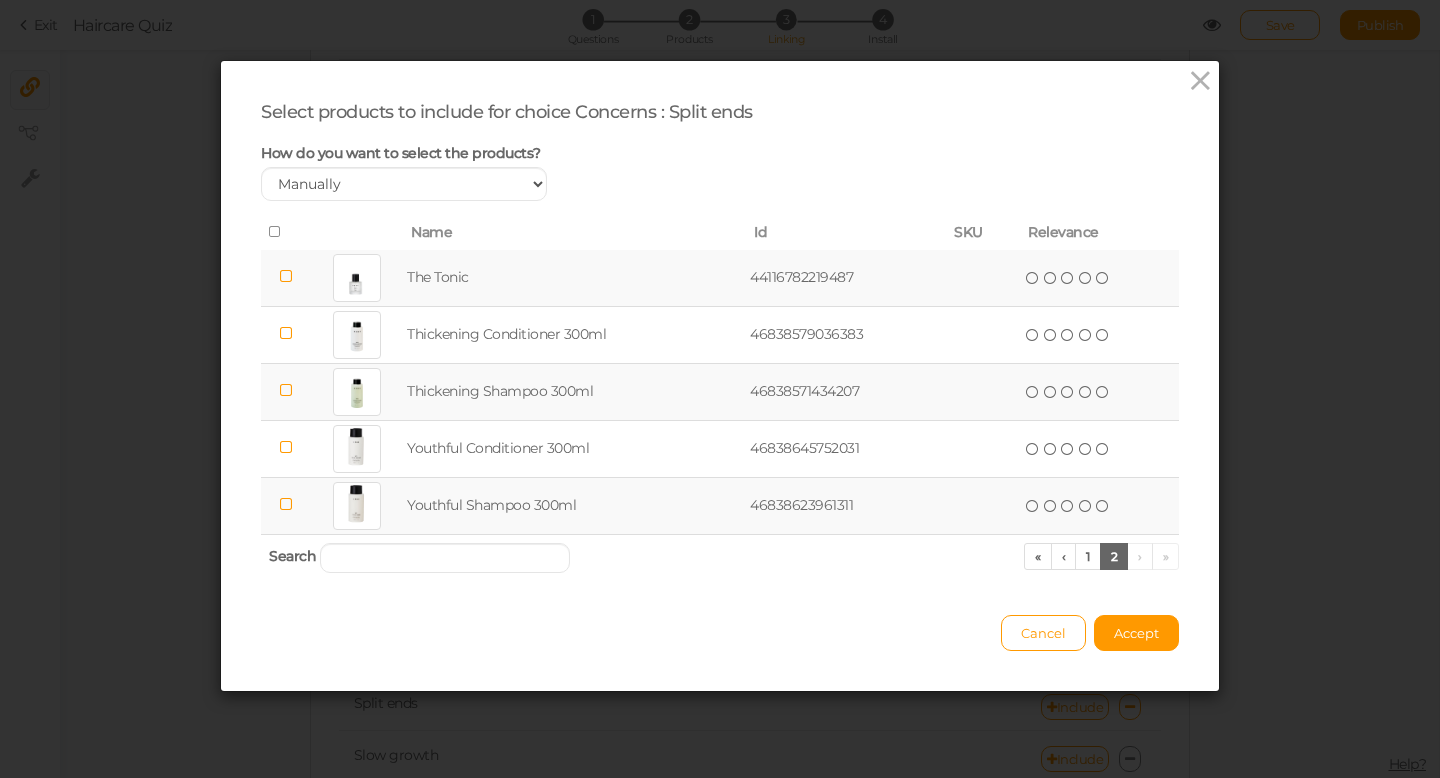 scroll, scrollTop: 0, scrollLeft: 0, axis: both 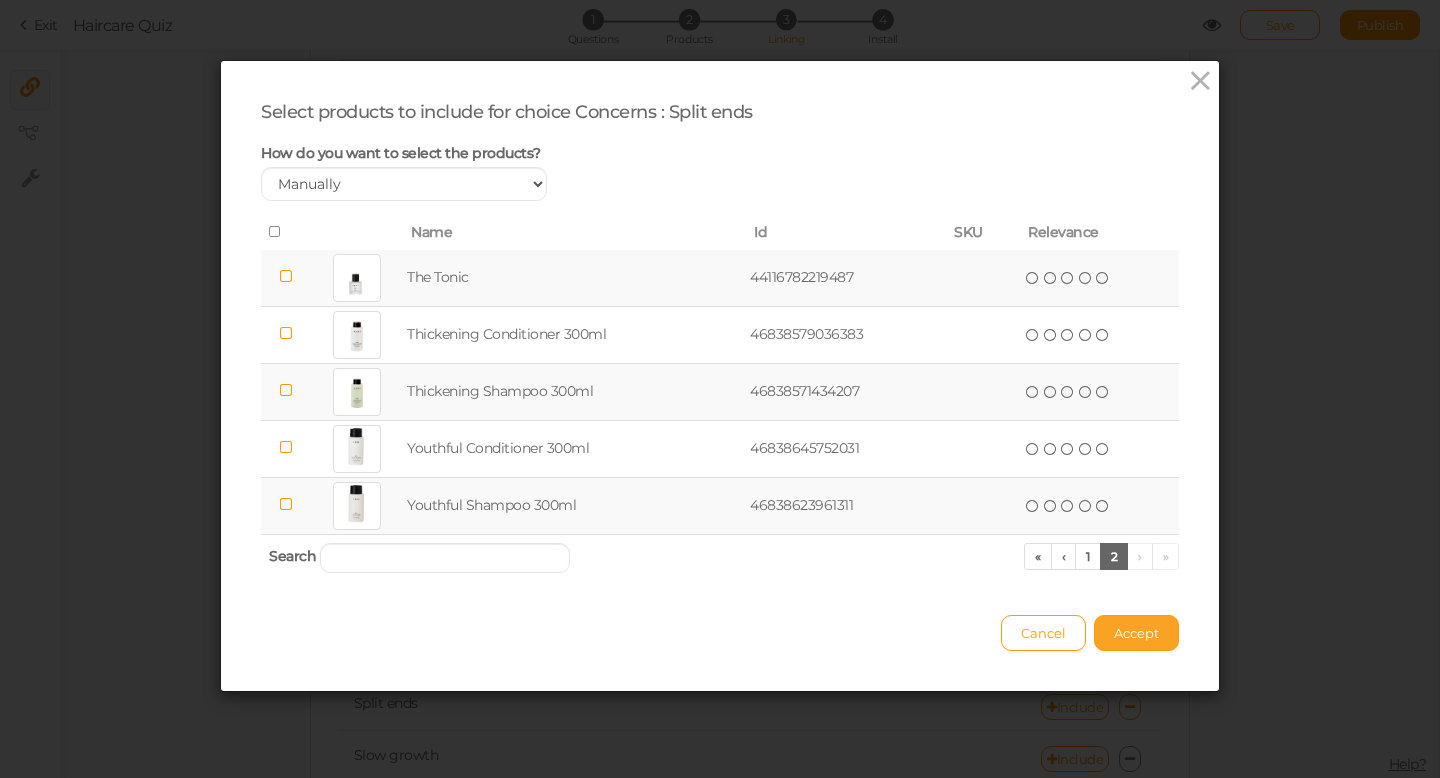 click on "Accept" at bounding box center [1136, 633] 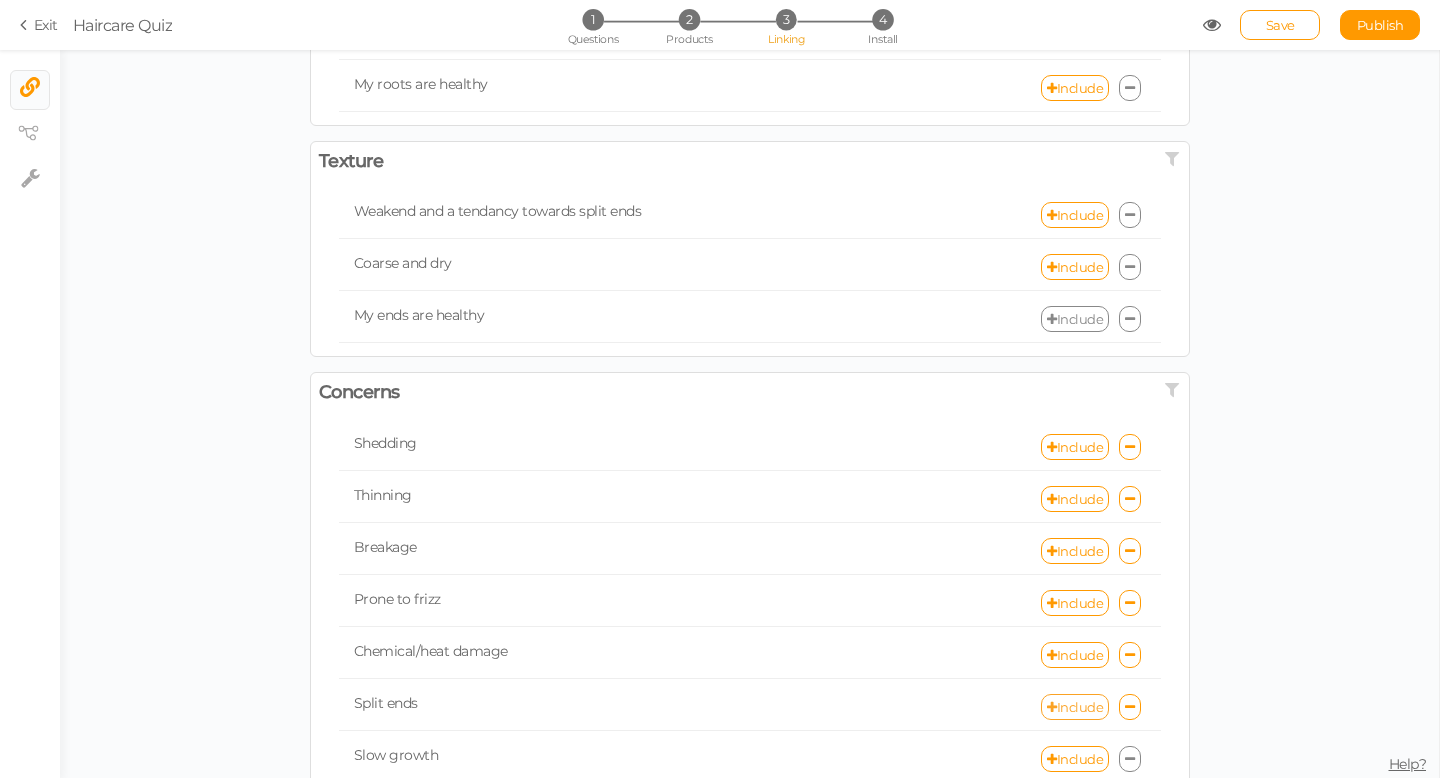 click on "Include" at bounding box center (1075, 707) 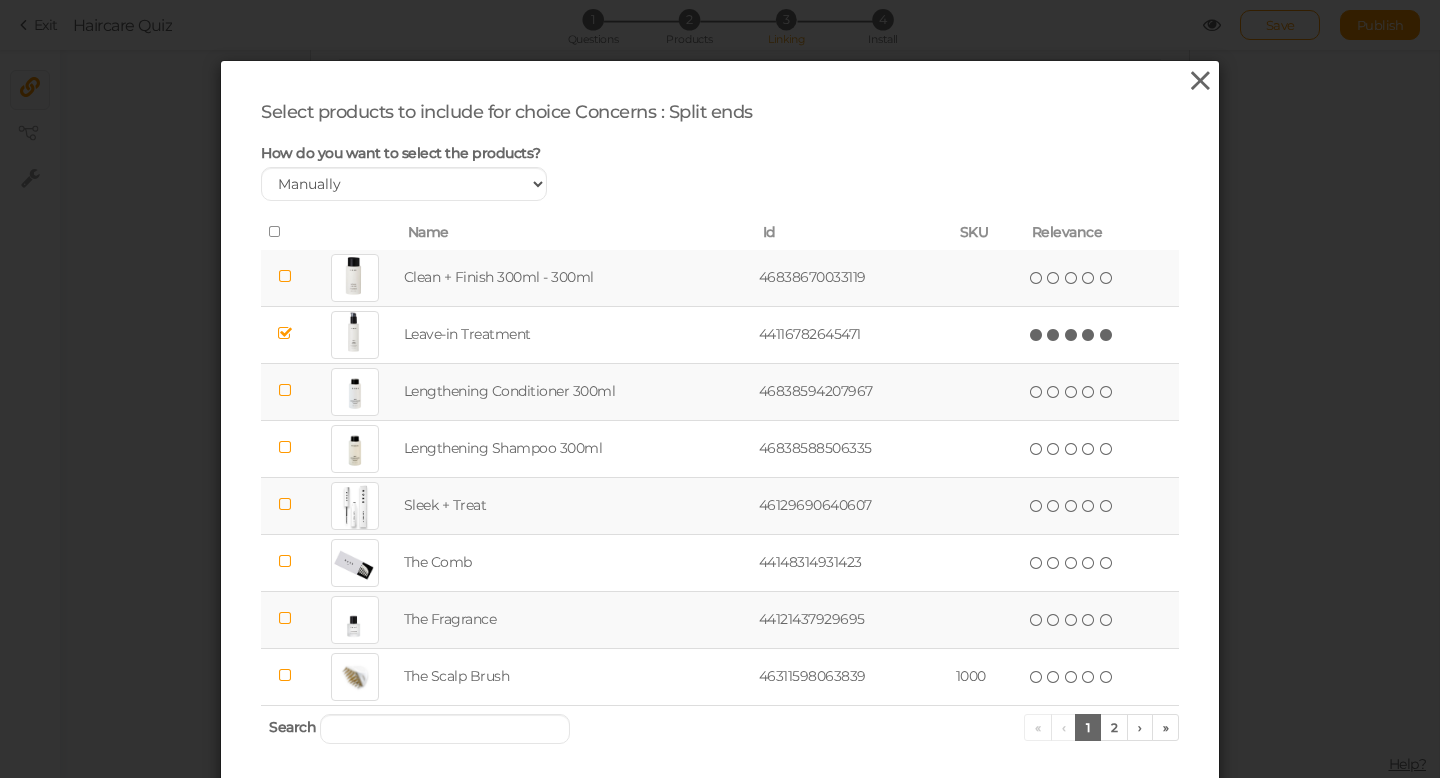 click at bounding box center (1200, 81) 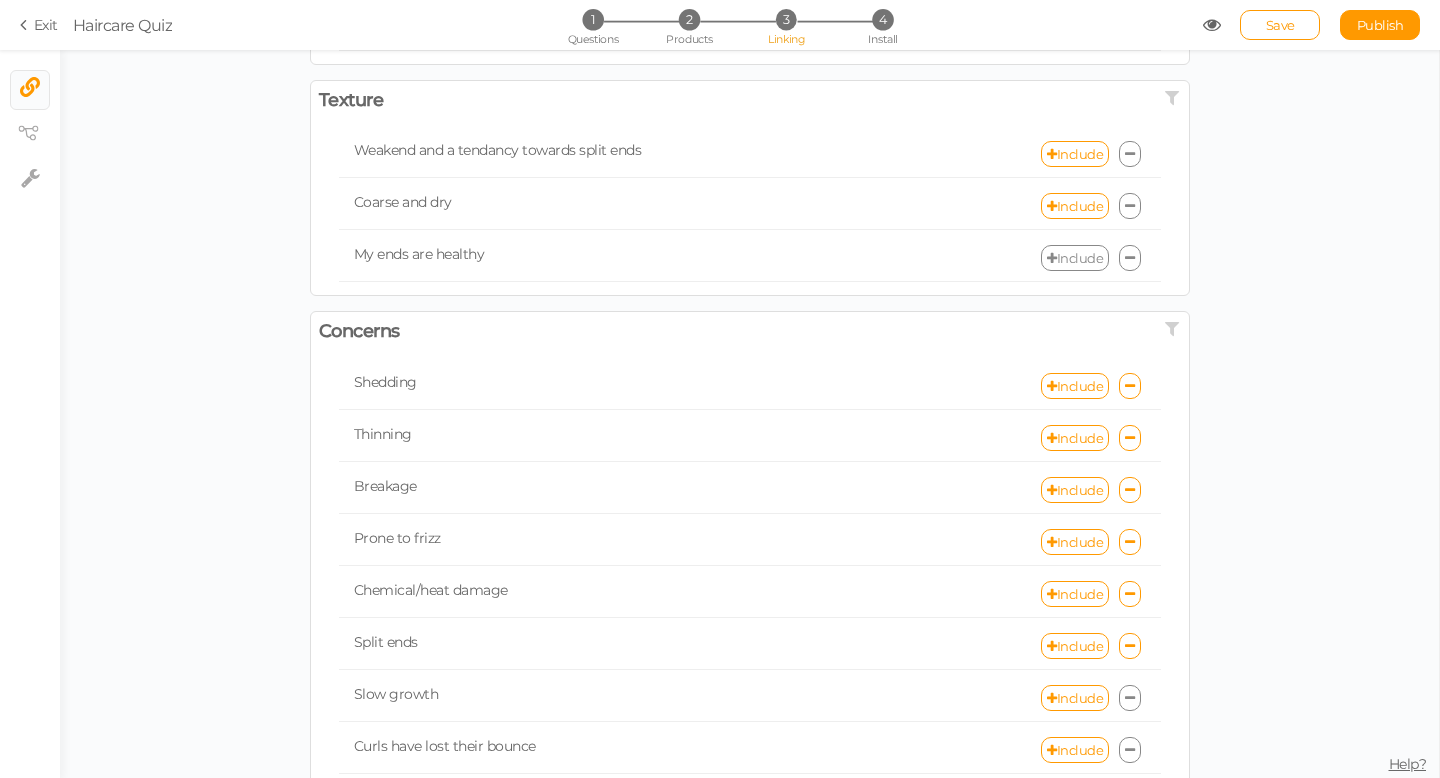 scroll, scrollTop: 300, scrollLeft: 0, axis: vertical 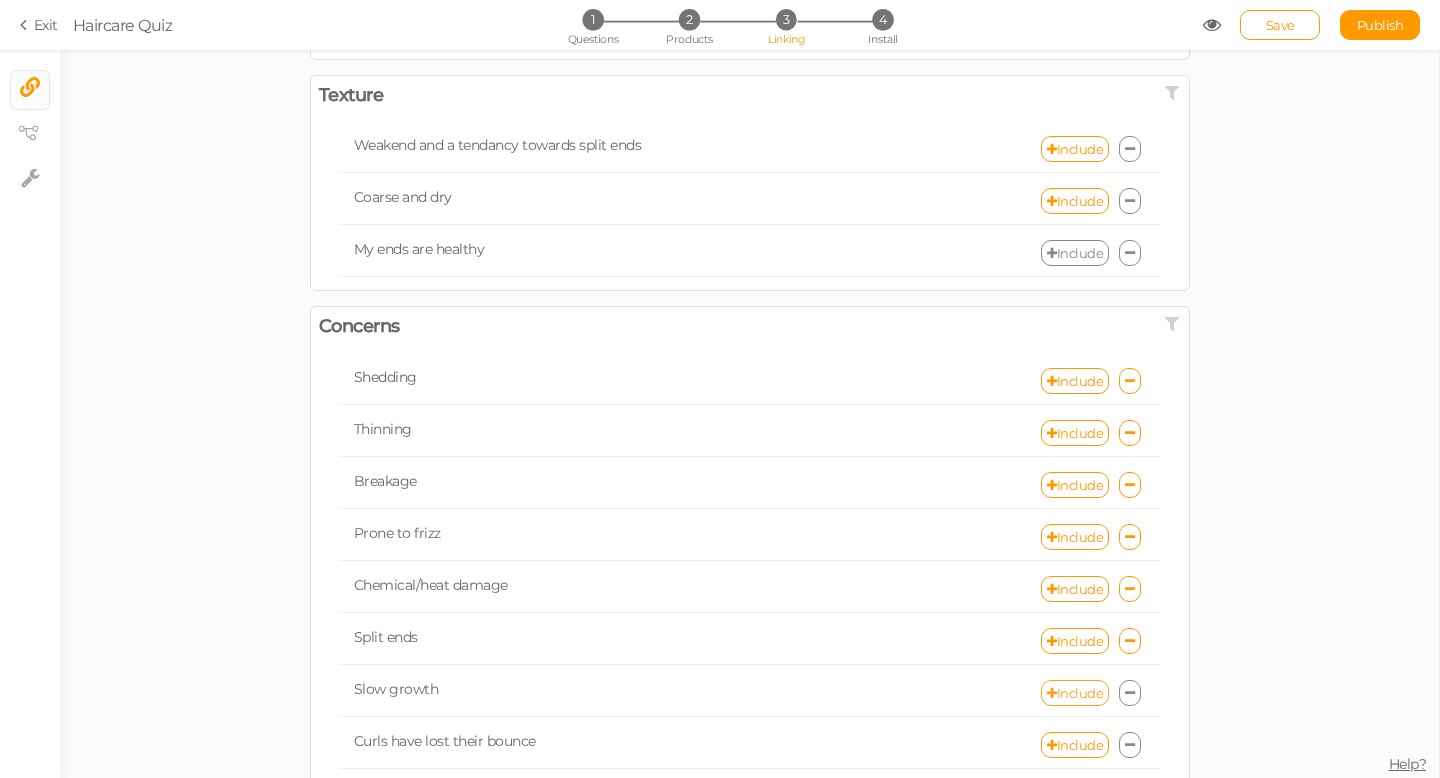 click on "Include" at bounding box center [1075, 693] 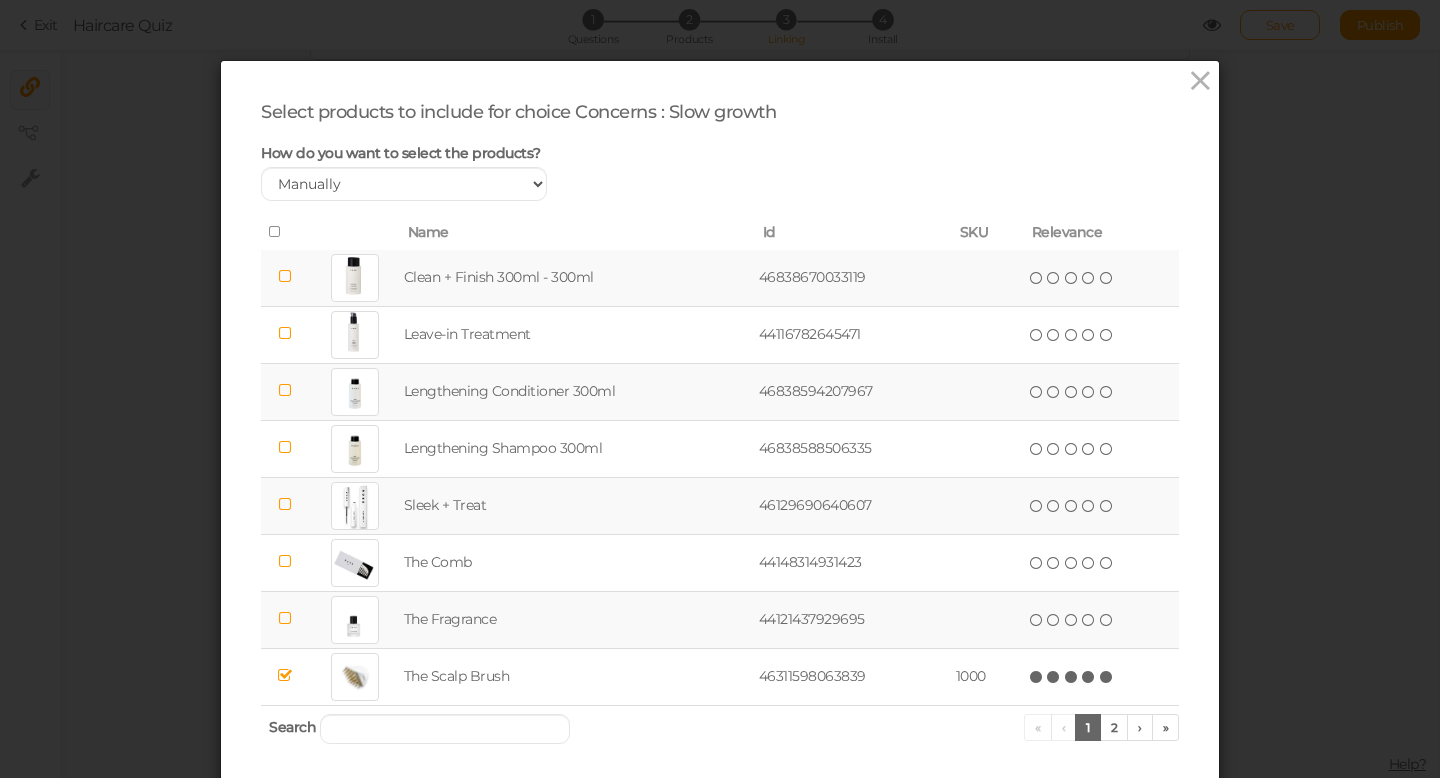 scroll, scrollTop: 37, scrollLeft: 0, axis: vertical 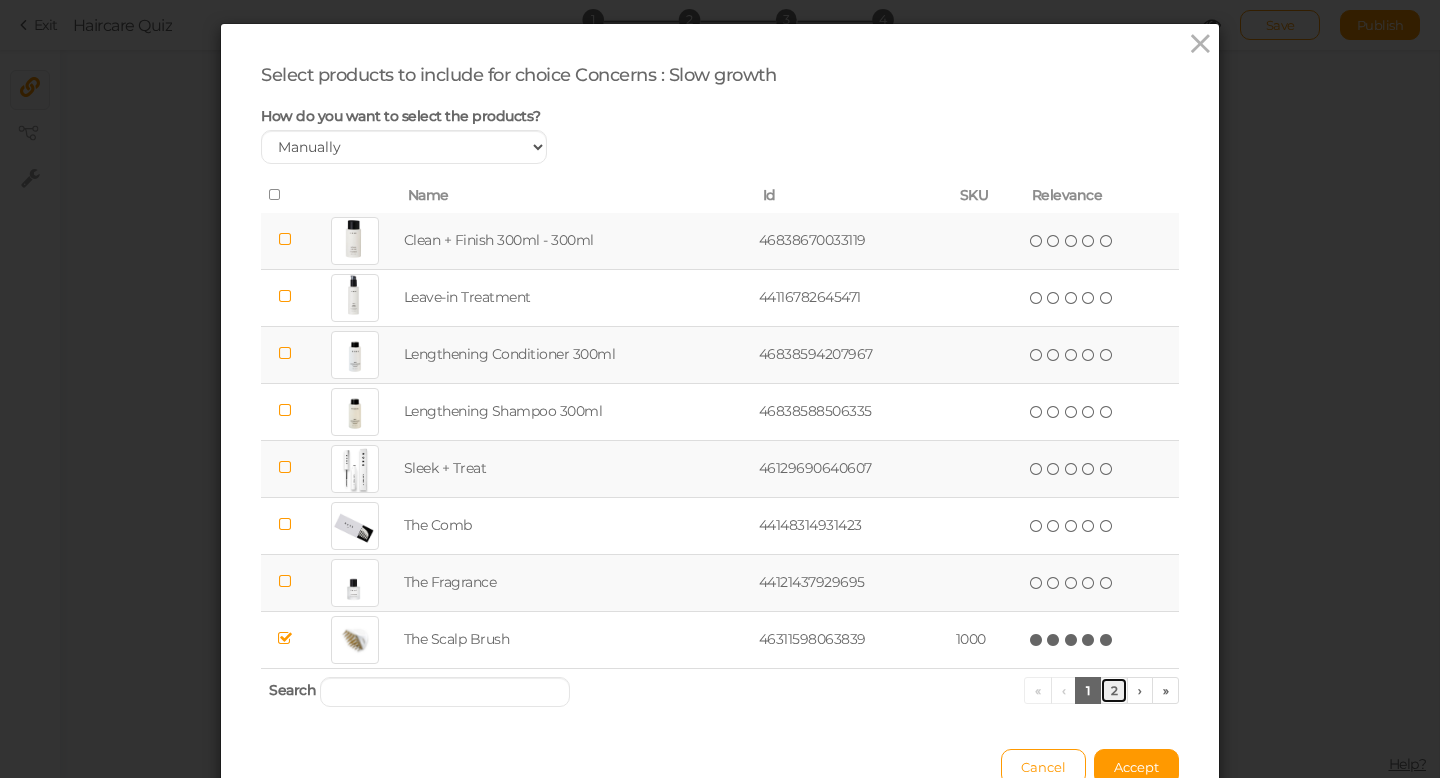 click on "2" at bounding box center (1114, 690) 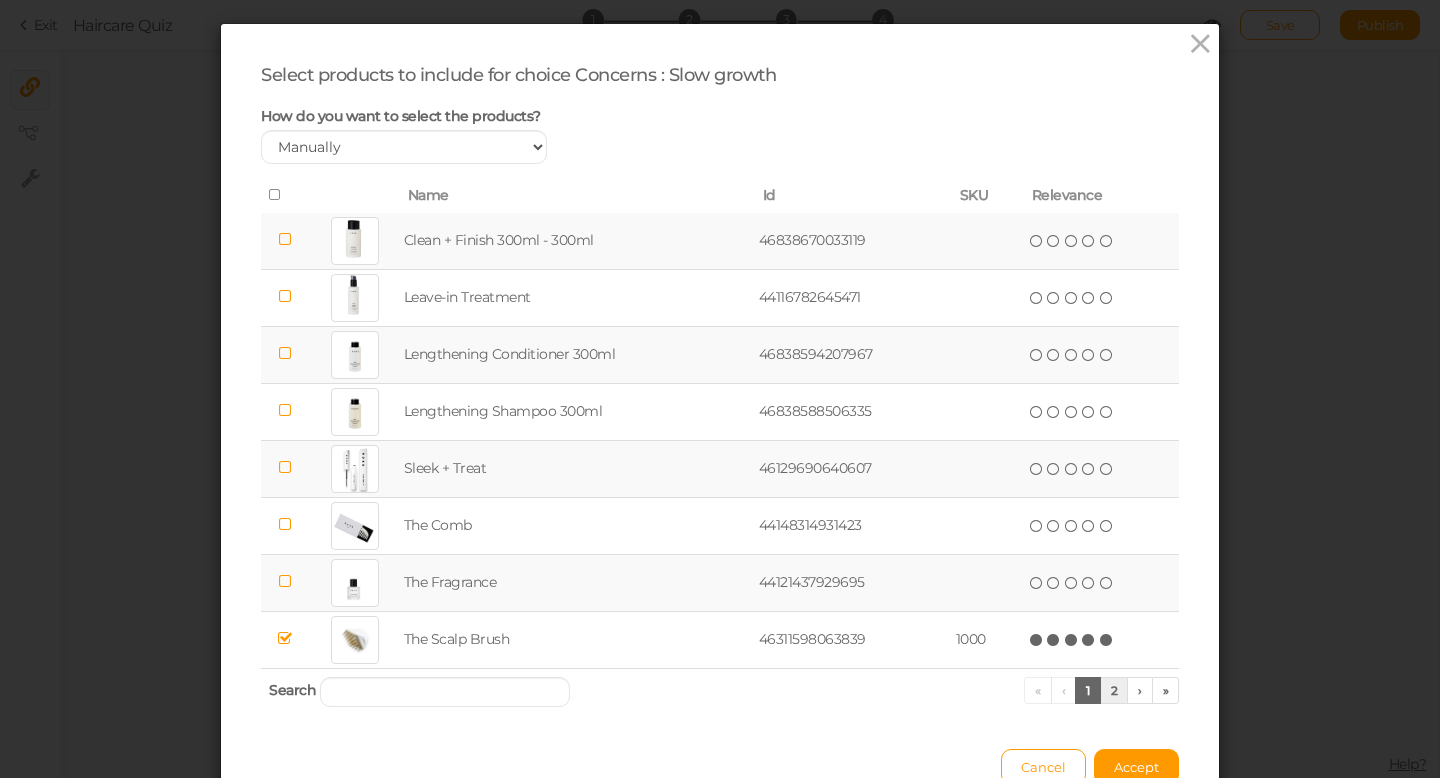 scroll, scrollTop: 0, scrollLeft: 0, axis: both 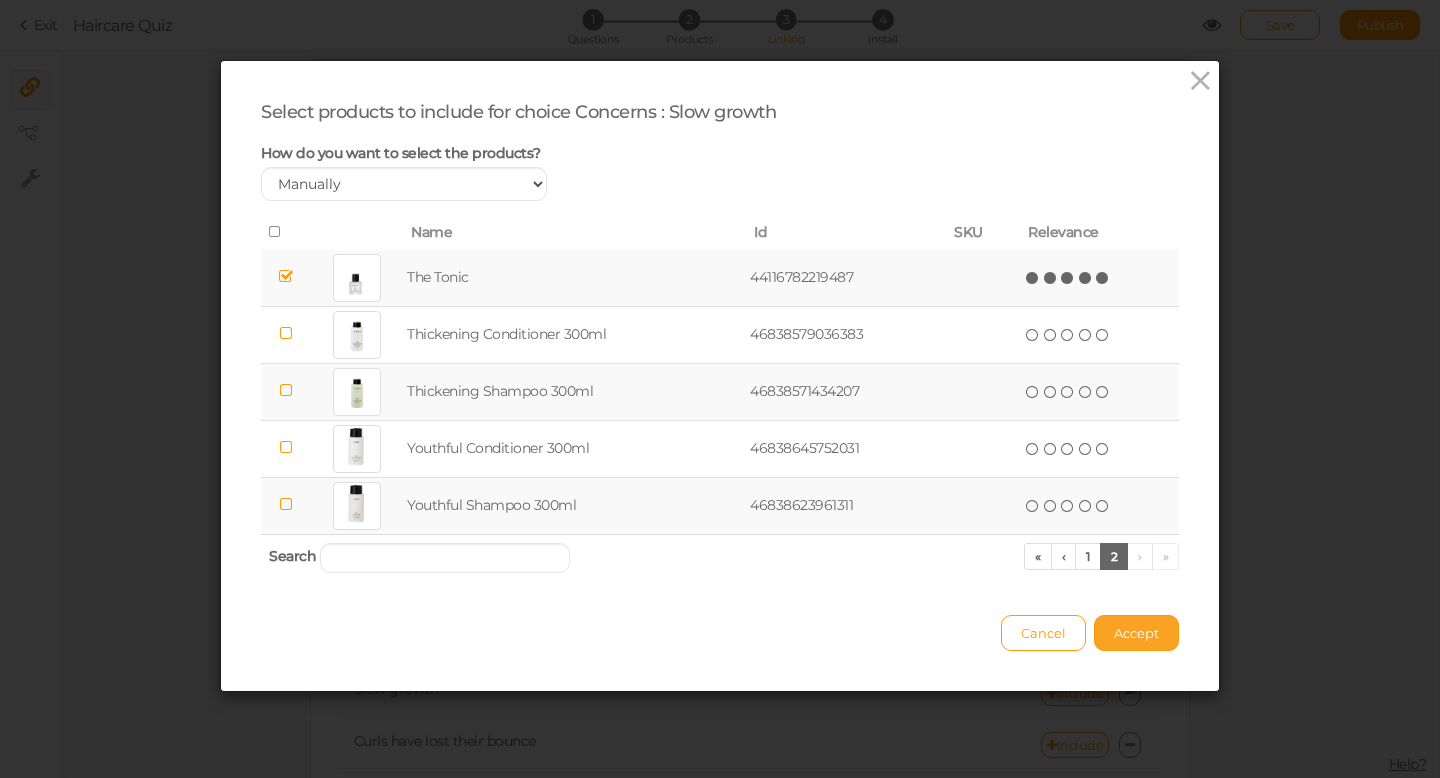 click on "Accept" at bounding box center (1136, 633) 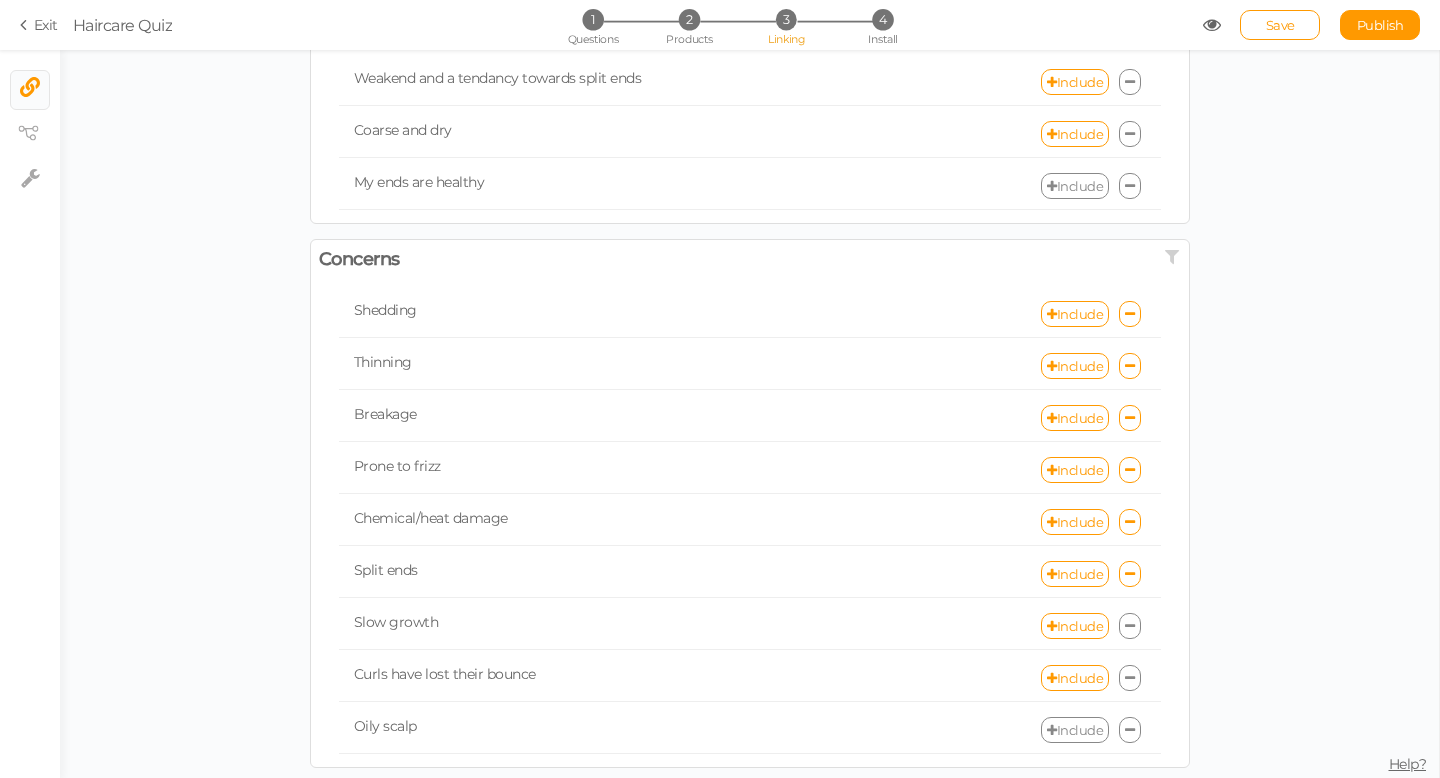 scroll, scrollTop: 368, scrollLeft: 0, axis: vertical 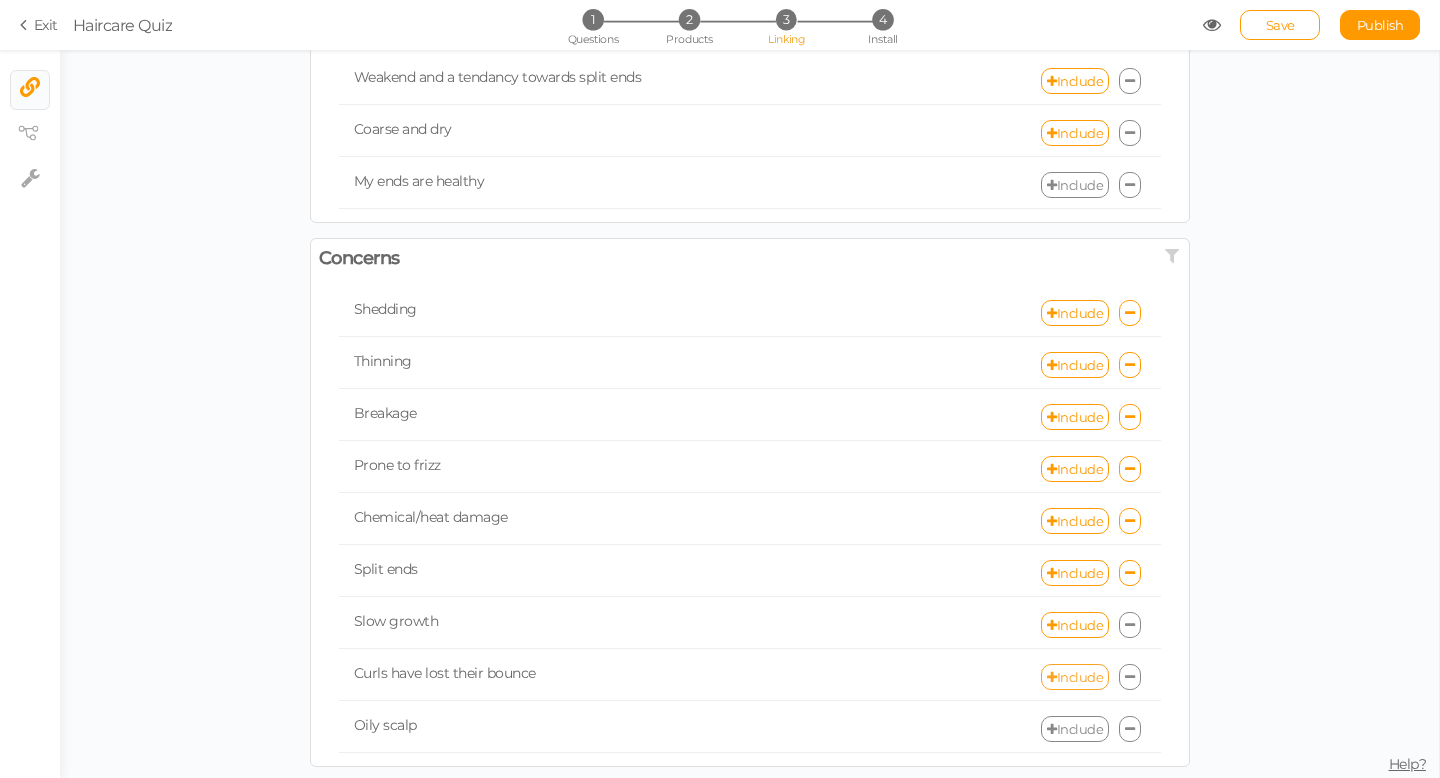 click on "Include" at bounding box center (1075, 677) 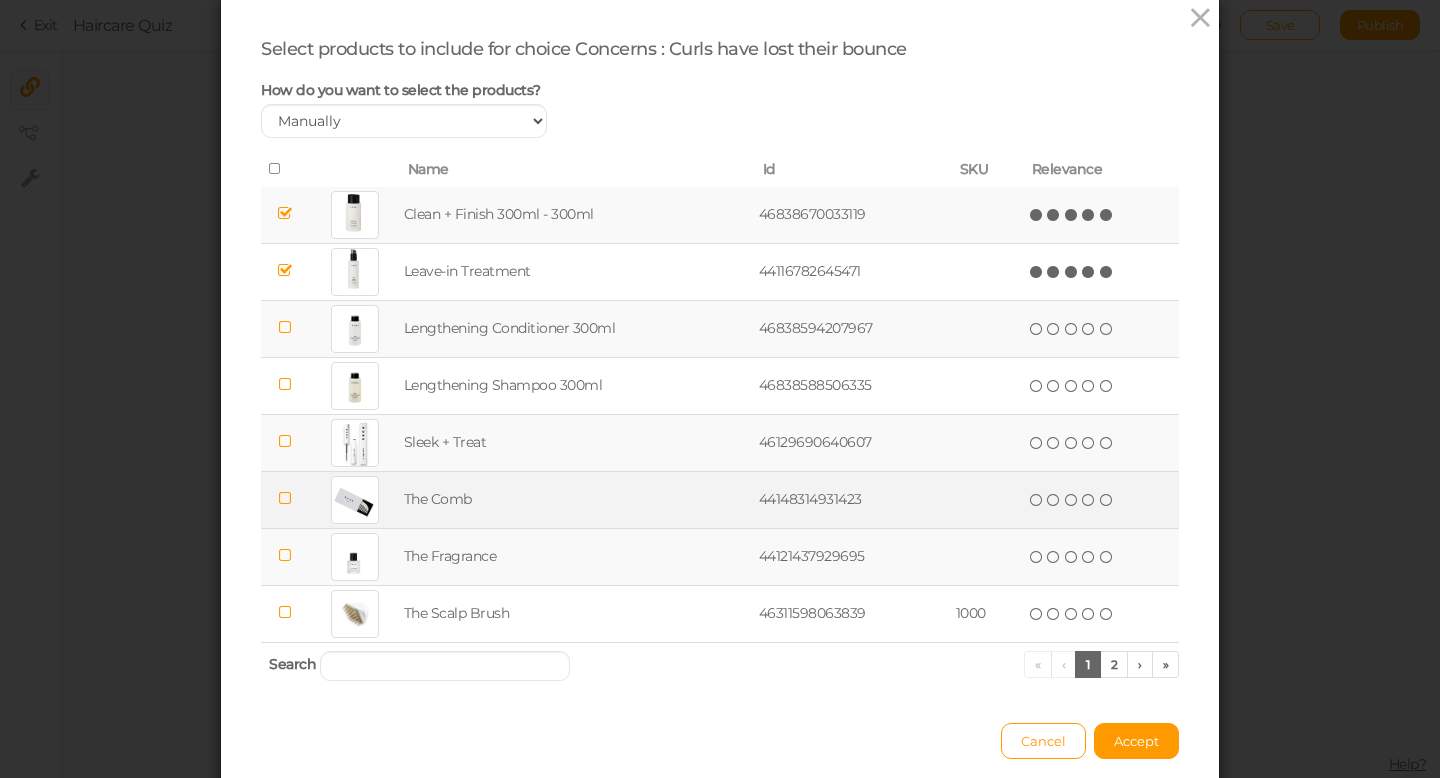 scroll, scrollTop: 65, scrollLeft: 0, axis: vertical 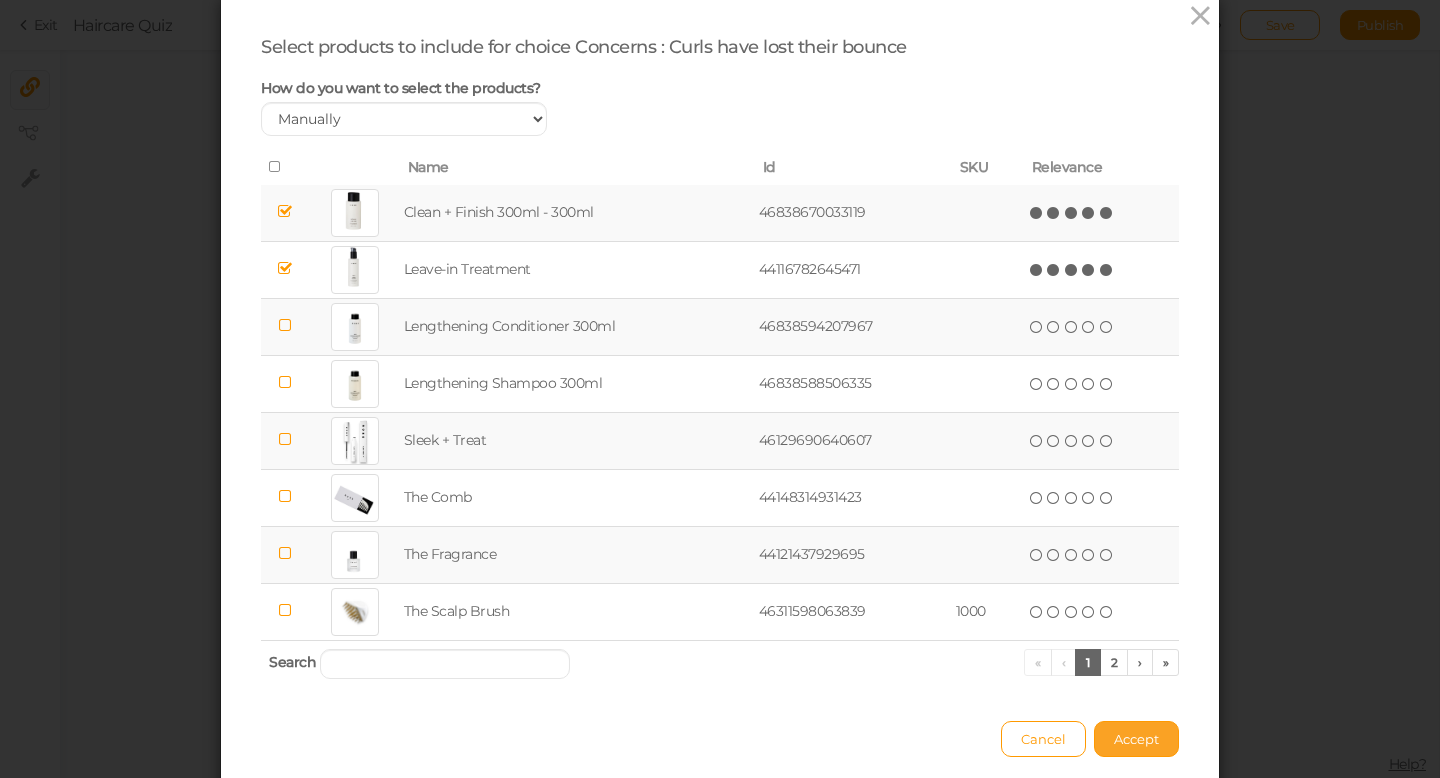click on "Accept" at bounding box center (1136, 739) 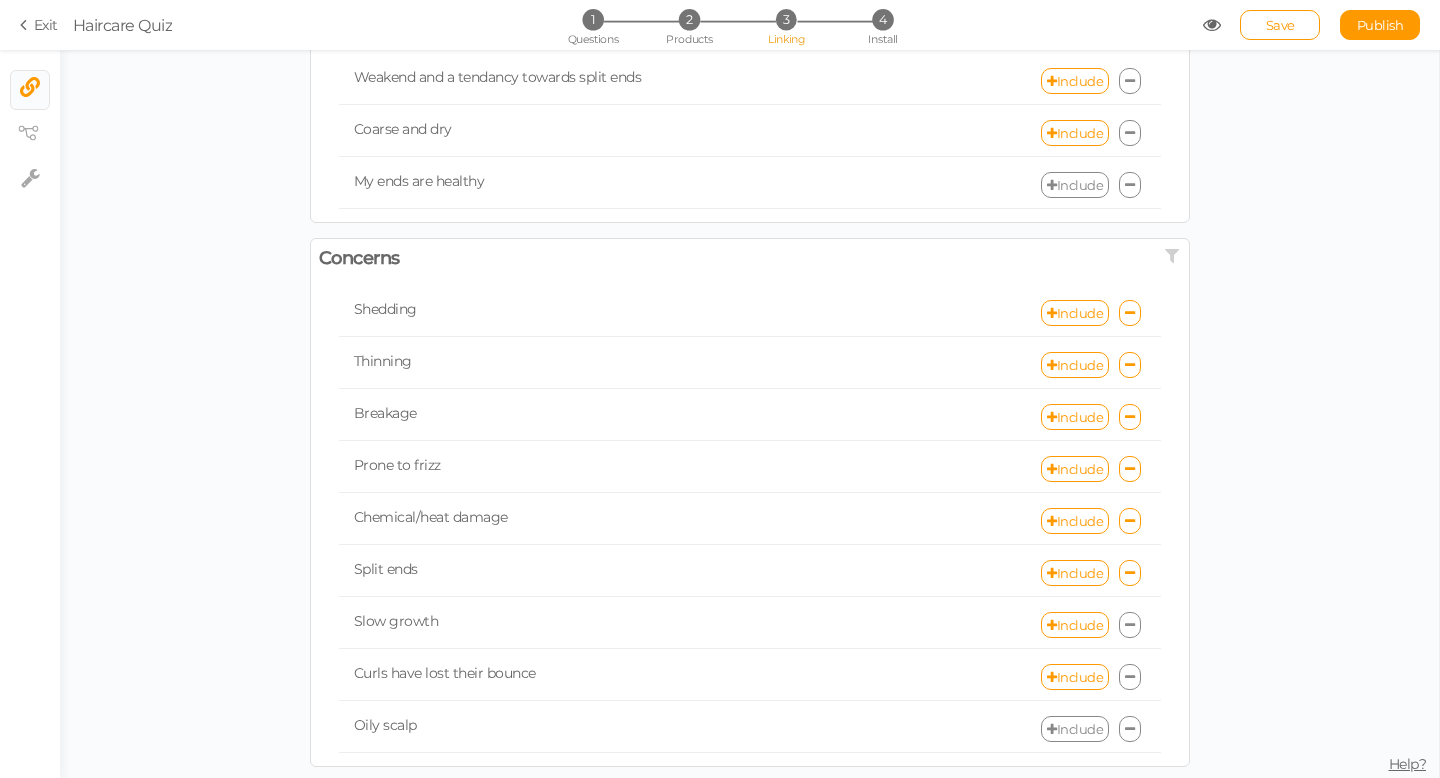 click on "Include" at bounding box center (1075, 729) 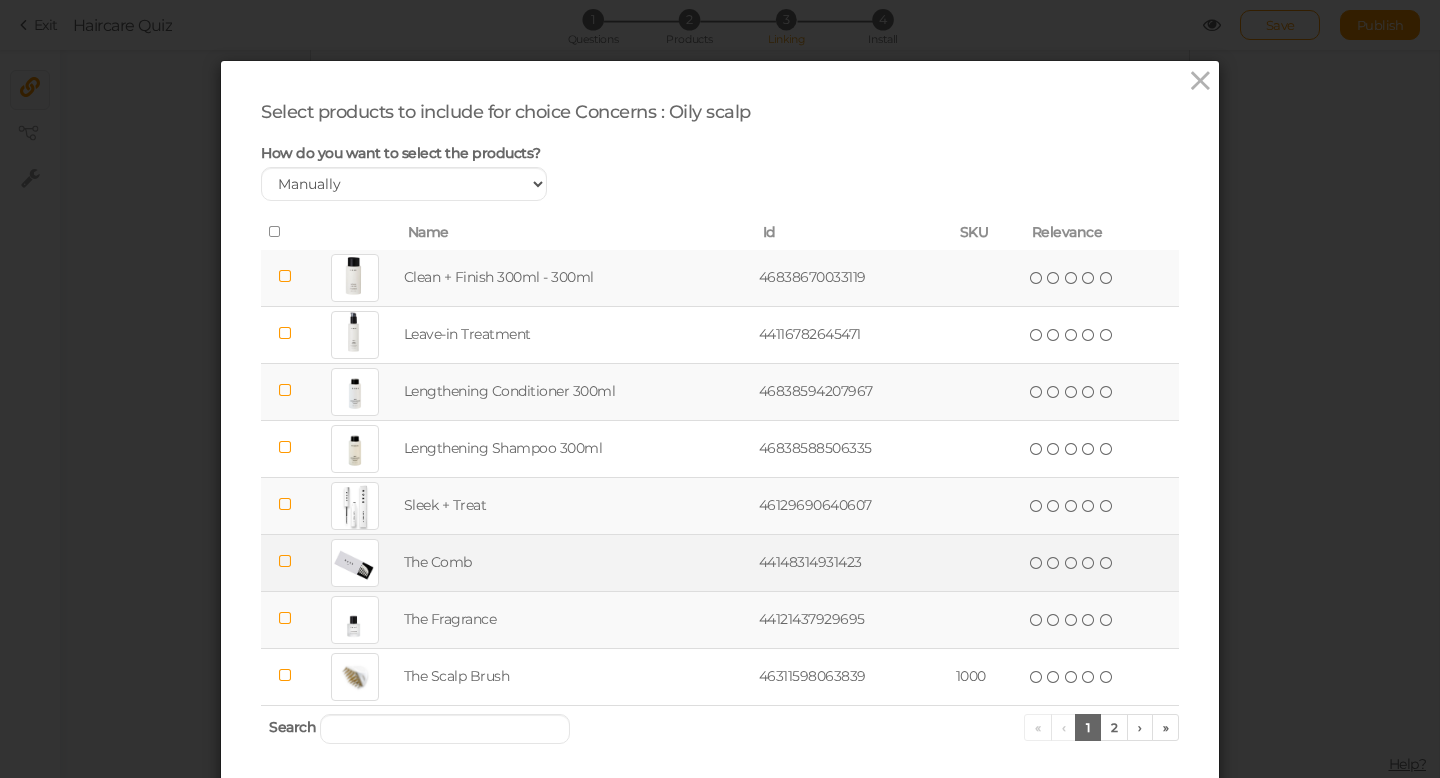 scroll, scrollTop: 53, scrollLeft: 0, axis: vertical 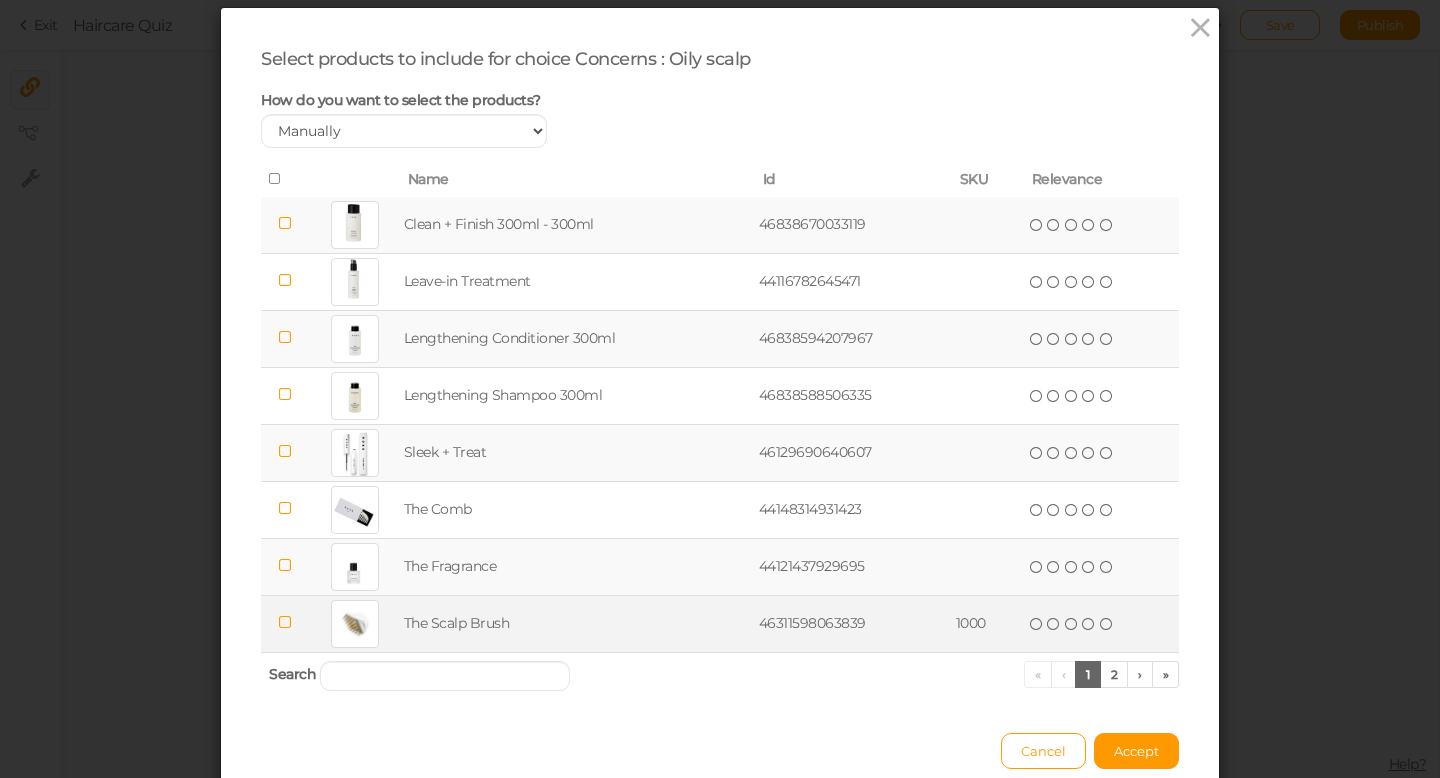 click at bounding box center (285, 622) 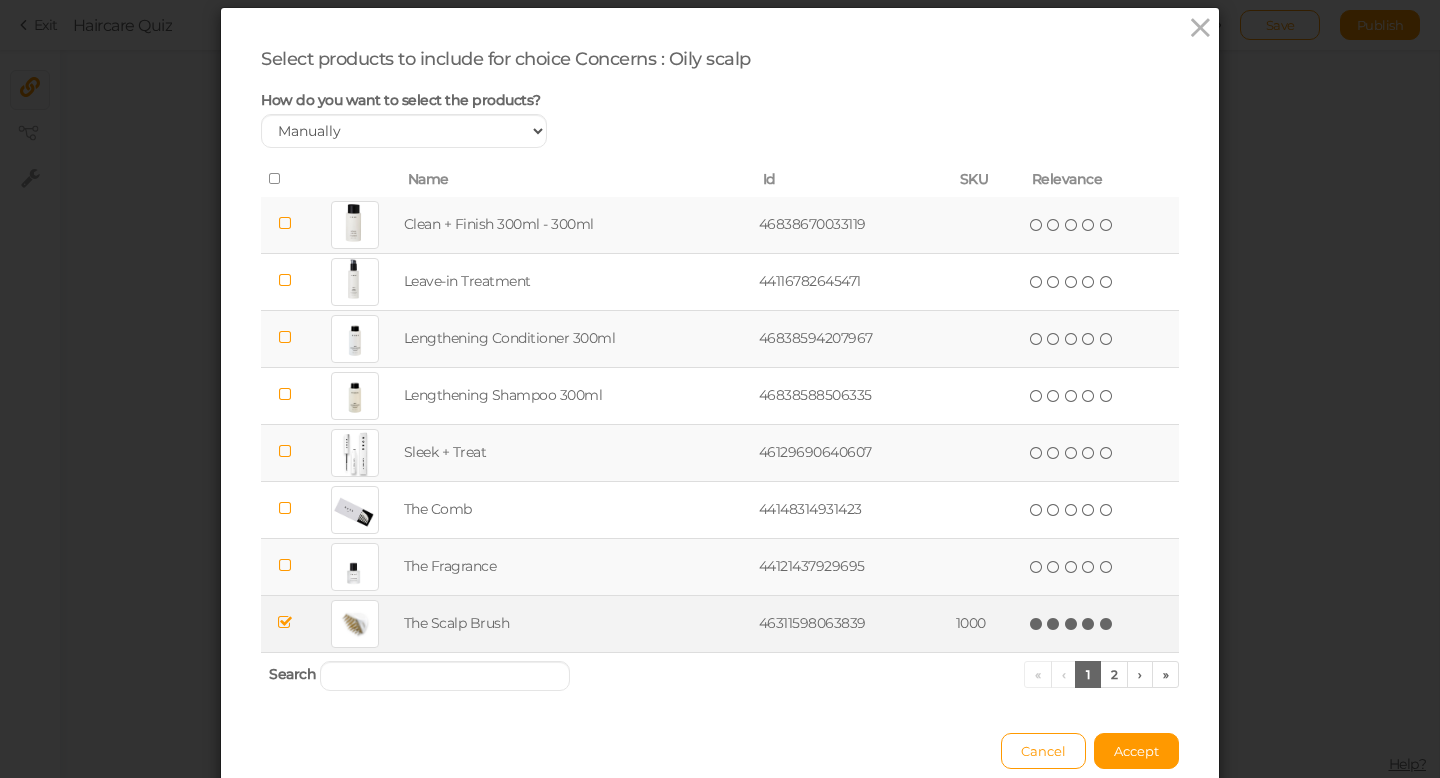 click at bounding box center (1107, 624) 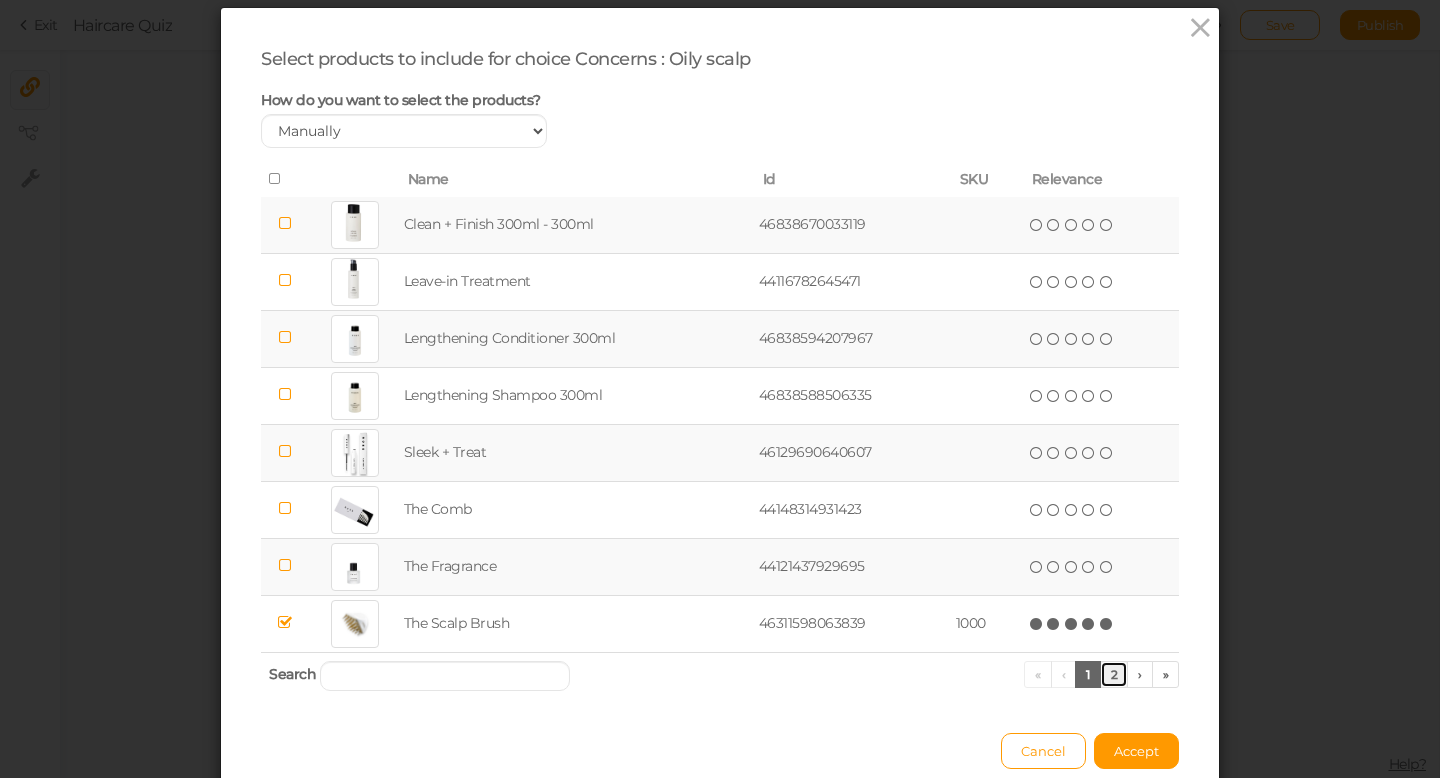 click on "2" at bounding box center [1114, 674] 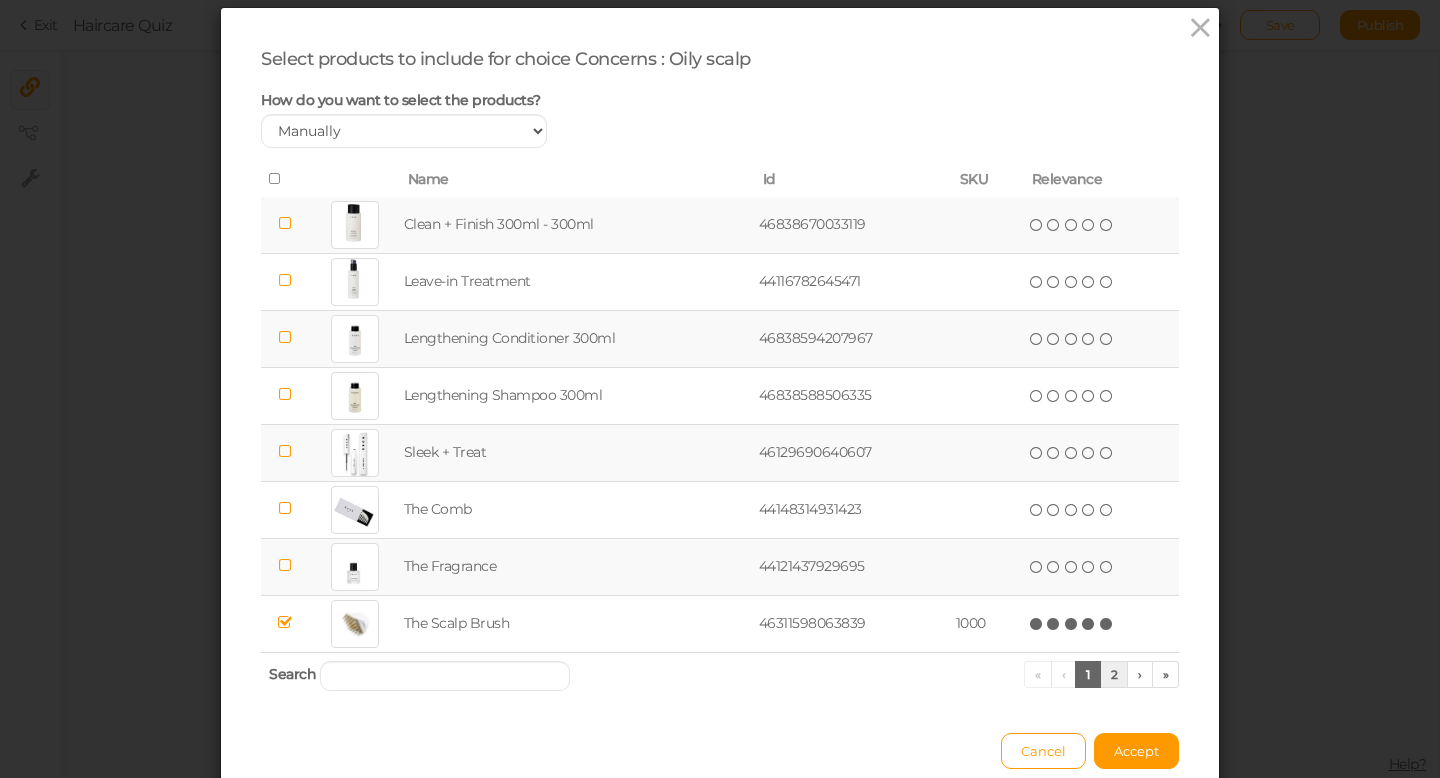 scroll, scrollTop: 0, scrollLeft: 0, axis: both 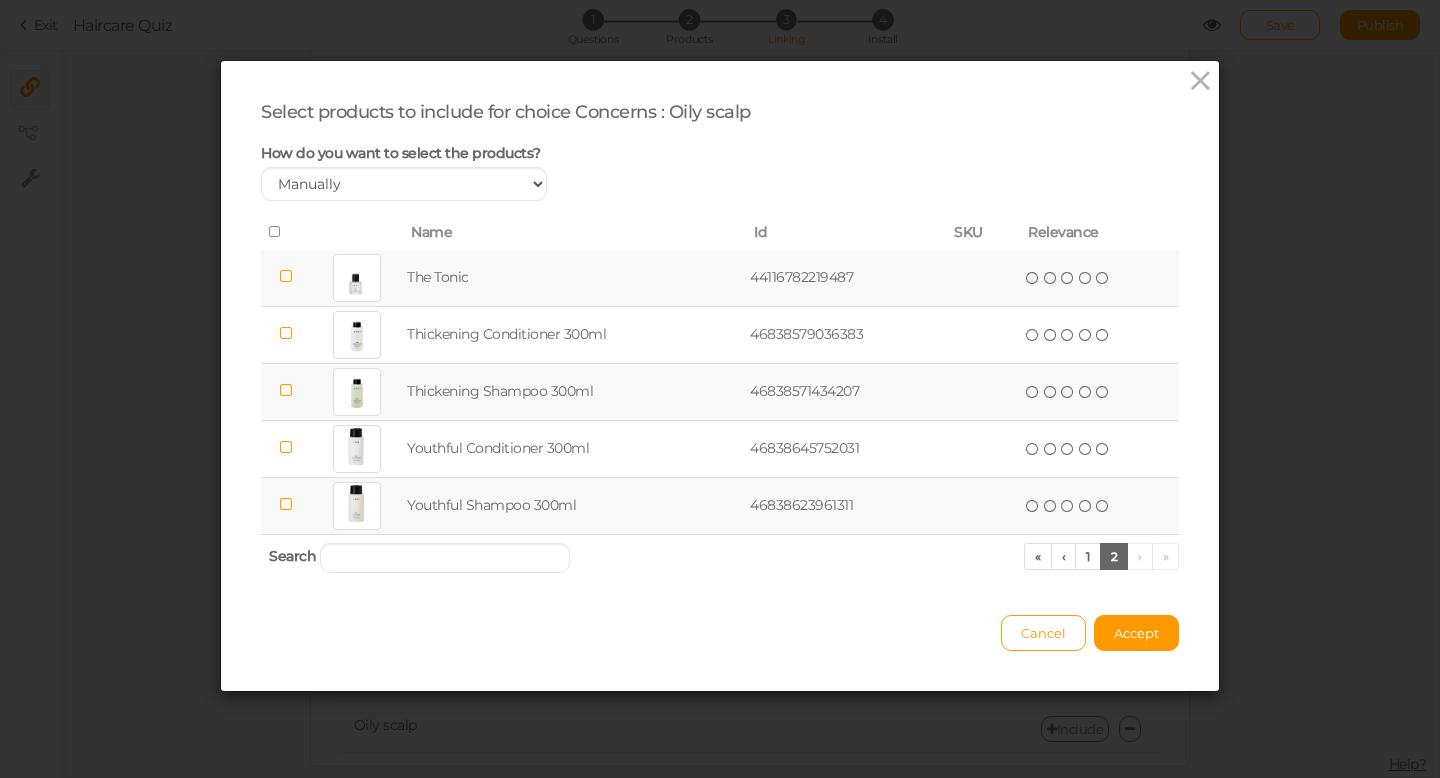 click at bounding box center [286, 276] 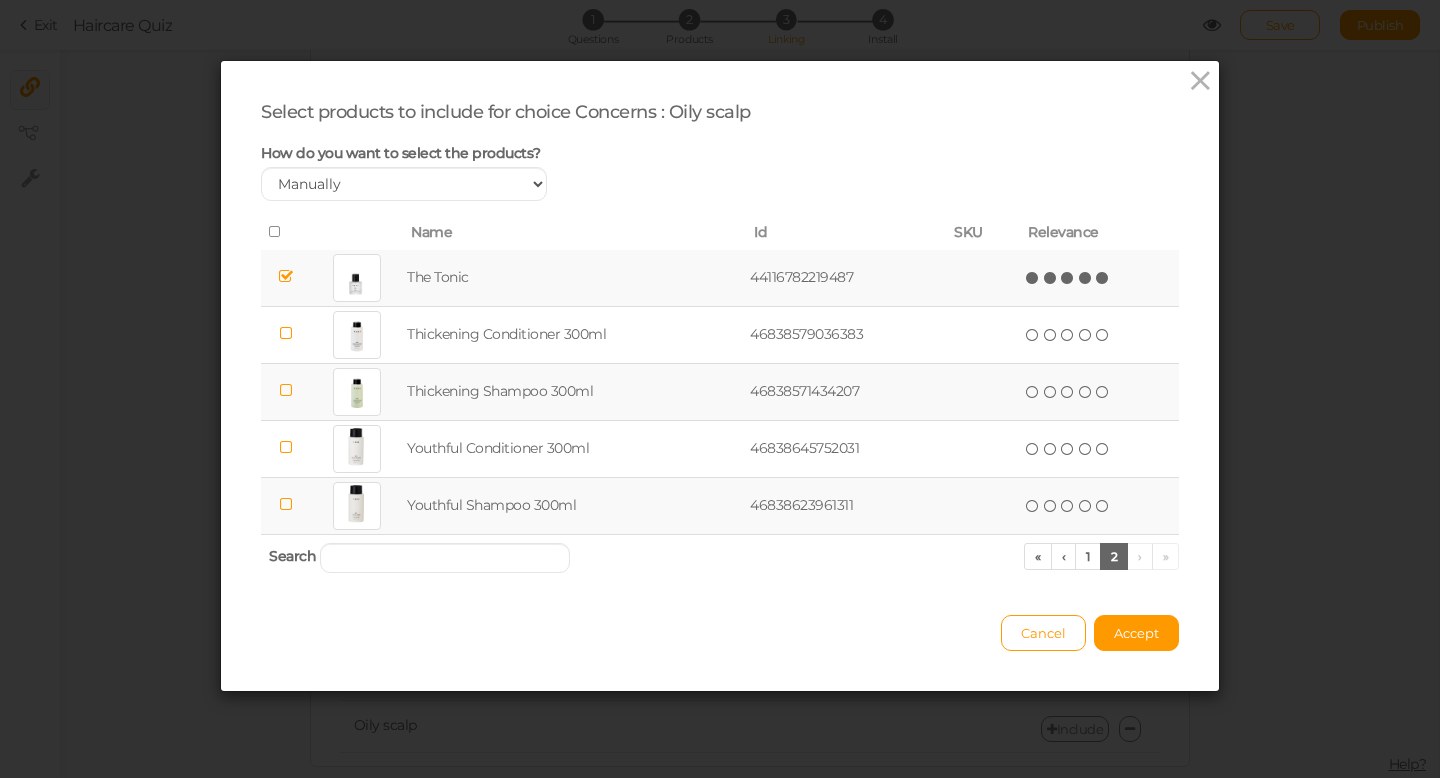 click at bounding box center (1103, 278) 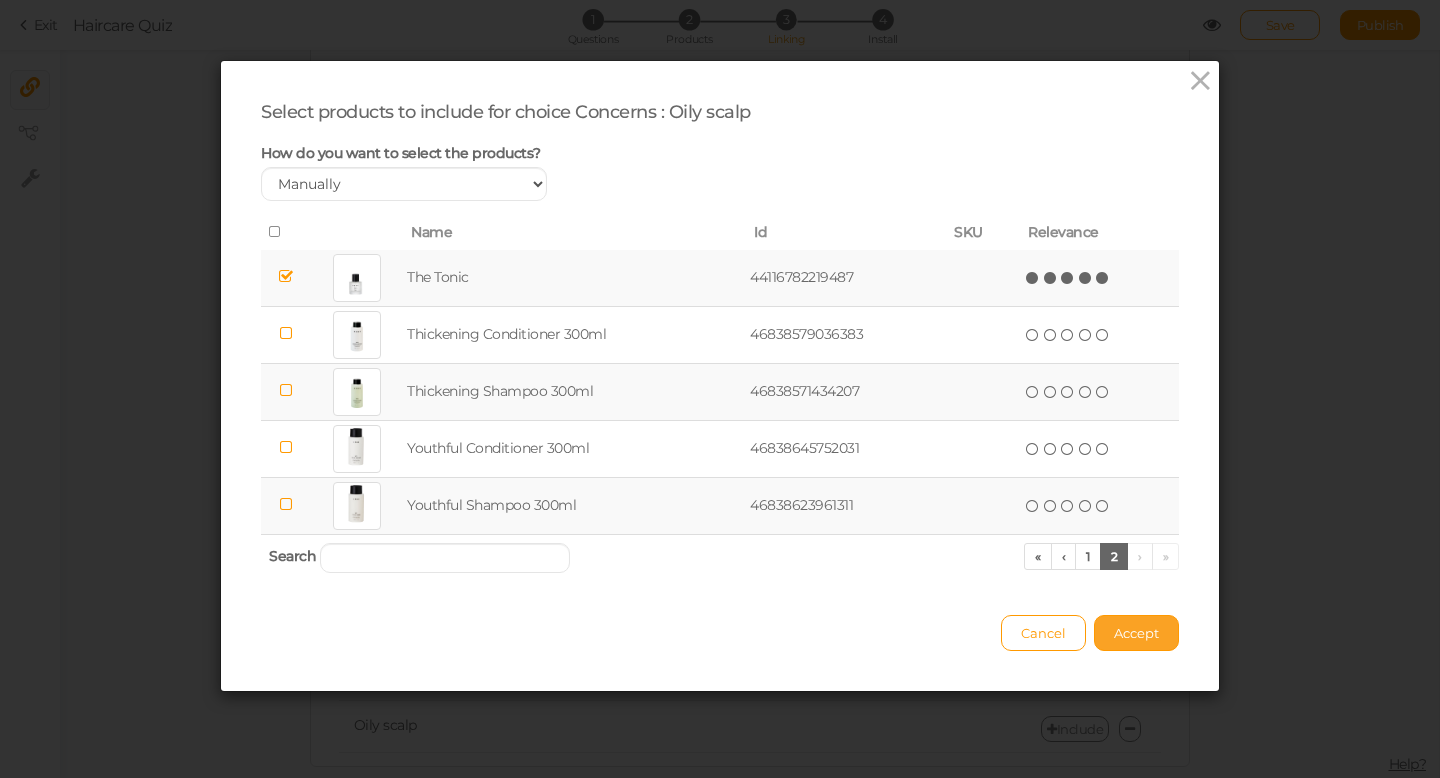 click on "Accept" at bounding box center [1136, 633] 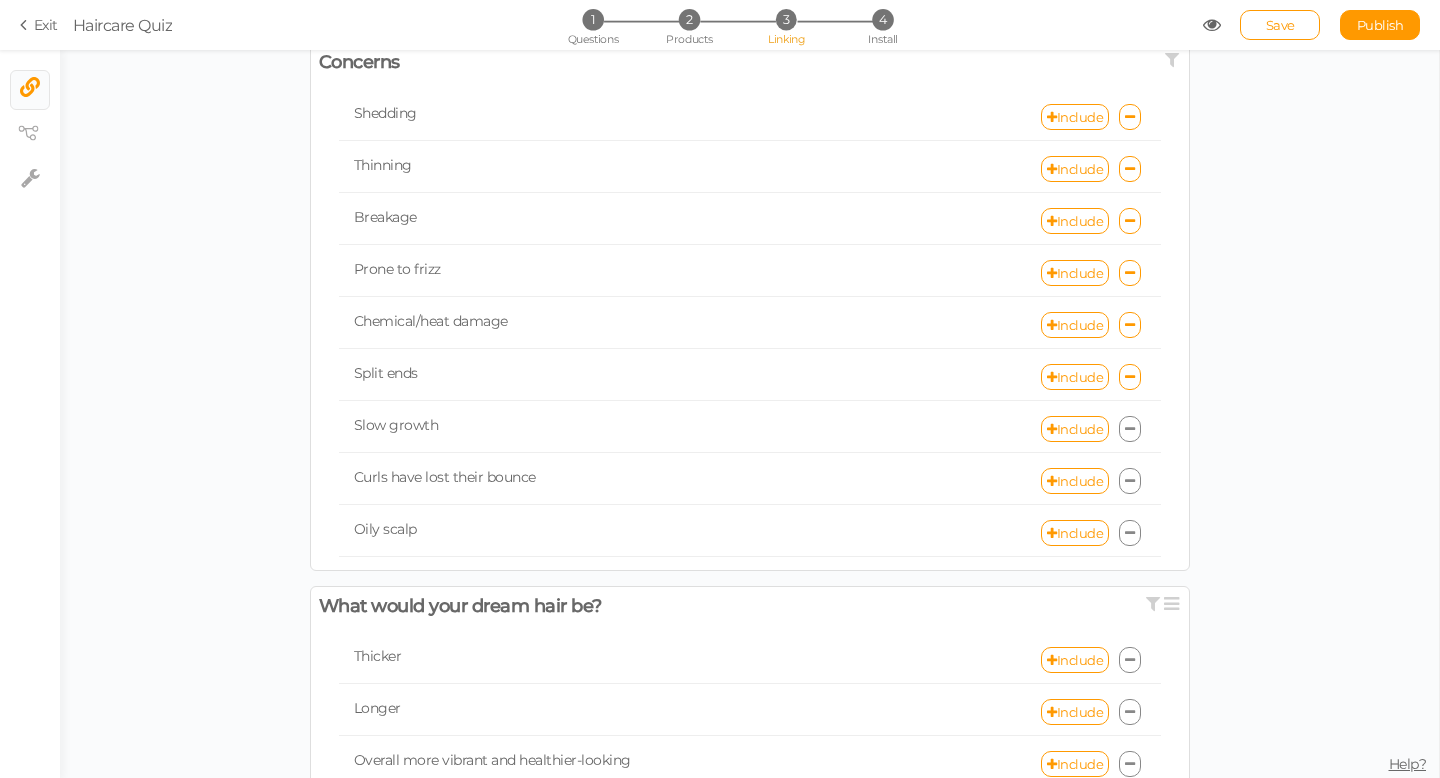 scroll, scrollTop: 567, scrollLeft: 0, axis: vertical 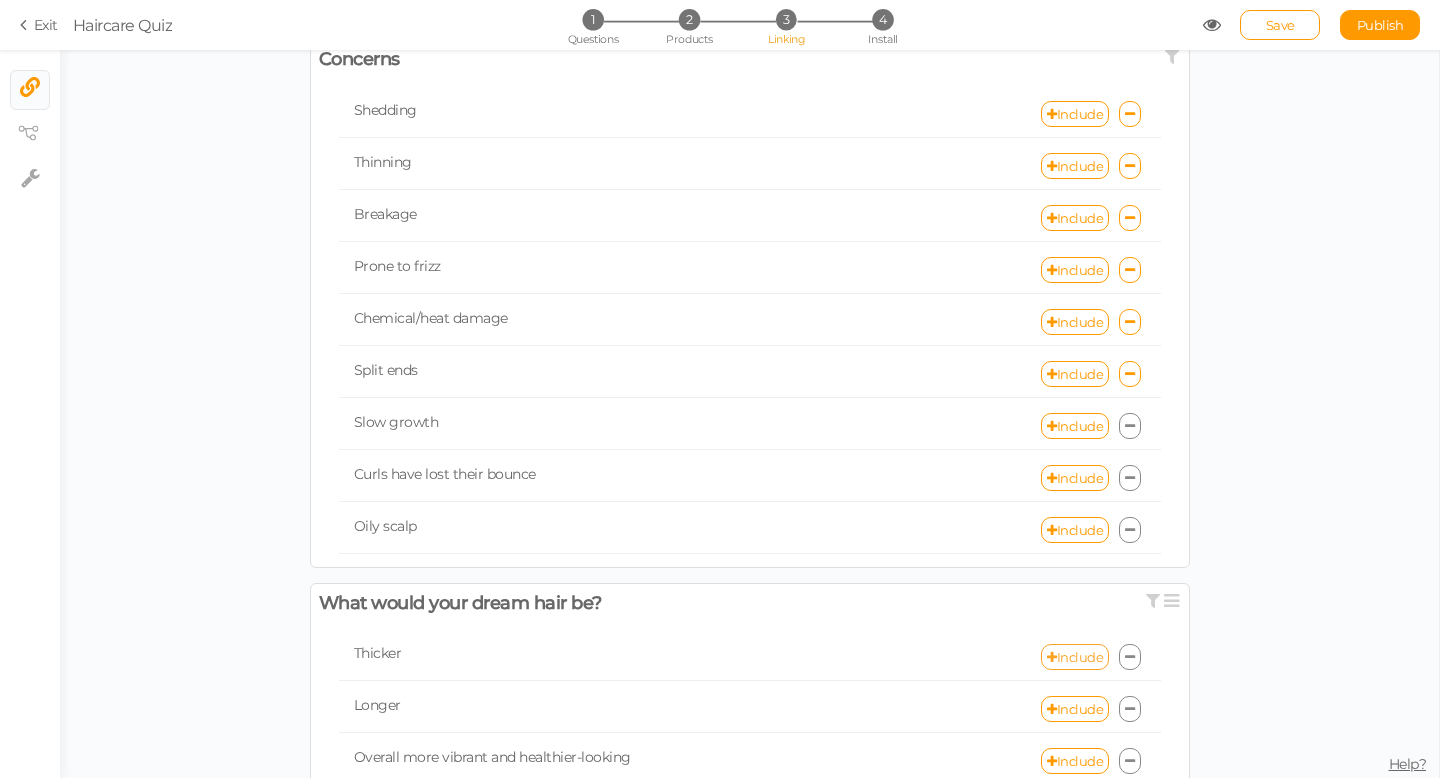 click on "Include" at bounding box center (1075, 657) 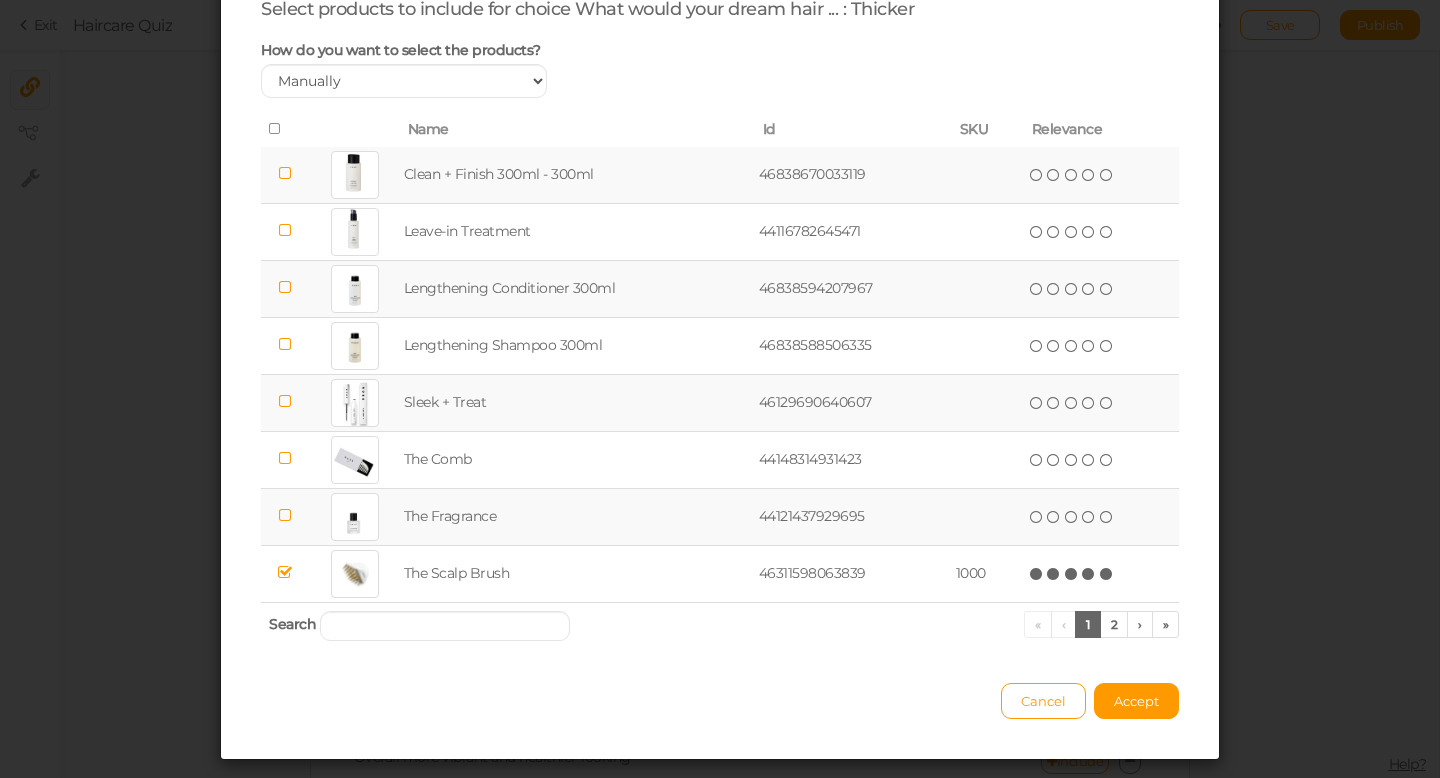 scroll, scrollTop: 109, scrollLeft: 0, axis: vertical 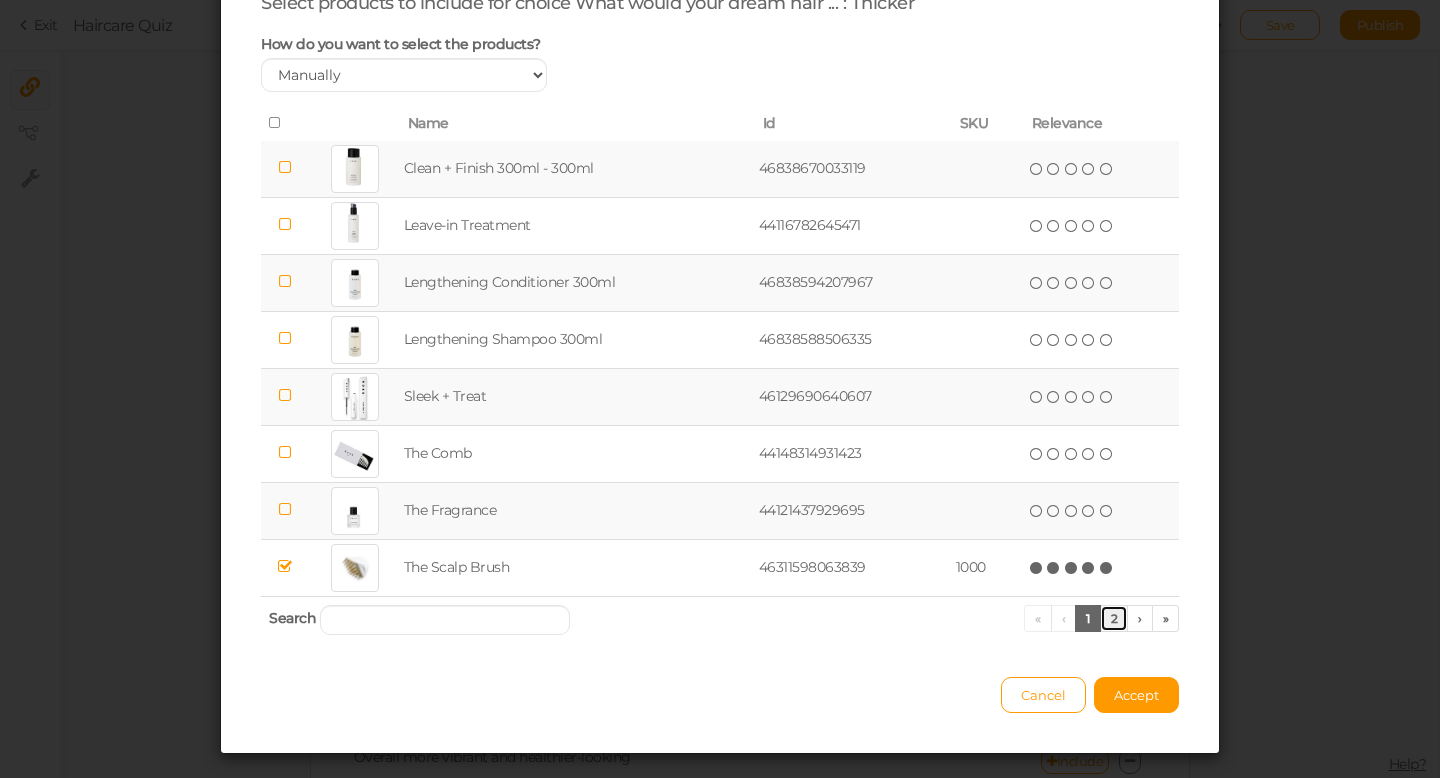 click on "2" at bounding box center [1114, 618] 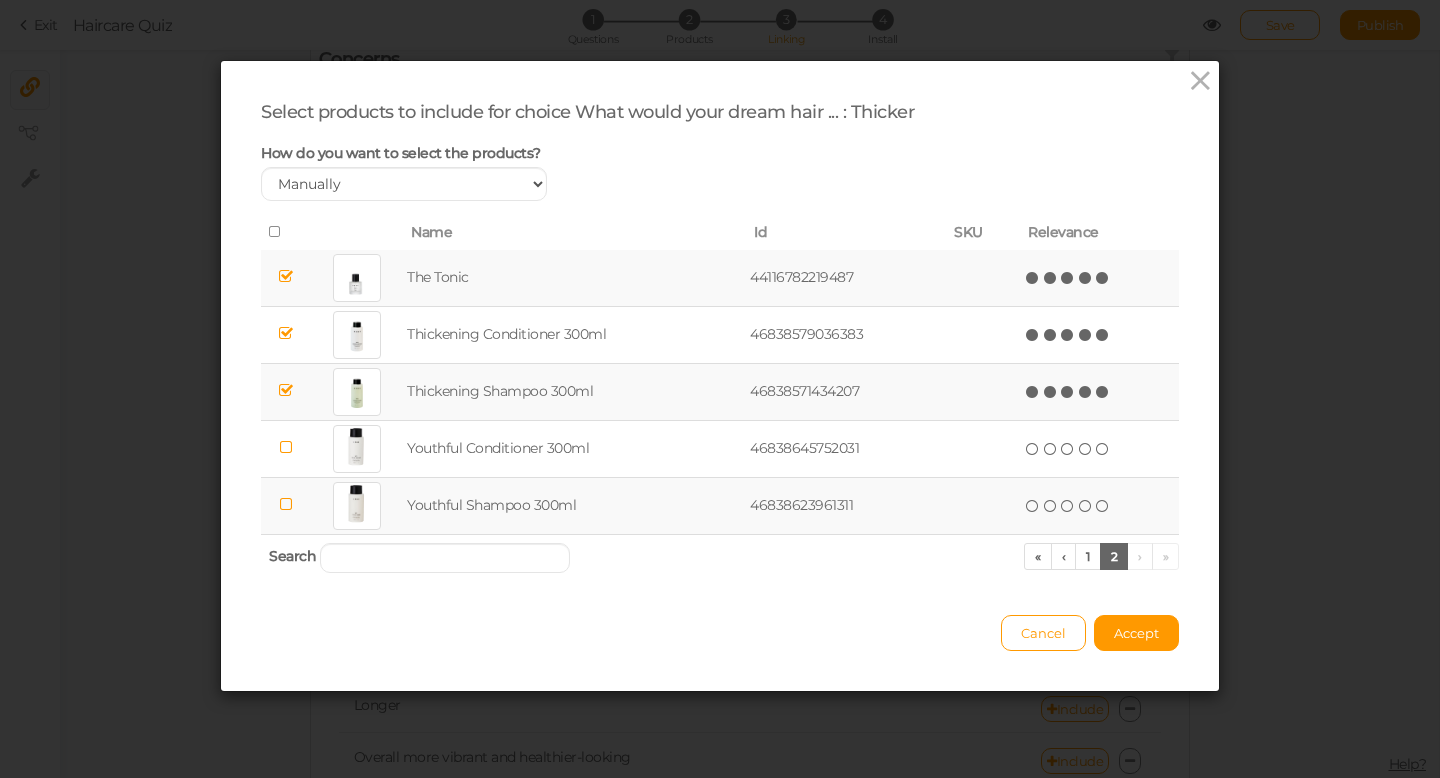 scroll, scrollTop: 0, scrollLeft: 0, axis: both 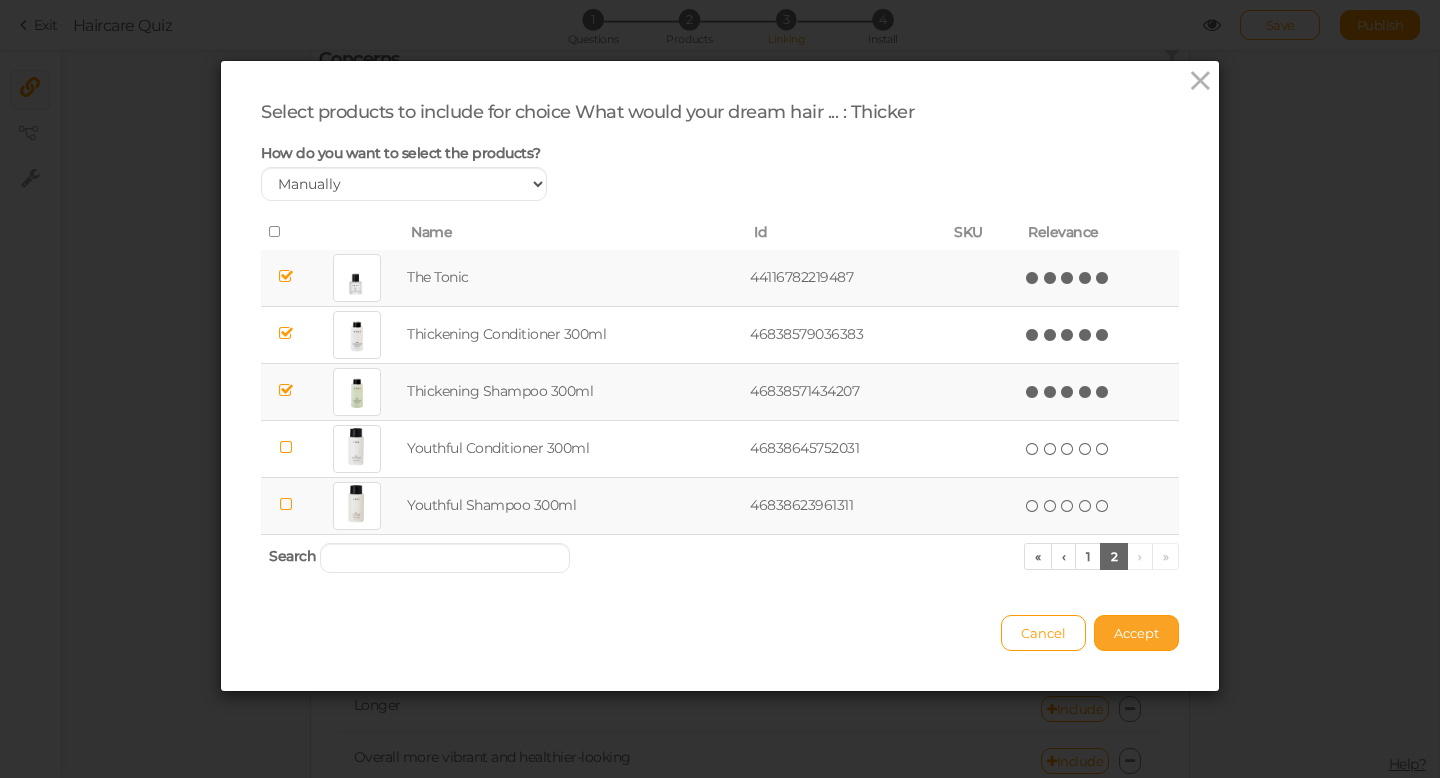 click on "Accept" at bounding box center [1136, 633] 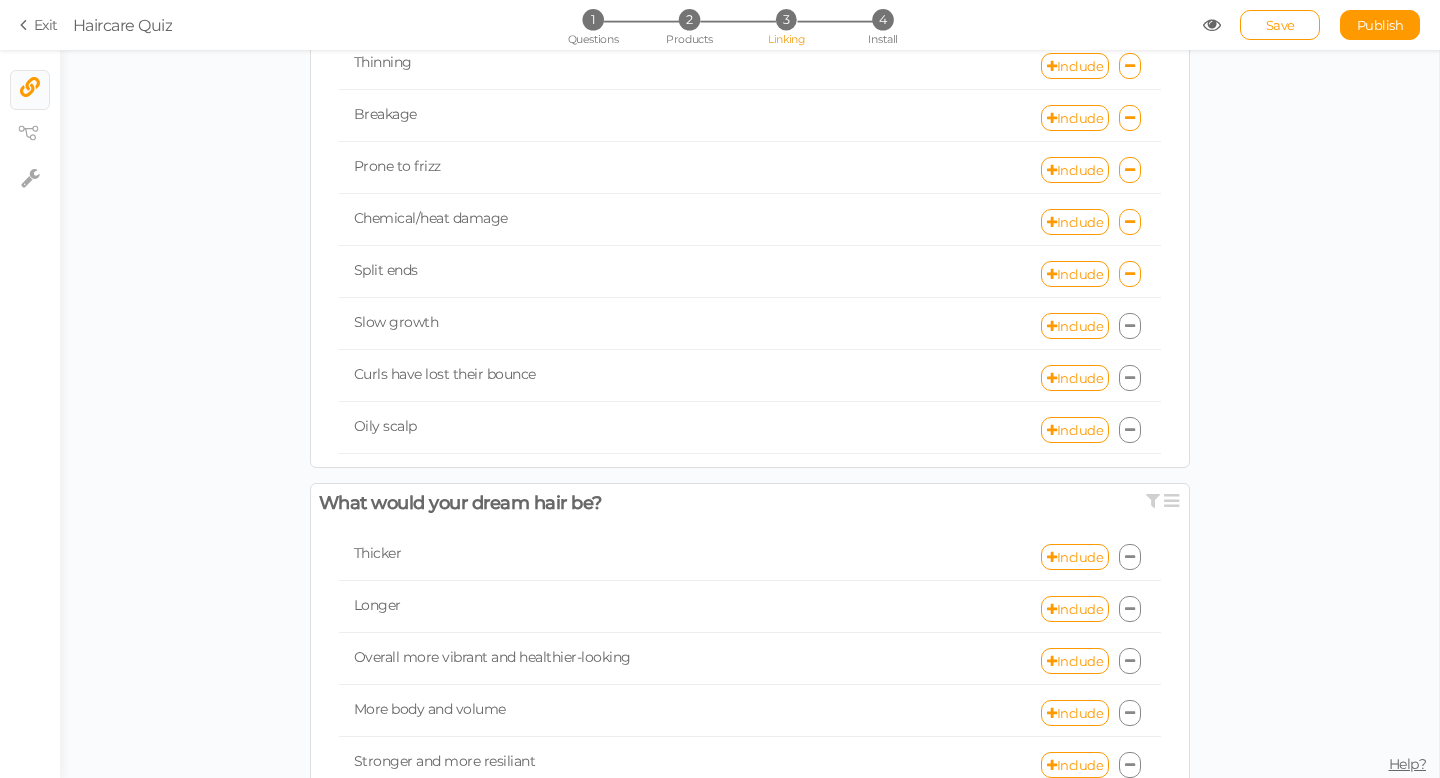 scroll, scrollTop: 670, scrollLeft: 0, axis: vertical 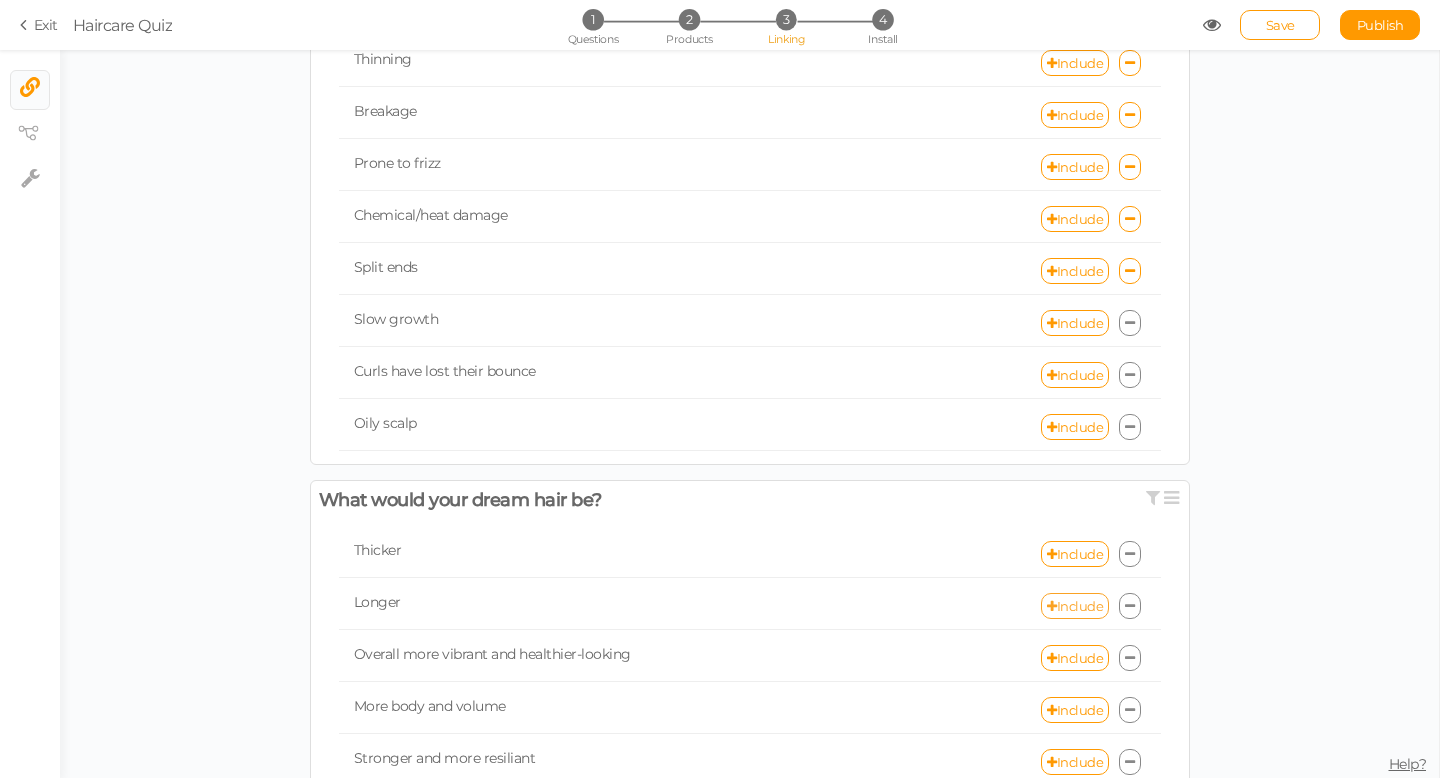 click on "Include" at bounding box center (1075, 606) 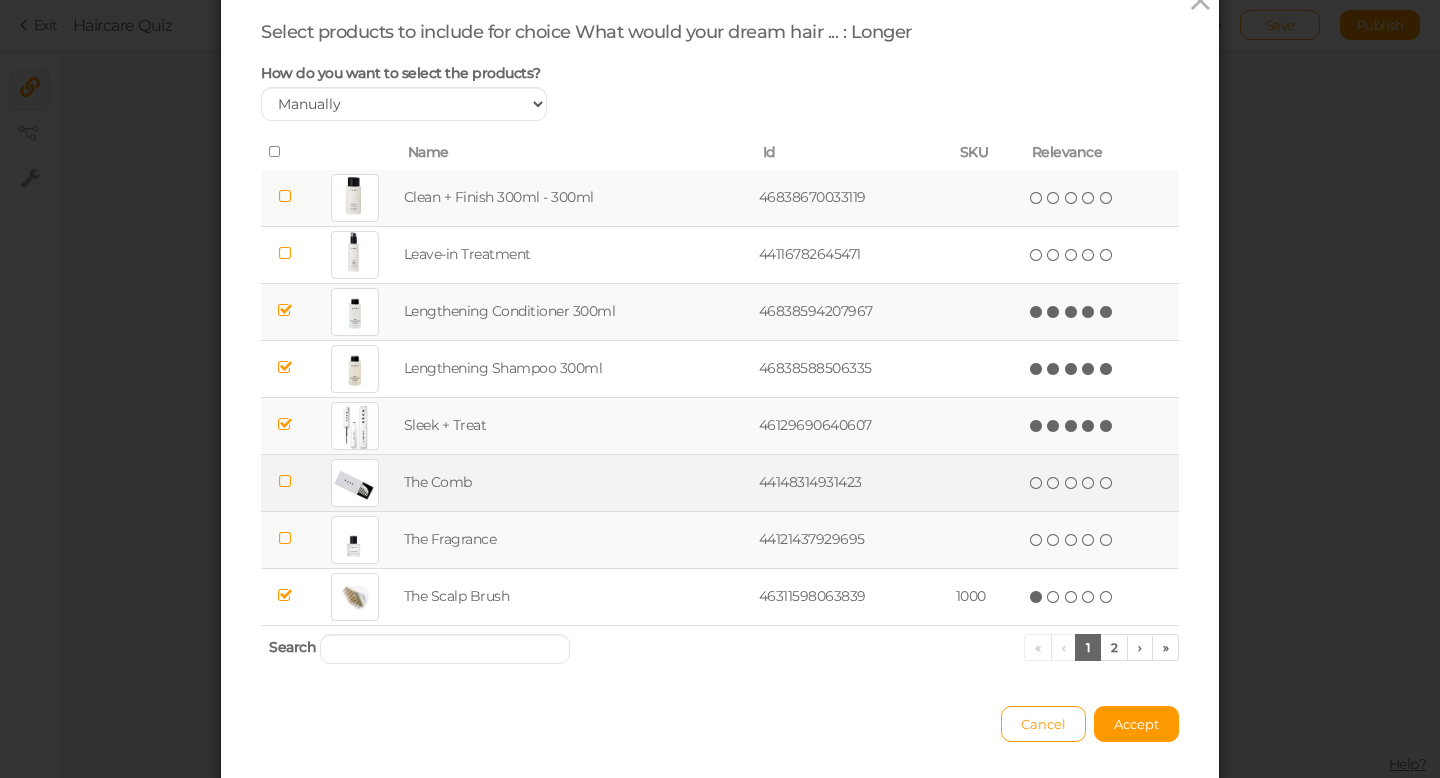 scroll, scrollTop: 81, scrollLeft: 0, axis: vertical 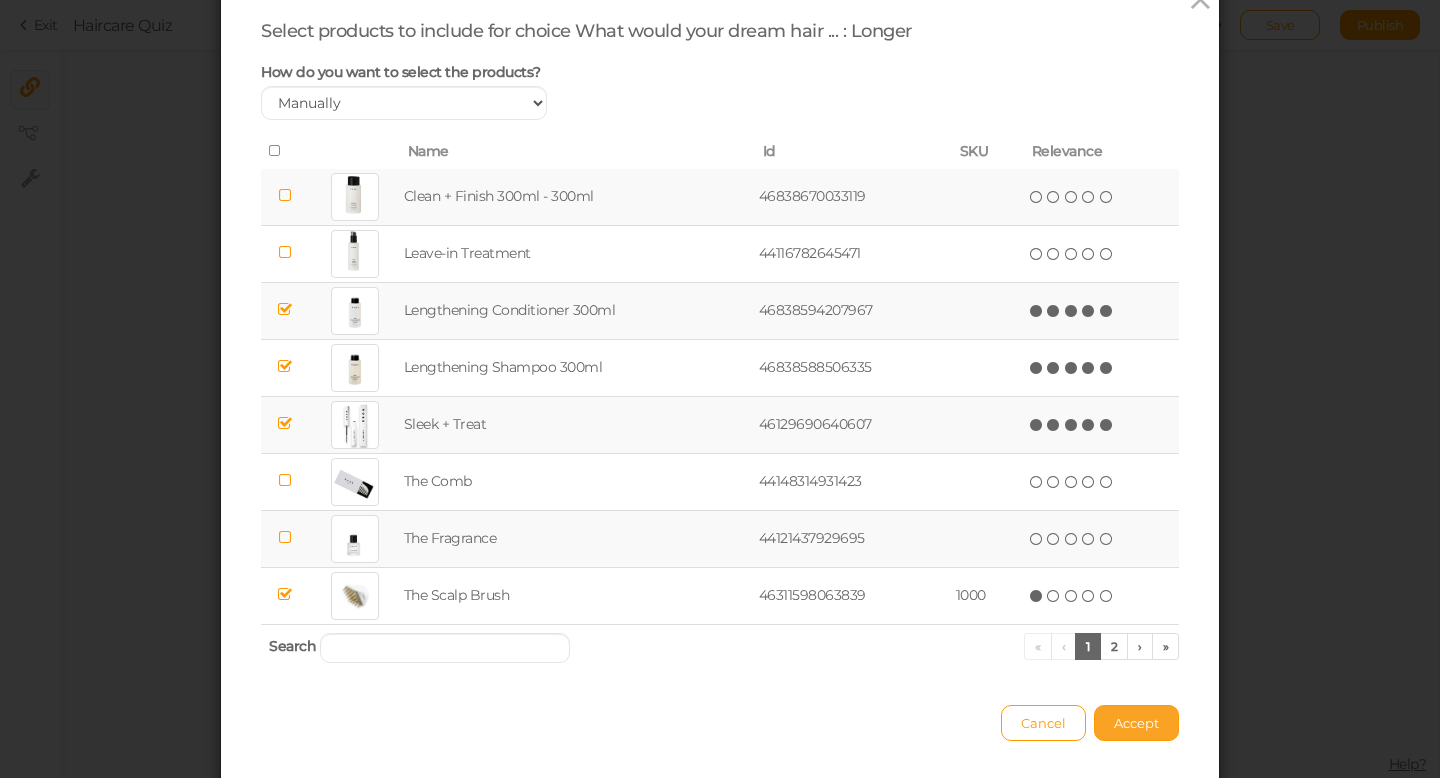 click on "Accept" at bounding box center [1136, 723] 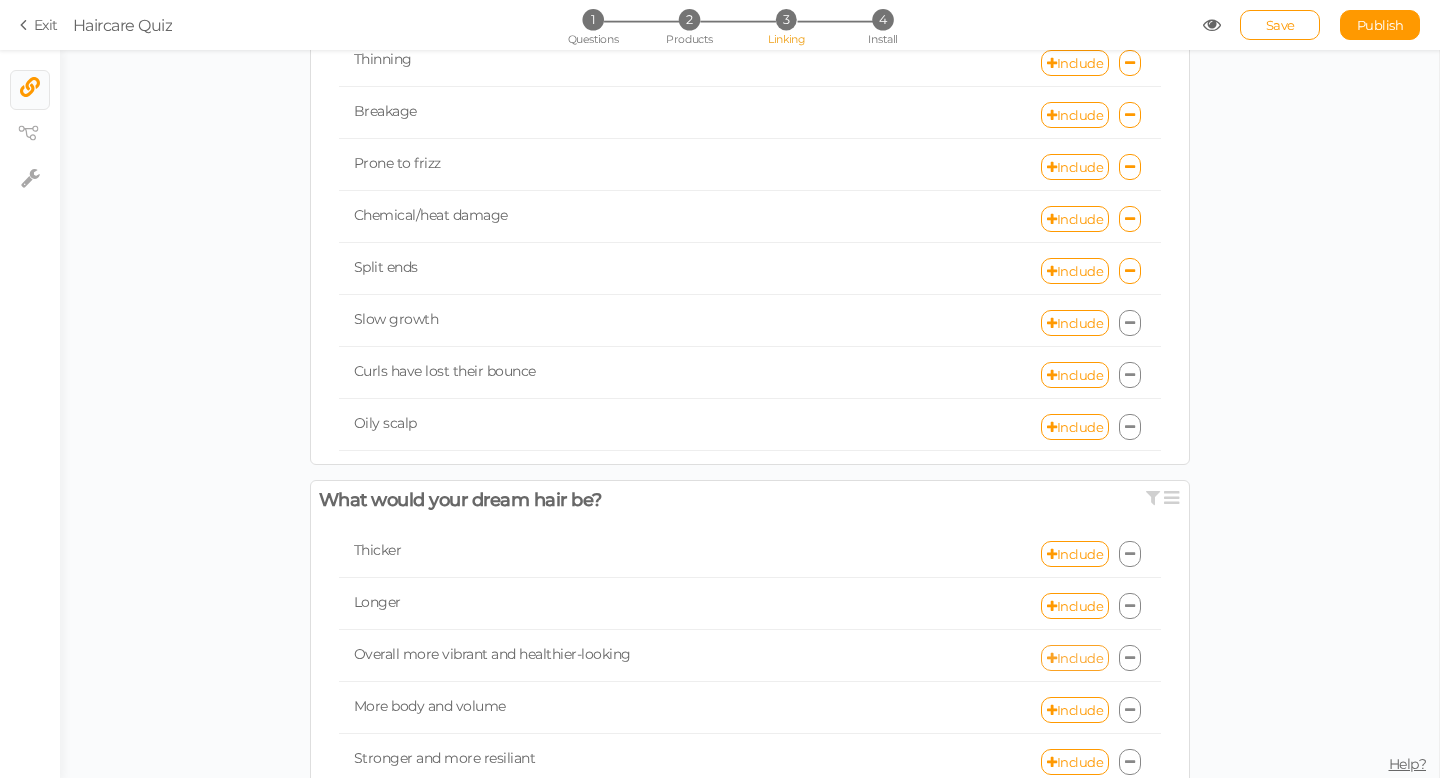 click on "Include" at bounding box center [1075, 658] 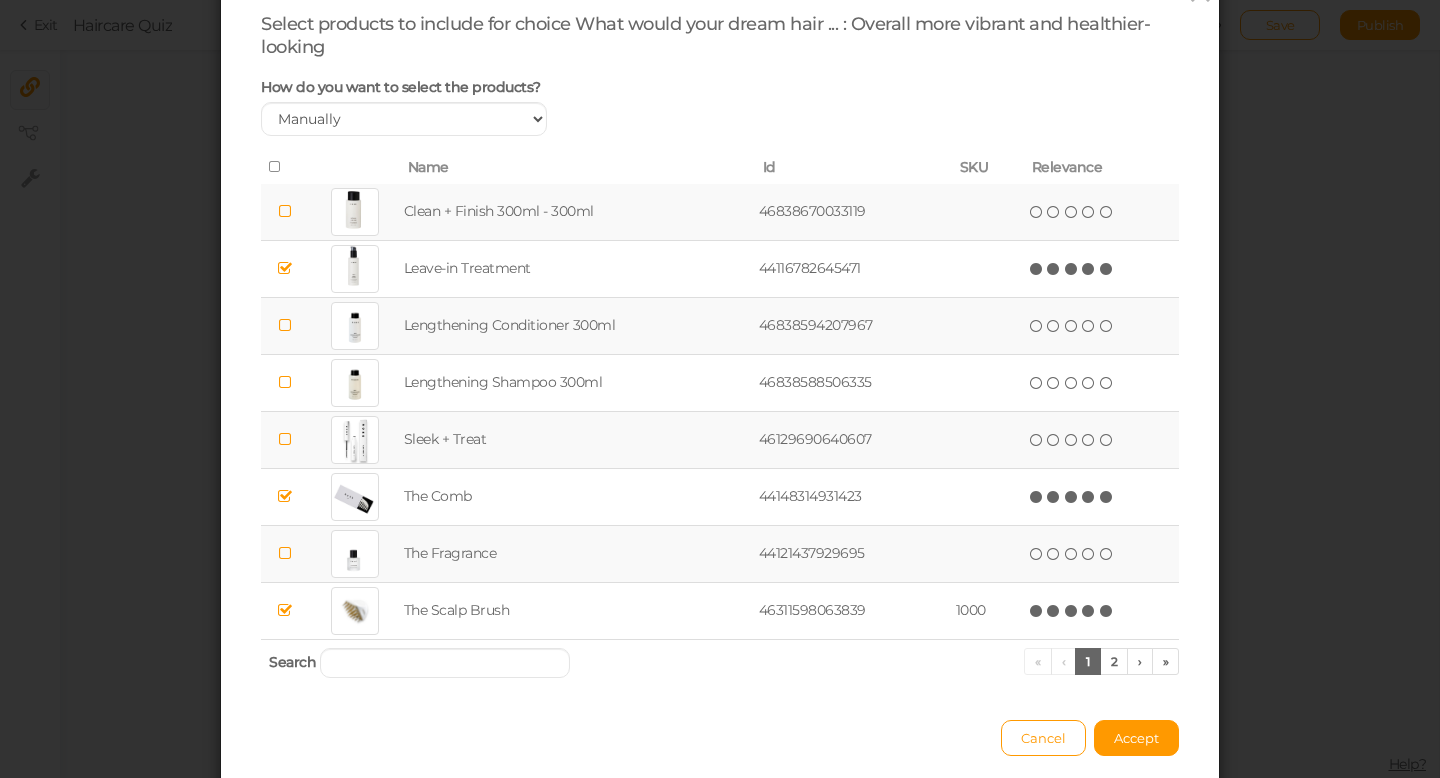 scroll, scrollTop: 146, scrollLeft: 0, axis: vertical 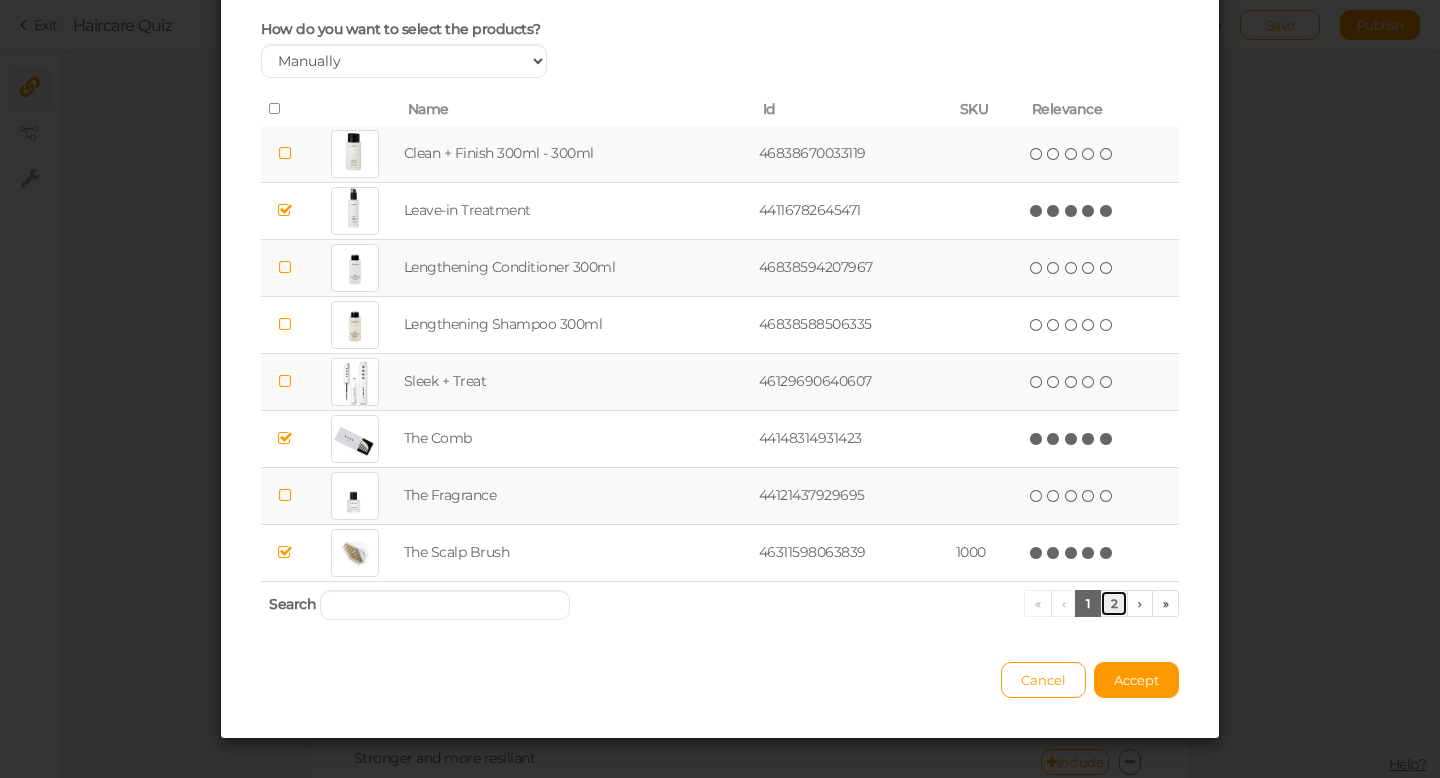 click on "2" at bounding box center (1114, 603) 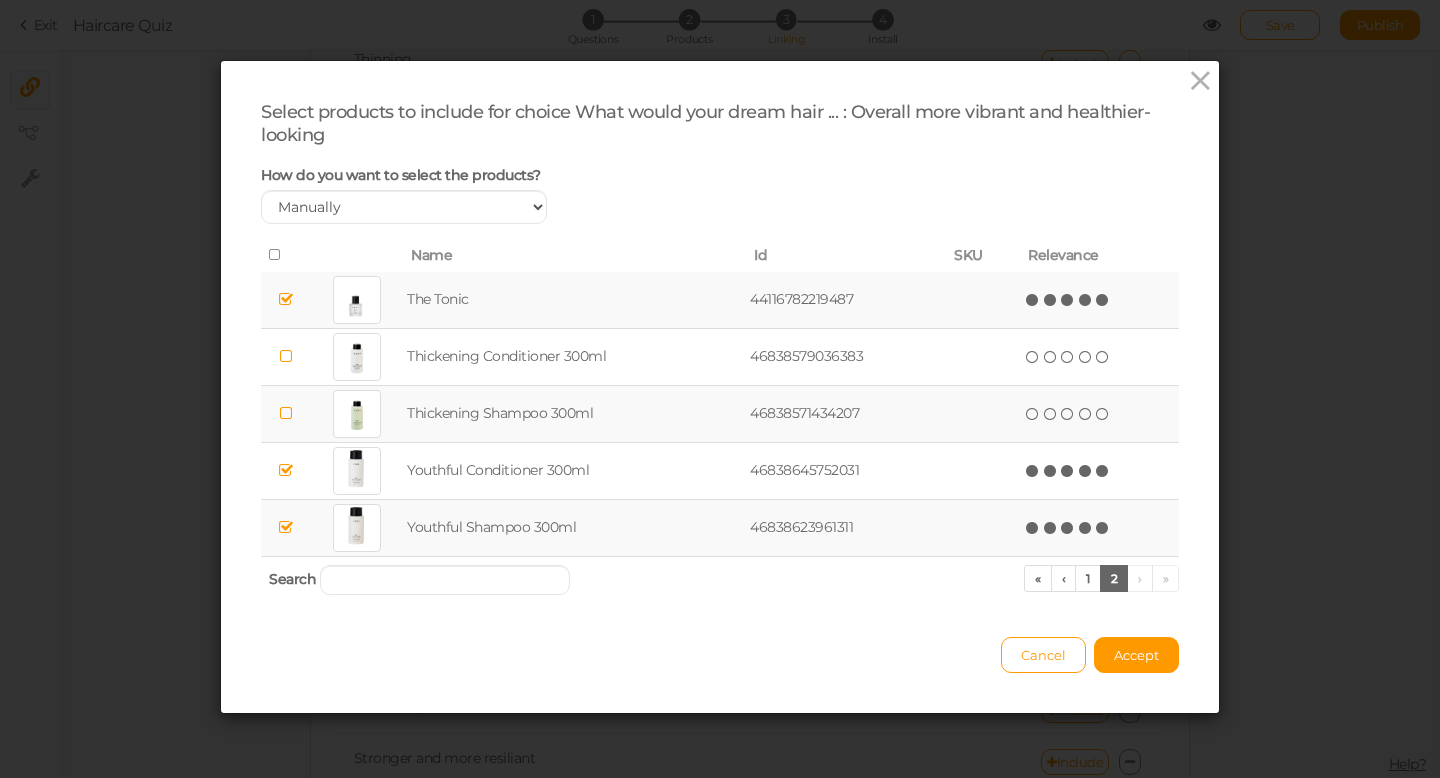 scroll, scrollTop: 0, scrollLeft: 0, axis: both 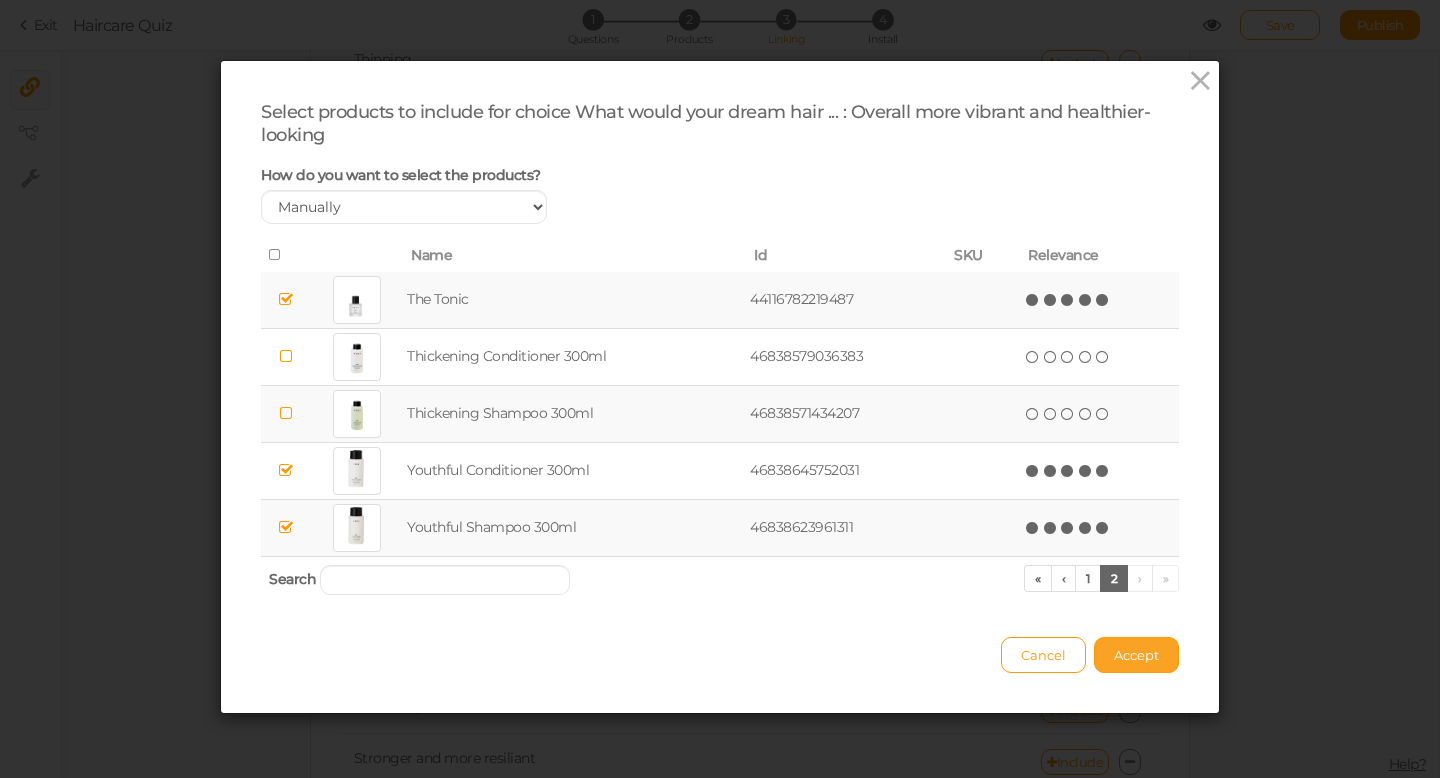 click on "Accept" at bounding box center [1136, 655] 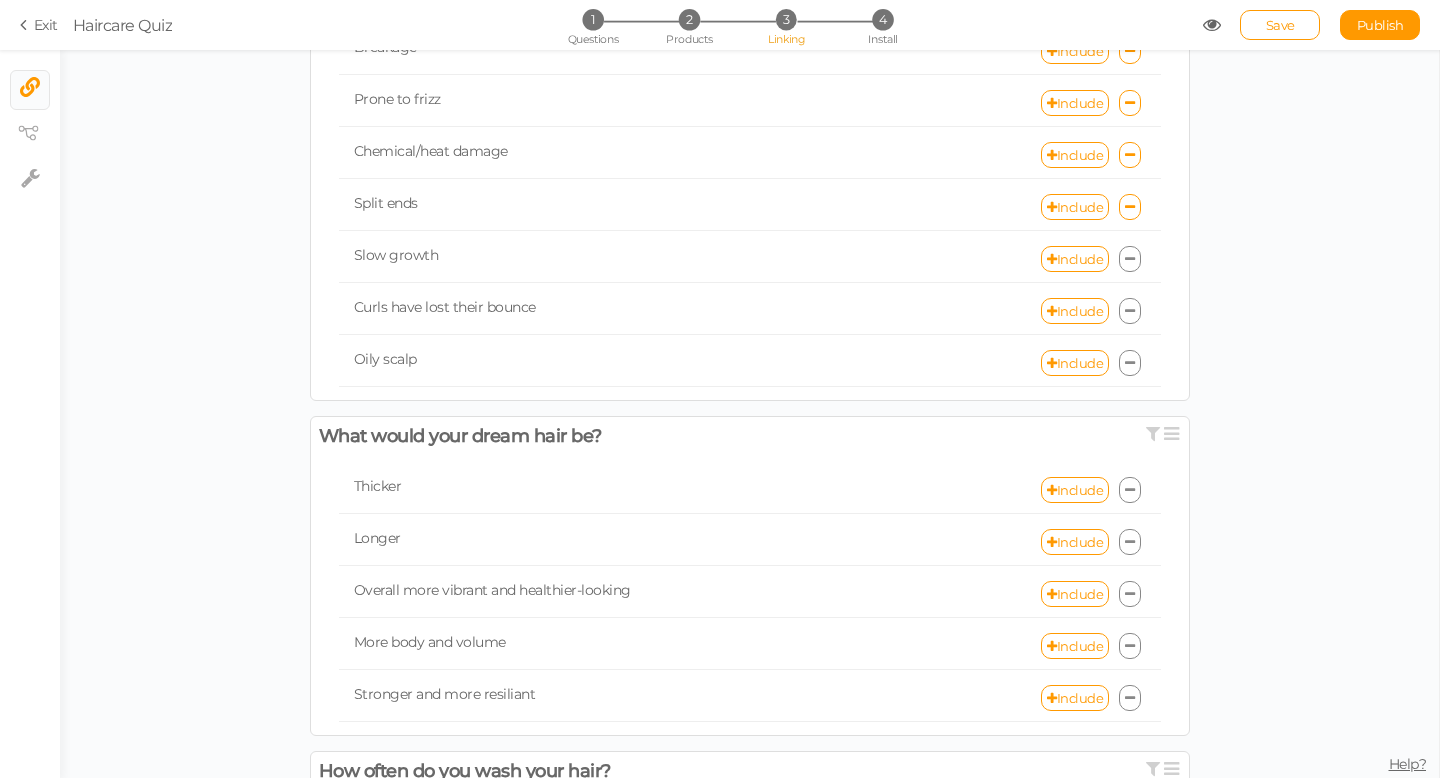 scroll, scrollTop: 737, scrollLeft: 0, axis: vertical 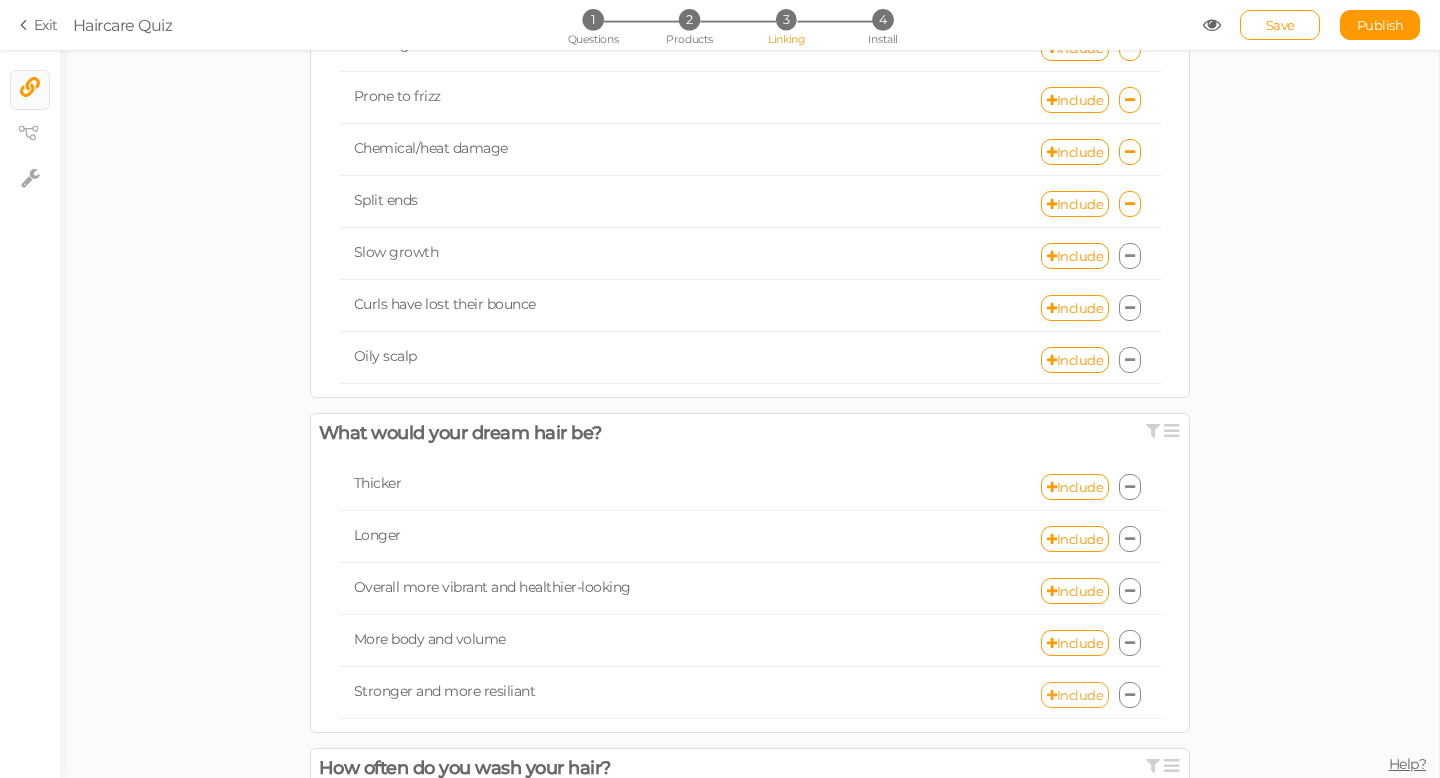 click on "Include" at bounding box center [1075, 695] 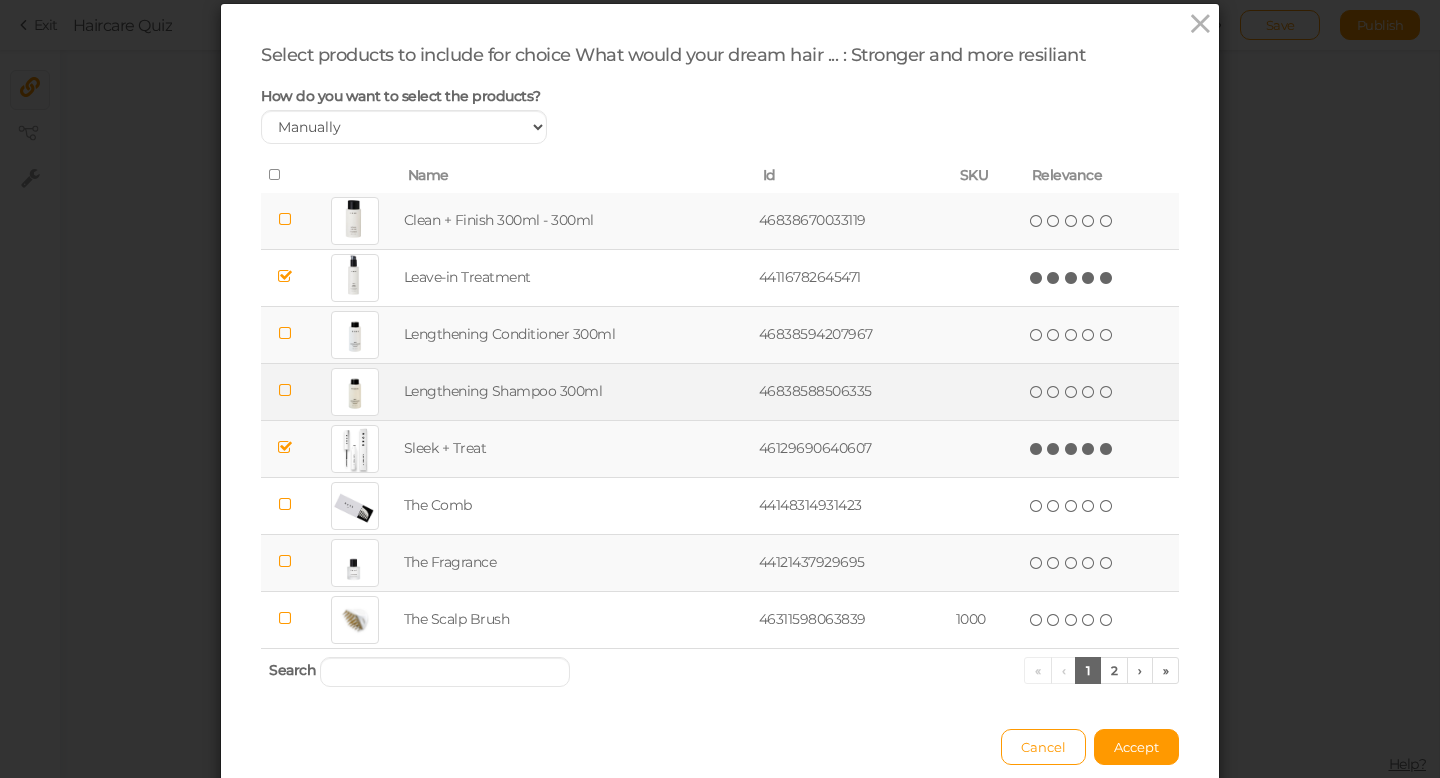 scroll, scrollTop: 58, scrollLeft: 0, axis: vertical 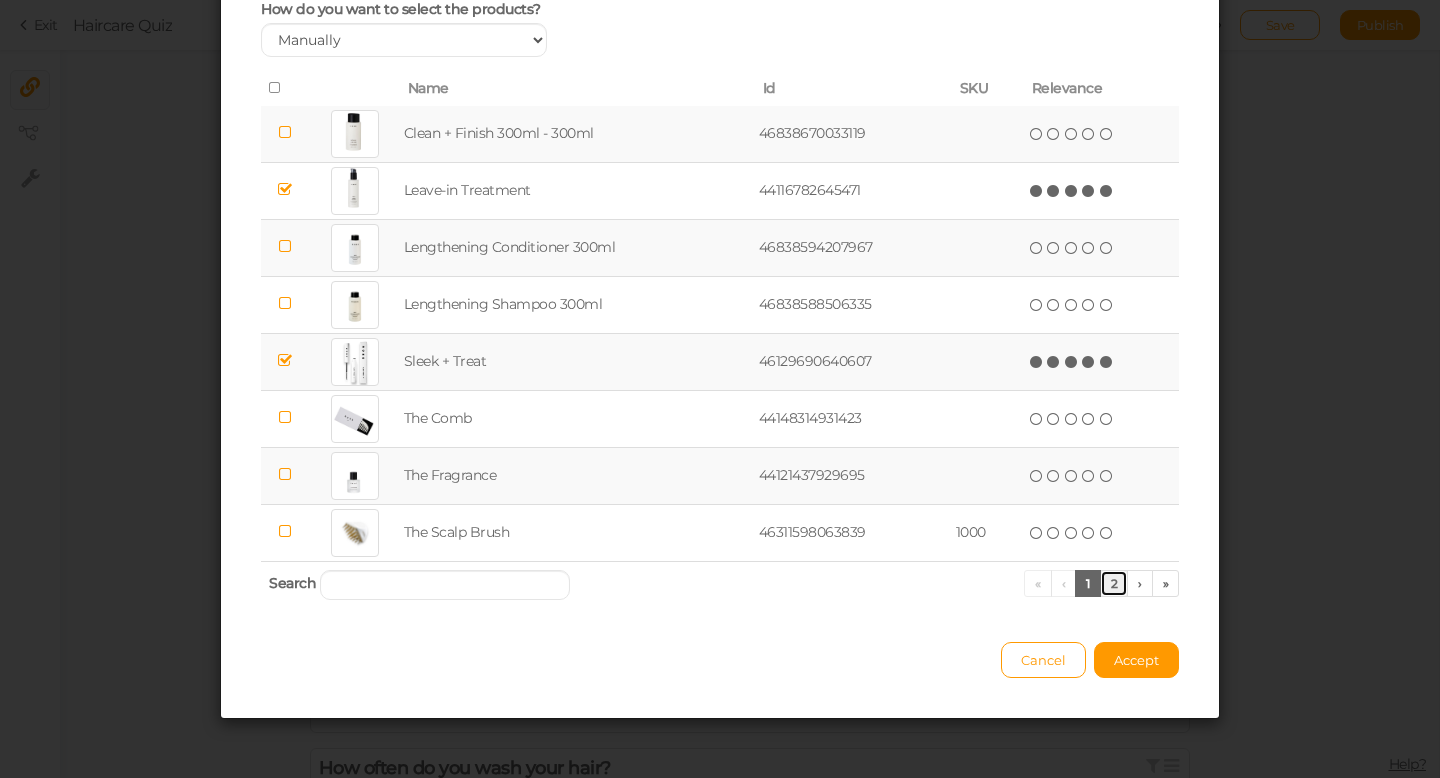 click on "2" at bounding box center (1114, 583) 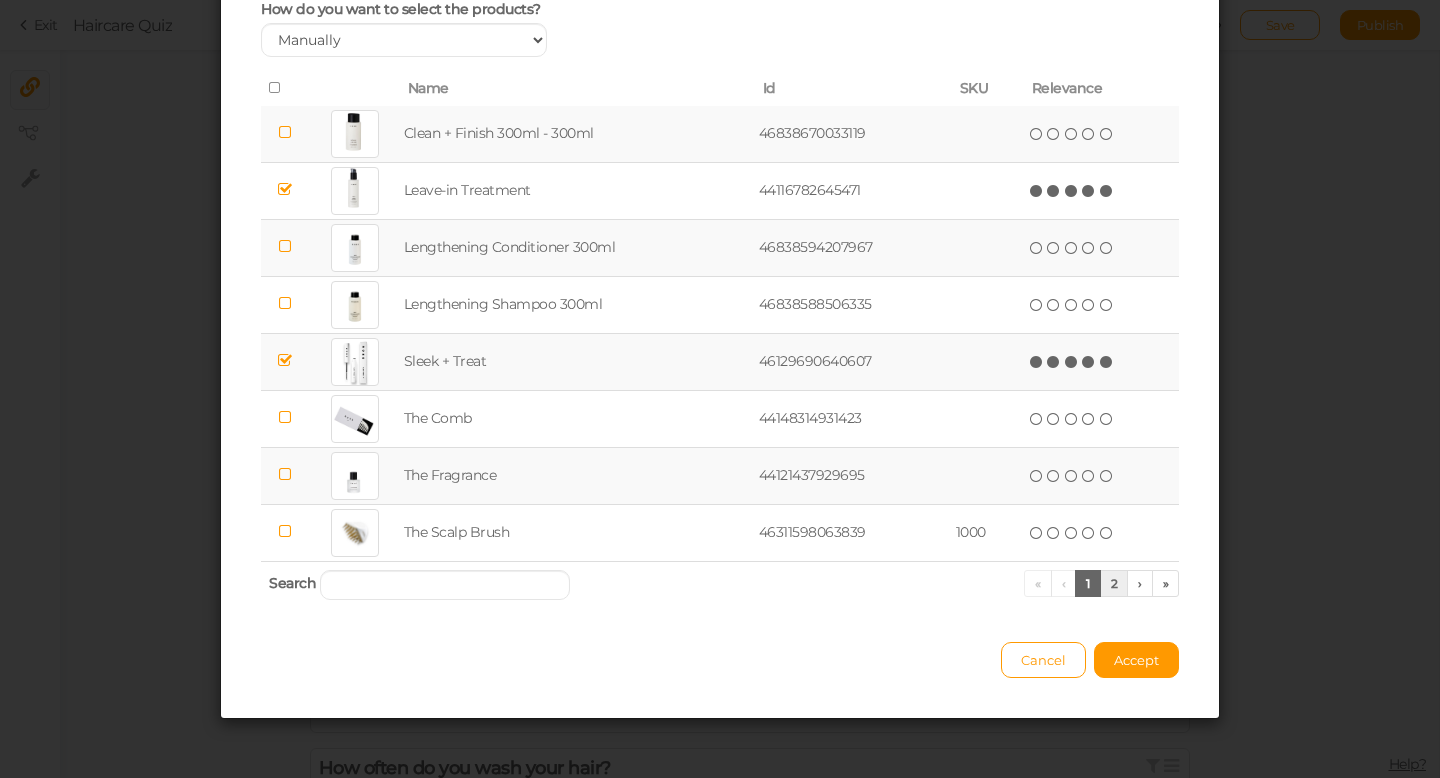scroll, scrollTop: 0, scrollLeft: 0, axis: both 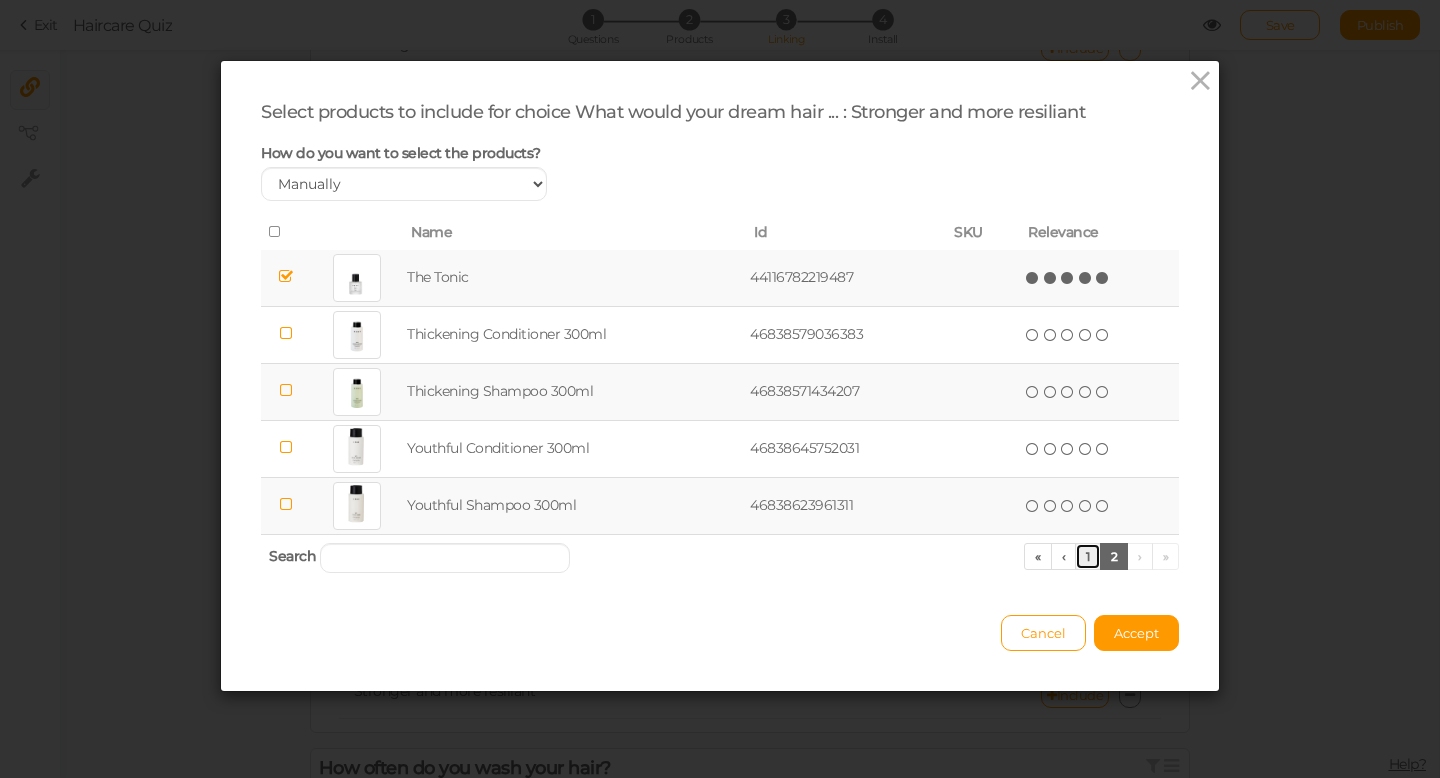 click on "1" at bounding box center [1088, 556] 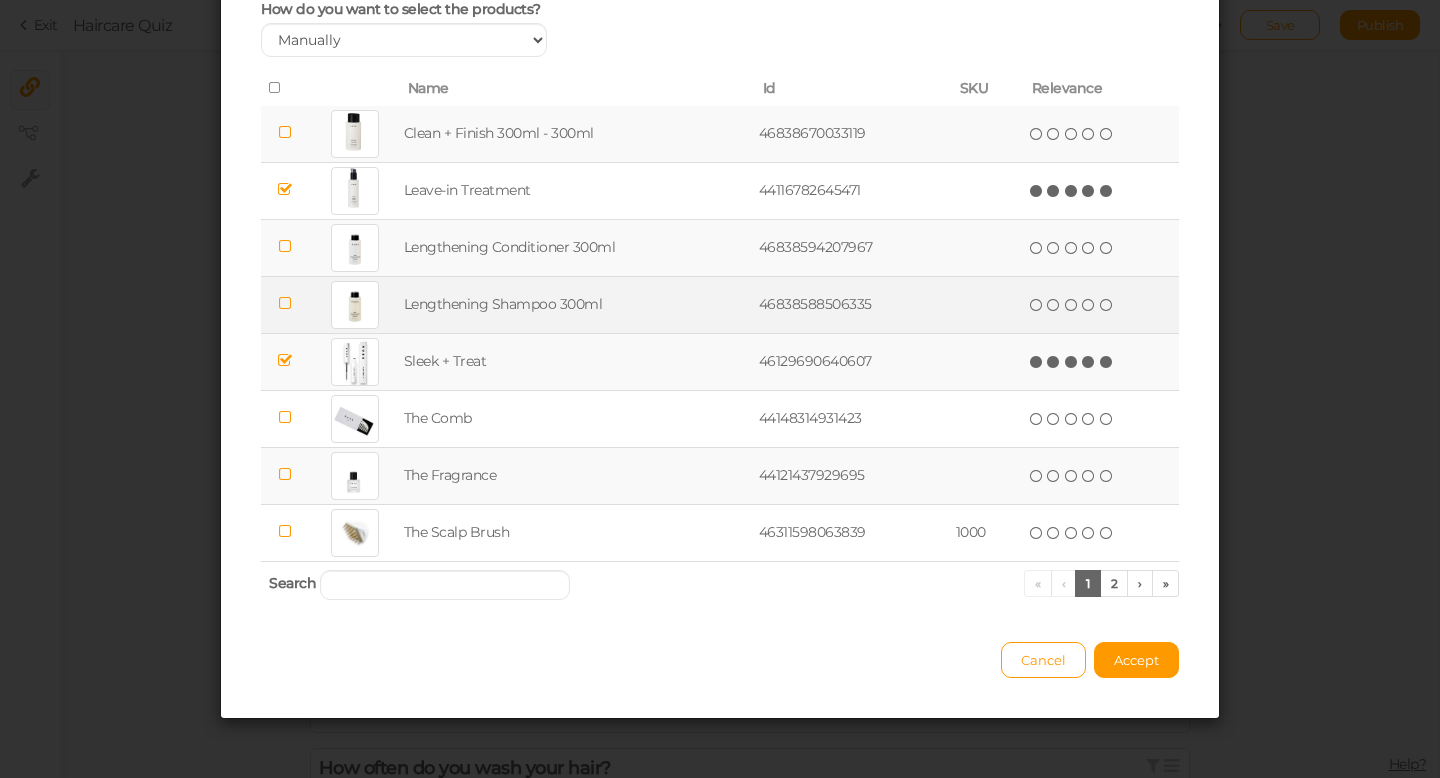 scroll, scrollTop: 139, scrollLeft: 0, axis: vertical 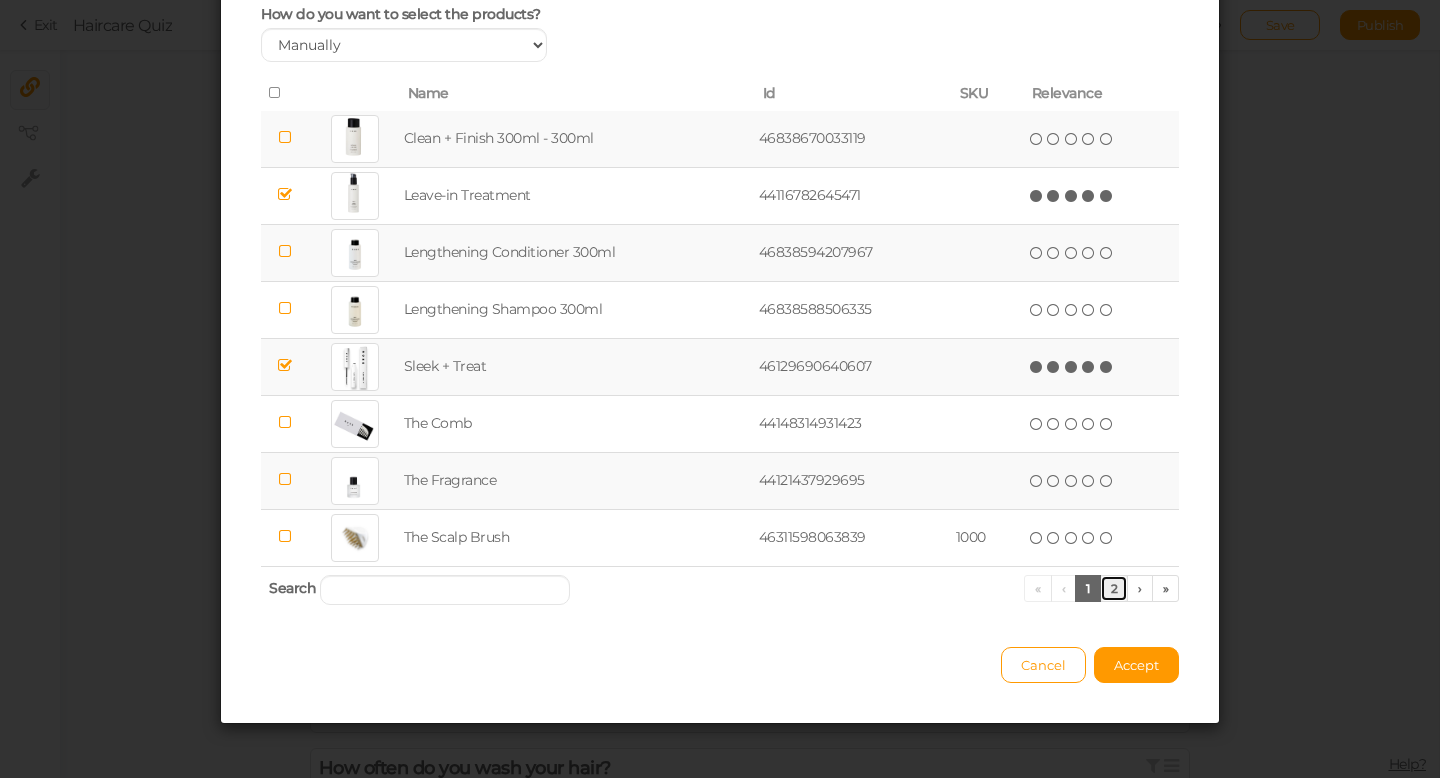 click on "2" at bounding box center [1114, 588] 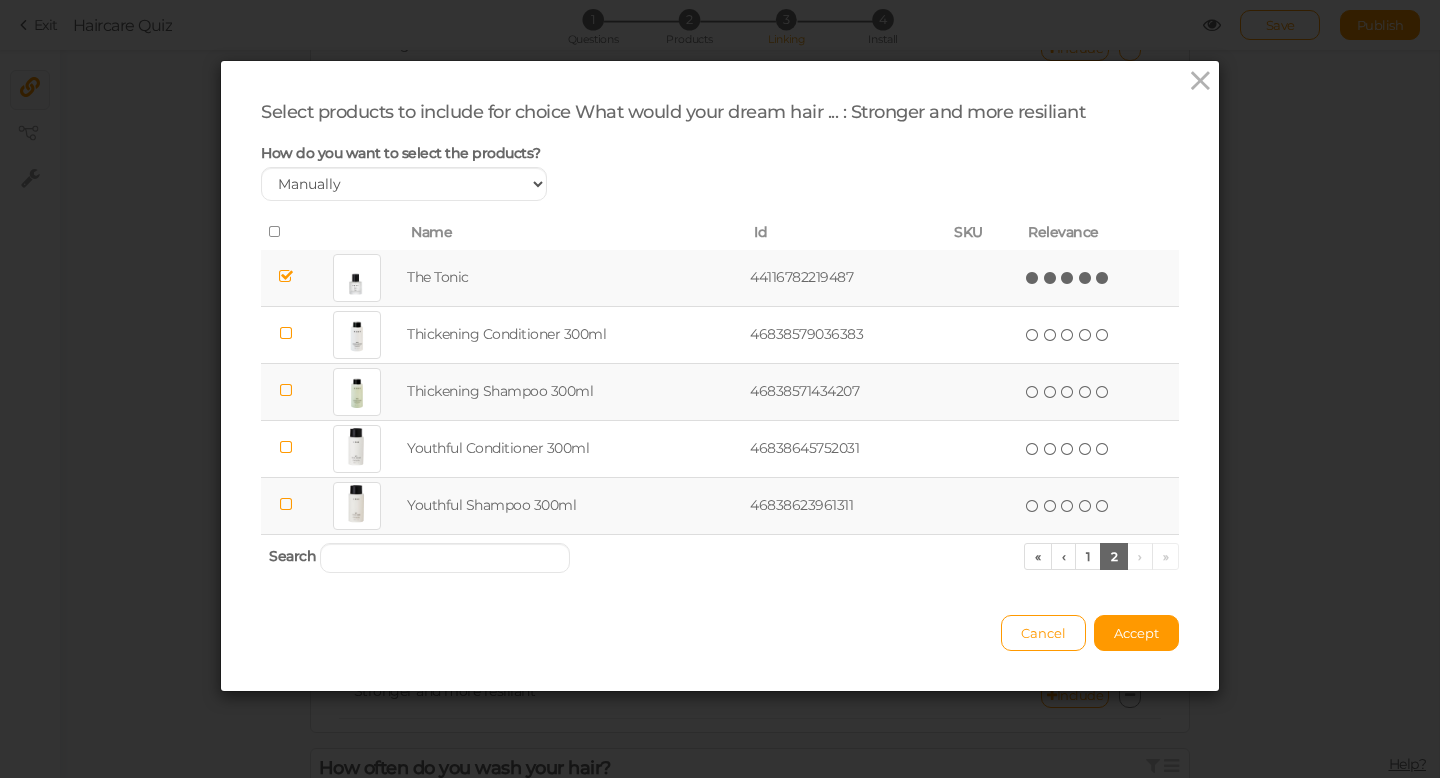 scroll, scrollTop: 0, scrollLeft: 0, axis: both 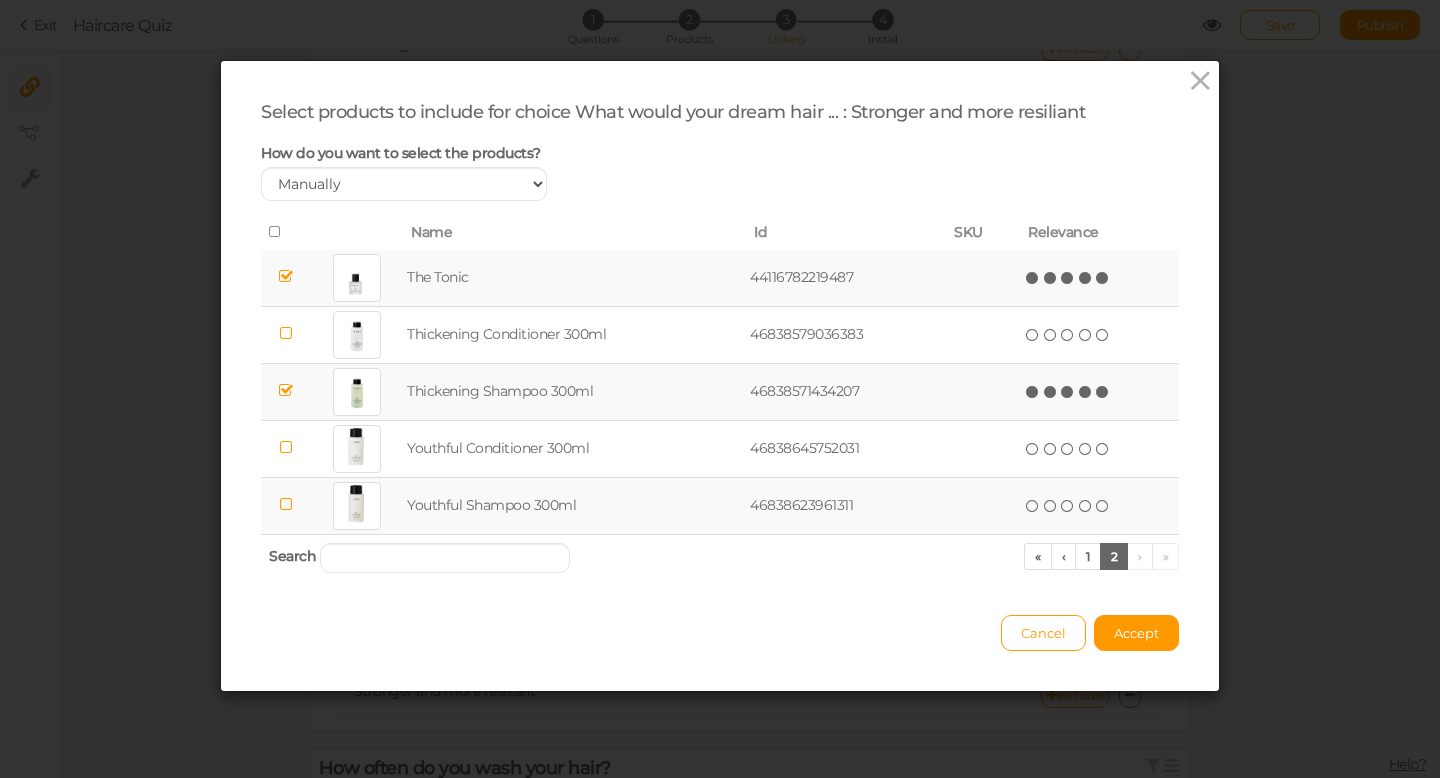 click at bounding box center (1103, 392) 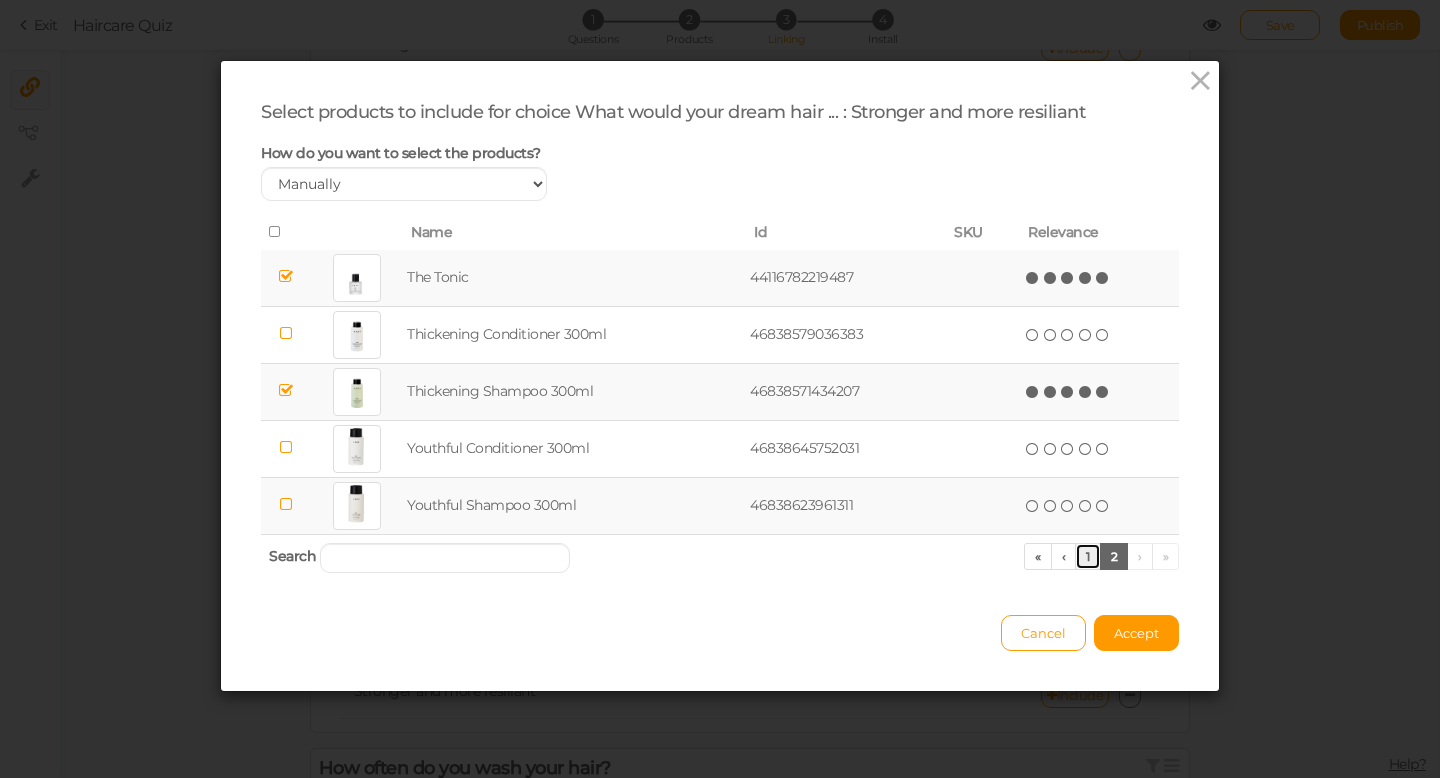 click on "1" at bounding box center (1088, 556) 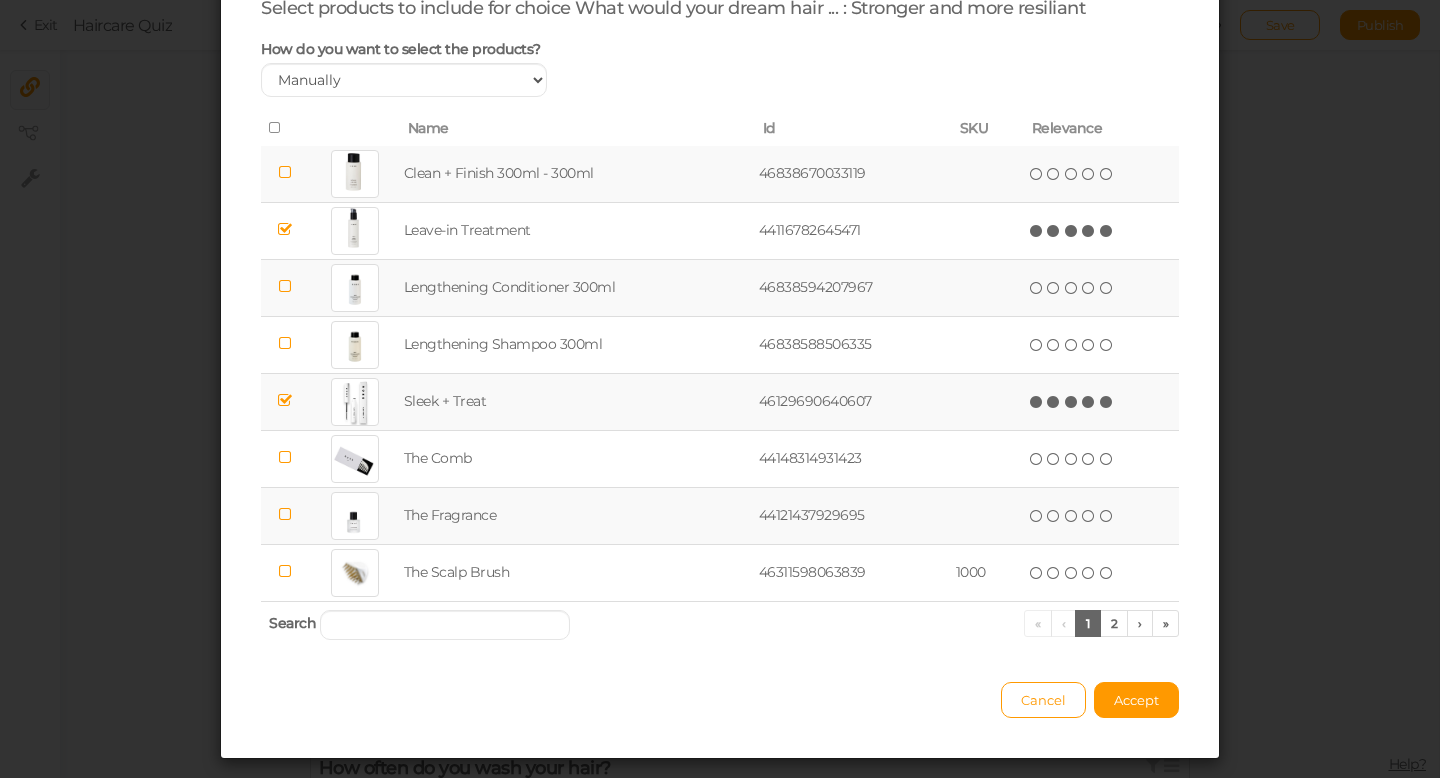 scroll, scrollTop: 99, scrollLeft: 0, axis: vertical 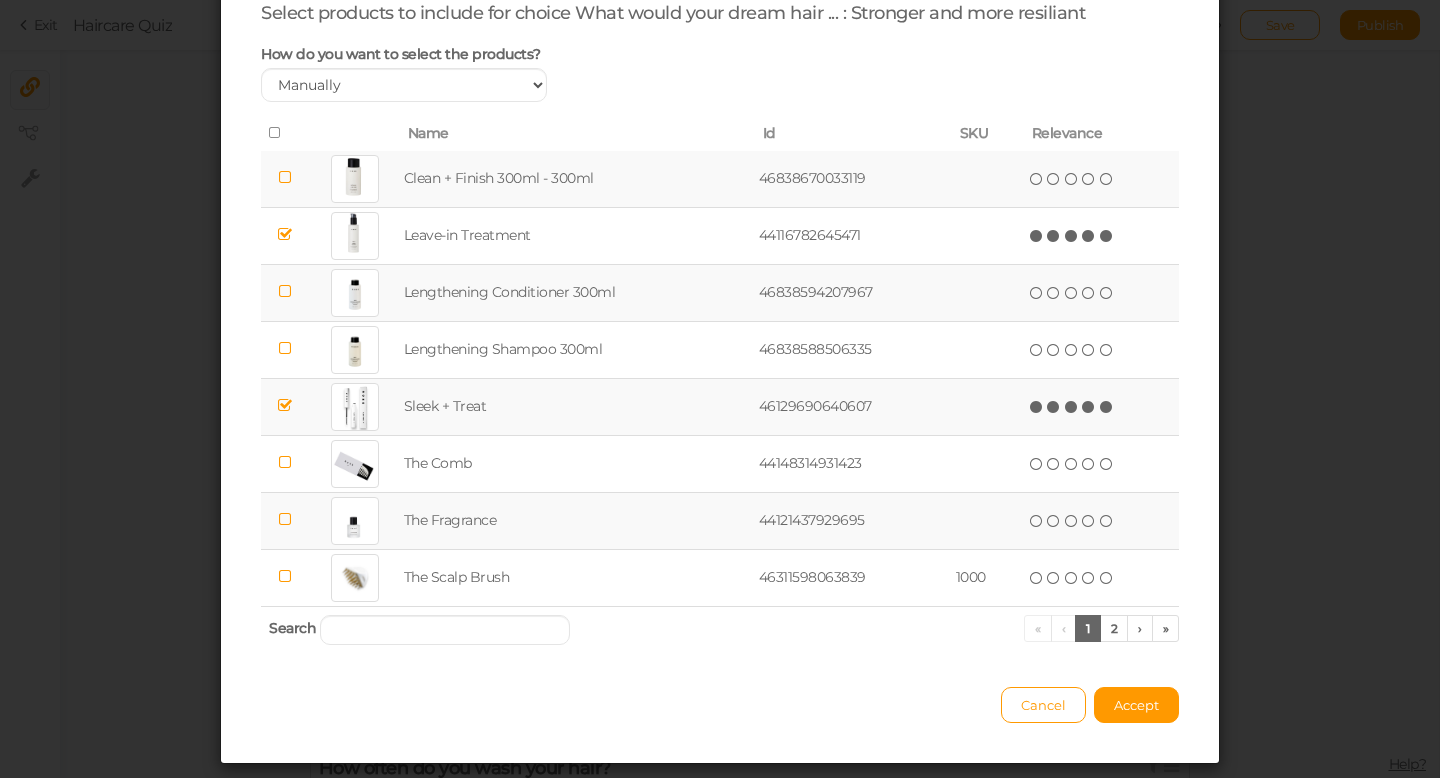 click at bounding box center [285, 291] 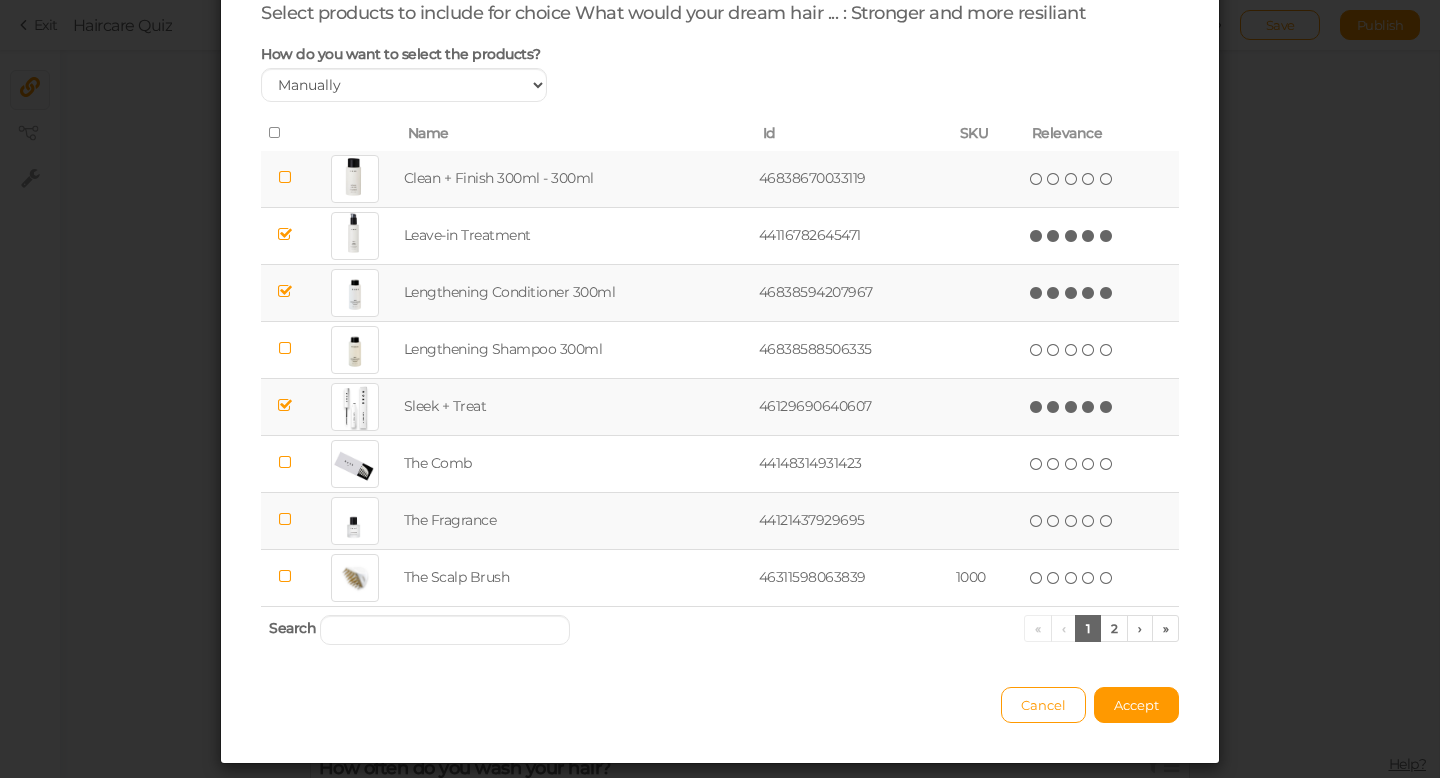 click at bounding box center (1107, 293) 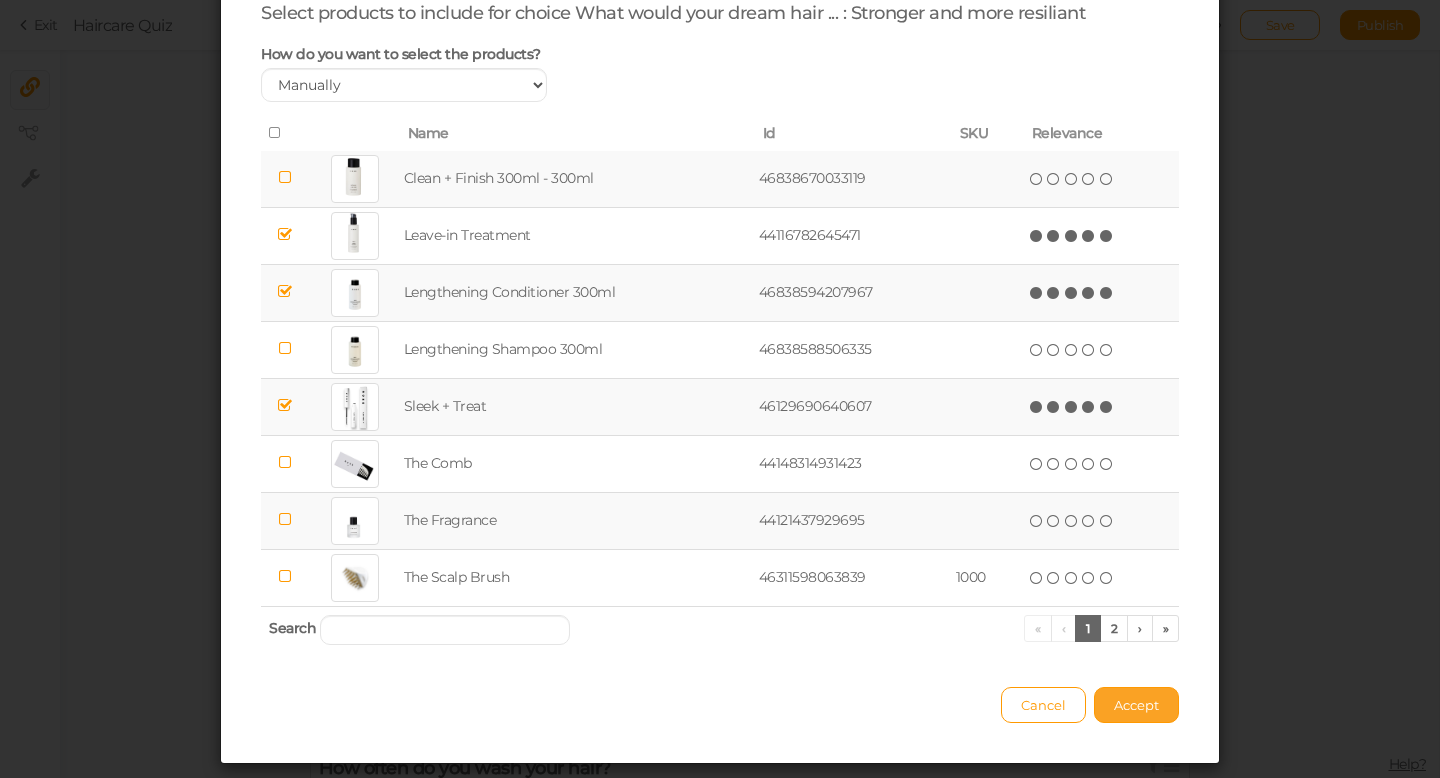 click on "Accept" at bounding box center [1136, 705] 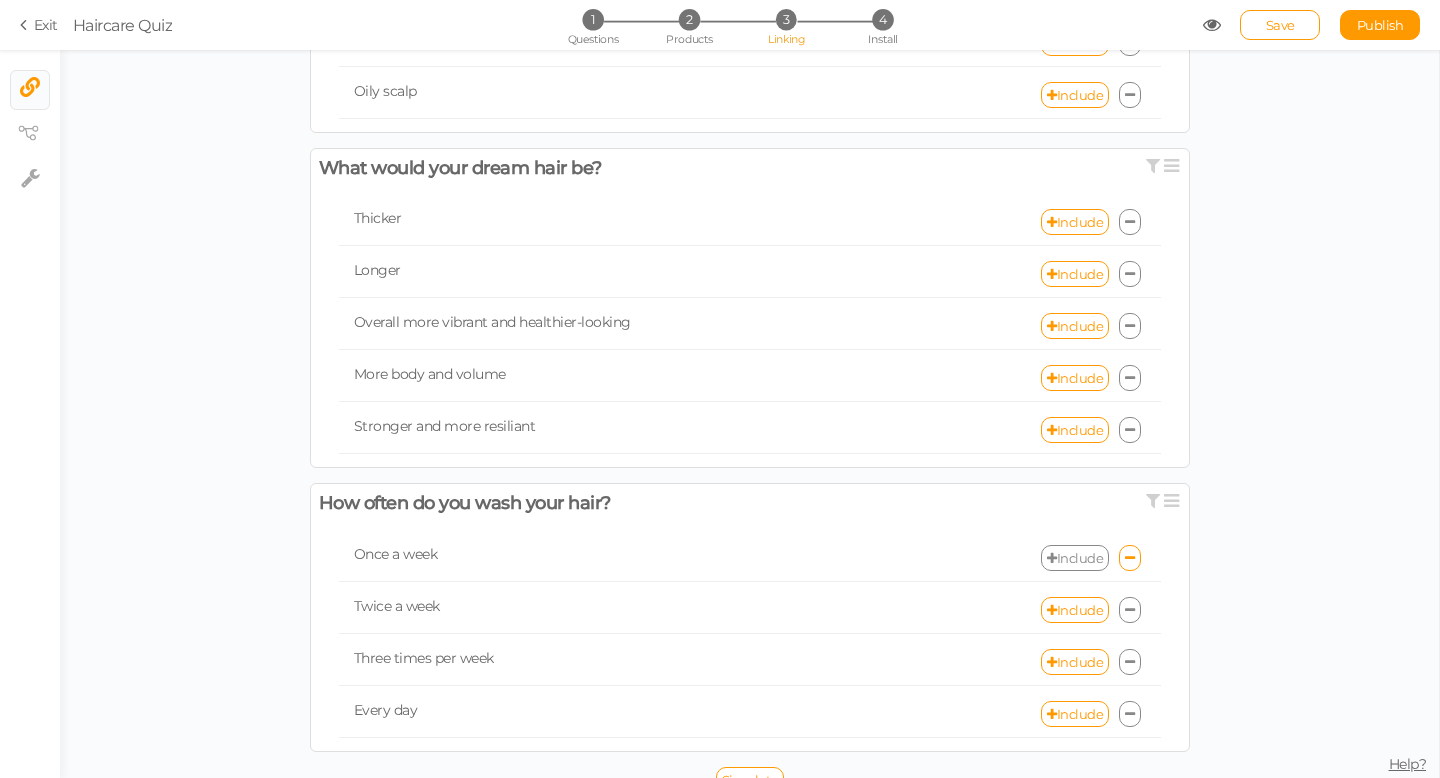 scroll, scrollTop: 1027, scrollLeft: 0, axis: vertical 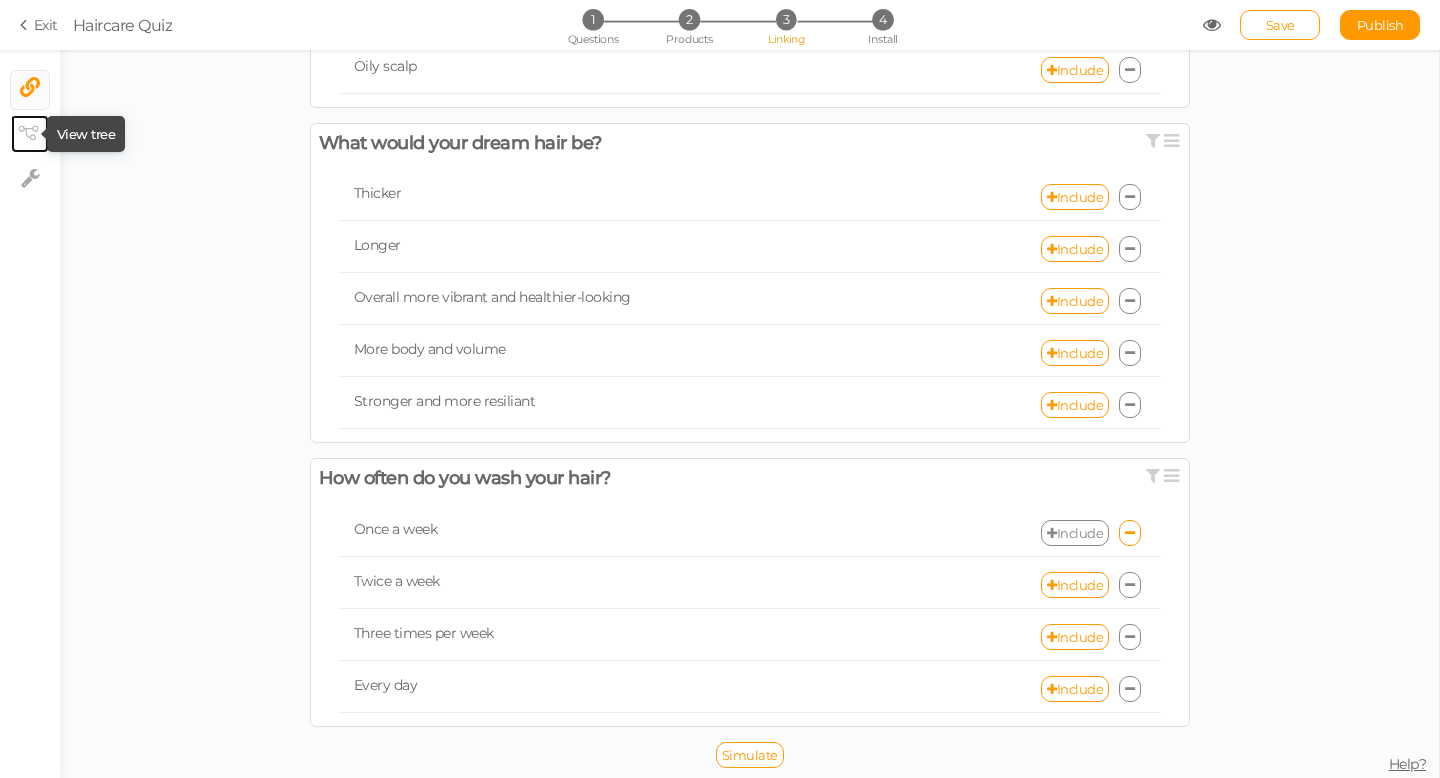 click 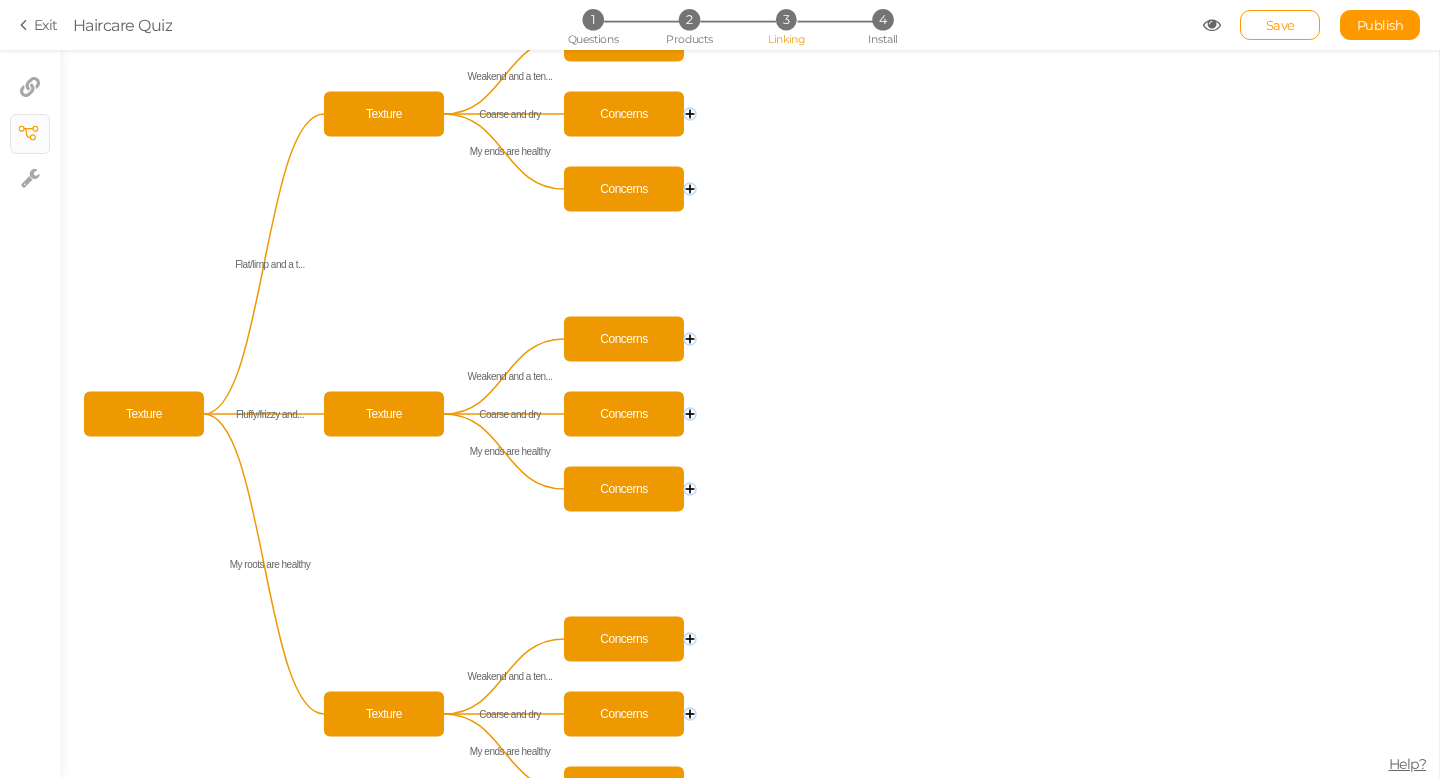 click on "3" at bounding box center (786, 19) 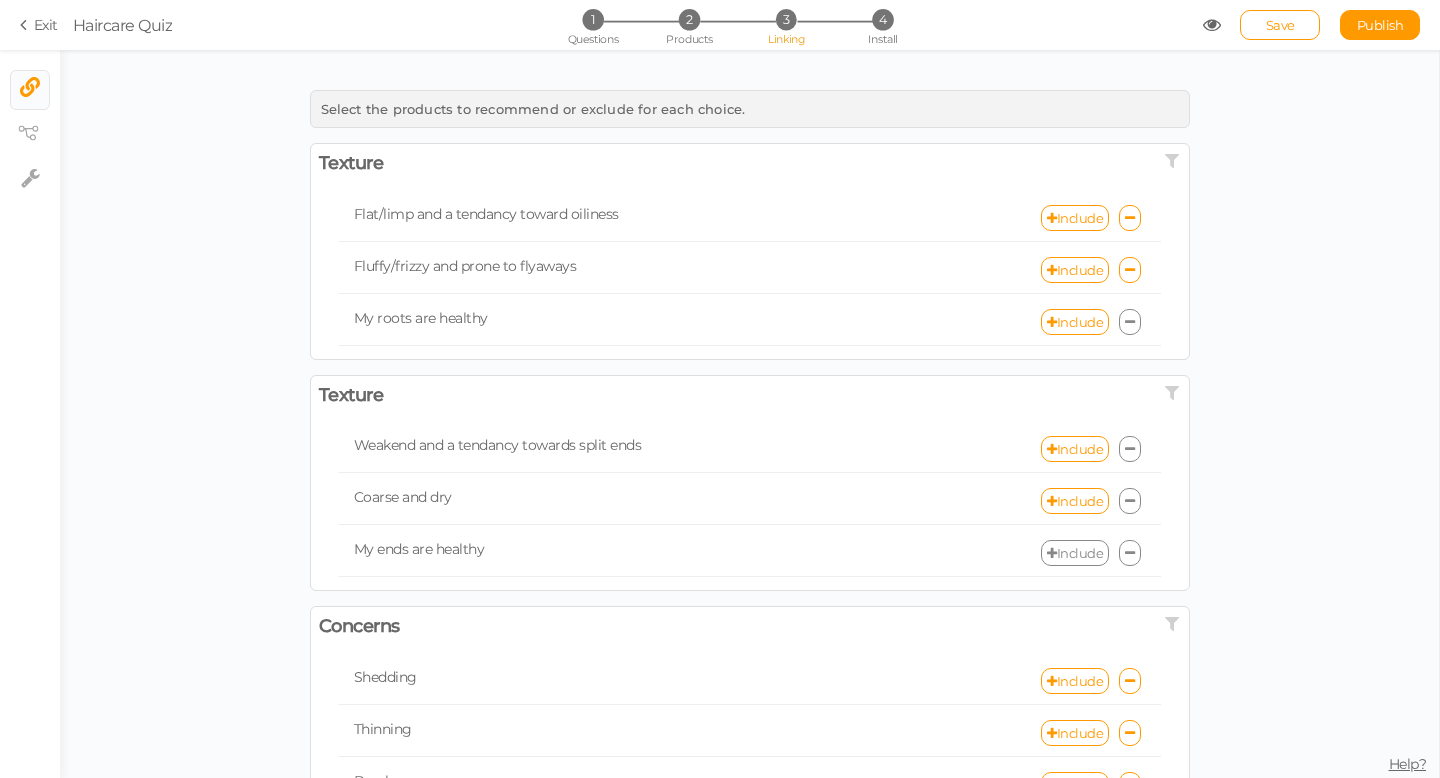 scroll, scrollTop: 1027, scrollLeft: 0, axis: vertical 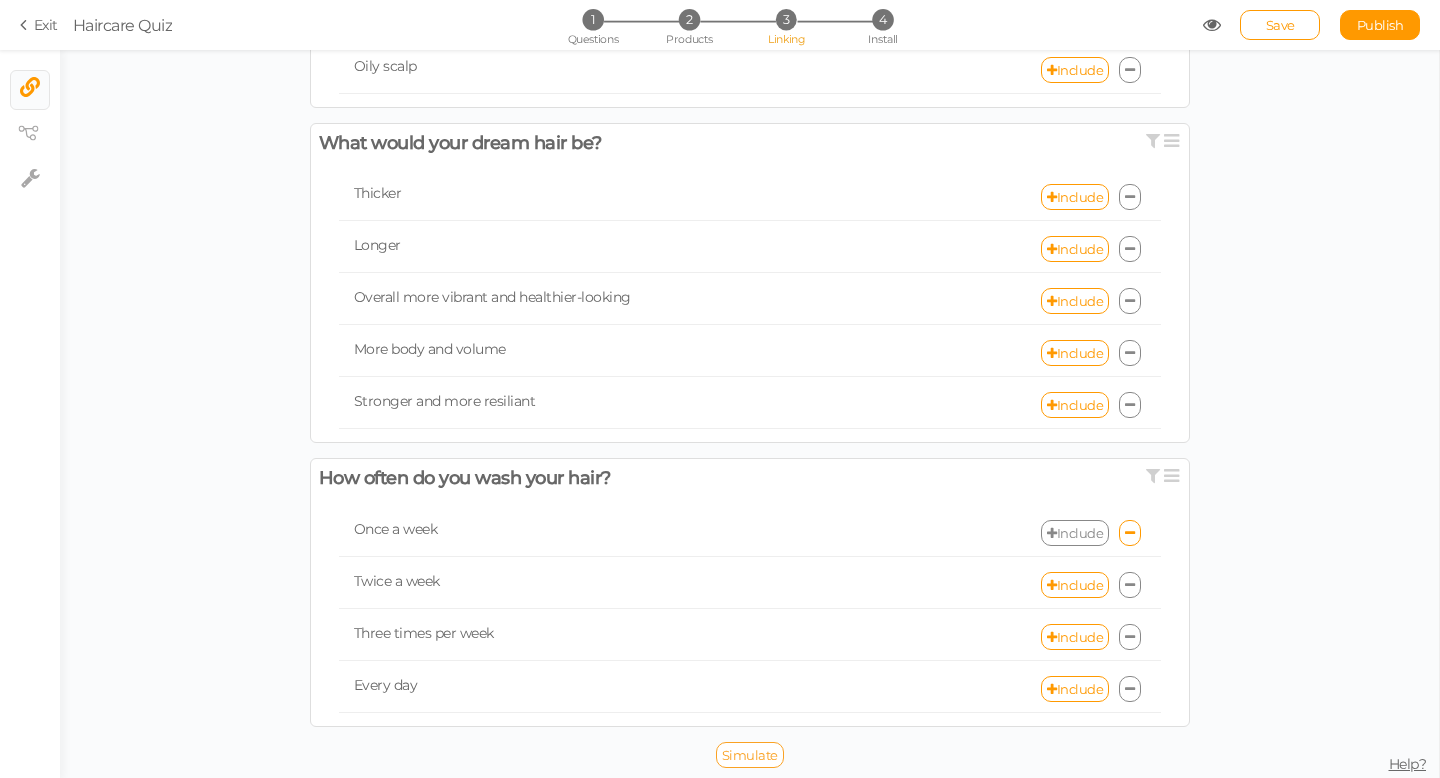click on "Simulate" at bounding box center [750, 755] 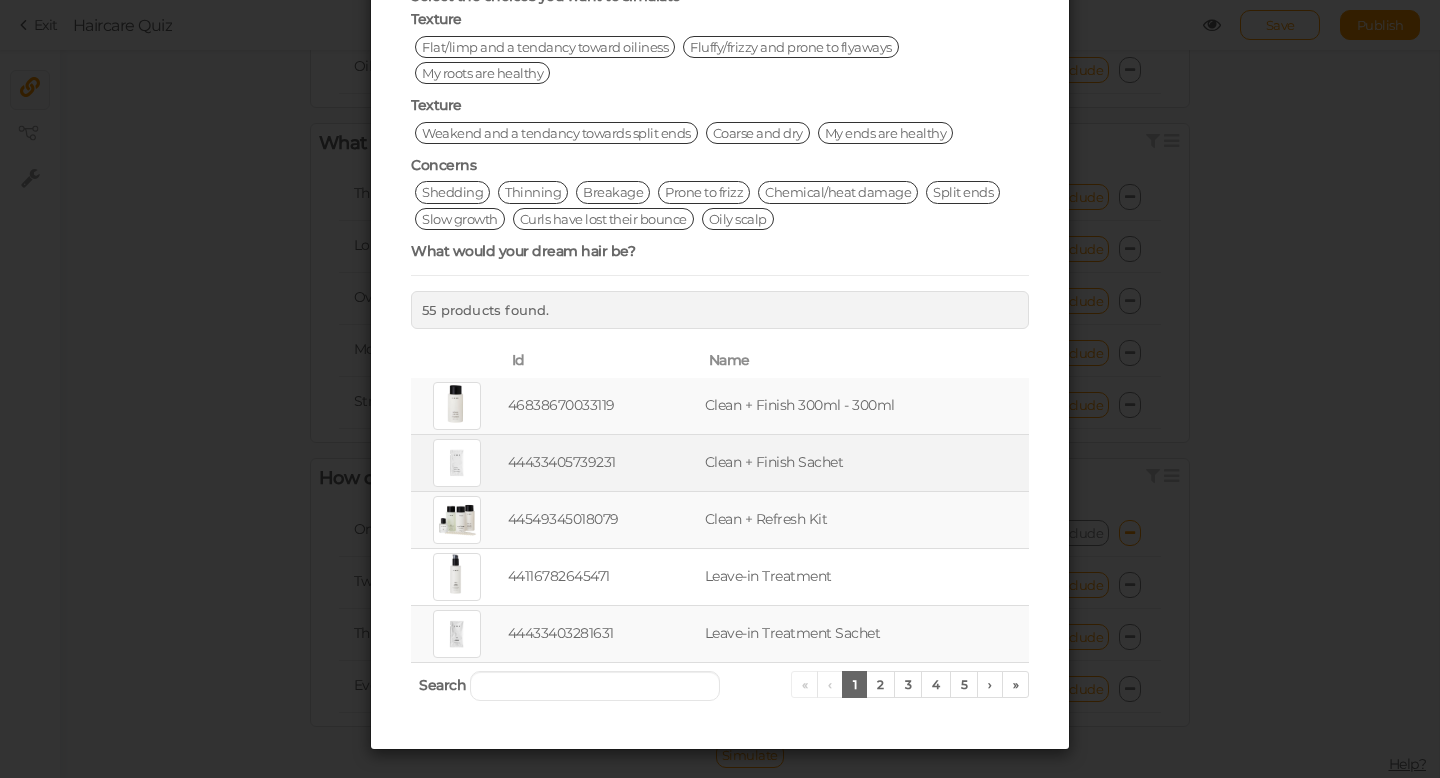 scroll, scrollTop: 162, scrollLeft: 0, axis: vertical 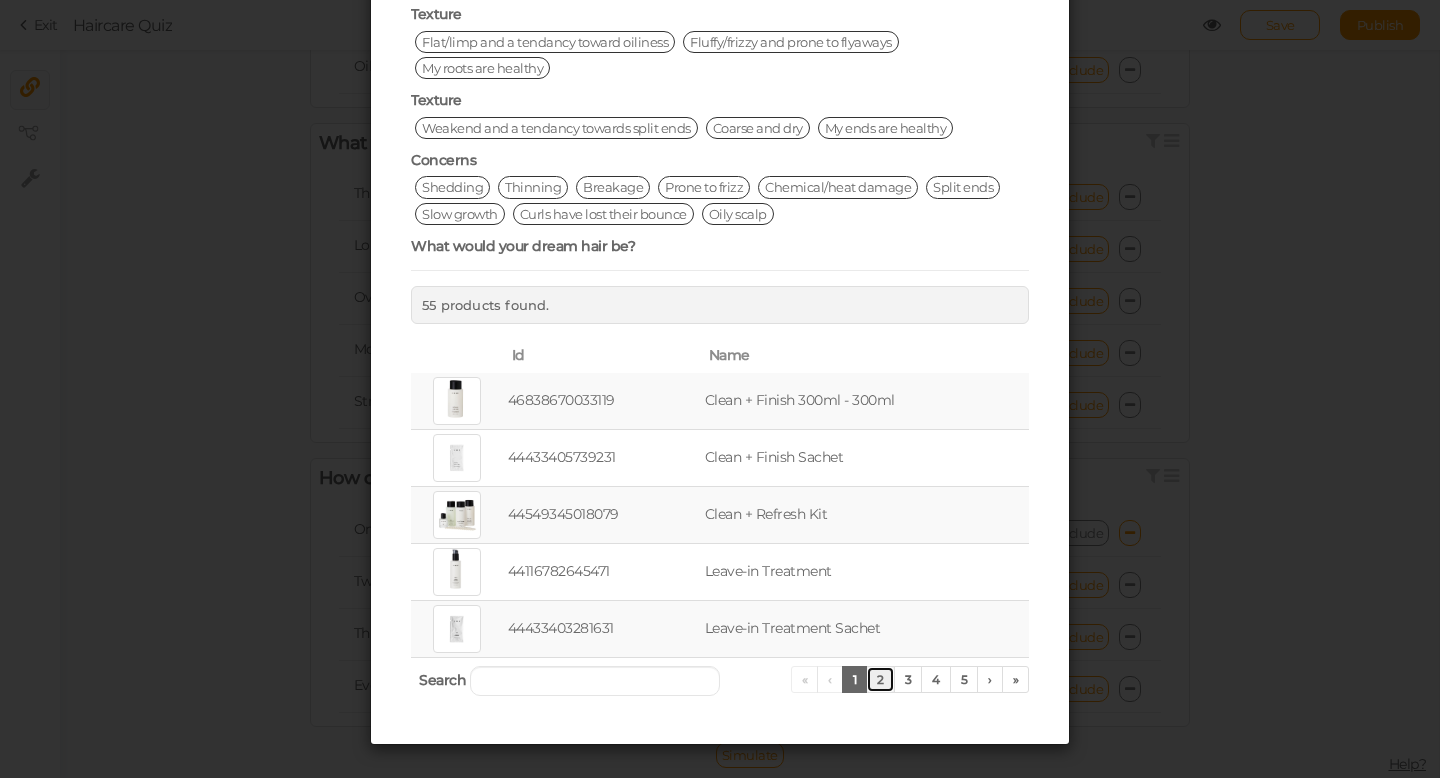 click on "2" at bounding box center [880, 679] 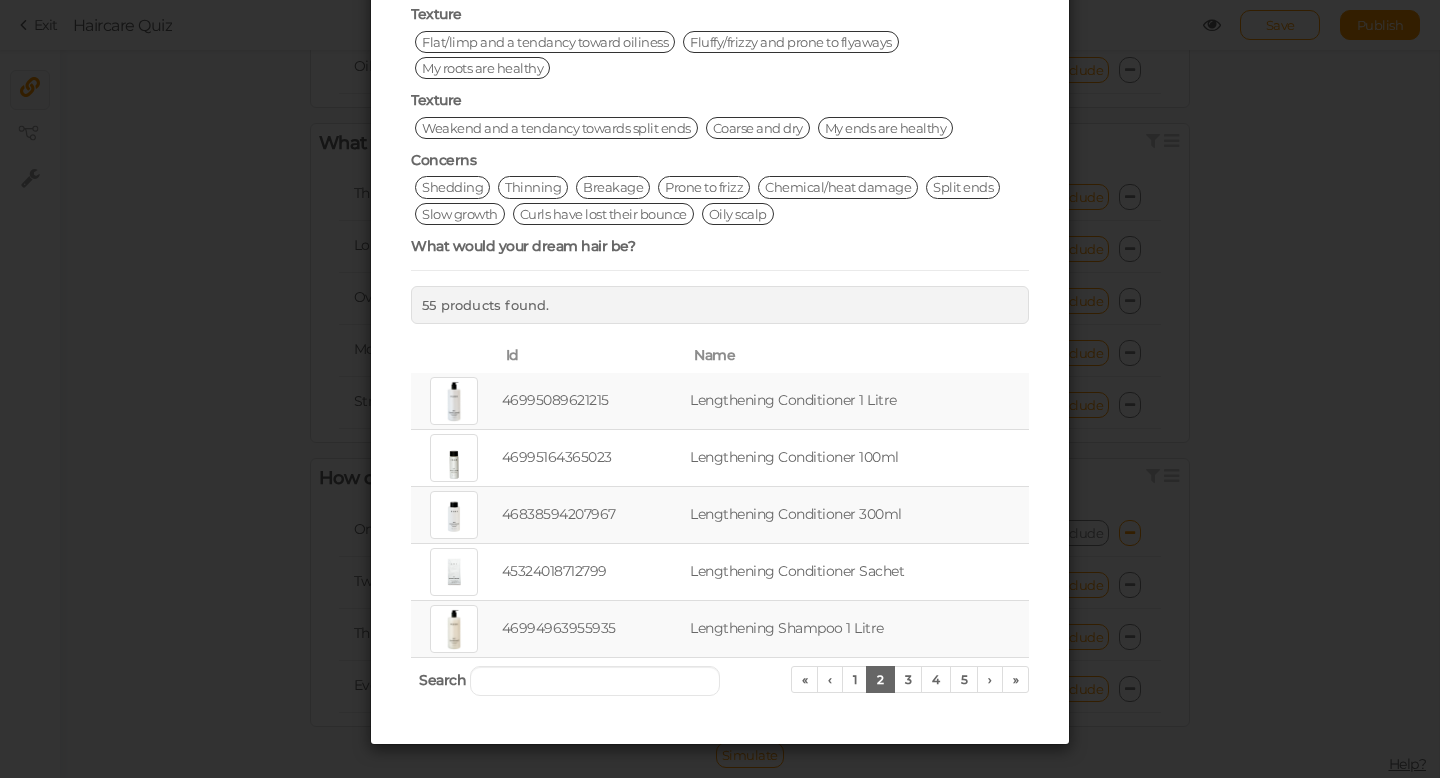 click on "Simulate linking   Select the choices you want to simulate       Texture     Flat/limp and a tendancy toward oiliness Fluffy/frizzy and  prone to flyaways My roots are healthy       Texture     Weakend and a tendancy towards split ends Coarse and dry My ends are healthy       Concerns     Shedding Thinning Breakage Prone to frizz Chemical/heat damage Split ends Slow growth Curls have lost their bounce Oily scalp       What would your dream hair be?     Thicker Longer Overall more vibrant and healthier-looking More body and volume Stronger and more resiliant       How often do you wash your hair?     Once a week Twice a week Three times per week Every day           55 products found.             Id   Name             46995089621215     Lengthening Conditioner 1 Litre         46995164365023     Lengthening Conditioner 100ml         46838594207967     Lengthening Conditioner 300ml         45324018712799     Lengthening Conditioner Sachet         46994963955935     Lengthening Shampoo 1 Litre" at bounding box center [720, 321] 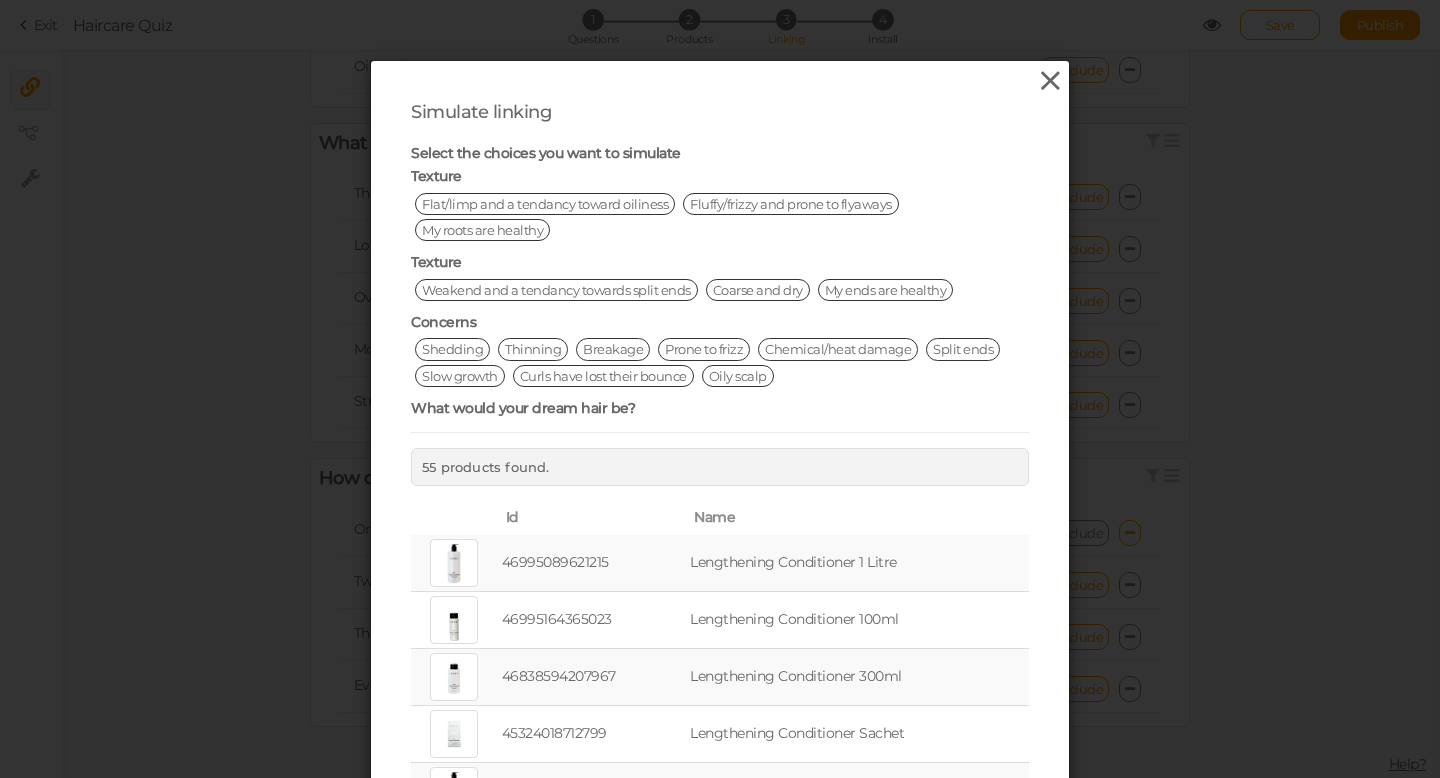 click at bounding box center (1050, 81) 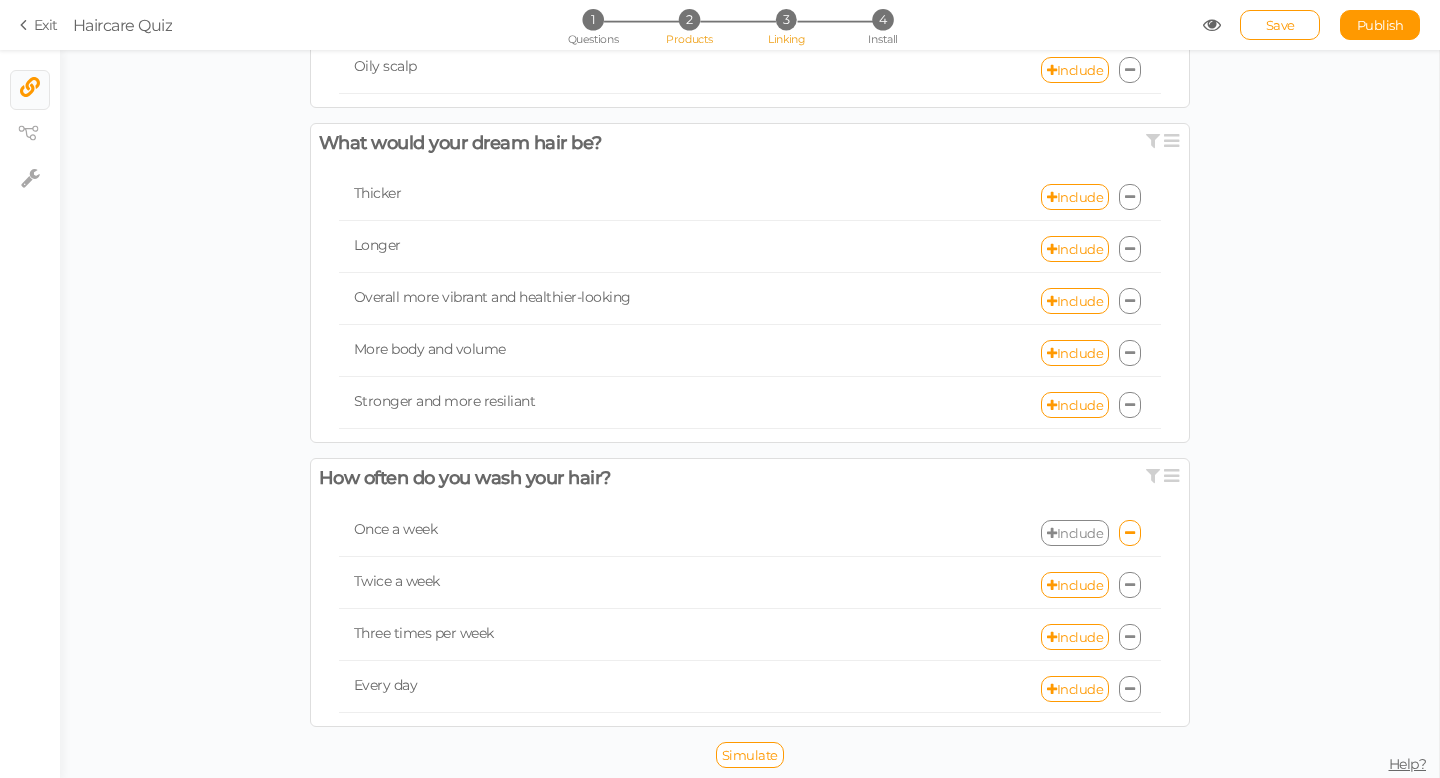 click on "2" at bounding box center [689, 19] 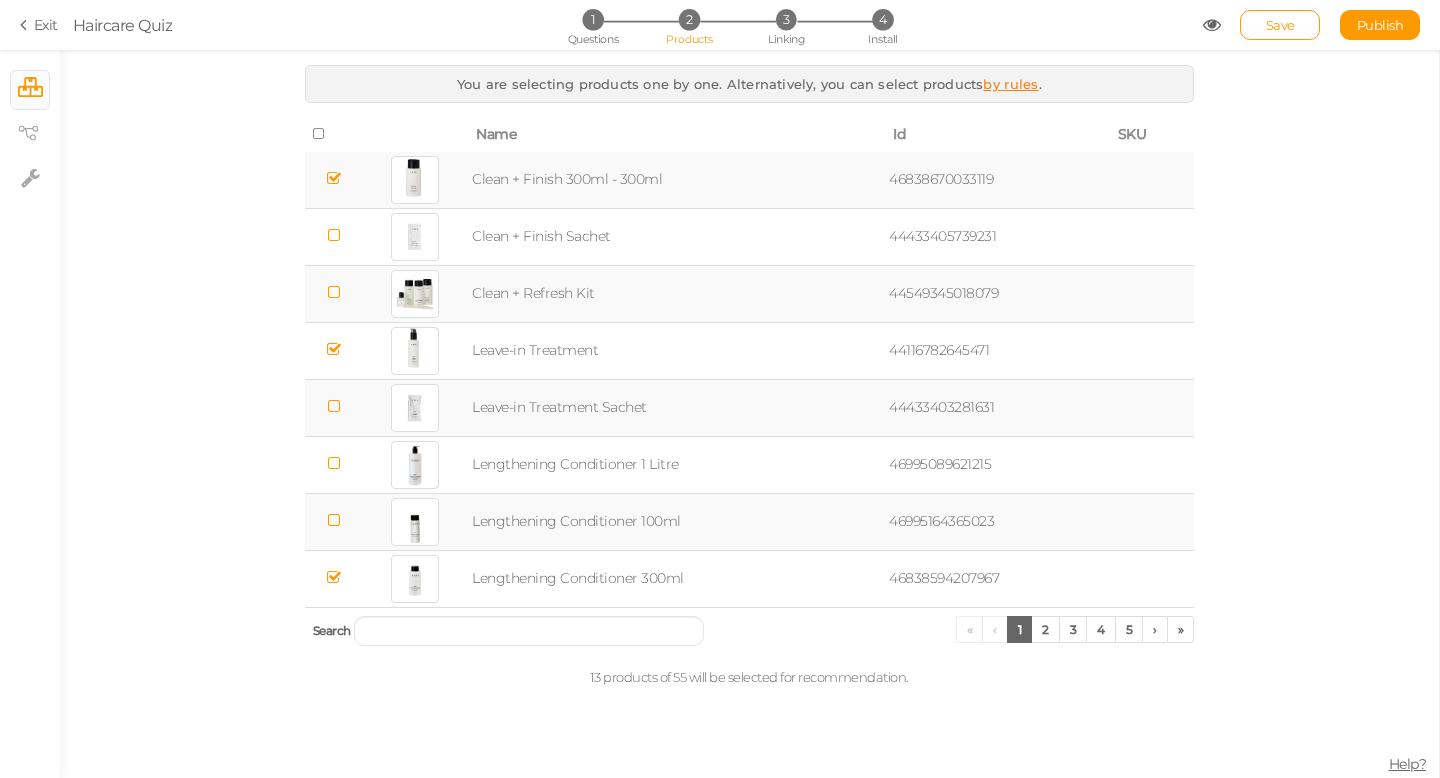 click on "by rules" at bounding box center (1010, 84) 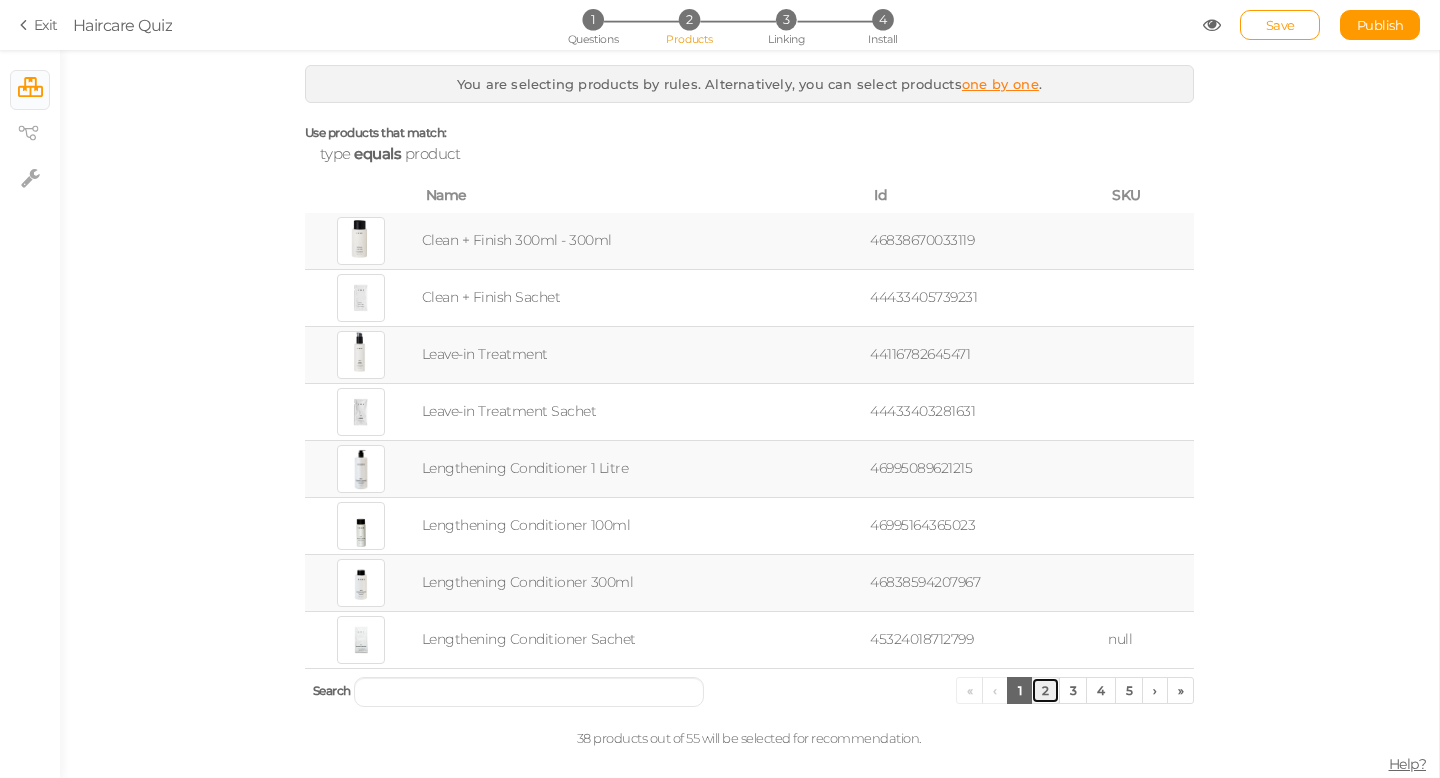 click on "2" at bounding box center (1045, 690) 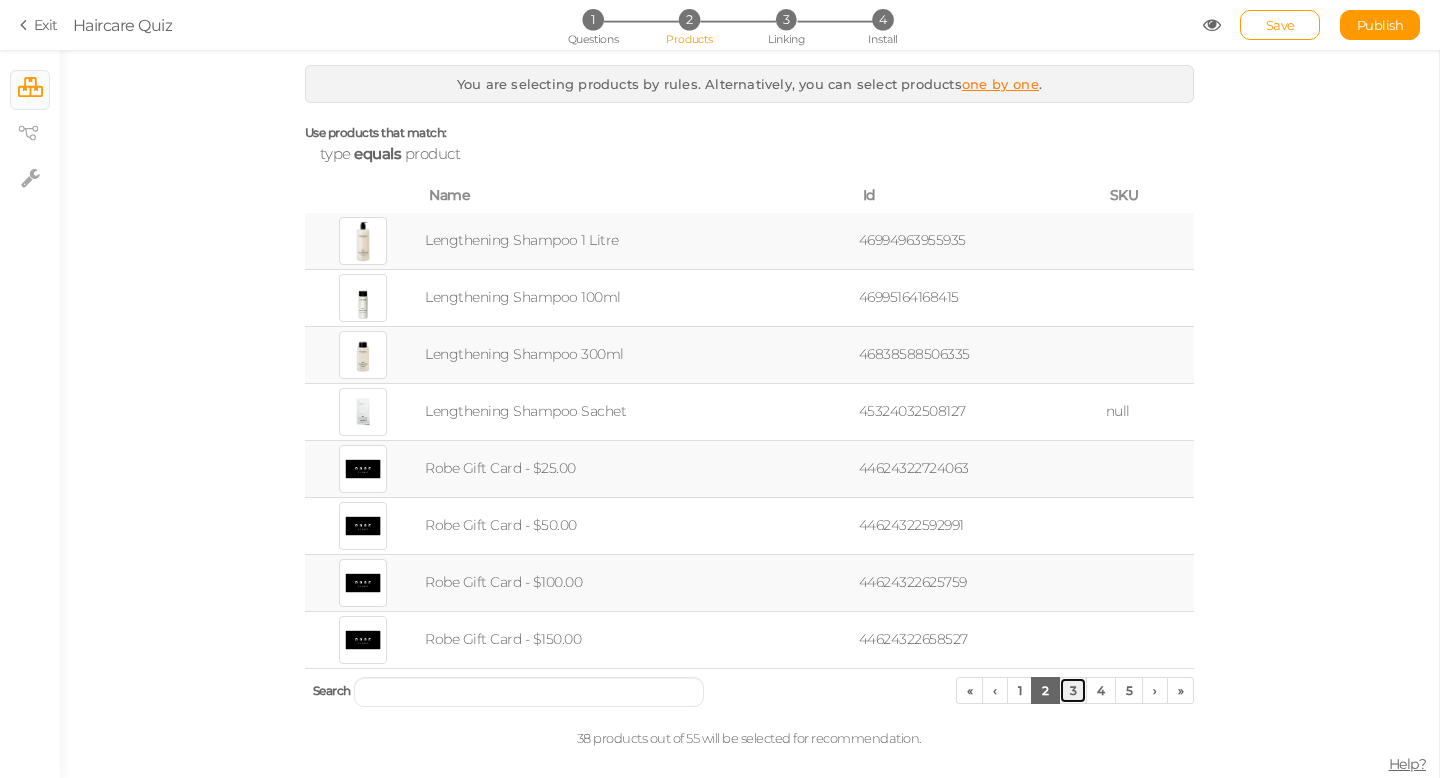 click on "3" at bounding box center (1073, 690) 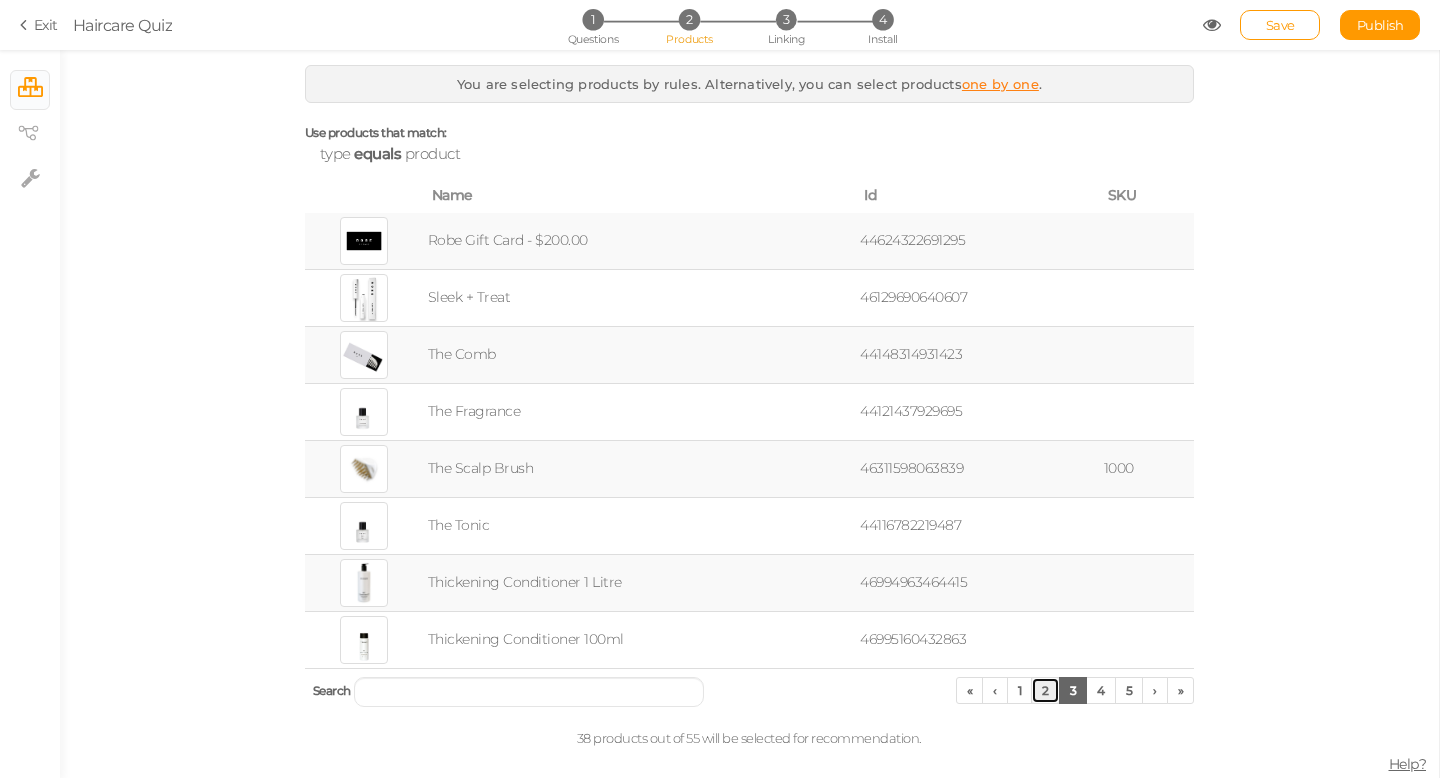 click on "2" at bounding box center (1045, 690) 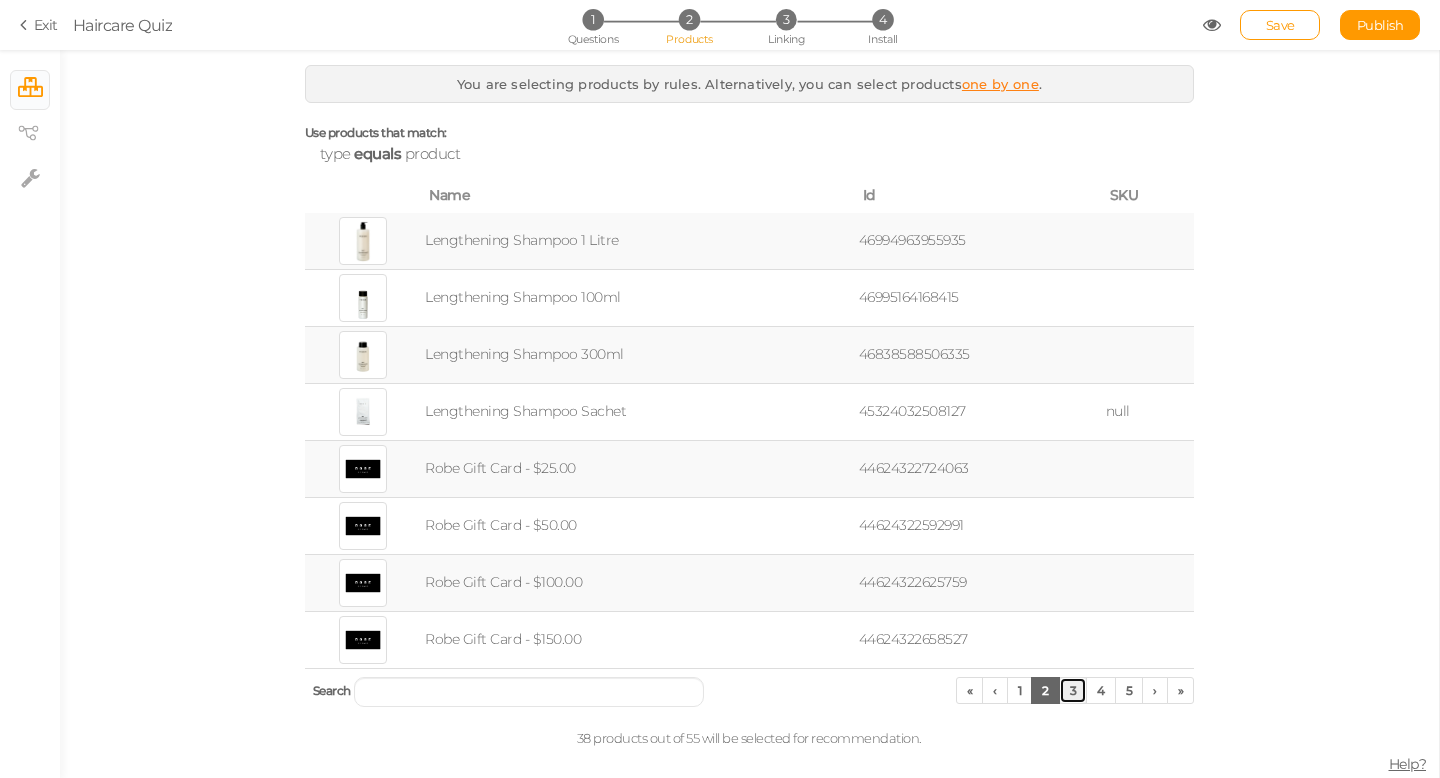 click on "3" at bounding box center [1073, 690] 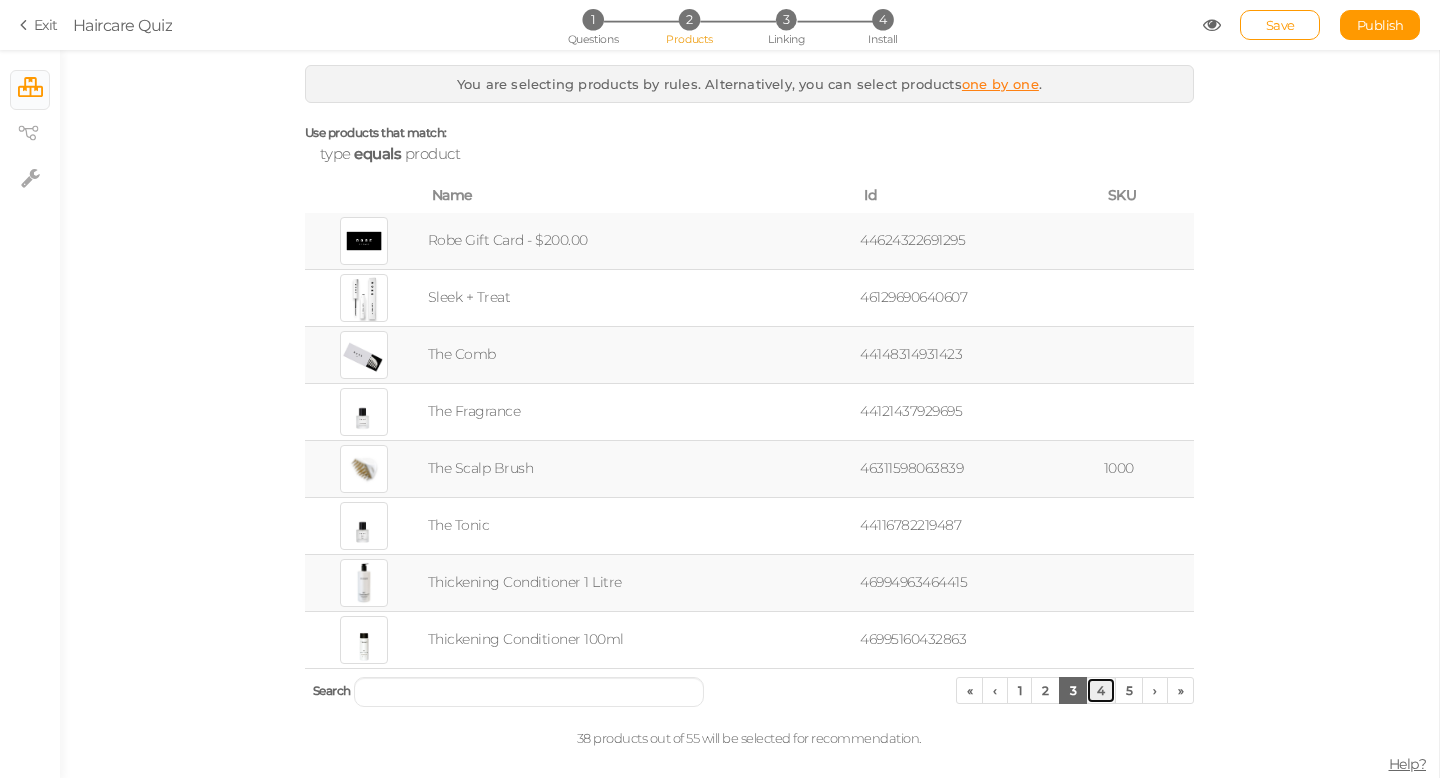 click on "4" at bounding box center (1101, 690) 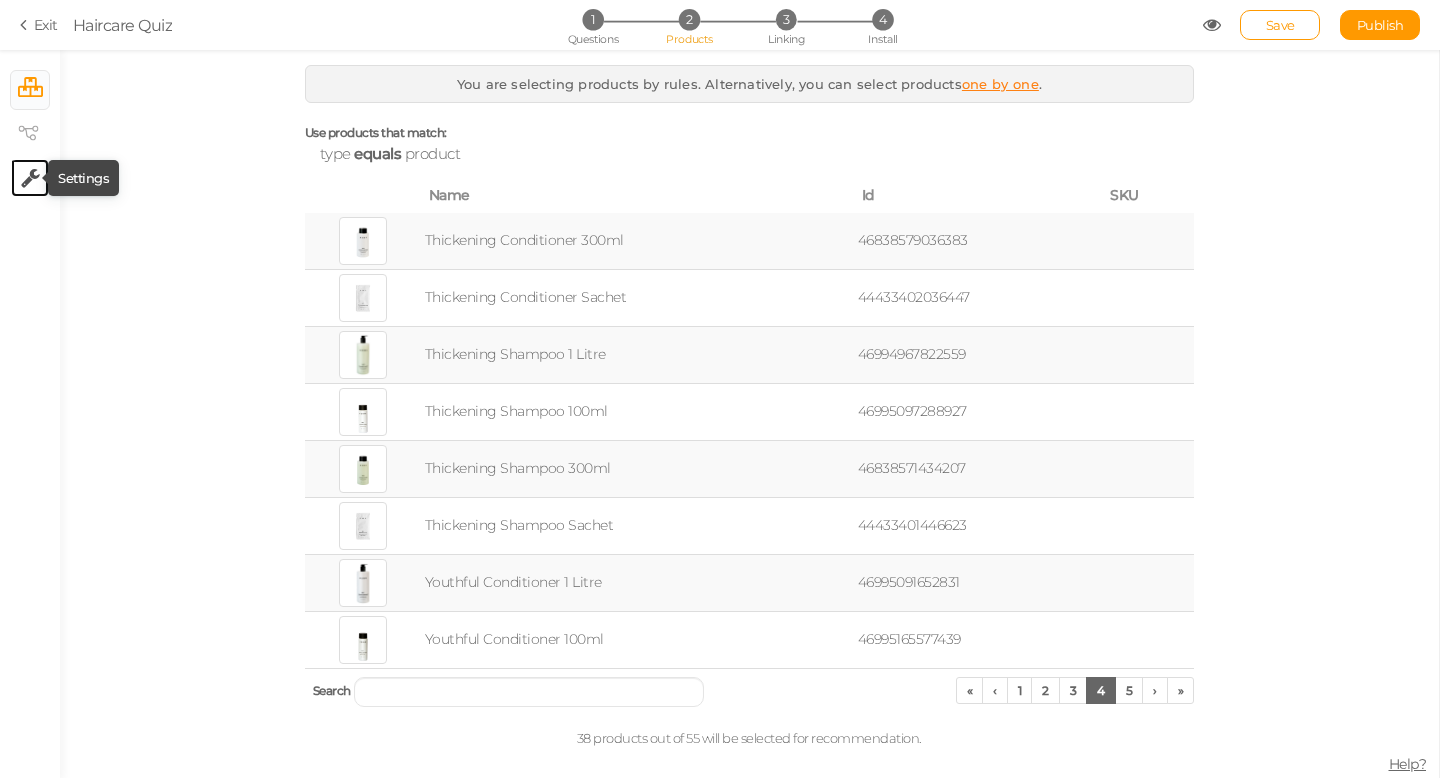 click at bounding box center [30, 178] 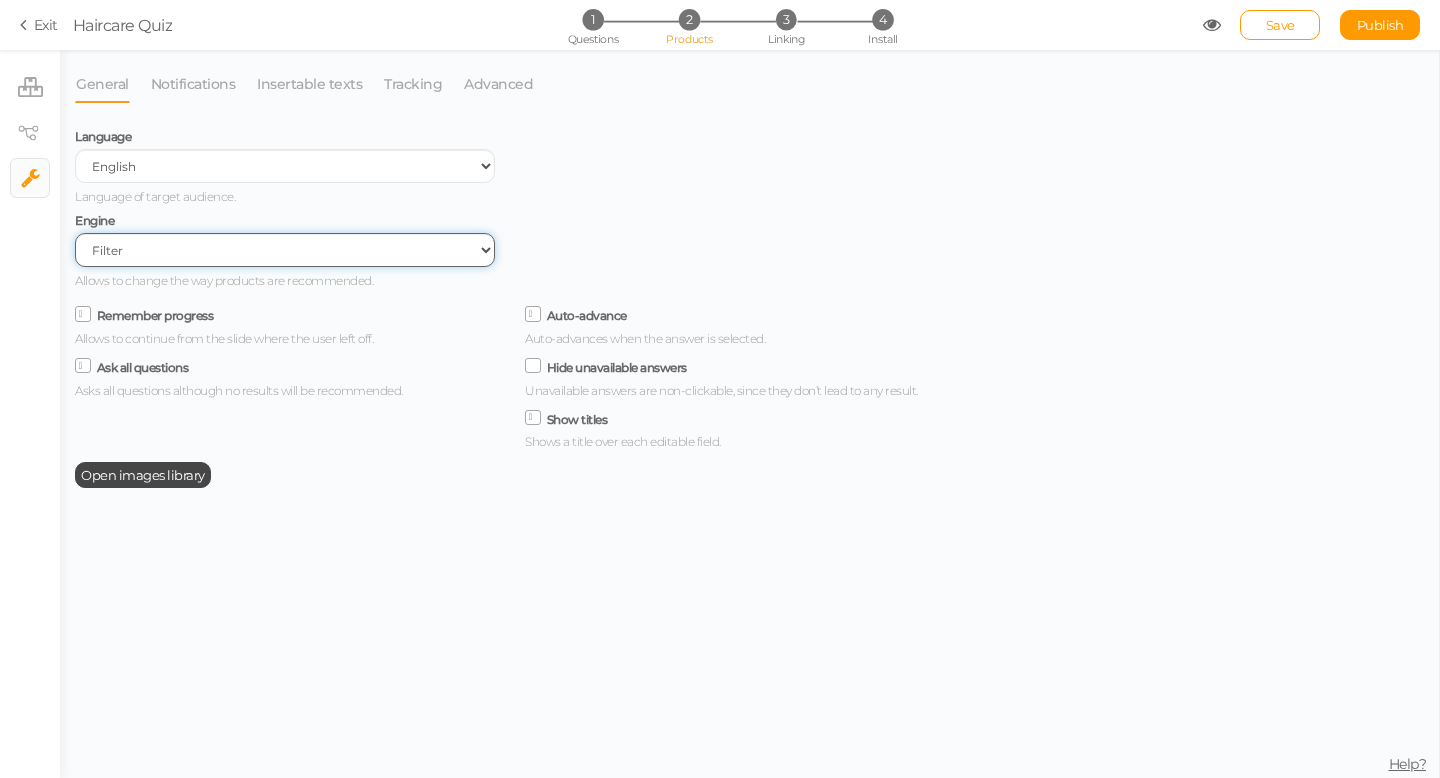 click on "Filter AI Tree No-Code Form (No products)" at bounding box center (285, 250) 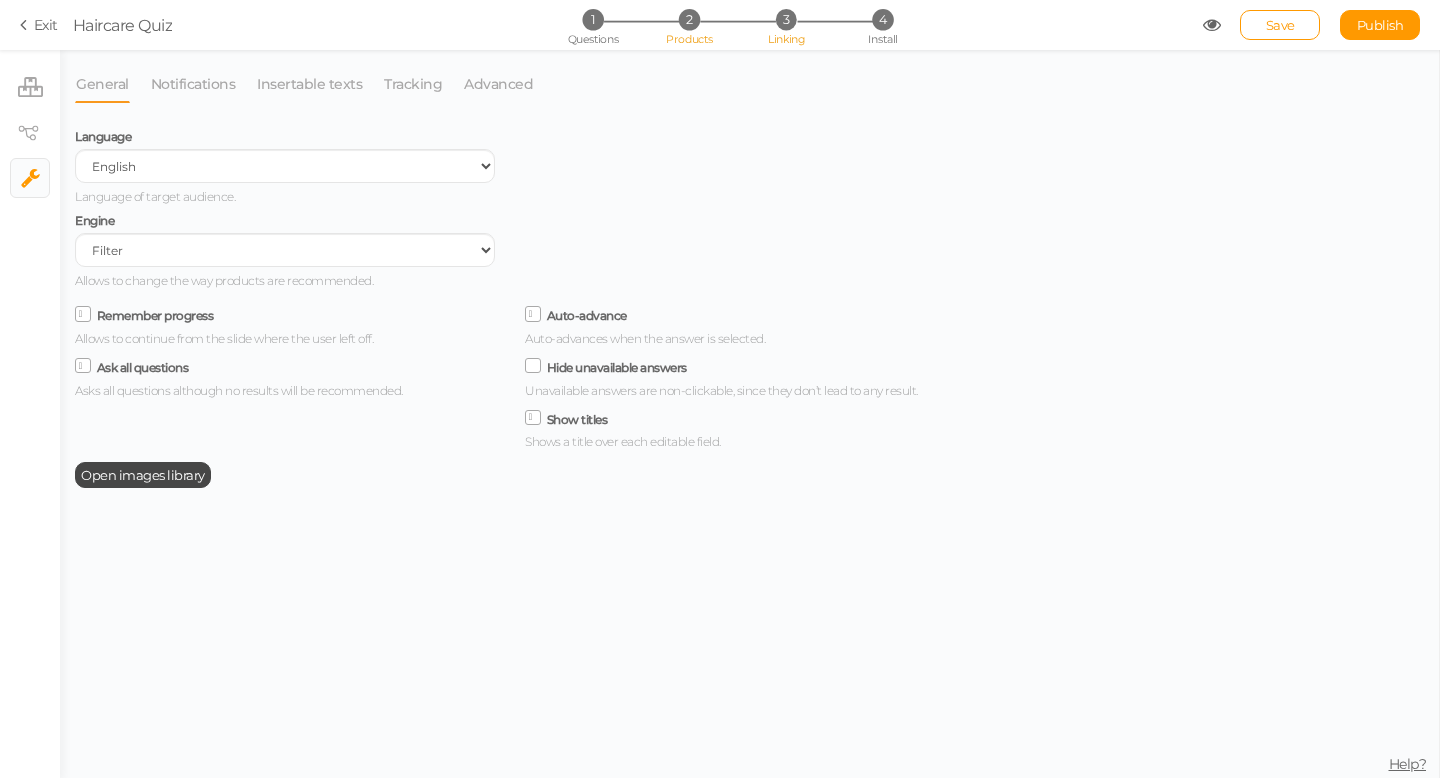 click on "3" at bounding box center (786, 19) 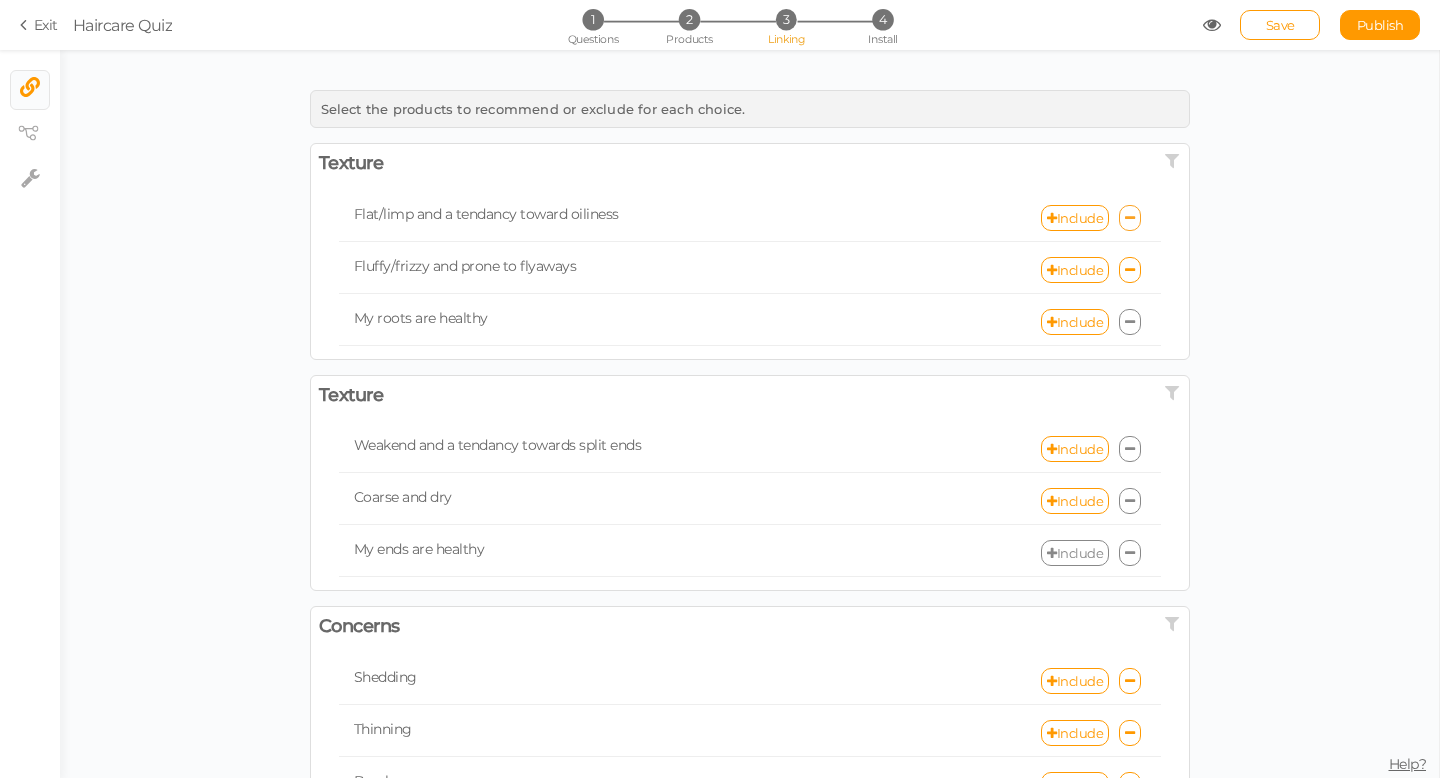 click at bounding box center [1130, 218] 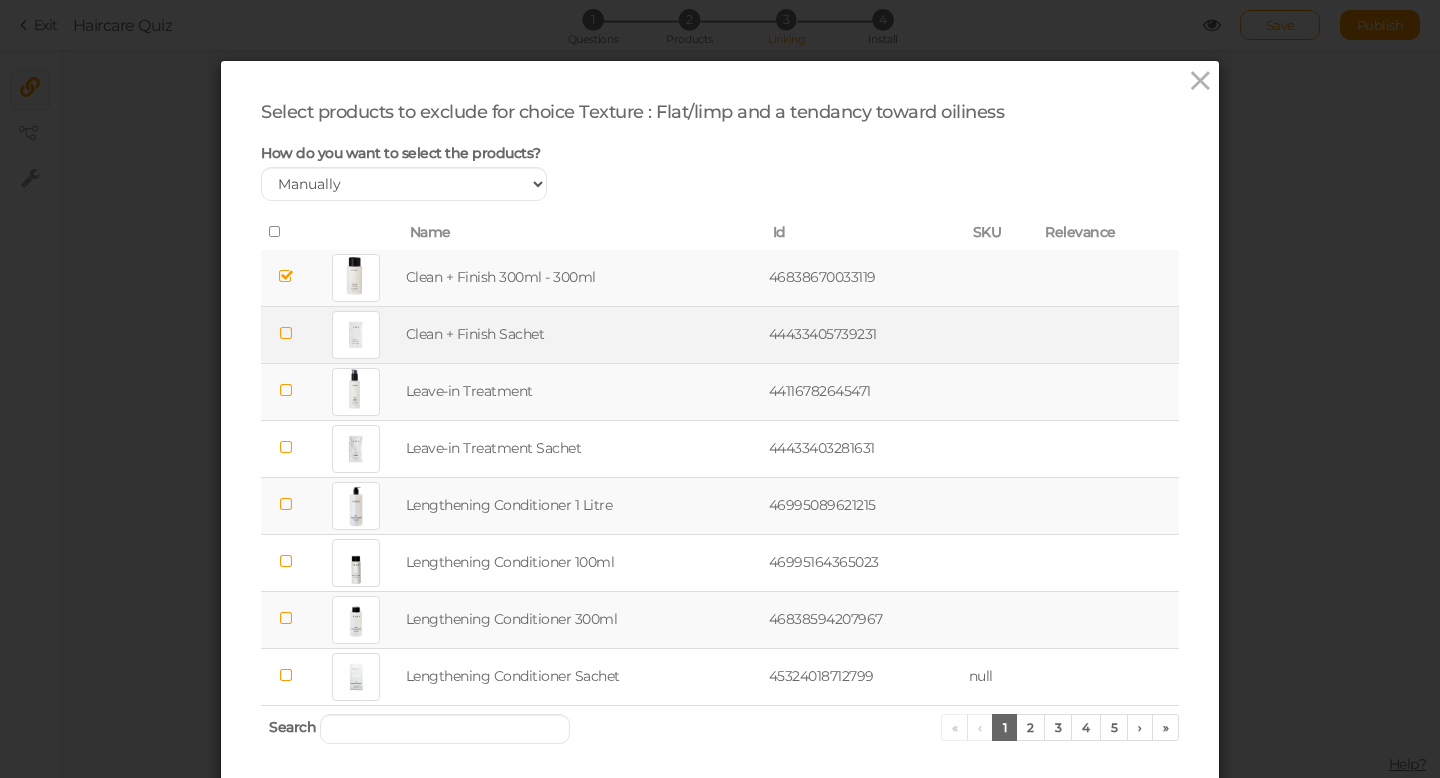 click at bounding box center (286, 333) 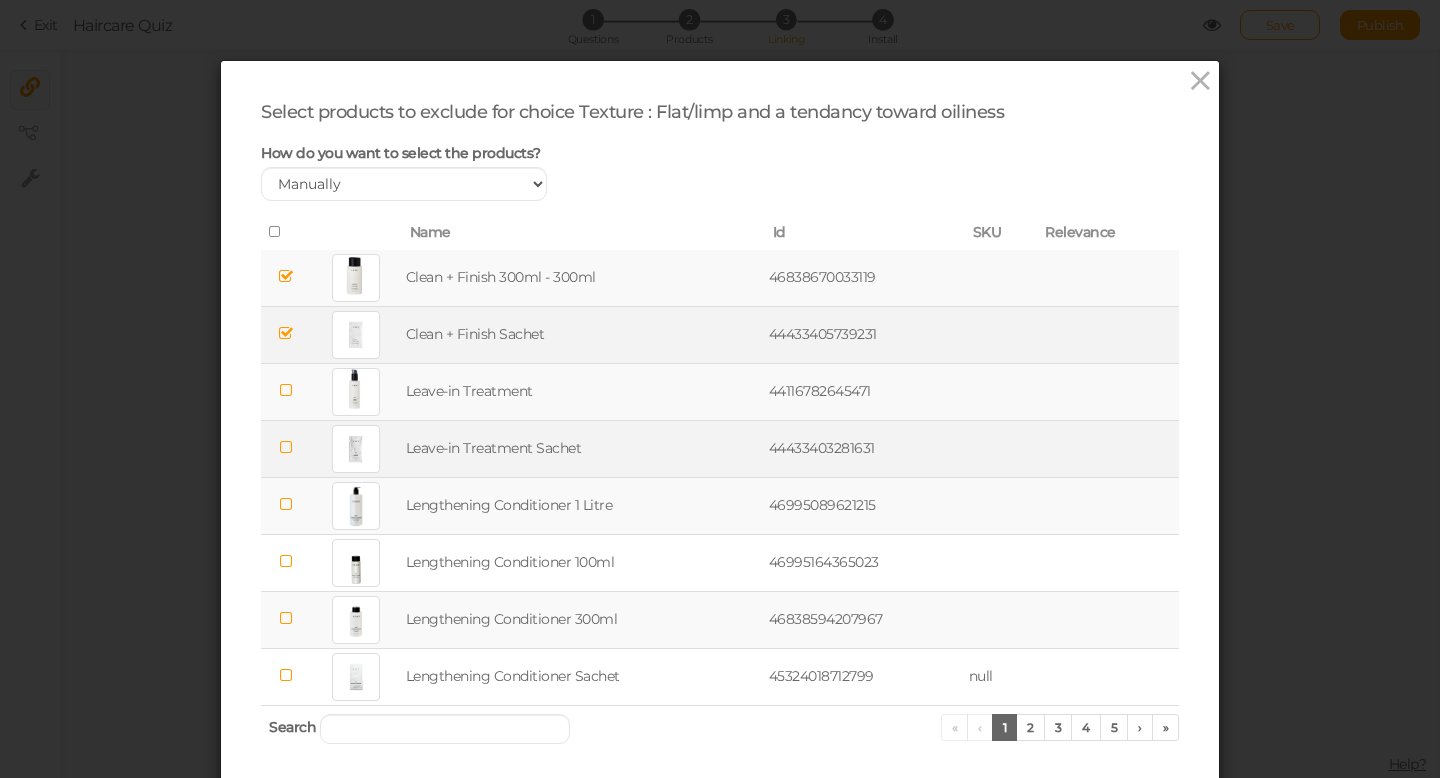 click at bounding box center [286, 447] 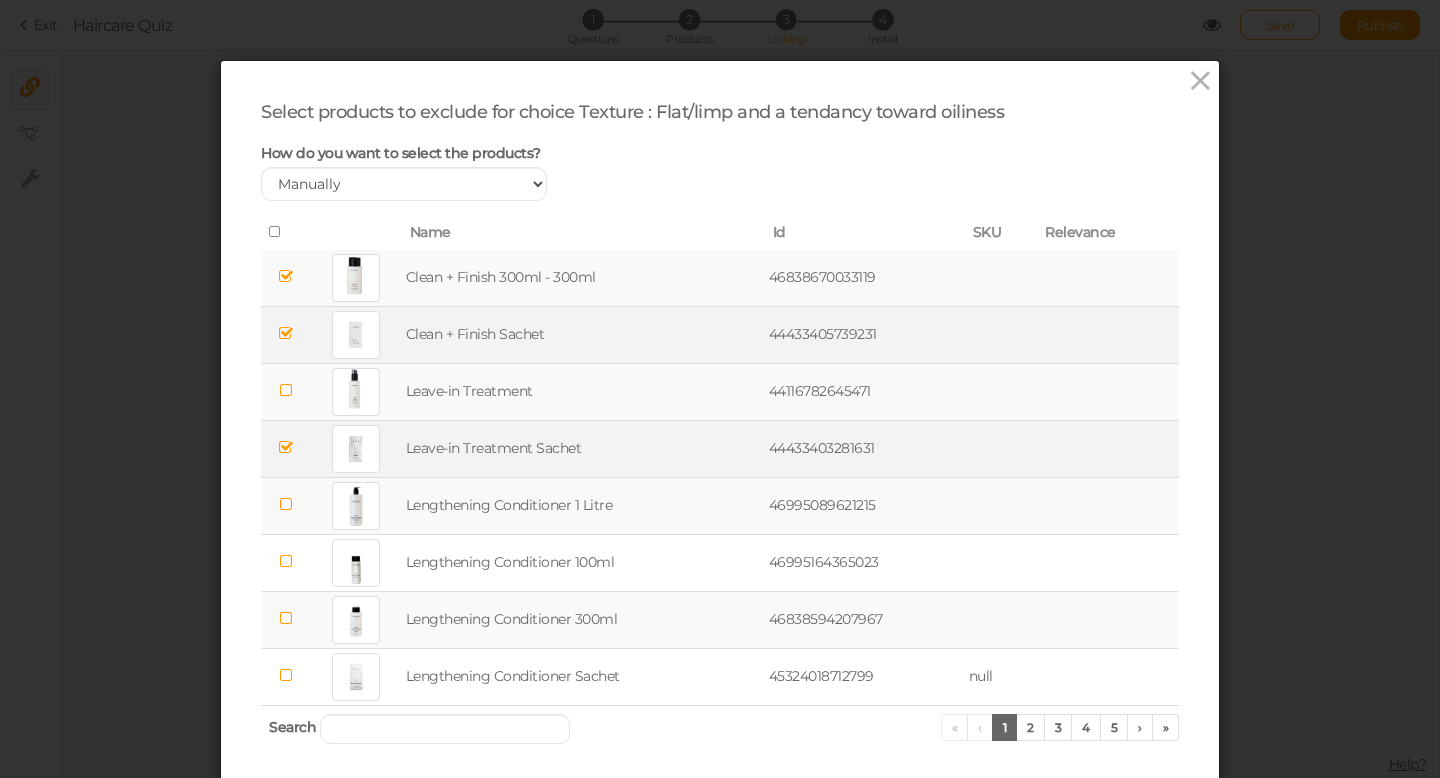 click at bounding box center (286, 504) 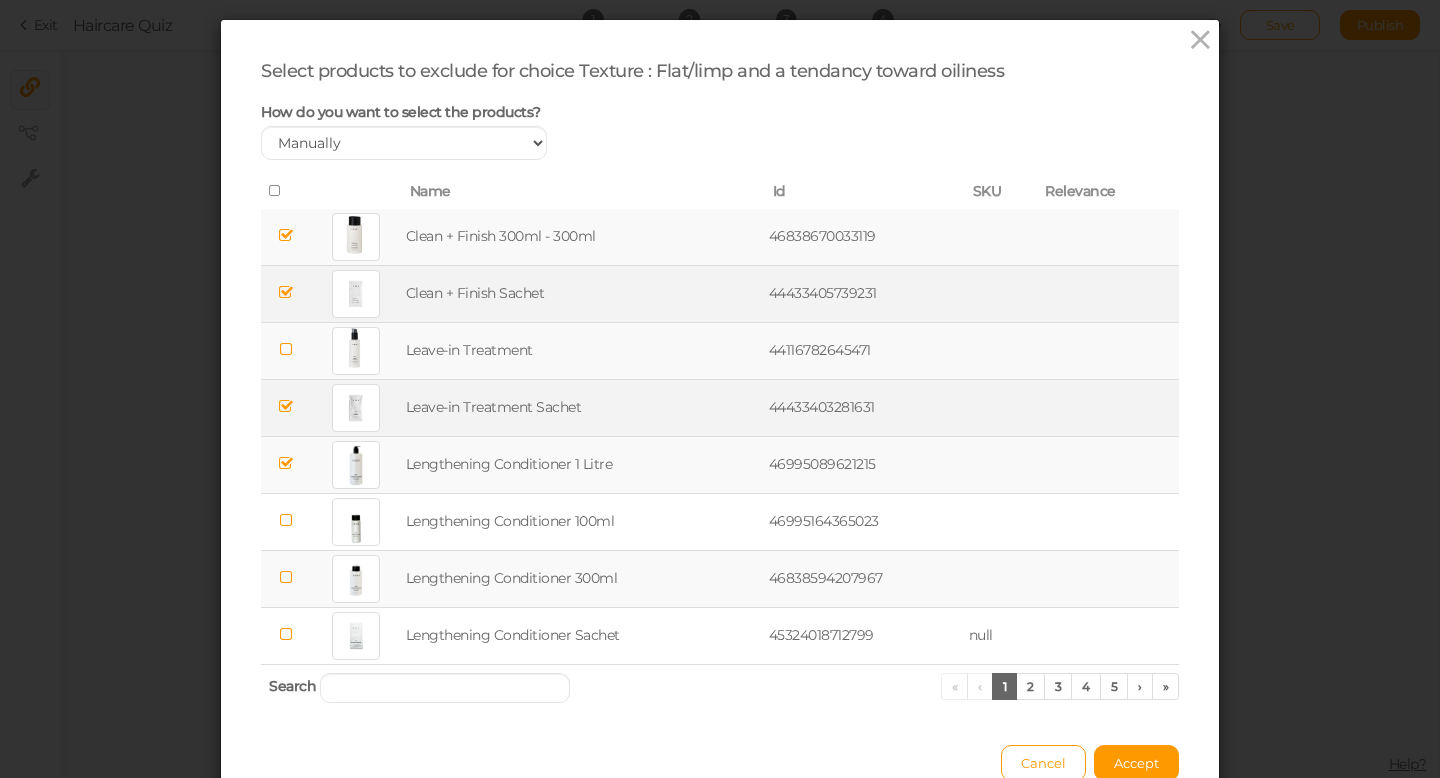 scroll, scrollTop: 45, scrollLeft: 0, axis: vertical 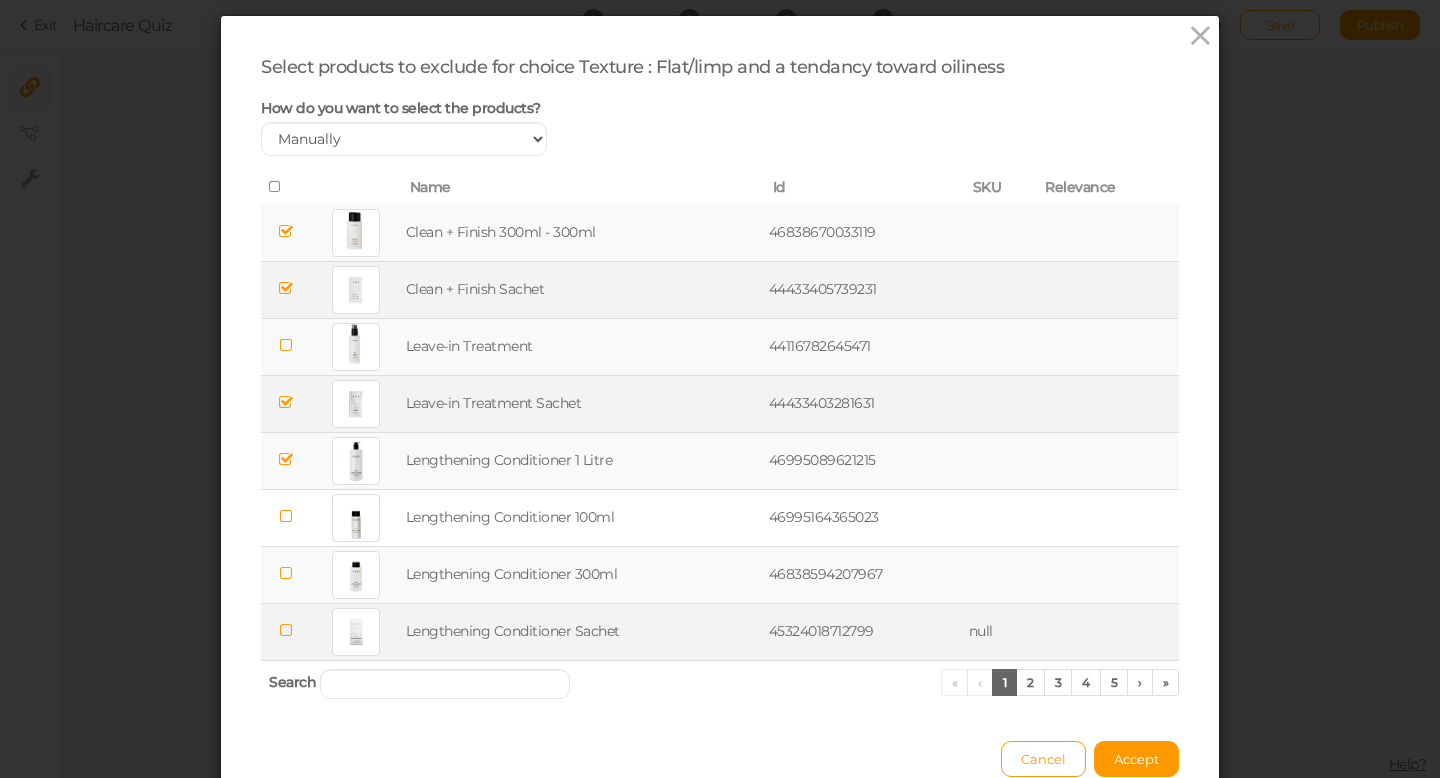 click at bounding box center (286, 630) 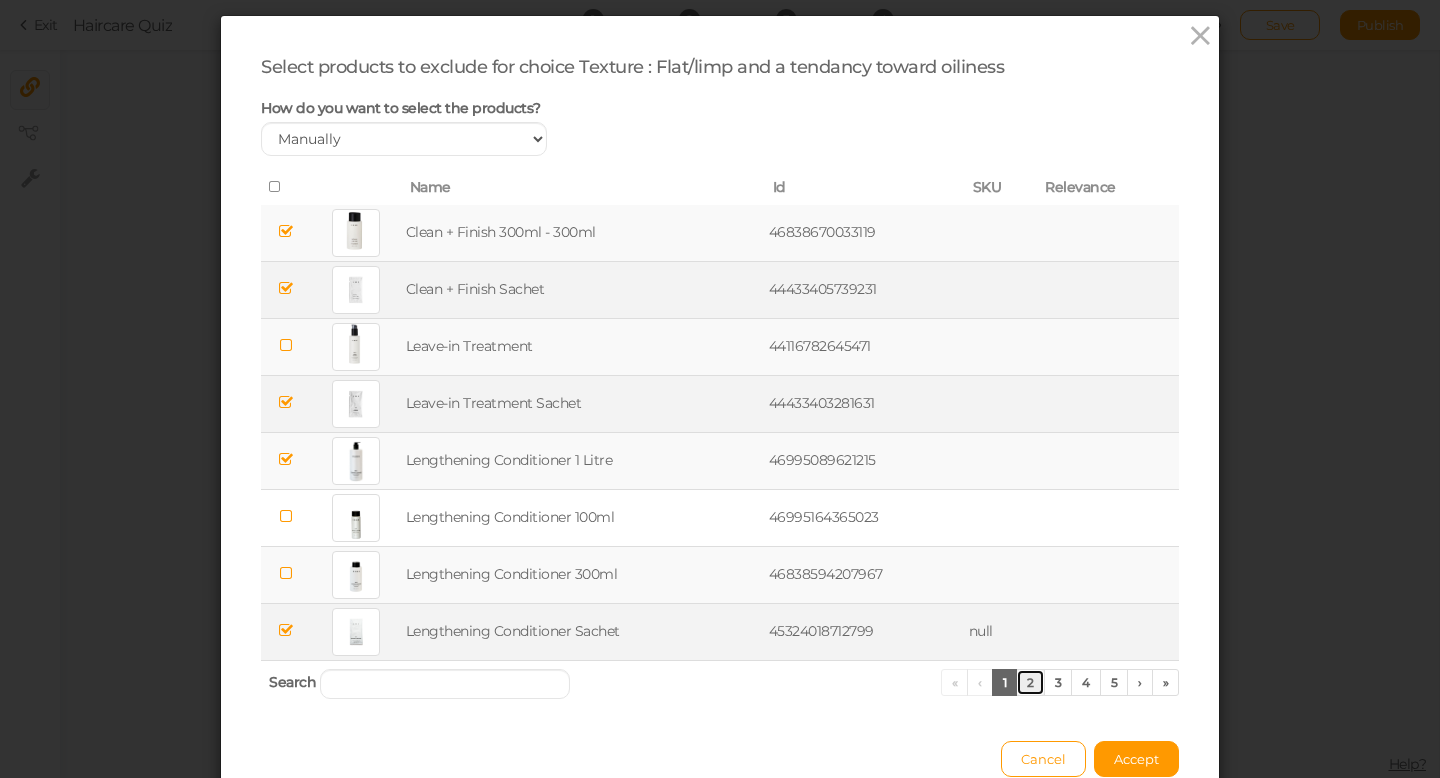 click on "2" at bounding box center [1030, 682] 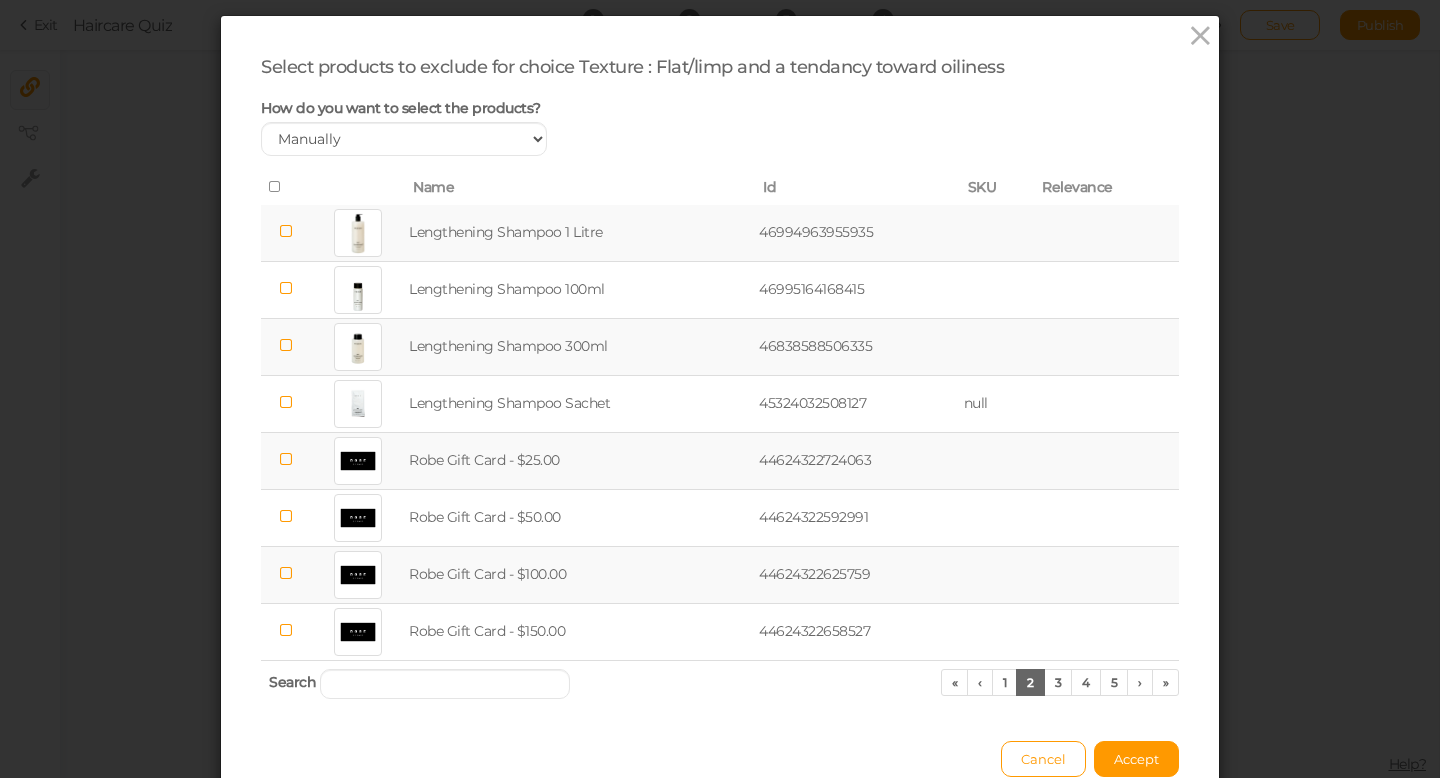 click at bounding box center (286, 231) 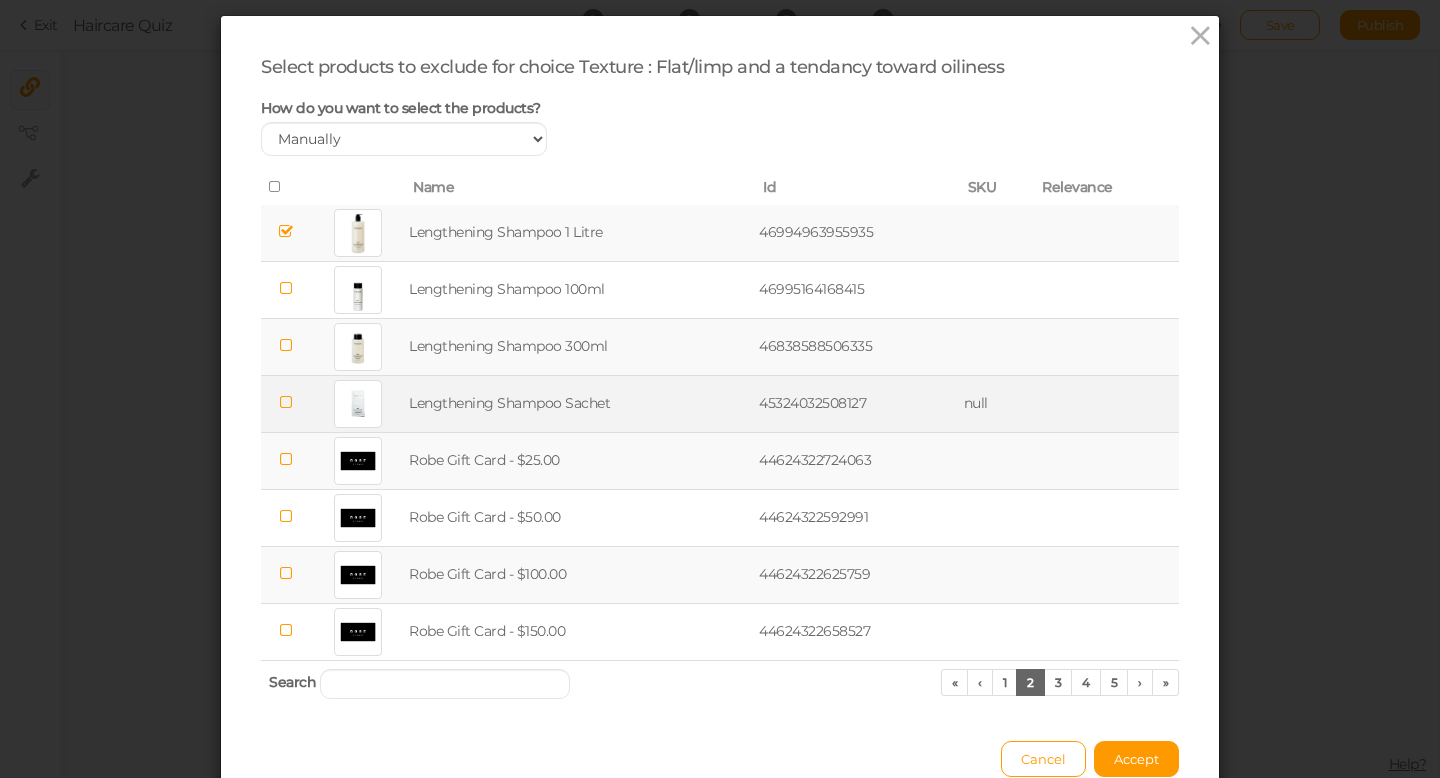 click at bounding box center (286, 402) 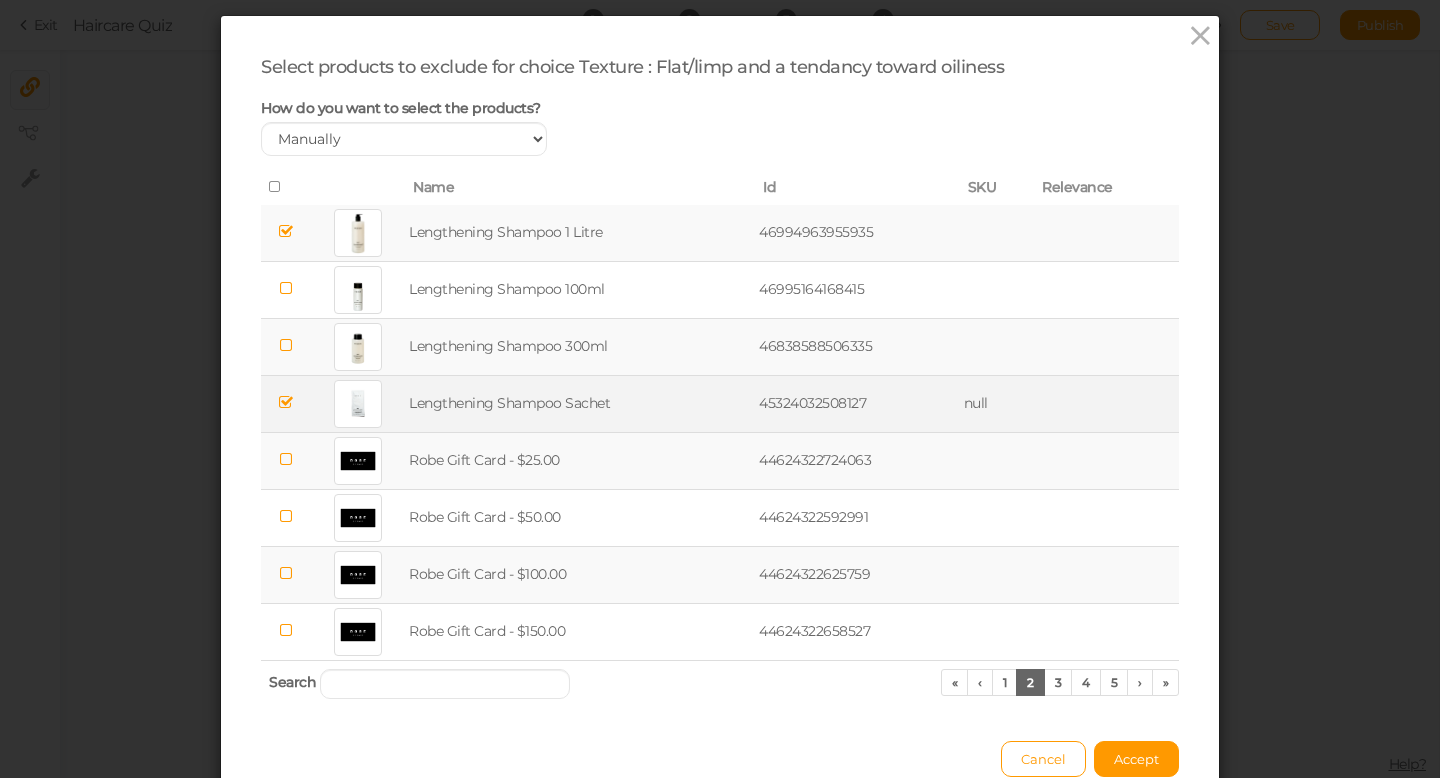 click at bounding box center [286, 459] 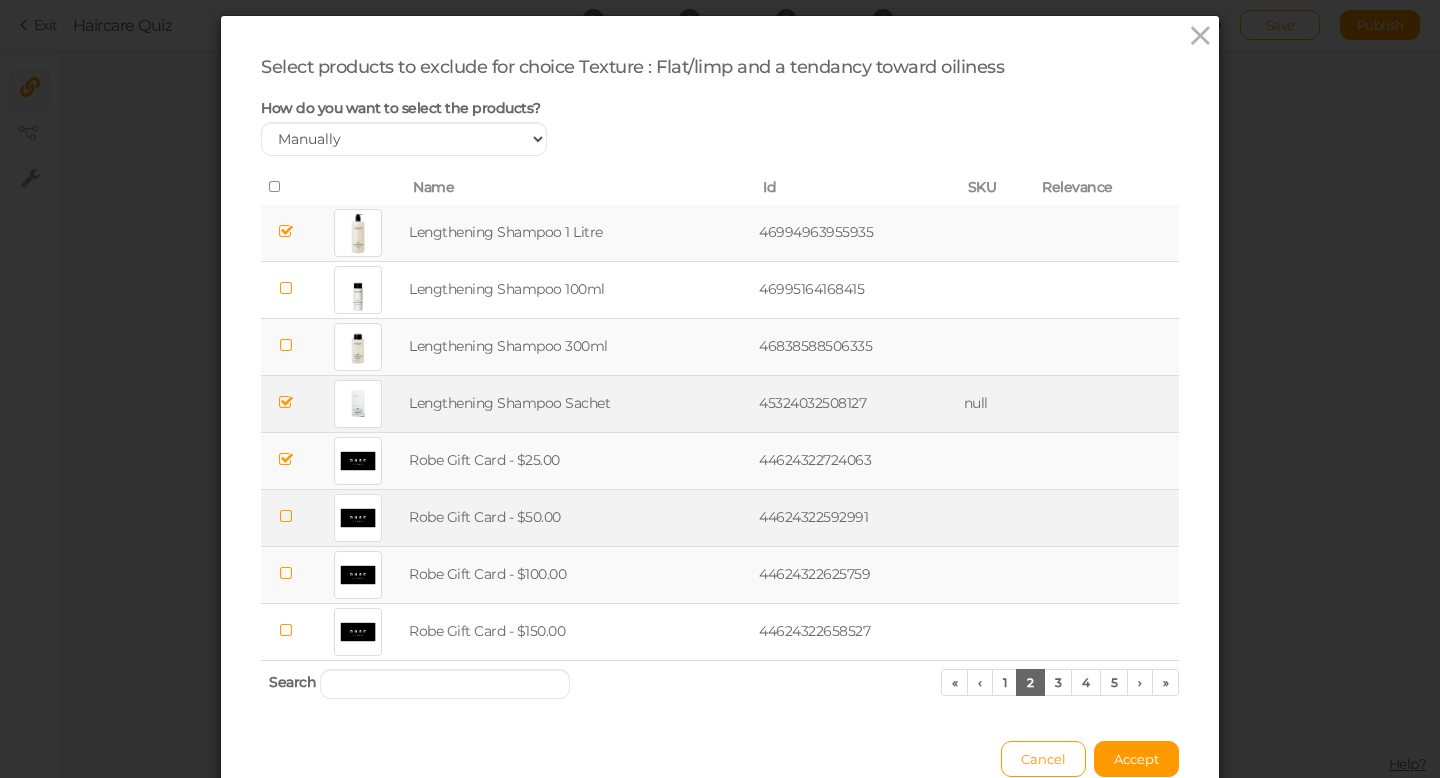 click at bounding box center [286, 516] 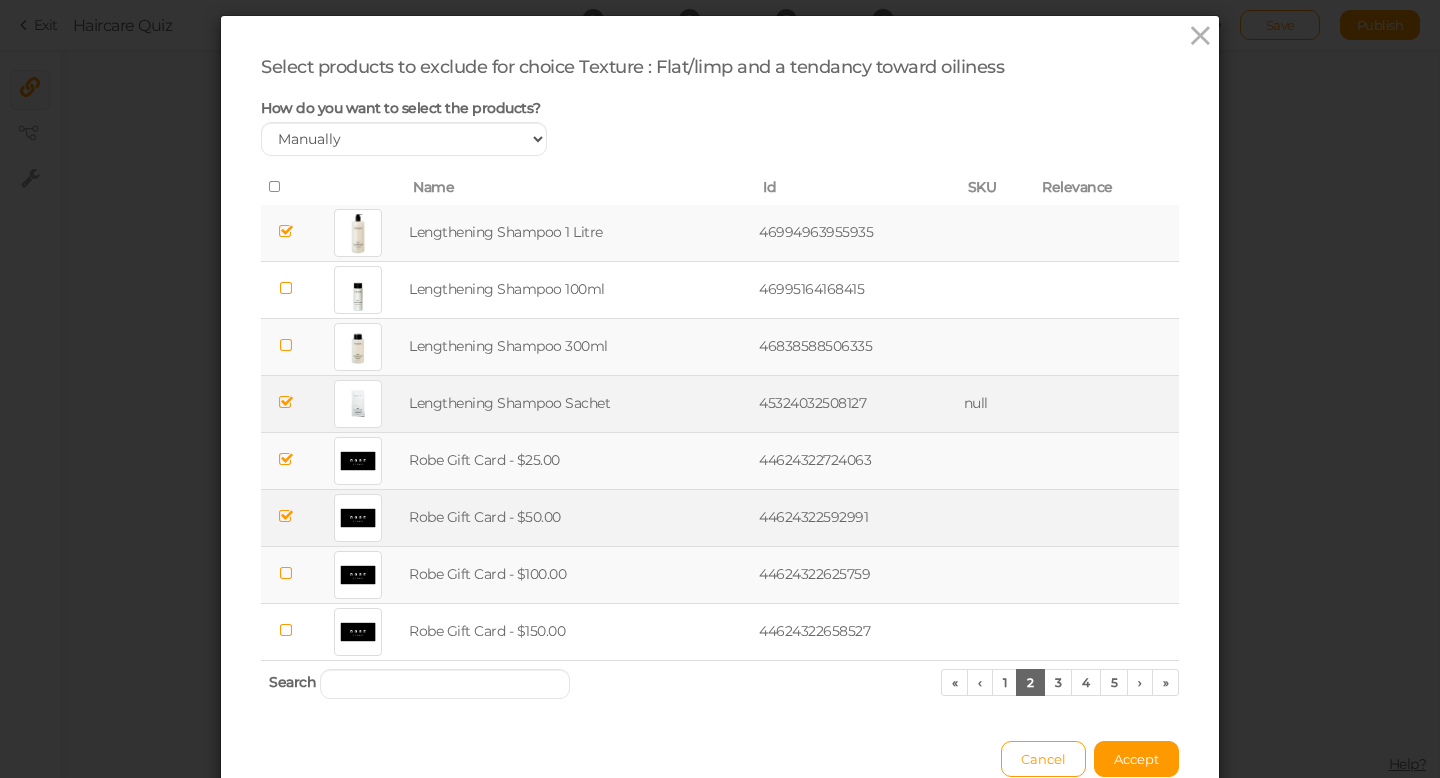 click at bounding box center (286, 573) 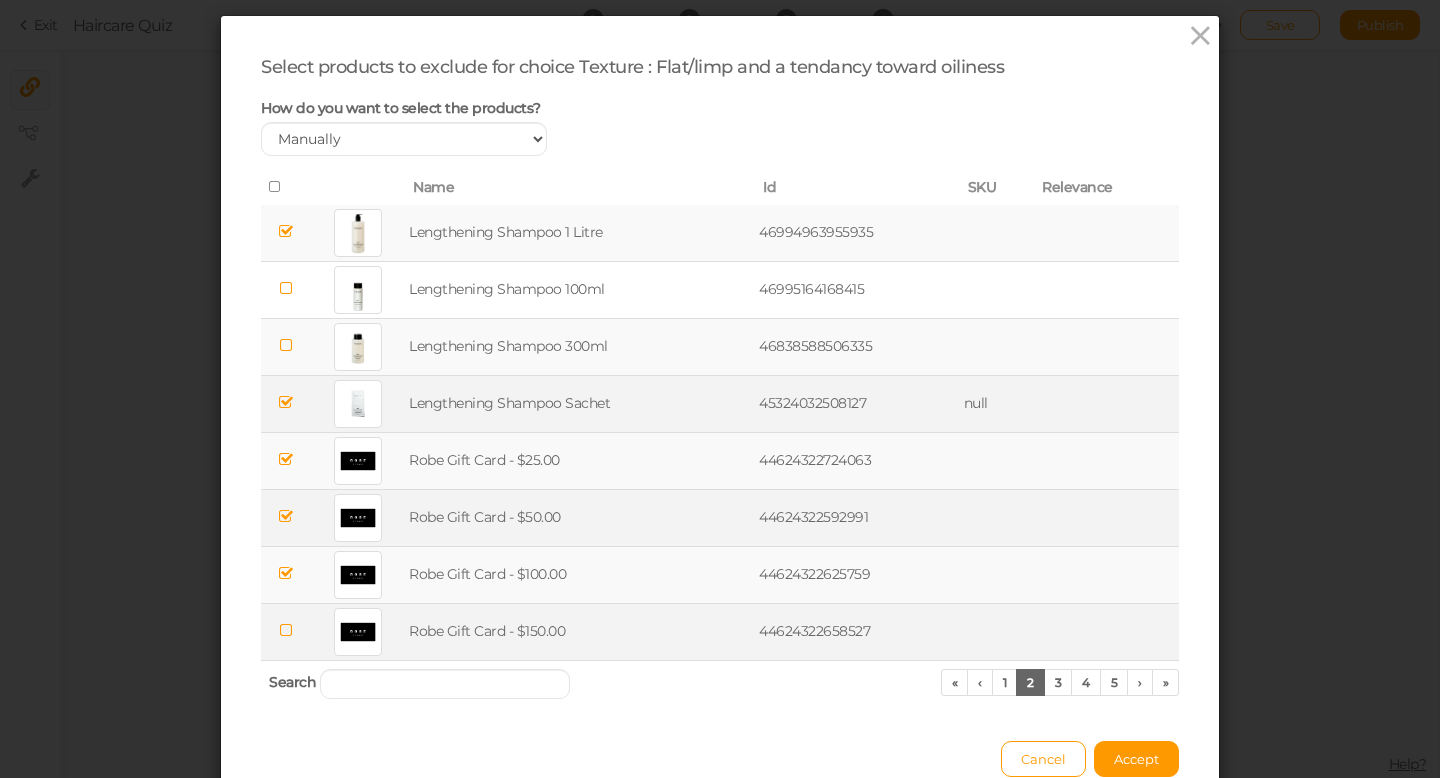 click at bounding box center (286, 630) 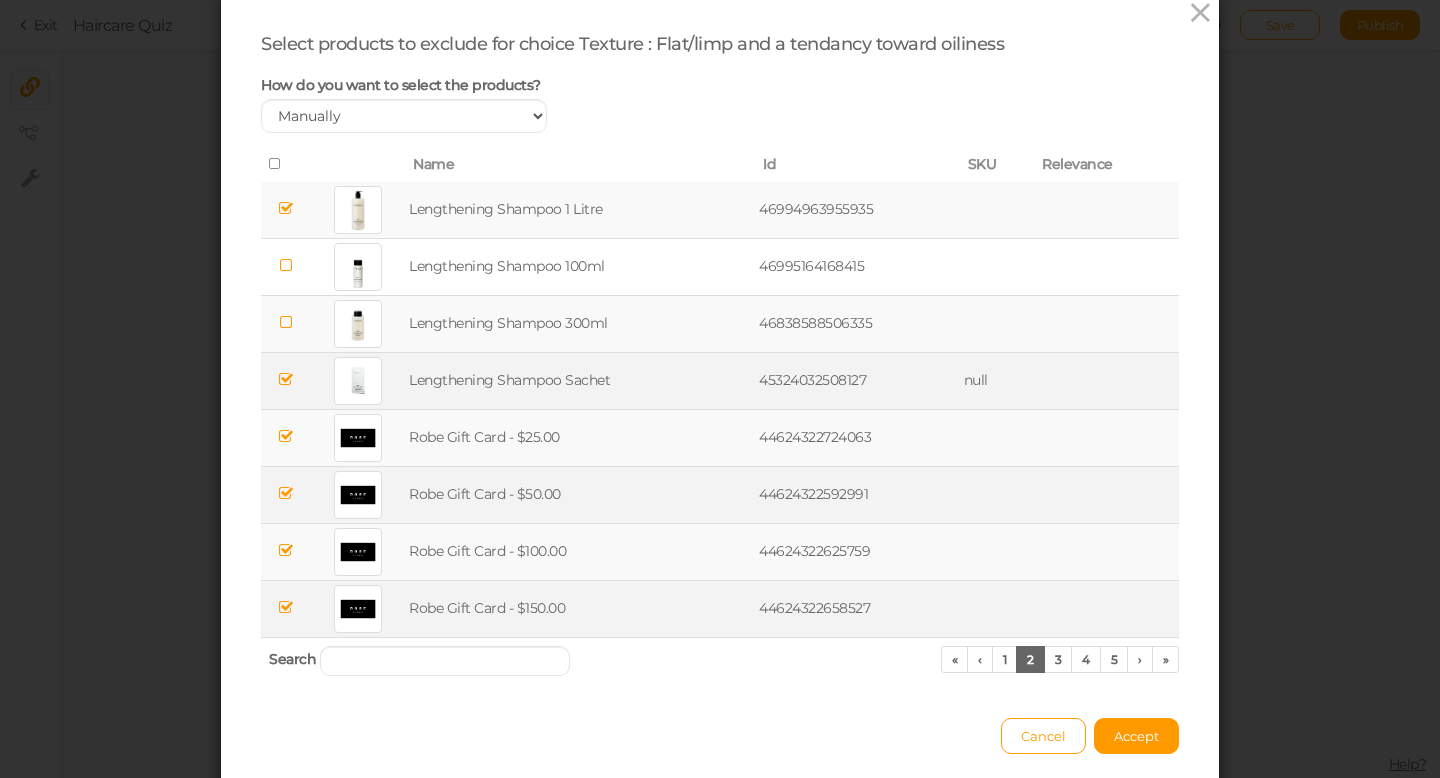 scroll, scrollTop: 73, scrollLeft: 0, axis: vertical 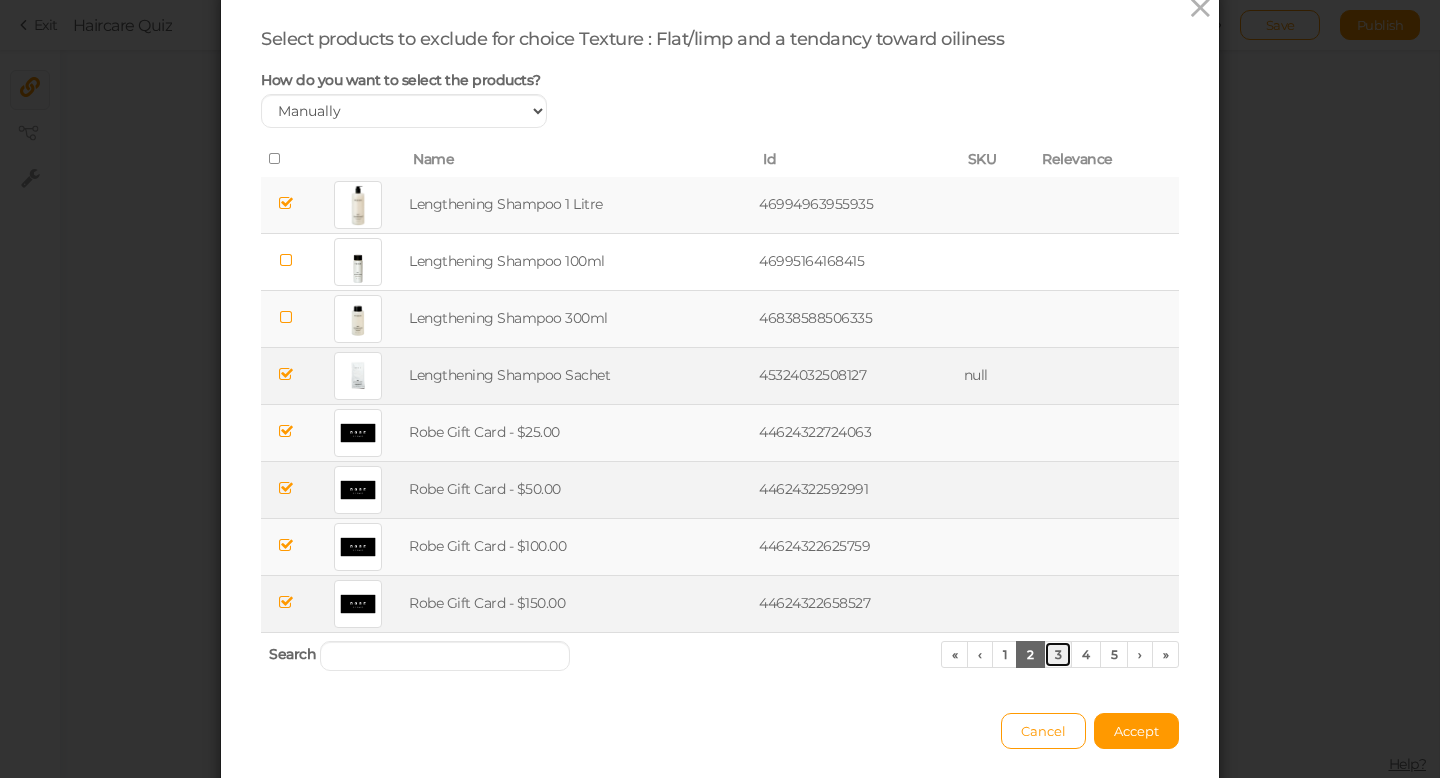 click on "3" at bounding box center [1058, 654] 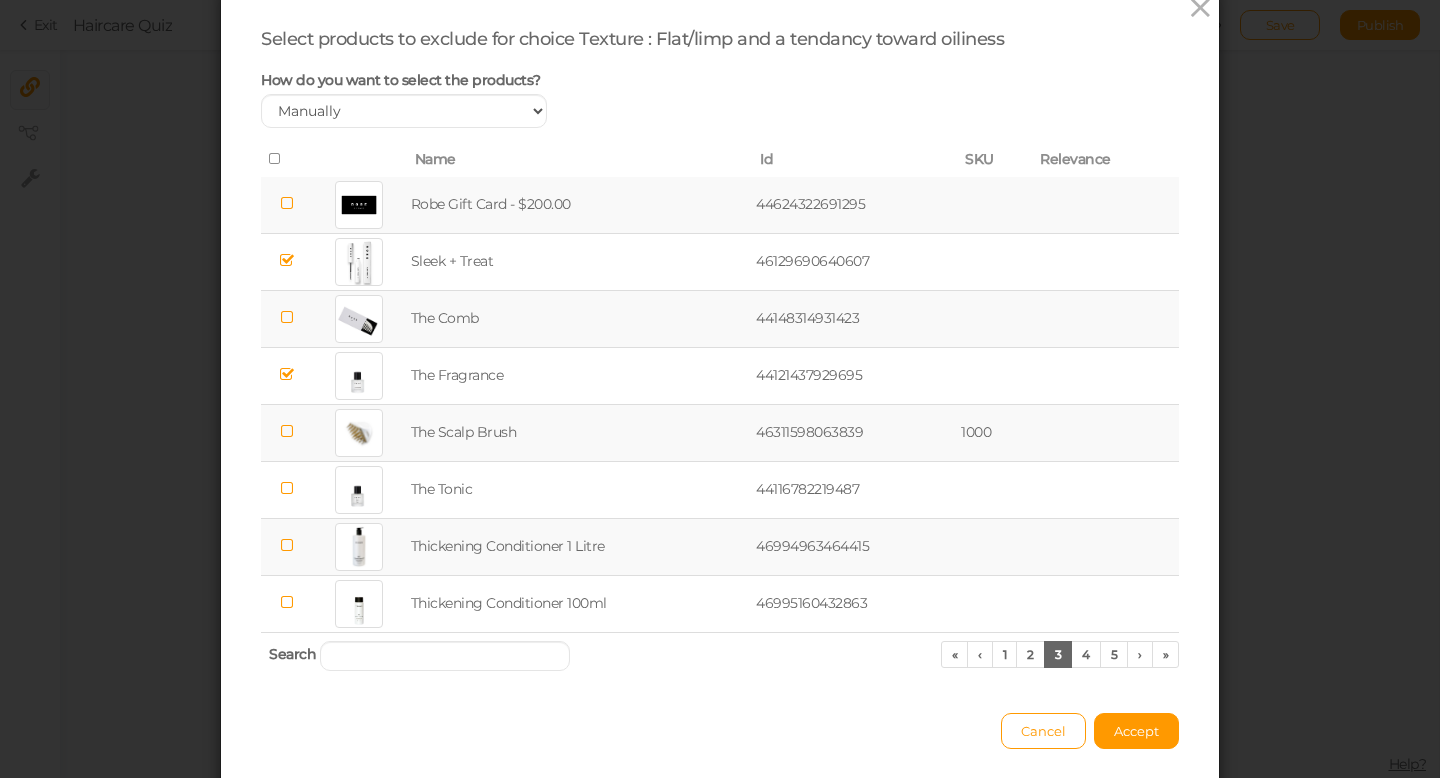 click at bounding box center (286, 203) 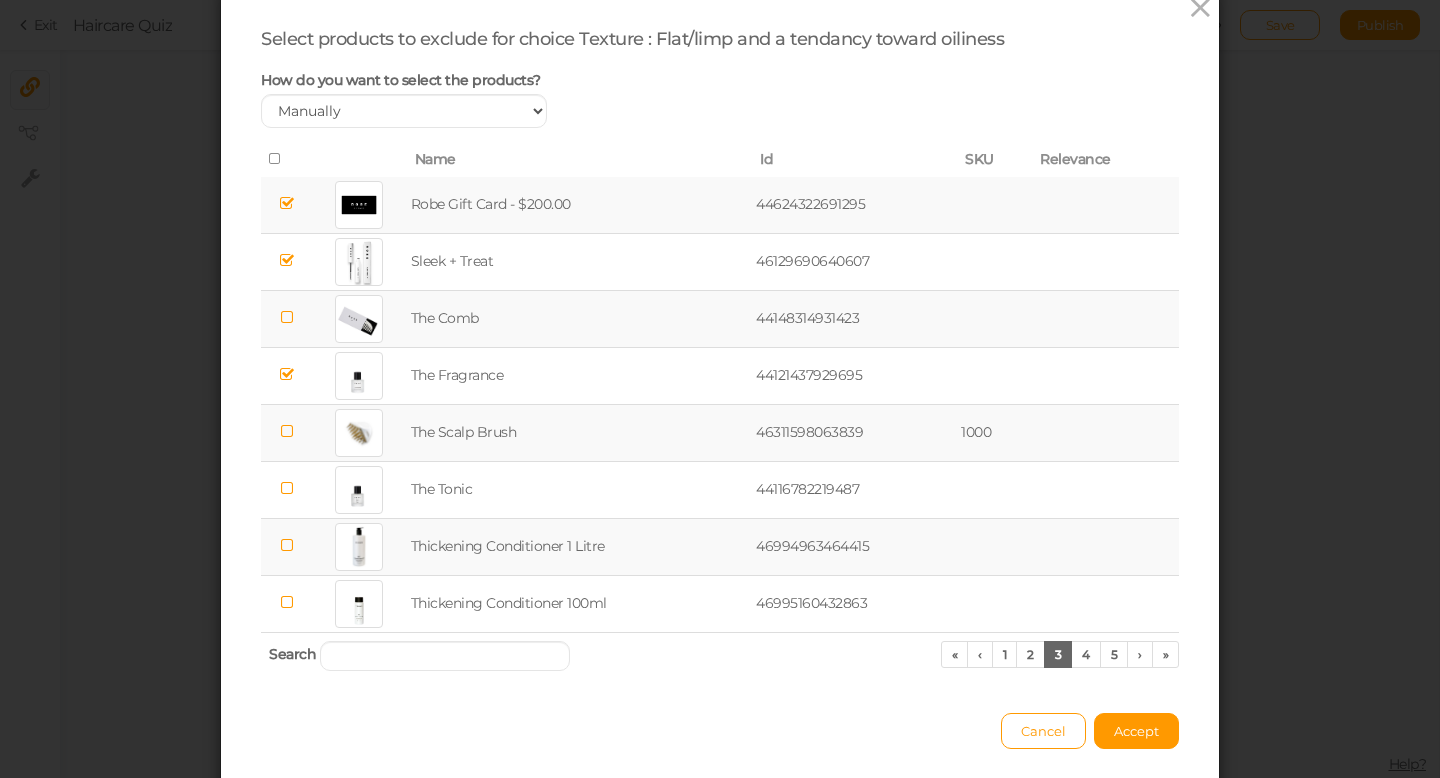 click at bounding box center (286, 545) 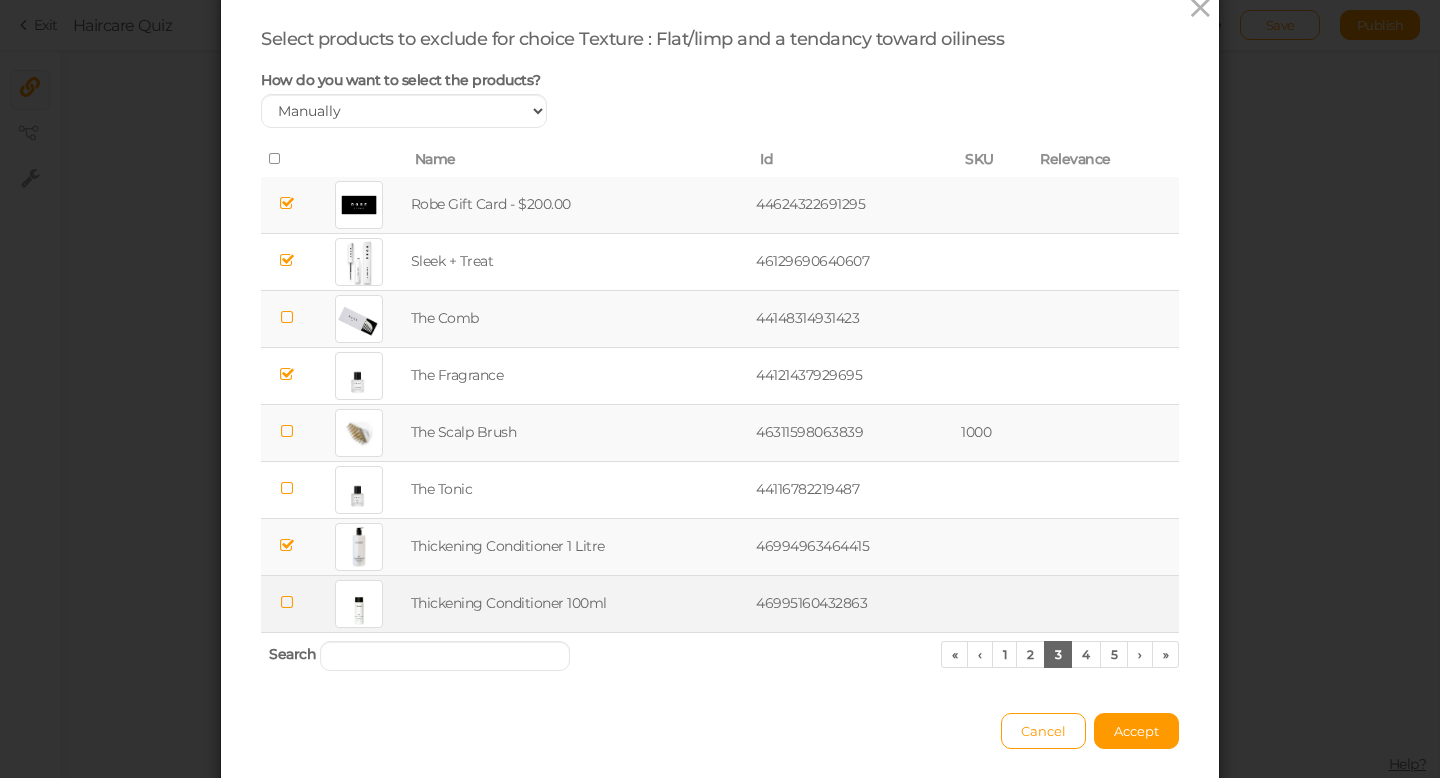 click at bounding box center [286, 602] 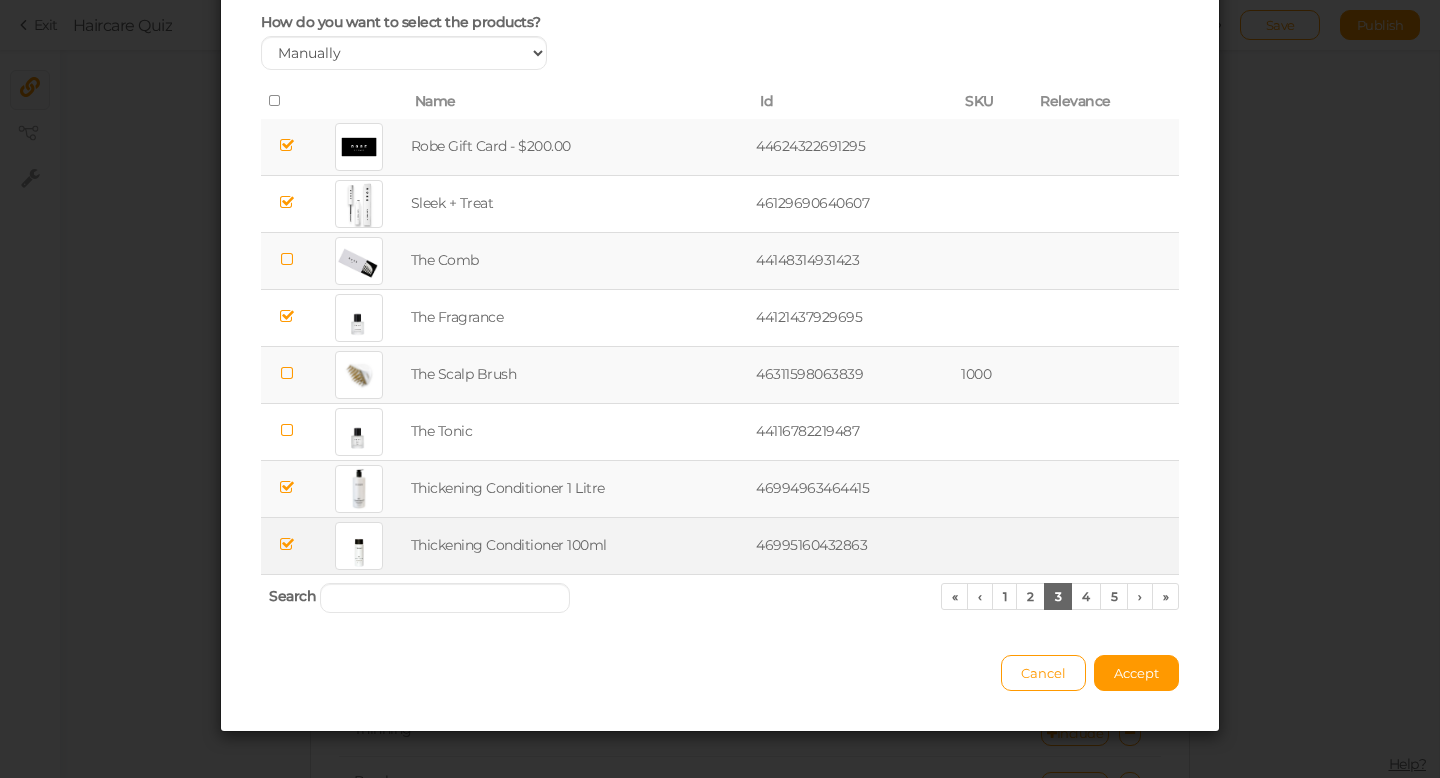 scroll, scrollTop: 134, scrollLeft: 0, axis: vertical 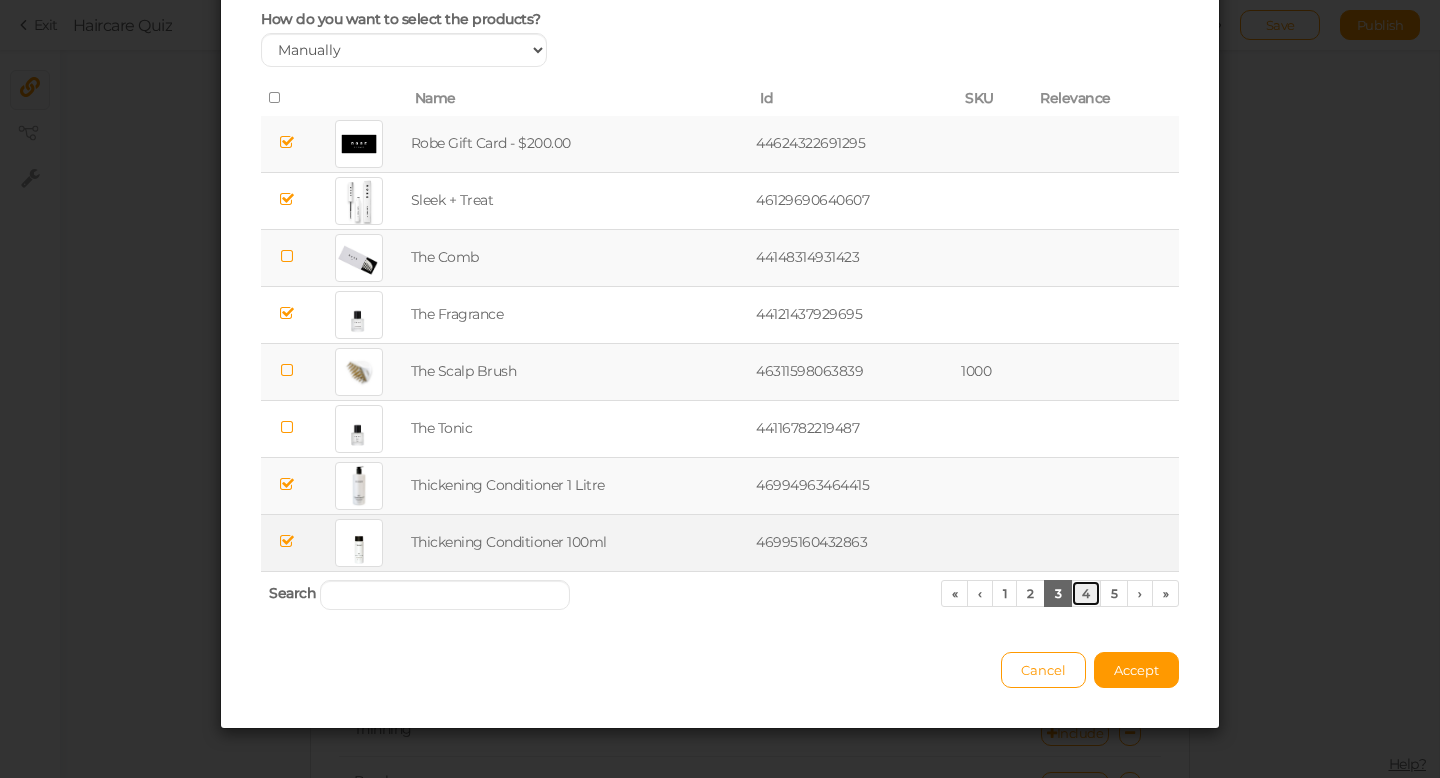 click on "4" at bounding box center (1086, 593) 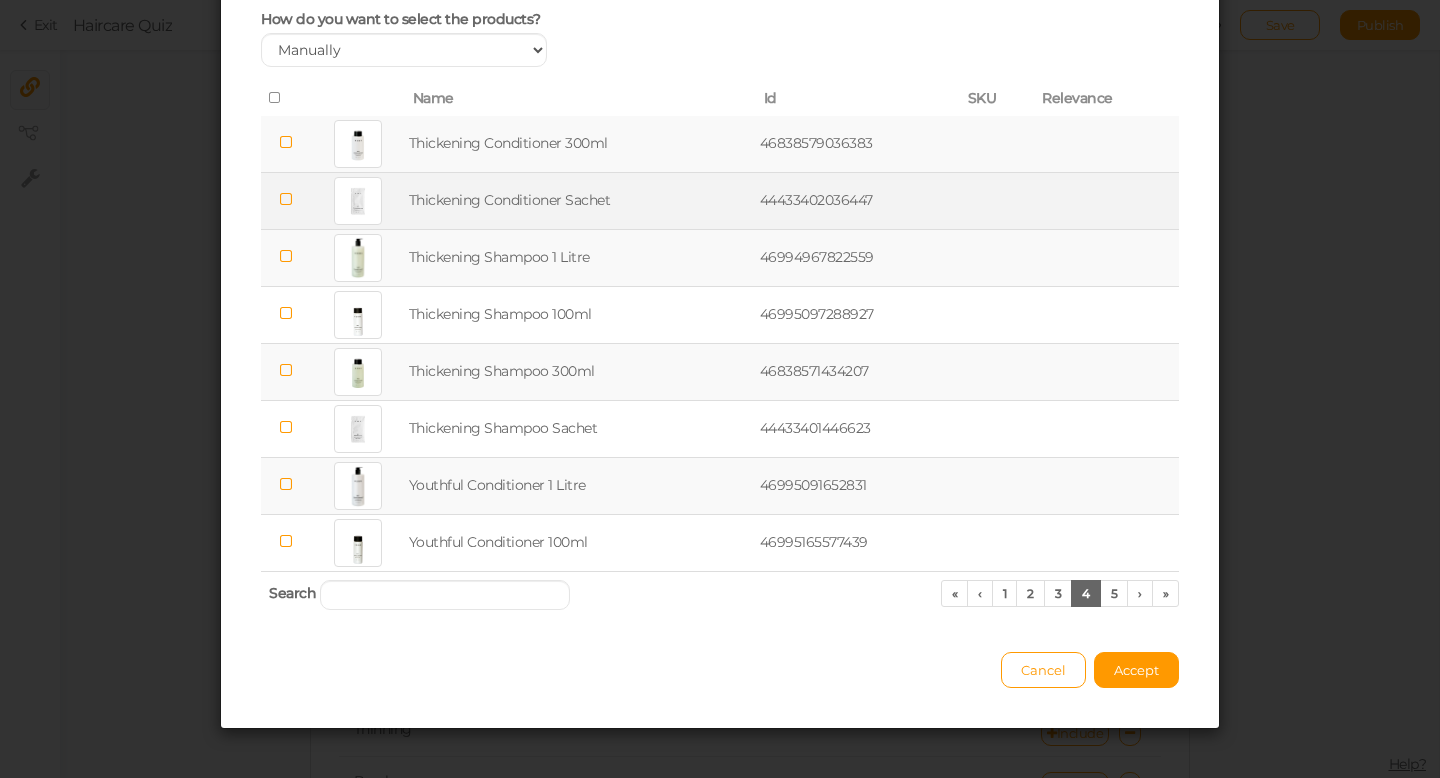 click at bounding box center (286, 199) 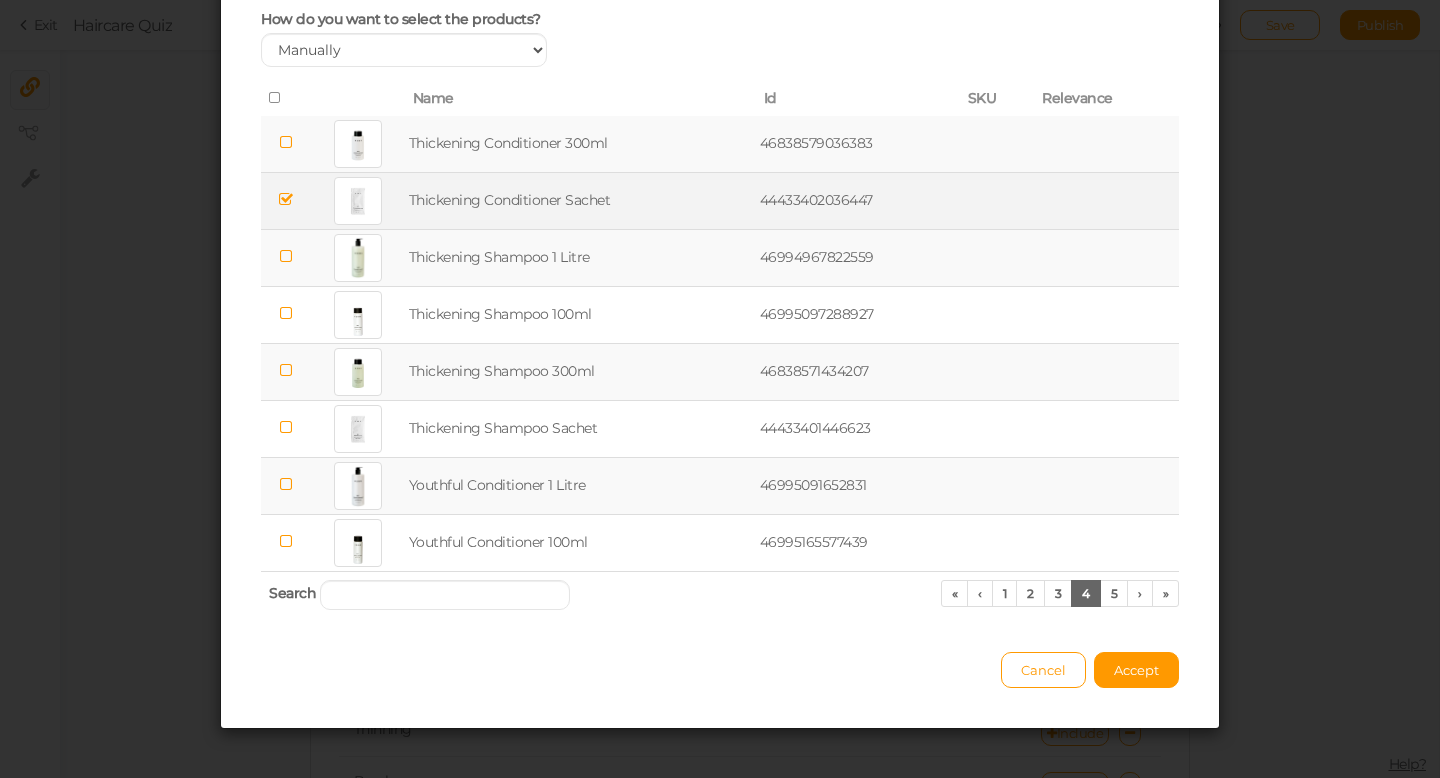 click at bounding box center [286, 256] 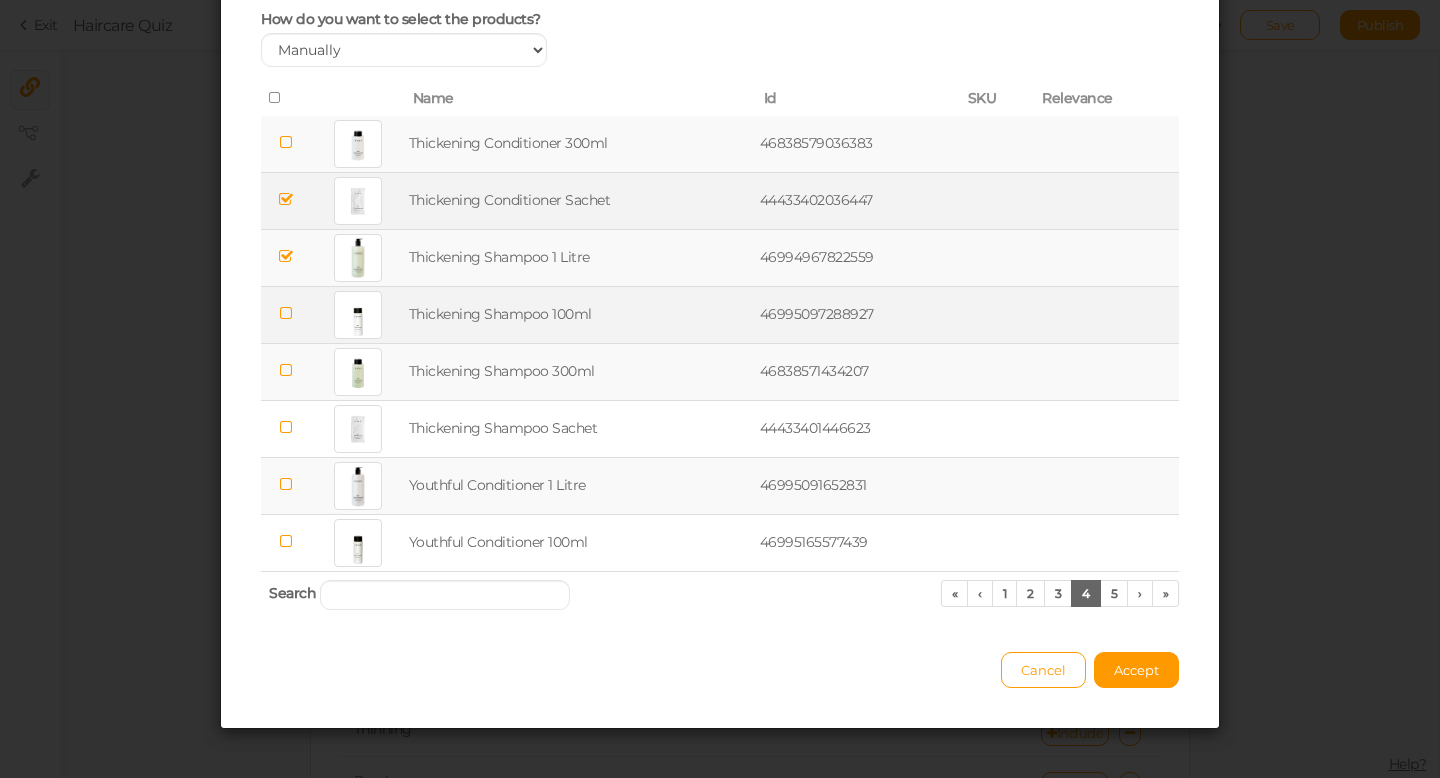 click at bounding box center [286, 313] 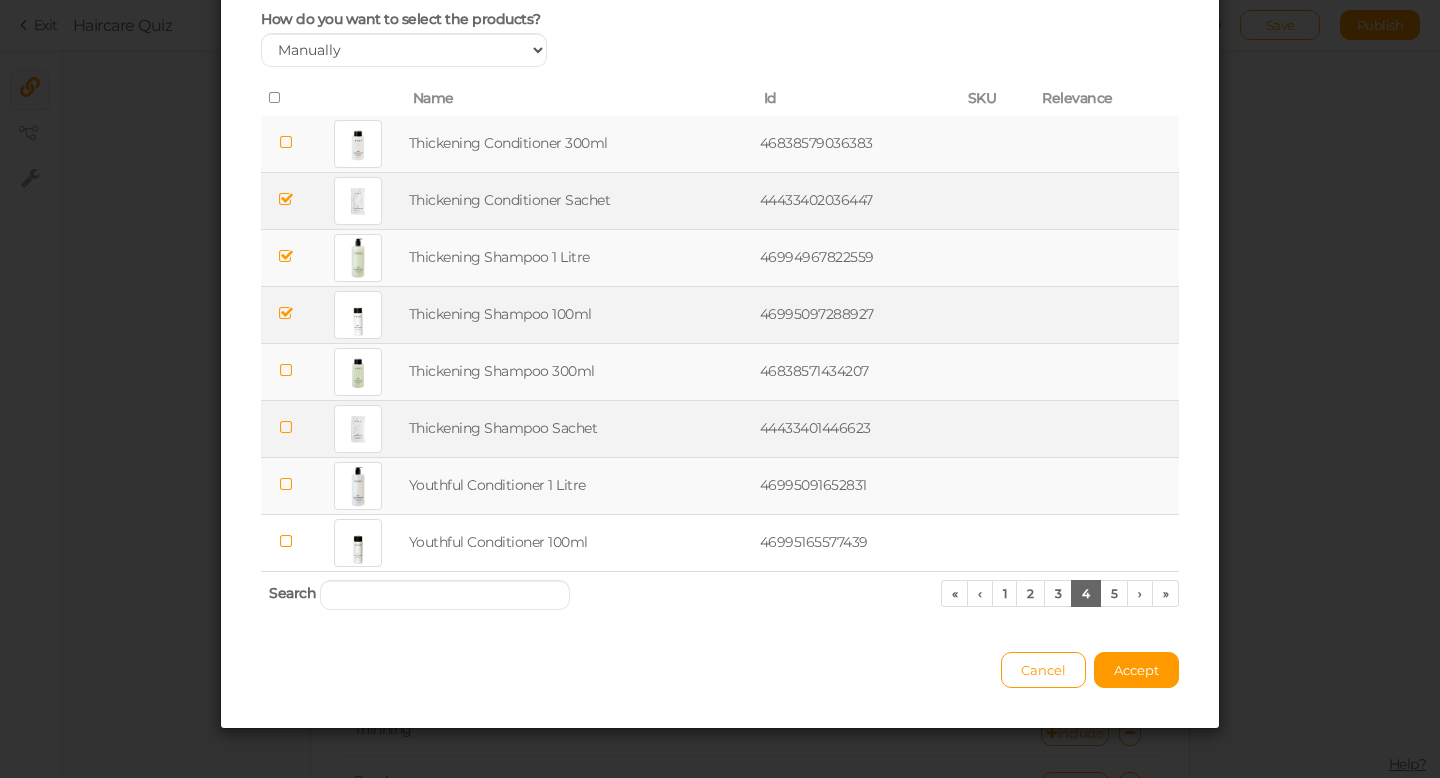 click at bounding box center (286, 427) 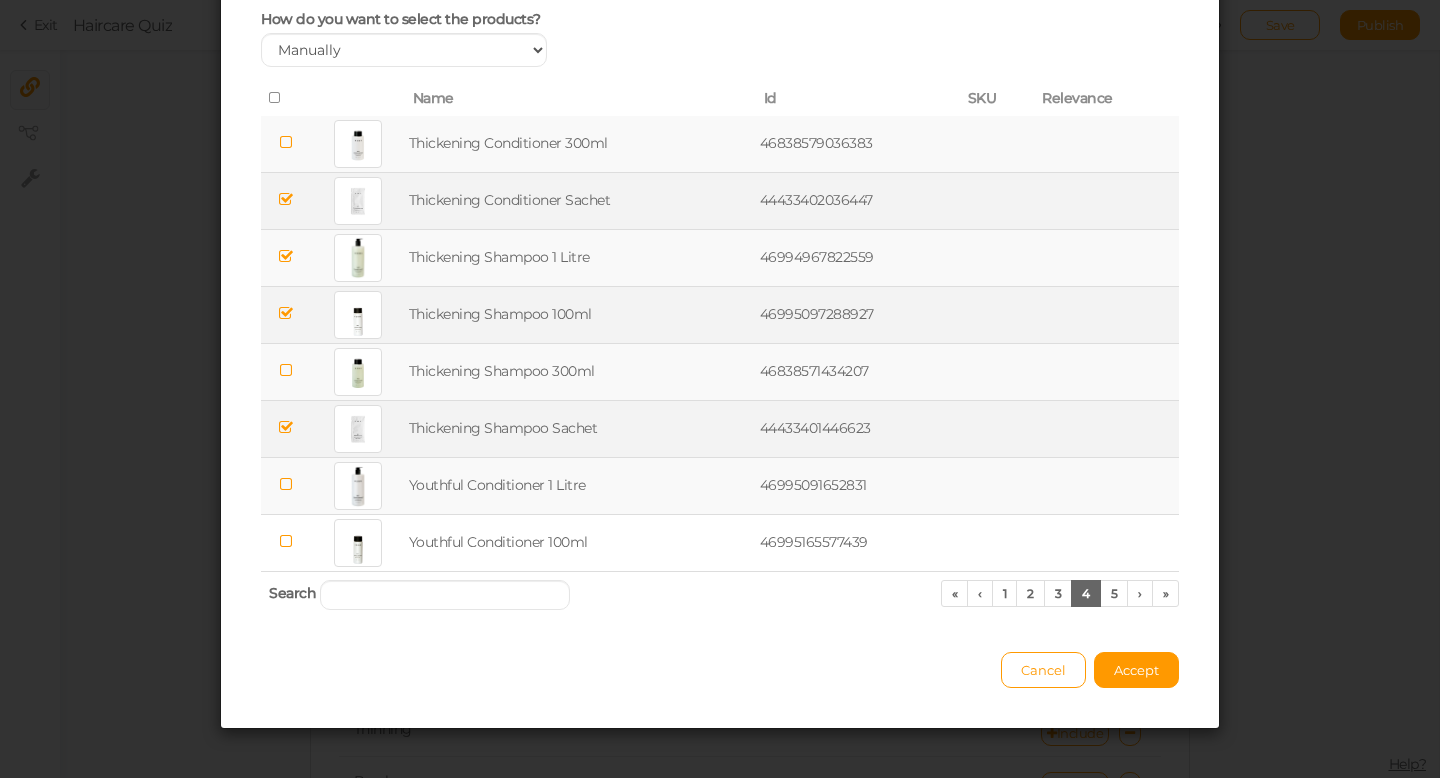 click at bounding box center [286, 484] 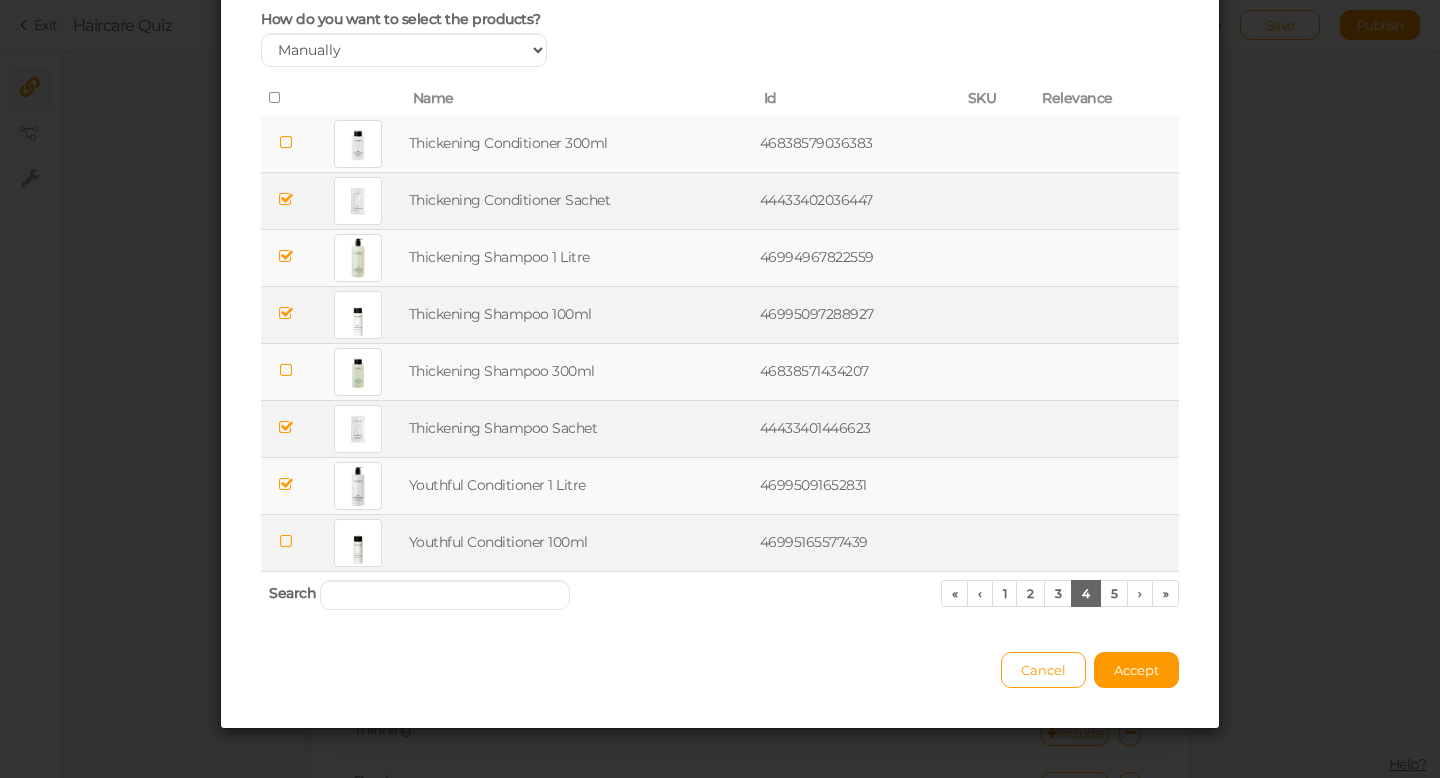 click at bounding box center [286, 541] 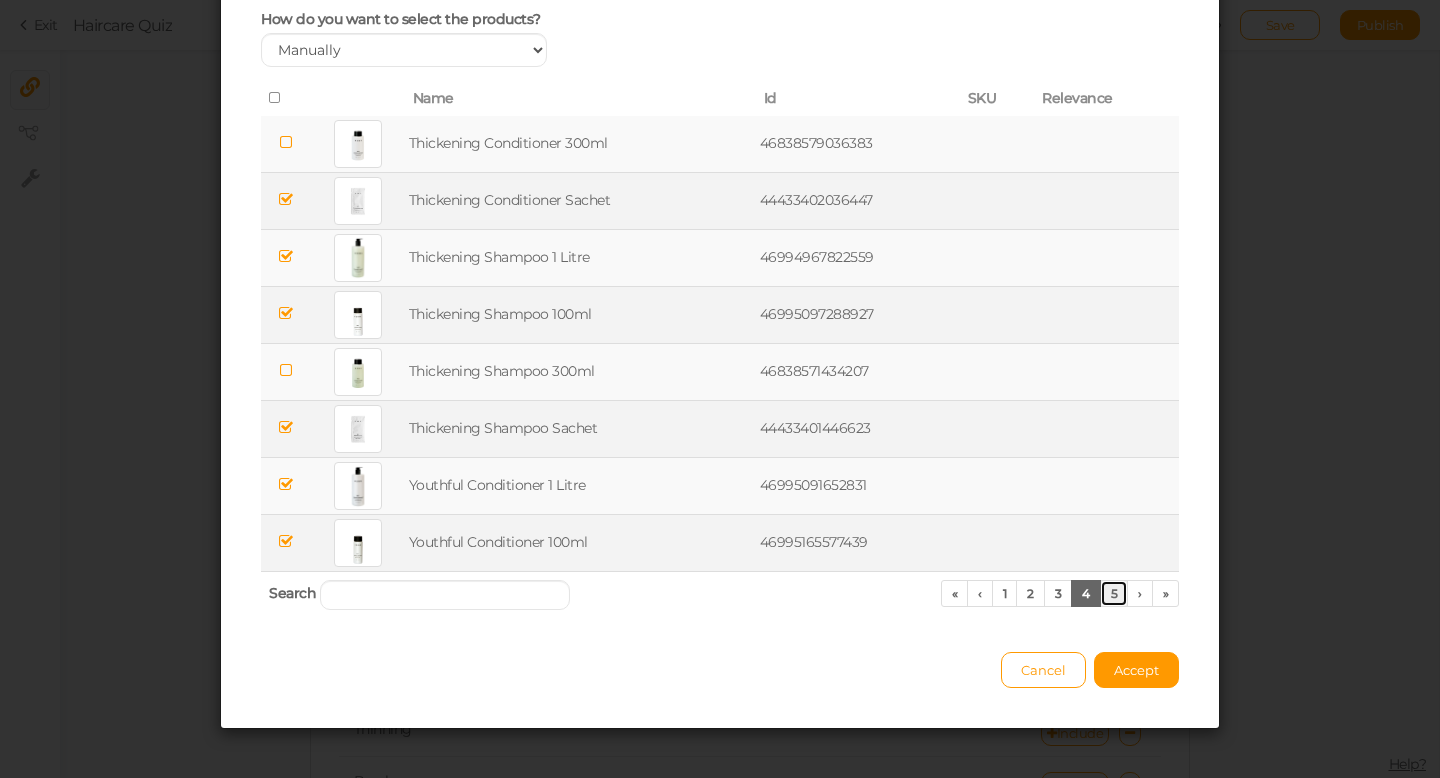 click on "5" at bounding box center (1114, 593) 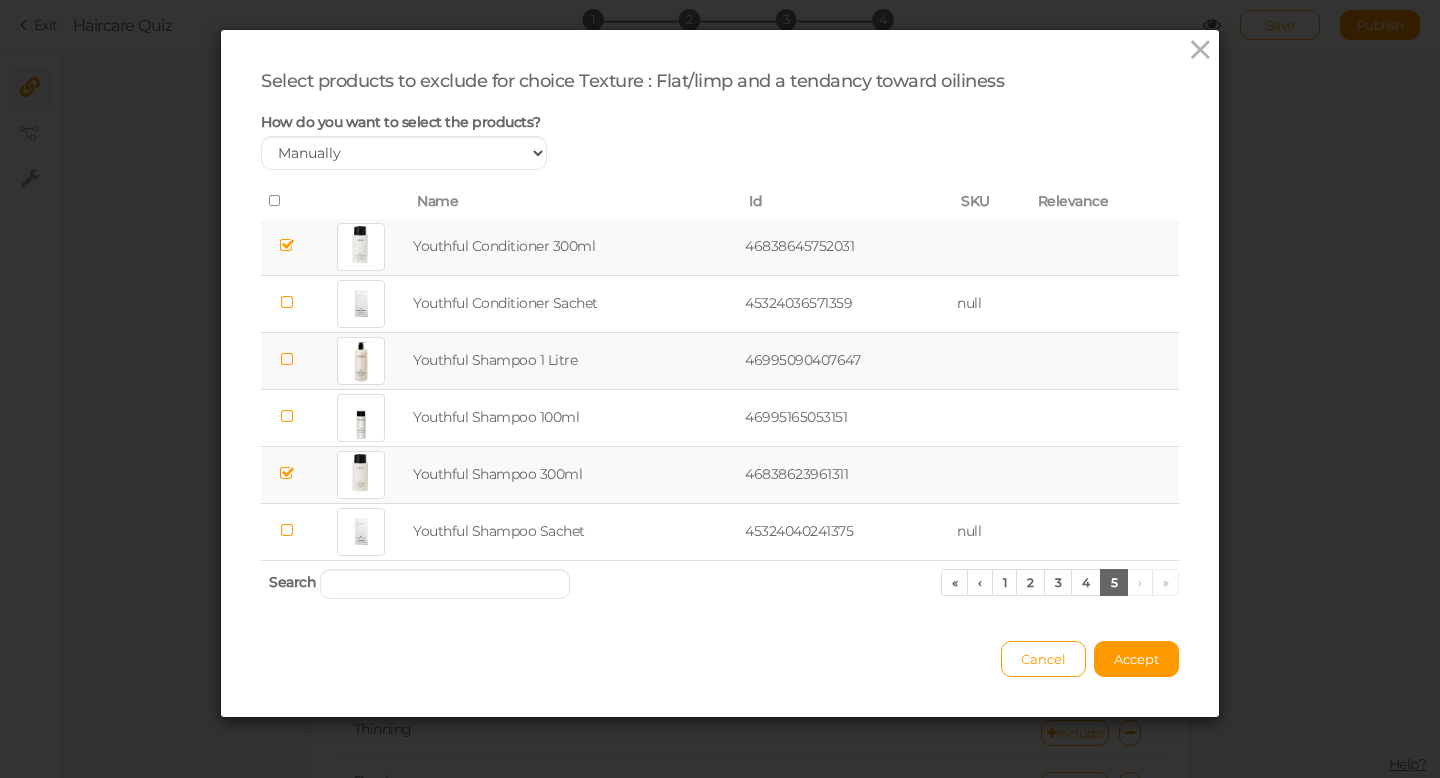 scroll, scrollTop: 30, scrollLeft: 0, axis: vertical 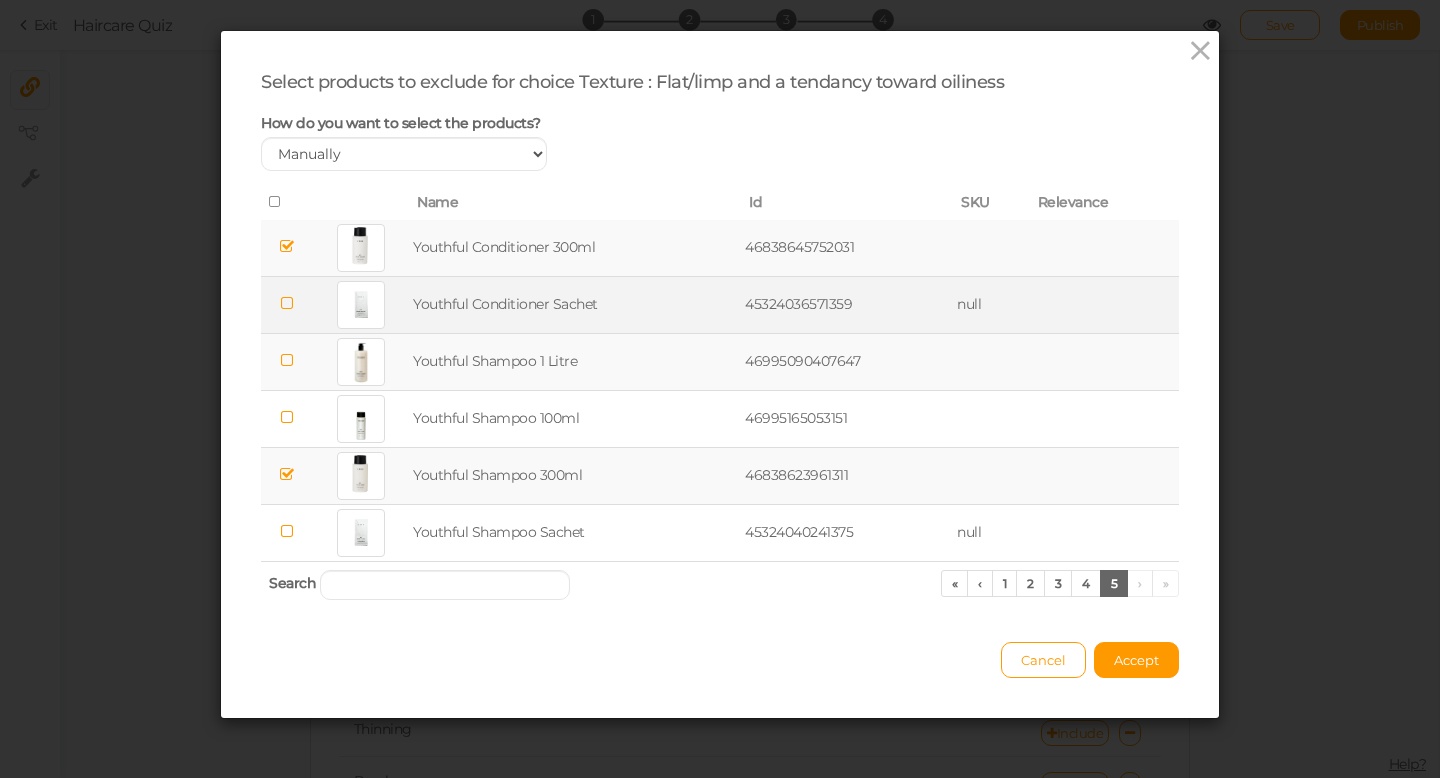 click at bounding box center (287, 303) 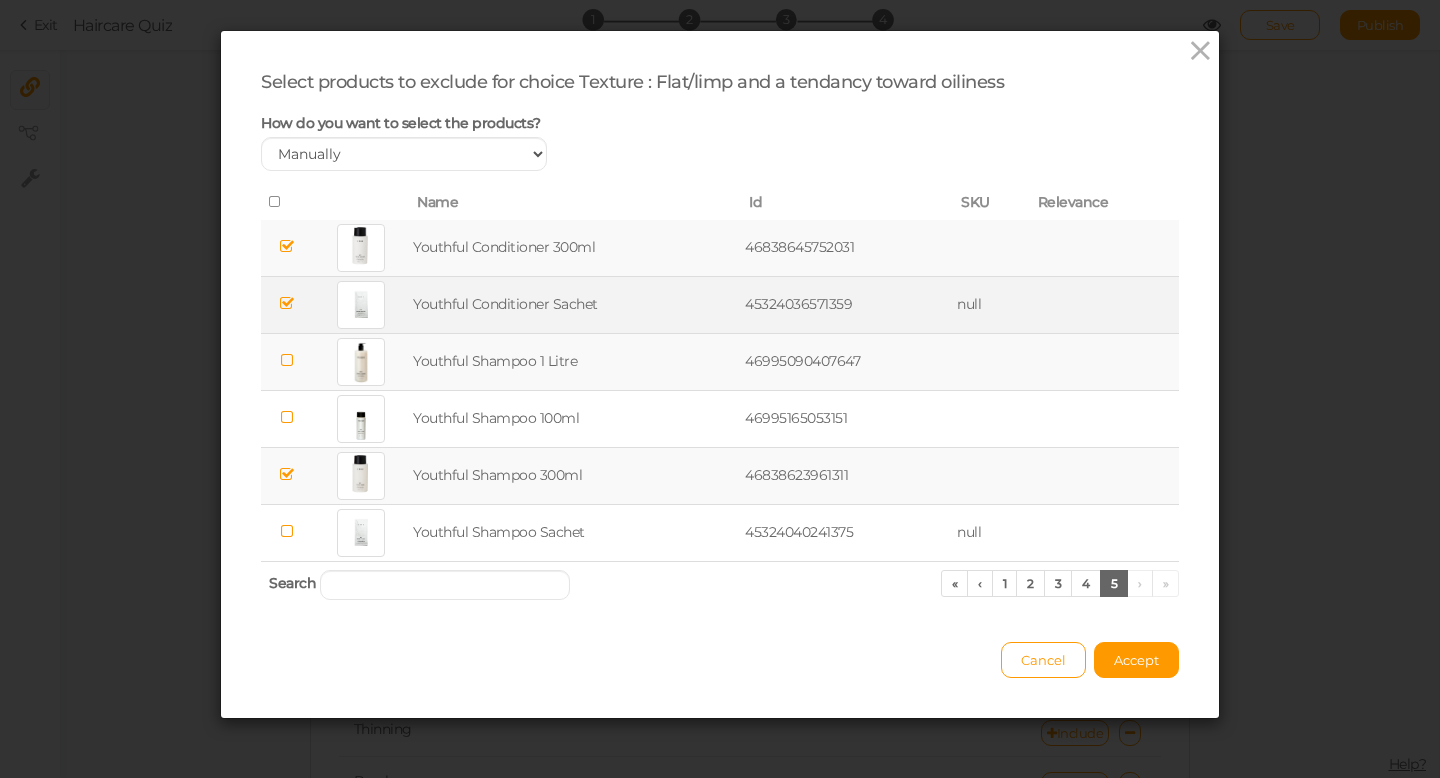 click at bounding box center (287, 360) 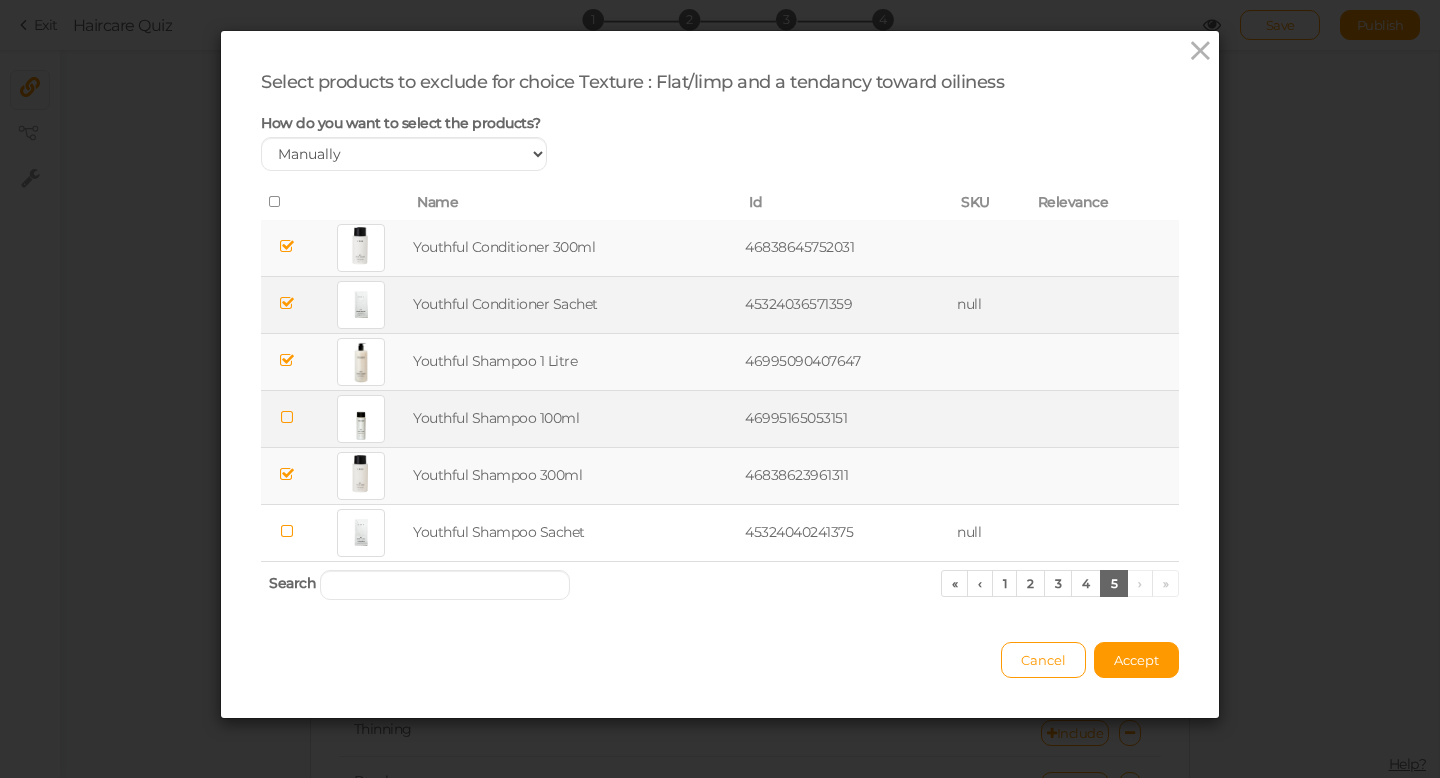 click at bounding box center (287, 417) 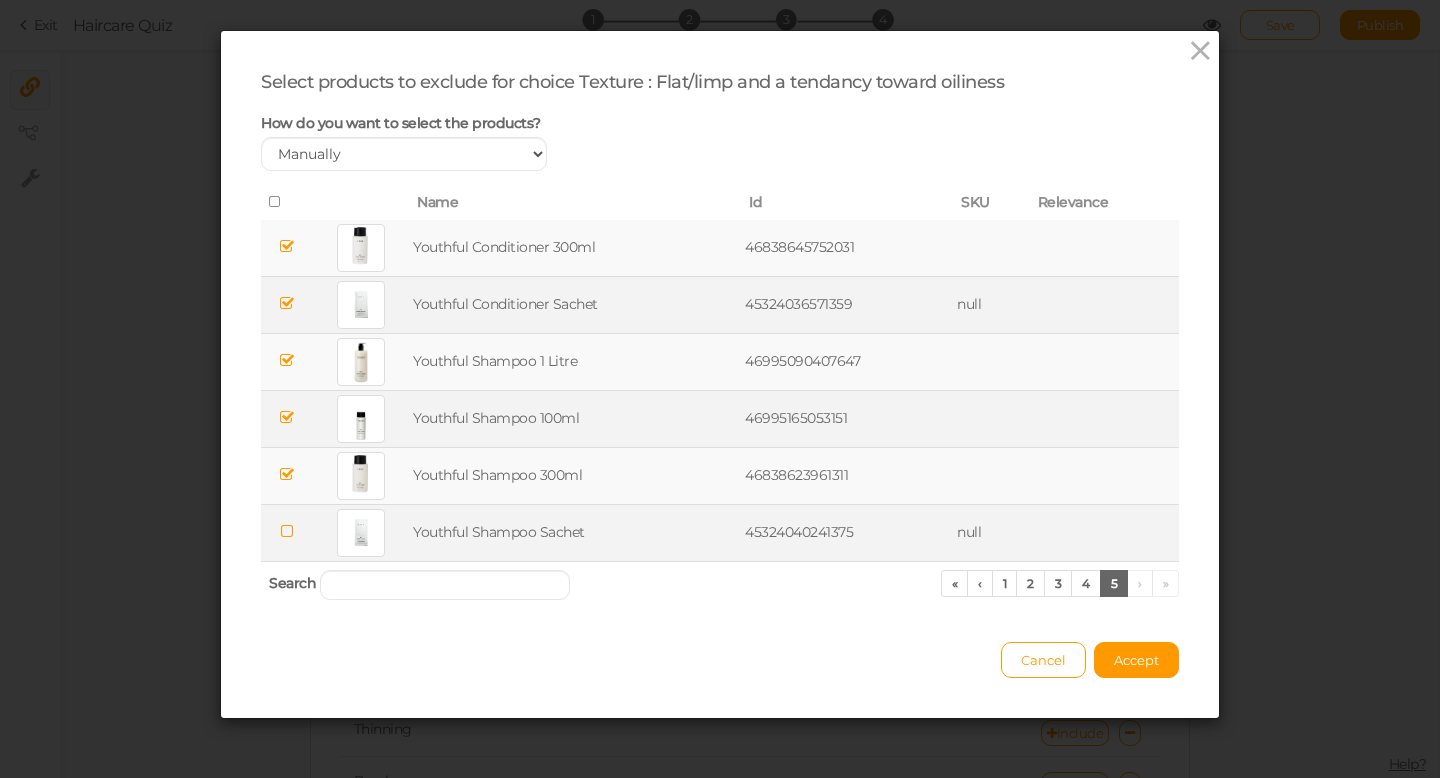 click at bounding box center [287, 531] 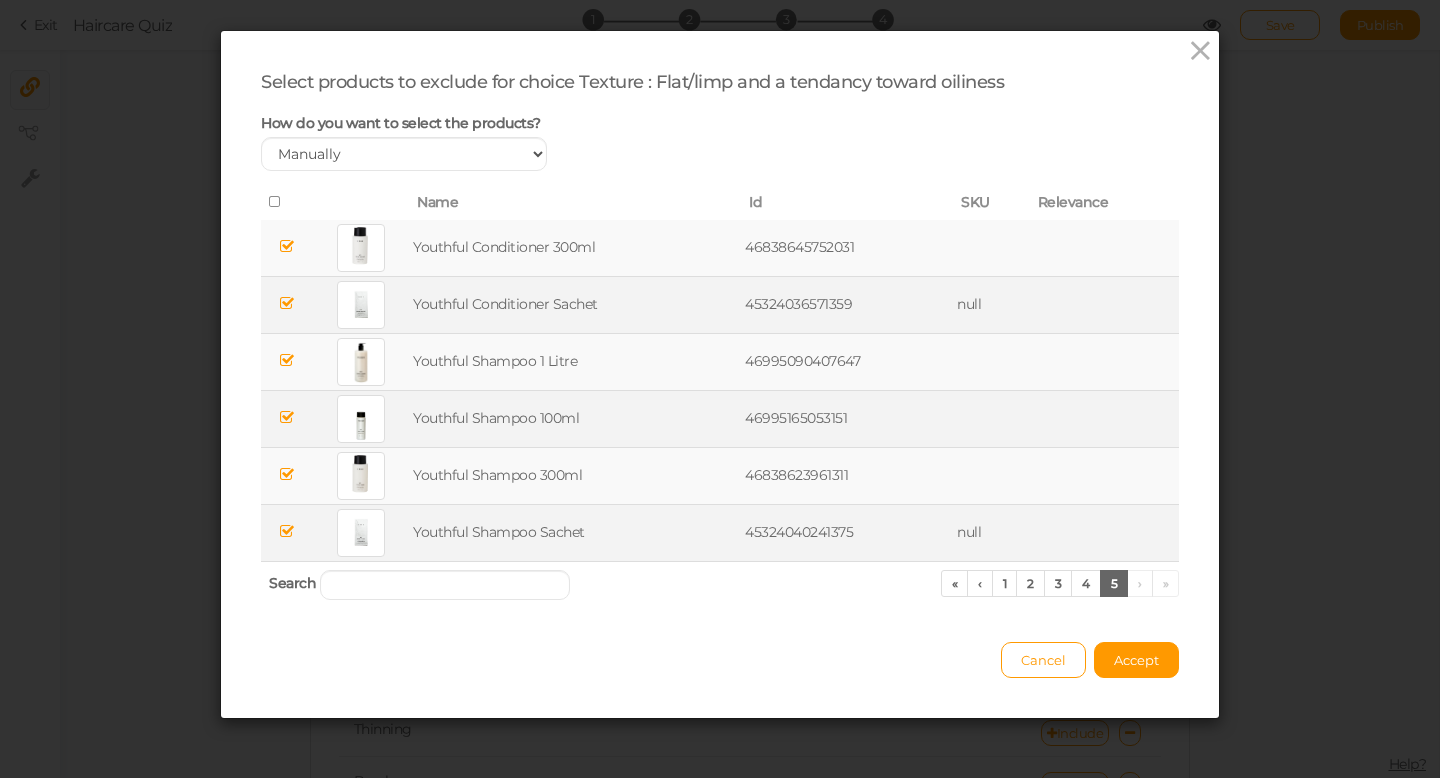 click on "«
‹
1 2 3 4 5
›
»" at bounding box center (1060, 583) 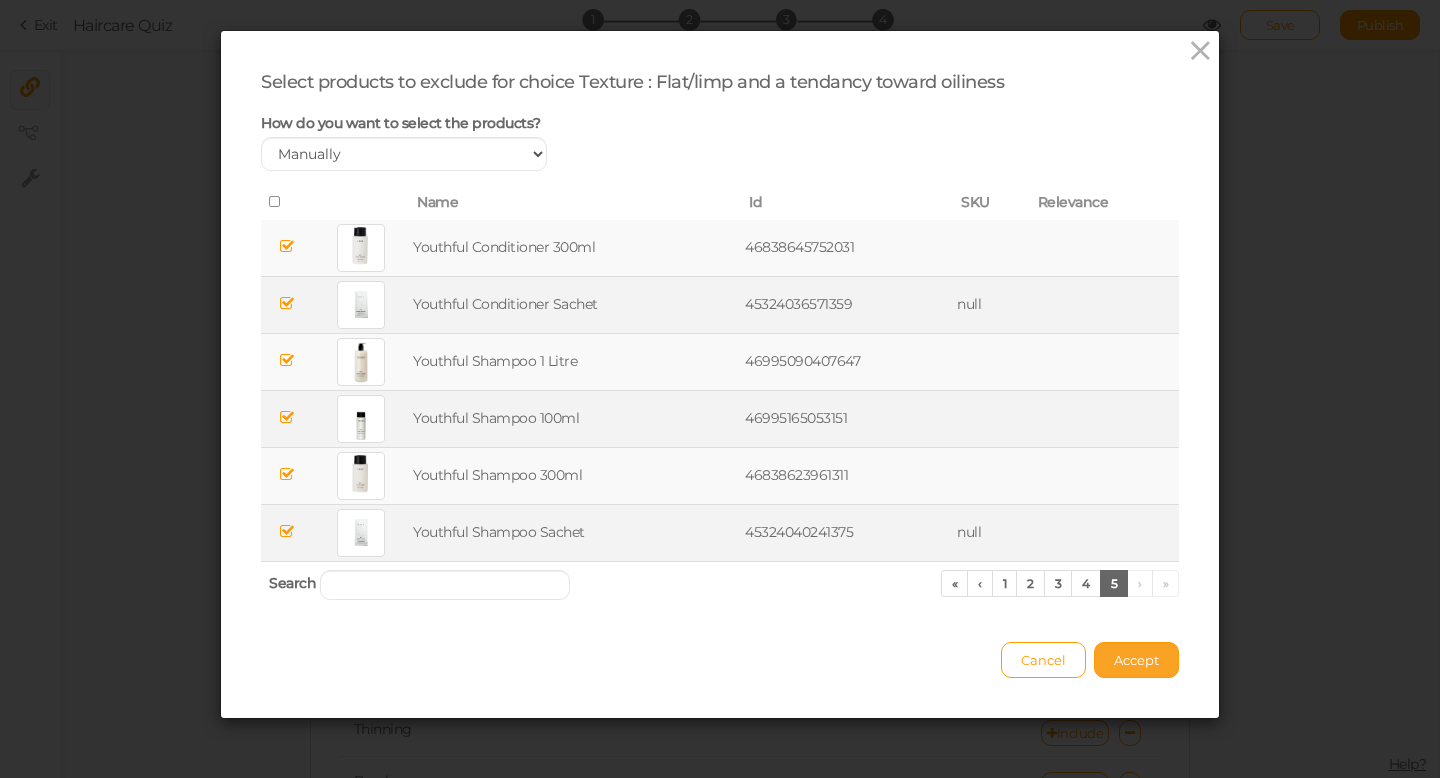 click on "Accept" at bounding box center (1136, 660) 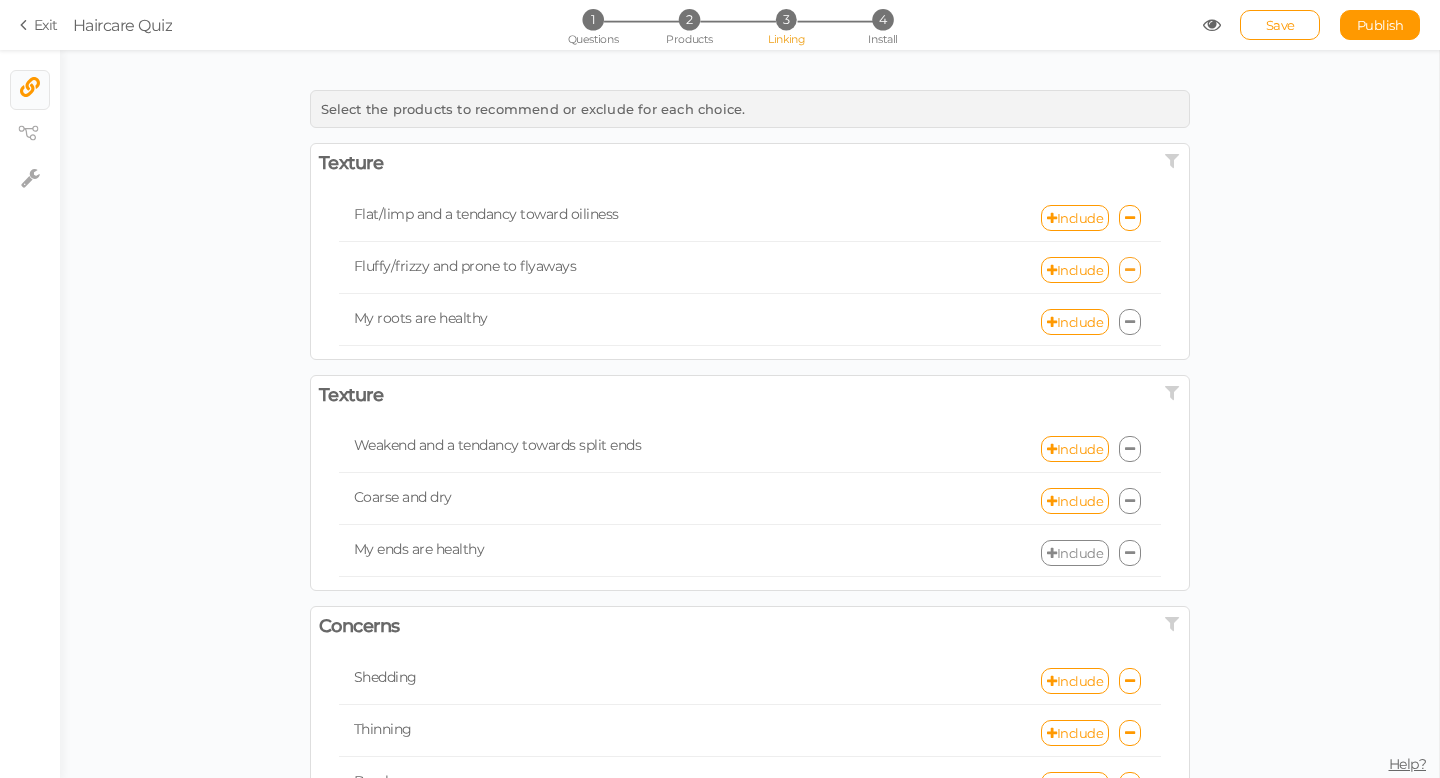 click at bounding box center [1130, 270] 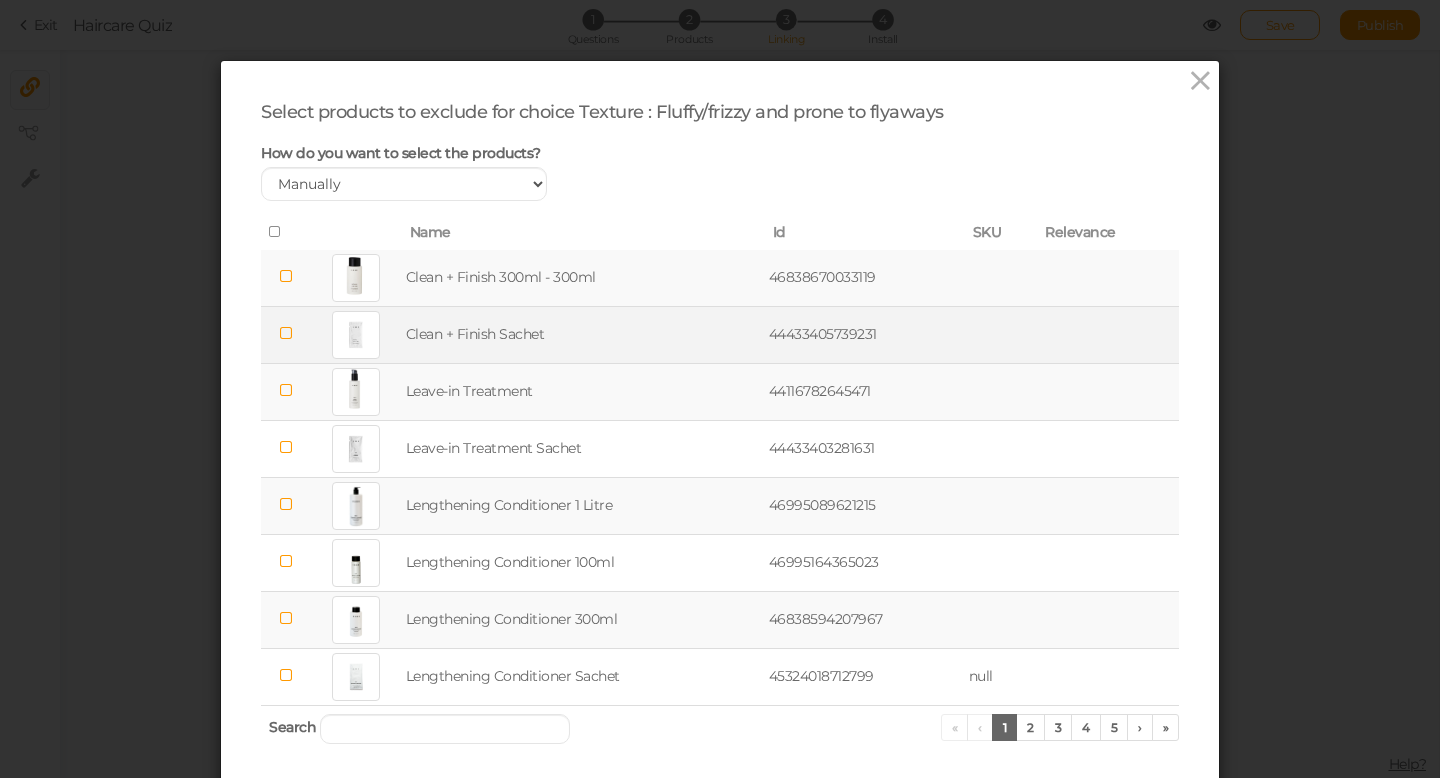 click at bounding box center [286, 333] 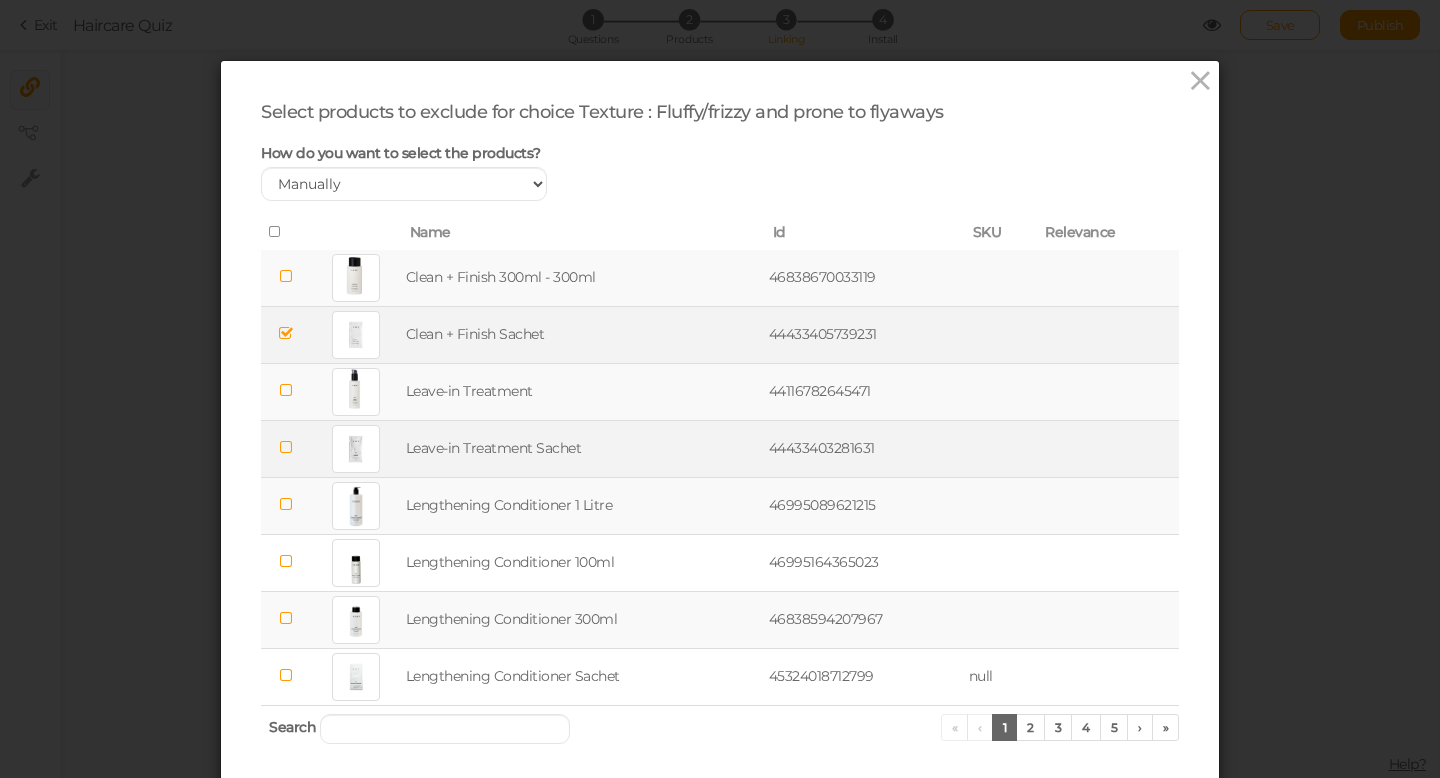 click at bounding box center (286, 447) 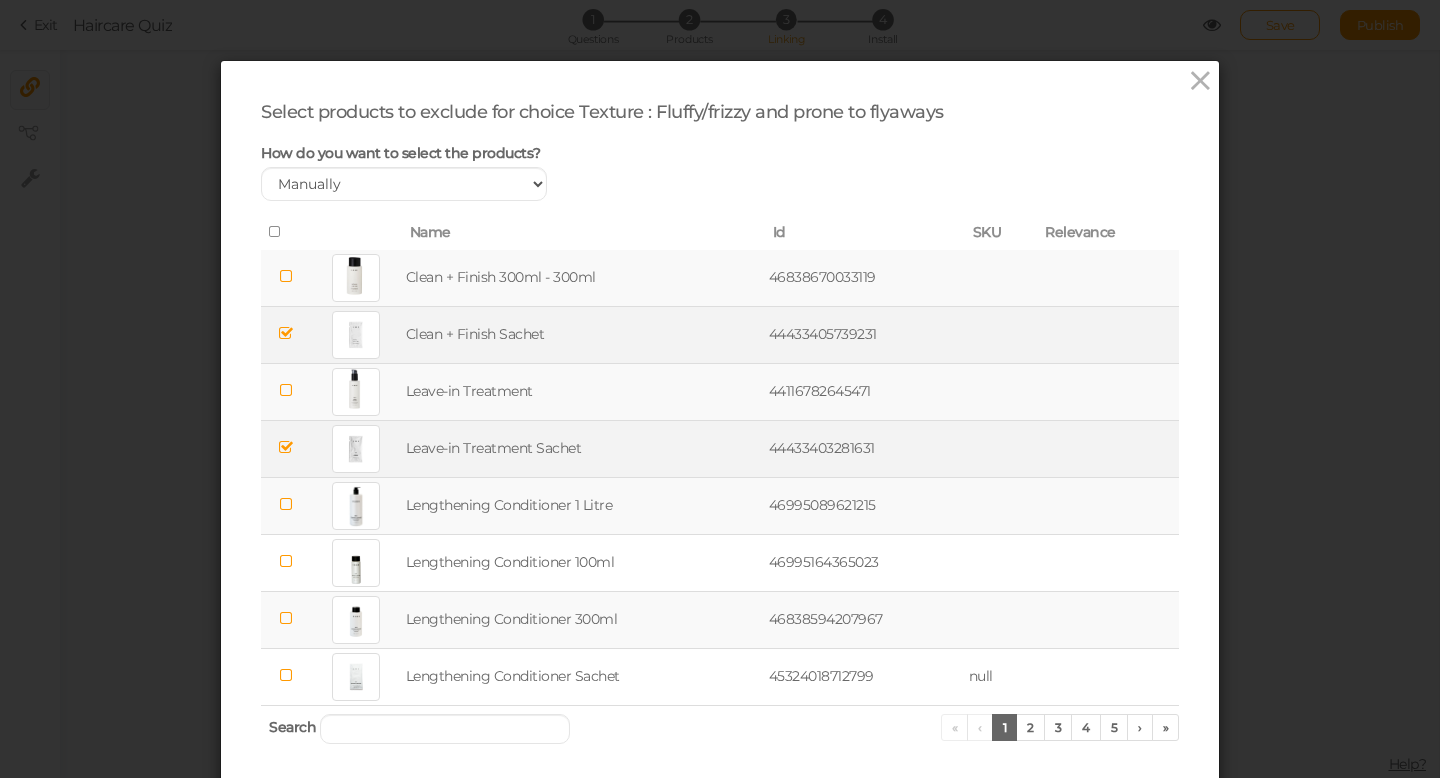 click at bounding box center (286, 504) 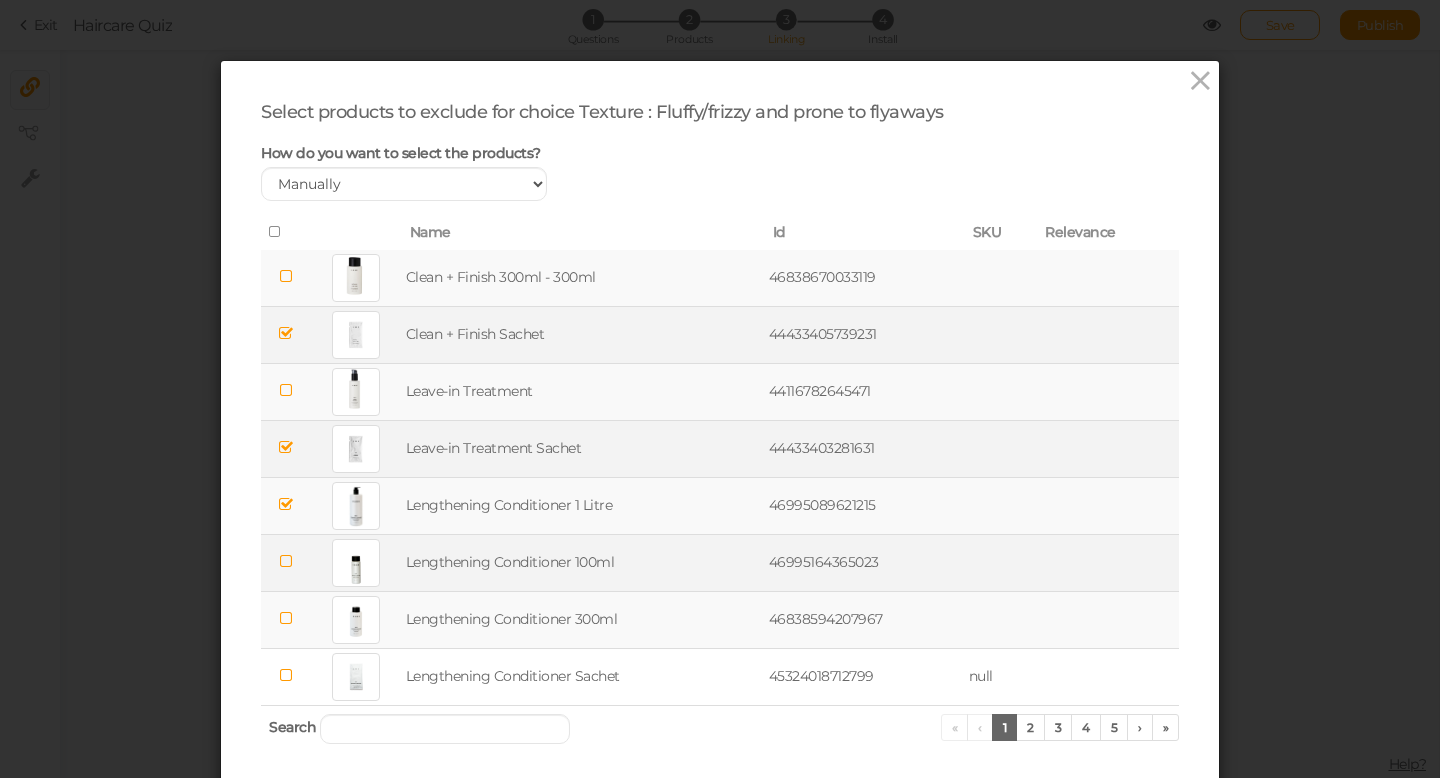 click at bounding box center [286, 561] 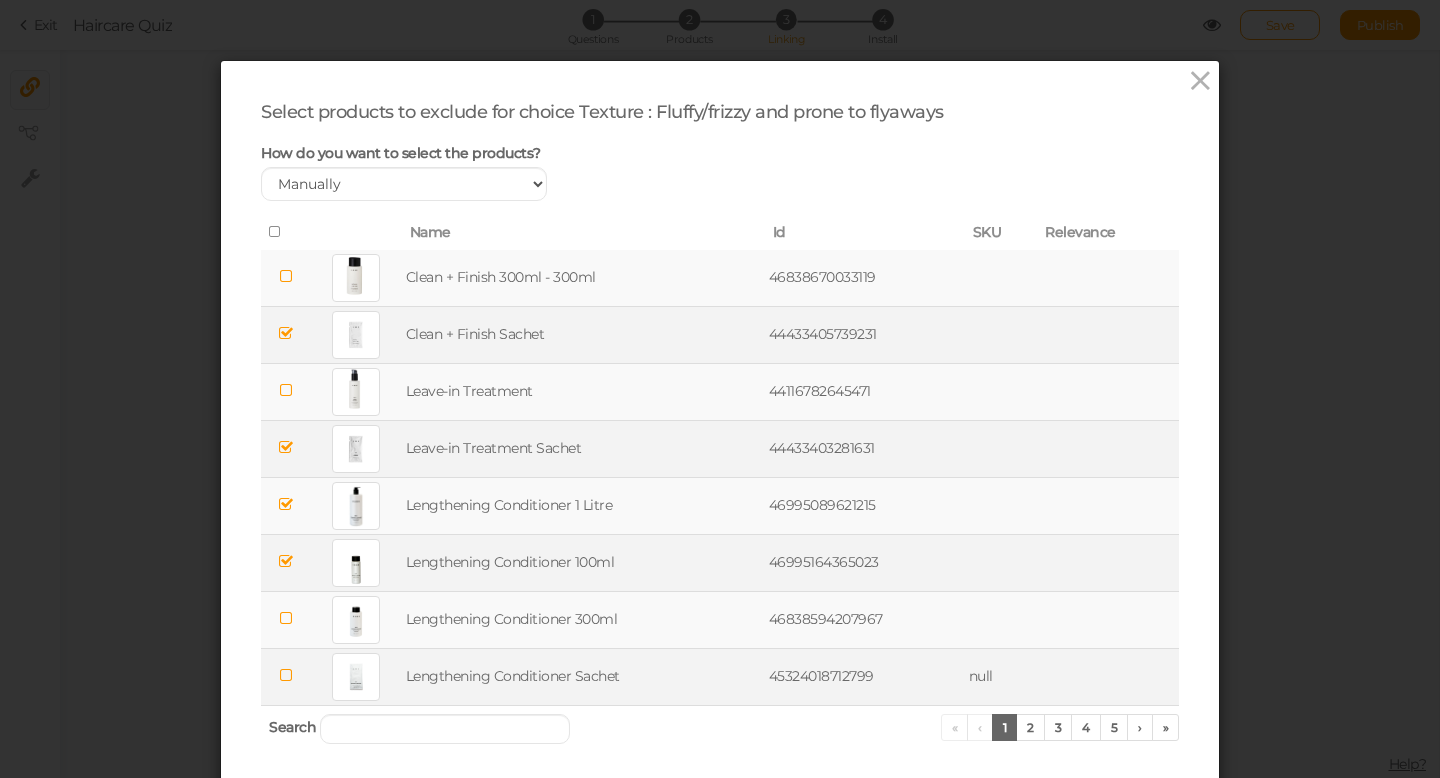 click at bounding box center (286, 675) 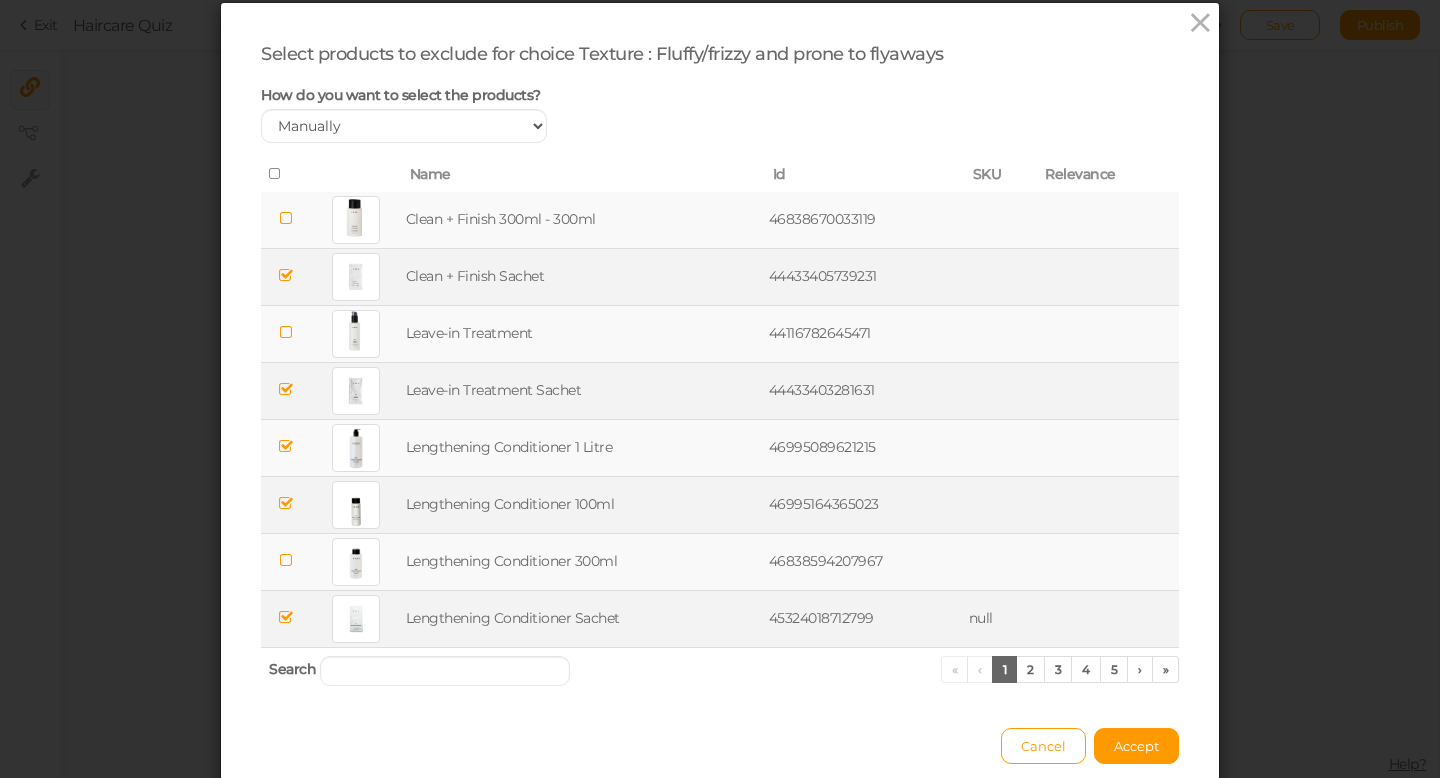 scroll, scrollTop: 66, scrollLeft: 0, axis: vertical 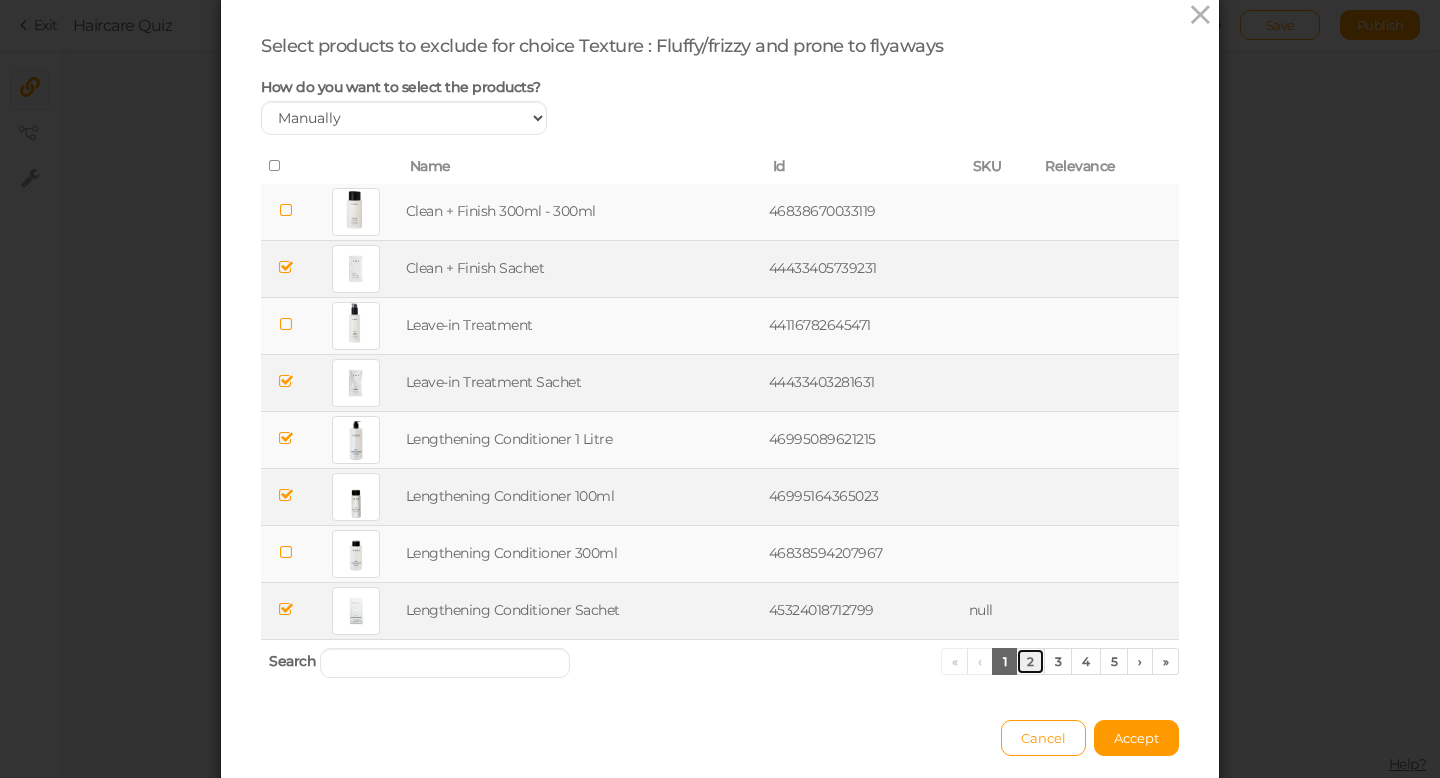 click on "2" at bounding box center [1030, 661] 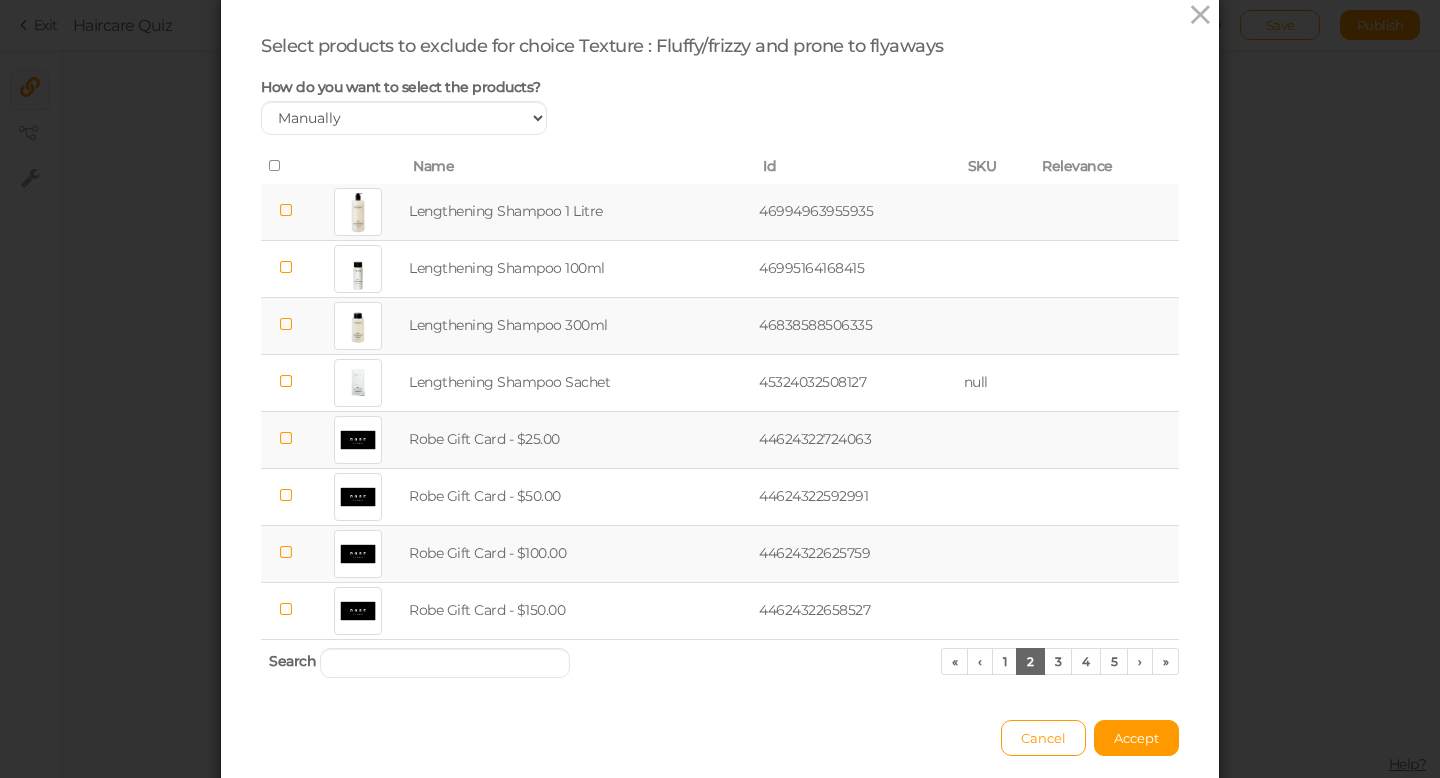 click at bounding box center [286, 210] 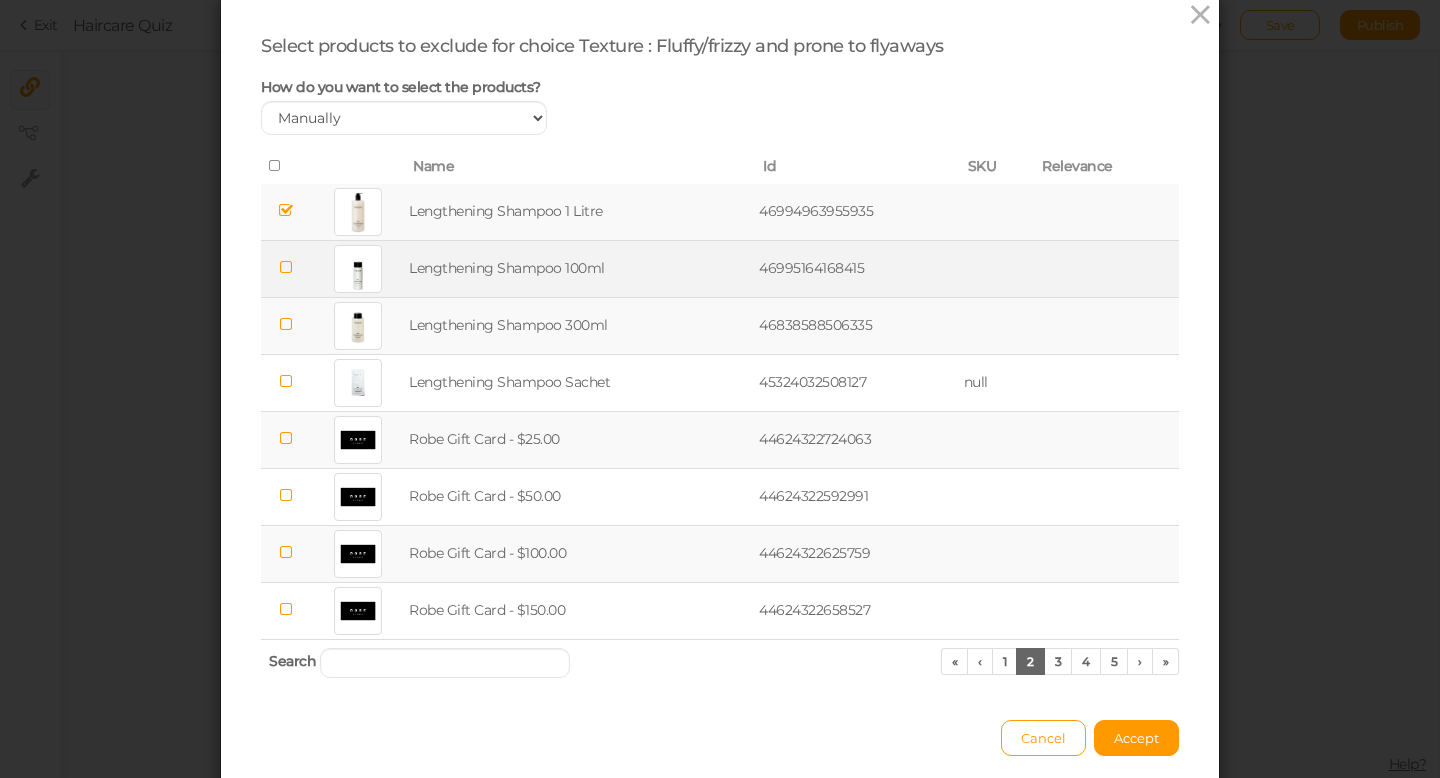 click at bounding box center (286, 267) 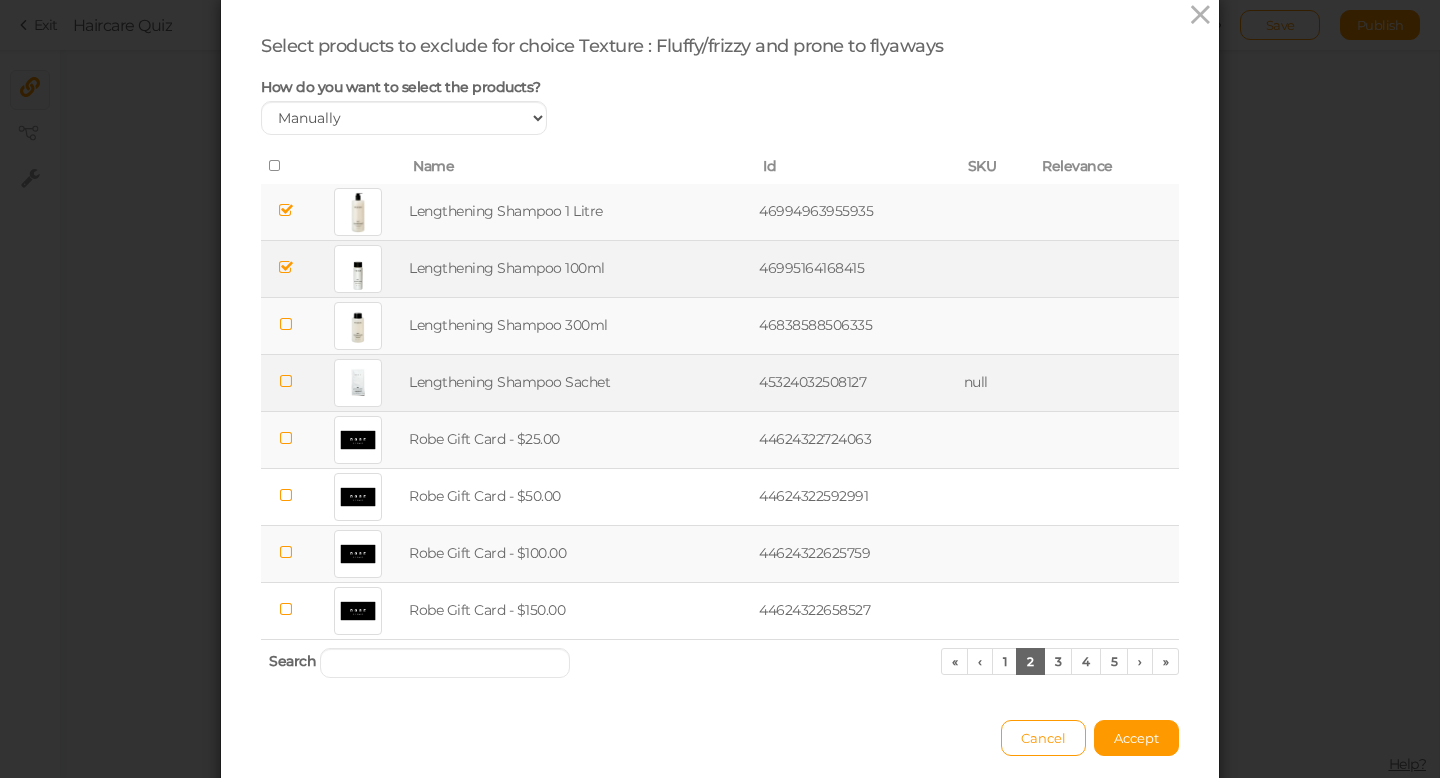 click at bounding box center (286, 381) 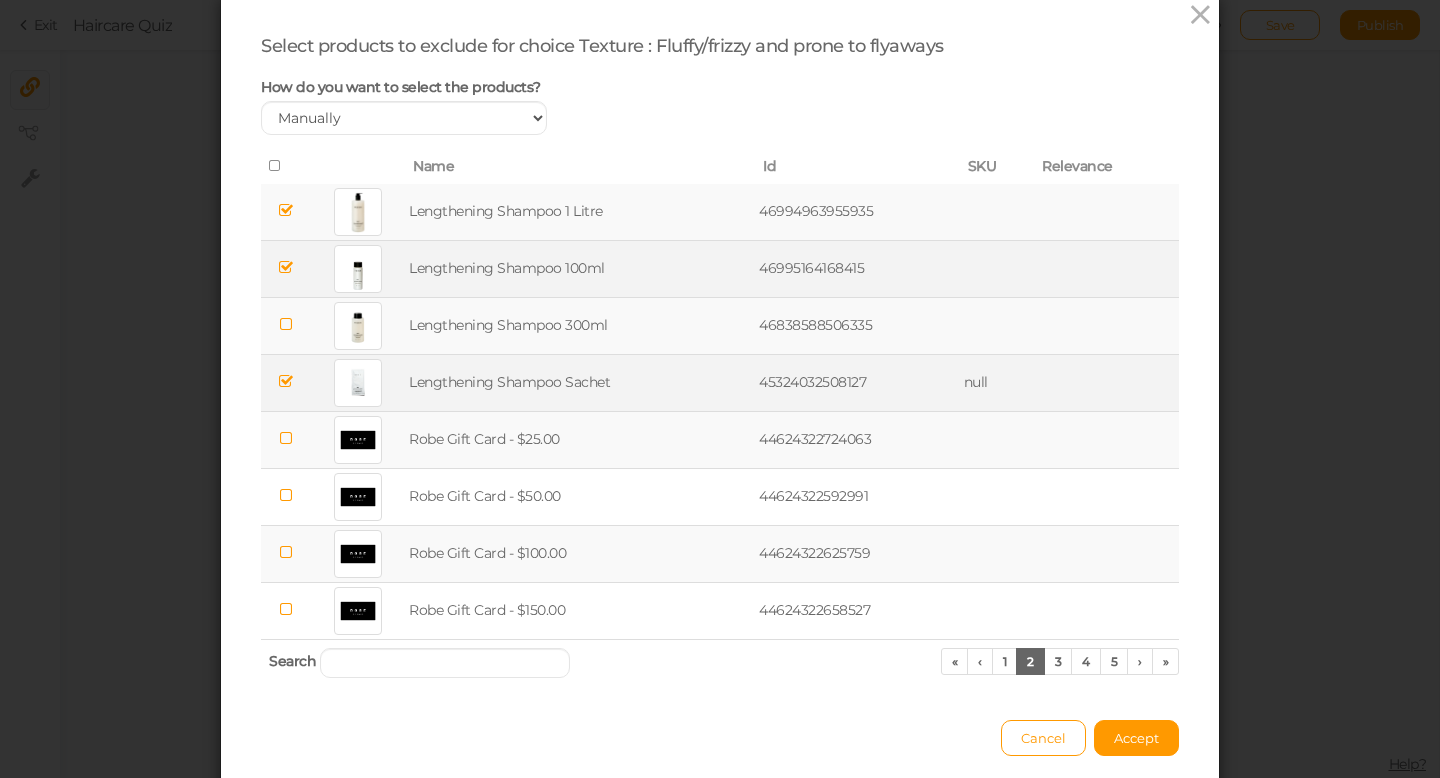 click at bounding box center (286, 438) 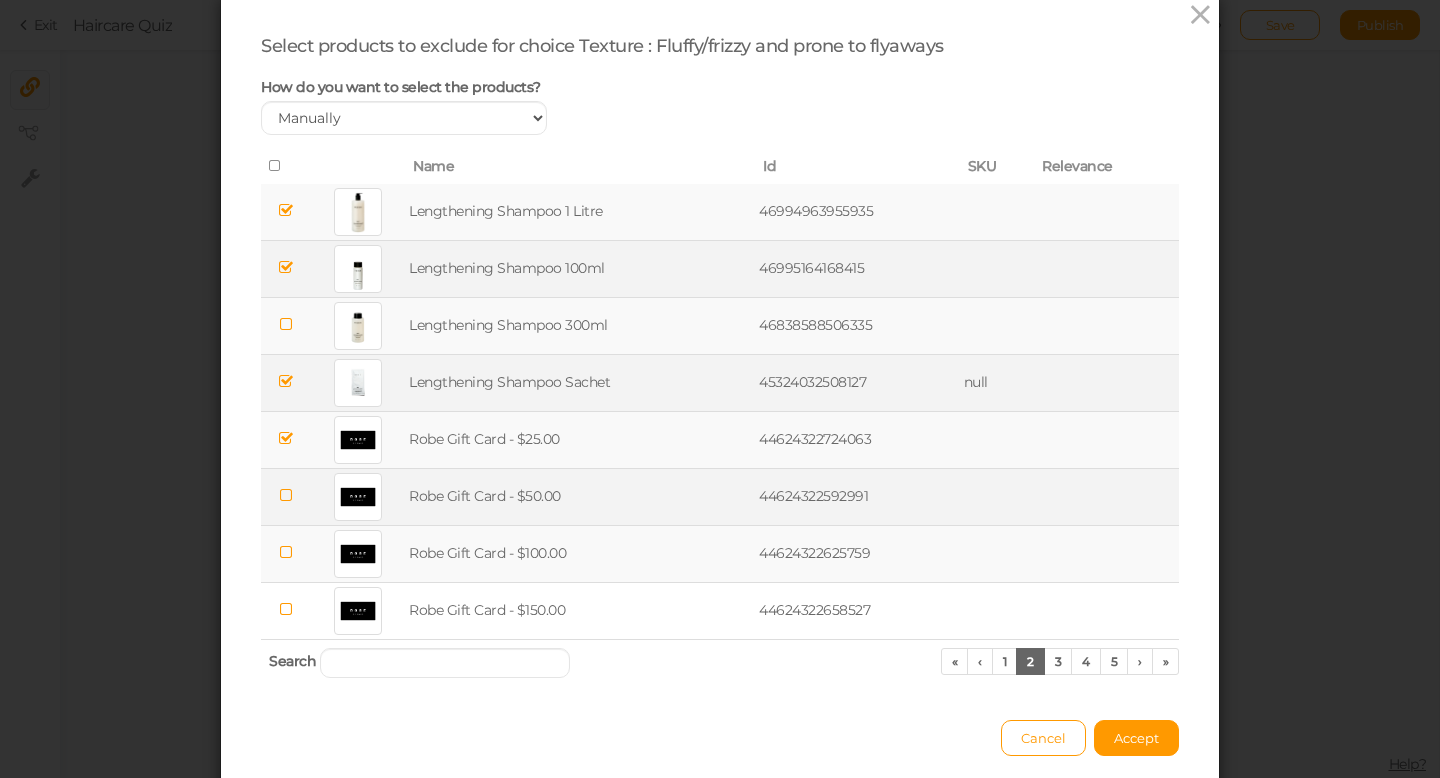 click at bounding box center [286, 495] 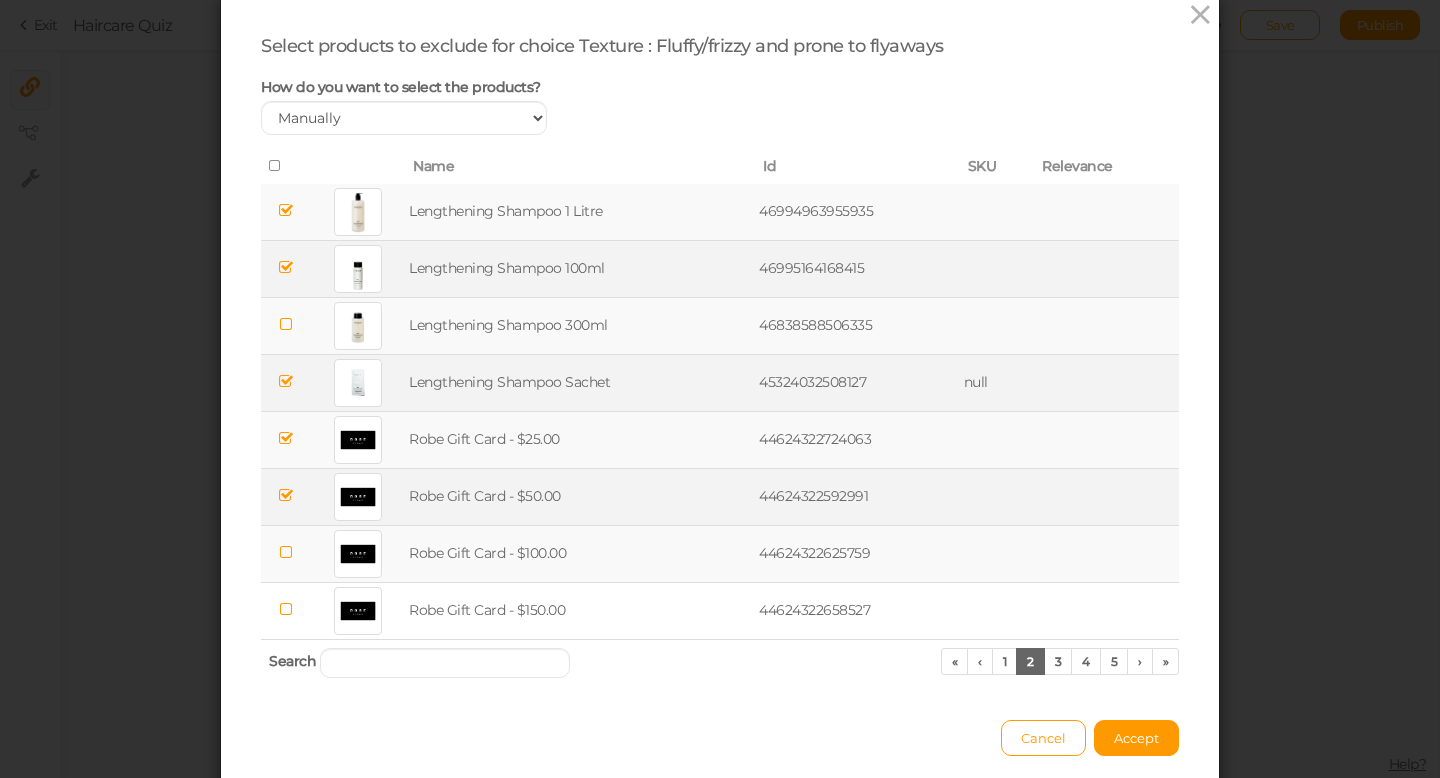 click at bounding box center (286, 552) 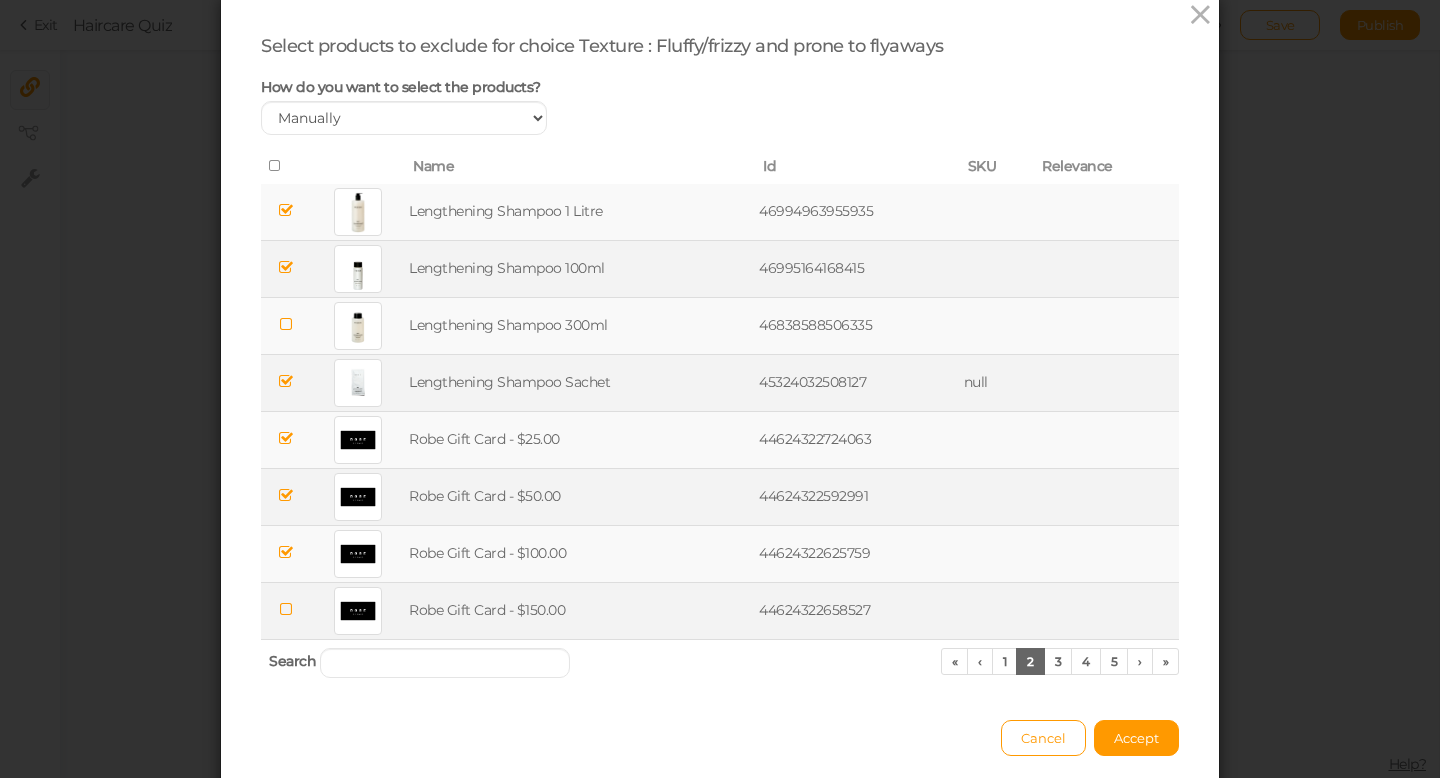 click at bounding box center (286, 609) 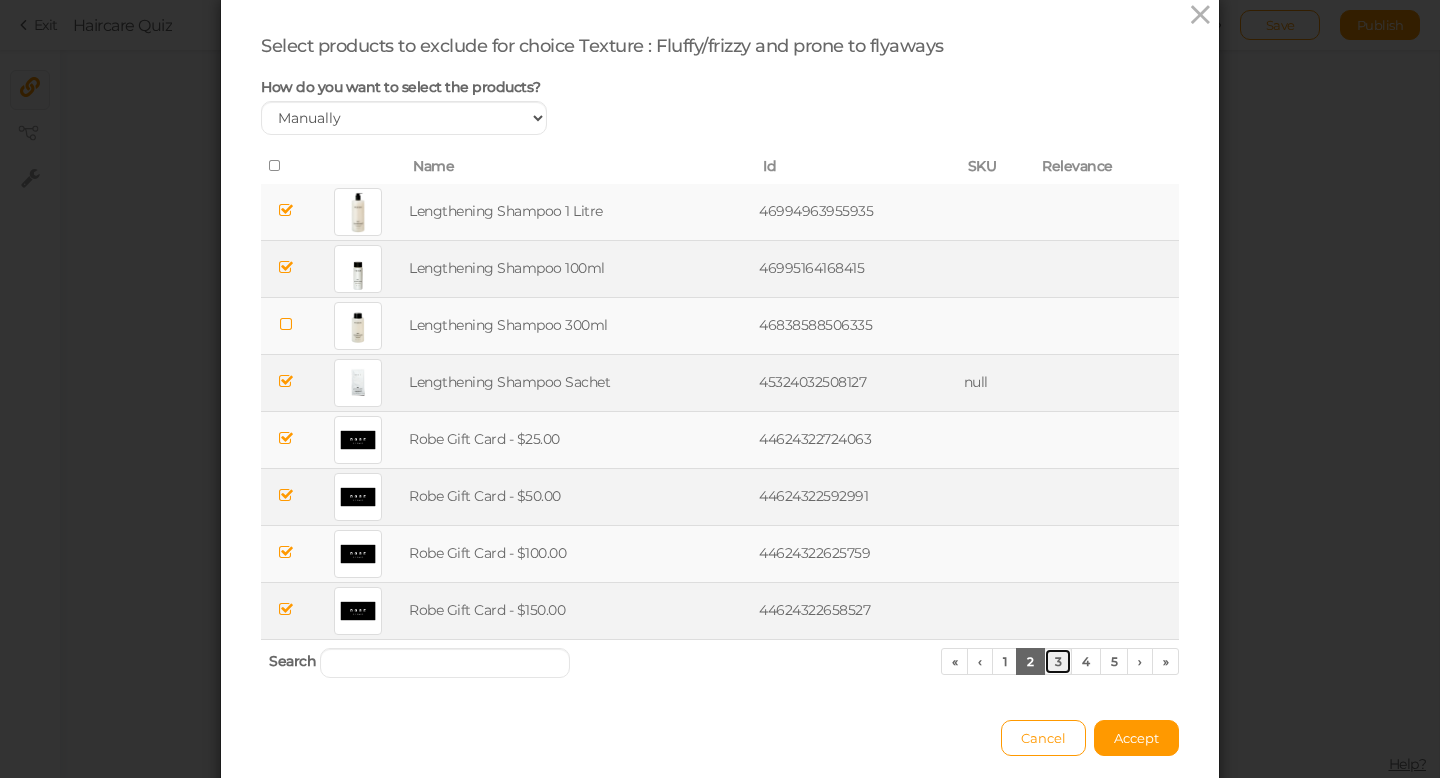 click on "3" at bounding box center (1058, 661) 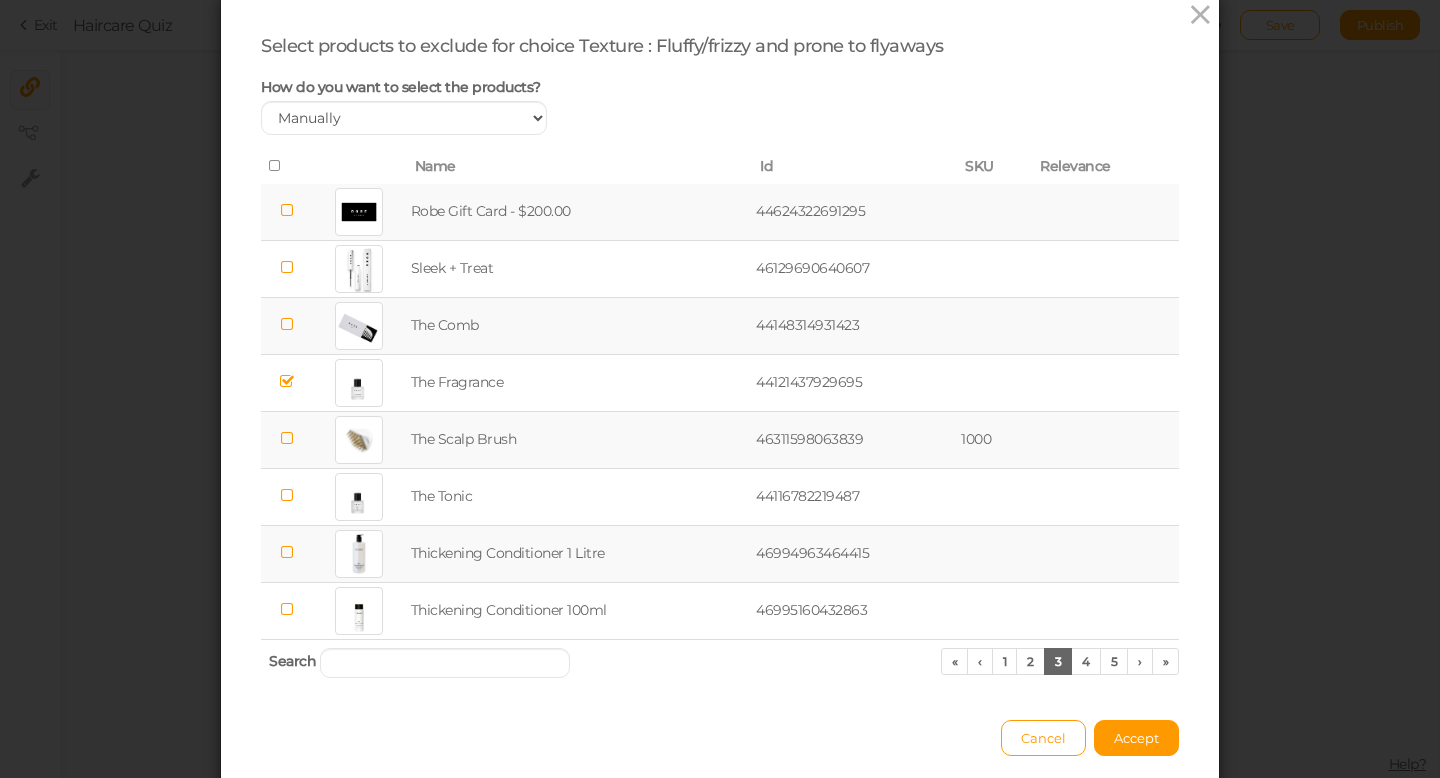 click at bounding box center [286, 210] 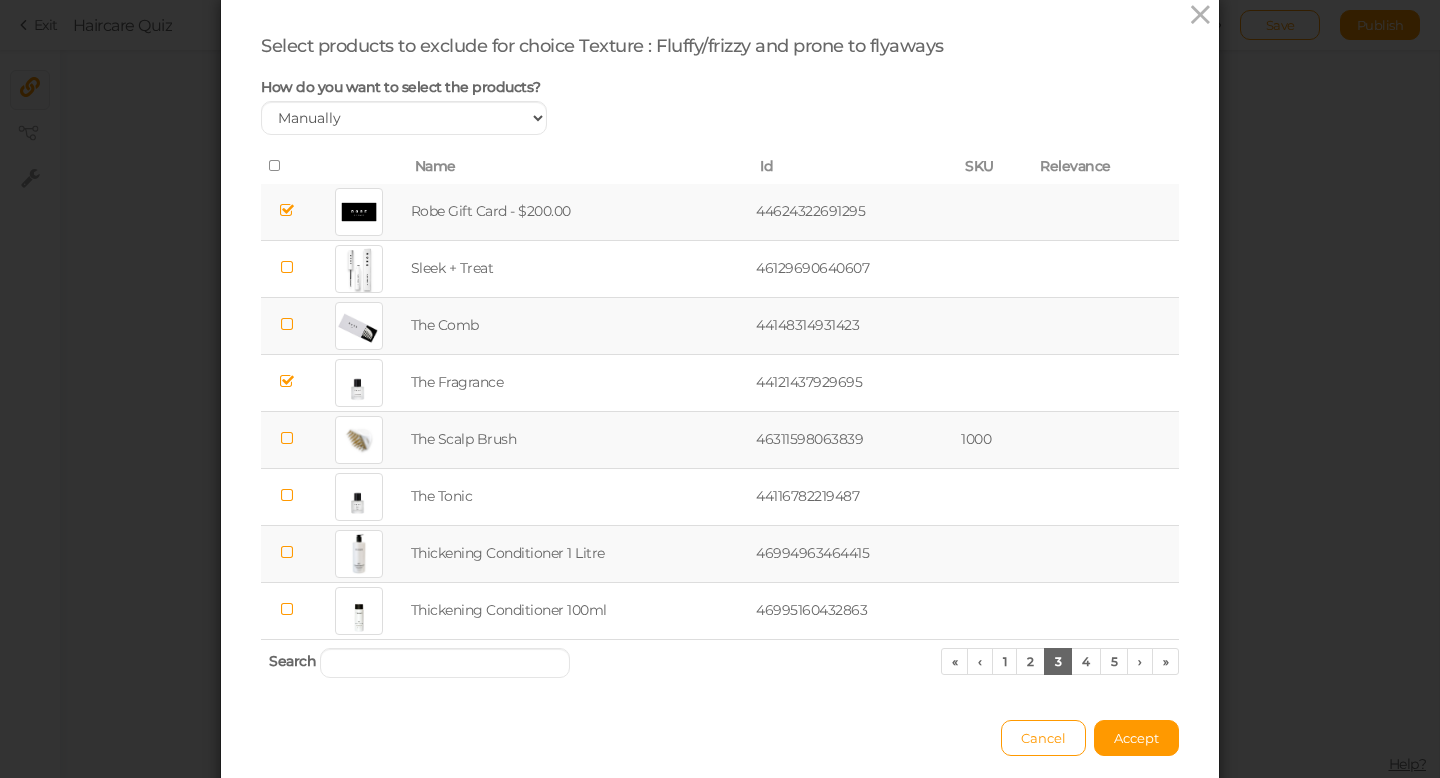 click at bounding box center (286, 552) 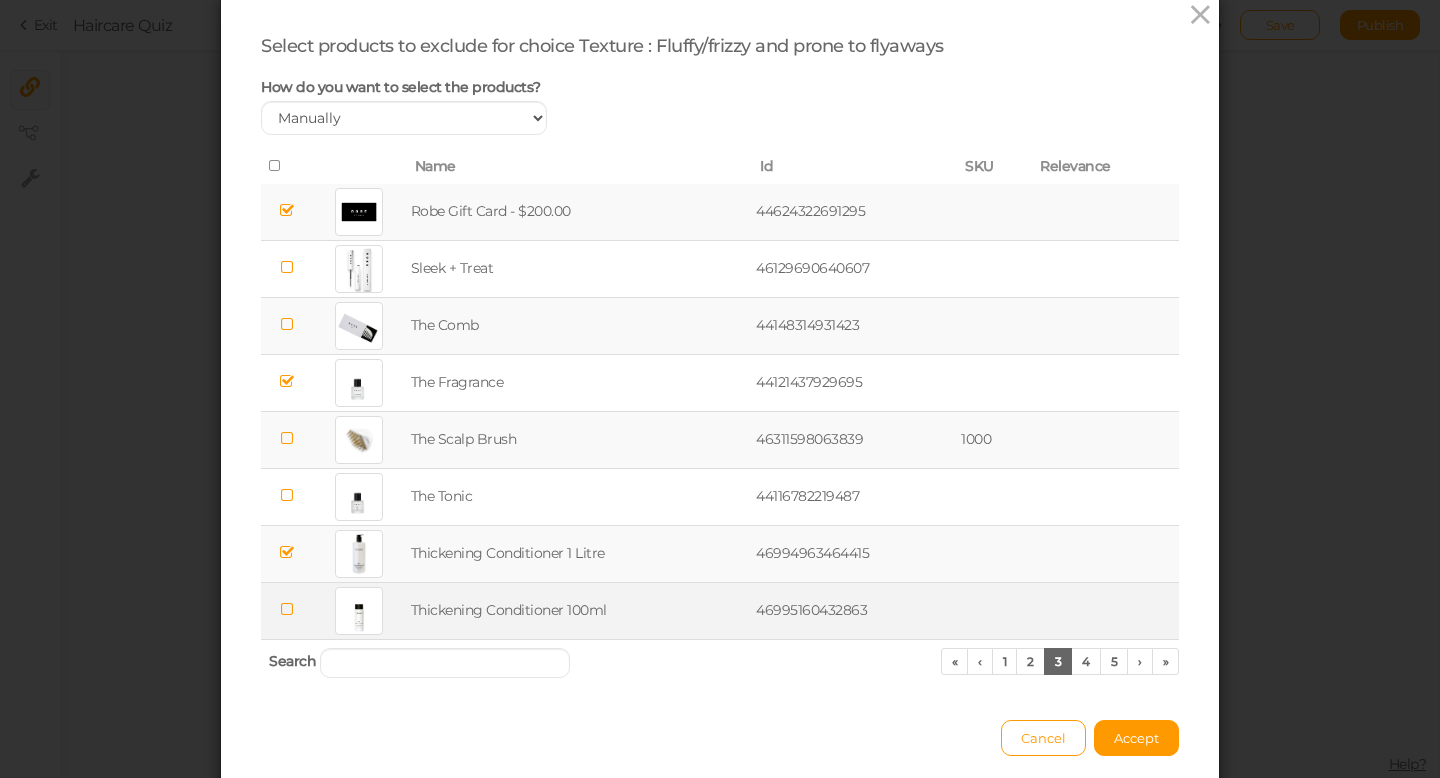 click at bounding box center (286, 609) 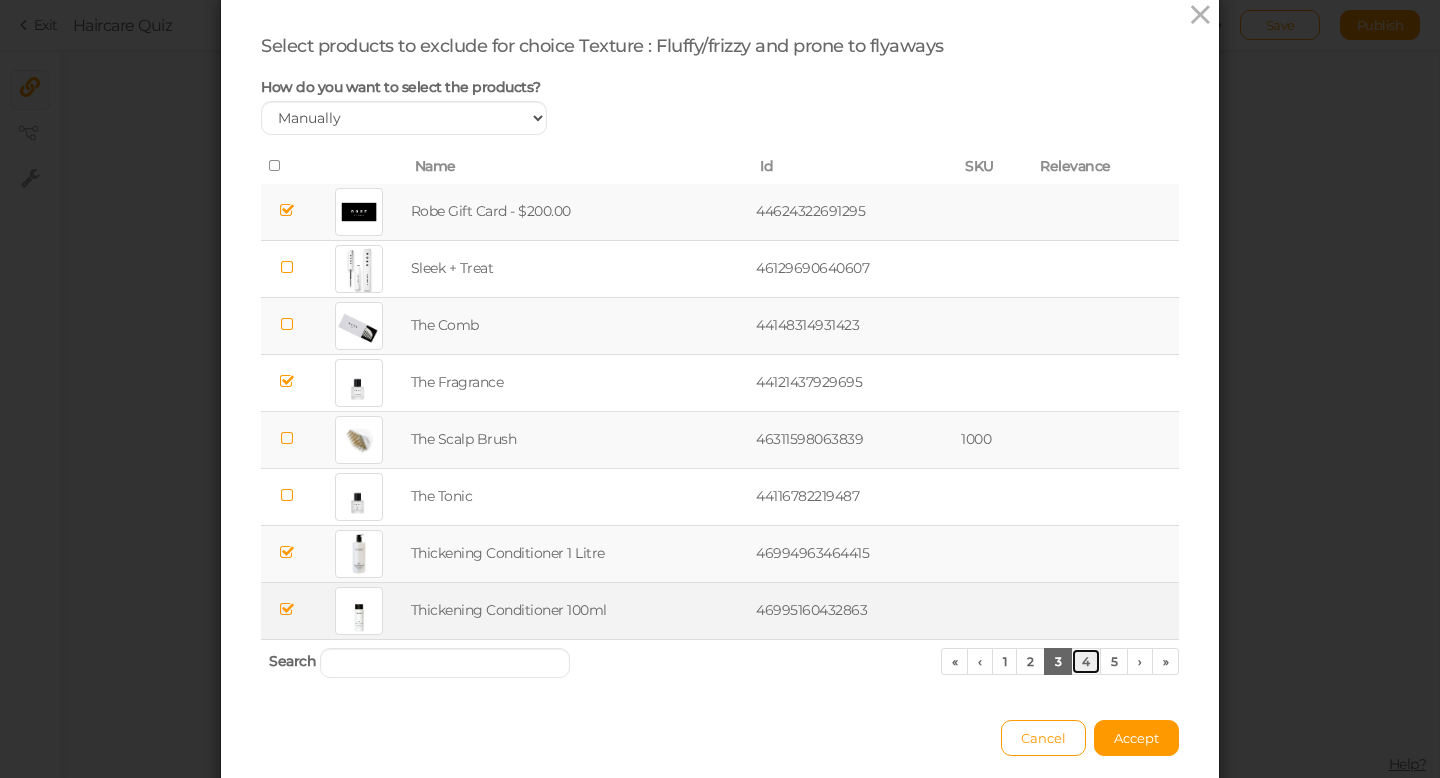 click on "4" at bounding box center [1086, 661] 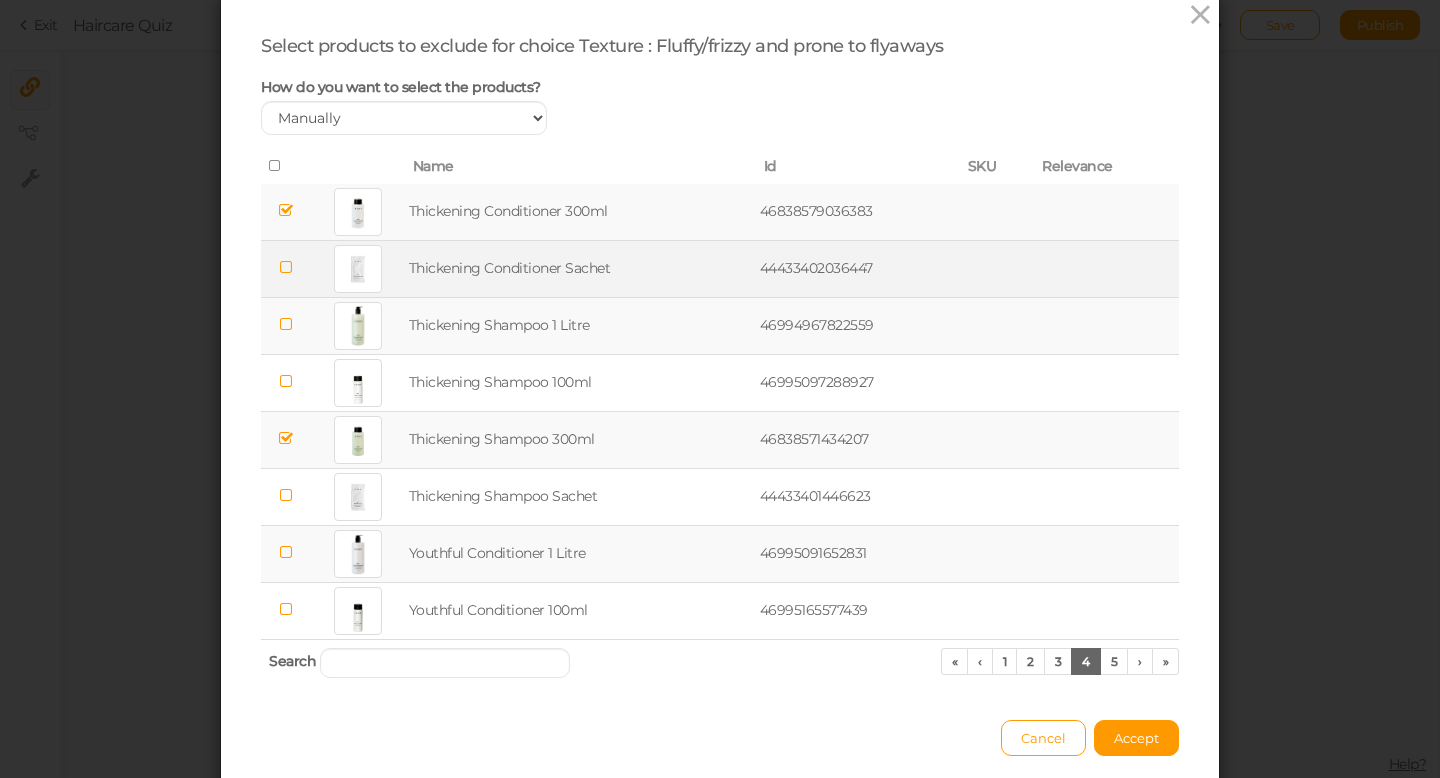 click at bounding box center [286, 267] 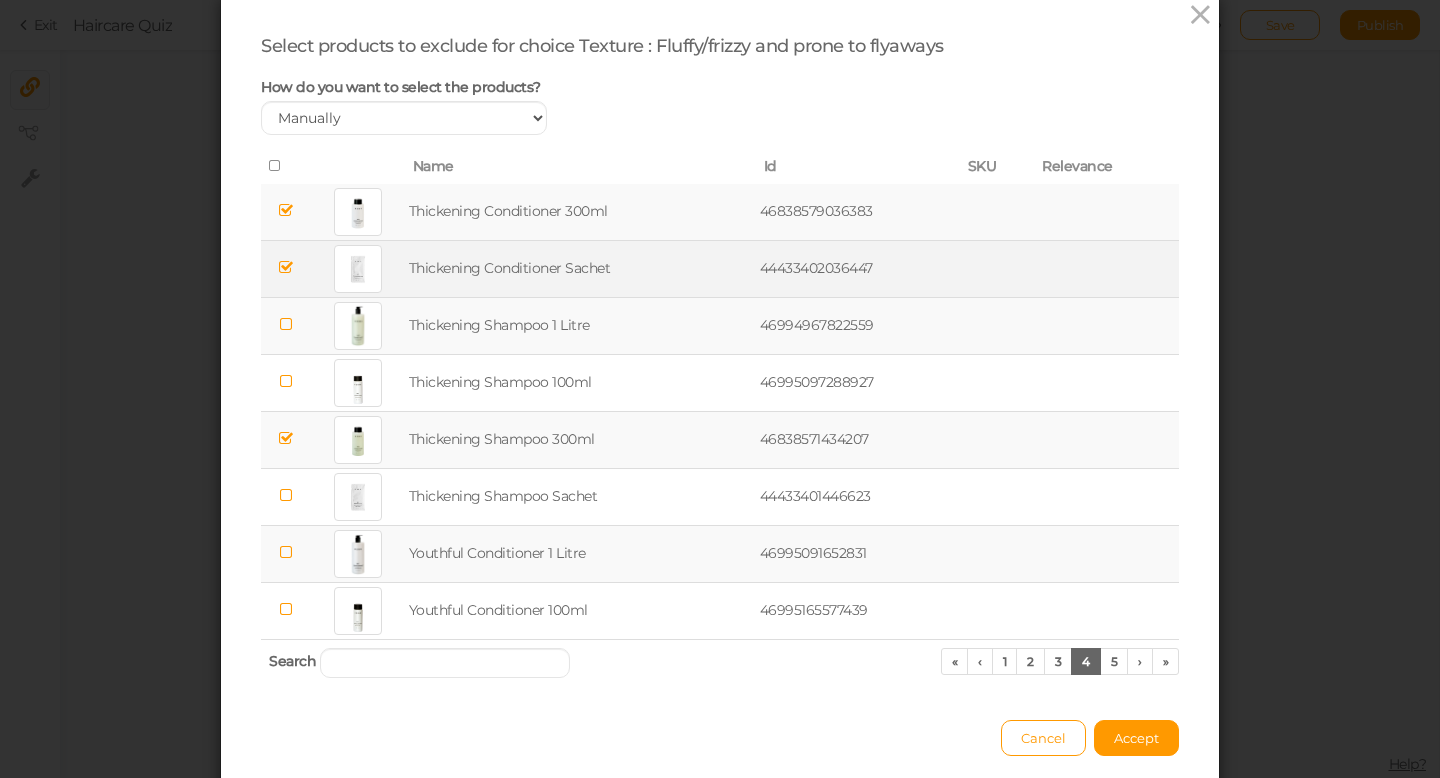 click at bounding box center (286, 324) 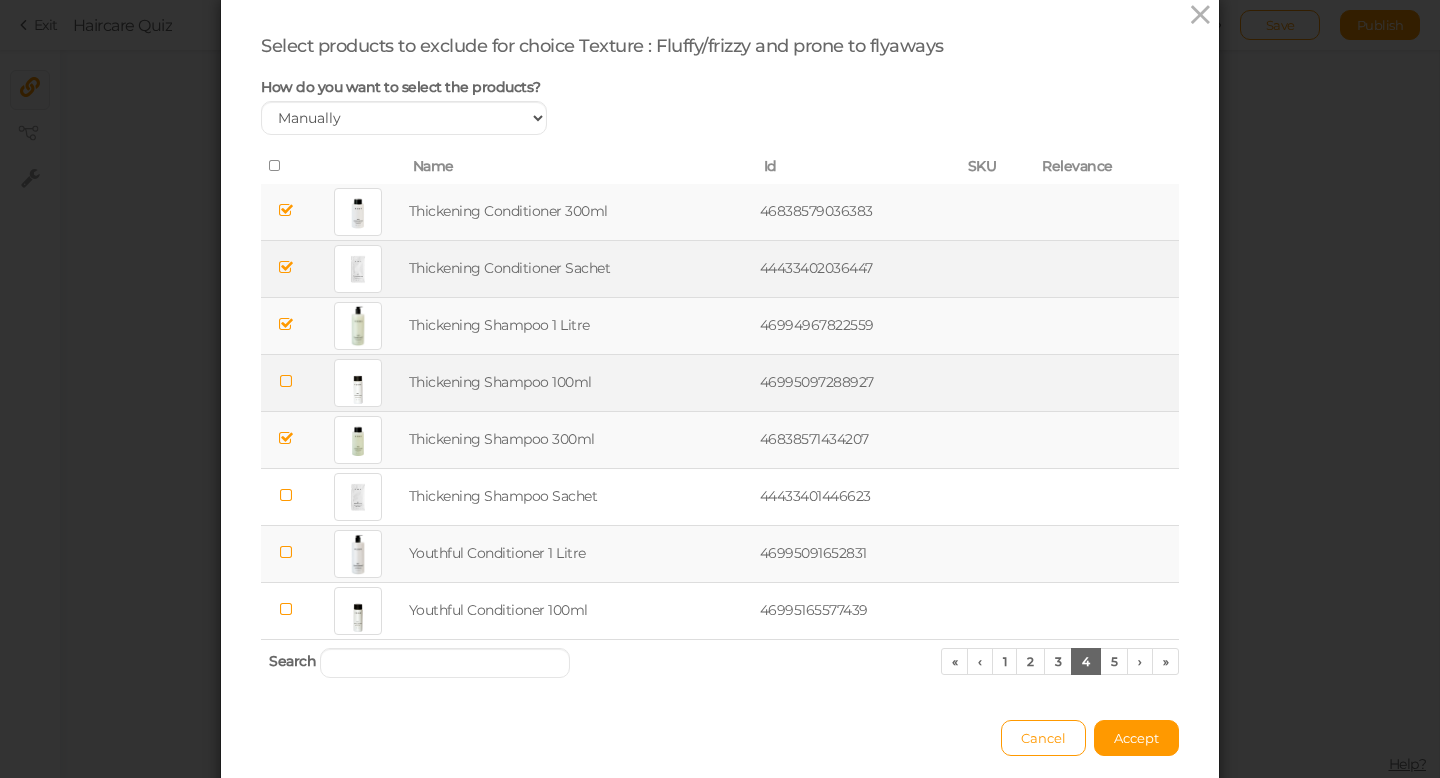 click at bounding box center (286, 381) 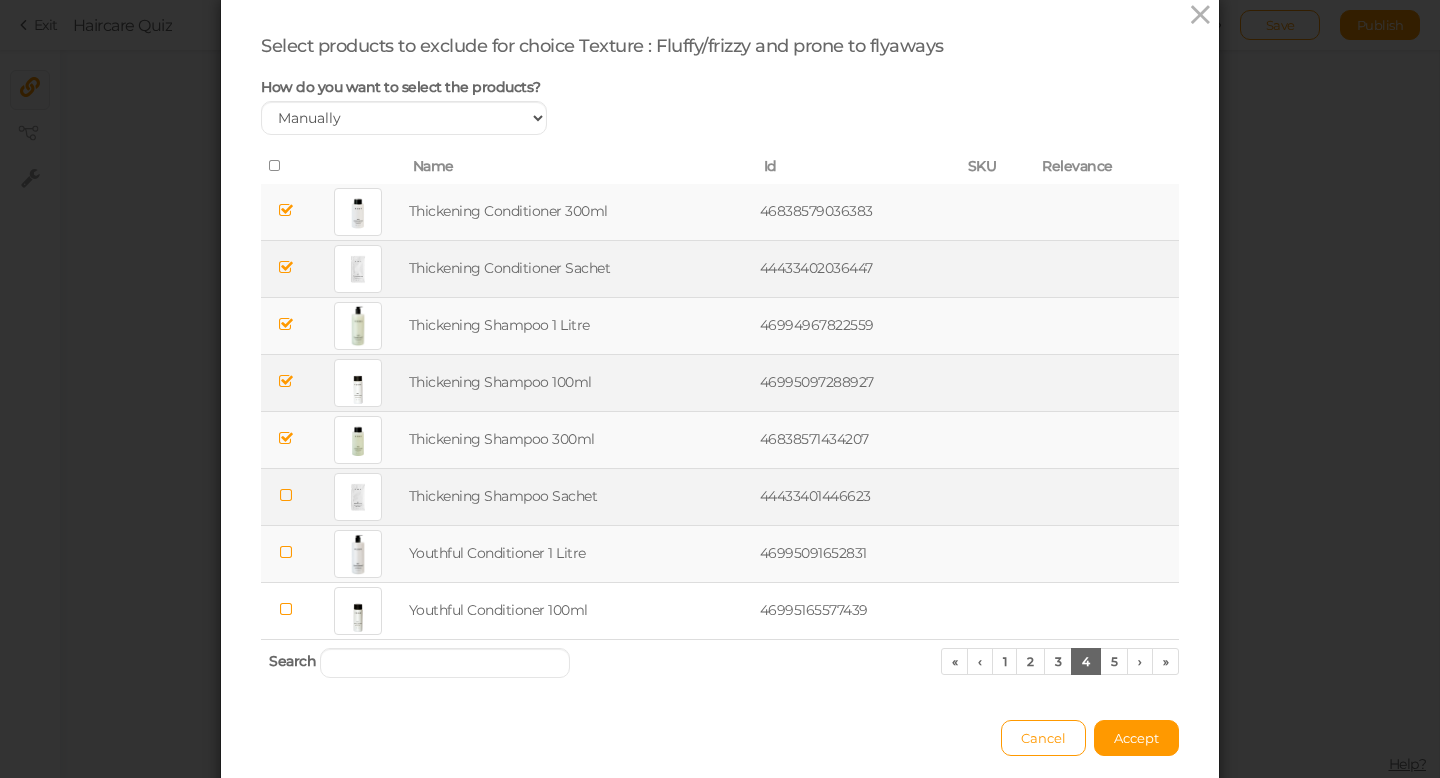 click at bounding box center (286, 495) 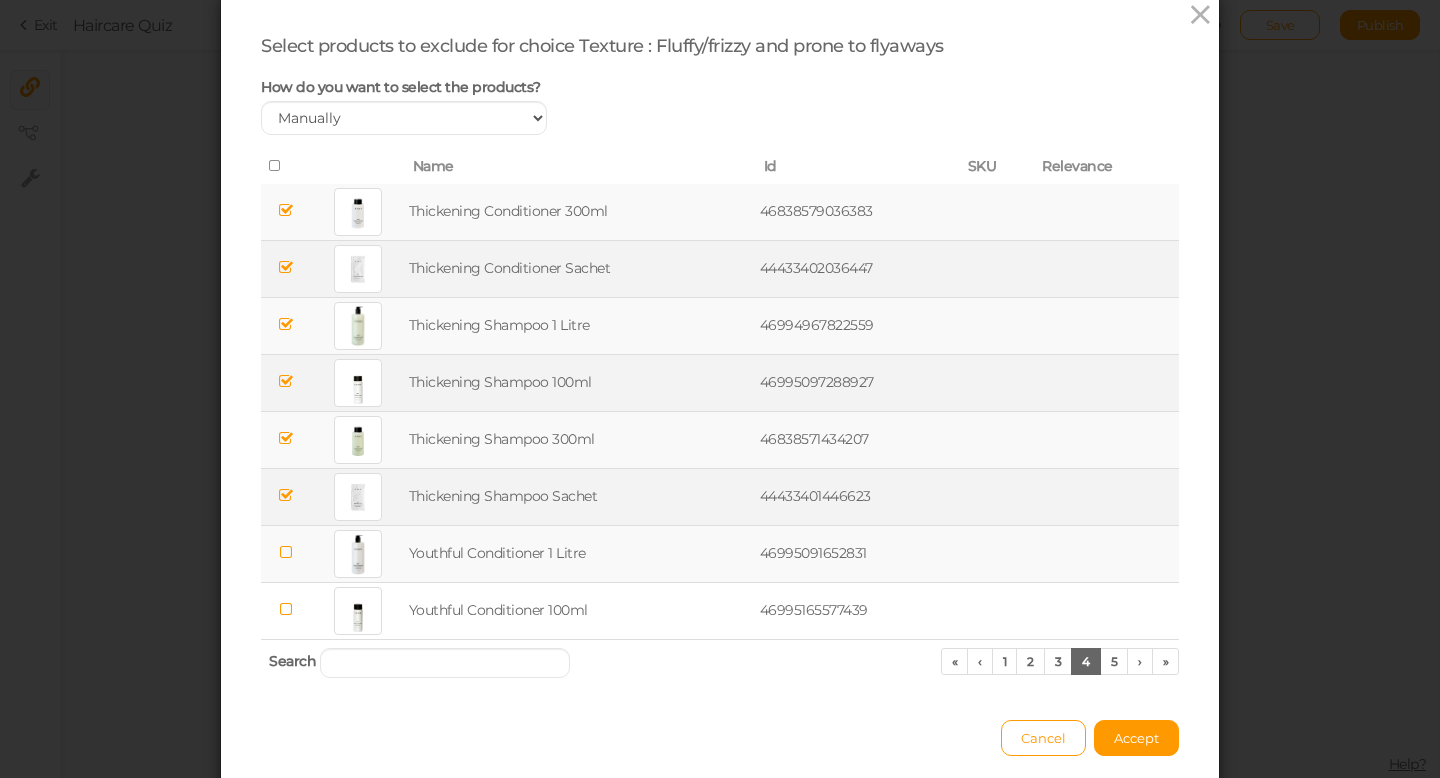 click at bounding box center (286, 552) 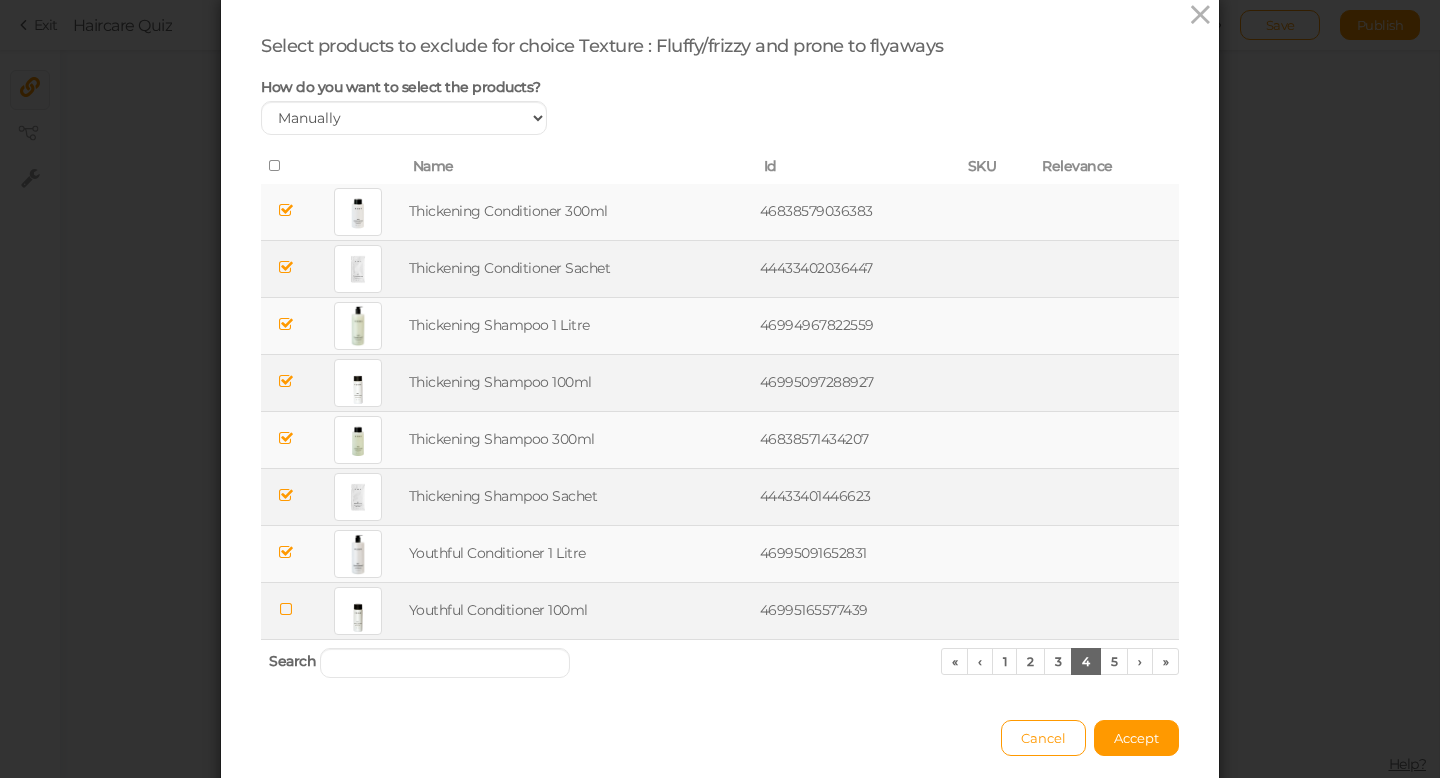 click at bounding box center (286, 609) 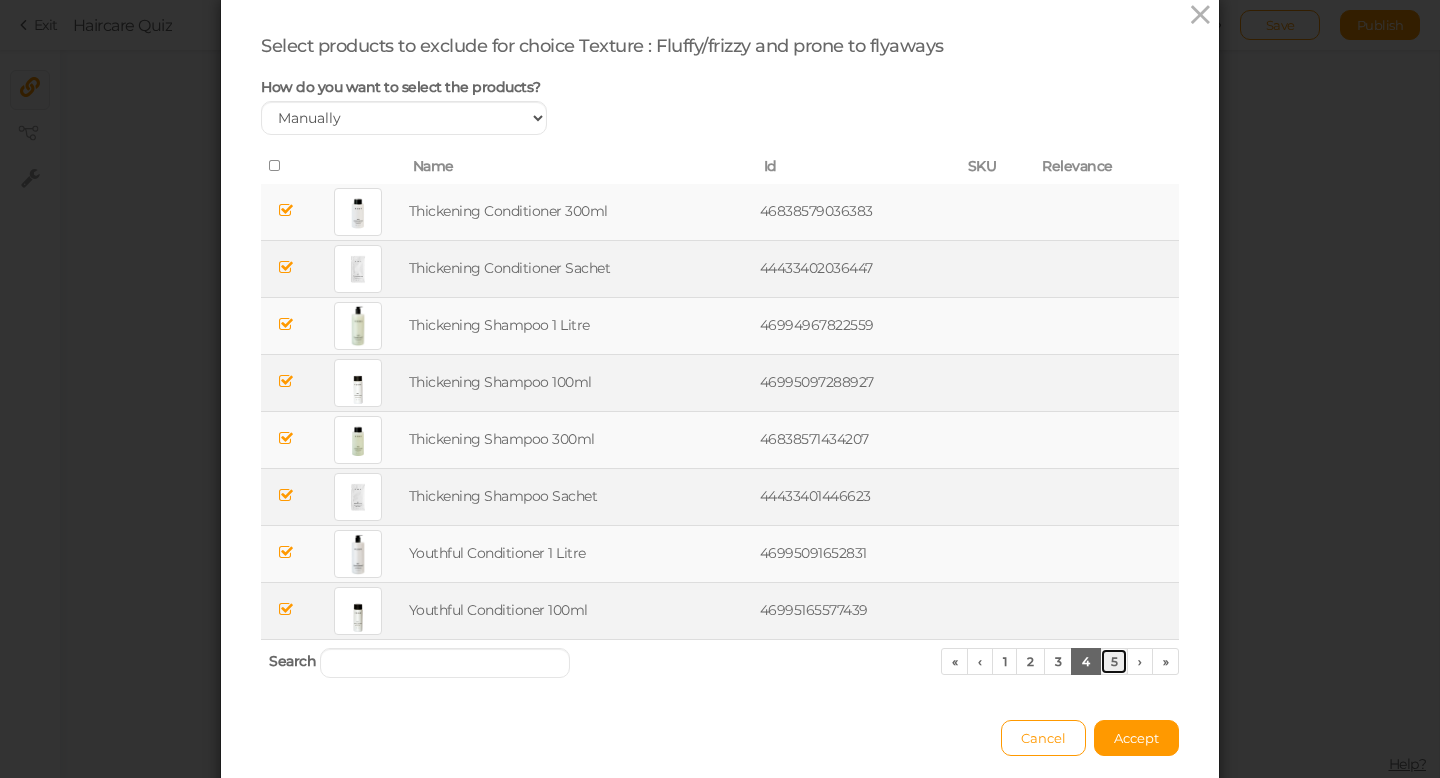 click on "5" at bounding box center [1114, 661] 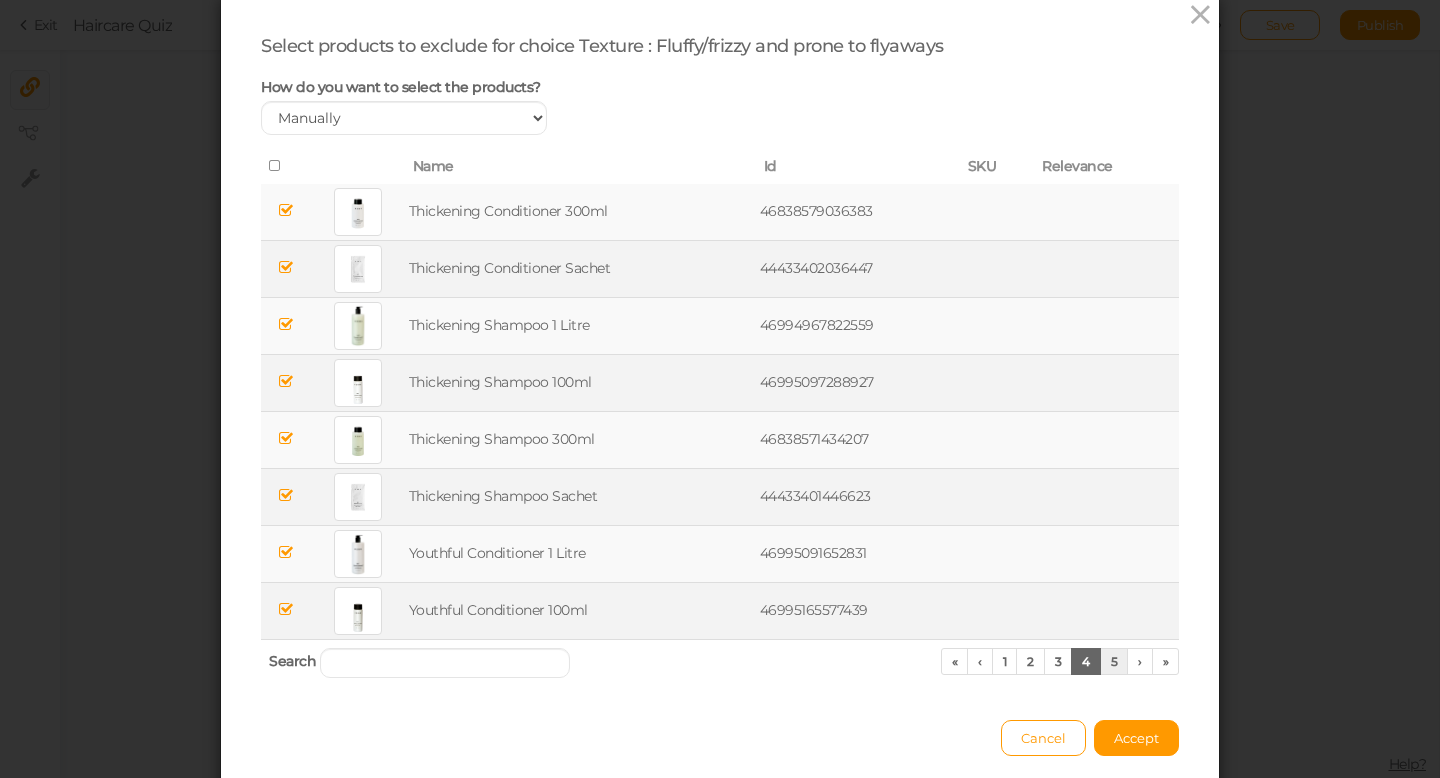 scroll, scrollTop: 30, scrollLeft: 0, axis: vertical 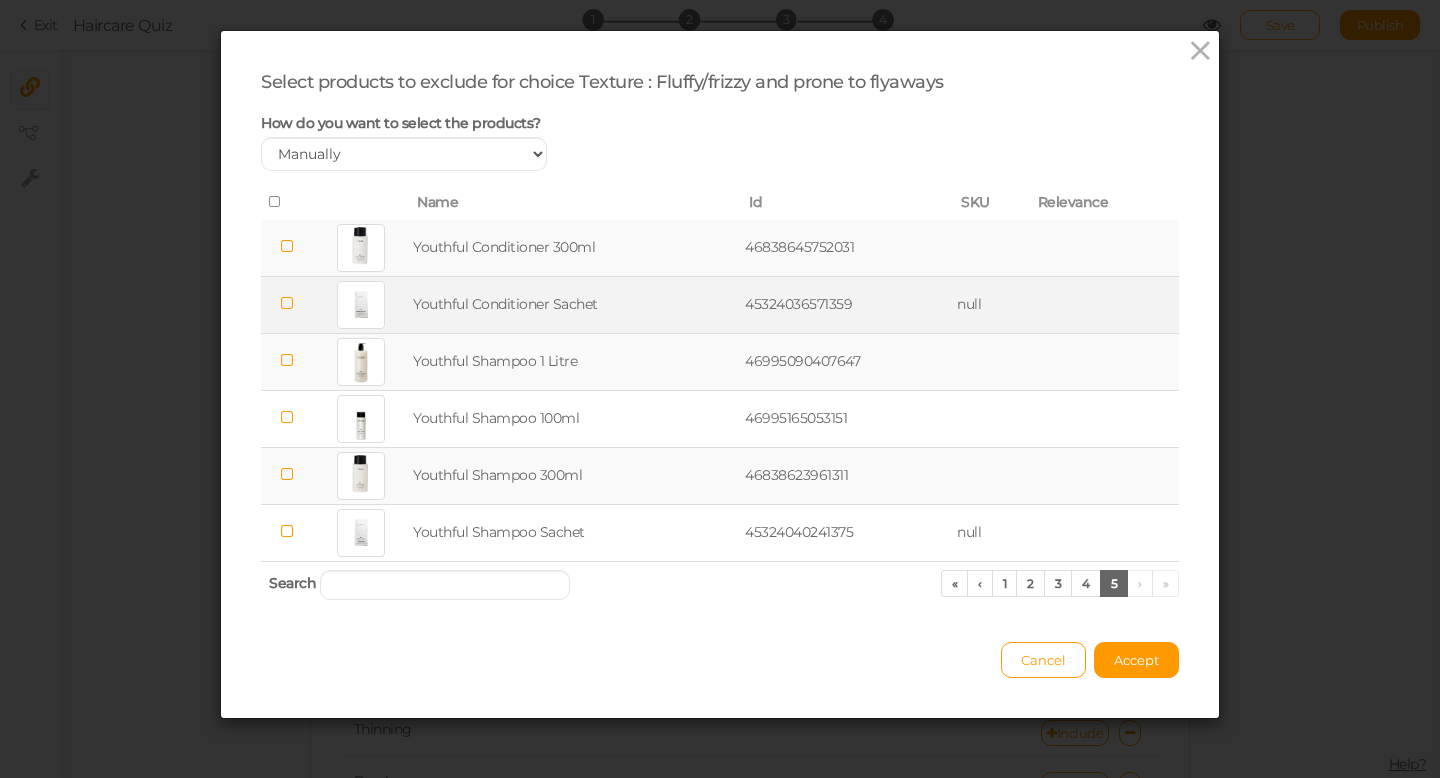 click at bounding box center [287, 303] 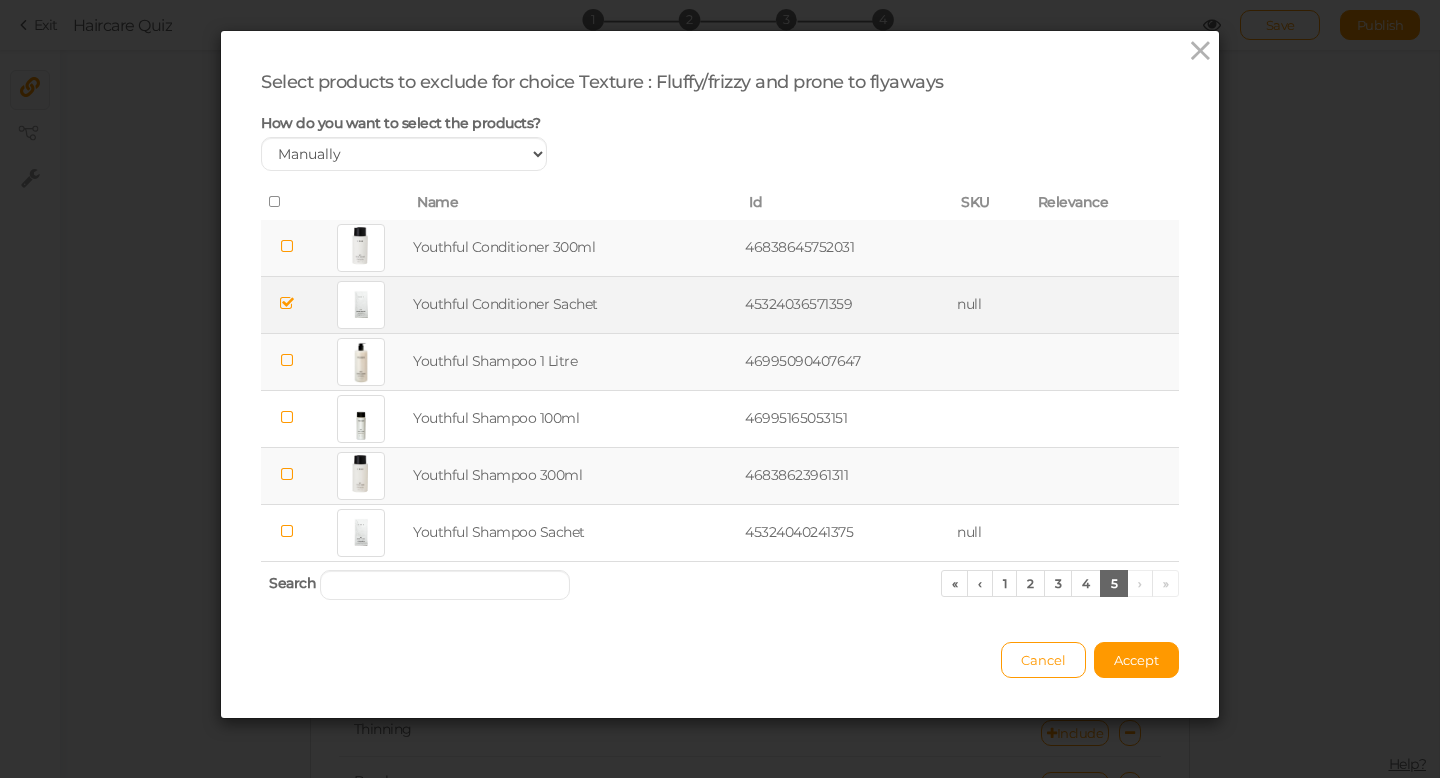 click at bounding box center (287, 360) 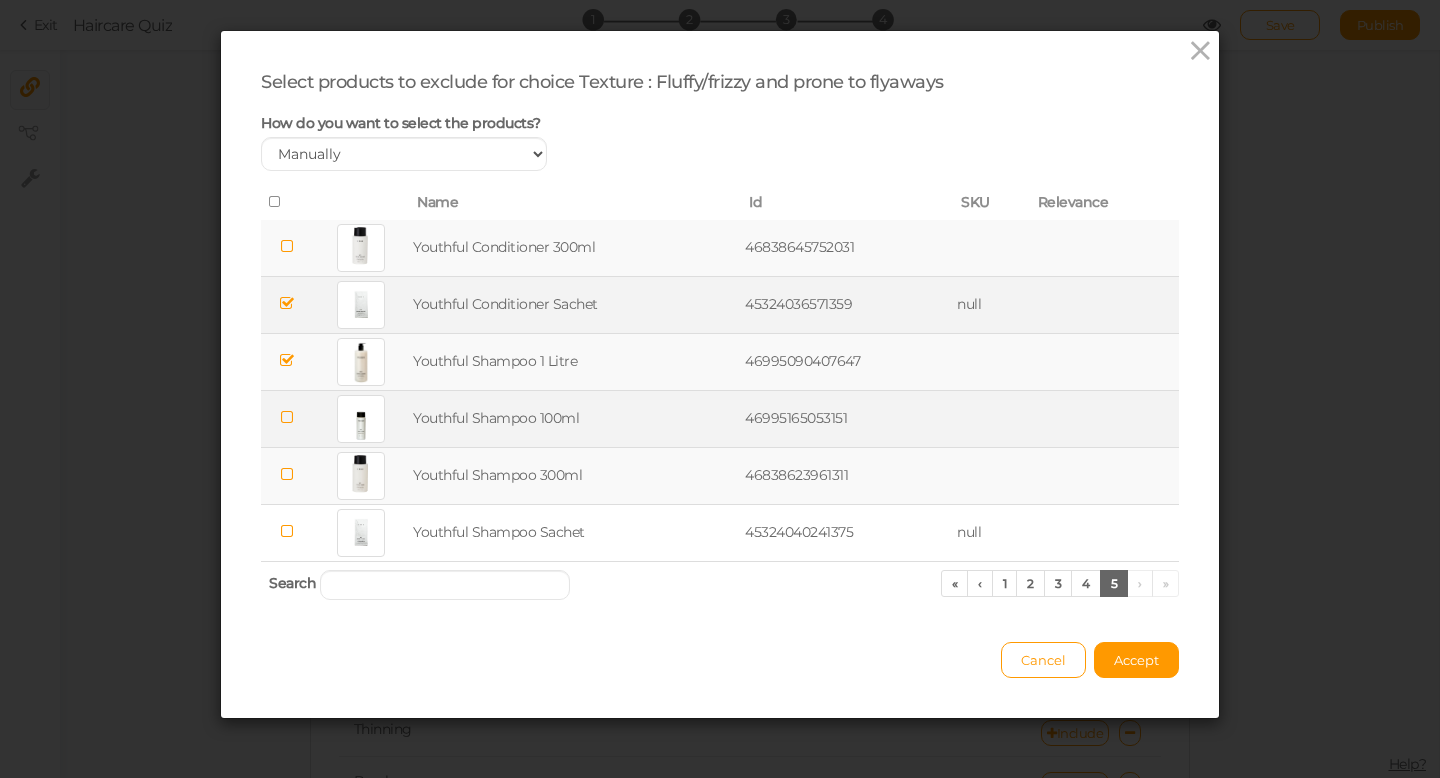 click at bounding box center (287, 417) 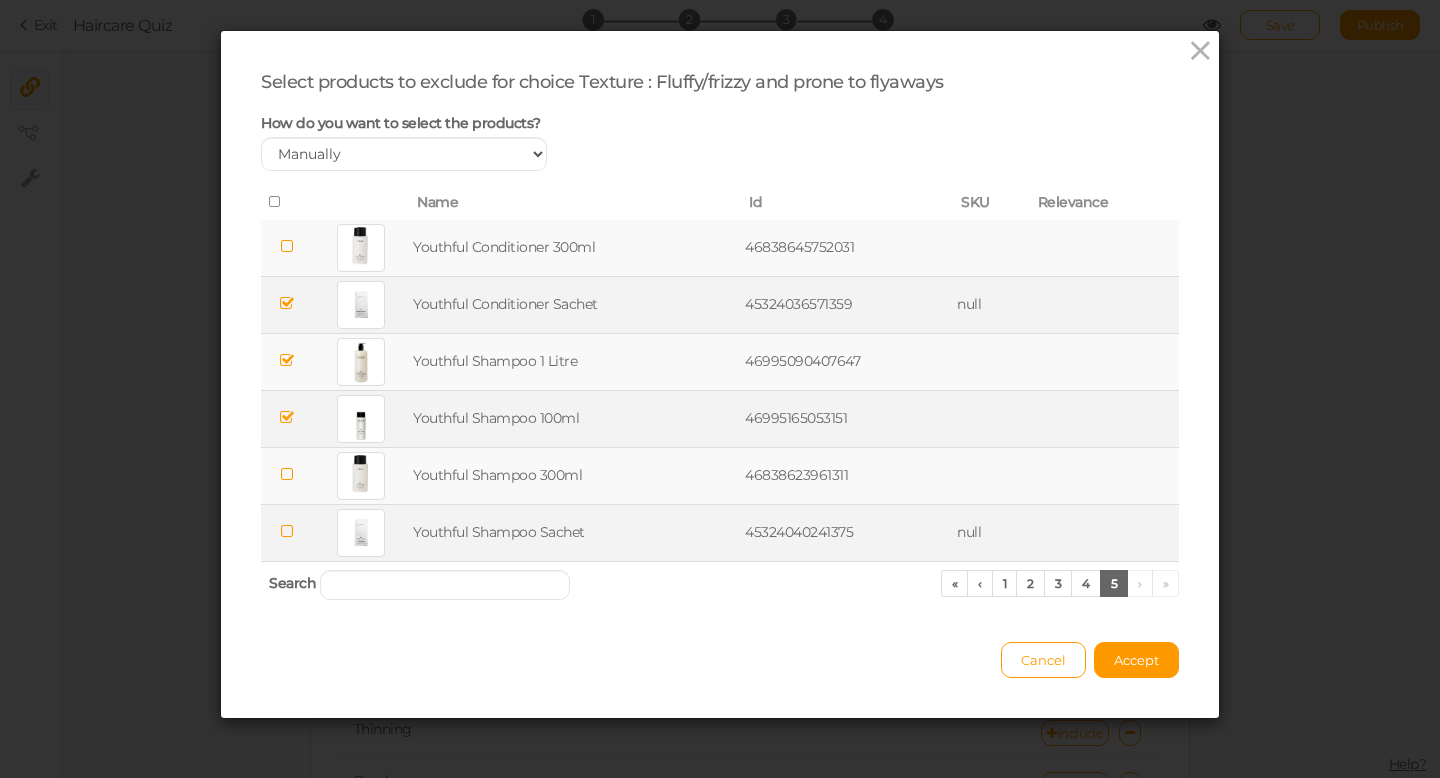 click at bounding box center (287, 531) 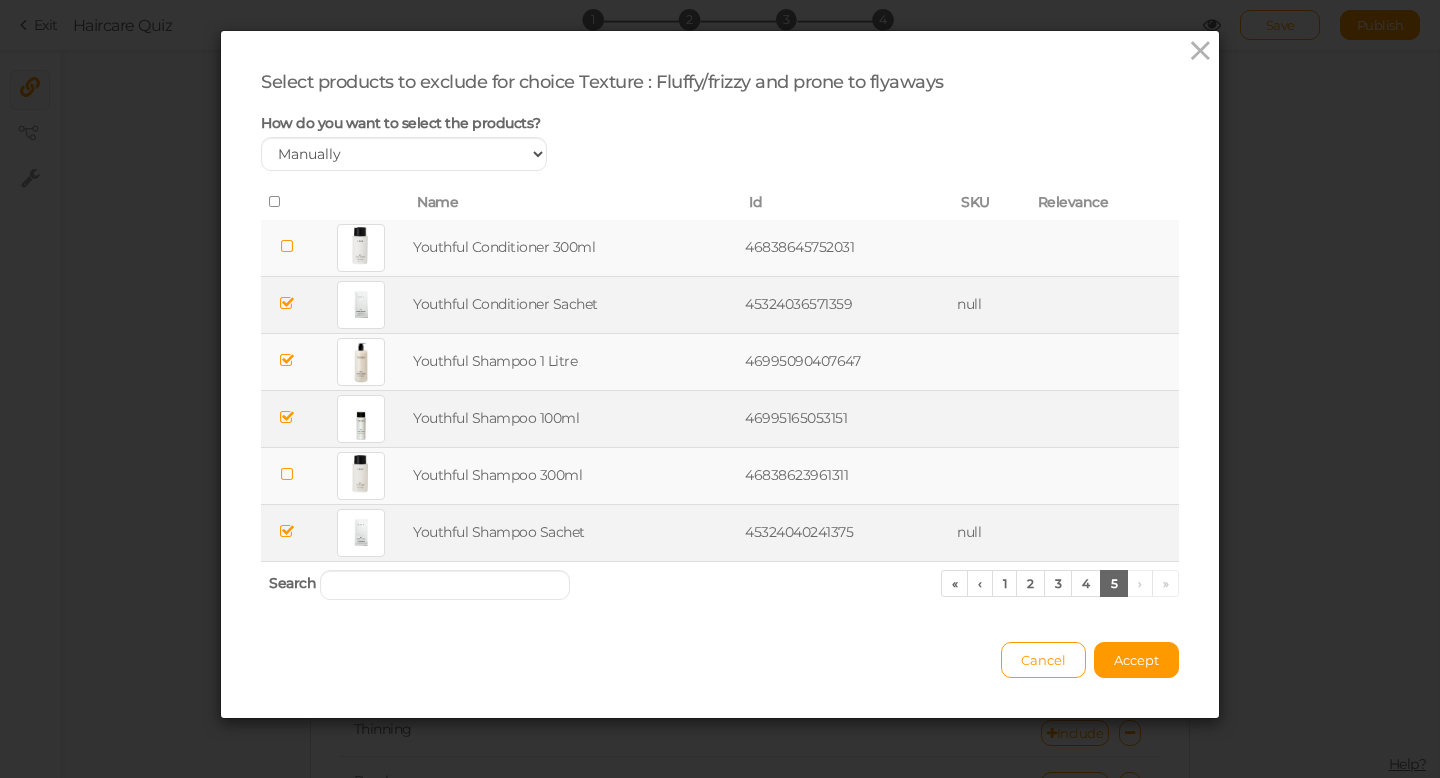 click on "«
‹
1 2 3 4 5
›
»" at bounding box center (1060, 583) 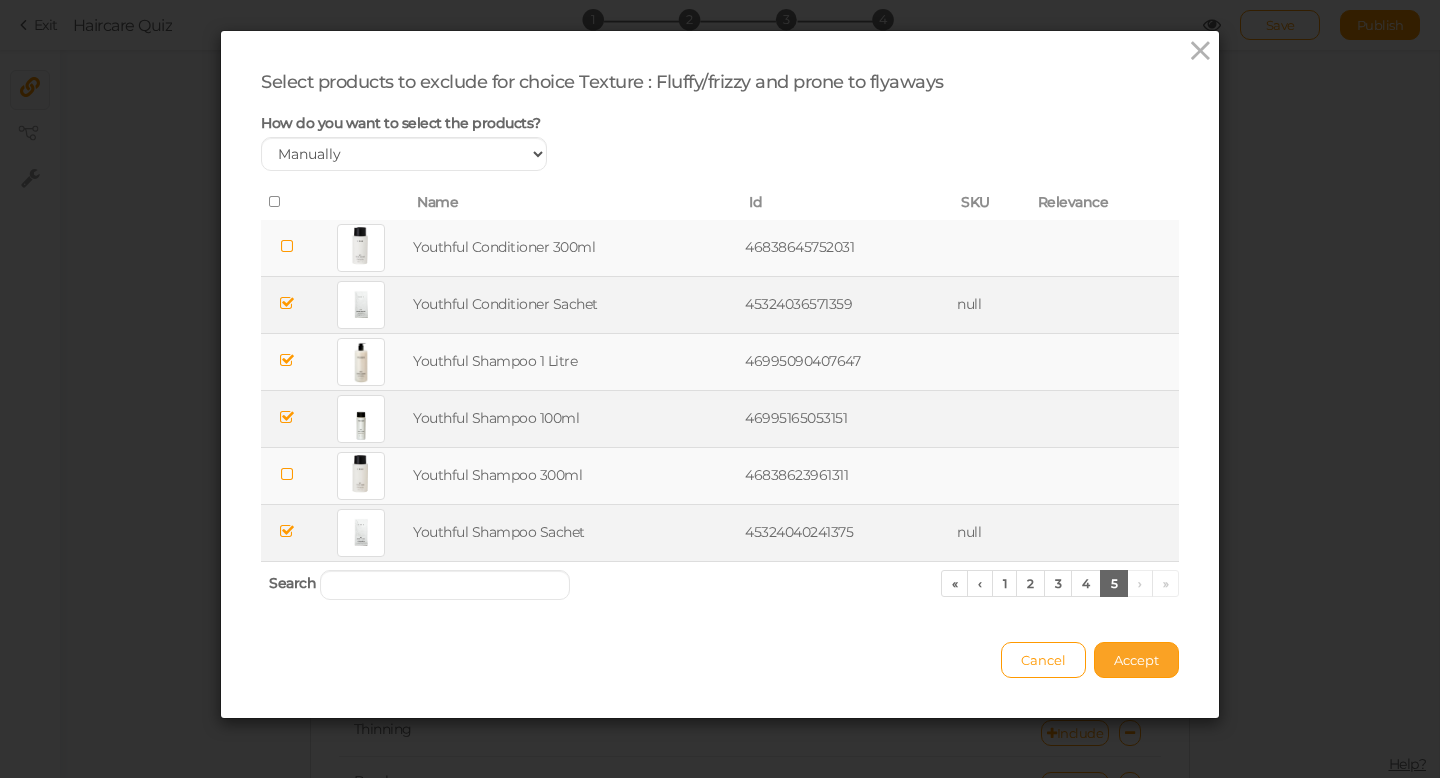 click on "Accept" at bounding box center [1136, 660] 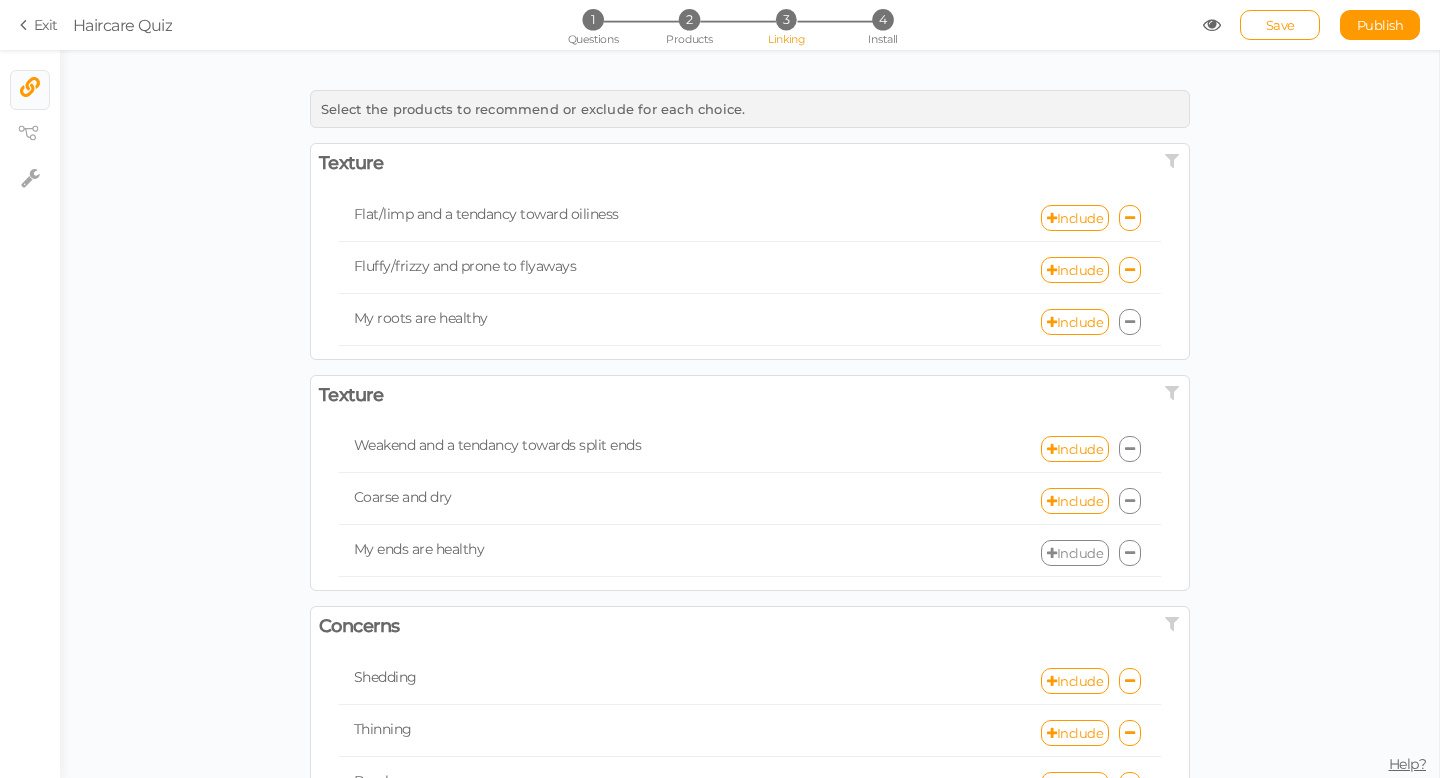 click at bounding box center (1130, 449) 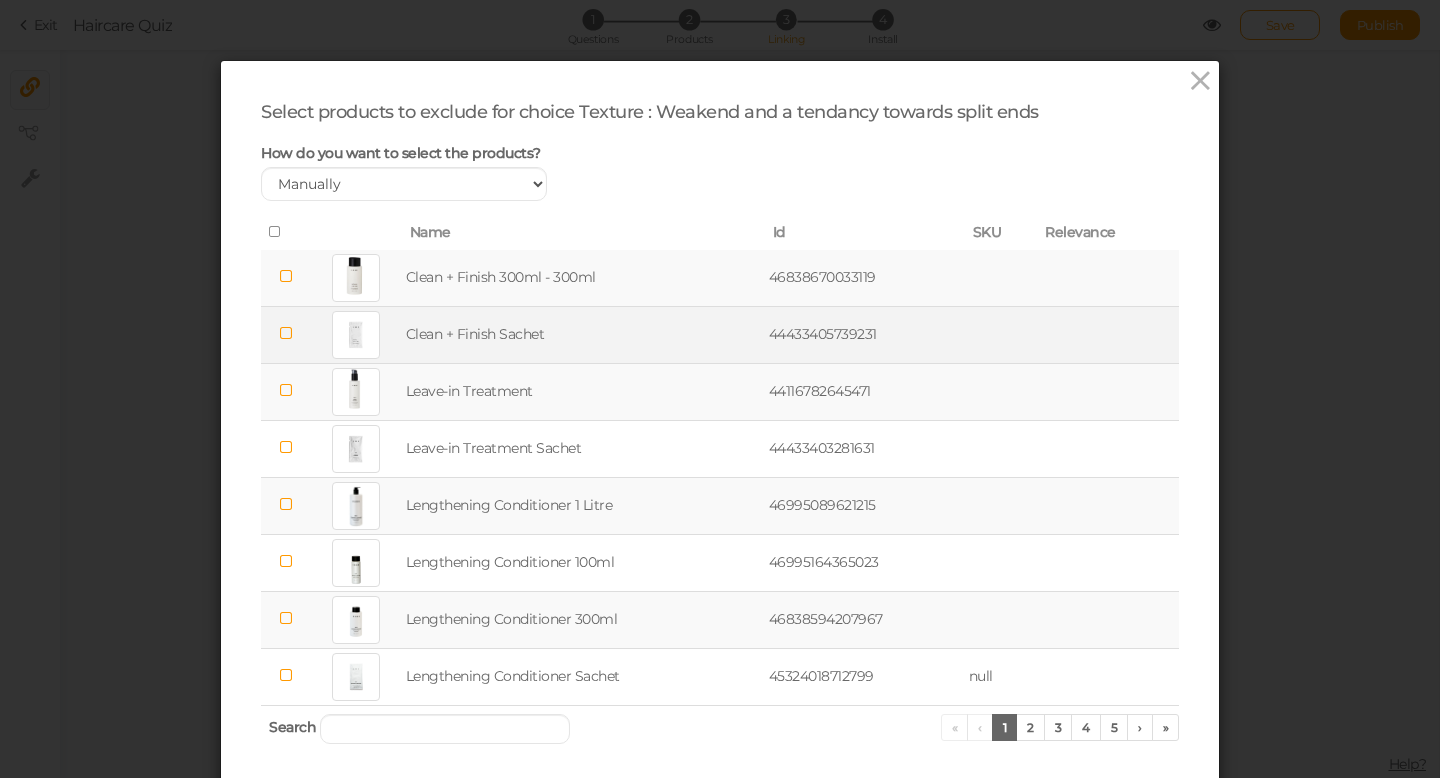 click at bounding box center [286, 333] 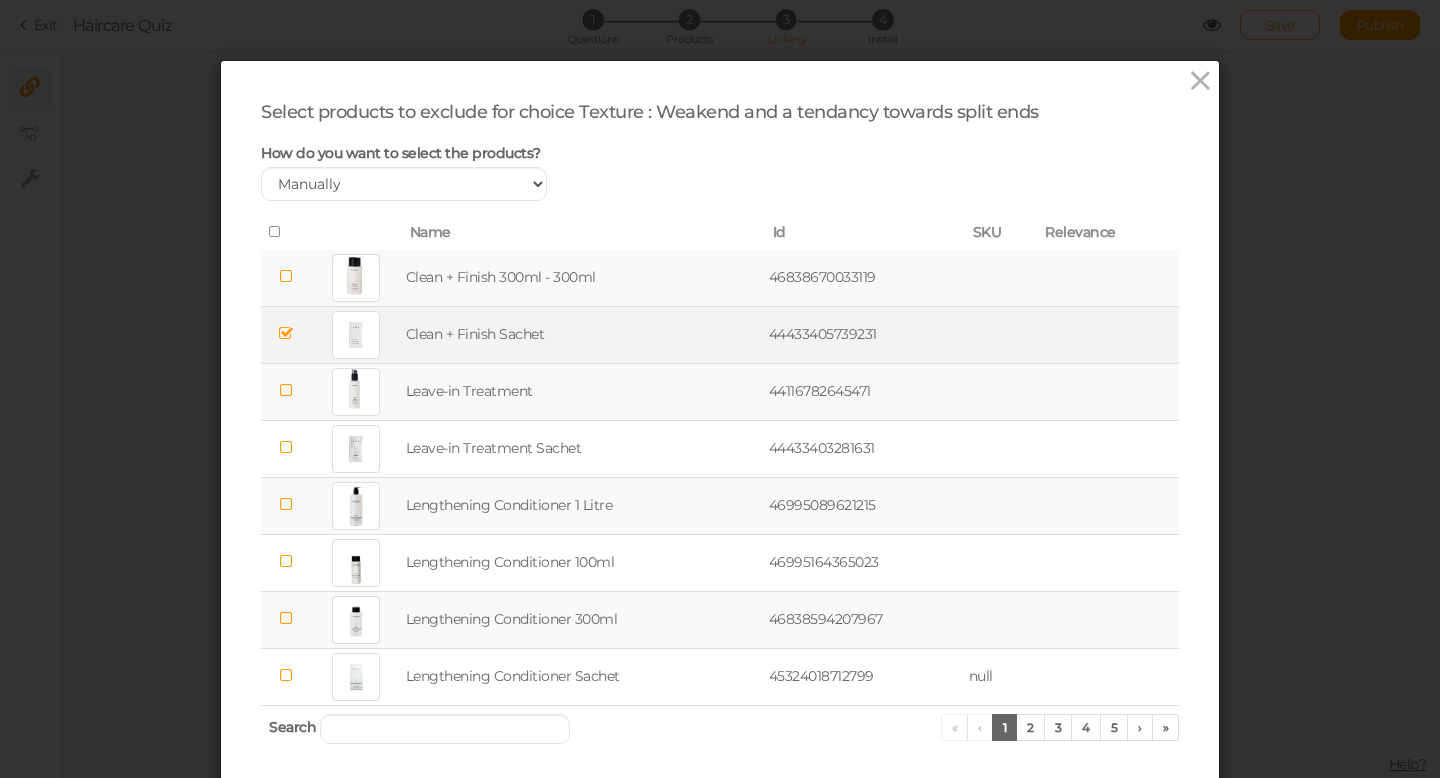 click at bounding box center [286, 276] 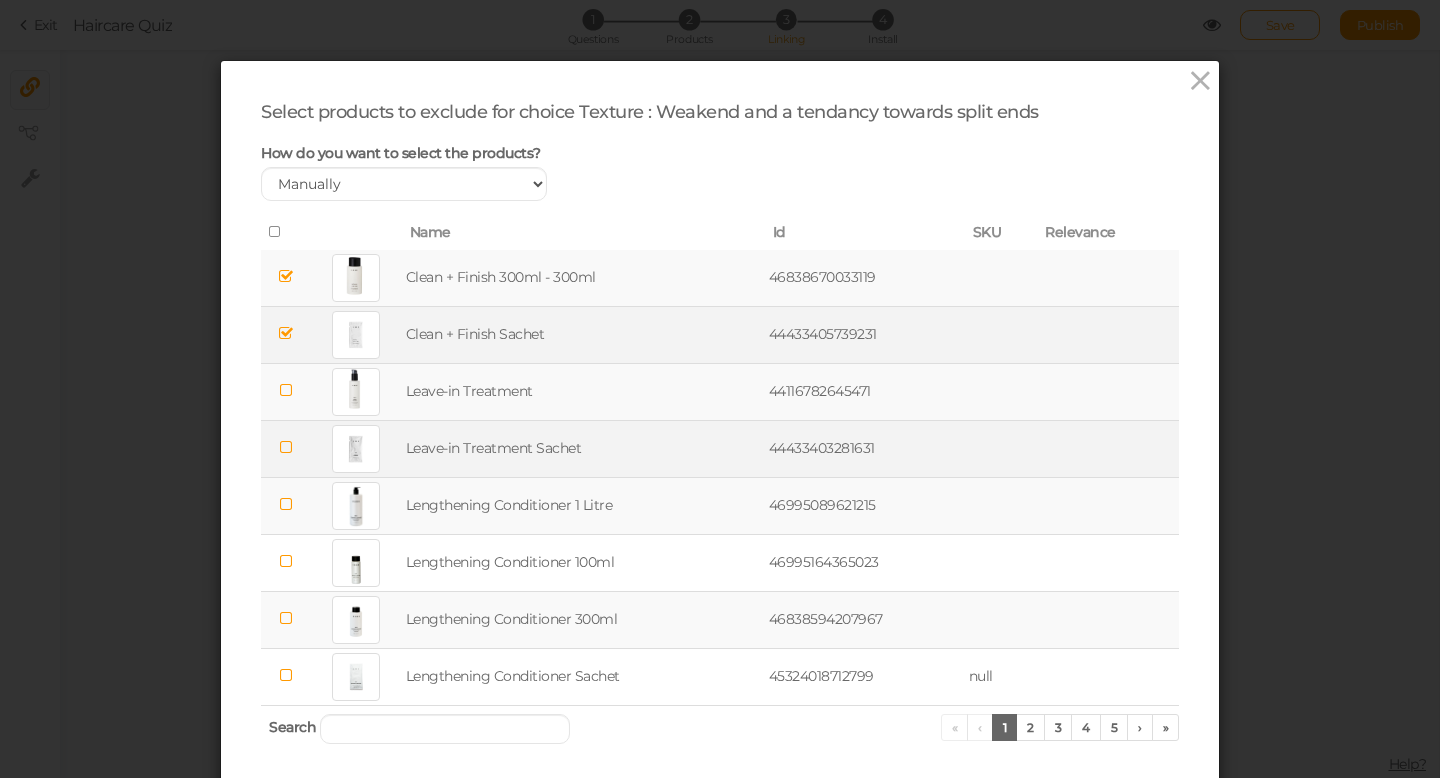 click at bounding box center (286, 447) 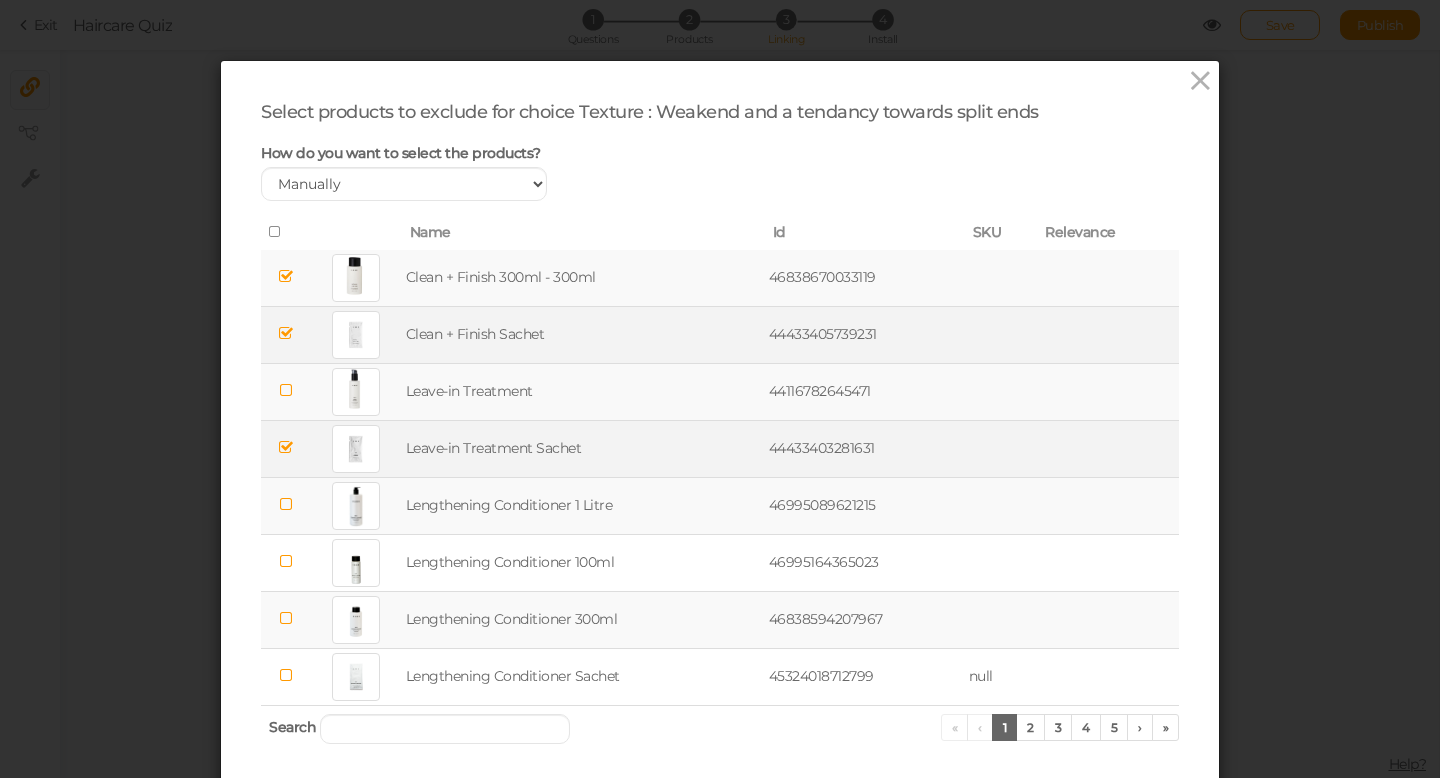 click at bounding box center [286, 504] 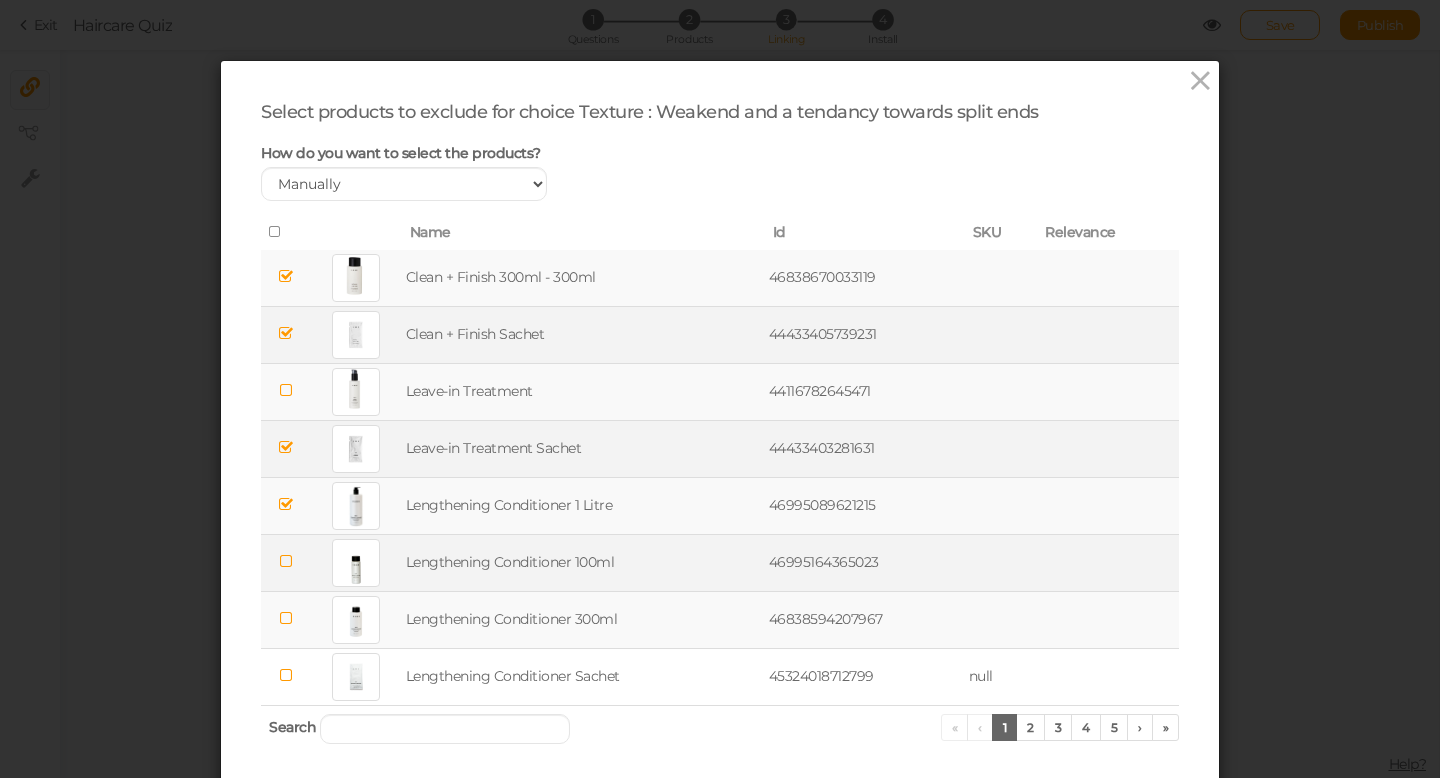 click at bounding box center [286, 561] 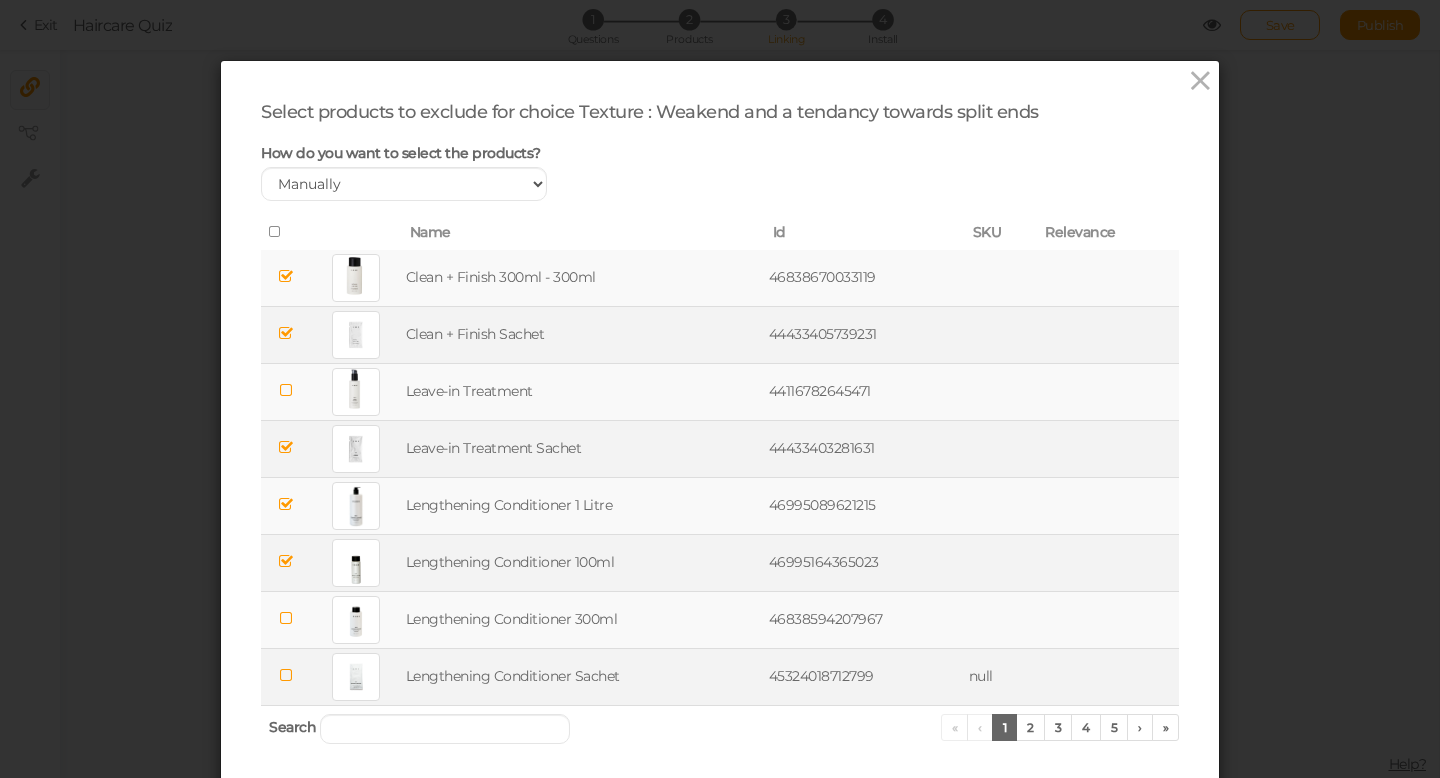 click at bounding box center (286, 675) 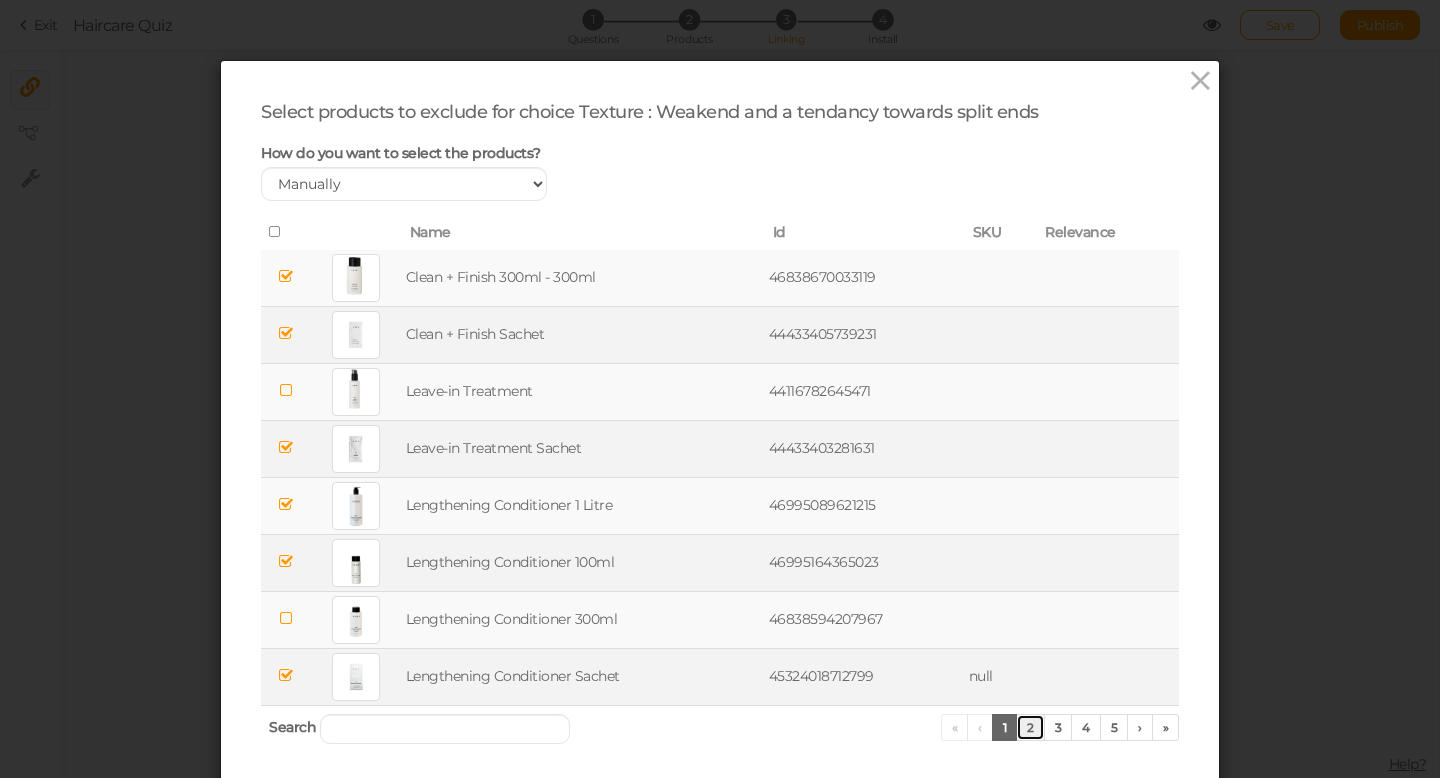 click on "2" at bounding box center (1030, 727) 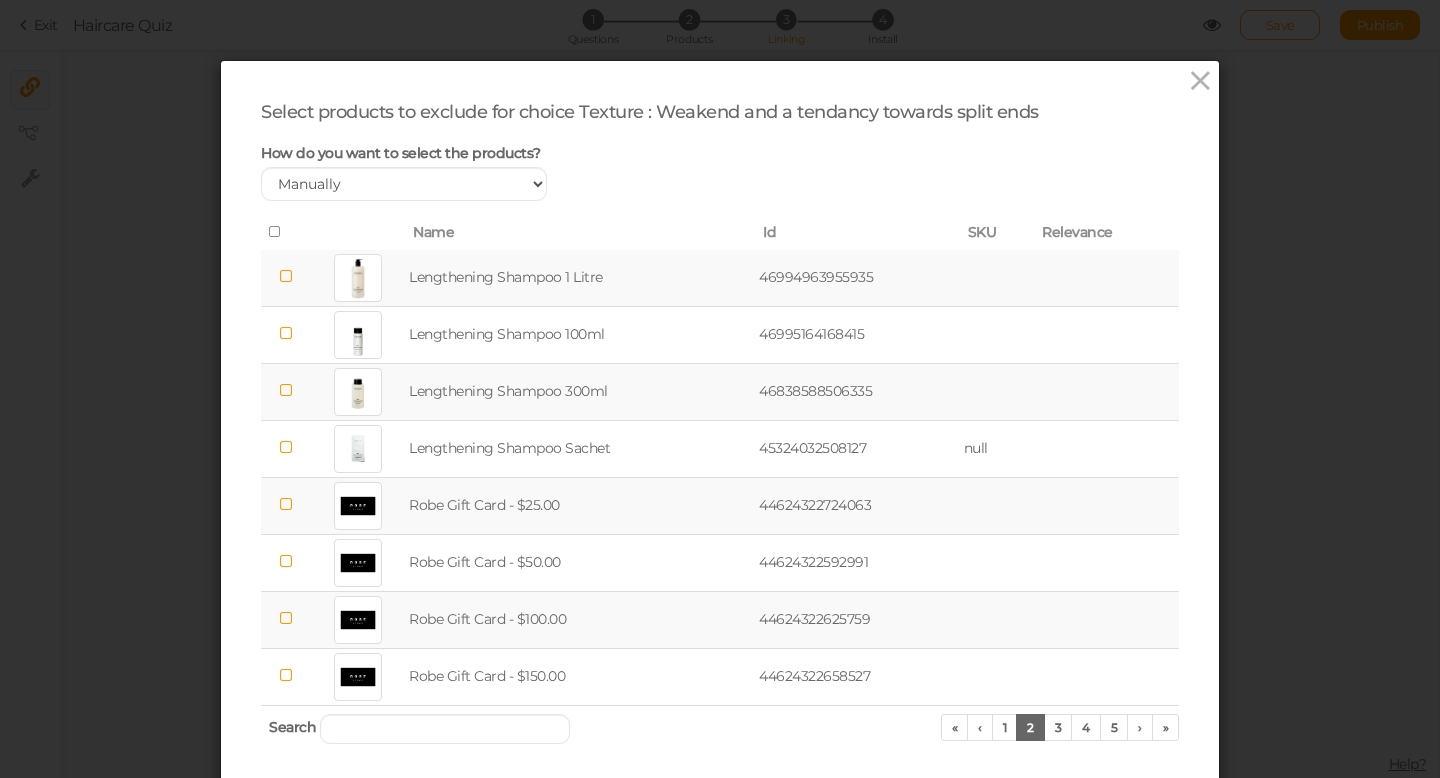 click at bounding box center [286, 276] 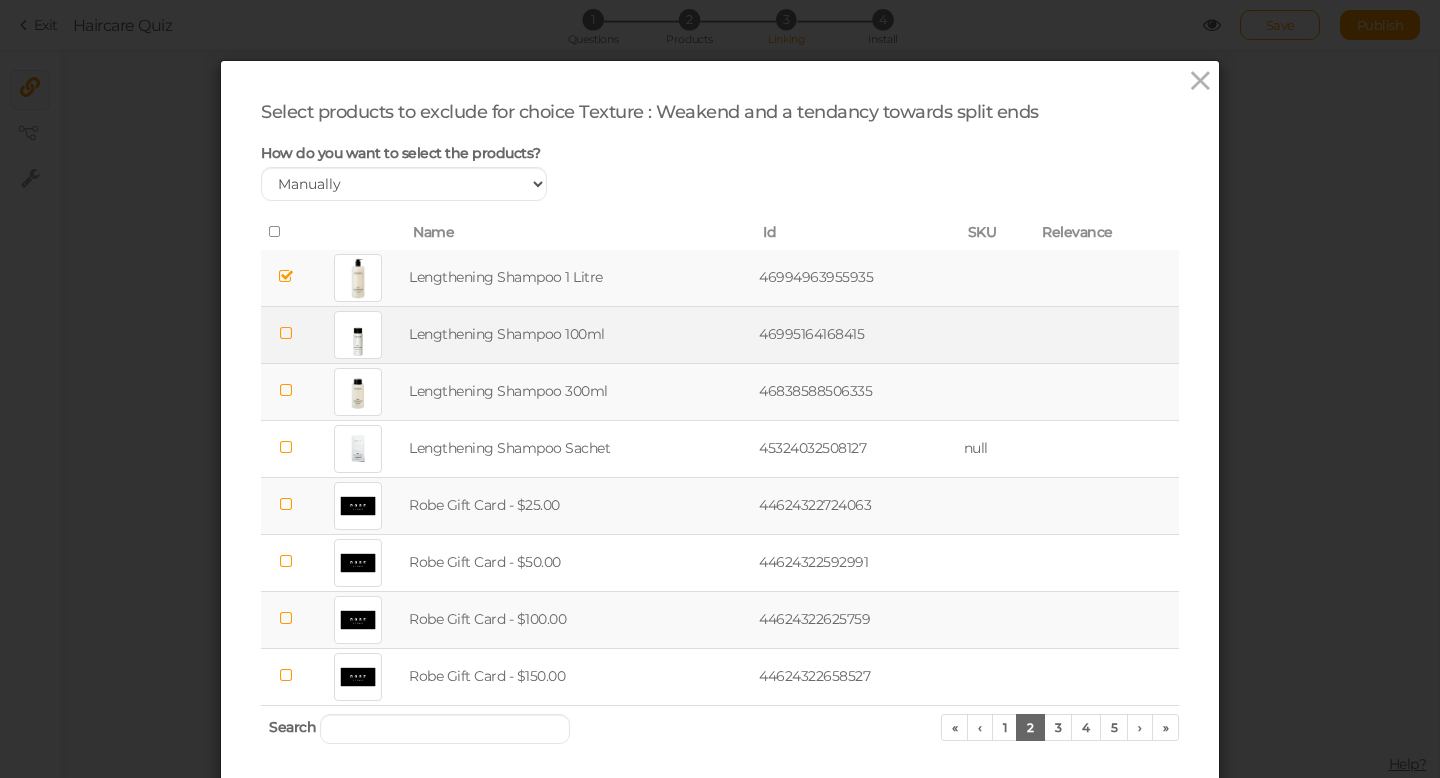 click at bounding box center (286, 333) 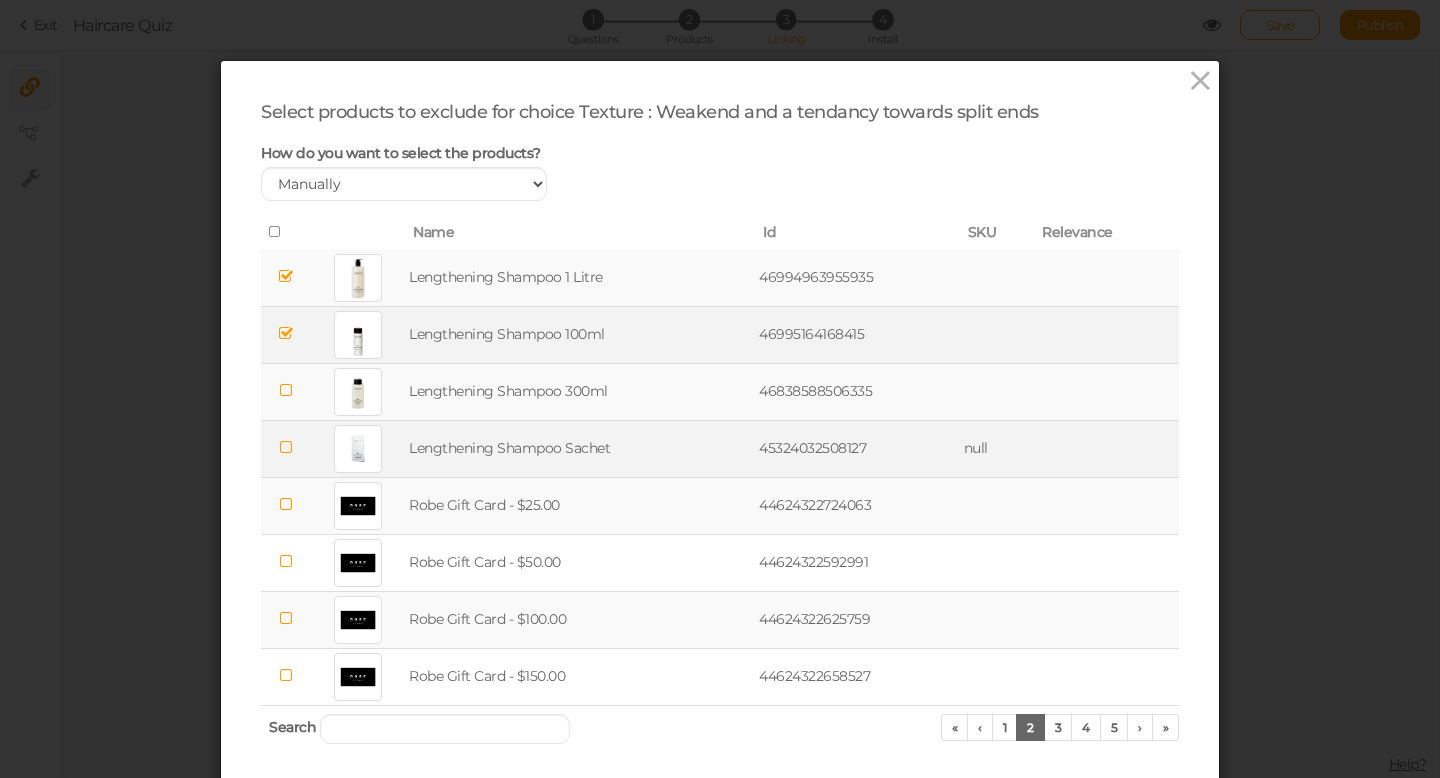 click at bounding box center (286, 447) 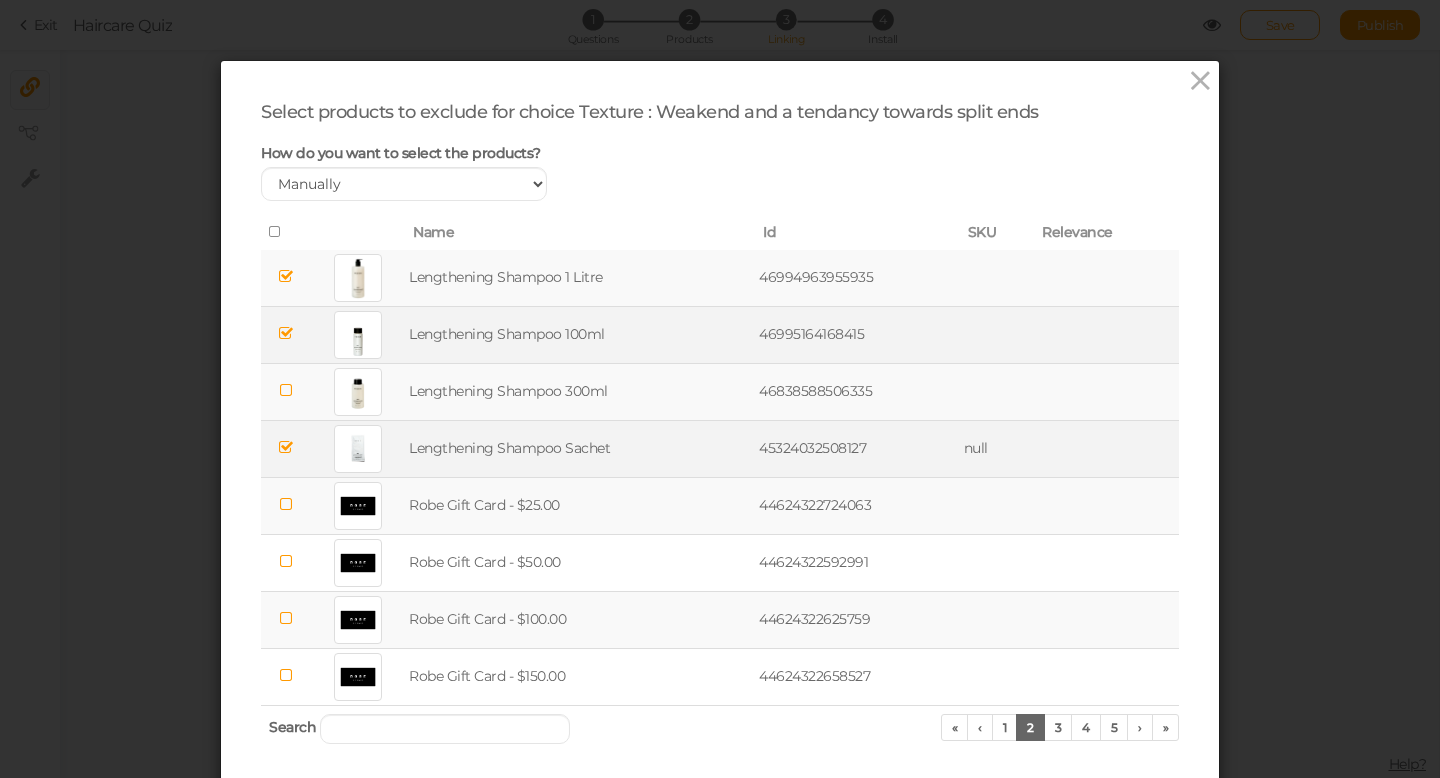 click at bounding box center [286, 504] 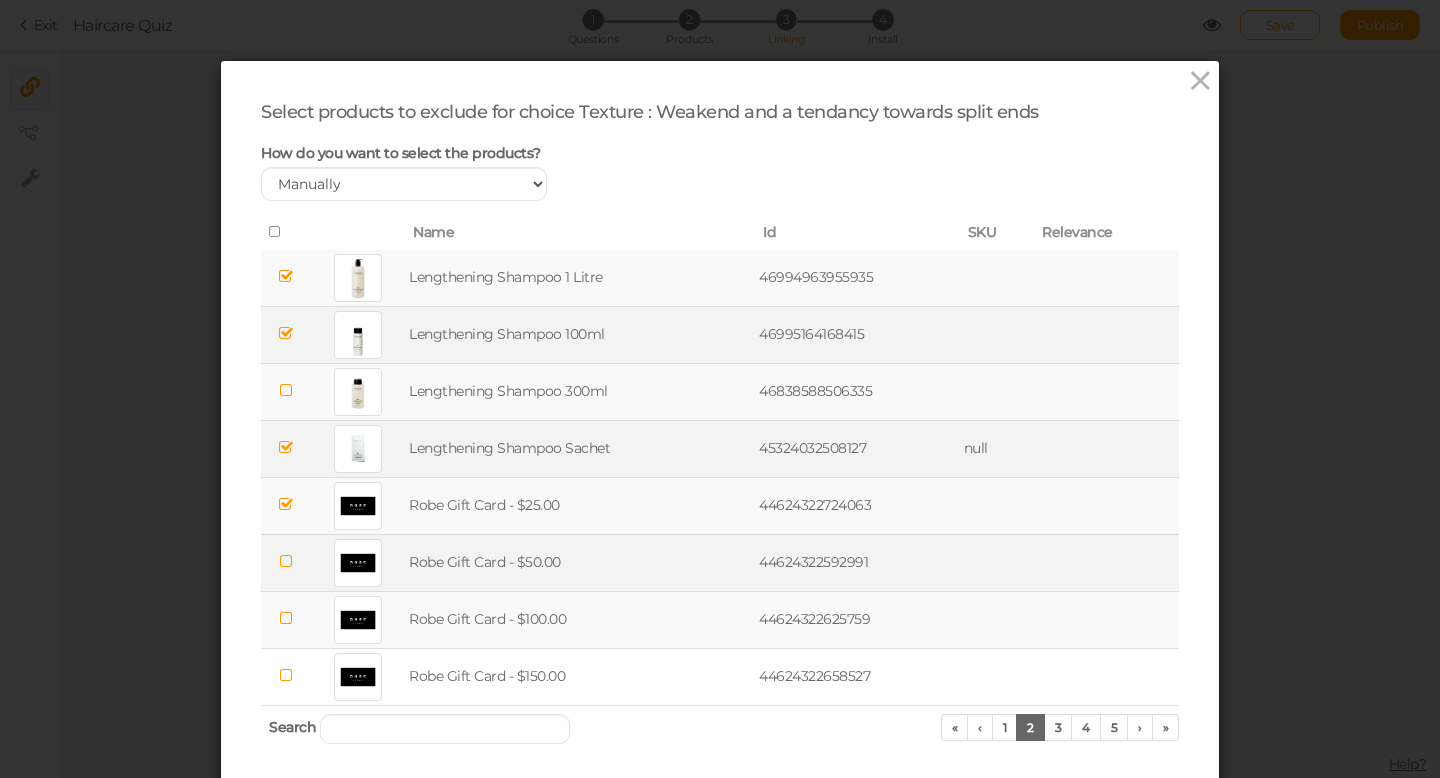 click at bounding box center (286, 561) 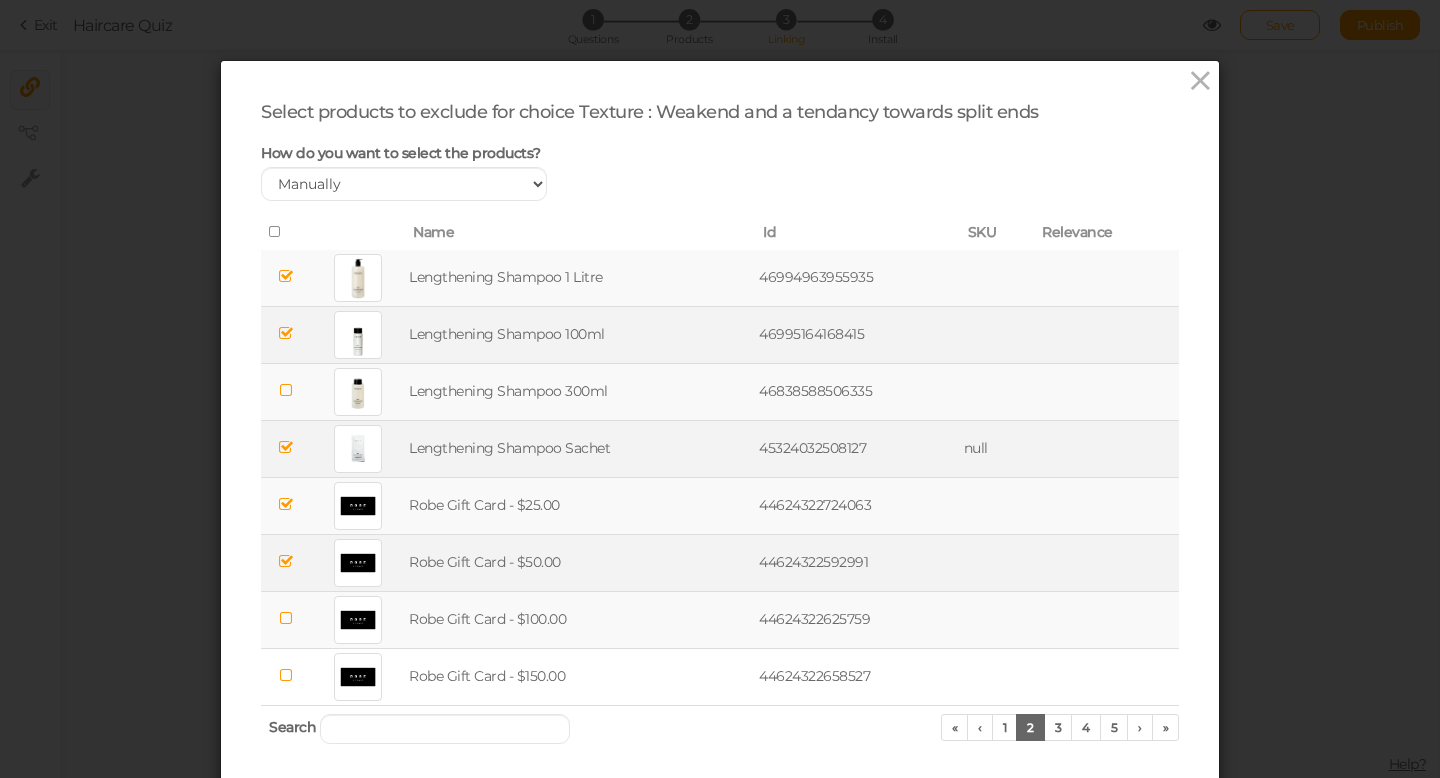 click at bounding box center (286, 618) 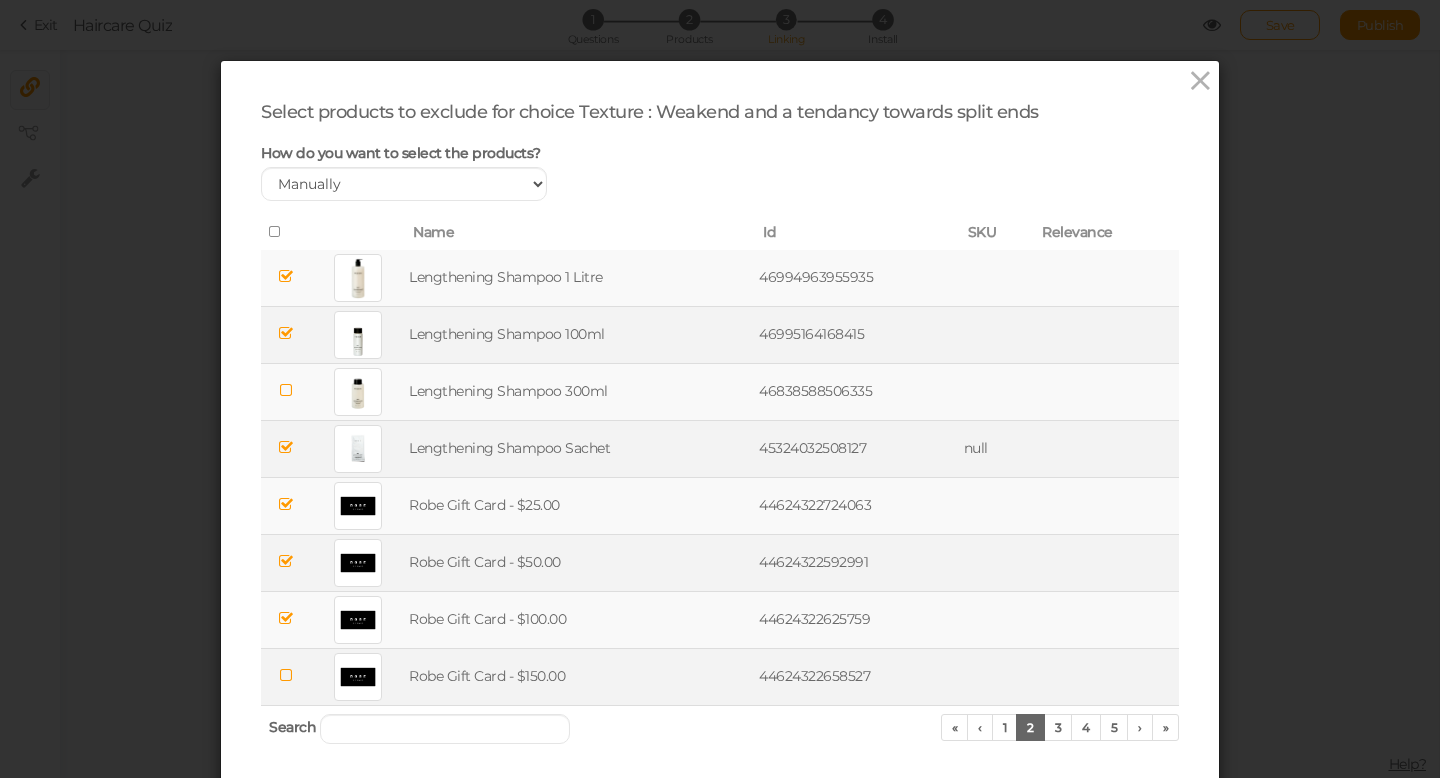 click at bounding box center (286, 675) 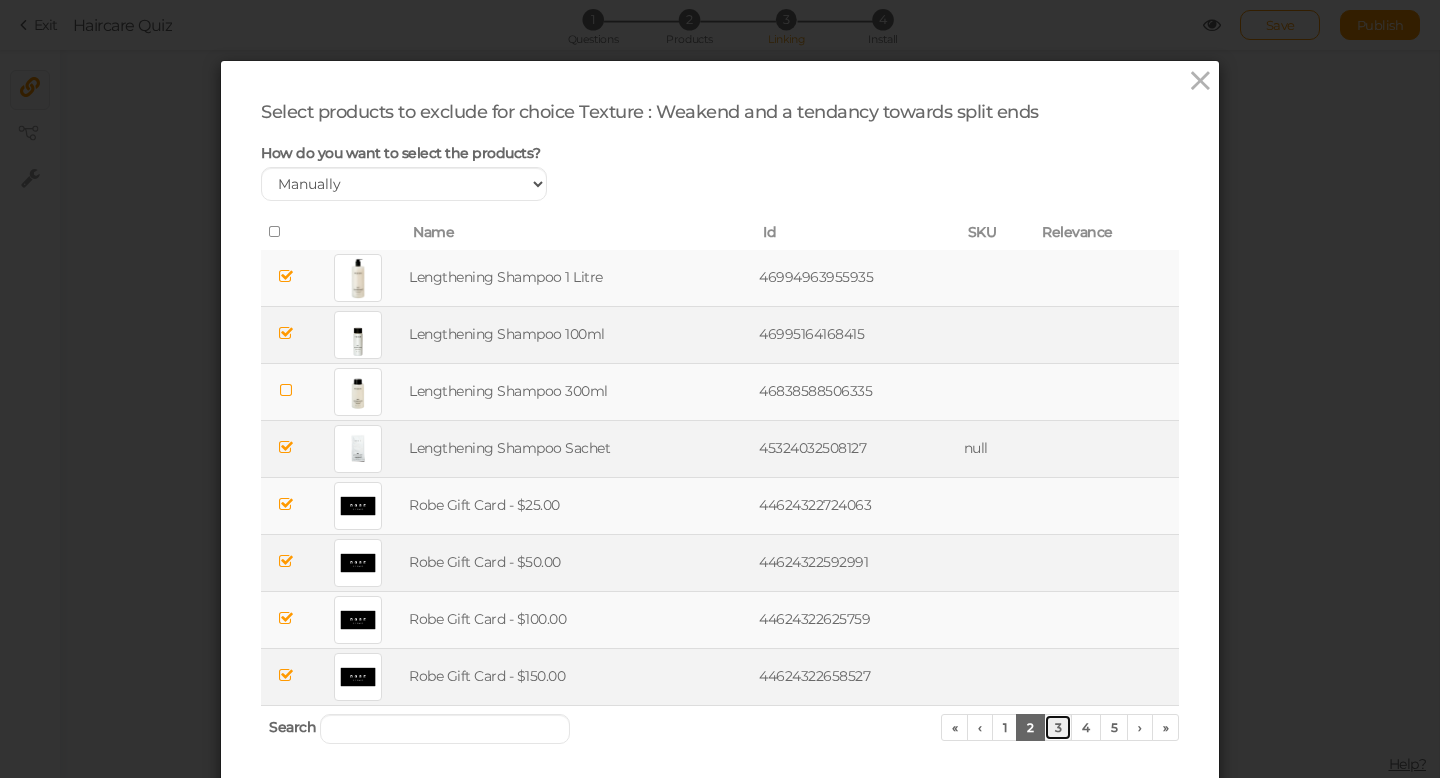 click on "3" at bounding box center (1058, 727) 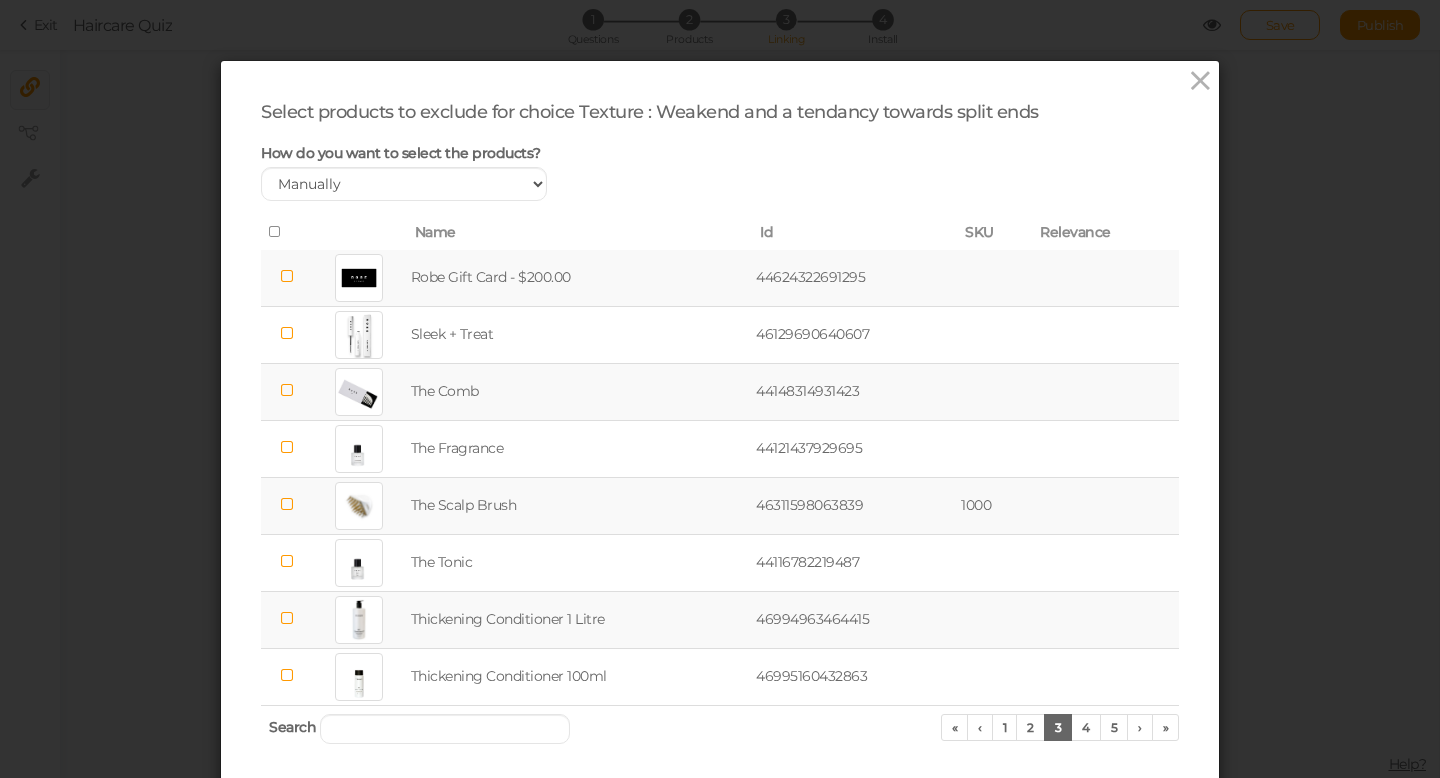 click at bounding box center (286, 276) 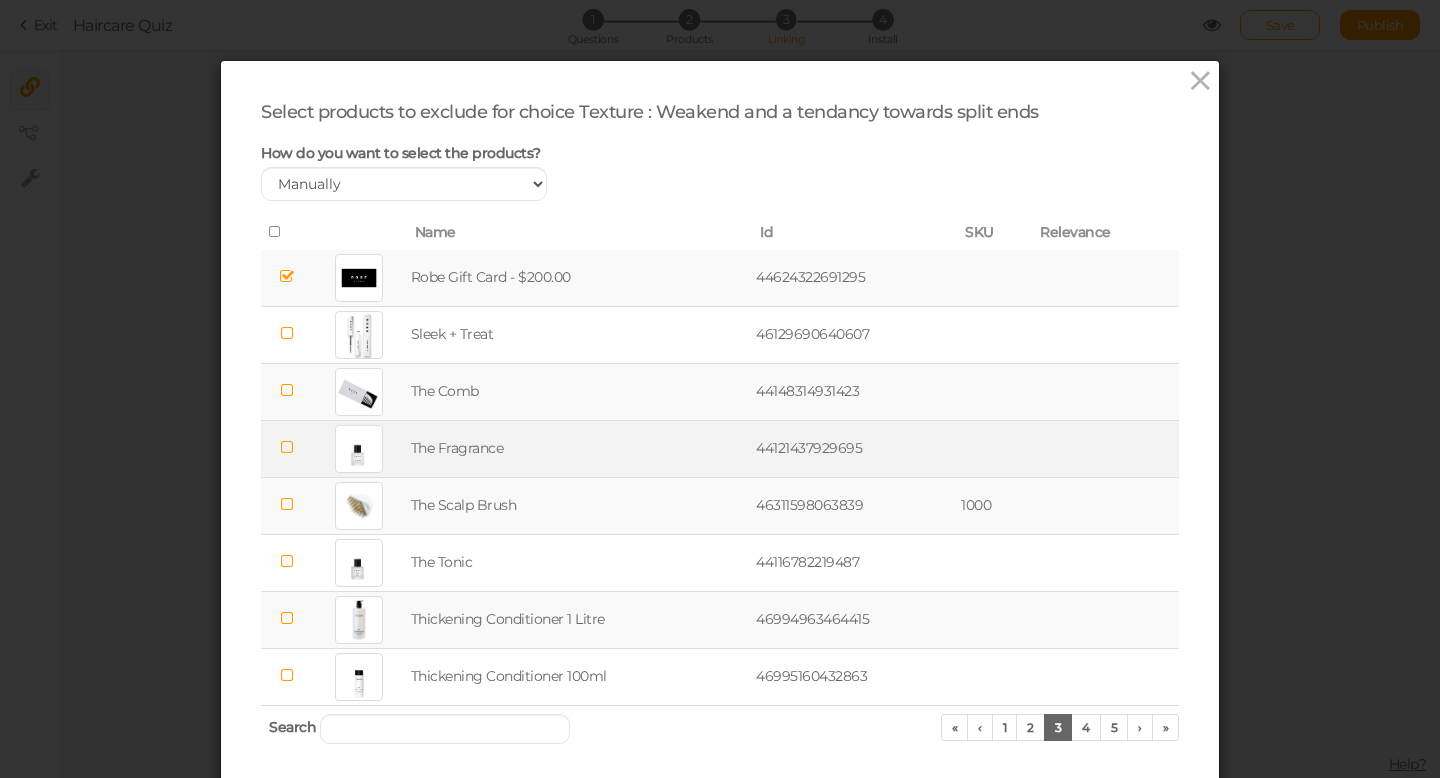 click at bounding box center (286, 447) 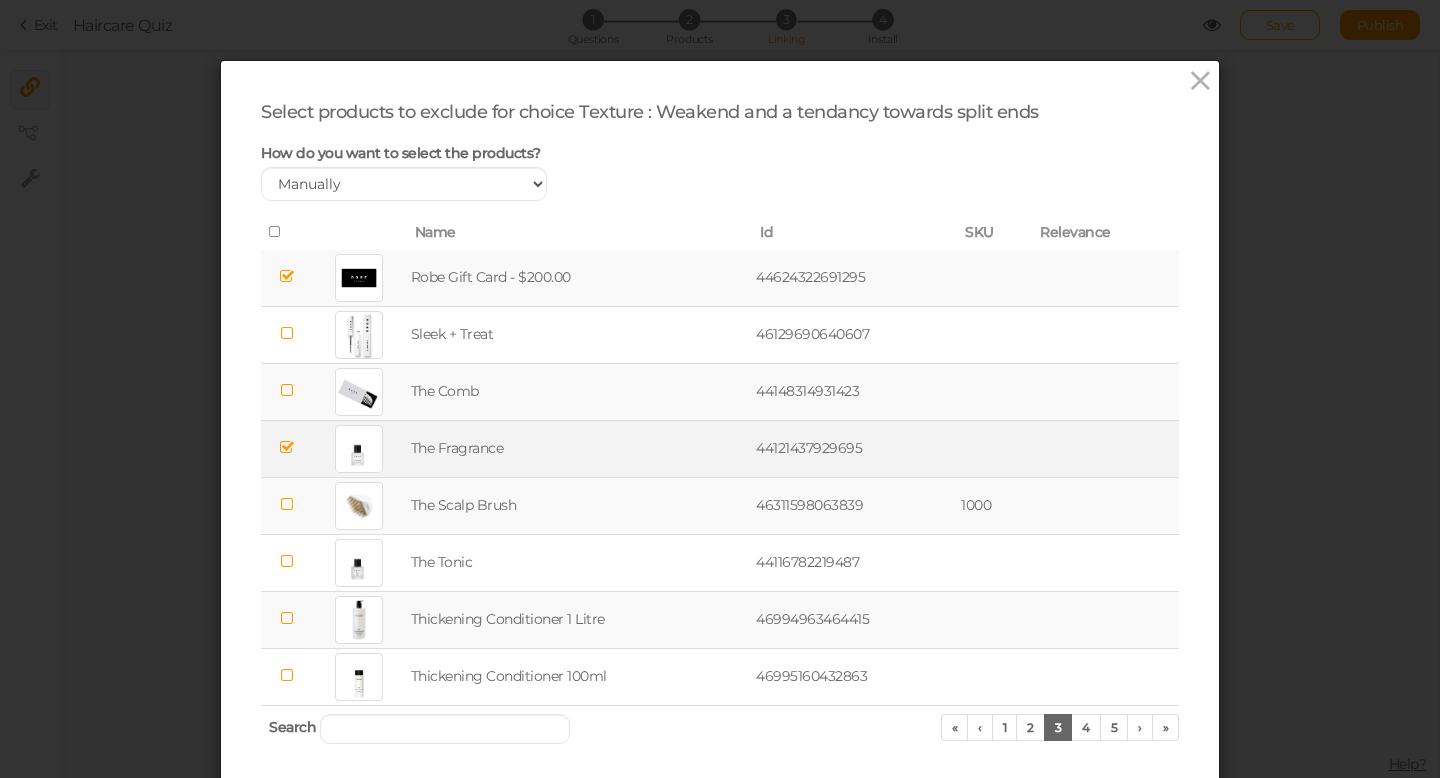 click at bounding box center (286, 618) 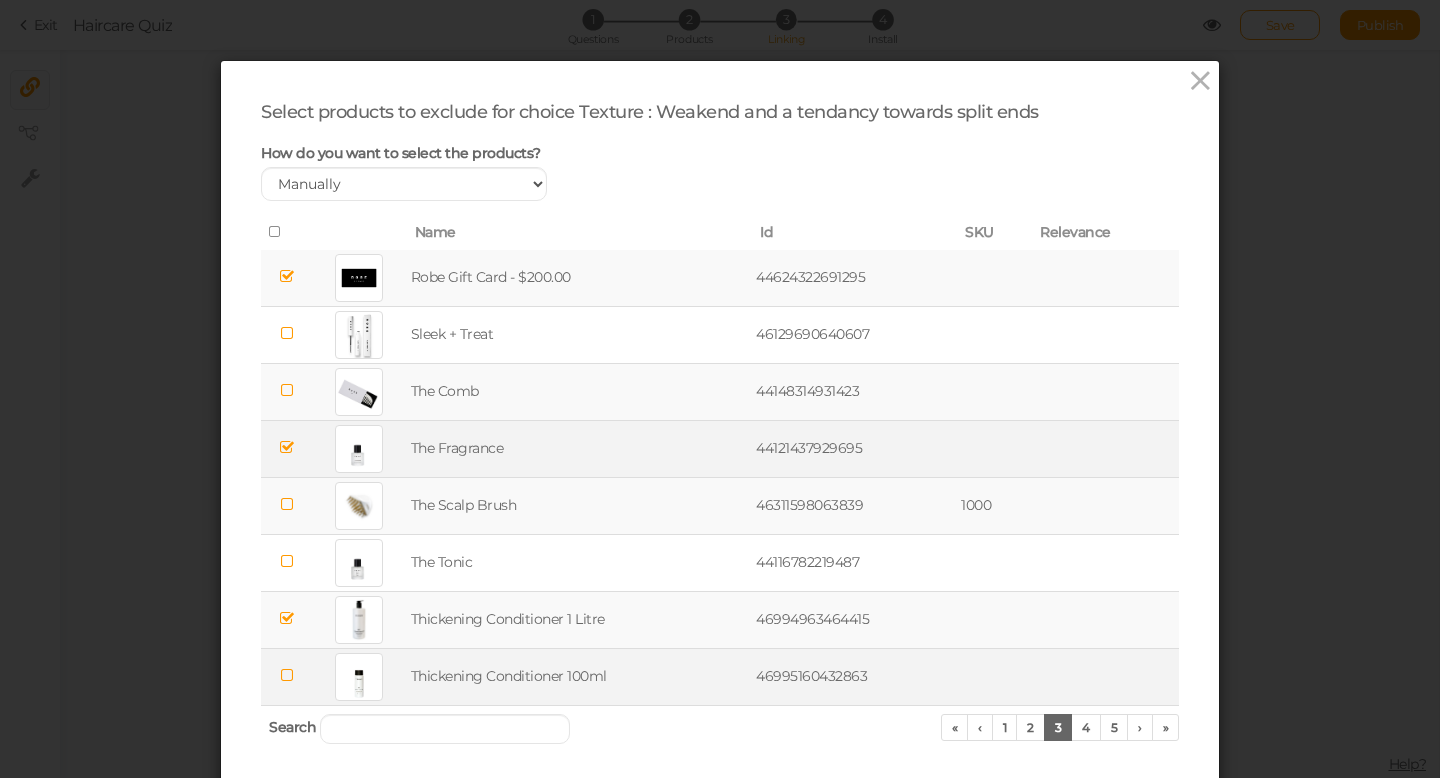 click at bounding box center [286, 675] 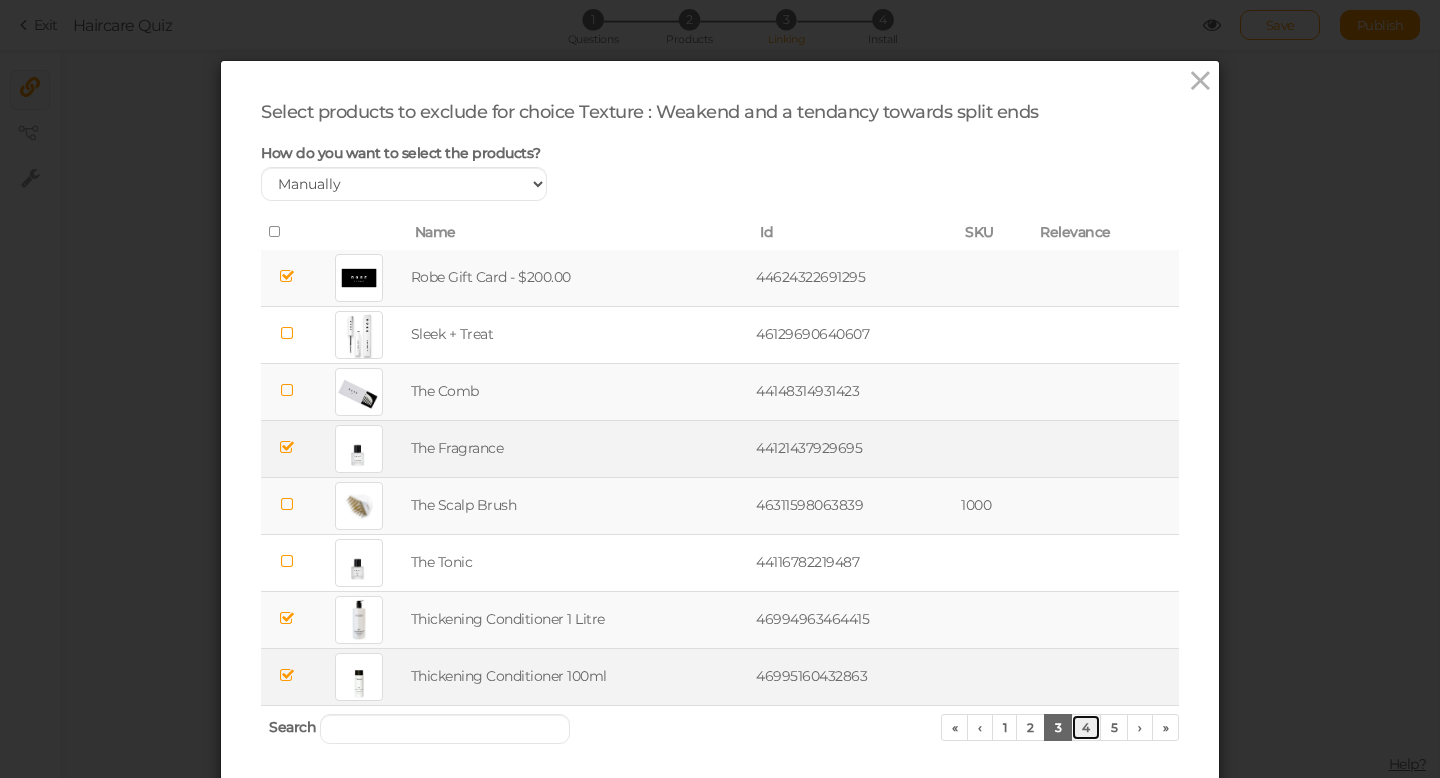 click on "4" at bounding box center (1086, 727) 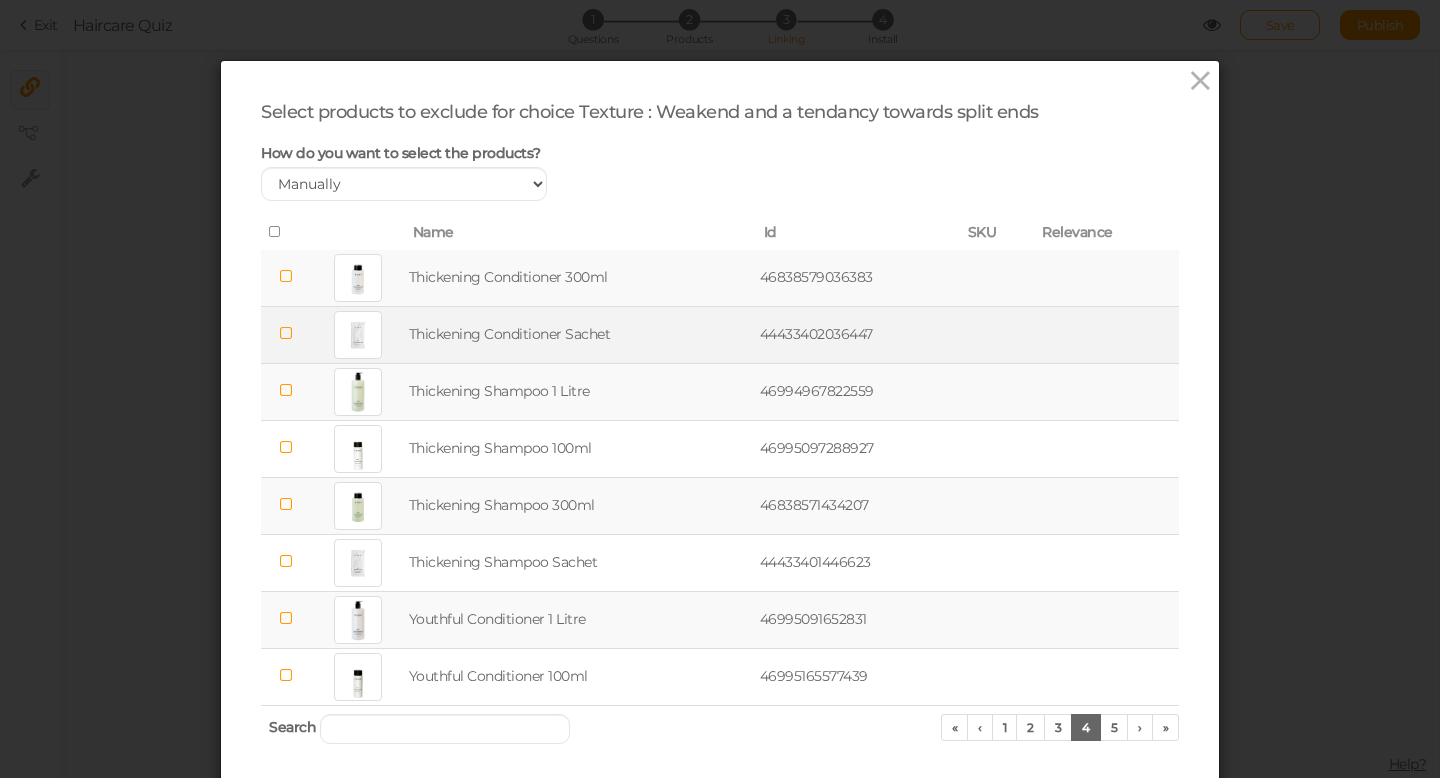 click at bounding box center [286, 333] 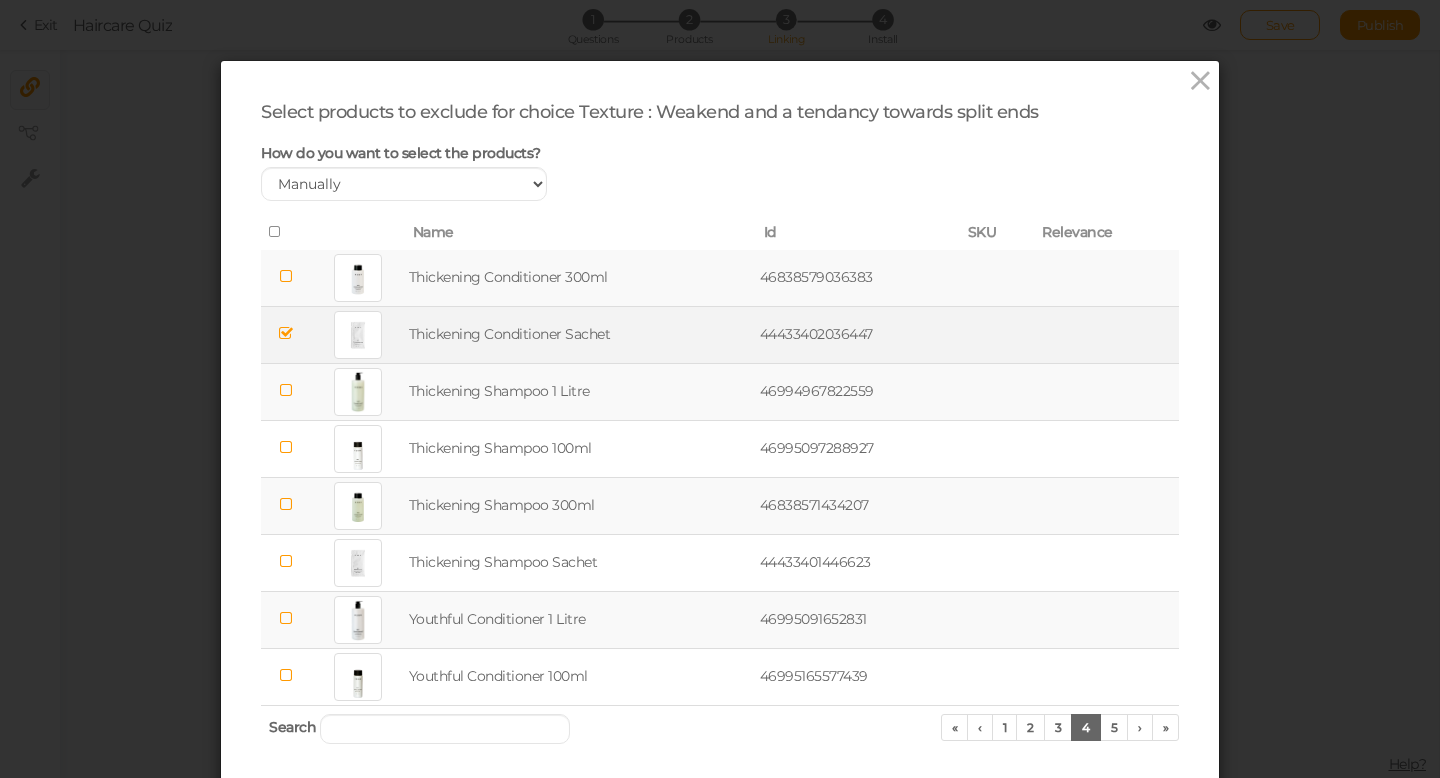 click at bounding box center (286, 390) 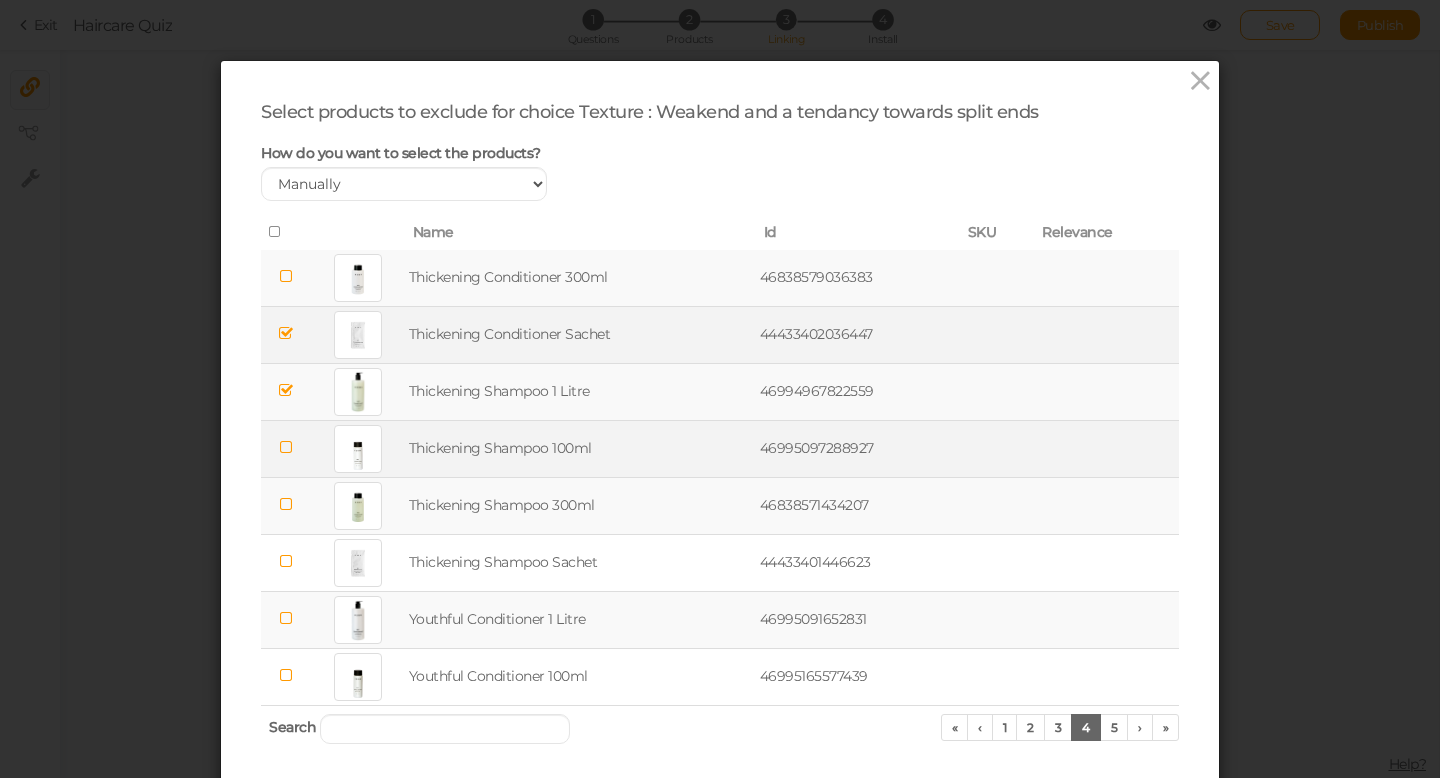 click at bounding box center [286, 447] 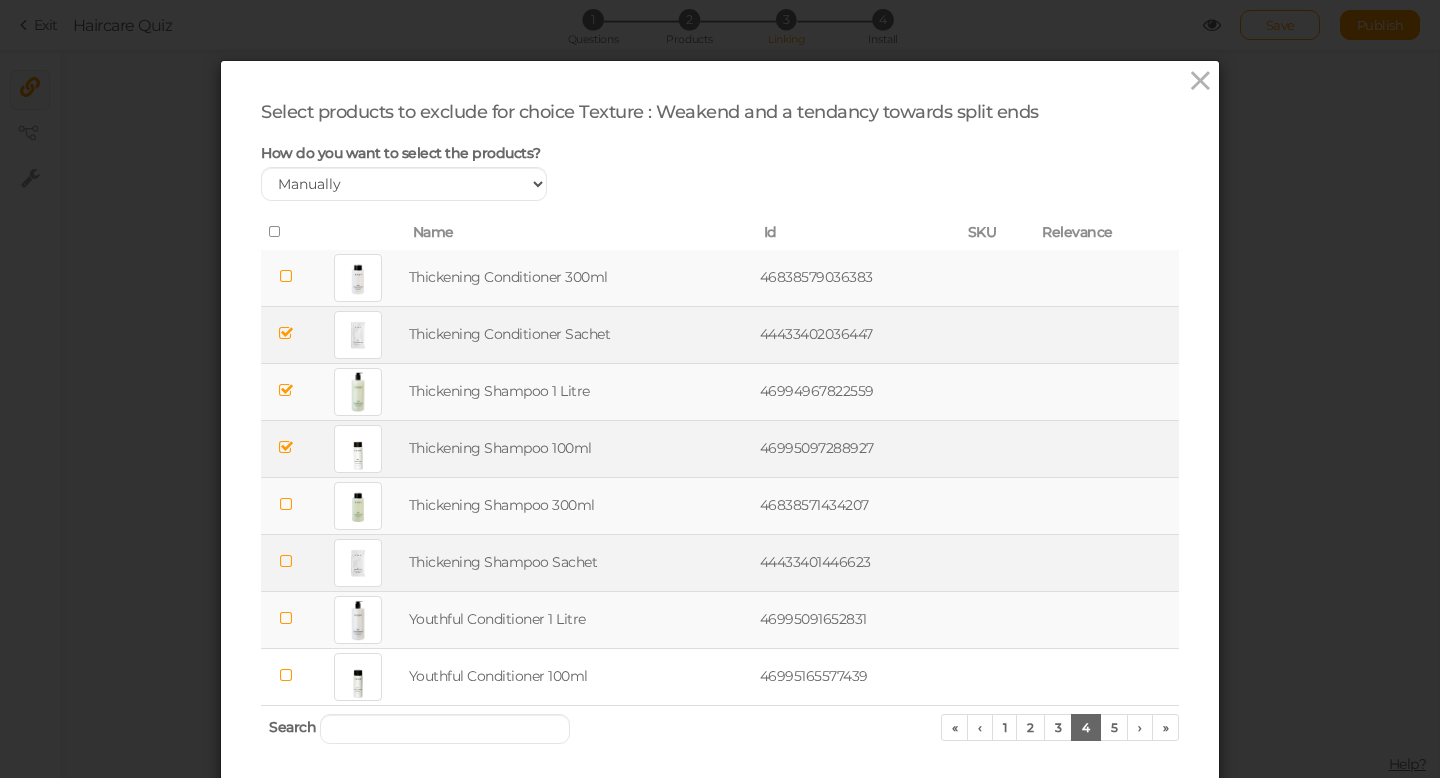 click at bounding box center [286, 561] 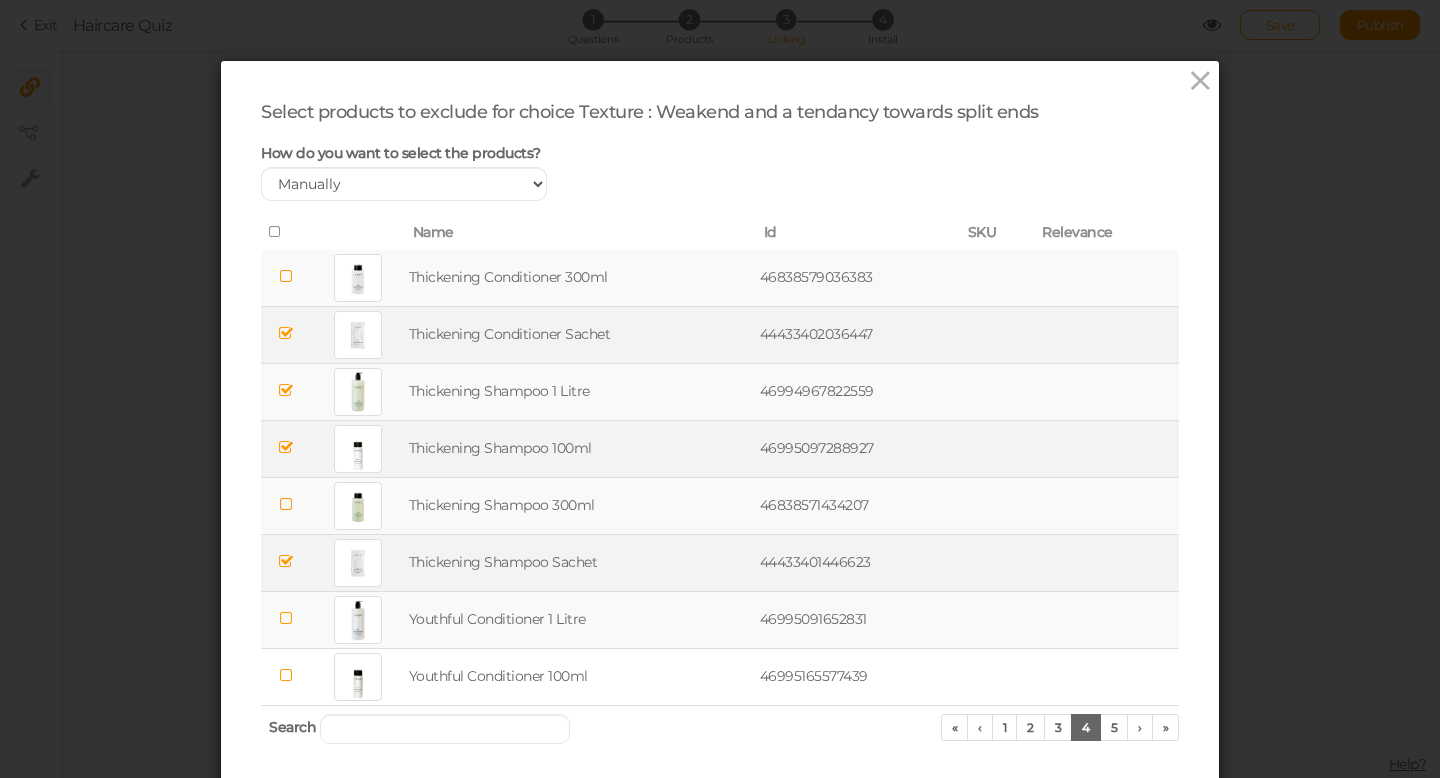 click at bounding box center [286, 618] 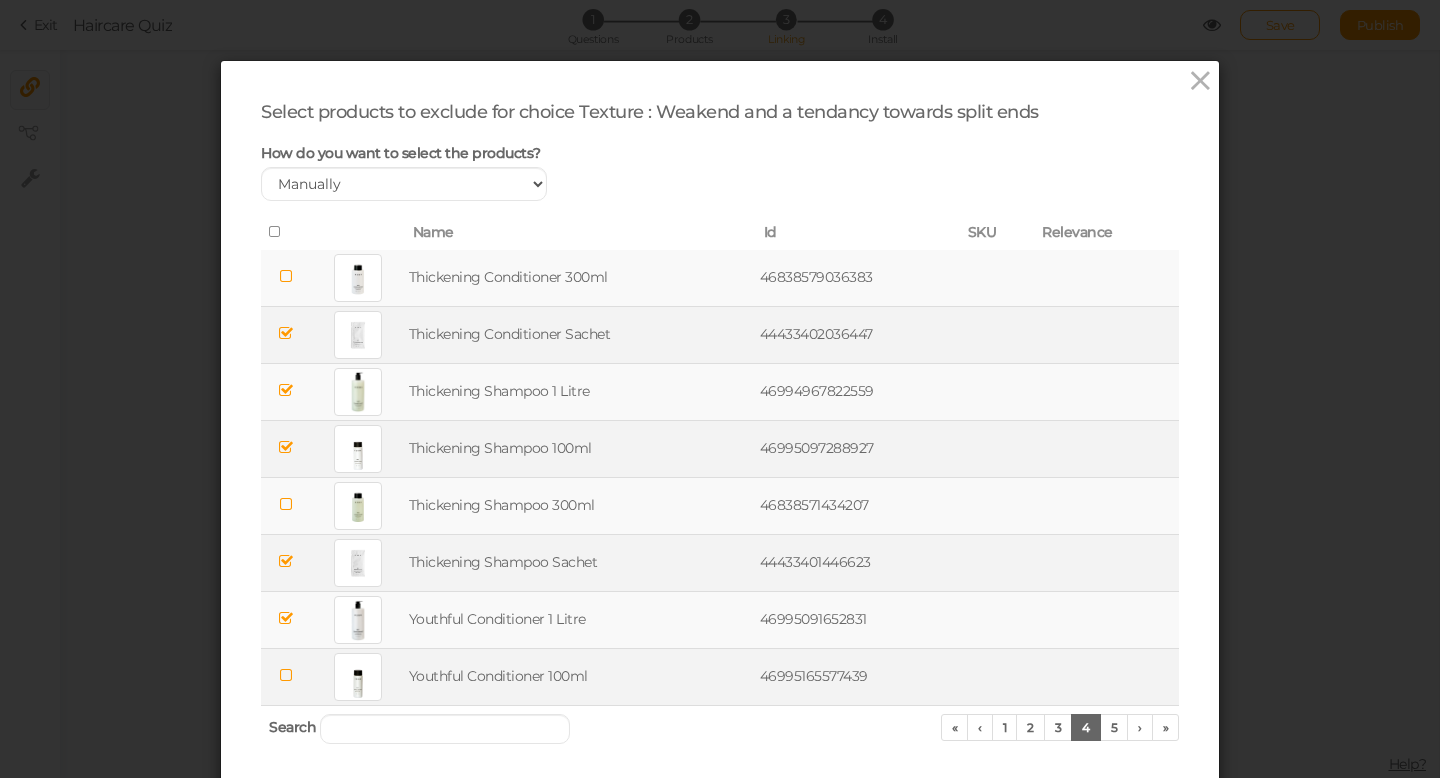 click at bounding box center (286, 675) 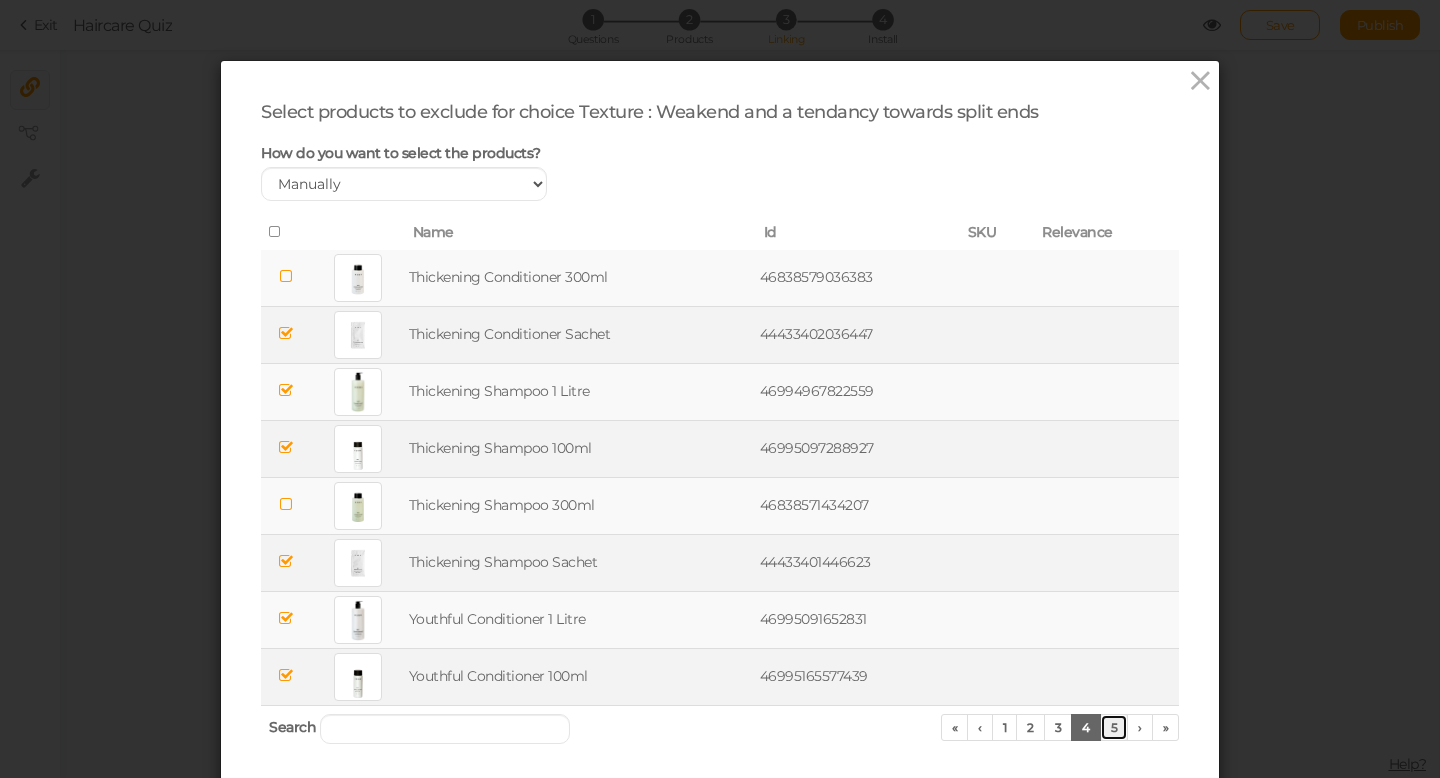 click on "5" at bounding box center [1114, 727] 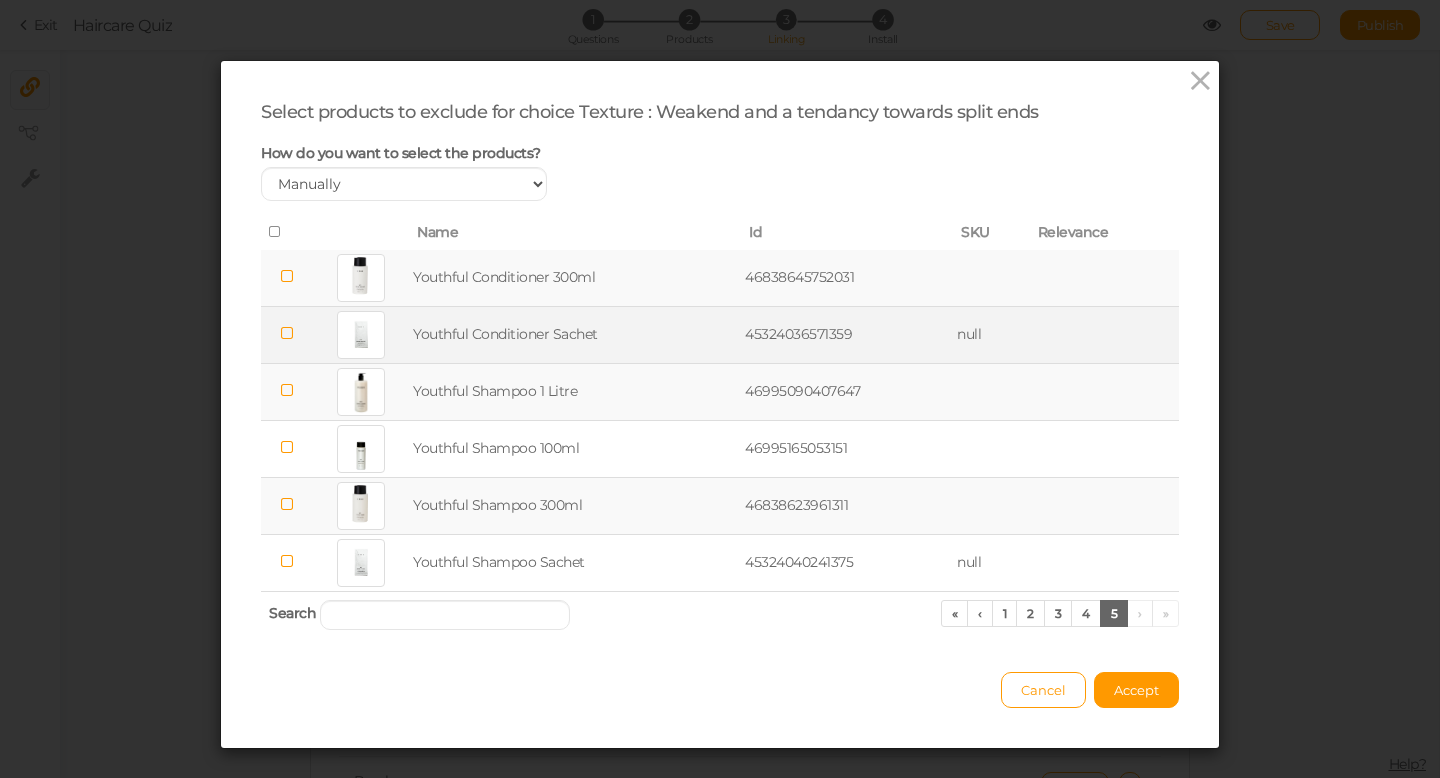 click at bounding box center (287, 333) 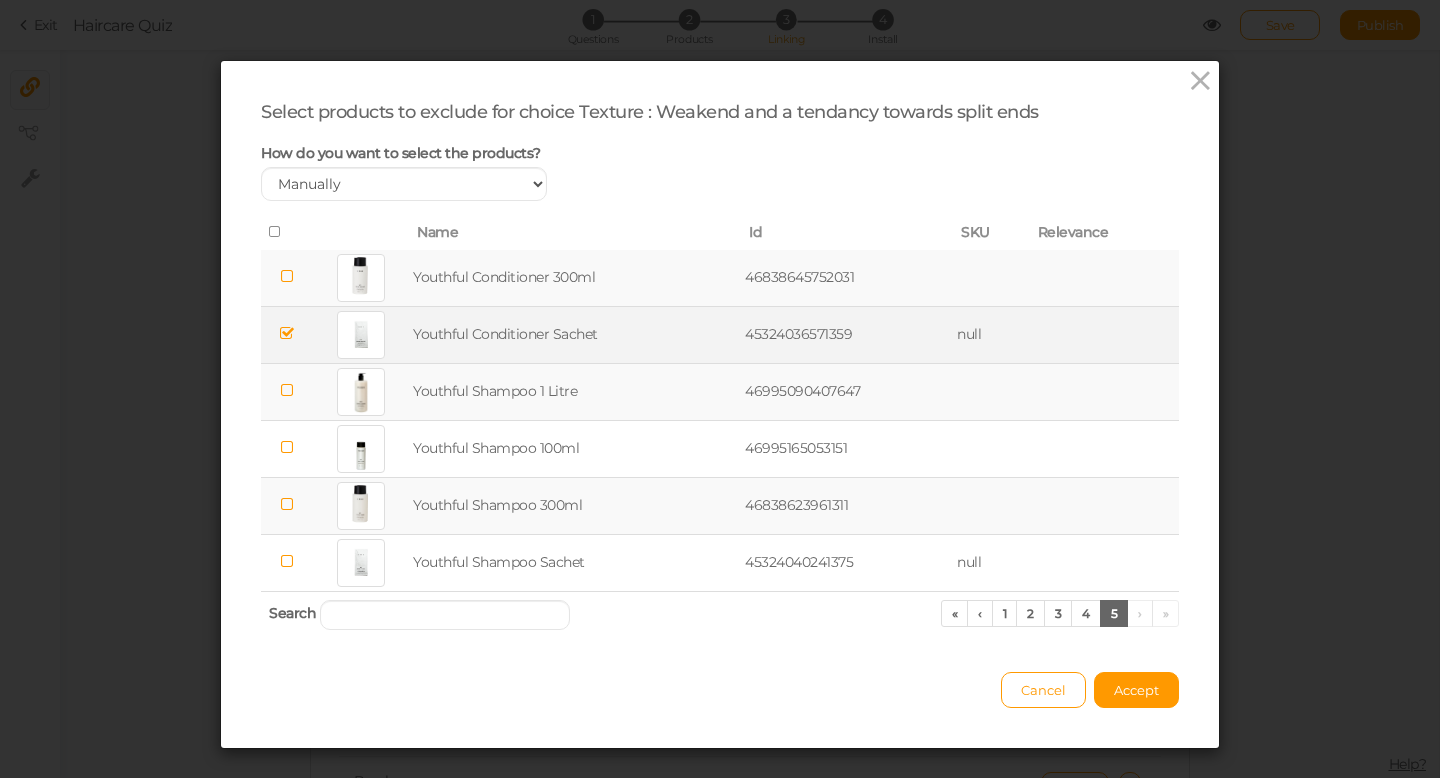 click at bounding box center (287, 390) 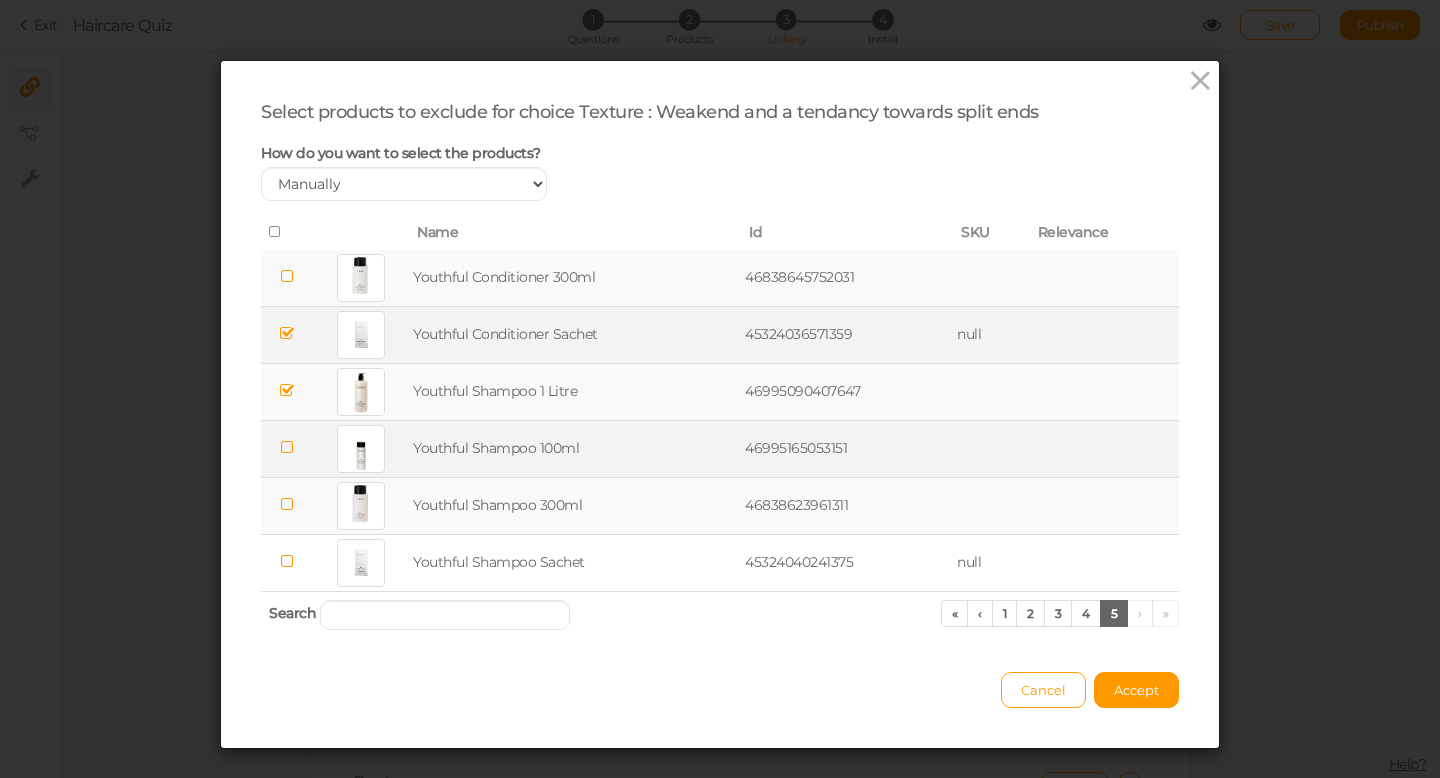 click at bounding box center (287, 447) 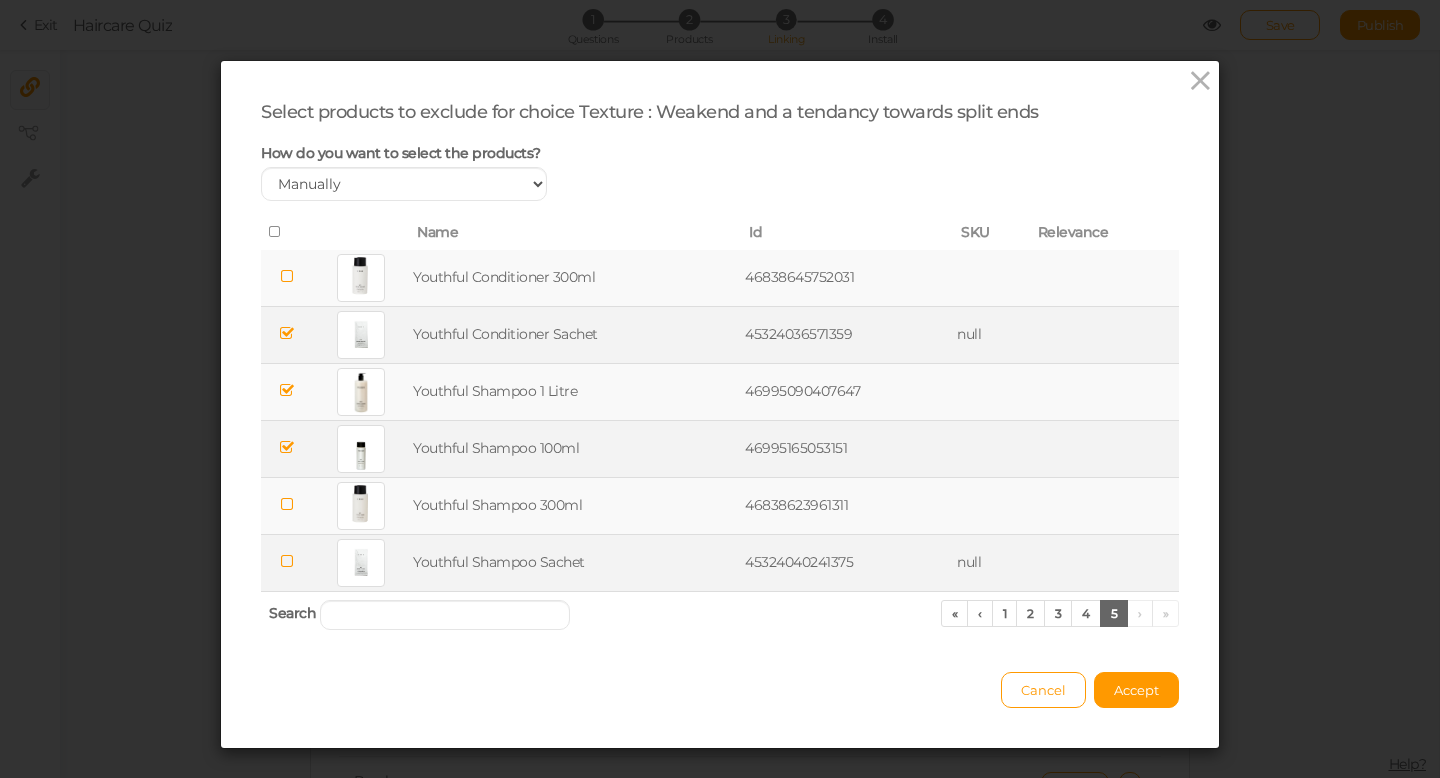 click at bounding box center (287, 561) 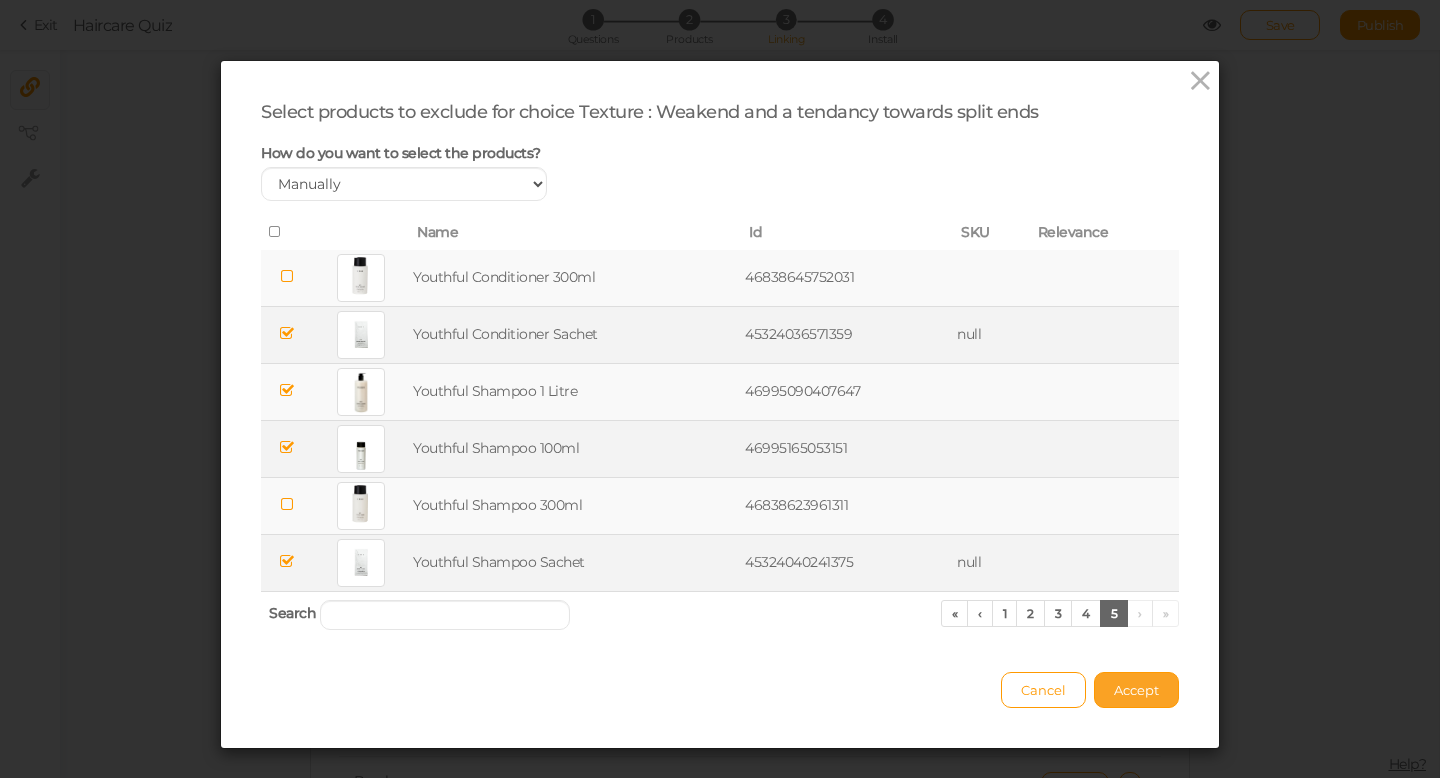 click on "Accept" at bounding box center [1136, 690] 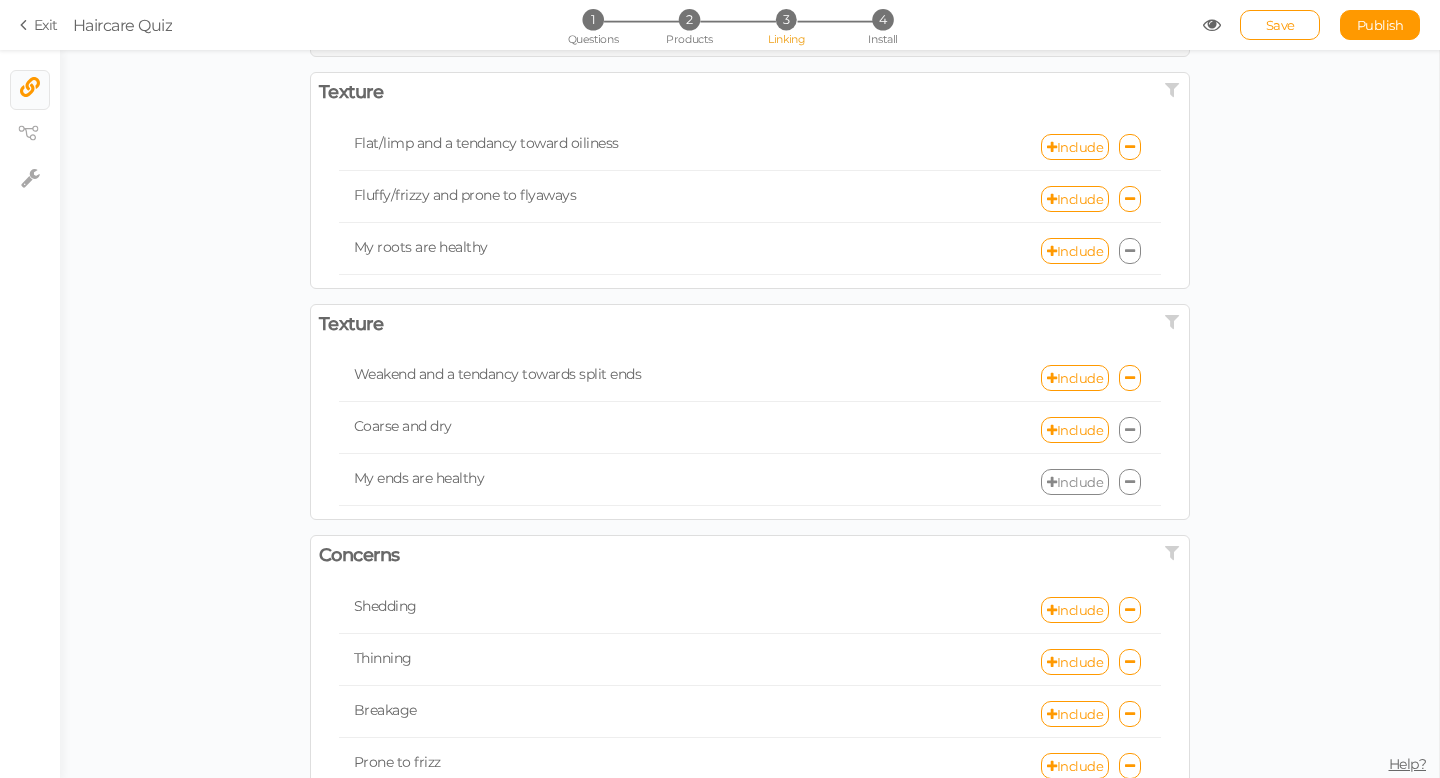 scroll, scrollTop: 78, scrollLeft: 0, axis: vertical 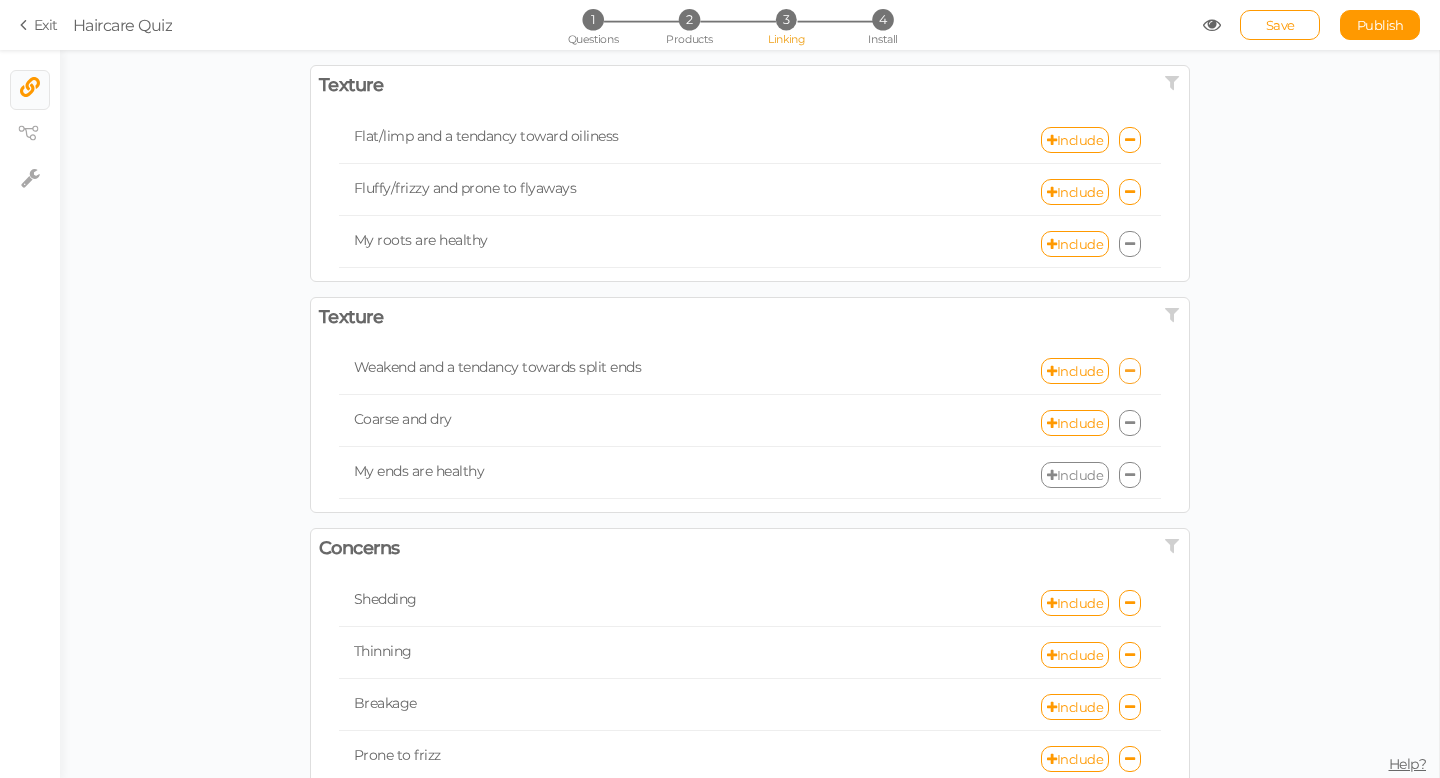 click at bounding box center [1130, 371] 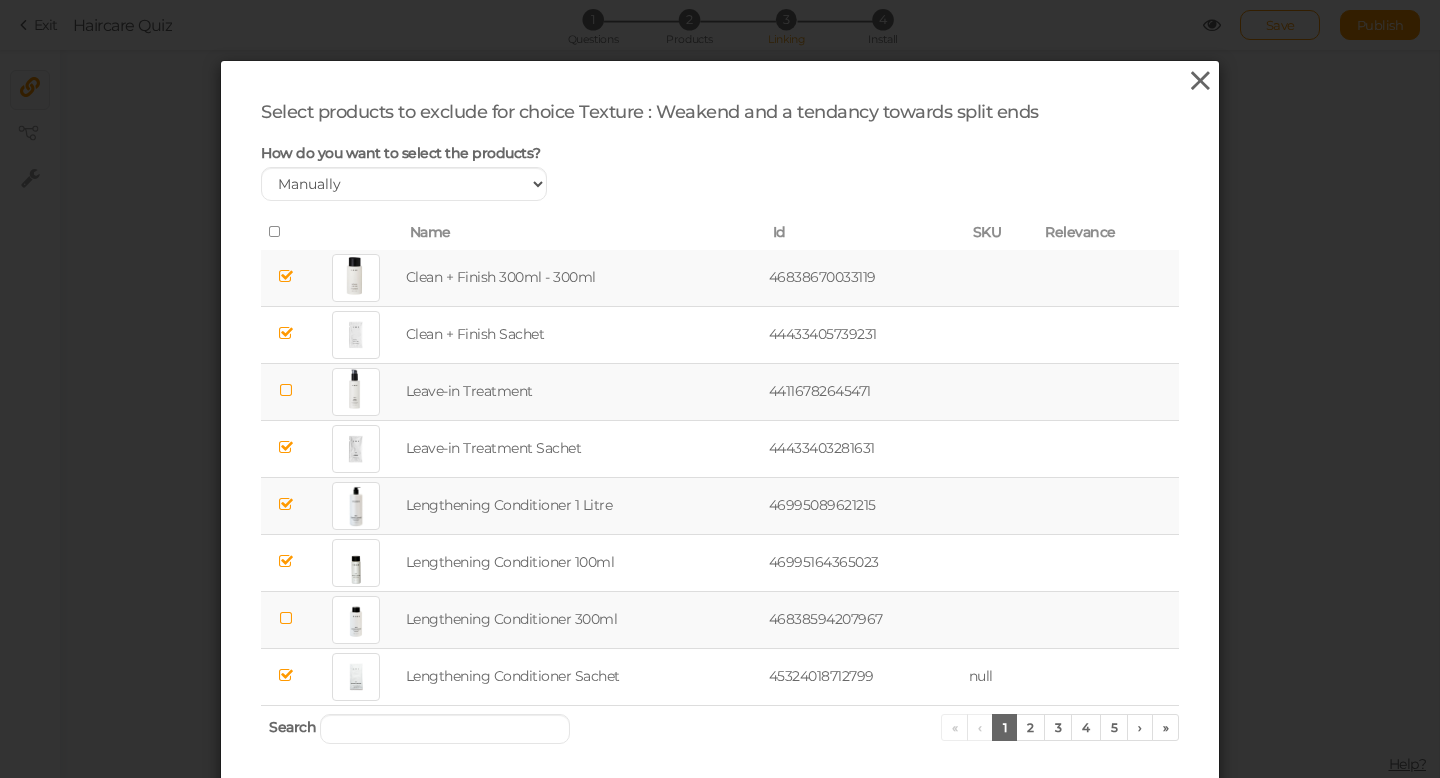 click at bounding box center [1200, 81] 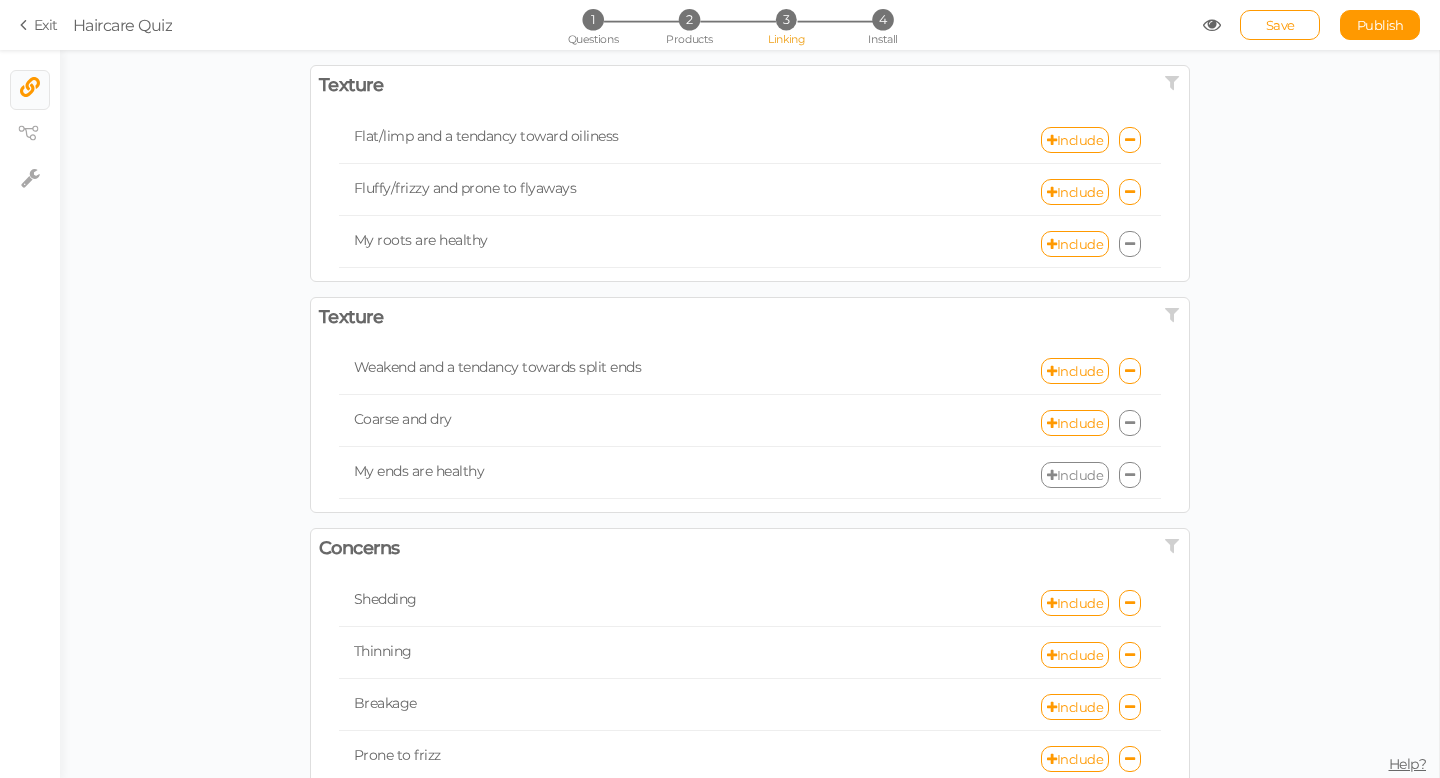 click at bounding box center (1130, 423) 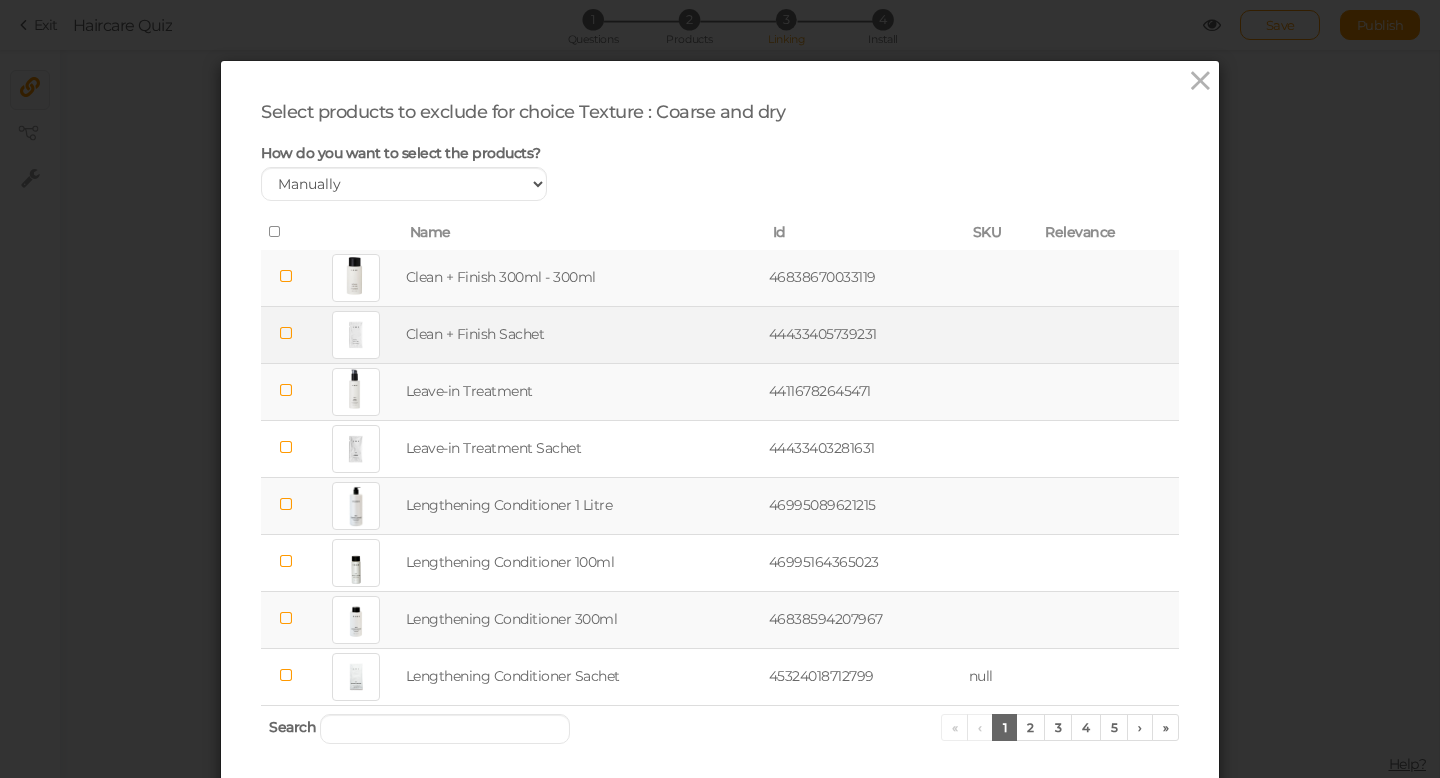 click at bounding box center [286, 333] 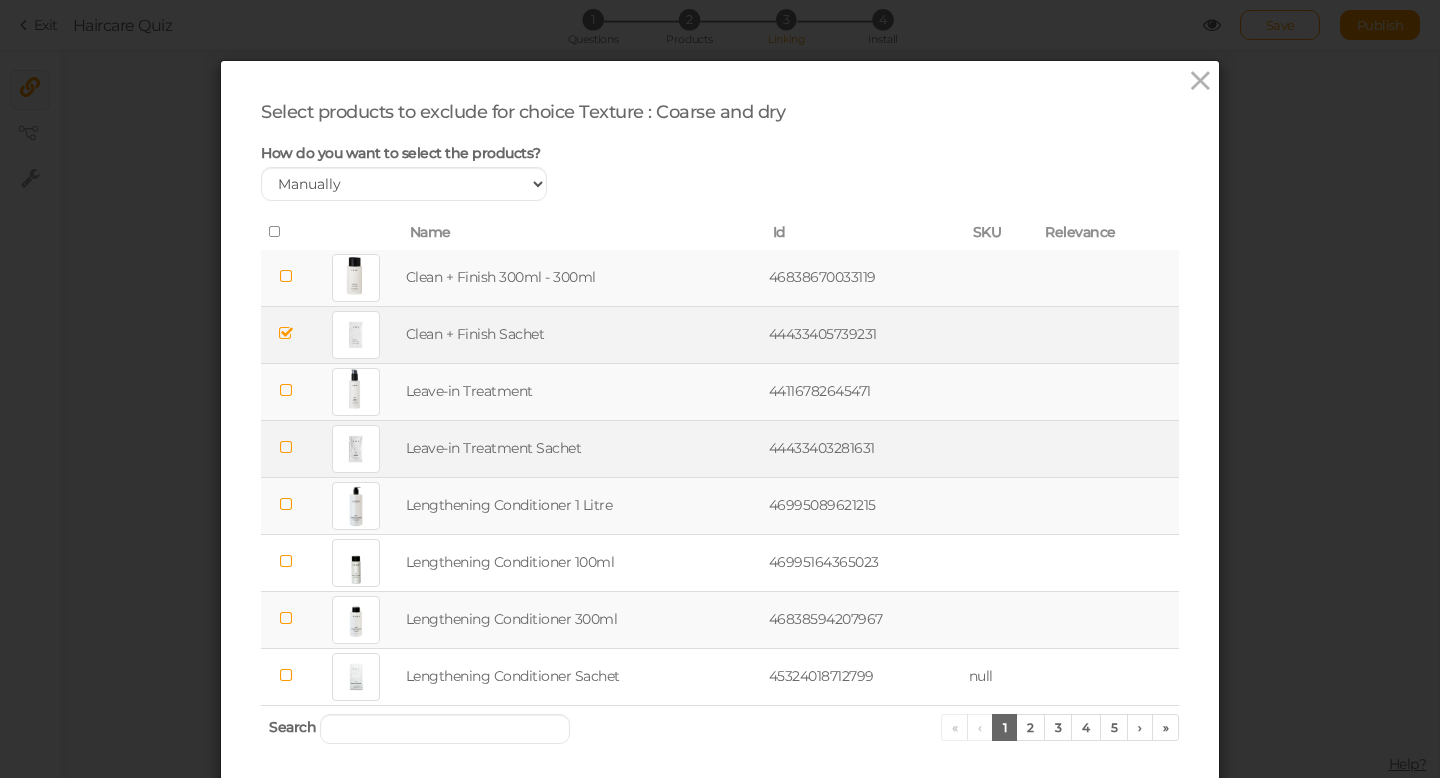click at bounding box center [286, 447] 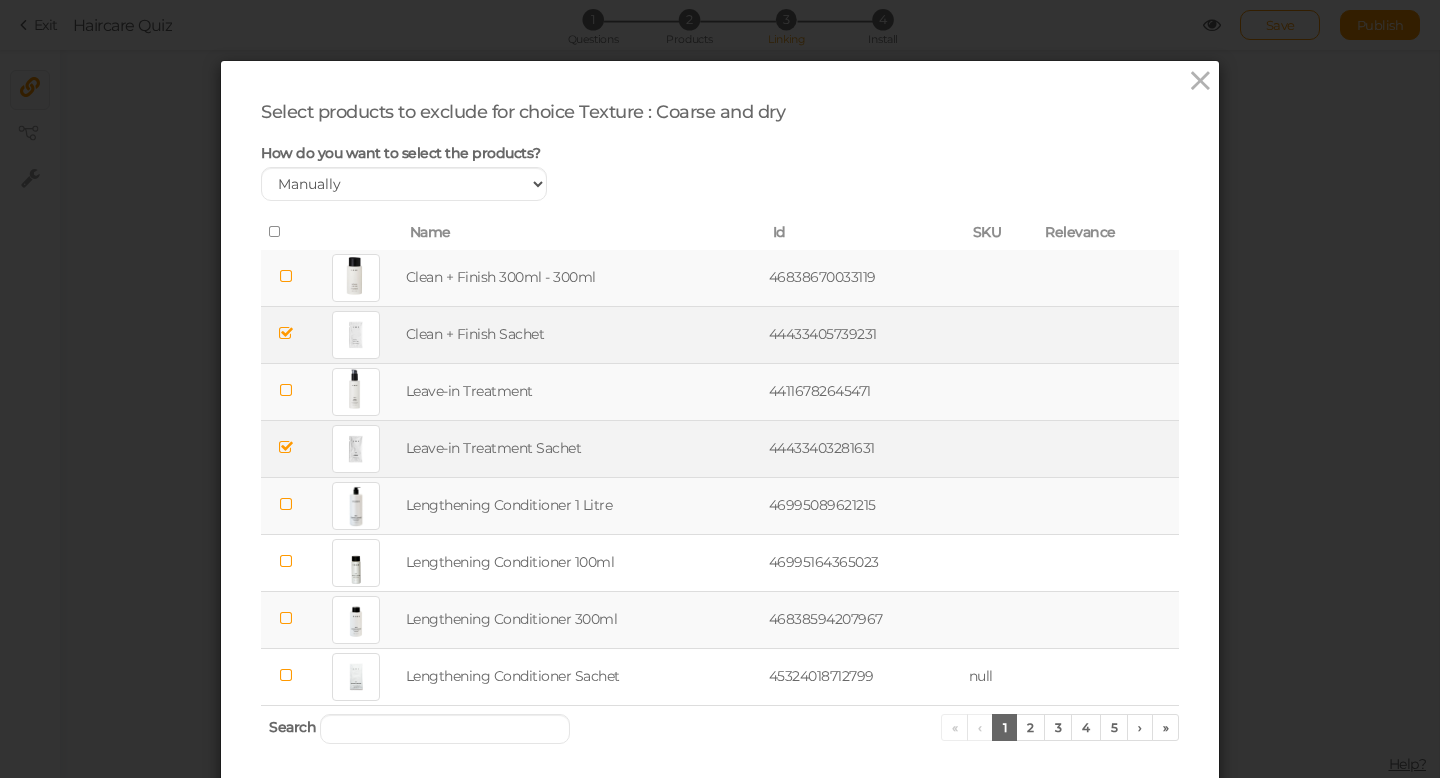 click at bounding box center (286, 504) 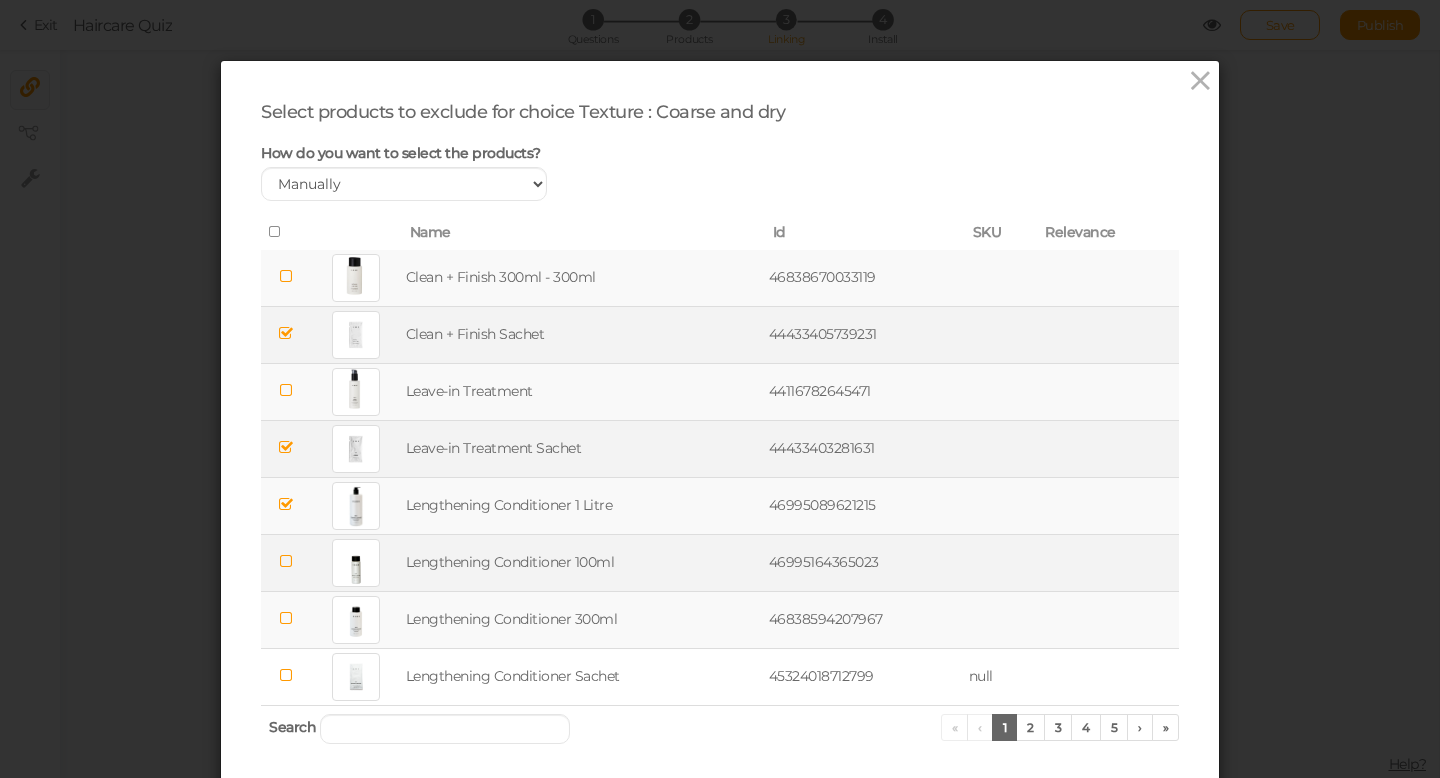 click at bounding box center (286, 561) 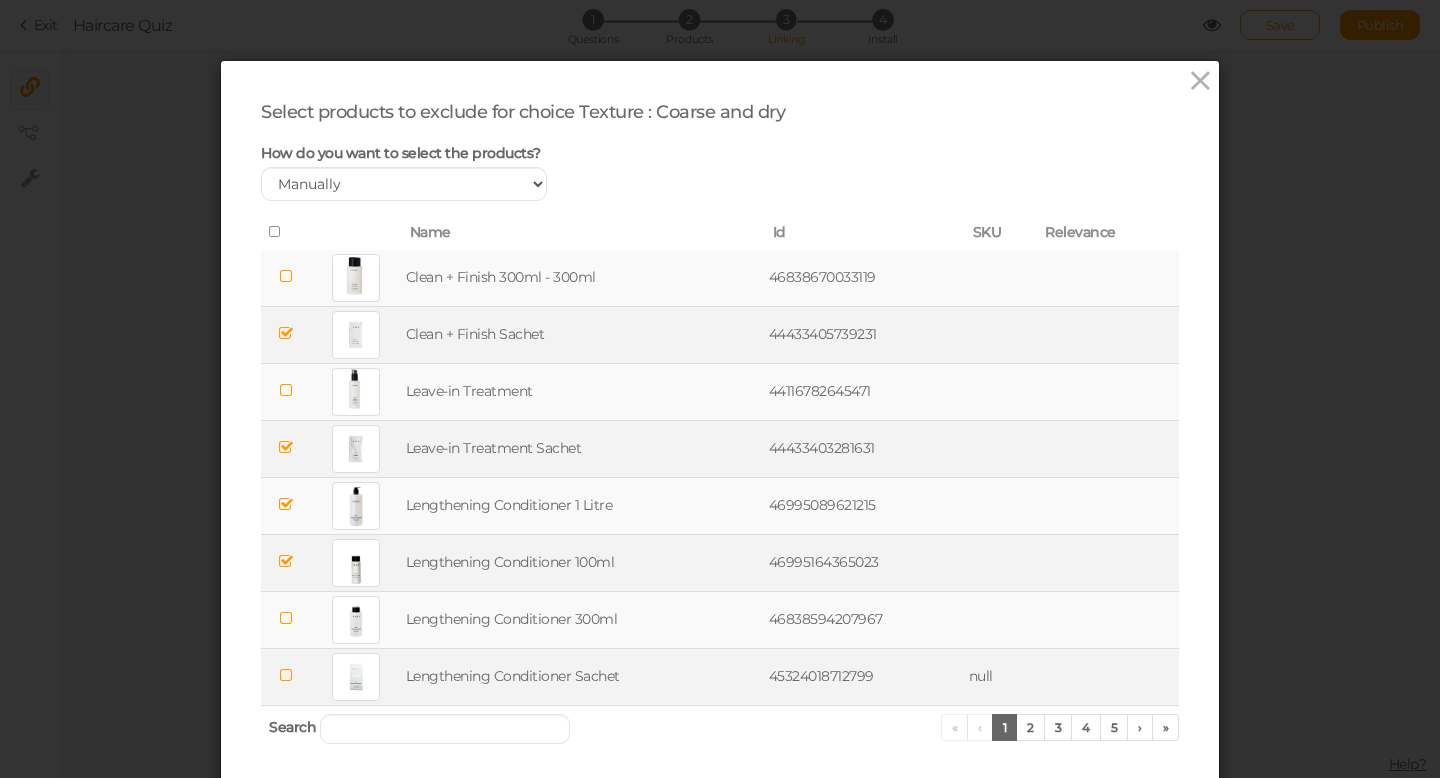 click at bounding box center (286, 675) 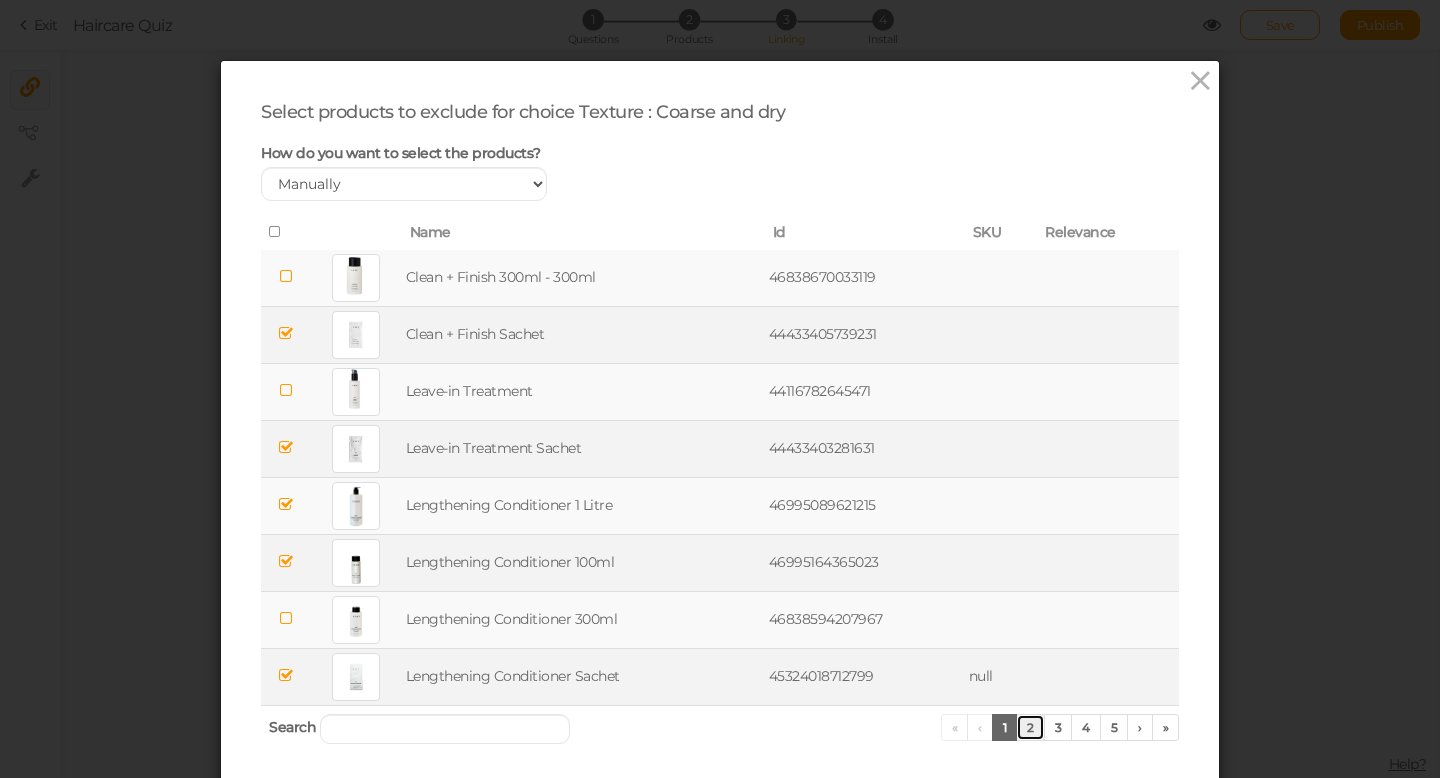 click on "2" at bounding box center [1030, 727] 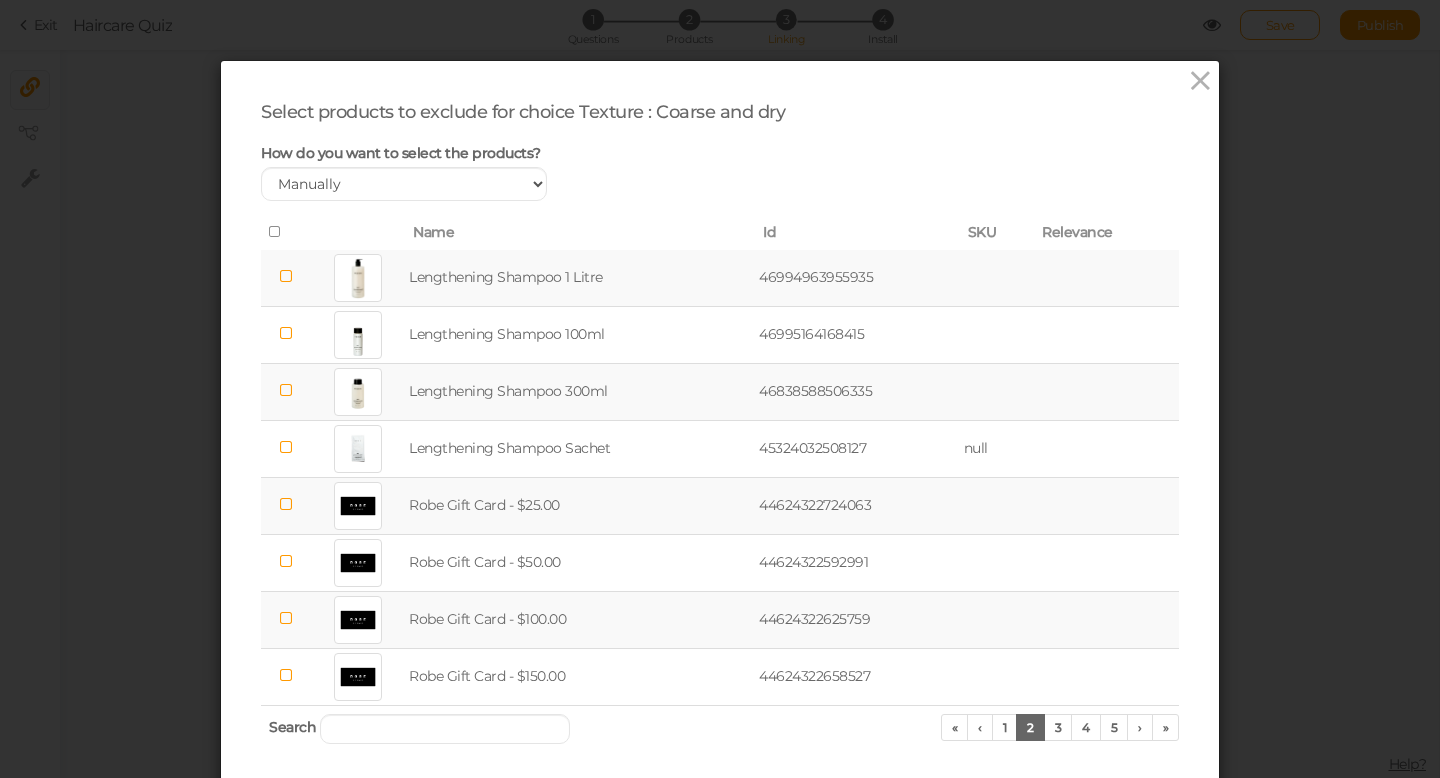 click at bounding box center (286, 276) 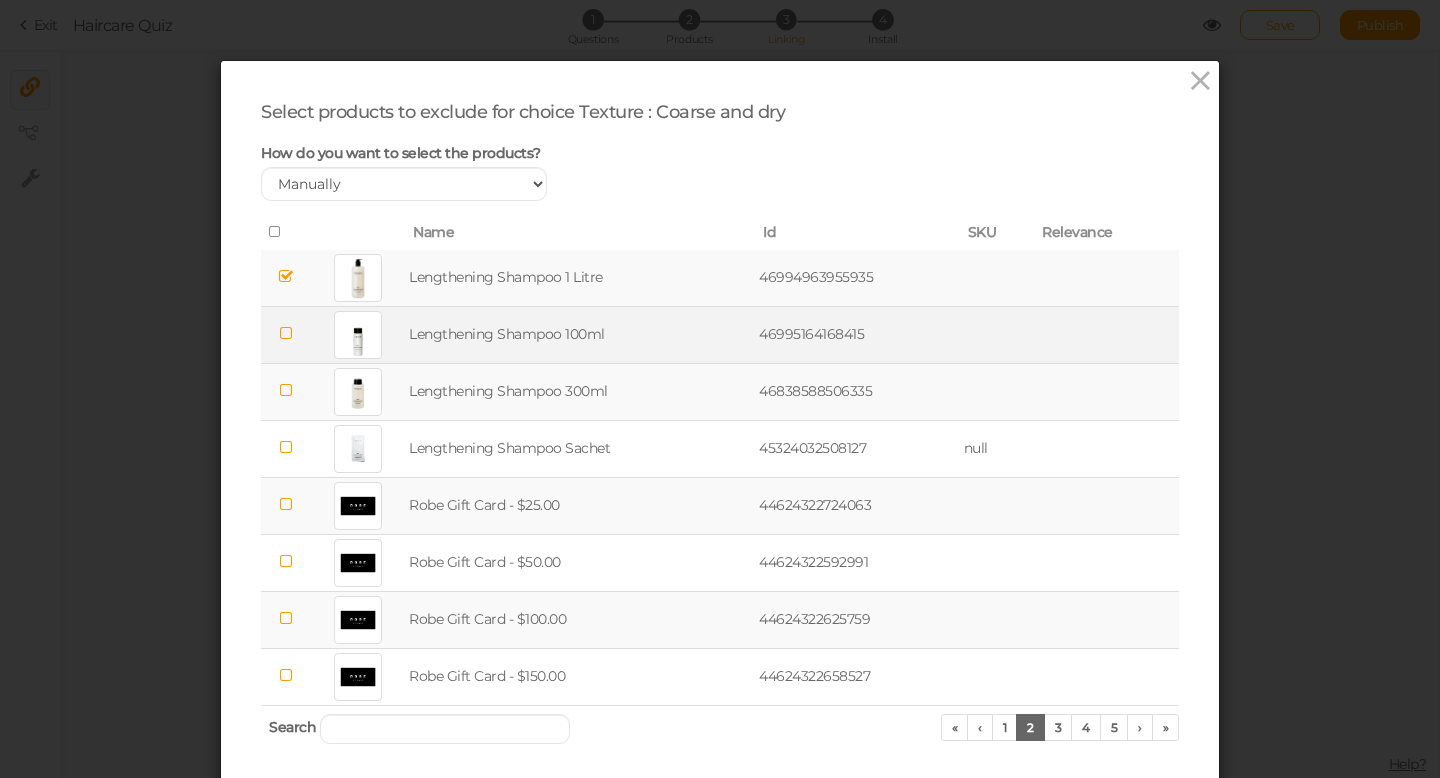 click at bounding box center (286, 333) 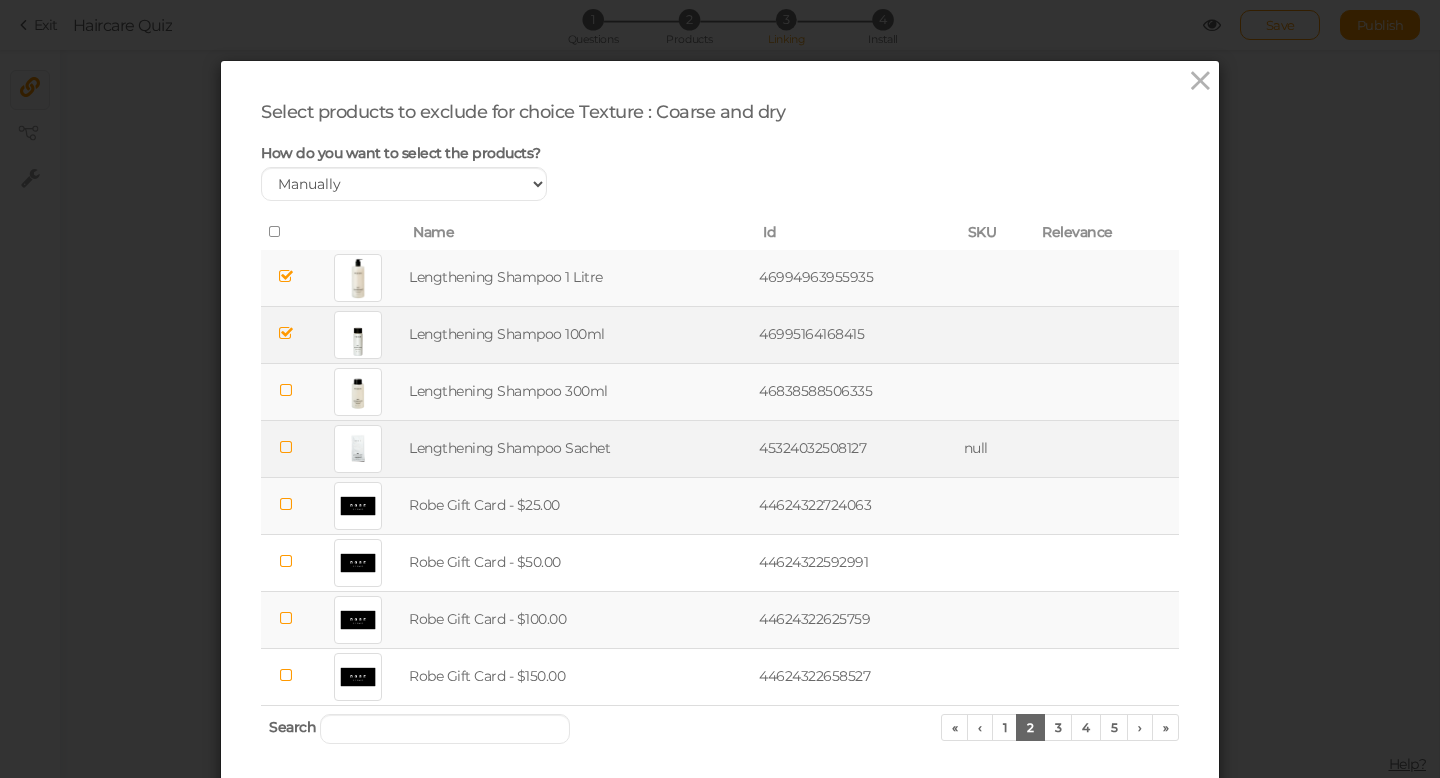 click at bounding box center (286, 447) 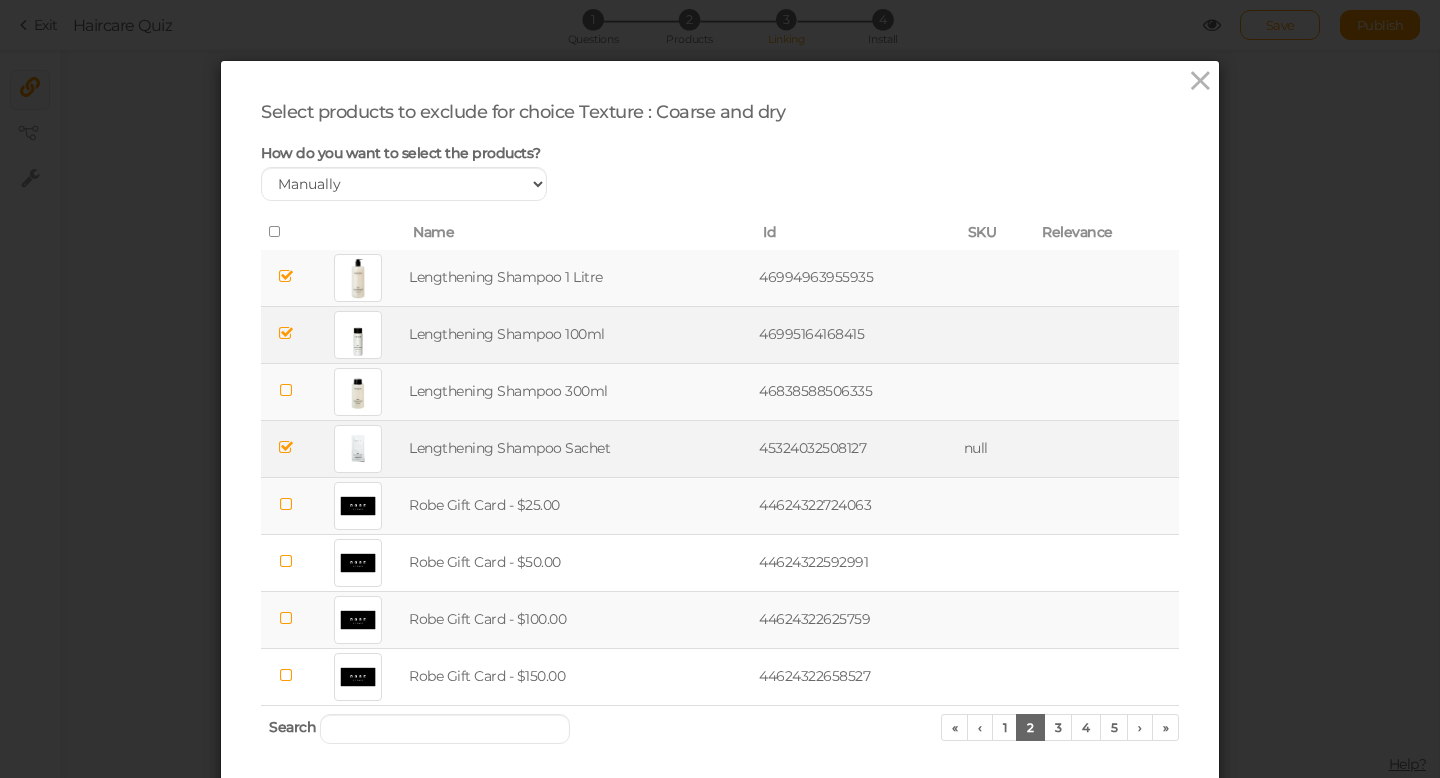click at bounding box center (286, 504) 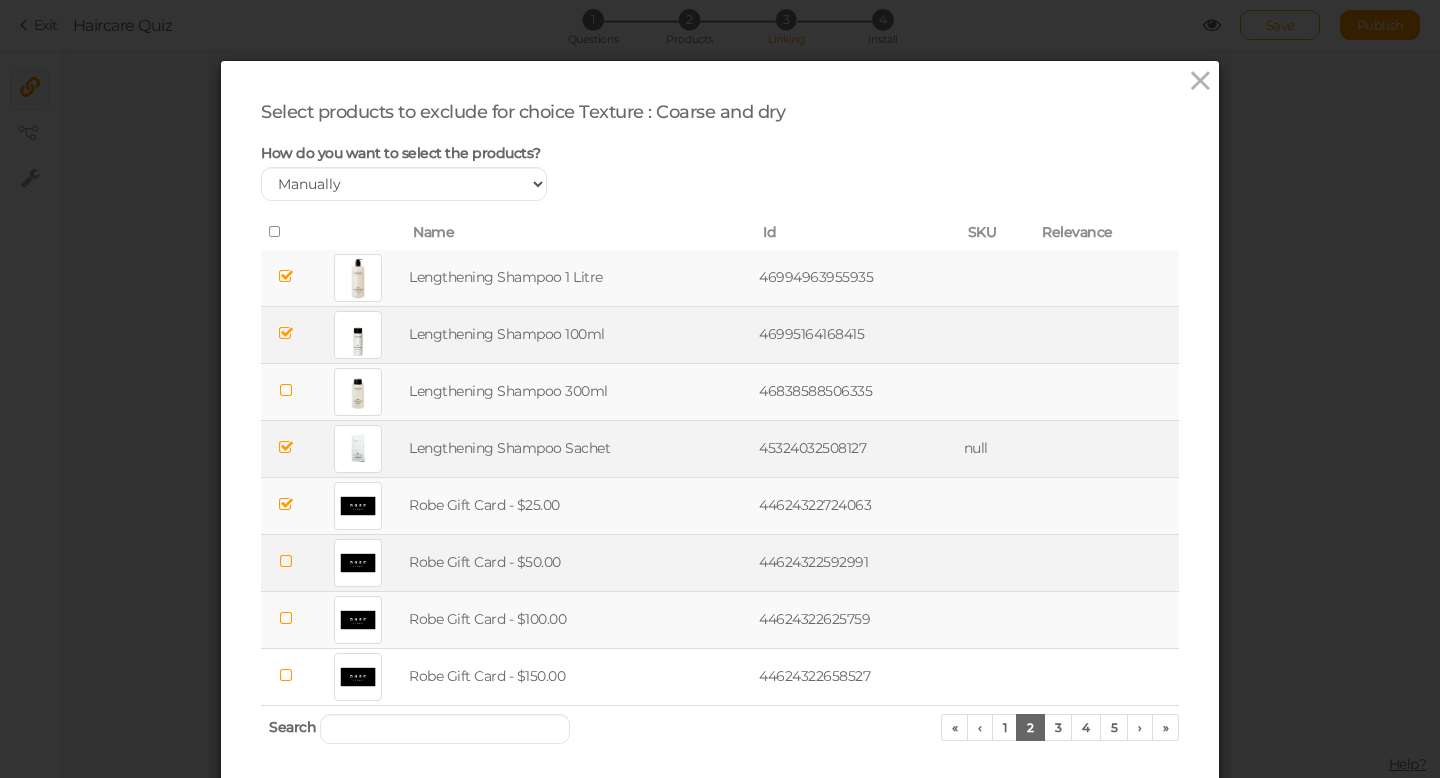 click at bounding box center (286, 561) 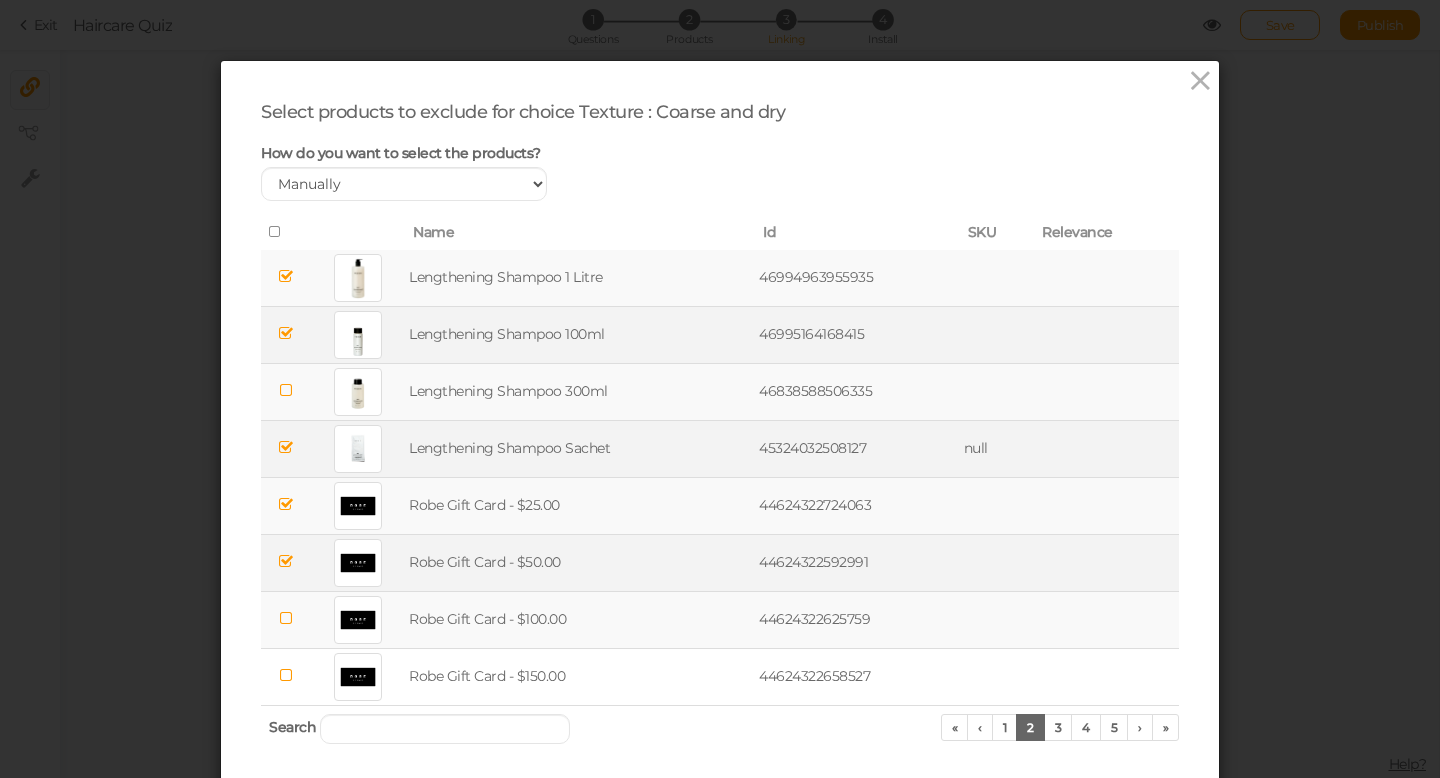 click at bounding box center [286, 618] 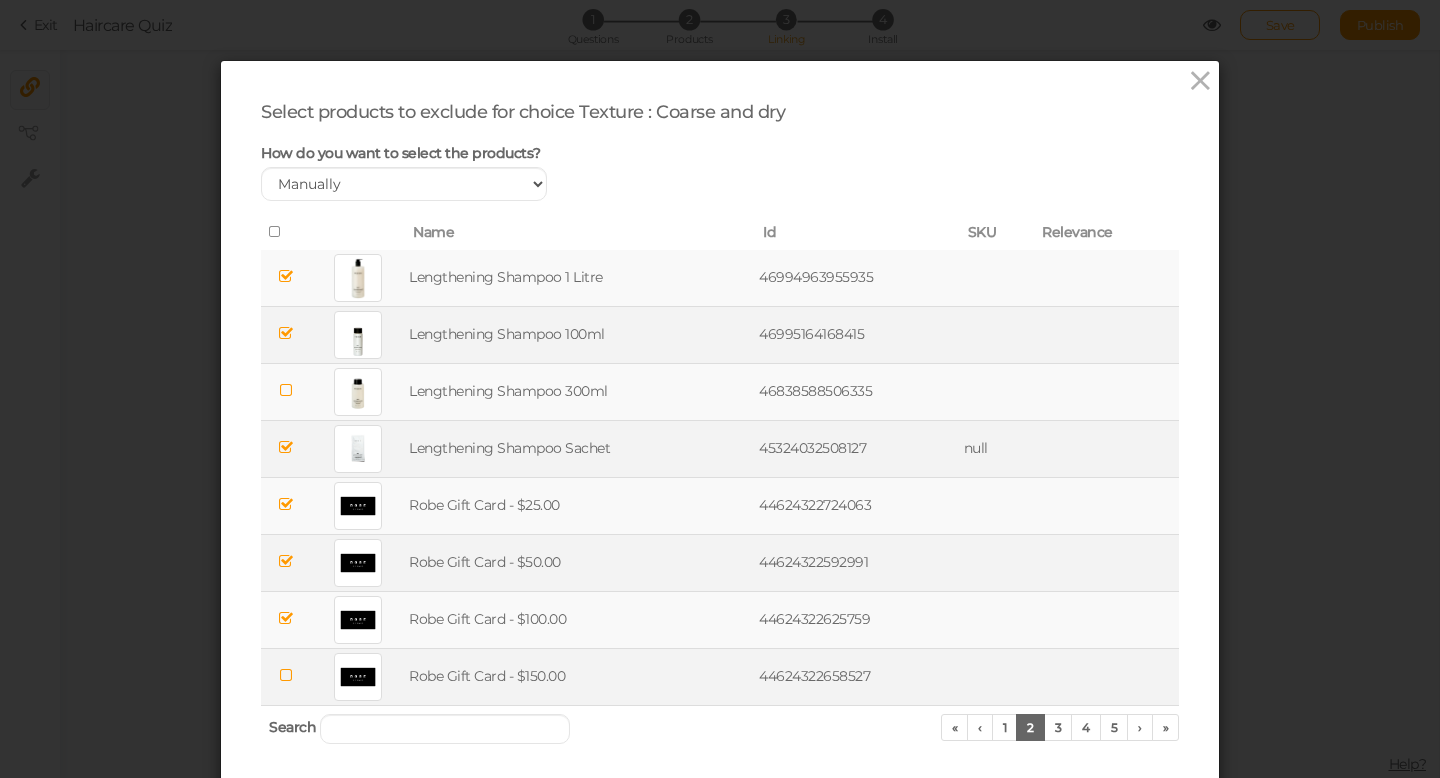 click at bounding box center [286, 675] 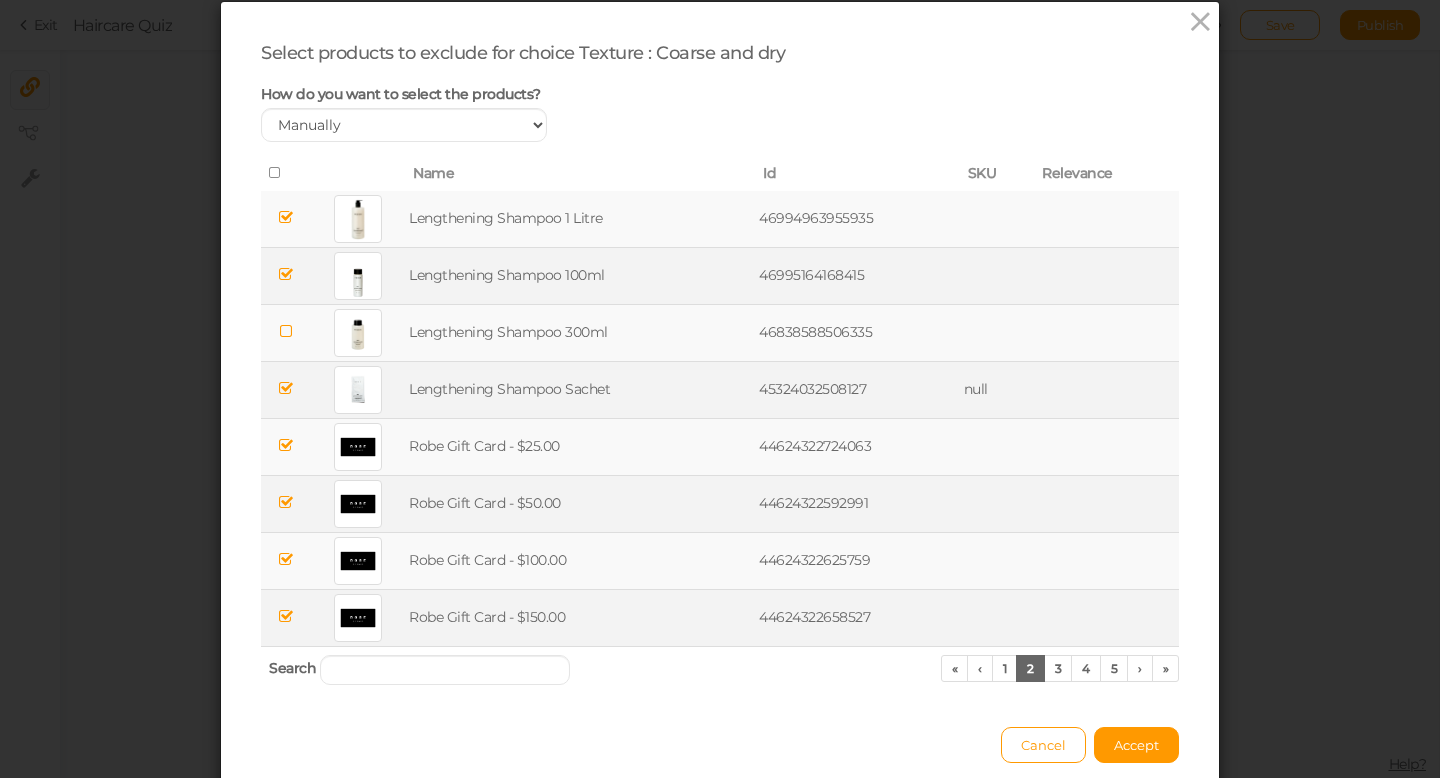 scroll, scrollTop: 60, scrollLeft: 0, axis: vertical 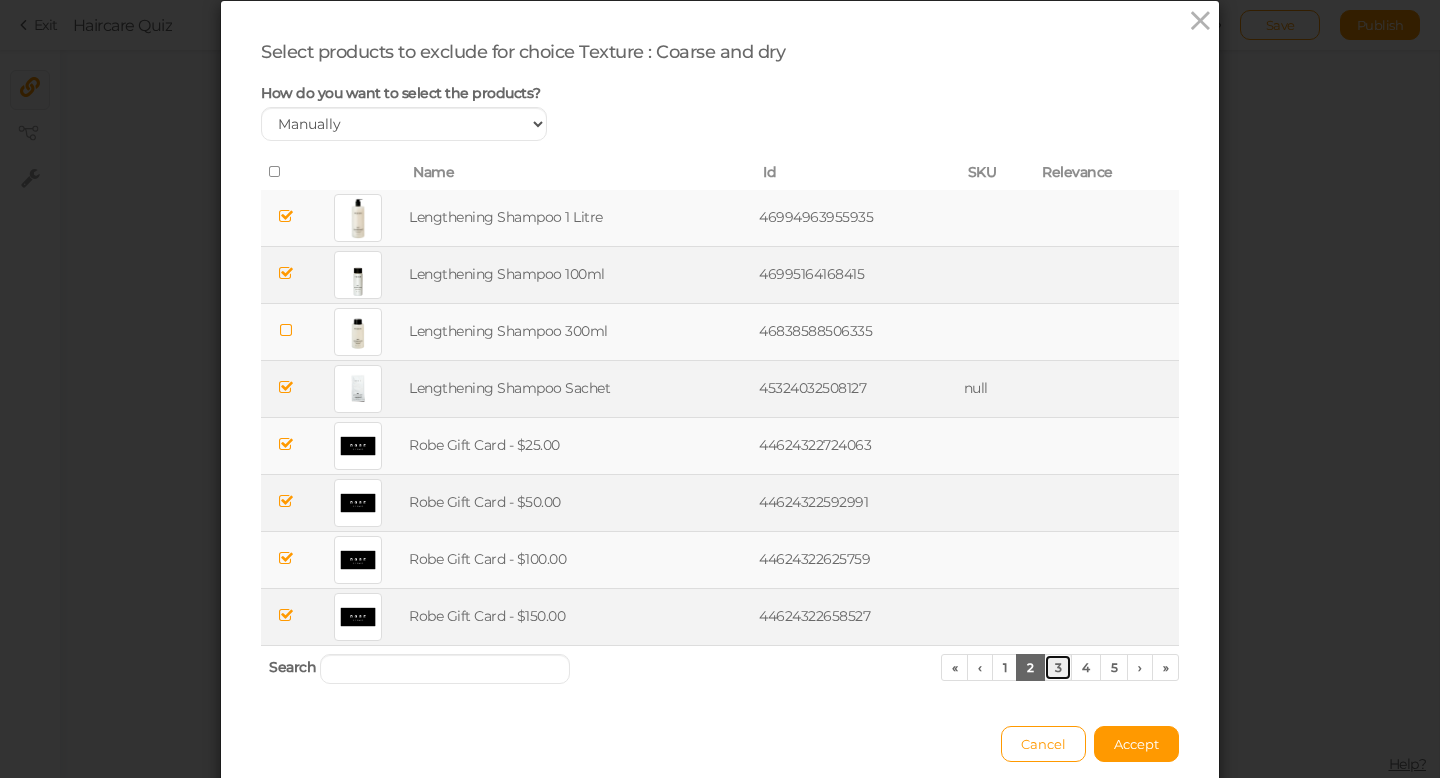 click on "3" at bounding box center [1058, 667] 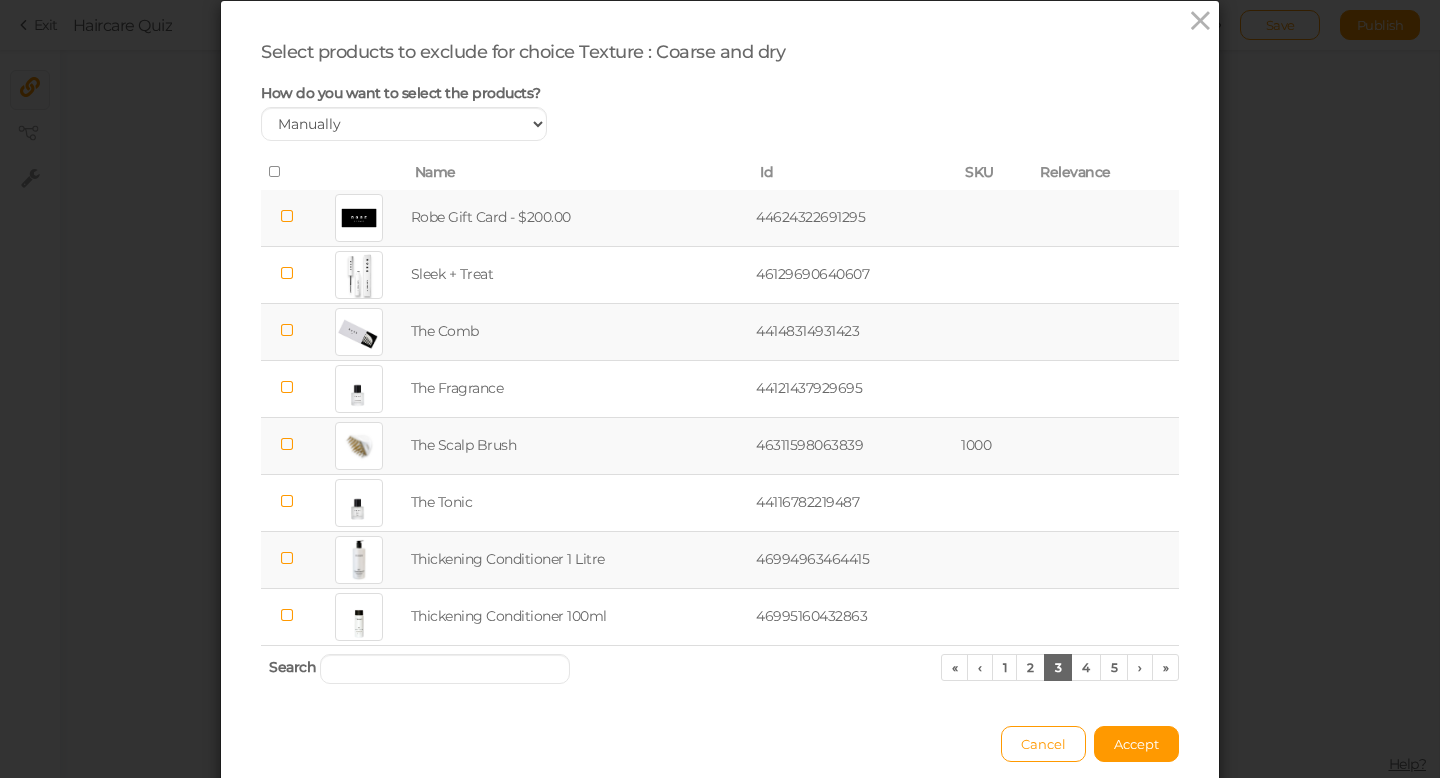 click at bounding box center (286, 216) 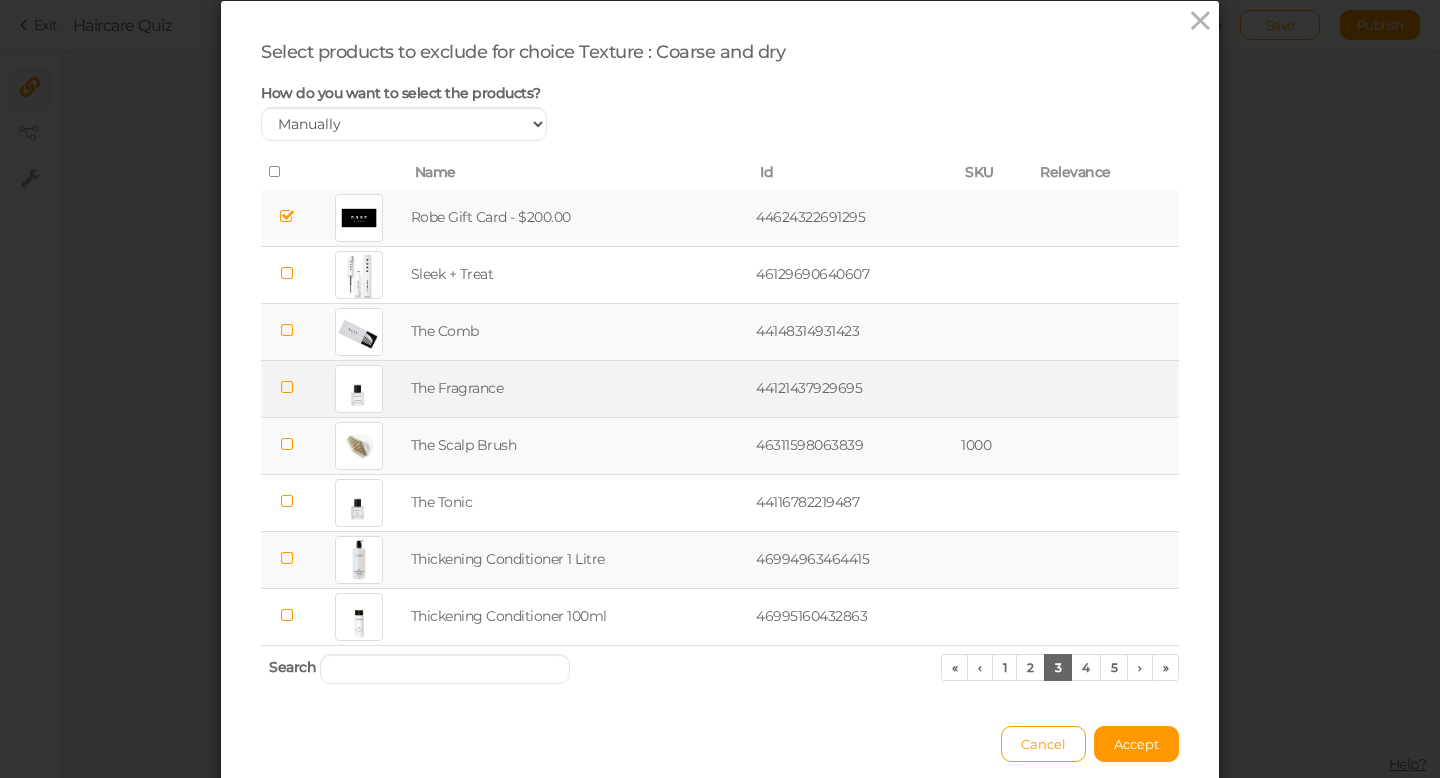 click at bounding box center (286, 387) 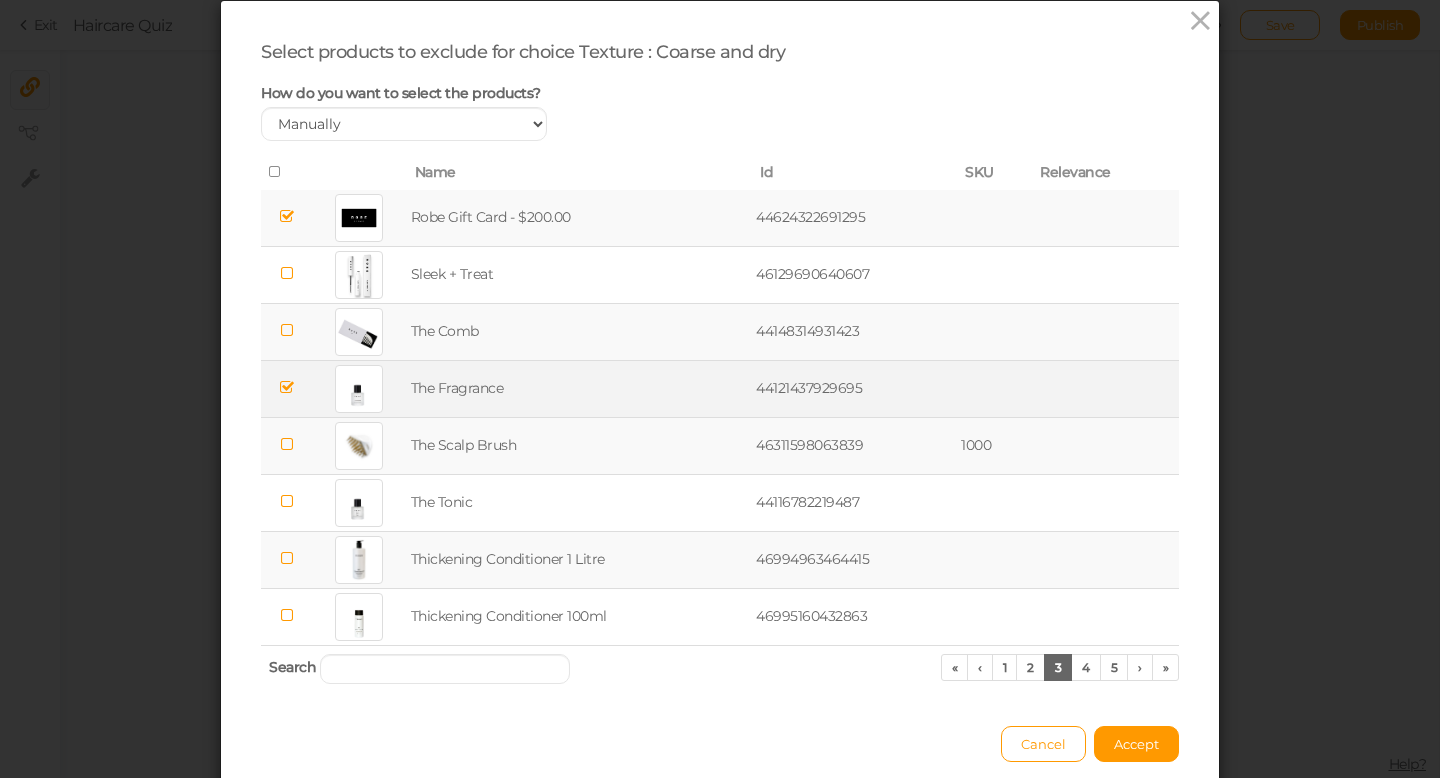 click at bounding box center [286, 558] 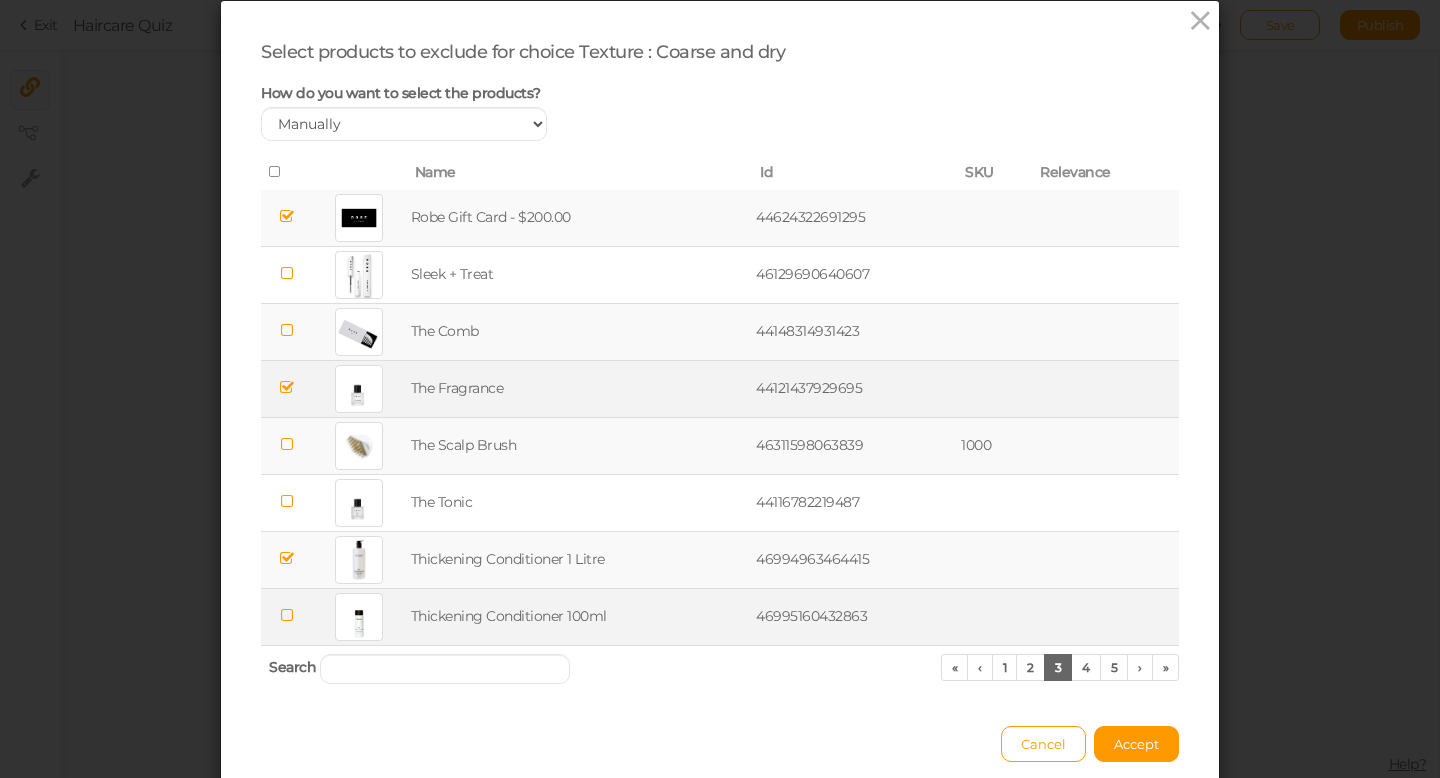 click at bounding box center [286, 615] 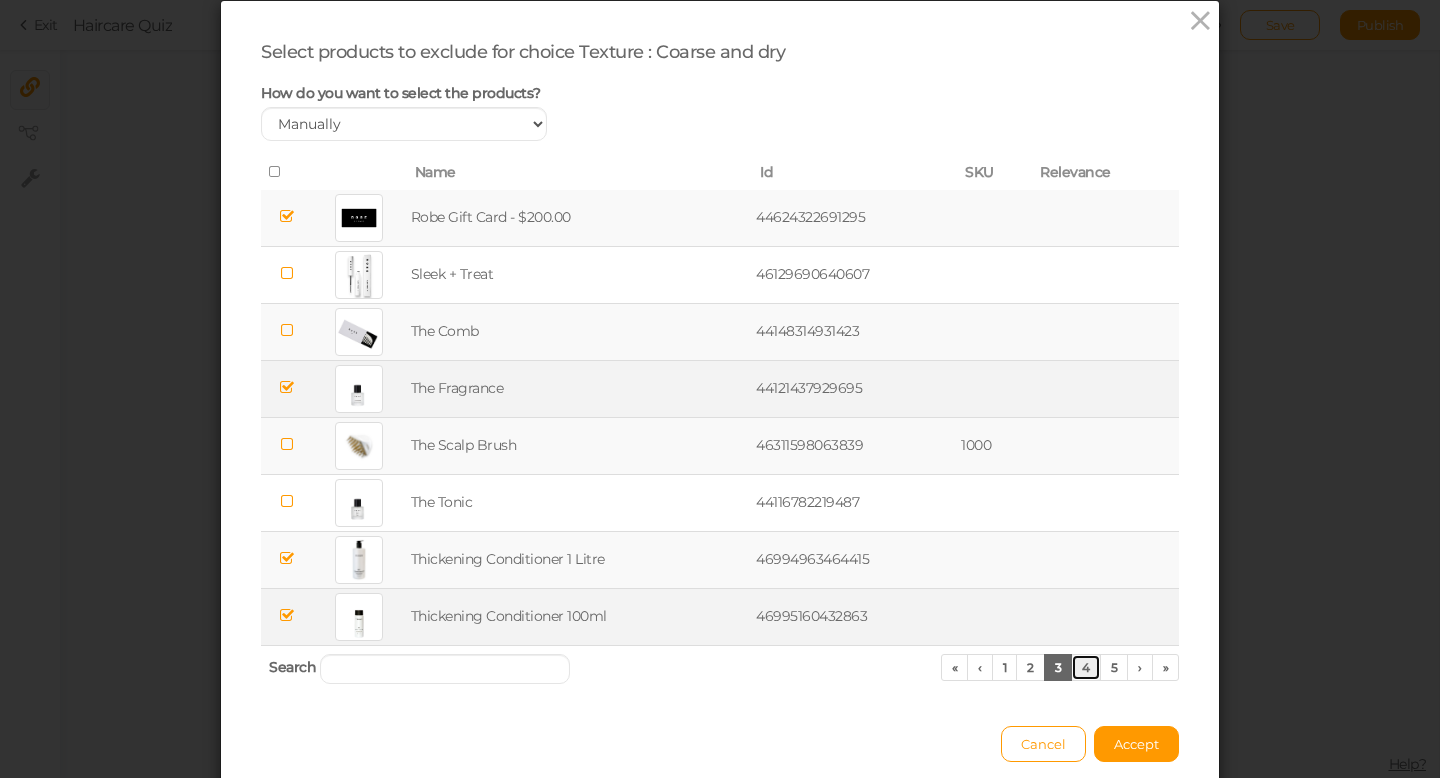 click on "4" at bounding box center (1086, 667) 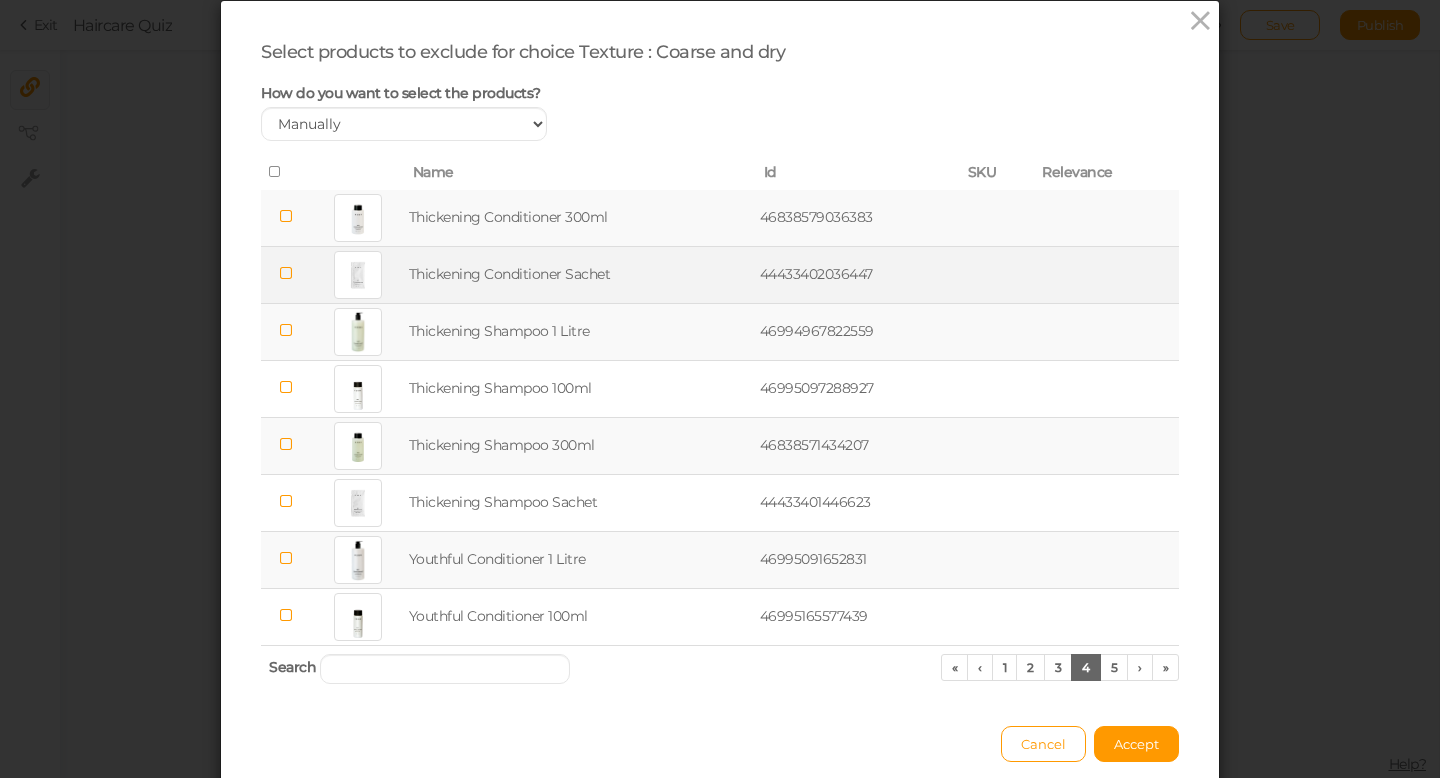 click at bounding box center [286, 273] 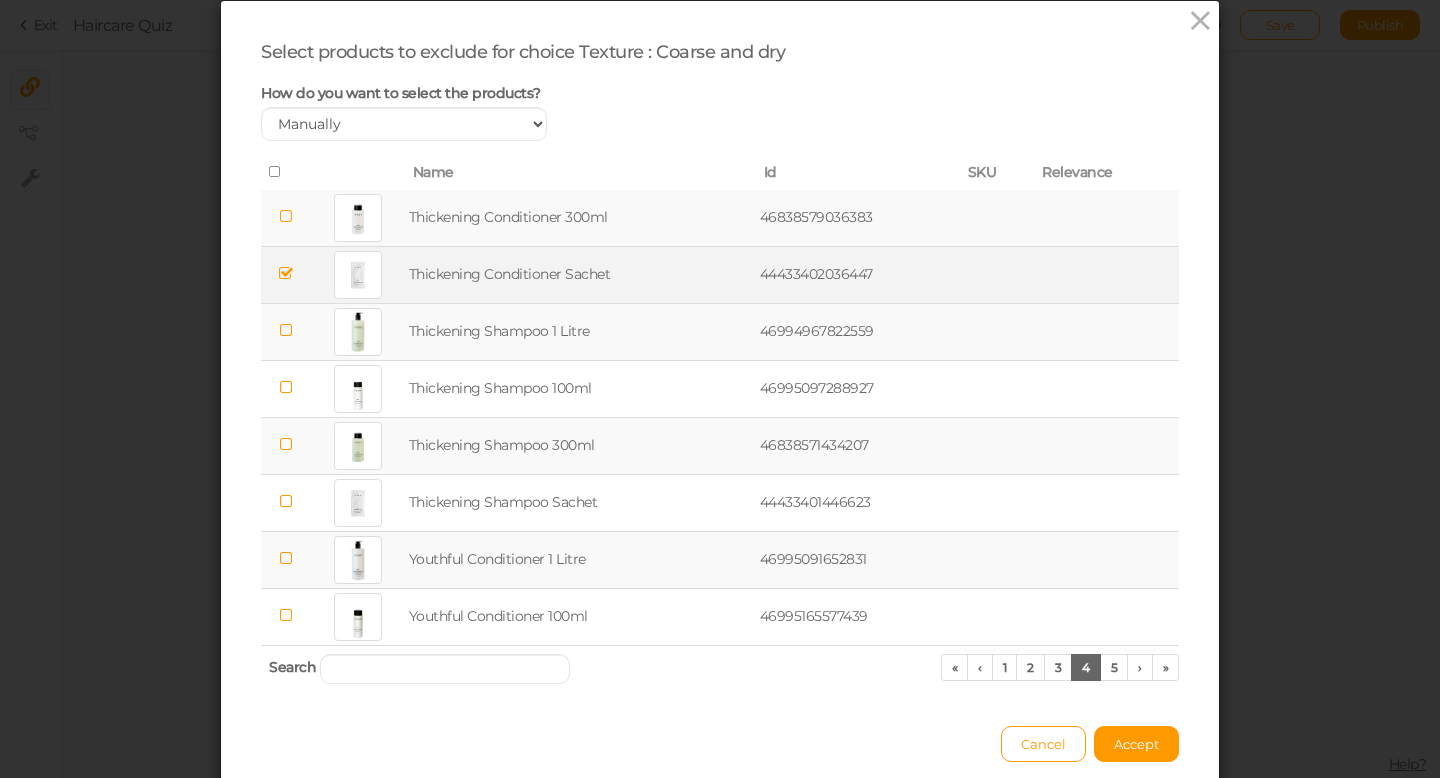 click at bounding box center [286, 330] 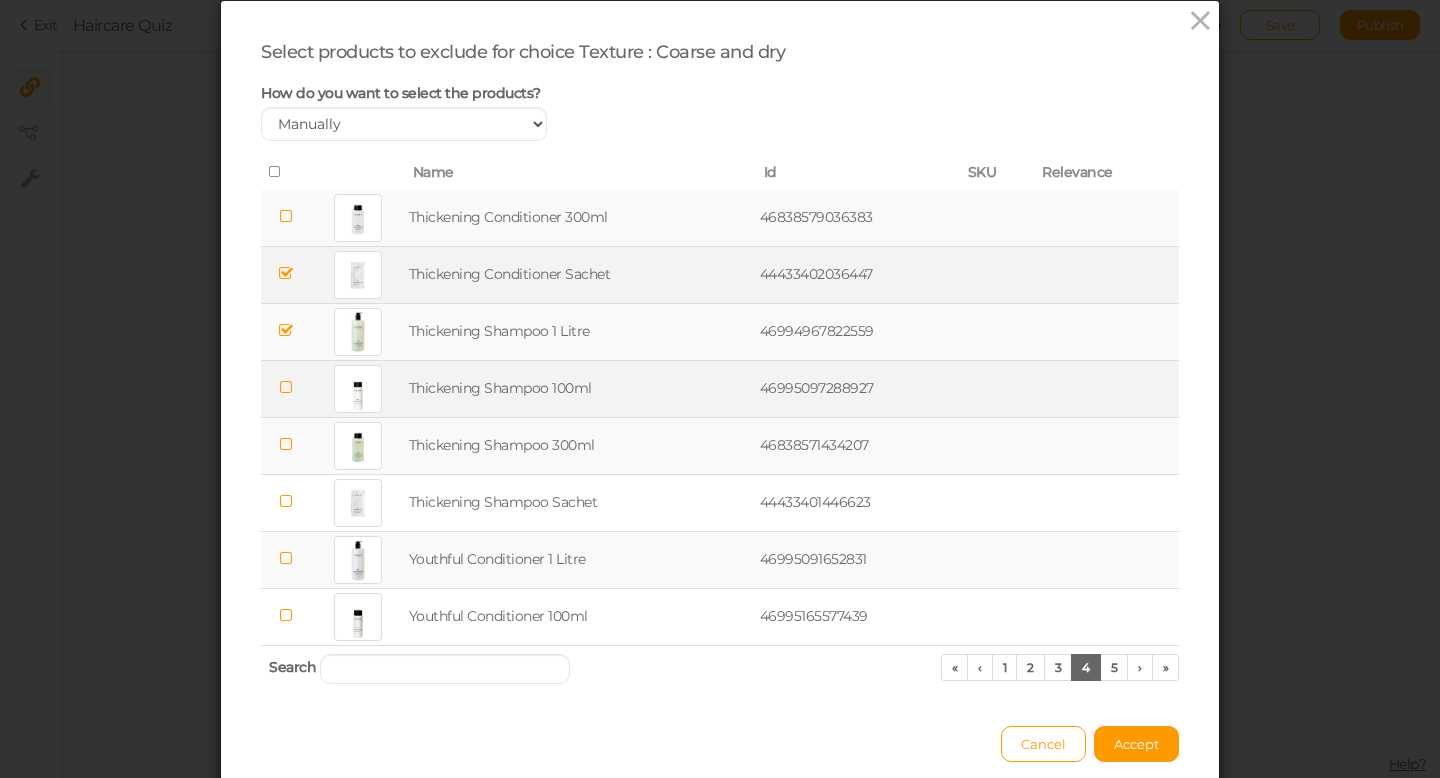 click at bounding box center (286, 387) 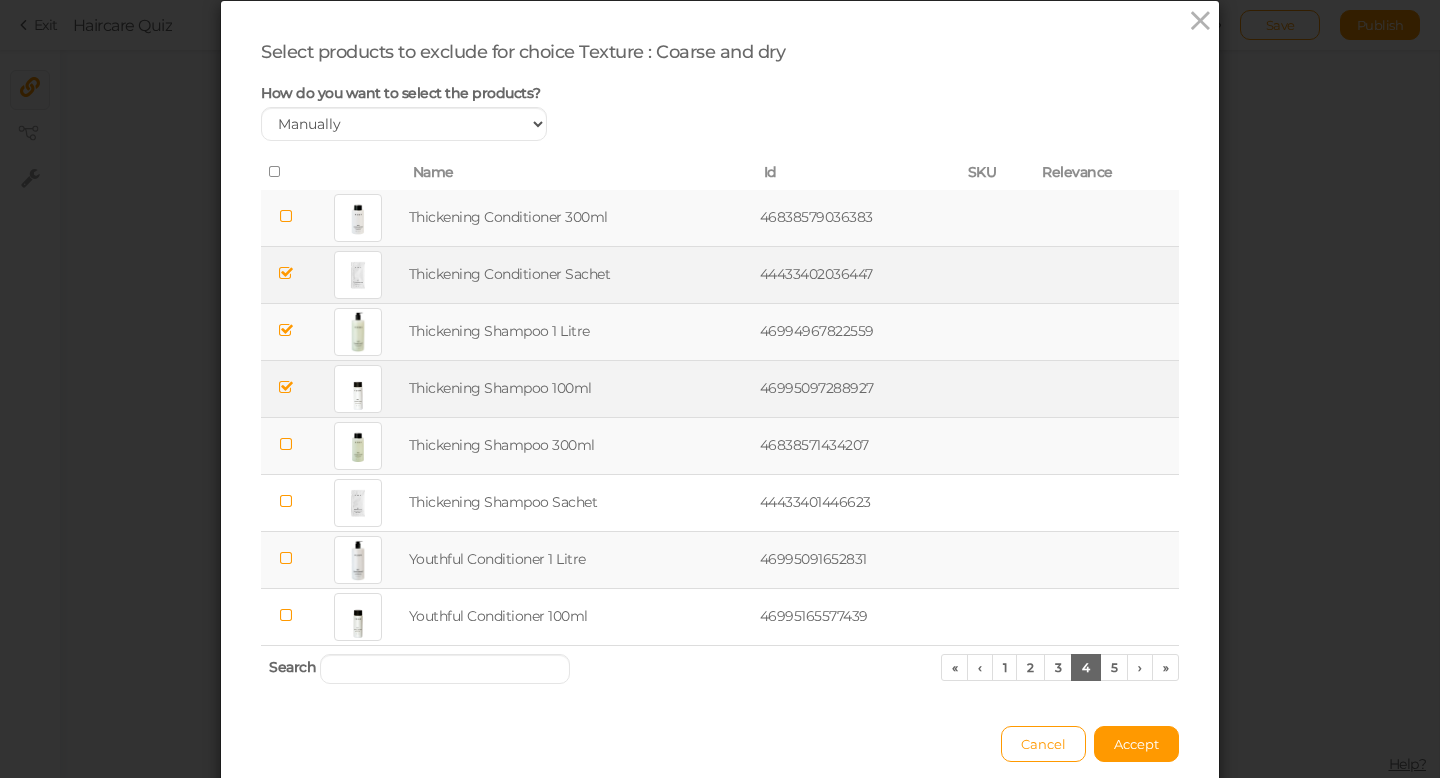 click at bounding box center [286, 444] 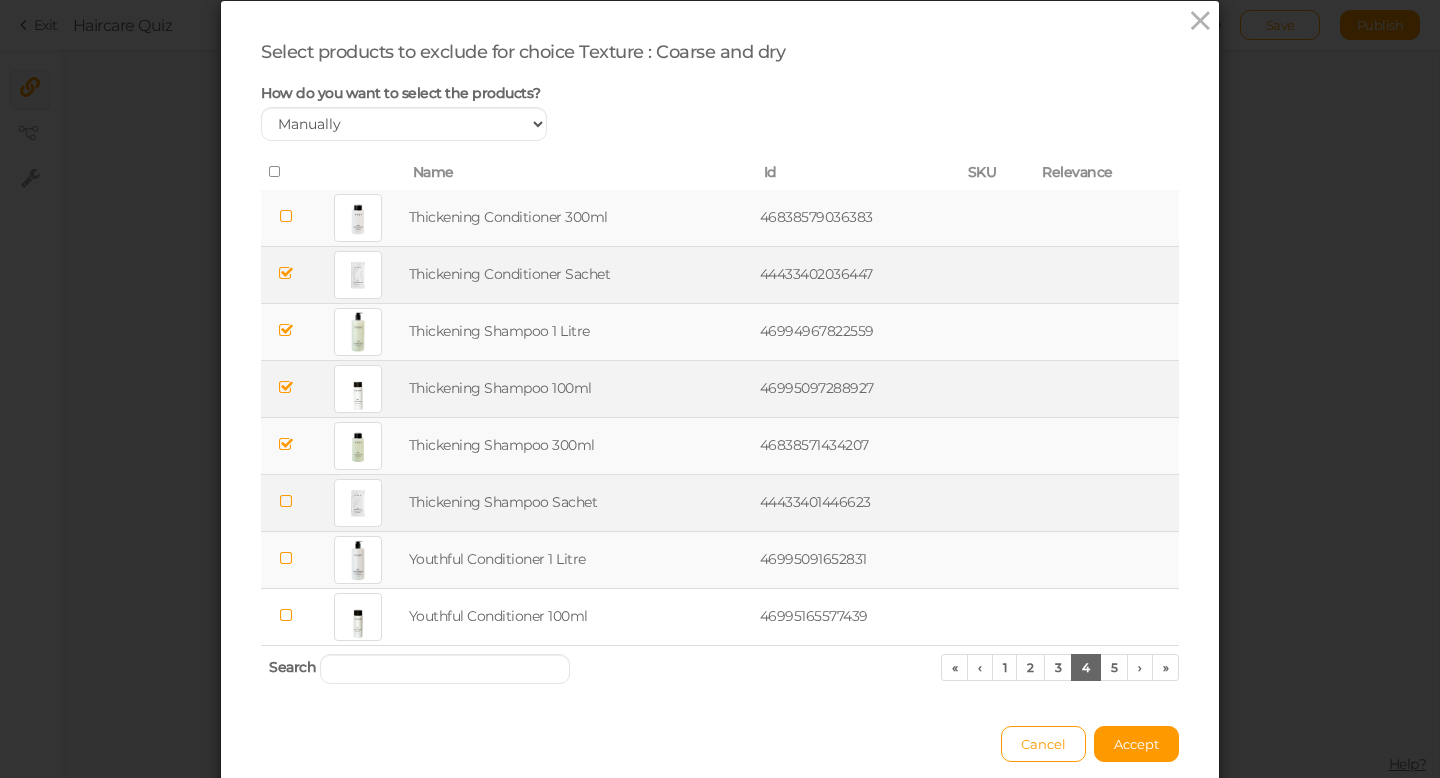 click at bounding box center (286, 501) 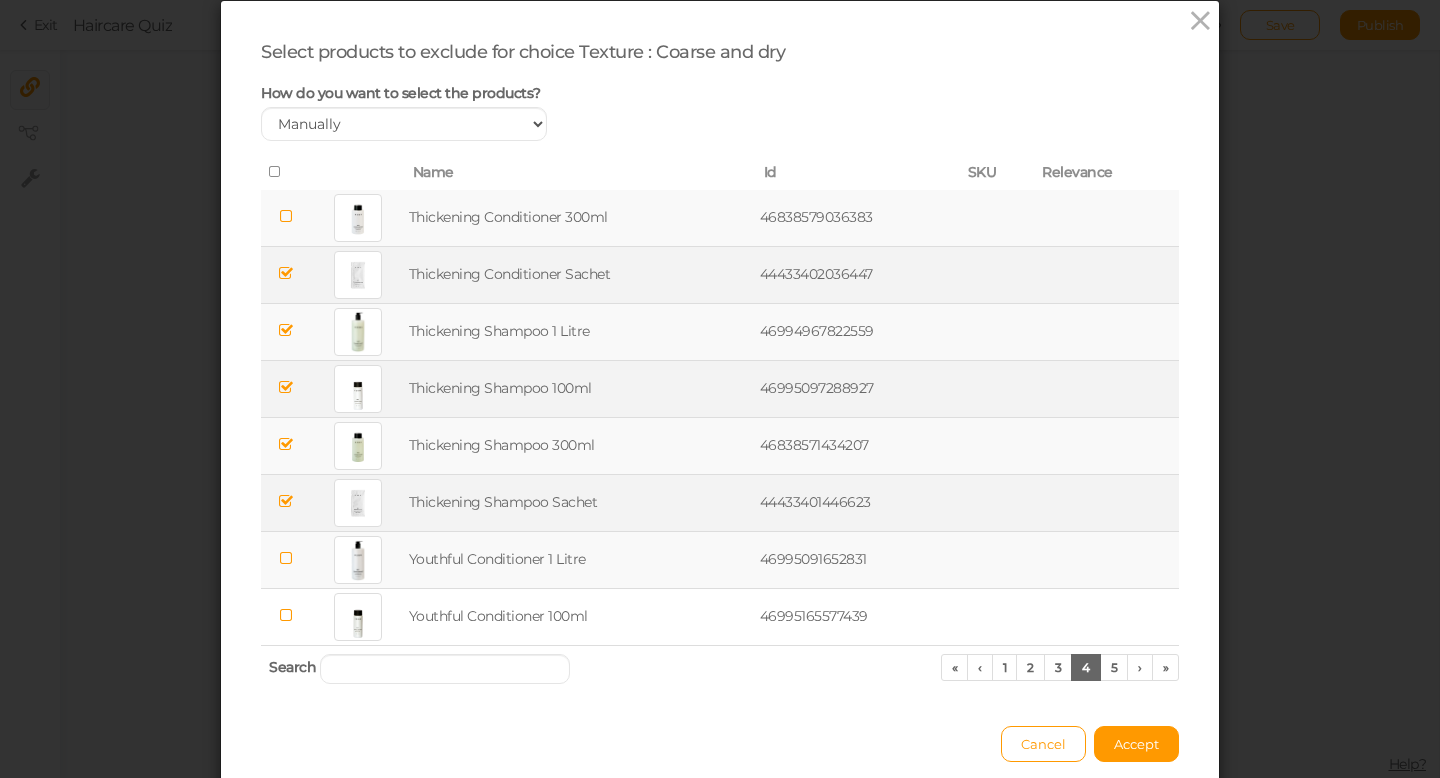 click at bounding box center [286, 558] 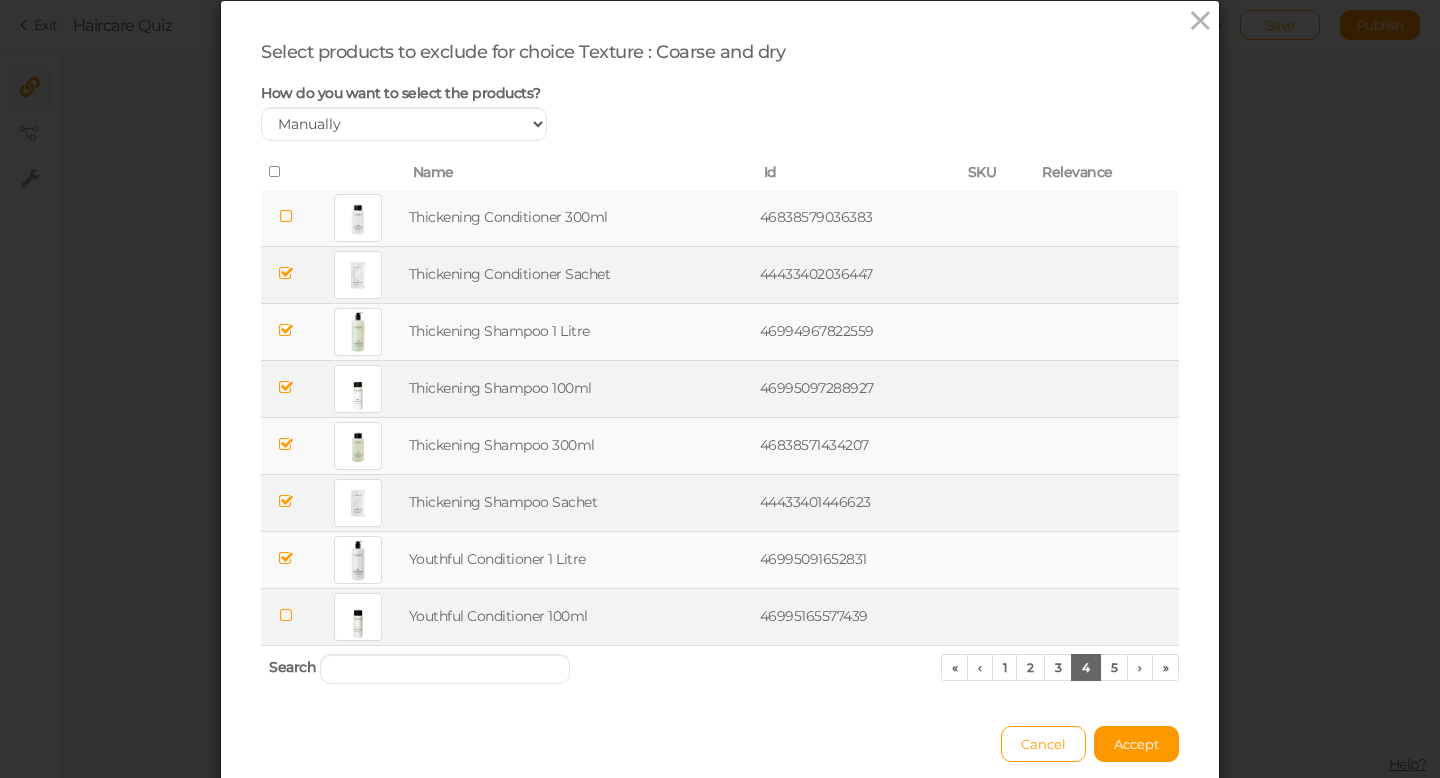 click at bounding box center [286, 615] 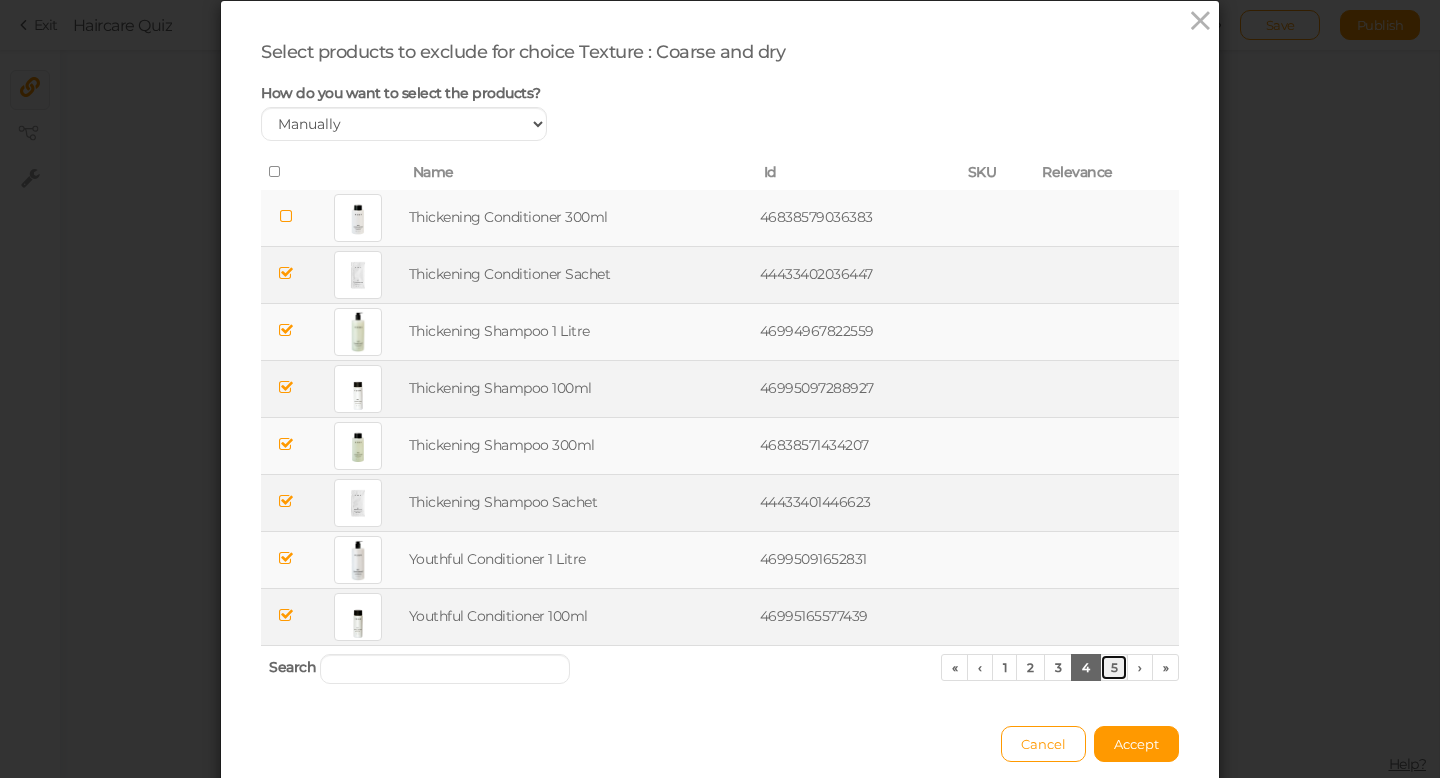 click on "5" at bounding box center (1114, 667) 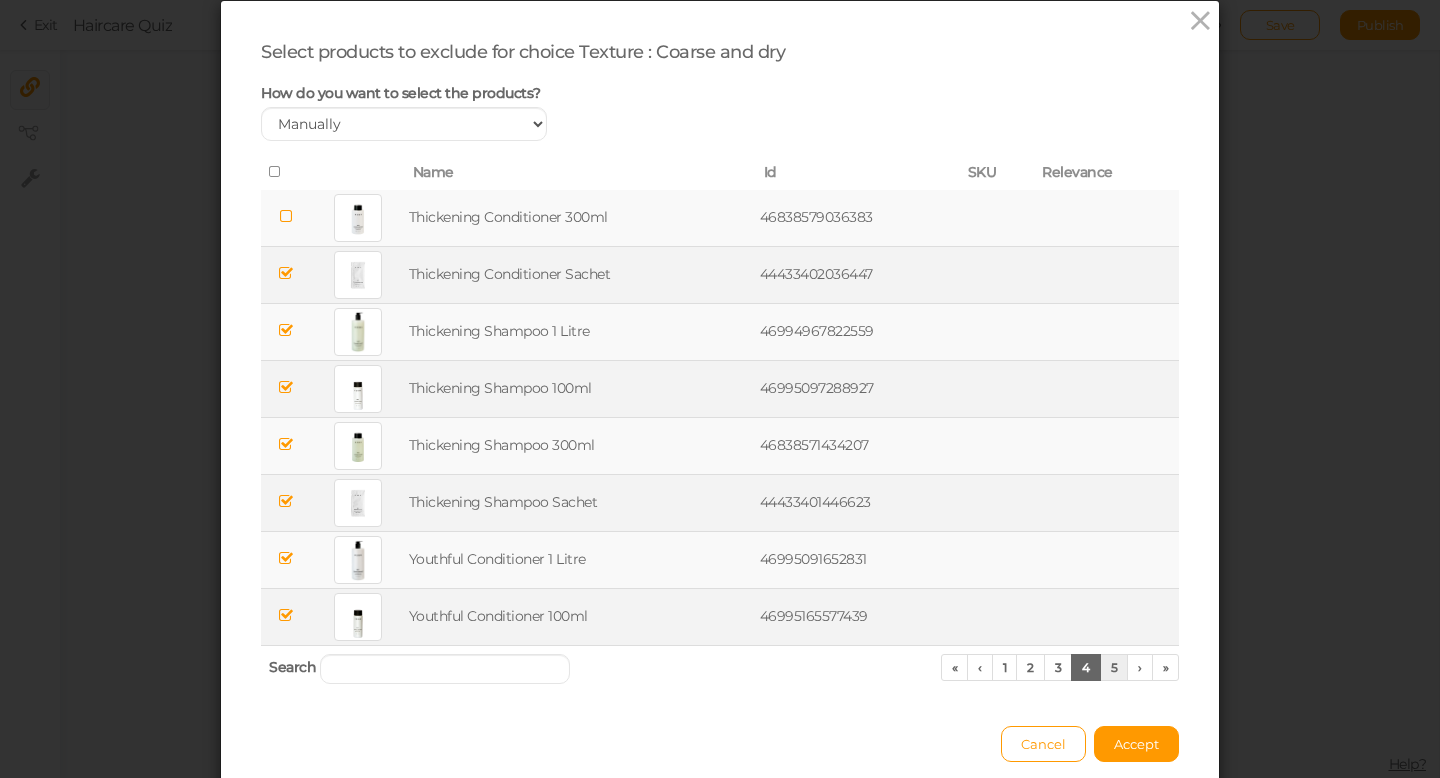 scroll, scrollTop: 30, scrollLeft: 0, axis: vertical 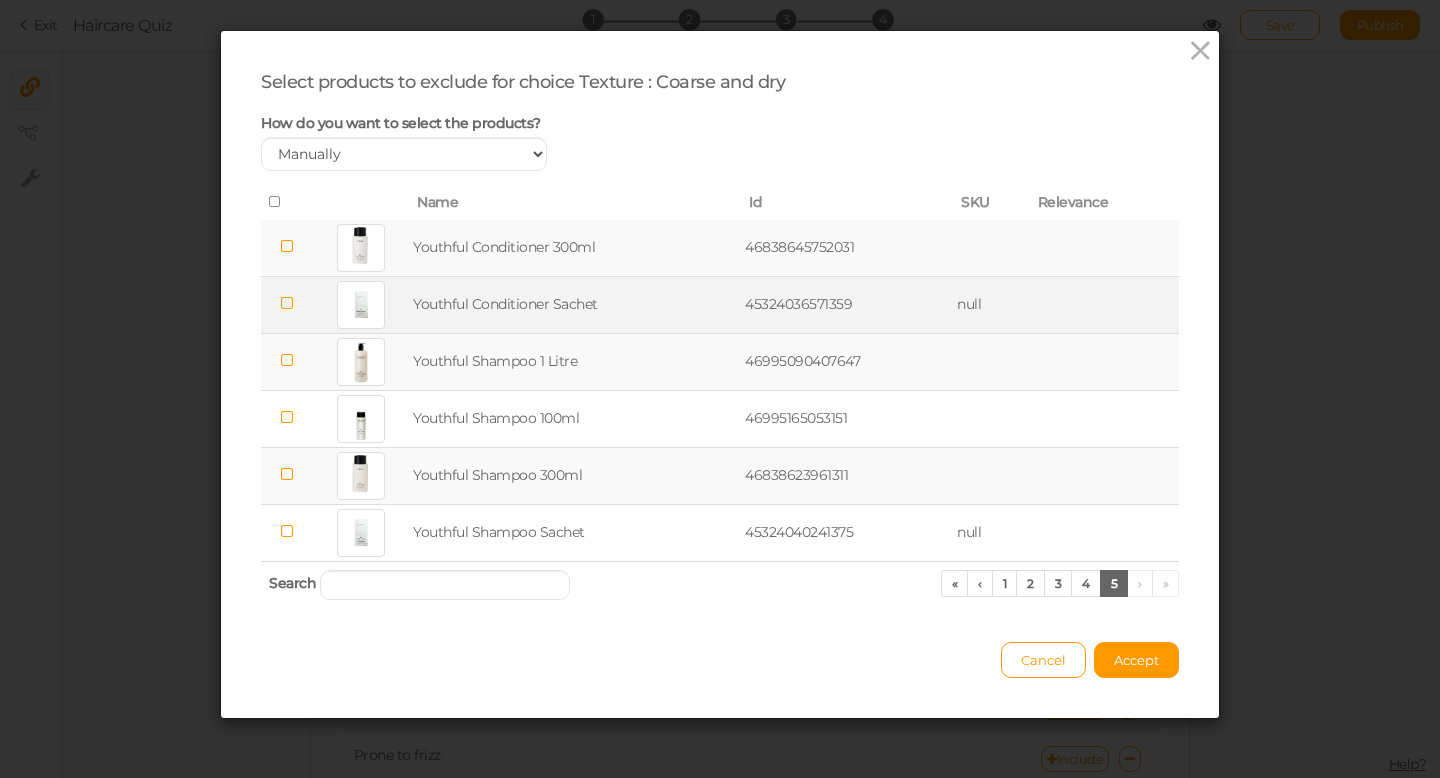 click at bounding box center [287, 303] 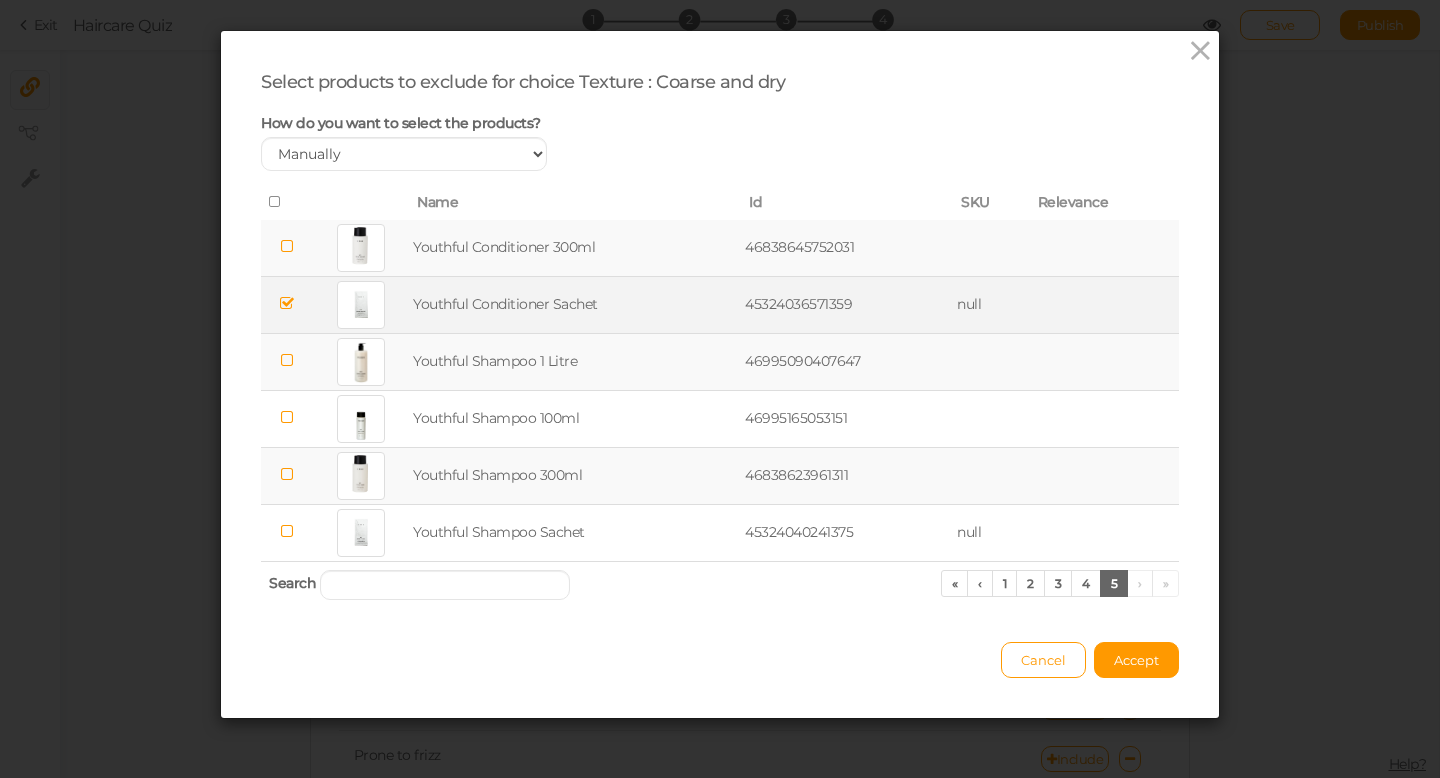 click at bounding box center [287, 360] 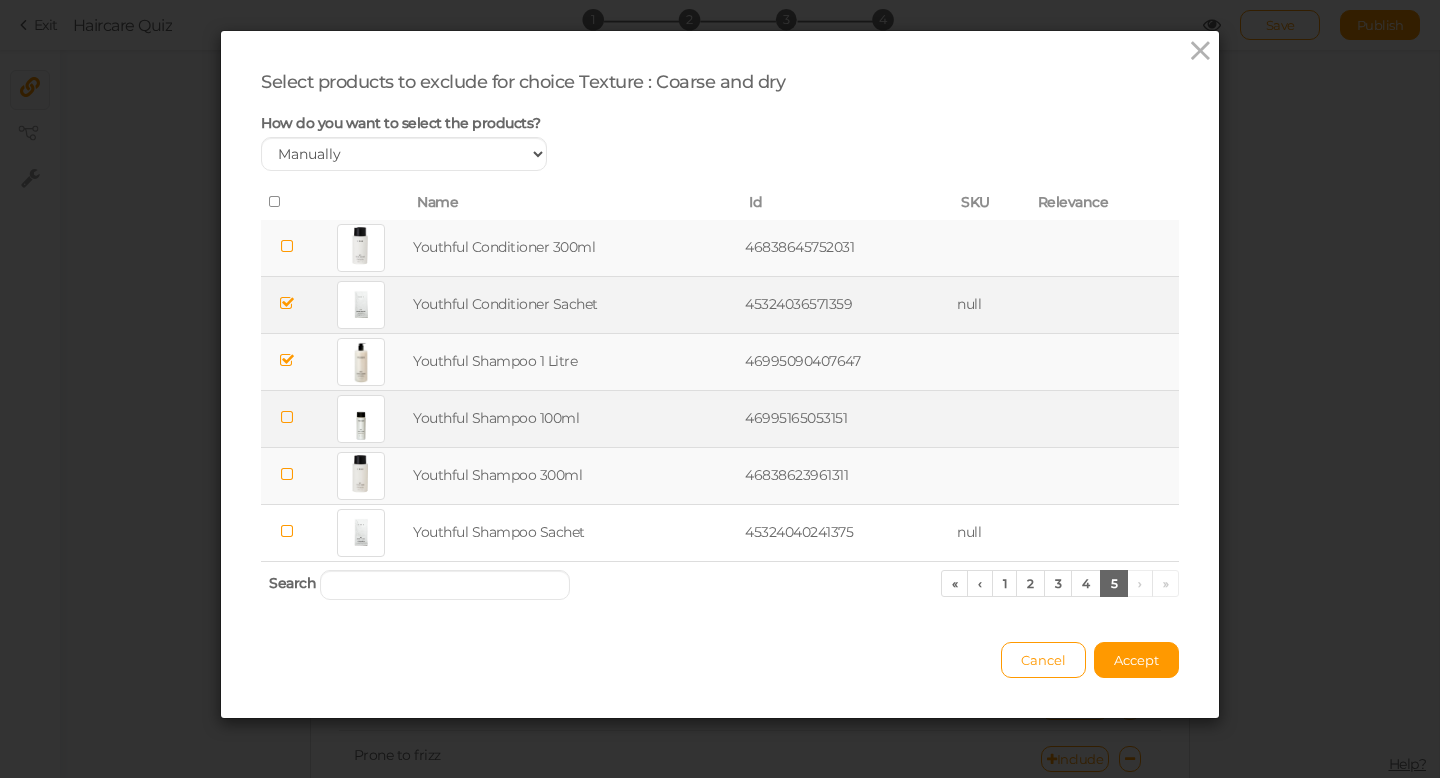 click at bounding box center [287, 417] 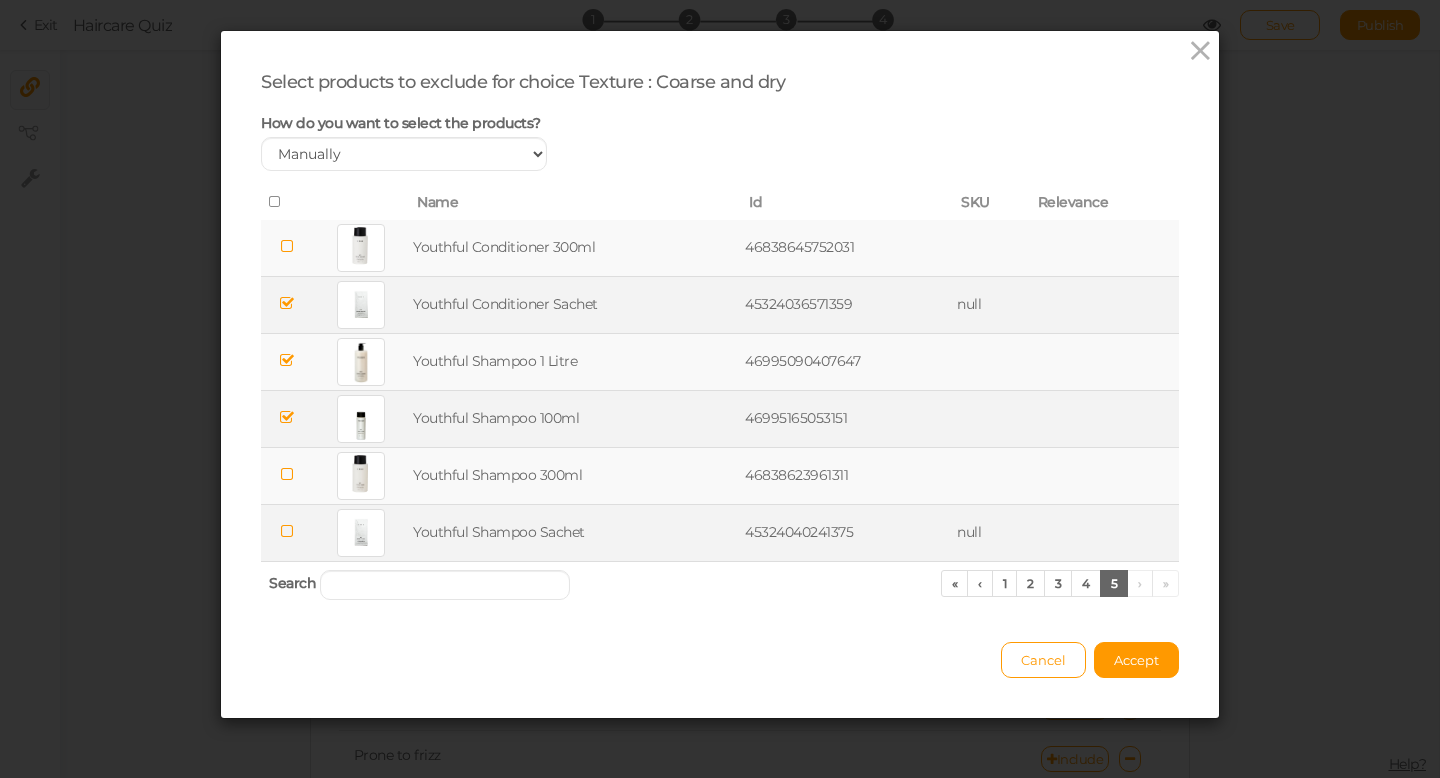 click at bounding box center [287, 531] 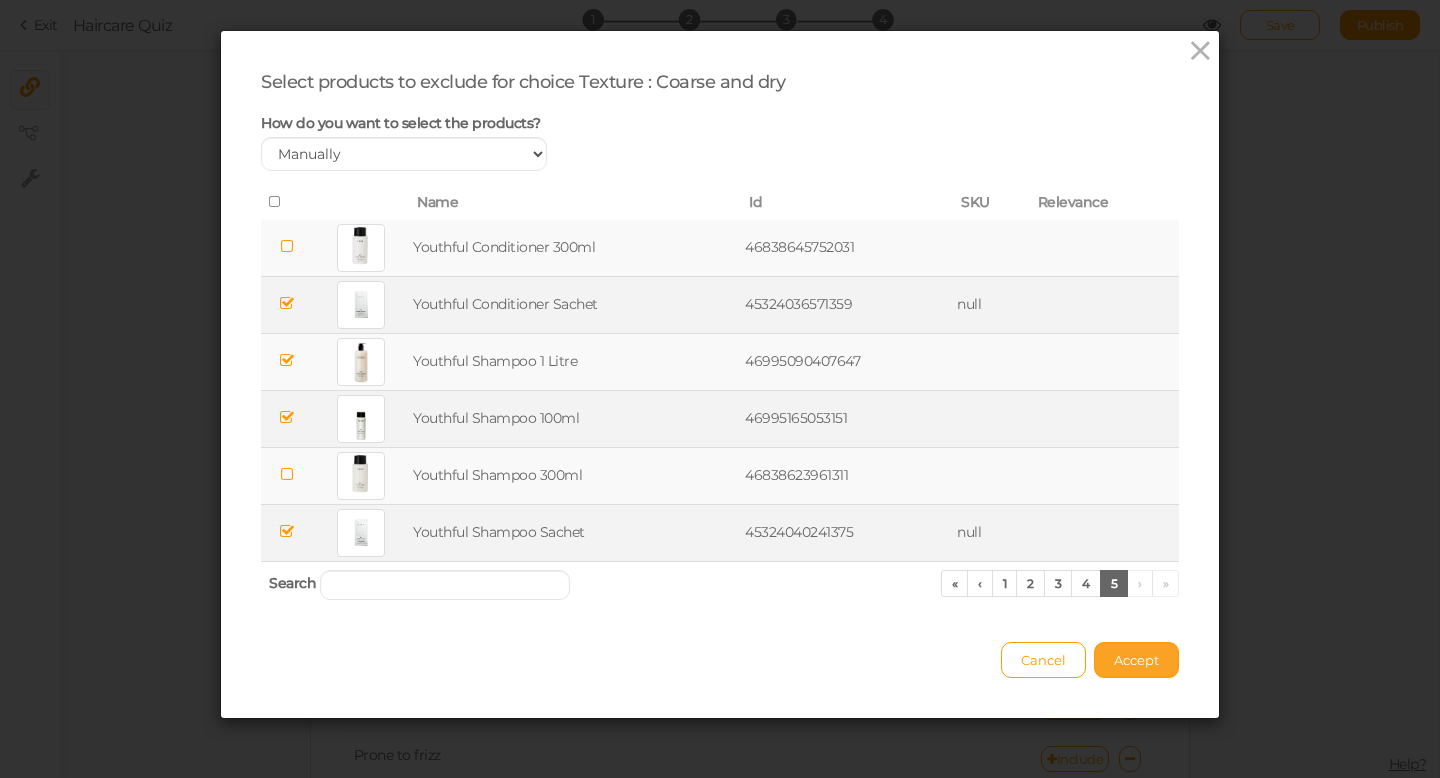 click on "Accept" at bounding box center (1136, 660) 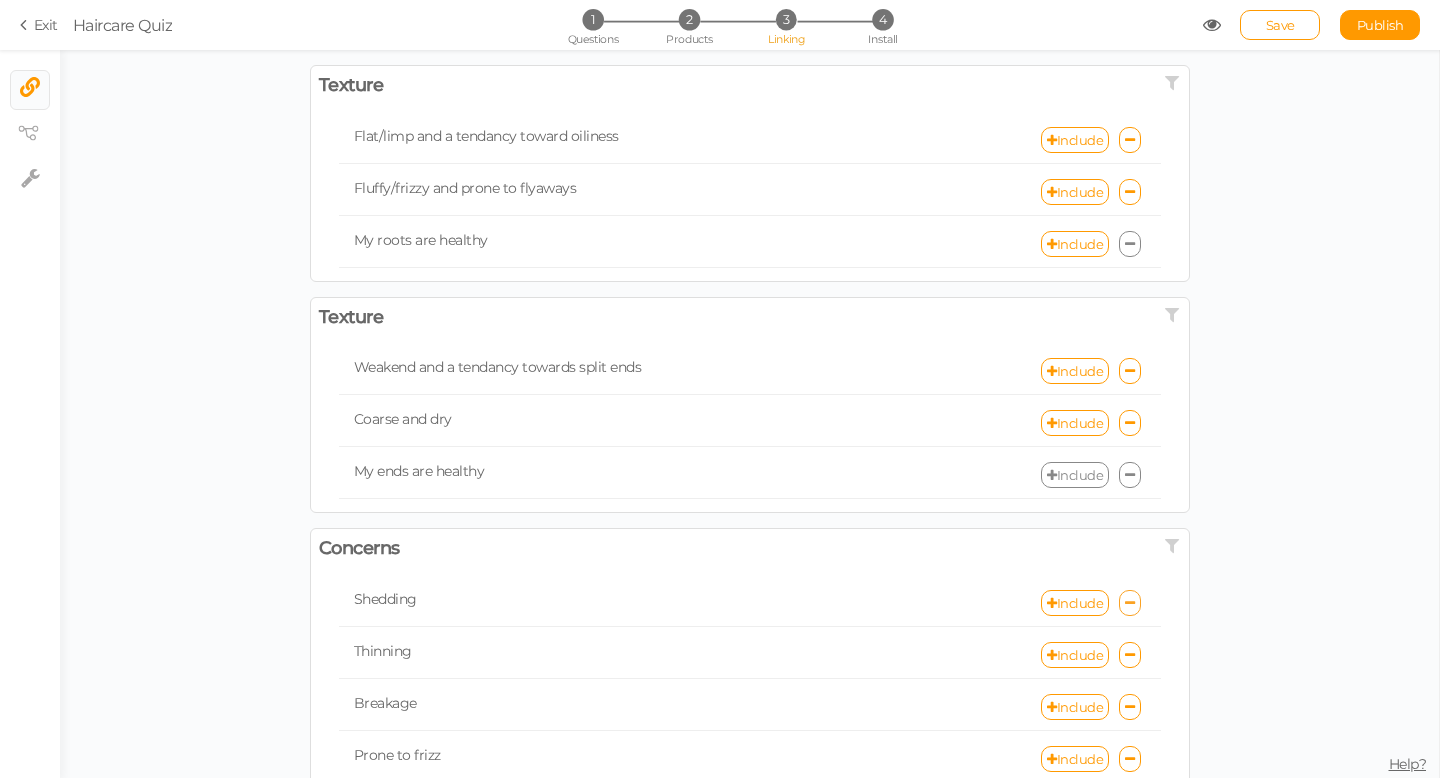 click at bounding box center (1130, 603) 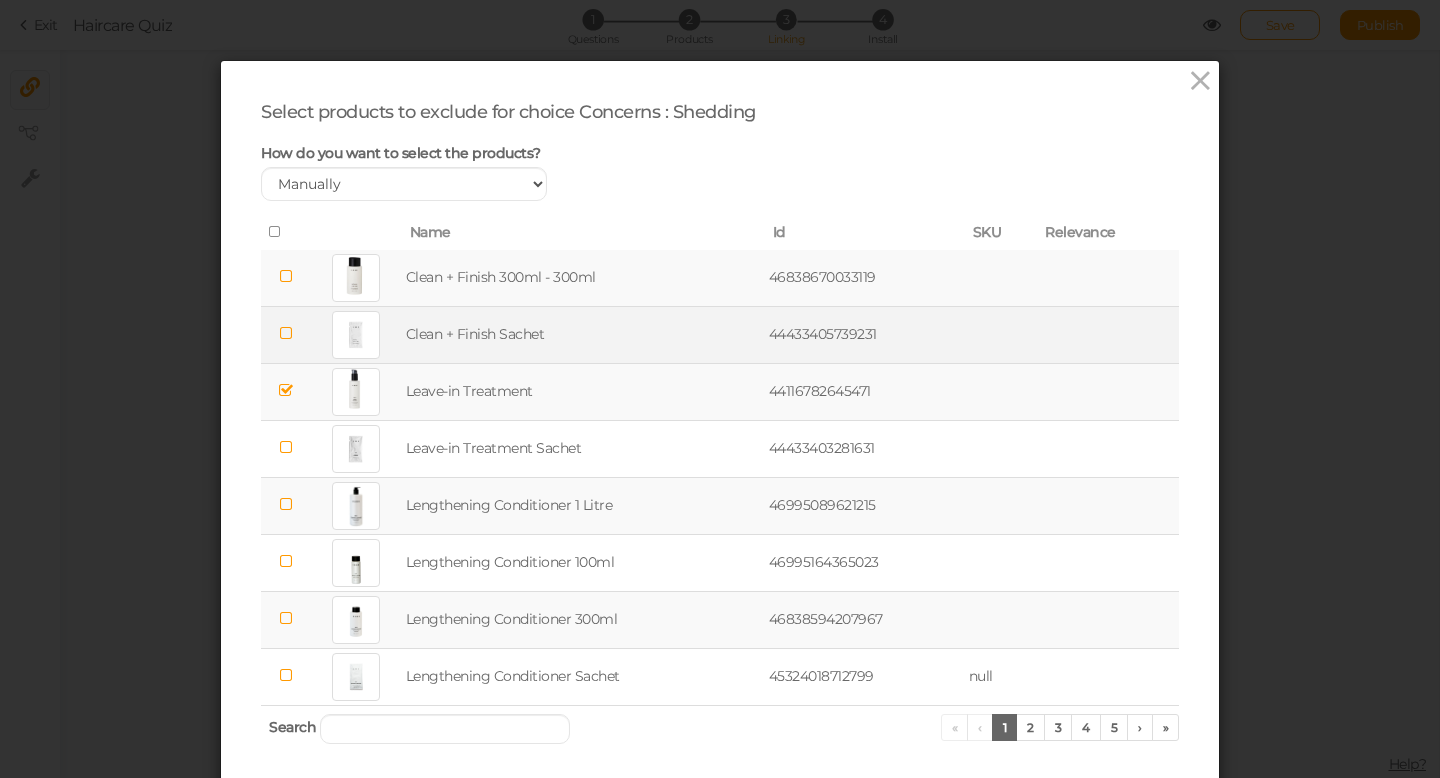 click at bounding box center (286, 333) 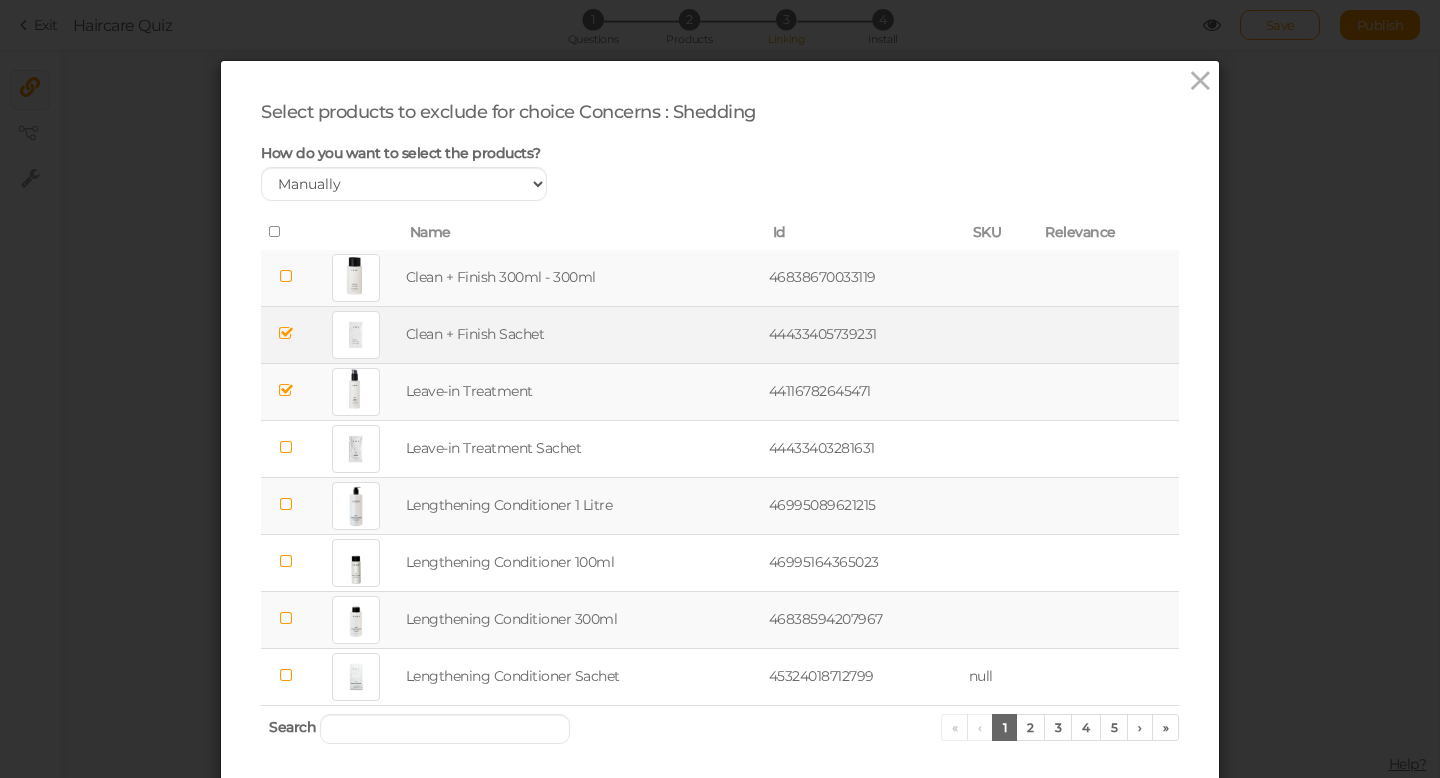 click at bounding box center (286, 276) 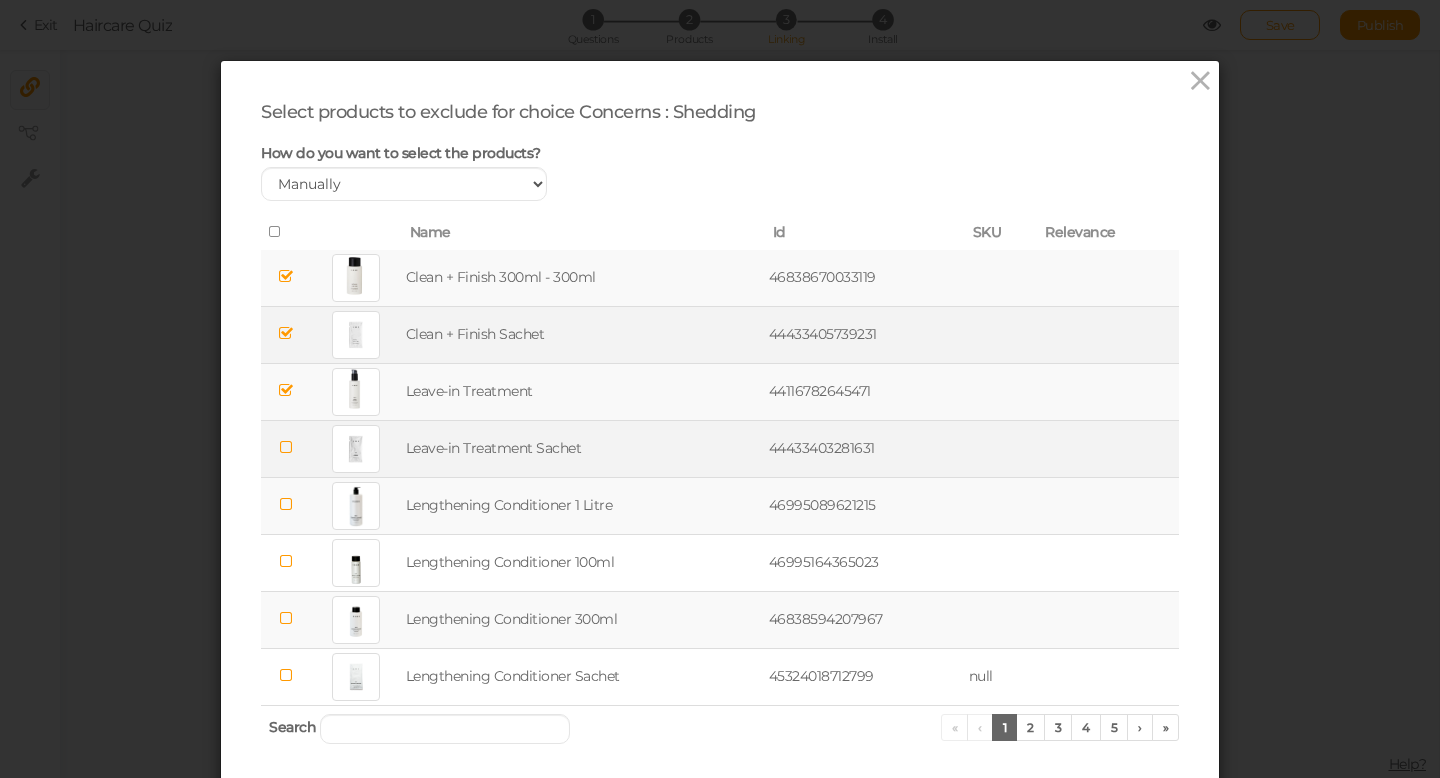 click at bounding box center (286, 447) 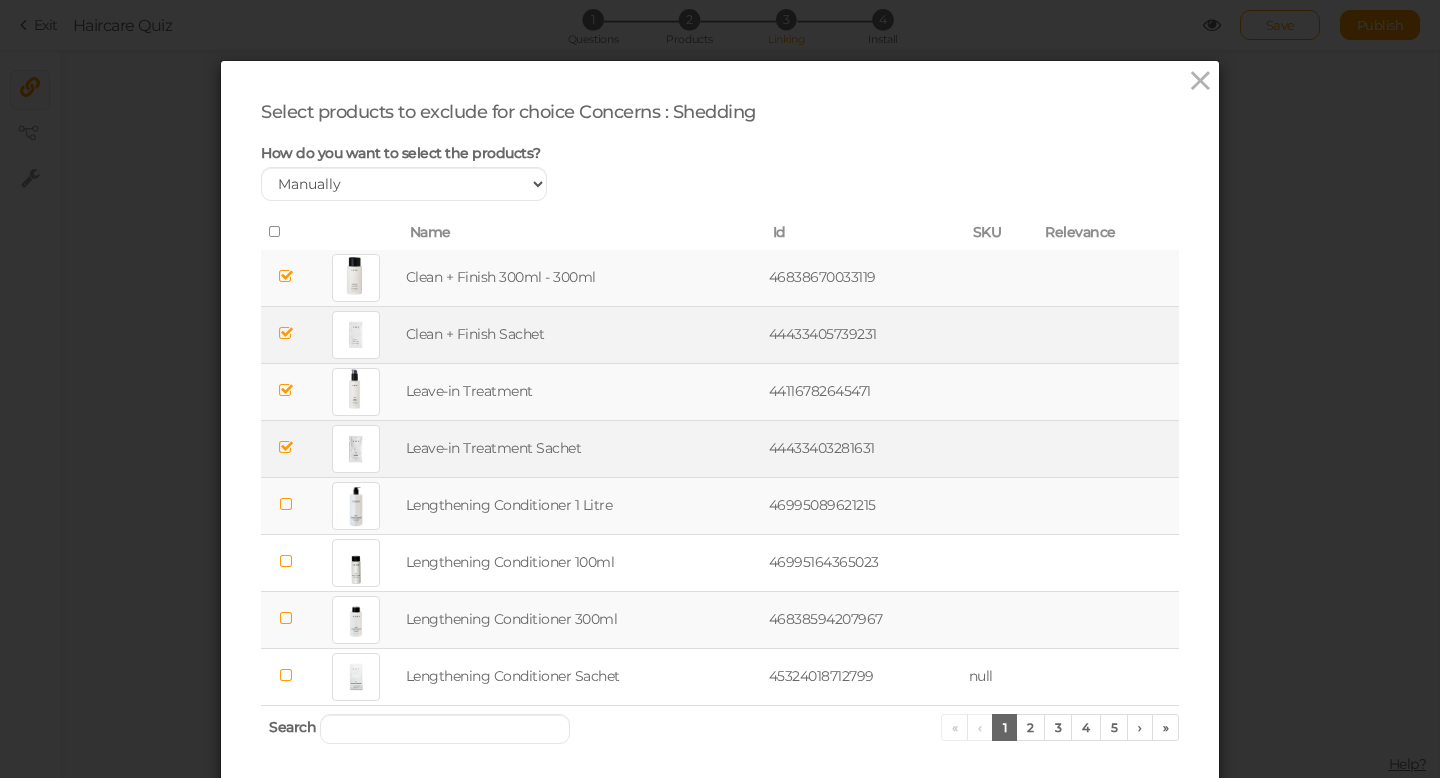 click at bounding box center [286, 504] 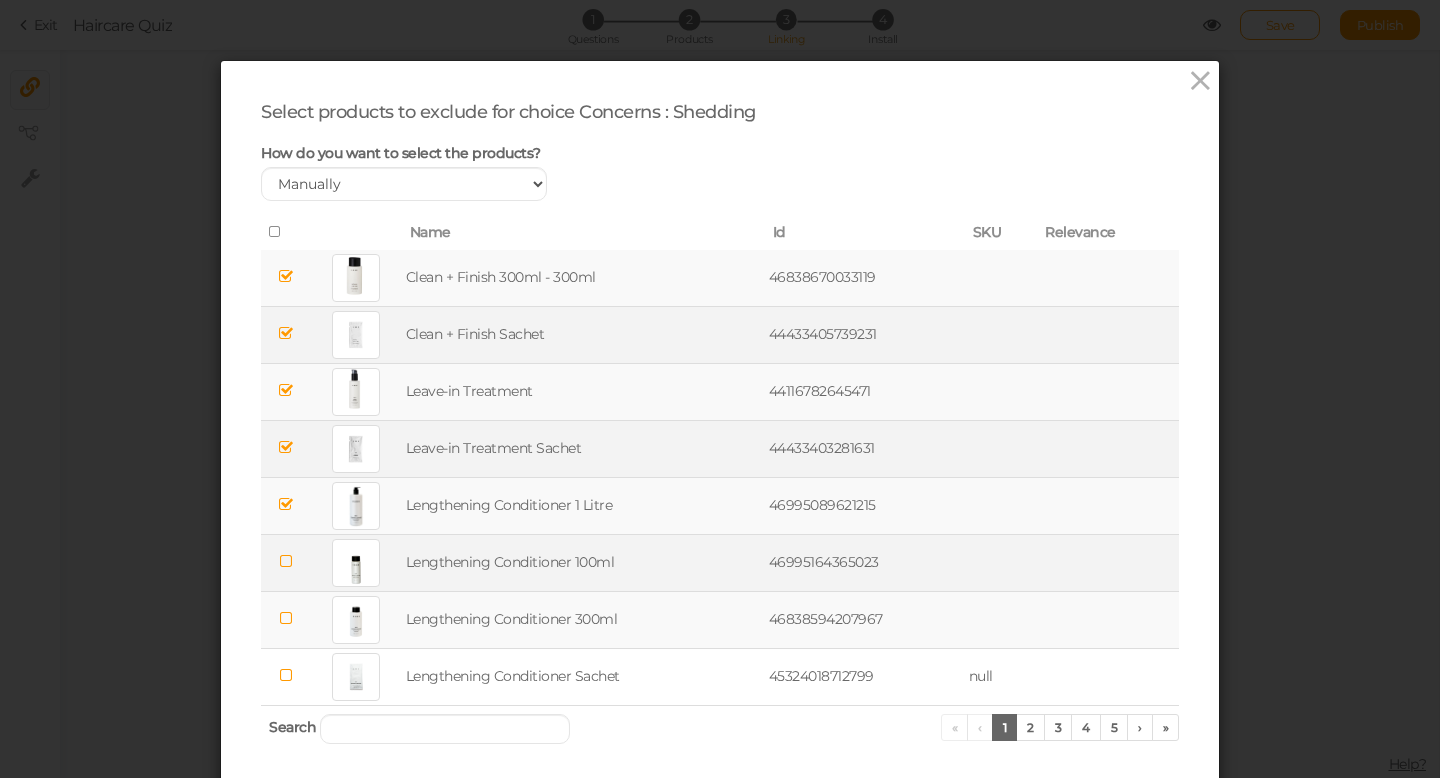 click at bounding box center [286, 561] 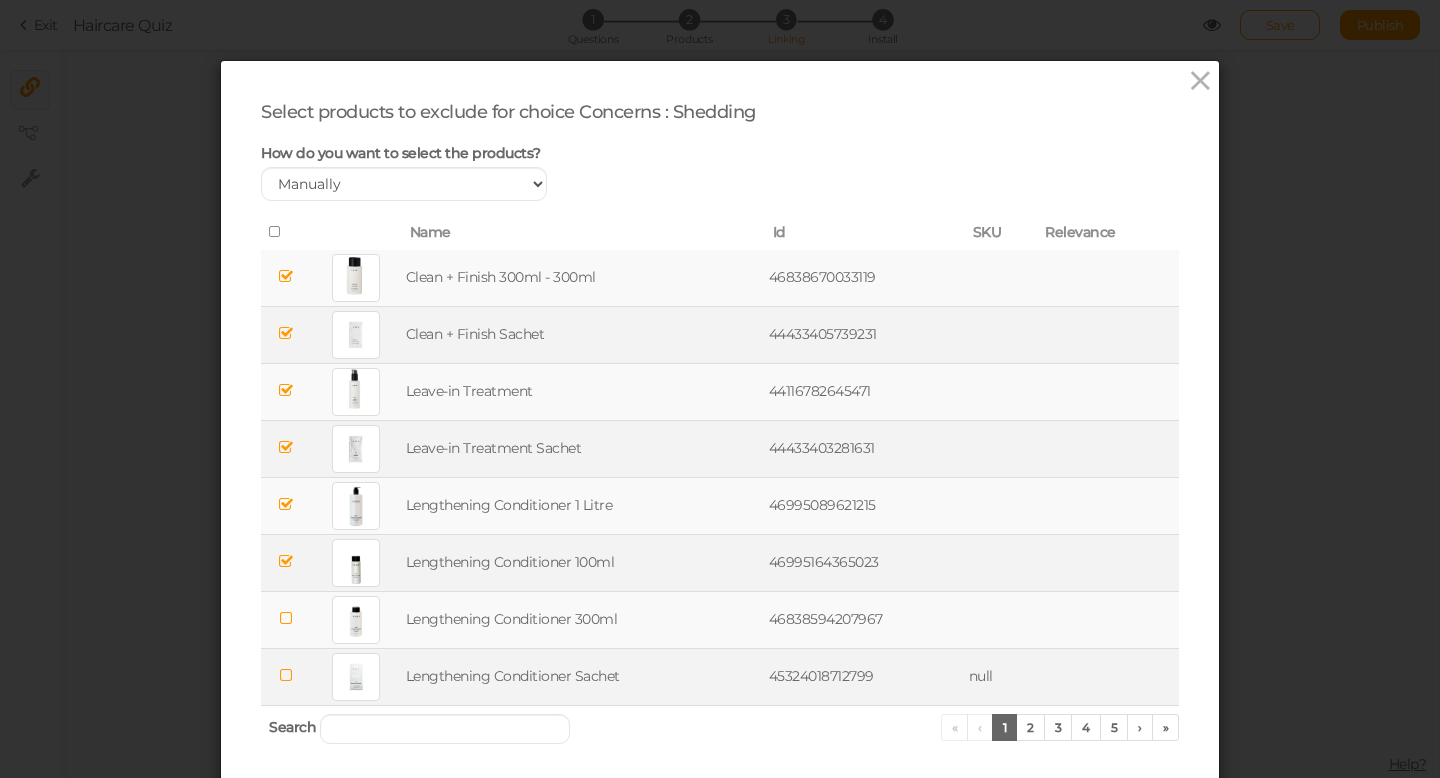 click at bounding box center [286, 675] 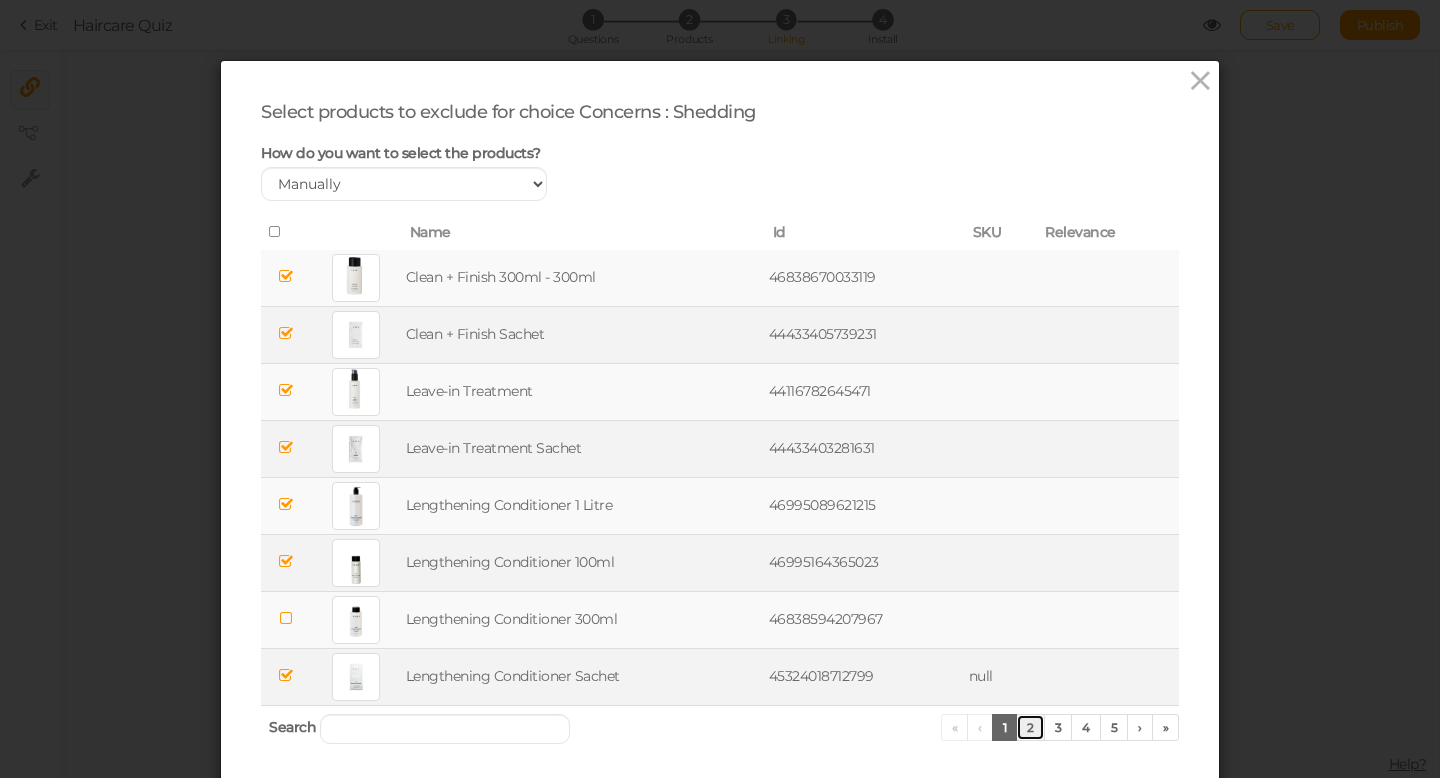 click on "2" at bounding box center [1030, 727] 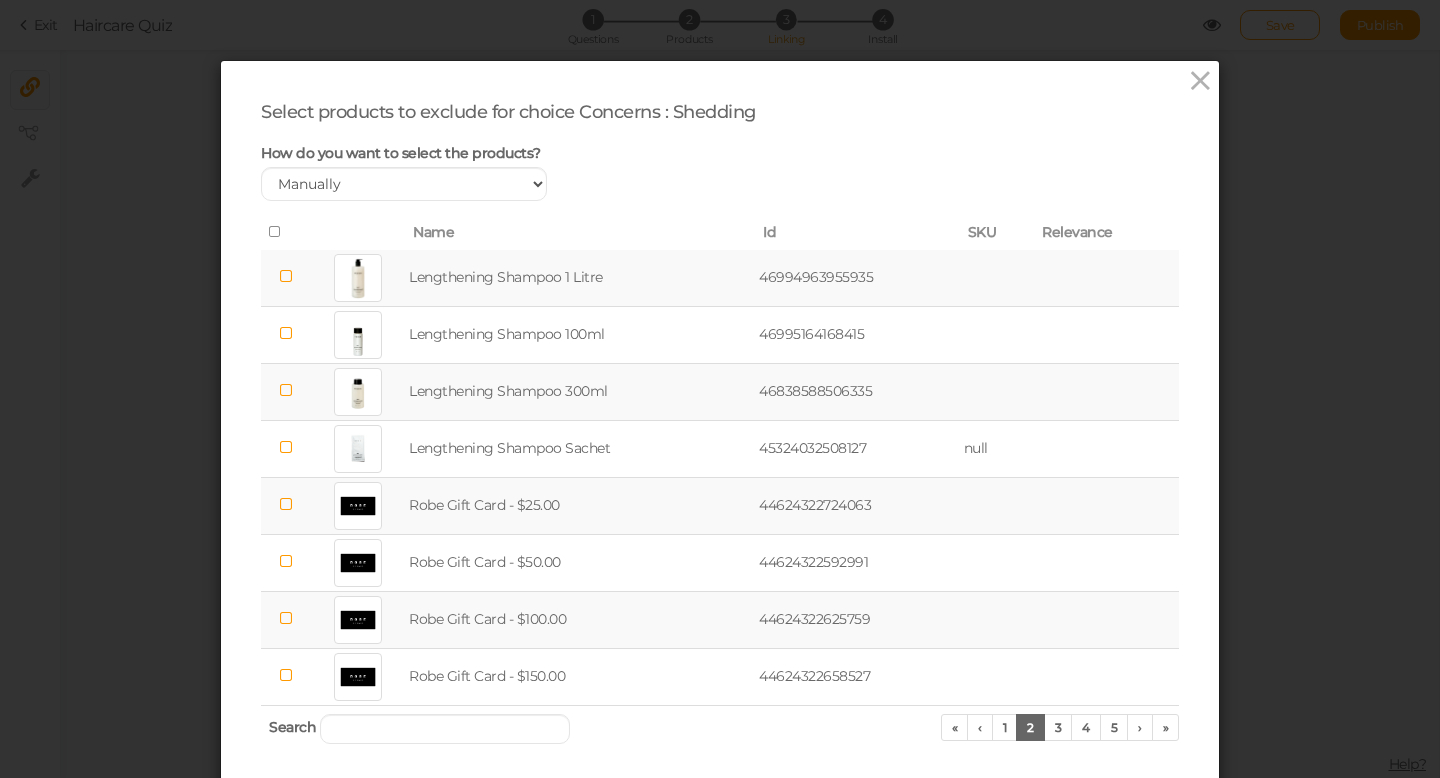 click at bounding box center [286, 276] 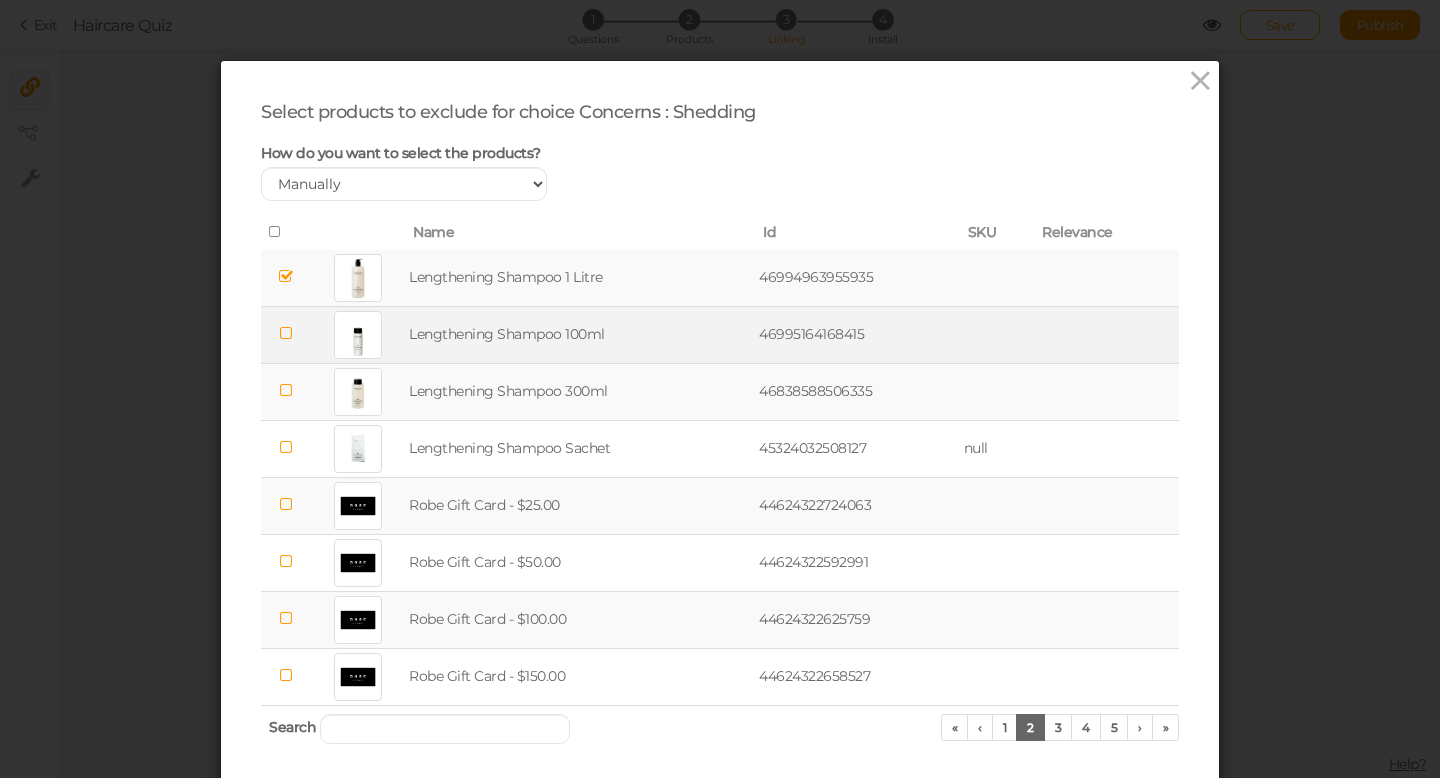 click at bounding box center [286, 333] 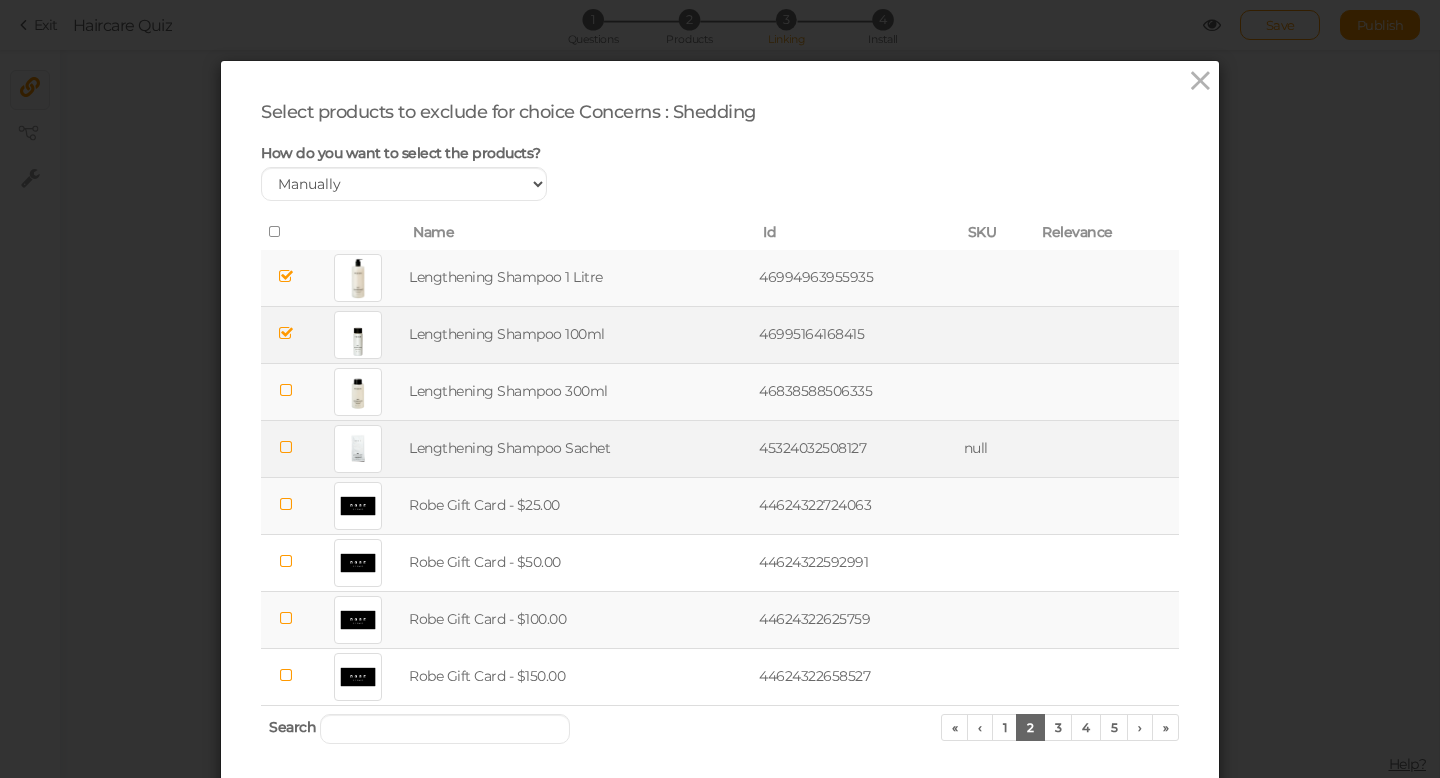 click at bounding box center [286, 447] 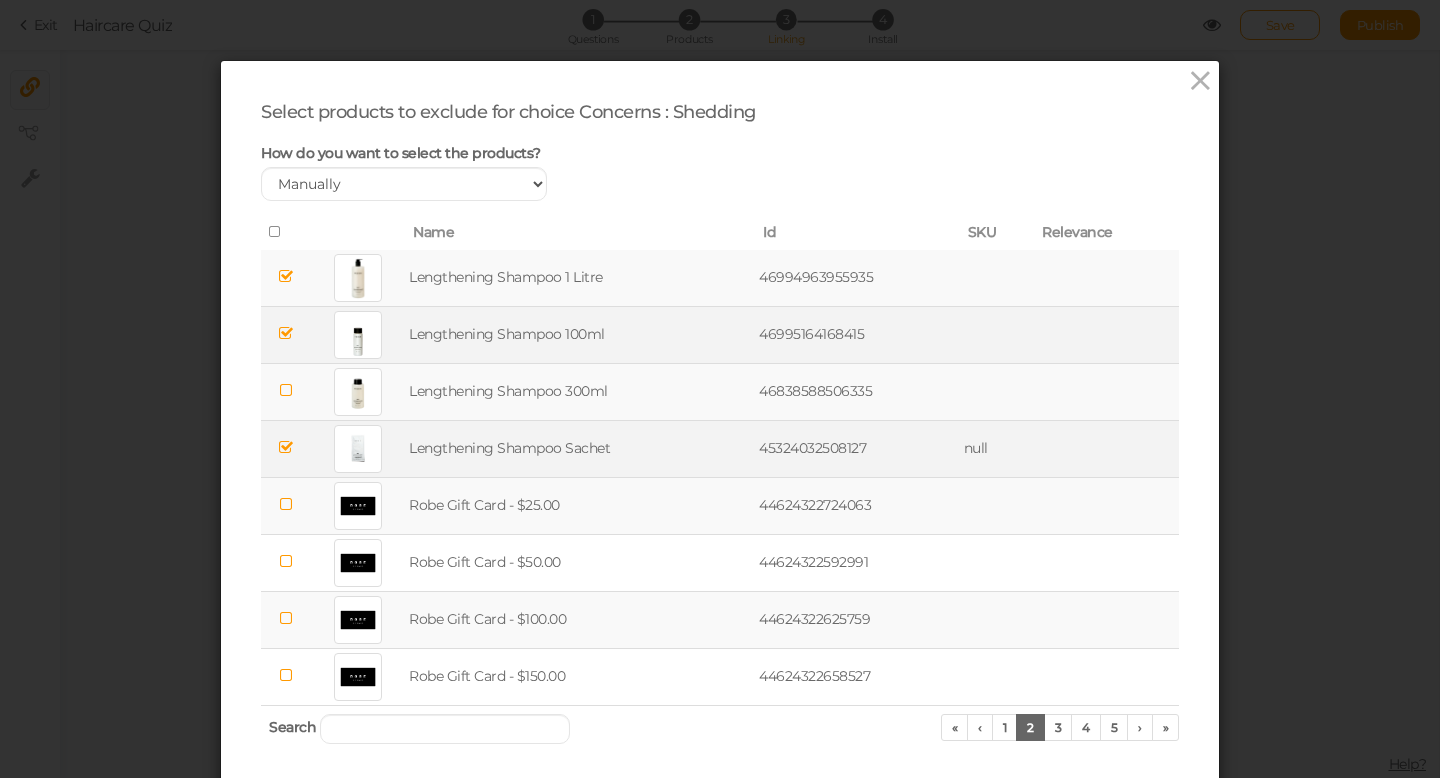 click at bounding box center (286, 504) 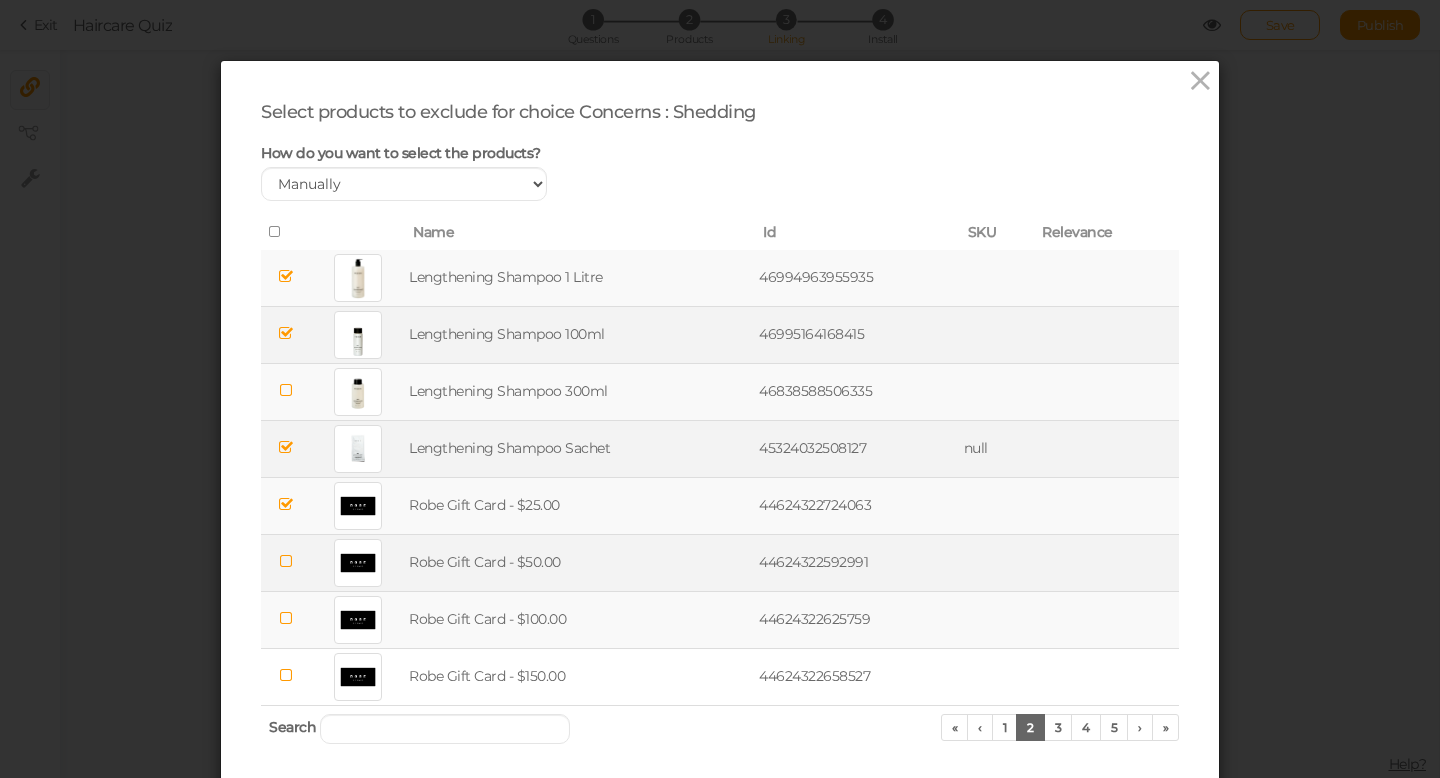 click at bounding box center [286, 561] 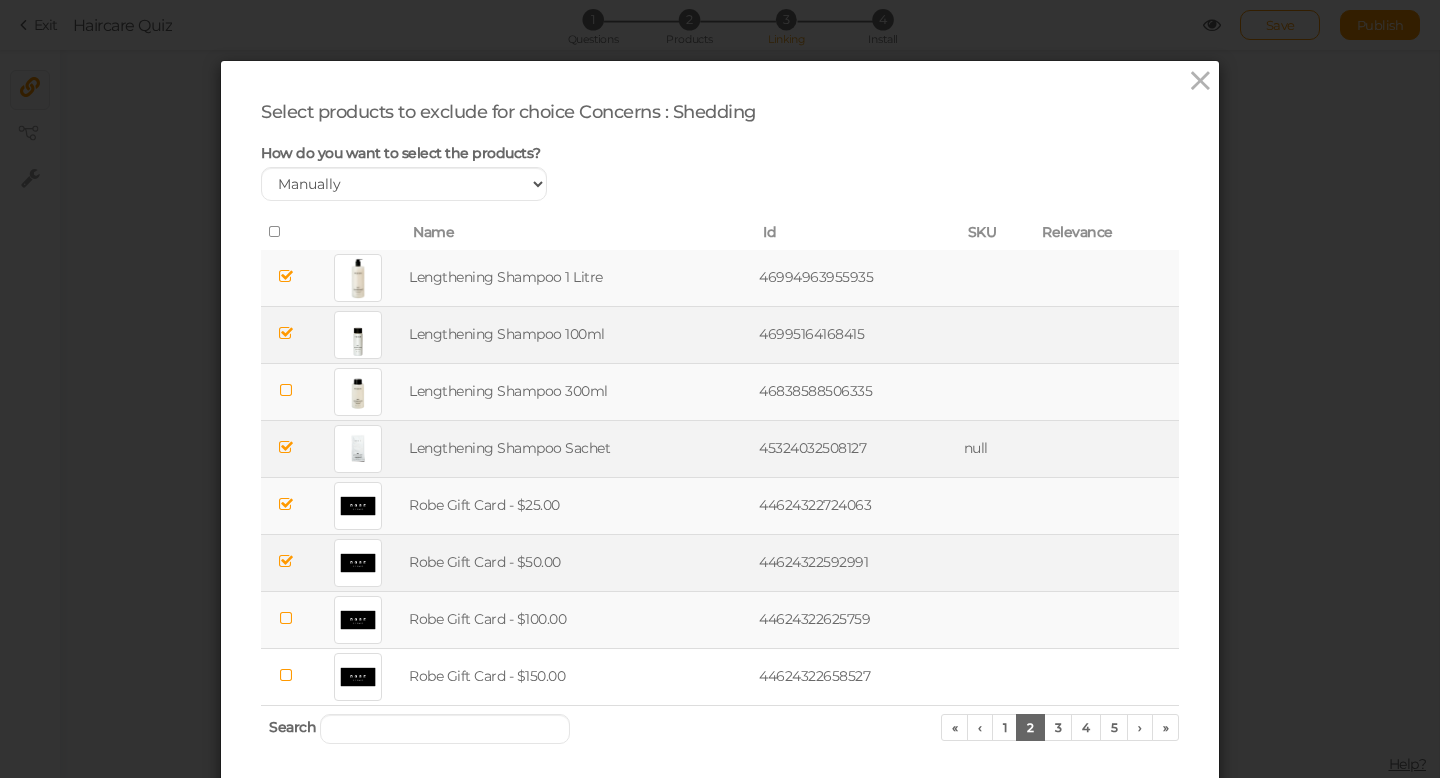 click at bounding box center (286, 618) 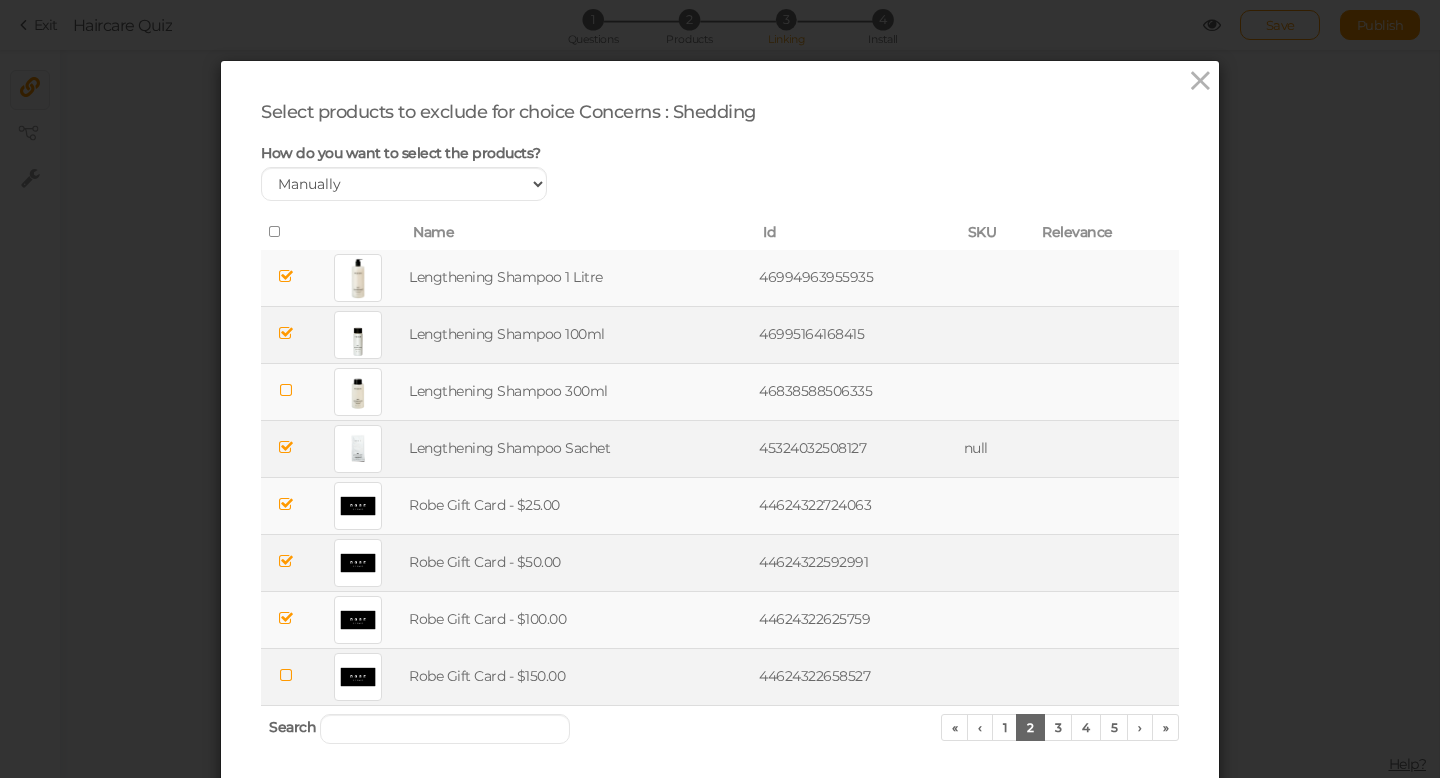 click at bounding box center (286, 675) 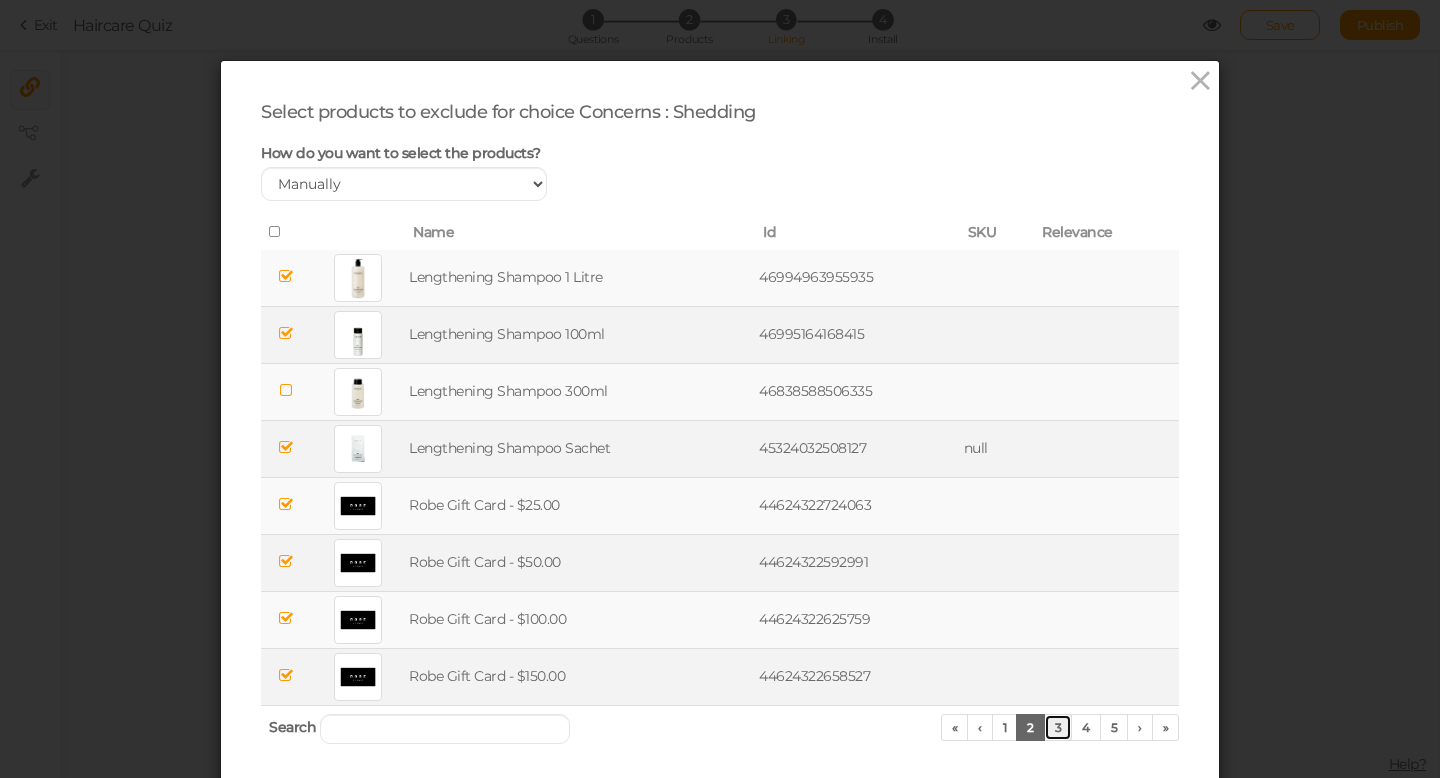 click on "3" at bounding box center (1058, 727) 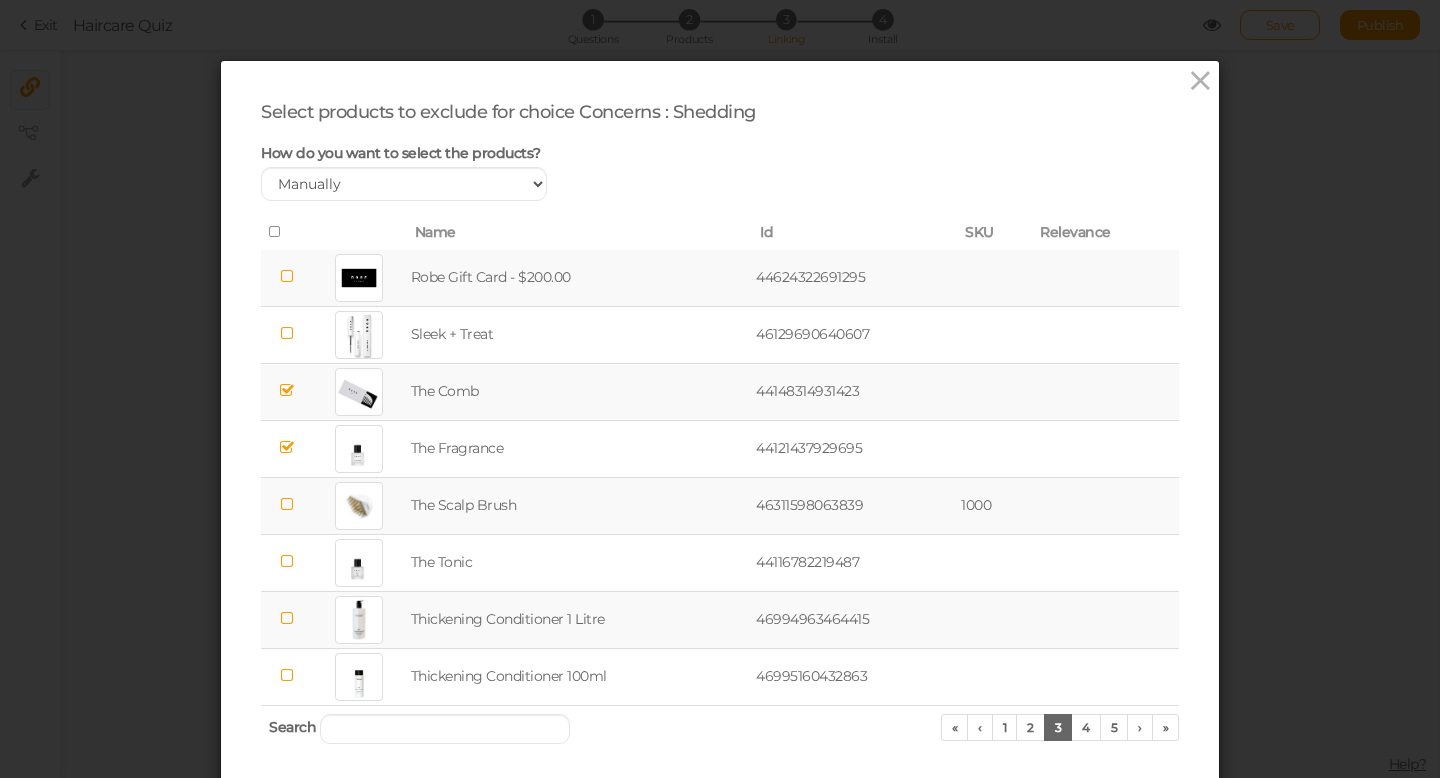 click at bounding box center (286, 276) 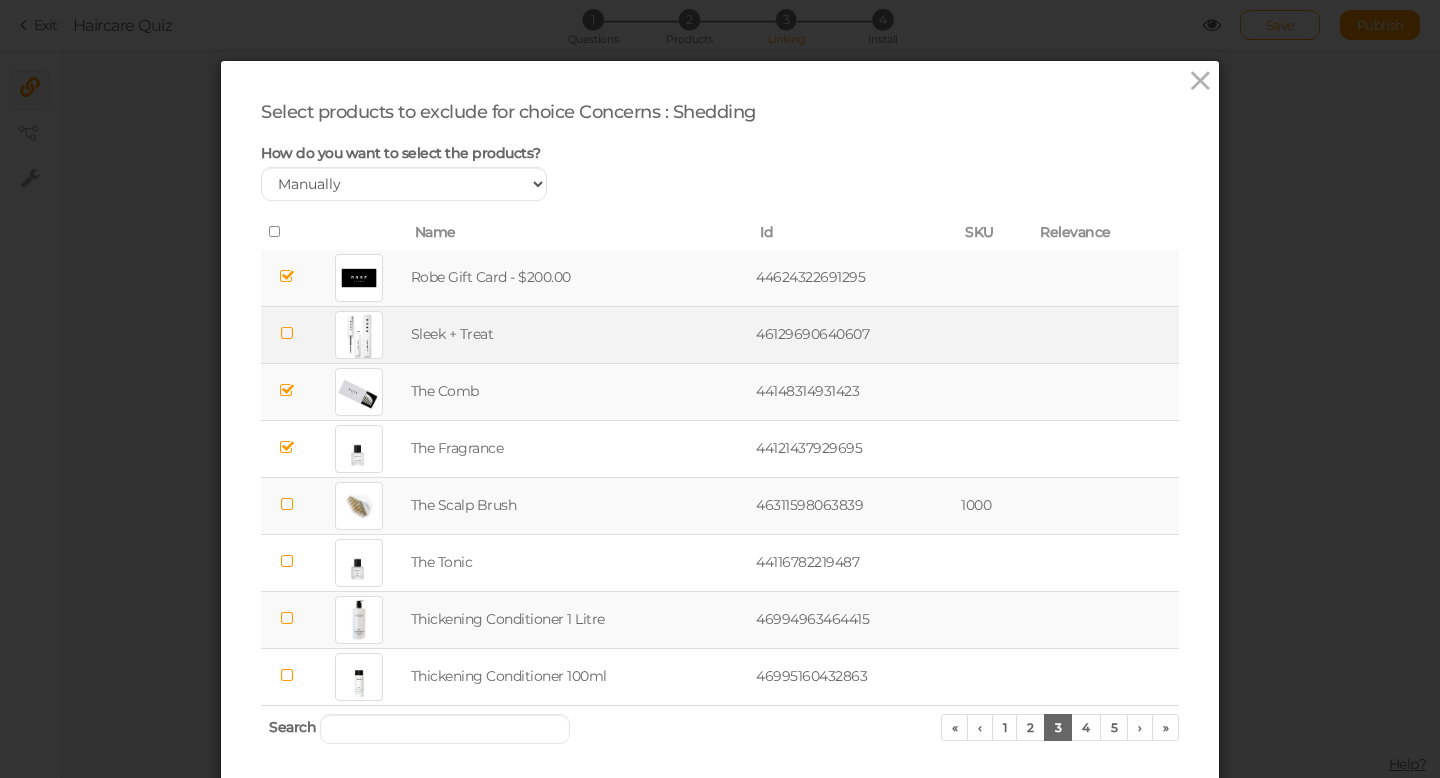 click at bounding box center [286, 333] 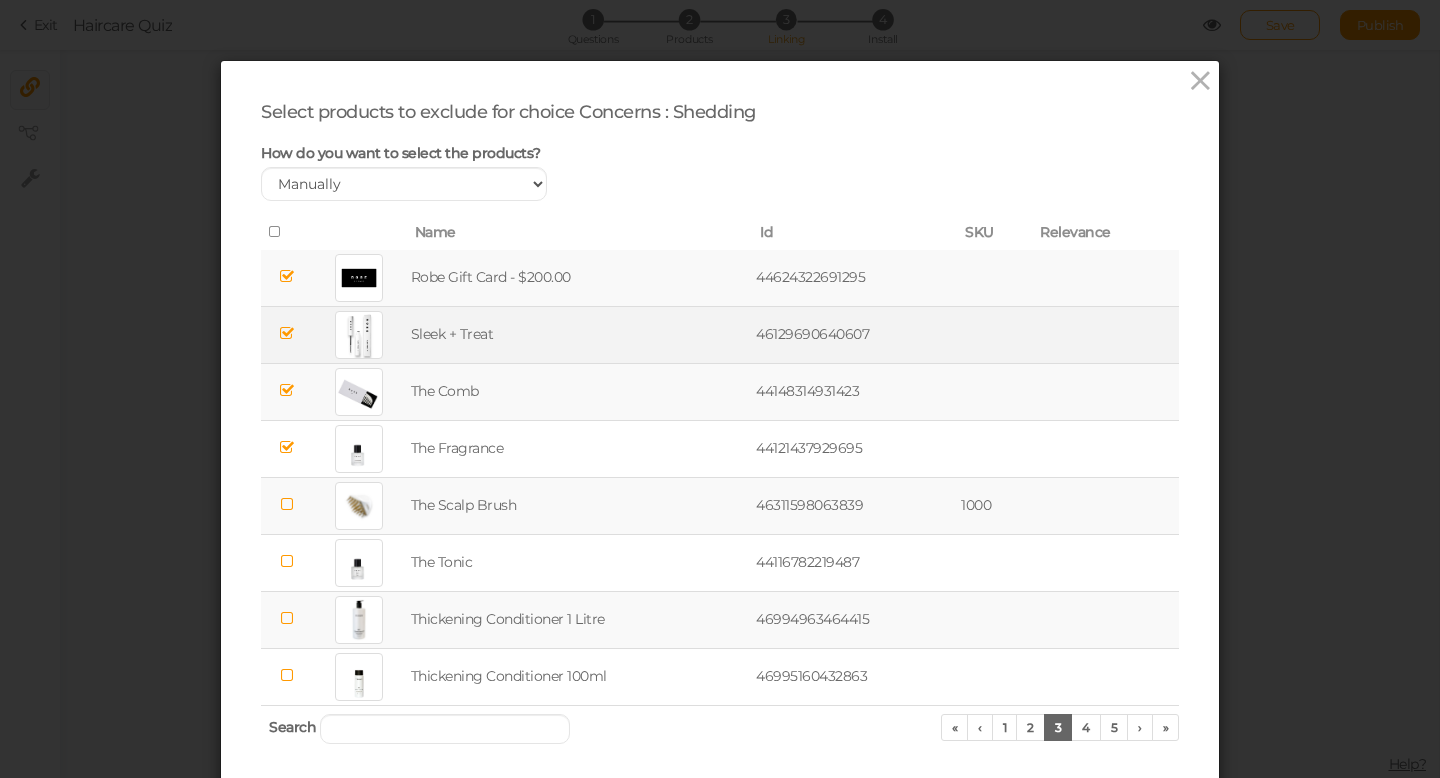 click at bounding box center [286, 618] 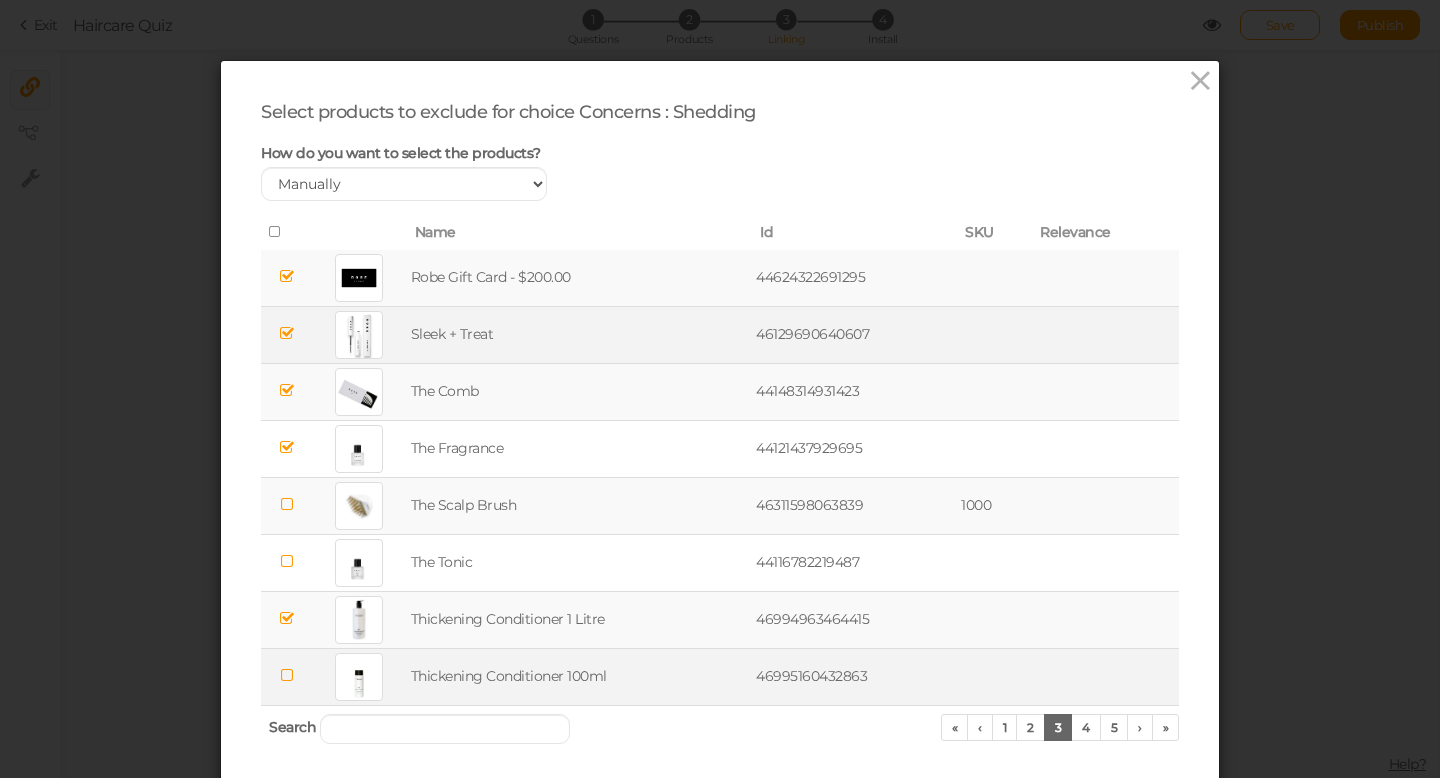 click at bounding box center [286, 675] 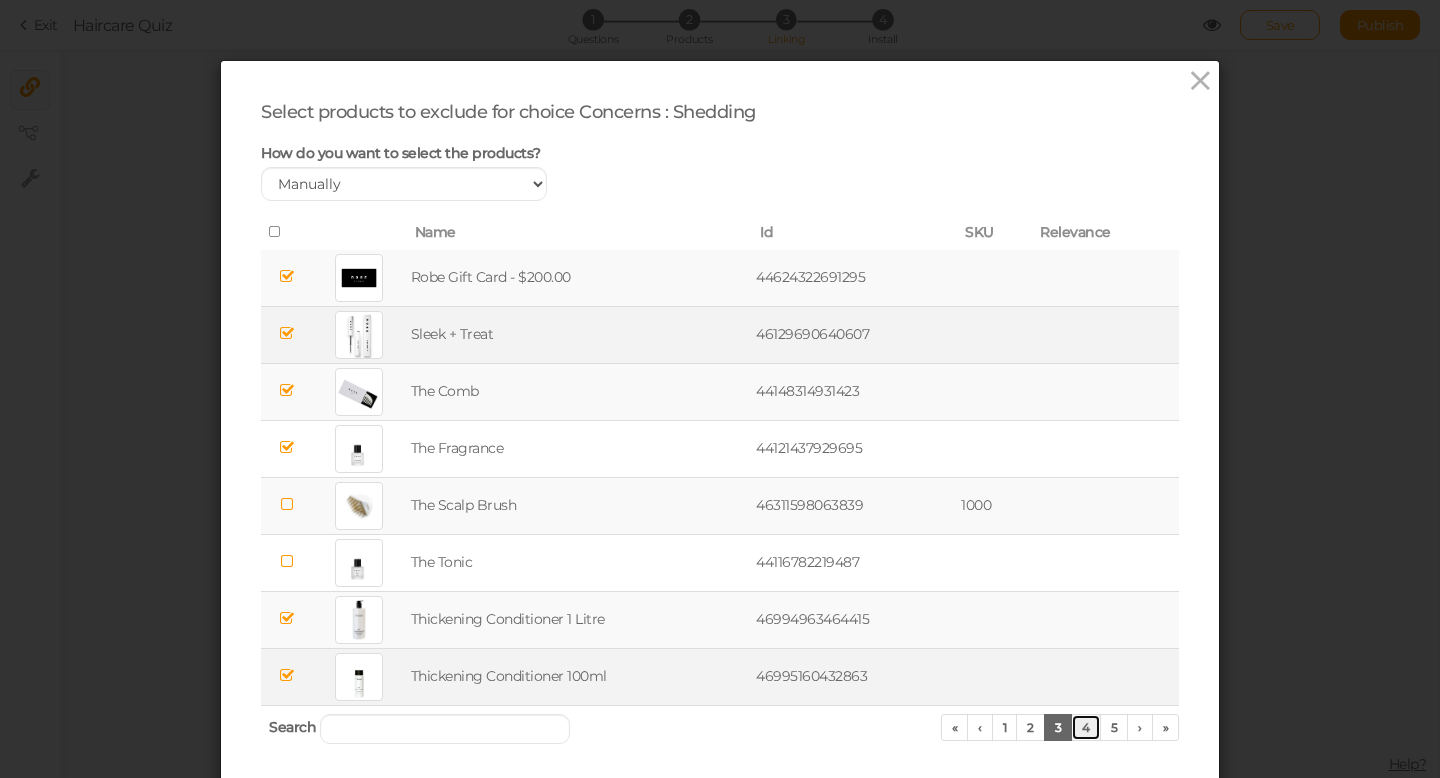 click on "4" at bounding box center (1086, 727) 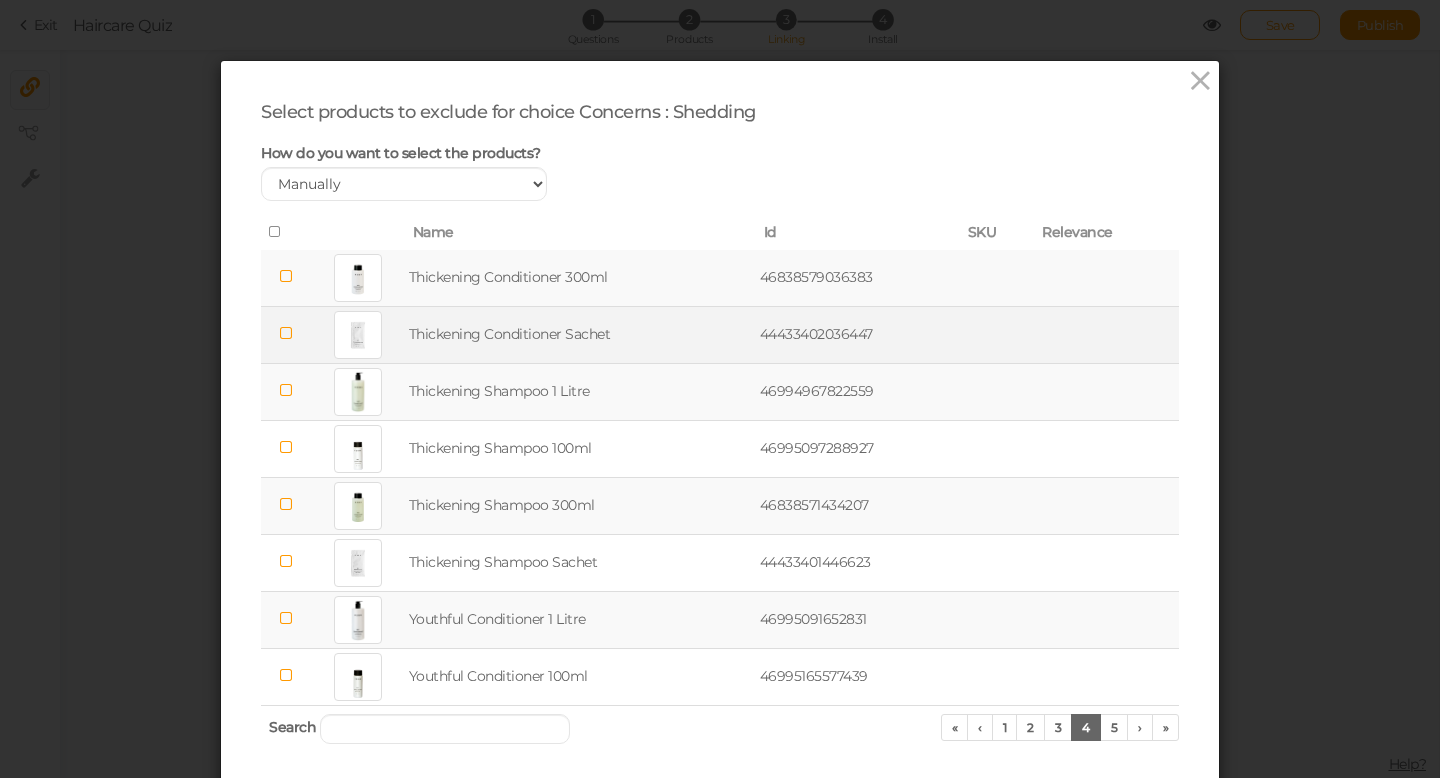 click at bounding box center [286, 333] 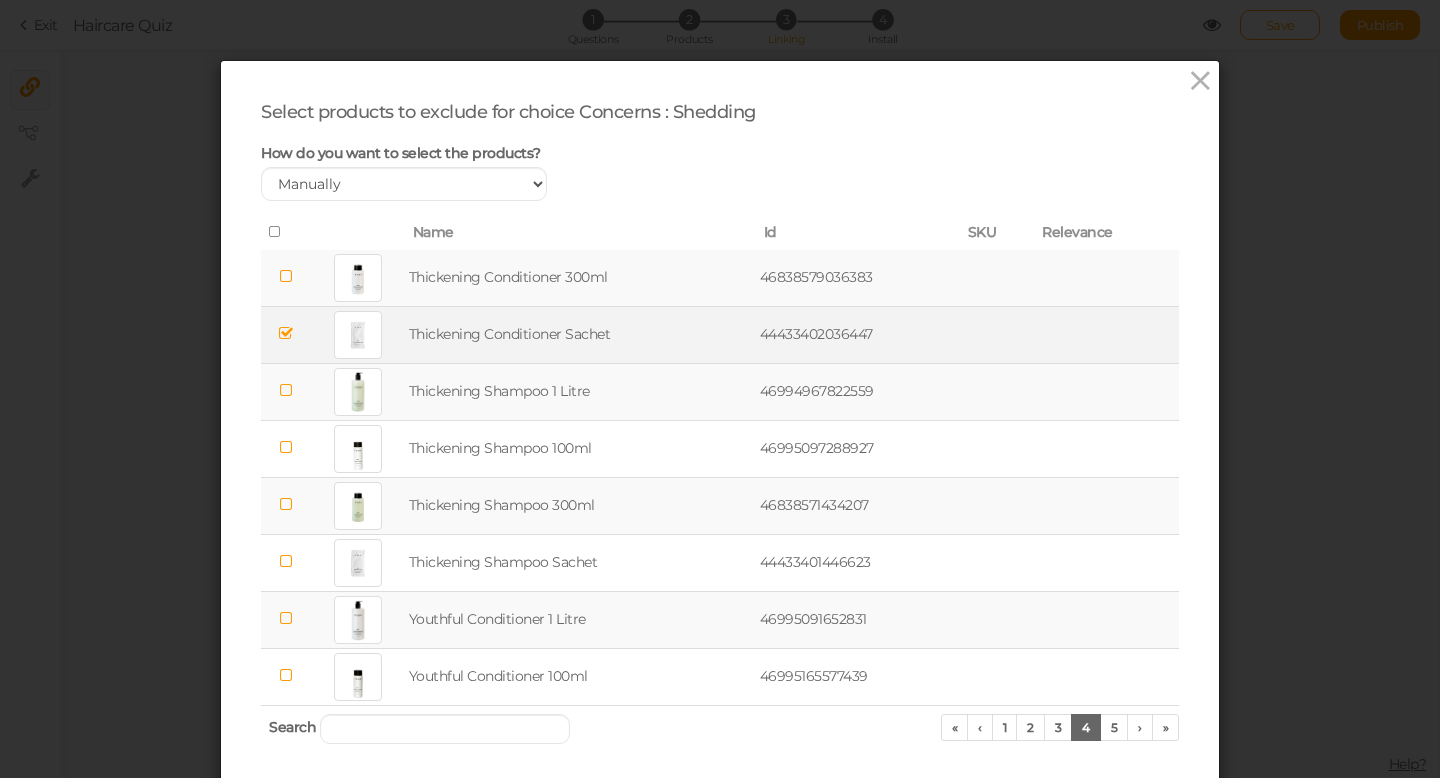 click at bounding box center (286, 390) 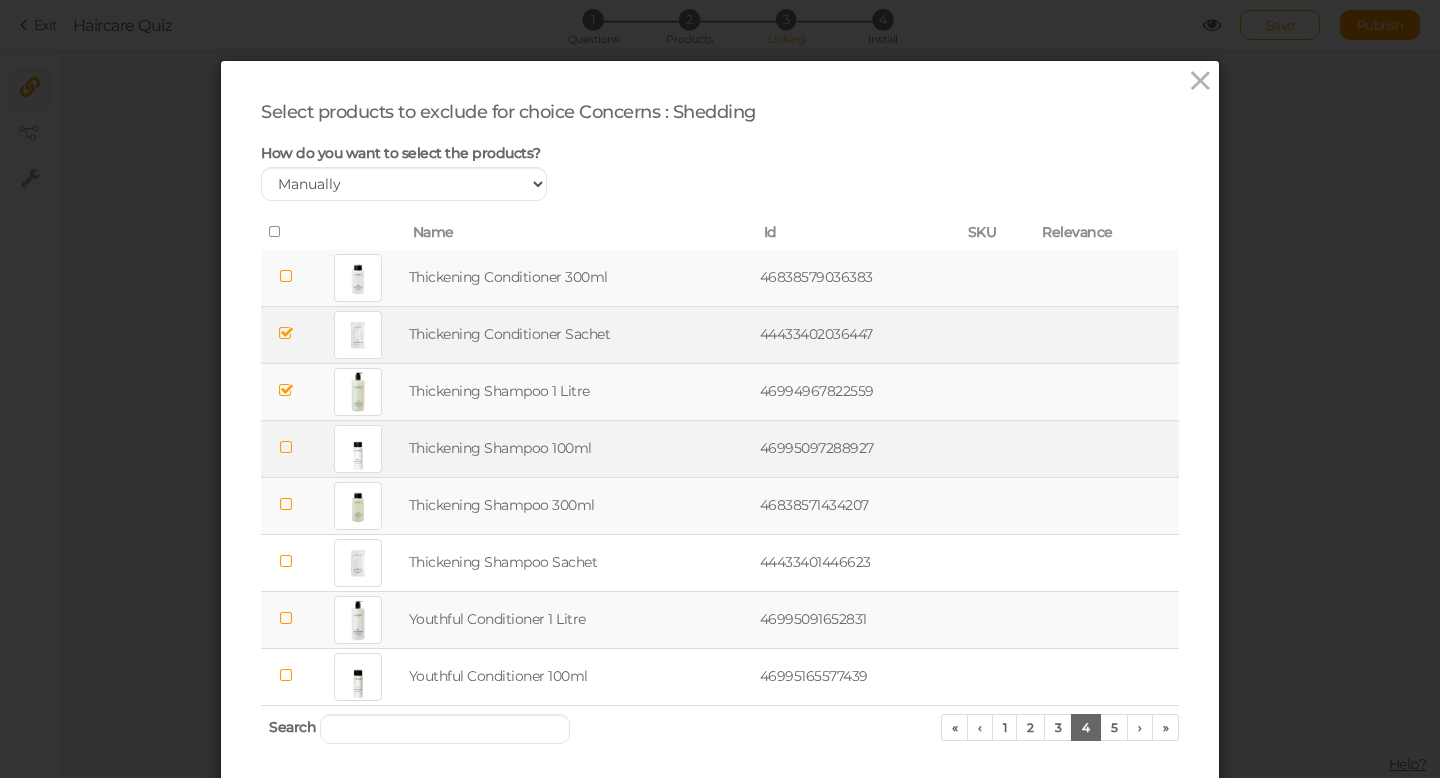 click at bounding box center (286, 447) 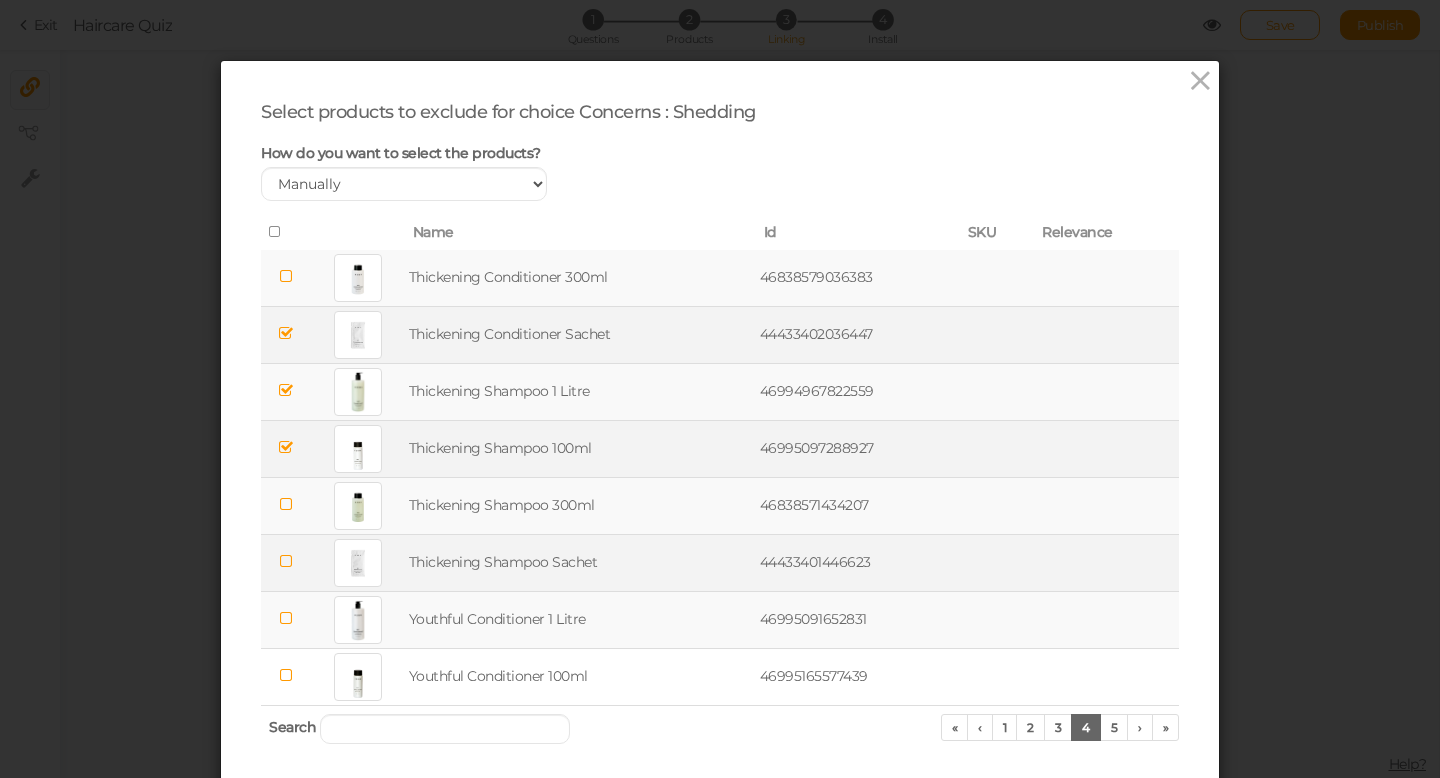 click at bounding box center [286, 561] 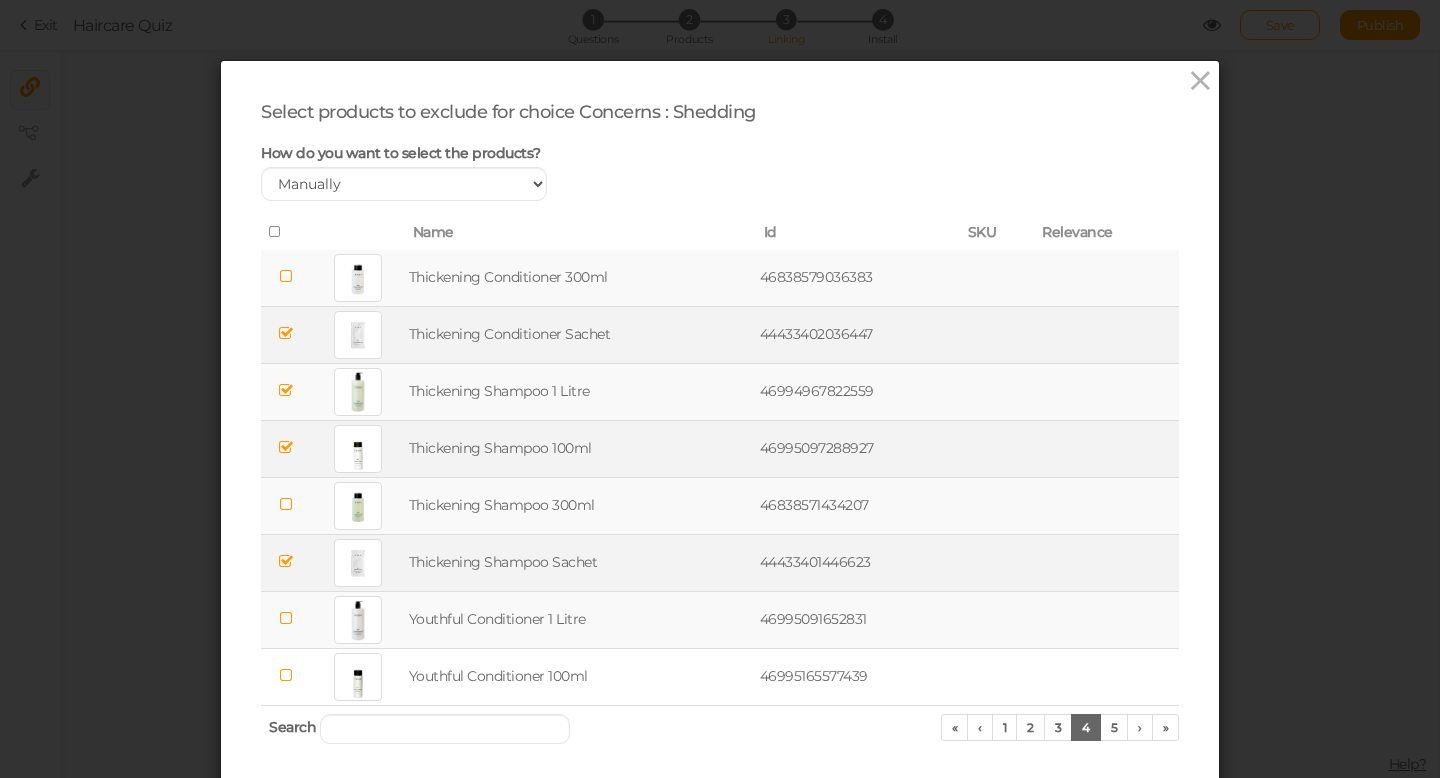 click at bounding box center [286, 618] 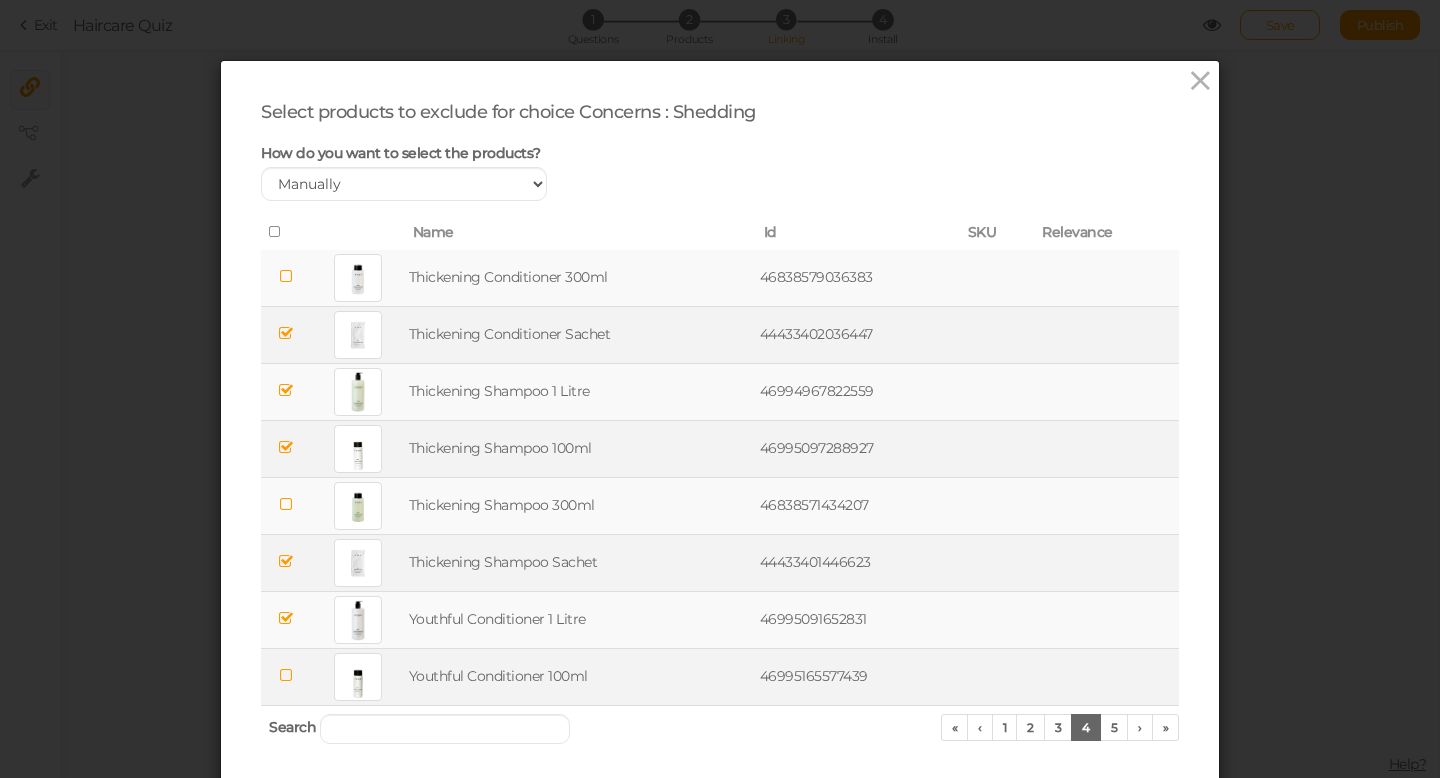 click at bounding box center [286, 675] 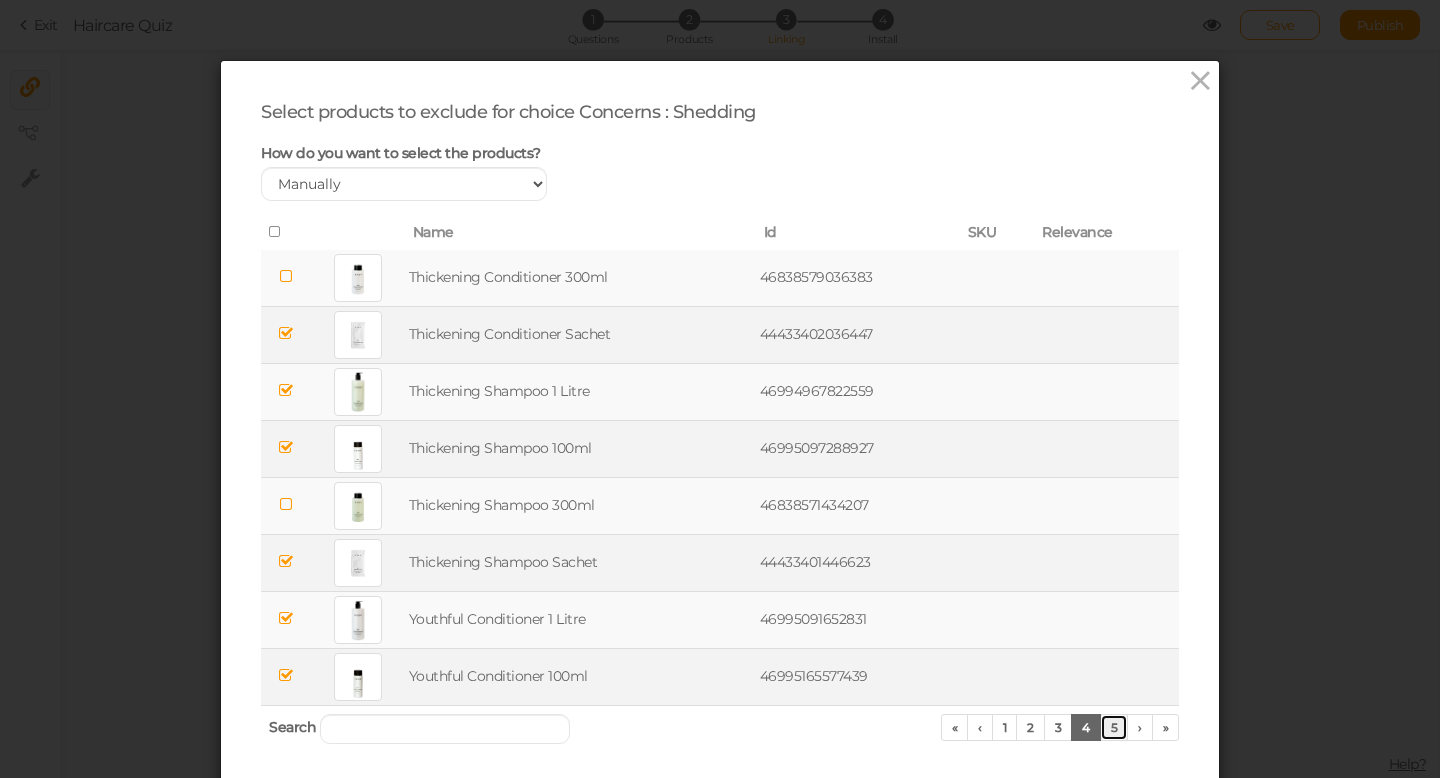 click on "5" at bounding box center (1114, 727) 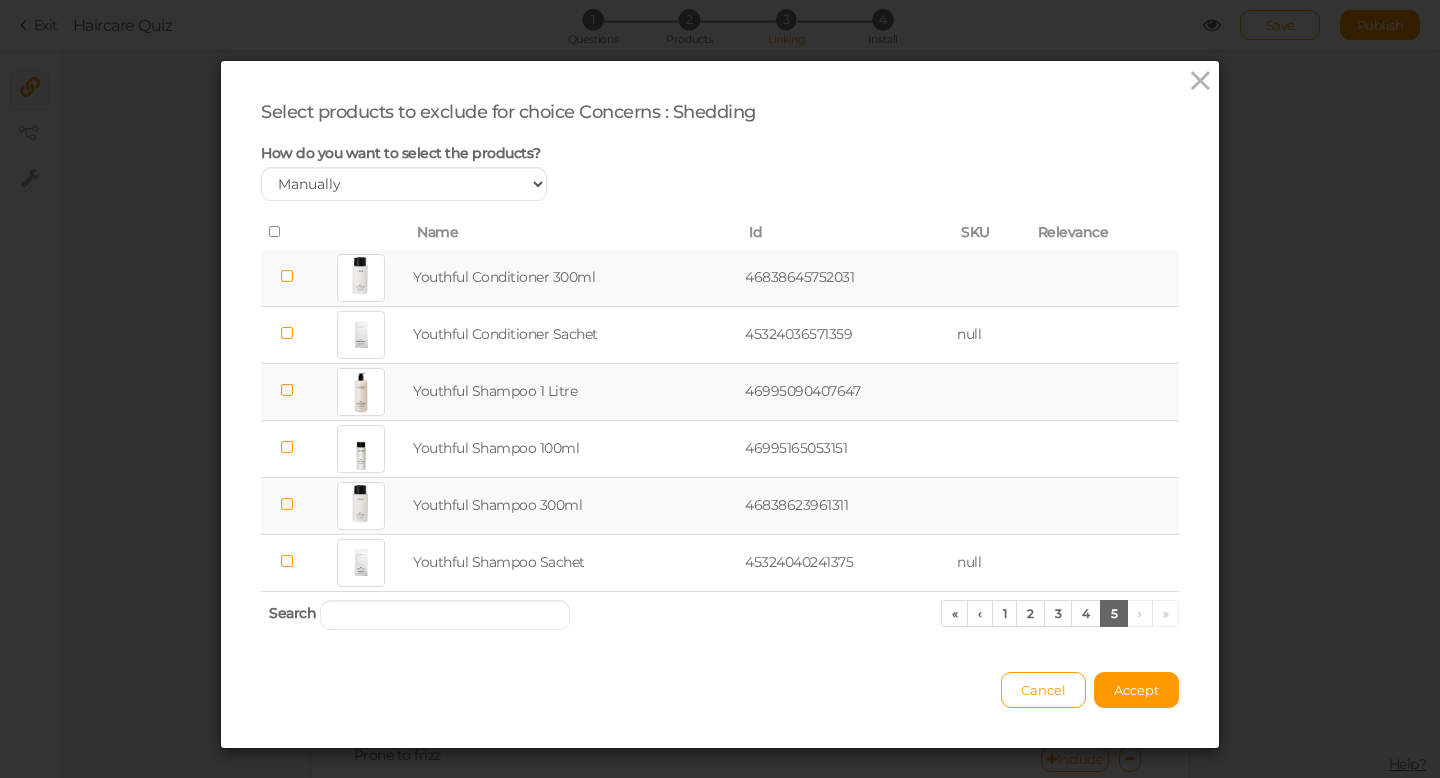 click at bounding box center (287, 276) 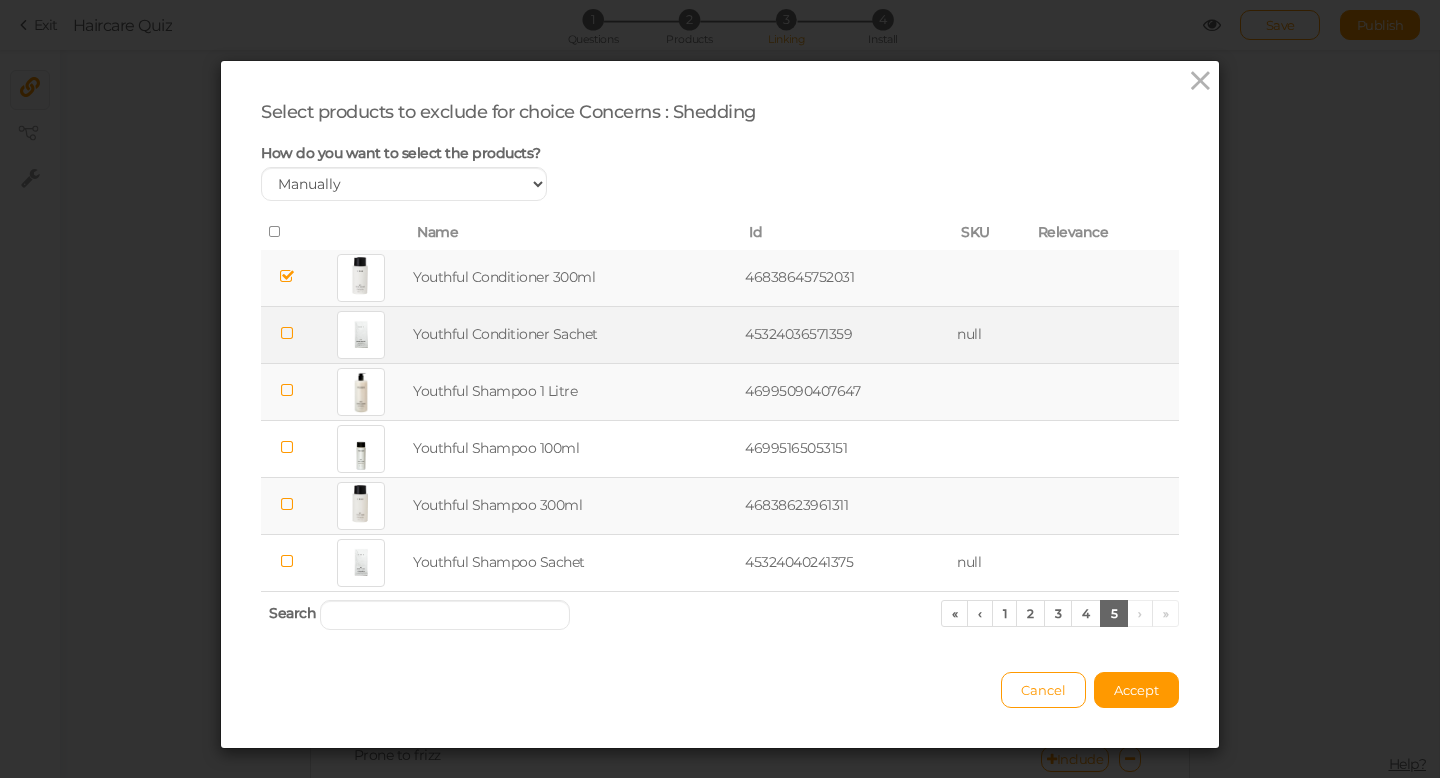 click at bounding box center (287, 333) 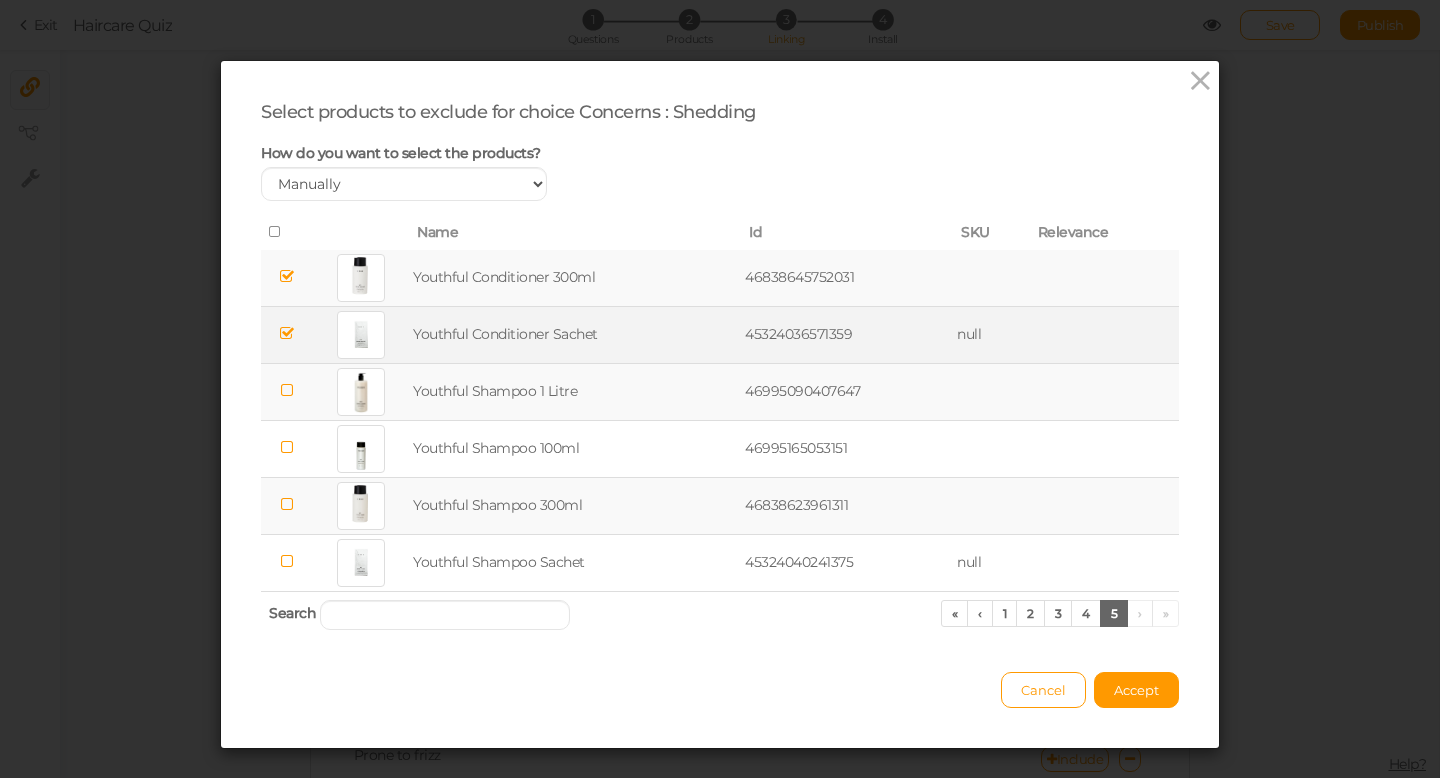 click at bounding box center [287, 390] 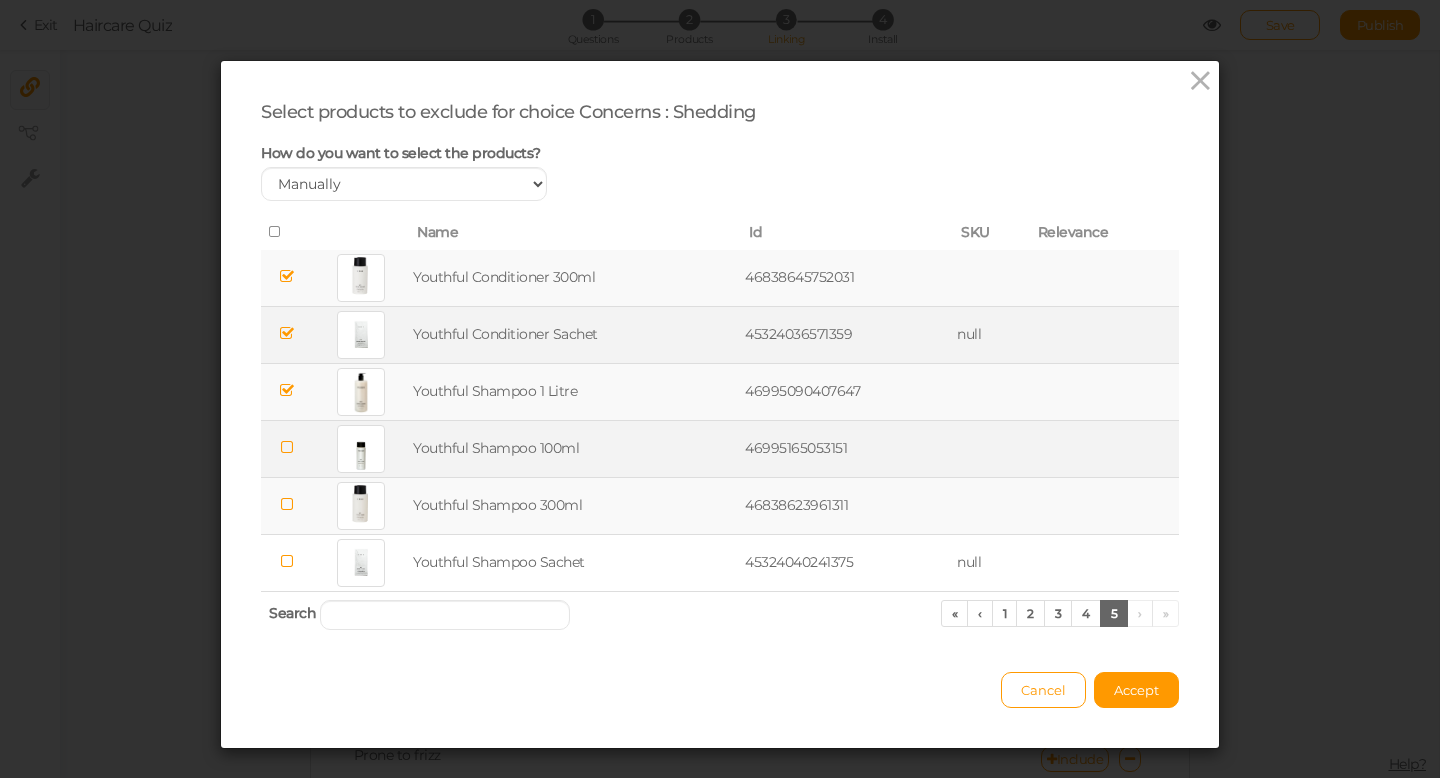 click at bounding box center [287, 447] 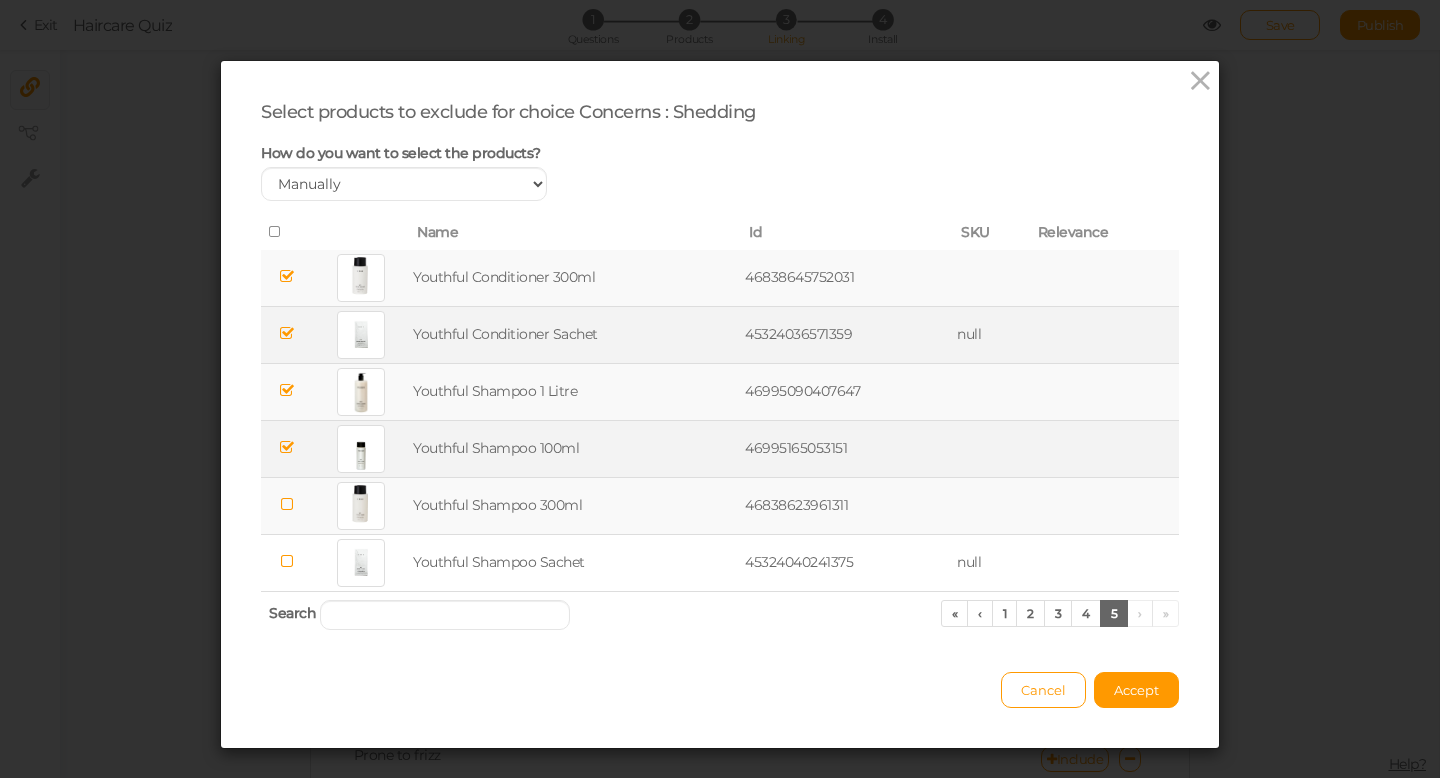 click at bounding box center (287, 504) 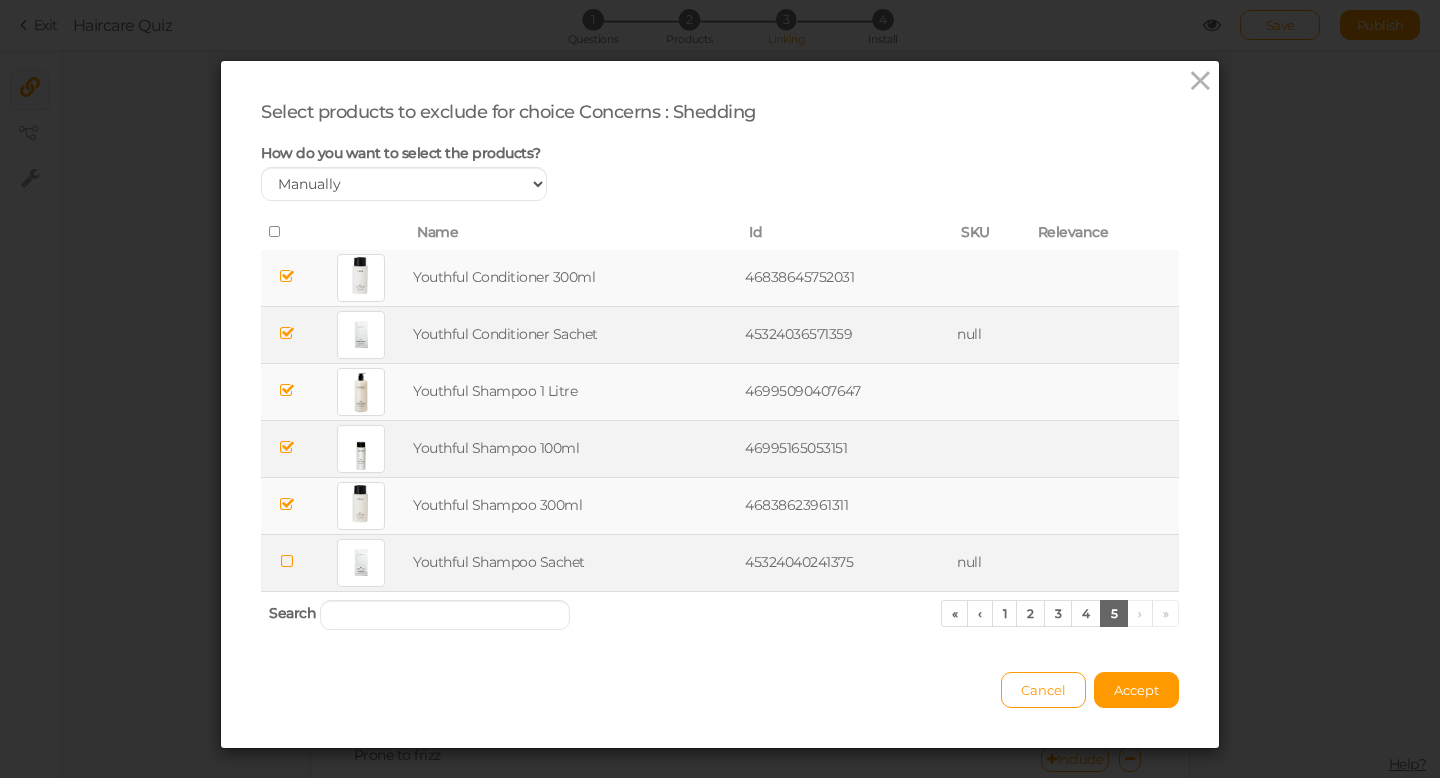 click at bounding box center [287, 561] 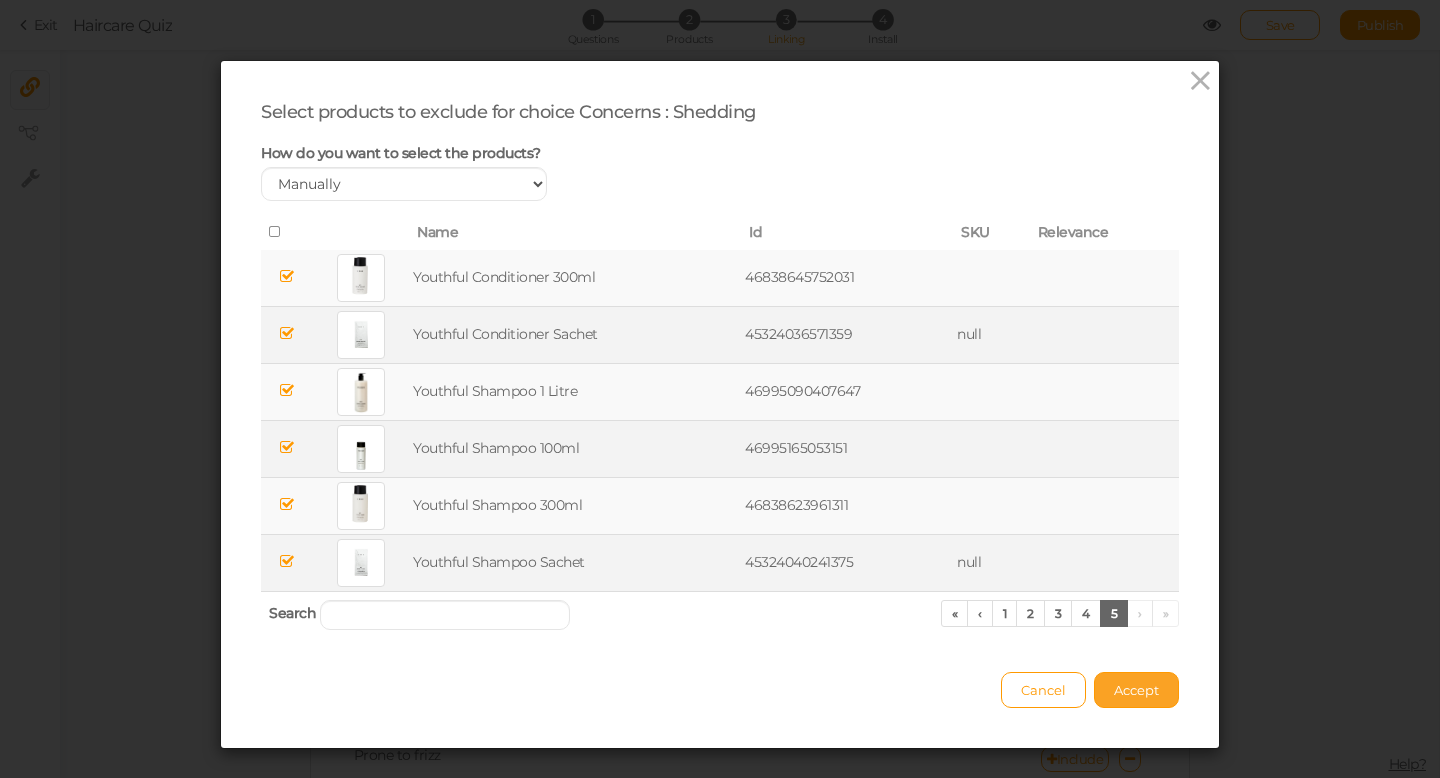 click on "Accept" at bounding box center (1136, 690) 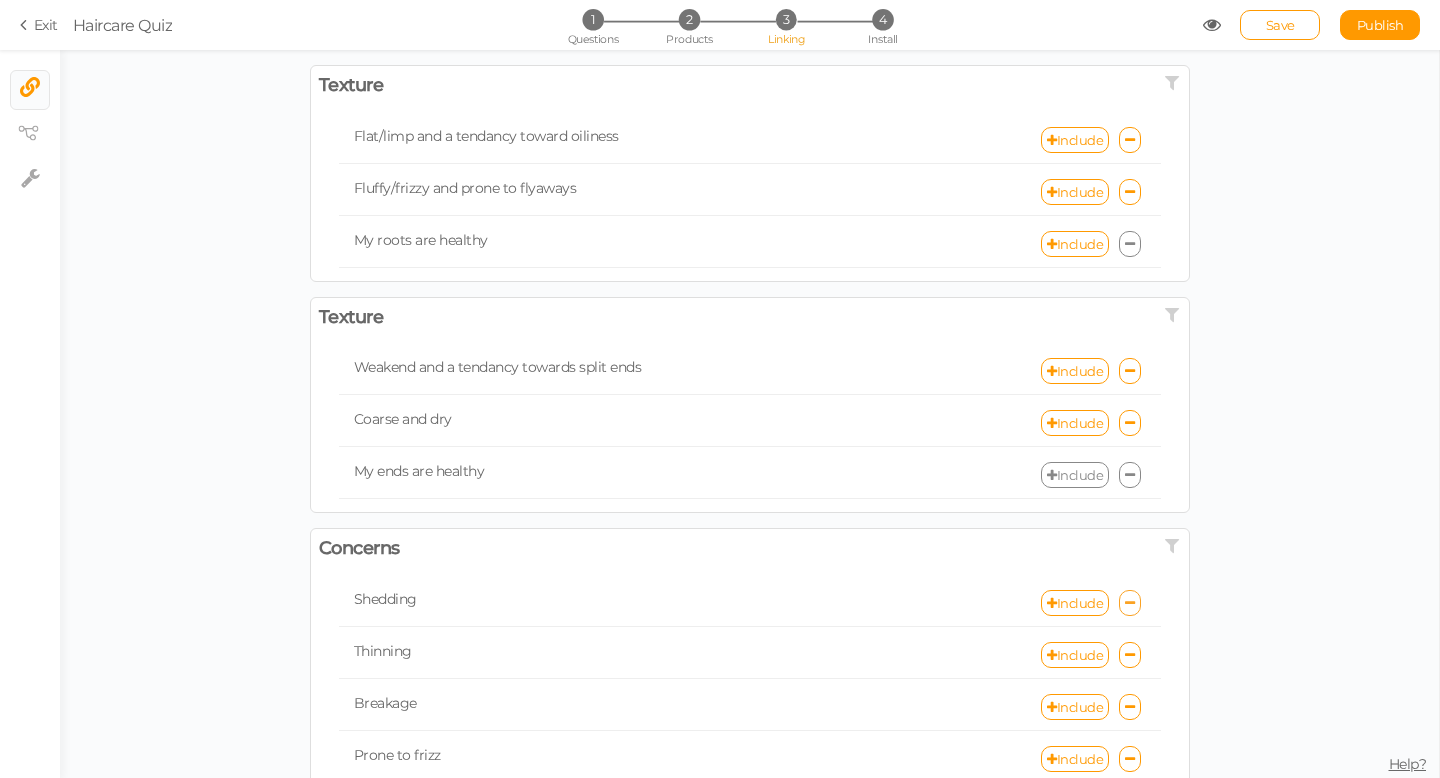 click at bounding box center (1130, 603) 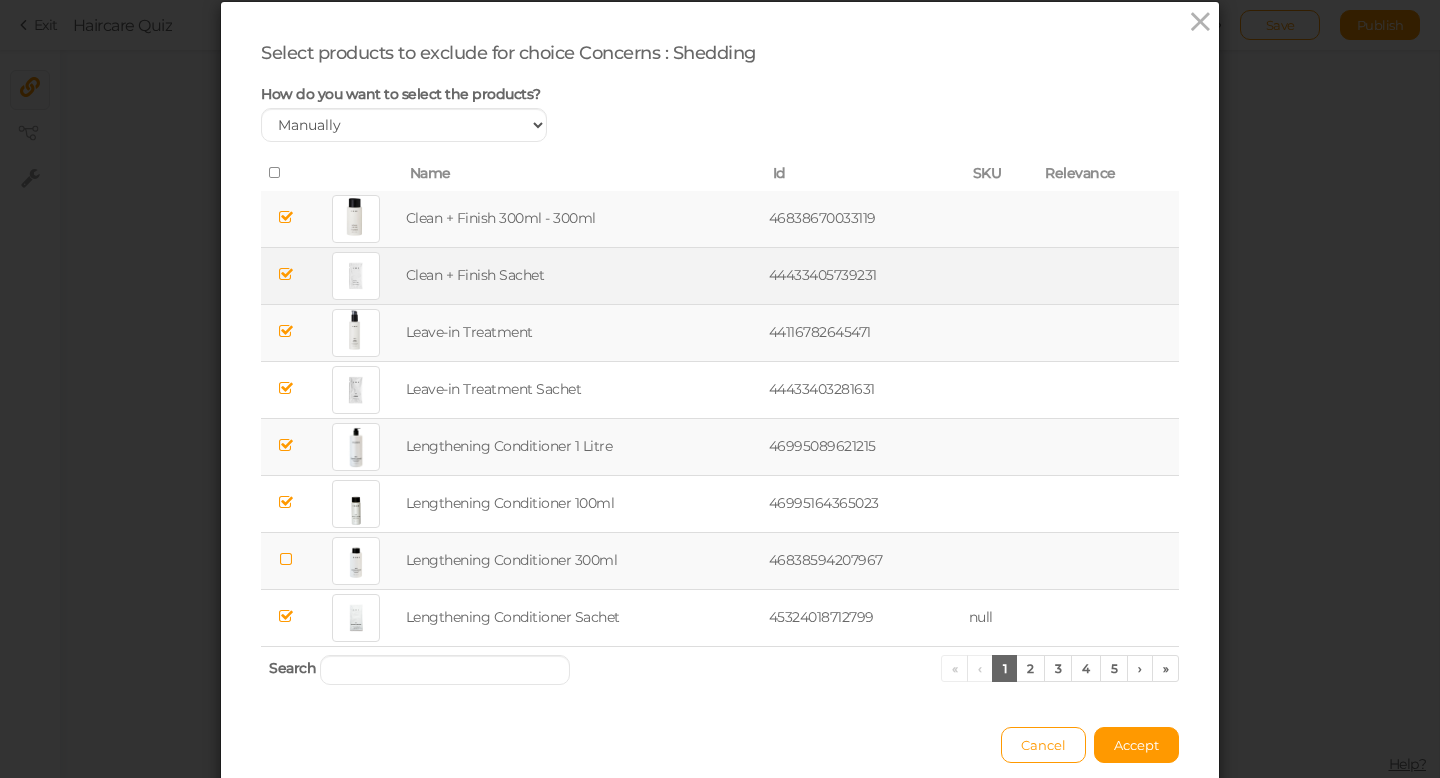 scroll, scrollTop: 63, scrollLeft: 0, axis: vertical 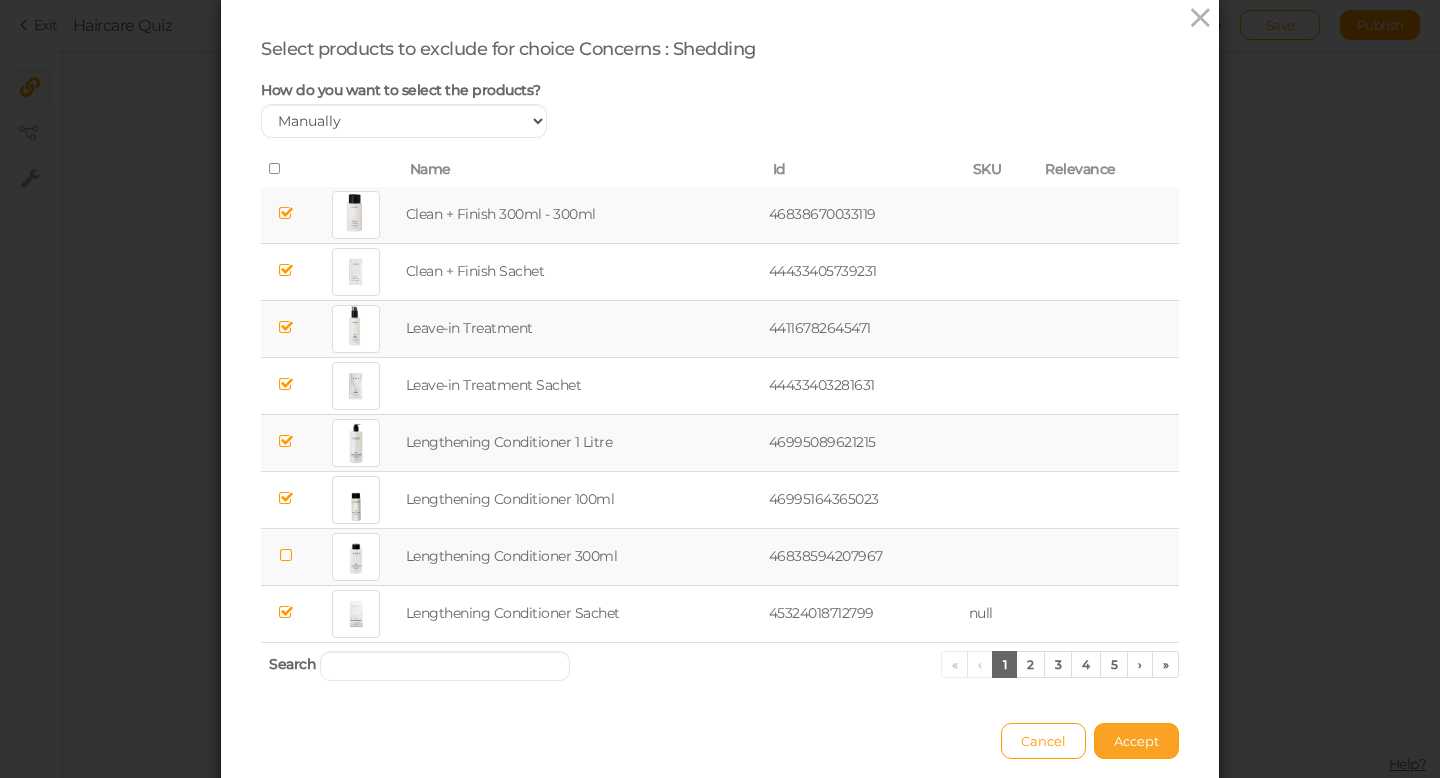 click on "Accept" at bounding box center [1136, 741] 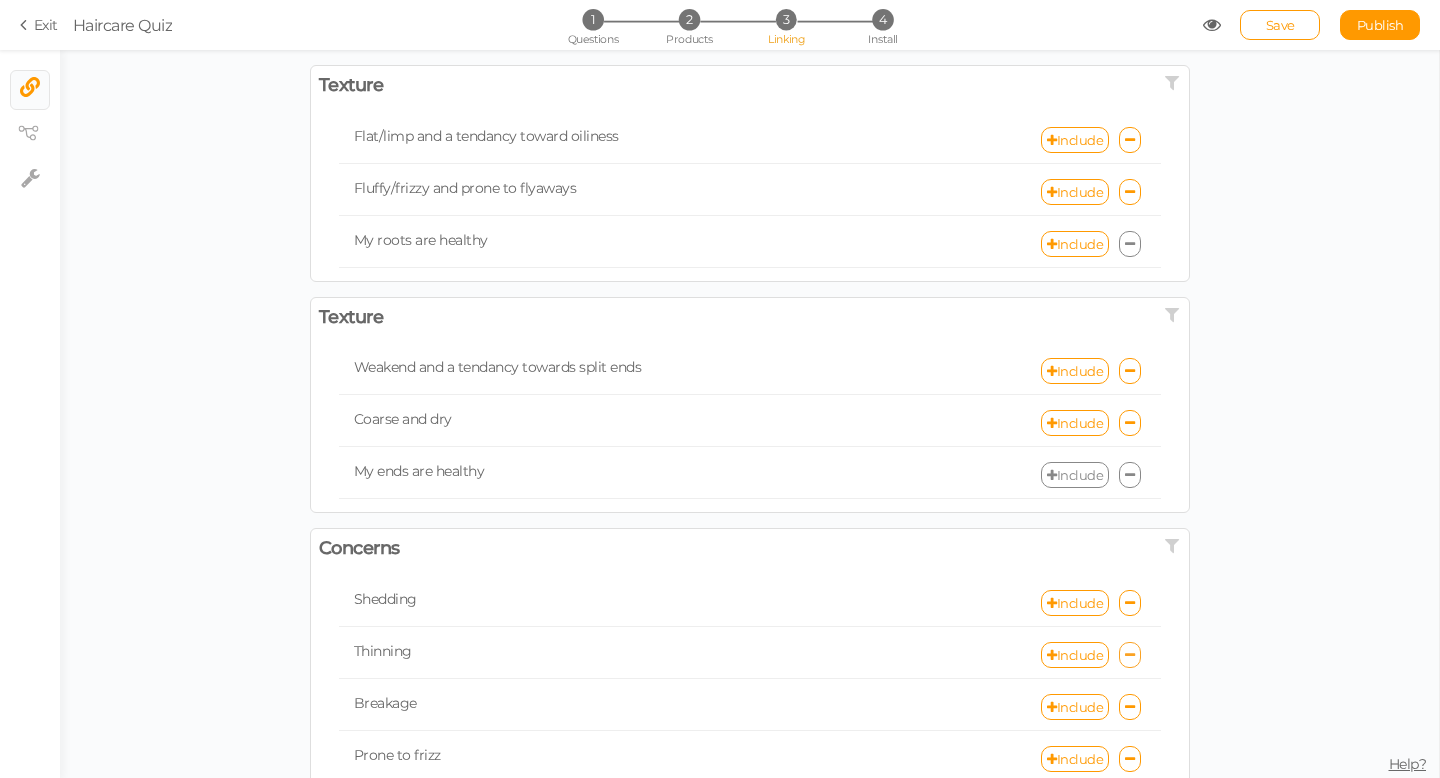 click at bounding box center [1130, 655] 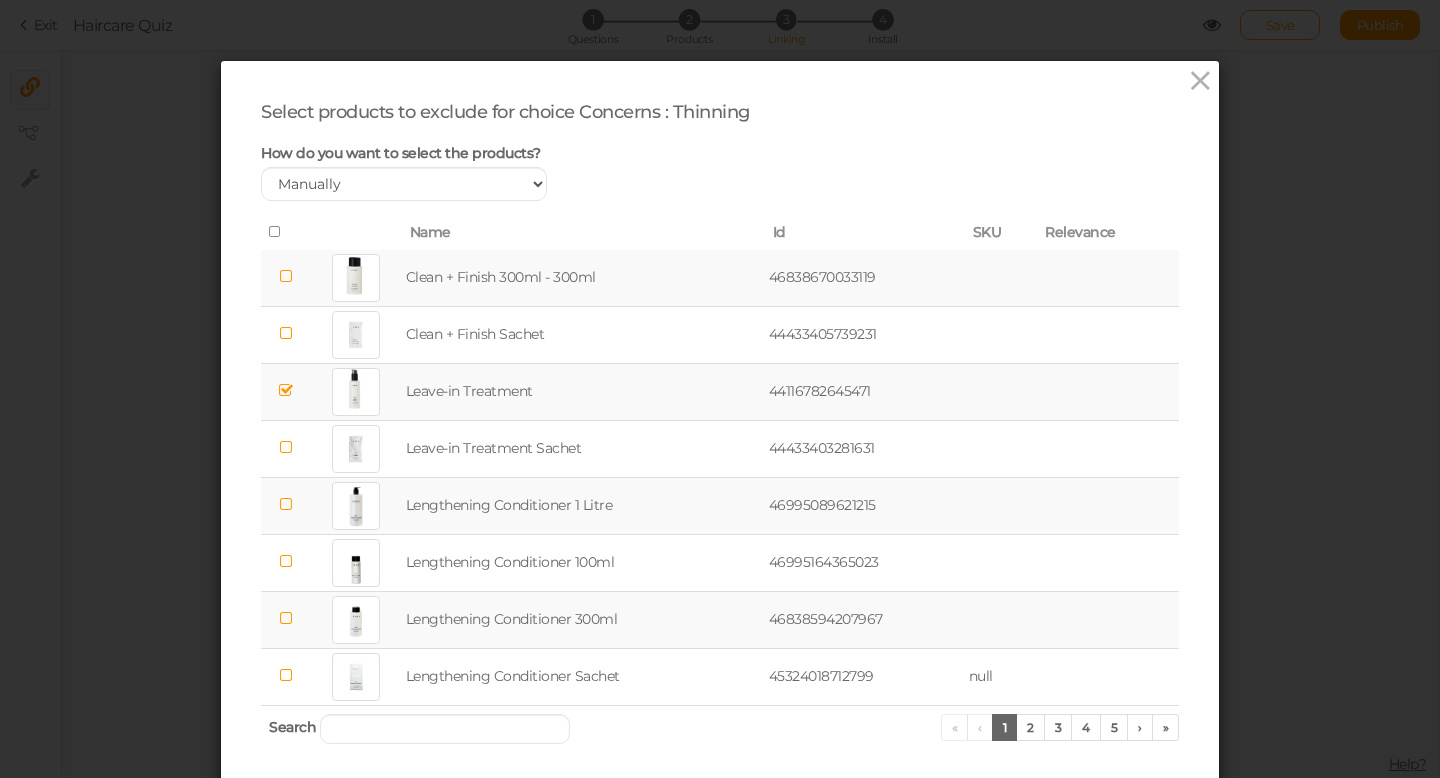 click at bounding box center [286, 276] 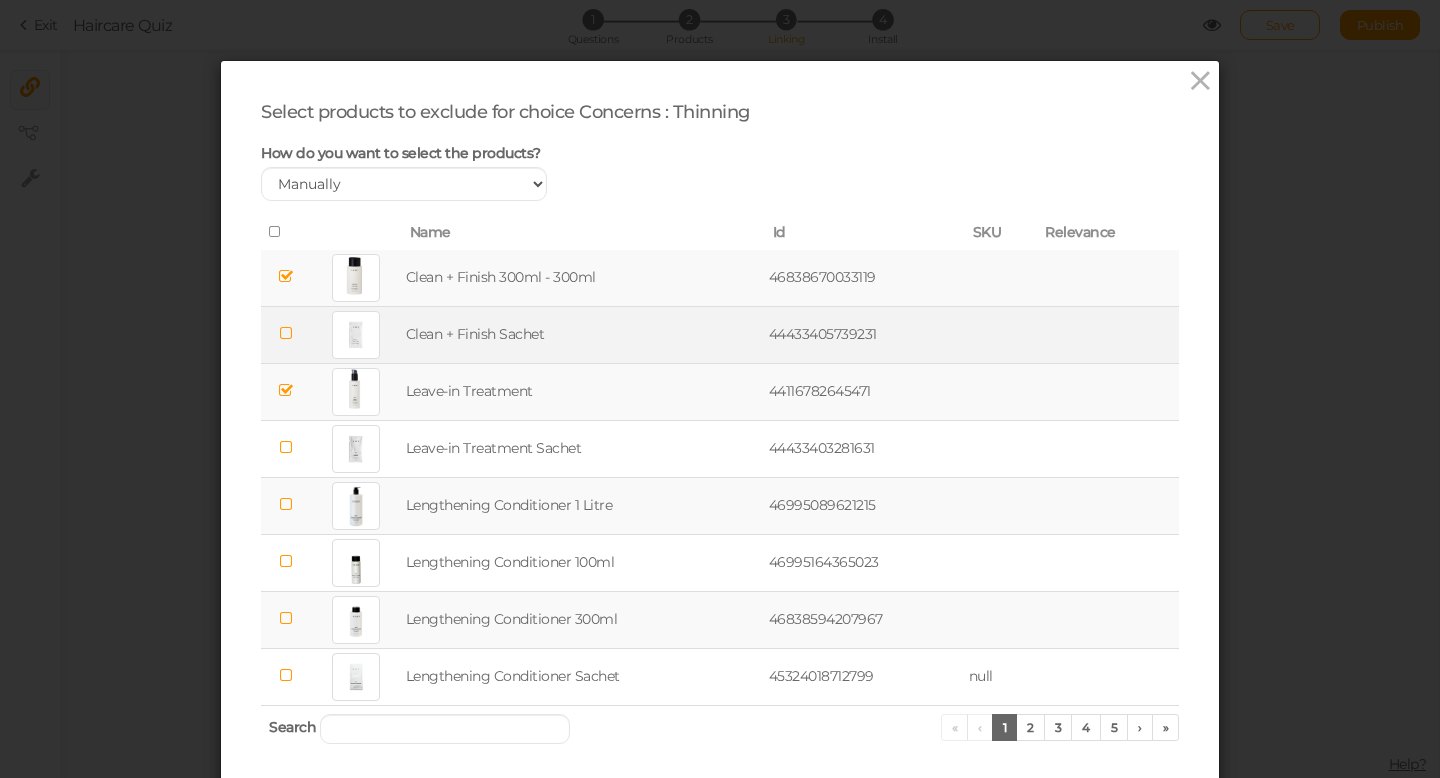 click at bounding box center [286, 333] 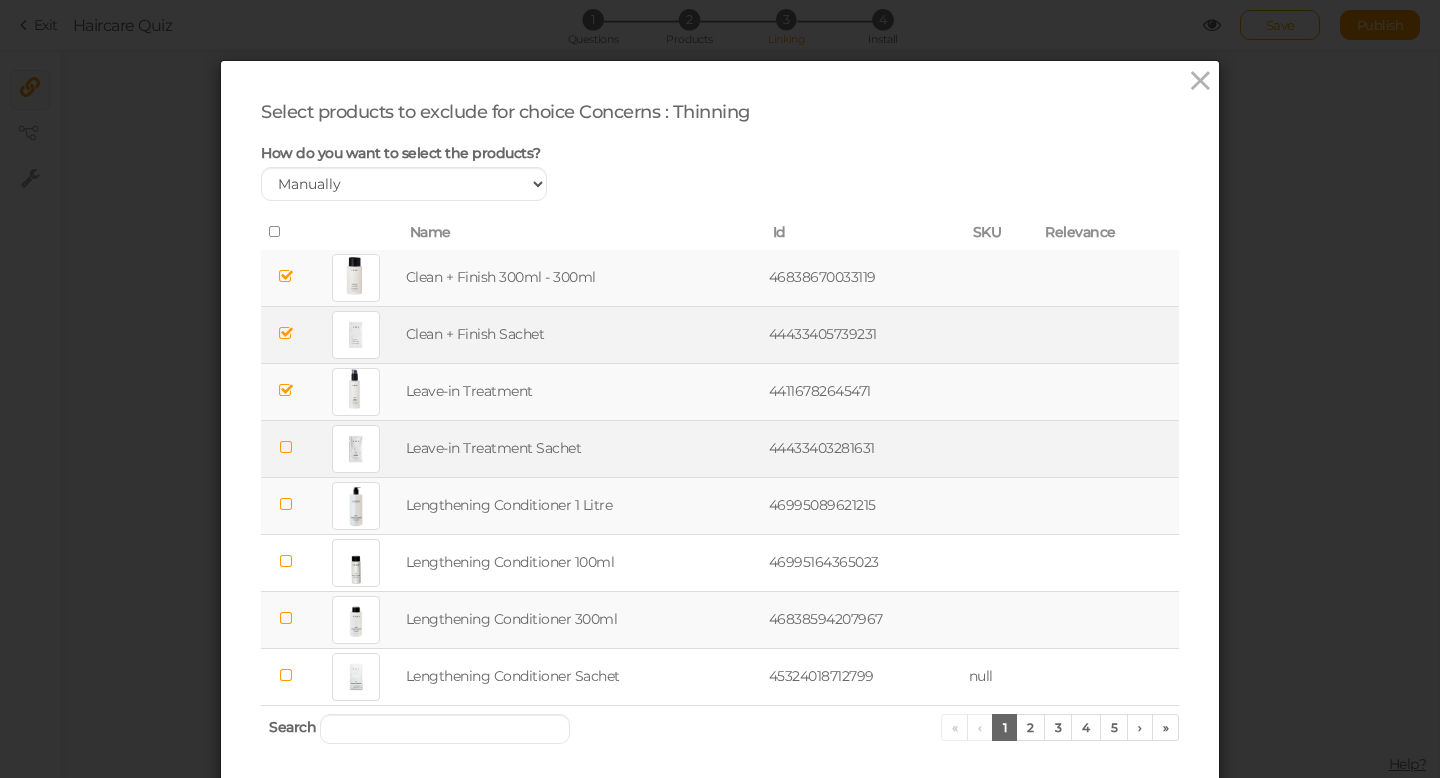 click at bounding box center (286, 447) 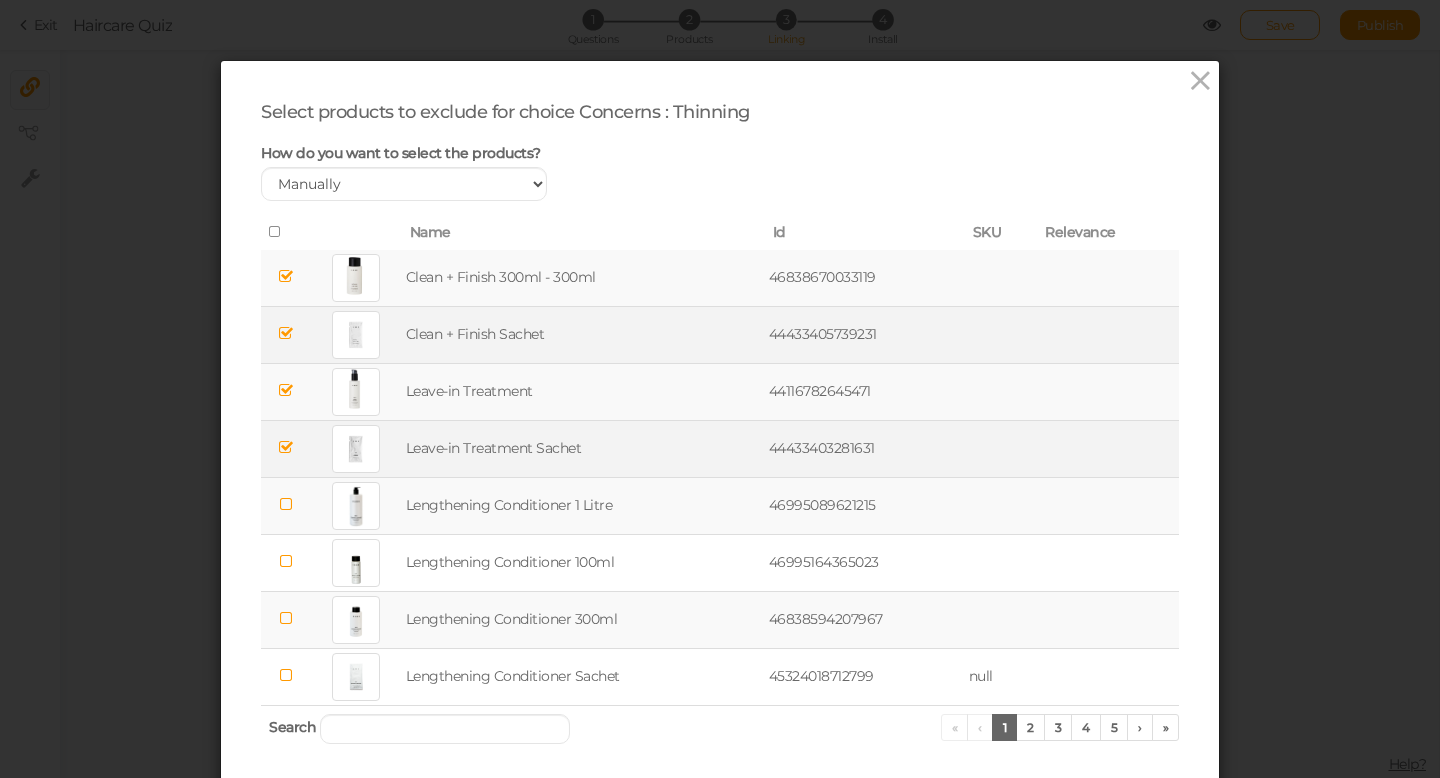 click at bounding box center (286, 504) 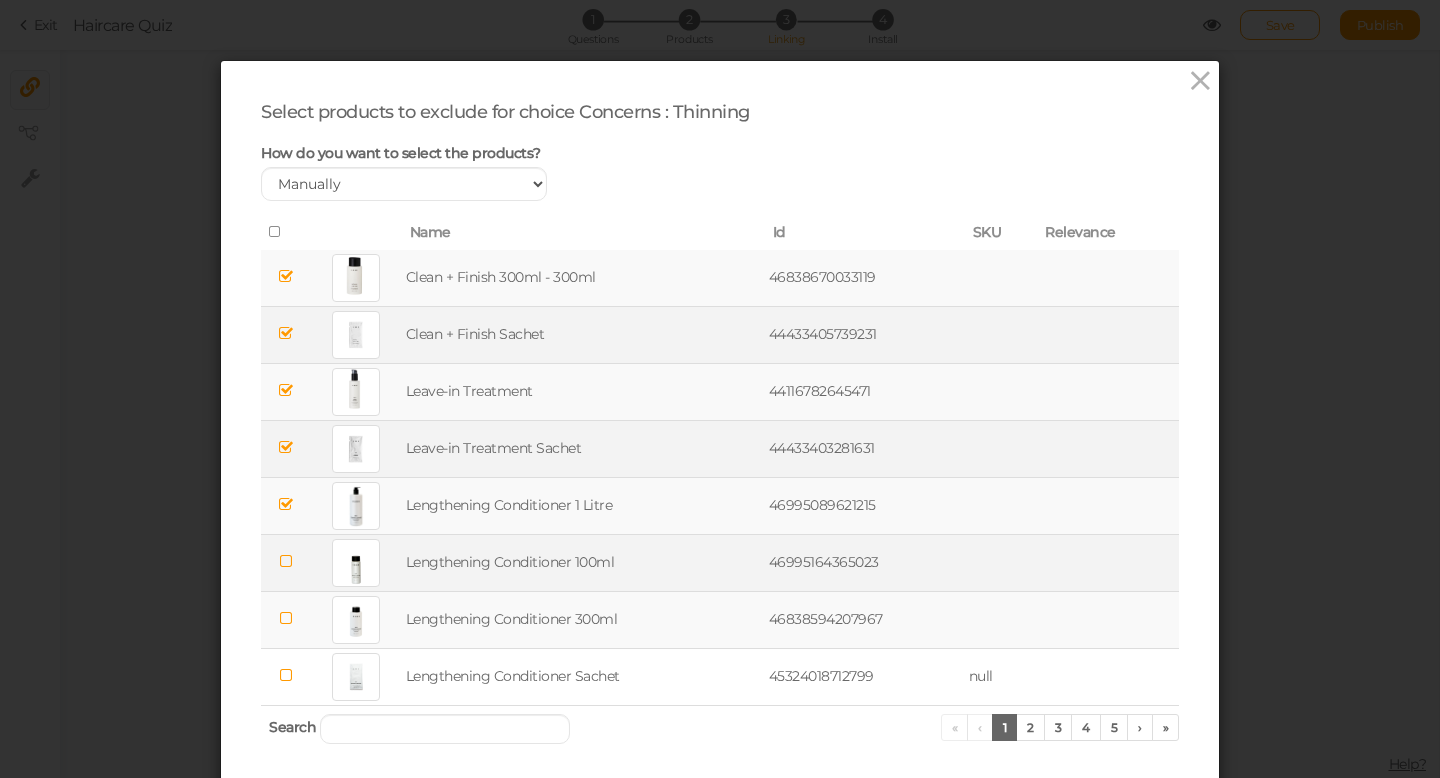 click at bounding box center (286, 561) 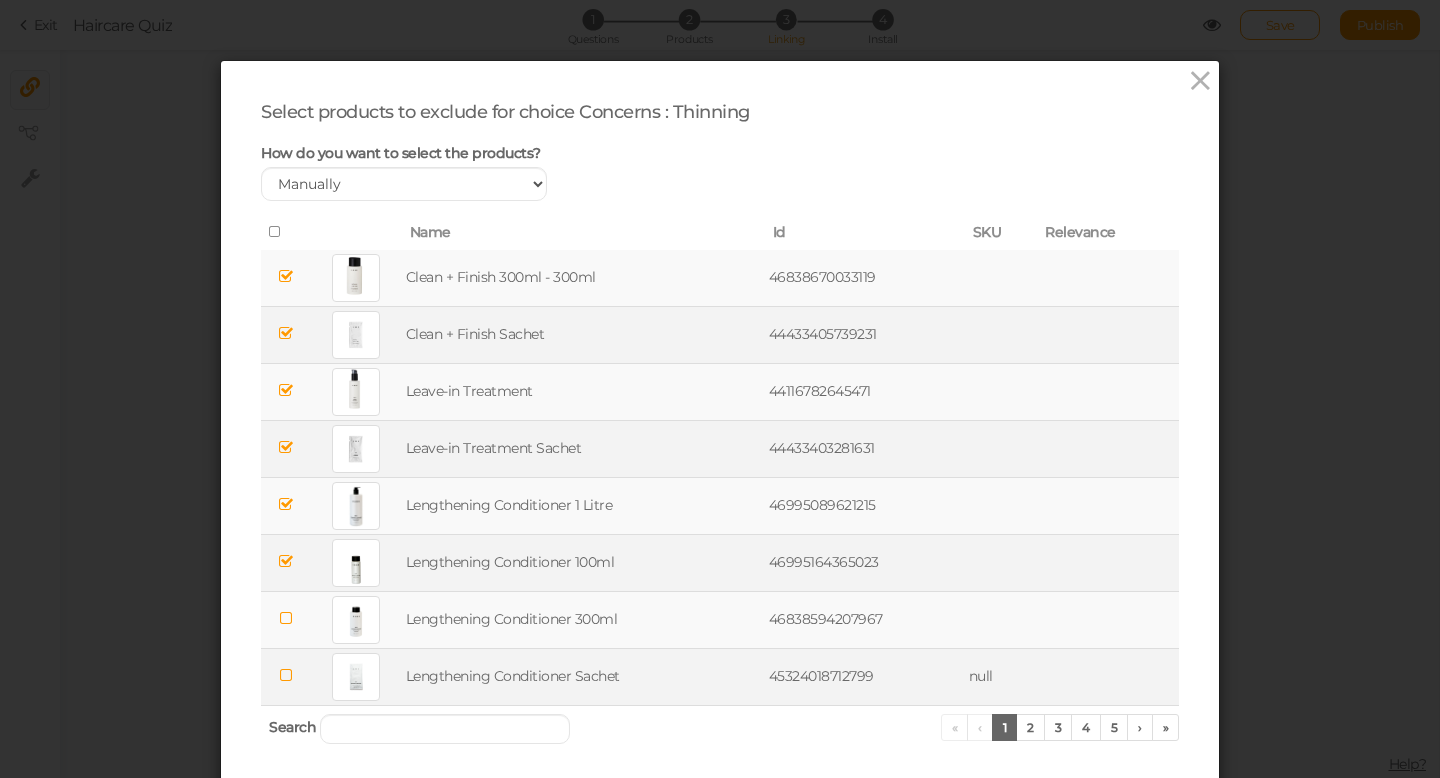click at bounding box center (286, 675) 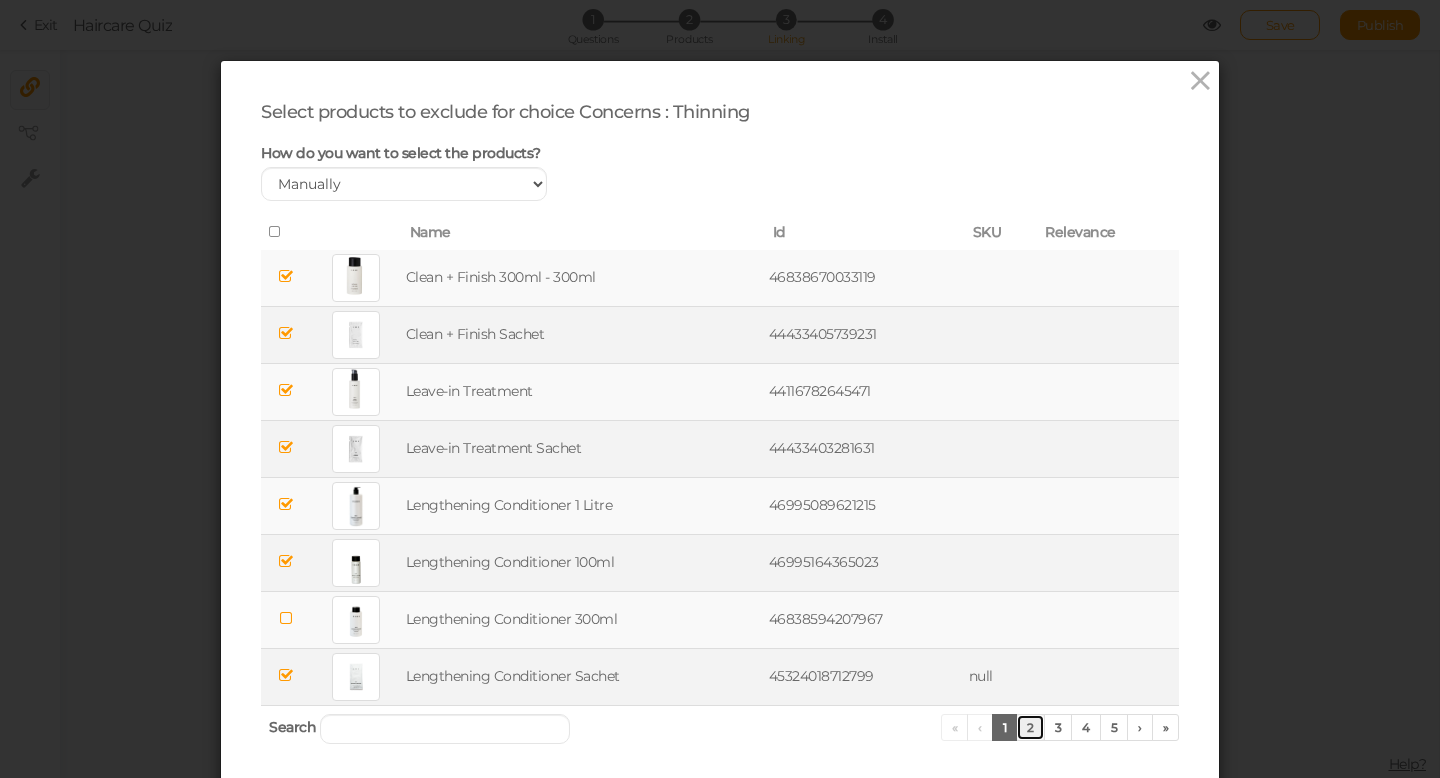 click on "2" at bounding box center (1030, 727) 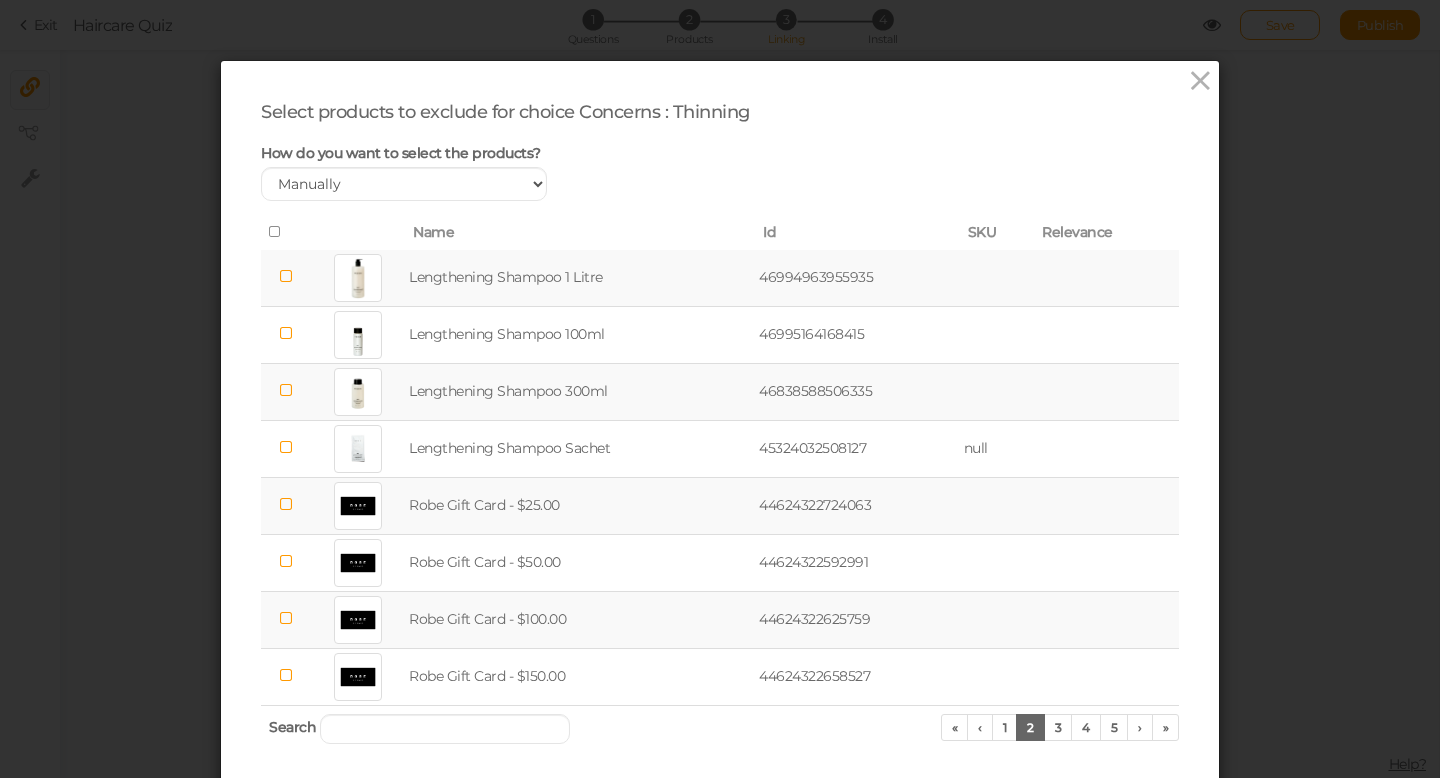 click at bounding box center (286, 276) 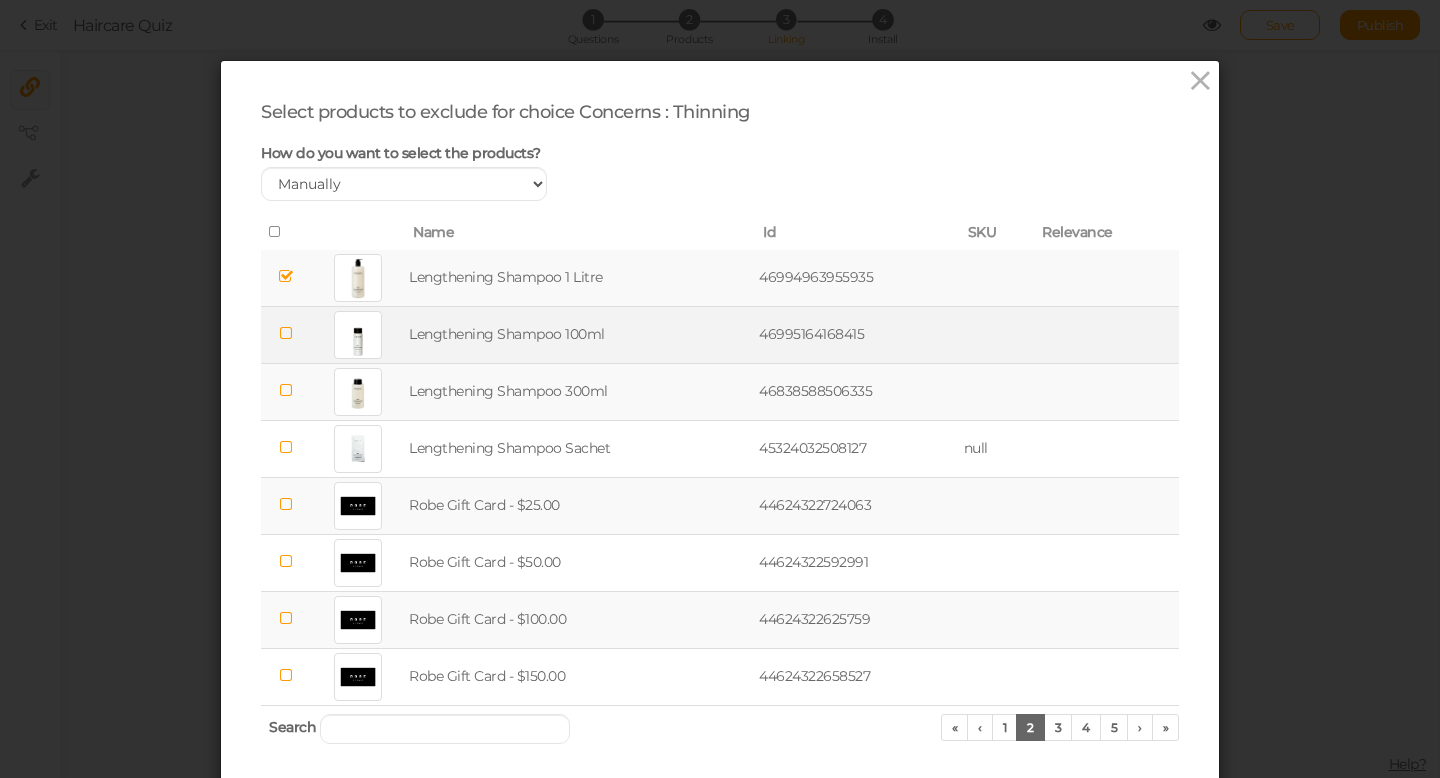 click at bounding box center (286, 333) 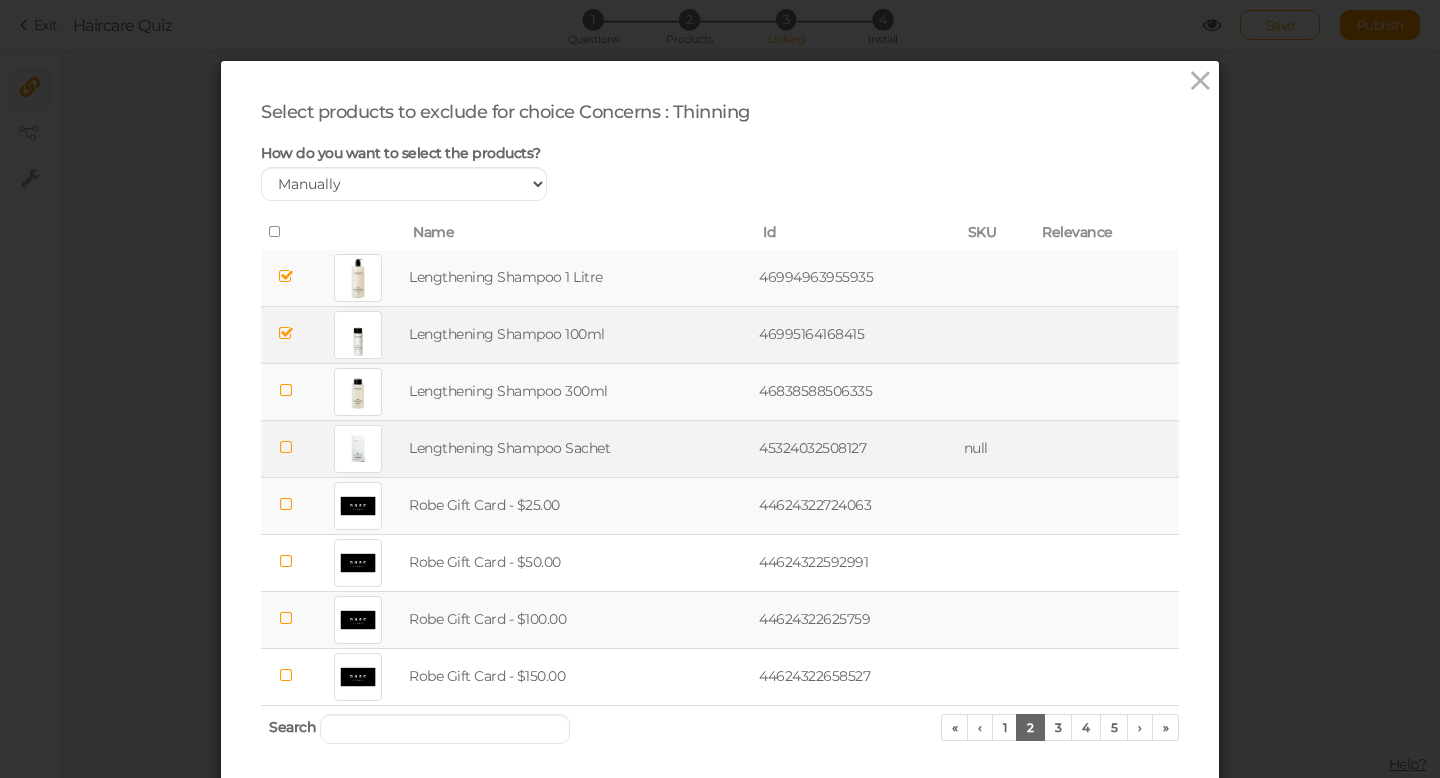 click at bounding box center [286, 447] 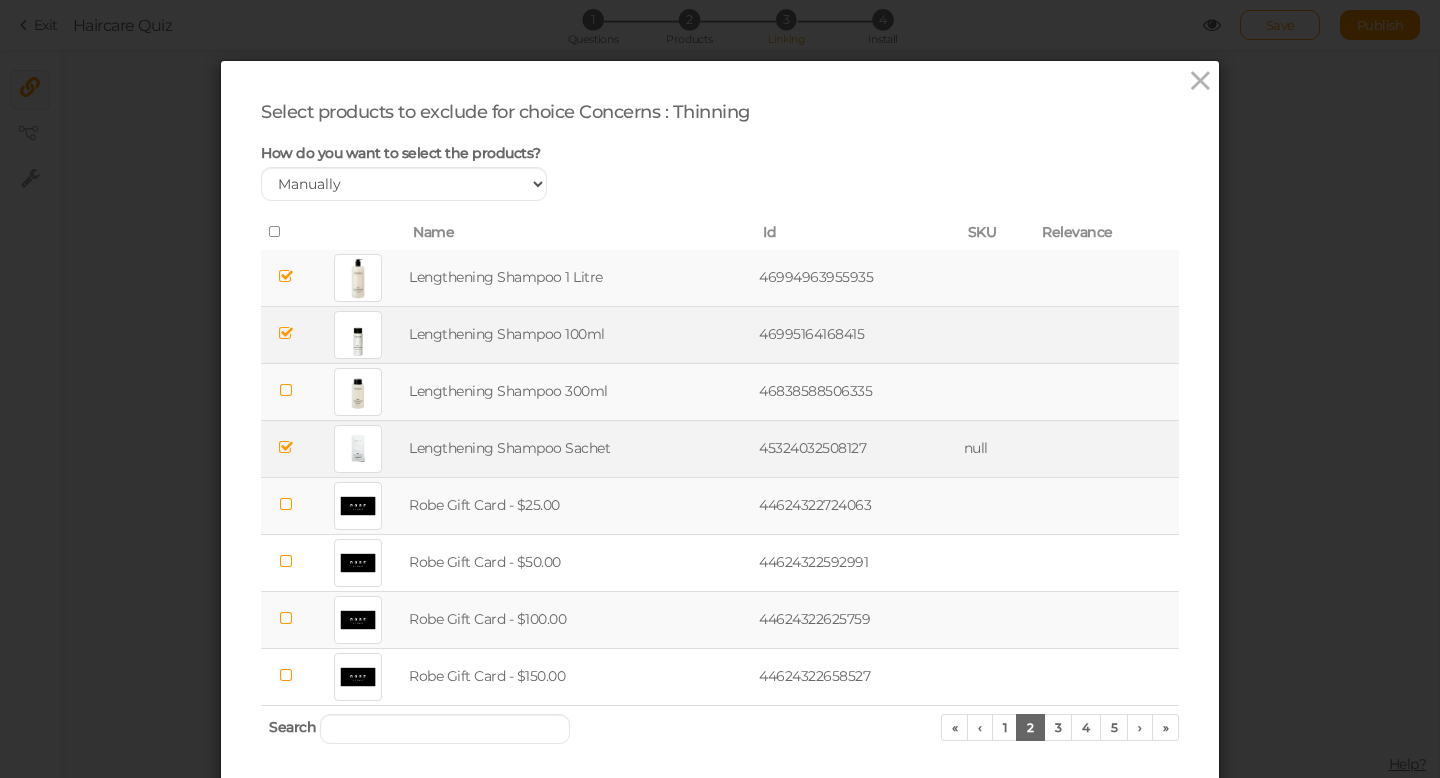 click at bounding box center [286, 504] 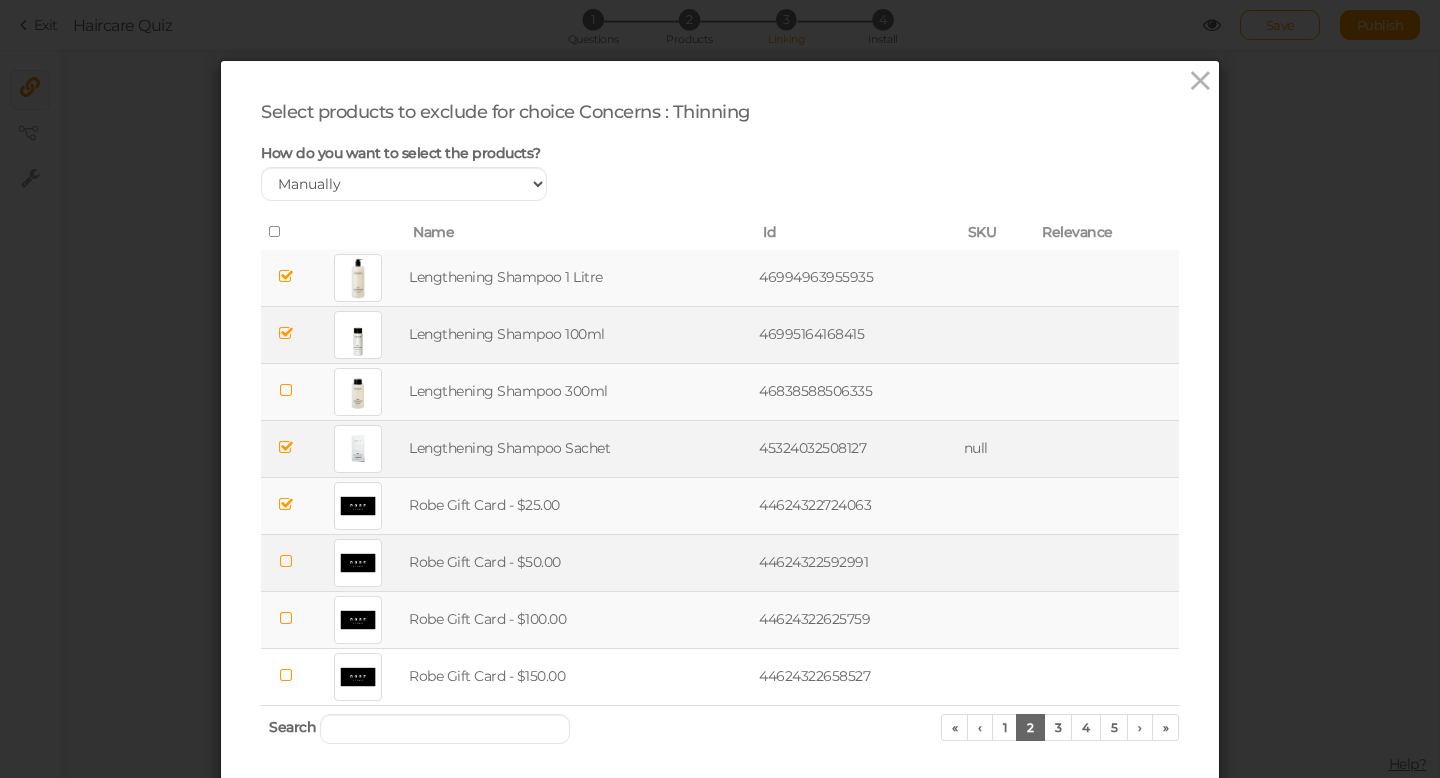 click at bounding box center (286, 561) 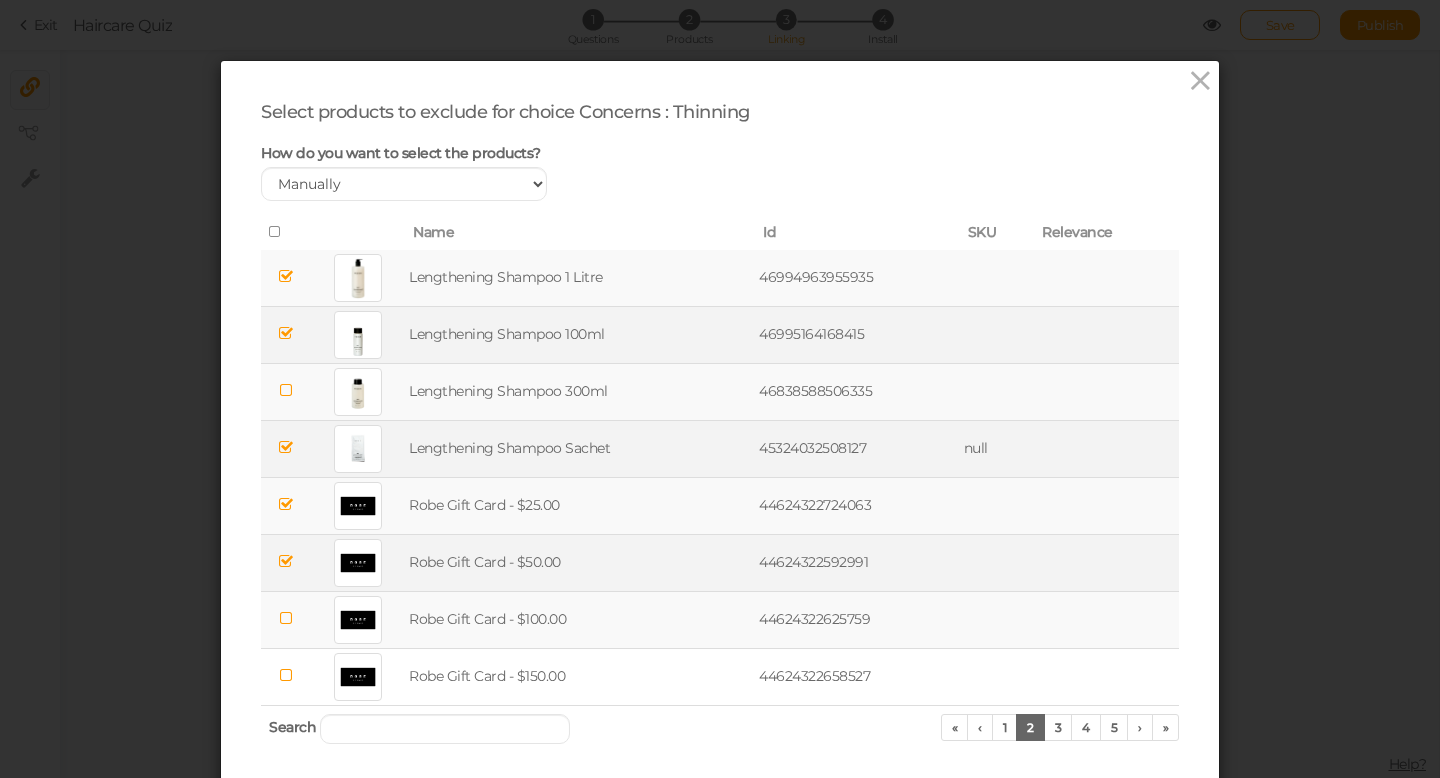 click at bounding box center (286, 618) 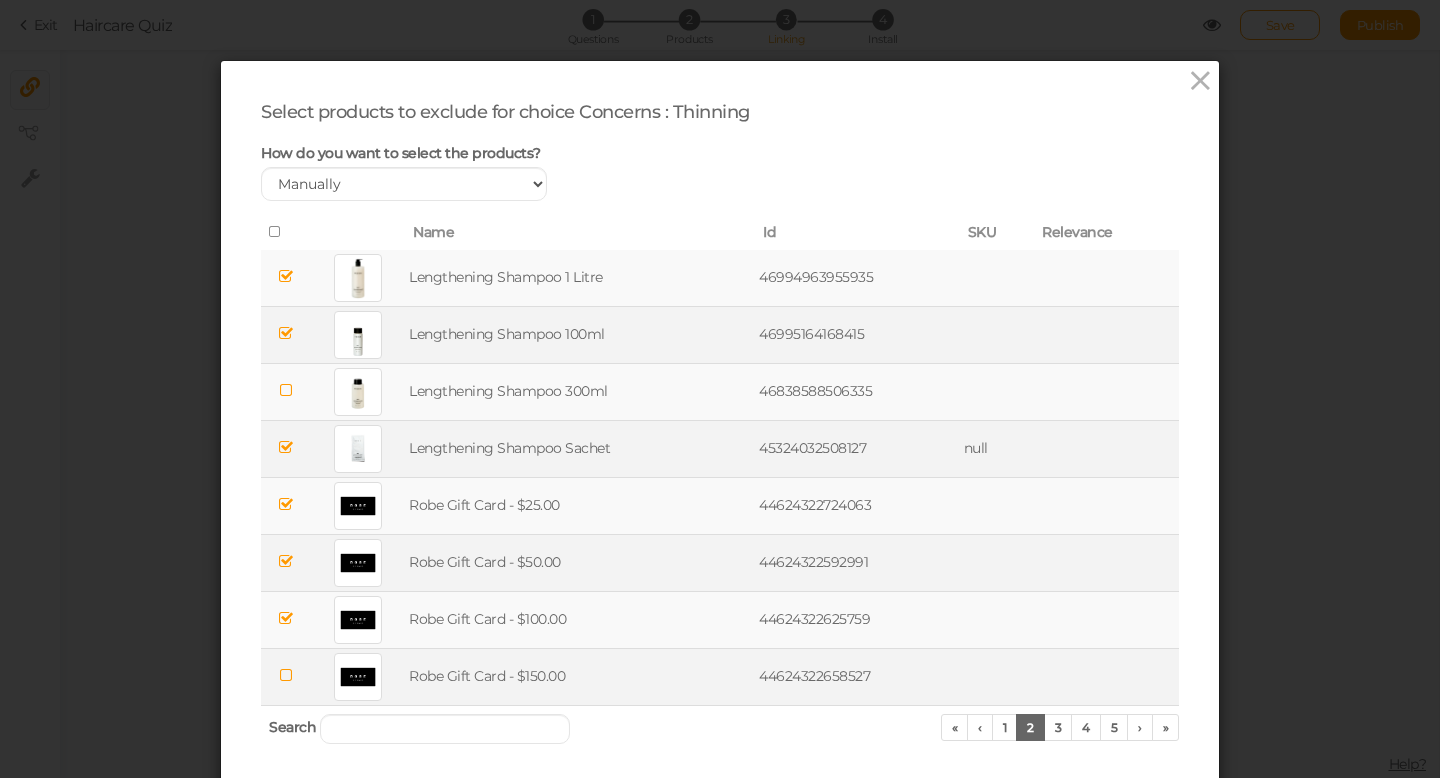 click at bounding box center [286, 675] 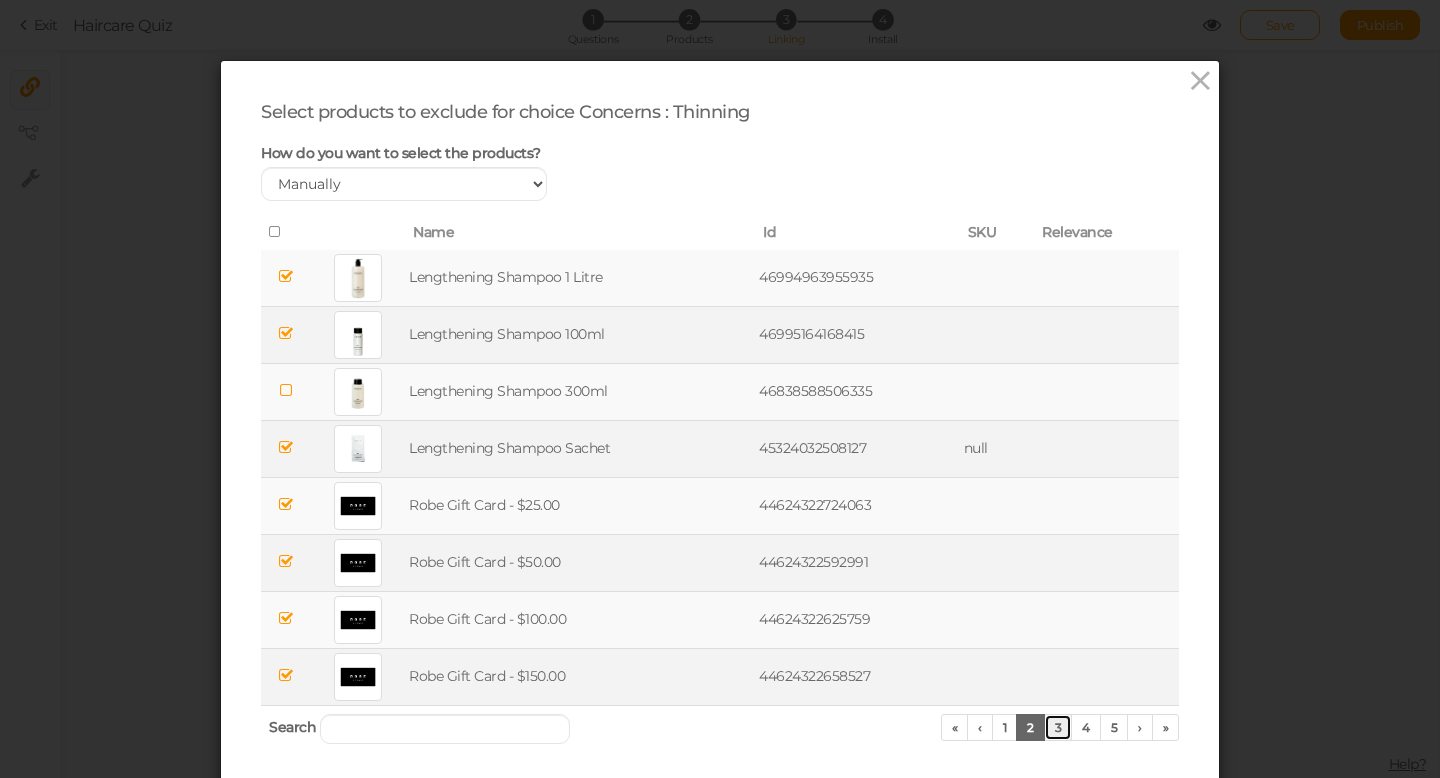 click on "3" at bounding box center (1058, 727) 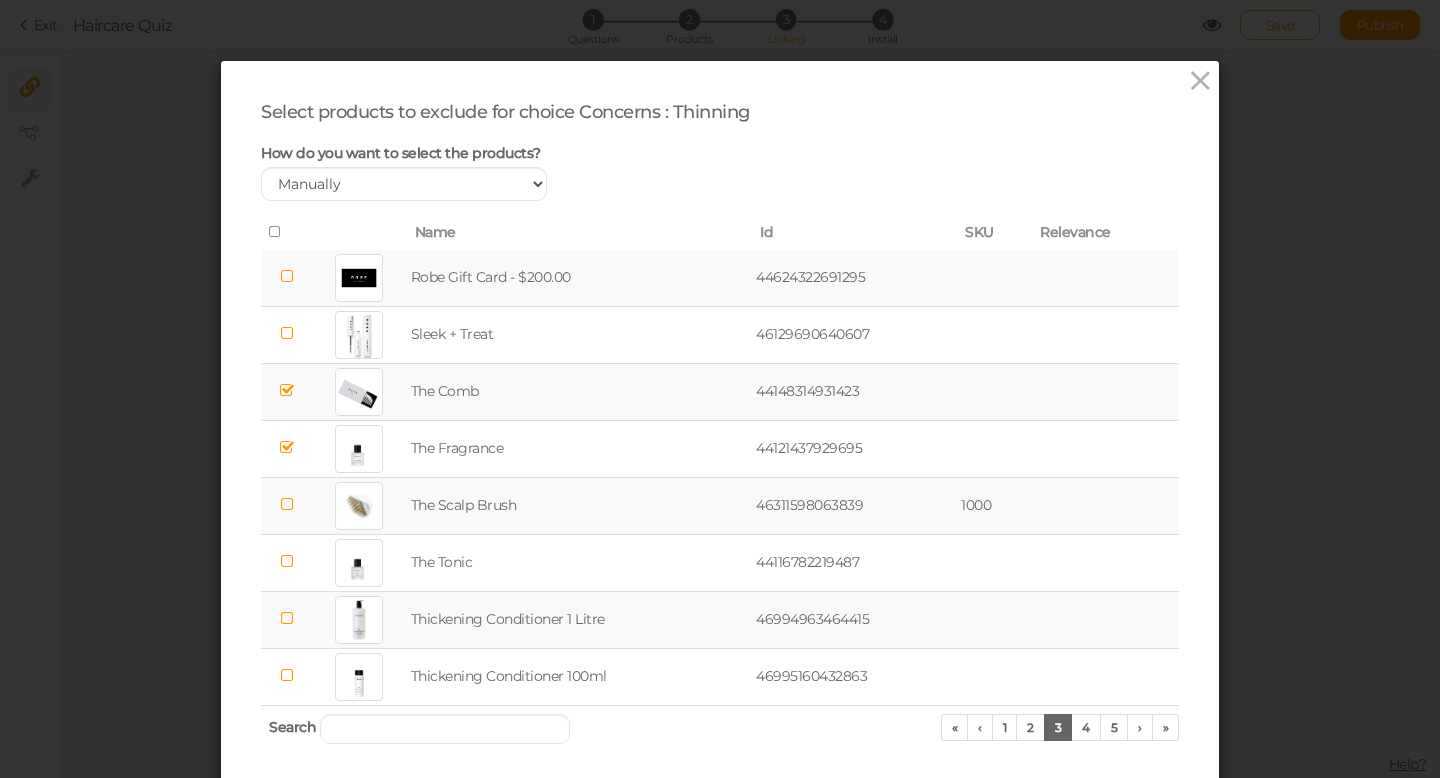 click at bounding box center (286, 276) 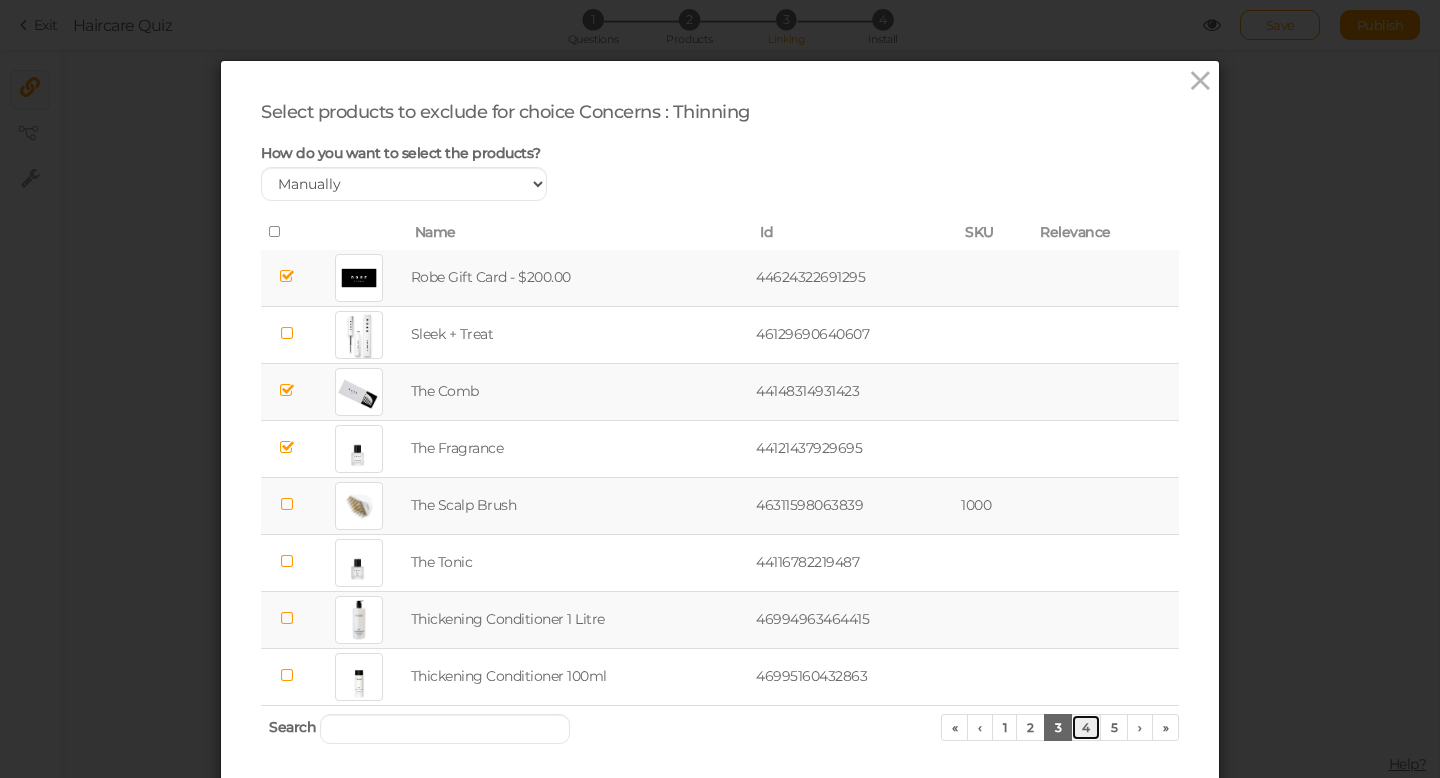 click on "4" at bounding box center (1086, 727) 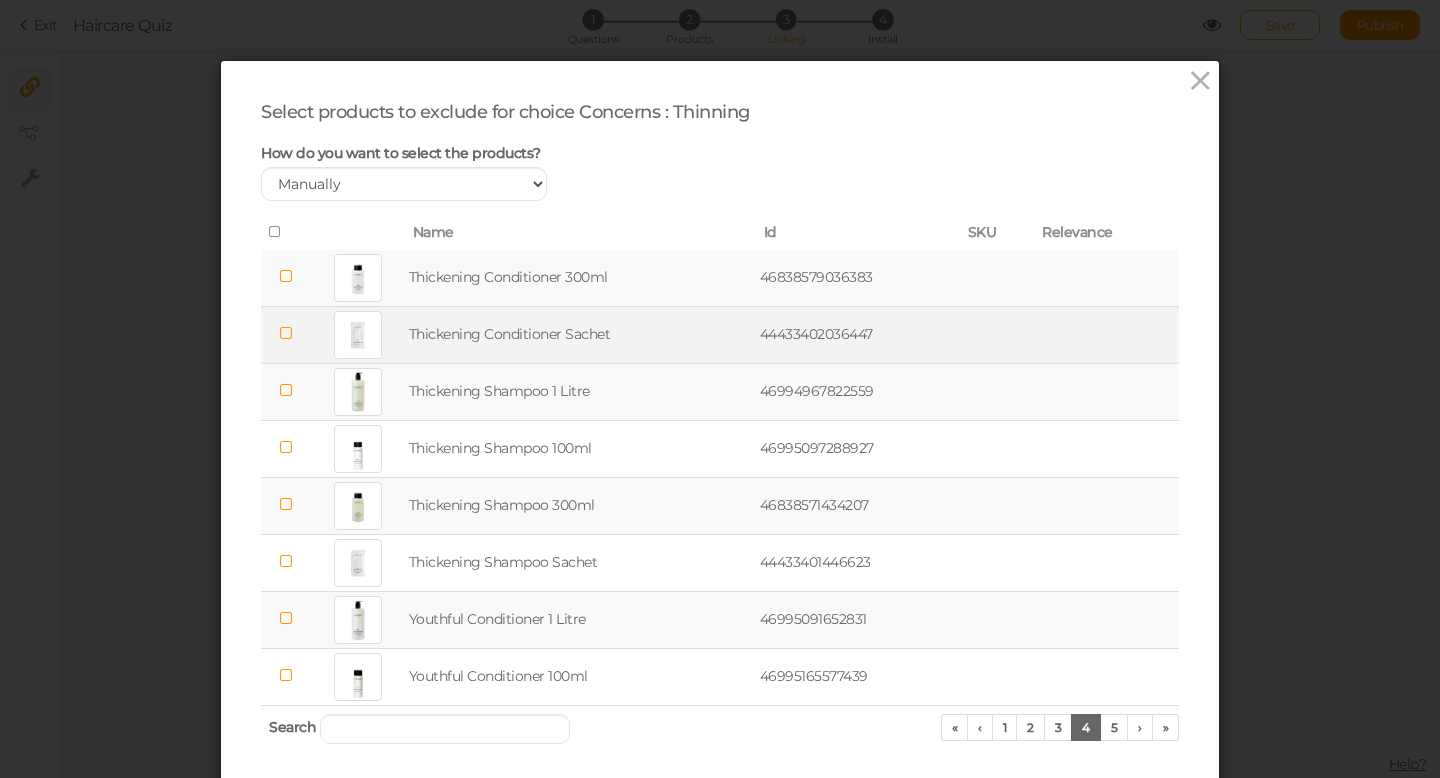 click at bounding box center (286, 333) 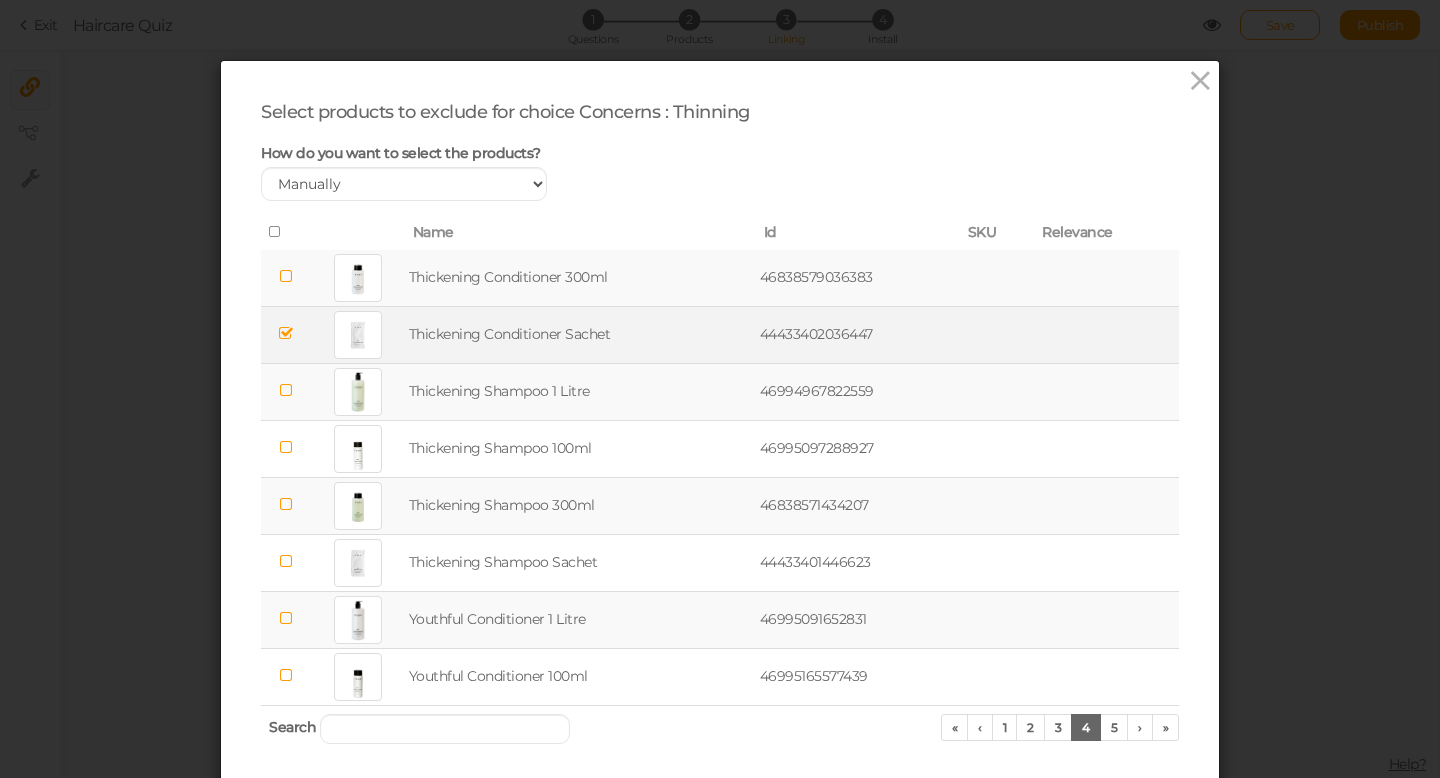 click at bounding box center [286, 390] 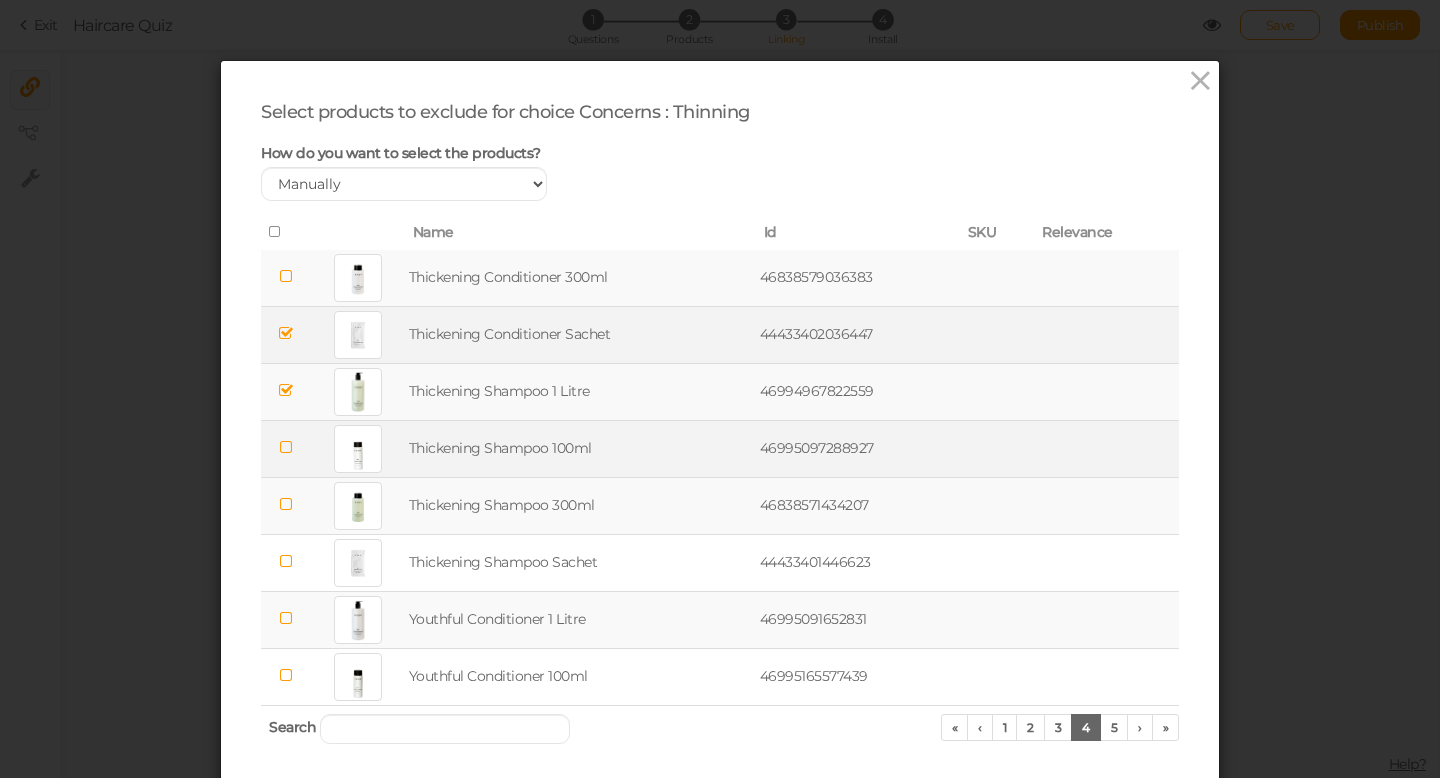 click at bounding box center (286, 447) 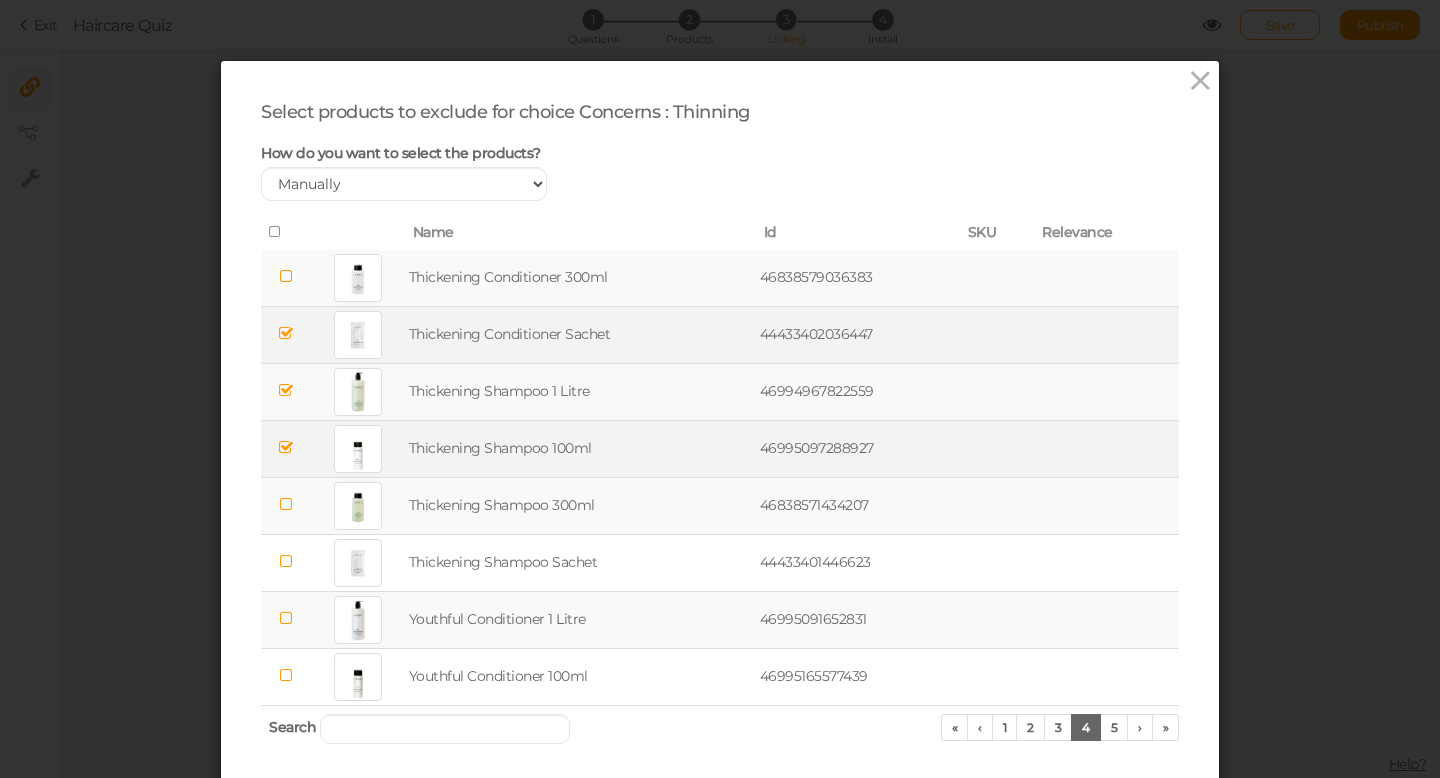 click at bounding box center (286, 504) 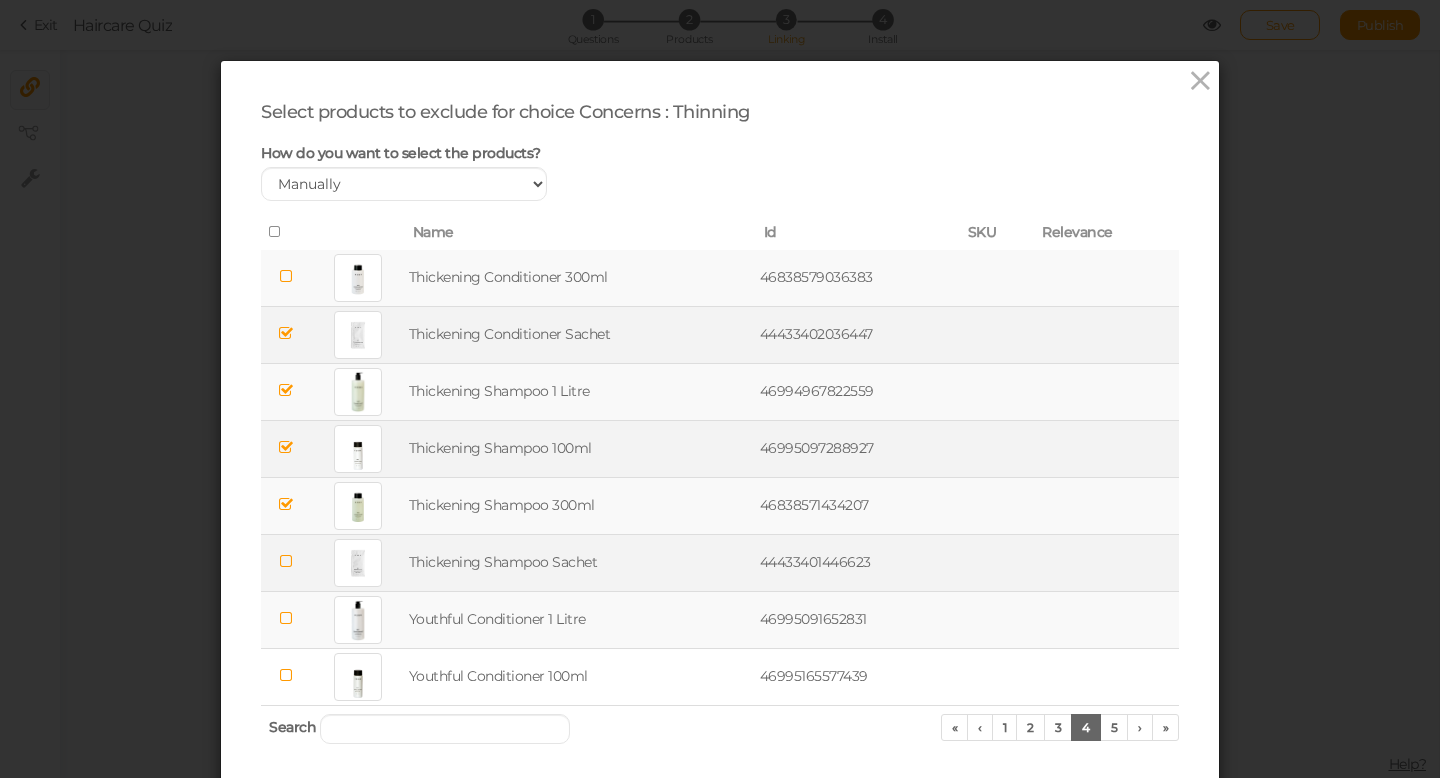 click at bounding box center [286, 561] 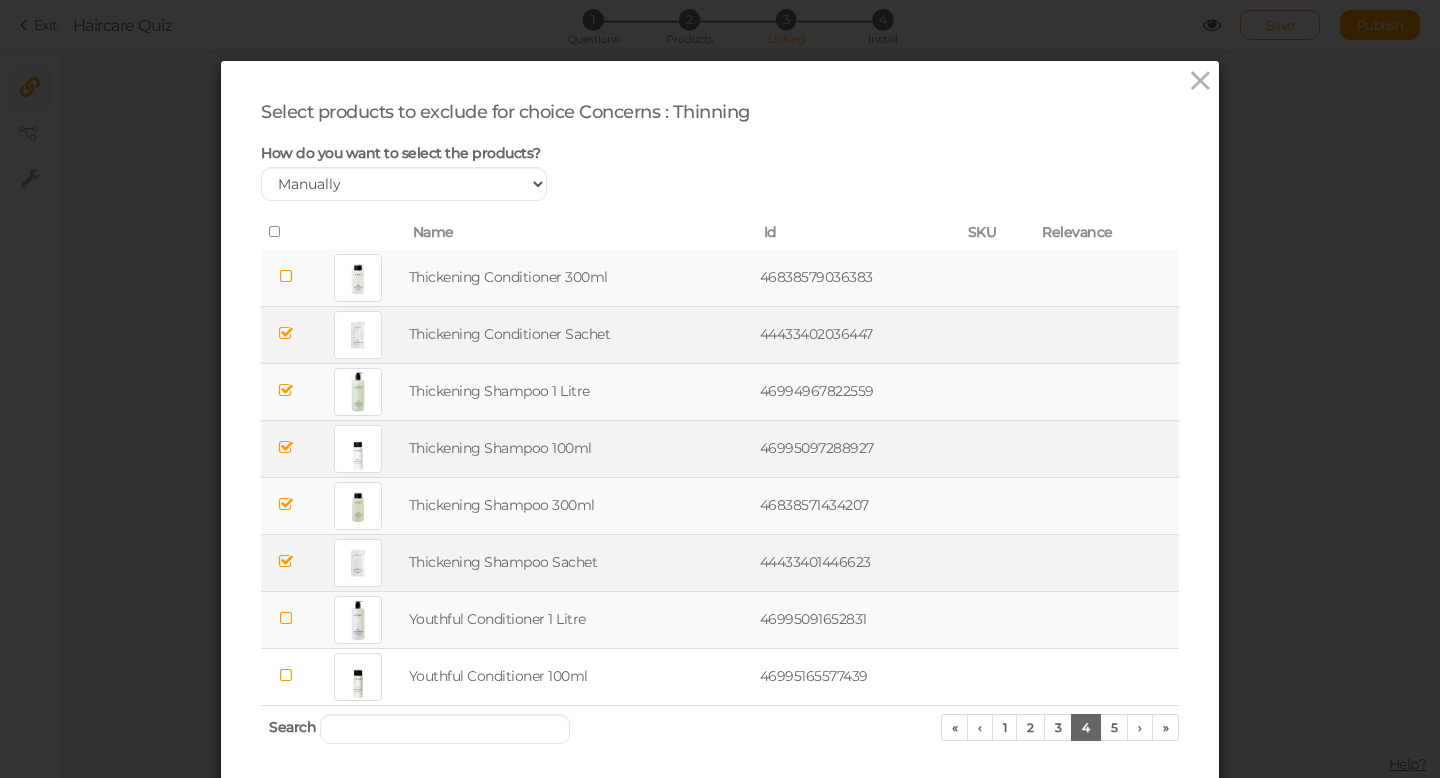 click at bounding box center [286, 618] 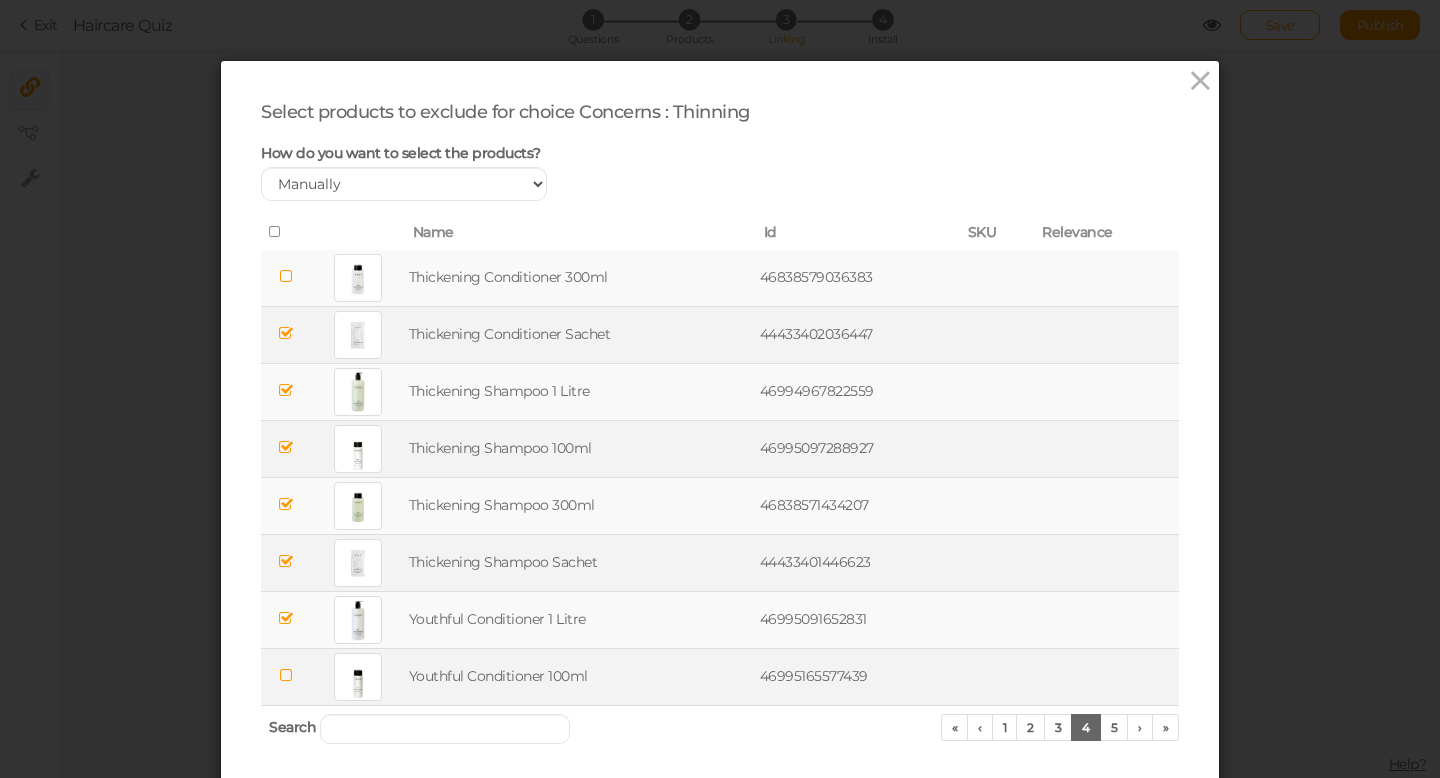 click at bounding box center [286, 675] 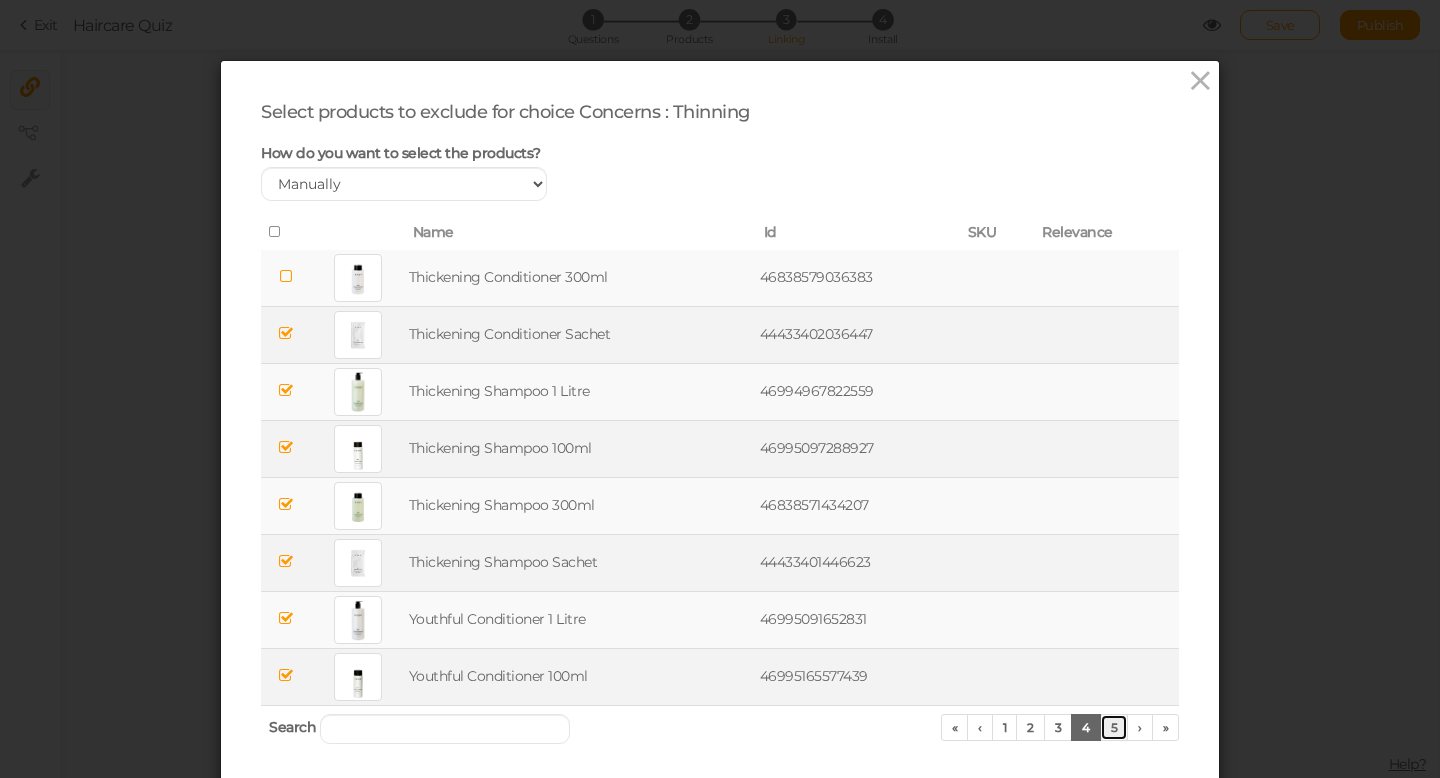 click on "5" at bounding box center (1114, 727) 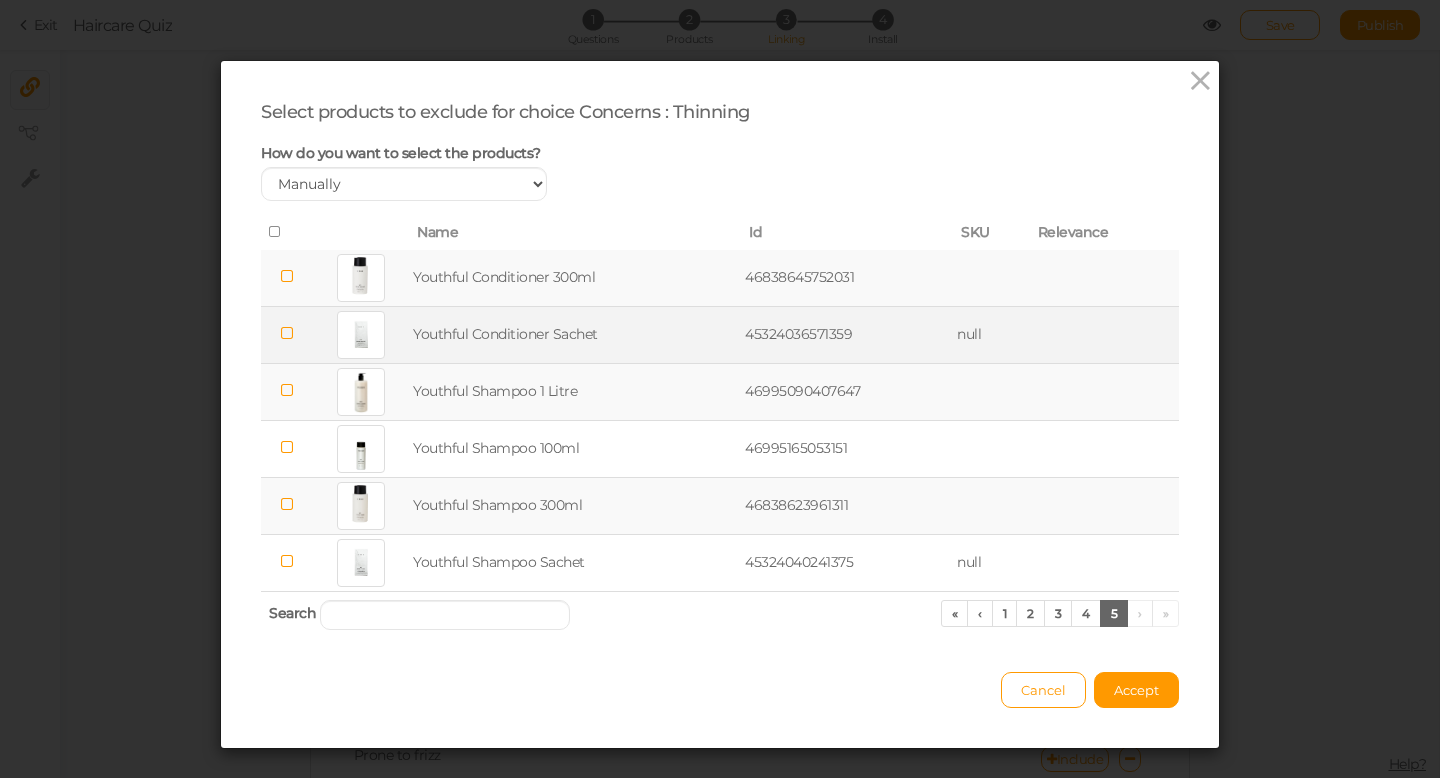 click at bounding box center [287, 333] 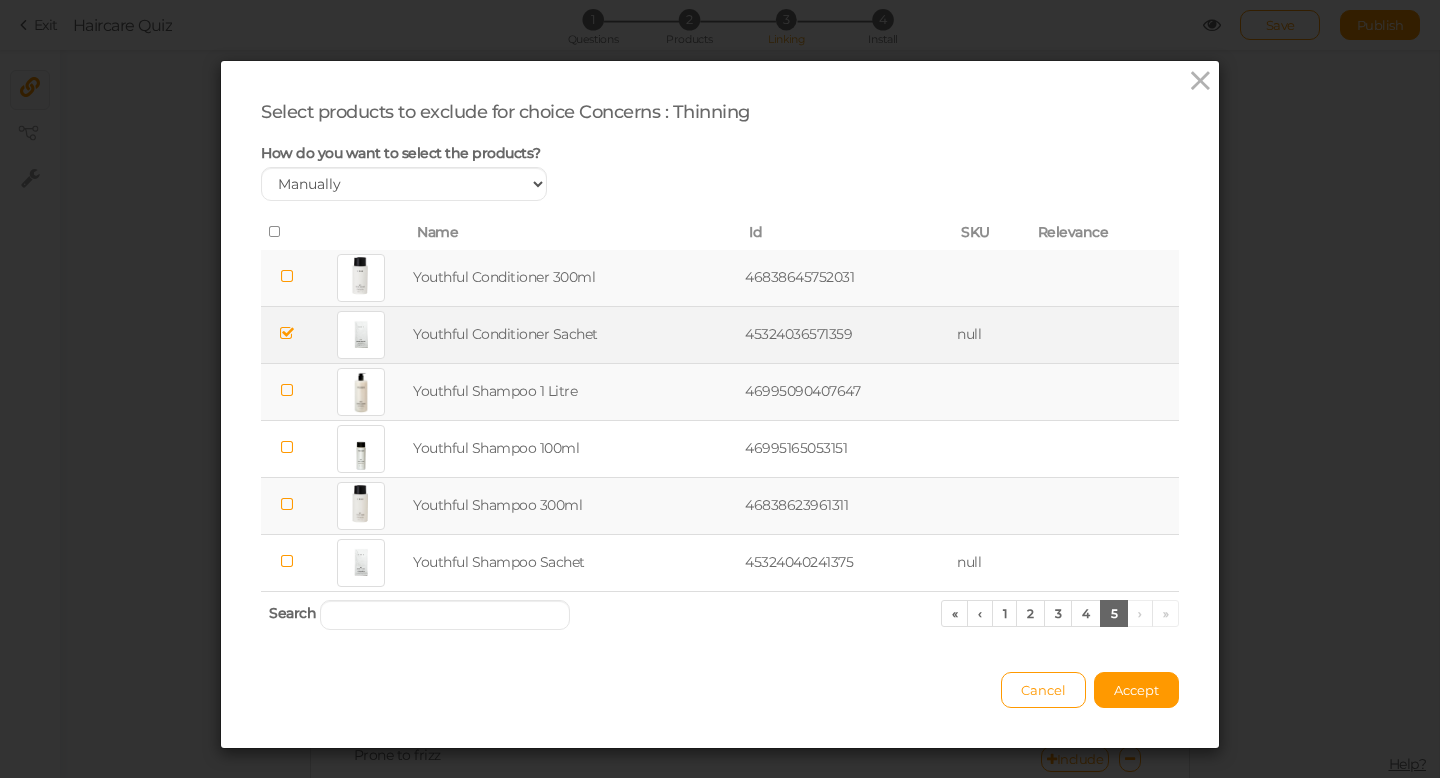 click at bounding box center [287, 276] 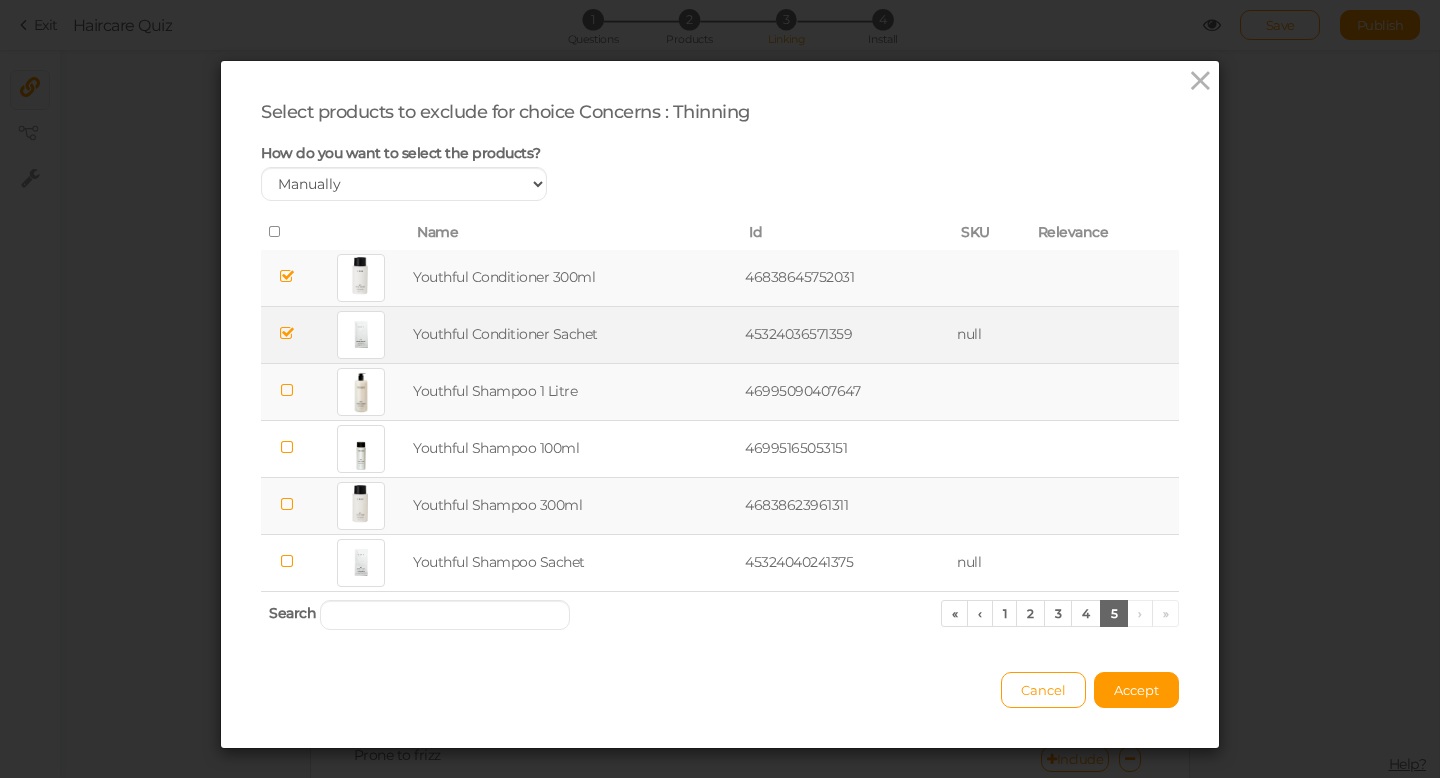 click at bounding box center (287, 390) 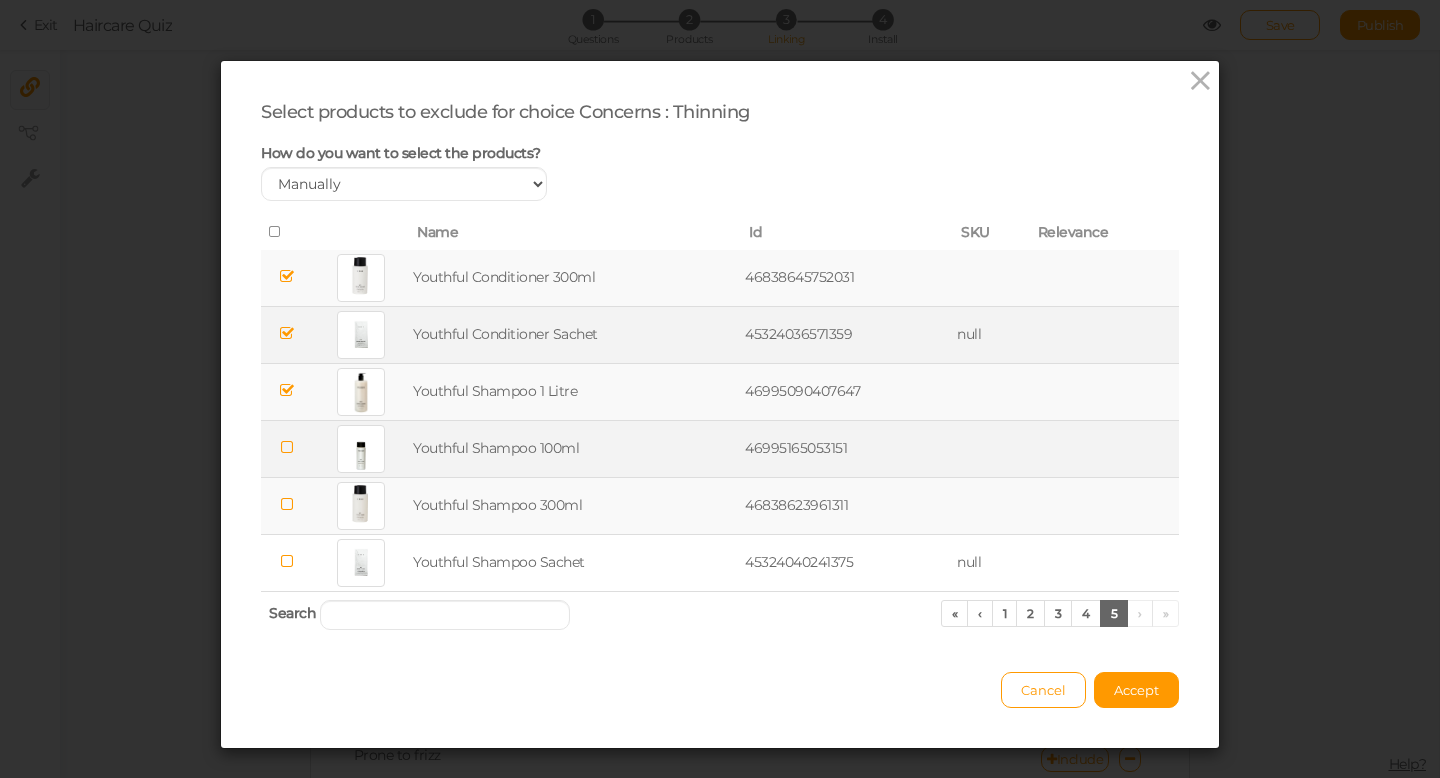 click at bounding box center (287, 447) 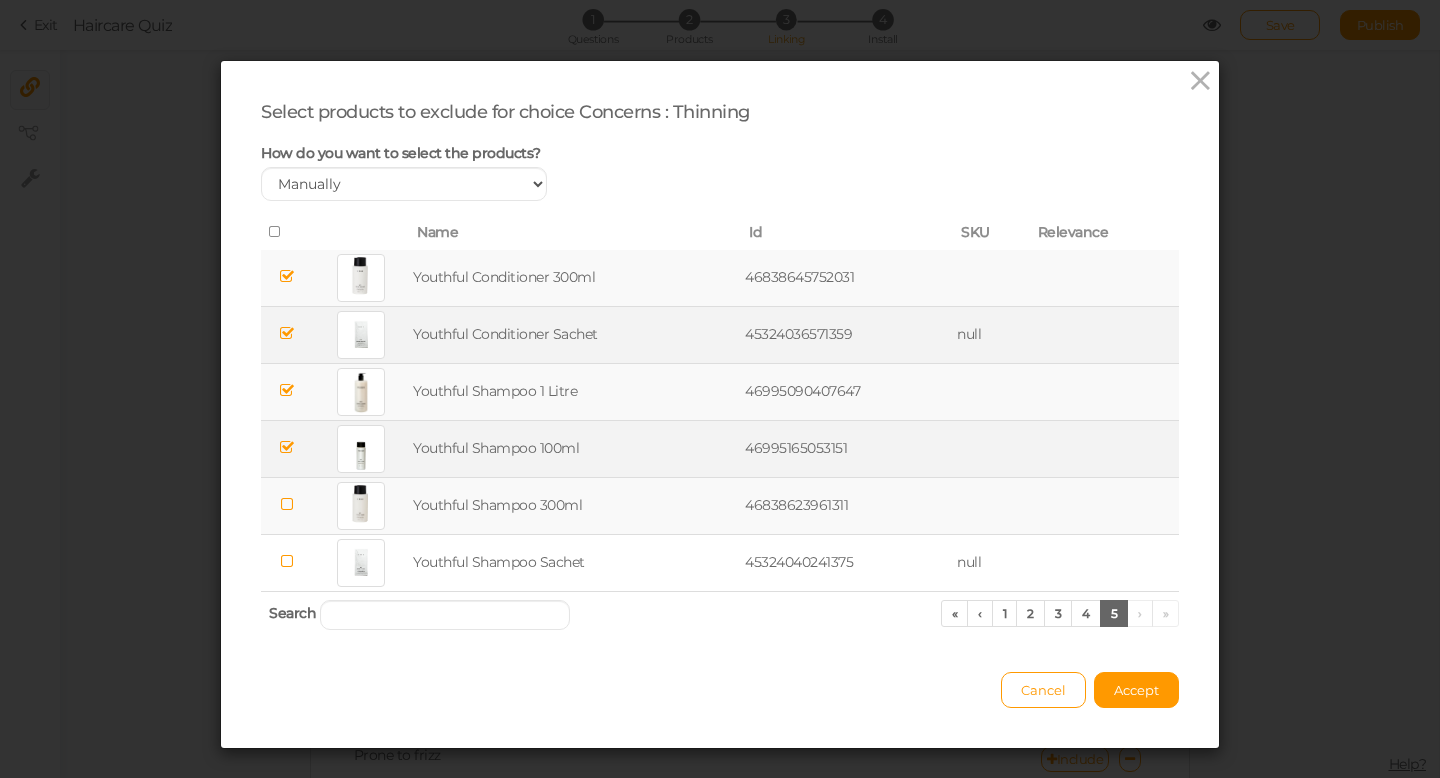 click at bounding box center [287, 504] 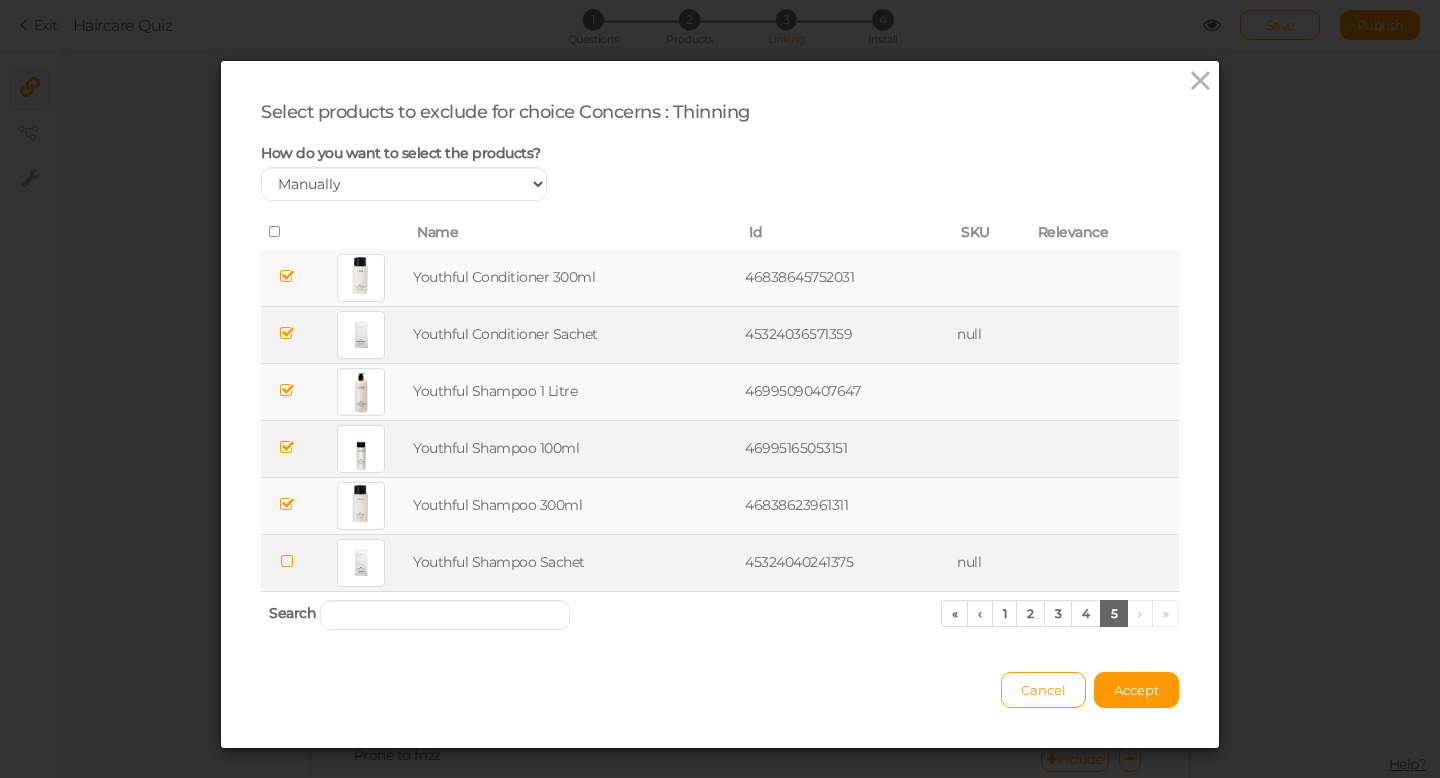 click at bounding box center [287, 561] 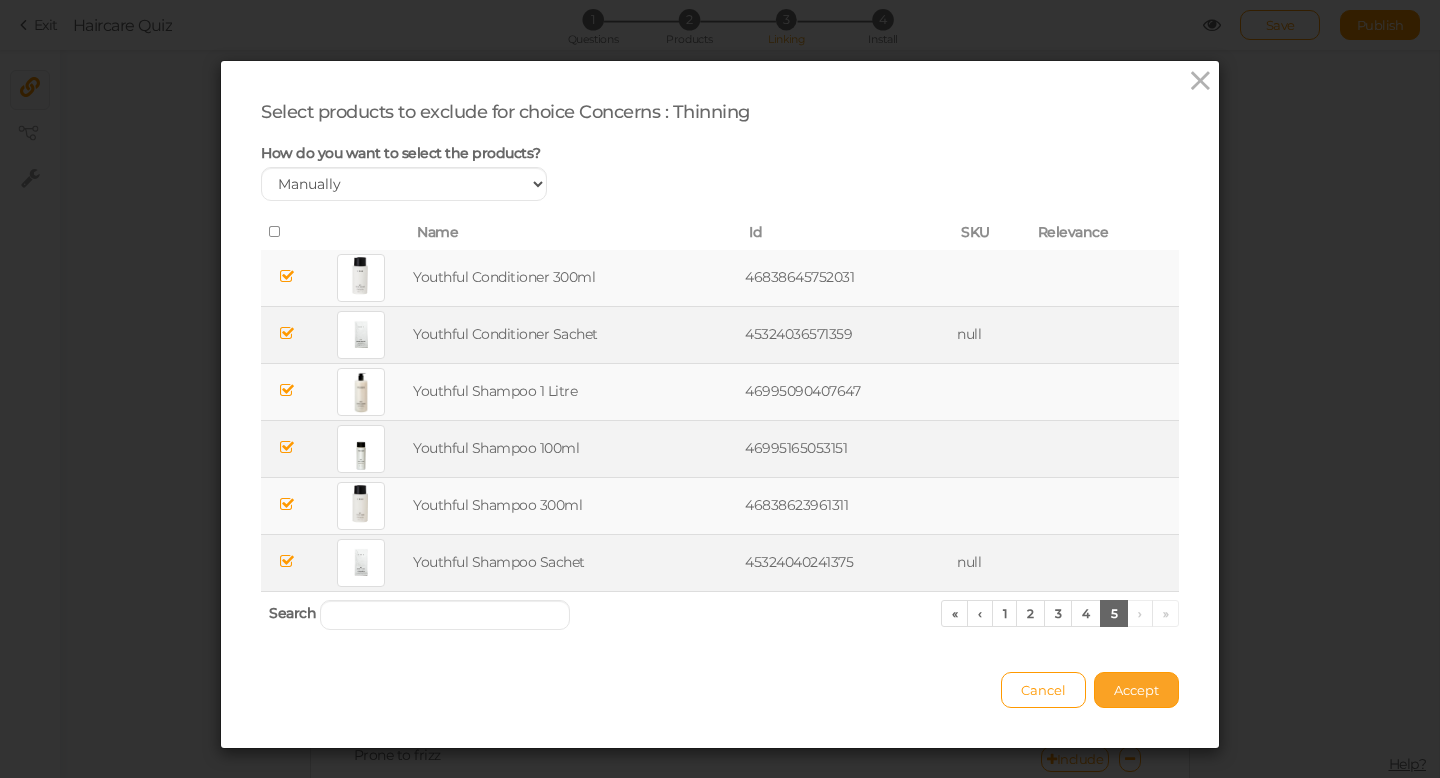 click on "Accept" at bounding box center (1136, 690) 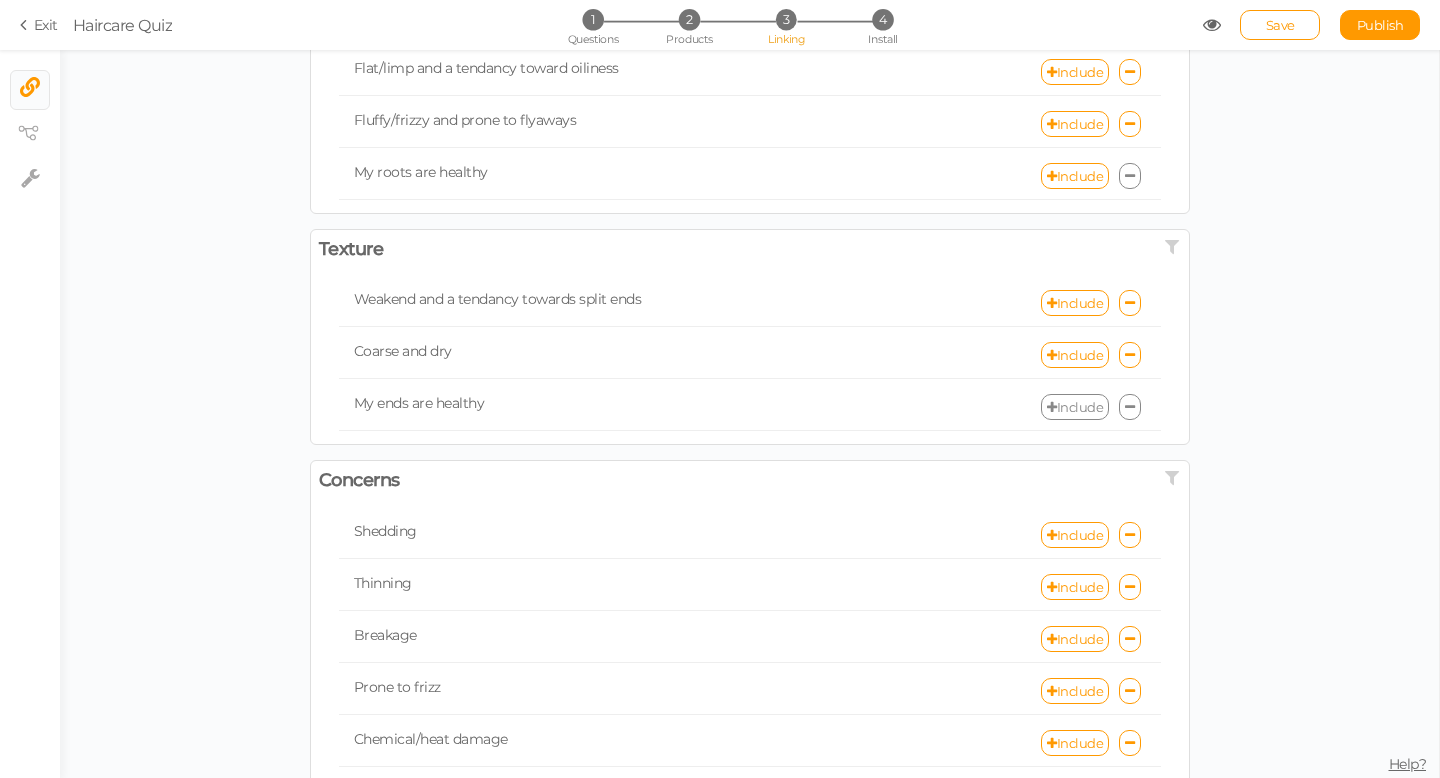scroll, scrollTop: 150, scrollLeft: 0, axis: vertical 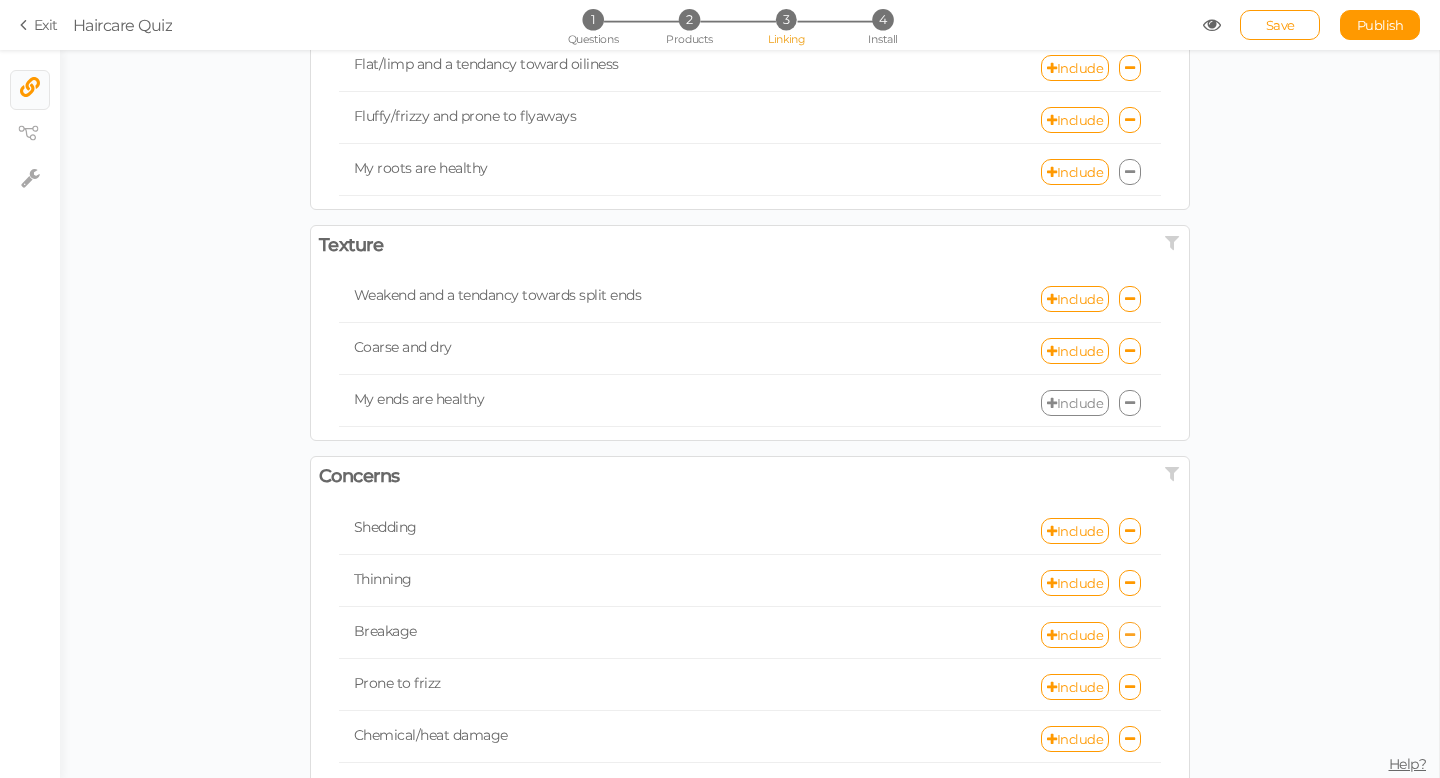click at bounding box center (1130, 635) 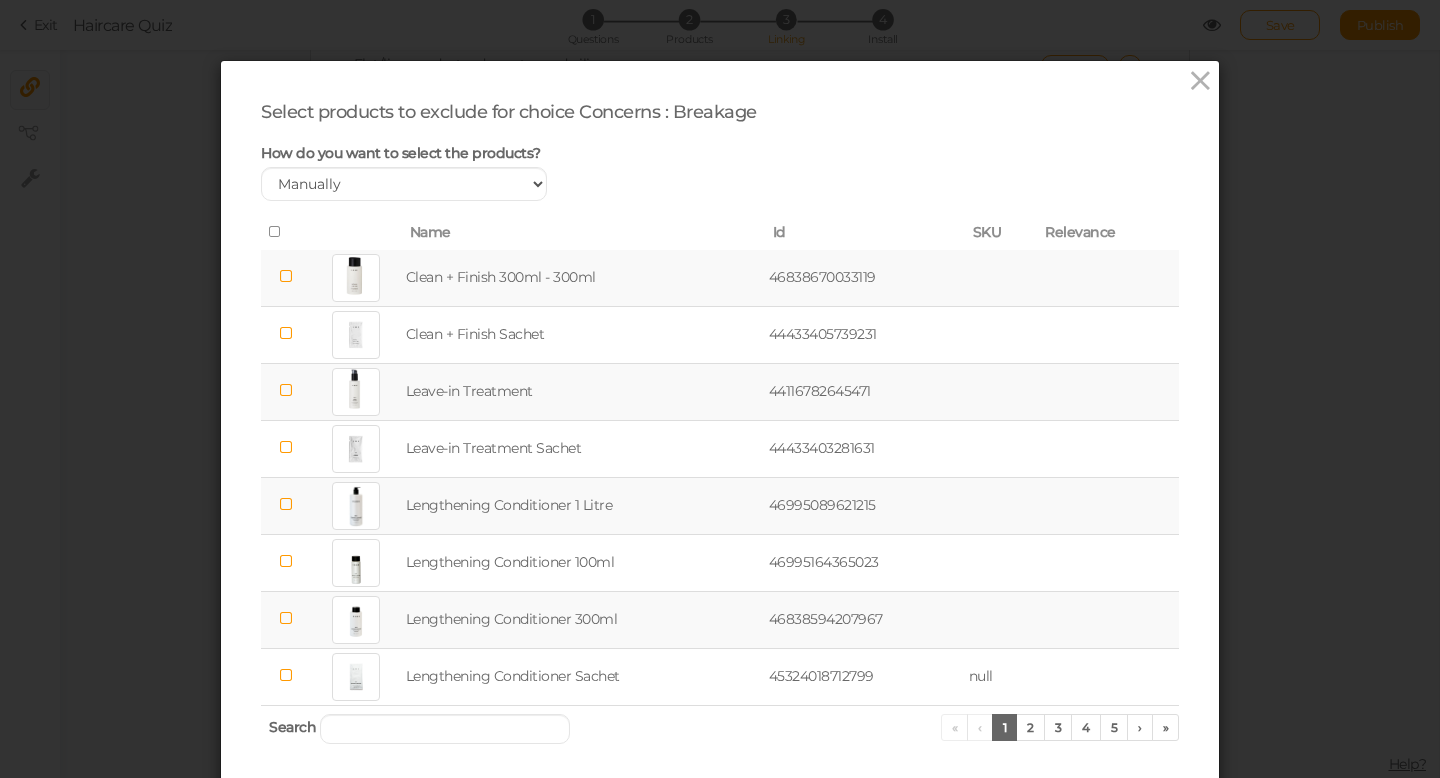 click at bounding box center [286, 276] 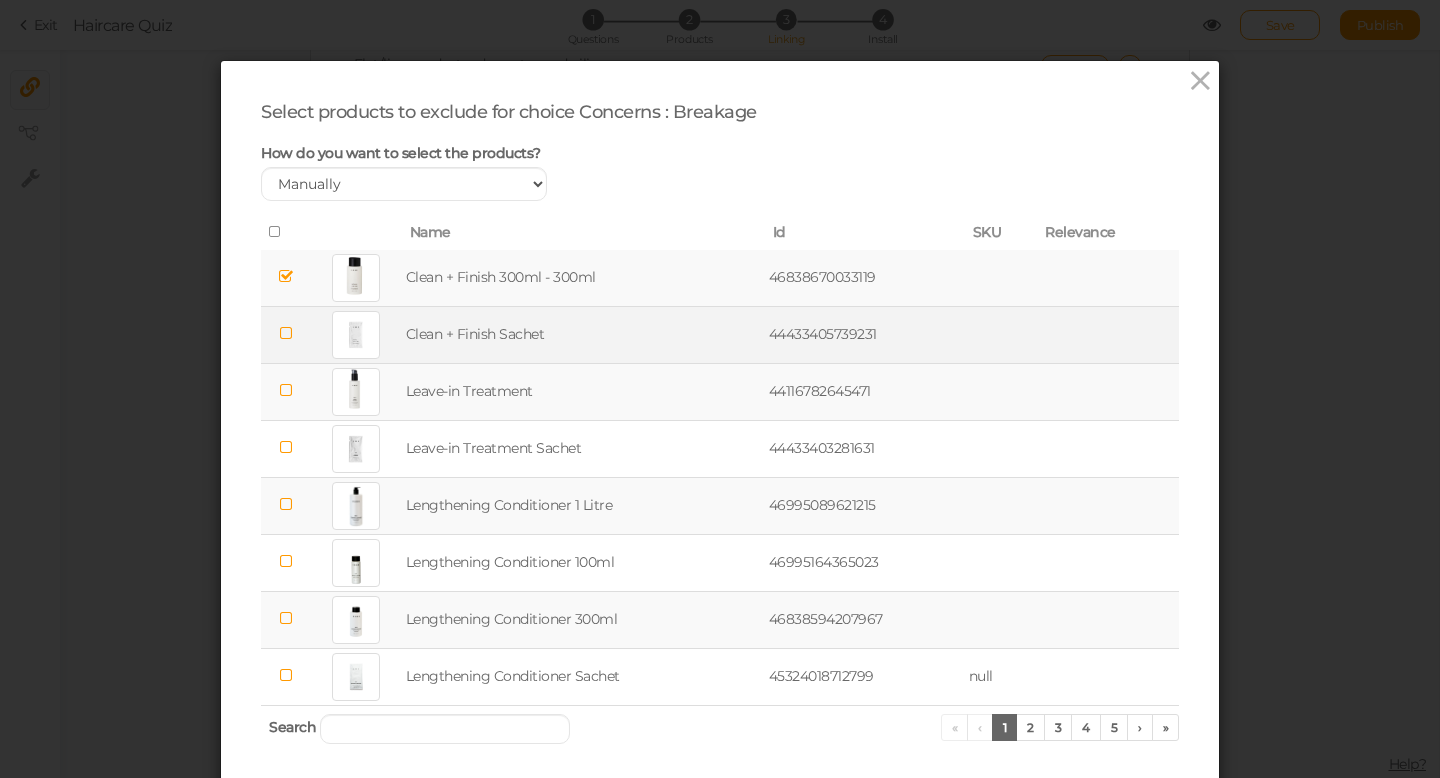 click at bounding box center [286, 333] 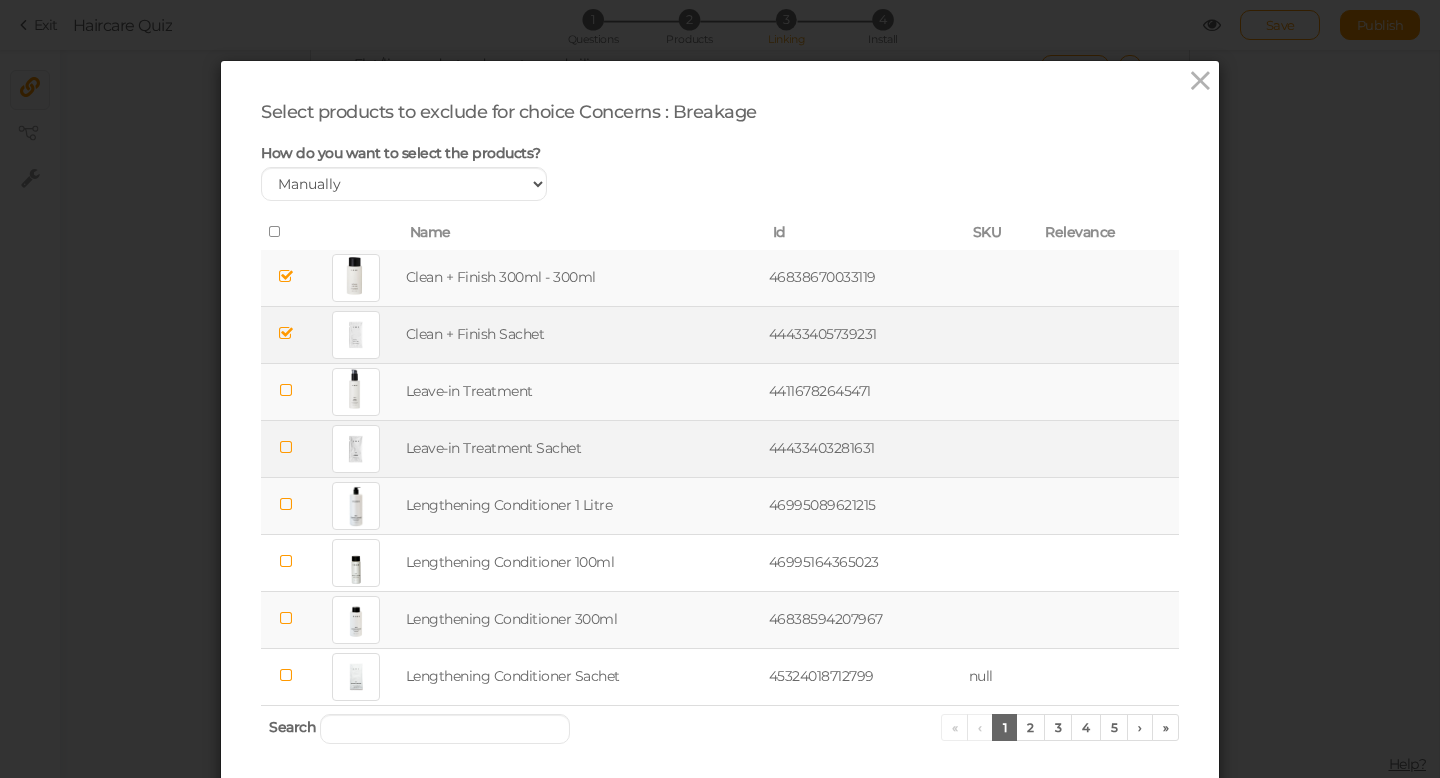 click at bounding box center [286, 447] 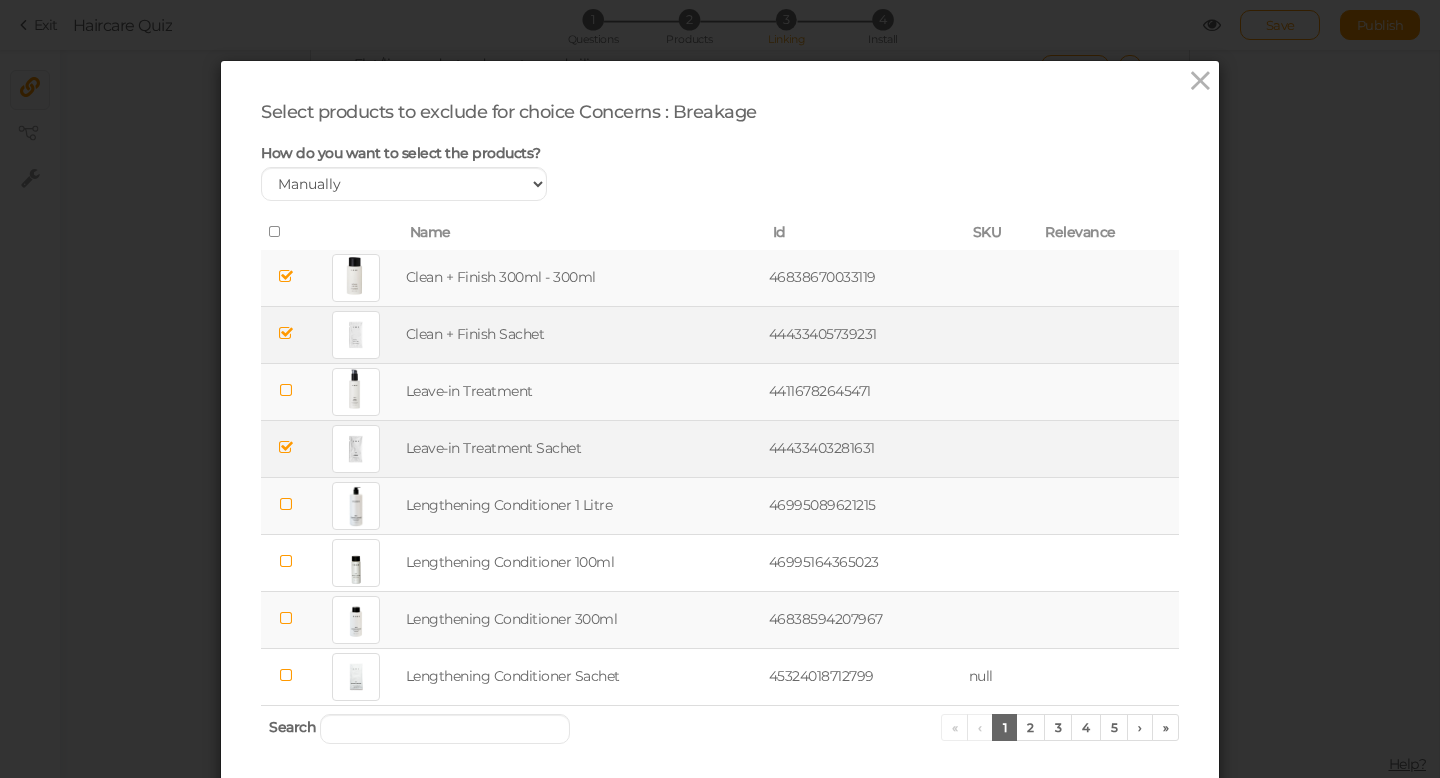 click at bounding box center [286, 504] 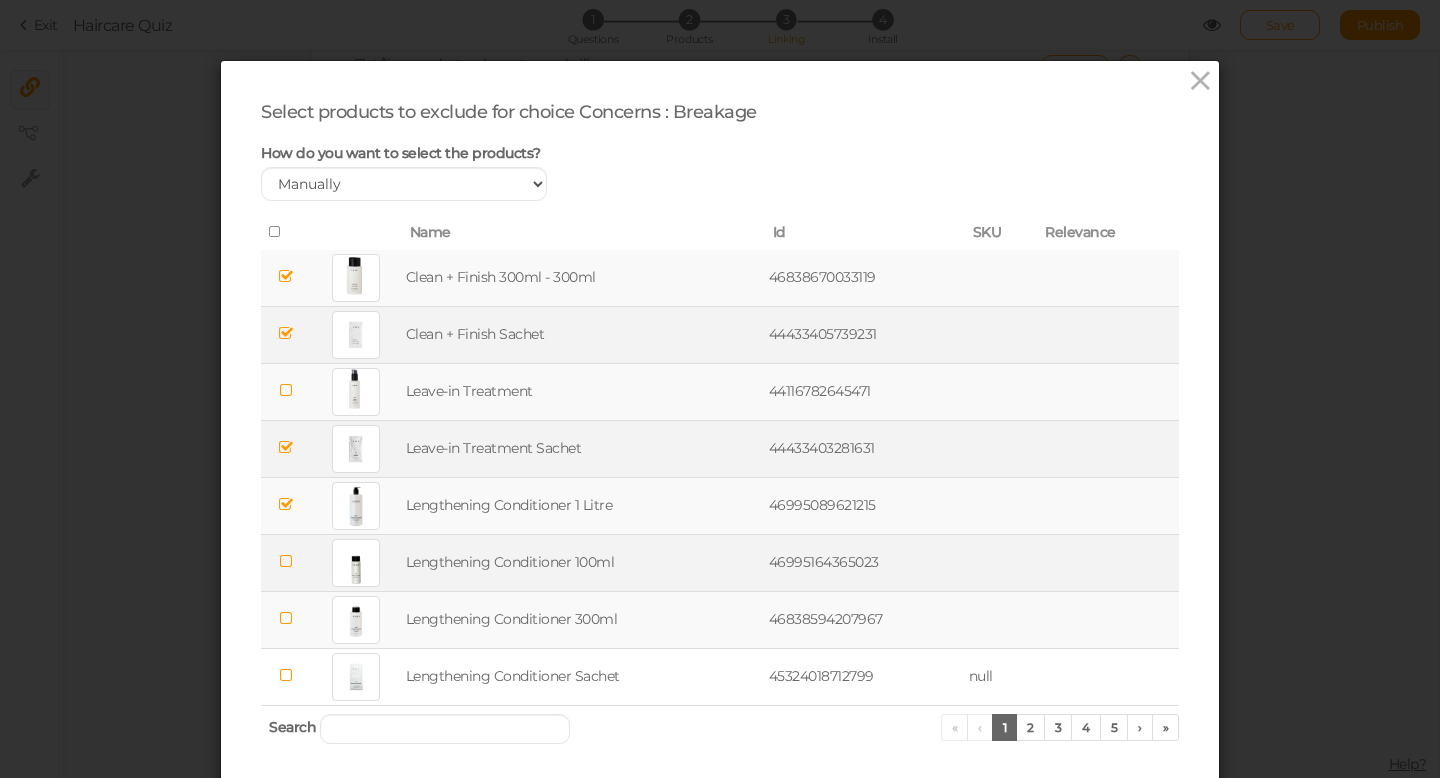 click at bounding box center [286, 561] 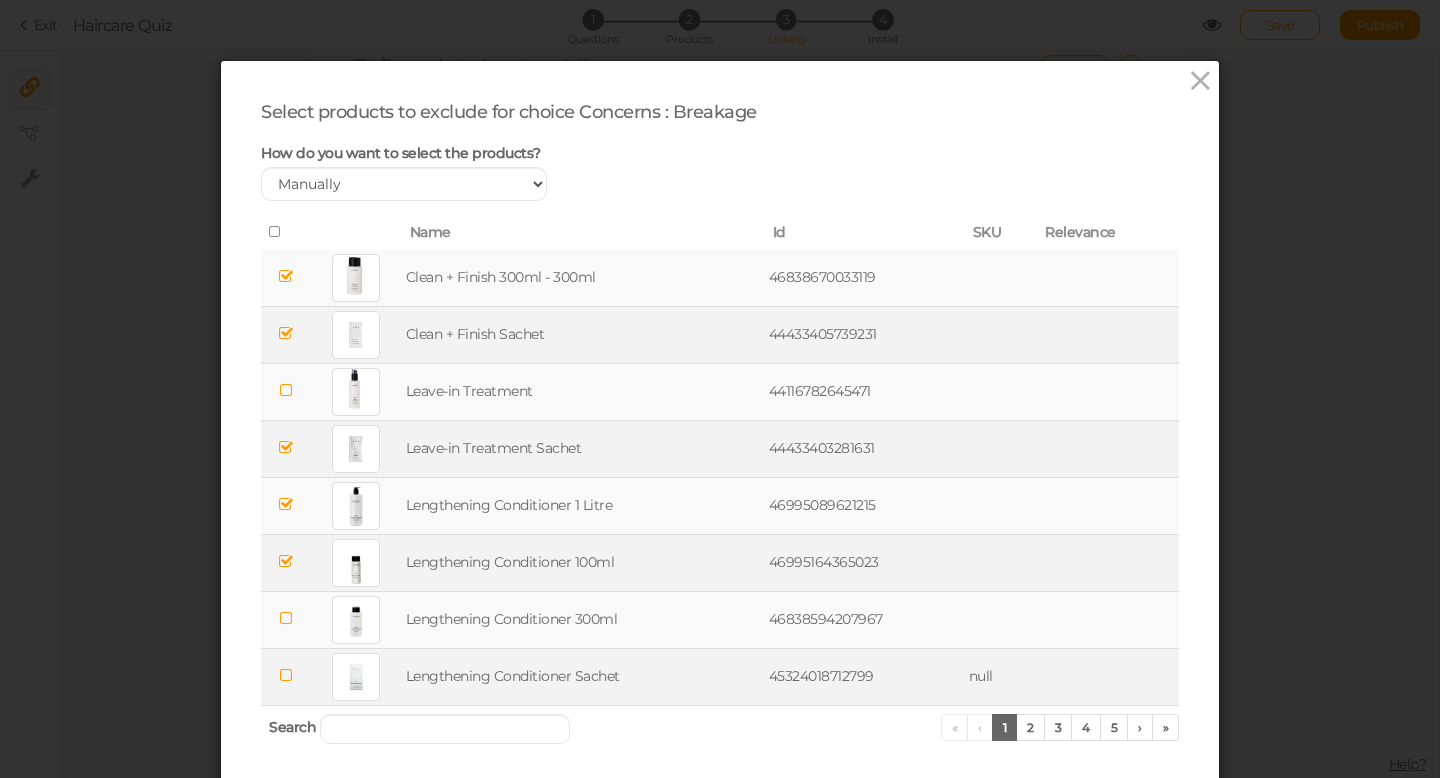 click at bounding box center [286, 675] 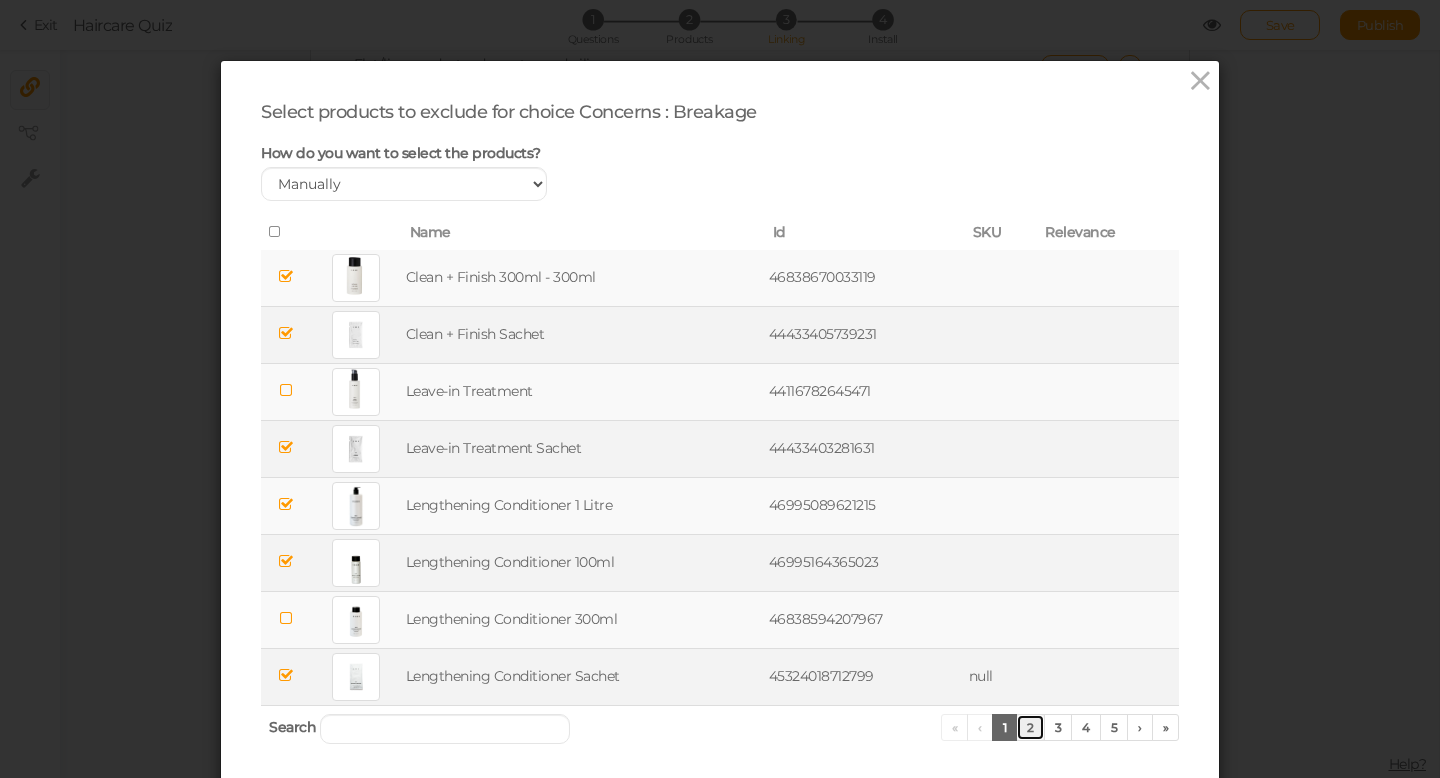 click on "2" at bounding box center (1030, 727) 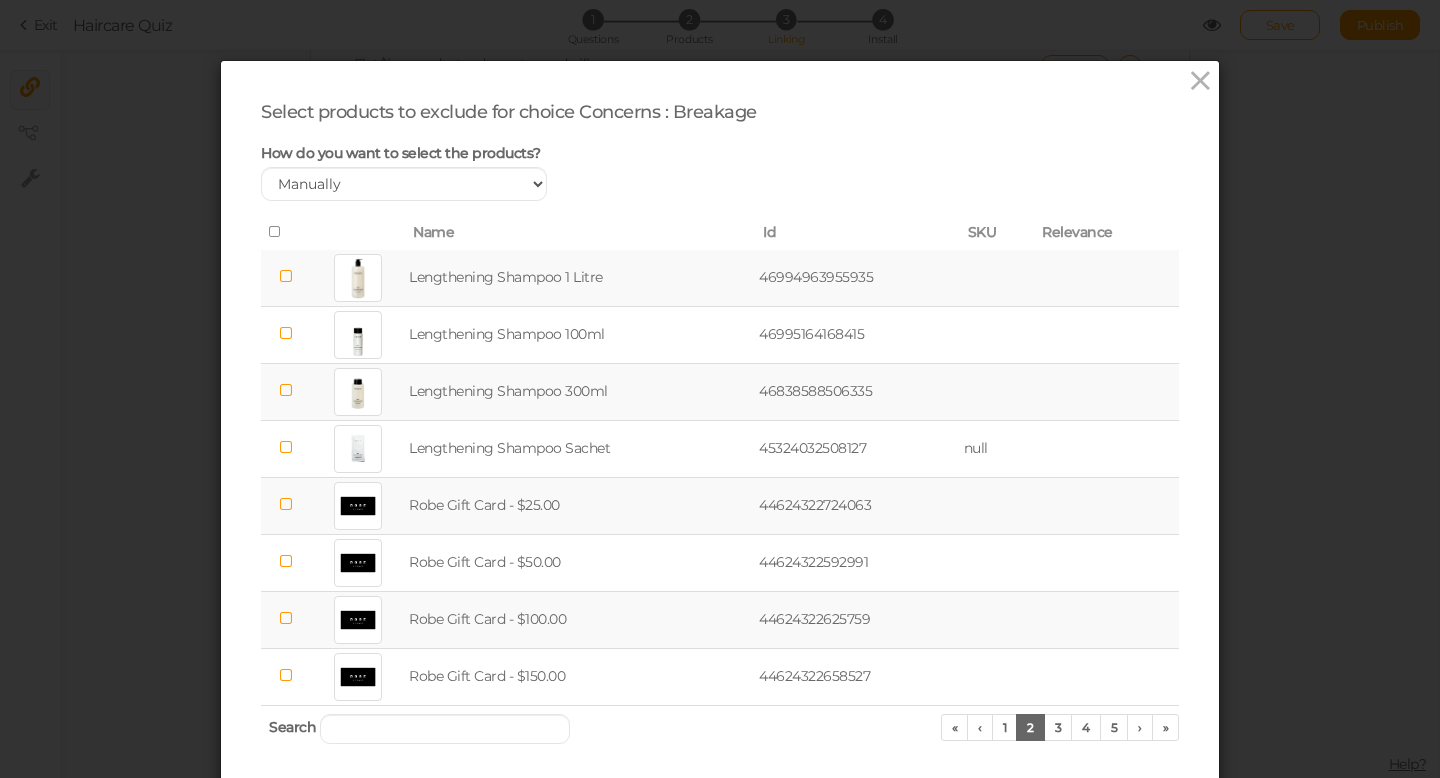click at bounding box center (286, 276) 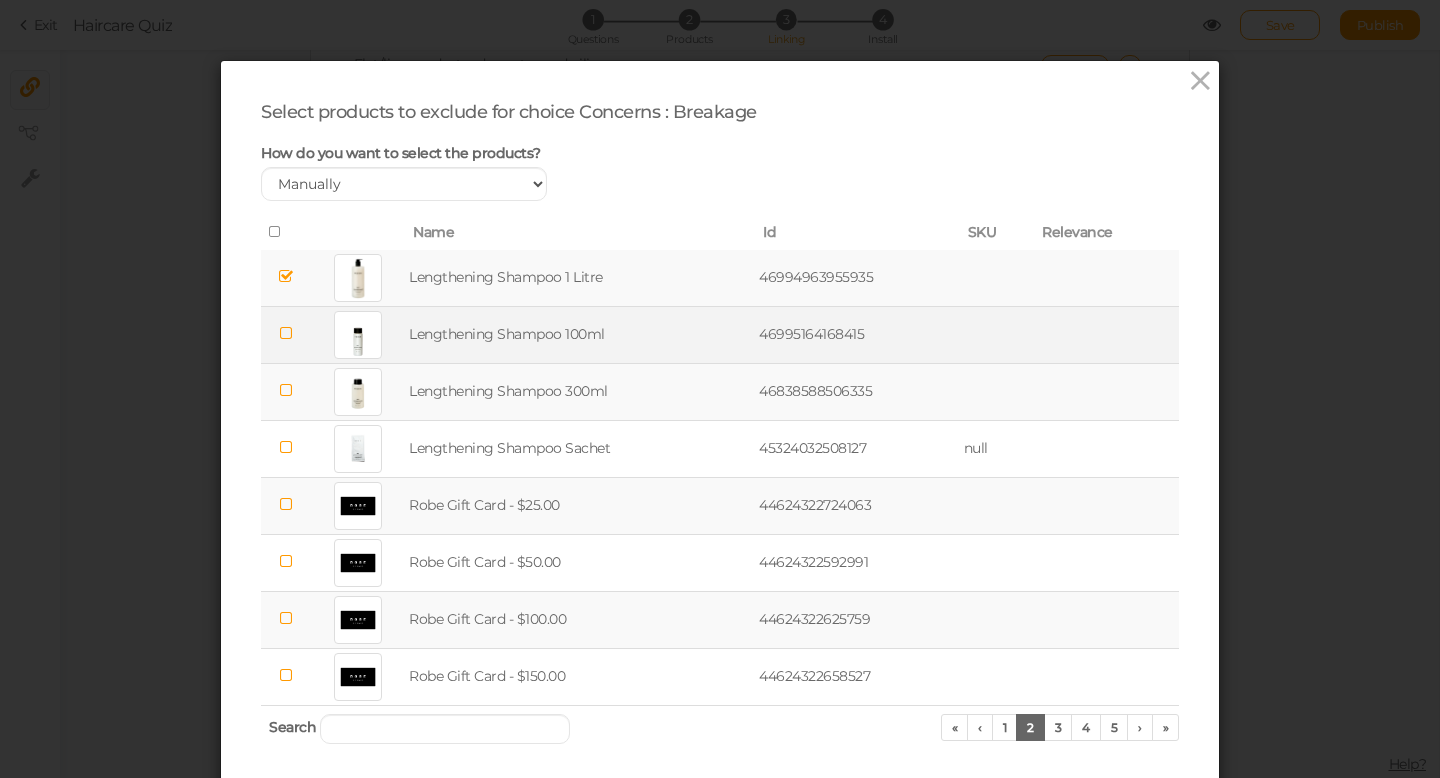 click at bounding box center (286, 333) 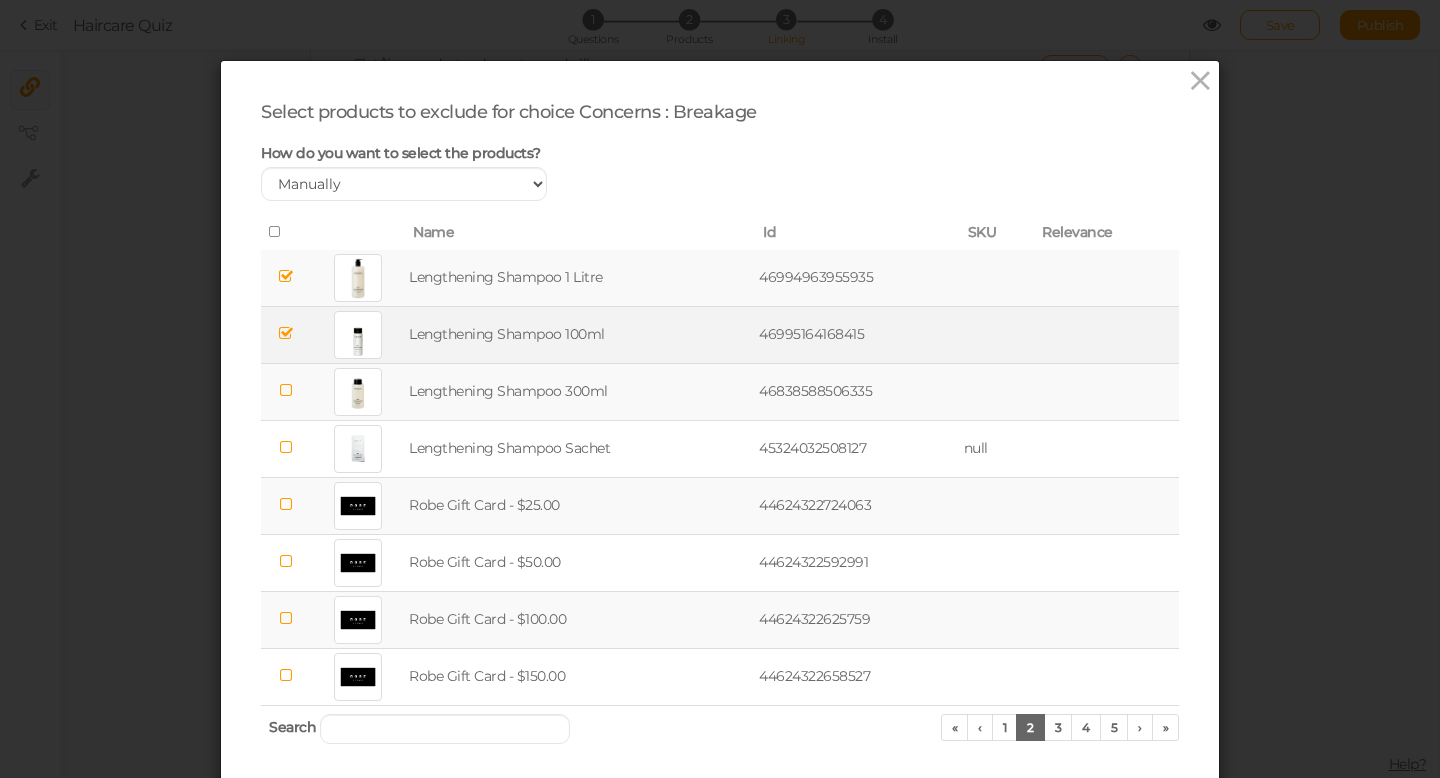 click at bounding box center [286, 390] 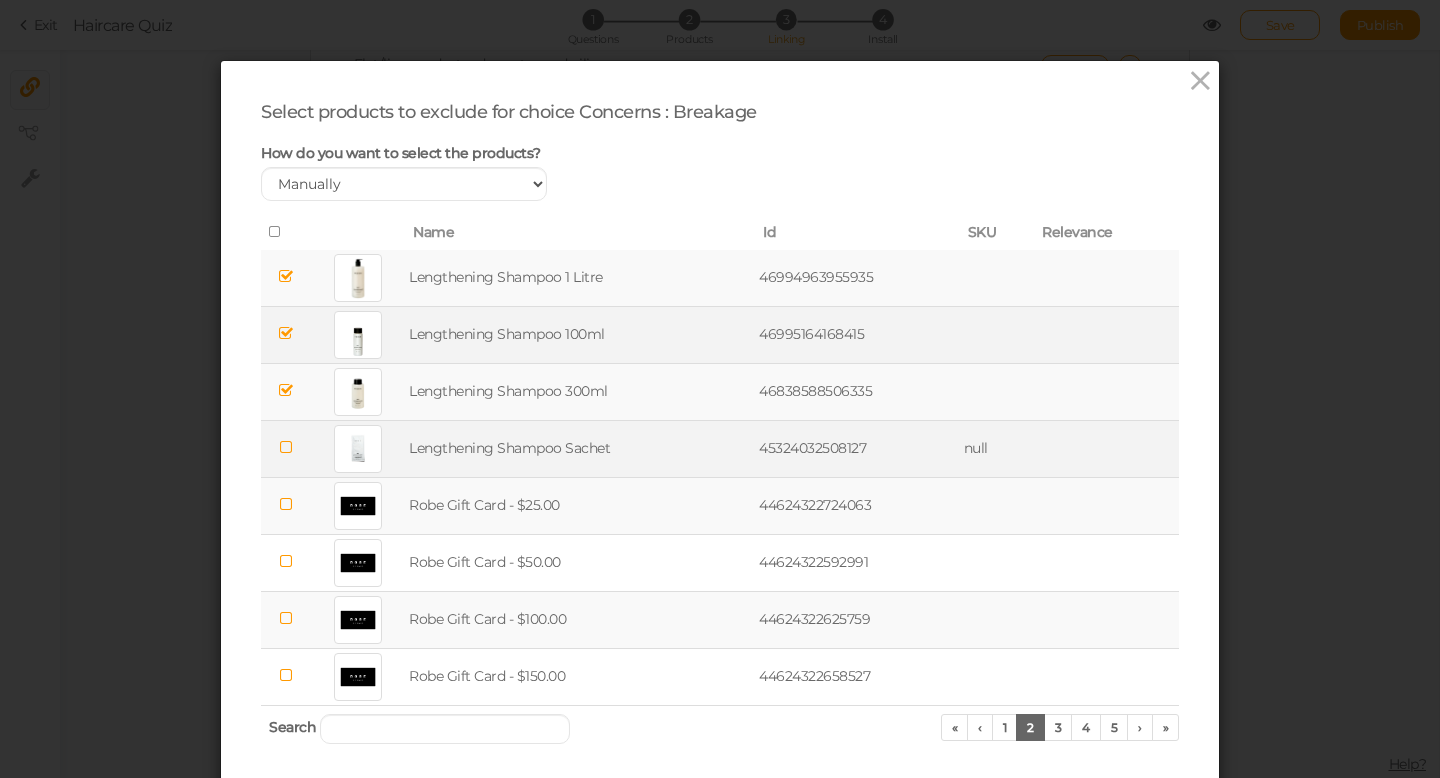 click at bounding box center [286, 447] 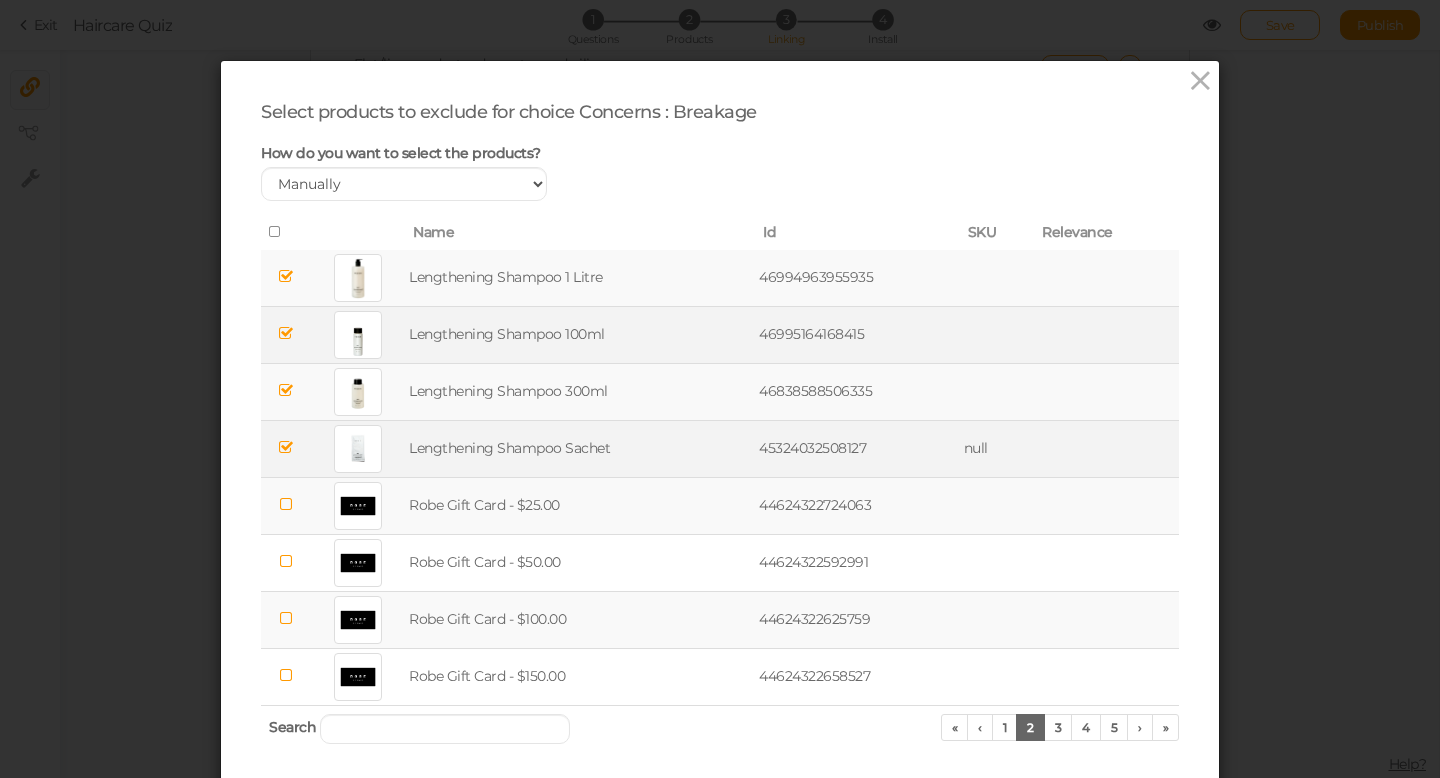 click at bounding box center [286, 504] 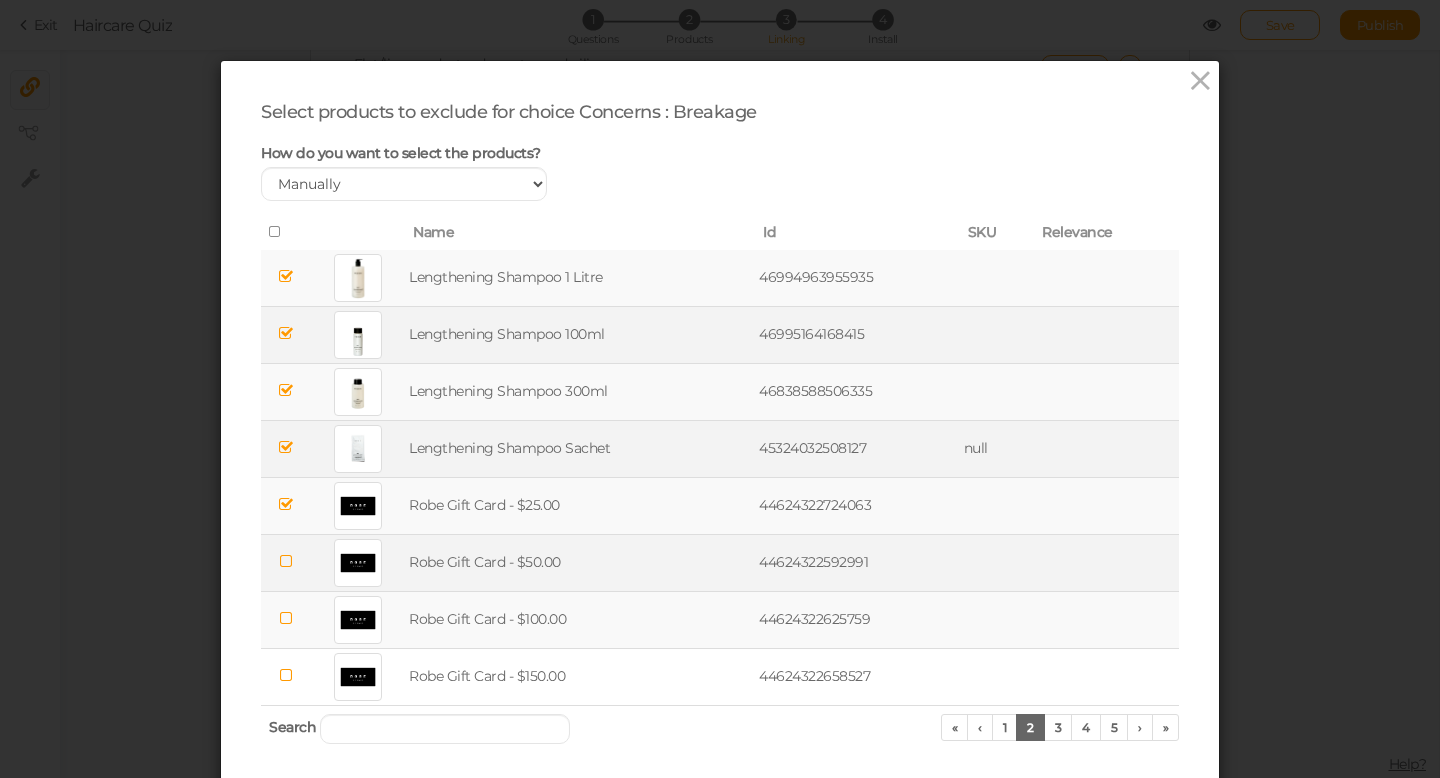 click at bounding box center (286, 561) 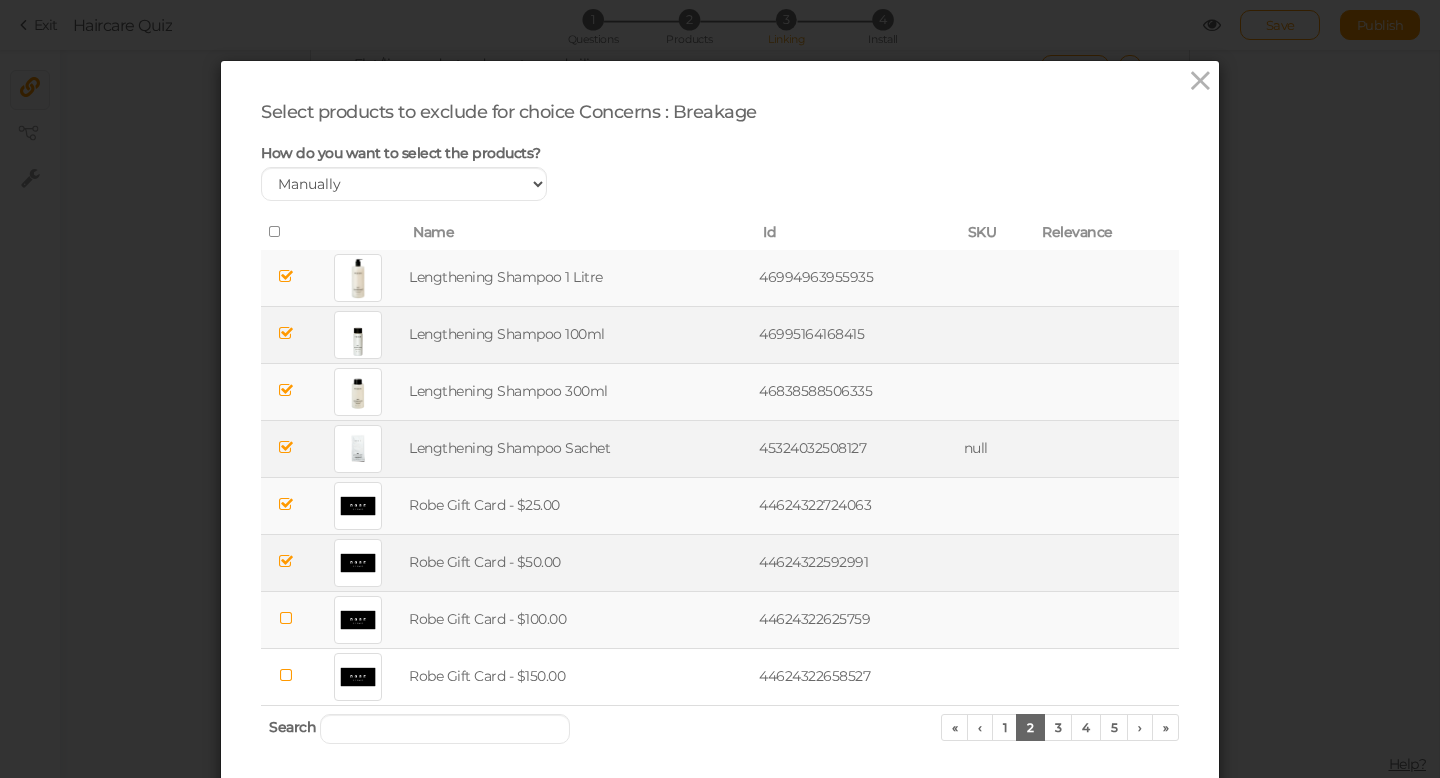 click at bounding box center (286, 618) 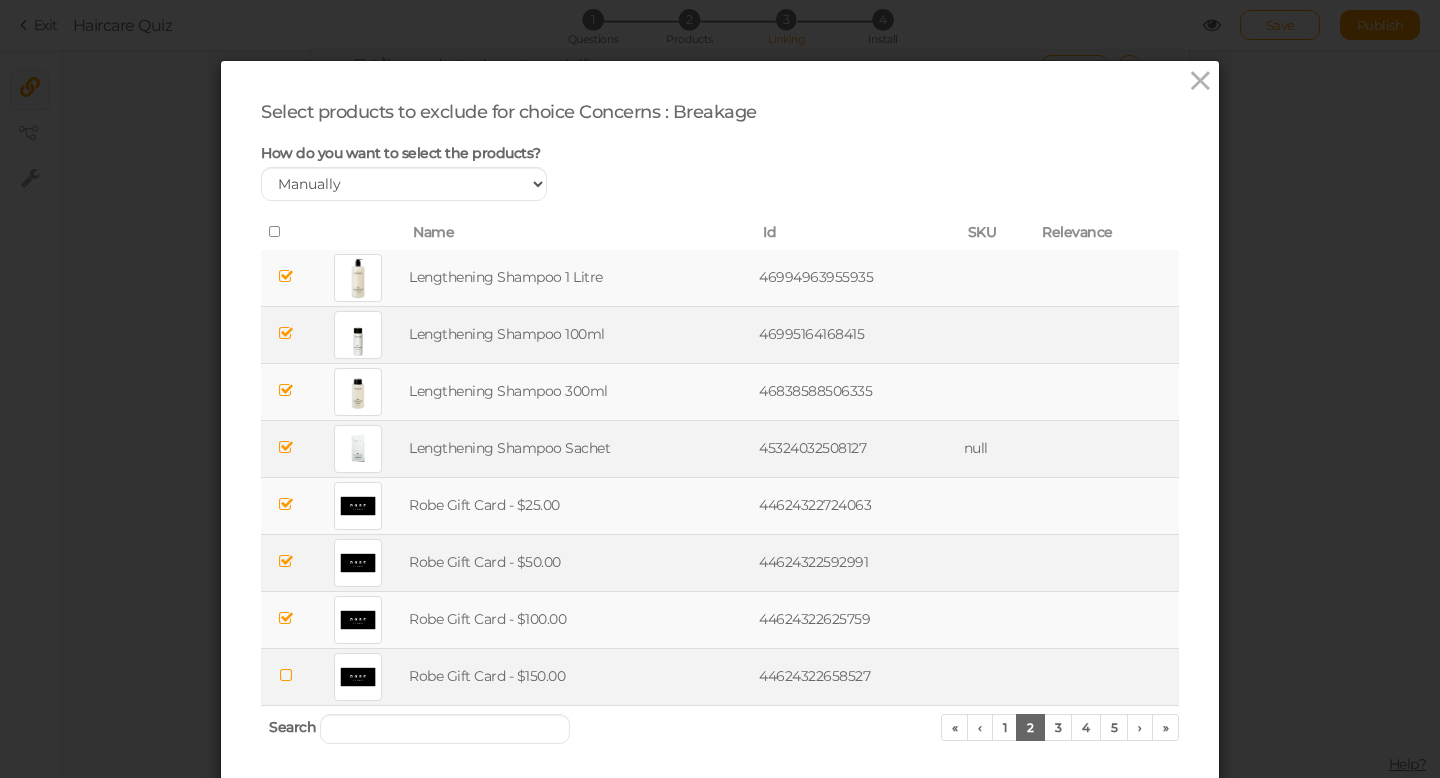 click at bounding box center (286, 675) 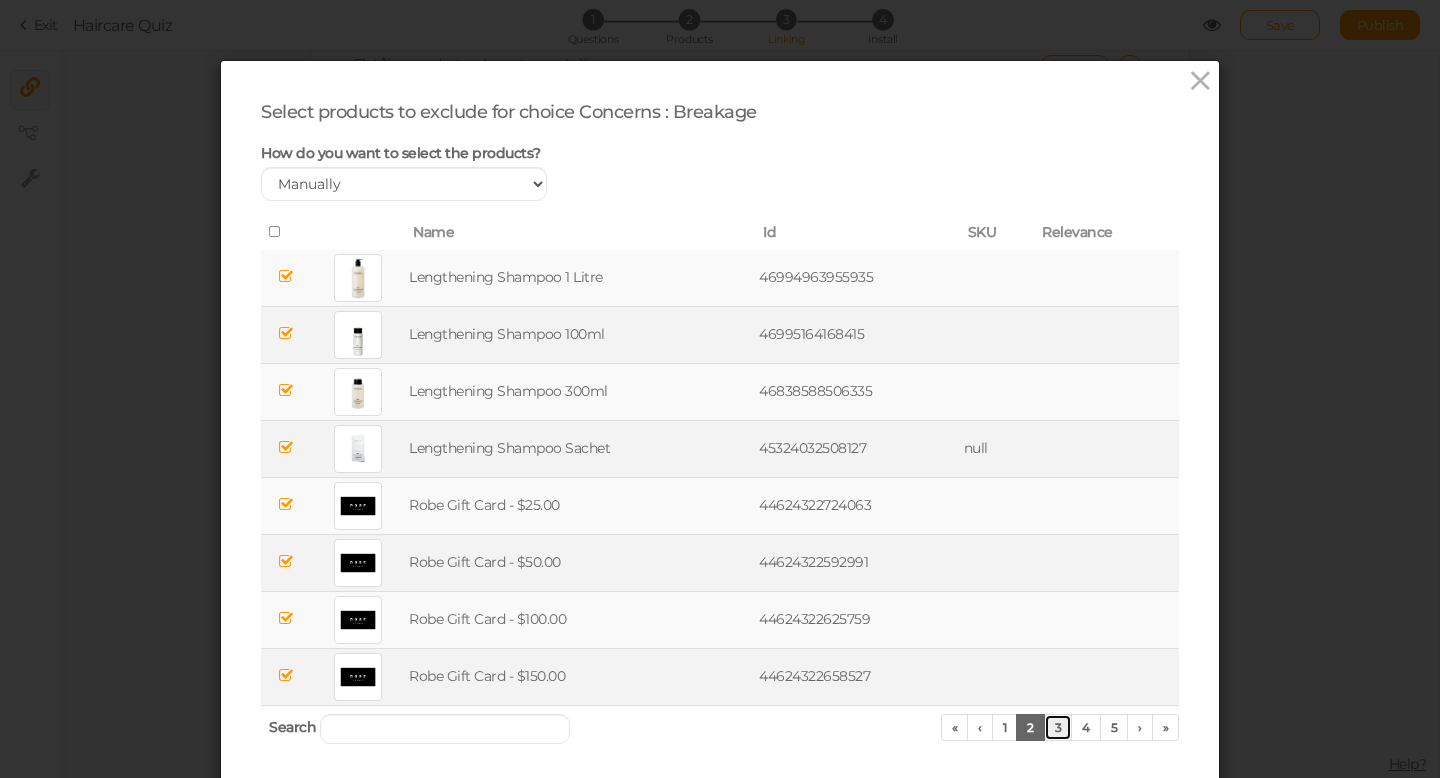 click on "3" at bounding box center [1058, 727] 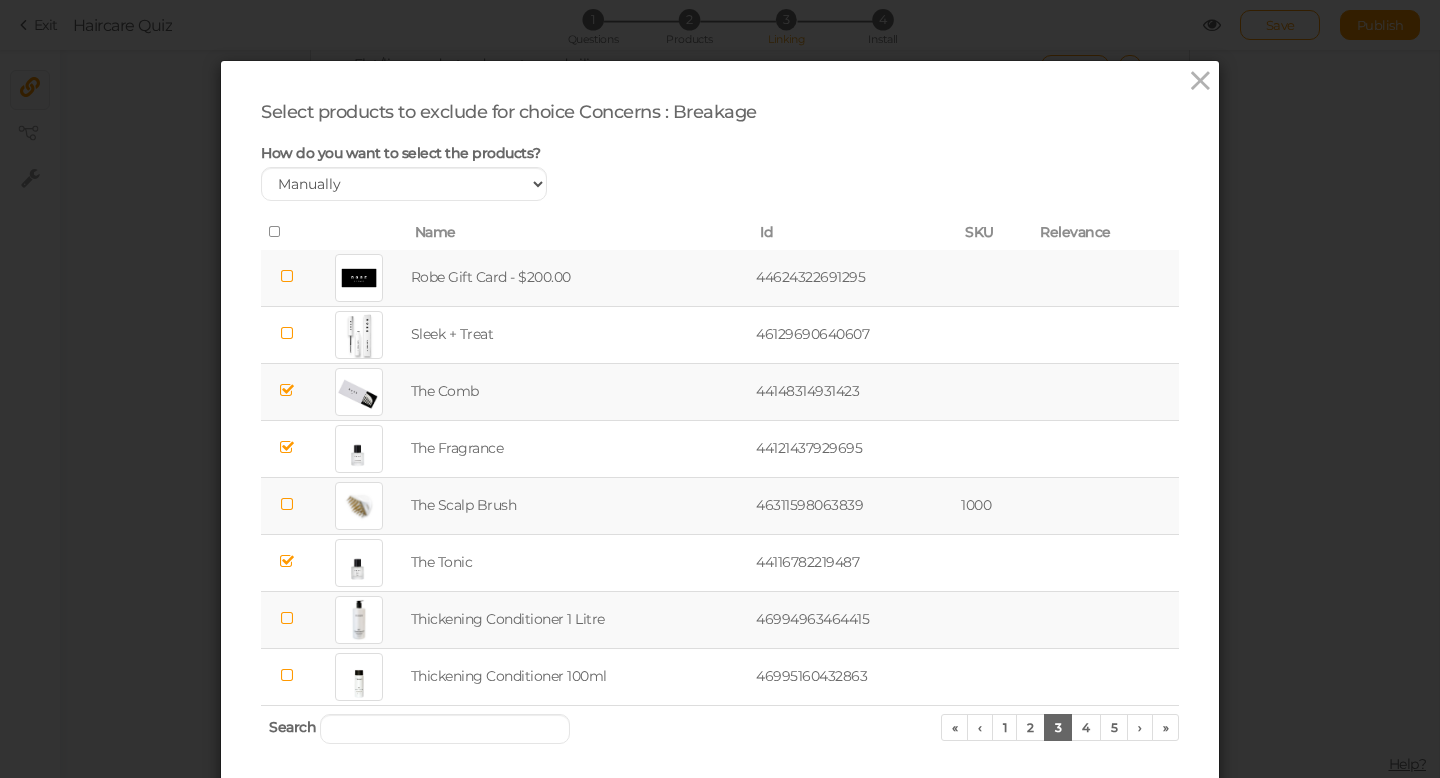 click at bounding box center [286, 276] 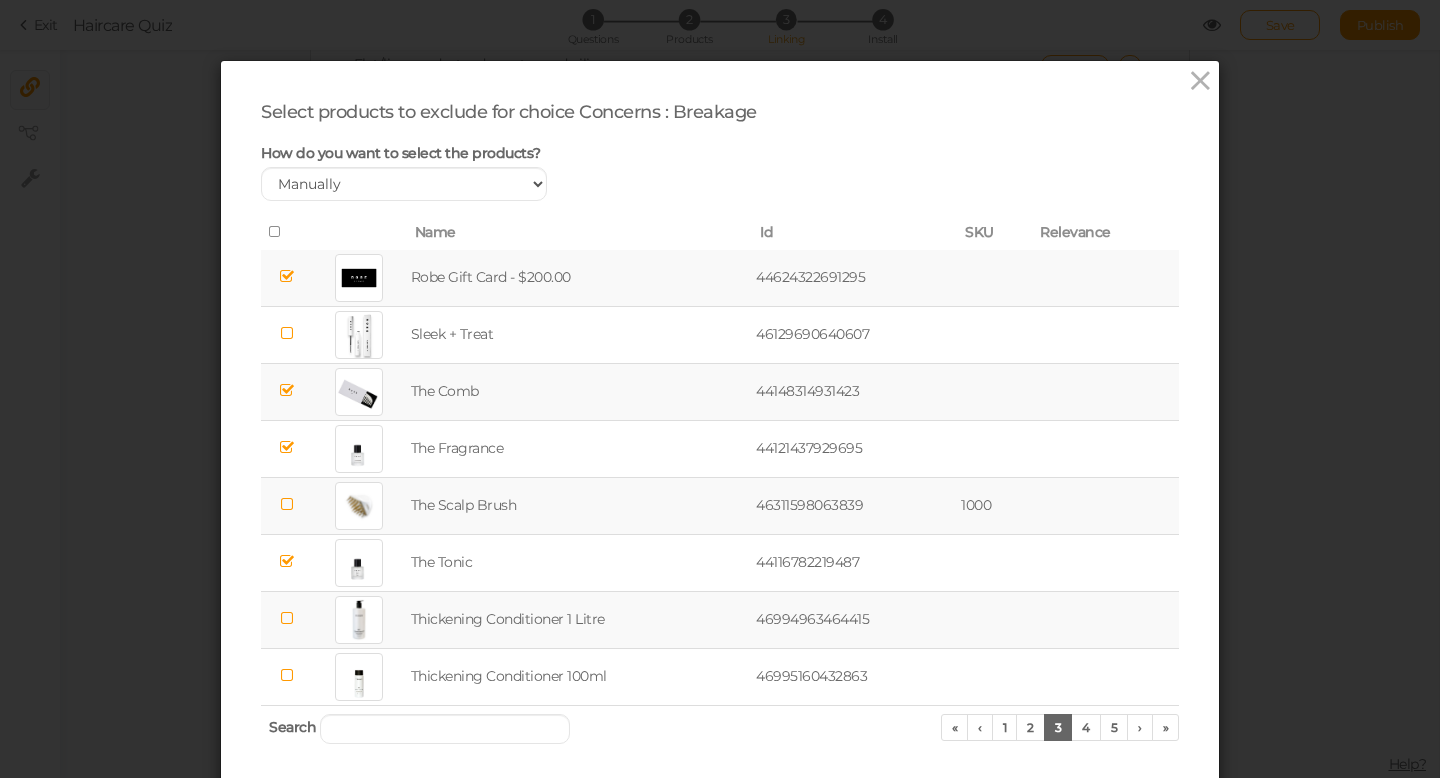 click at bounding box center [286, 504] 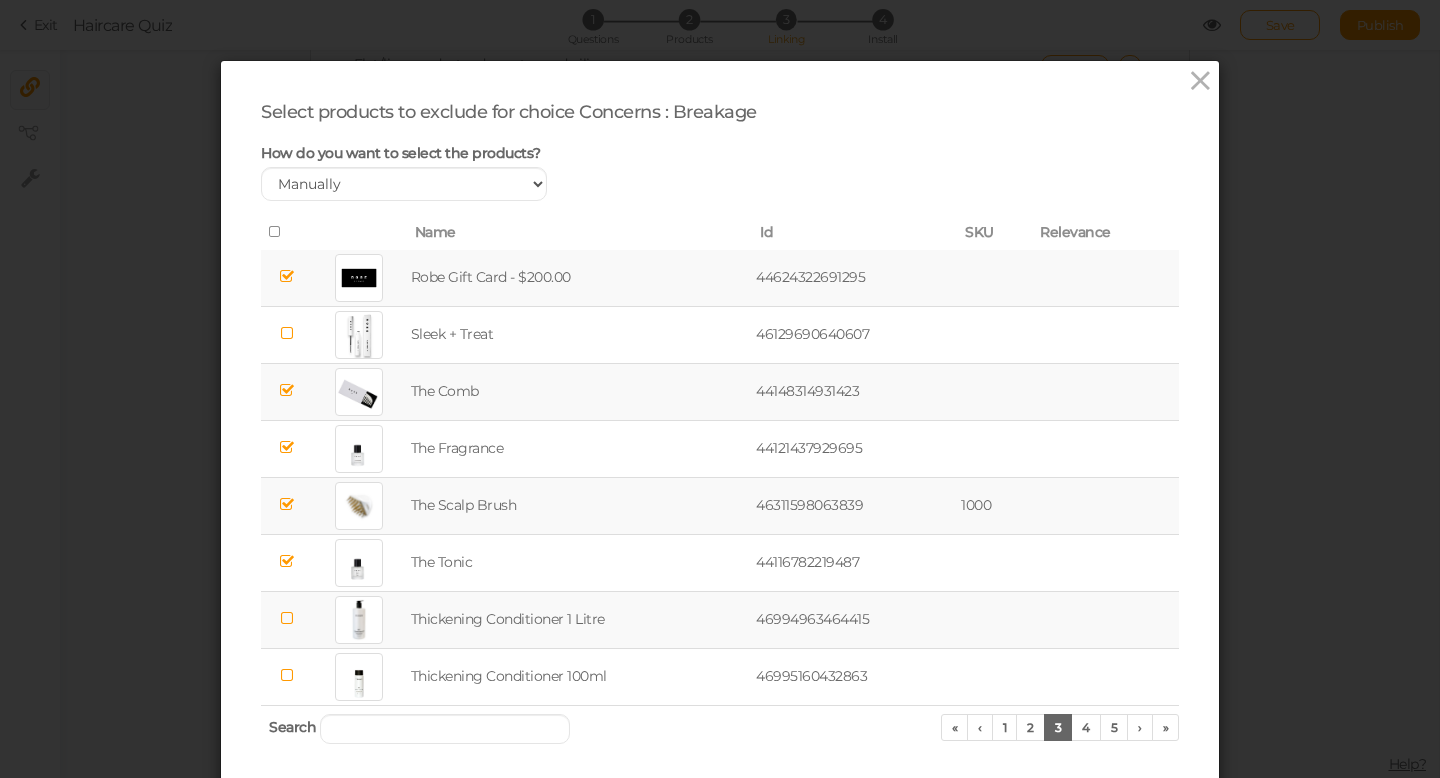 click at bounding box center (286, 618) 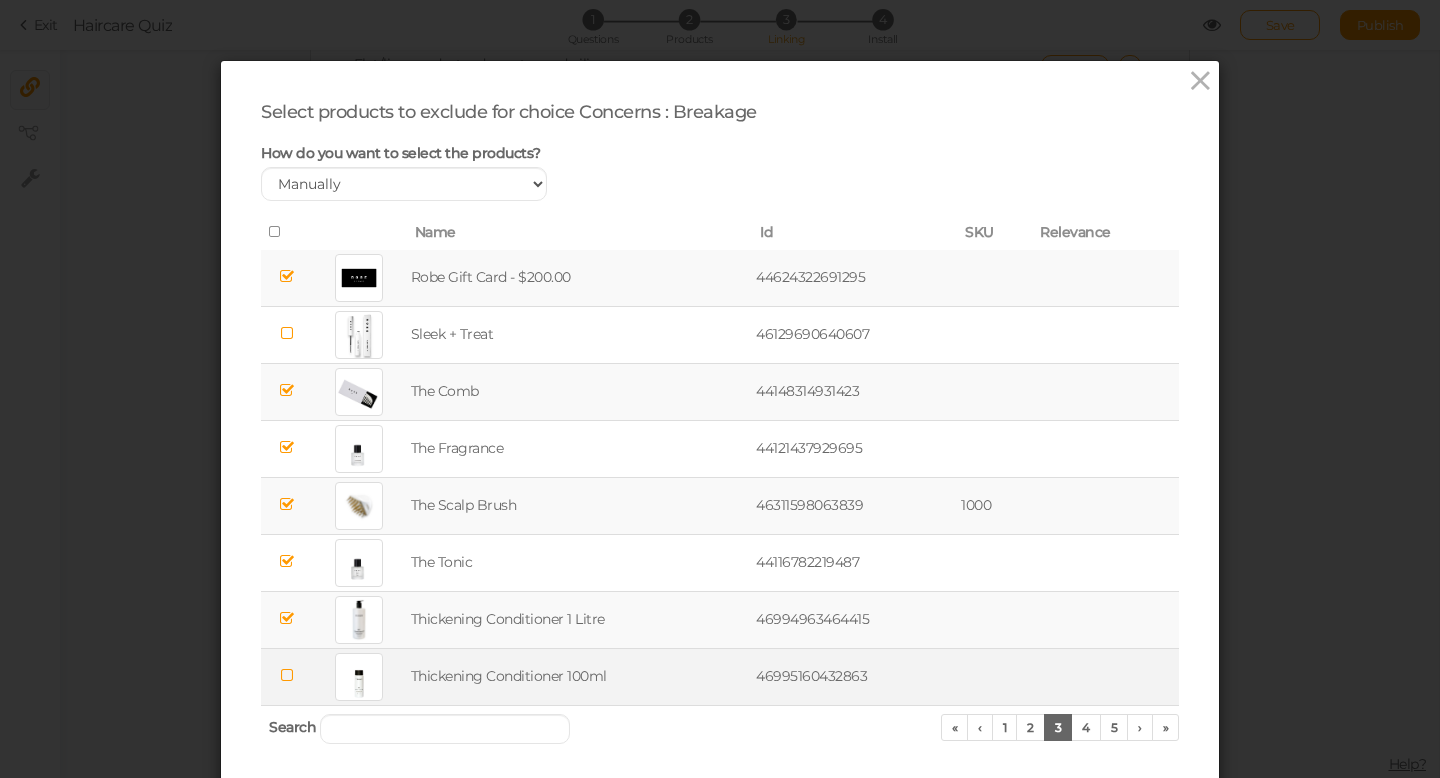 click at bounding box center (286, 675) 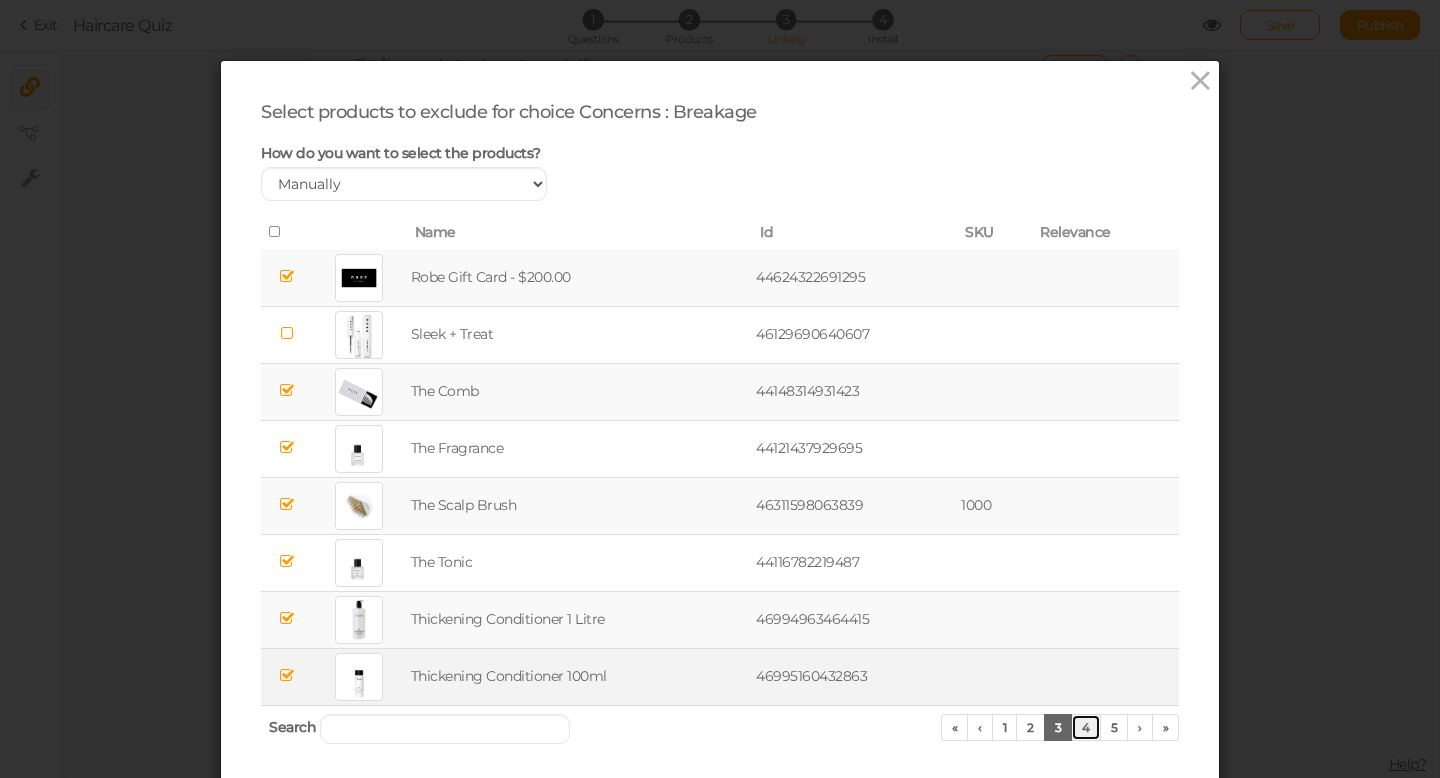 click on "4" at bounding box center (1086, 727) 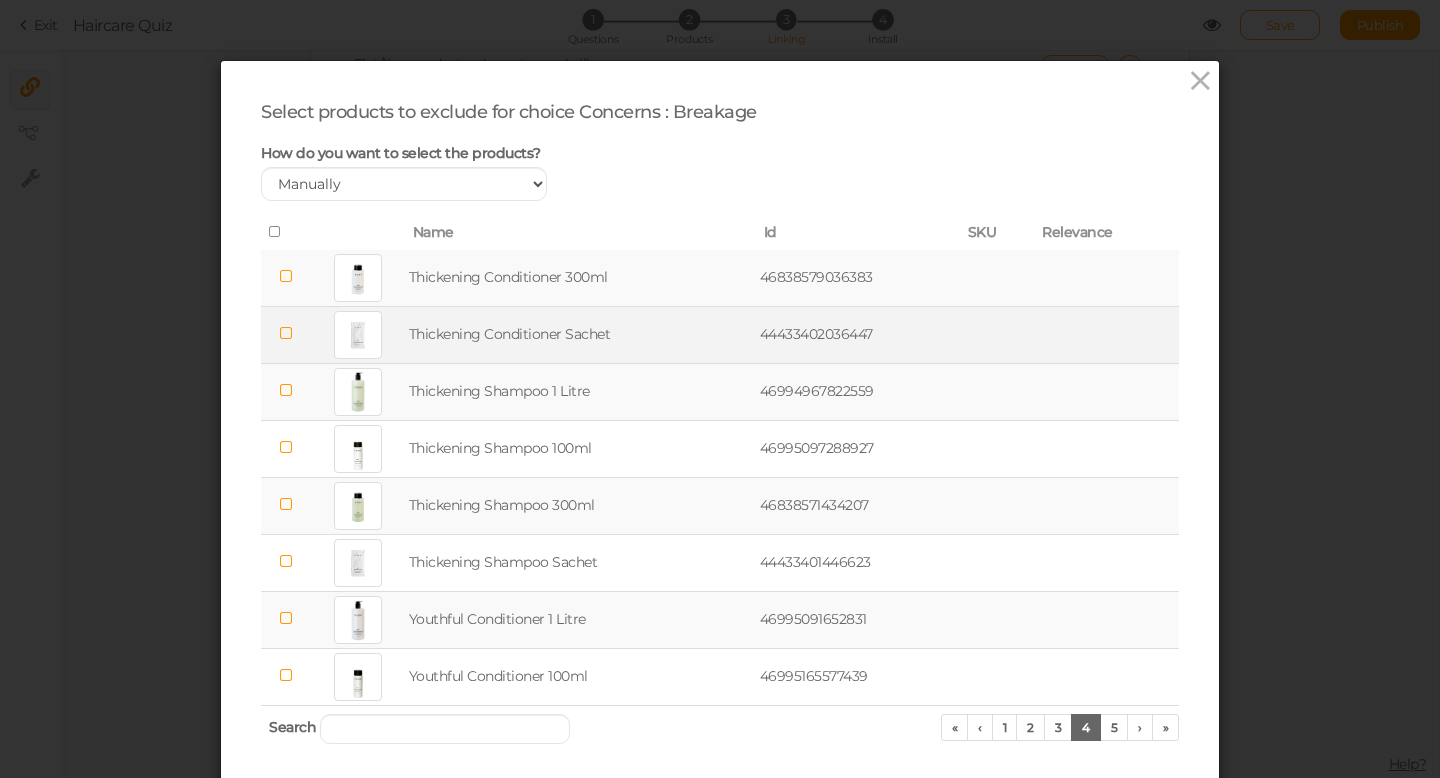 click at bounding box center (286, 333) 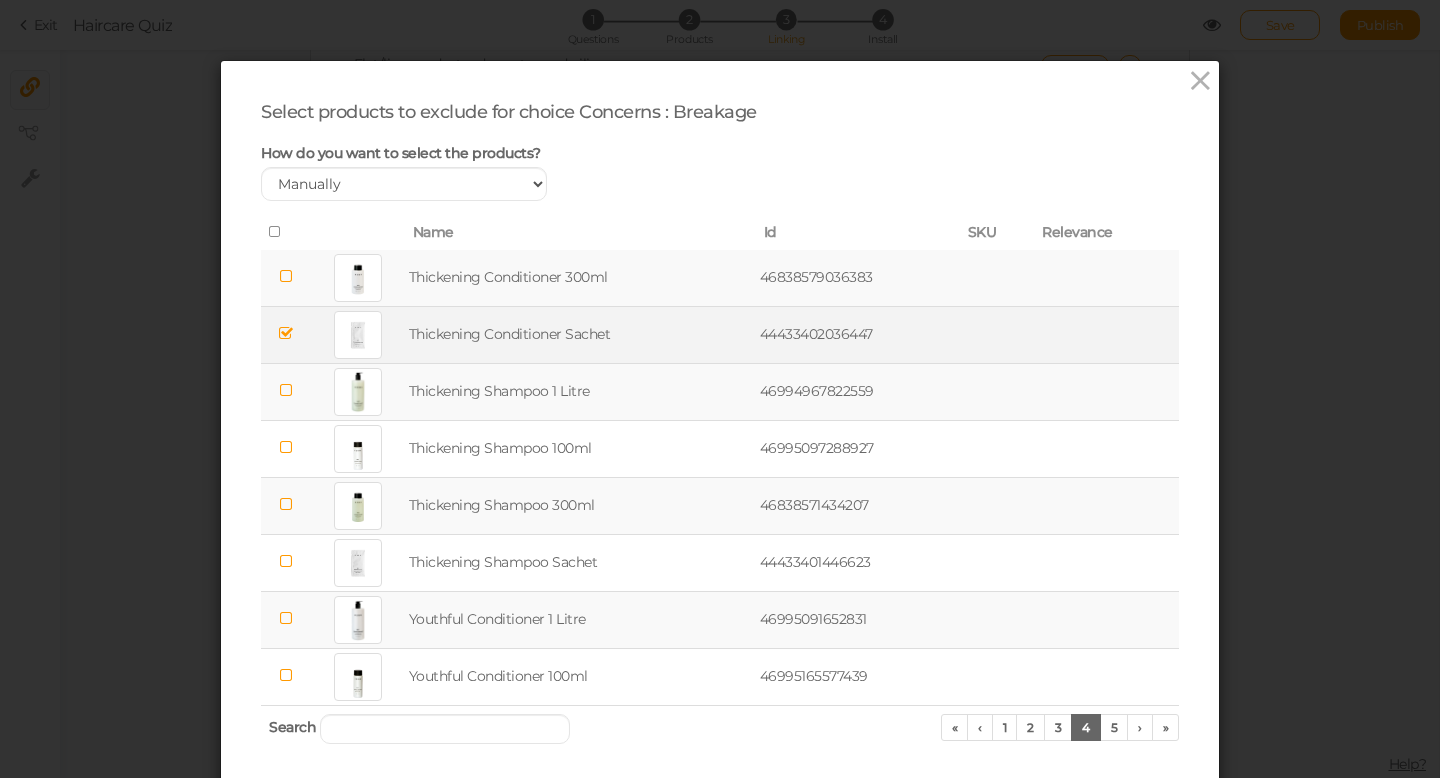 click at bounding box center [286, 390] 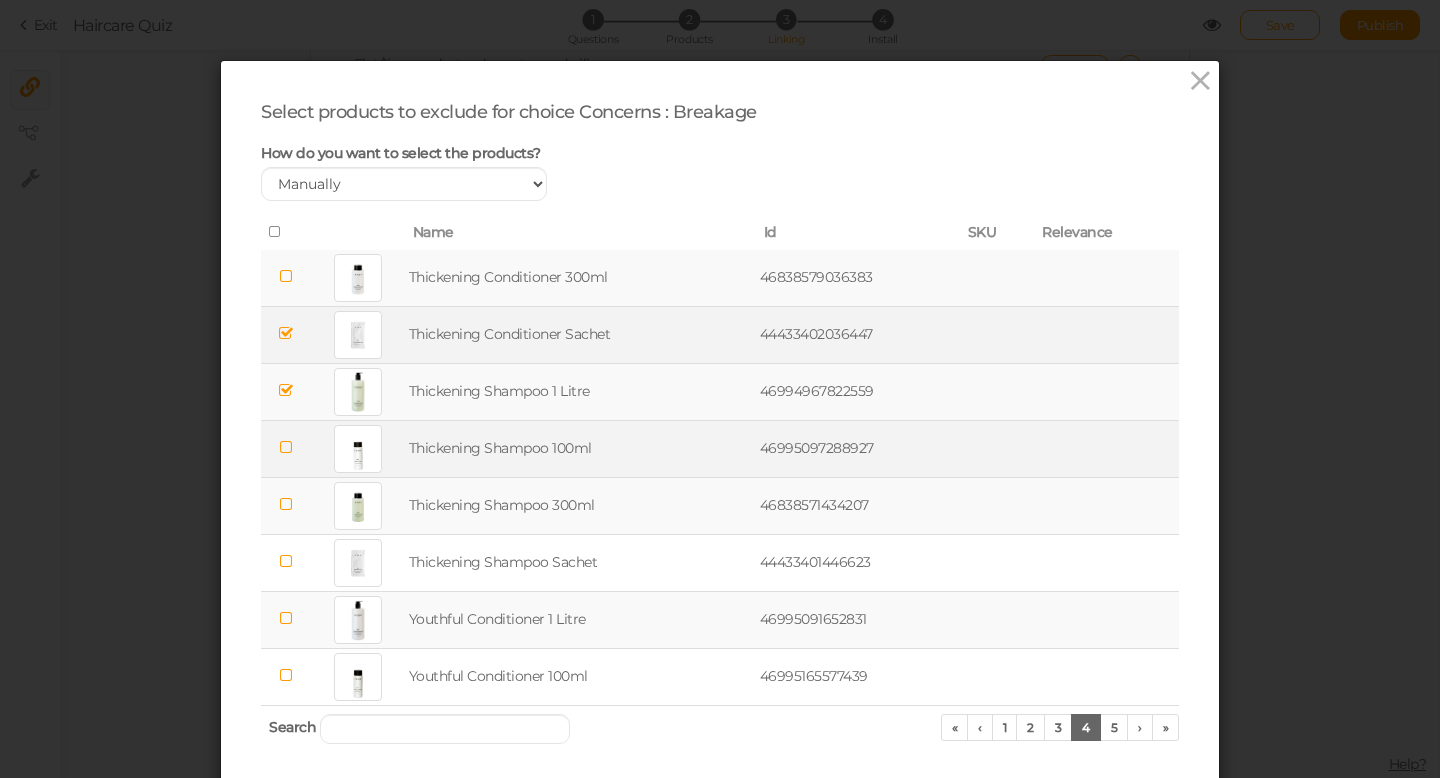 click at bounding box center [286, 447] 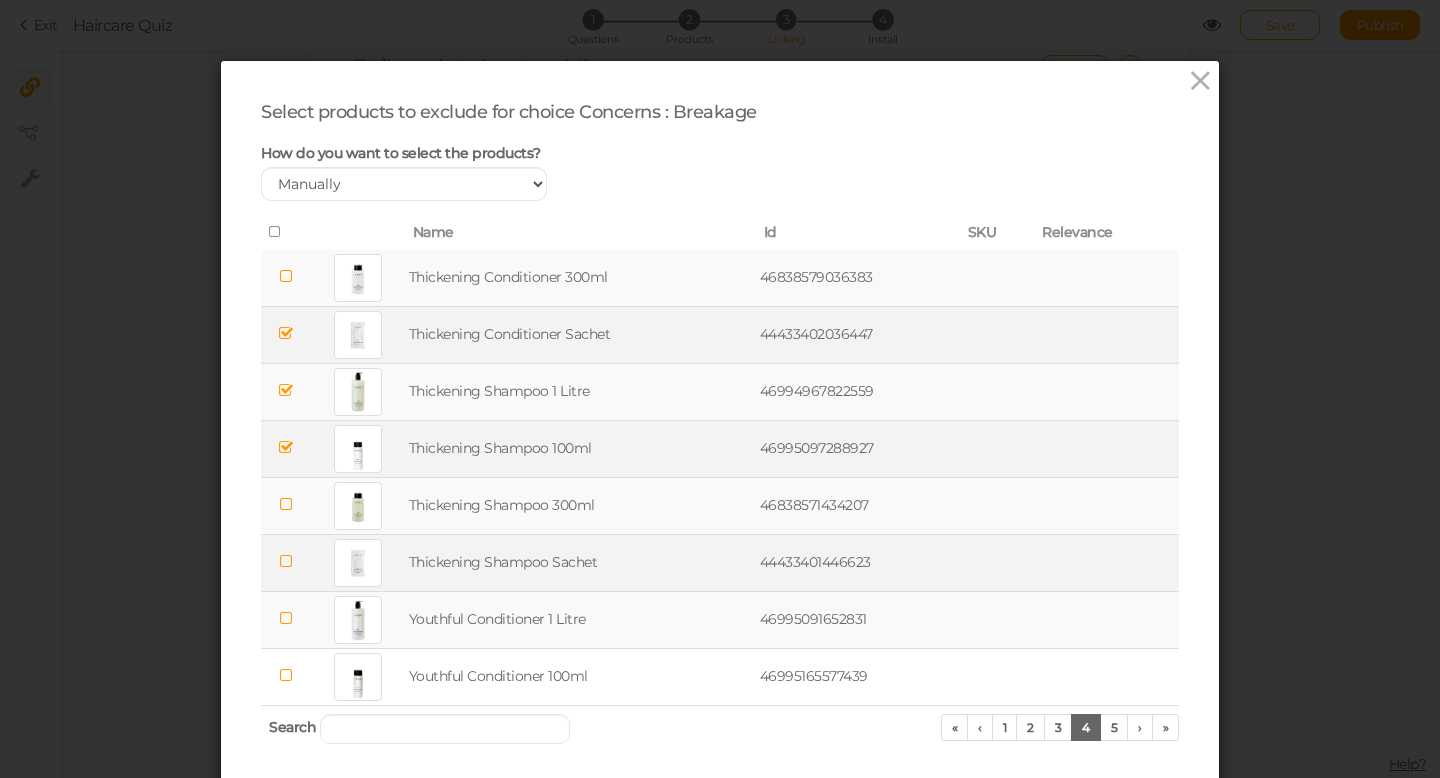 click at bounding box center [286, 561] 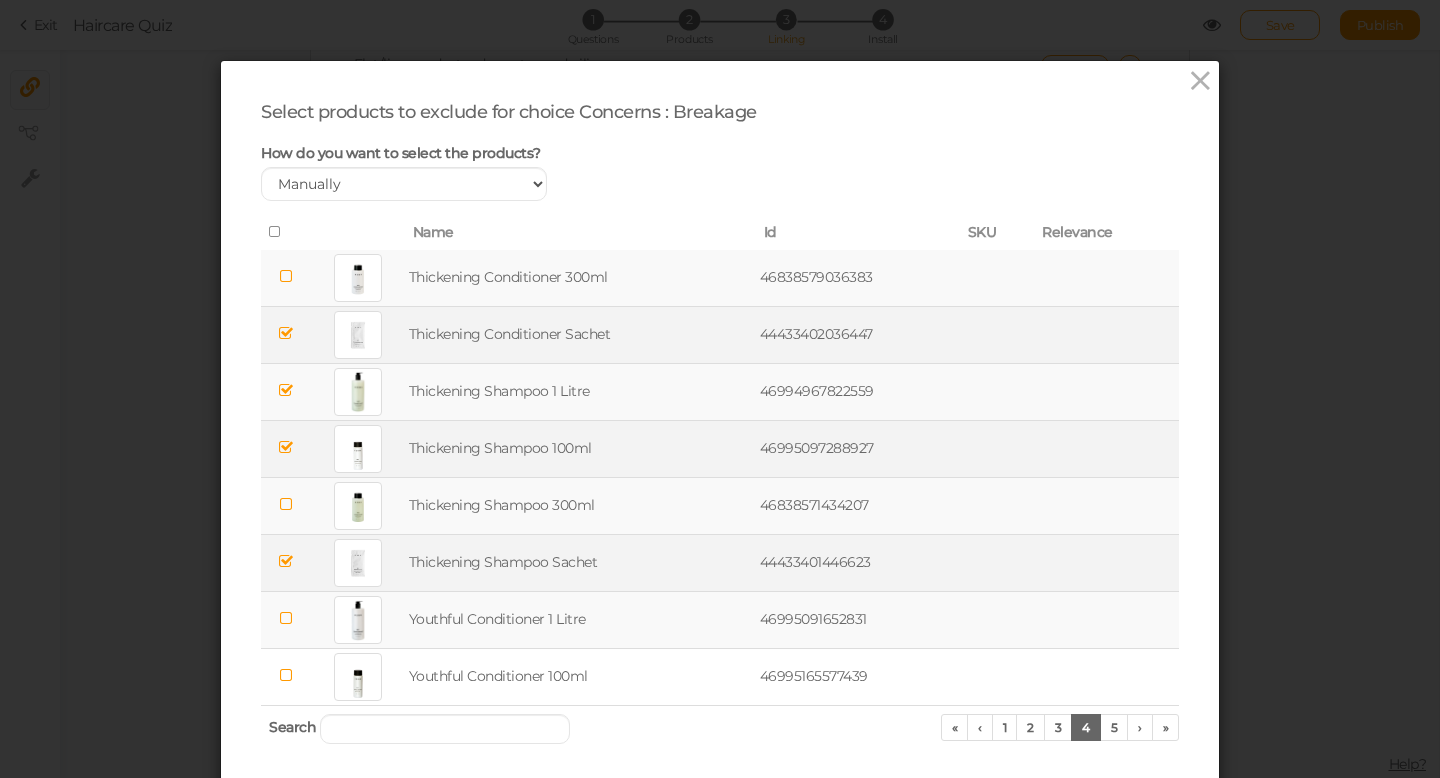 click at bounding box center [286, 618] 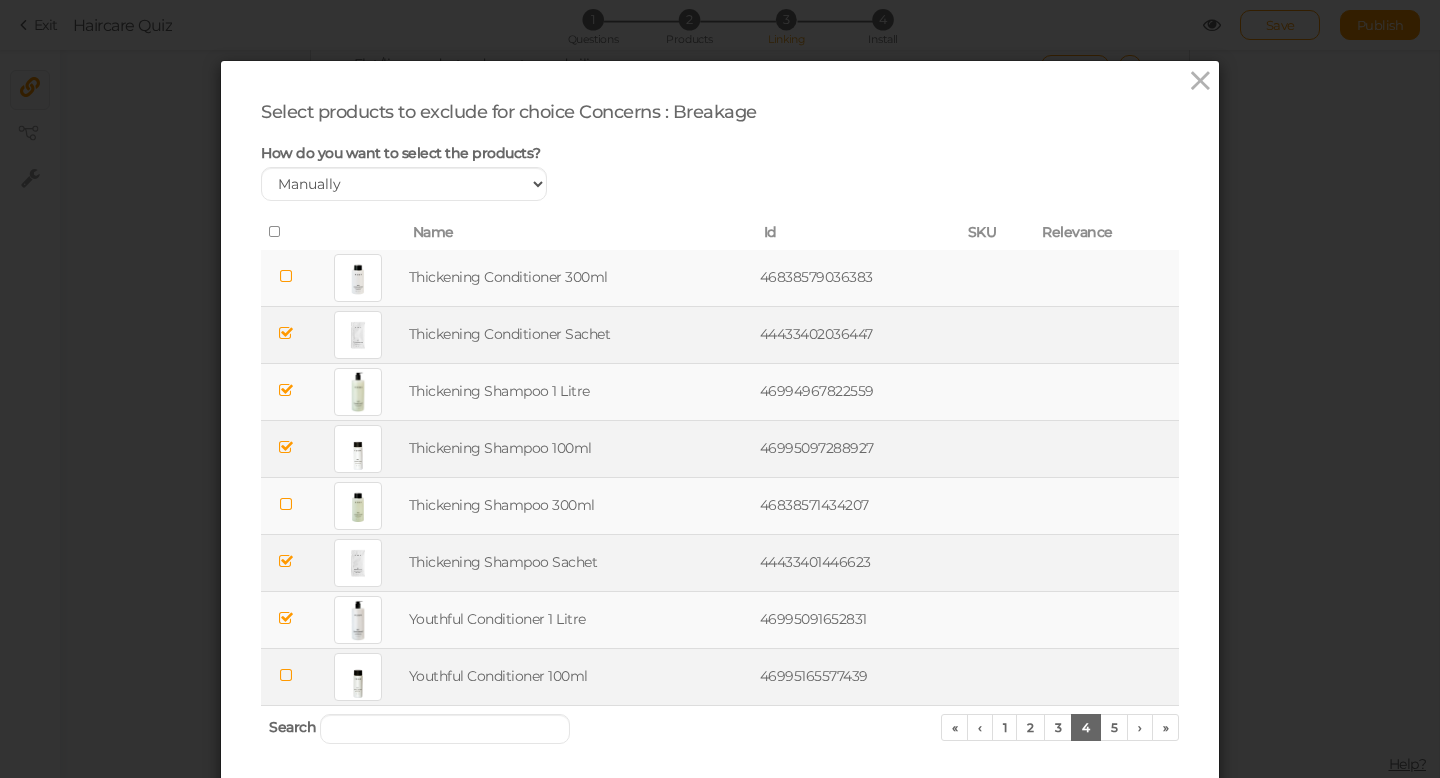click at bounding box center (286, 676) 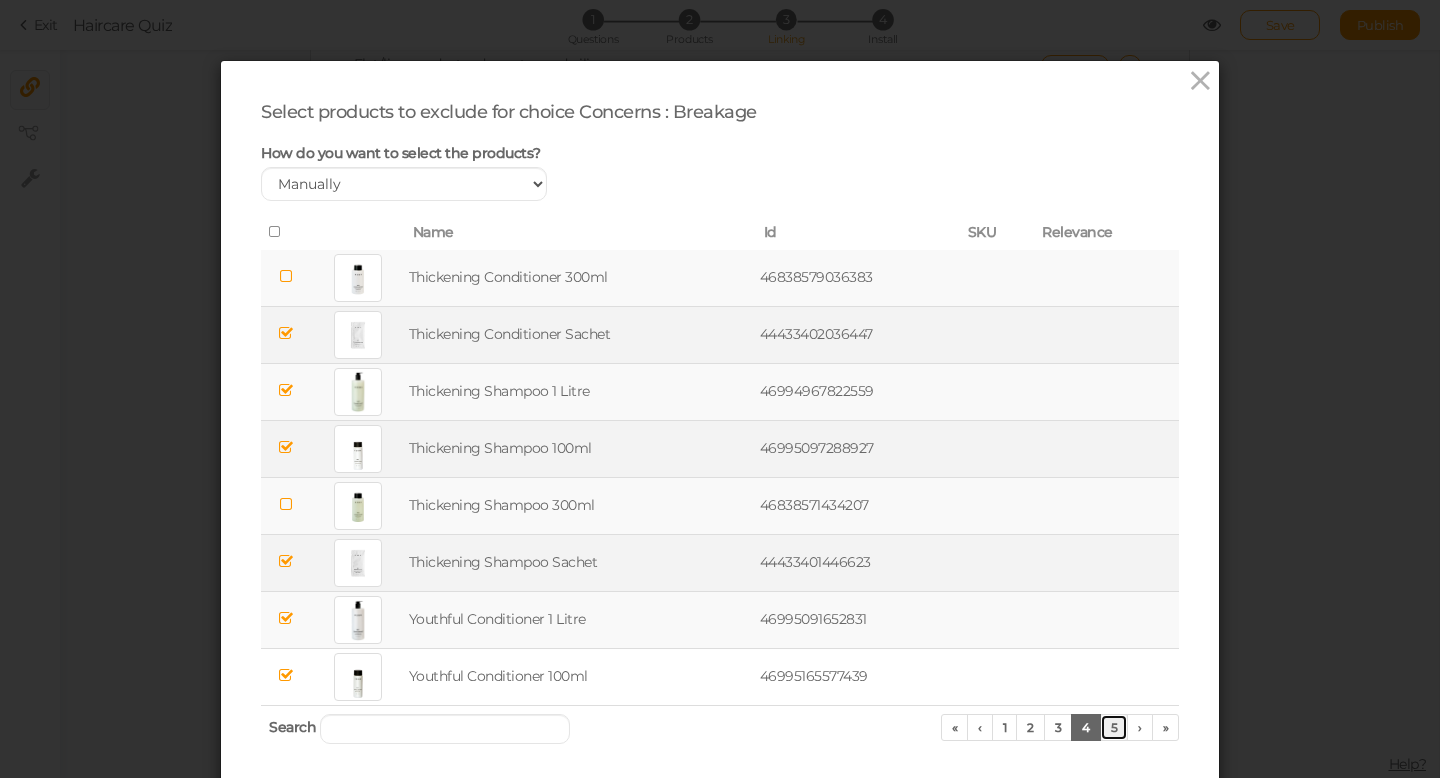 click on "5" at bounding box center [1114, 727] 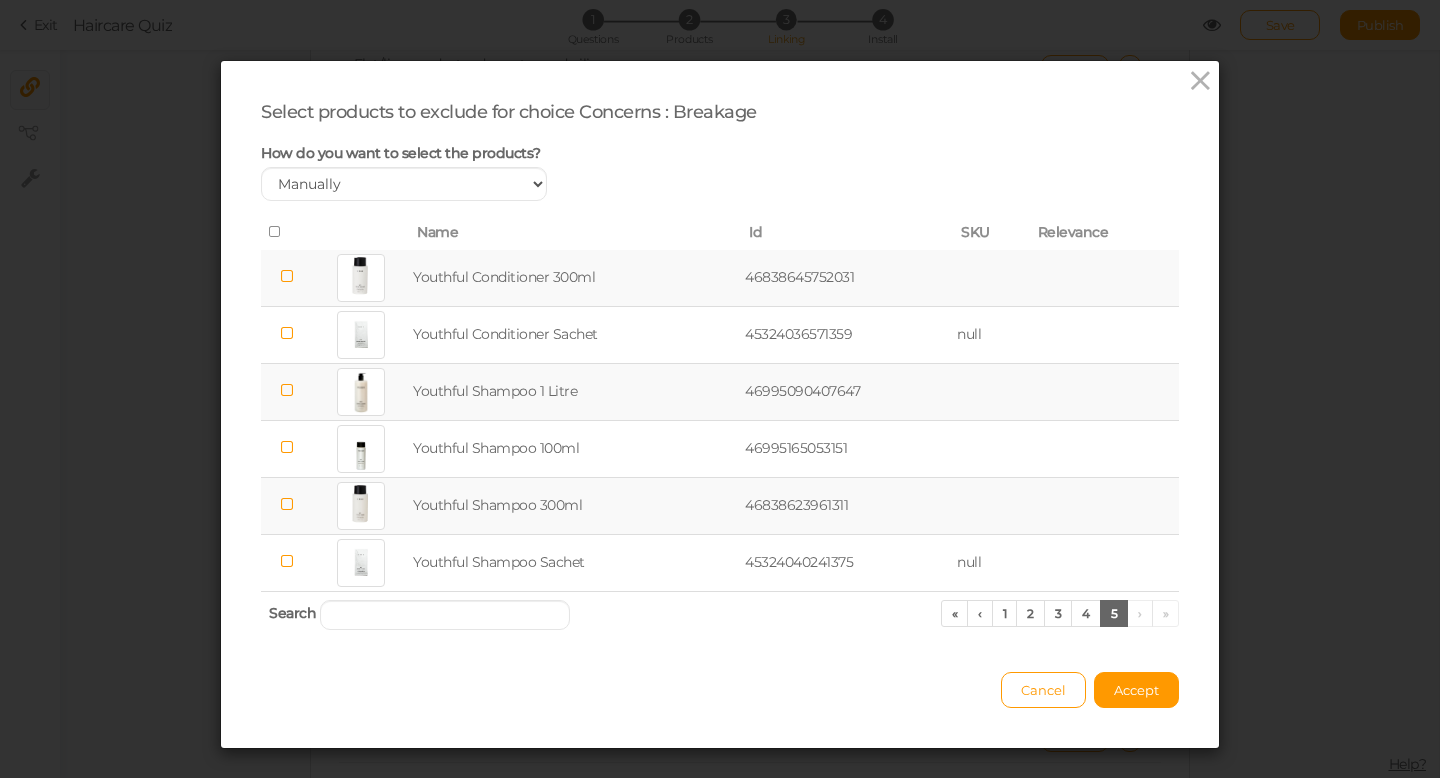 click at bounding box center [287, 276] 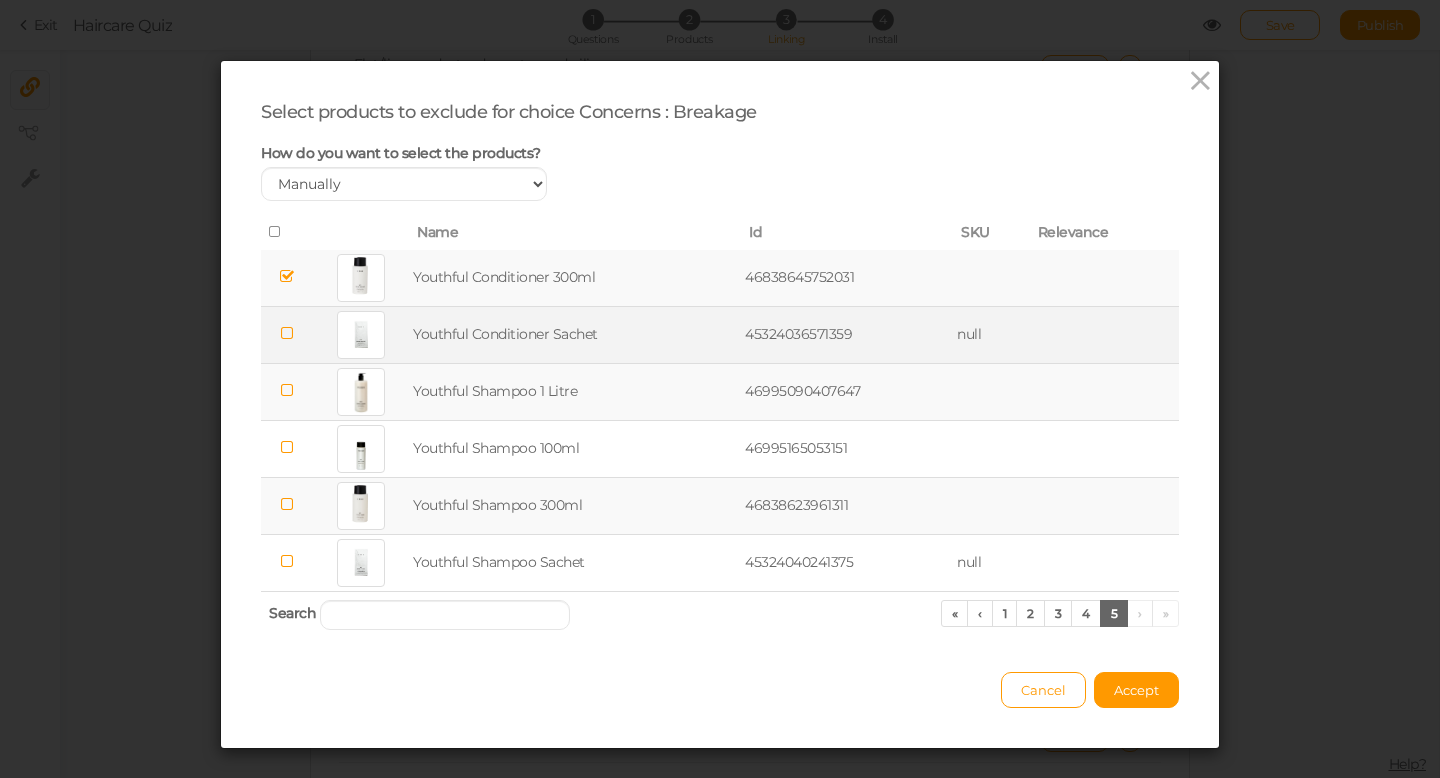 click at bounding box center (287, 333) 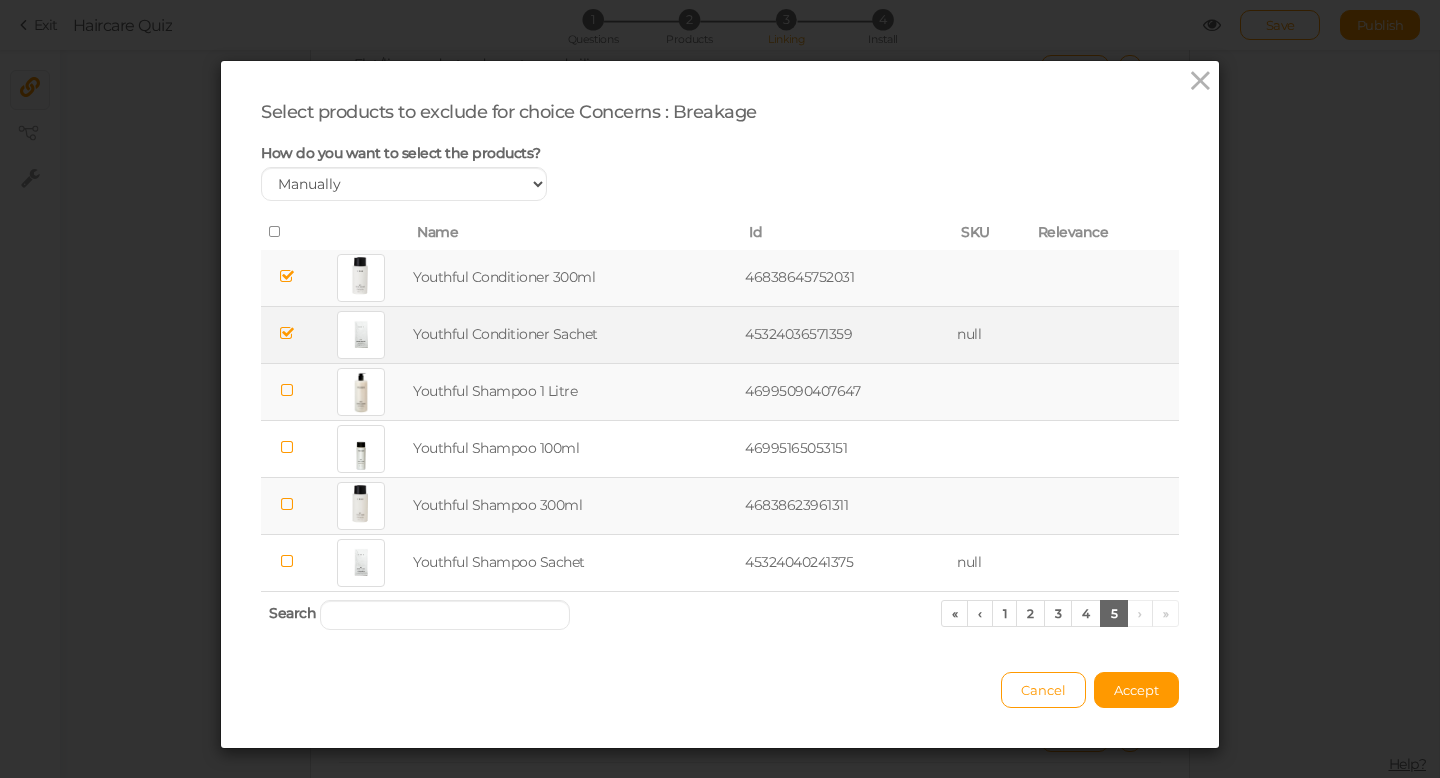 click at bounding box center (287, 390) 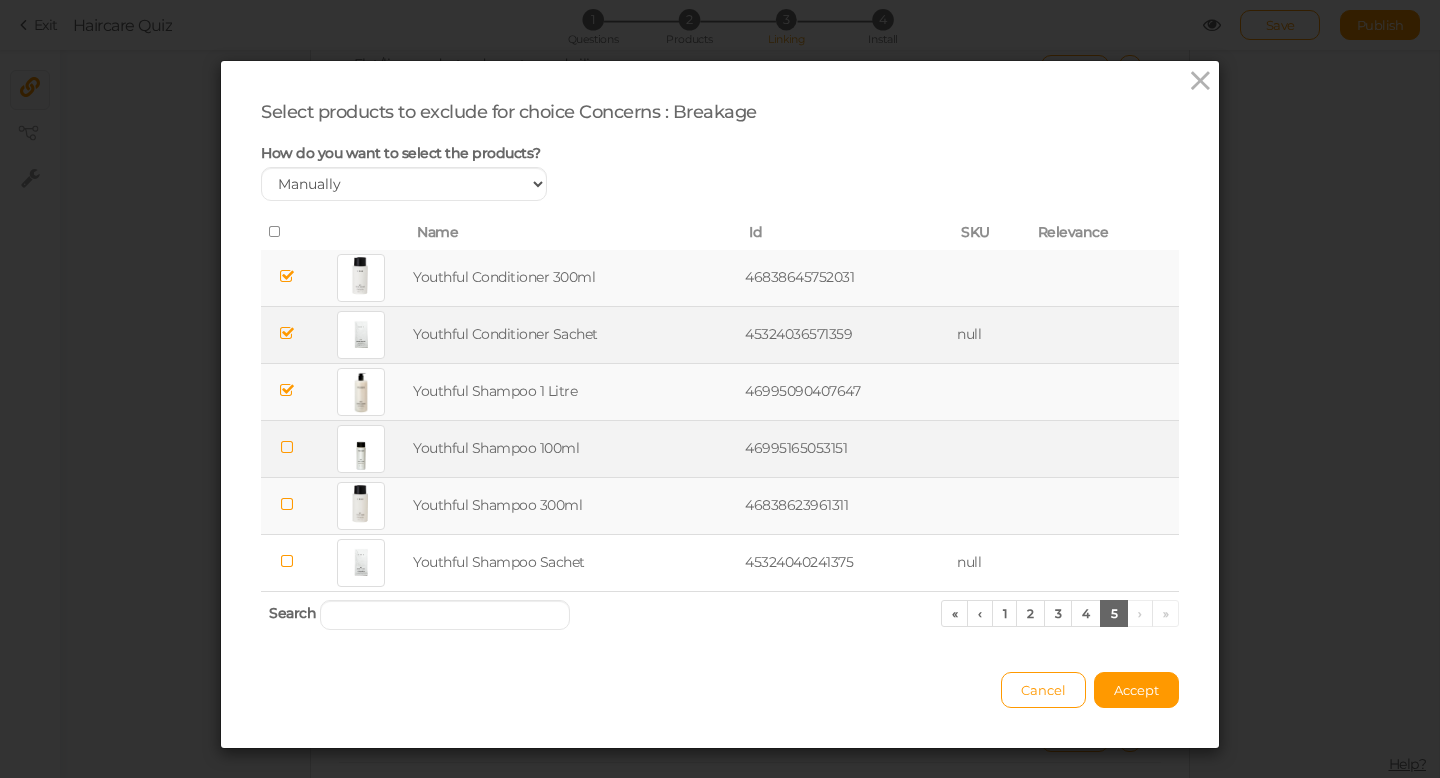 click at bounding box center (287, 447) 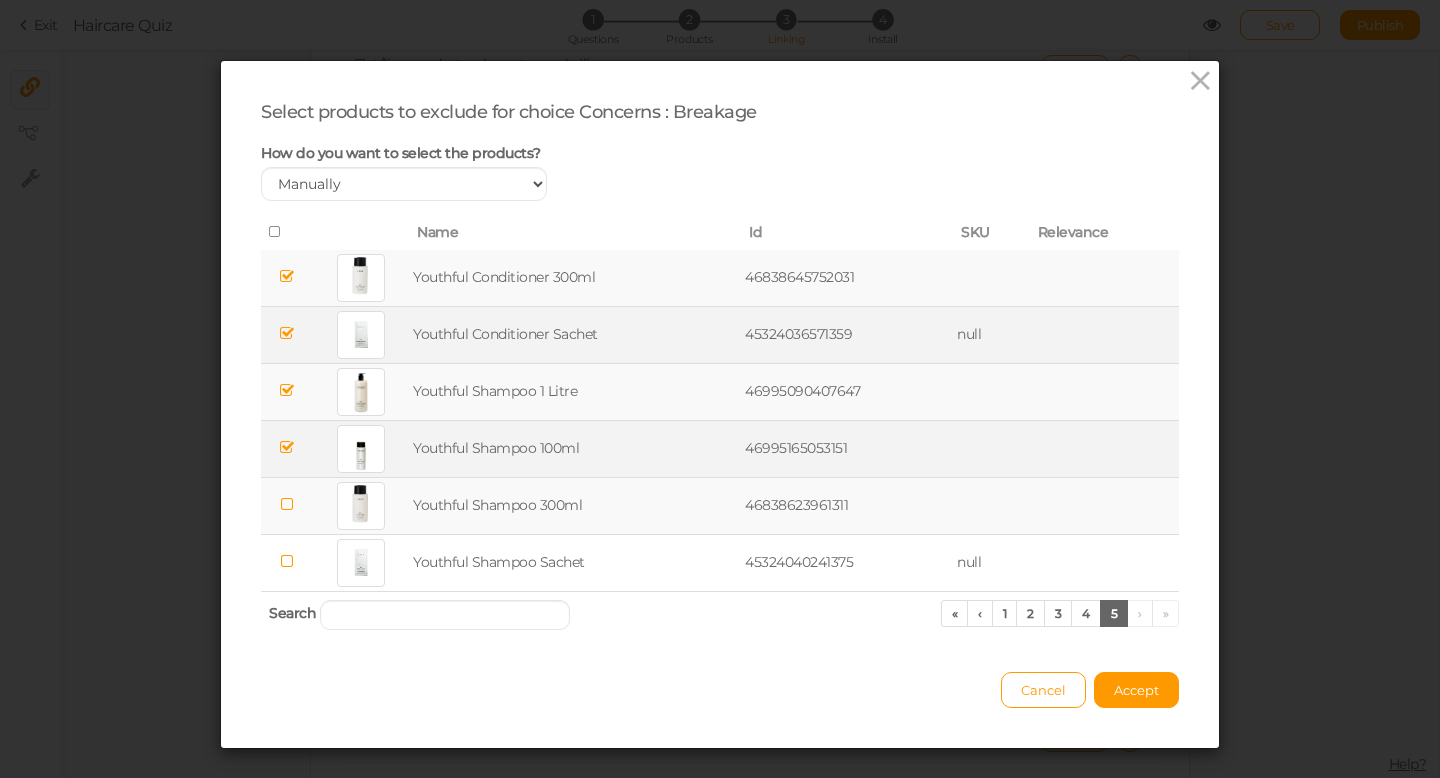 click at bounding box center [287, 504] 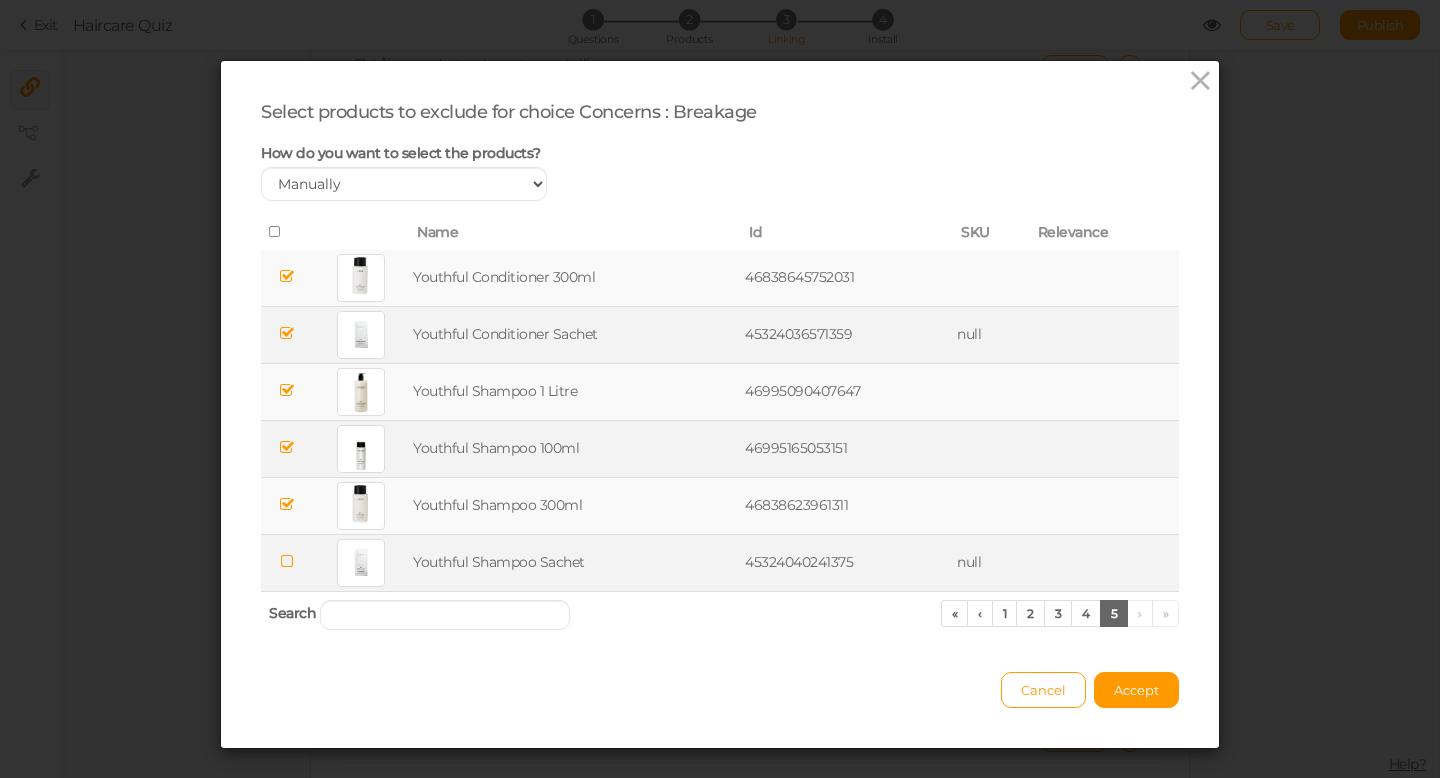 click at bounding box center [287, 561] 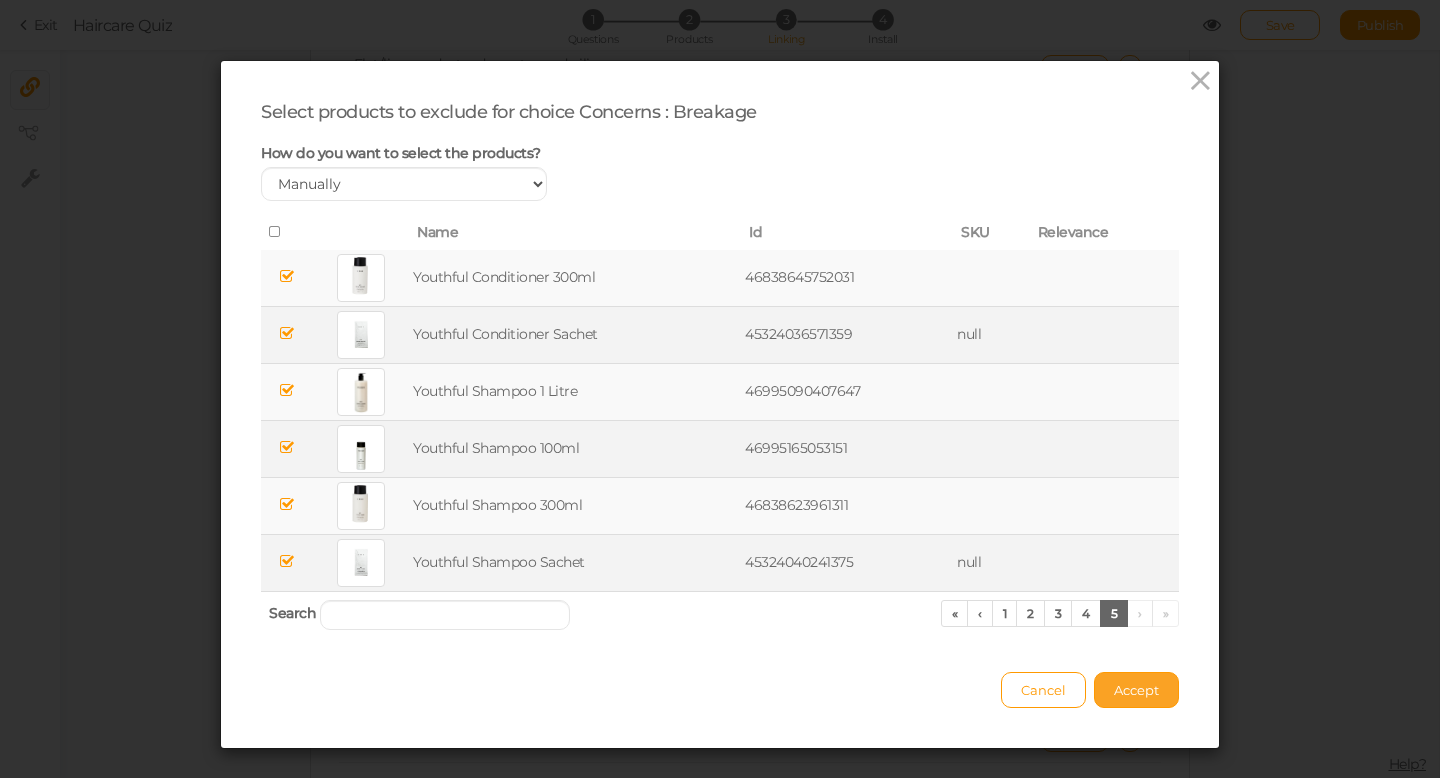 click on "Accept" at bounding box center (1136, 690) 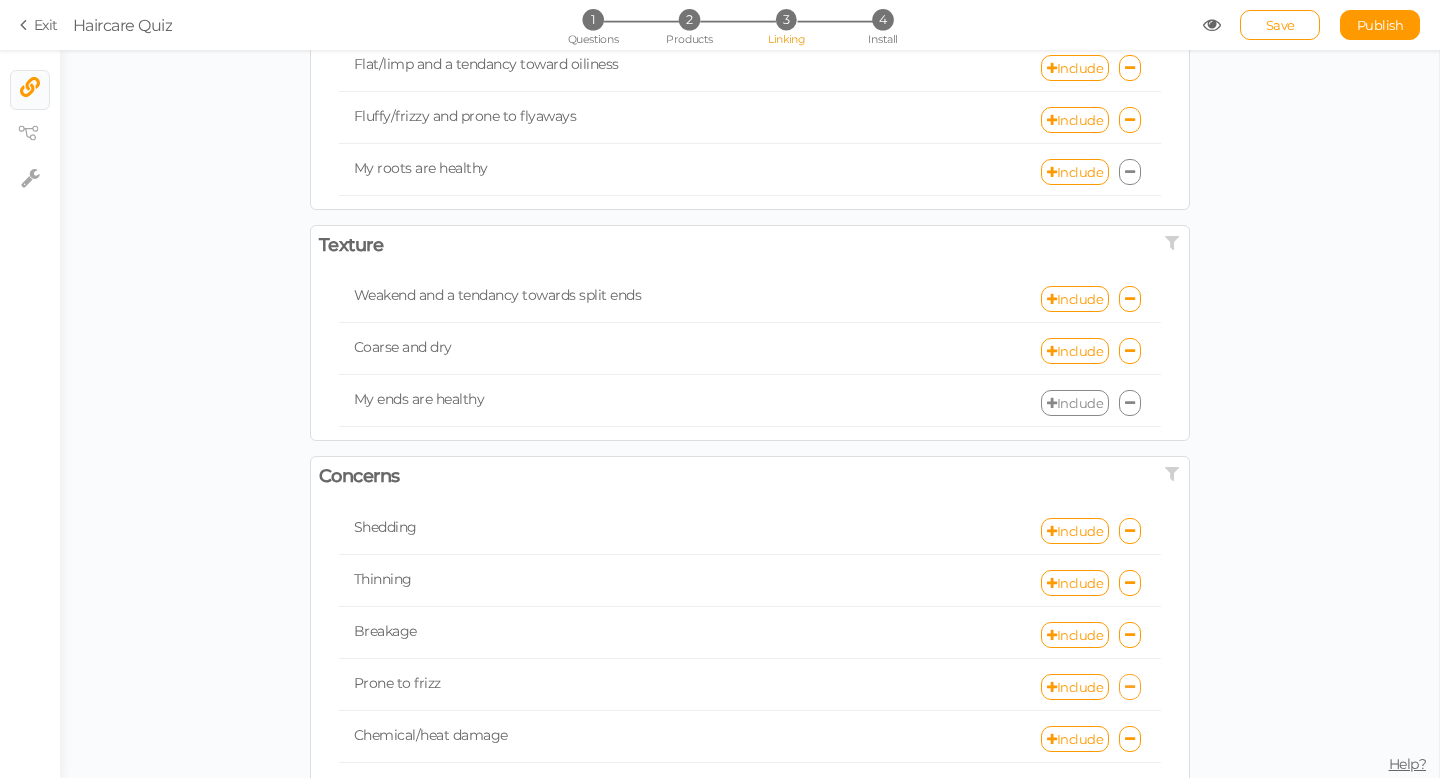 click at bounding box center [1130, 687] 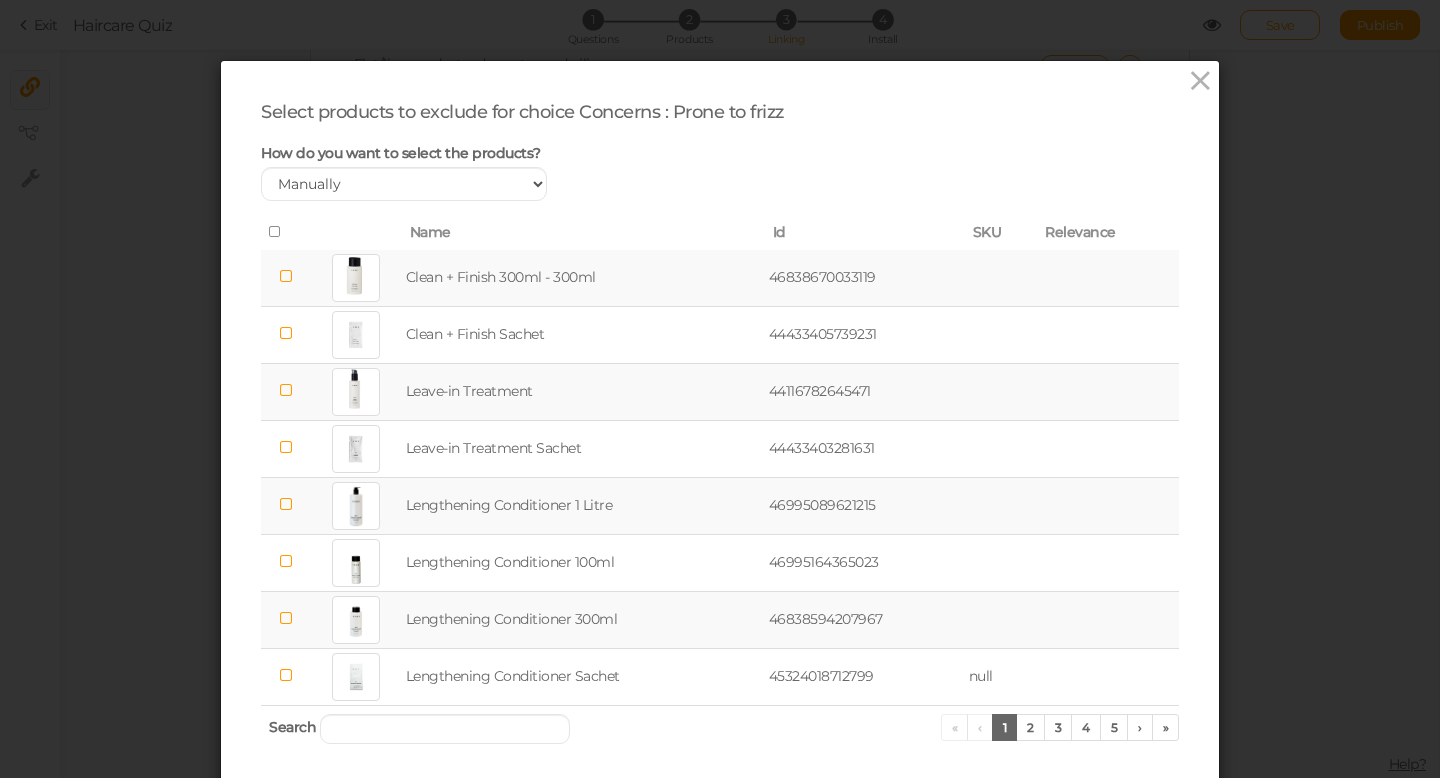 click at bounding box center (286, 276) 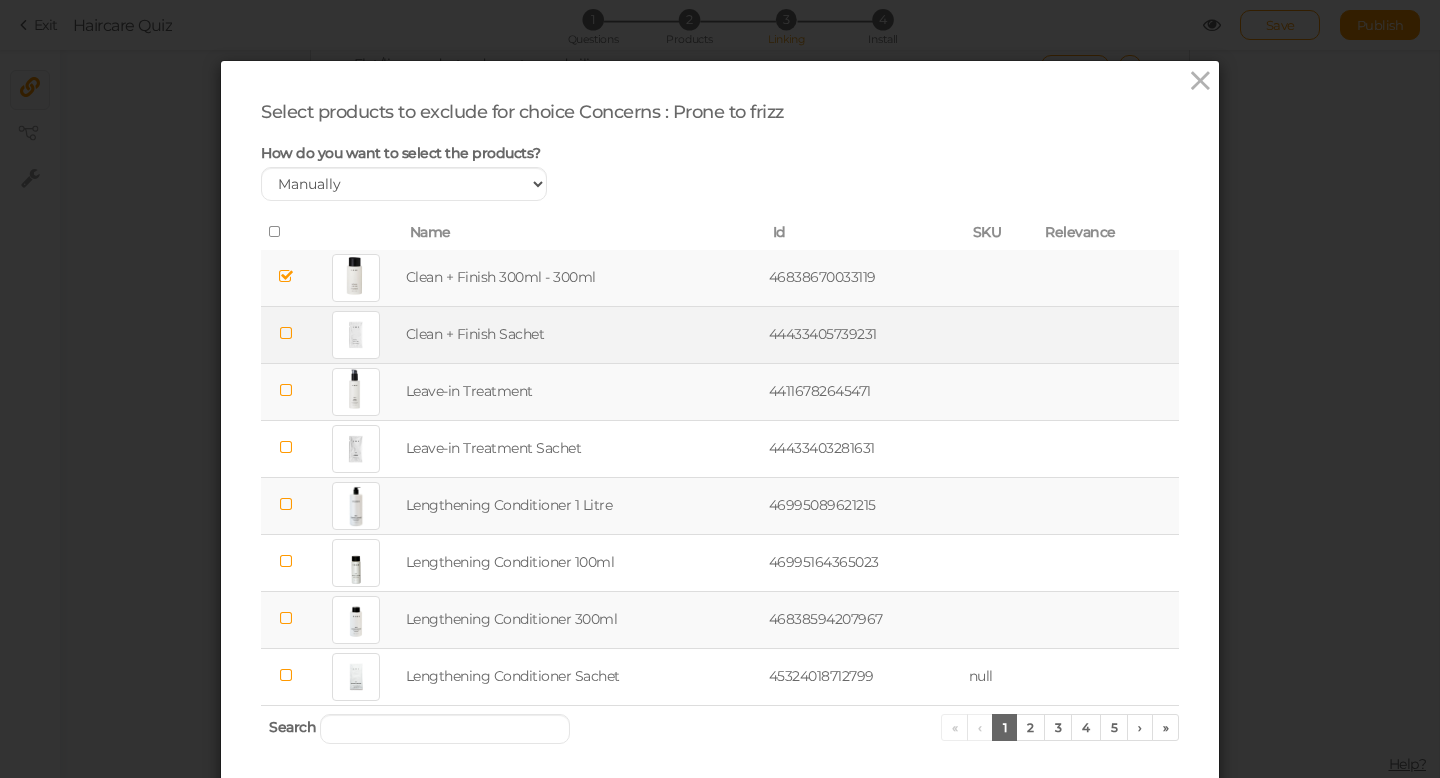 click at bounding box center (286, 333) 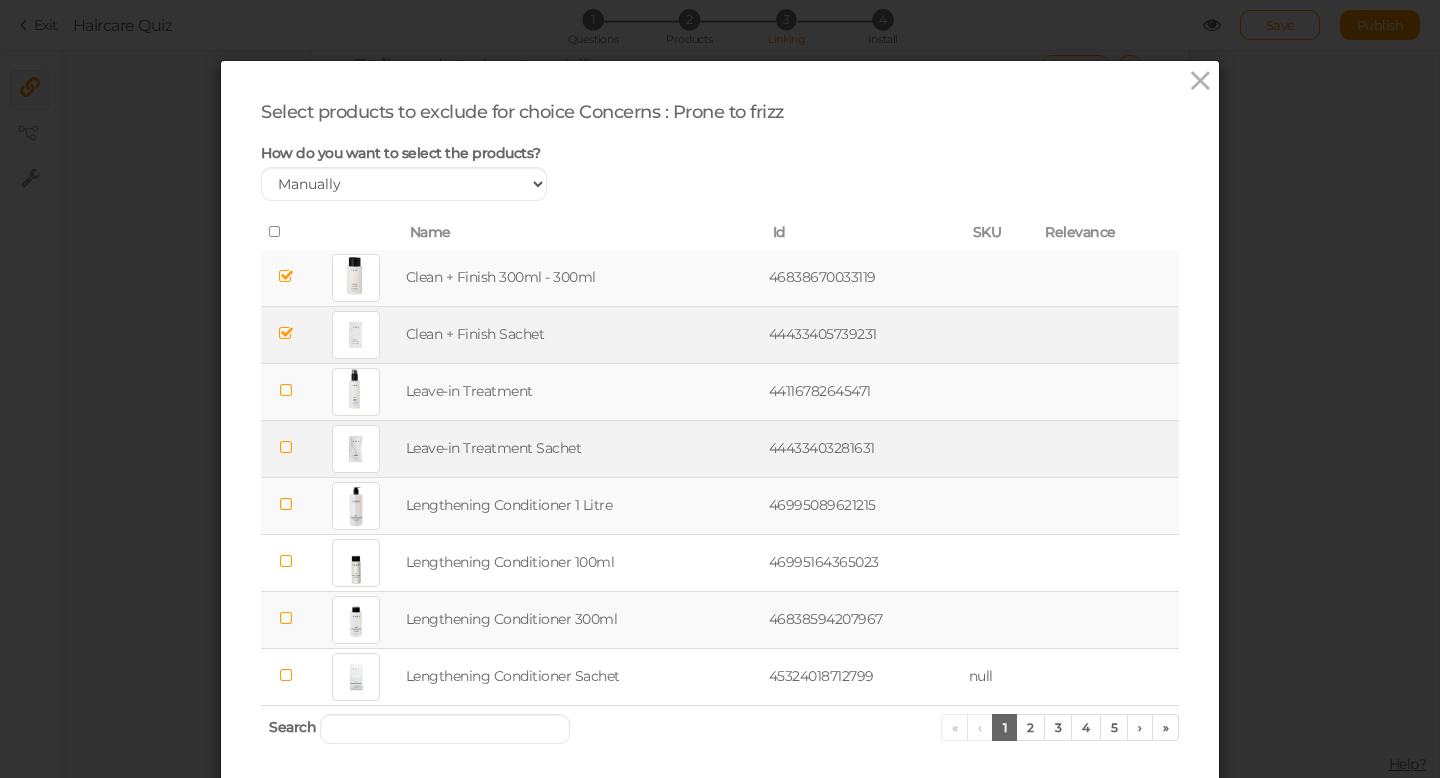 click at bounding box center (286, 447) 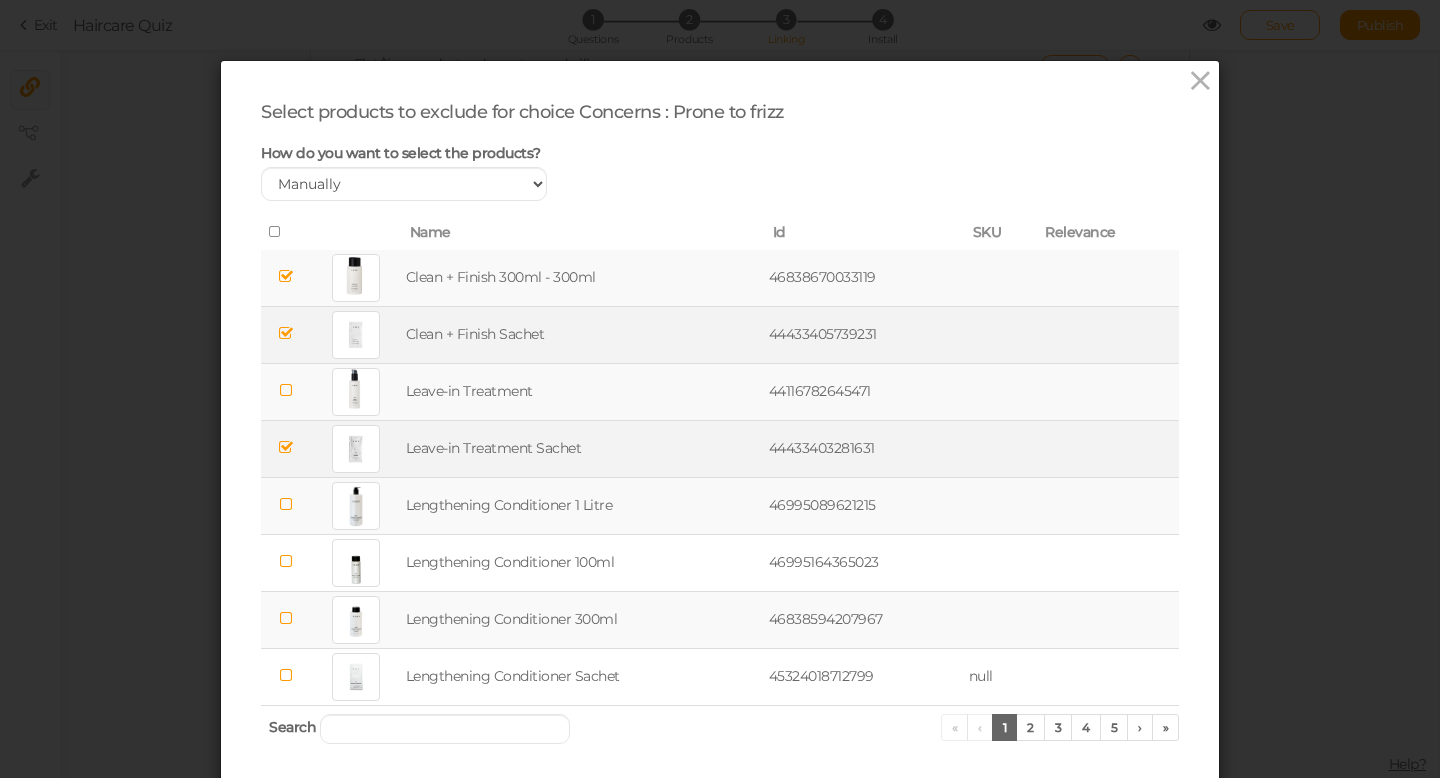 click at bounding box center (286, 504) 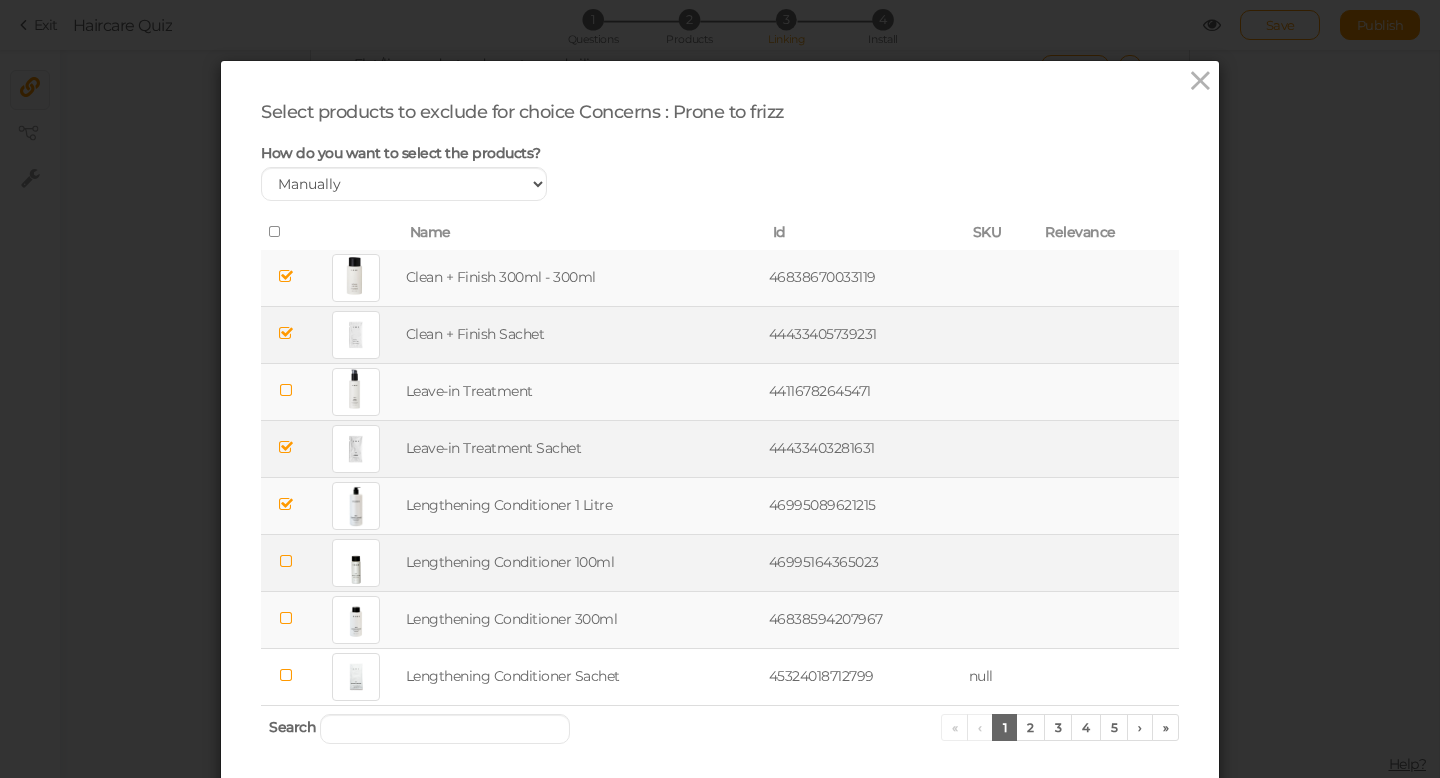 click at bounding box center (286, 561) 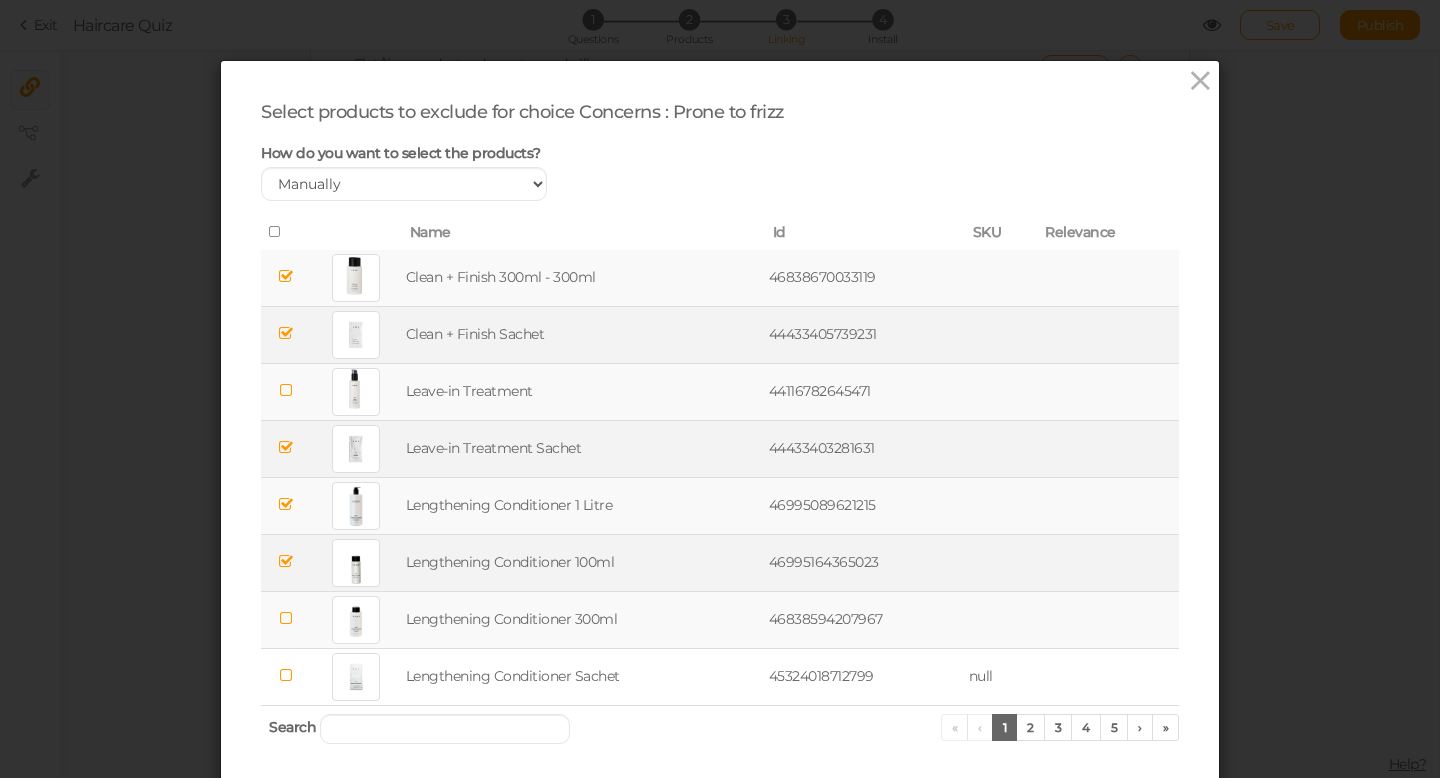 click at bounding box center [286, 618] 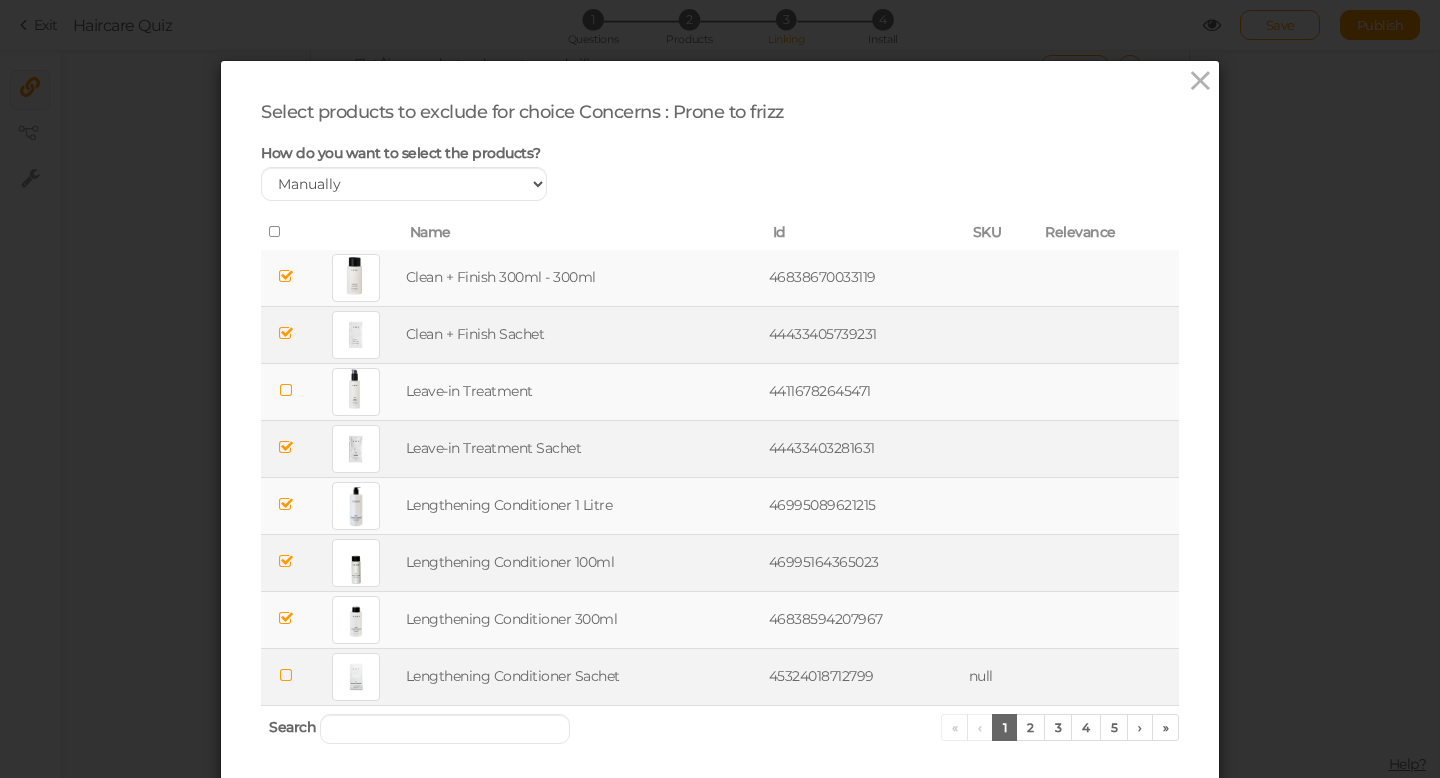 click at bounding box center [286, 675] 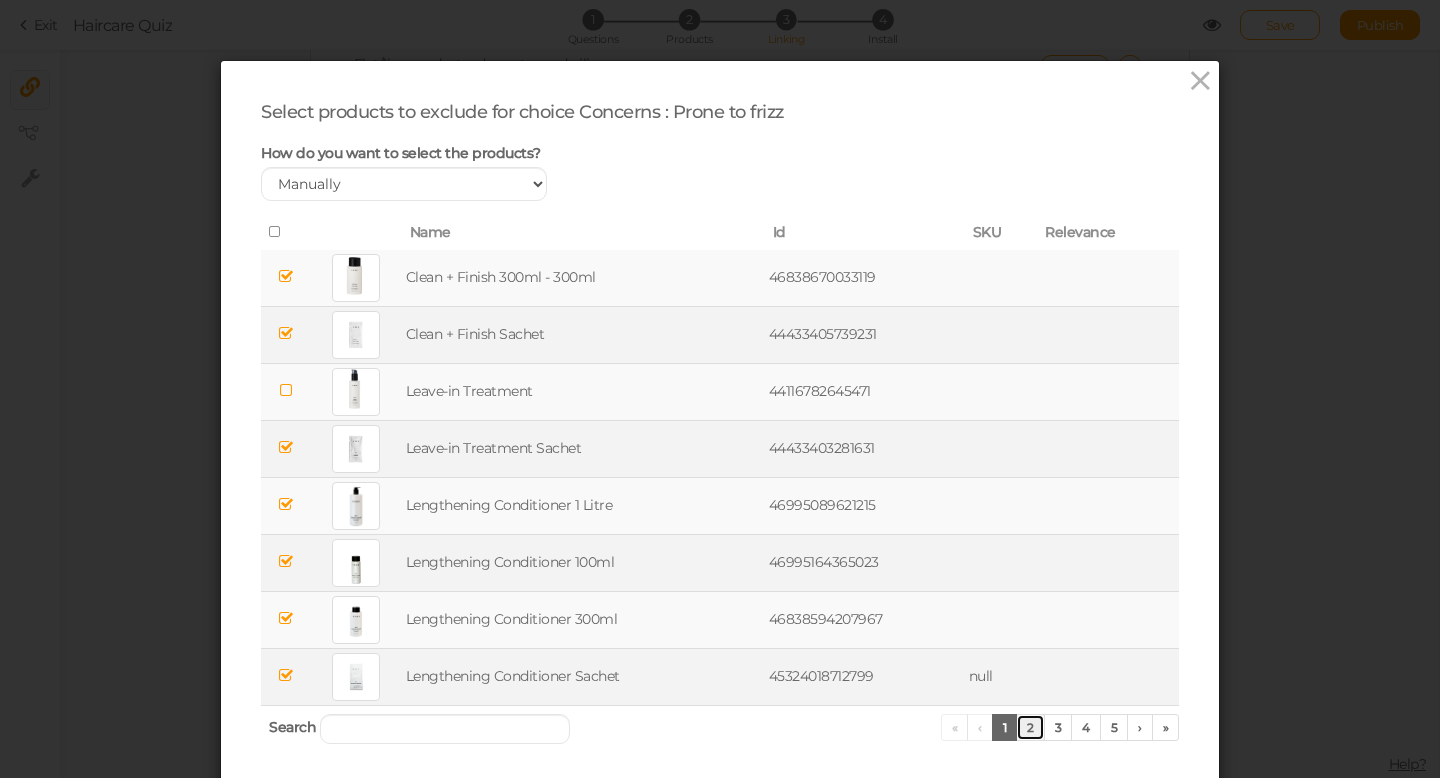 click on "2" at bounding box center [1030, 727] 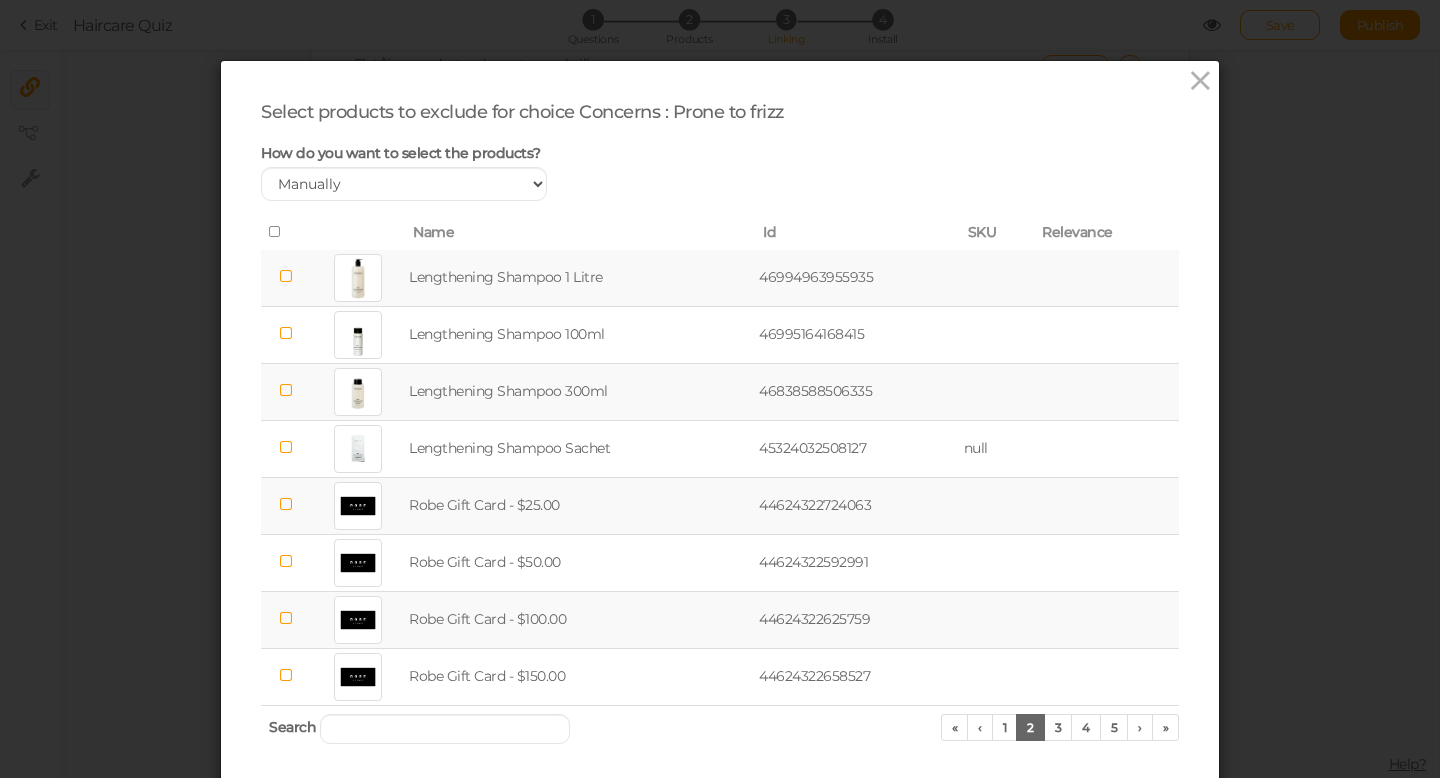 click at bounding box center [286, 276] 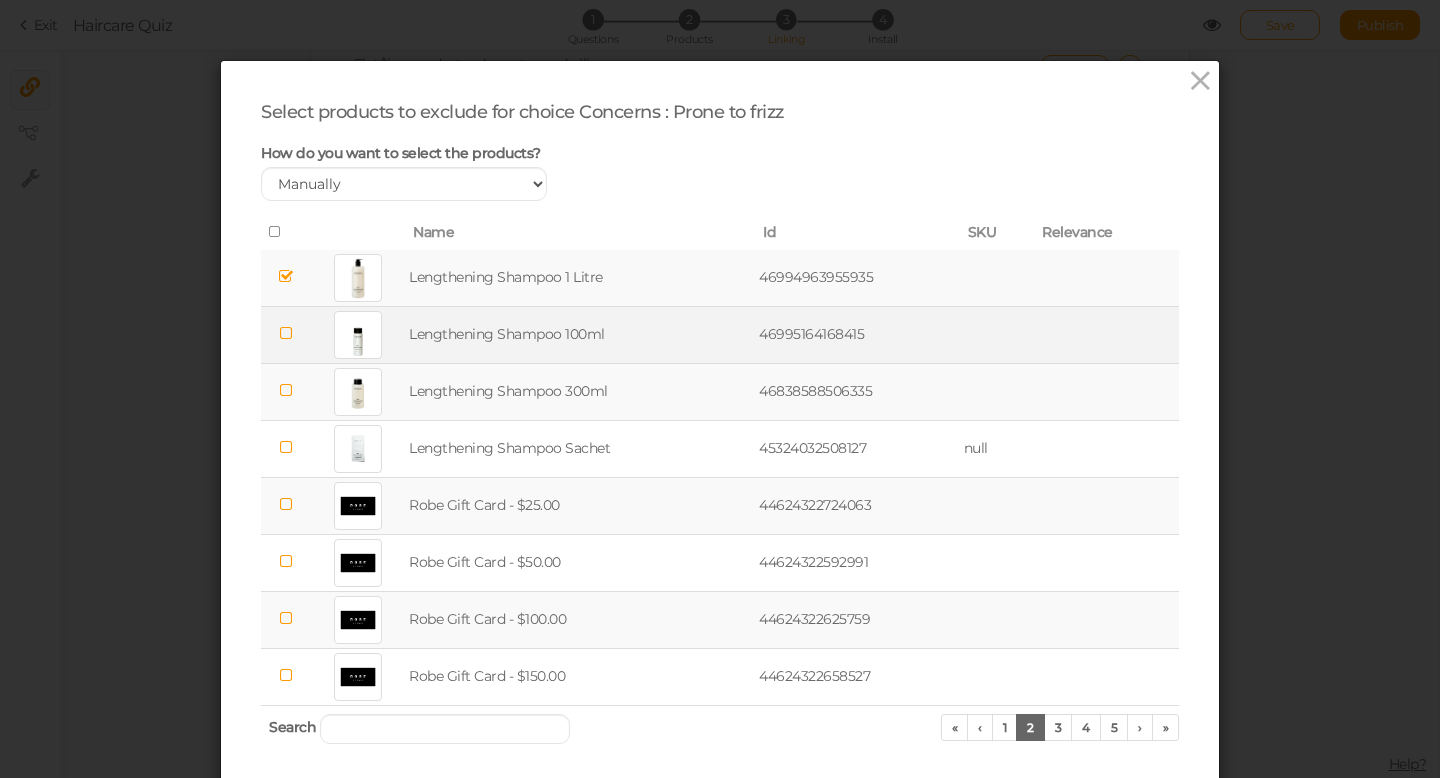 click at bounding box center [286, 333] 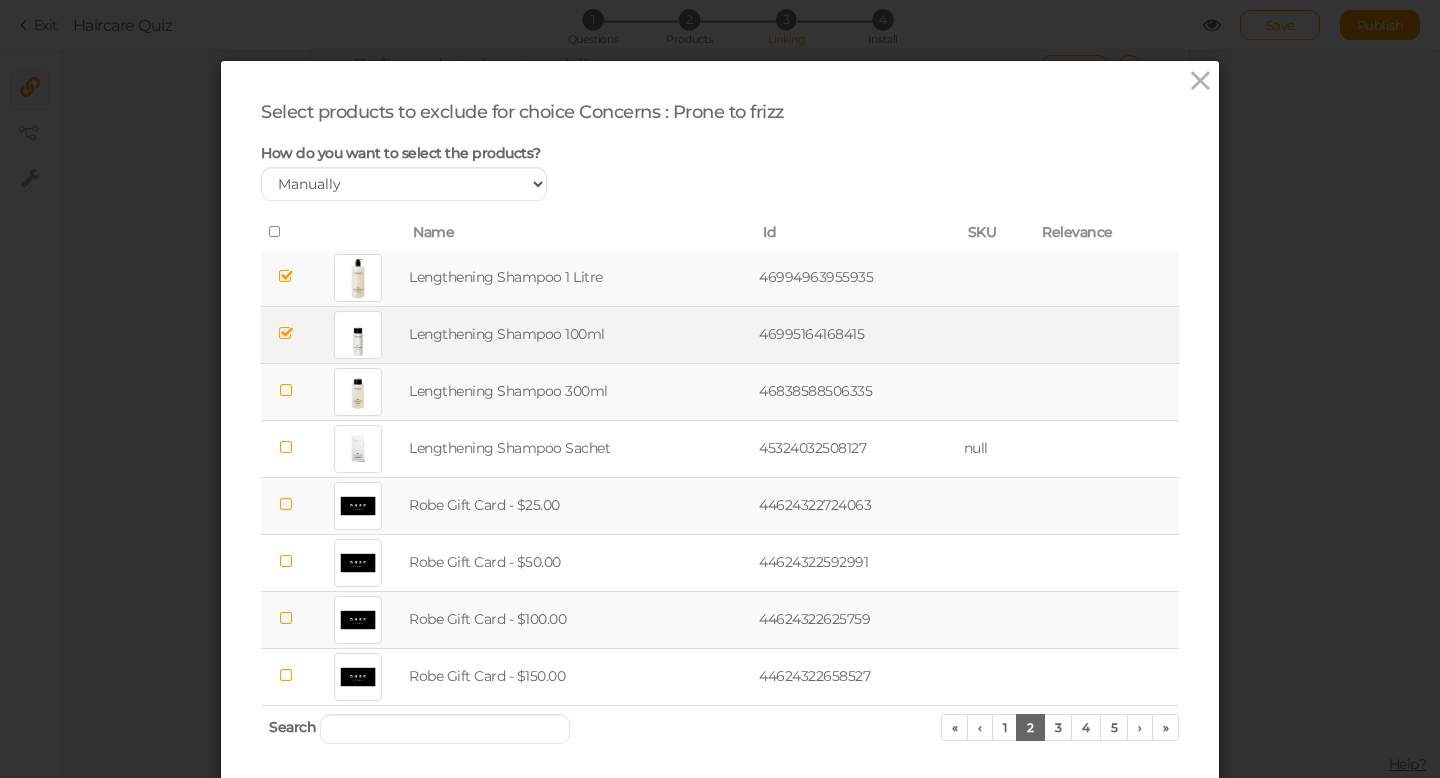 click at bounding box center [286, 390] 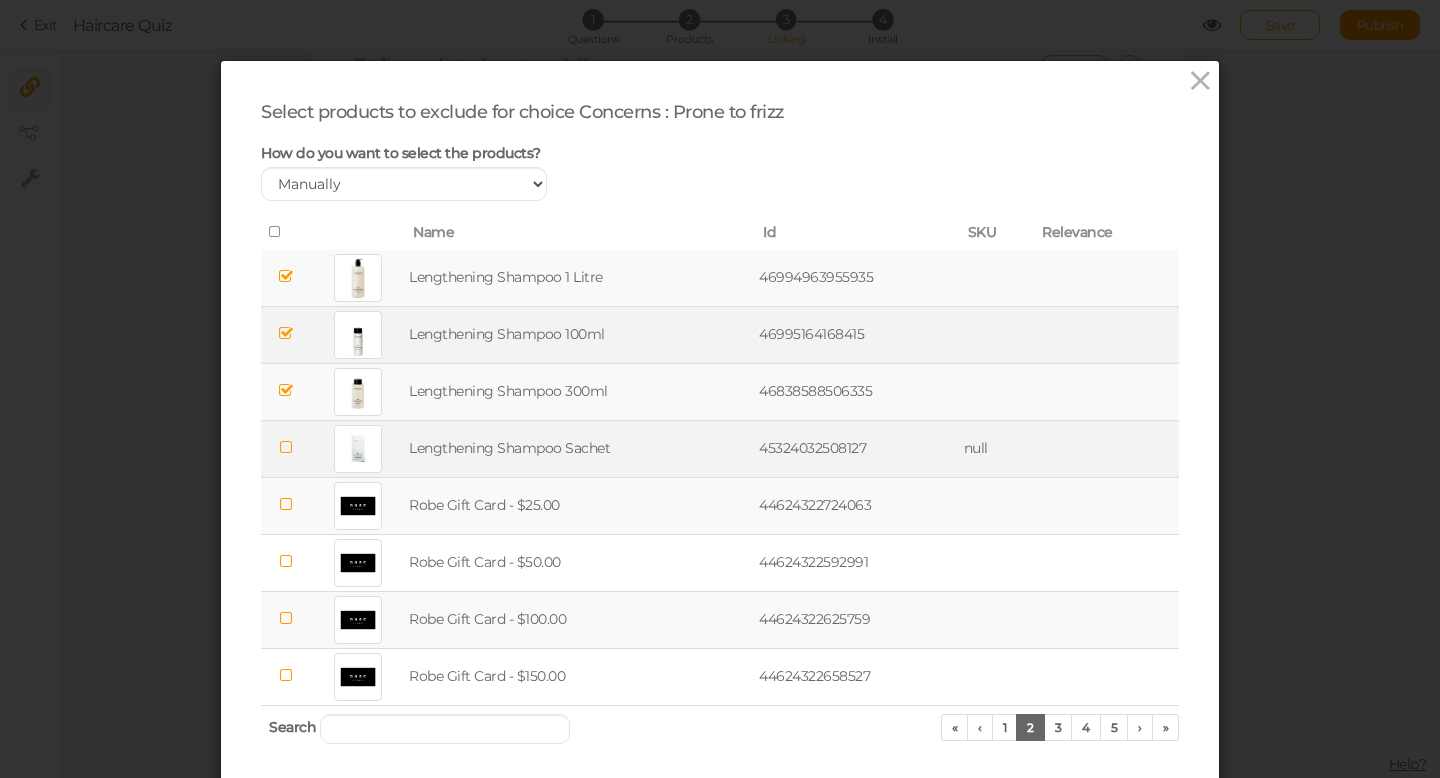 click at bounding box center (286, 447) 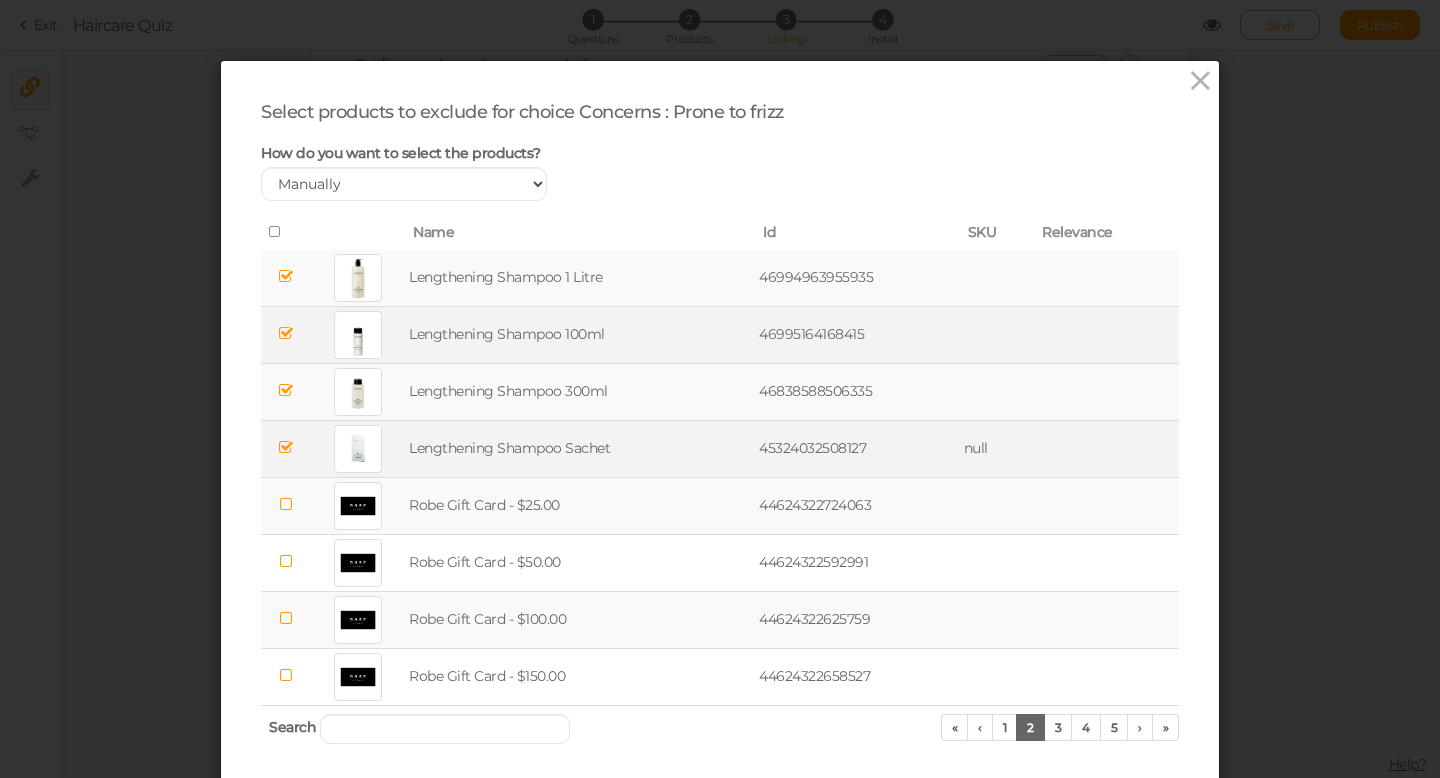 click at bounding box center (286, 504) 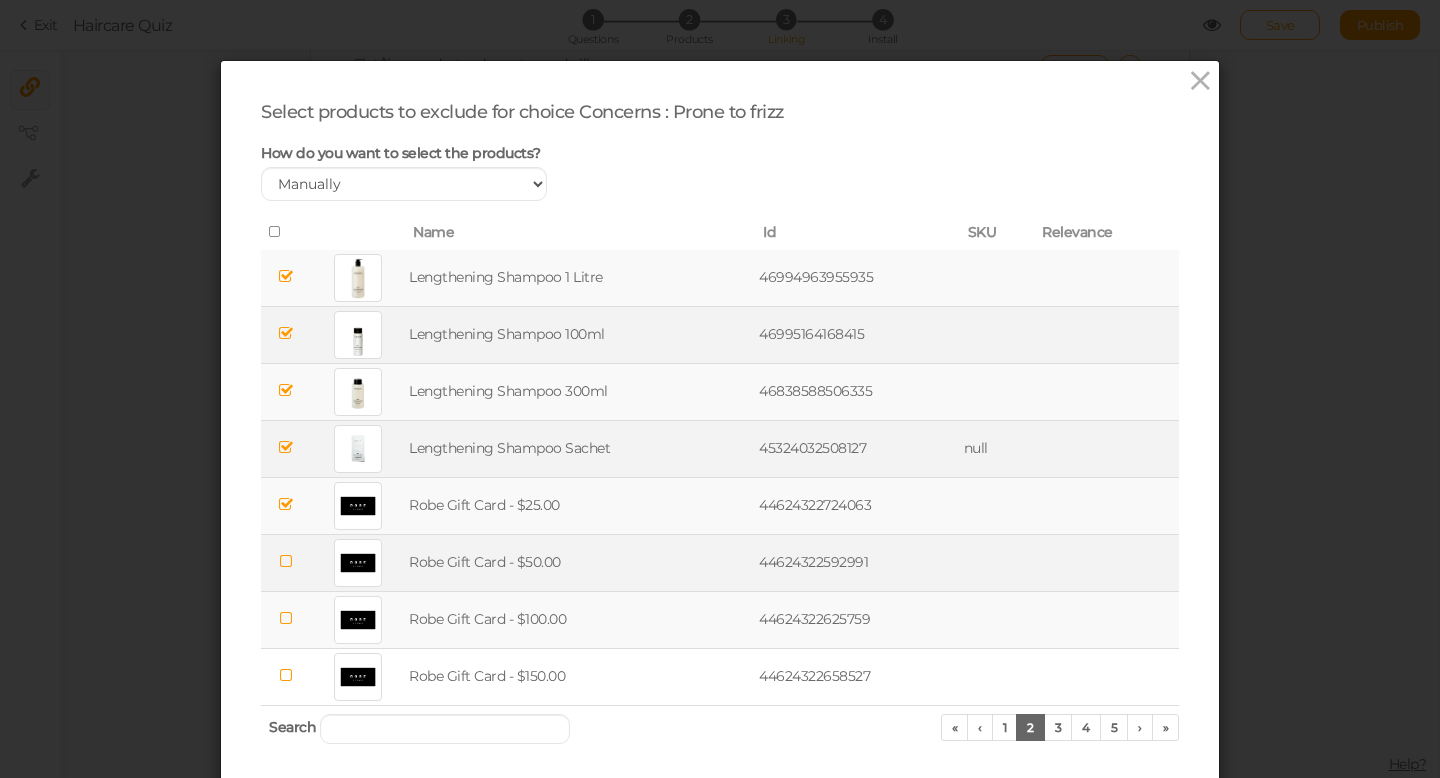 click at bounding box center (286, 561) 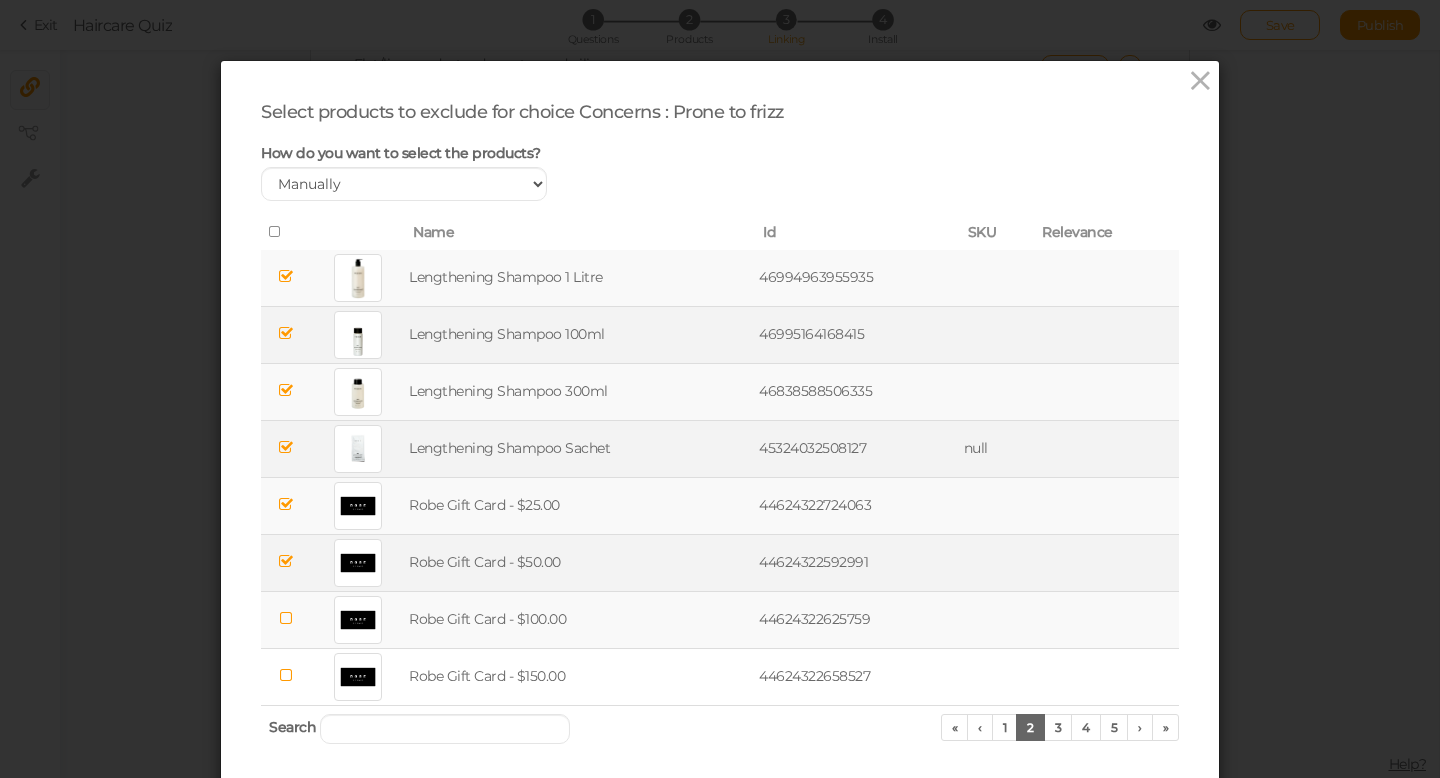 click at bounding box center (286, 618) 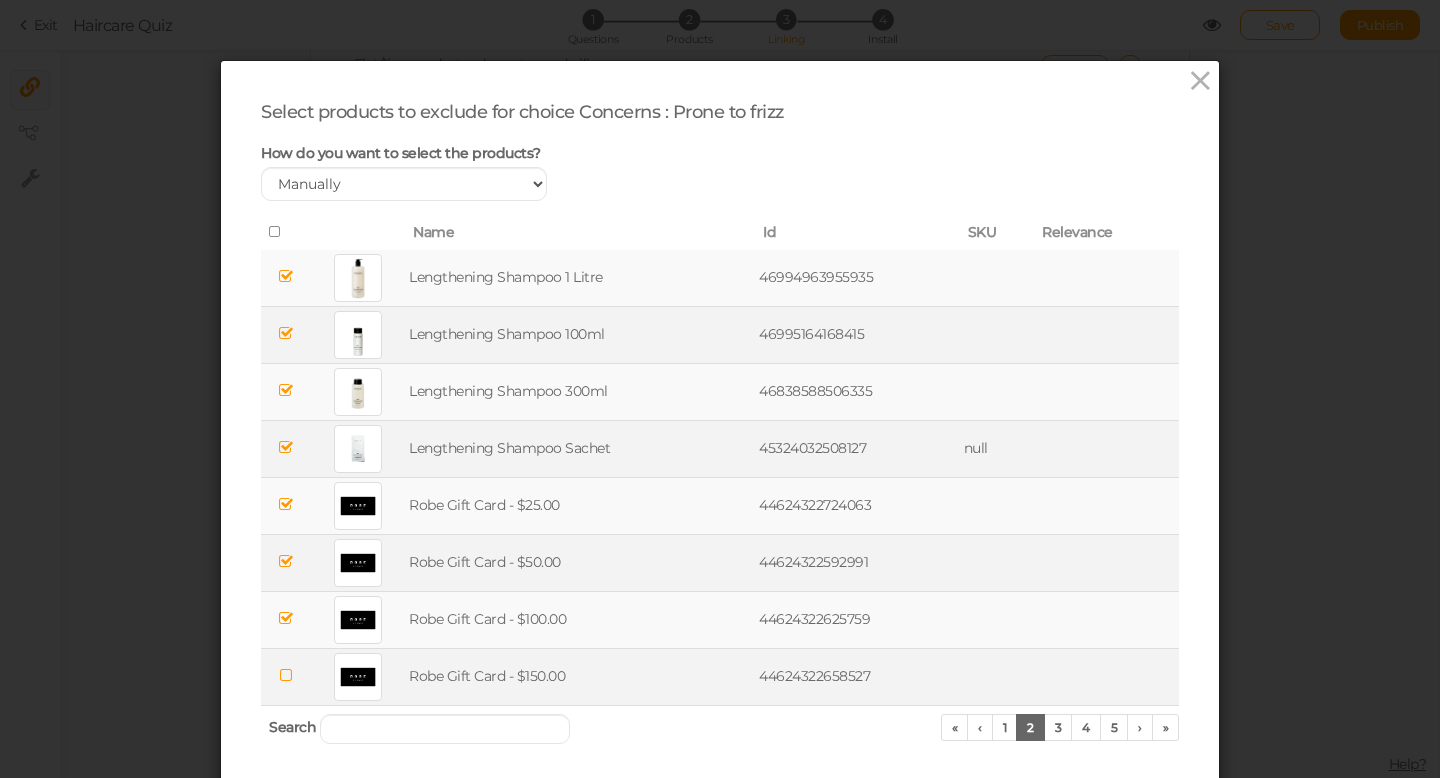 click at bounding box center [286, 675] 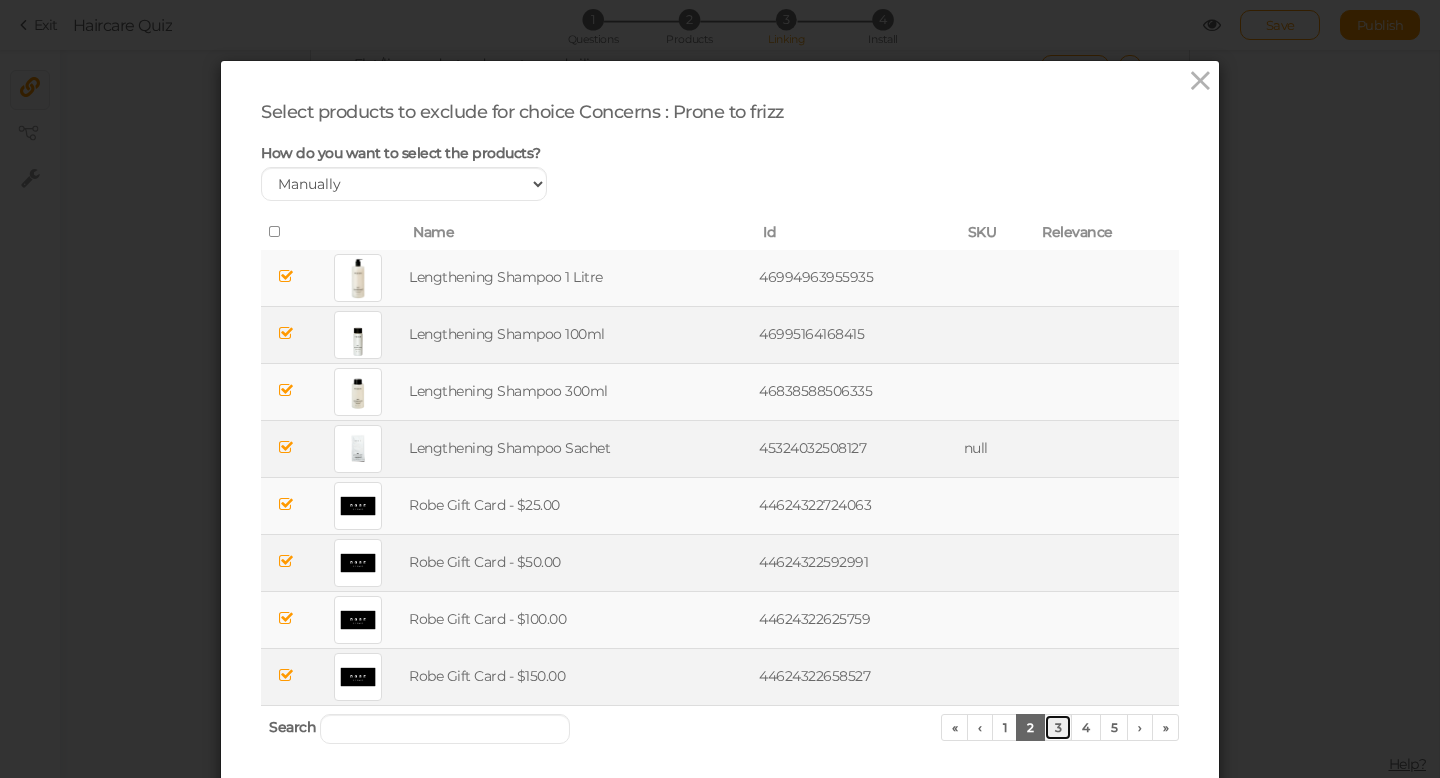 click on "3" at bounding box center (1058, 727) 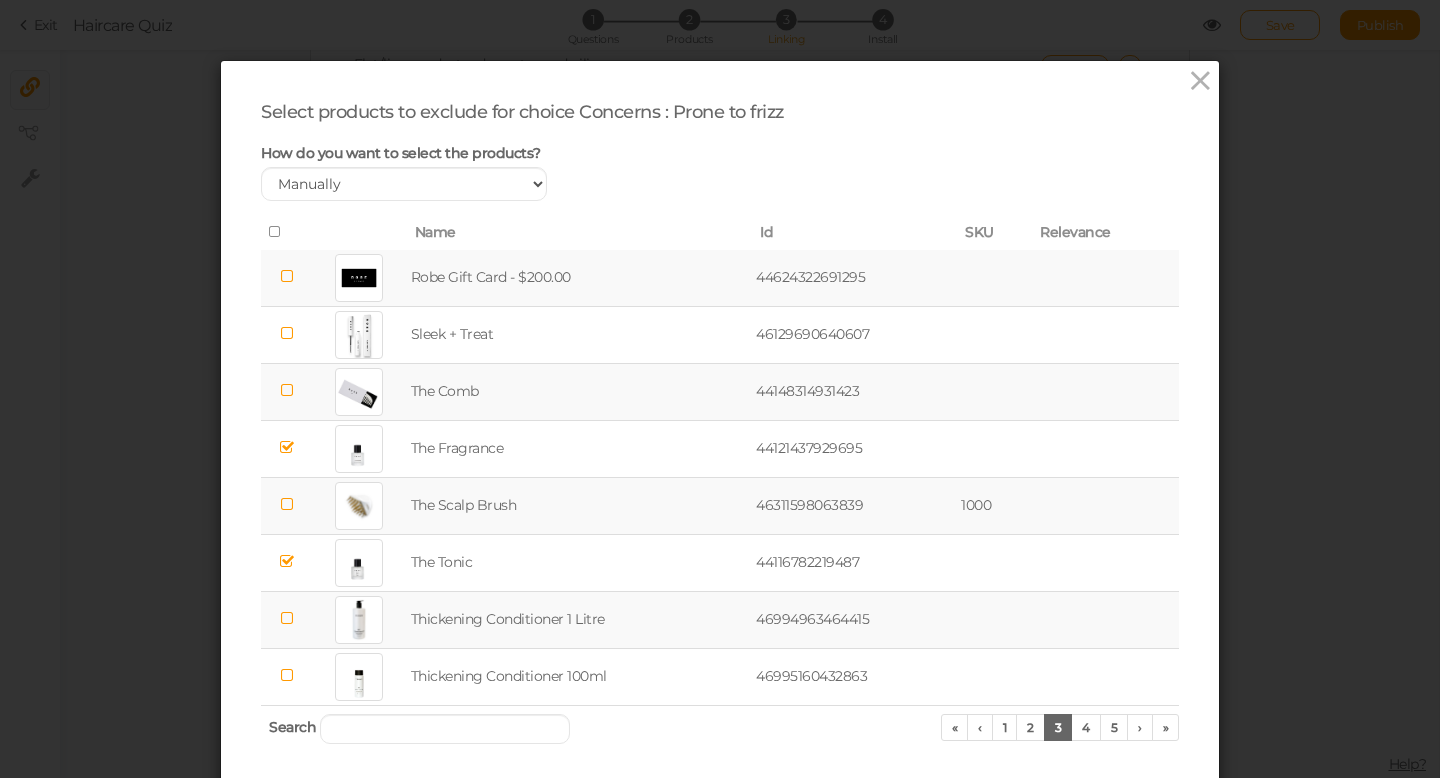 click at bounding box center [286, 276] 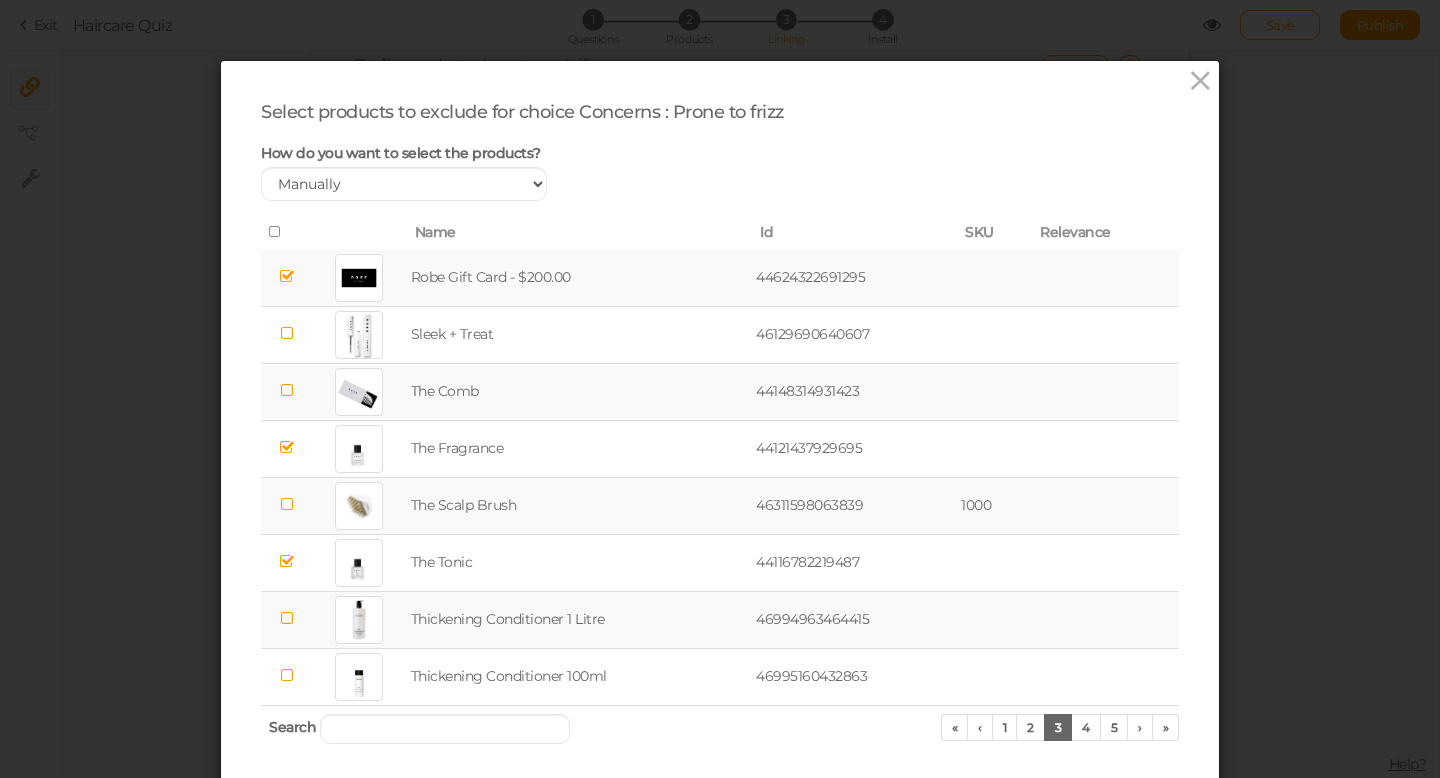 click at bounding box center [286, 618] 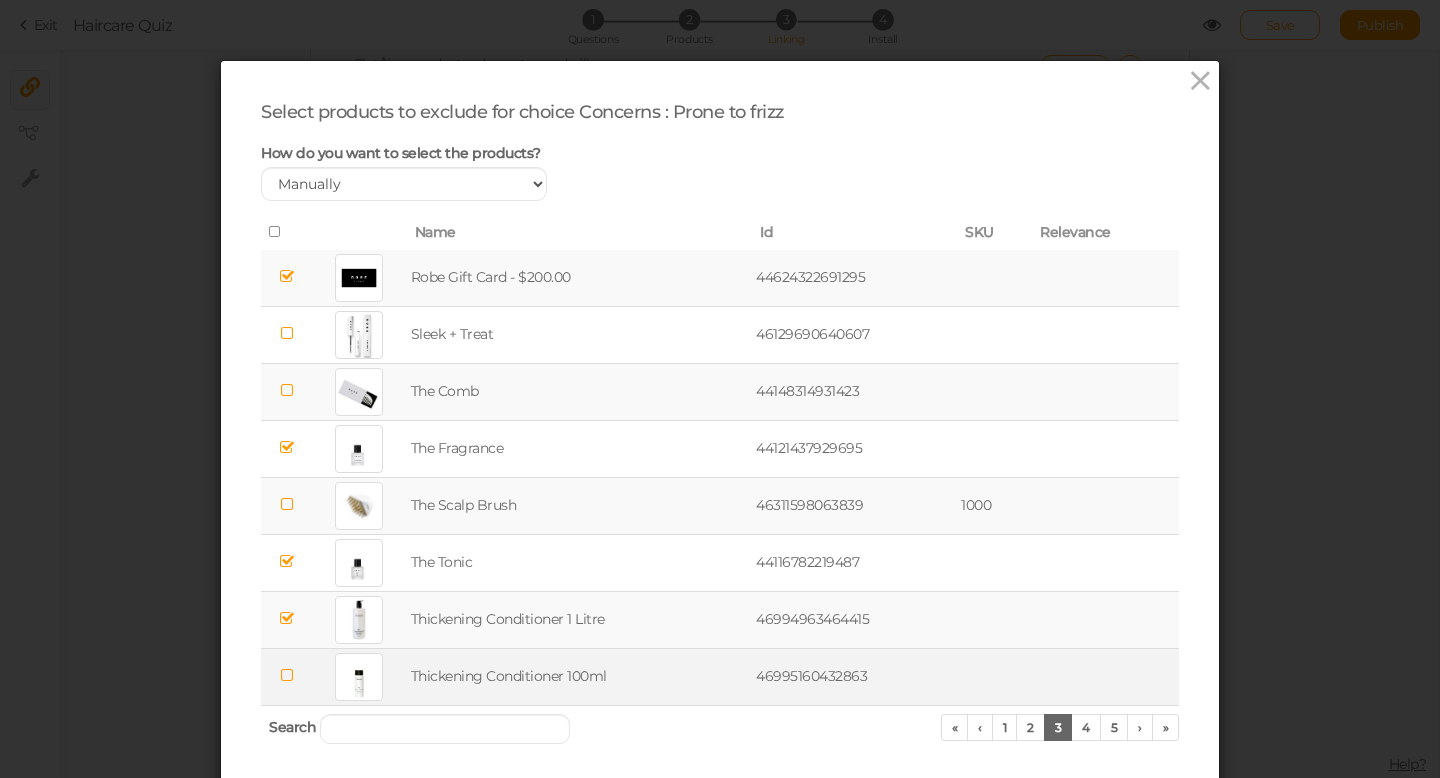 click at bounding box center [286, 675] 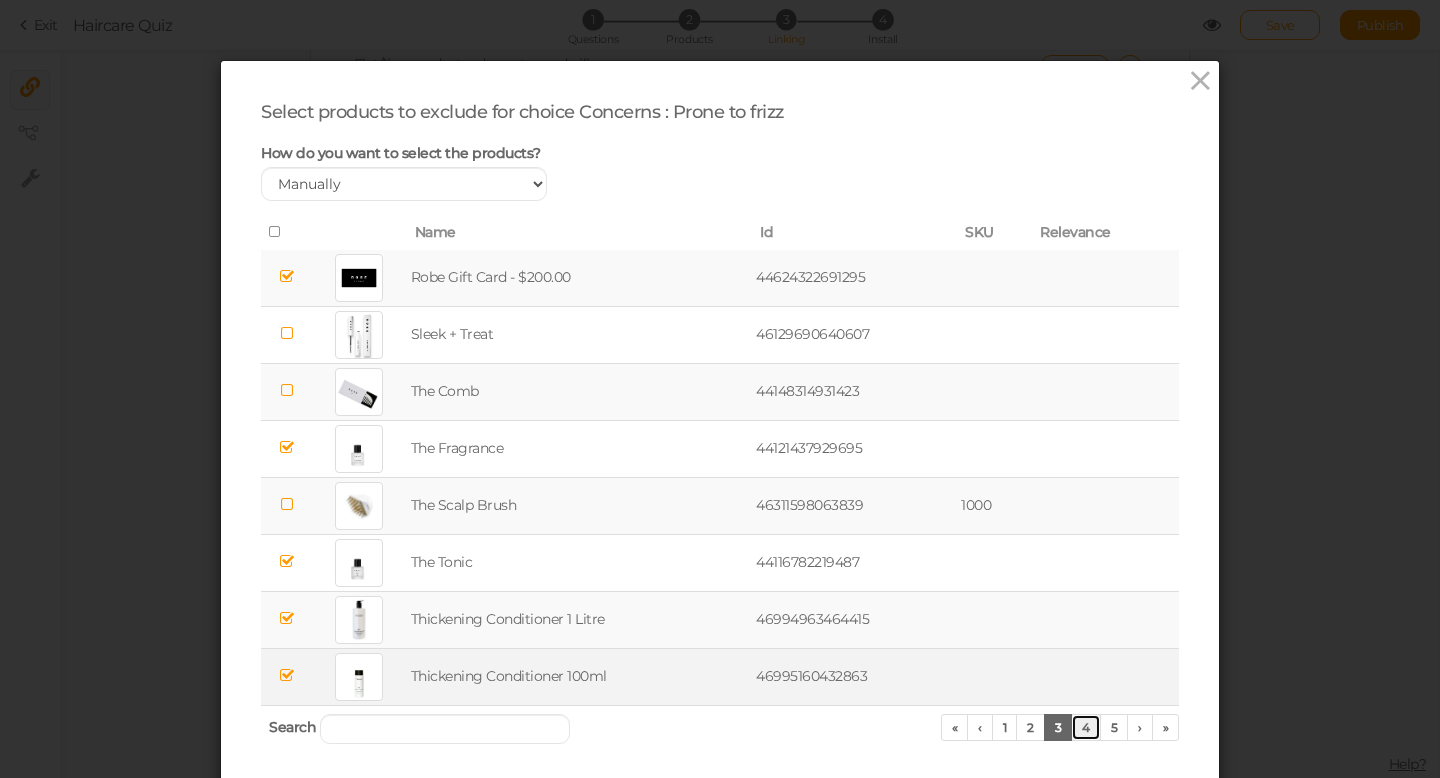 click on "4" at bounding box center (1086, 727) 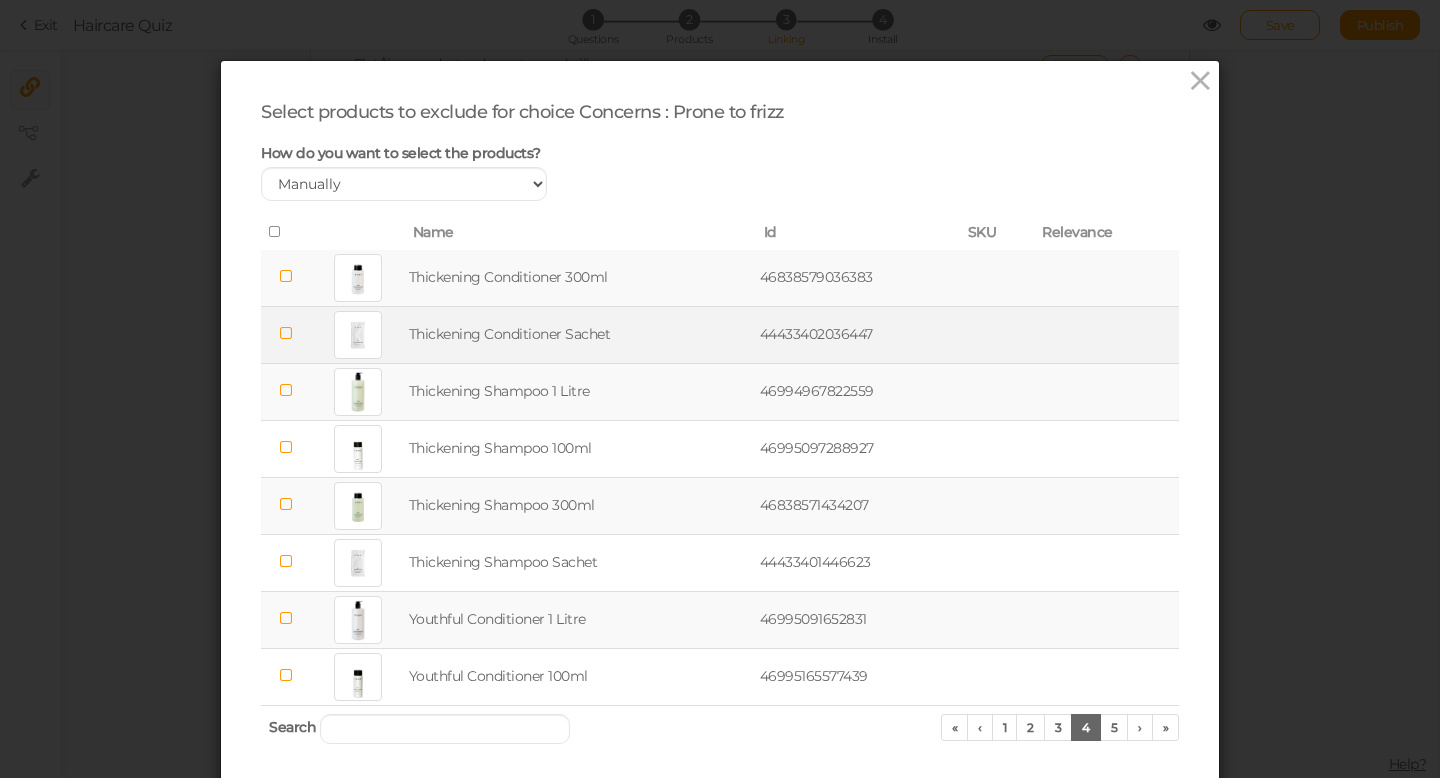 click at bounding box center (286, 333) 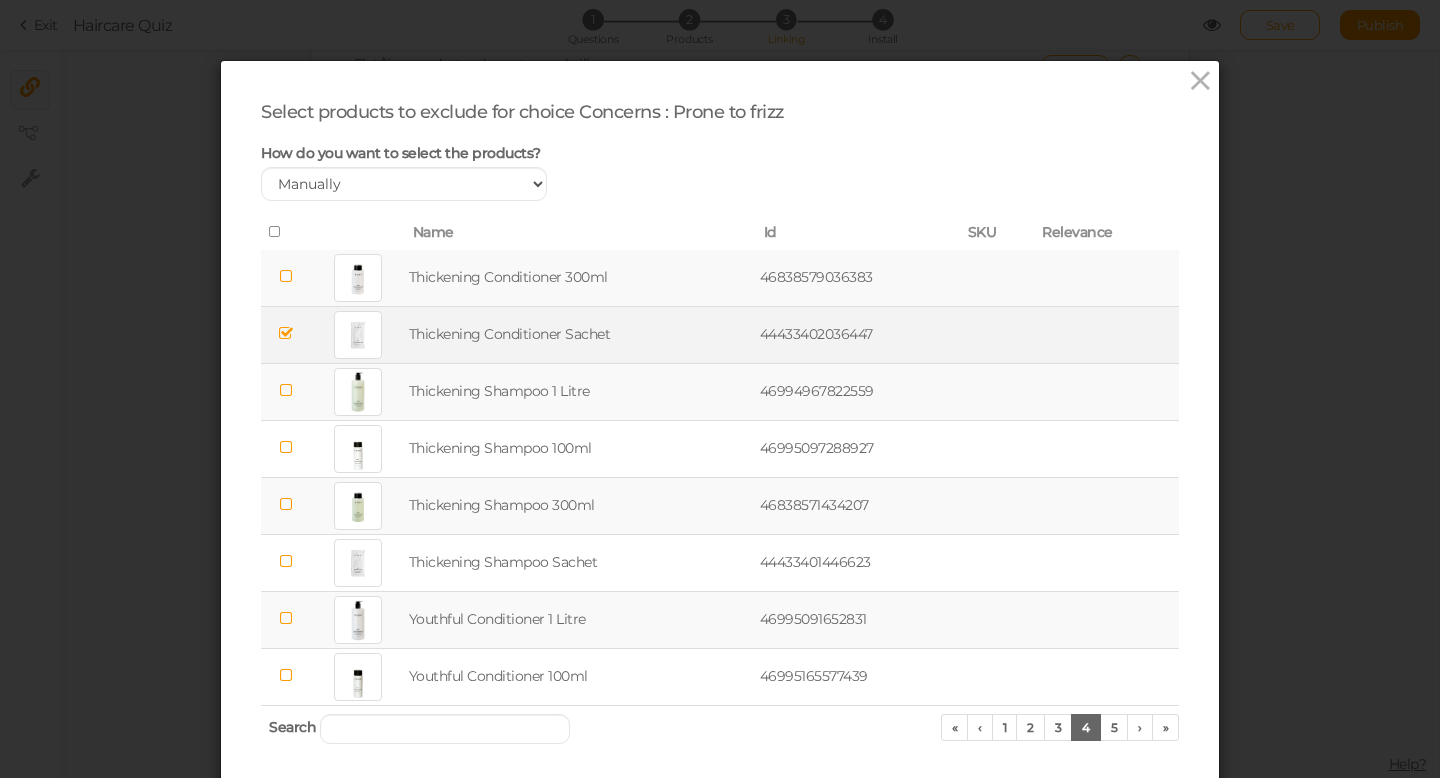 click at bounding box center (286, 390) 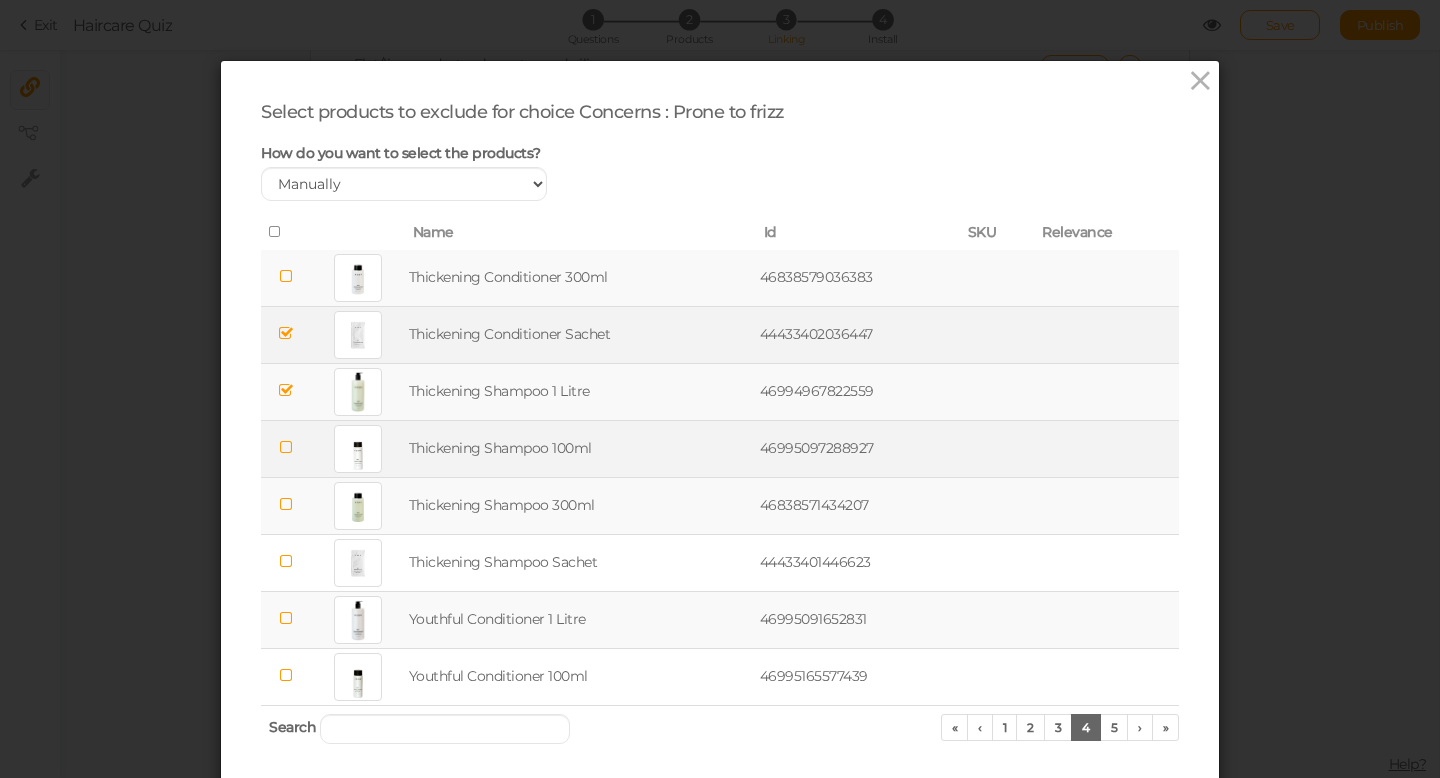 click at bounding box center [286, 447] 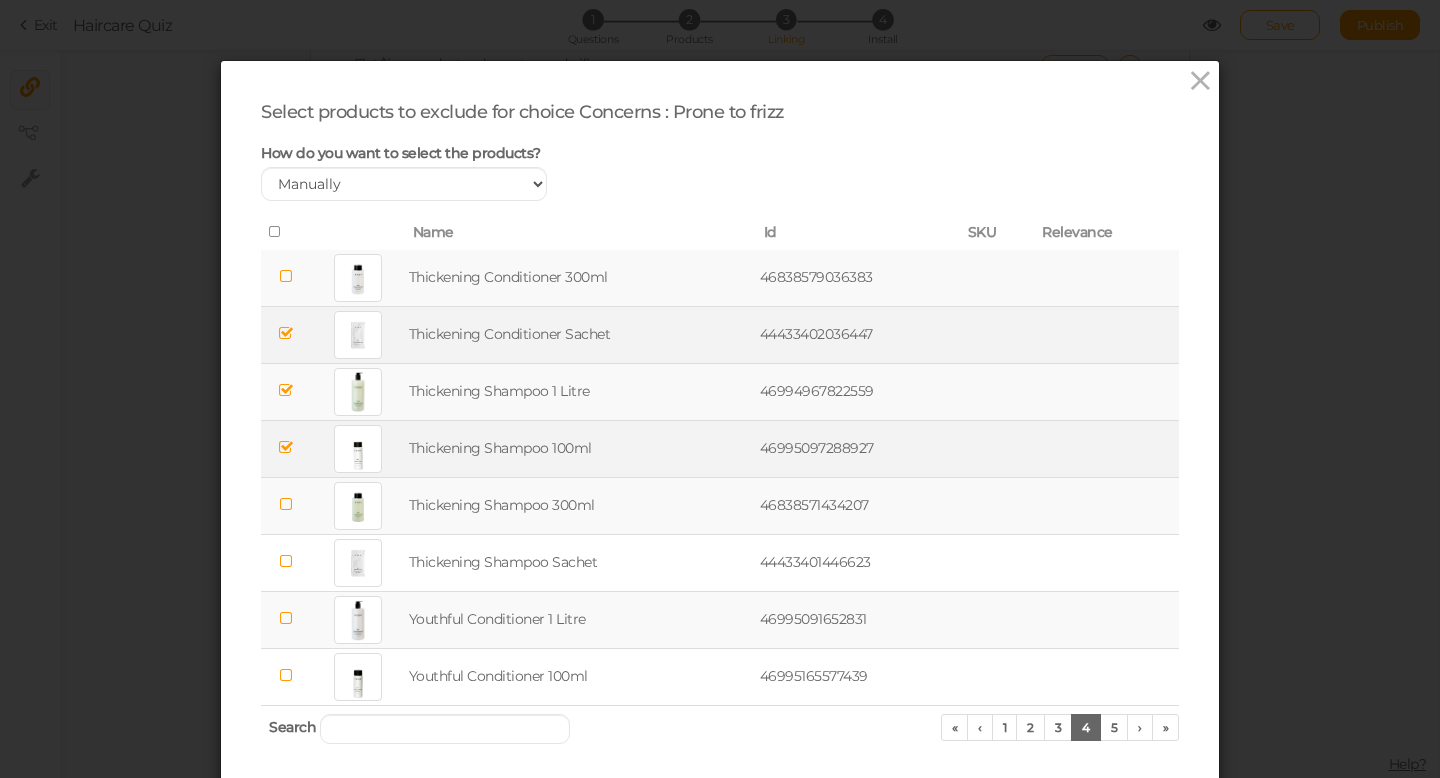 click at bounding box center [286, 504] 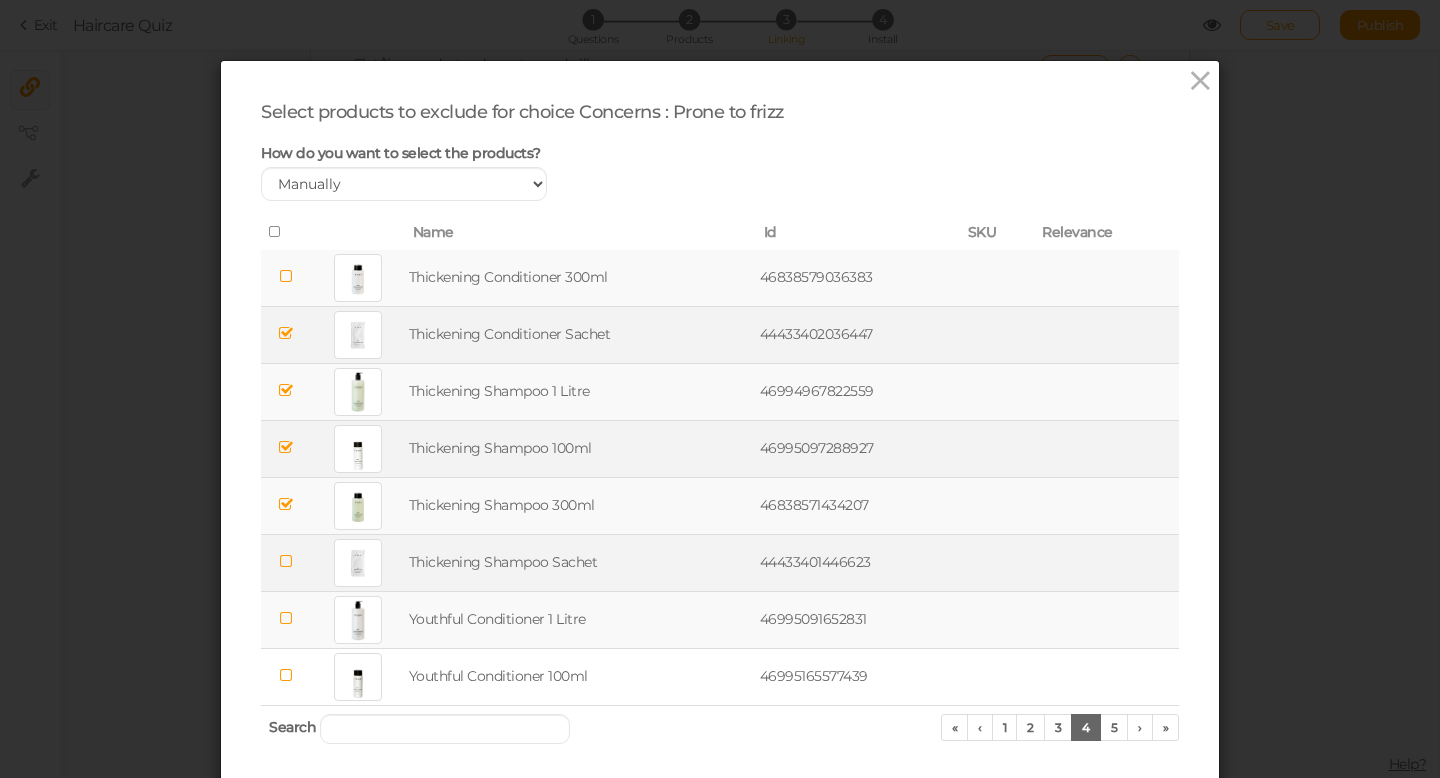 click at bounding box center [286, 561] 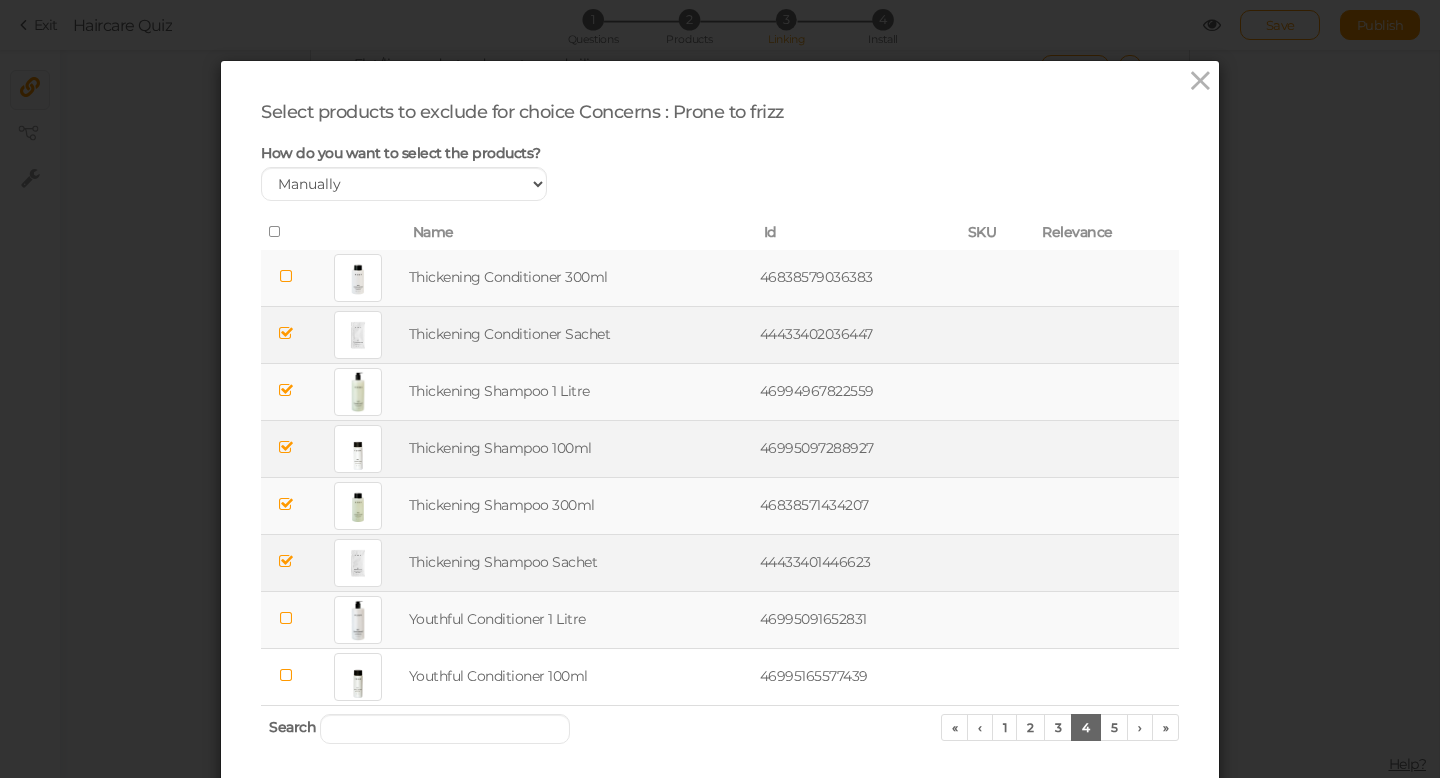 click at bounding box center (286, 618) 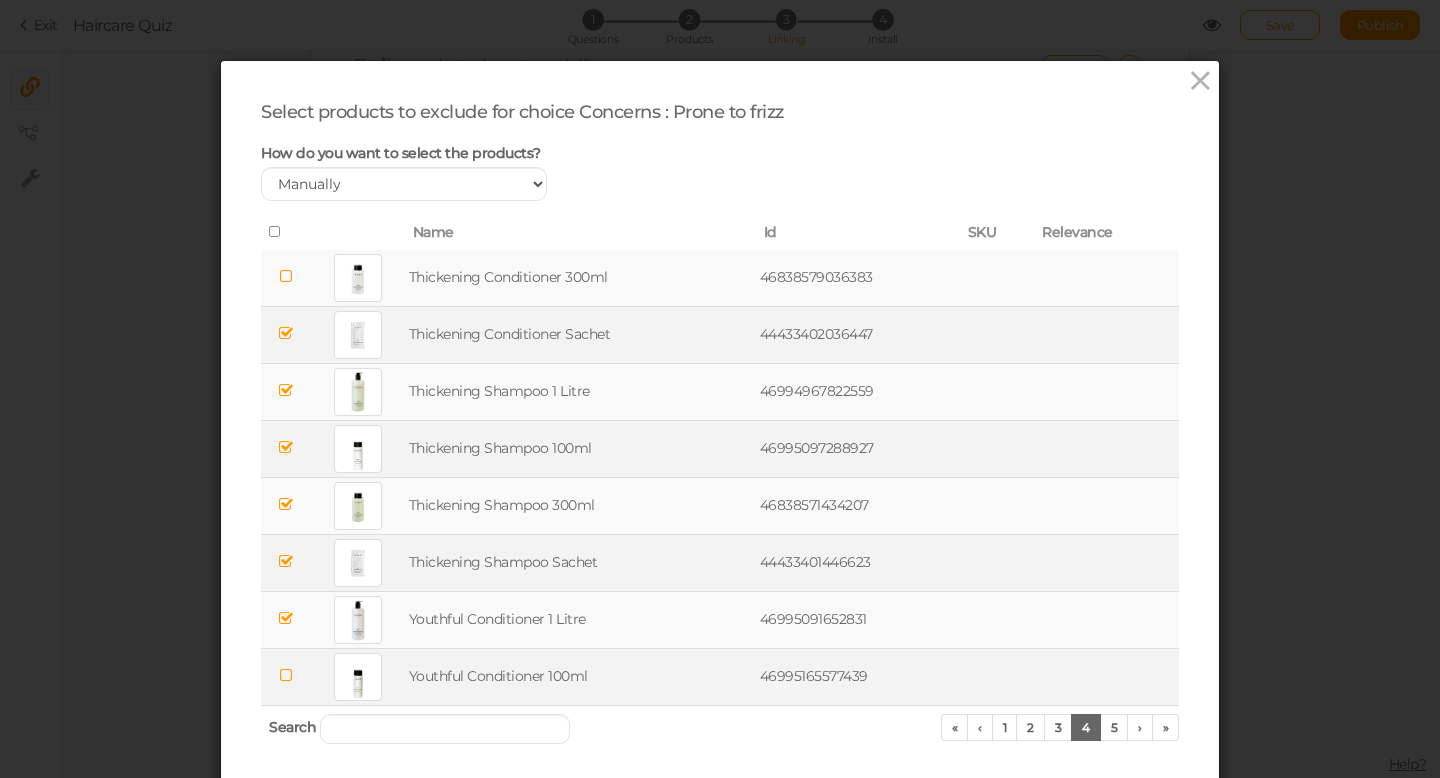 click at bounding box center (286, 675) 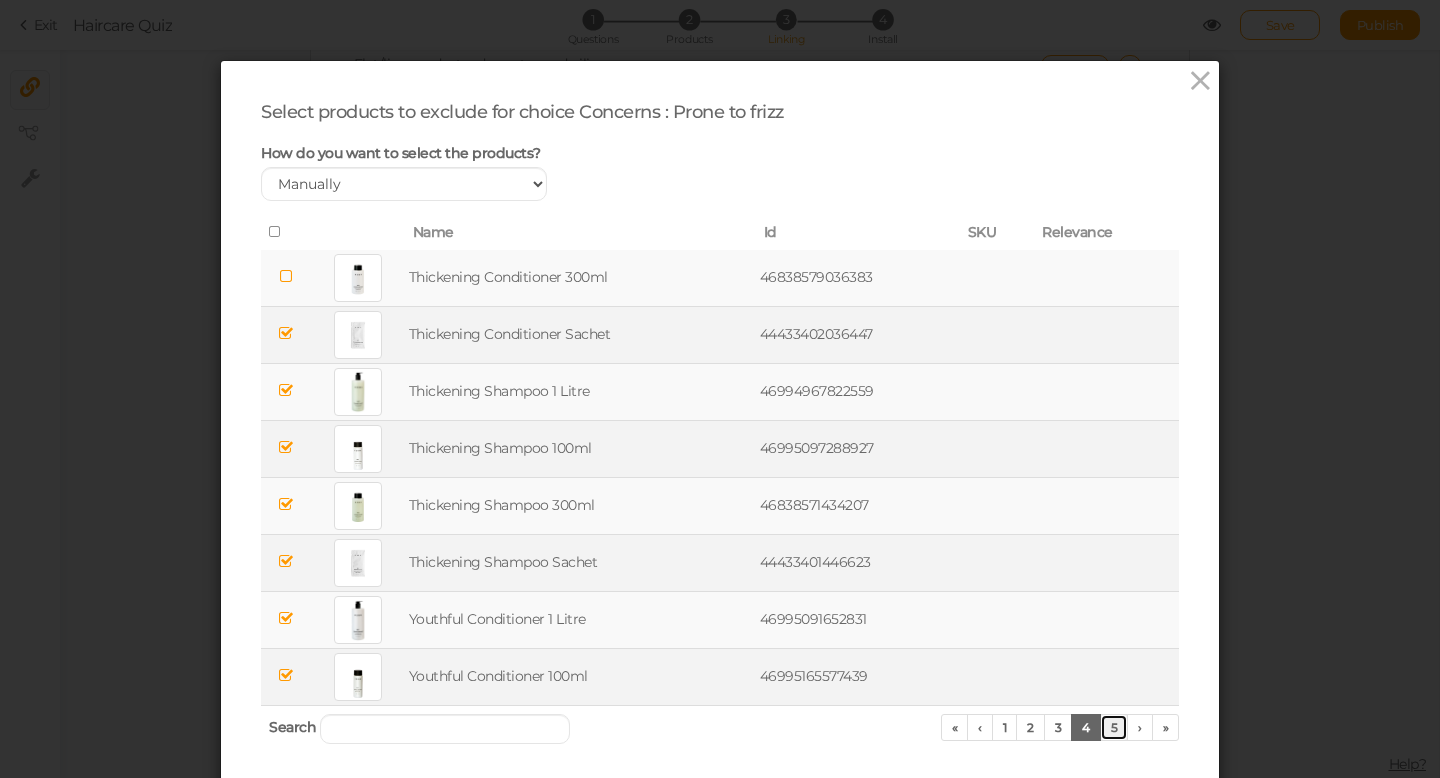 click on "5" at bounding box center (1114, 727) 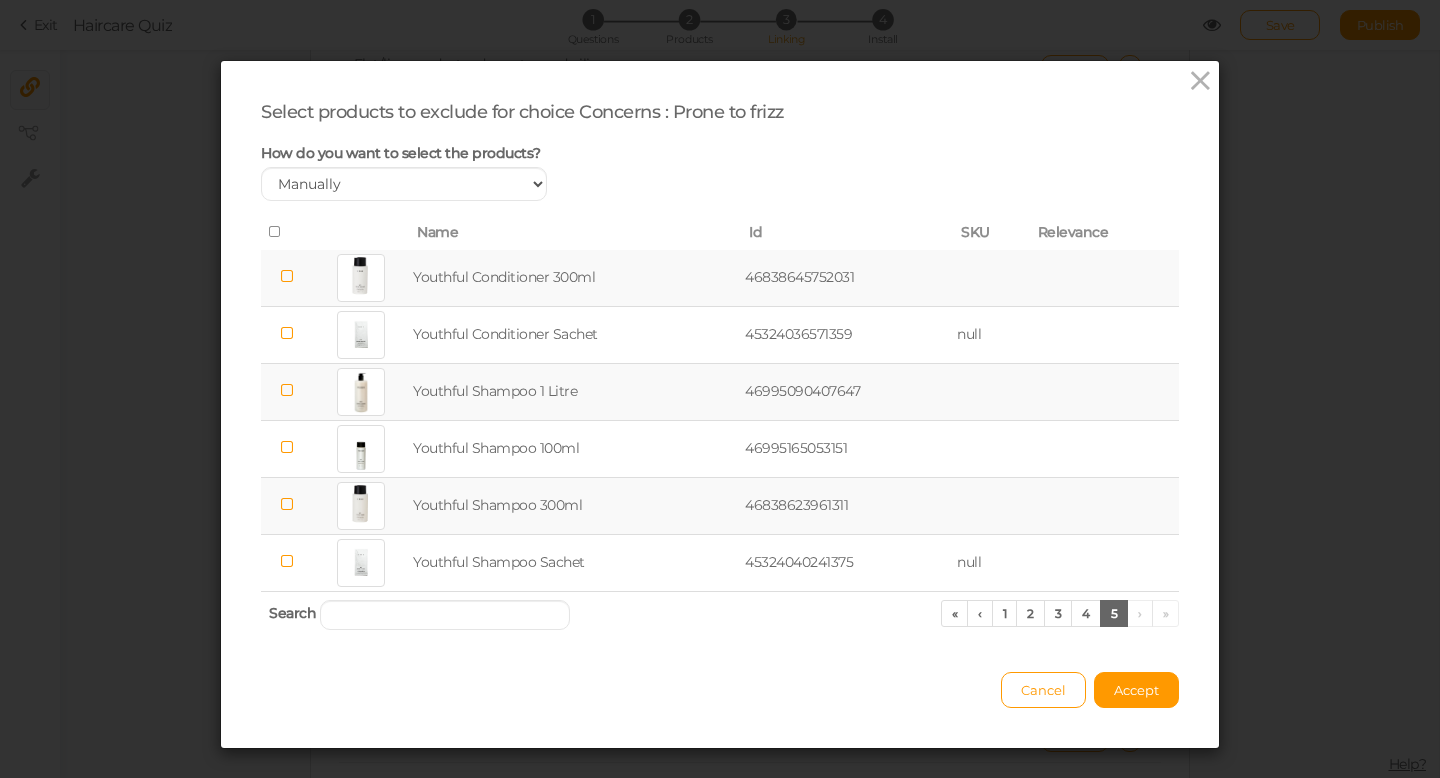 click at bounding box center [287, 276] 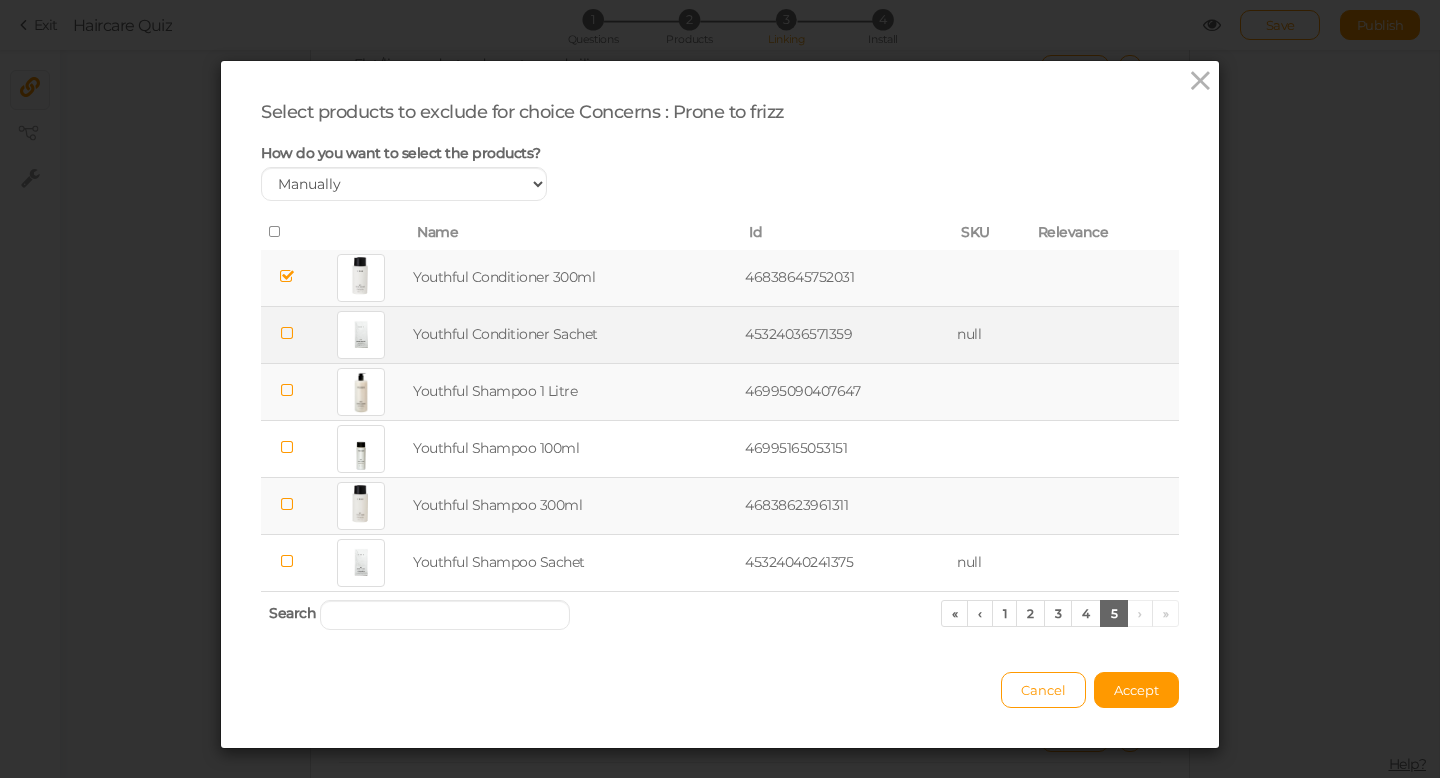 click at bounding box center (287, 333) 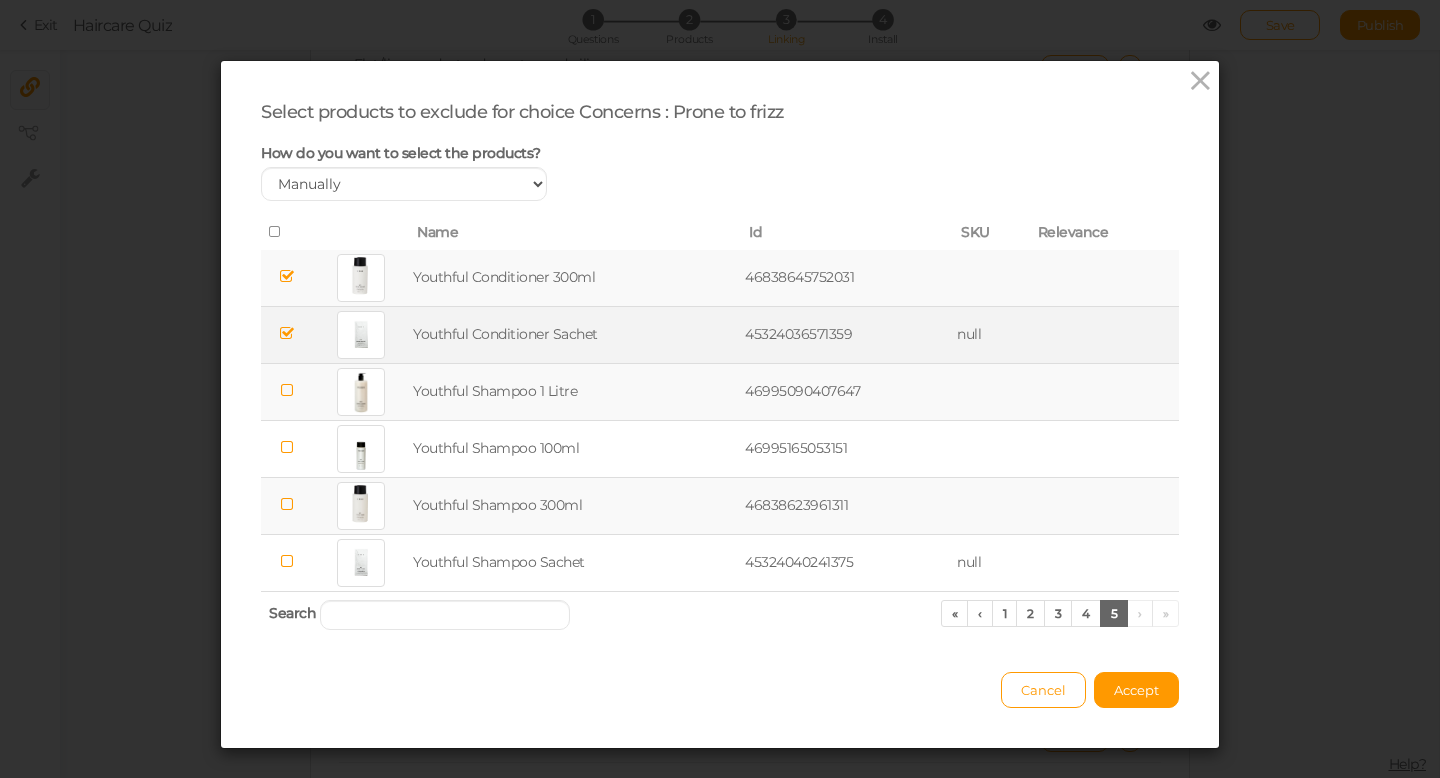 click at bounding box center (287, 390) 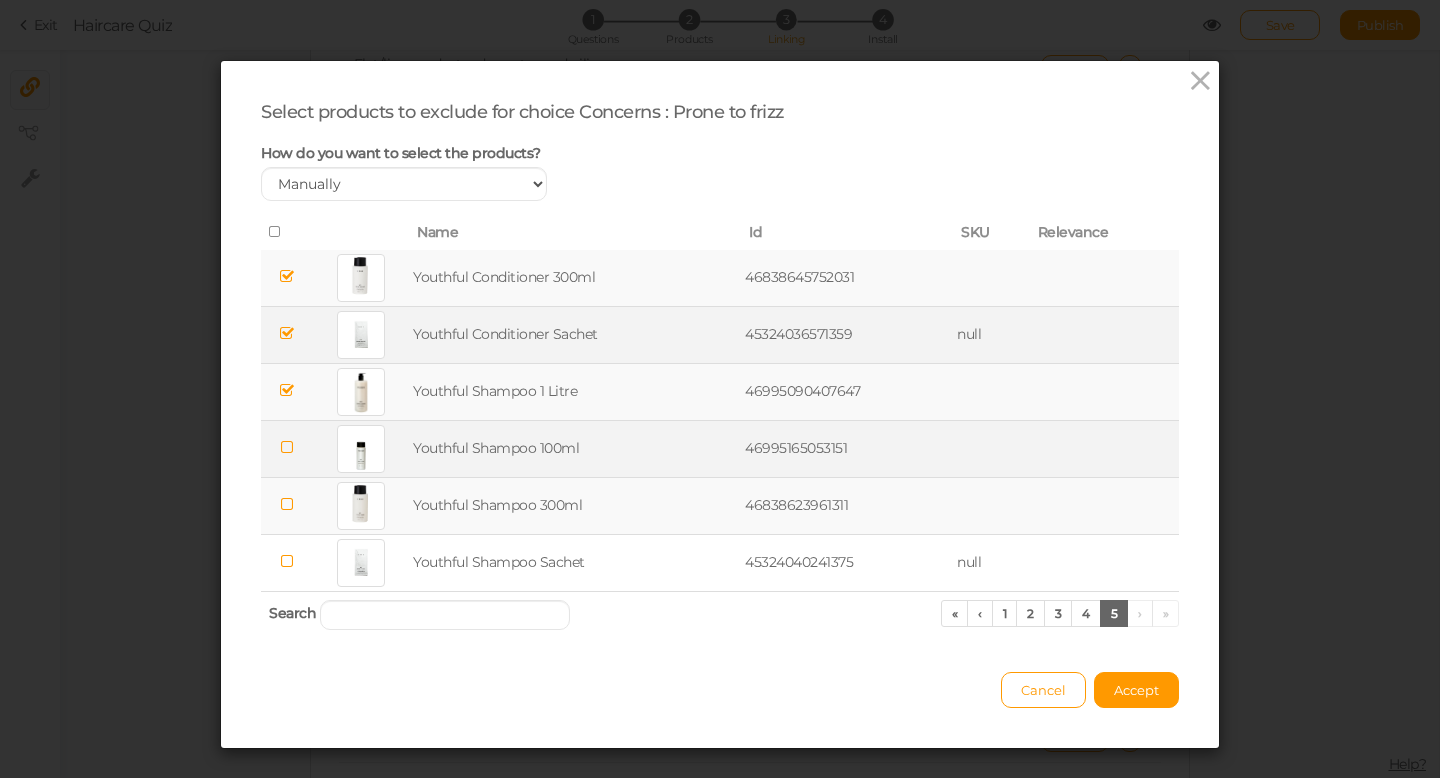 click at bounding box center (287, 447) 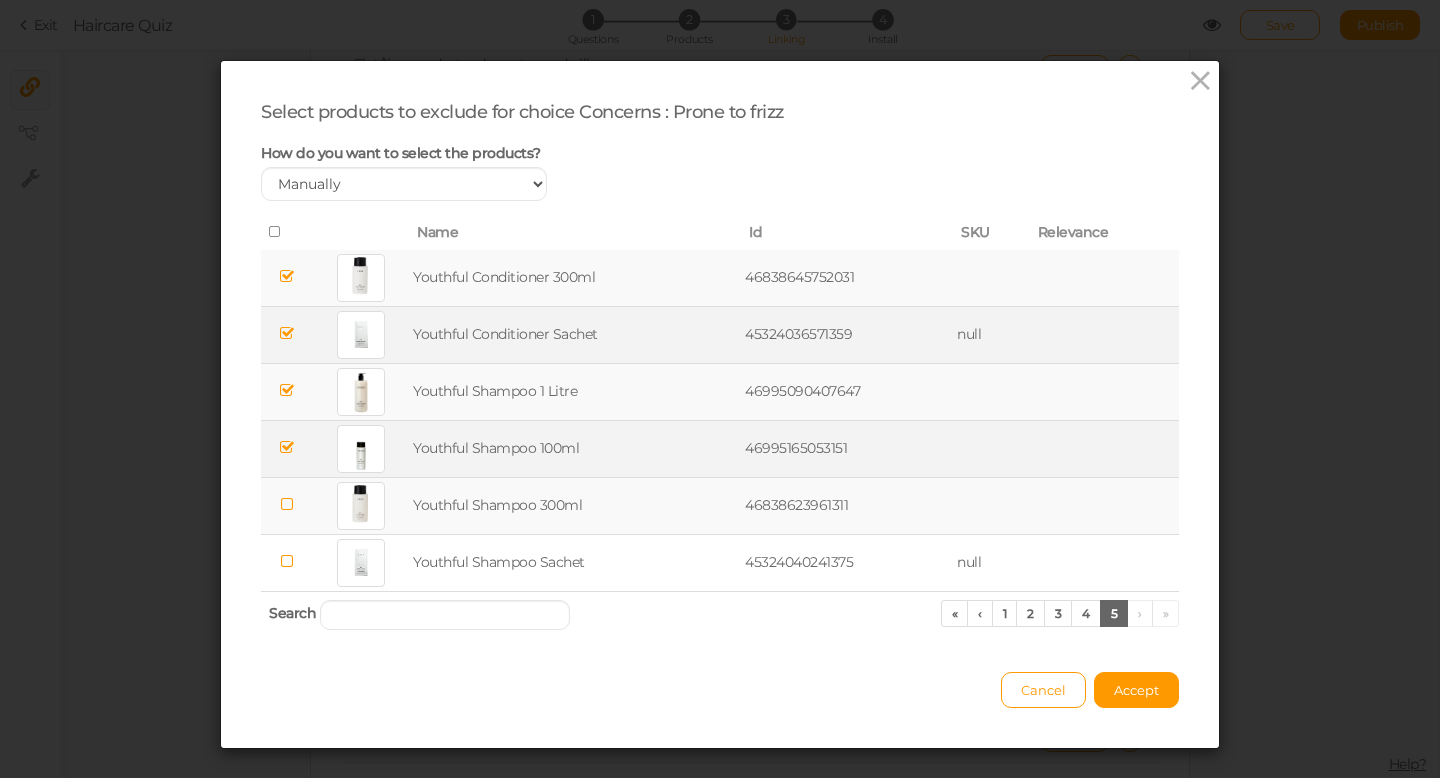 click at bounding box center (287, 504) 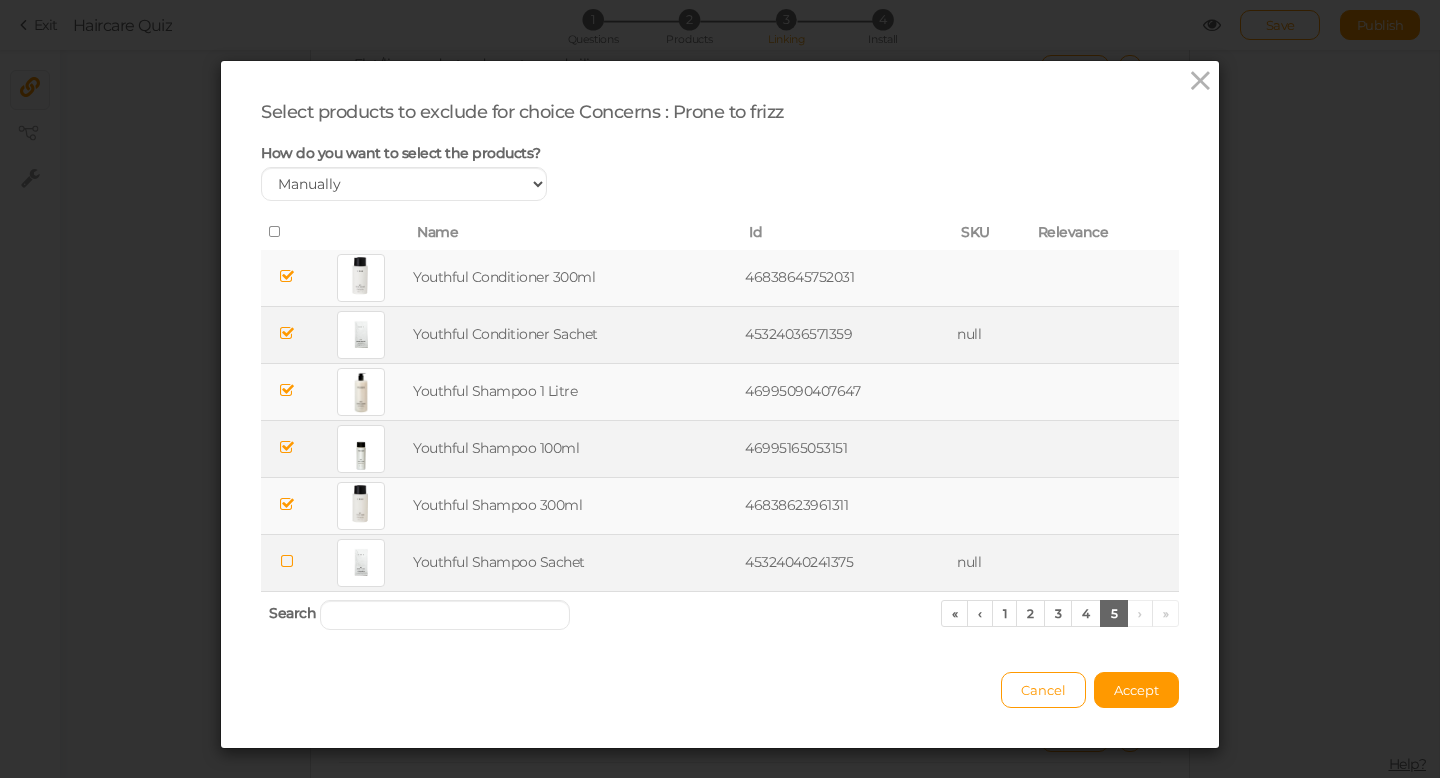 click at bounding box center [287, 561] 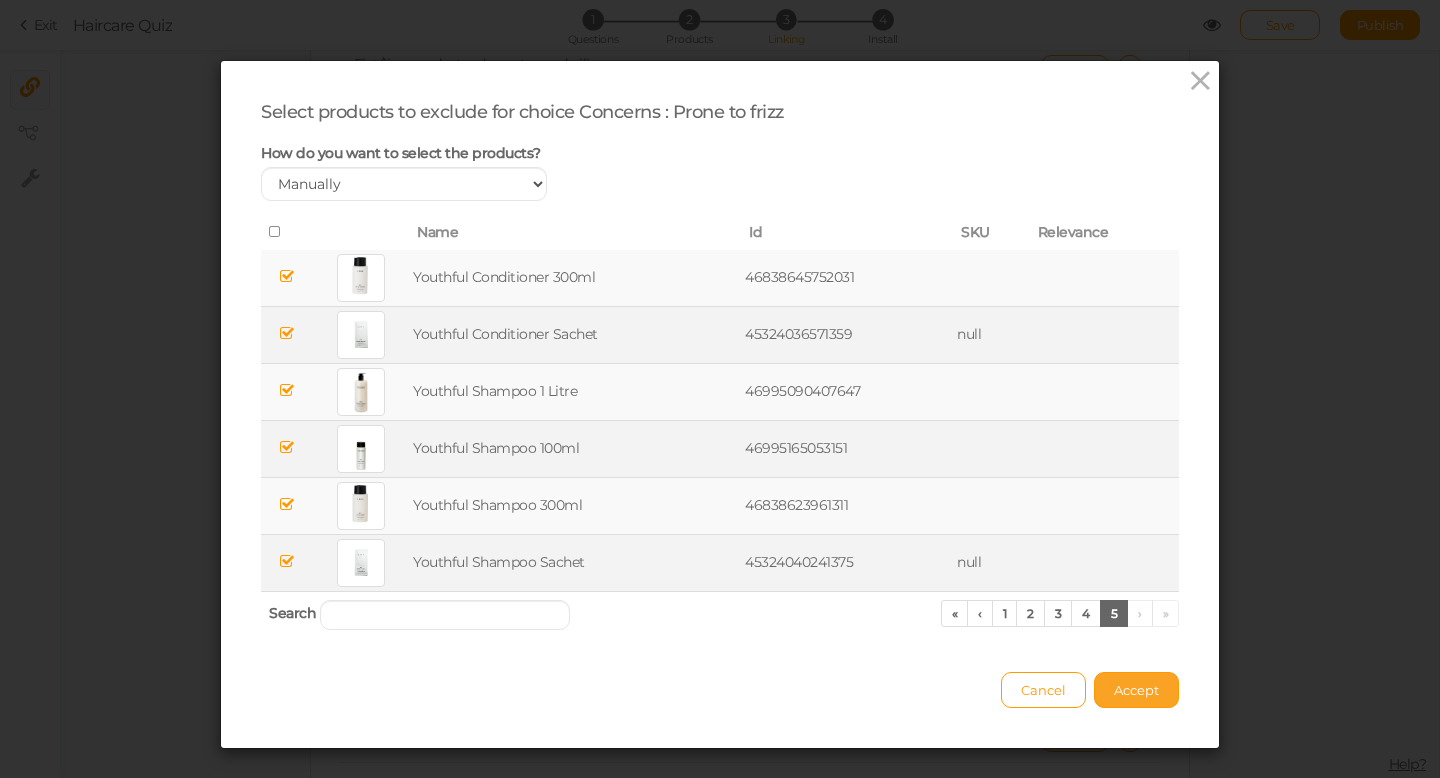 click on "Accept" at bounding box center (1136, 690) 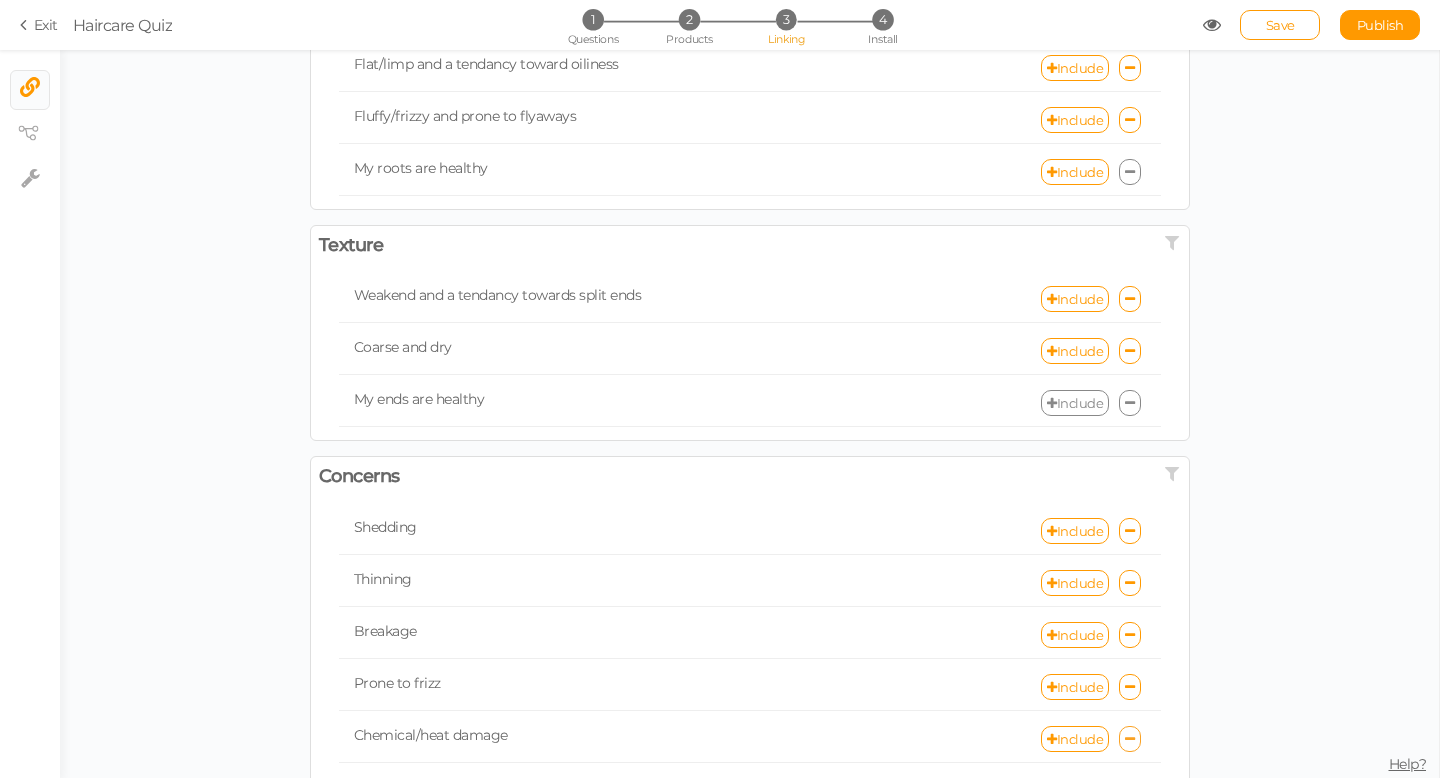 click at bounding box center [1130, 739] 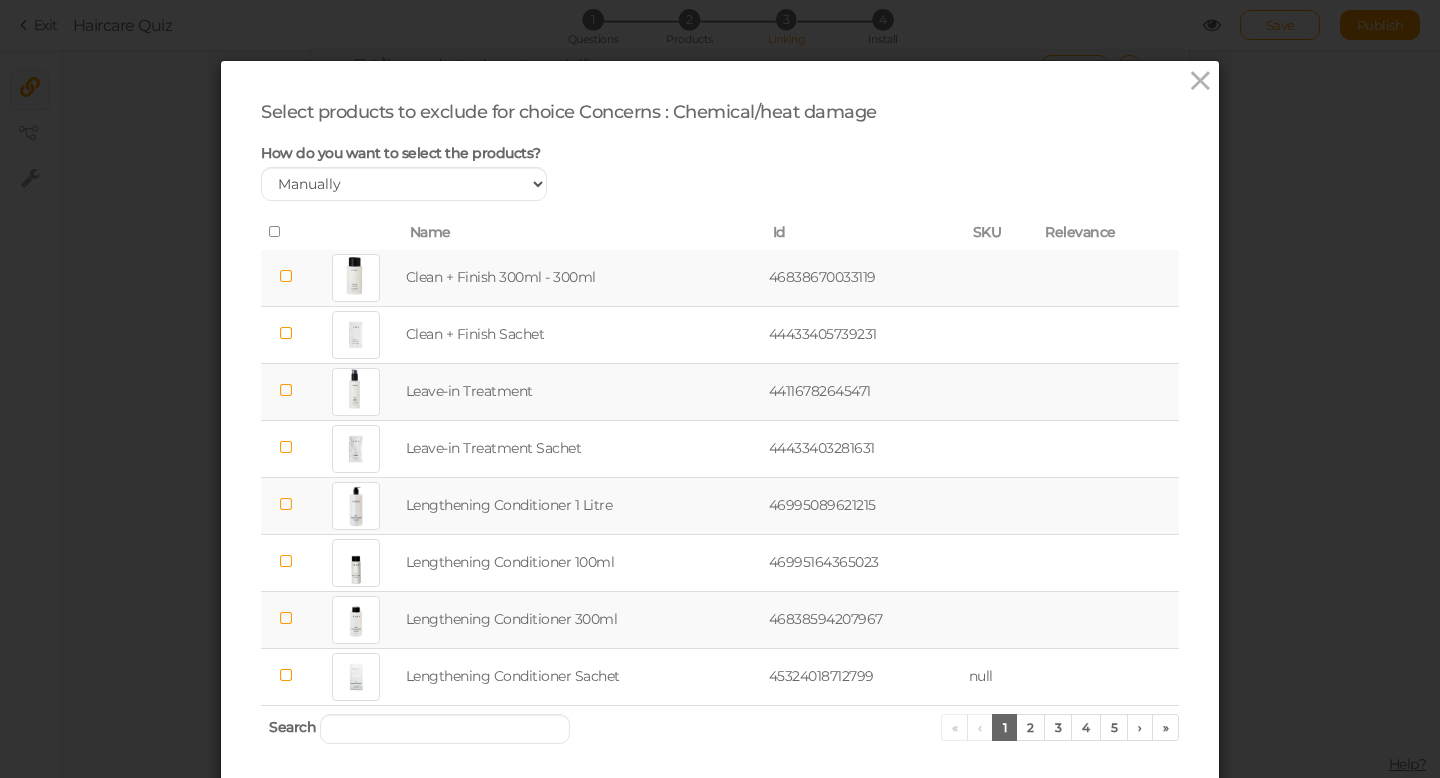 click at bounding box center [286, 276] 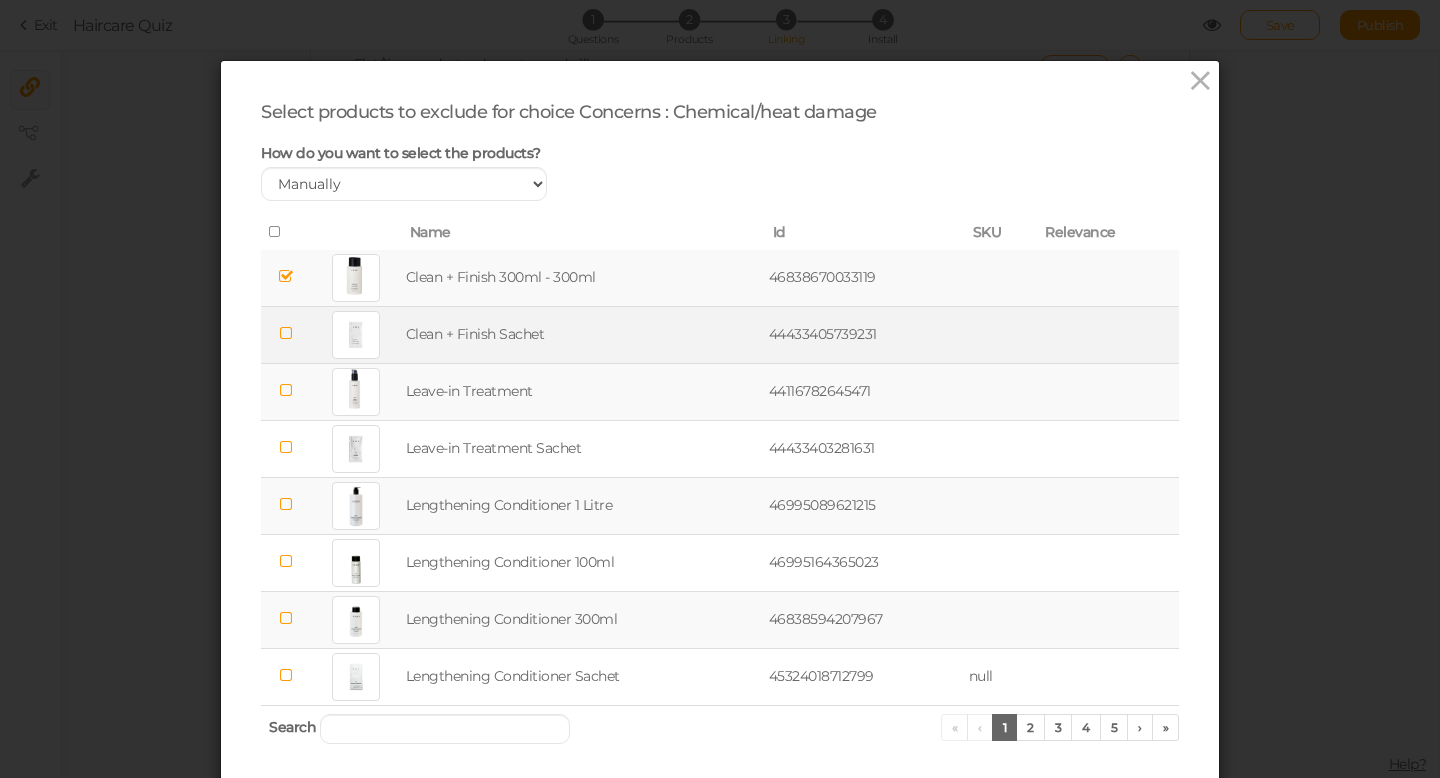 click at bounding box center (286, 333) 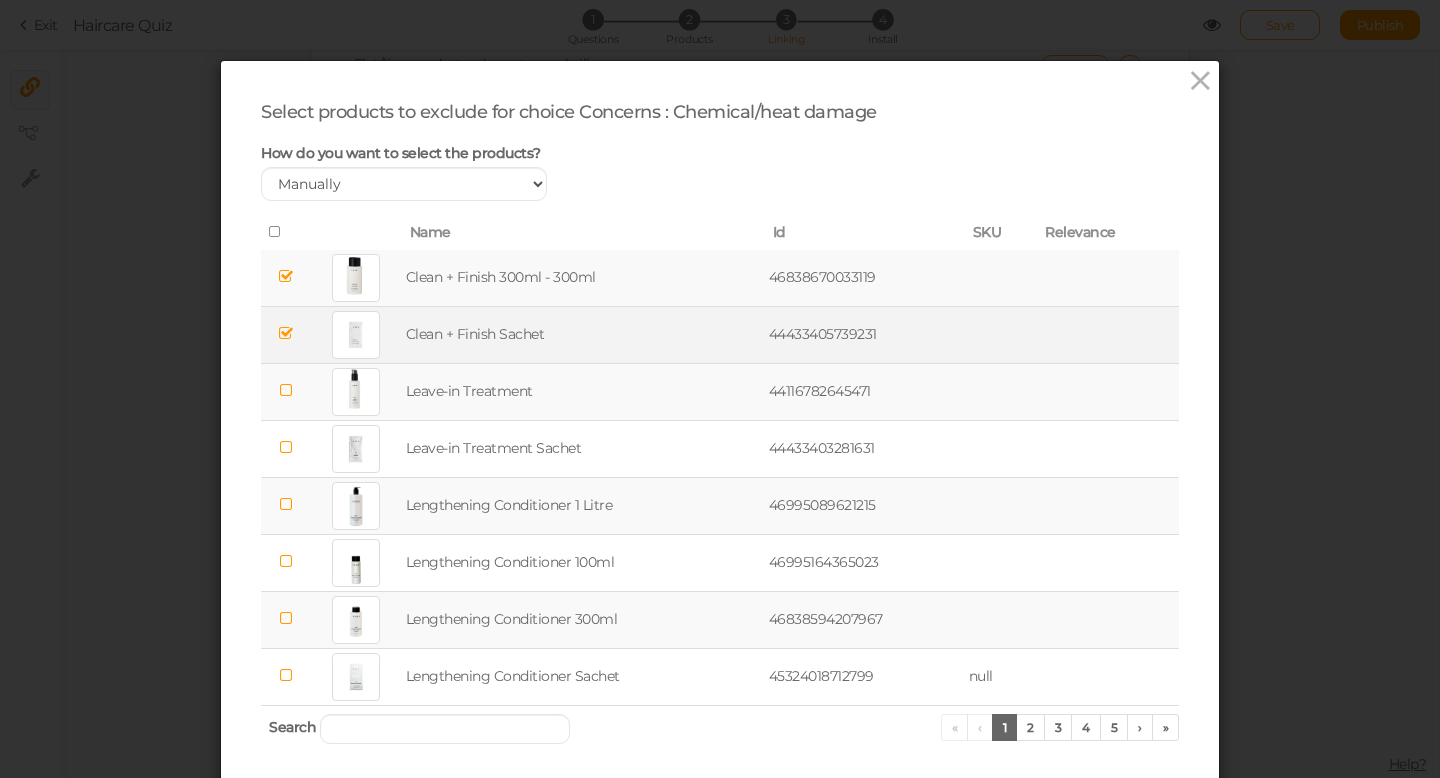 click at bounding box center (286, 390) 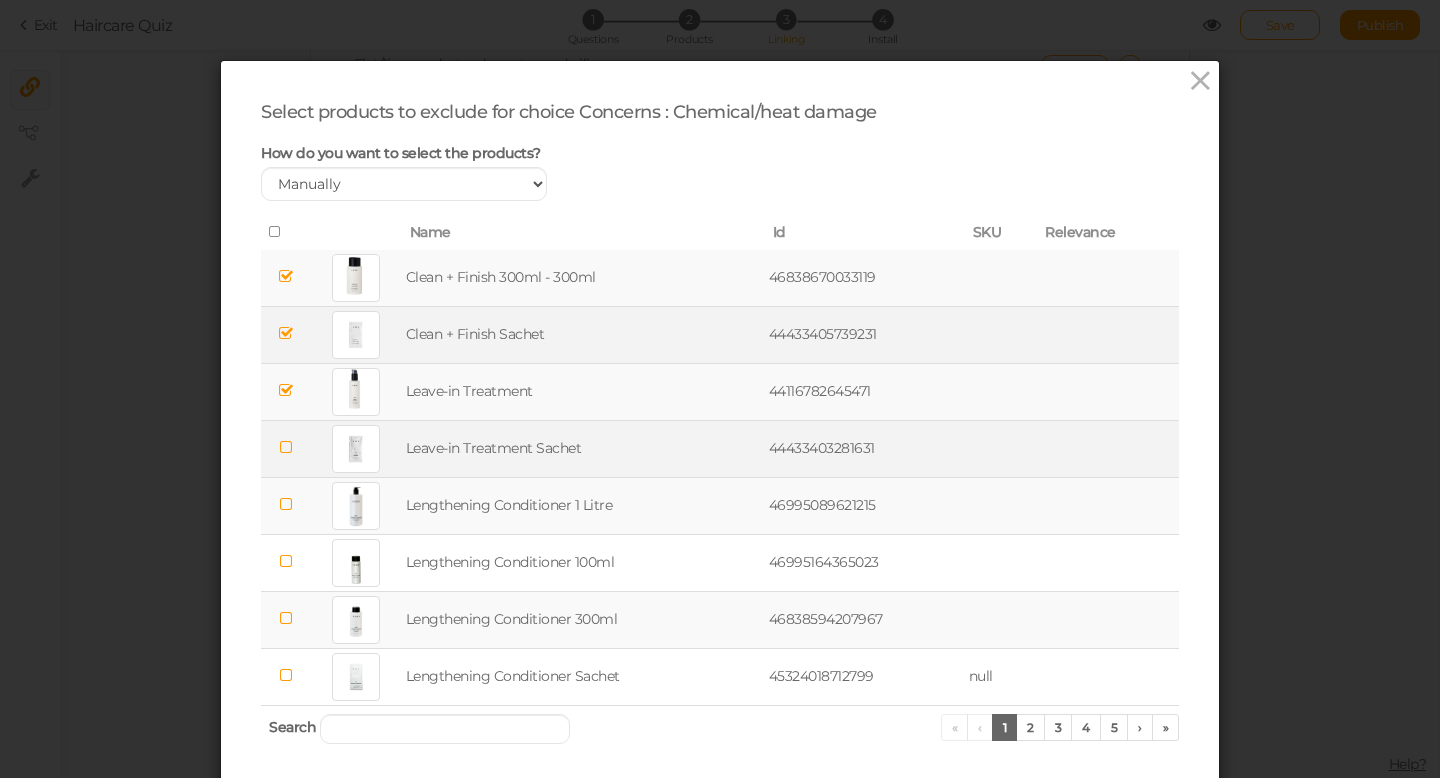 click at bounding box center [286, 447] 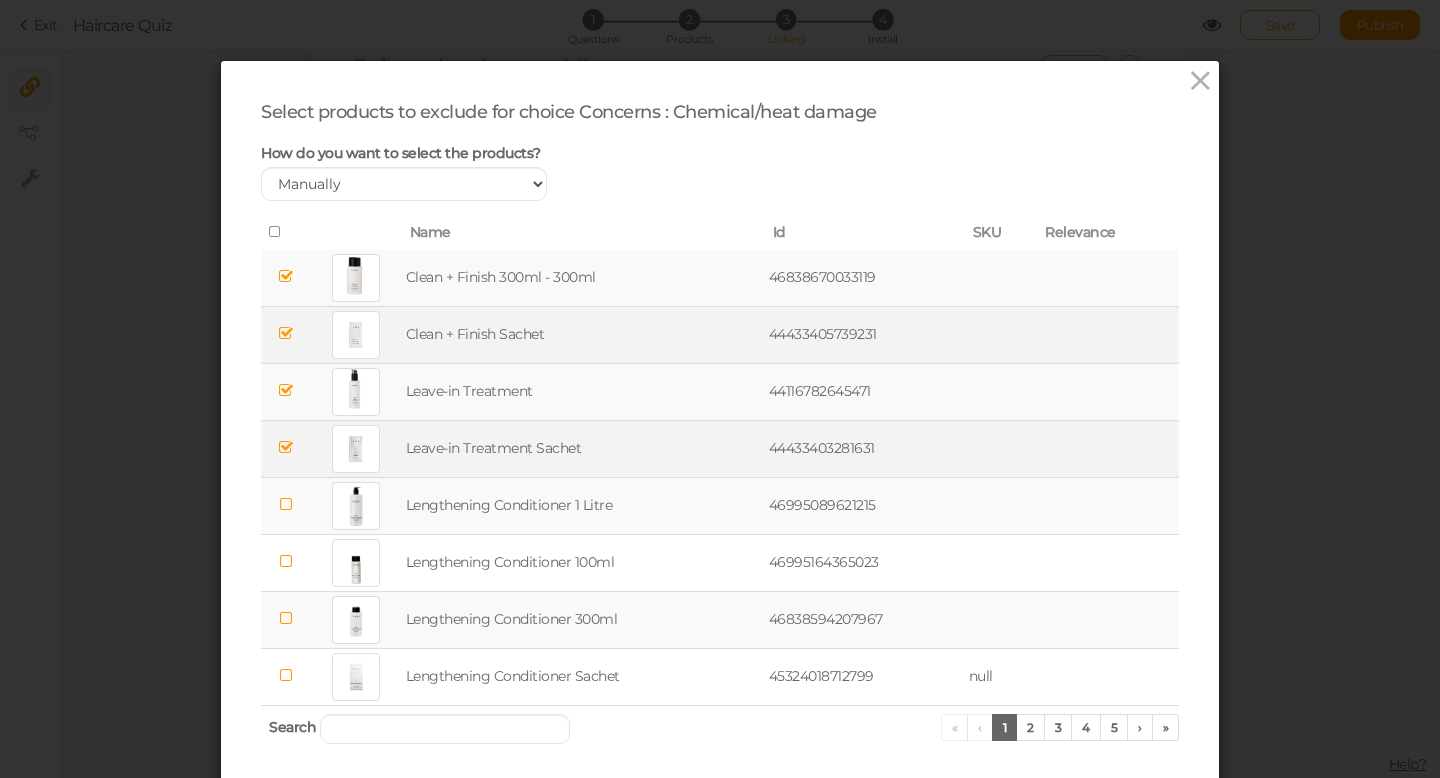 click at bounding box center (286, 504) 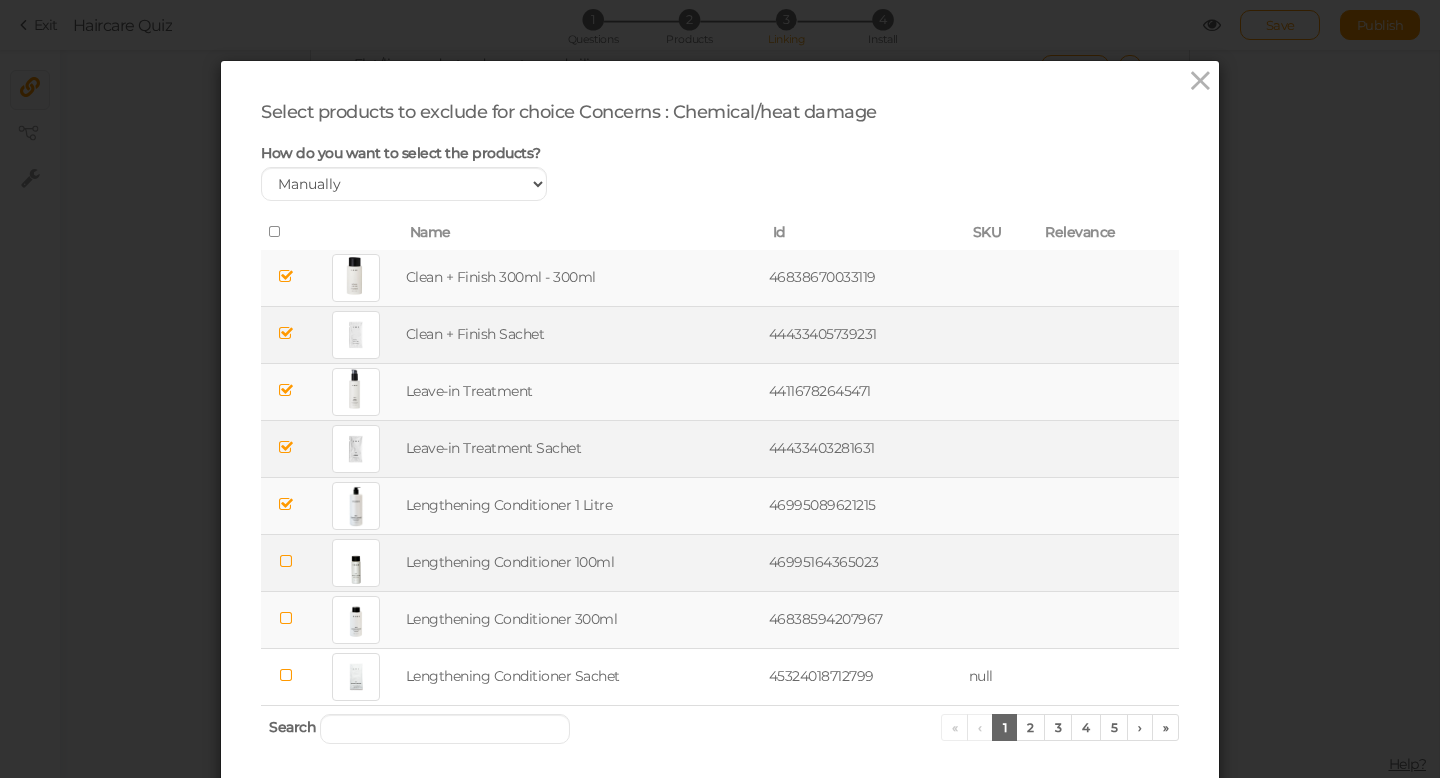 click at bounding box center [286, 561] 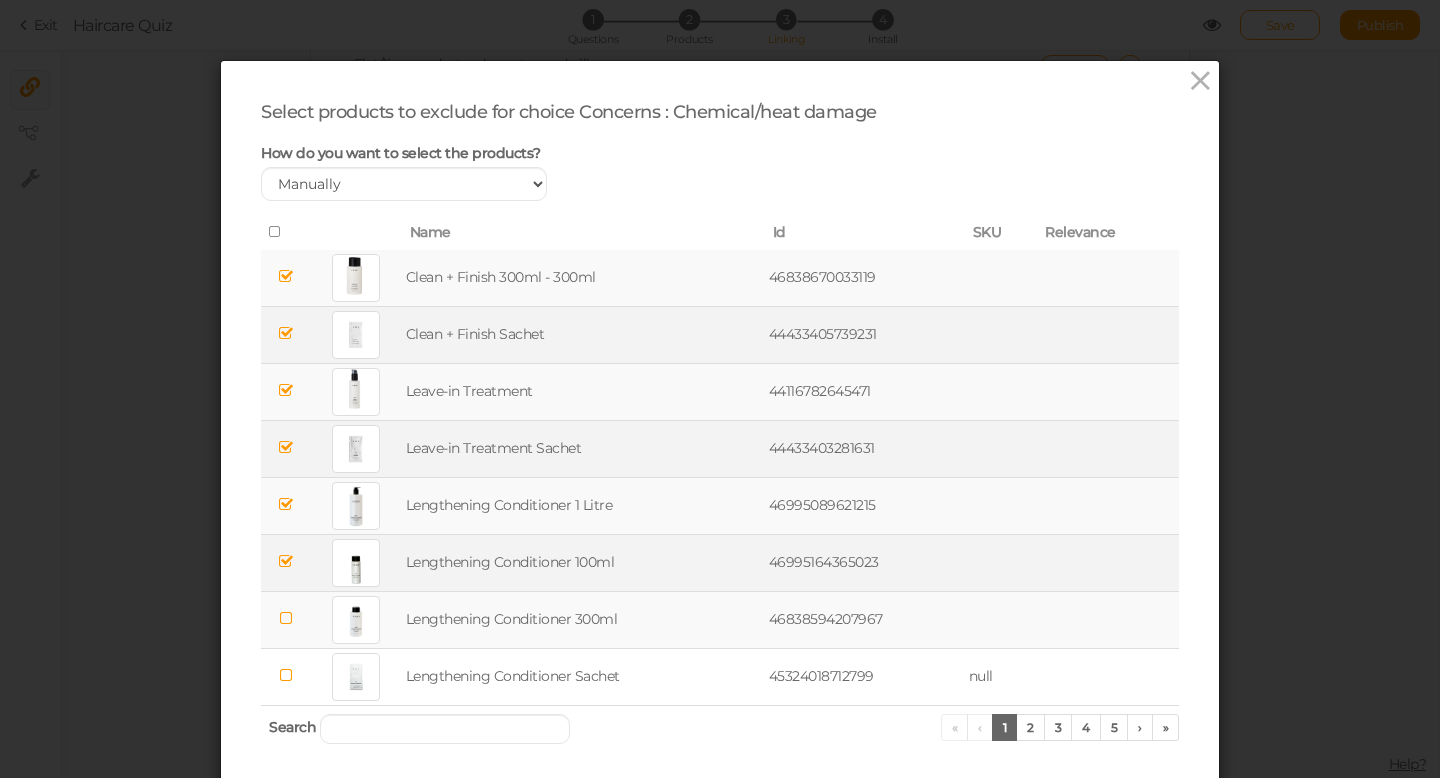 click at bounding box center [286, 618] 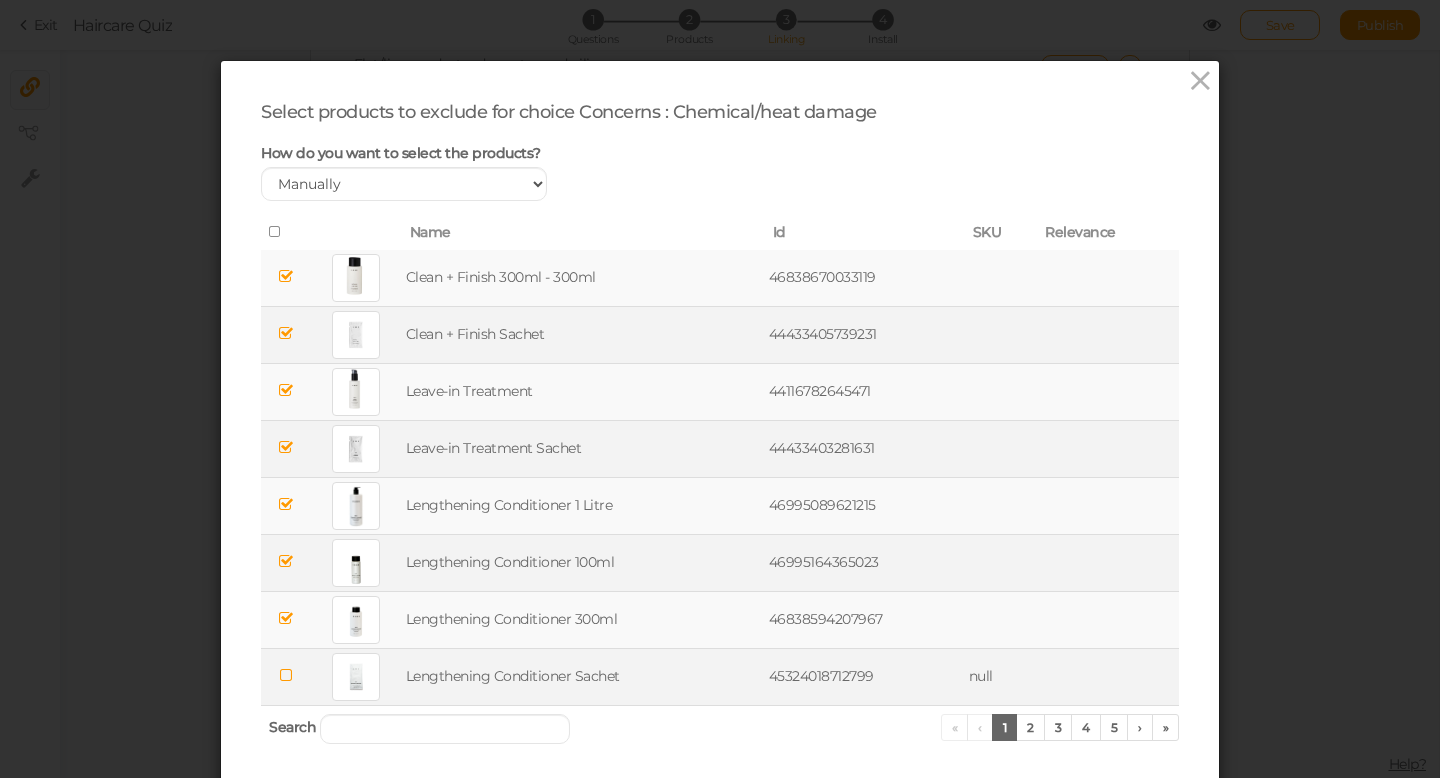 click at bounding box center (286, 675) 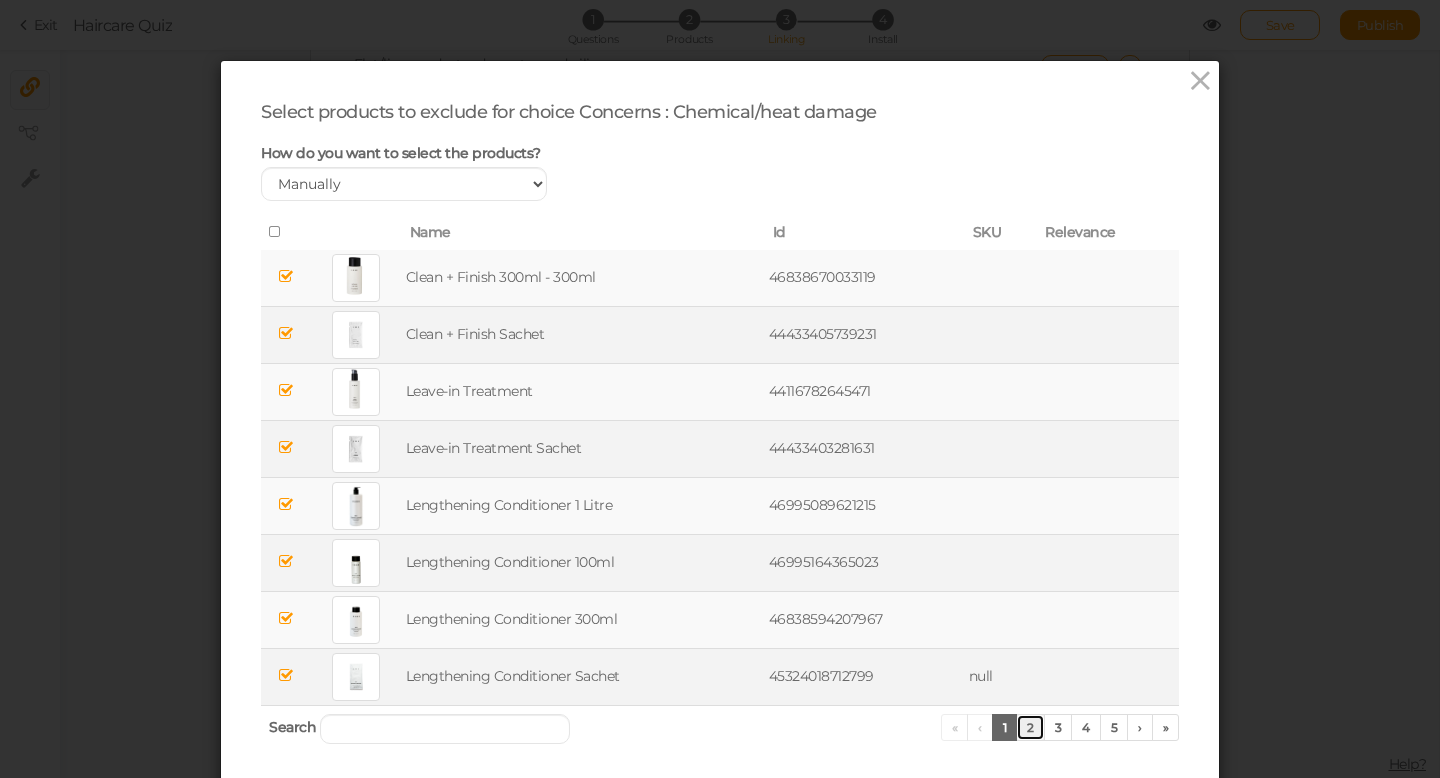 click on "2" at bounding box center (1030, 727) 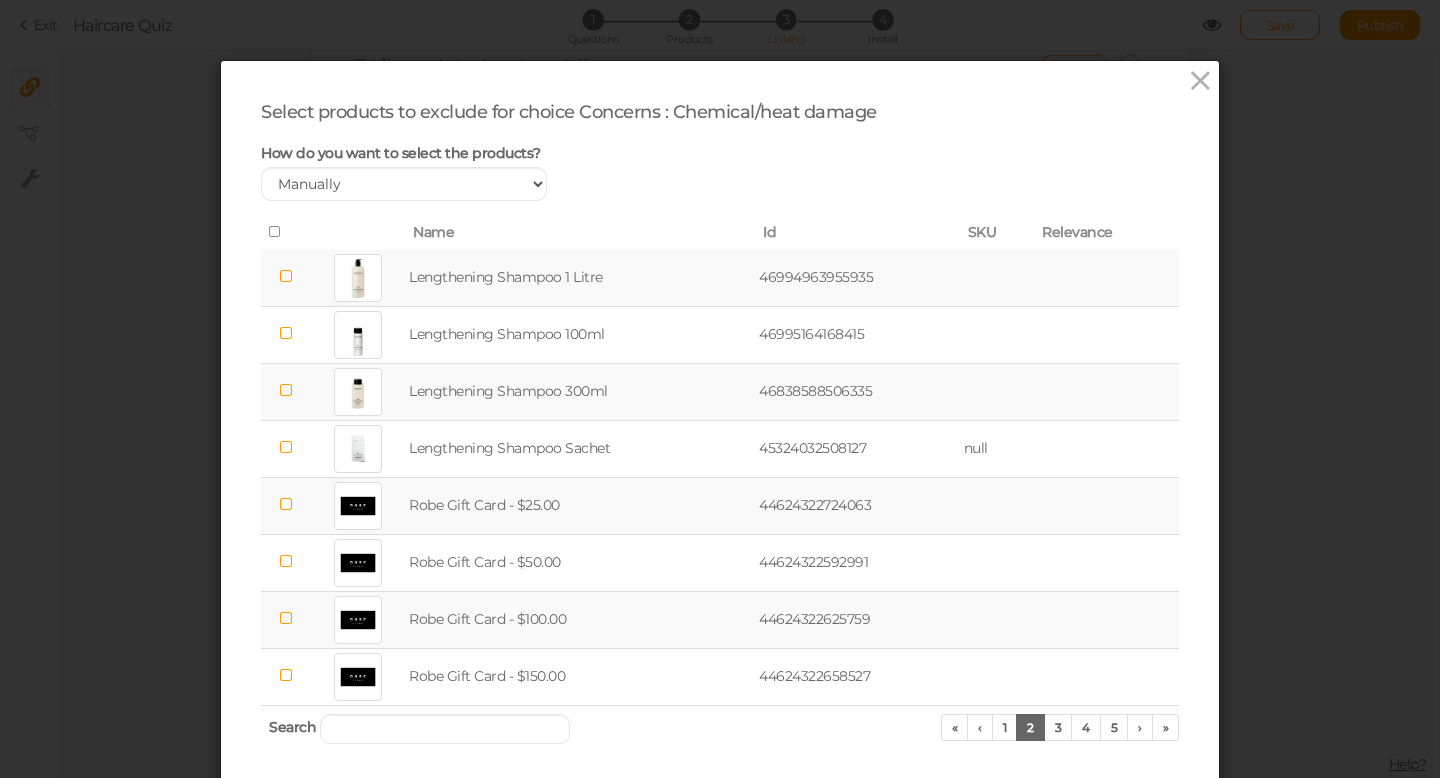 click at bounding box center (286, 276) 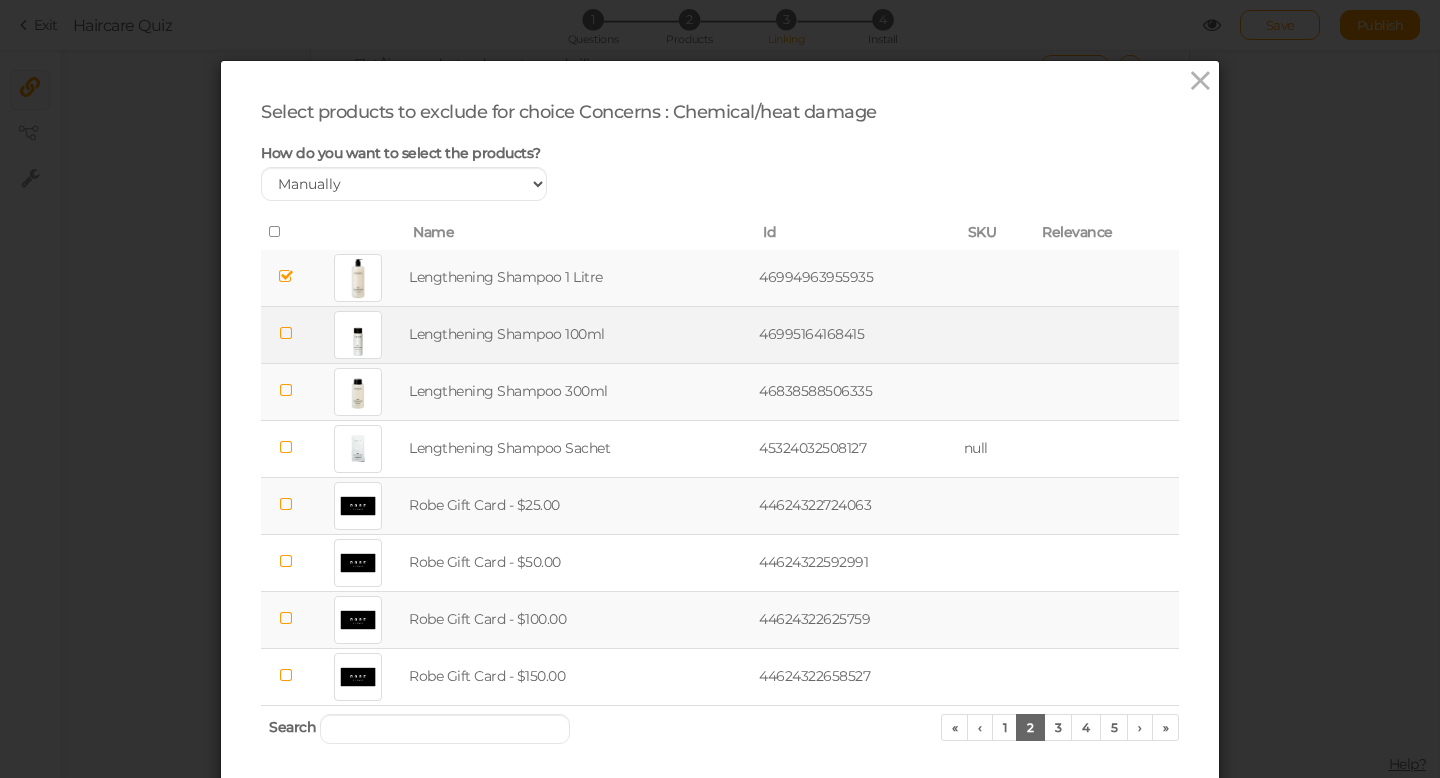 click at bounding box center (286, 333) 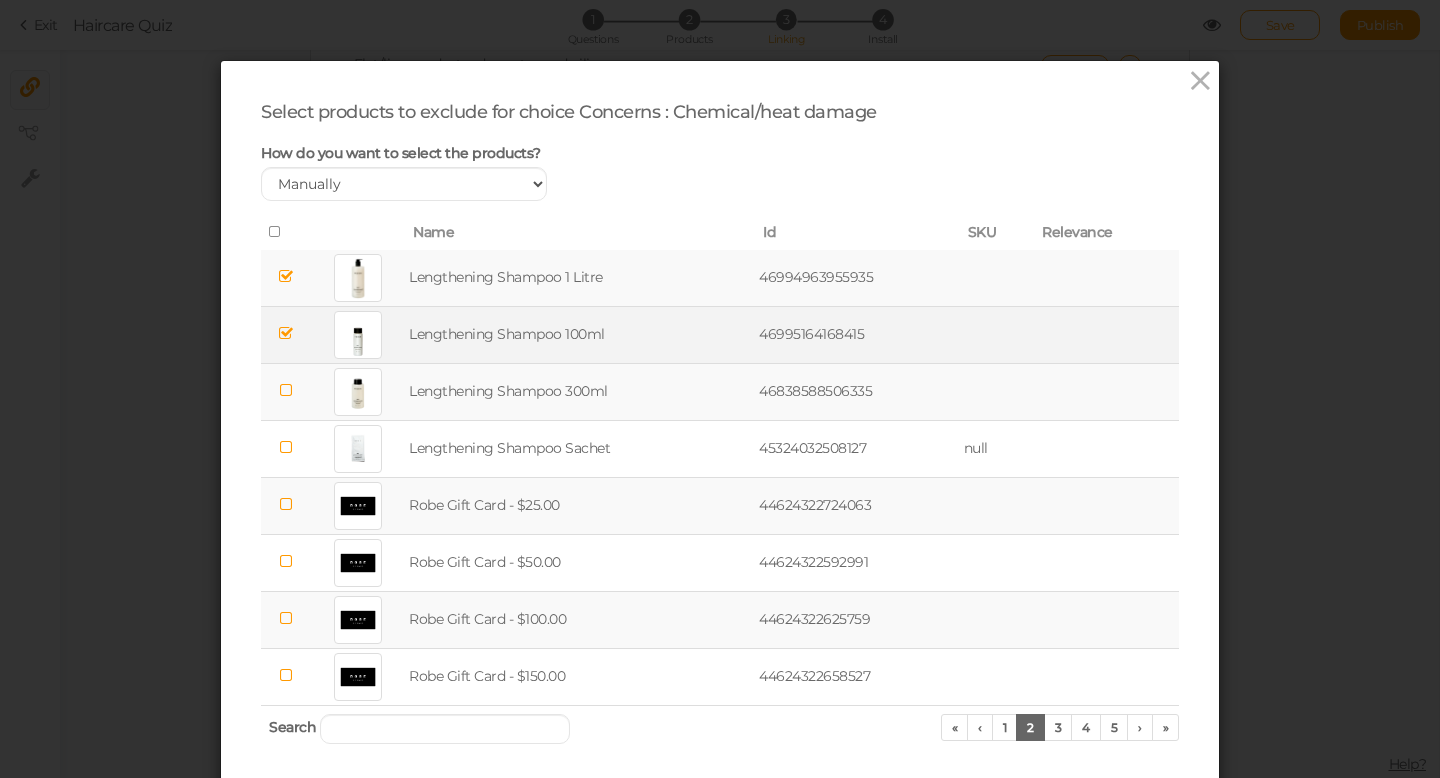 click at bounding box center (286, 390) 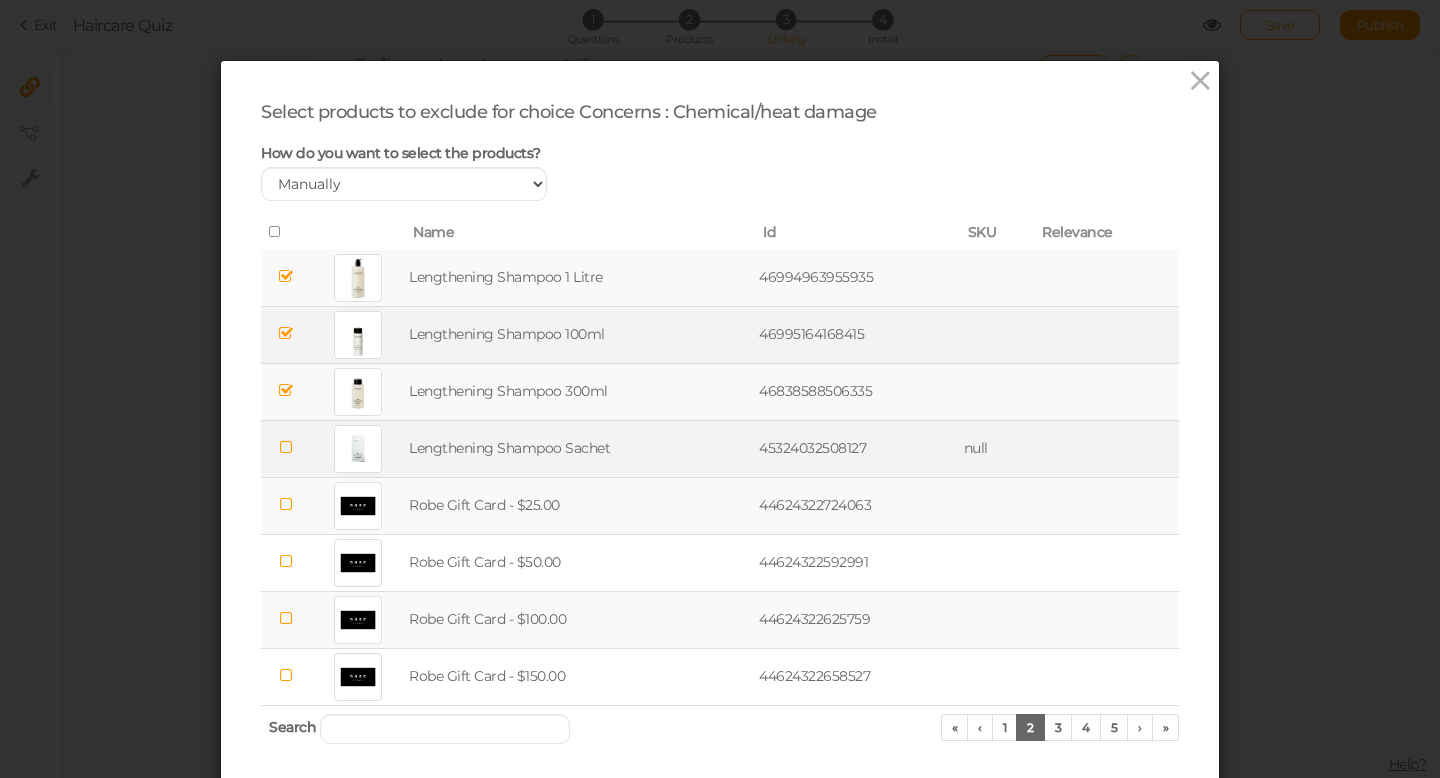 click at bounding box center [286, 447] 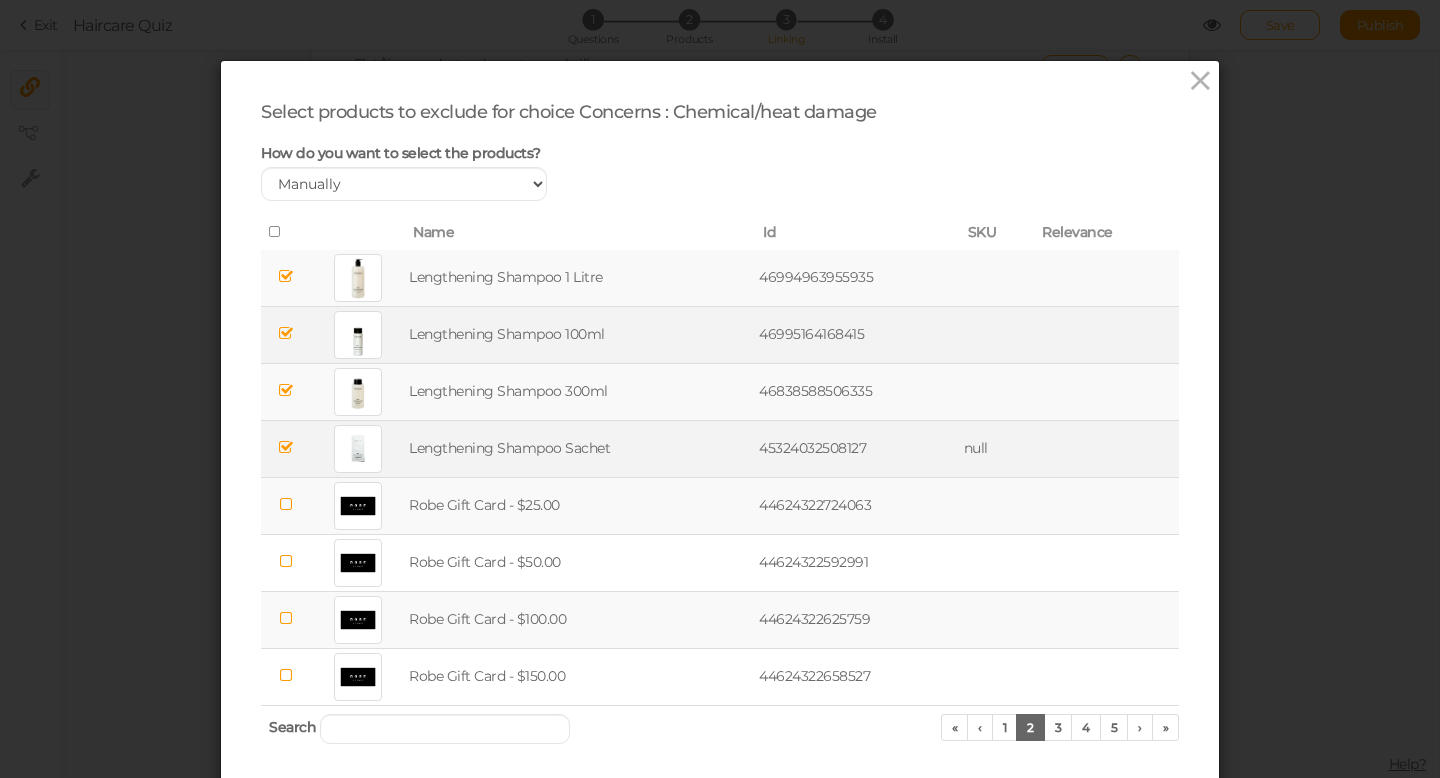 click at bounding box center [286, 504] 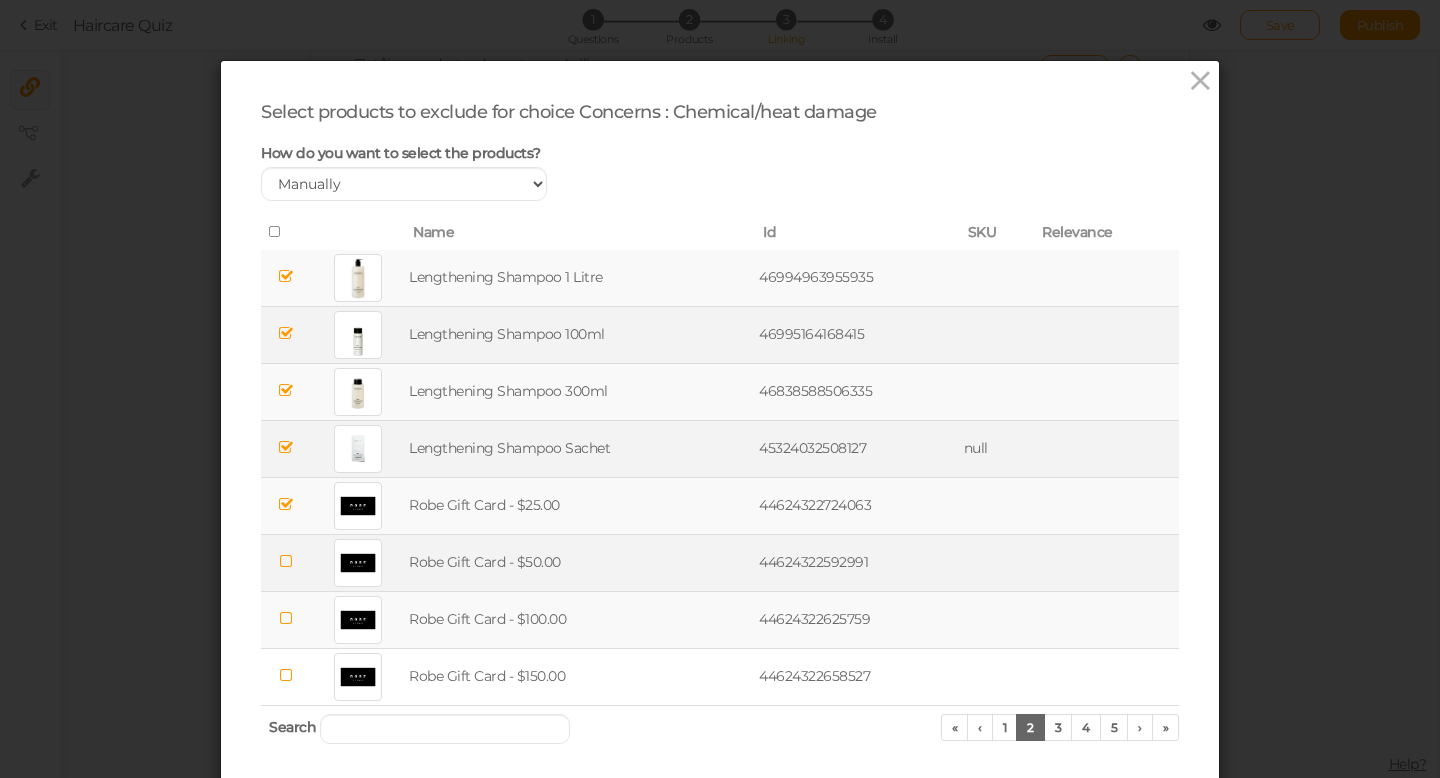 click at bounding box center (286, 561) 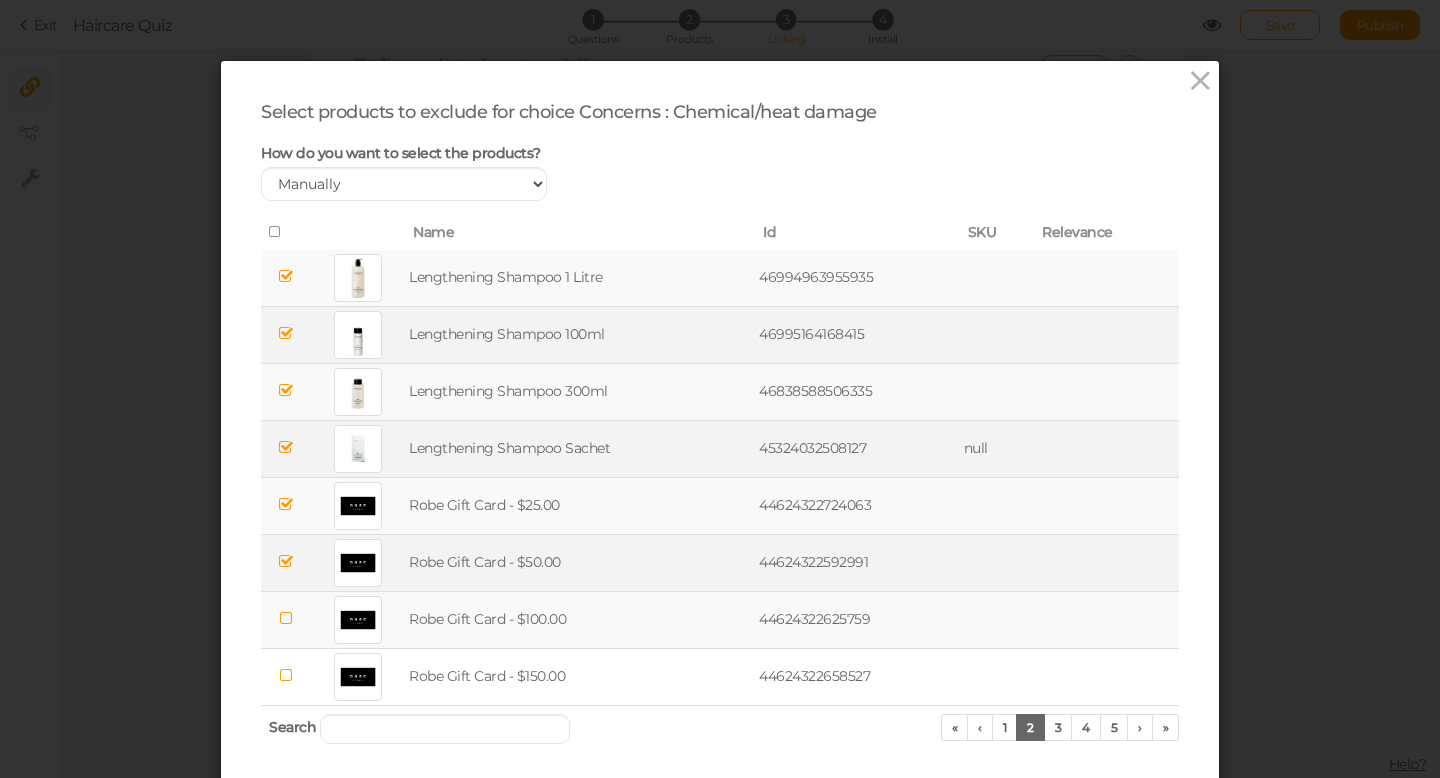 click at bounding box center (286, 618) 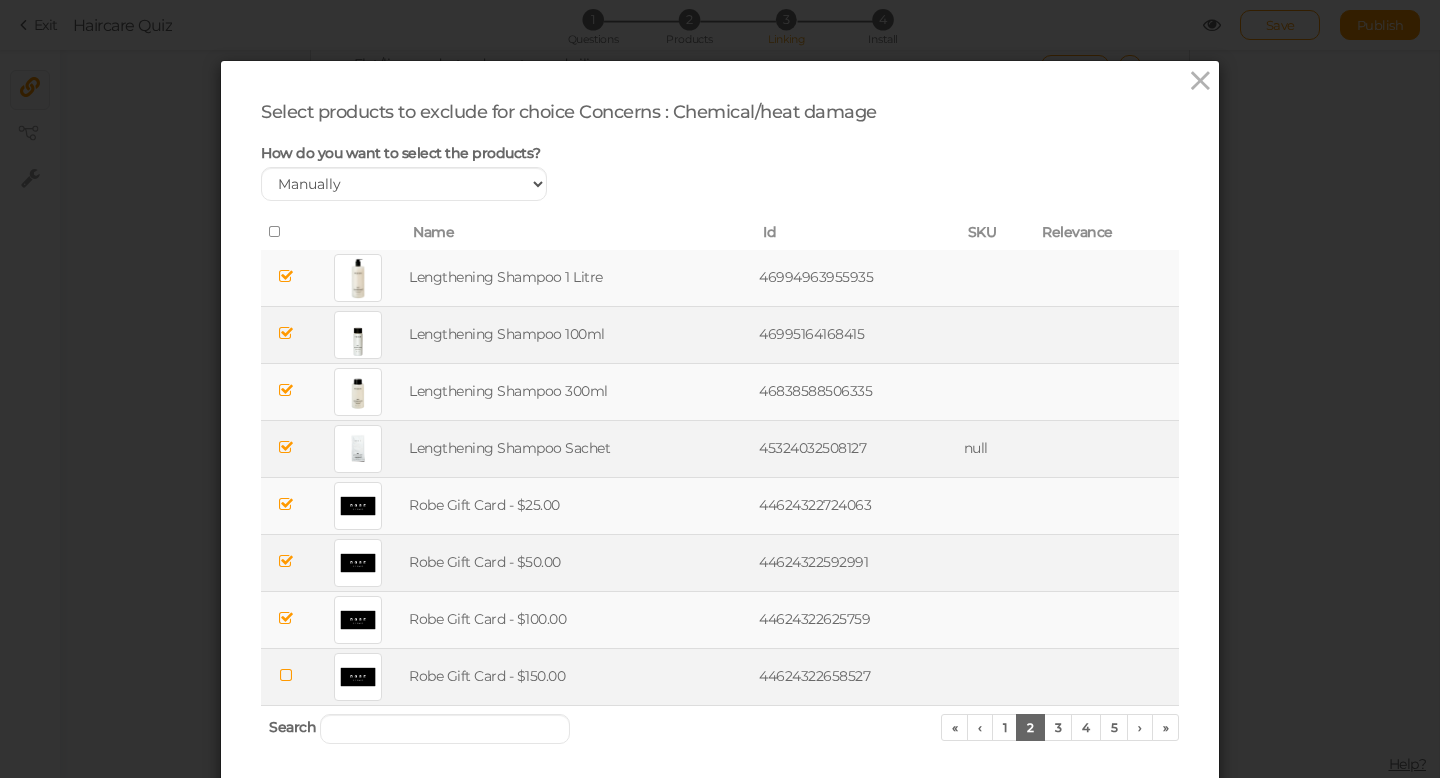 click at bounding box center (286, 675) 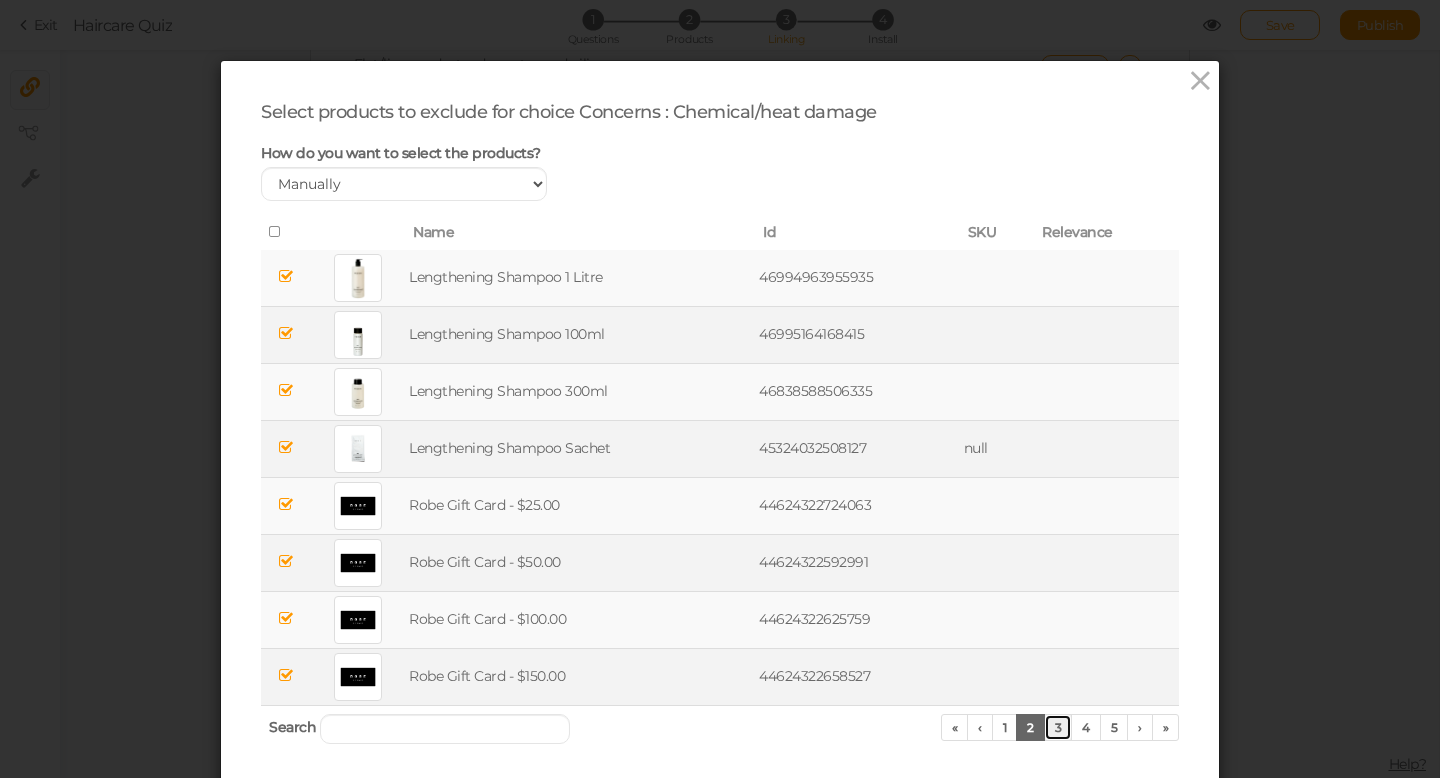 click on "3" at bounding box center (1058, 727) 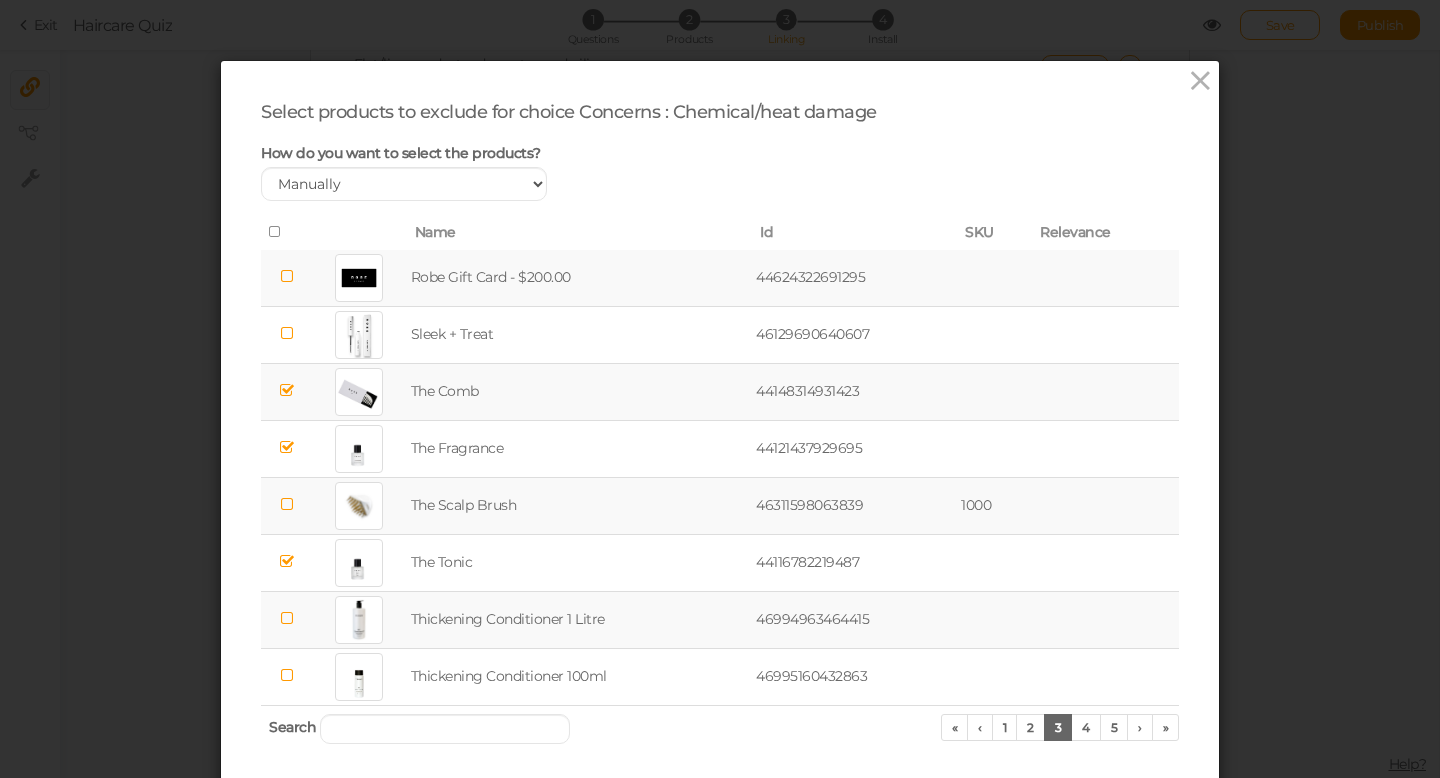 click at bounding box center [286, 276] 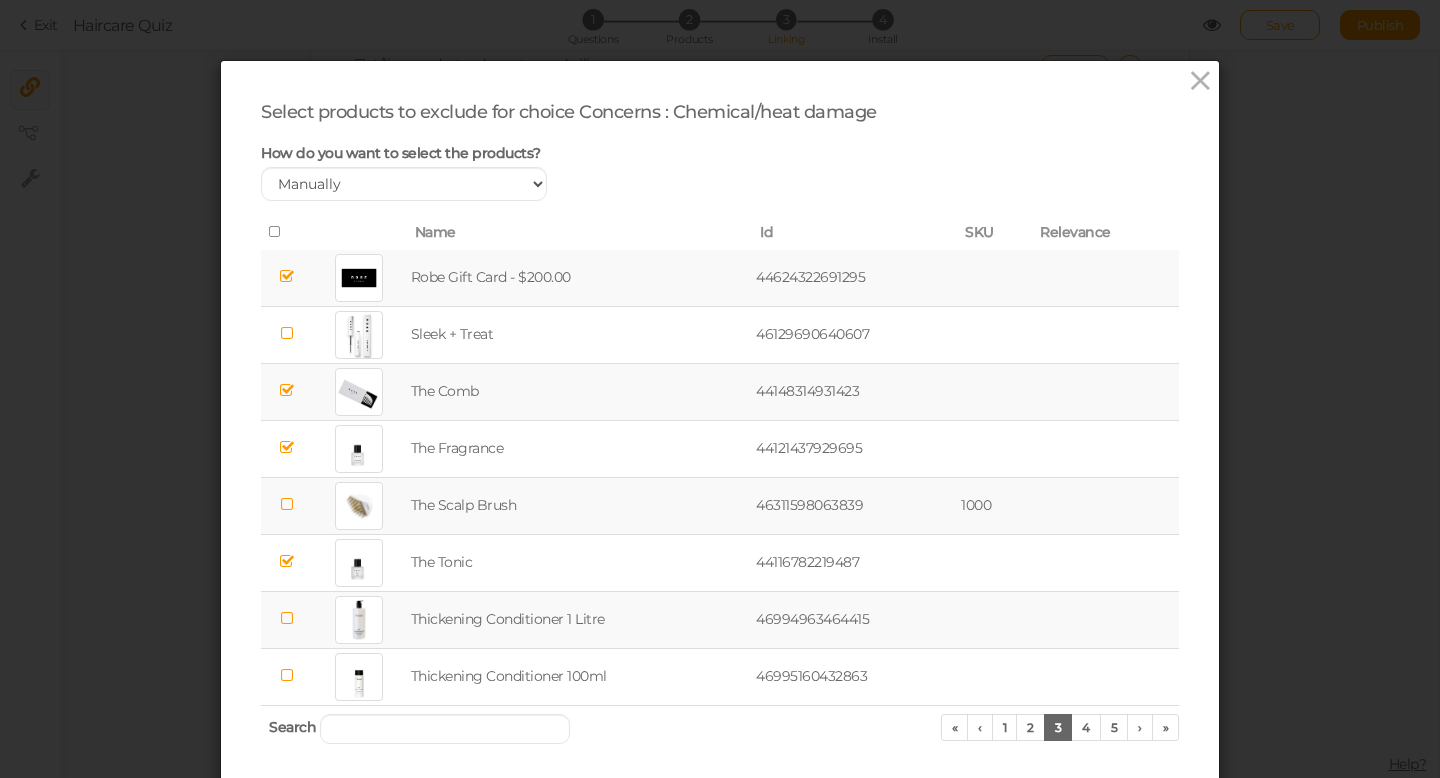 click at bounding box center (286, 618) 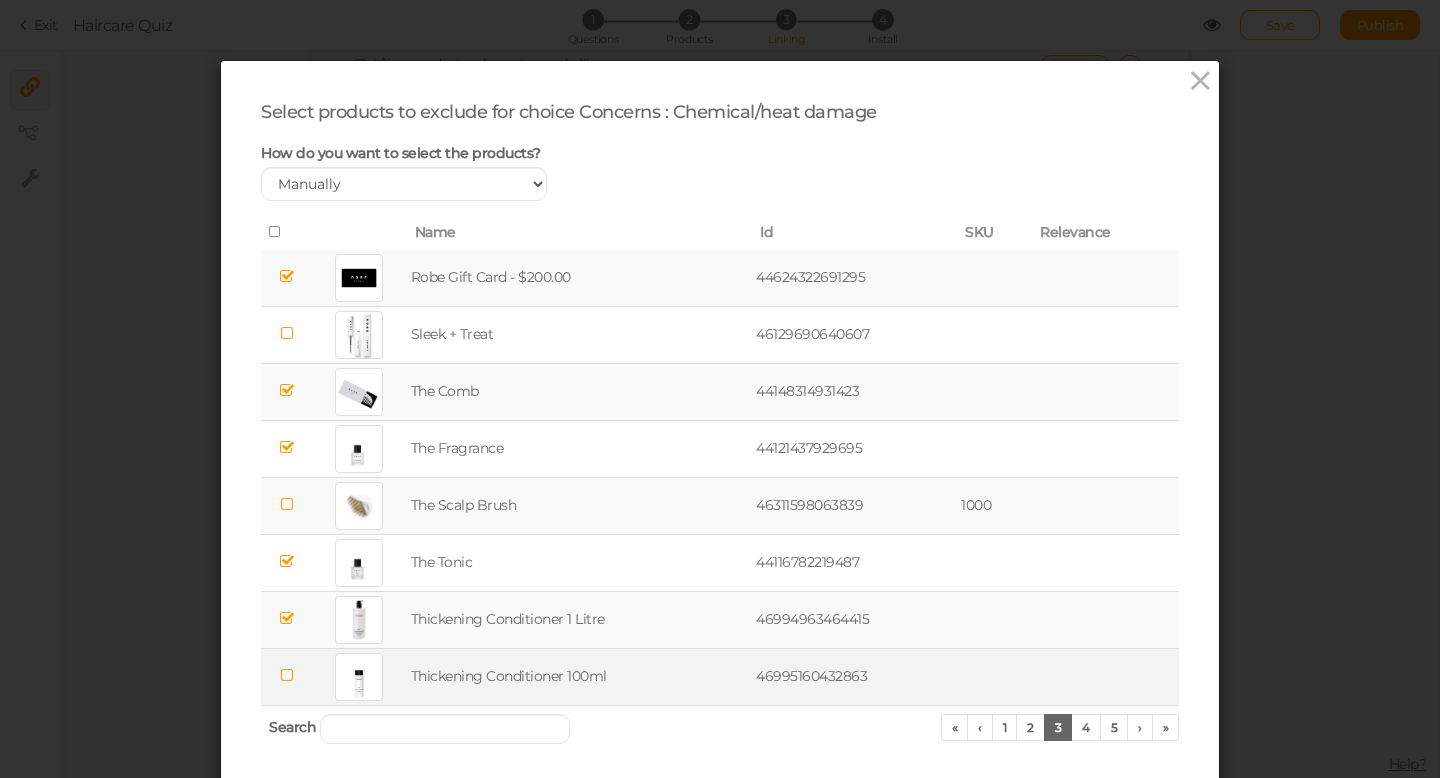 click at bounding box center [286, 675] 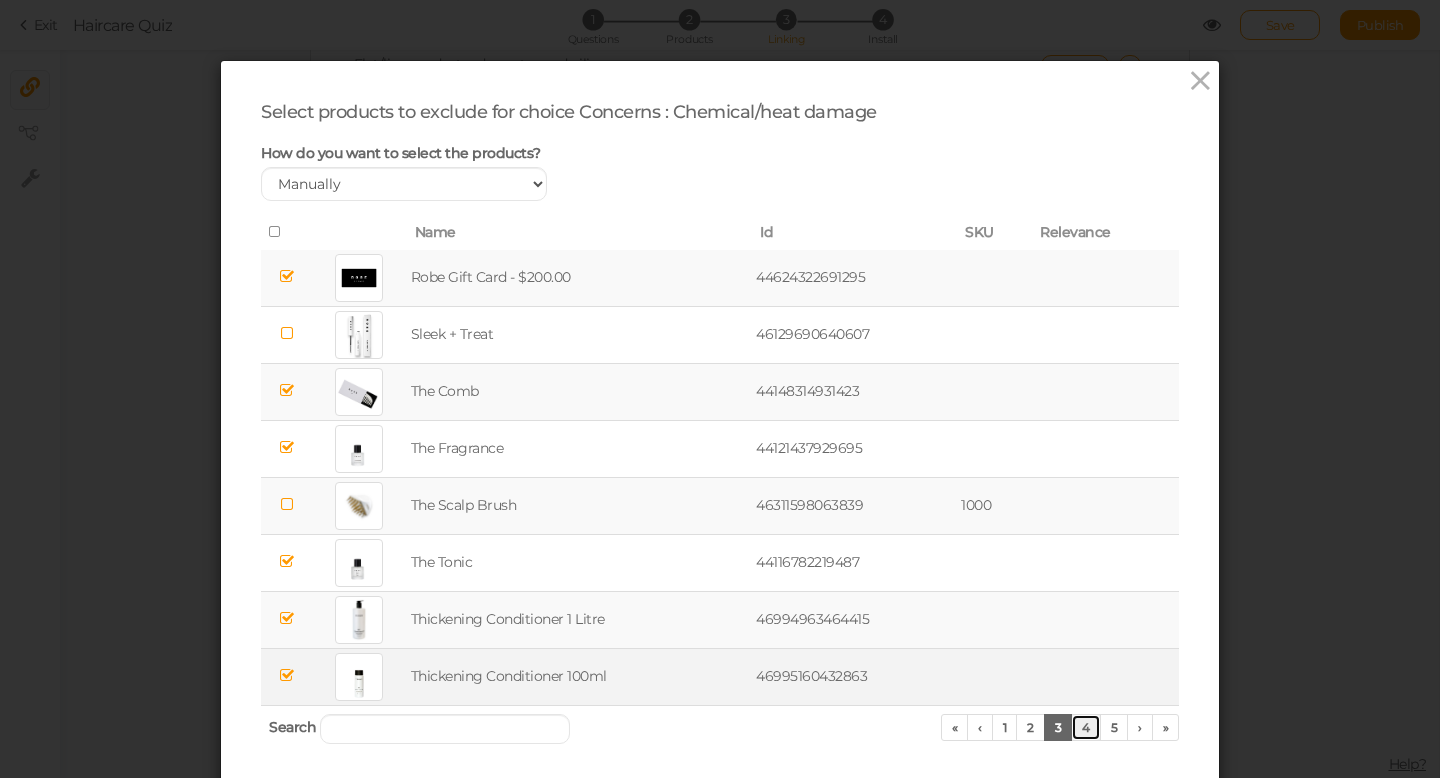 click on "4" at bounding box center [1086, 727] 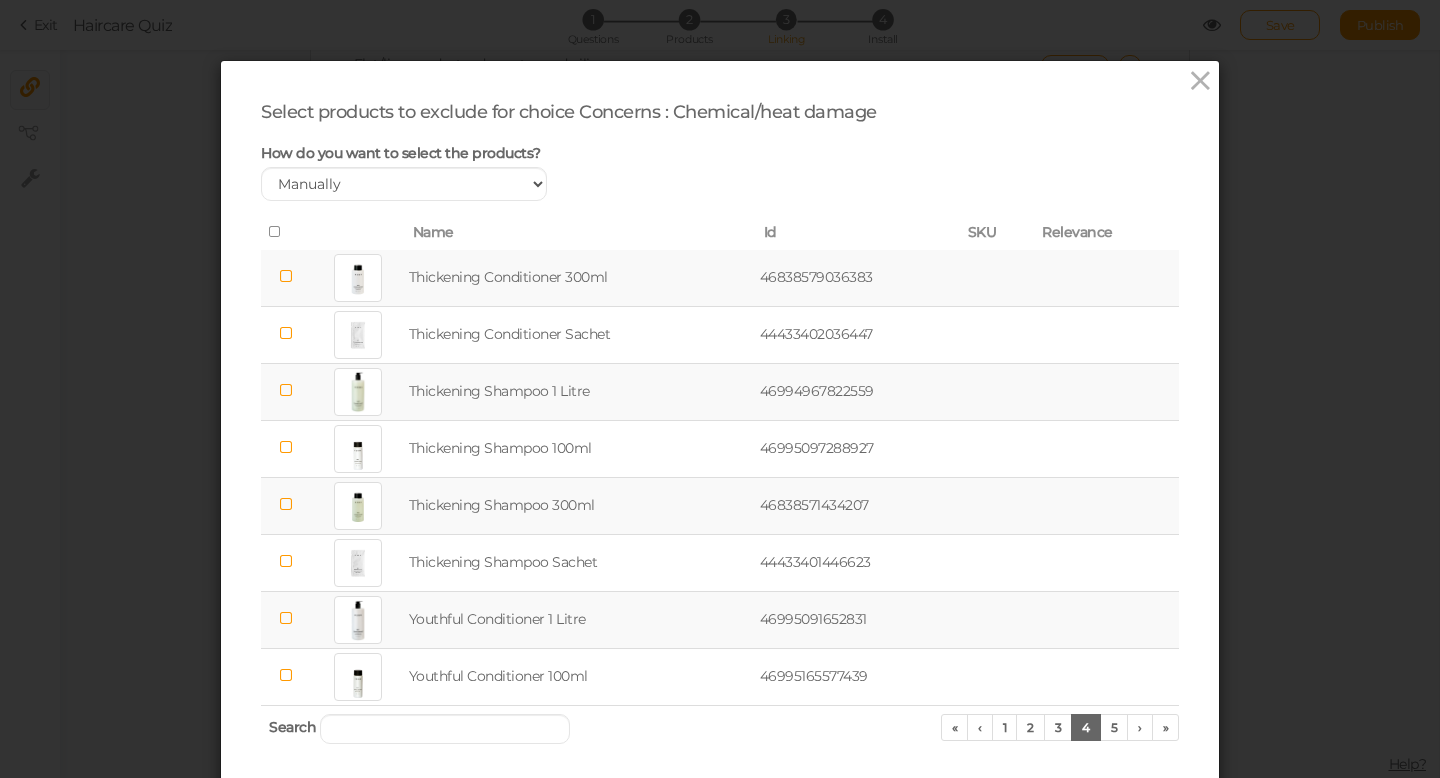 click at bounding box center [286, 276] 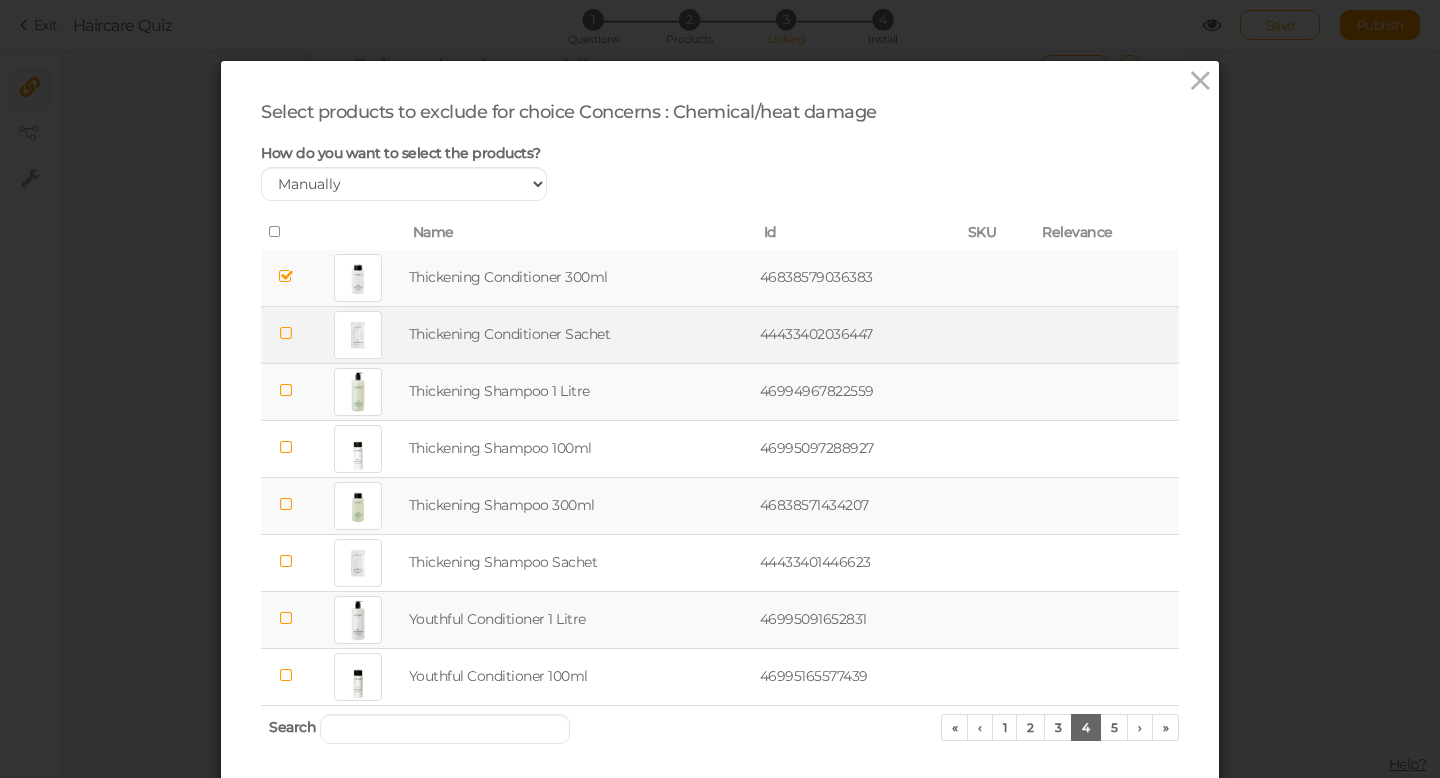 click at bounding box center [286, 333] 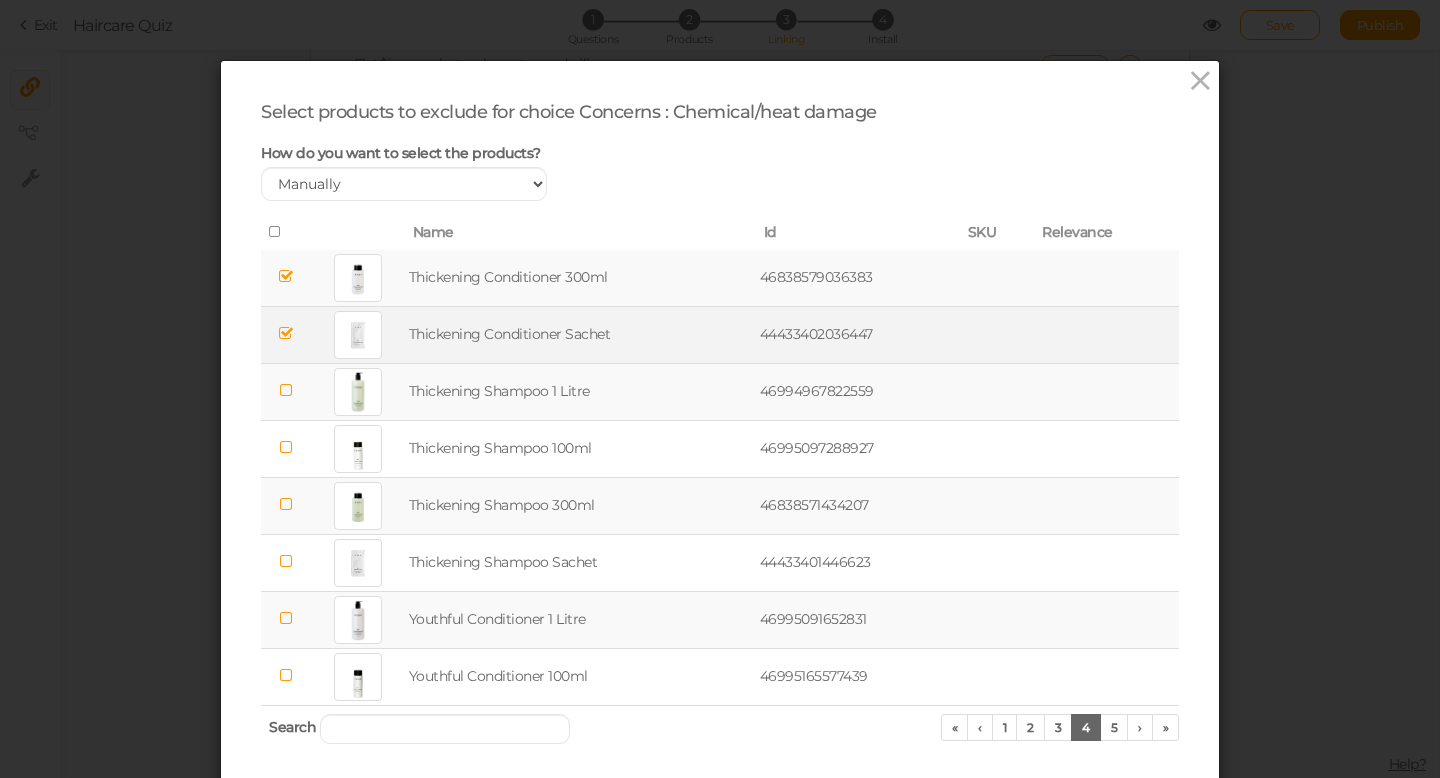 click at bounding box center [286, 390] 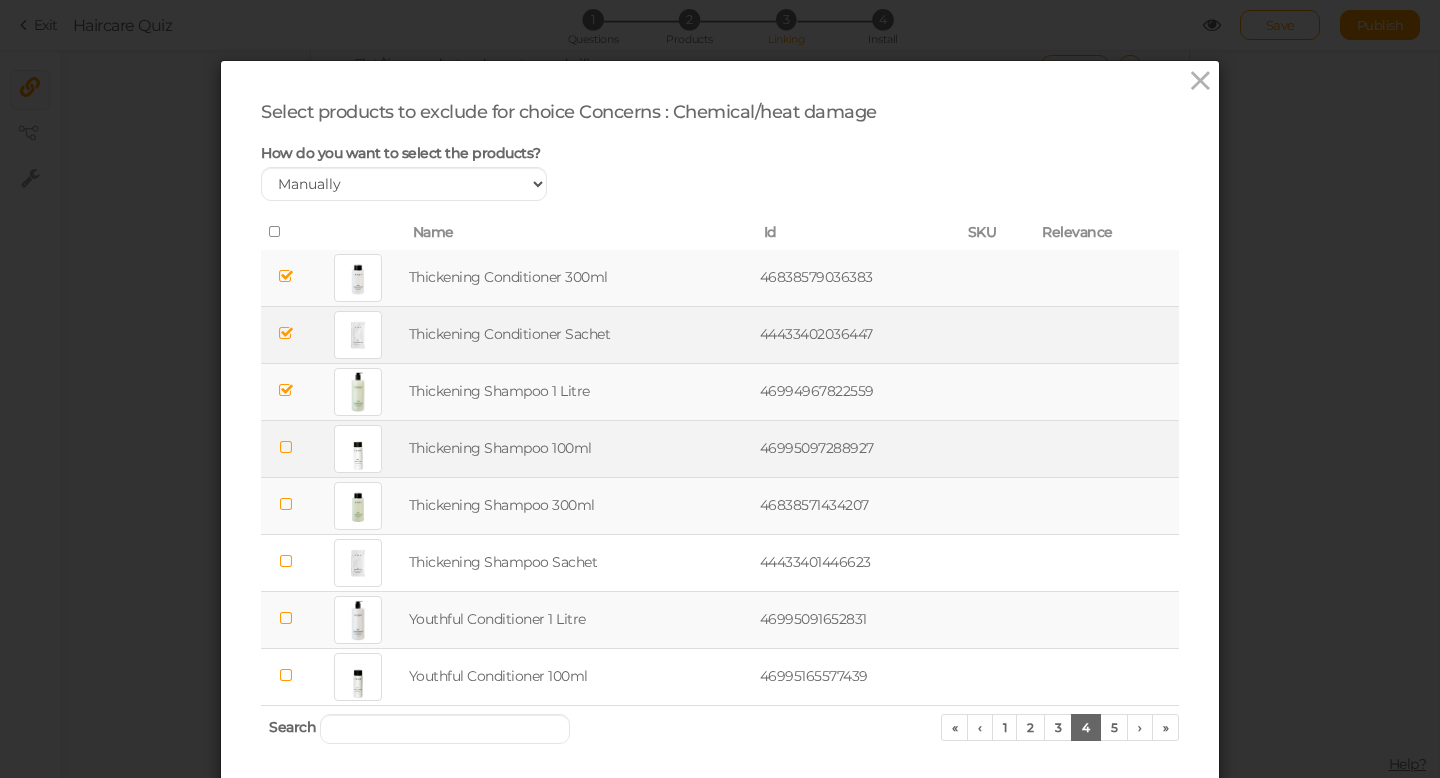 click at bounding box center (286, 447) 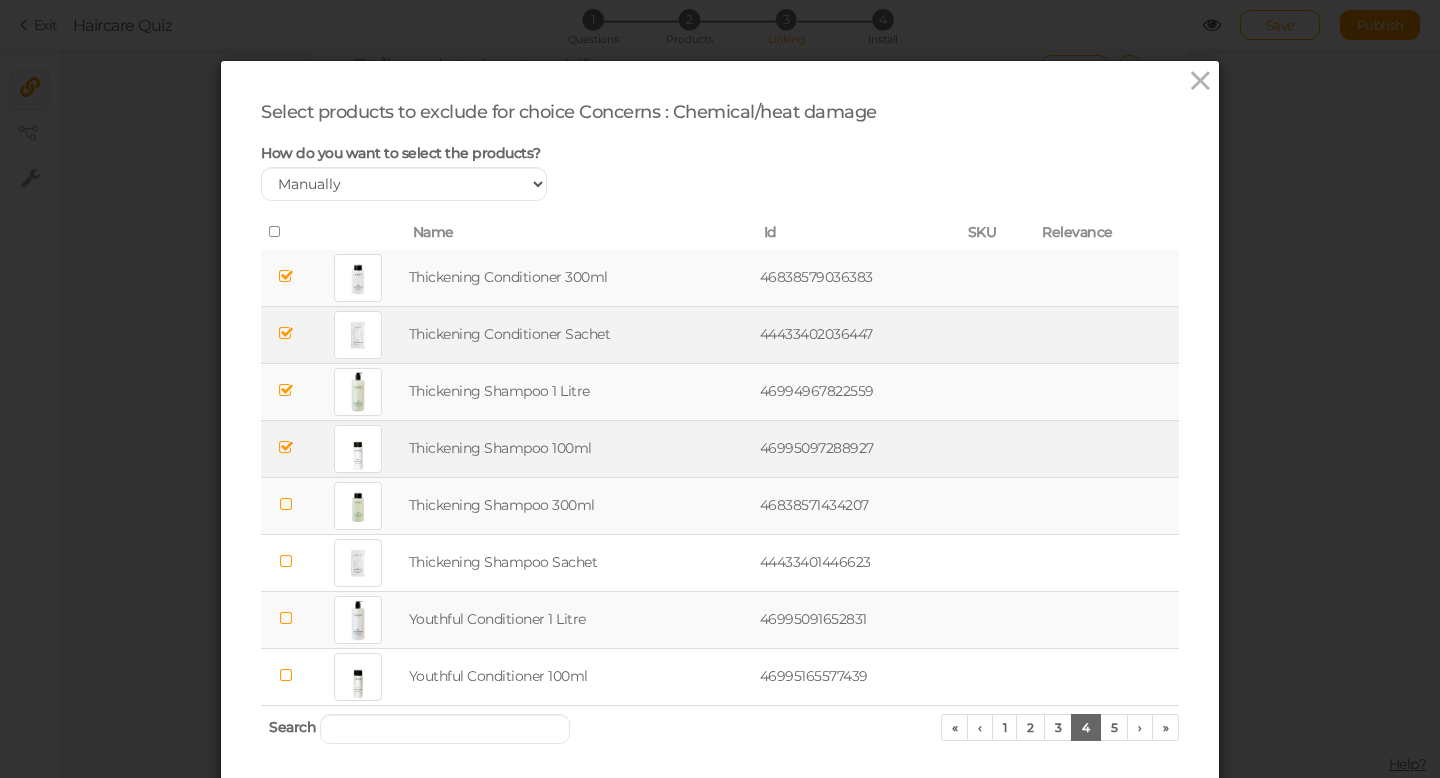 click at bounding box center [286, 504] 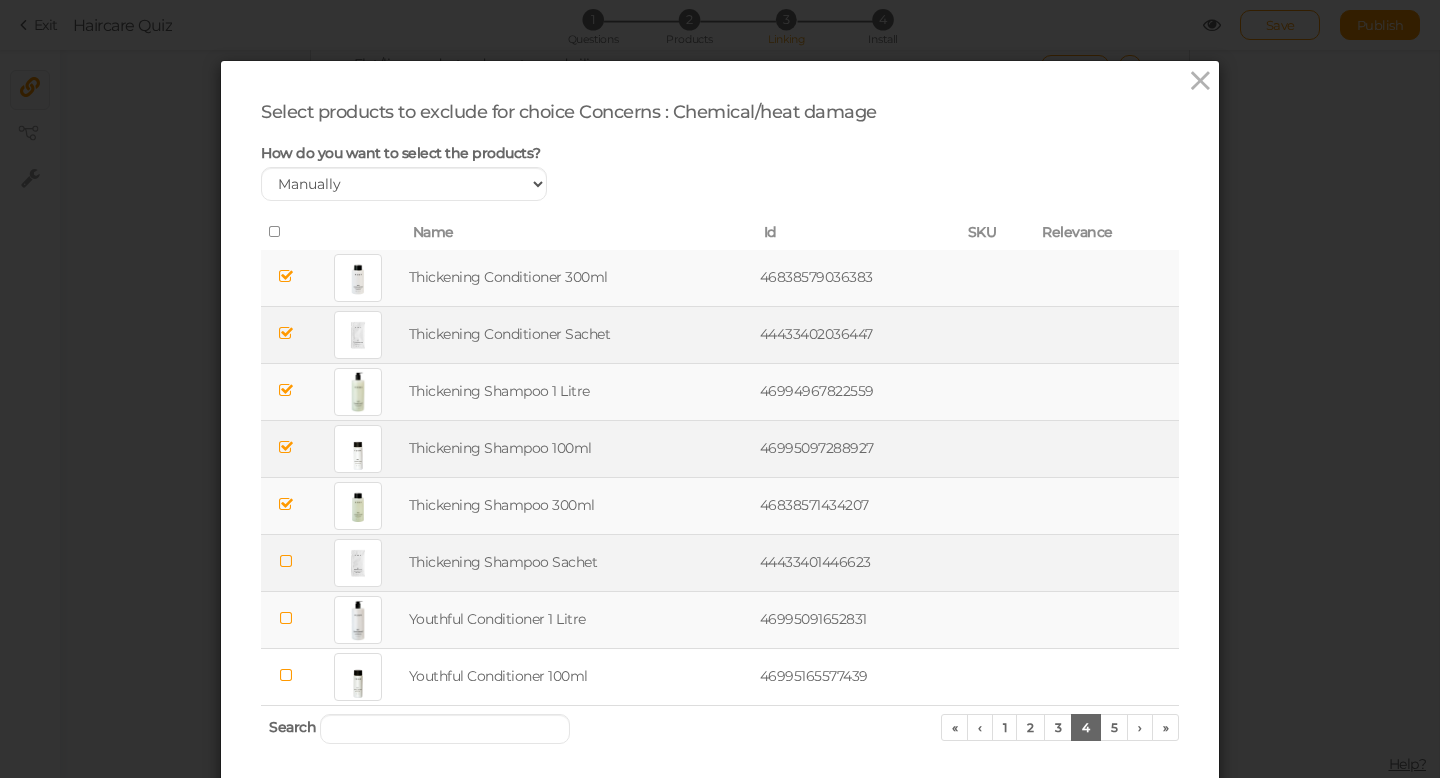 click at bounding box center [286, 561] 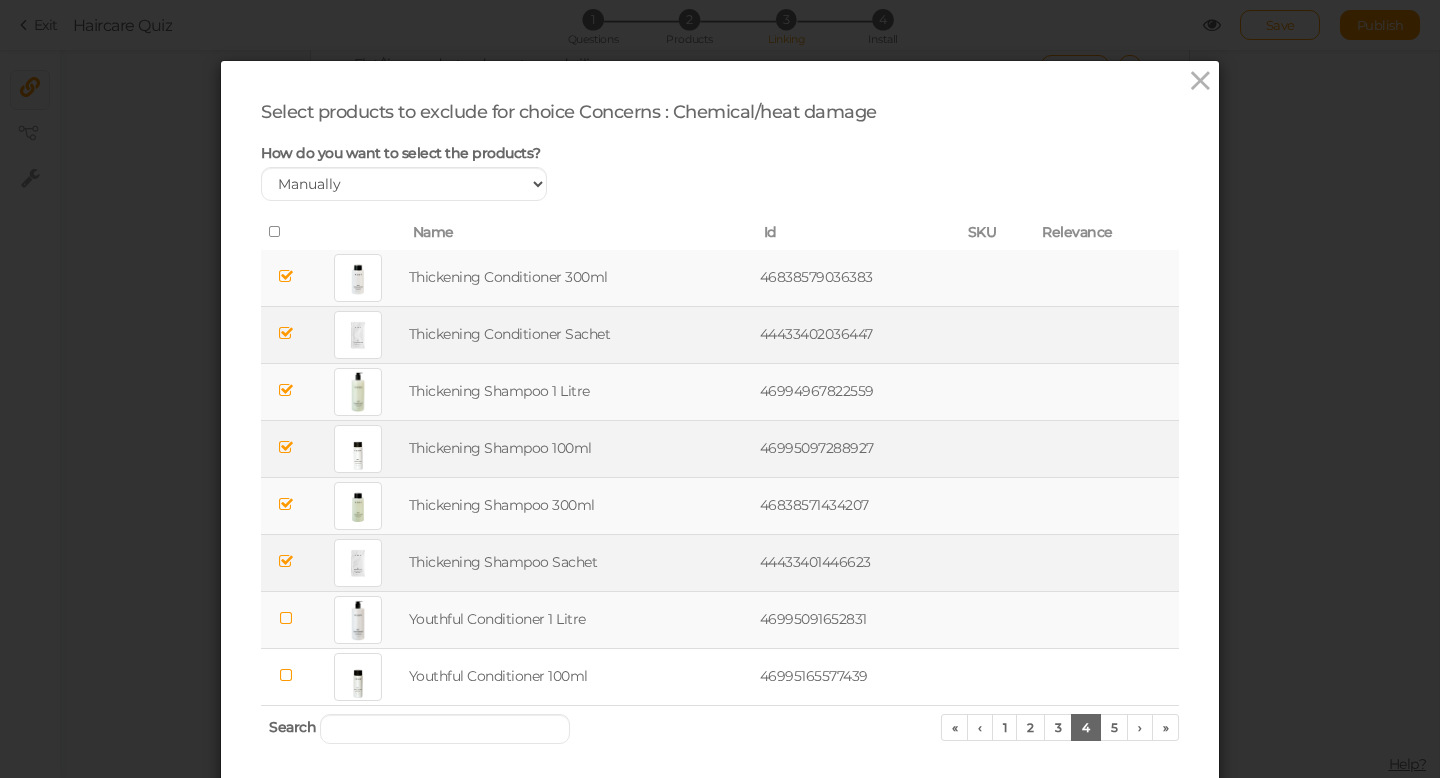 click at bounding box center [286, 618] 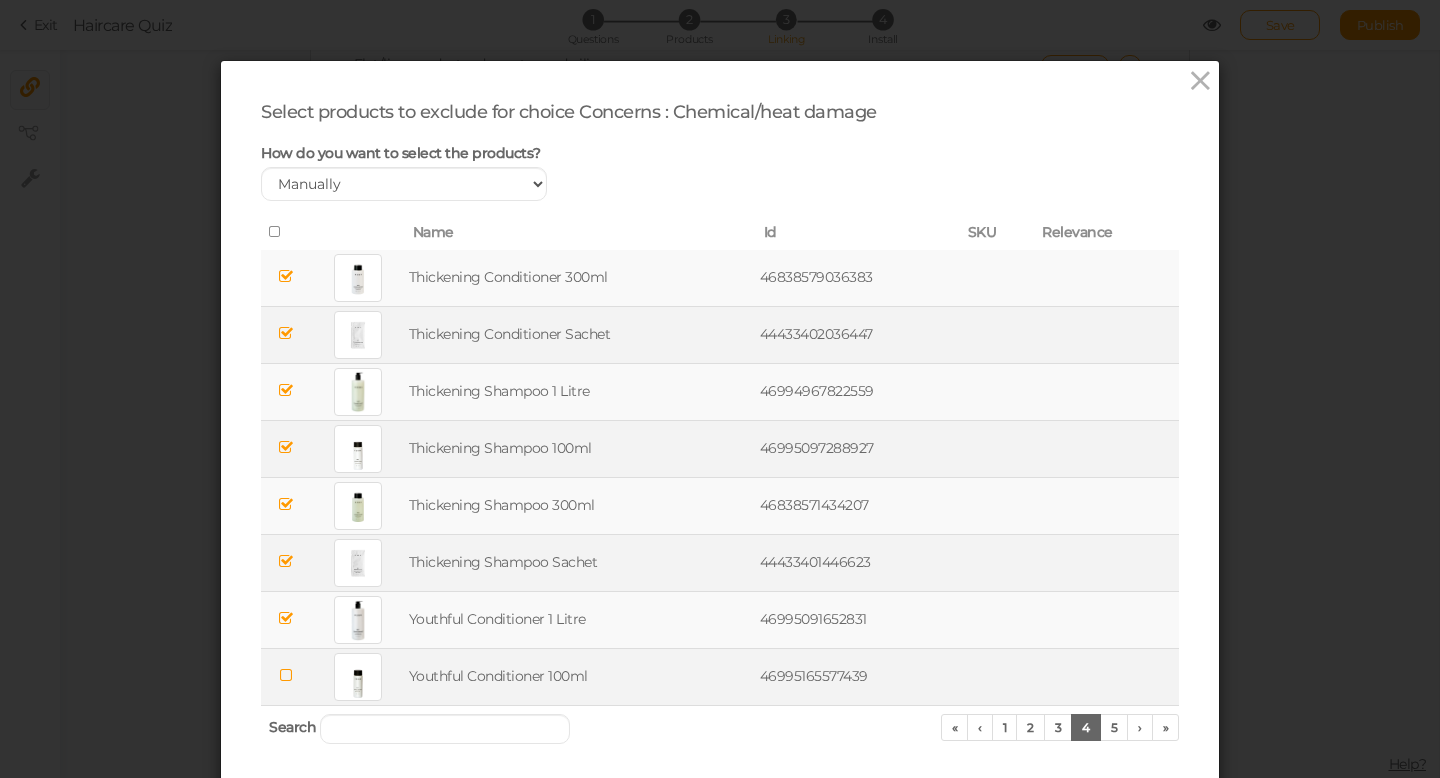 click at bounding box center [286, 676] 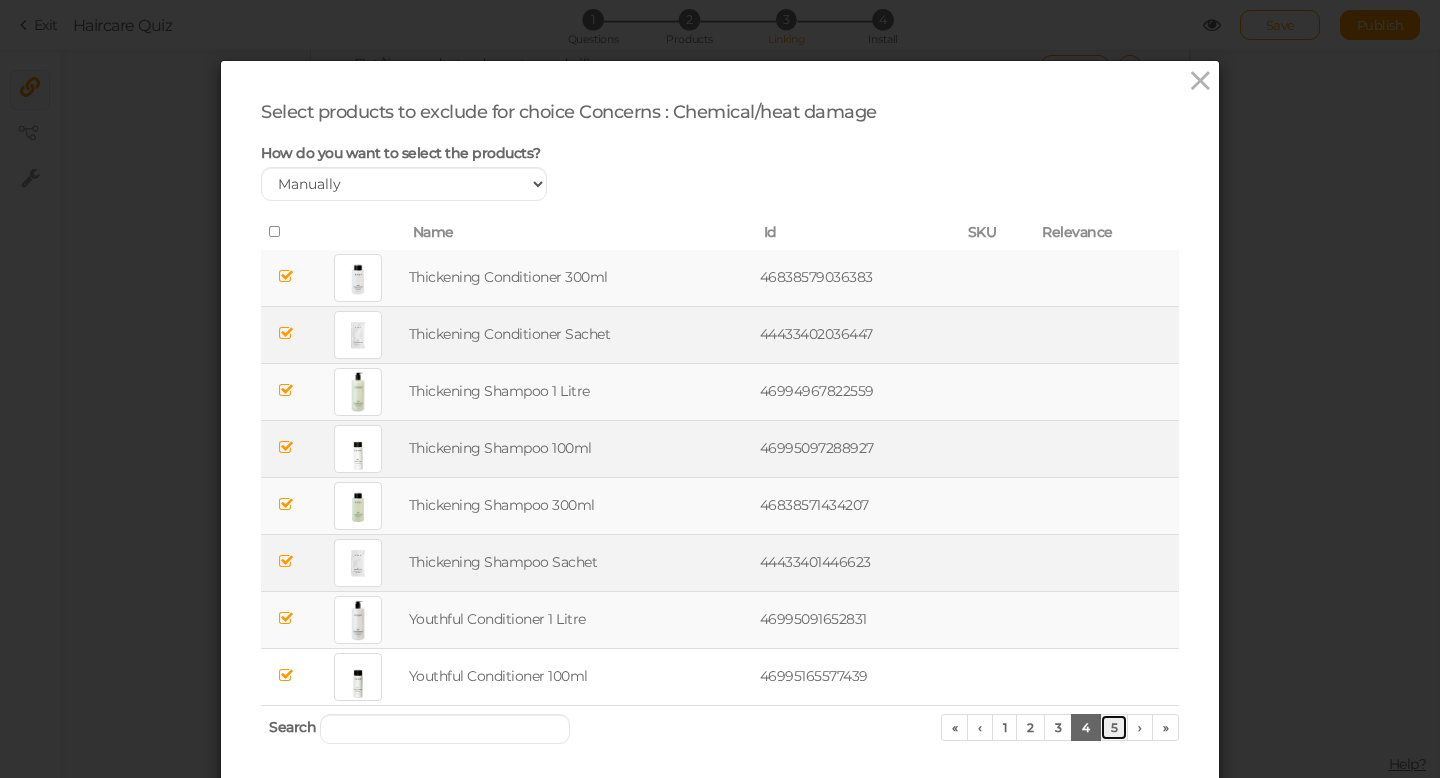 click on "5" at bounding box center (1114, 727) 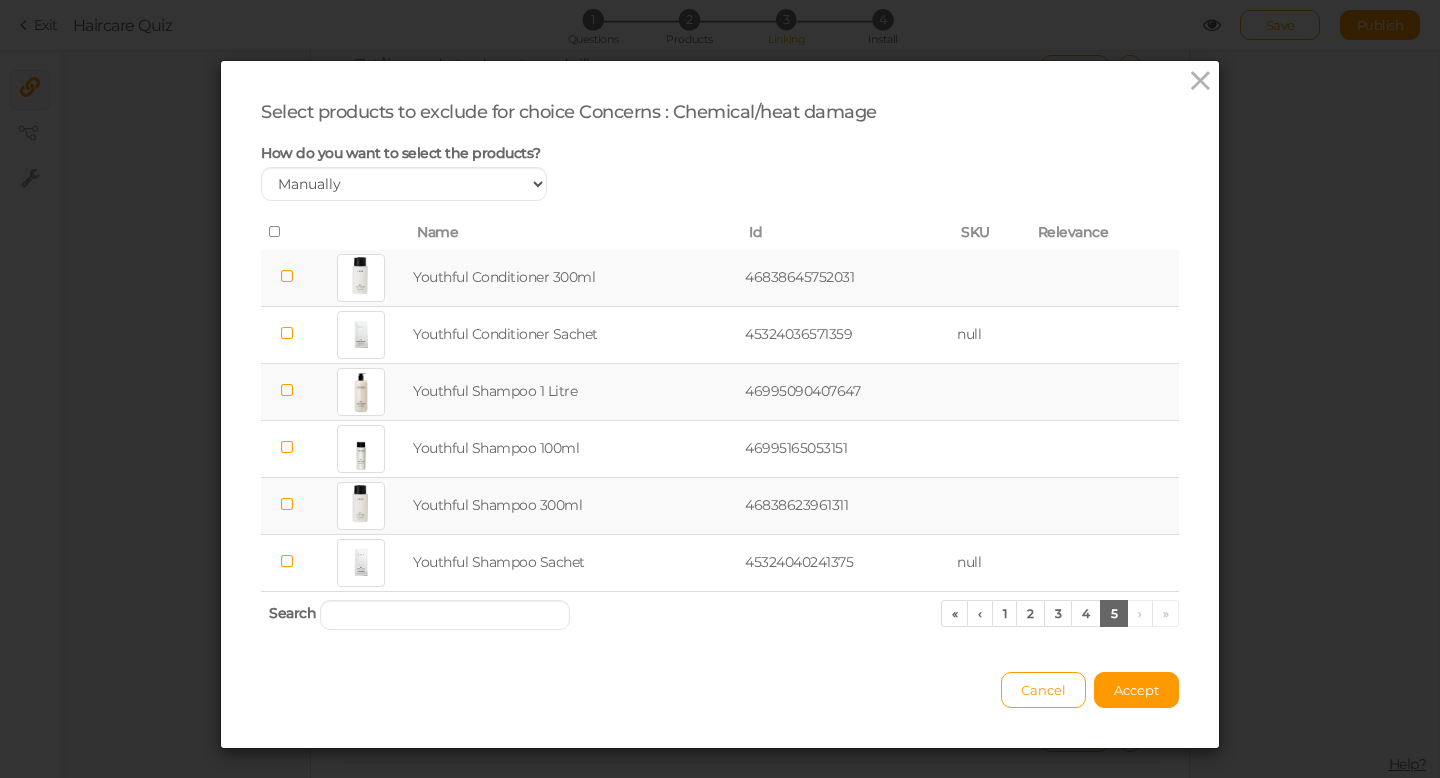 click at bounding box center (287, 276) 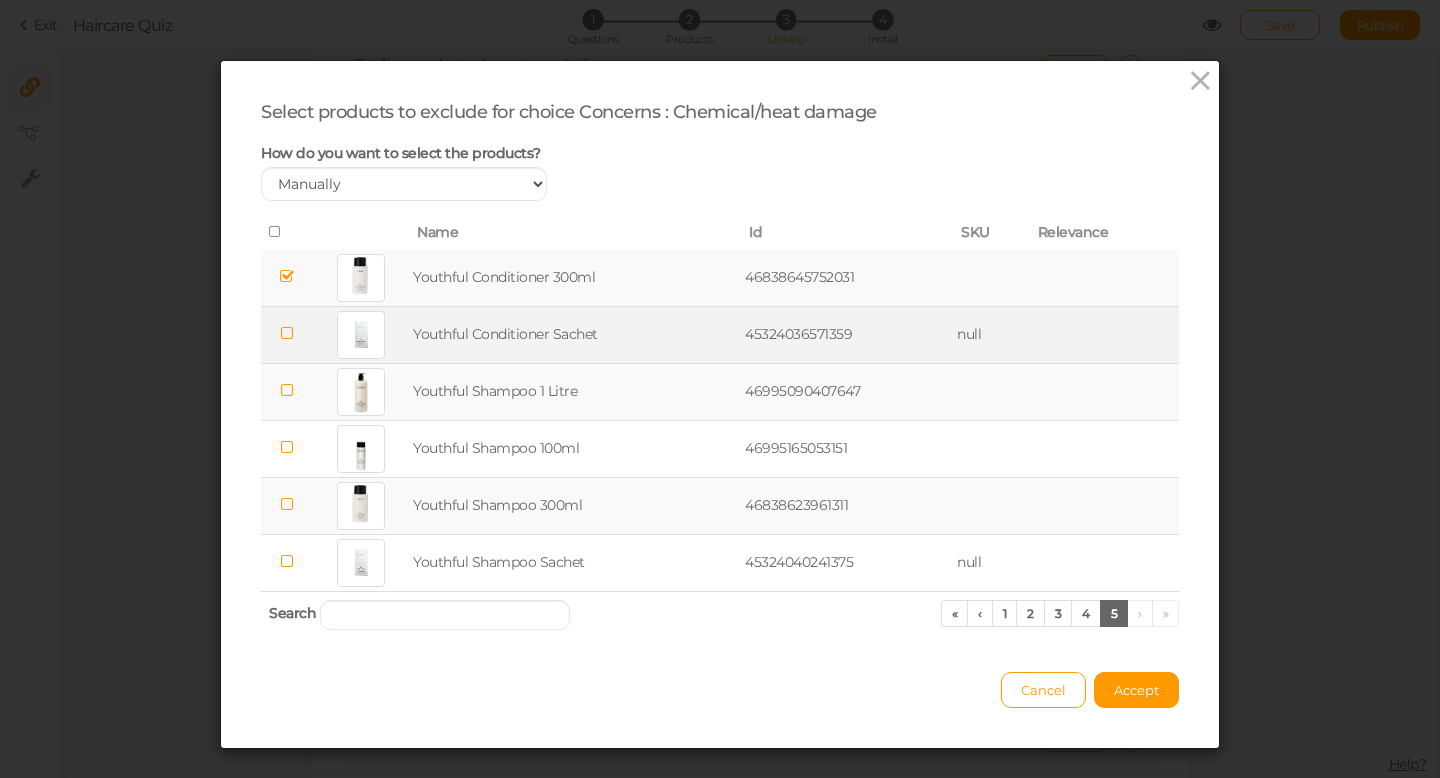 click at bounding box center [287, 333] 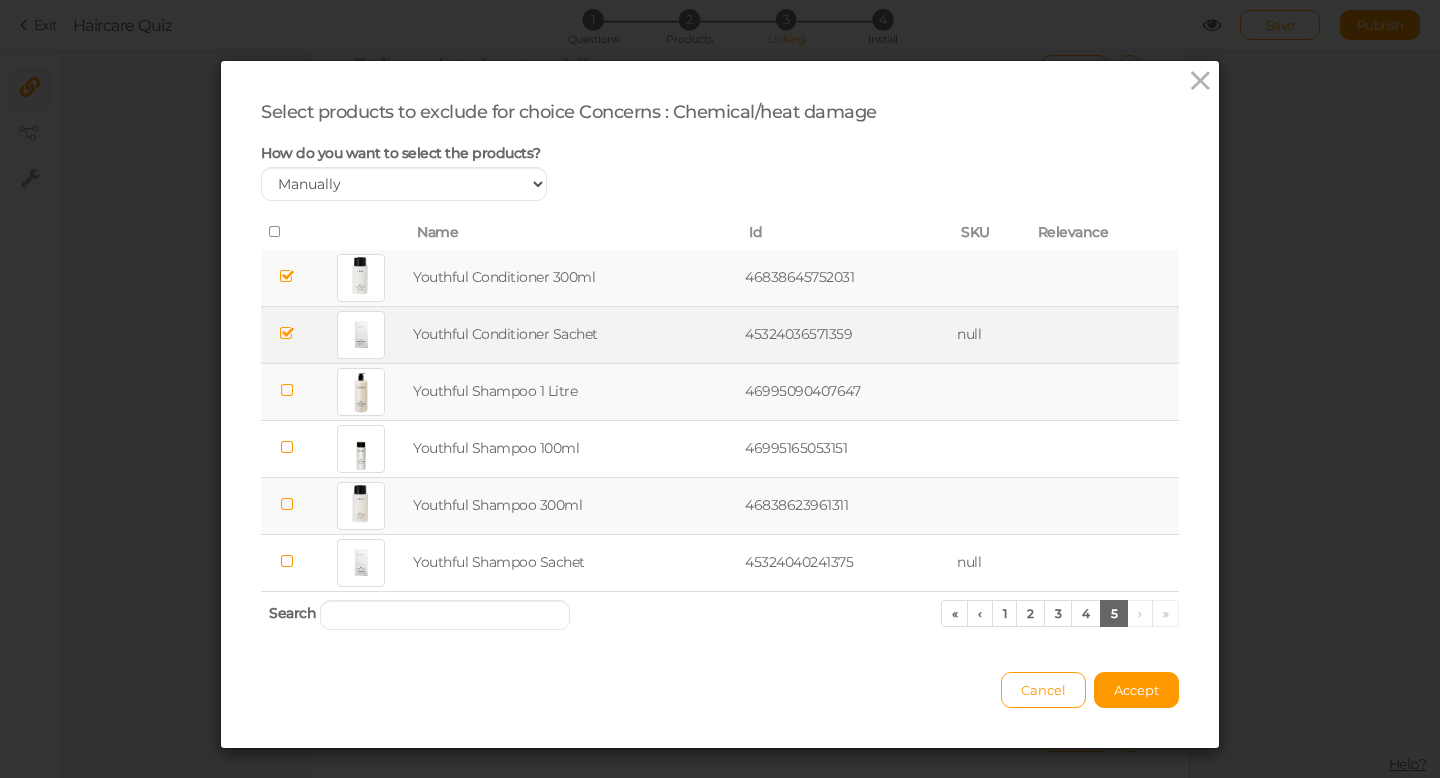click at bounding box center [287, 390] 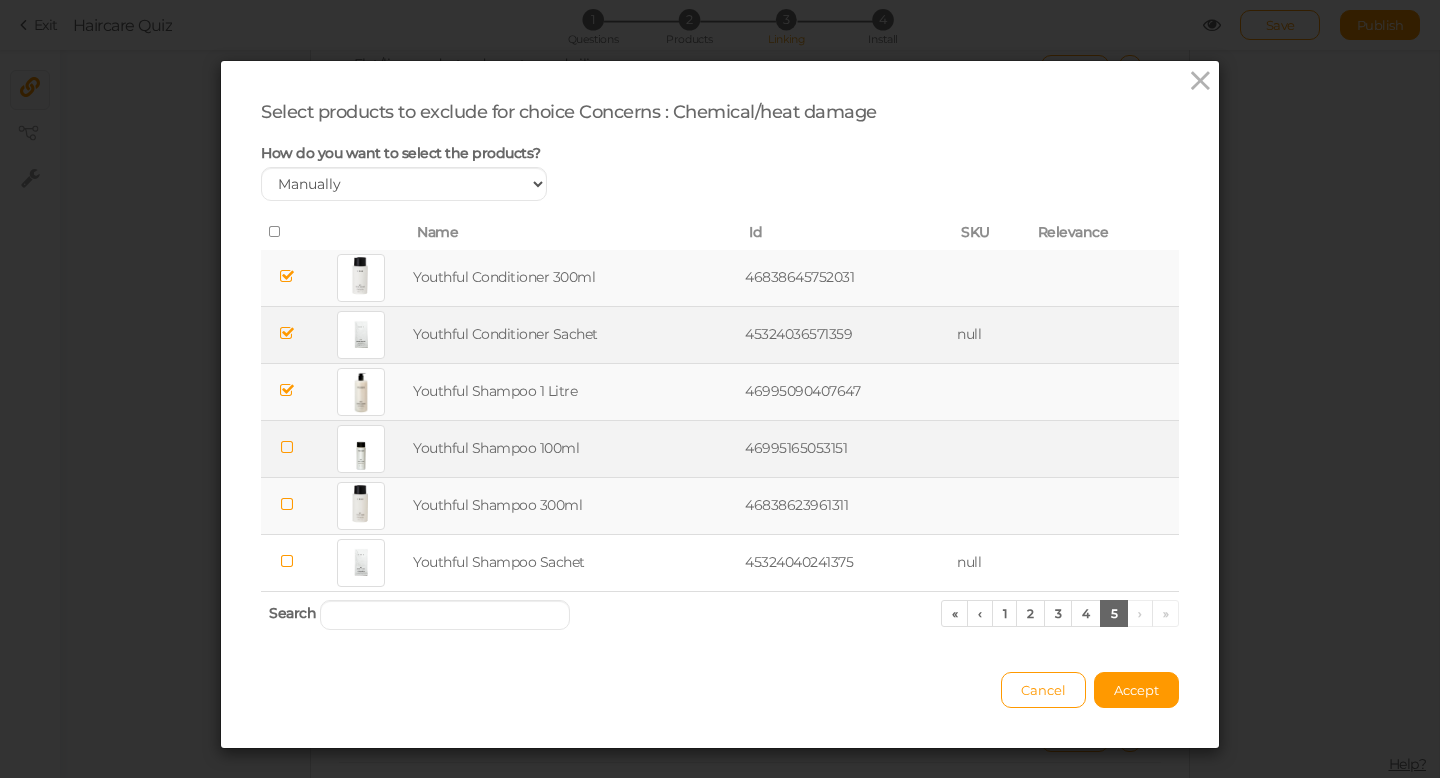 click at bounding box center (287, 447) 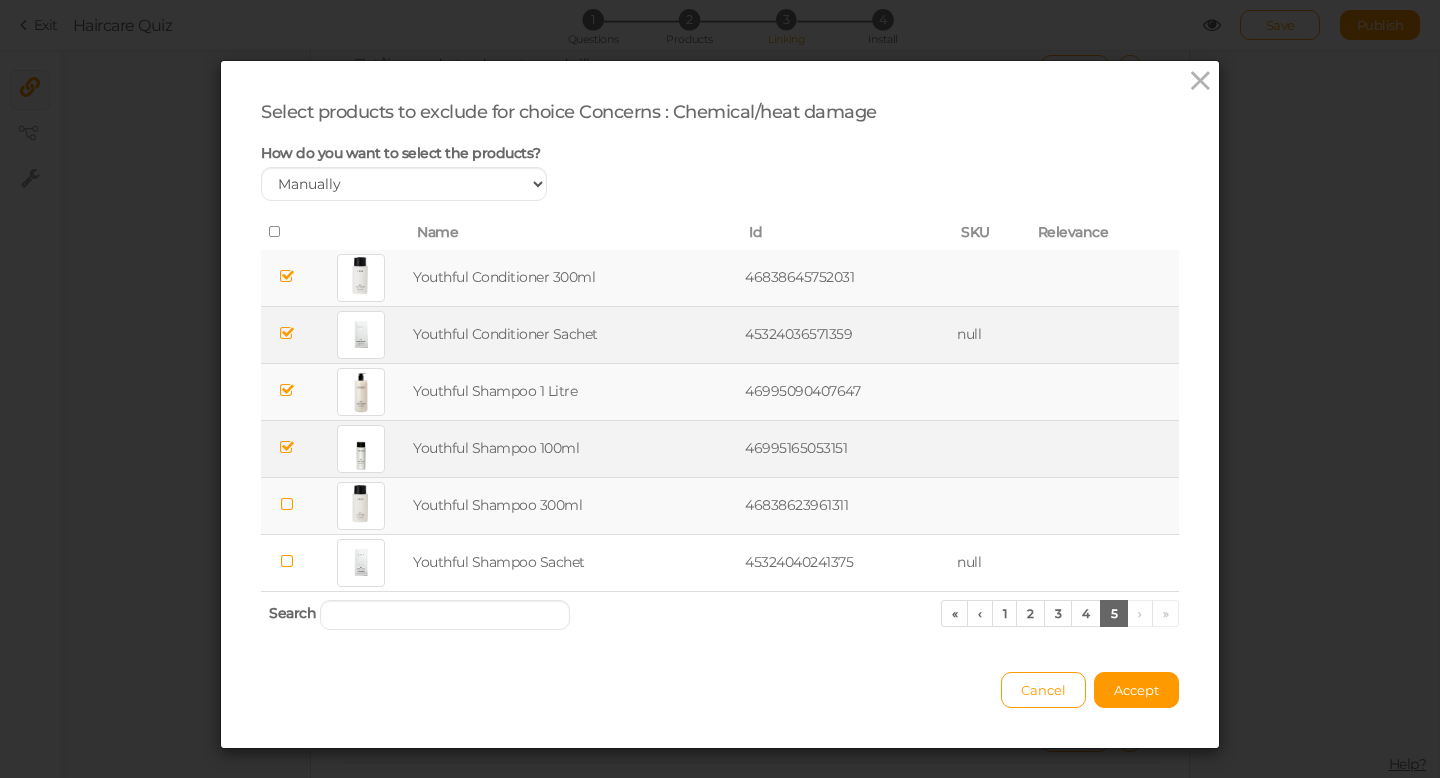 click at bounding box center (287, 504) 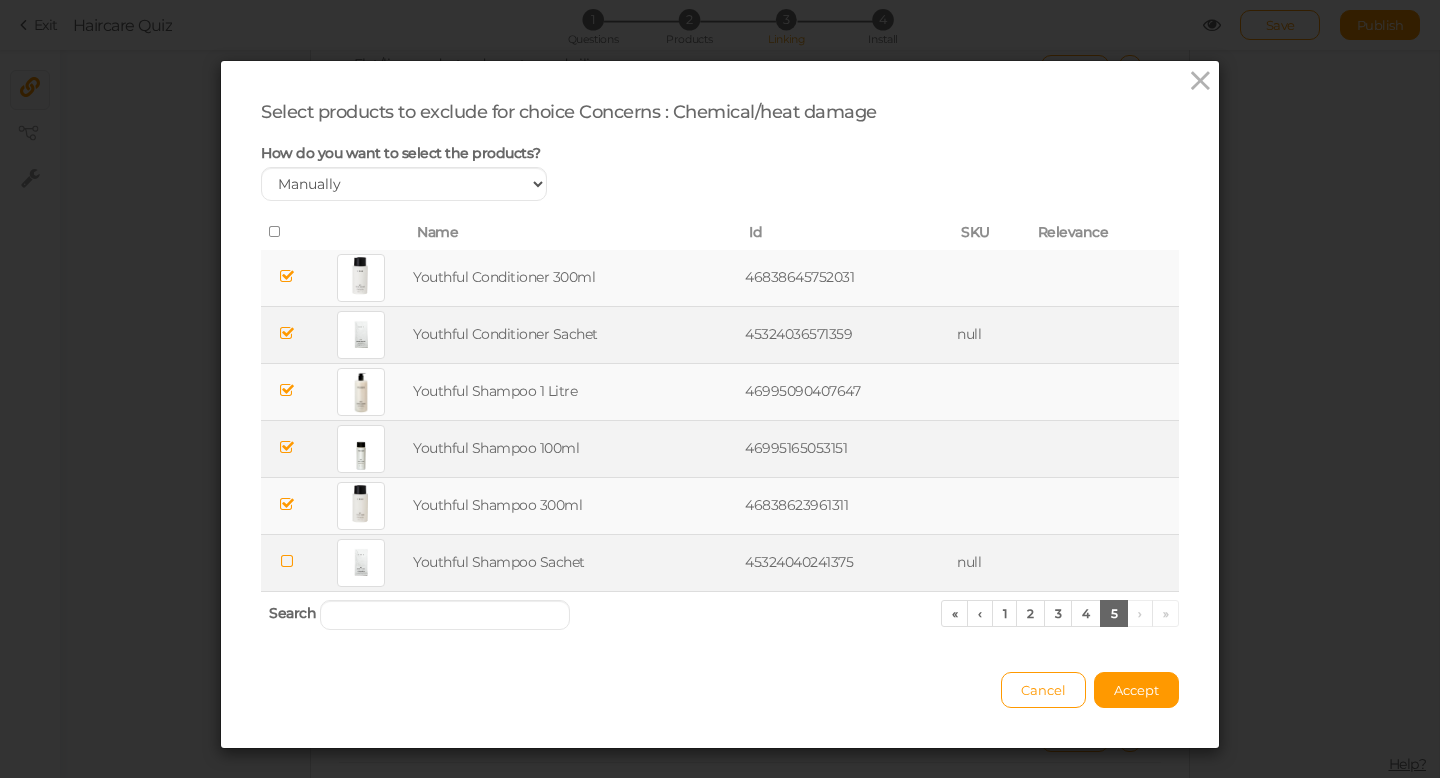click at bounding box center [287, 561] 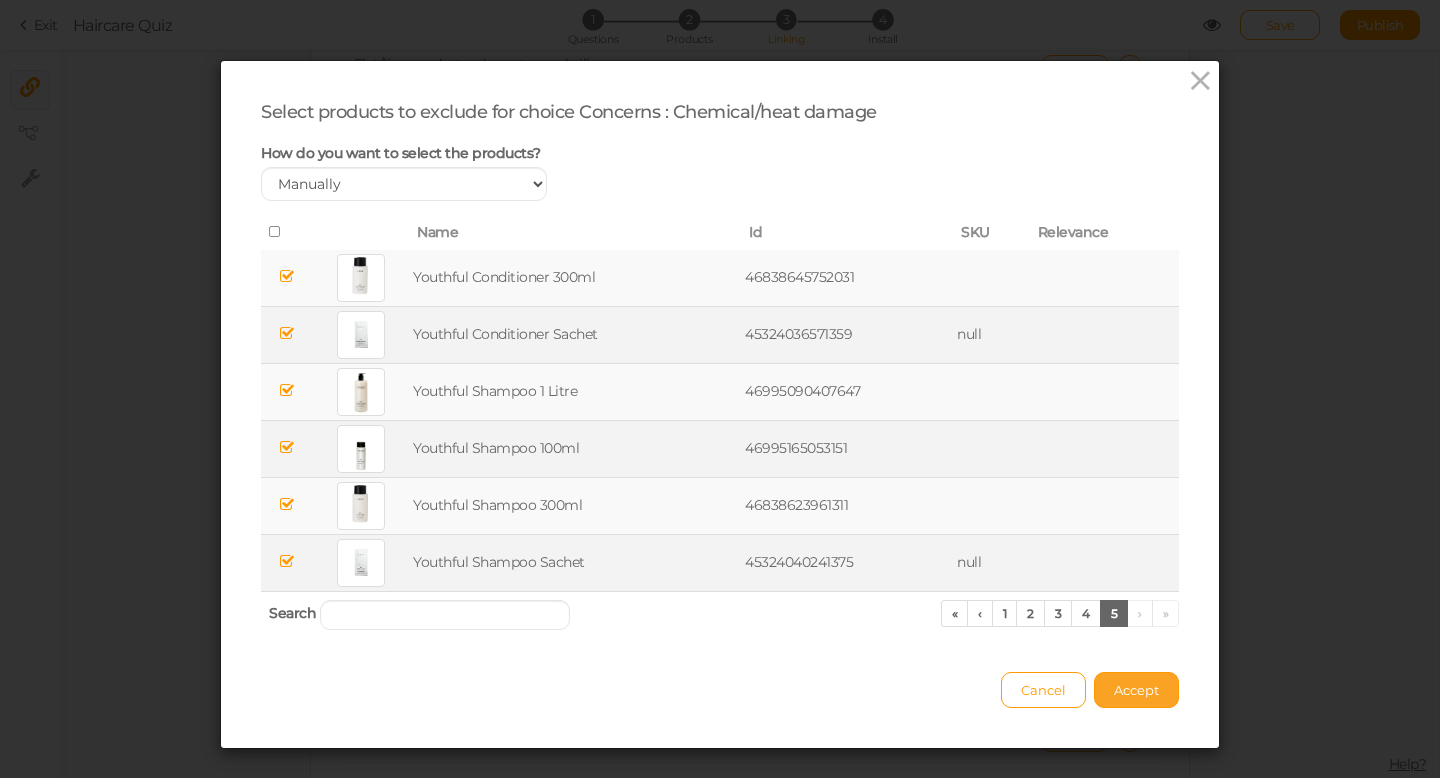 click on "Accept" at bounding box center [1136, 690] 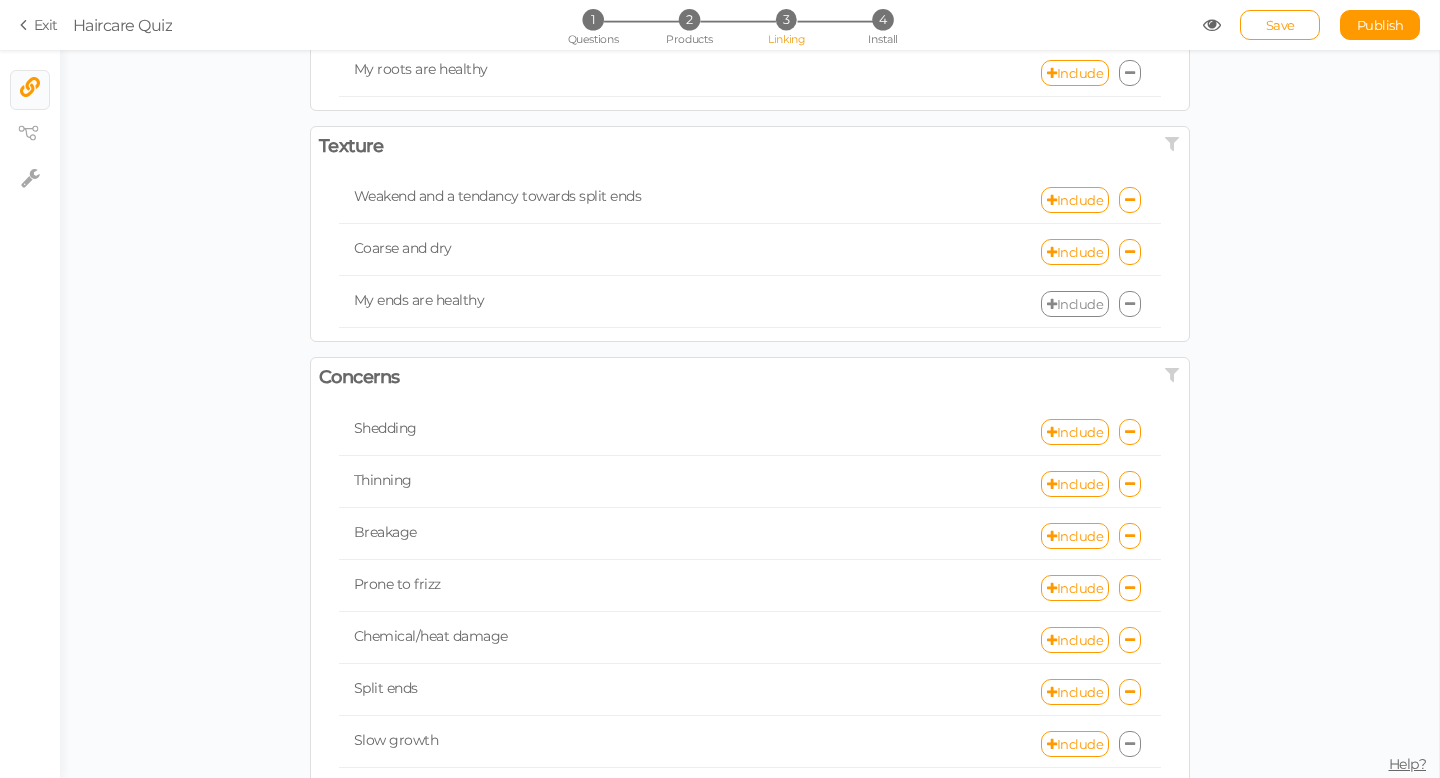 scroll, scrollTop: 256, scrollLeft: 0, axis: vertical 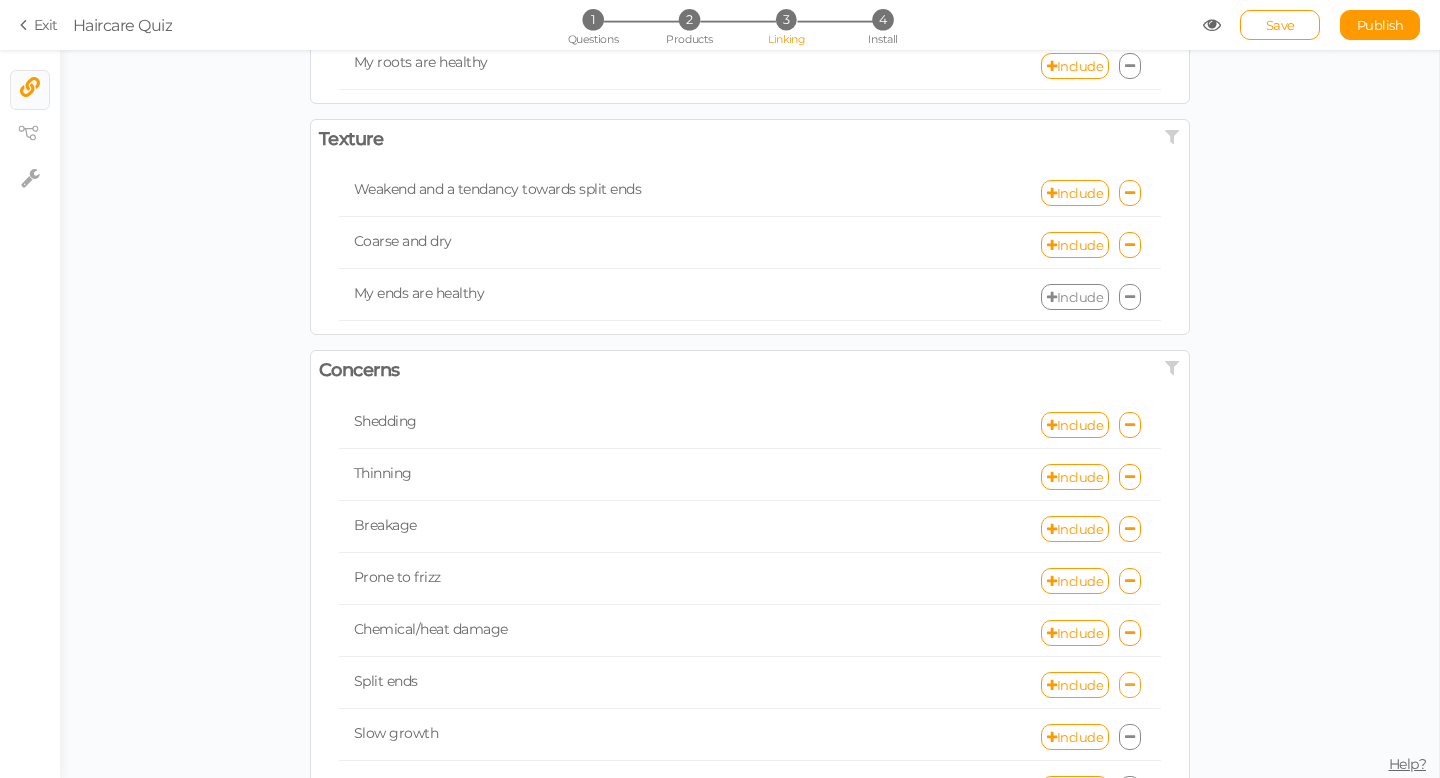 click at bounding box center (1130, 685) 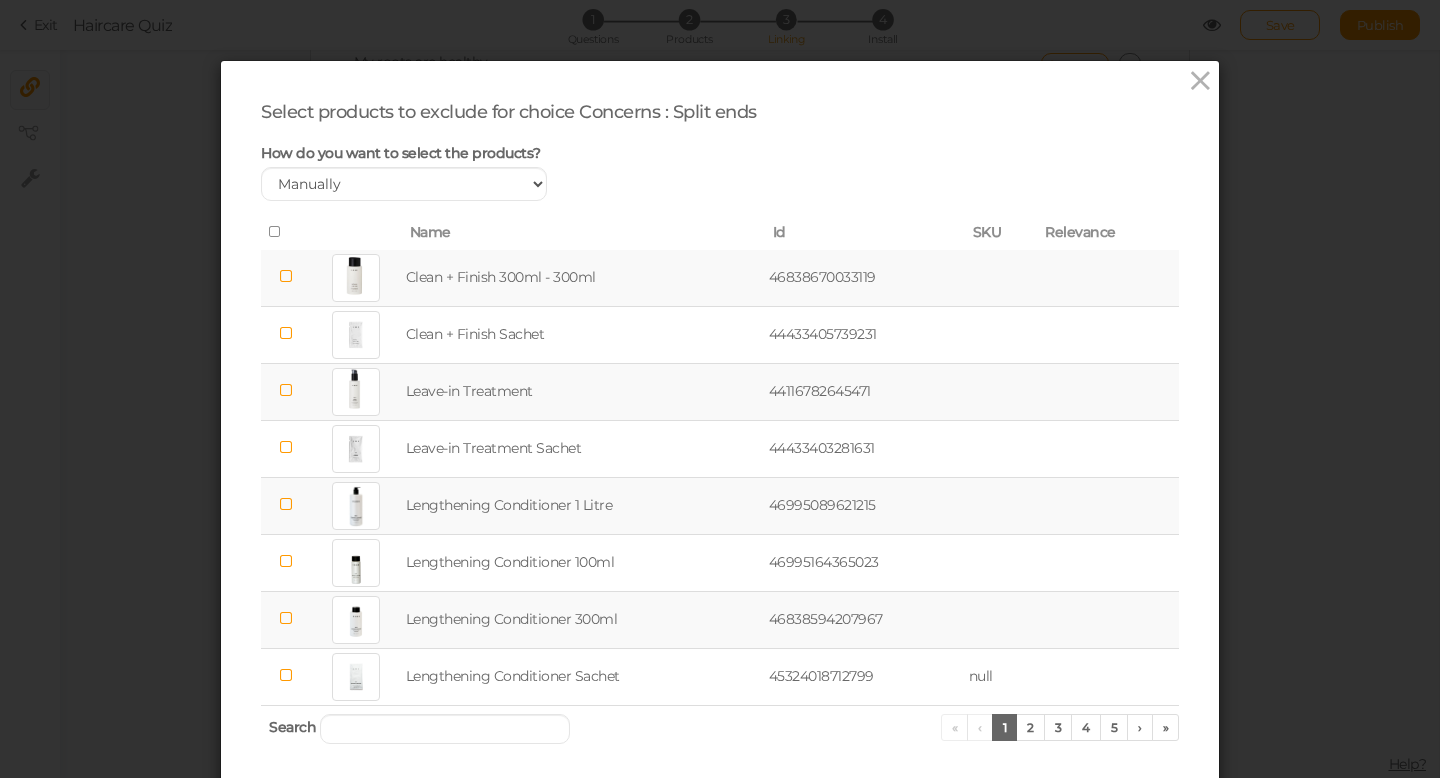 click at bounding box center [286, 276] 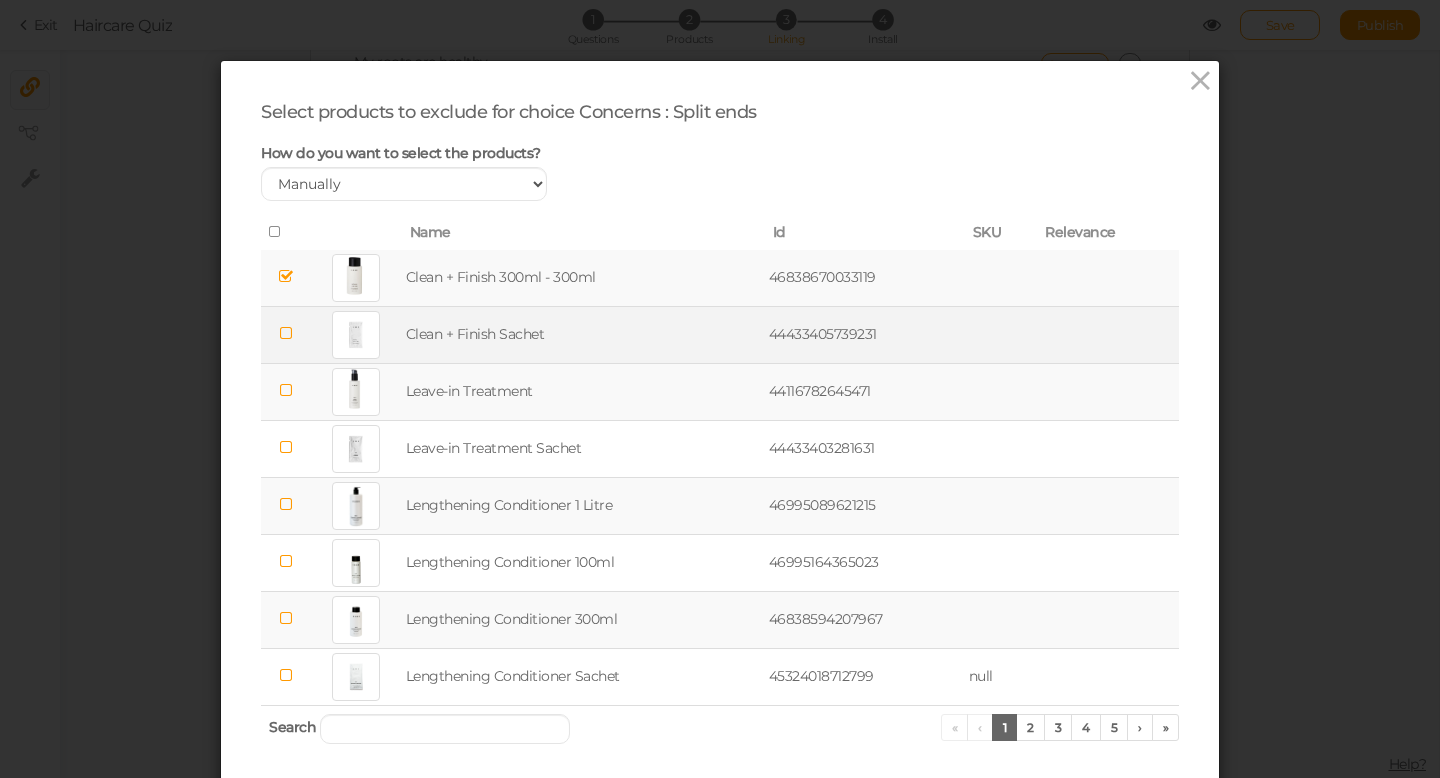 click at bounding box center [285, 334] 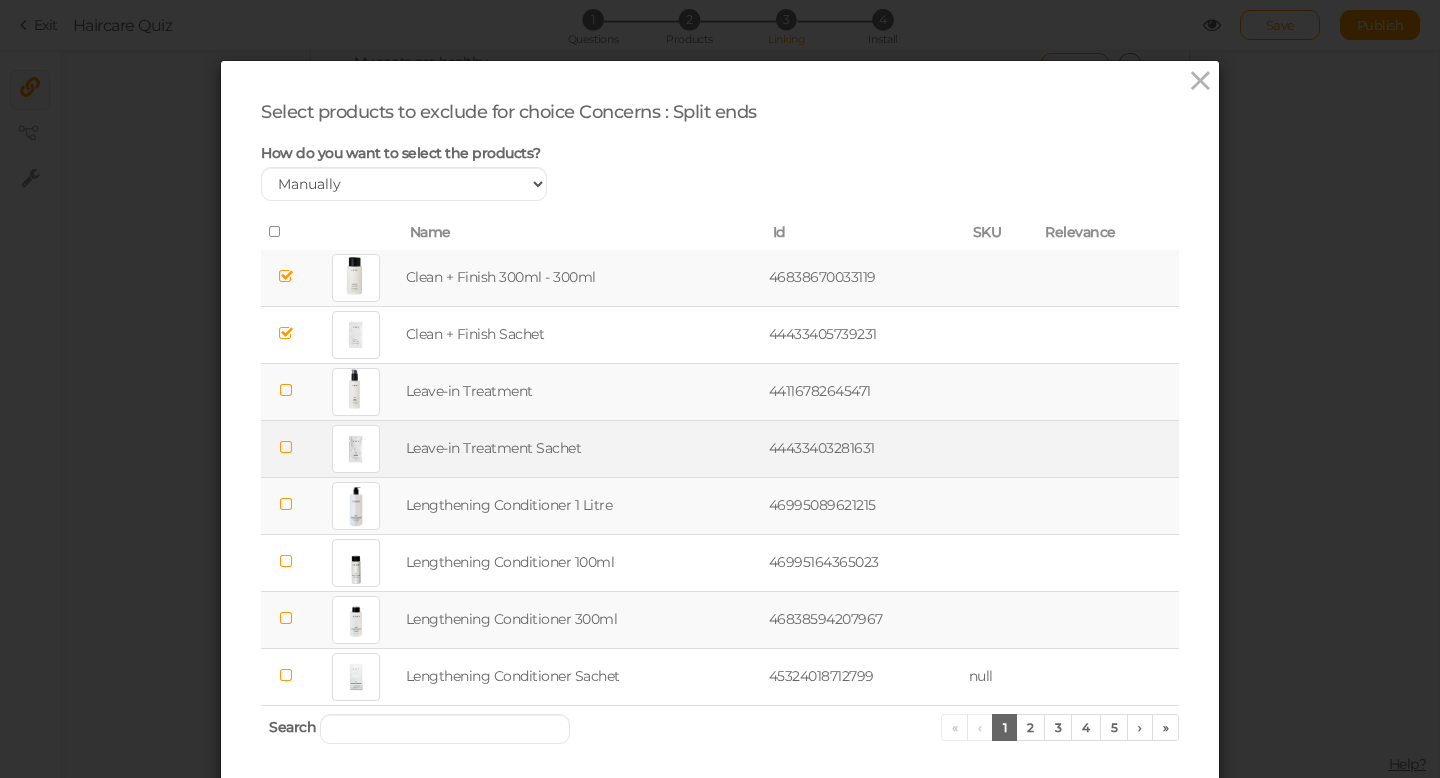 click at bounding box center (286, 447) 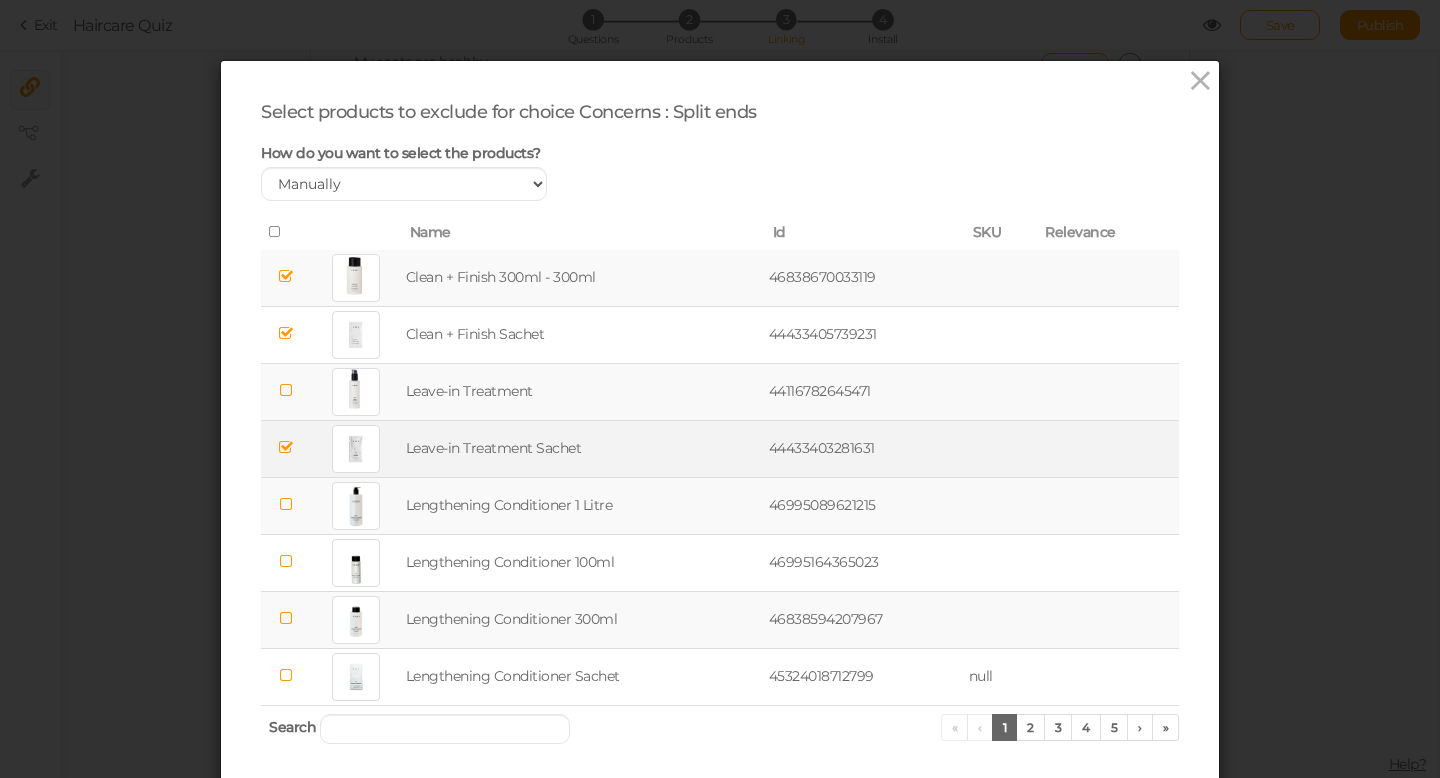 click at bounding box center [286, 504] 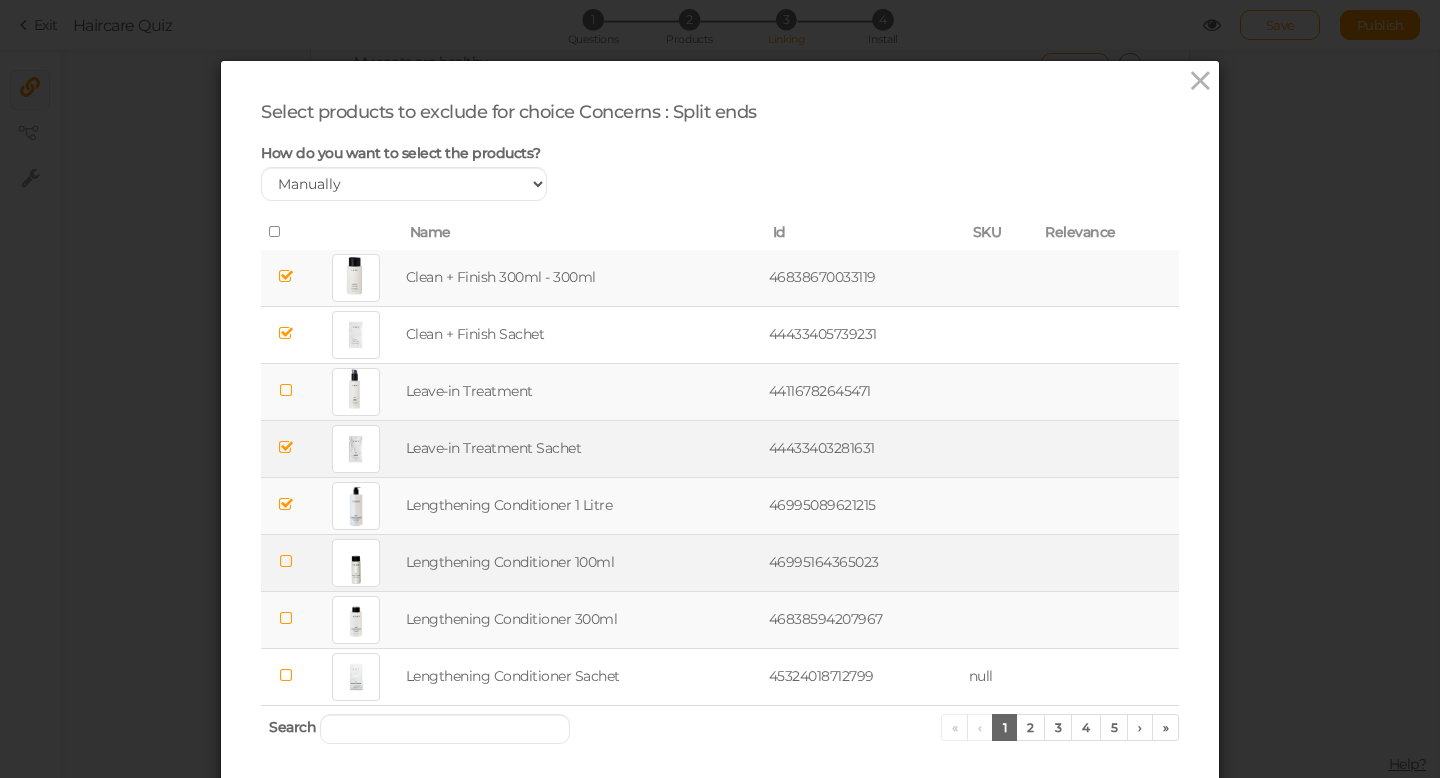 click at bounding box center [286, 561] 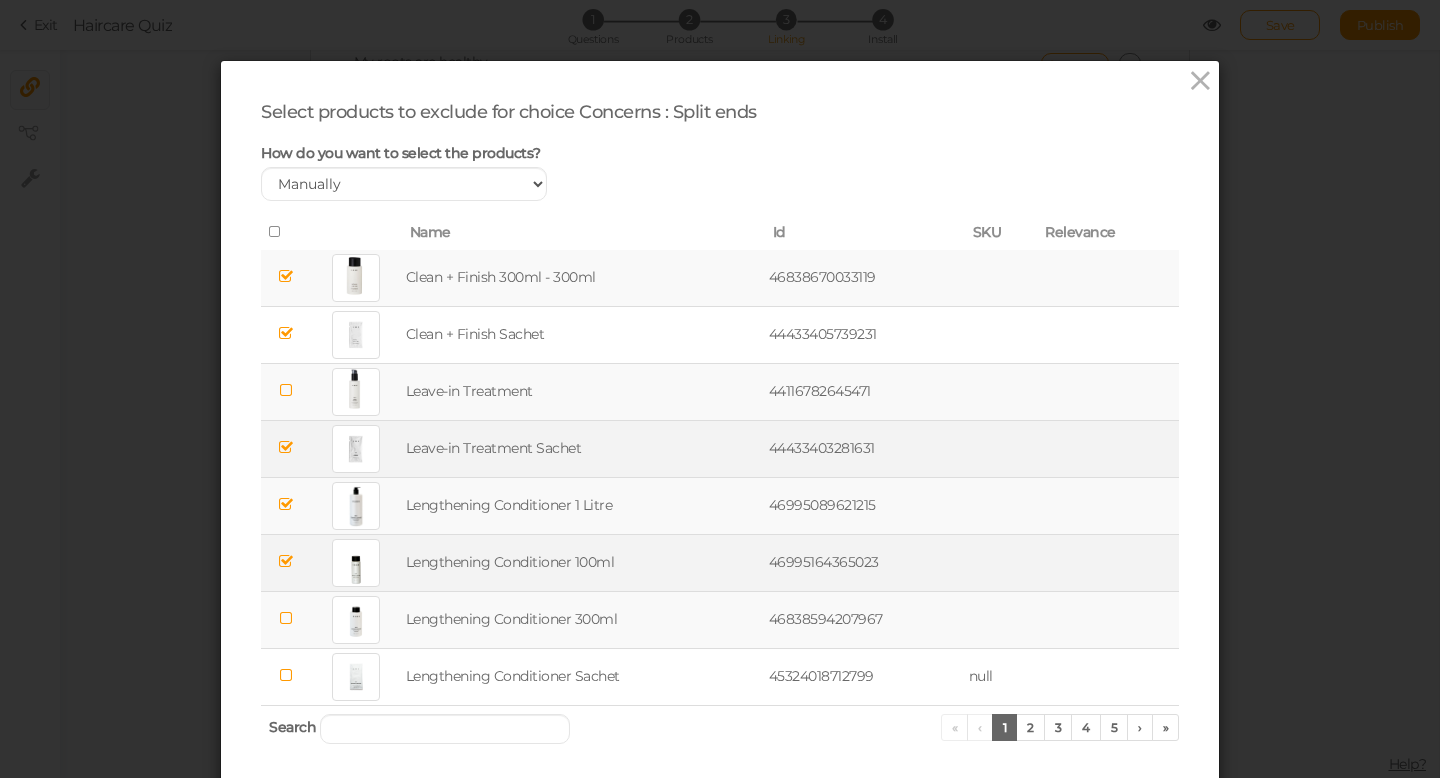 click at bounding box center [286, 618] 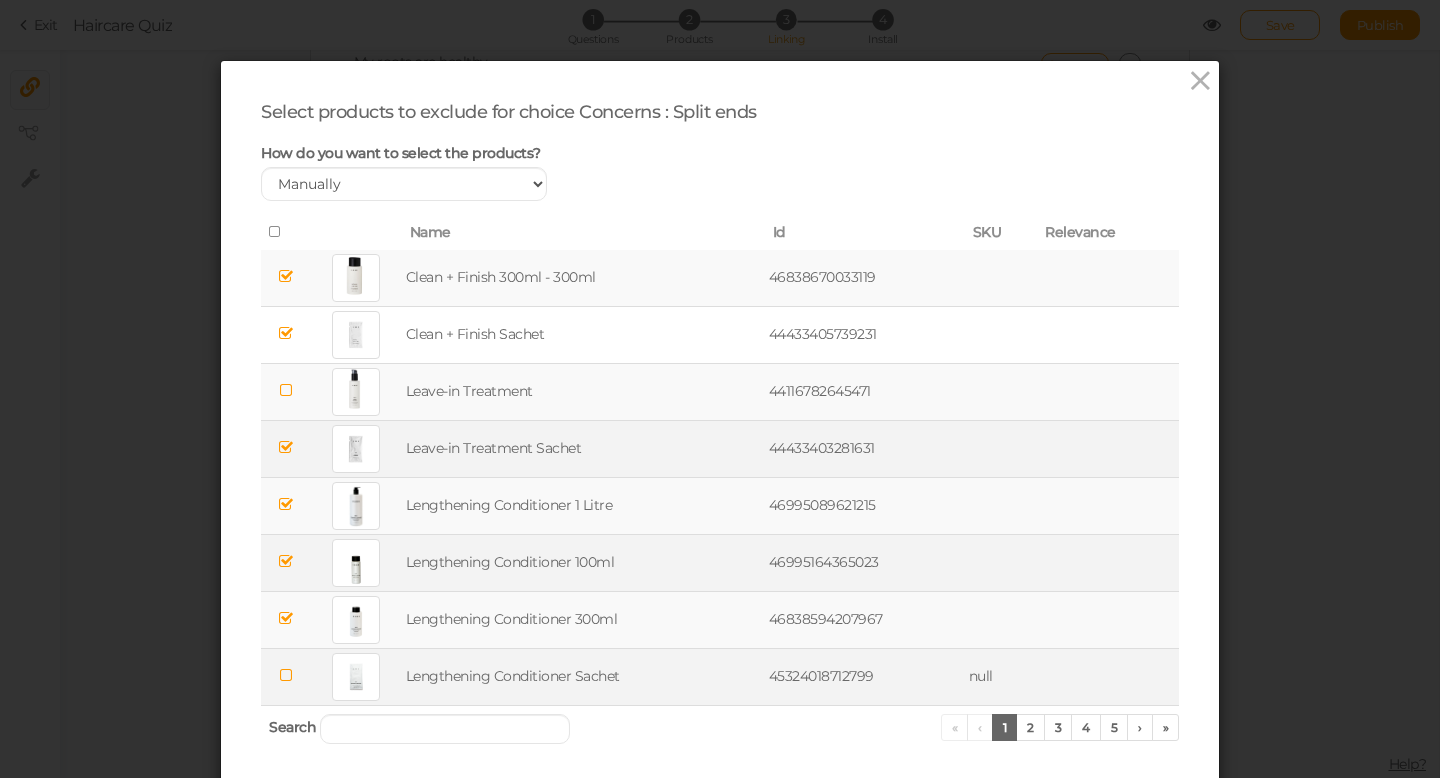 click at bounding box center (286, 675) 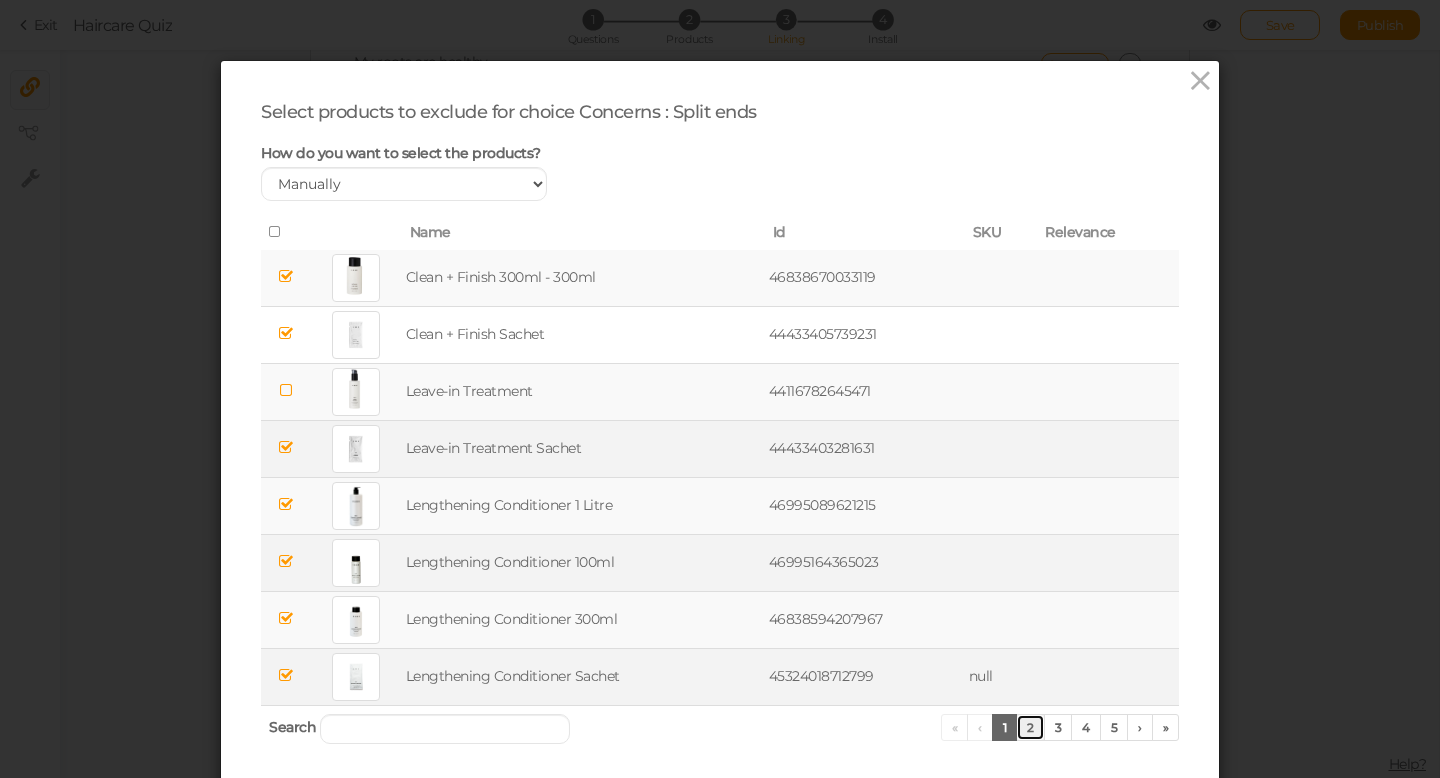click on "2" at bounding box center (1030, 727) 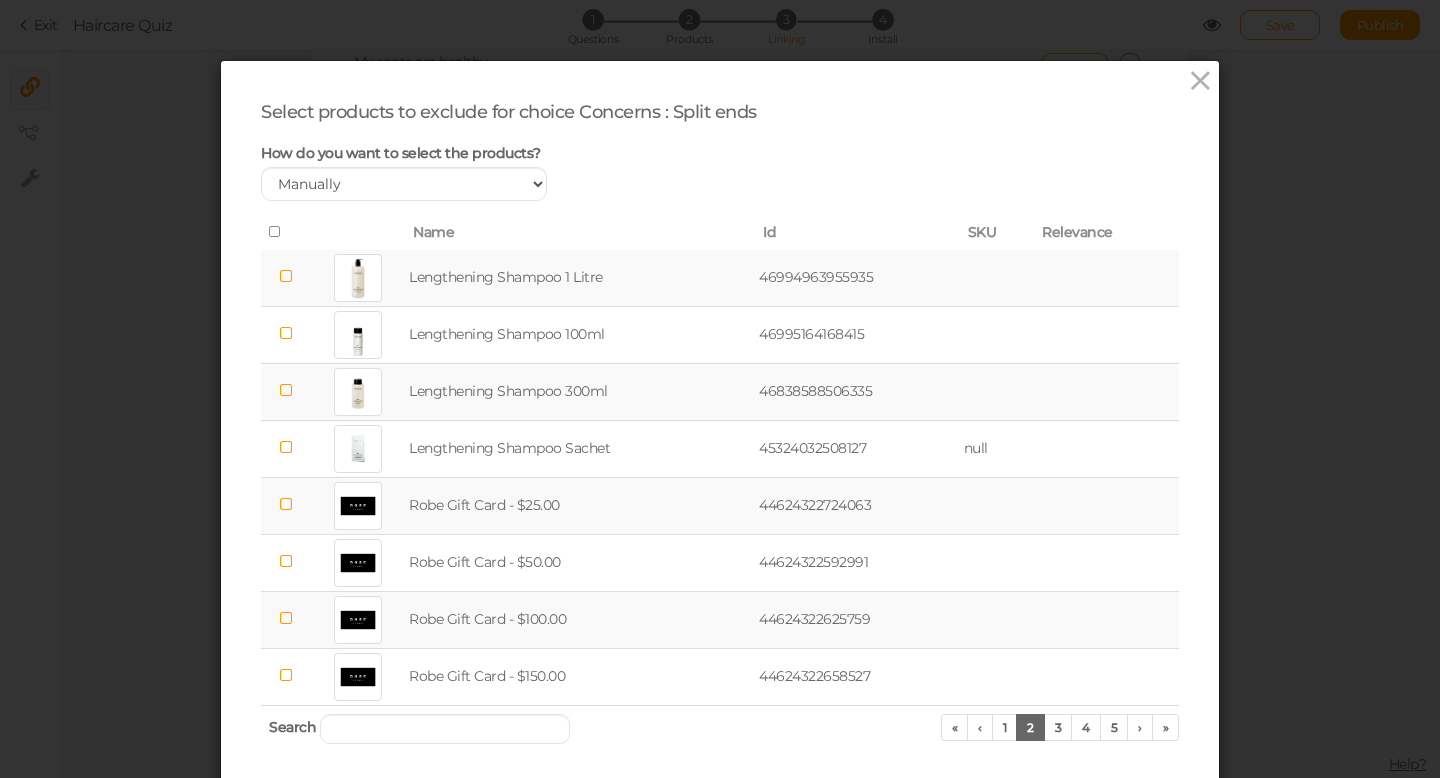 click at bounding box center (286, 276) 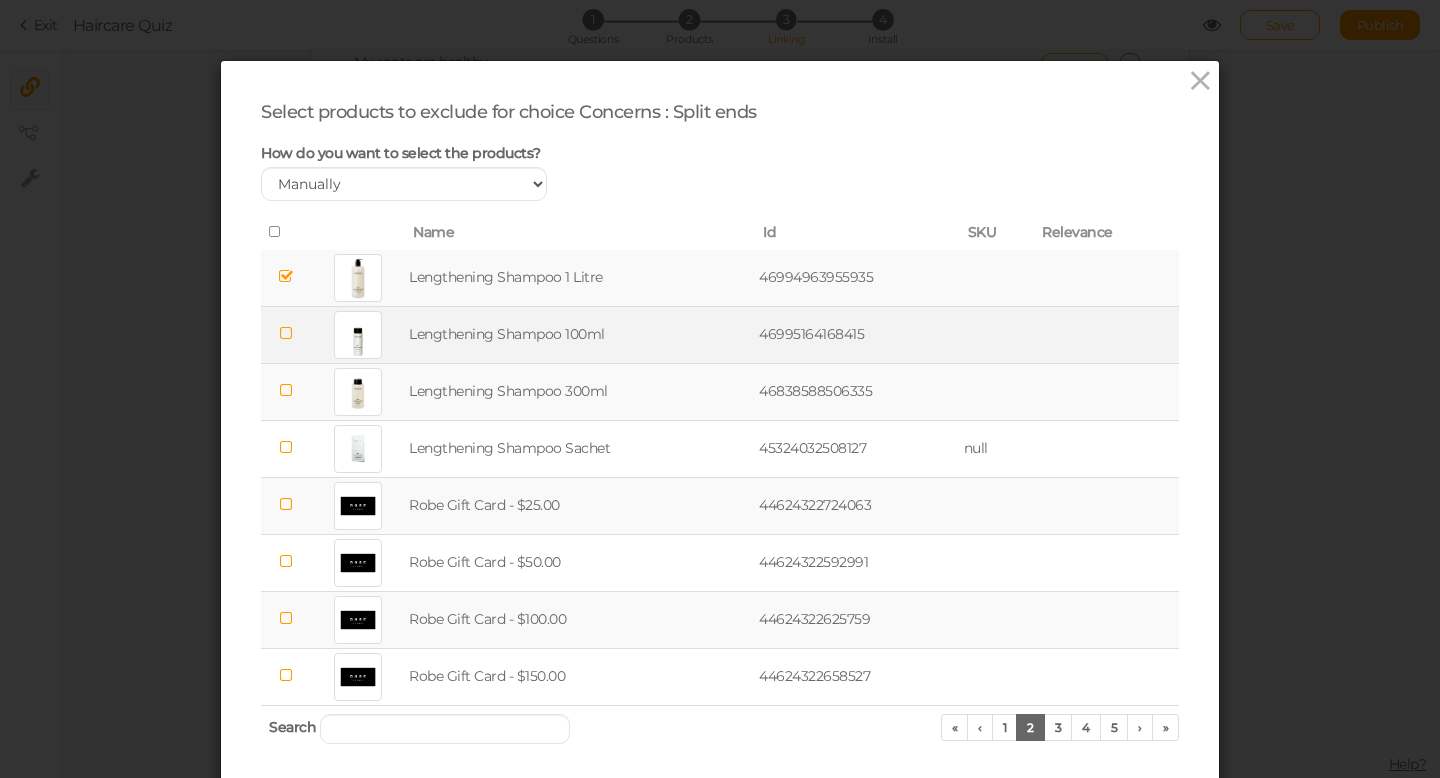 click at bounding box center (286, 333) 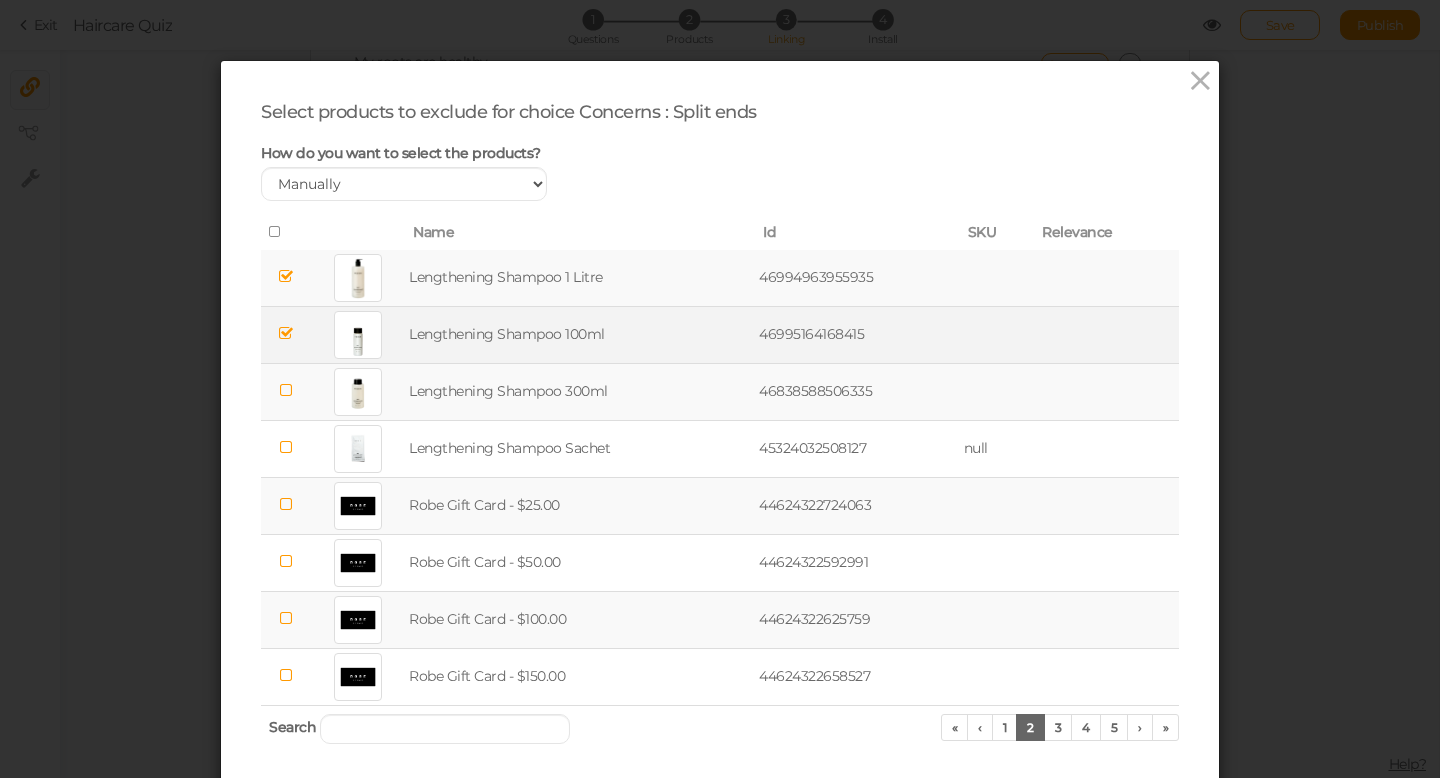 click at bounding box center (286, 390) 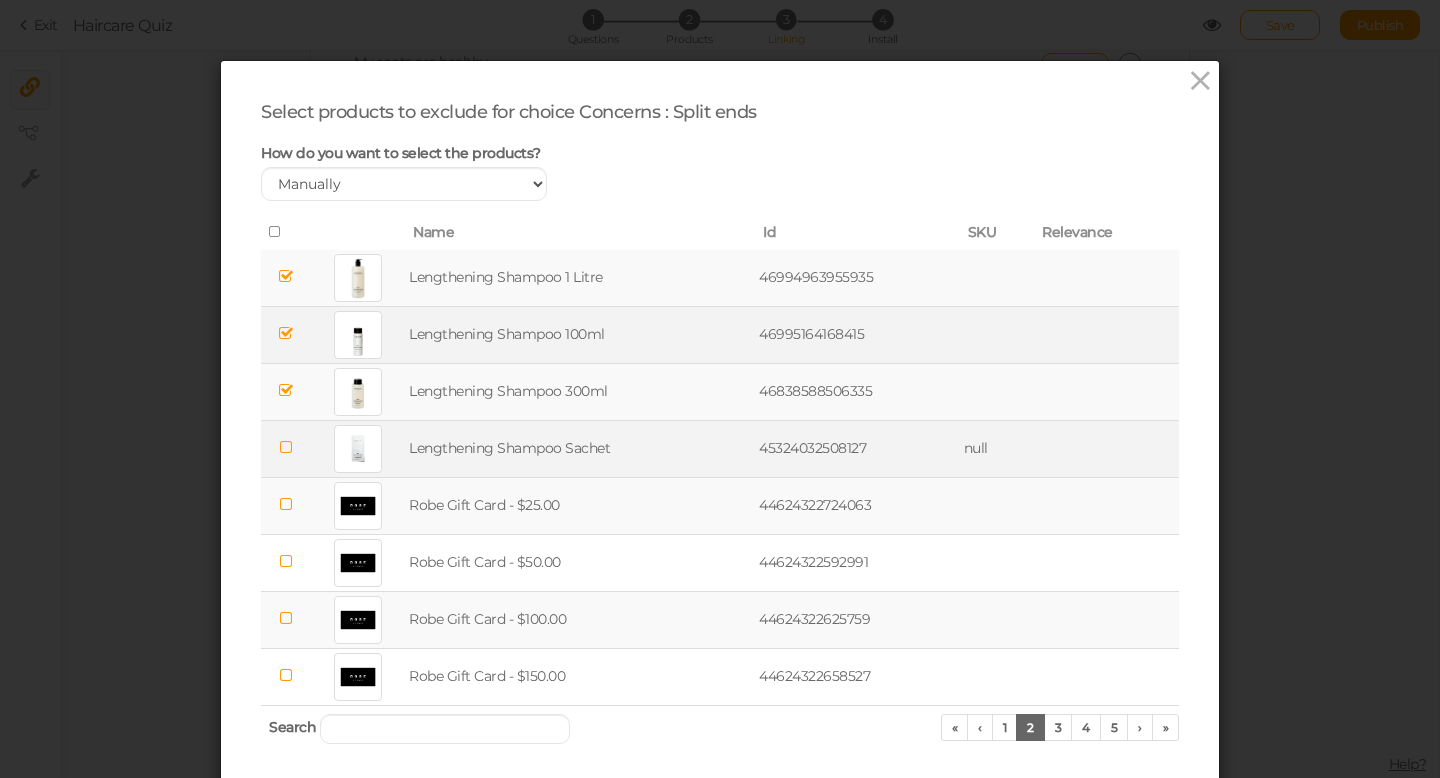 click at bounding box center (286, 447) 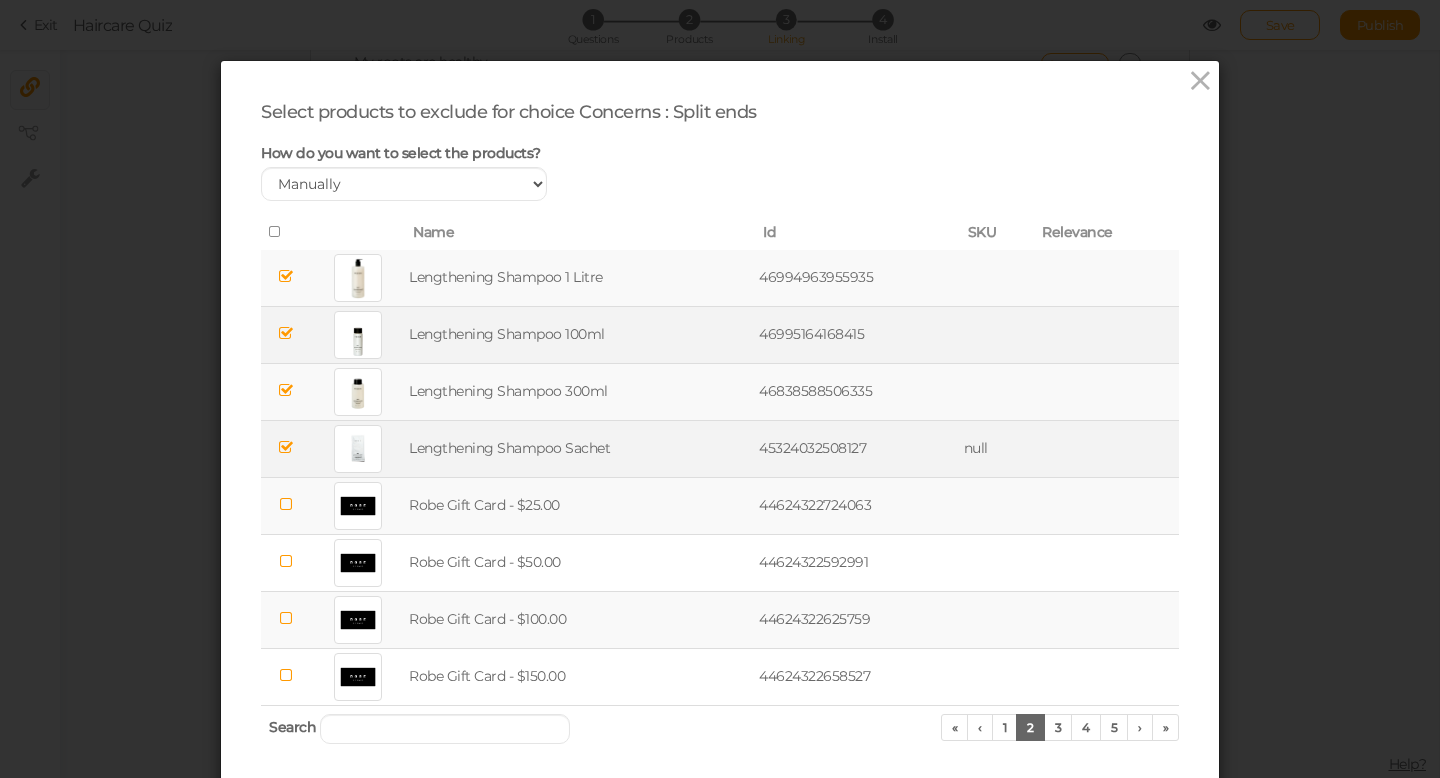 click at bounding box center (286, 504) 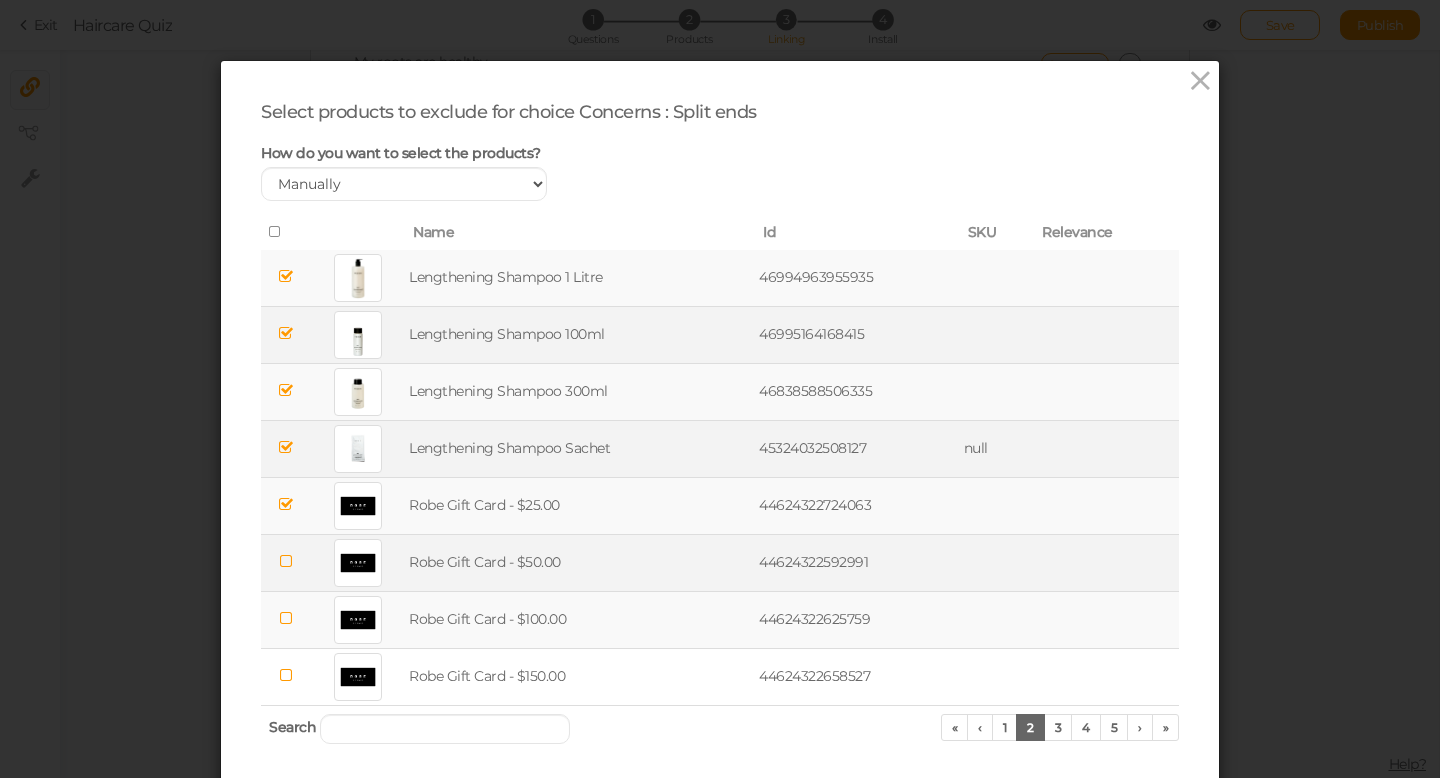 click at bounding box center (286, 561) 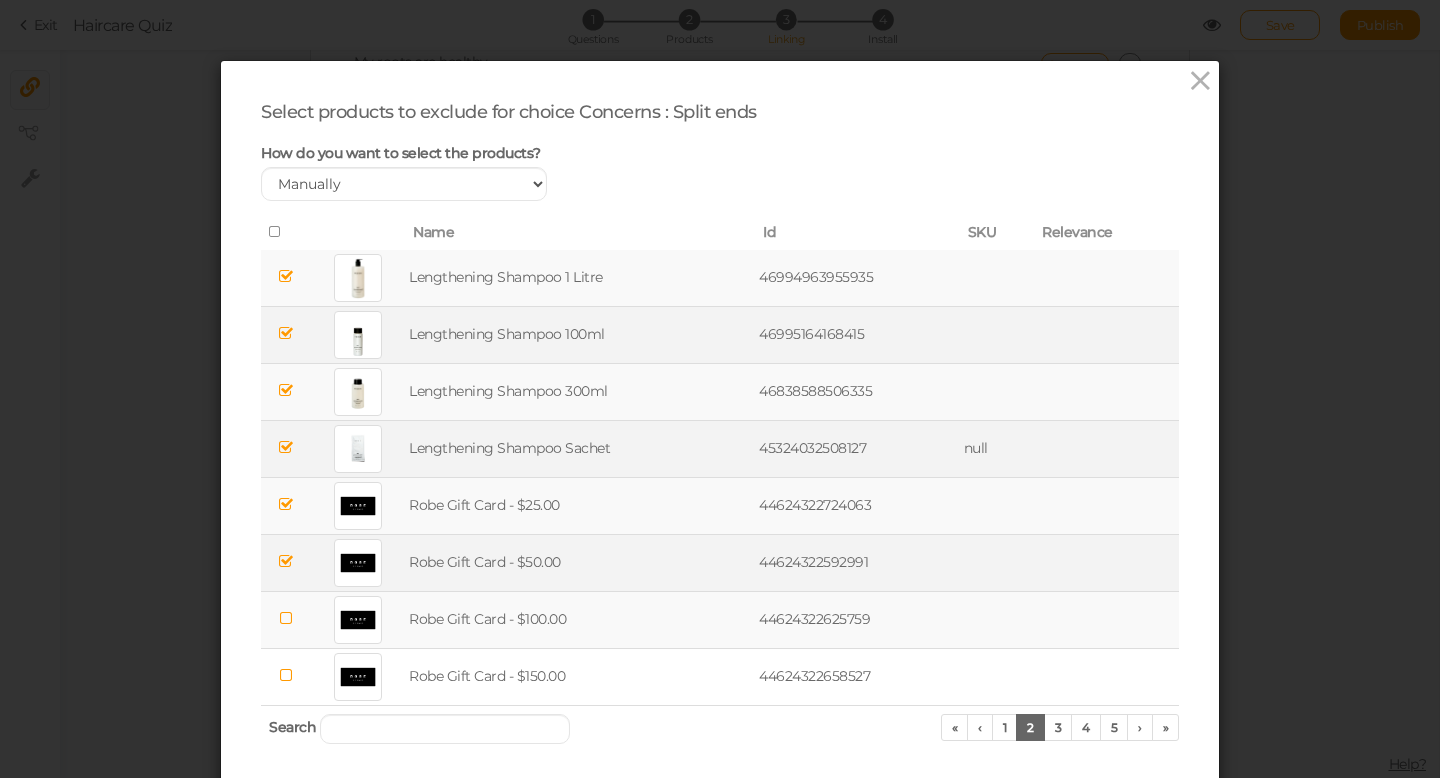 click at bounding box center [286, 618] 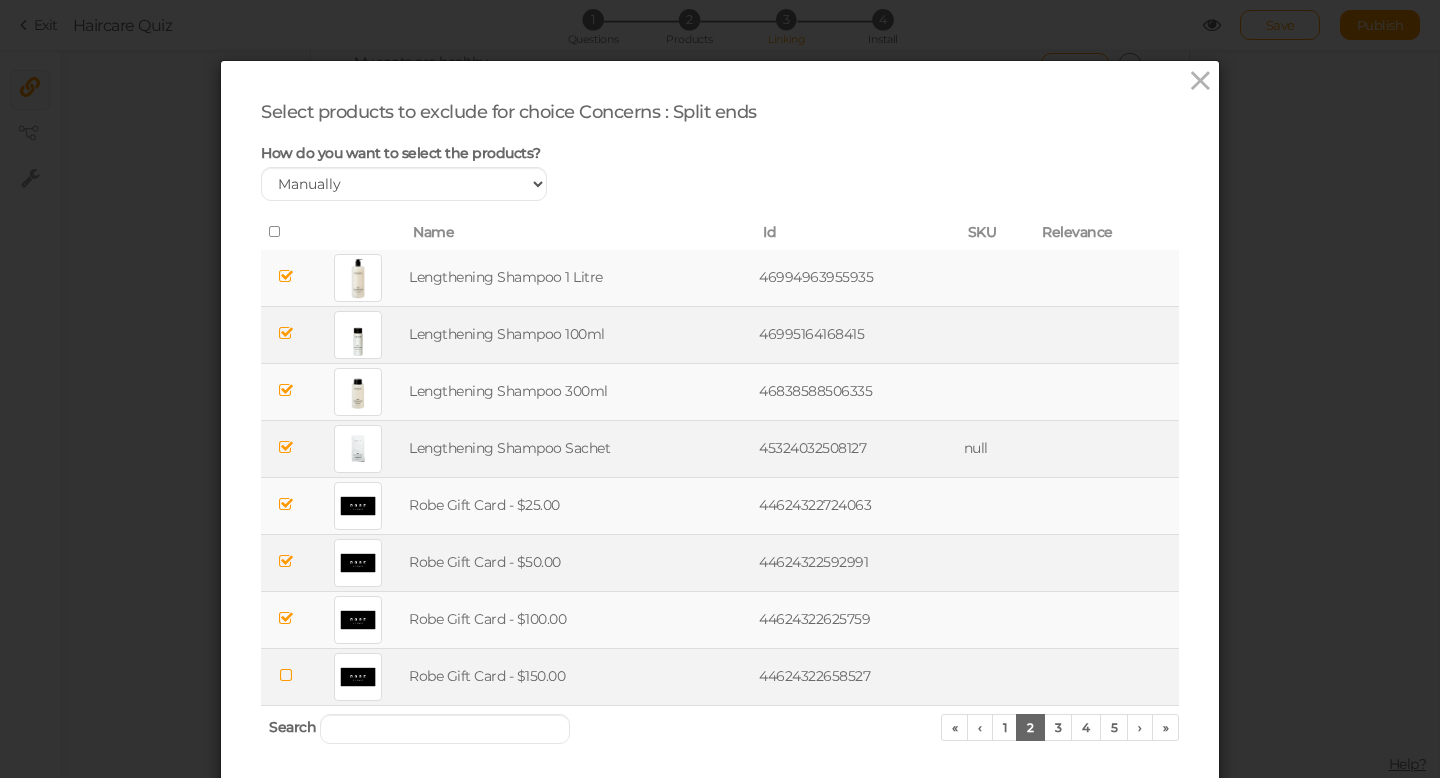 click at bounding box center (286, 675) 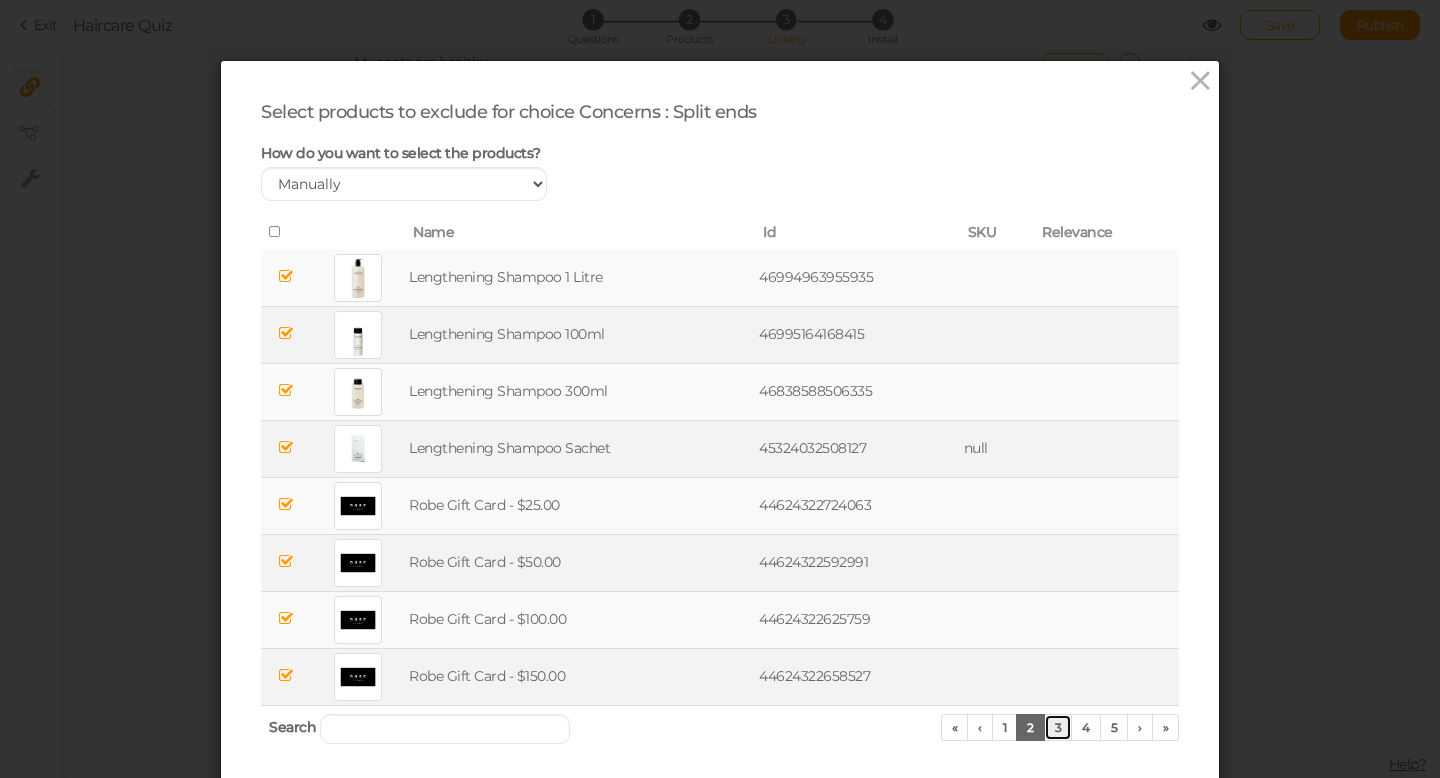 click on "3" at bounding box center [1058, 727] 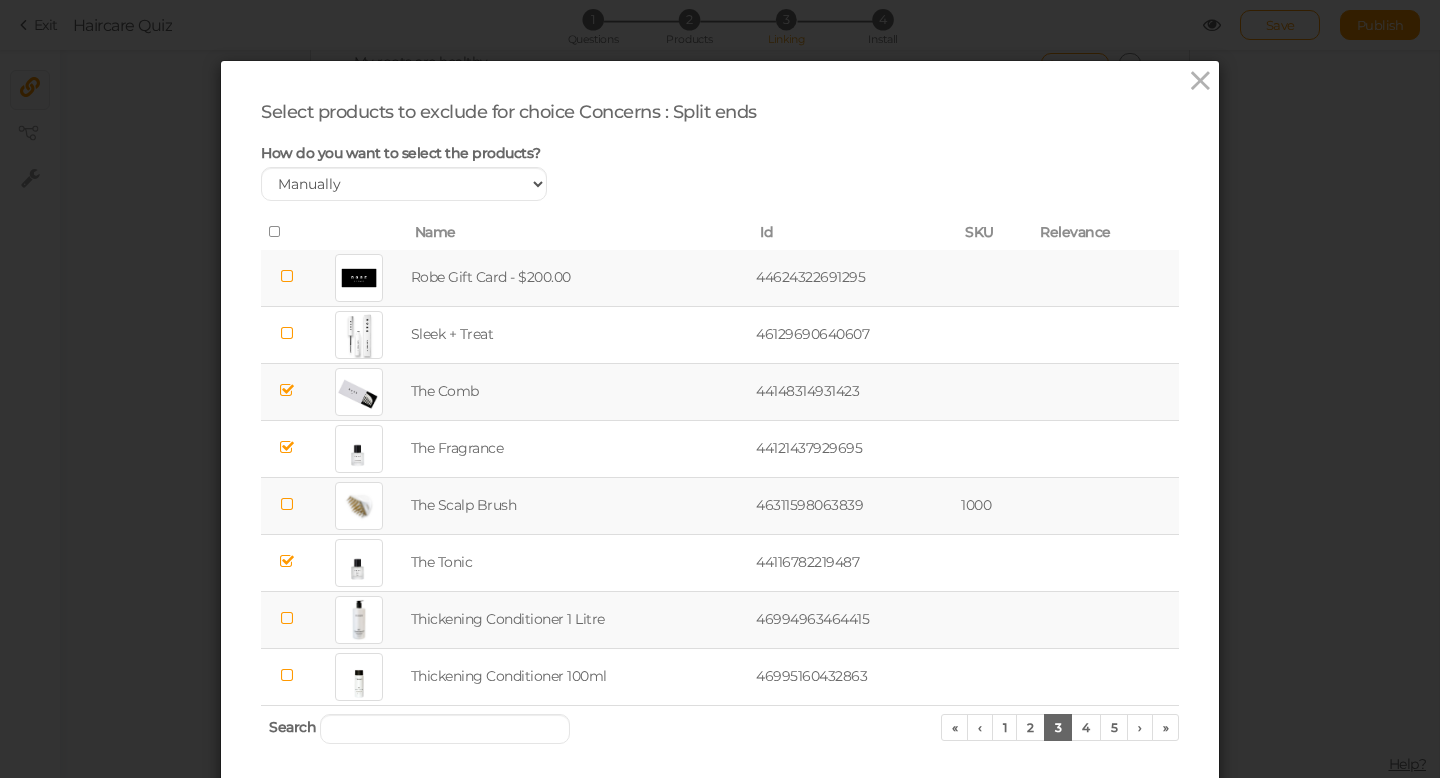 click at bounding box center (286, 276) 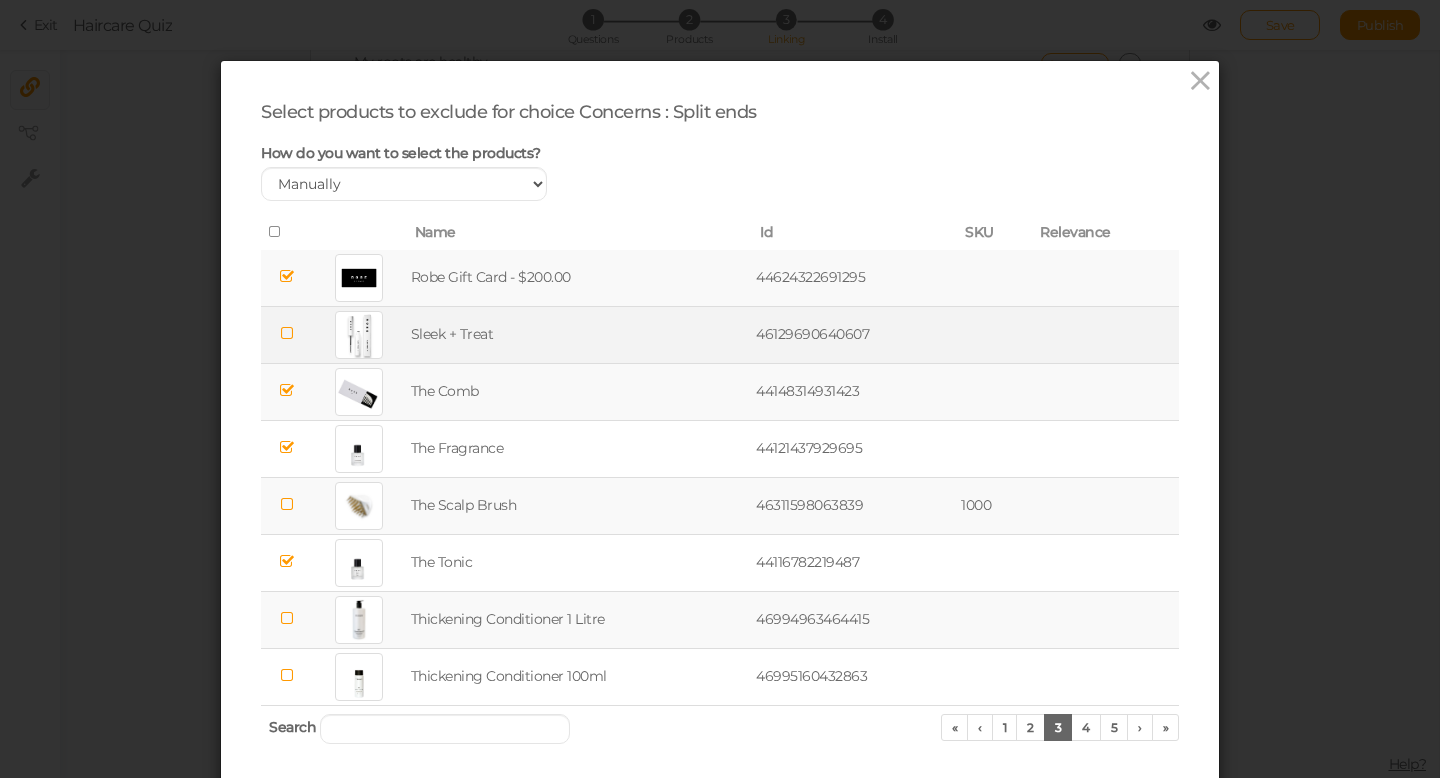 click at bounding box center [286, 333] 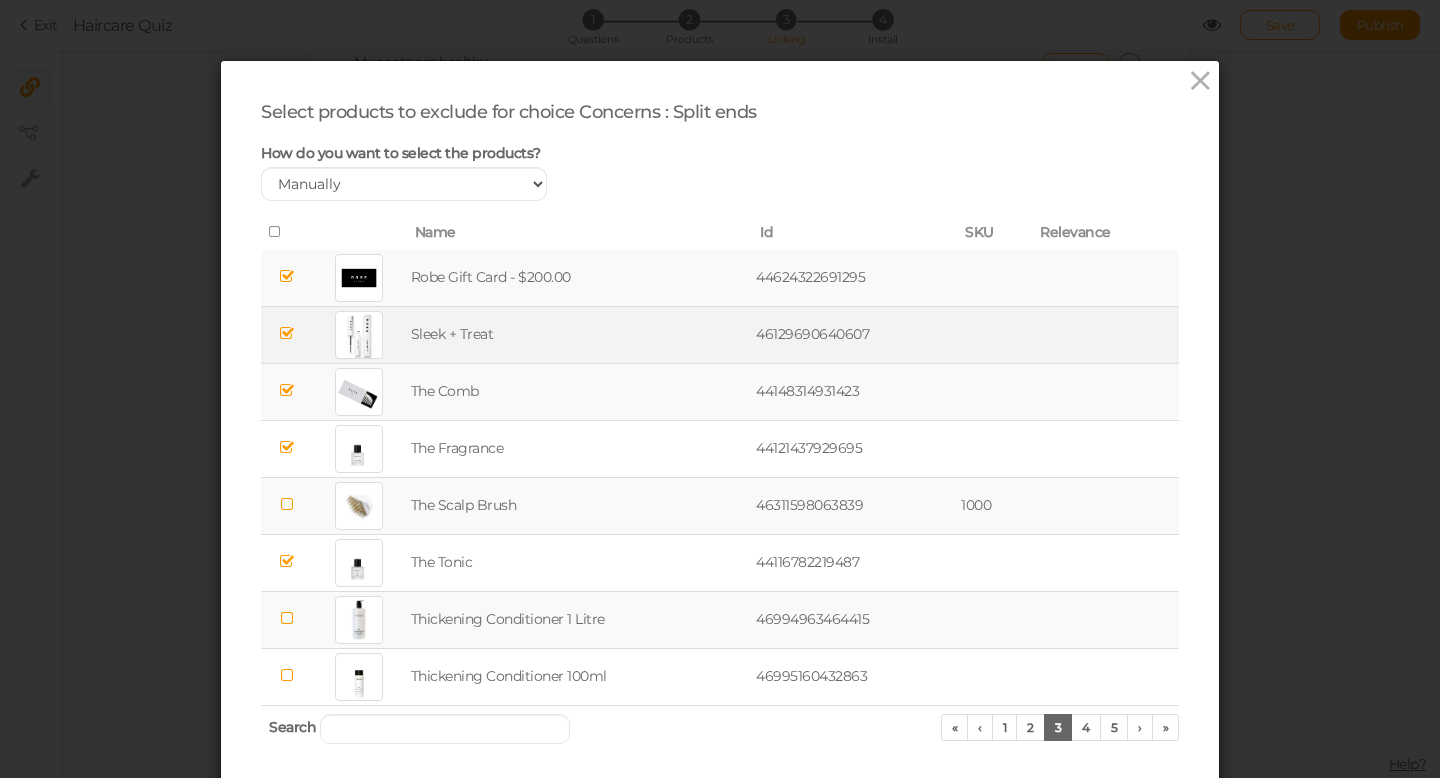 click at bounding box center [286, 504] 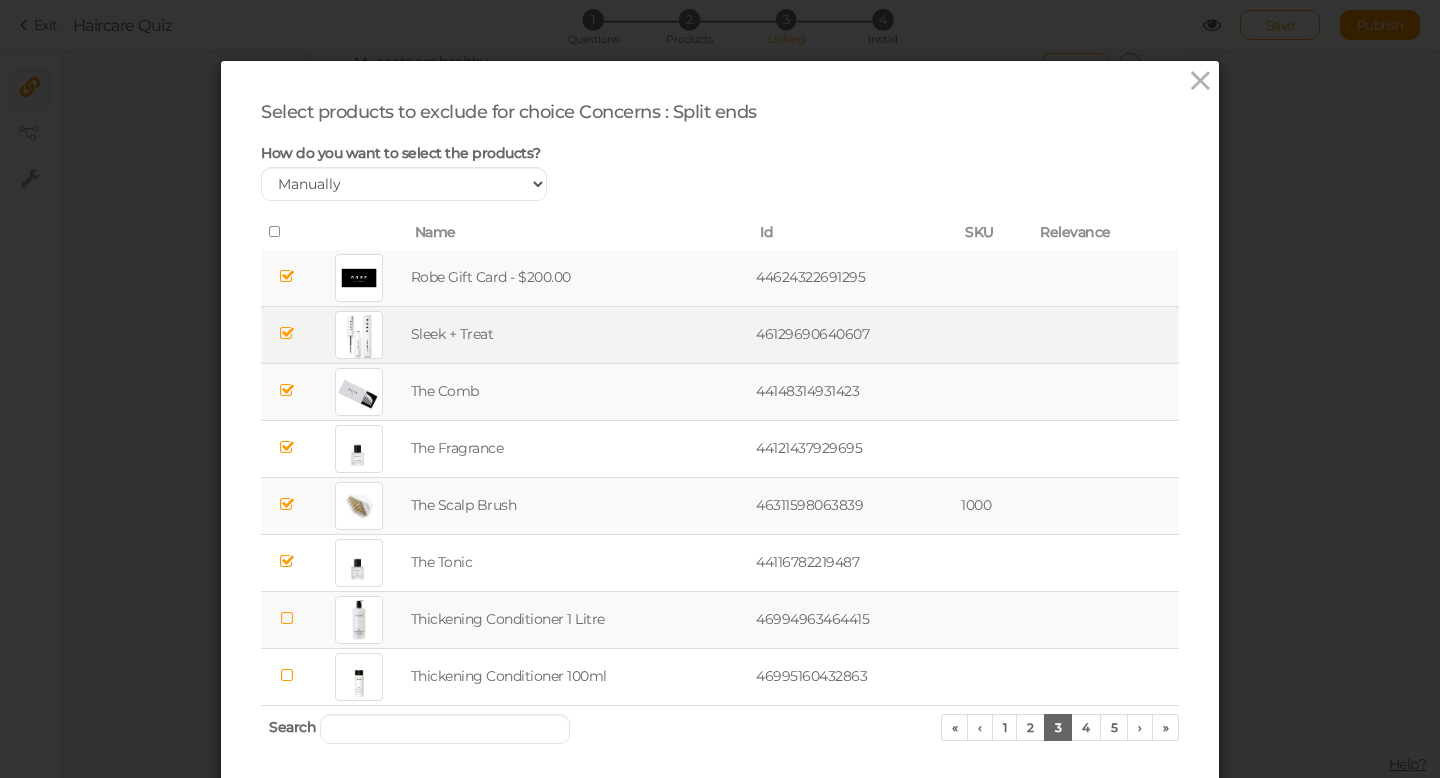 click at bounding box center [286, 618] 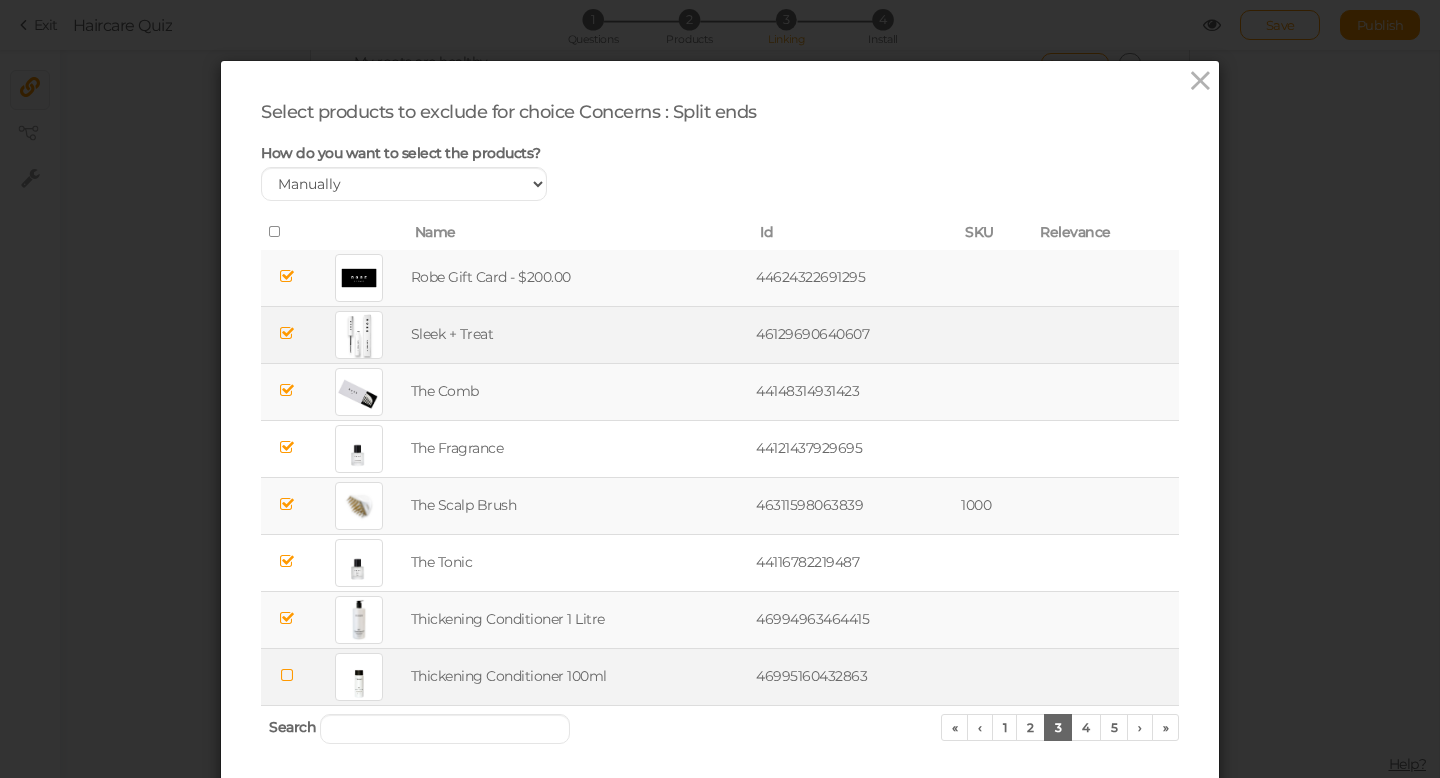 click at bounding box center [286, 675] 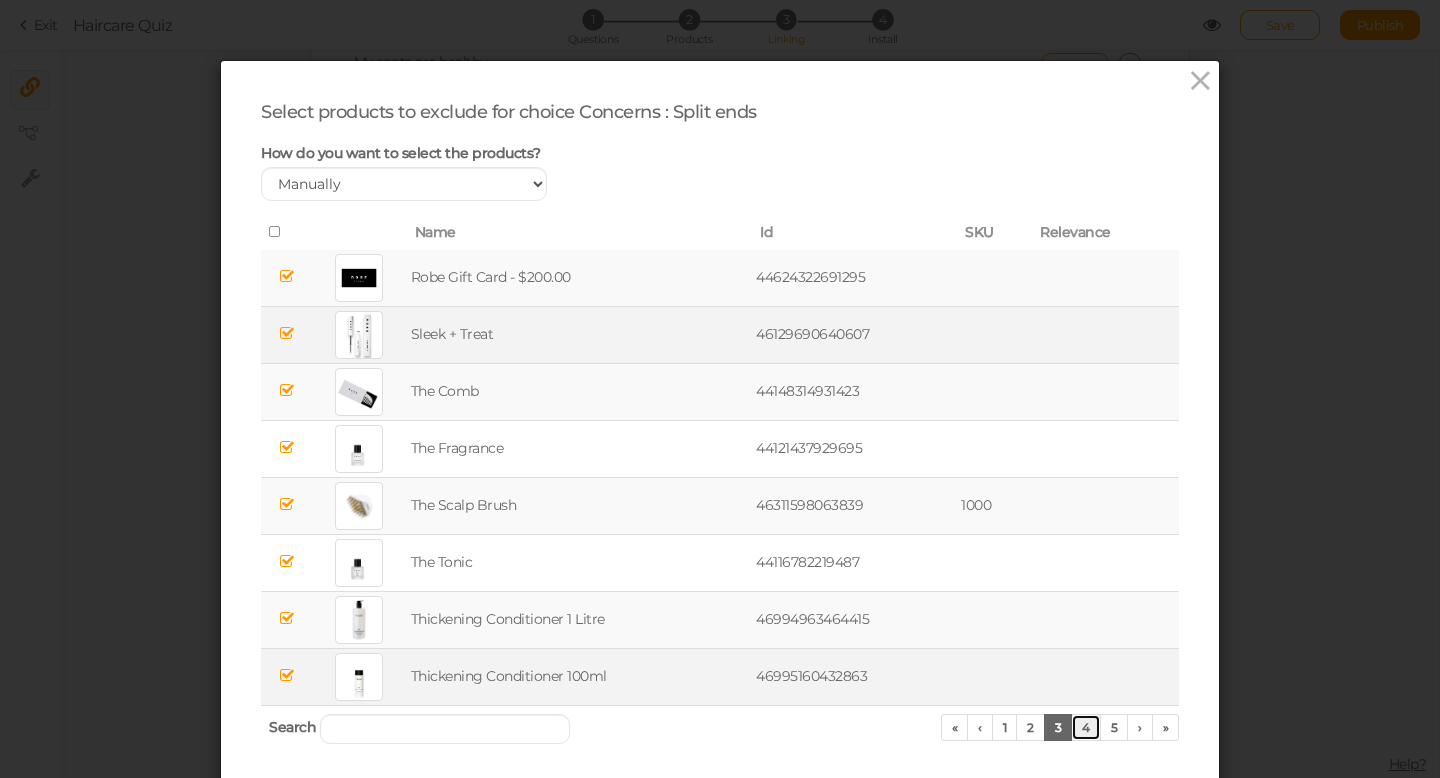 click on "4" at bounding box center (1086, 727) 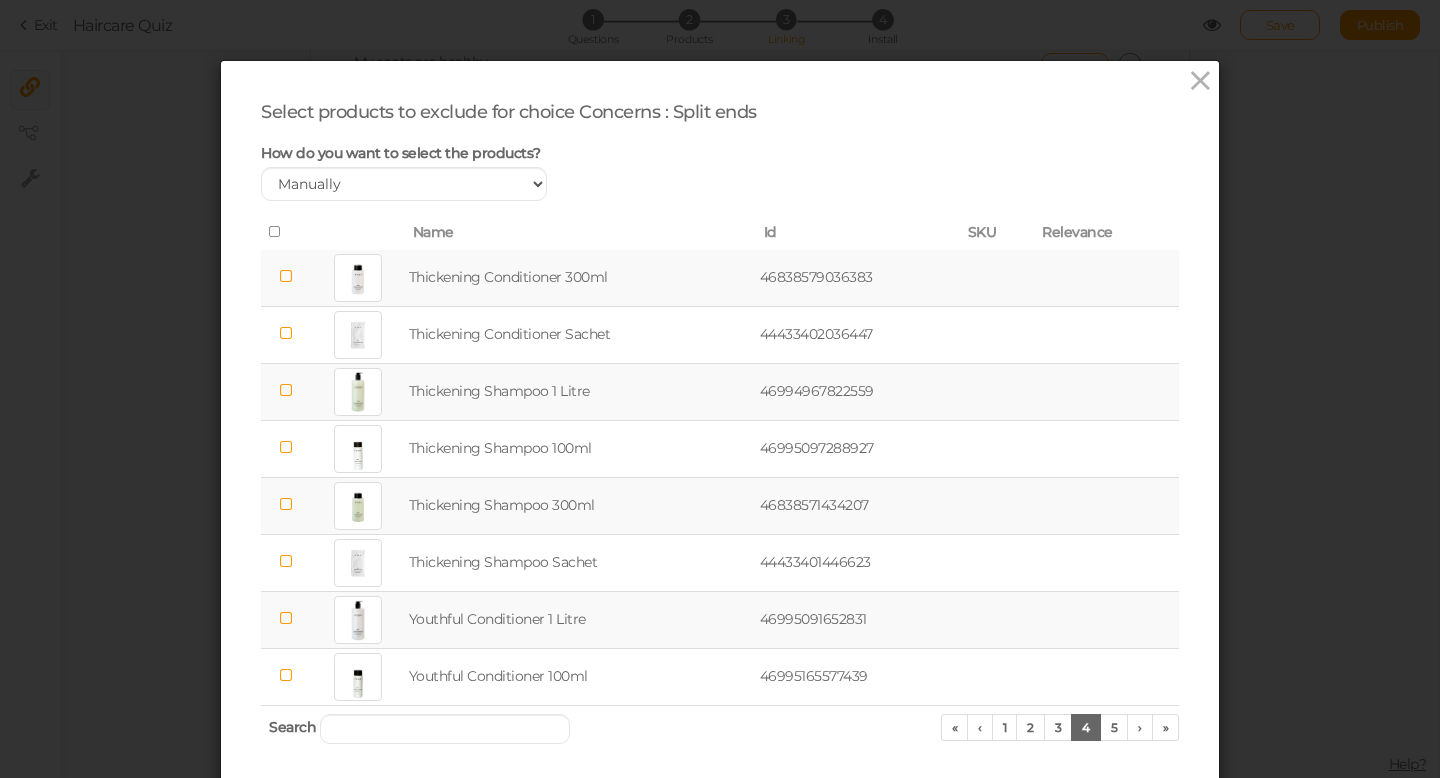 click at bounding box center (286, 276) 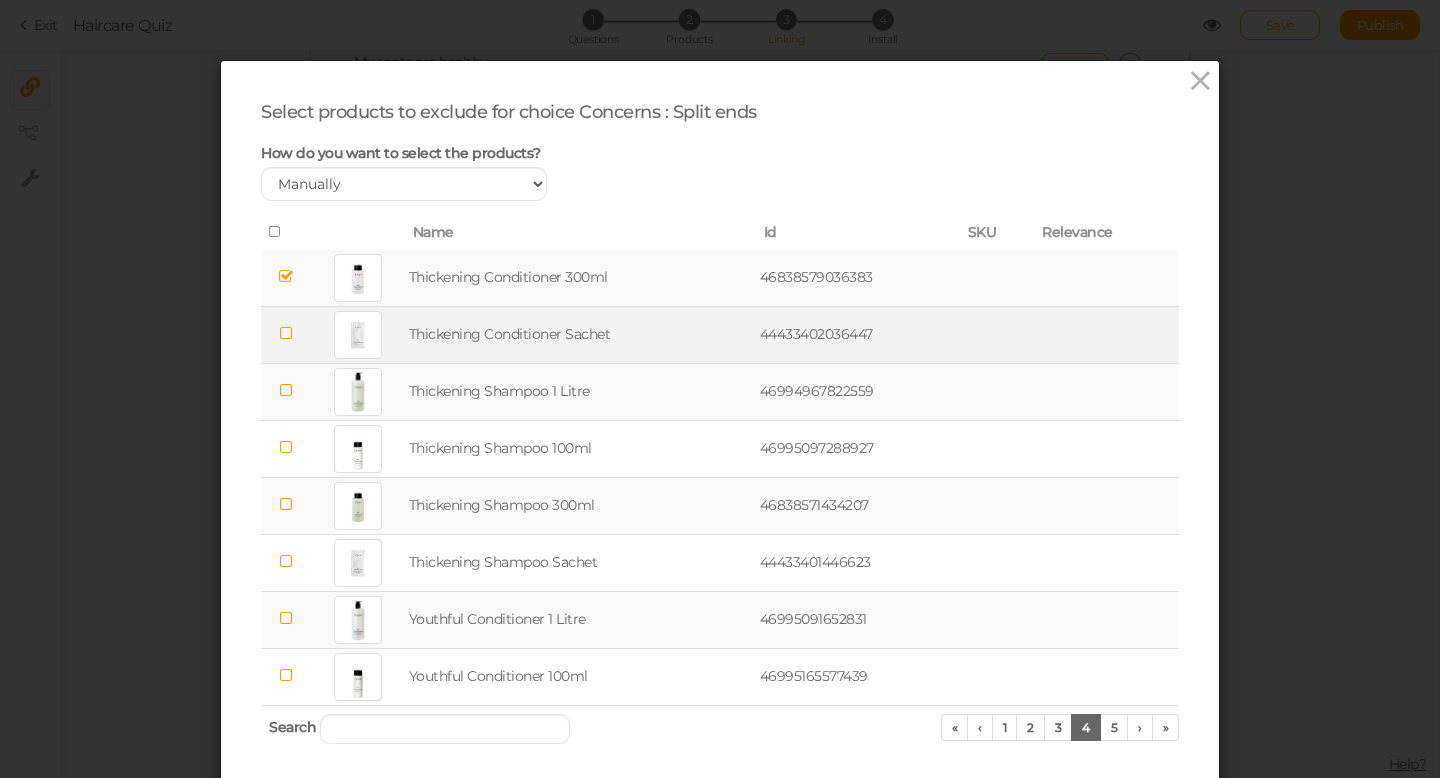 click at bounding box center [286, 334] 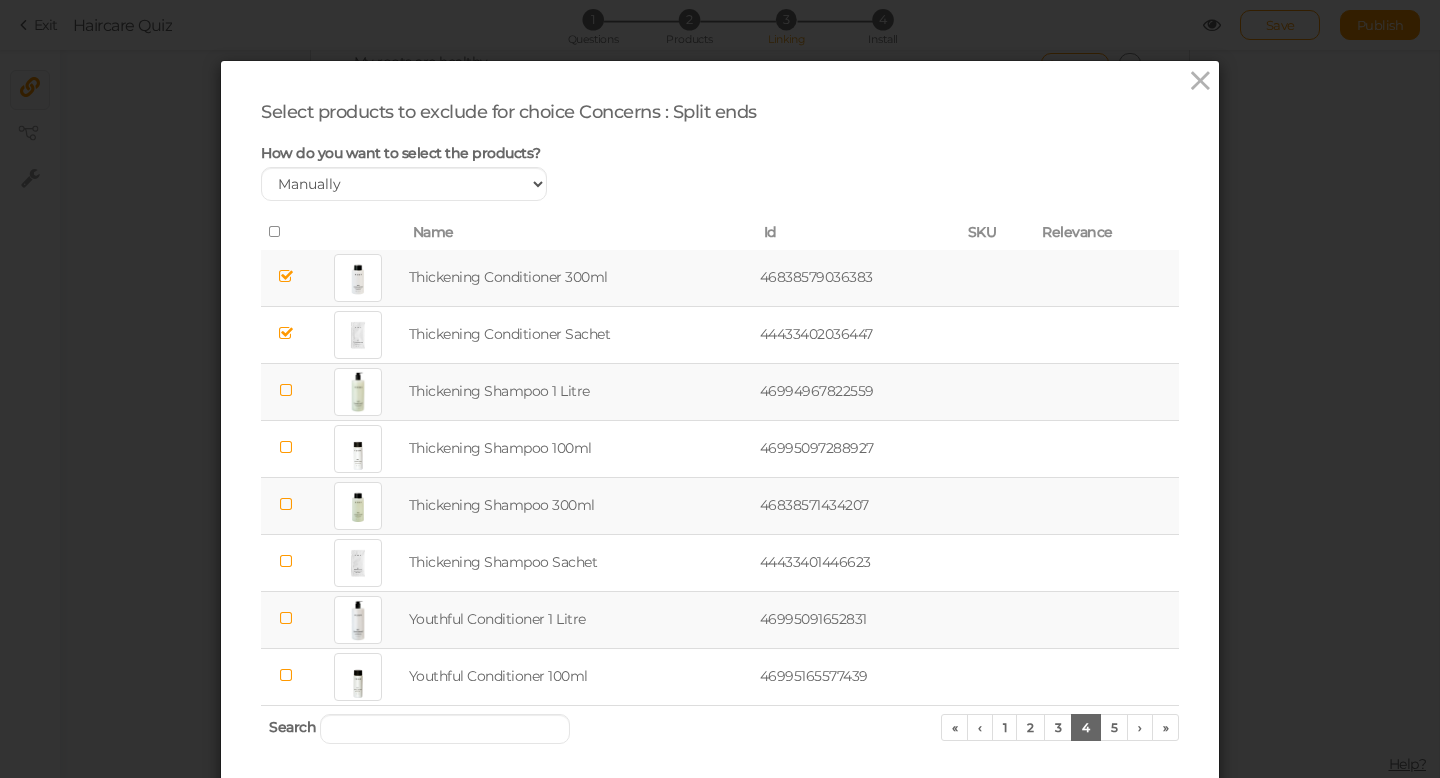 click at bounding box center [286, 390] 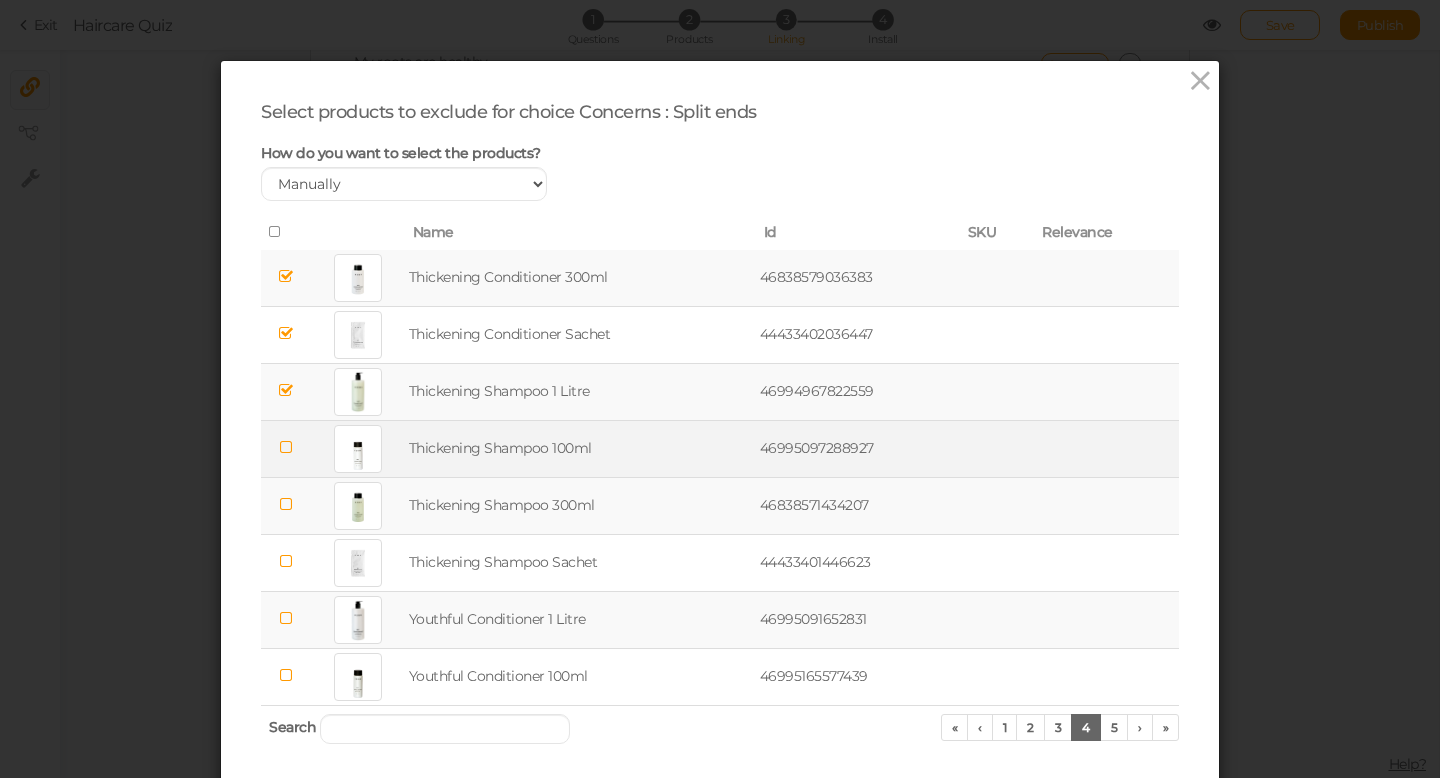 click at bounding box center [286, 447] 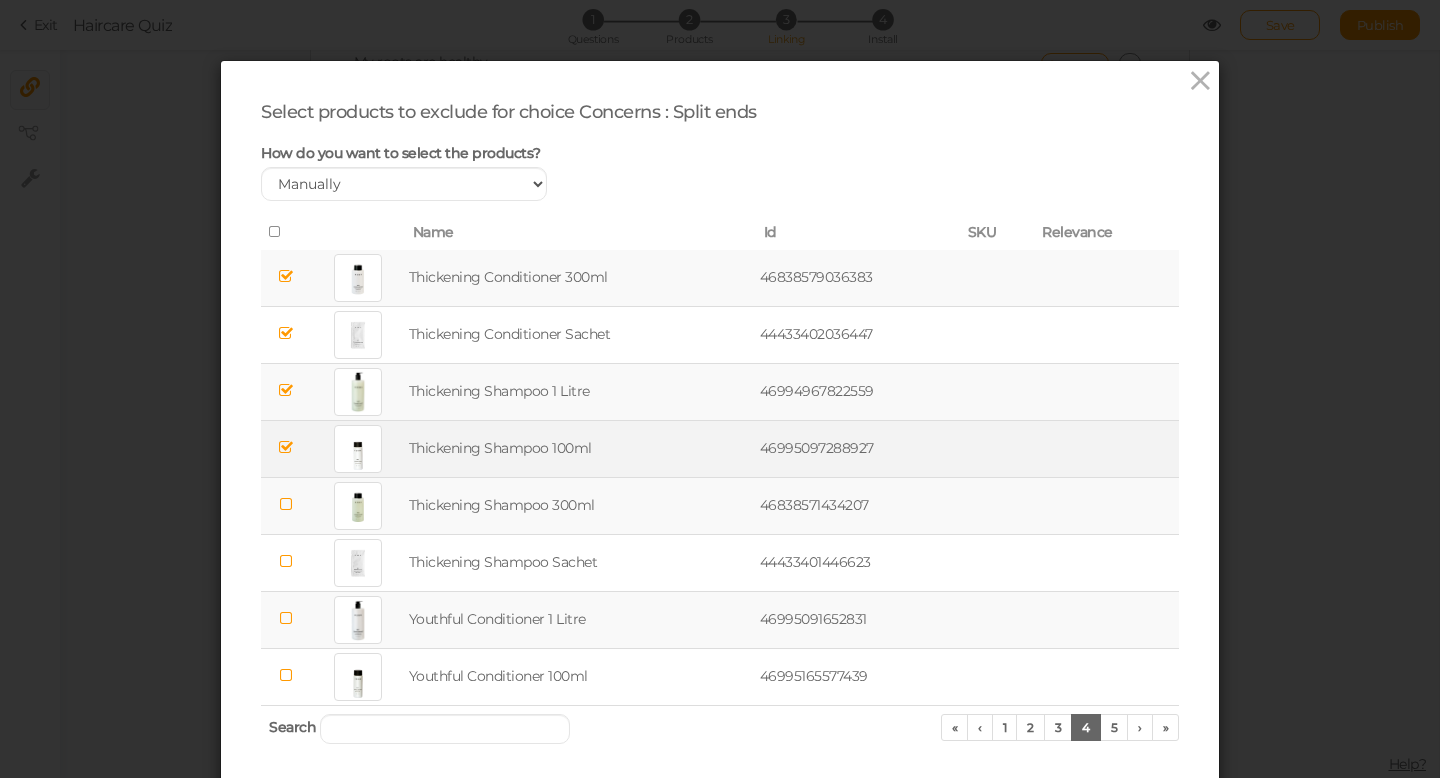 click at bounding box center (286, 504) 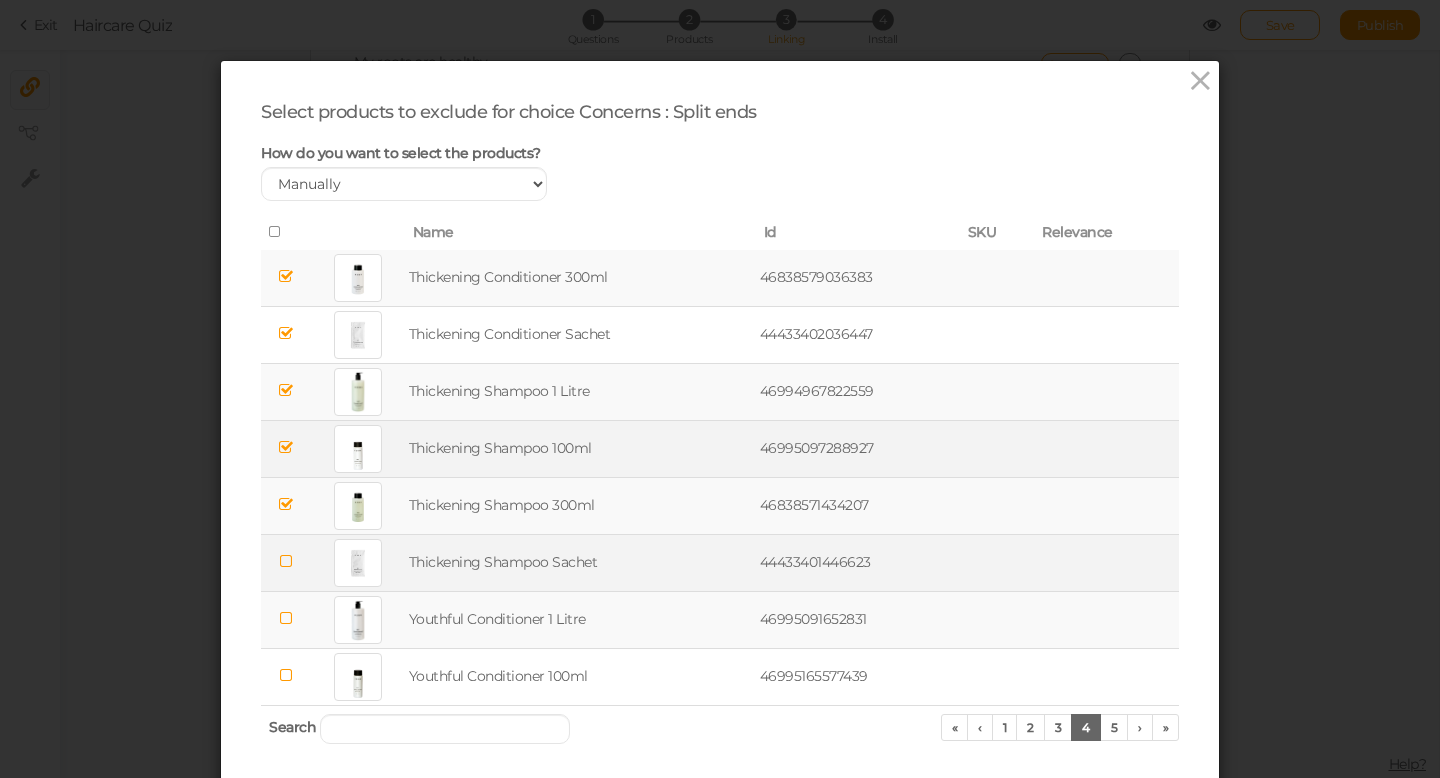 click at bounding box center (286, 561) 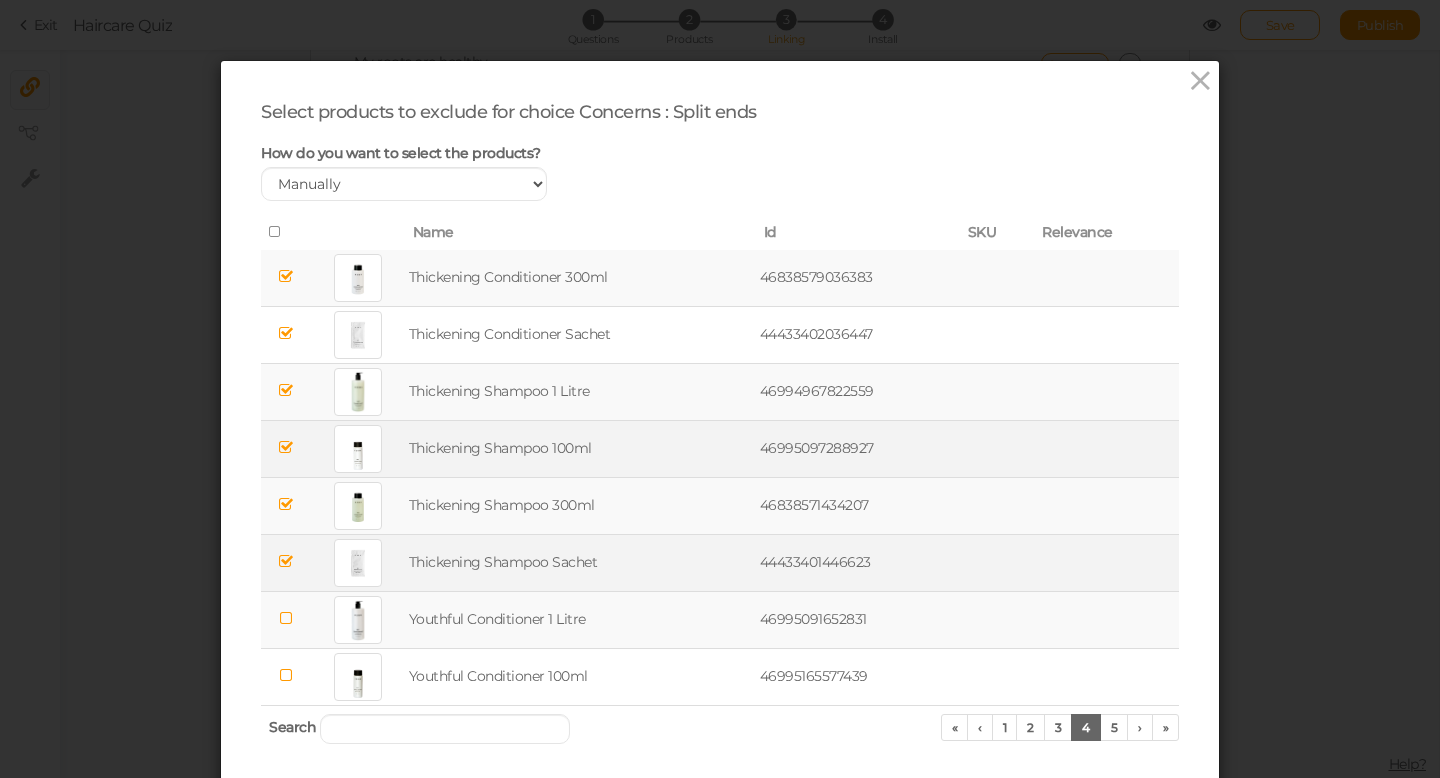 click at bounding box center [286, 618] 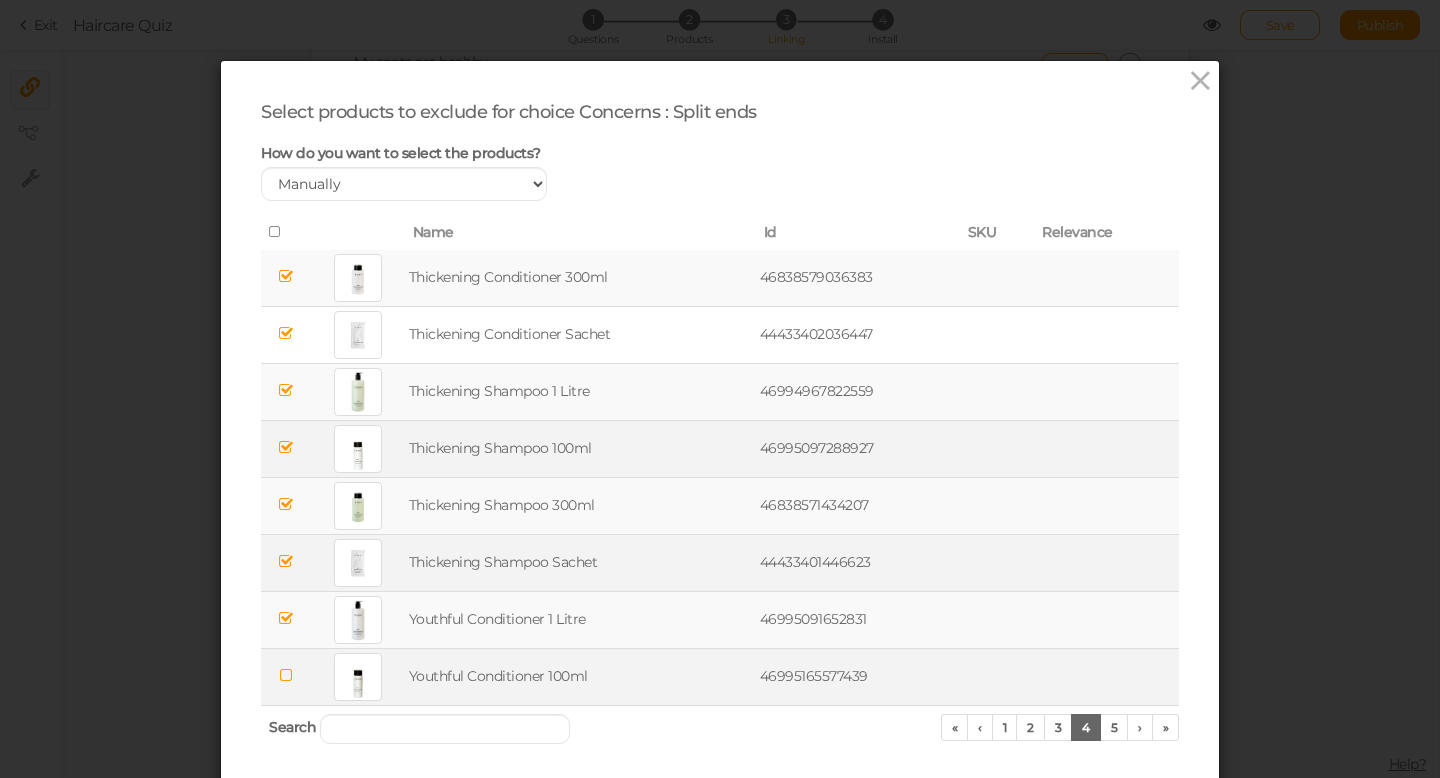 click at bounding box center (286, 675) 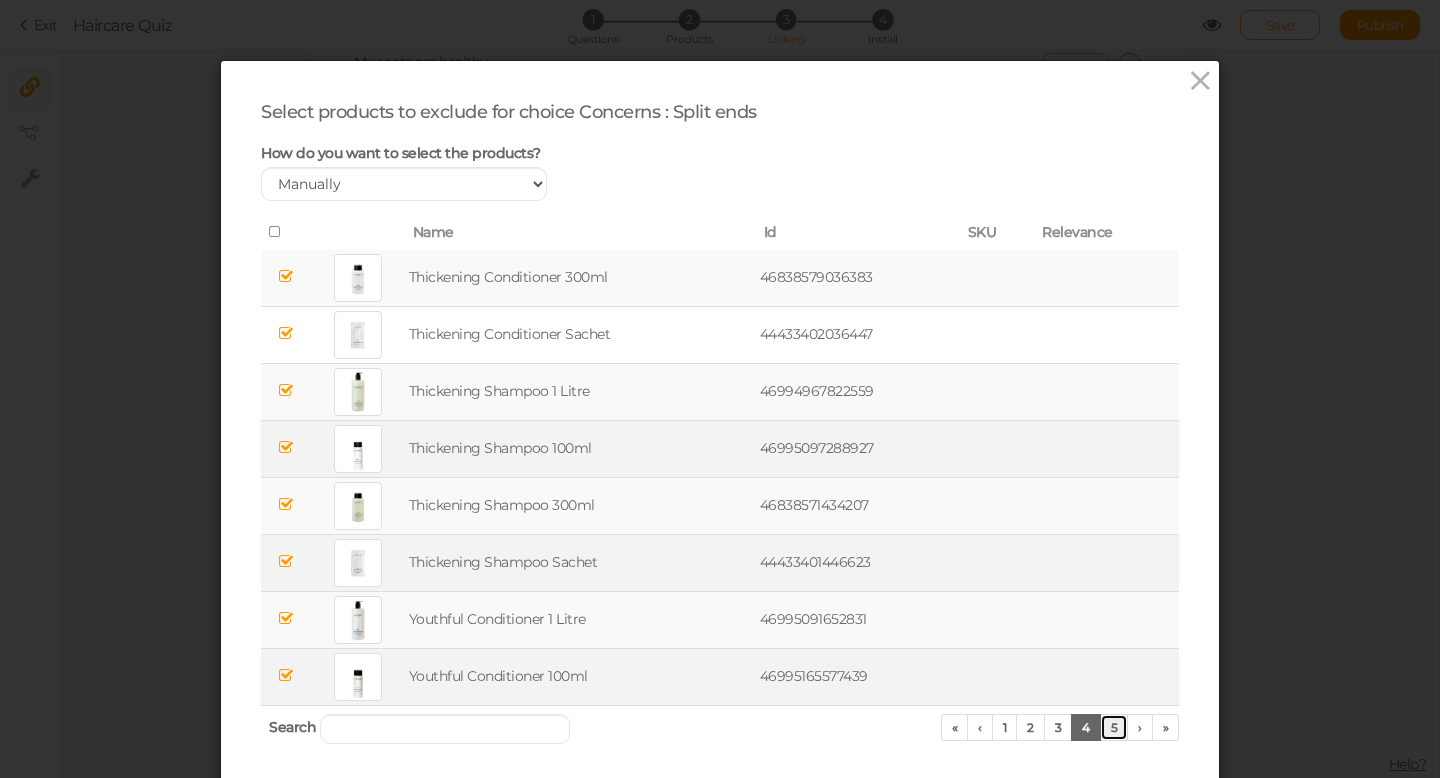 click on "5" at bounding box center [1114, 727] 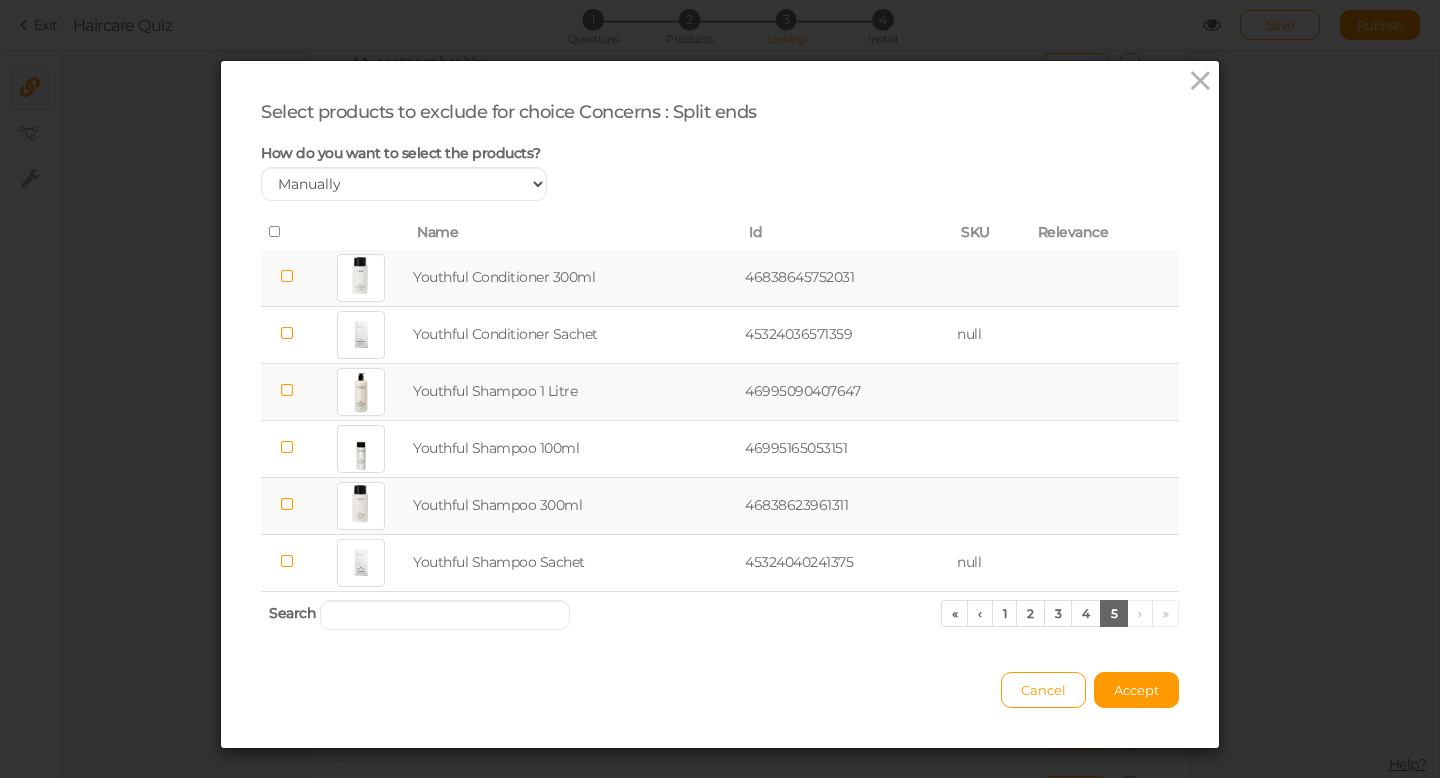 click at bounding box center (287, 276) 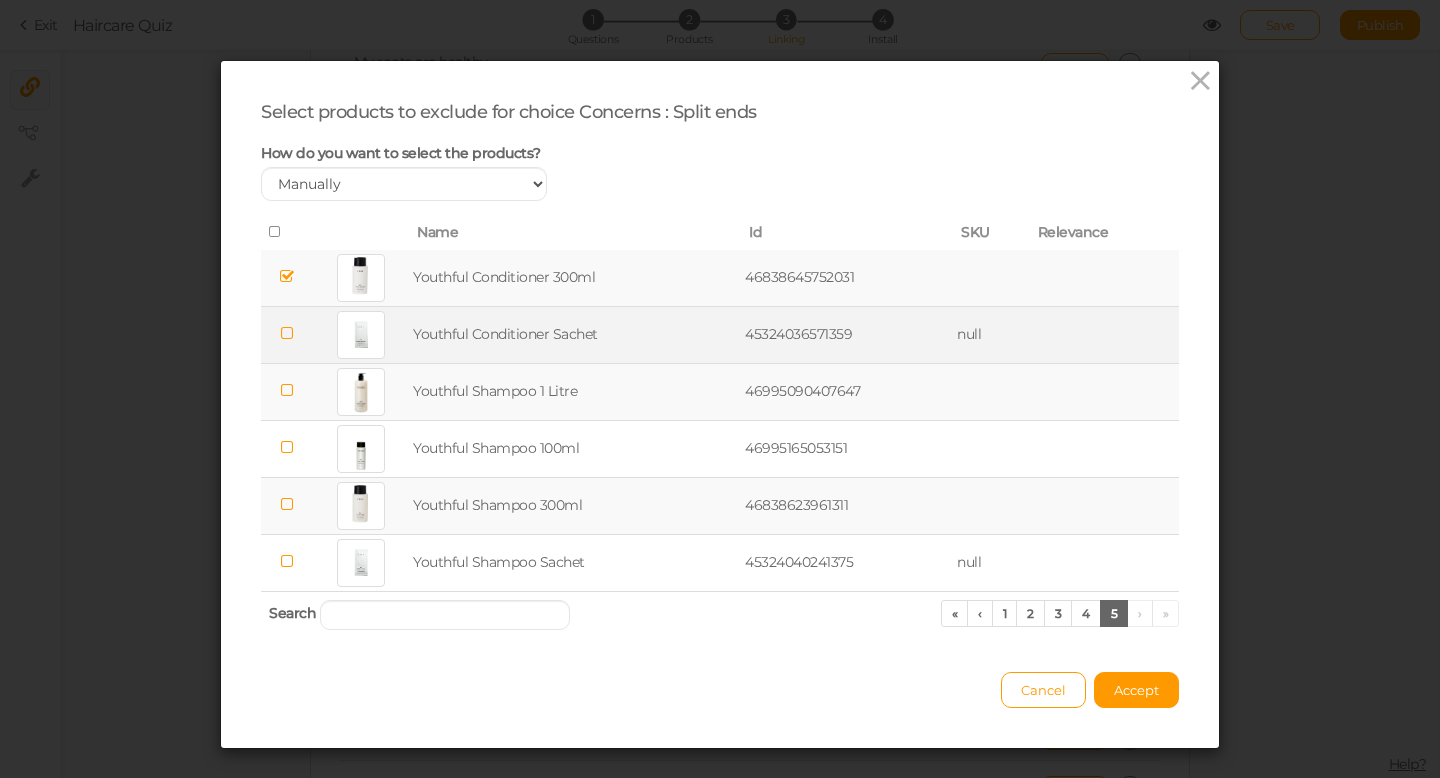 click at bounding box center (287, 333) 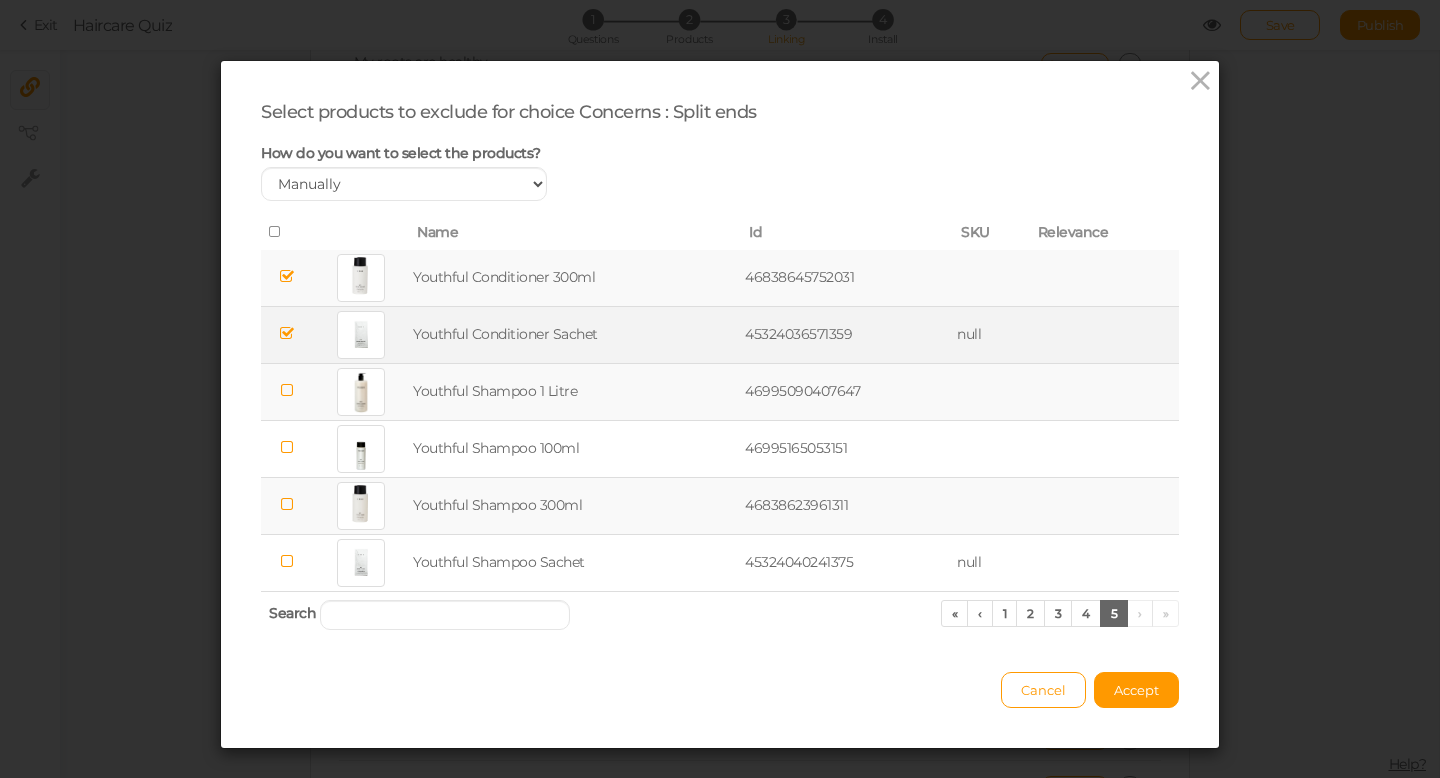 click at bounding box center (287, 390) 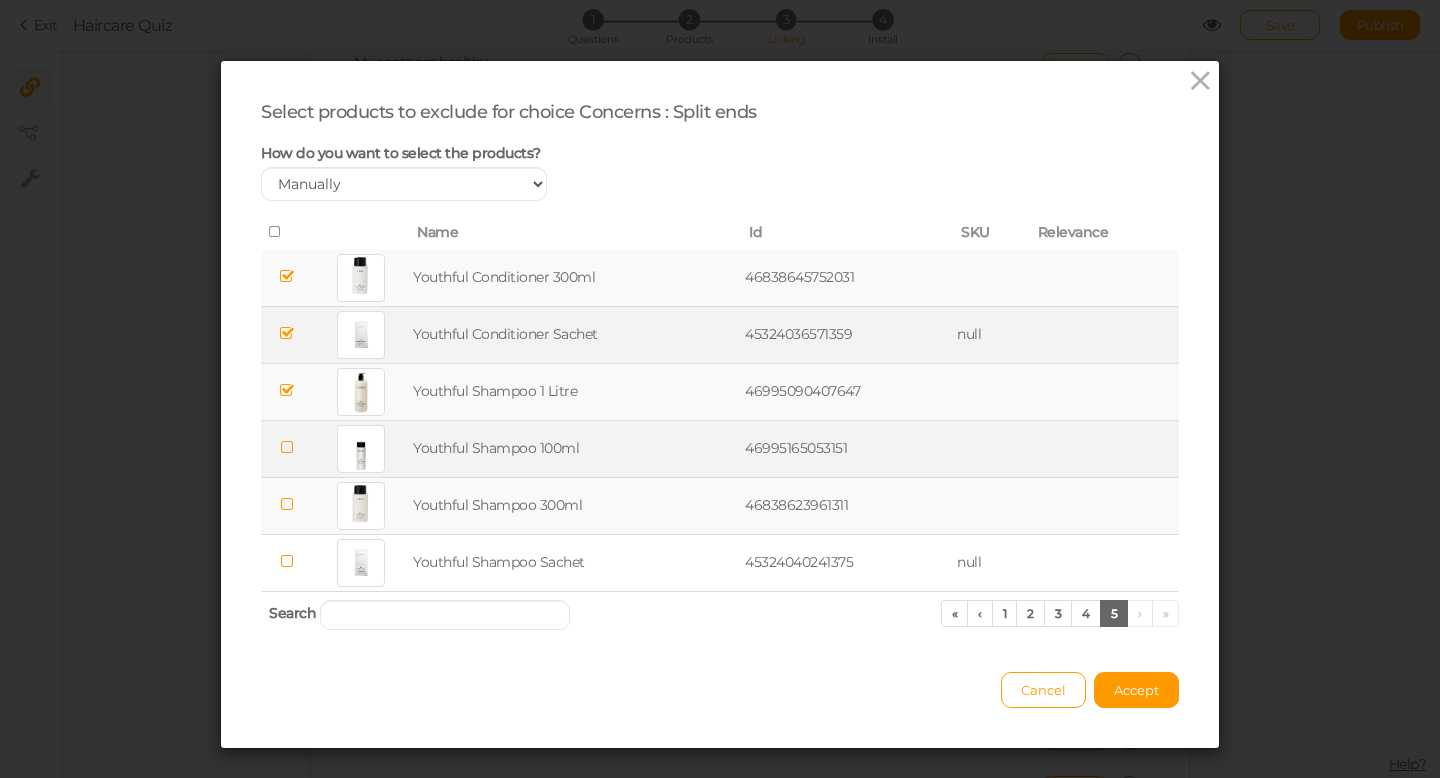 click at bounding box center [287, 447] 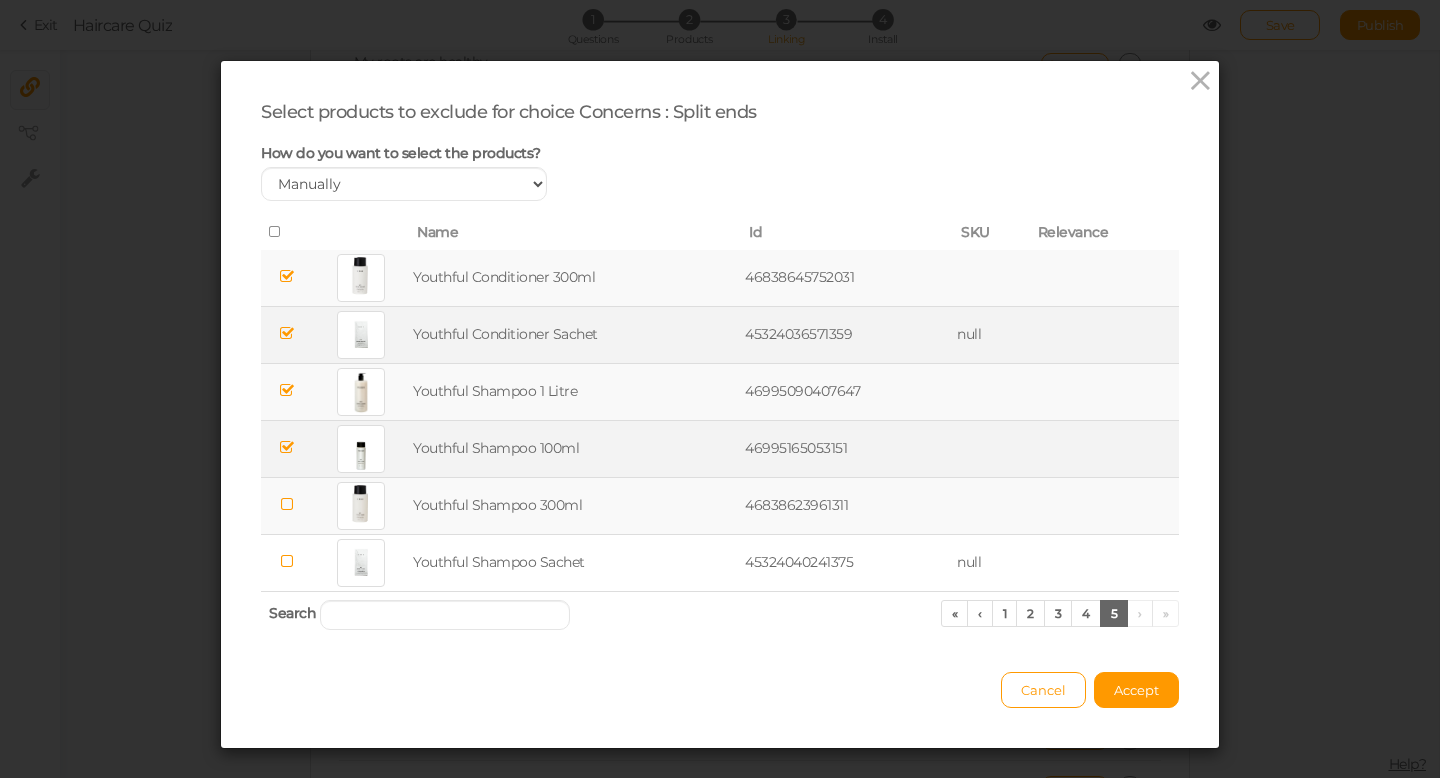 click at bounding box center [287, 504] 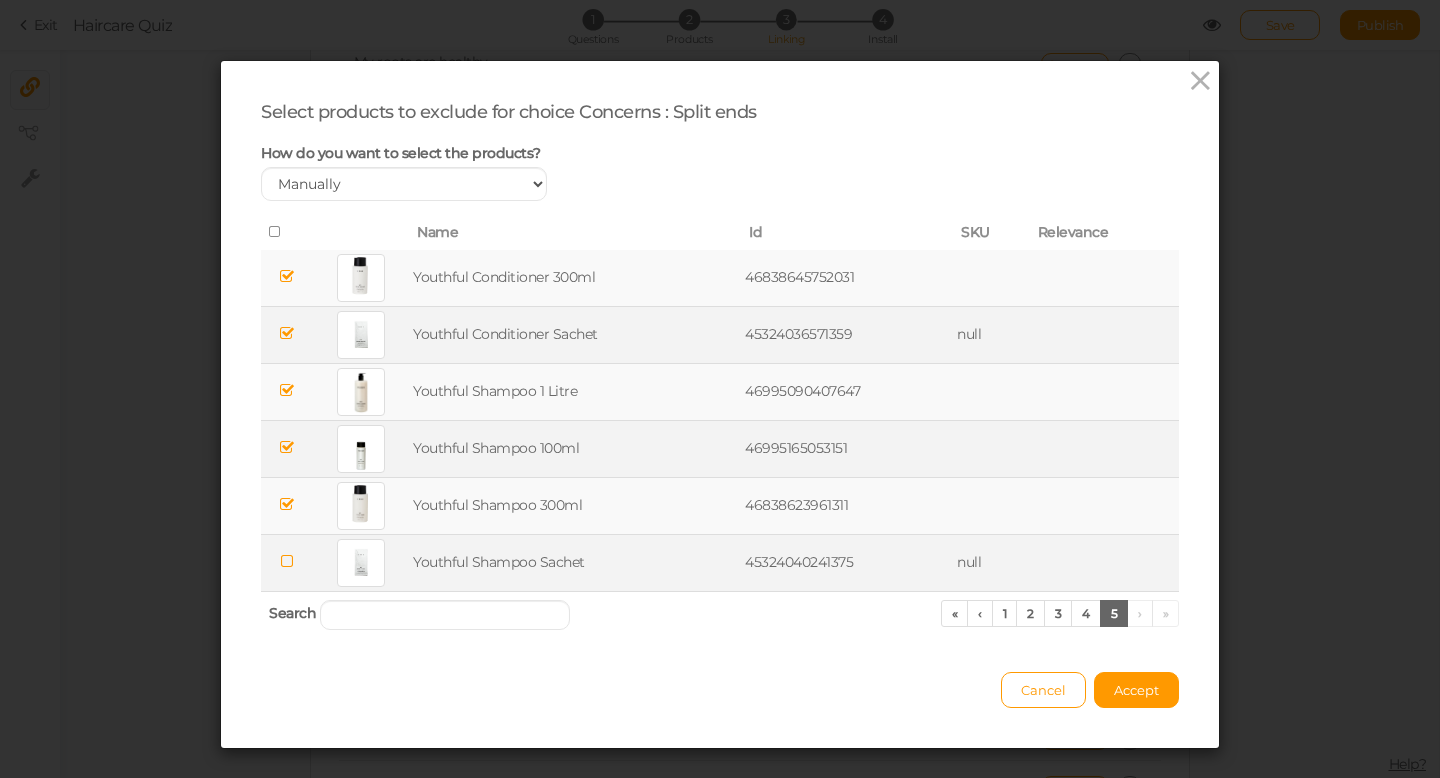 click at bounding box center (287, 561) 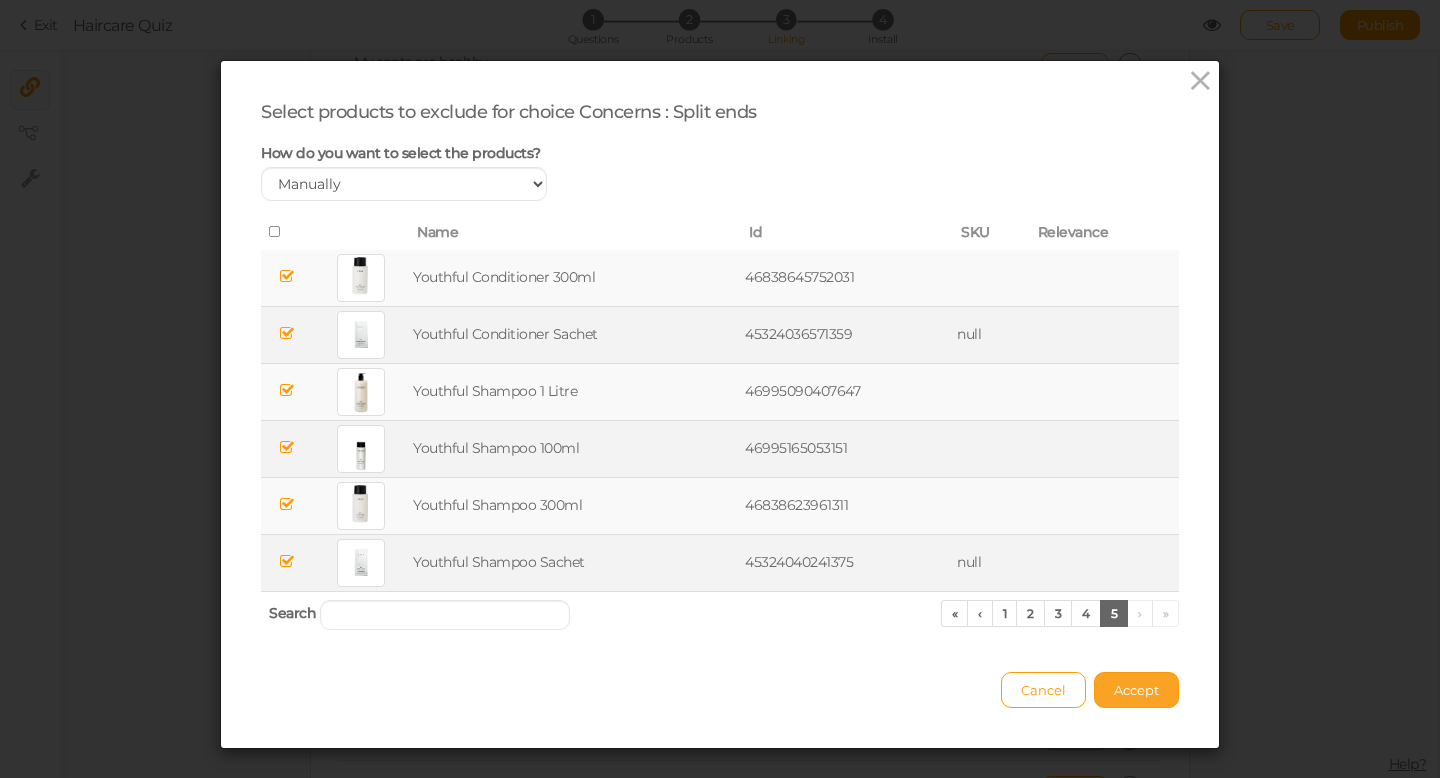 click on "Accept" at bounding box center (1136, 690) 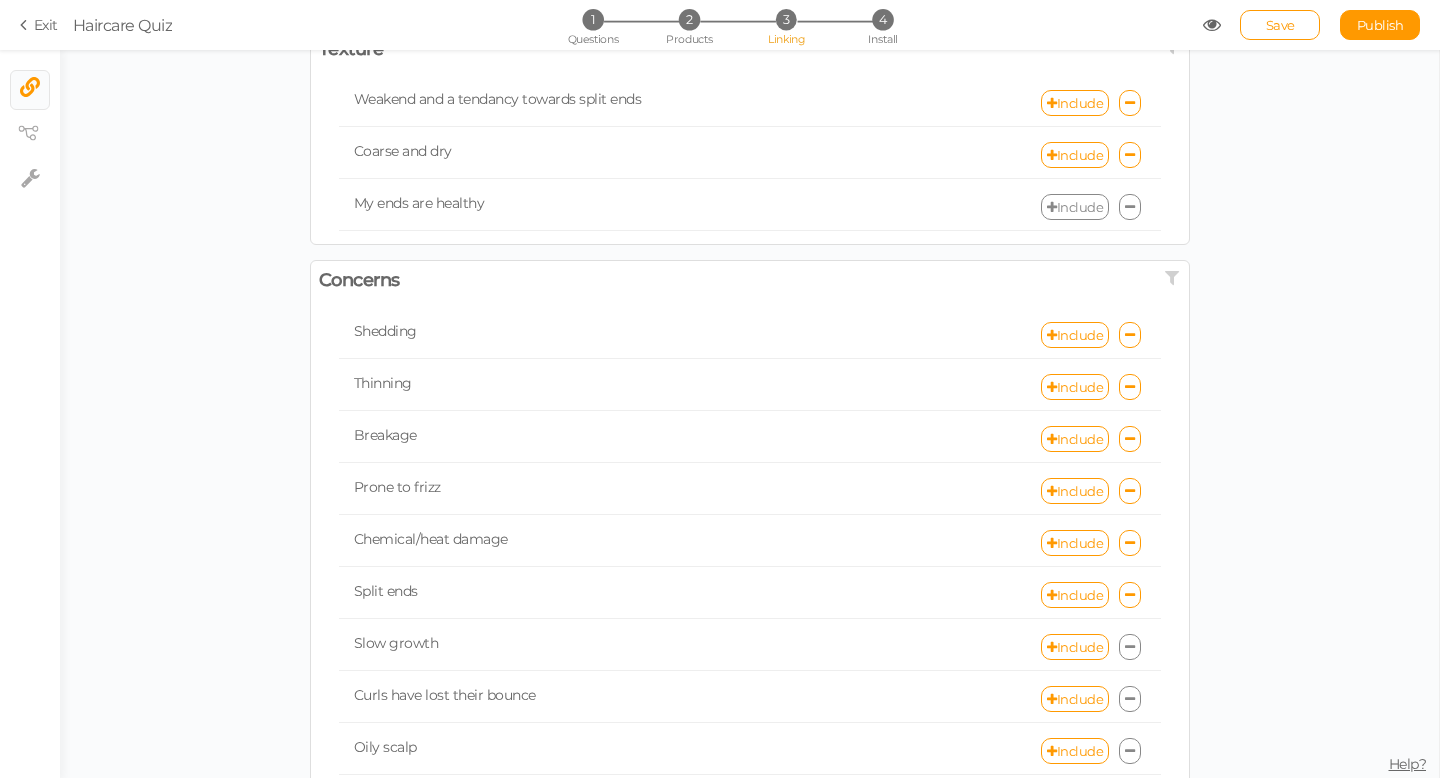 scroll, scrollTop: 348, scrollLeft: 0, axis: vertical 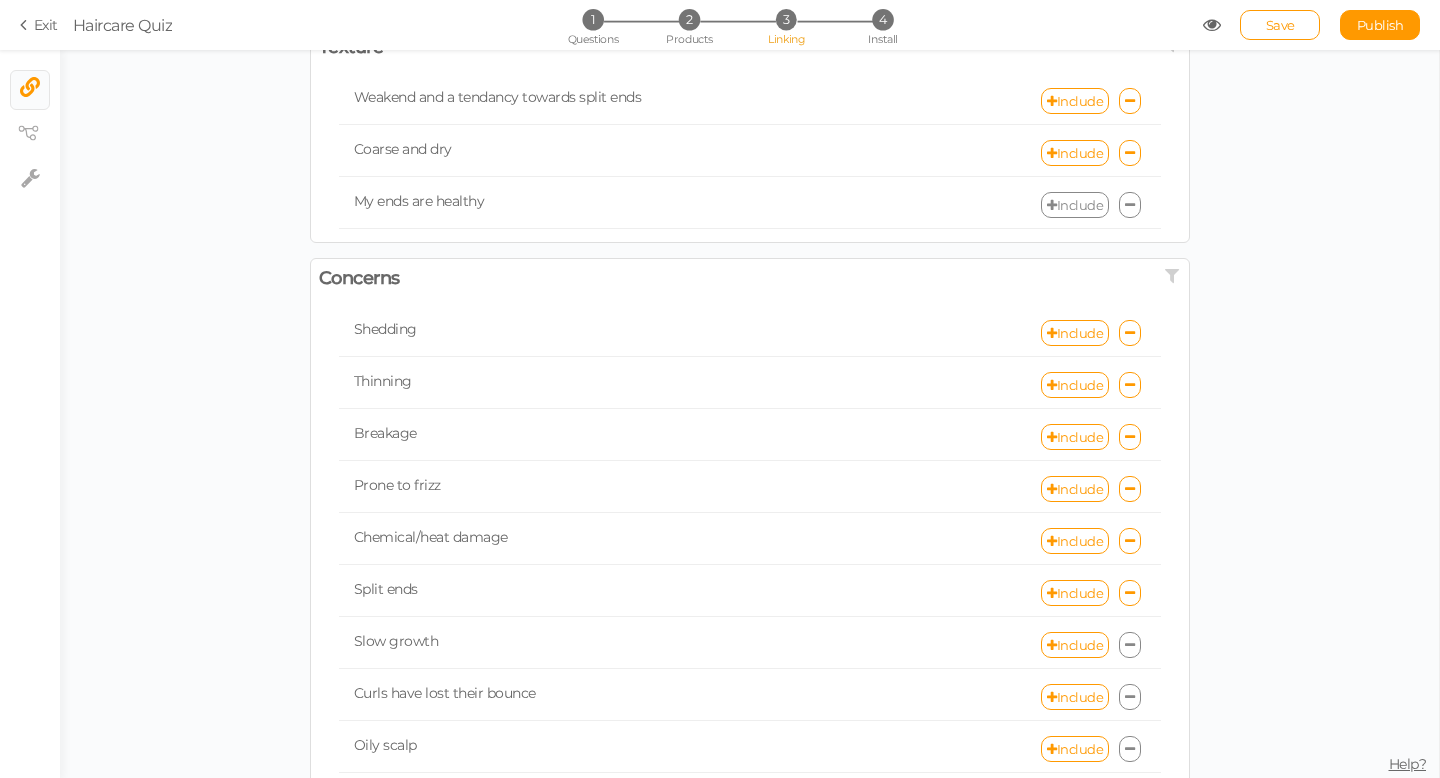 click at bounding box center (1130, 645) 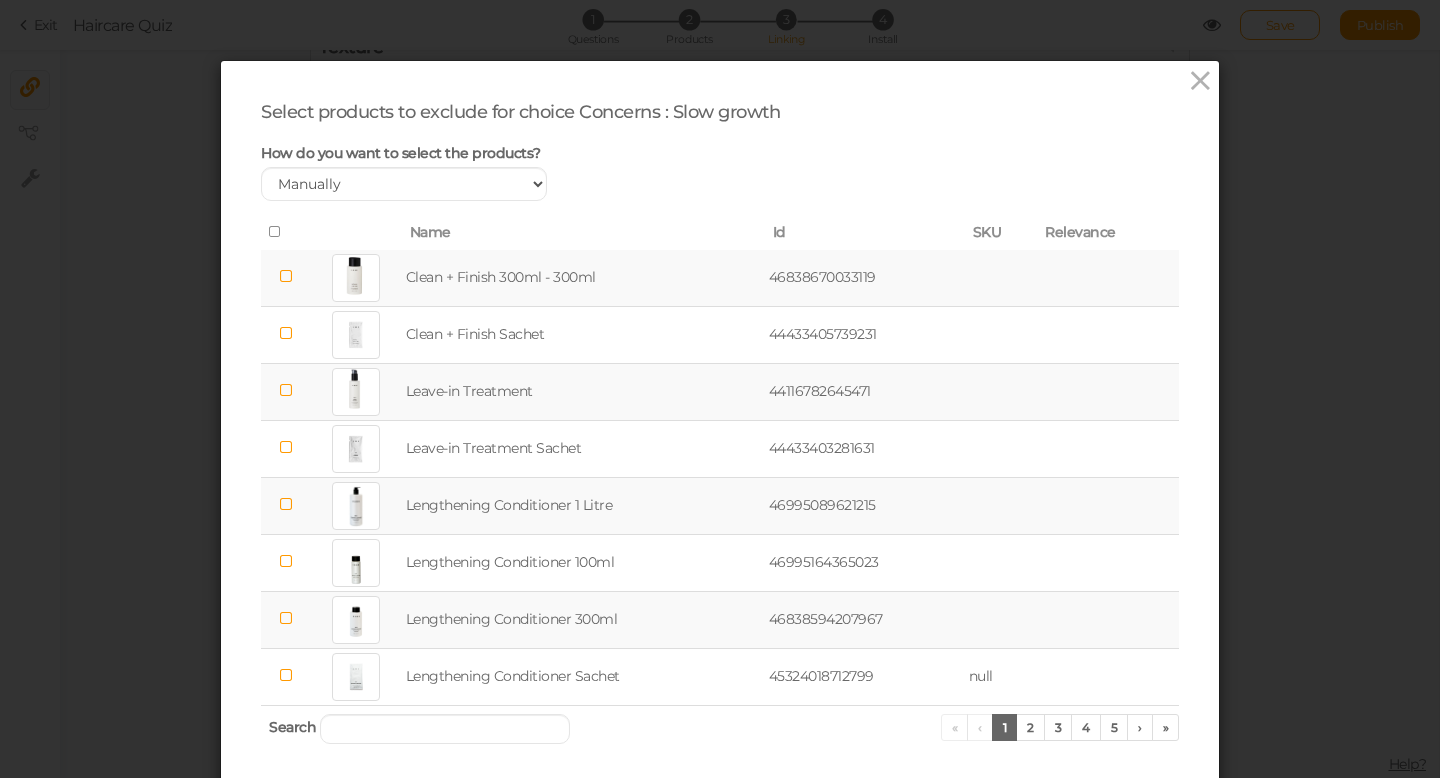 click at bounding box center [286, 276] 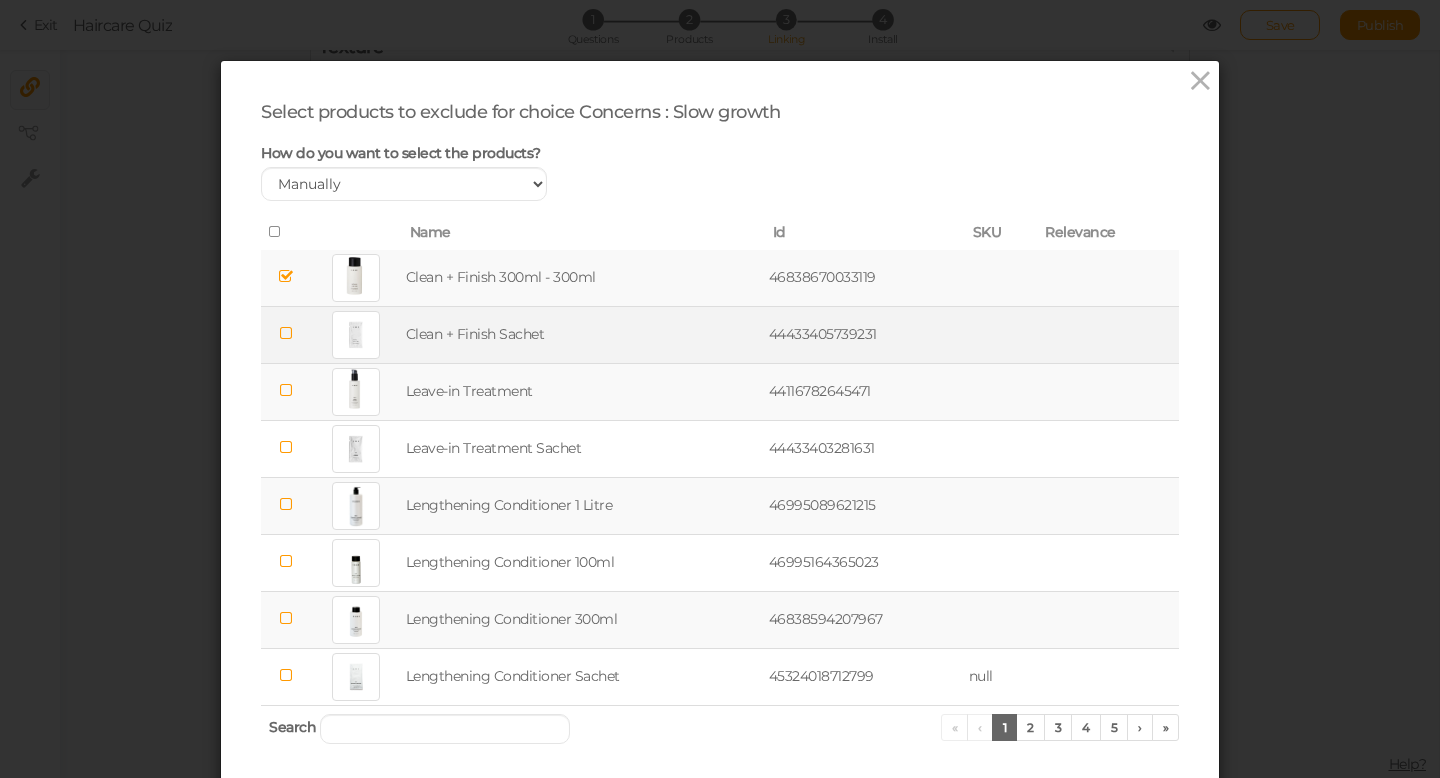 click at bounding box center (286, 333) 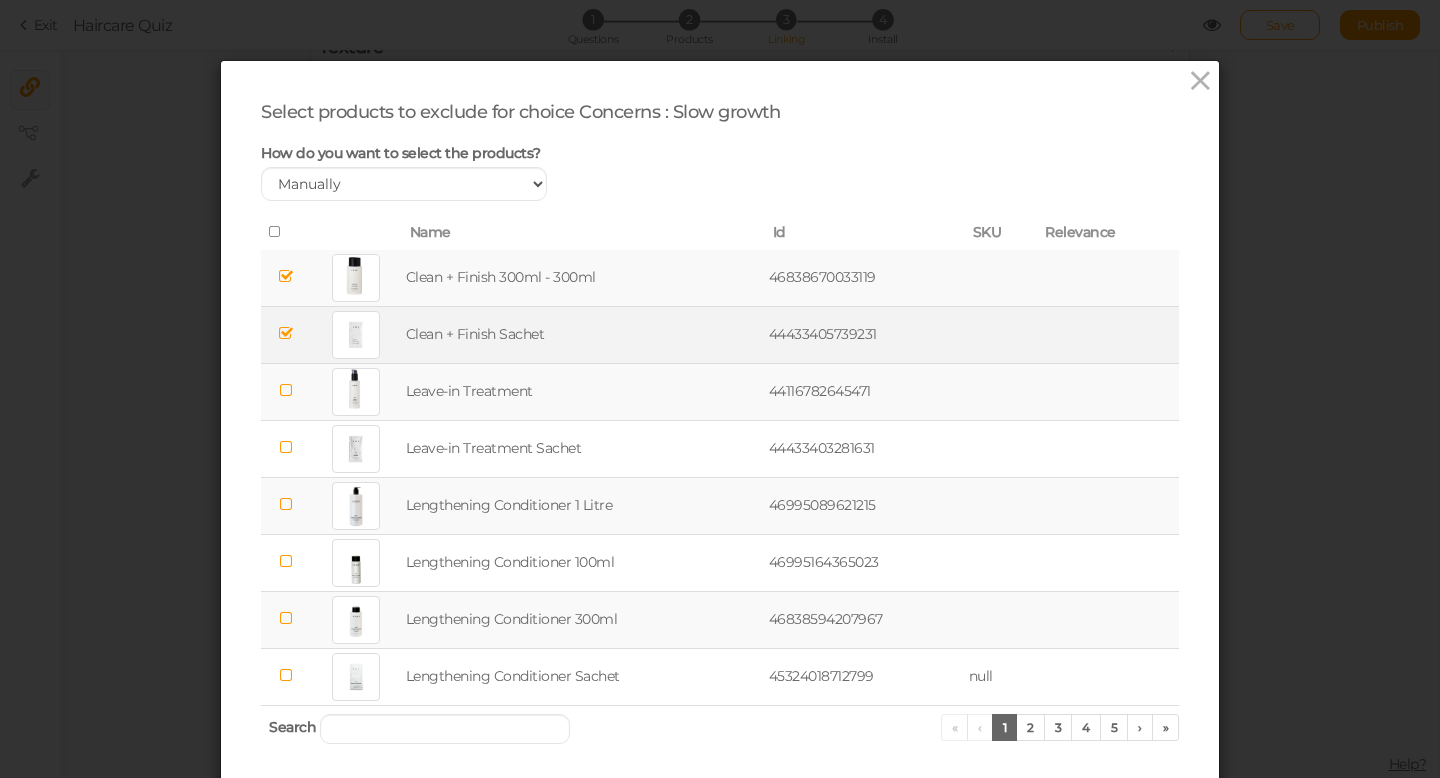 click at bounding box center [286, 390] 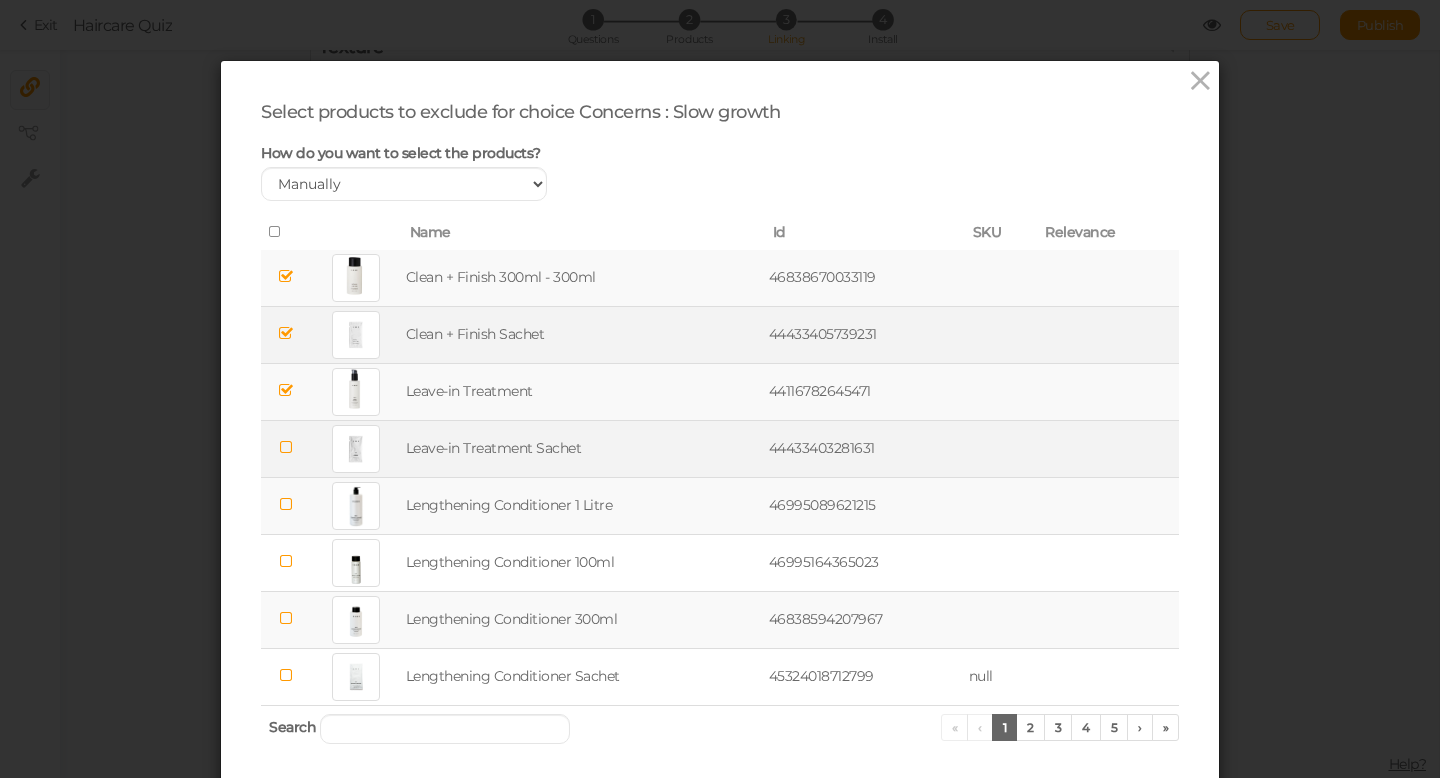click at bounding box center (286, 447) 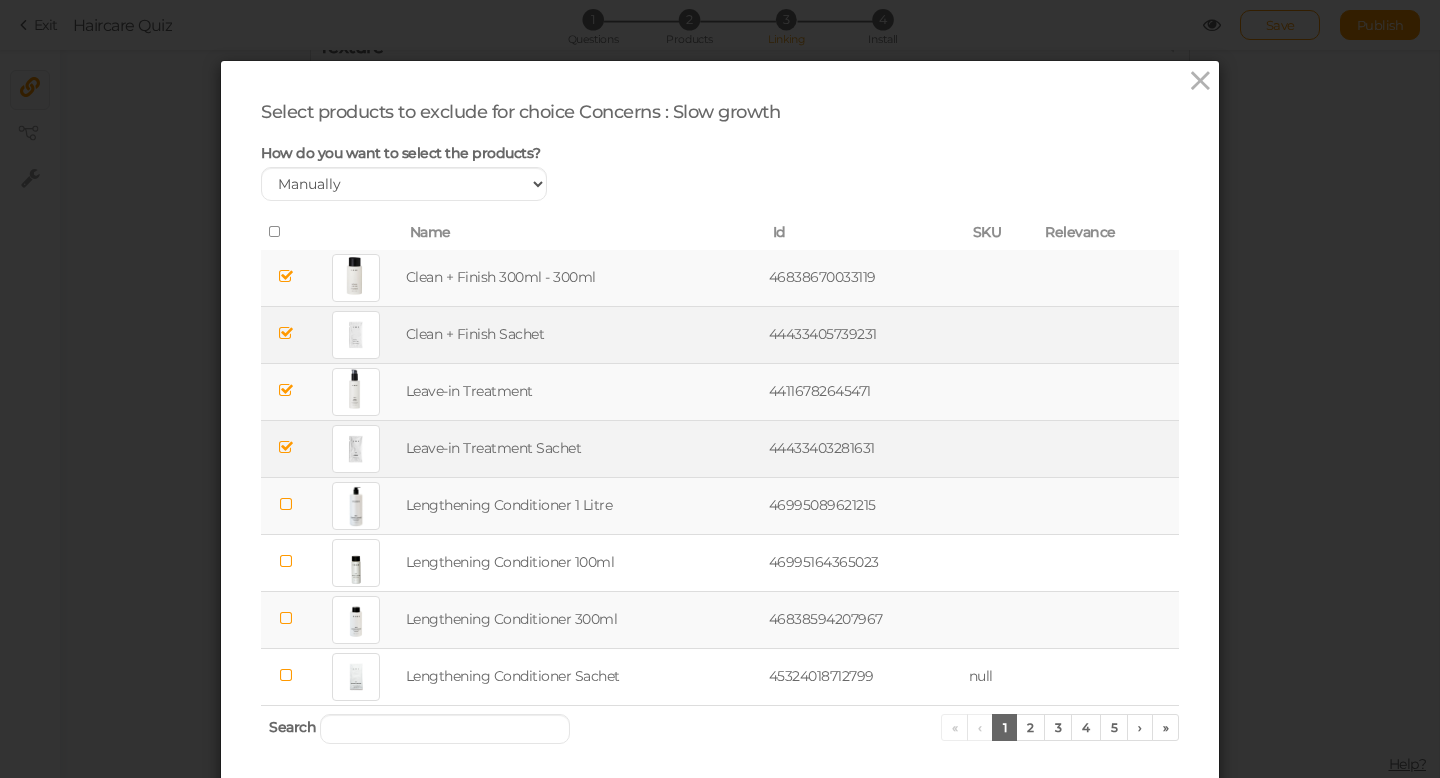 click at bounding box center (286, 504) 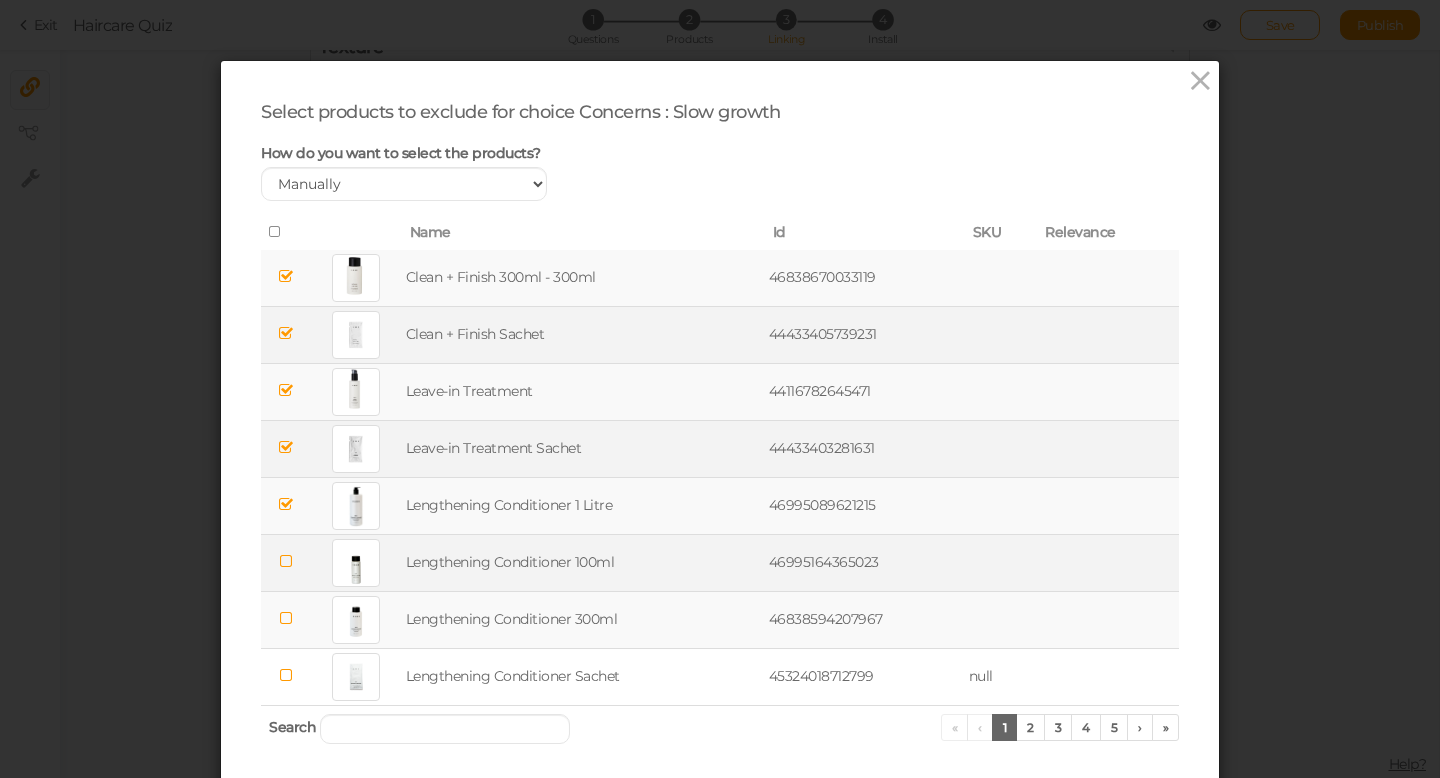 click at bounding box center (286, 561) 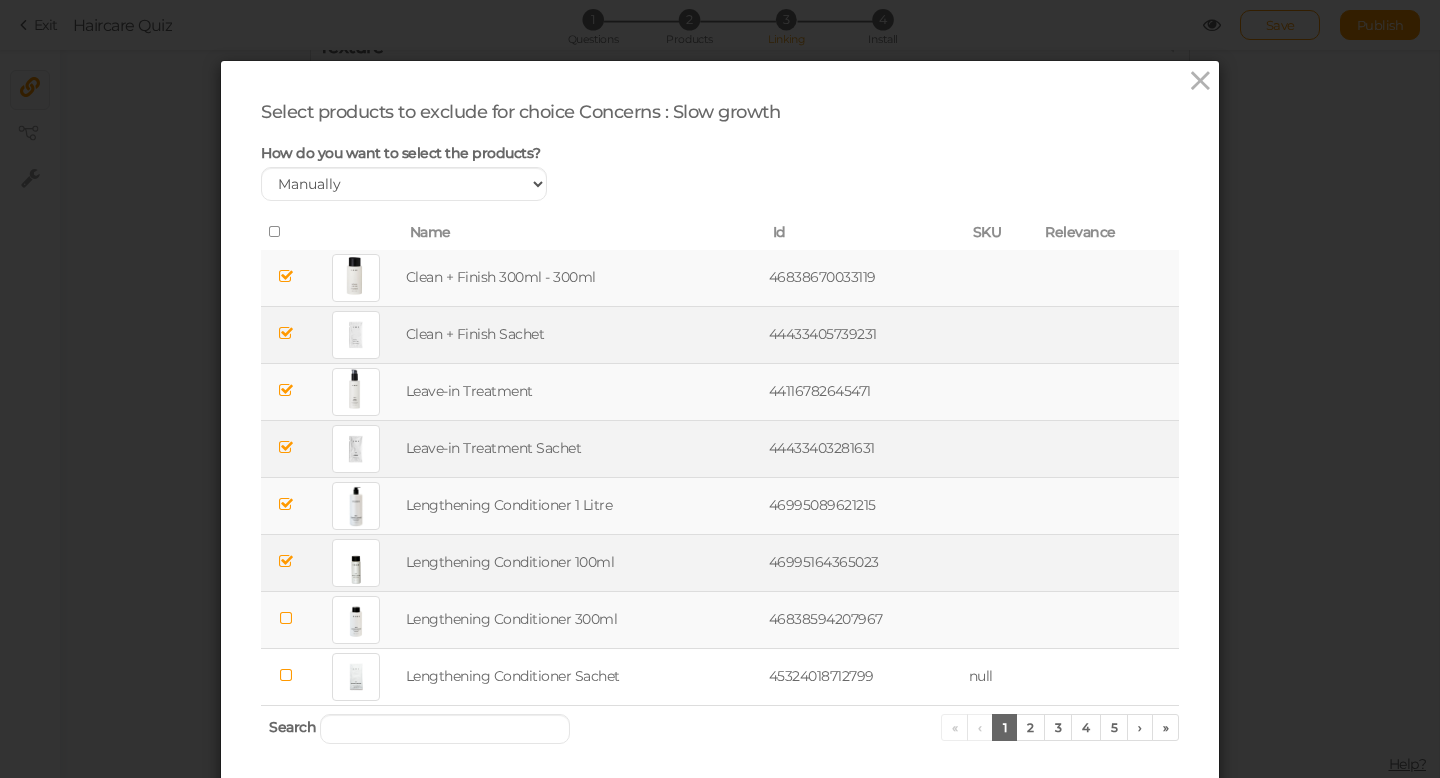 click at bounding box center [286, 618] 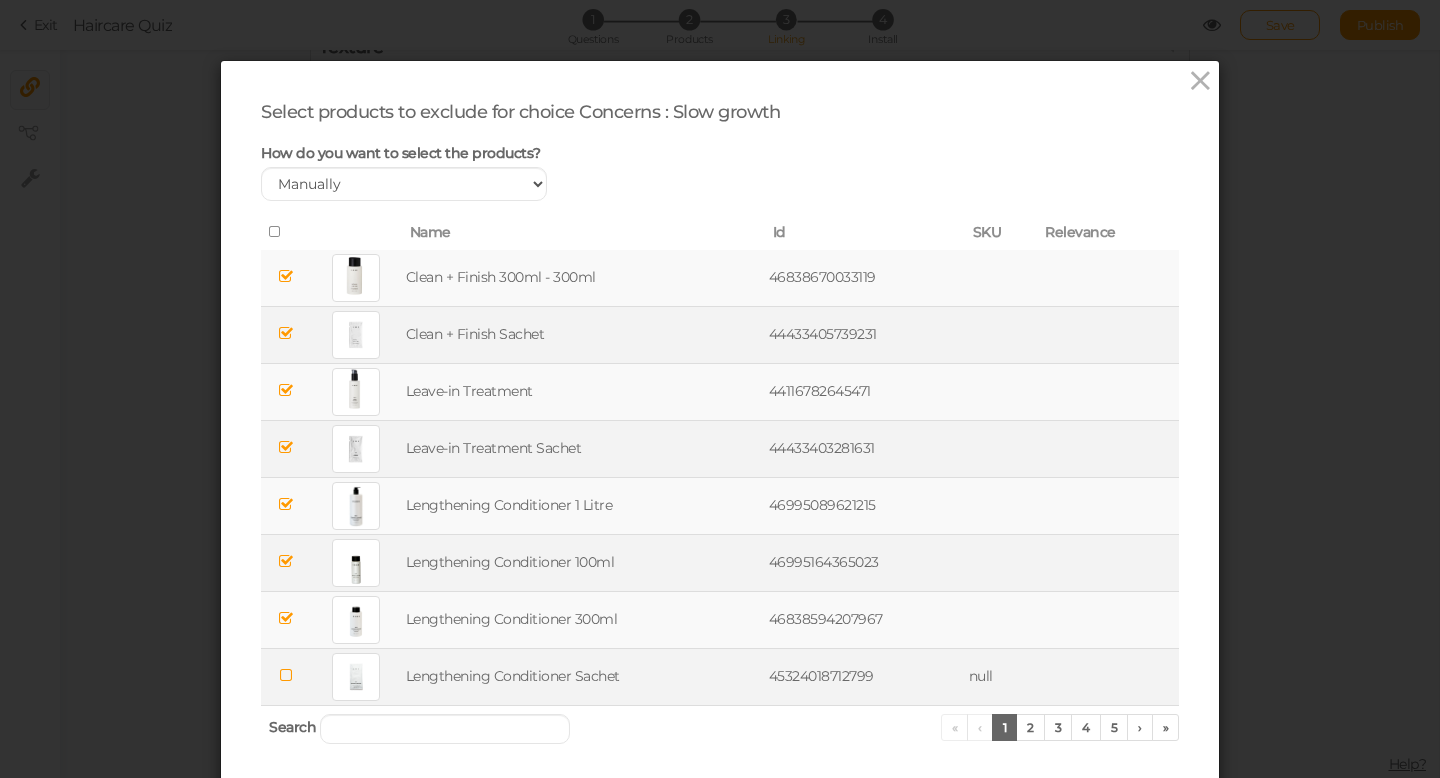 click at bounding box center (286, 675) 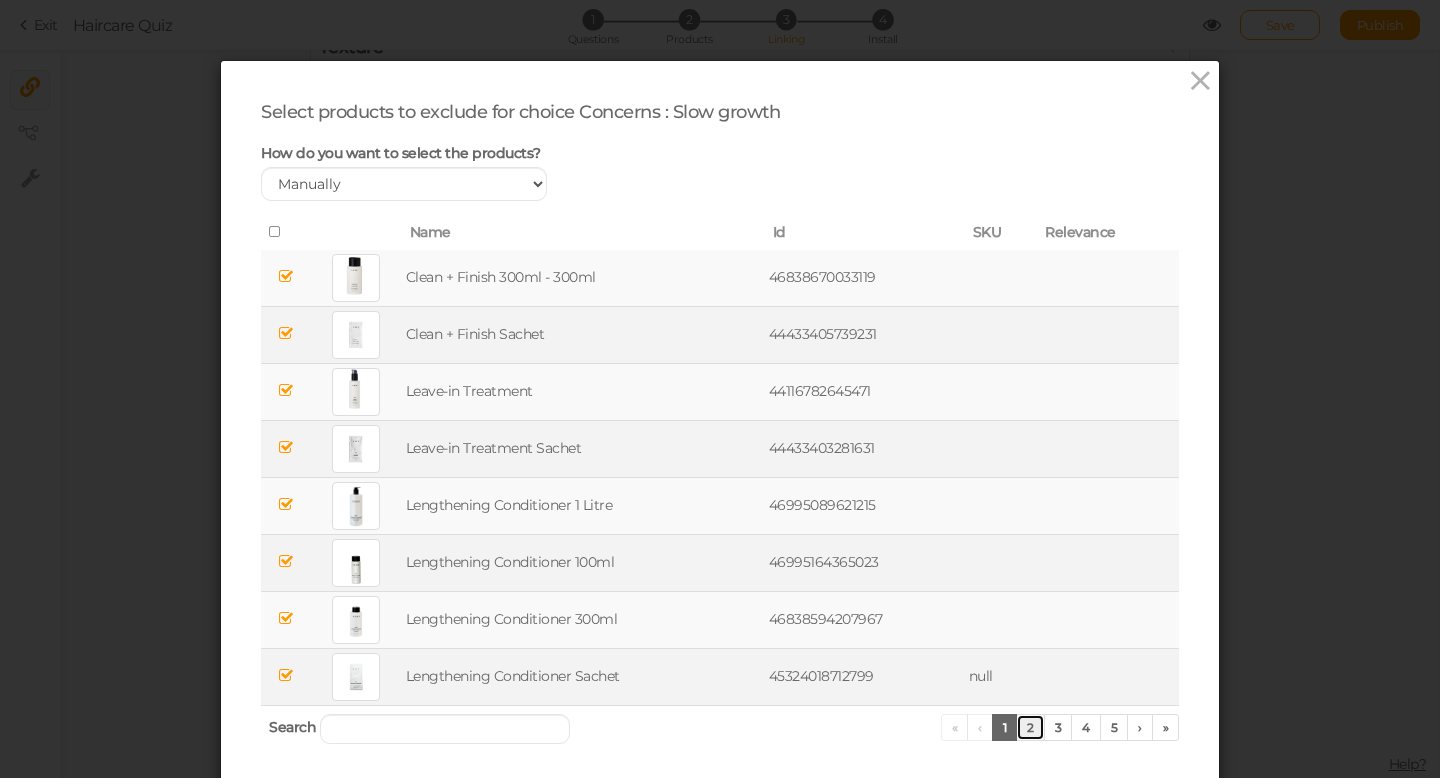 click on "2" at bounding box center (1030, 727) 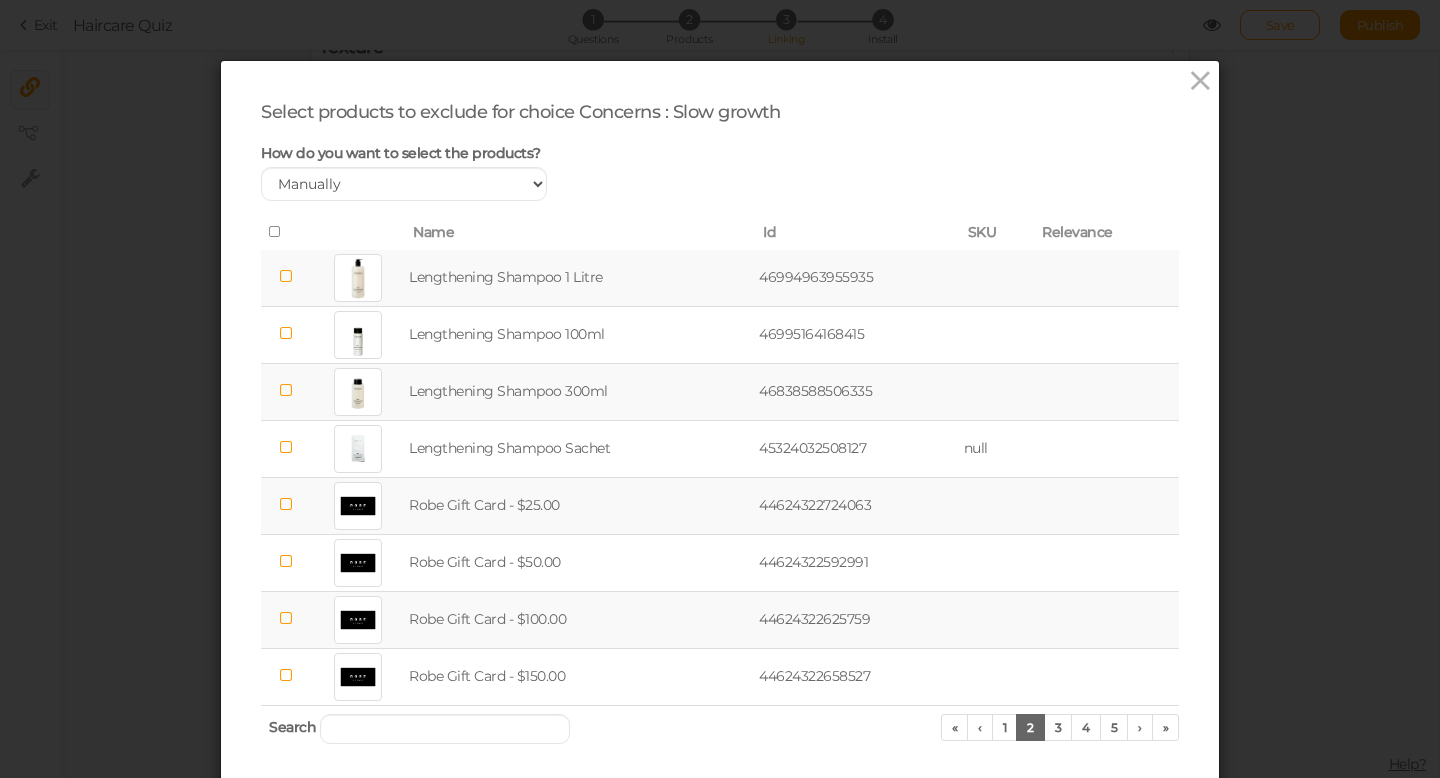 click at bounding box center (286, 276) 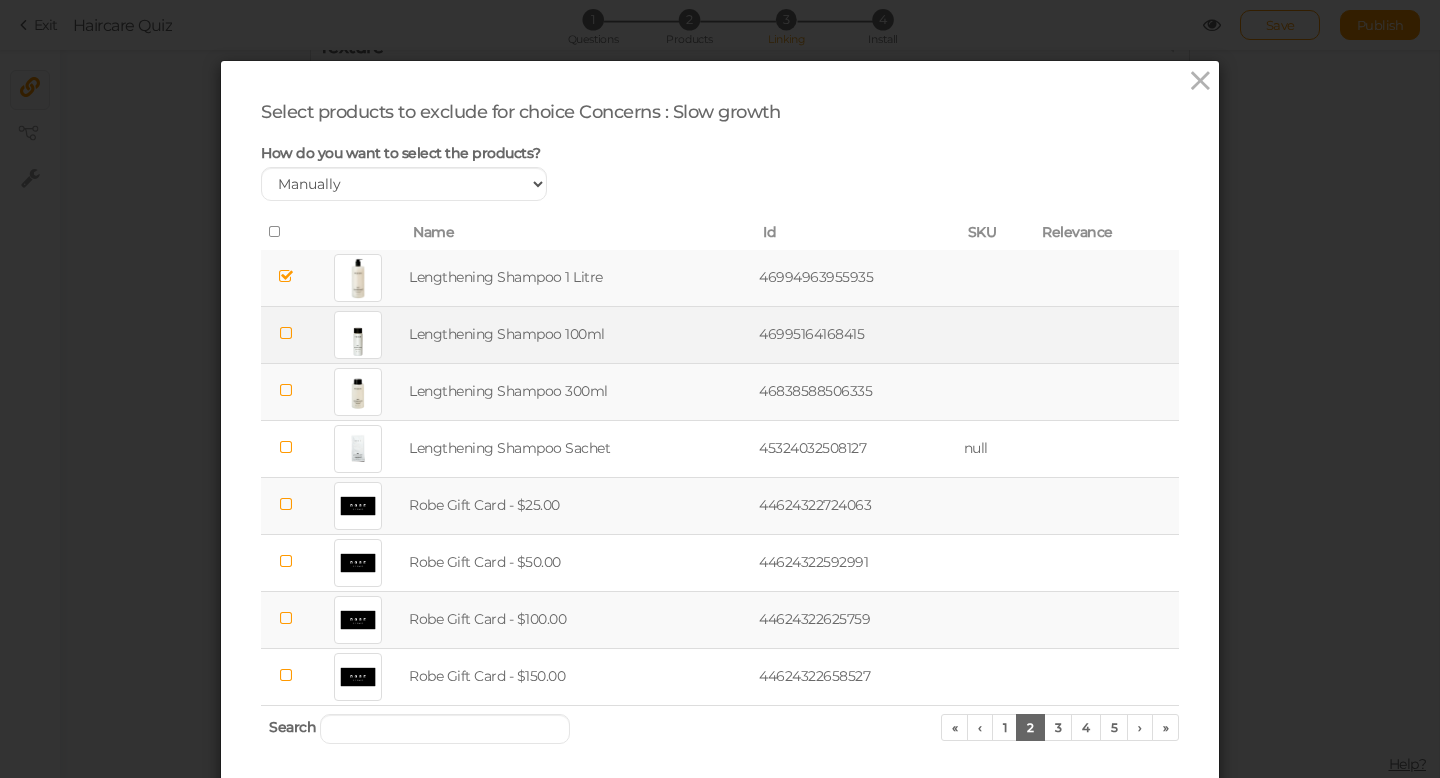 click at bounding box center [286, 333] 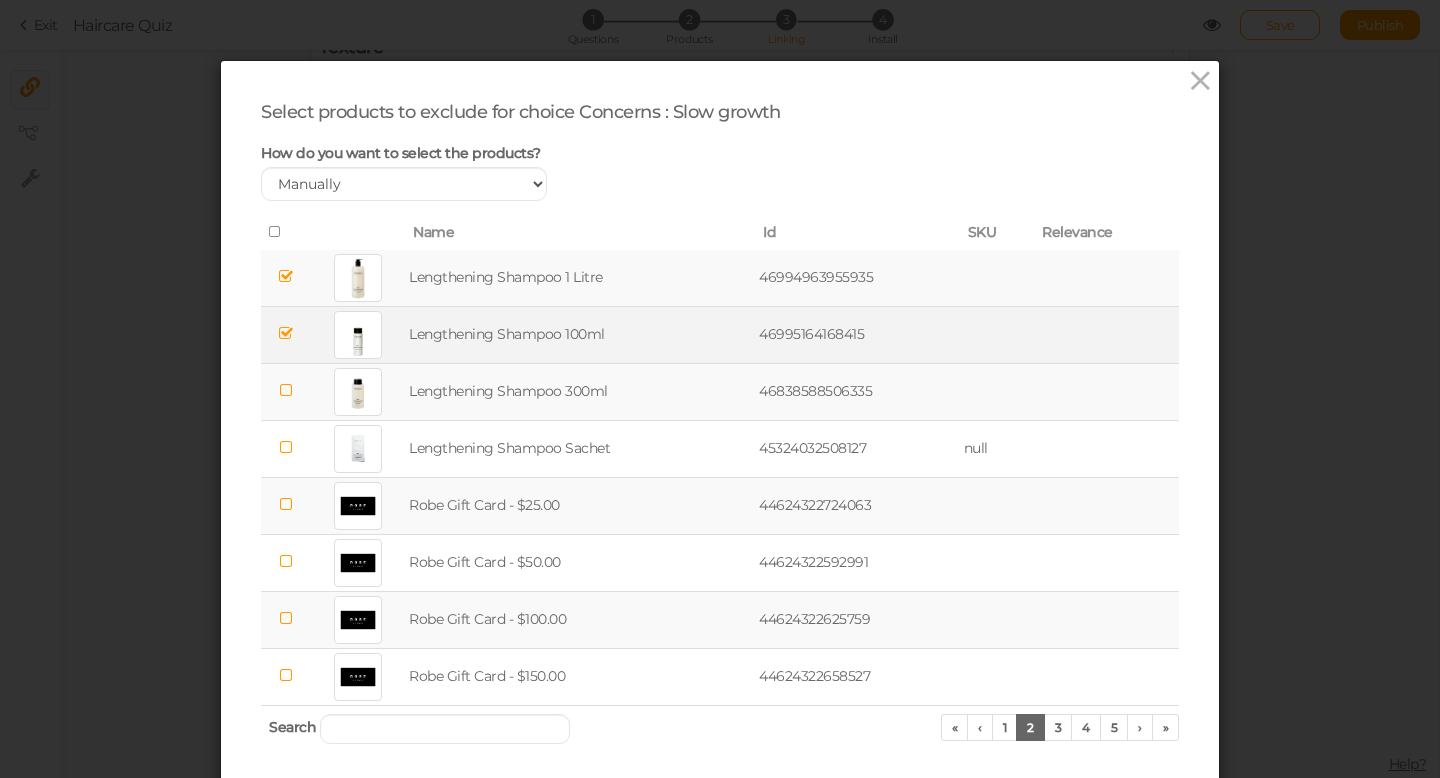 click at bounding box center (286, 390) 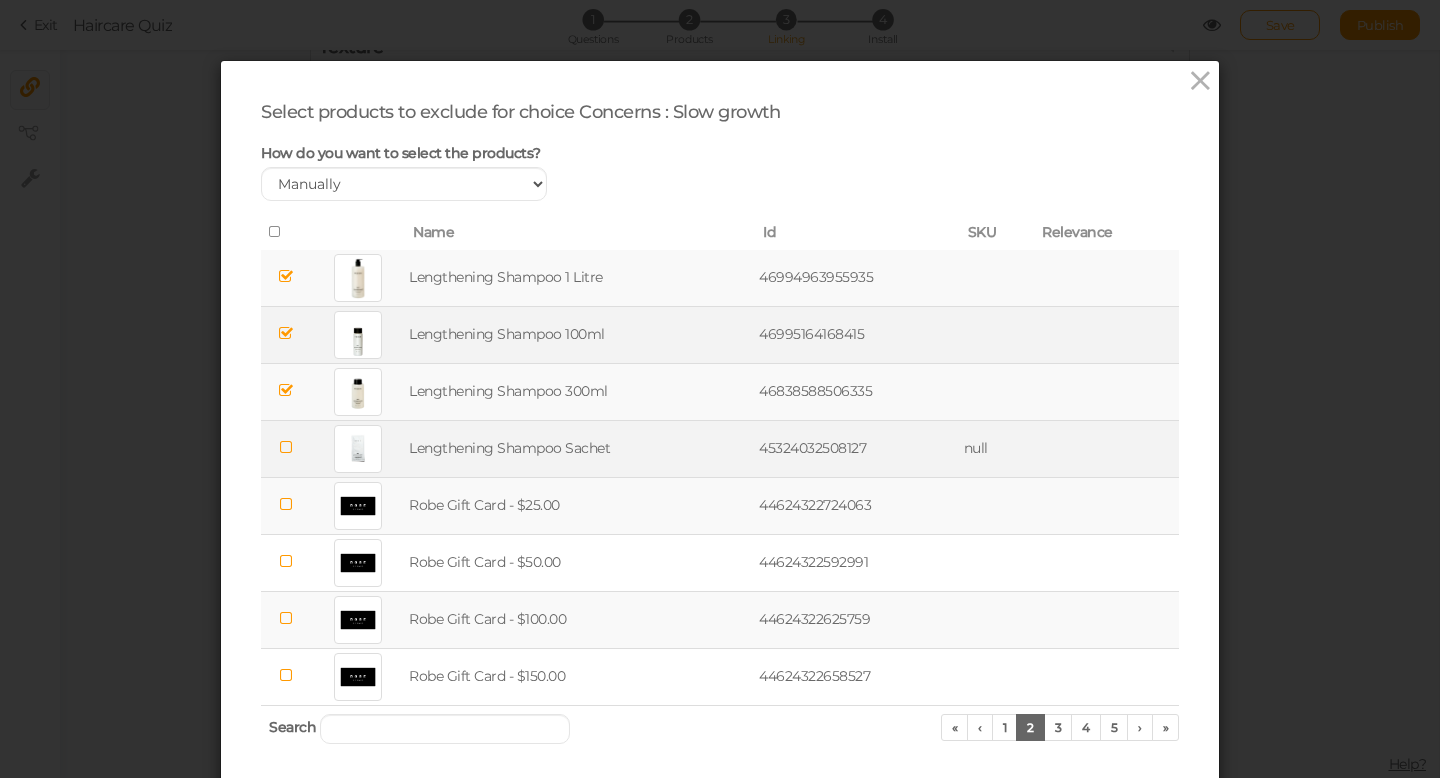 click at bounding box center (286, 447) 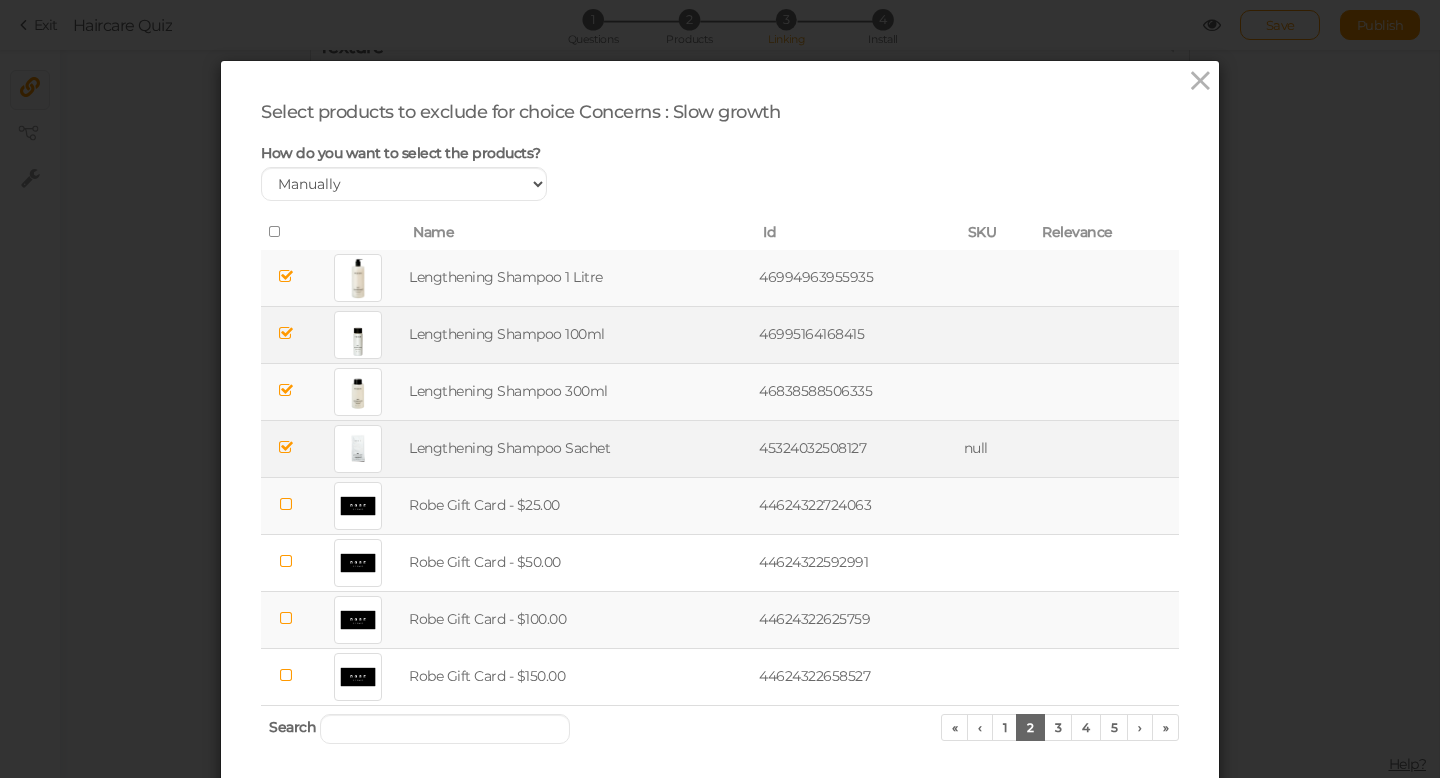 click at bounding box center (286, 504) 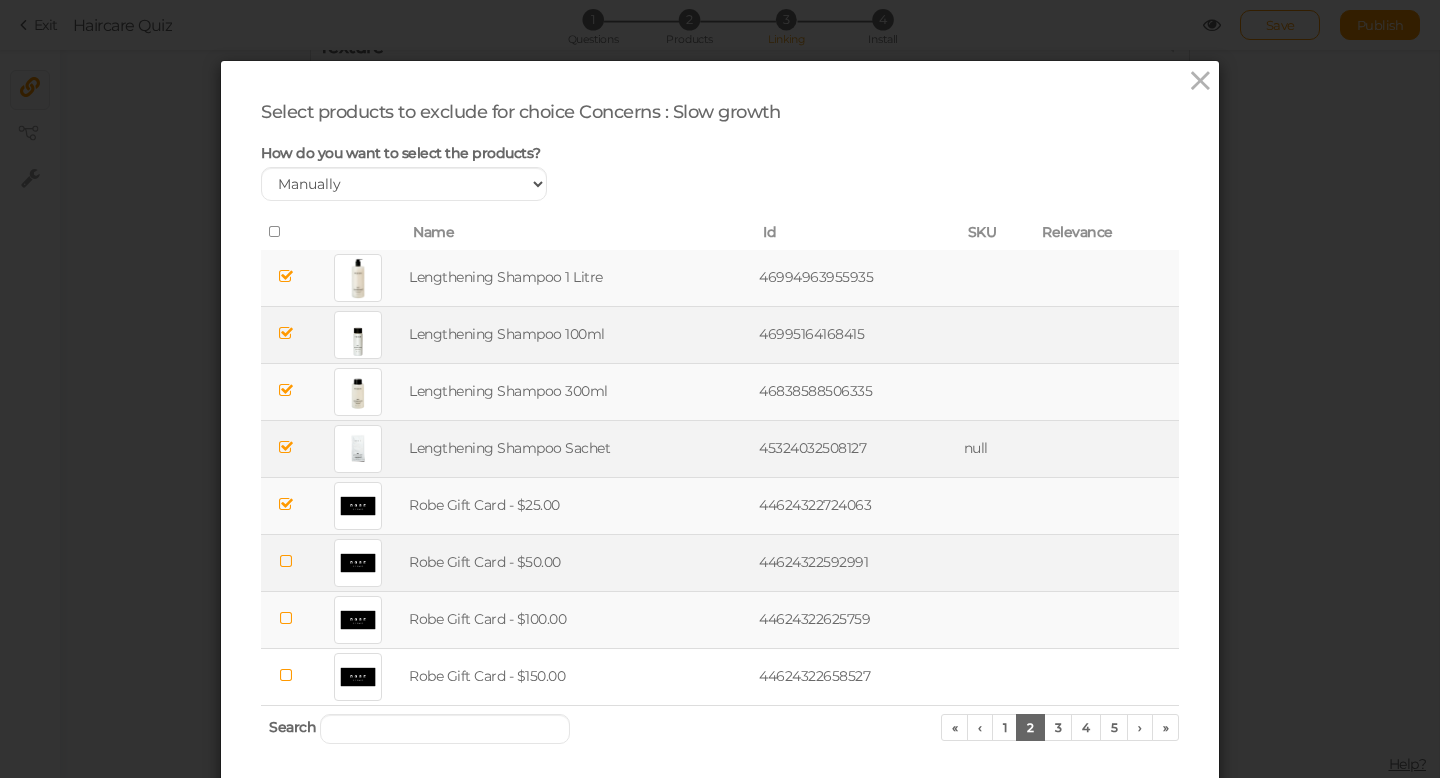 click at bounding box center [286, 562] 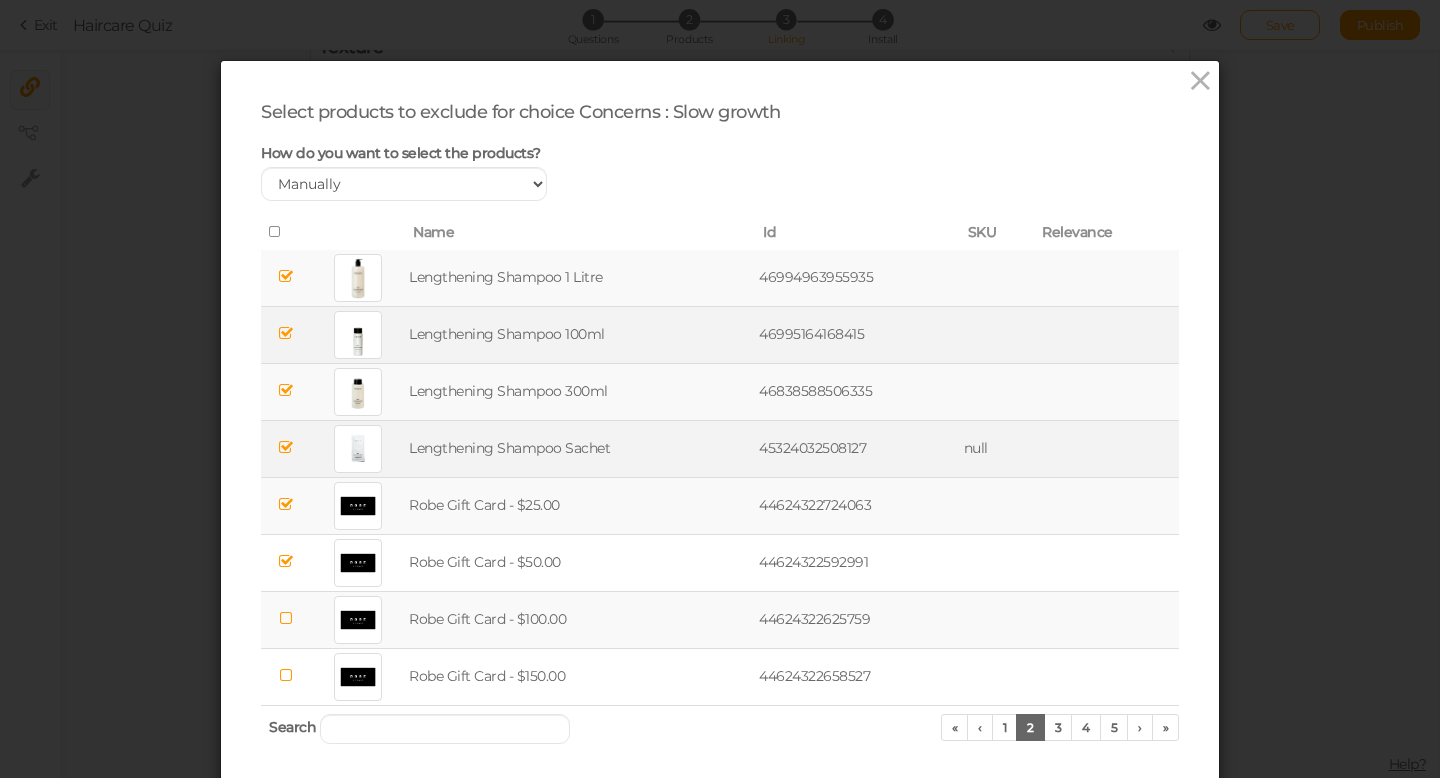 click at bounding box center [286, 618] 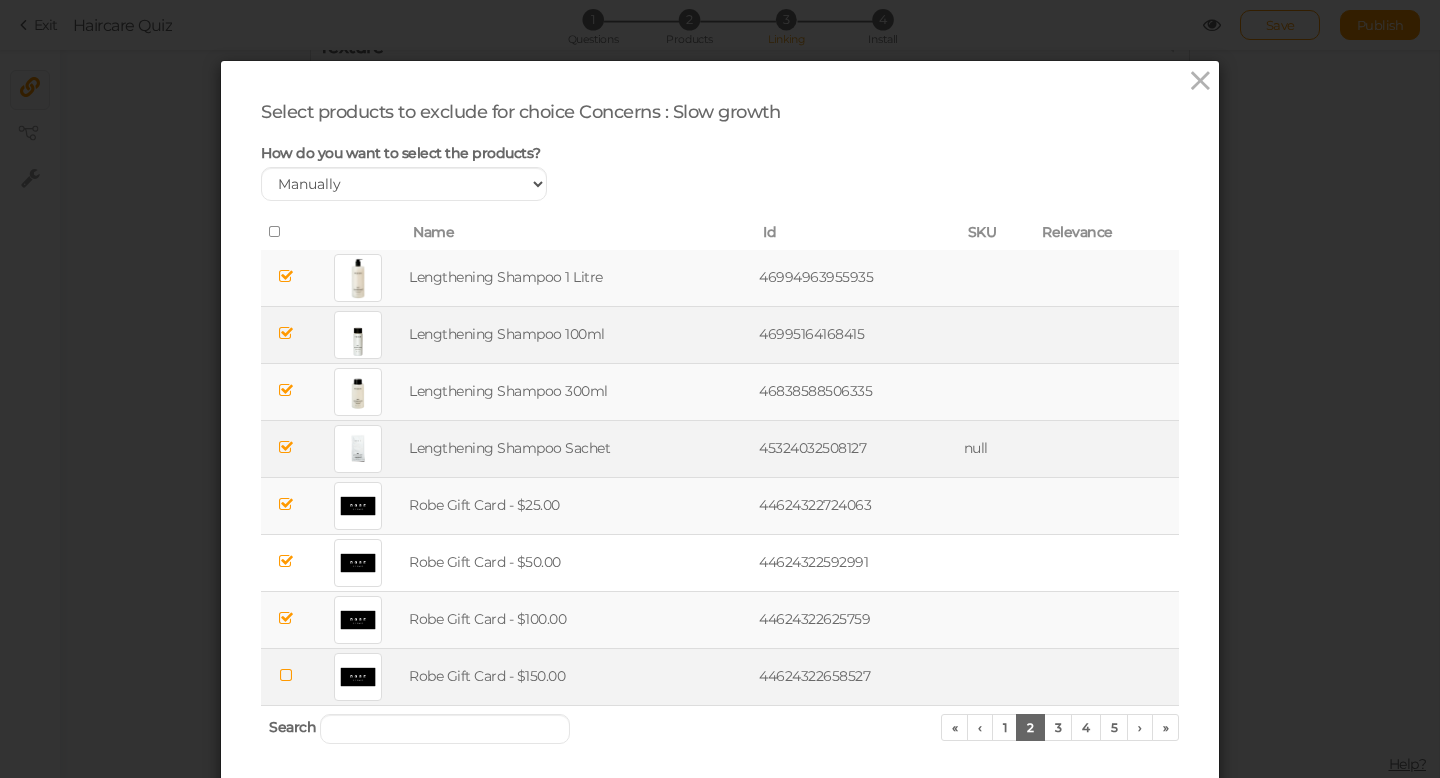 click at bounding box center [286, 675] 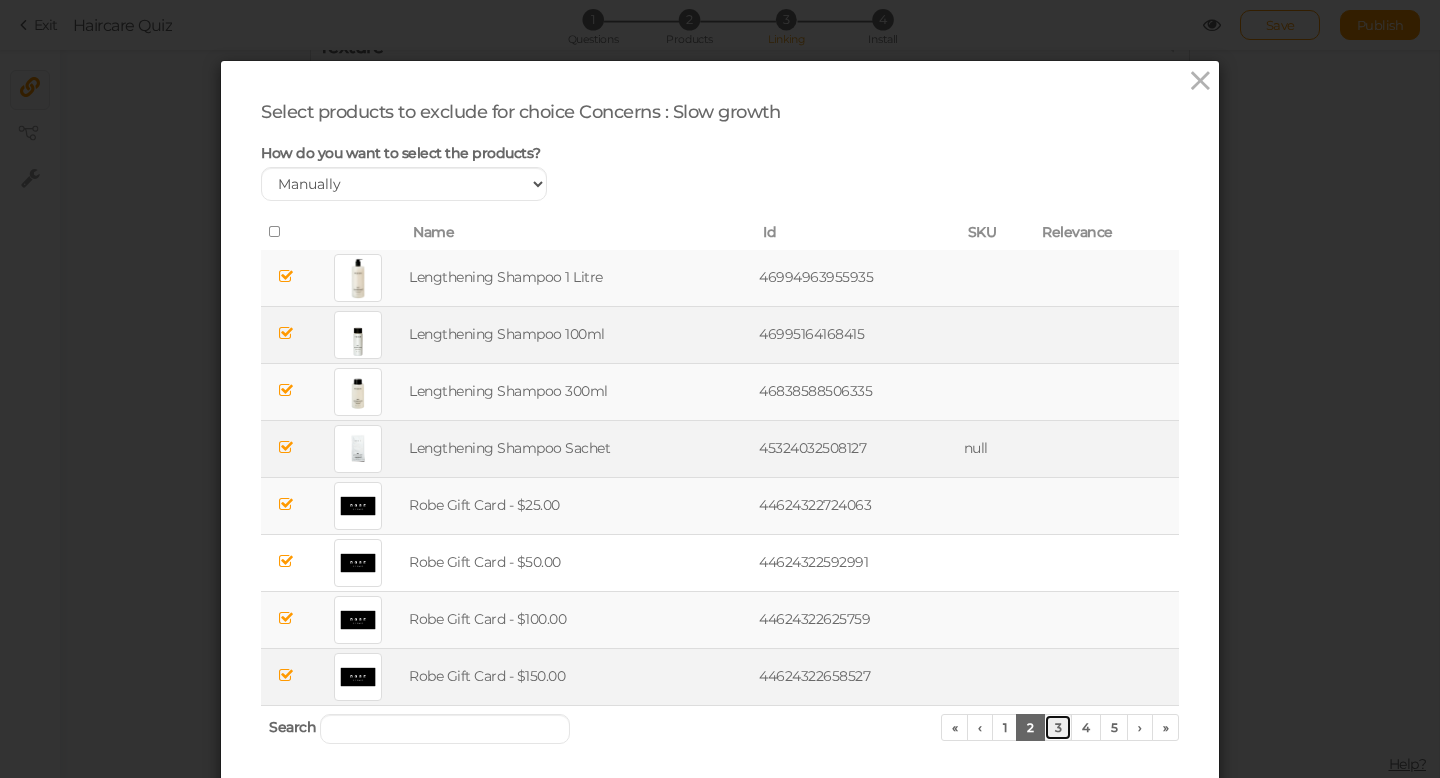 click on "3" at bounding box center (1058, 727) 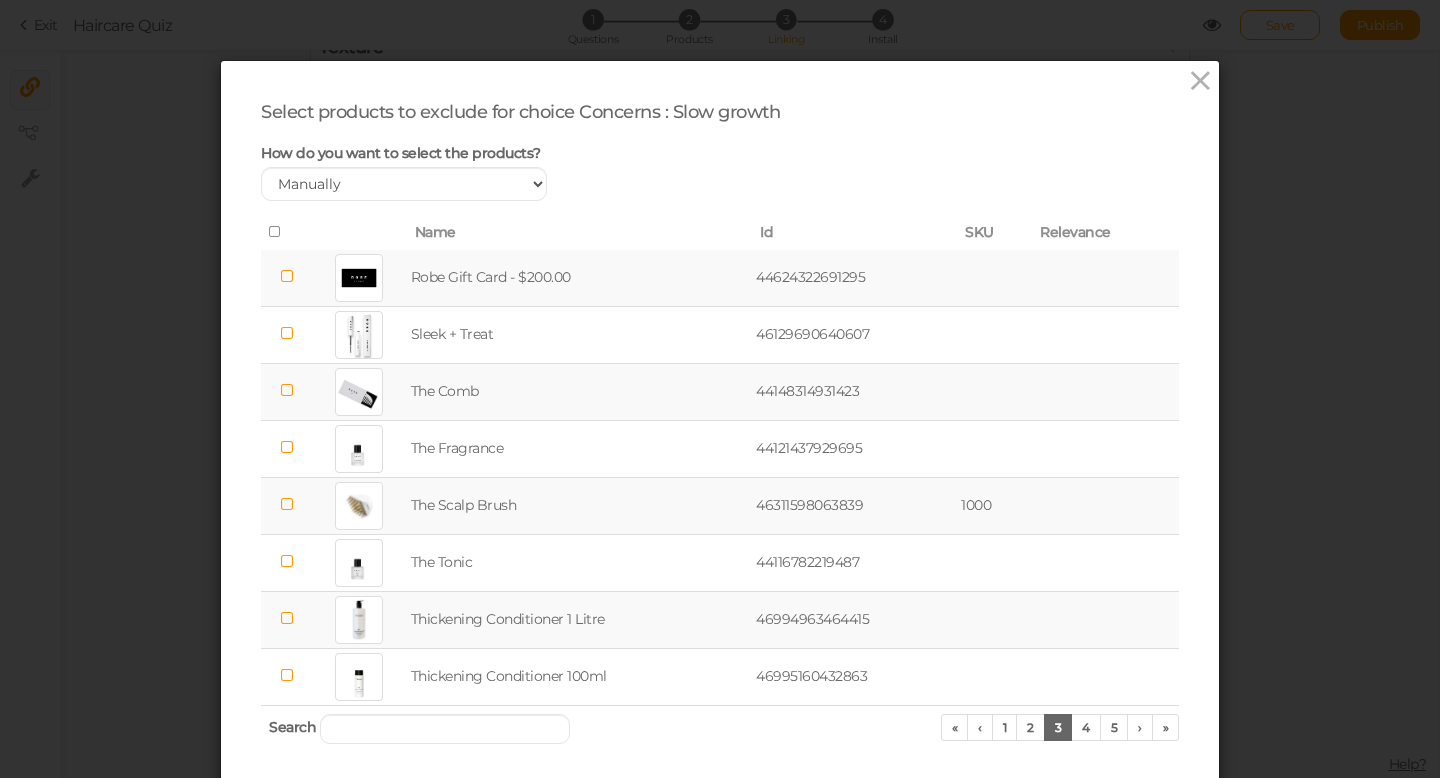 click at bounding box center [286, 390] 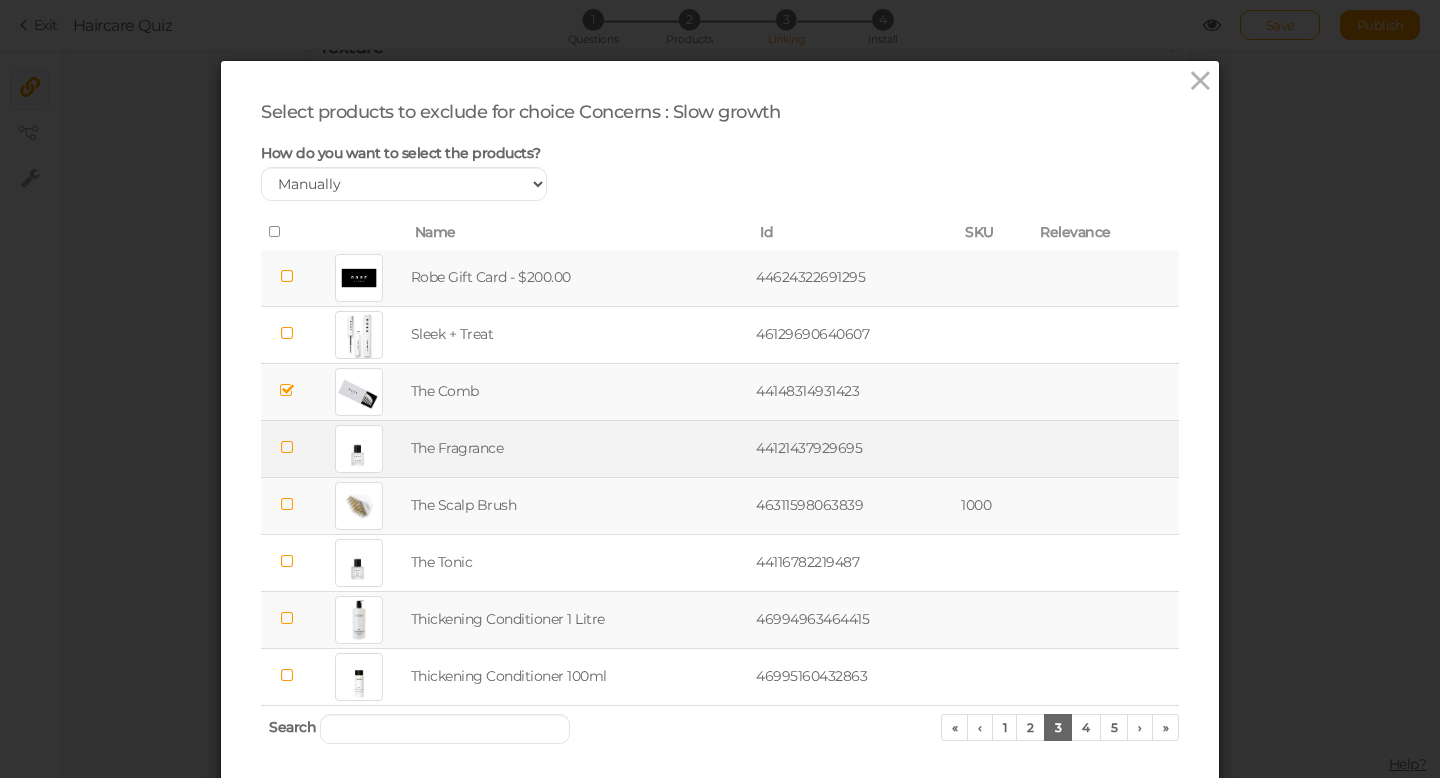 click at bounding box center (286, 447) 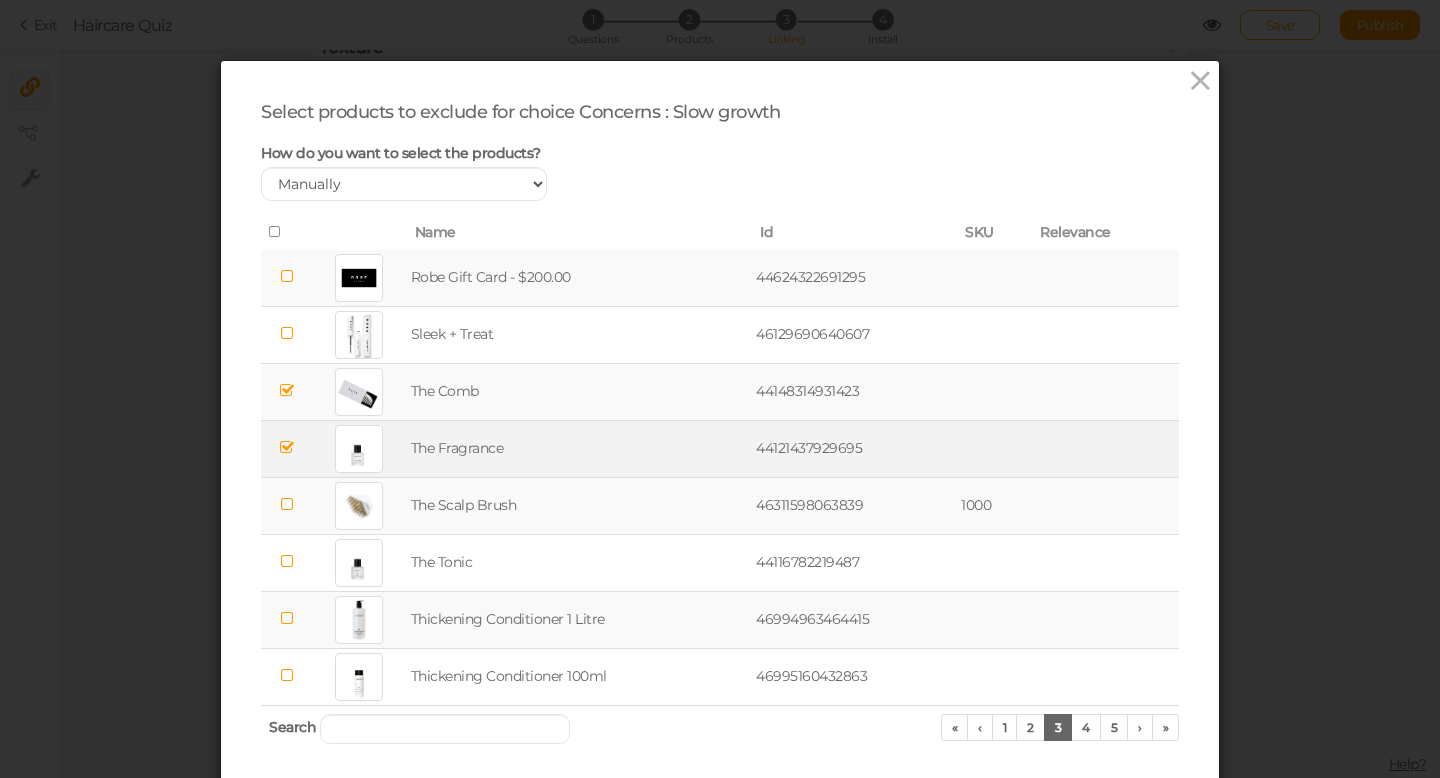click at bounding box center (286, 618) 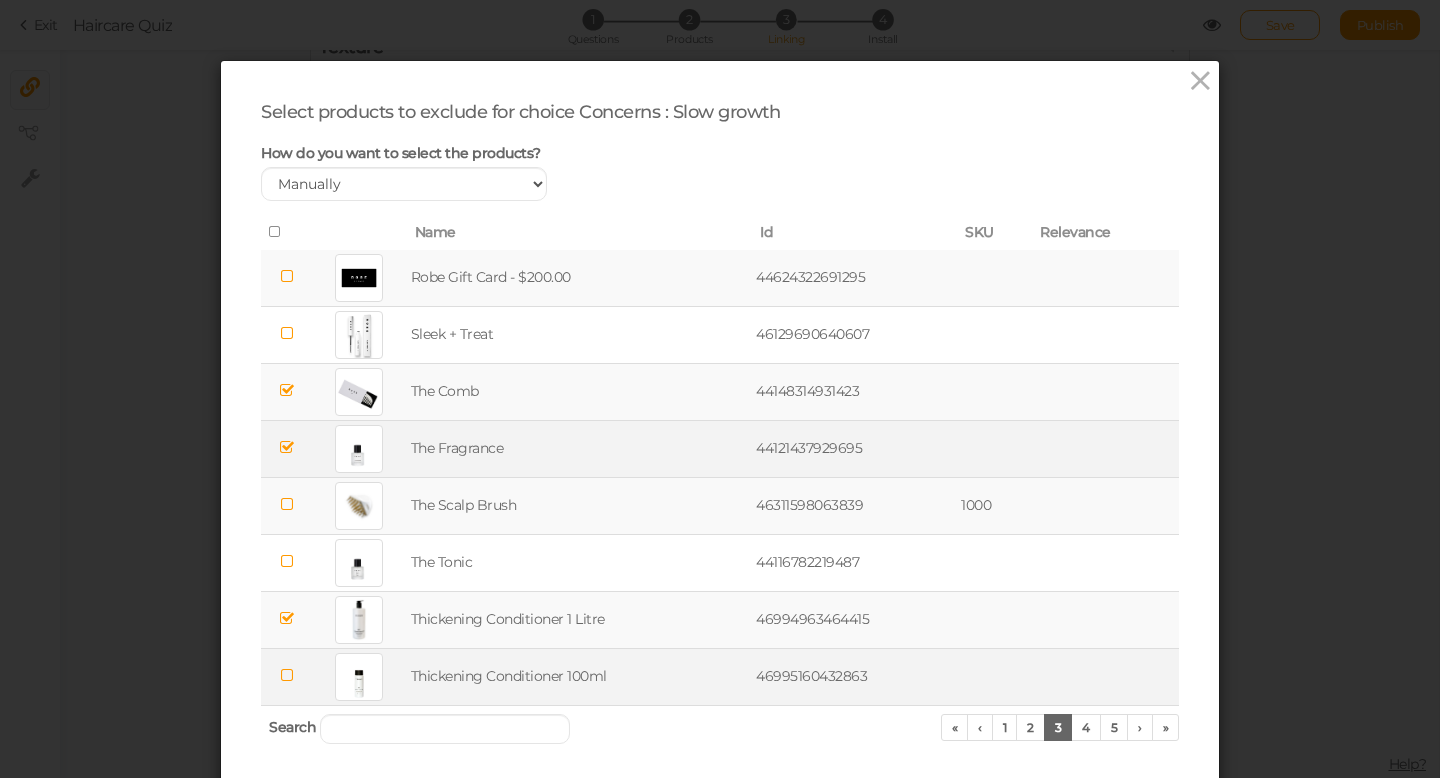 click at bounding box center [286, 676] 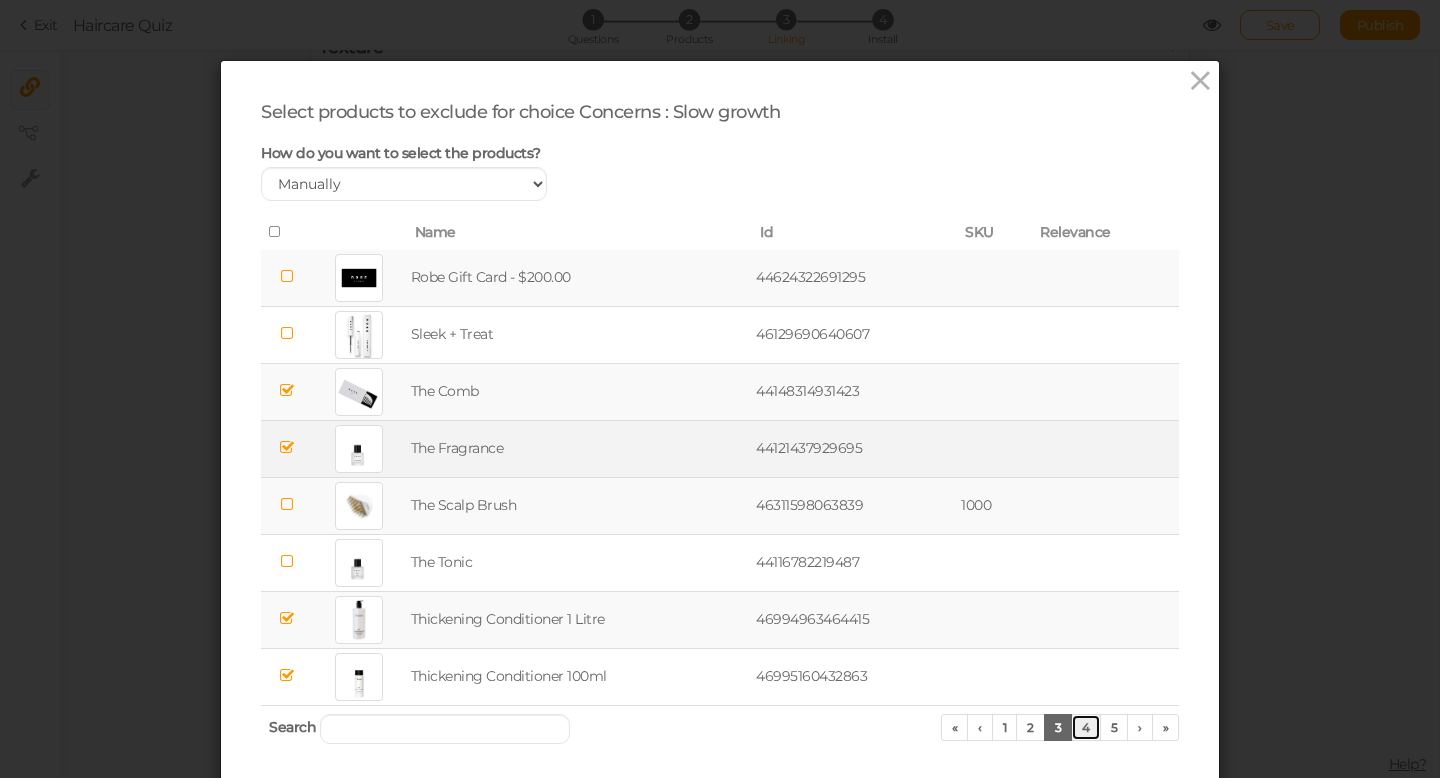click on "4" at bounding box center (1086, 727) 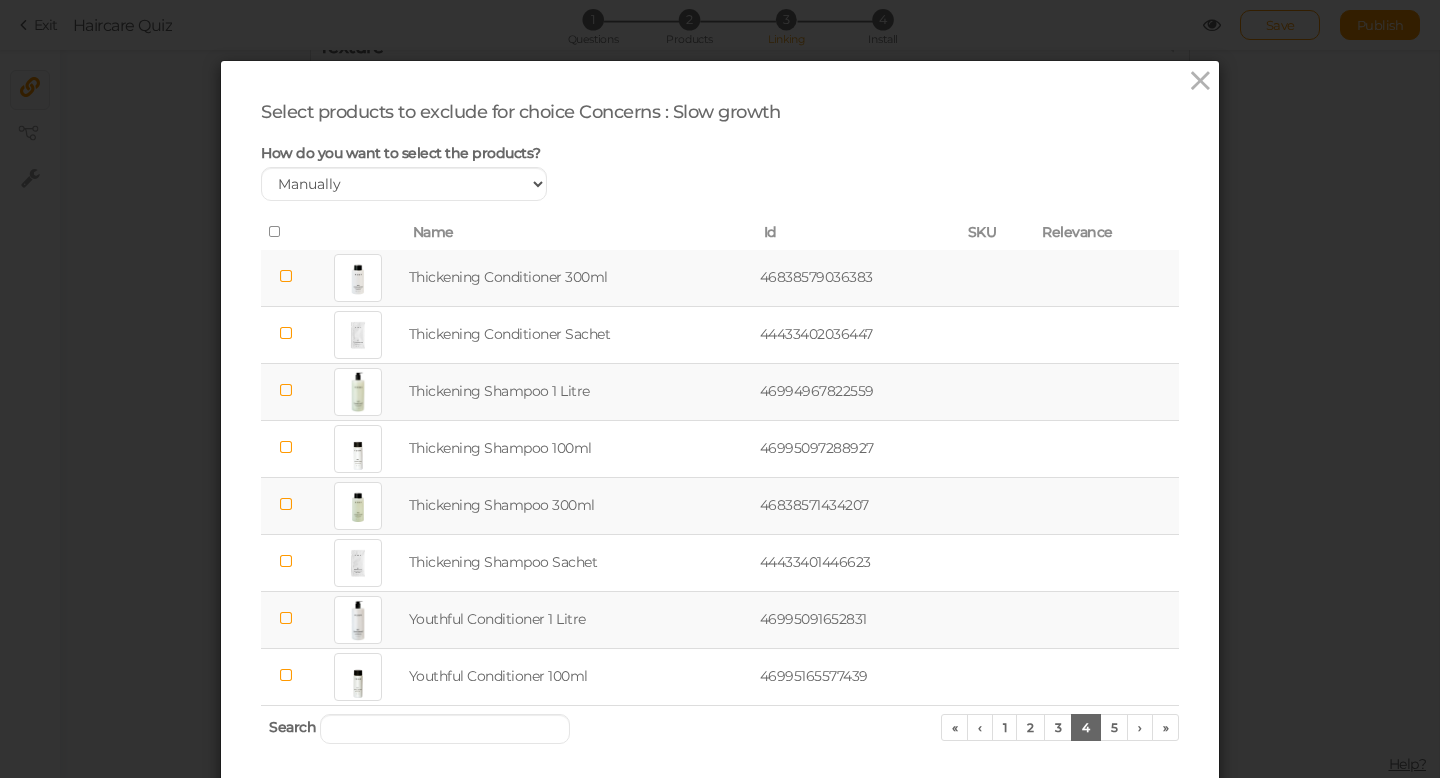 click at bounding box center [286, 276] 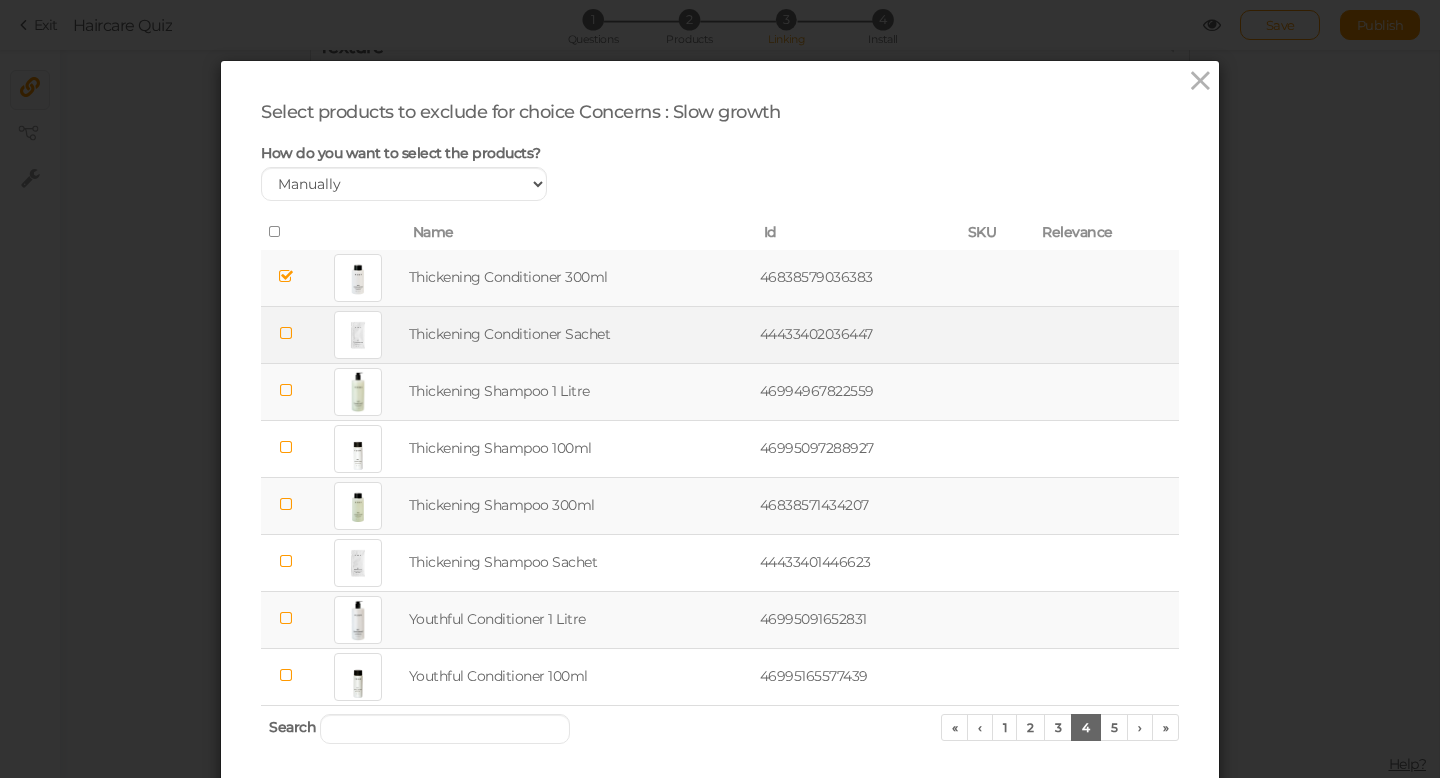 click at bounding box center (286, 333) 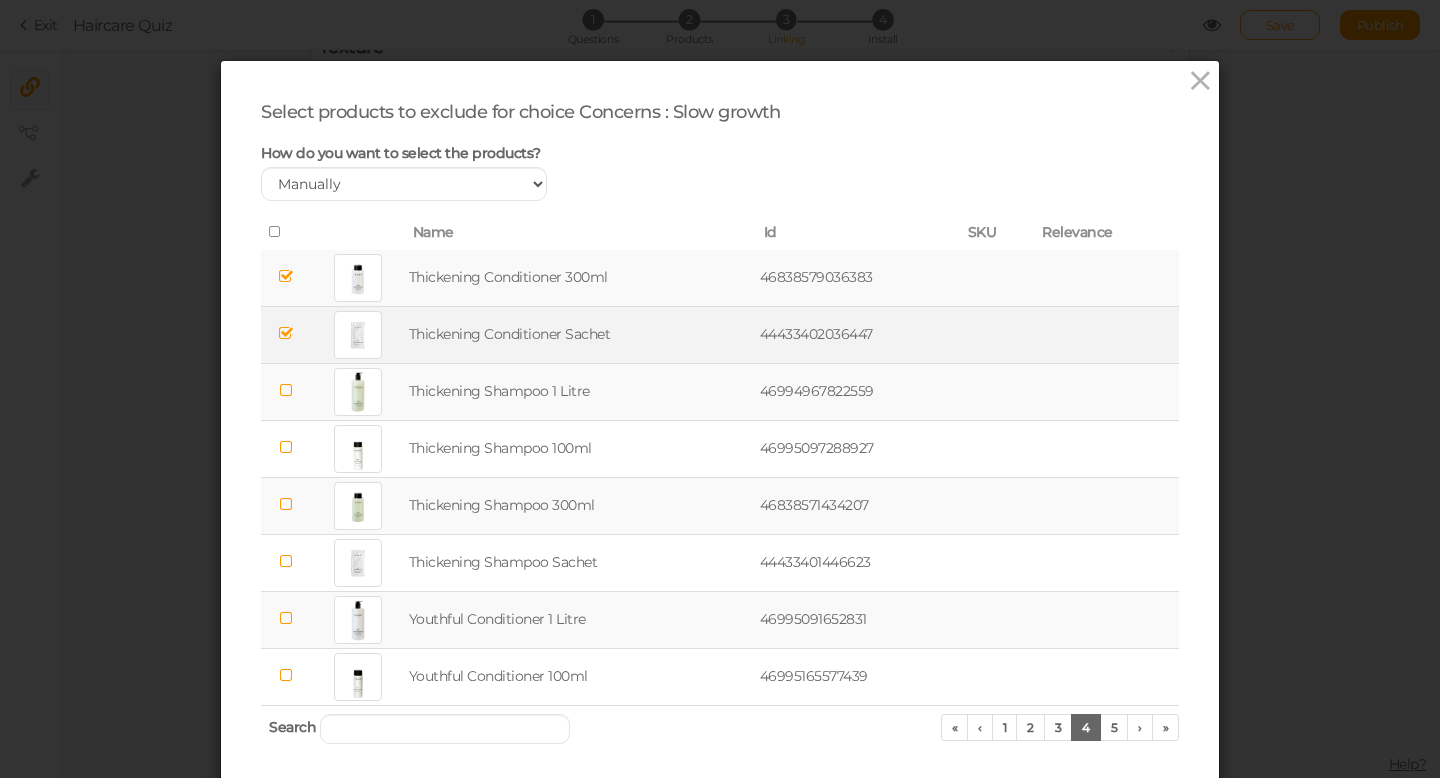 click at bounding box center [286, 390] 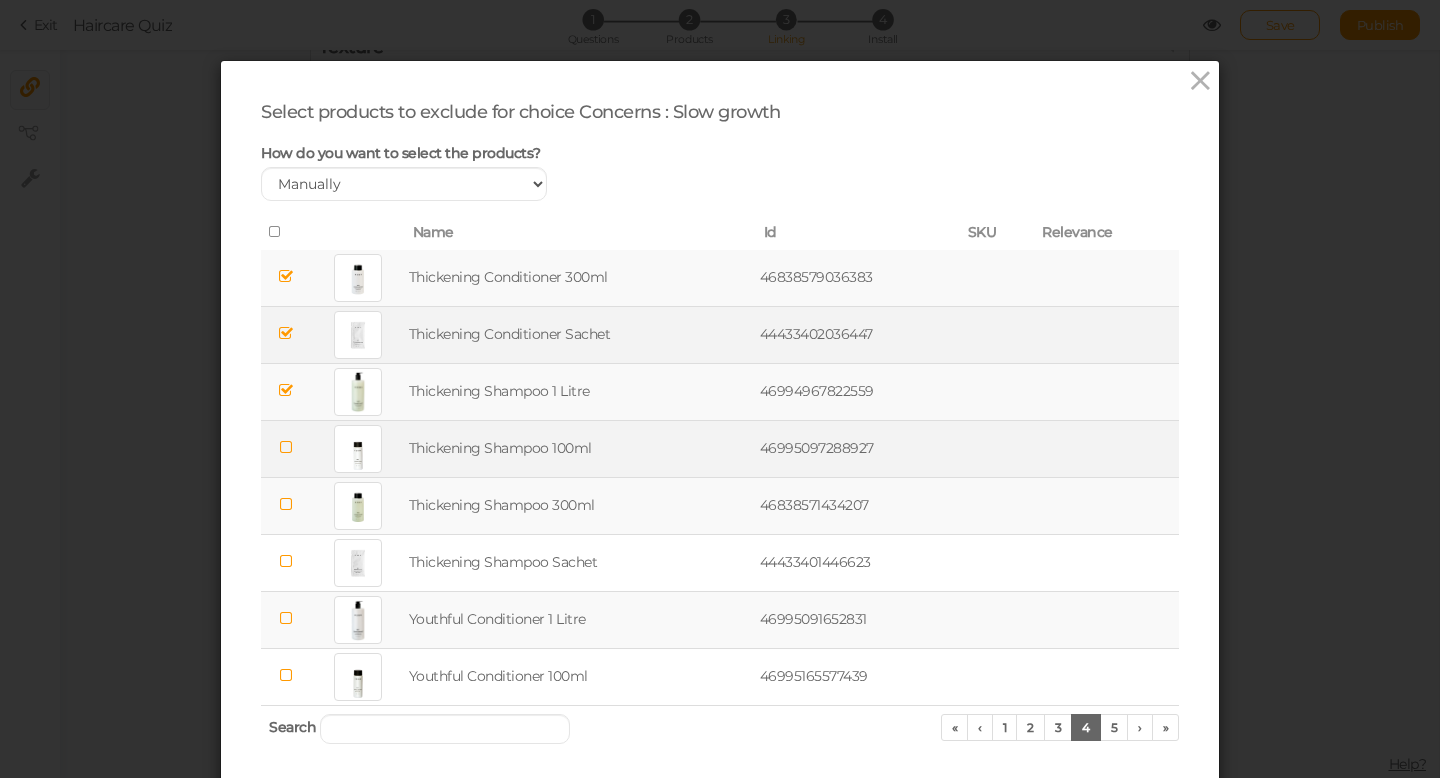 click at bounding box center [286, 447] 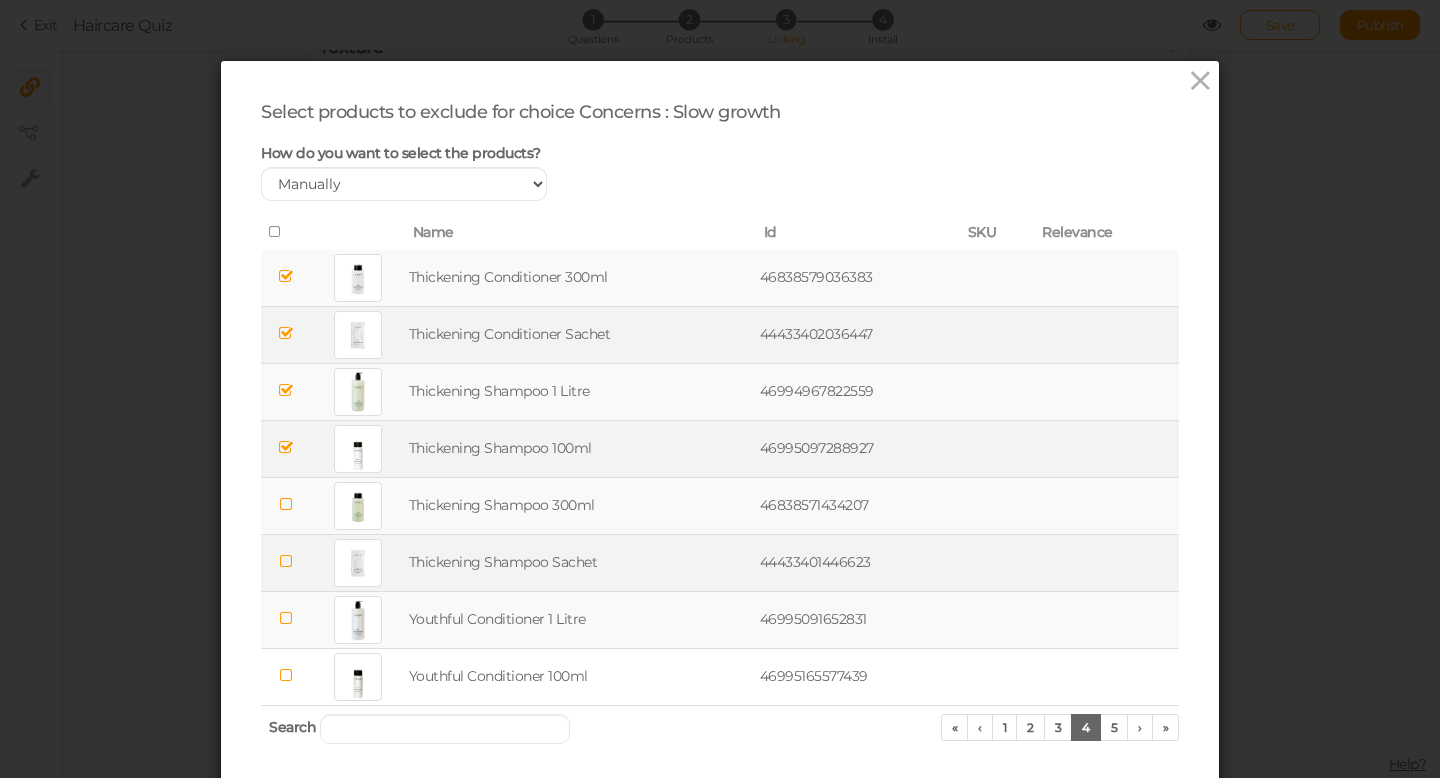 click at bounding box center (286, 562) 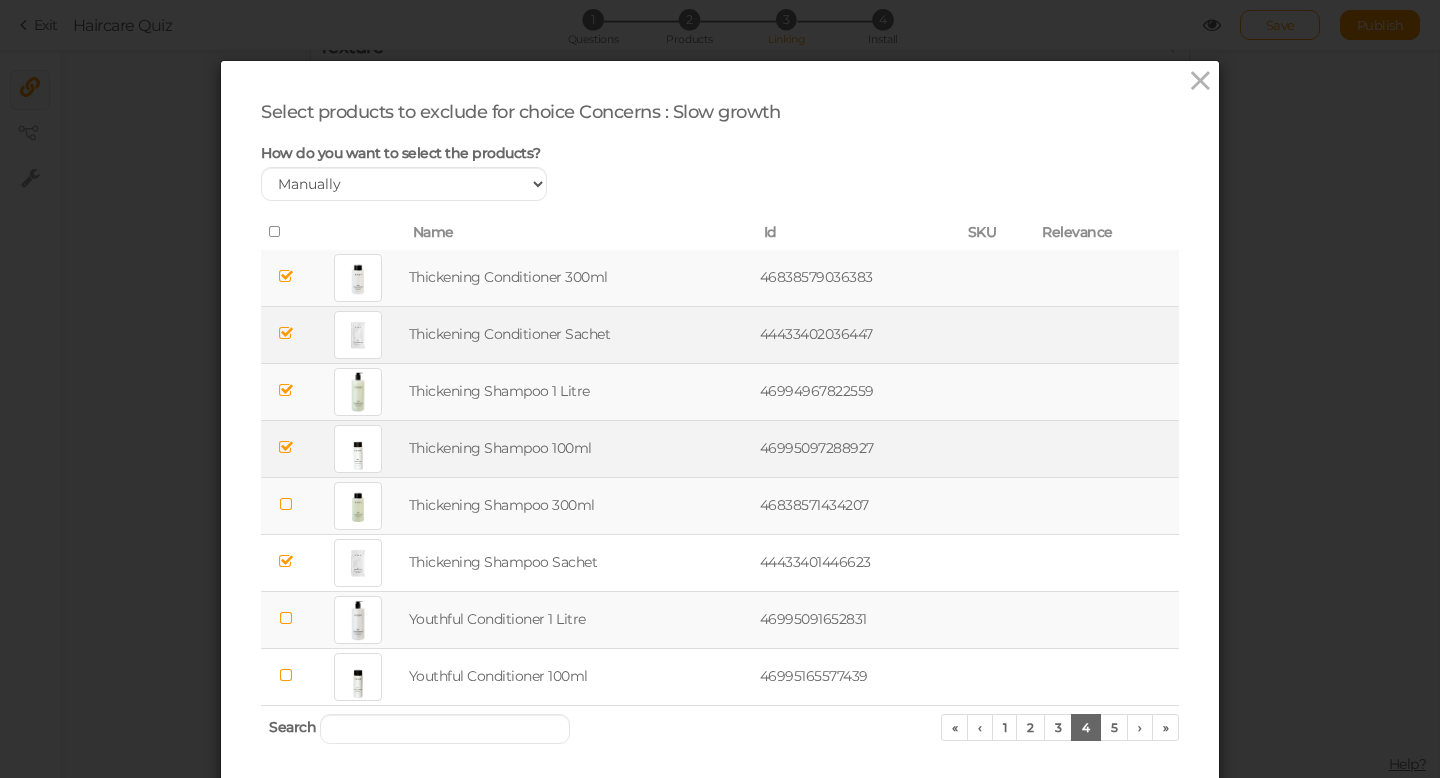 click at bounding box center (286, 618) 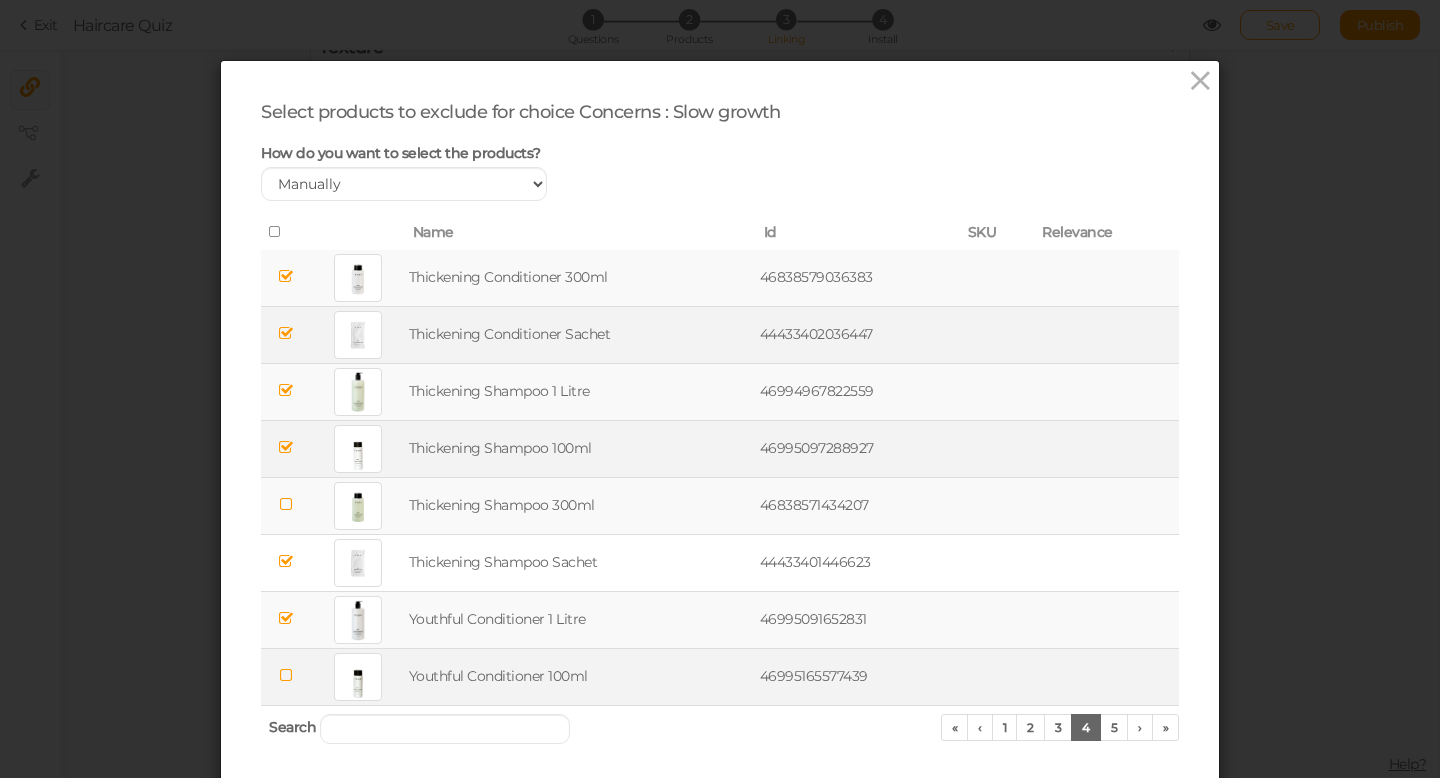 click at bounding box center [286, 675] 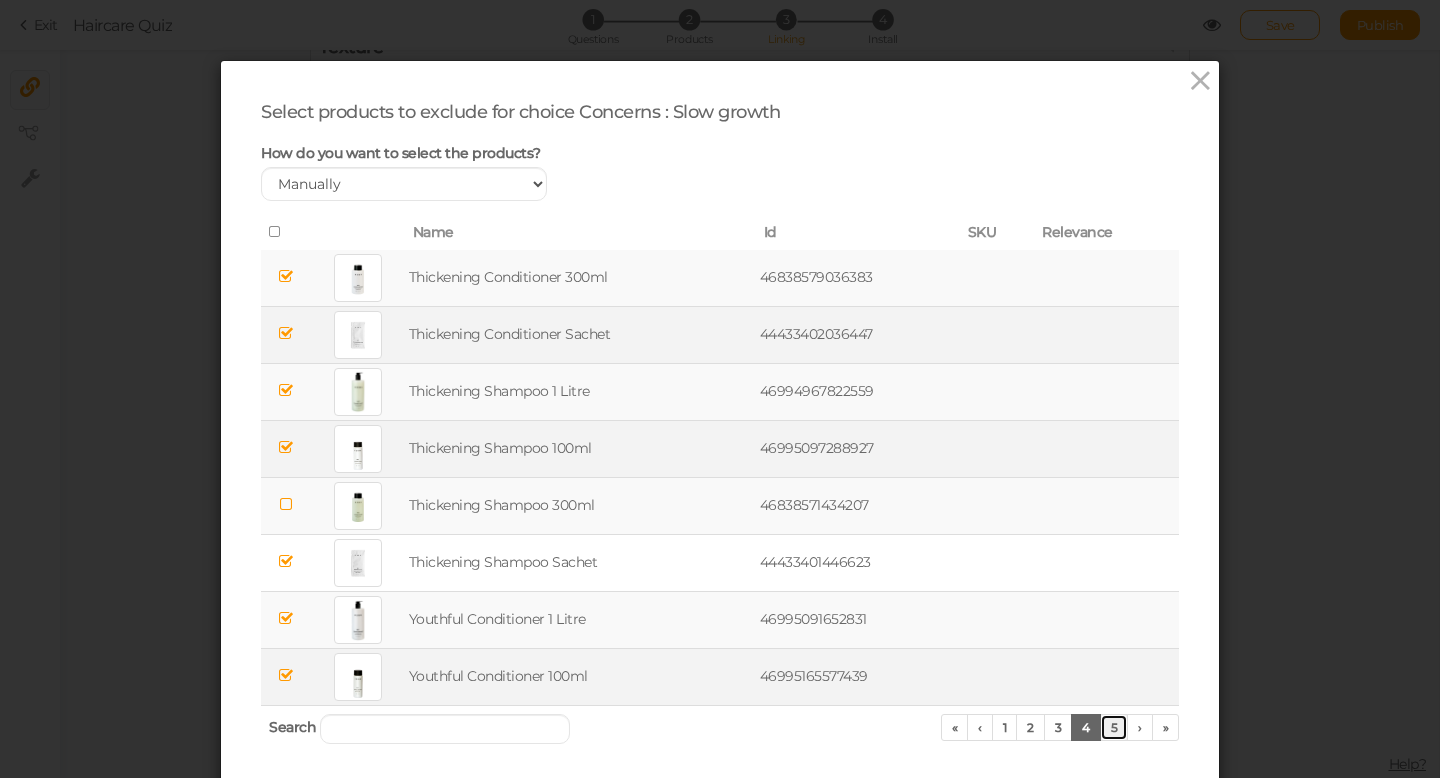 click on "5" at bounding box center (1114, 727) 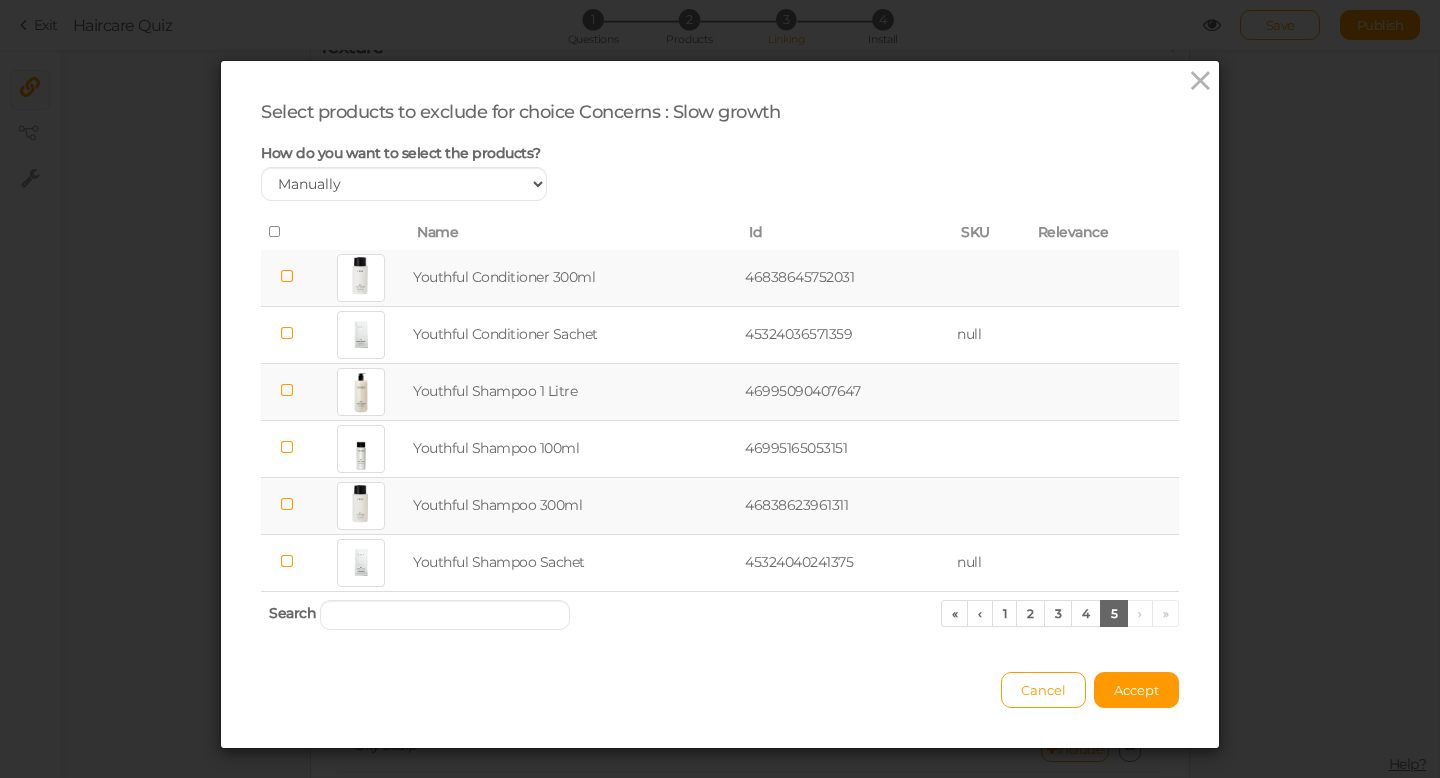 click at bounding box center (287, 276) 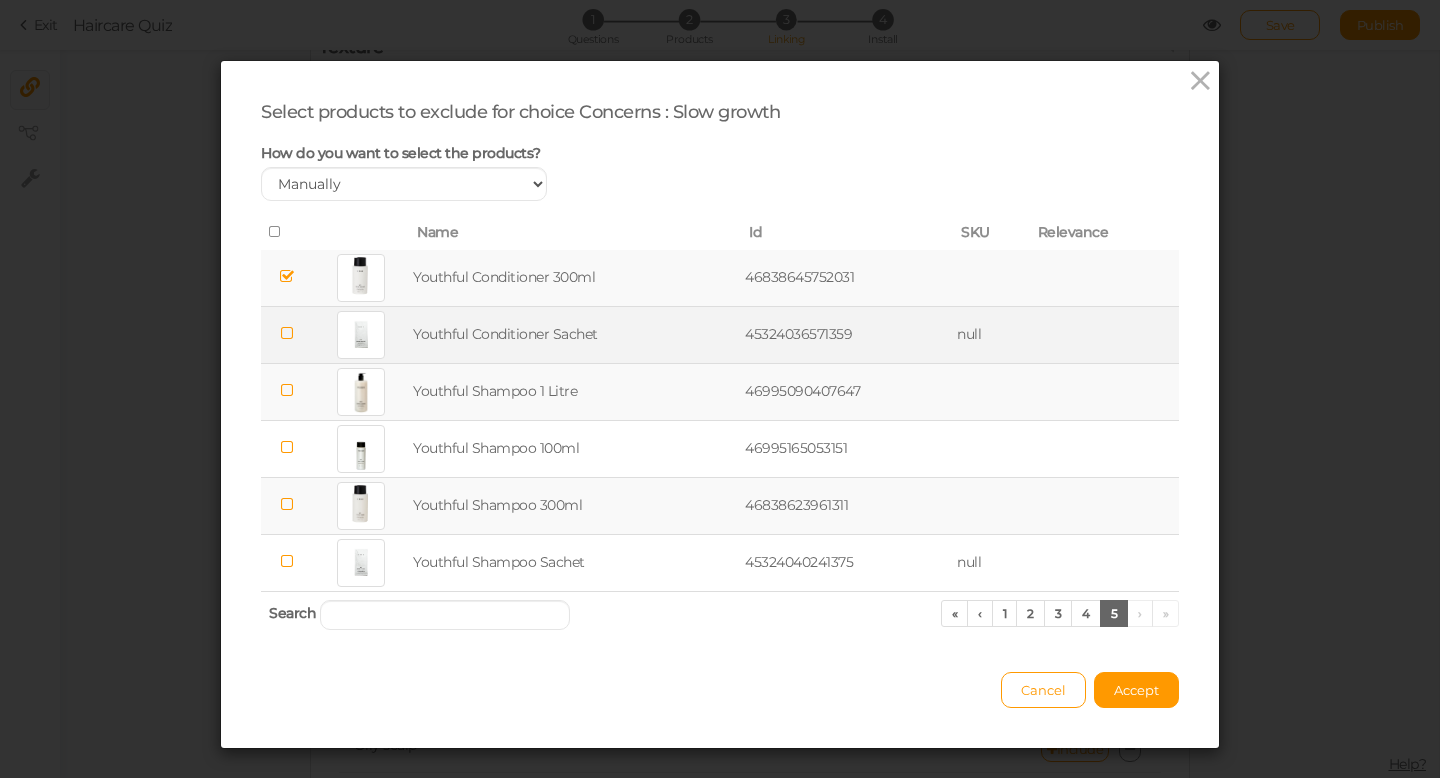 click at bounding box center (287, 333) 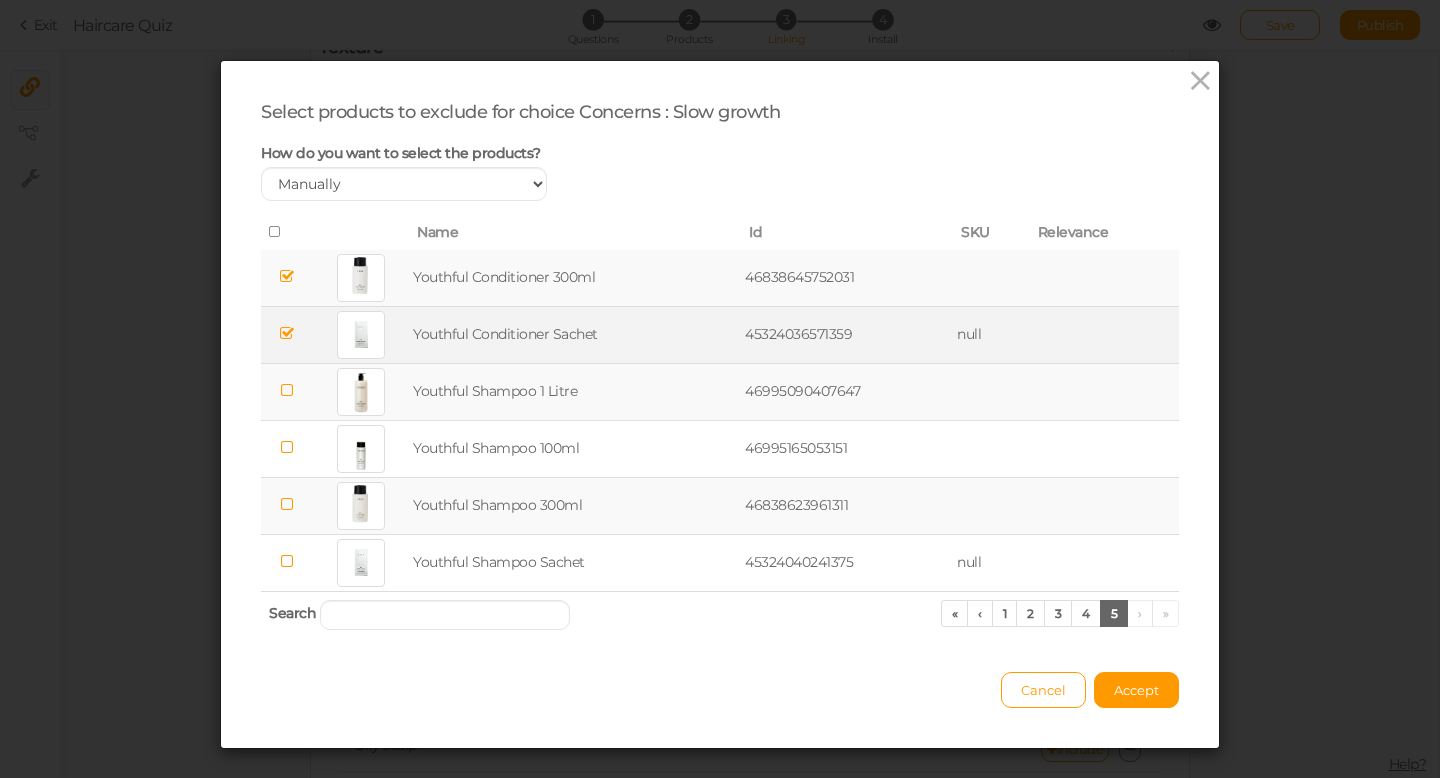 click at bounding box center (287, 390) 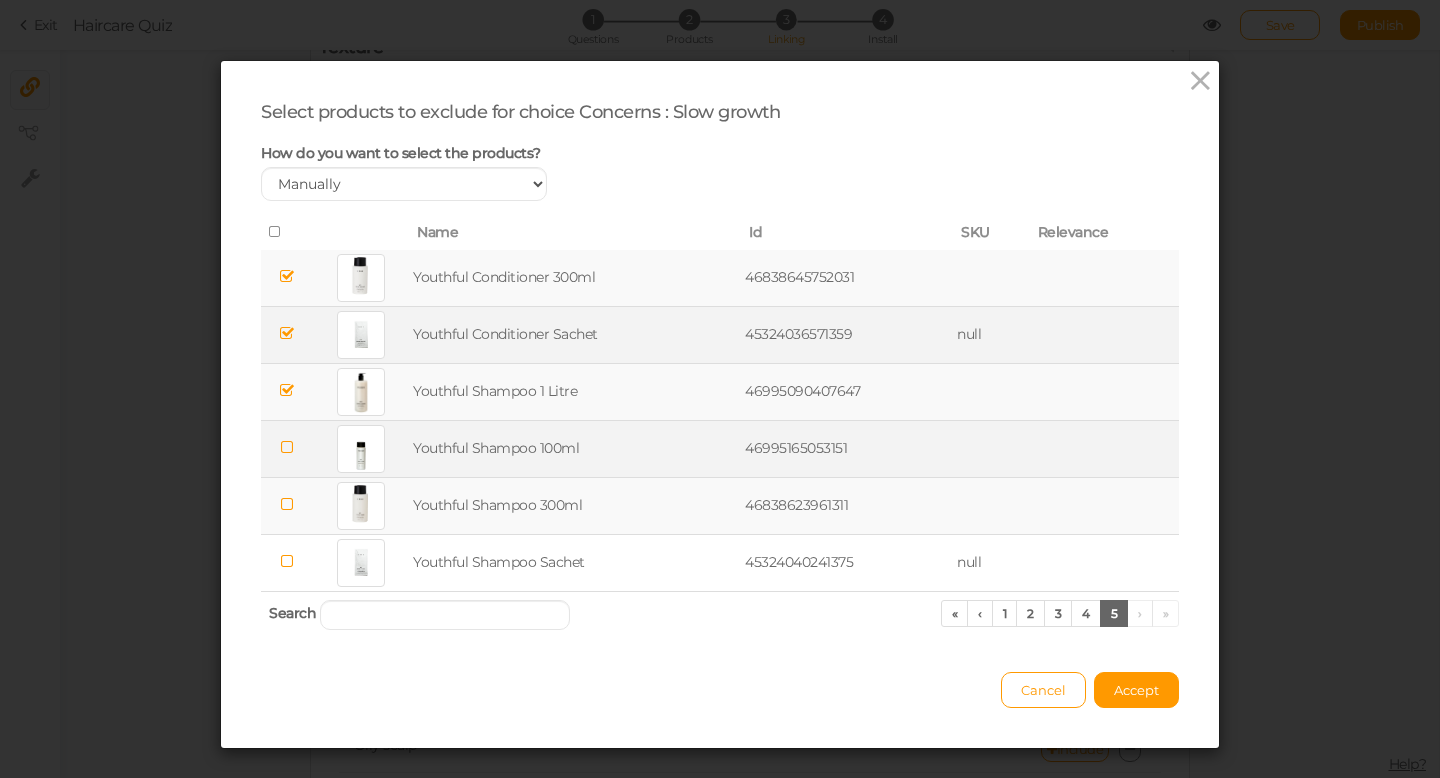 click at bounding box center [287, 447] 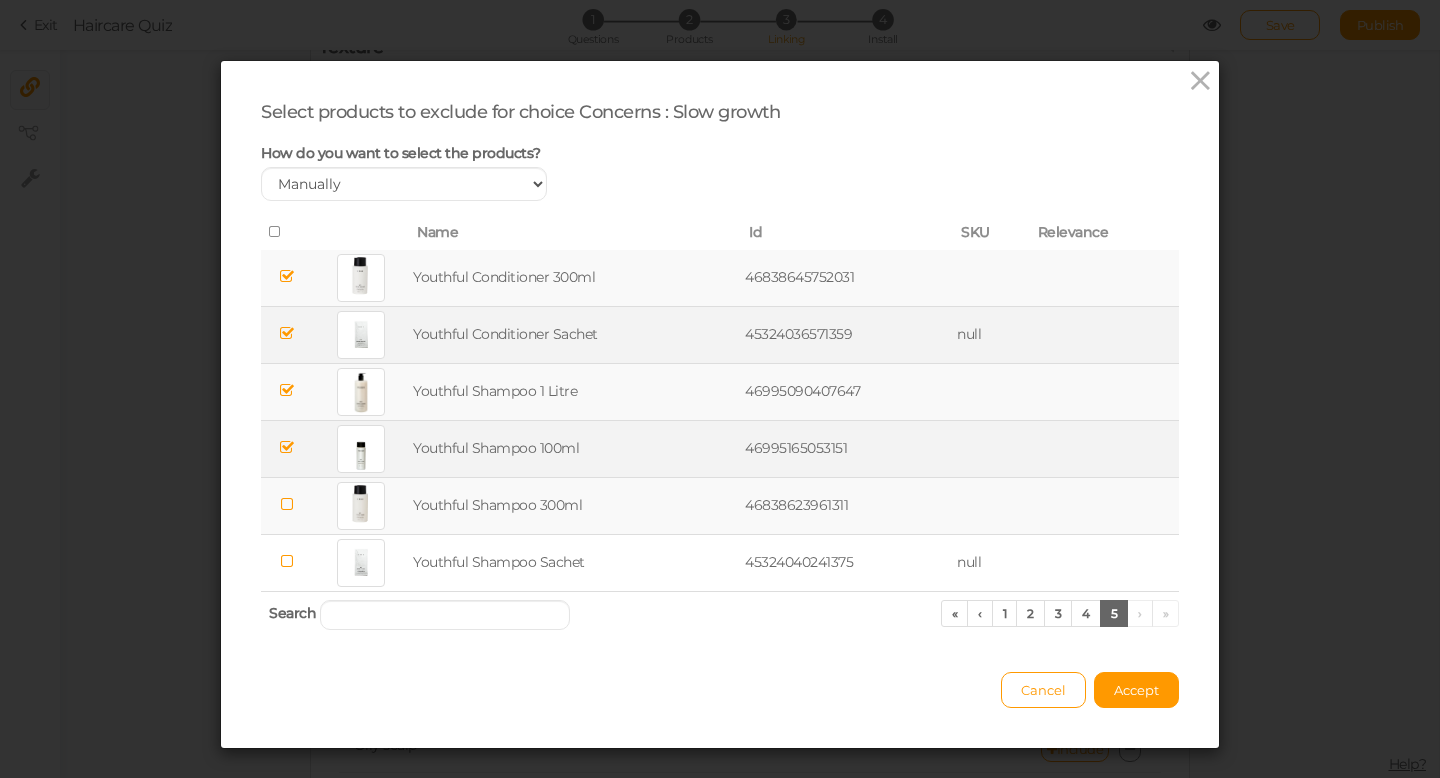 click at bounding box center [287, 504] 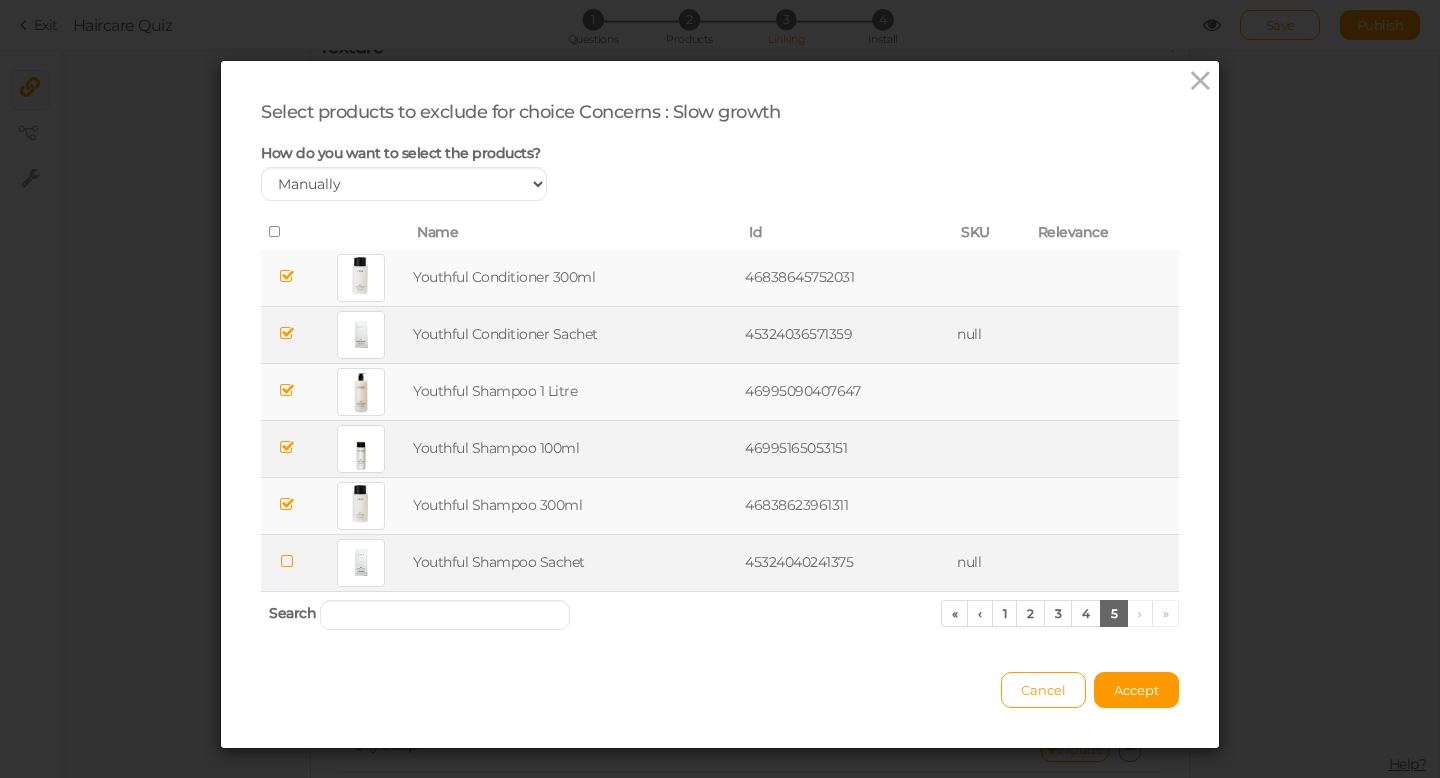 click at bounding box center [287, 561] 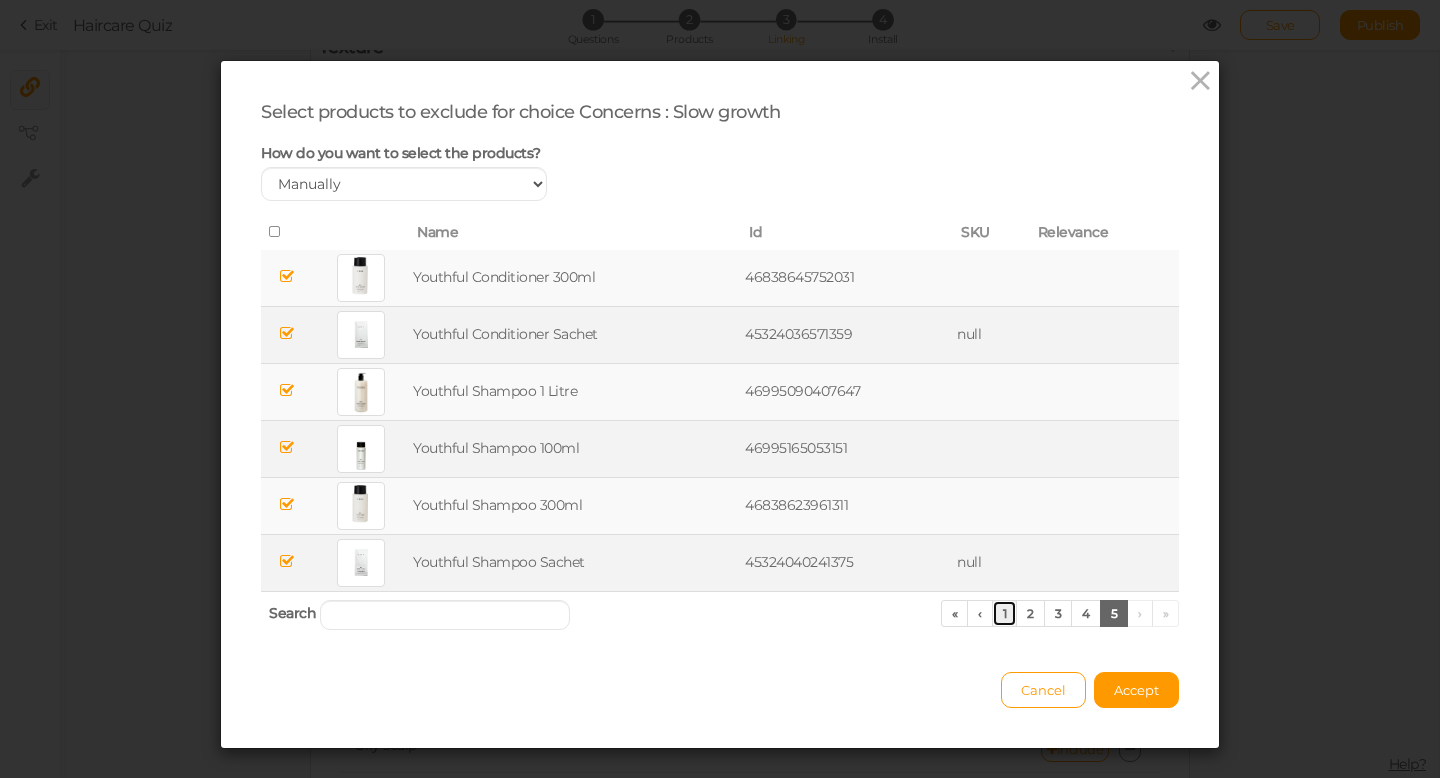click on "1" at bounding box center [1005, 613] 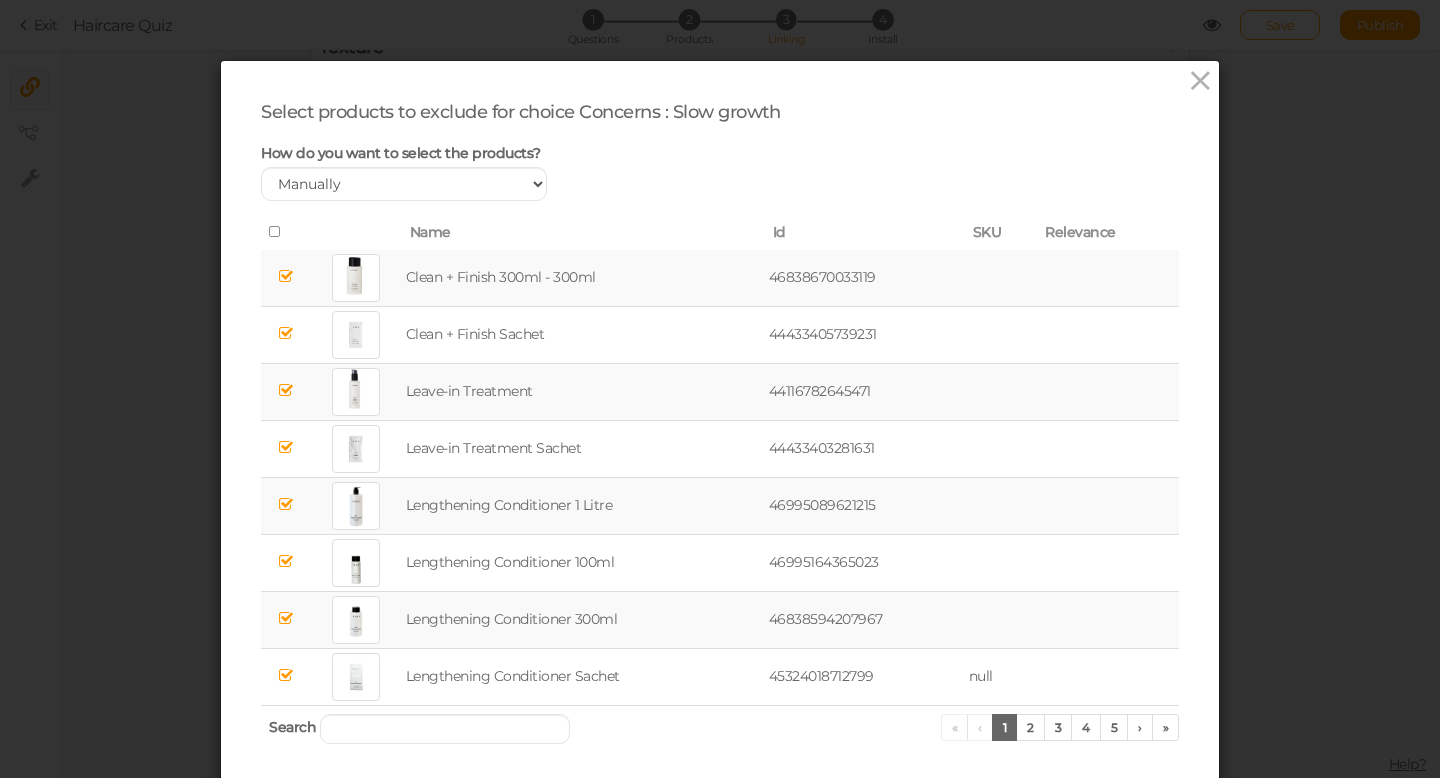 click at bounding box center (286, 618) 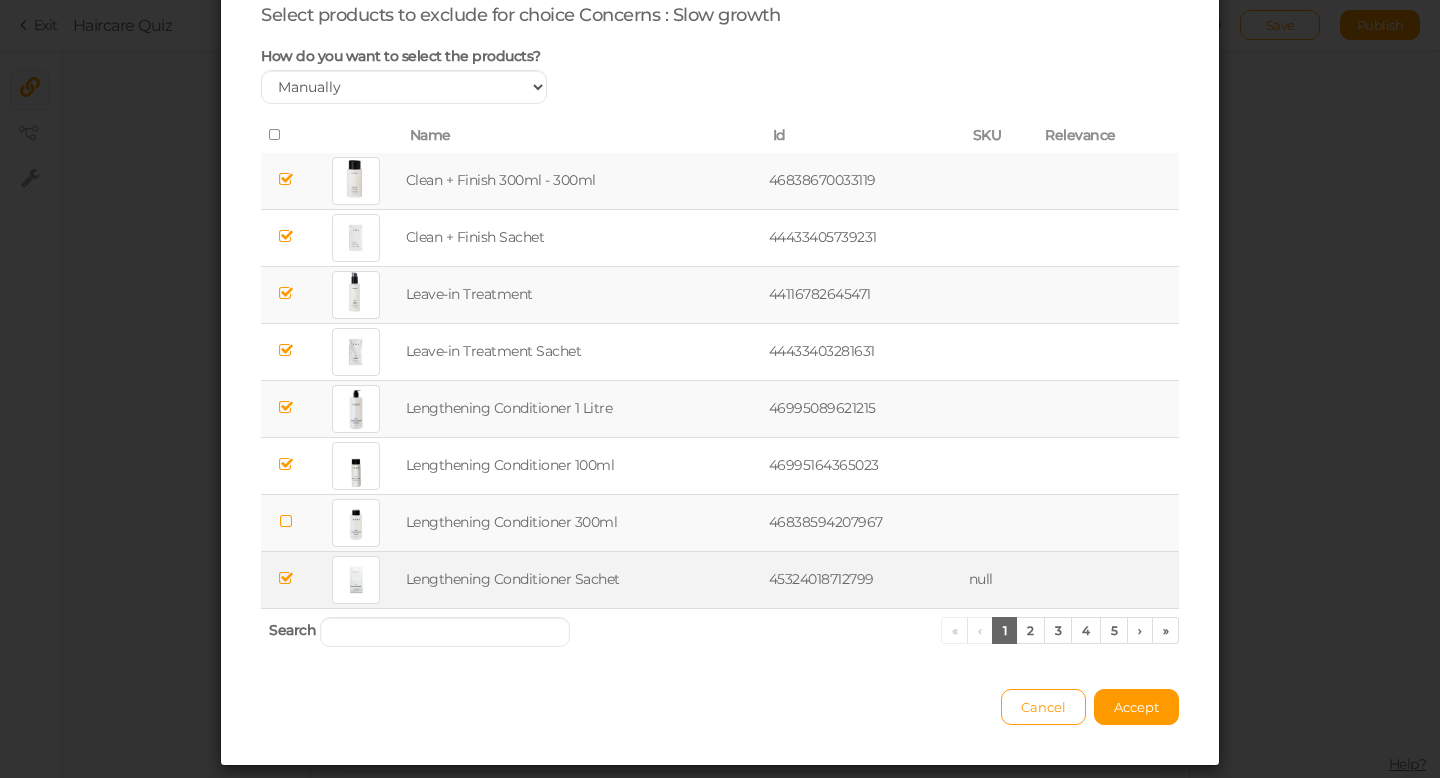 scroll, scrollTop: 104, scrollLeft: 0, axis: vertical 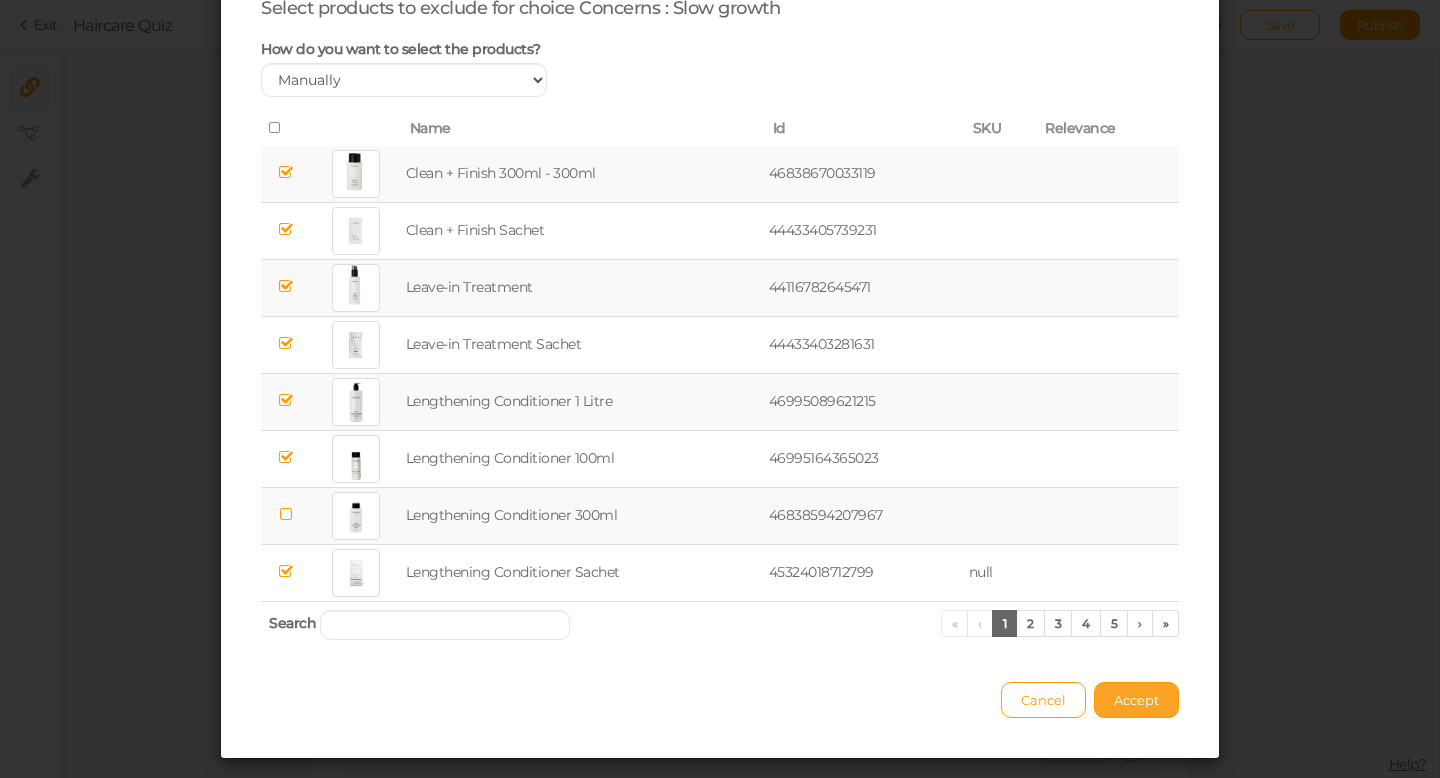 click on "Accept" at bounding box center [1136, 700] 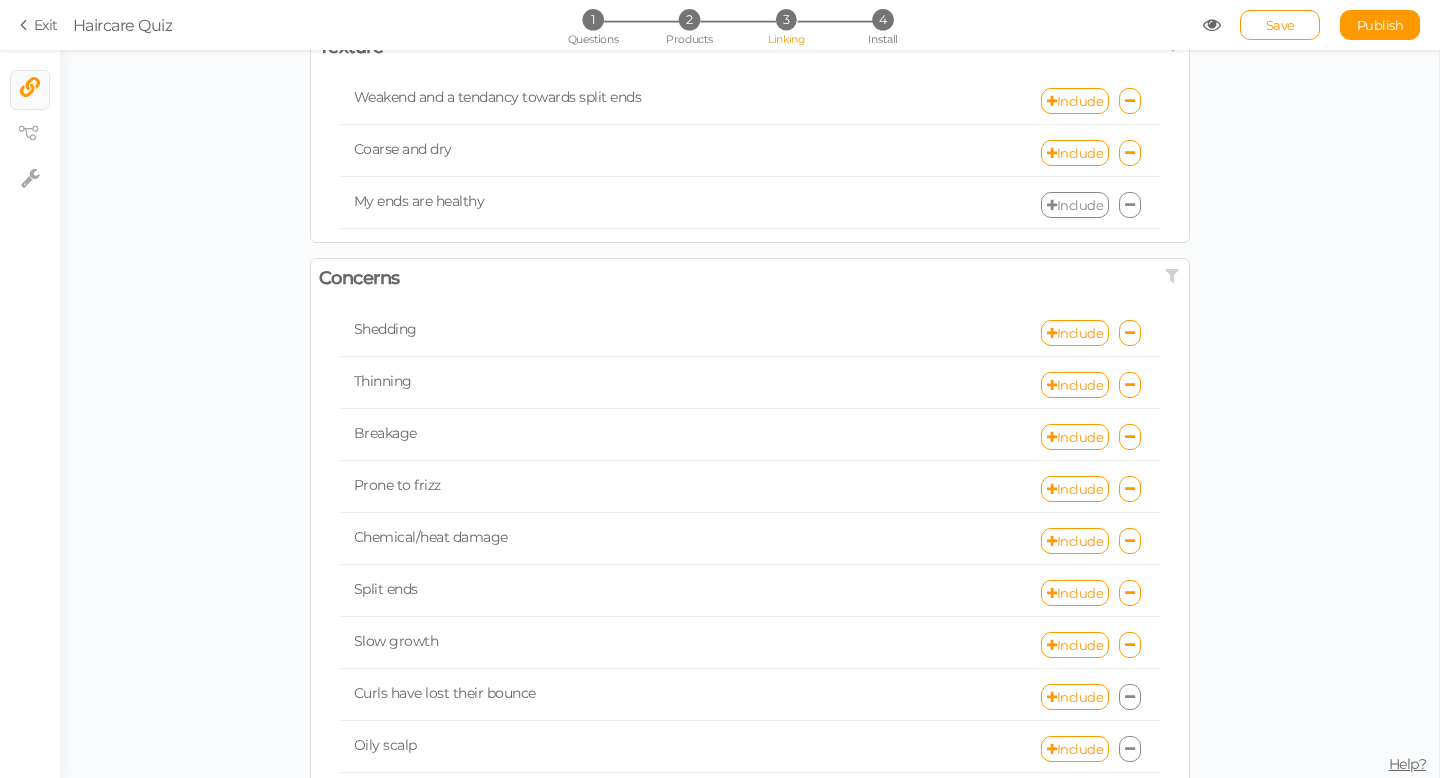 scroll, scrollTop: 394, scrollLeft: 0, axis: vertical 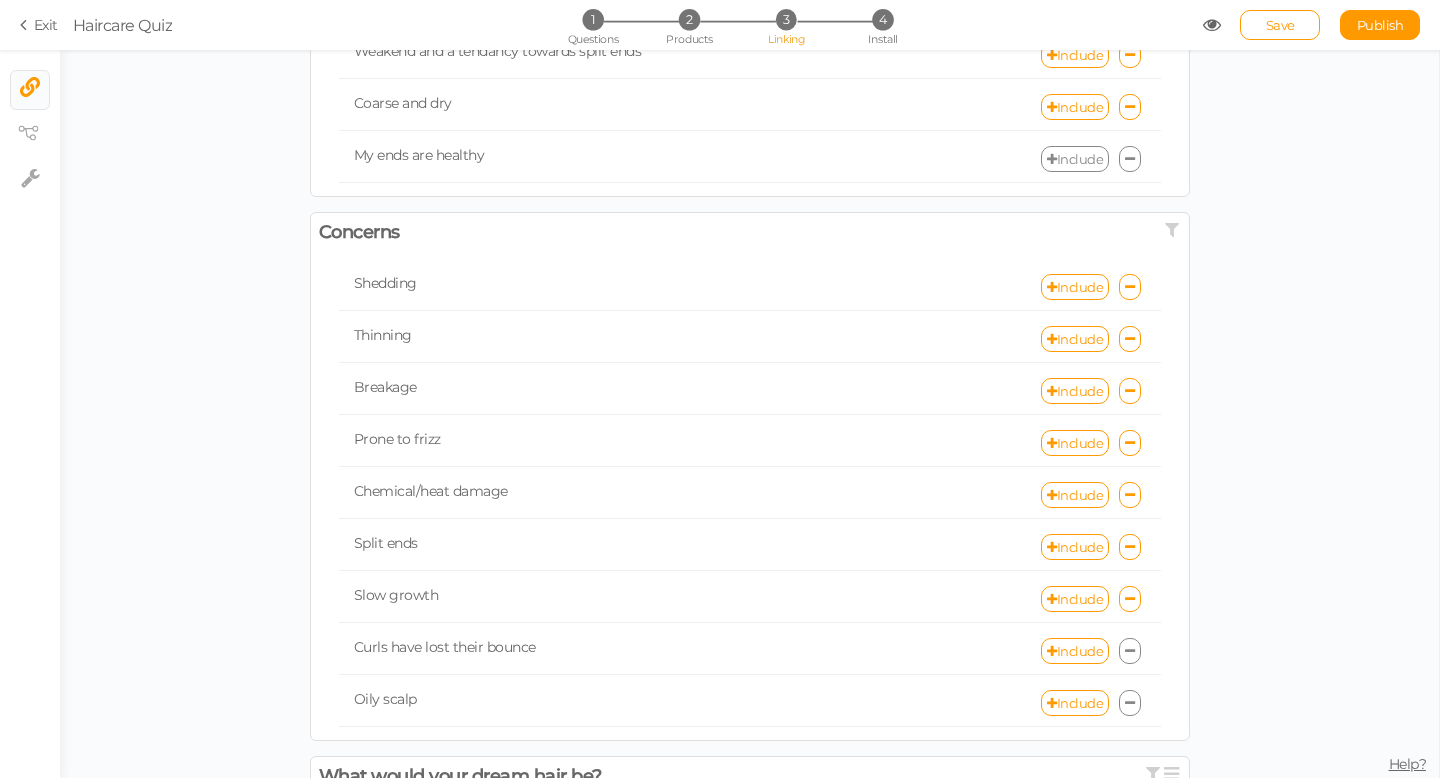 click at bounding box center [1130, 651] 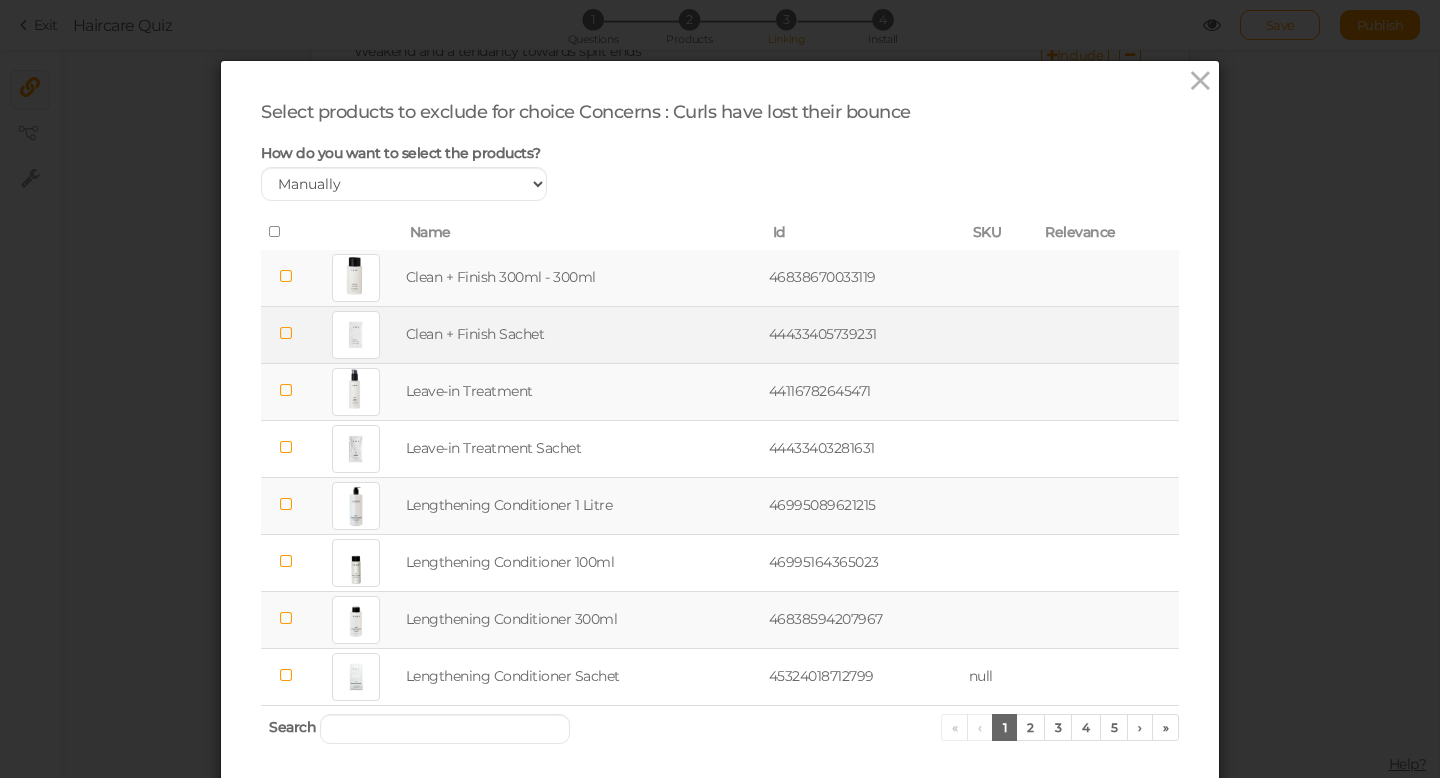 click at bounding box center [286, 333] 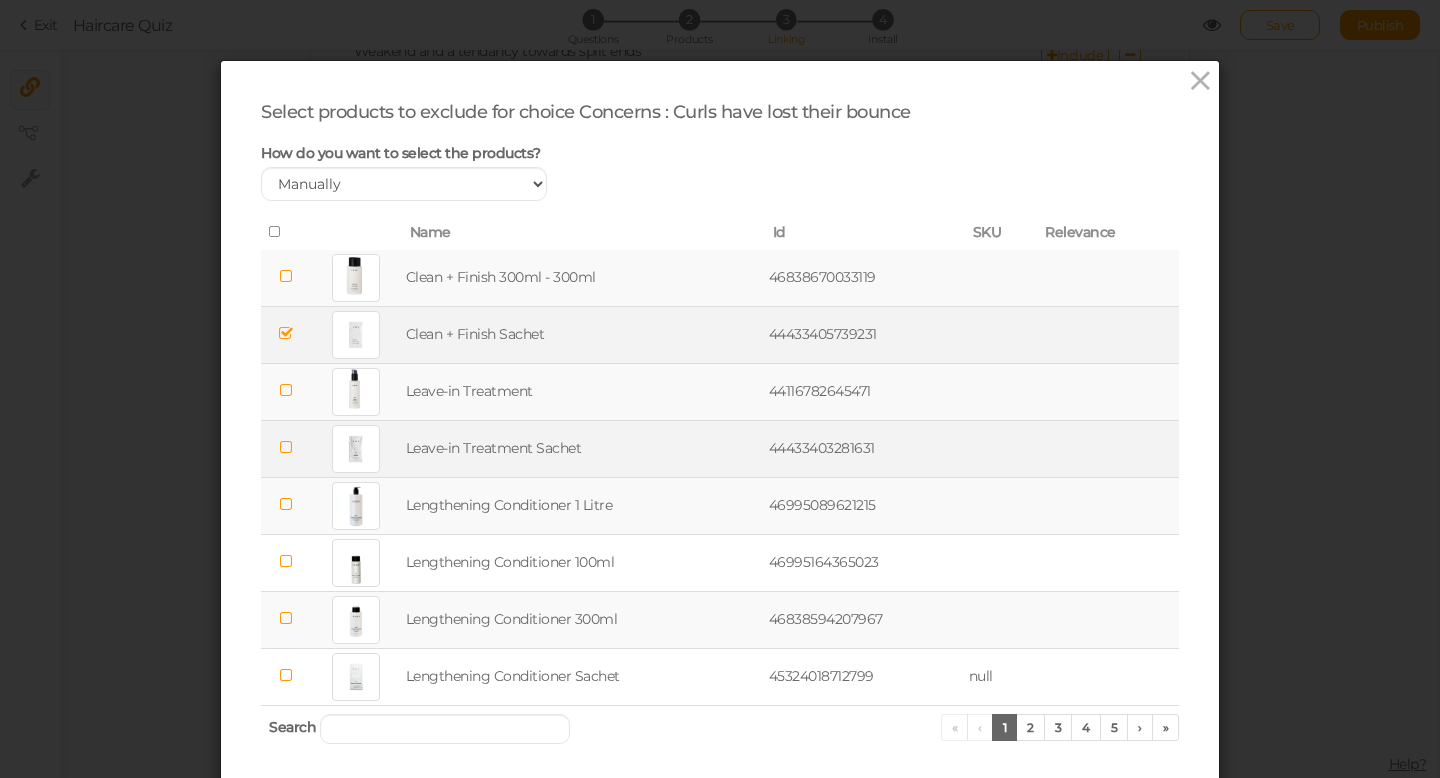 click at bounding box center (286, 447) 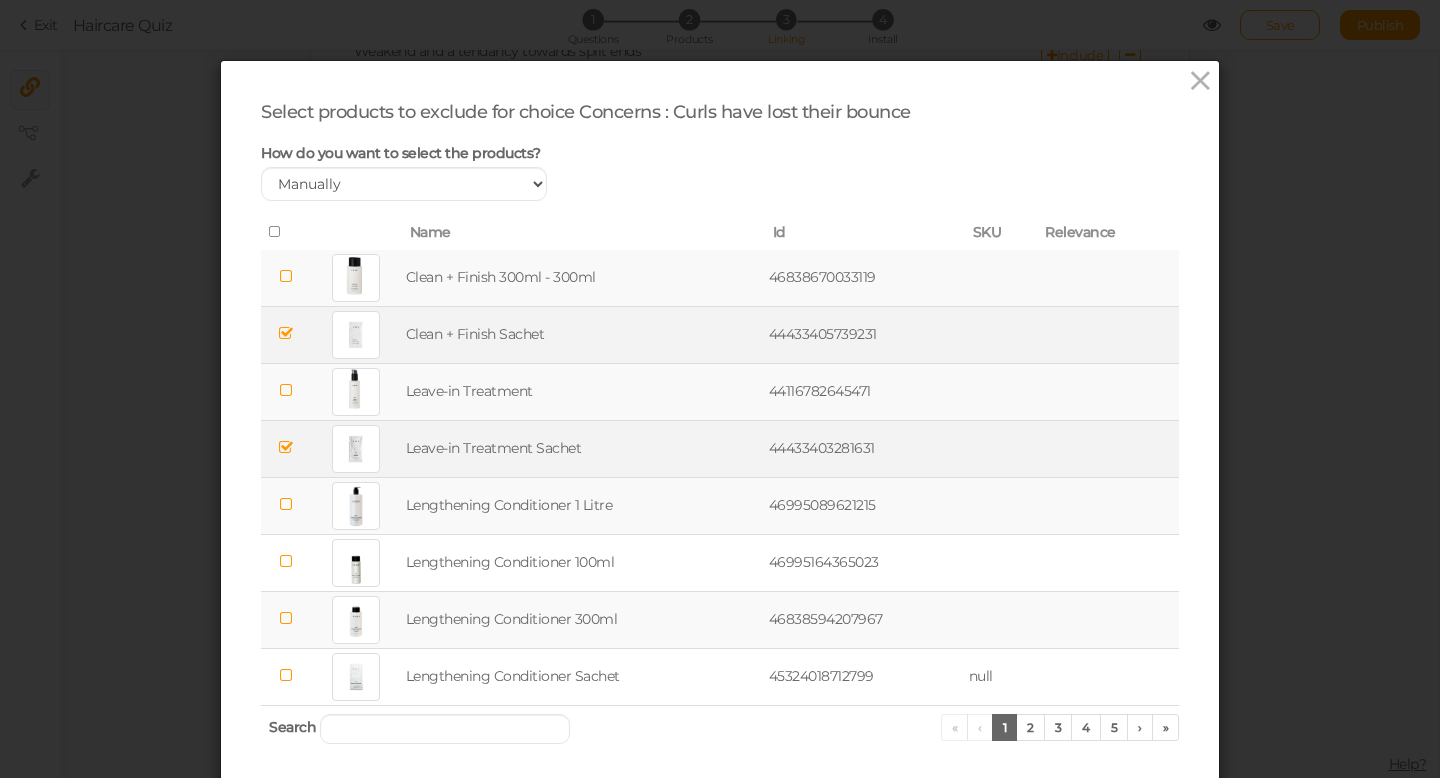 click at bounding box center (286, 504) 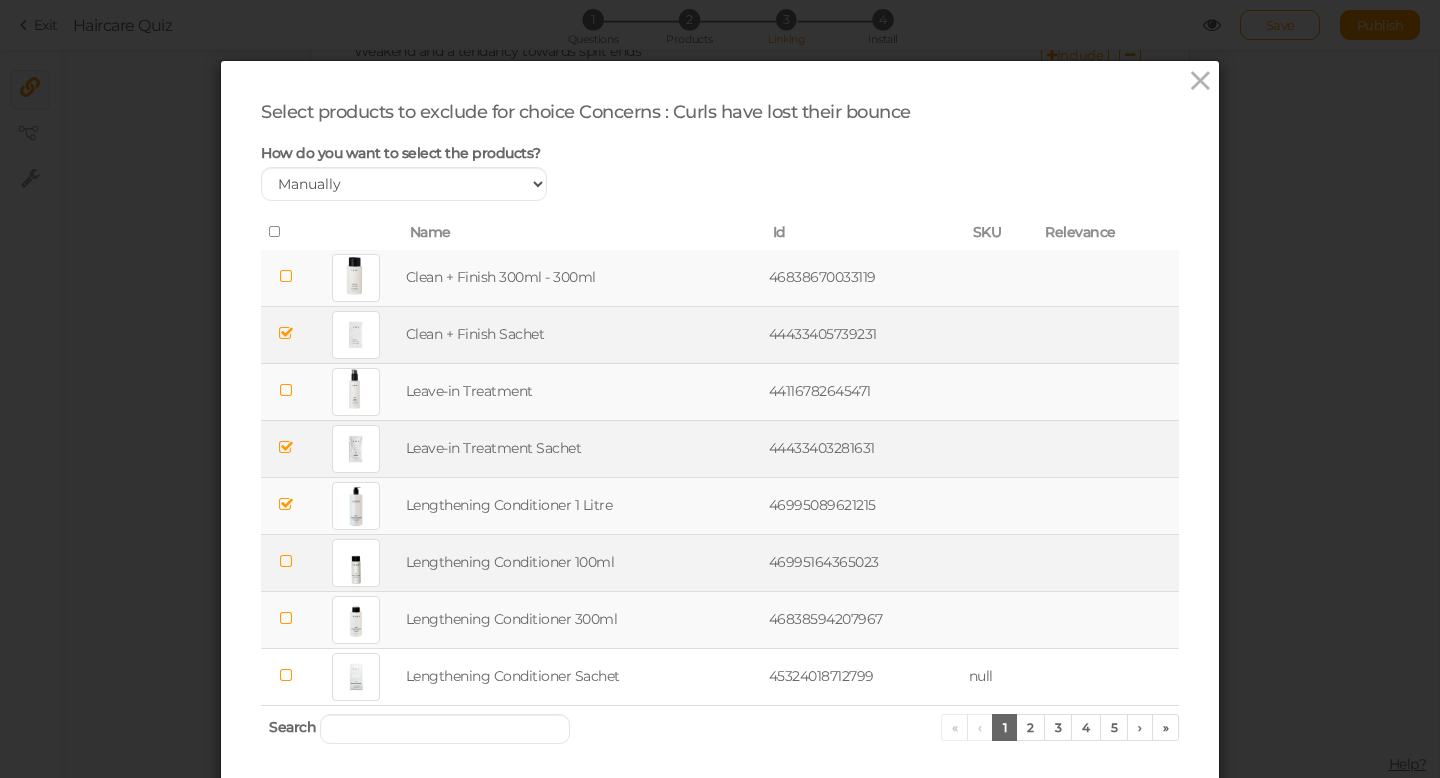 click at bounding box center (286, 561) 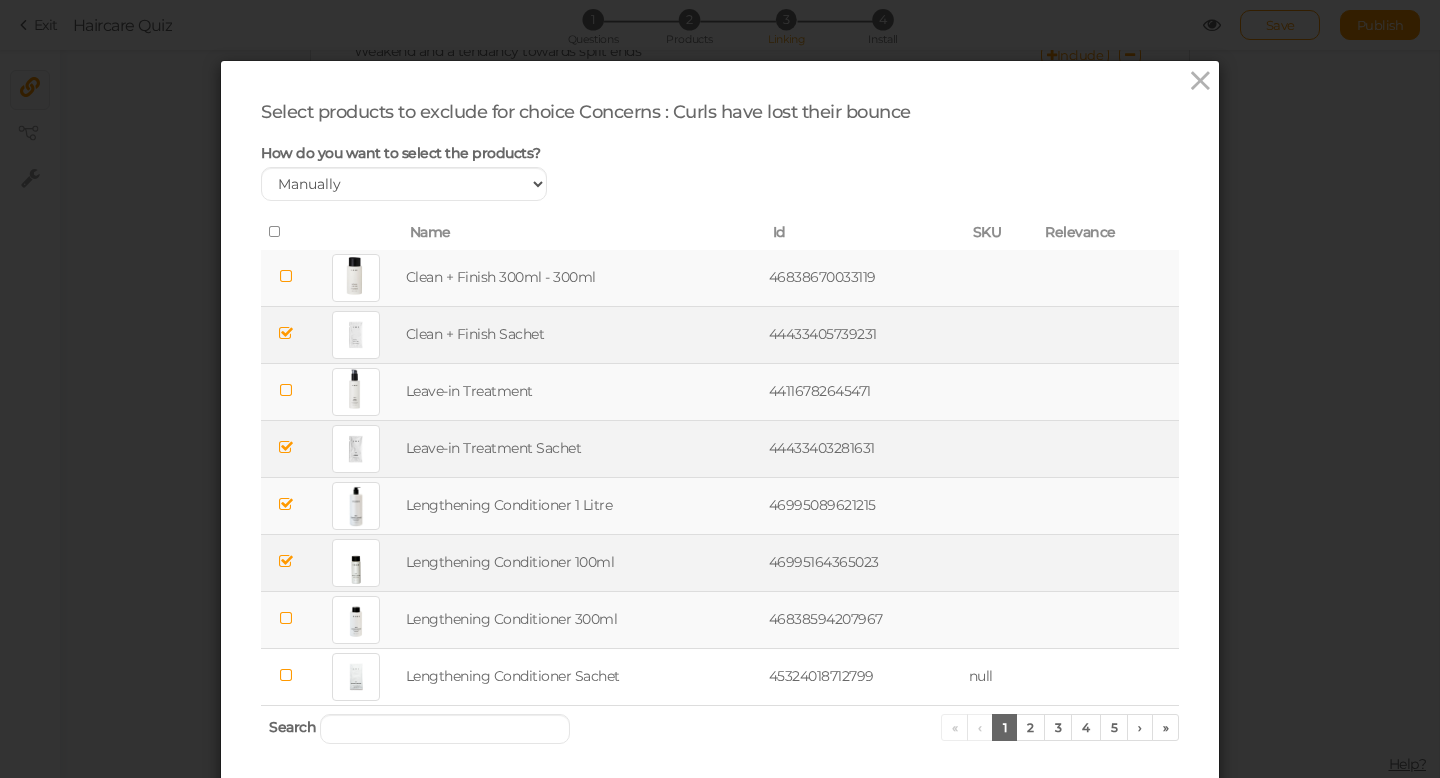 click at bounding box center (286, 618) 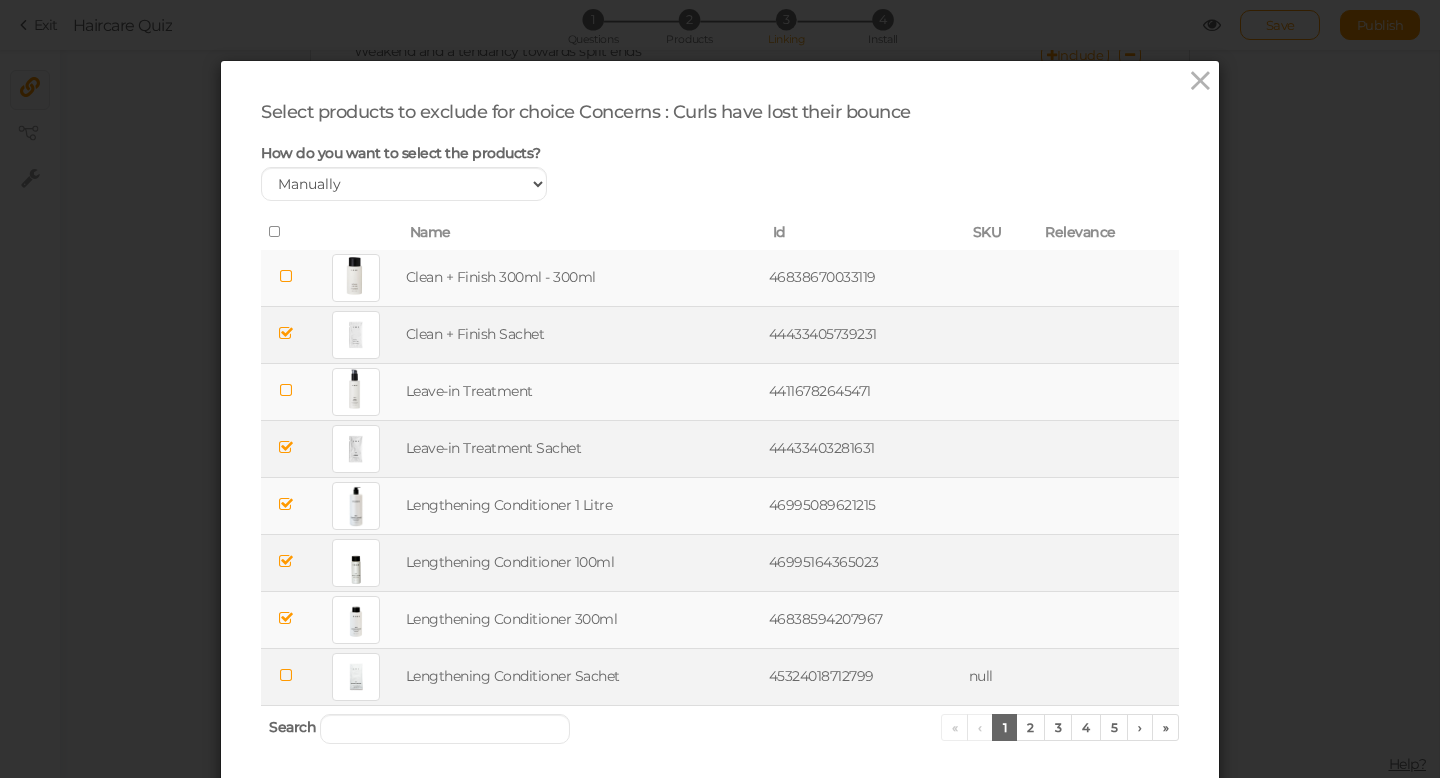 click at bounding box center [286, 675] 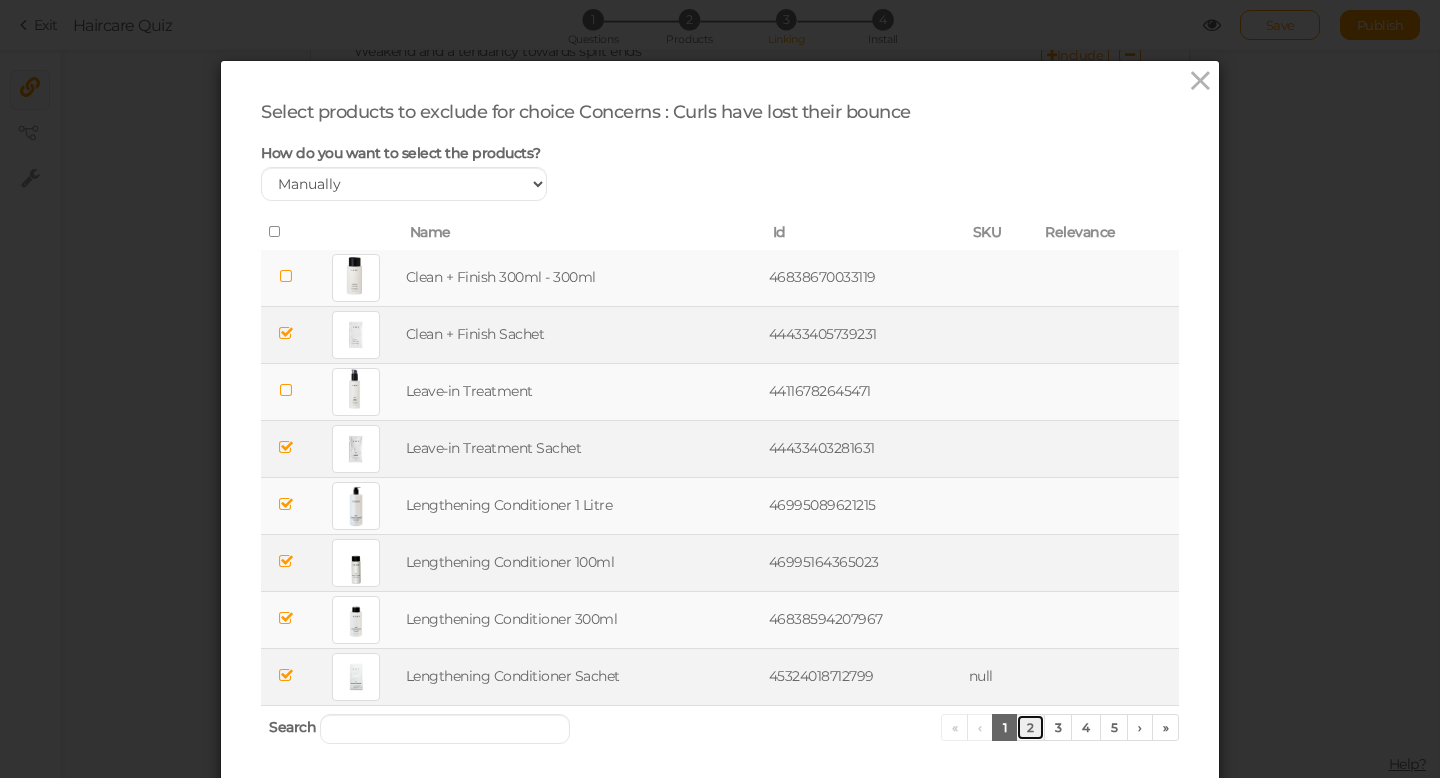 click on "2" at bounding box center (1030, 727) 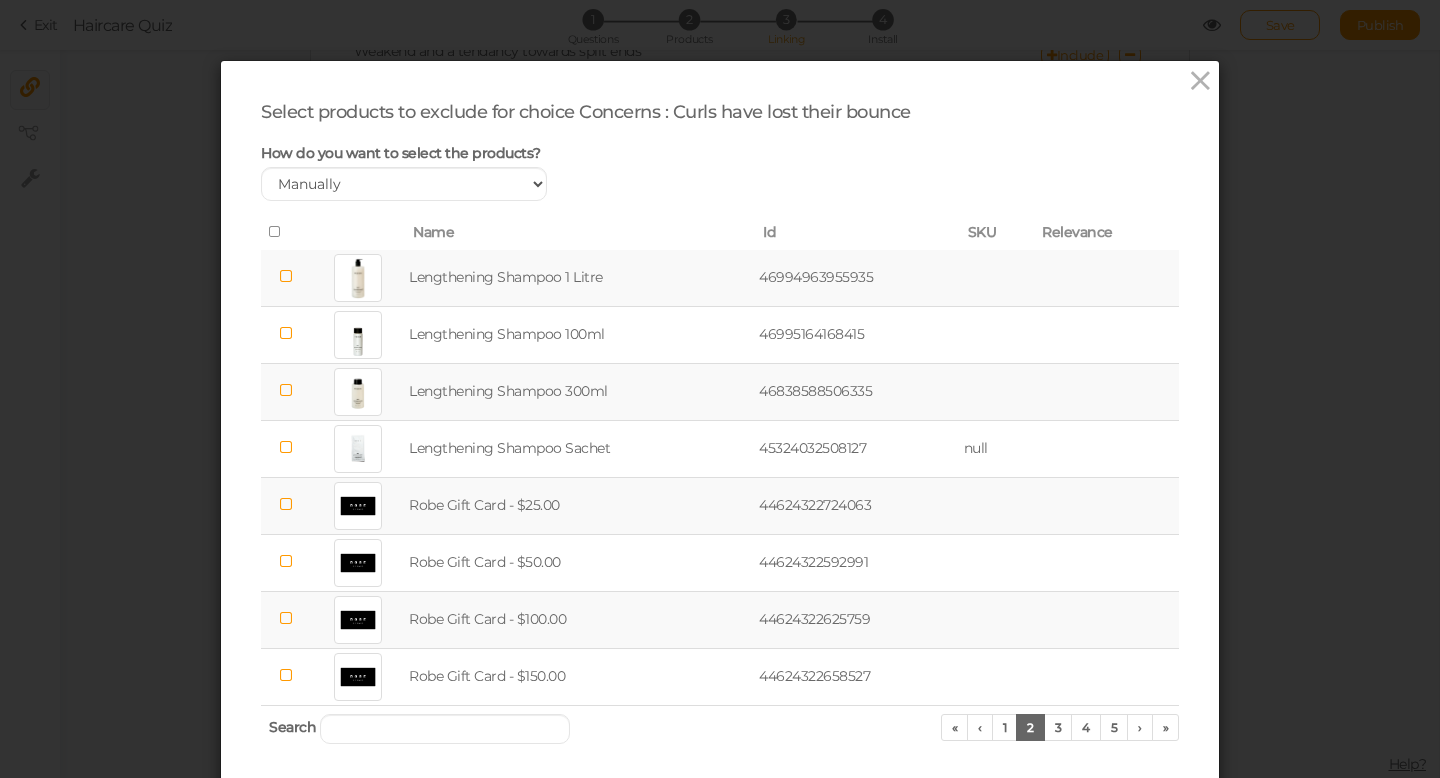 click at bounding box center (286, 276) 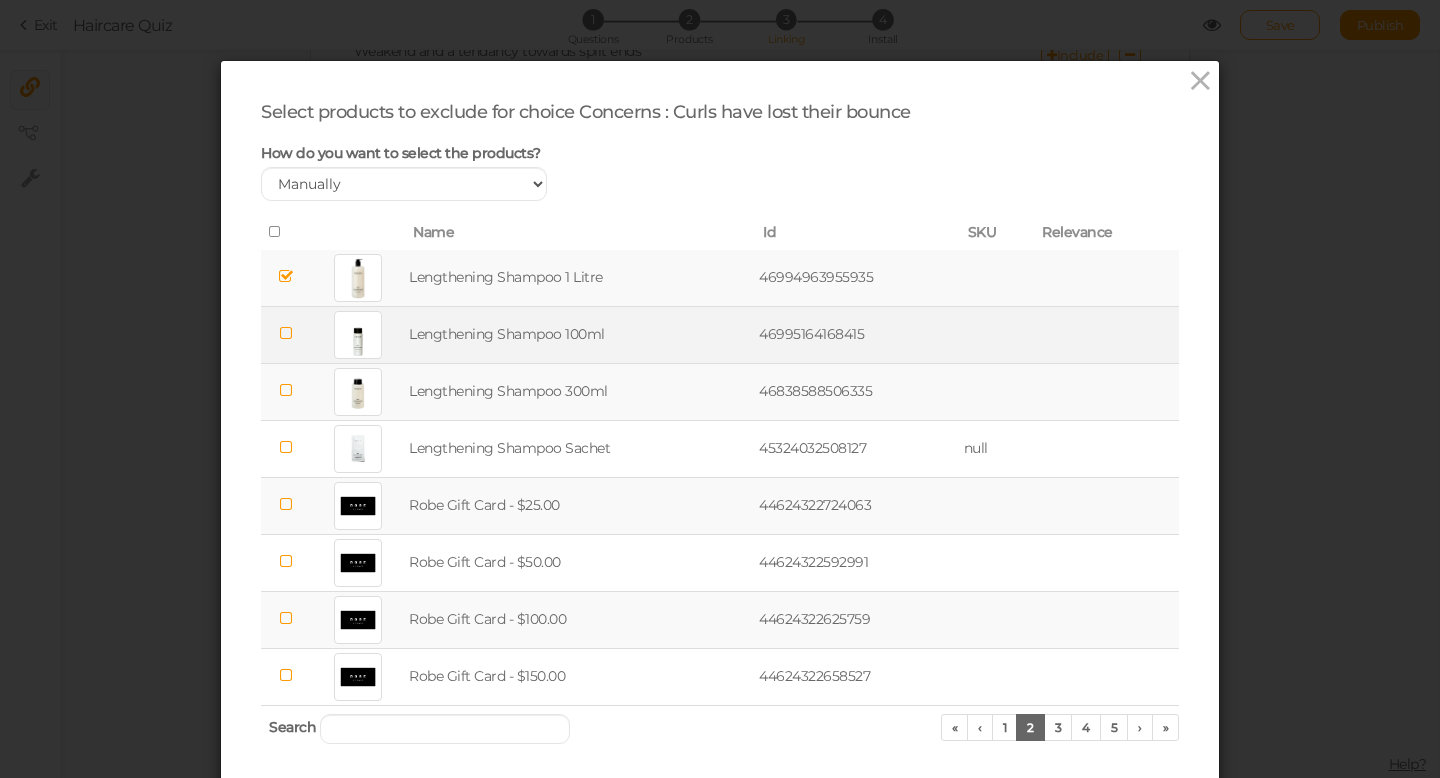click at bounding box center (286, 333) 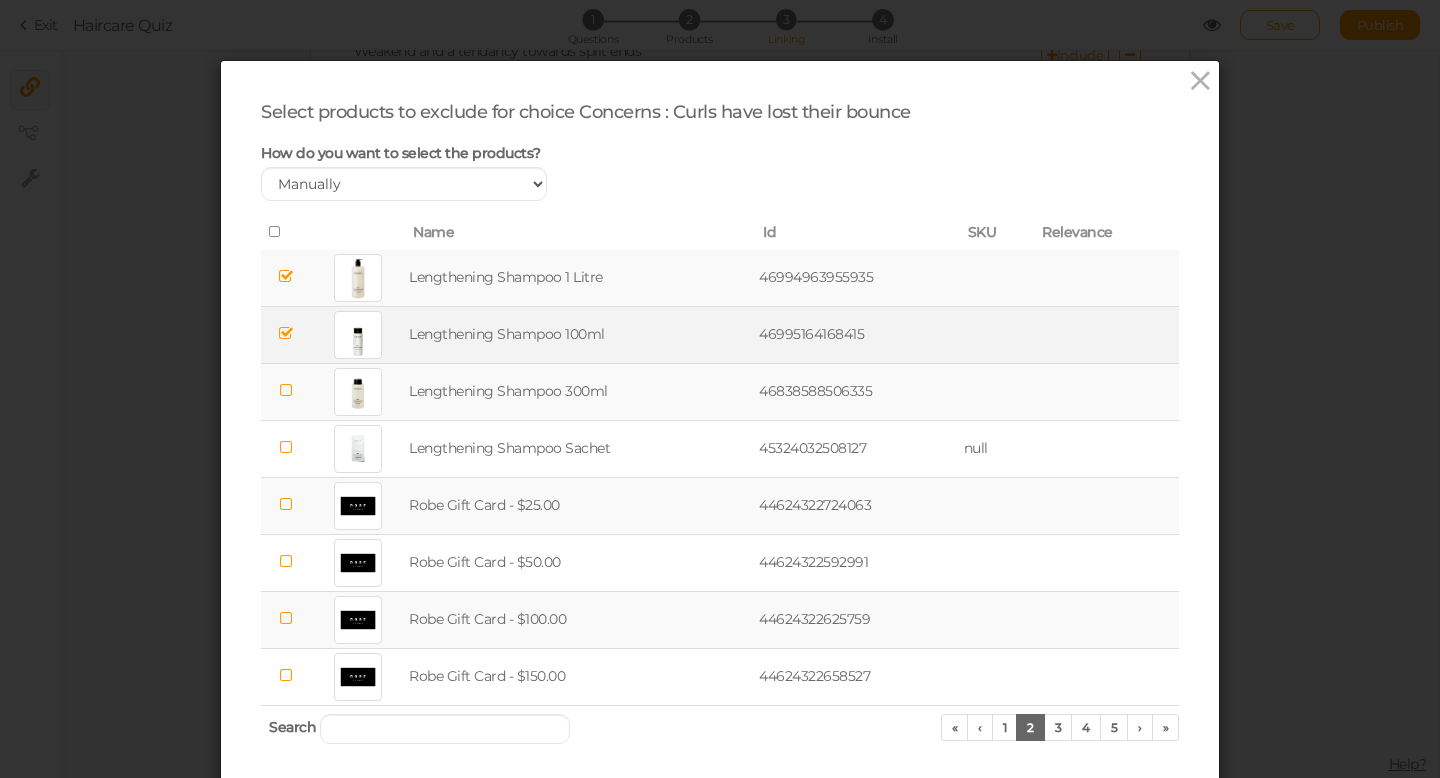 click at bounding box center [286, 390] 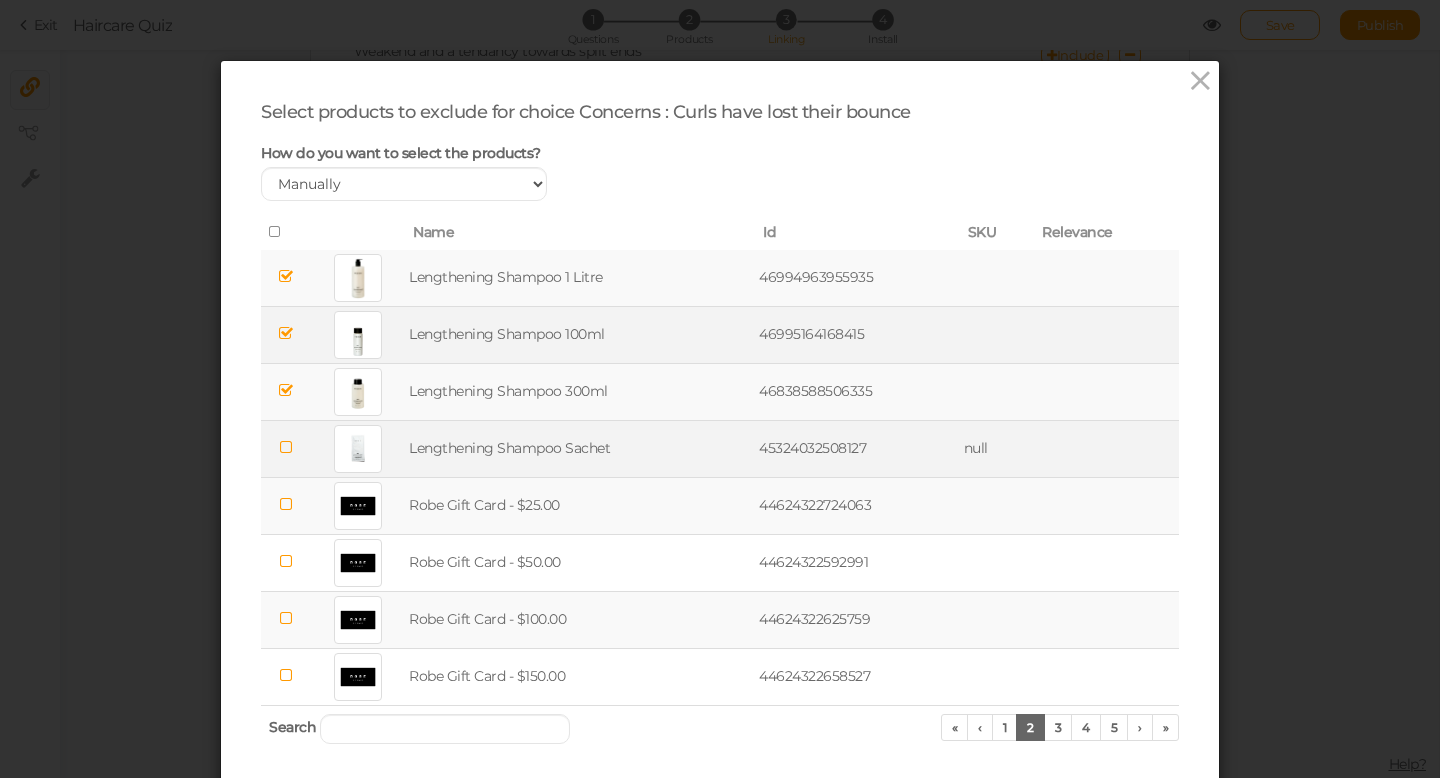 click at bounding box center (286, 447) 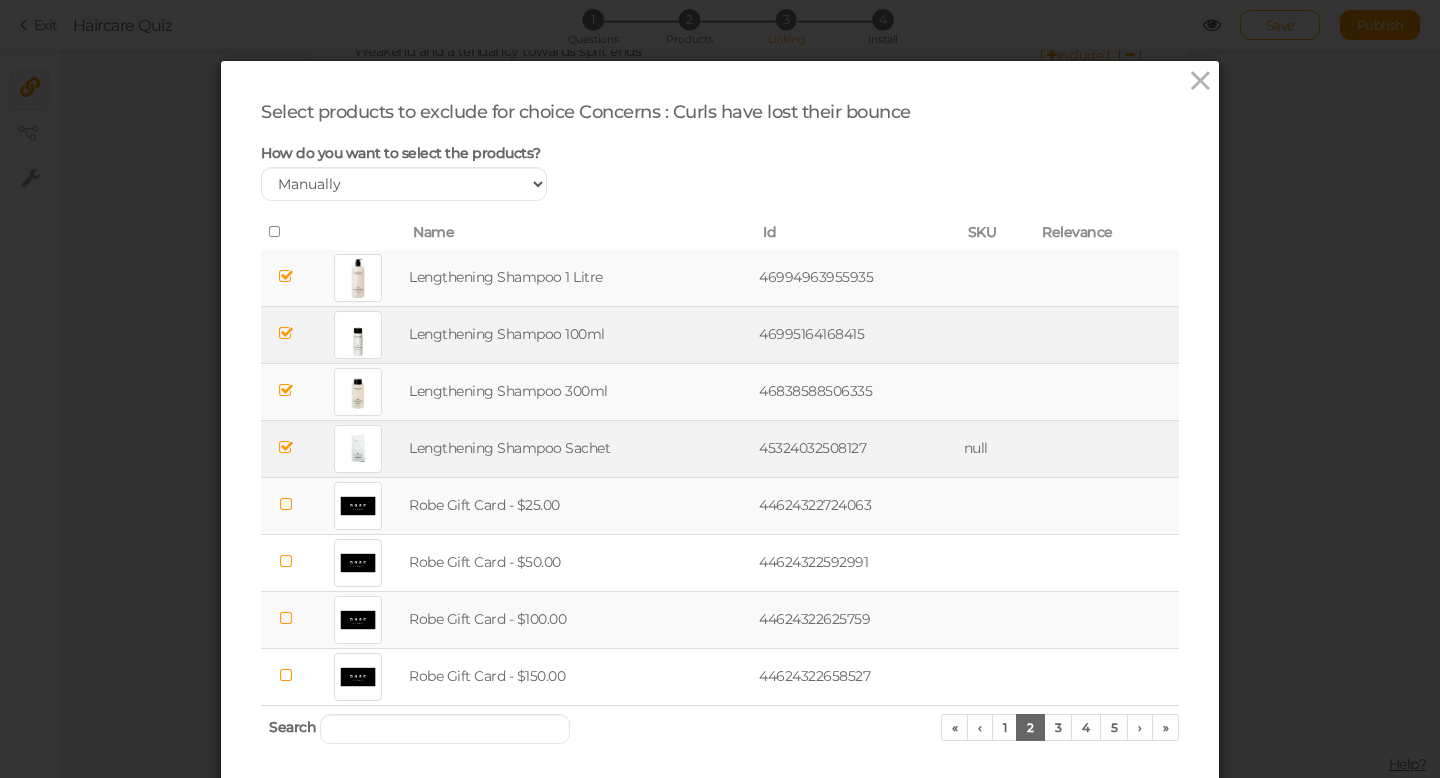 click at bounding box center [286, 504] 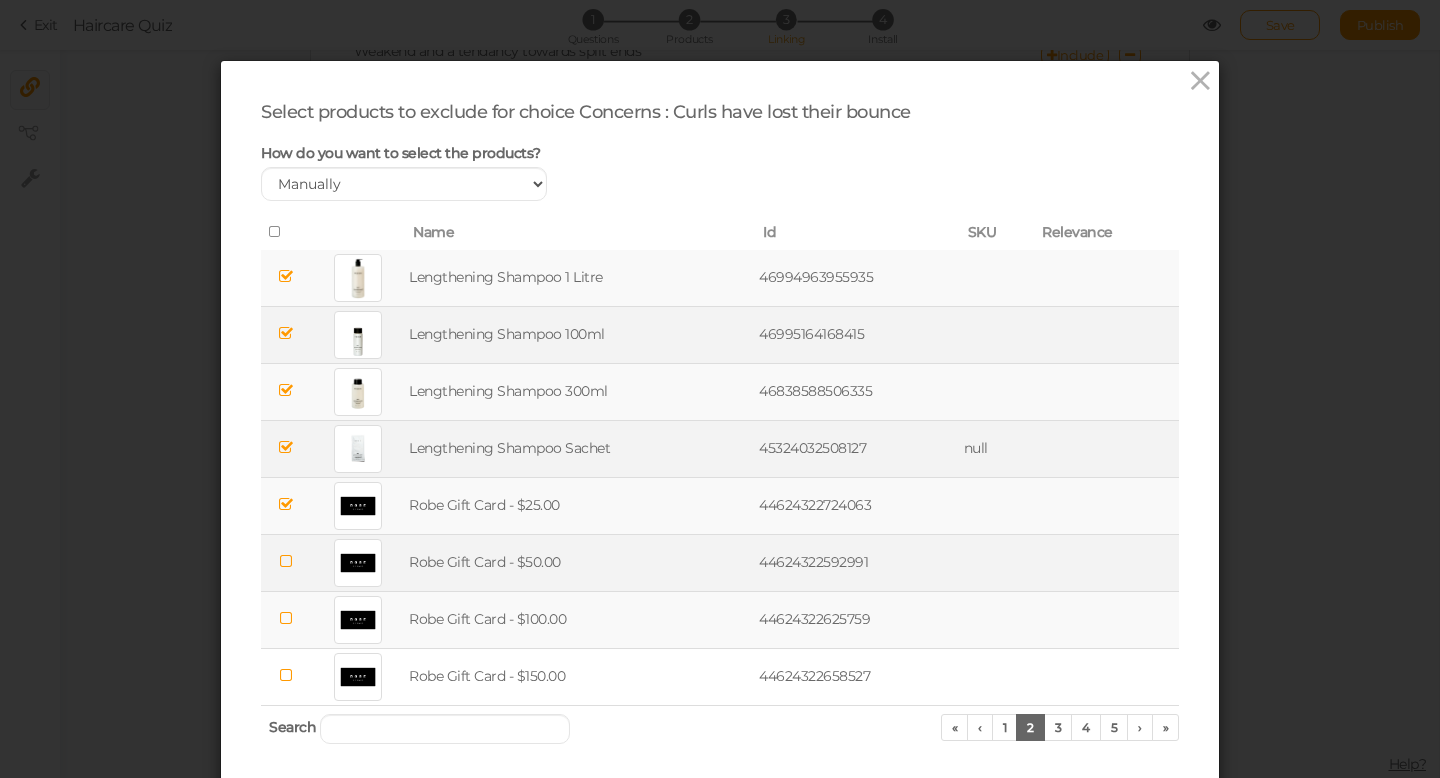 click at bounding box center (286, 561) 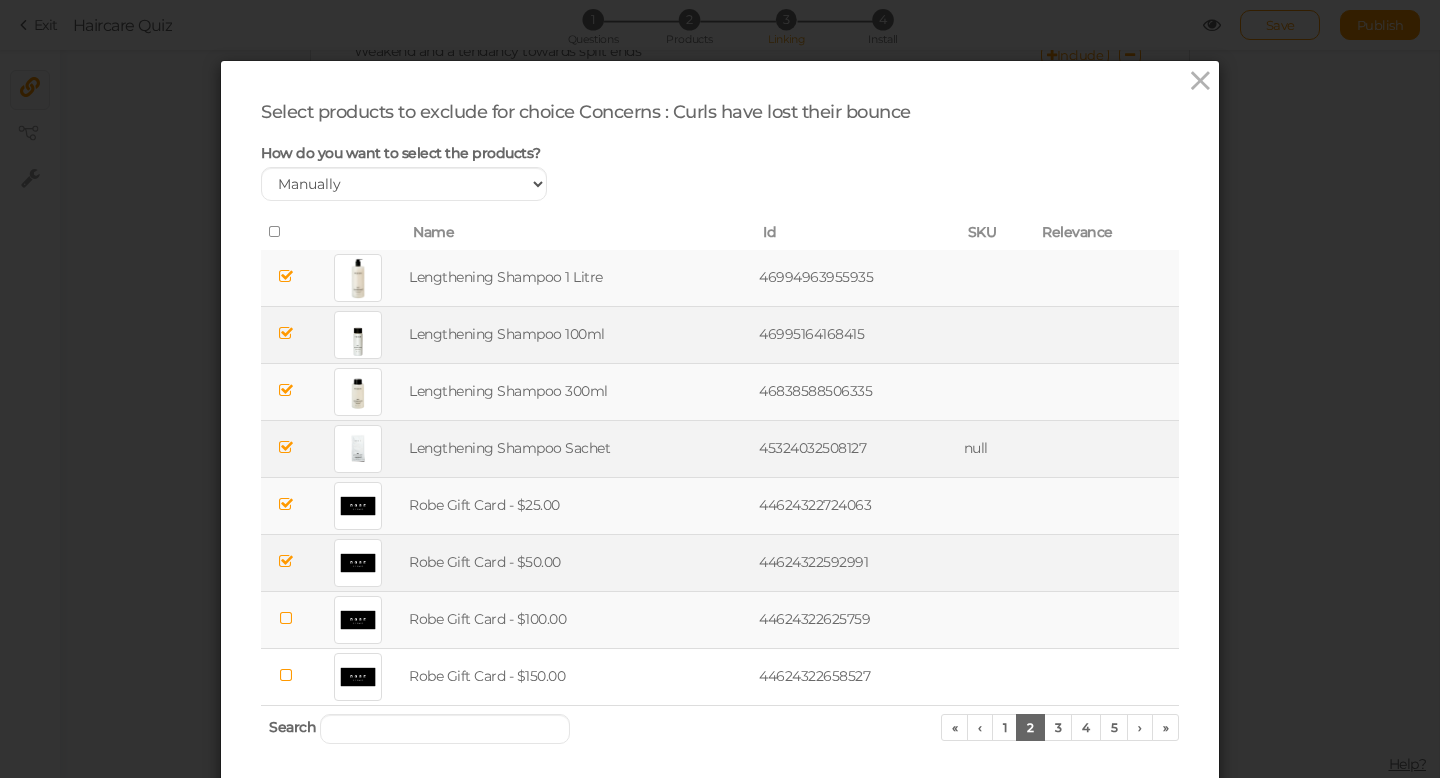 click at bounding box center [286, 618] 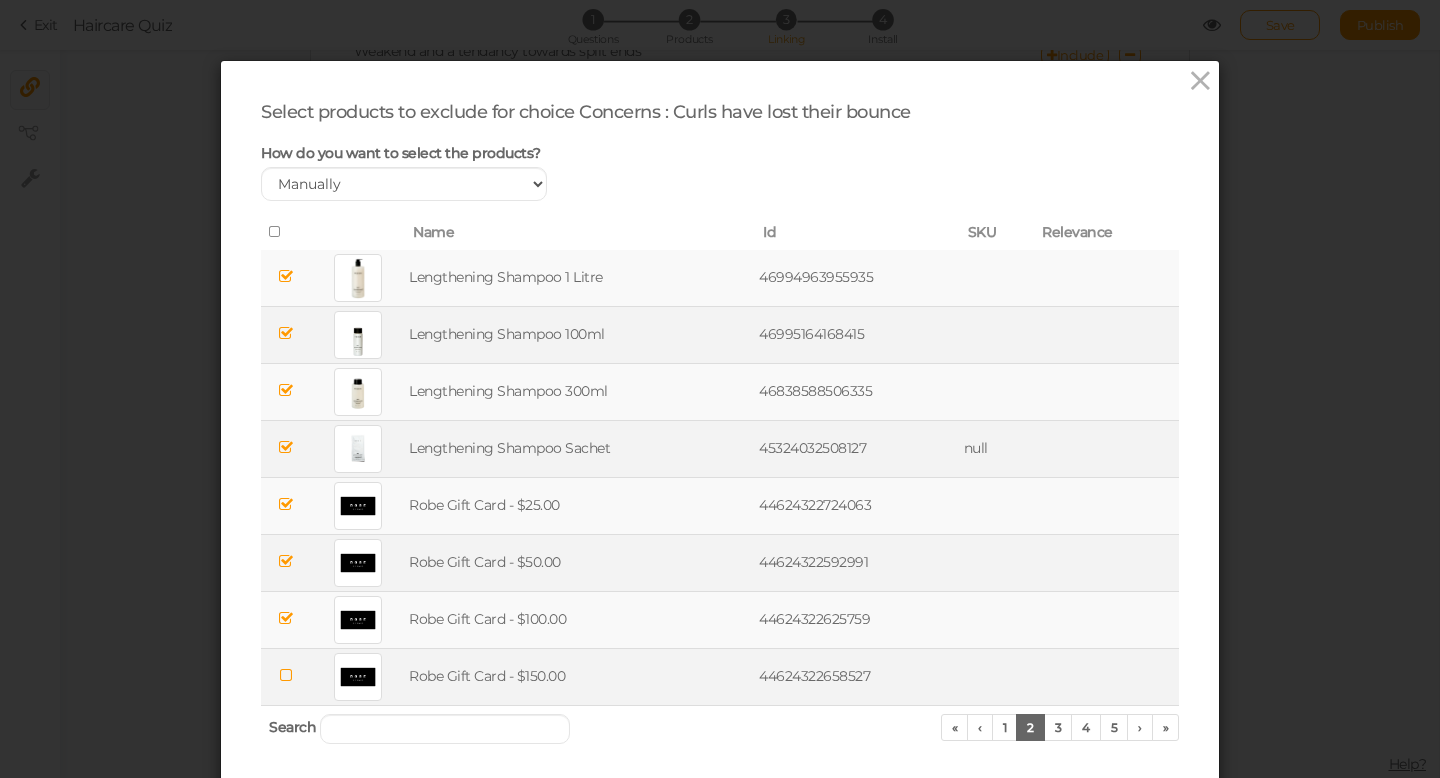 click at bounding box center (286, 676) 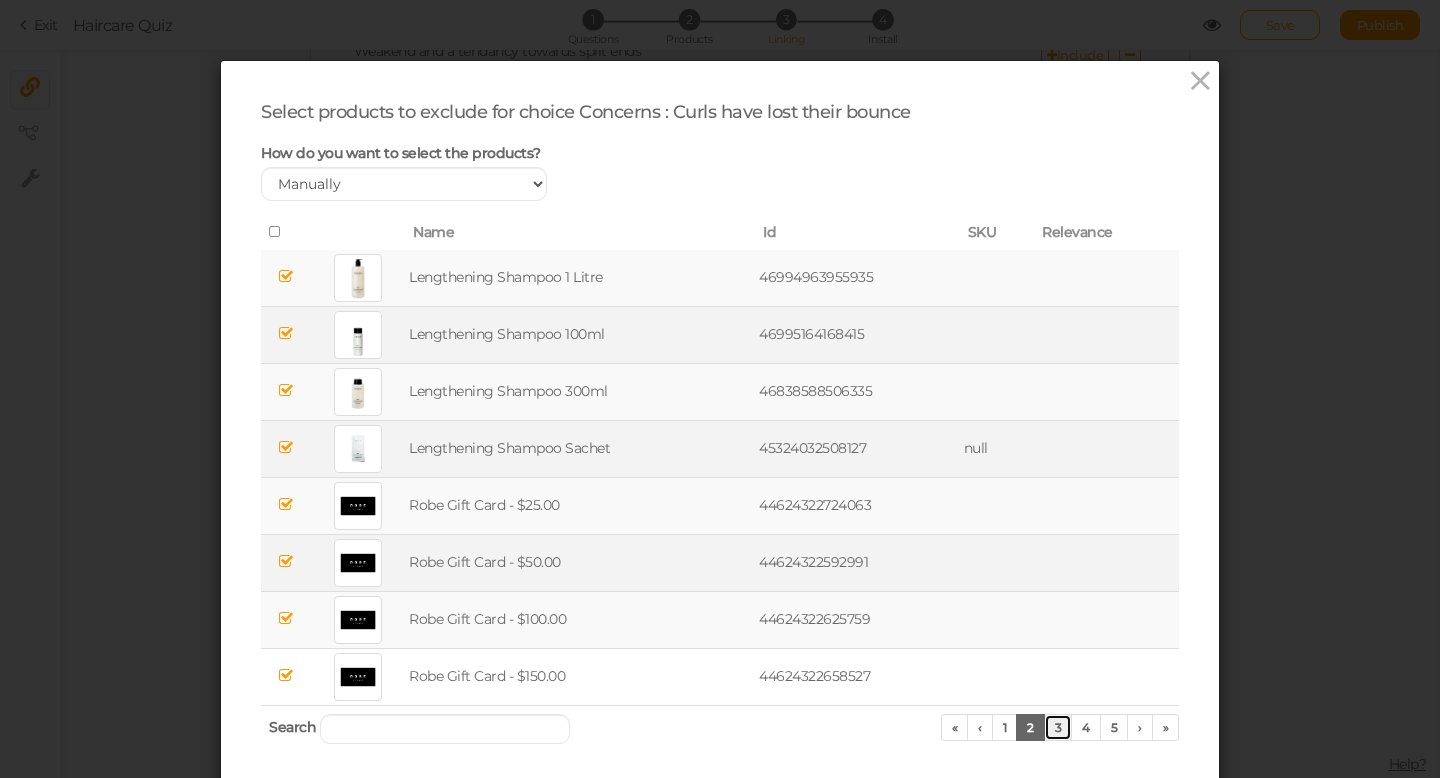 click on "3" at bounding box center (1058, 727) 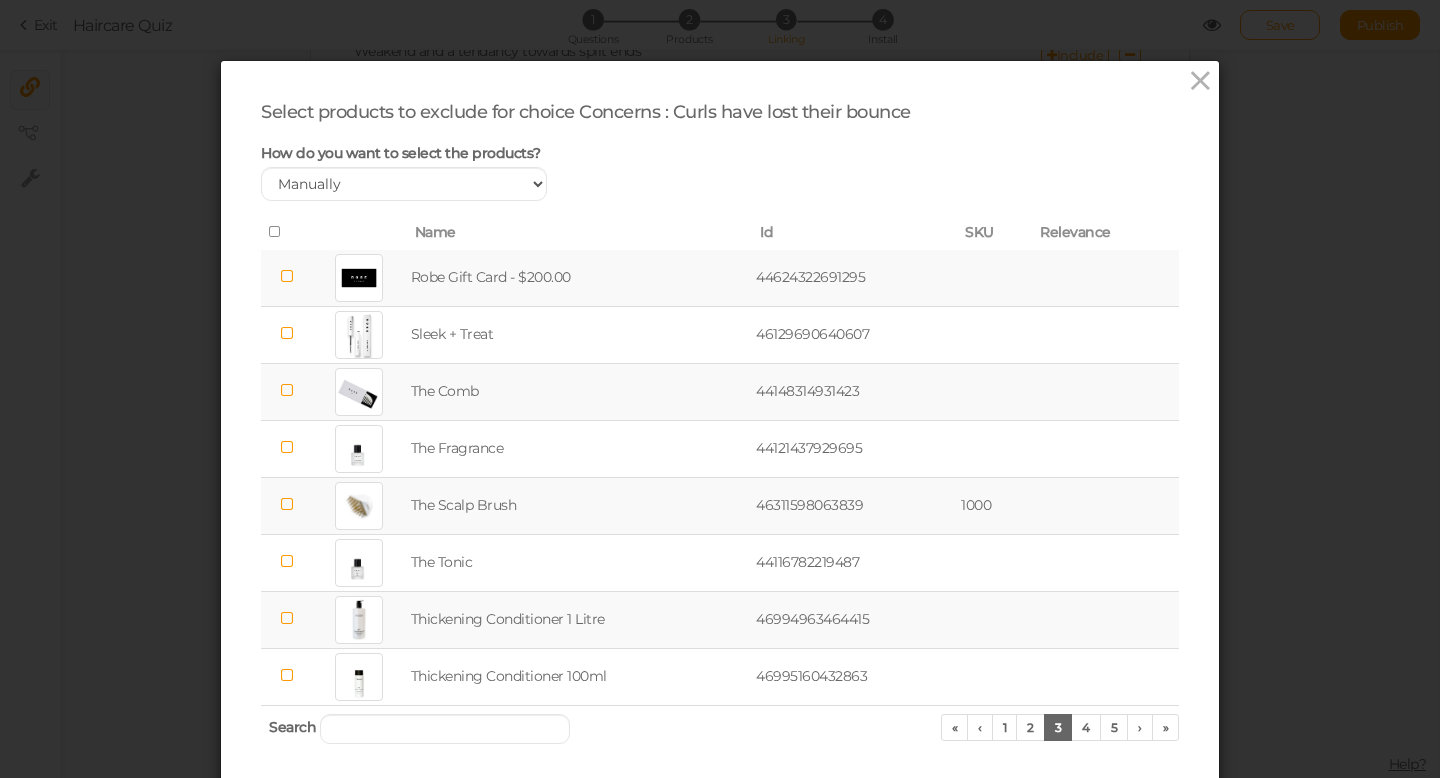 click at bounding box center (286, 276) 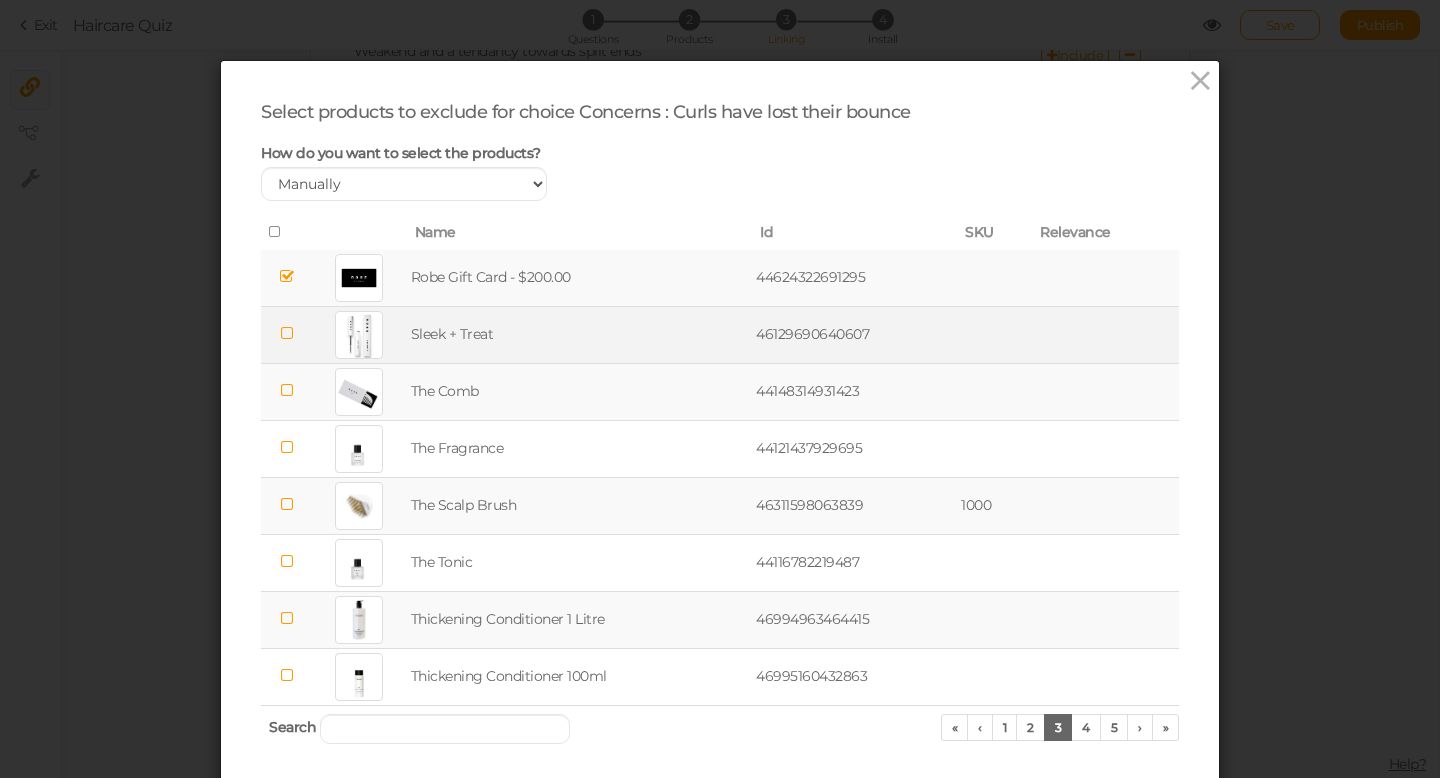 click at bounding box center [286, 333] 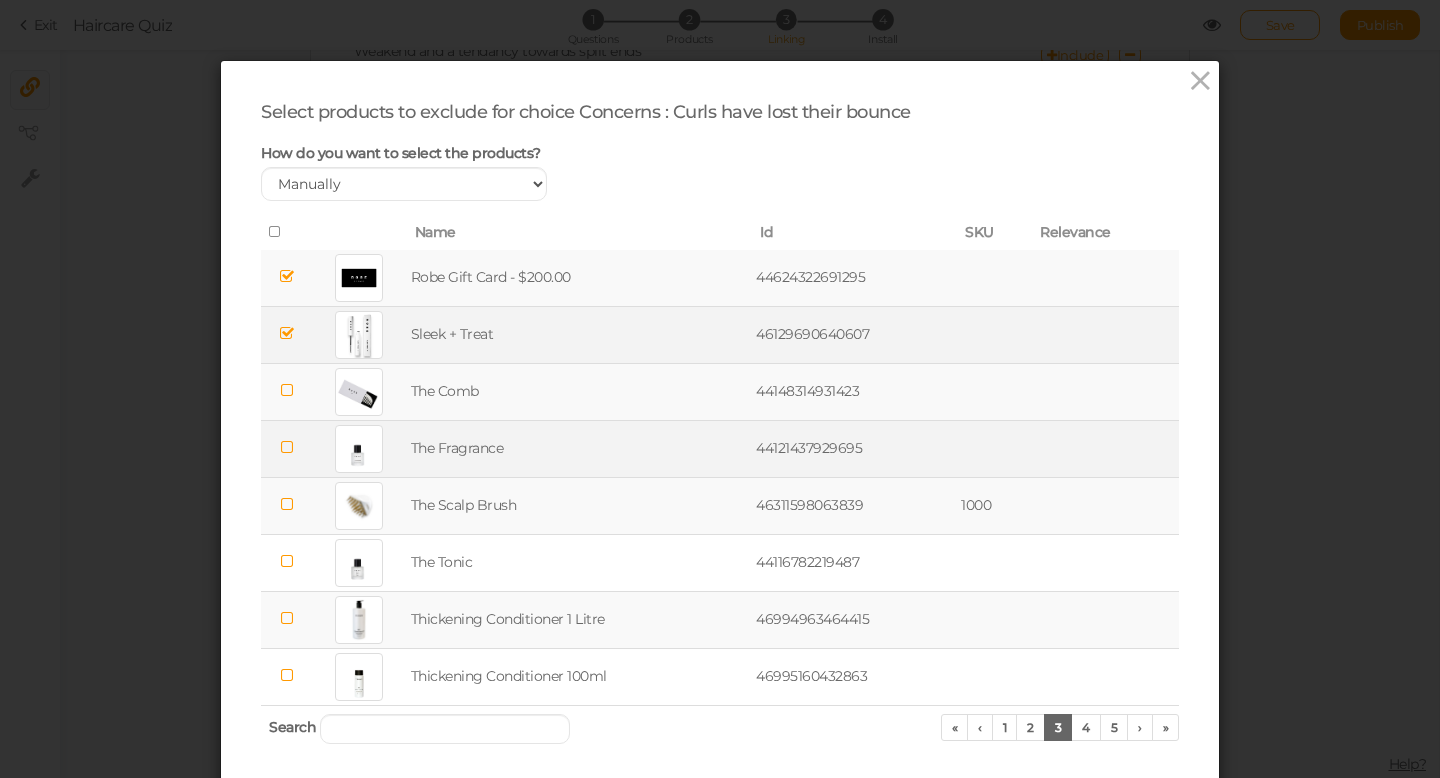 click at bounding box center [286, 447] 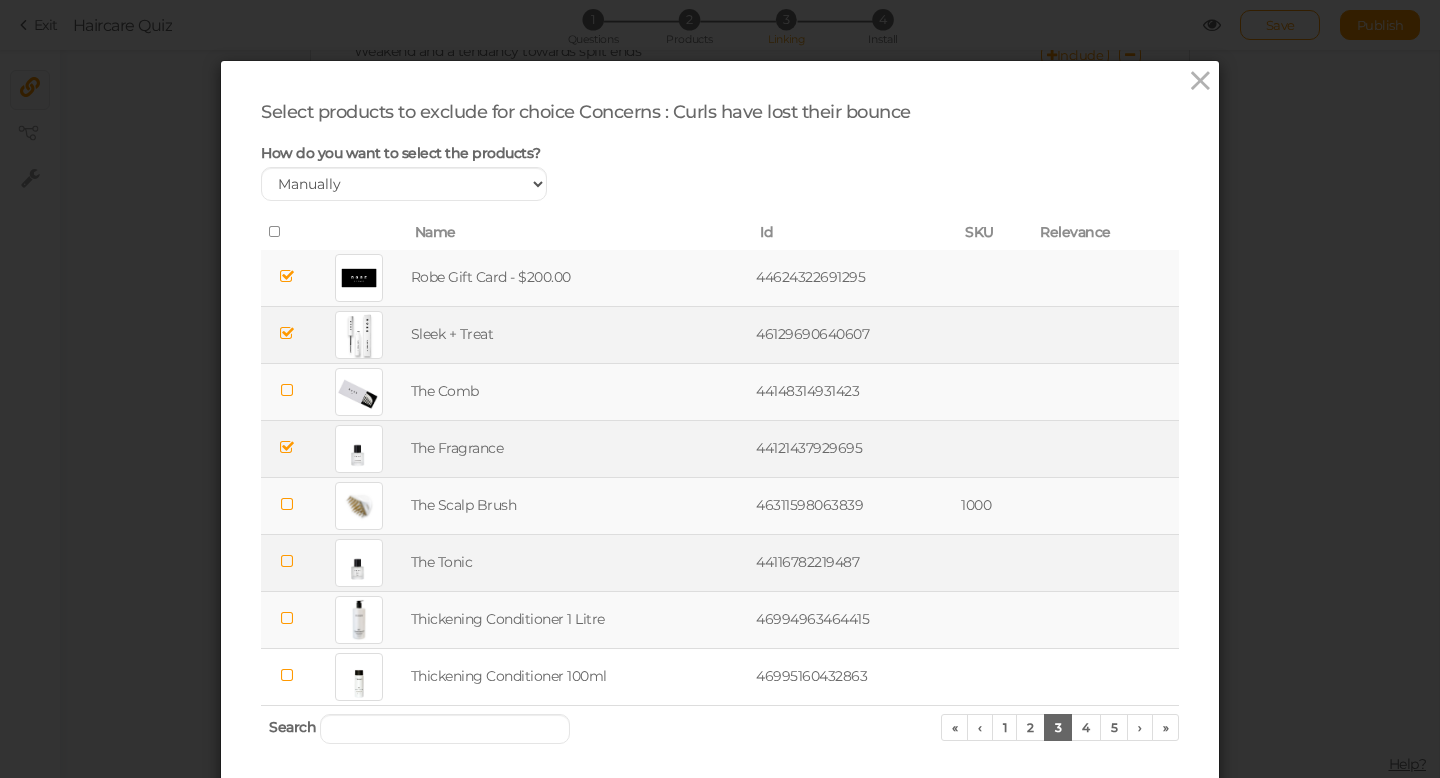 click at bounding box center (286, 561) 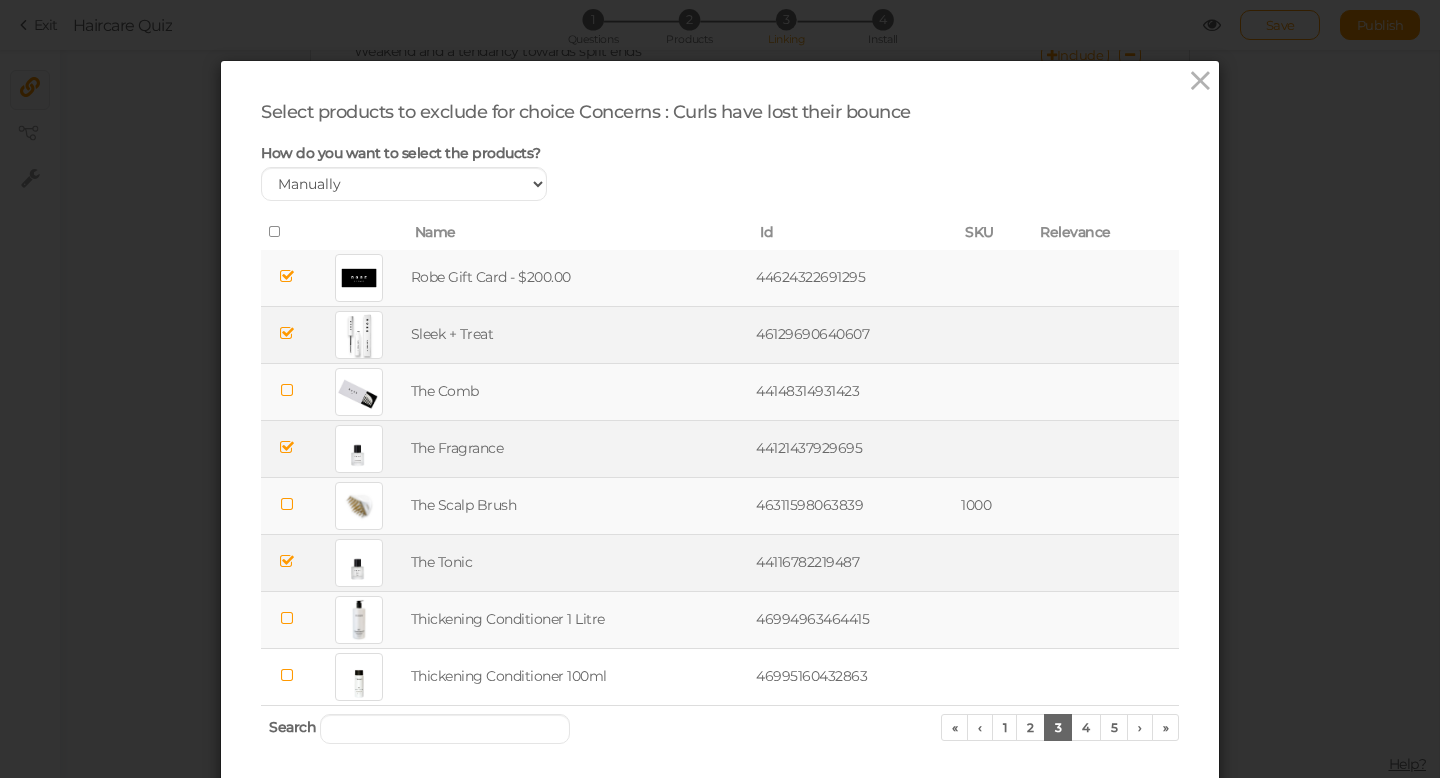click at bounding box center (286, 618) 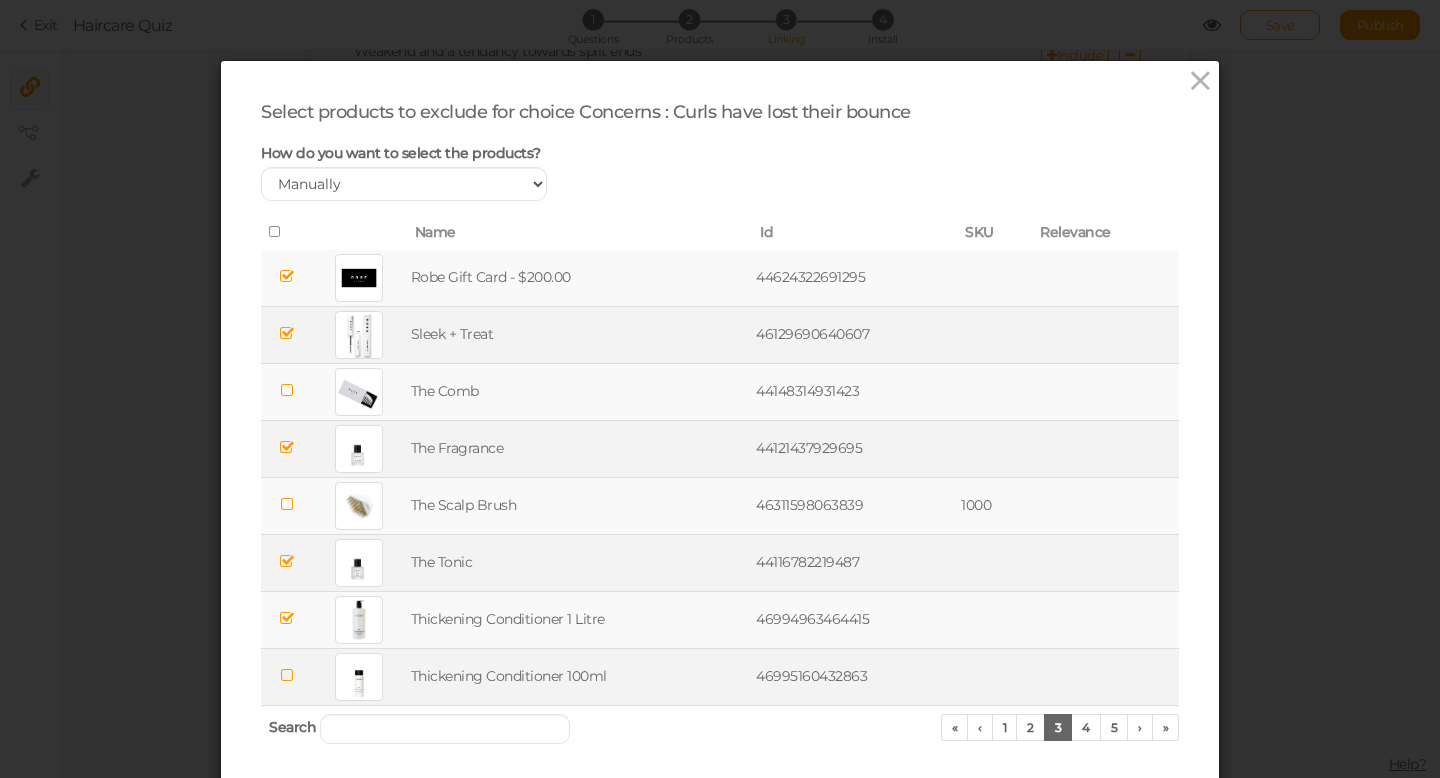 click at bounding box center (286, 675) 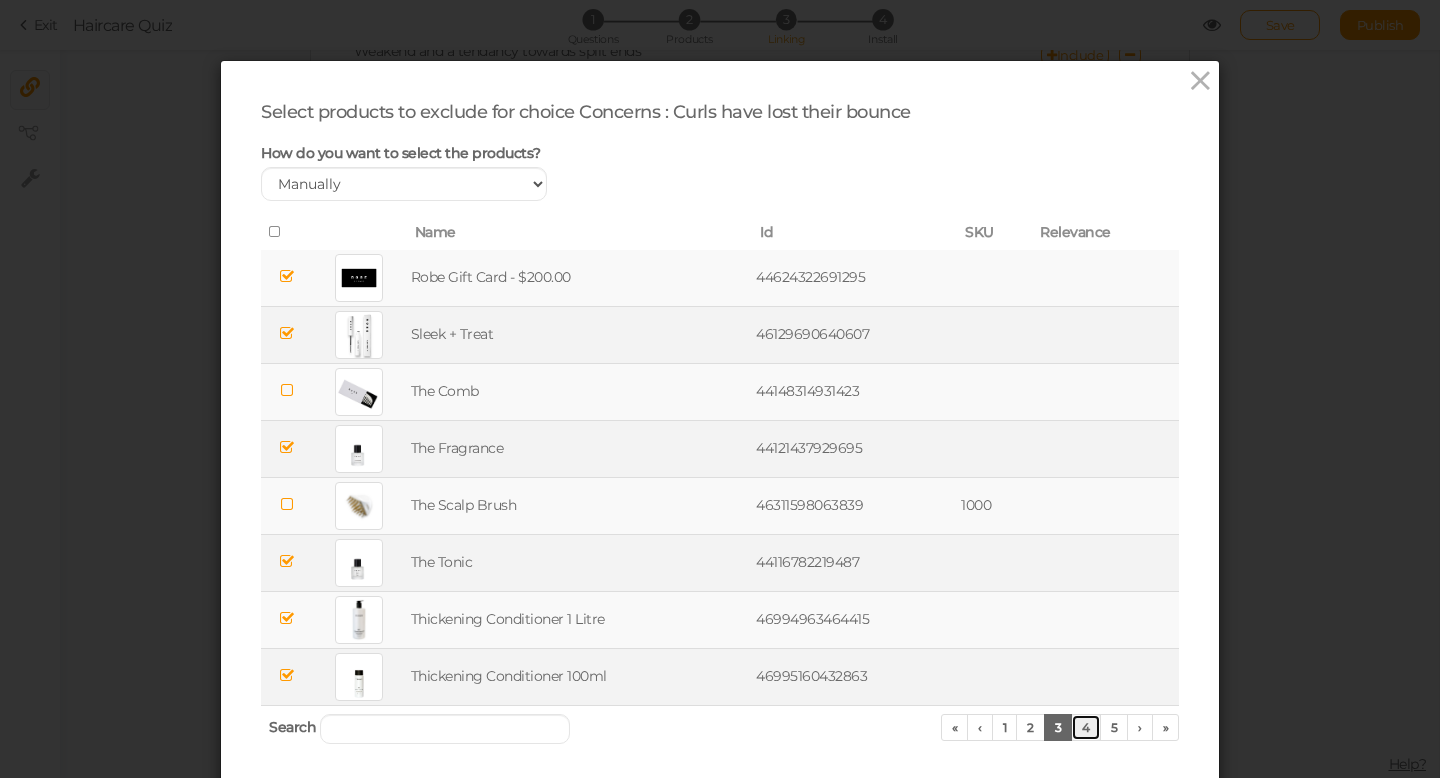 click on "4" at bounding box center (1086, 727) 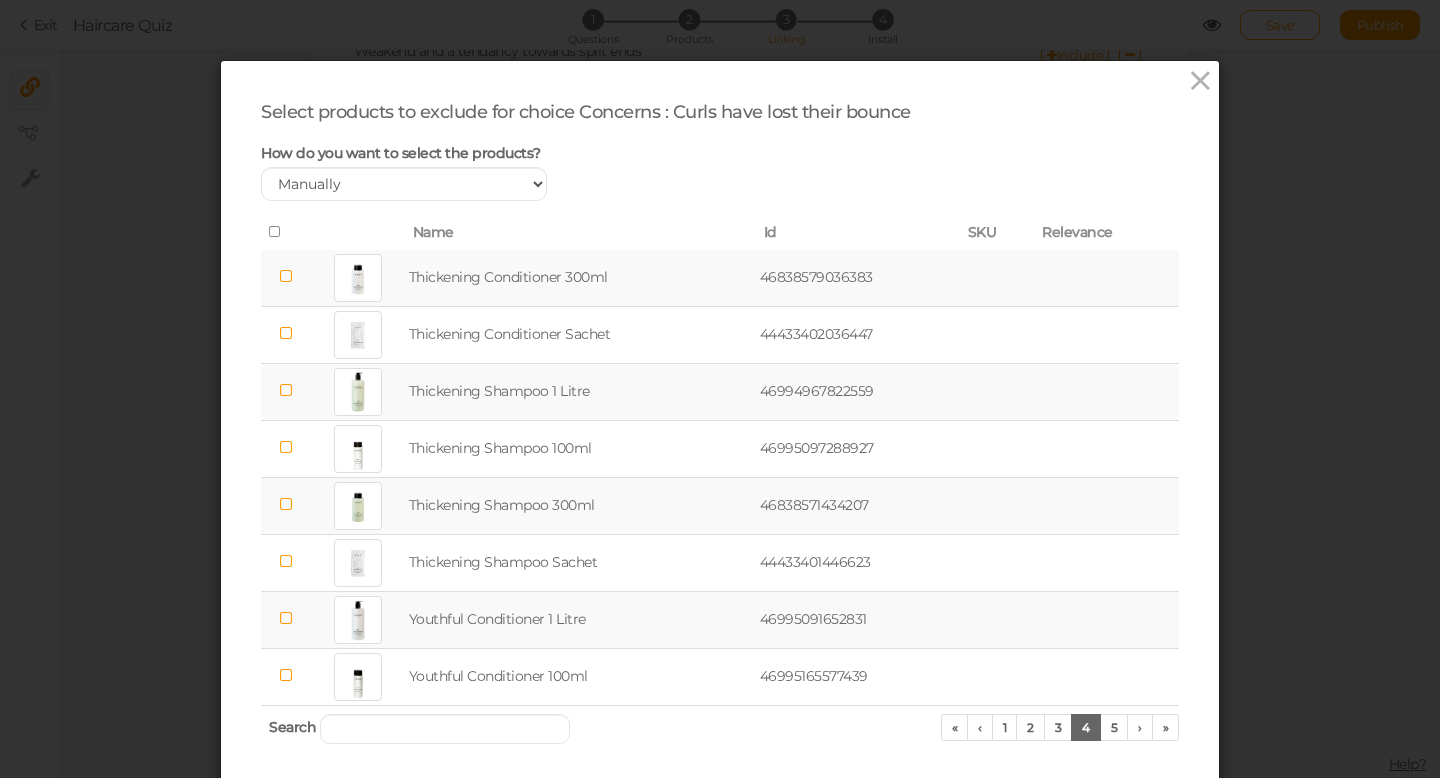 click at bounding box center (286, 276) 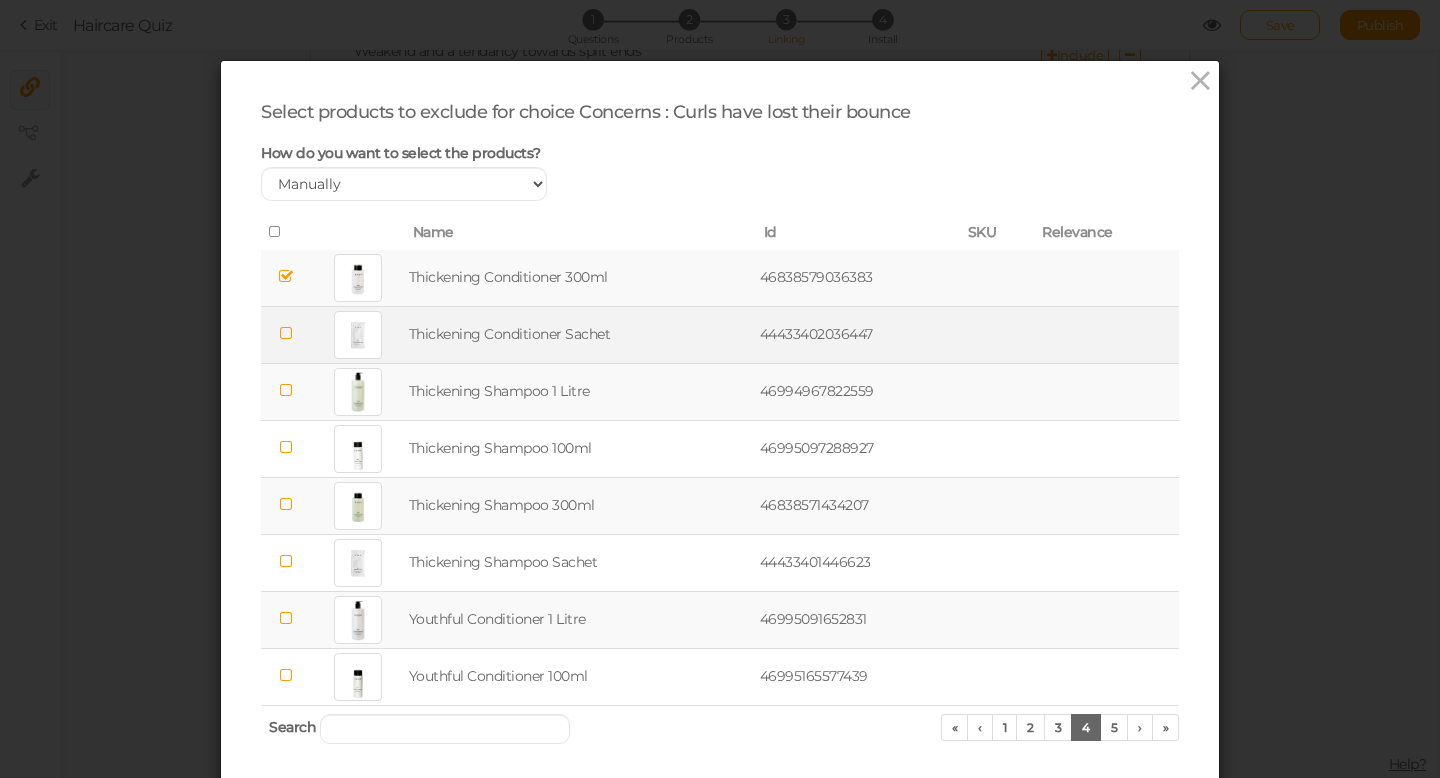 click at bounding box center [286, 334] 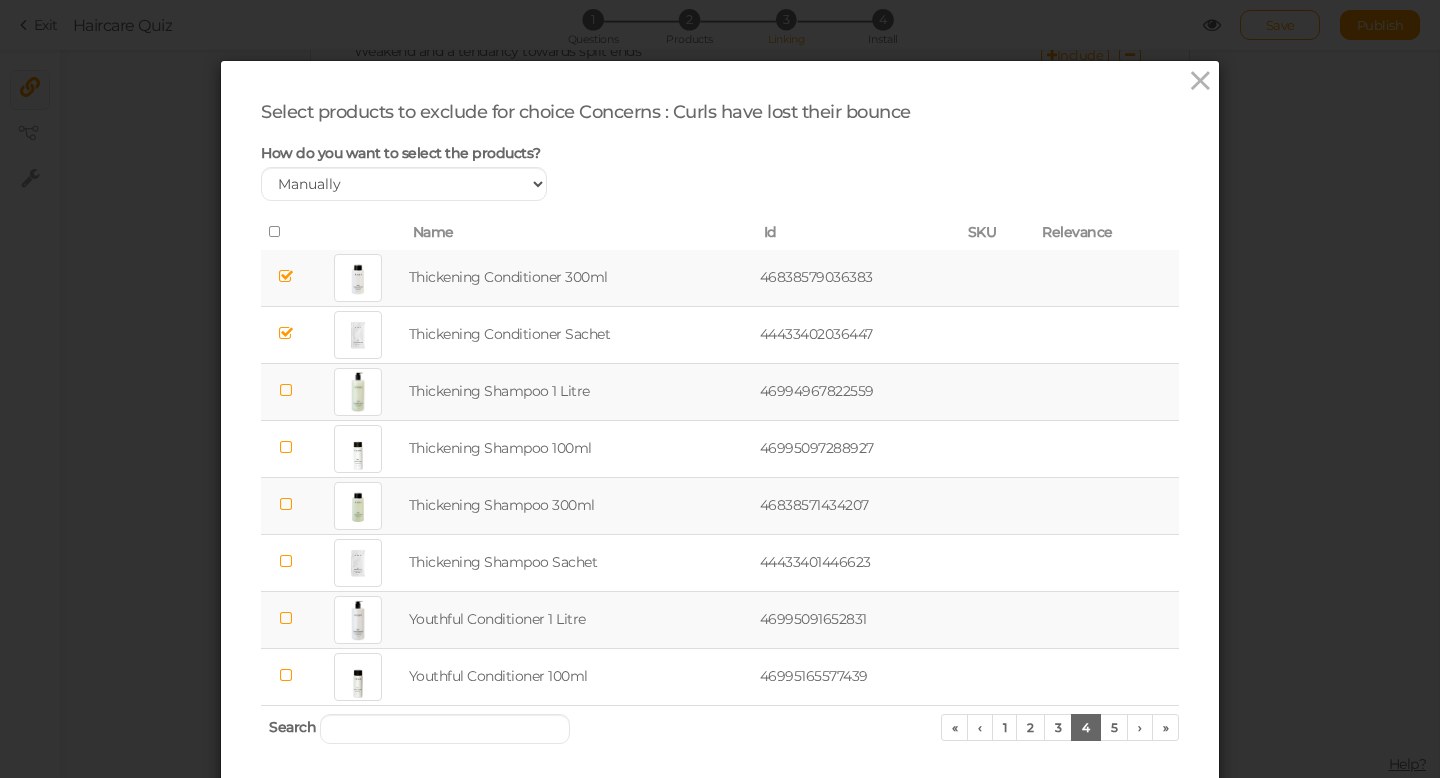 click at bounding box center [286, 390] 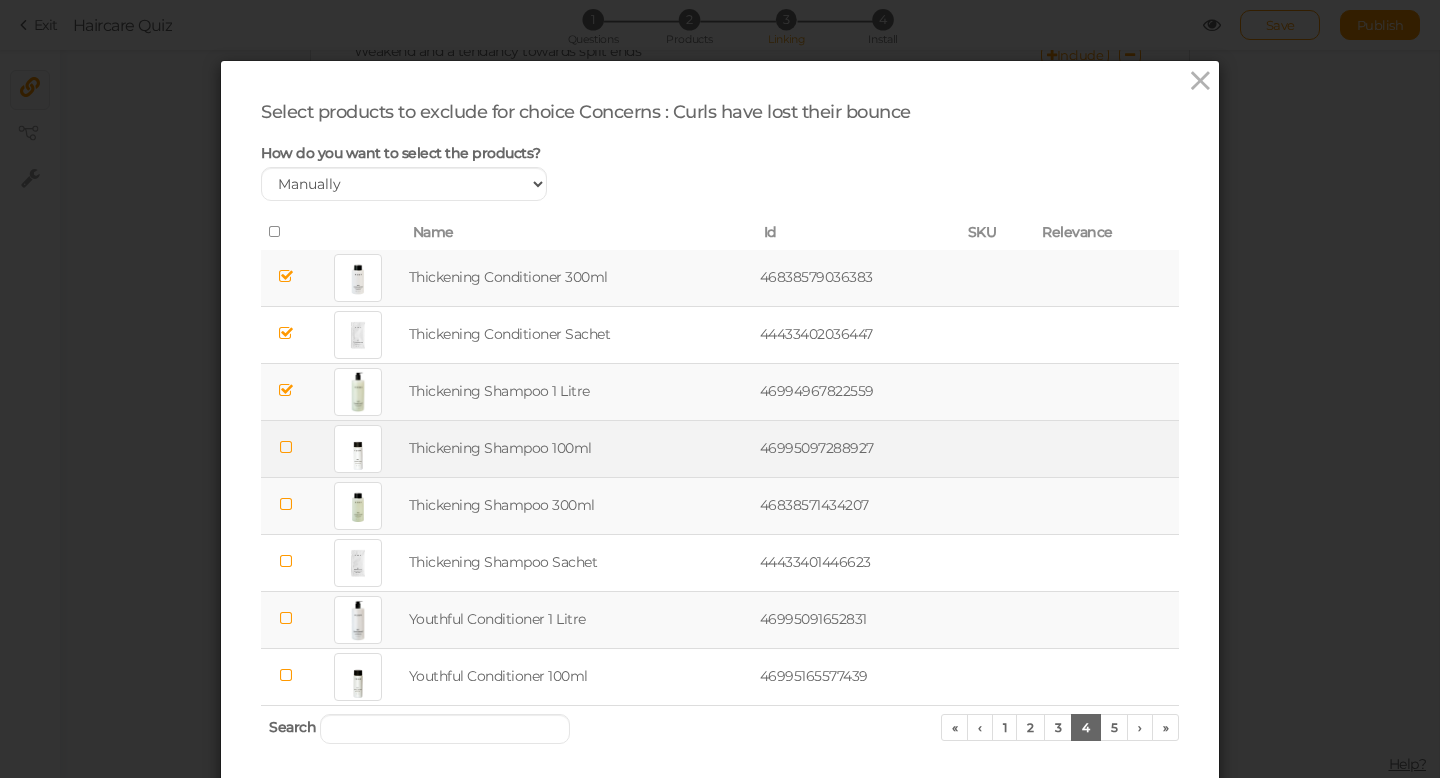 click at bounding box center [286, 447] 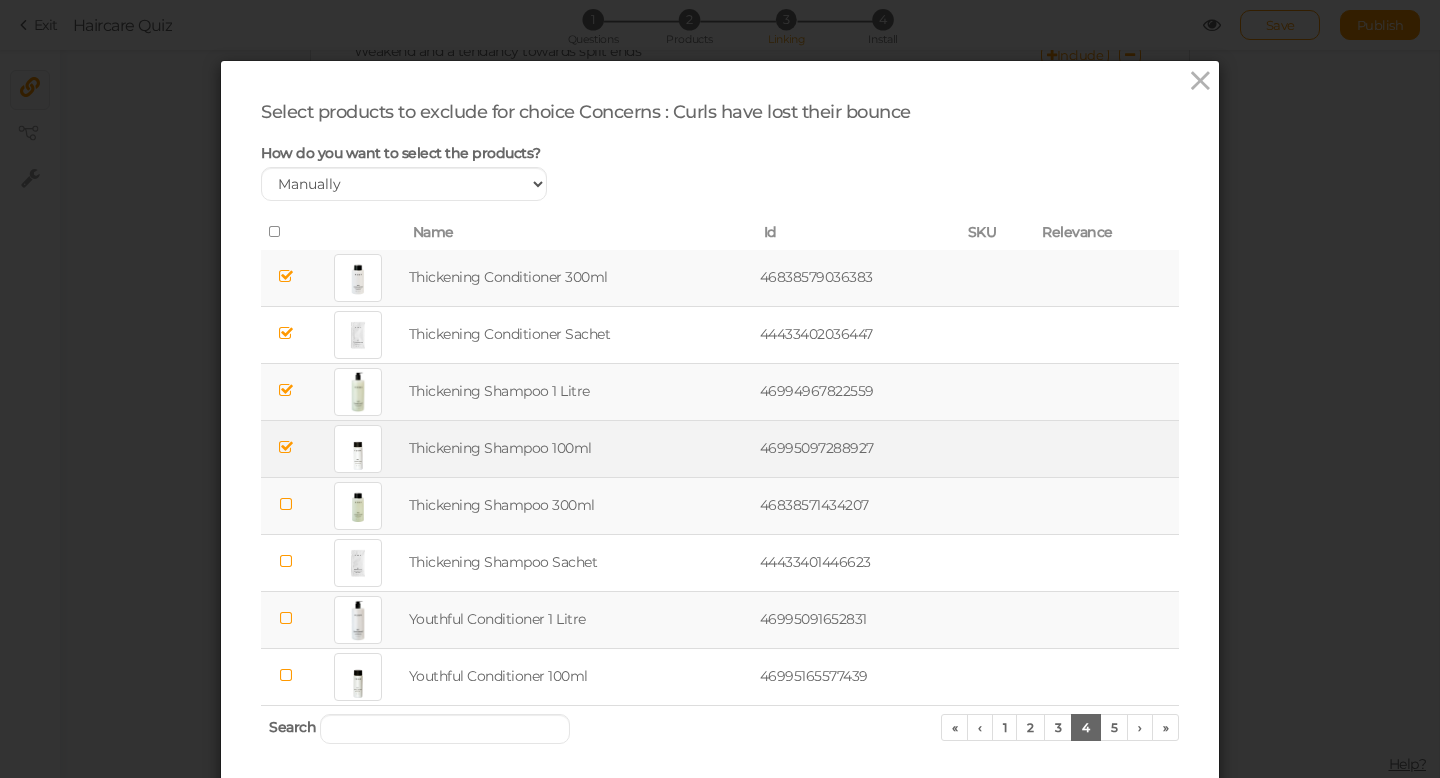 click at bounding box center [286, 504] 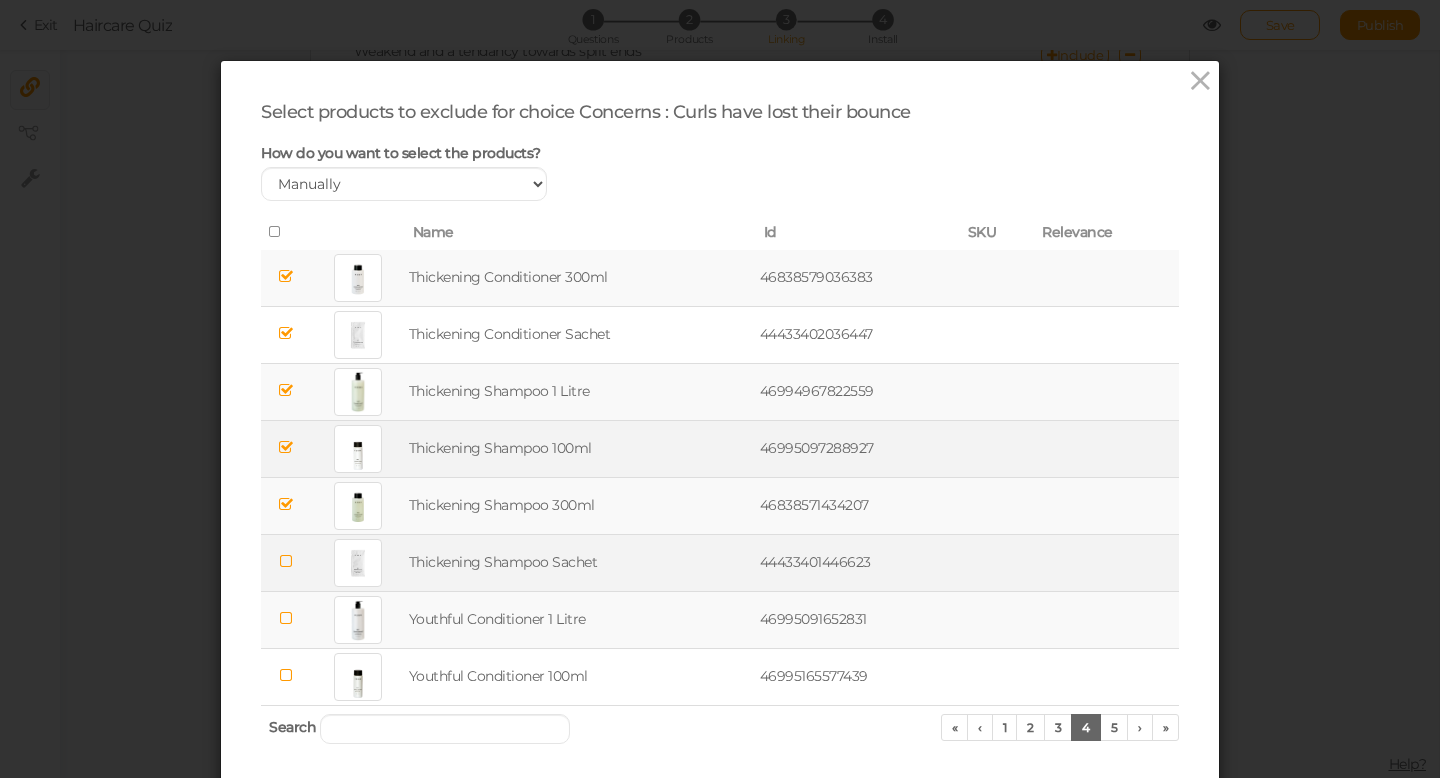 click at bounding box center (286, 561) 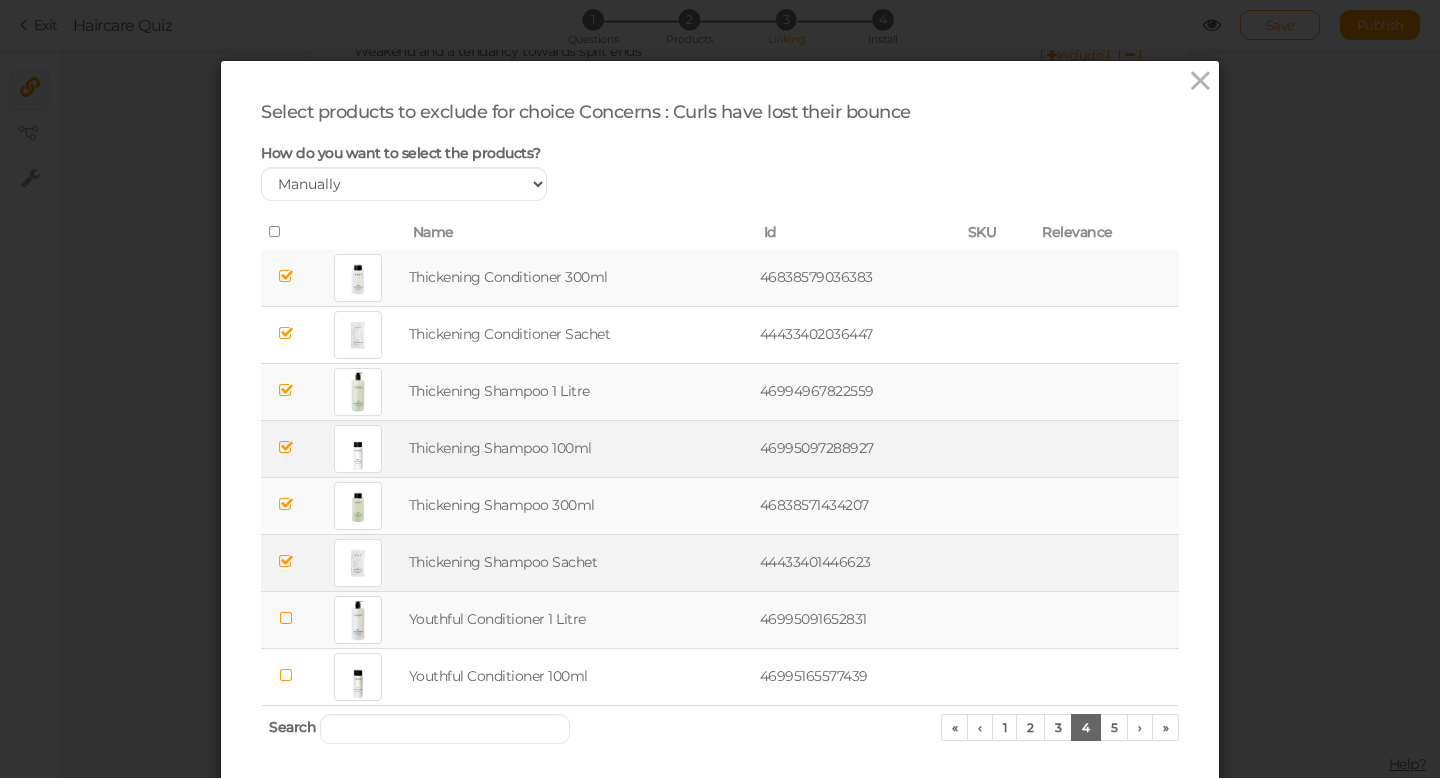click at bounding box center [286, 618] 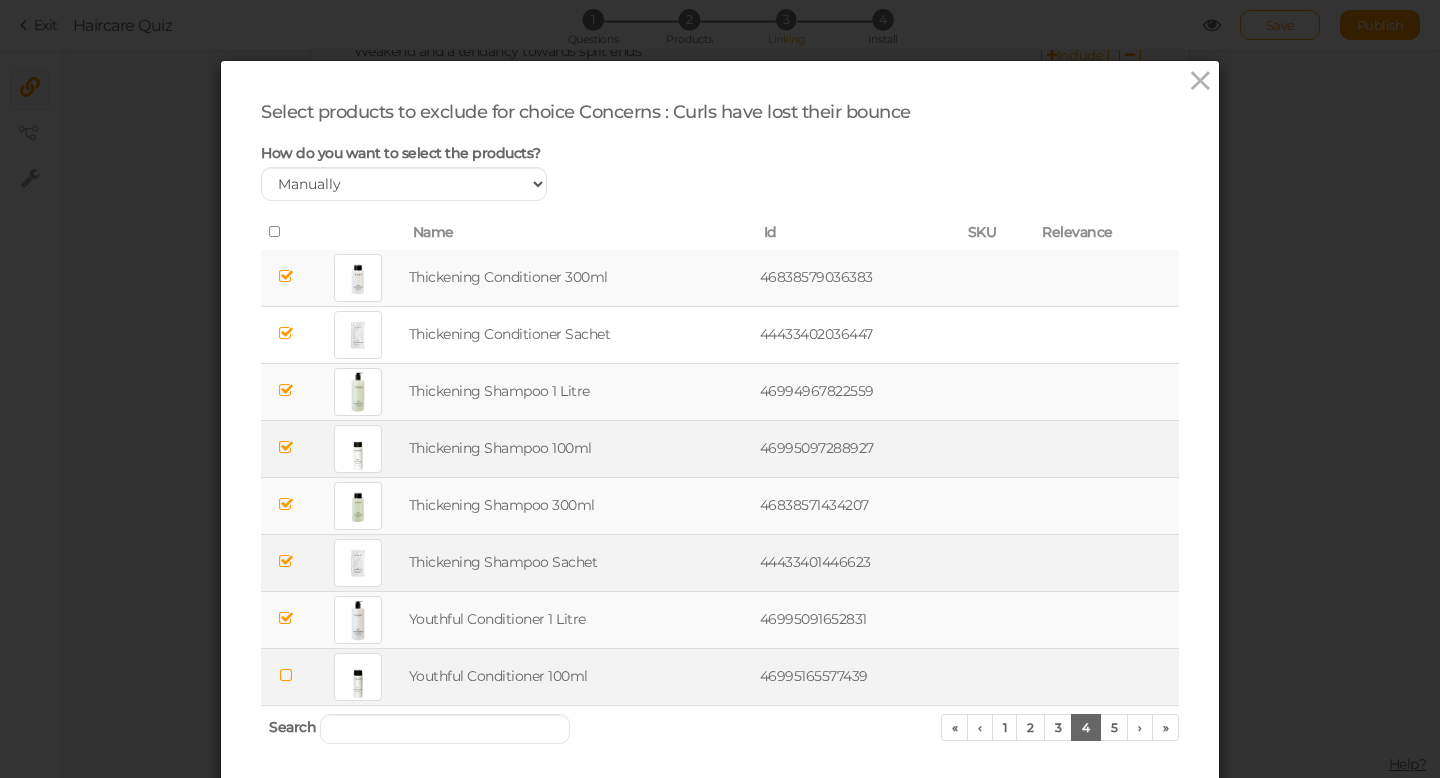click at bounding box center (286, 675) 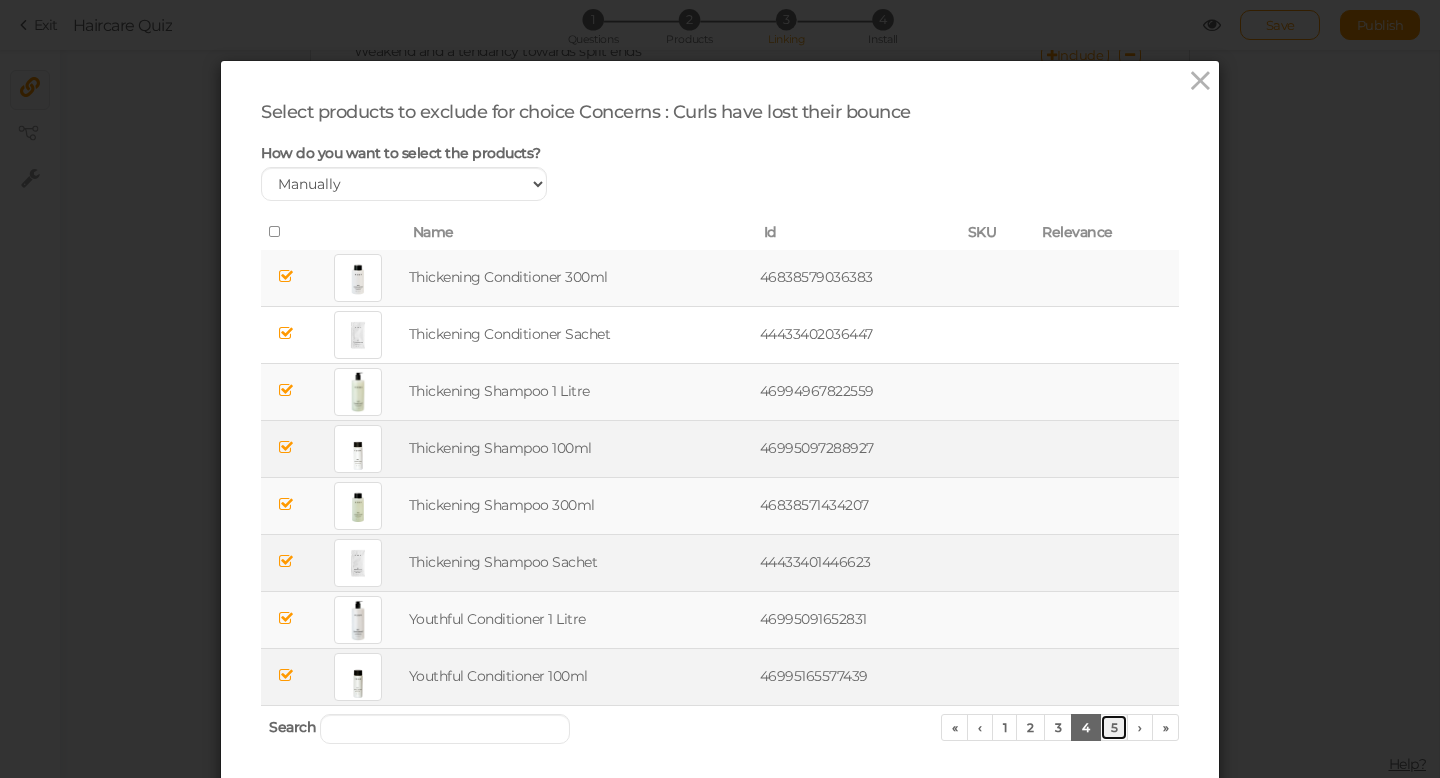 click on "5" at bounding box center (1114, 727) 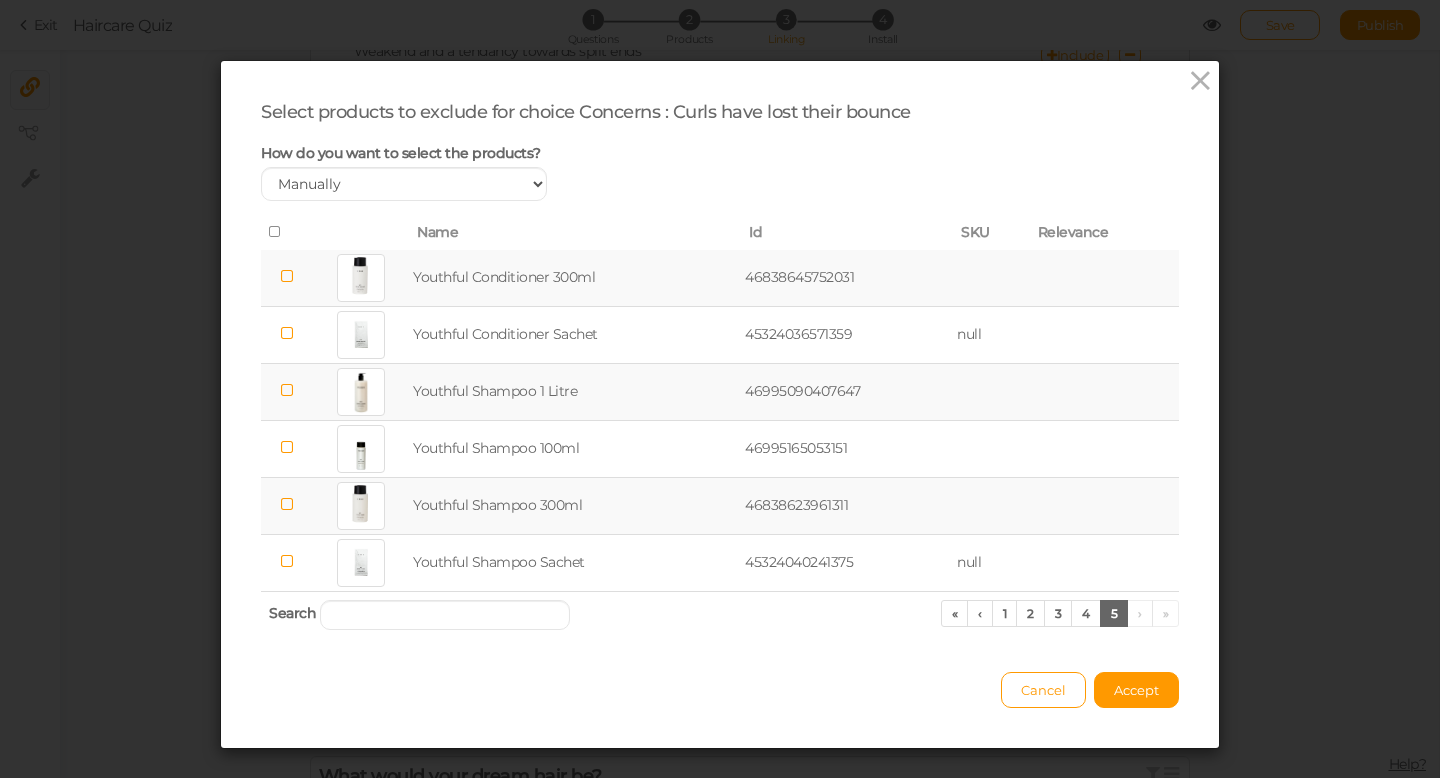 click at bounding box center [287, 276] 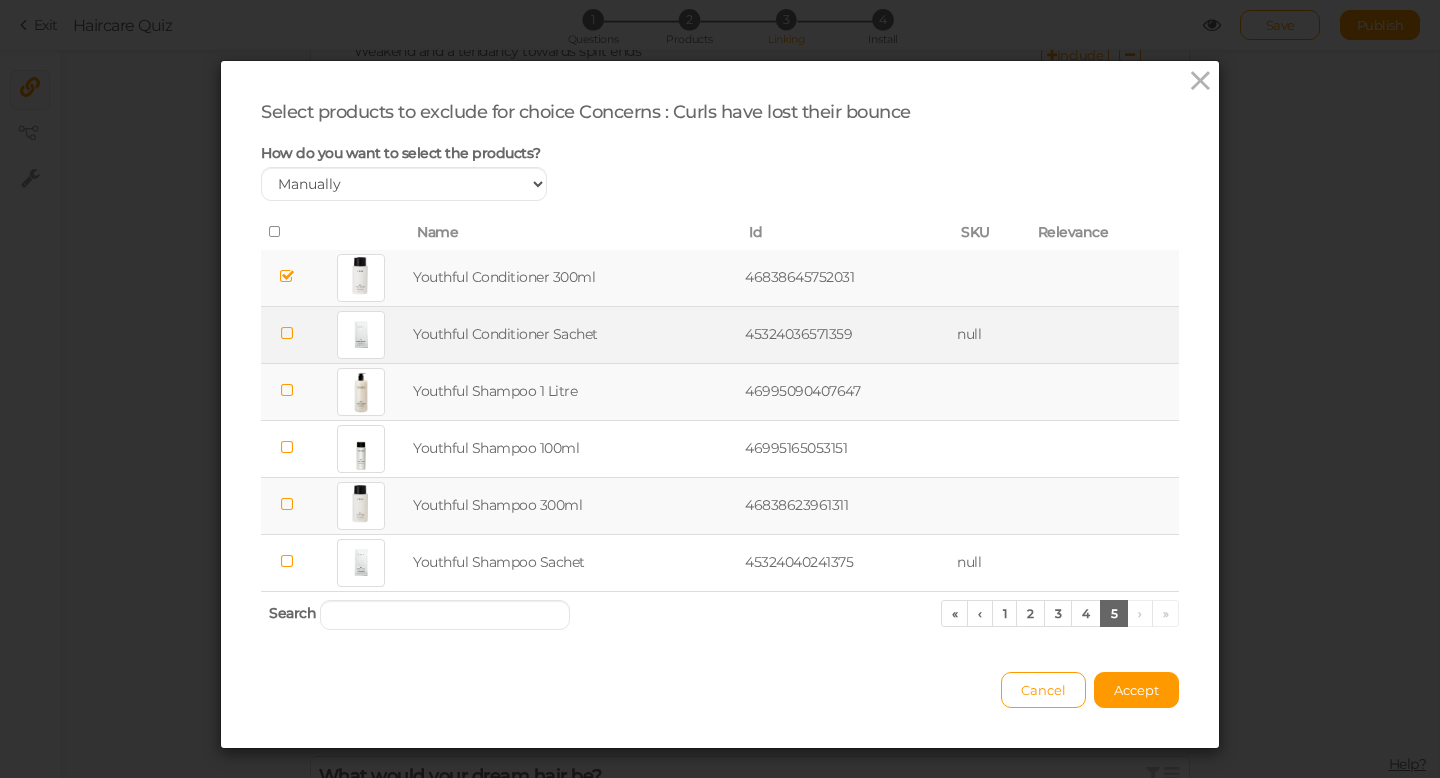 click at bounding box center [287, 333] 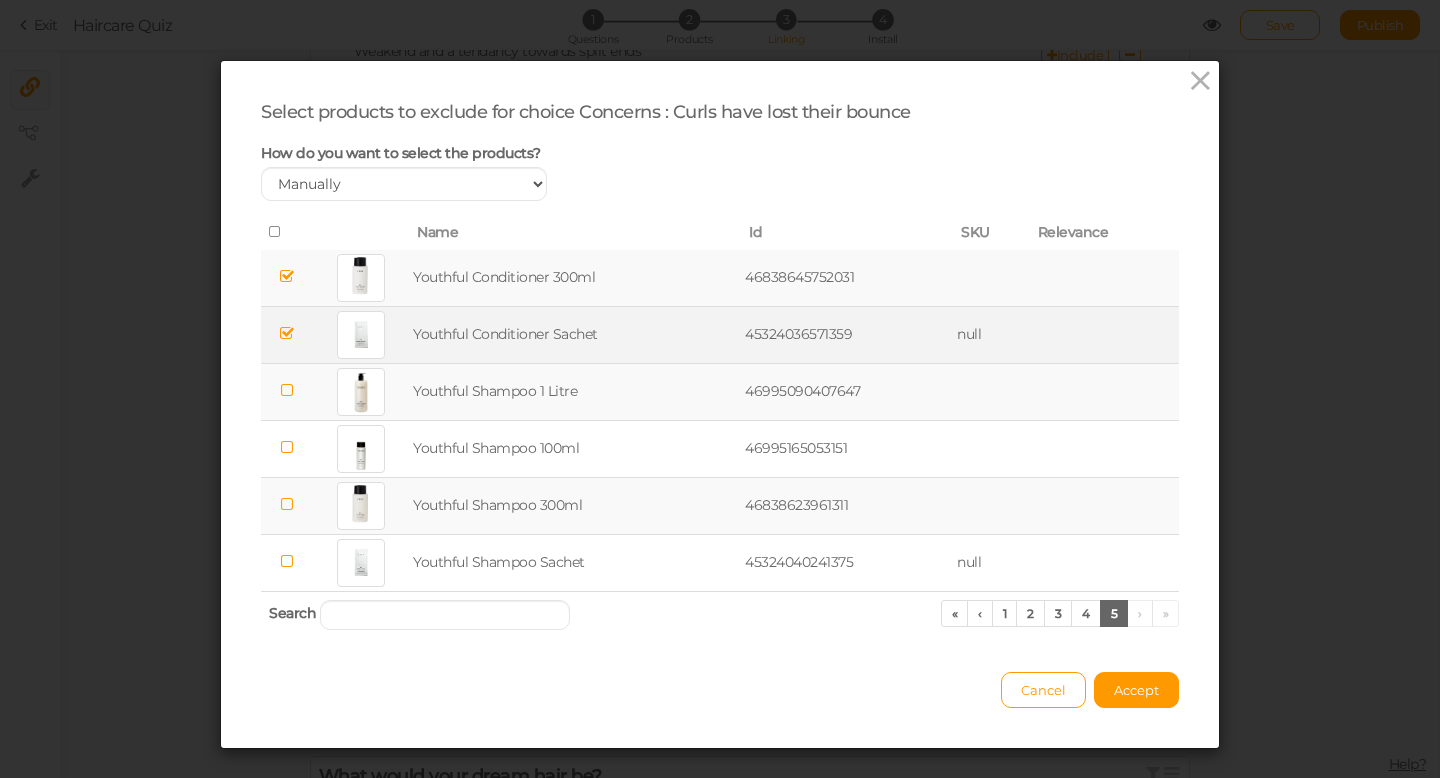click at bounding box center (287, 390) 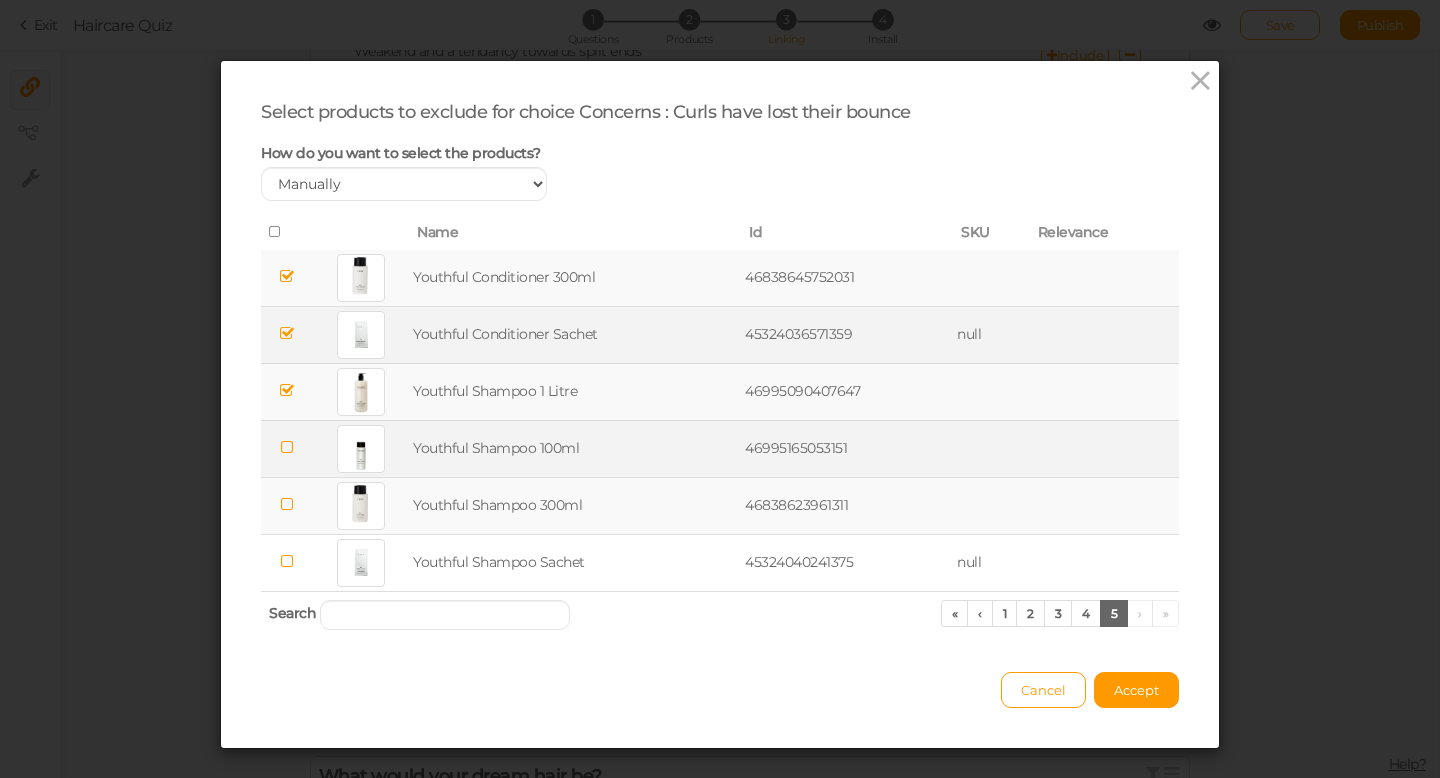 click at bounding box center (287, 447) 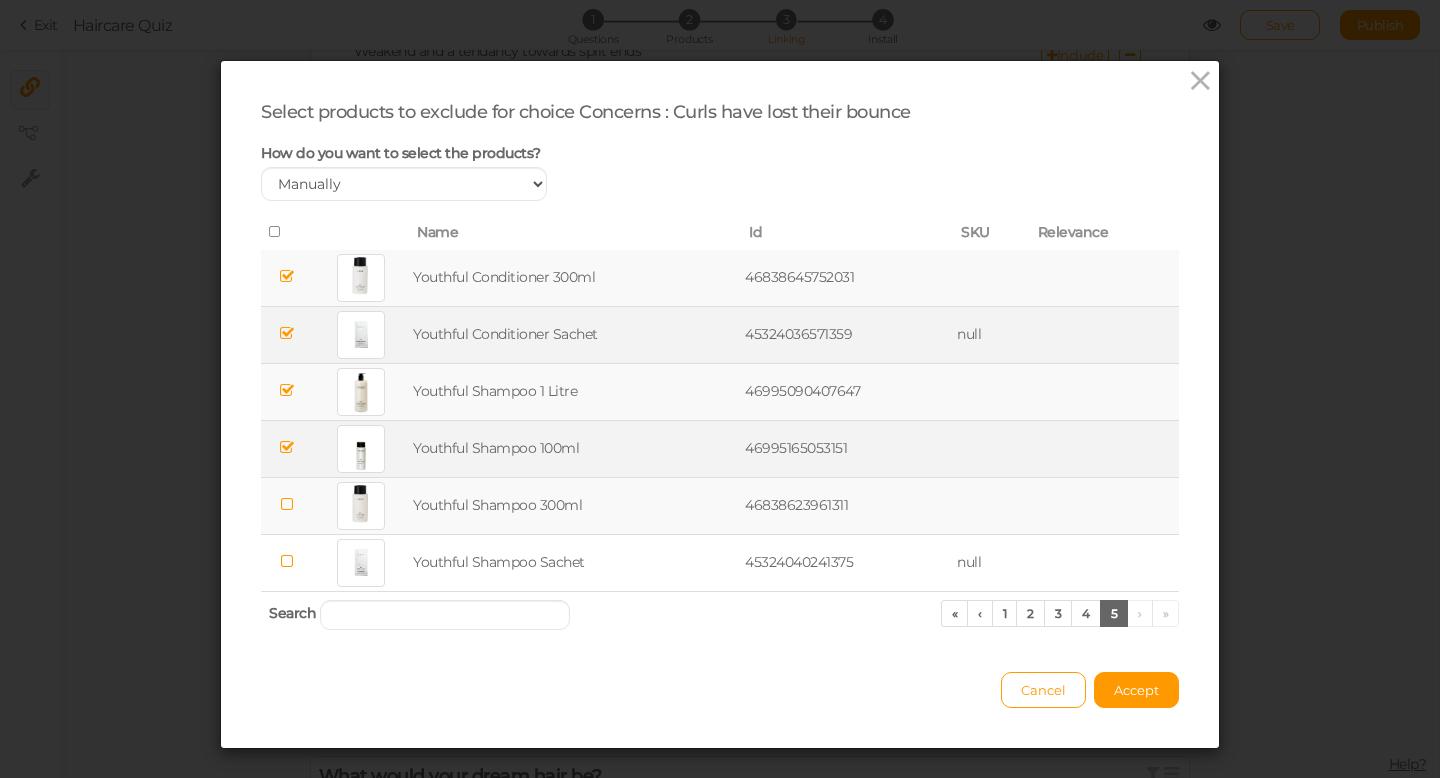 click at bounding box center (287, 504) 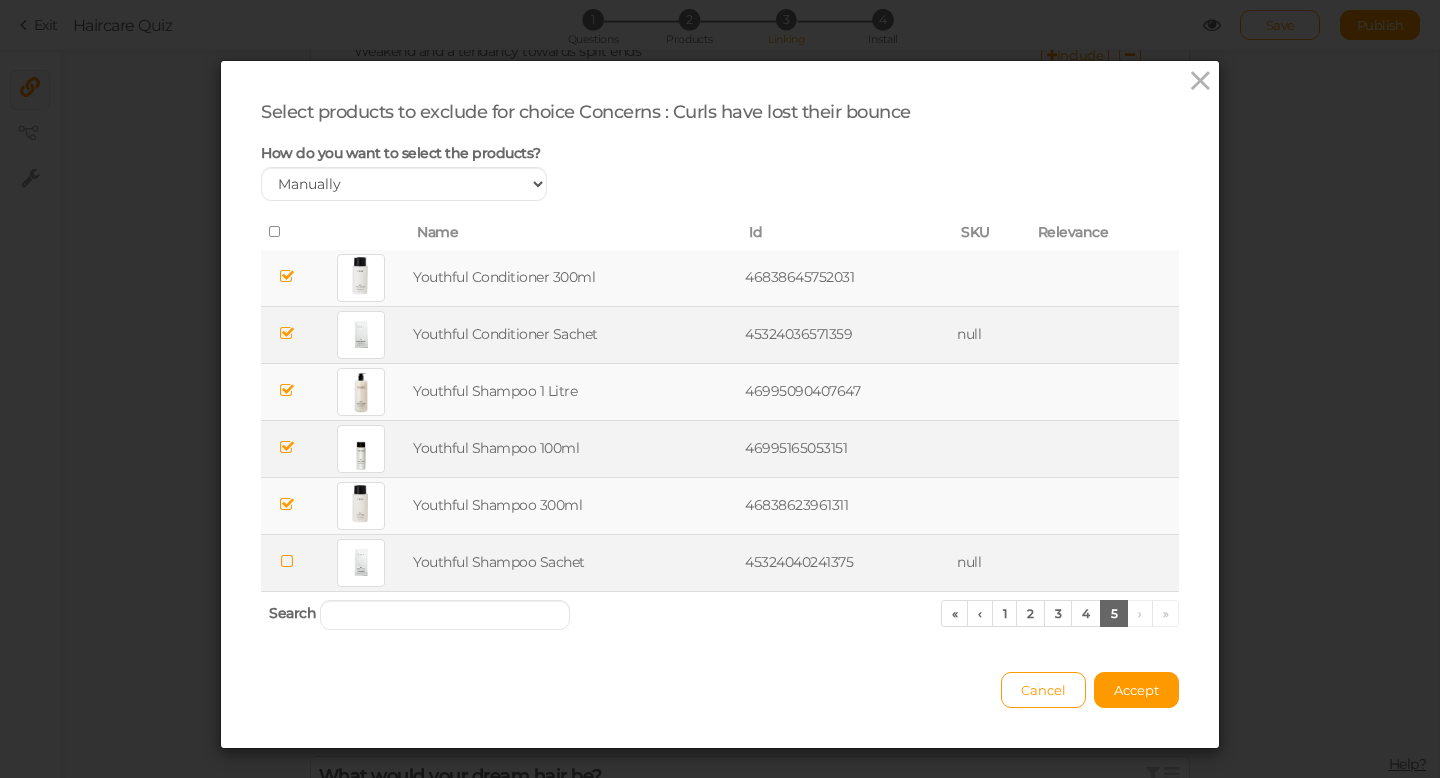 click at bounding box center [287, 562] 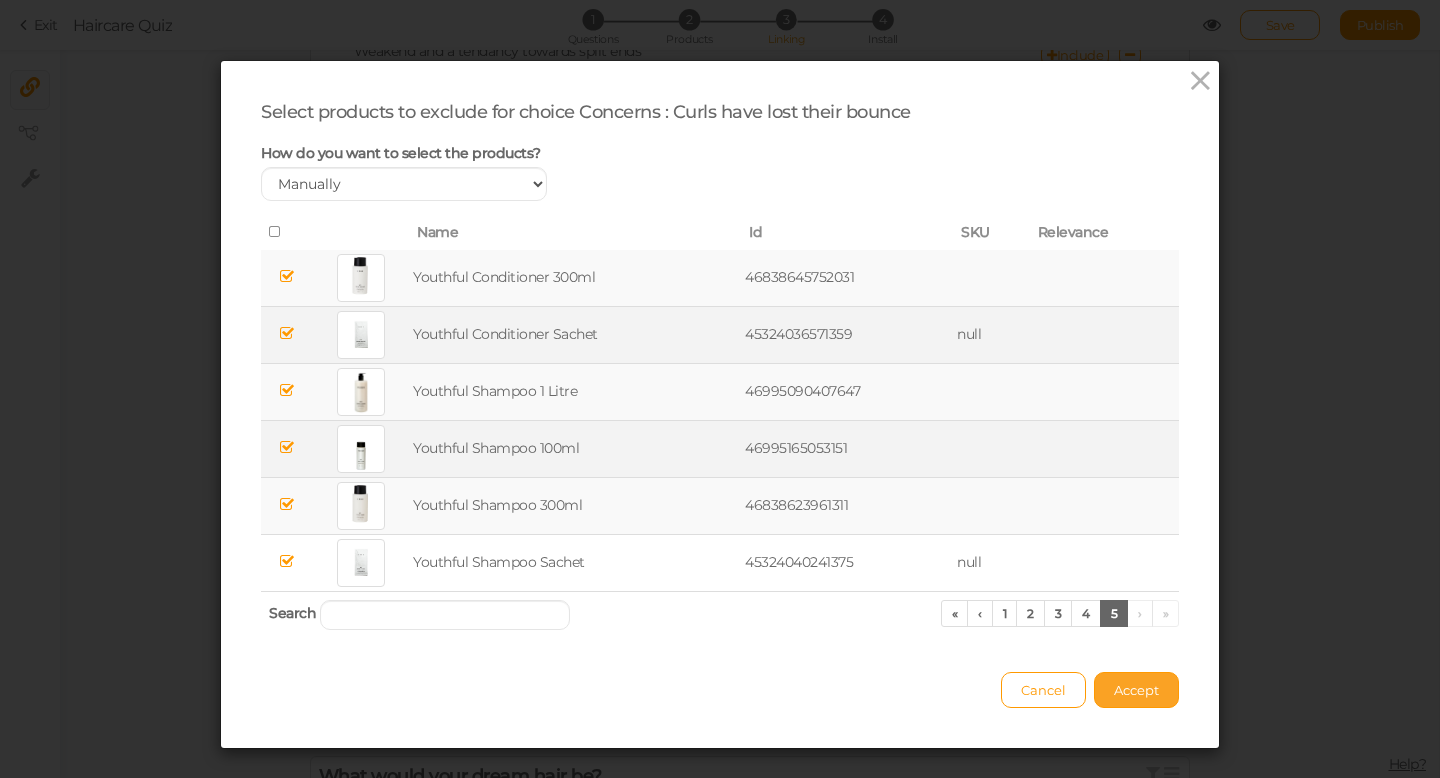 click on "Accept" at bounding box center (1136, 690) 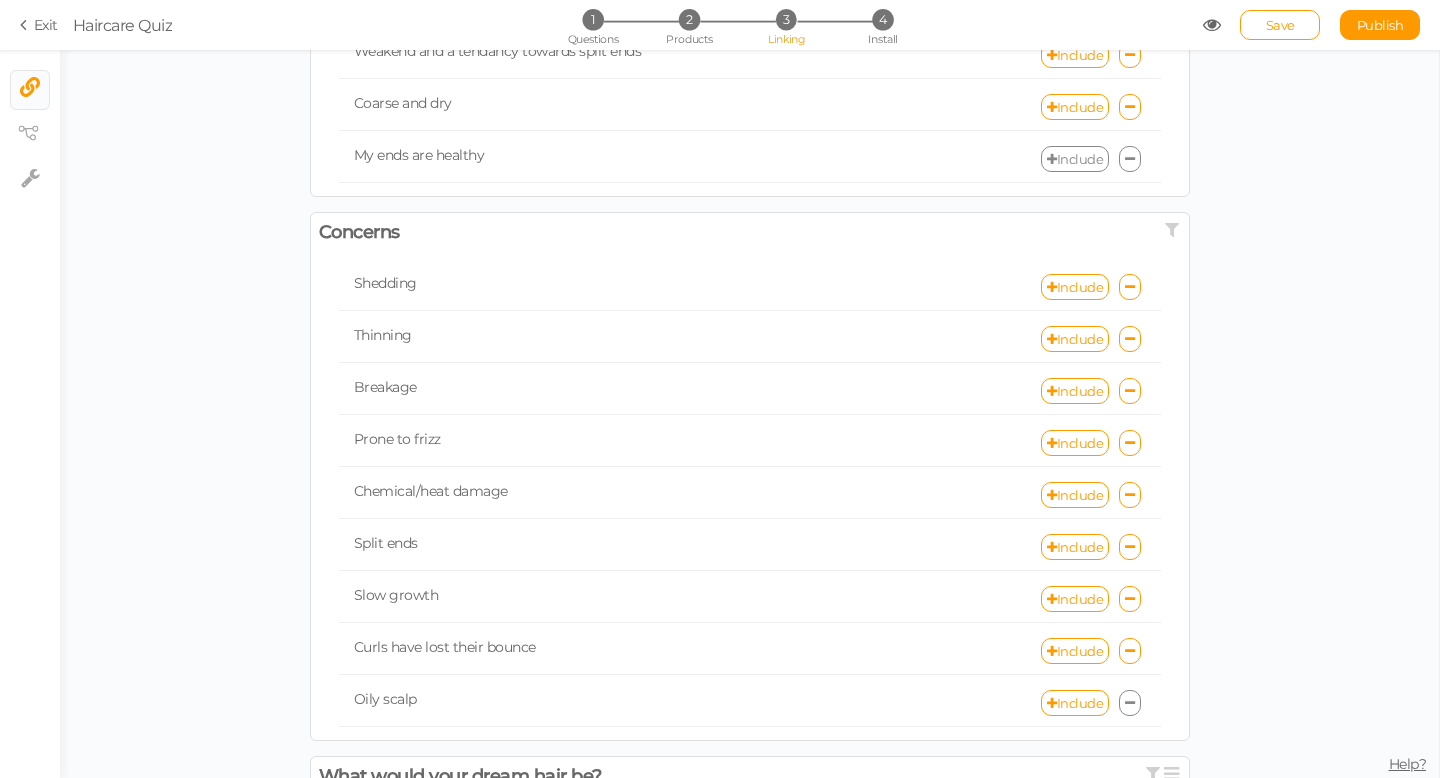 click at bounding box center (1130, 703) 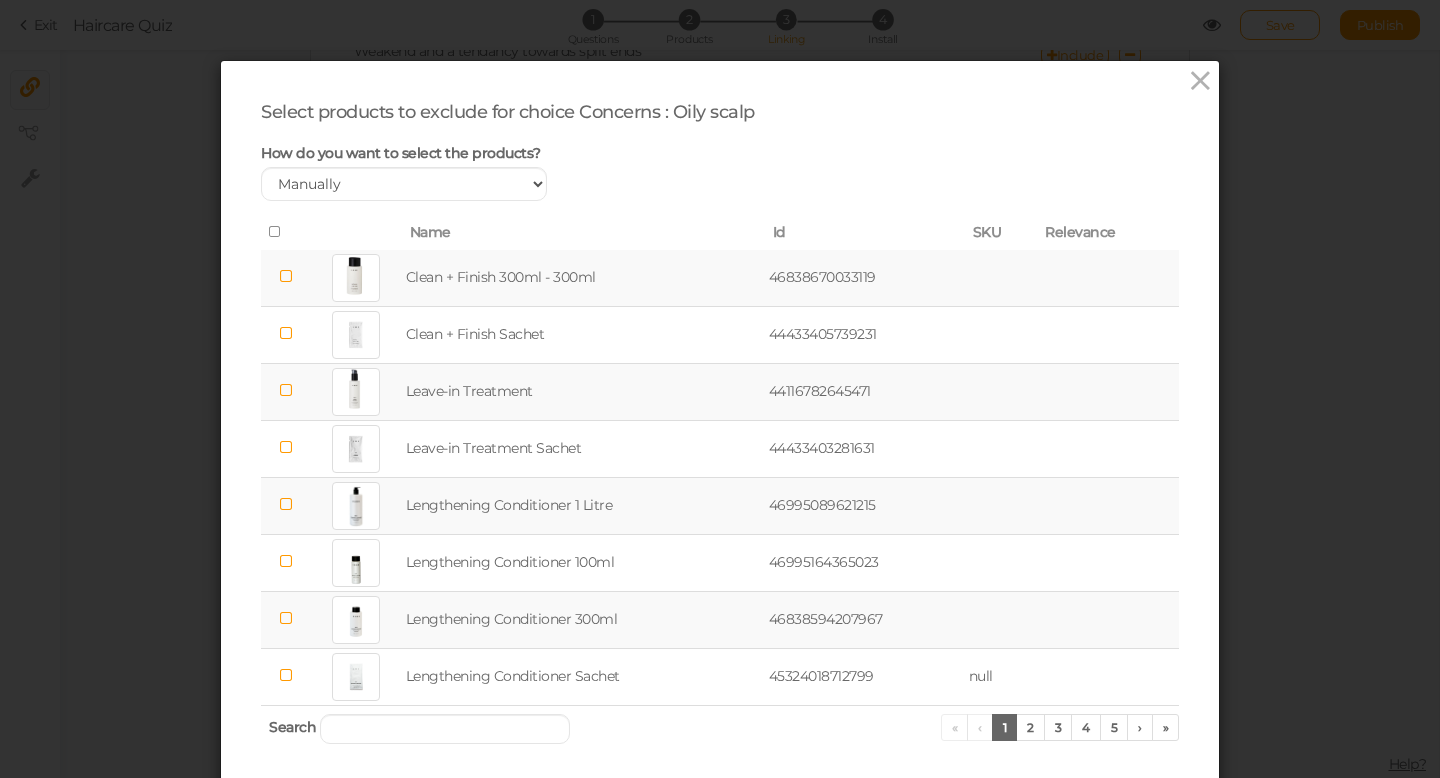 click at bounding box center [286, 276] 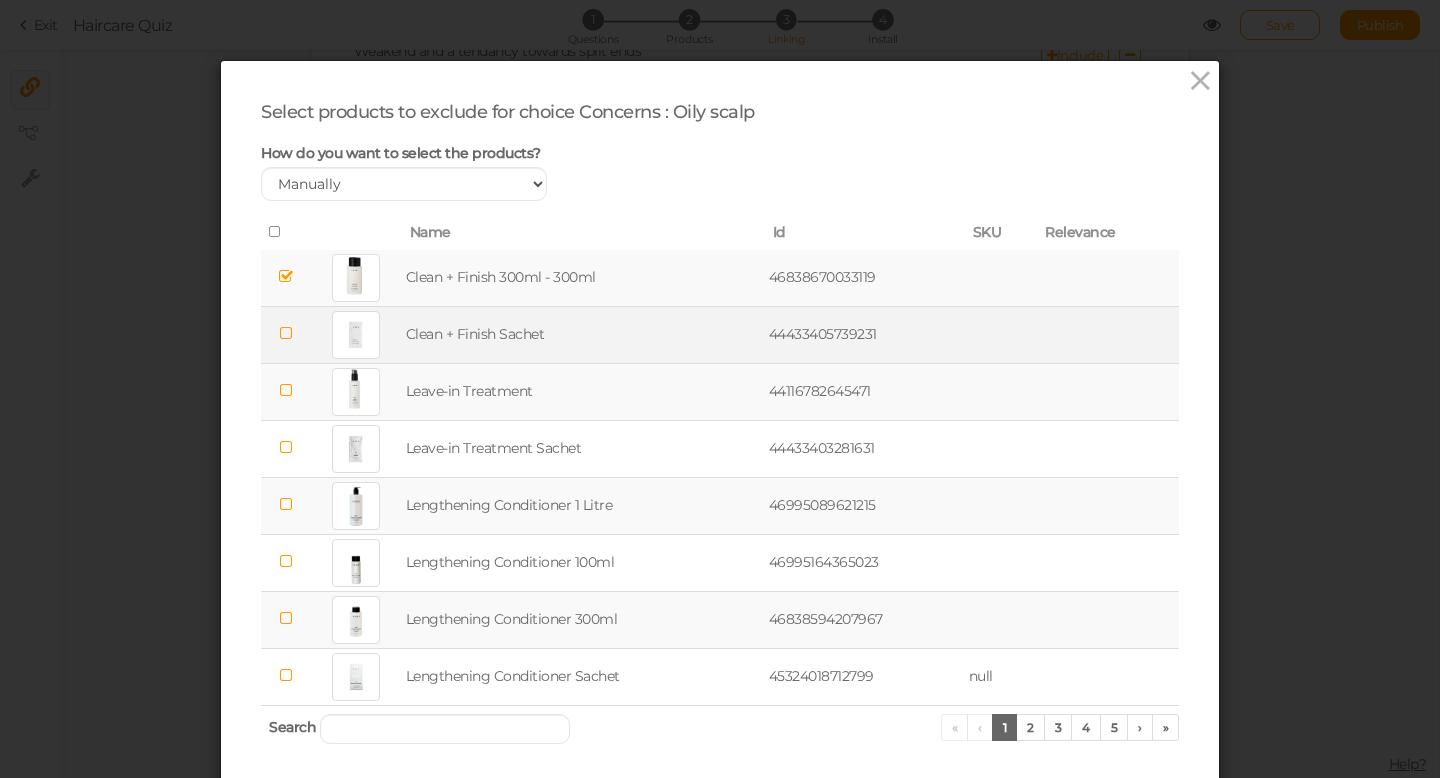 click at bounding box center (286, 333) 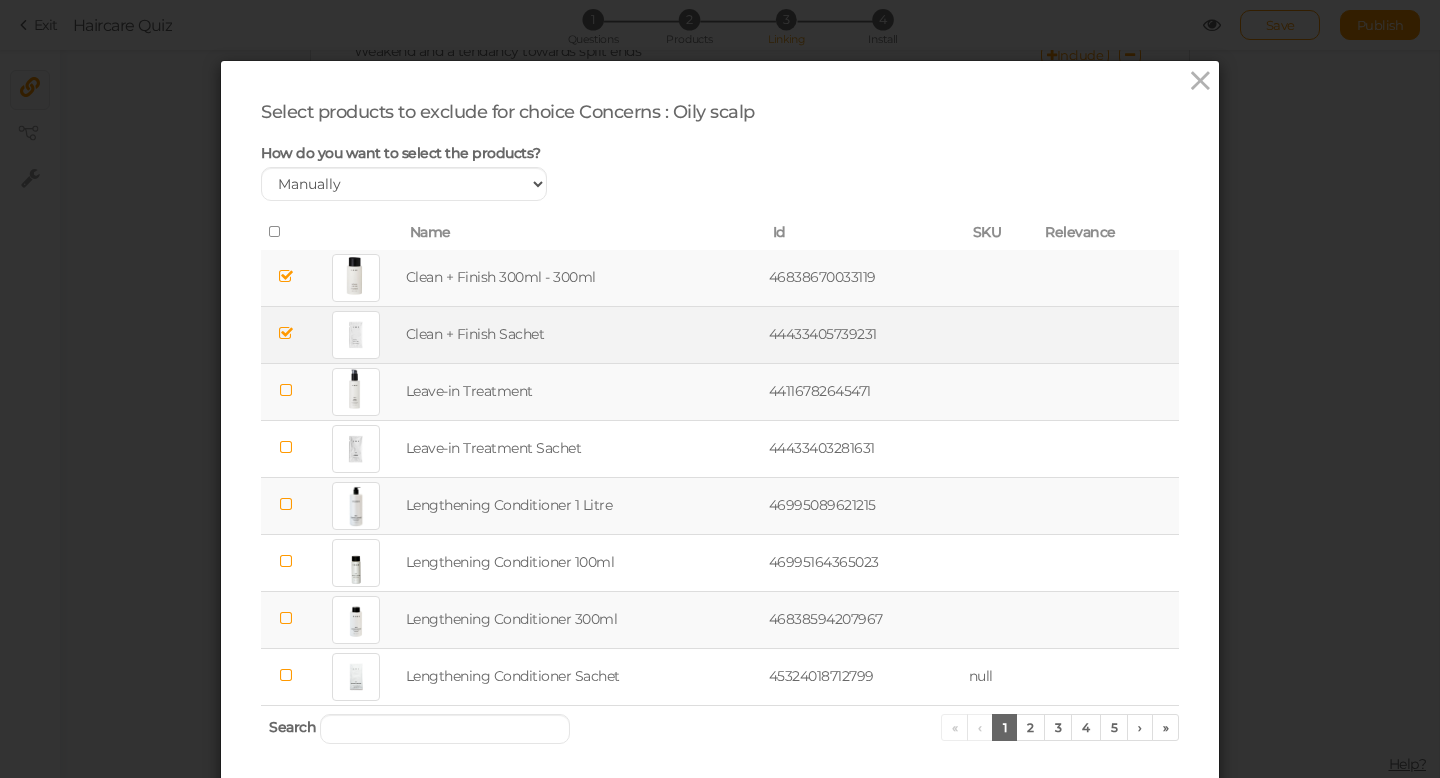 click at bounding box center (286, 390) 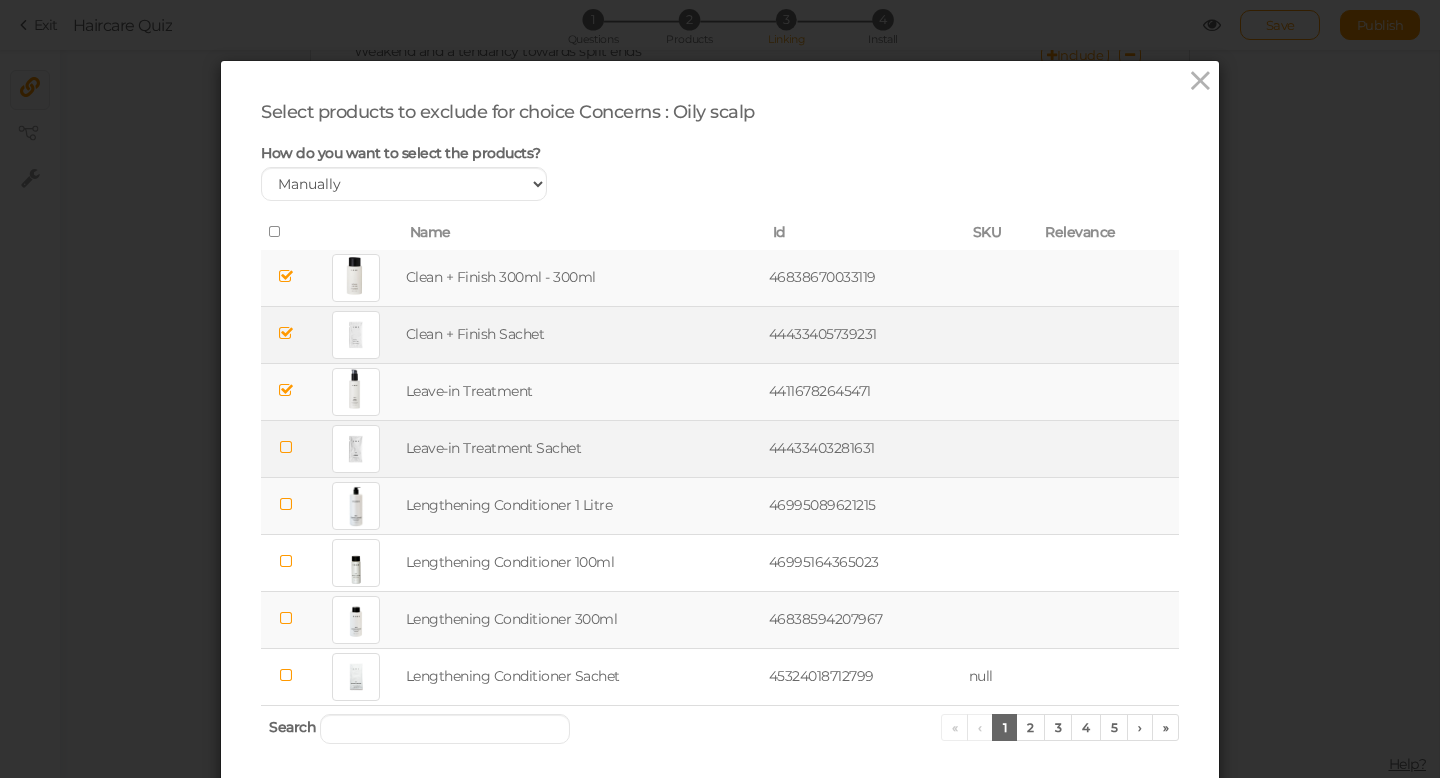 click at bounding box center (286, 447) 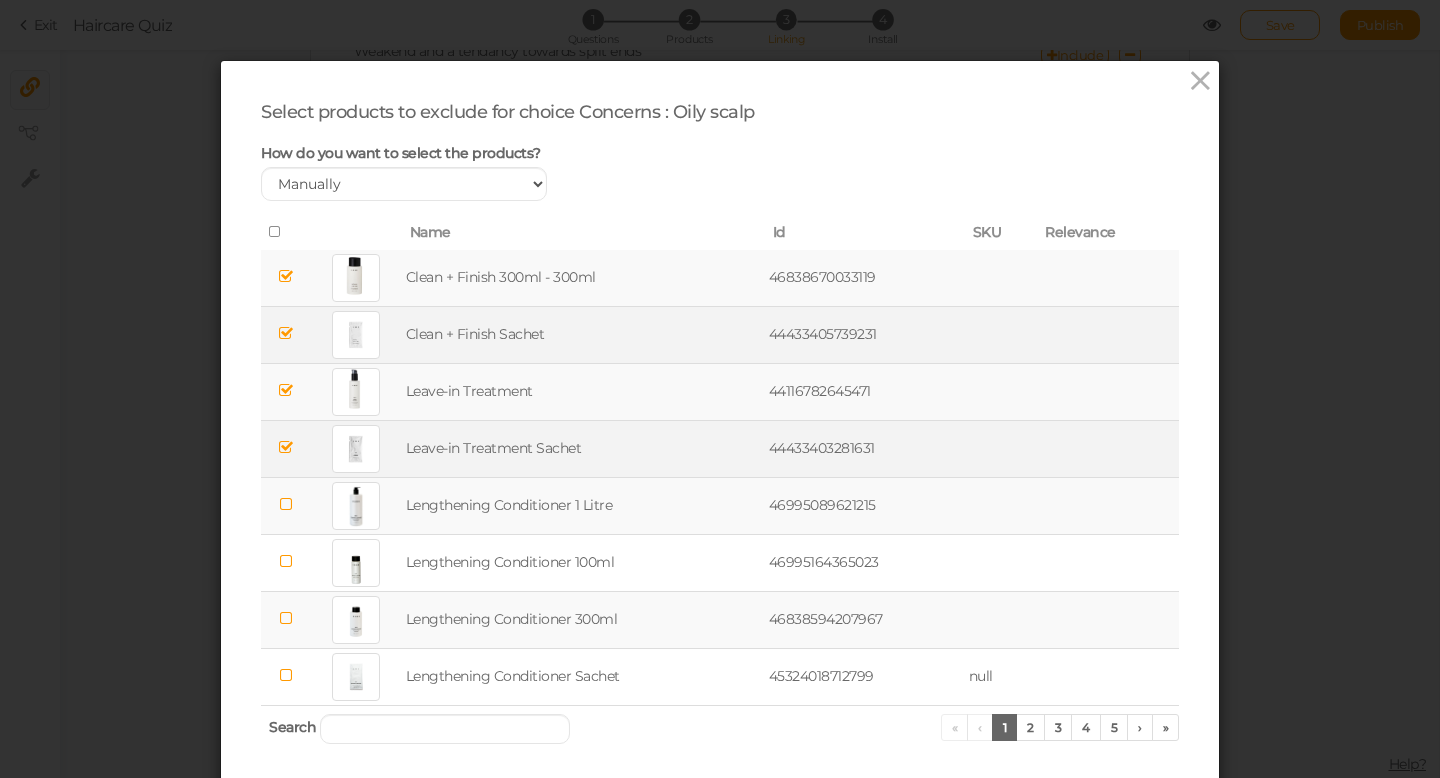 click at bounding box center [286, 504] 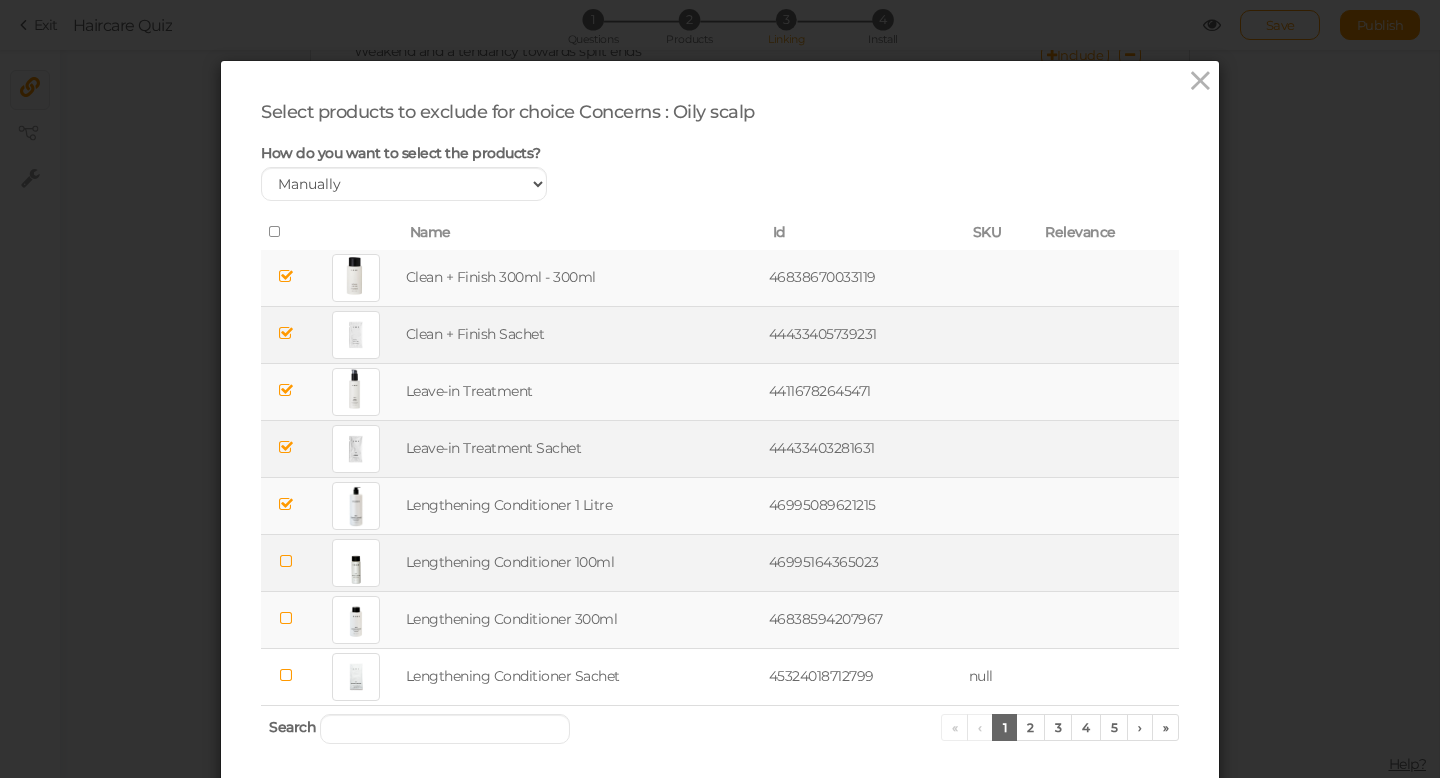 click at bounding box center (286, 561) 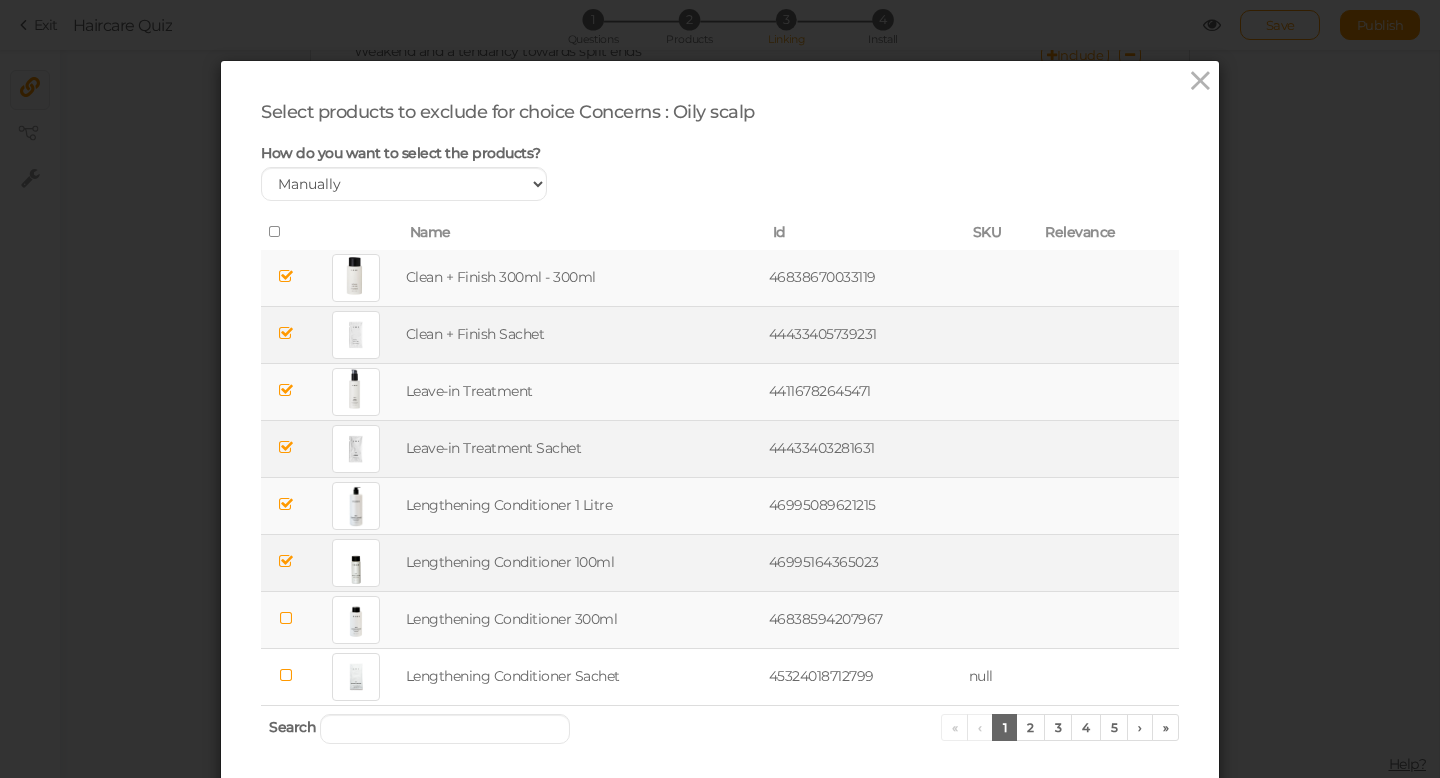 click at bounding box center (286, 618) 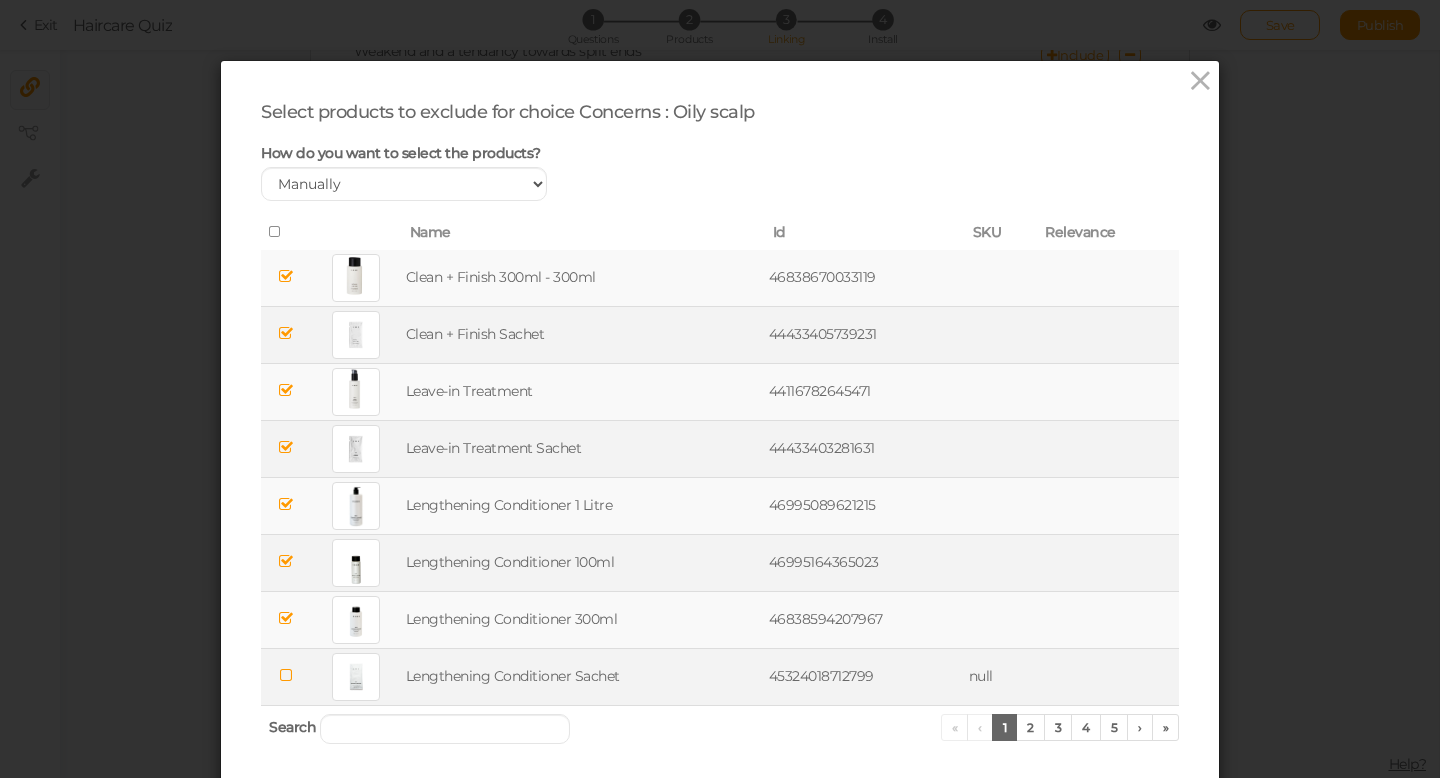 click at bounding box center [286, 675] 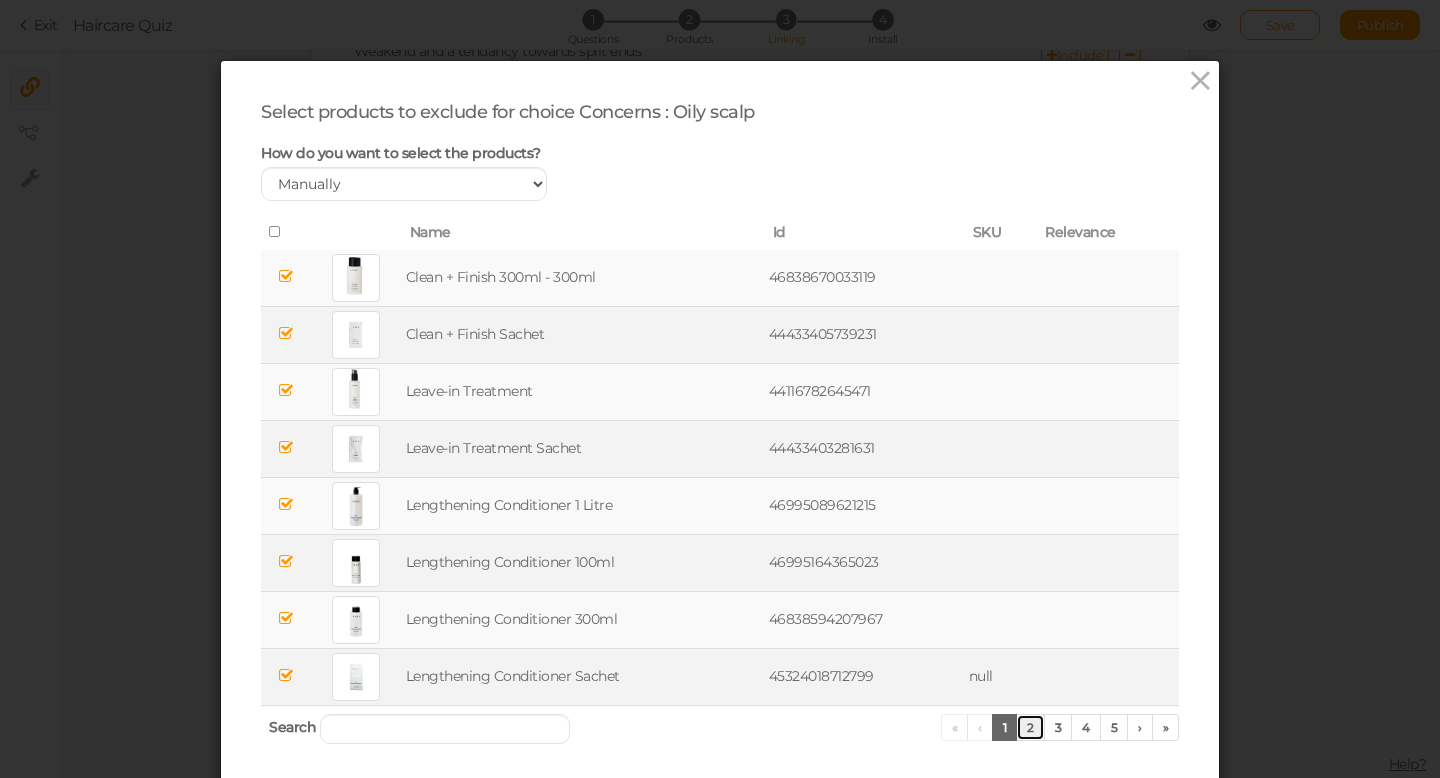 click on "2" at bounding box center [1030, 727] 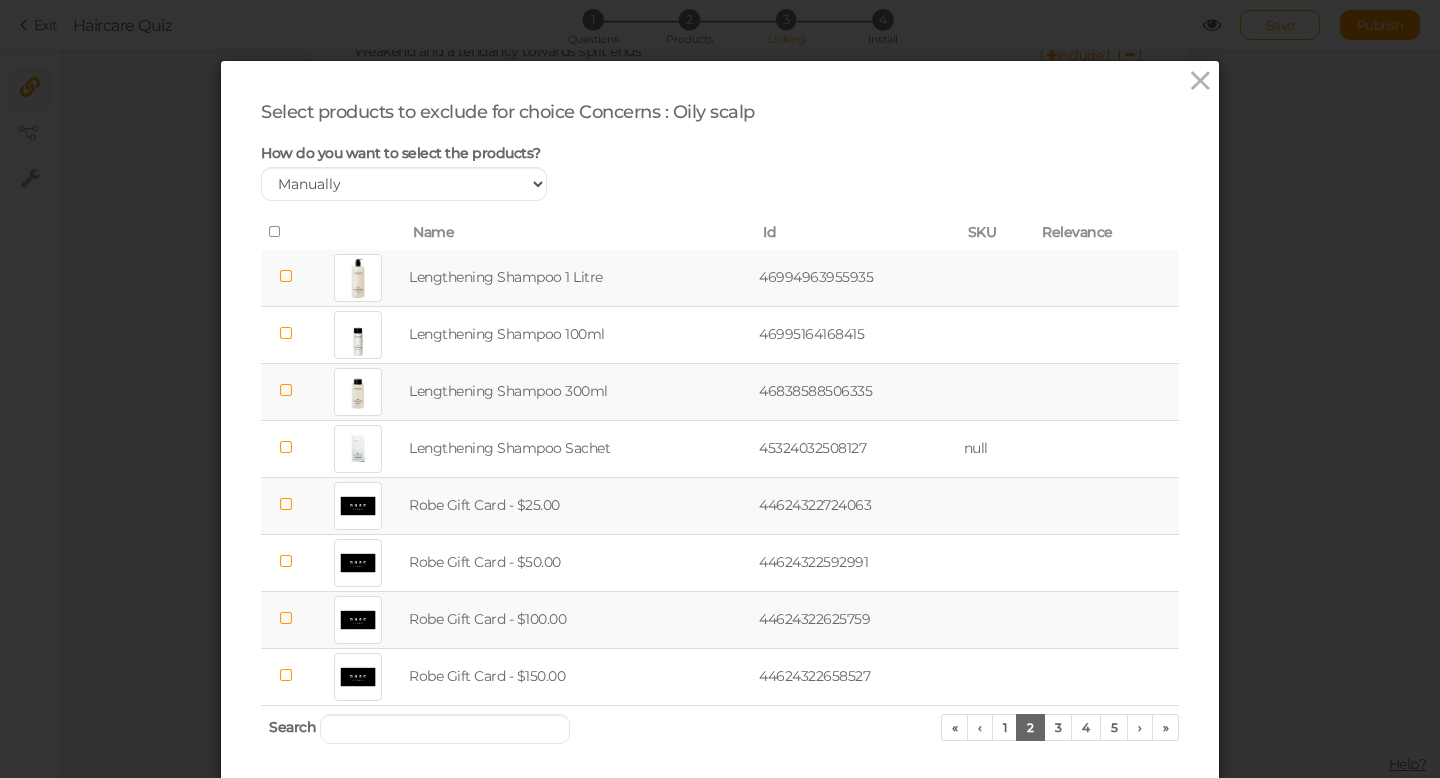 click at bounding box center [286, 276] 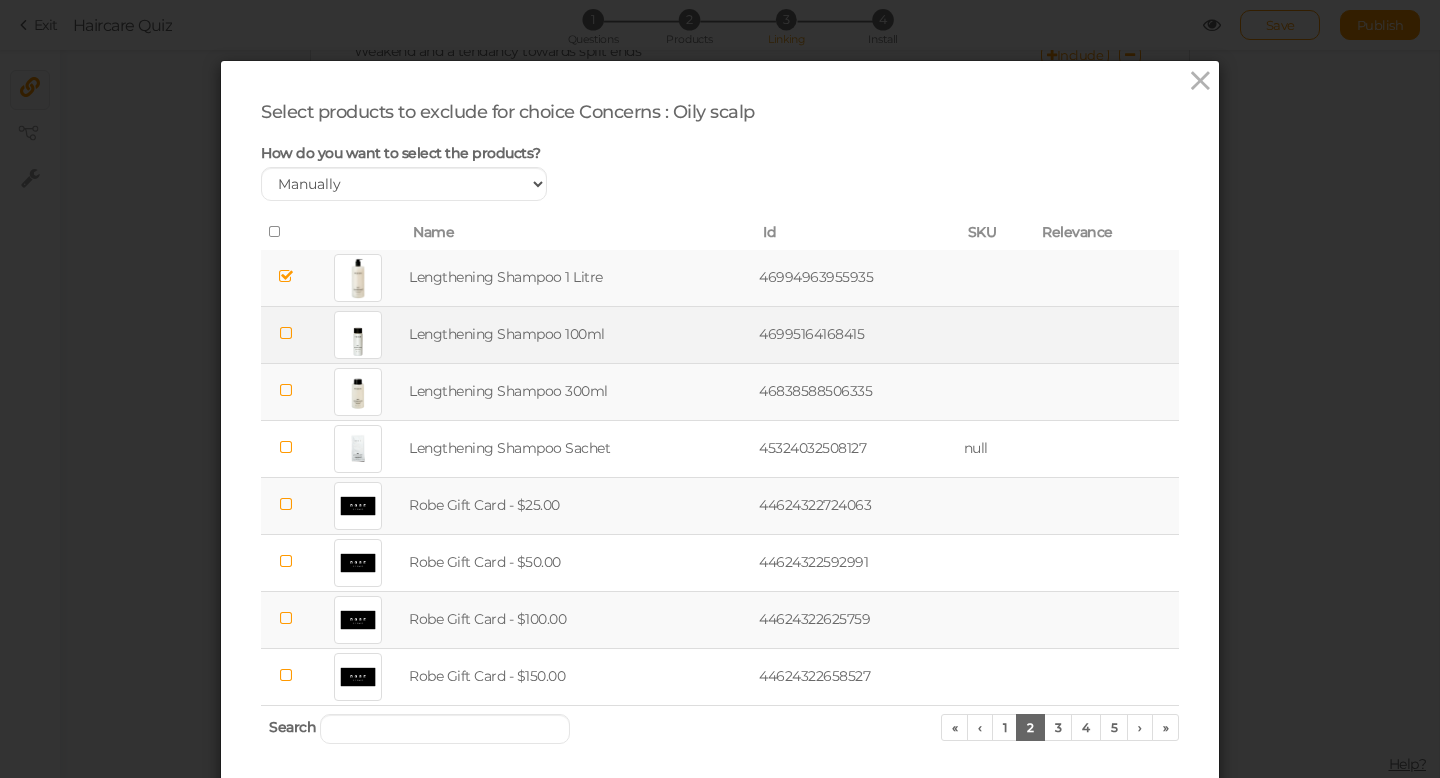 click at bounding box center (286, 333) 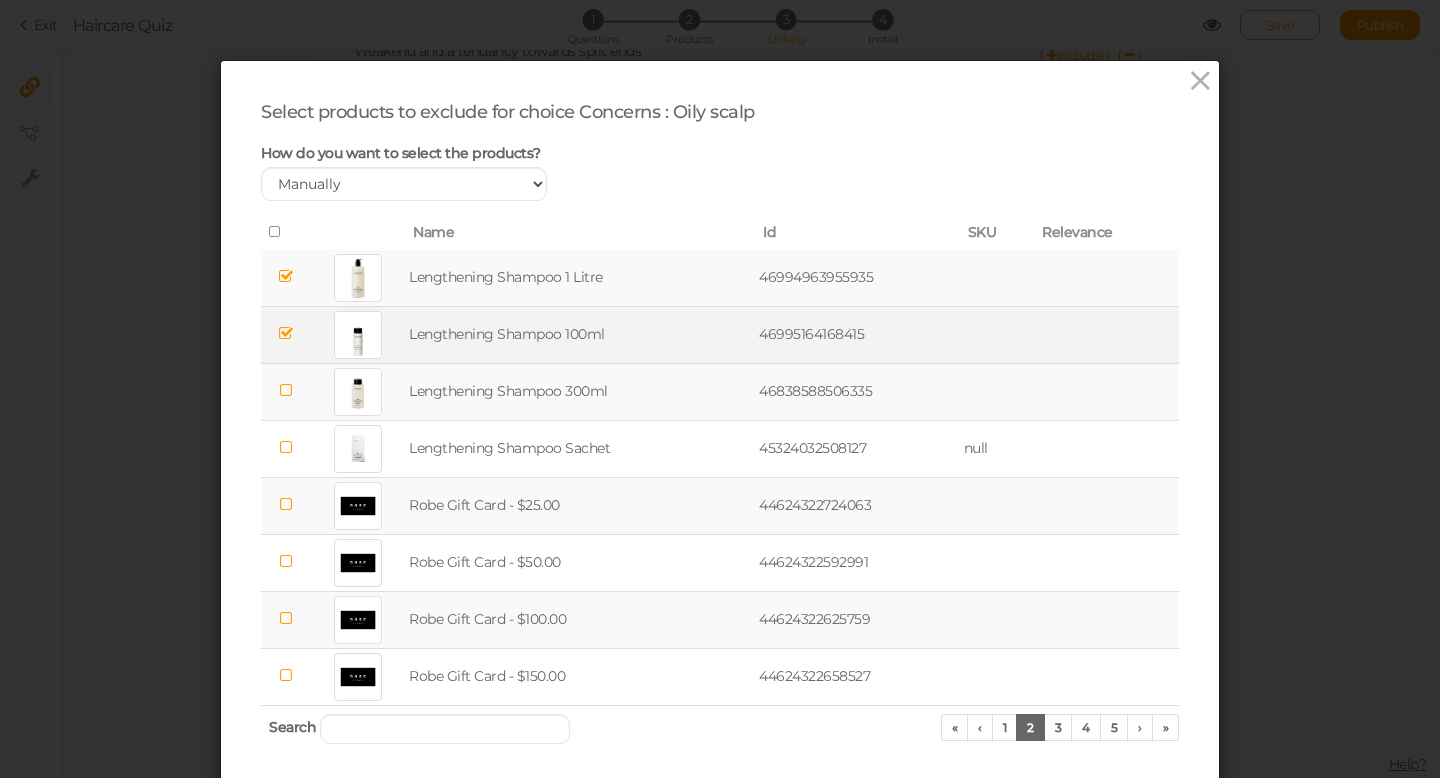 click at bounding box center (286, 390) 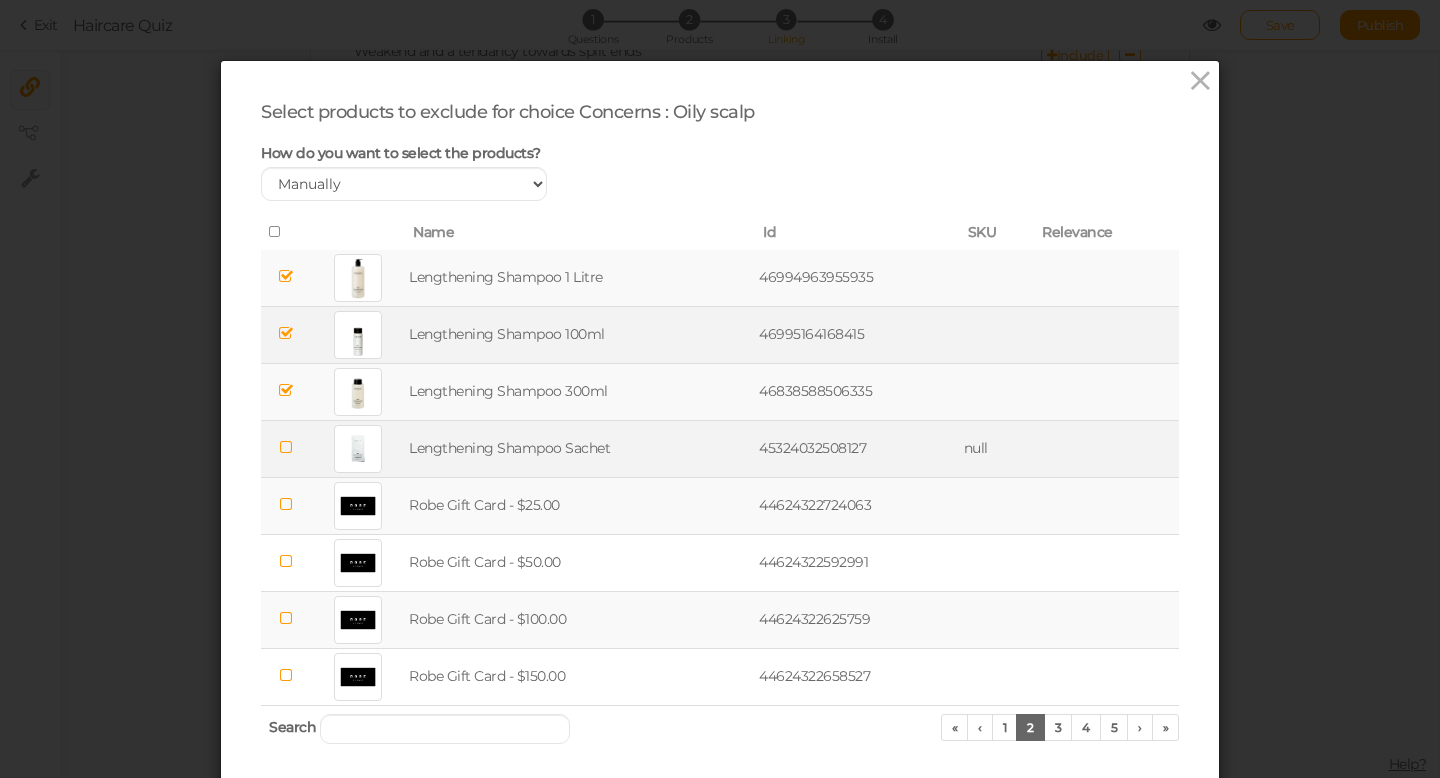 click at bounding box center (286, 447) 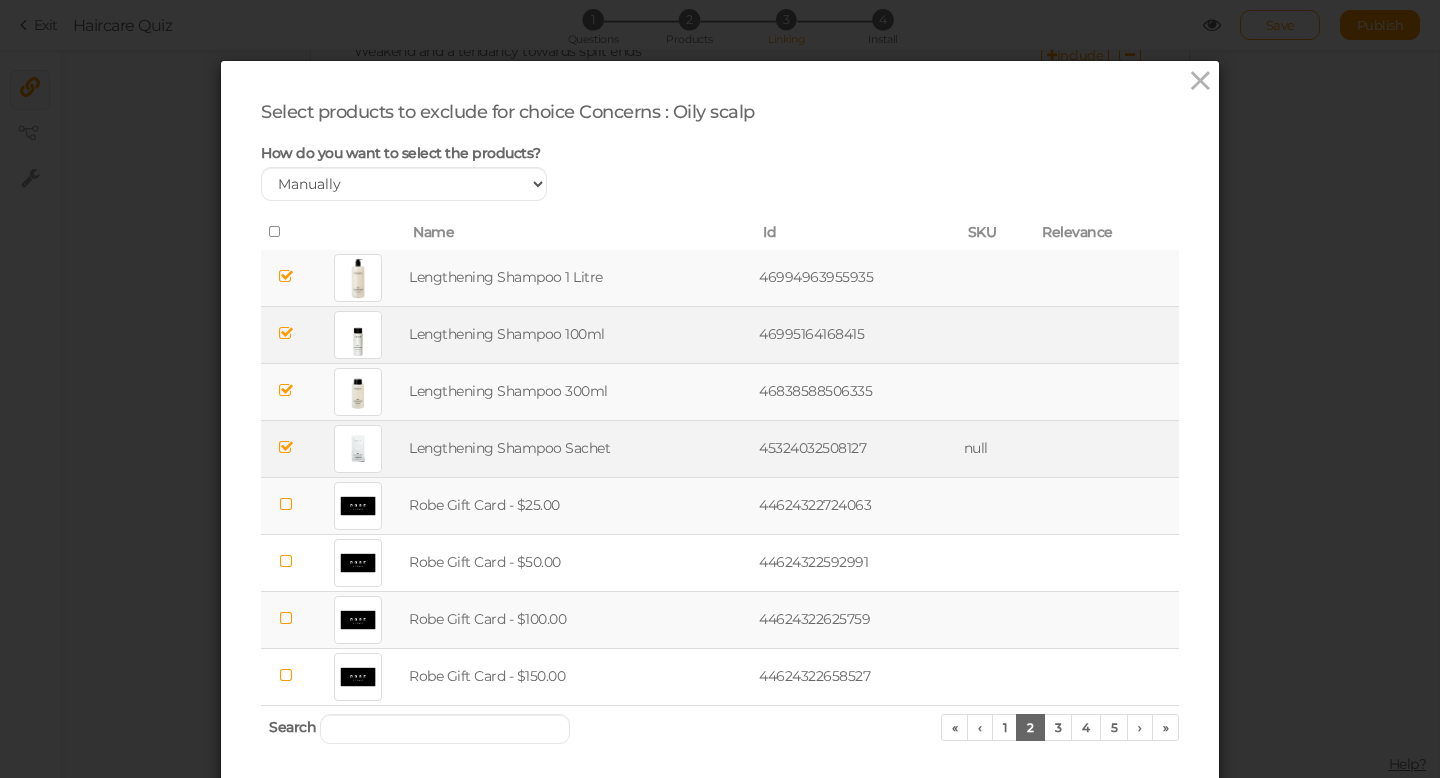 click at bounding box center (286, 504) 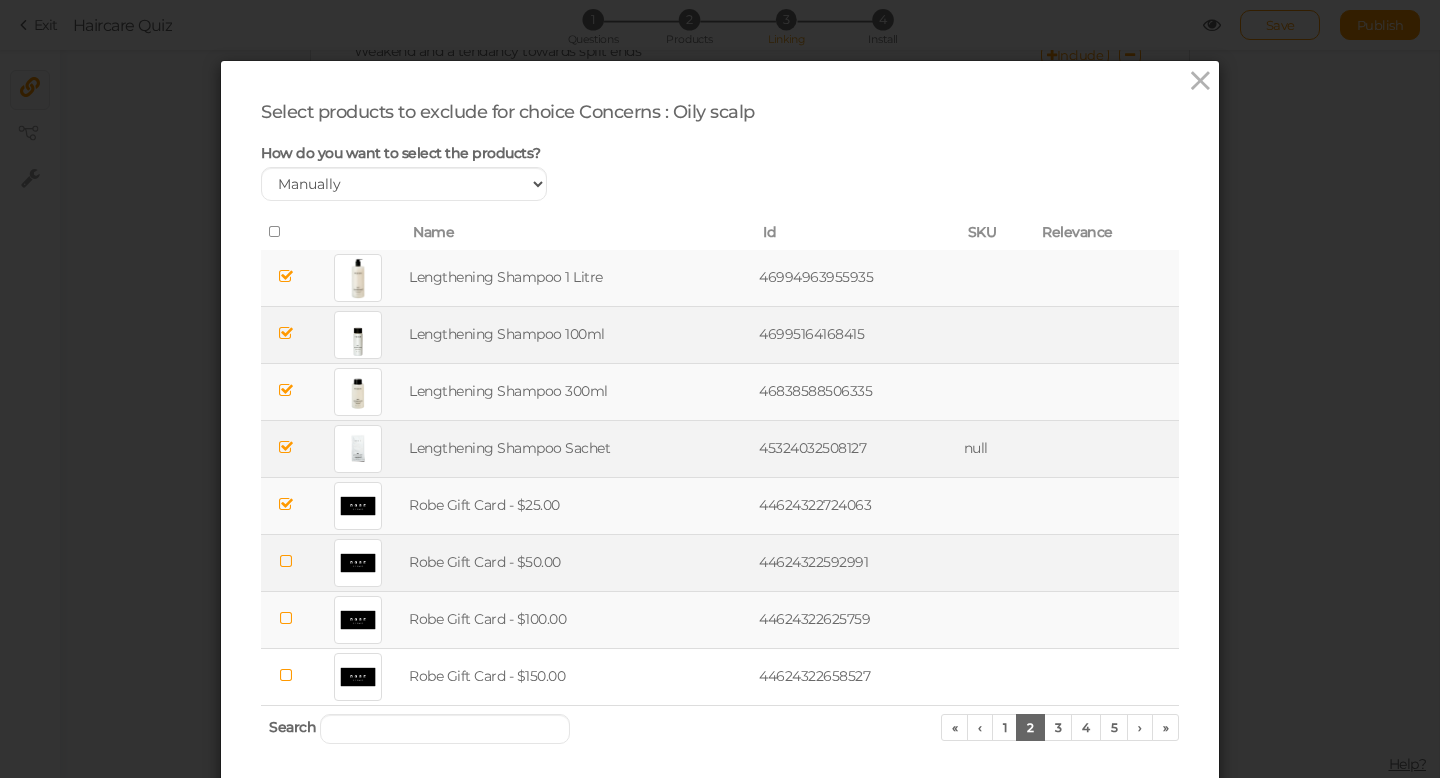 click at bounding box center [286, 561] 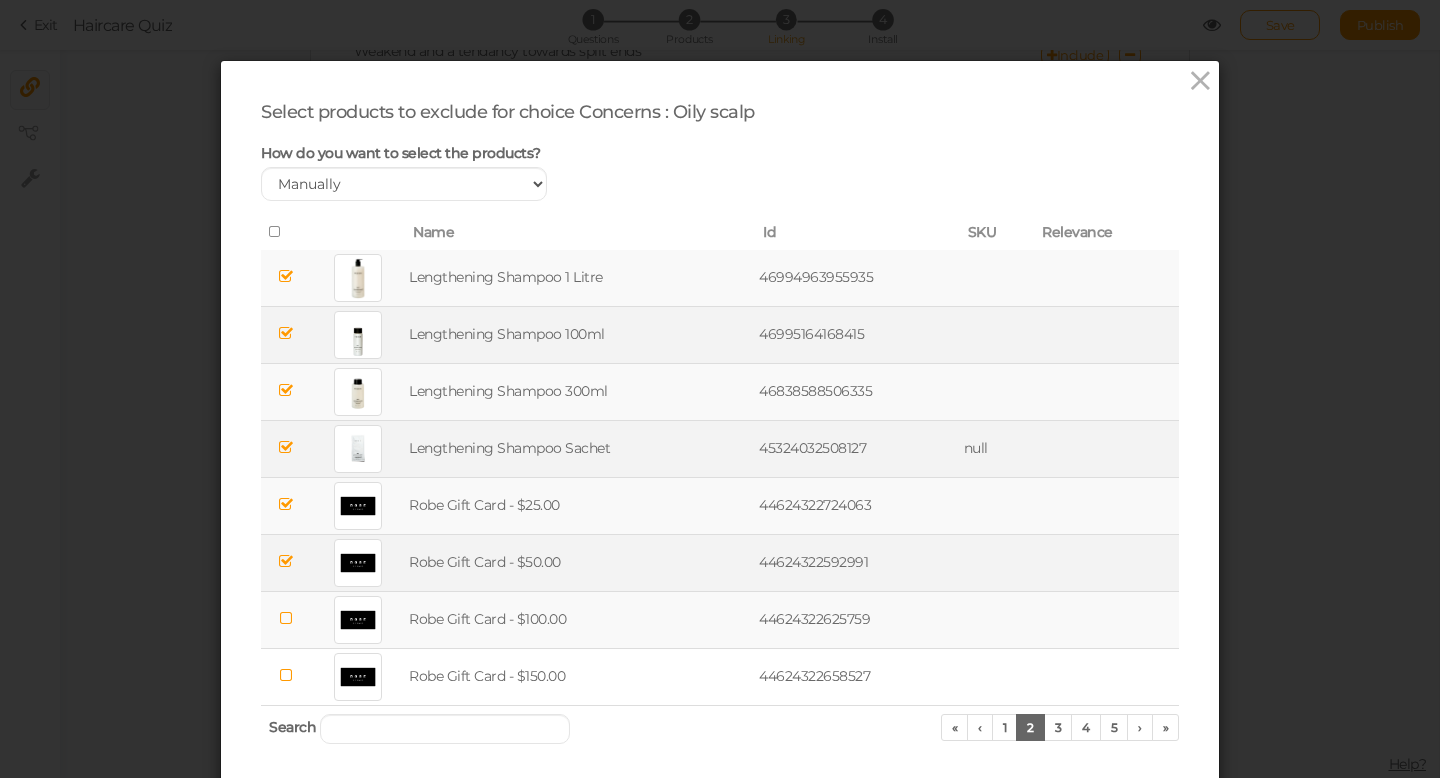 click at bounding box center [286, 618] 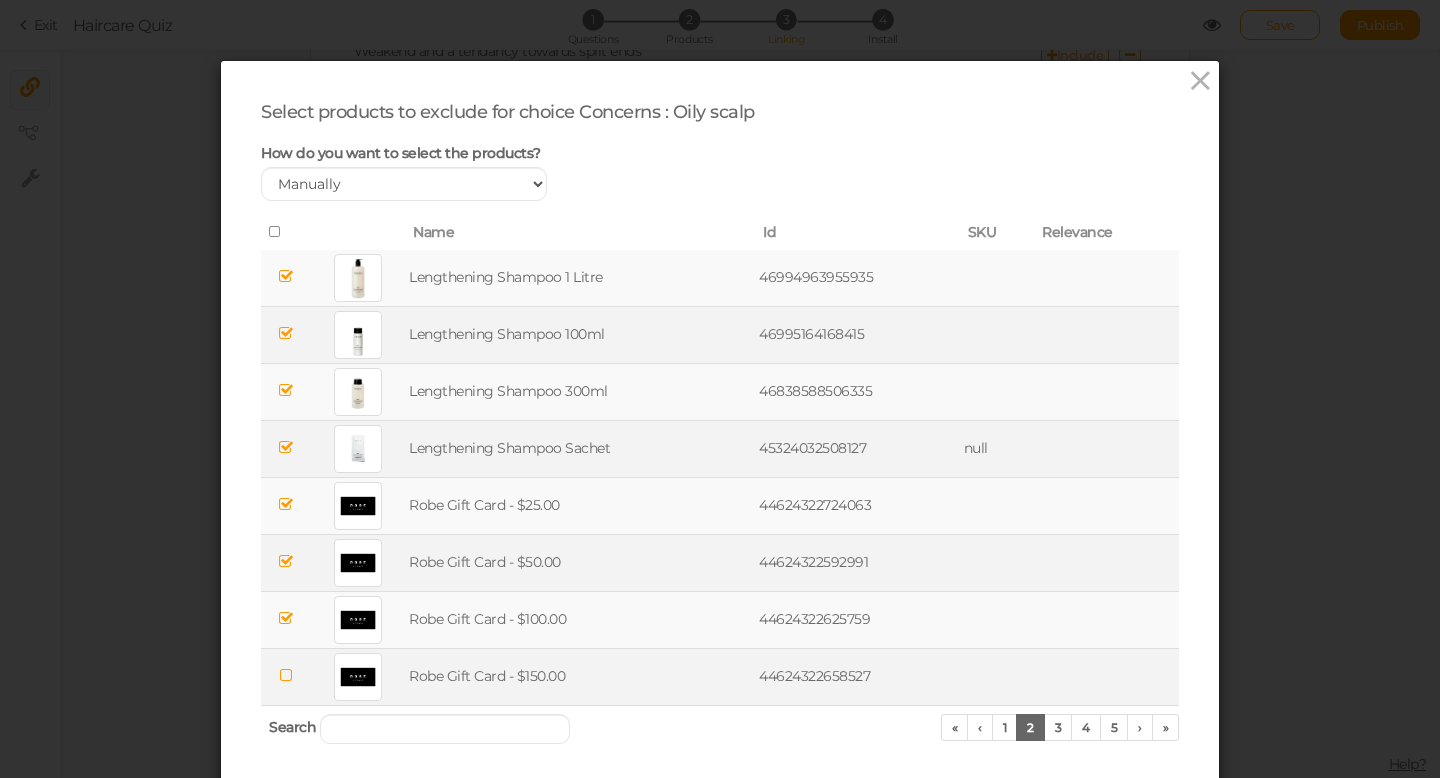 click at bounding box center (286, 675) 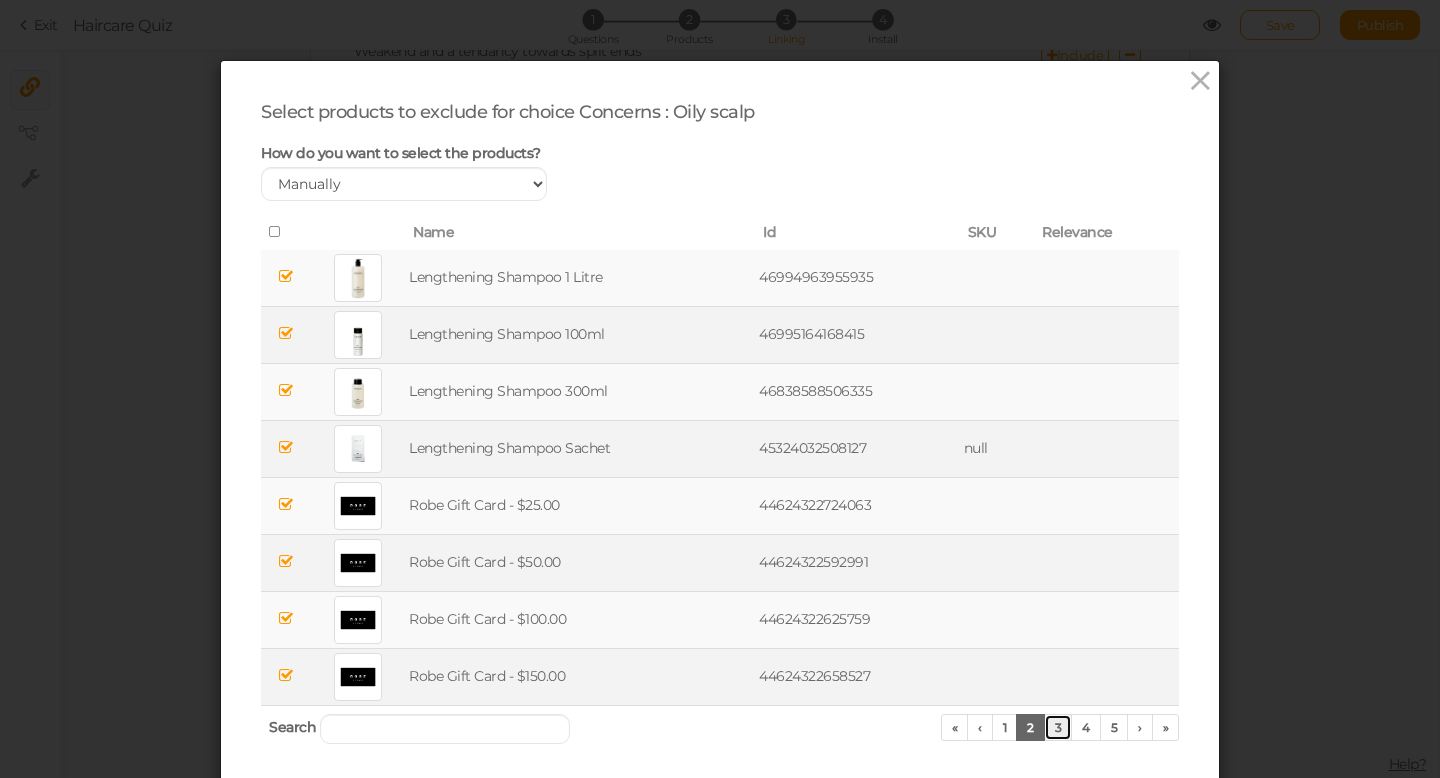 click on "3" at bounding box center [1058, 727] 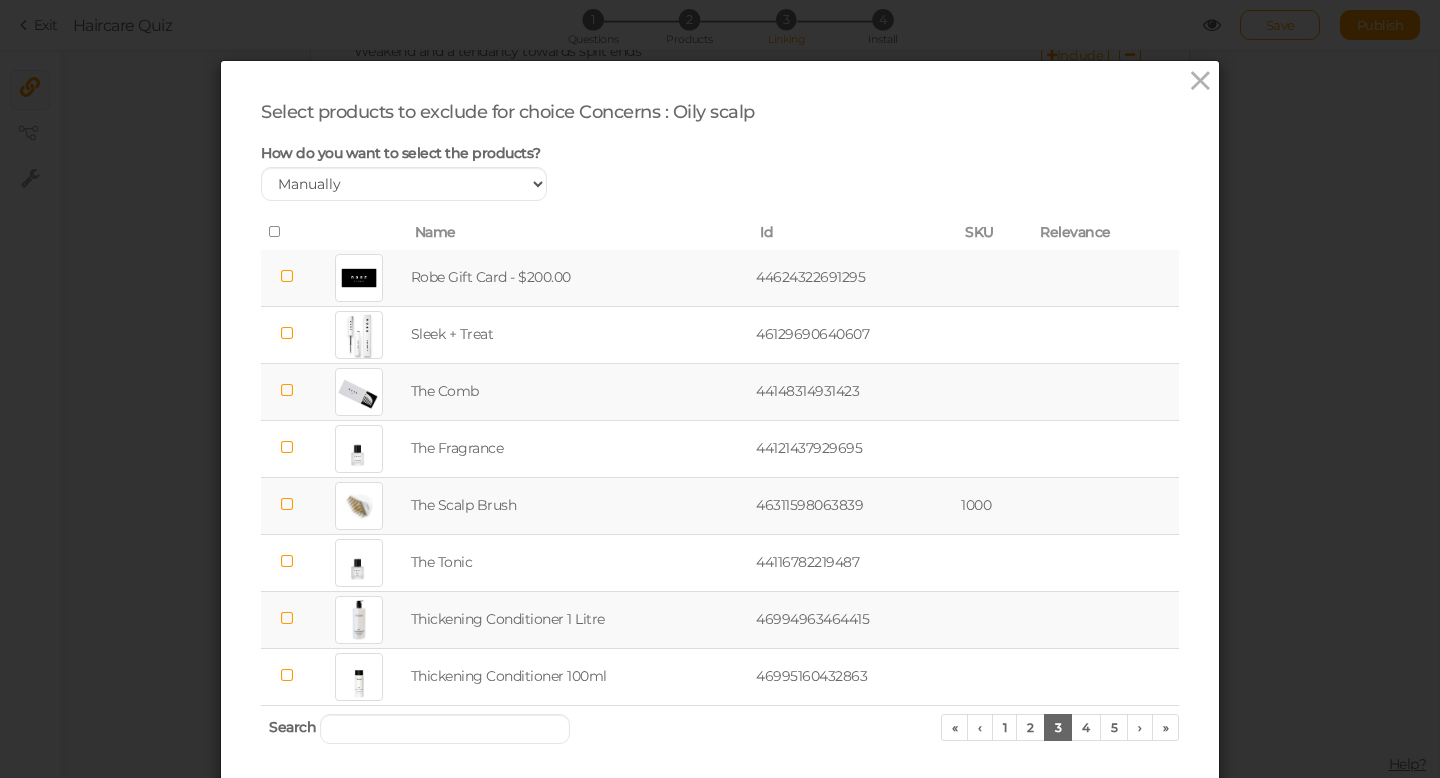 click at bounding box center [286, 276] 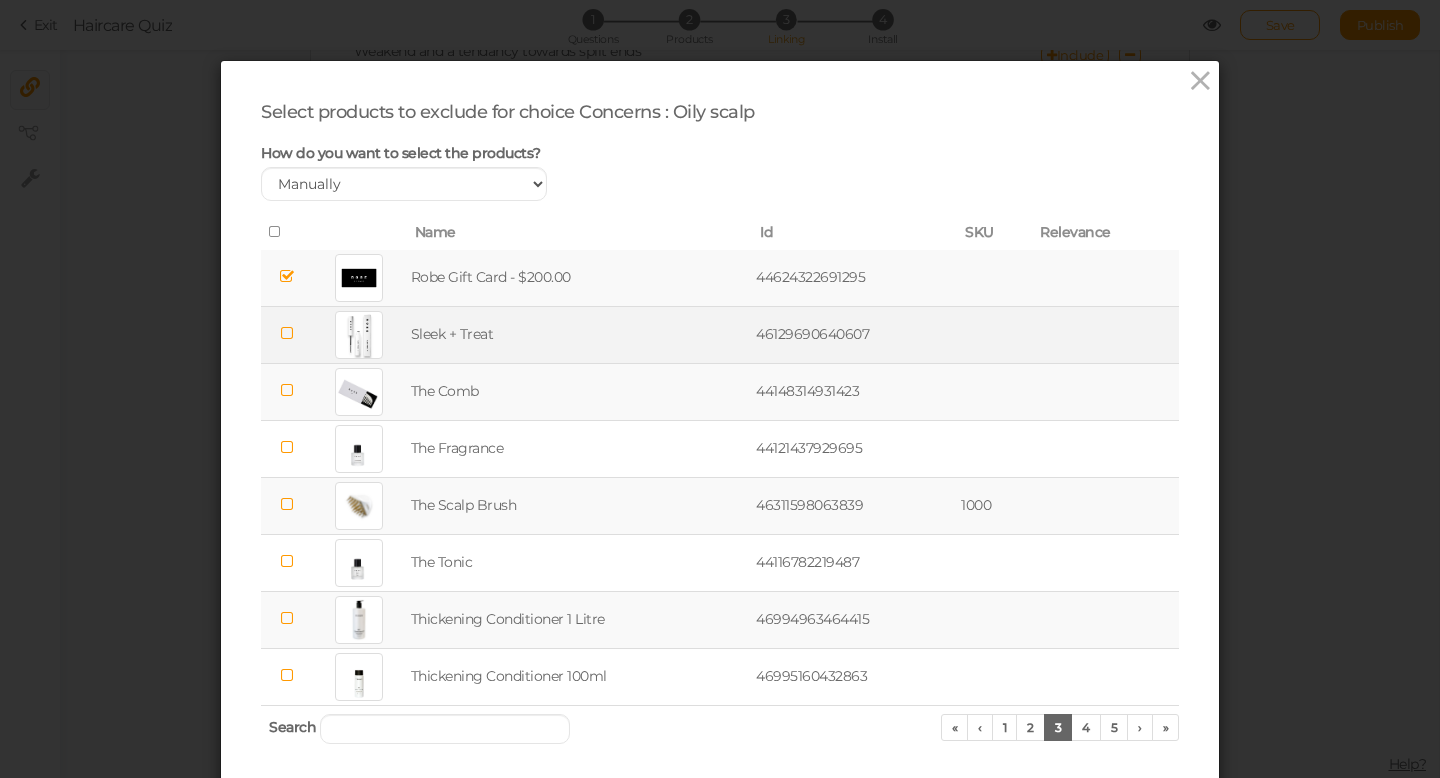 click at bounding box center [286, 333] 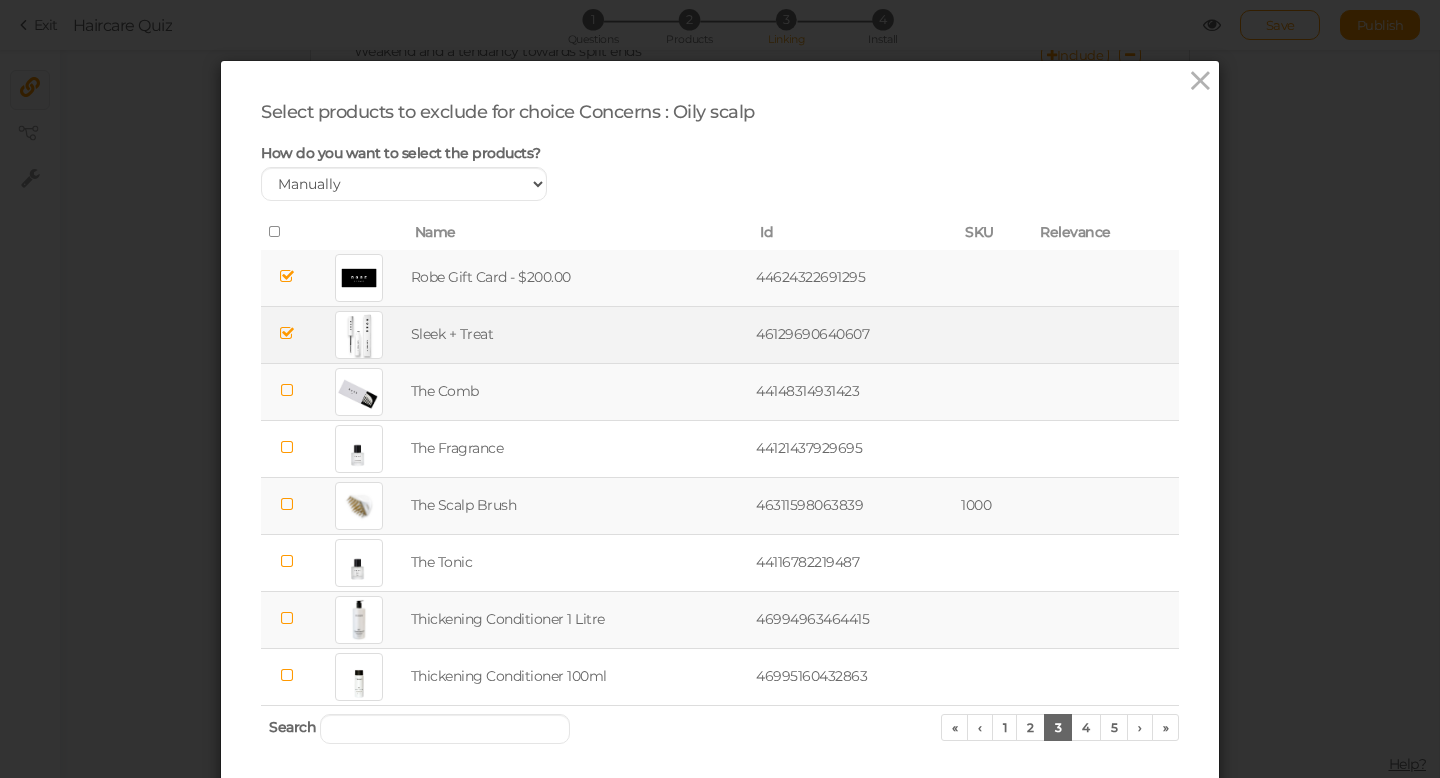 click at bounding box center (286, 390) 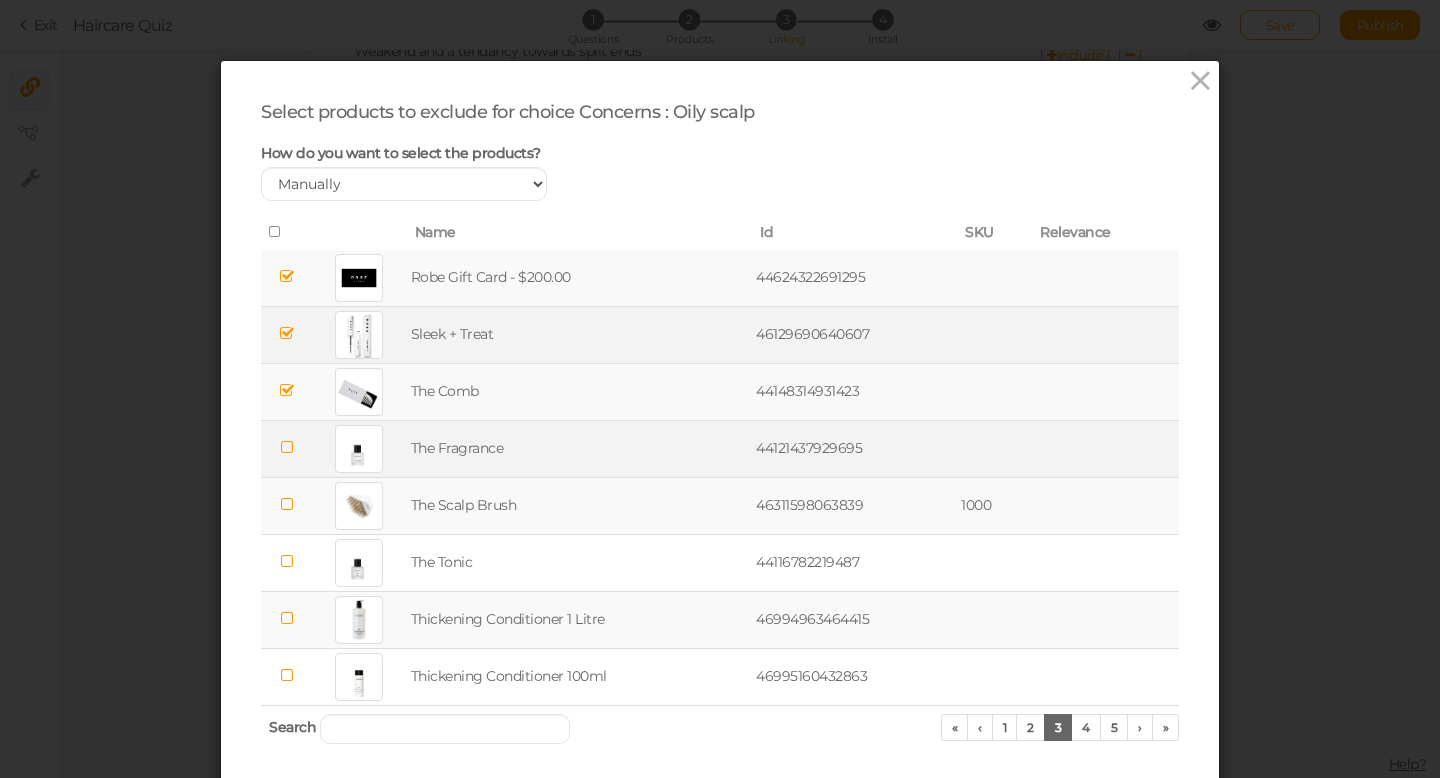 click at bounding box center [286, 447] 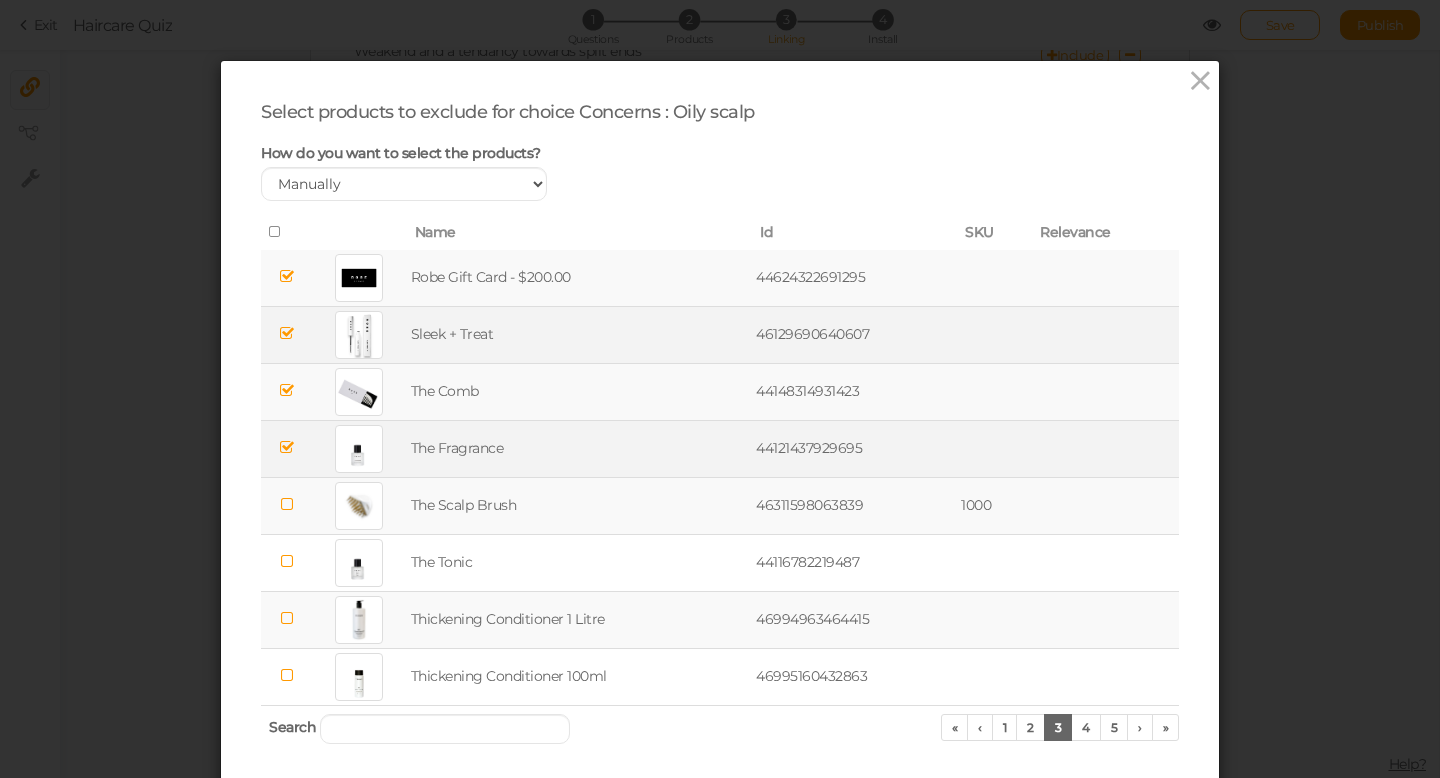 click at bounding box center [286, 618] 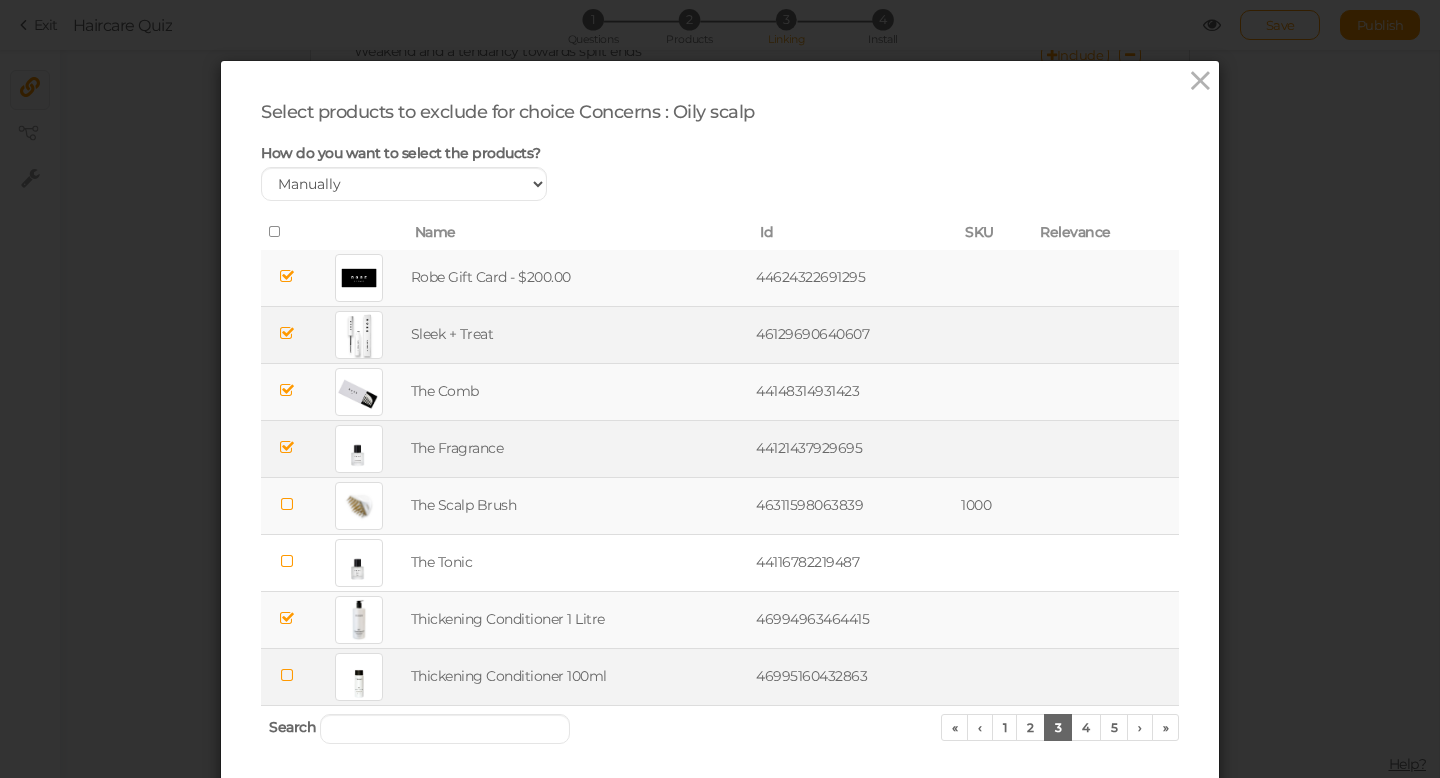 click at bounding box center [286, 675] 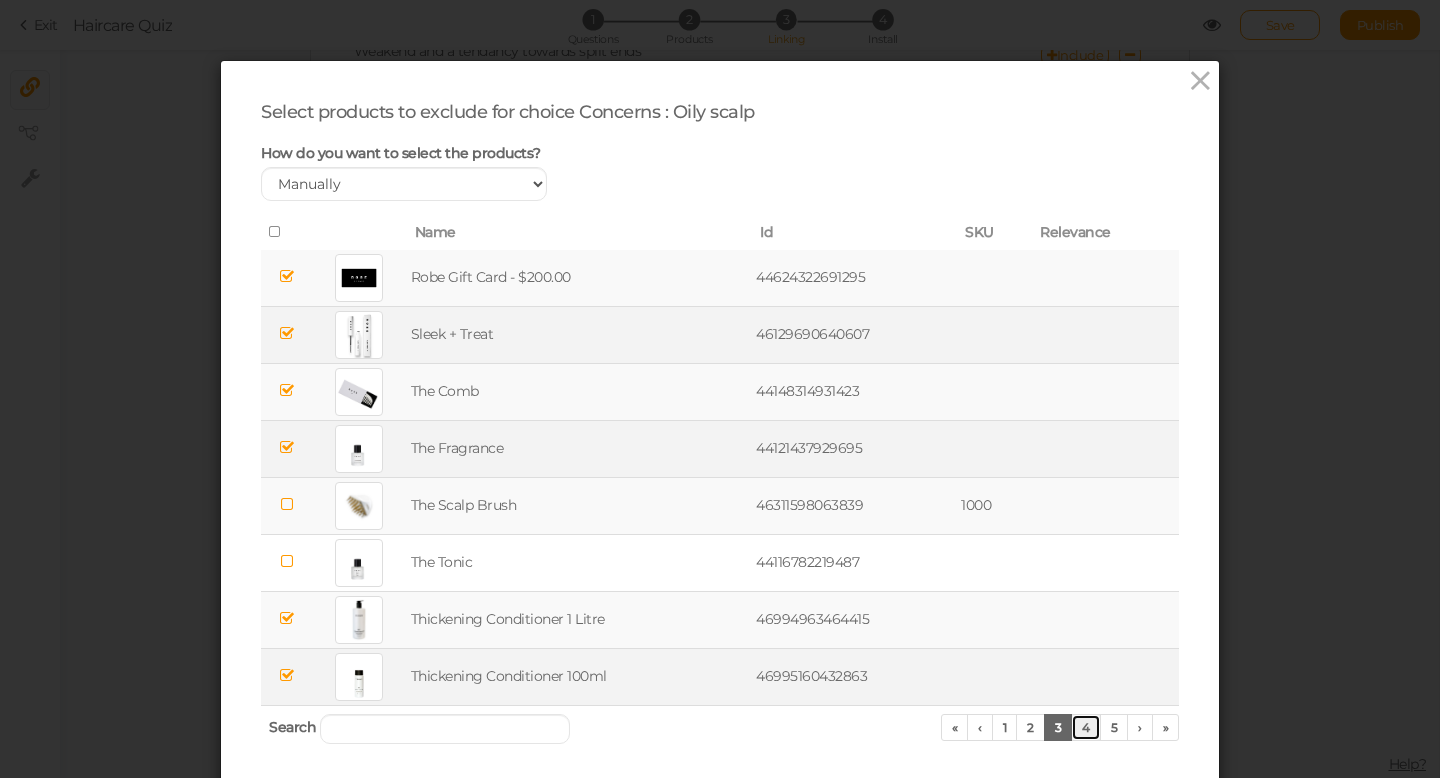 click on "4" at bounding box center [1086, 727] 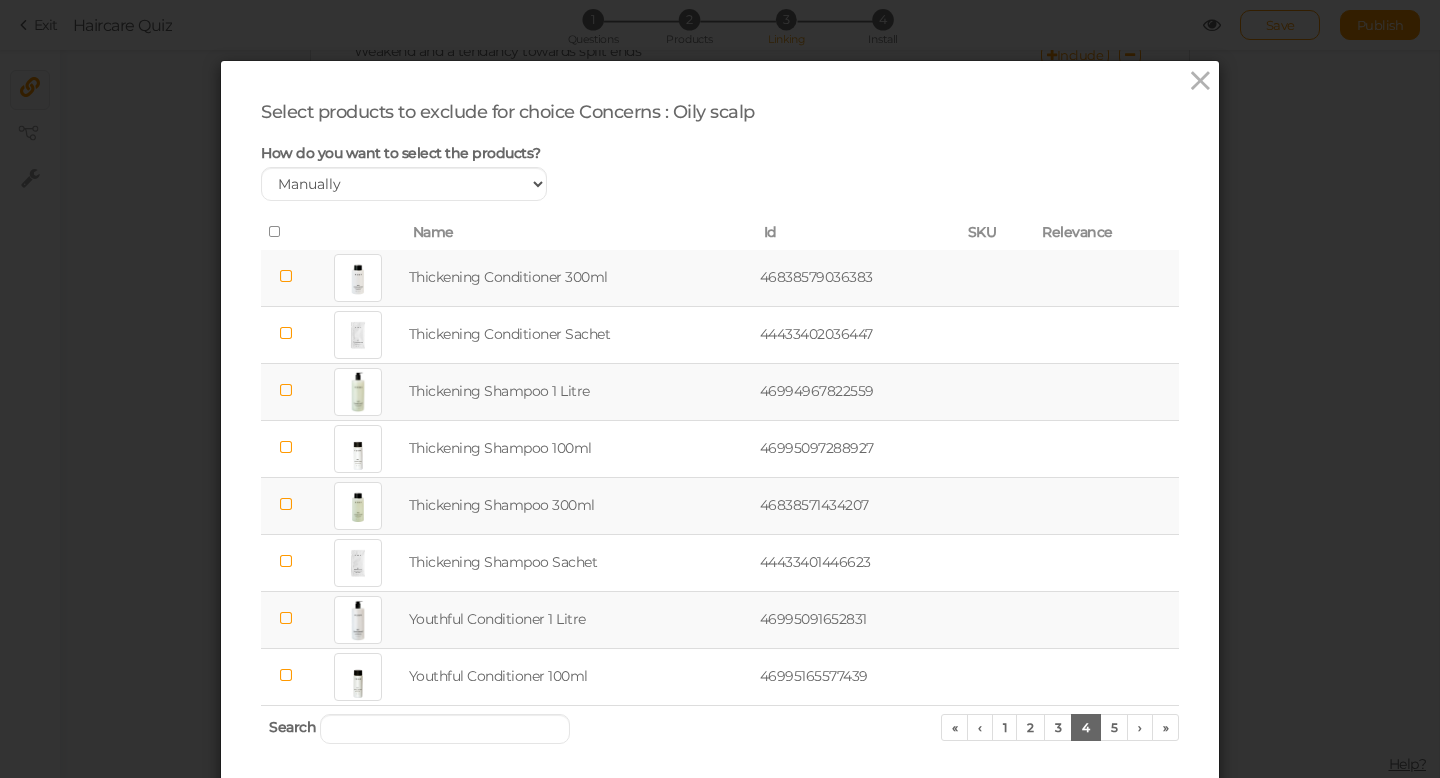 click at bounding box center (286, 276) 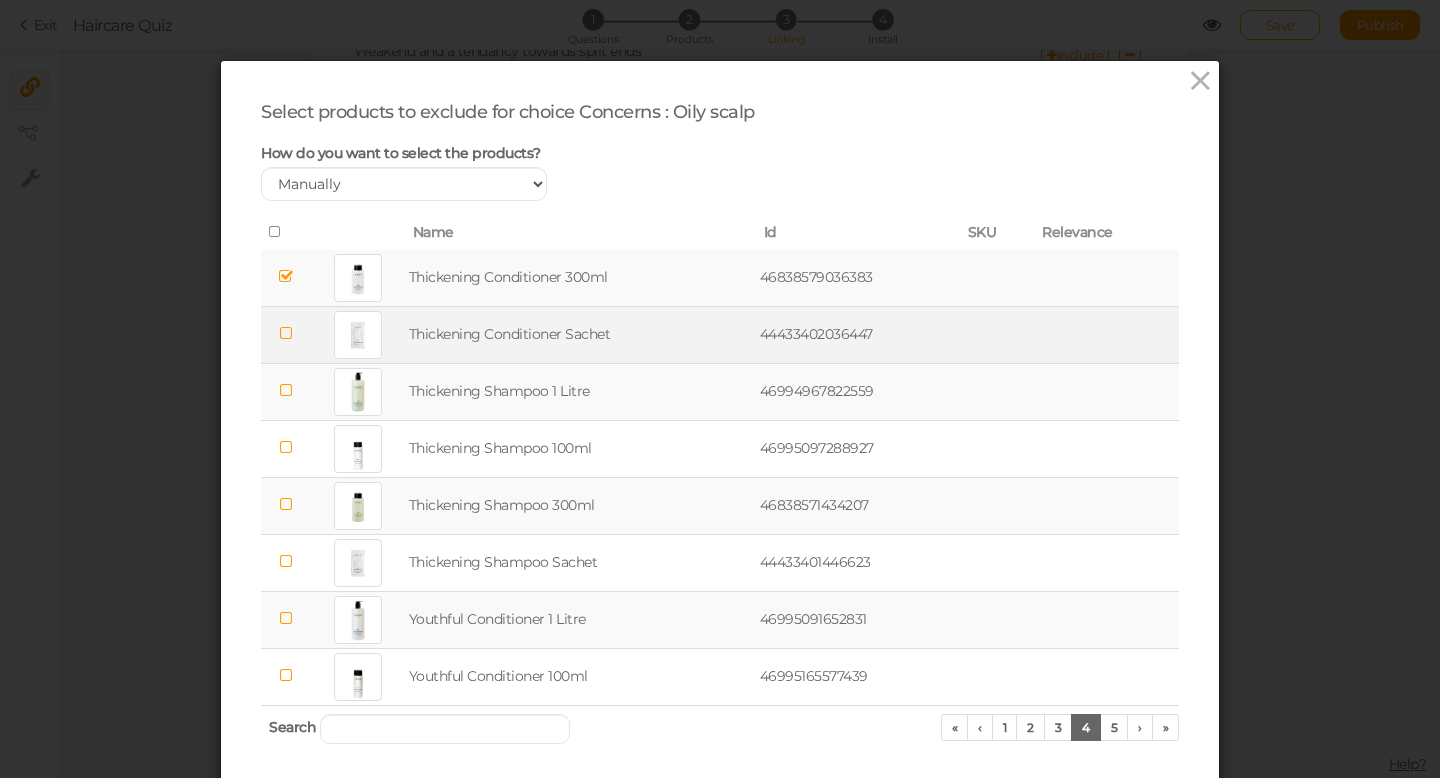 click at bounding box center (286, 333) 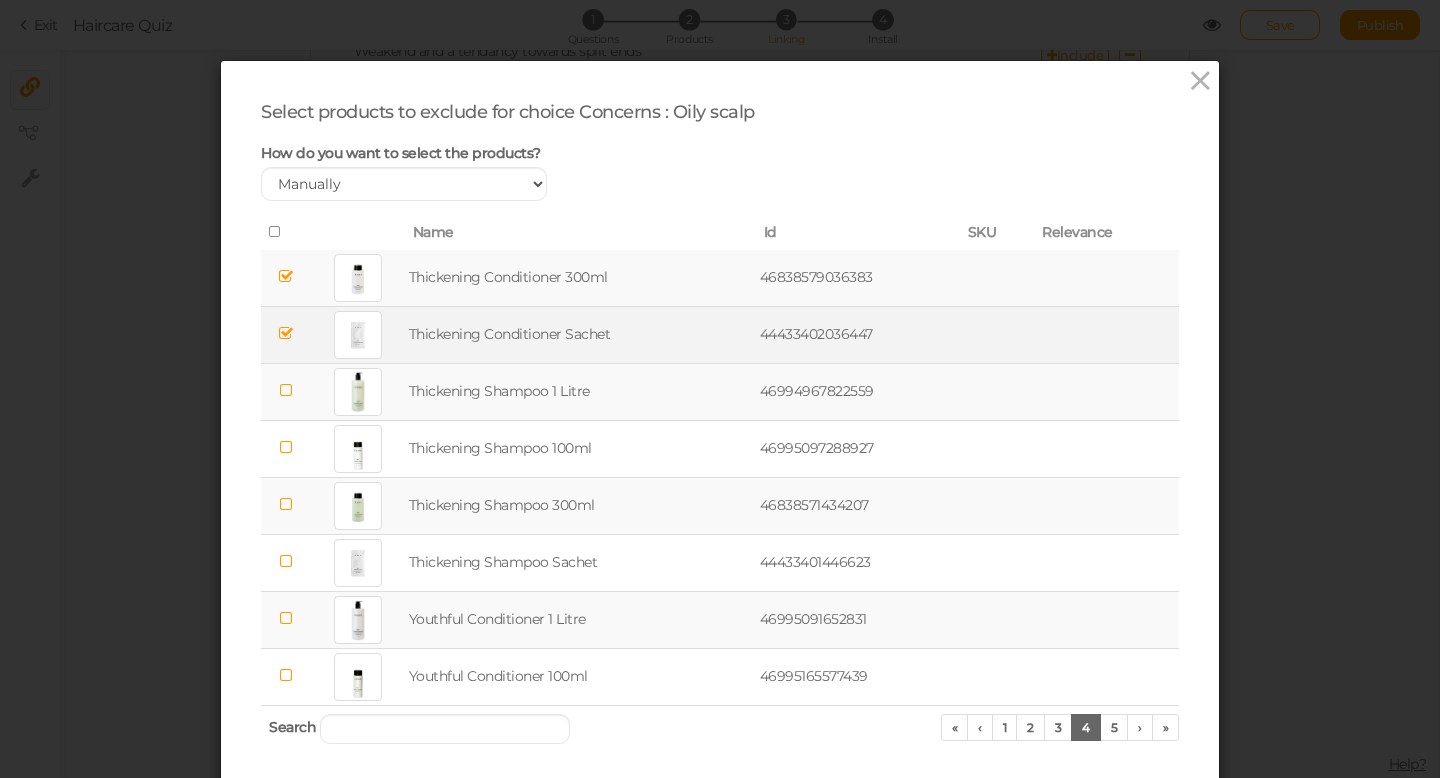click at bounding box center (286, 390) 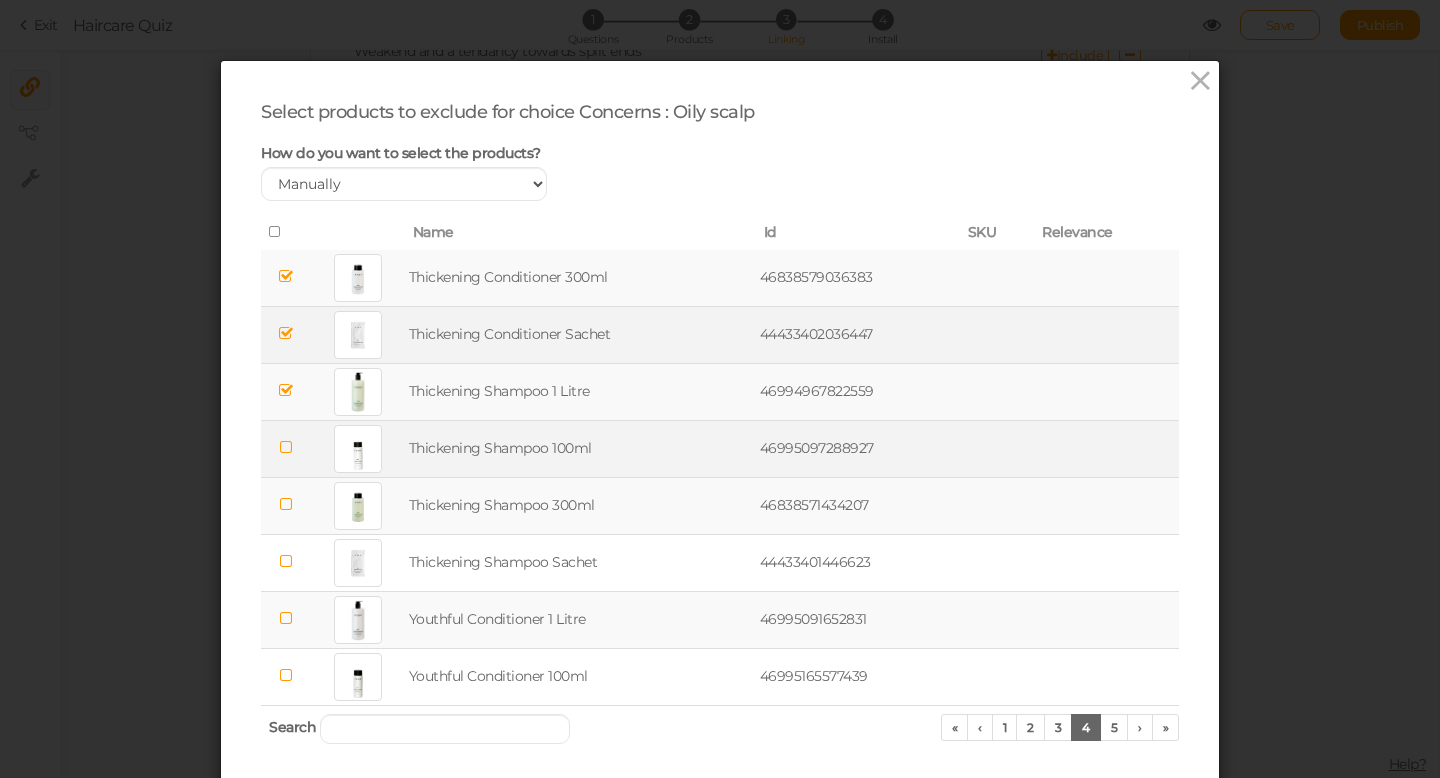 click at bounding box center [286, 447] 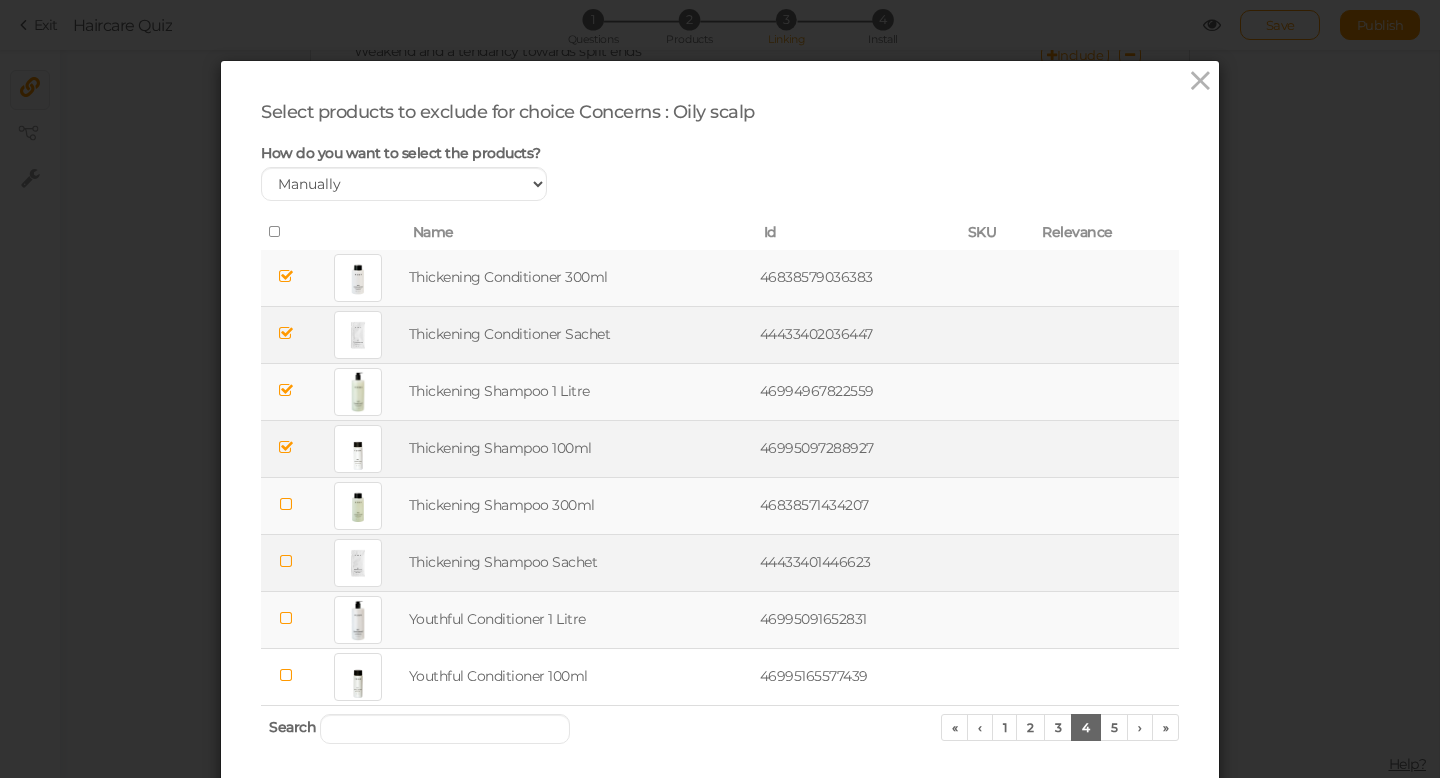 click at bounding box center [286, 561] 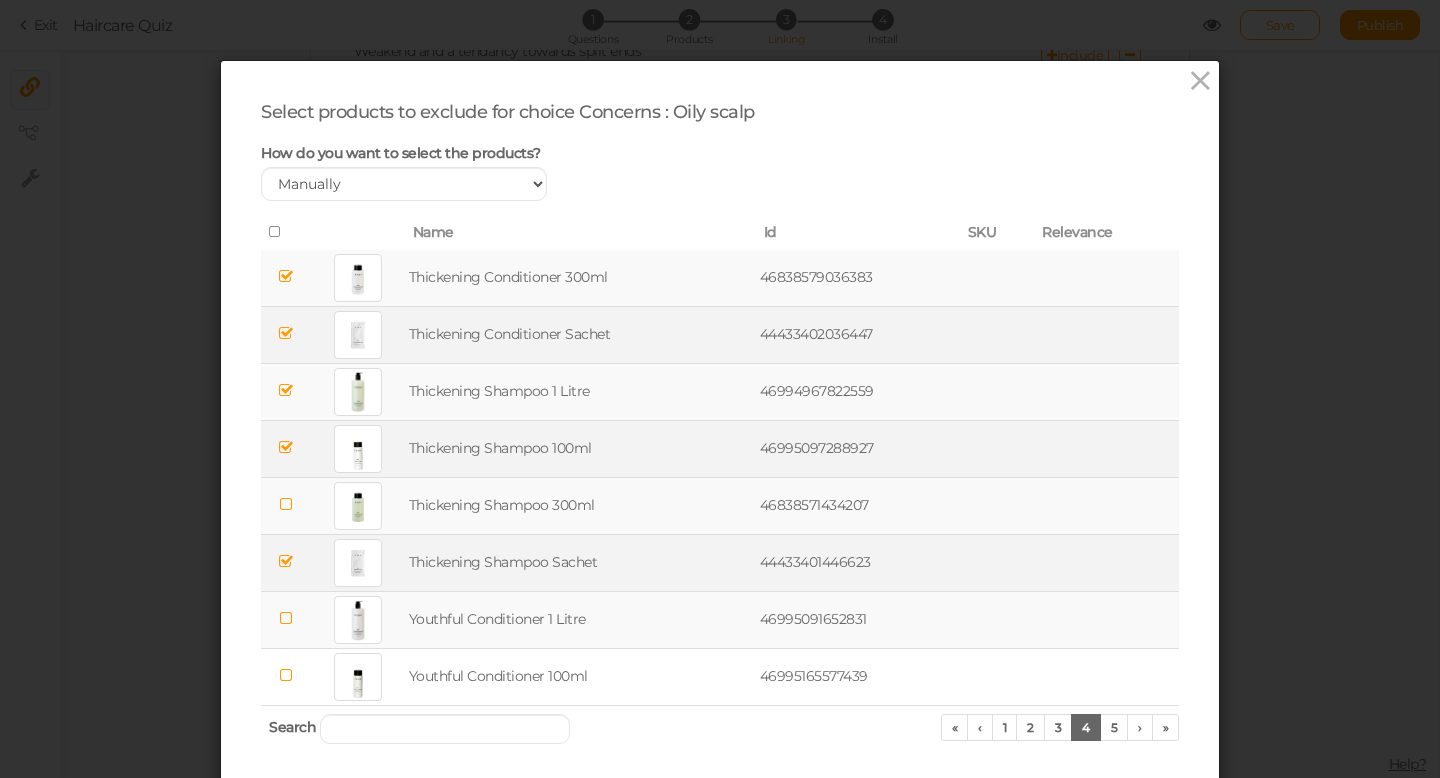 click at bounding box center (286, 618) 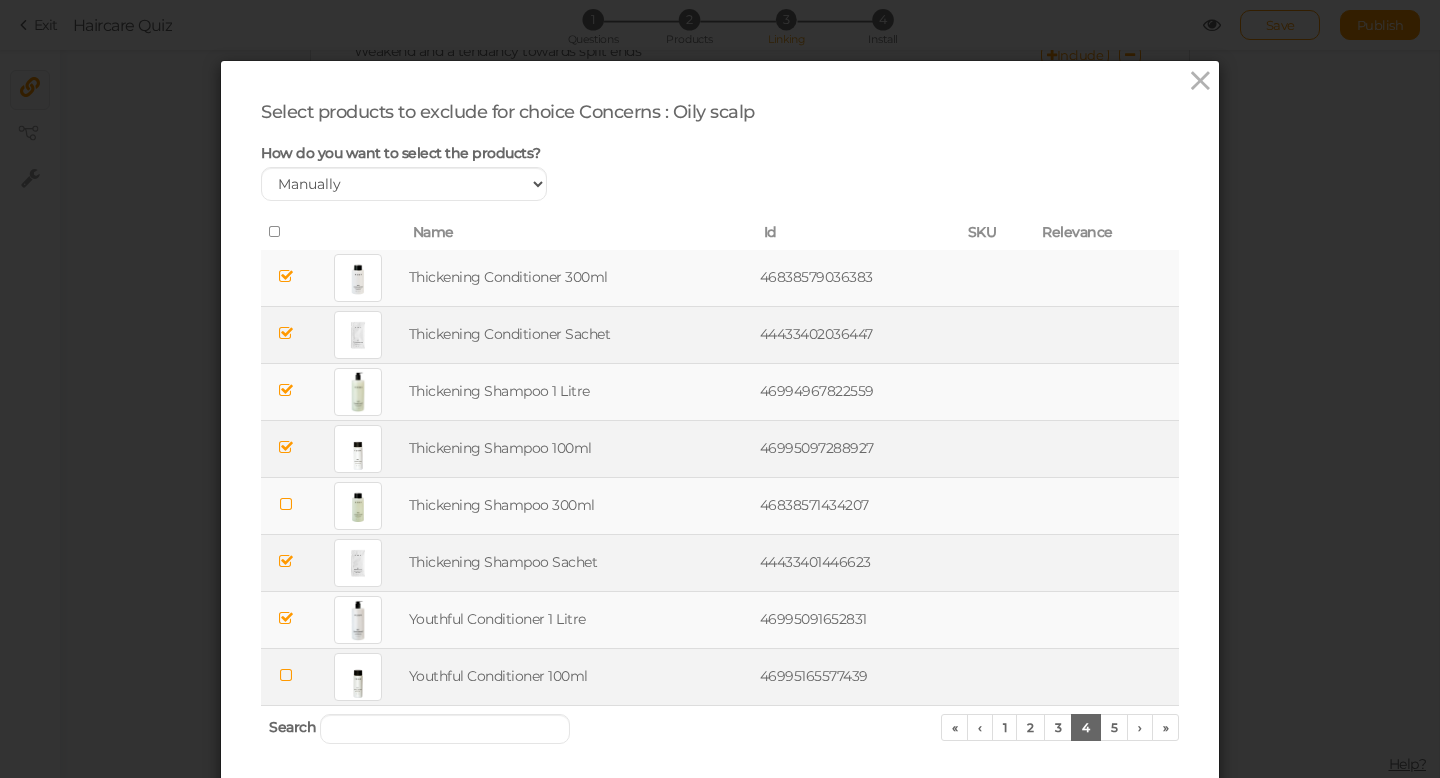 click at bounding box center [286, 675] 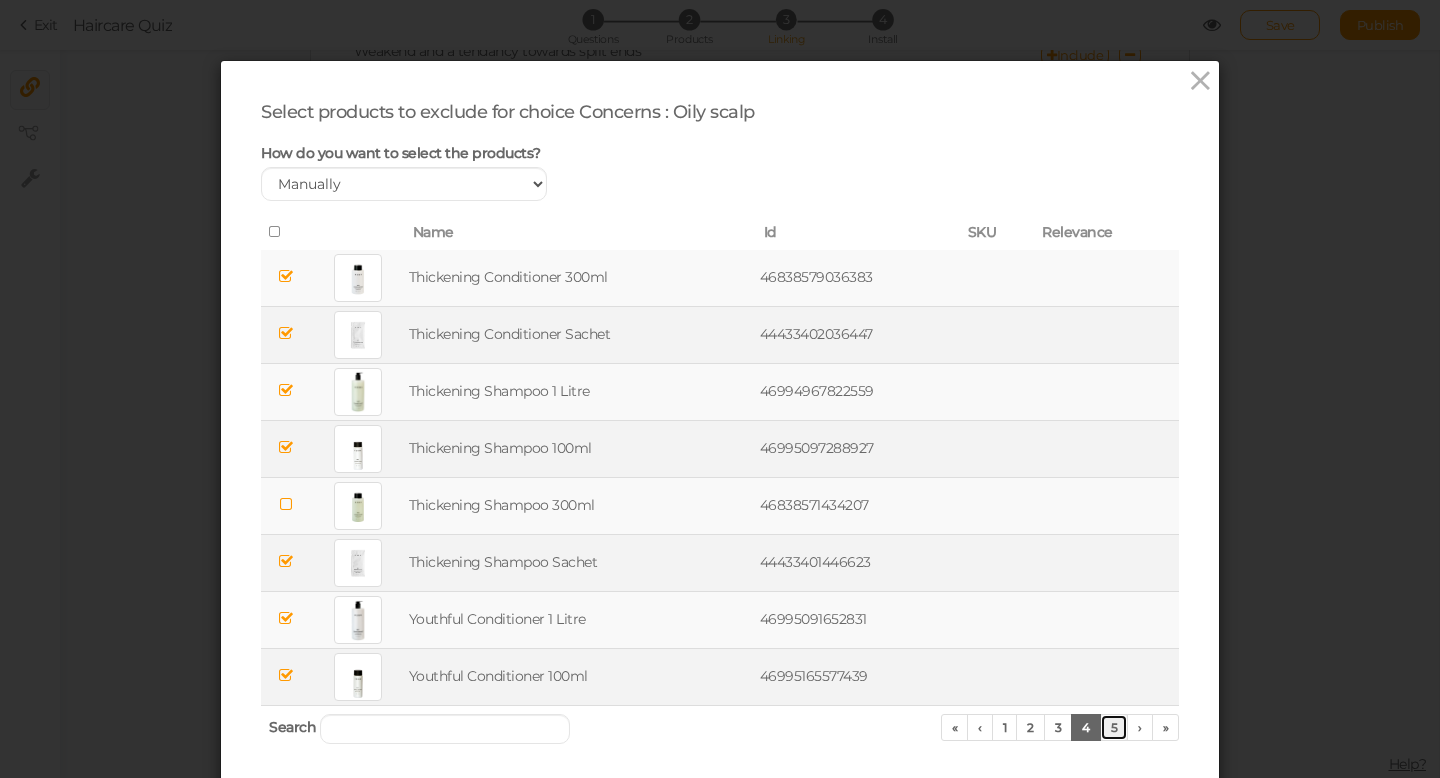 click on "5" at bounding box center [1114, 727] 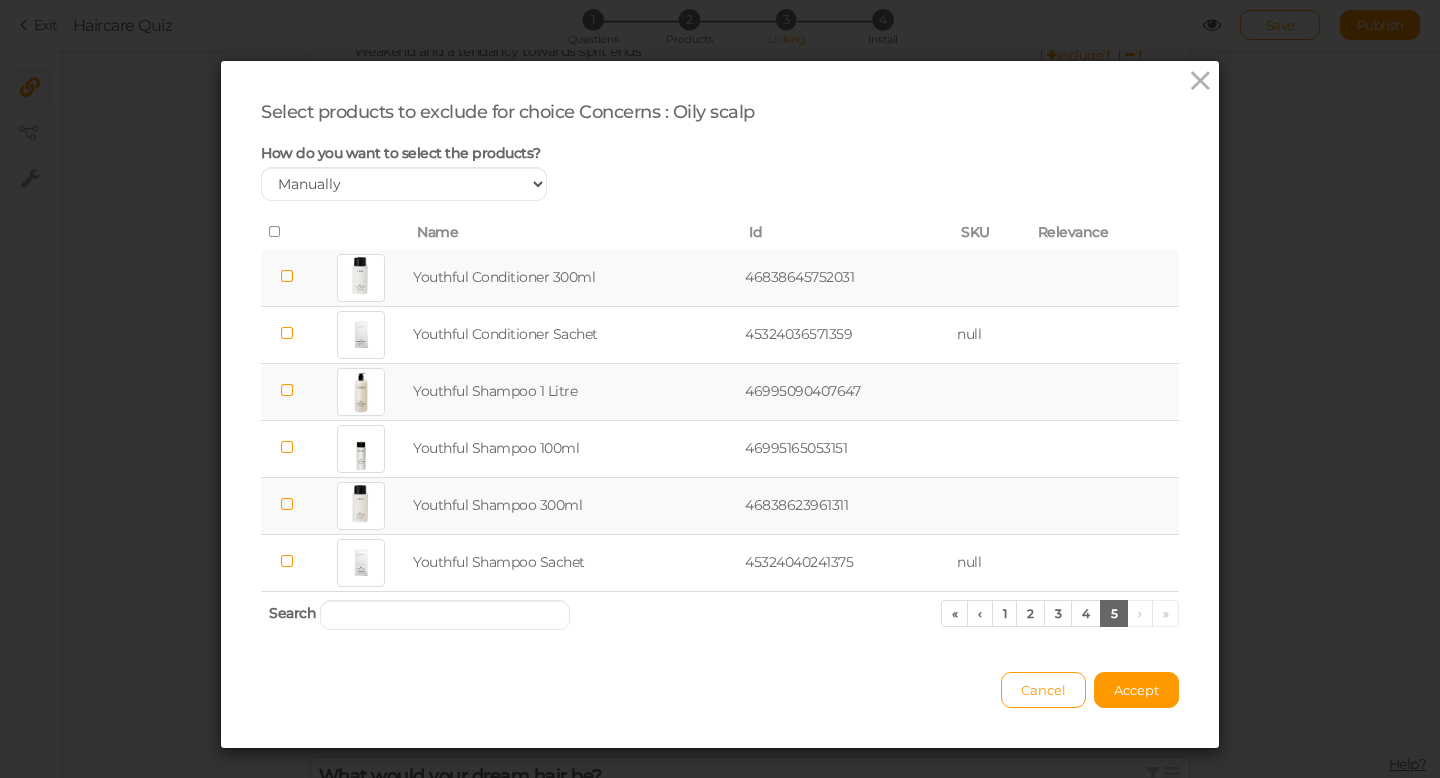 click at bounding box center (287, 276) 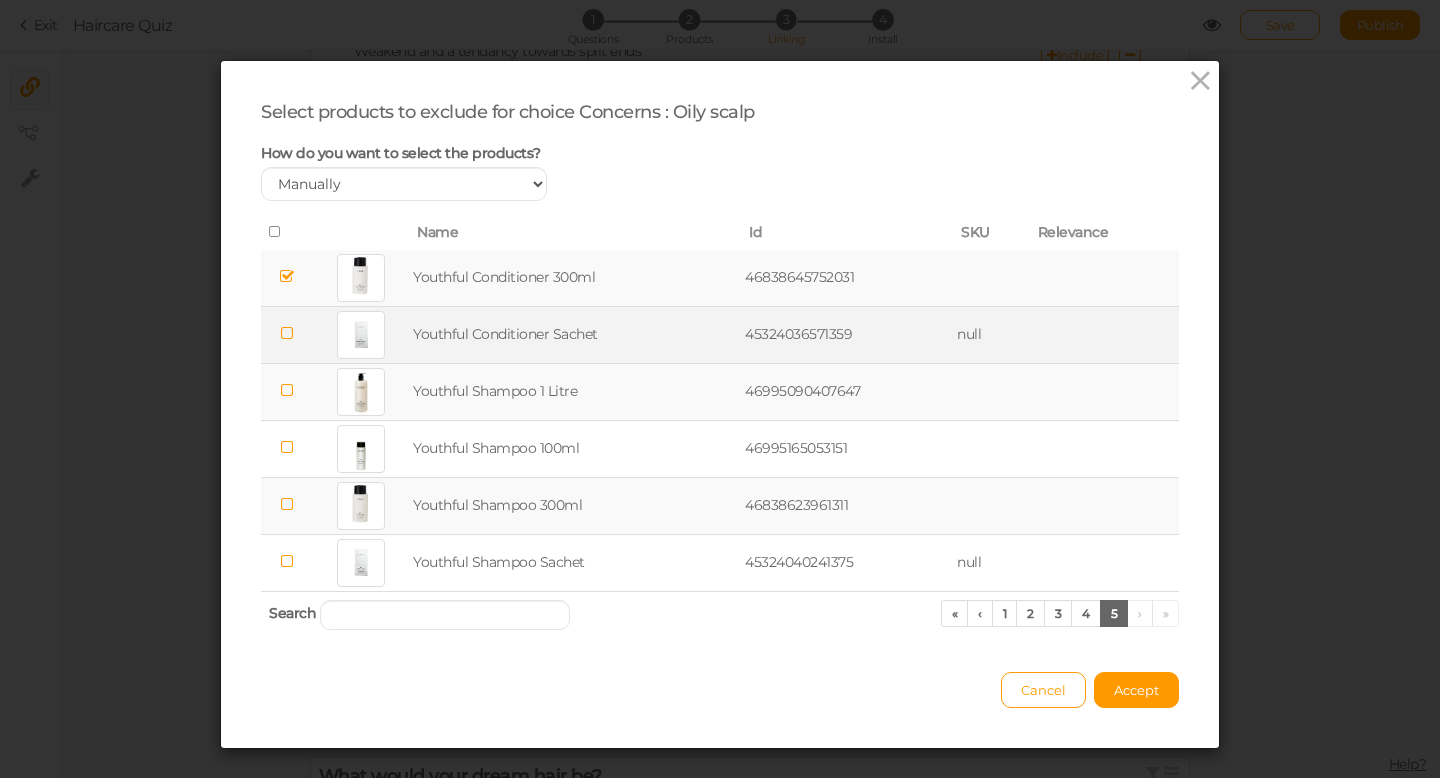 click at bounding box center [287, 333] 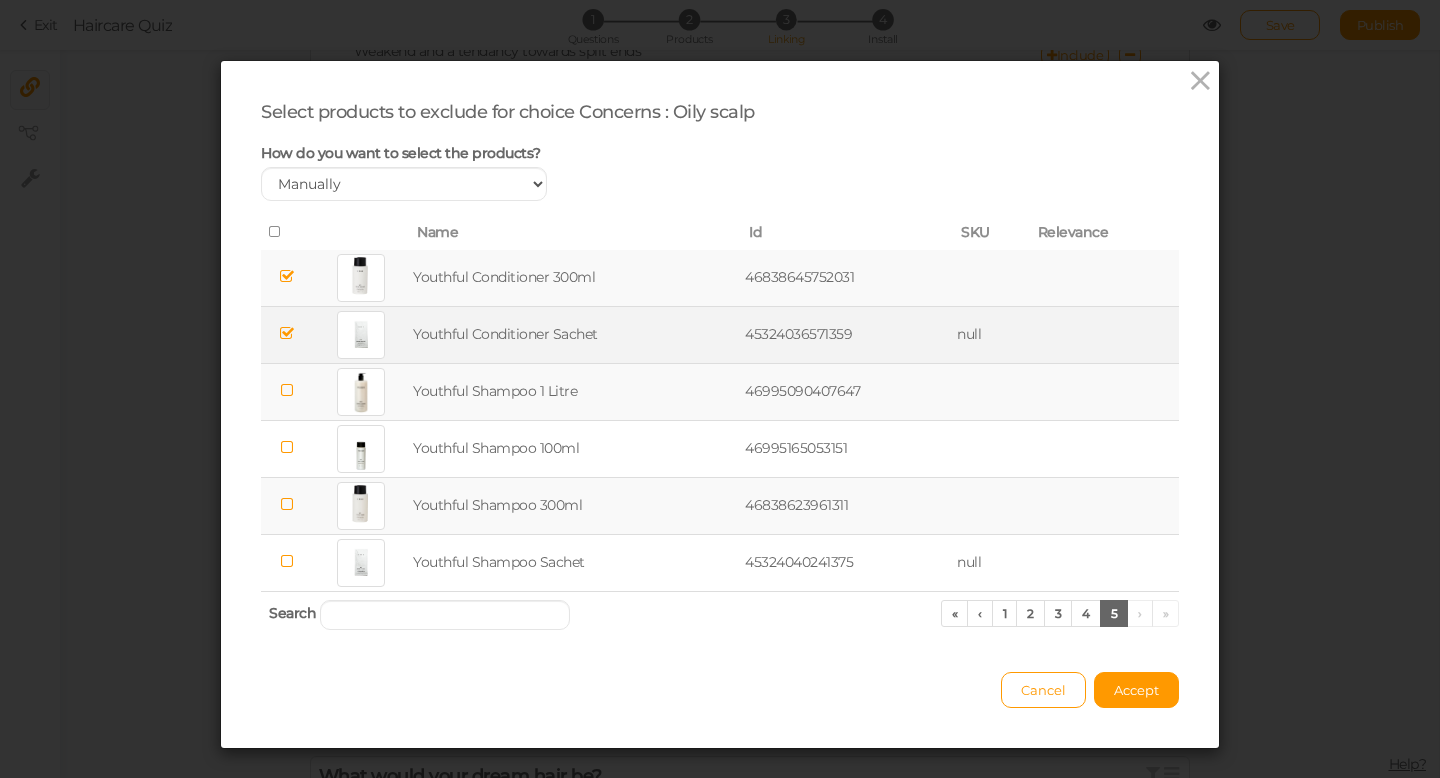 click at bounding box center [287, 390] 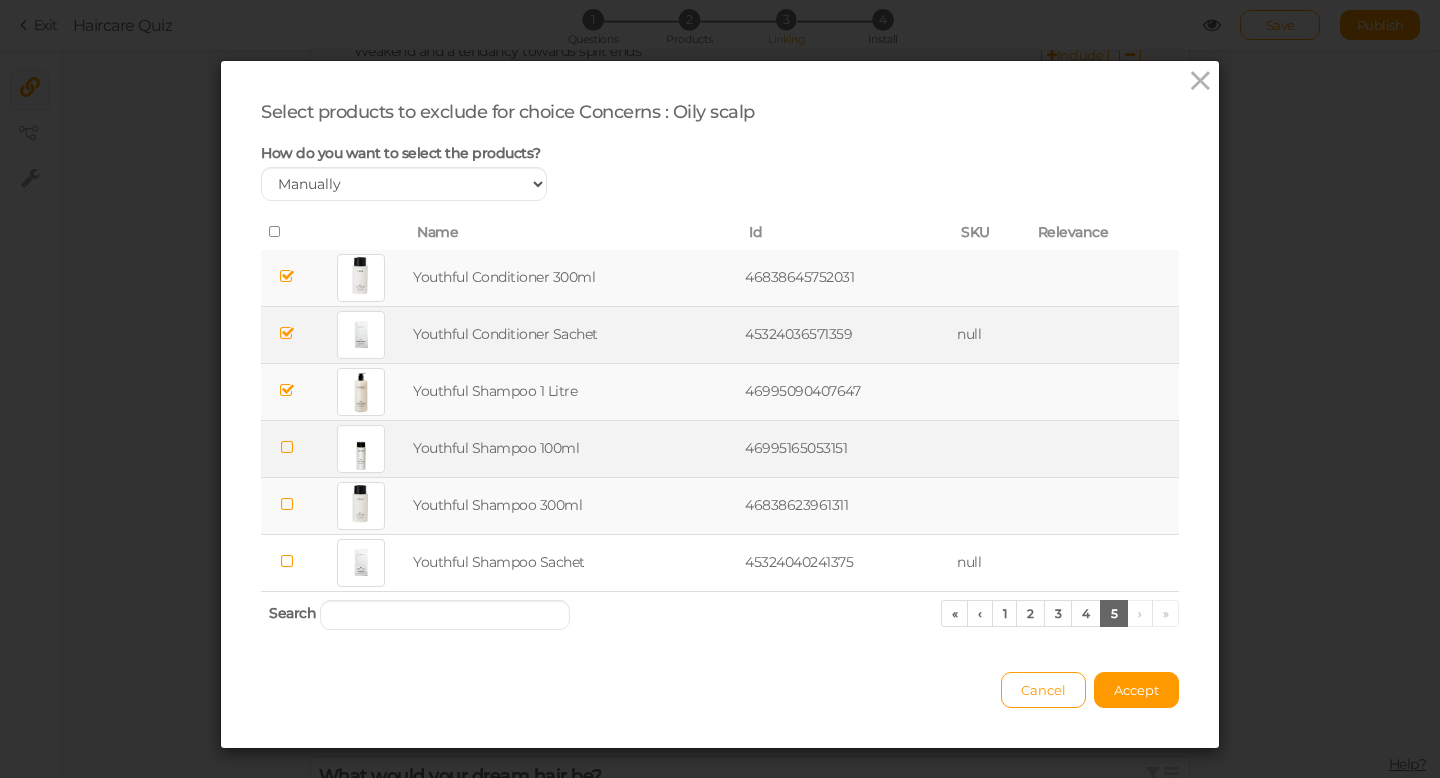 click at bounding box center (287, 447) 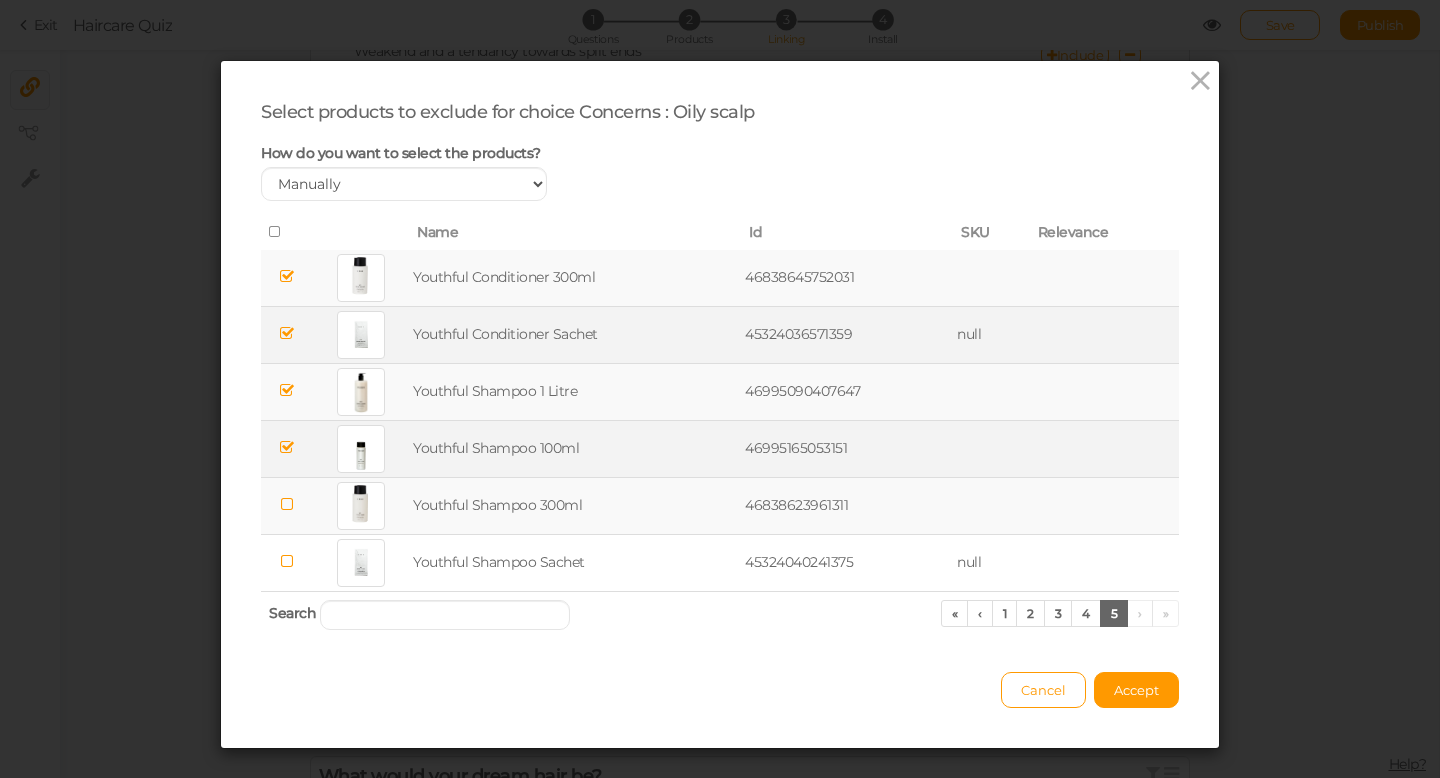 click at bounding box center (287, 504) 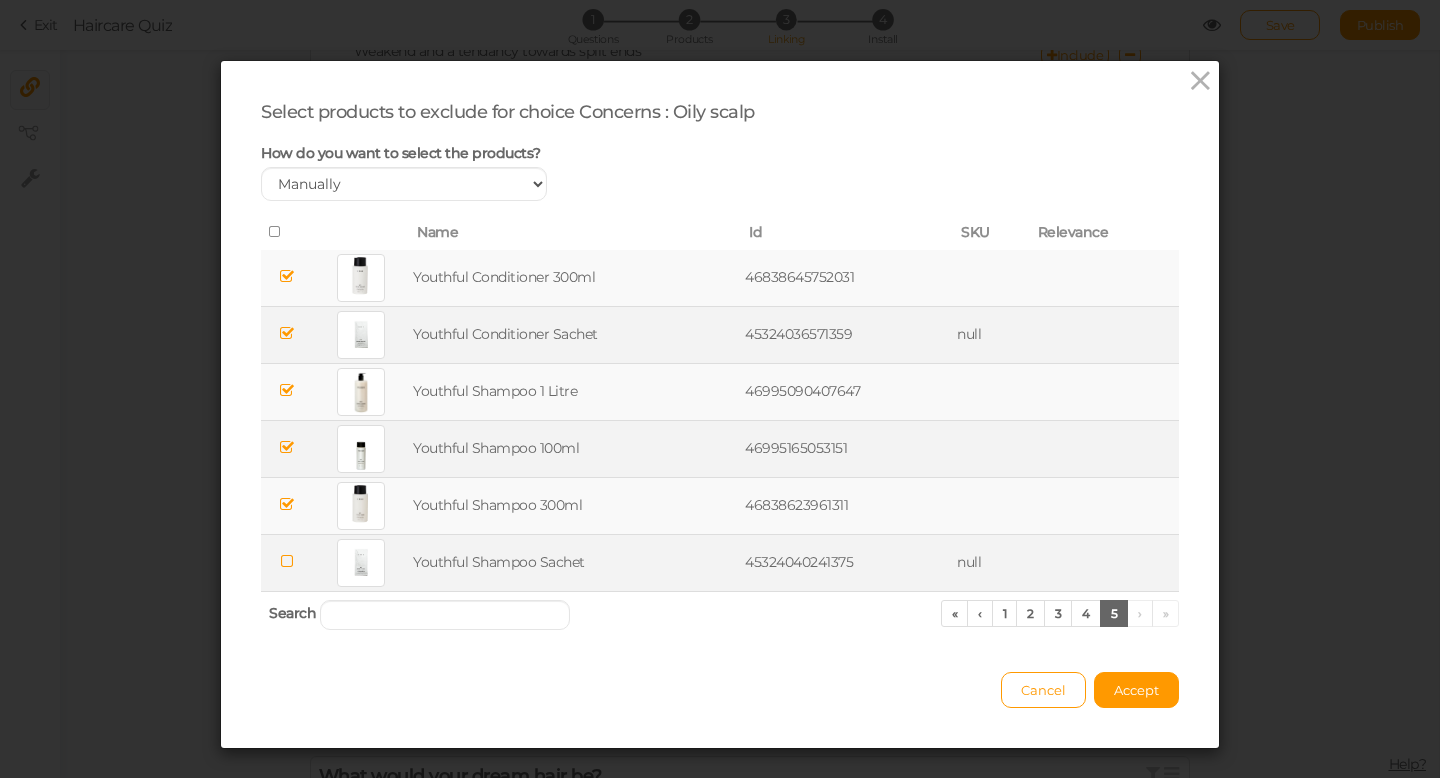 click at bounding box center (287, 561) 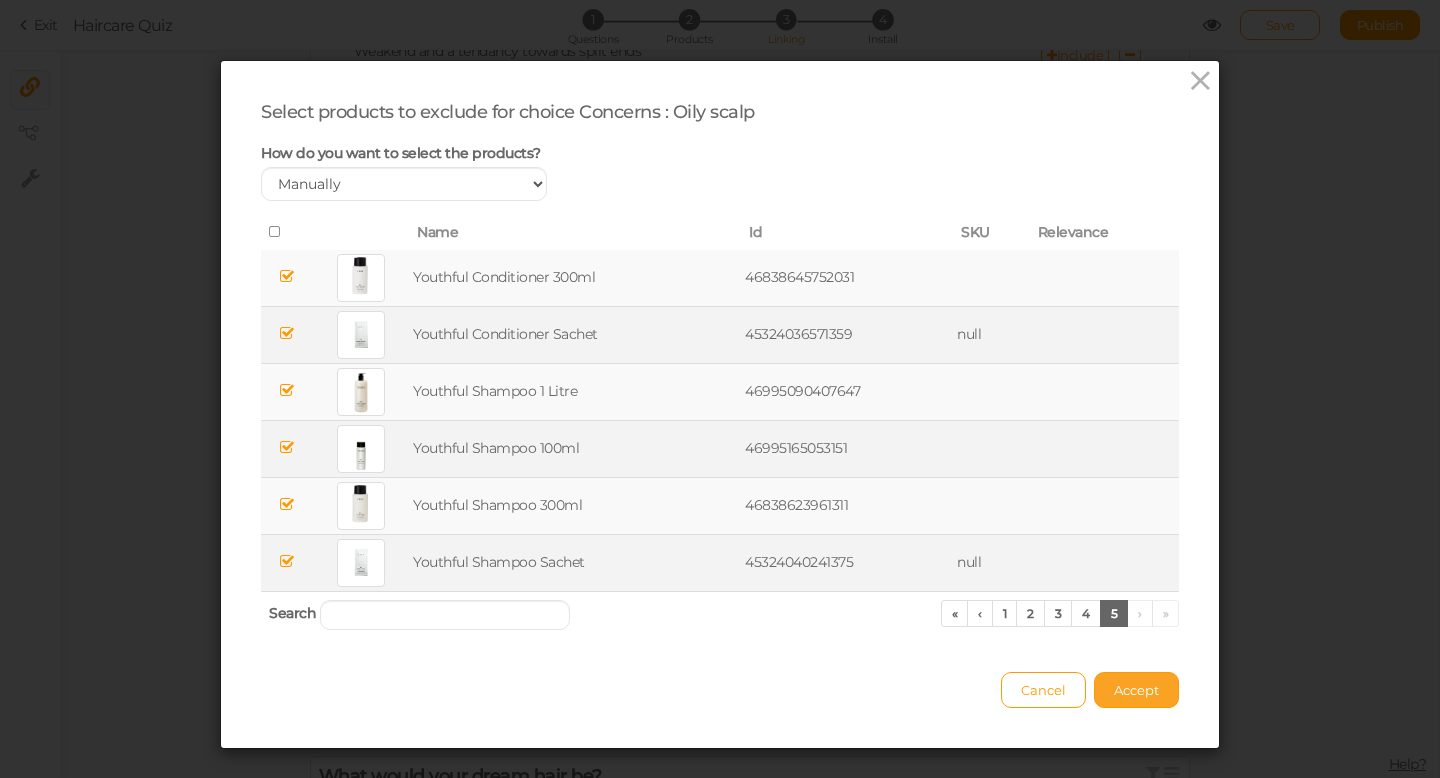 click on "Accept" at bounding box center (1136, 690) 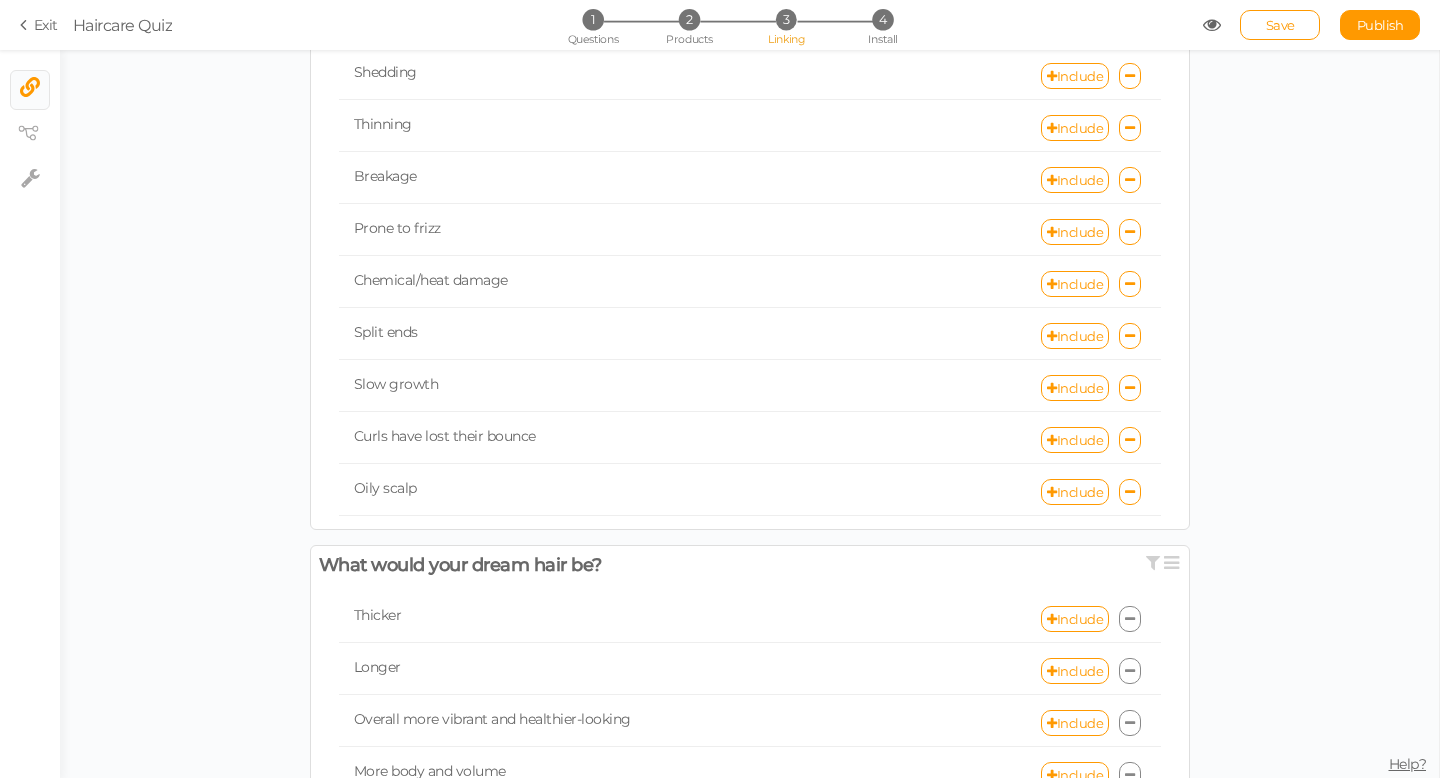 scroll, scrollTop: 606, scrollLeft: 0, axis: vertical 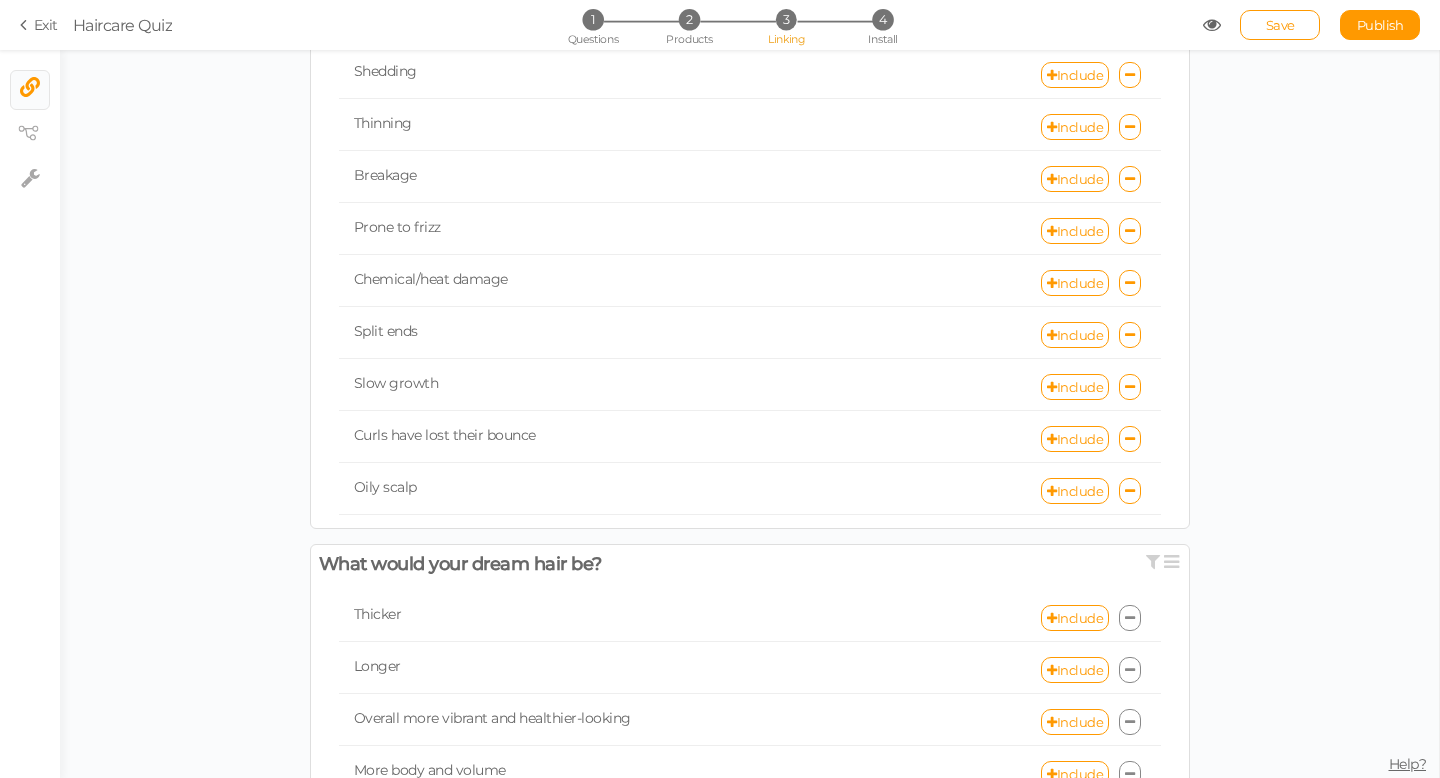 click at bounding box center [1130, 618] 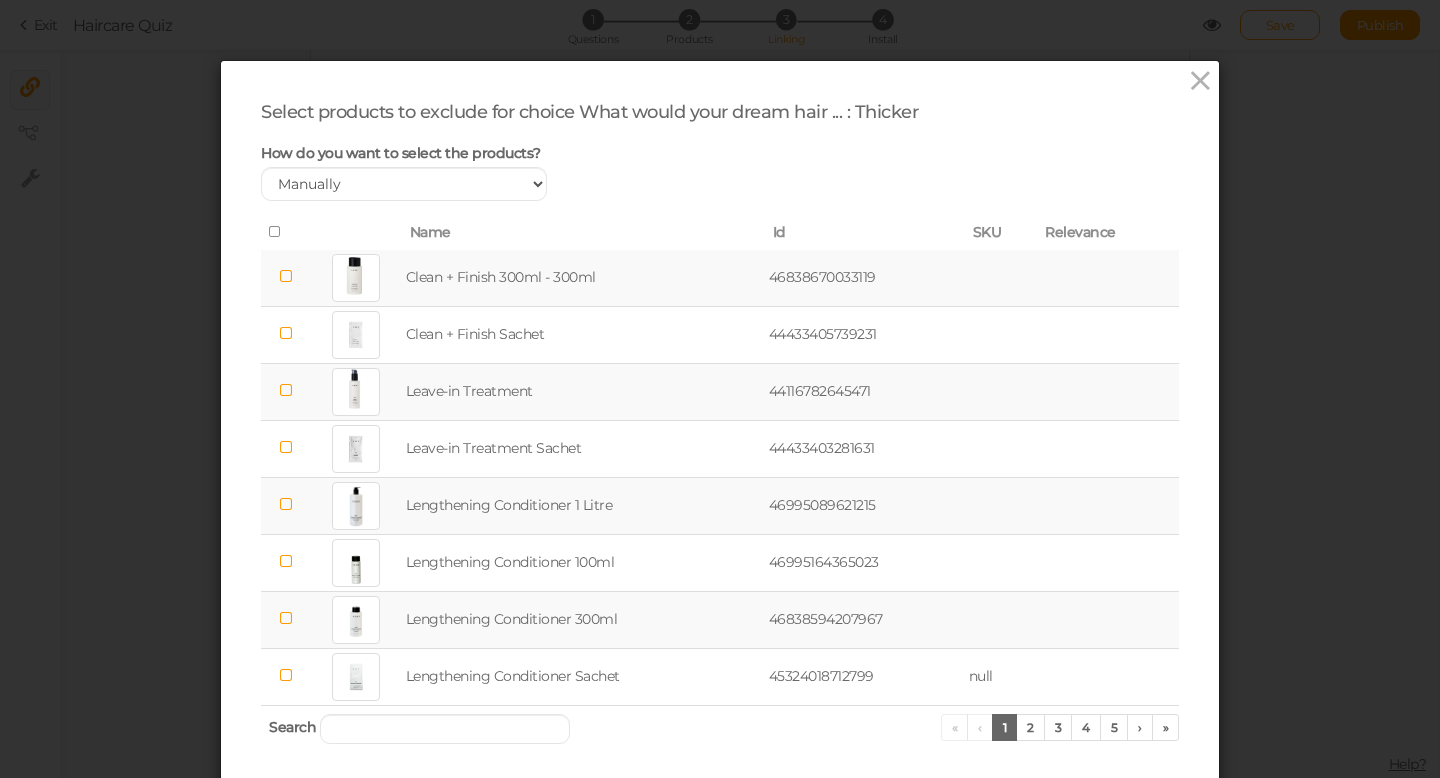 click at bounding box center [286, 276] 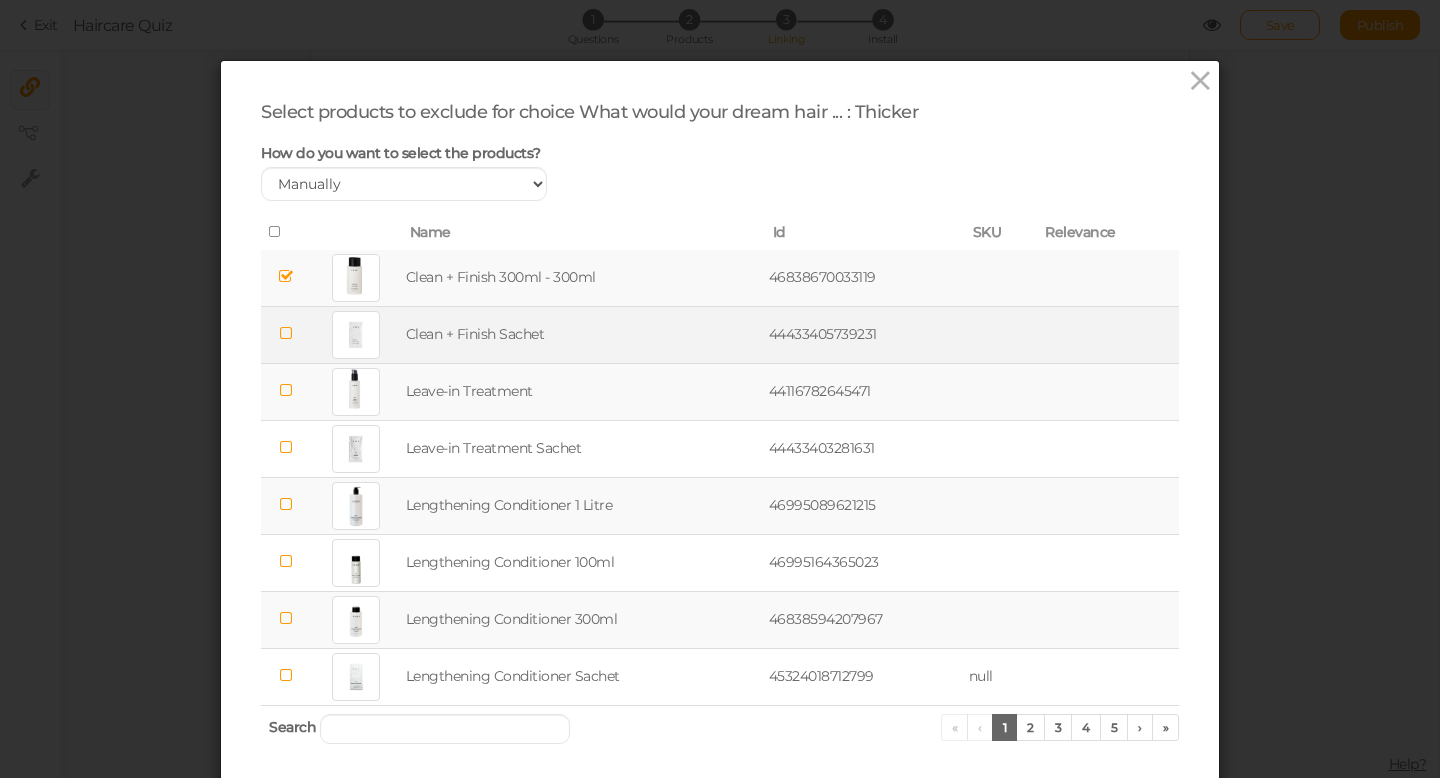 click at bounding box center [286, 333] 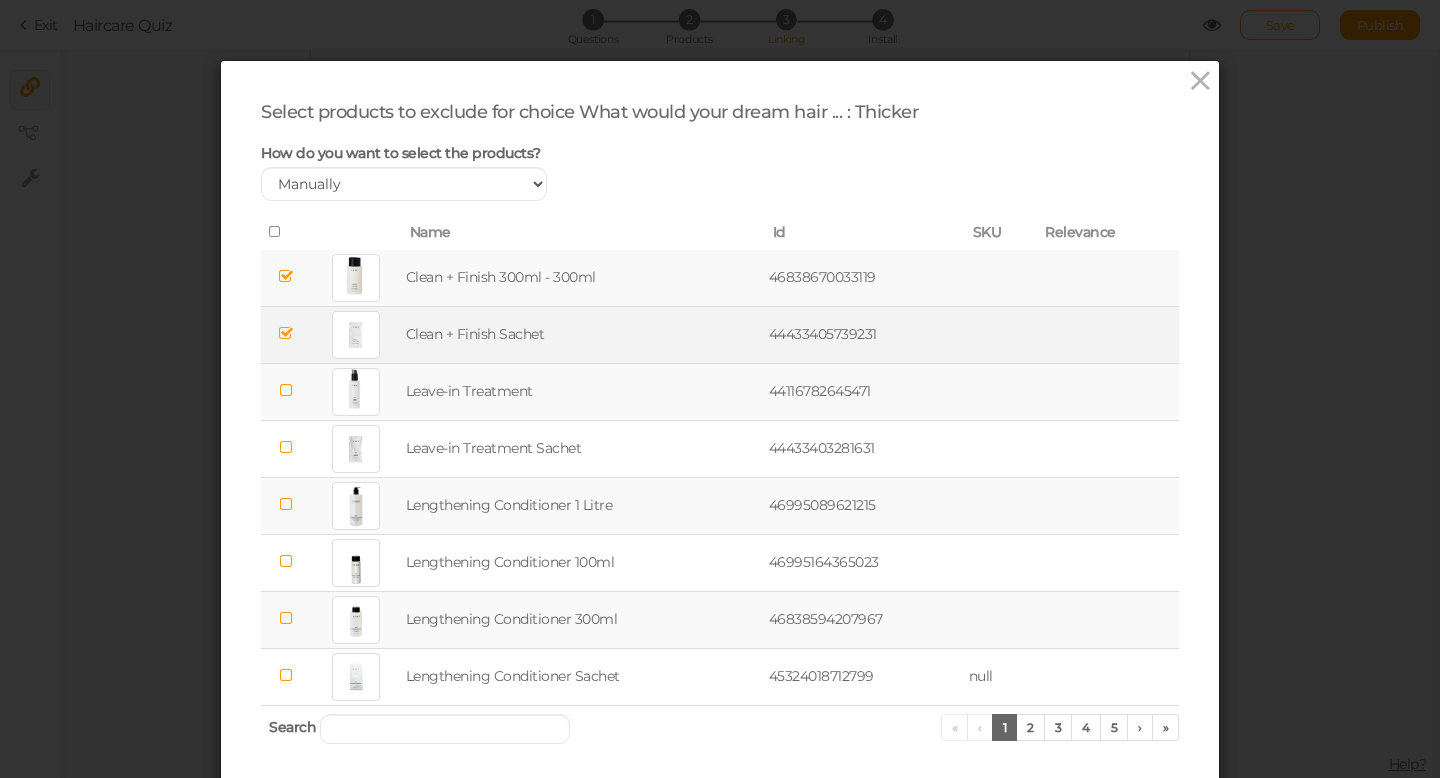 click at bounding box center [286, 390] 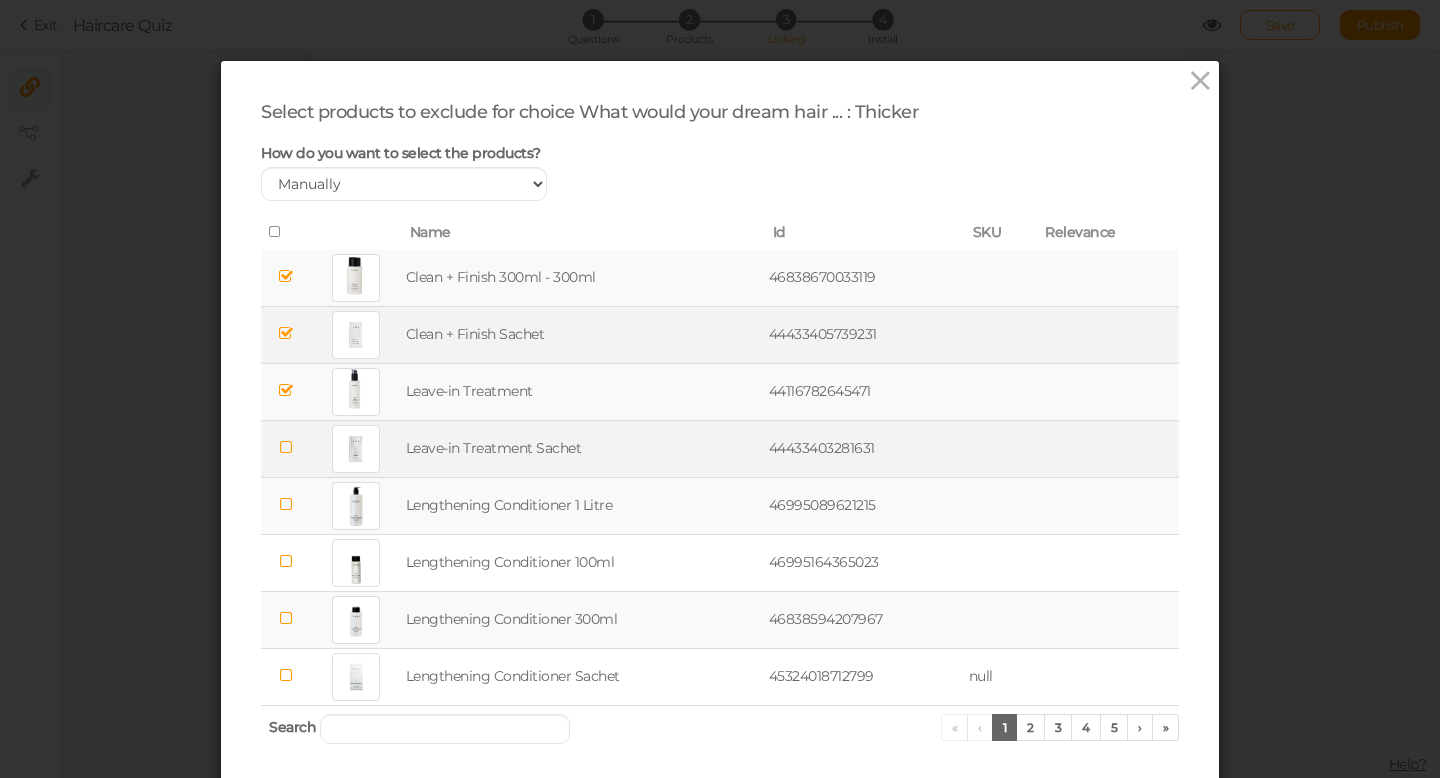 click at bounding box center [286, 447] 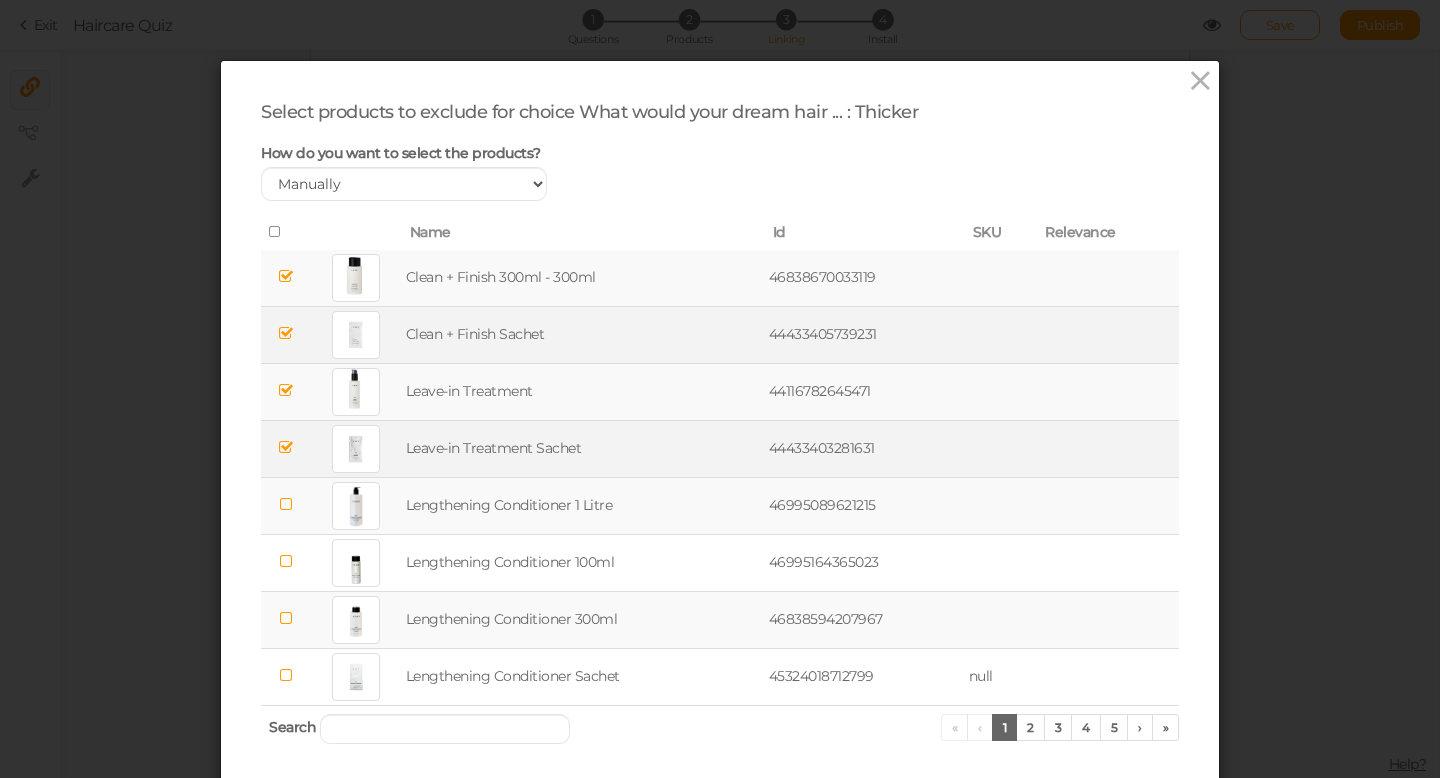 click at bounding box center (285, 505) 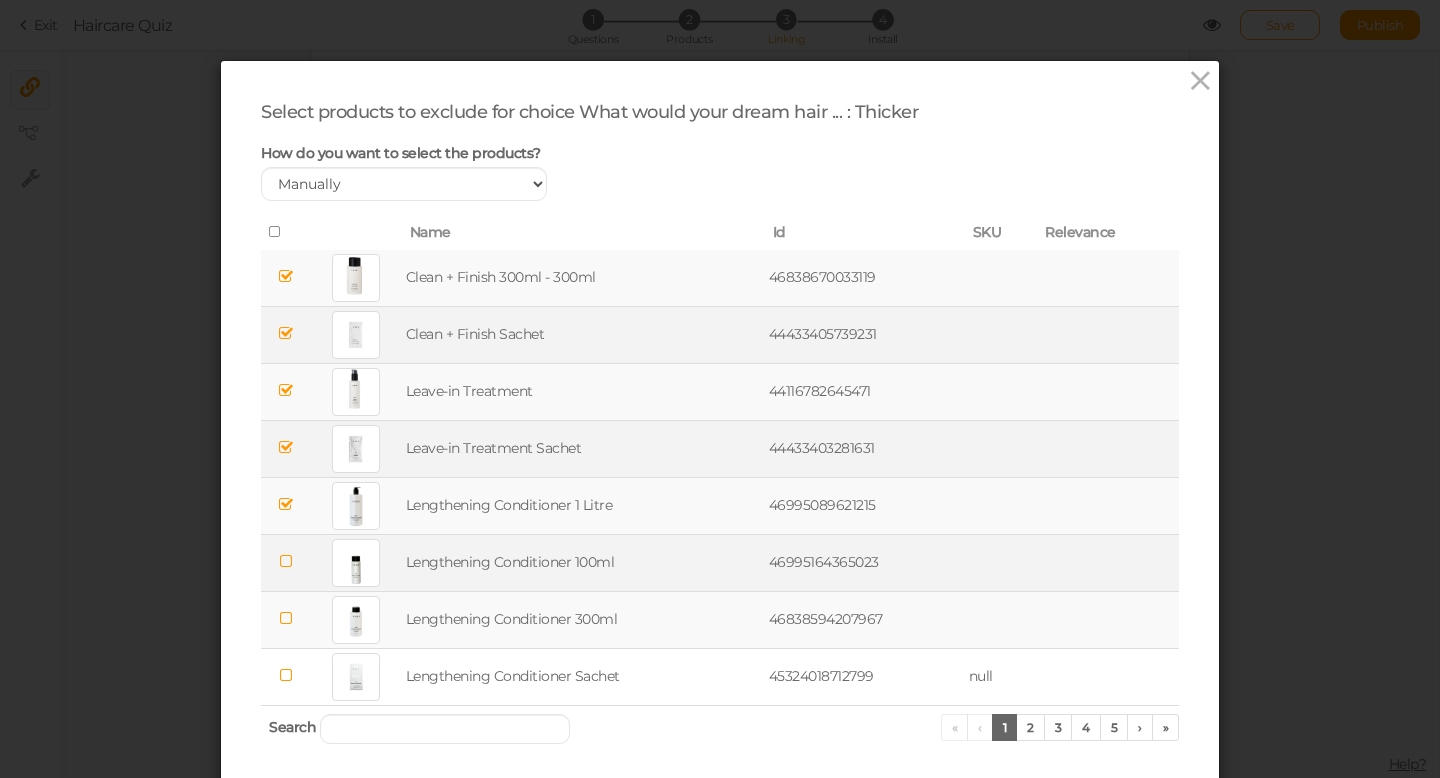 click at bounding box center [286, 561] 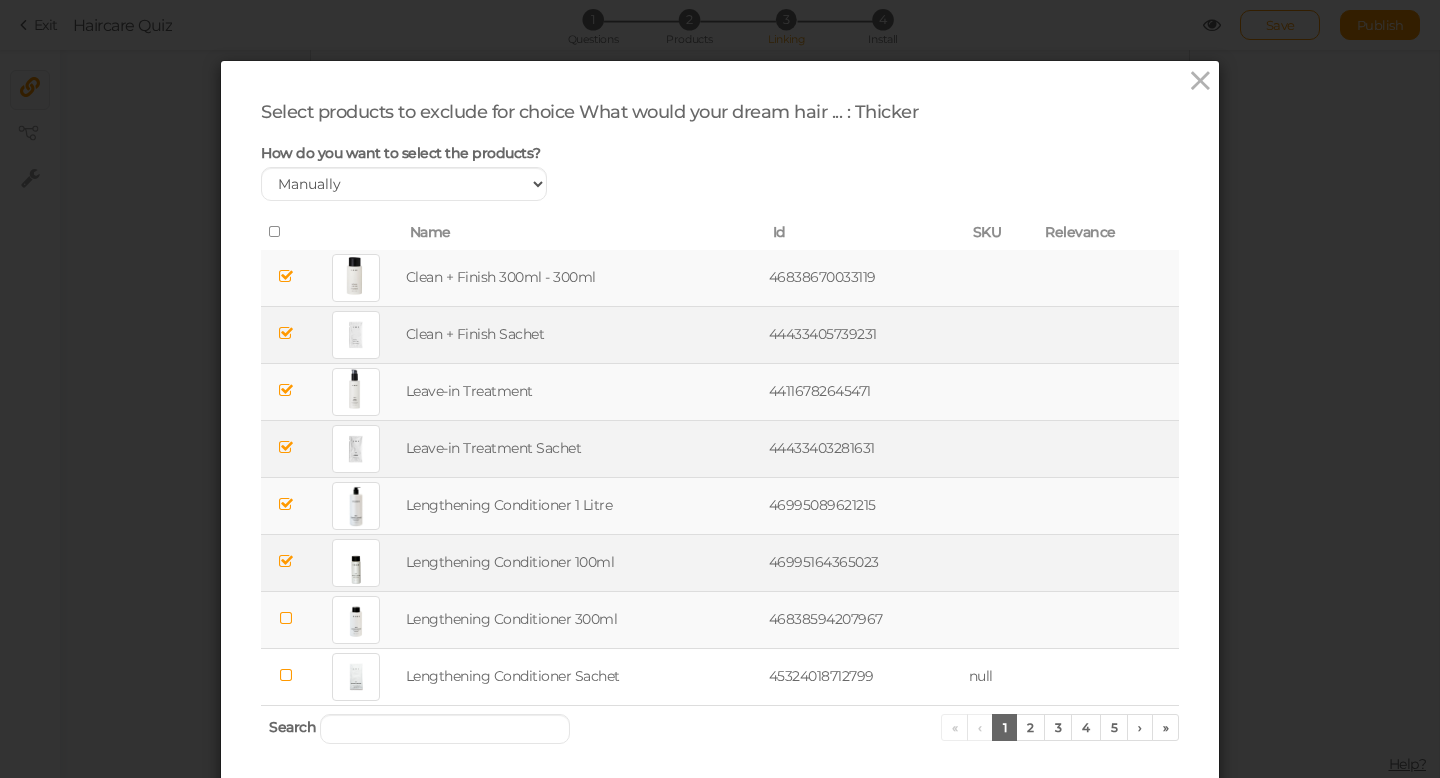 click at bounding box center [286, 618] 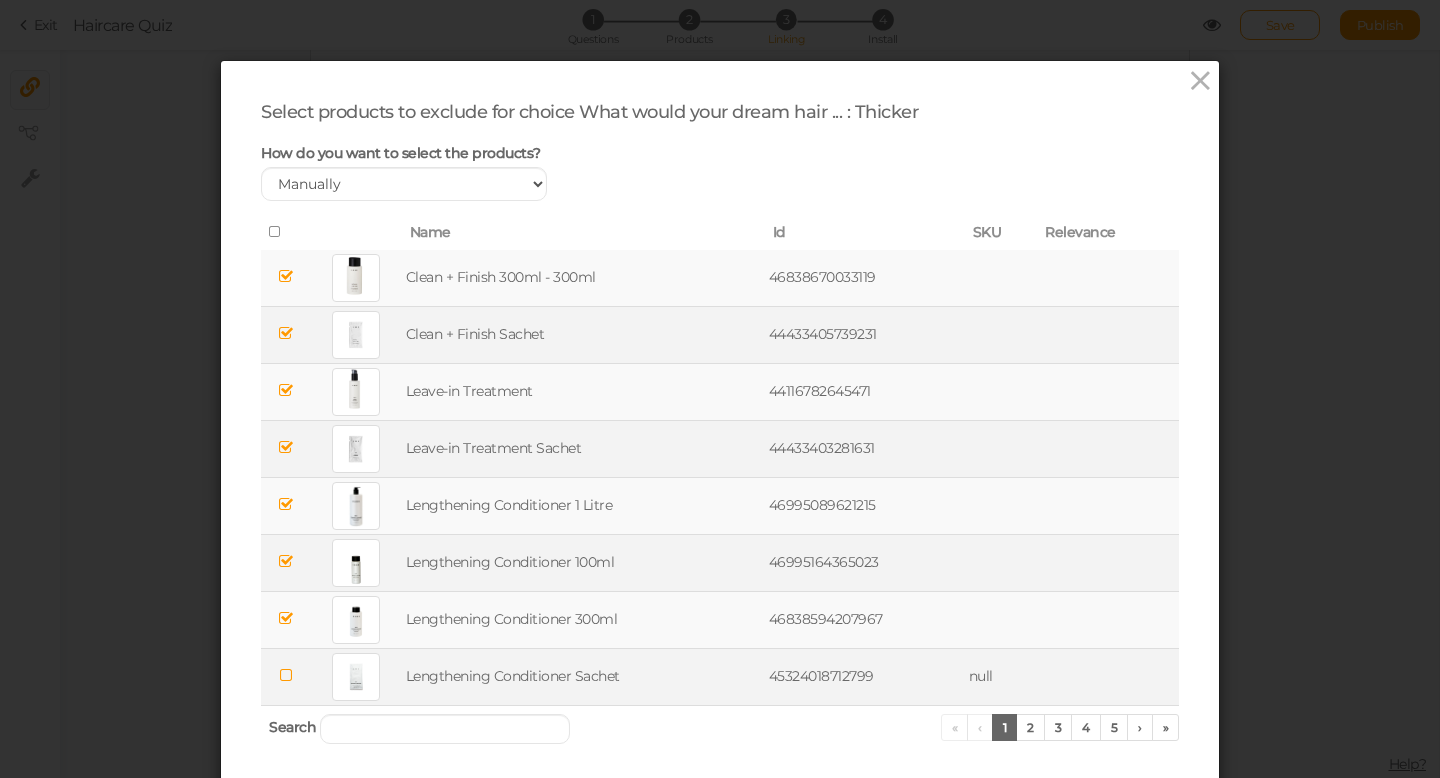 click at bounding box center [286, 675] 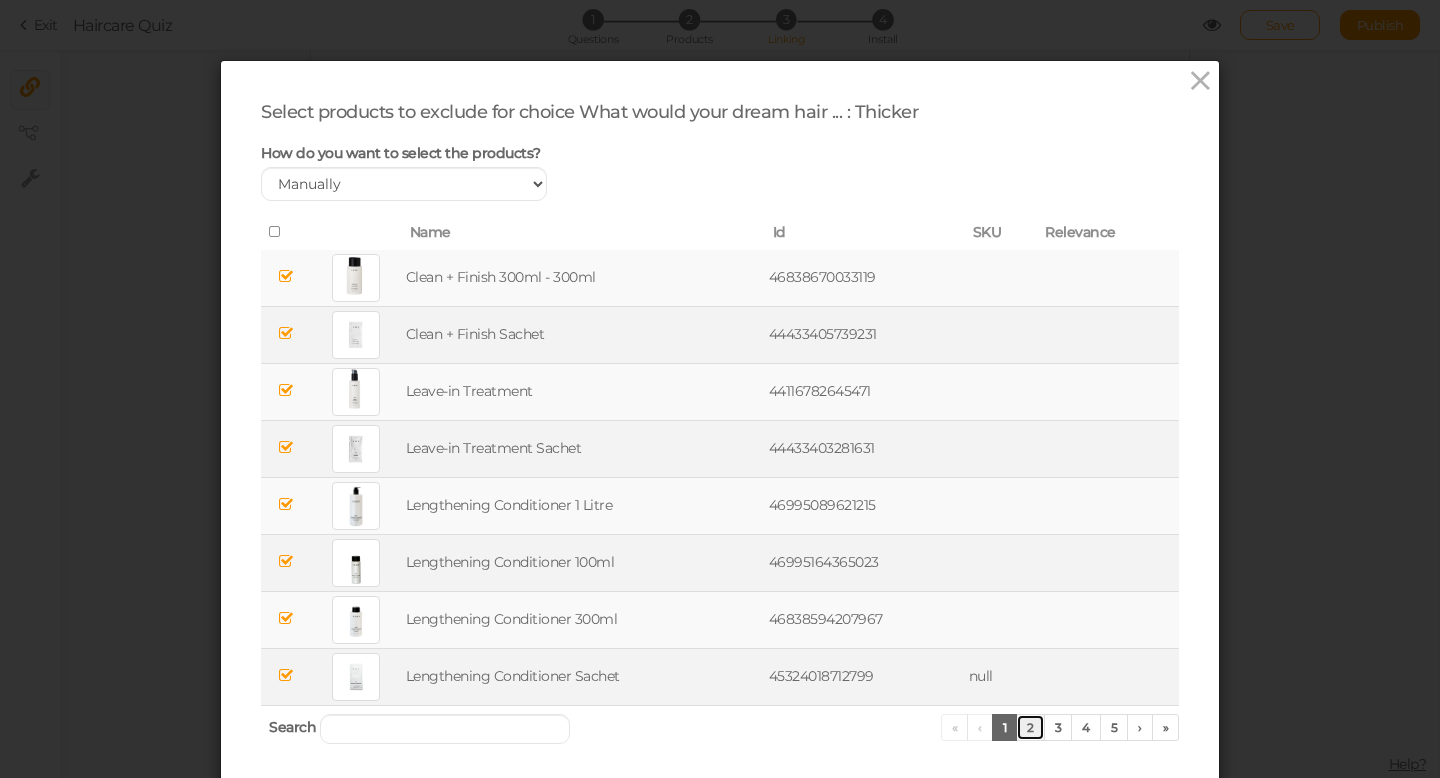 click on "2" at bounding box center (1030, 727) 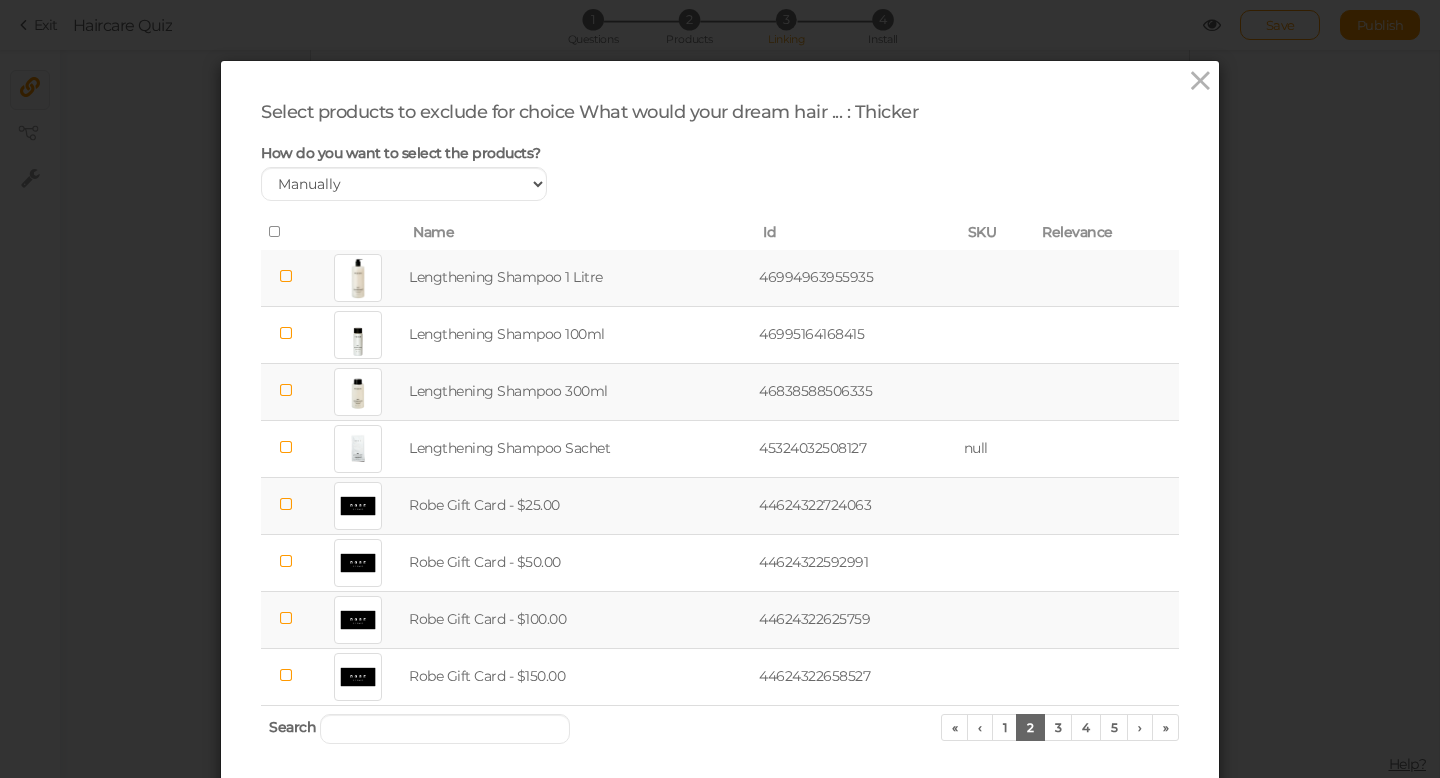 click at bounding box center (286, 276) 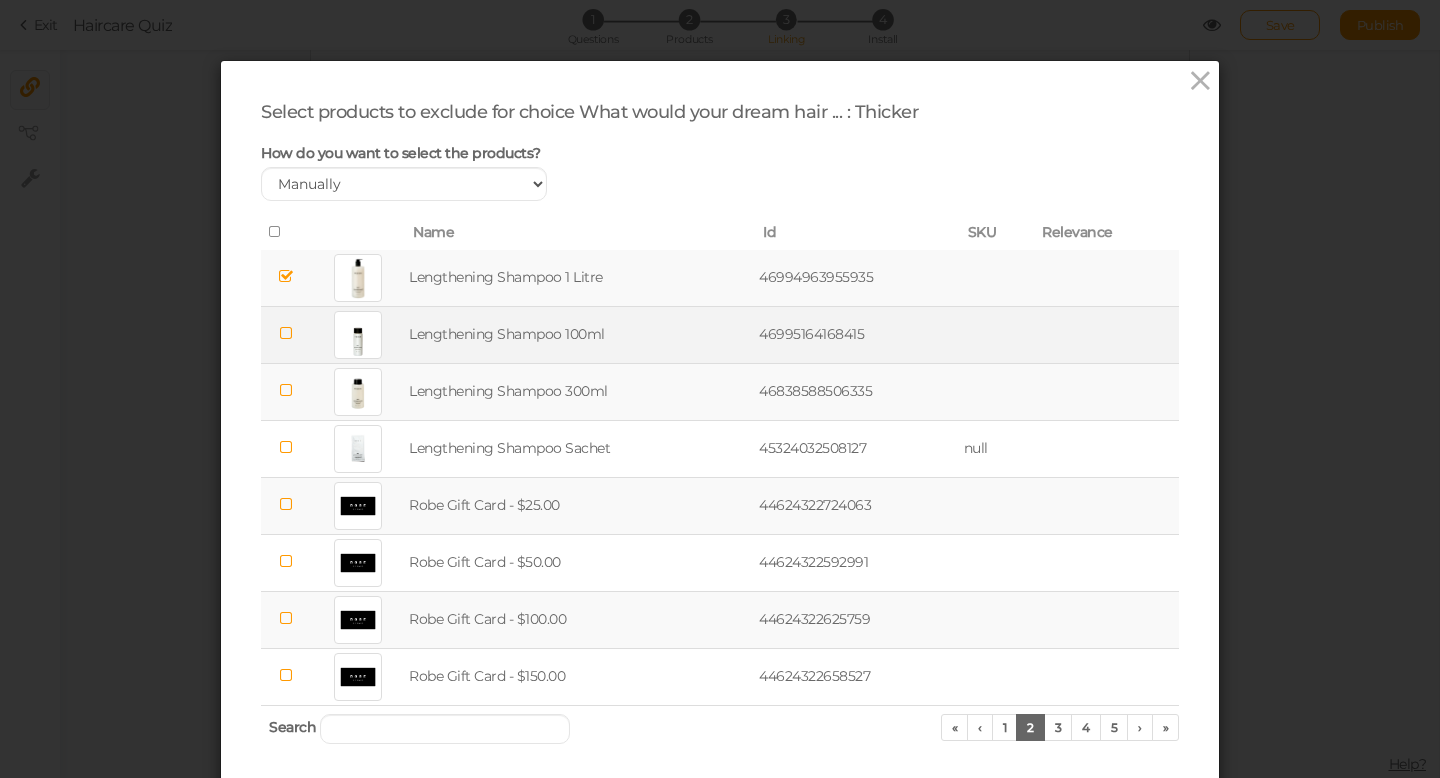 click at bounding box center [286, 333] 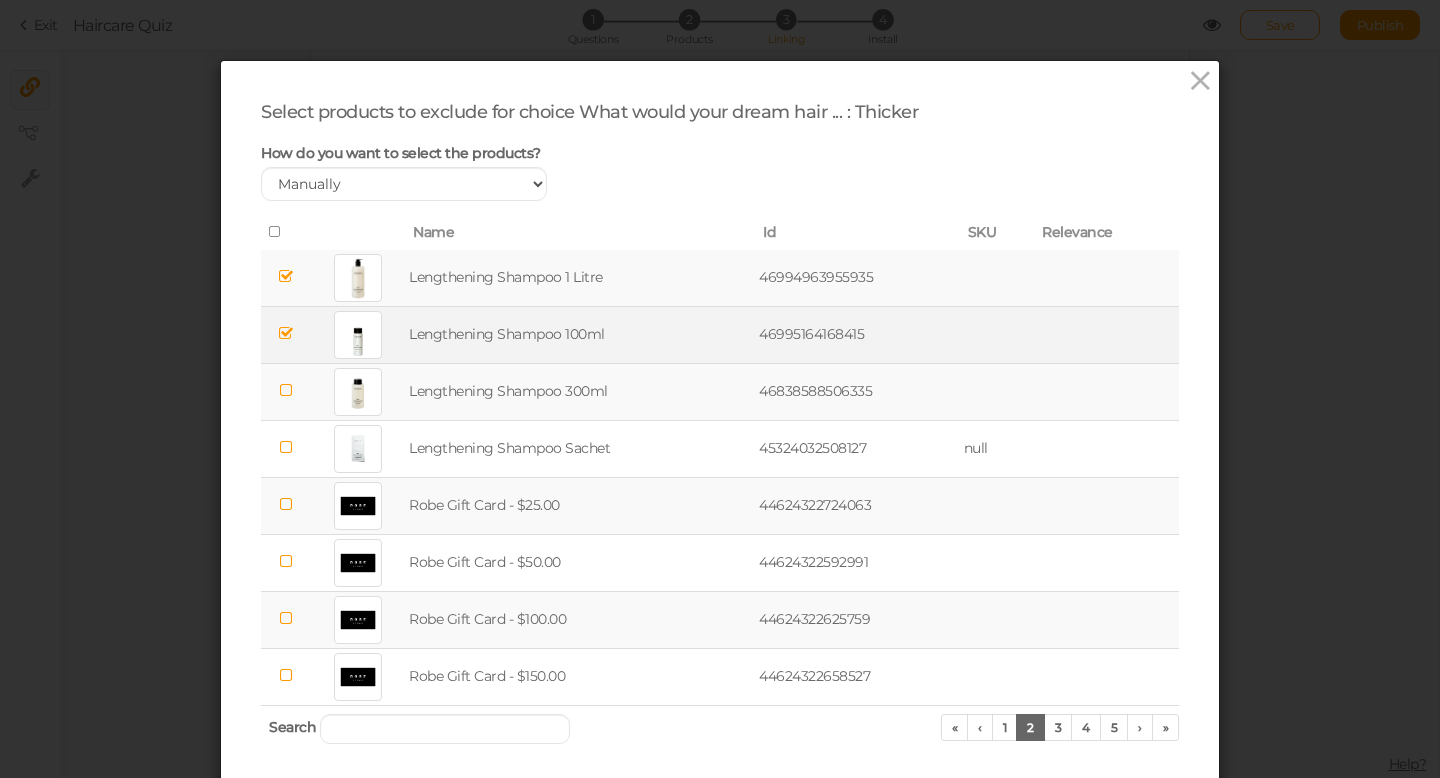 click at bounding box center (286, 390) 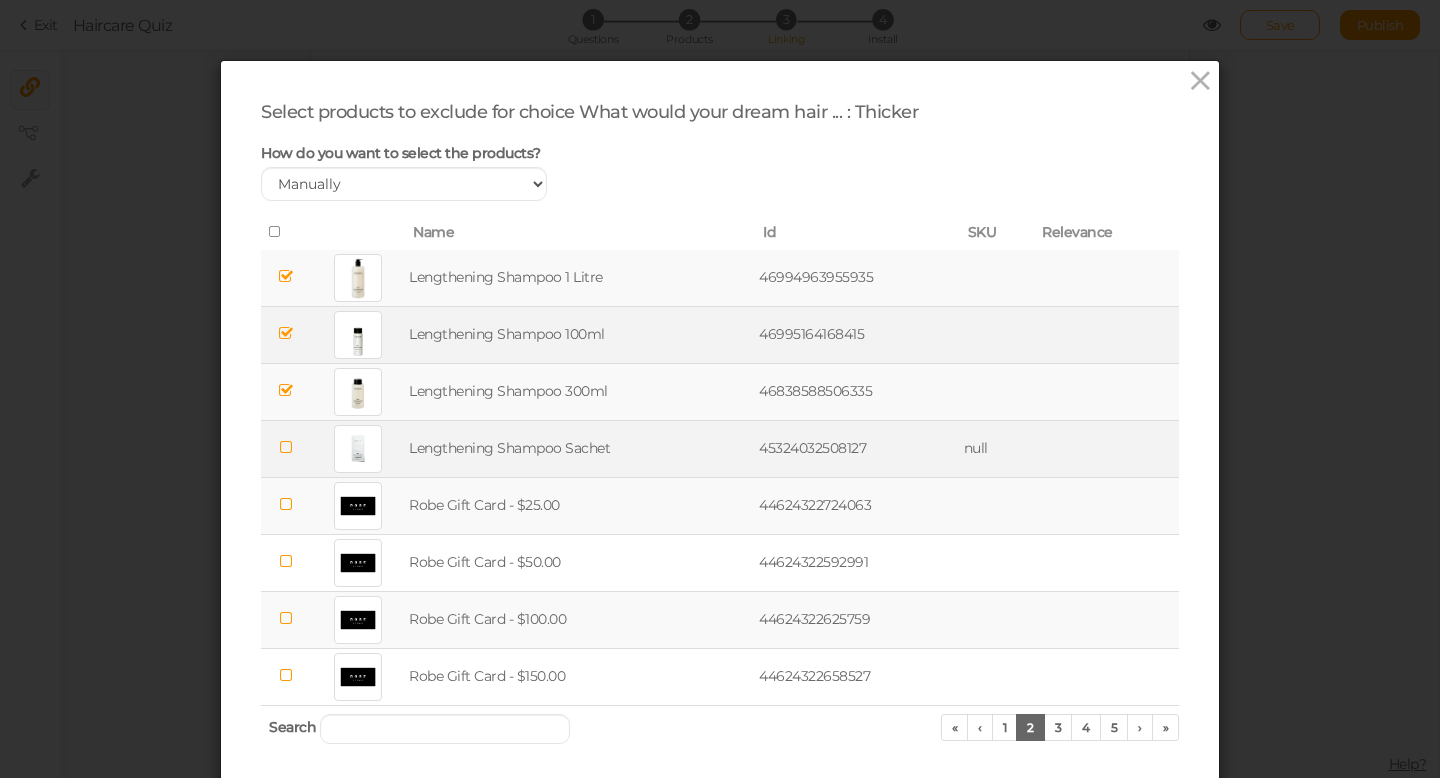 click at bounding box center [286, 447] 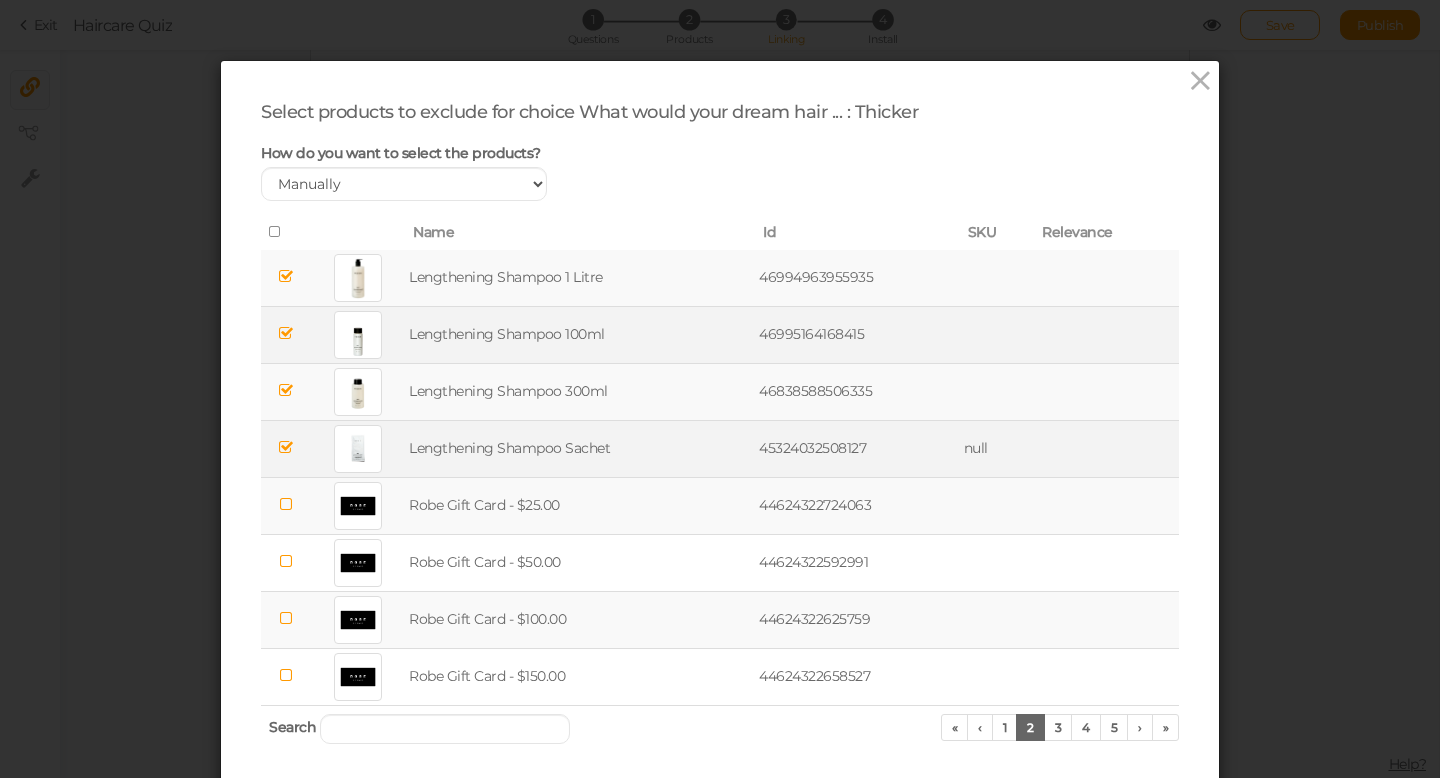 click at bounding box center [286, 504] 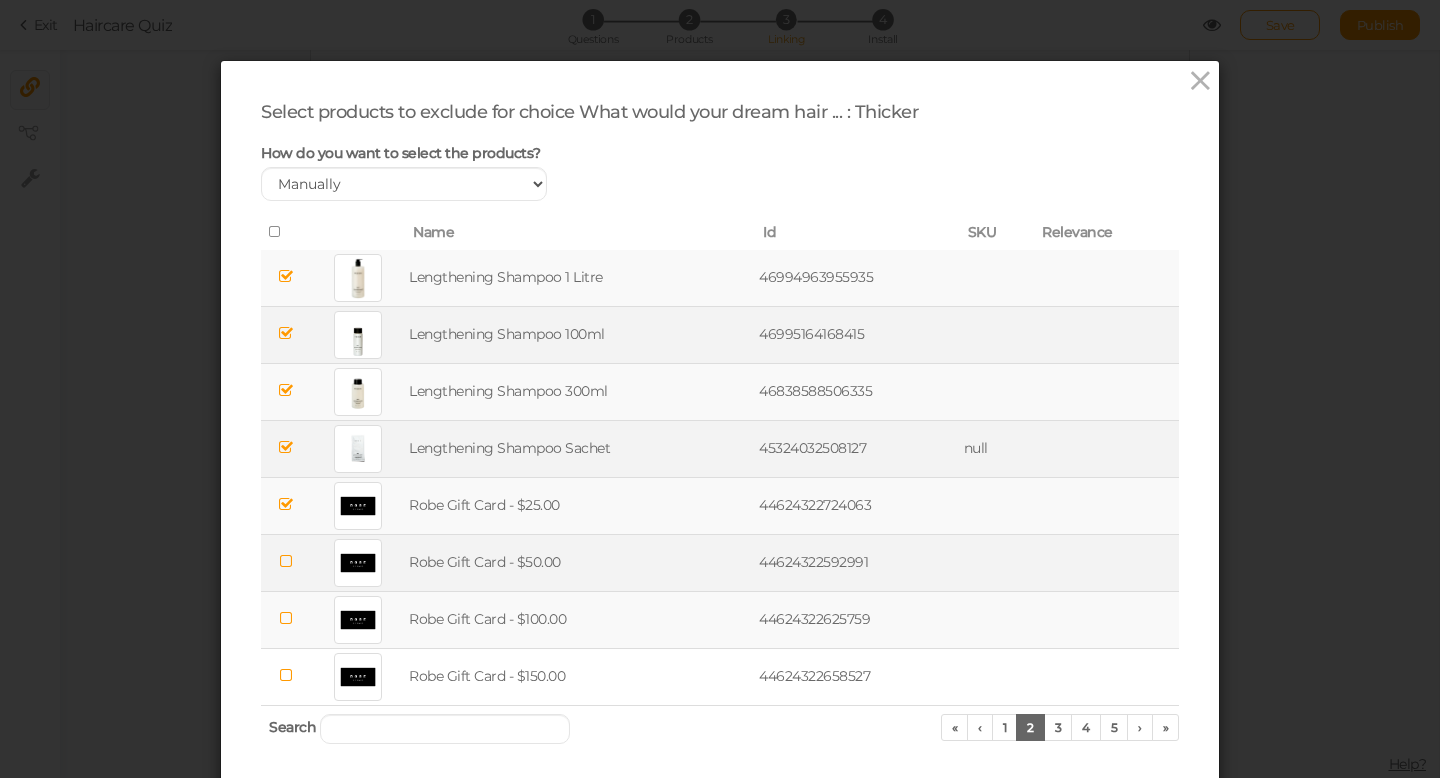 click at bounding box center (286, 561) 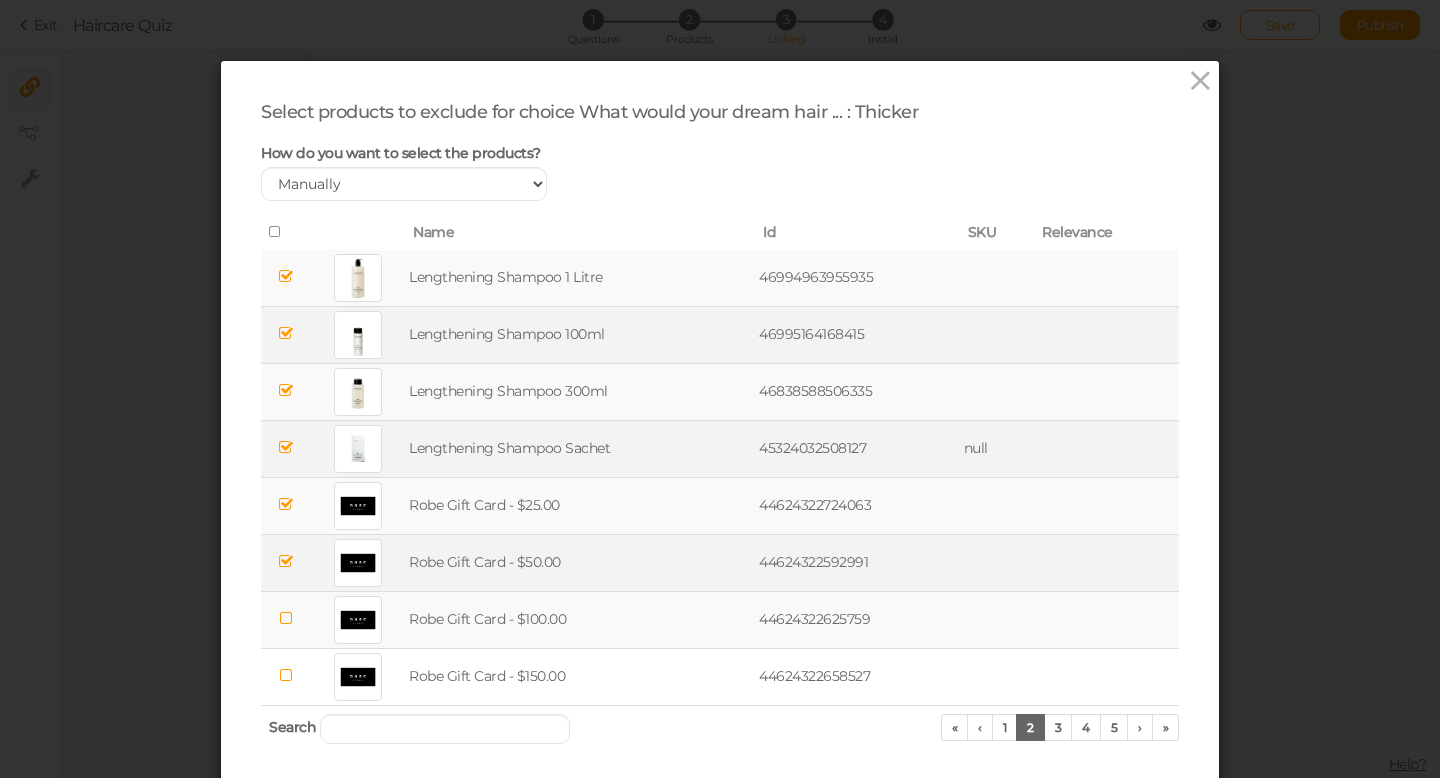 click at bounding box center (286, 618) 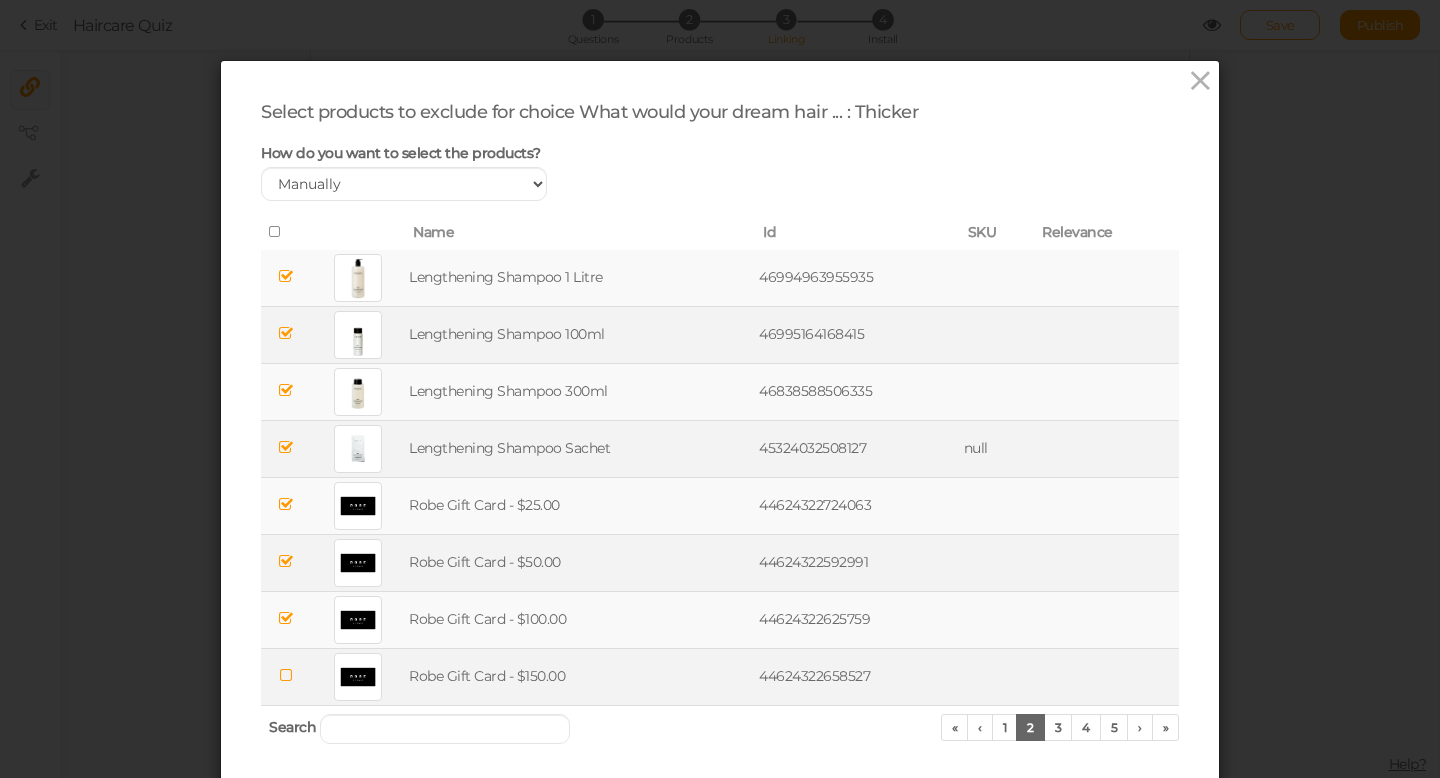 click at bounding box center (286, 675) 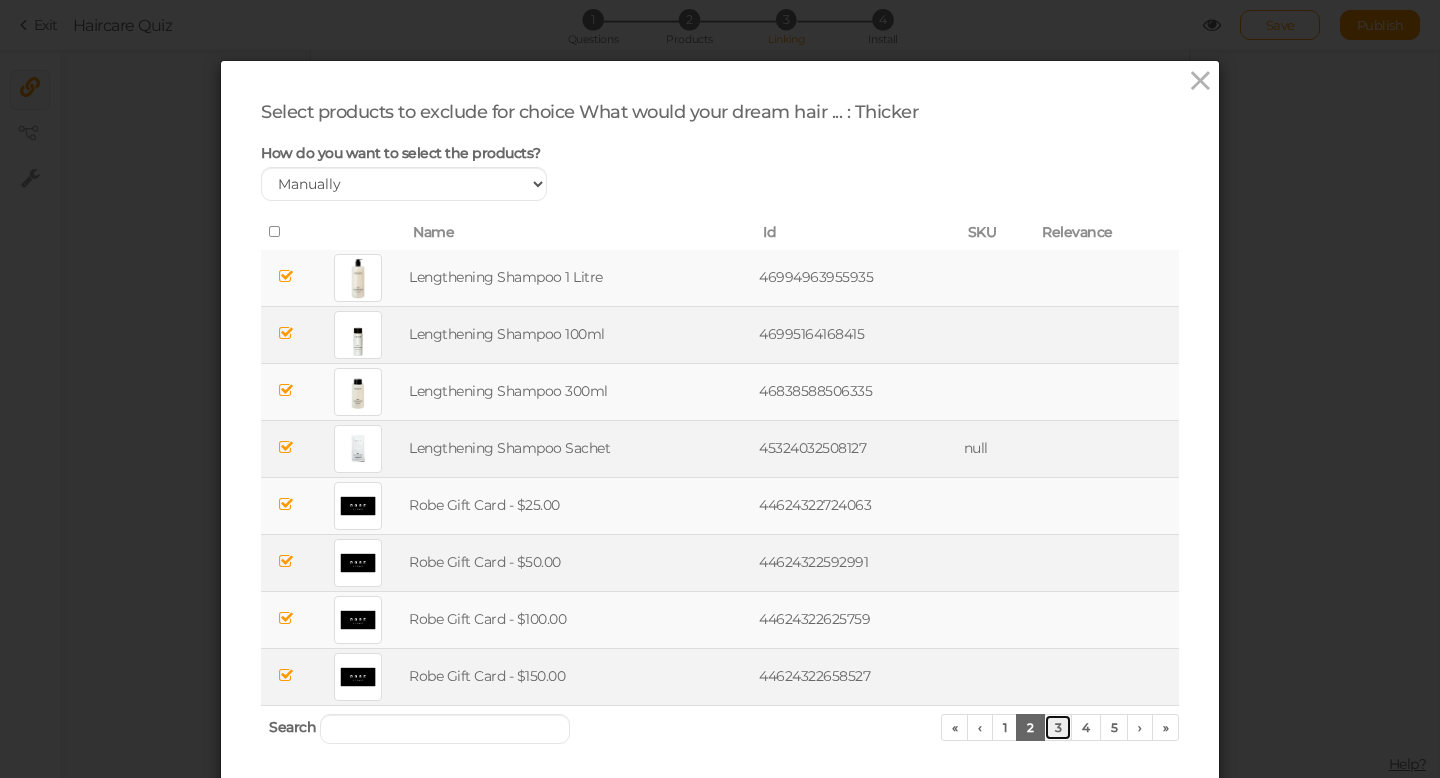 click on "3" at bounding box center (1058, 727) 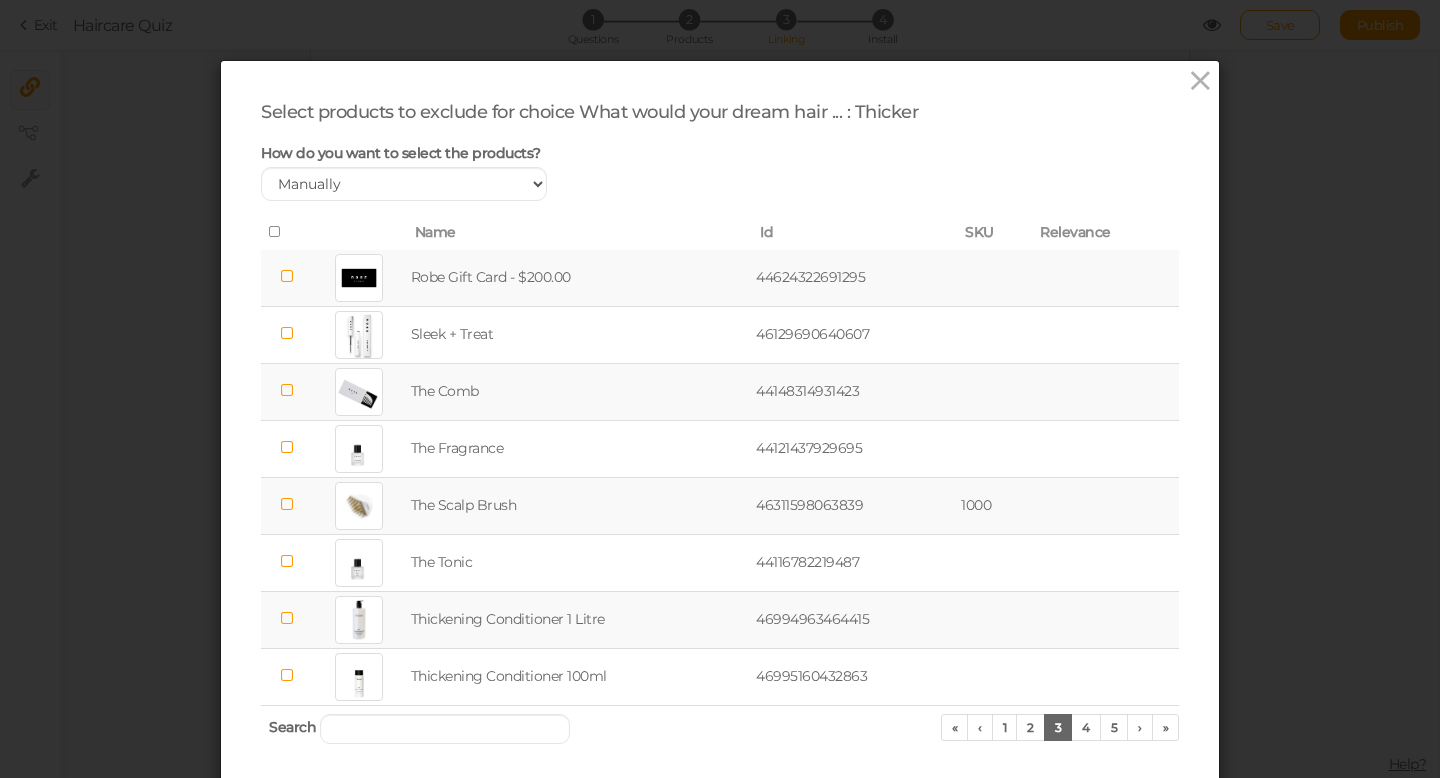 click at bounding box center [286, 276] 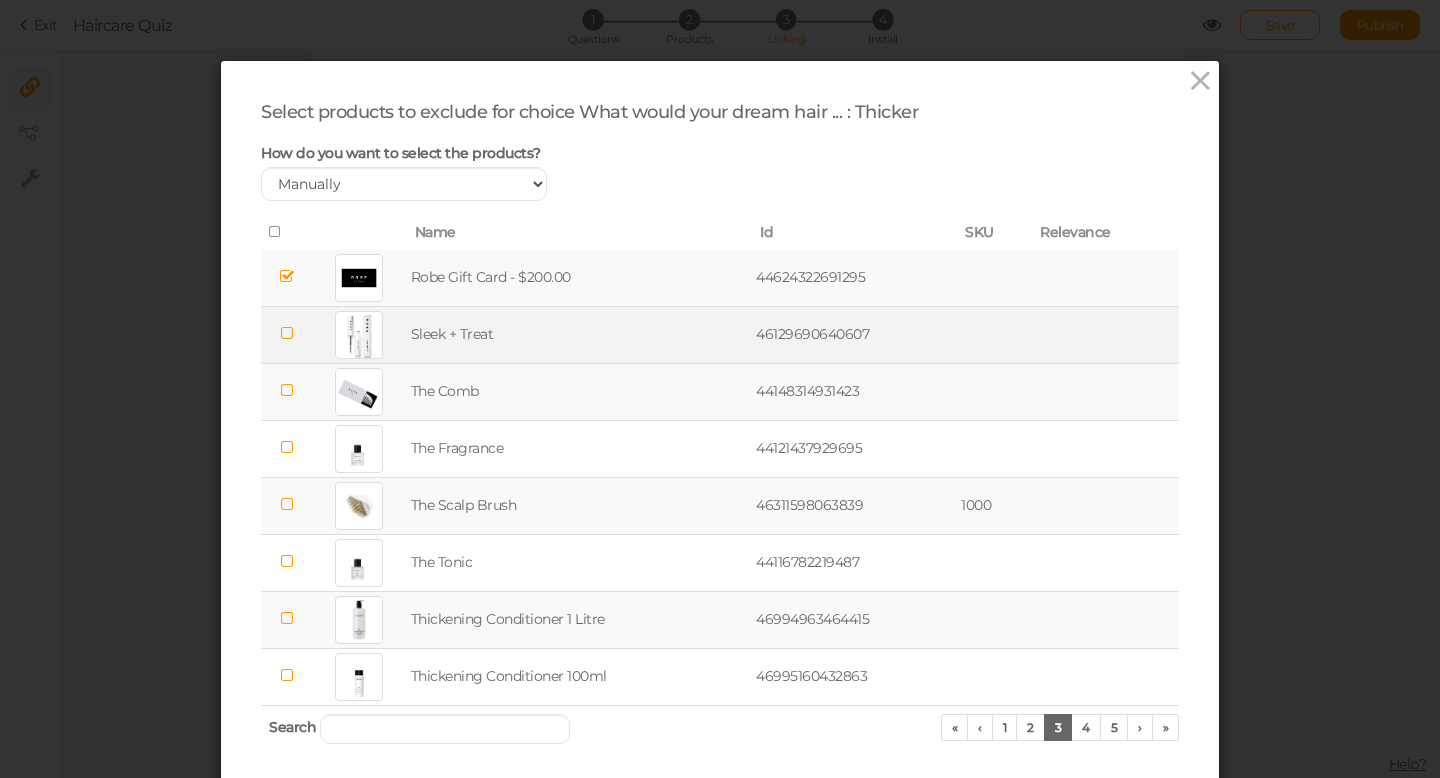 click at bounding box center (286, 333) 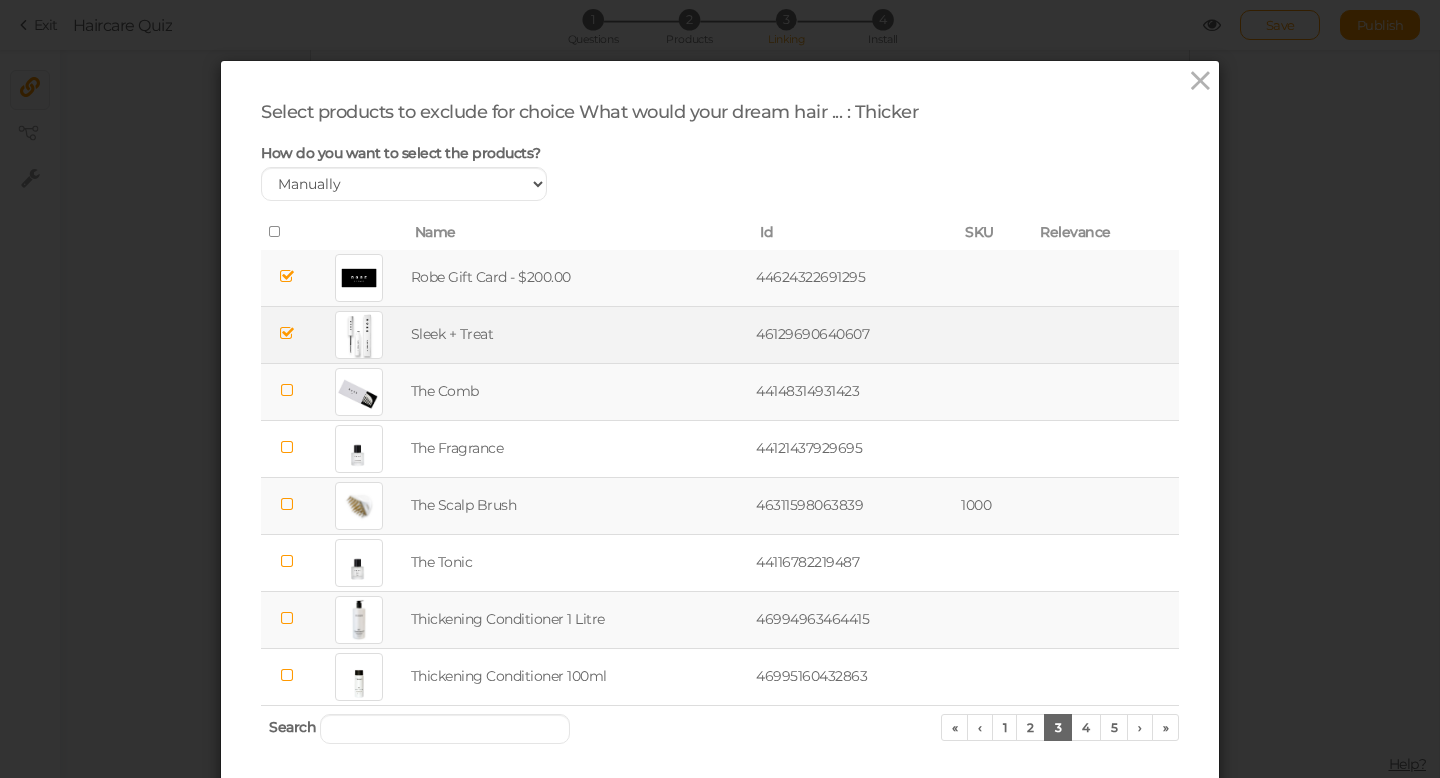 click at bounding box center [286, 390] 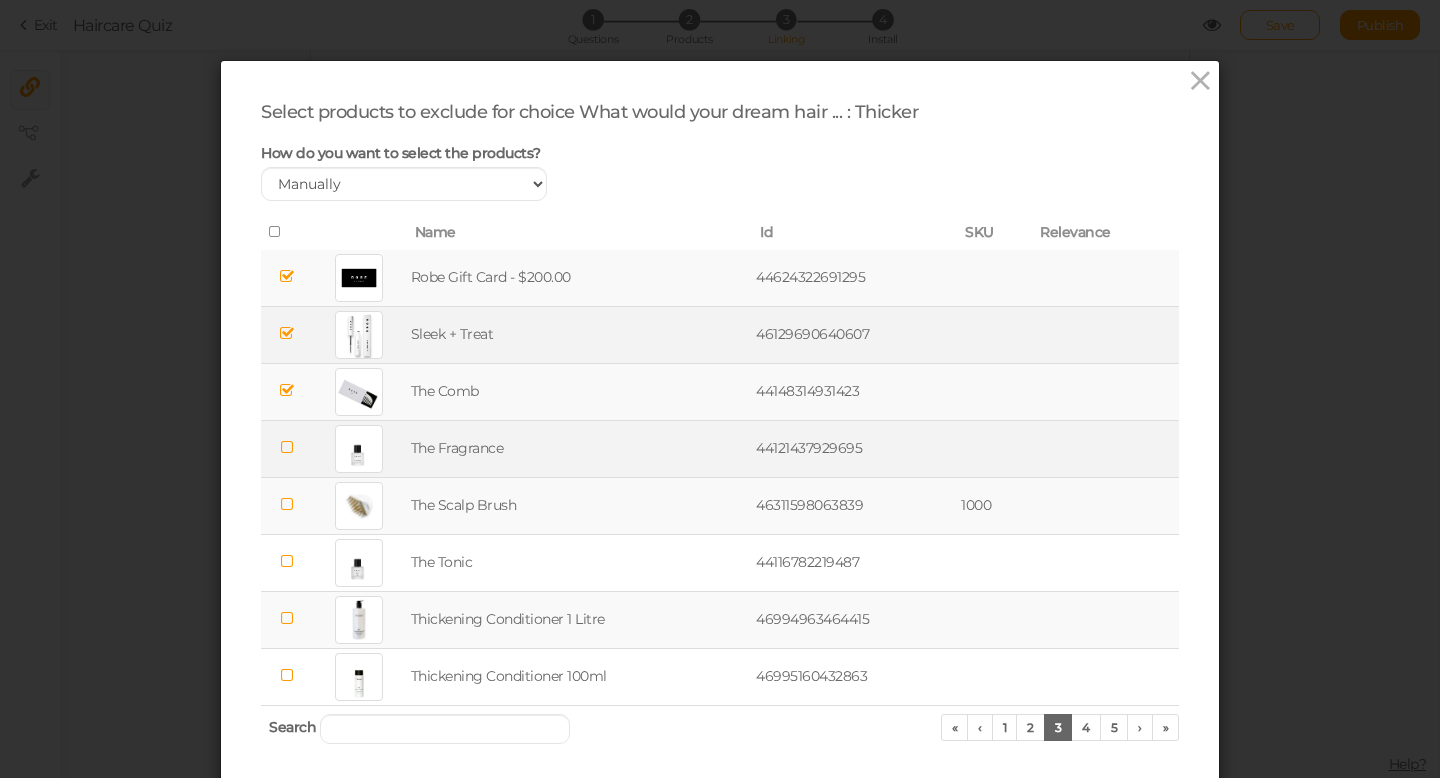 click at bounding box center [286, 447] 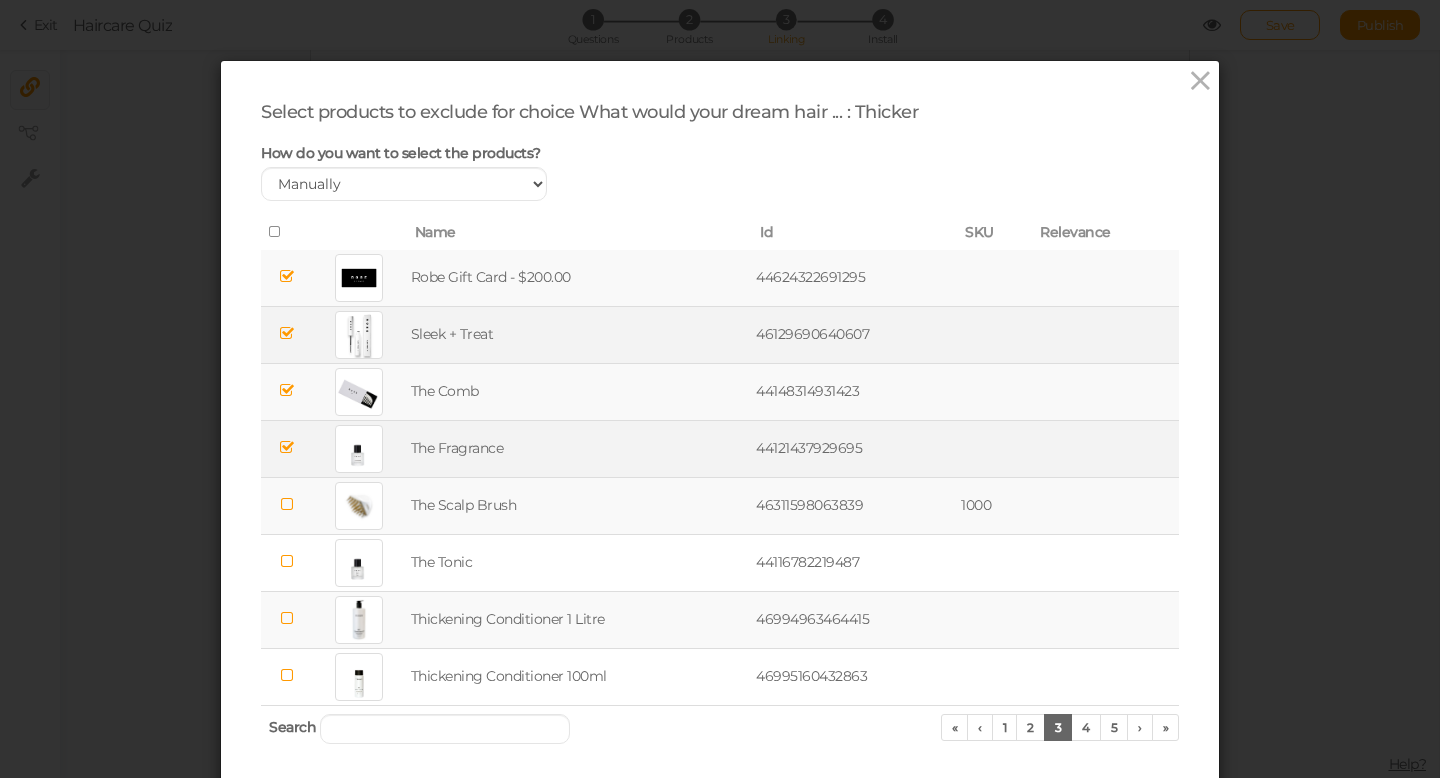 click at bounding box center [286, 618] 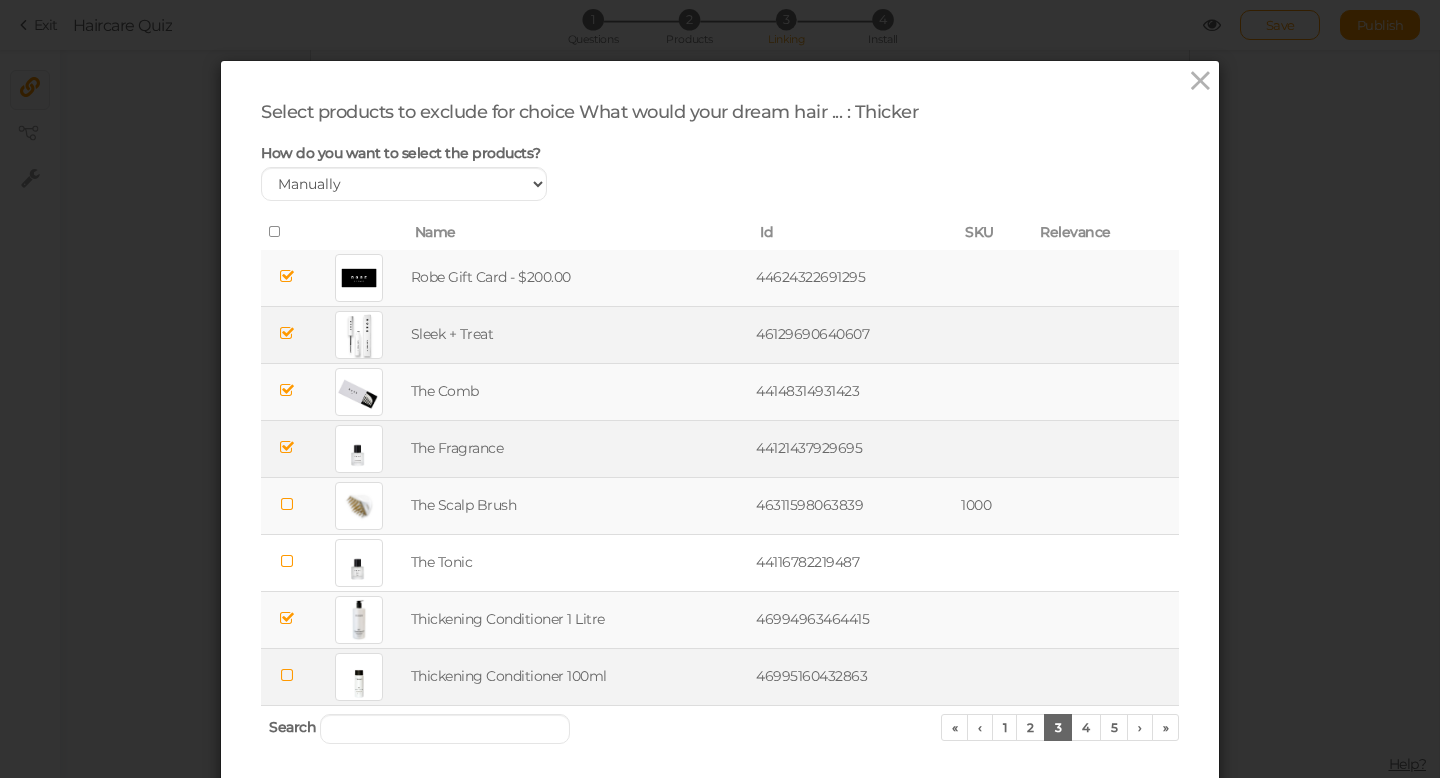 click at bounding box center [286, 675] 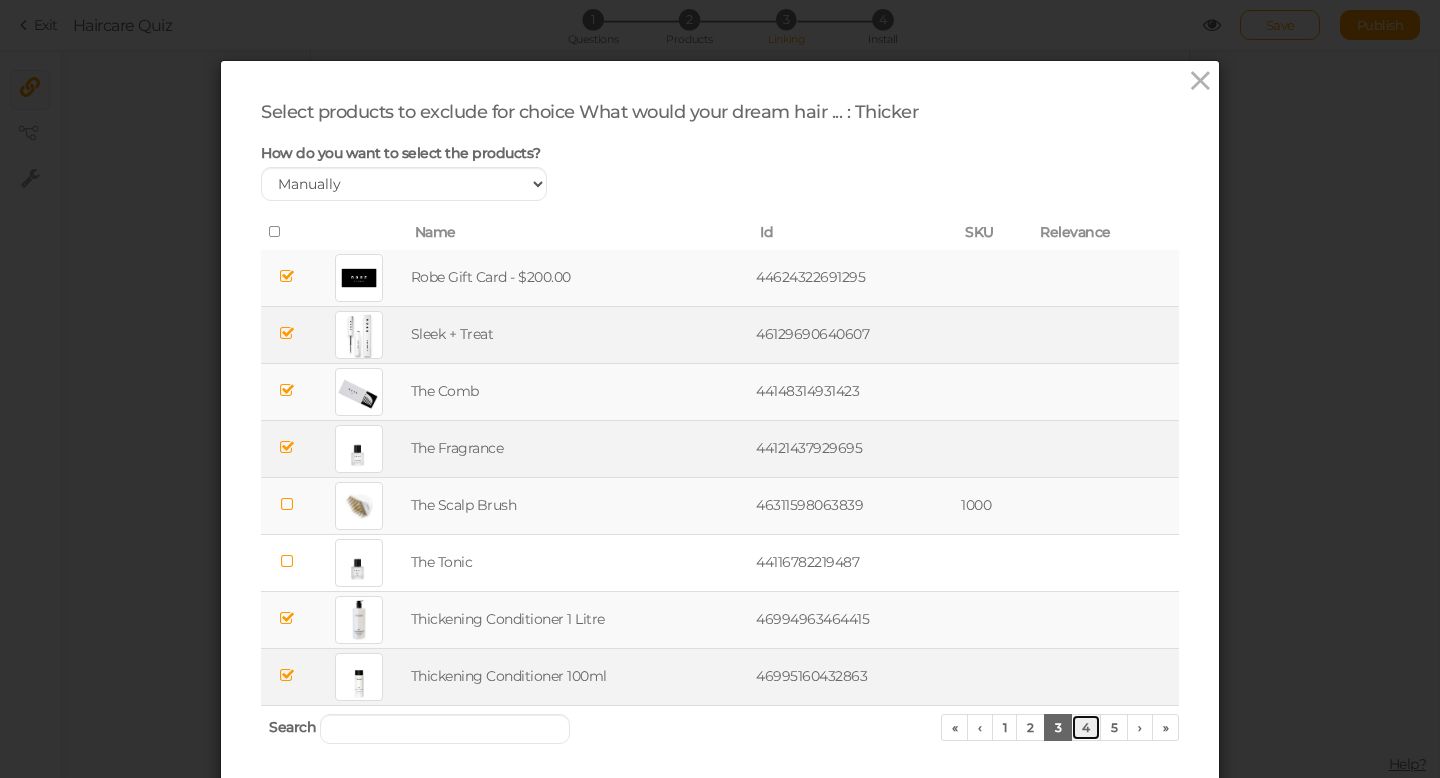 click on "4" at bounding box center (1086, 727) 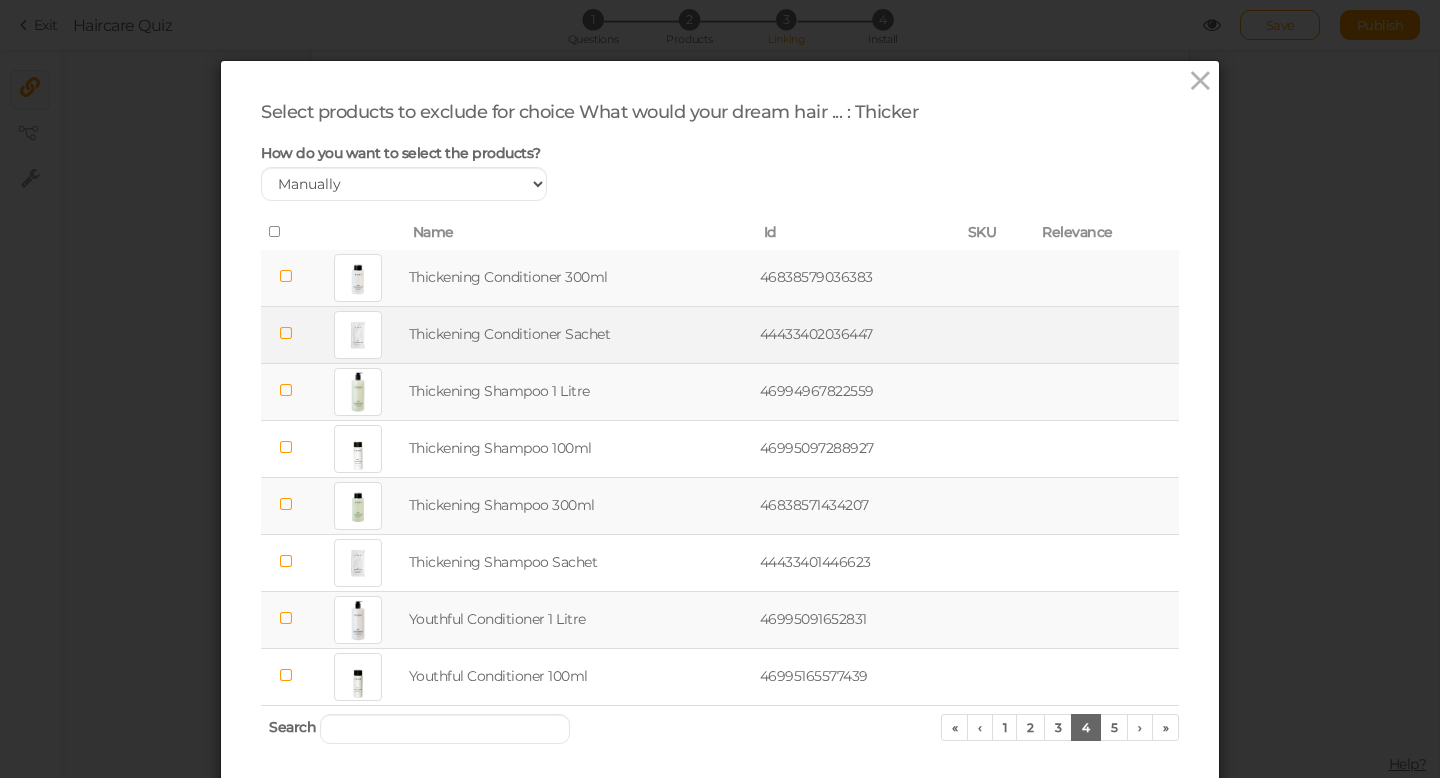 click at bounding box center [286, 333] 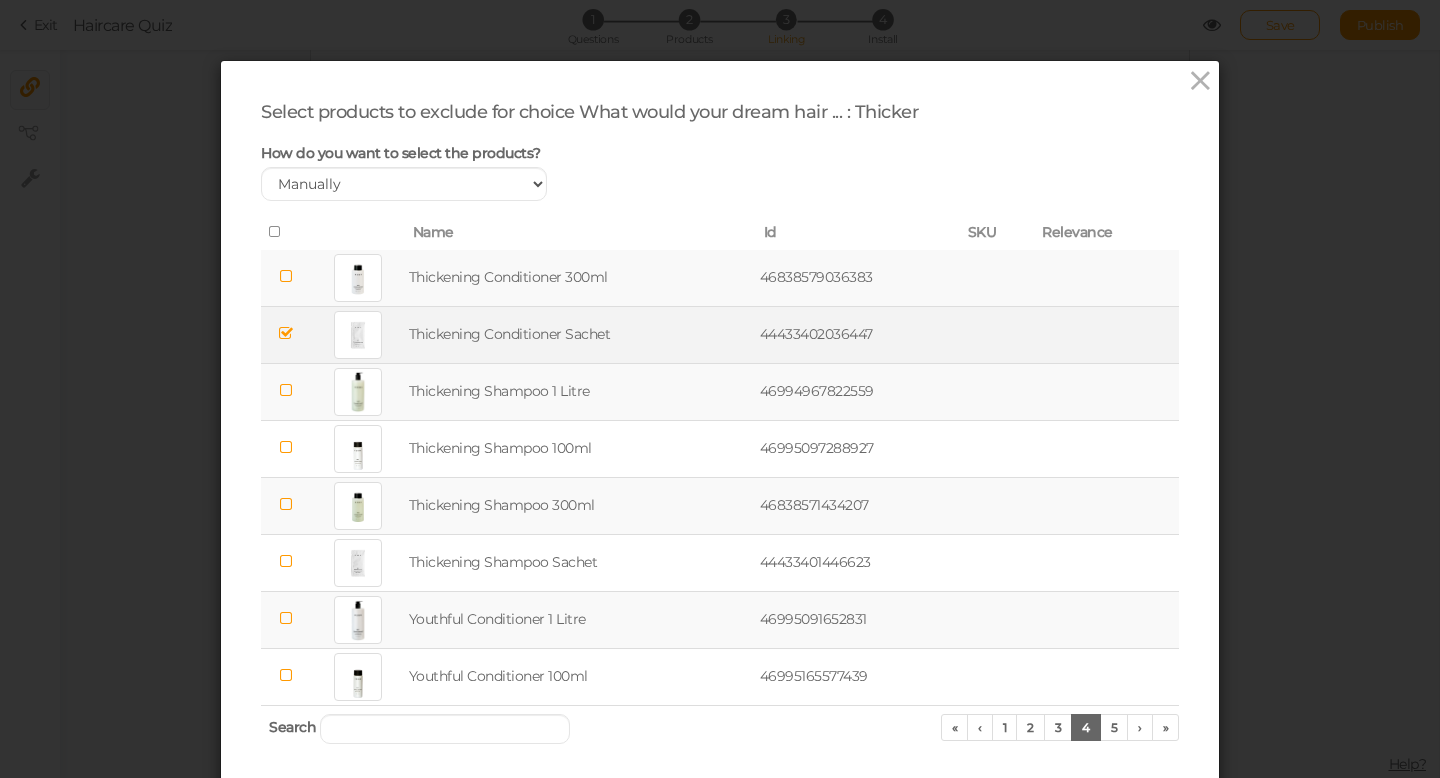 click at bounding box center [286, 390] 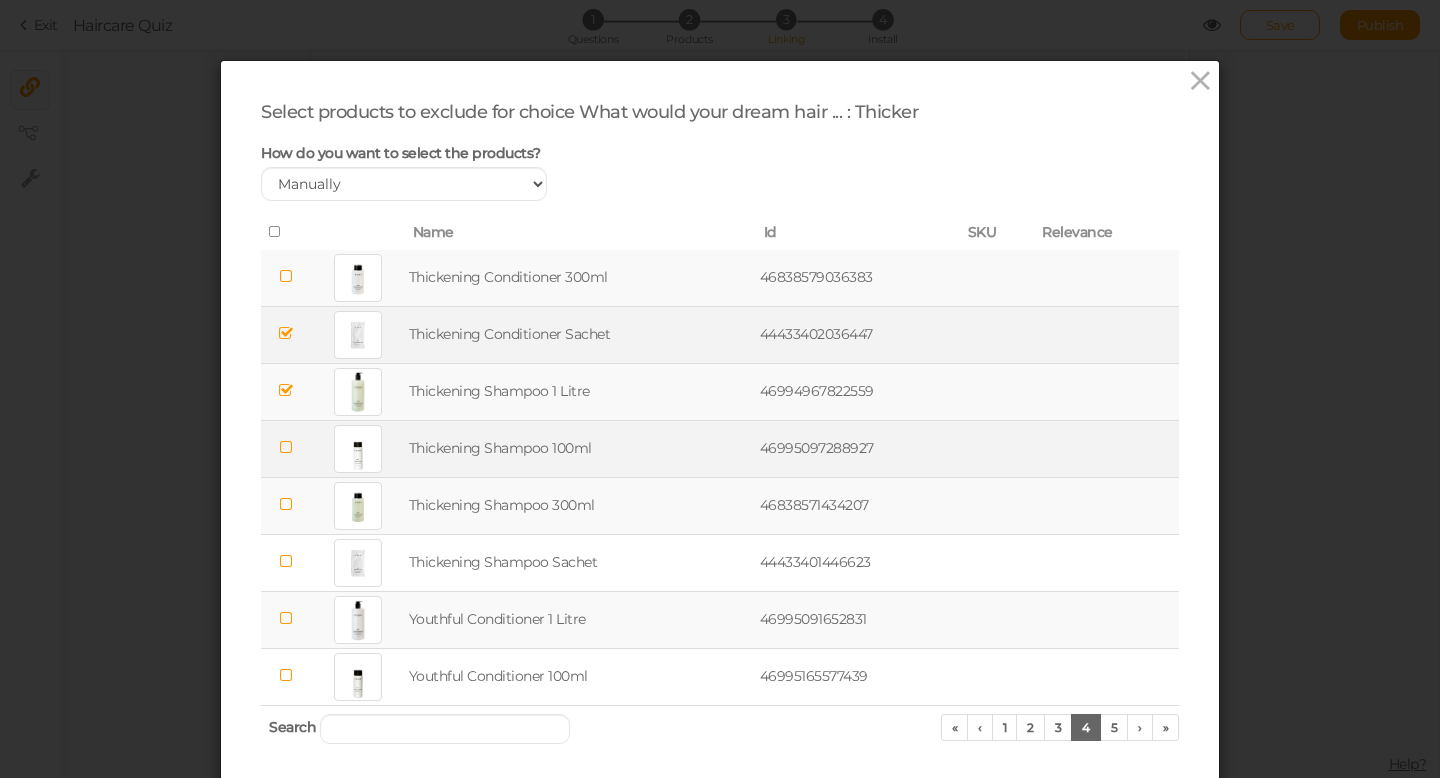 click at bounding box center (286, 447) 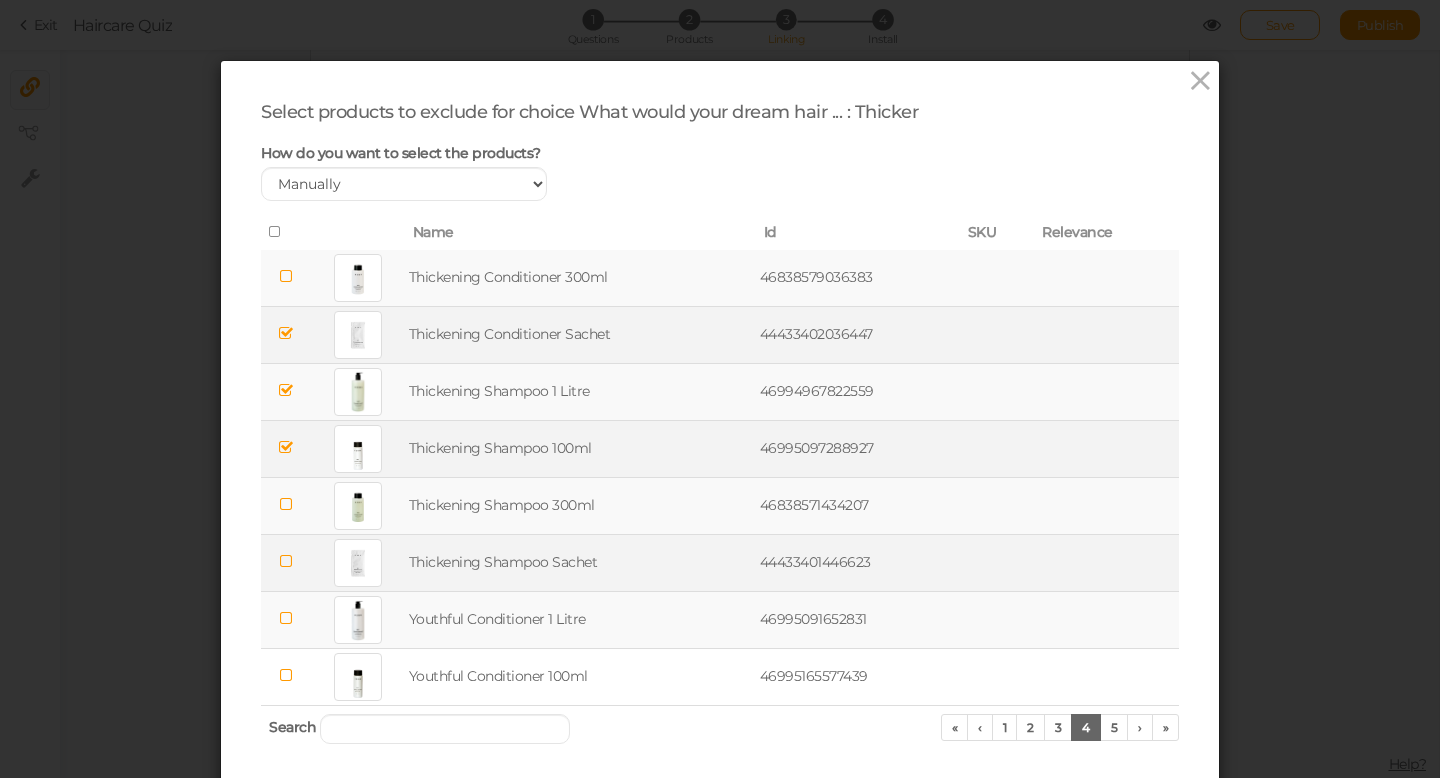 click at bounding box center (286, 561) 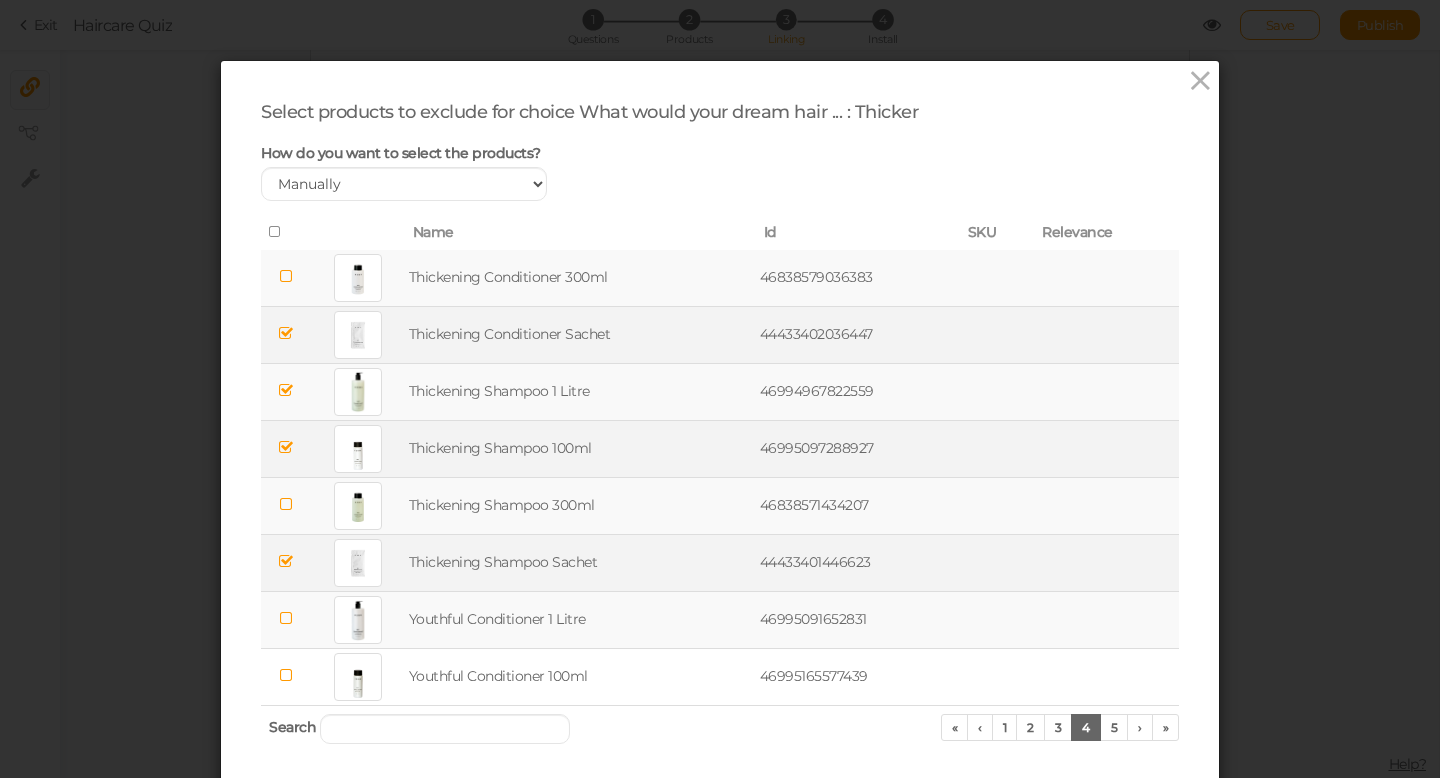 click at bounding box center (286, 618) 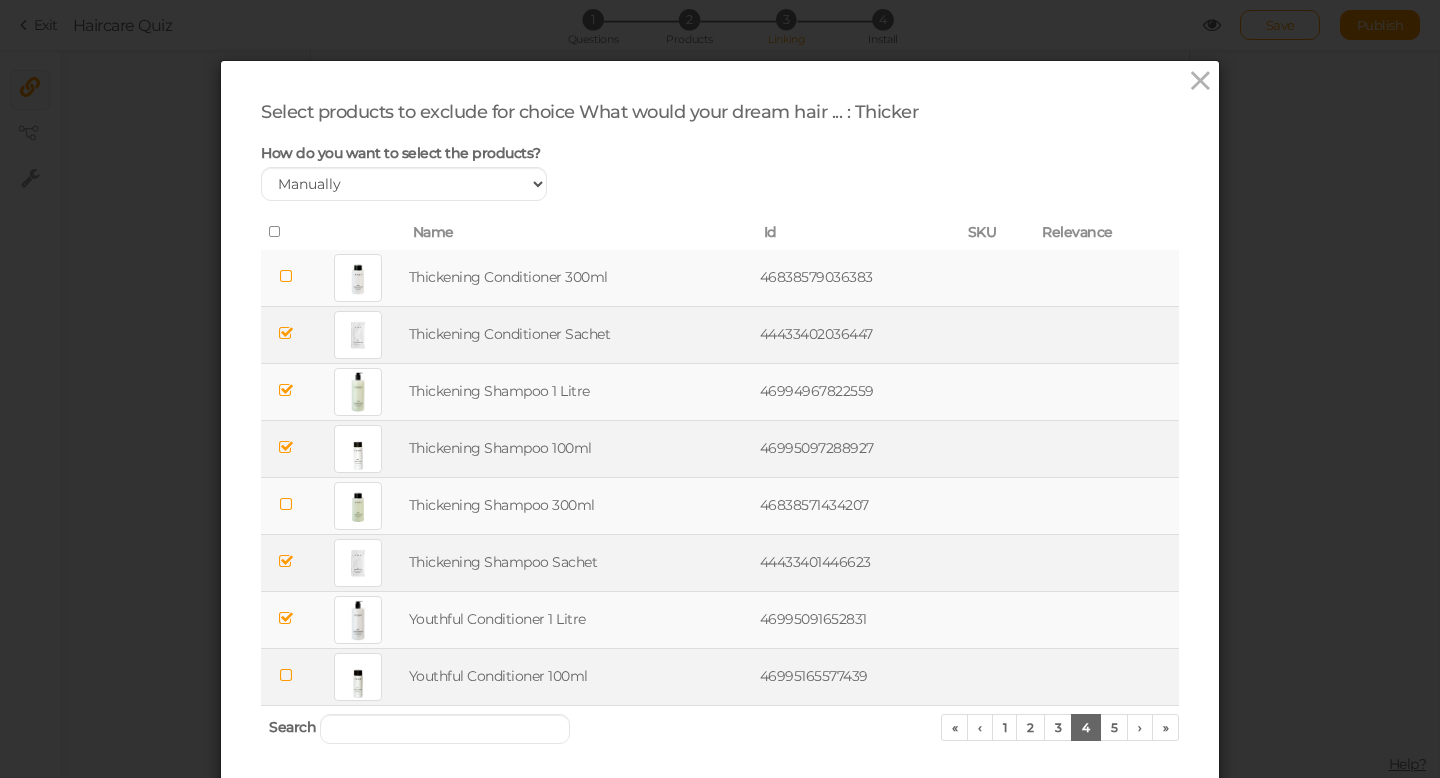 click at bounding box center [286, 675] 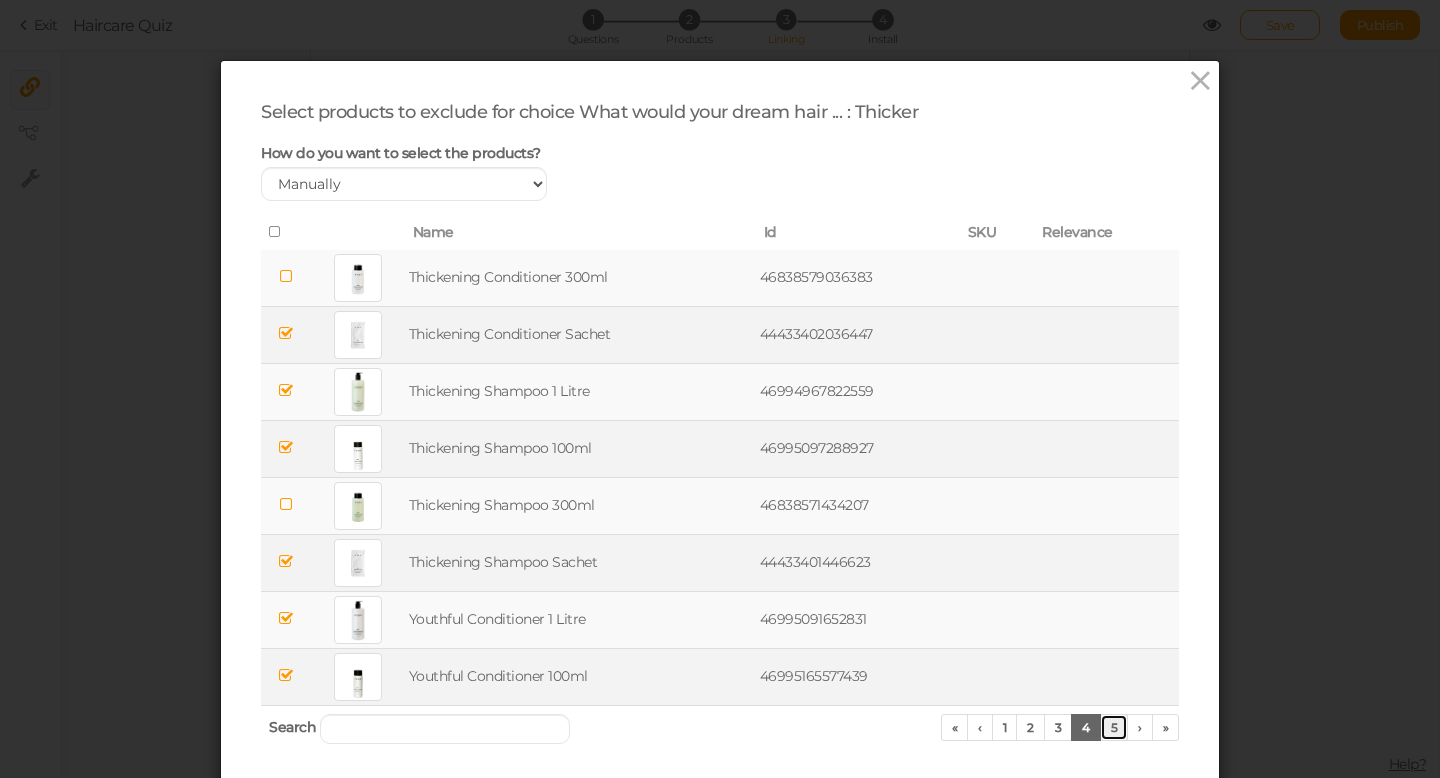 click on "5" at bounding box center (1114, 727) 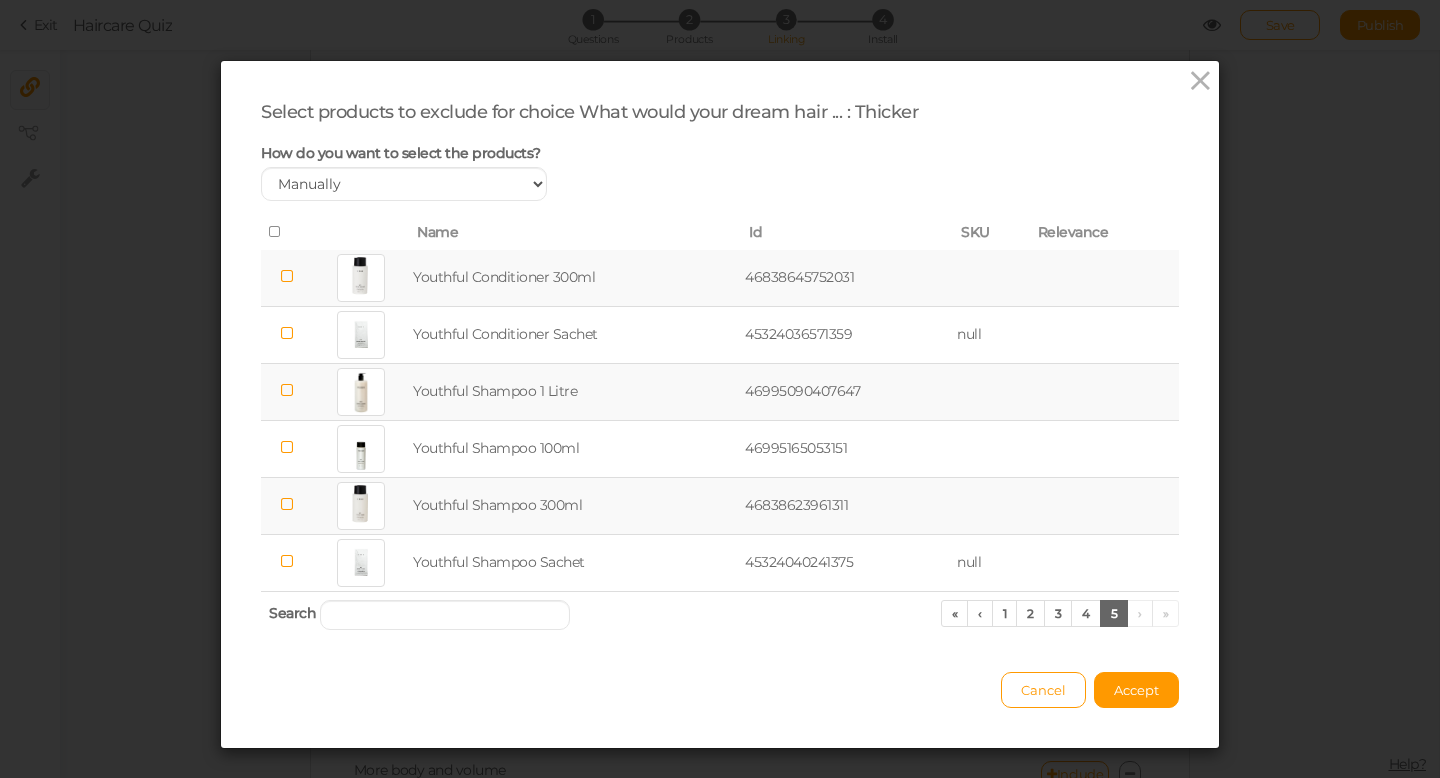 click at bounding box center (287, 276) 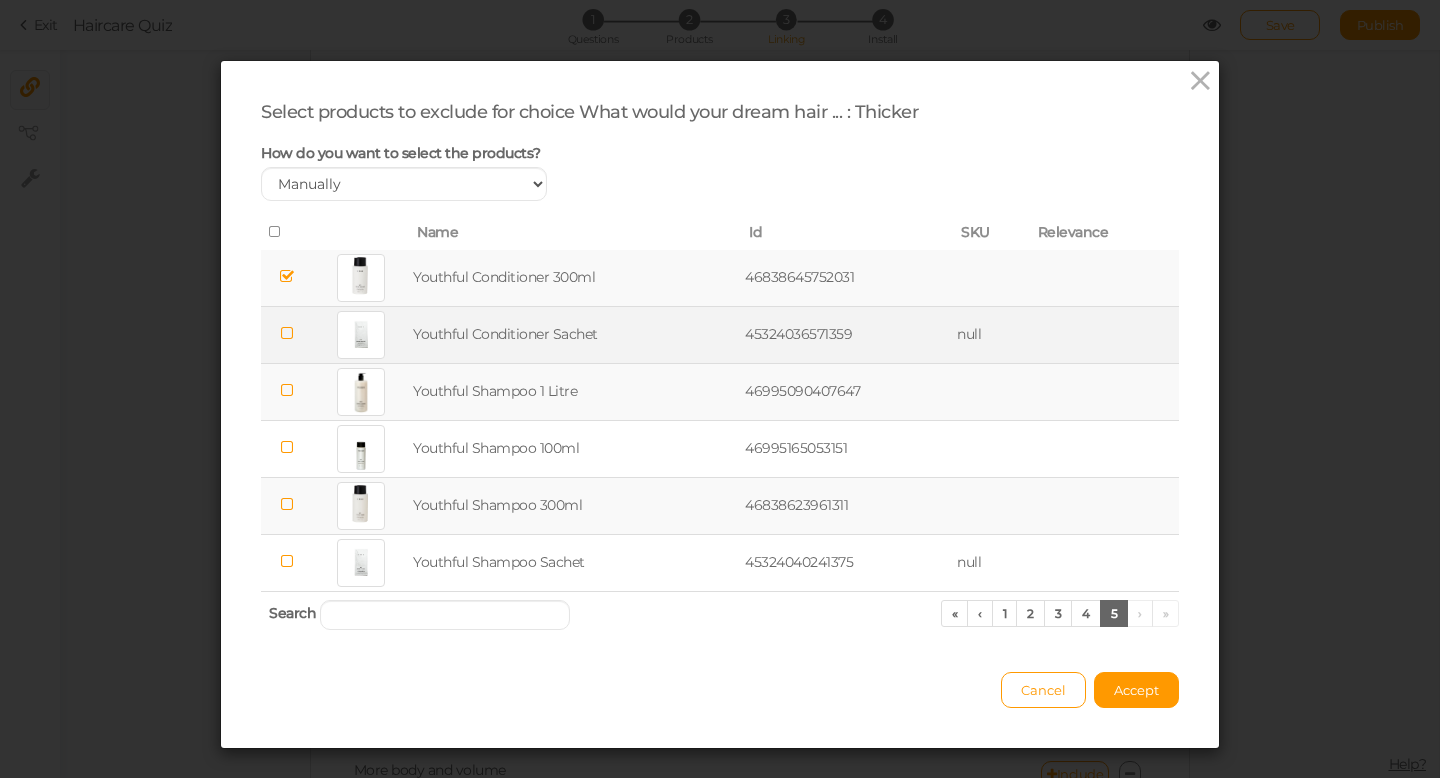 click at bounding box center [287, 333] 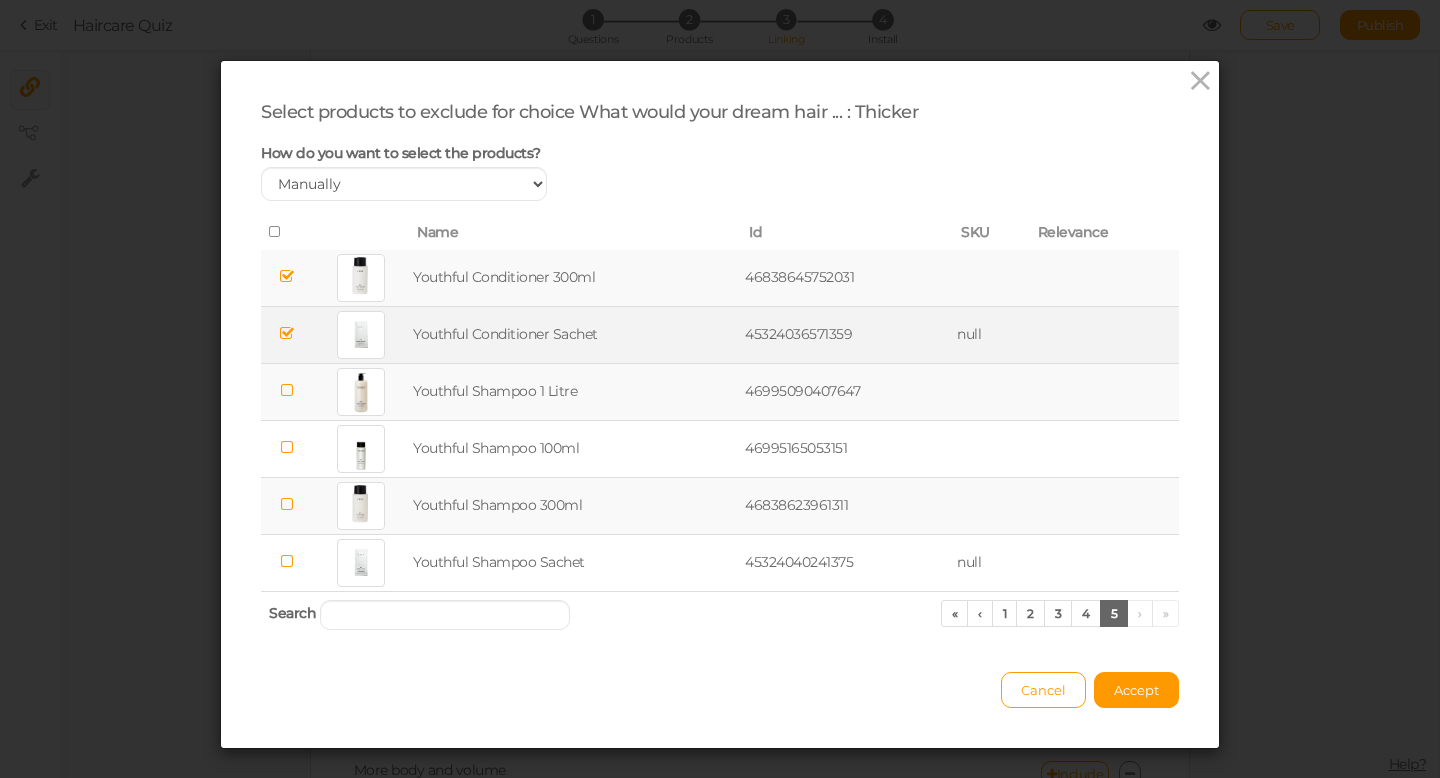 click at bounding box center [287, 390] 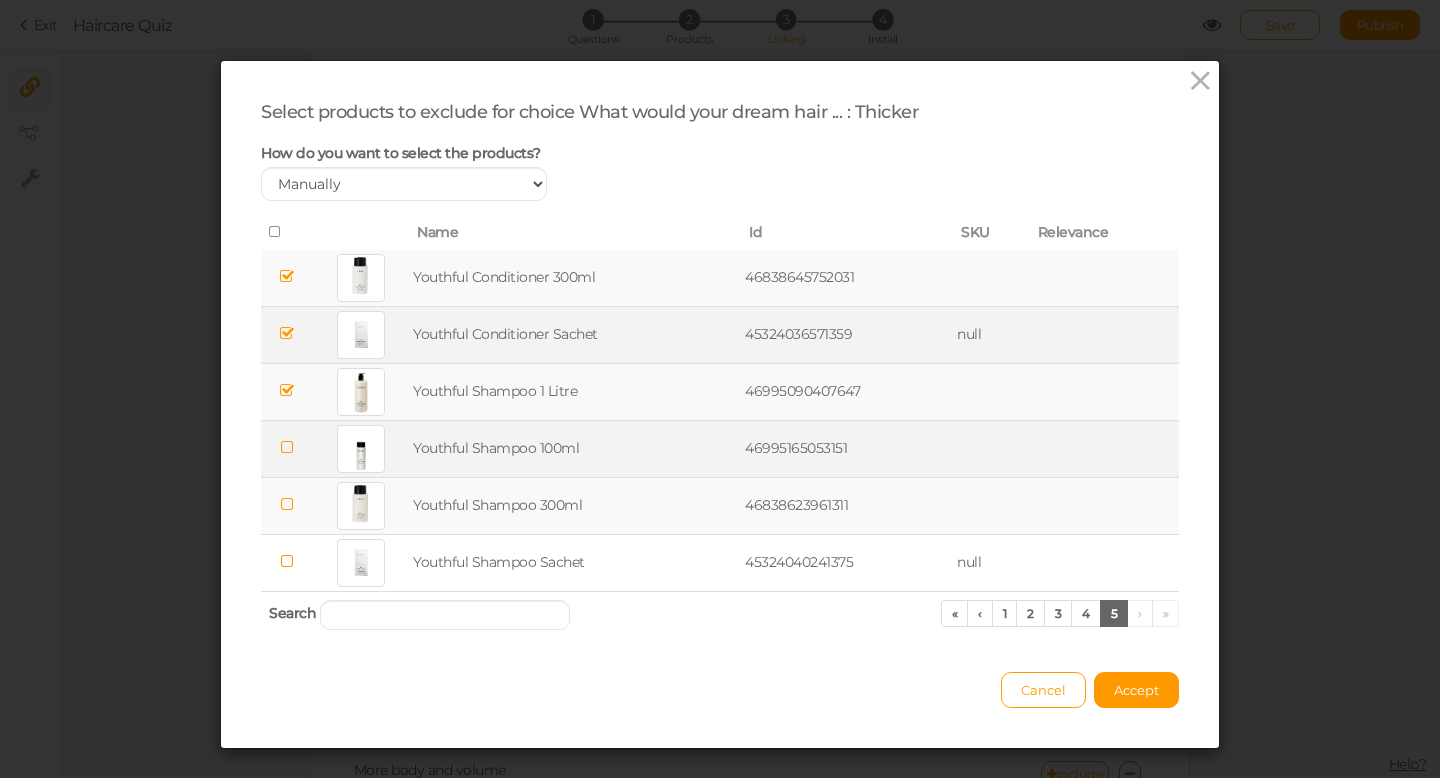 click at bounding box center [287, 447] 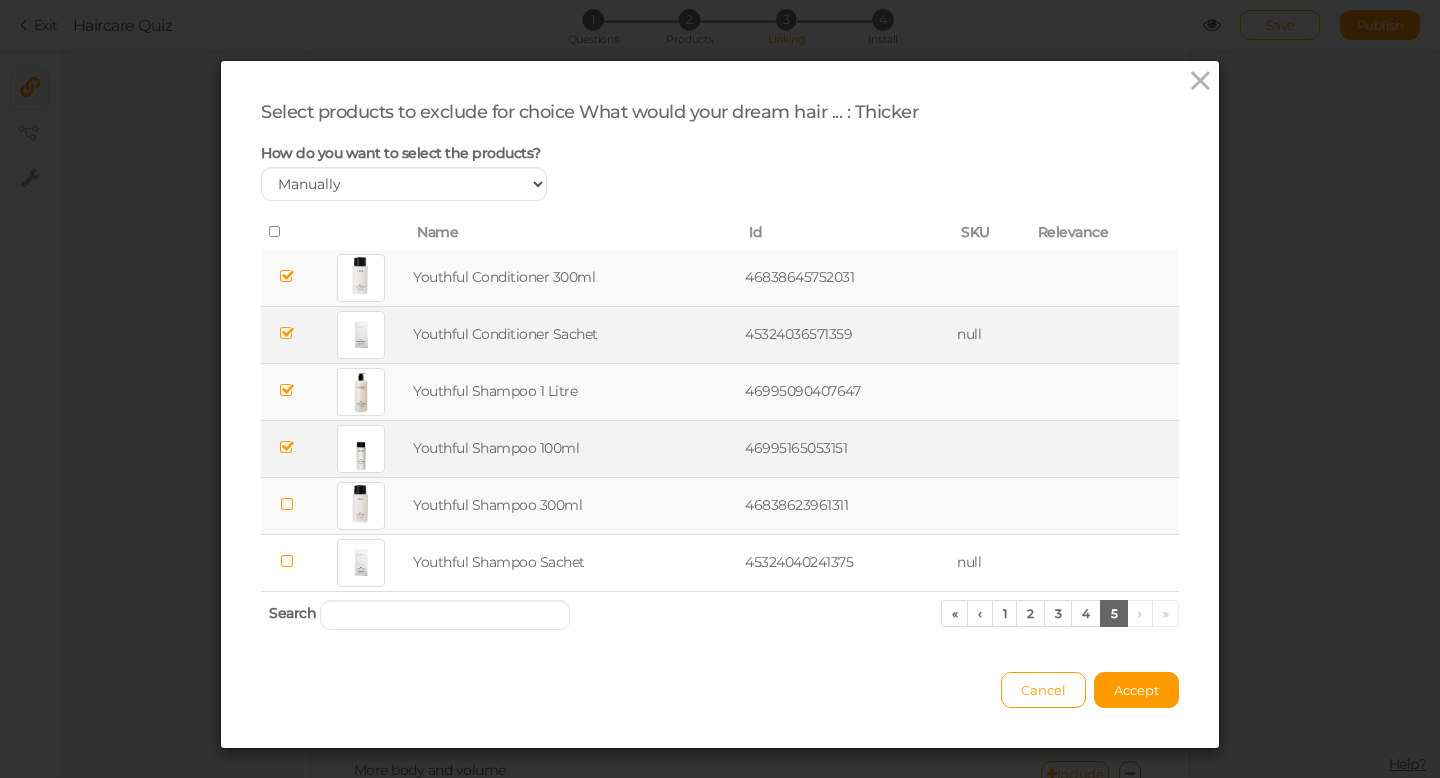 click at bounding box center [287, 504] 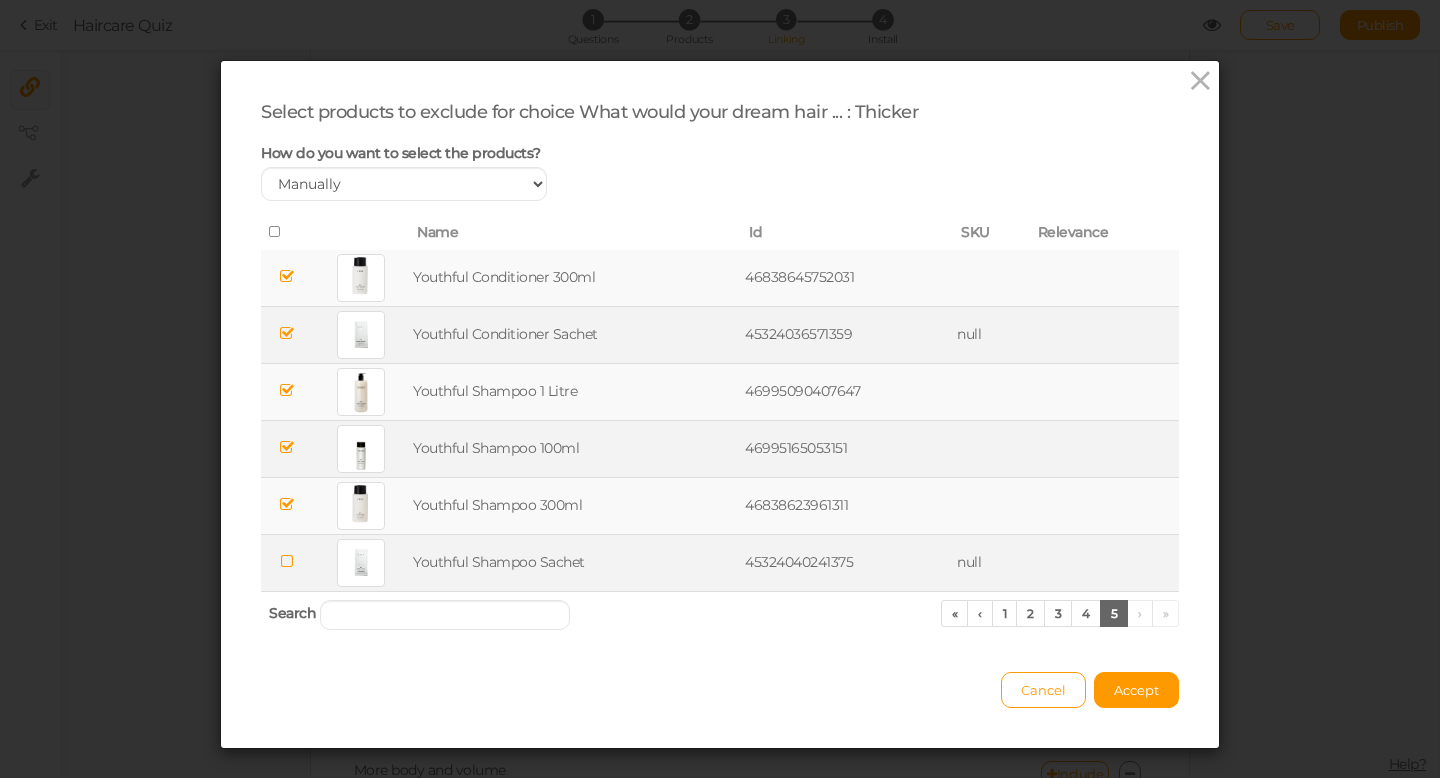 click at bounding box center [287, 561] 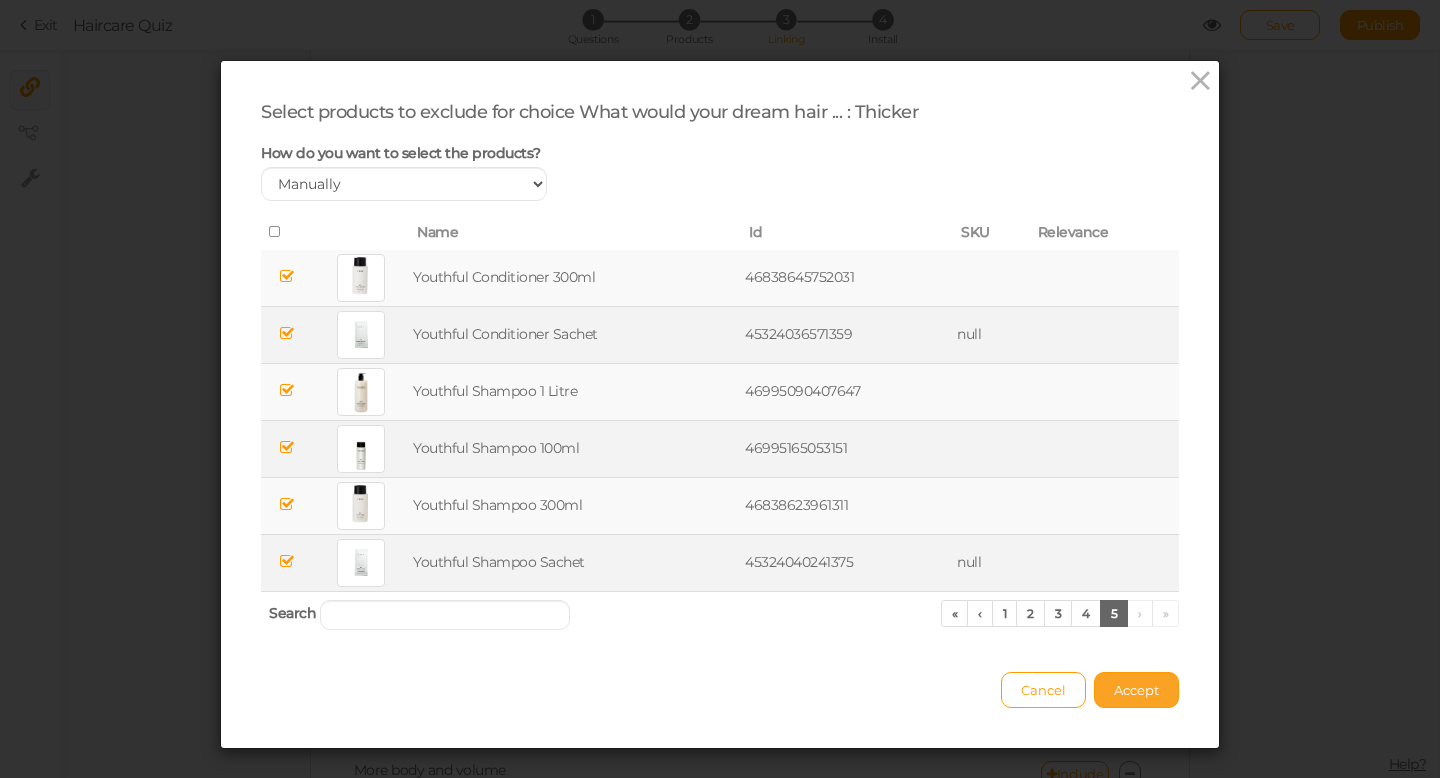 click on "Accept" at bounding box center (1136, 690) 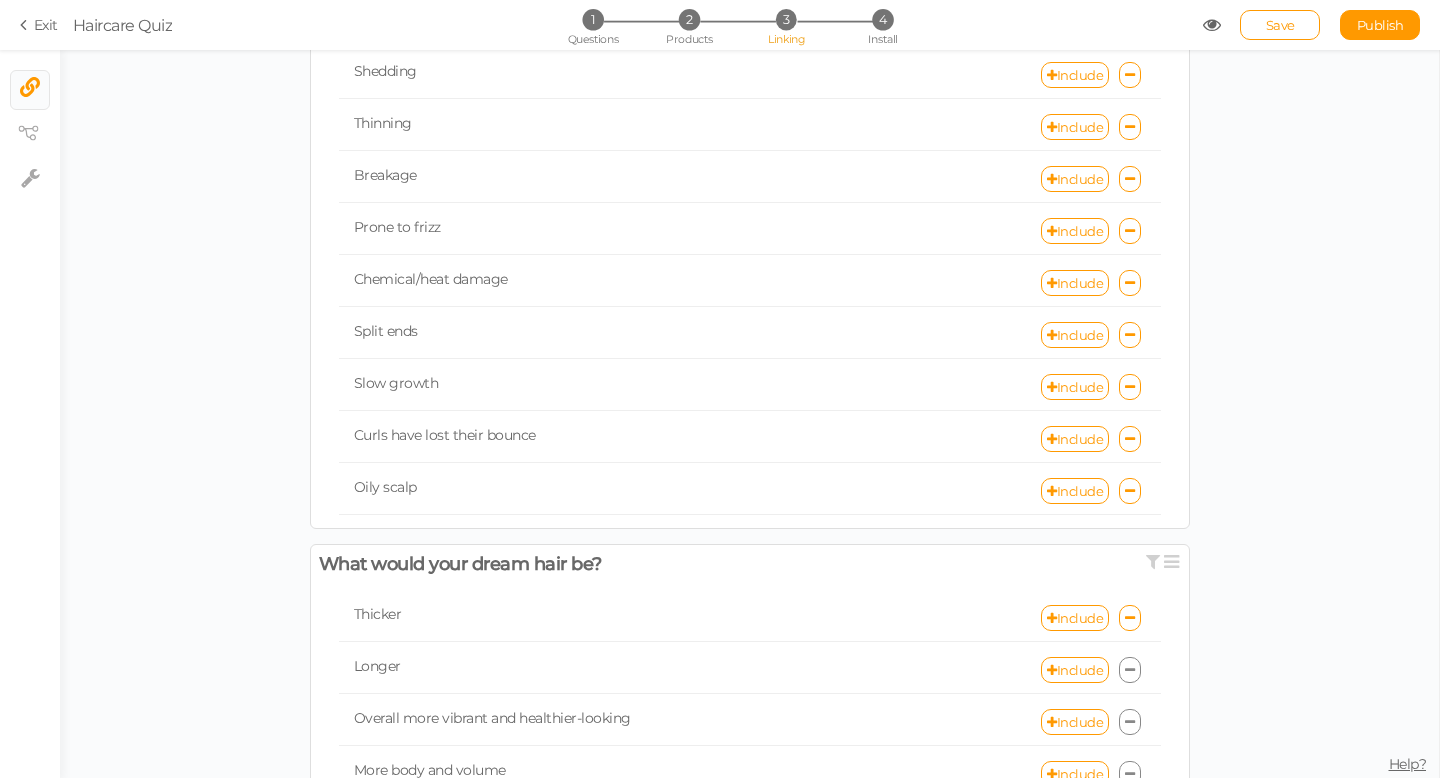 click at bounding box center [1130, 670] 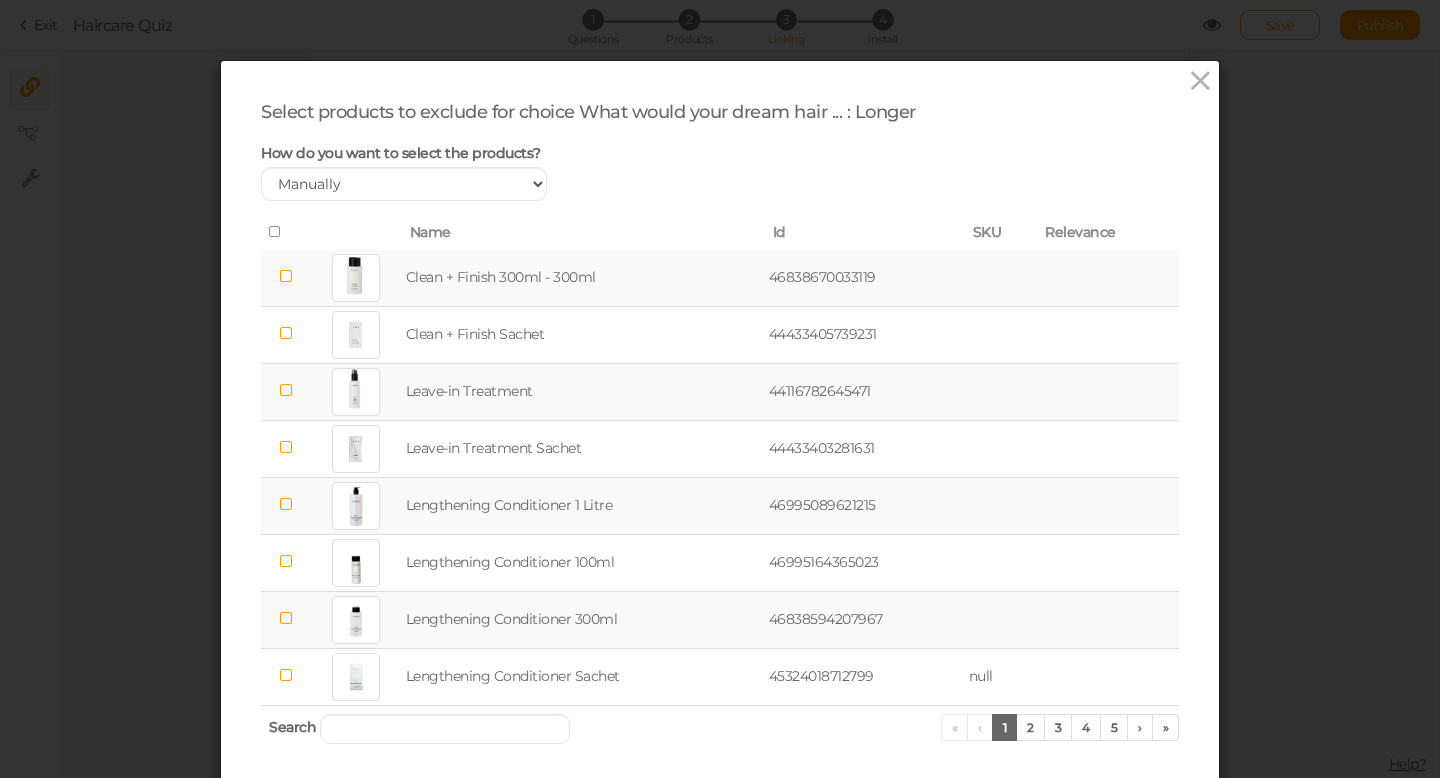 click at bounding box center (286, 276) 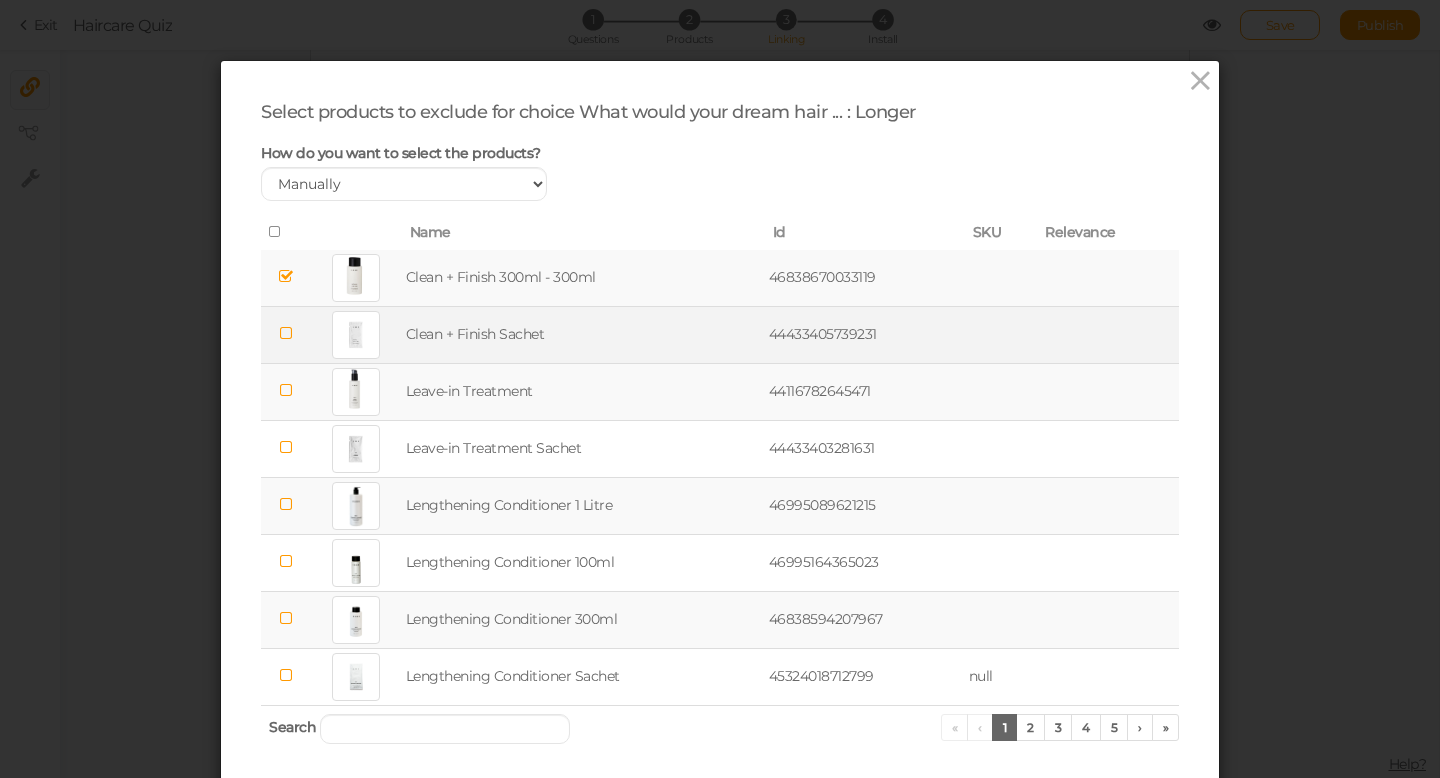 click at bounding box center [286, 333] 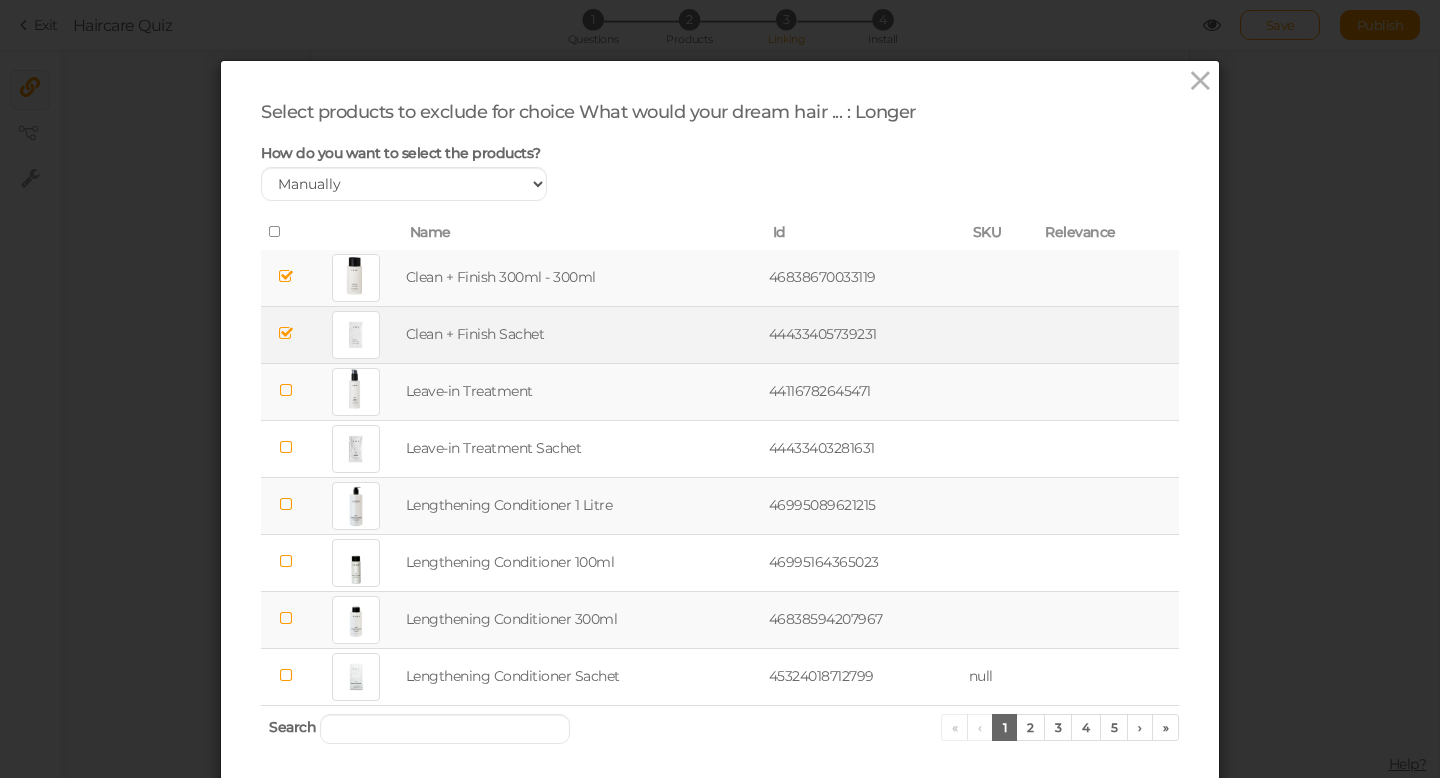 click at bounding box center (286, 390) 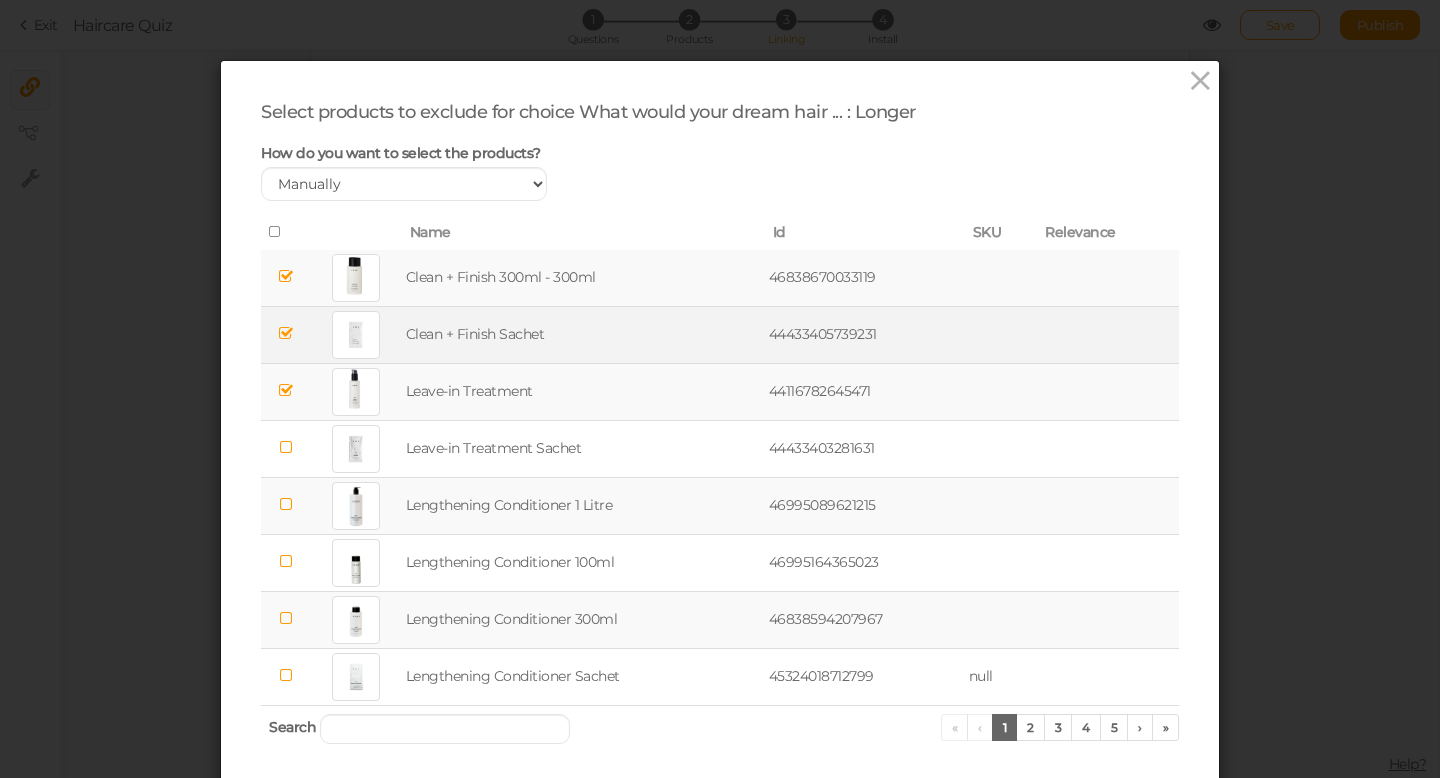 click at bounding box center (286, 390) 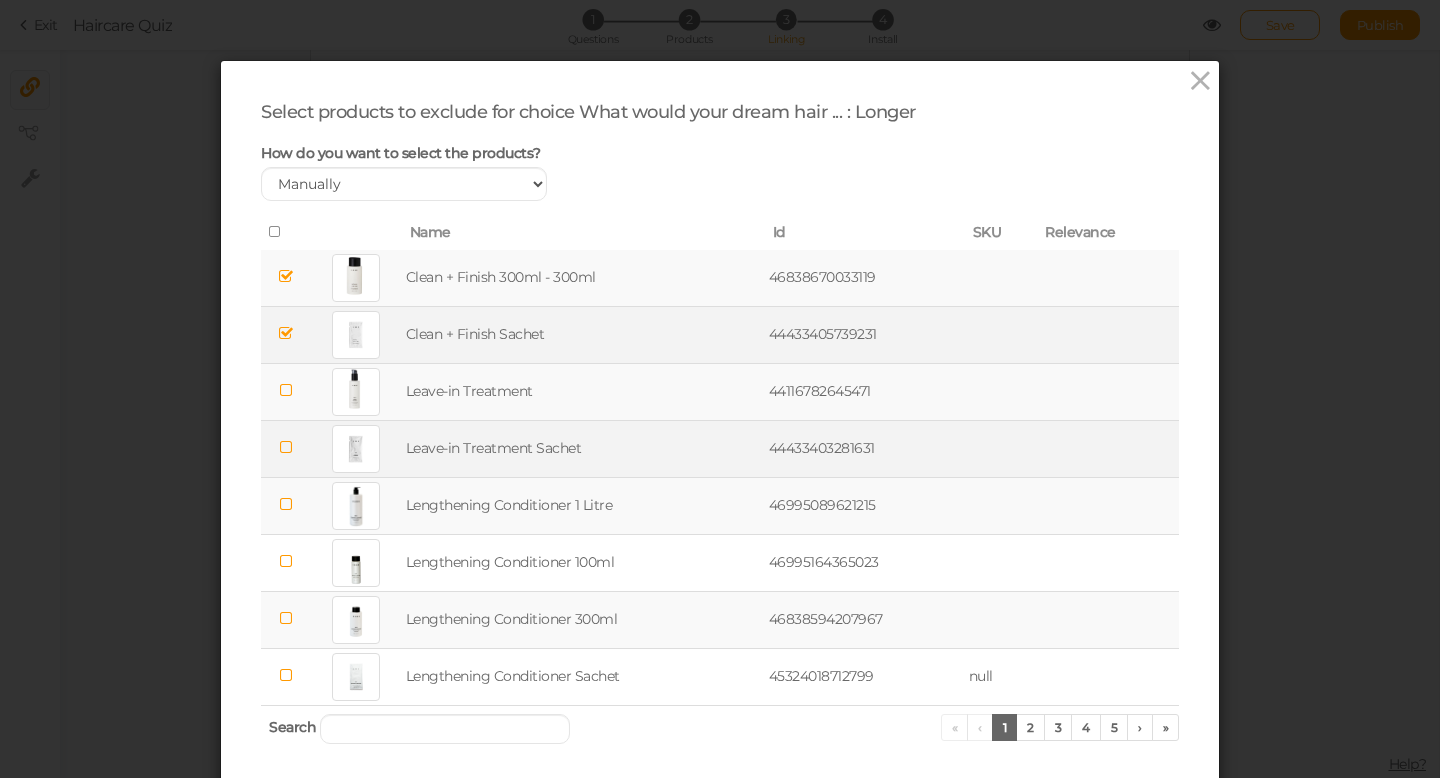 click at bounding box center (286, 447) 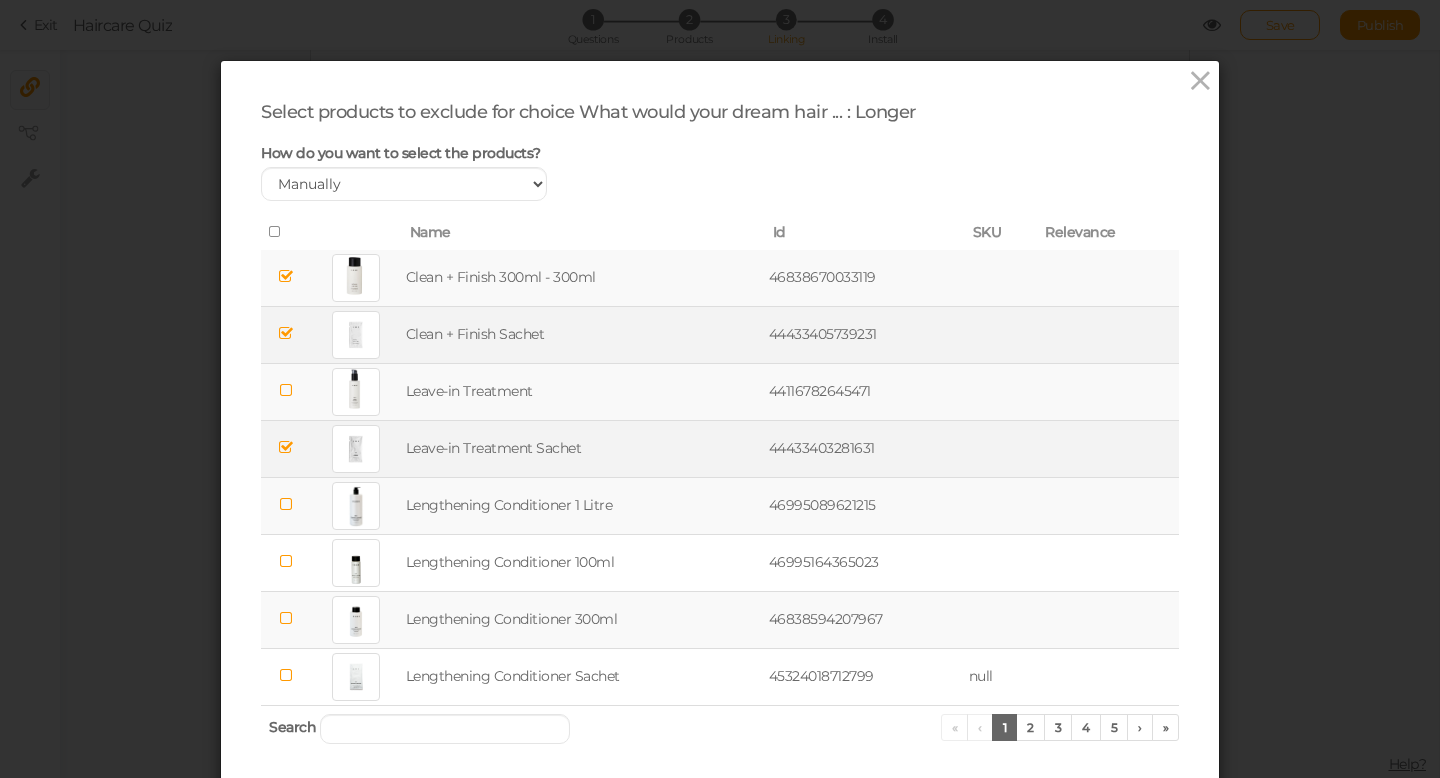 click at bounding box center (286, 504) 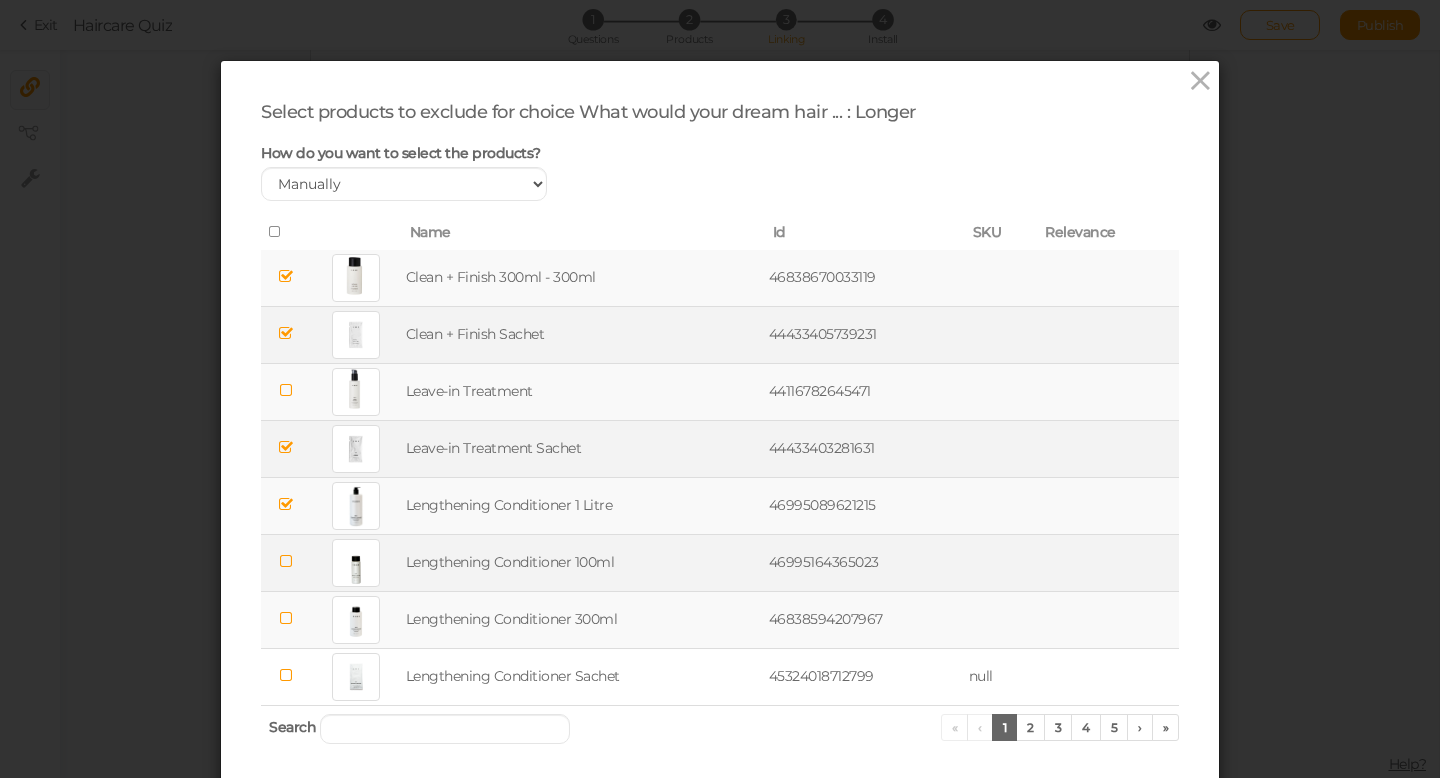 click at bounding box center [286, 561] 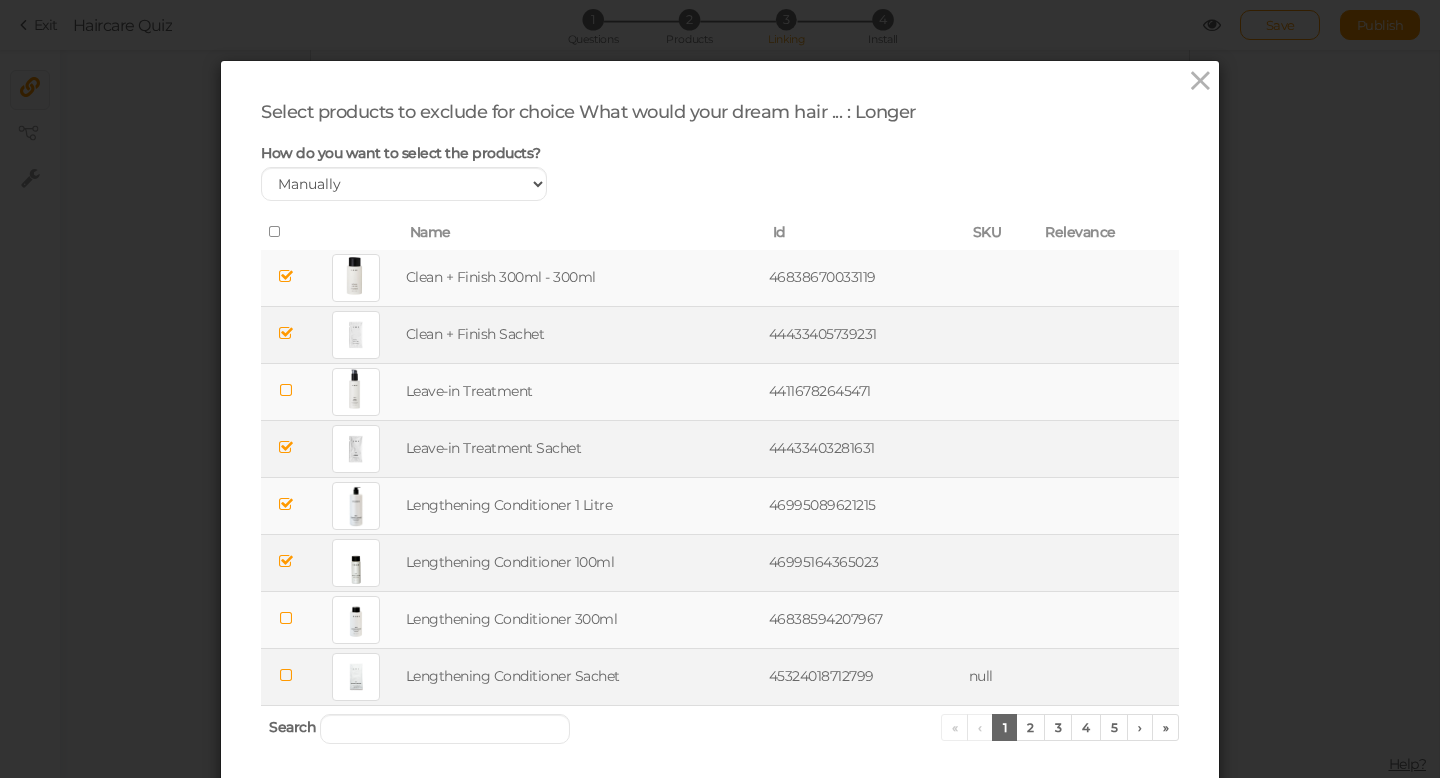 click at bounding box center [286, 675] 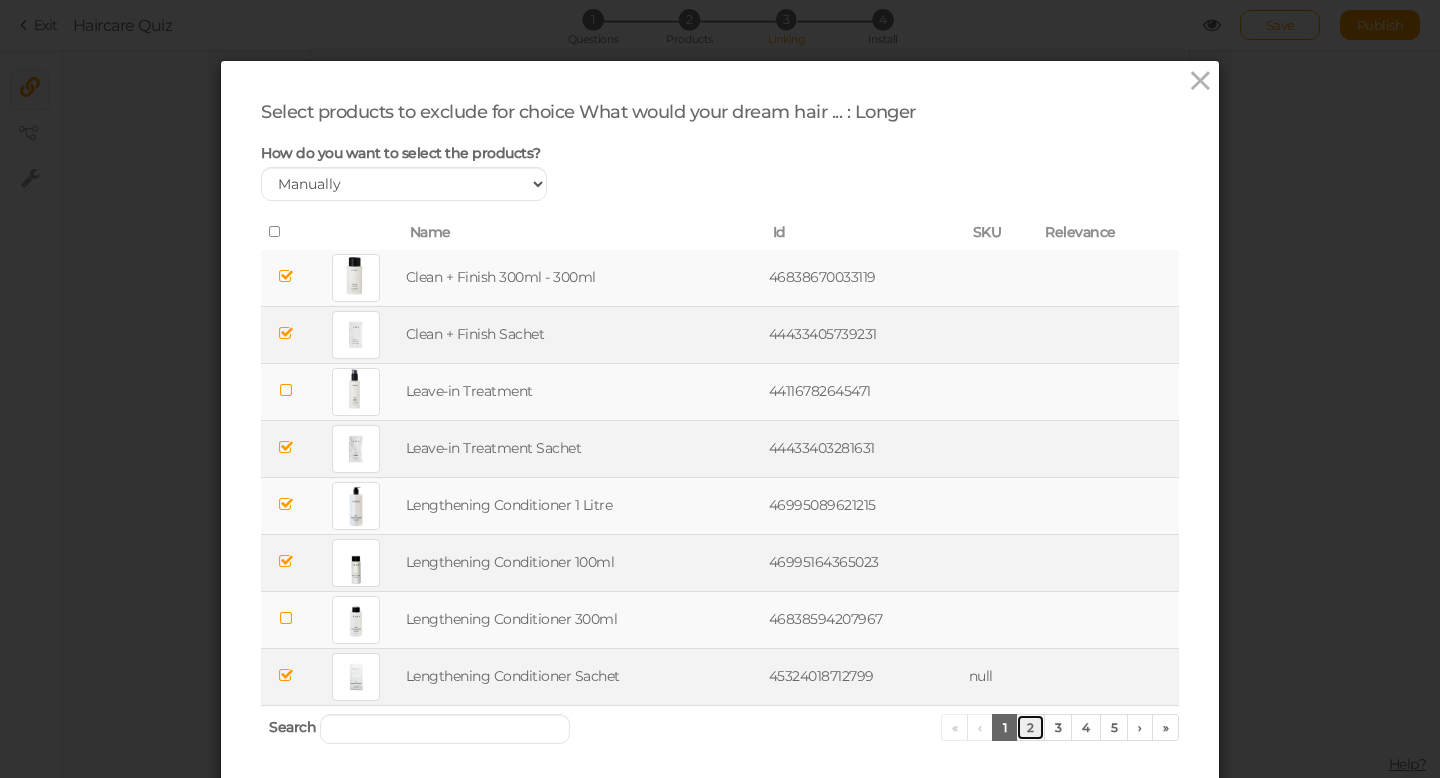 click on "2" at bounding box center [1030, 727] 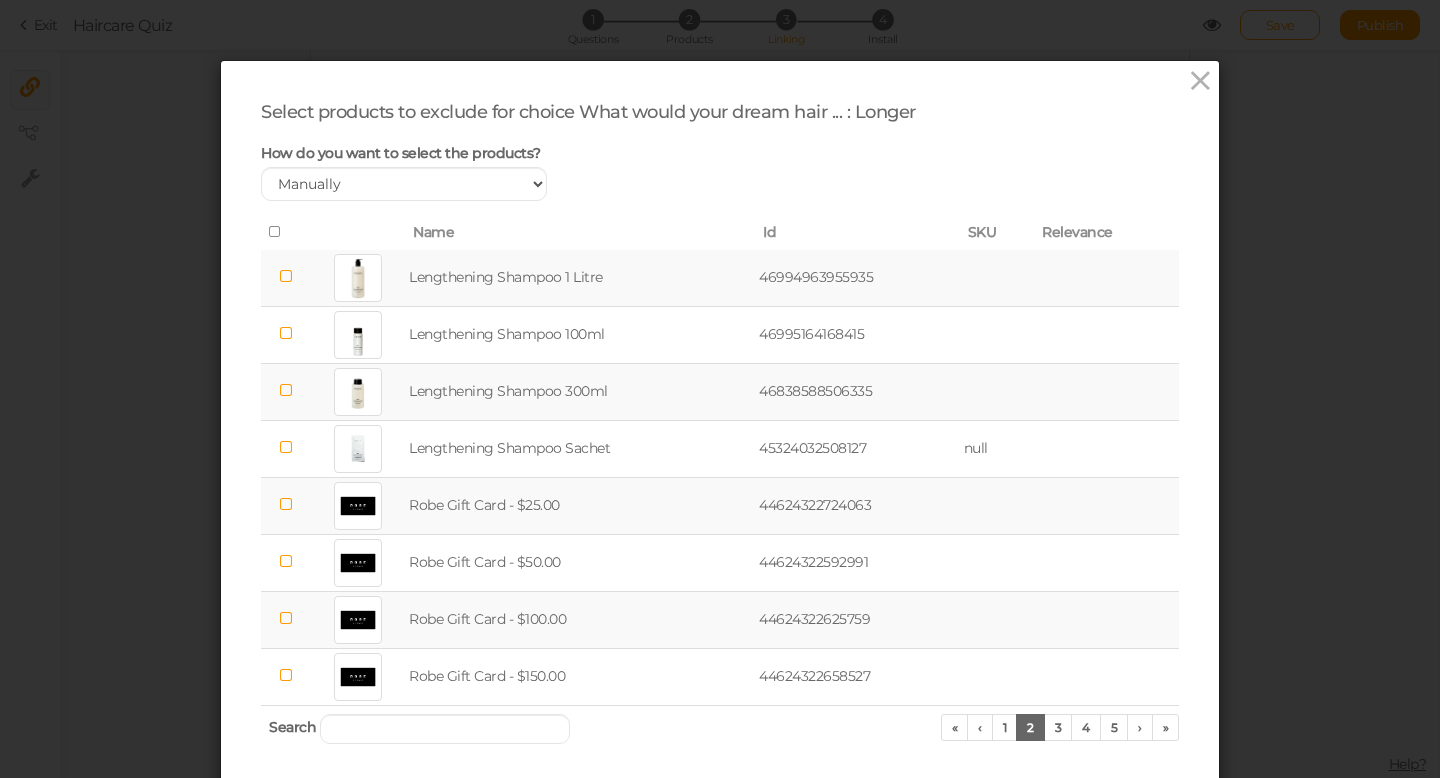 click at bounding box center (286, 276) 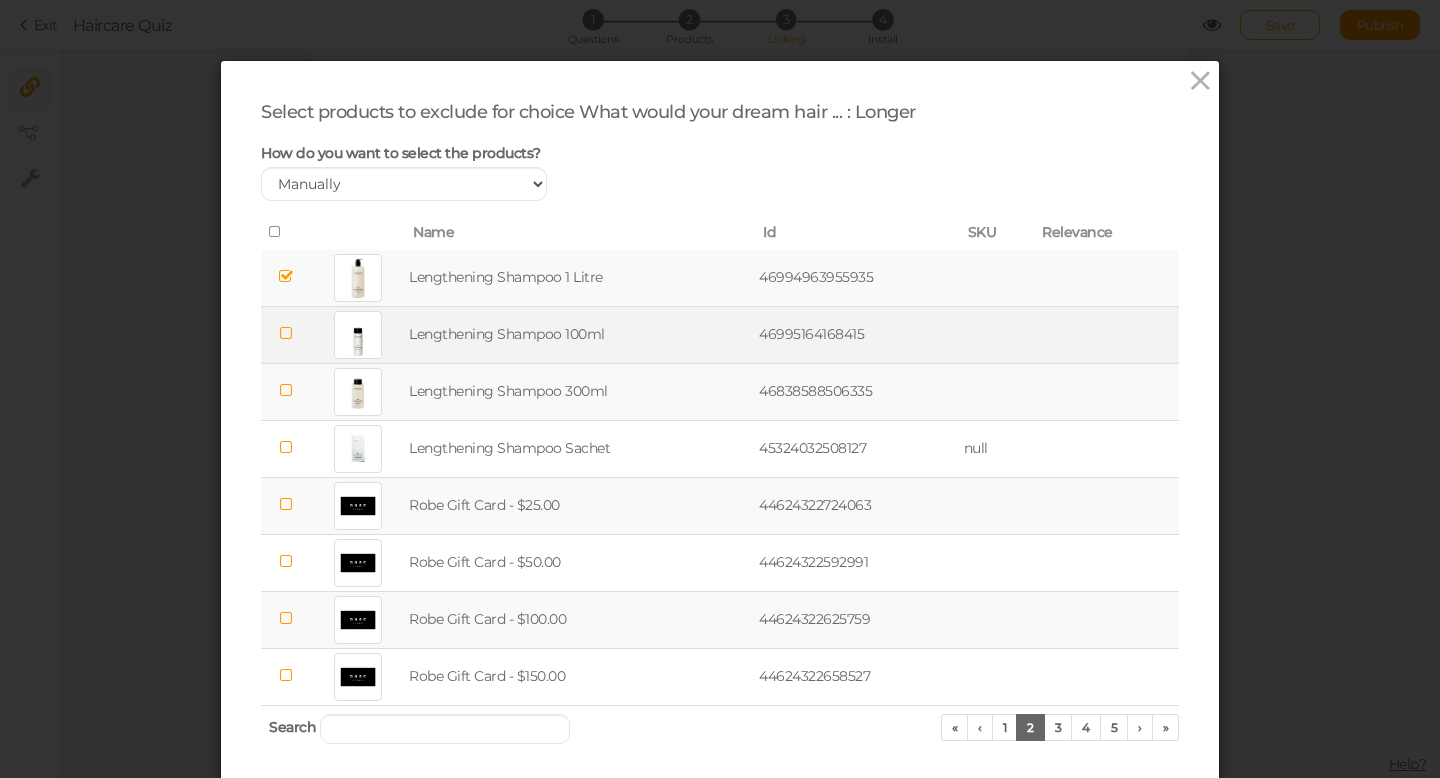 click at bounding box center [286, 333] 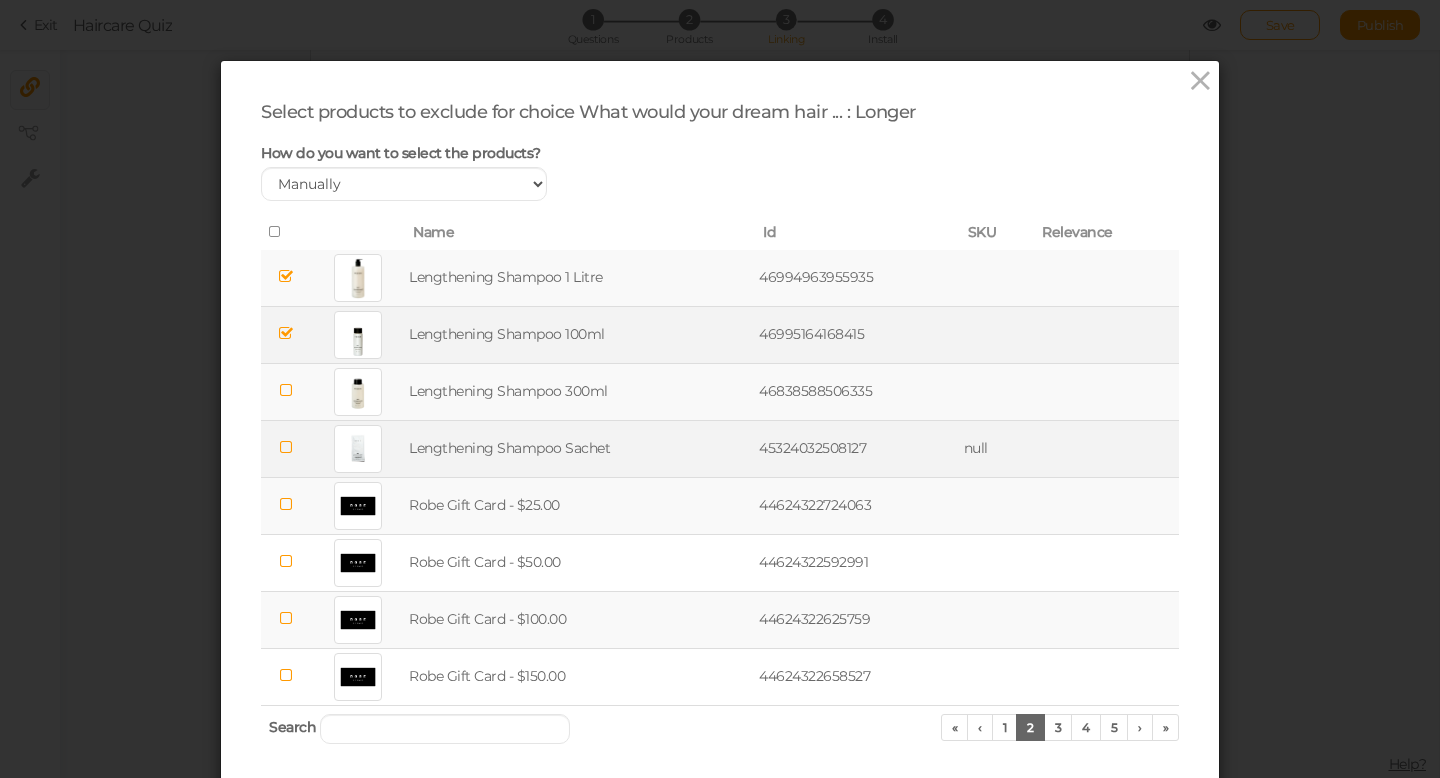 click at bounding box center (286, 447) 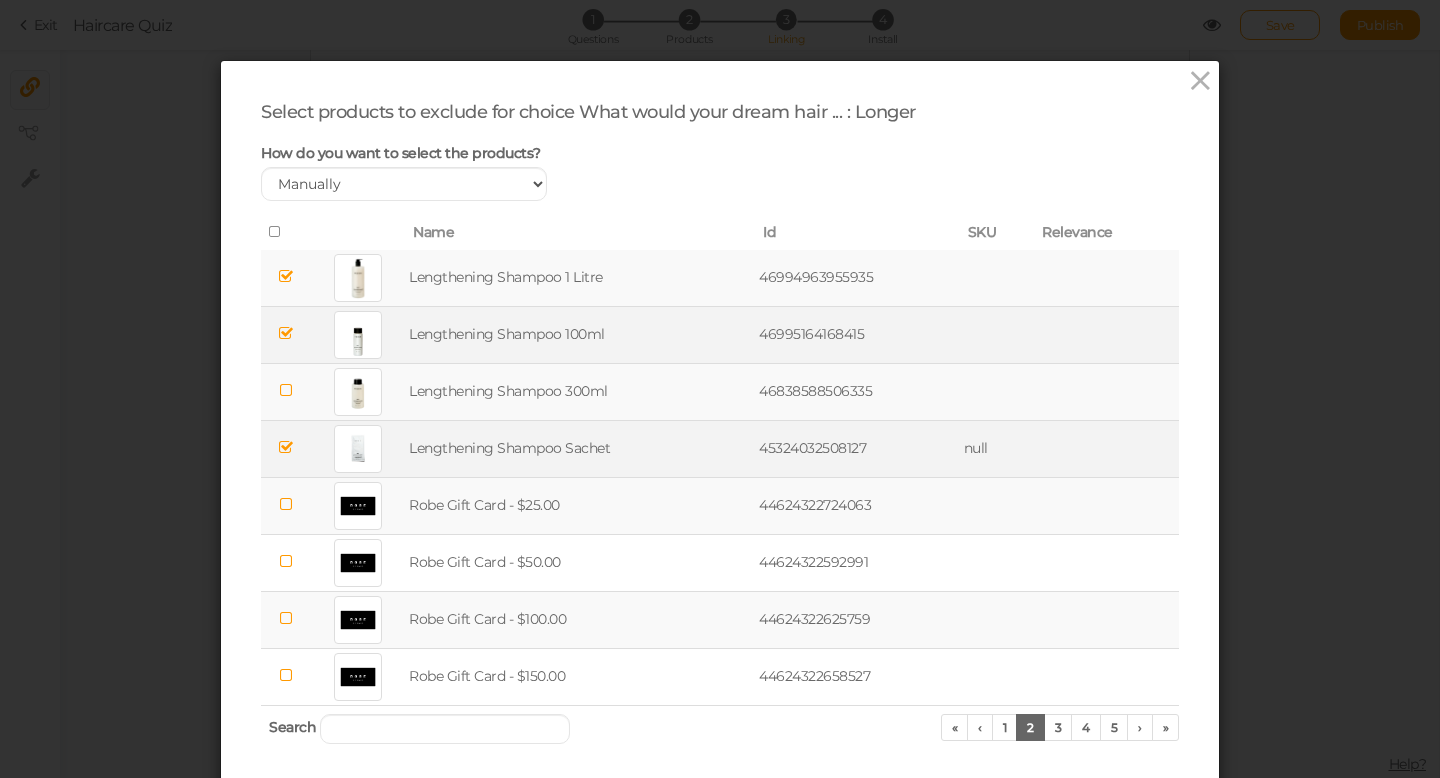 click at bounding box center [286, 504] 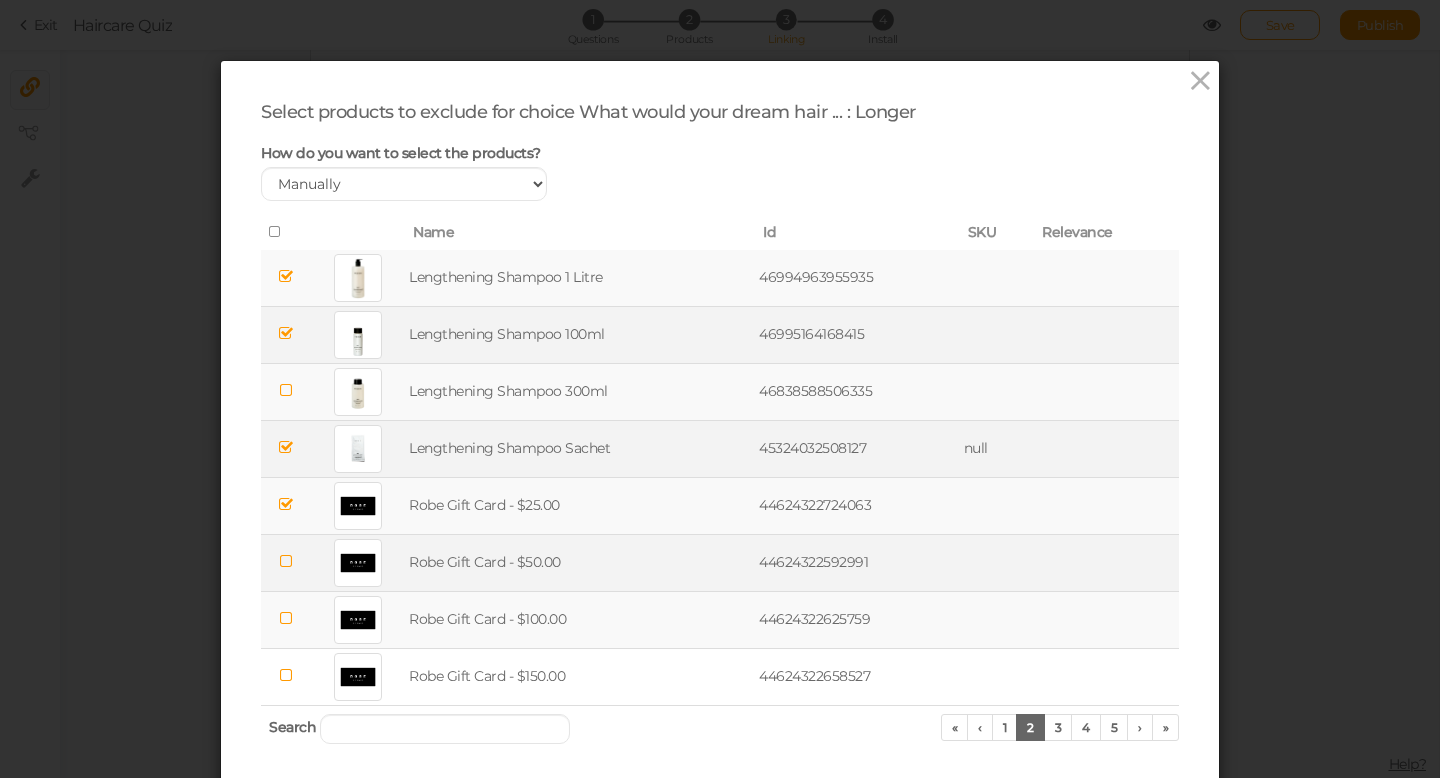 click at bounding box center [286, 561] 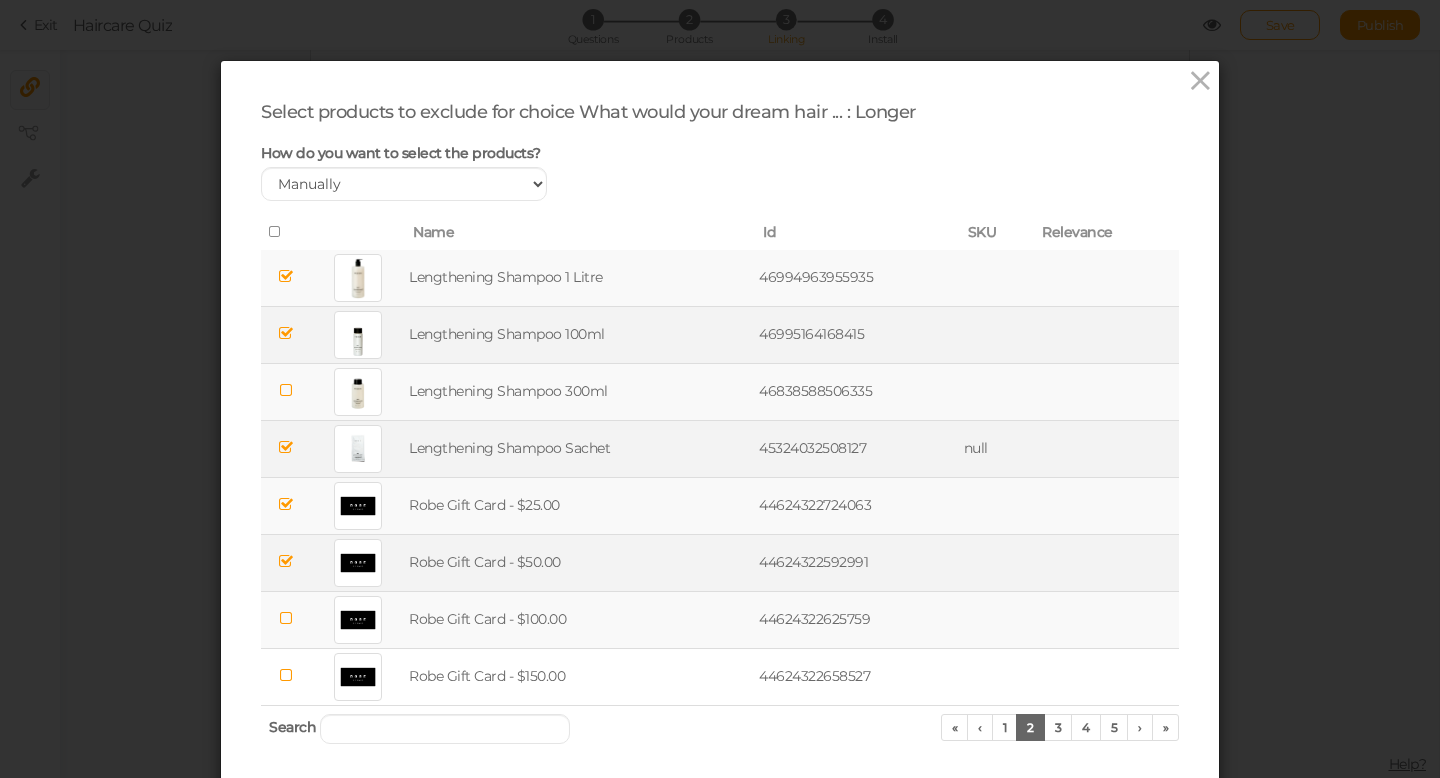 click at bounding box center [286, 618] 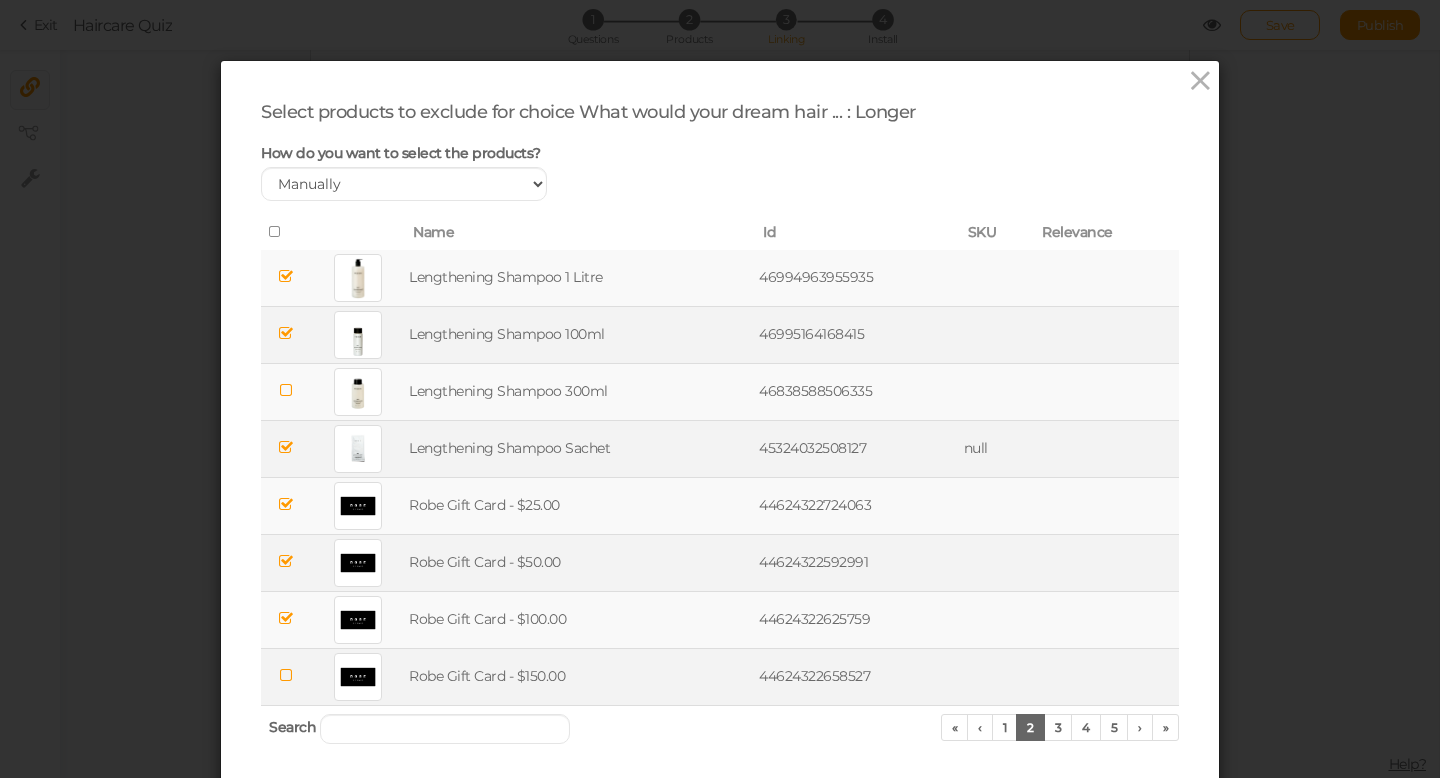 click at bounding box center [286, 675] 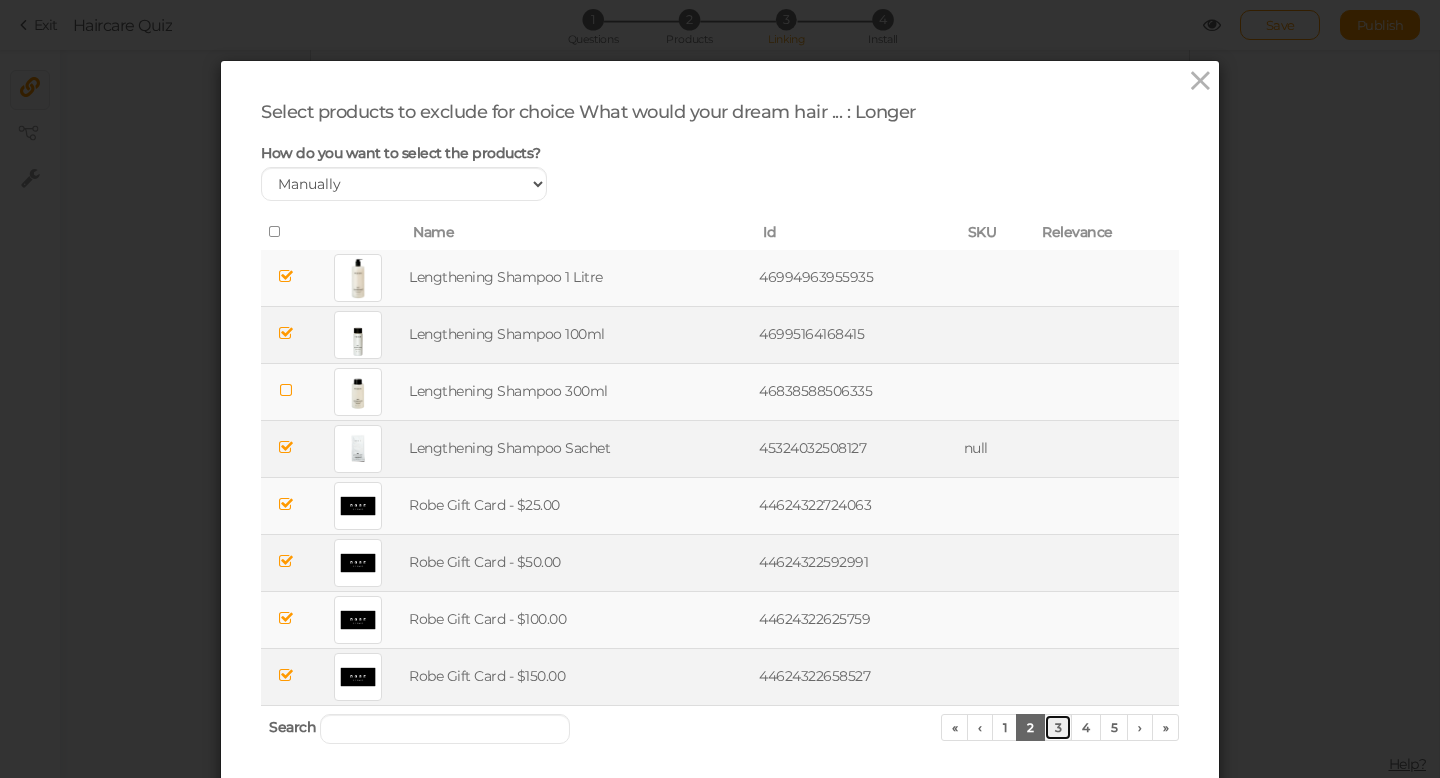click on "3" at bounding box center (1058, 727) 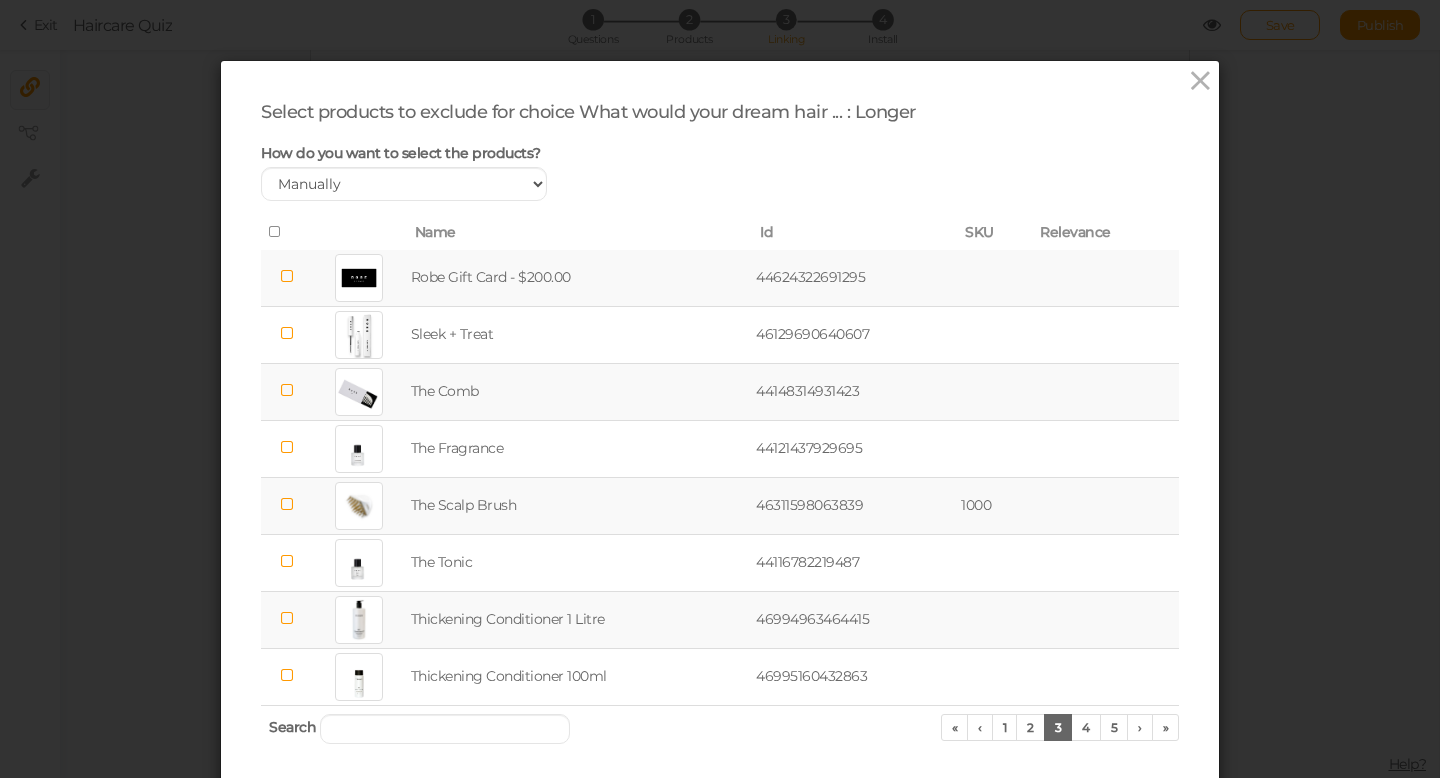 click at bounding box center (286, 276) 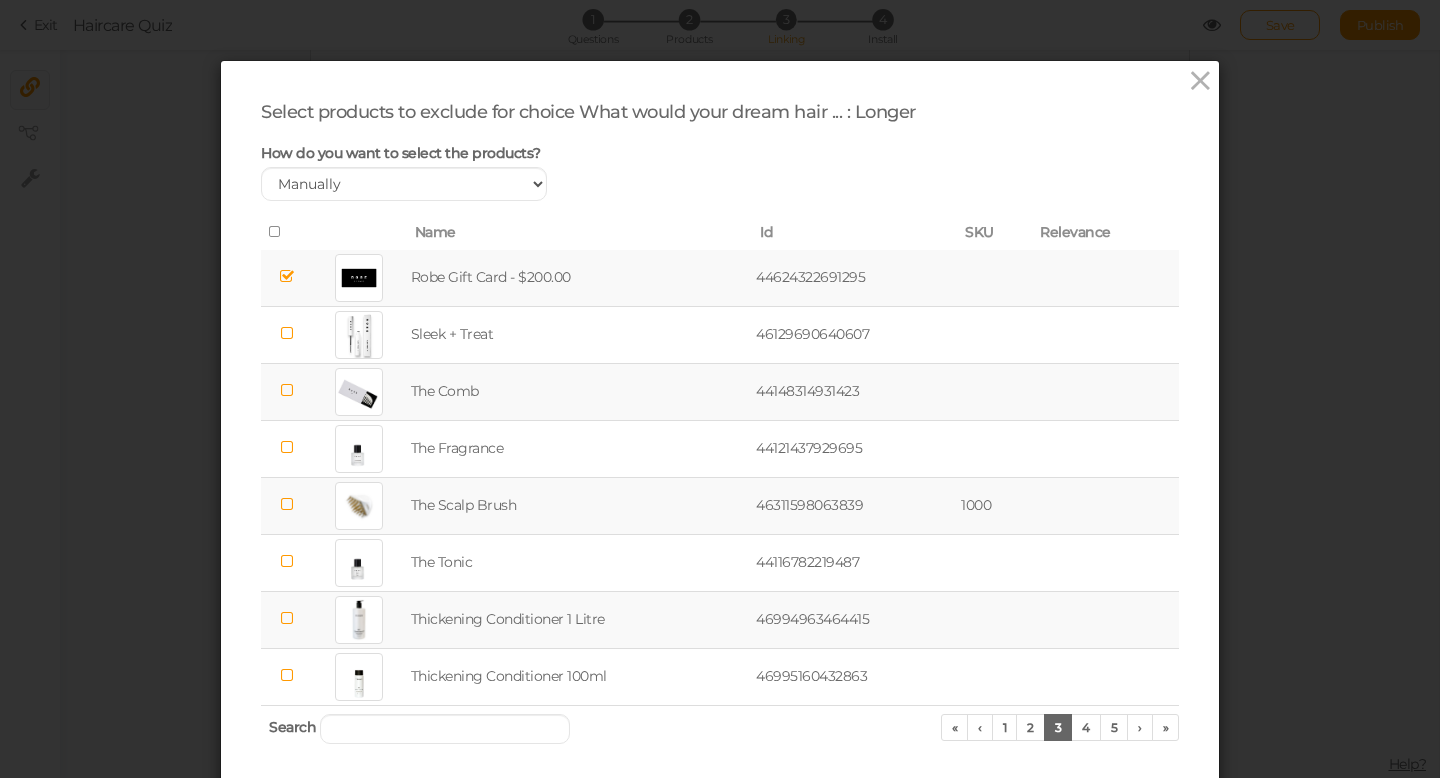 click at bounding box center [286, 390] 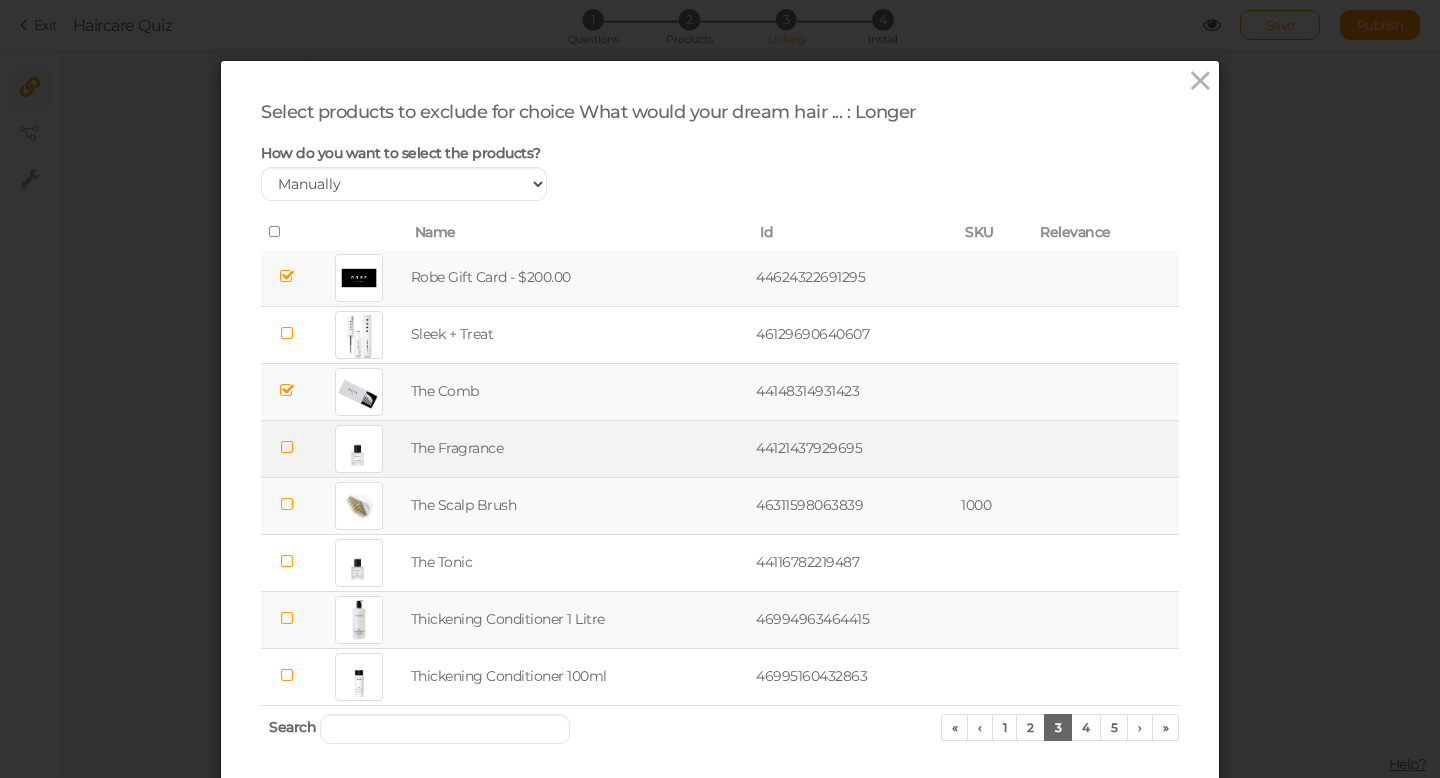 click at bounding box center [286, 447] 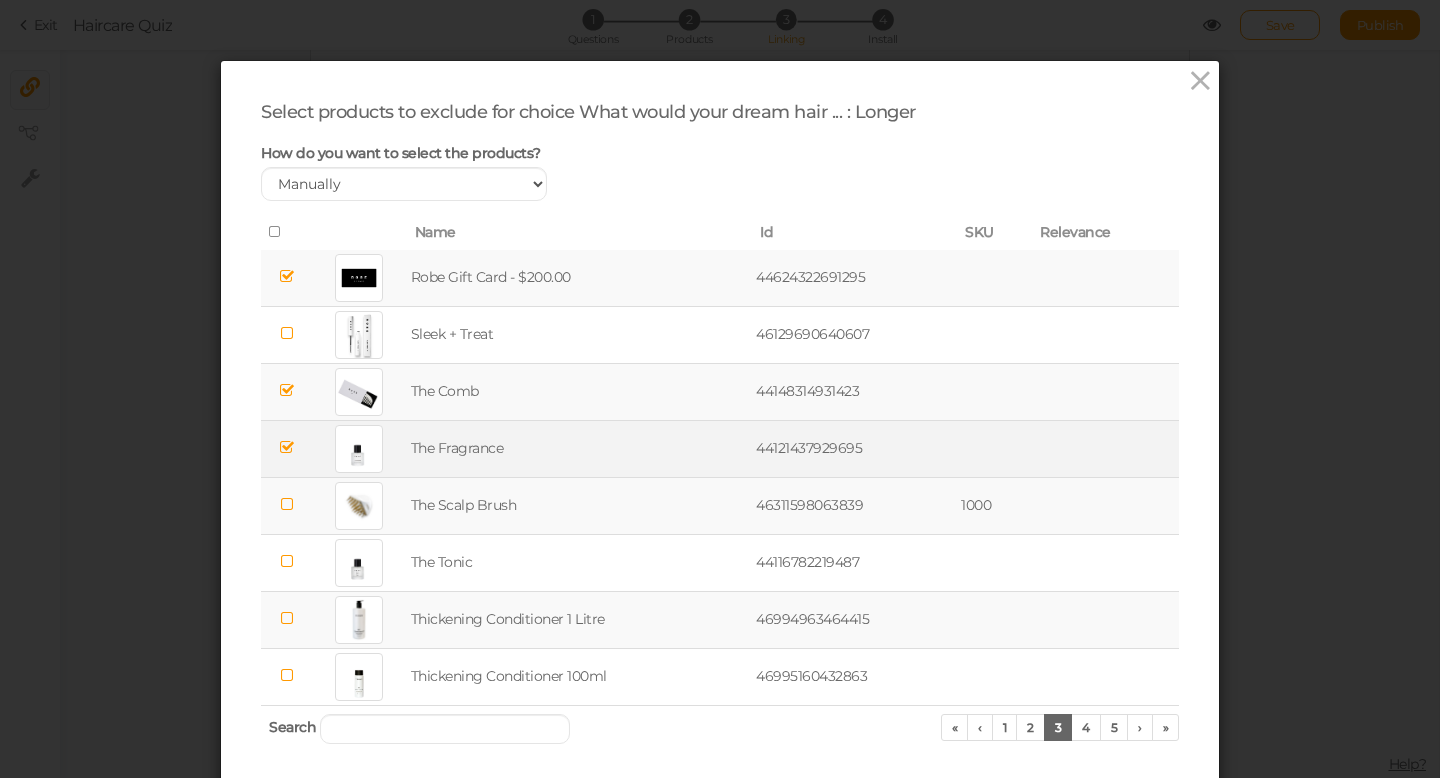 click at bounding box center (286, 618) 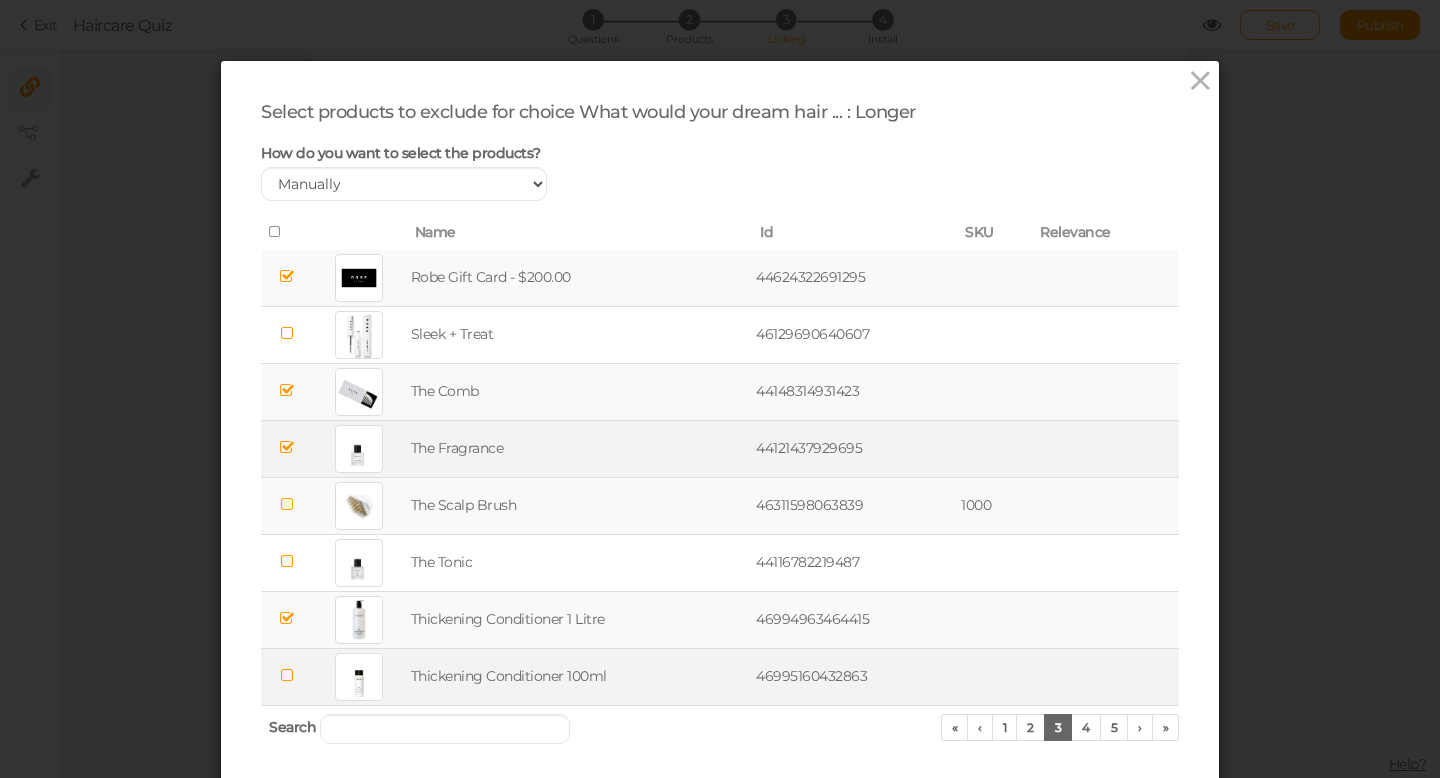 click at bounding box center [286, 675] 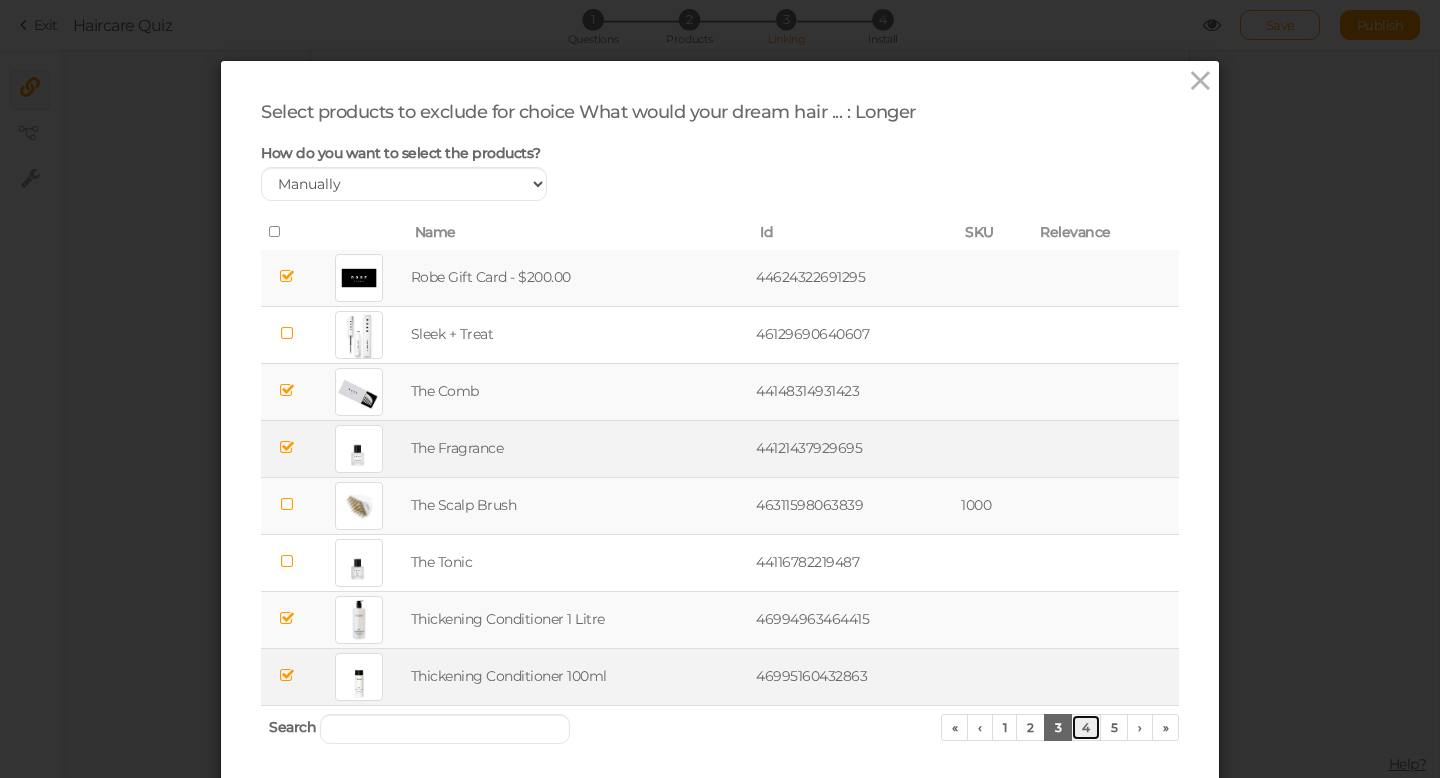 click on "4" at bounding box center [1086, 727] 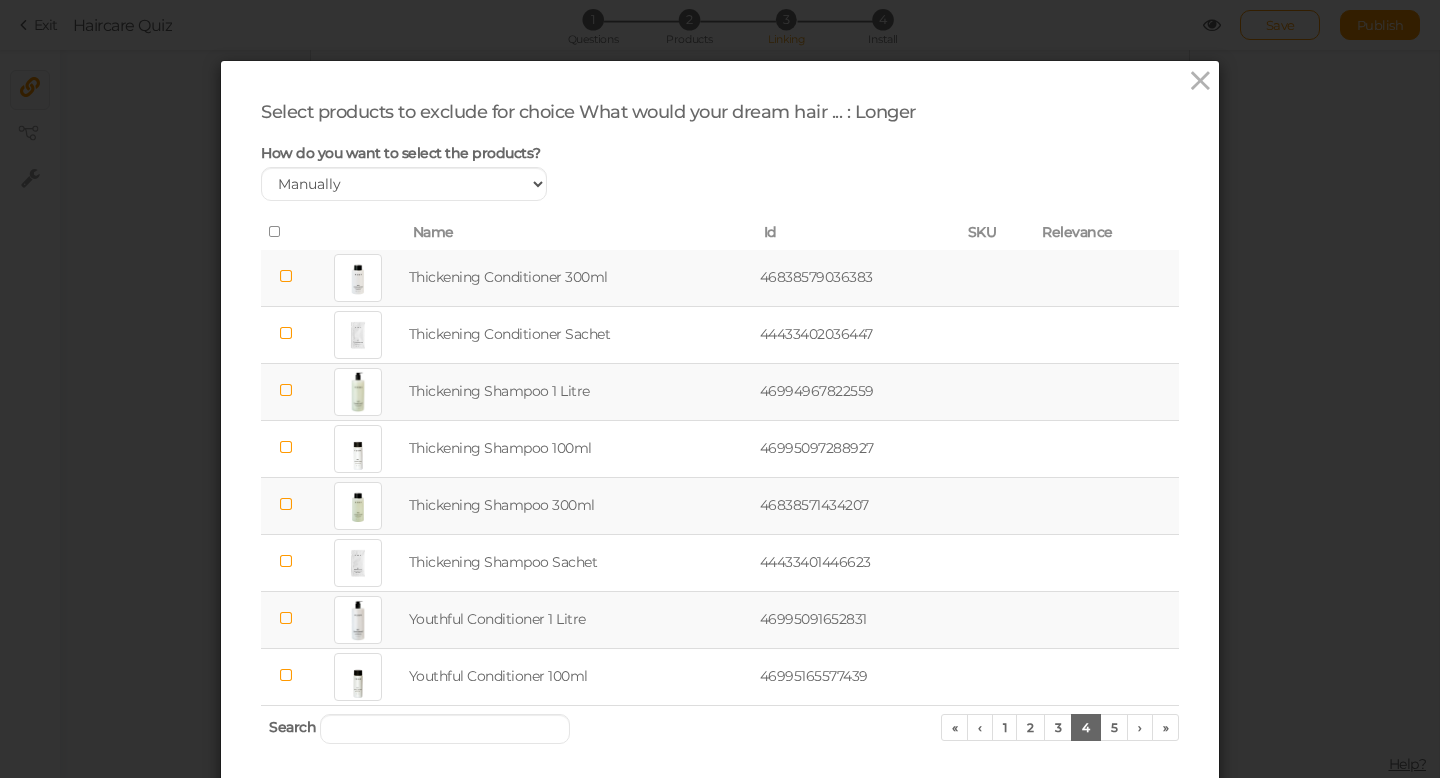 click at bounding box center (286, 276) 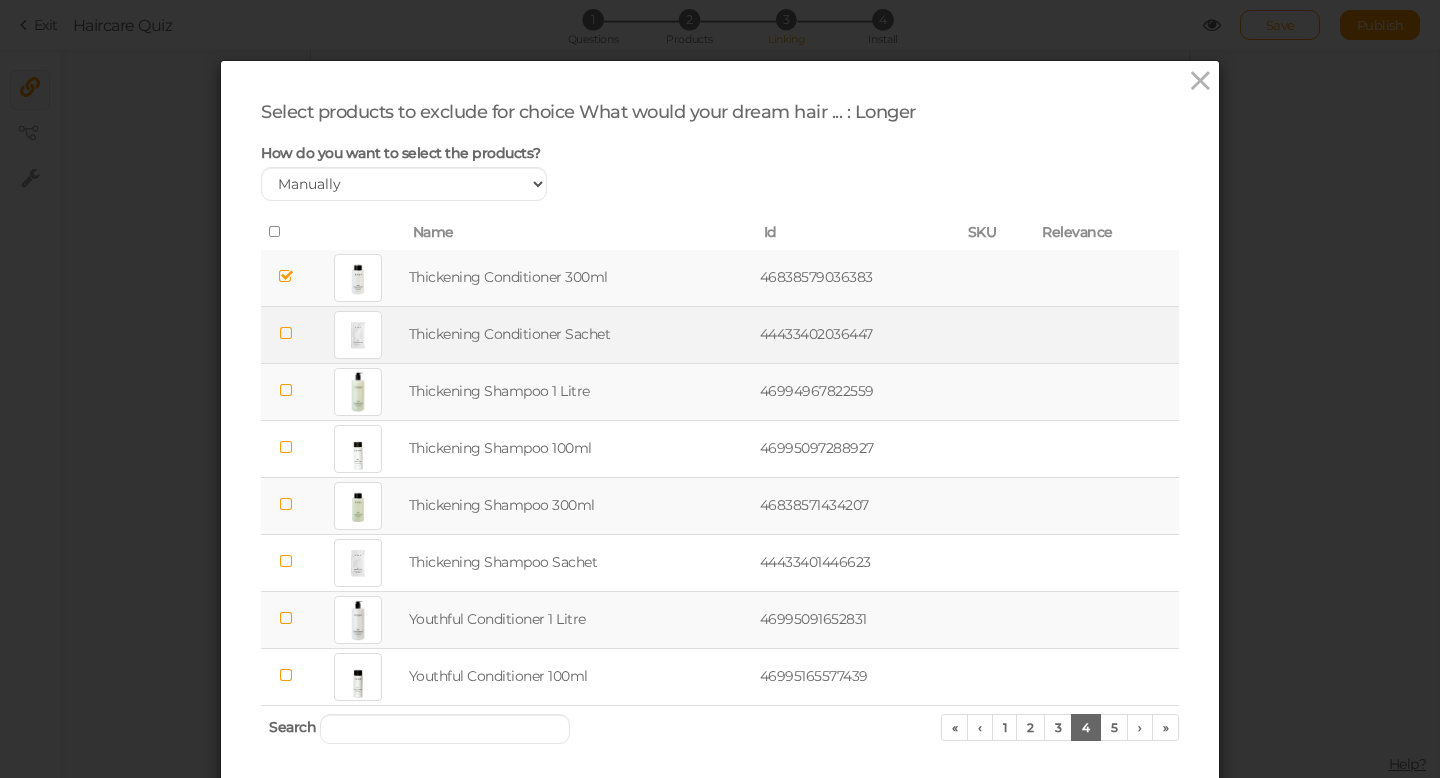 click at bounding box center (286, 333) 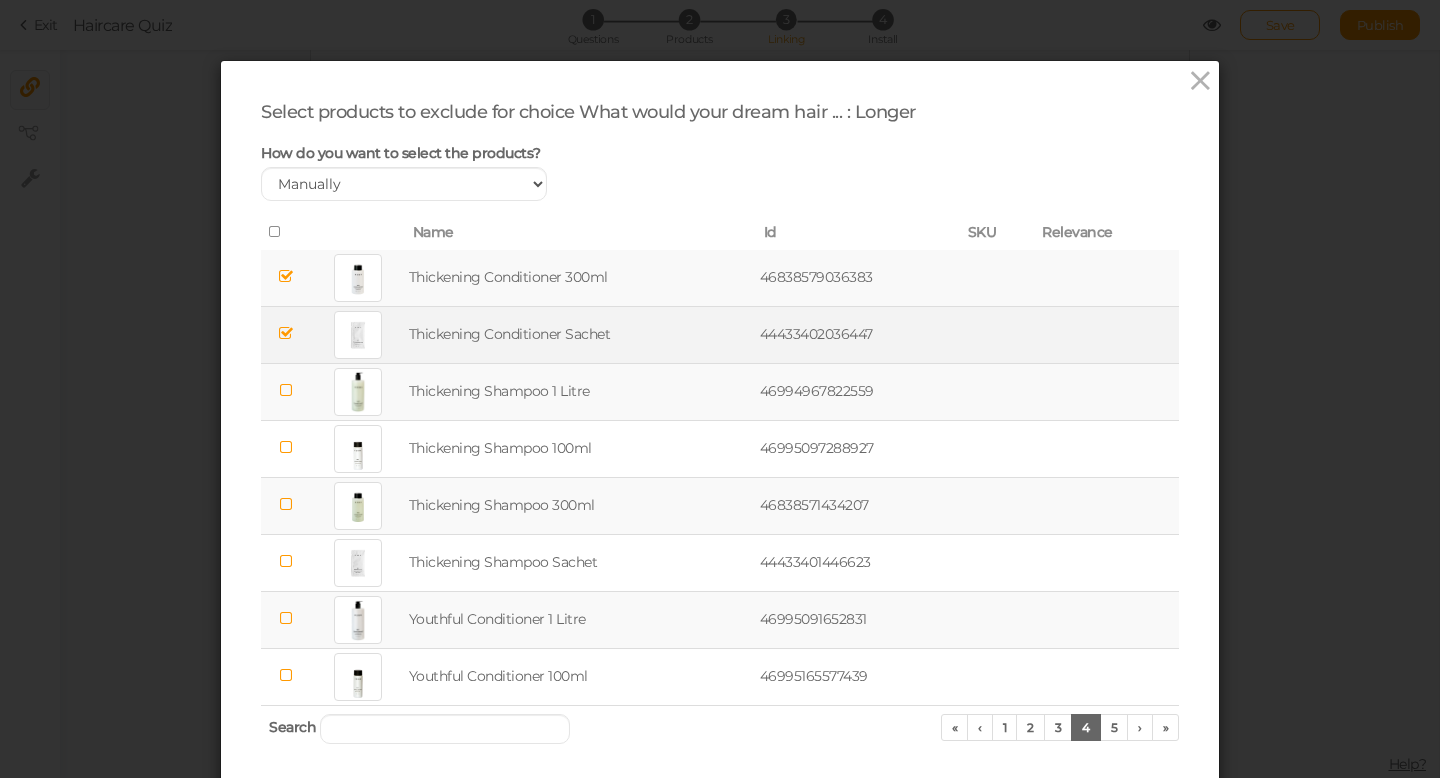 click at bounding box center [286, 390] 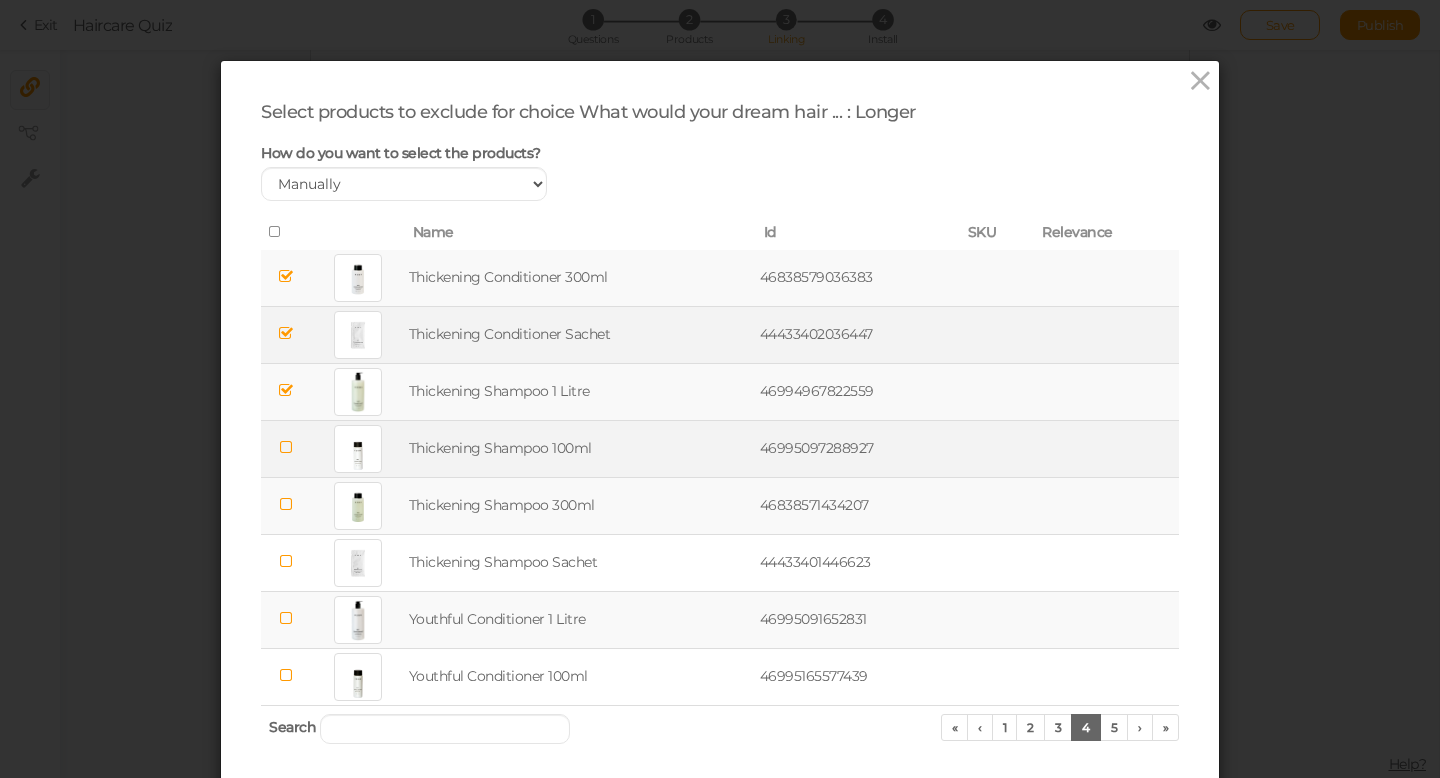 click at bounding box center (286, 447) 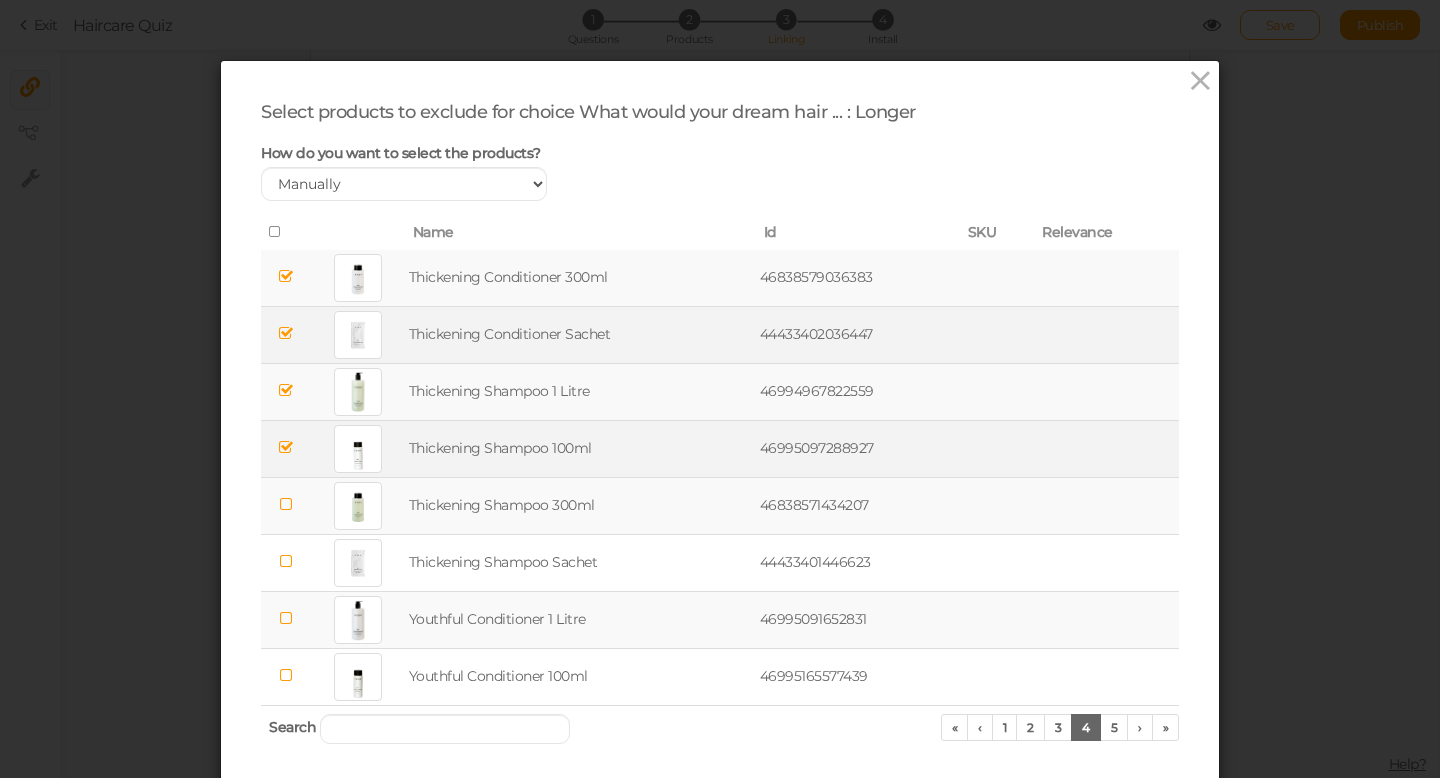 click at bounding box center [286, 504] 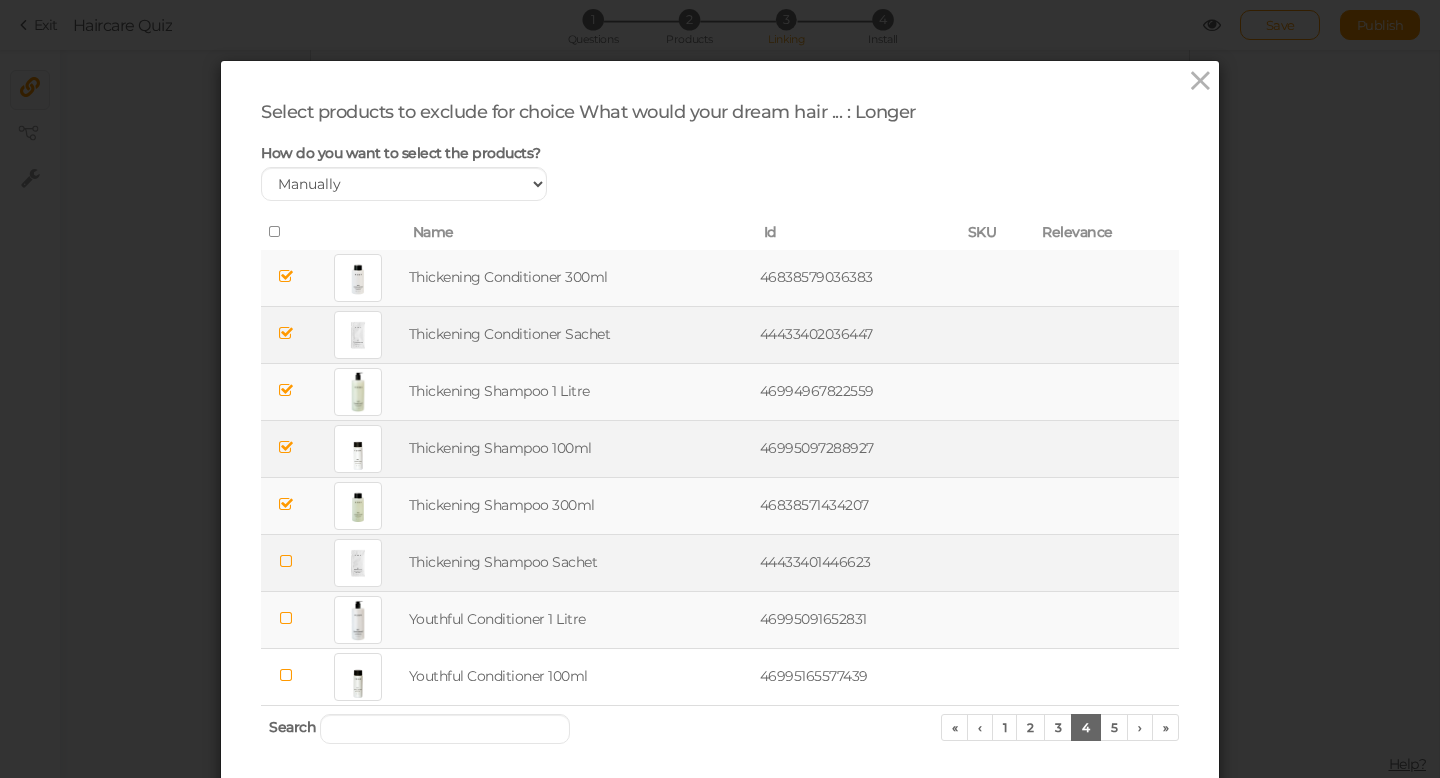 click at bounding box center [286, 561] 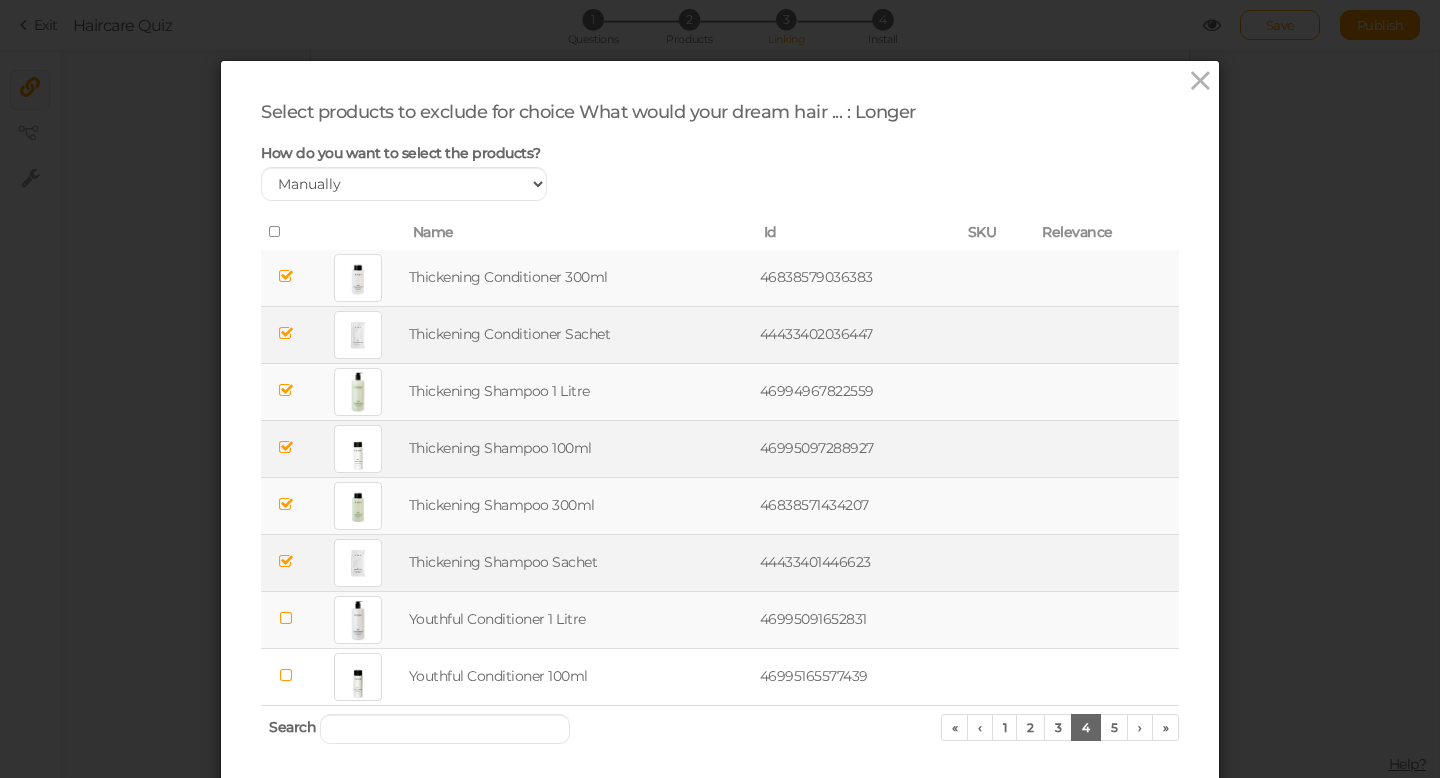 click at bounding box center [286, 618] 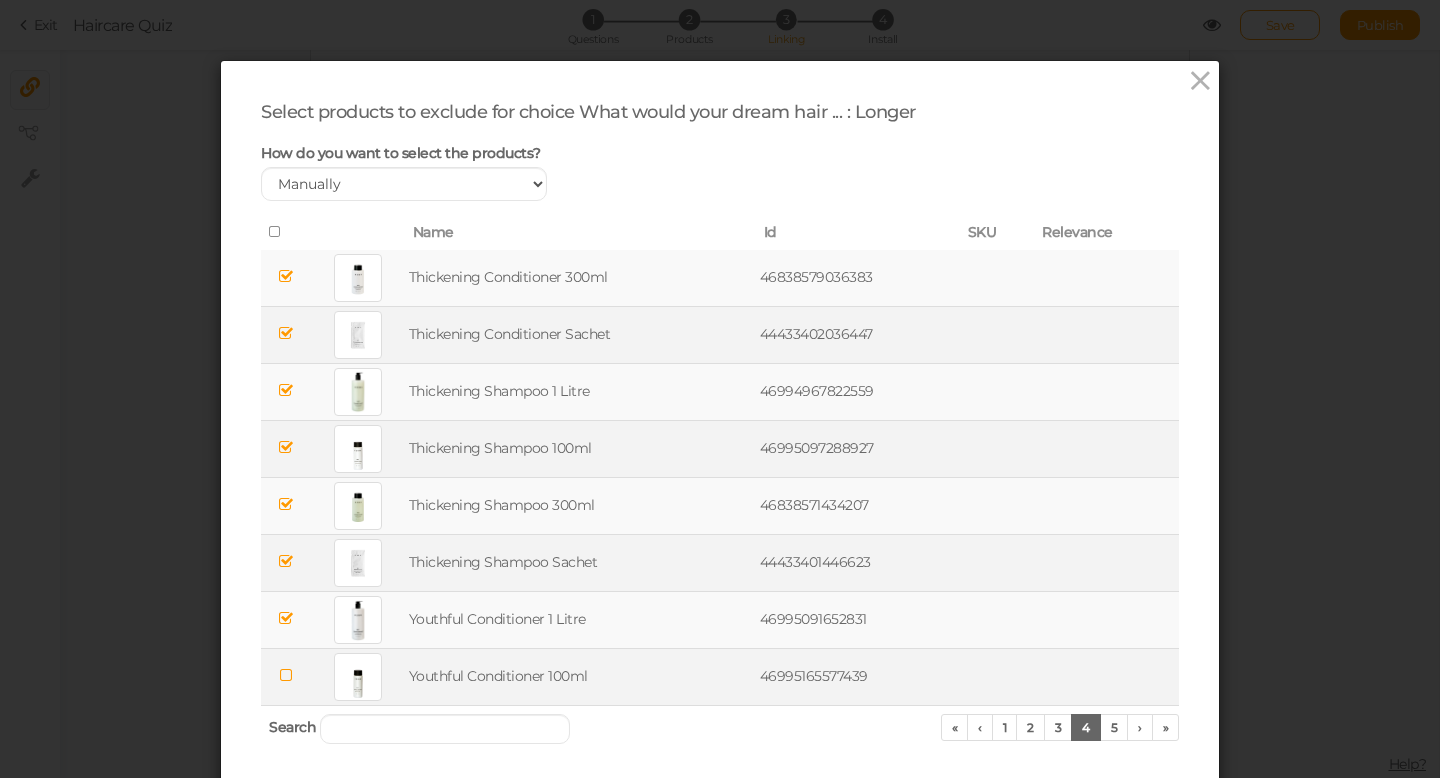 click at bounding box center (286, 675) 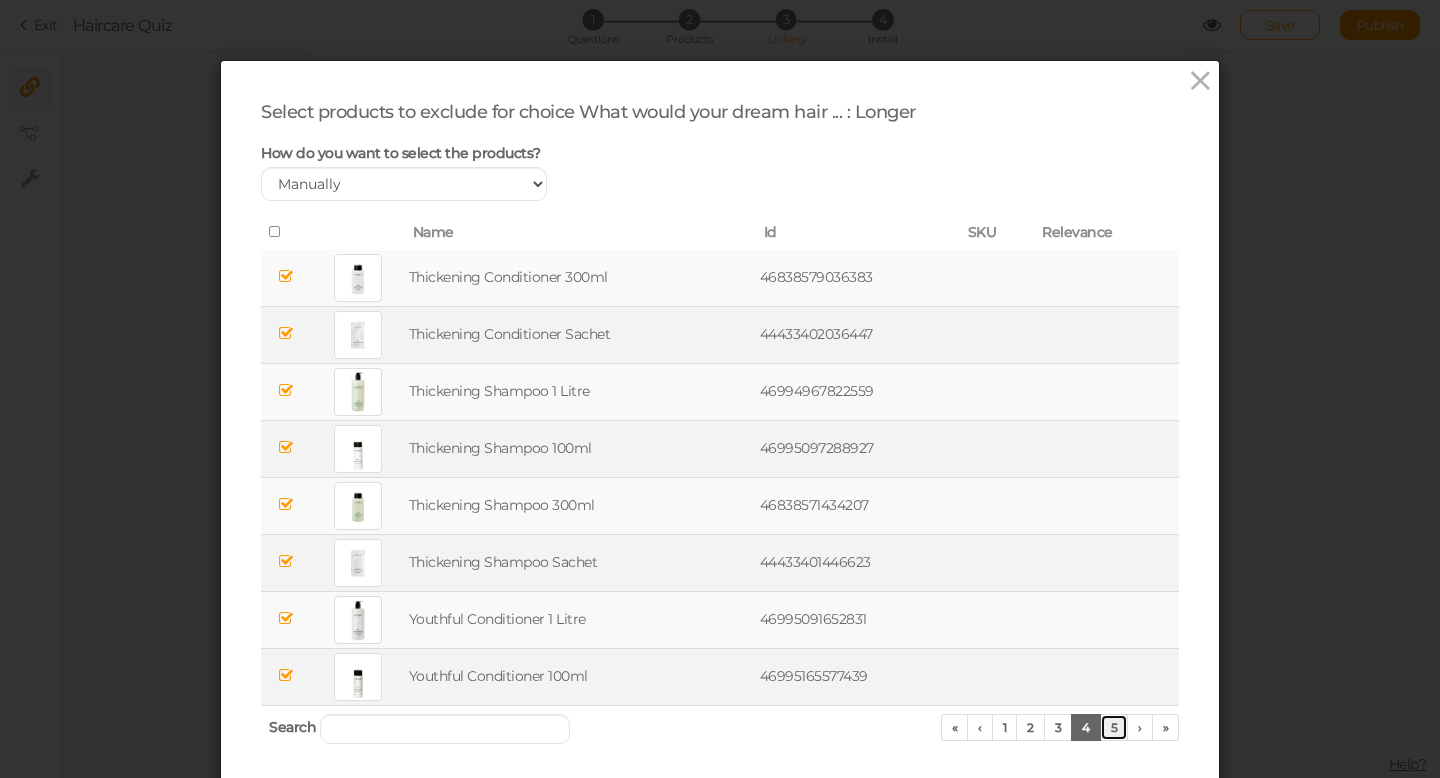 click on "5" at bounding box center [1114, 727] 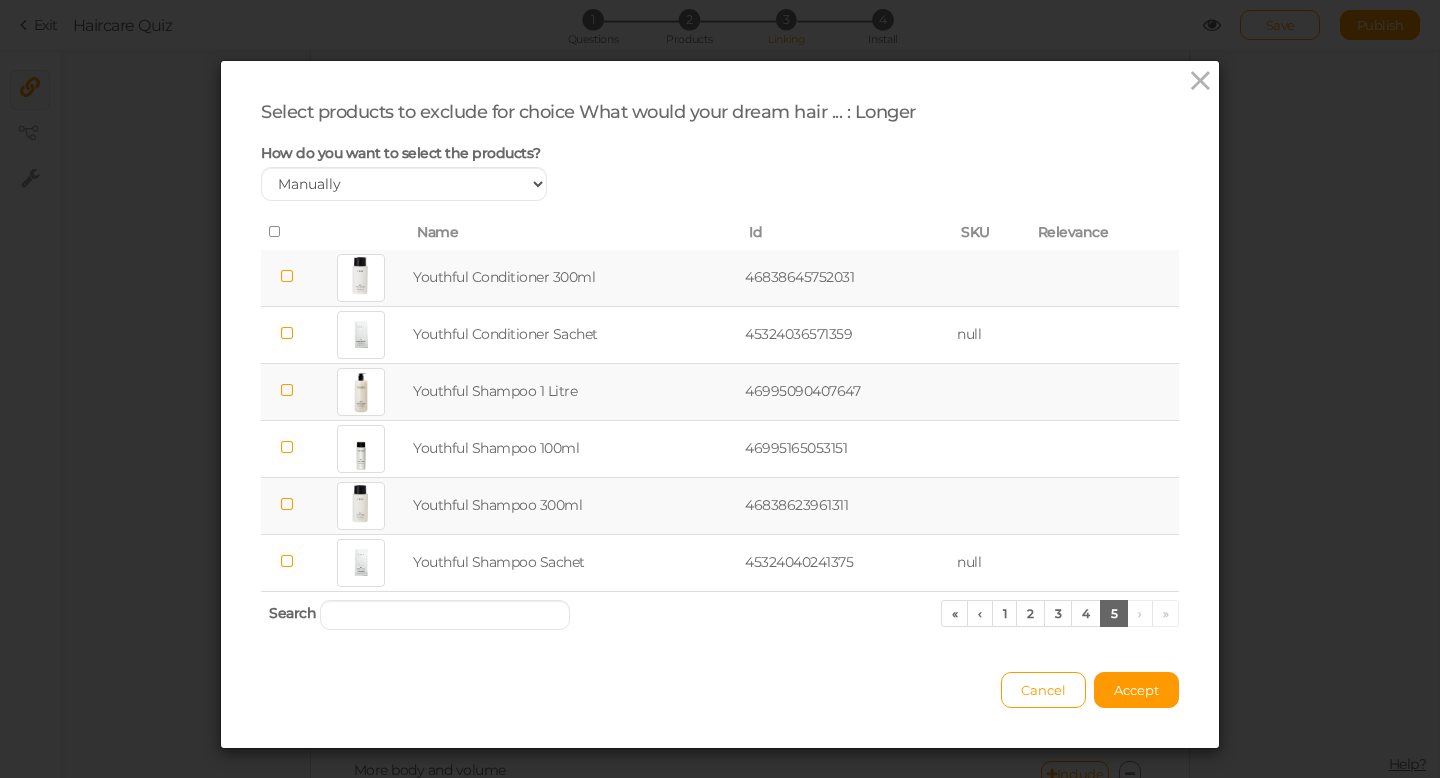 click at bounding box center (287, 276) 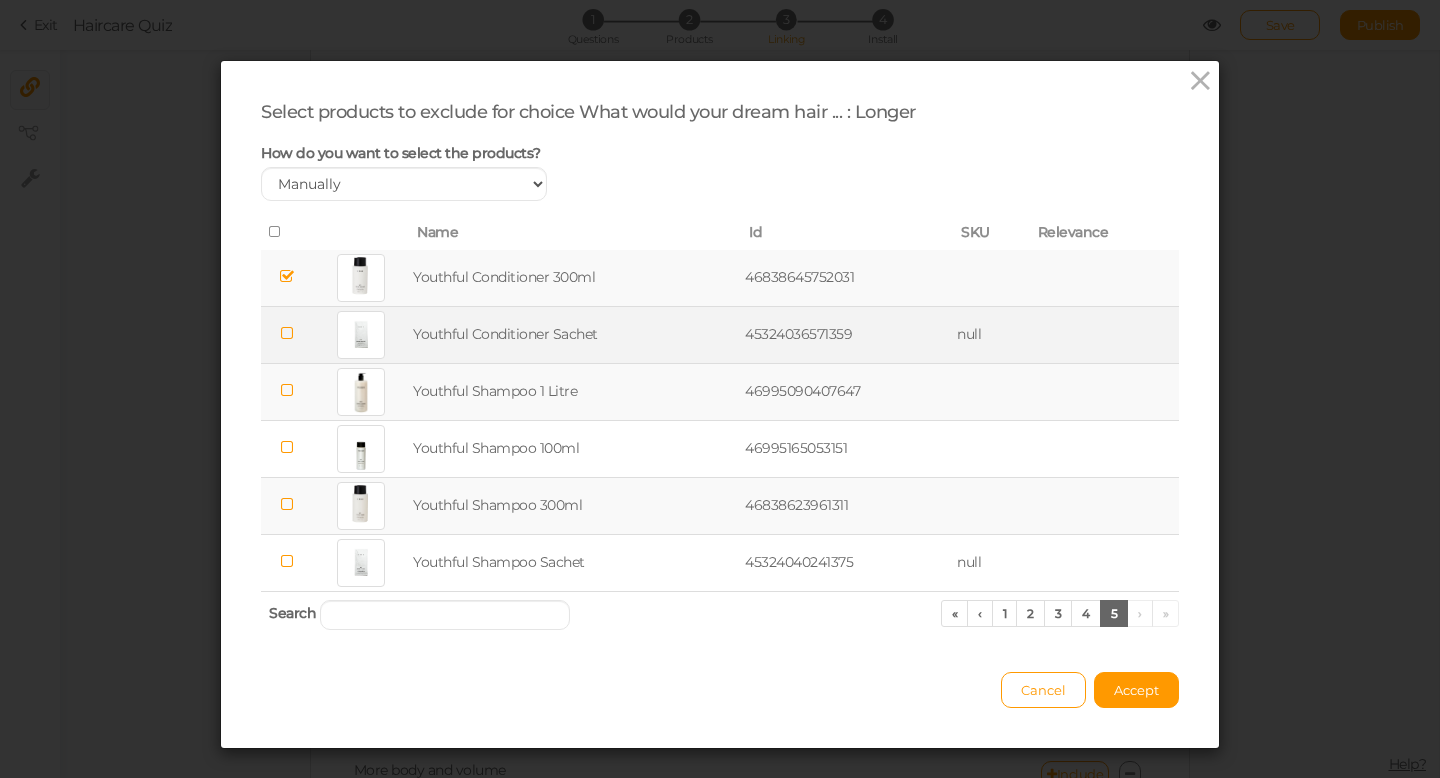 click at bounding box center [287, 333] 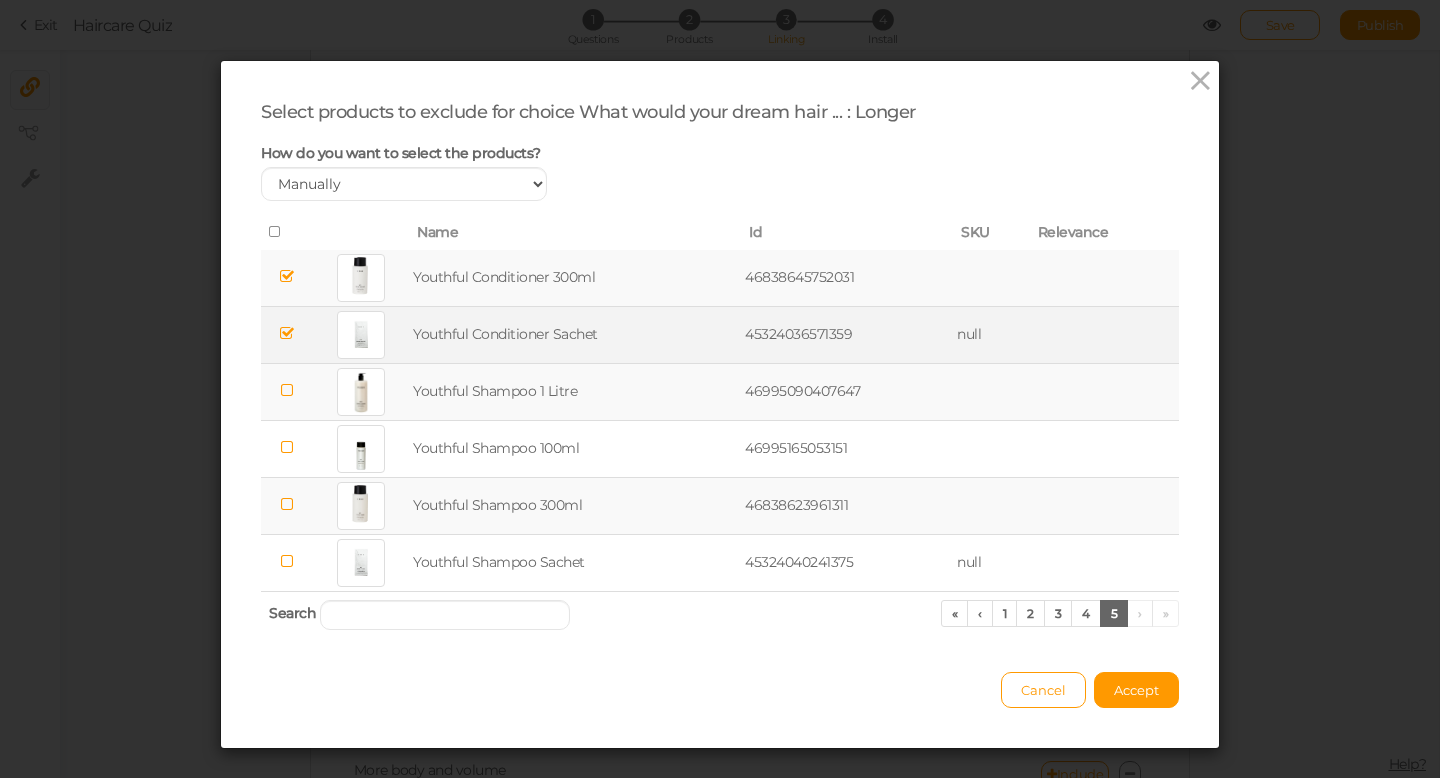 click at bounding box center (287, 390) 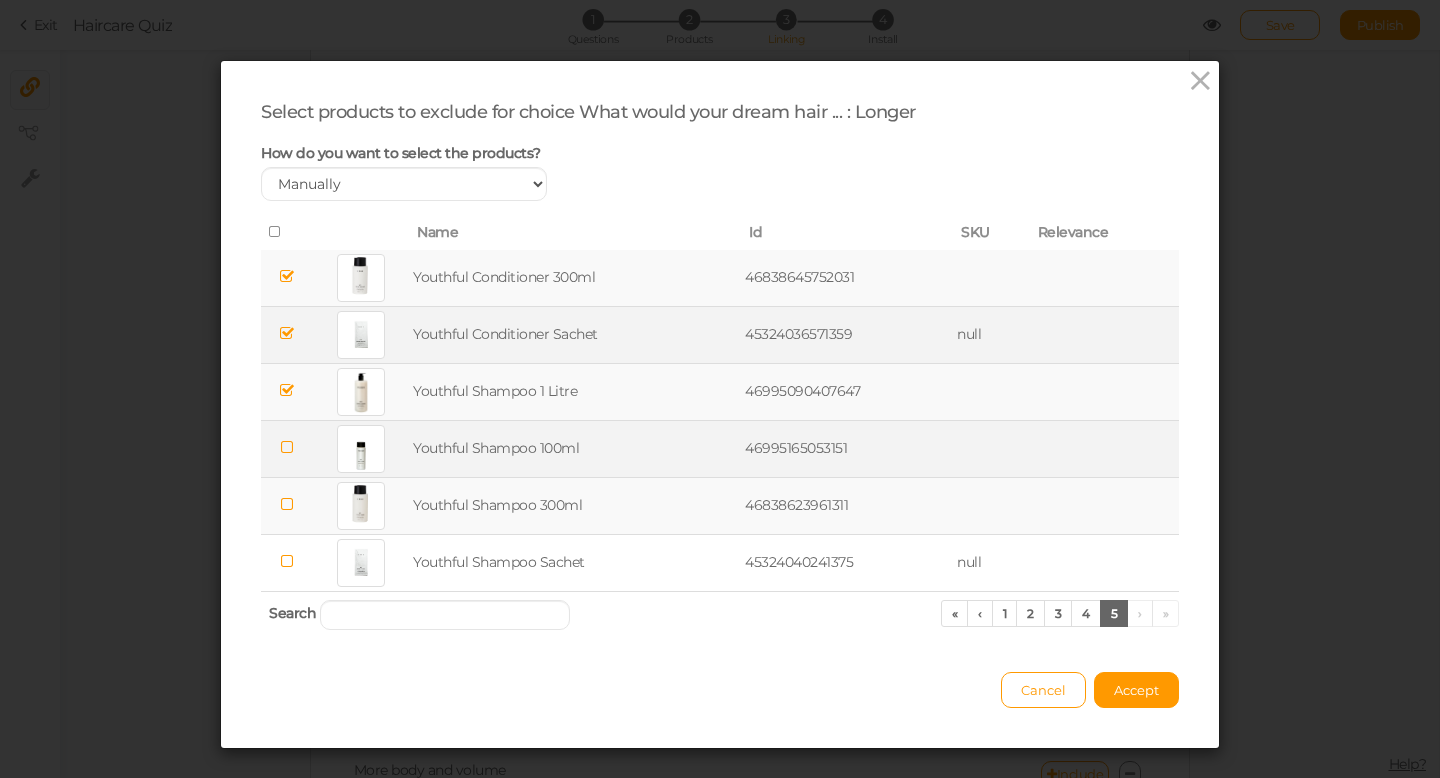 click at bounding box center (287, 447) 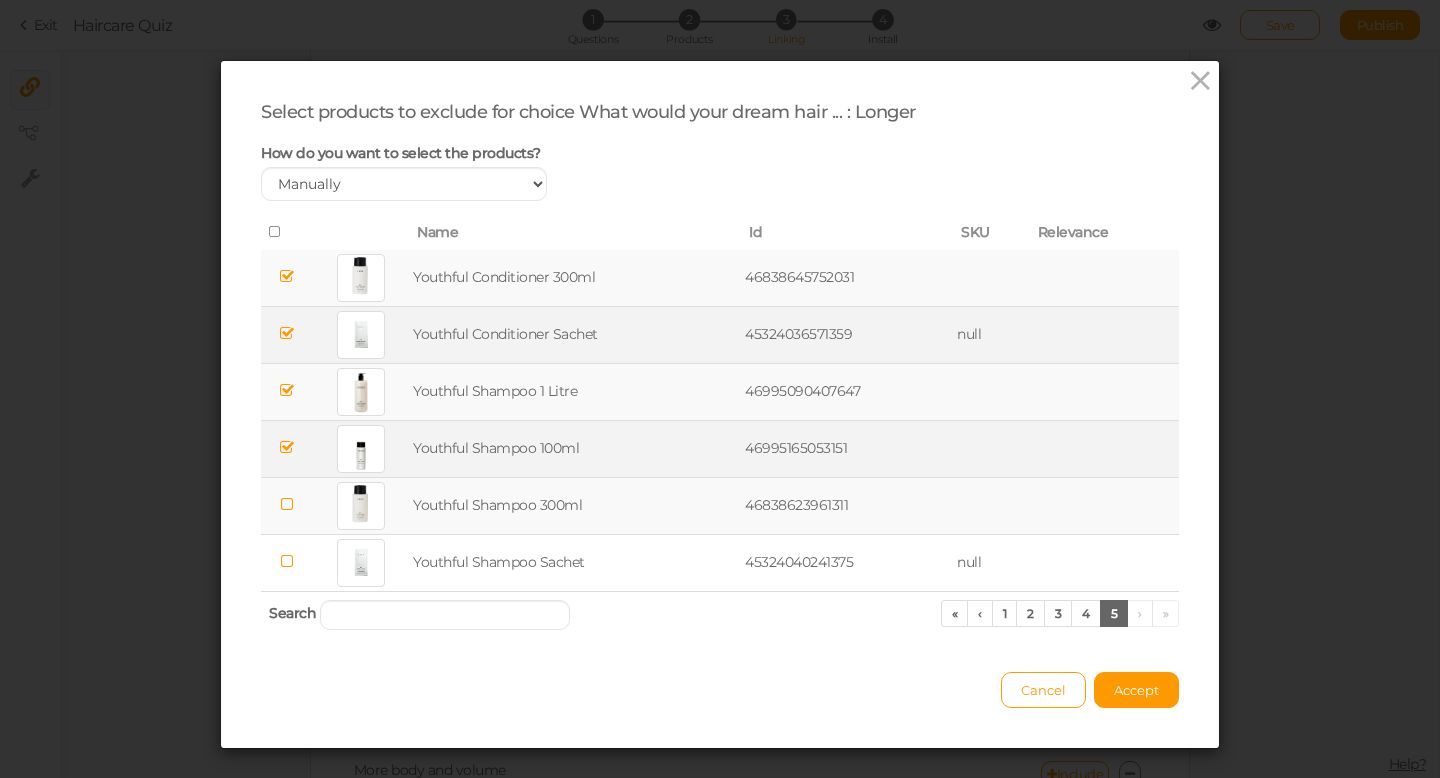 click at bounding box center (287, 504) 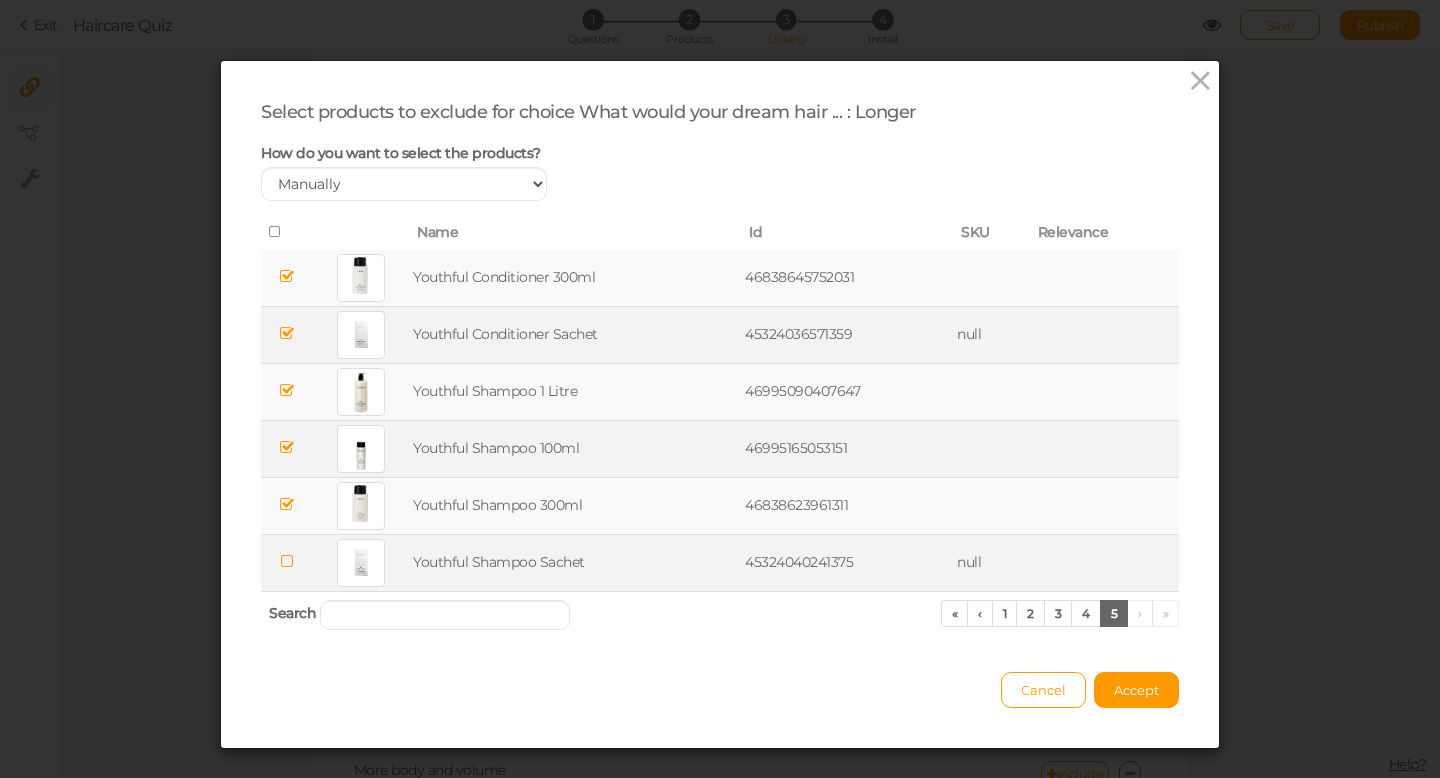 click at bounding box center [287, 561] 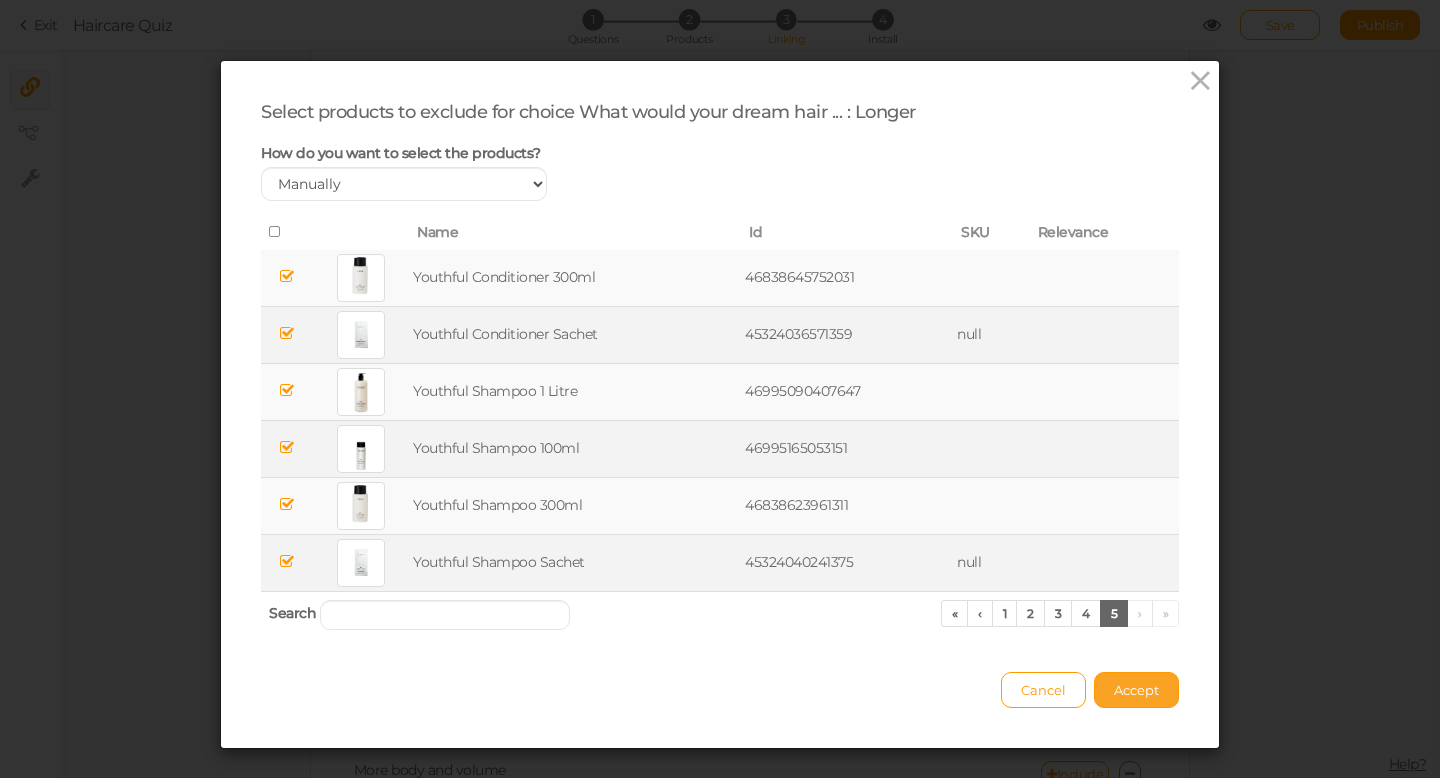 click on "Accept" at bounding box center [1136, 690] 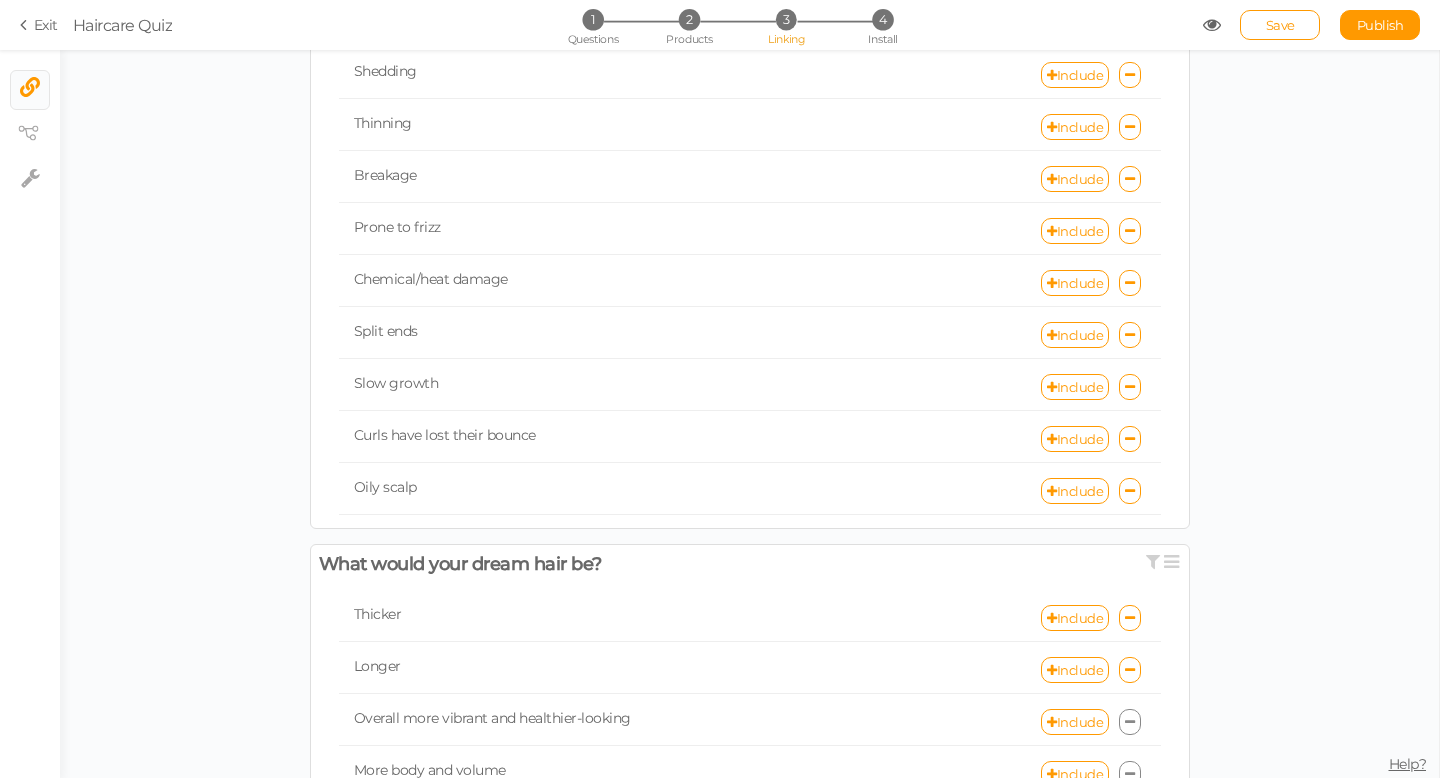click at bounding box center (1130, 722) 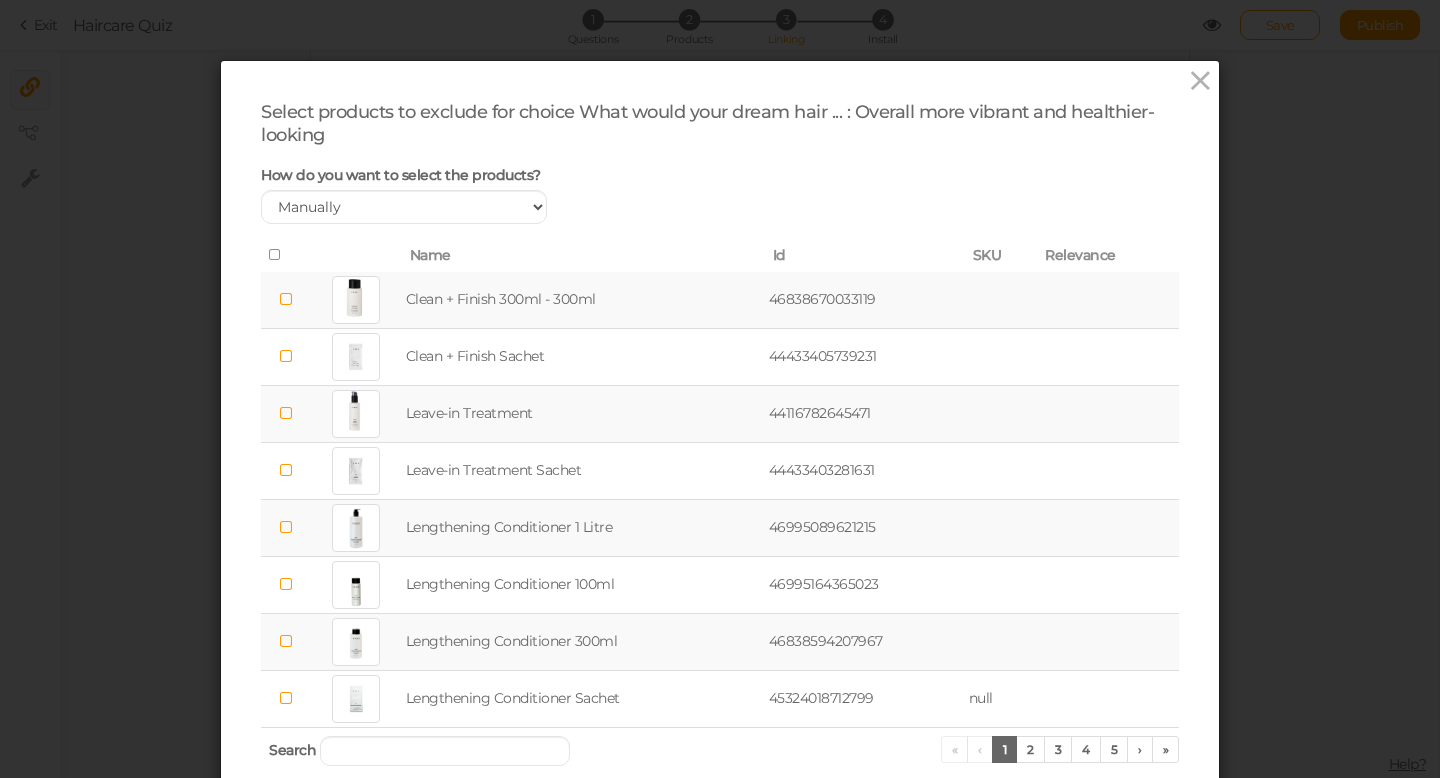 click at bounding box center (286, 299) 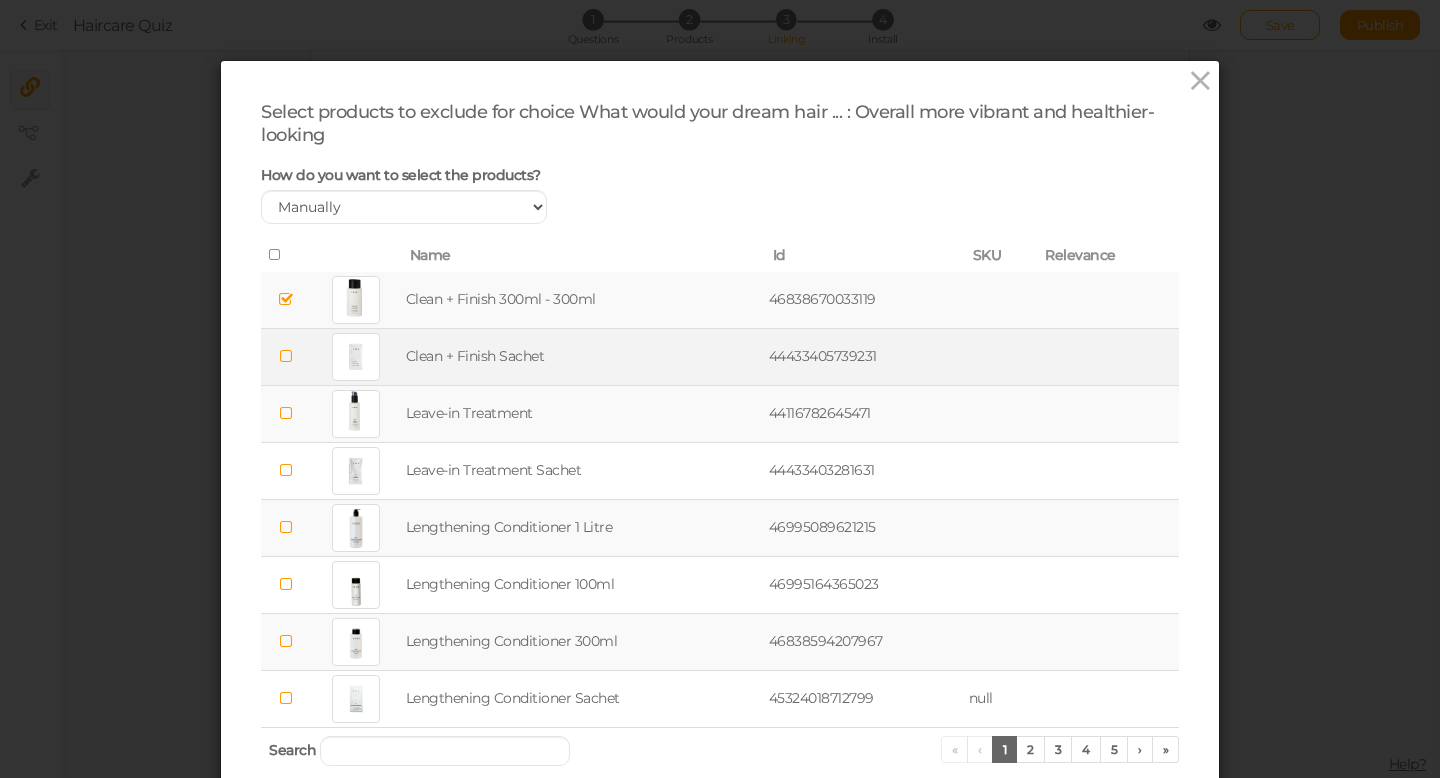 click at bounding box center (286, 356) 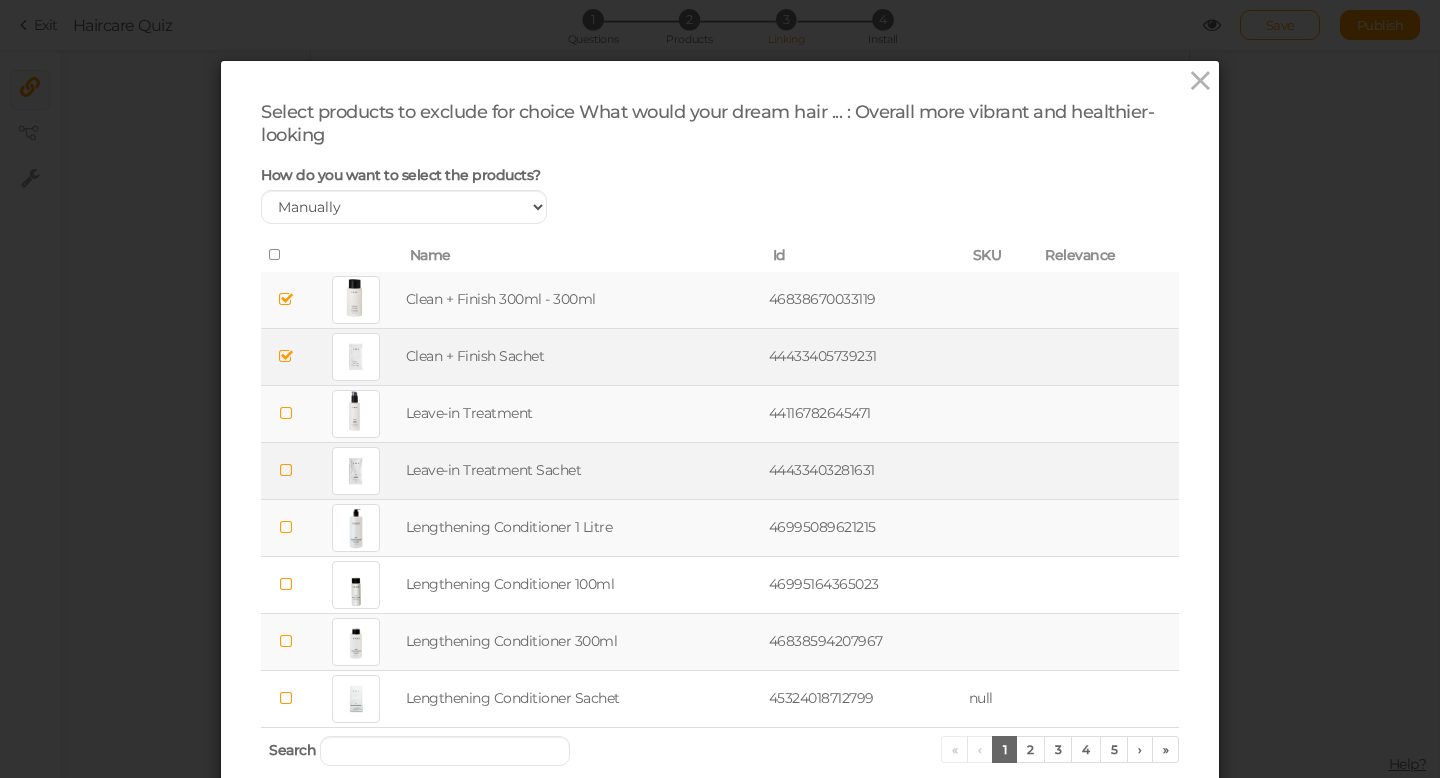 click at bounding box center (286, 470) 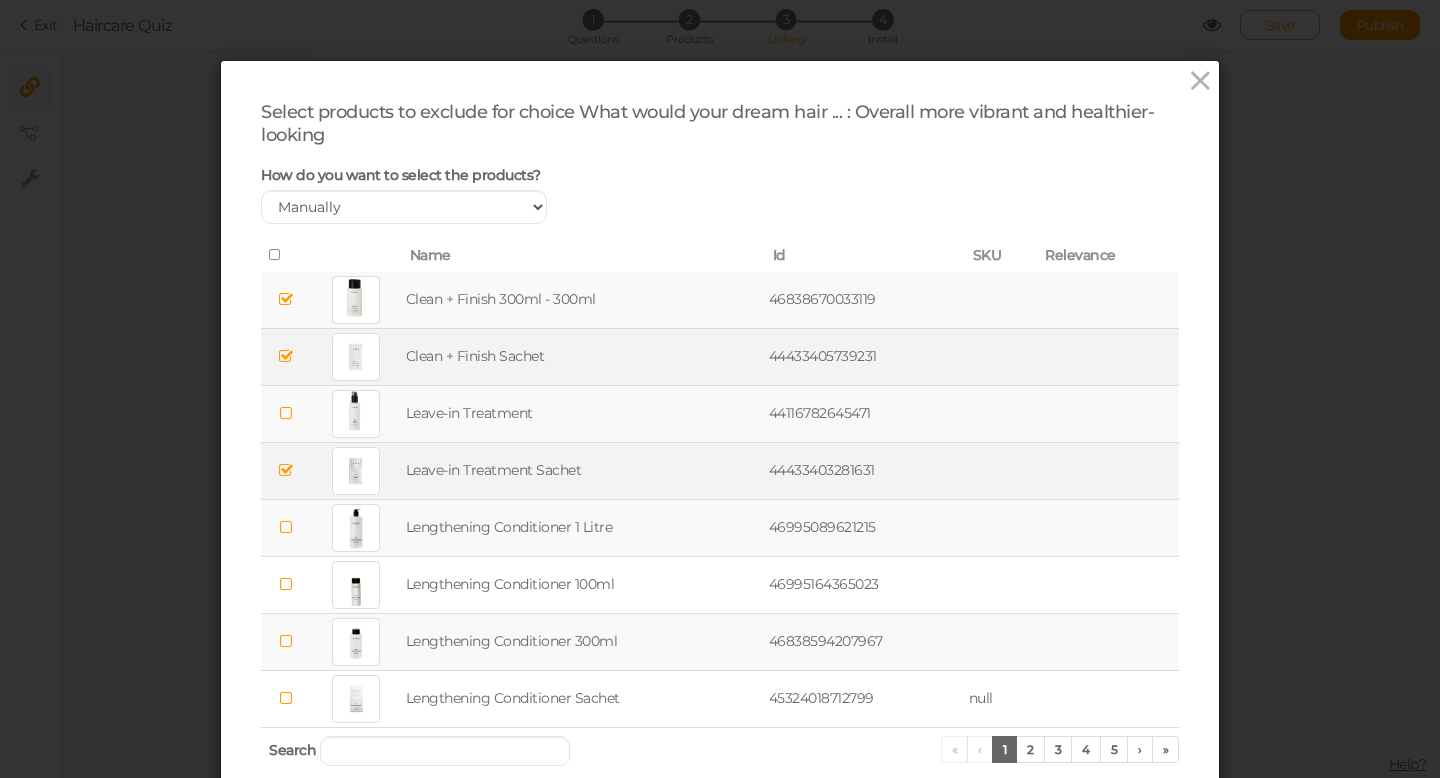 click at bounding box center (286, 527) 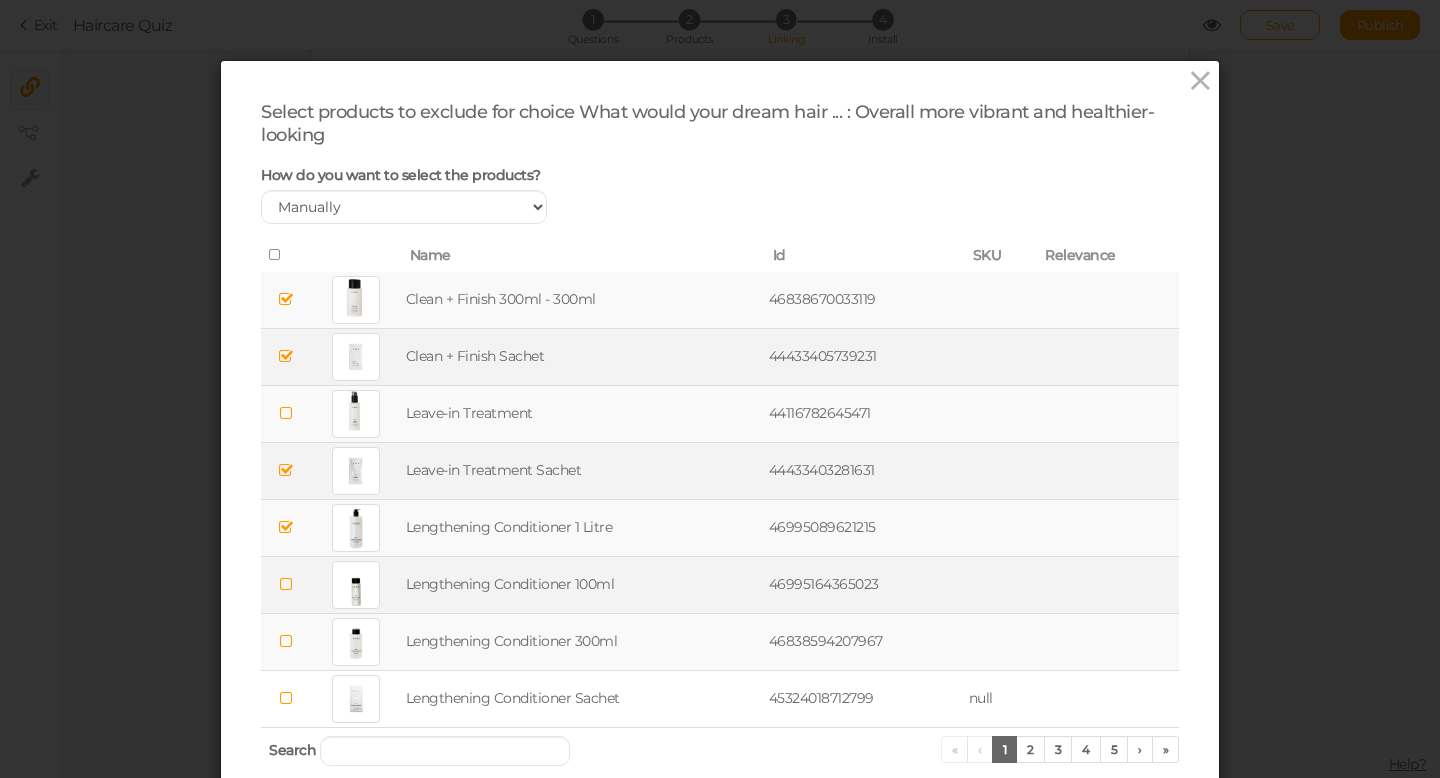 click at bounding box center (286, 584) 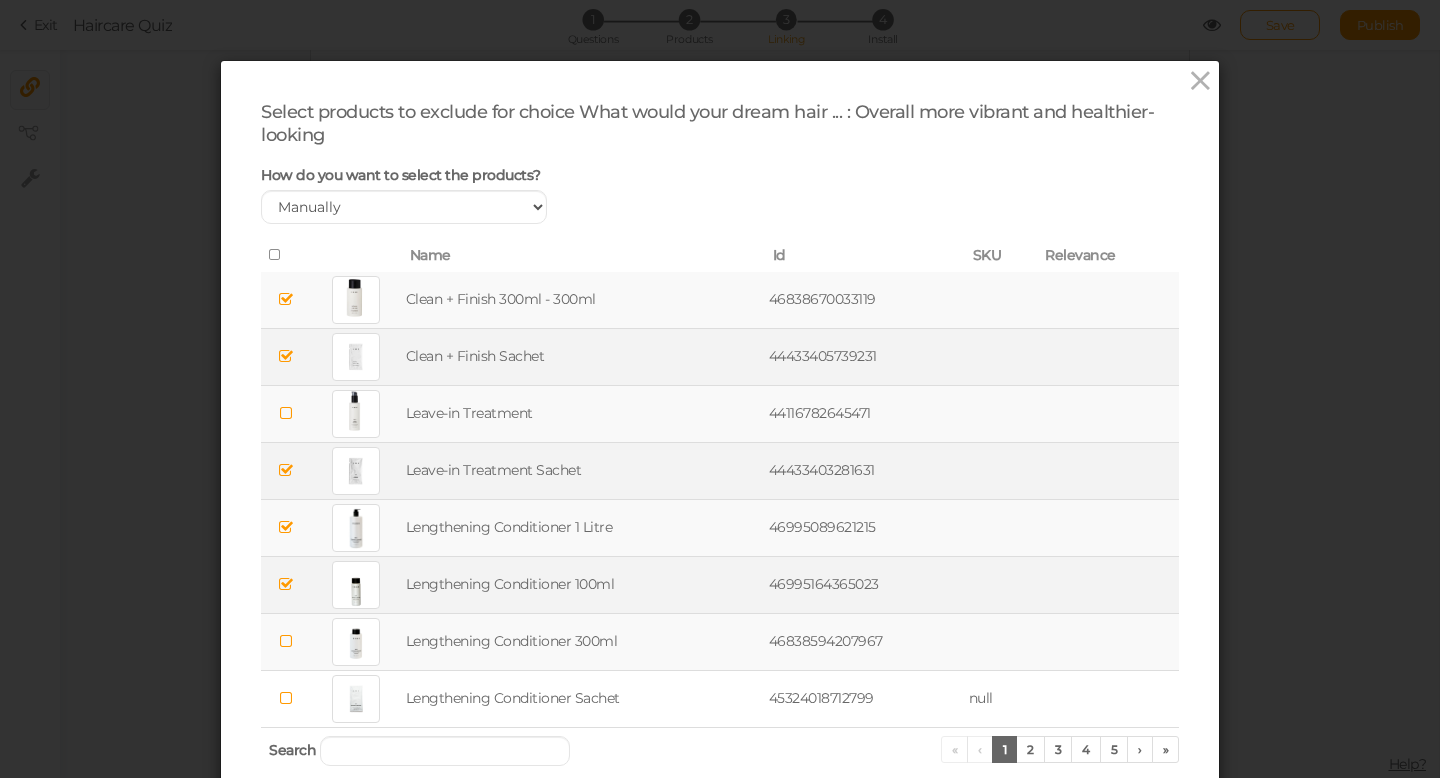 click at bounding box center [286, 641] 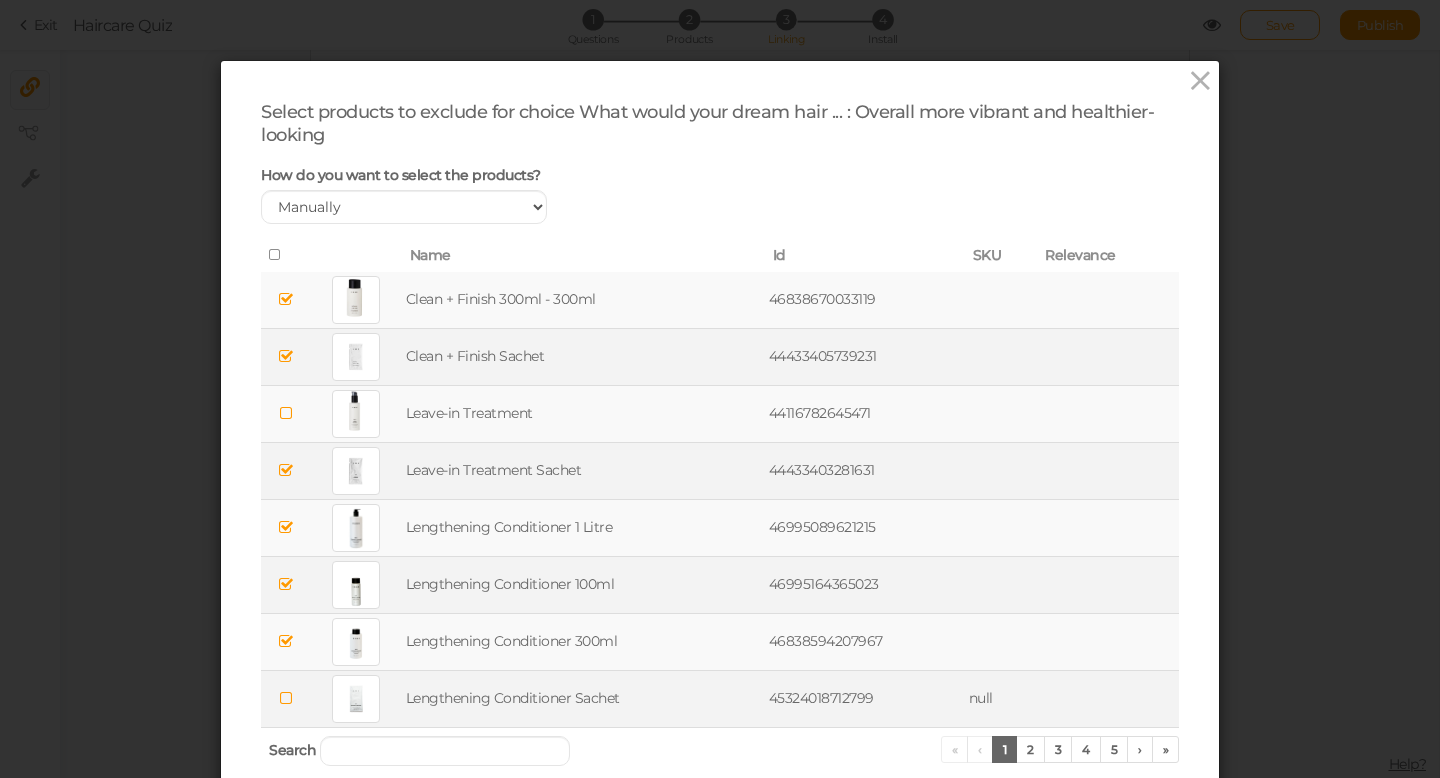 click at bounding box center (286, 698) 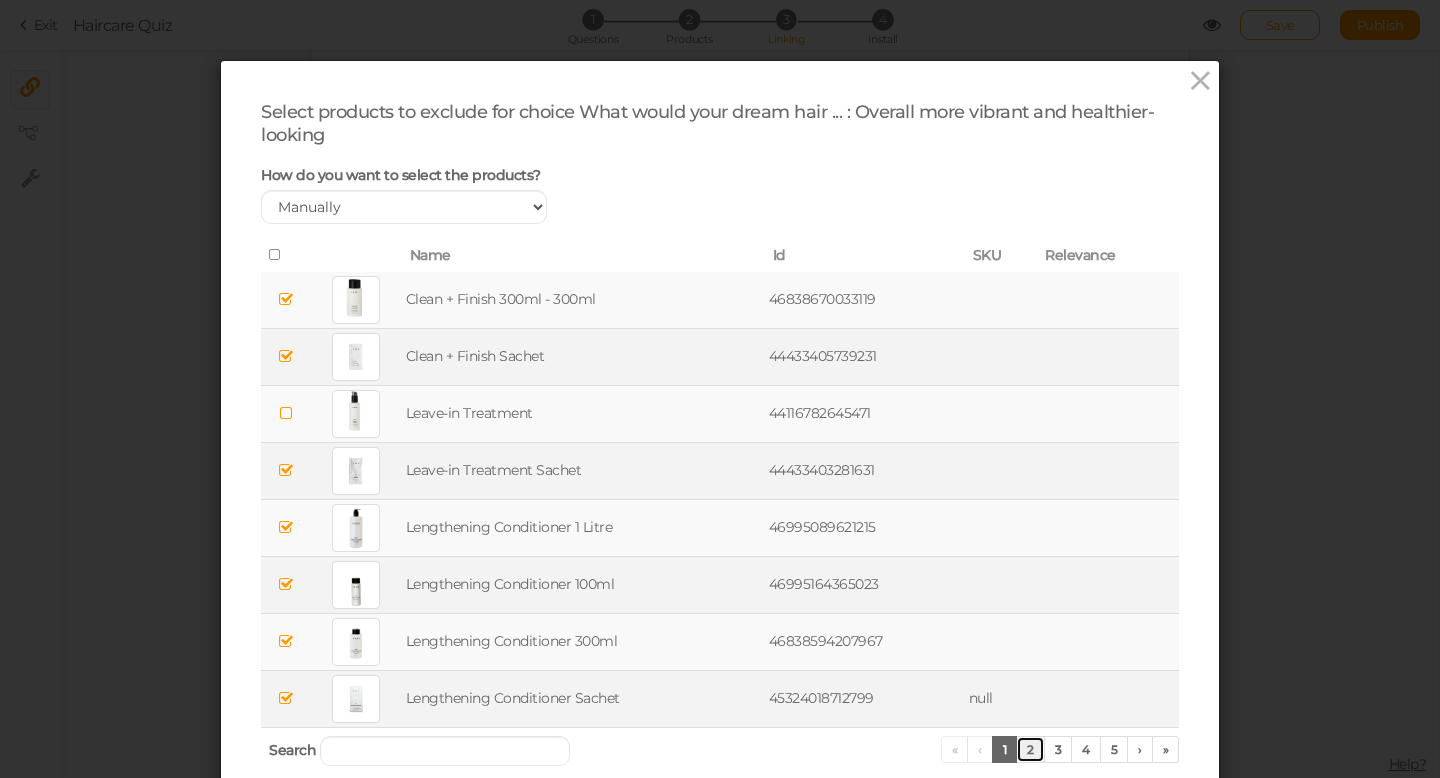 click on "2" at bounding box center (1030, 749) 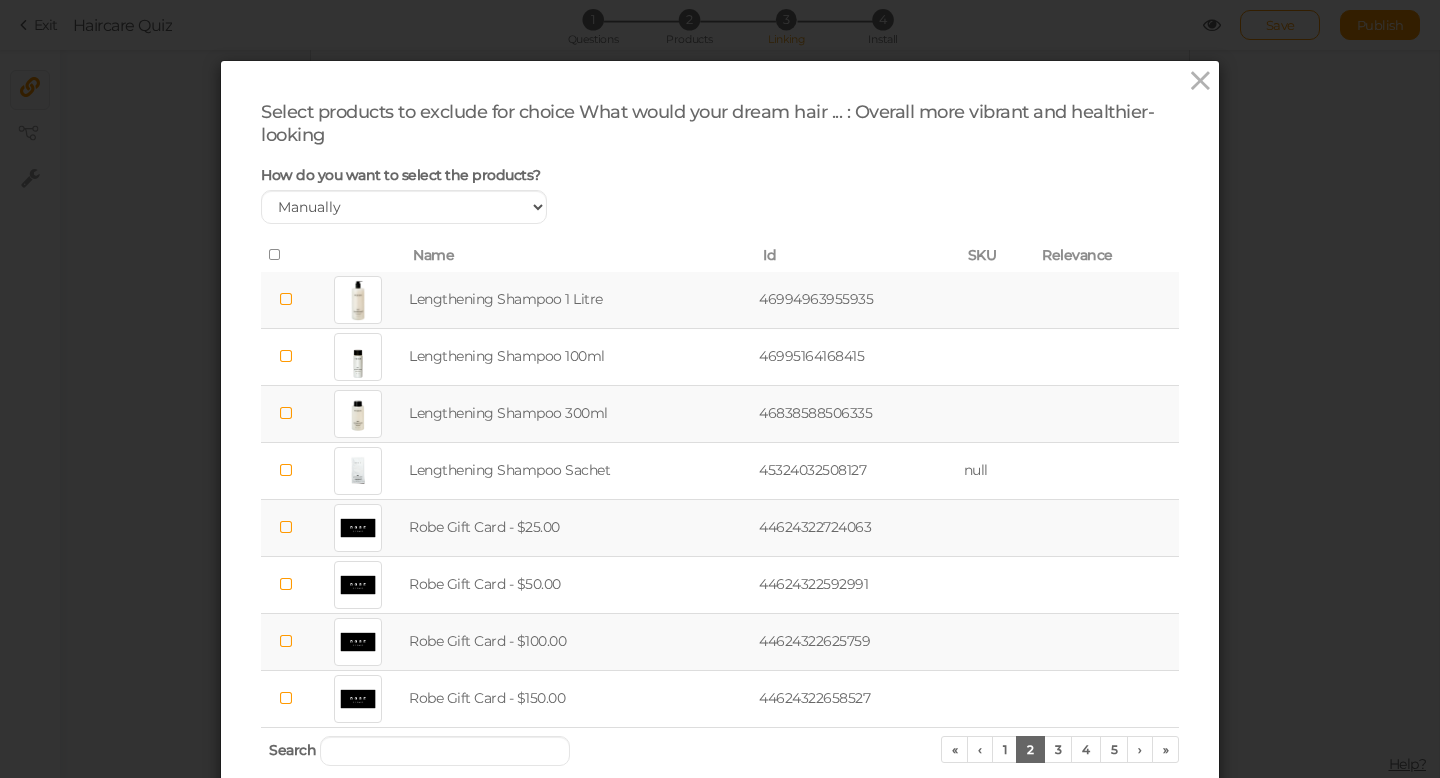 click at bounding box center [286, 299] 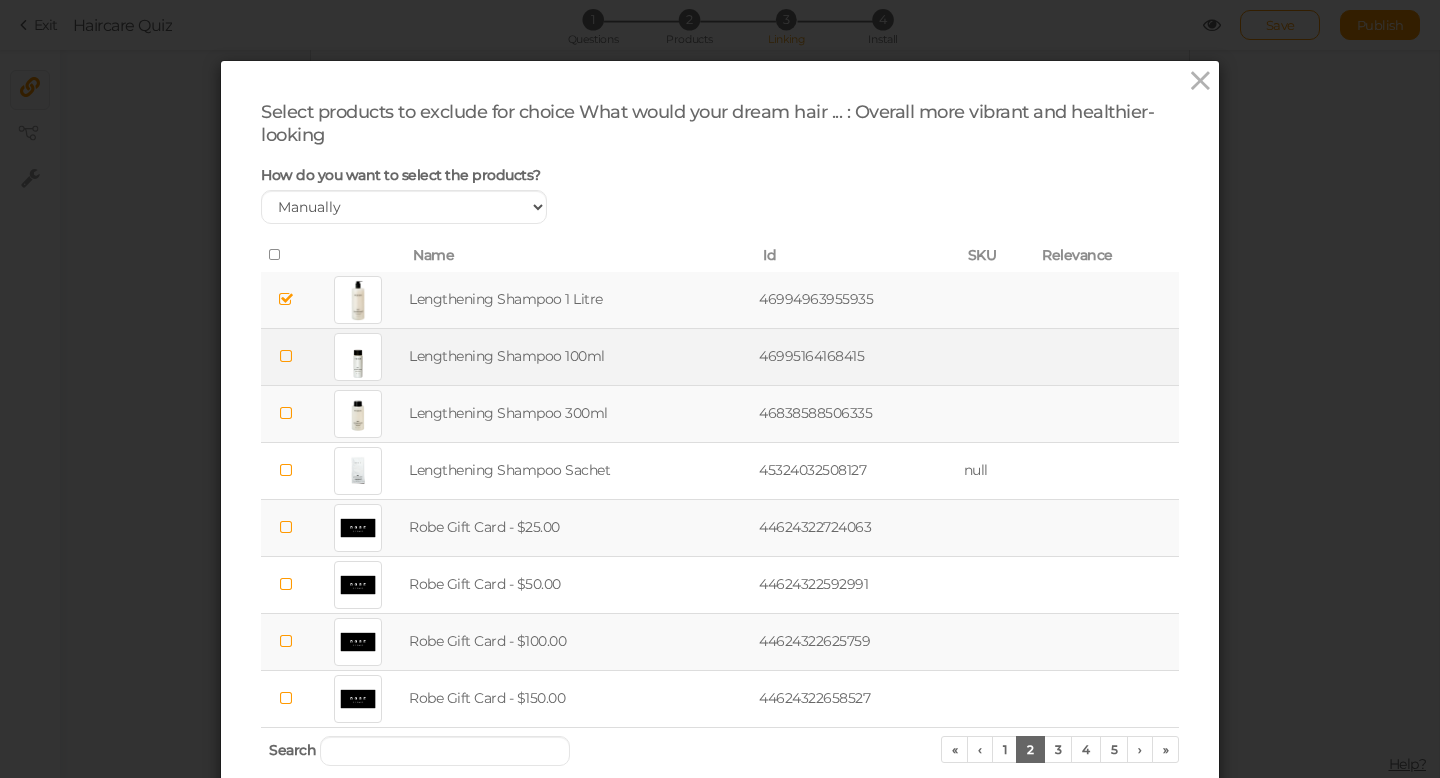 click at bounding box center [286, 356] 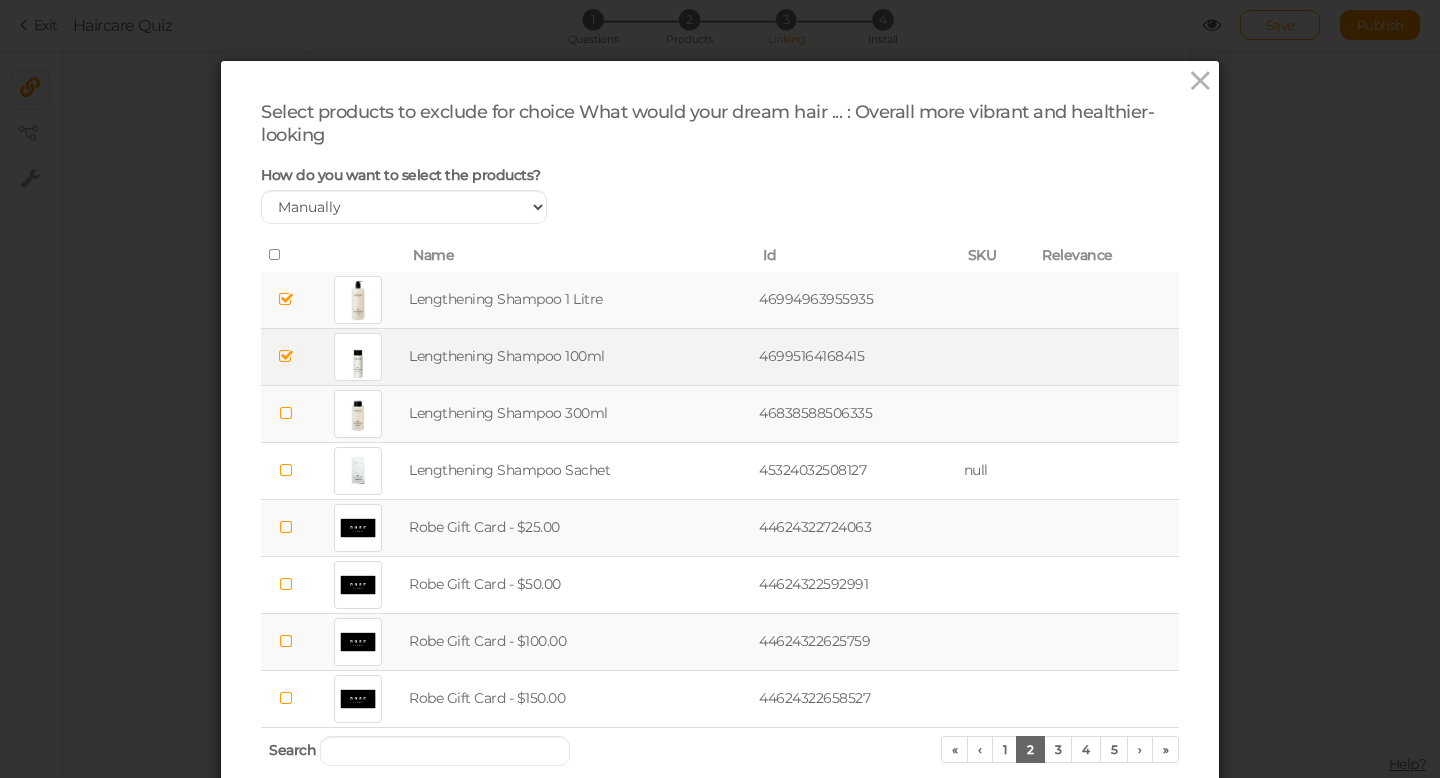 click at bounding box center [286, 413] 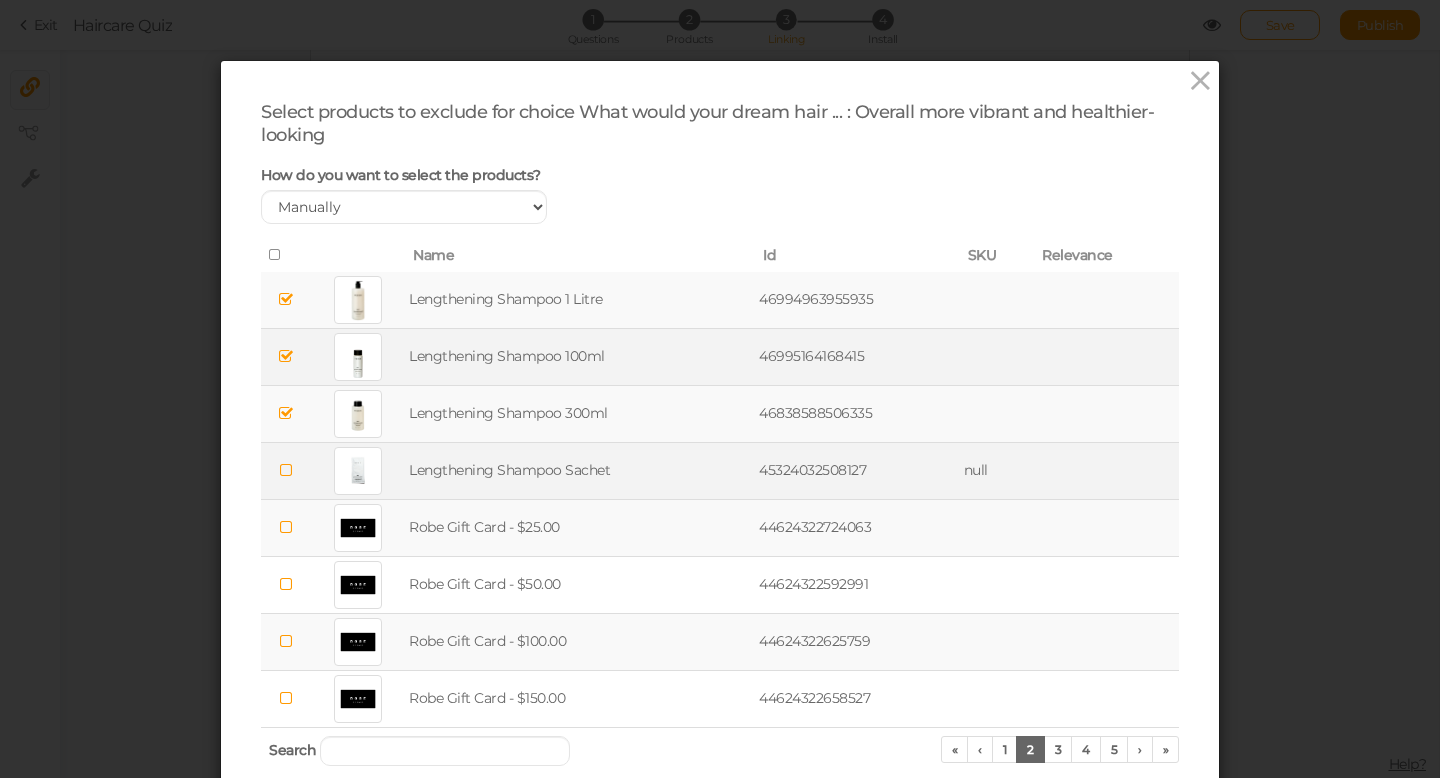 click at bounding box center (286, 470) 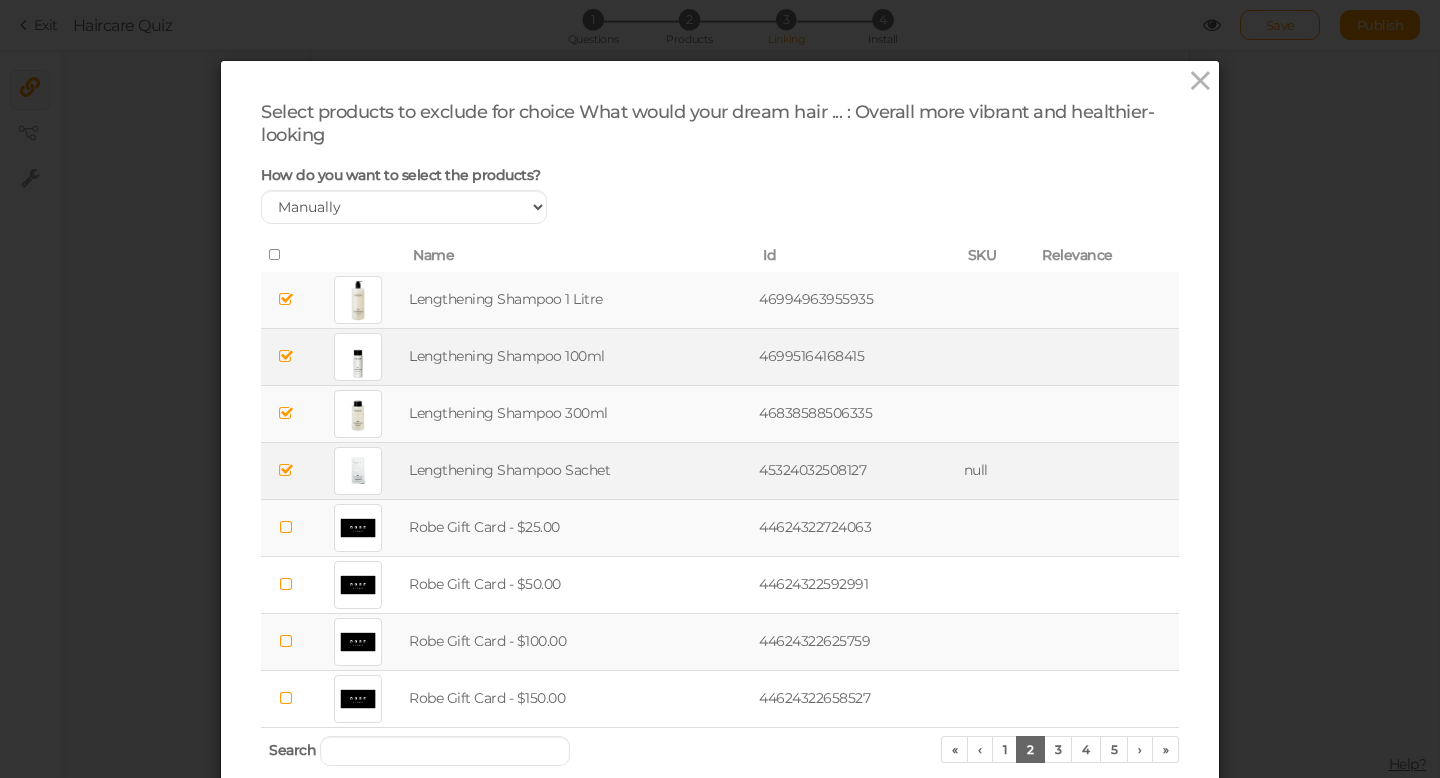 click at bounding box center (286, 527) 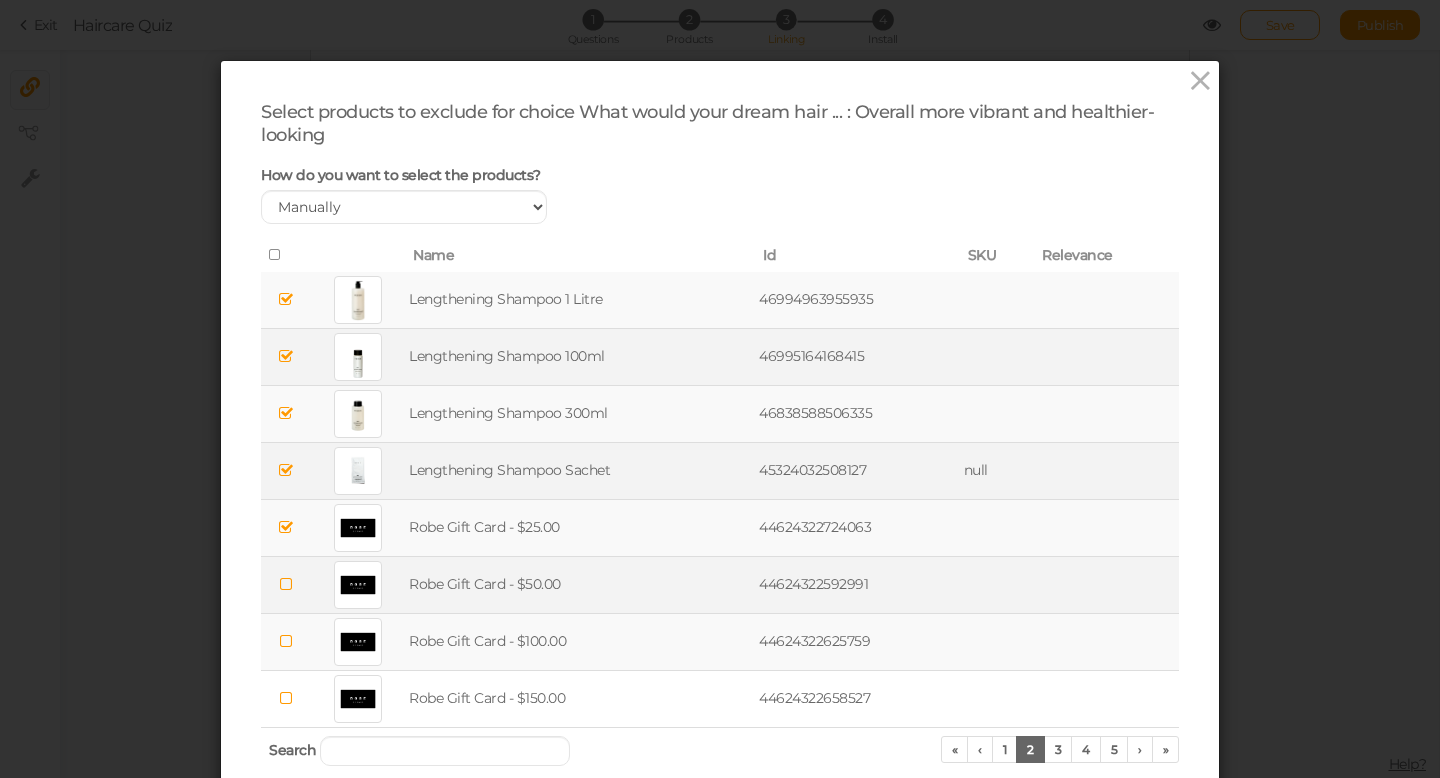 click at bounding box center (286, 584) 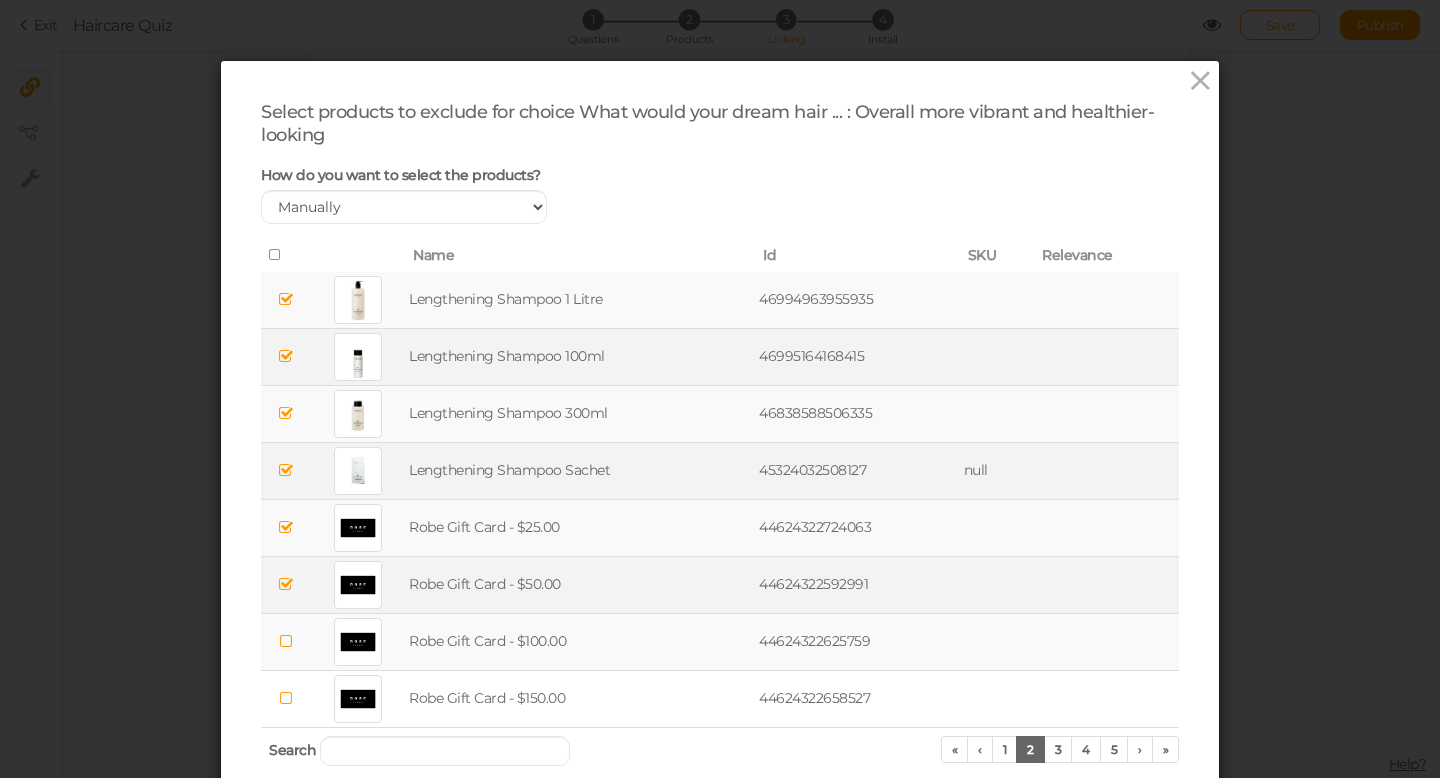 click at bounding box center [286, 641] 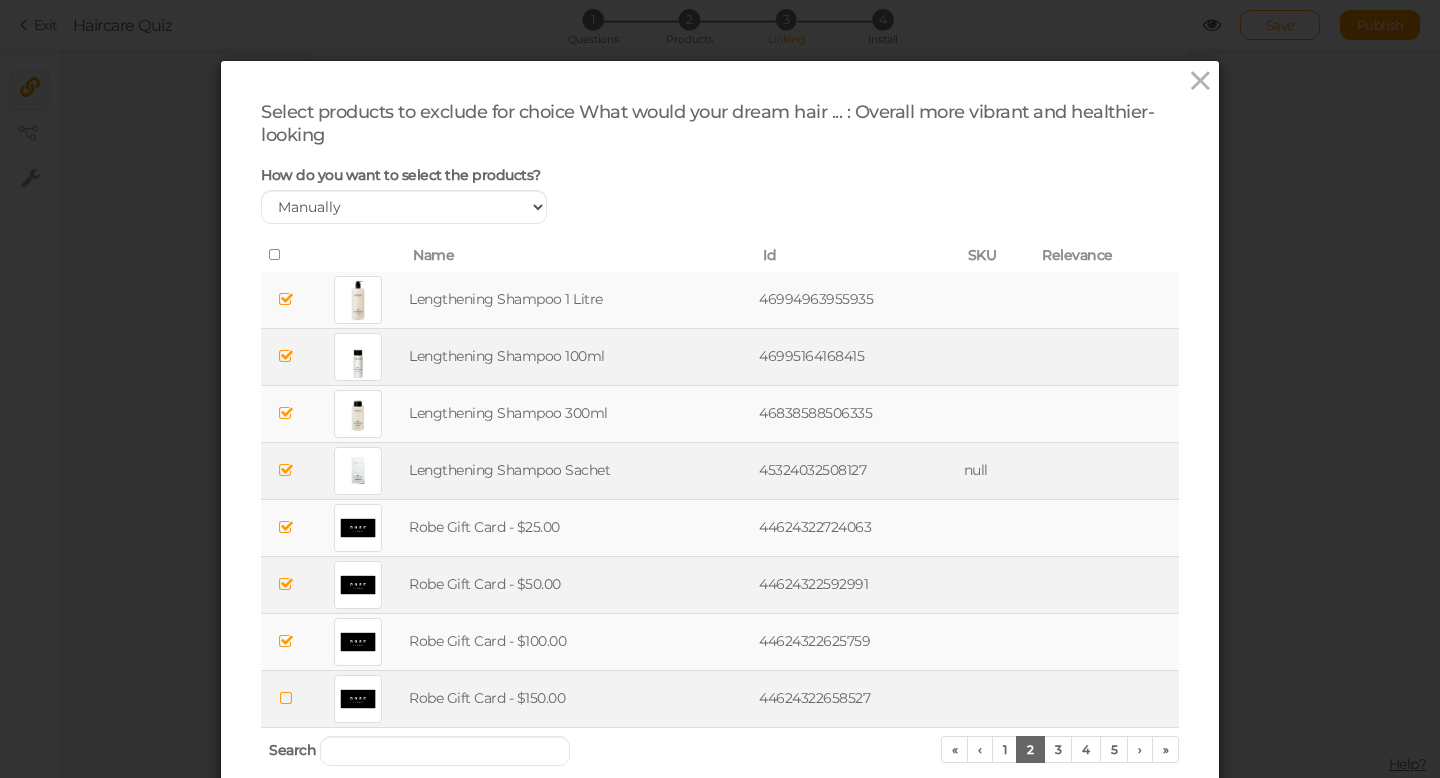 click at bounding box center (286, 698) 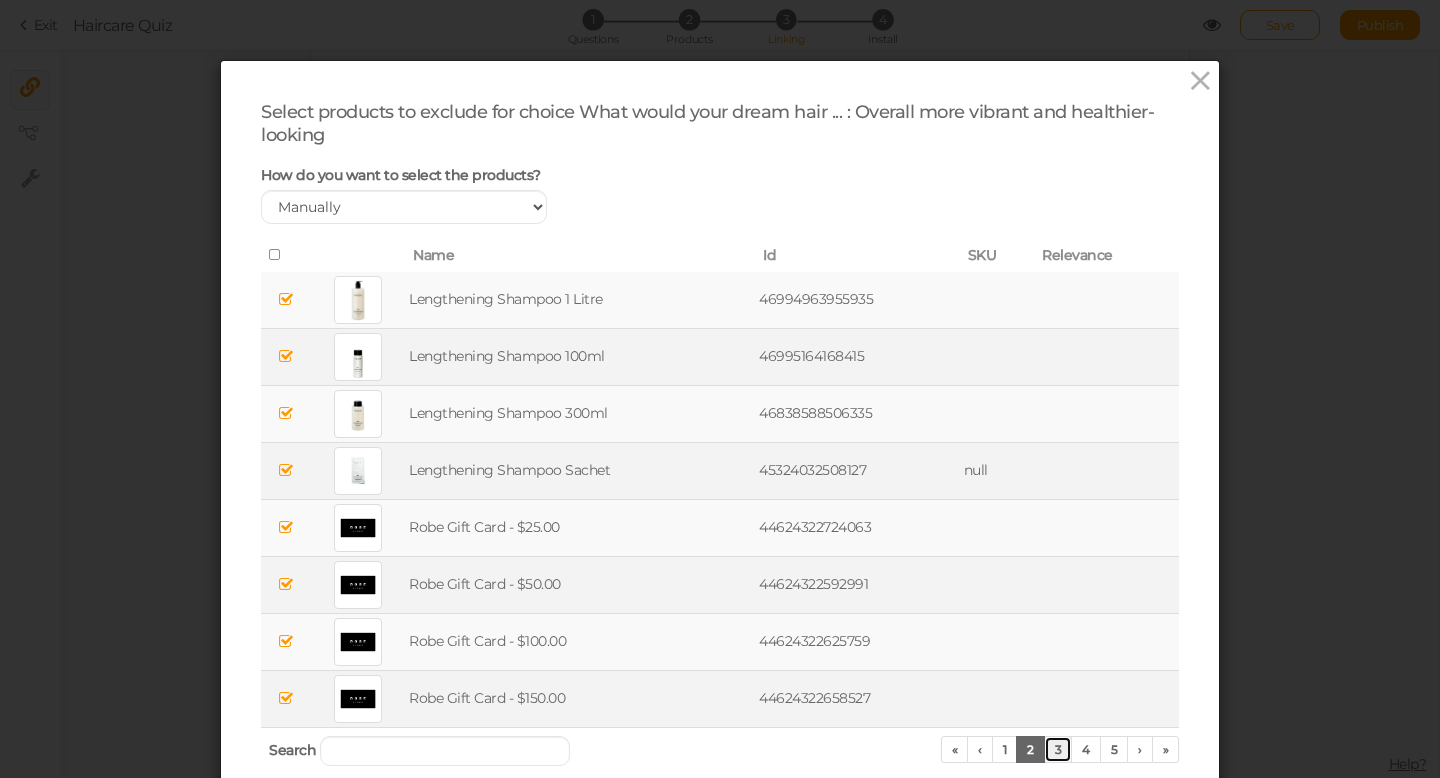 click on "3" at bounding box center (1058, 749) 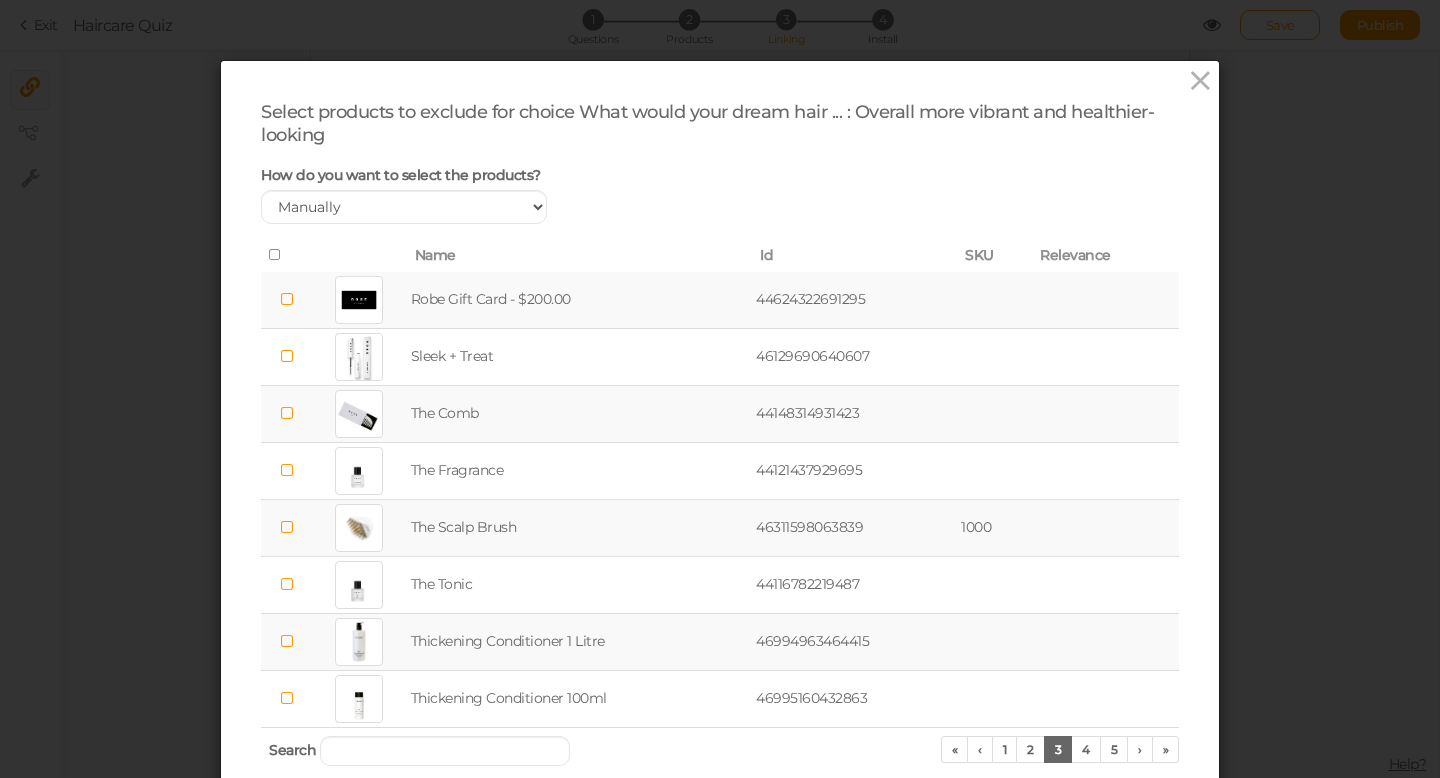 click at bounding box center (286, 413) 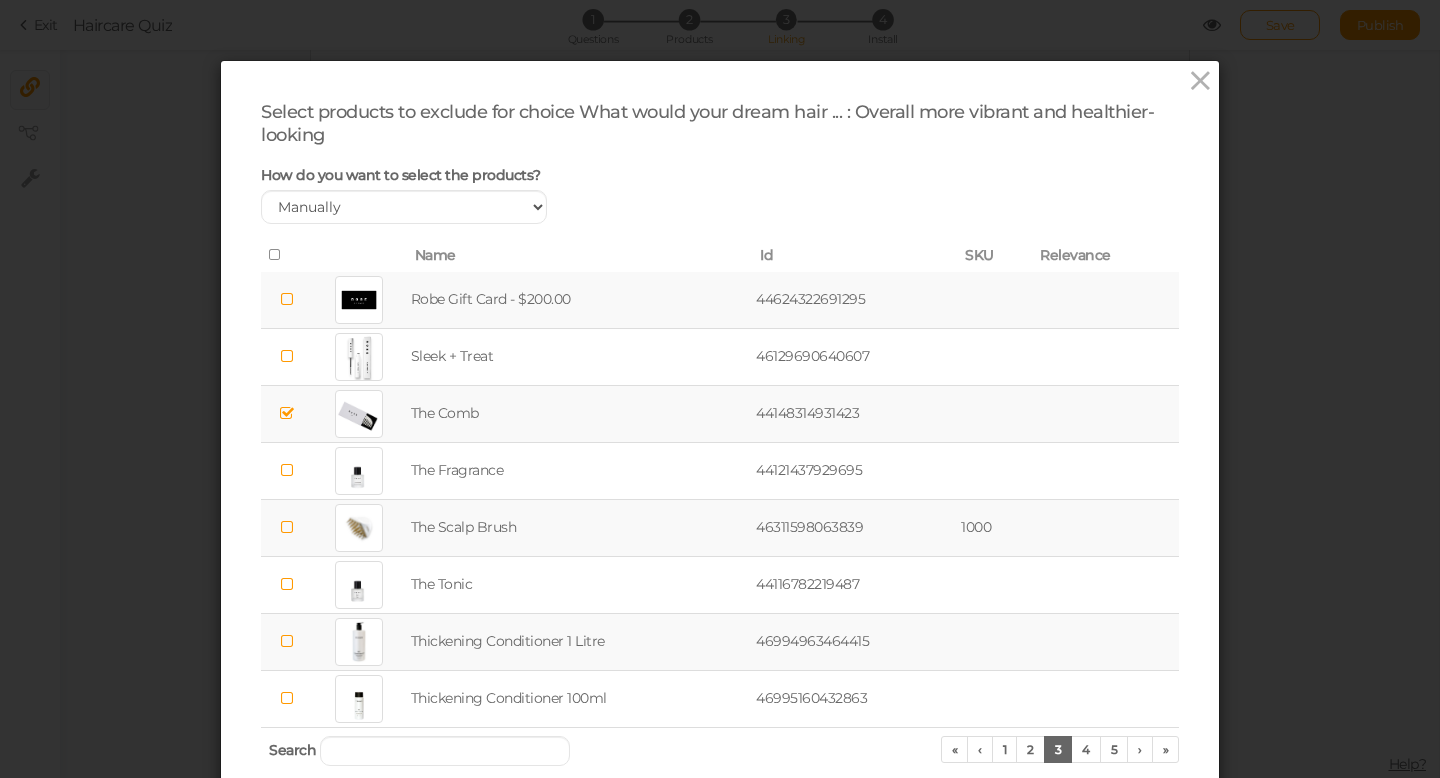 click at bounding box center (286, 299) 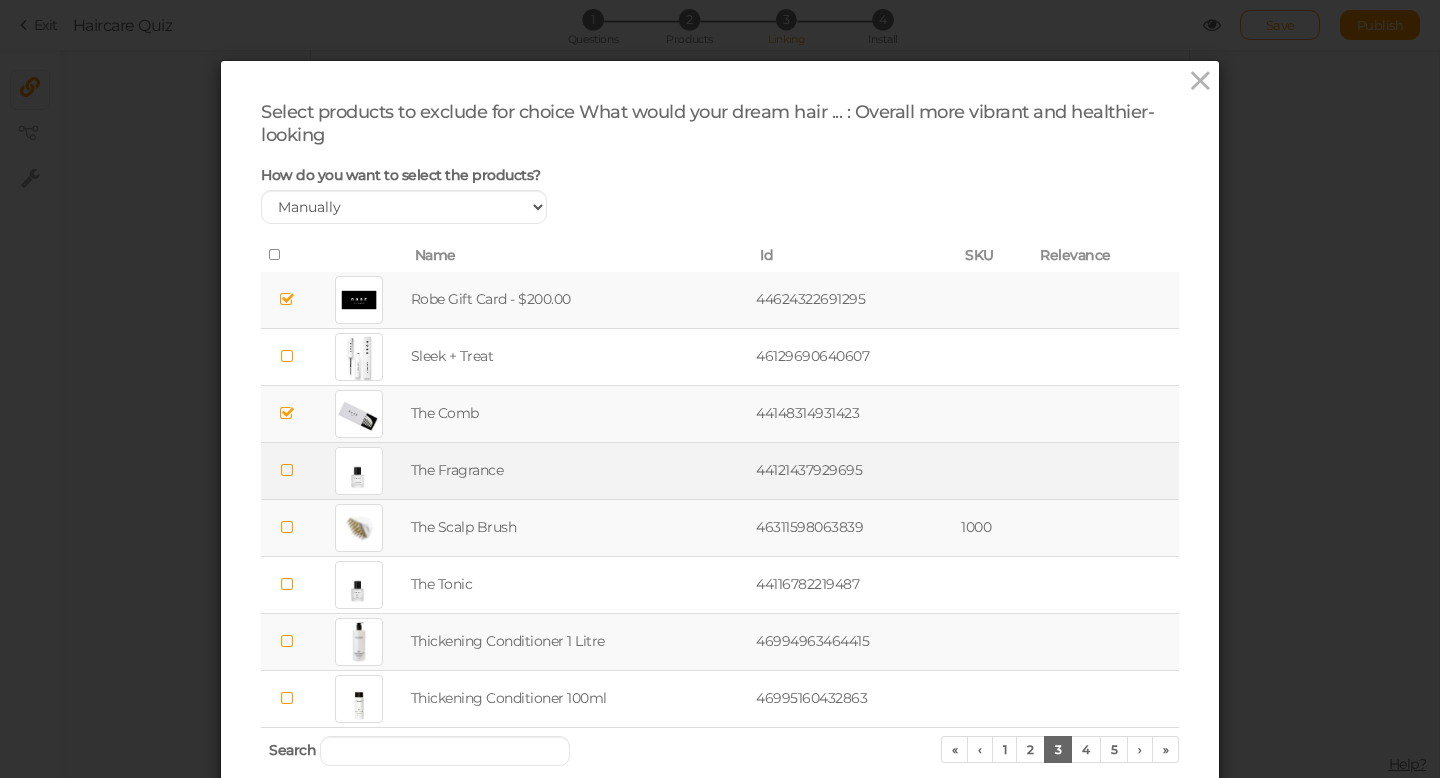 click at bounding box center [286, 470] 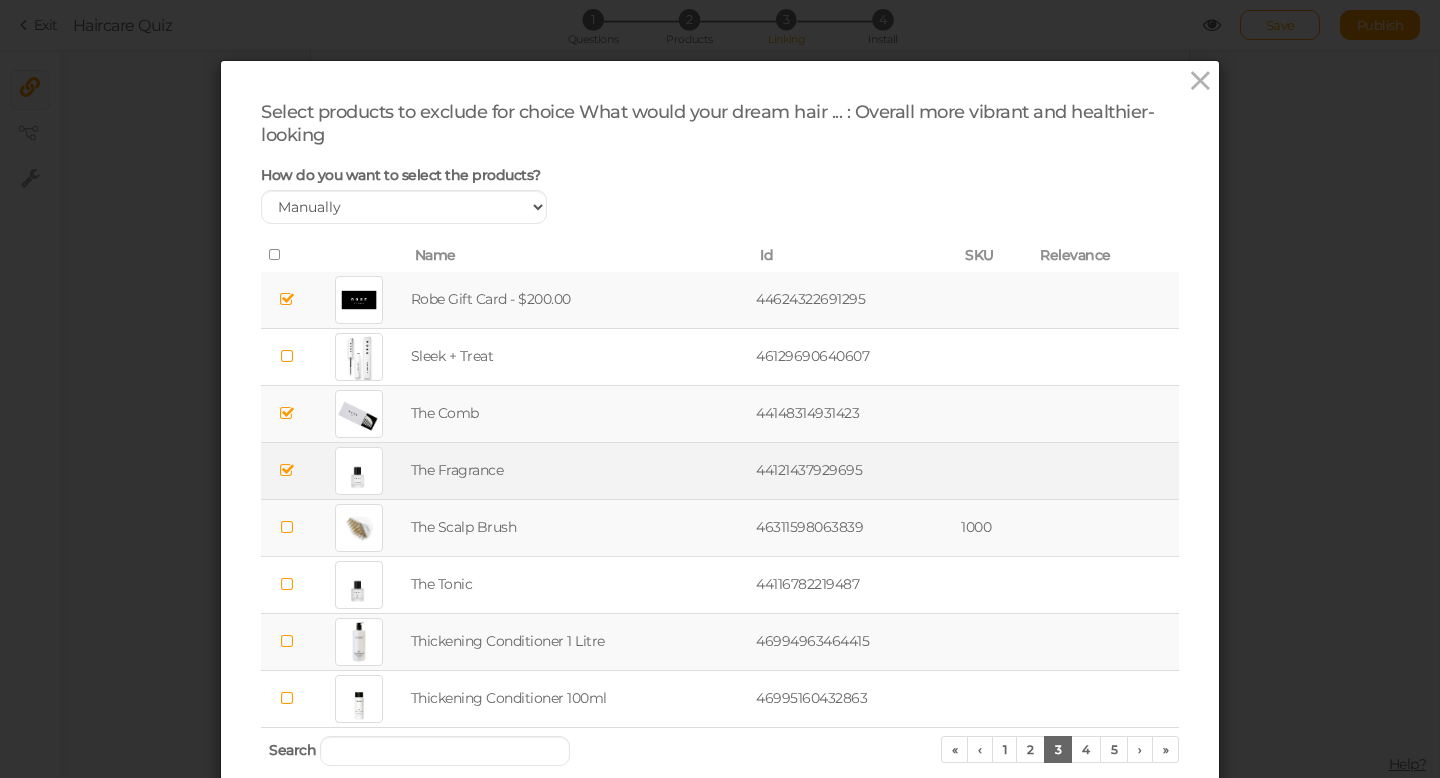 click at bounding box center [286, 641] 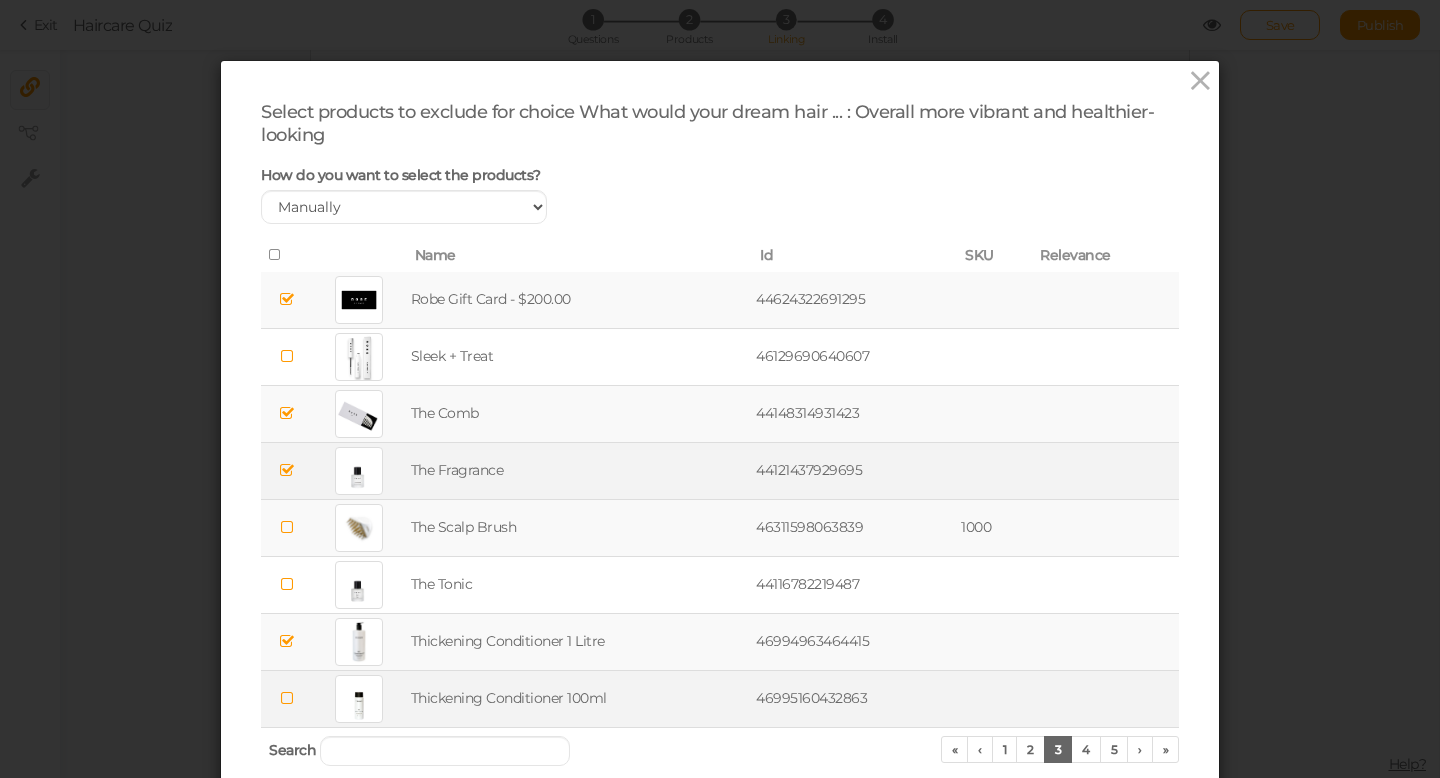 click at bounding box center [286, 698] 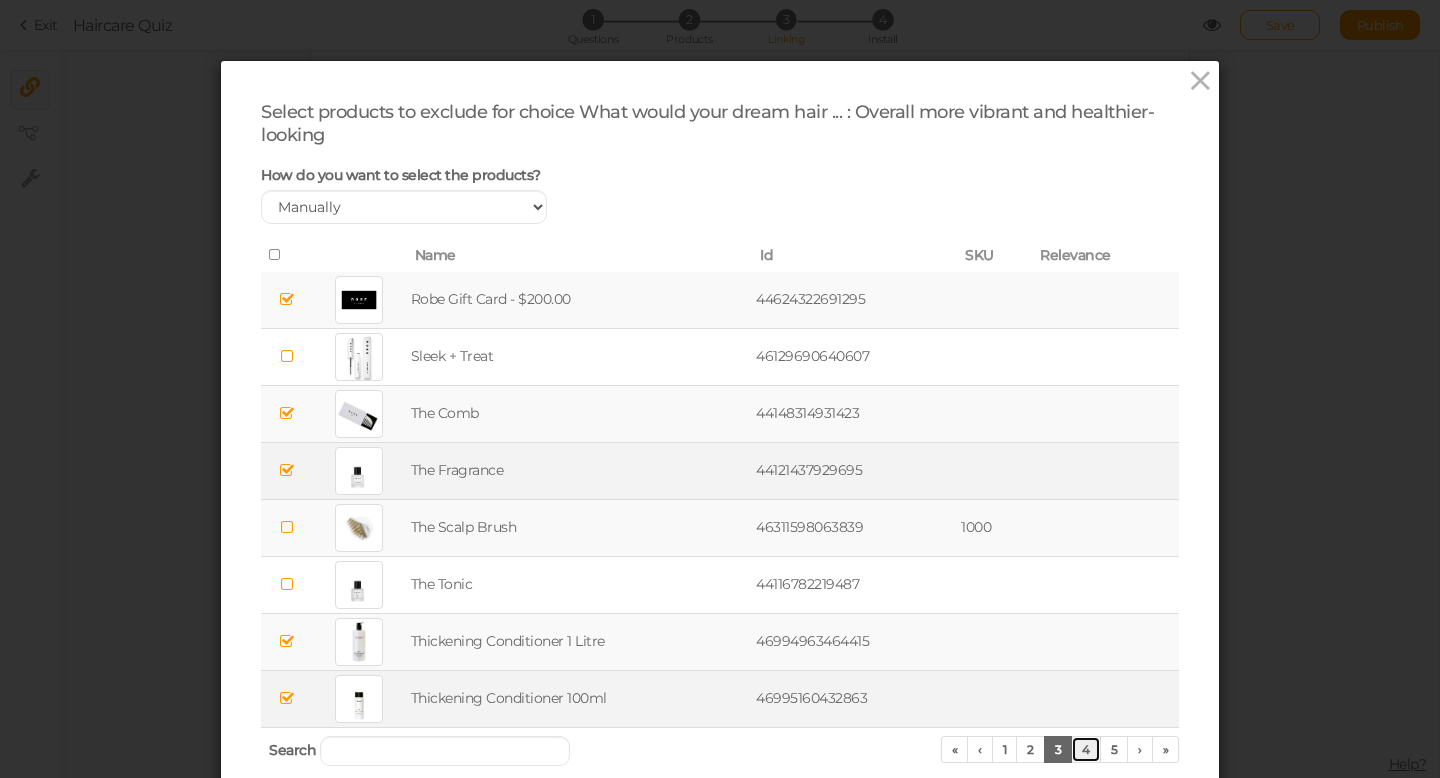click on "4" at bounding box center (1086, 749) 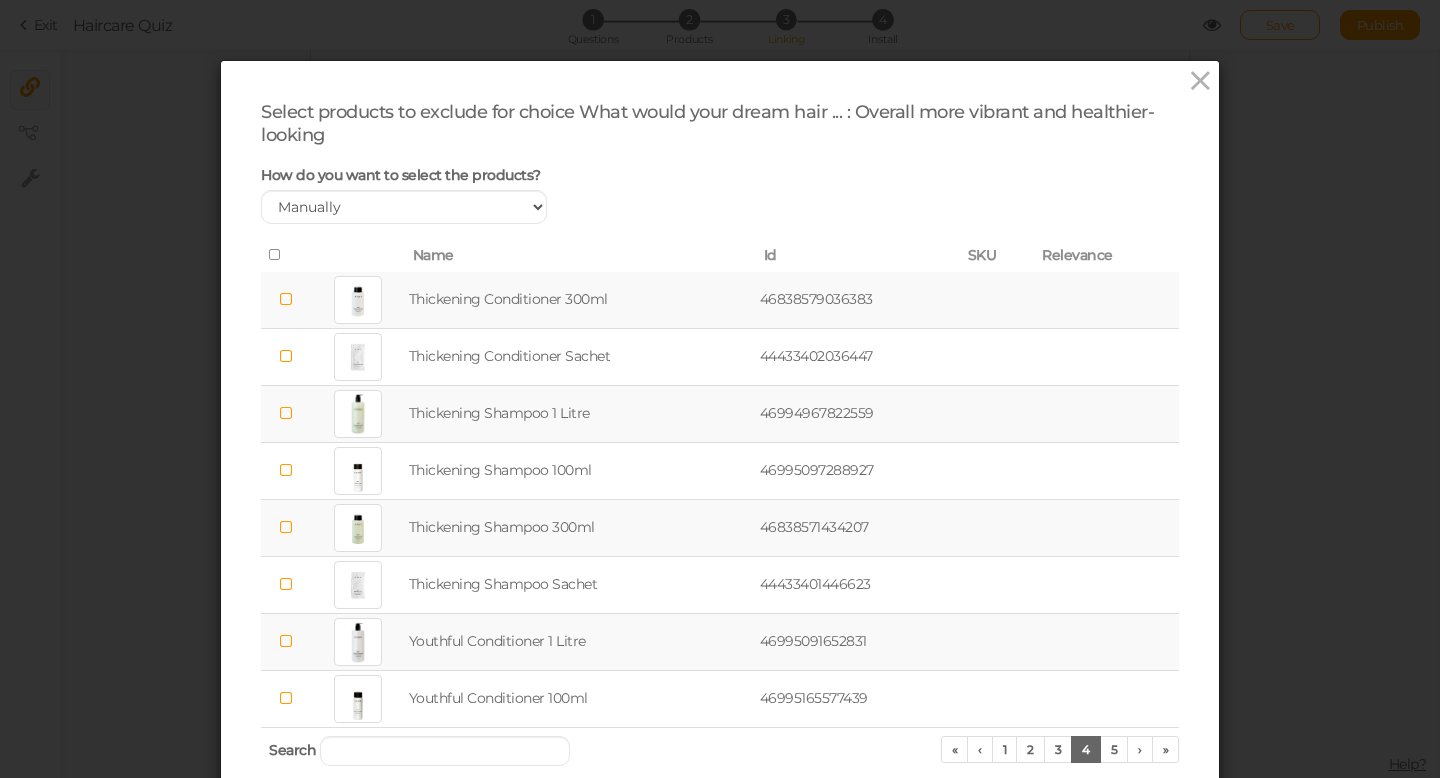 click at bounding box center (286, 299) 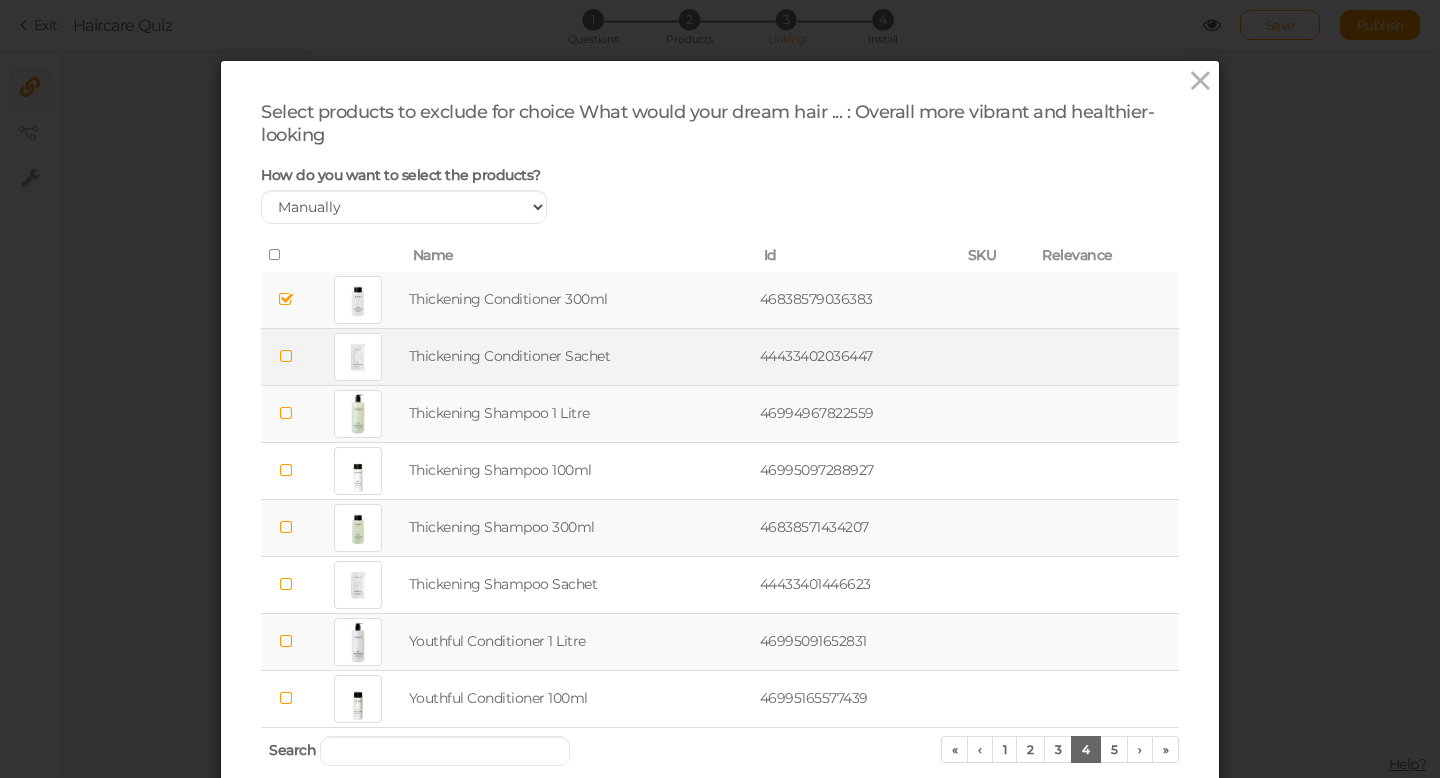 click at bounding box center (286, 356) 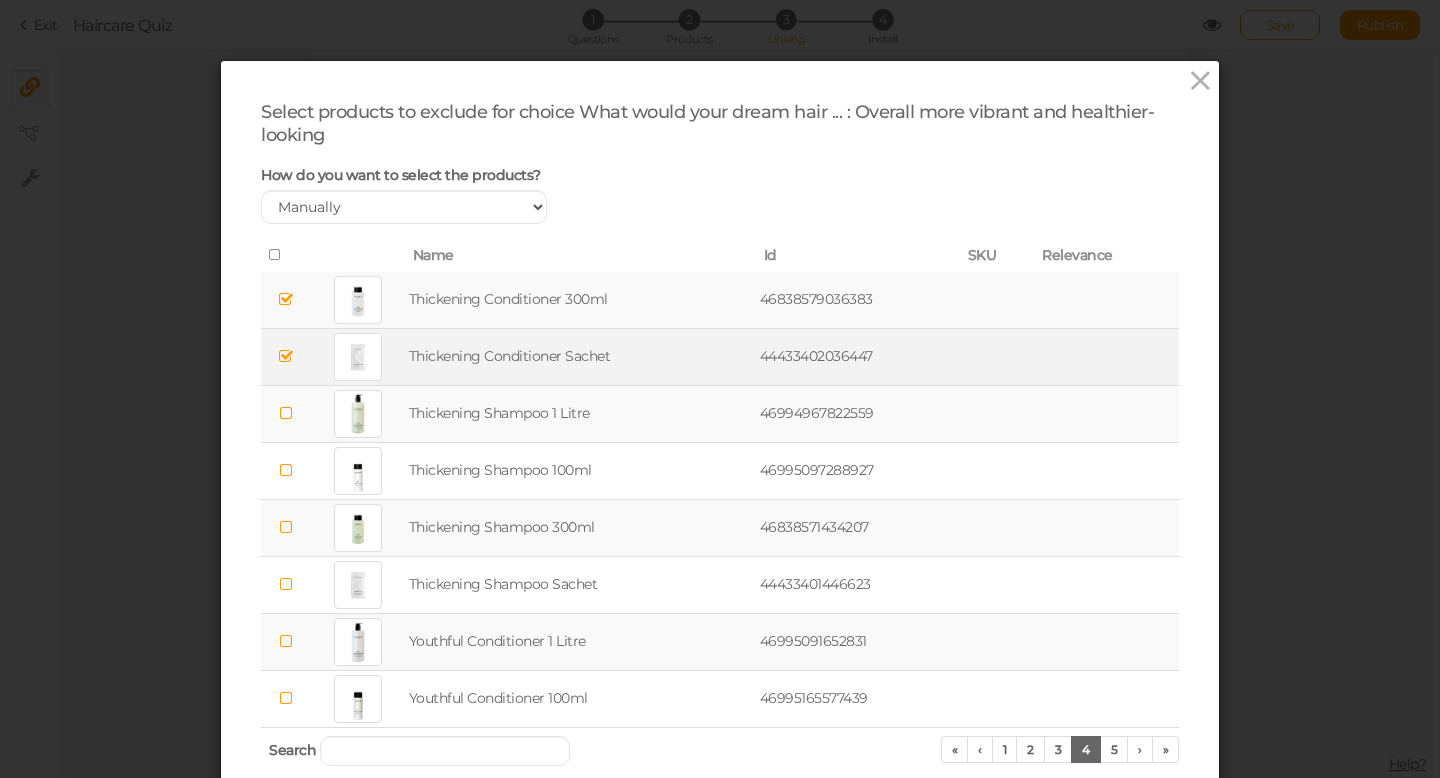 click at bounding box center [286, 413] 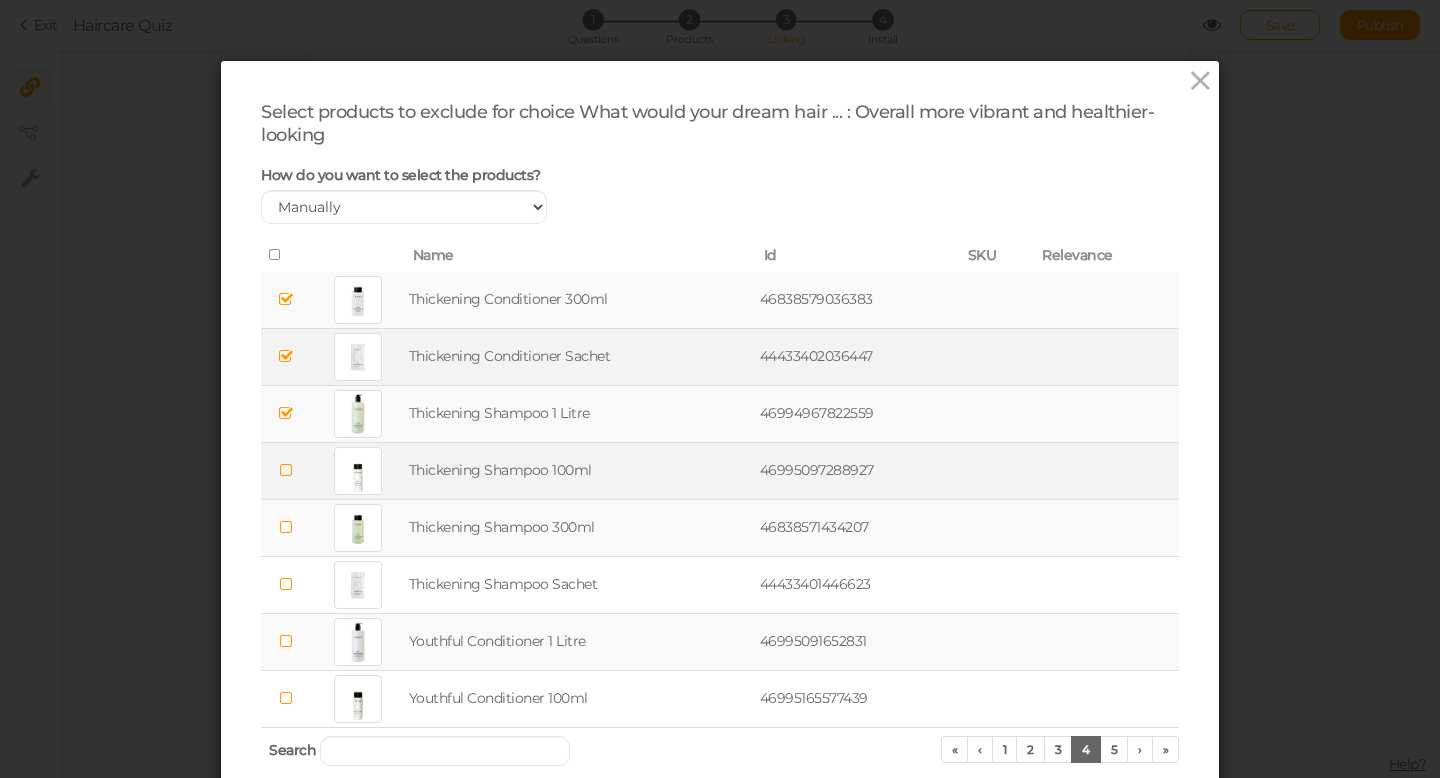 click at bounding box center [286, 470] 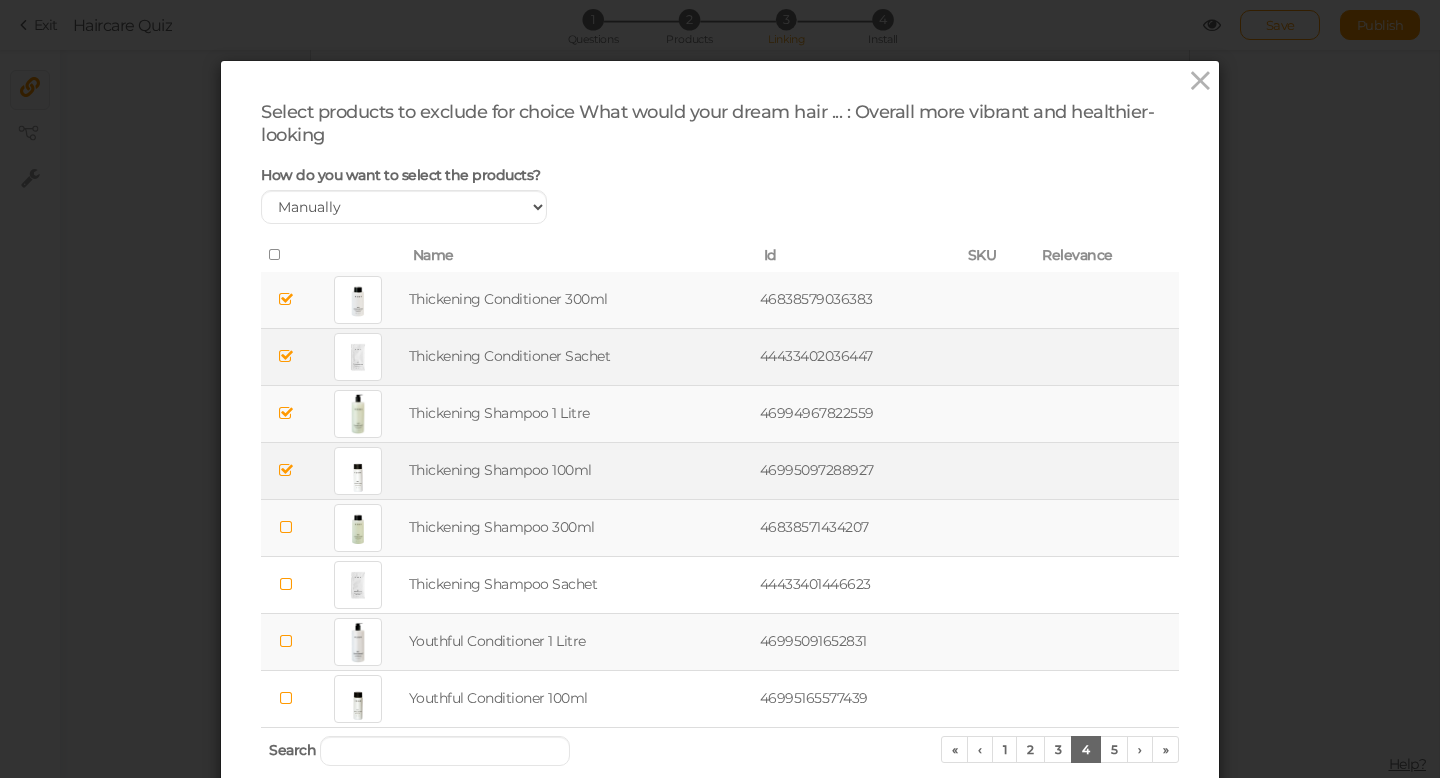 click at bounding box center [286, 527] 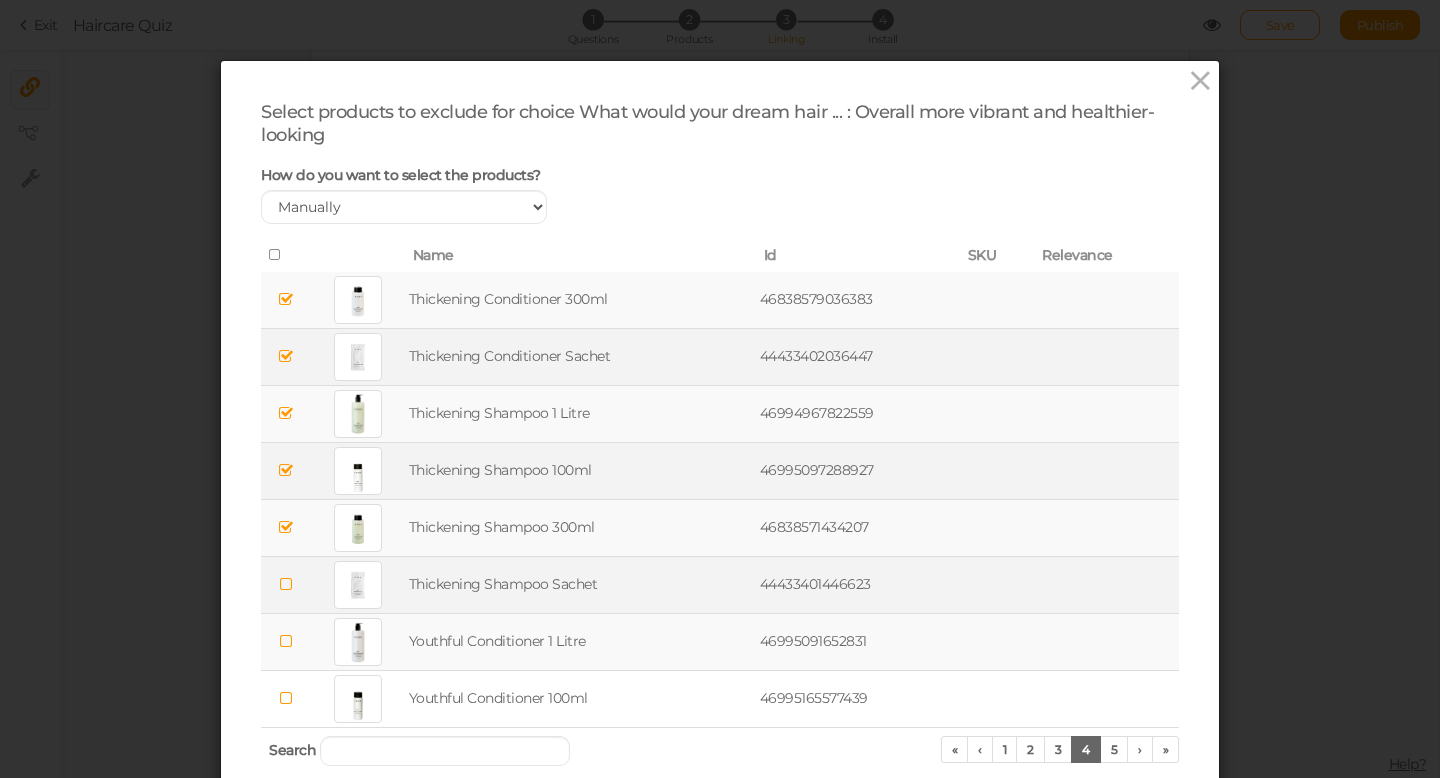 click at bounding box center (286, 584) 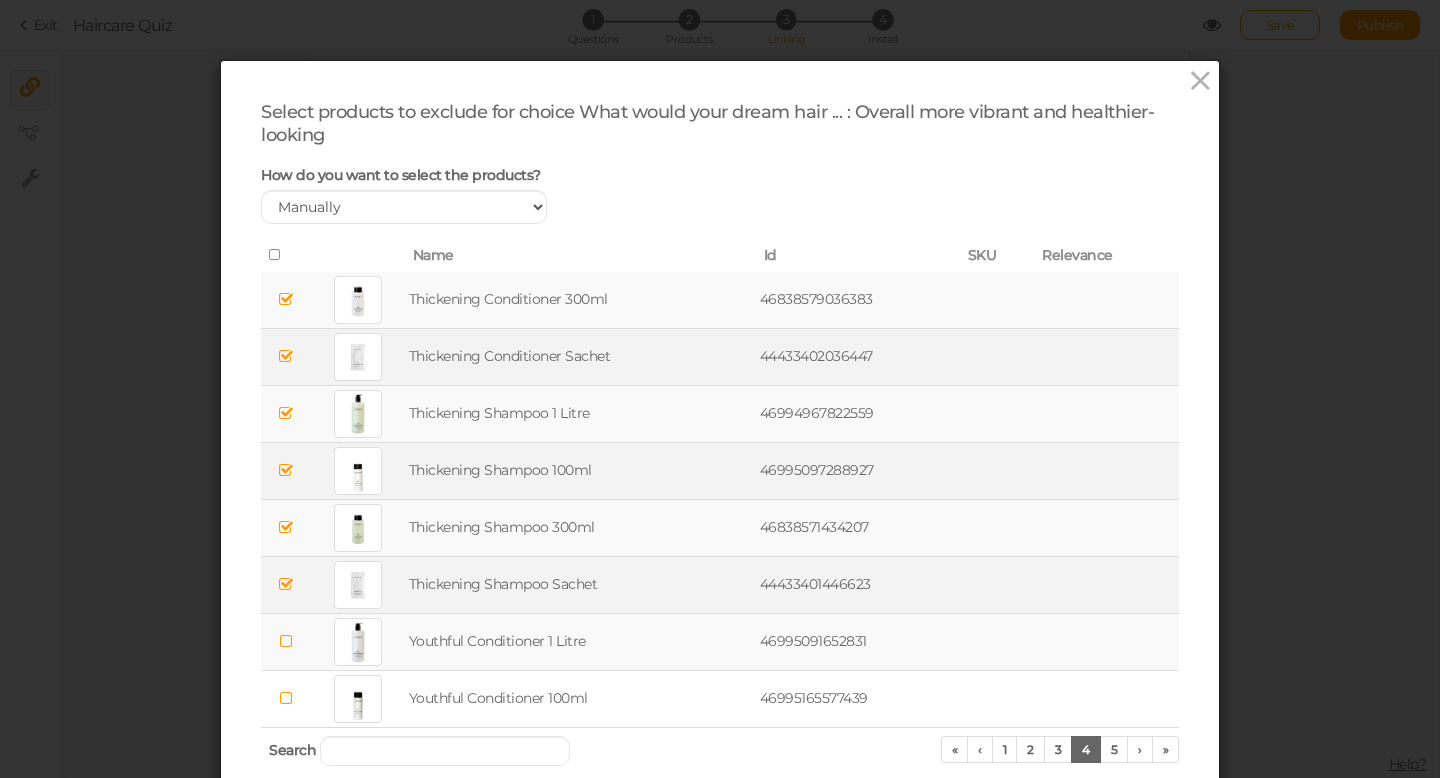 click at bounding box center (286, 641) 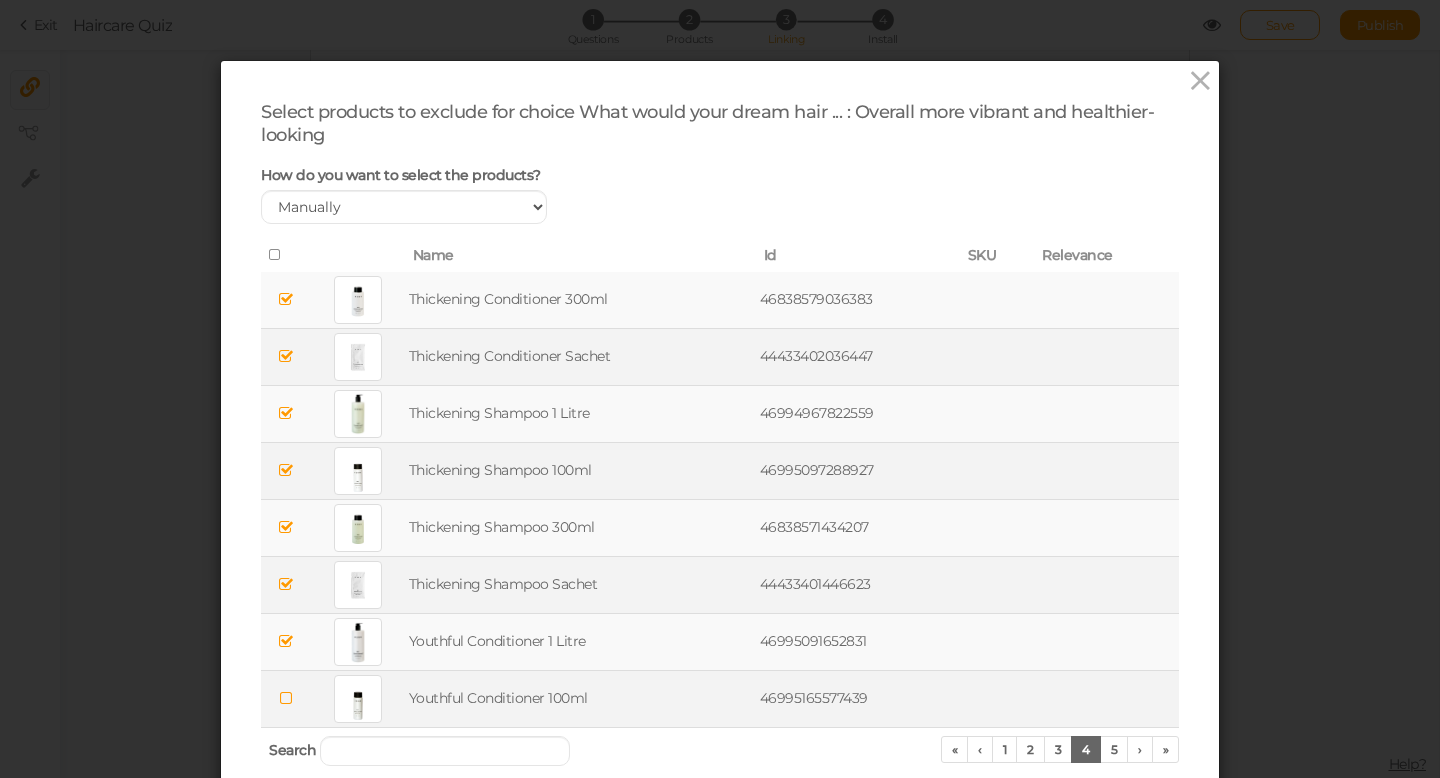 click at bounding box center (286, 698) 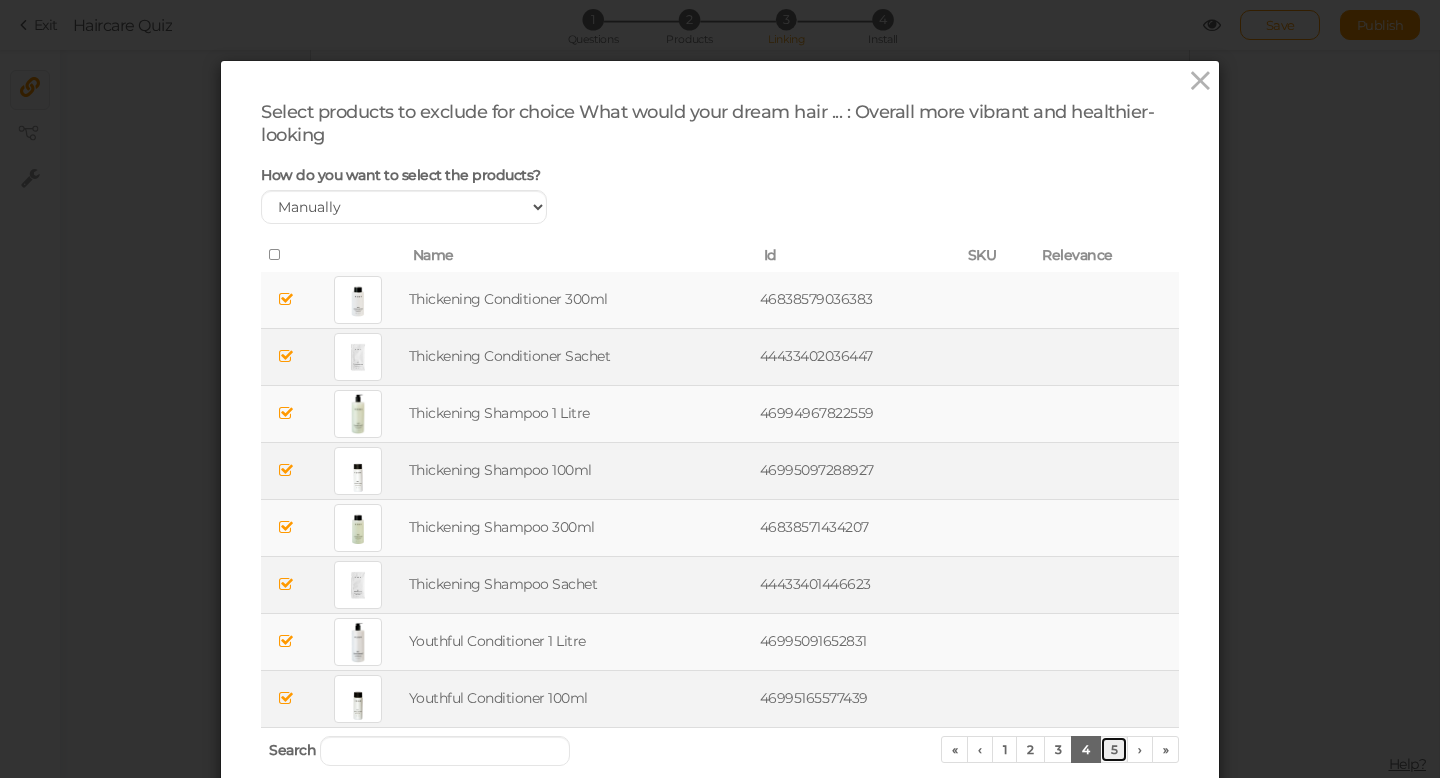 click on "5" at bounding box center (1114, 749) 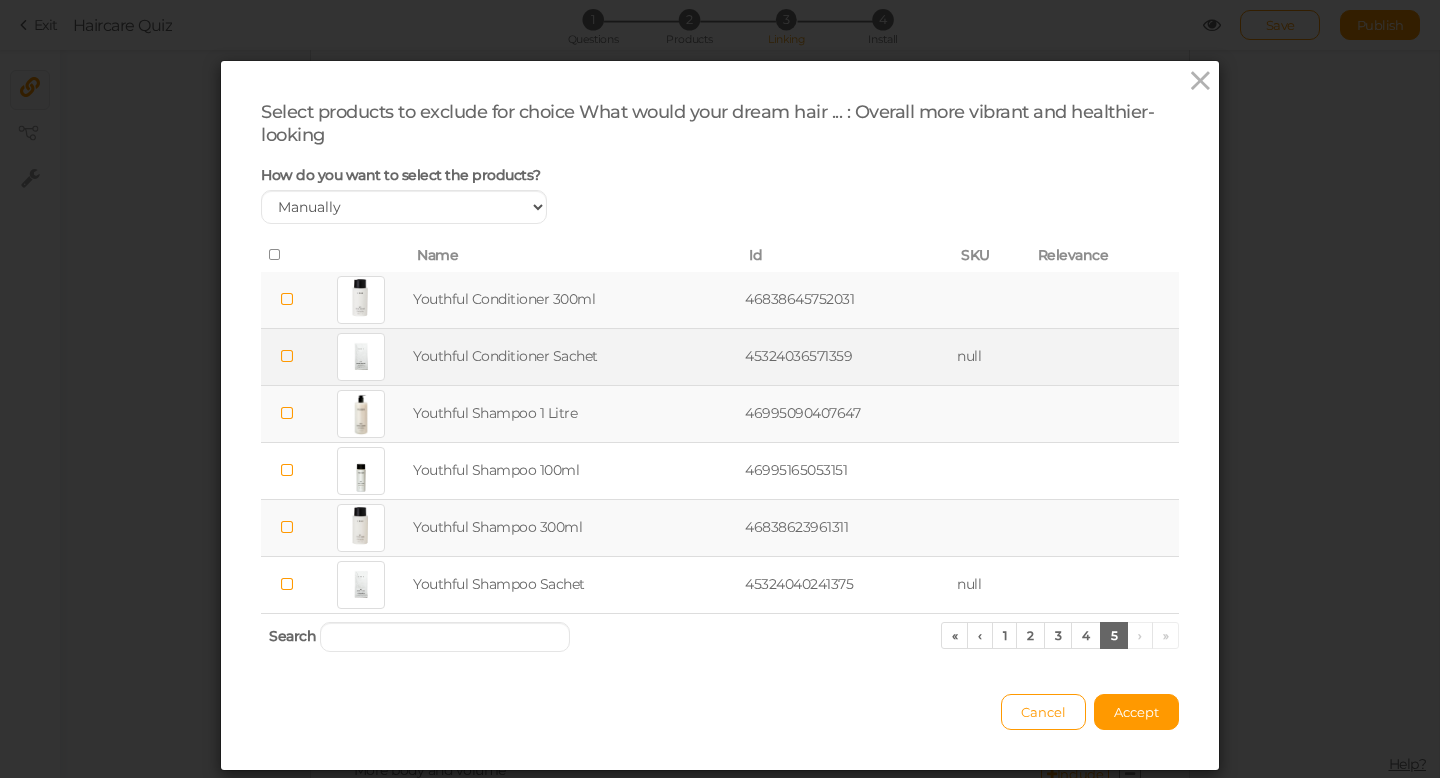 click at bounding box center [287, 356] 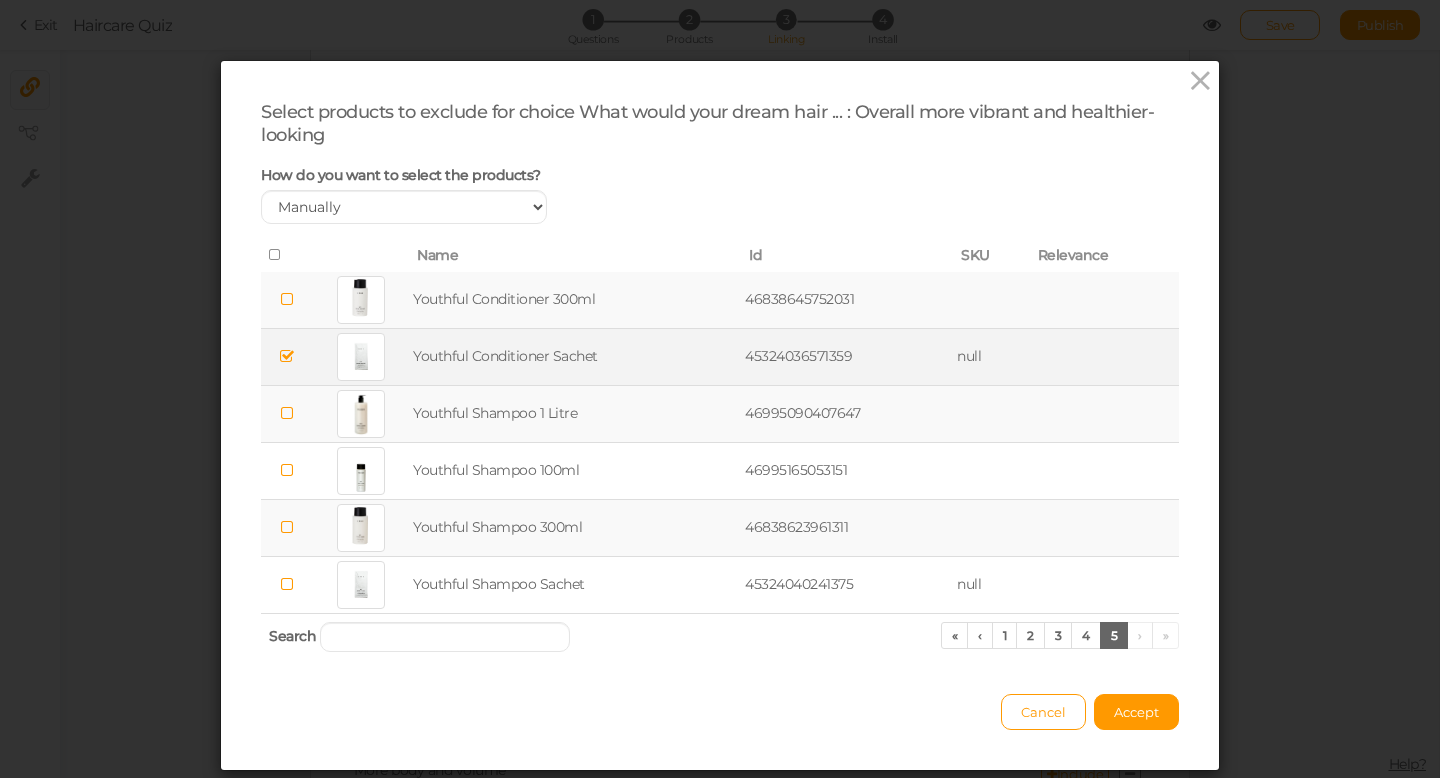 click at bounding box center (287, 413) 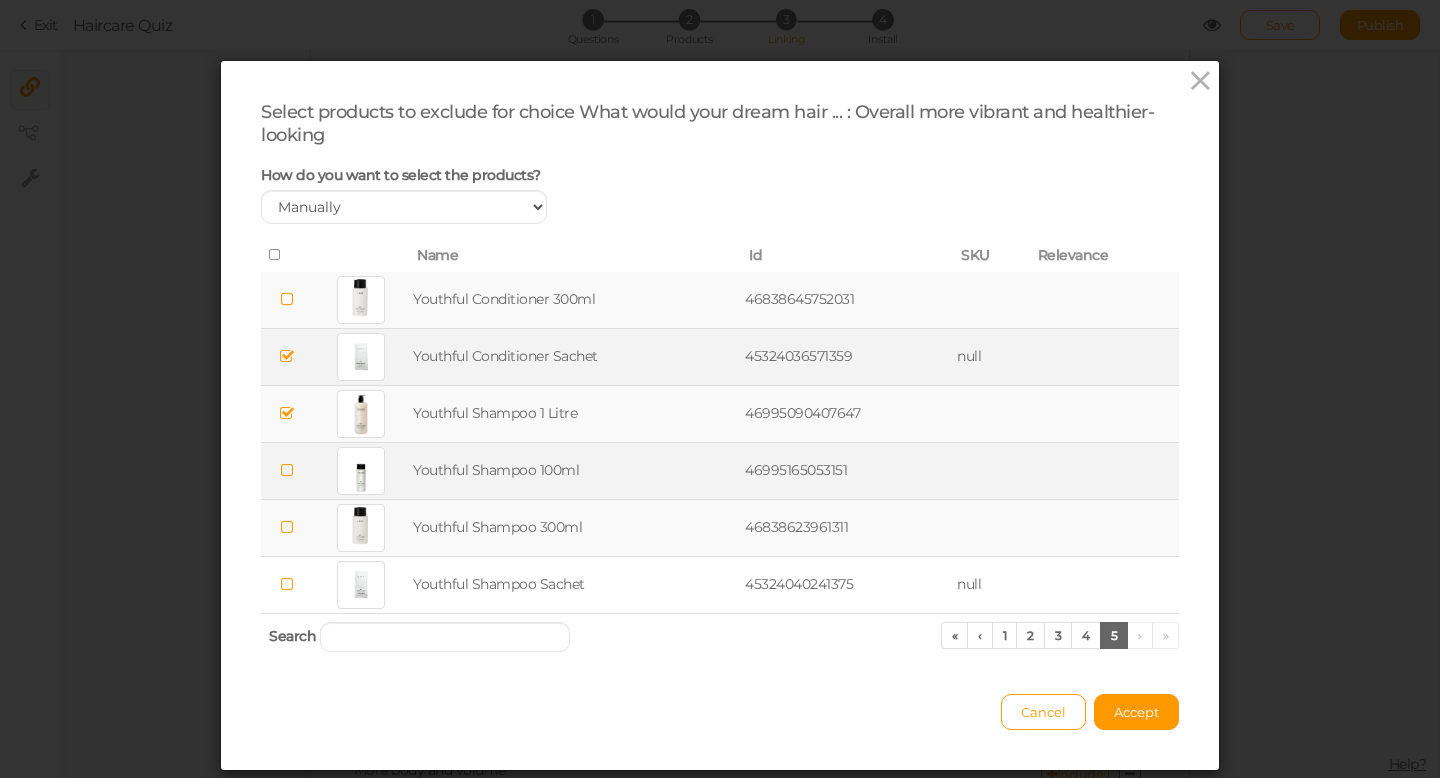click at bounding box center [287, 470] 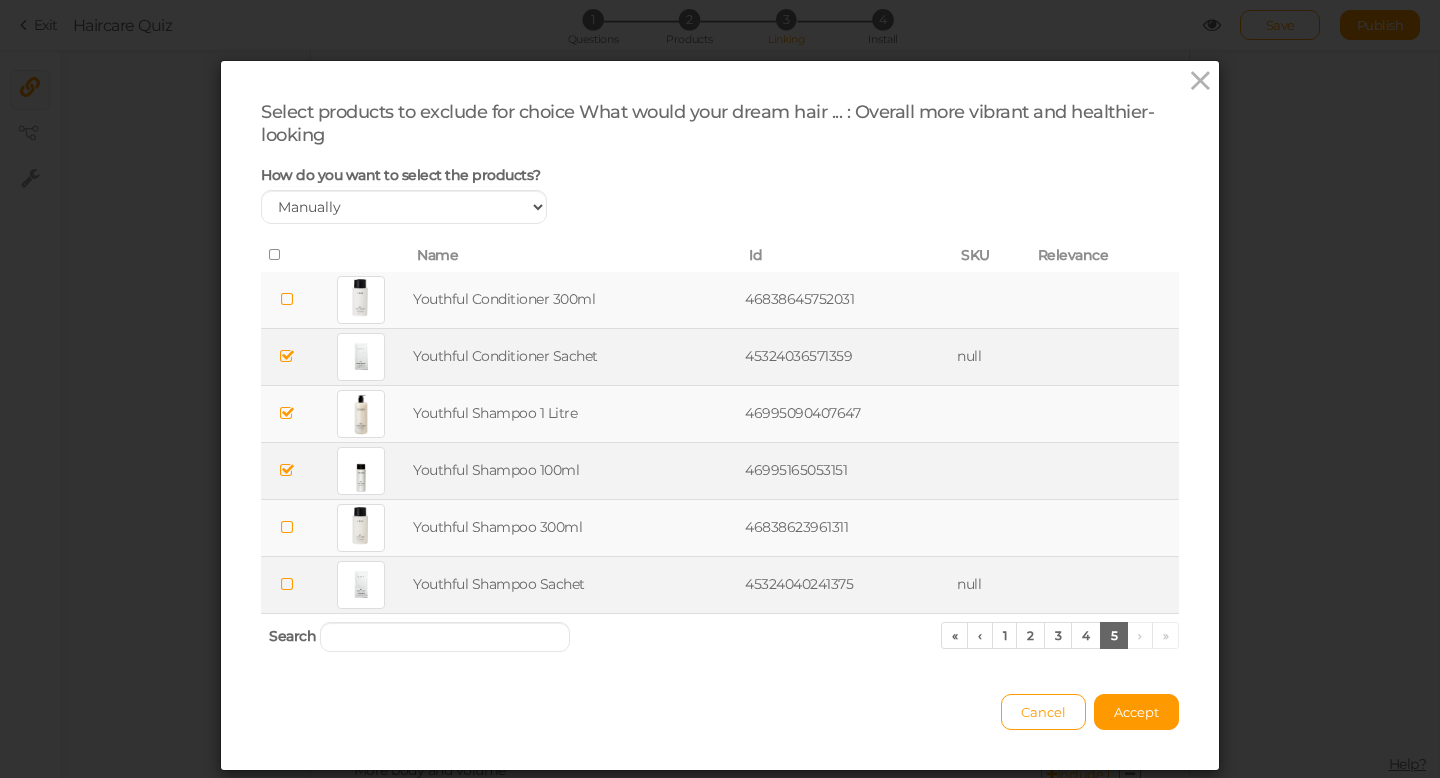 click at bounding box center [287, 584] 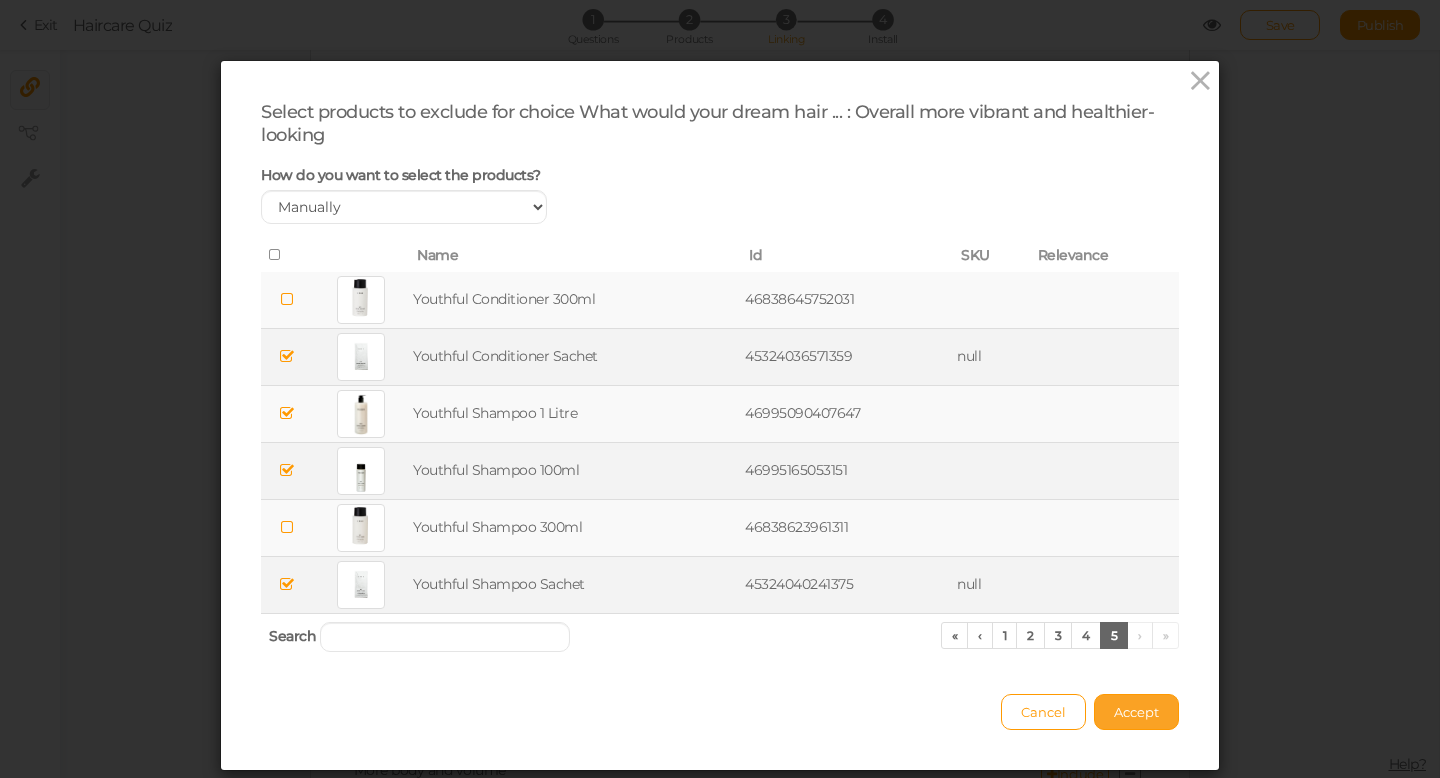 click on "Accept" at bounding box center (1136, 712) 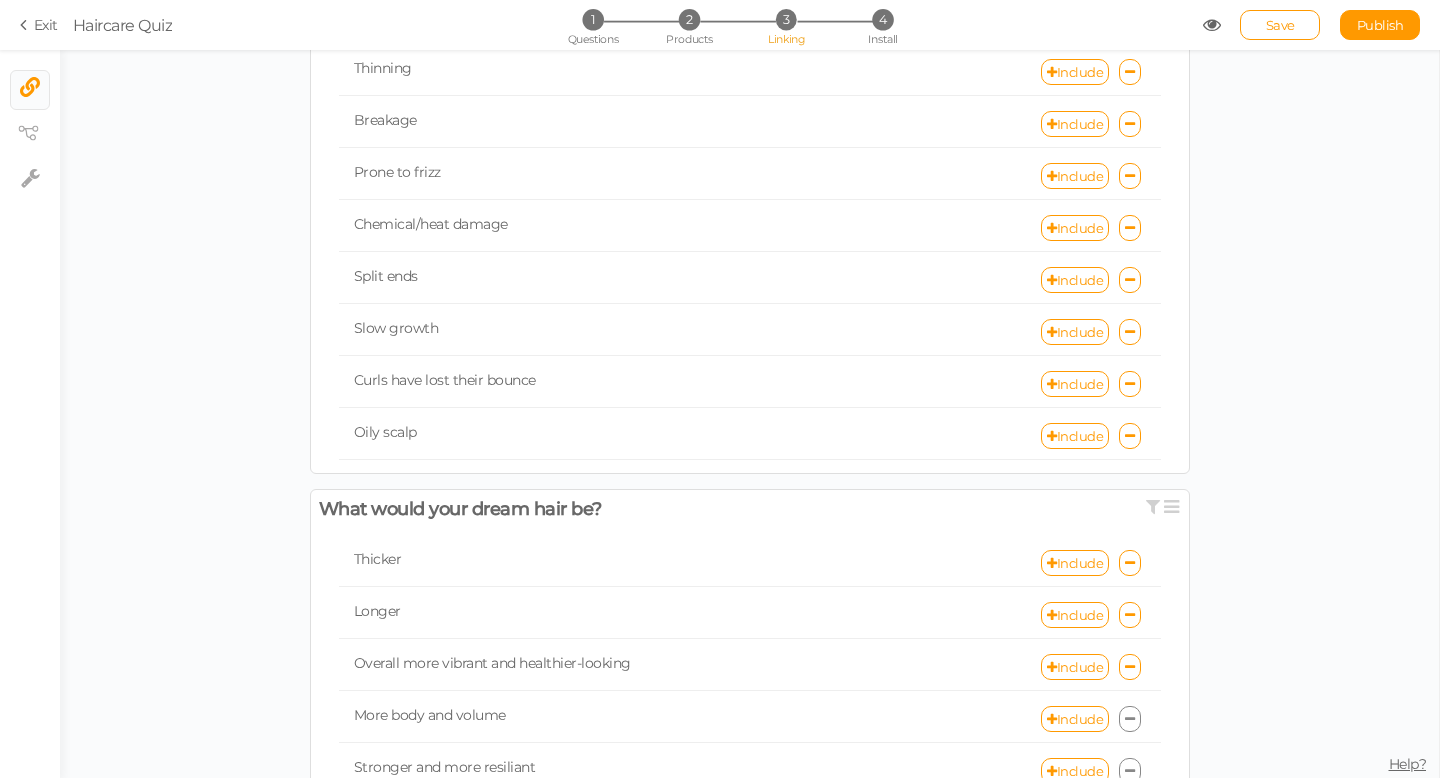 scroll, scrollTop: 701, scrollLeft: 0, axis: vertical 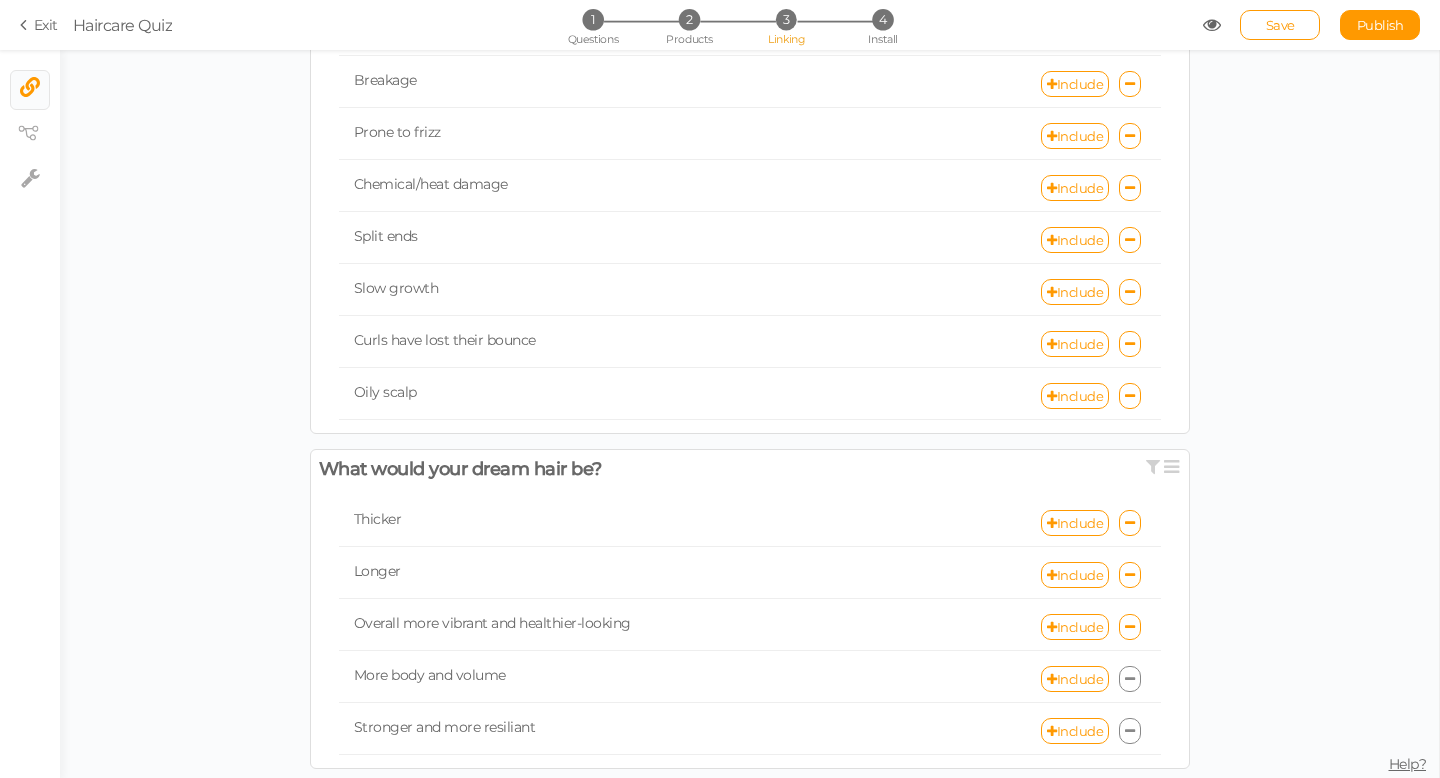click at bounding box center [1130, 679] 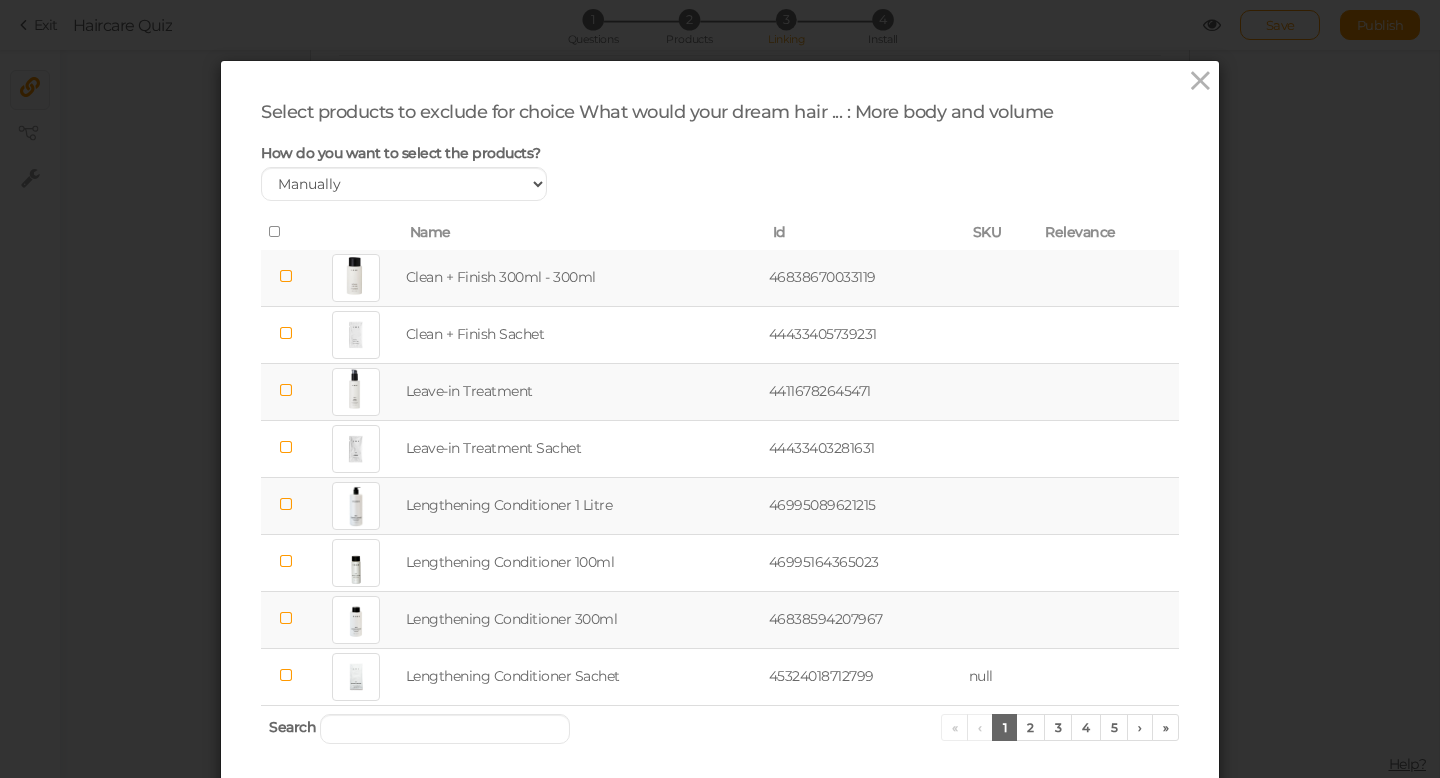 click at bounding box center [286, 276] 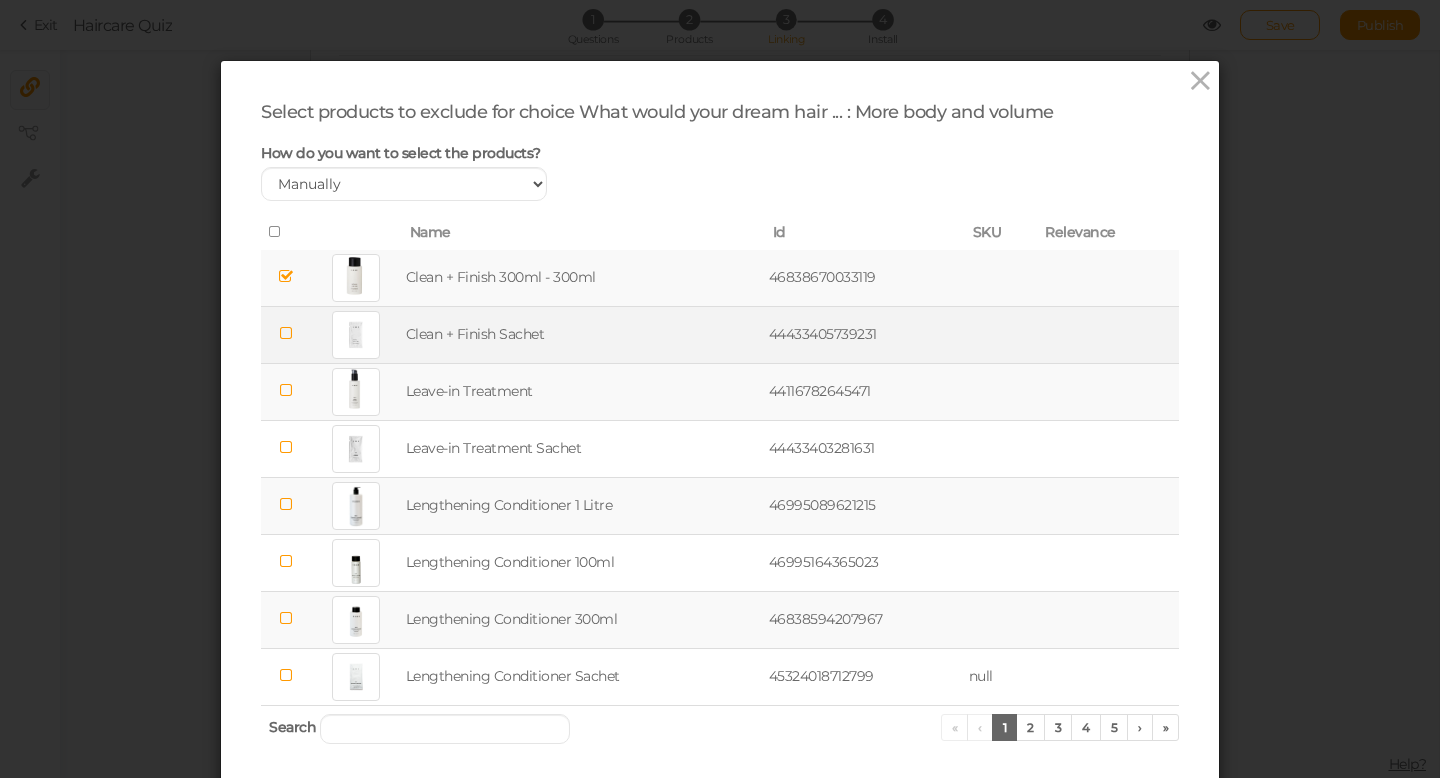 click at bounding box center (286, 333) 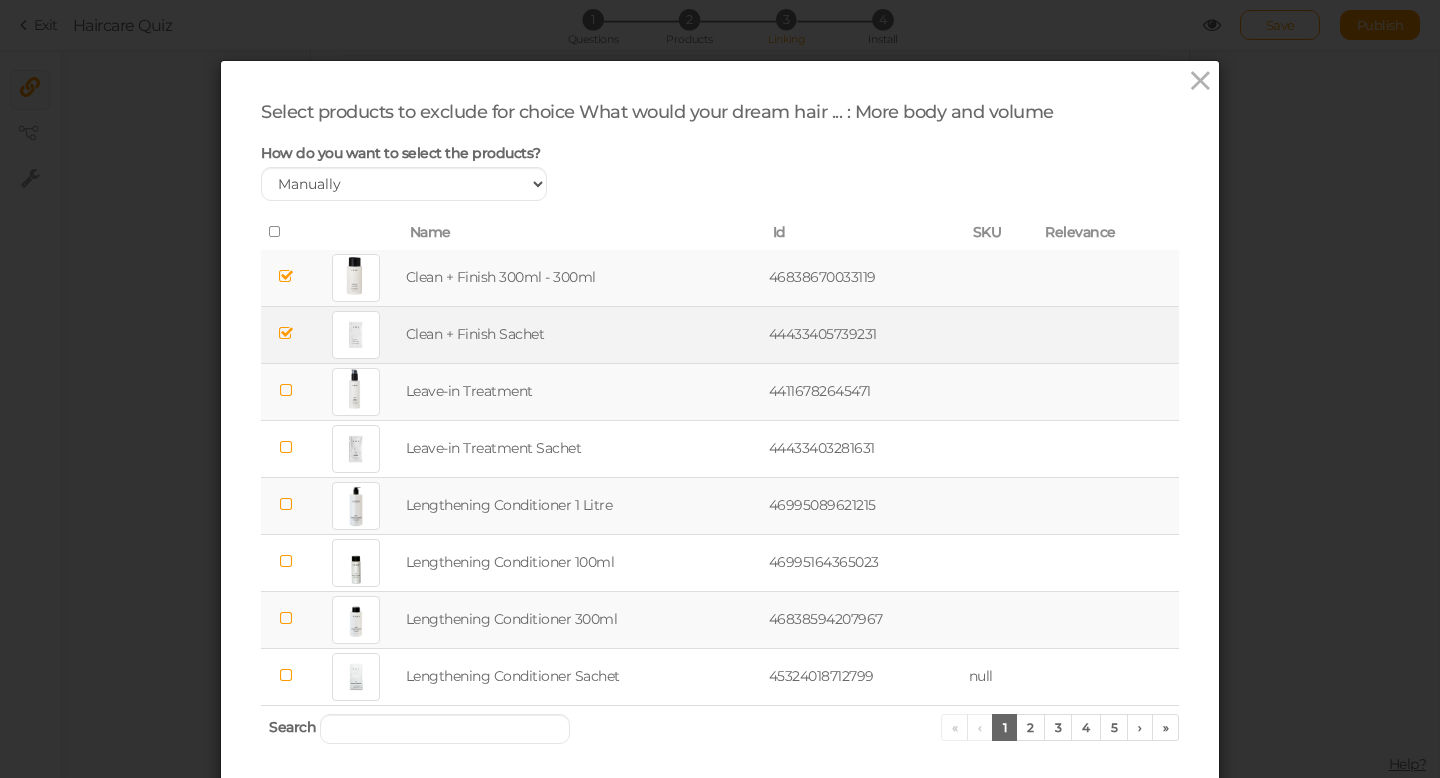 click at bounding box center [286, 390] 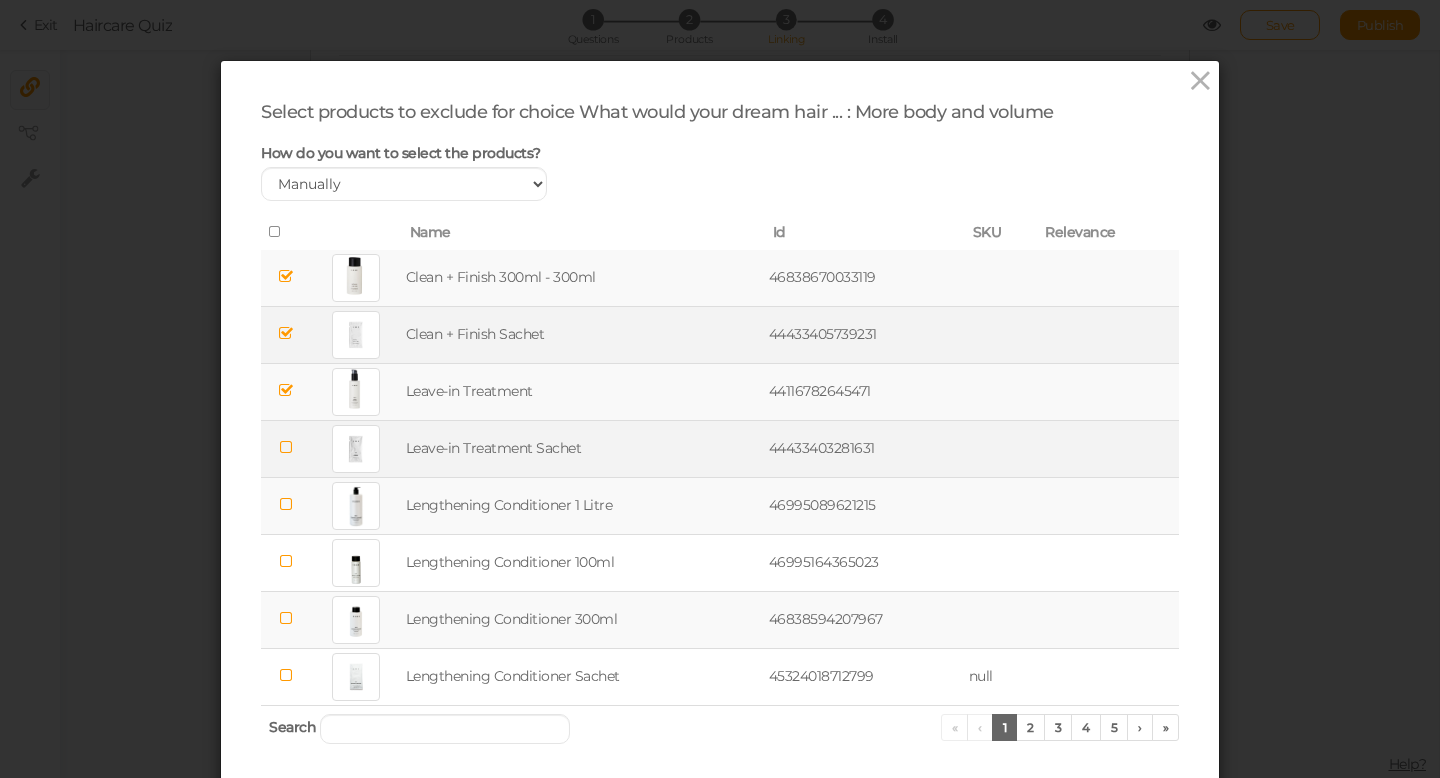 click at bounding box center (286, 447) 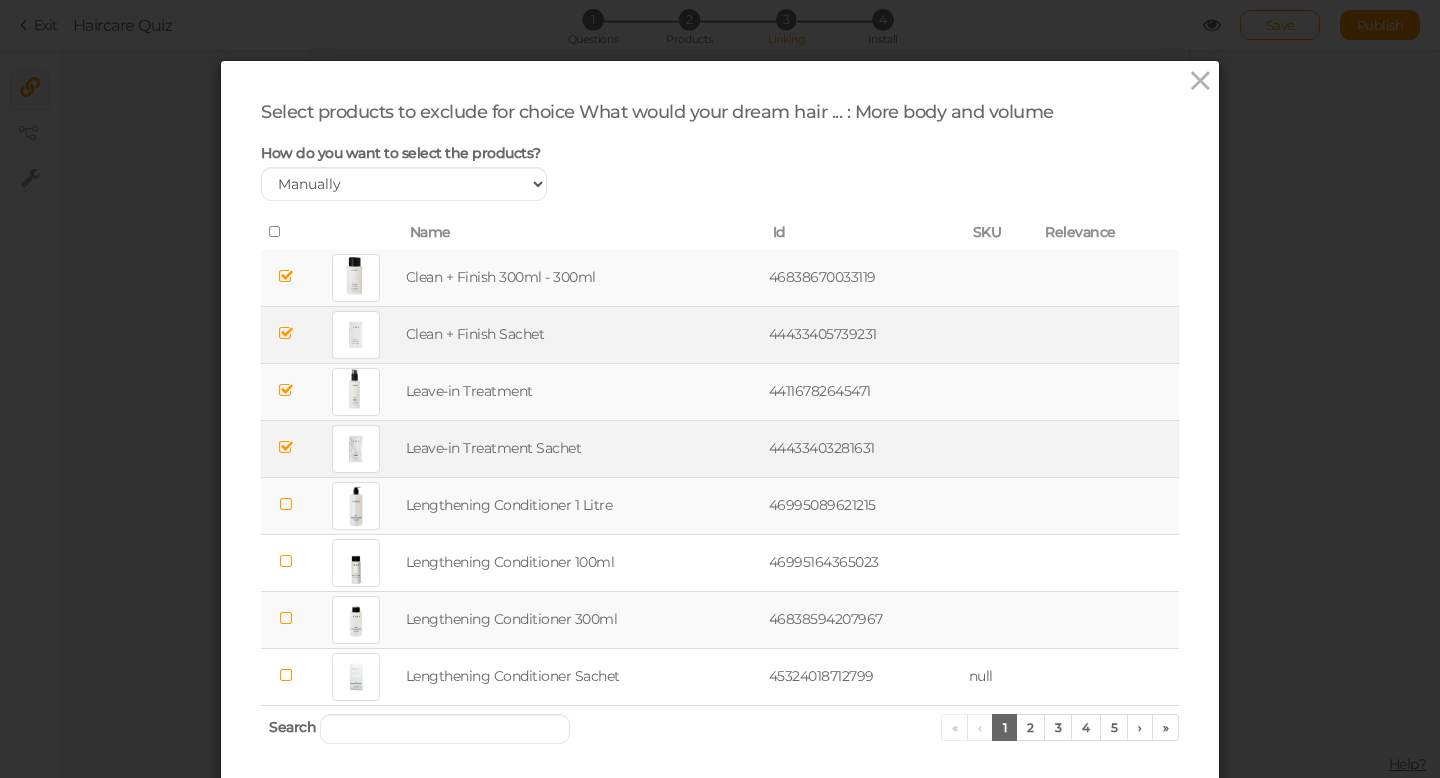 click at bounding box center (286, 504) 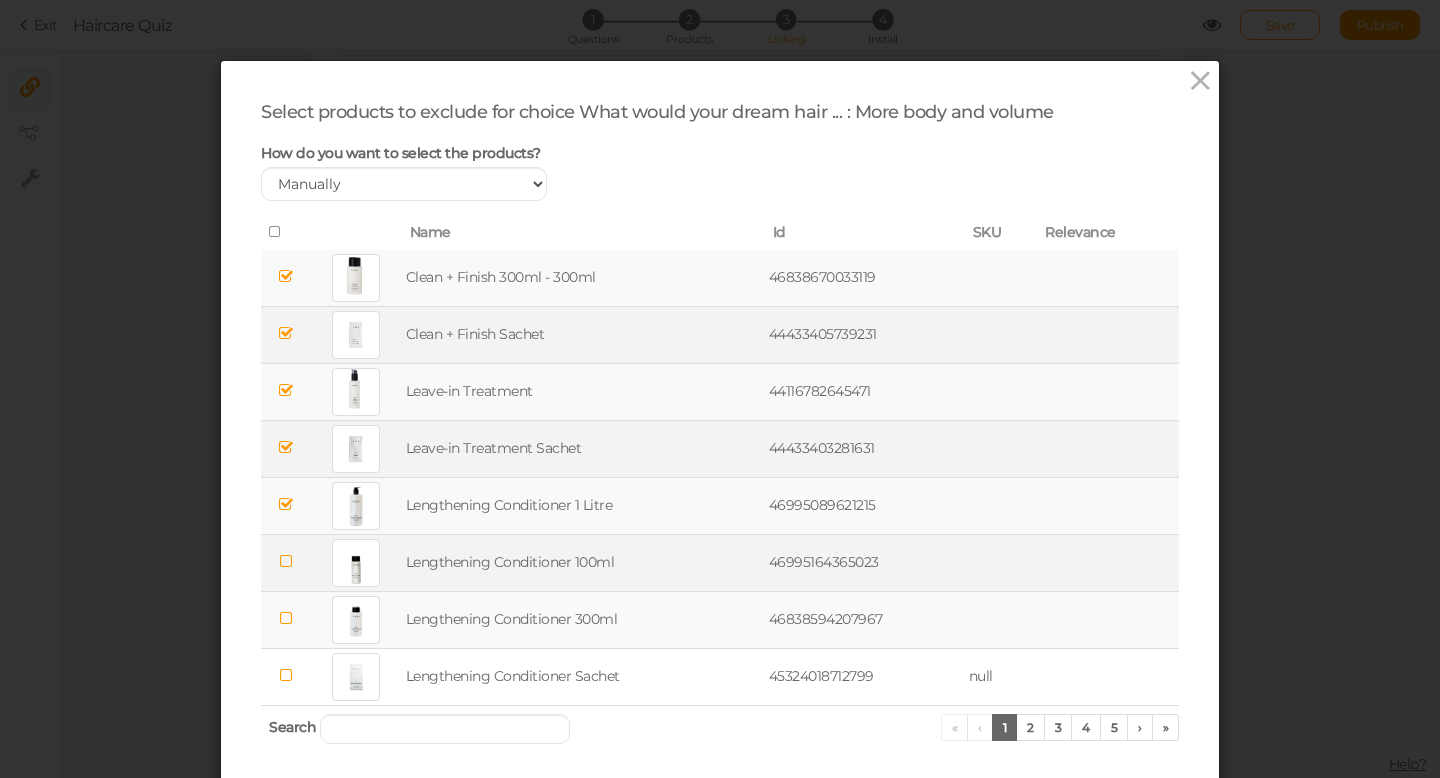 click at bounding box center (286, 561) 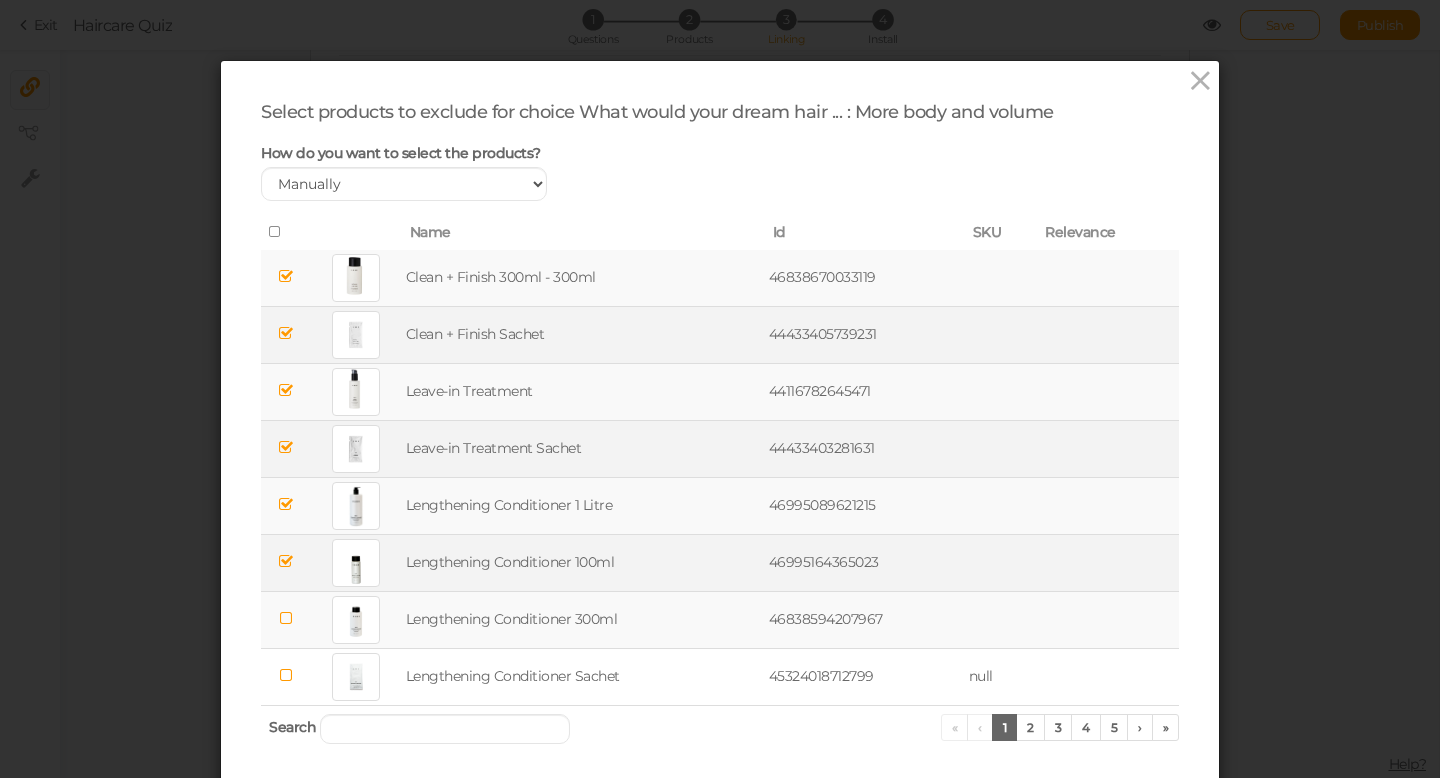 click at bounding box center (286, 618) 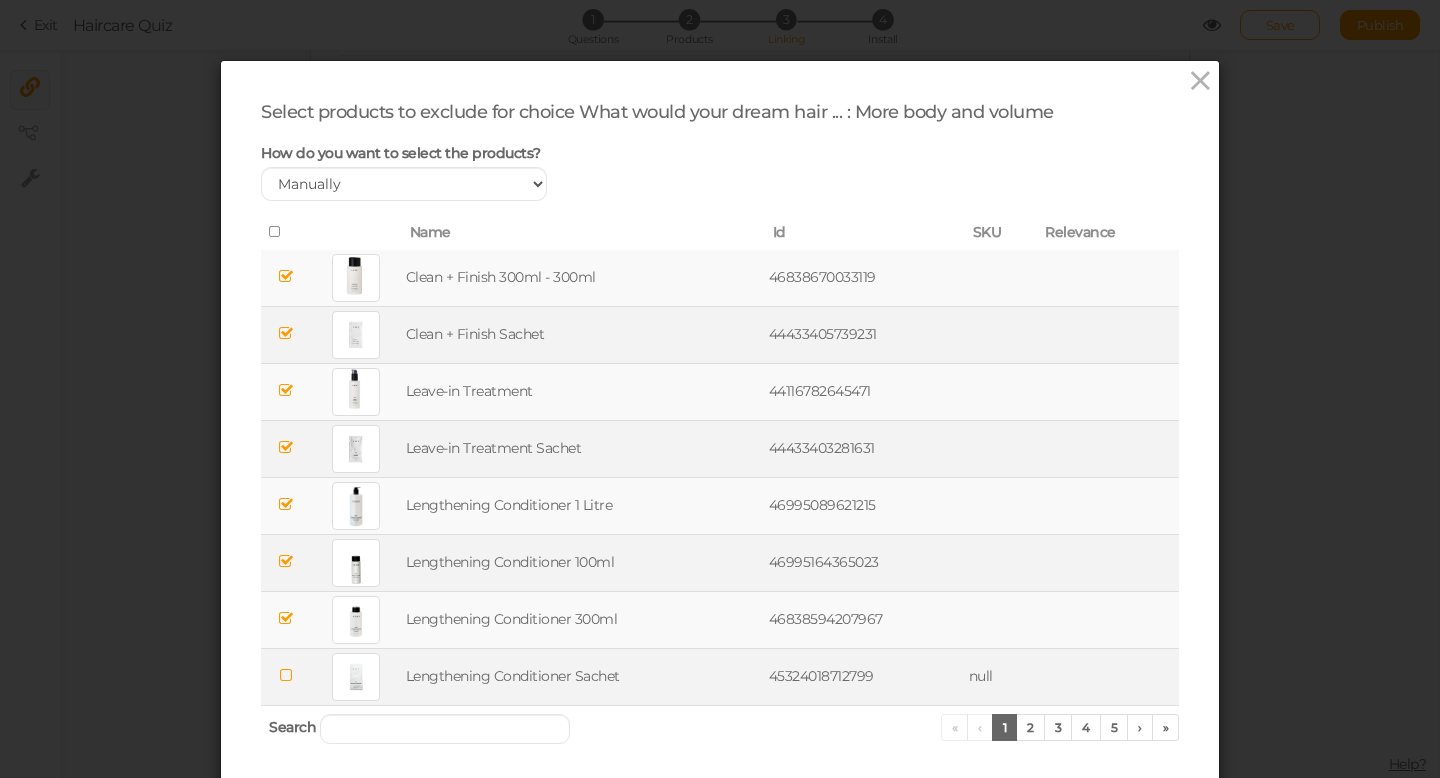 click at bounding box center (286, 675) 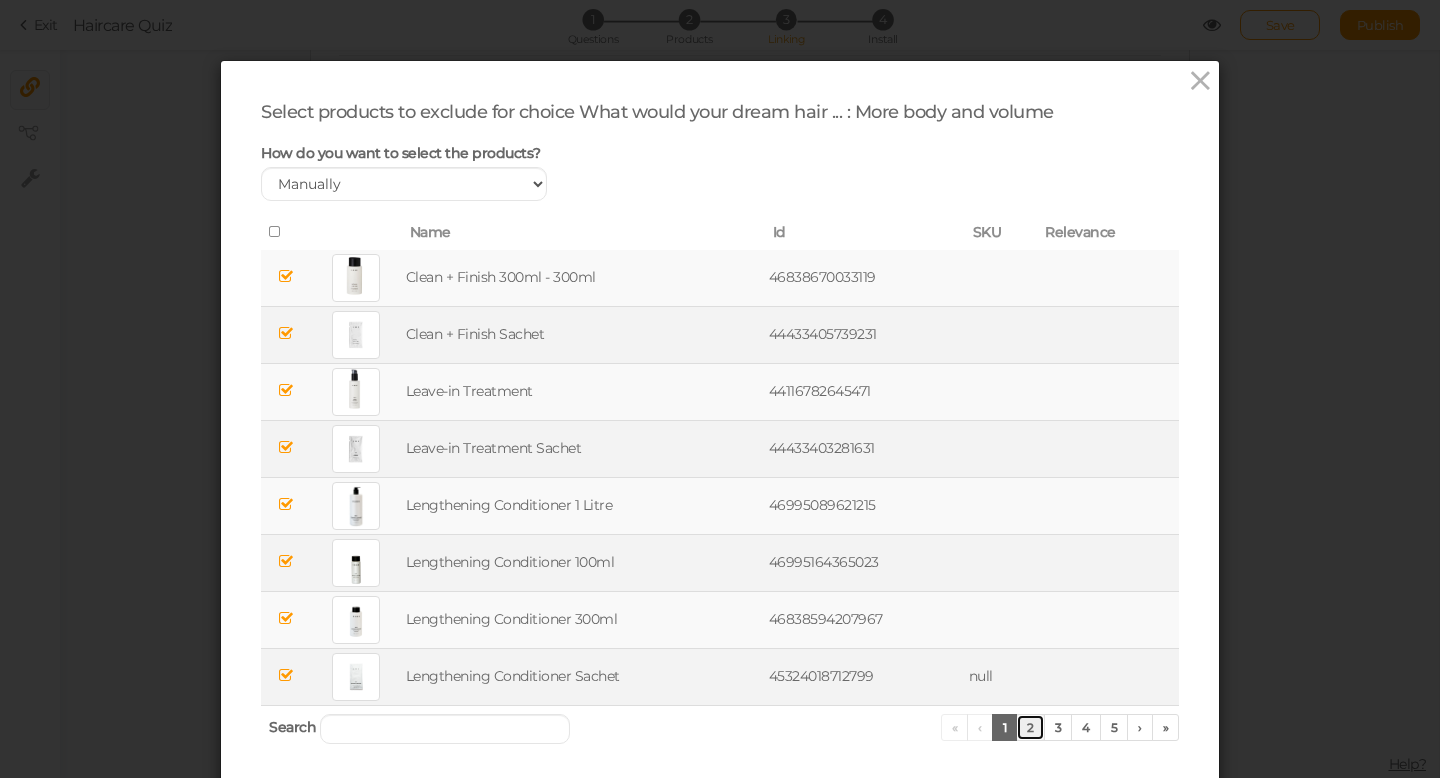 click on "2" at bounding box center [1030, 727] 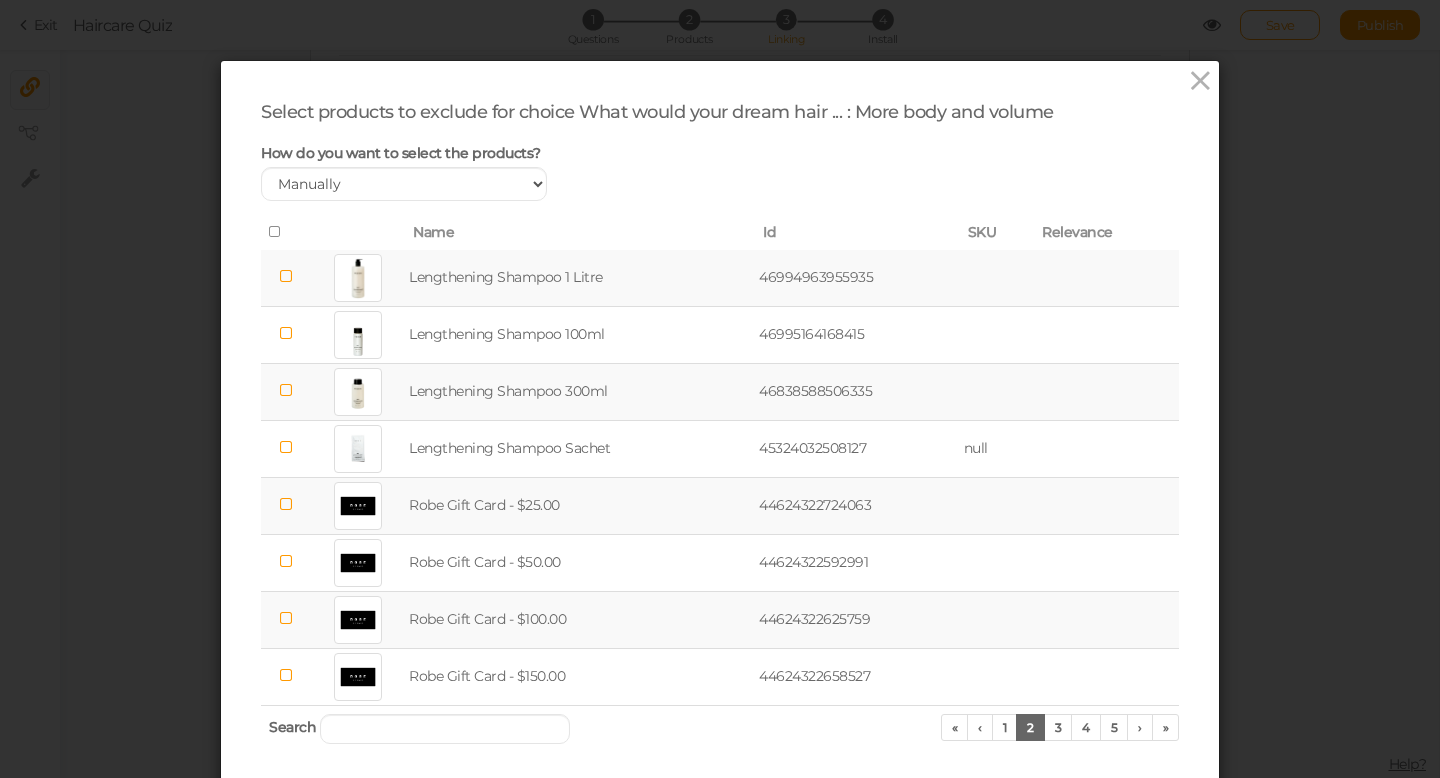 click at bounding box center [286, 276] 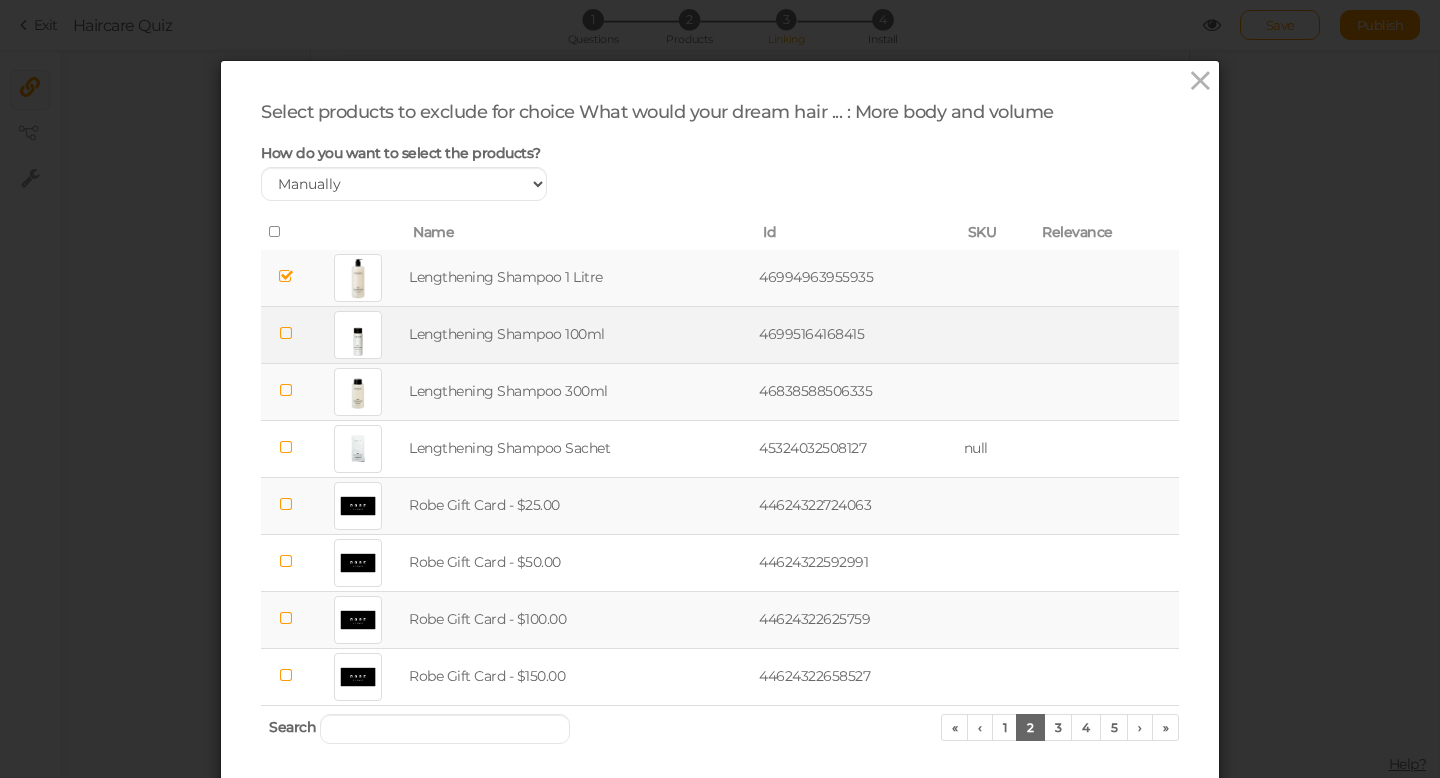 click at bounding box center (286, 333) 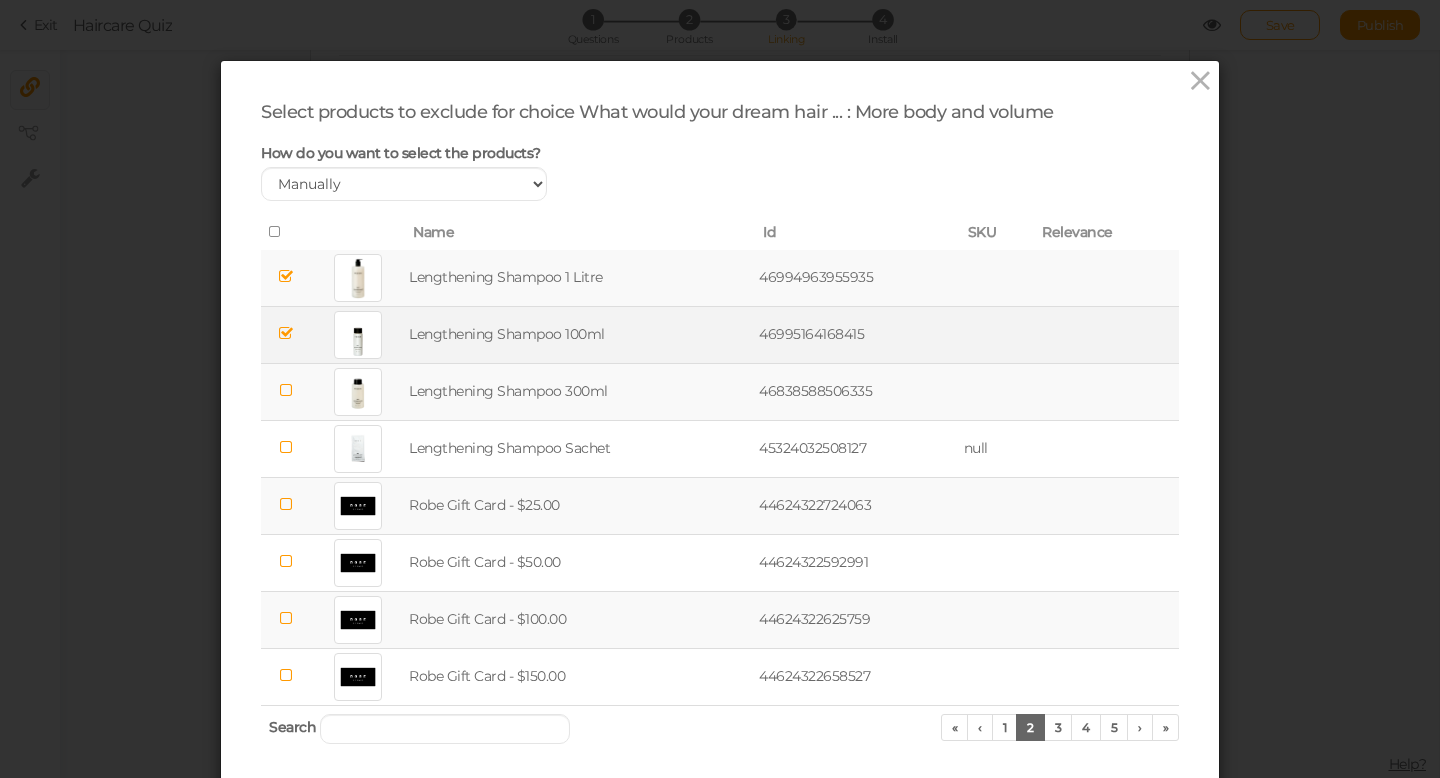 click at bounding box center [286, 390] 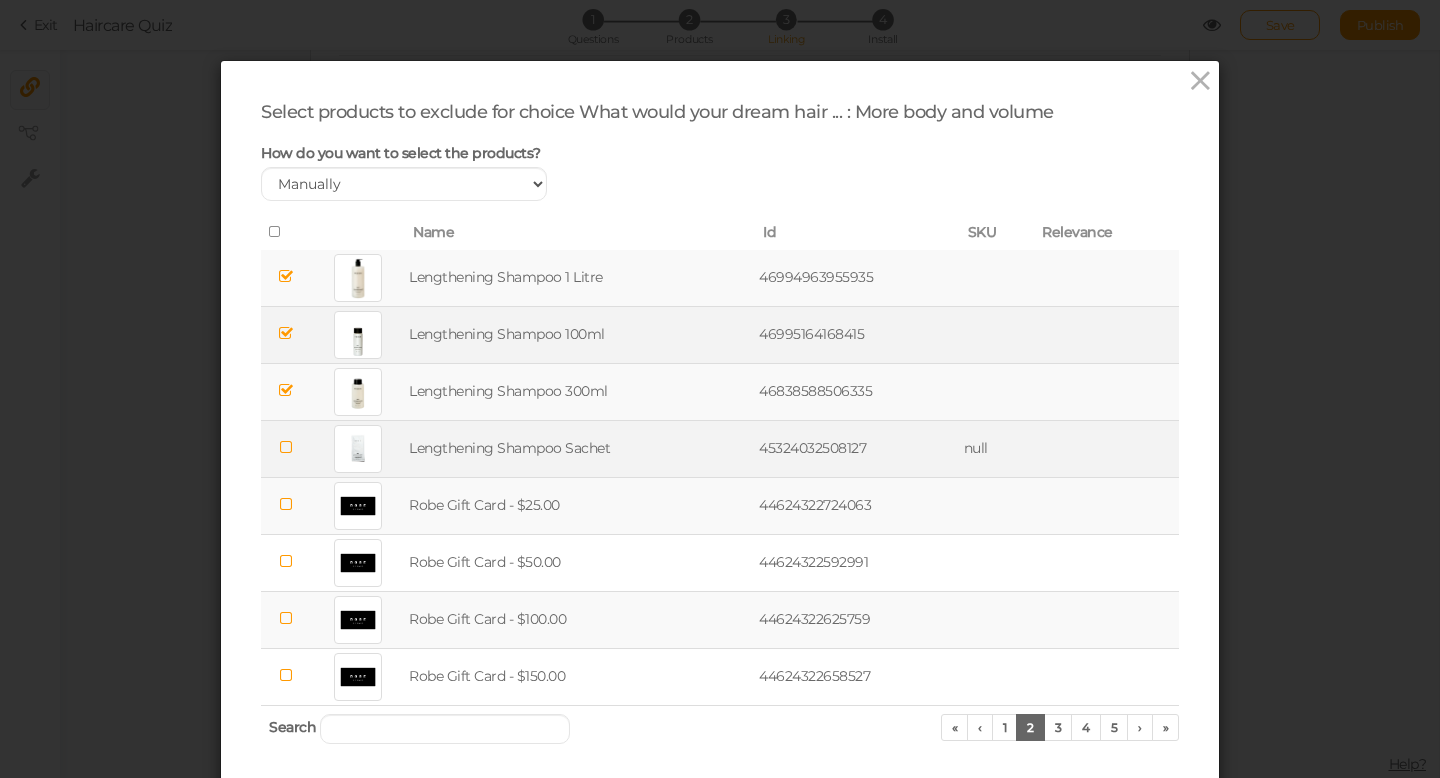 click at bounding box center (286, 447) 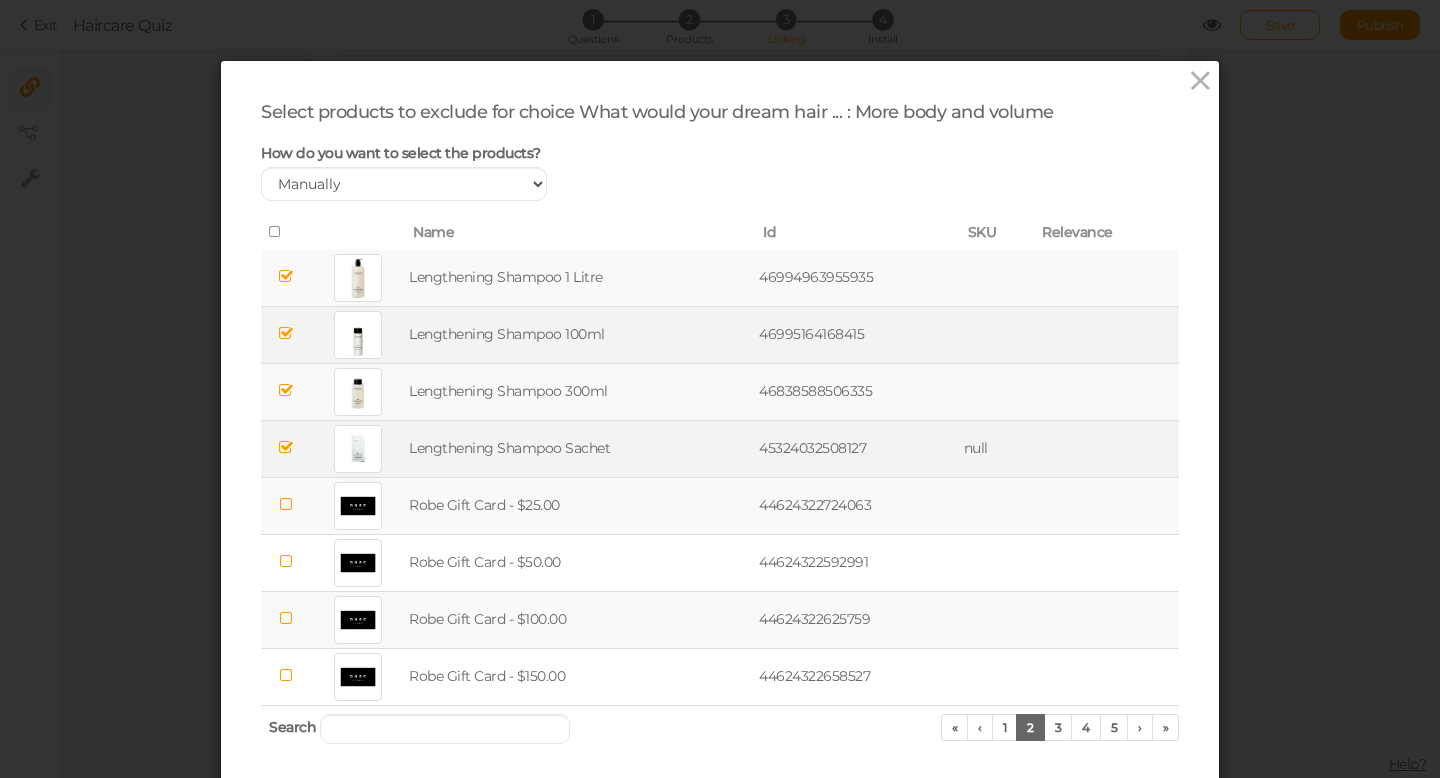 click at bounding box center (286, 505) 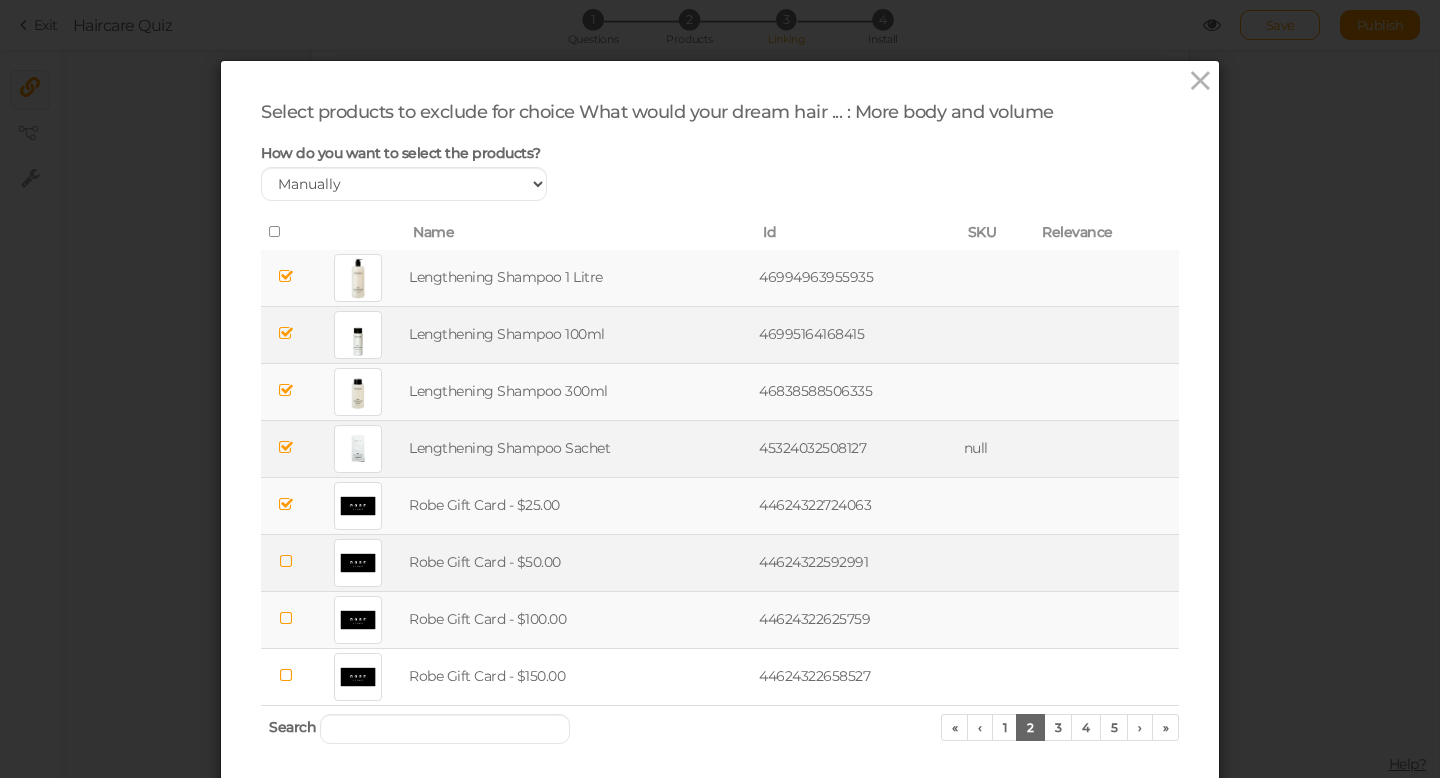 click at bounding box center (286, 561) 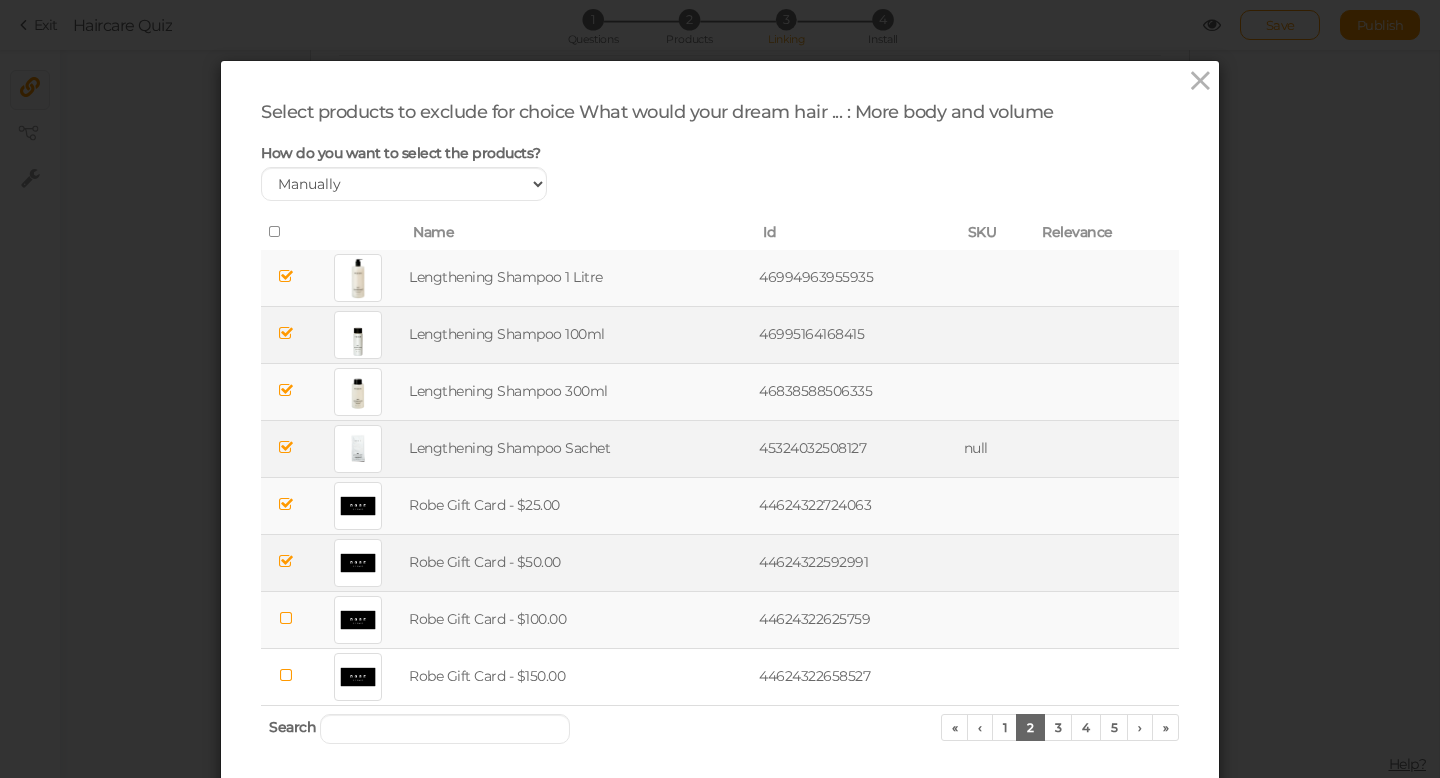 click at bounding box center [286, 618] 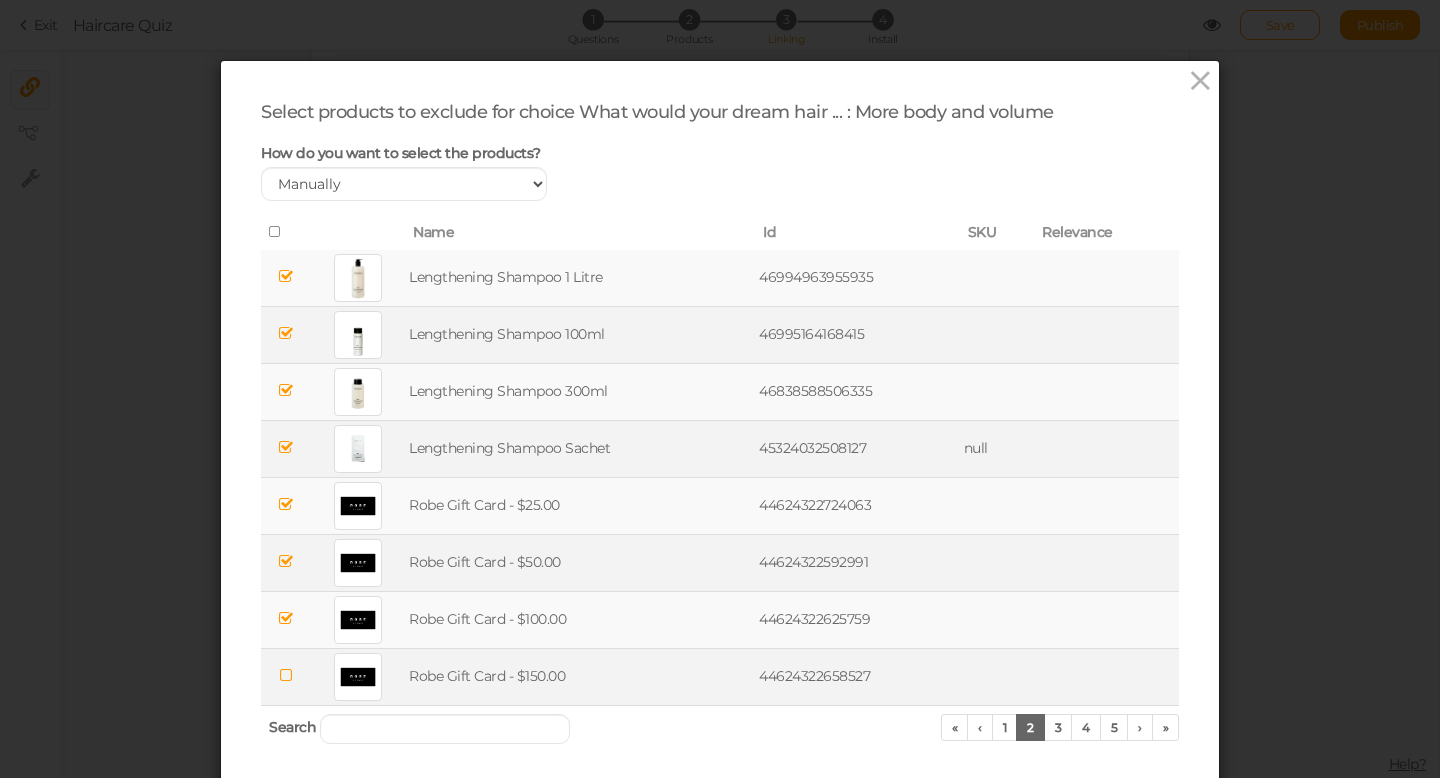 click at bounding box center [286, 675] 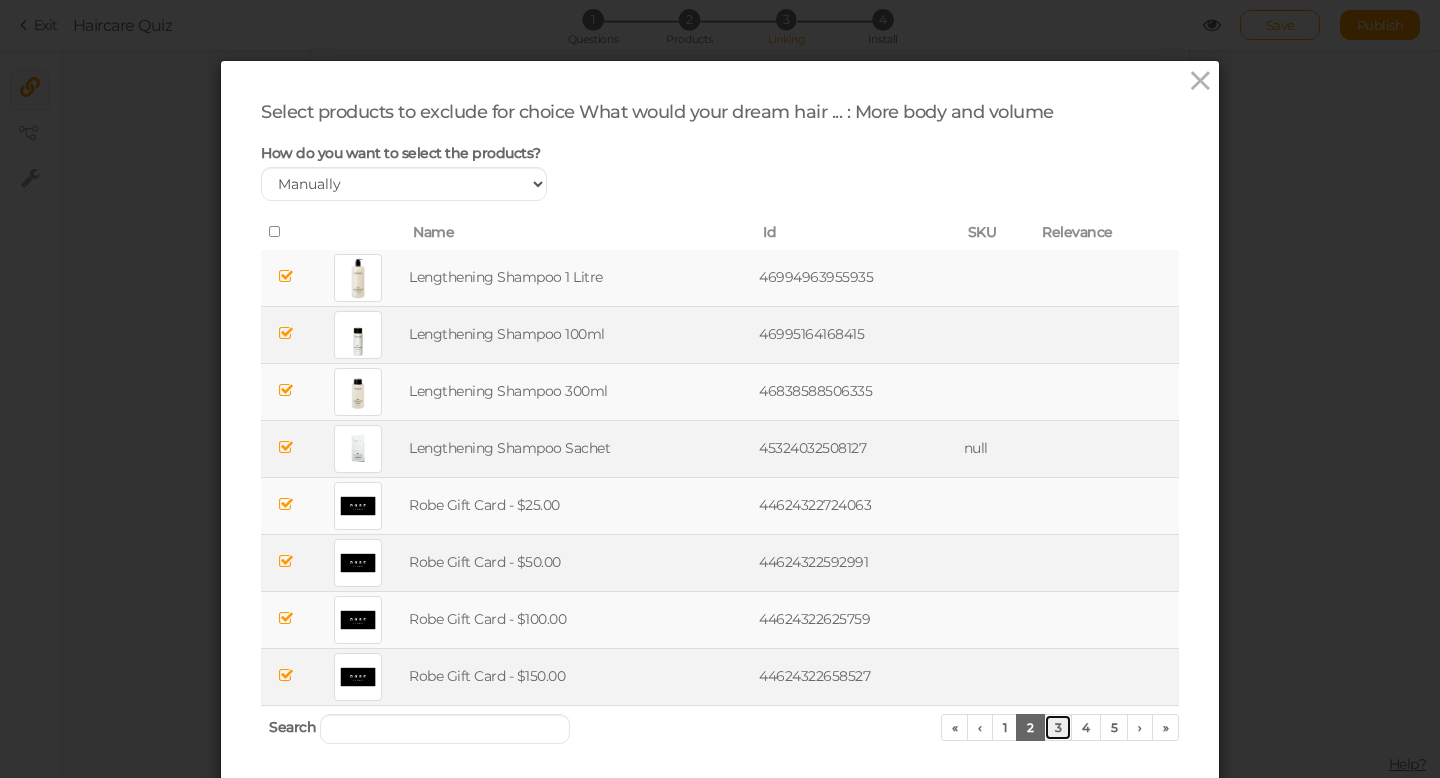 click on "3" at bounding box center [1058, 727] 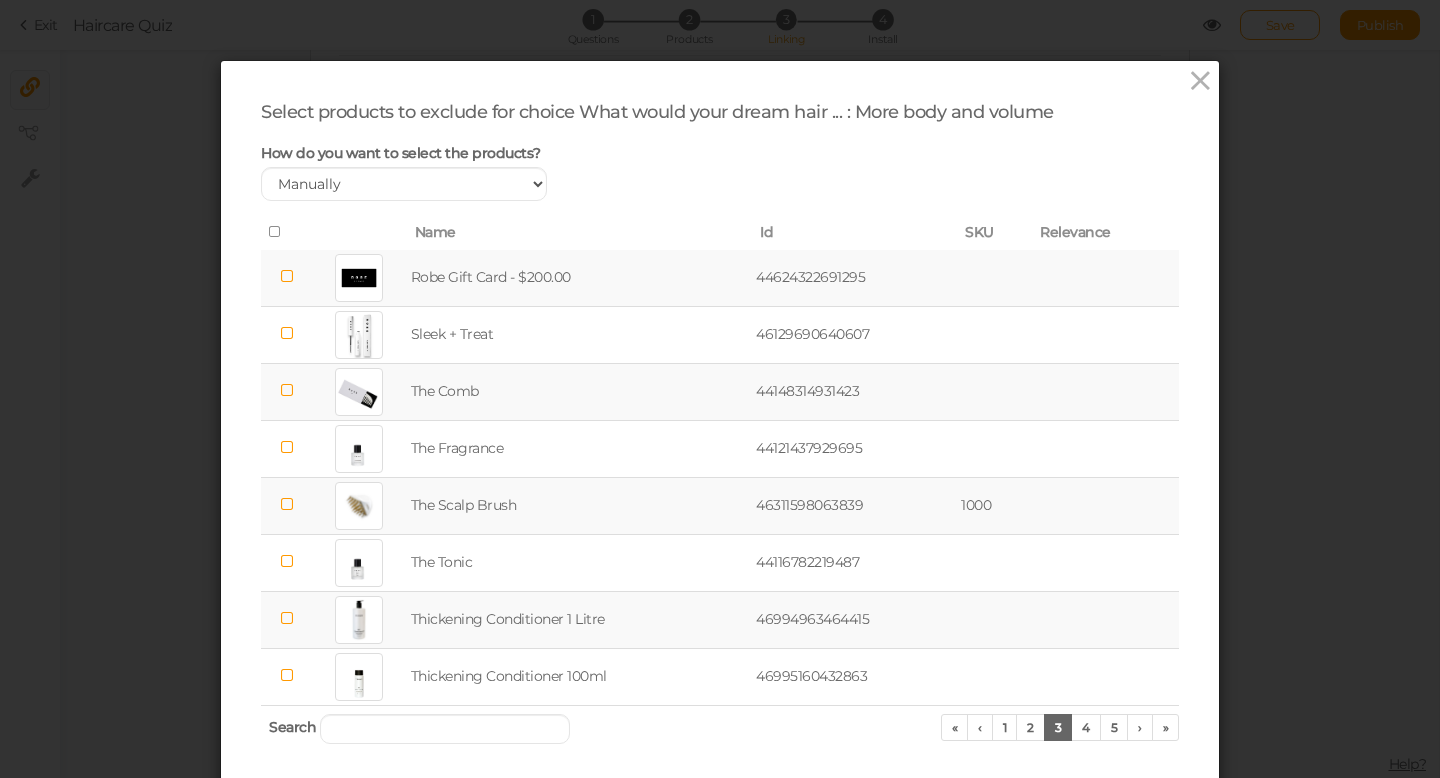 click at bounding box center [286, 276] 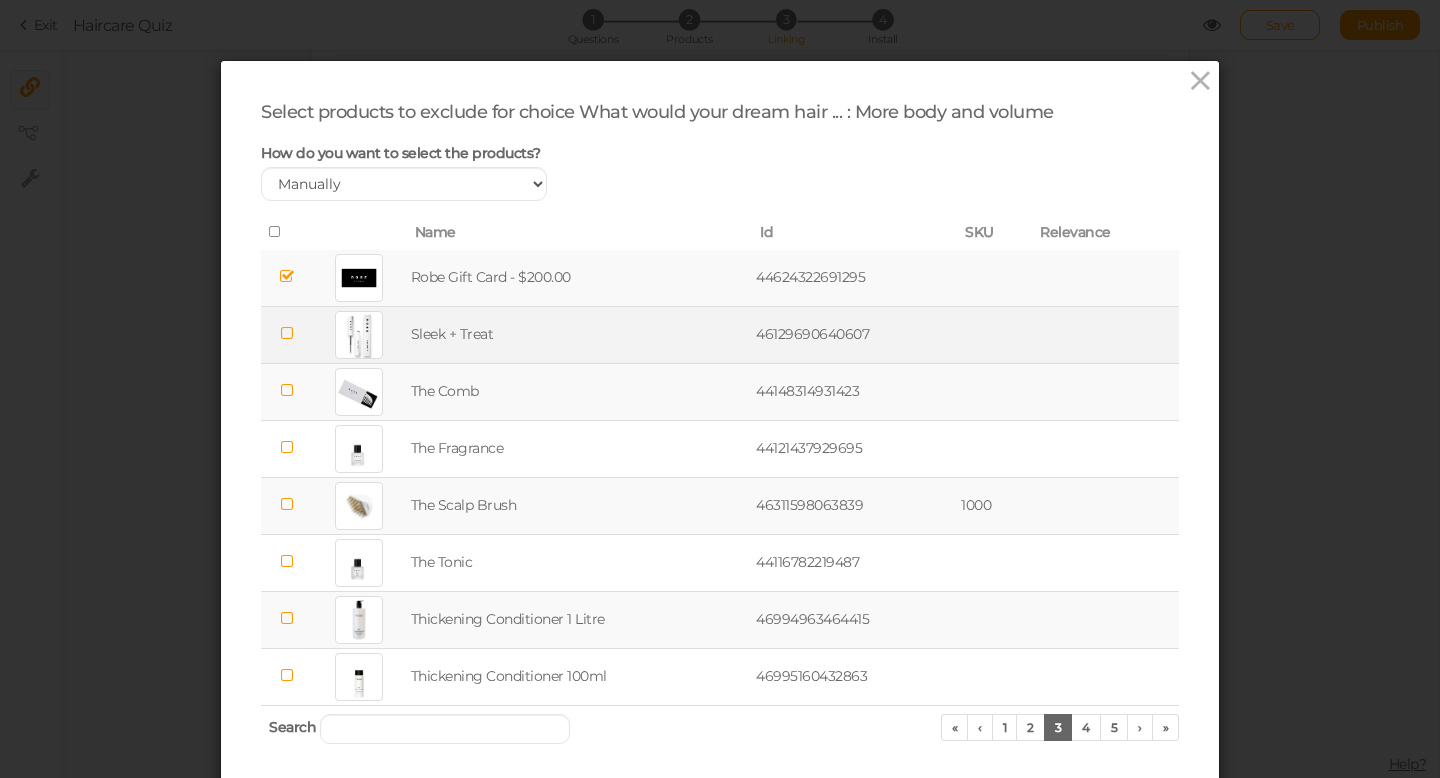 click at bounding box center [286, 334] 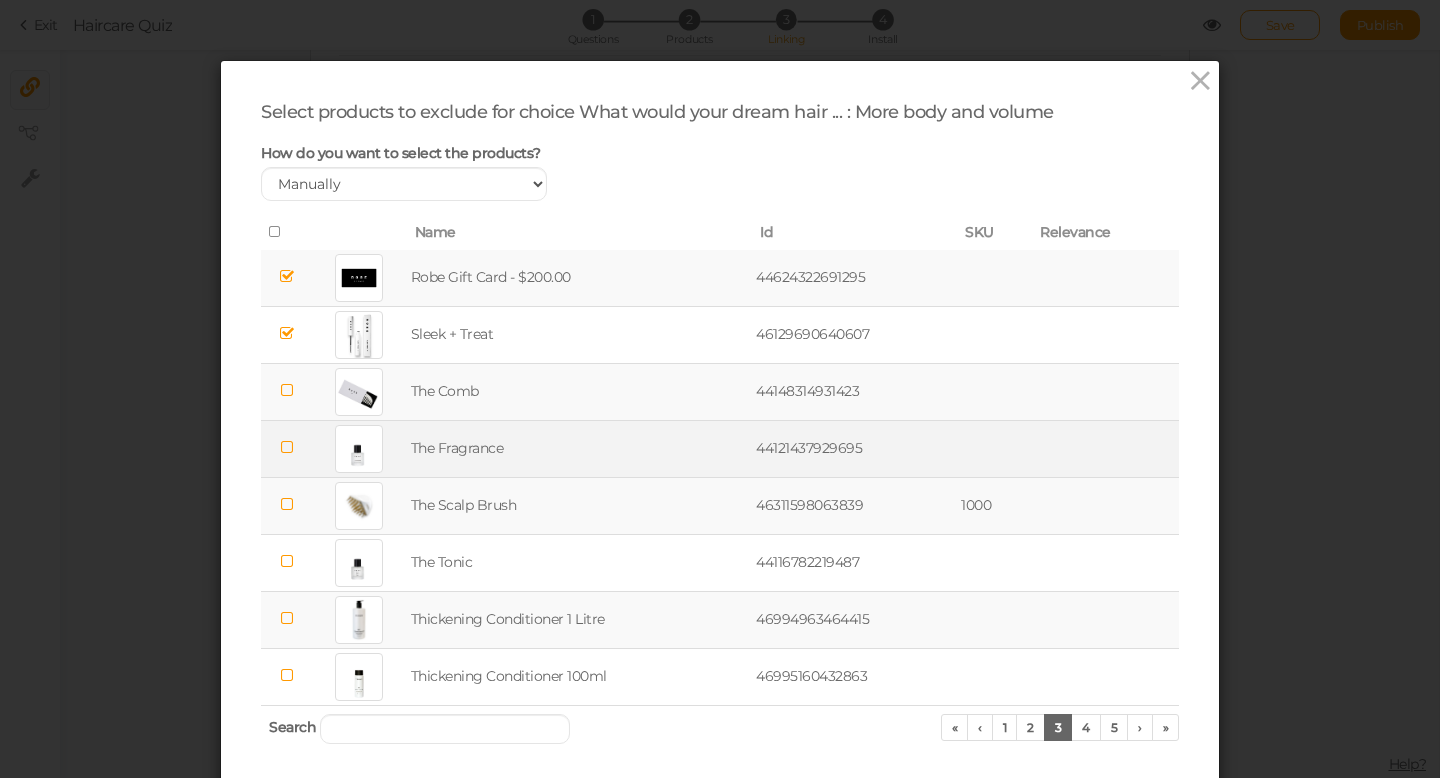 click at bounding box center [286, 447] 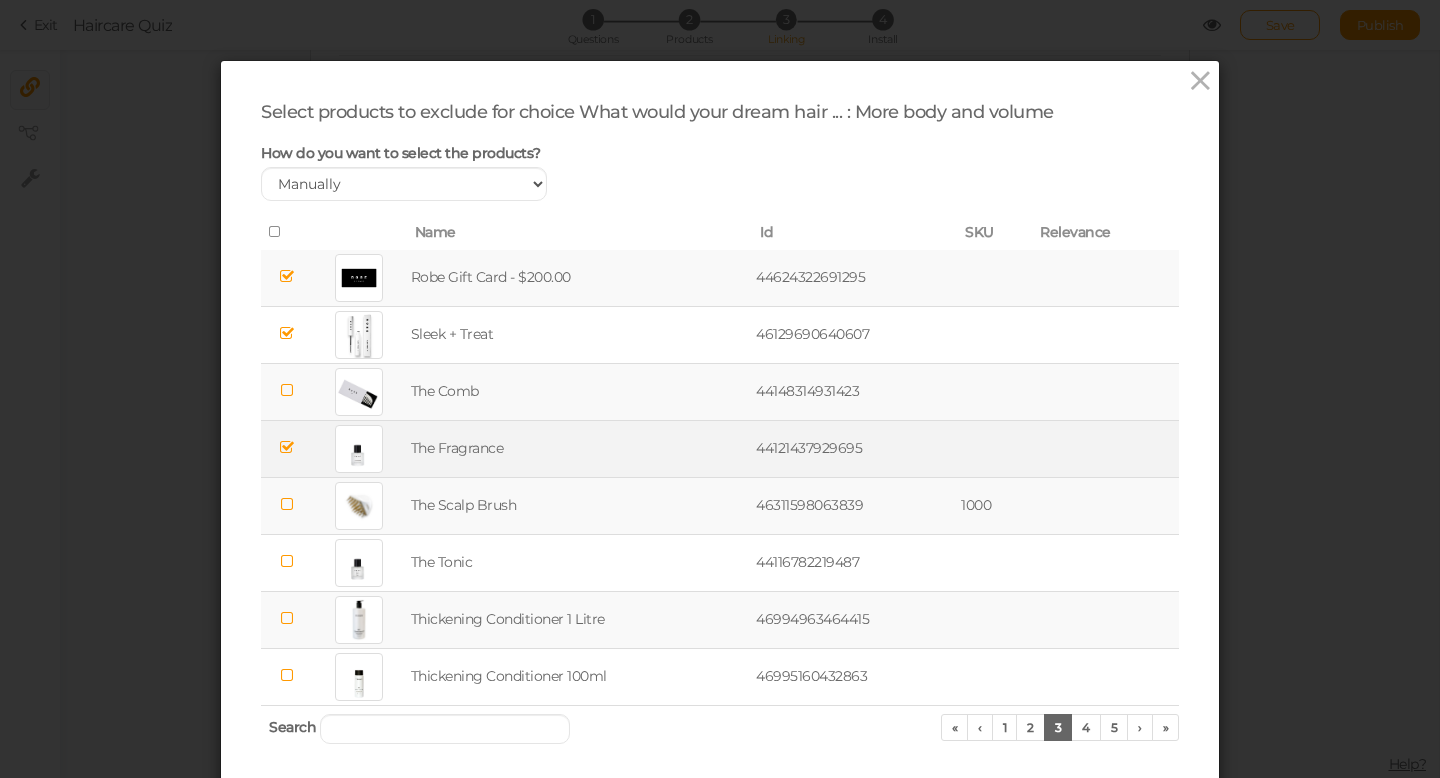 click at bounding box center (286, 618) 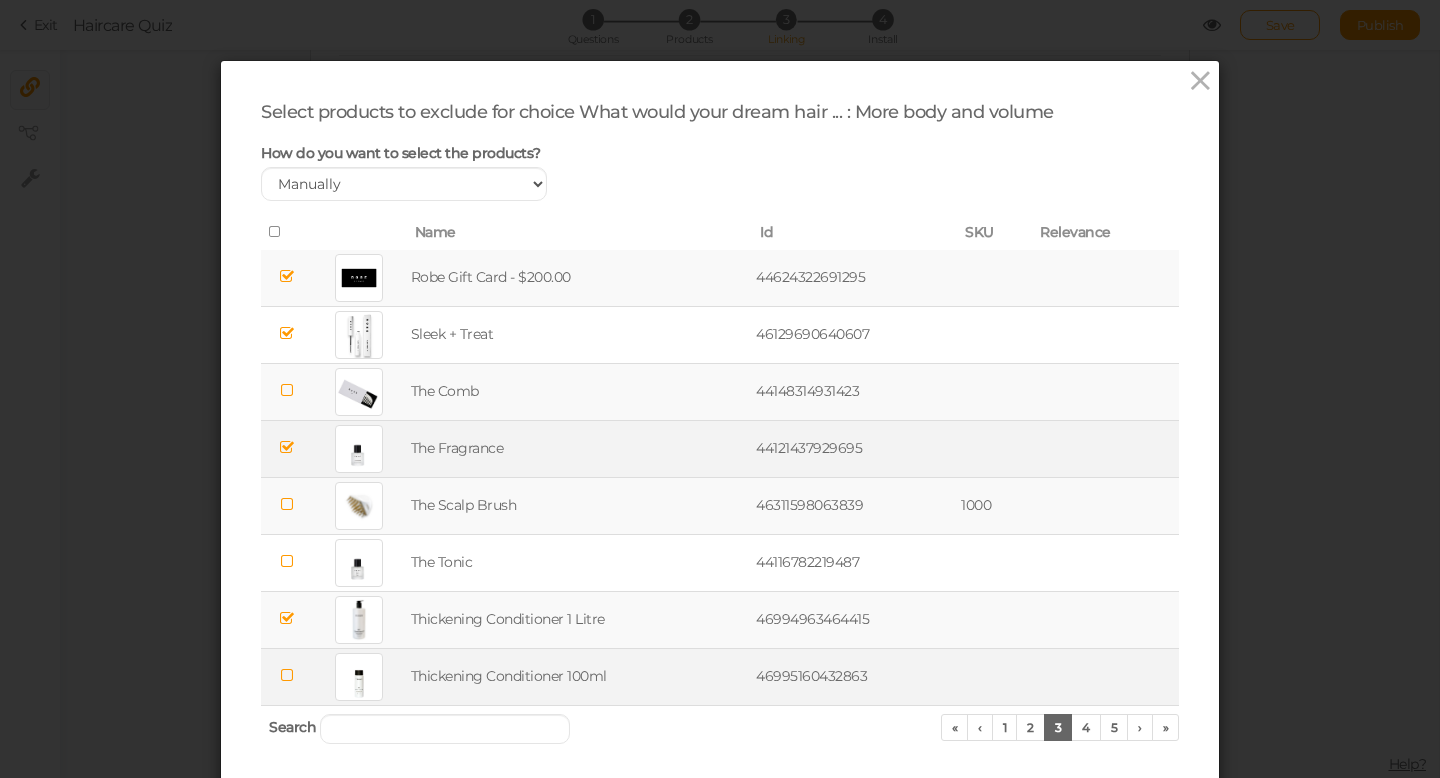 click at bounding box center (286, 675) 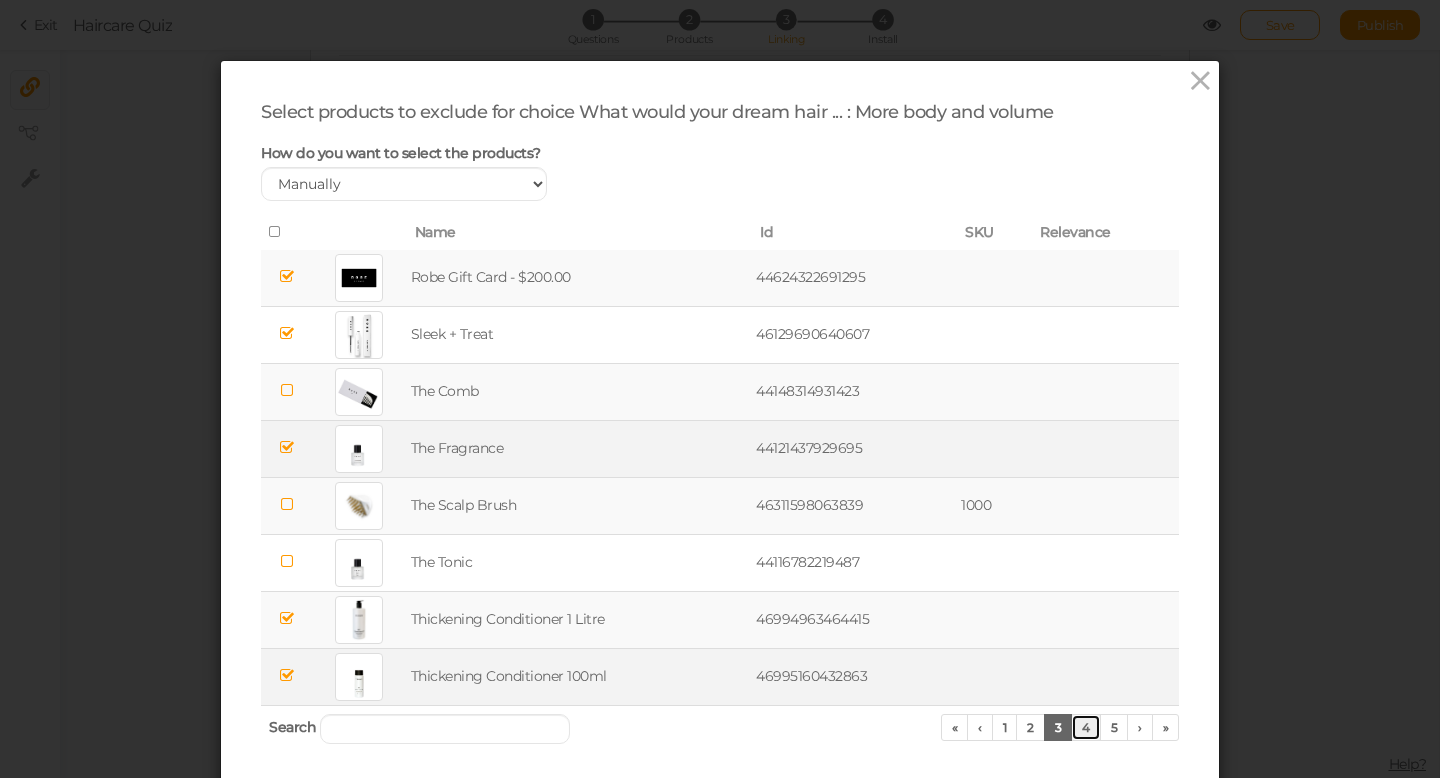click on "4" at bounding box center [1086, 727] 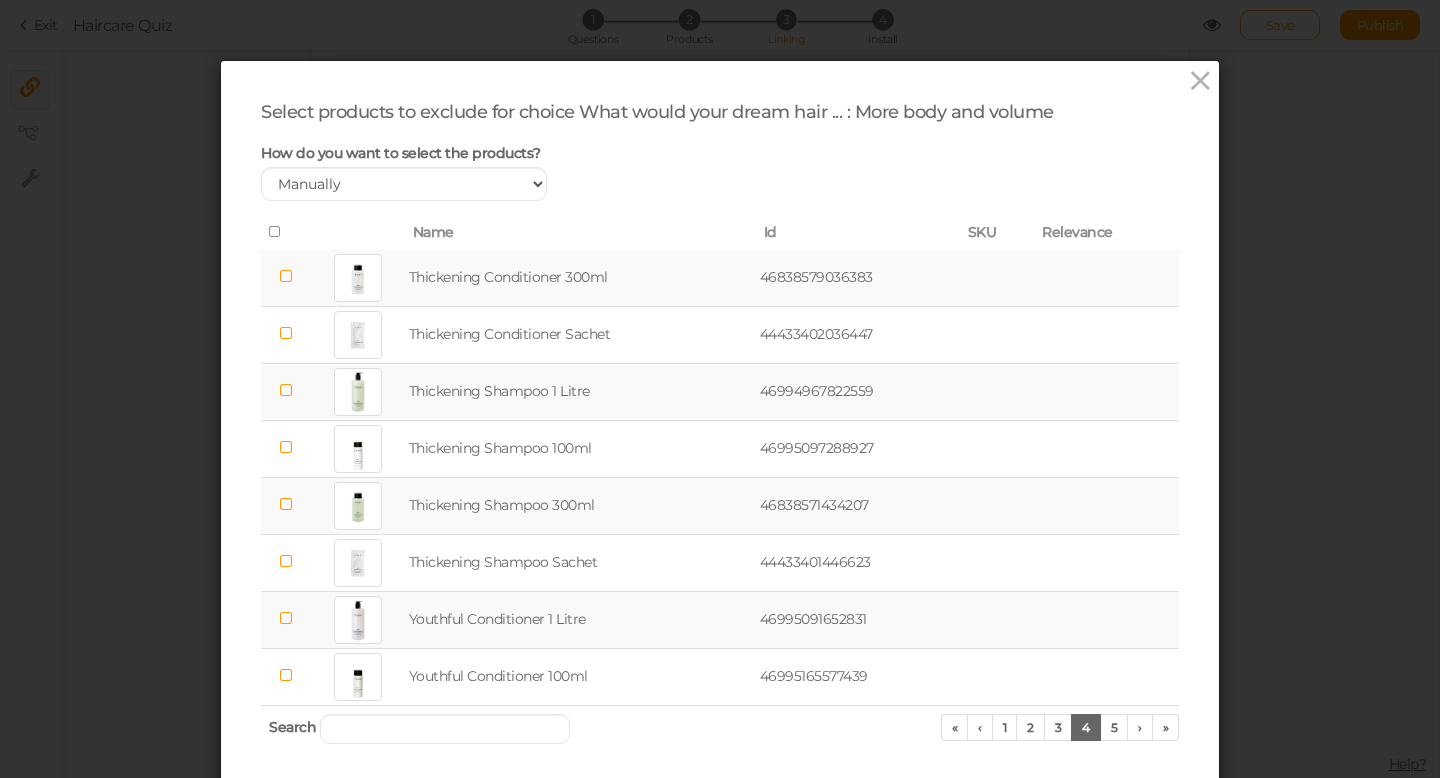 click at bounding box center [286, 276] 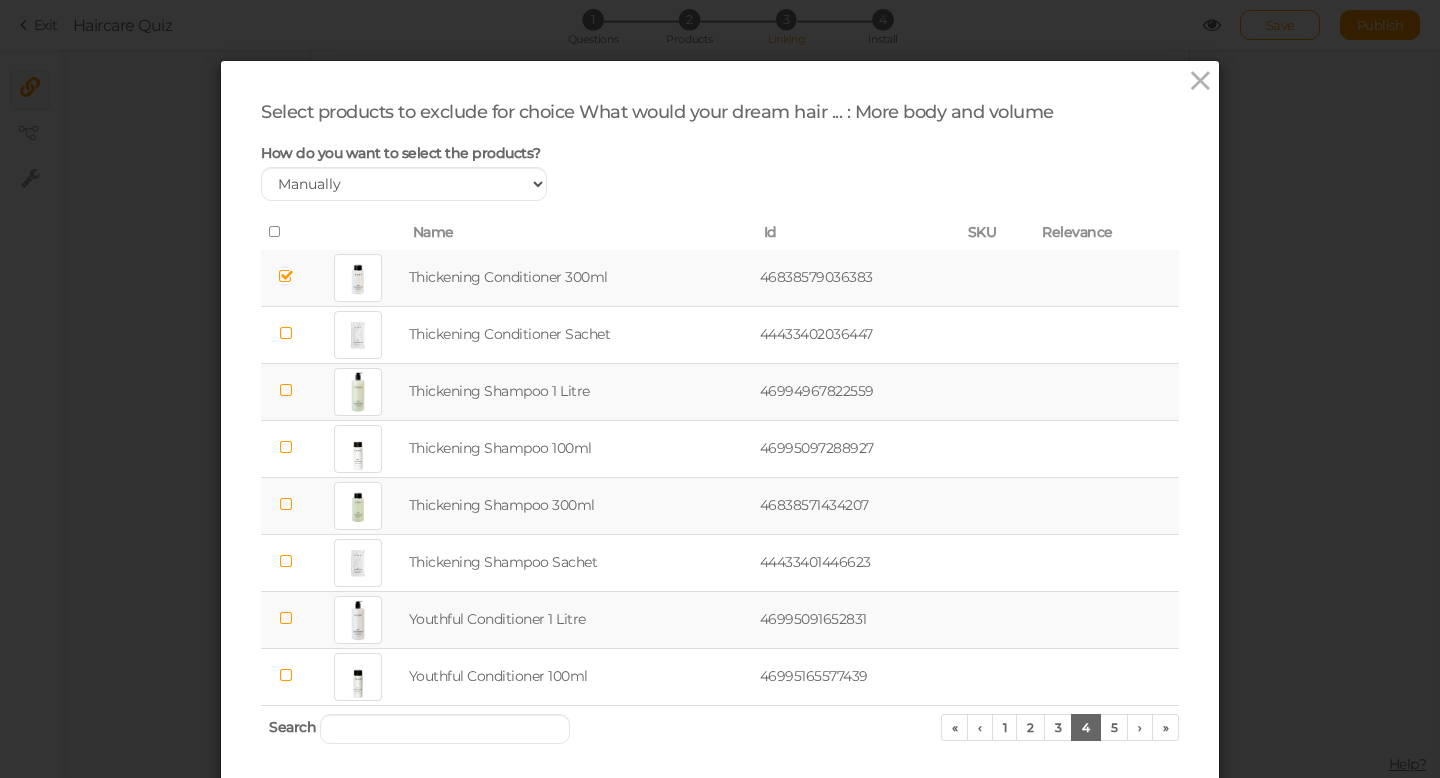 click at bounding box center [286, 276] 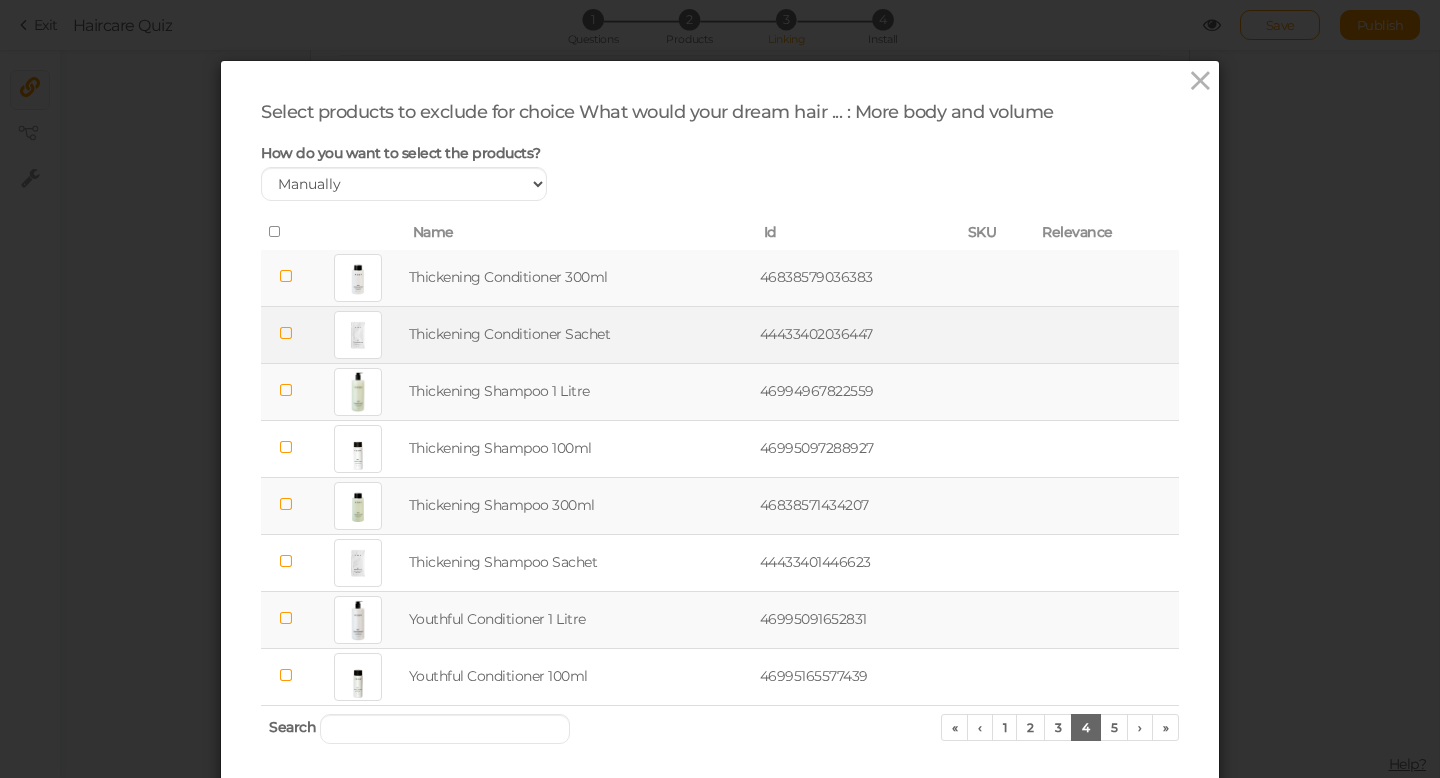 click at bounding box center [286, 333] 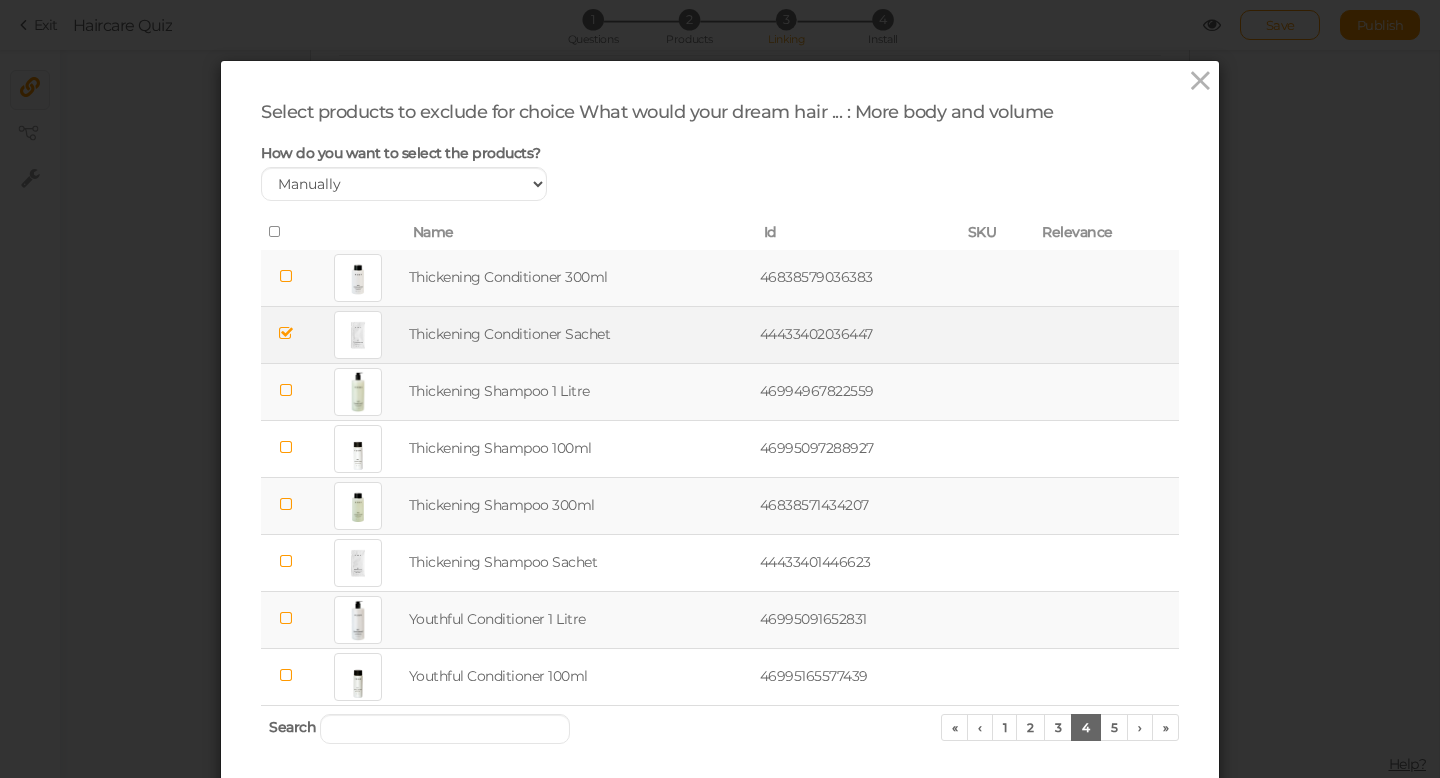 click at bounding box center [286, 390] 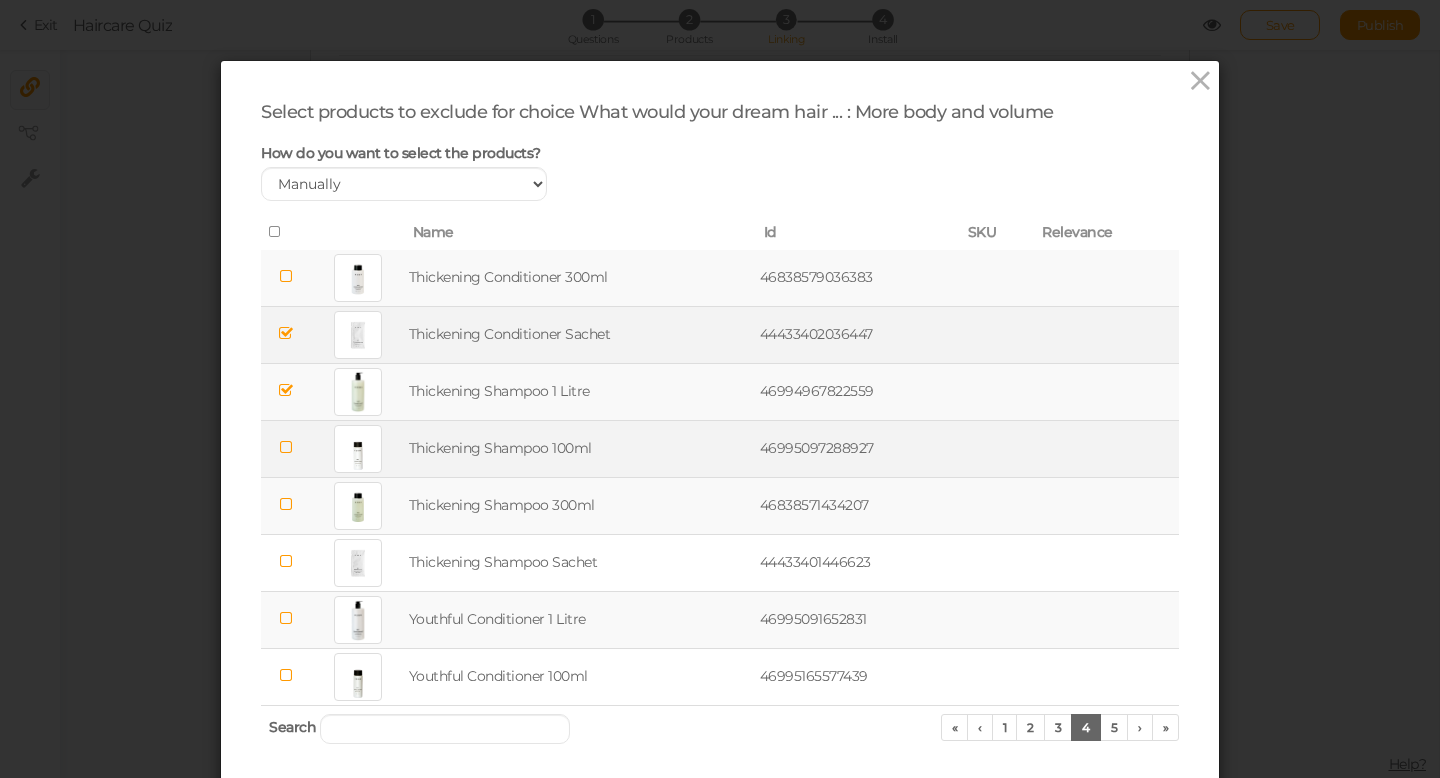 click at bounding box center [286, 447] 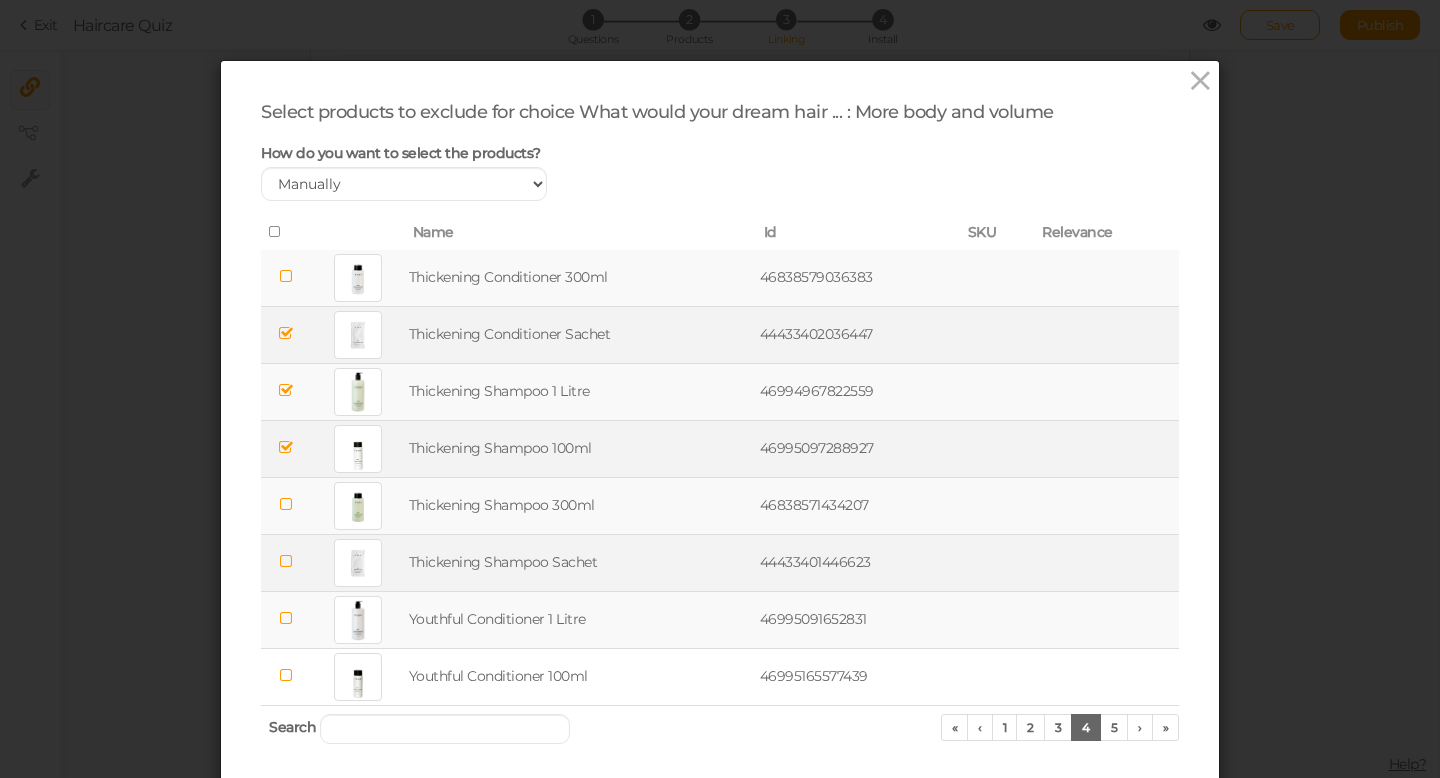 click at bounding box center (286, 561) 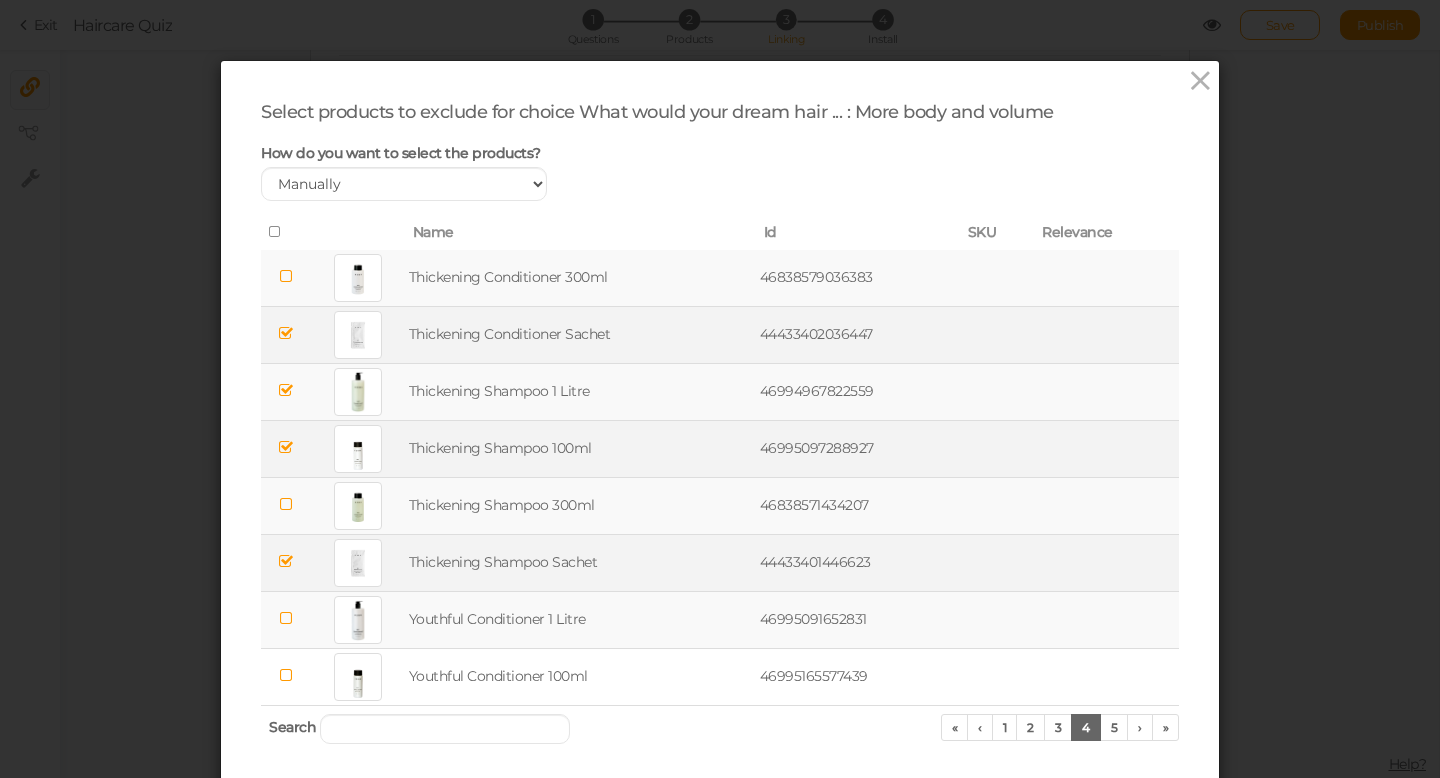 click at bounding box center (286, 618) 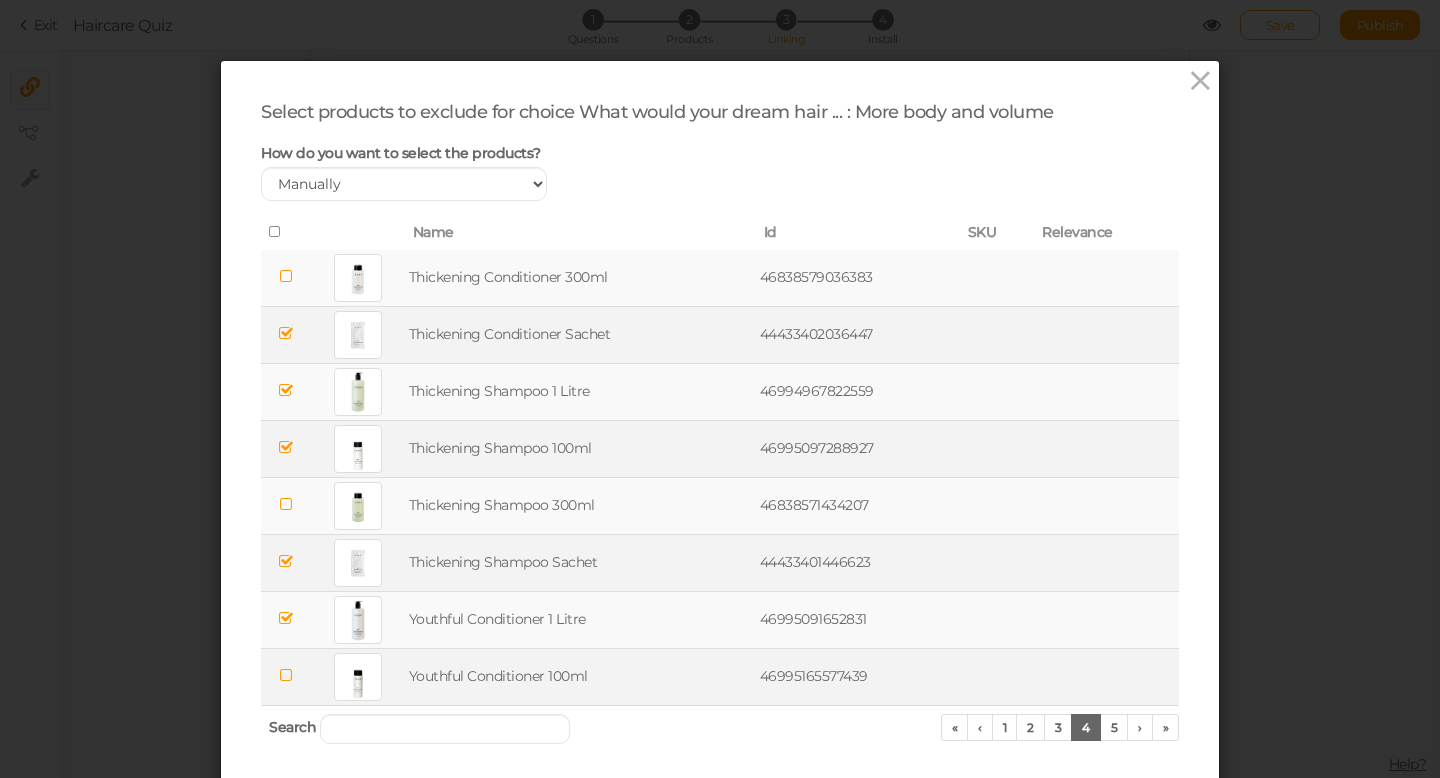 click at bounding box center [286, 675] 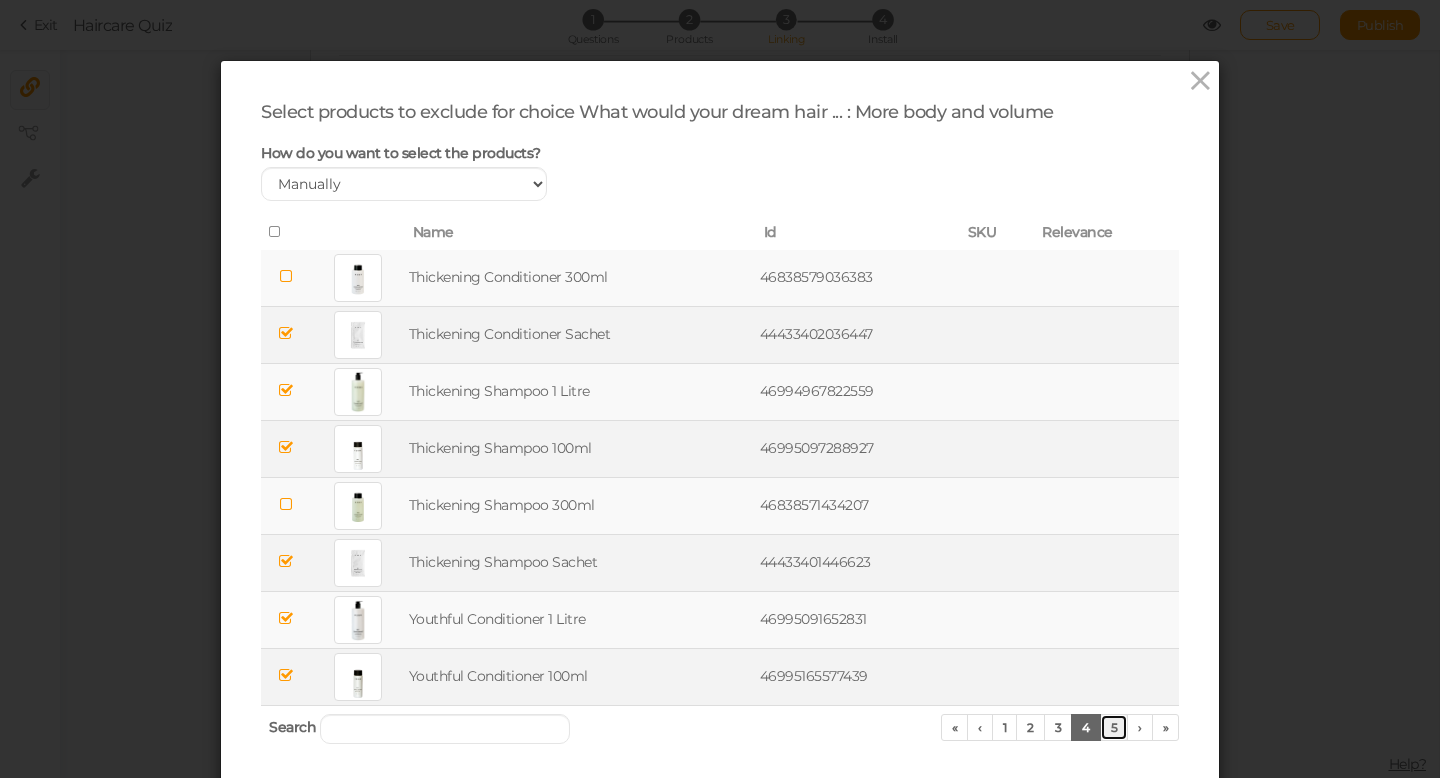 click on "5" at bounding box center [1114, 727] 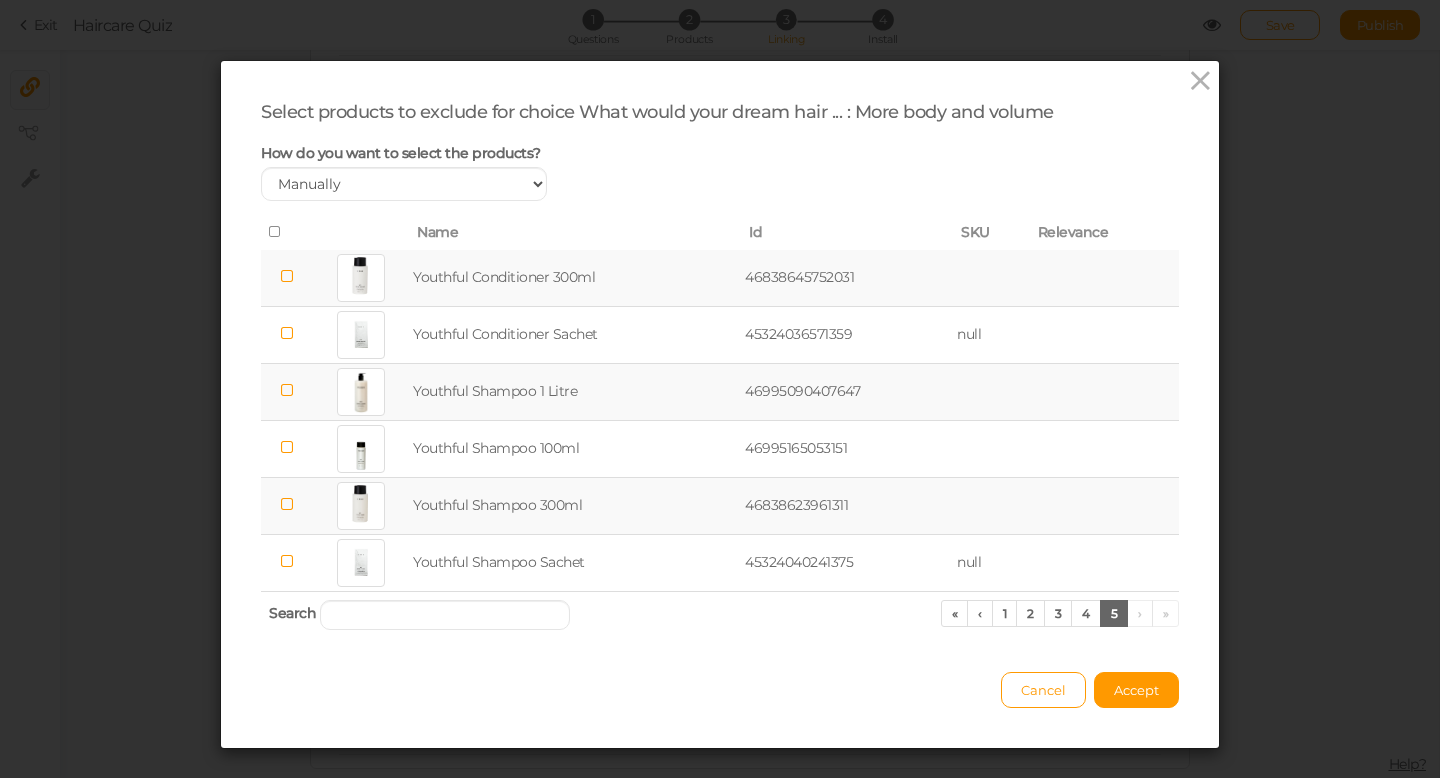 click at bounding box center (287, 276) 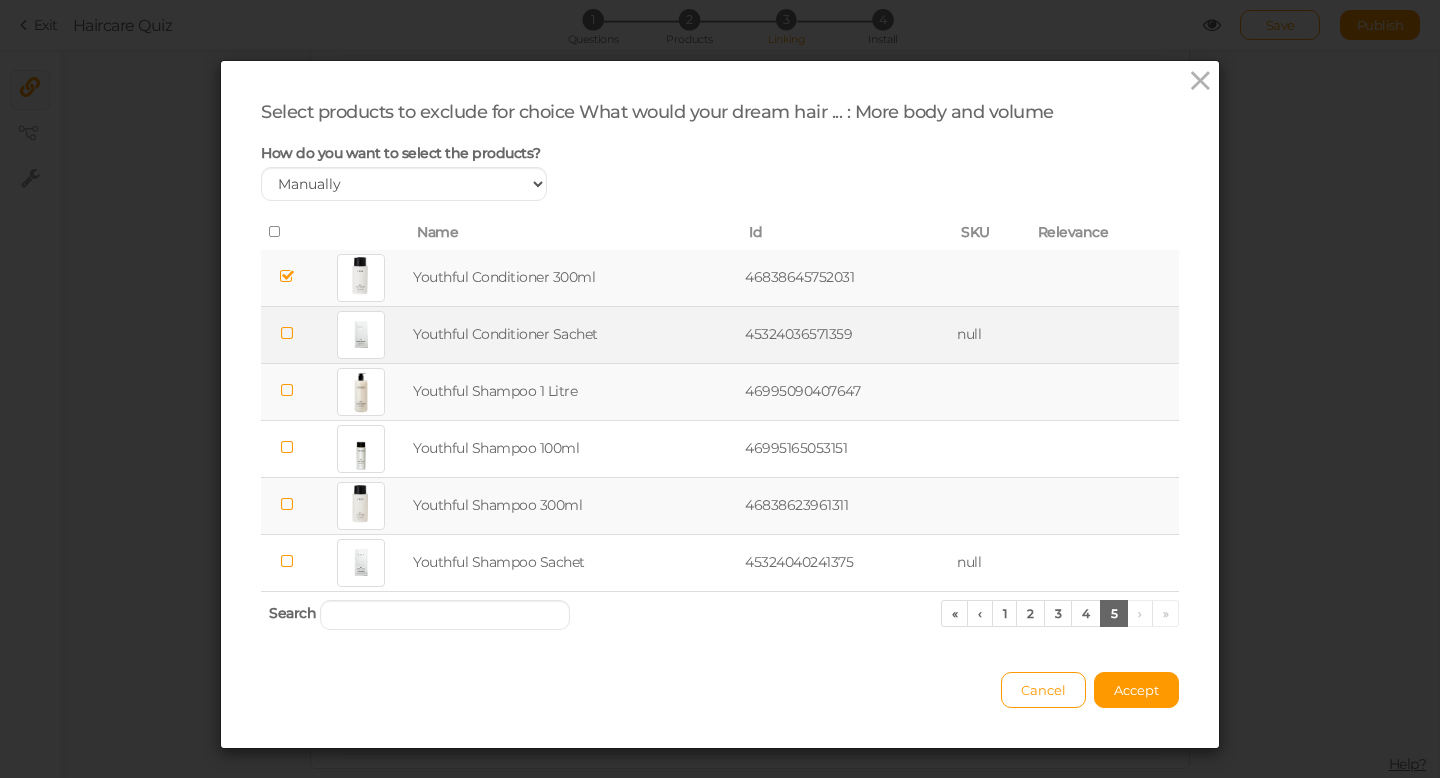 click at bounding box center (287, 333) 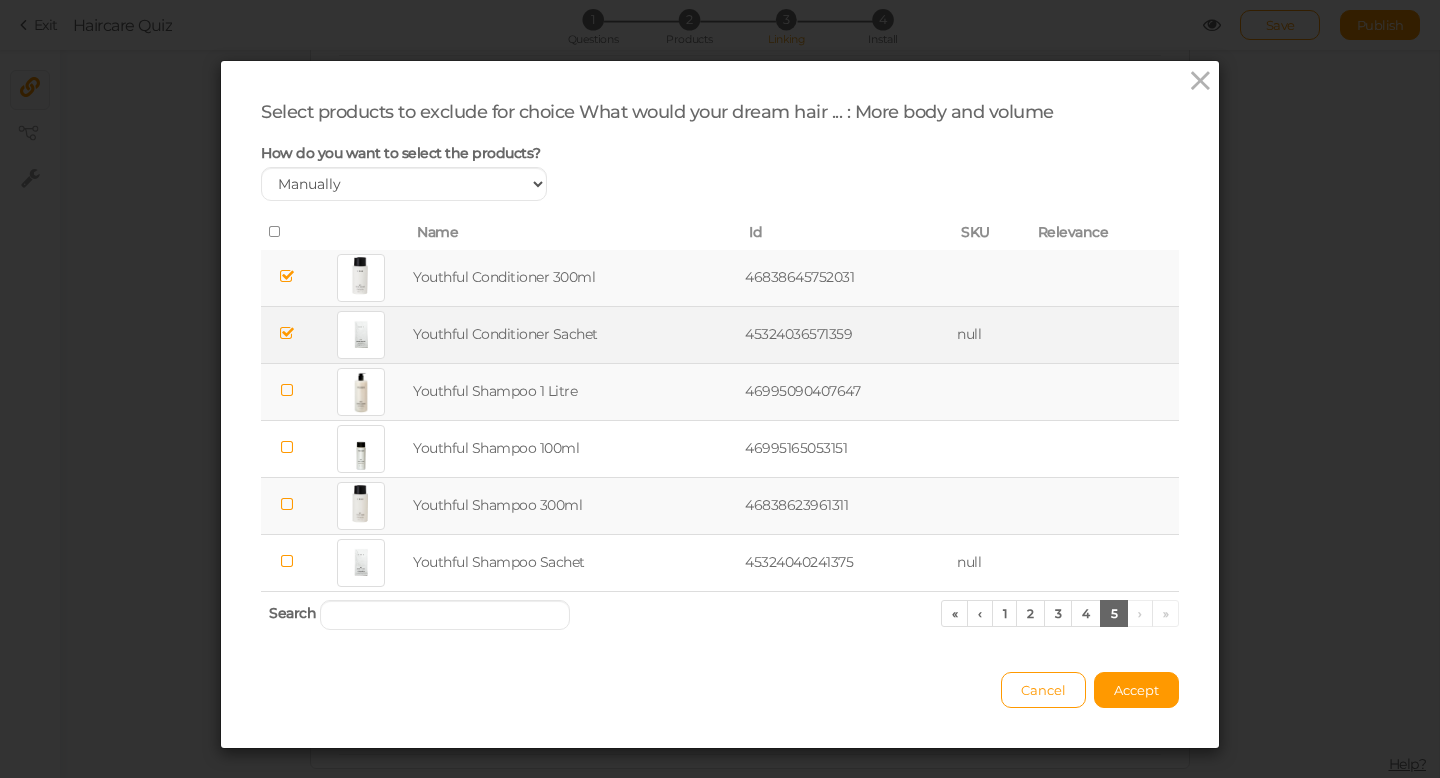 click at bounding box center [287, 390] 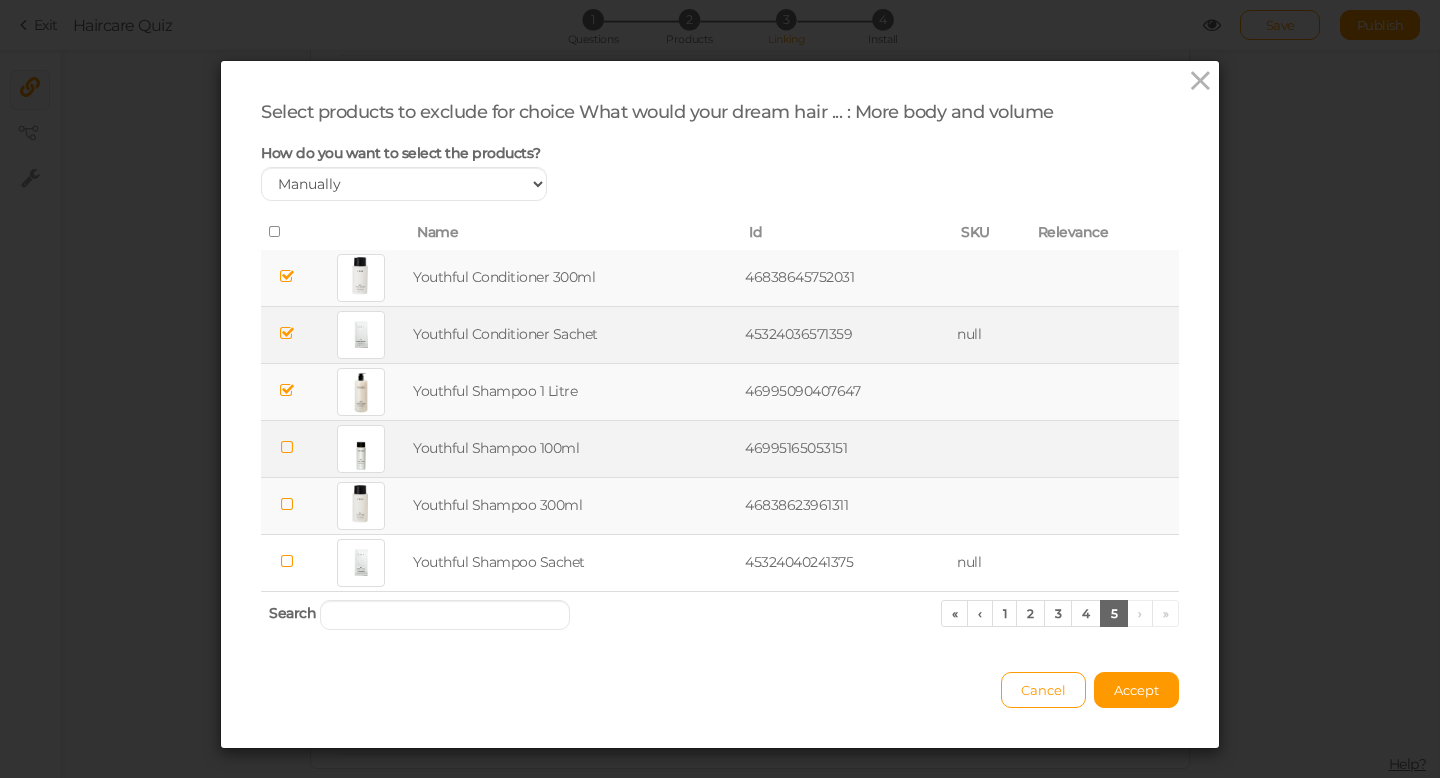 click at bounding box center [287, 447] 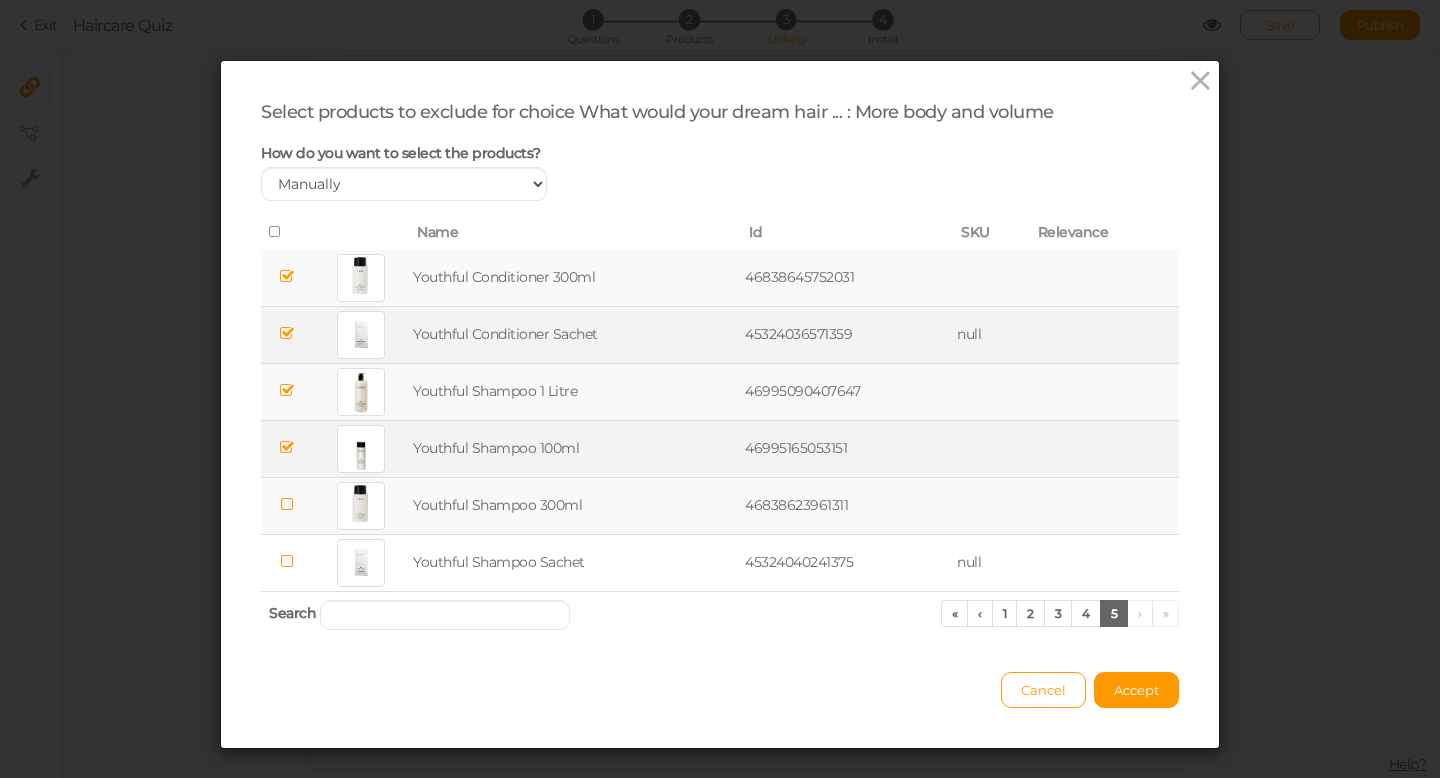 click at bounding box center [287, 504] 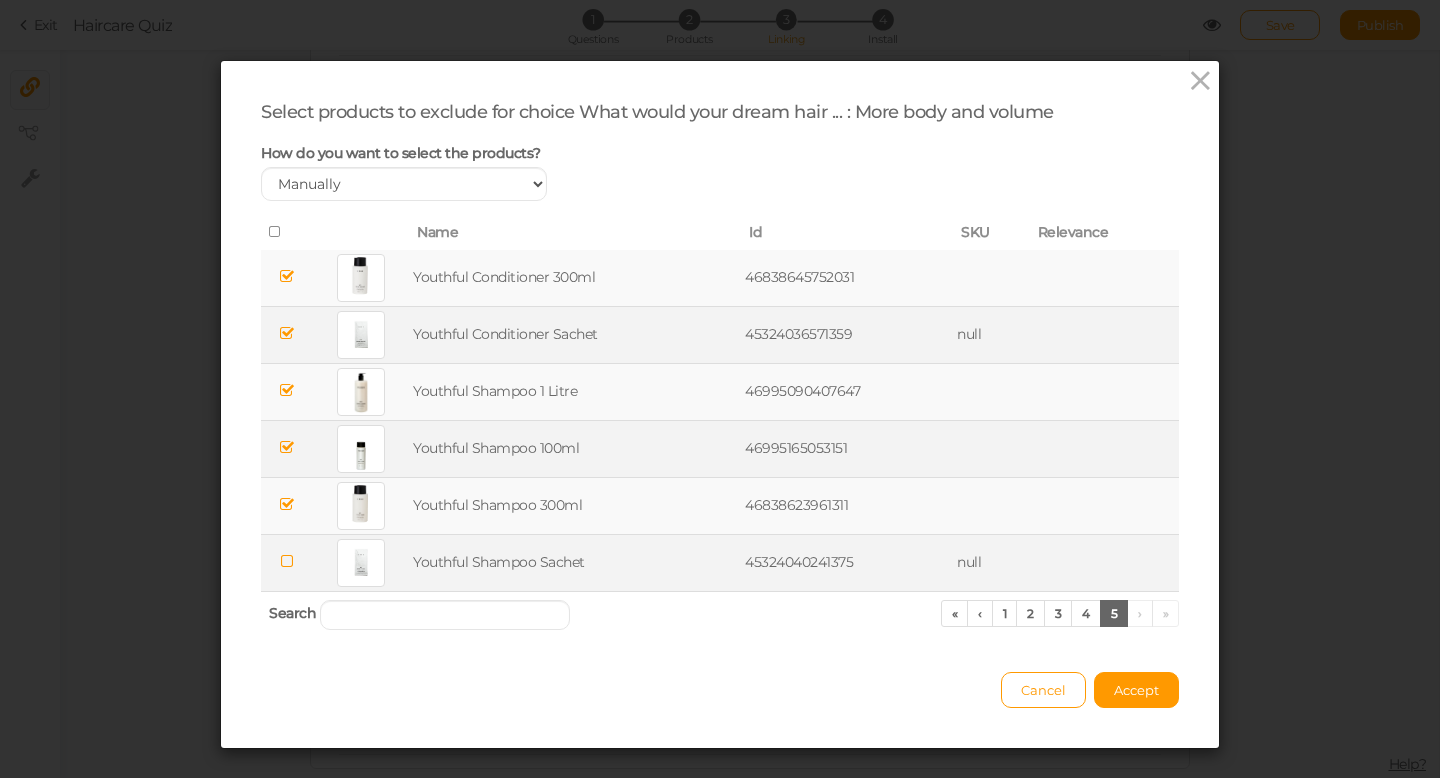 click at bounding box center [287, 561] 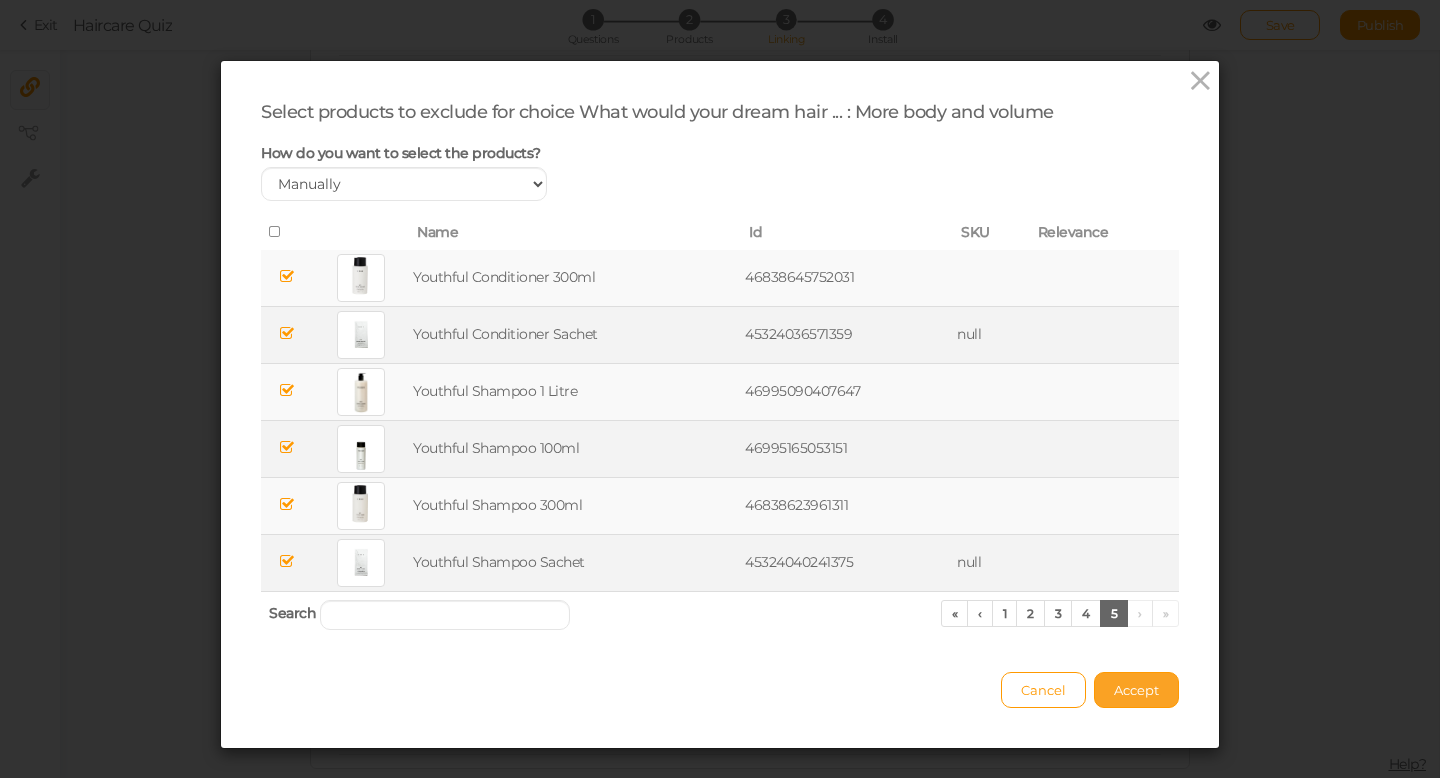 click on "Accept" at bounding box center [1136, 690] 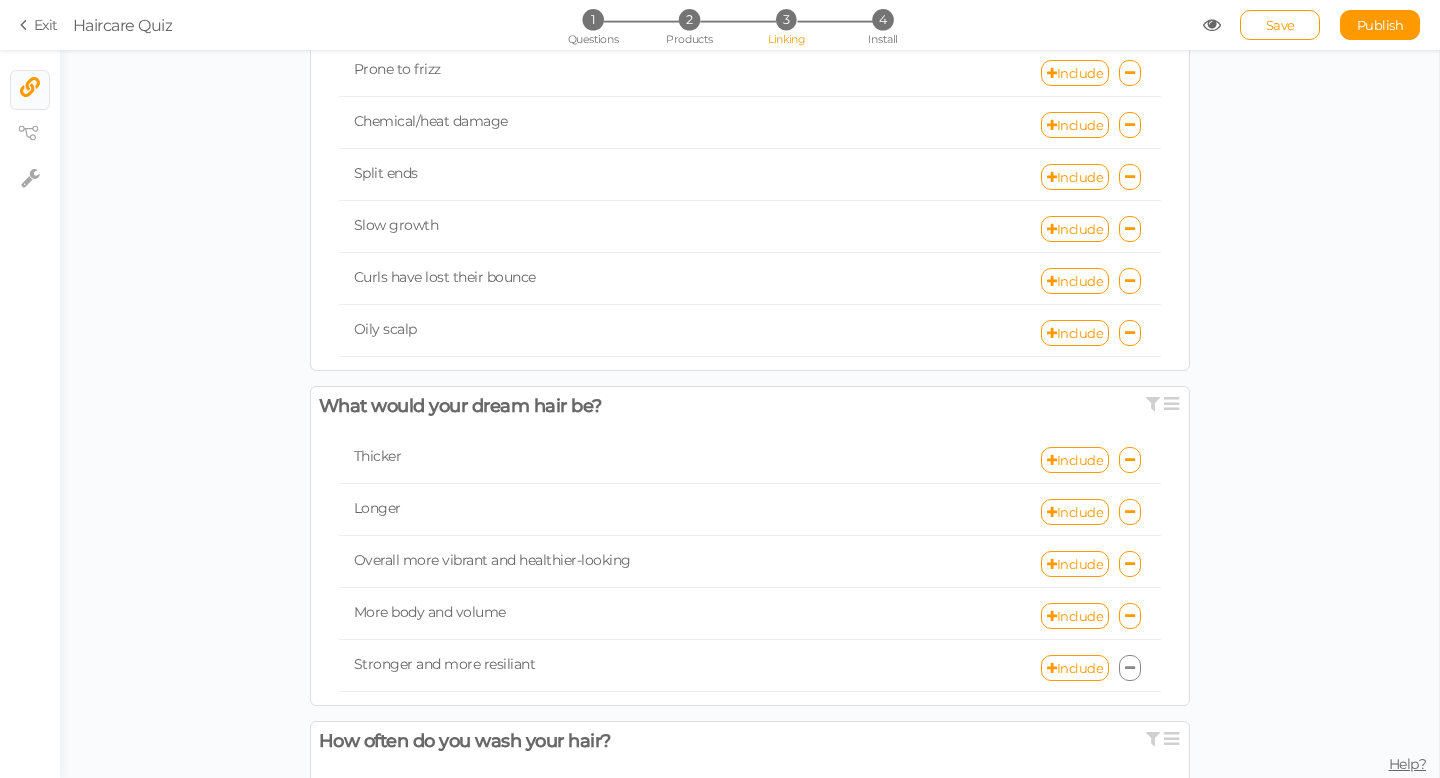 scroll, scrollTop: 770, scrollLeft: 0, axis: vertical 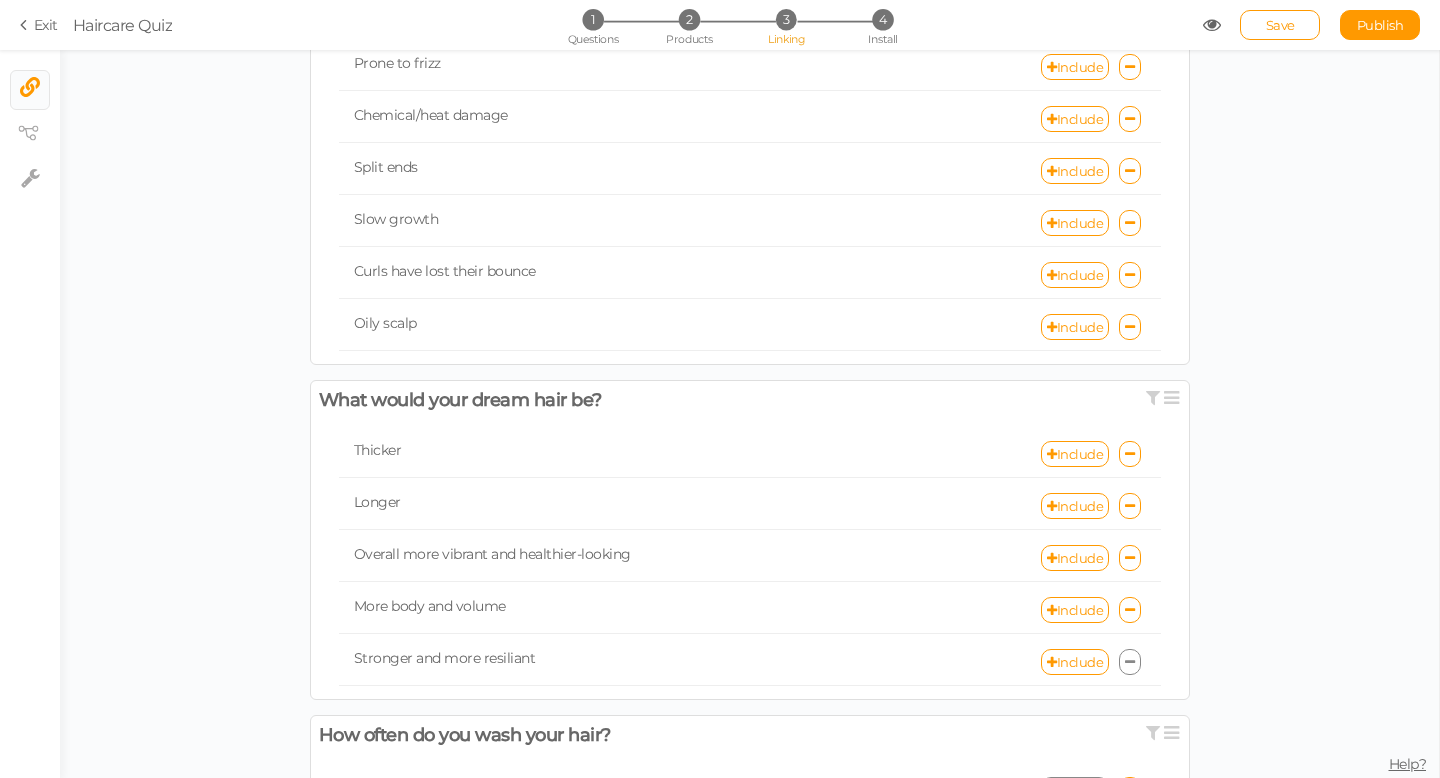 click at bounding box center [1130, 662] 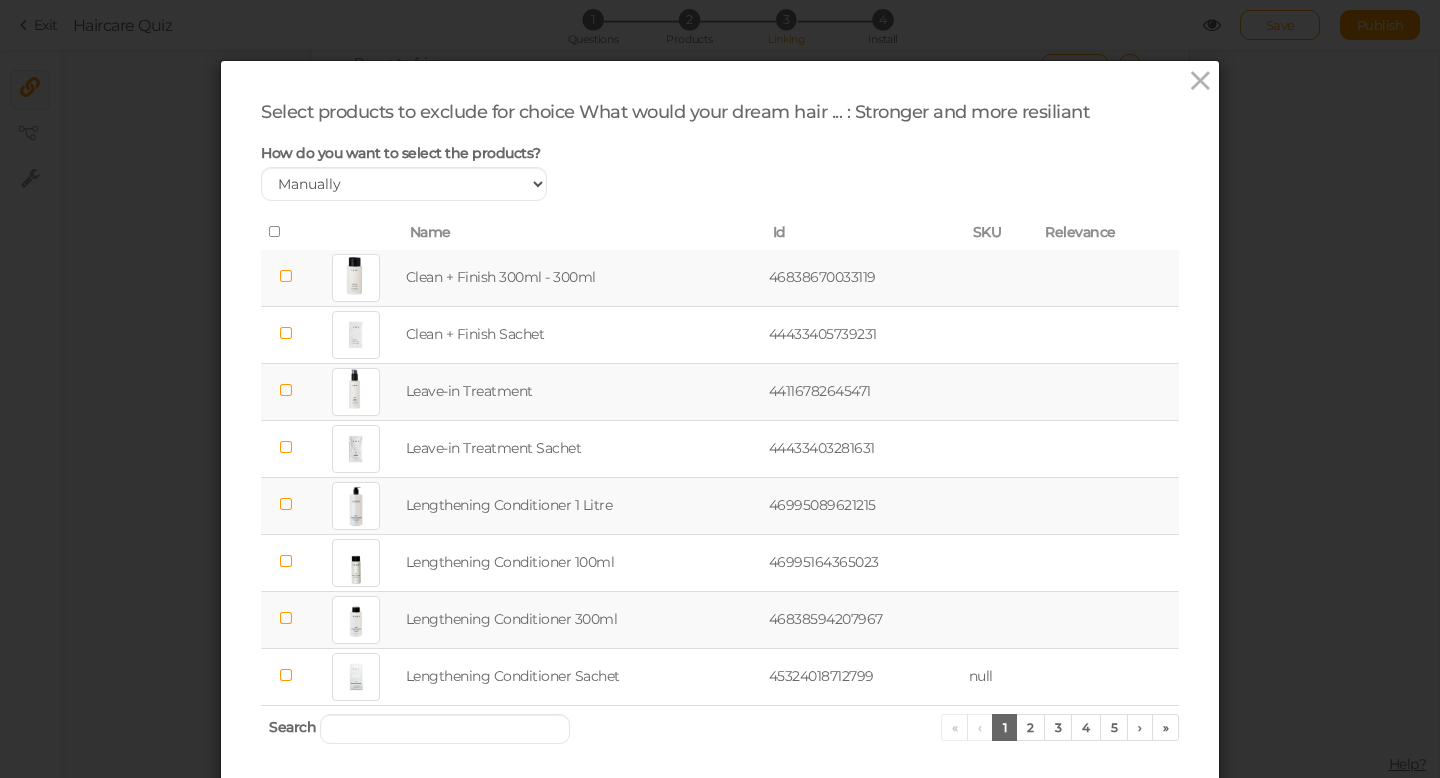 click at bounding box center [286, 276] 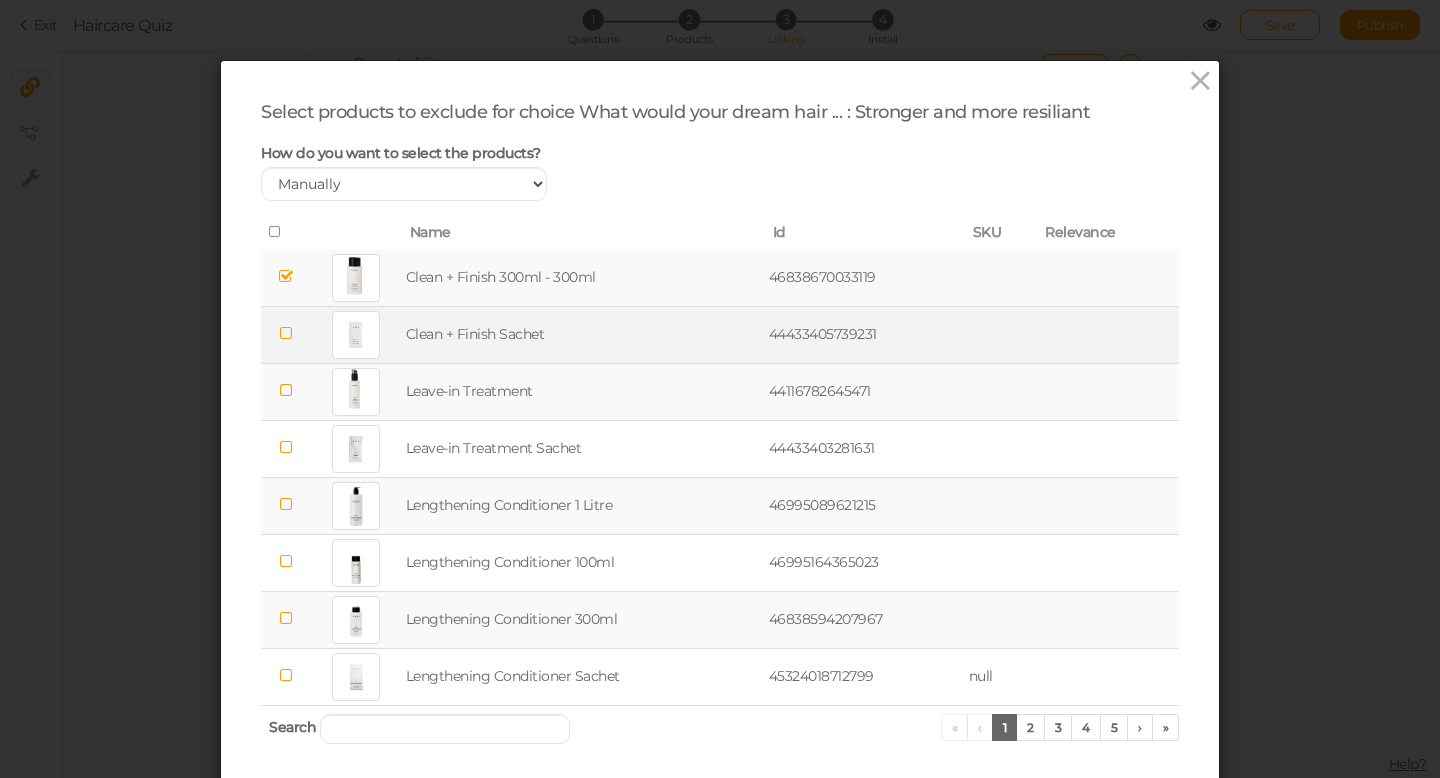 click at bounding box center [286, 333] 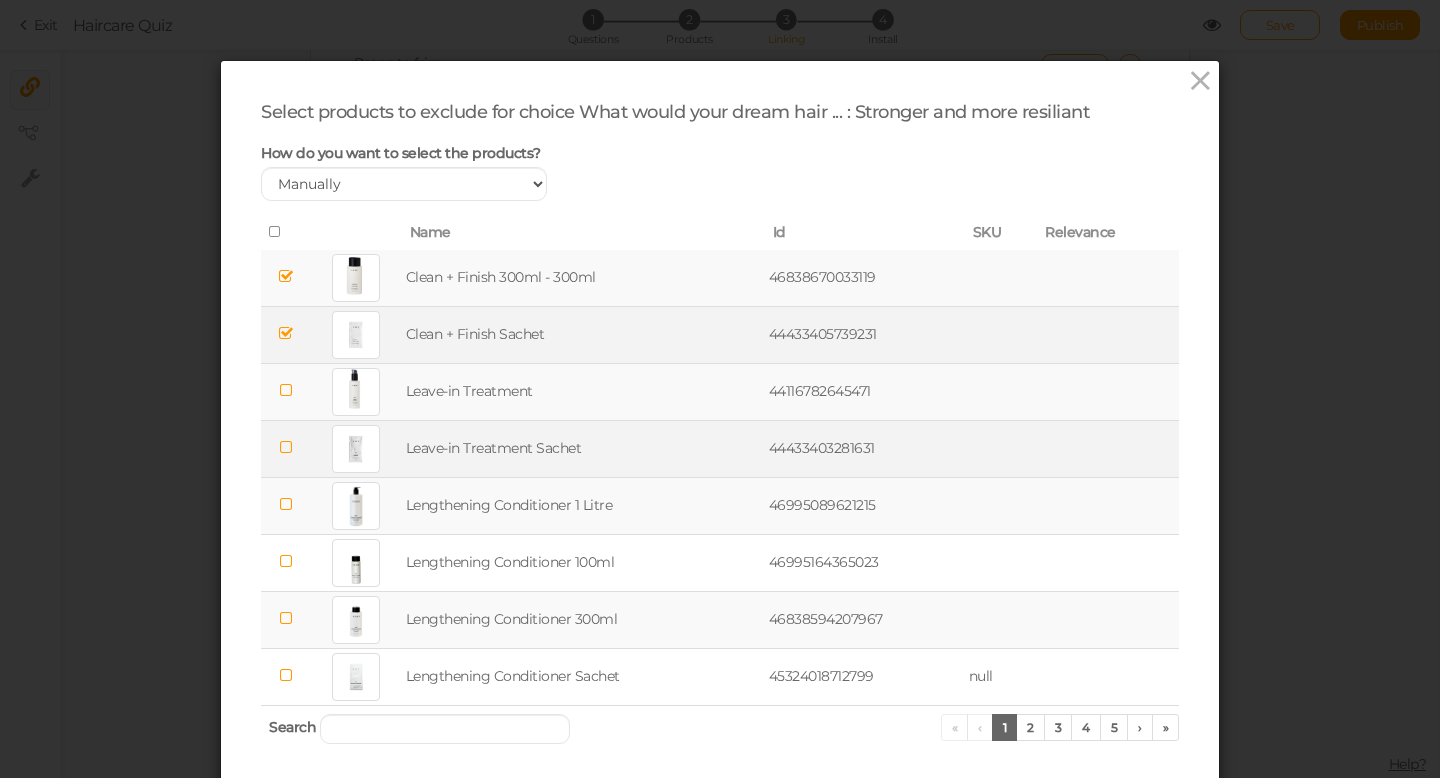 click at bounding box center (286, 447) 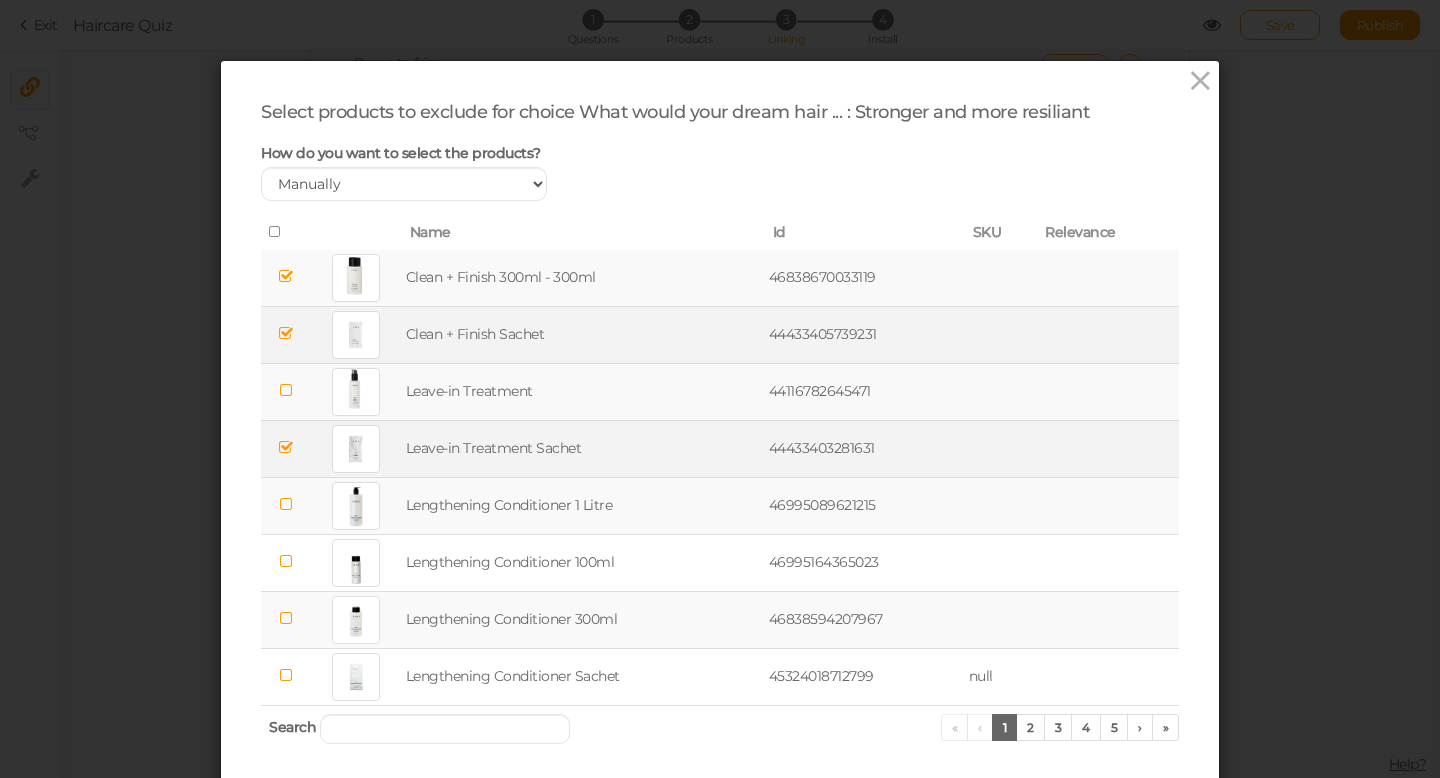 click at bounding box center (286, 504) 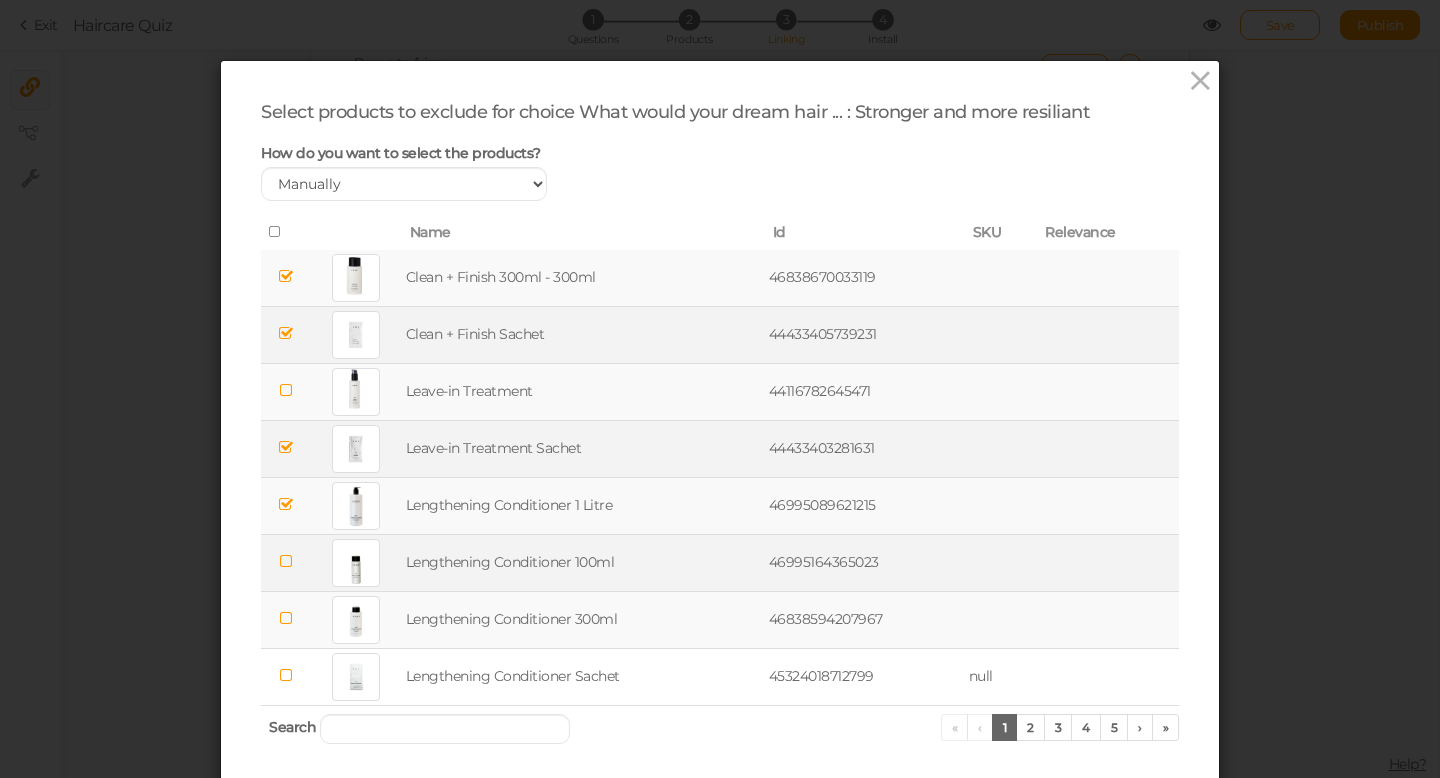 click at bounding box center [286, 561] 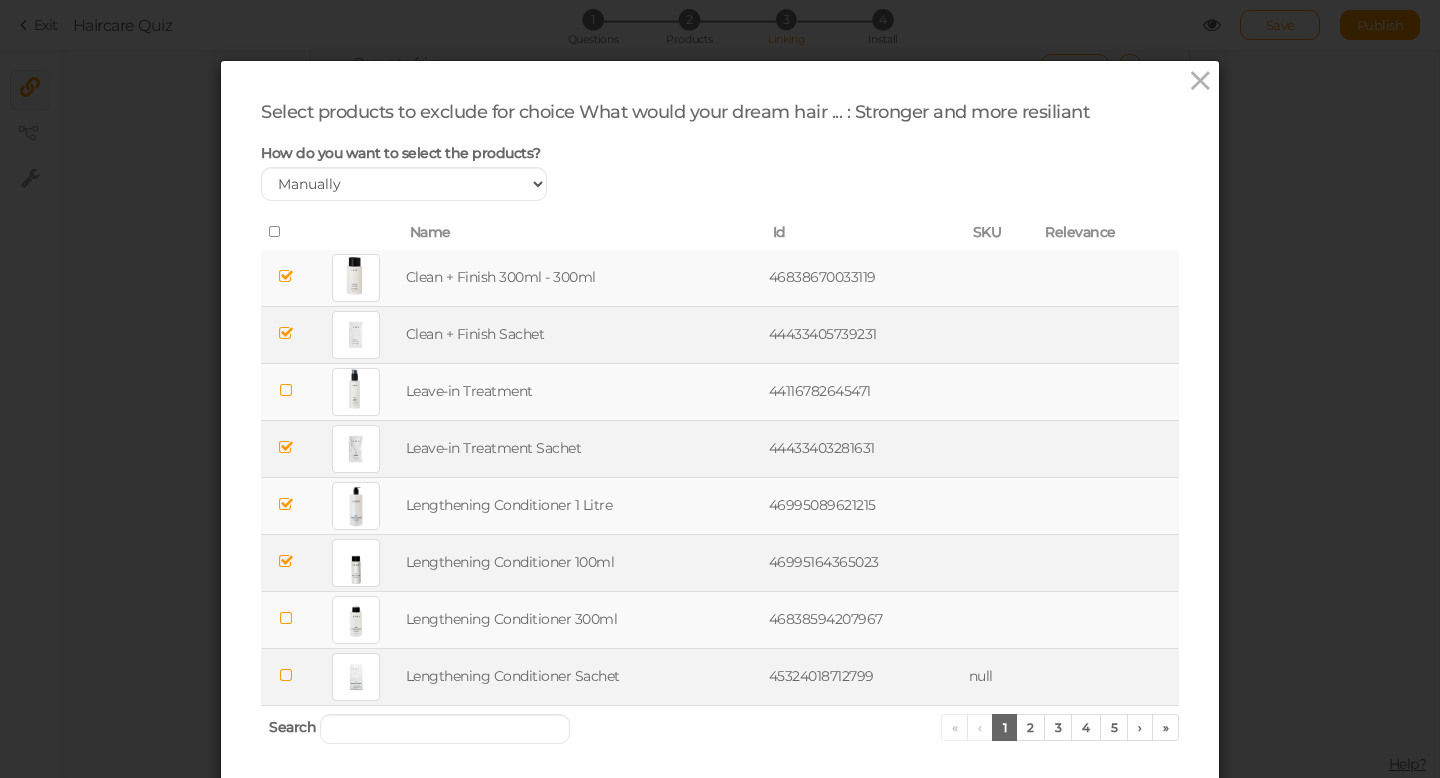 click at bounding box center [286, 675] 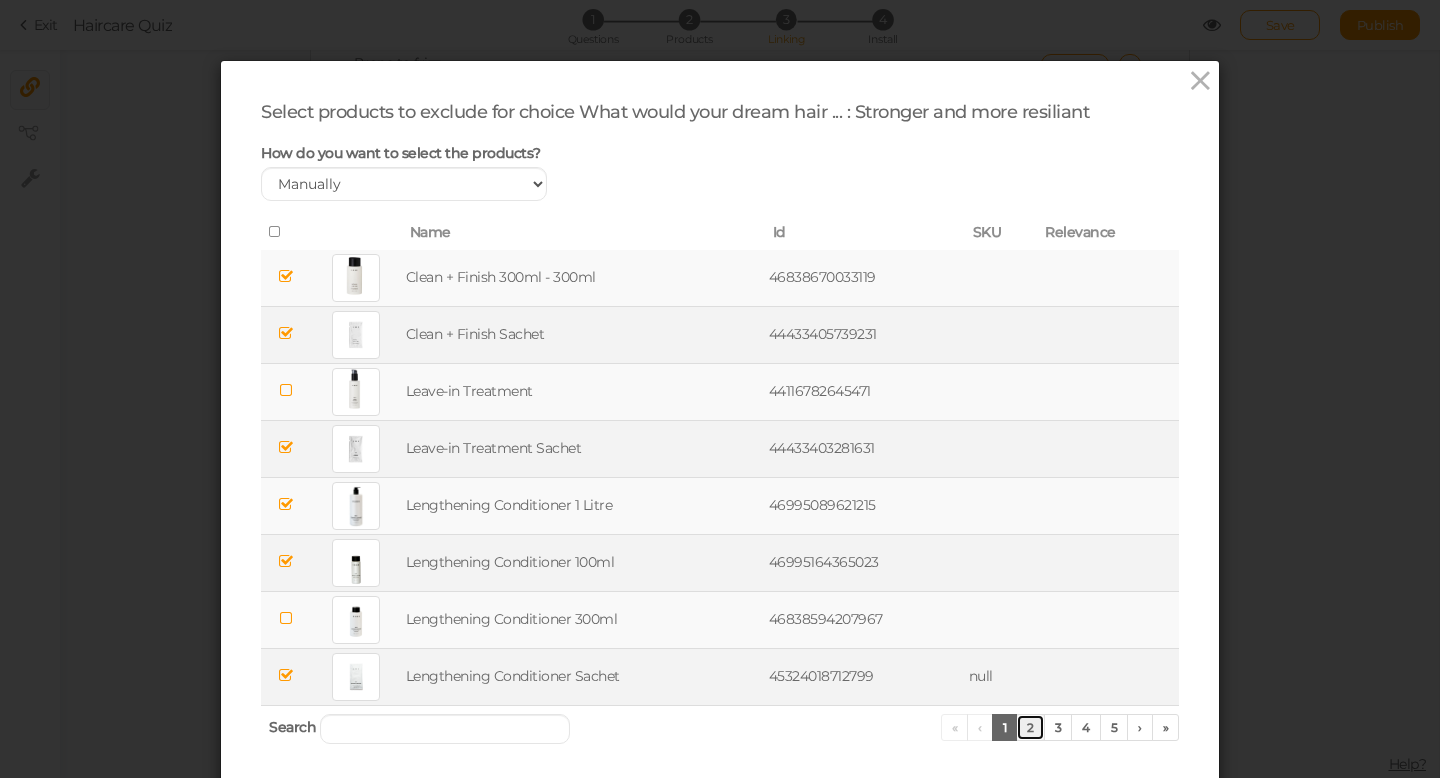 click on "2" at bounding box center [1030, 727] 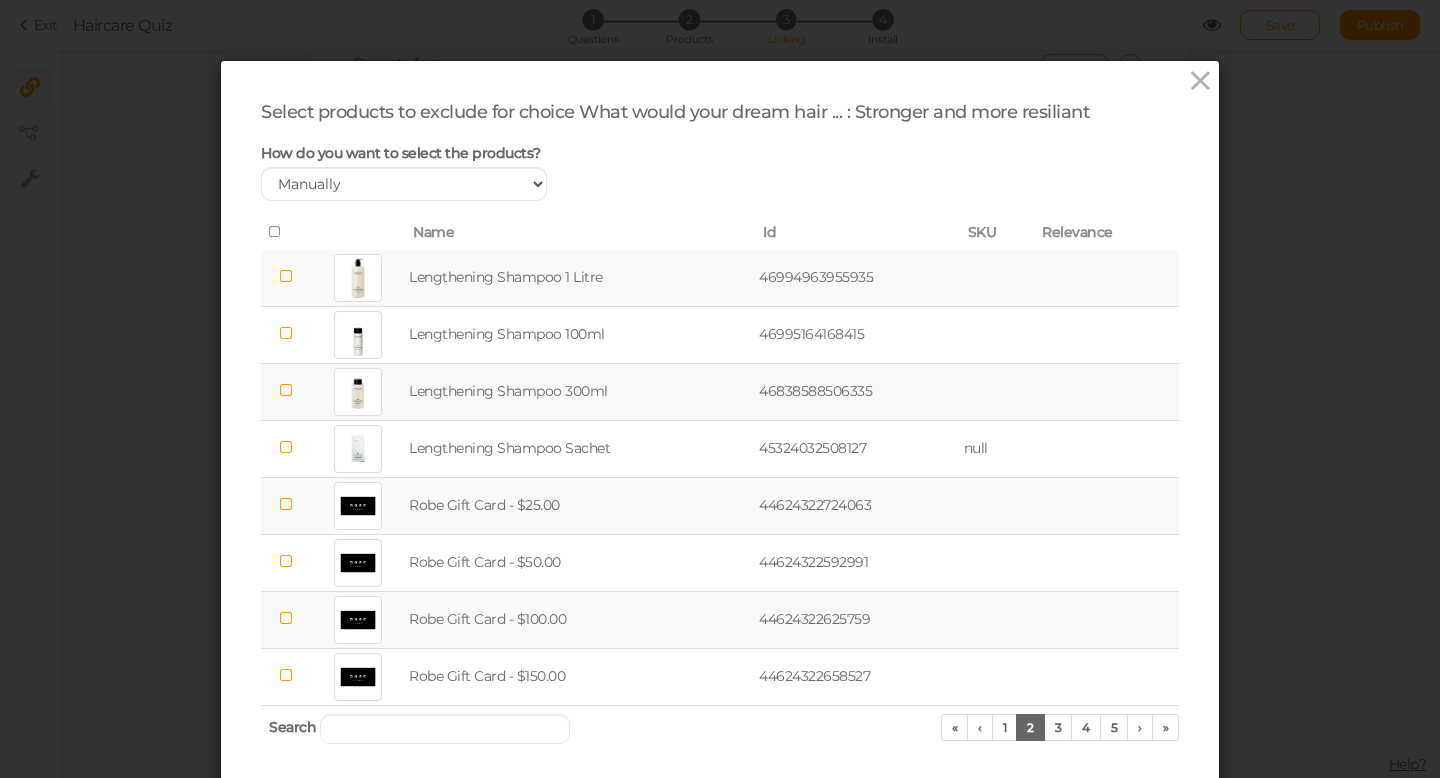 click at bounding box center [286, 276] 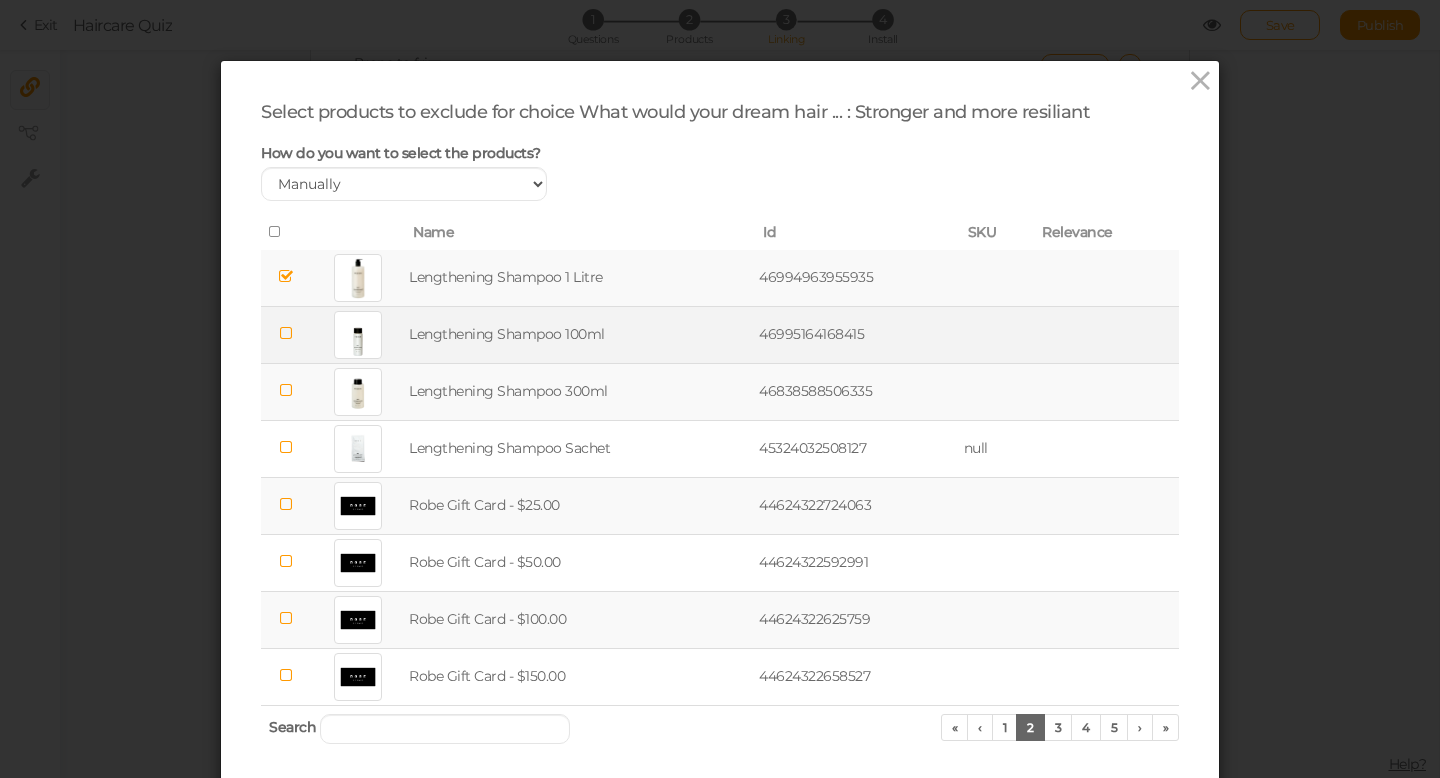 click at bounding box center [286, 333] 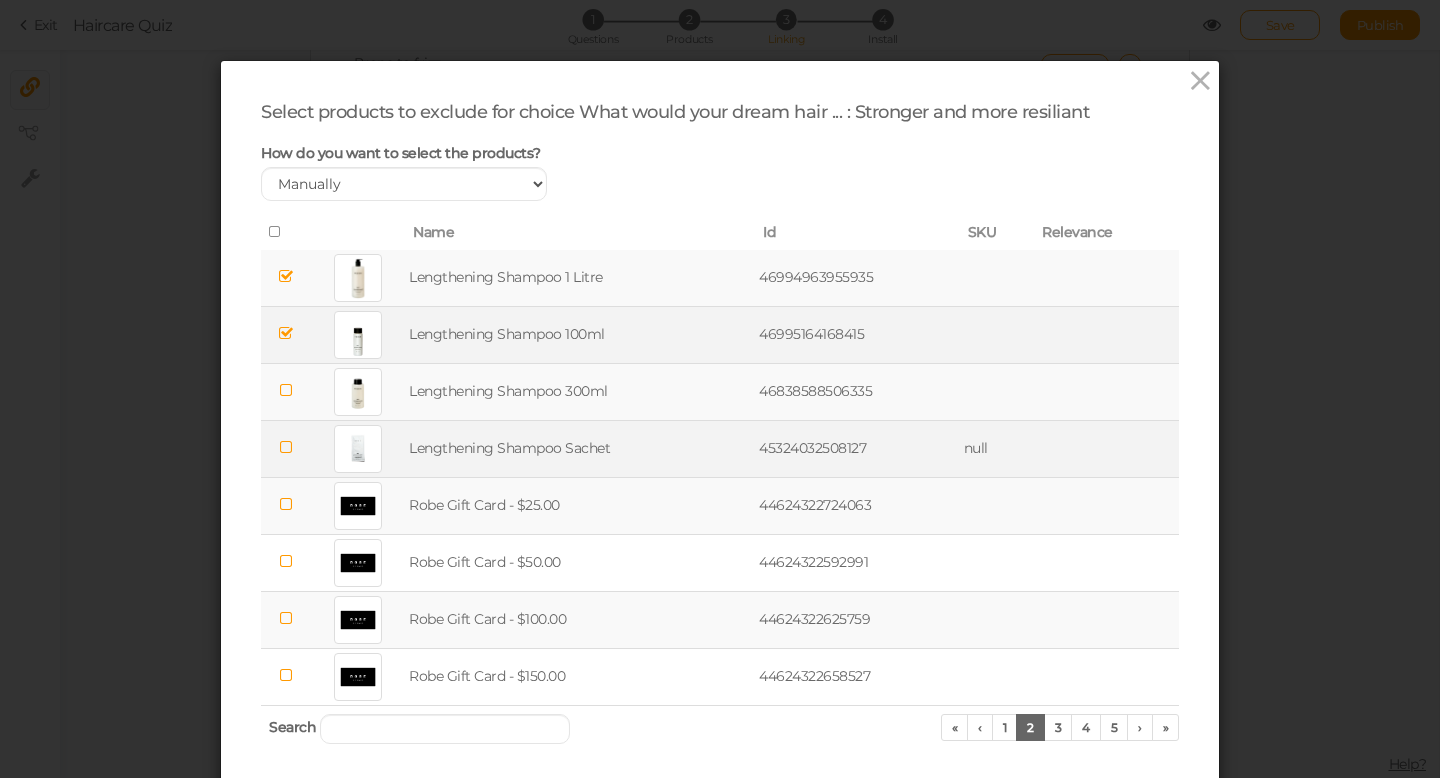 click at bounding box center (286, 447) 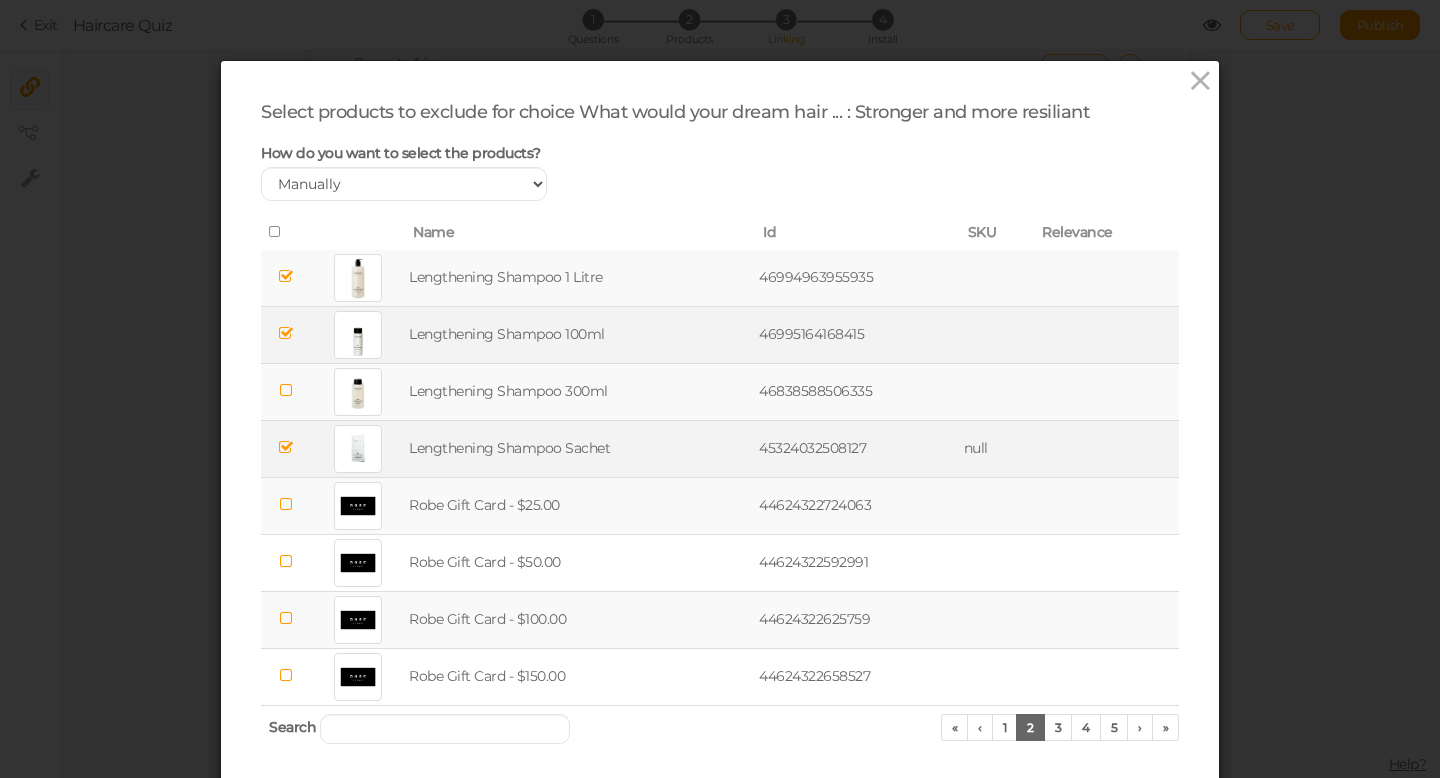 click at bounding box center (286, 504) 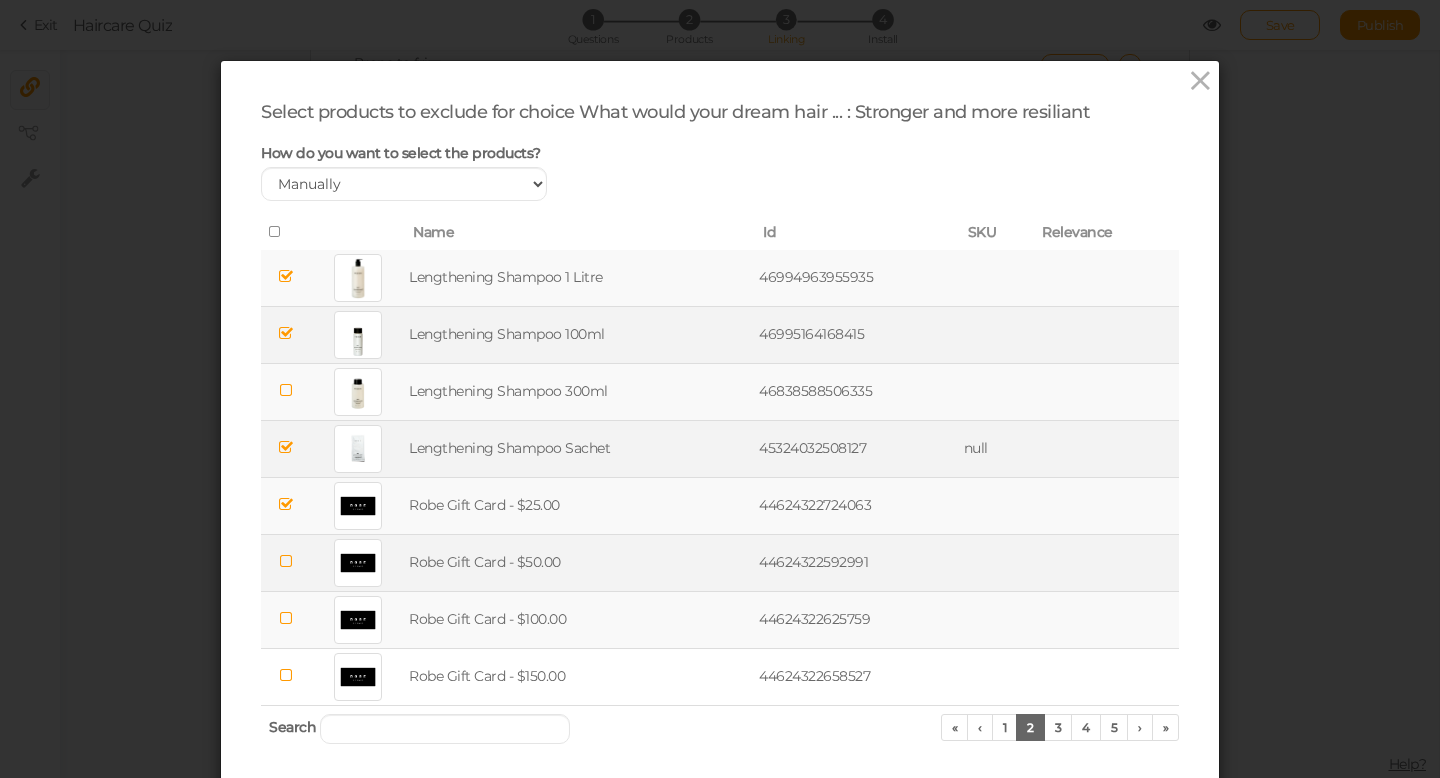 click at bounding box center (286, 561) 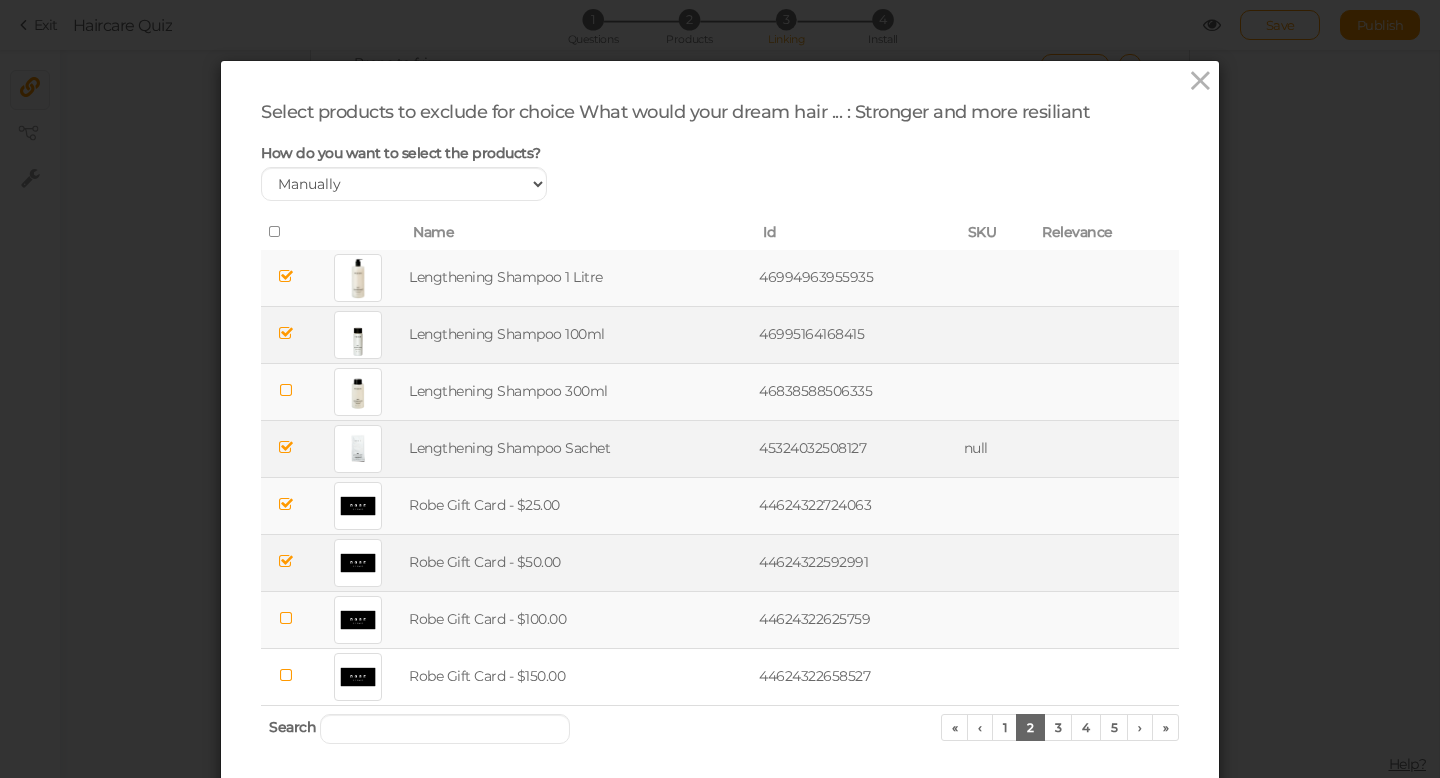 click at bounding box center (286, 618) 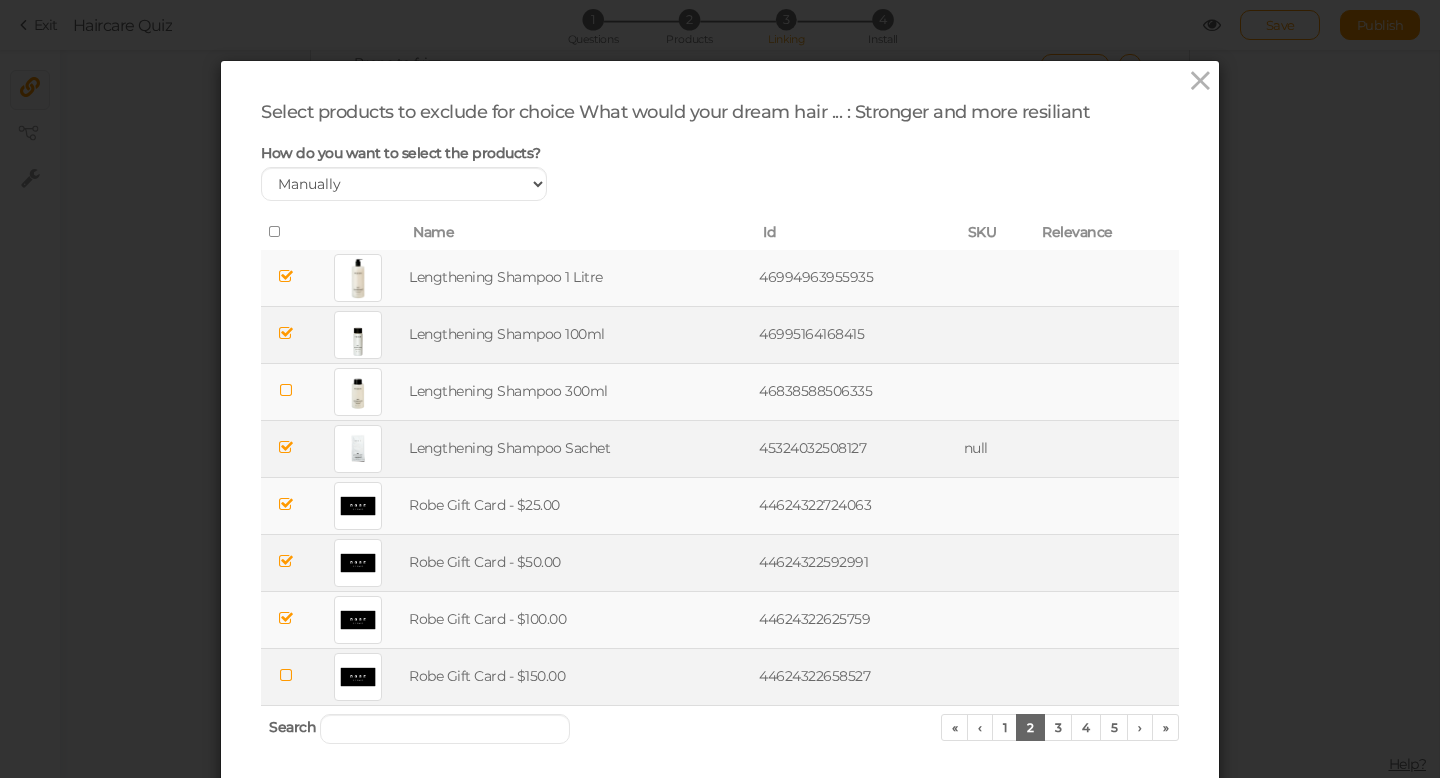 click at bounding box center [286, 675] 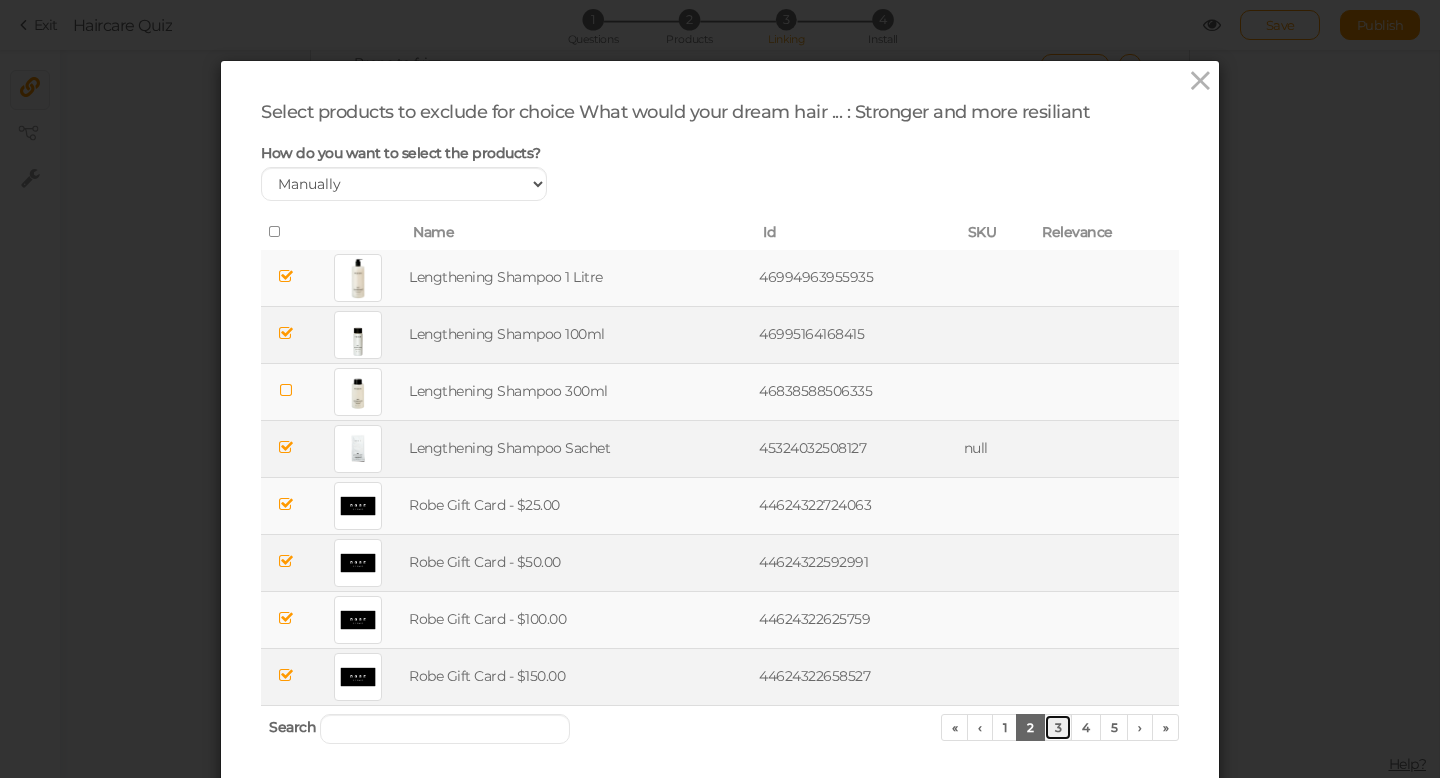 click on "3" at bounding box center (1058, 727) 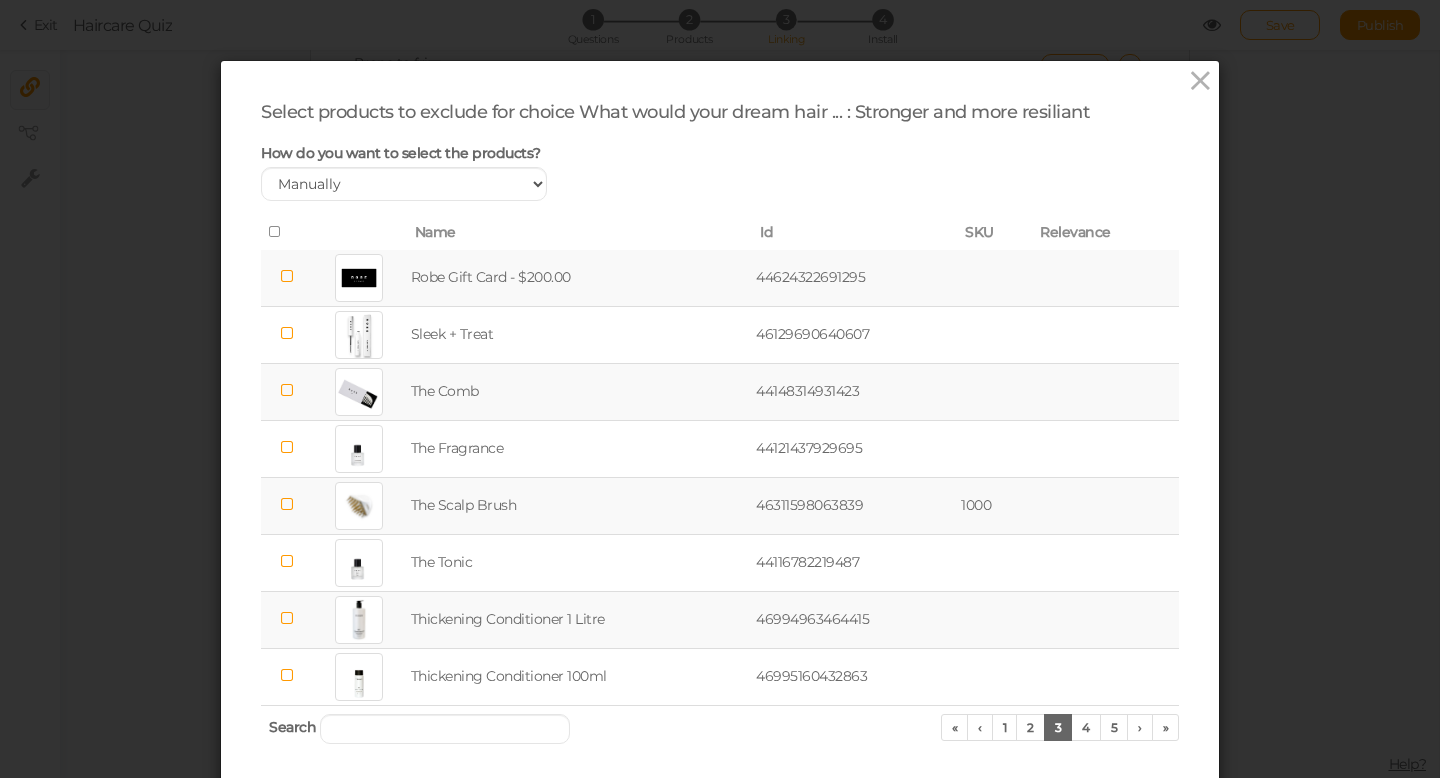 click at bounding box center (286, 276) 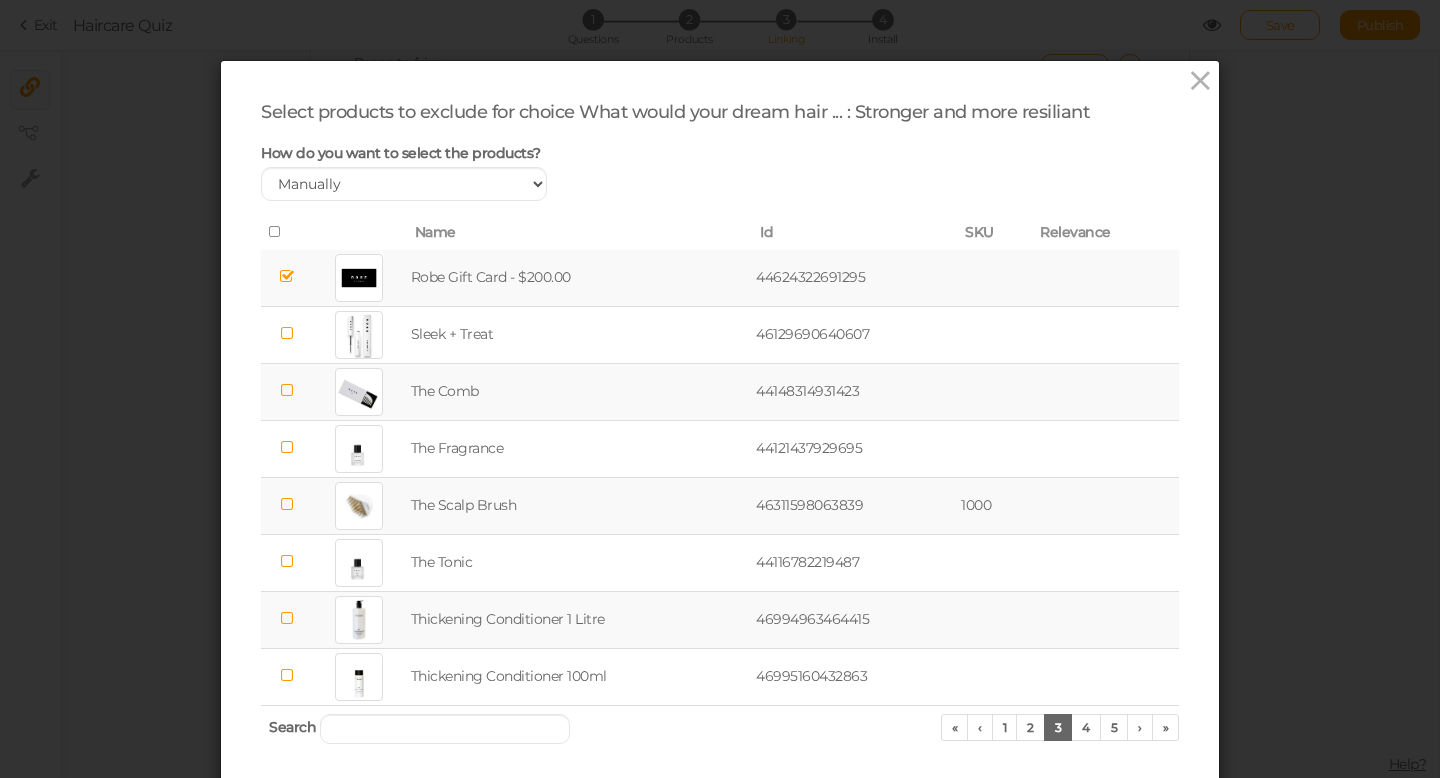 click at bounding box center [286, 390] 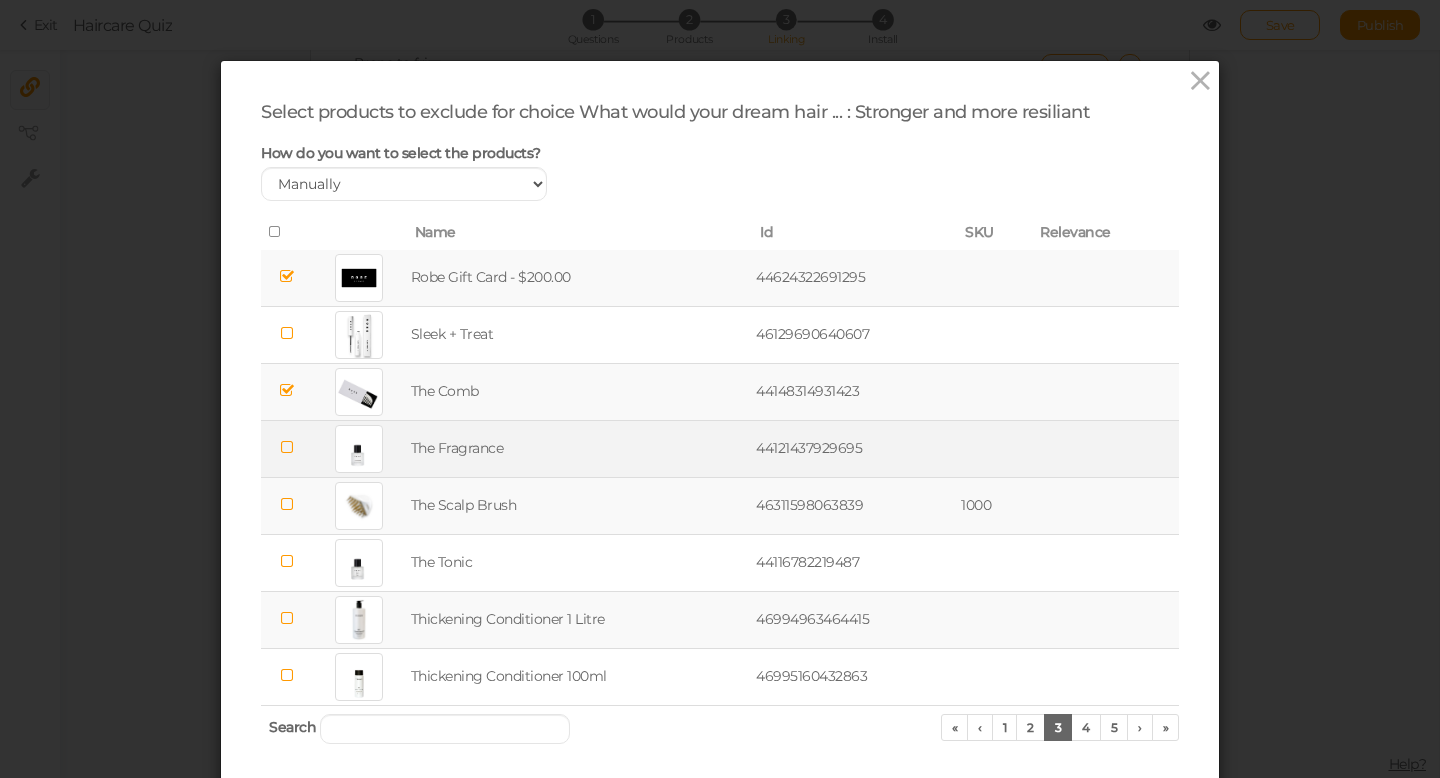 click at bounding box center [286, 447] 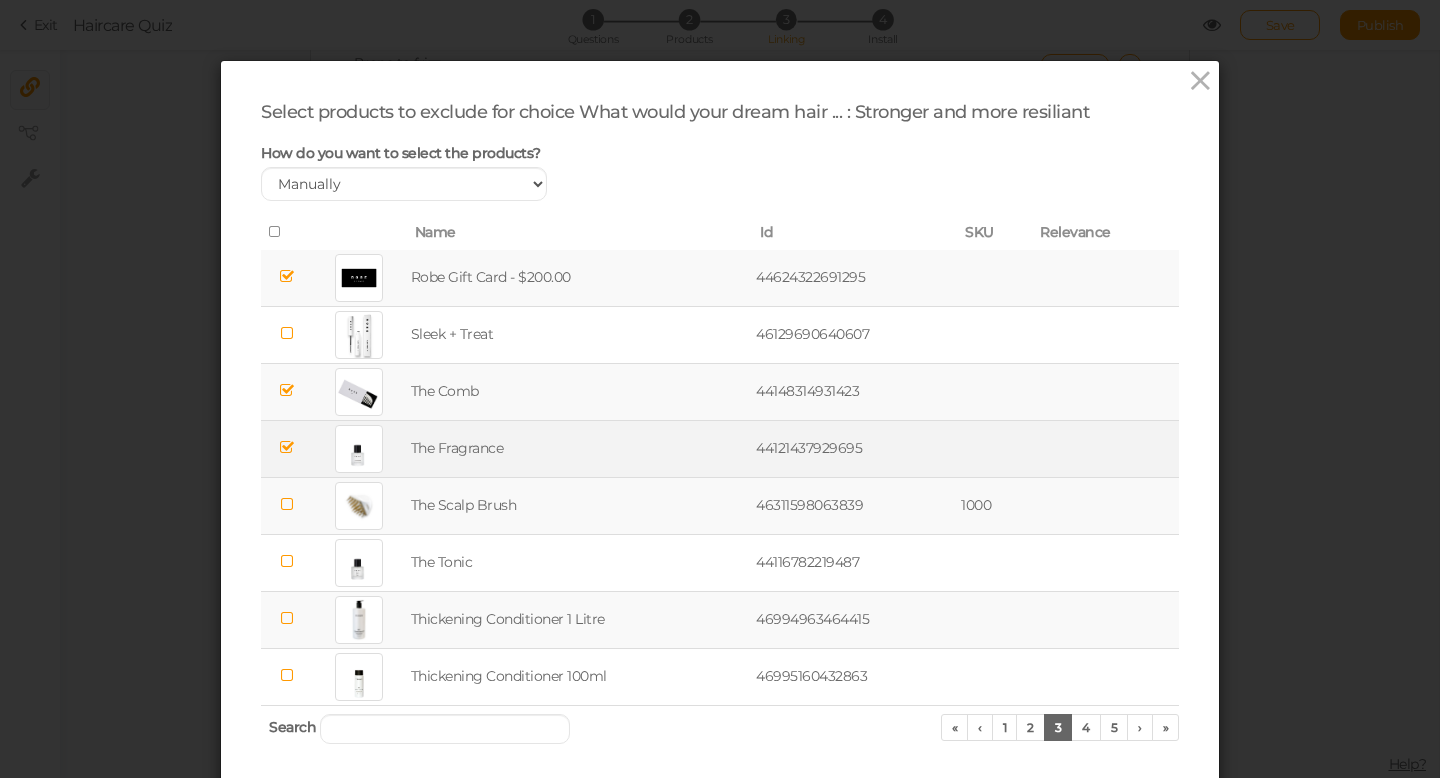 click at bounding box center [286, 504] 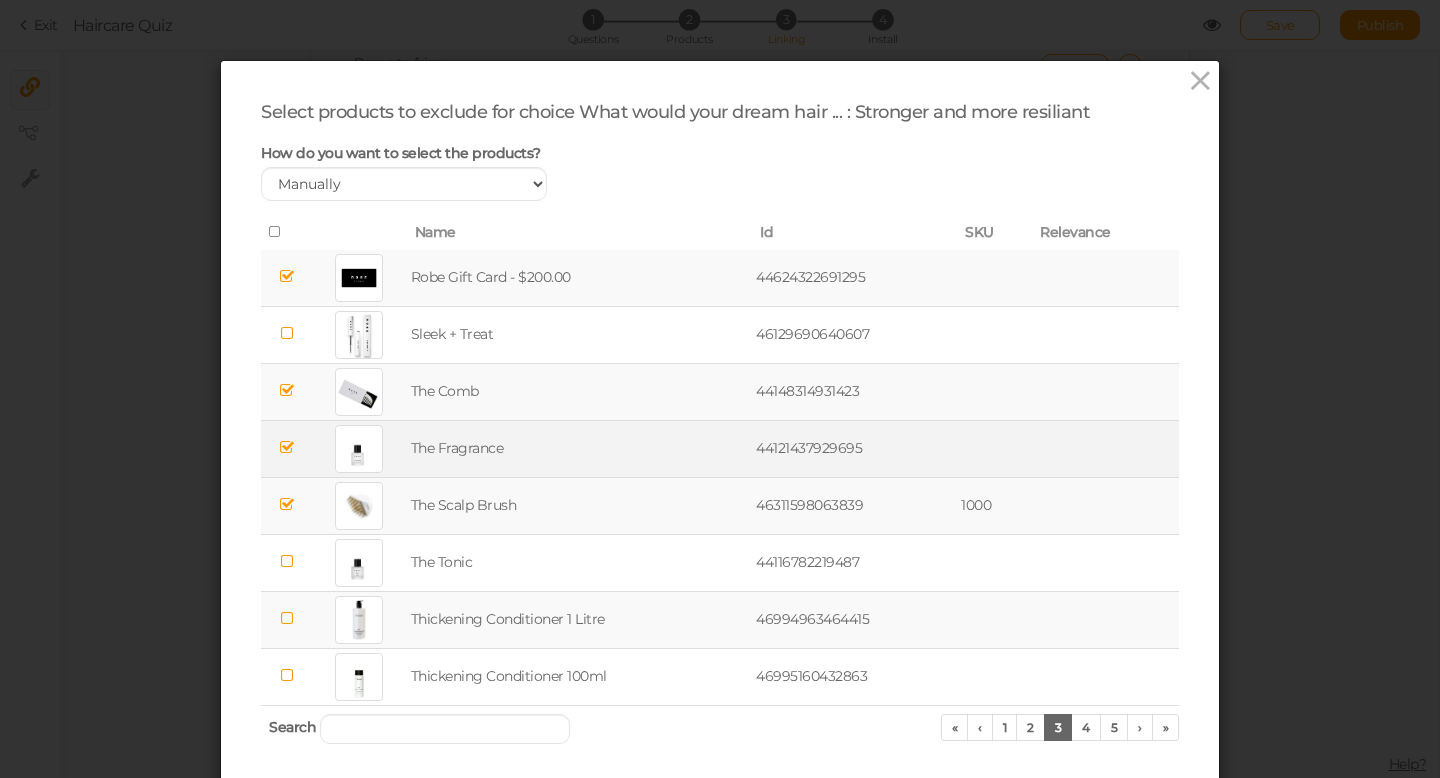 click at bounding box center (286, 618) 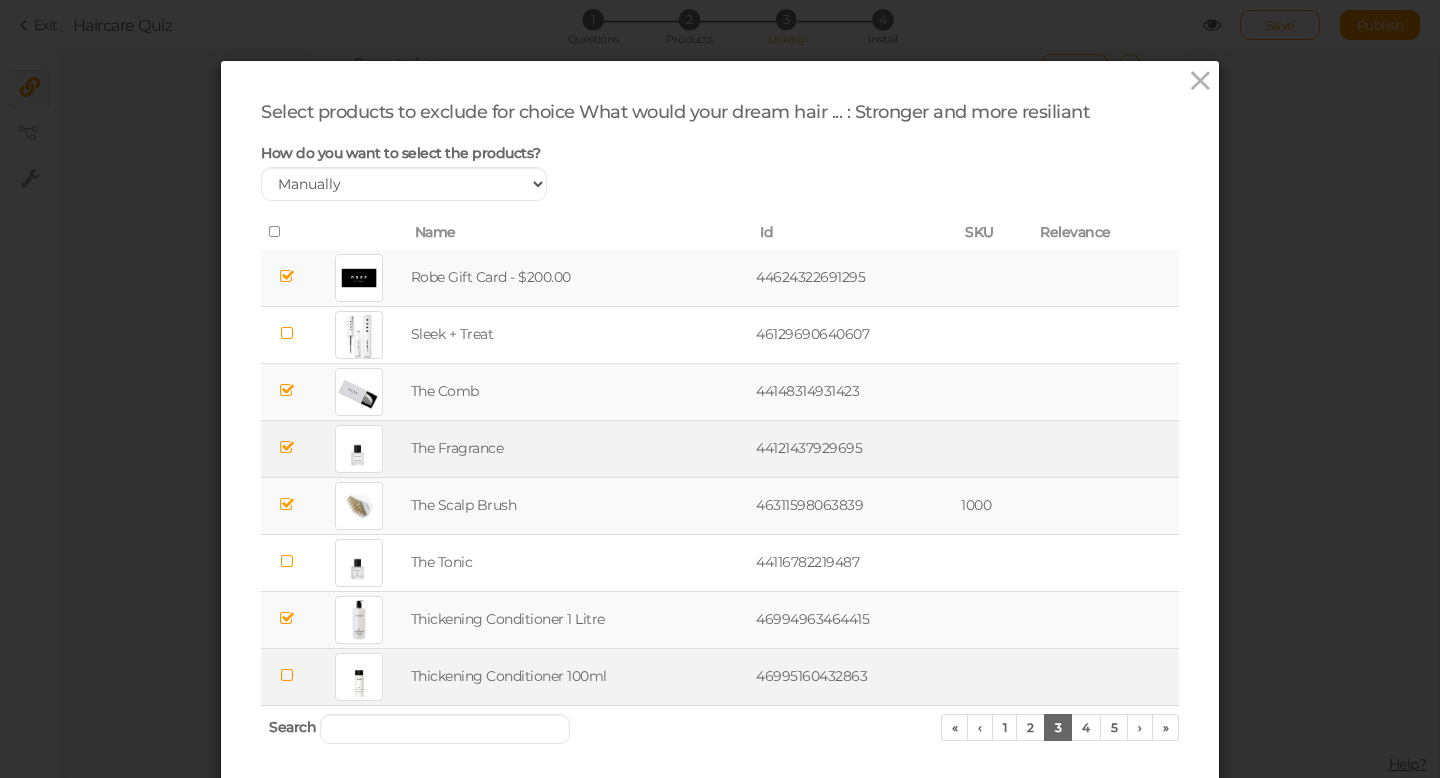 click at bounding box center (286, 675) 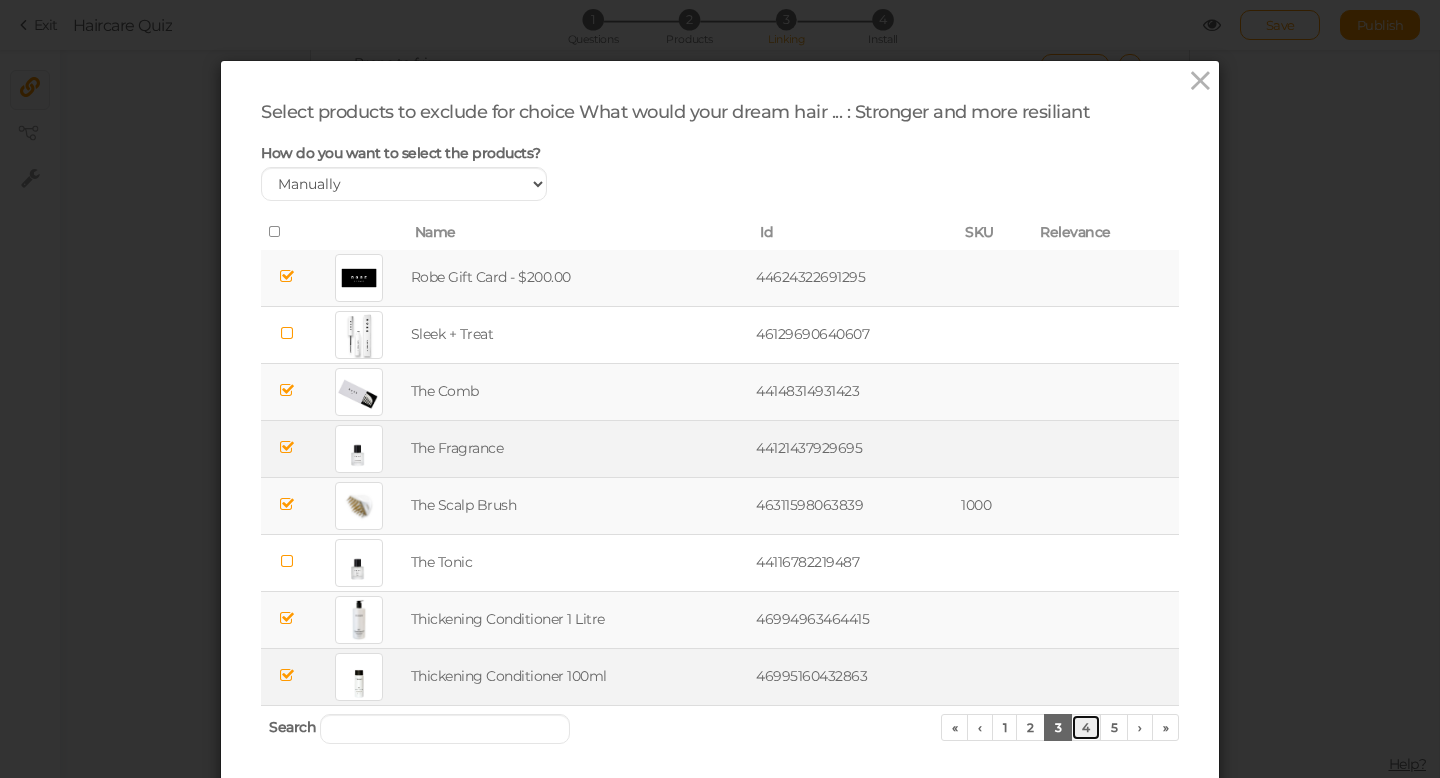 click on "4" at bounding box center [1086, 727] 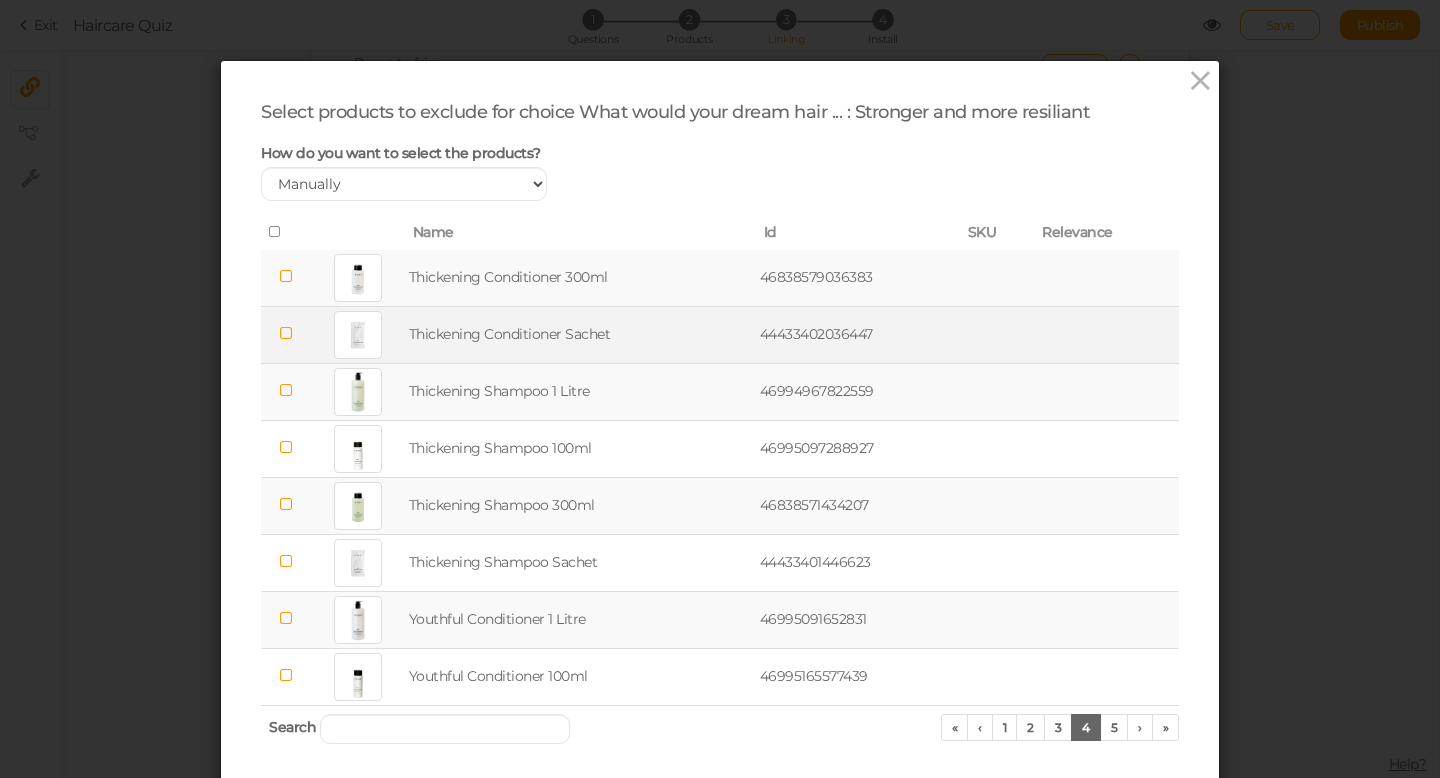 click at bounding box center (286, 333) 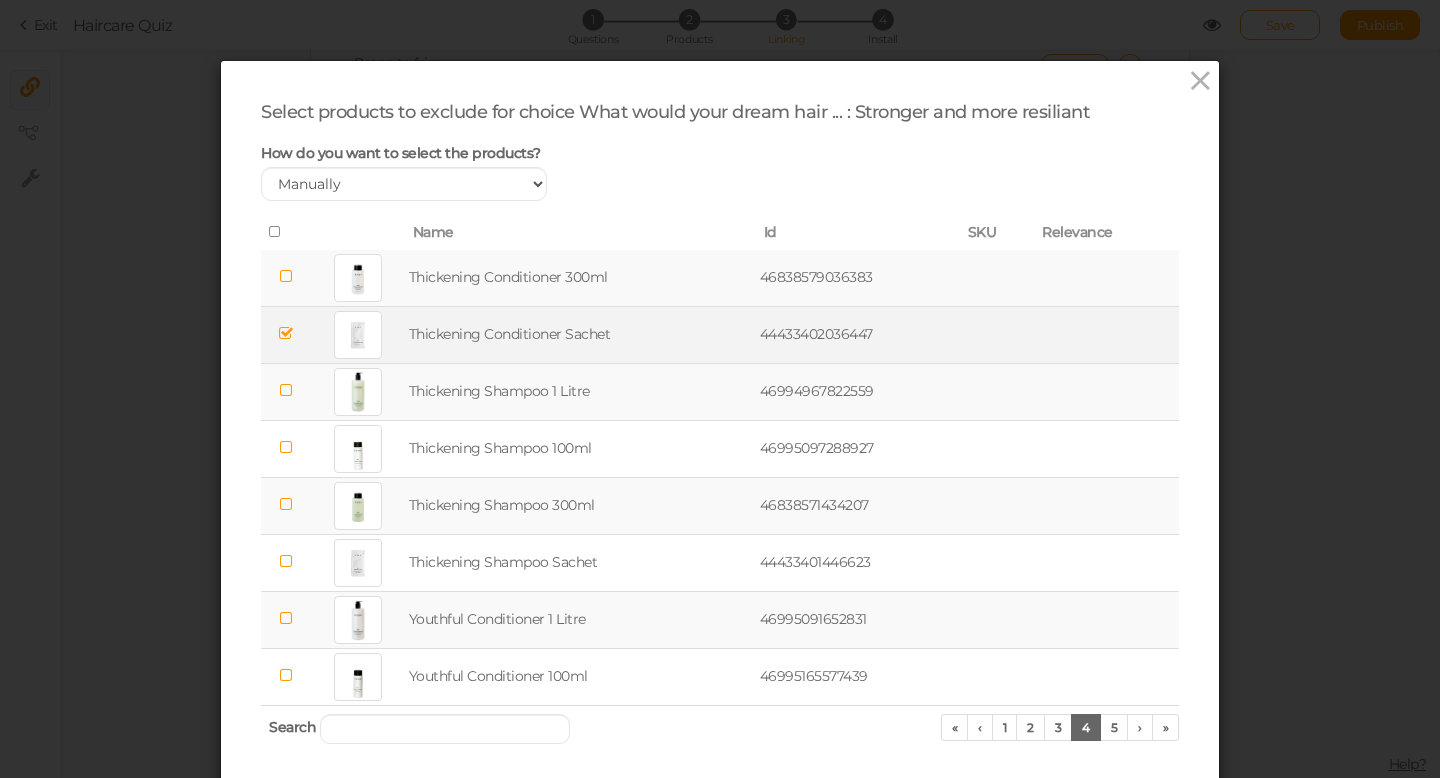 click at bounding box center (286, 390) 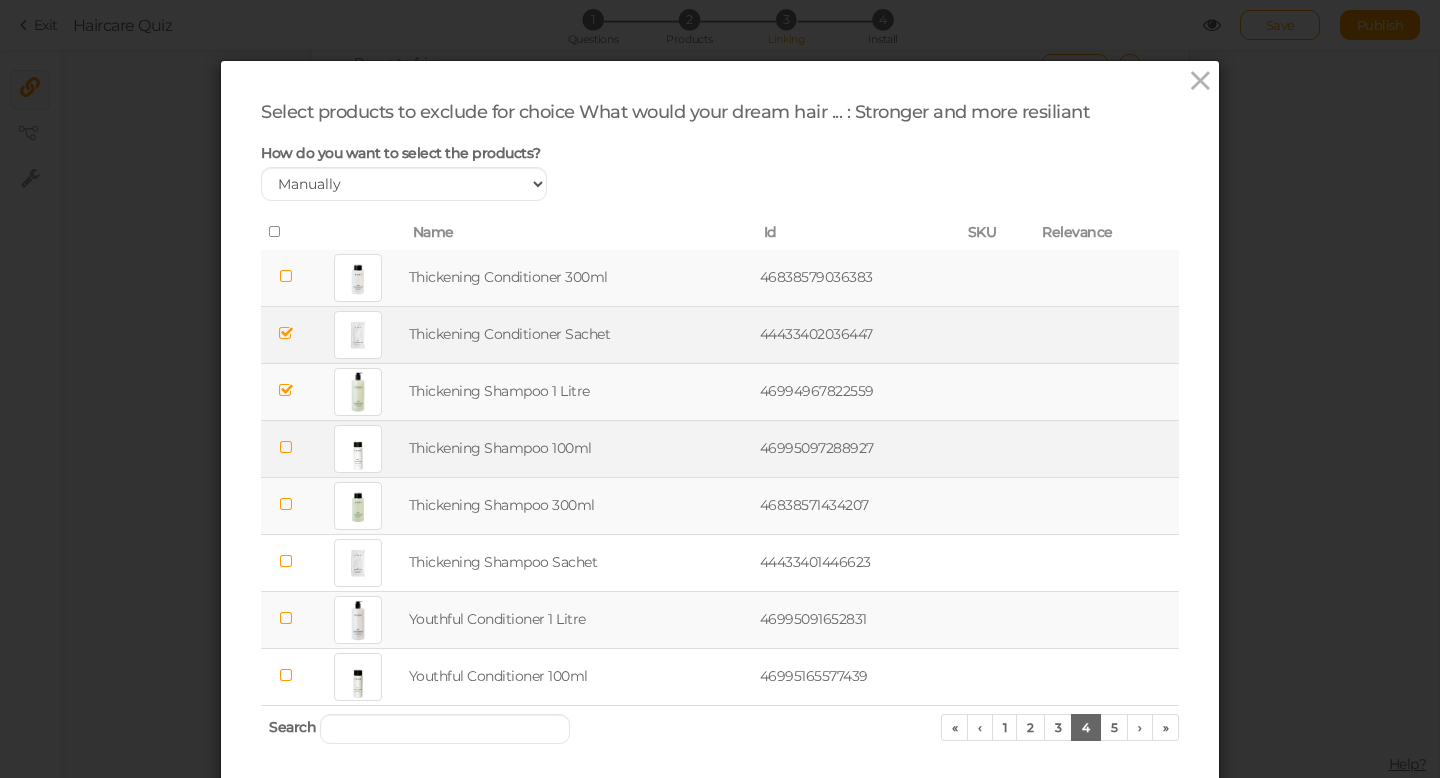click at bounding box center [286, 447] 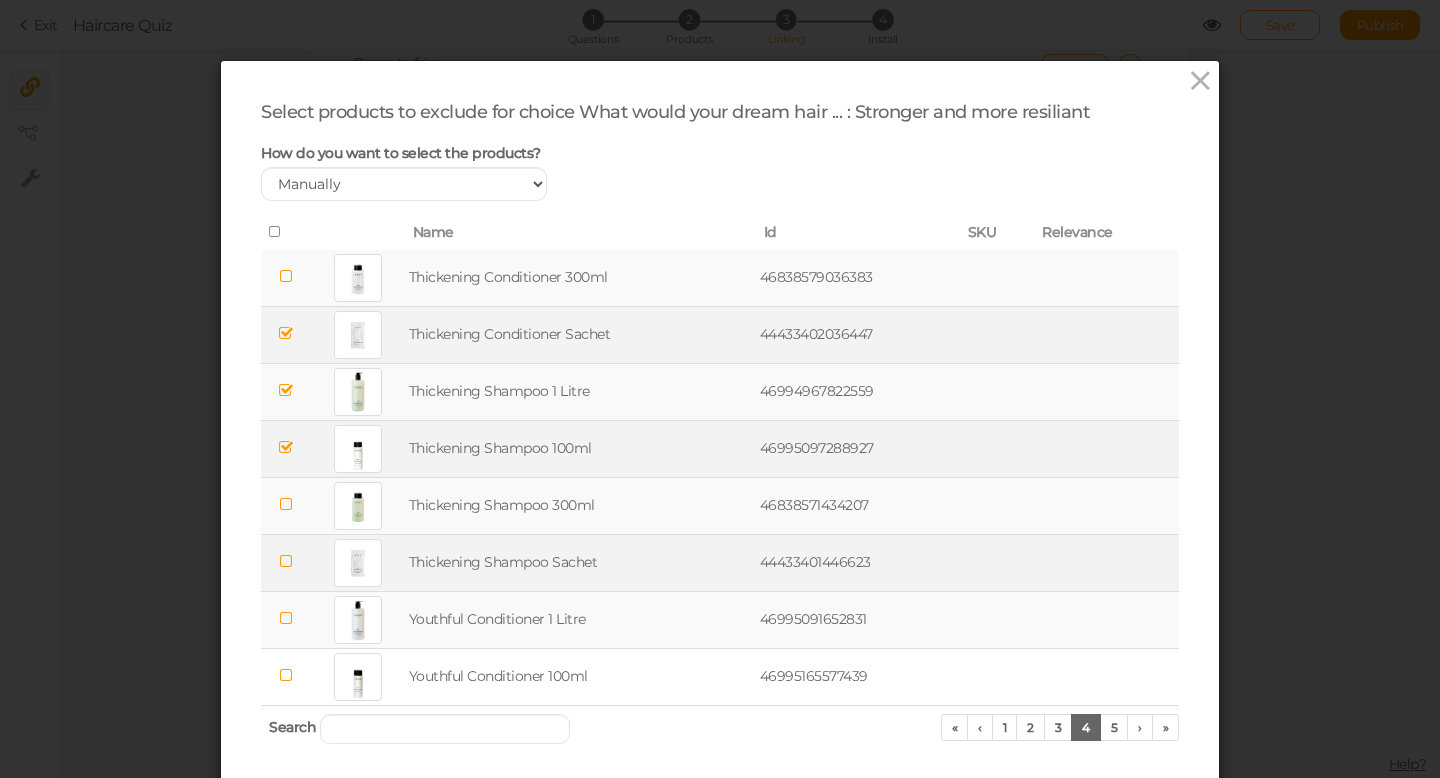 click at bounding box center (286, 561) 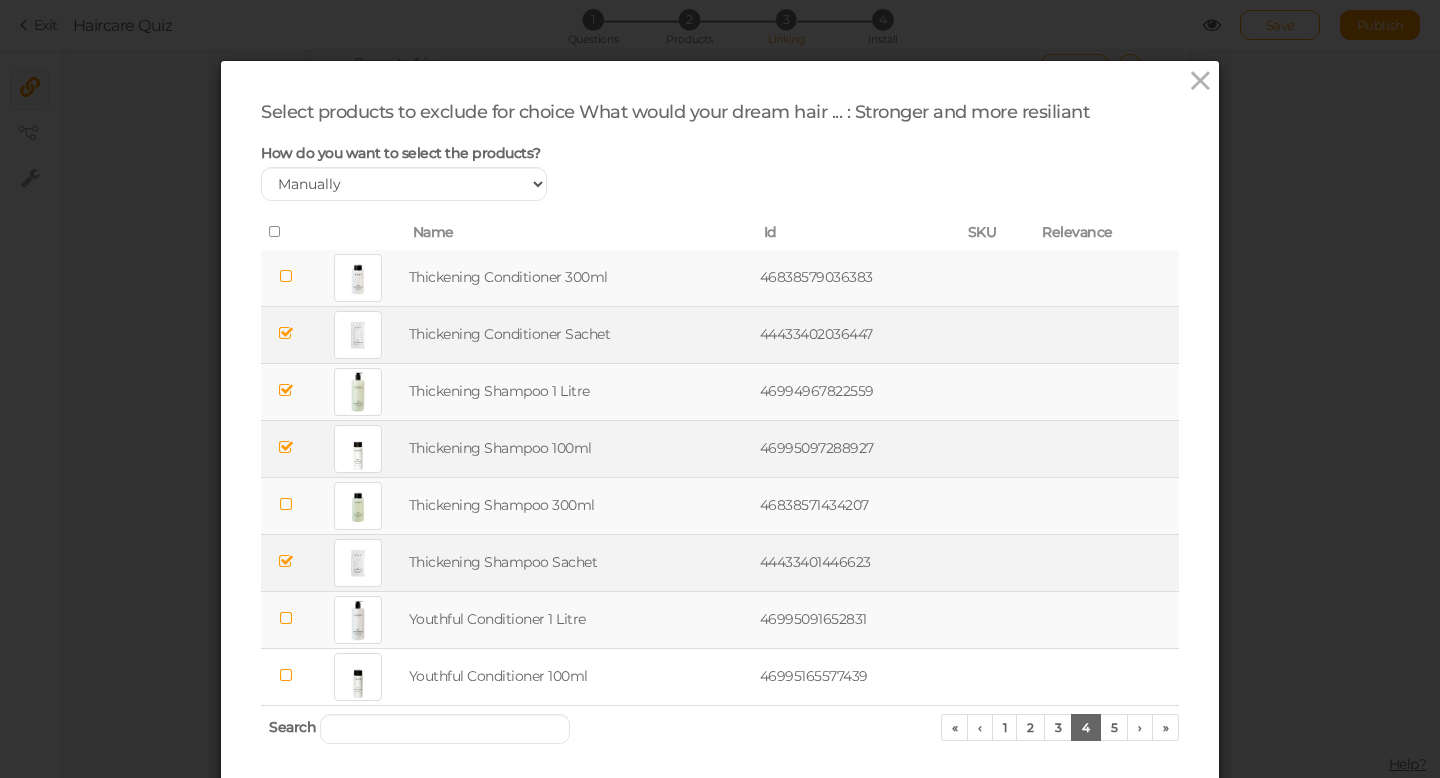 click at bounding box center [286, 618] 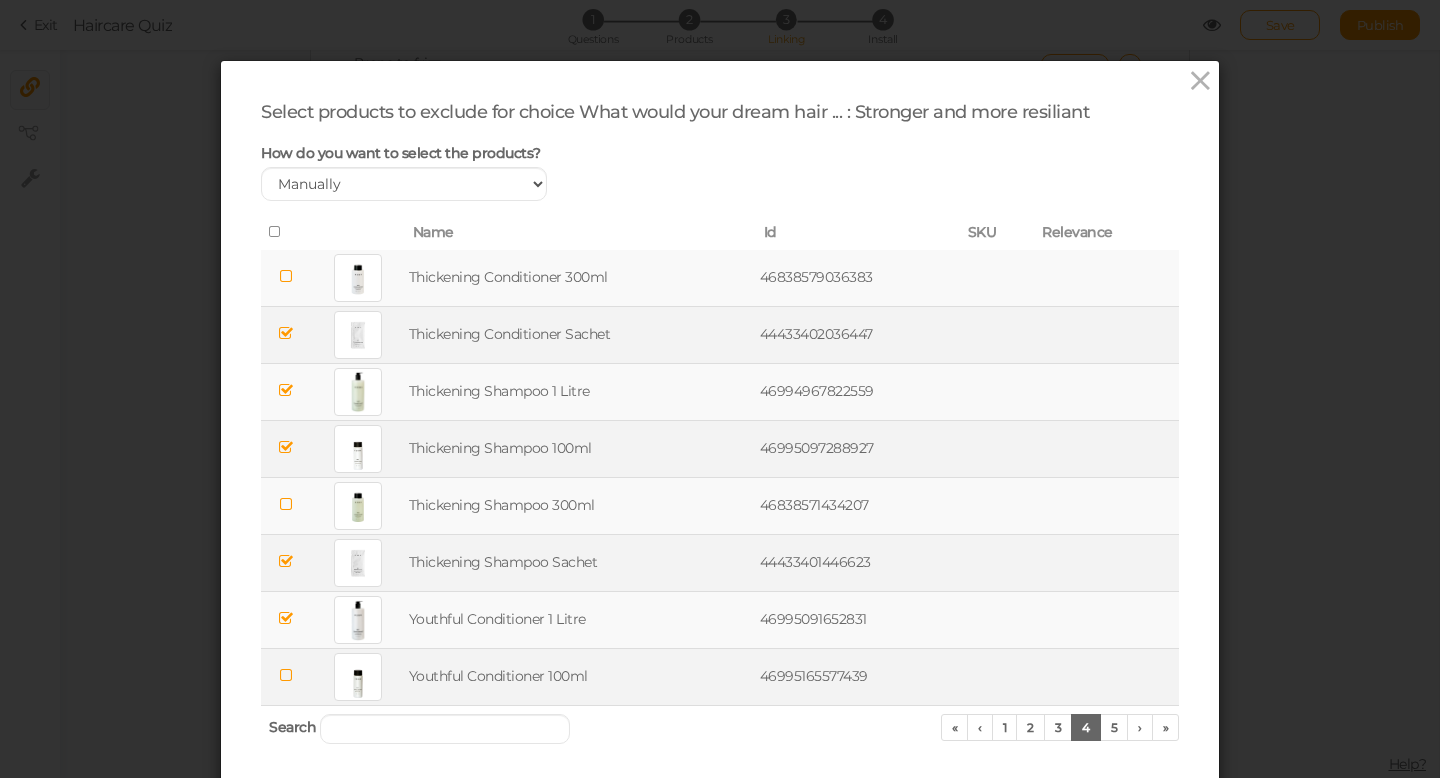 click at bounding box center [286, 675] 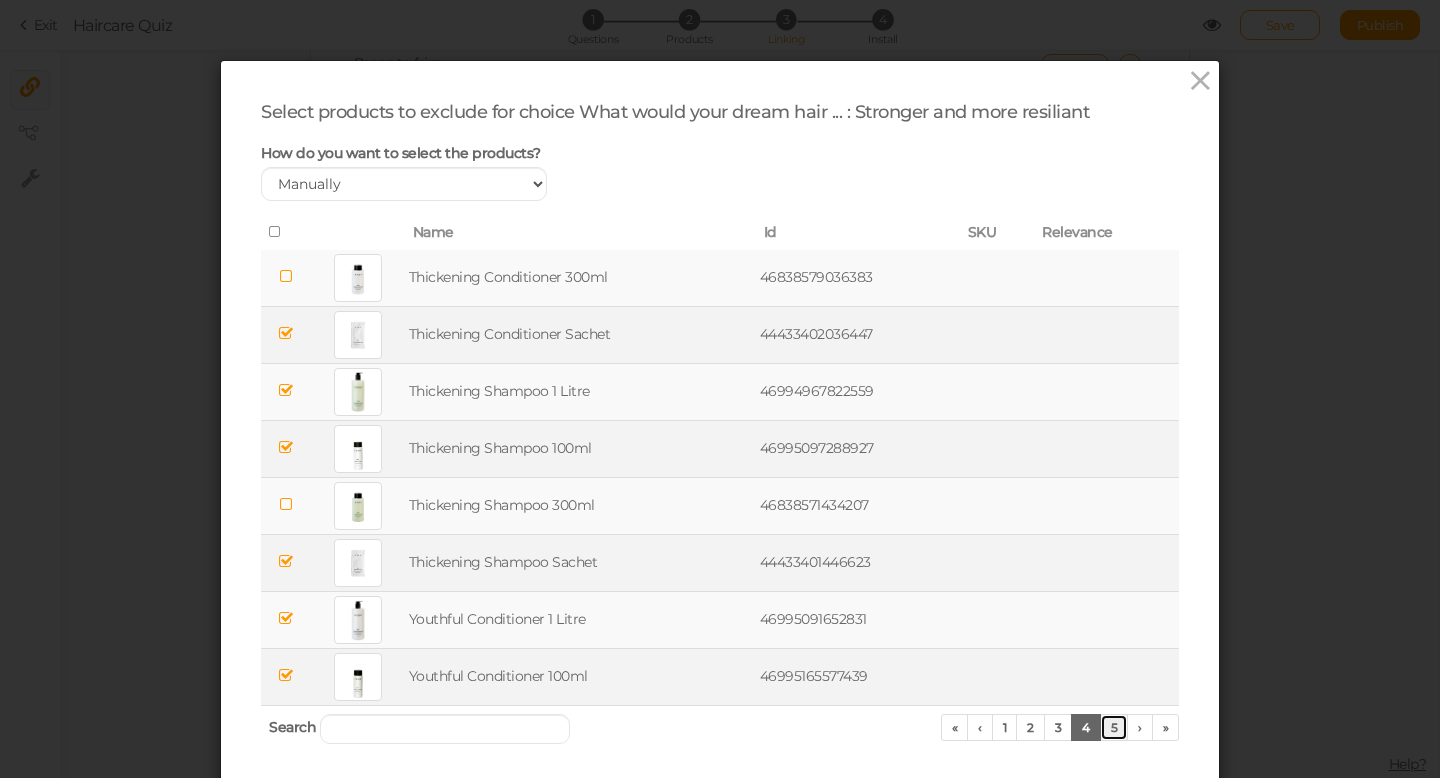 click on "5" at bounding box center (1114, 727) 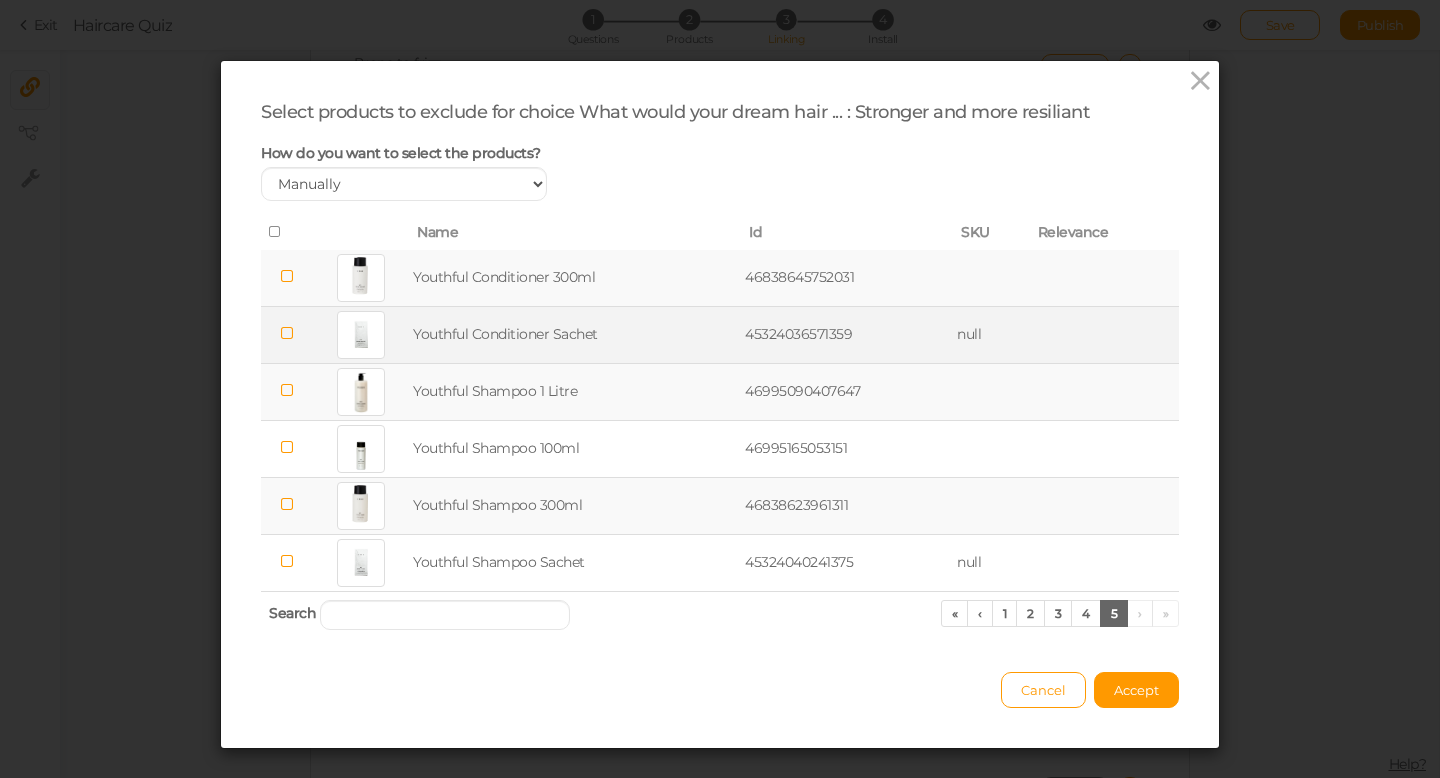 click at bounding box center [287, 333] 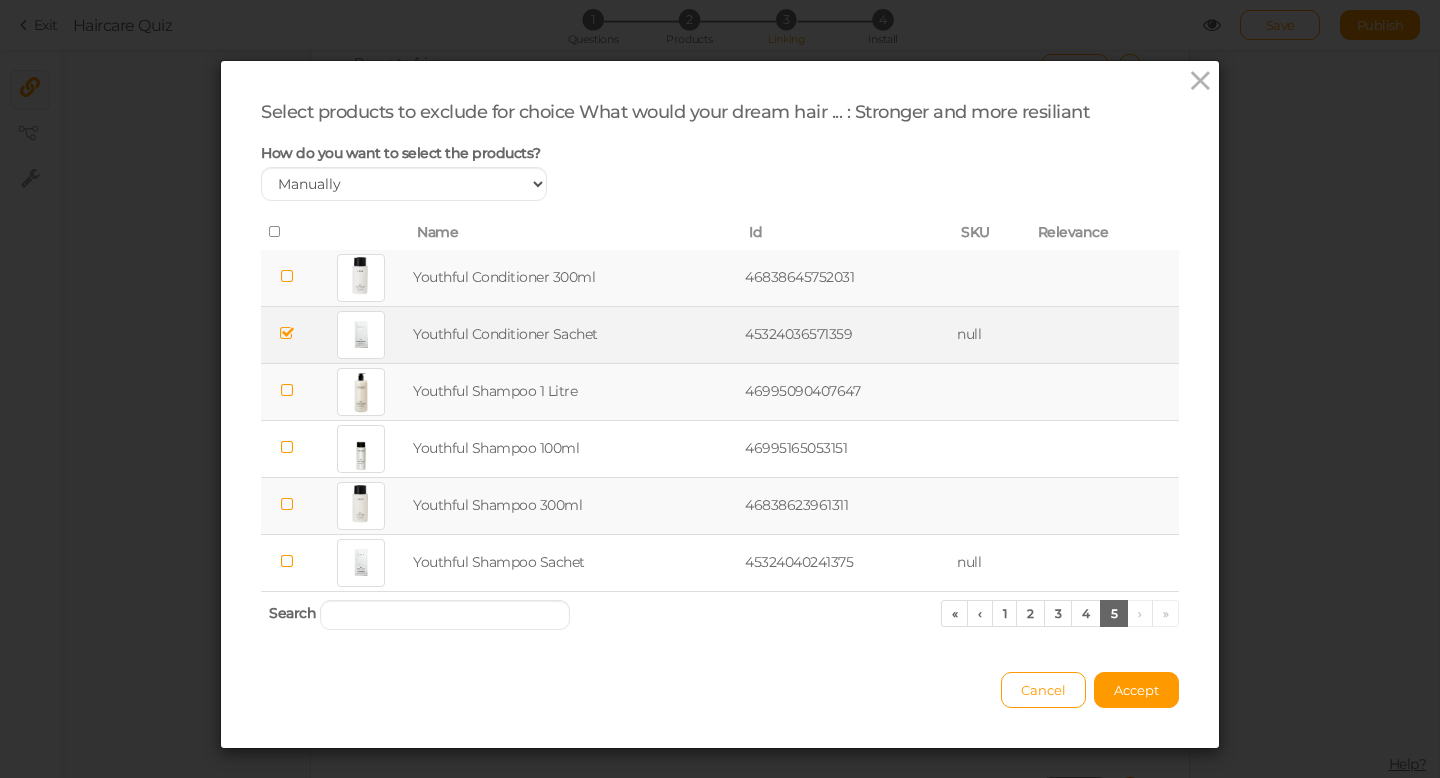 click at bounding box center [287, 390] 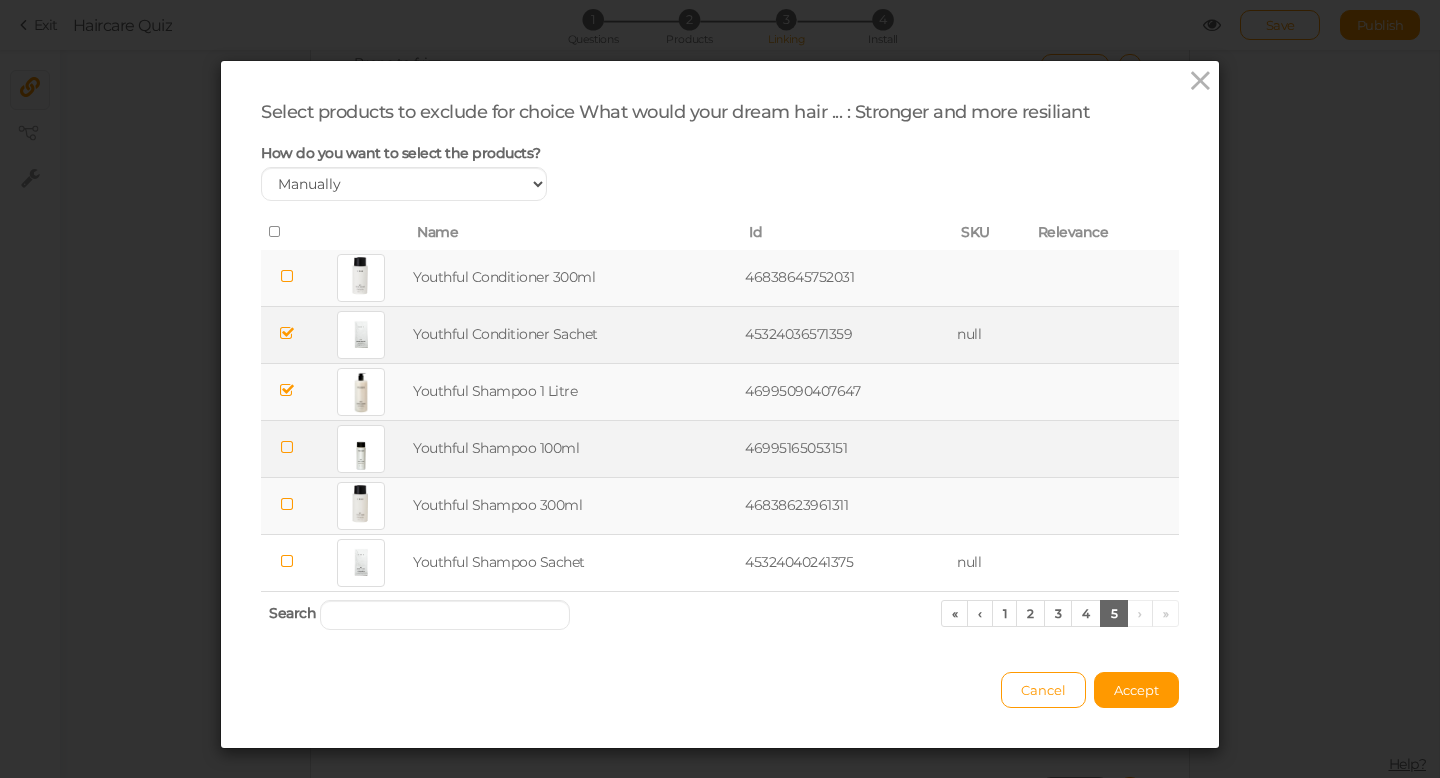 click at bounding box center [287, 447] 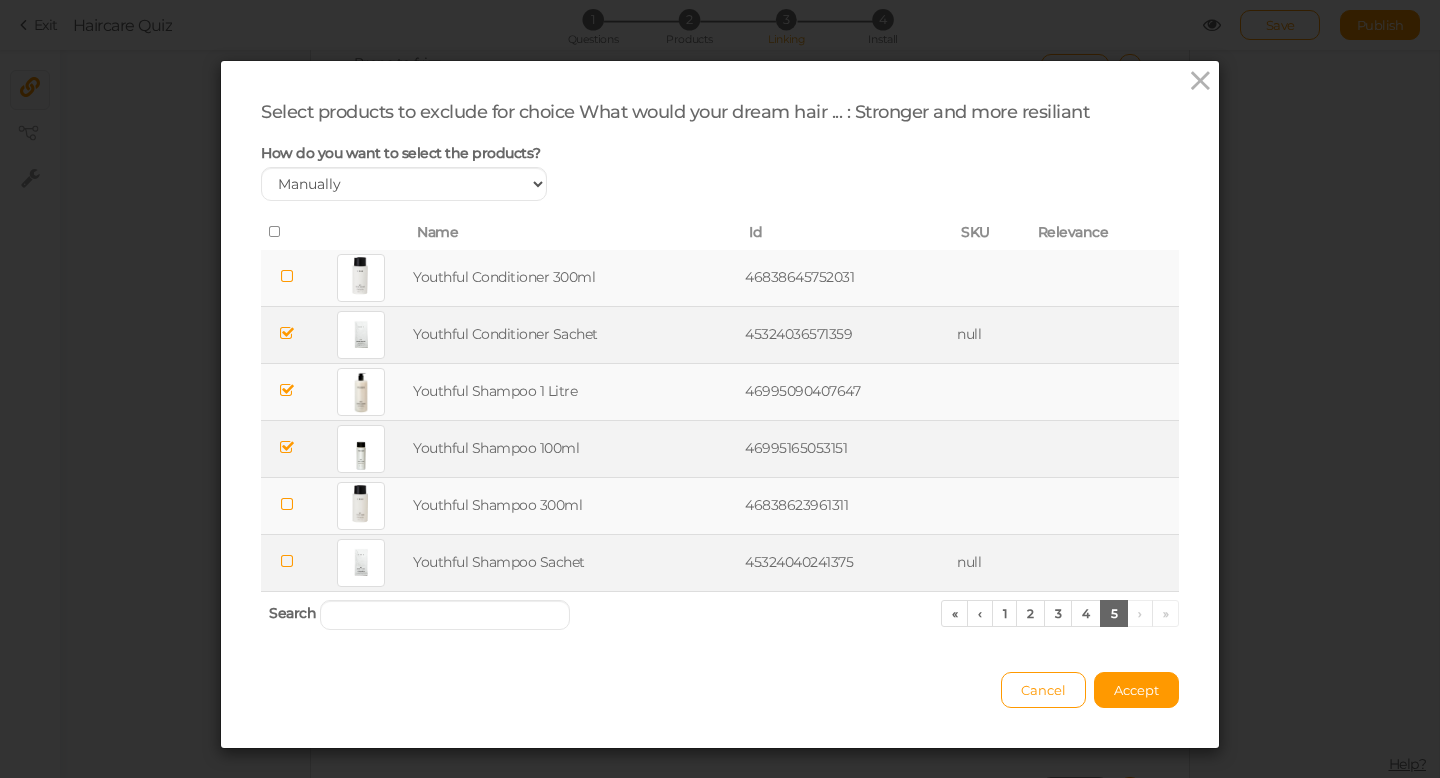 click at bounding box center (287, 561) 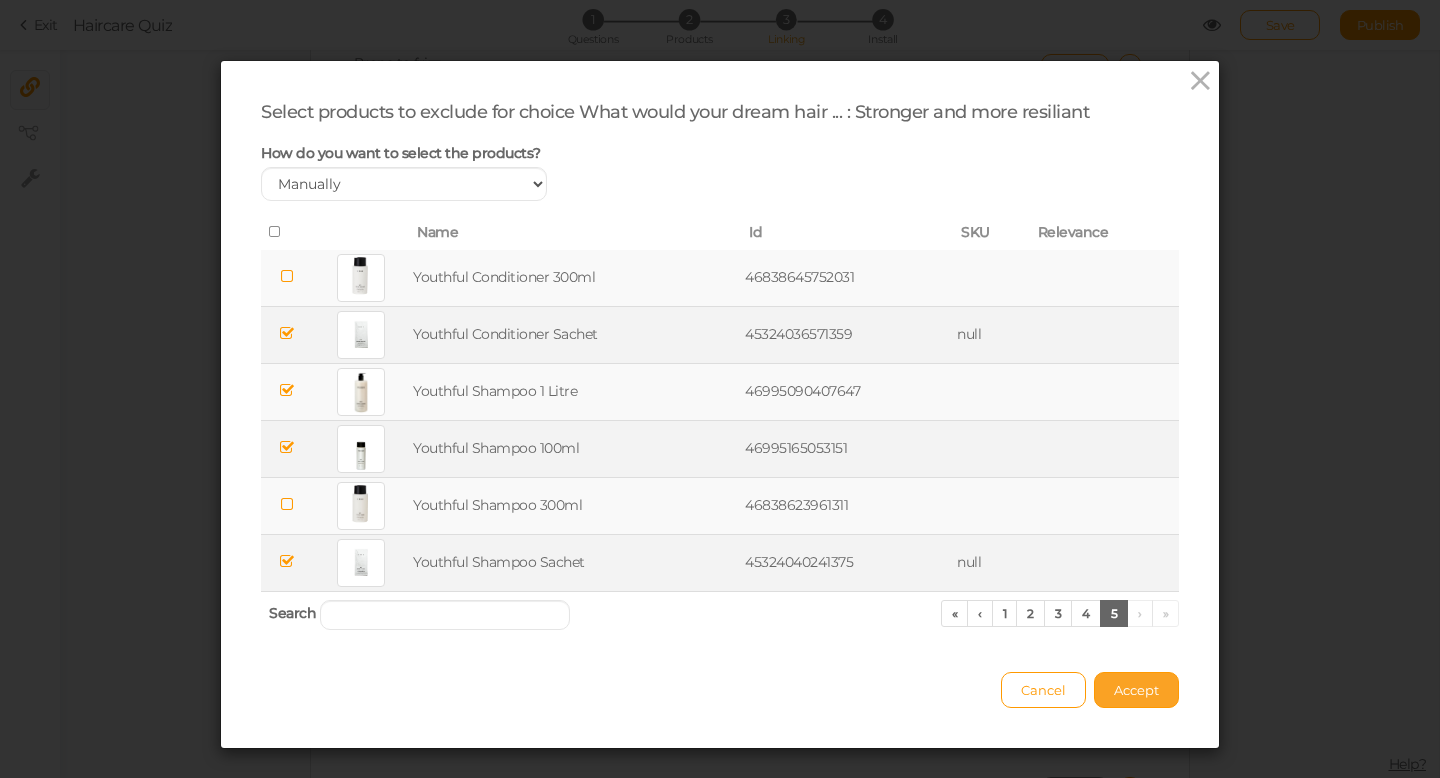 click on "Accept" at bounding box center [1136, 690] 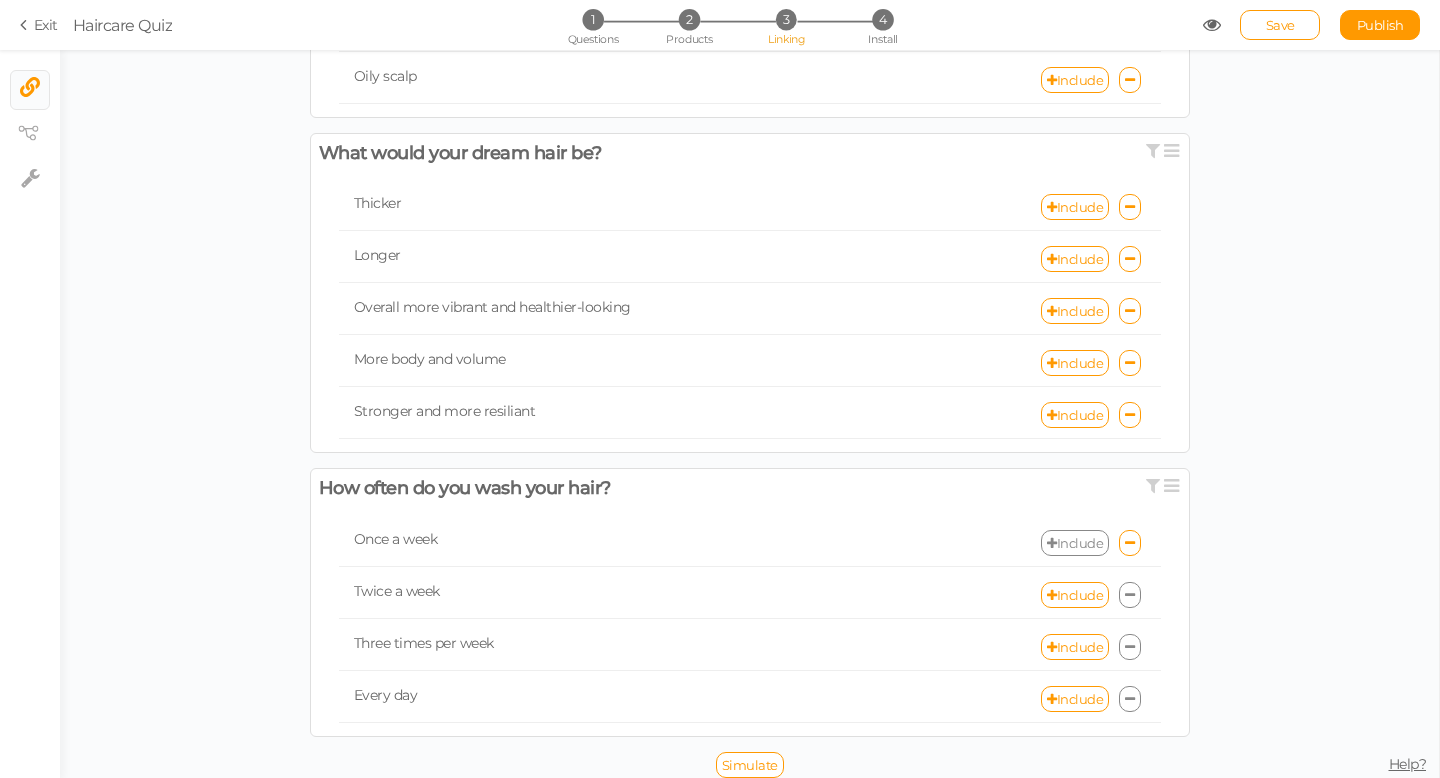 scroll, scrollTop: 1021, scrollLeft: 0, axis: vertical 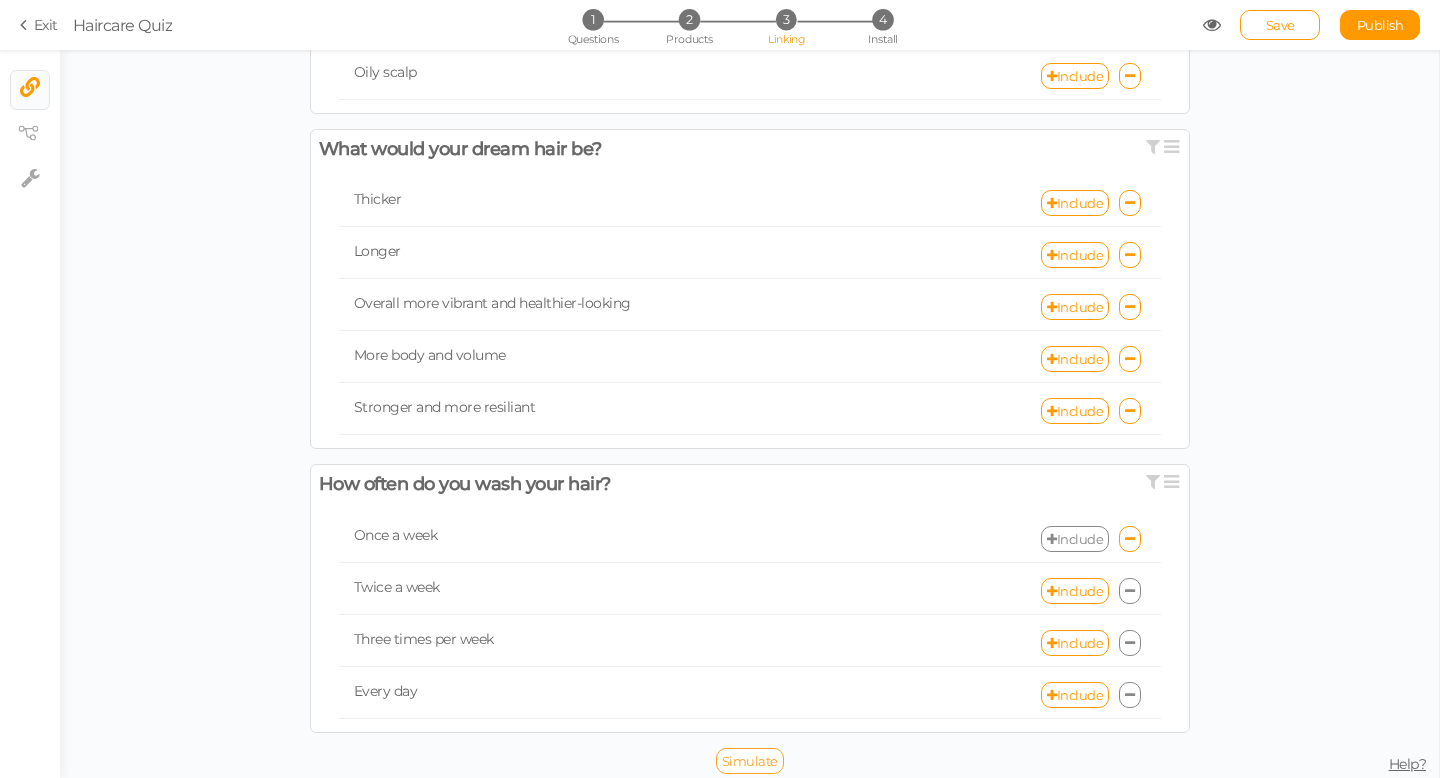 click on "Simulate" at bounding box center (750, 761) 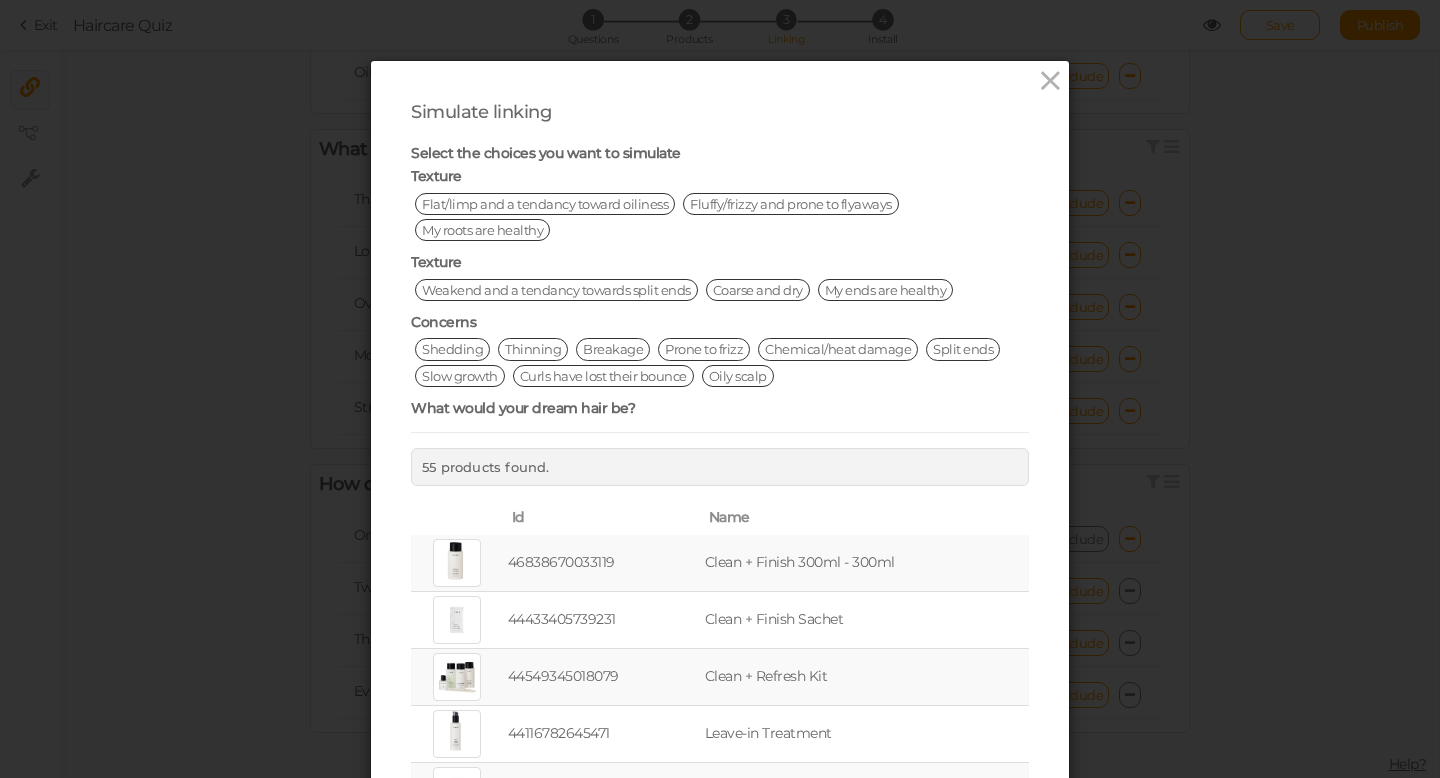 click on "Flat/limp and a tendancy toward oiliness" at bounding box center (545, 204) 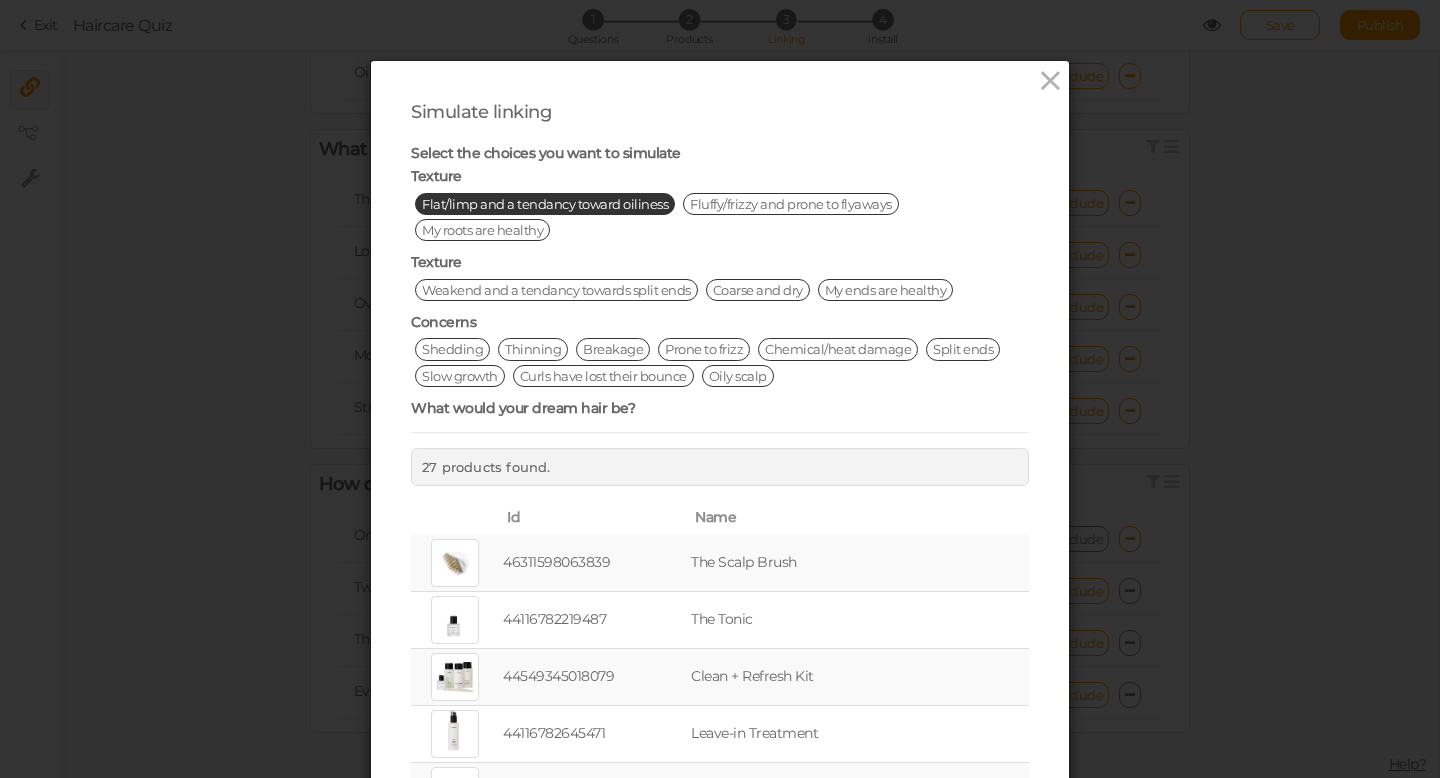 click on "Weakend and a tendancy towards split ends" at bounding box center (556, 290) 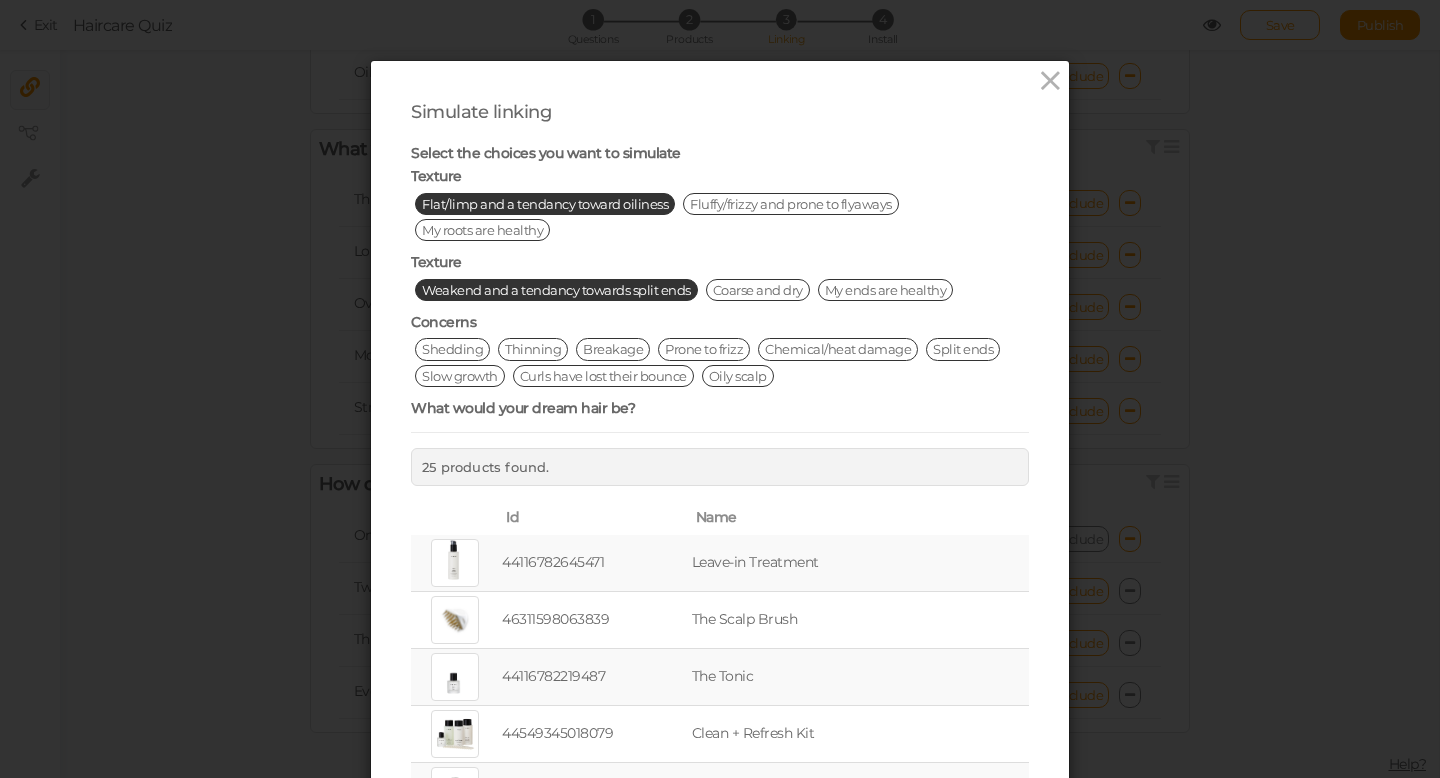 click on "Shedding" at bounding box center [452, 349] 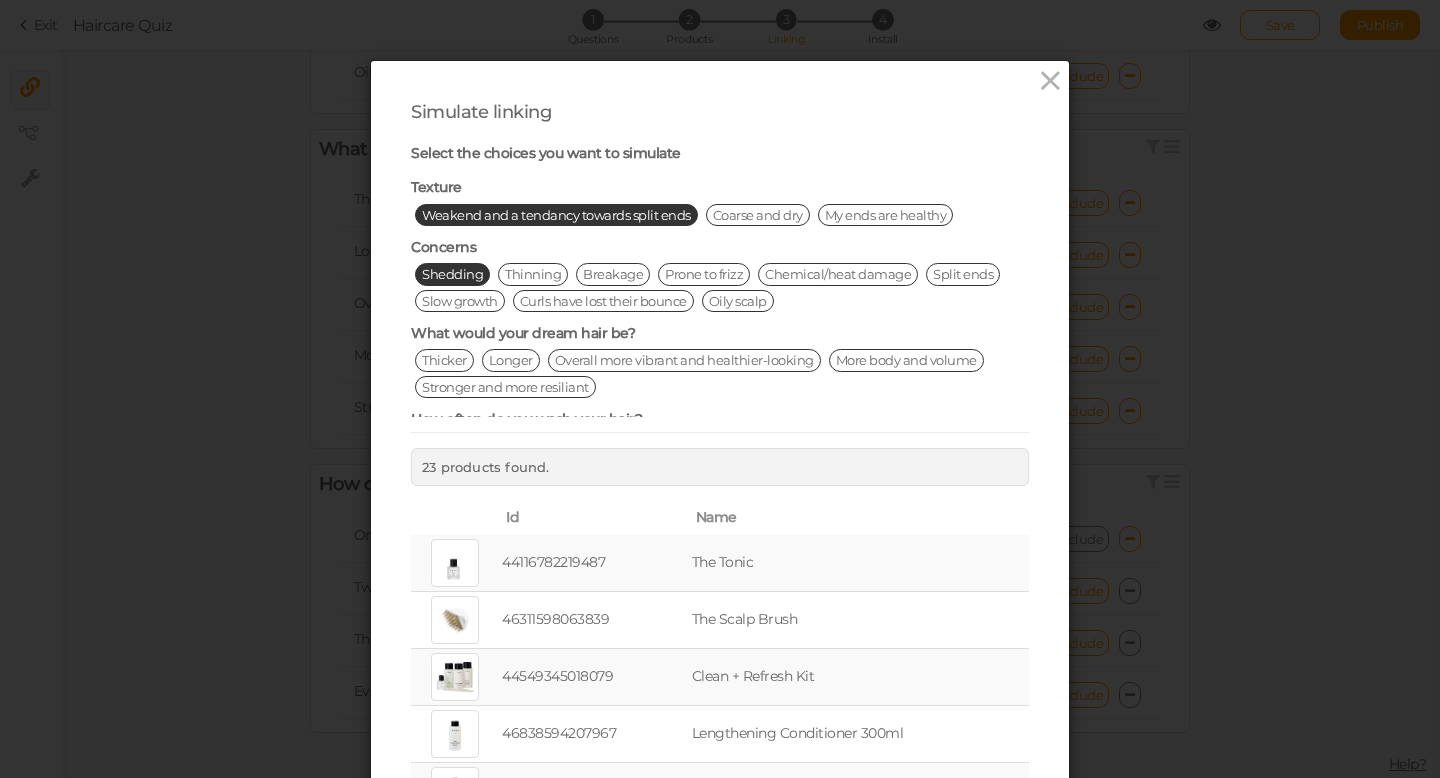scroll, scrollTop: 77, scrollLeft: 0, axis: vertical 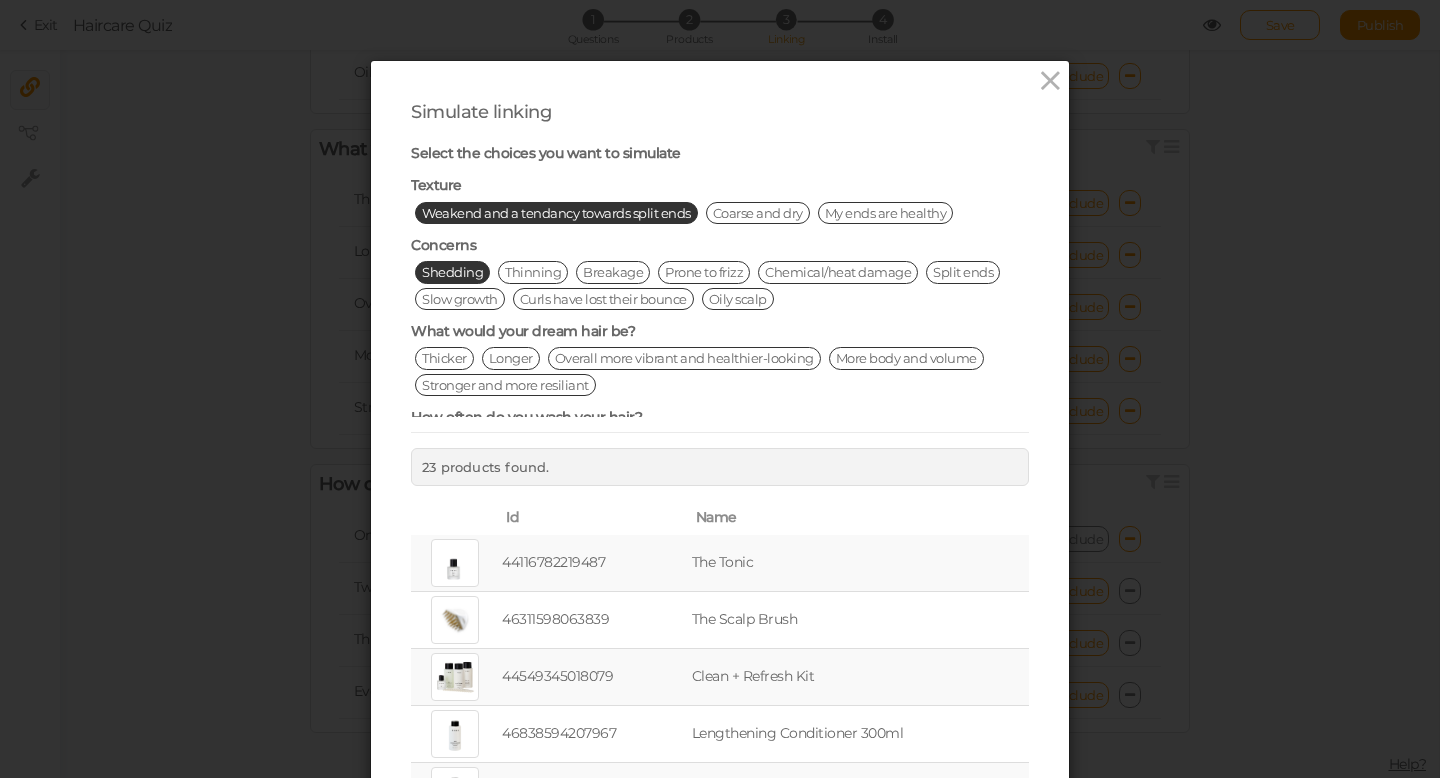 click on "Thicker" at bounding box center (444, 358) 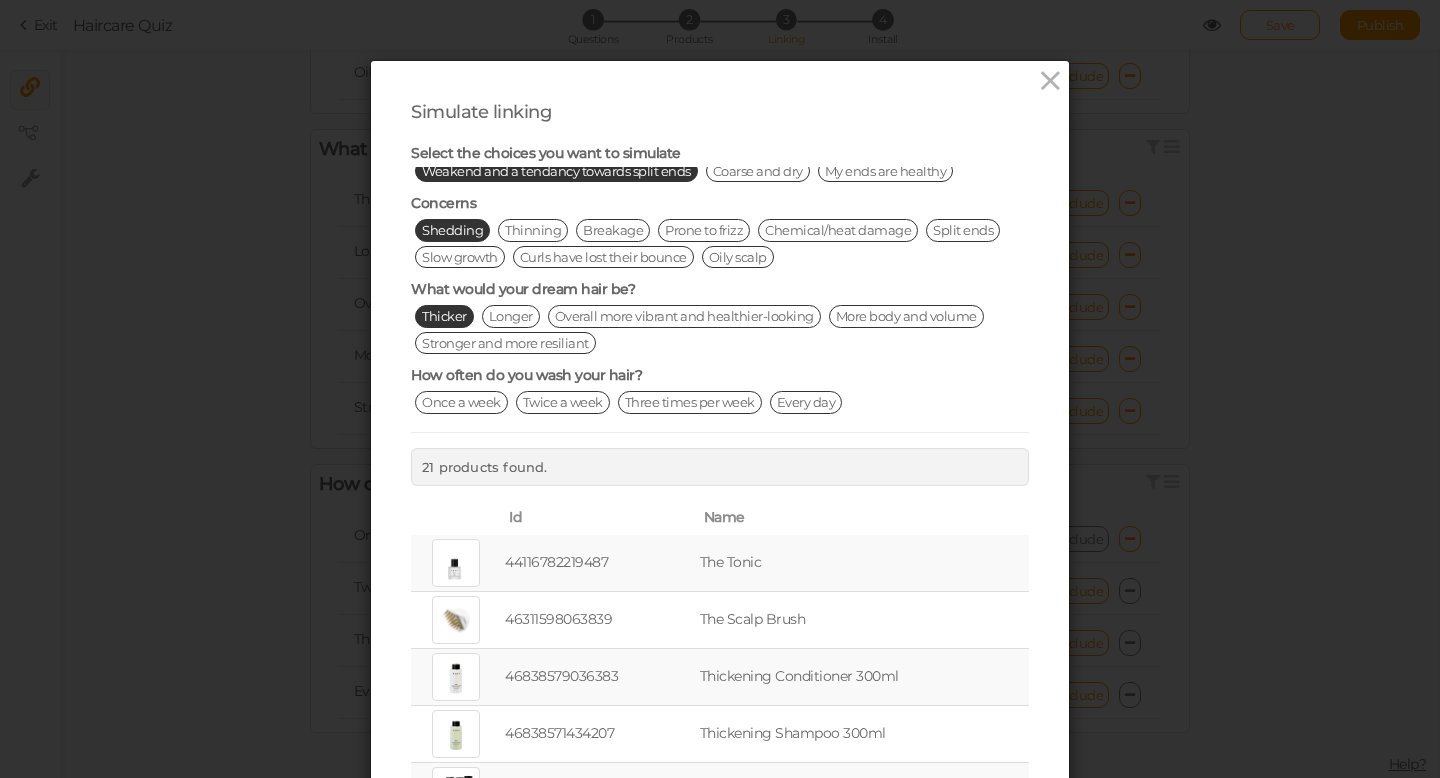 scroll, scrollTop: 127, scrollLeft: 0, axis: vertical 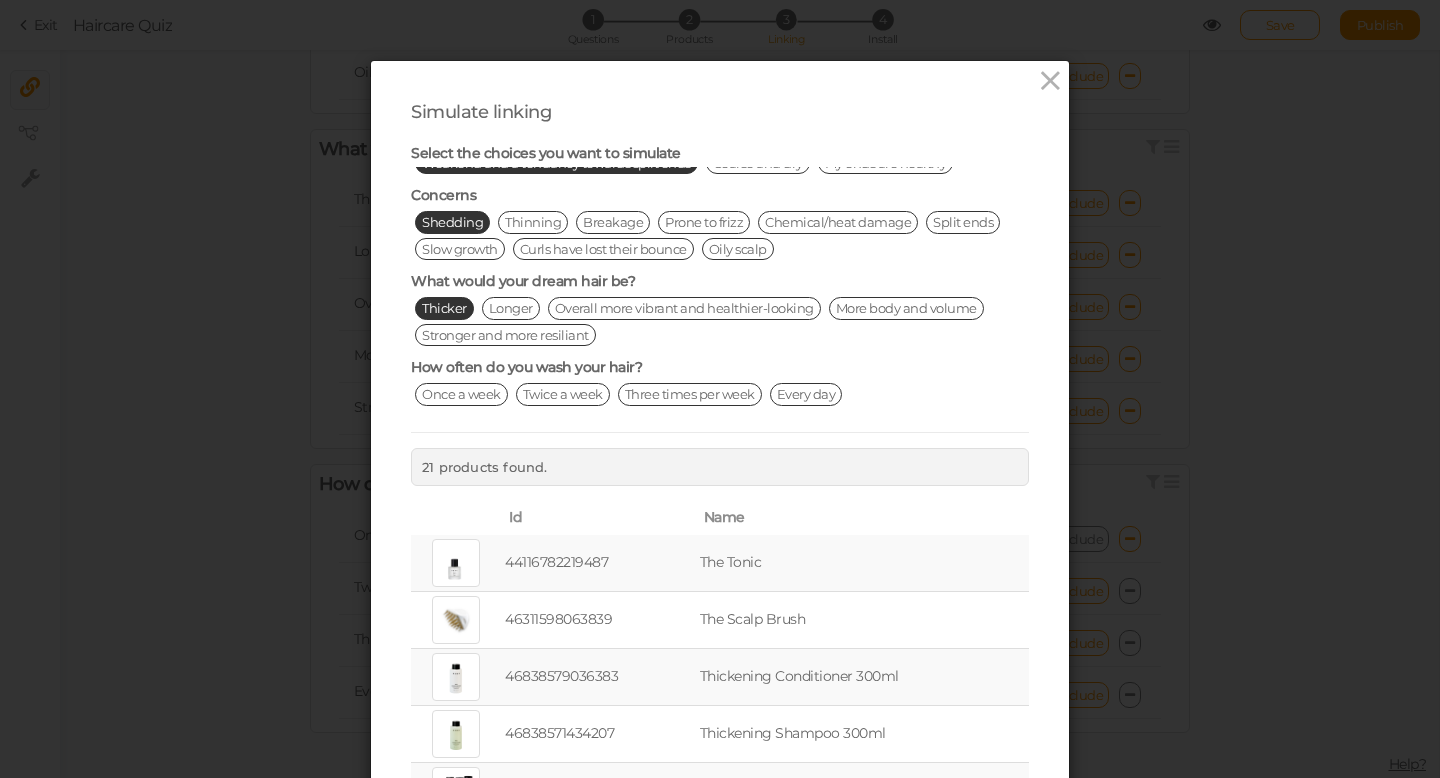 click on "Once a week" at bounding box center (461, 394) 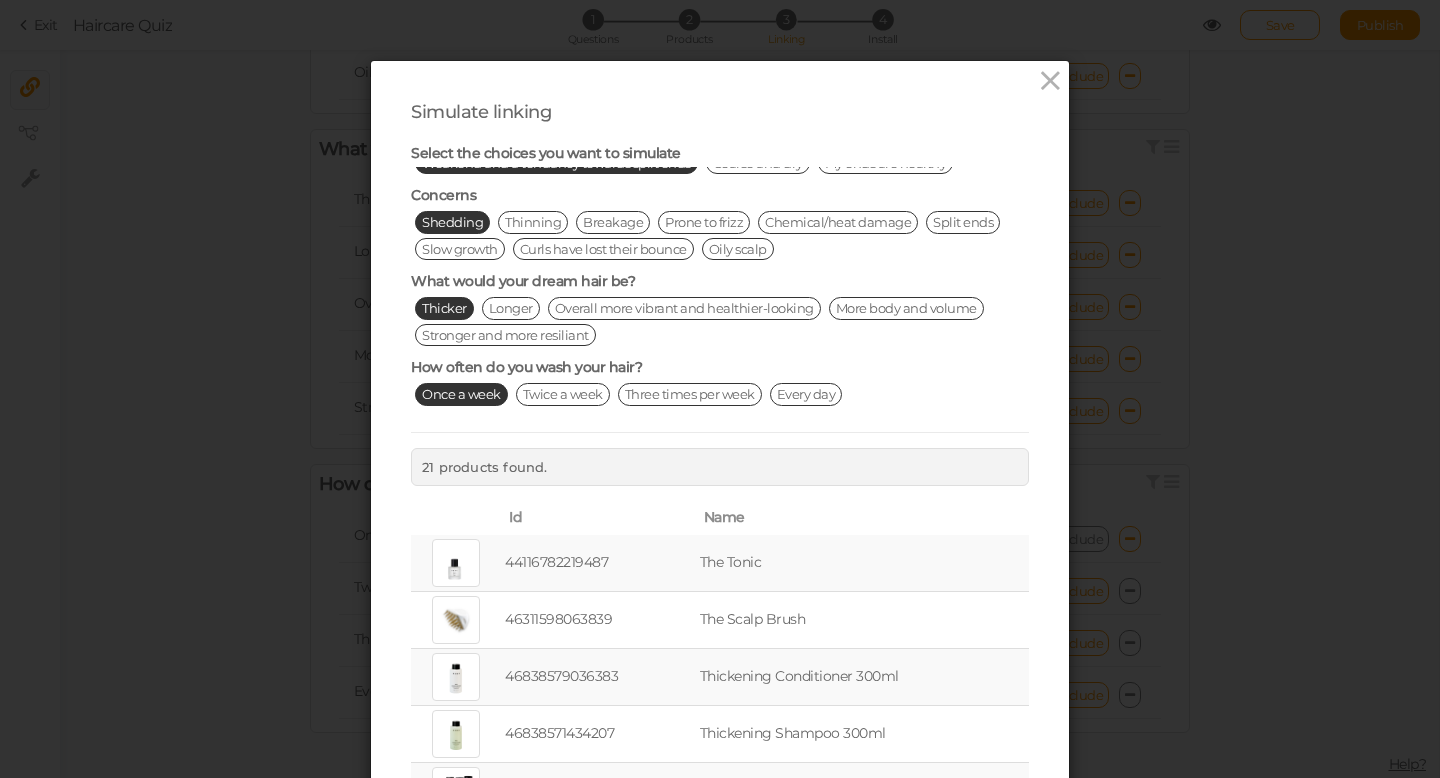 click on "Twice a week" at bounding box center [563, 394] 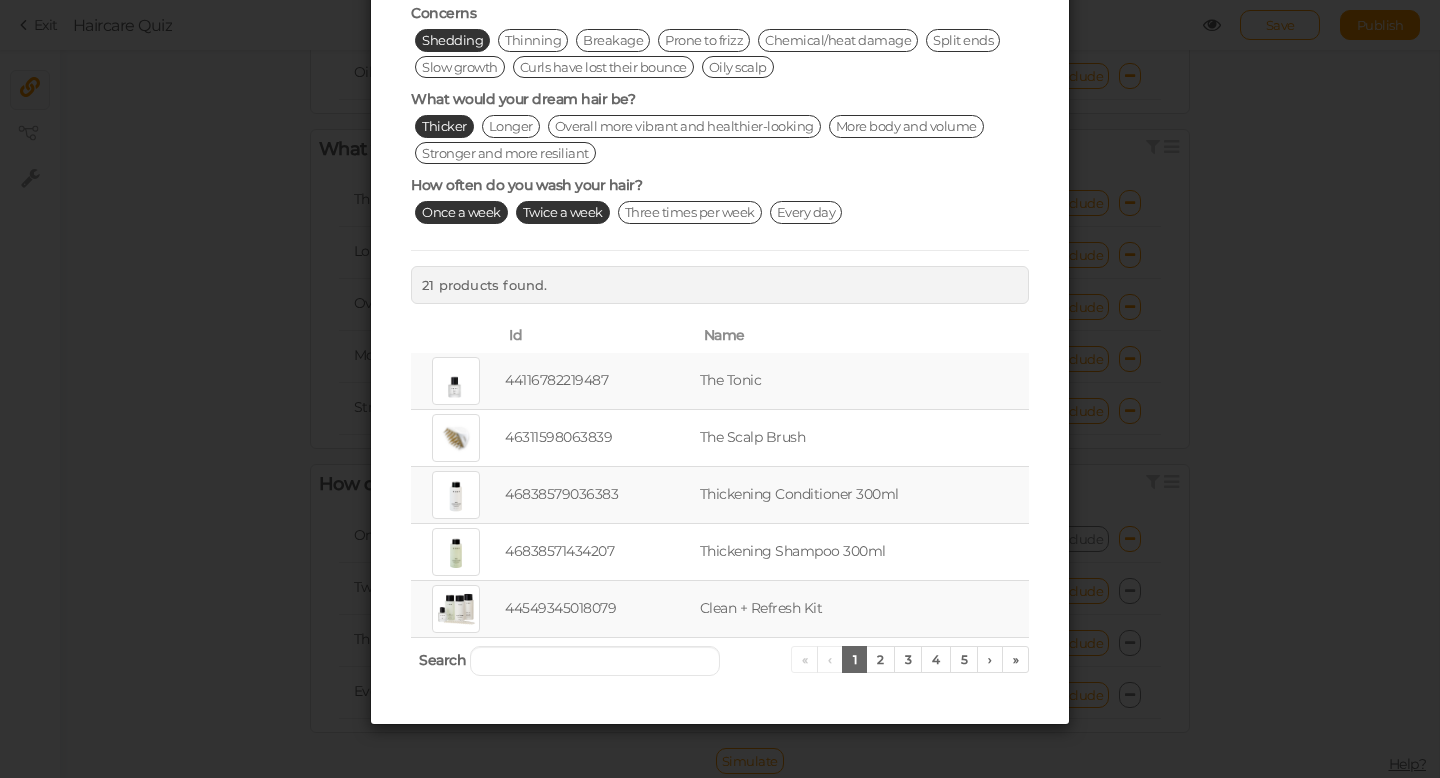 scroll, scrollTop: 189, scrollLeft: 0, axis: vertical 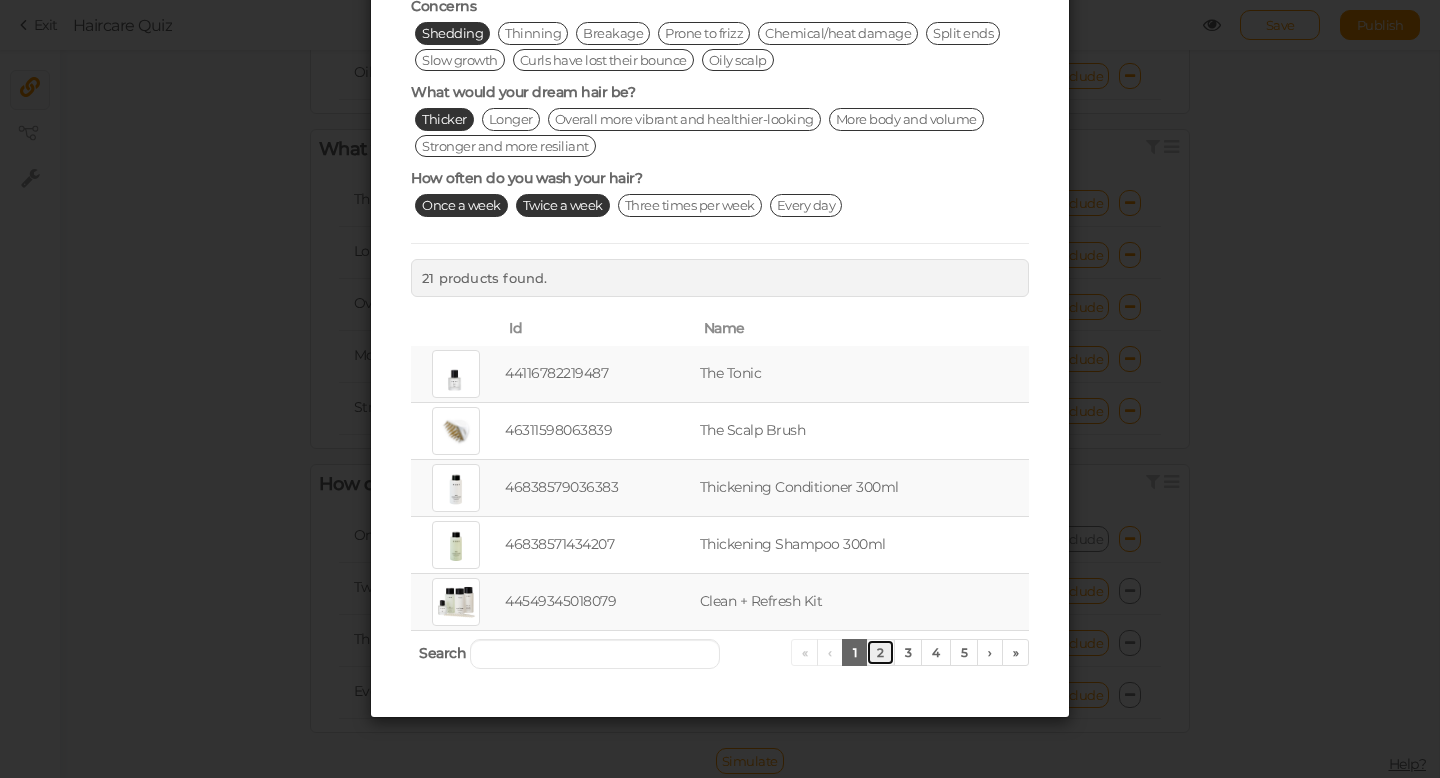 click on "2" at bounding box center (880, 652) 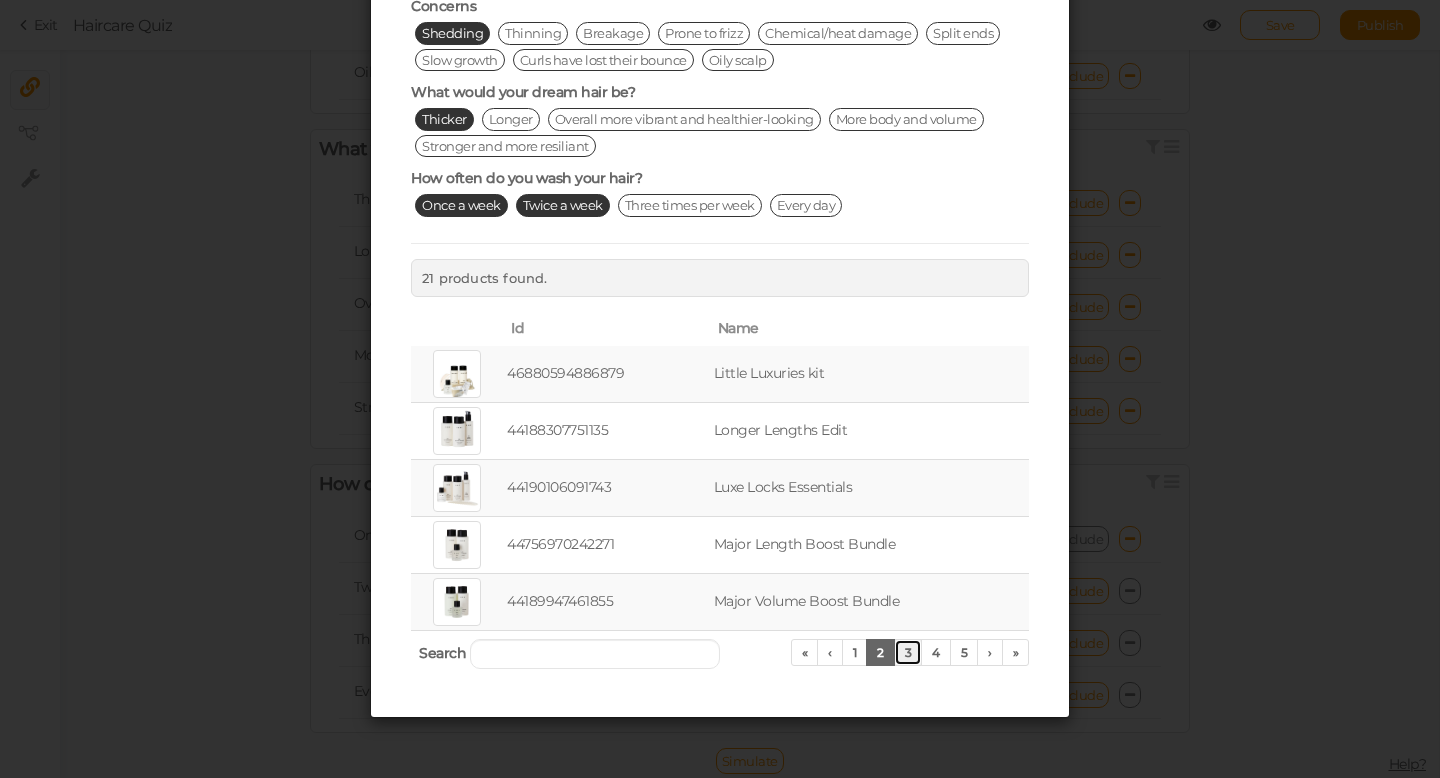 click on "3" at bounding box center [908, 652] 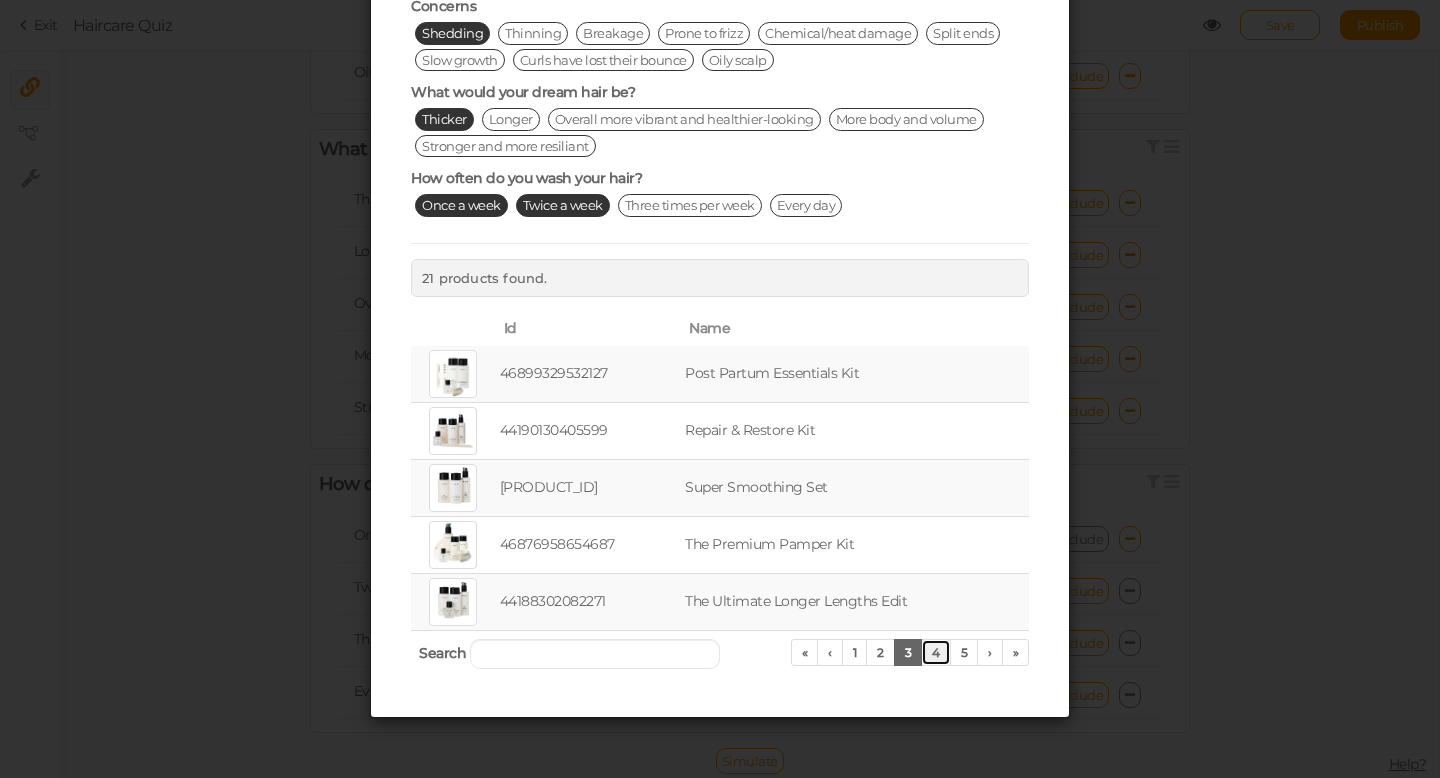 click on "4" at bounding box center [936, 652] 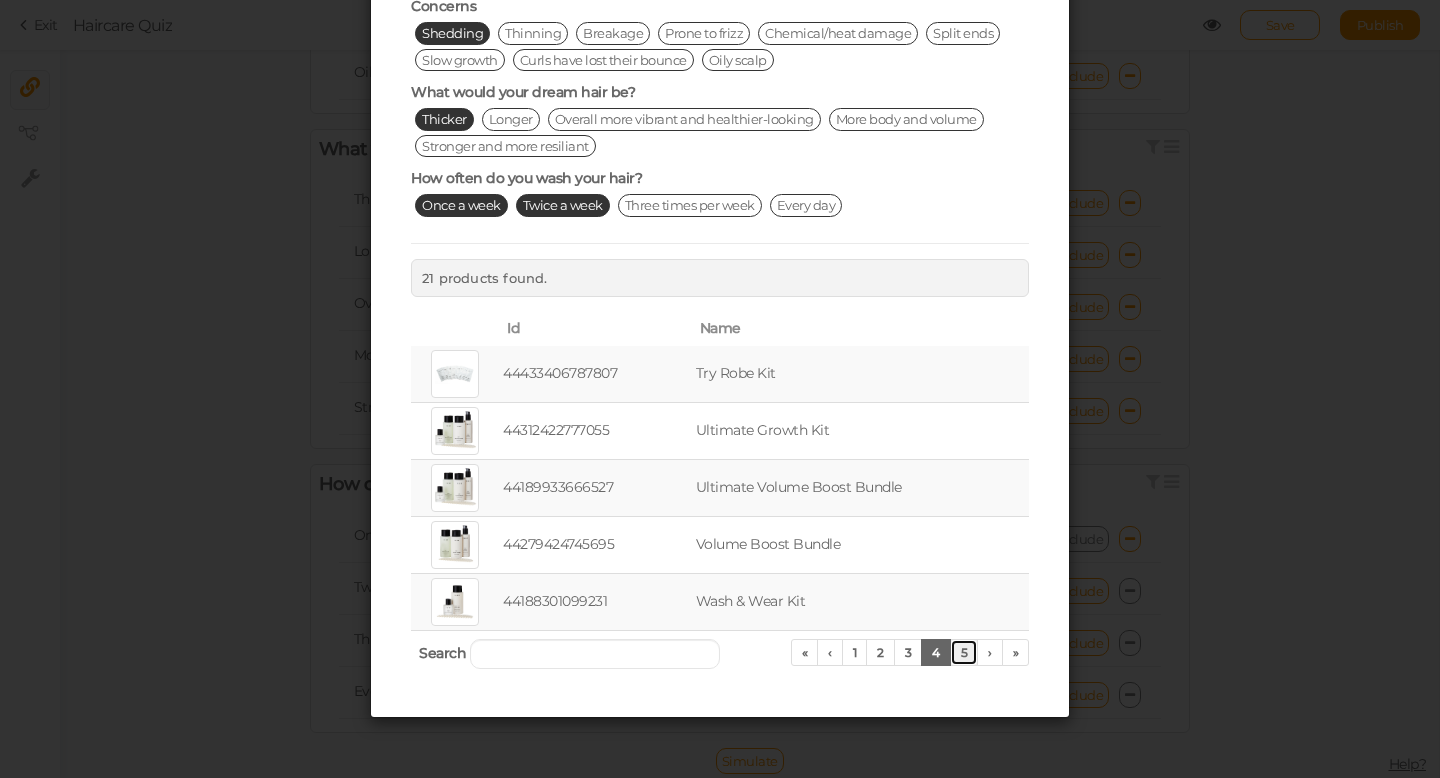 click on "5" at bounding box center (964, 652) 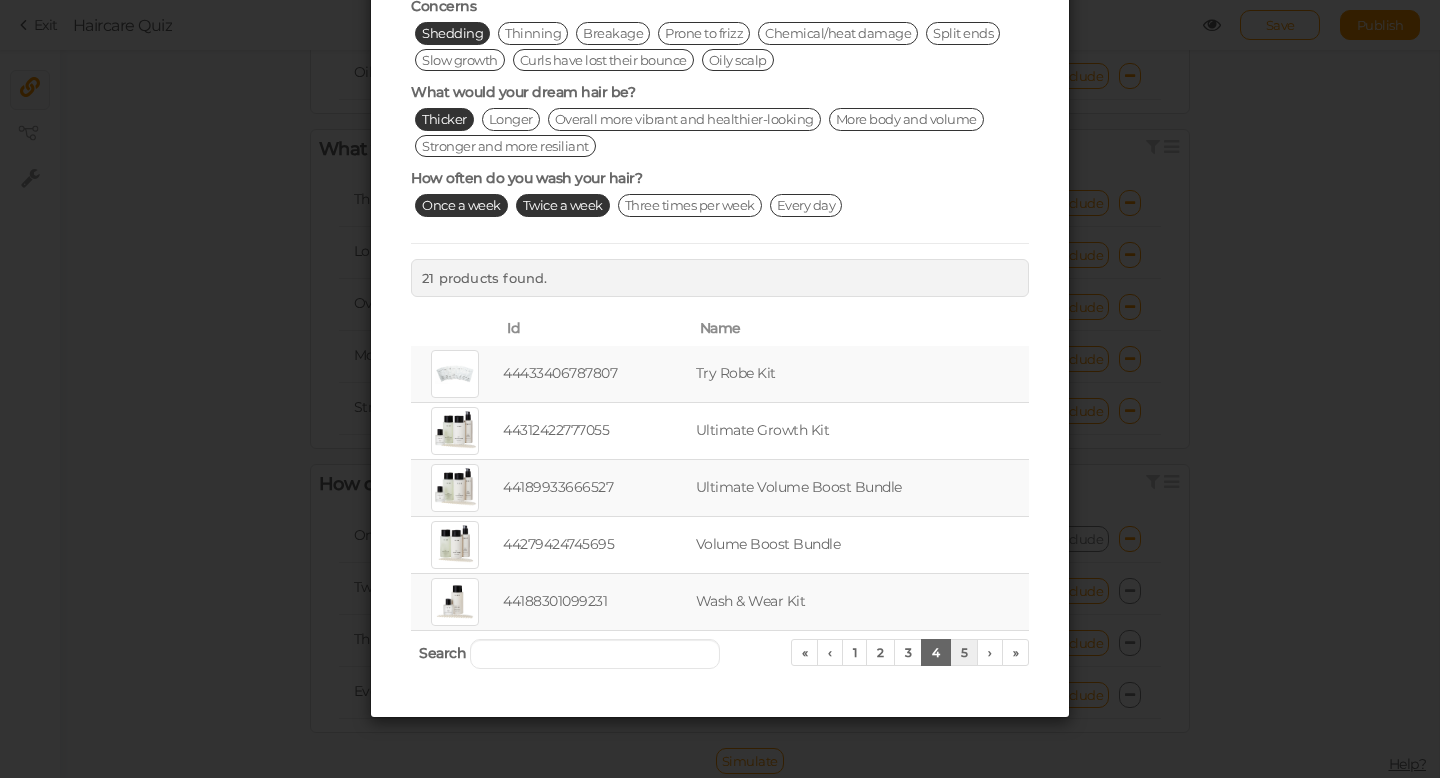 scroll, scrollTop: 0, scrollLeft: 0, axis: both 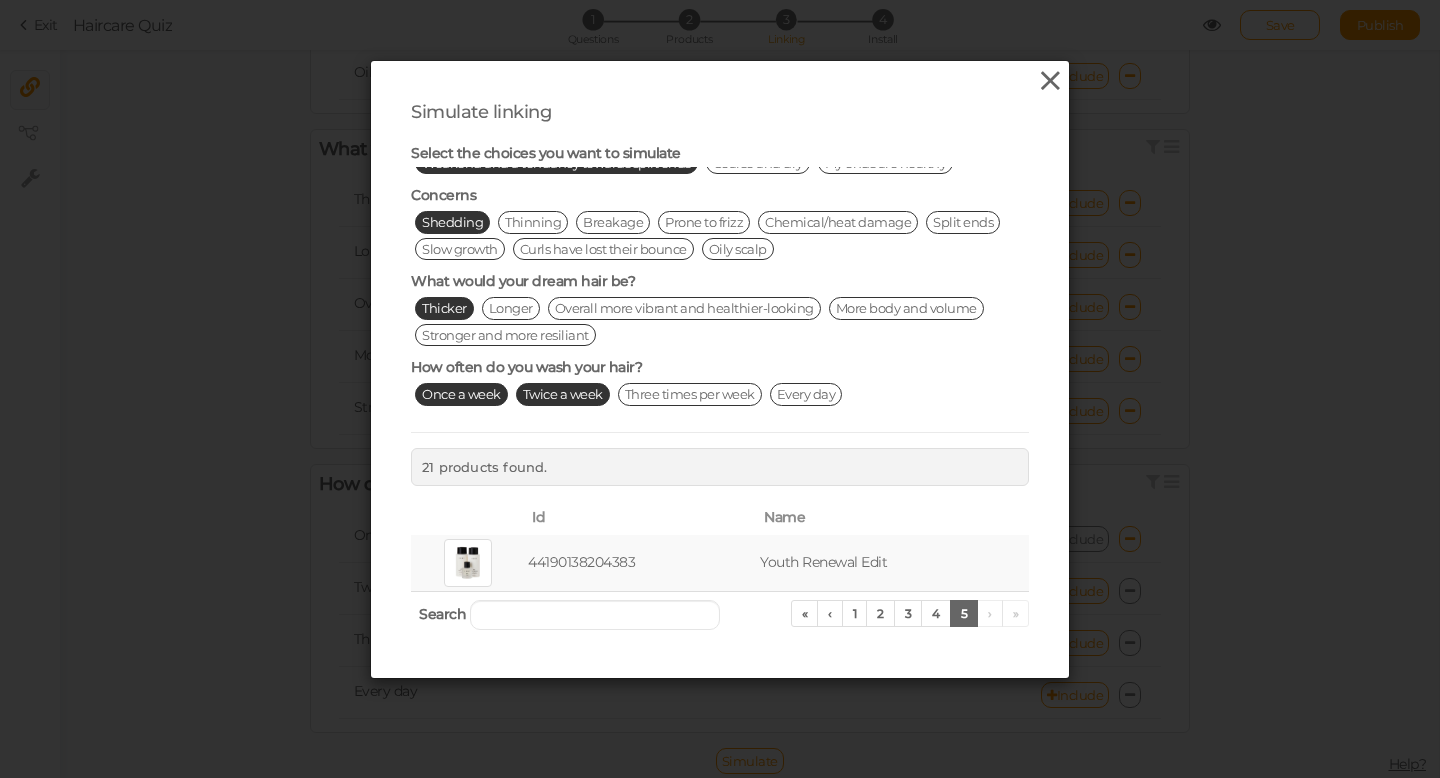 click at bounding box center (1050, 81) 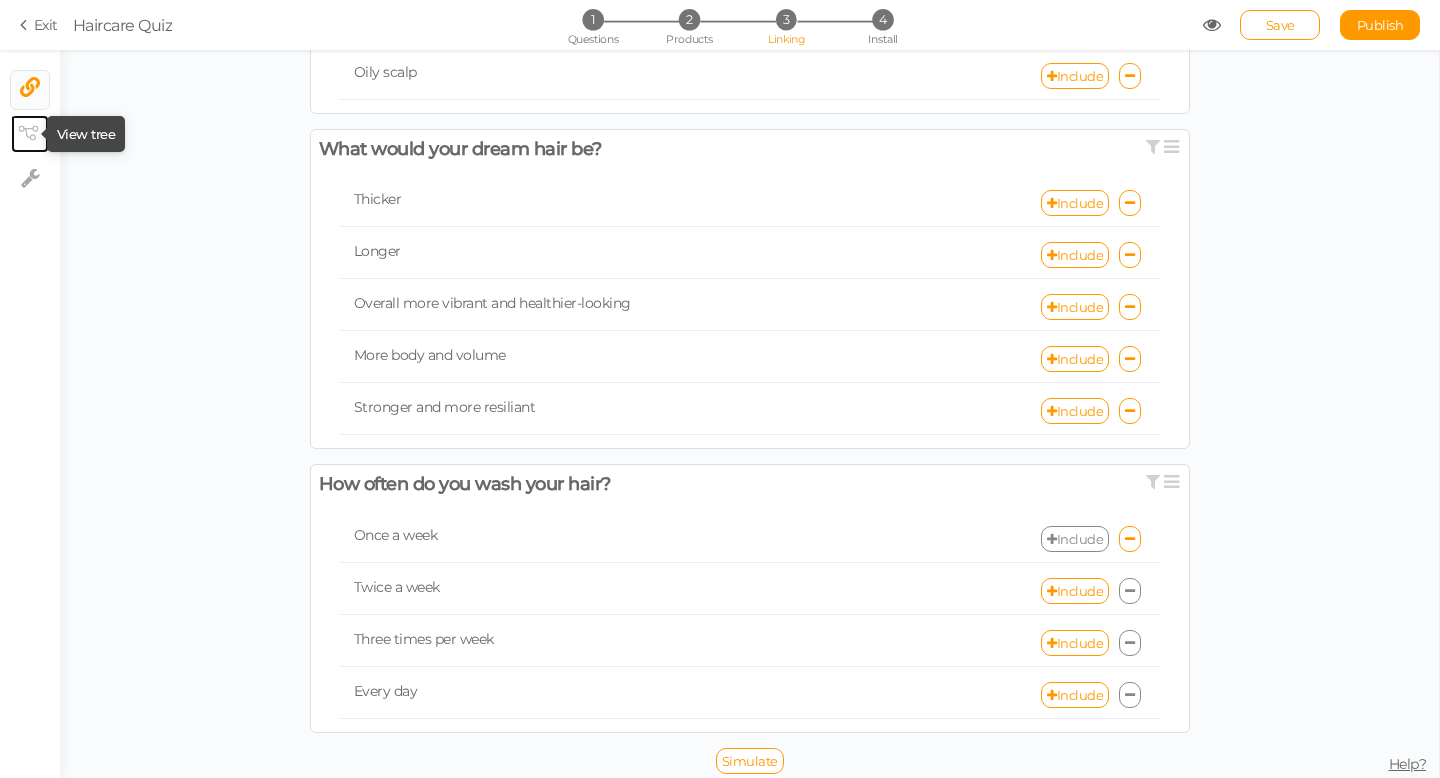 click 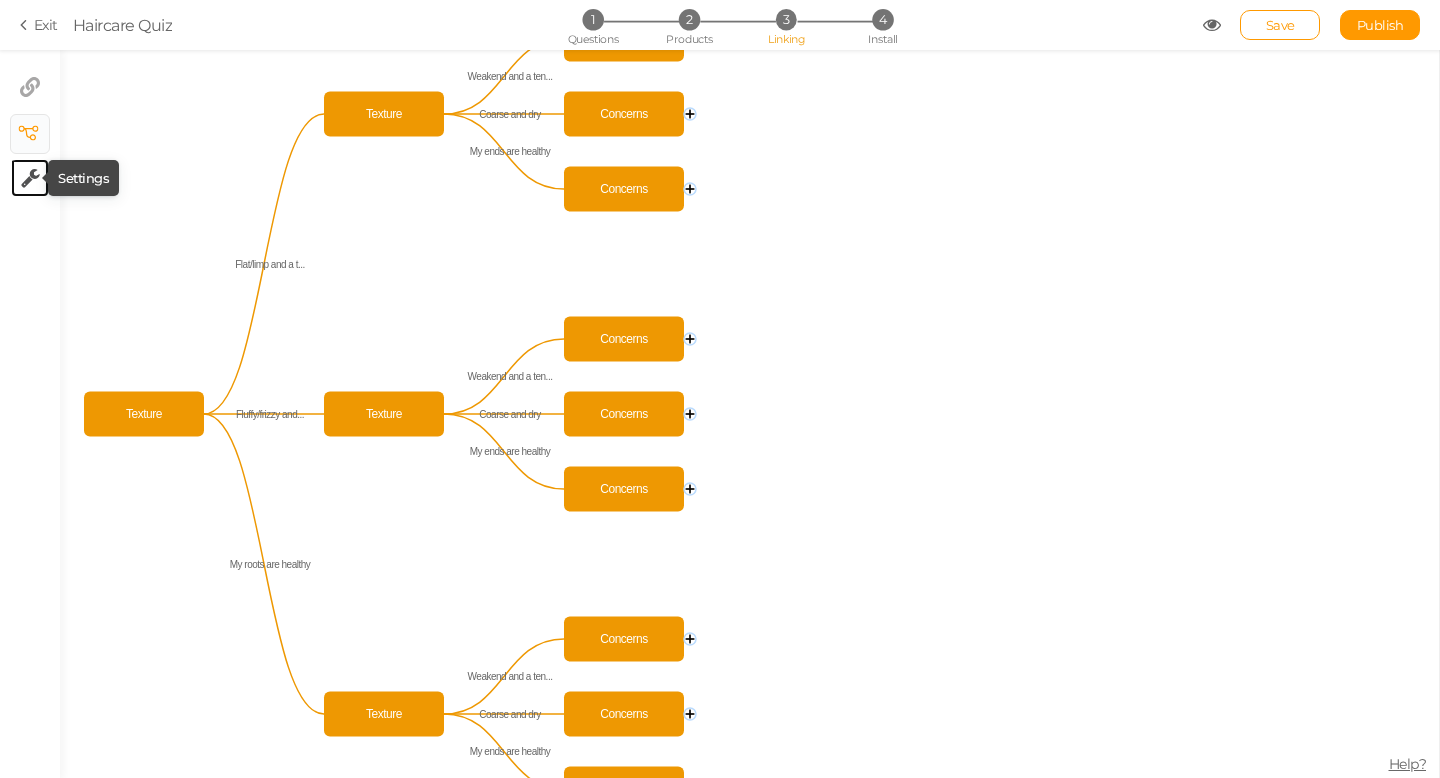 click at bounding box center [30, 178] 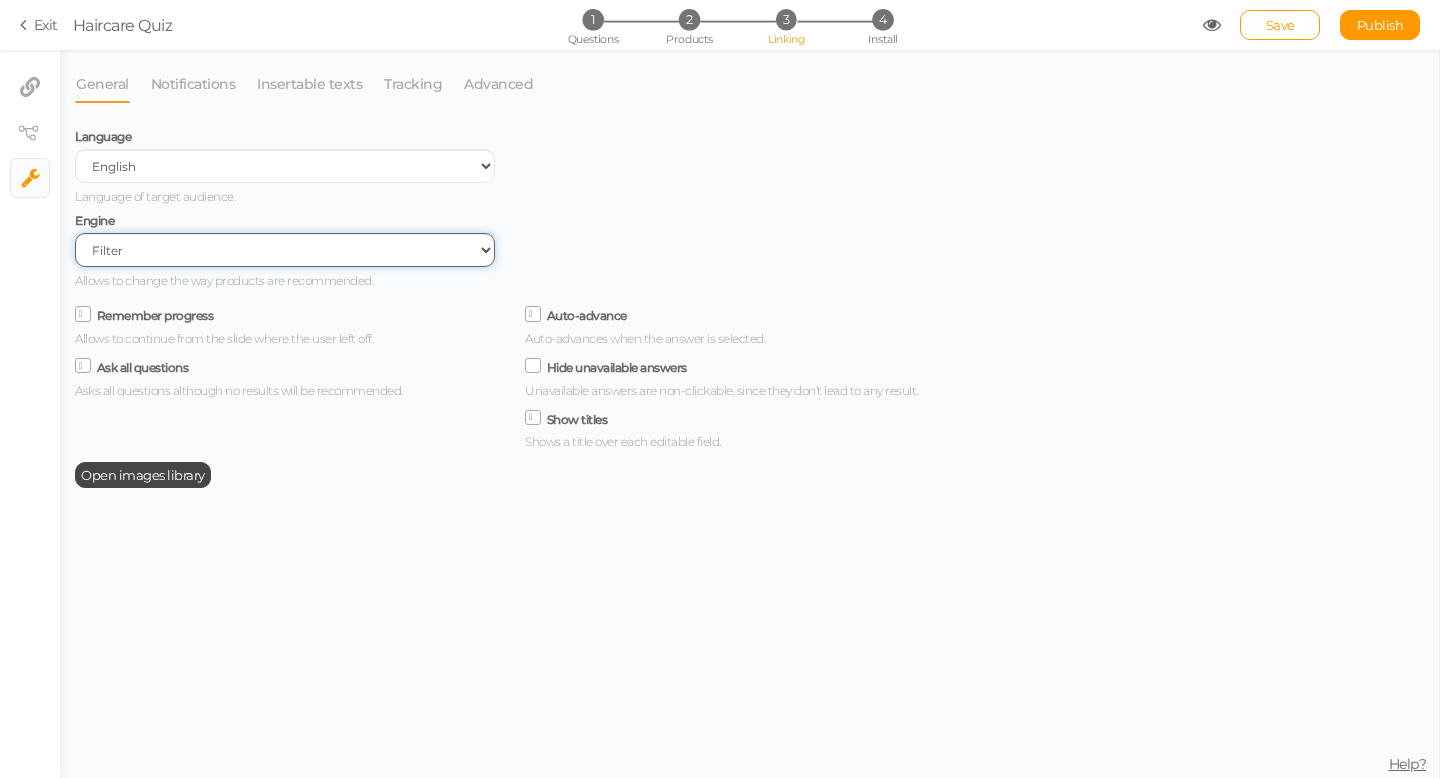 click on "Filter AI Tree No-Code Form (No products)" at bounding box center (285, 250) 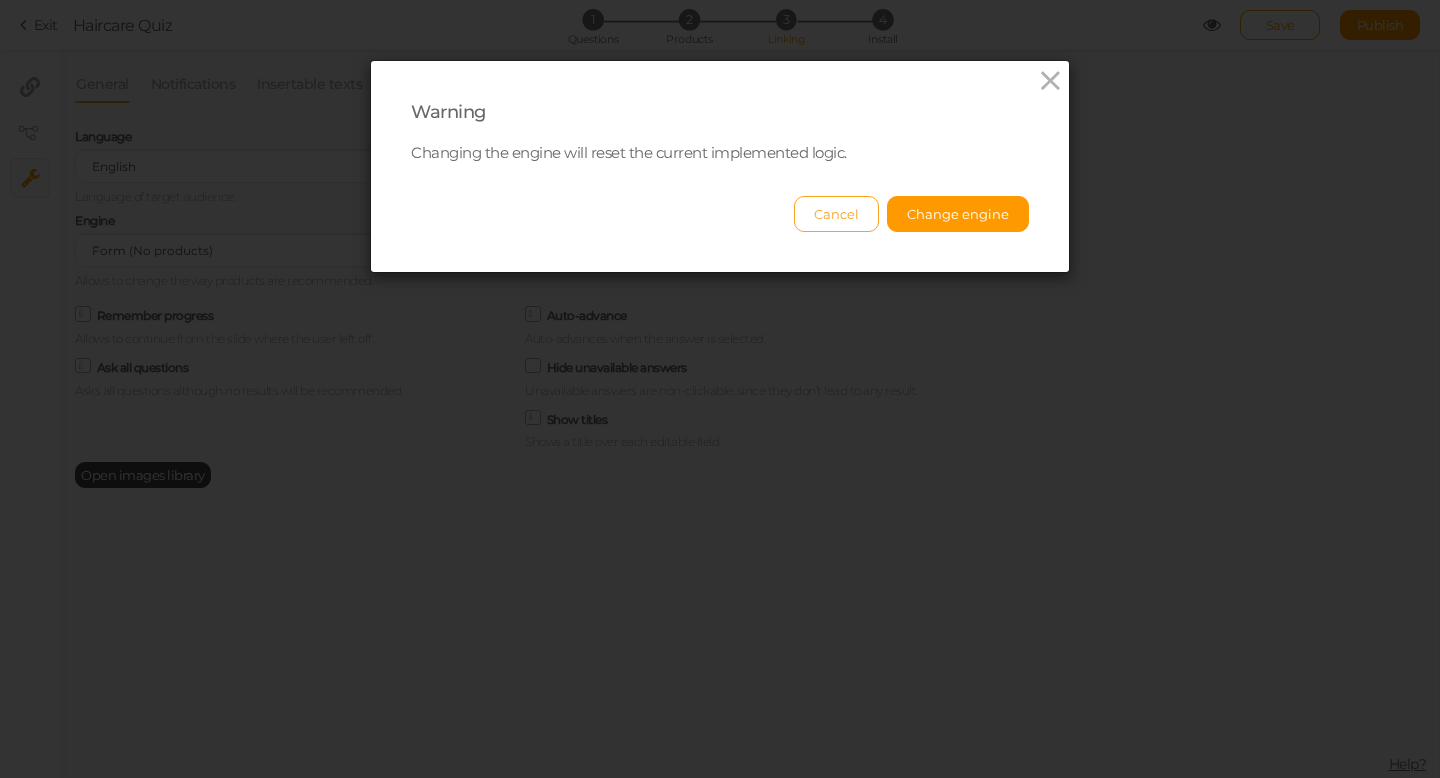 click on "Cancel" at bounding box center (836, 214) 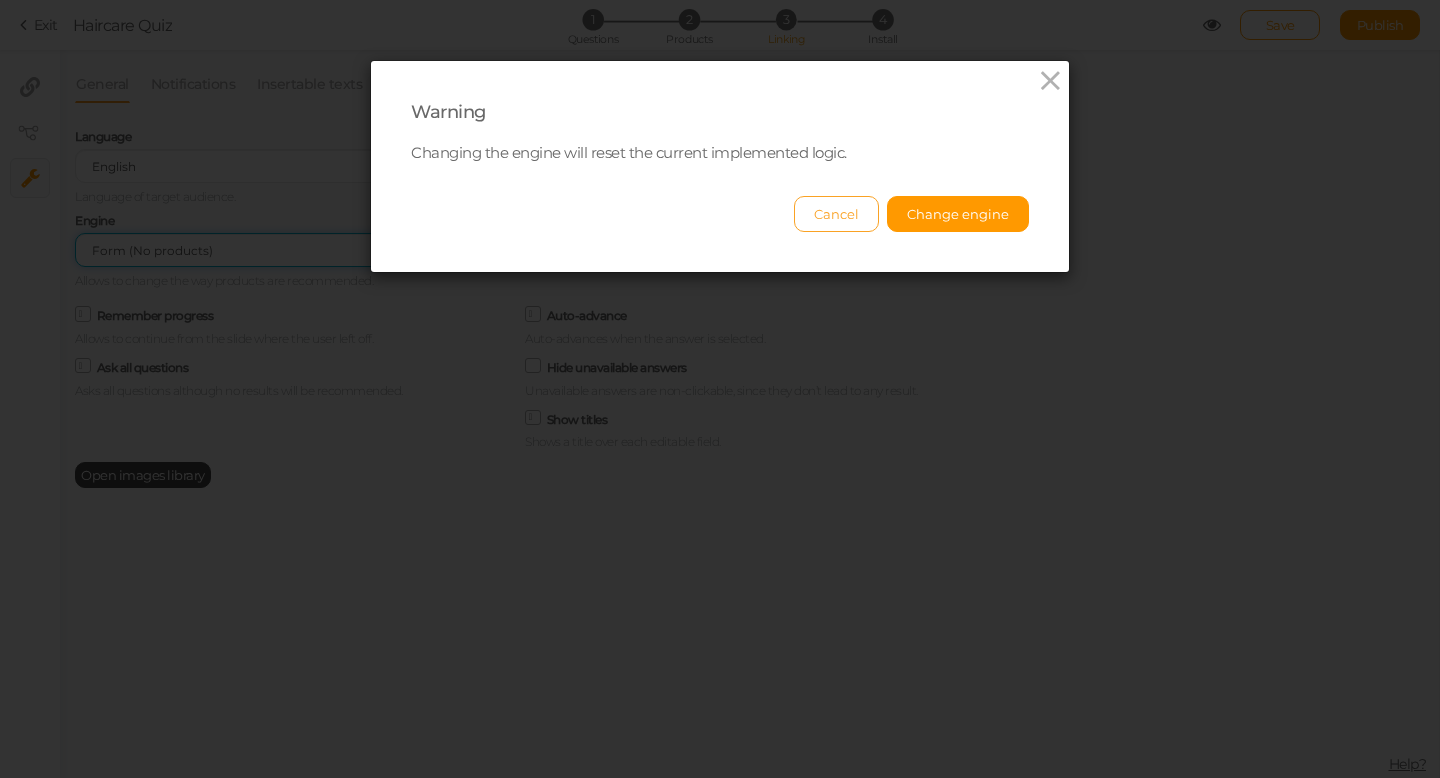 select on "filter" 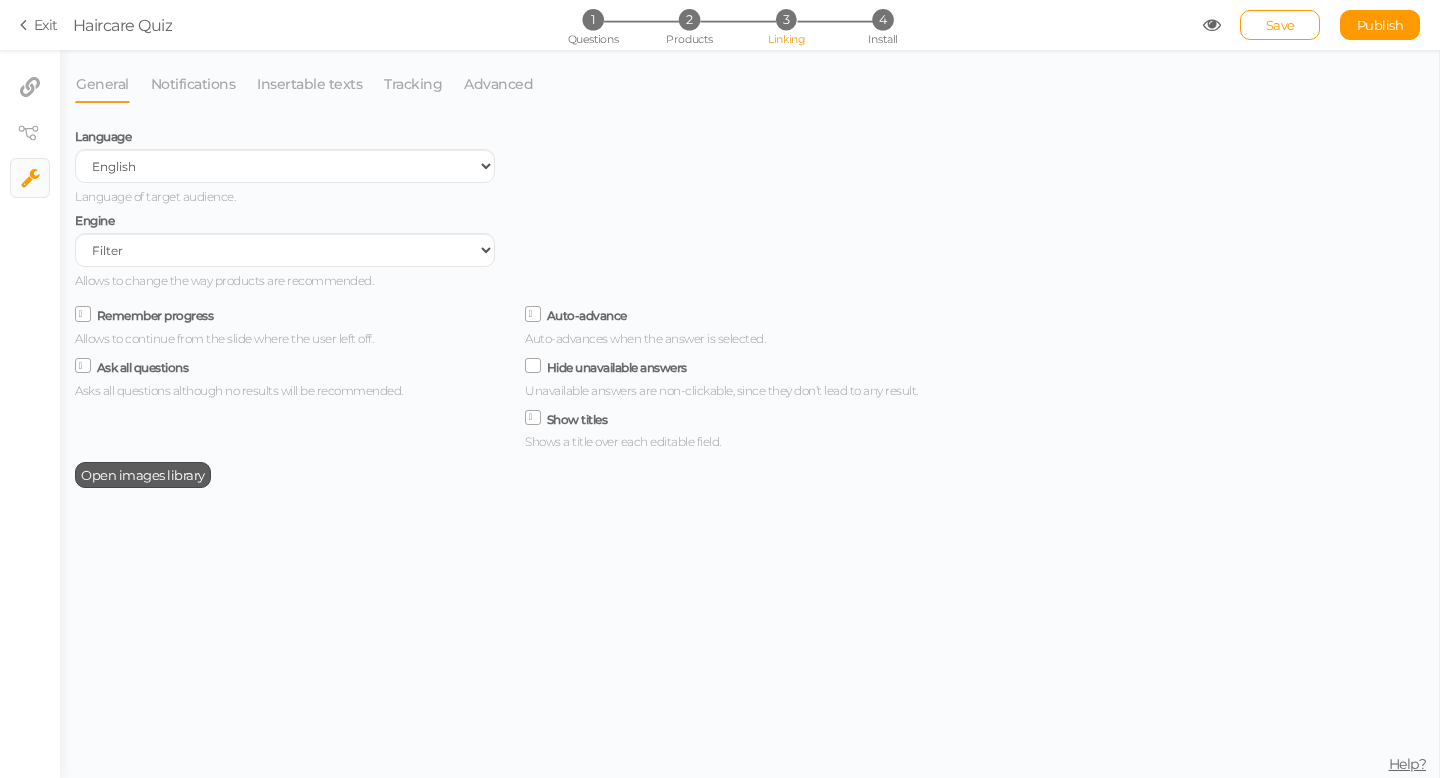 click on "Open images library" at bounding box center [143, 475] 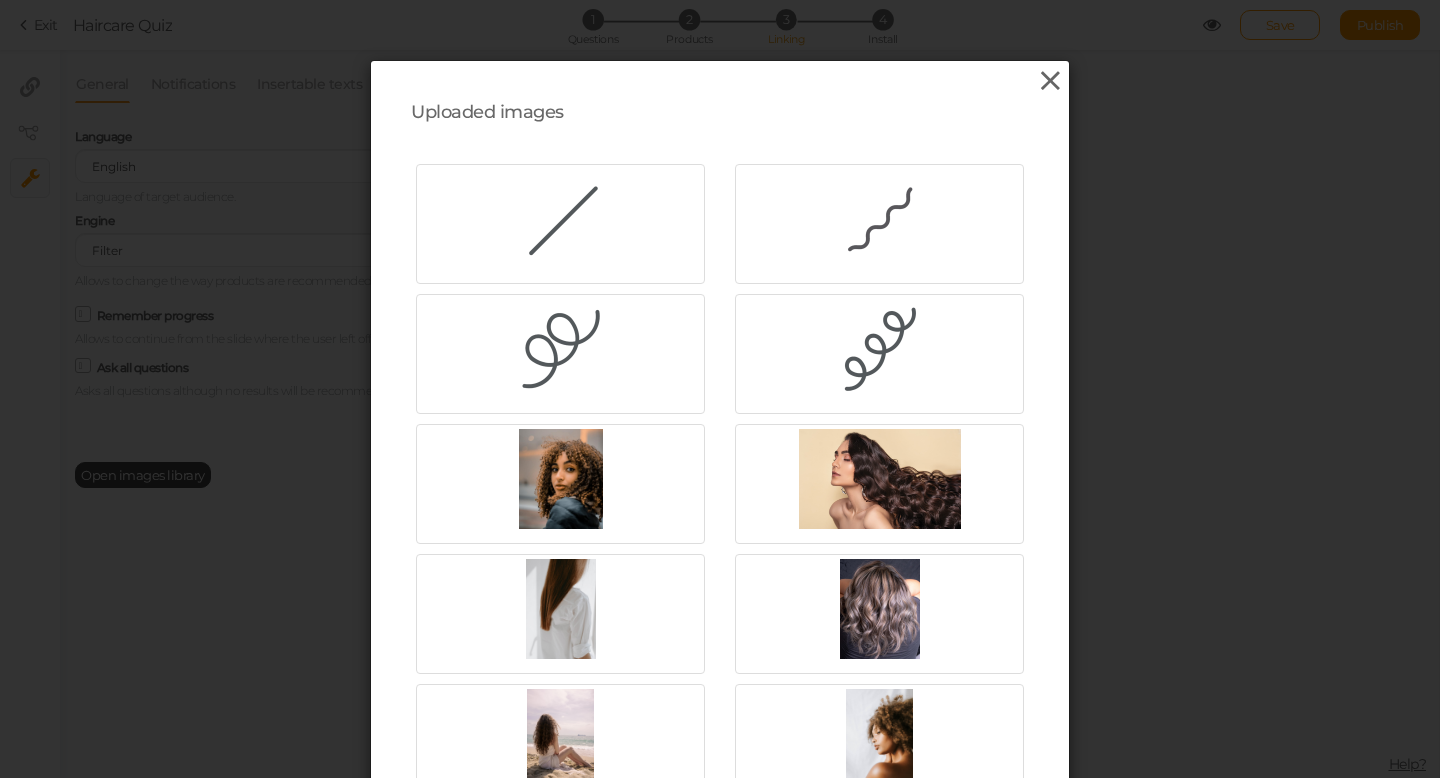 click at bounding box center [1050, 81] 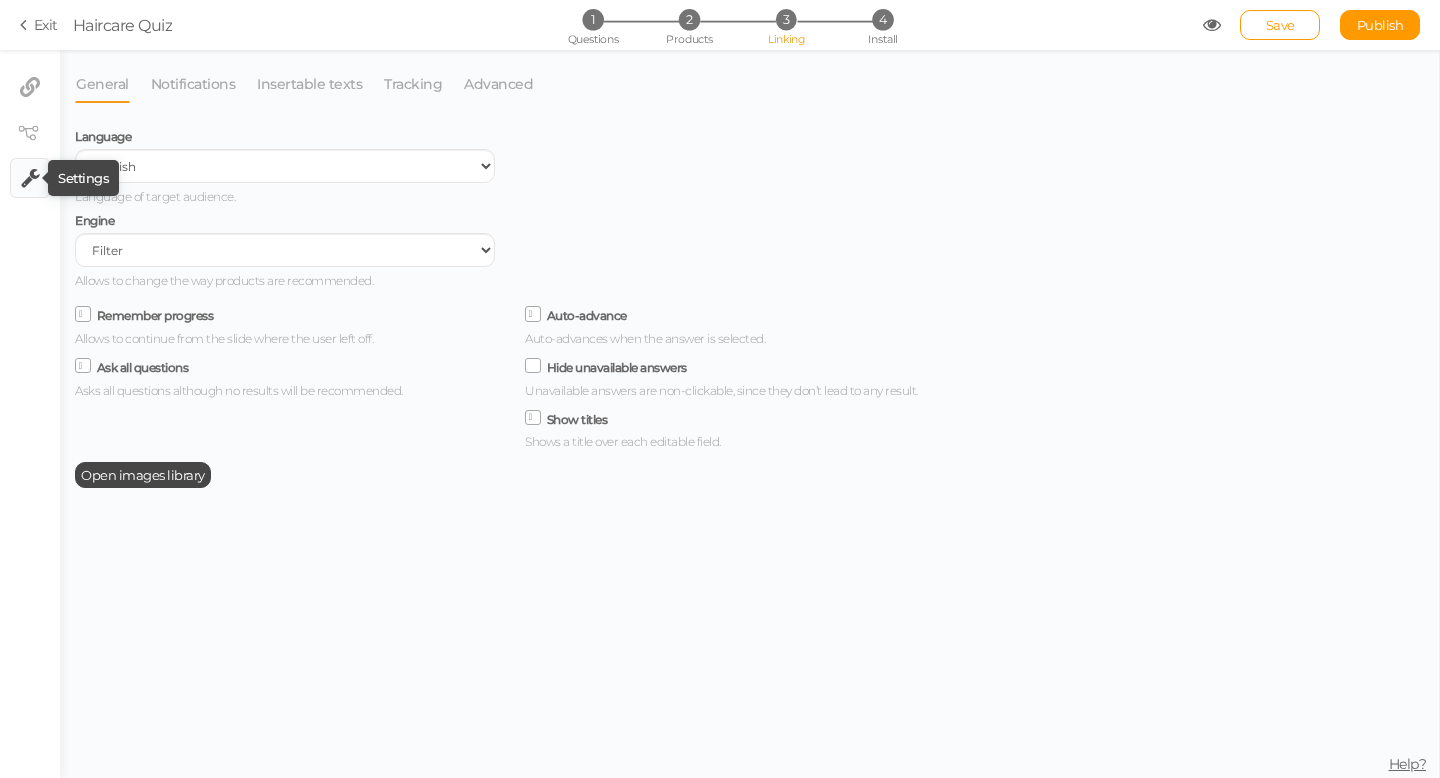 click at bounding box center [30, 178] 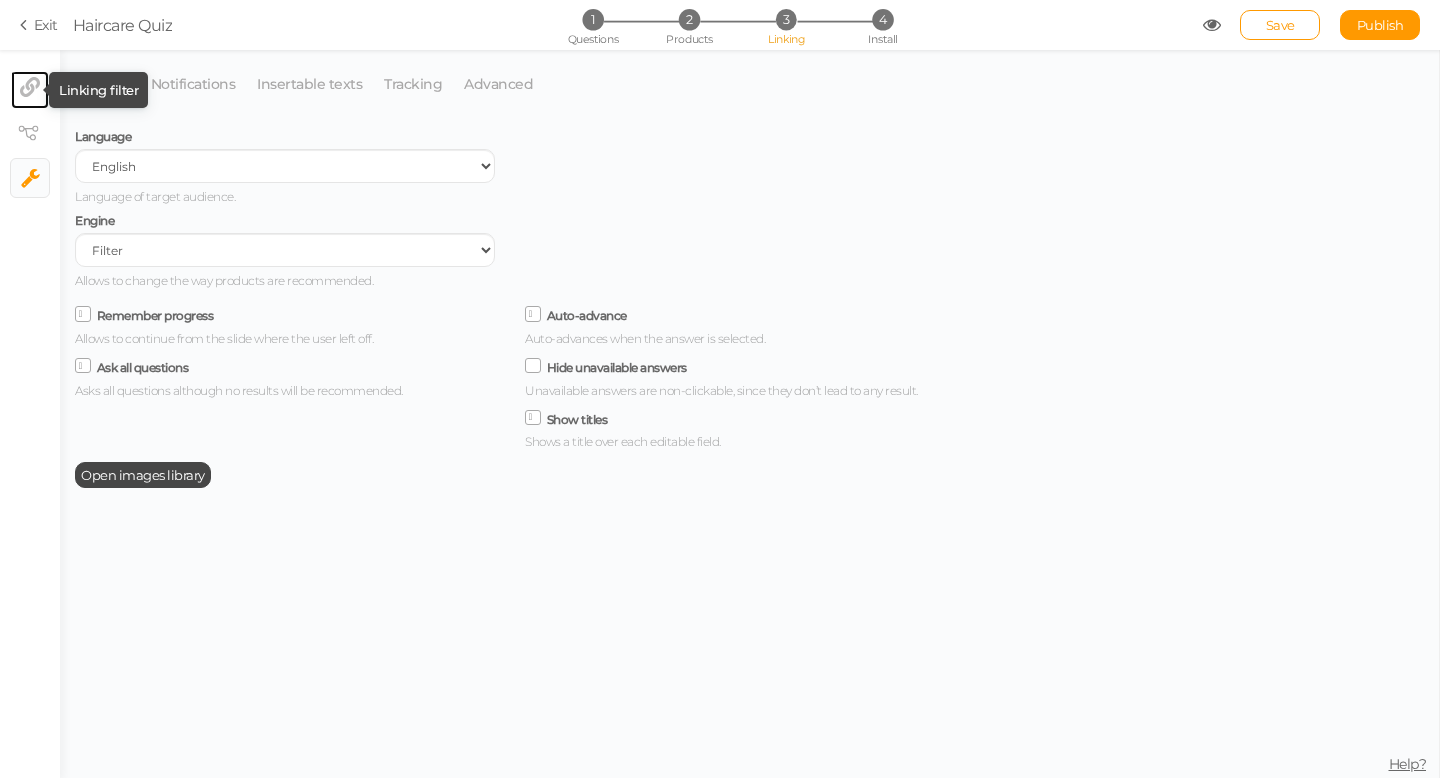 click 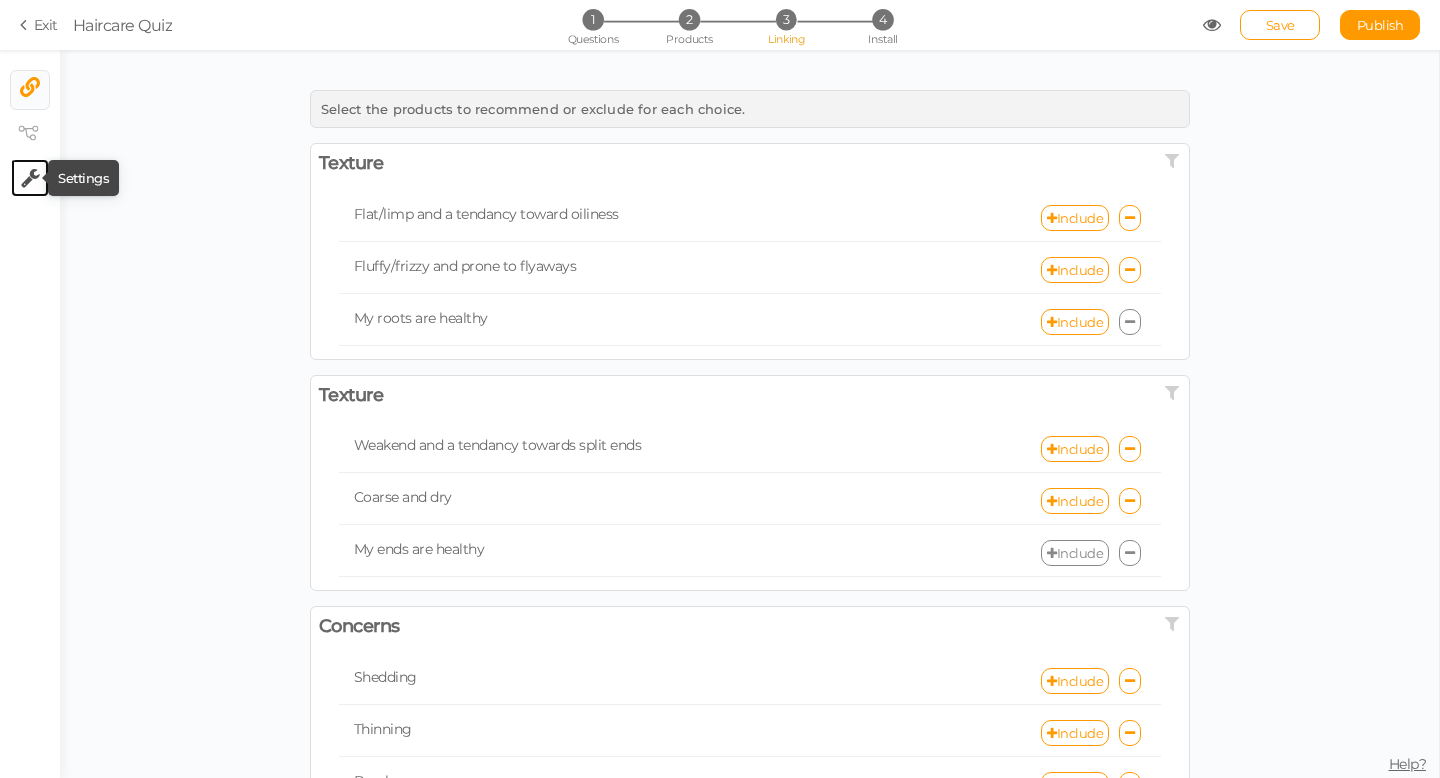 click at bounding box center [30, 178] 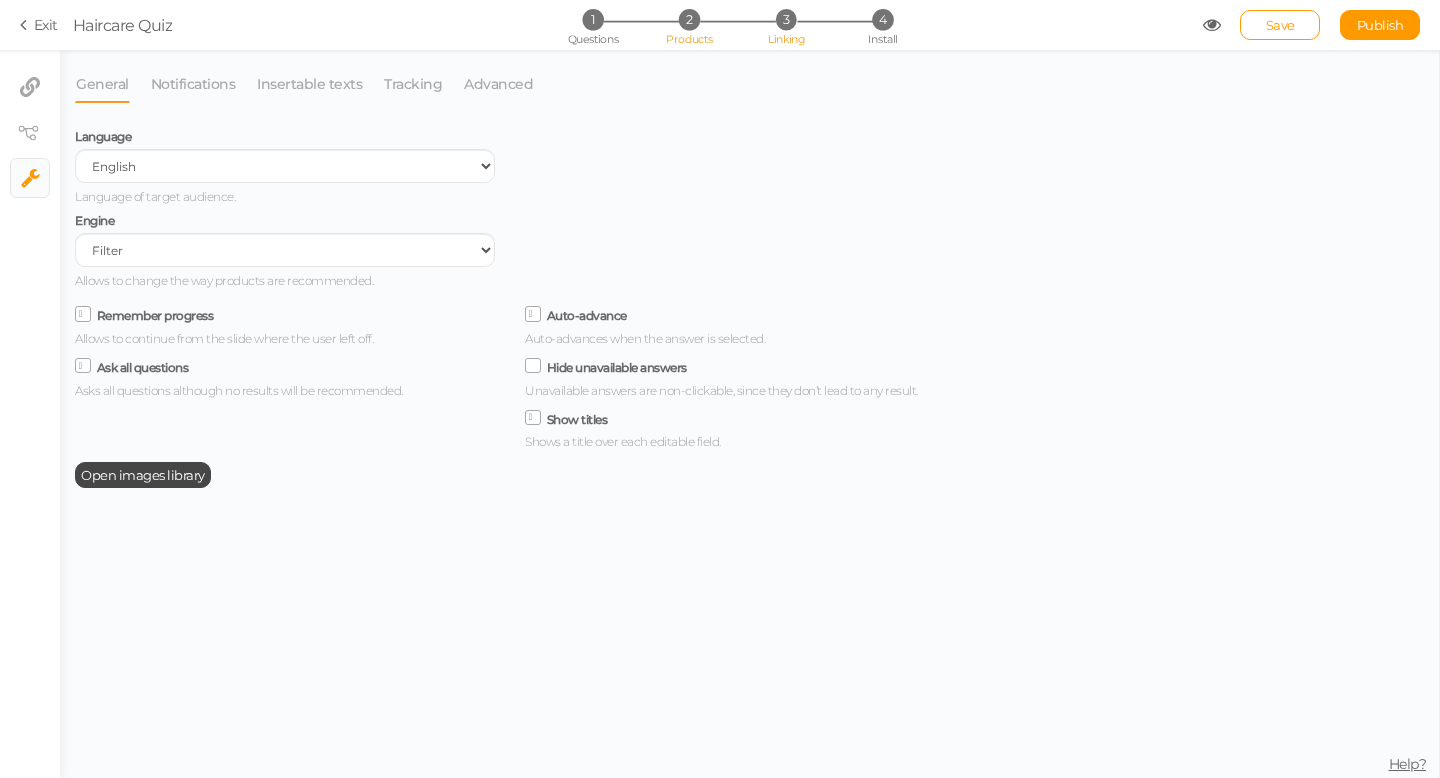 click on "2" at bounding box center [689, 19] 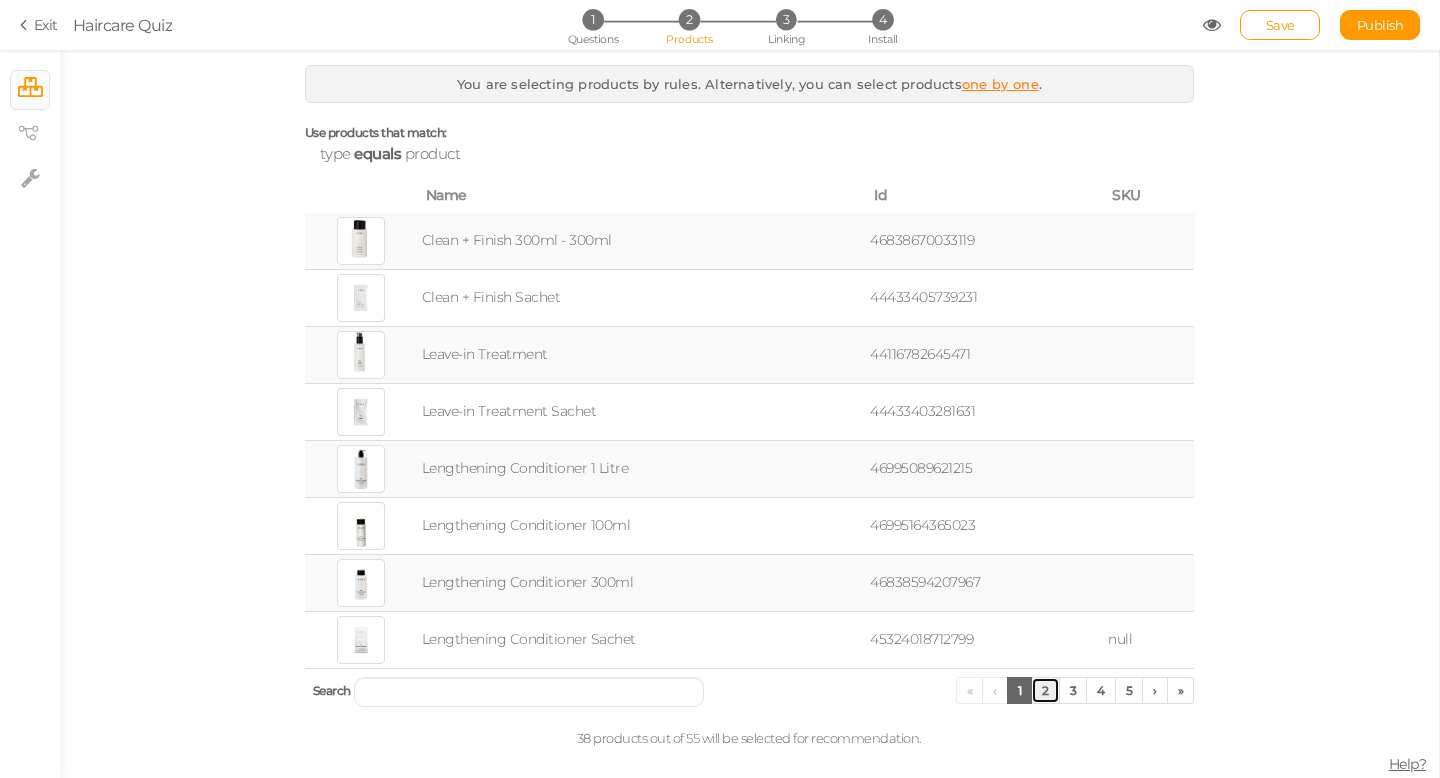click on "2" at bounding box center (1045, 690) 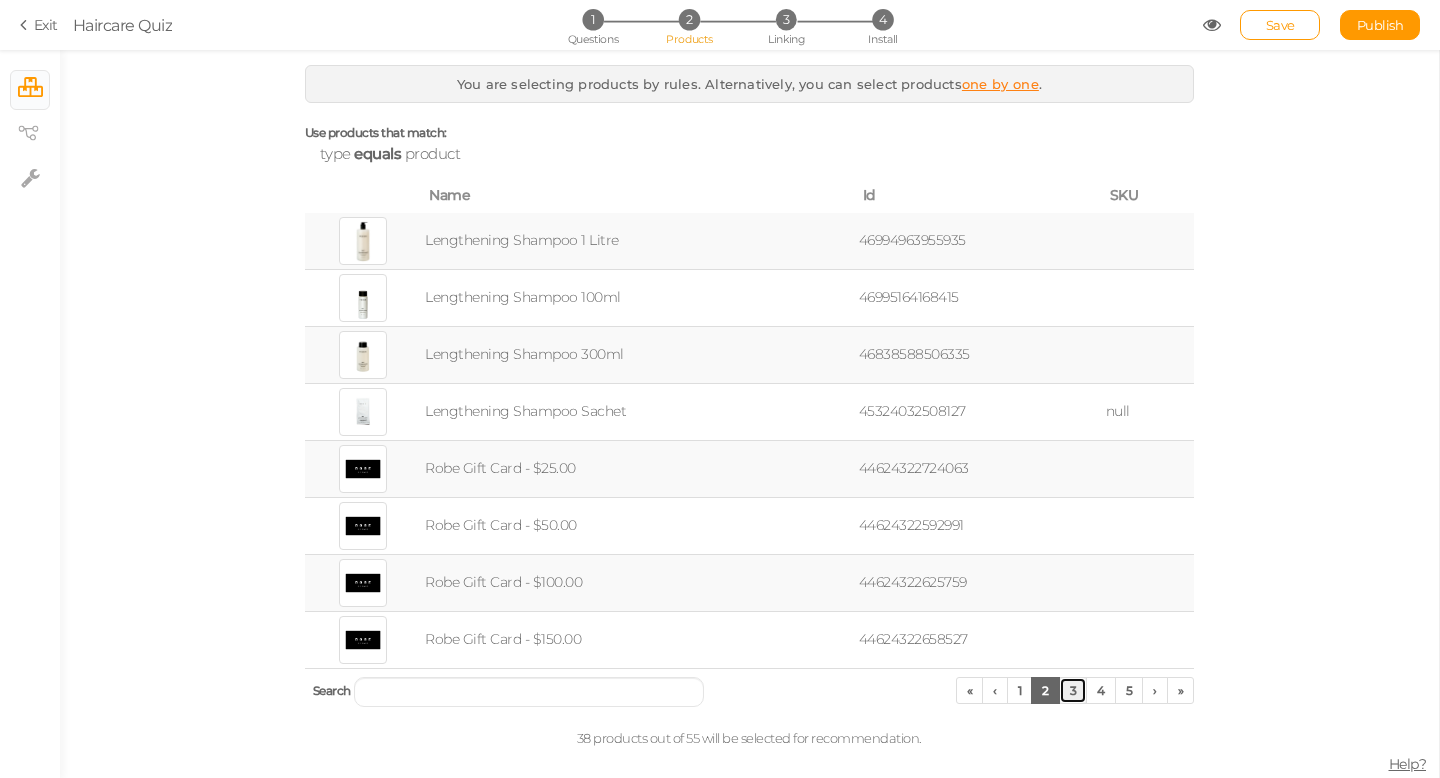 click on "3" at bounding box center [1073, 690] 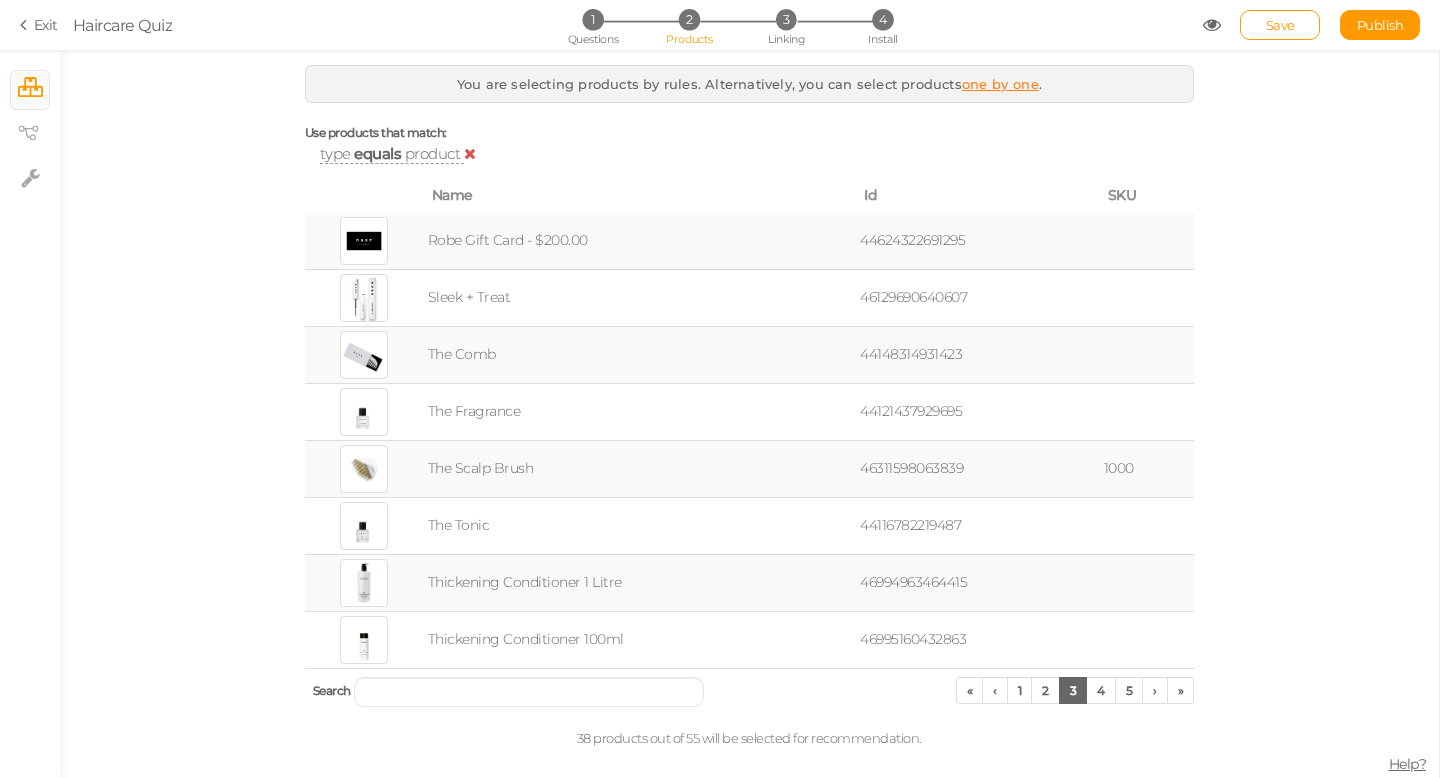 click on "product" at bounding box center (433, 153) 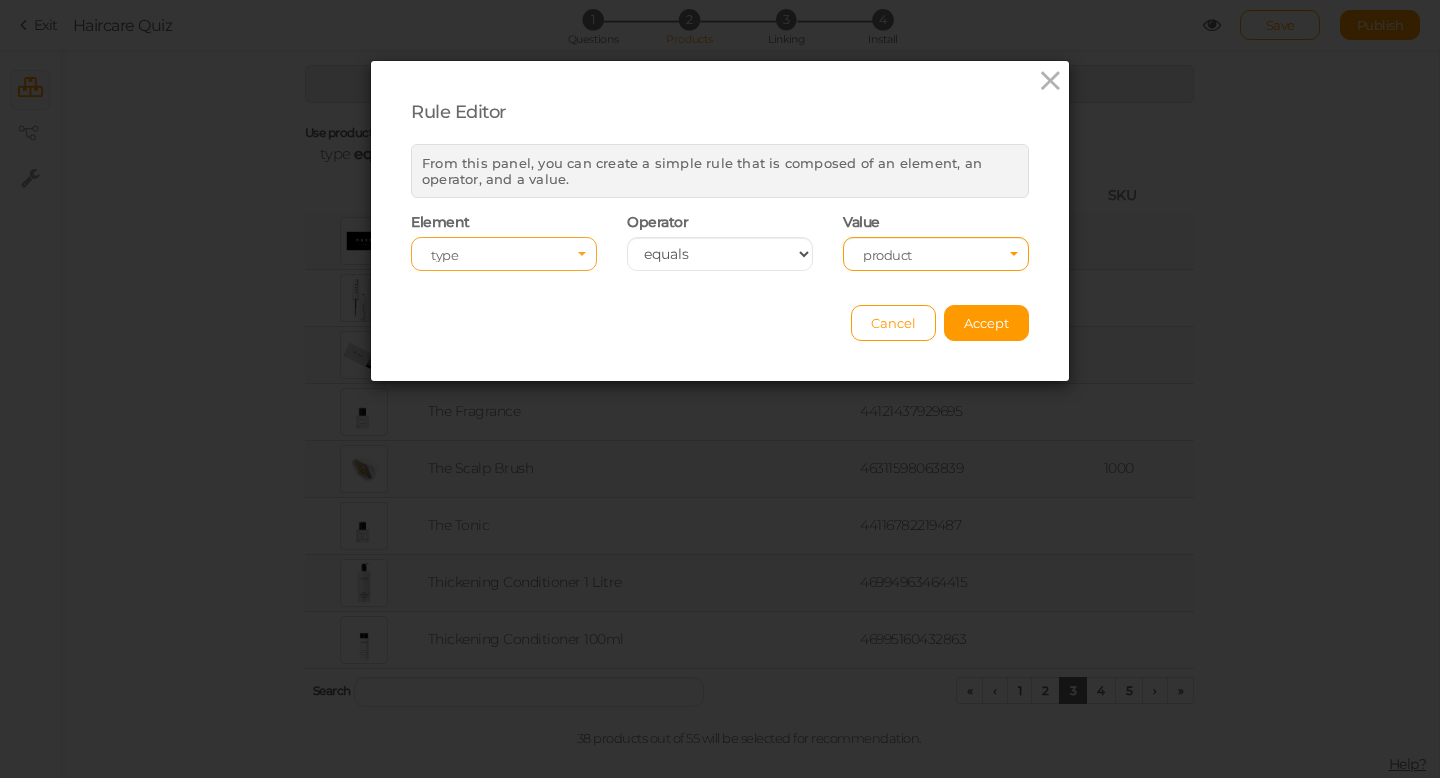 click on "type" at bounding box center (504, 256) 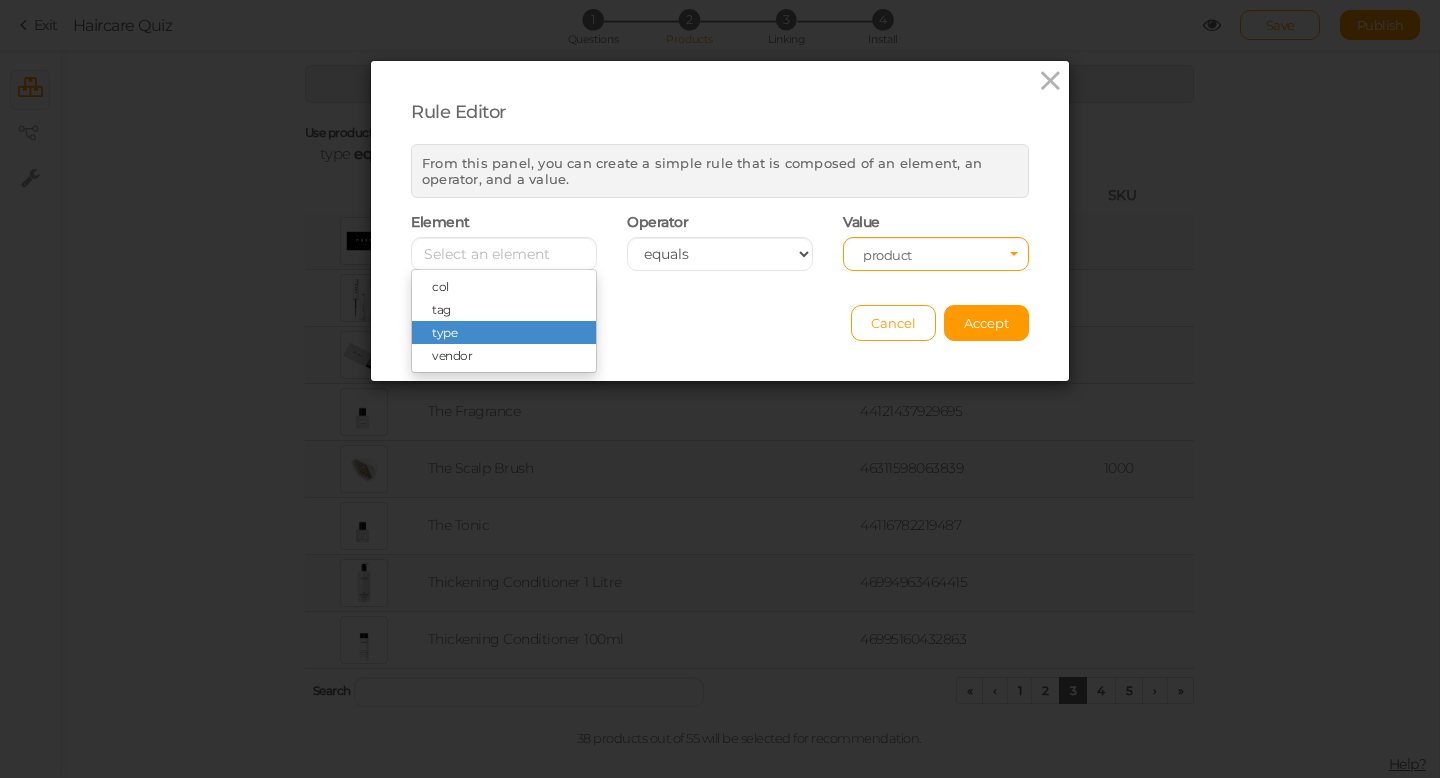 click on "Cancel   Accept" at bounding box center [720, 313] 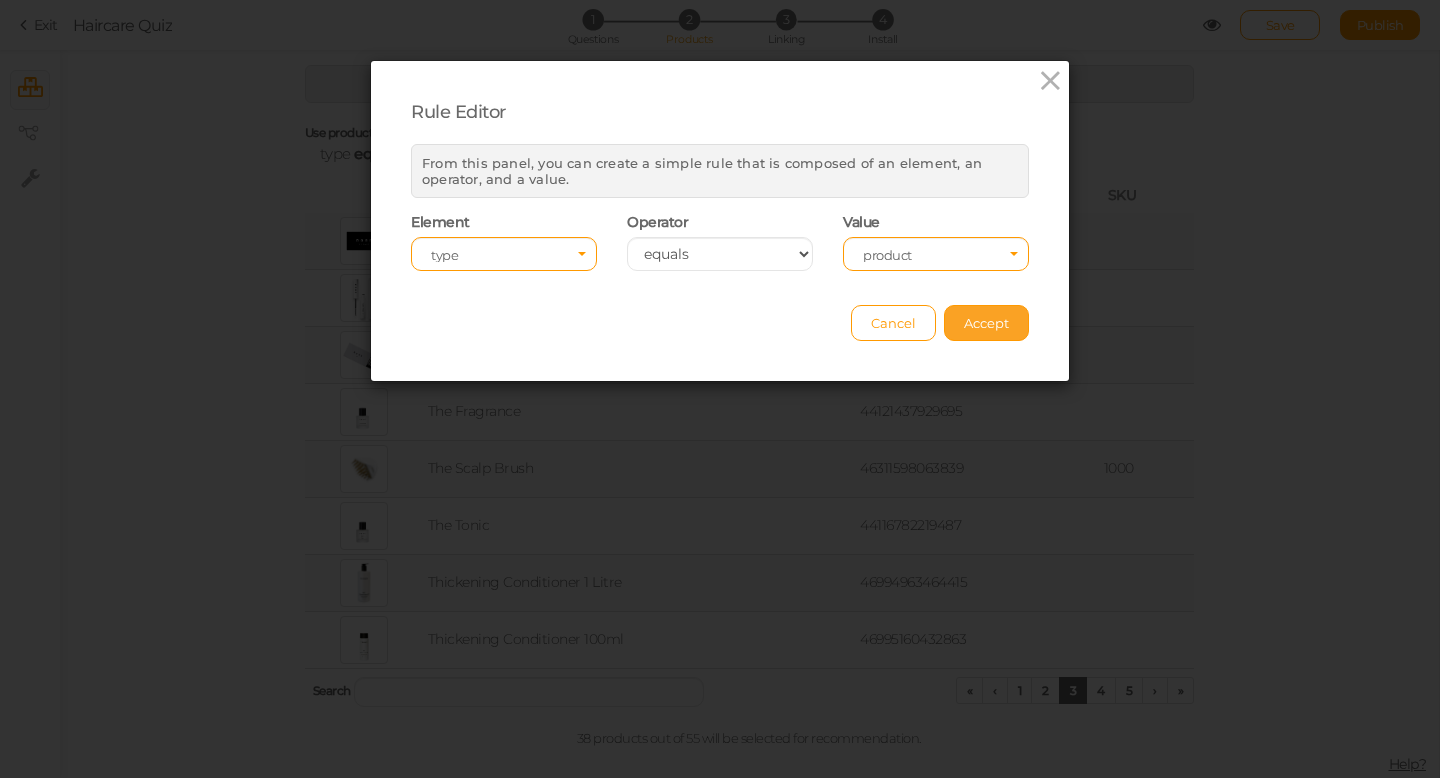 click on "Accept" at bounding box center [986, 323] 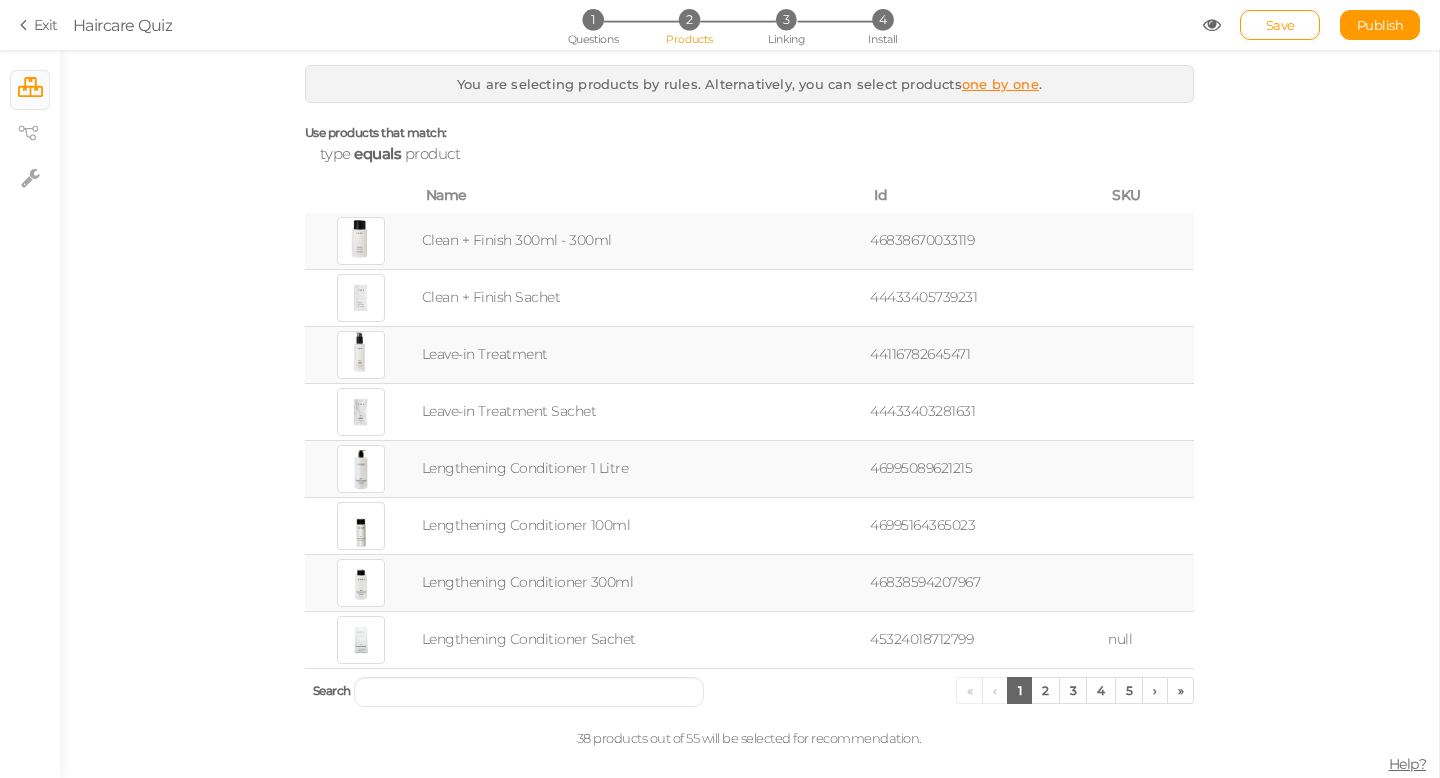 click on "Help?" at bounding box center (1408, 764) 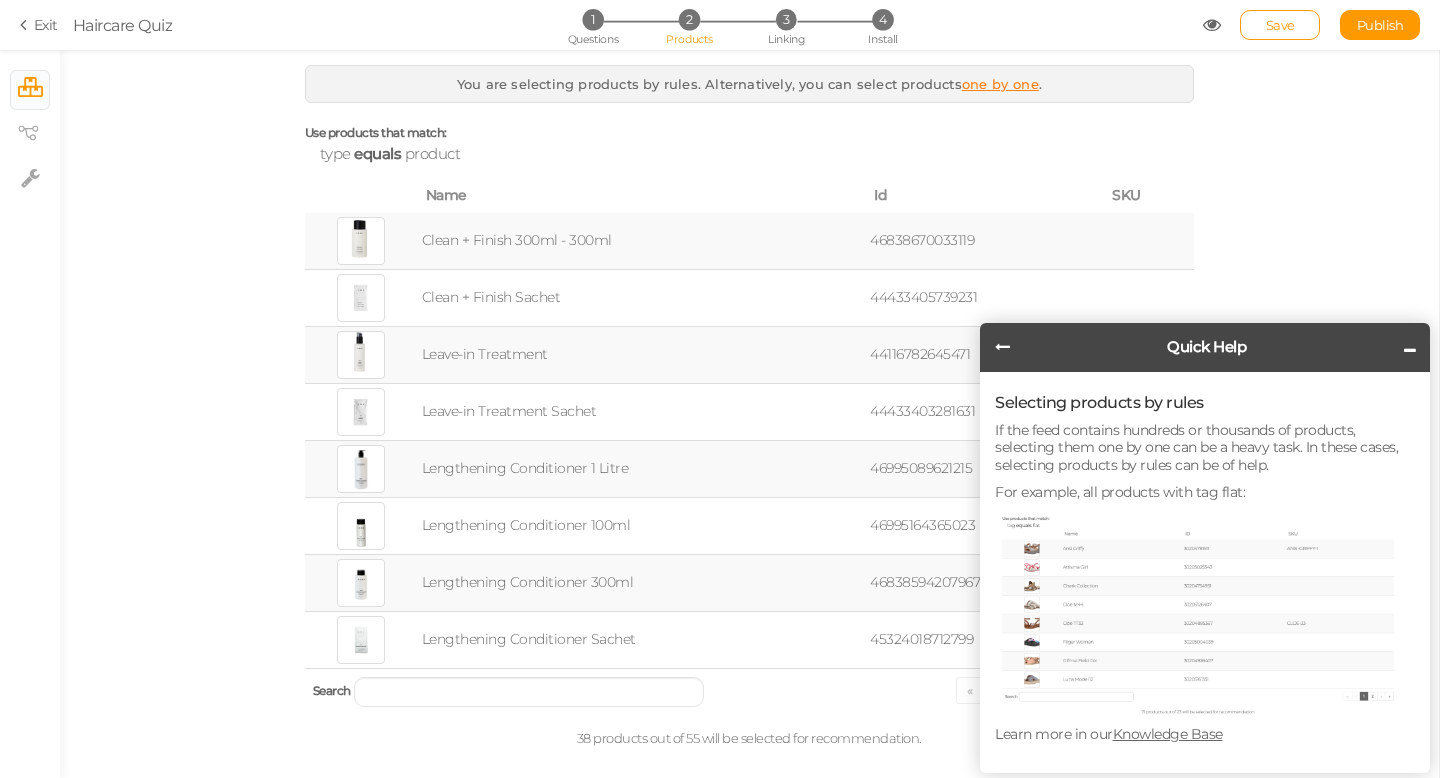 scroll, scrollTop: 0, scrollLeft: 0, axis: both 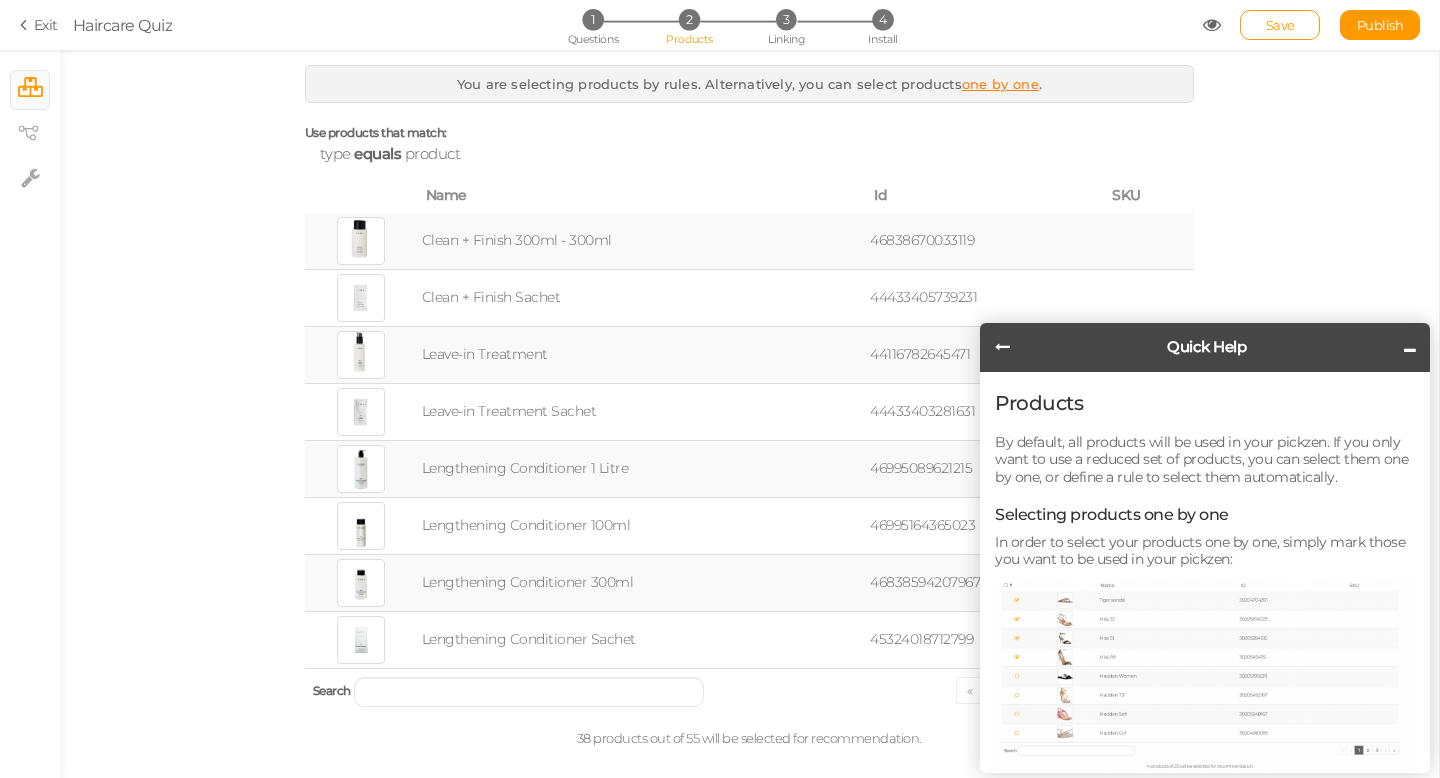 click on "You are selecting products by rules. Alternatively, you can select products  one by one .     Use products that match:         type   equals   product                                       Name   Id   SKU             Clean + Finish 300ml - 300ml     46838670033119           Clean + Finish Sachet     44433405739231           Leave-in Treatment     44116782645471           Leave-in Treatment Sachet     44433403281631           Lengthening Conditioner 1 Litre     46995089621215           Lengthening Conditioner 100ml     46995164365023           Lengthening Conditioner 300ml     46838594207967           Lengthening Conditioner Sachet     45324018712799     null           Search
«
‹
1 2 3 4 5
›
»
38 products out of 55 will be selected for recommendation." at bounding box center (749, 413) 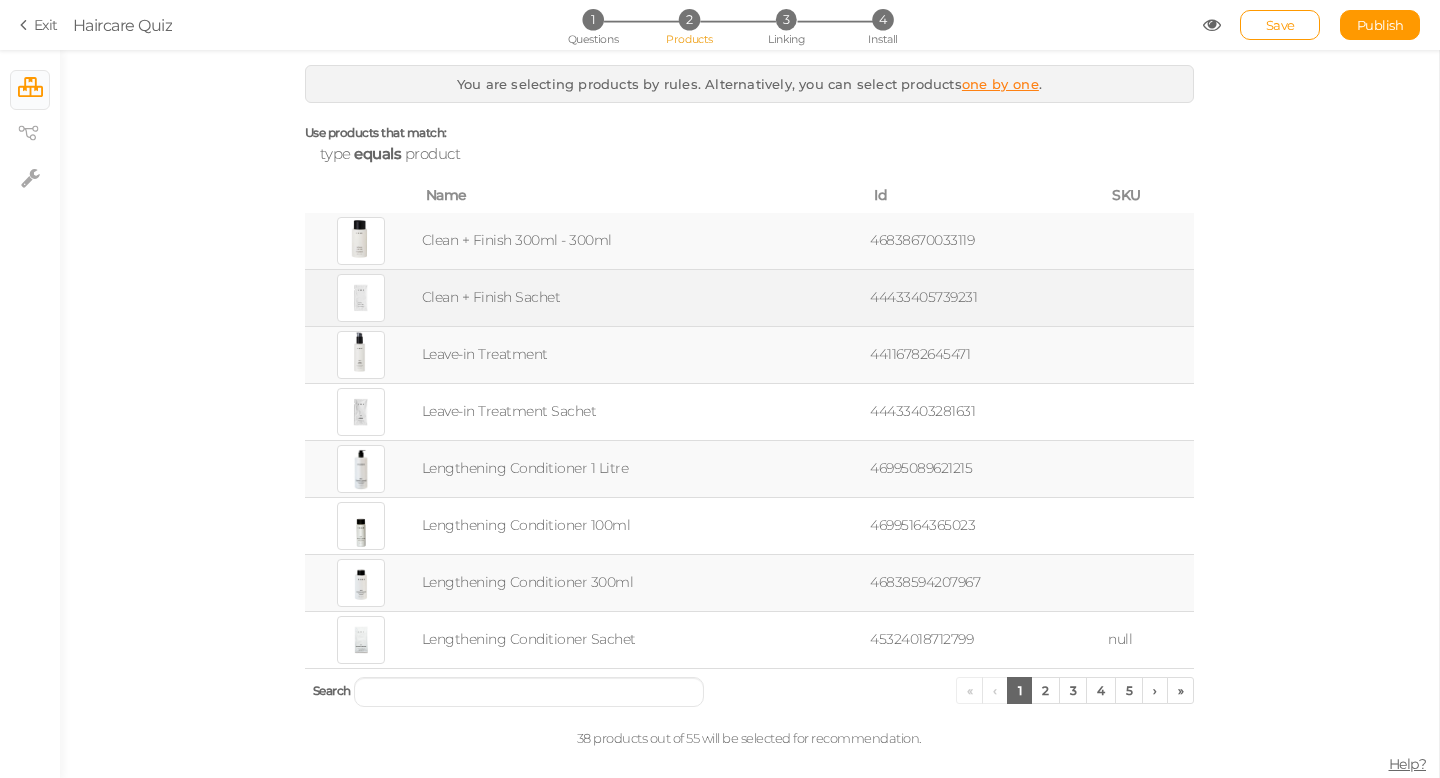 click on "Clean + Finish Sachet" at bounding box center (642, 297) 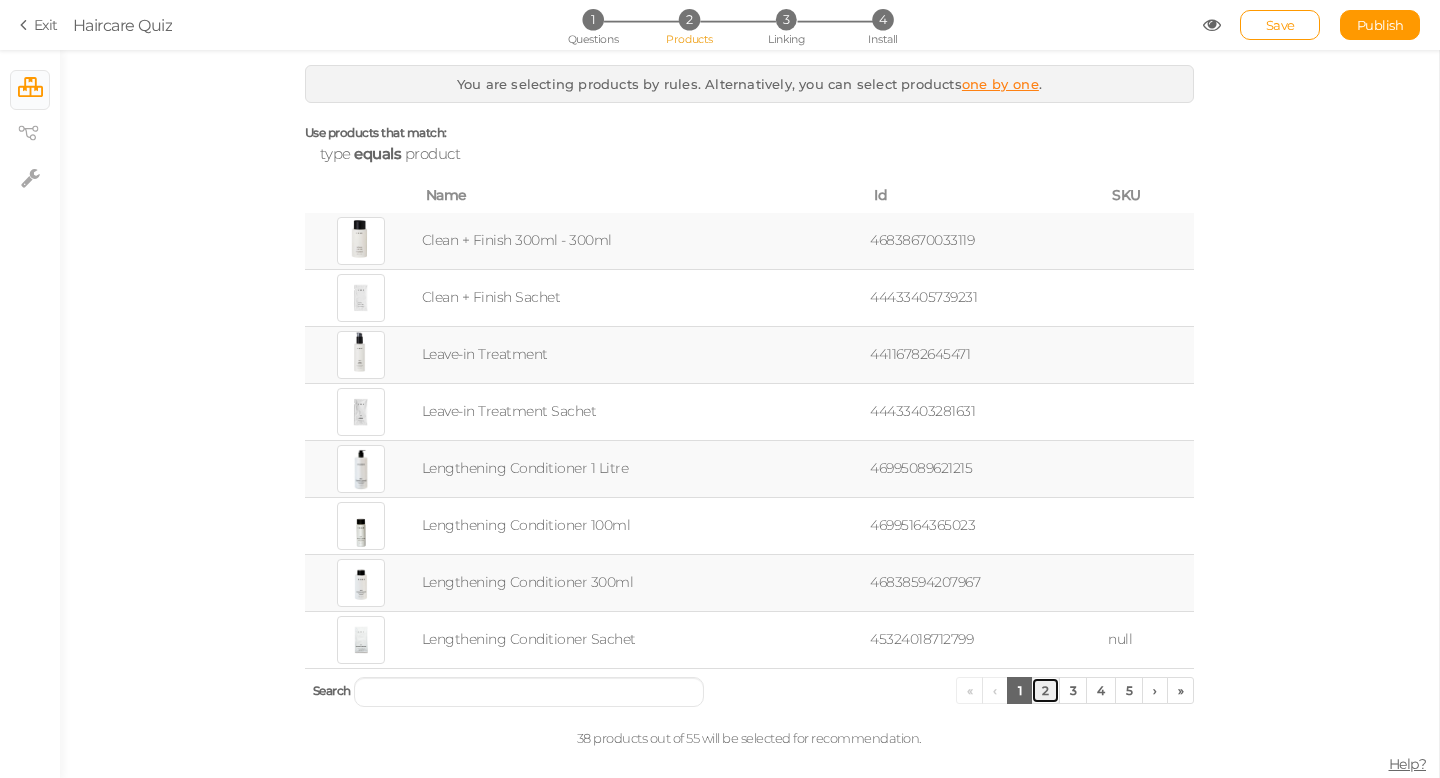 click on "2" at bounding box center [1045, 690] 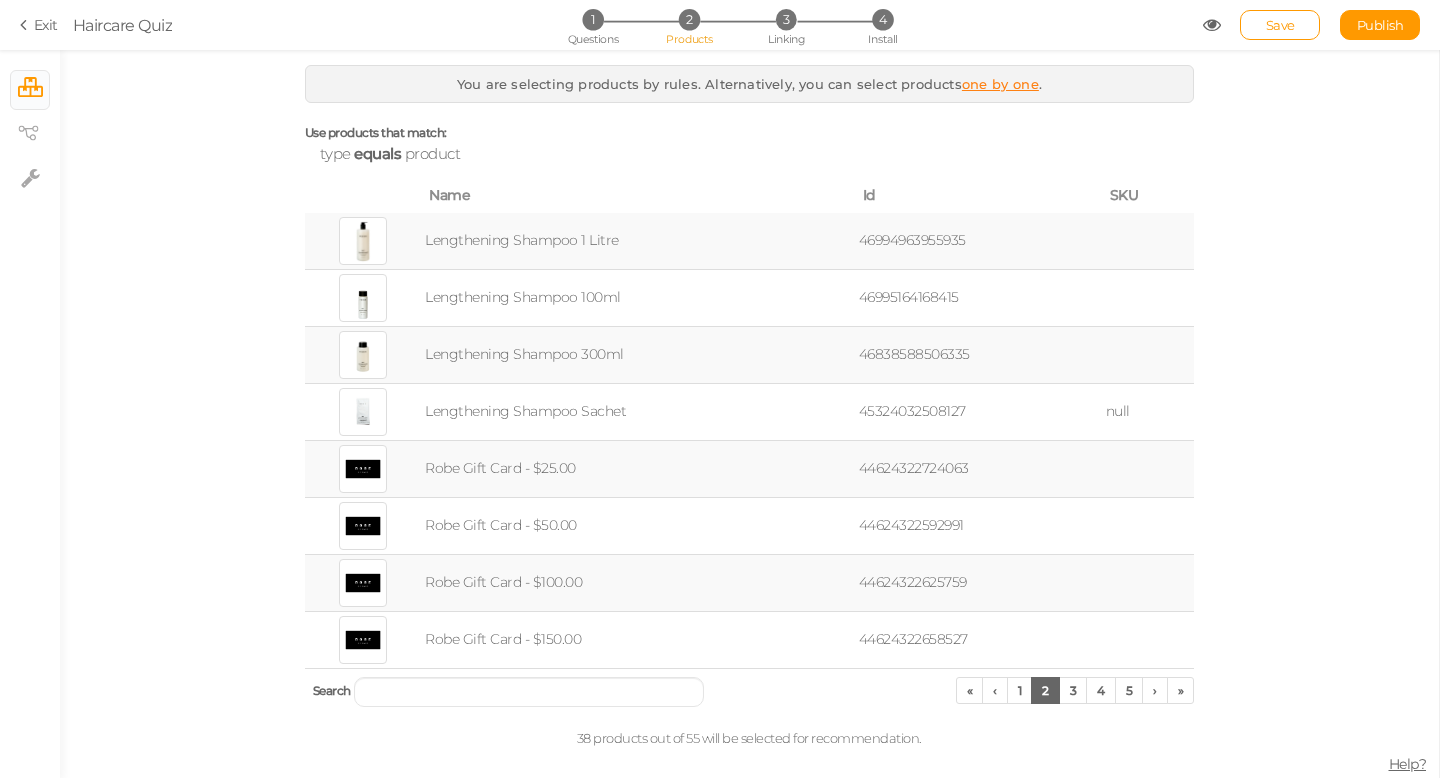 click on "one by one" at bounding box center [1000, 84] 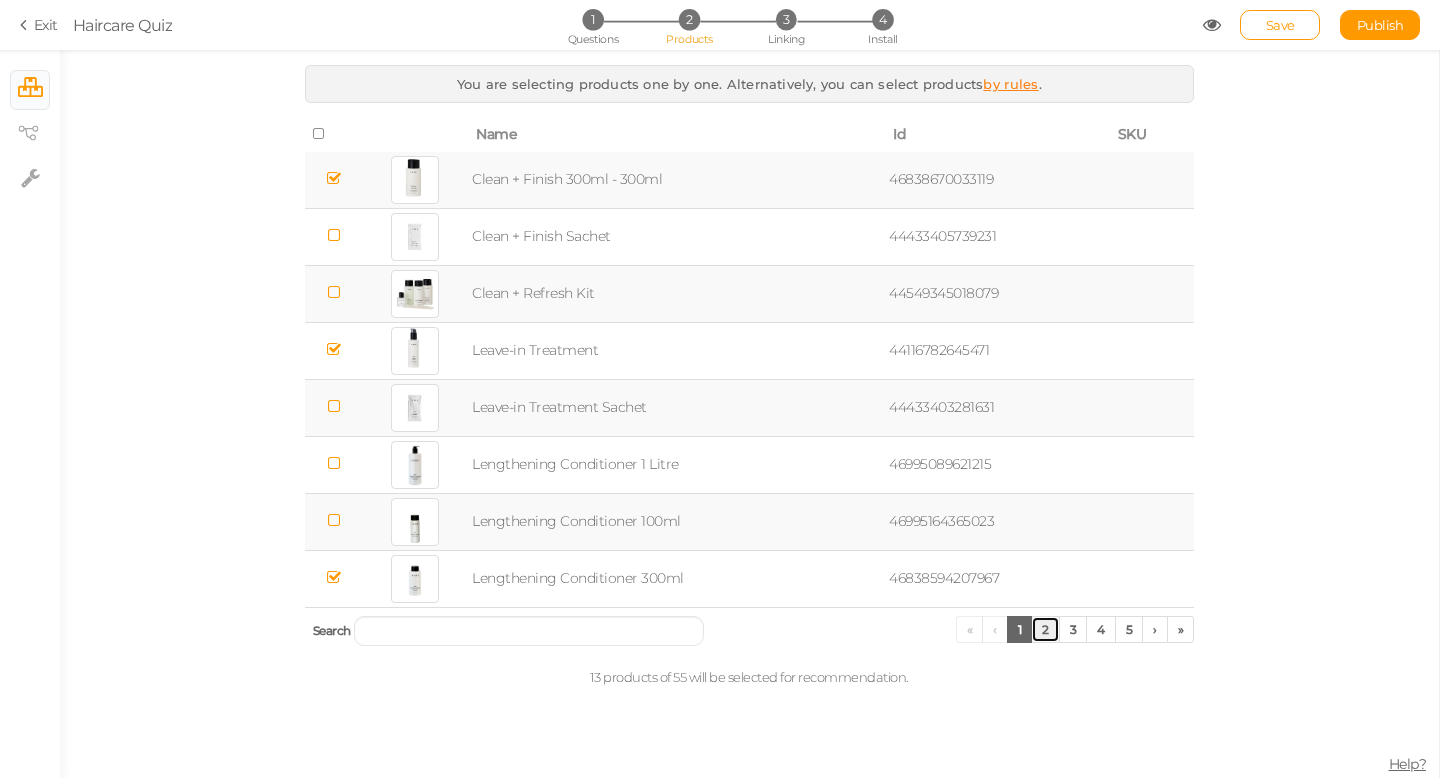 click on "2" at bounding box center (1045, 629) 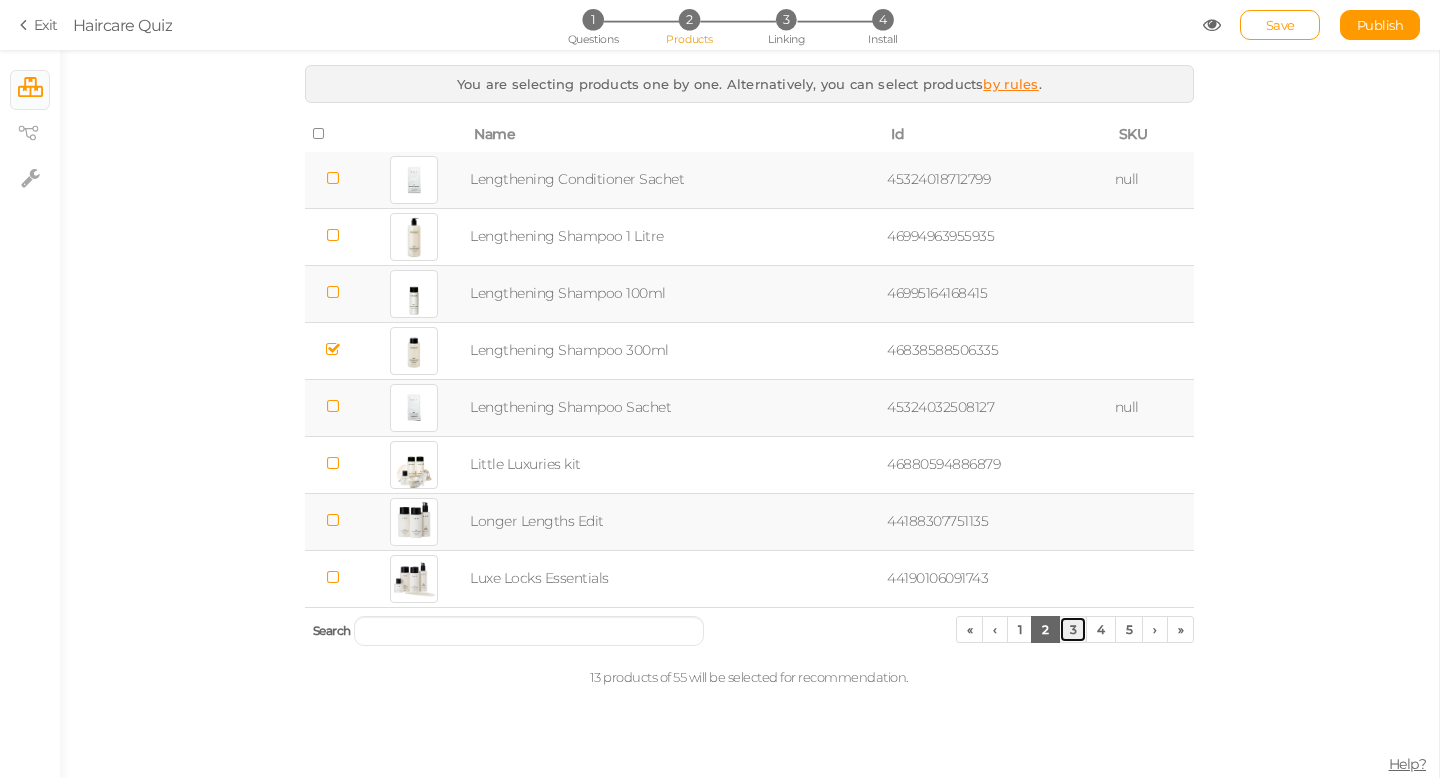 click on "3" at bounding box center [1073, 629] 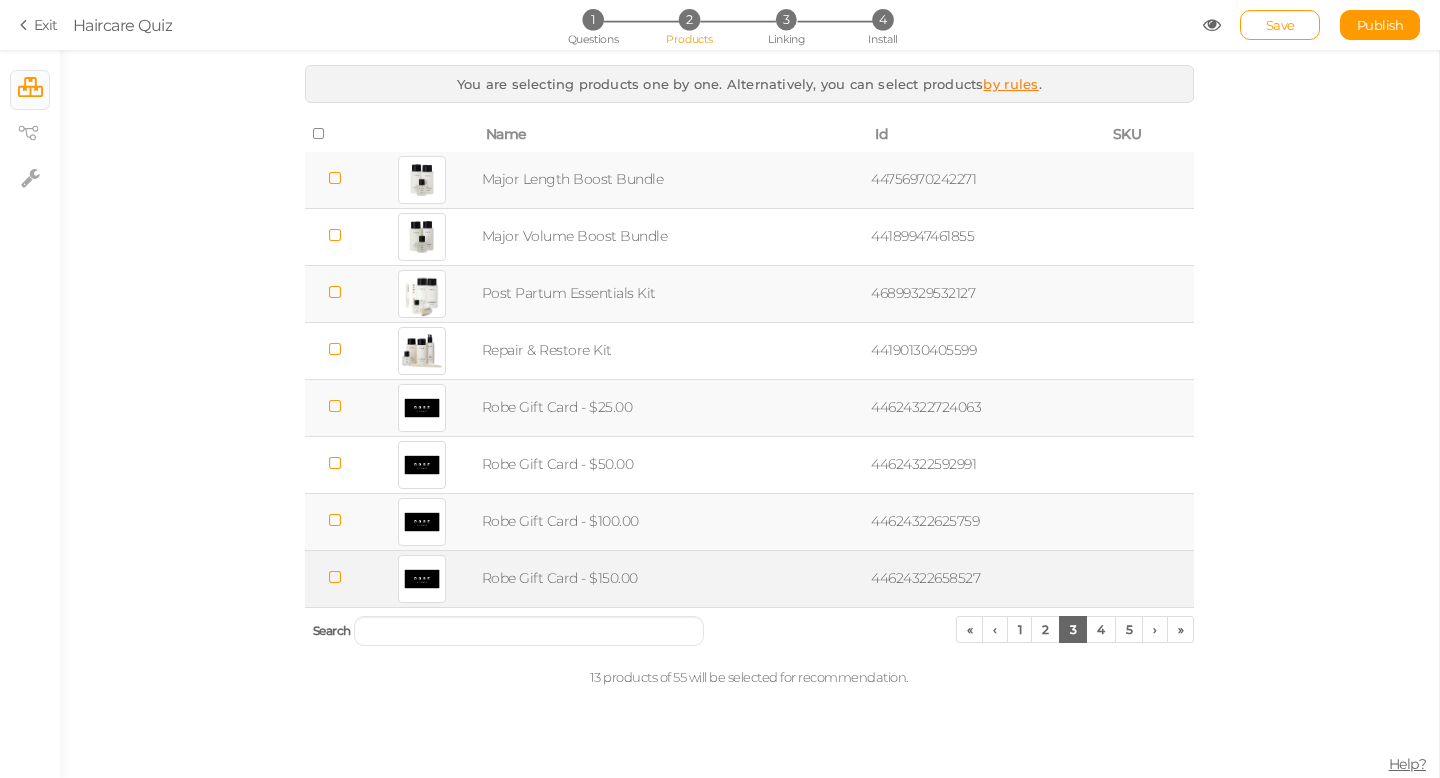 click at bounding box center [335, 577] 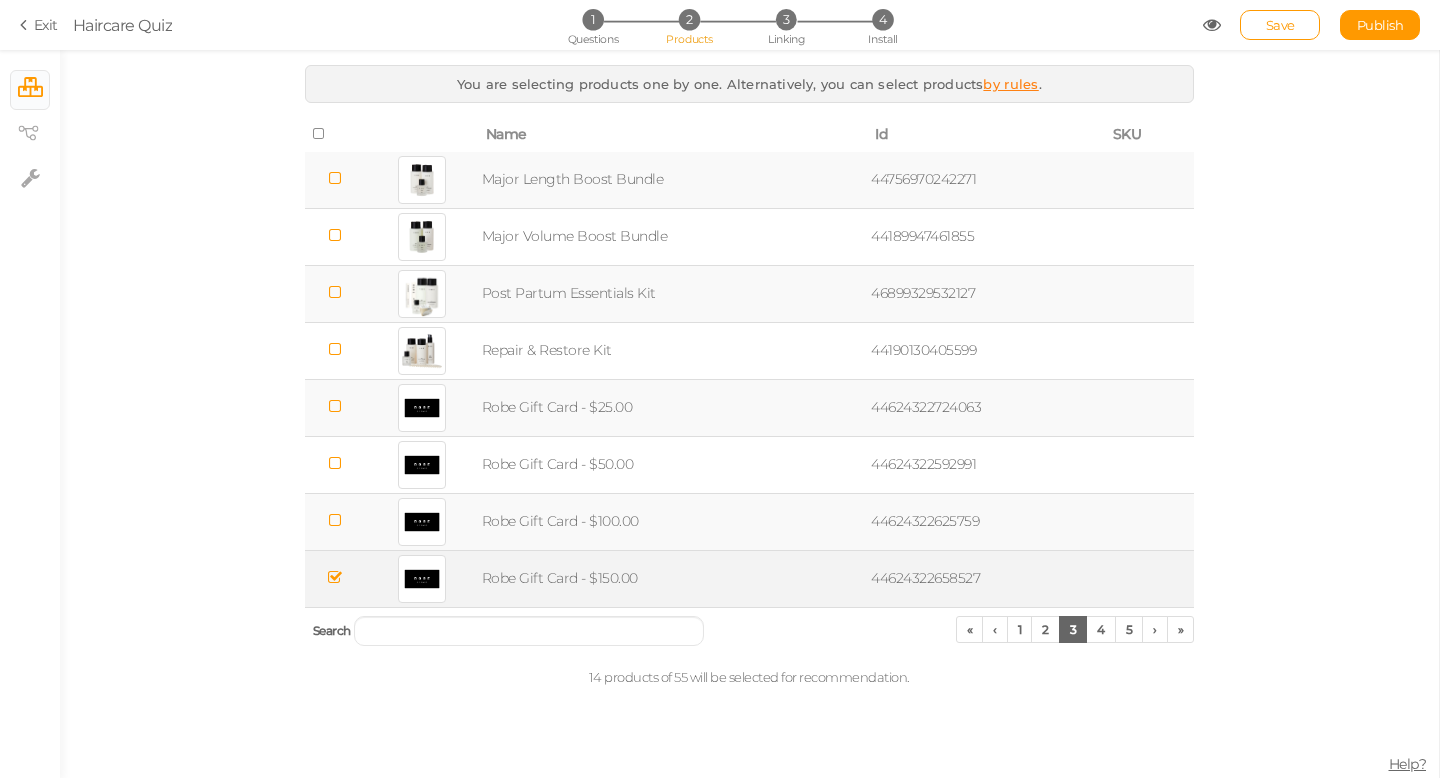 click at bounding box center (335, 520) 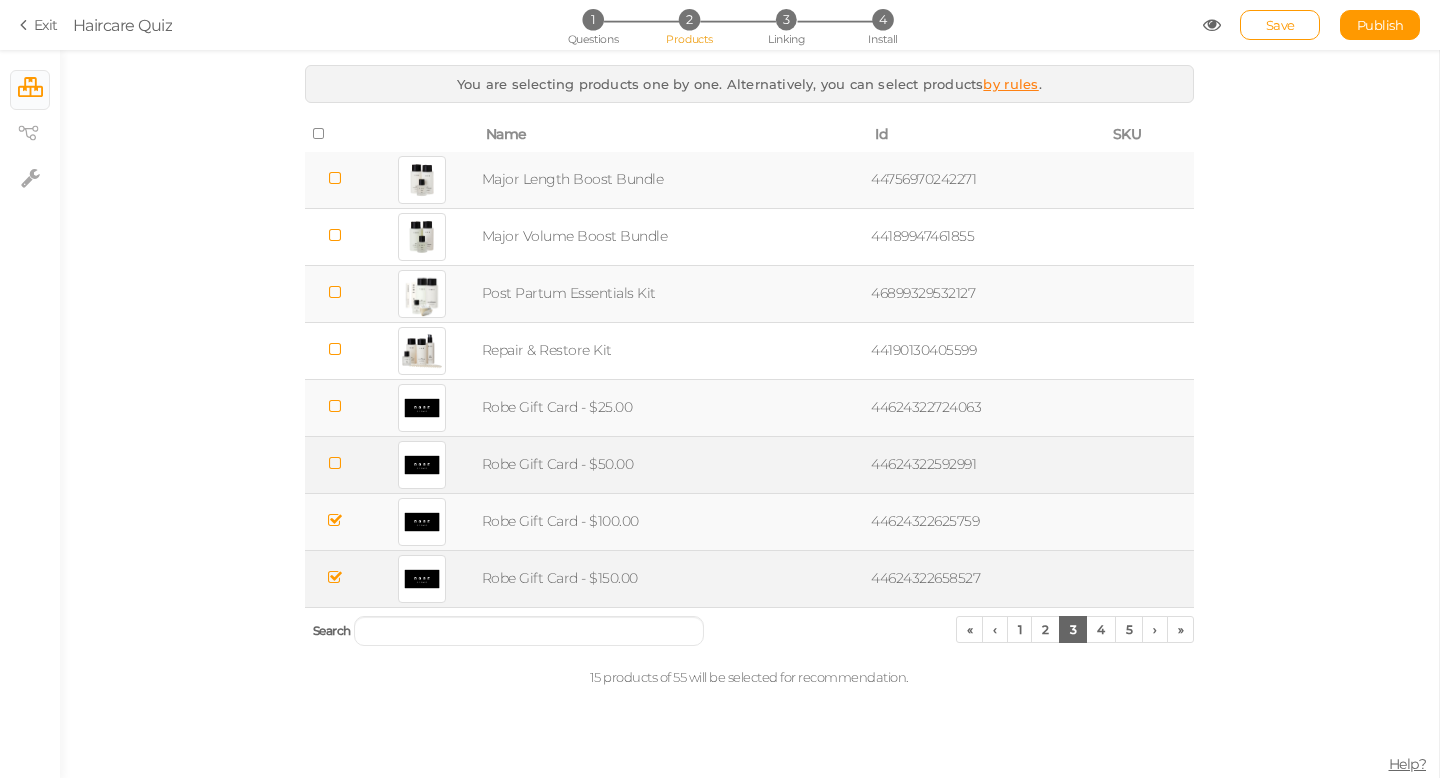 click at bounding box center [335, 463] 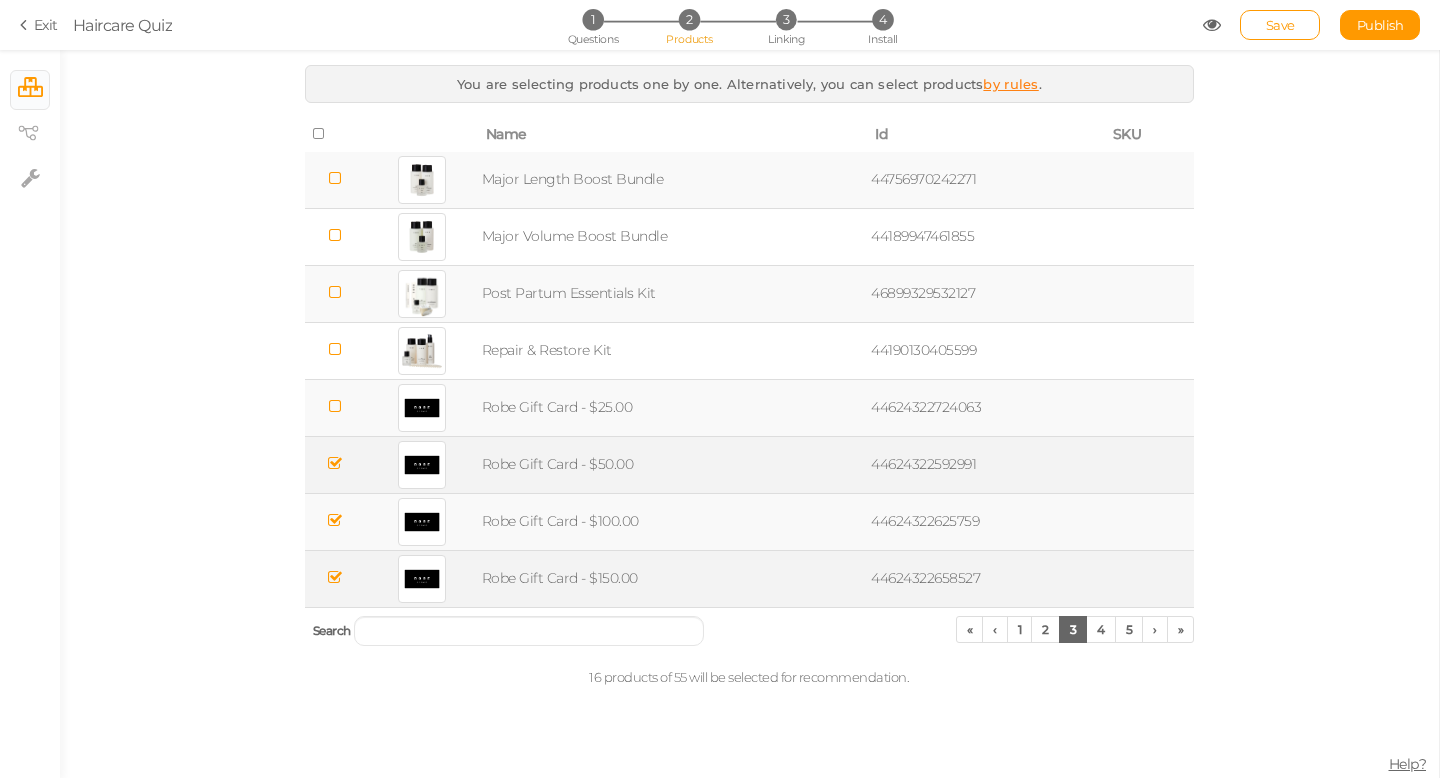 click at bounding box center (335, 406) 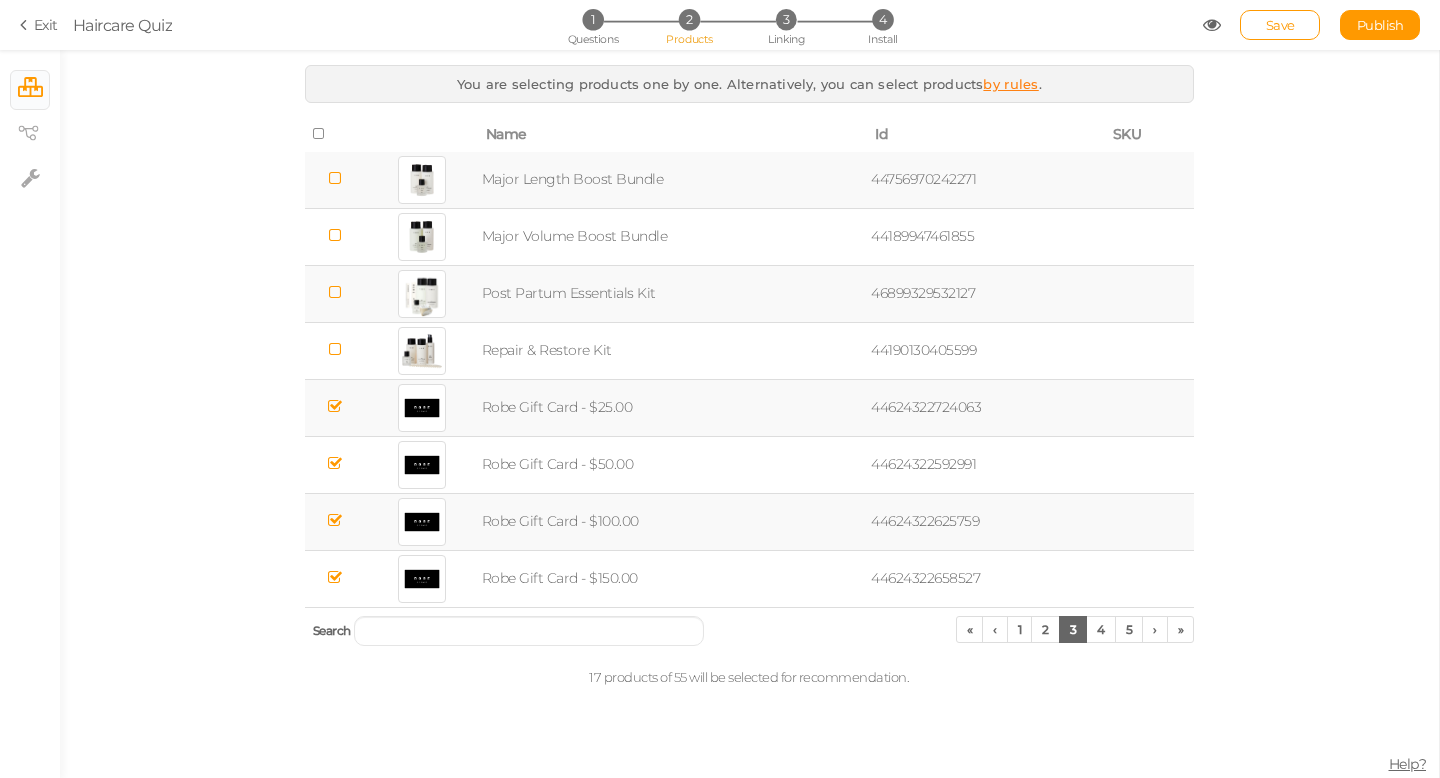 scroll, scrollTop: 0, scrollLeft: 0, axis: both 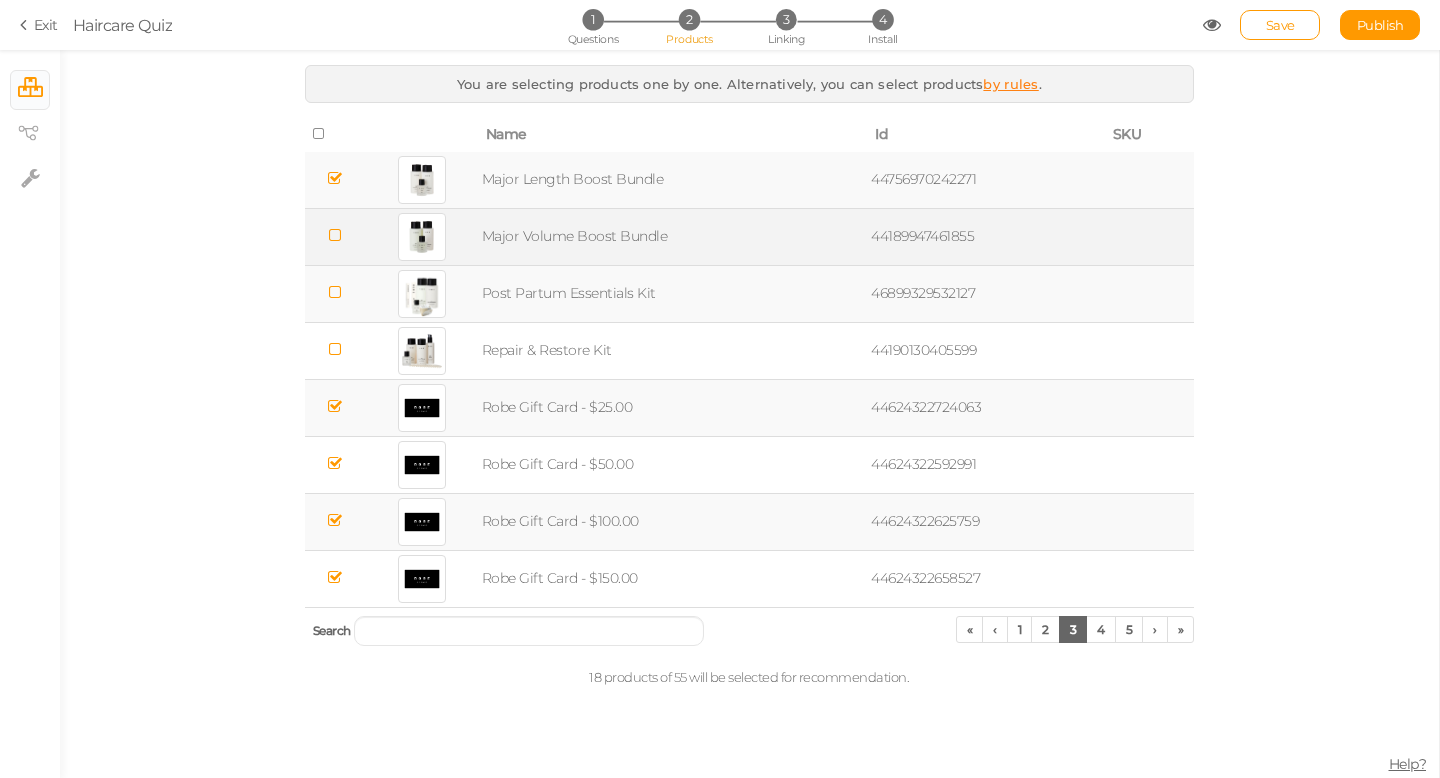 click at bounding box center (335, 235) 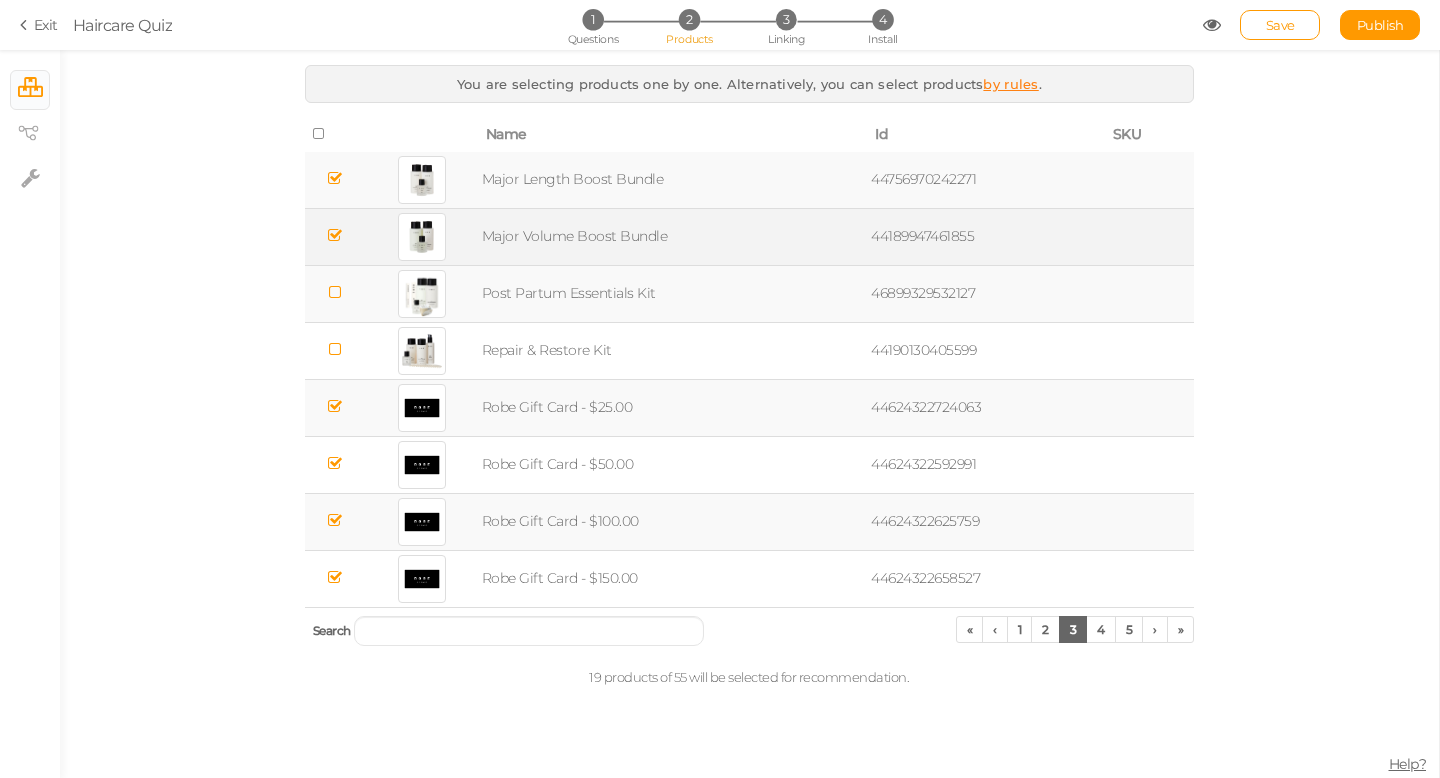 click at bounding box center [335, 292] 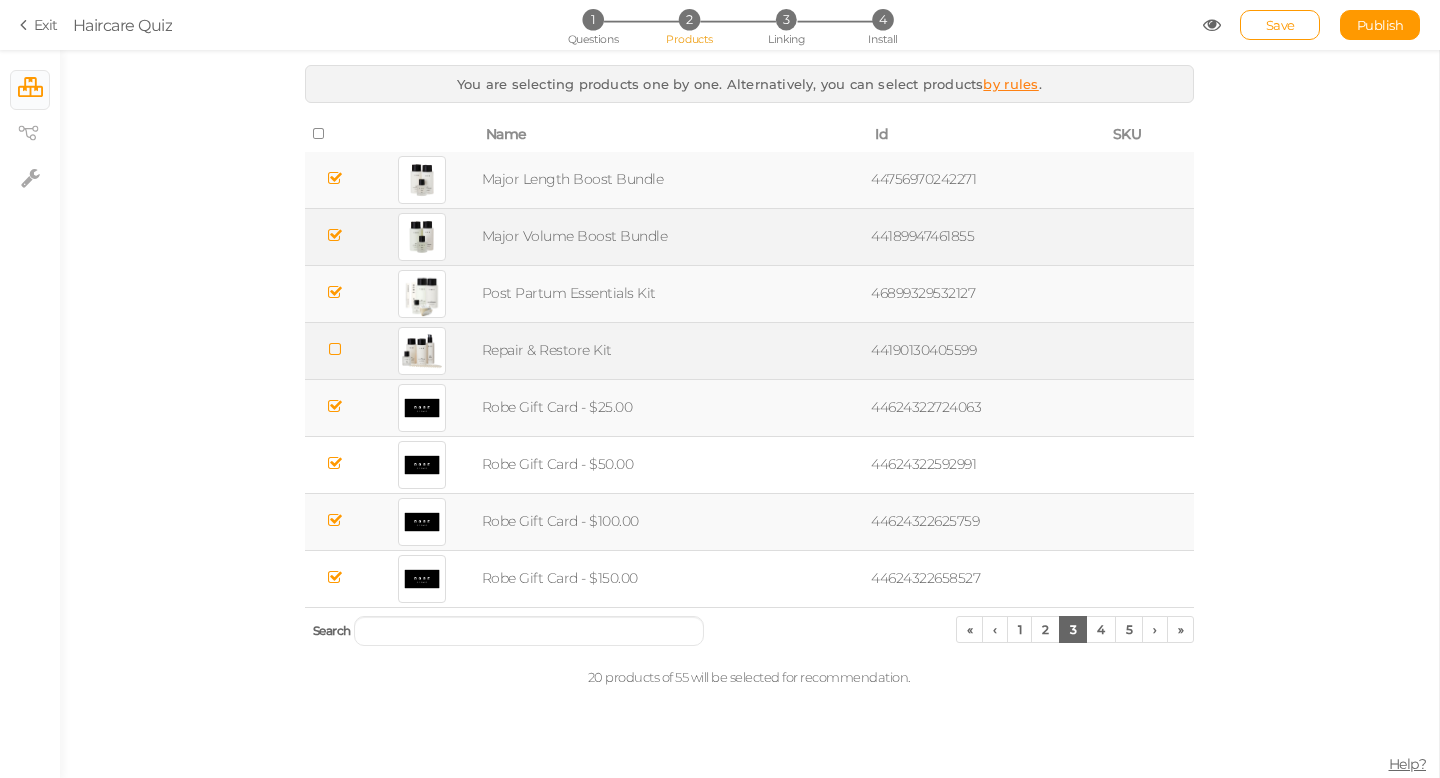 click at bounding box center [335, 349] 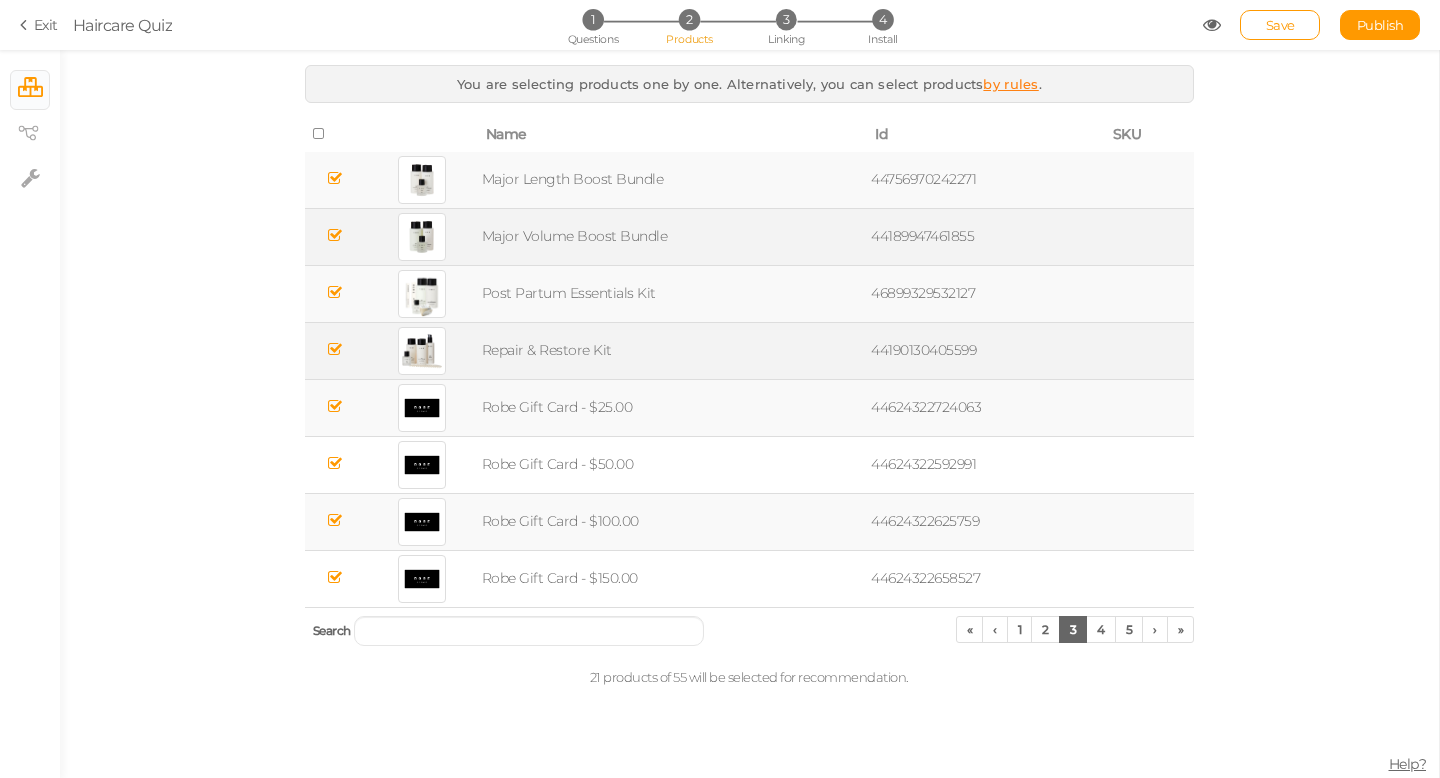 click on "by rules" at bounding box center [1010, 84] 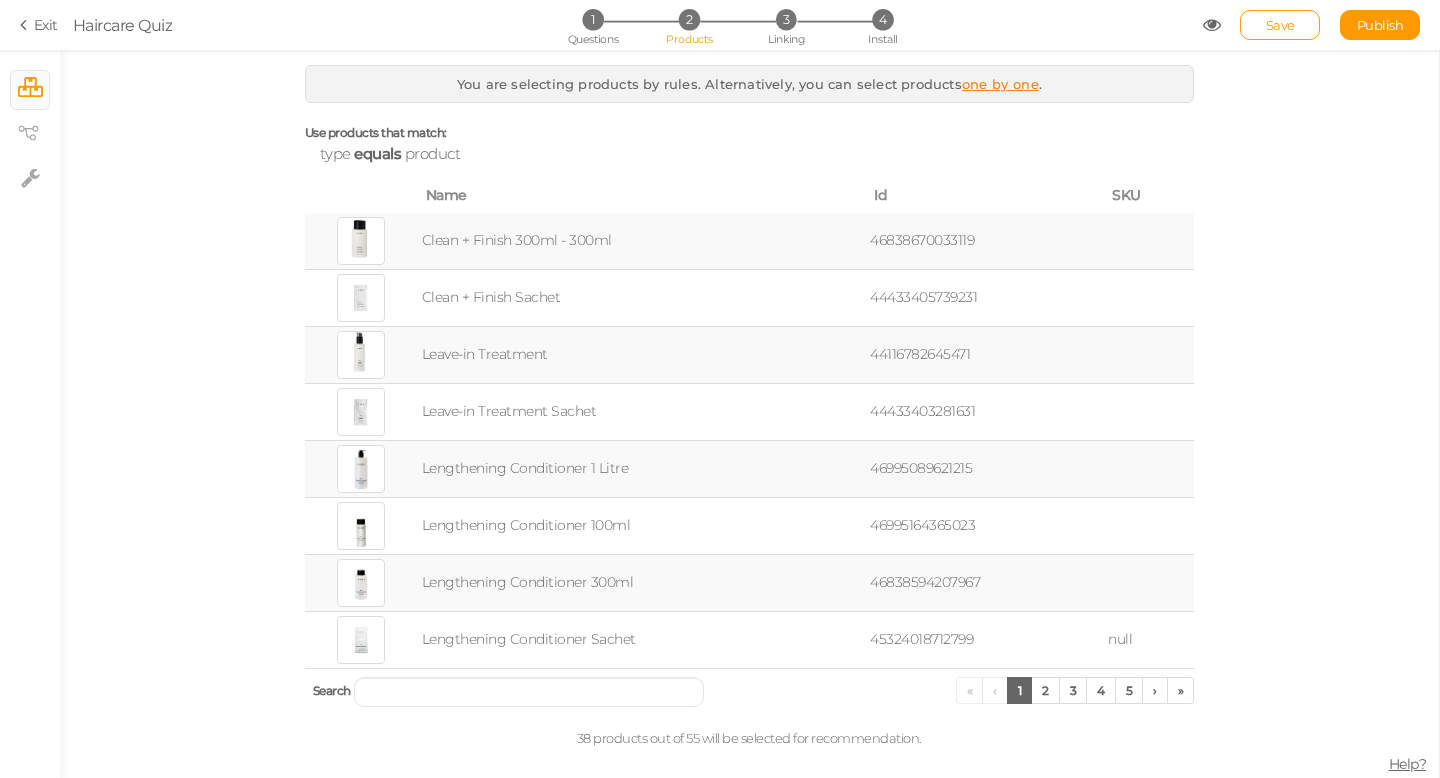 click on "Help?" at bounding box center (1408, 764) 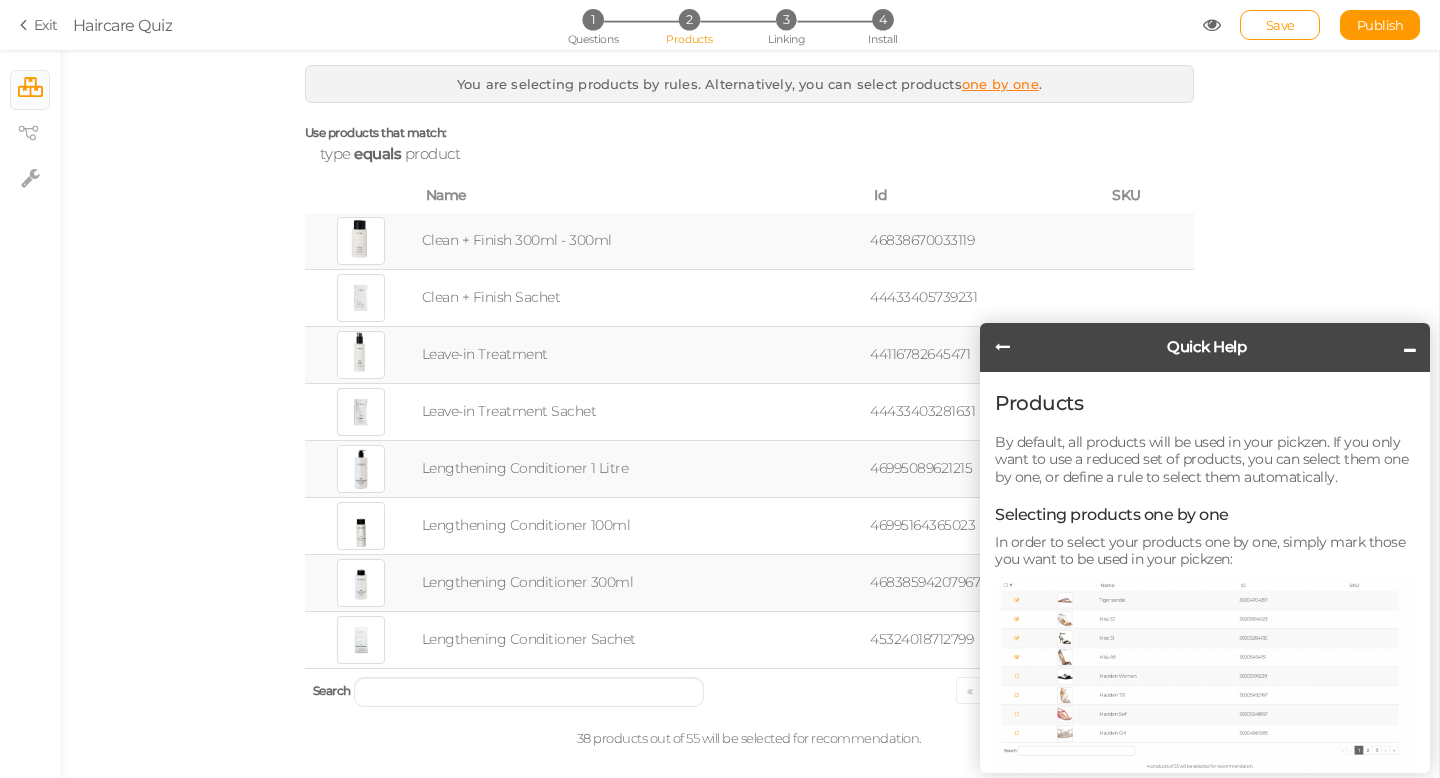scroll, scrollTop: 444, scrollLeft: 0, axis: vertical 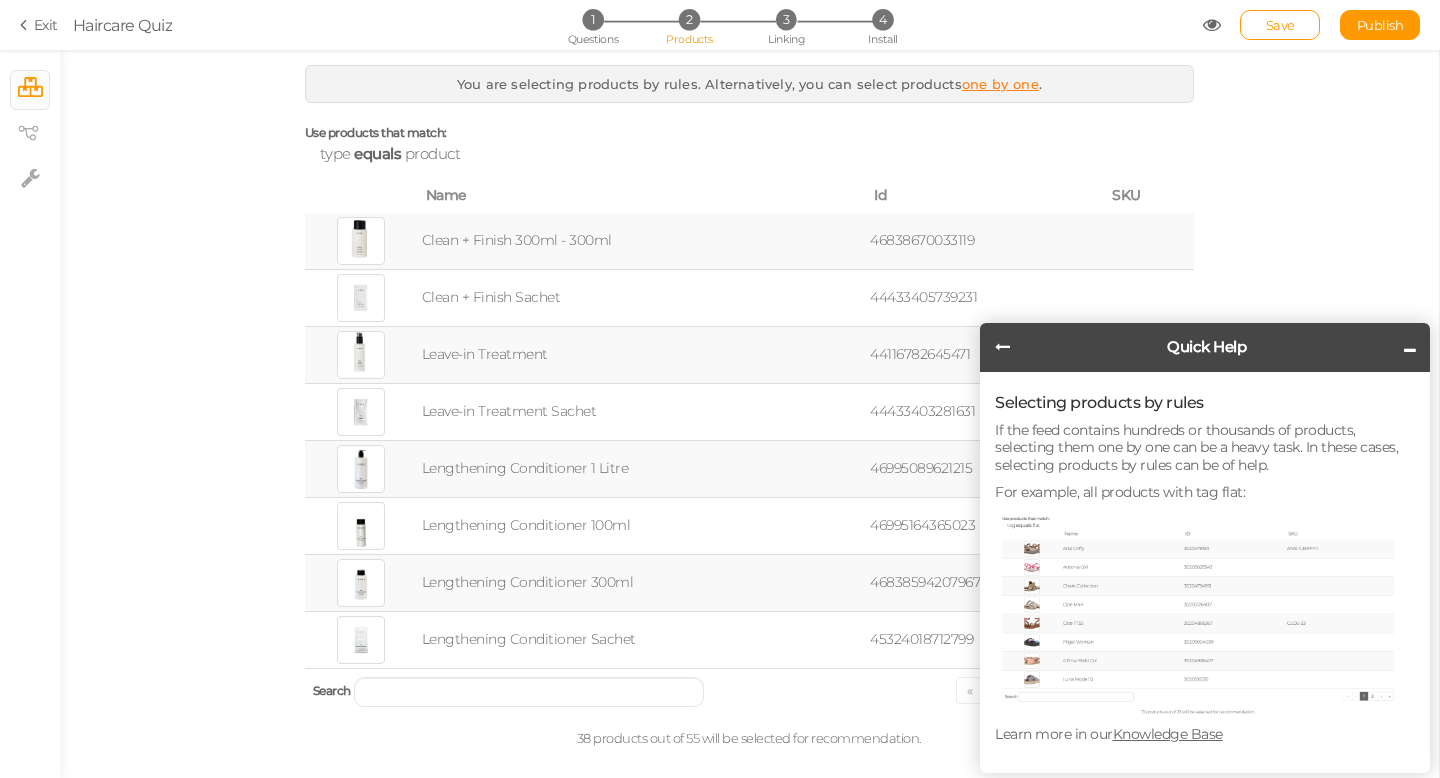 click on "Knowledge Base" at bounding box center [1168, 734] 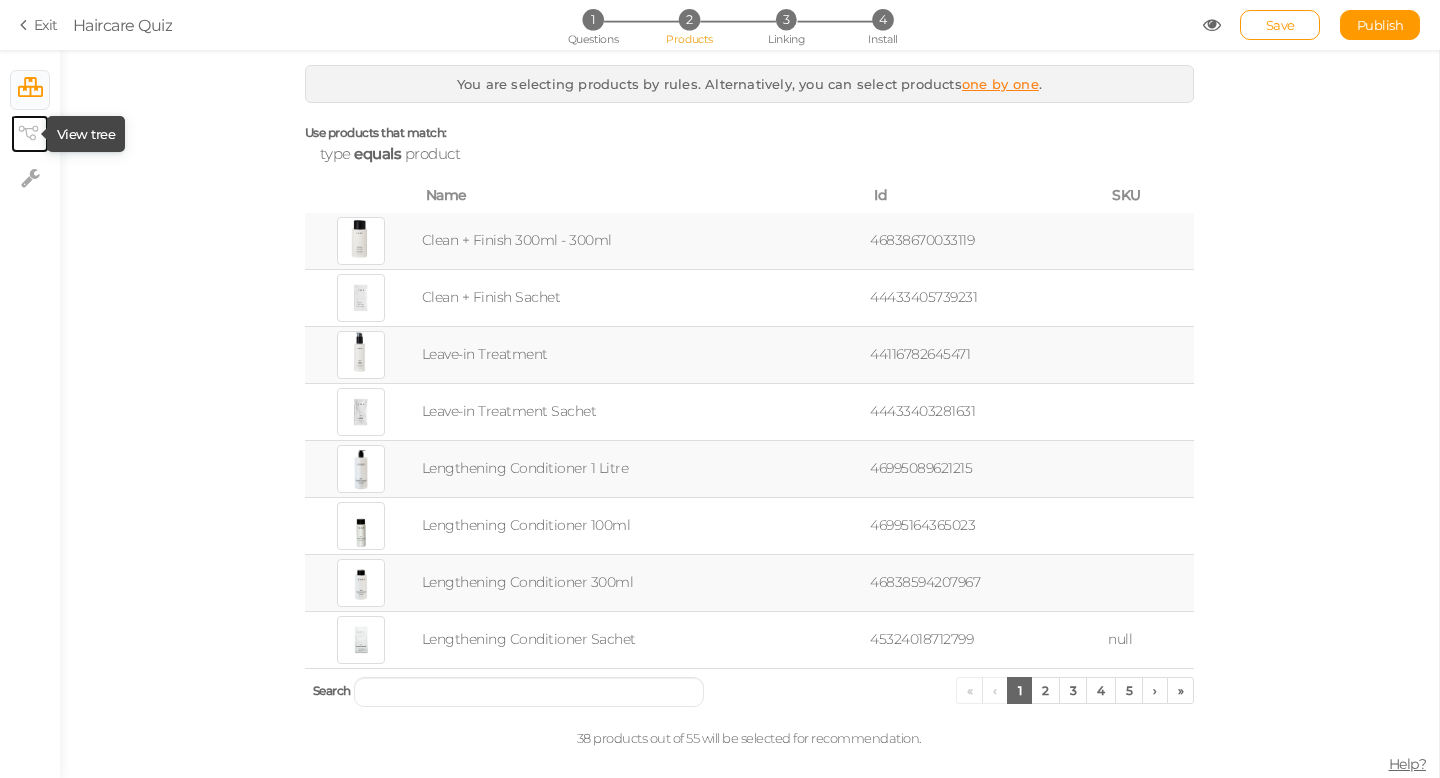 click 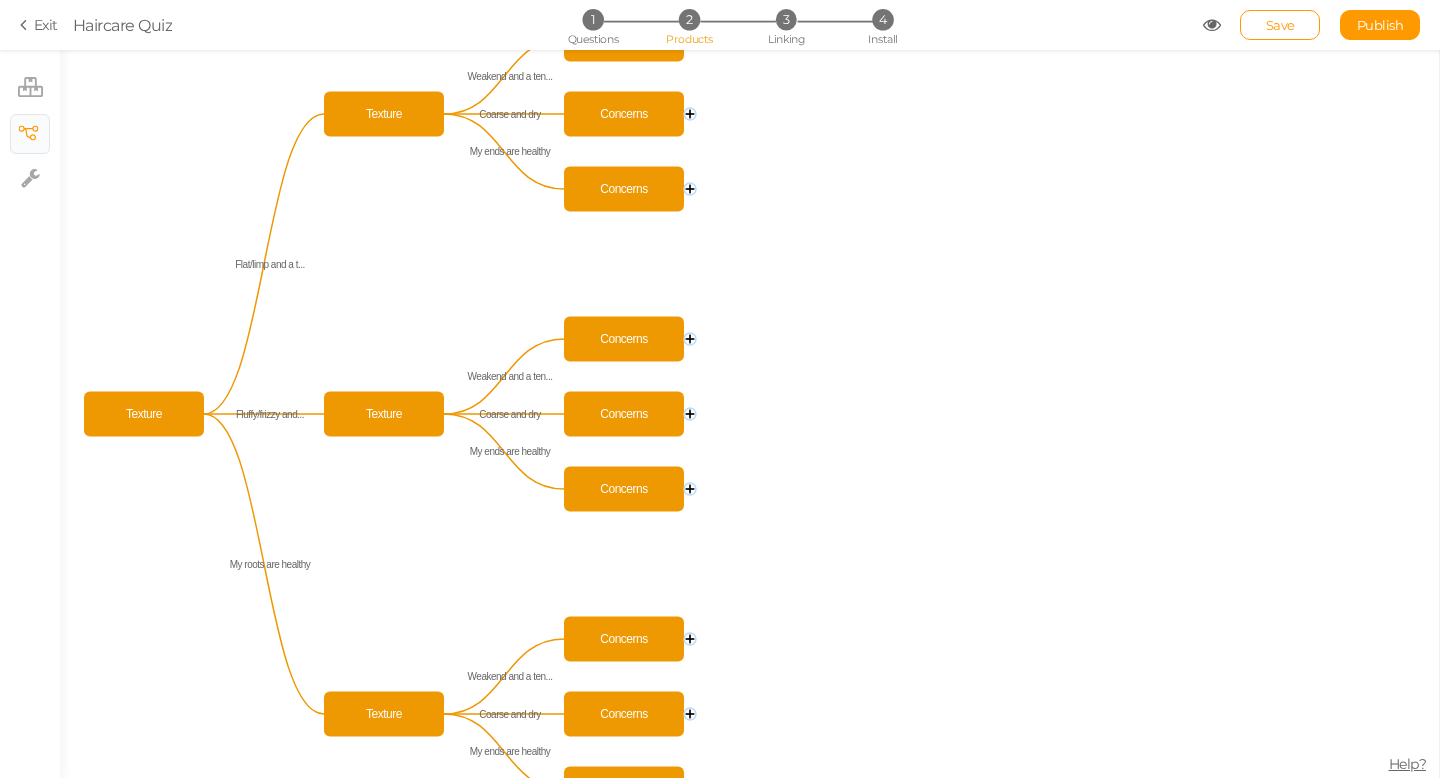 click on "2" at bounding box center [689, 19] 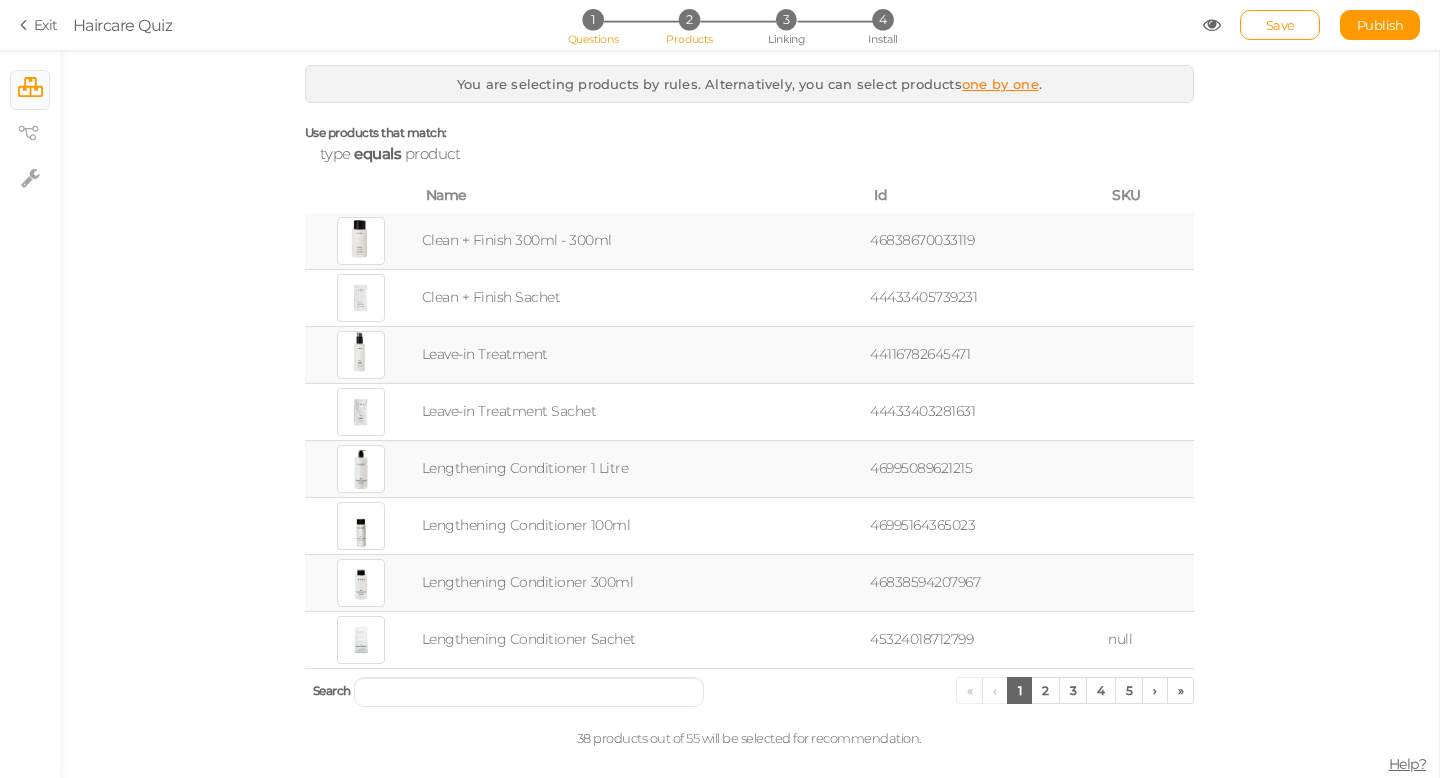 click on "1" at bounding box center [592, 19] 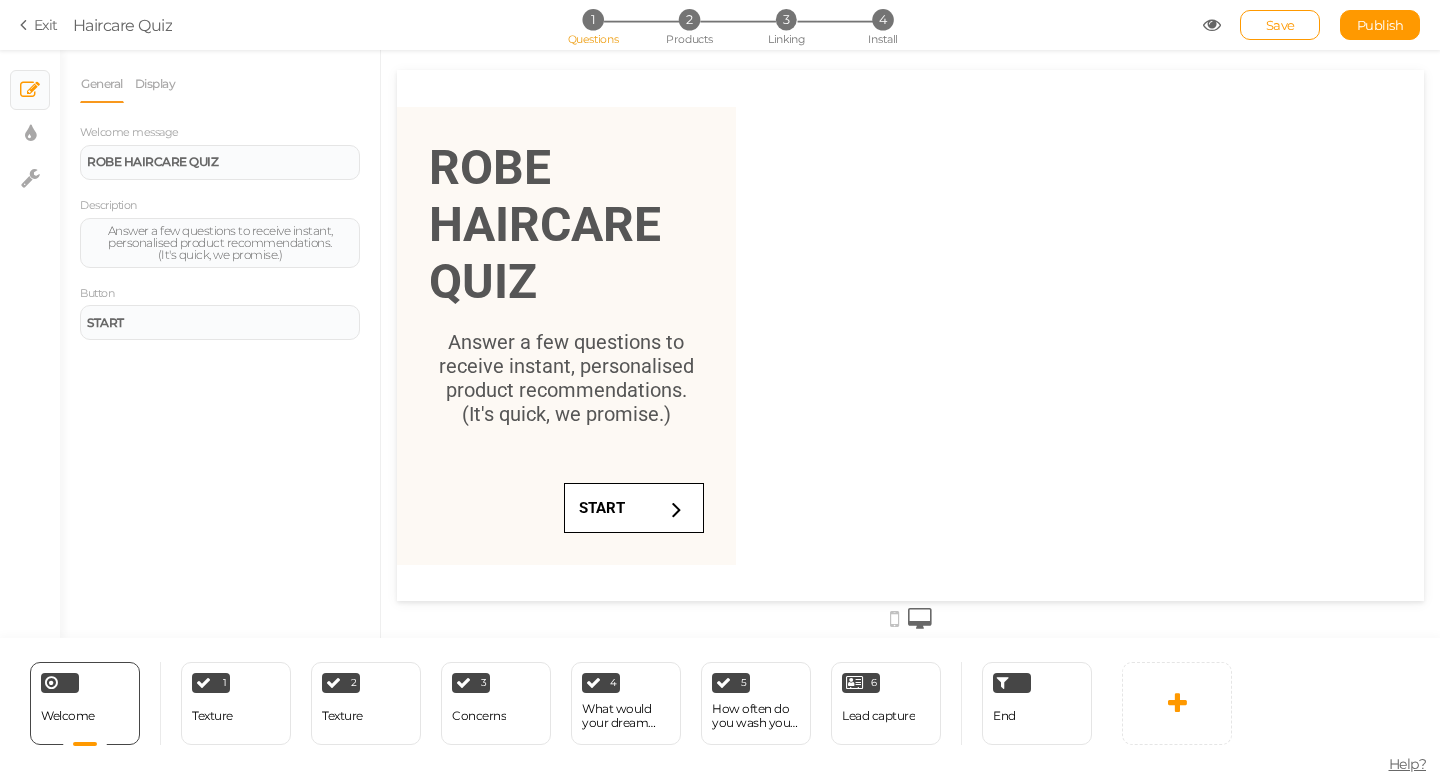scroll, scrollTop: 0, scrollLeft: 0, axis: both 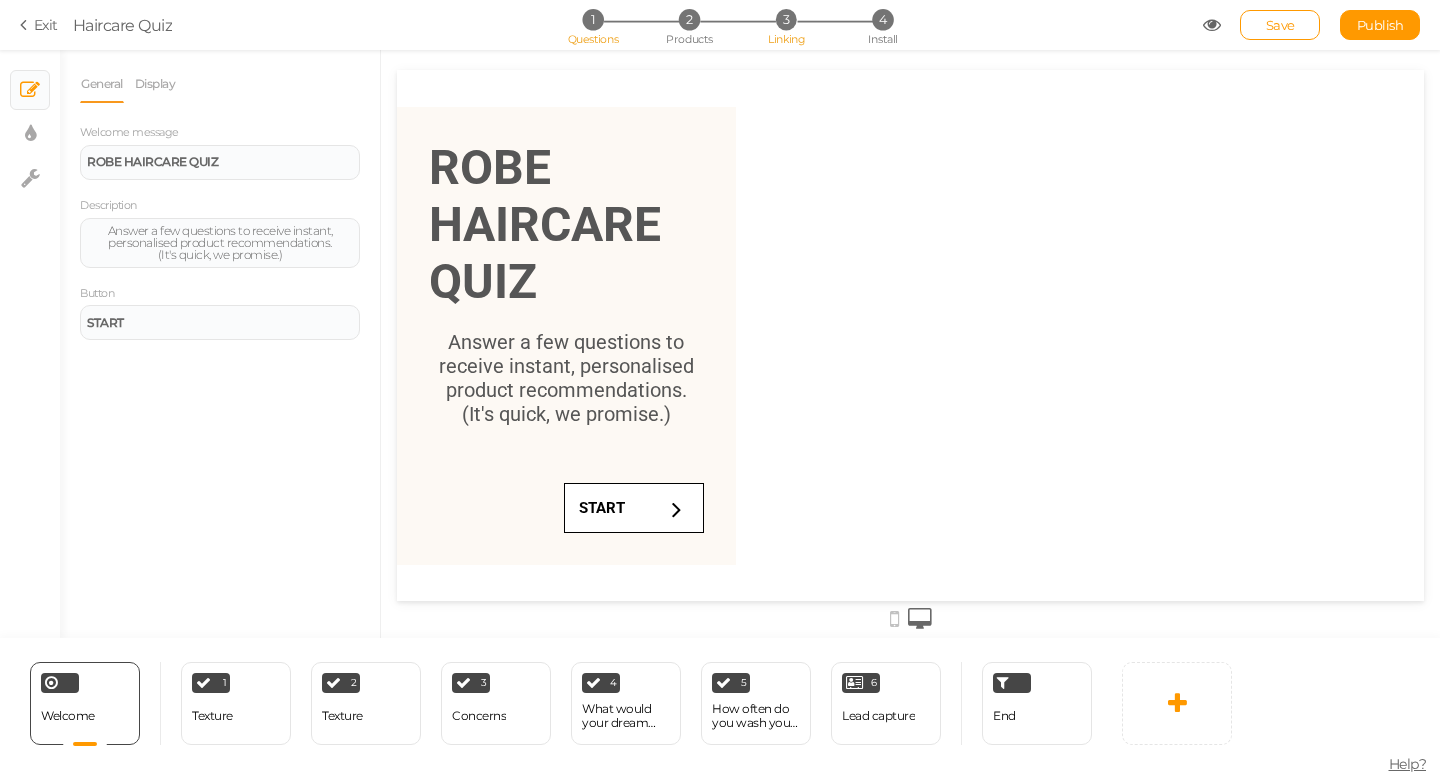click on "3" at bounding box center (786, 19) 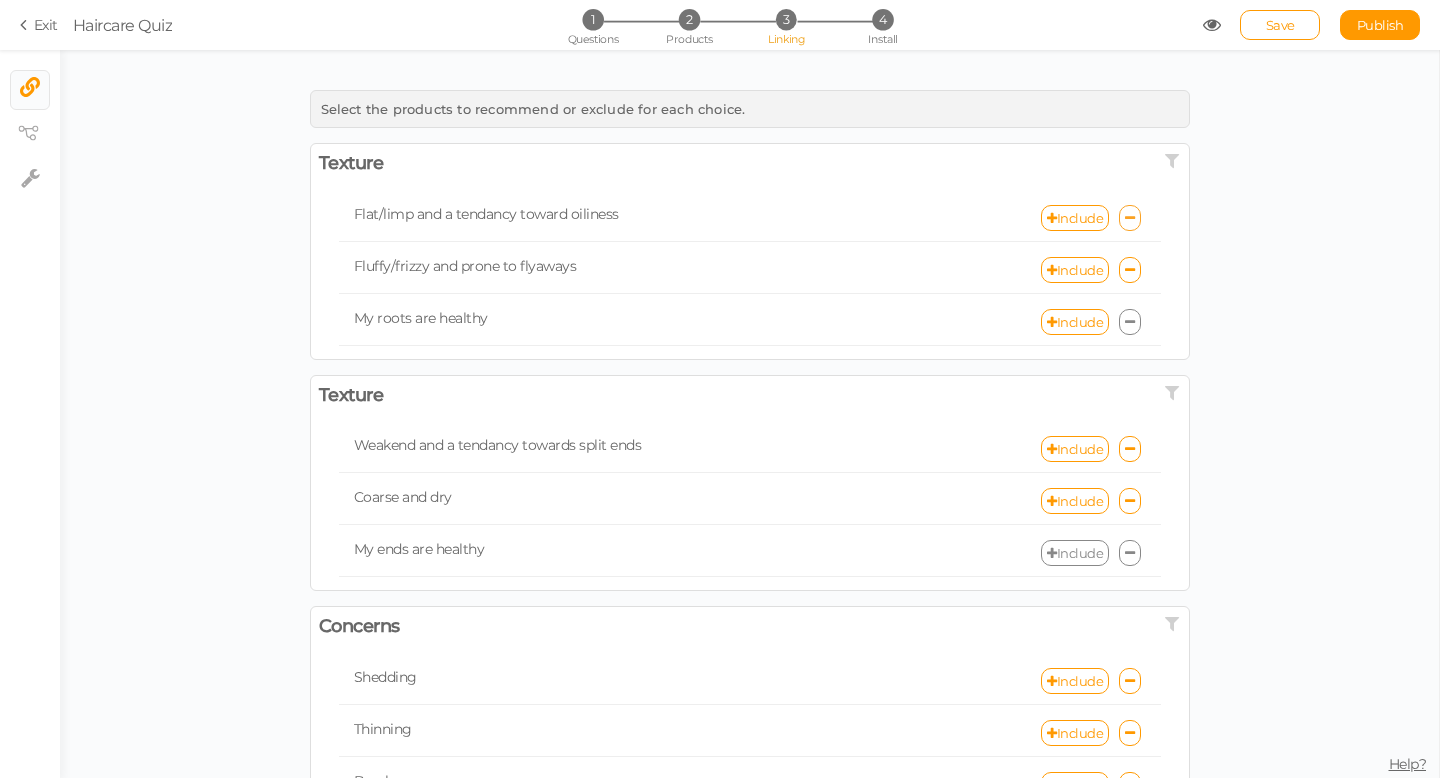 click at bounding box center [1130, 218] 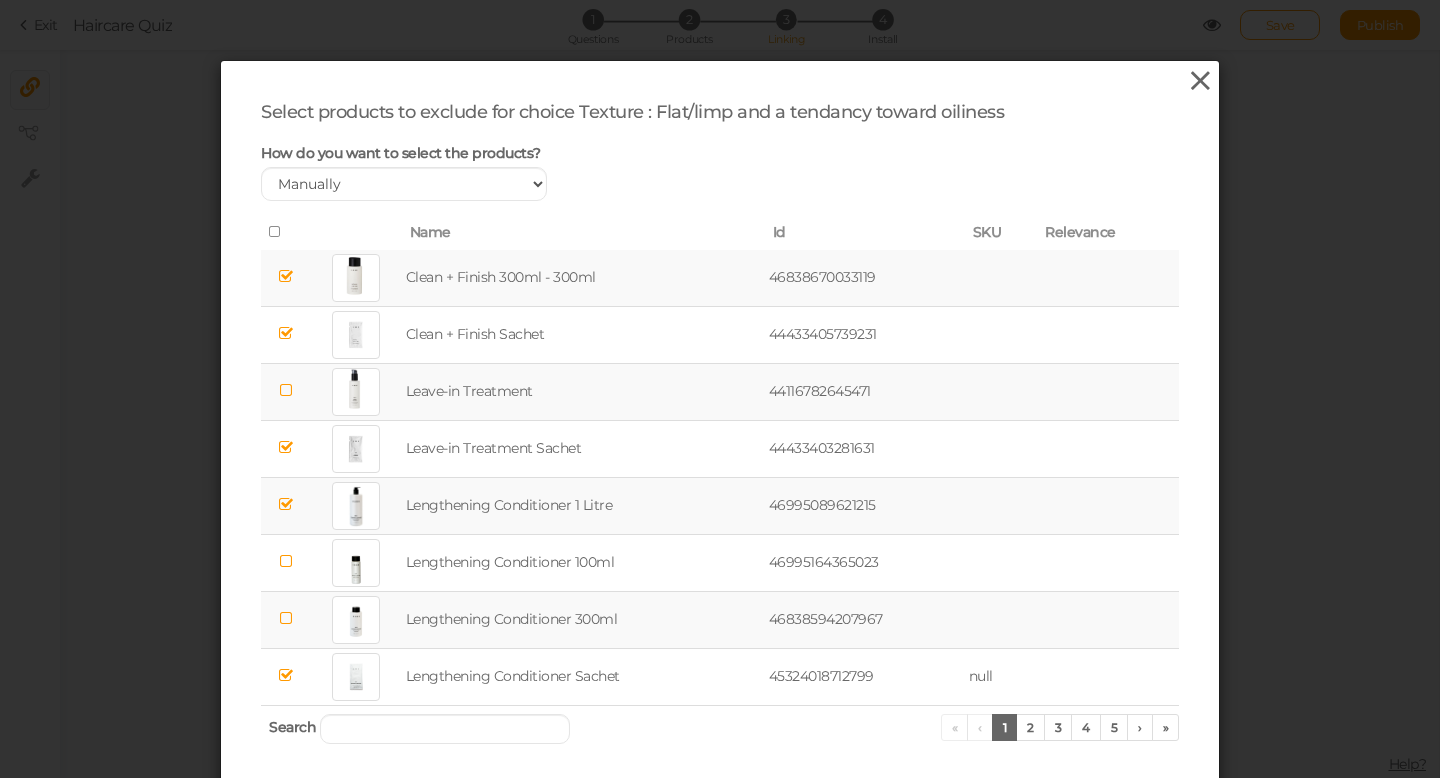 click at bounding box center (1200, 81) 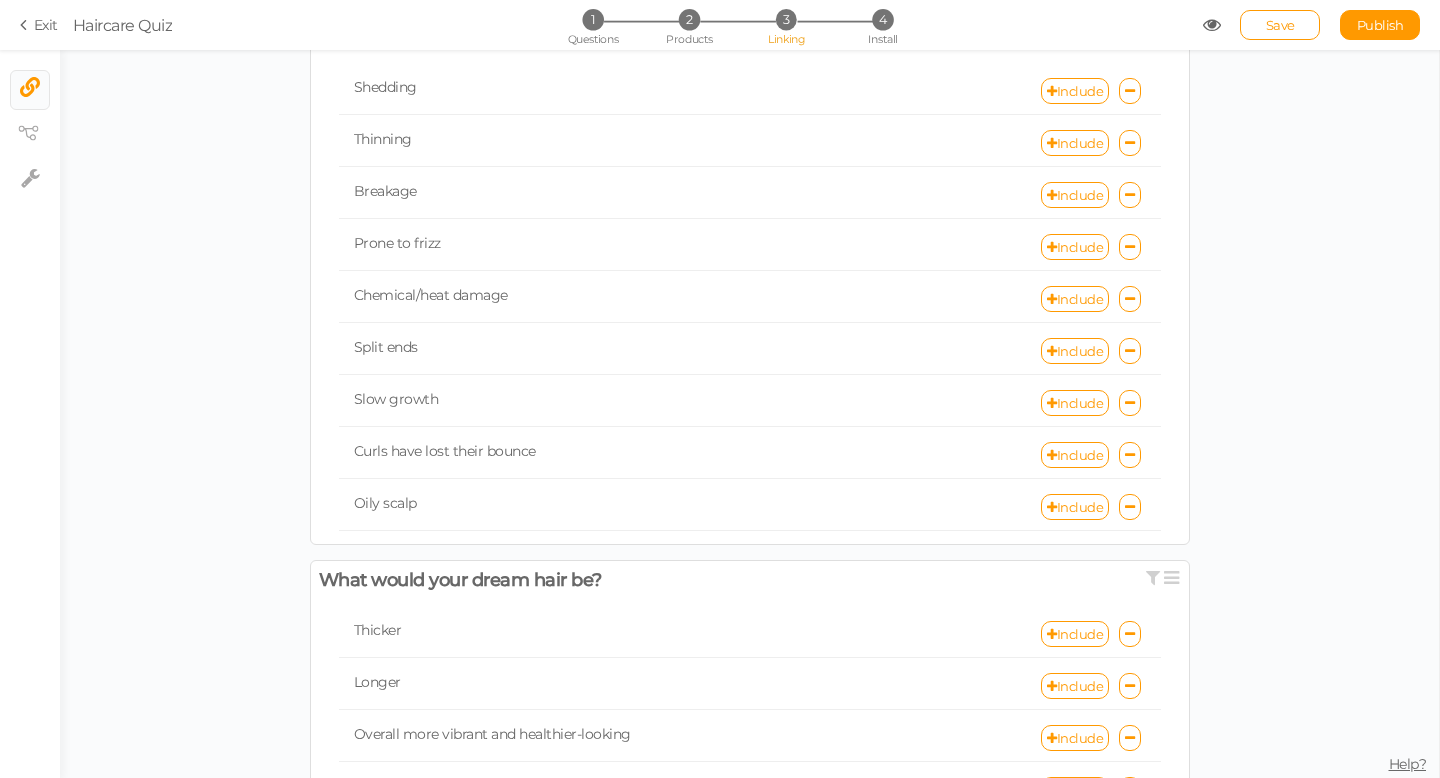 scroll, scrollTop: 1027, scrollLeft: 0, axis: vertical 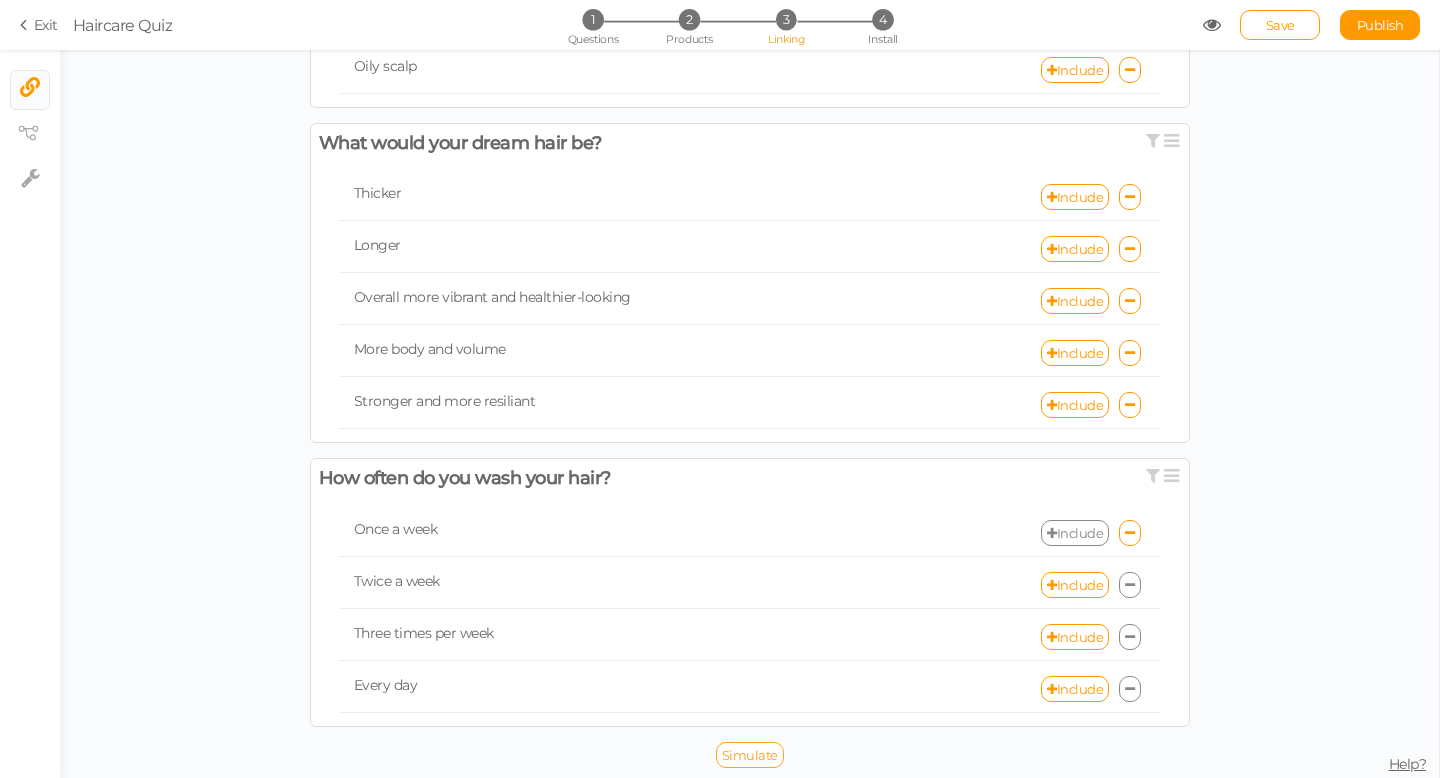 click on "Simulate" at bounding box center [750, 755] 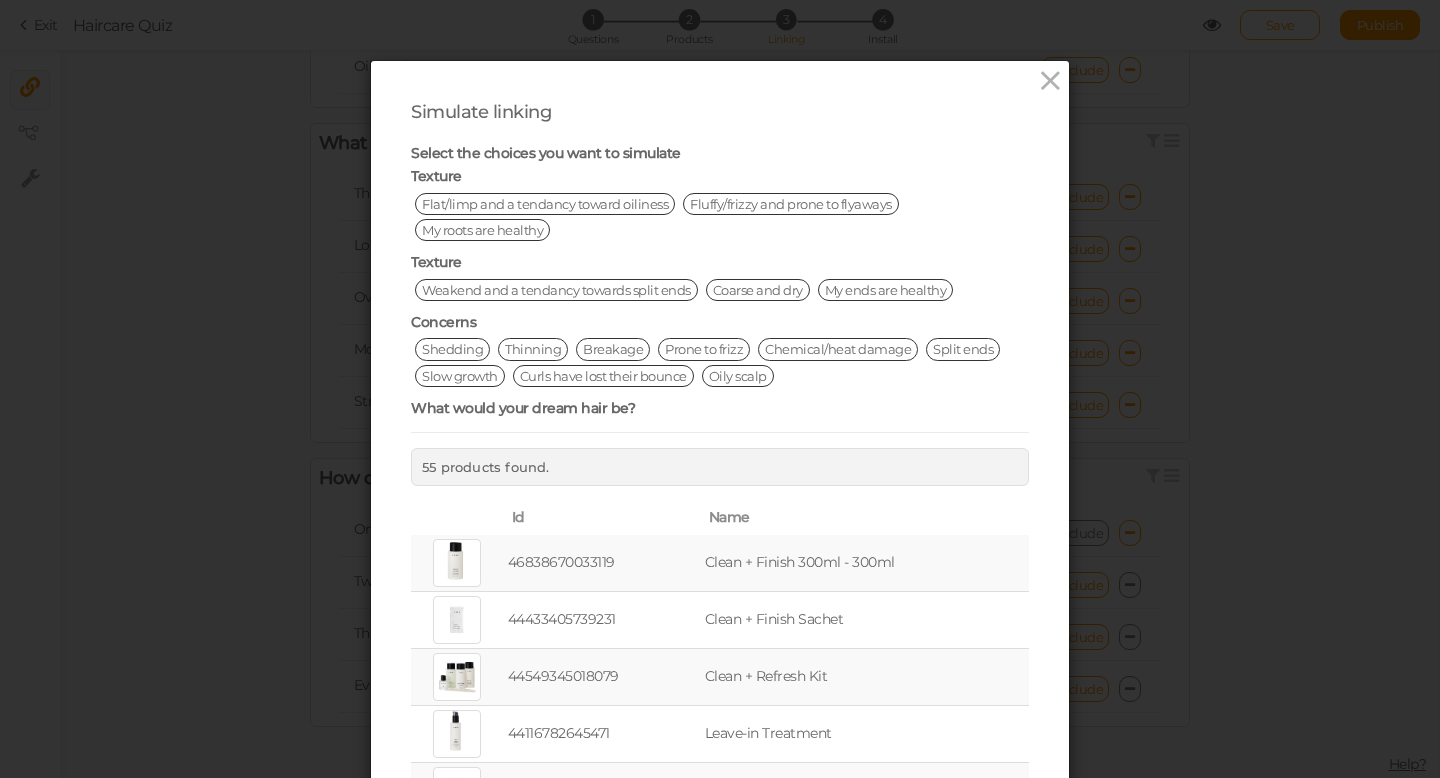 click on "Flat/limp and a tendancy toward oiliness" at bounding box center [545, 204] 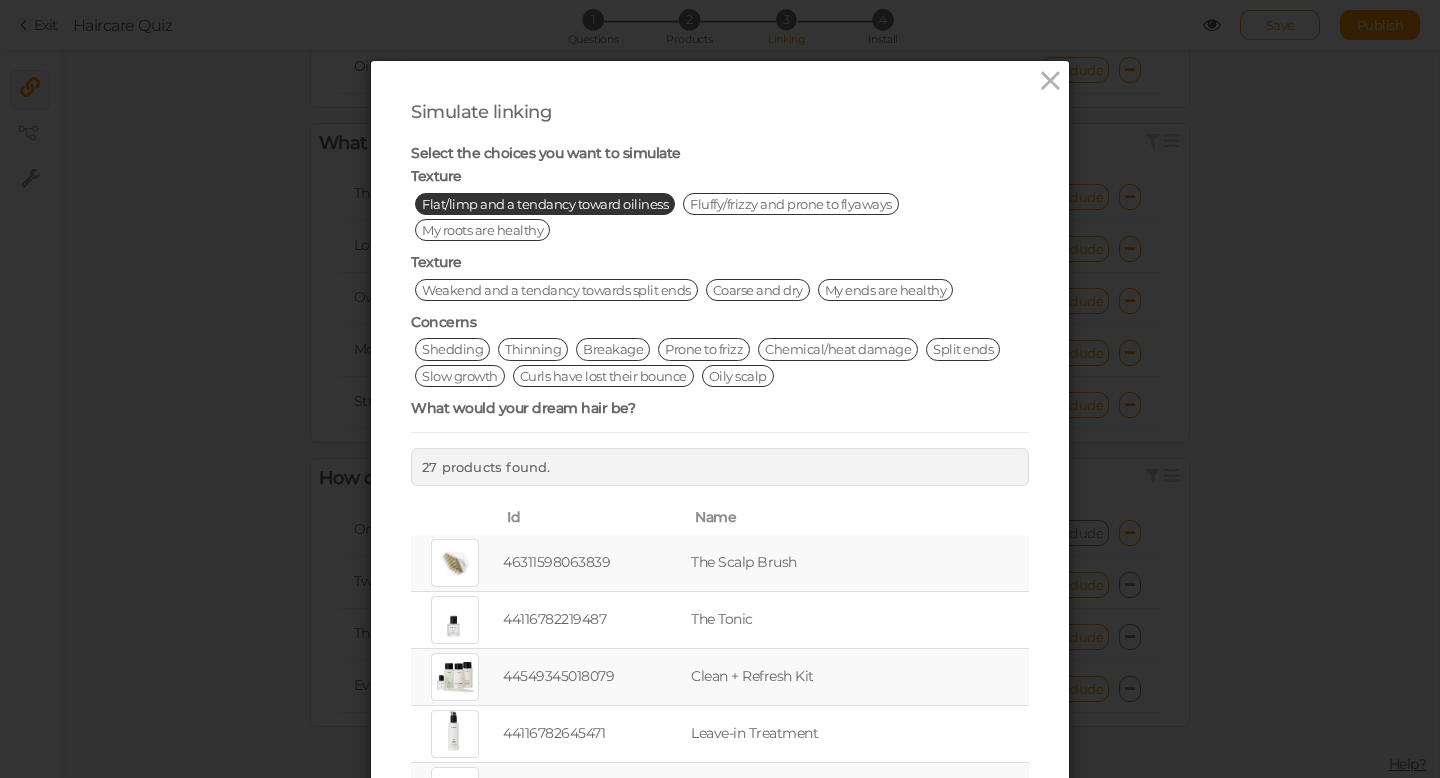 click on "Weakend and a tendancy towards split ends" at bounding box center (556, 290) 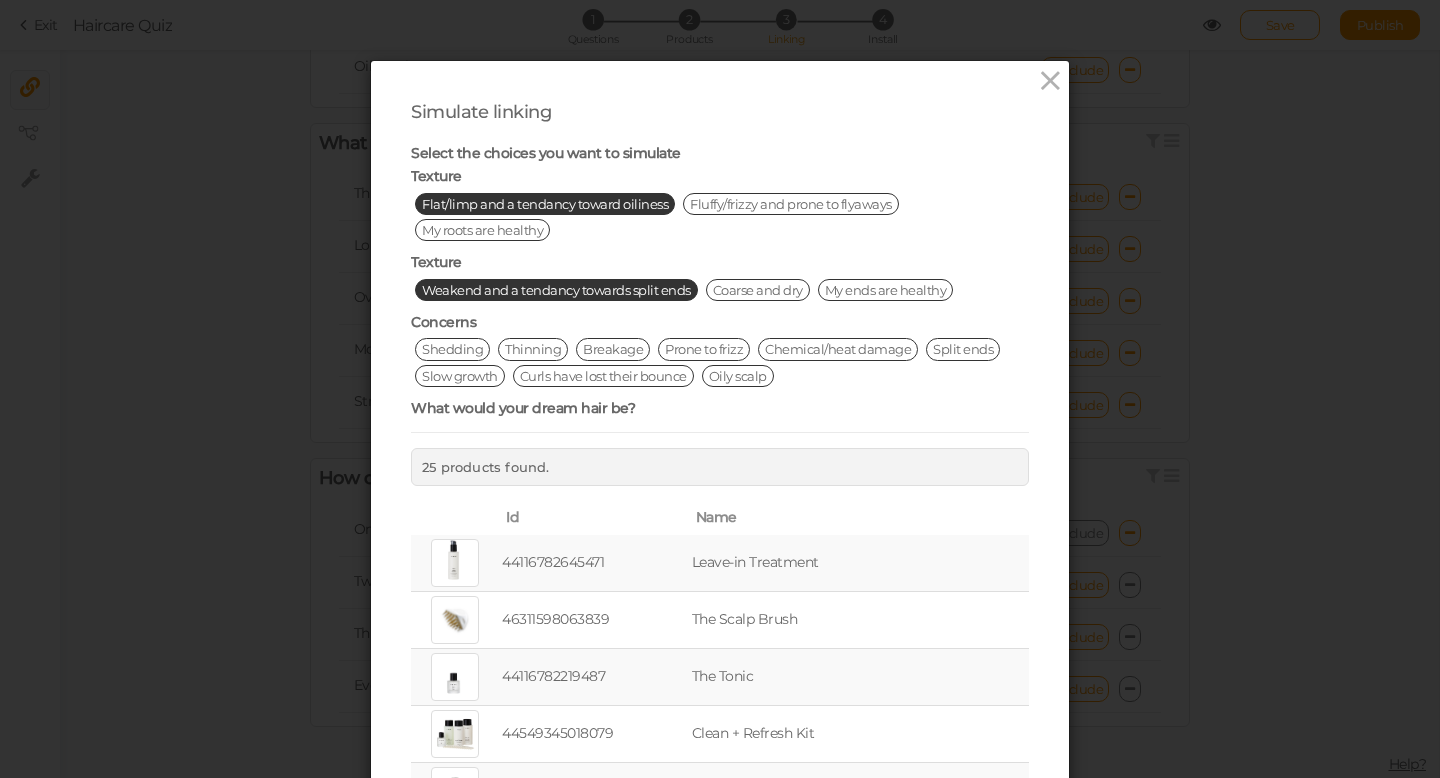 click on "Thinning" at bounding box center [533, 349] 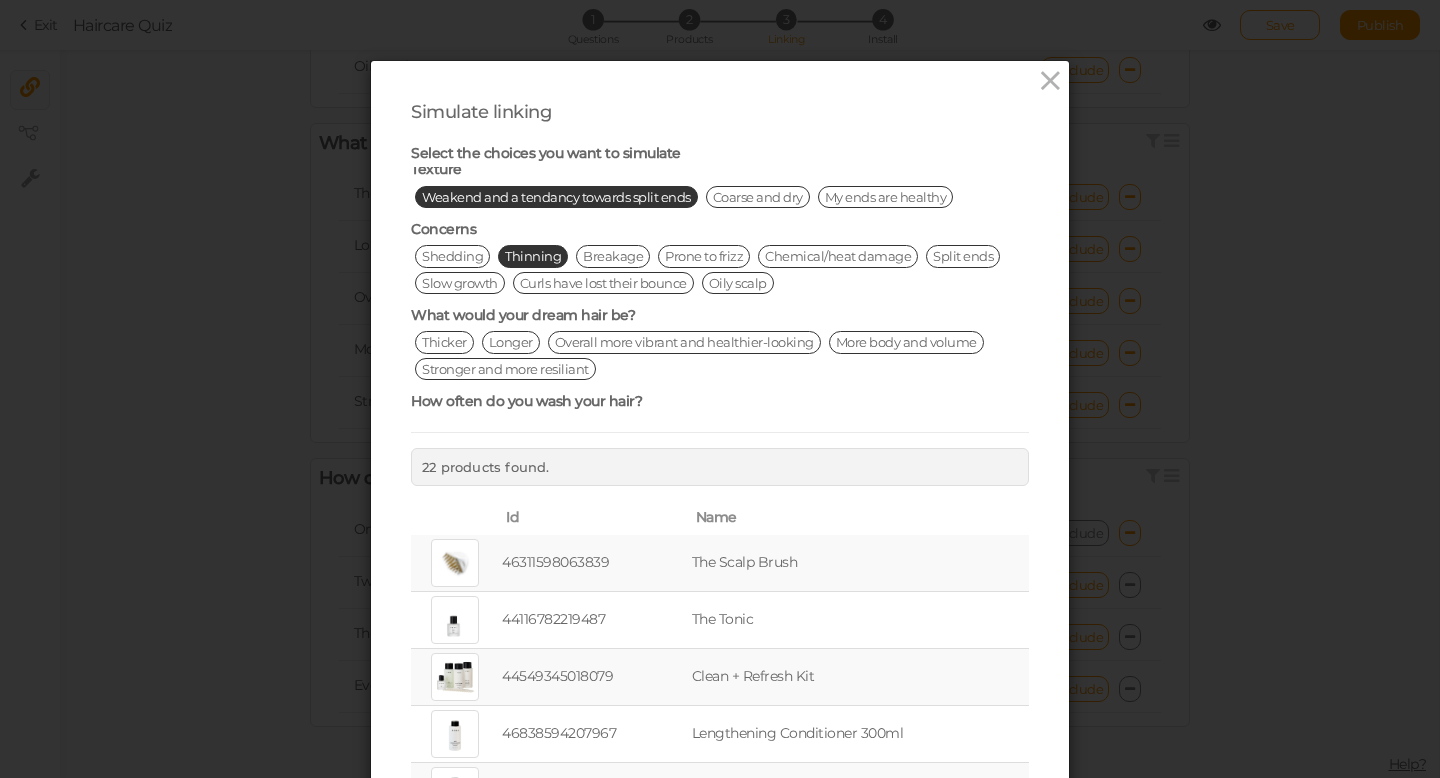 scroll, scrollTop: 127, scrollLeft: 0, axis: vertical 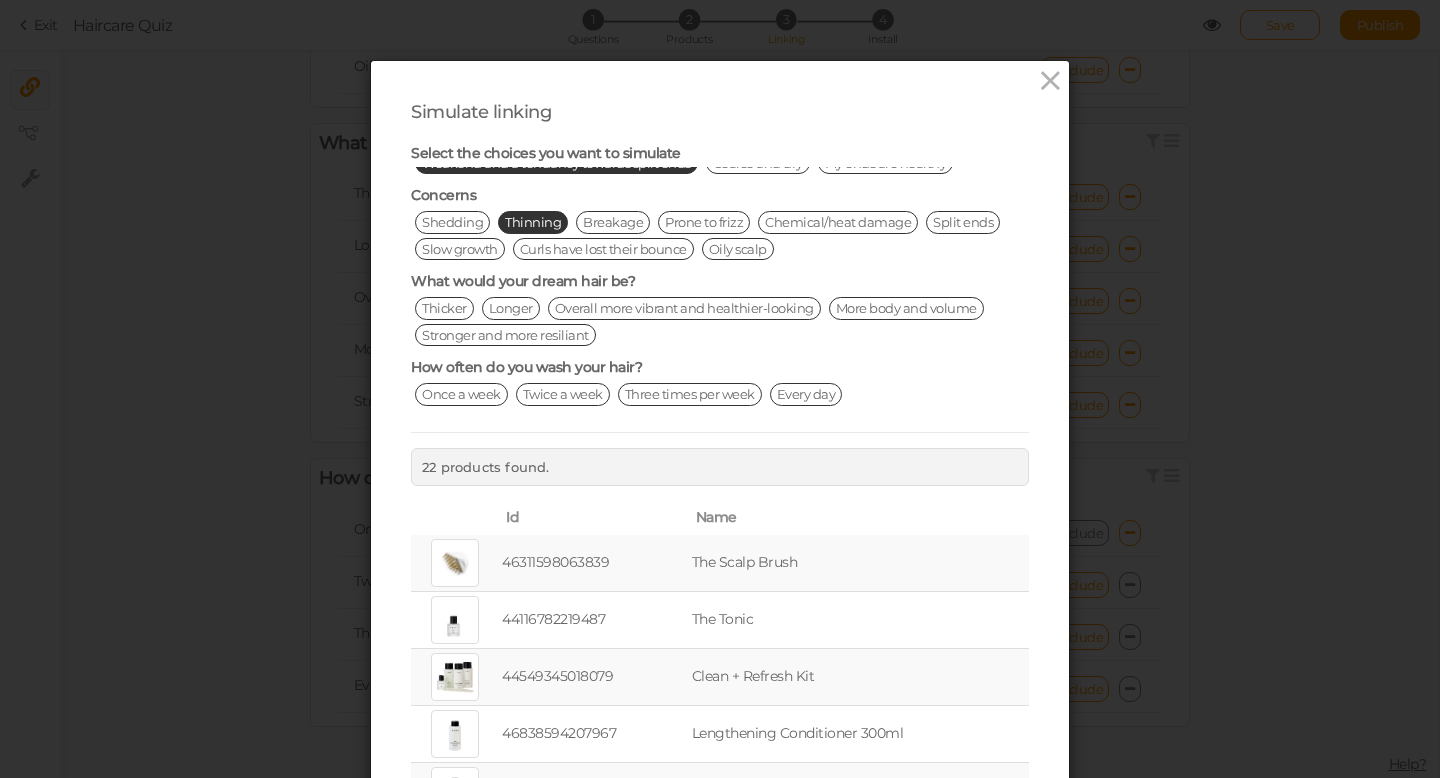 click on "Once a week" at bounding box center (461, 394) 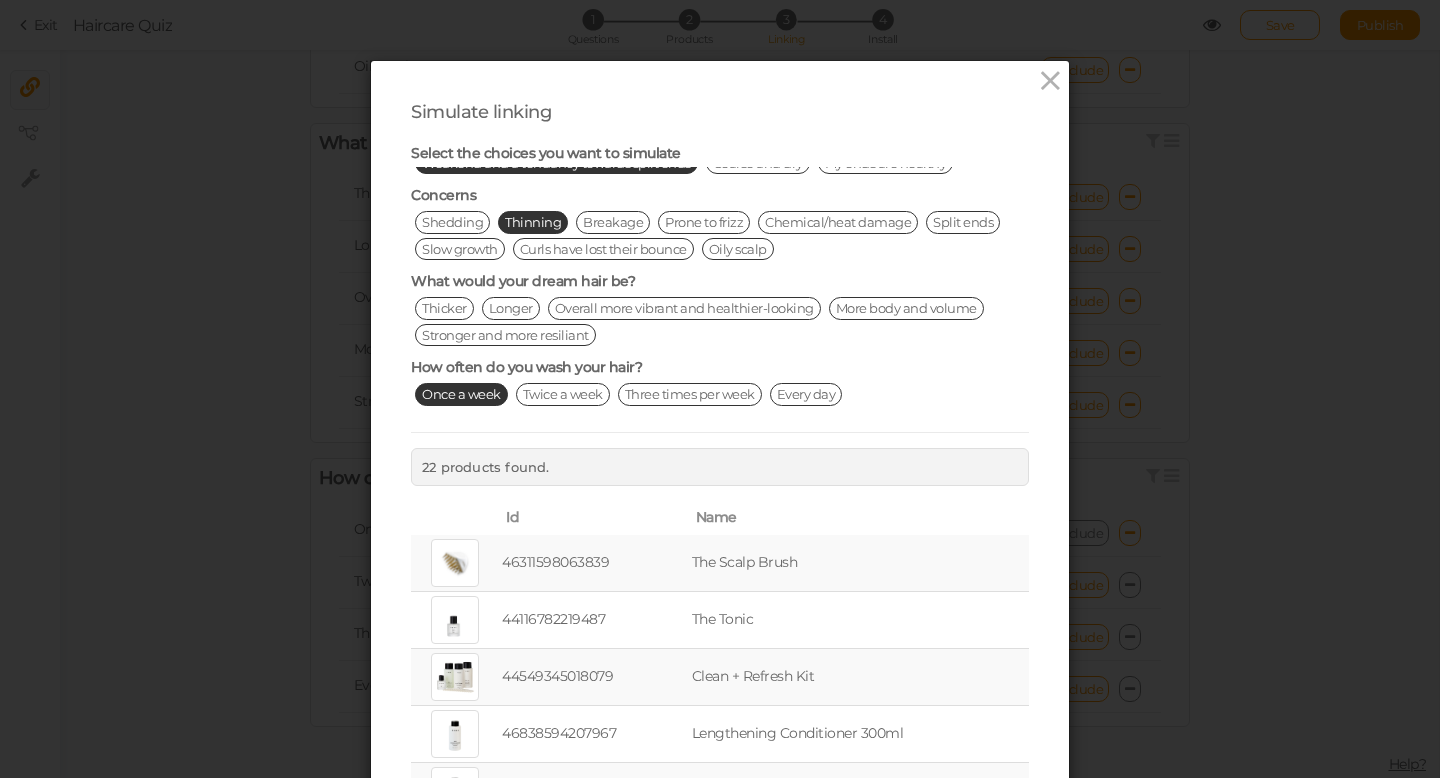 click on "Three times per week" at bounding box center (690, 394) 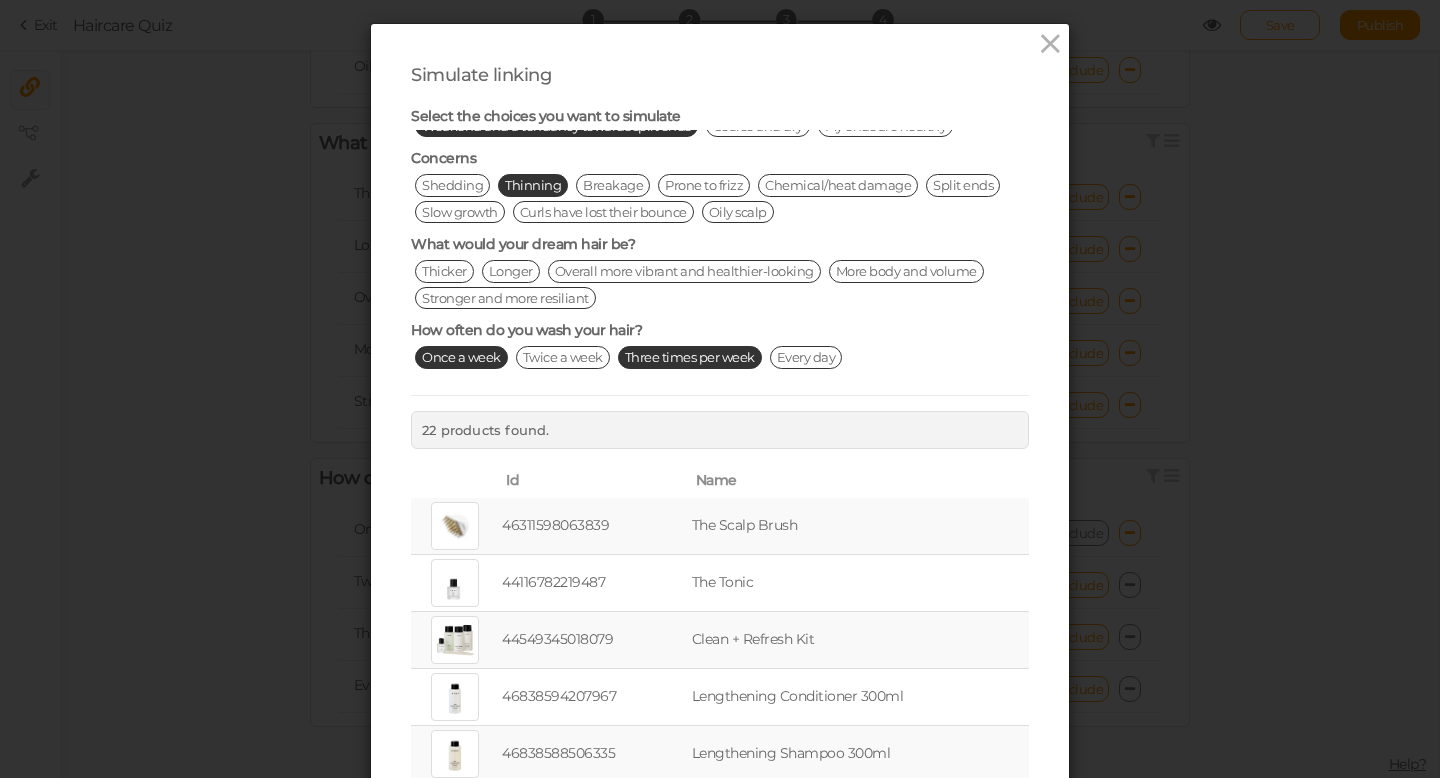 scroll, scrollTop: 0, scrollLeft: 0, axis: both 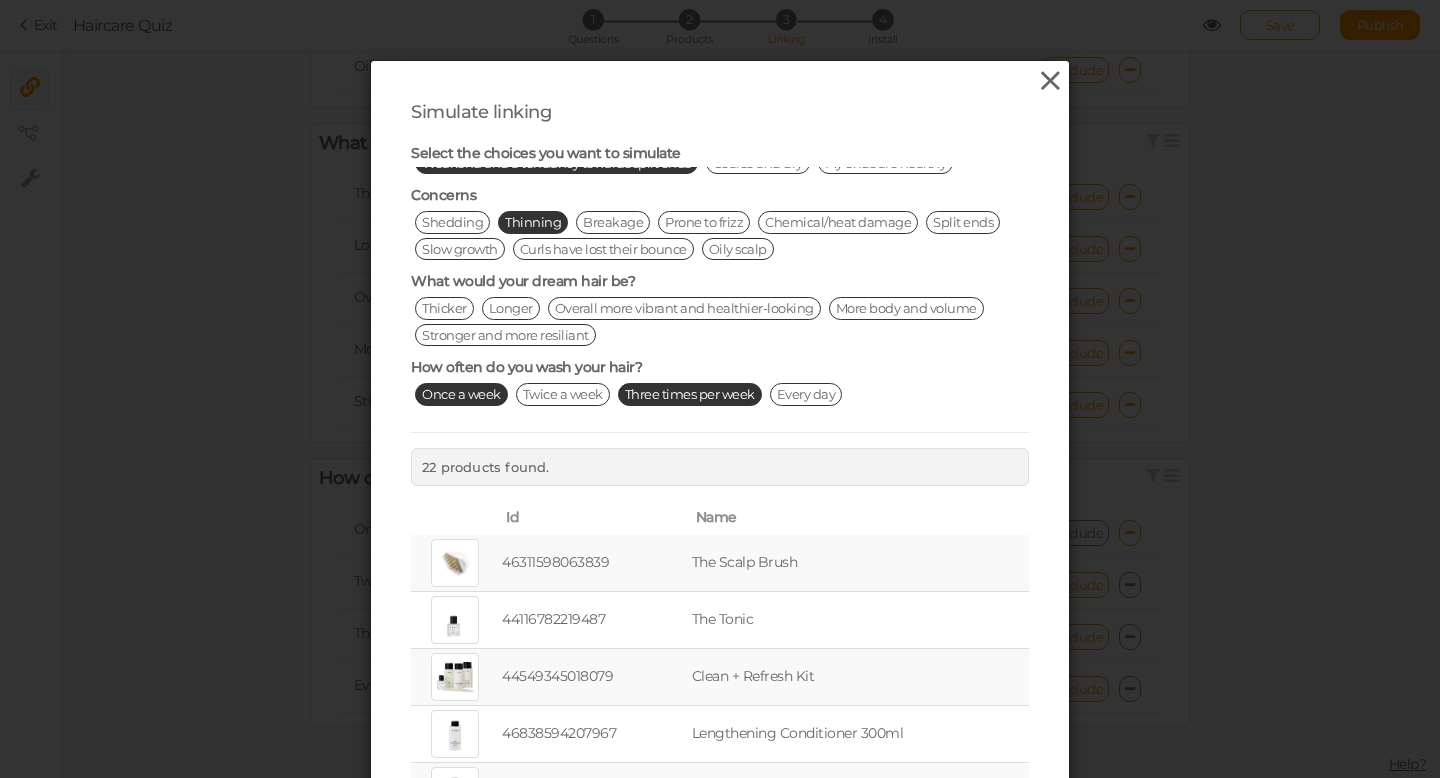click at bounding box center (1050, 81) 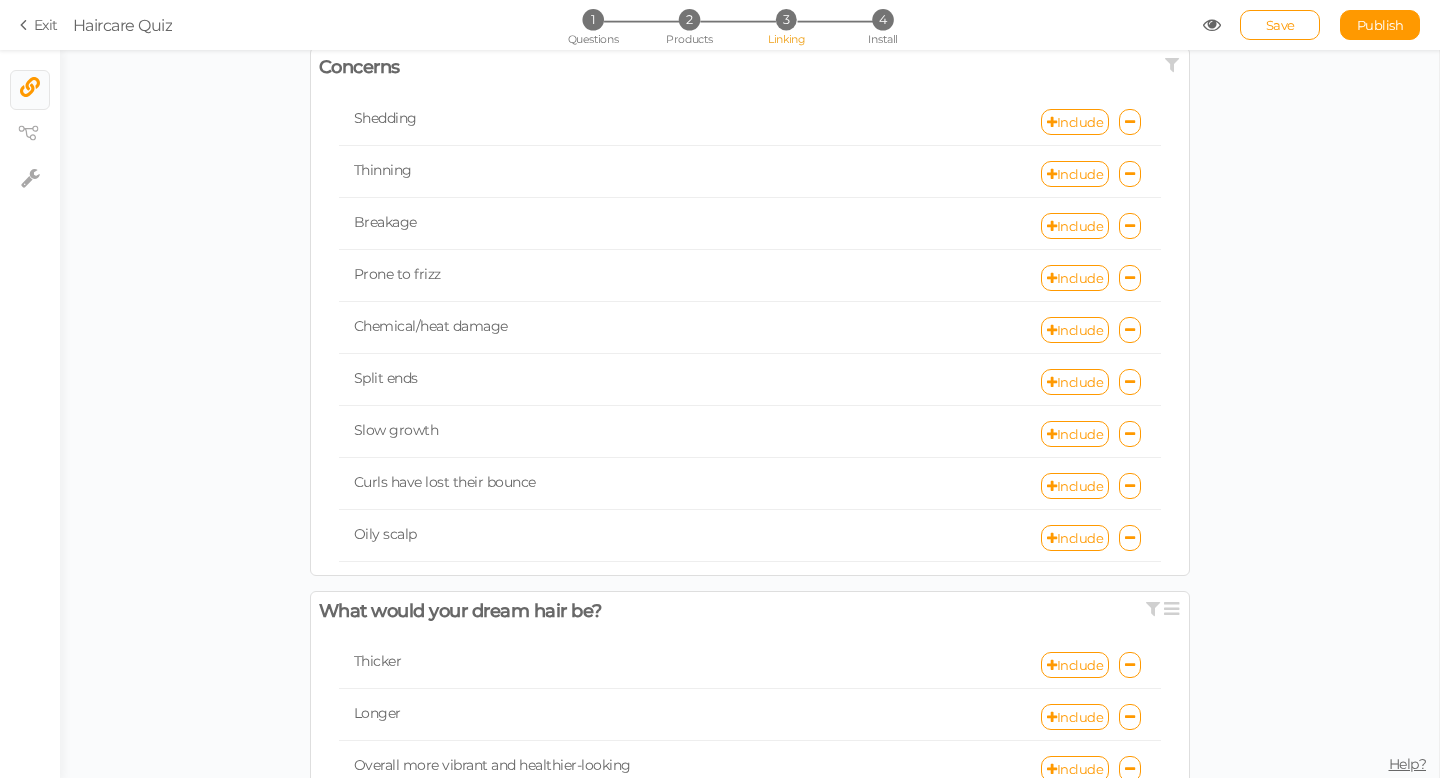 scroll, scrollTop: 557, scrollLeft: 0, axis: vertical 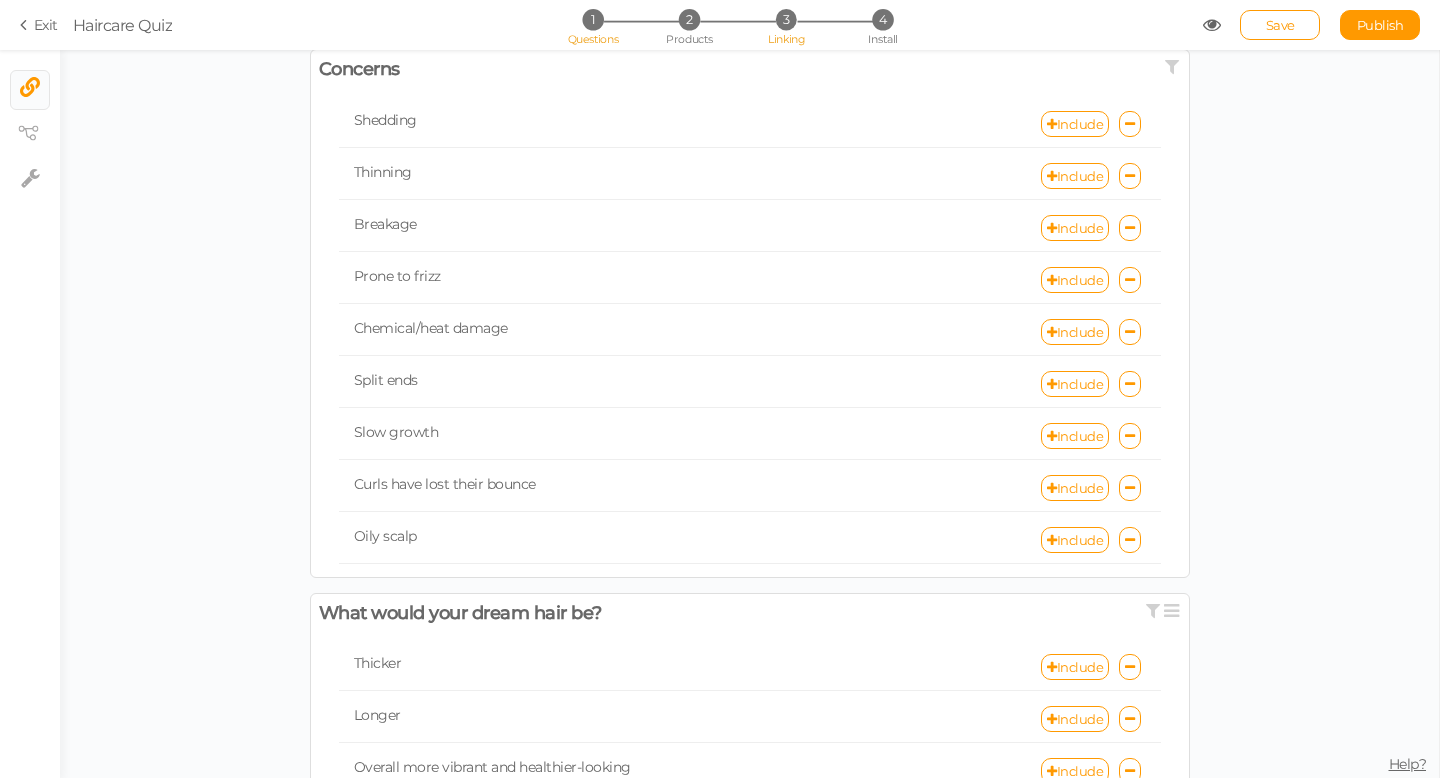 click on "1" at bounding box center [592, 19] 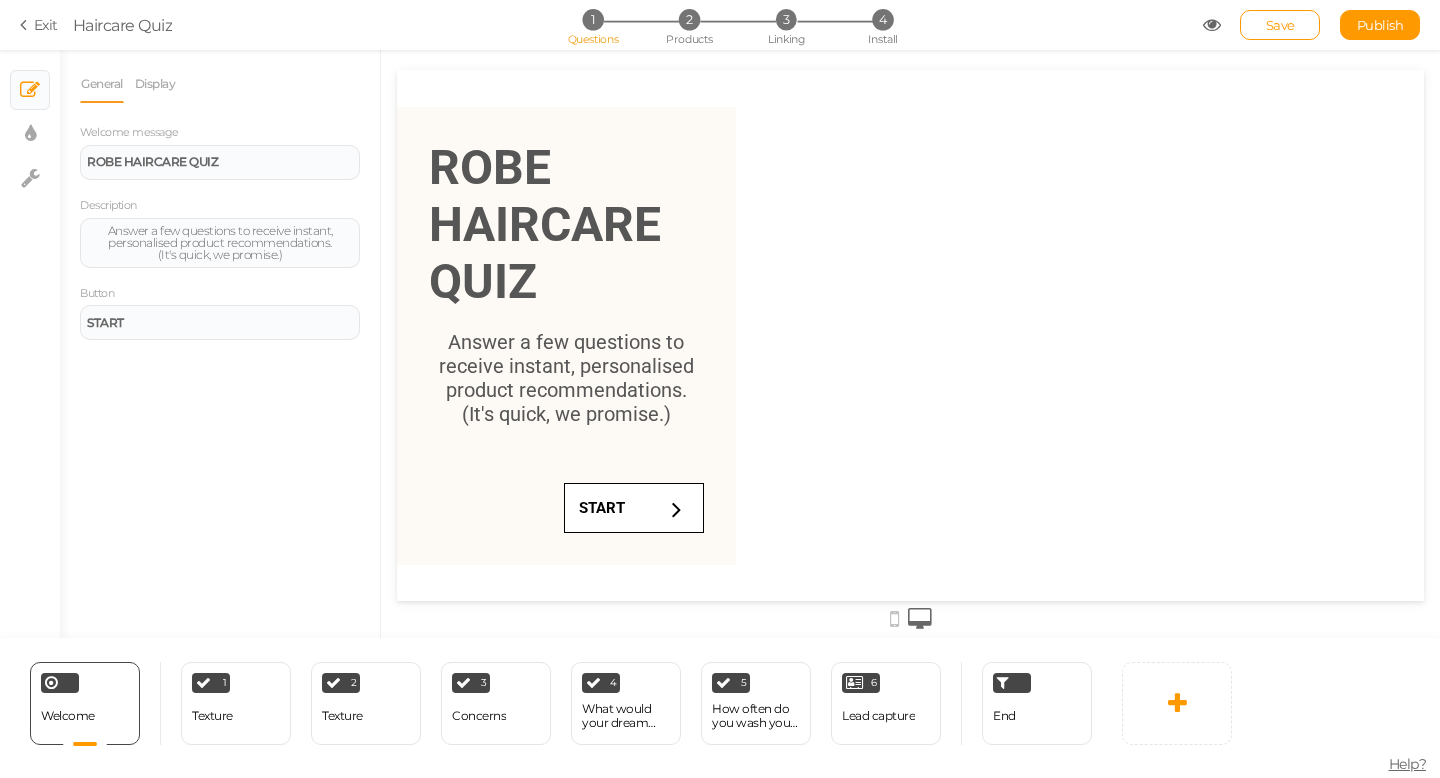 scroll, scrollTop: 0, scrollLeft: 0, axis: both 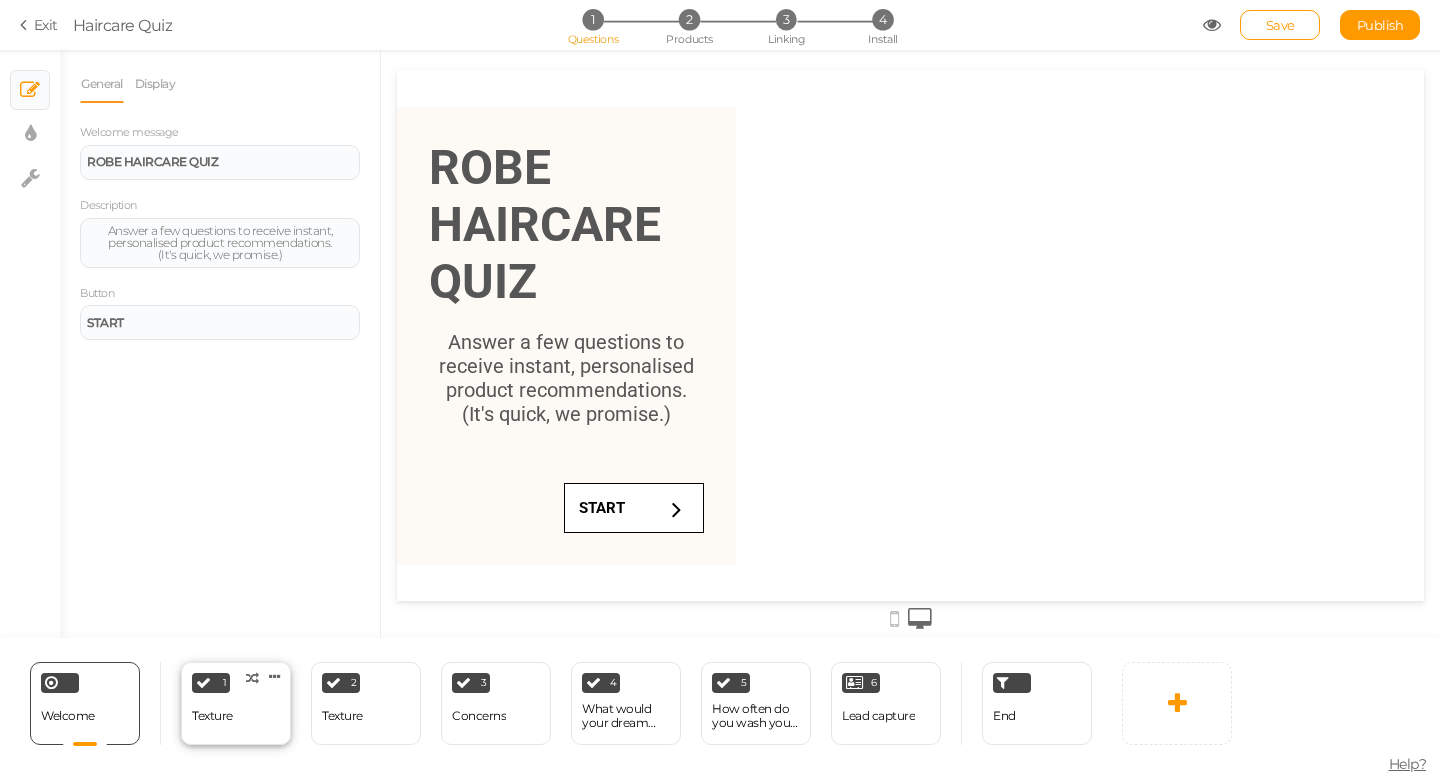 click on "Texture" at bounding box center (212, 716) 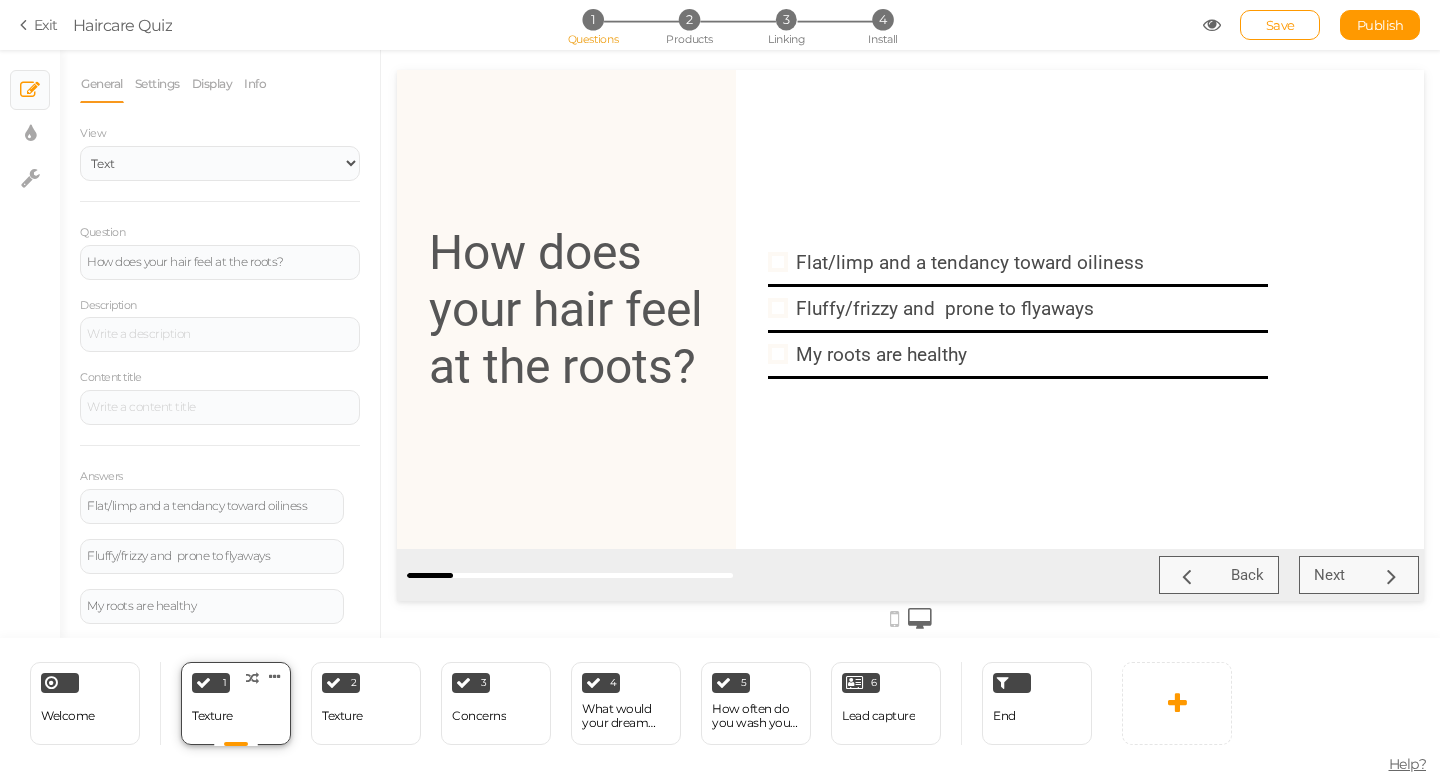 scroll, scrollTop: 0, scrollLeft: 0, axis: both 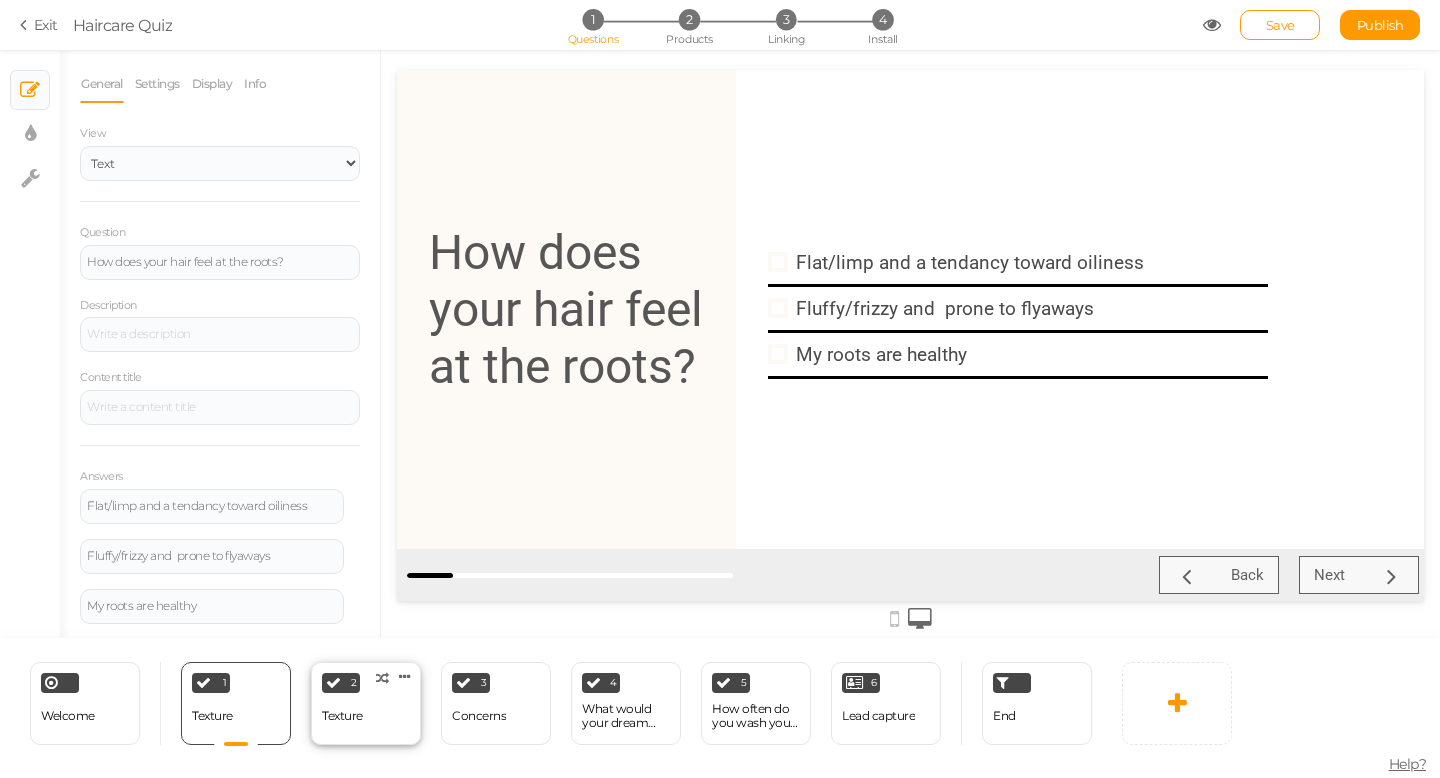 click on "2         Texture         × Define the conditions to show this slide.                     Clone             Change type             Delete" at bounding box center (366, 703) 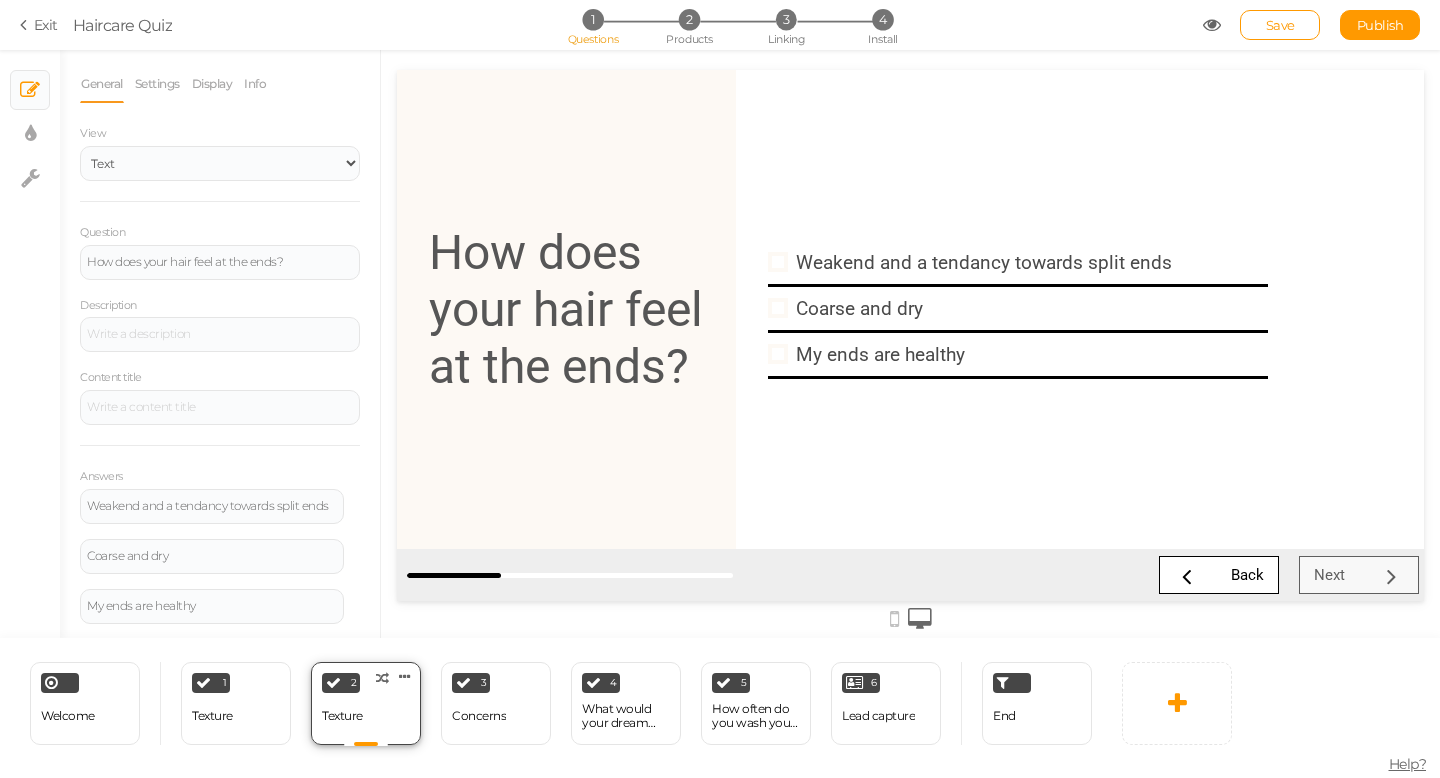 scroll, scrollTop: 0, scrollLeft: 0, axis: both 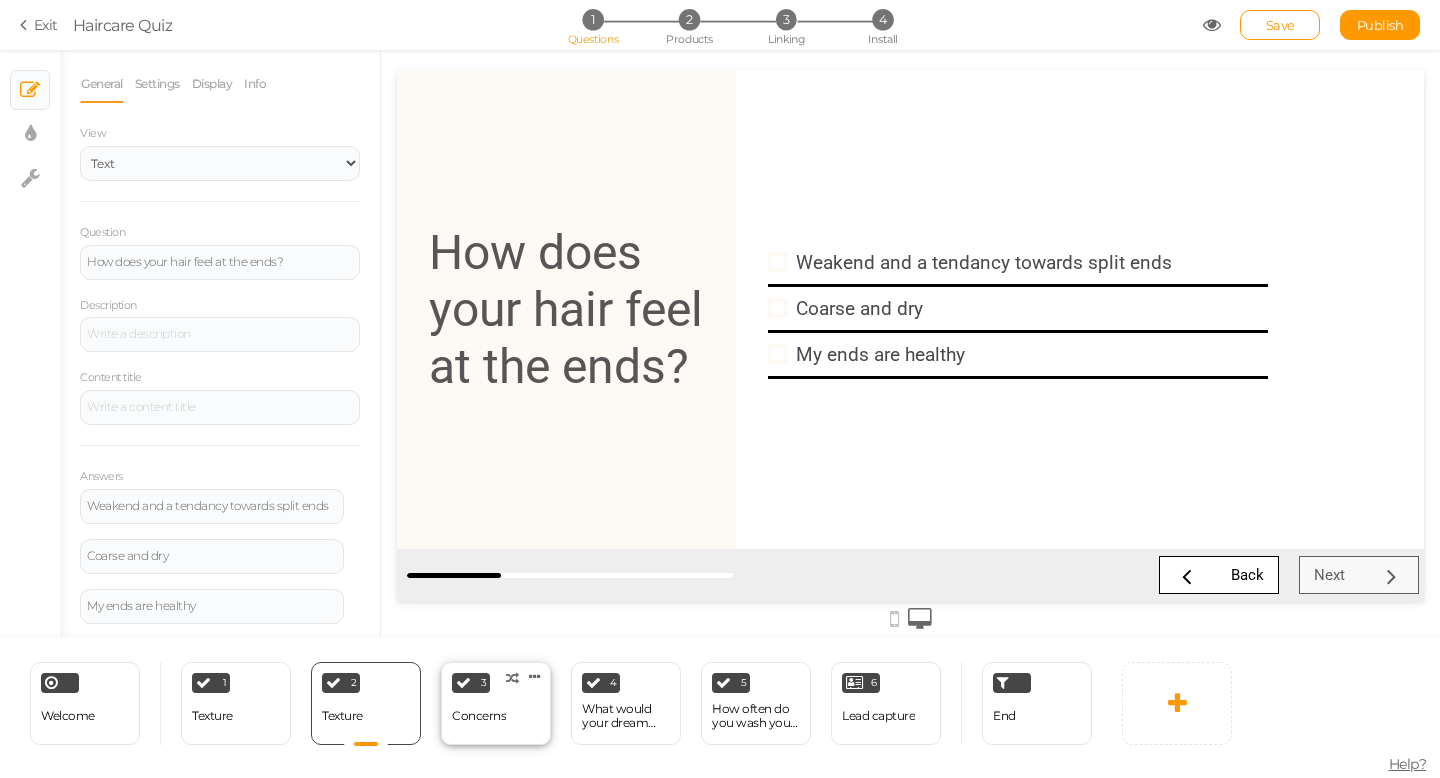 click on "Concerns" at bounding box center [479, 716] 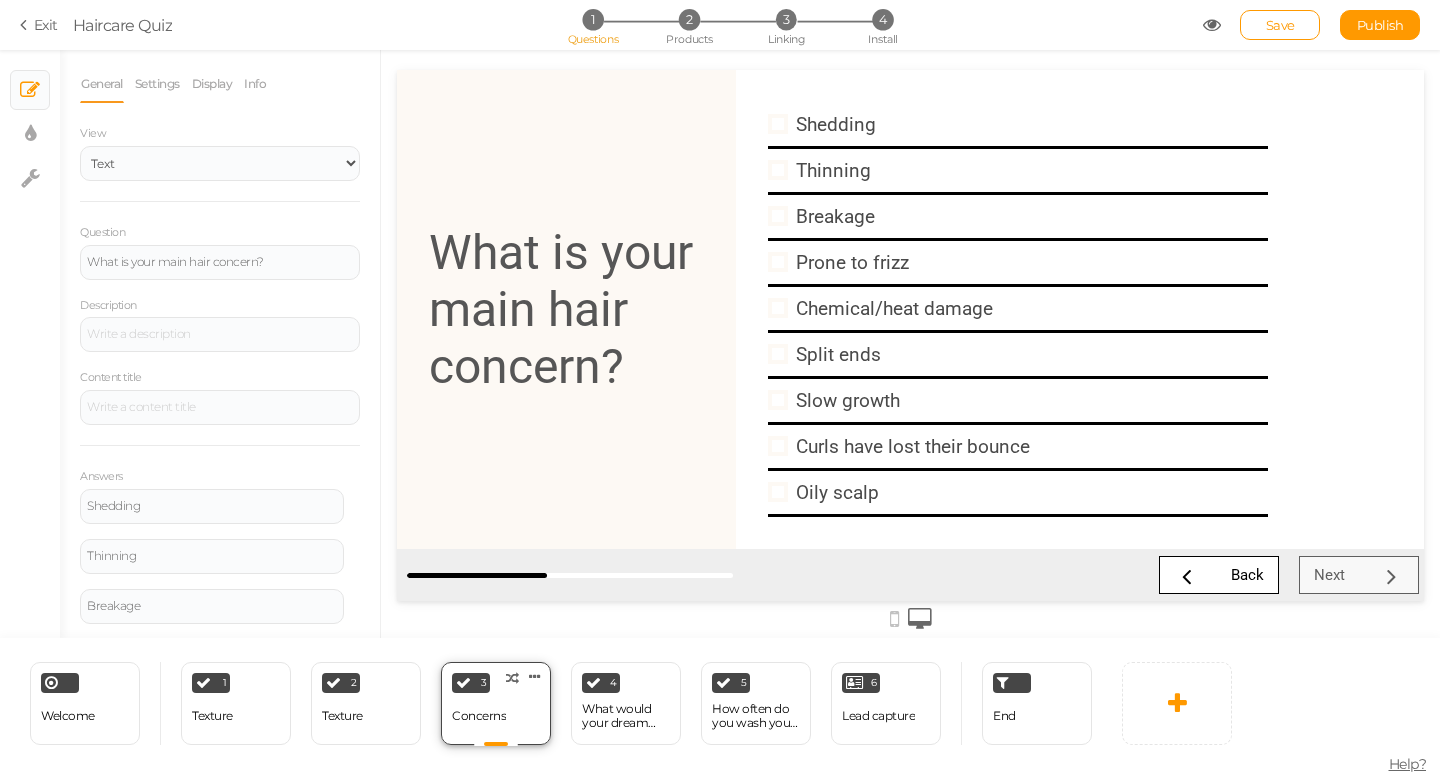 scroll, scrollTop: 0, scrollLeft: 0, axis: both 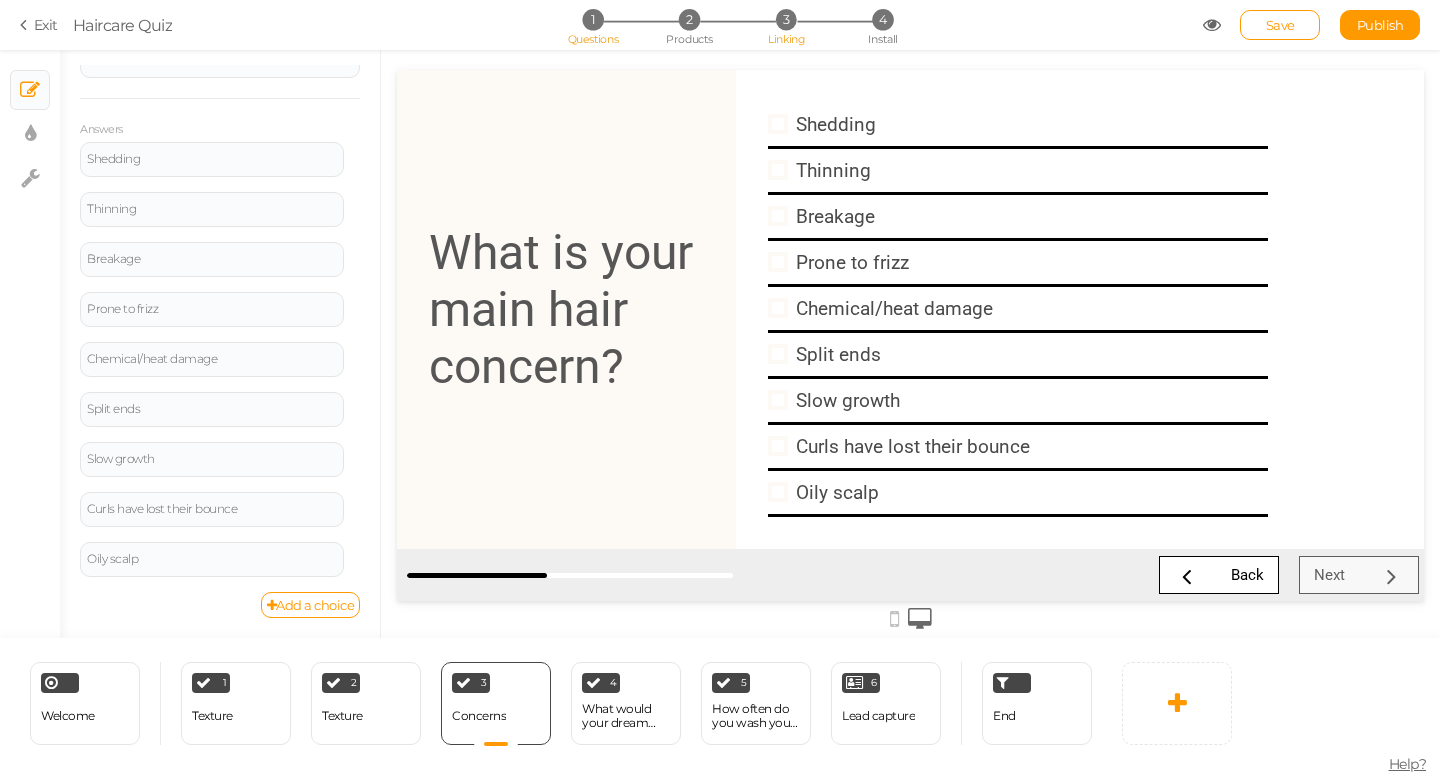 click on "3" at bounding box center [786, 19] 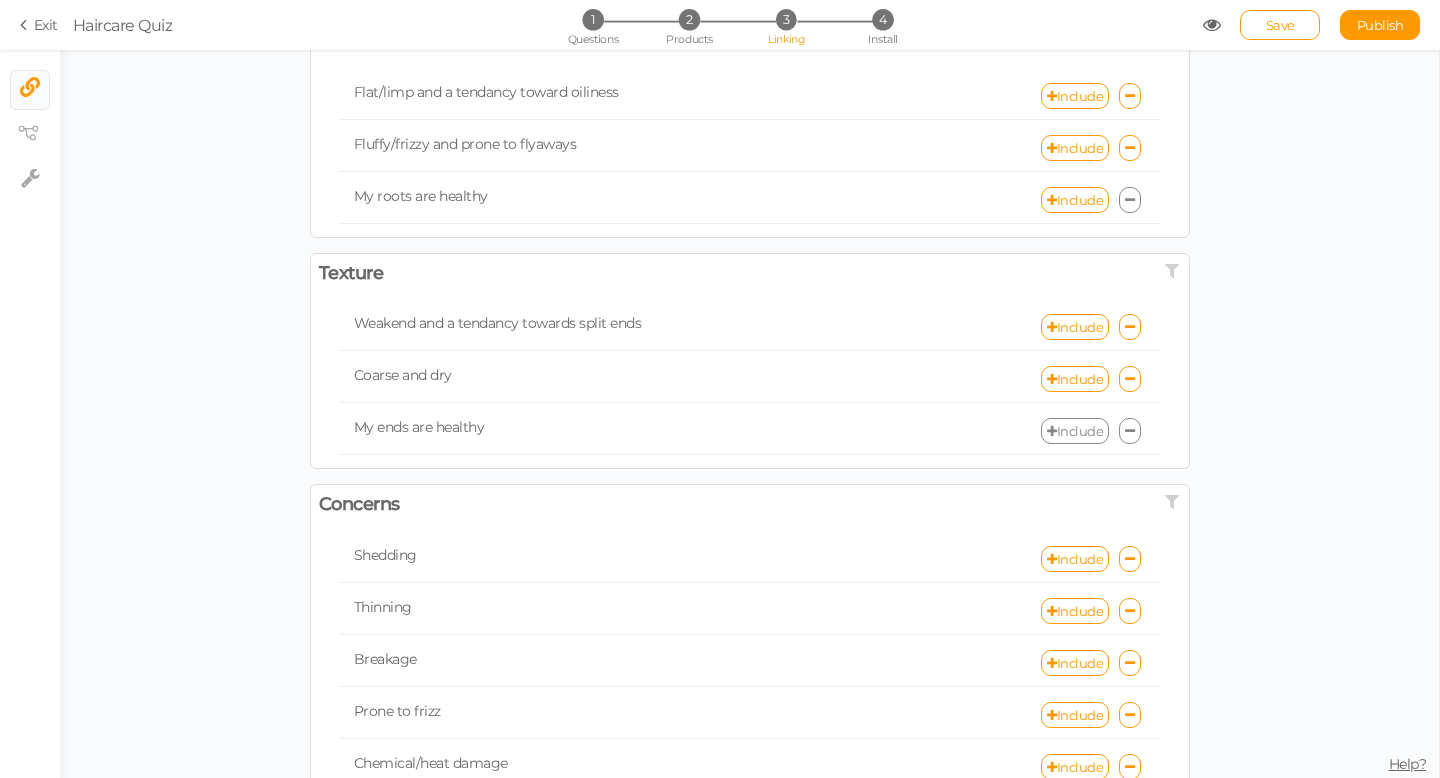 scroll, scrollTop: 126, scrollLeft: 0, axis: vertical 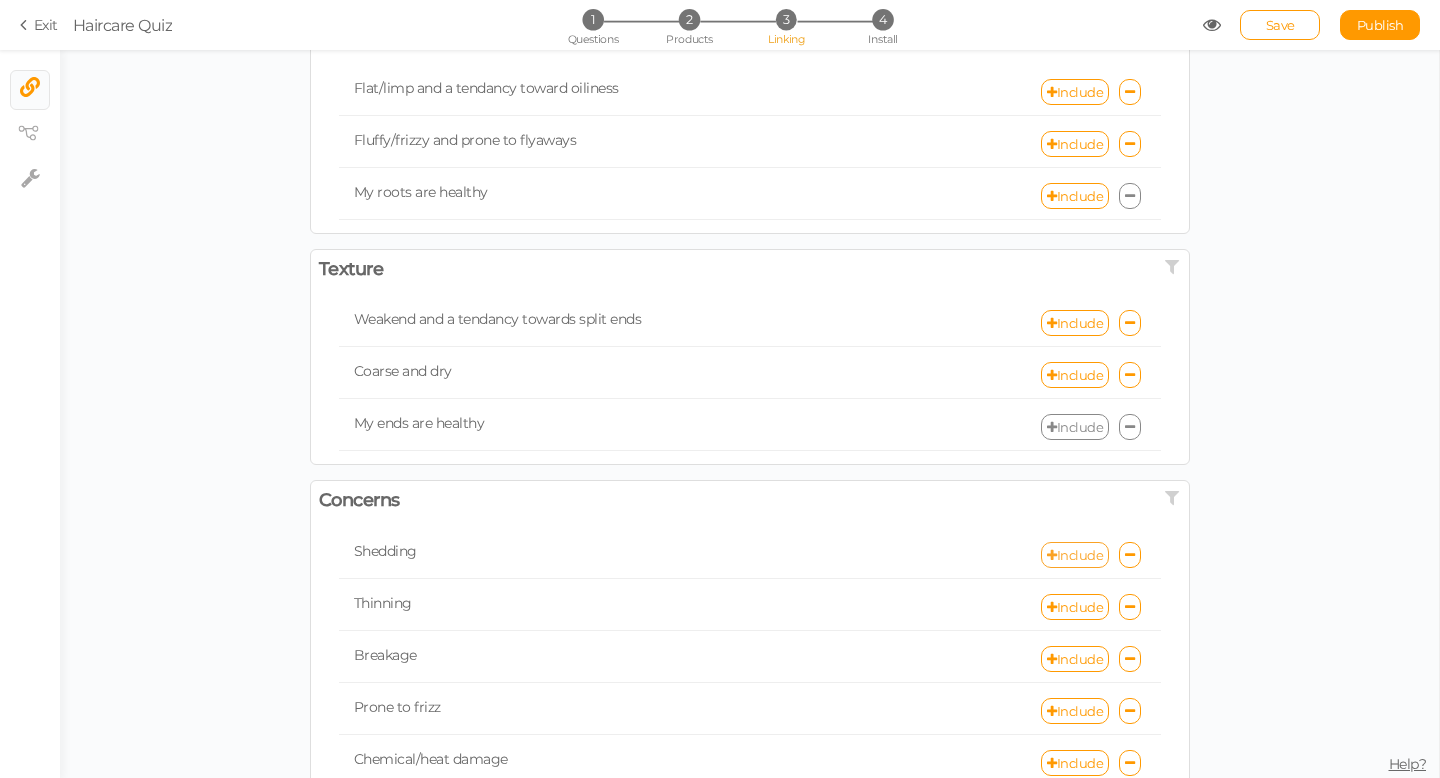 click on "Include" at bounding box center [1075, 555] 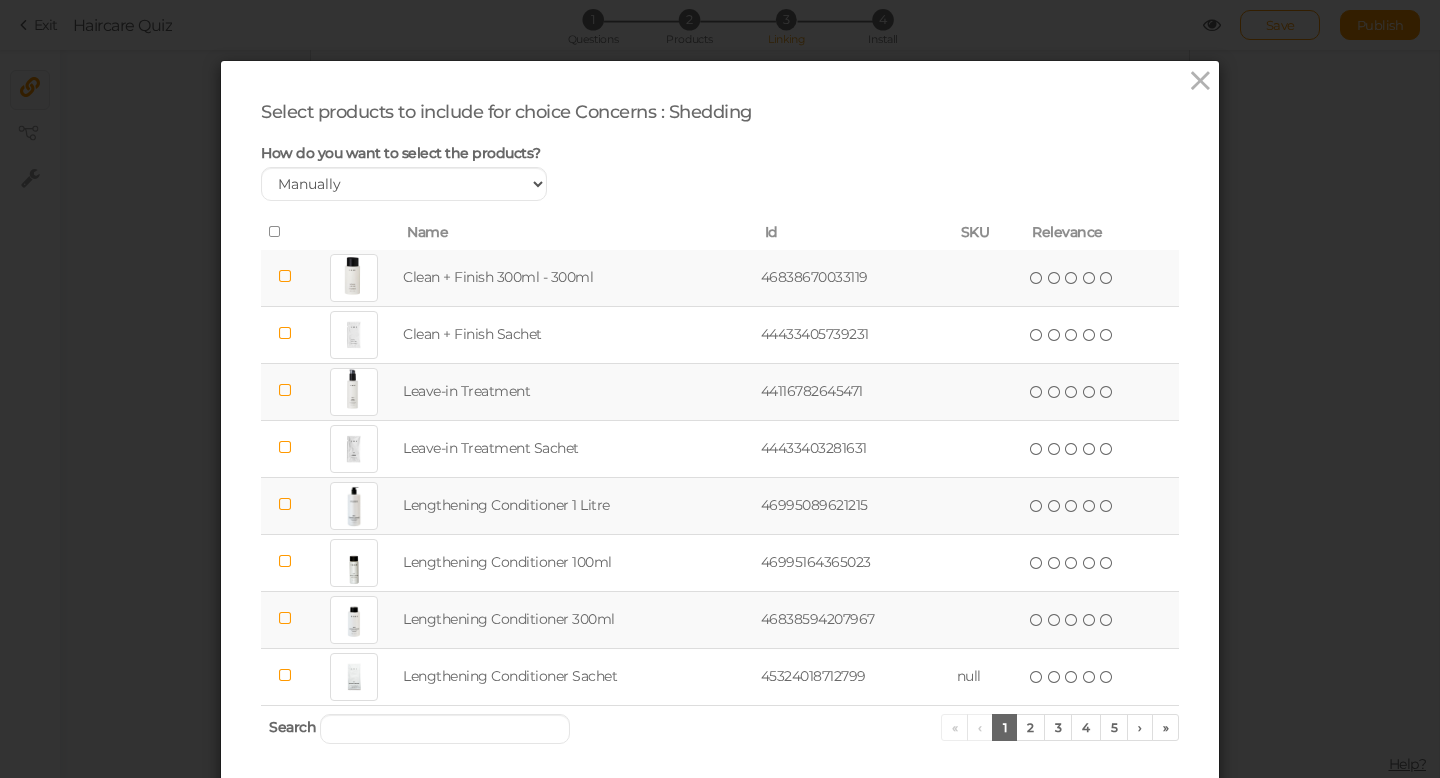 scroll, scrollTop: 144, scrollLeft: 0, axis: vertical 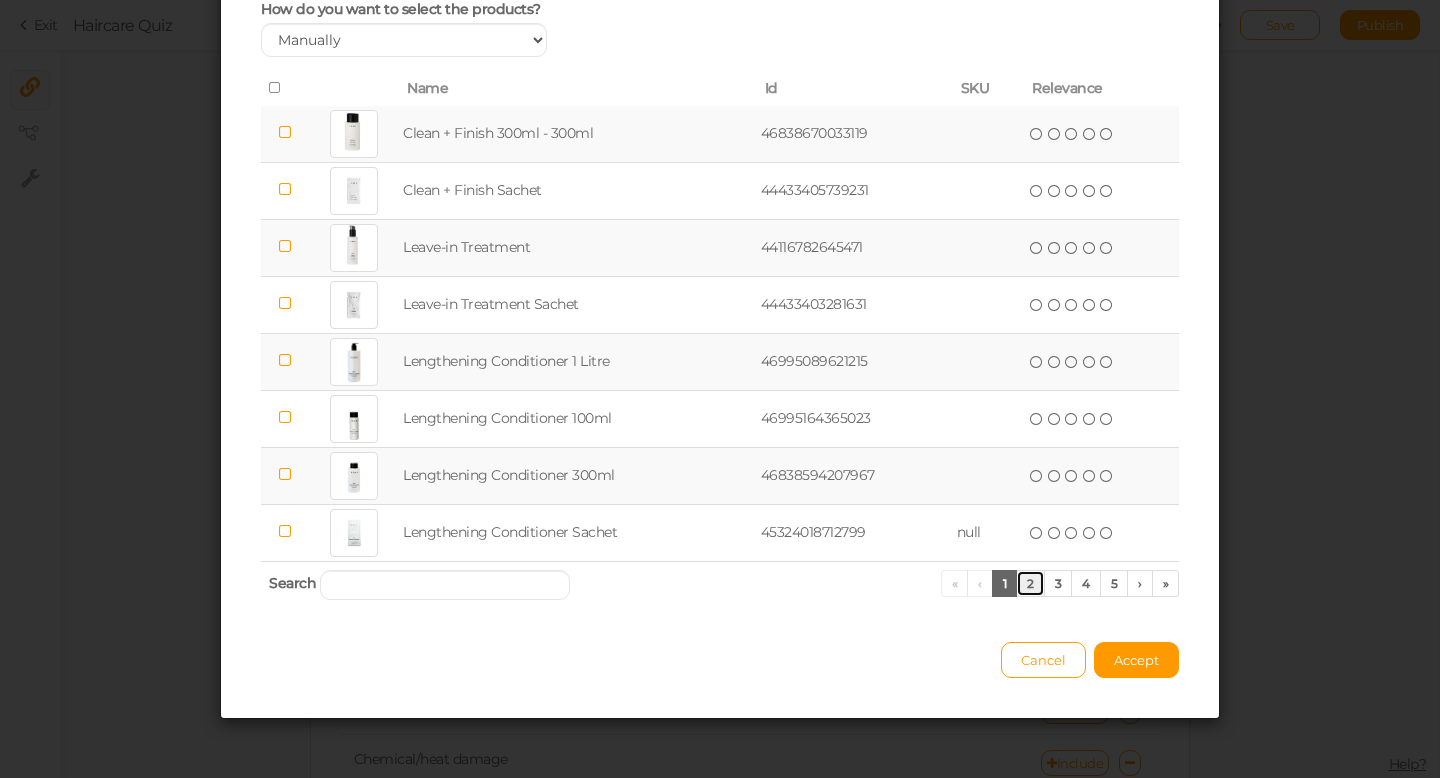click on "2" at bounding box center (1030, 583) 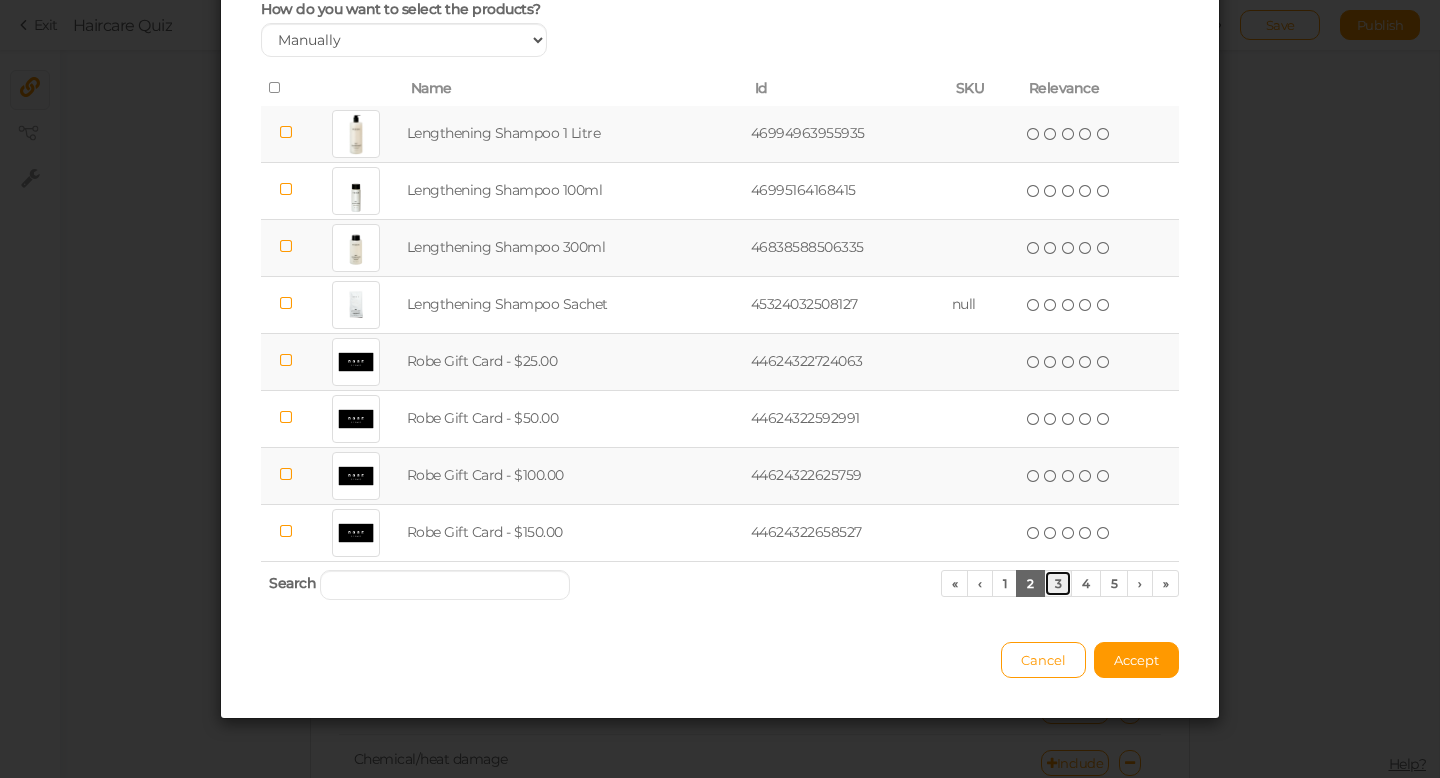 click on "3" at bounding box center [1058, 583] 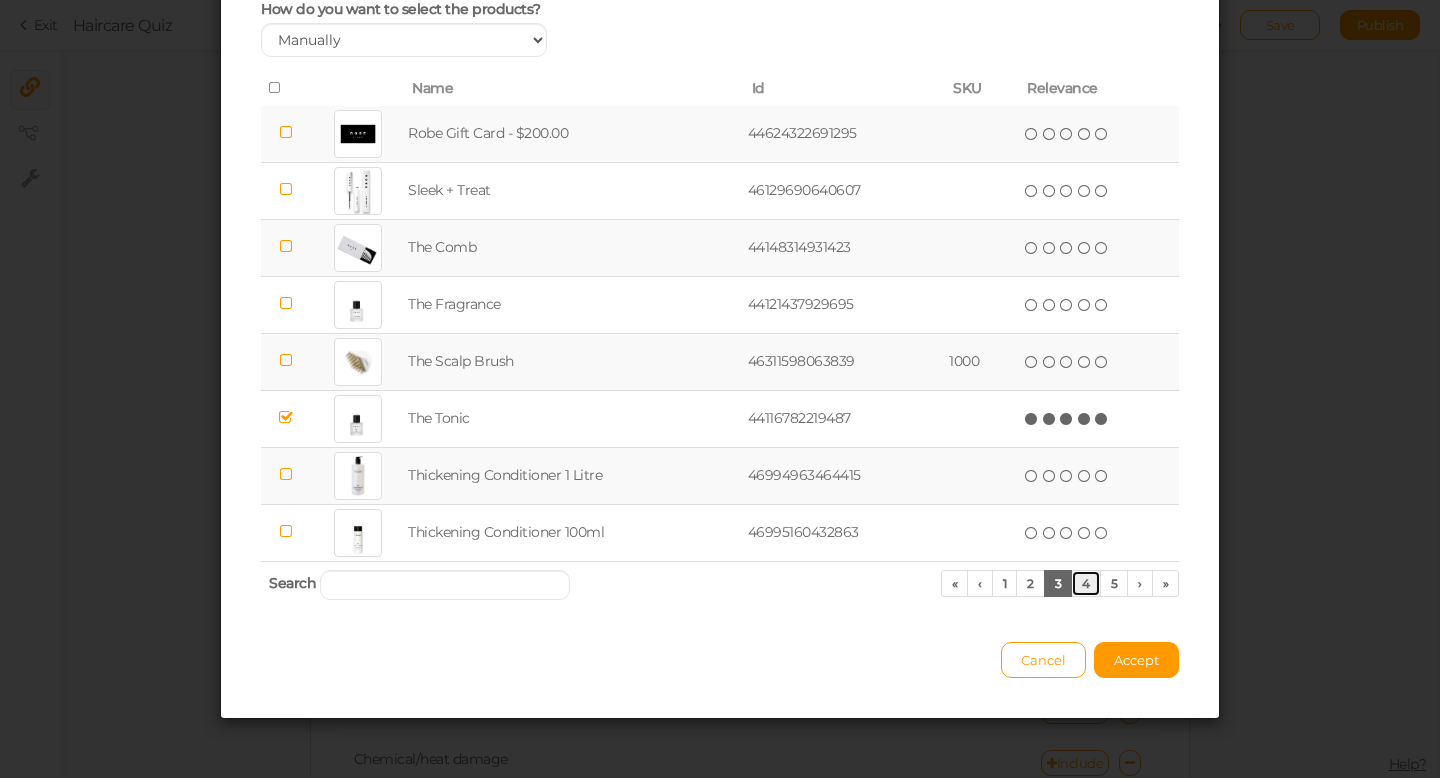 click on "4" at bounding box center (1086, 583) 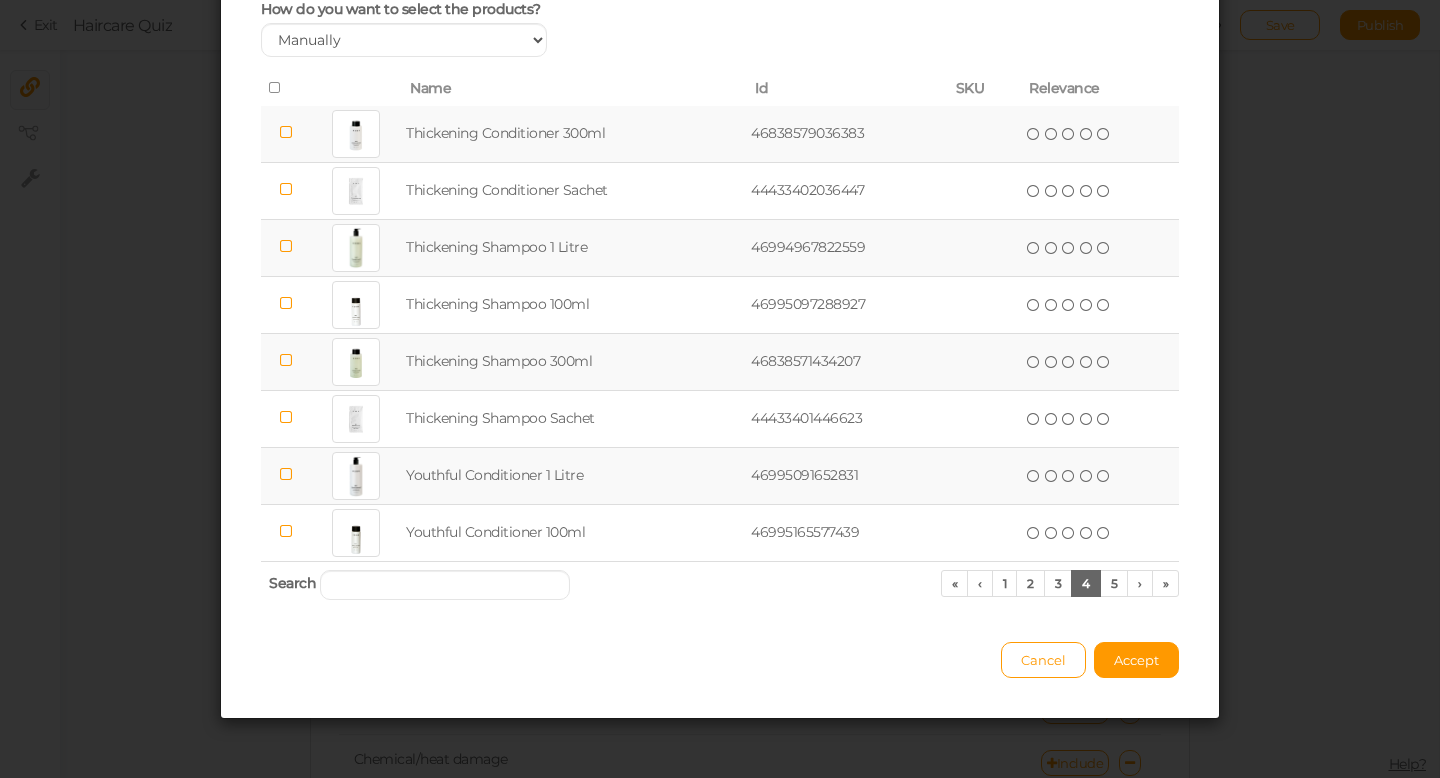 click at bounding box center [286, 132] 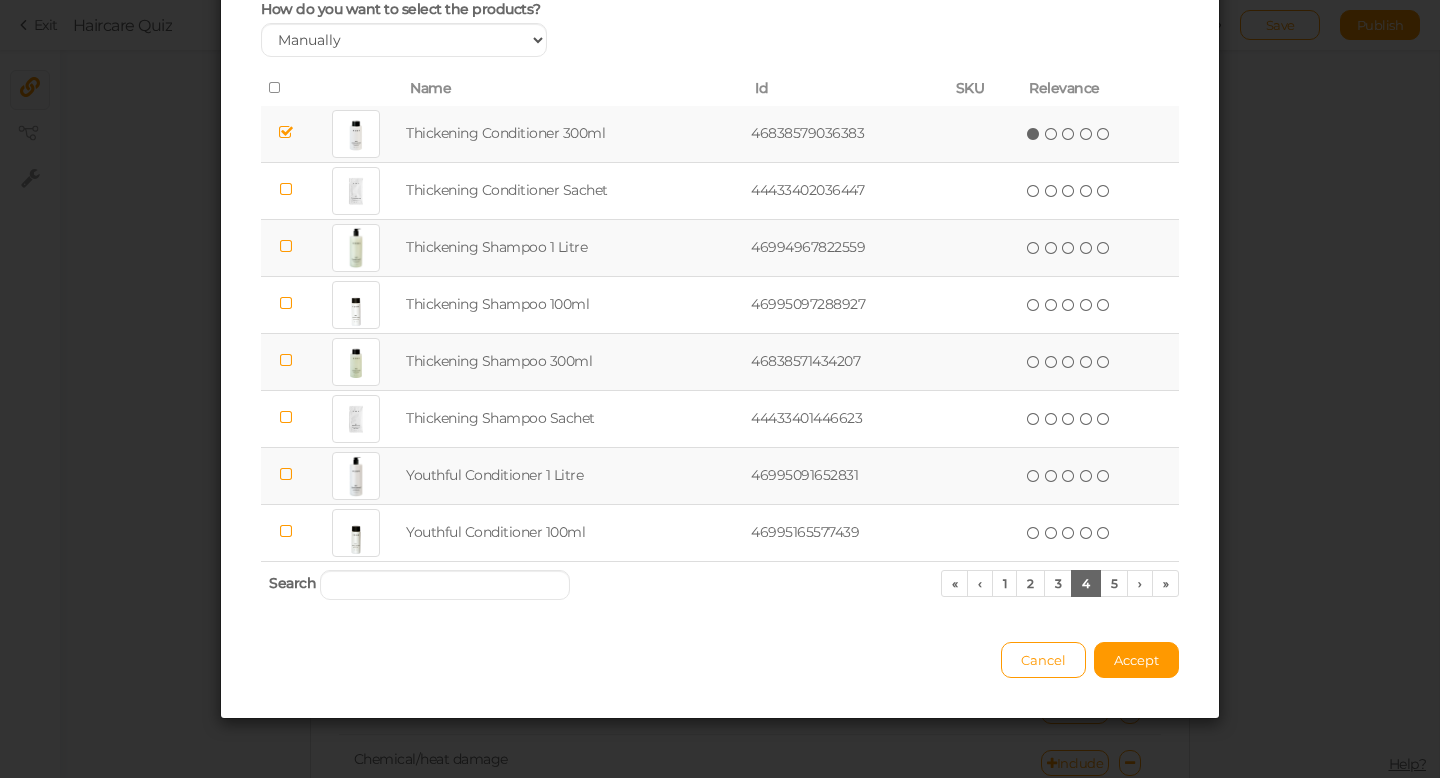 click at bounding box center [286, 360] 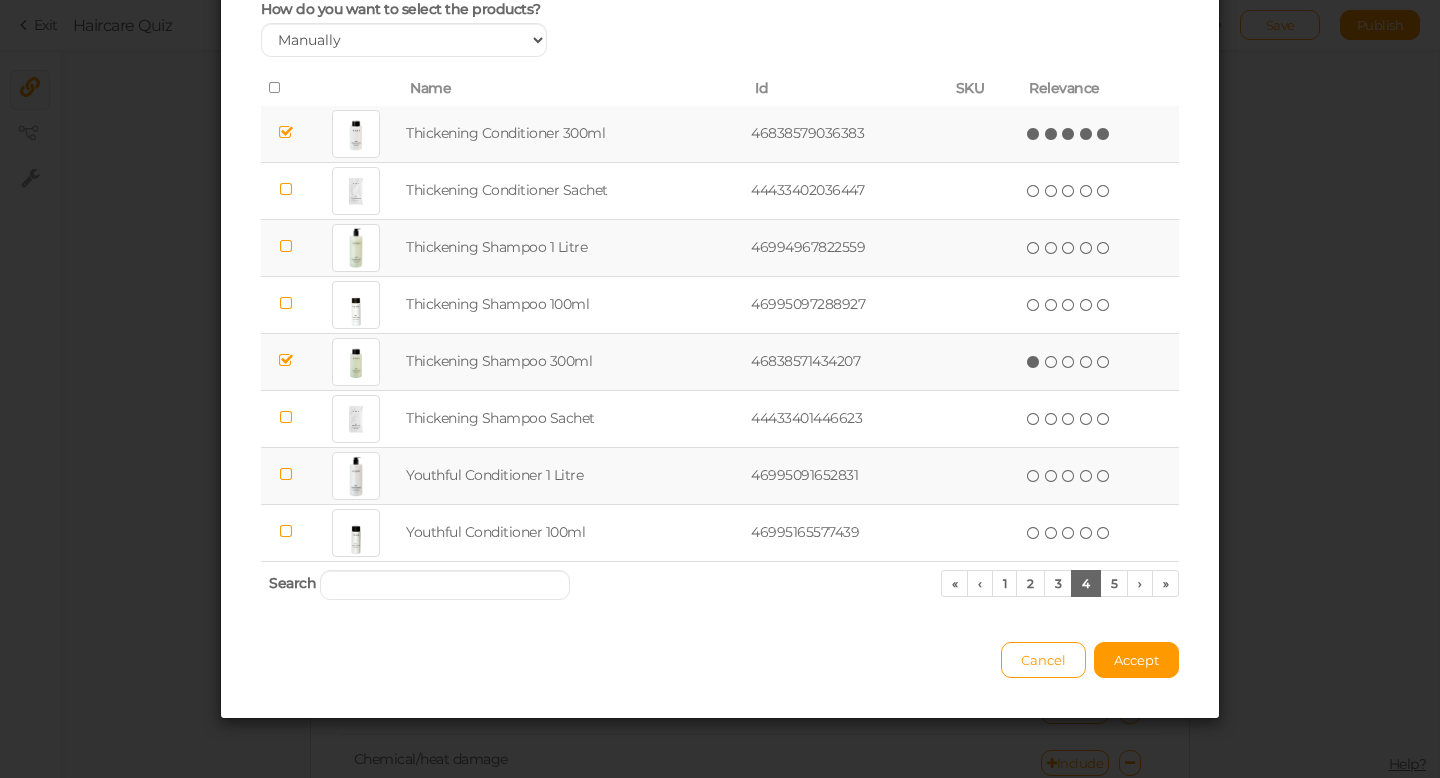 click at bounding box center [1104, 134] 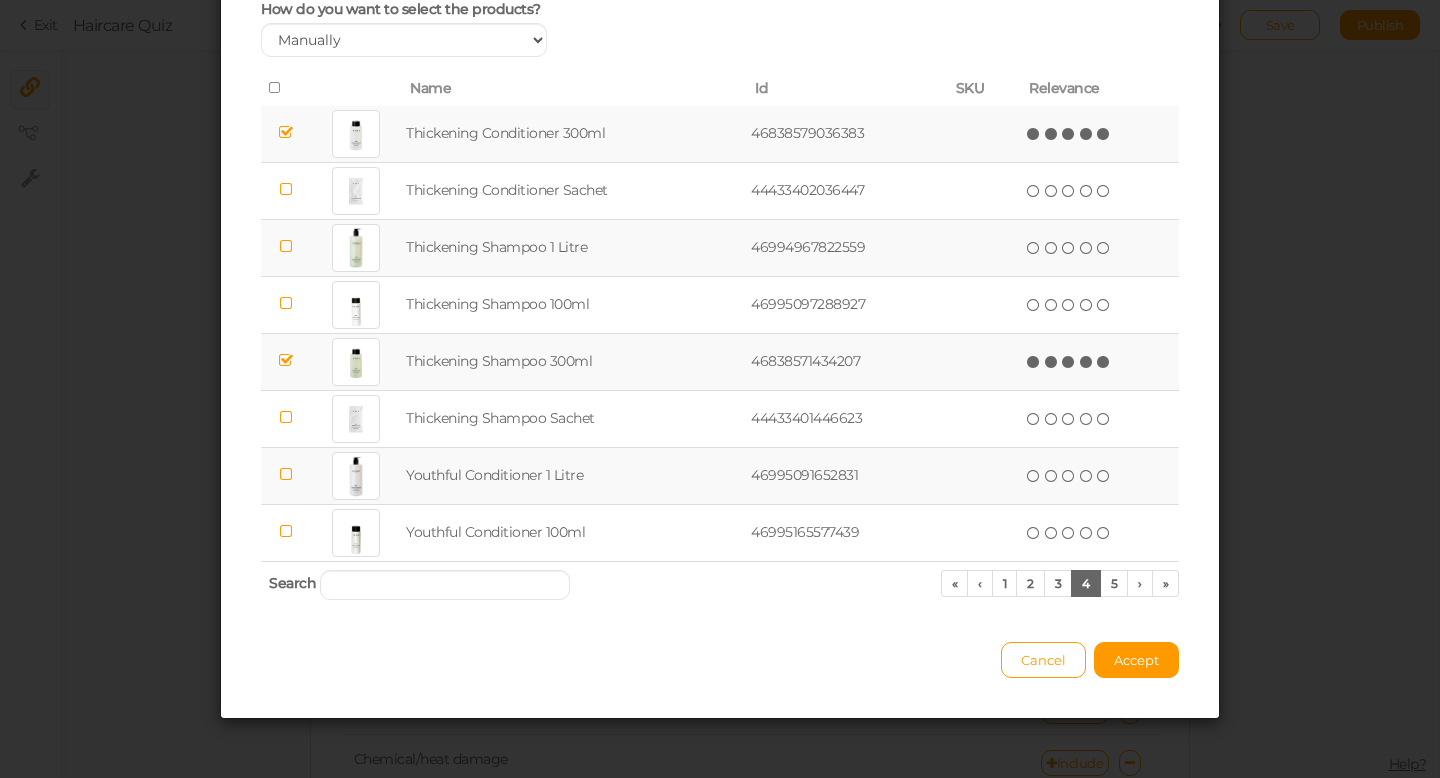 click at bounding box center [1104, 362] 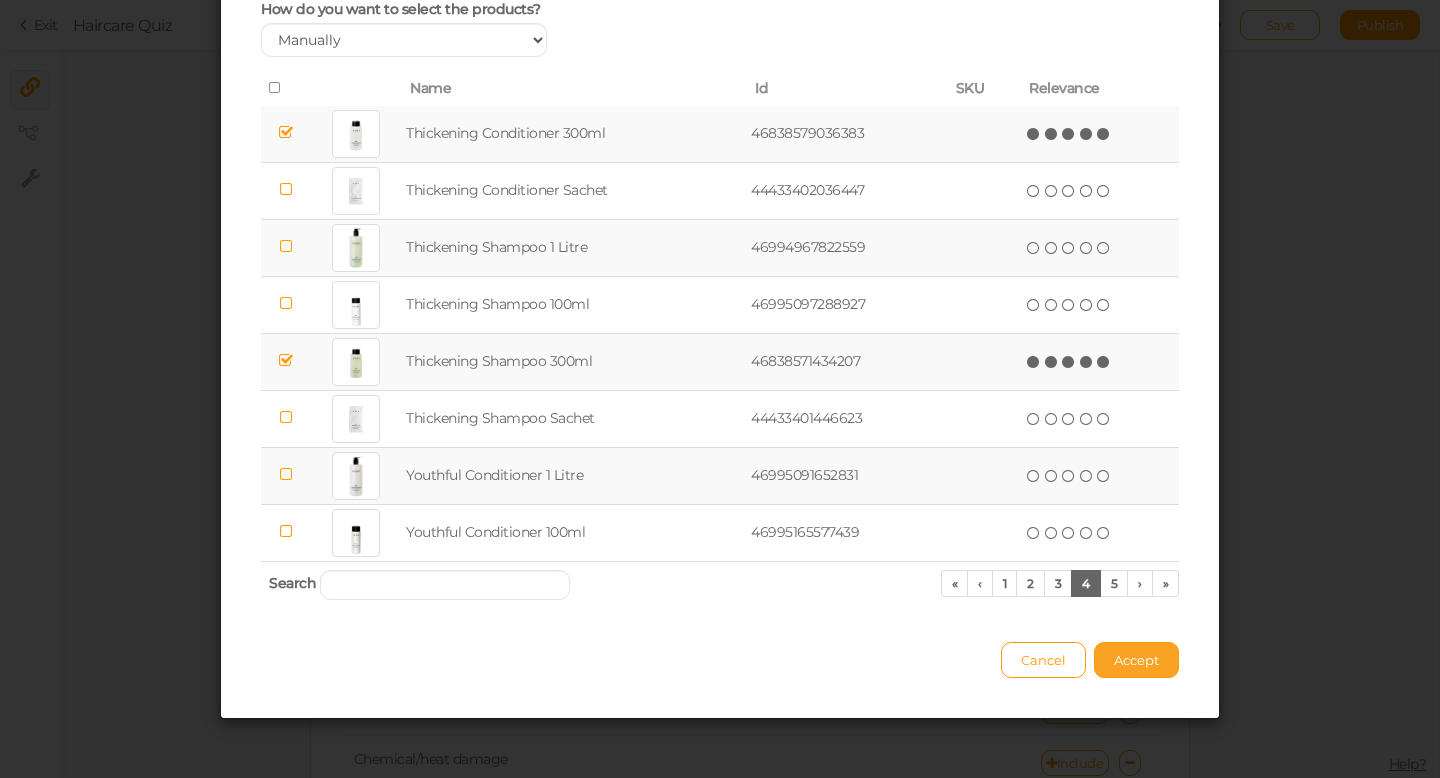 click on "Accept" at bounding box center [1136, 660] 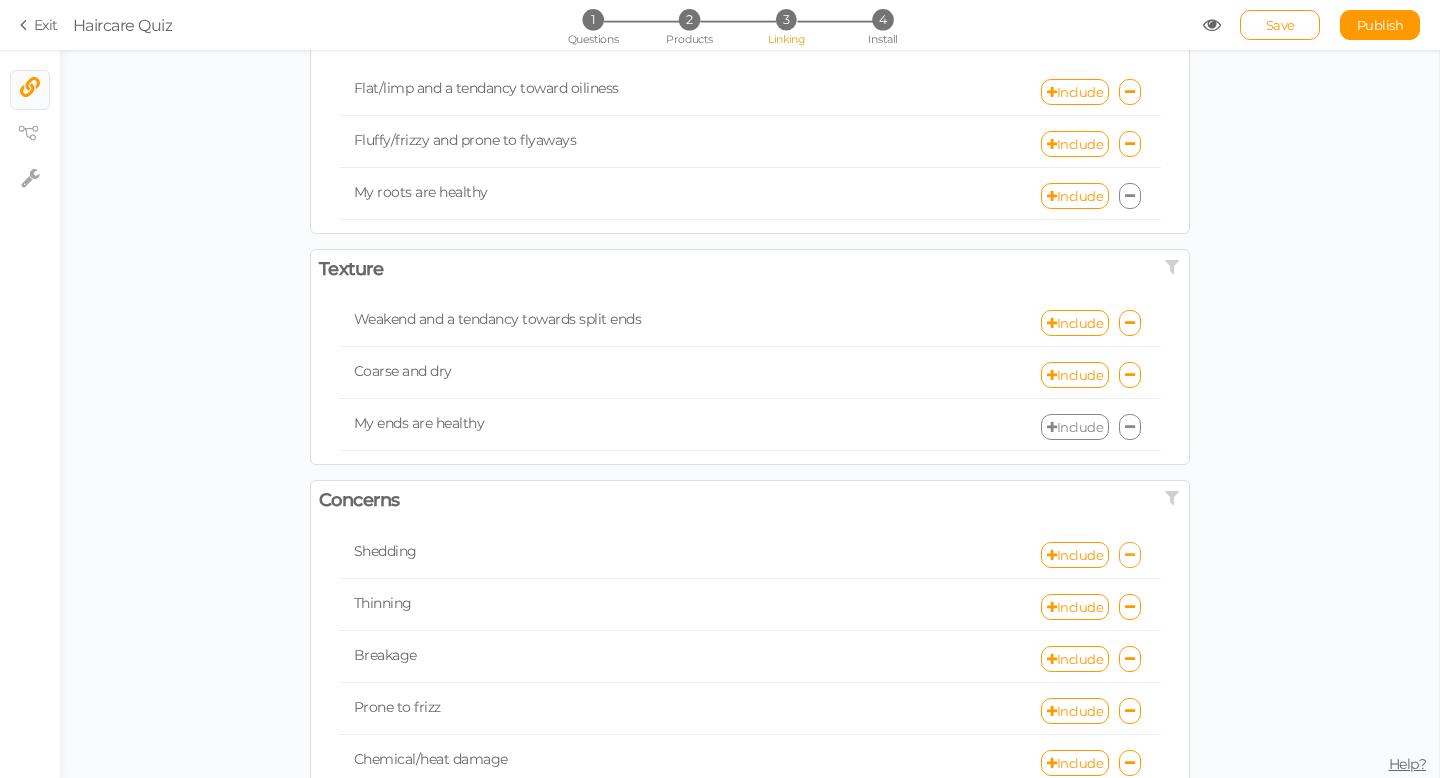 click at bounding box center [1130, 555] 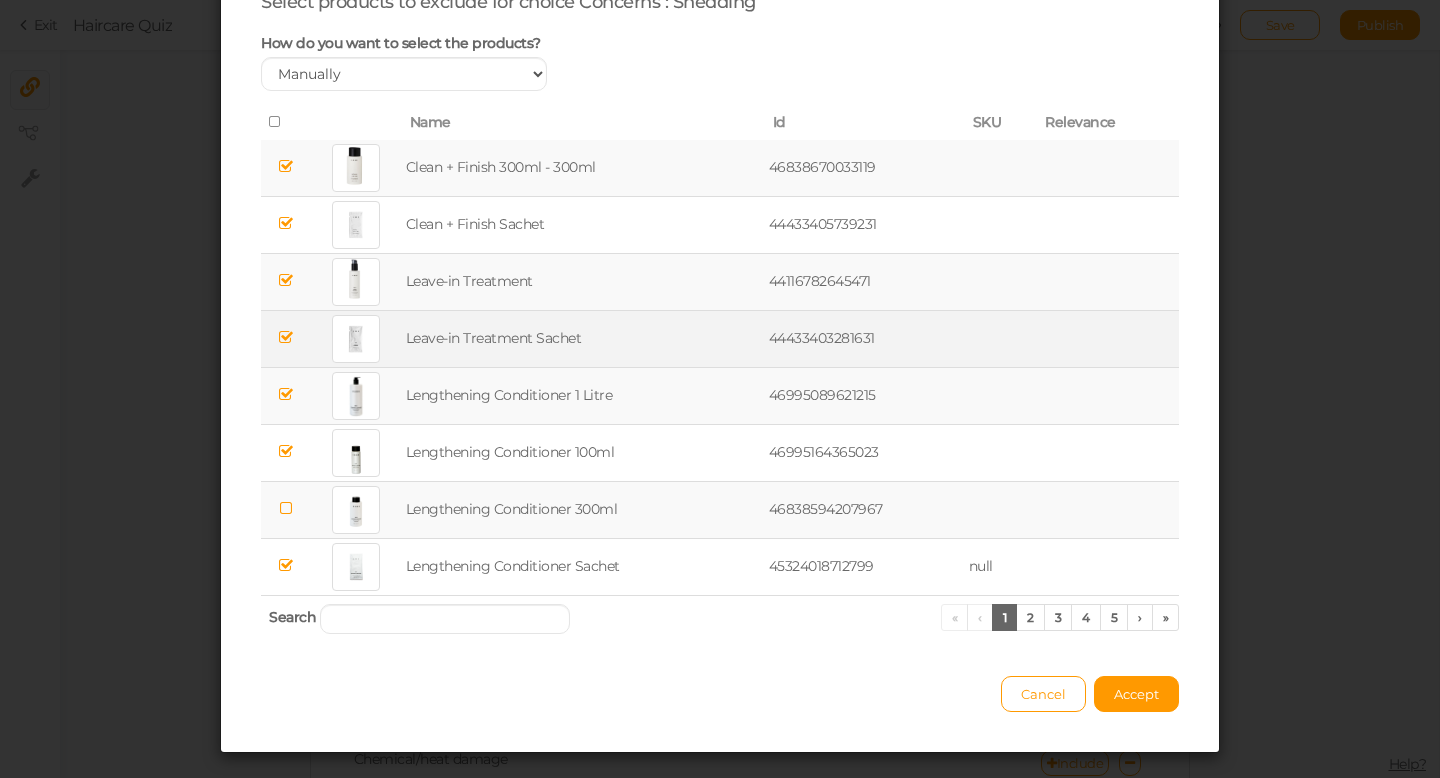 scroll, scrollTop: 114, scrollLeft: 0, axis: vertical 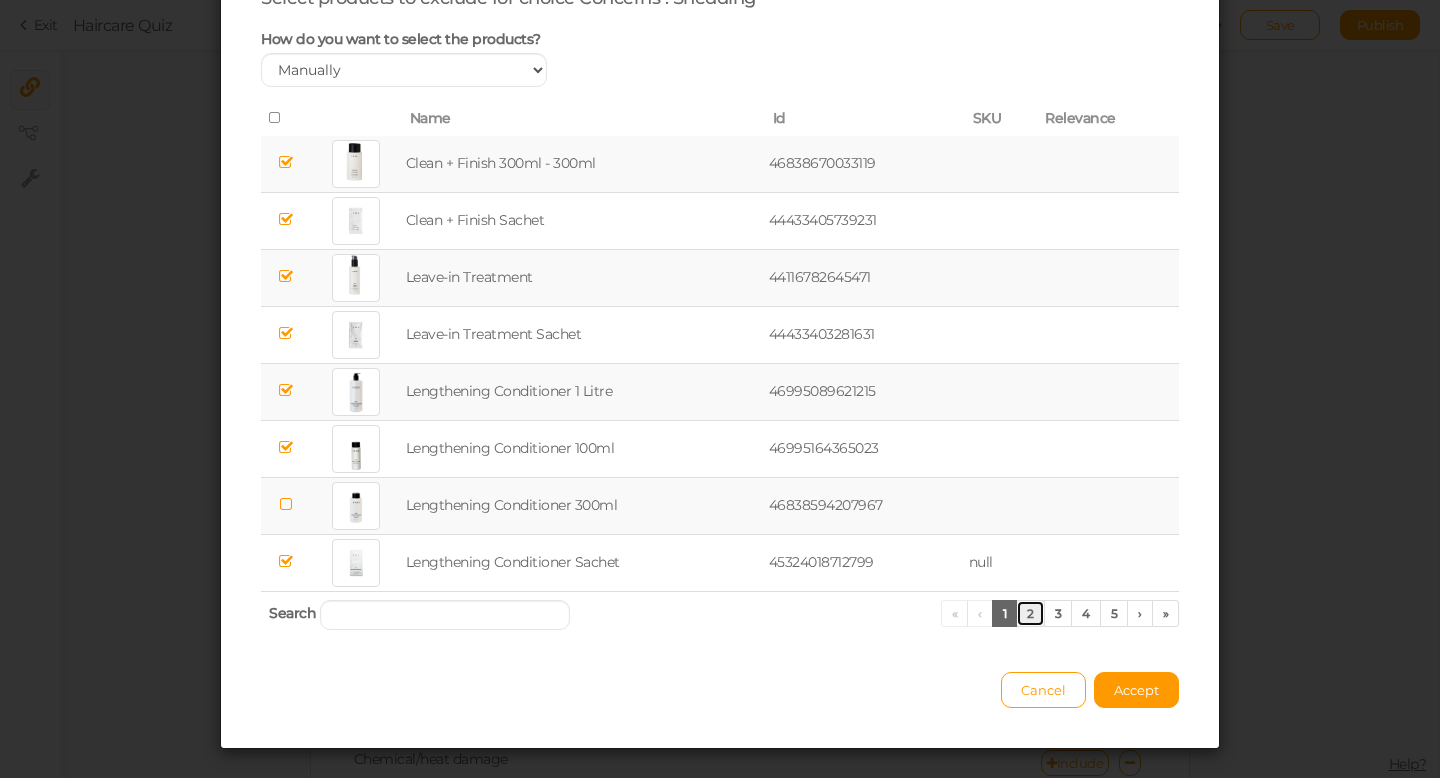 click on "2" at bounding box center (1030, 613) 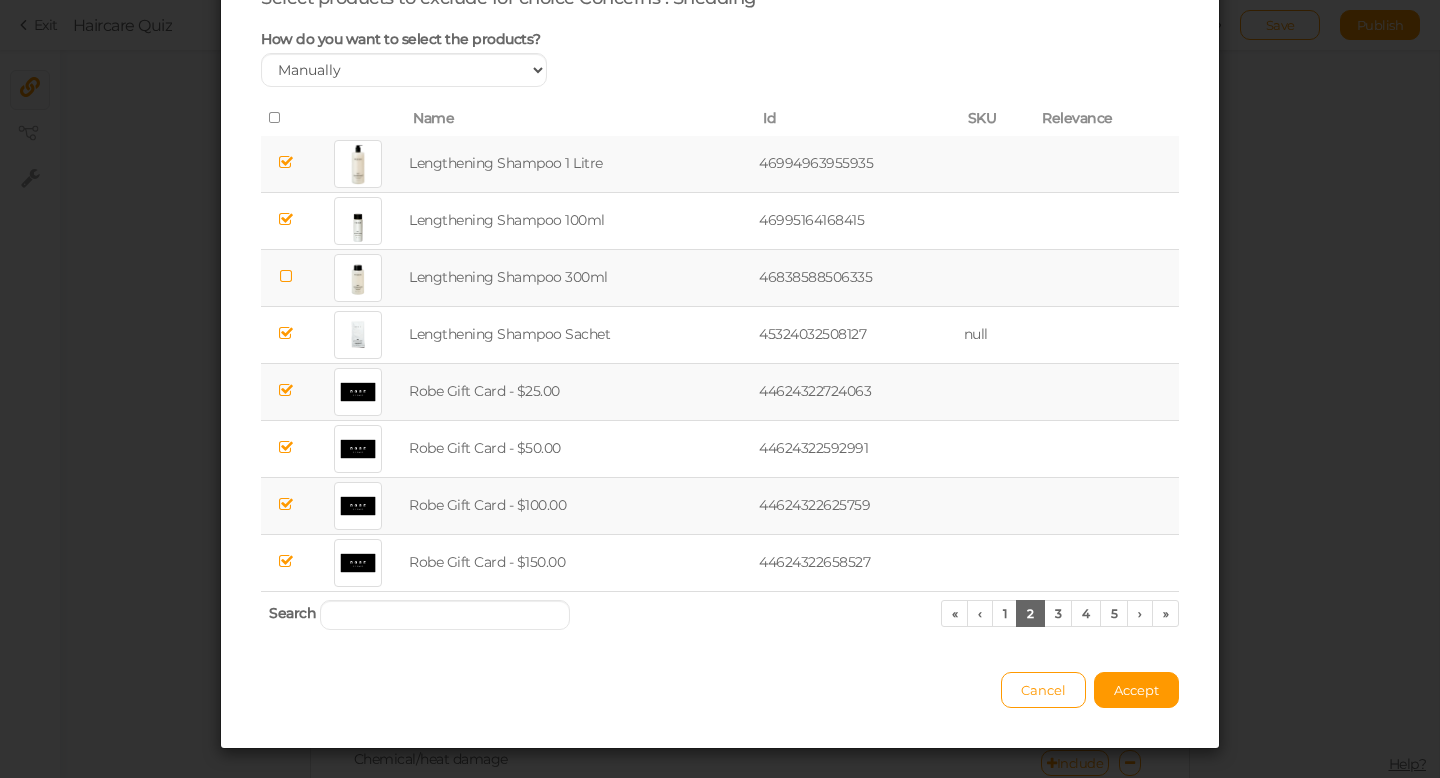 click at bounding box center [286, 276] 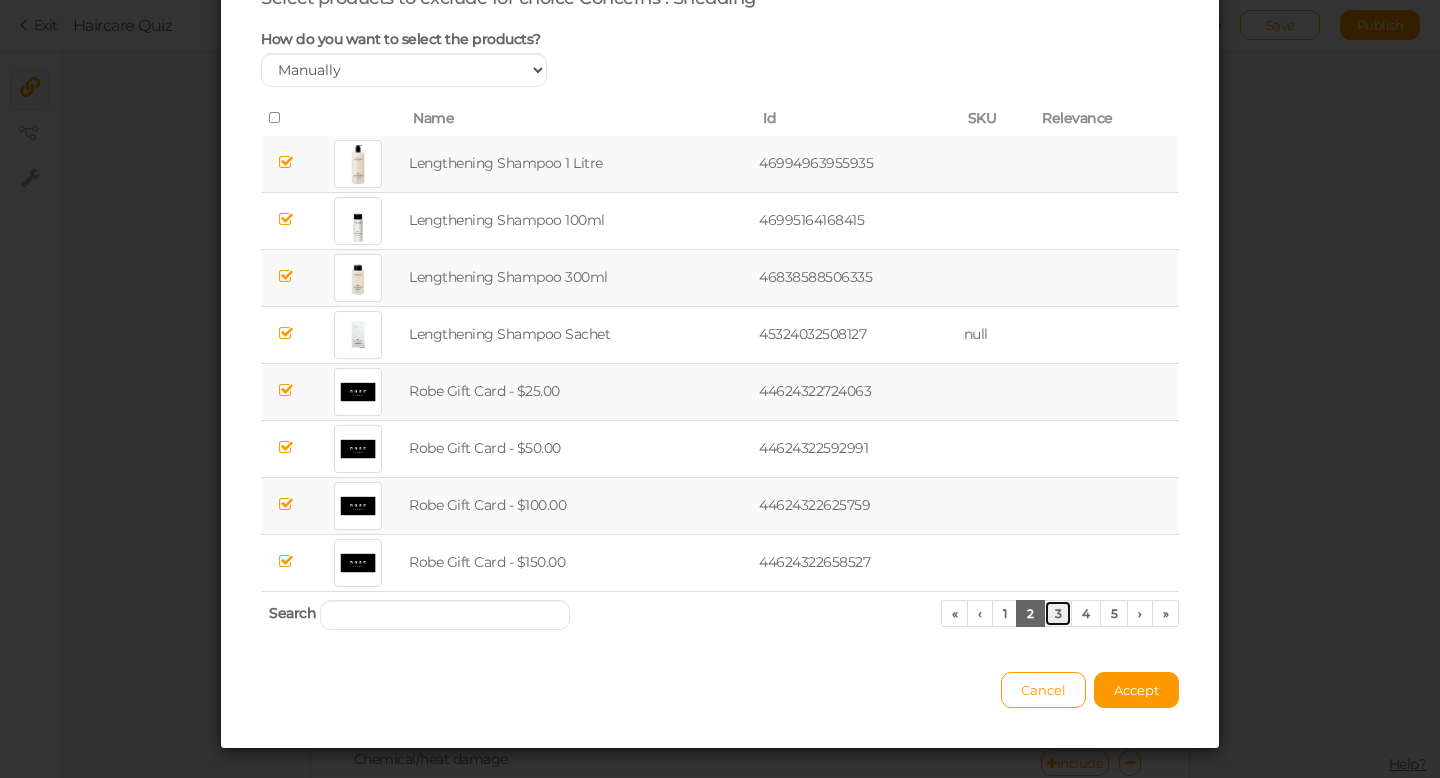 click on "3" at bounding box center (1058, 613) 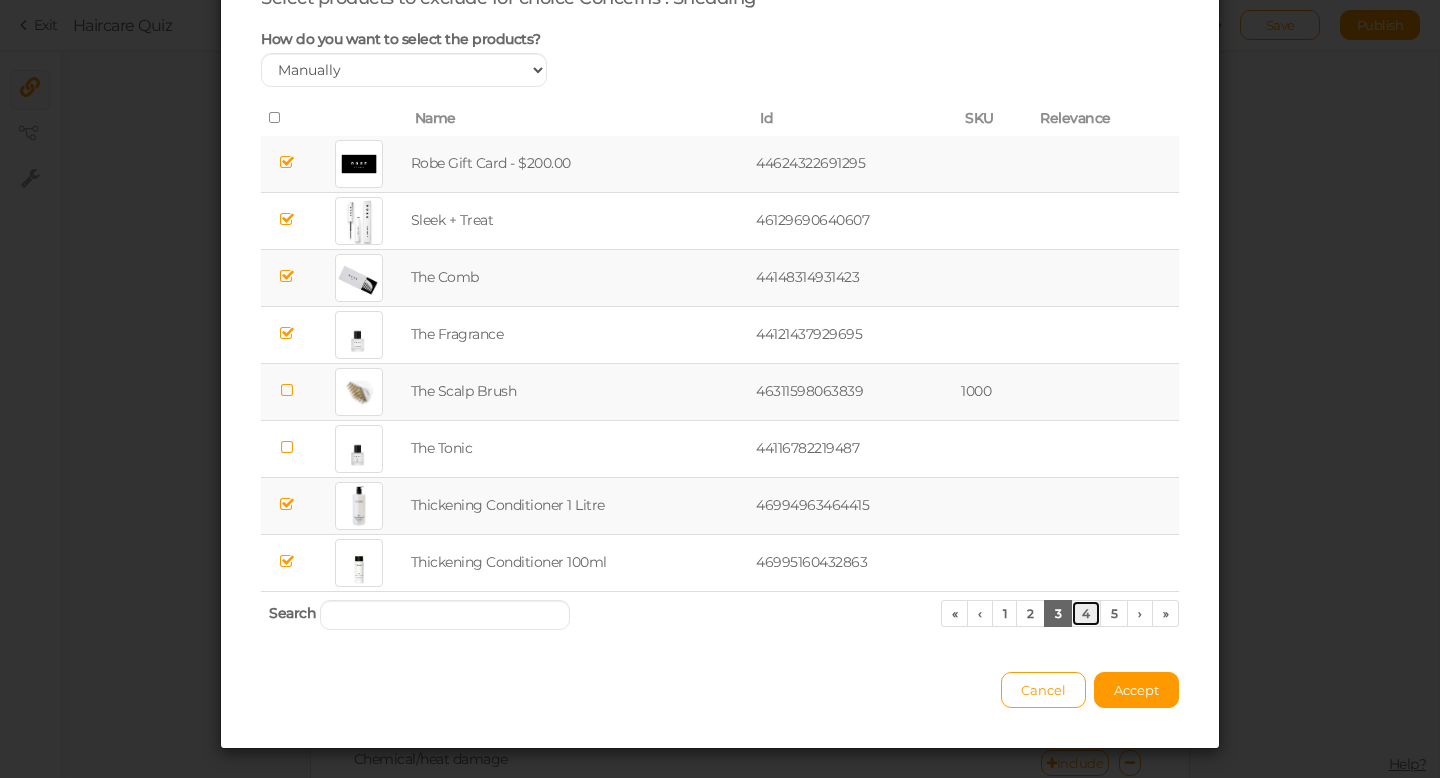 click on "4" at bounding box center [1086, 613] 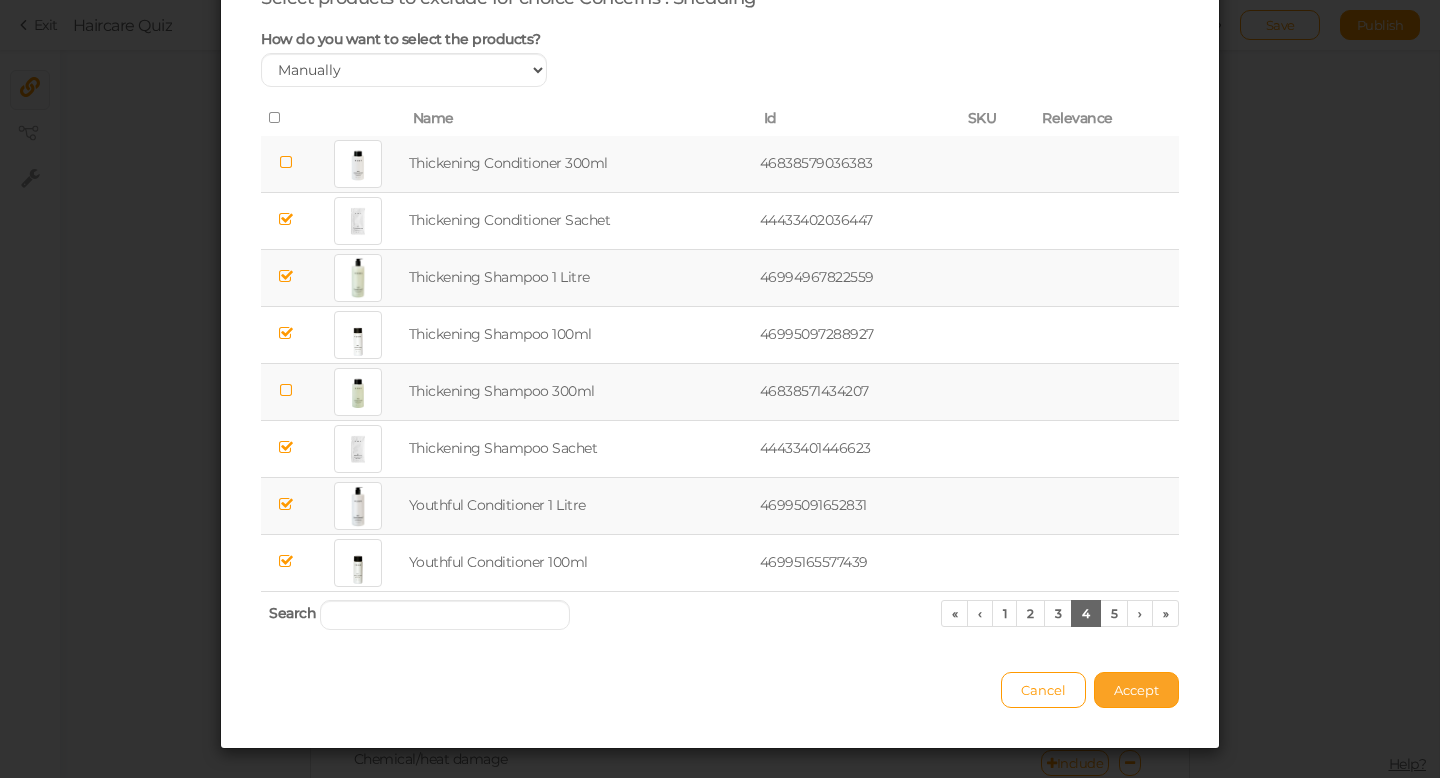 click on "Accept" at bounding box center [1136, 690] 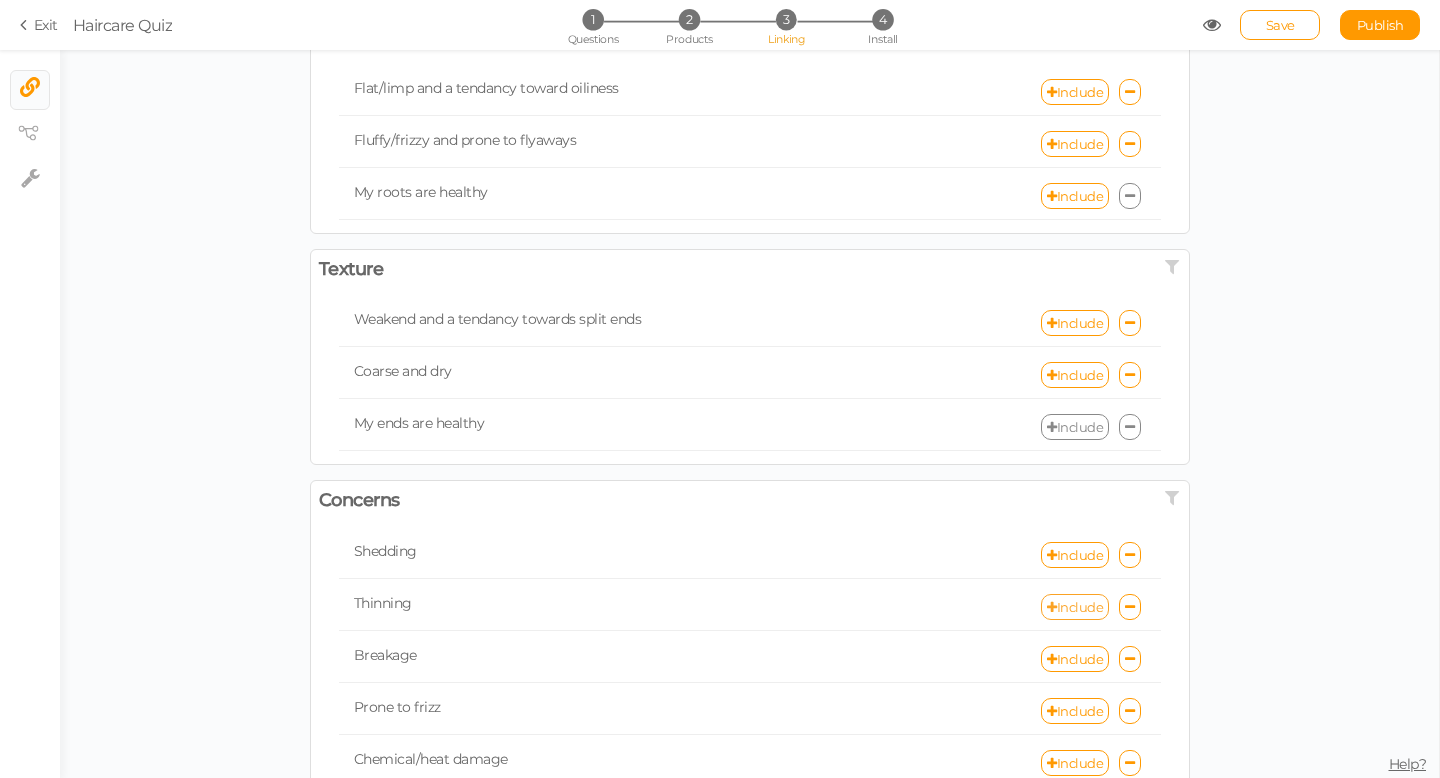 click on "Include" at bounding box center [1075, 607] 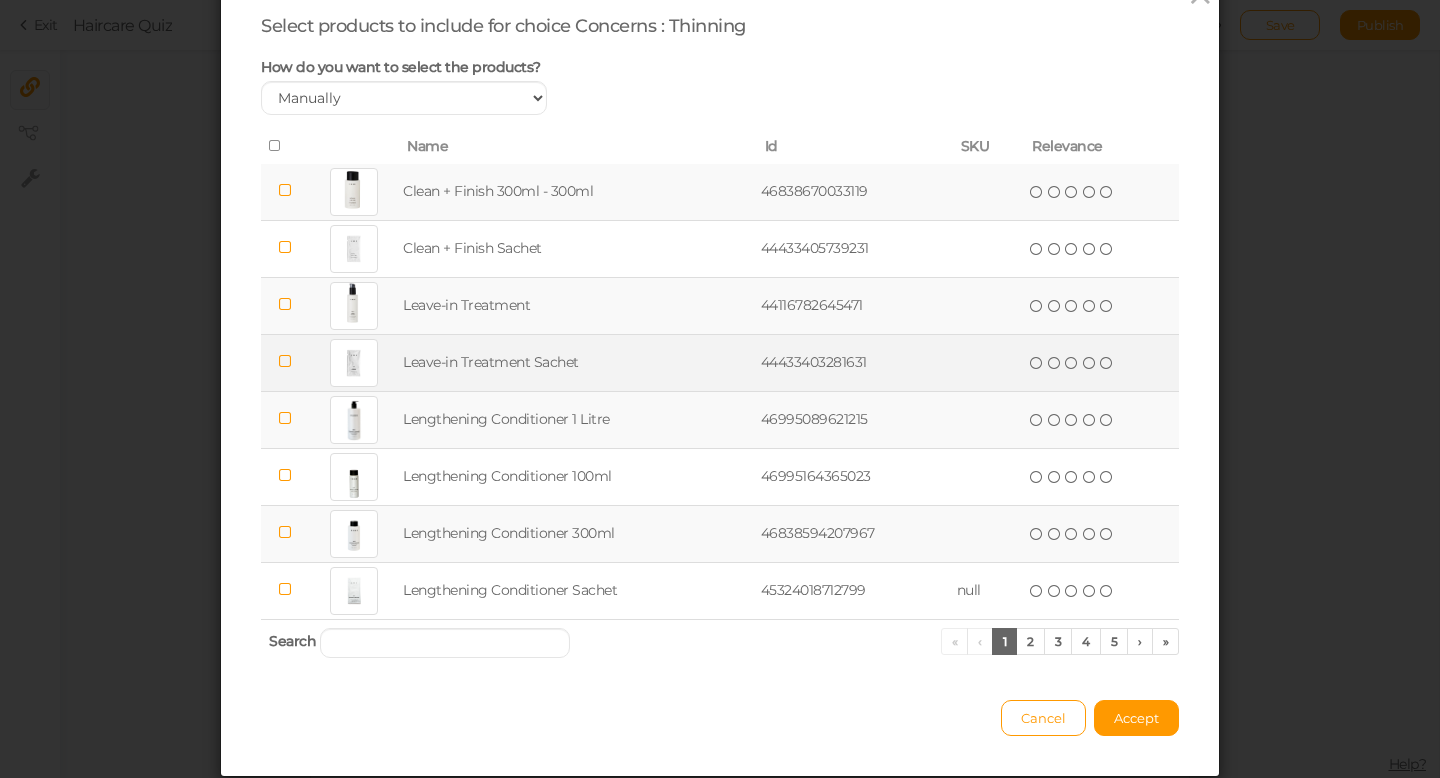 scroll, scrollTop: 88, scrollLeft: 0, axis: vertical 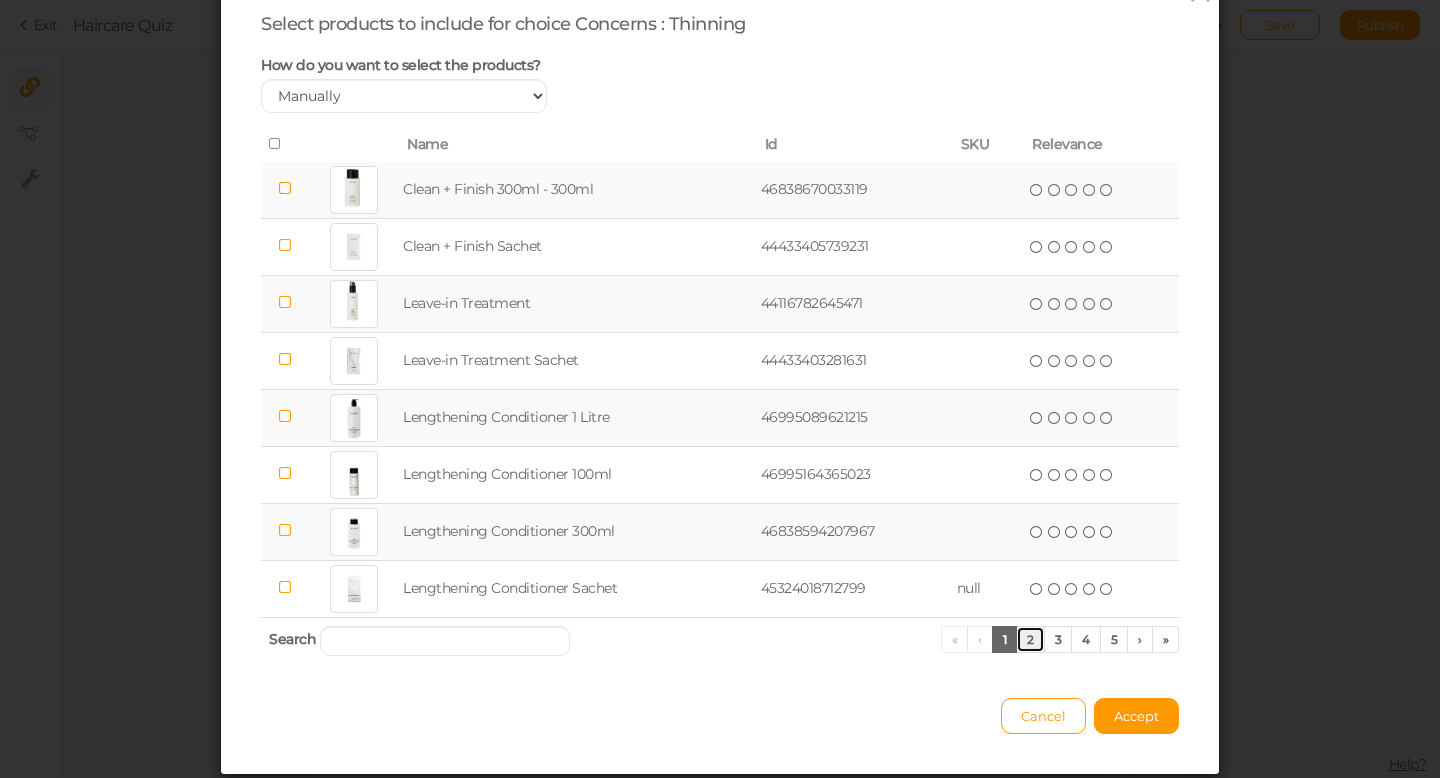 click on "2" at bounding box center (1030, 639) 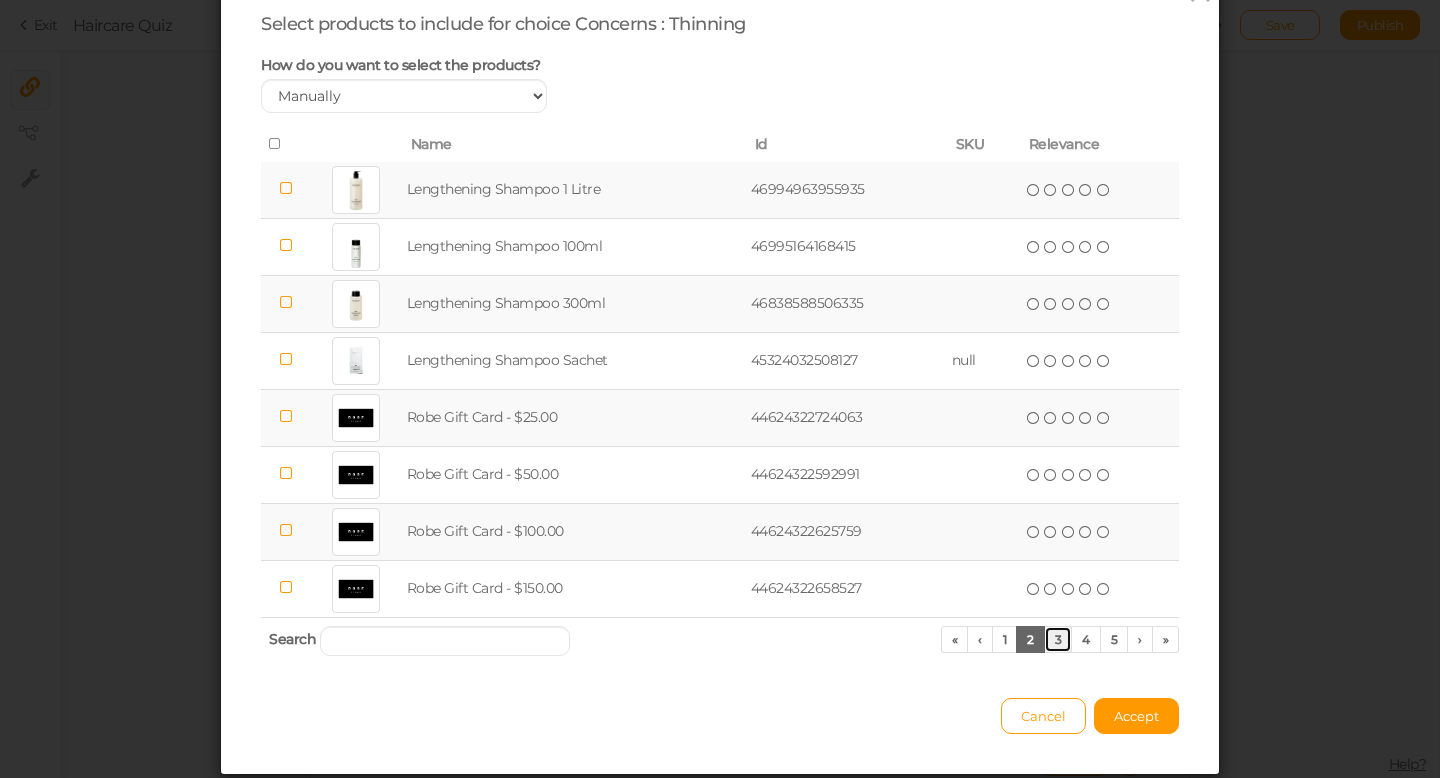 click on "3" at bounding box center (1058, 639) 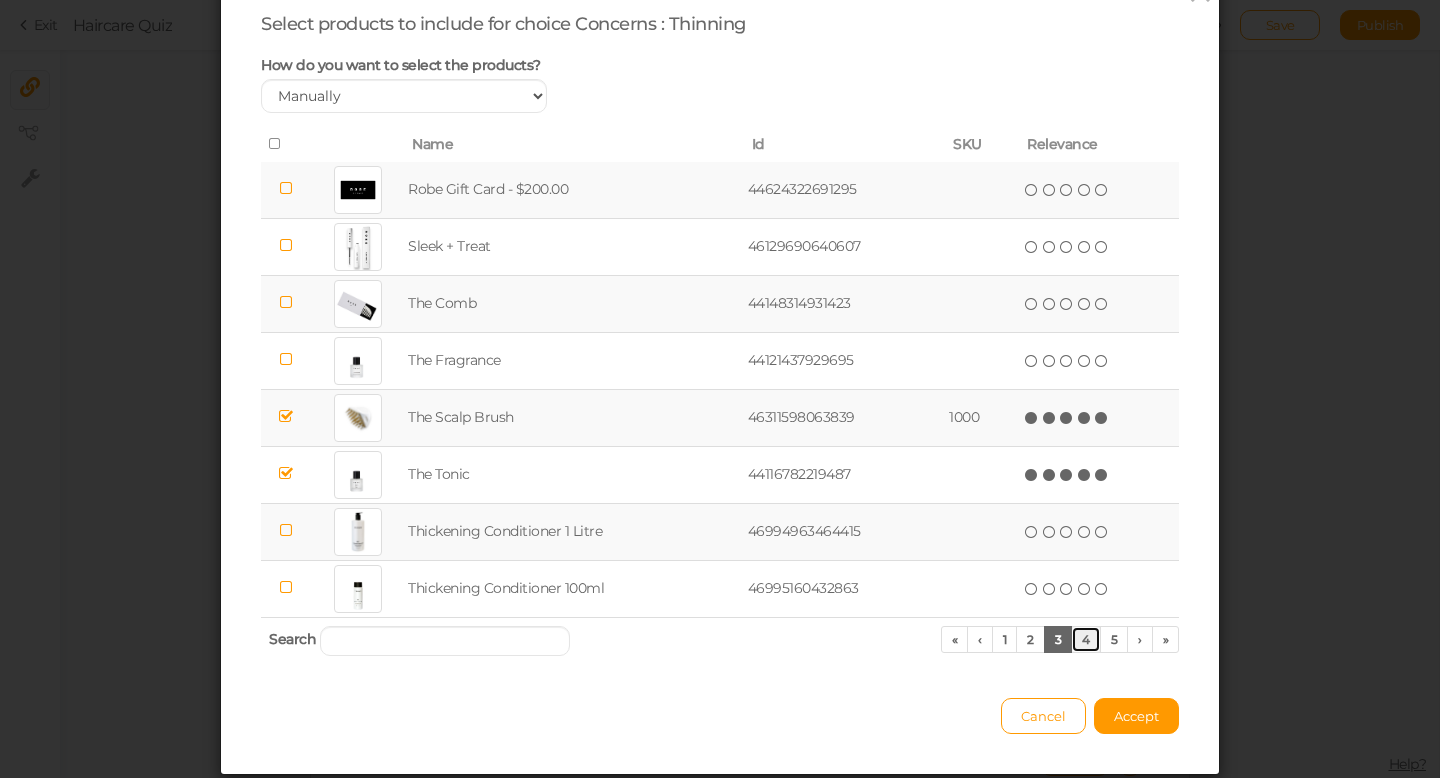click on "4" at bounding box center [1086, 639] 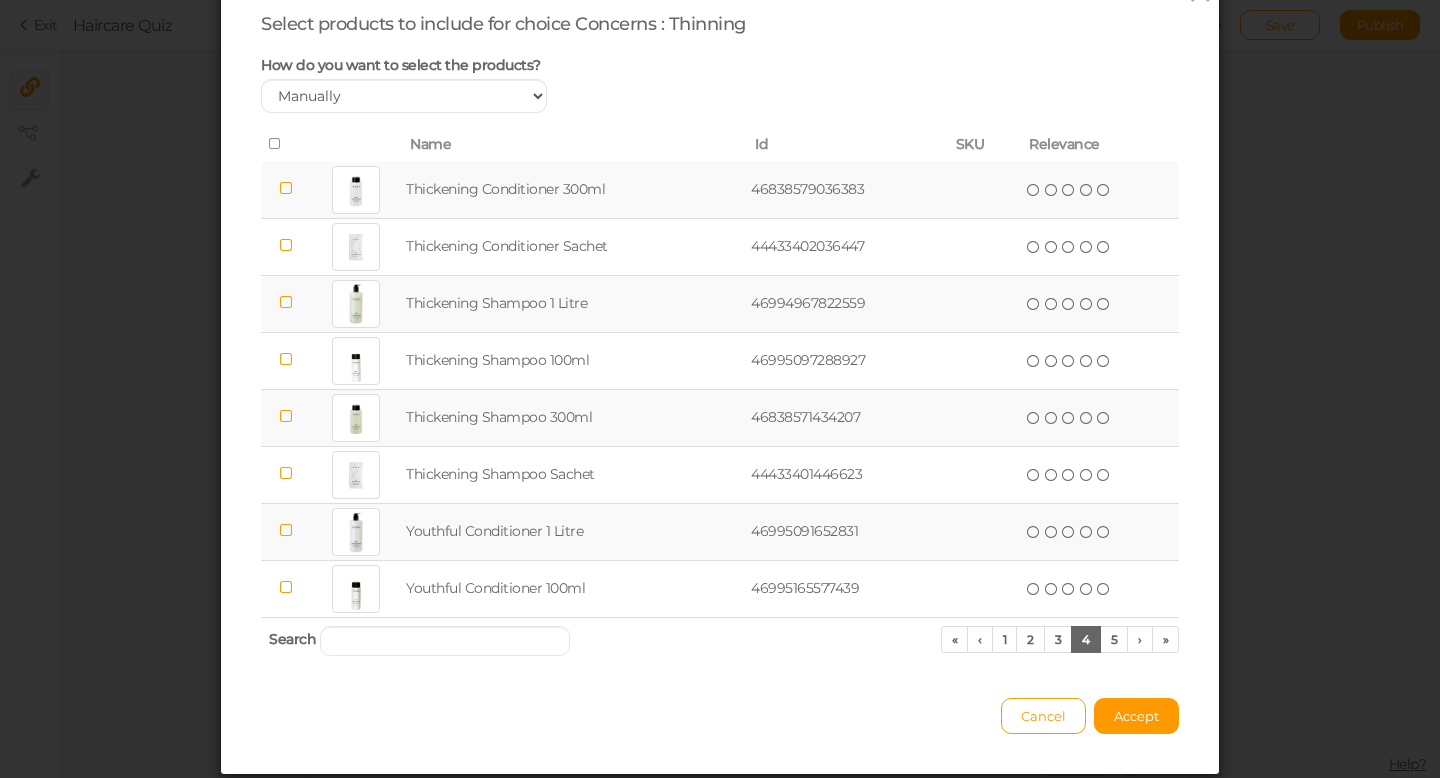click at bounding box center [286, 416] 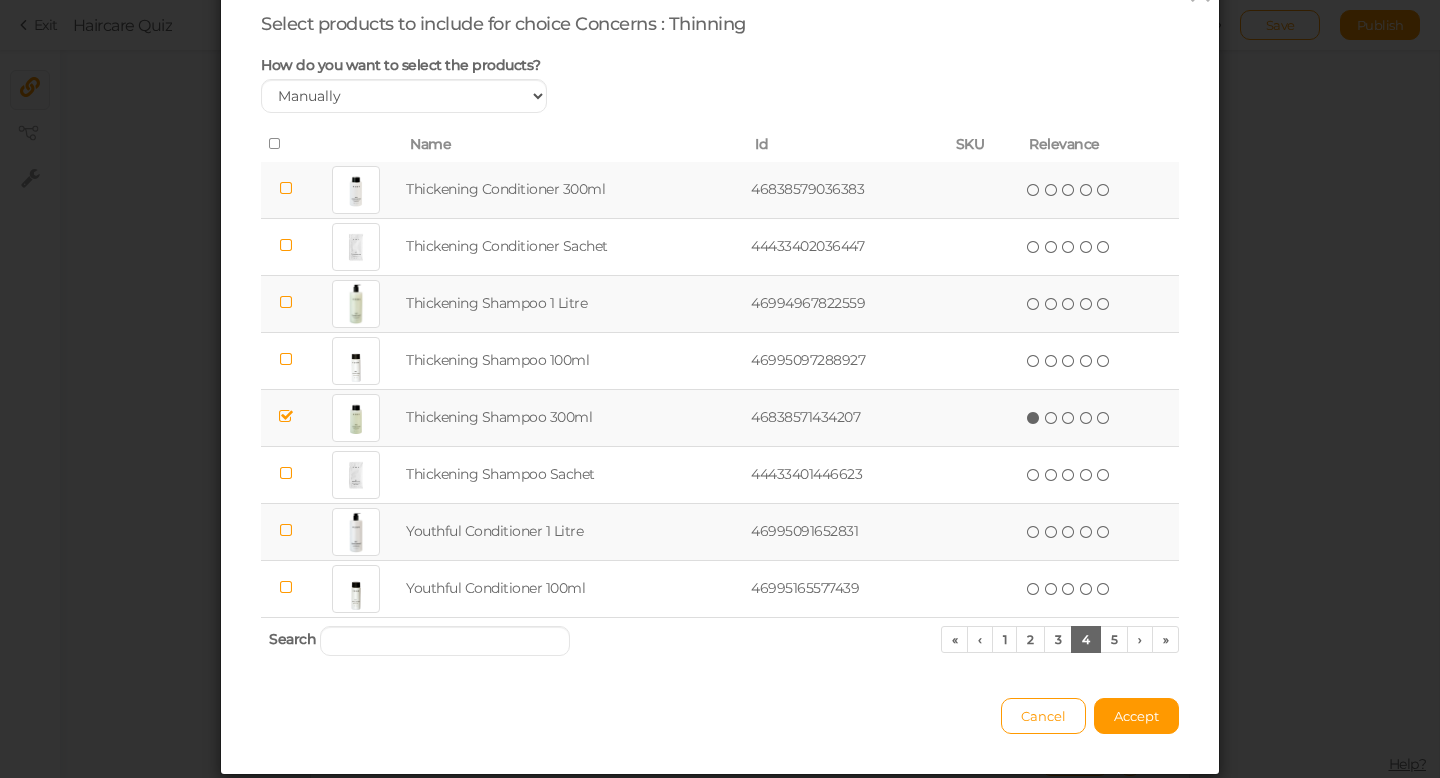 click at bounding box center [286, 188] 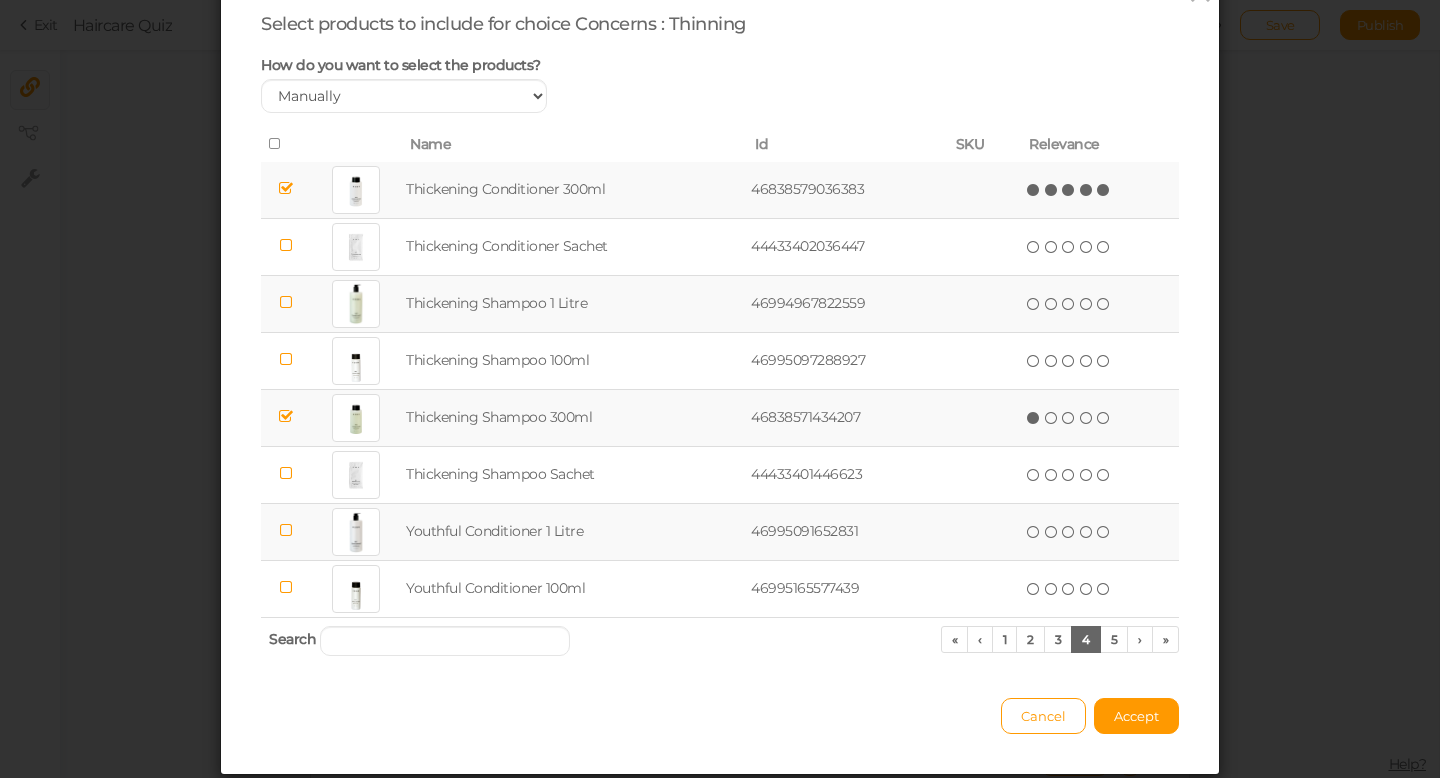 click at bounding box center (1104, 190) 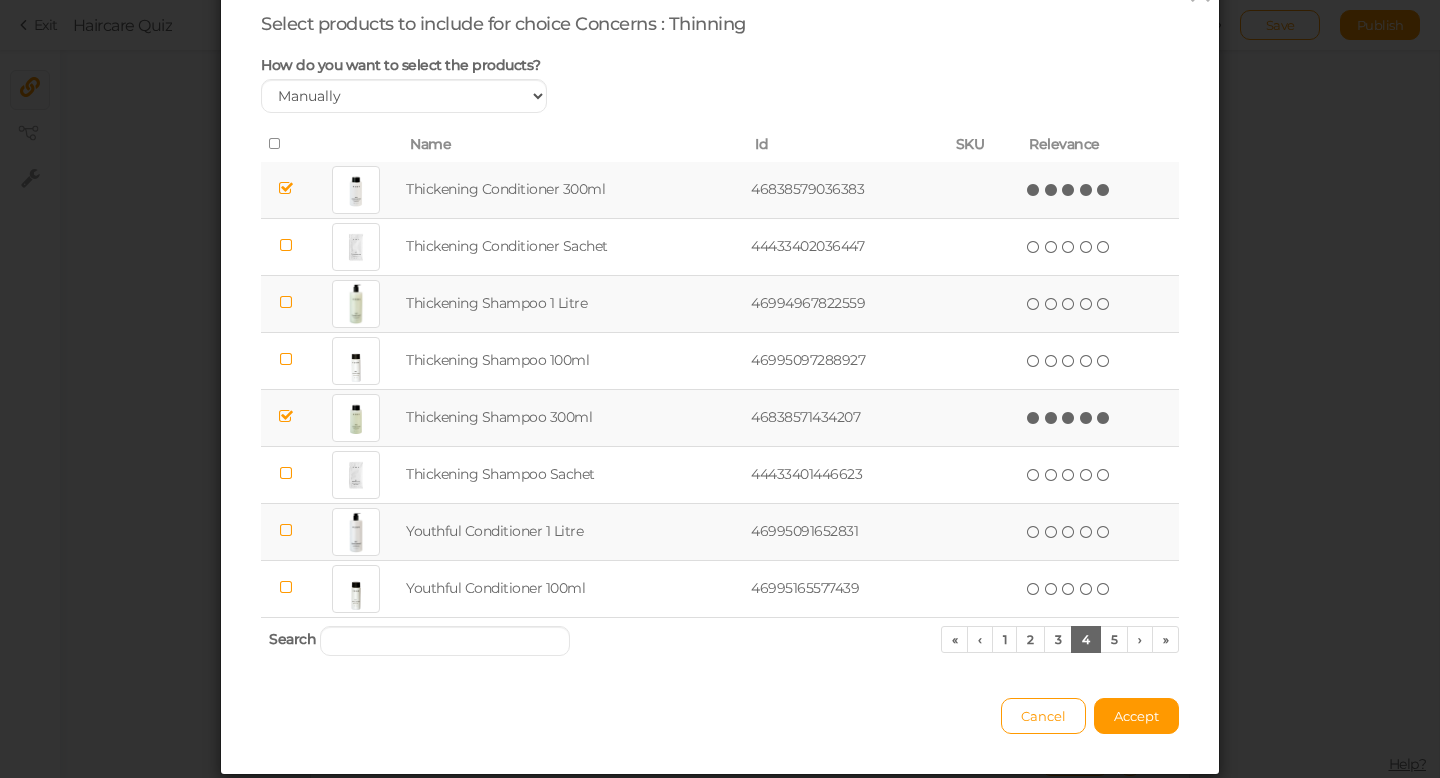 click at bounding box center (1104, 418) 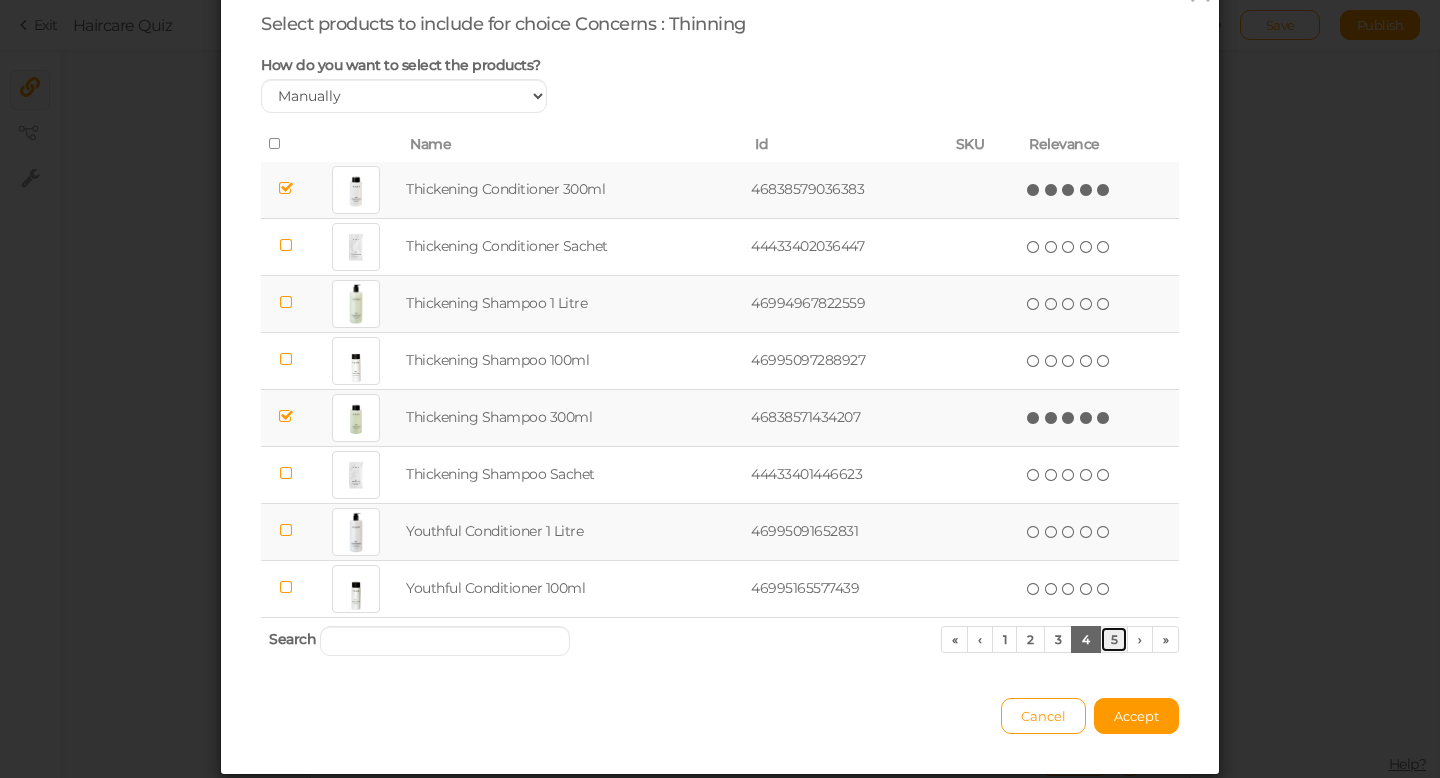 click on "5" at bounding box center (1114, 639) 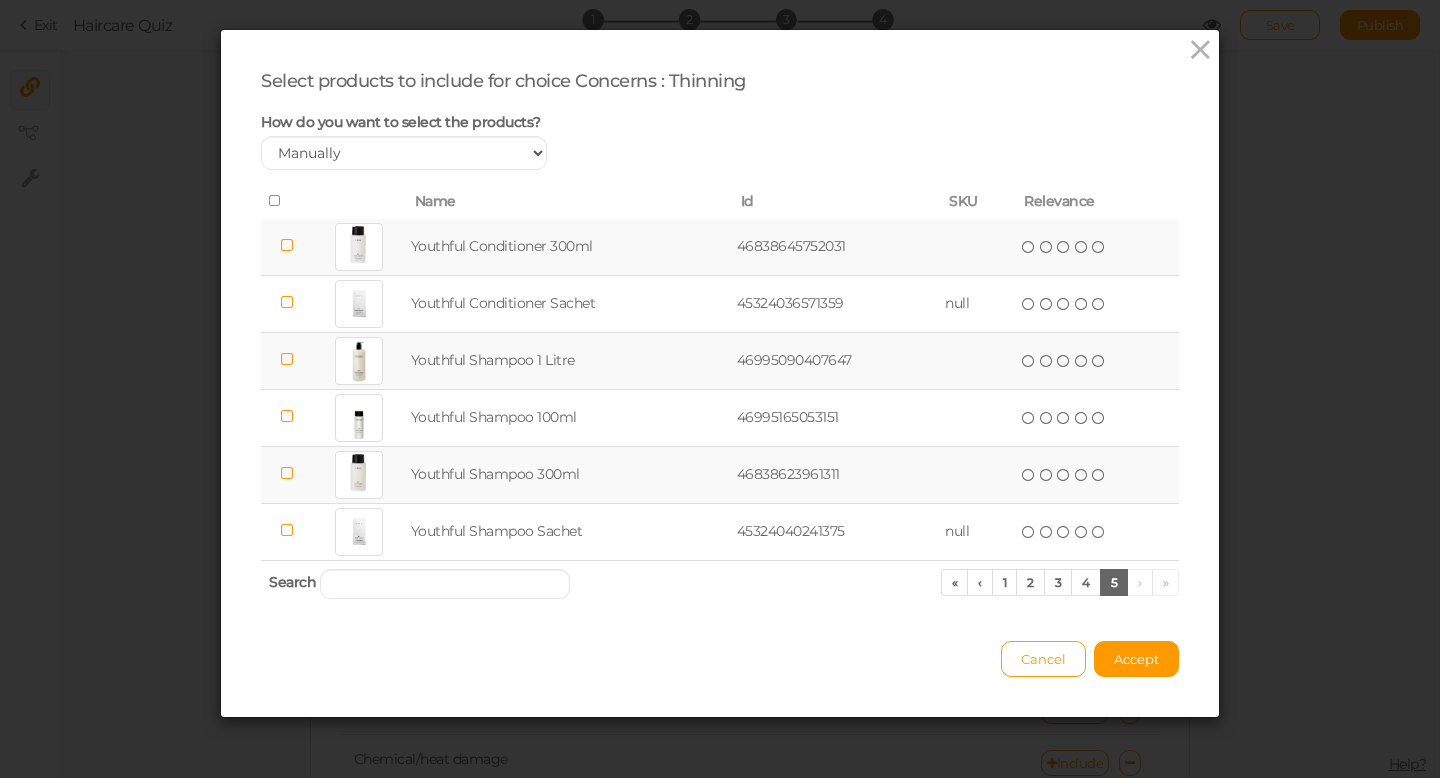 scroll, scrollTop: 30, scrollLeft: 0, axis: vertical 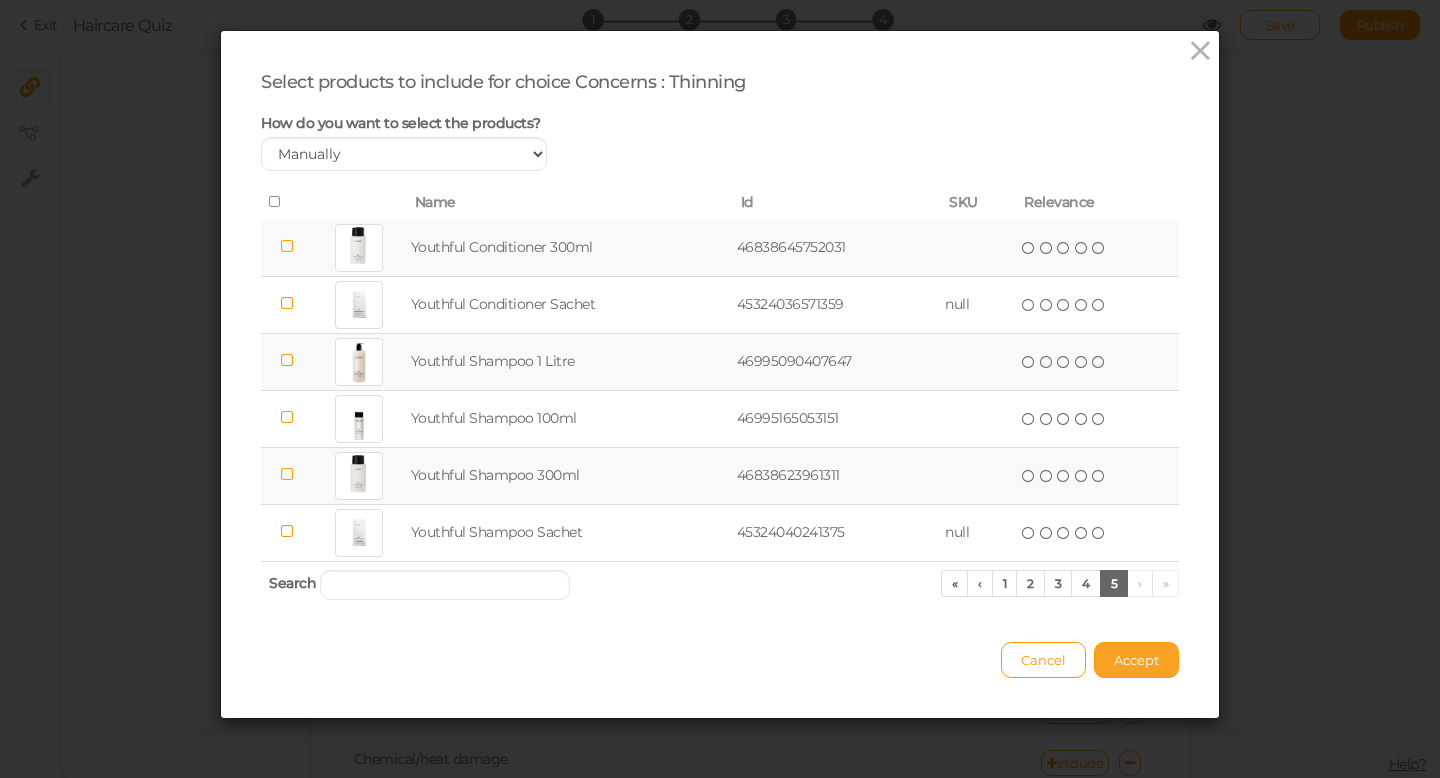 click on "Accept" at bounding box center (1136, 660) 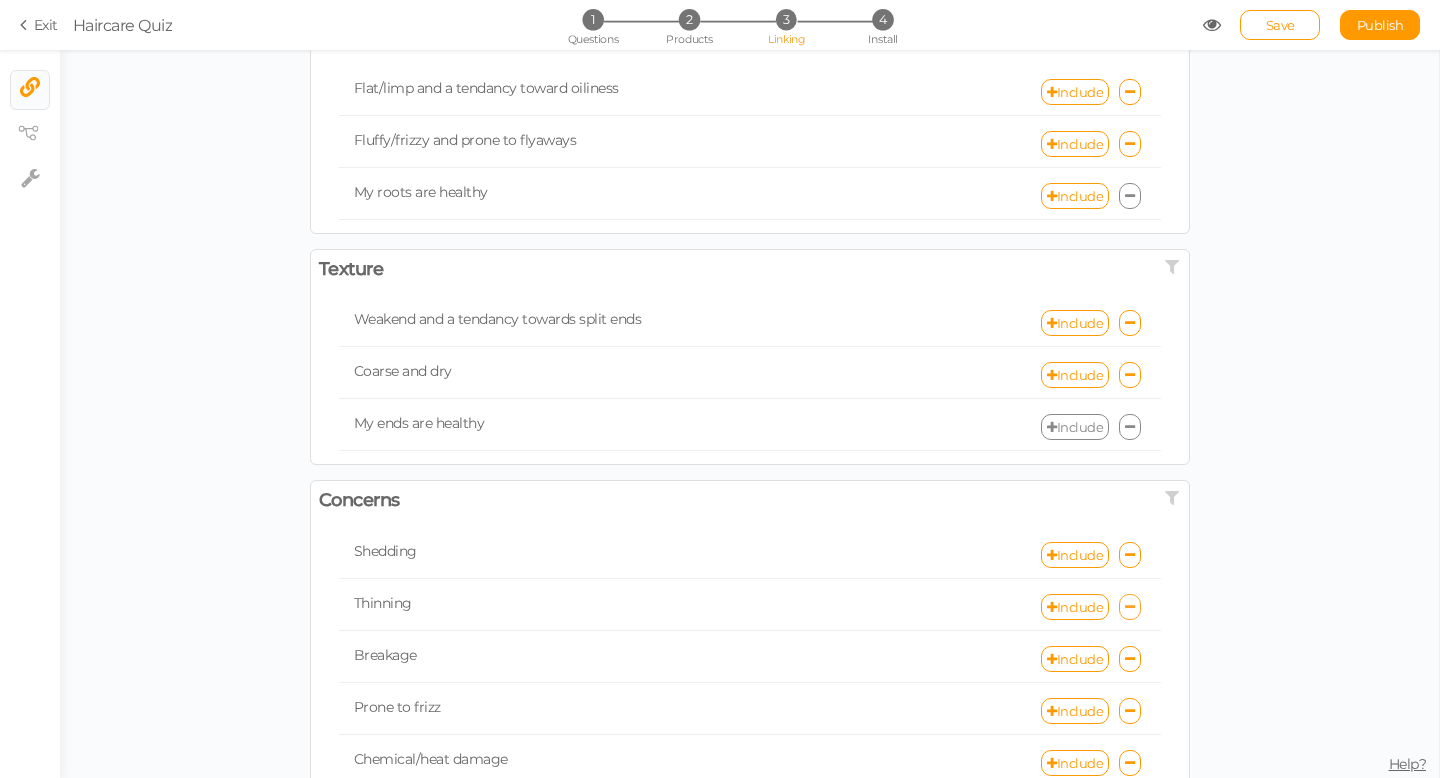 click at bounding box center [1130, 607] 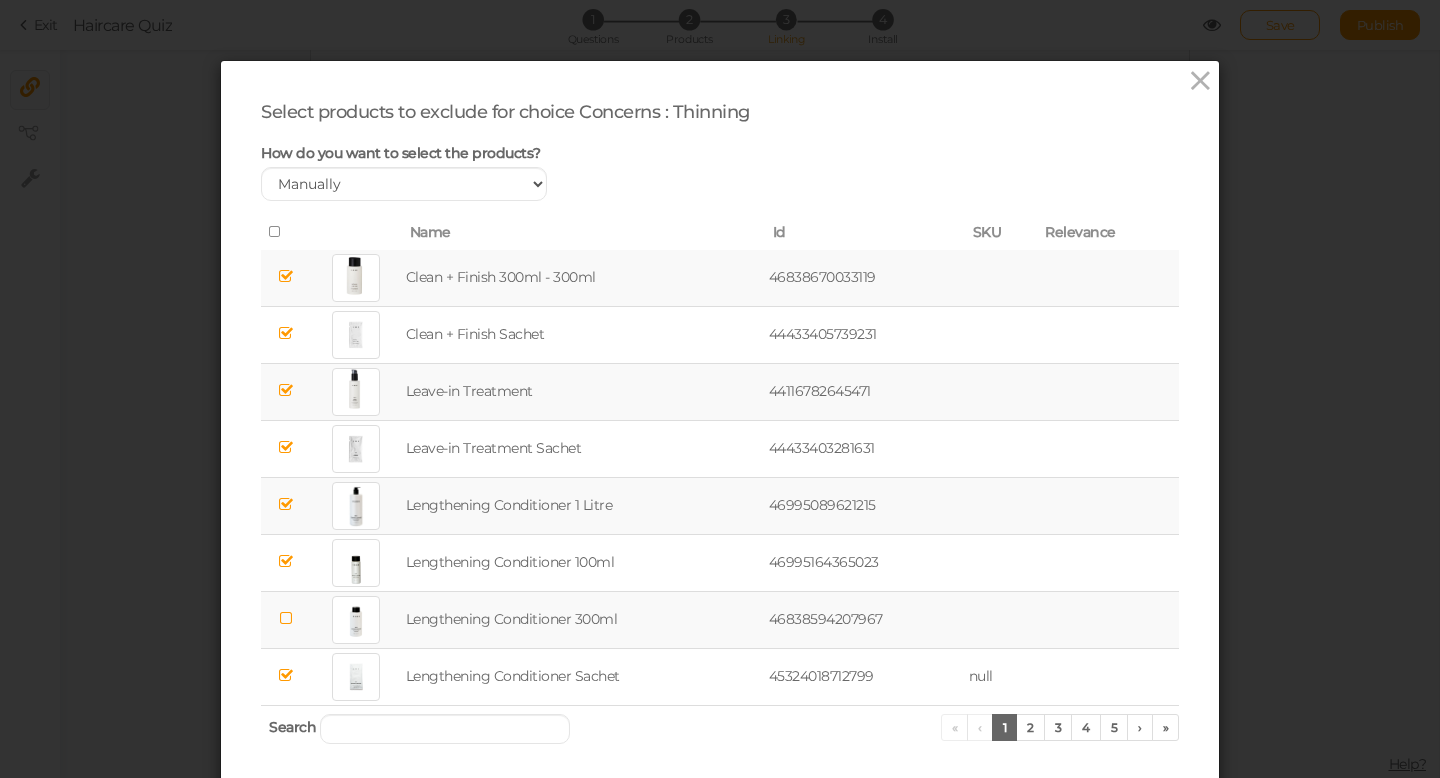 click at bounding box center [286, 618] 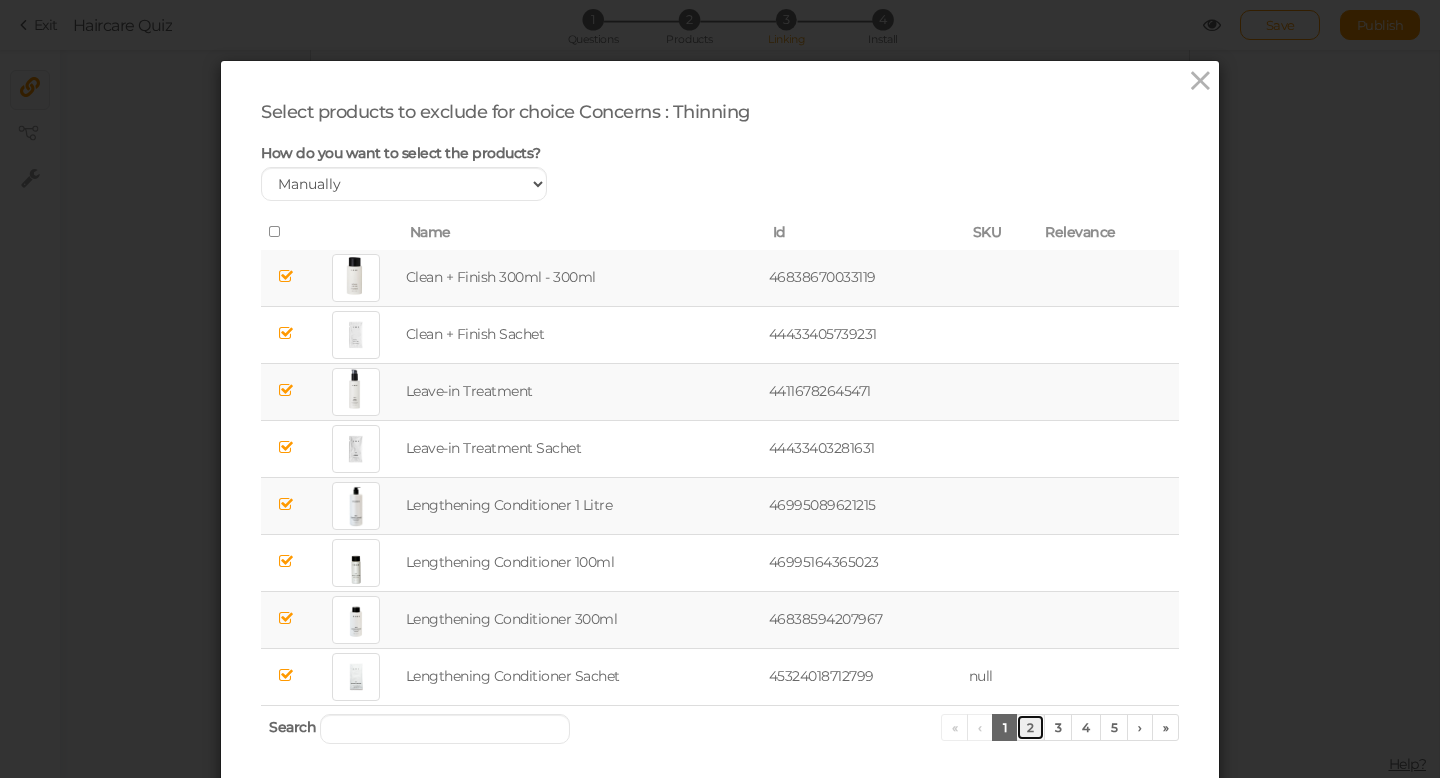 click on "2" at bounding box center [1030, 727] 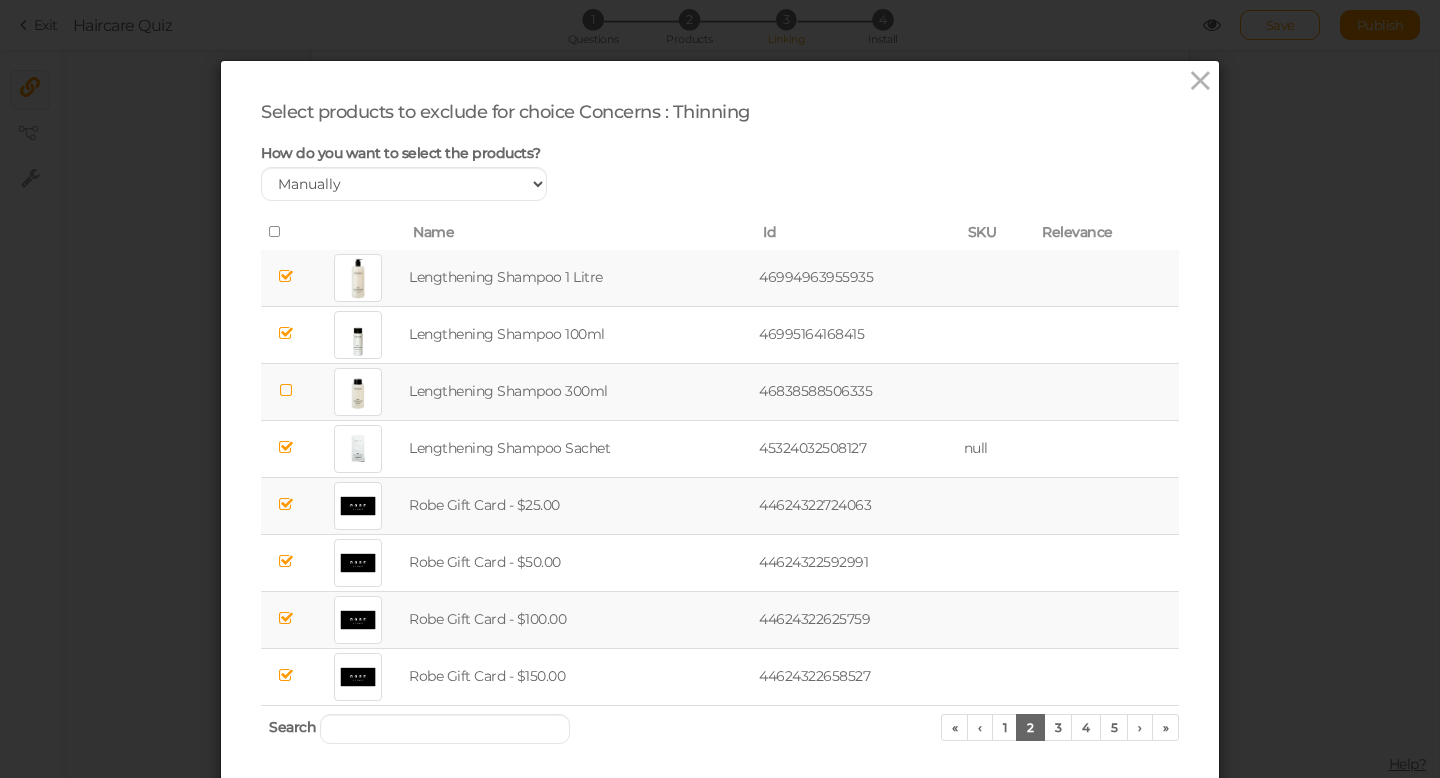click at bounding box center (286, 390) 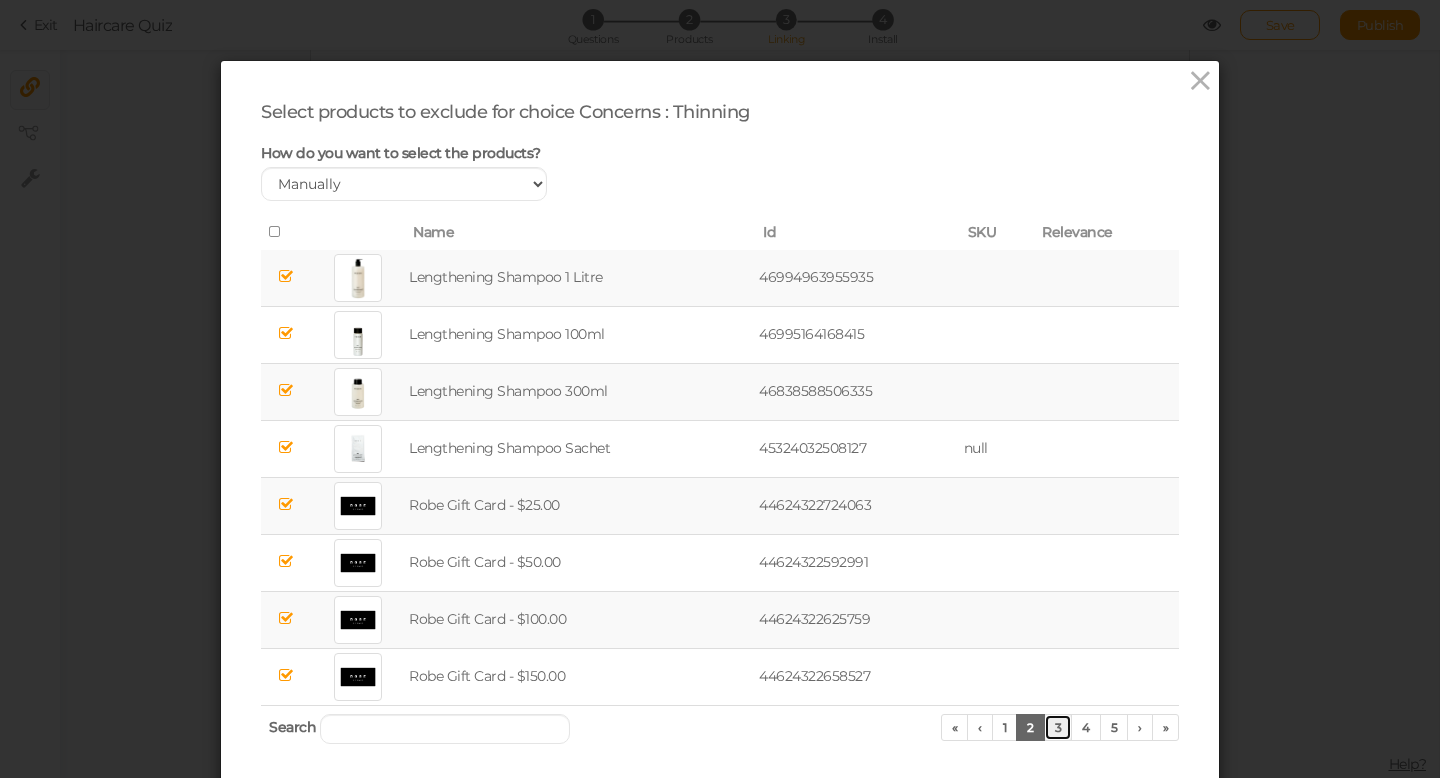 click on "3" at bounding box center [1058, 727] 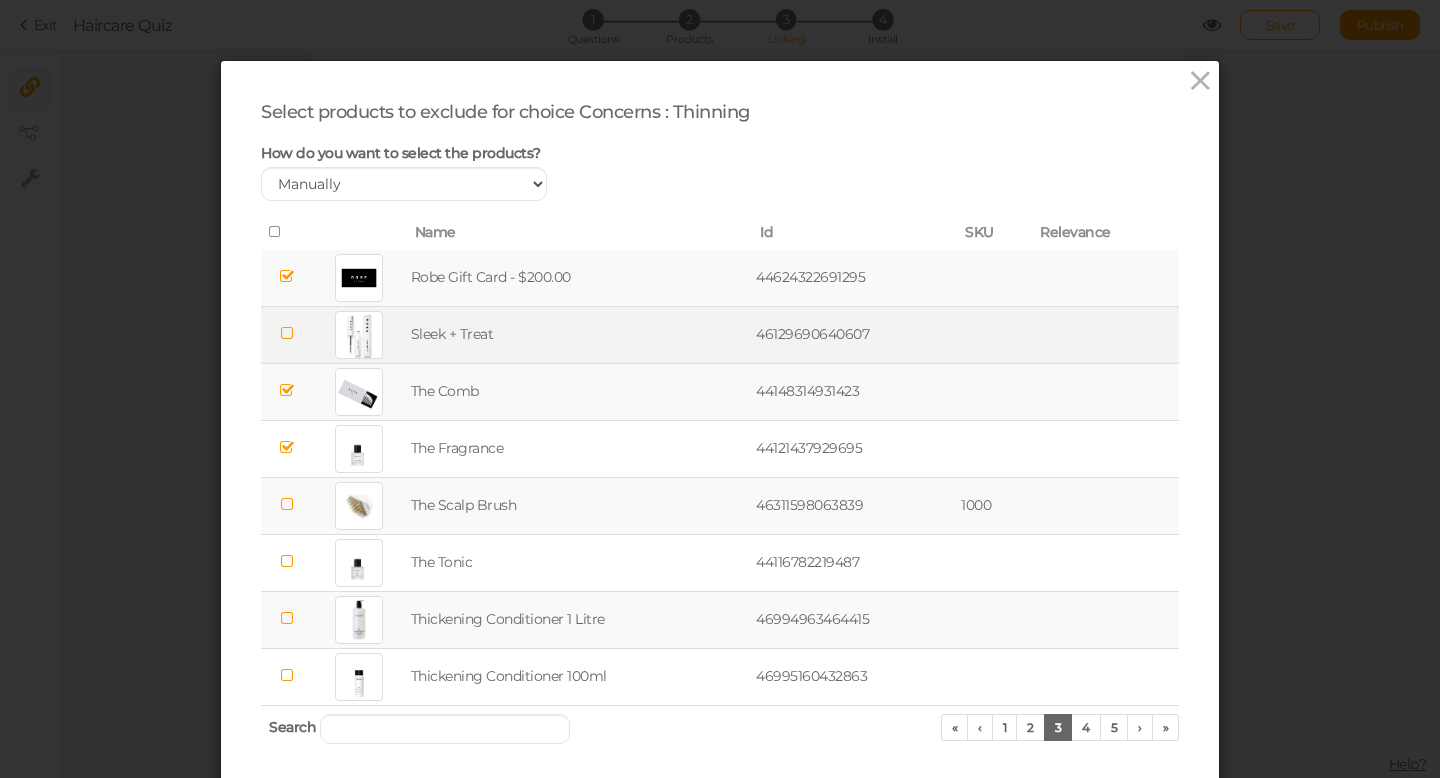 click at bounding box center [286, 333] 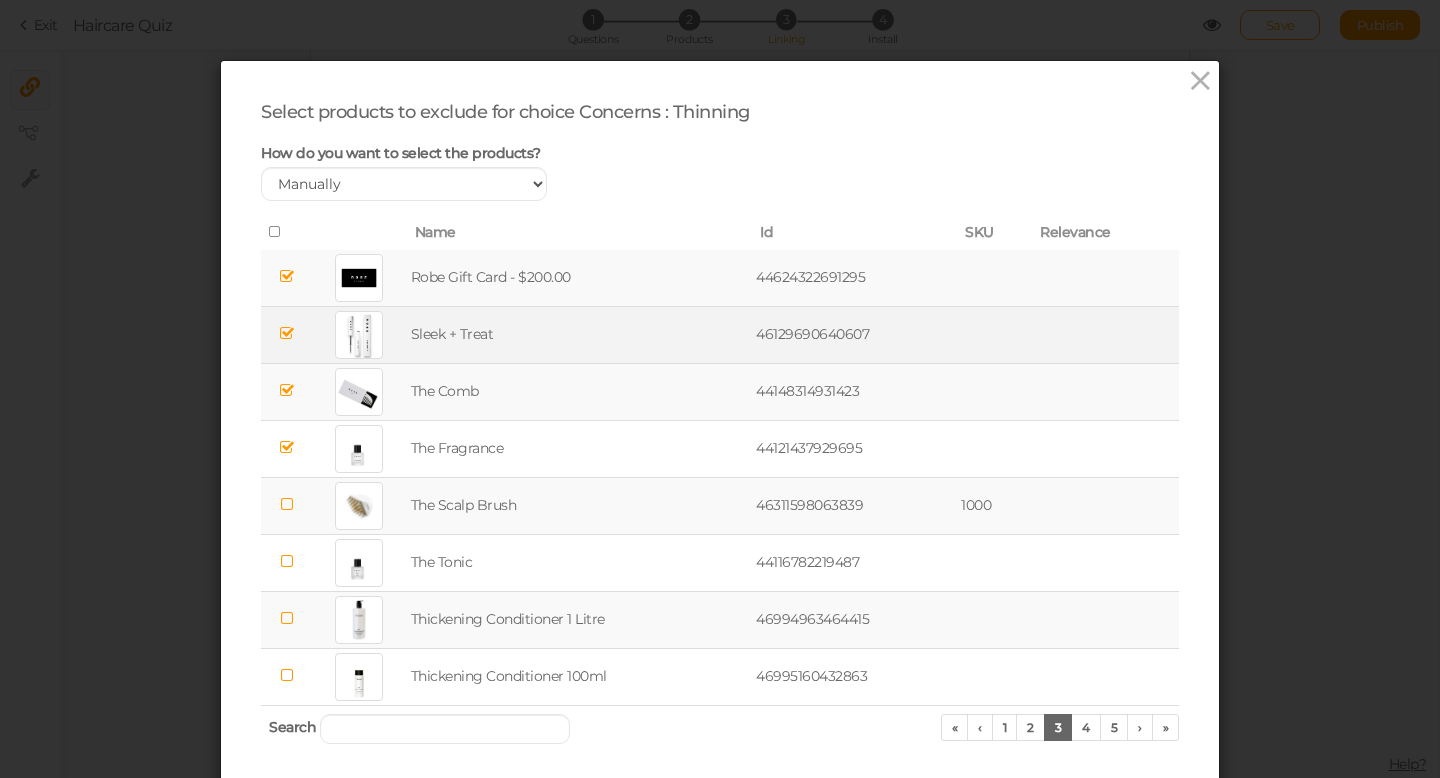 click at bounding box center (286, 618) 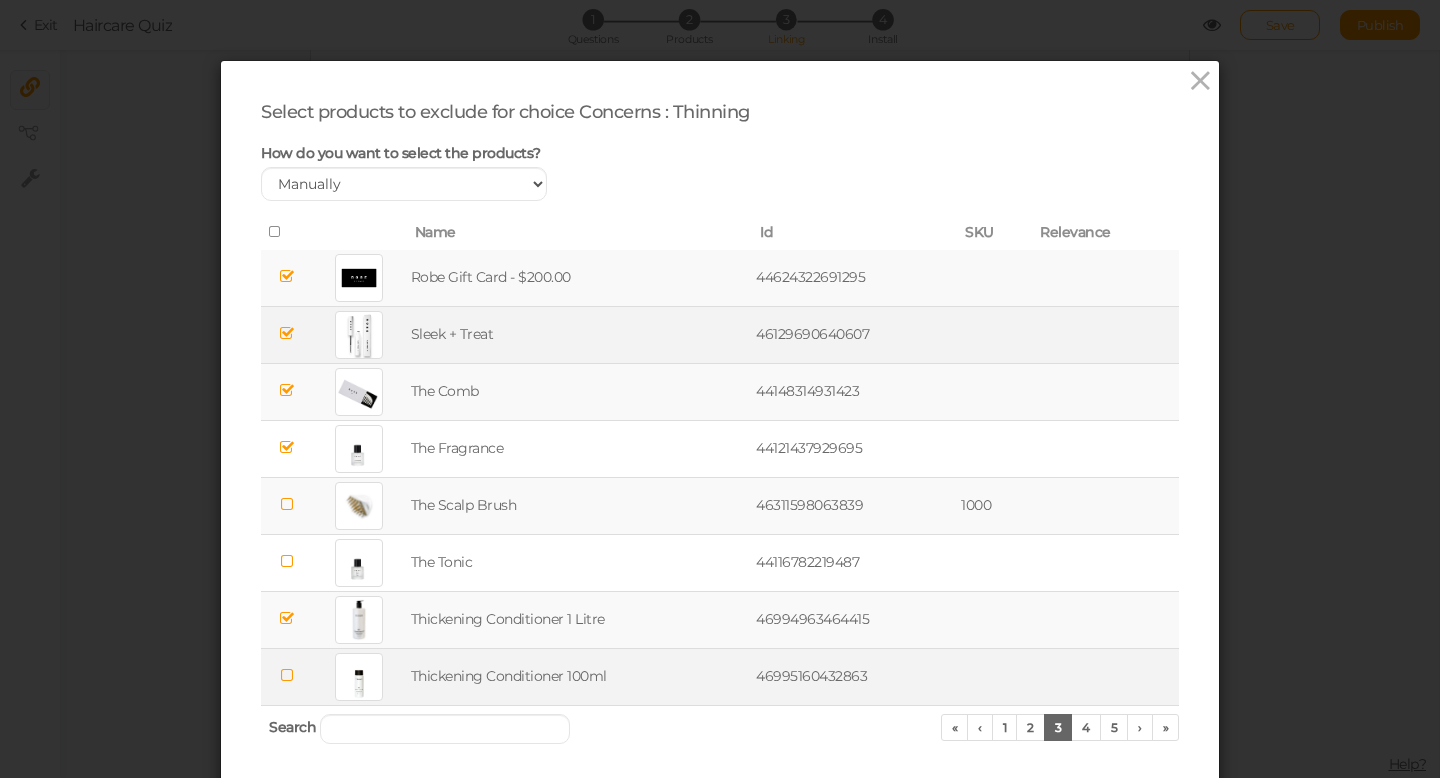 click at bounding box center [286, 675] 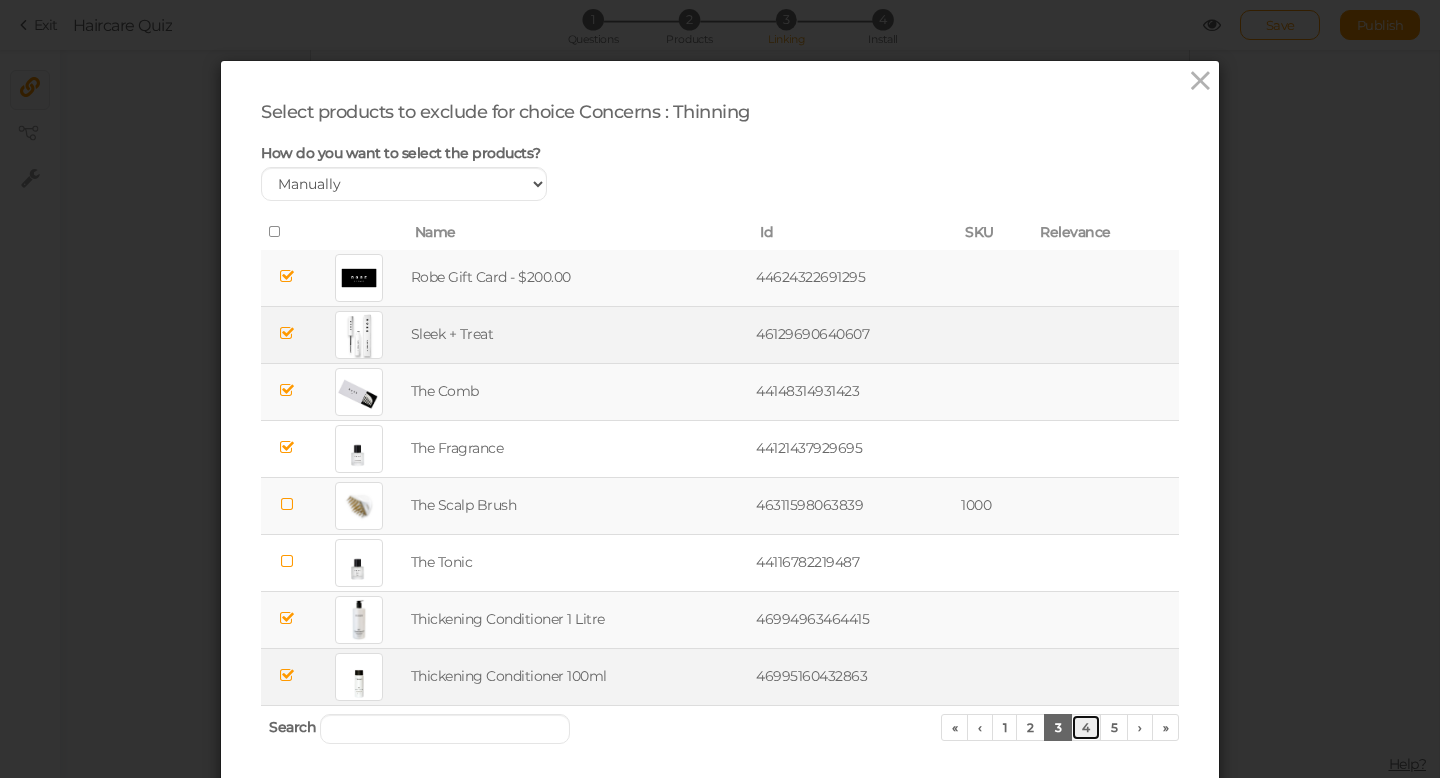 click on "4" at bounding box center [1086, 727] 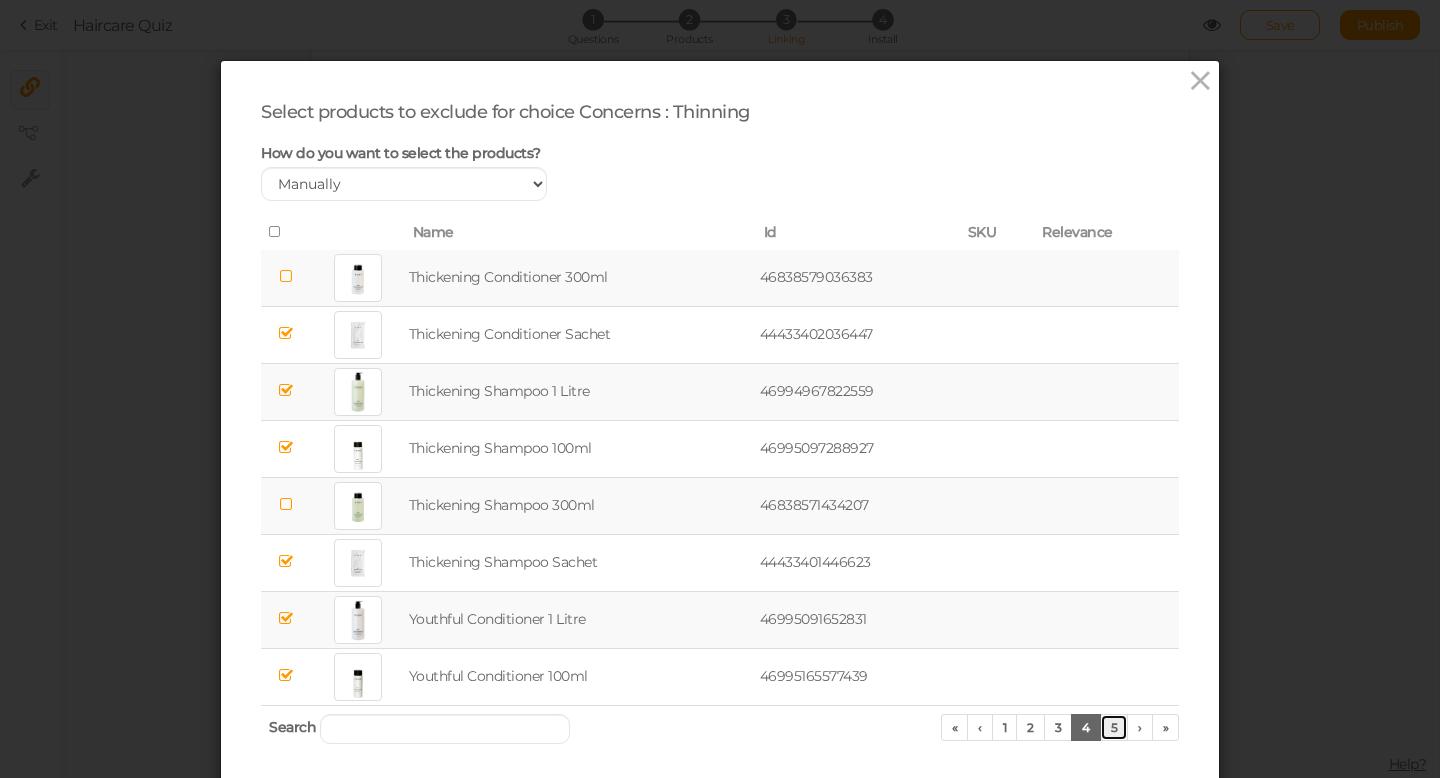 click on "5" at bounding box center [1114, 727] 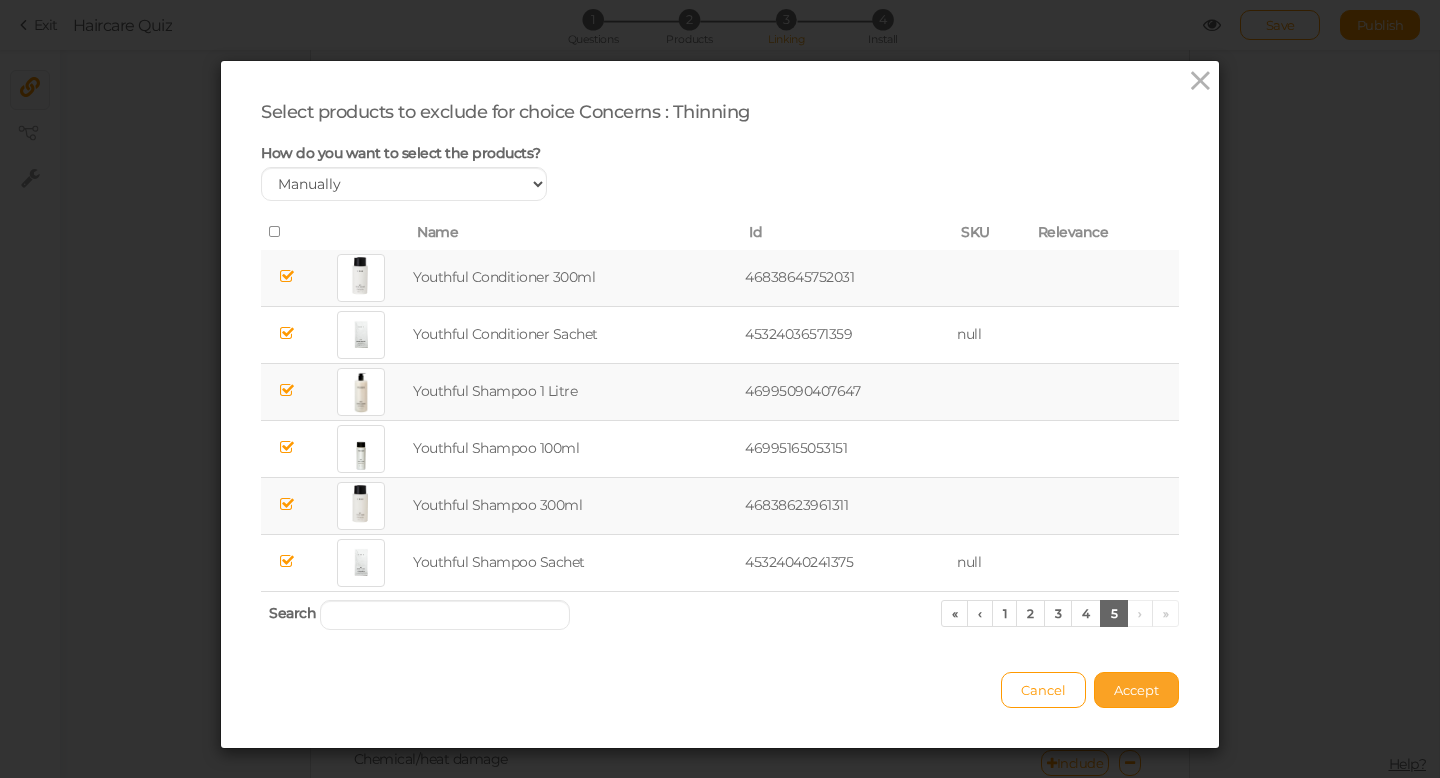 click on "Accept" at bounding box center (1136, 690) 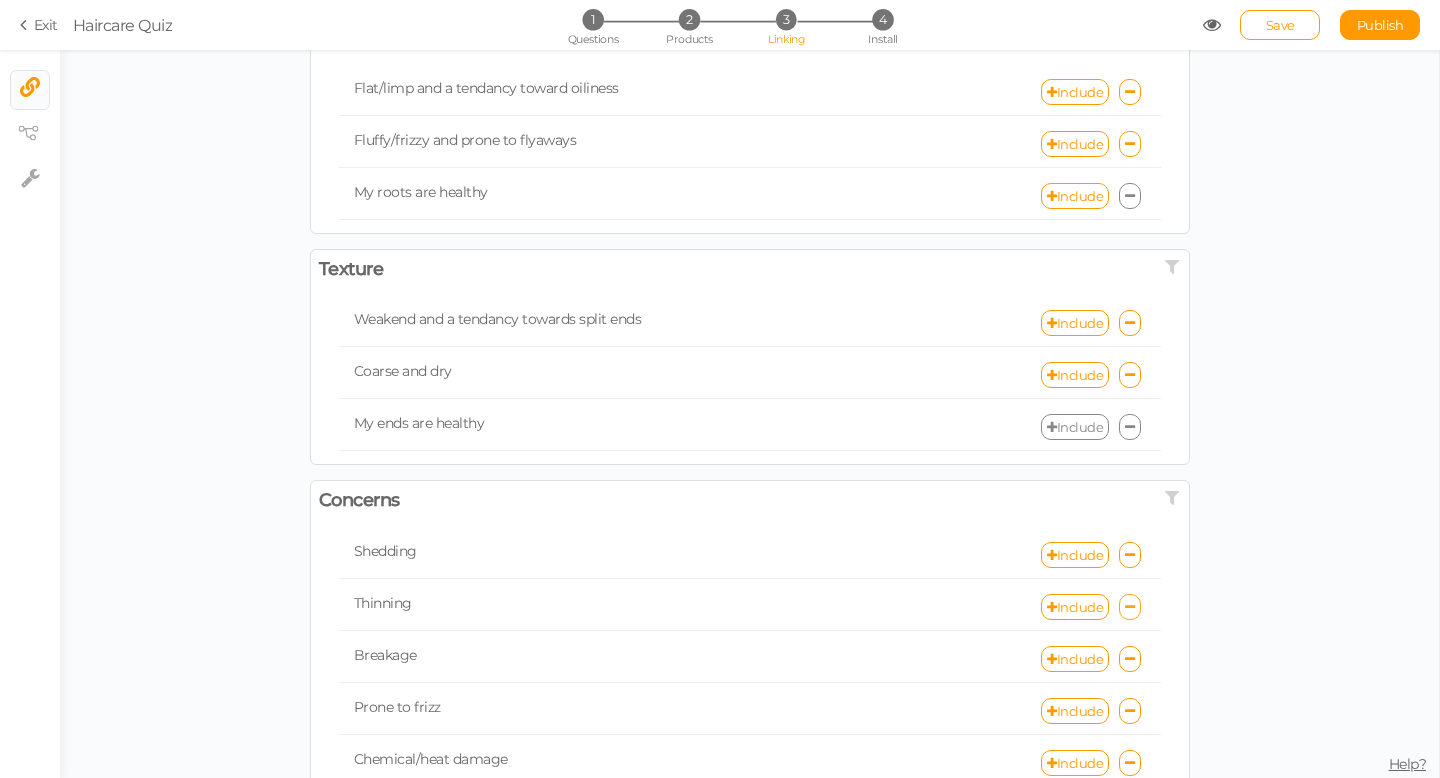 click at bounding box center [1130, 607] 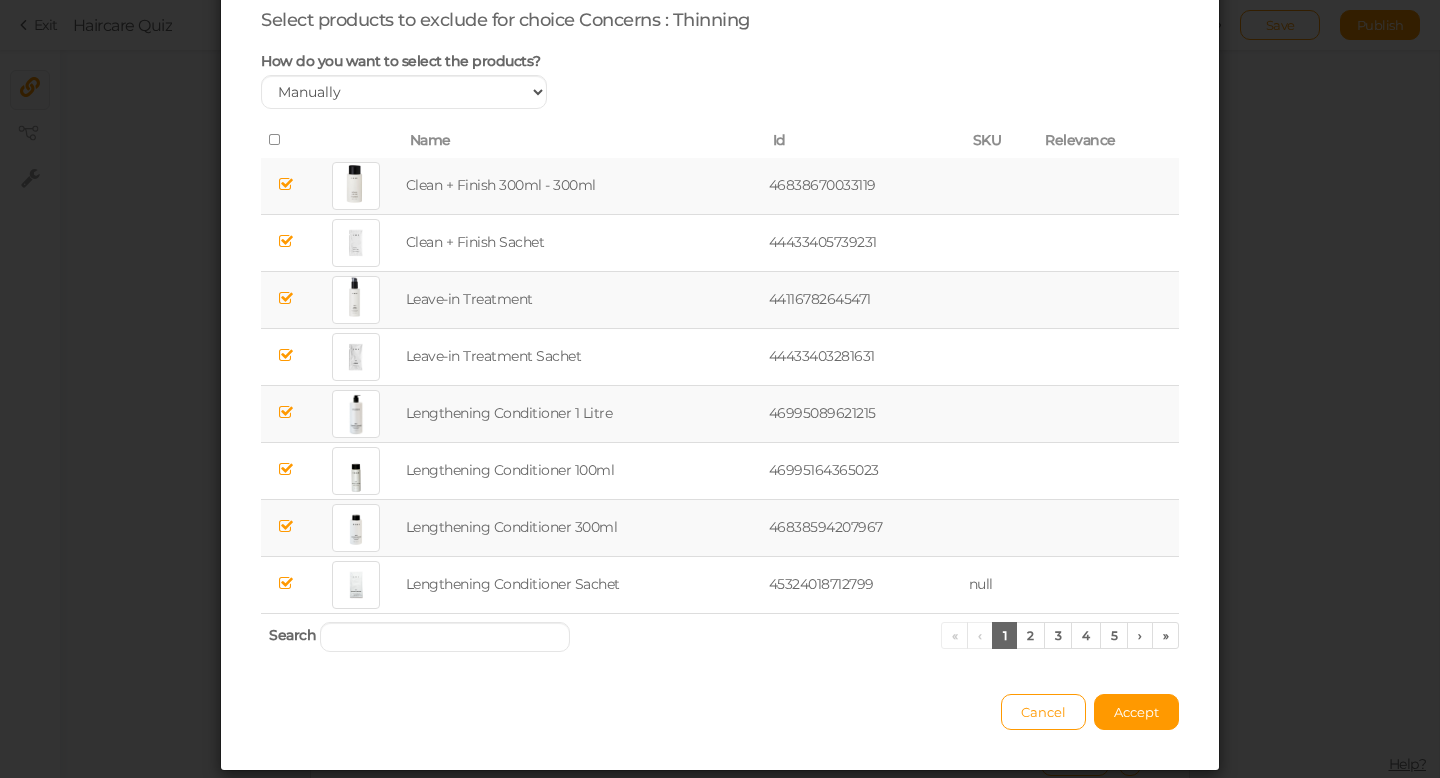 scroll, scrollTop: 103, scrollLeft: 0, axis: vertical 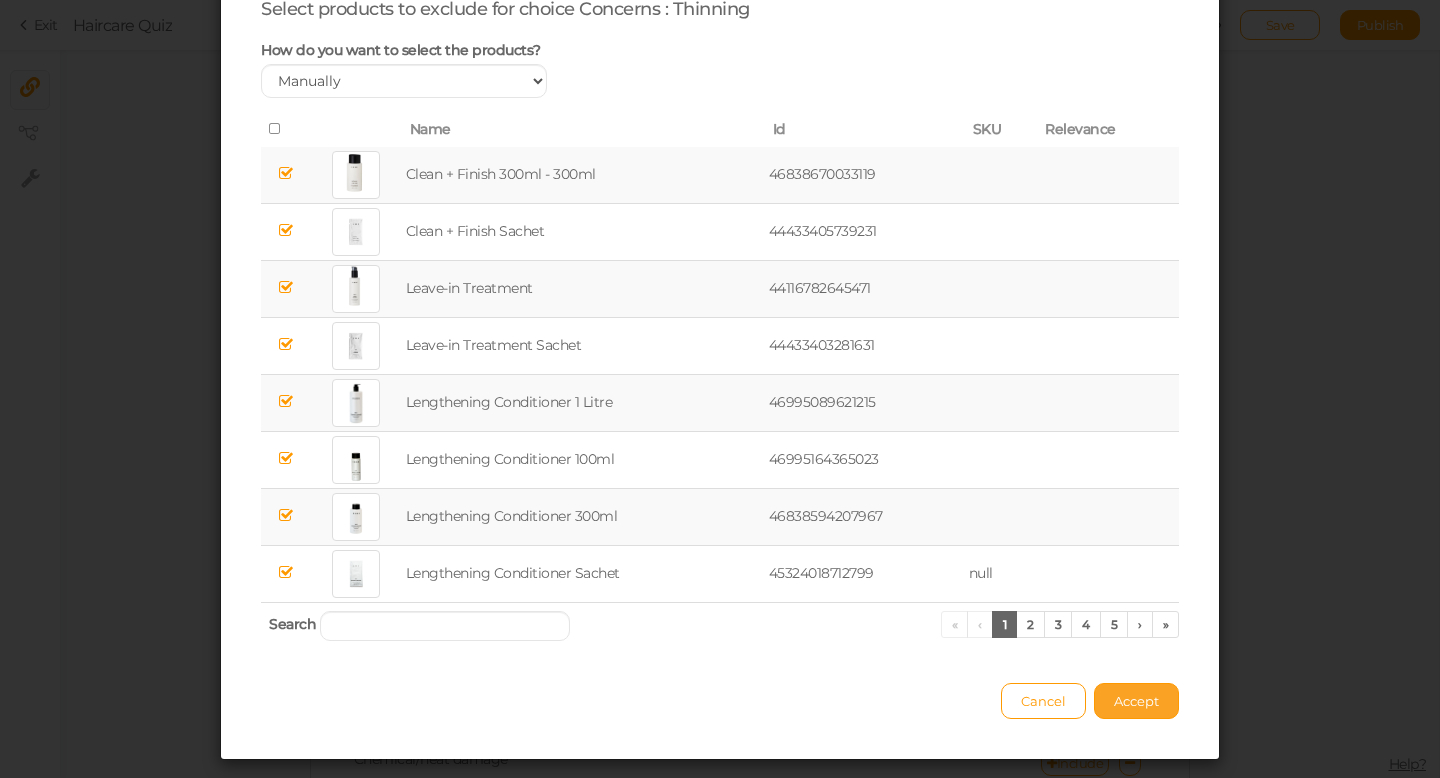 click on "Accept" at bounding box center (1136, 701) 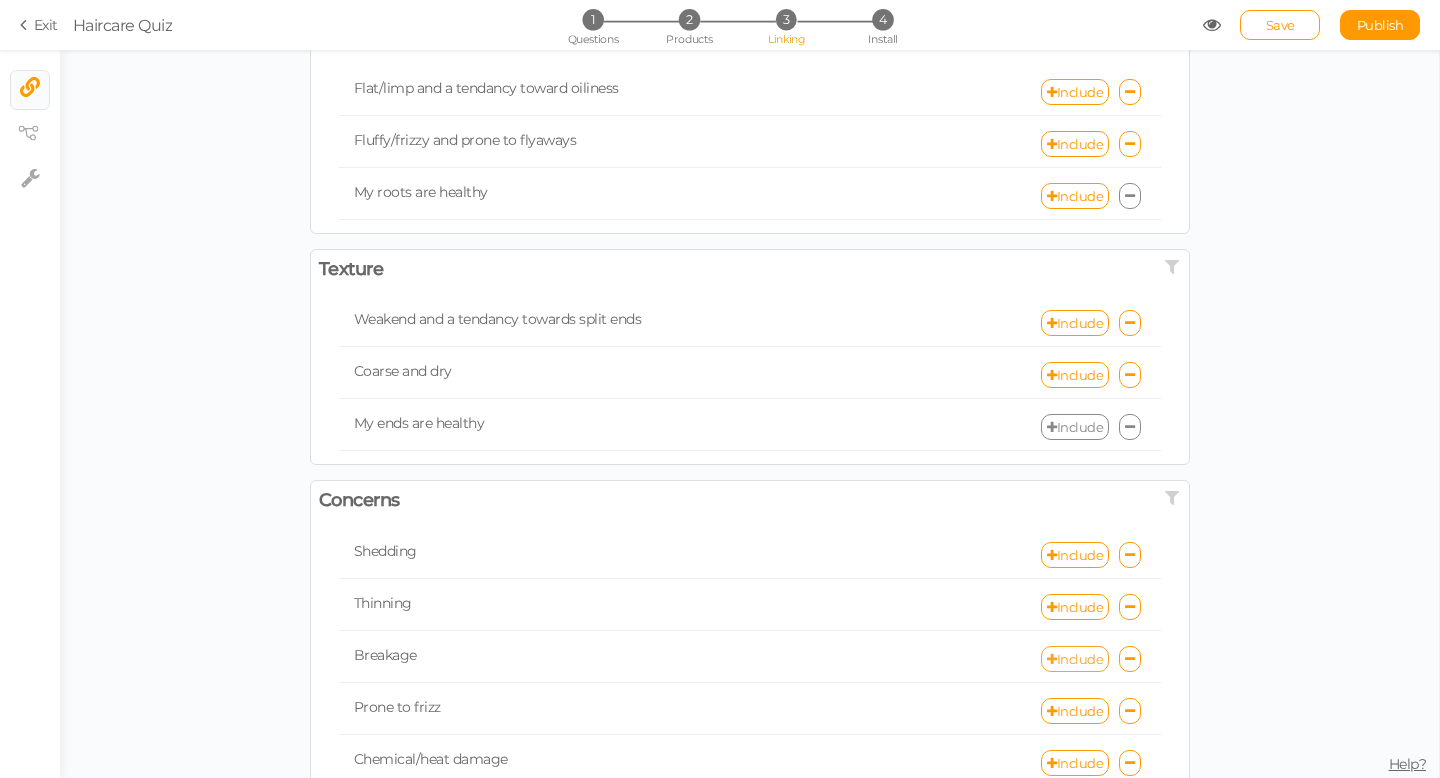 click on "Include" at bounding box center [1075, 659] 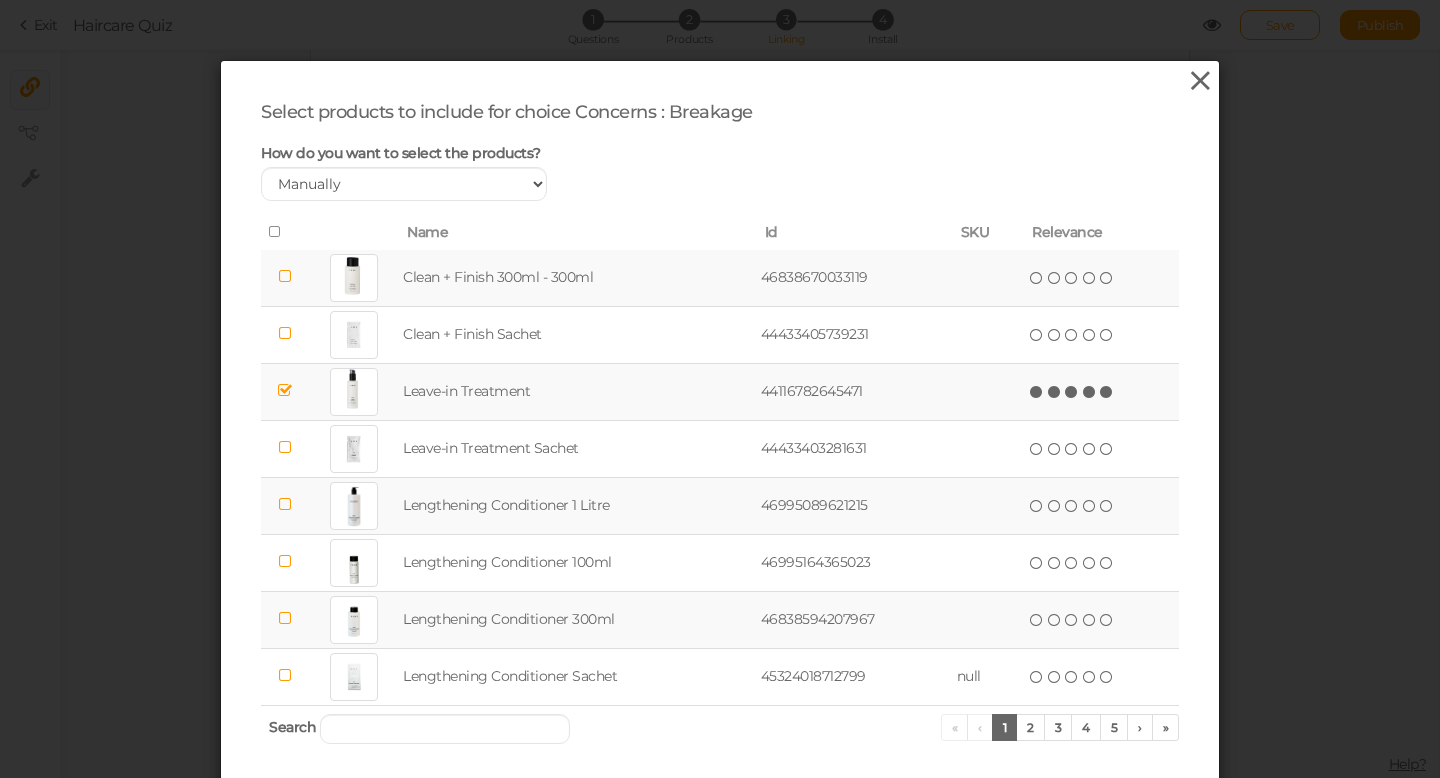 click at bounding box center (1200, 81) 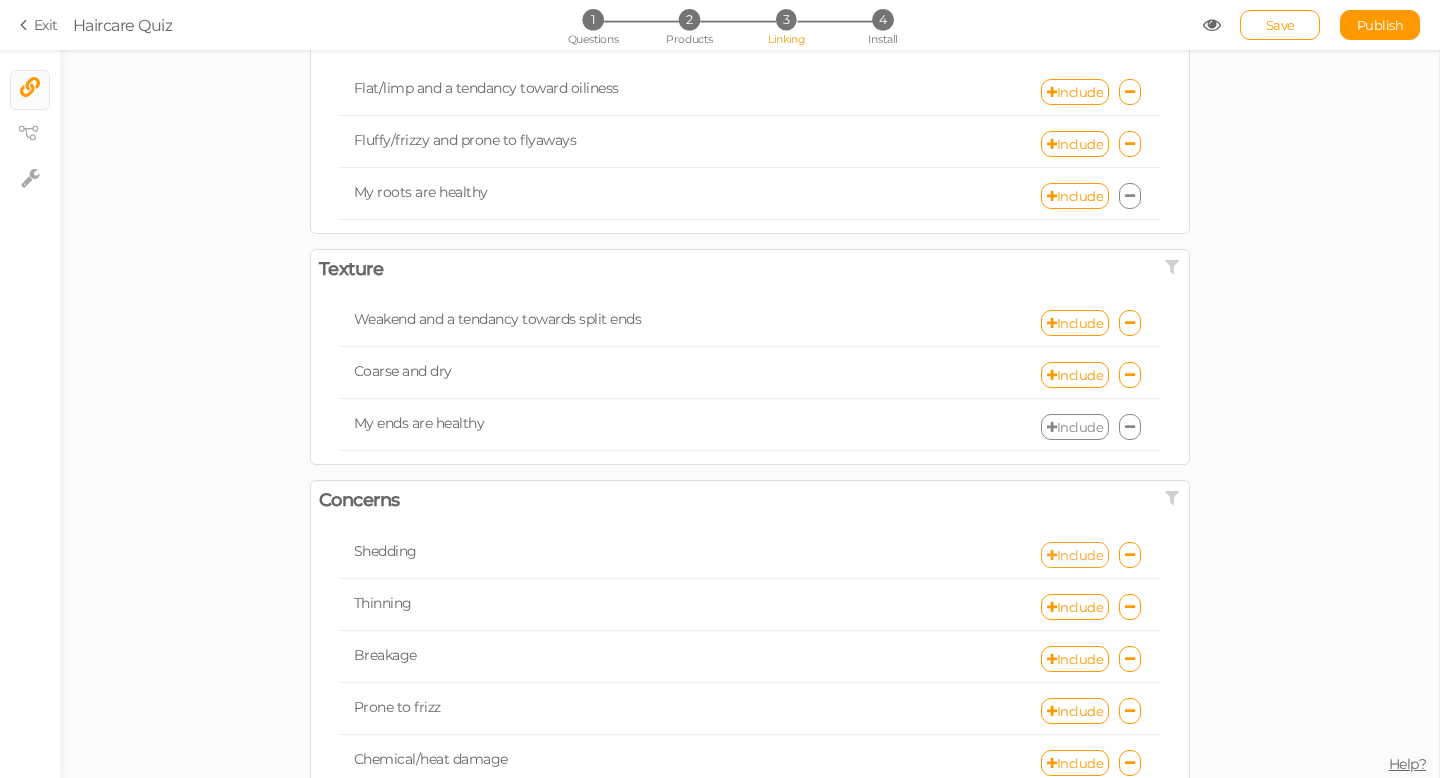 click on "Include" at bounding box center [1075, 555] 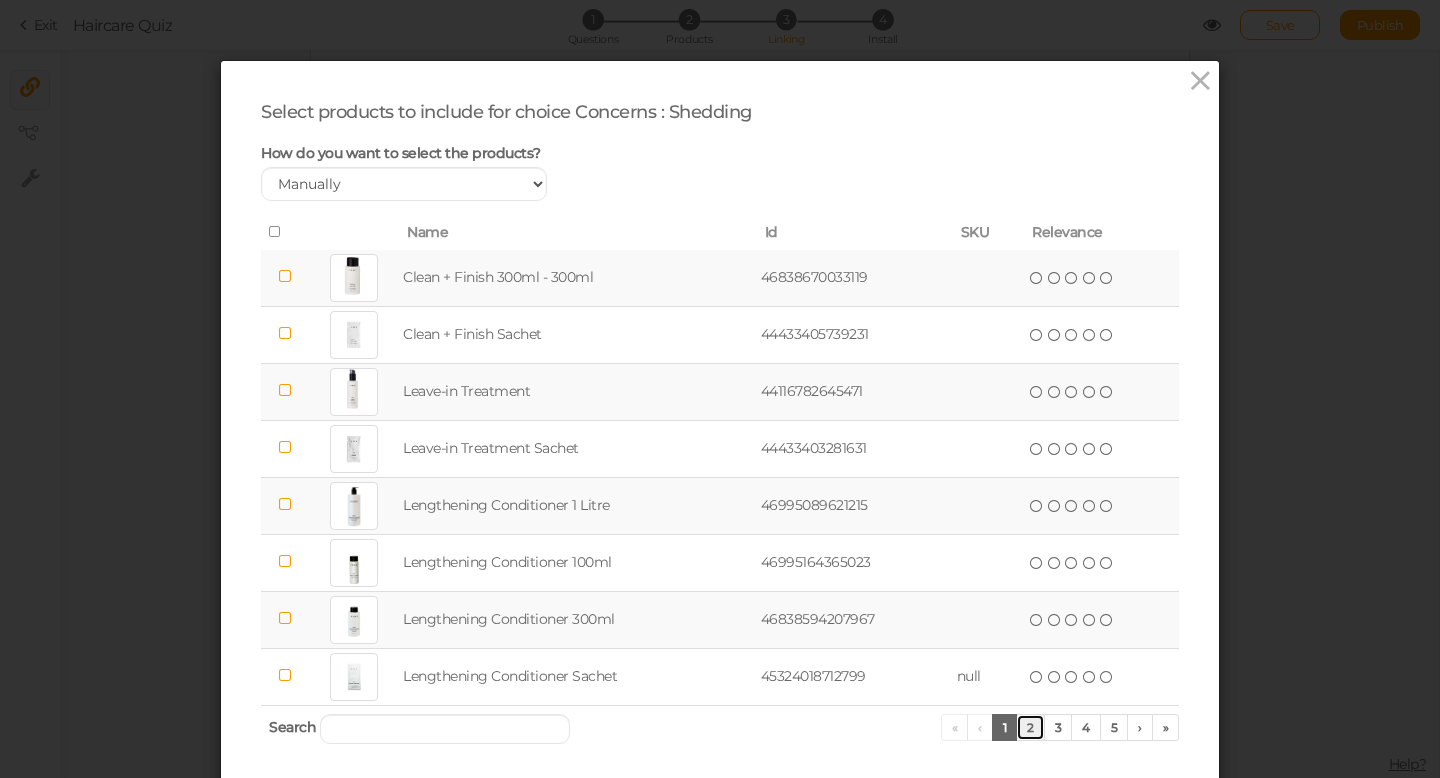 click on "2" at bounding box center [1030, 727] 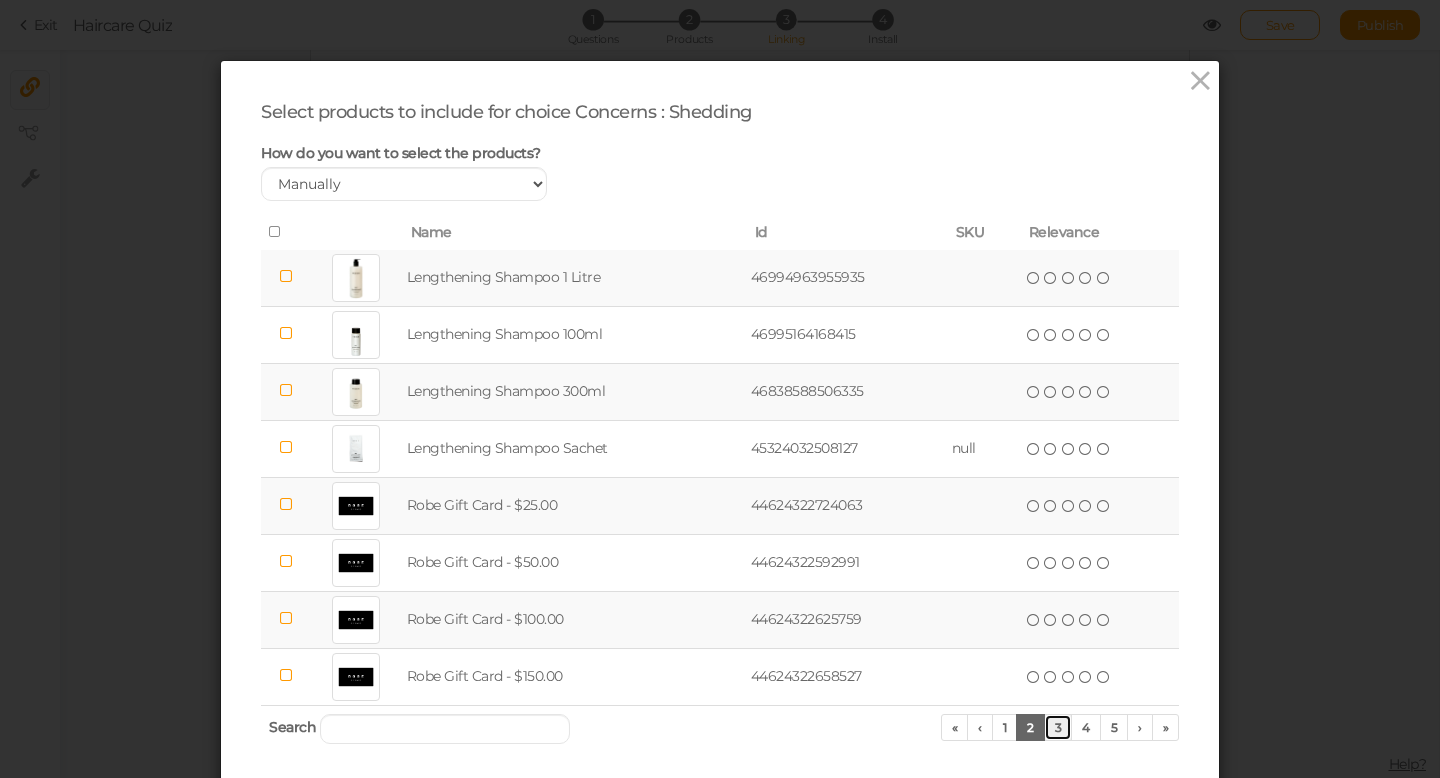 click on "3" at bounding box center [1058, 727] 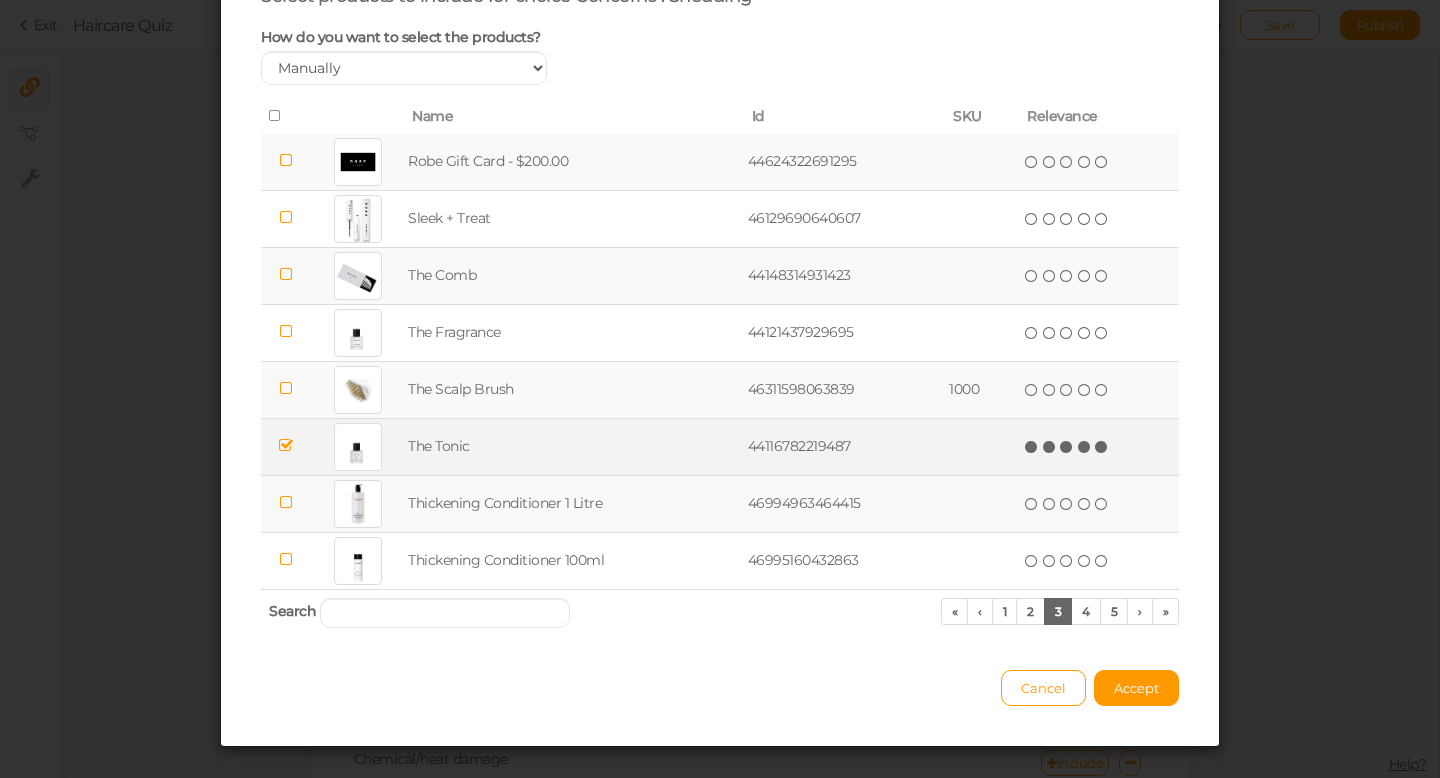 scroll, scrollTop: 119, scrollLeft: 0, axis: vertical 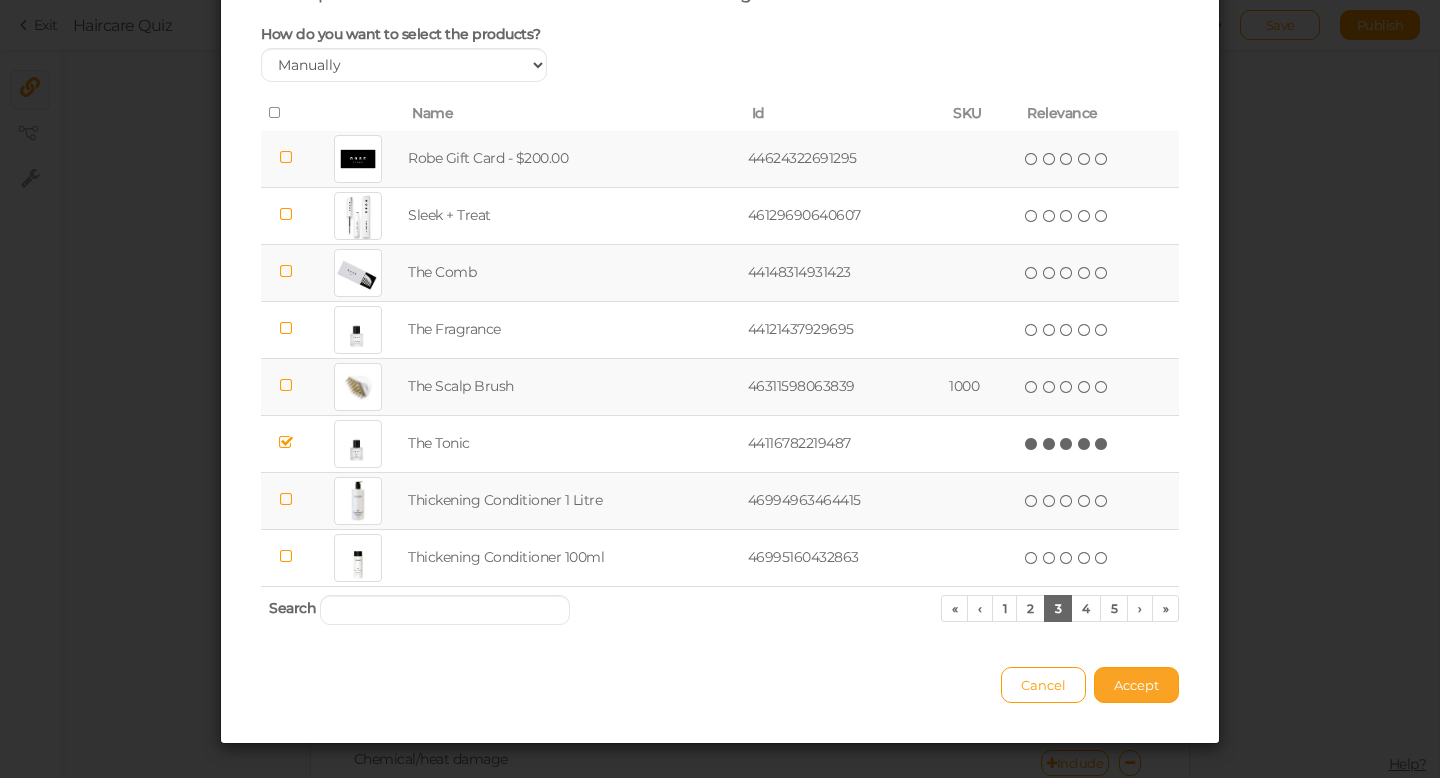 click on "Accept" at bounding box center [1136, 685] 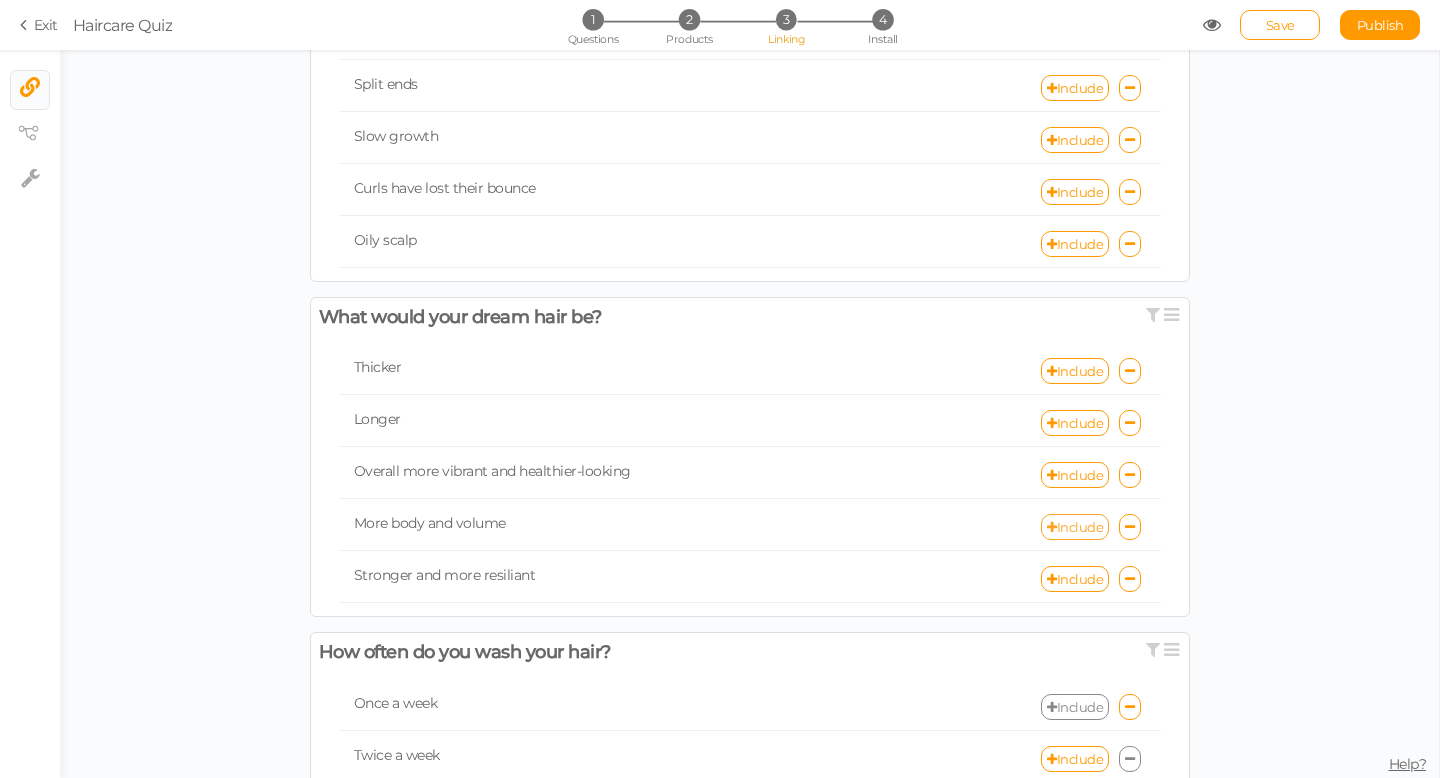 scroll, scrollTop: 1027, scrollLeft: 0, axis: vertical 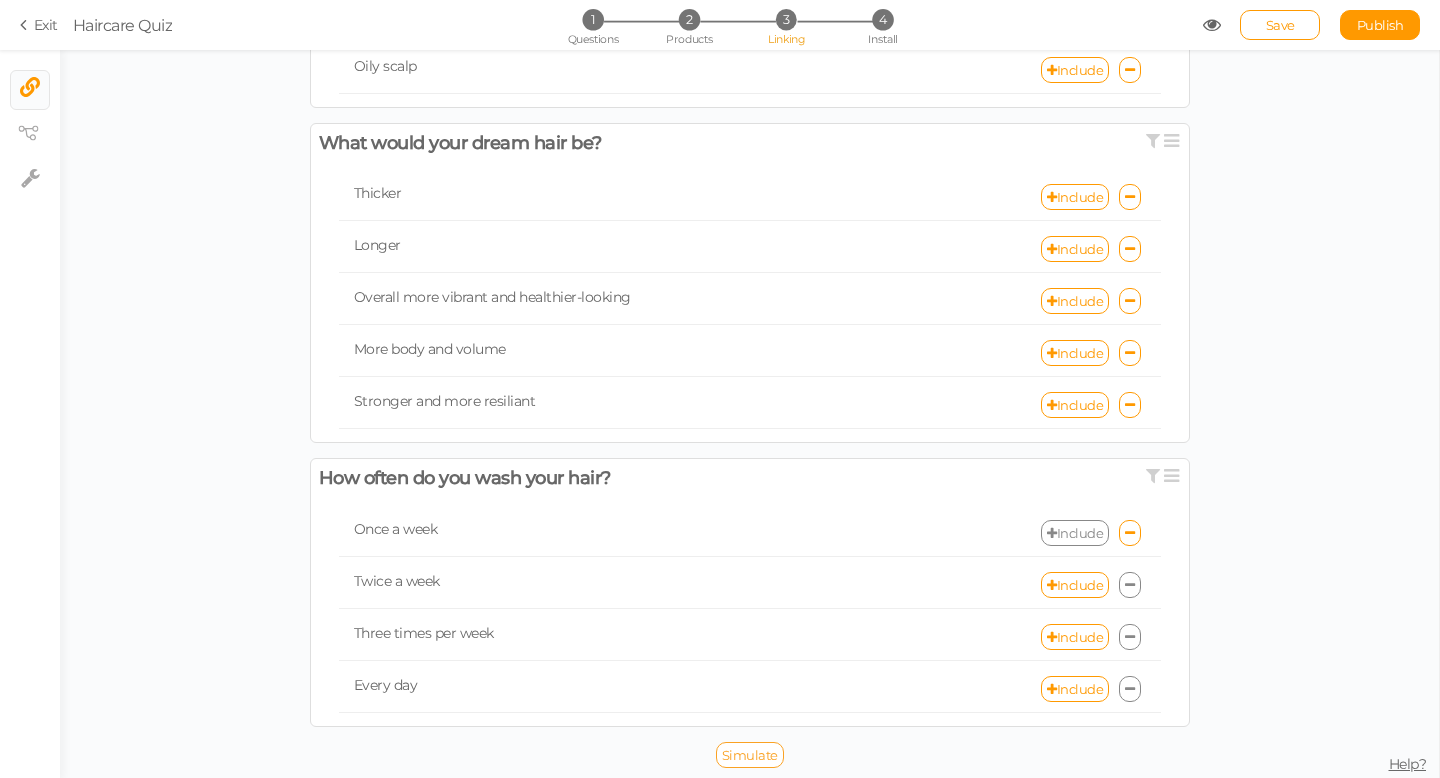 click on "Simulate" at bounding box center [750, 755] 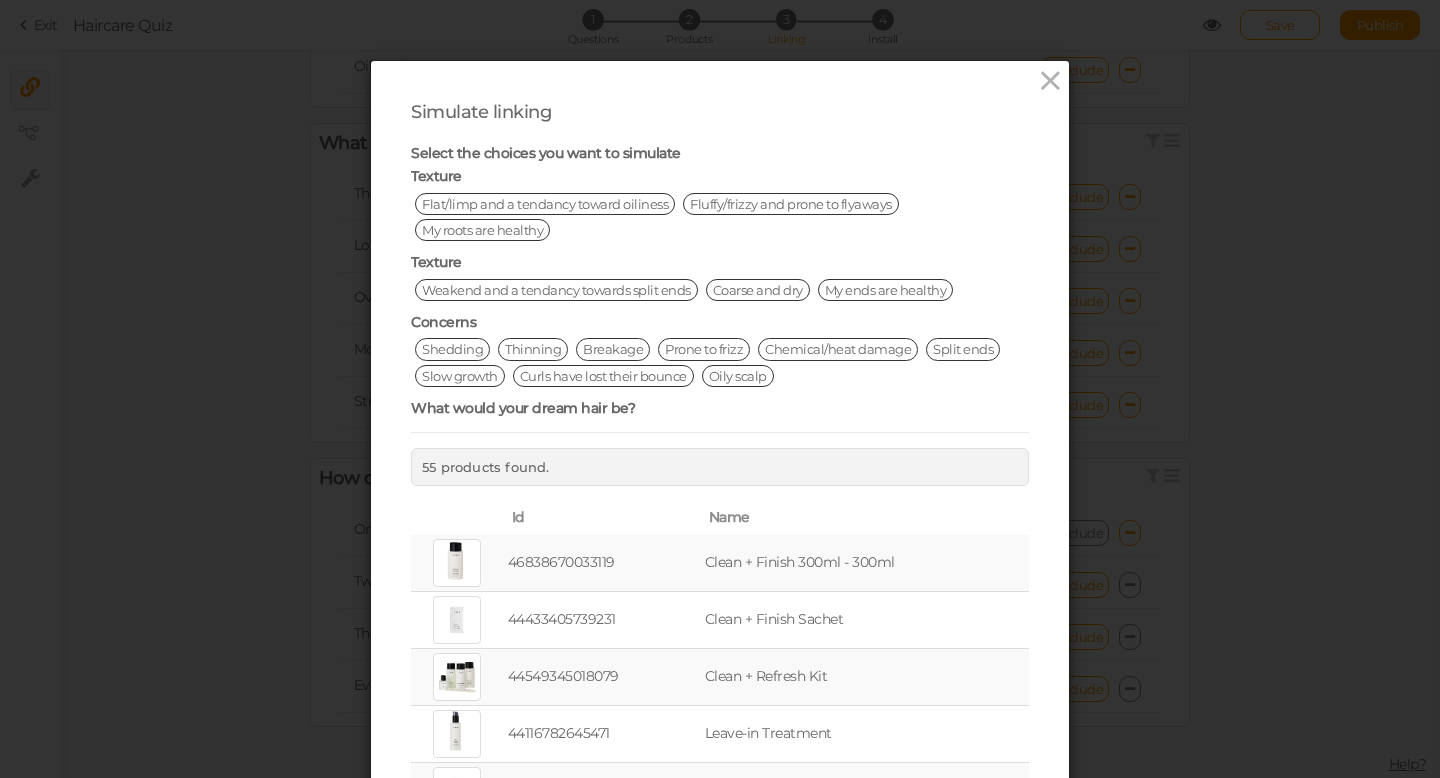 click on "My roots are healthy" at bounding box center (482, 230) 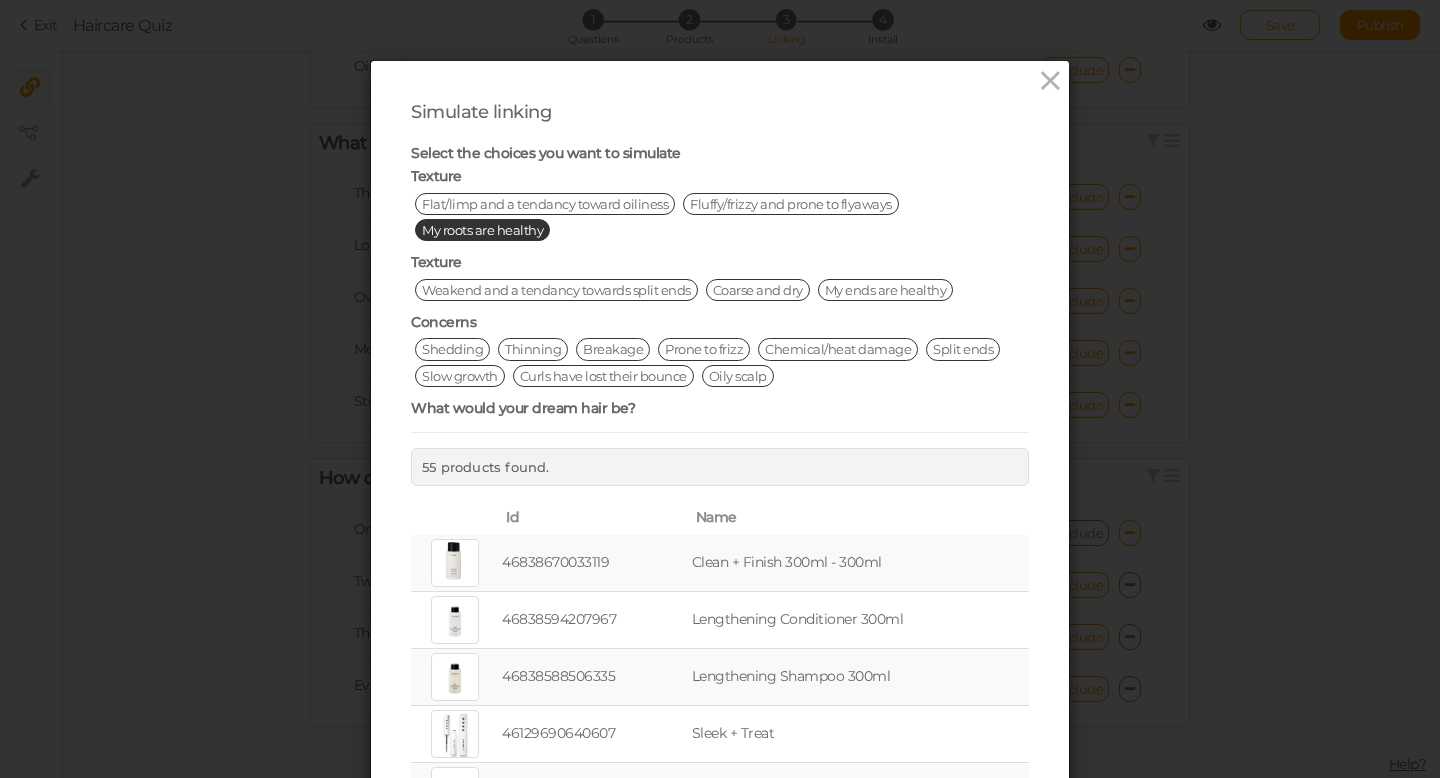 click on "Weakend and a tendancy towards split ends" at bounding box center (556, 290) 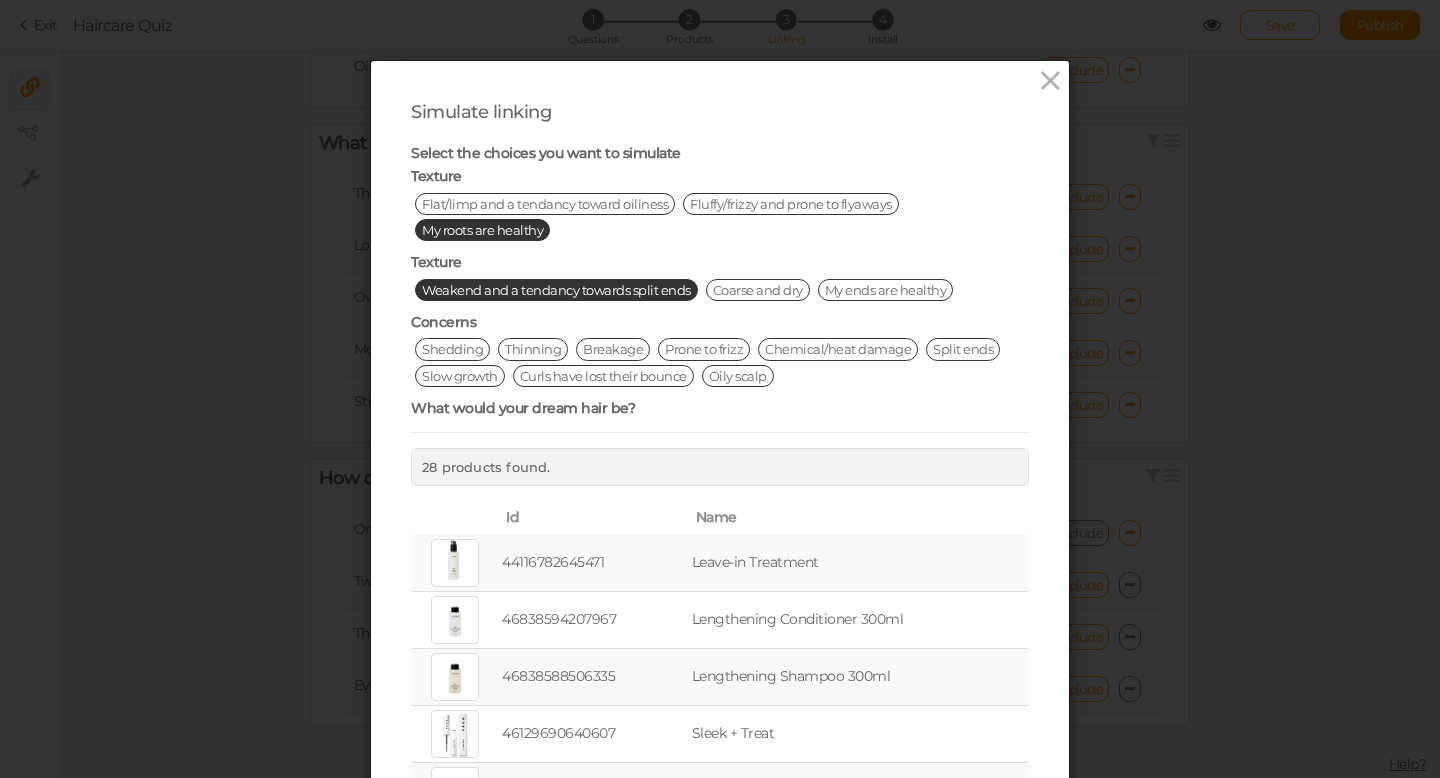 click on "Breakage" at bounding box center (613, 349) 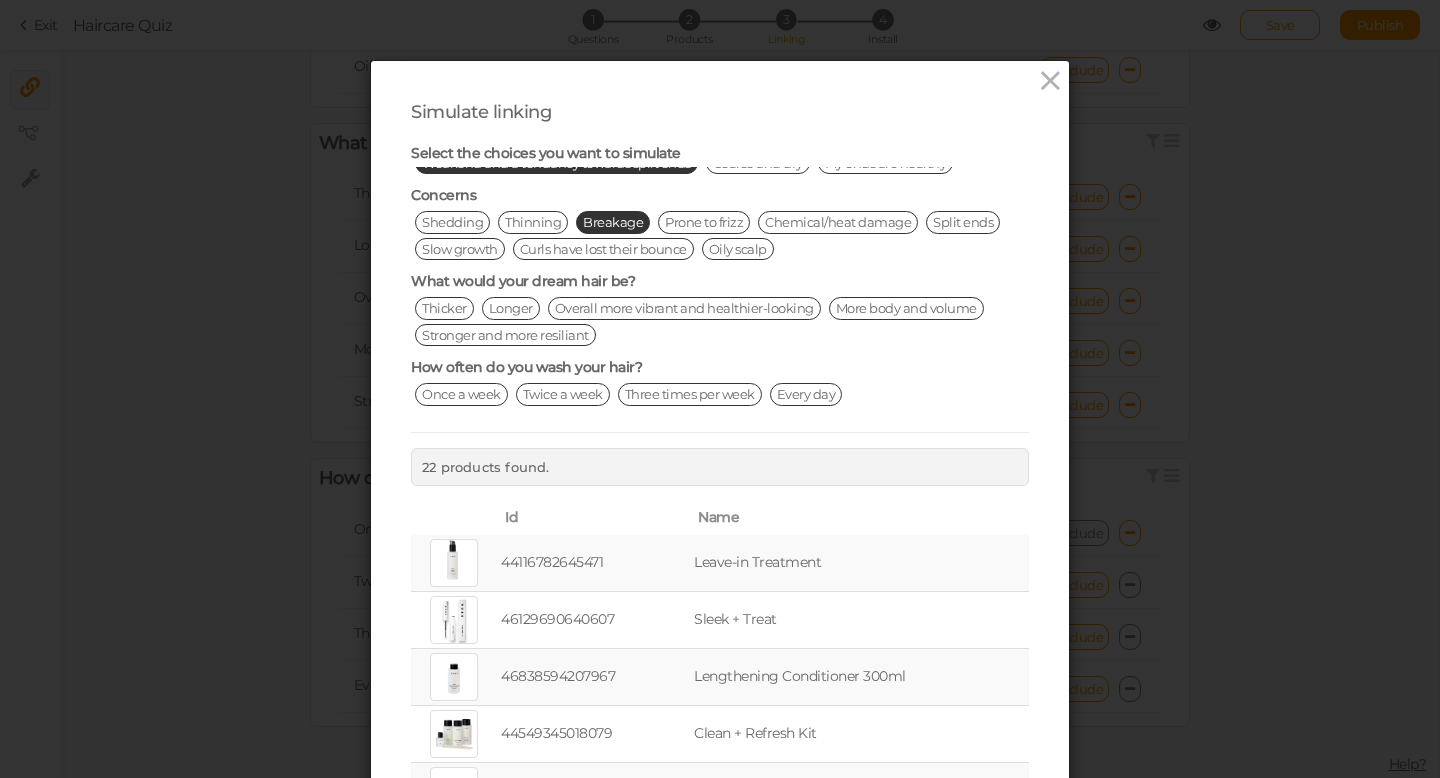 scroll, scrollTop: 126, scrollLeft: 0, axis: vertical 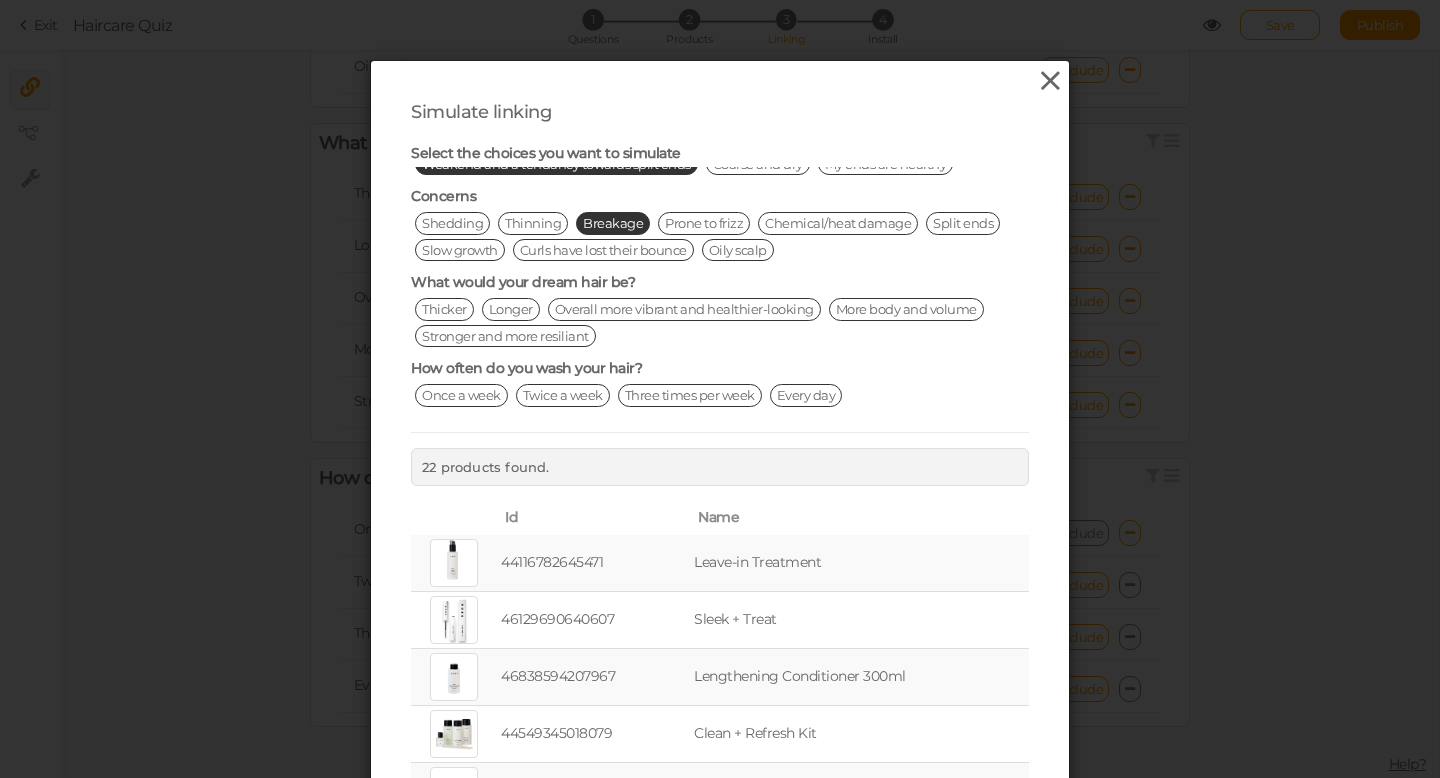 click at bounding box center (1050, 81) 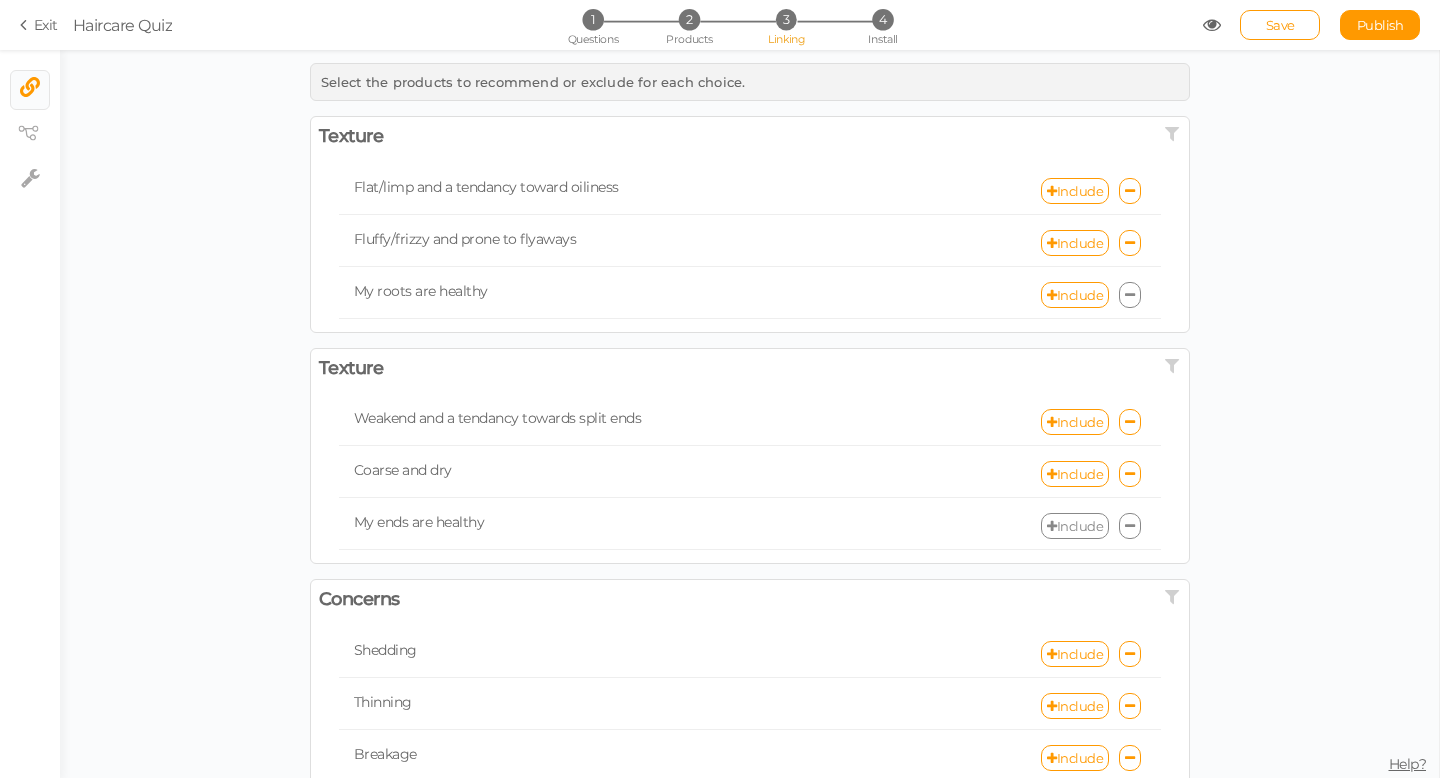 scroll, scrollTop: 0, scrollLeft: 0, axis: both 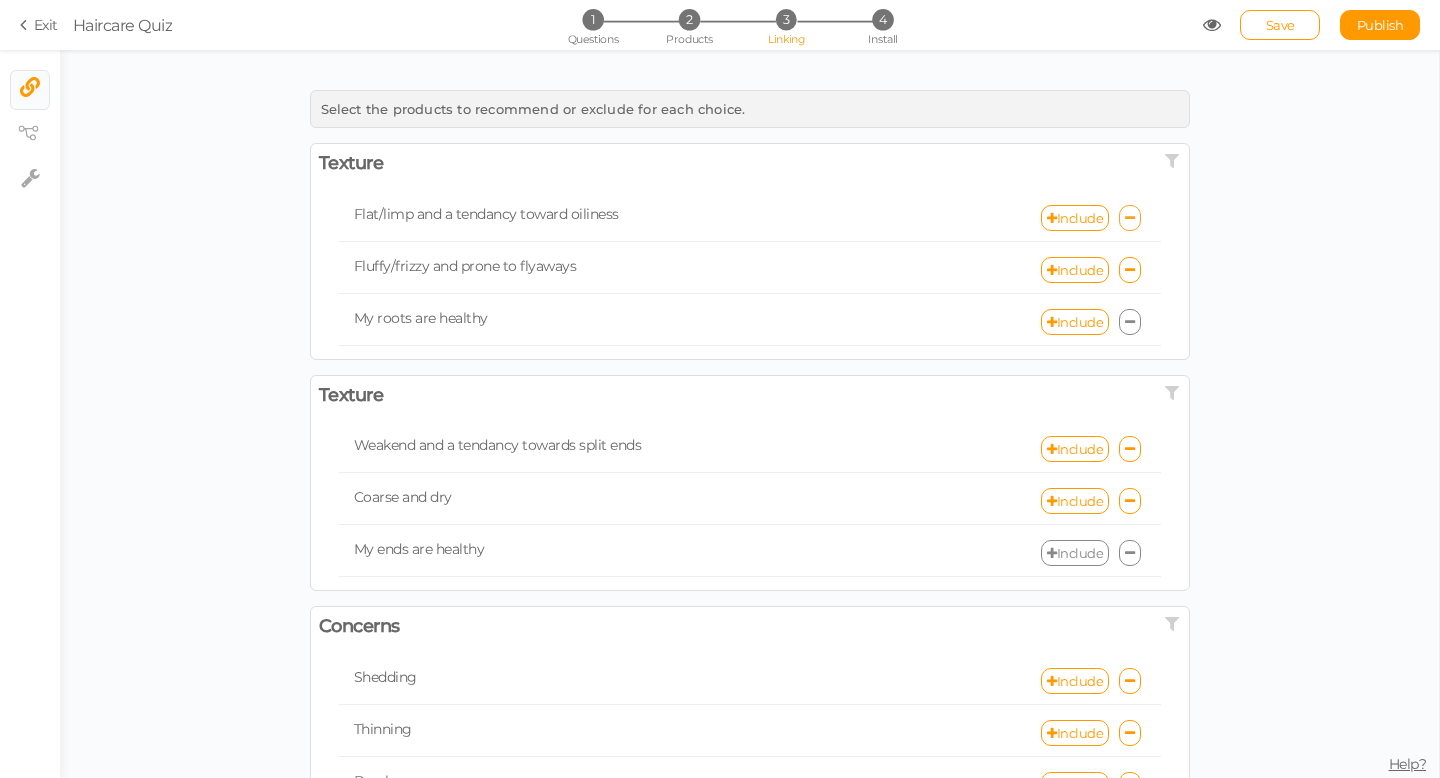click at bounding box center [1130, 218] 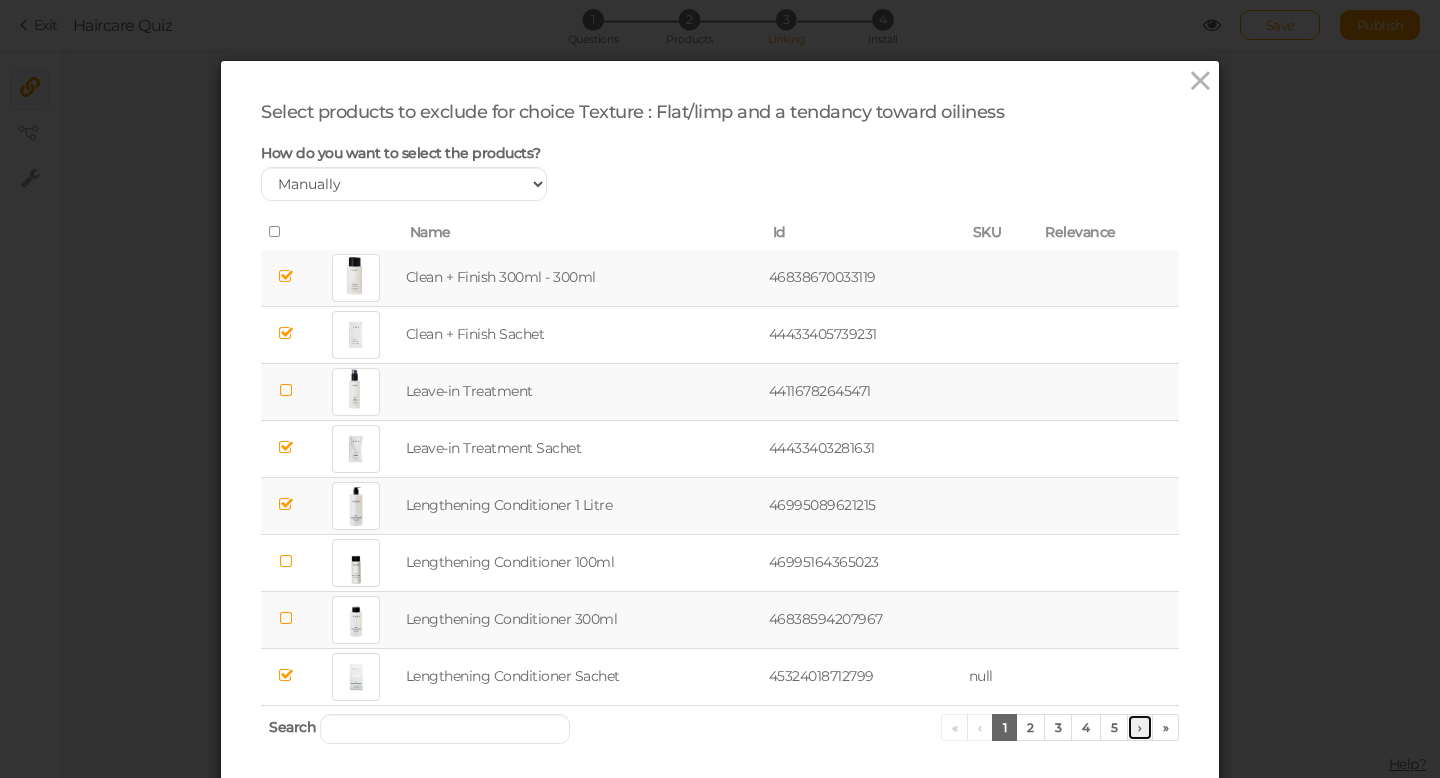 click on "›" at bounding box center (1140, 727) 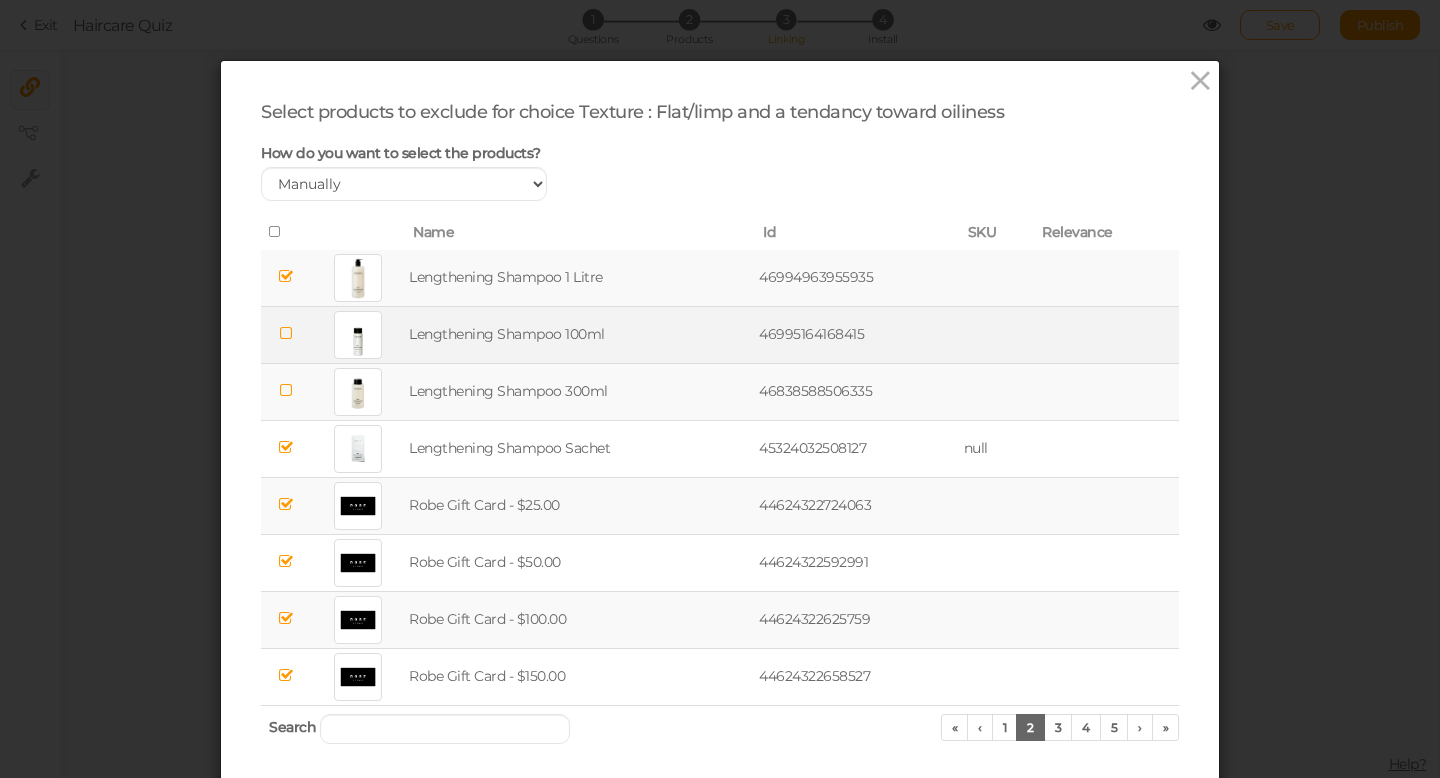 click at bounding box center [286, 333] 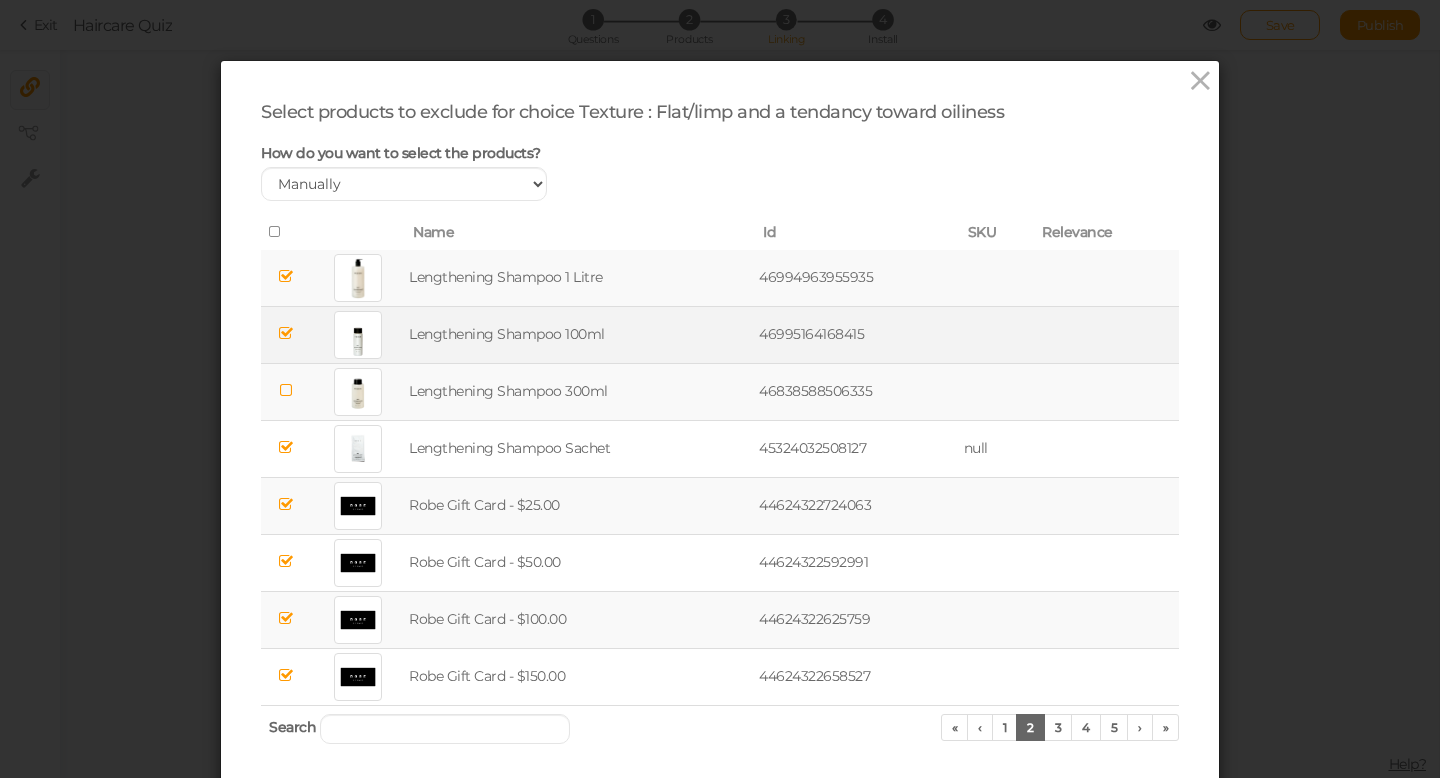 click at bounding box center (286, 390) 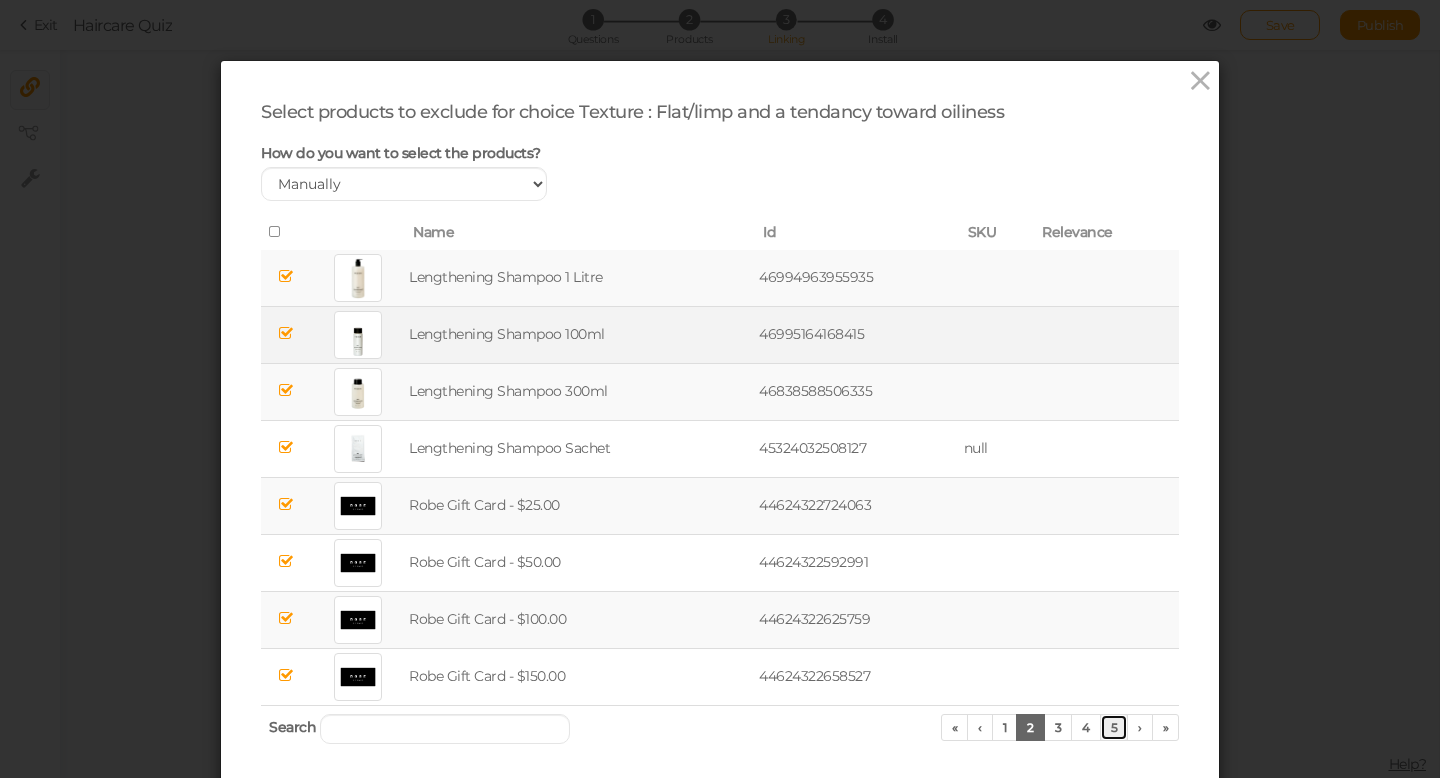 click on "5" at bounding box center [1114, 727] 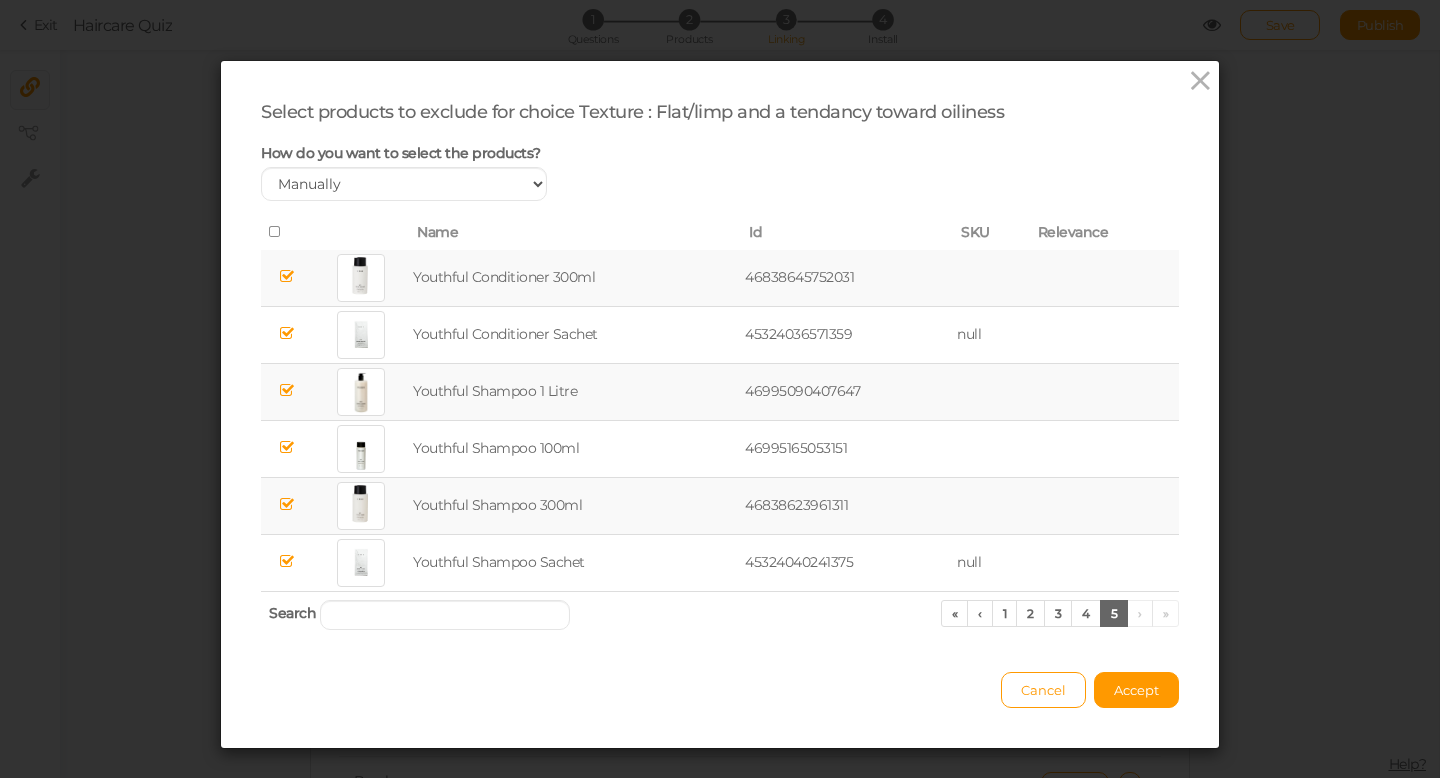 click on "«
‹
1 2 3 4 5
›
»" at bounding box center [1060, 613] 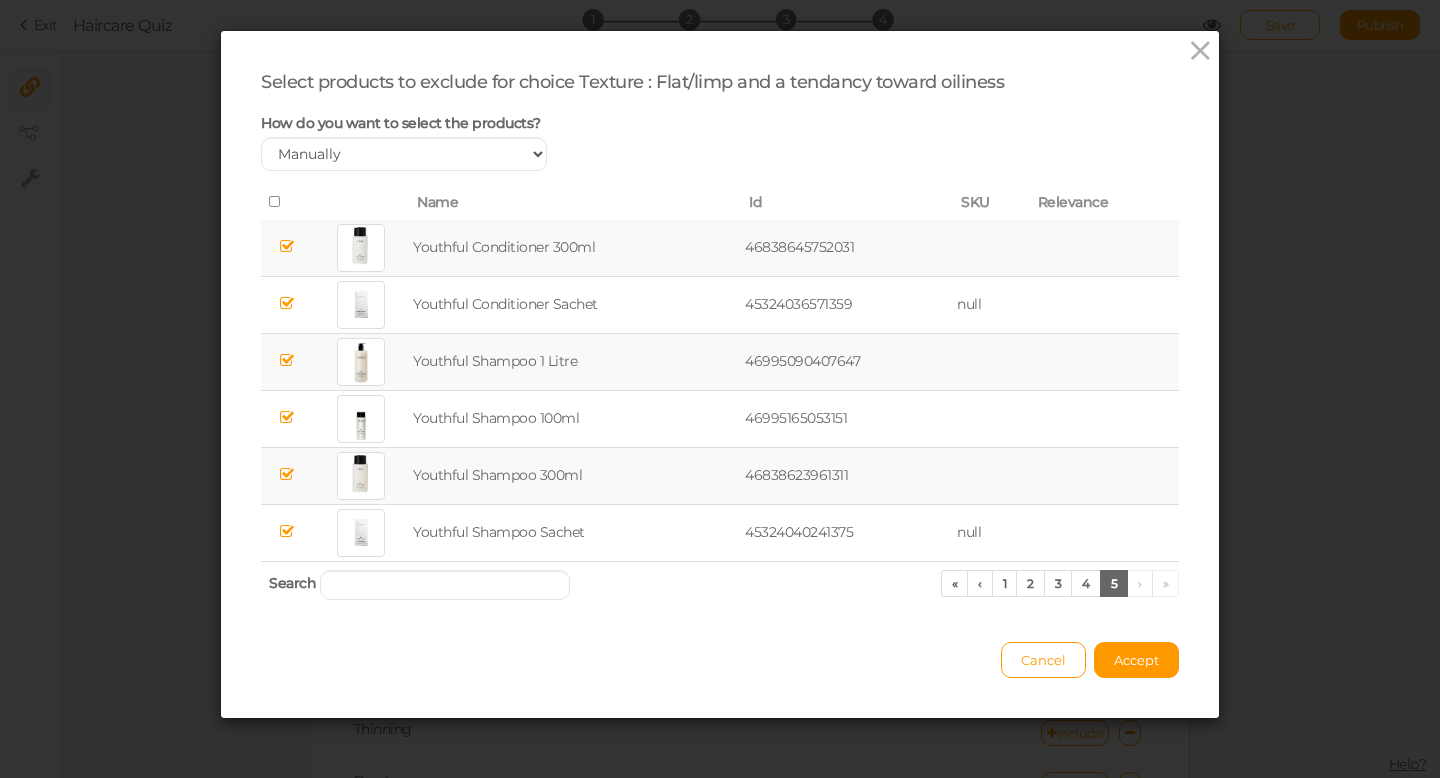 scroll, scrollTop: 24, scrollLeft: 0, axis: vertical 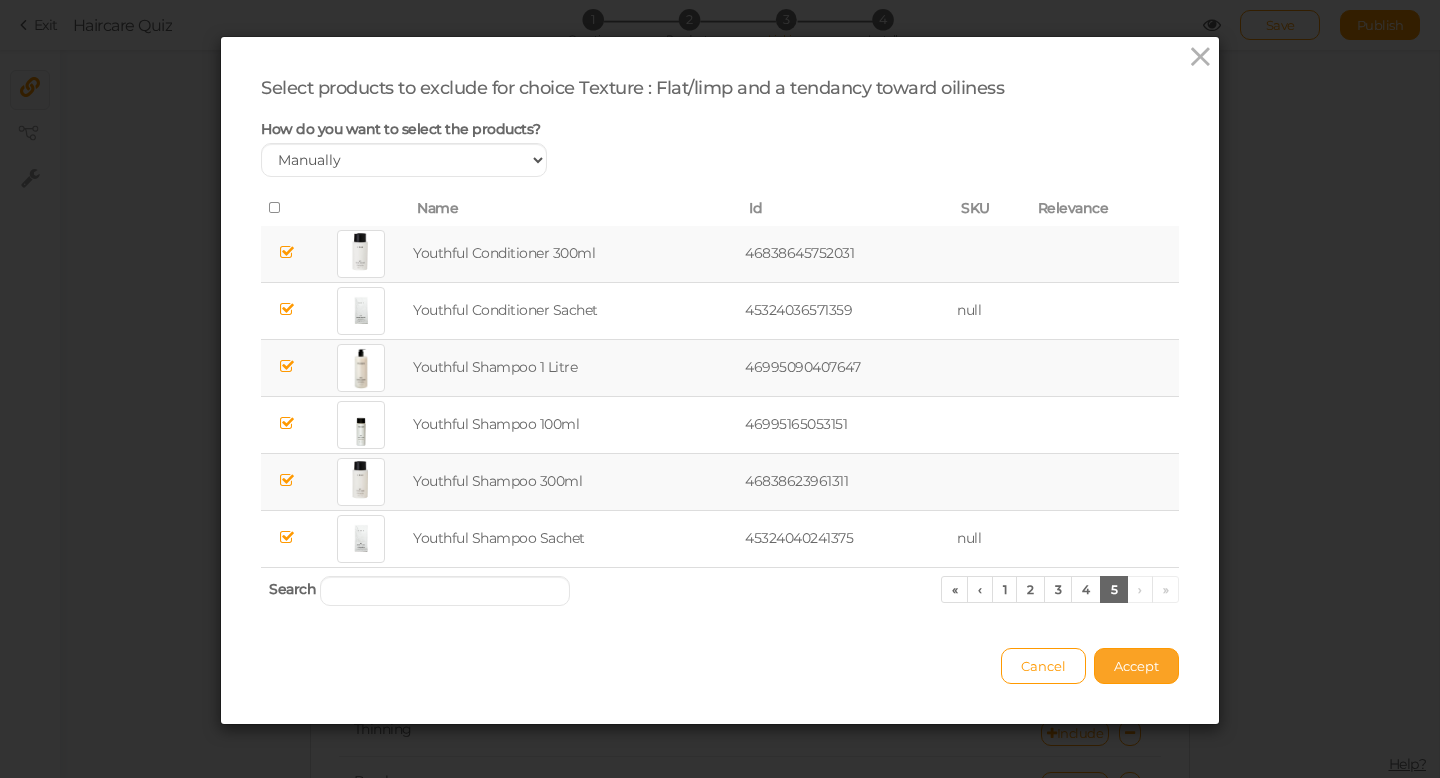 click on "Accept" at bounding box center (1136, 666) 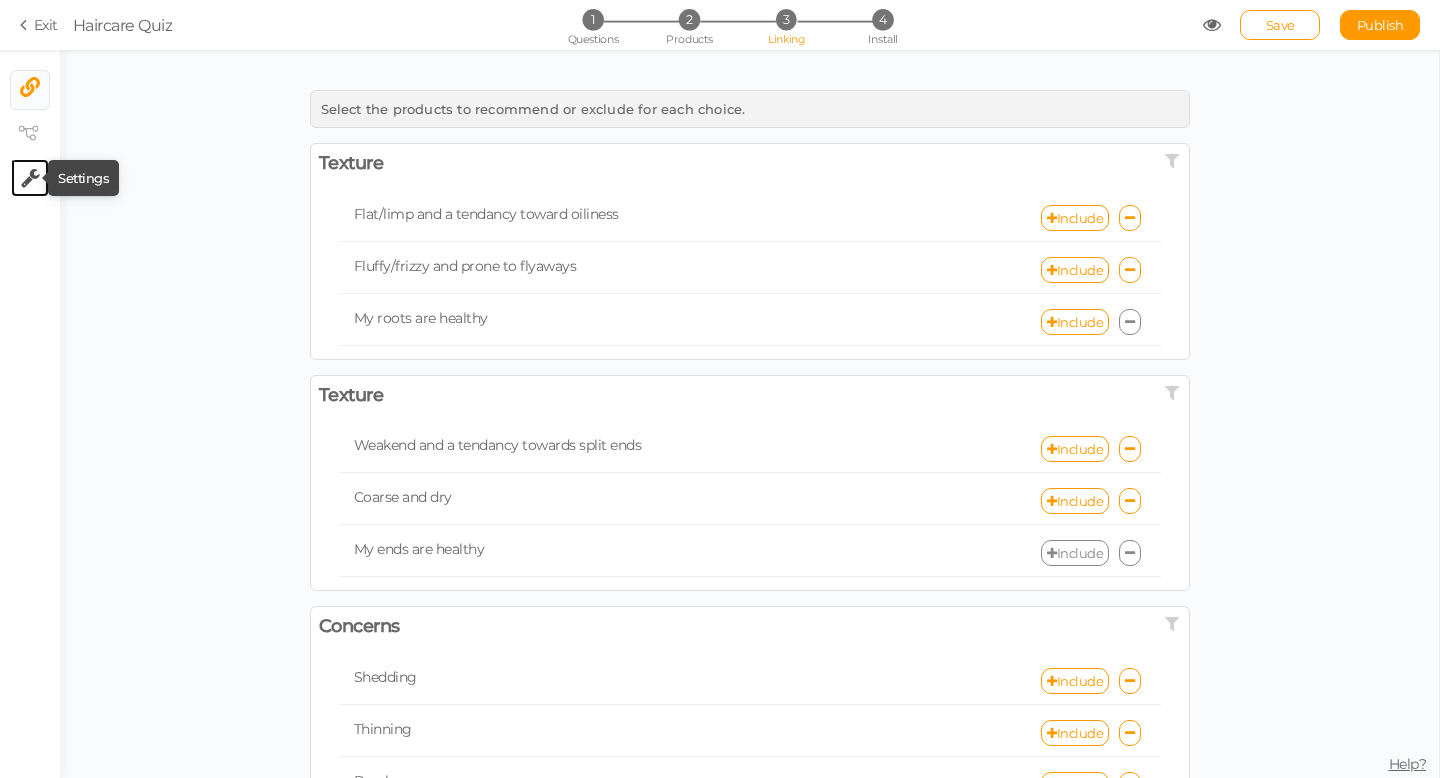 click at bounding box center (30, 178) 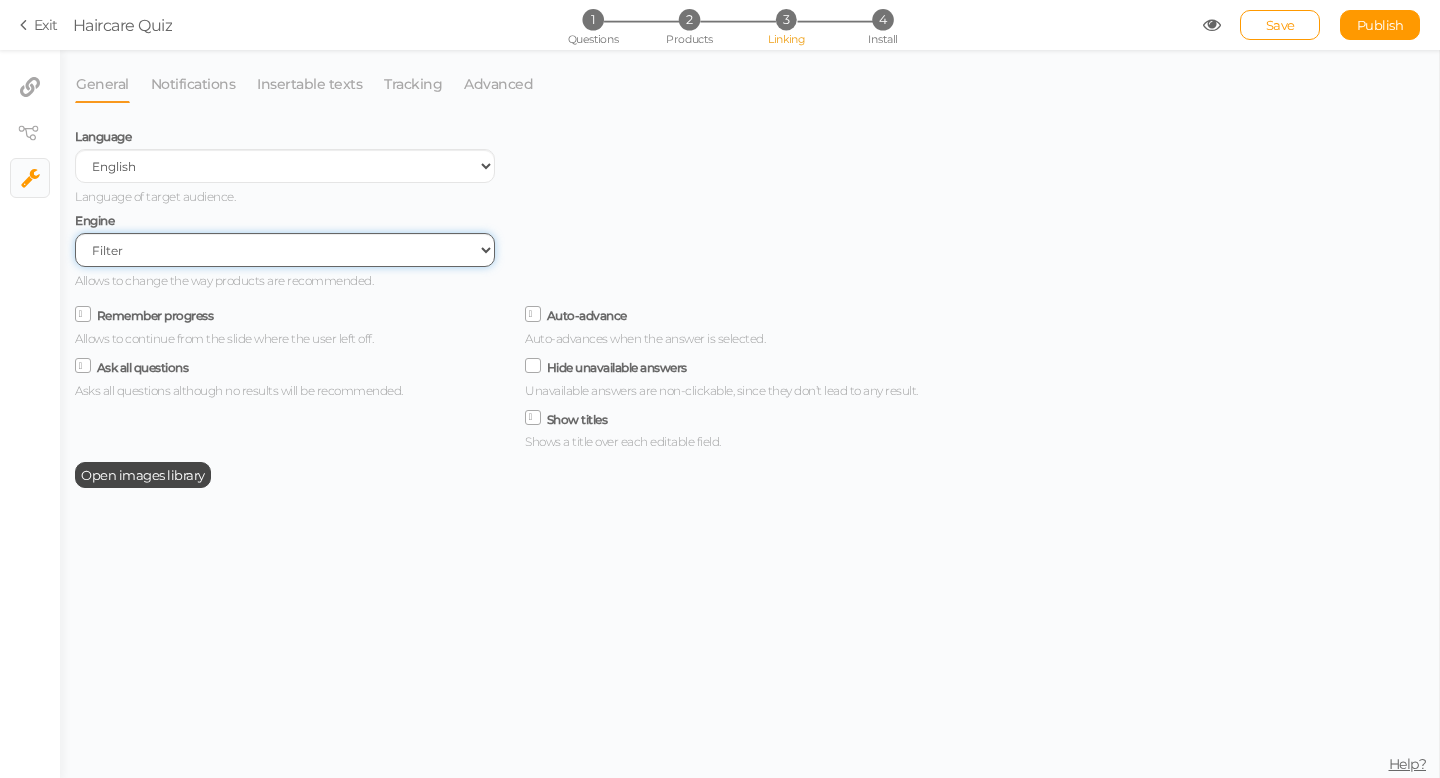 click on "Filter AI Tree No-Code Form (No products)" at bounding box center (285, 250) 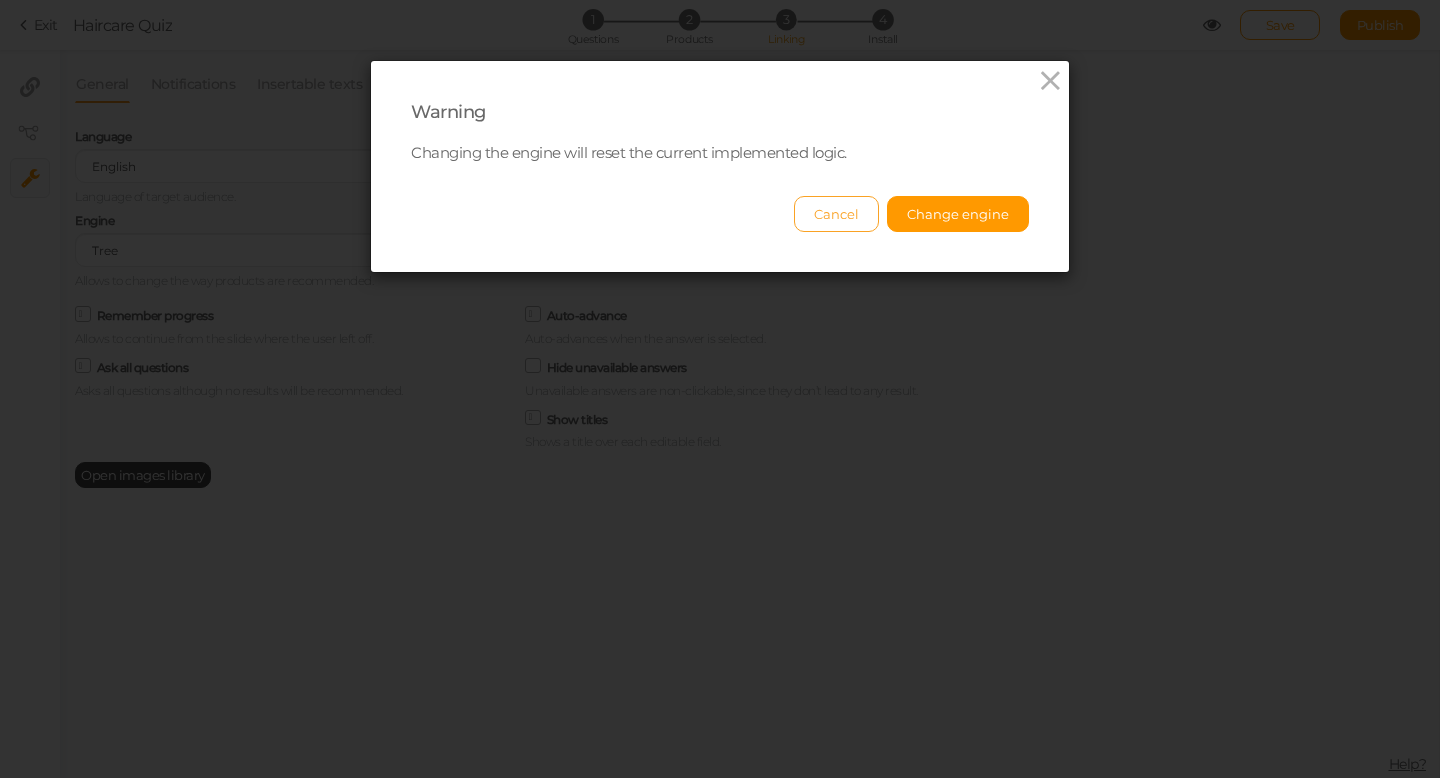click on "Cancel" at bounding box center (836, 214) 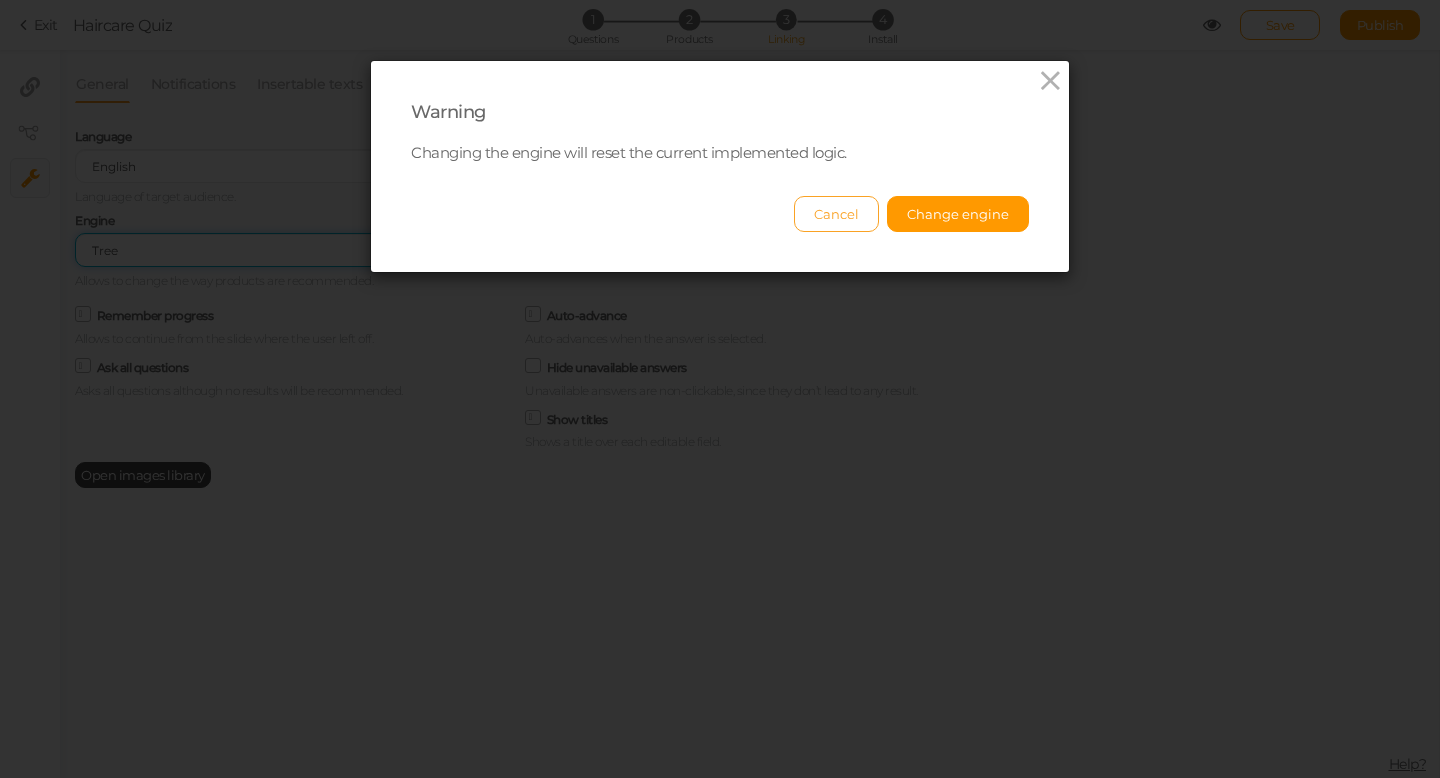 select on "filter" 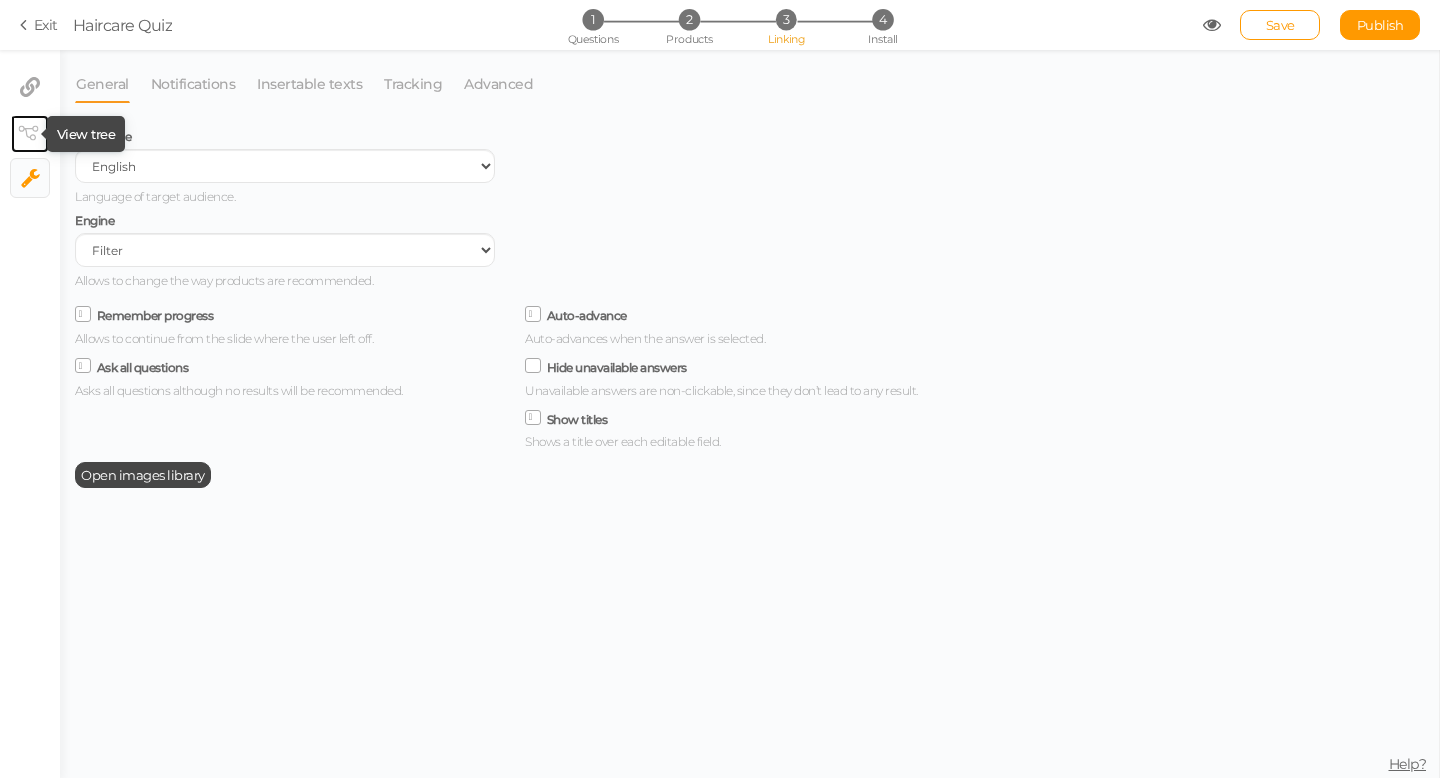 click 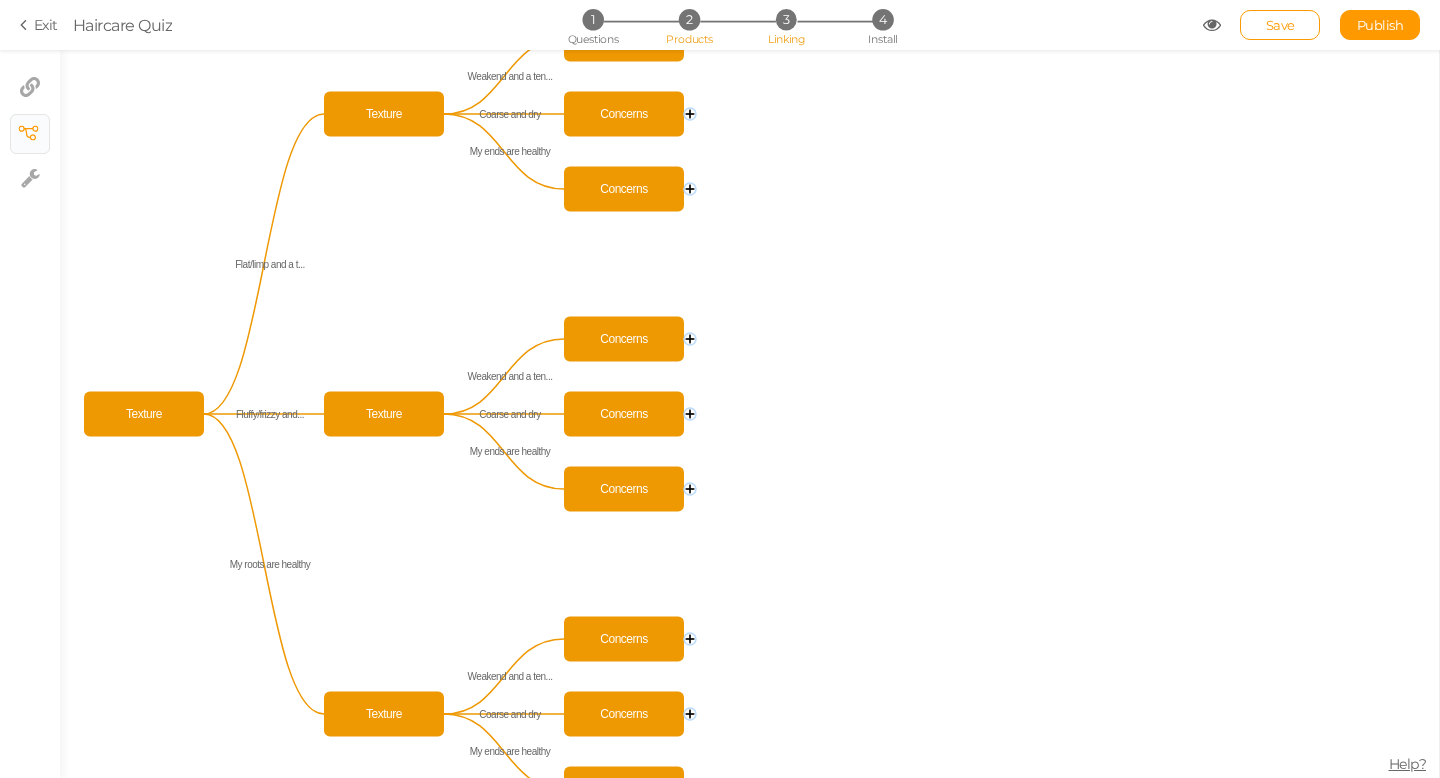 click on "2" at bounding box center [689, 19] 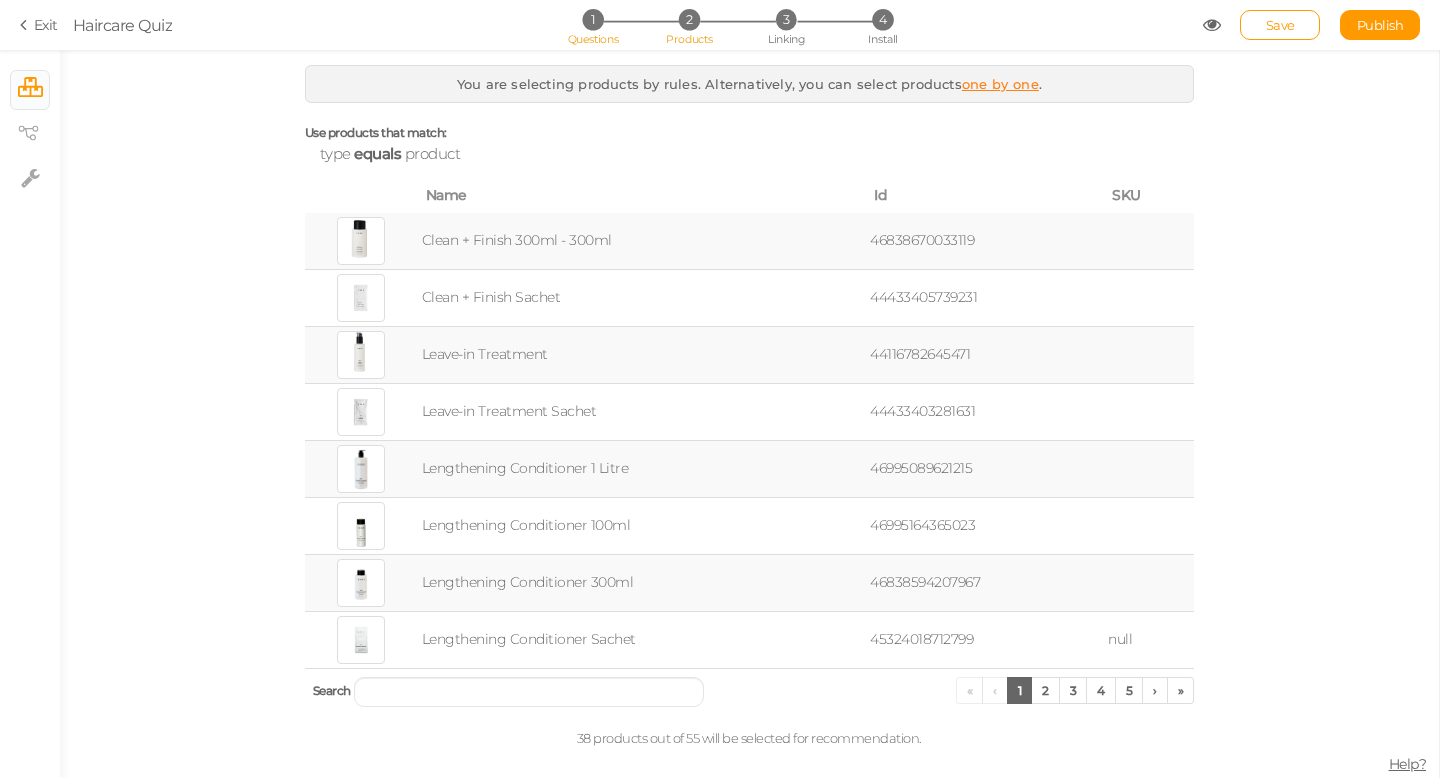 click on "1" at bounding box center [592, 19] 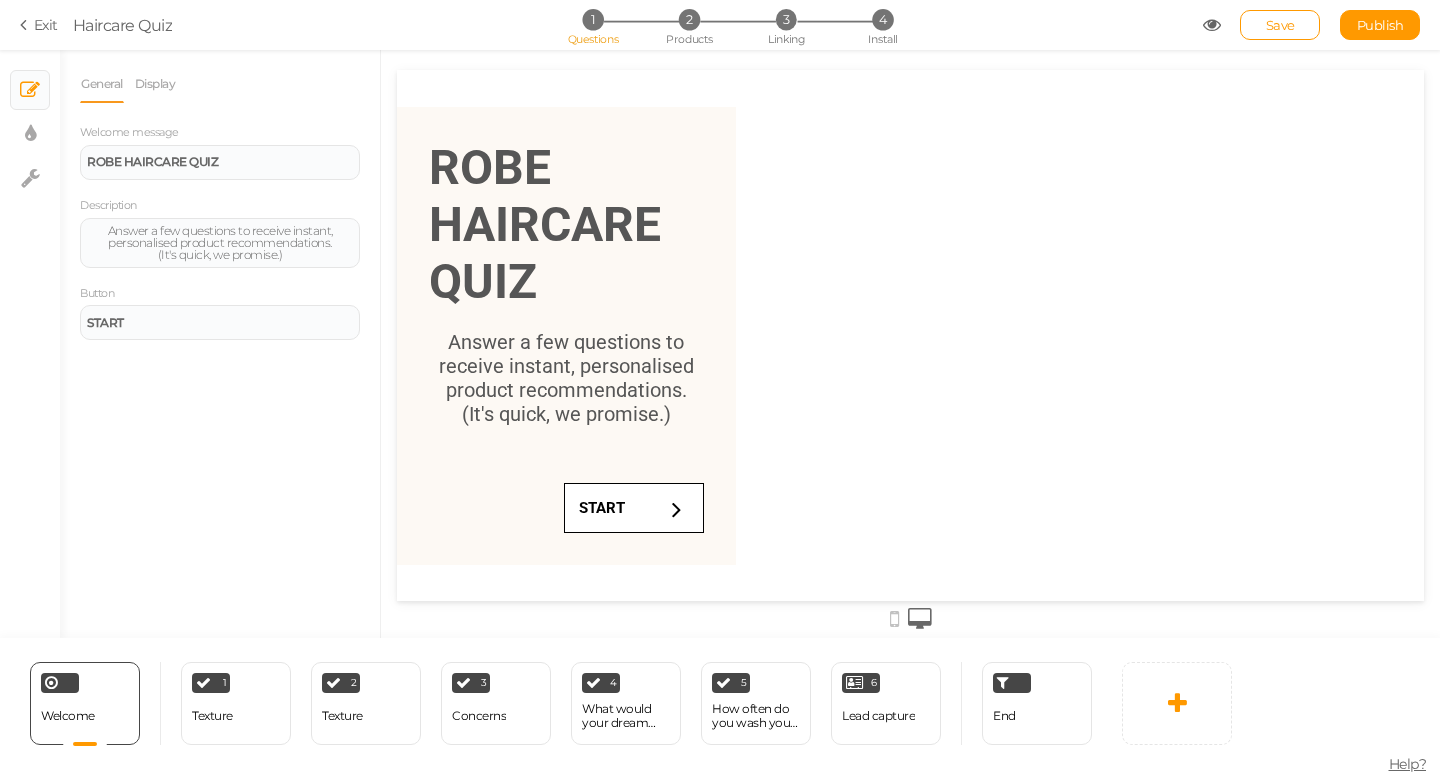 scroll, scrollTop: 0, scrollLeft: 0, axis: both 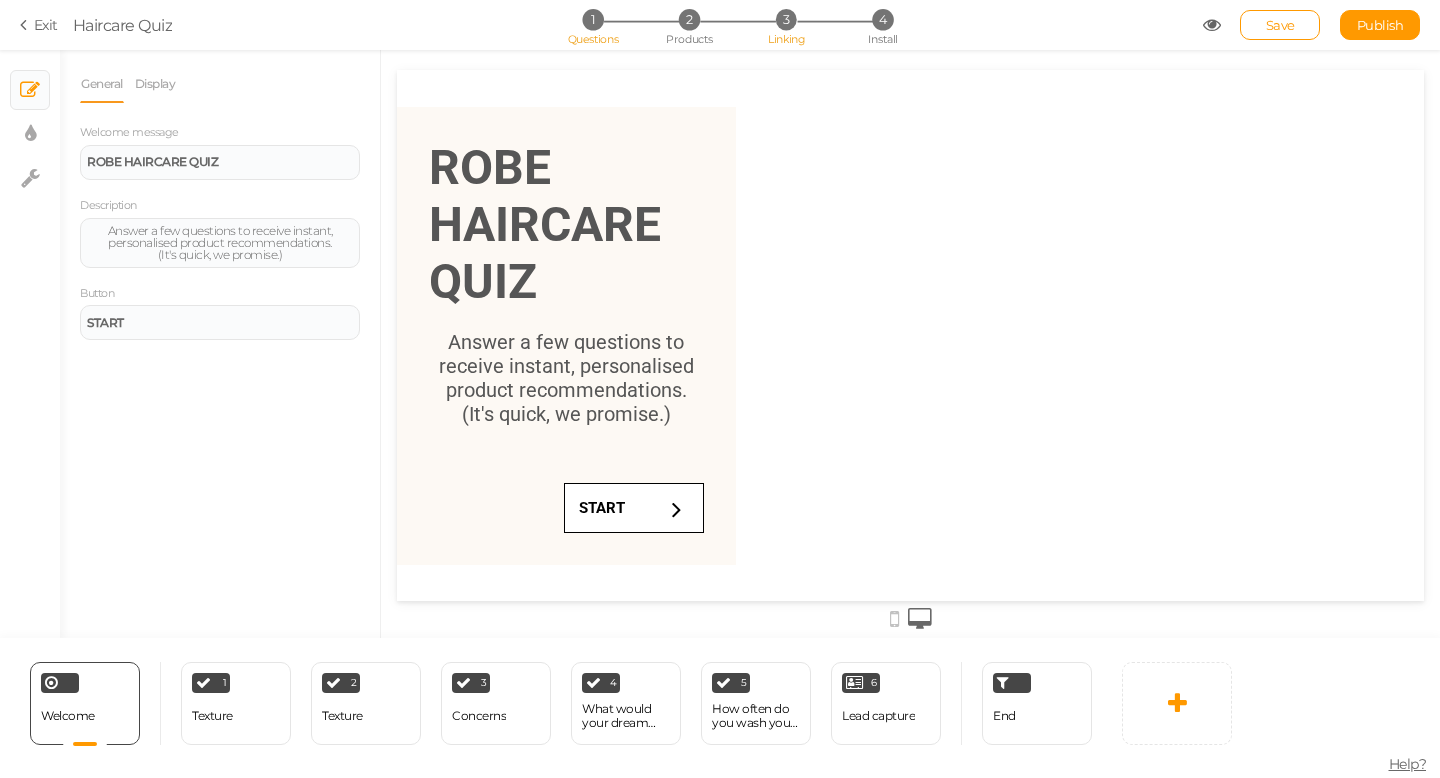 click on "3" at bounding box center (786, 19) 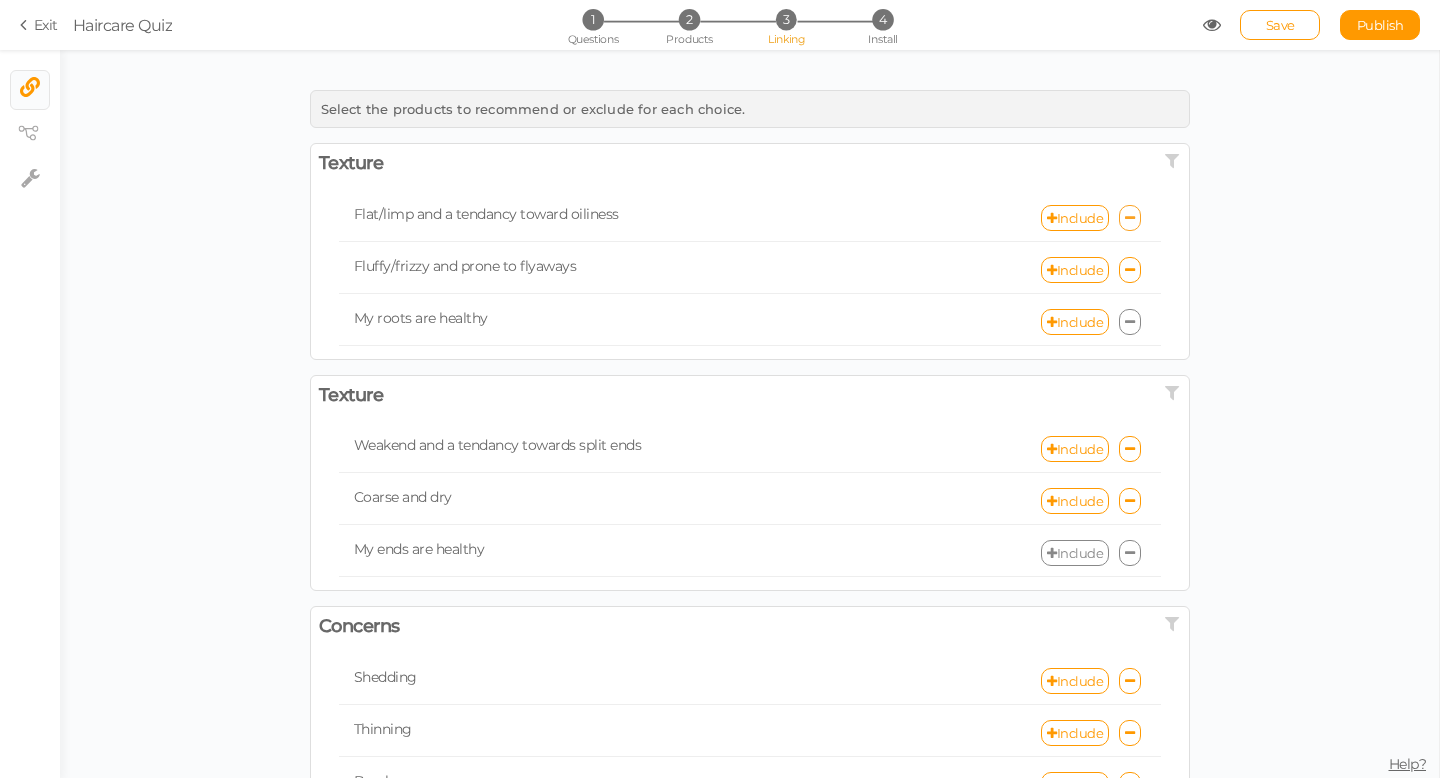 click at bounding box center [1130, 218] 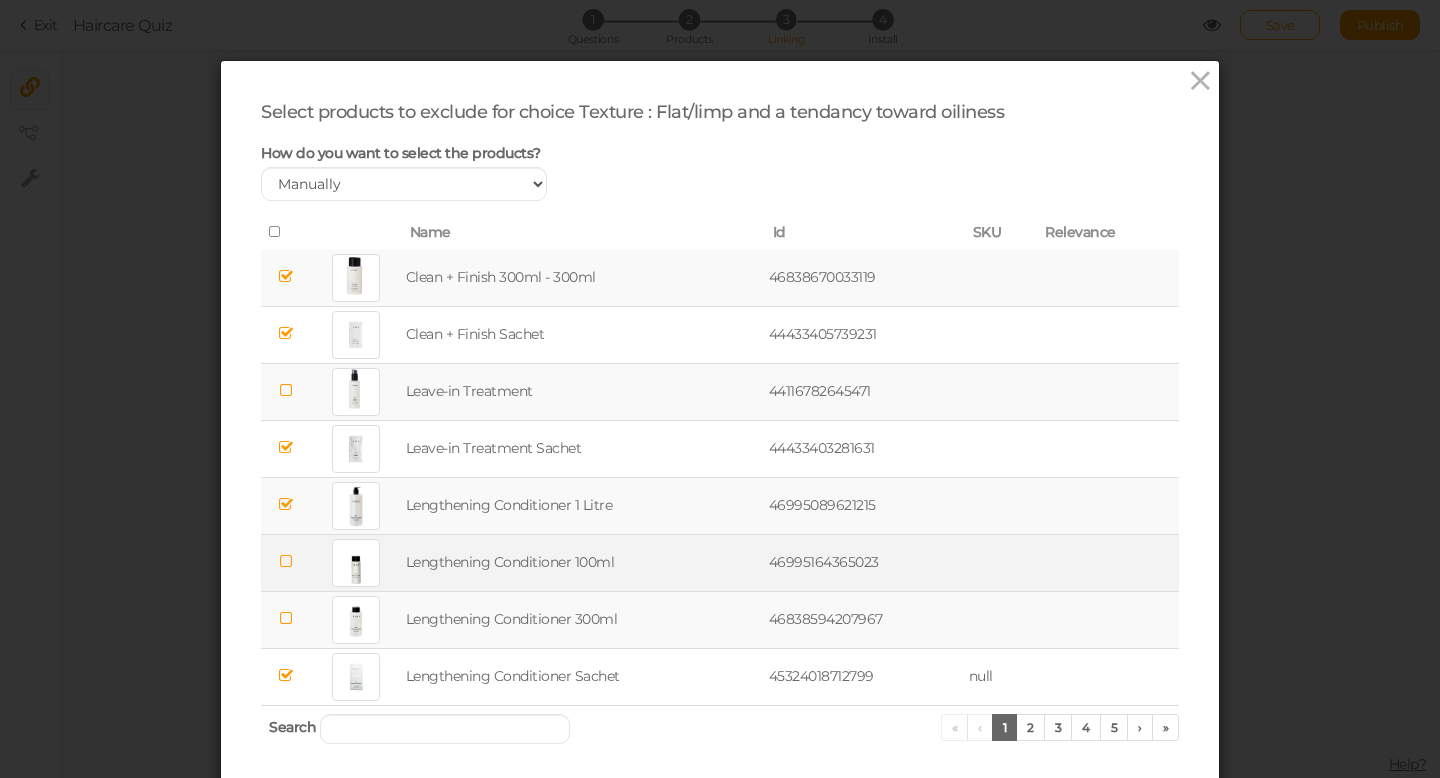 click at bounding box center [286, 561] 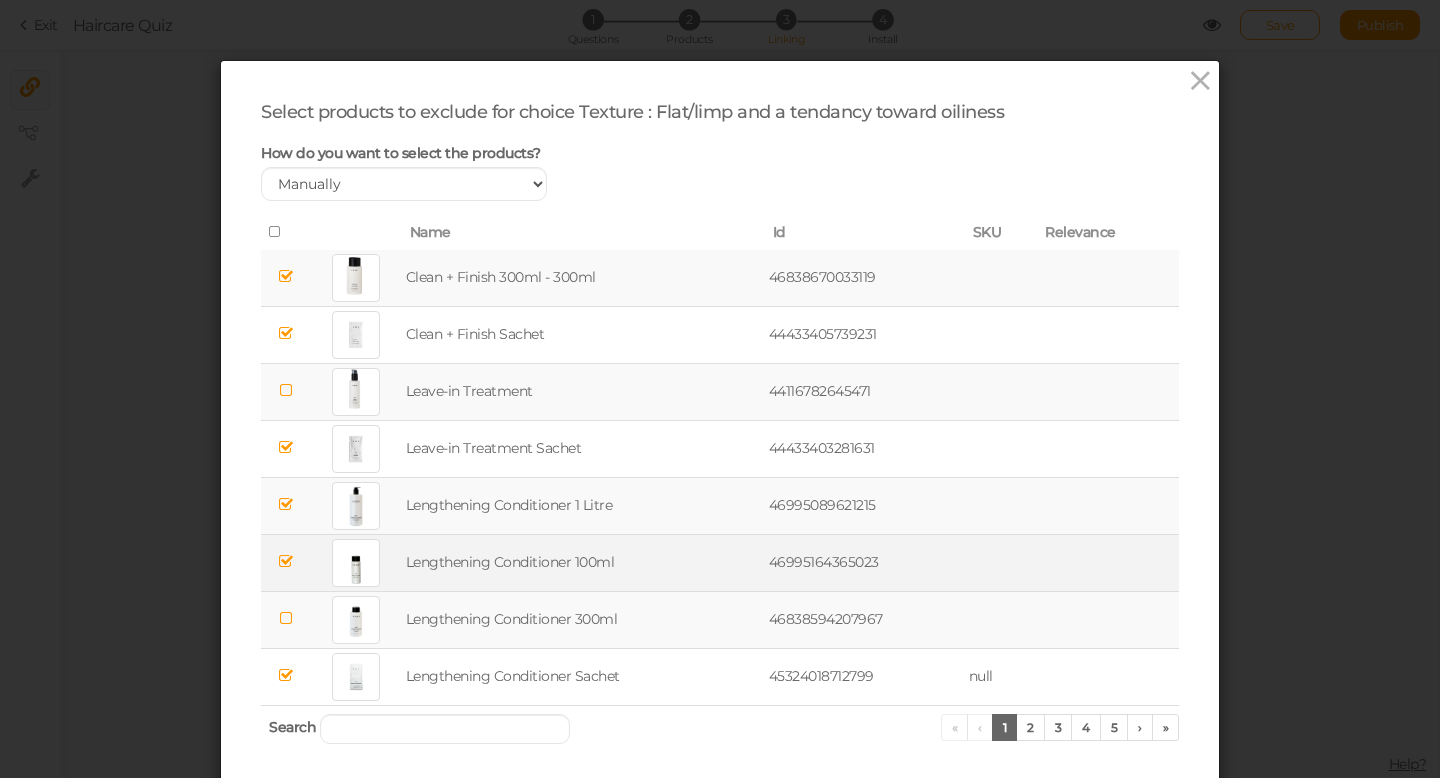 click at bounding box center (286, 390) 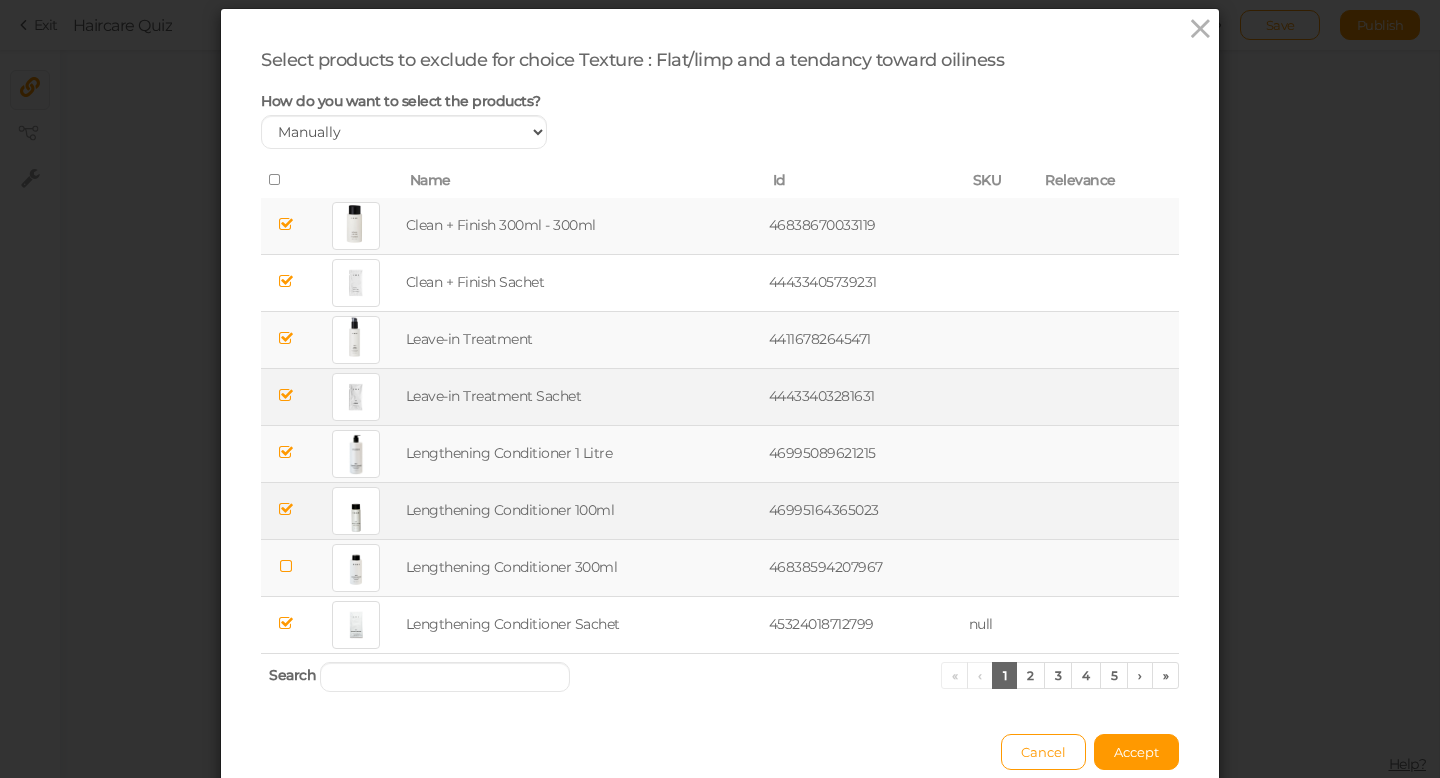 scroll, scrollTop: 73, scrollLeft: 0, axis: vertical 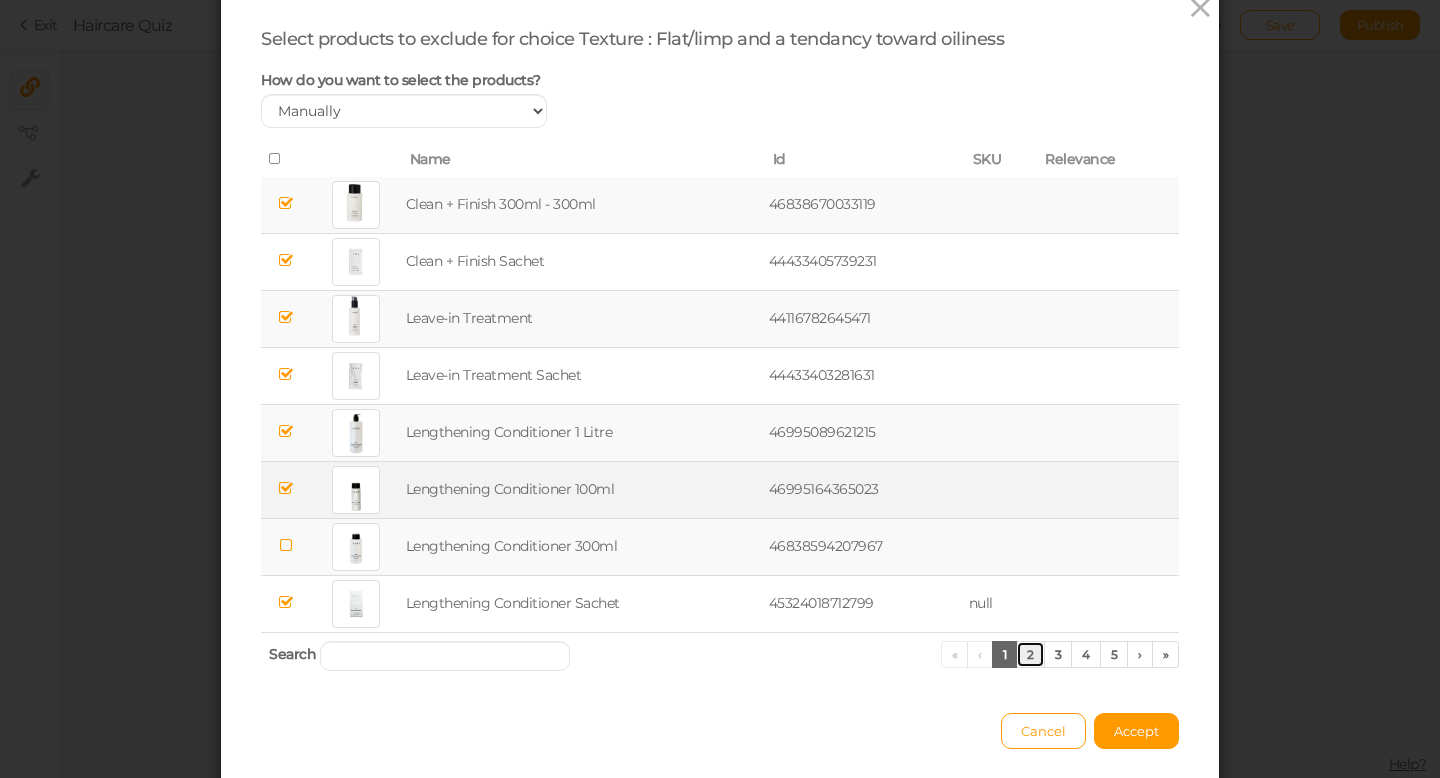 click on "2" at bounding box center [1030, 654] 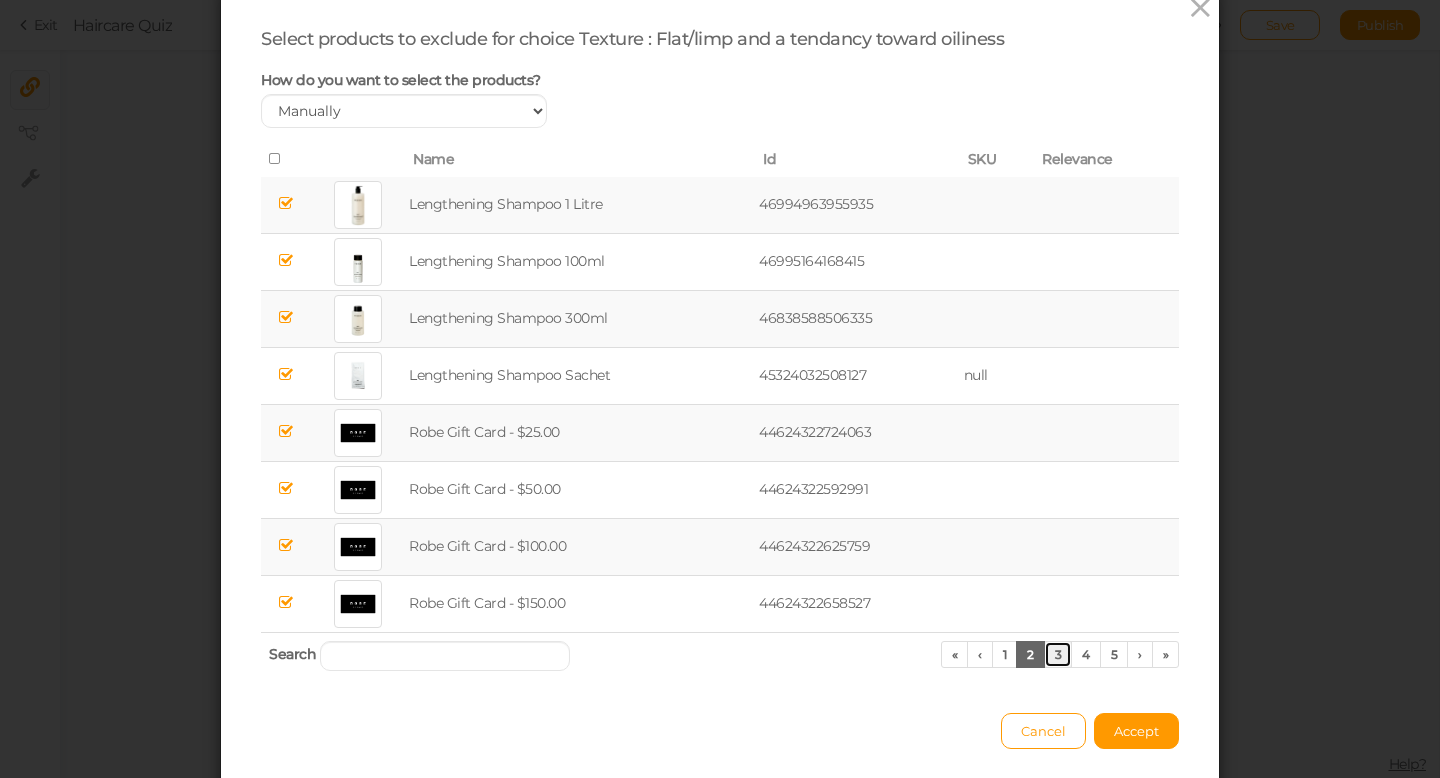 click on "3" at bounding box center (1058, 654) 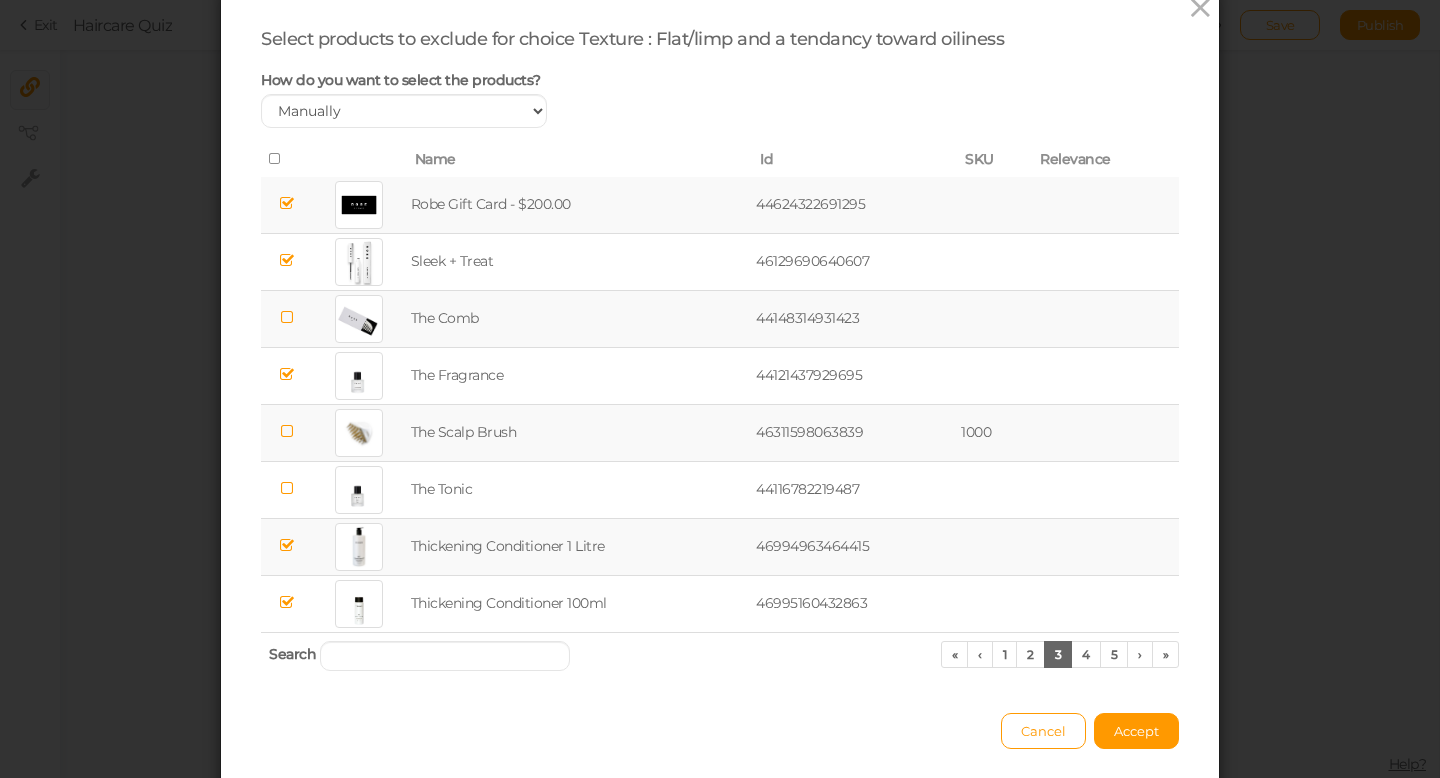 click at bounding box center (286, 317) 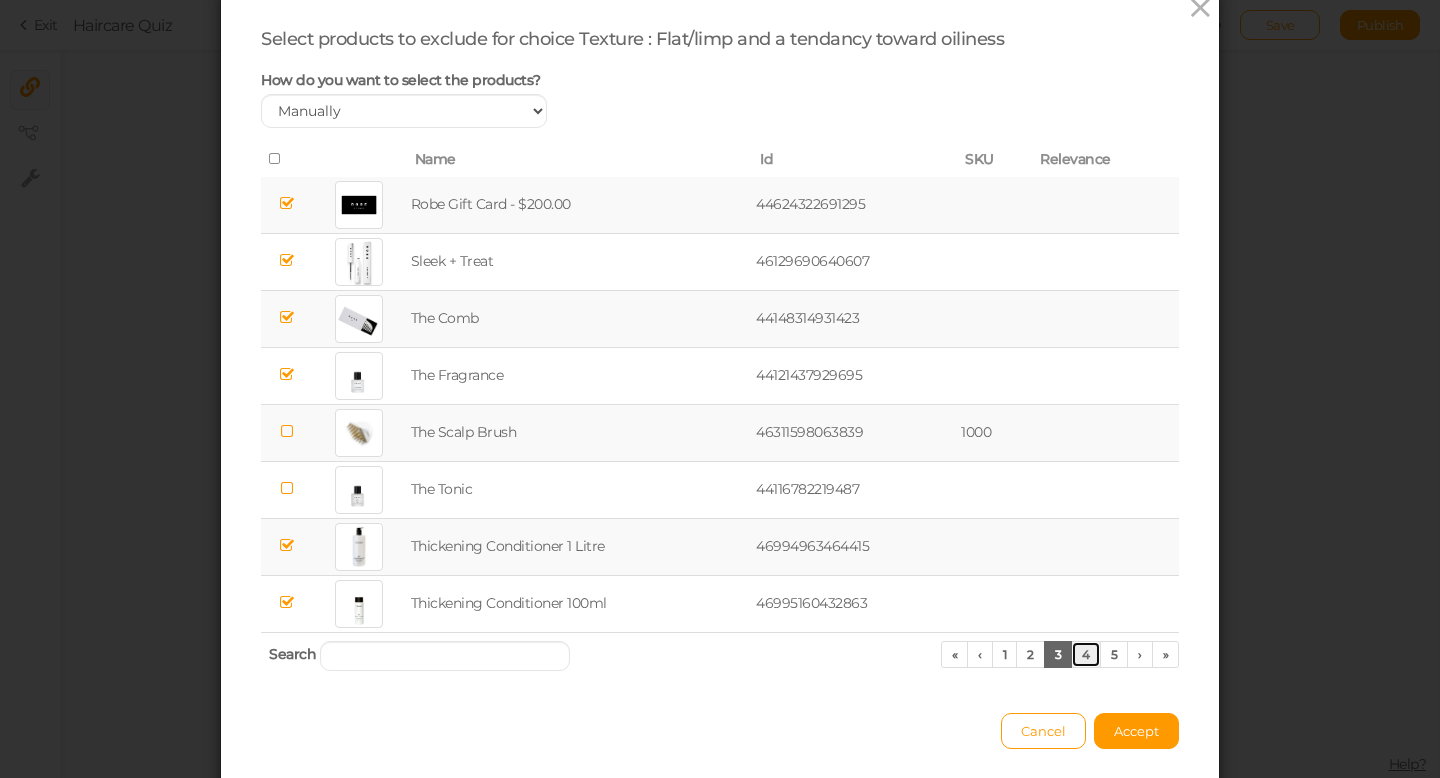 click on "4" at bounding box center (1086, 654) 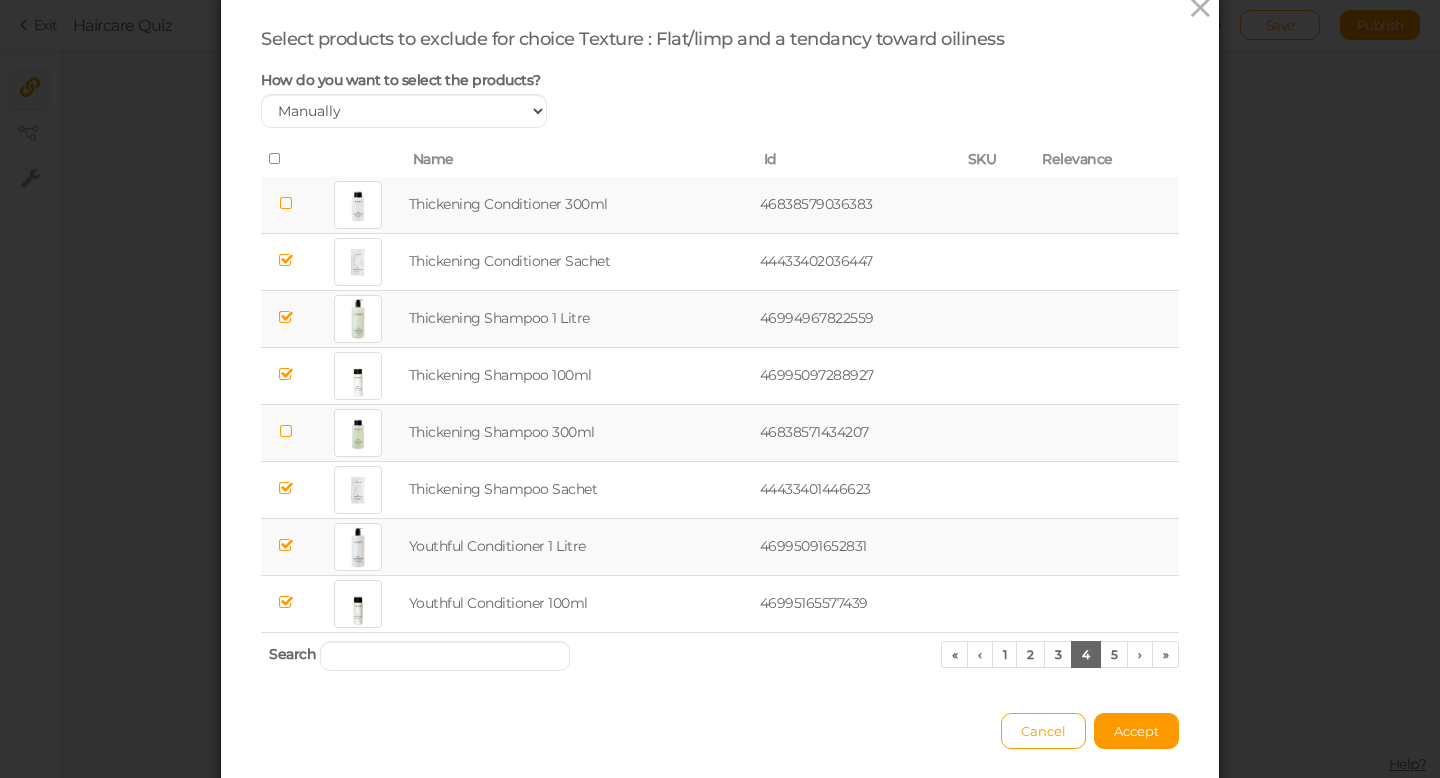 click at bounding box center [286, 203] 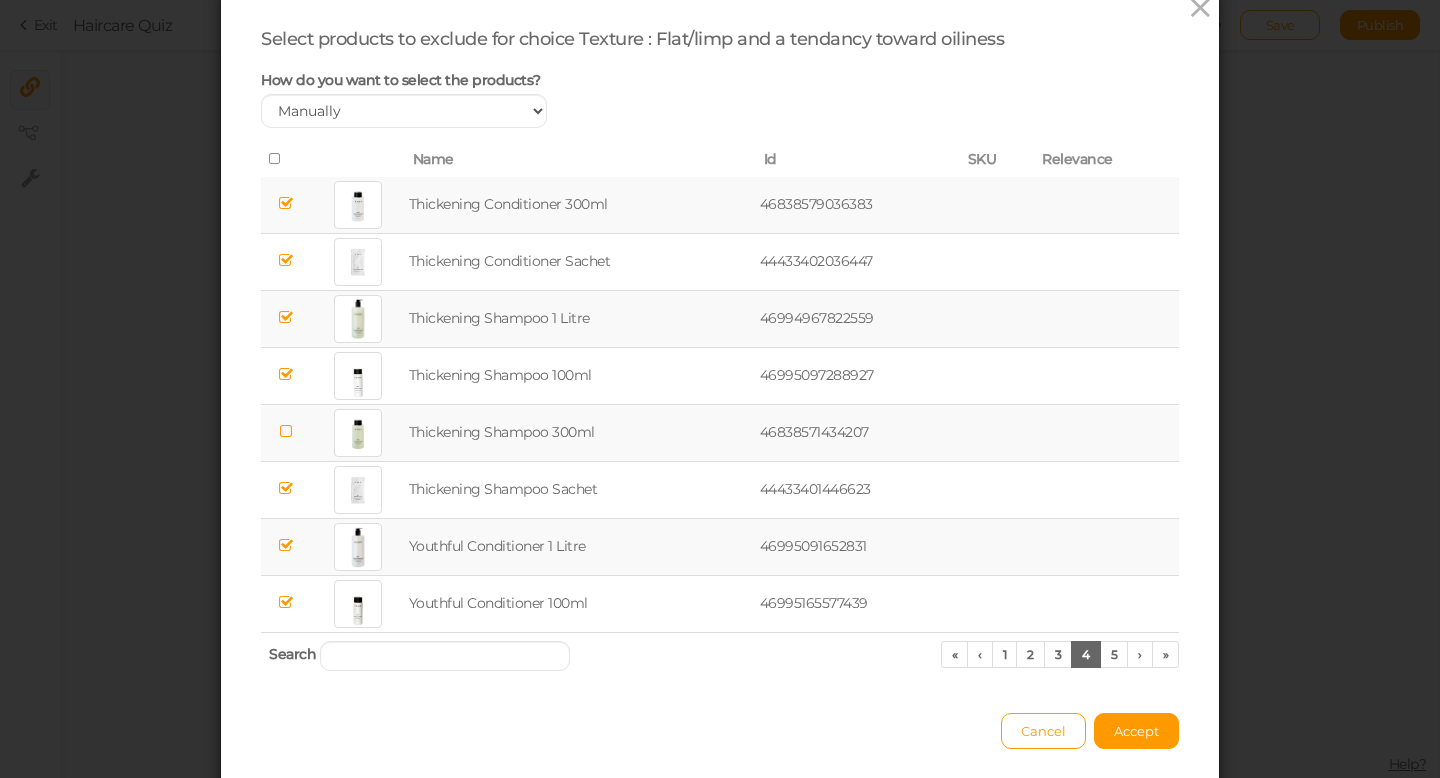 click at bounding box center (286, 203) 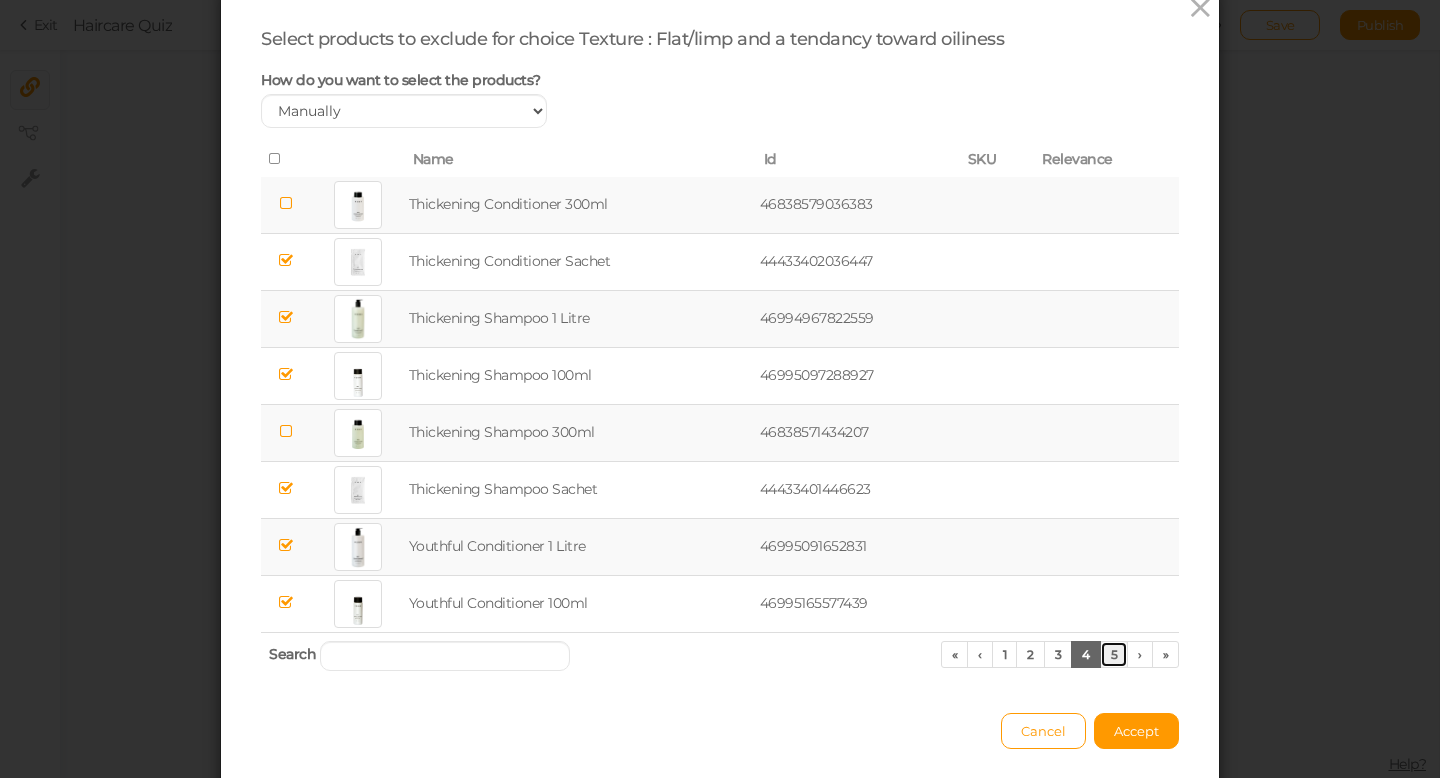 click on "5" at bounding box center [1114, 654] 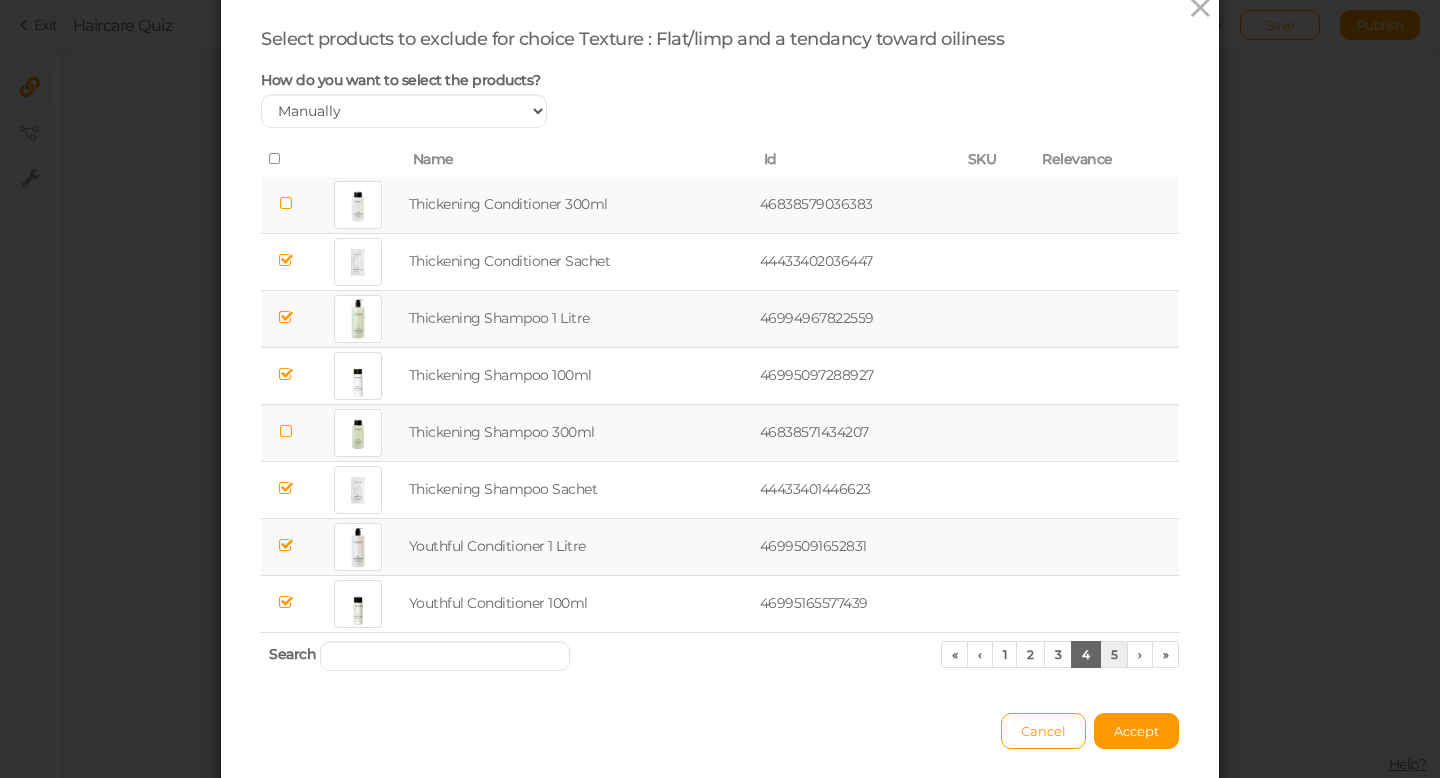 scroll, scrollTop: 30, scrollLeft: 0, axis: vertical 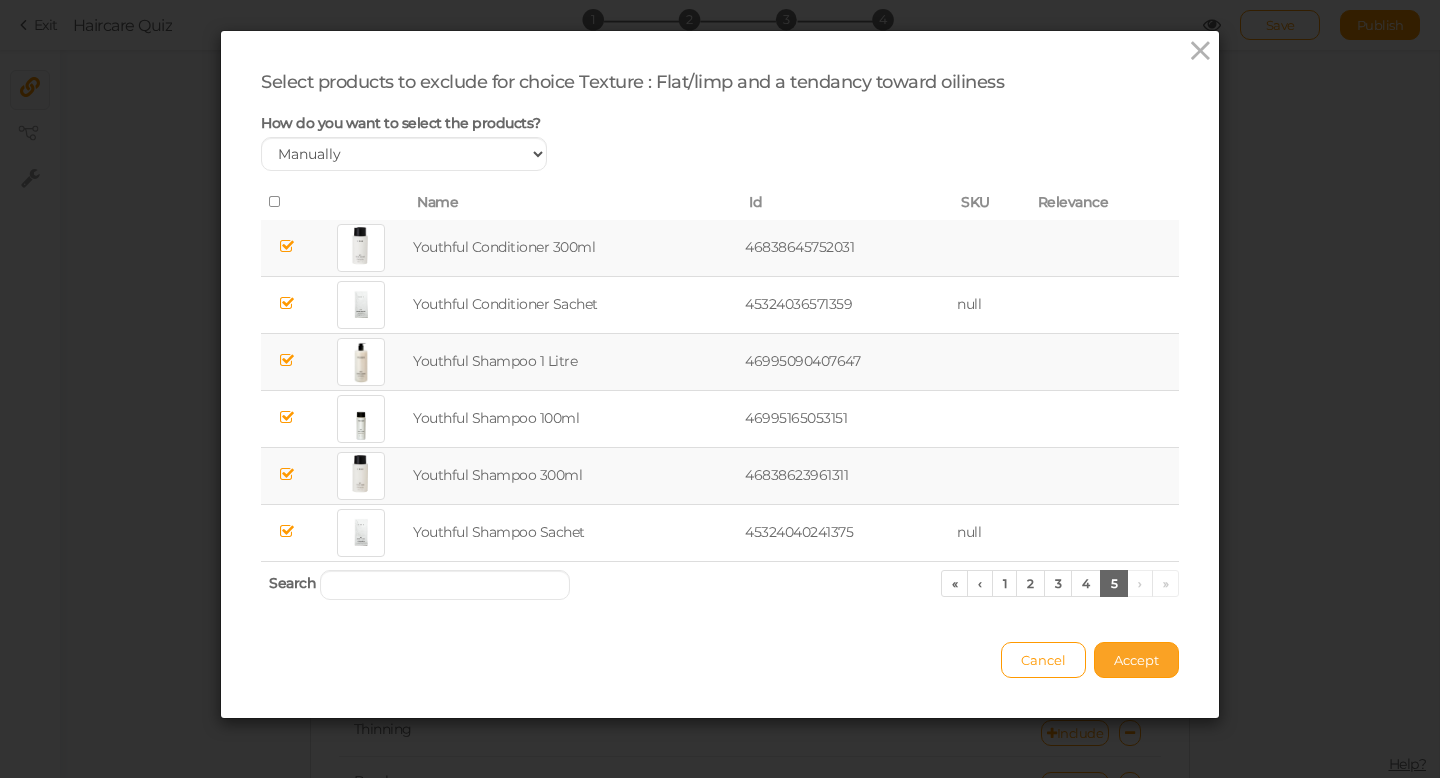 click on "Accept" at bounding box center [1136, 660] 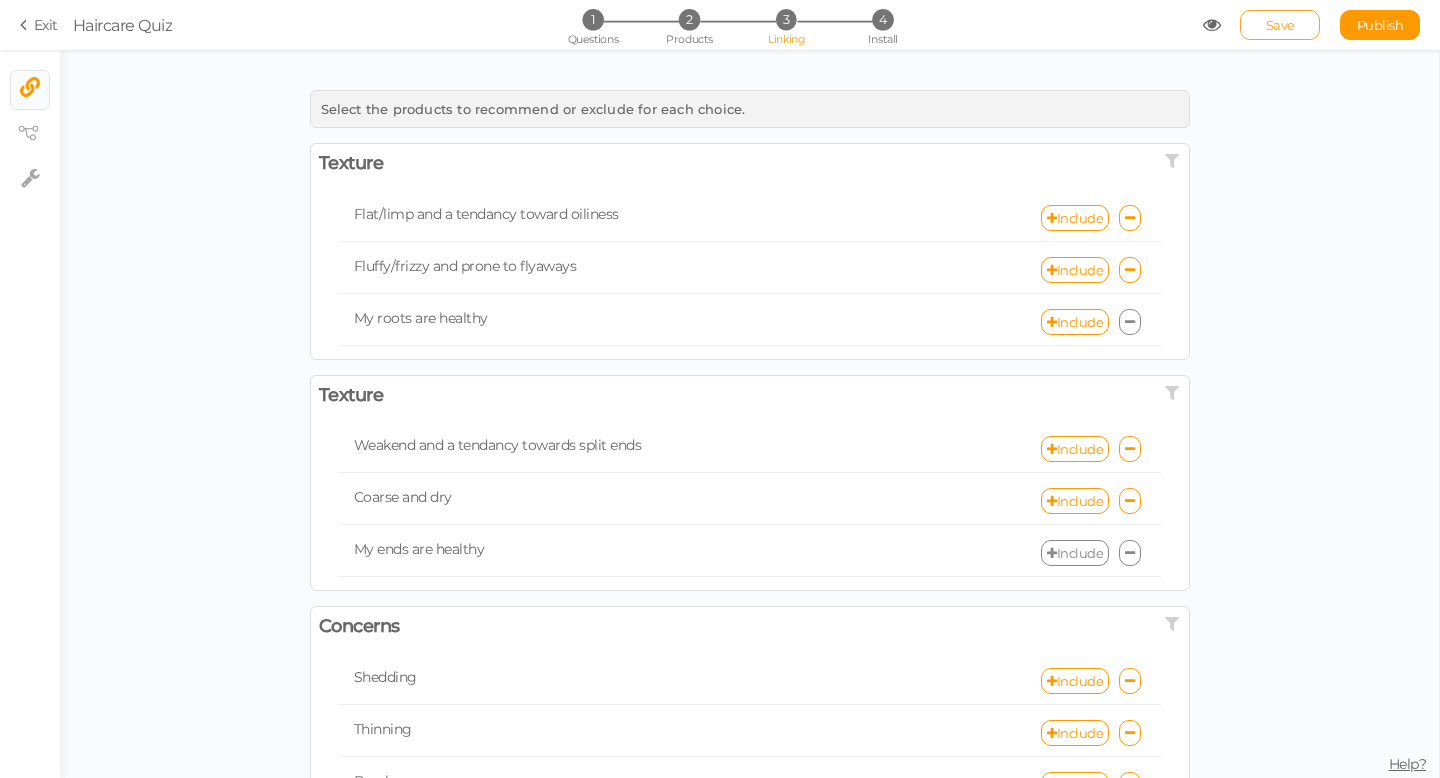 click on "Save" at bounding box center [1280, 25] 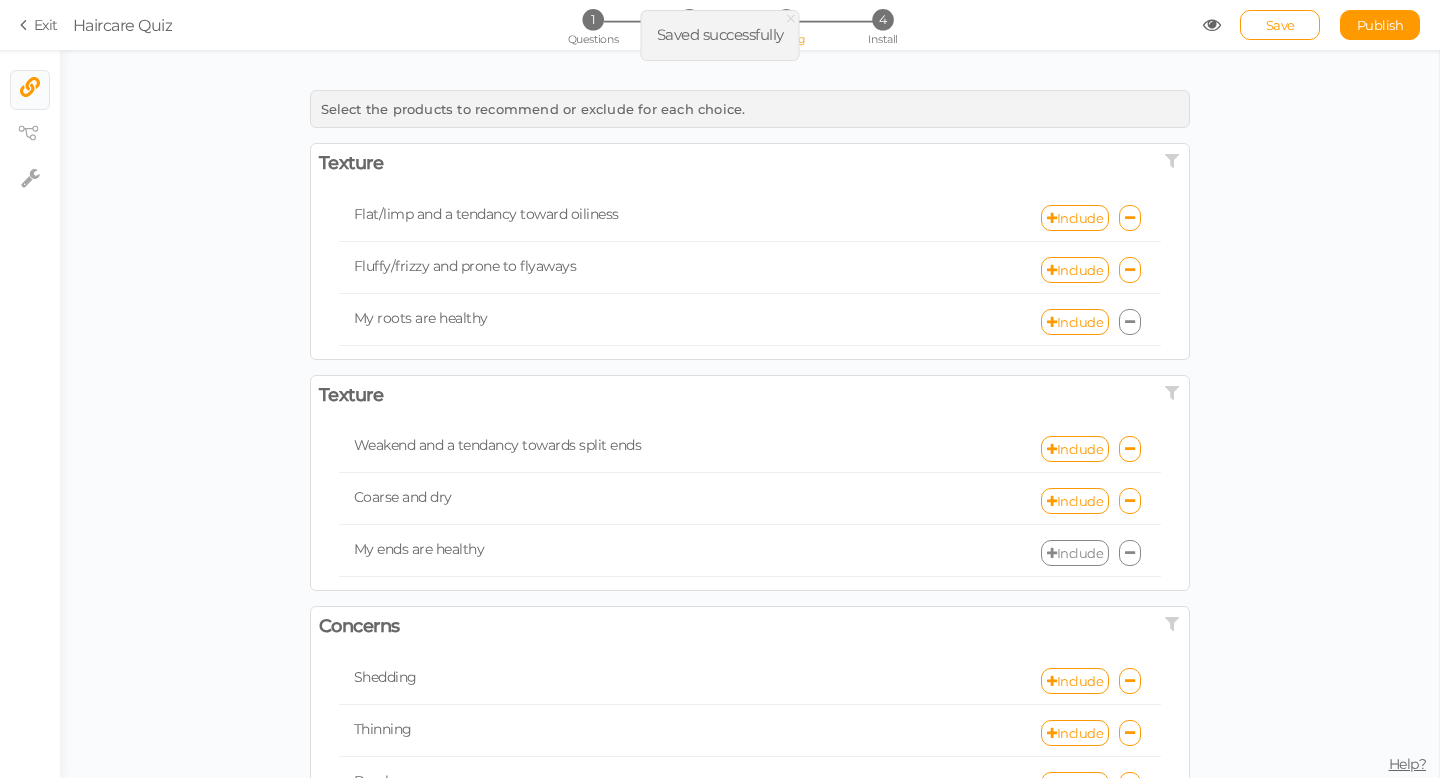 click at bounding box center [27, 25] 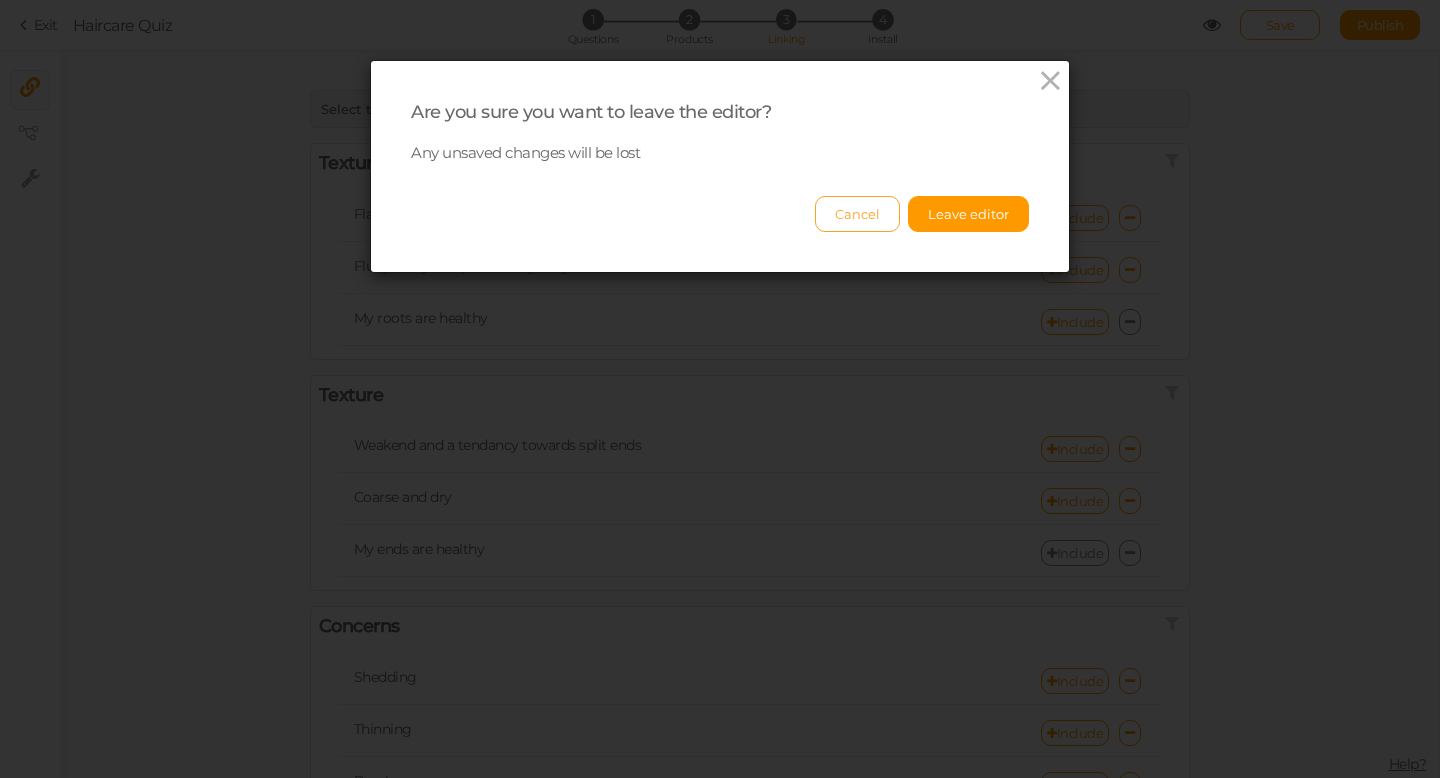click on "Cancel" at bounding box center (857, 214) 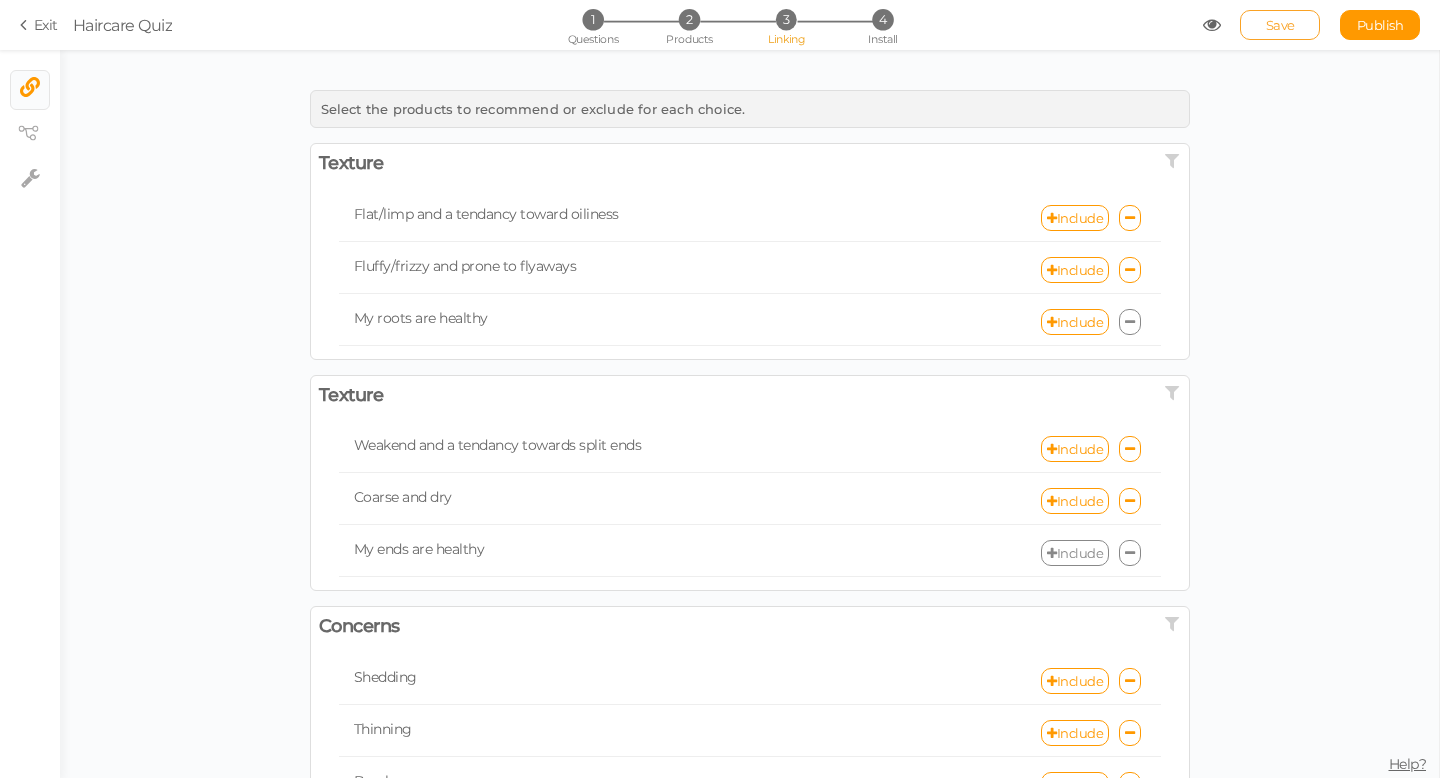click on "Save" at bounding box center [1280, 25] 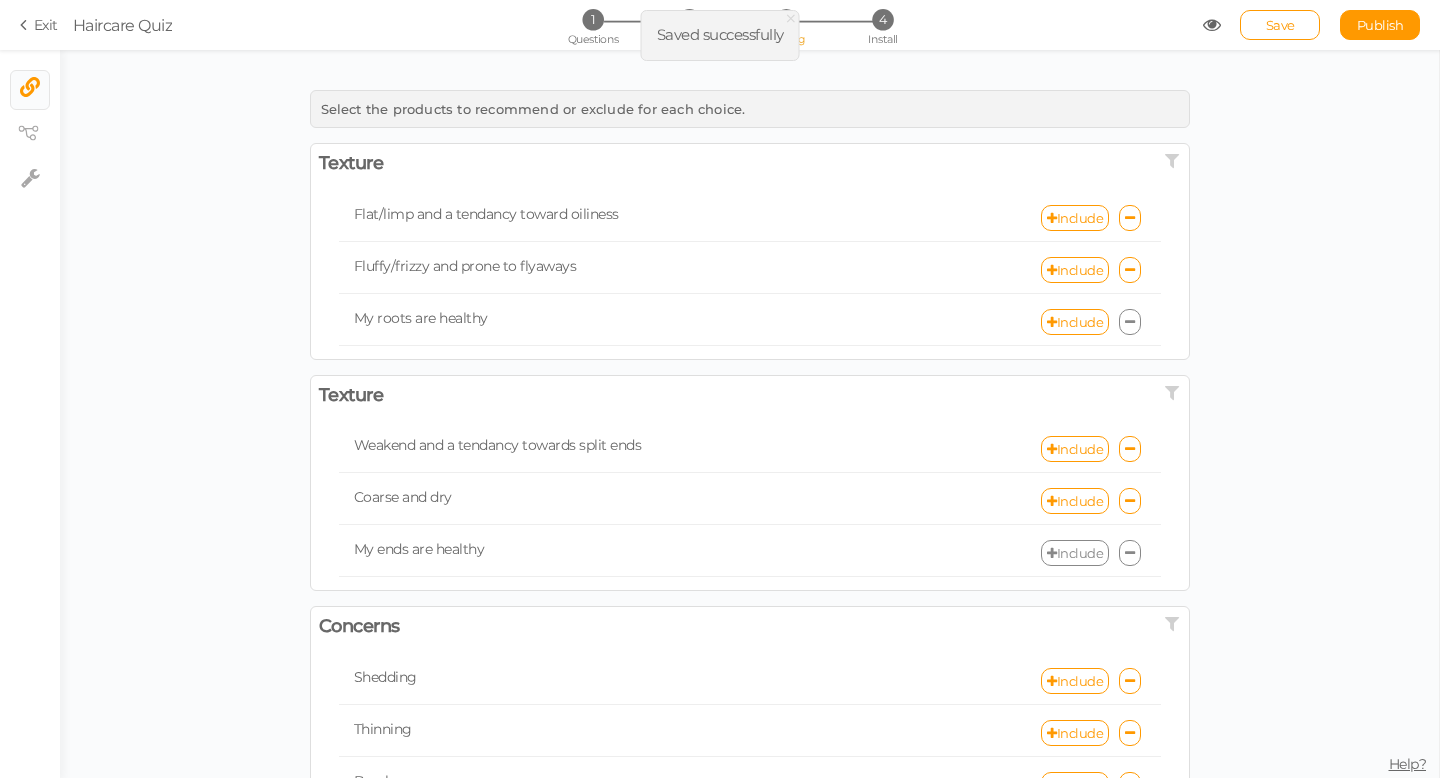 click on "Exit" at bounding box center [39, 25] 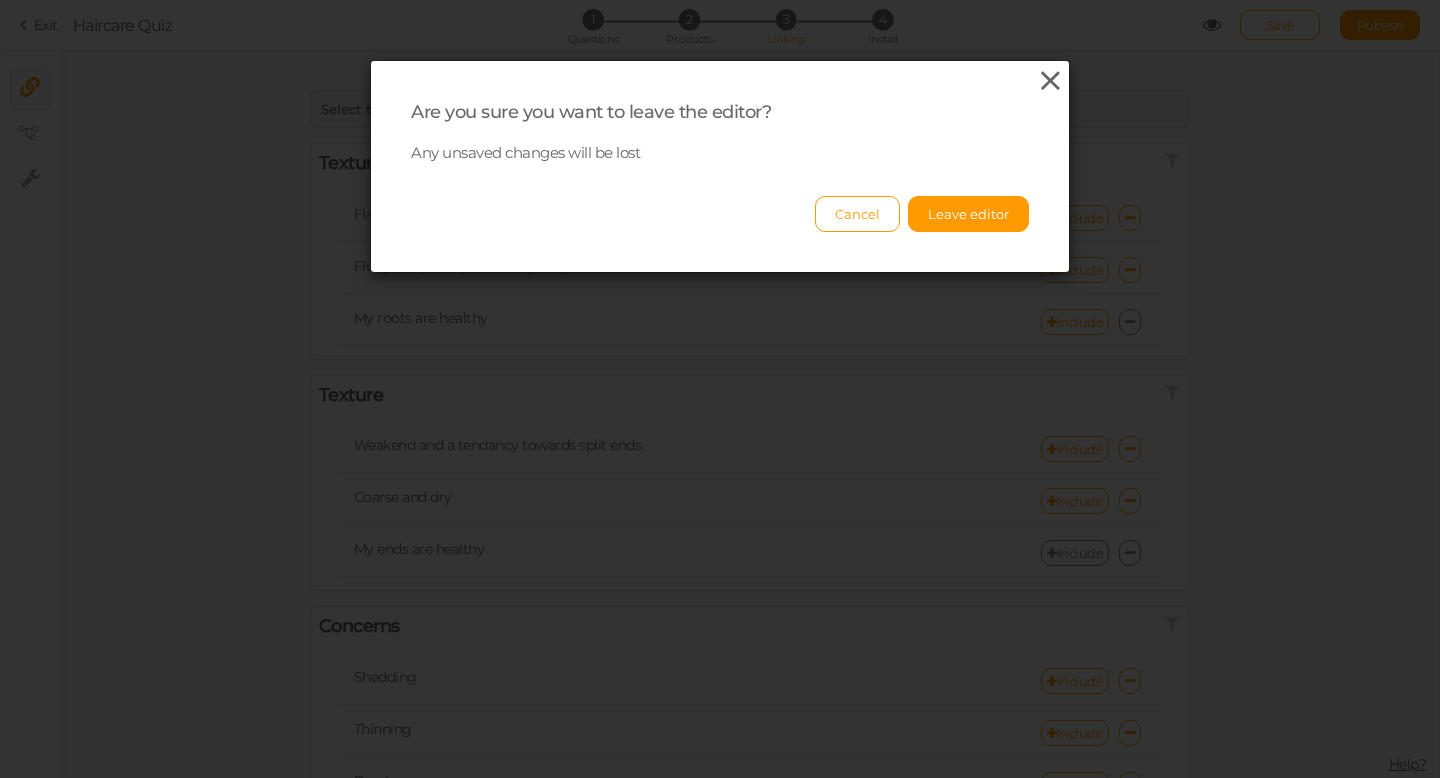 click at bounding box center (1050, 81) 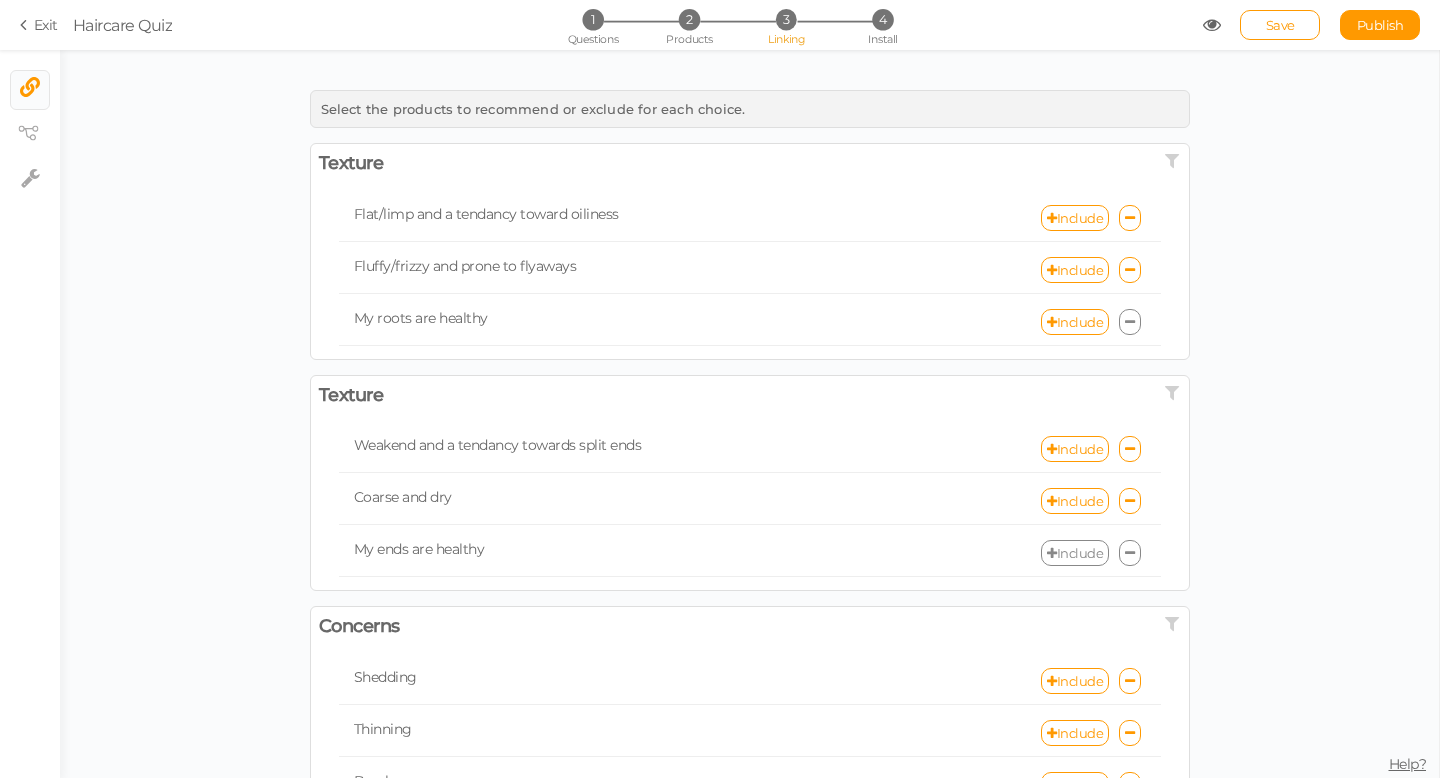 click at bounding box center (27, 25) 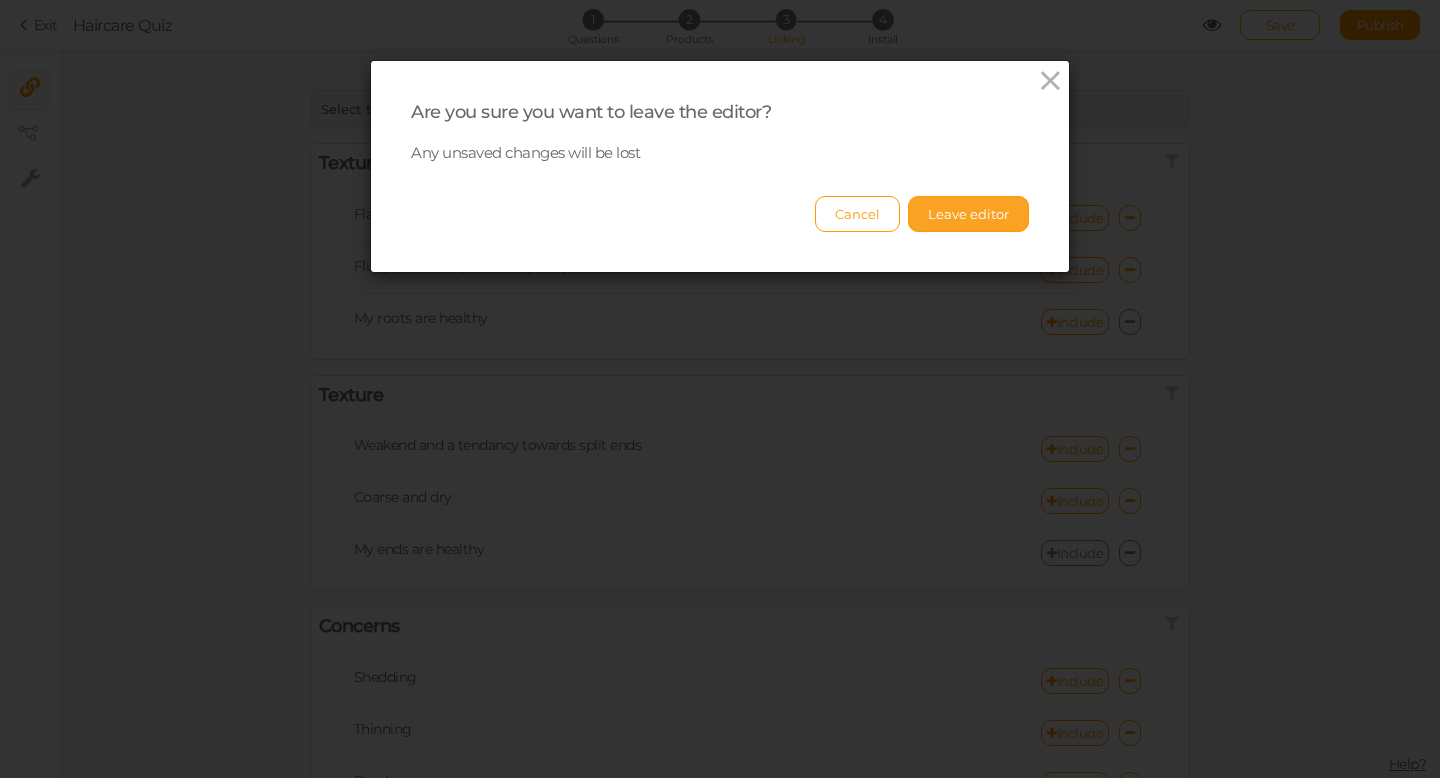 click on "Leave editor" at bounding box center (968, 214) 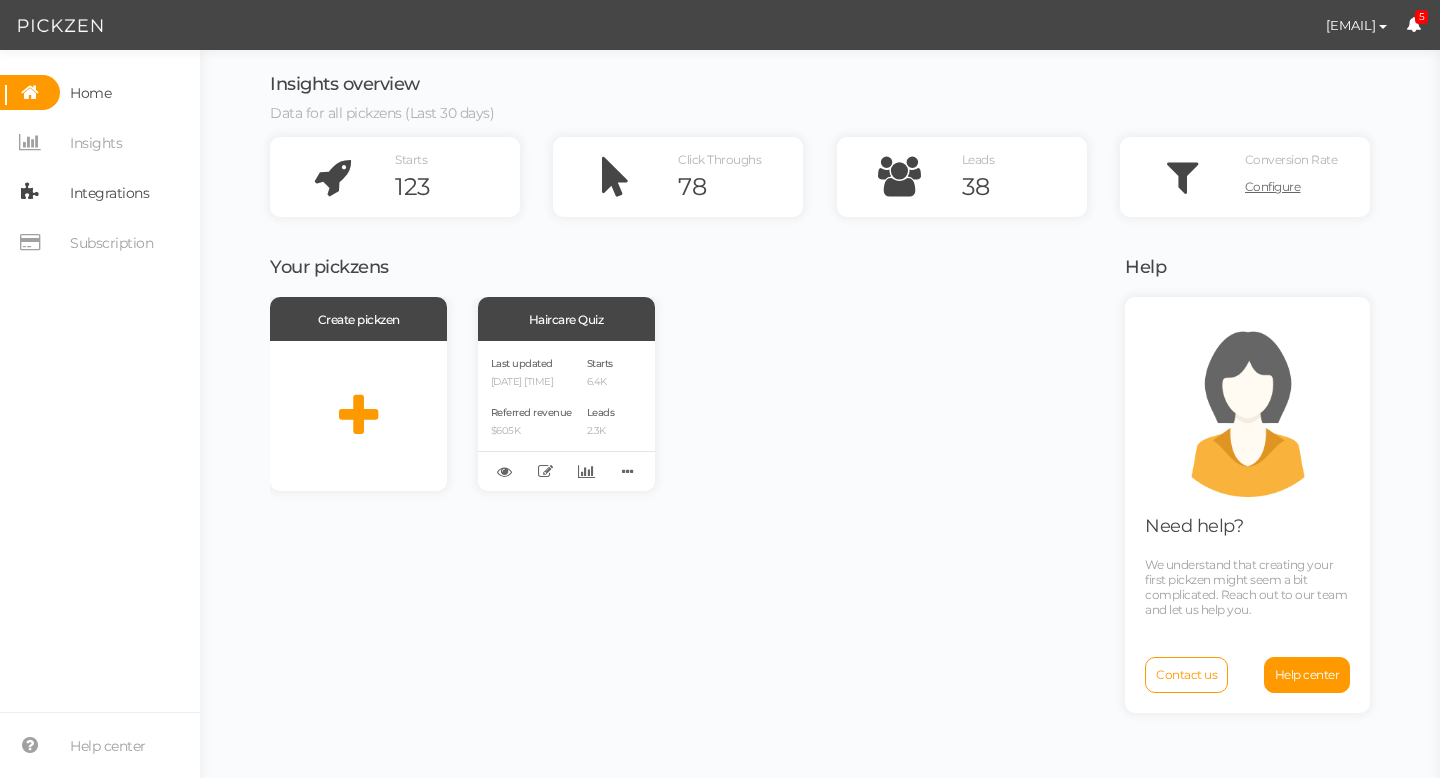 click on "Integrations" at bounding box center (109, 193) 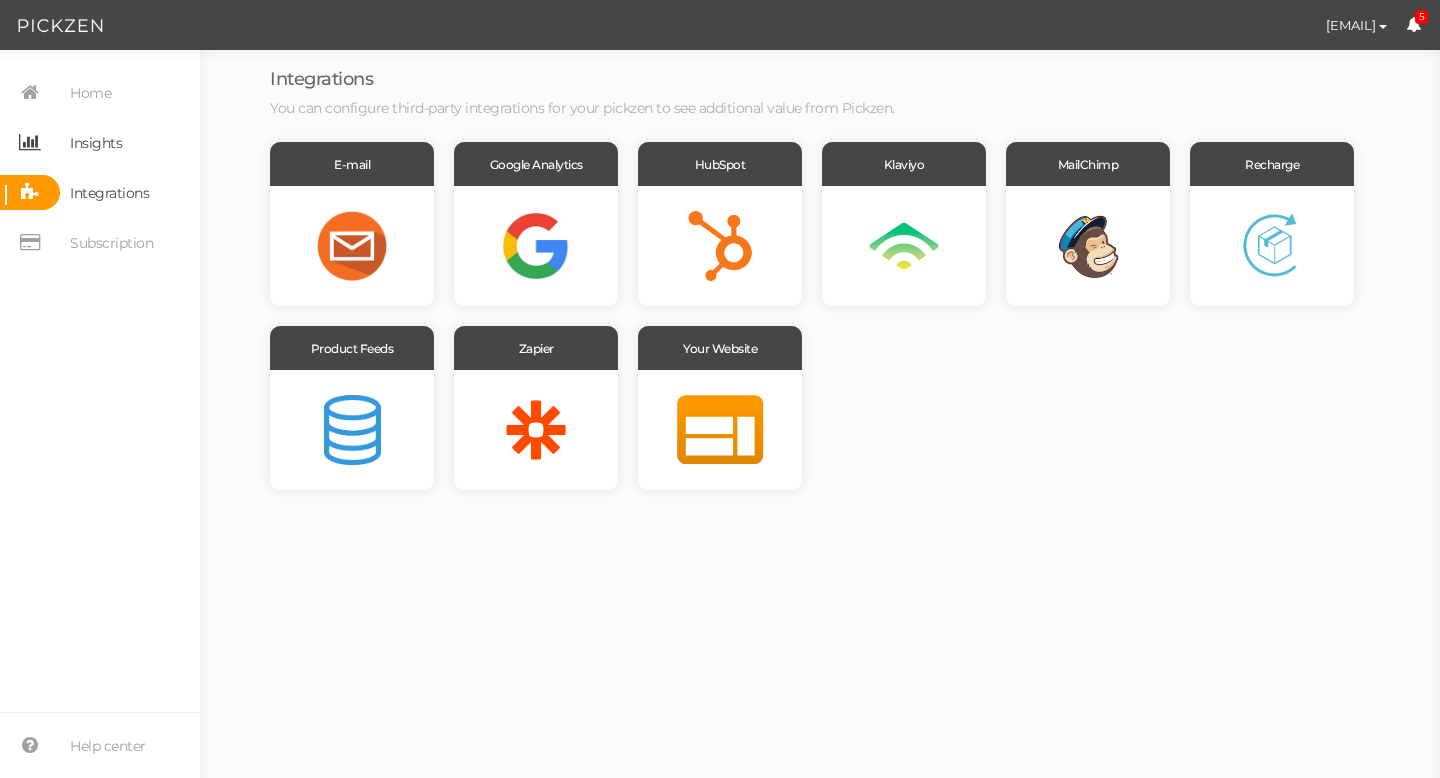 click on "Insights" at bounding box center [96, 143] 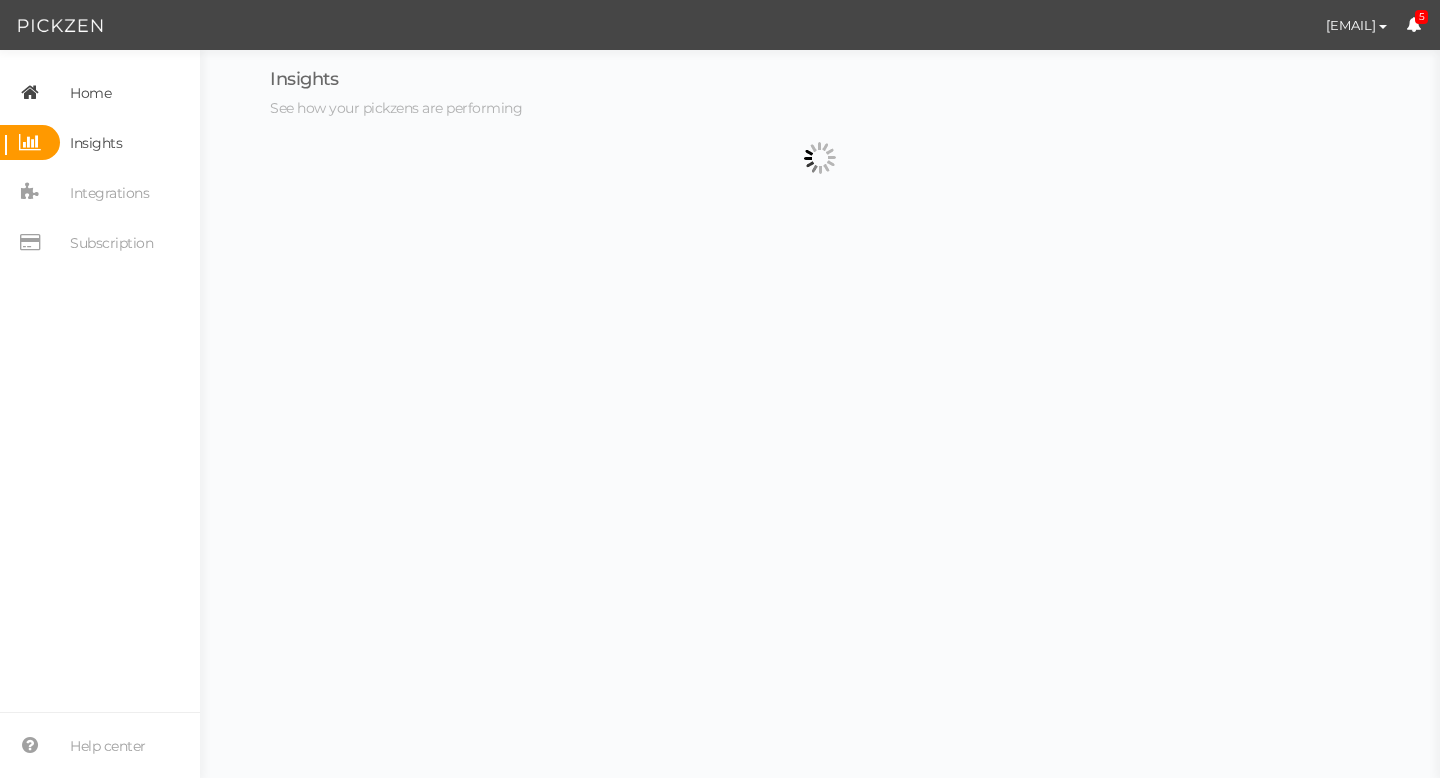 click on "Home" at bounding box center [90, 93] 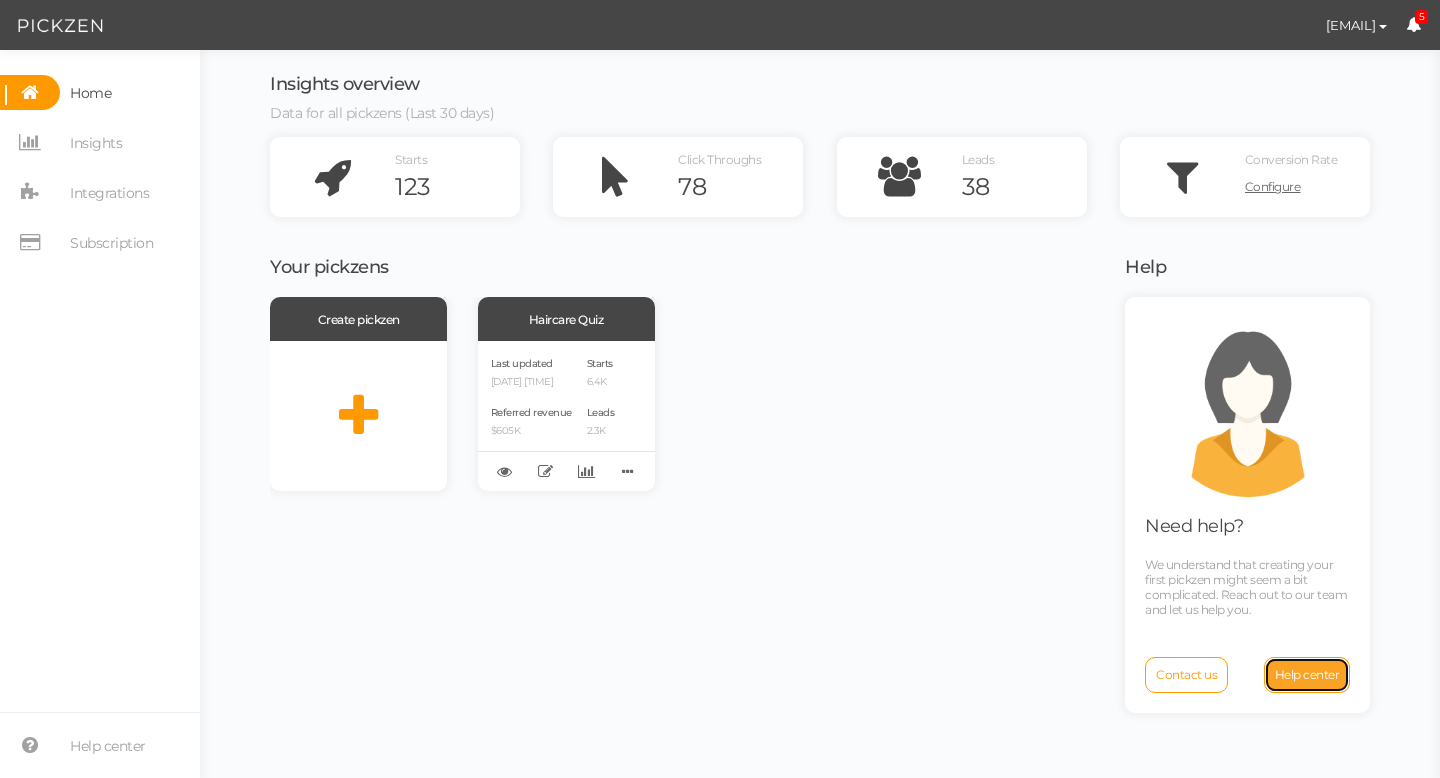 click on "Help center" at bounding box center [1307, 675] 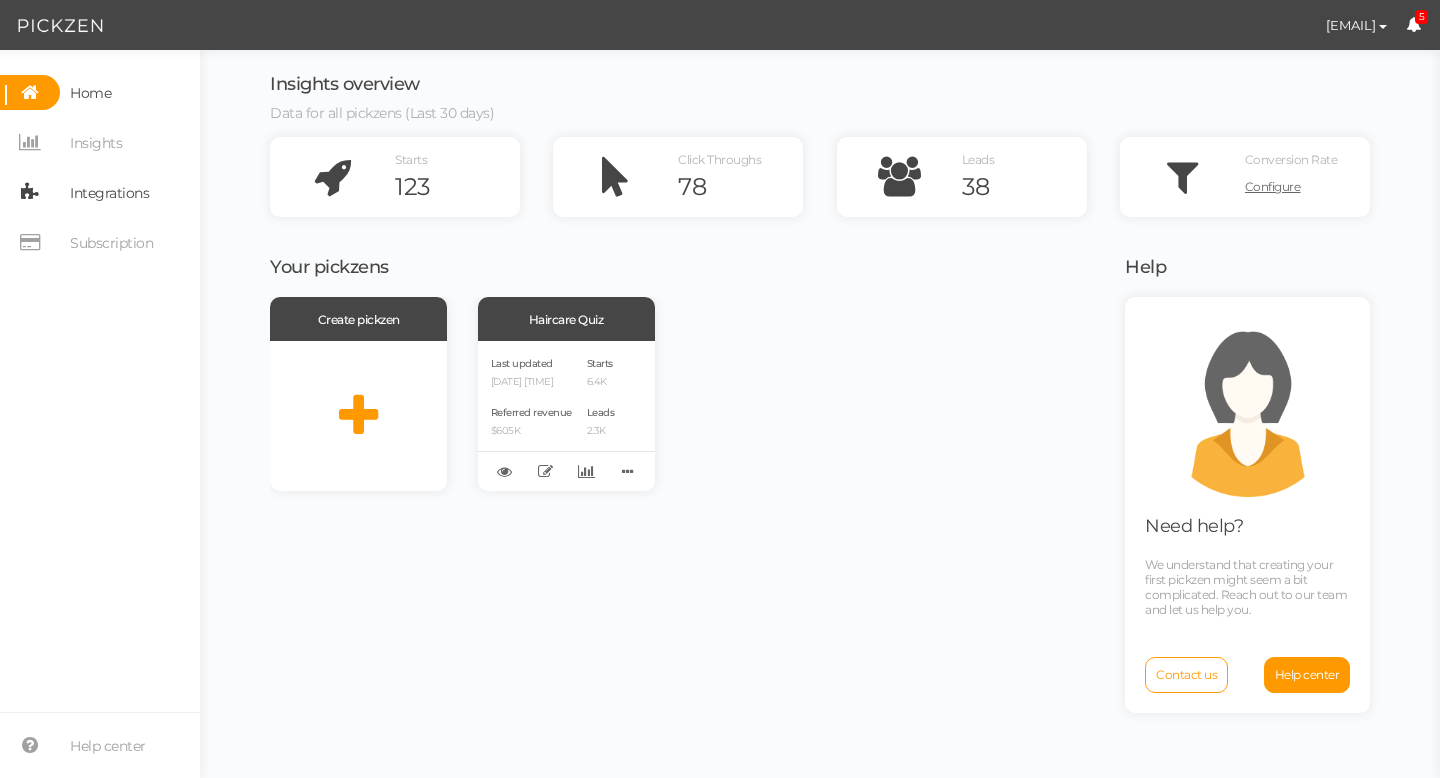 click on "Integrations" at bounding box center [109, 193] 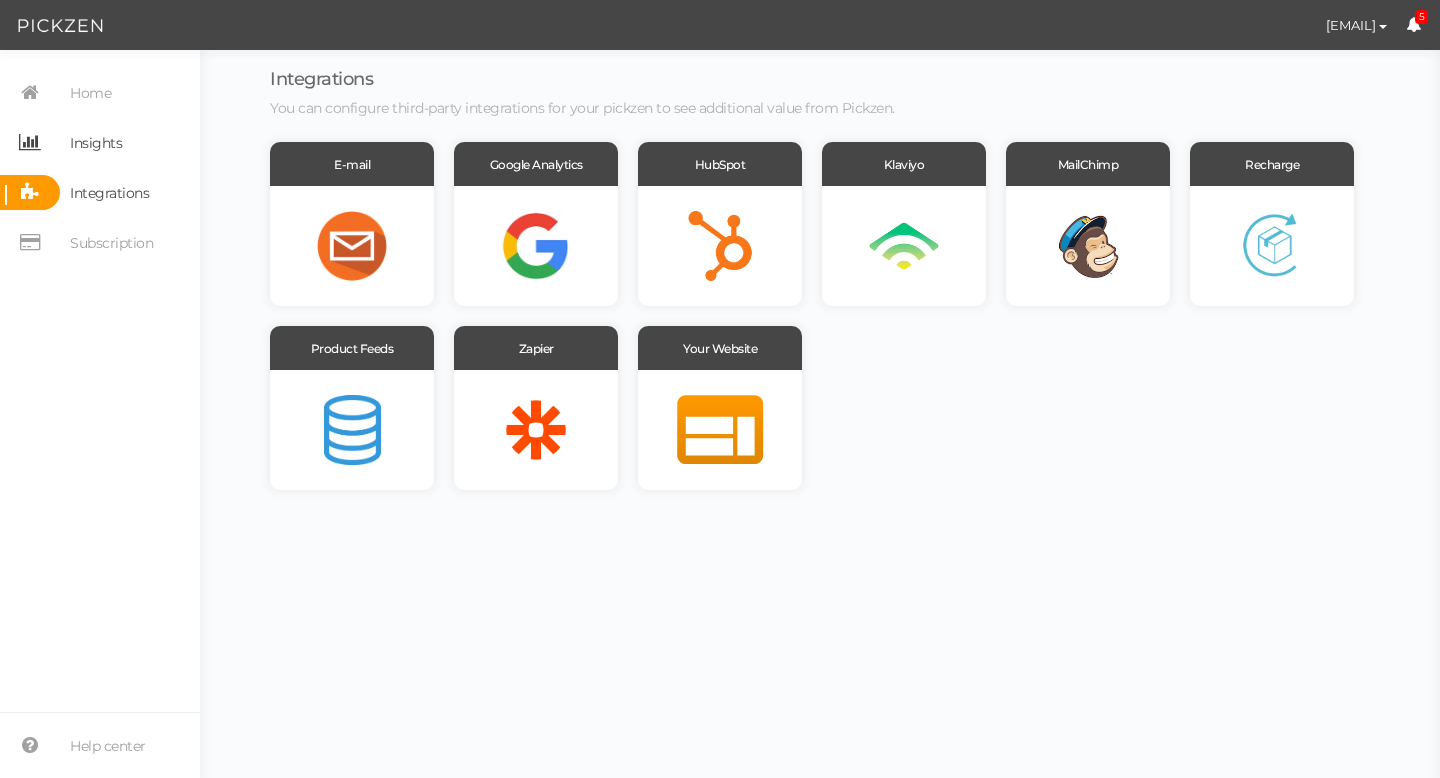click on "Insights" at bounding box center (96, 143) 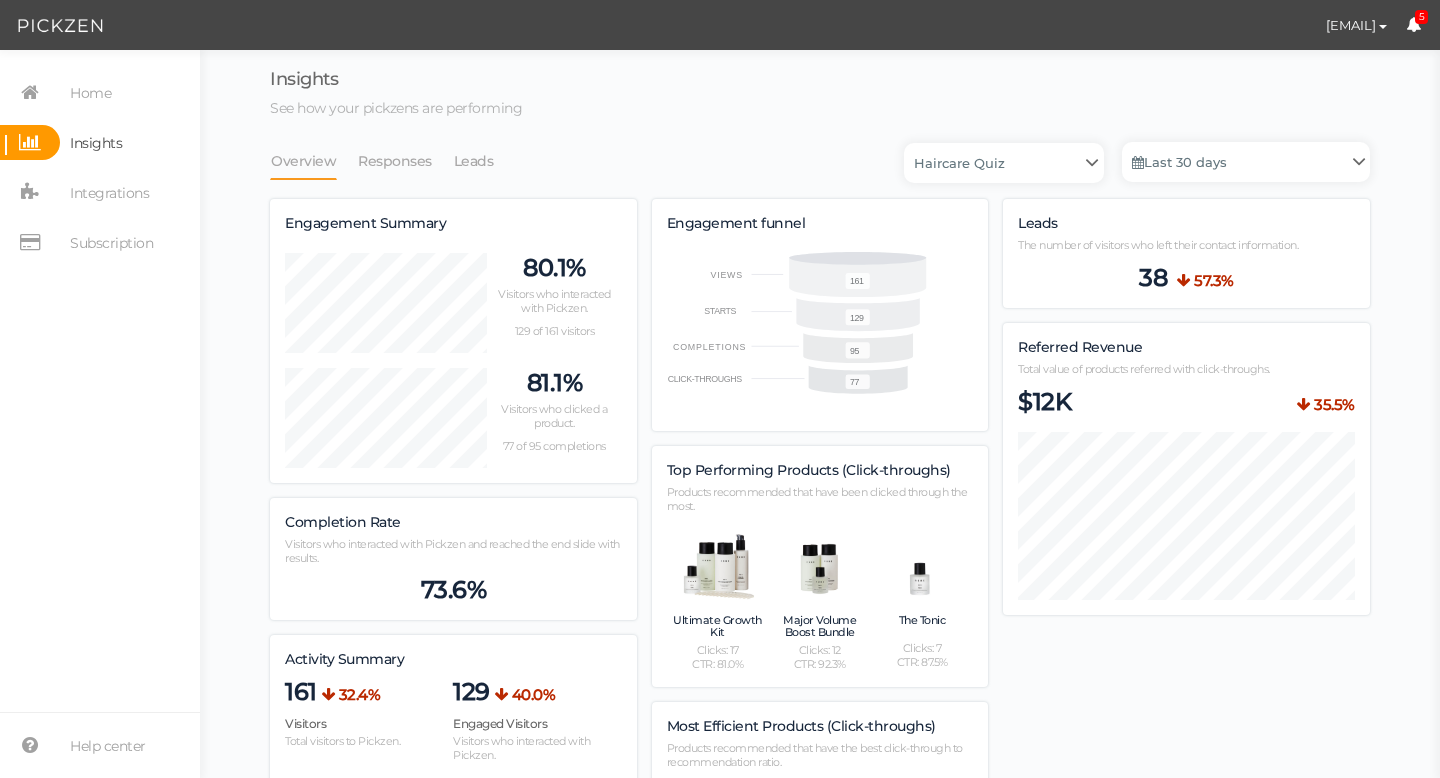 scroll, scrollTop: 998481, scrollLeft: 998900, axis: both 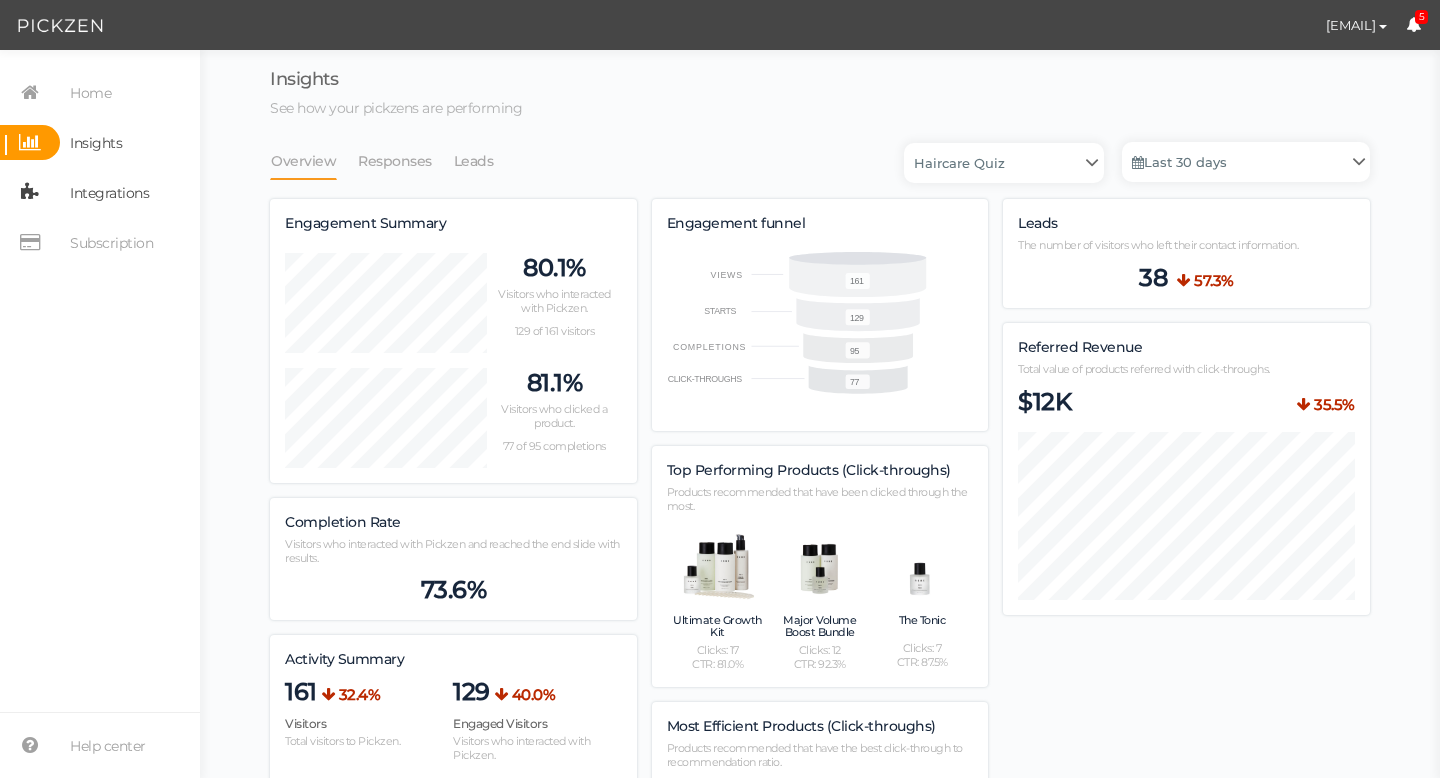 click on "Integrations" at bounding box center (109, 193) 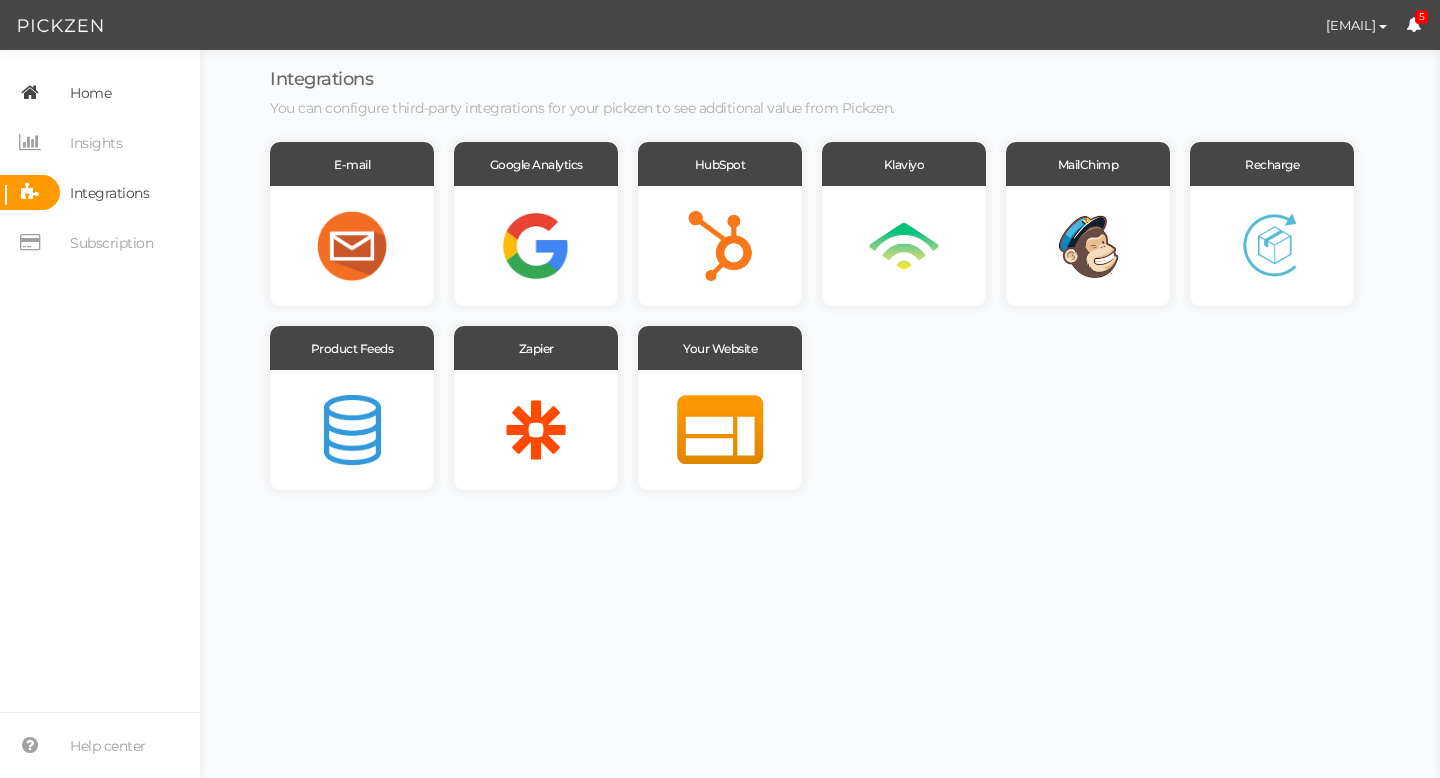click on "Home" at bounding box center [90, 93] 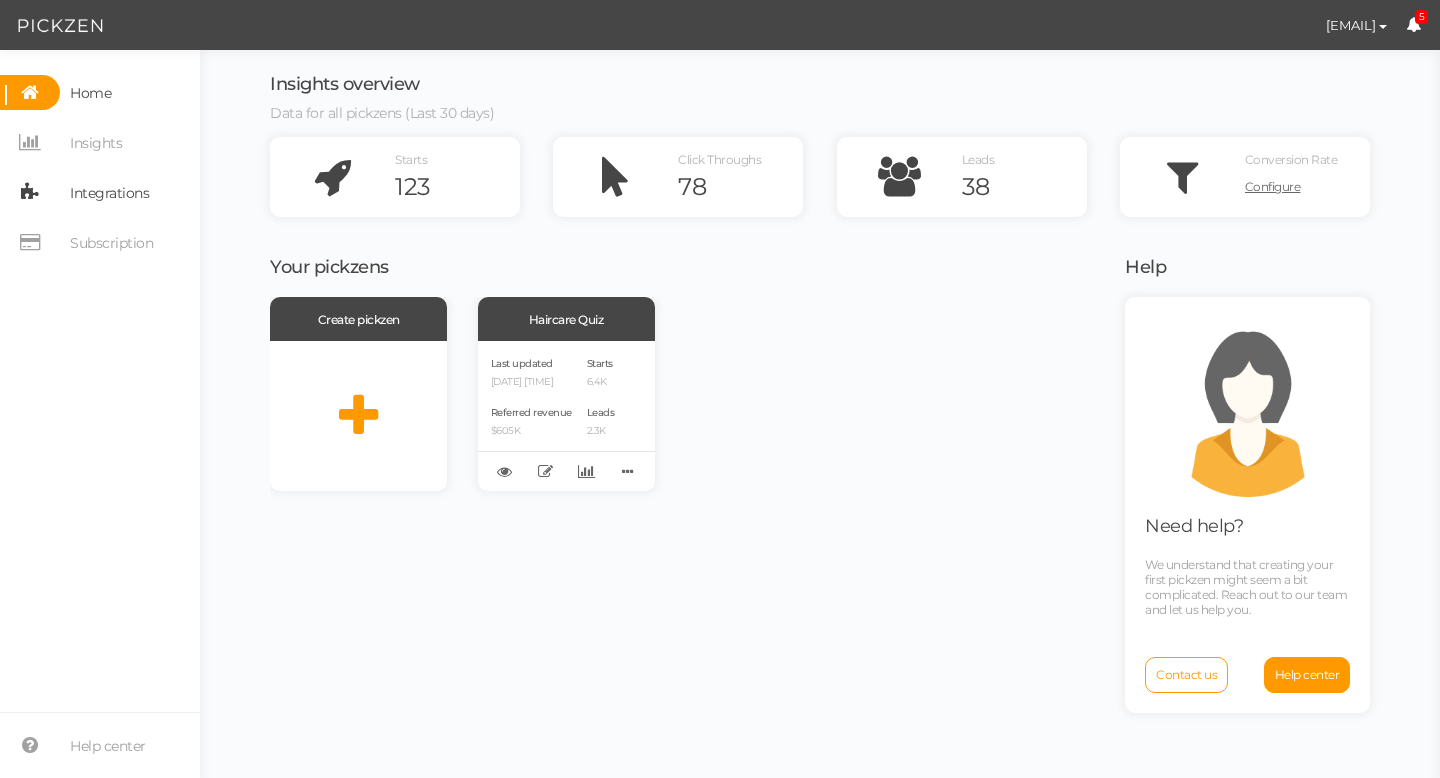 click on "Integrations" at bounding box center [109, 193] 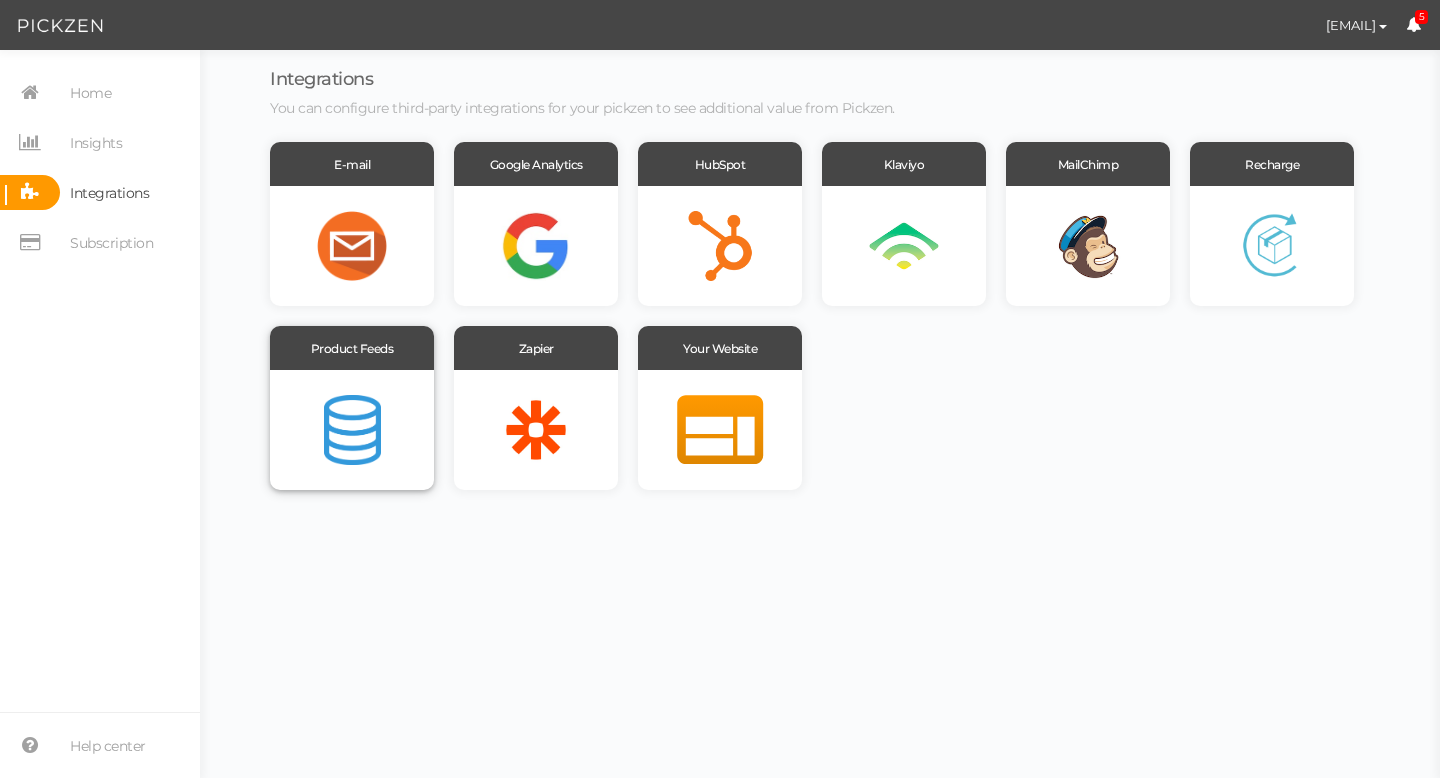 click at bounding box center [352, 430] 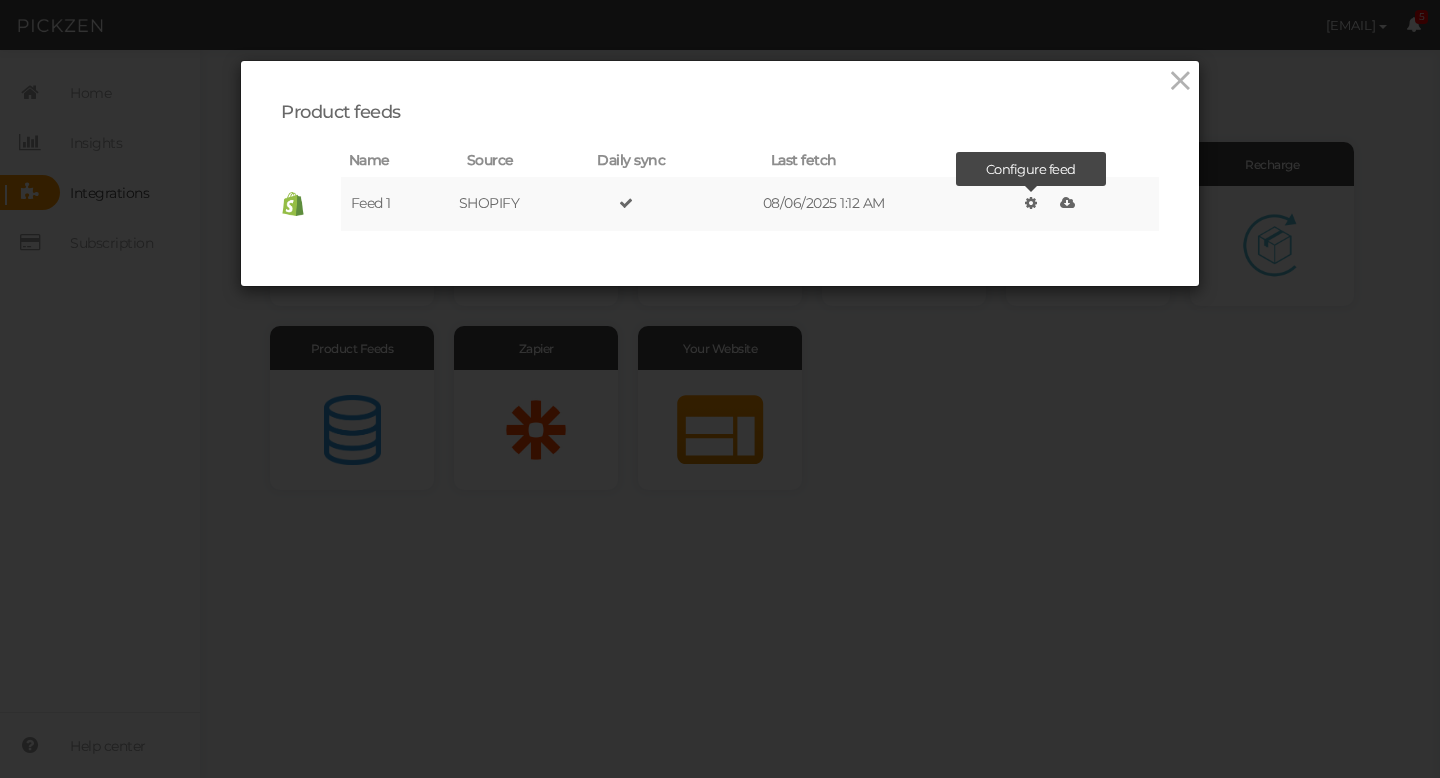 click at bounding box center (1031, 203) 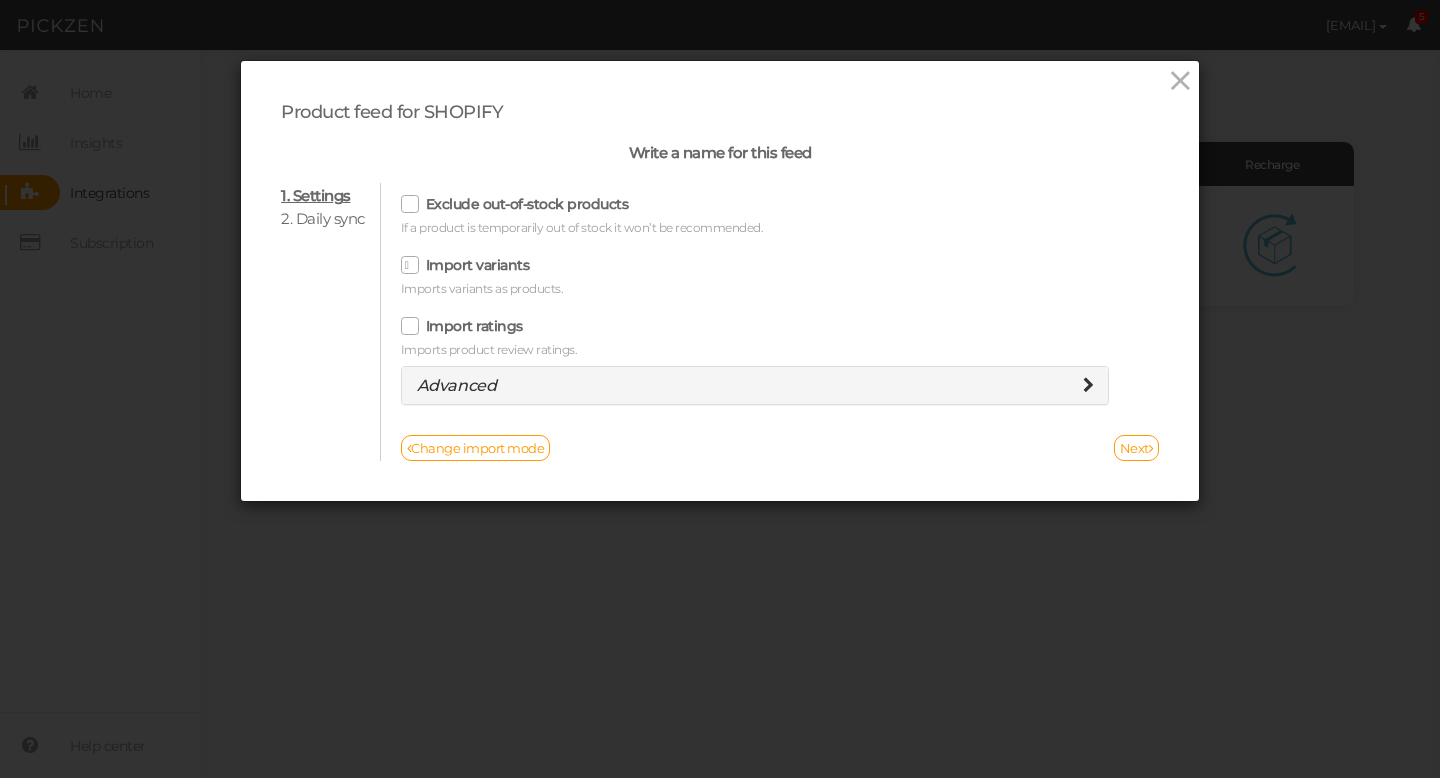 click on "Import variants    Imports variants as products." at bounding box center [755, 274] 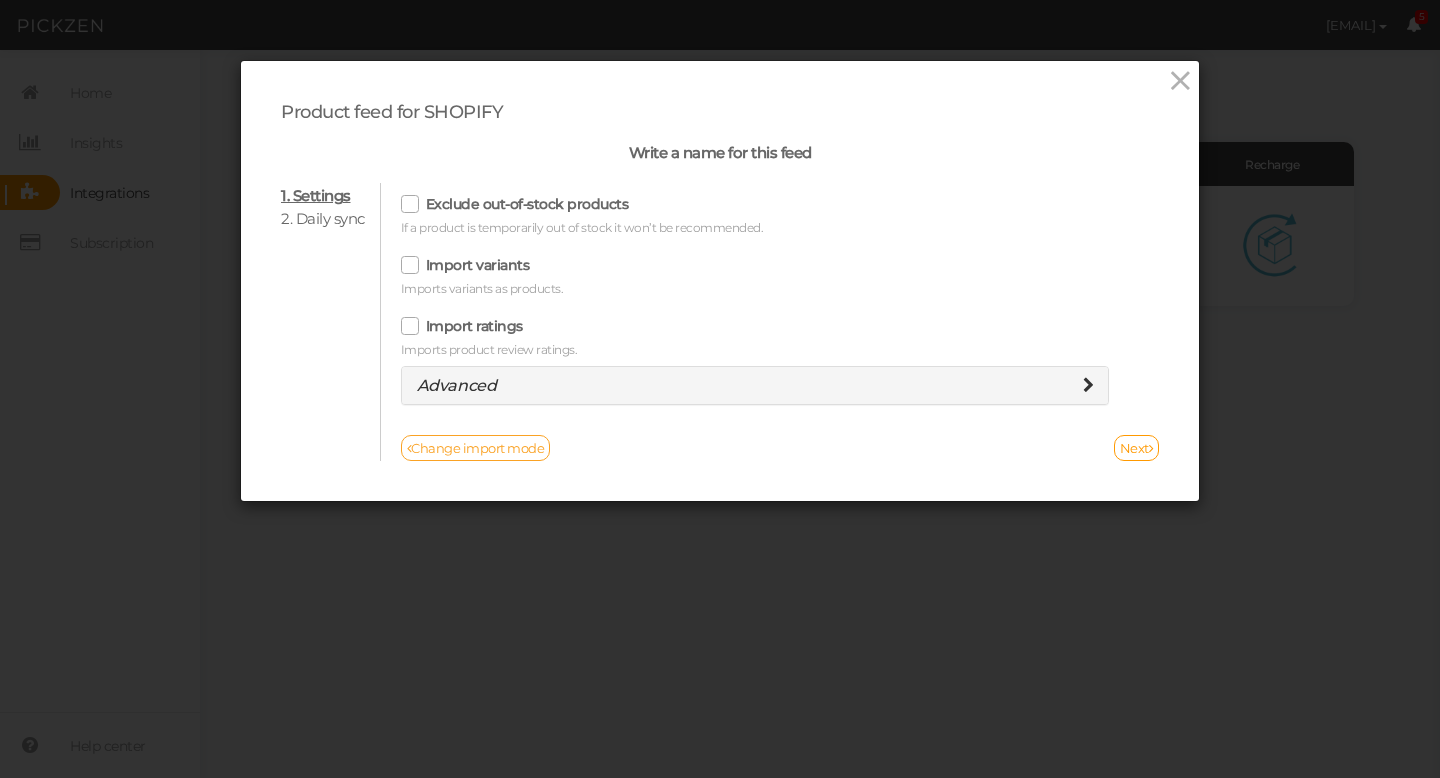 click on "Change import mode" at bounding box center (476, 448) 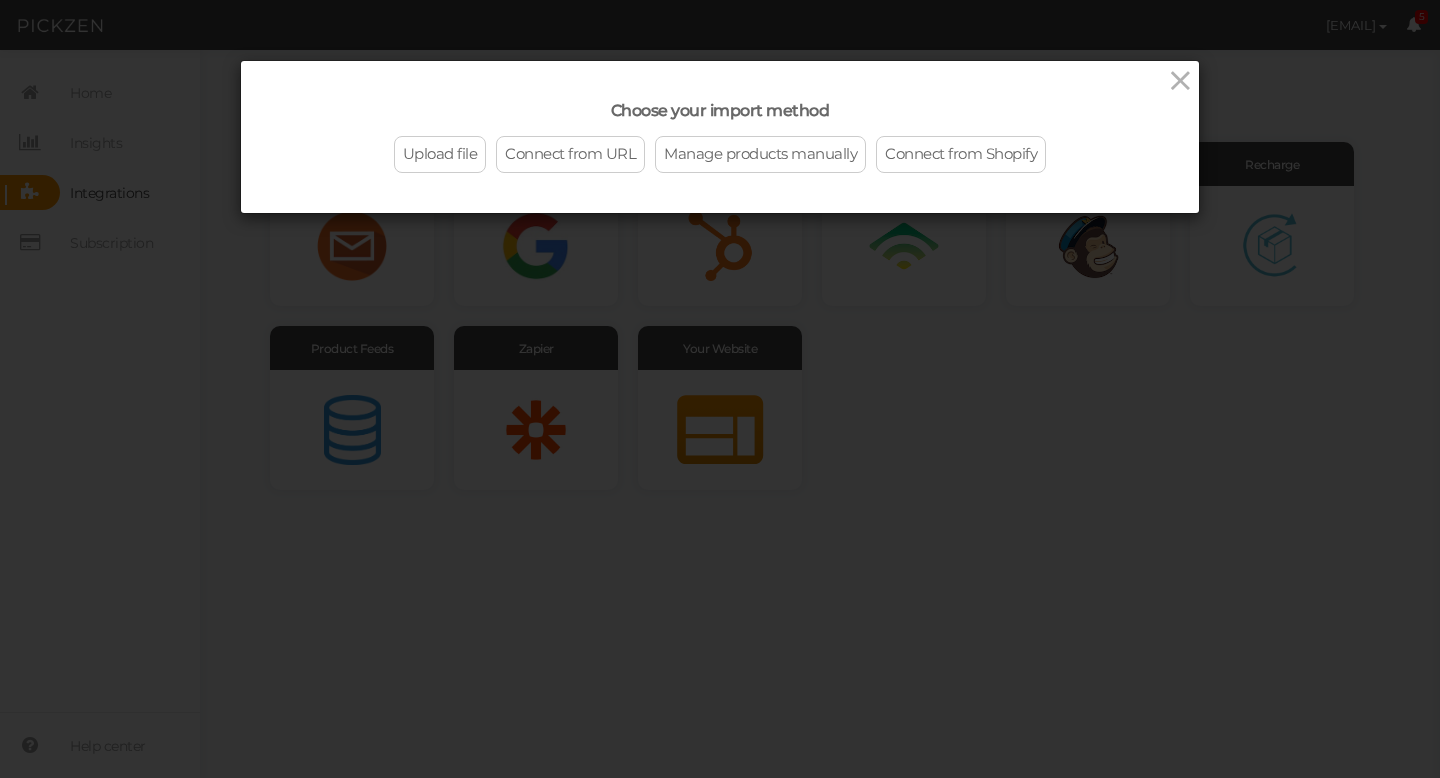 click on "Manage products manually" at bounding box center [760, 154] 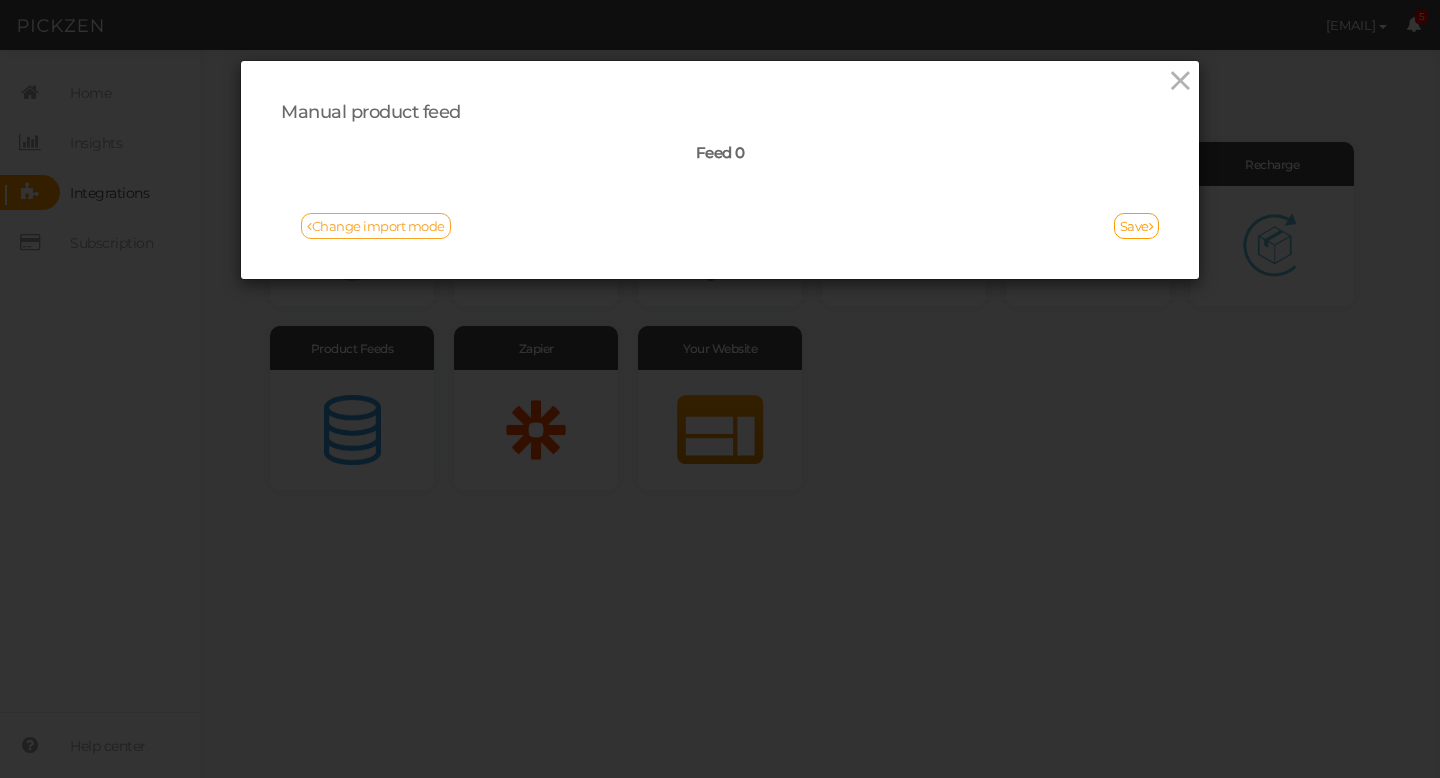click on "Change import mode" at bounding box center [376, 226] 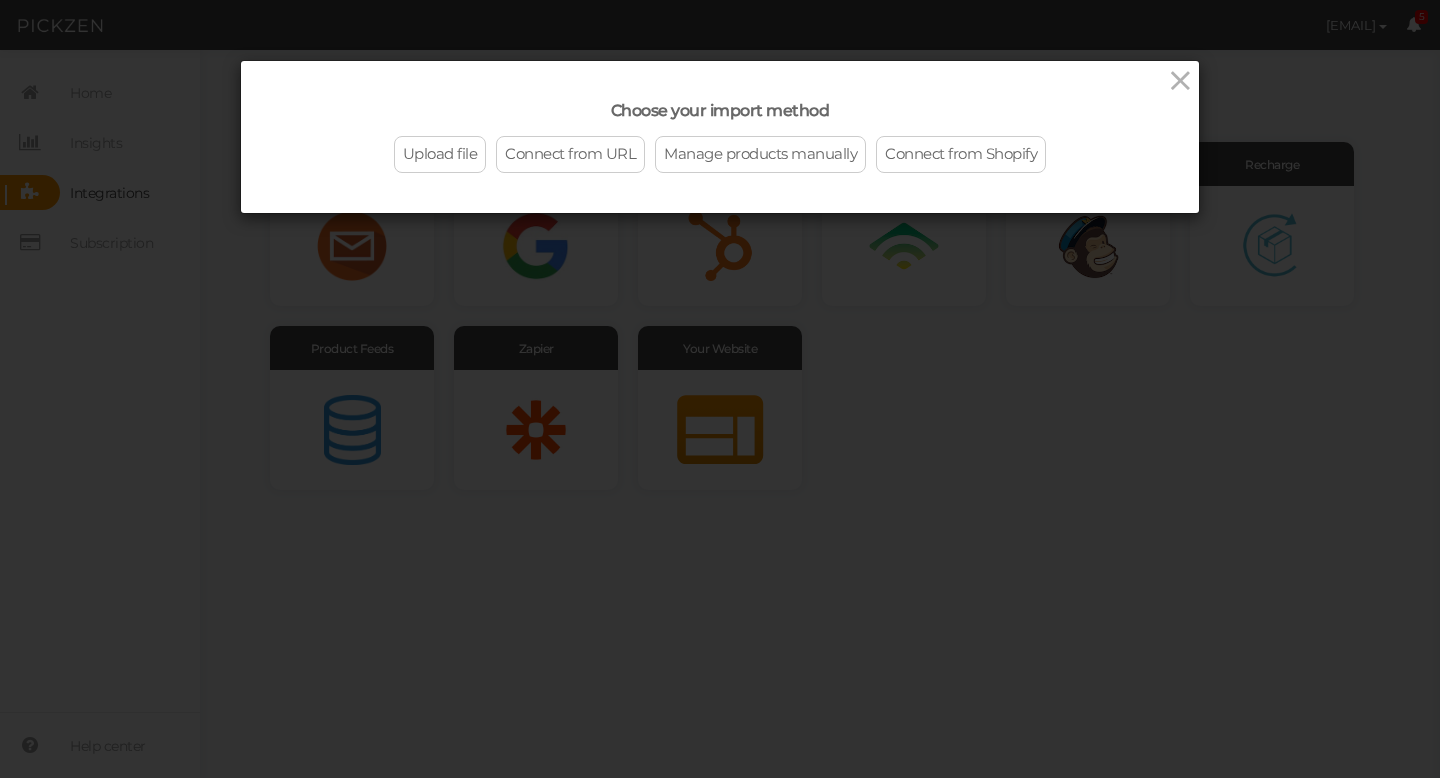 click on "Manage products manually" at bounding box center [760, 154] 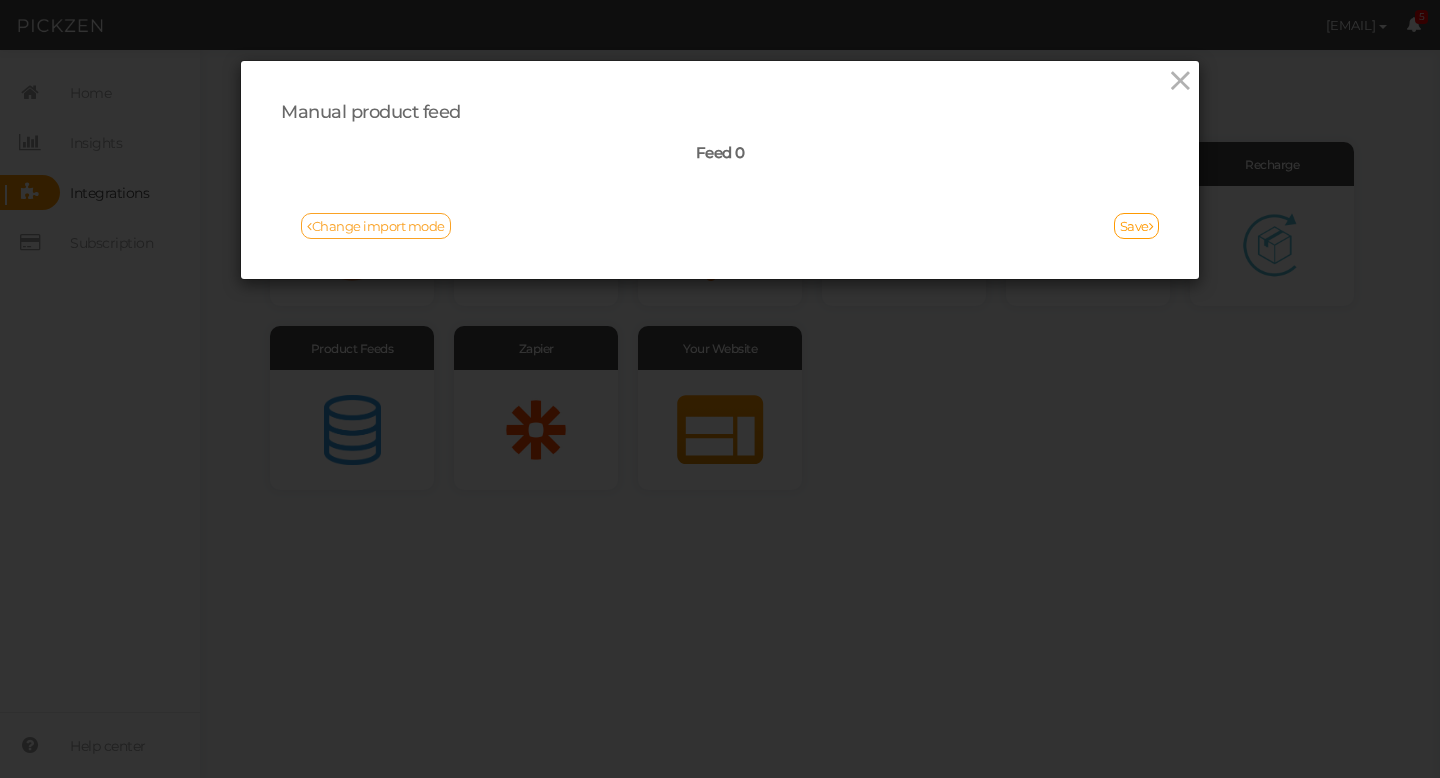 click on "Change import mode" at bounding box center (376, 226) 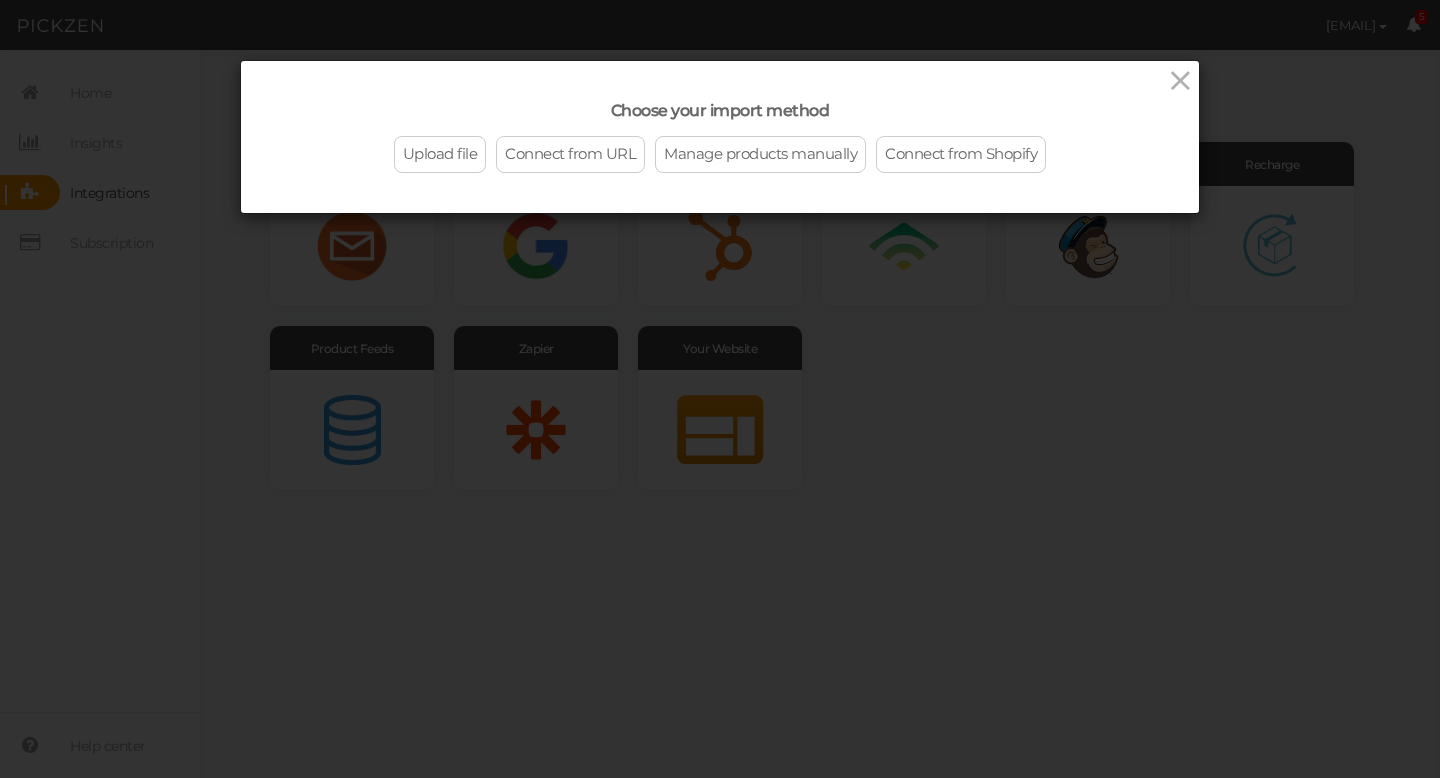 click on "Manage products manually" at bounding box center (760, 154) 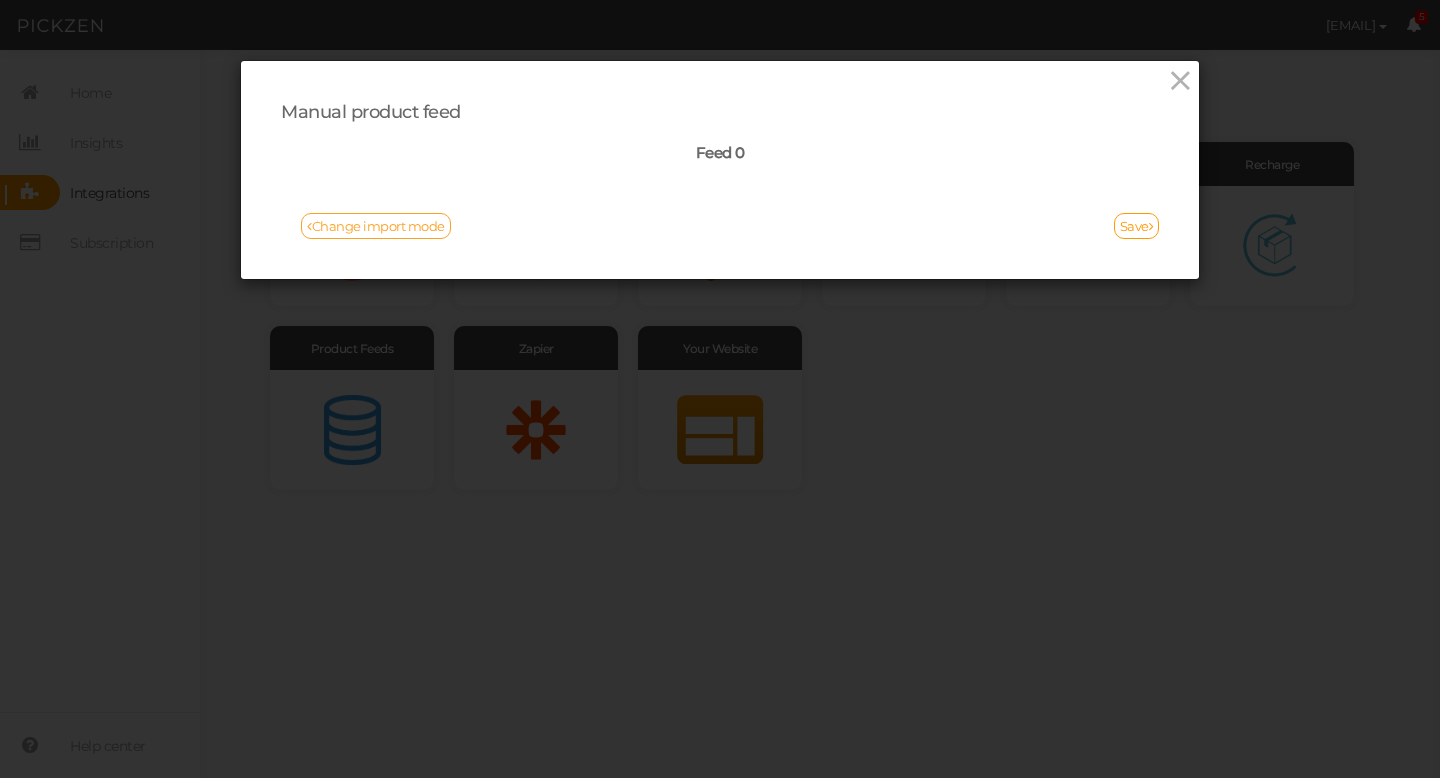 click on "Change import mode" at bounding box center (376, 226) 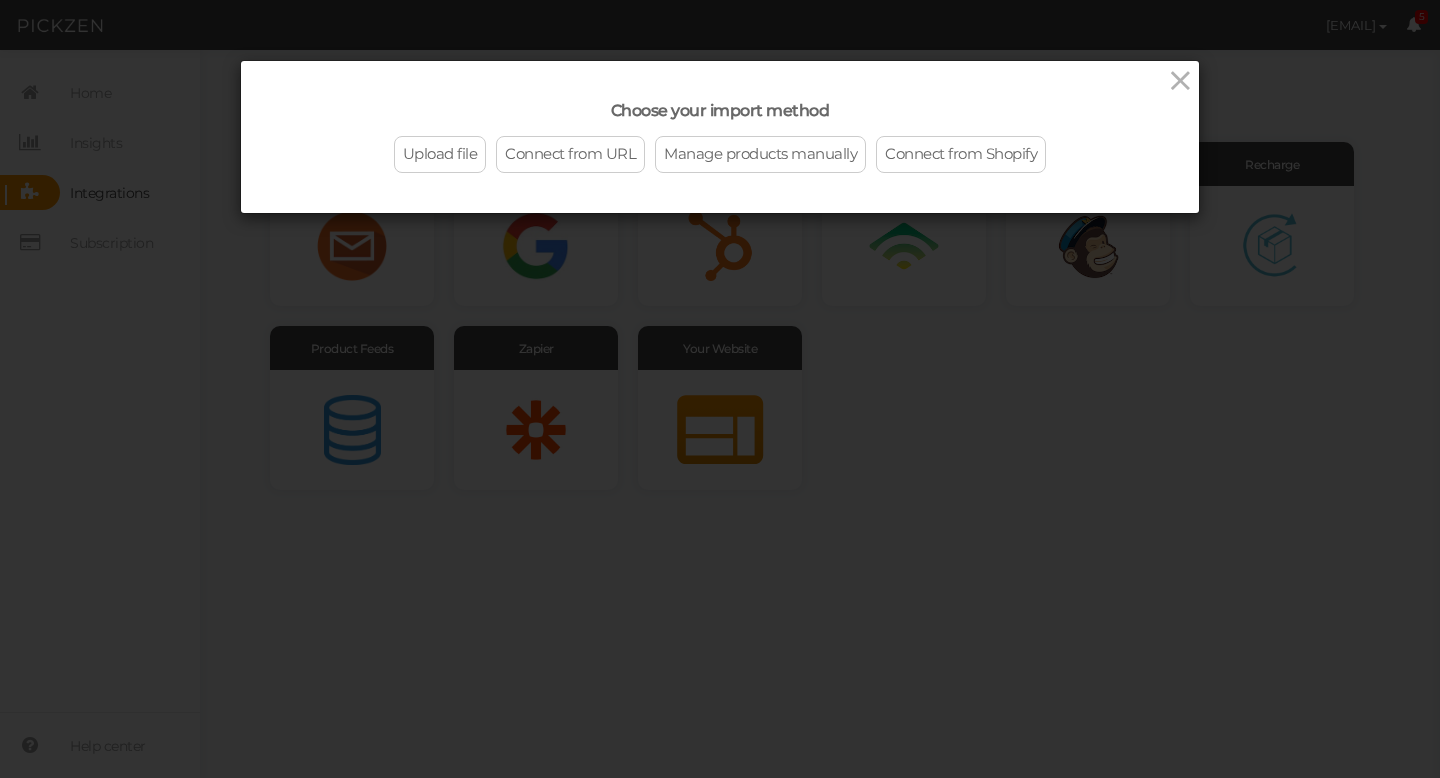 click on "Connect from URL" at bounding box center (570, 154) 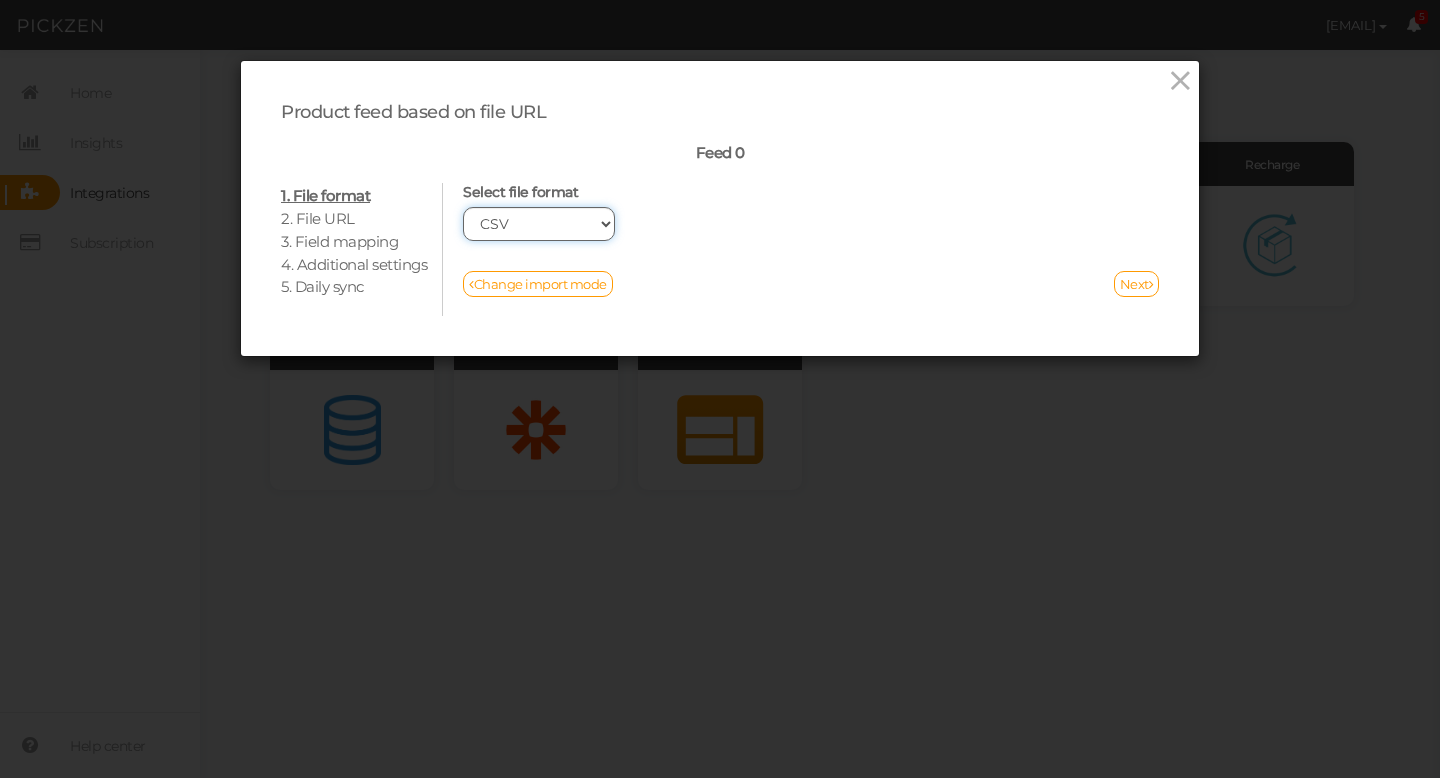 click on "CSV   XML" at bounding box center (539, 224) 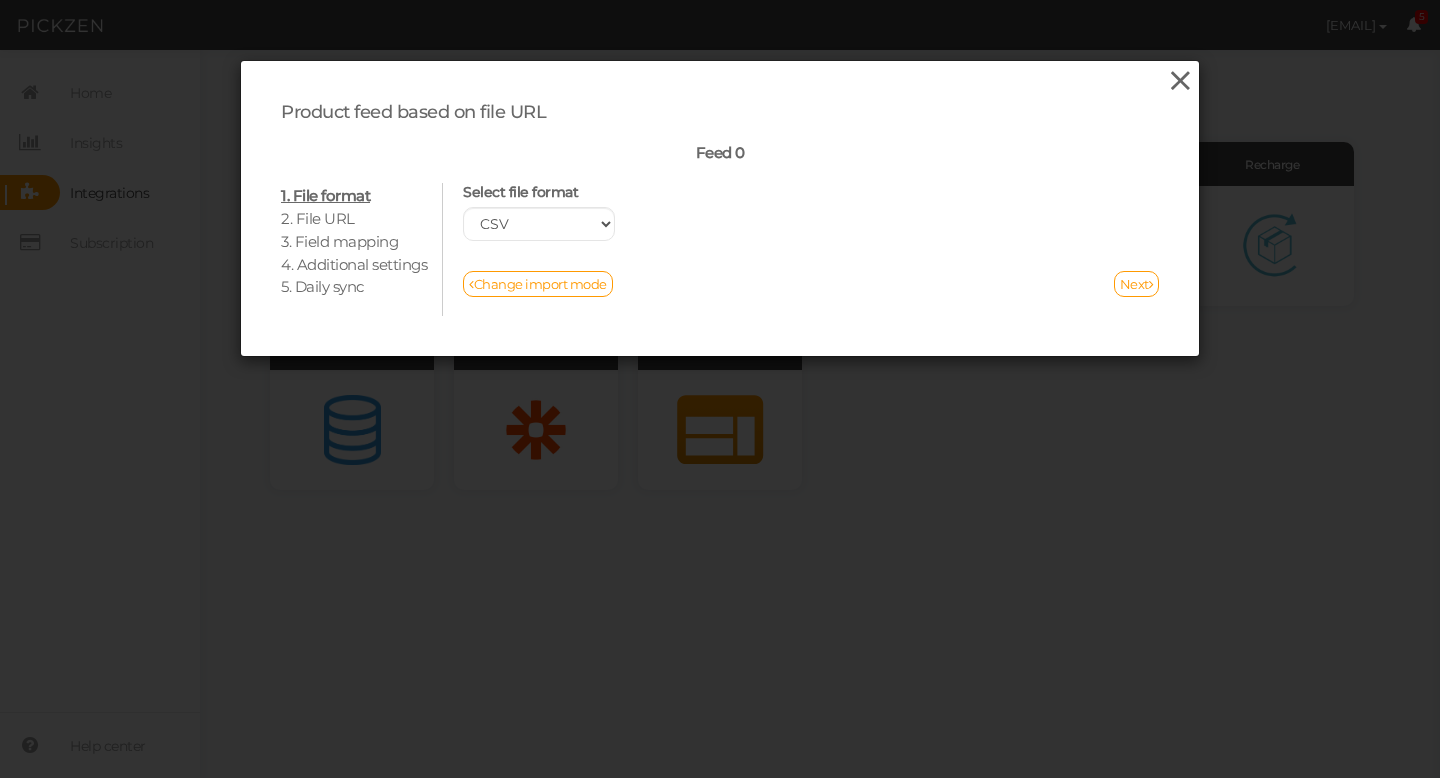 click at bounding box center (1180, 81) 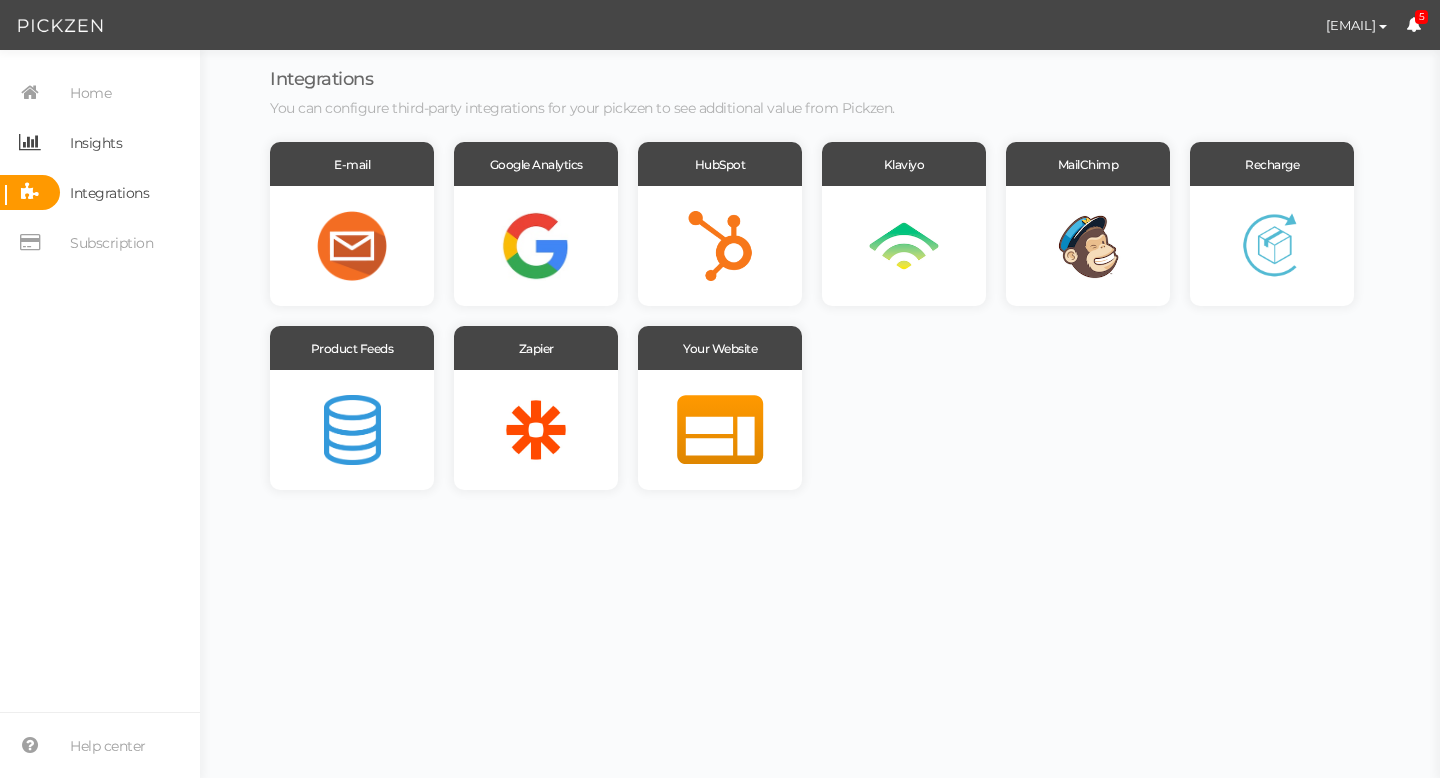 click on "Insights" at bounding box center (96, 143) 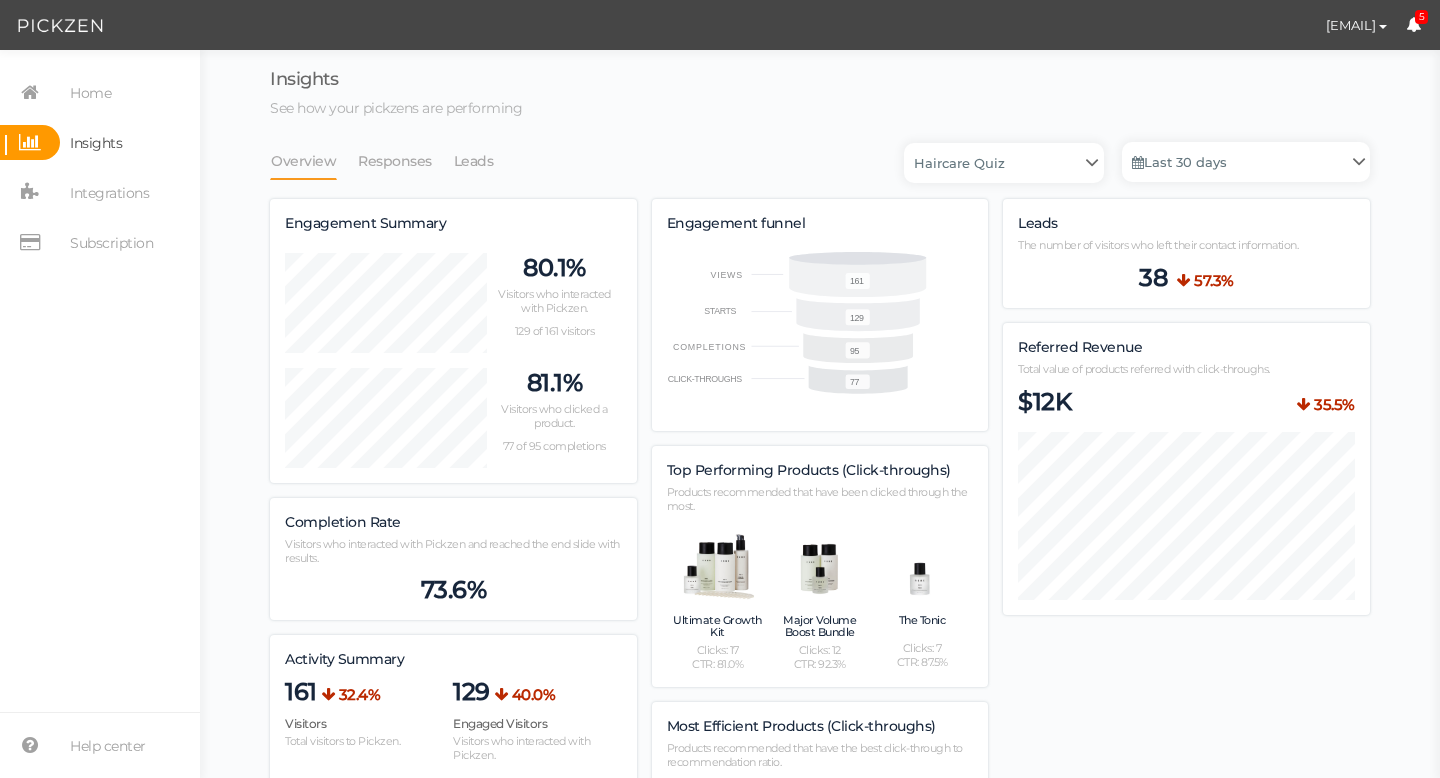 scroll, scrollTop: 998481, scrollLeft: 998900, axis: both 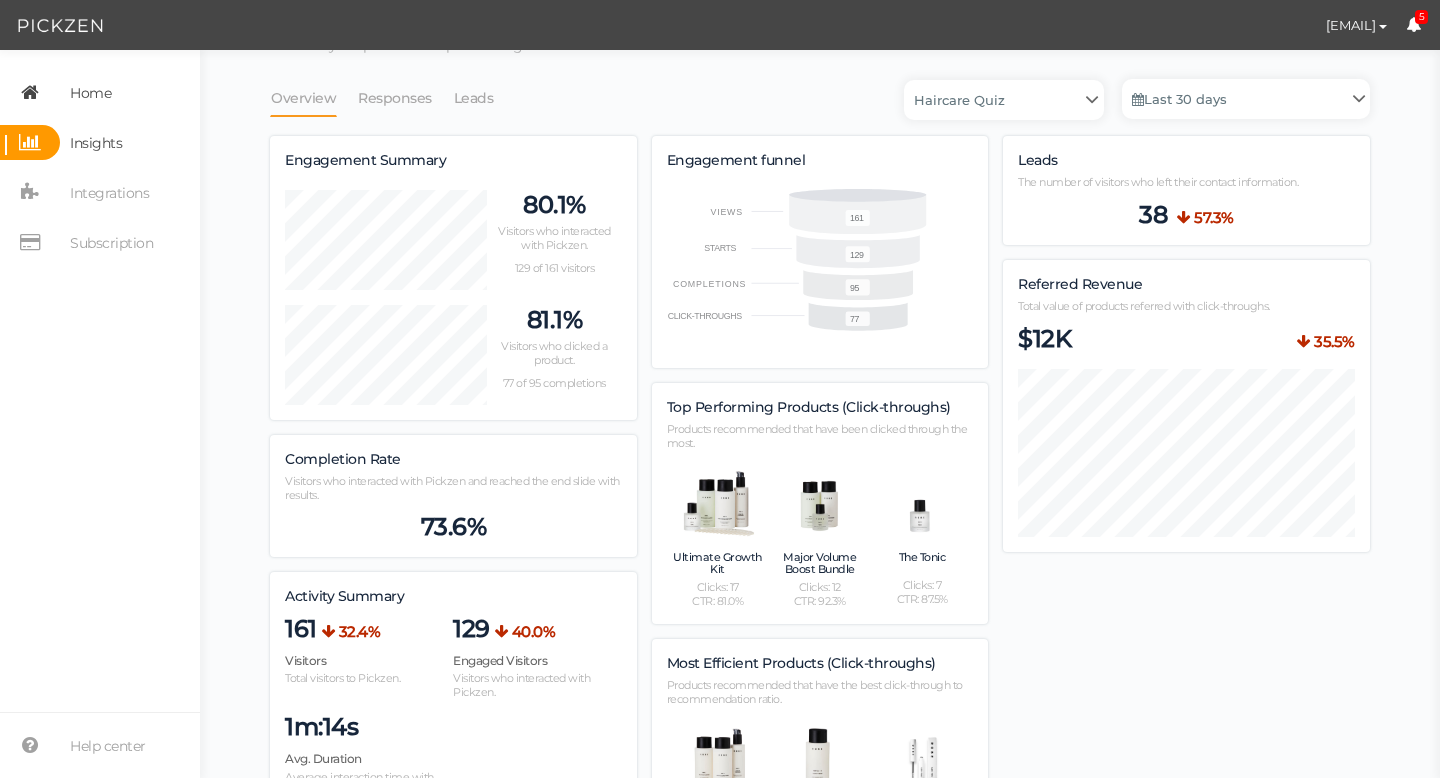 click on "Home" at bounding box center (90, 93) 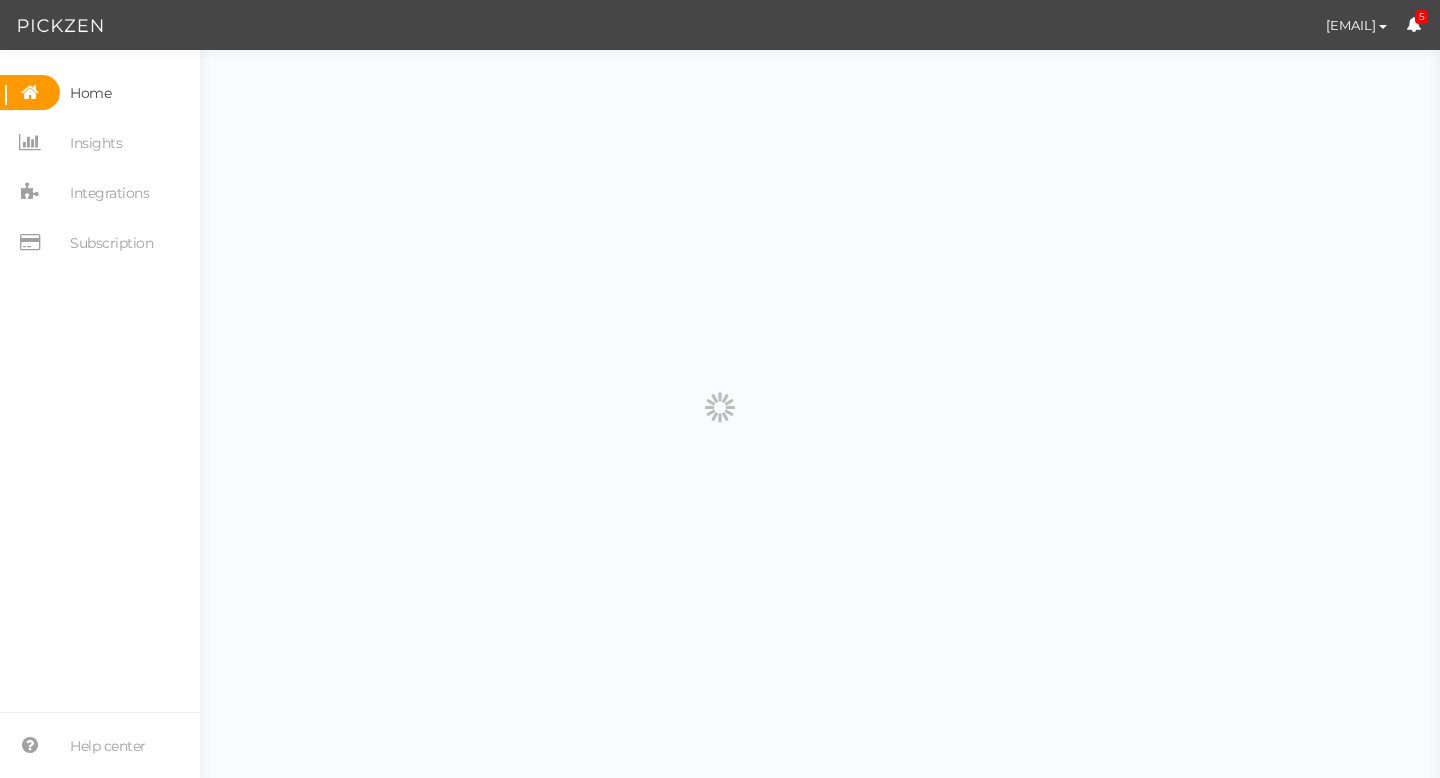 scroll, scrollTop: 0, scrollLeft: 0, axis: both 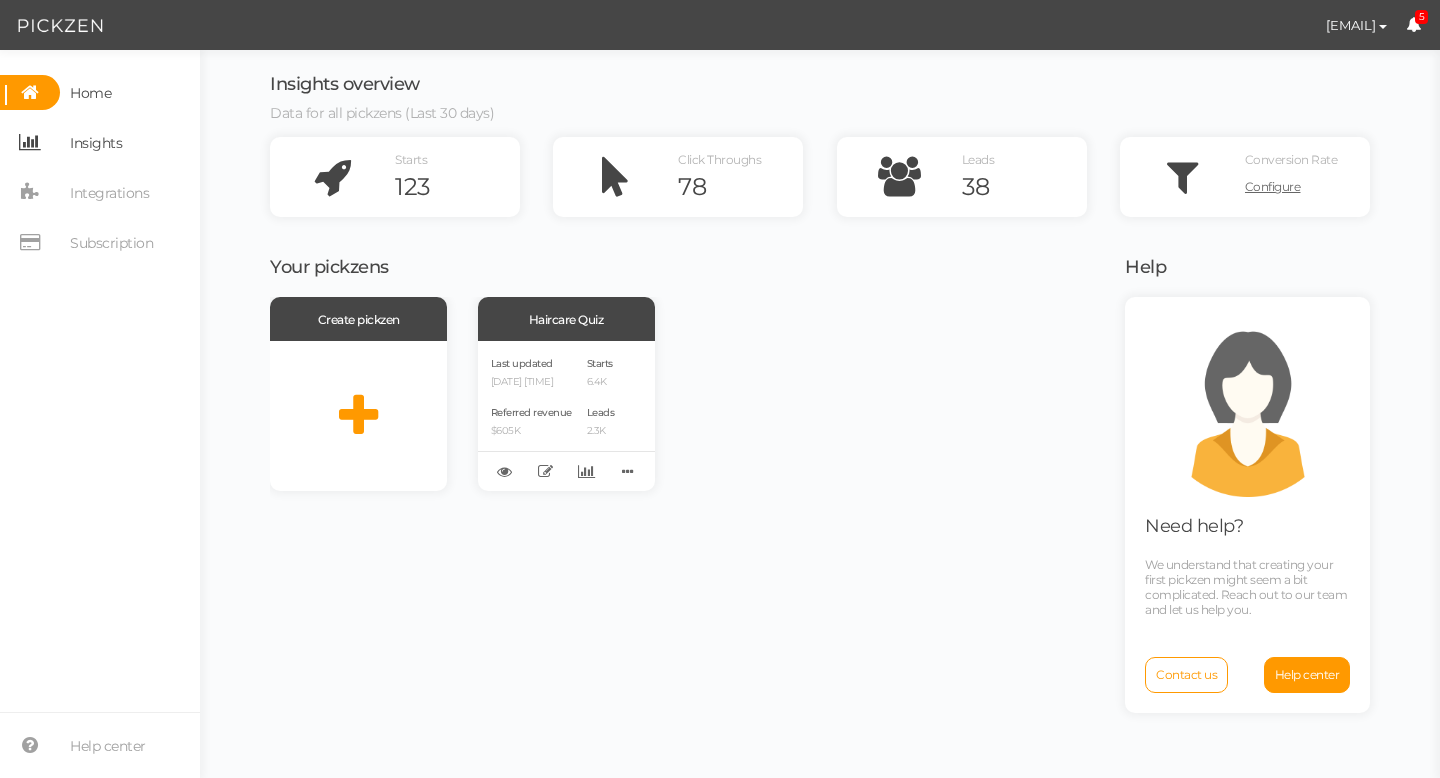 click on "Insights" at bounding box center [96, 143] 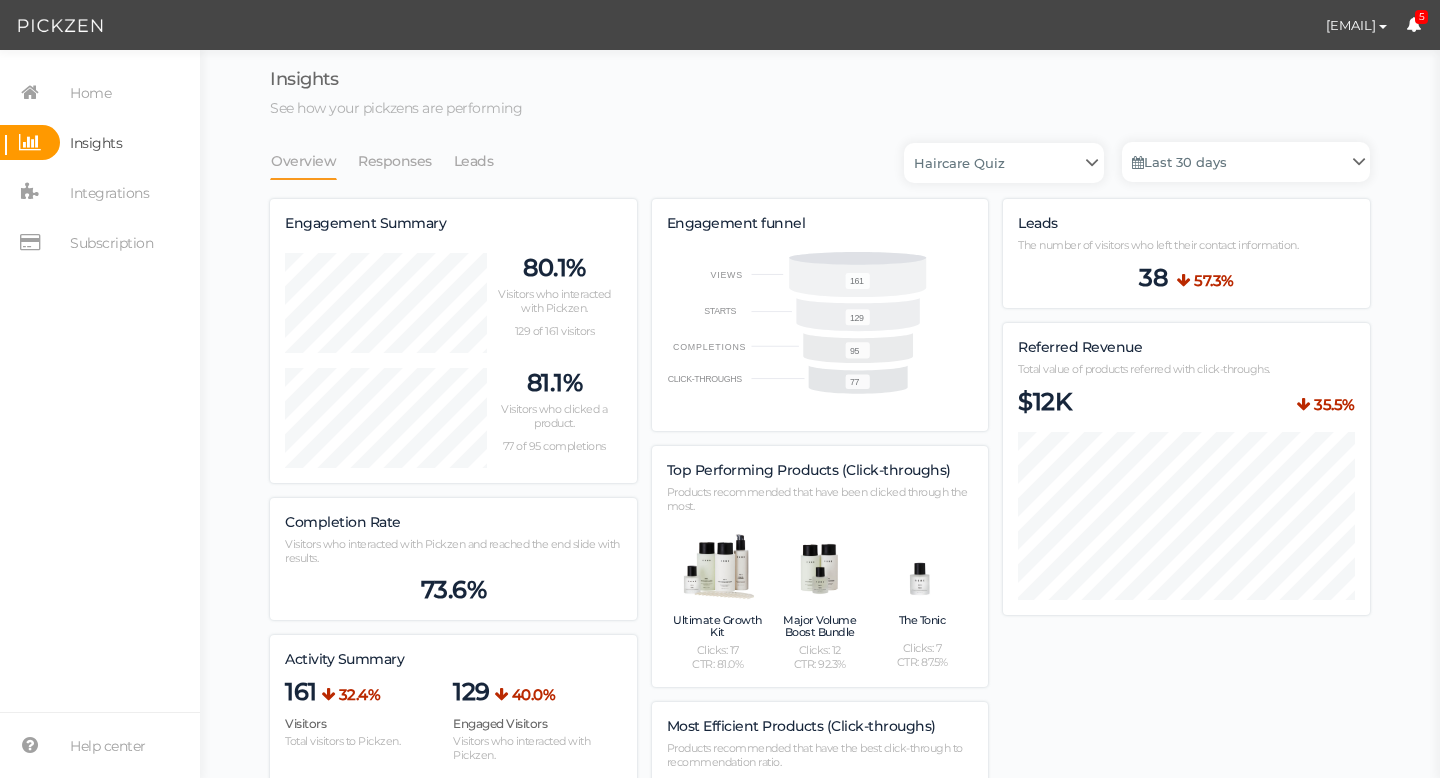 scroll, scrollTop: 998481, scrollLeft: 998900, axis: both 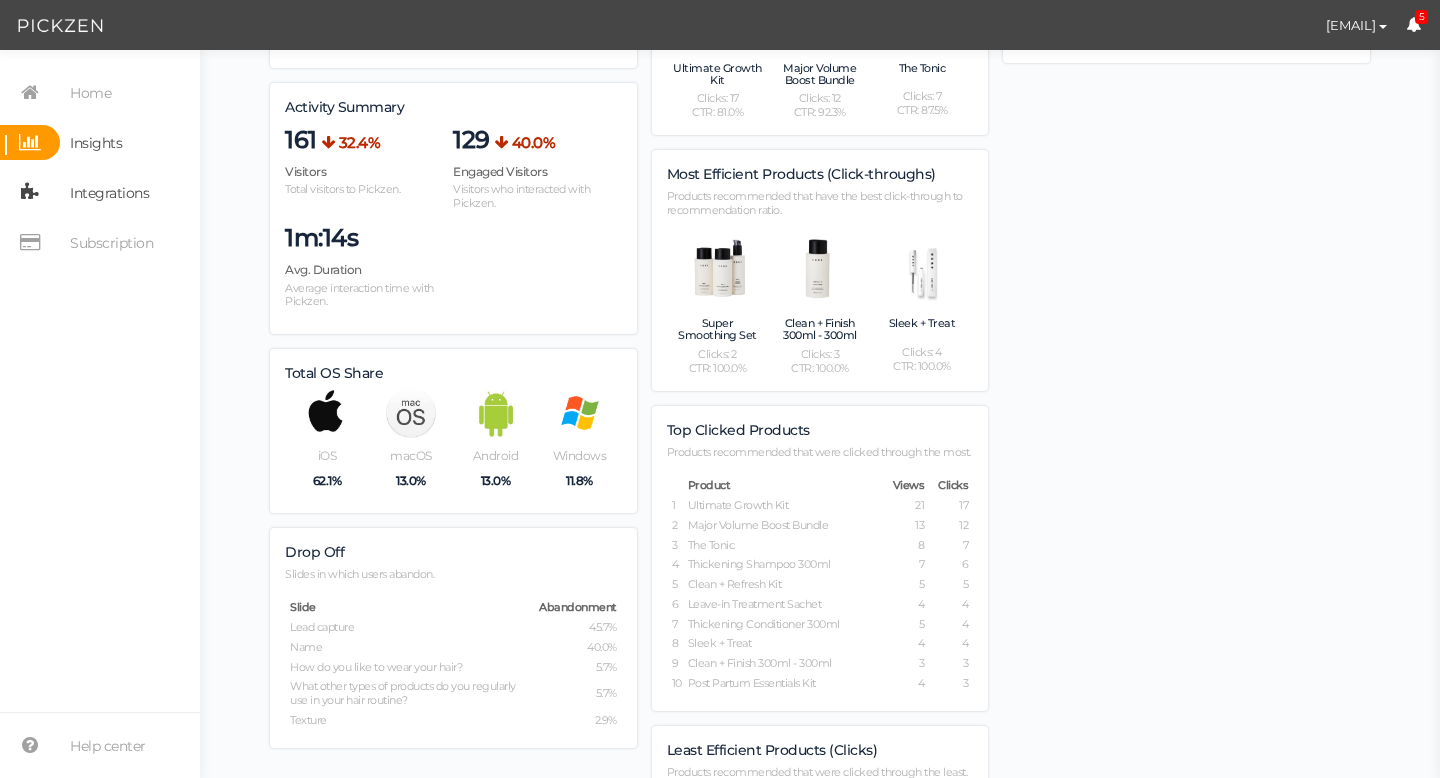 click on "Integrations" at bounding box center (109, 193) 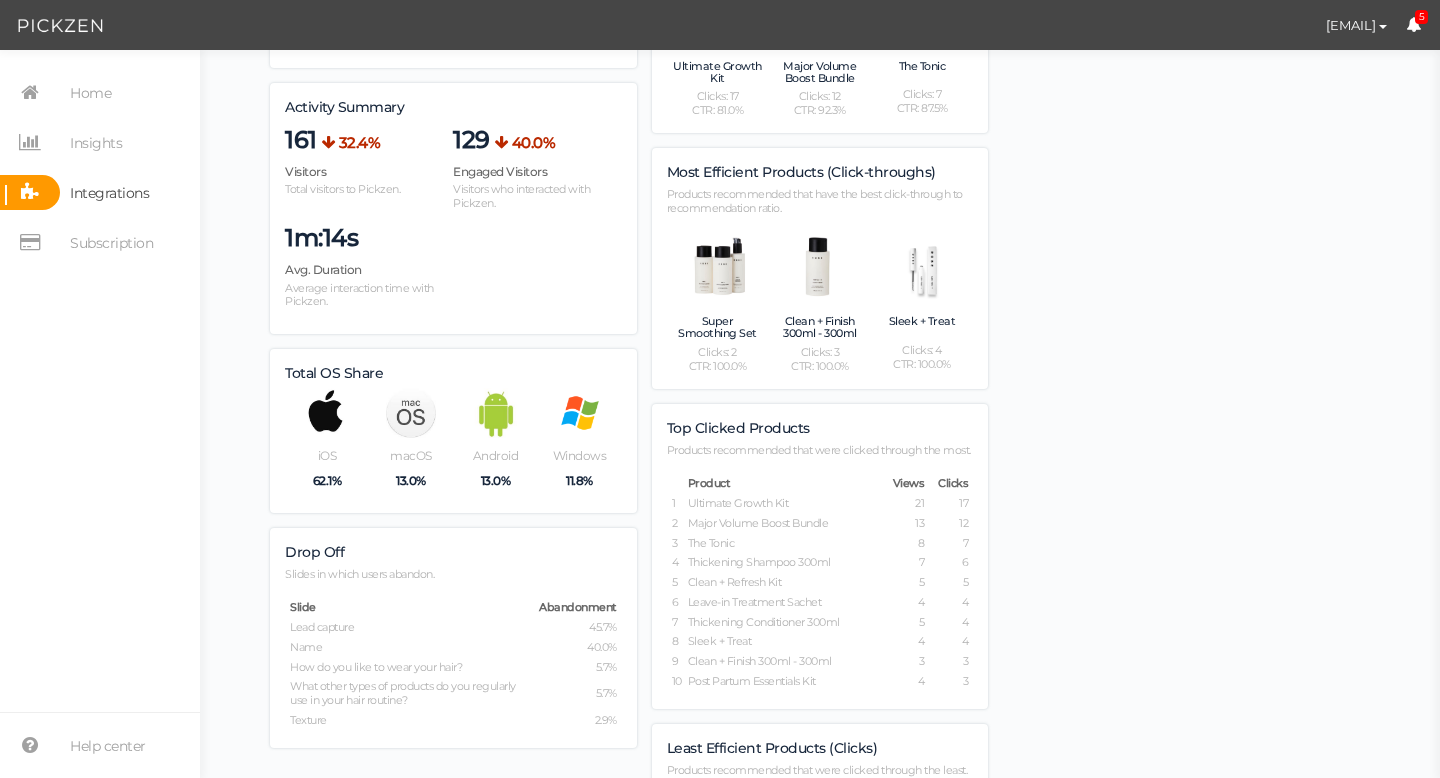 scroll, scrollTop: 0, scrollLeft: 0, axis: both 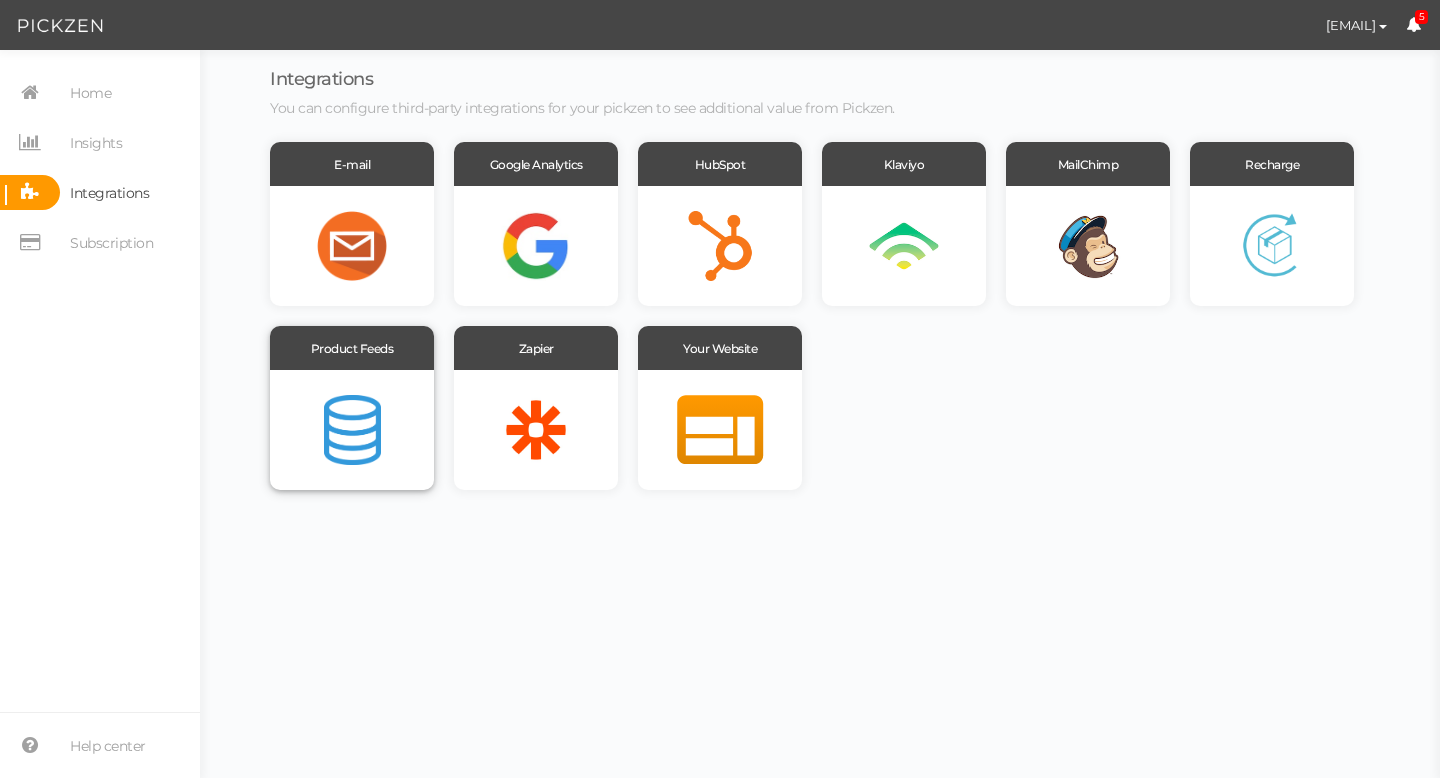 click at bounding box center (352, 430) 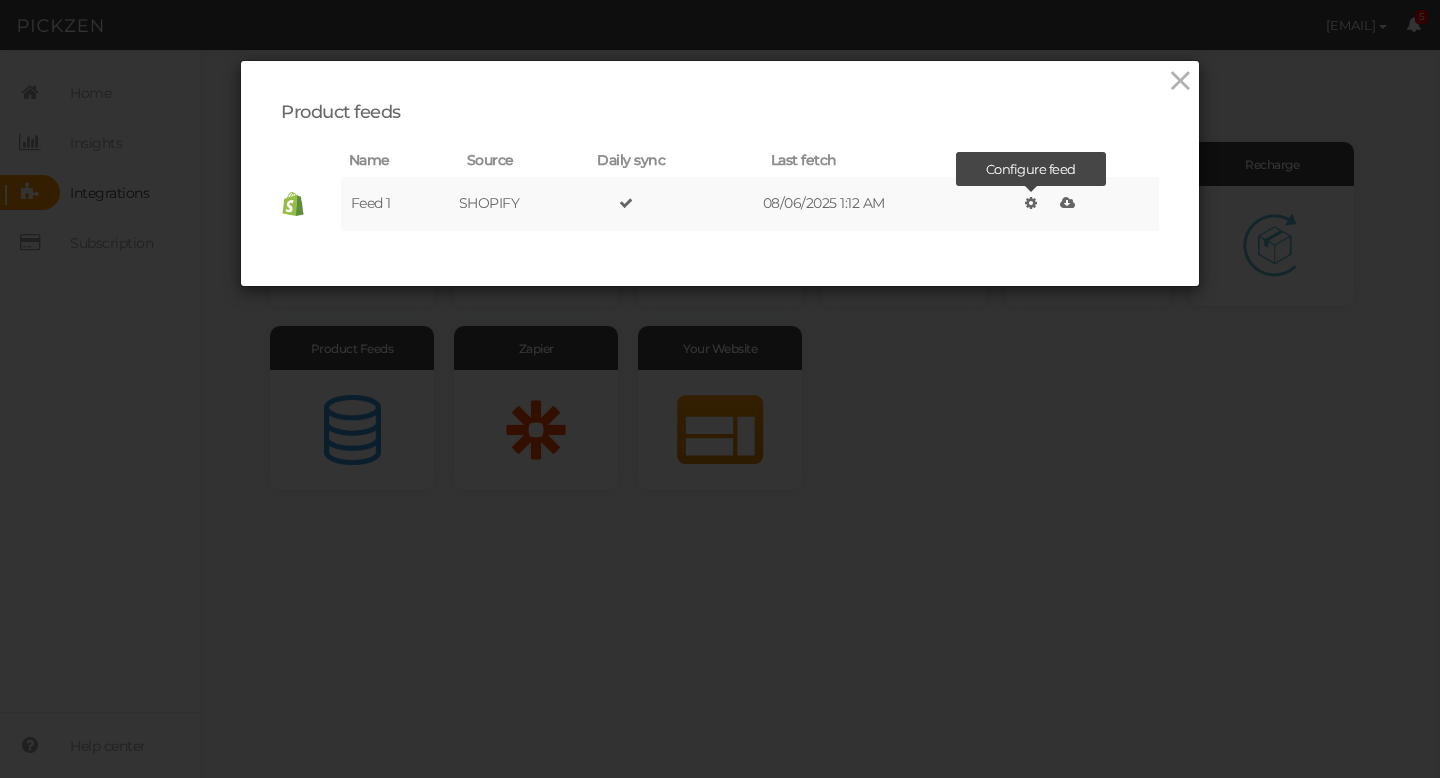 click at bounding box center (1031, 203) 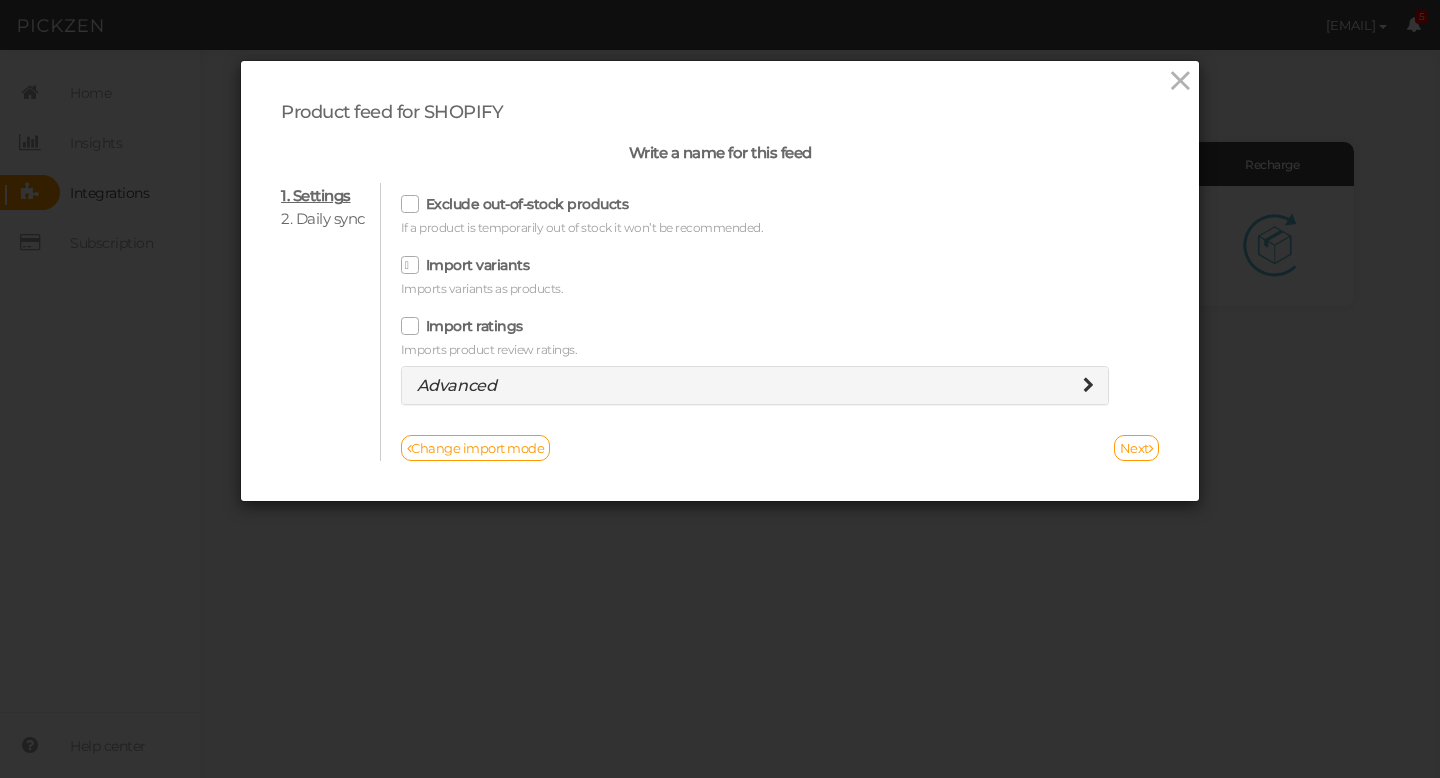 click at bounding box center [410, 265] 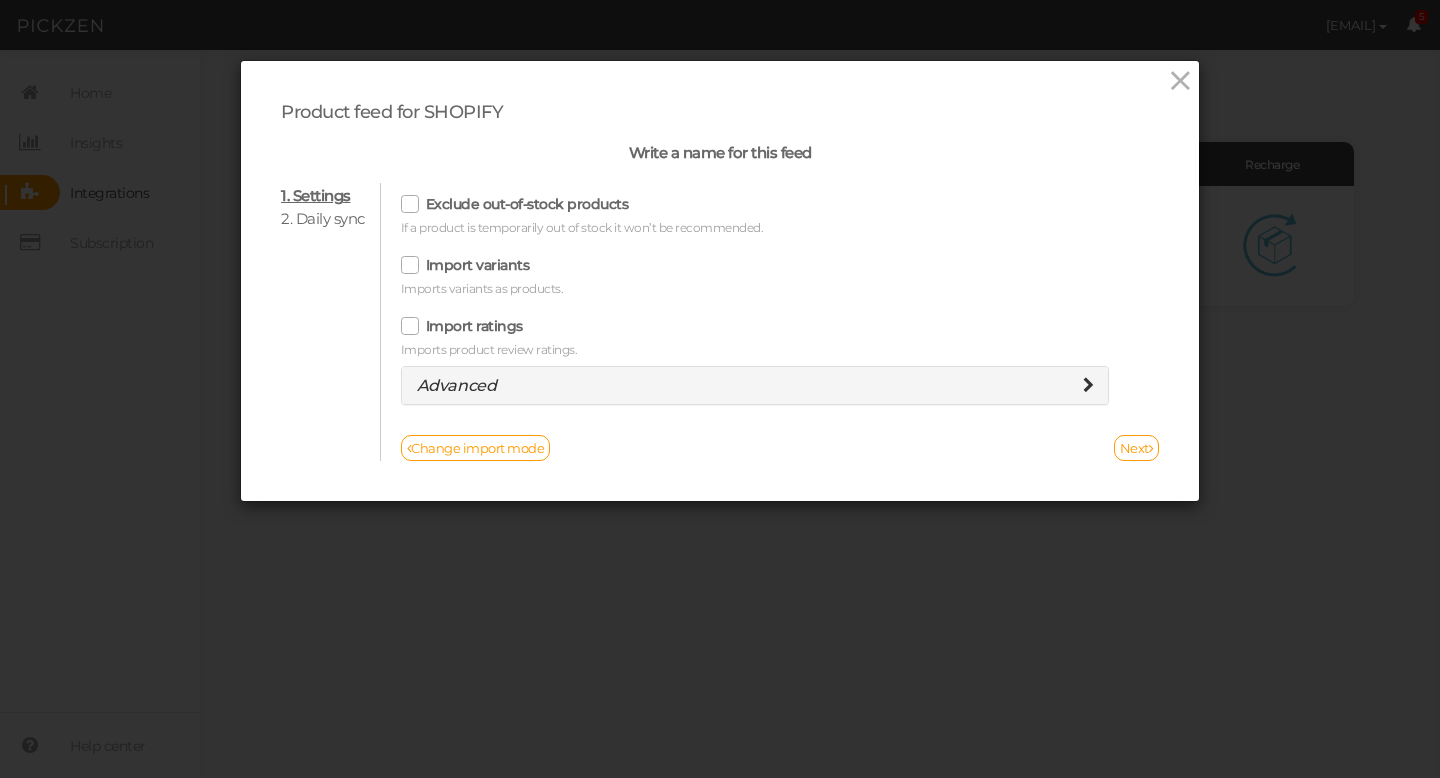click on "Advanced" at bounding box center (755, 386) 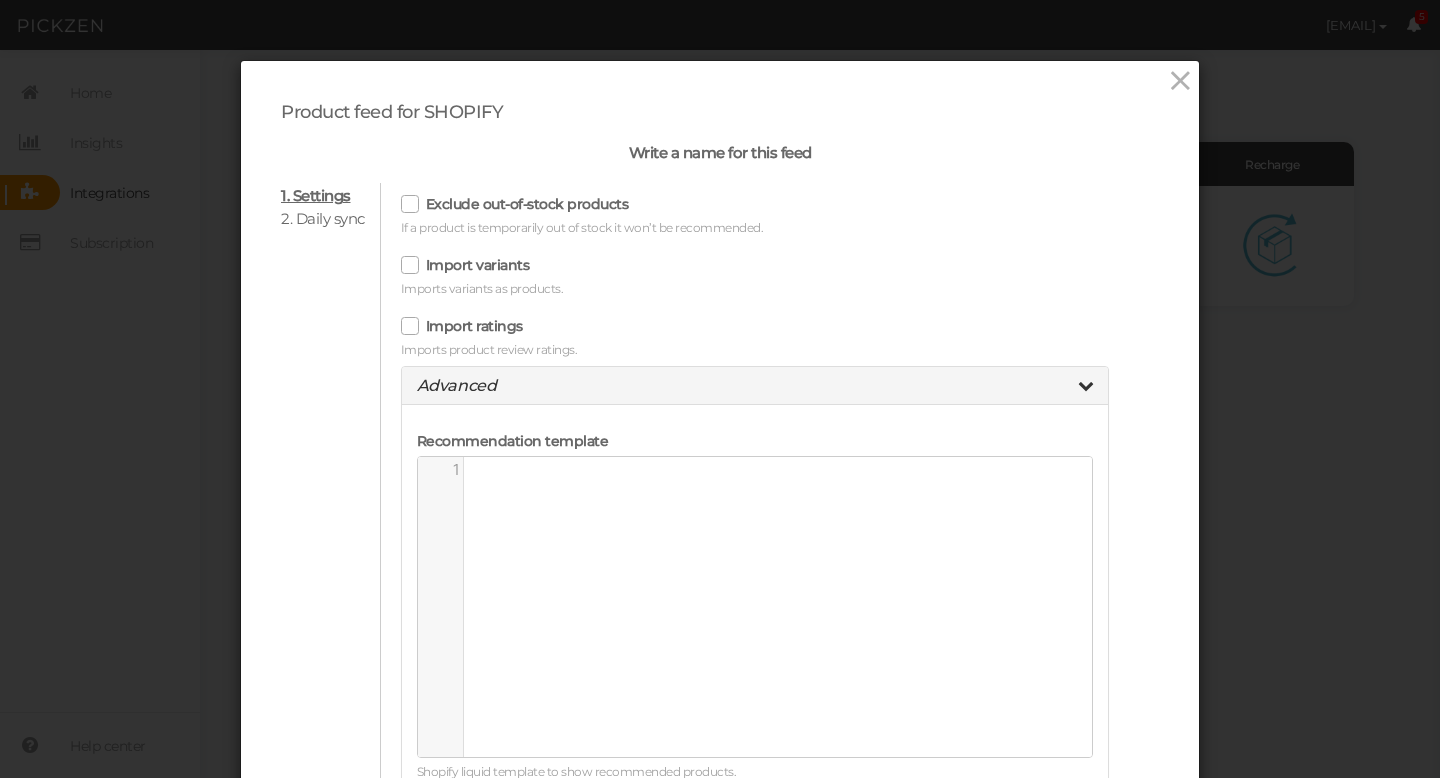 click at bounding box center (411, 204) 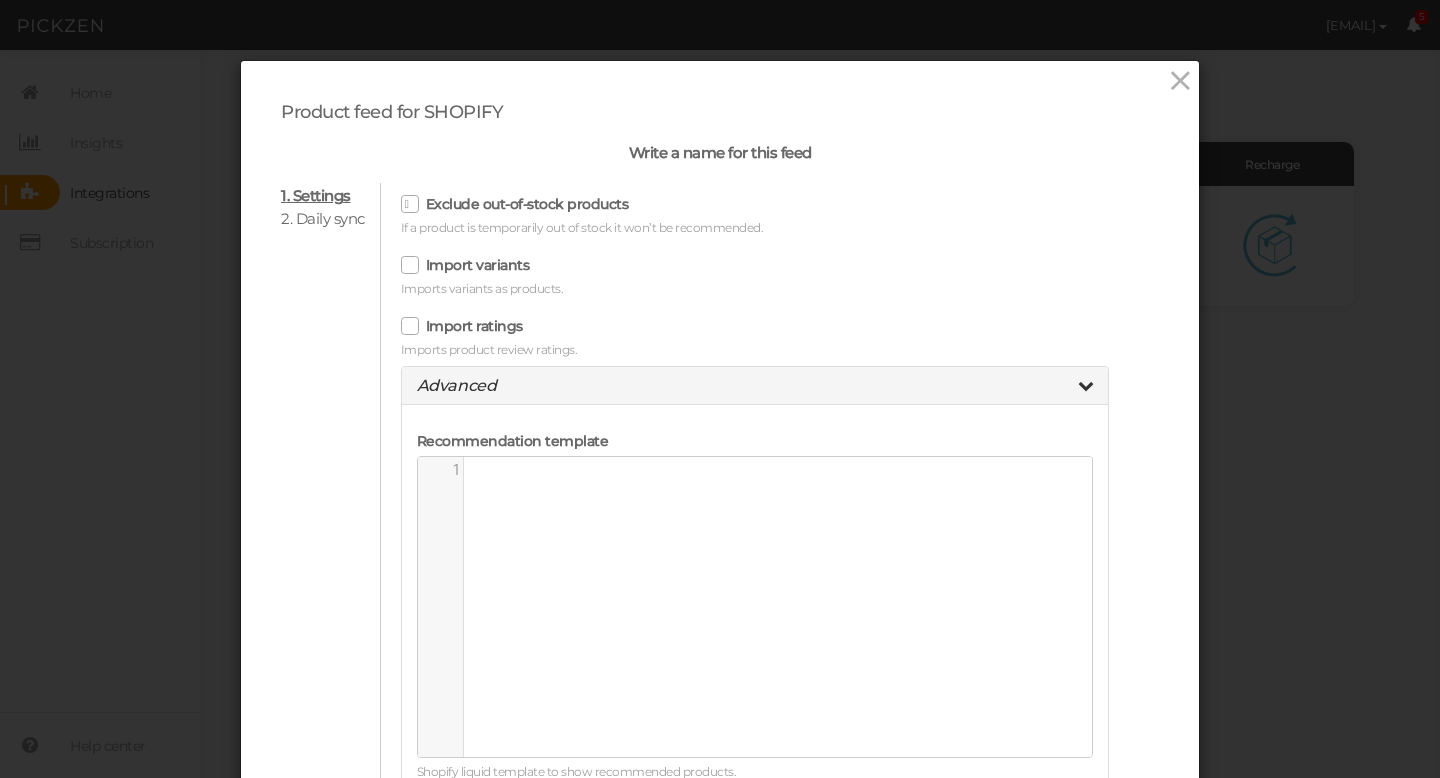 click at bounding box center (411, 325) 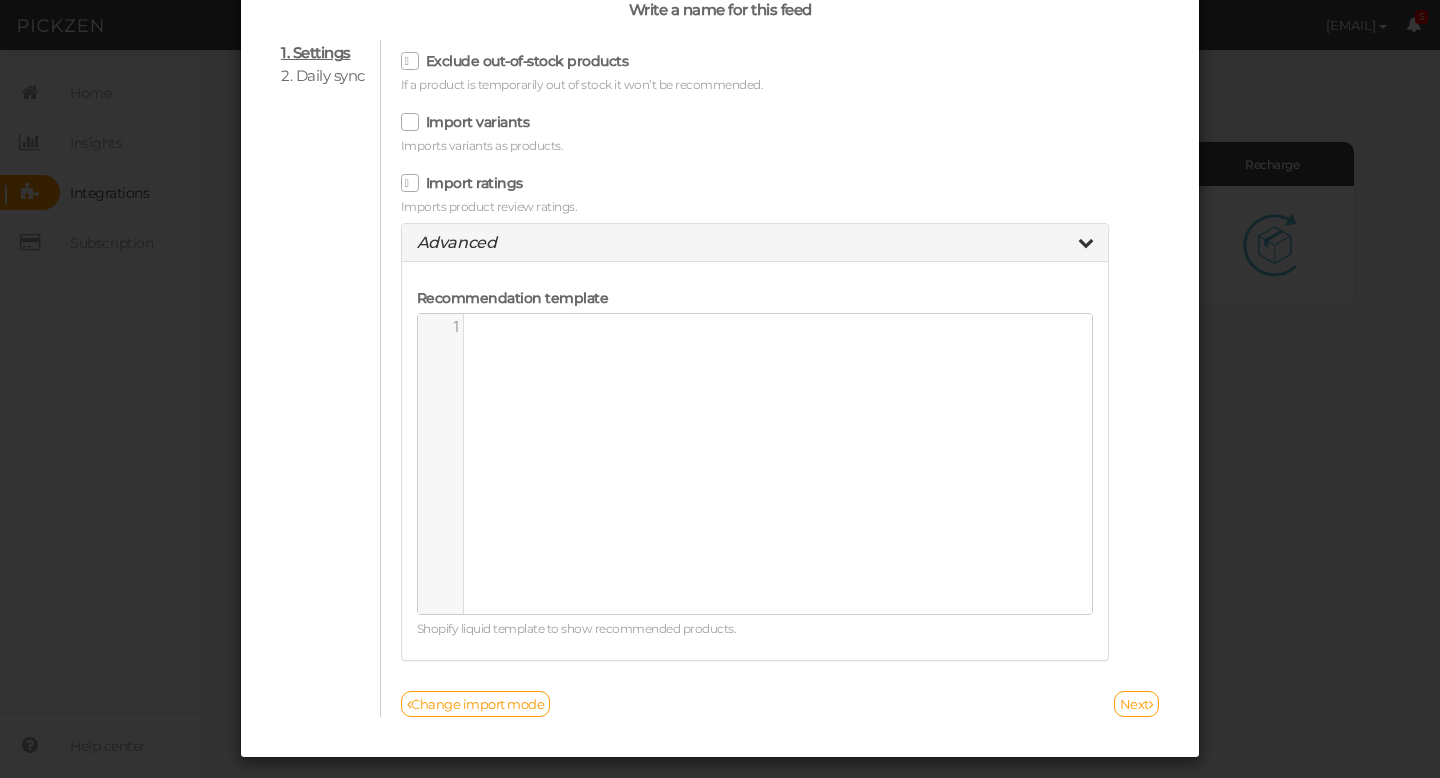scroll, scrollTop: 182, scrollLeft: 0, axis: vertical 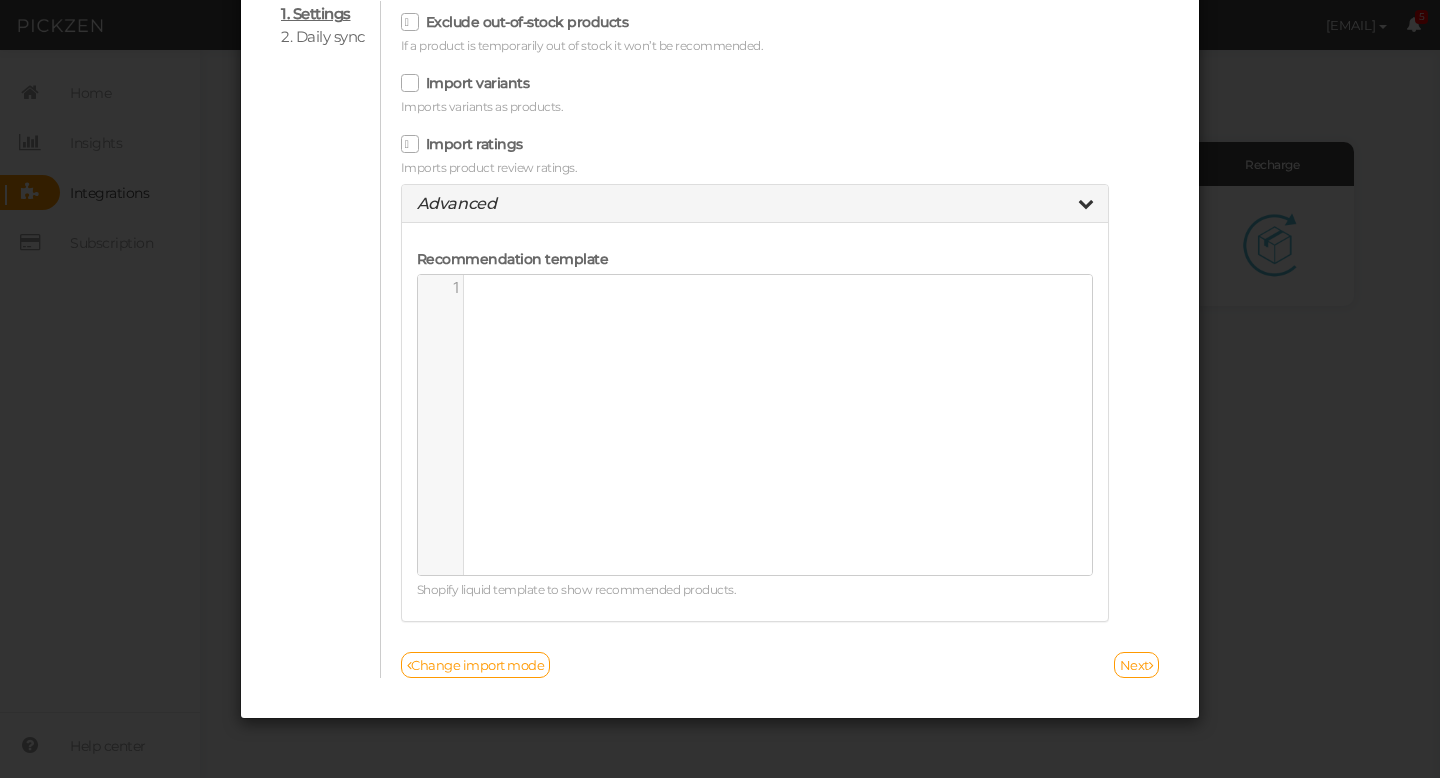 click on "​" at bounding box center (778, 288) 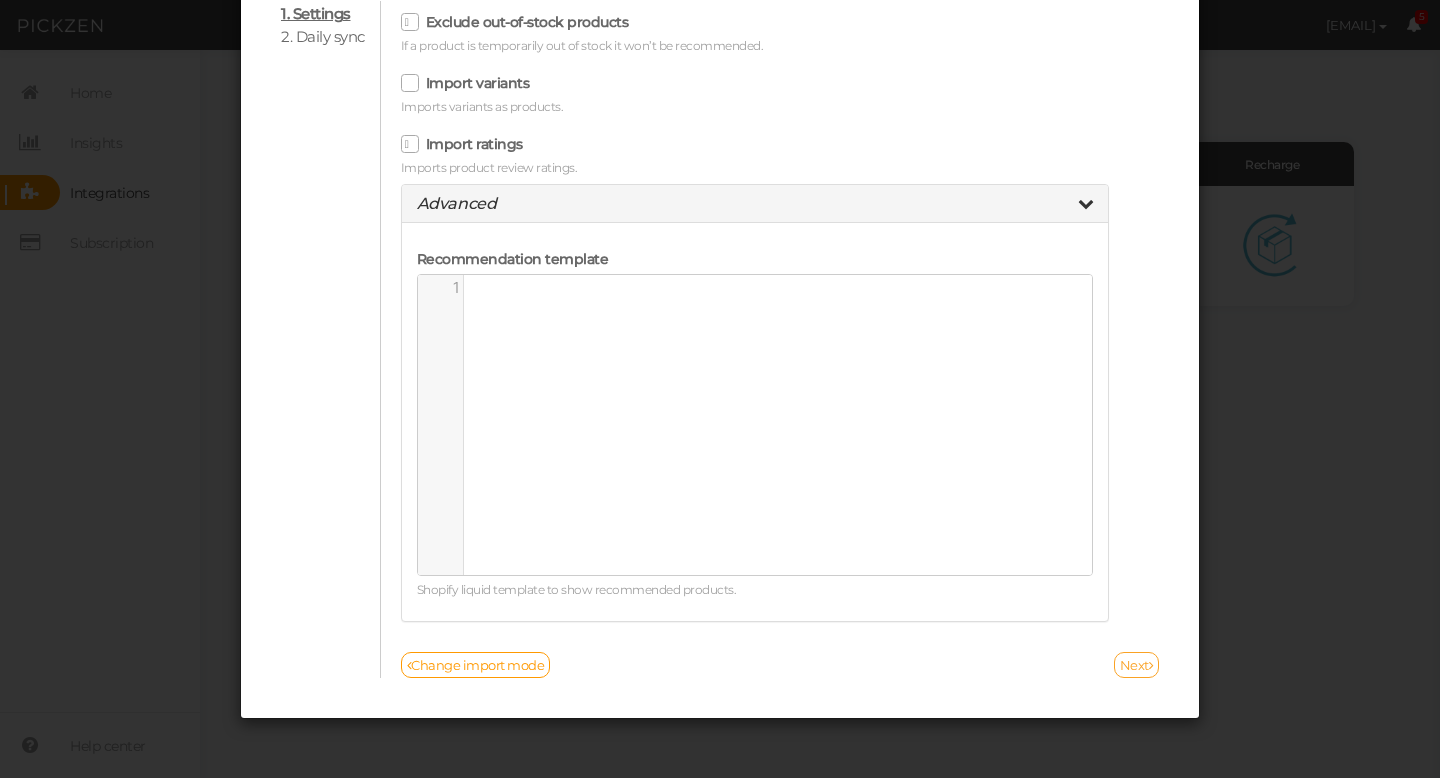 click on "Next" at bounding box center (1137, 665) 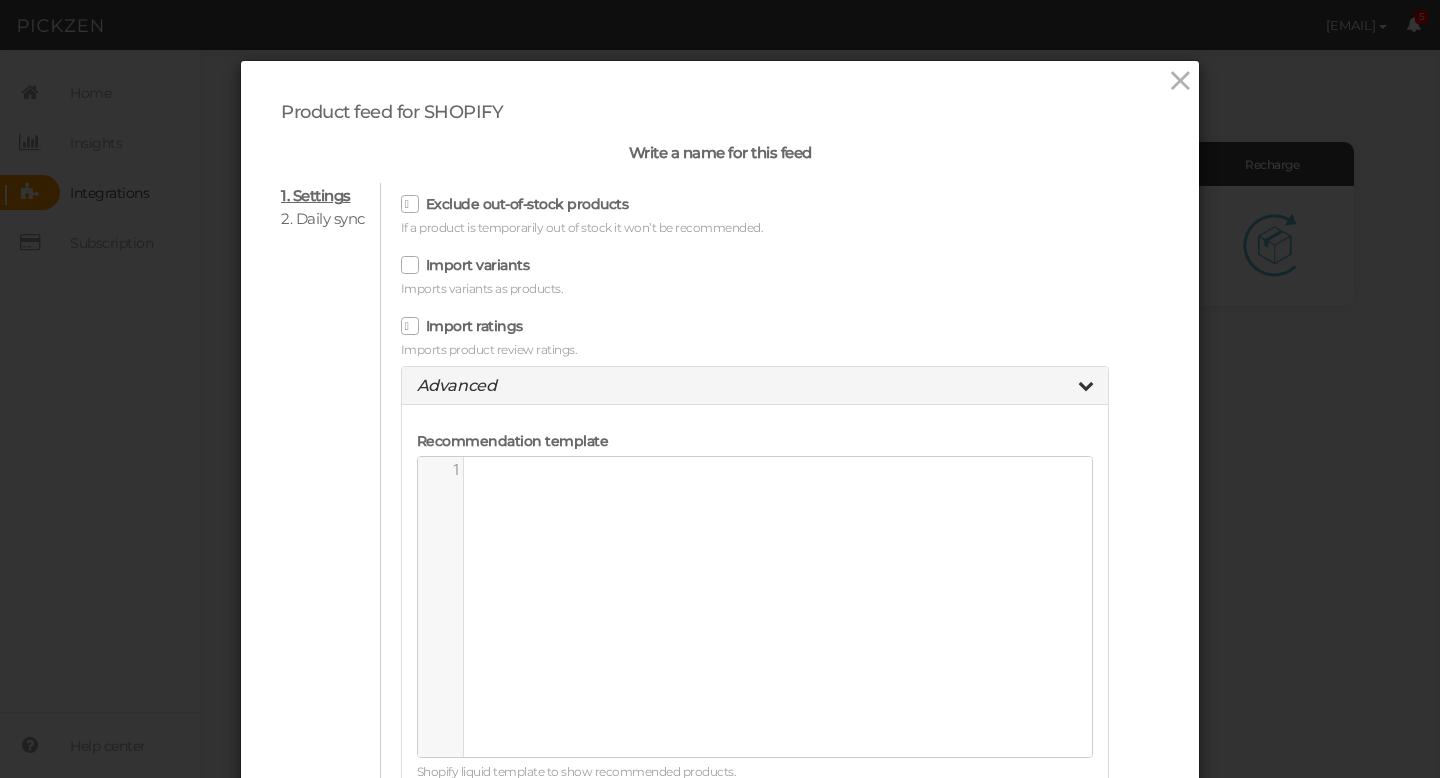 select on "America/New_York" 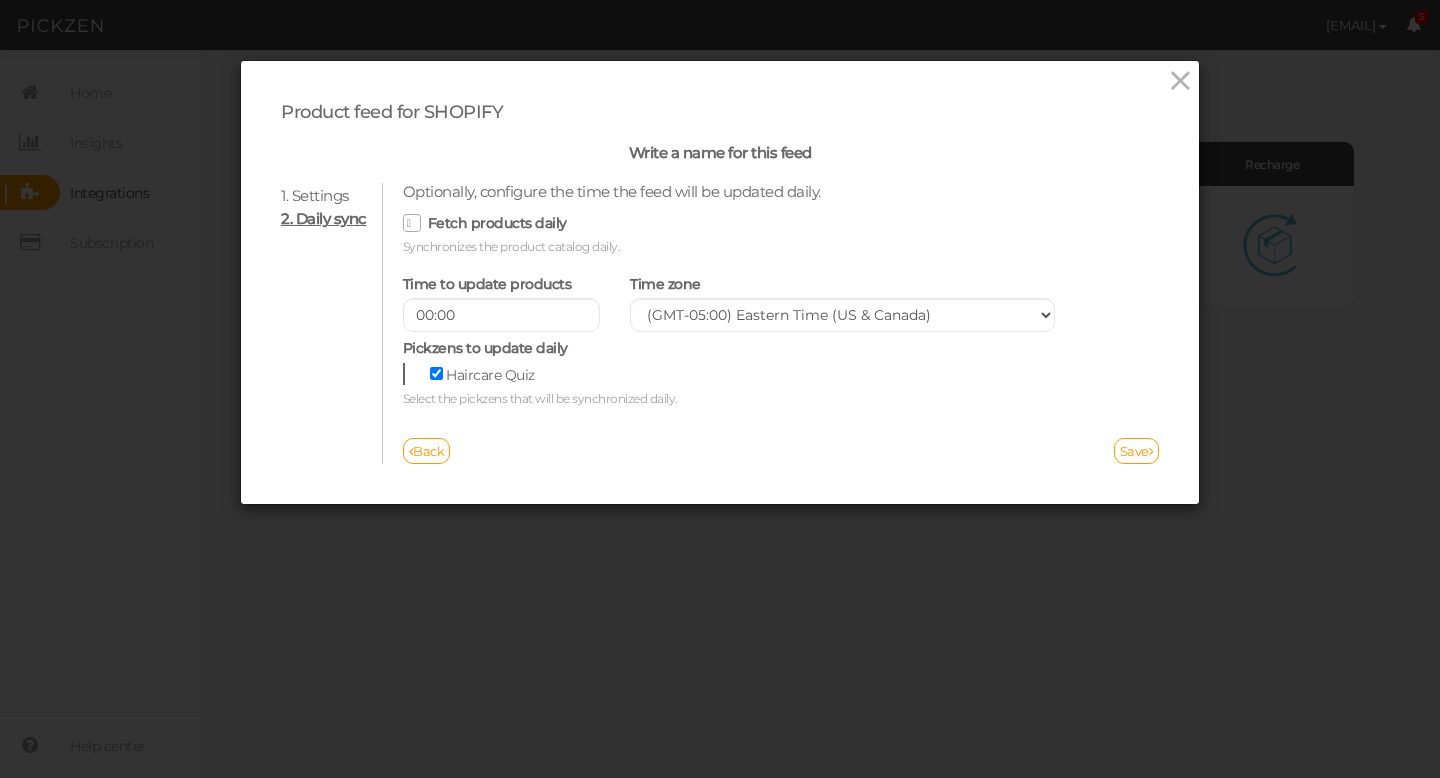 click at bounding box center (412, 223) 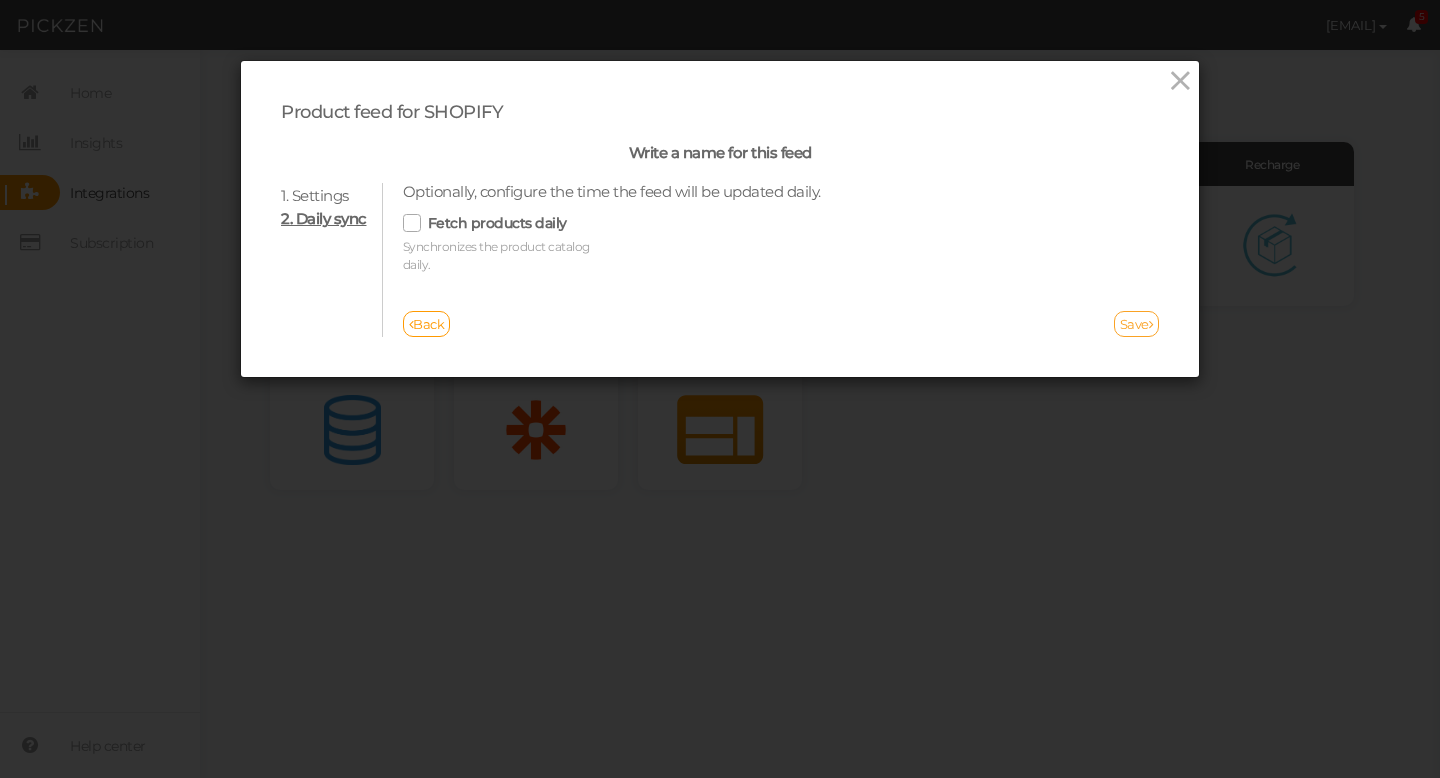 click on "Save" at bounding box center [1137, 324] 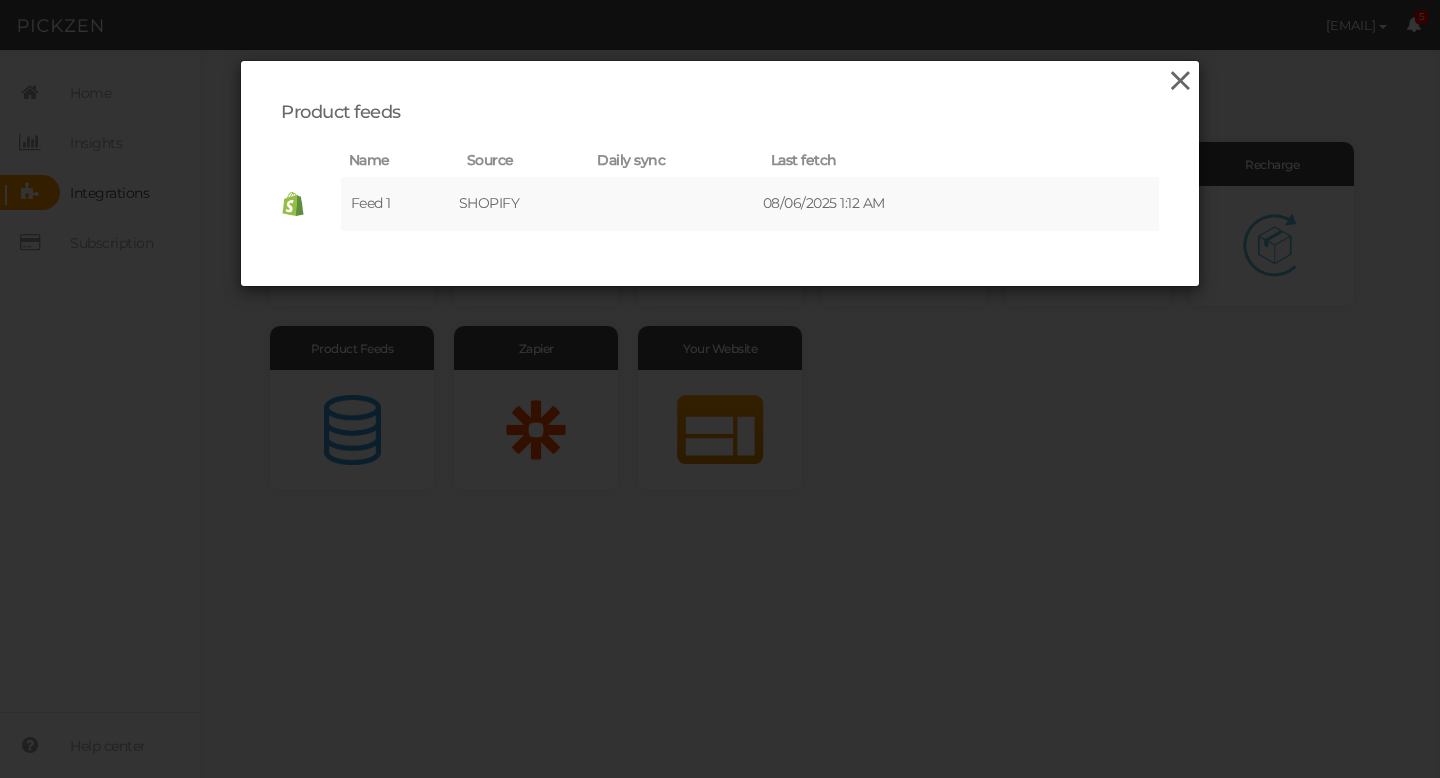 click at bounding box center (1180, 81) 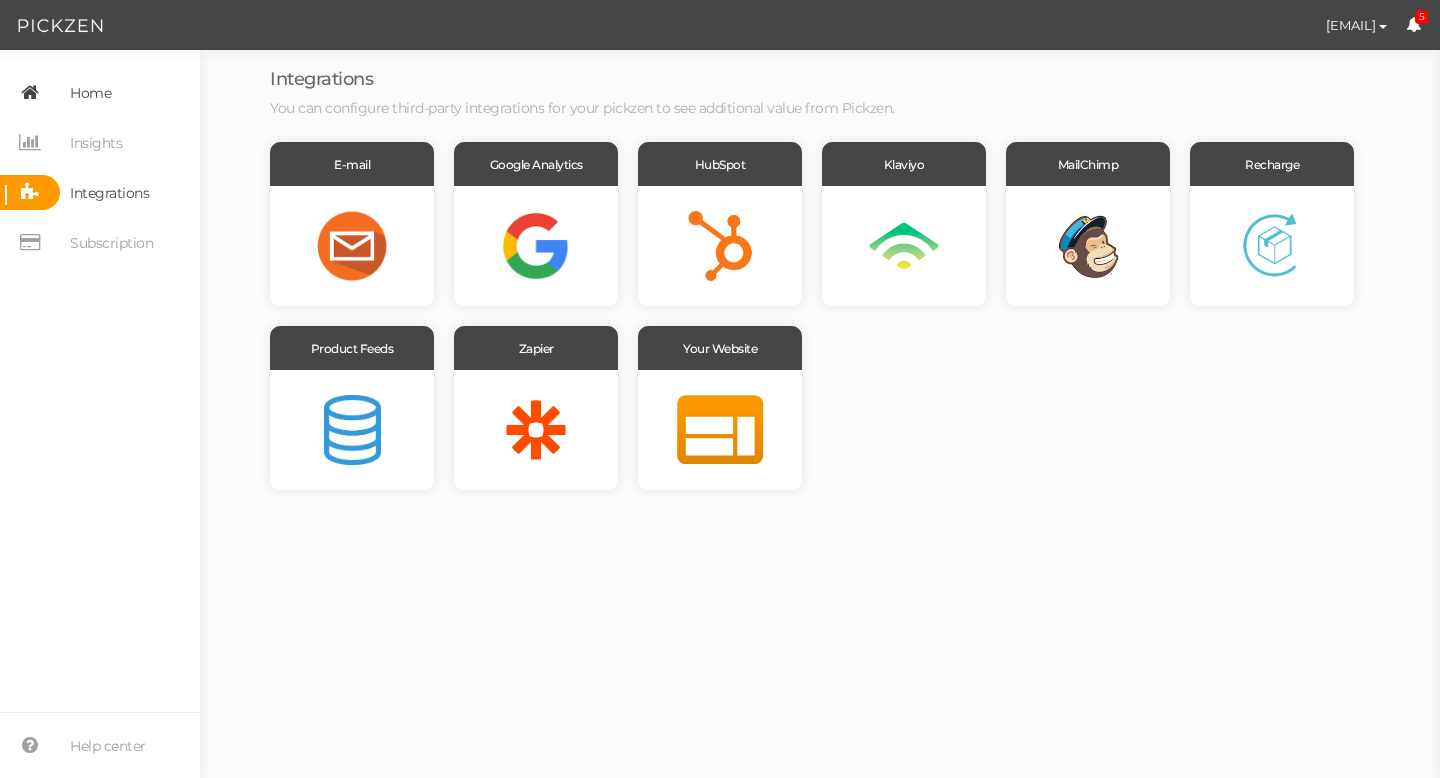 click on "Home" at bounding box center [90, 93] 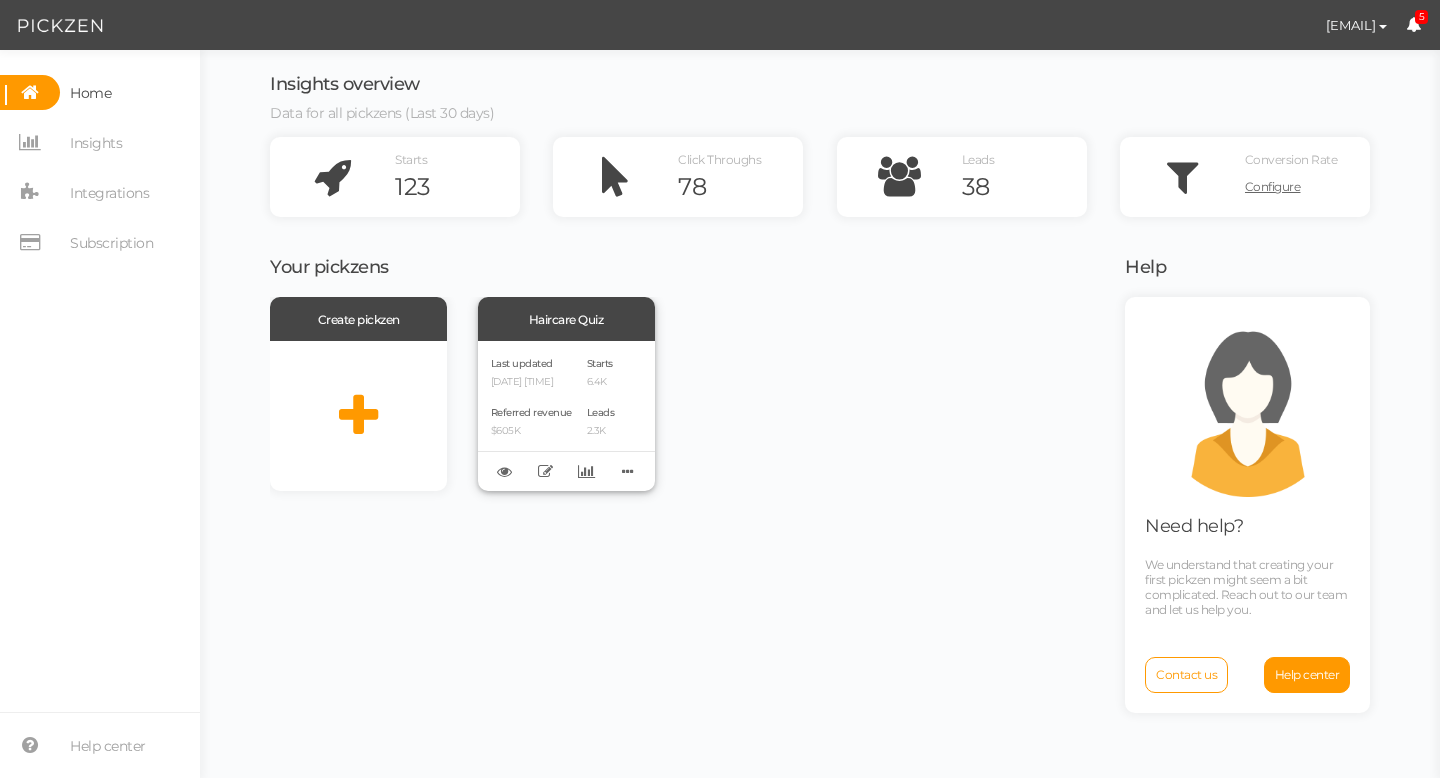 click on "Last updated   08/06/2025 6:35 AM" at bounding box center (531, 371) 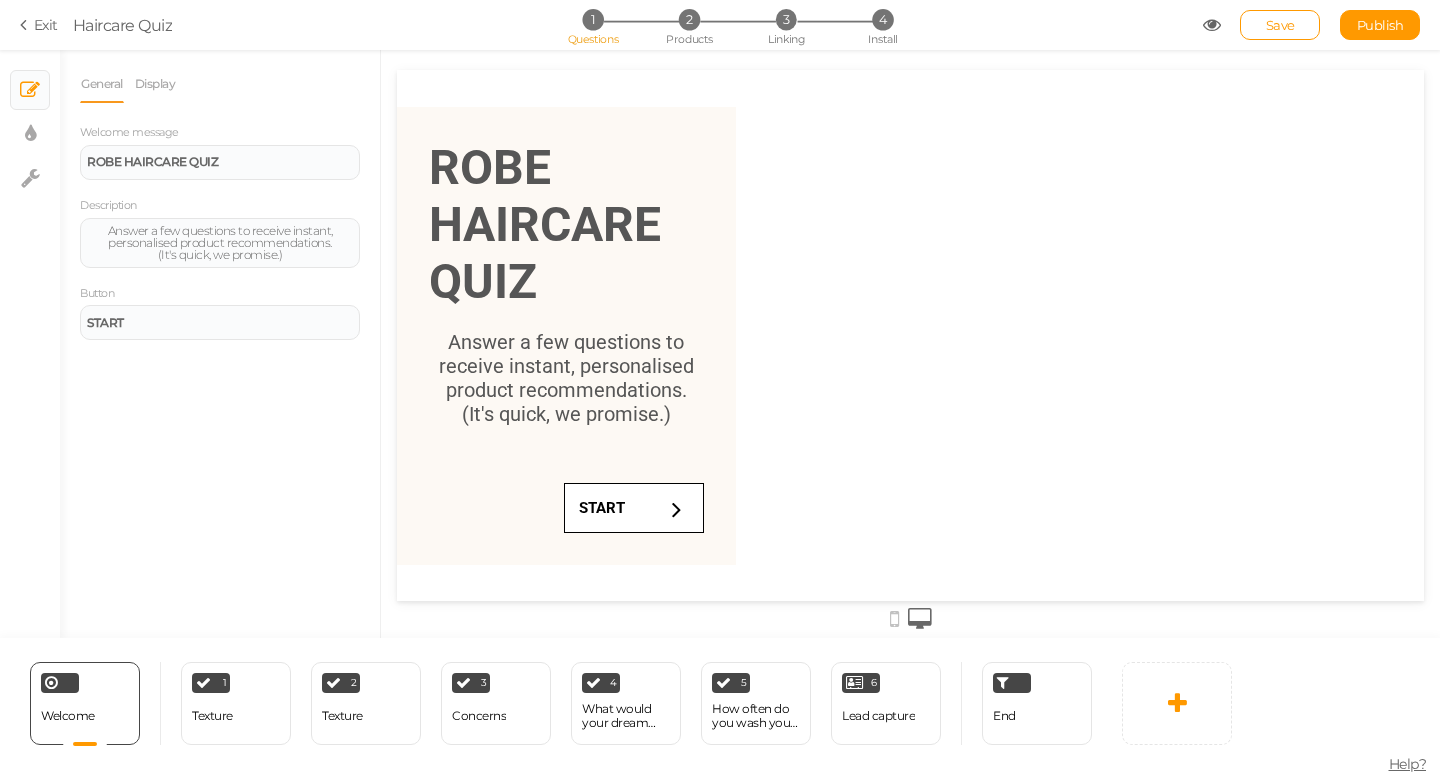 scroll, scrollTop: 0, scrollLeft: 0, axis: both 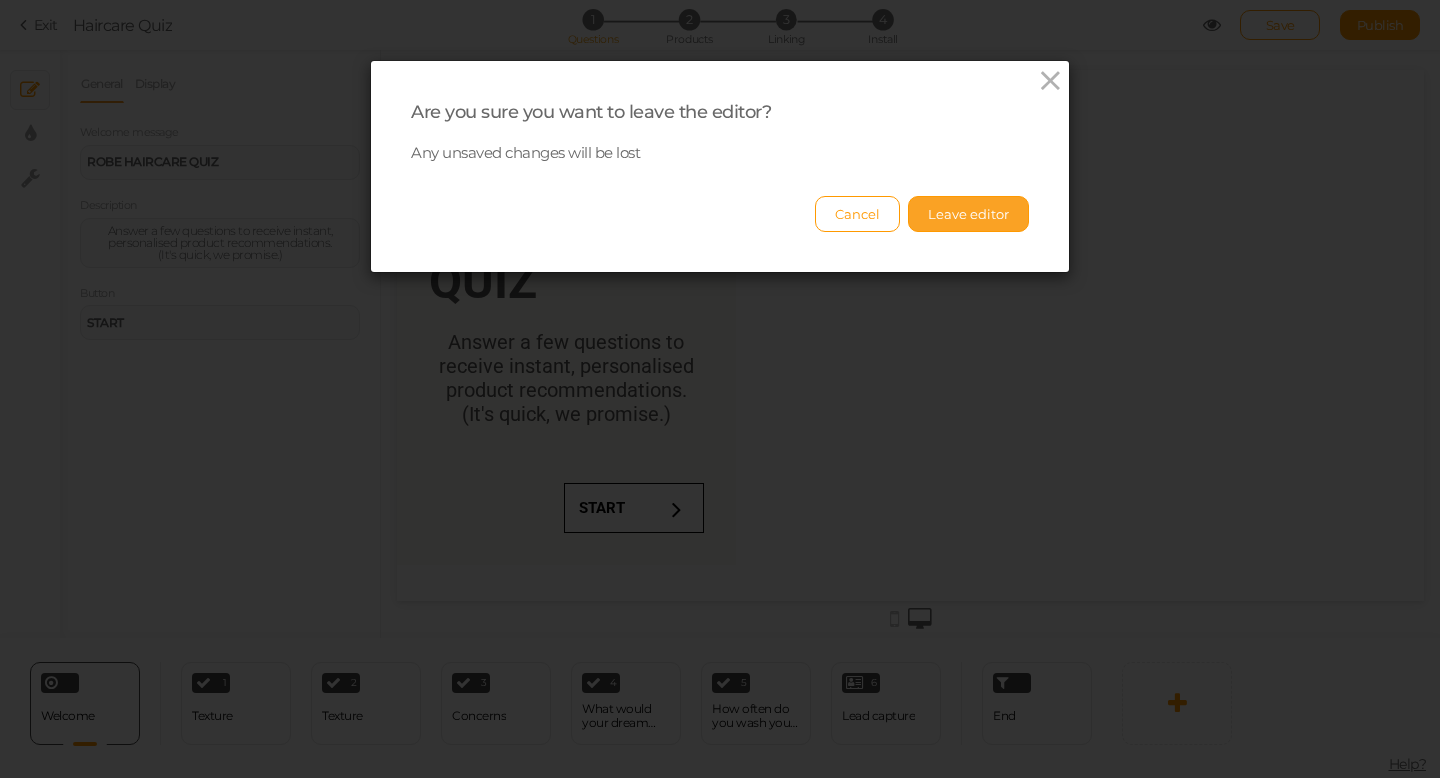 click on "Leave editor" at bounding box center (968, 214) 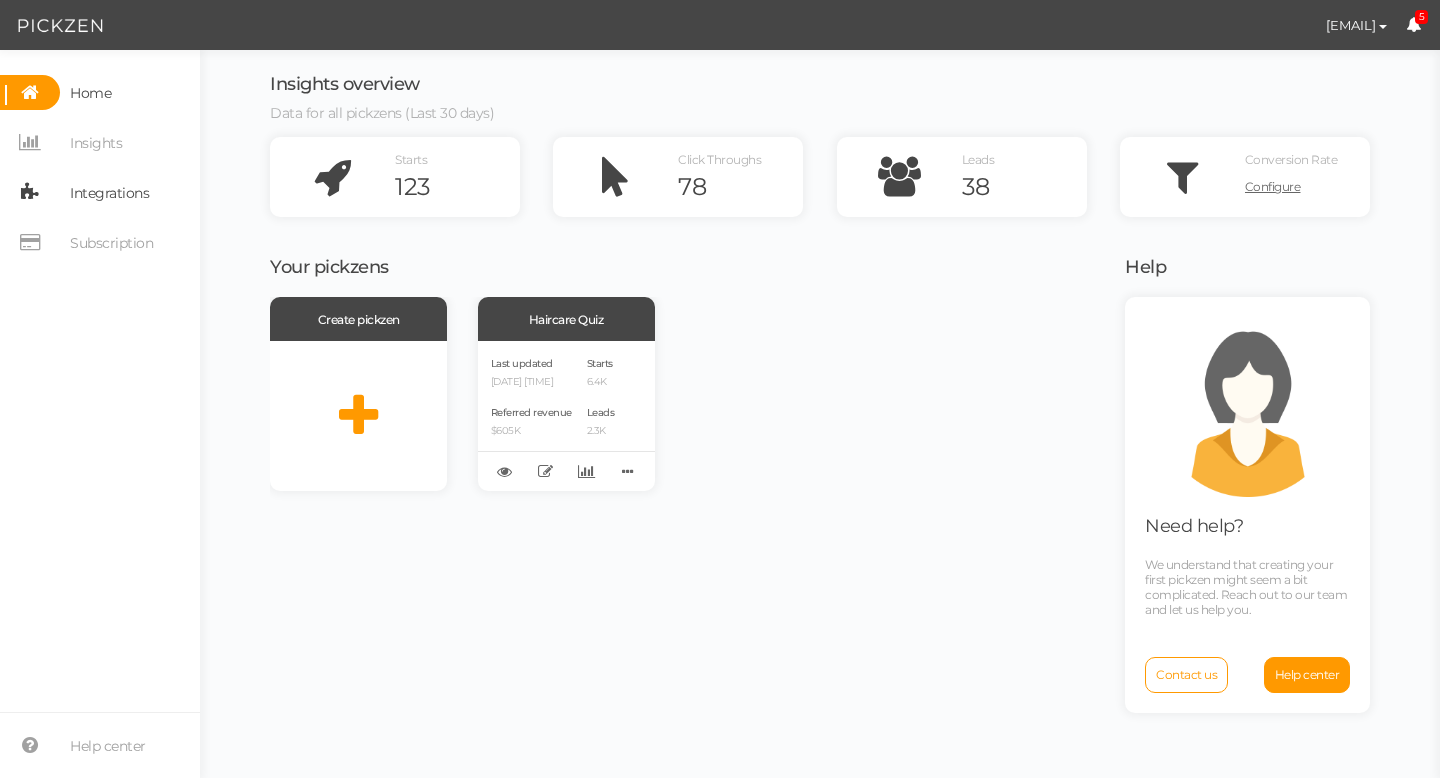 click on "Integrations" at bounding box center [109, 193] 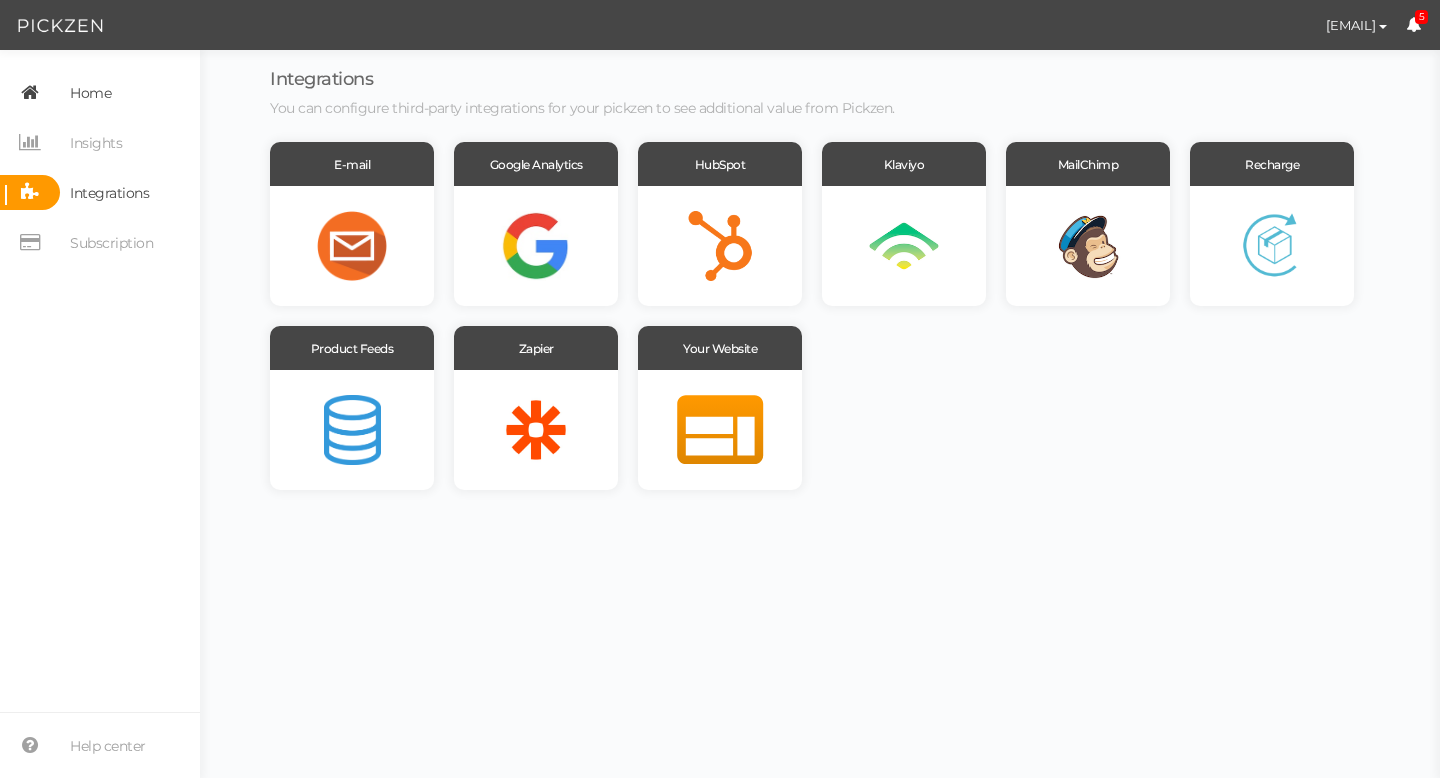 click on "Home" at bounding box center (90, 93) 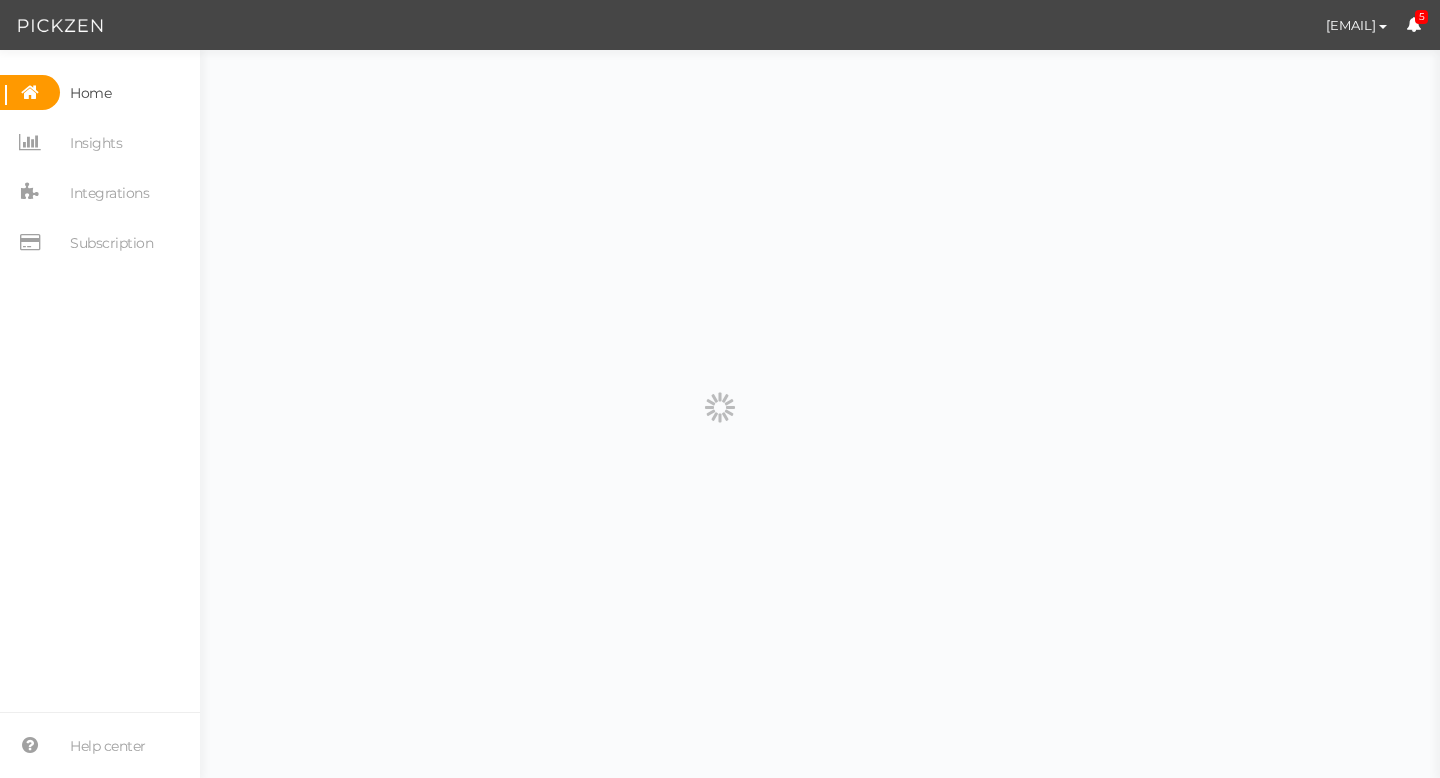 scroll, scrollTop: 0, scrollLeft: 0, axis: both 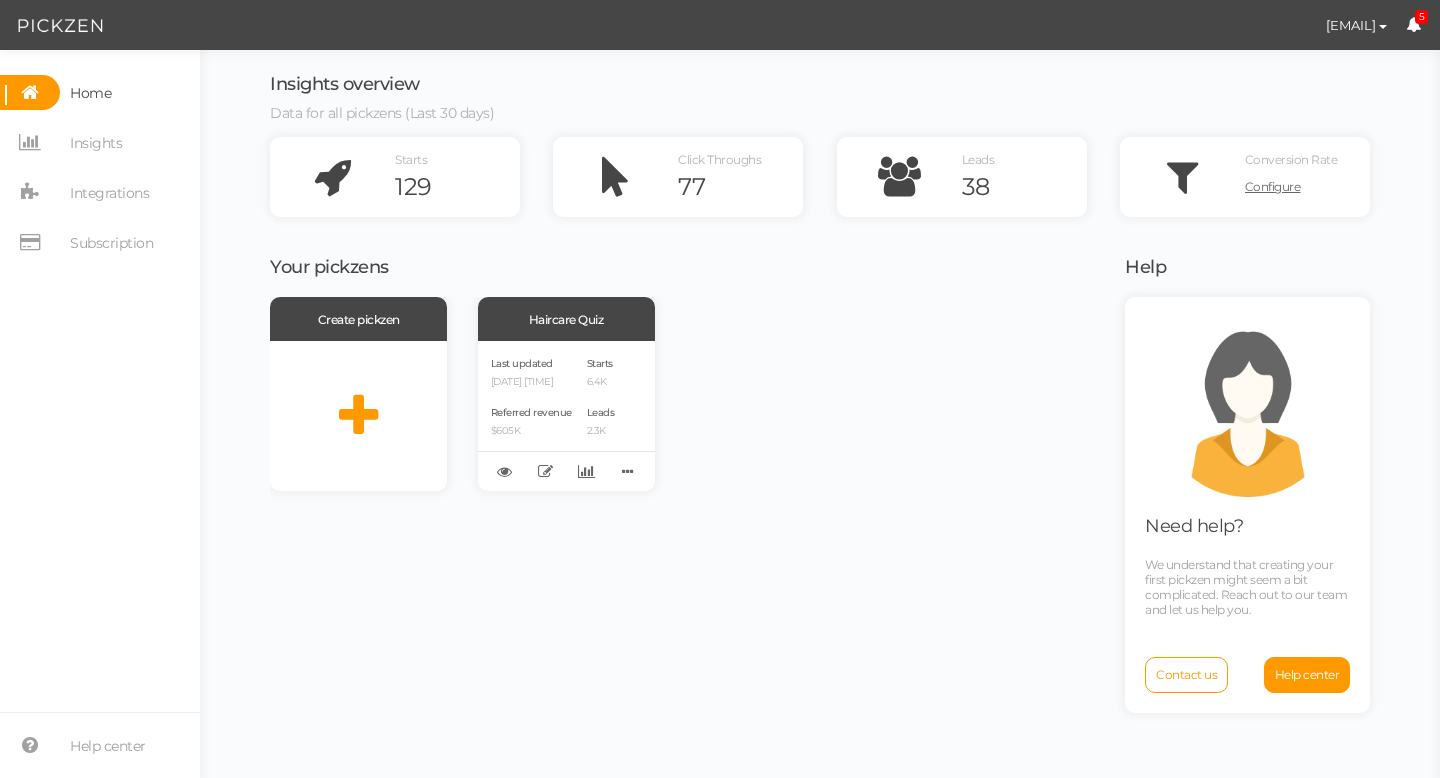 click at bounding box center (60, 26) 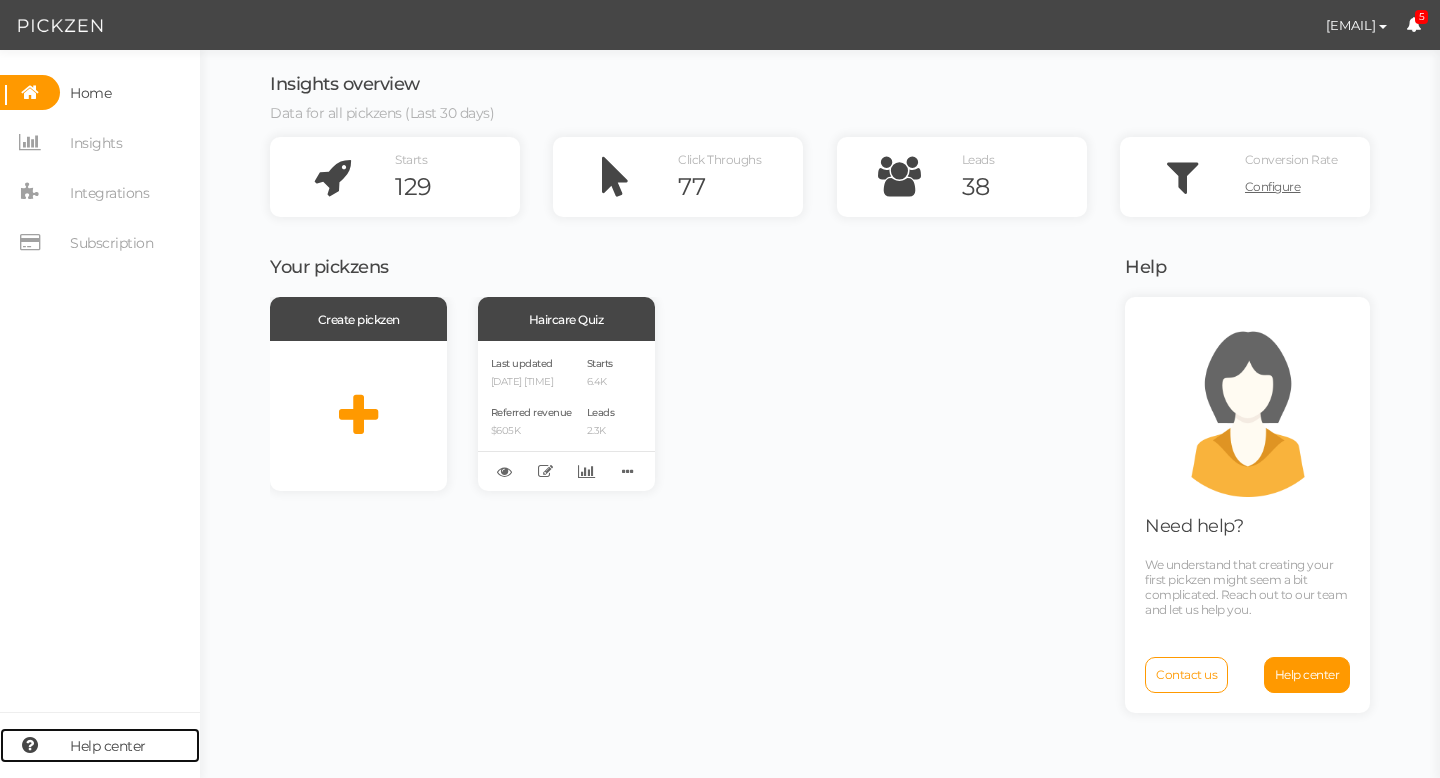 click on "Help center" at bounding box center (108, 746) 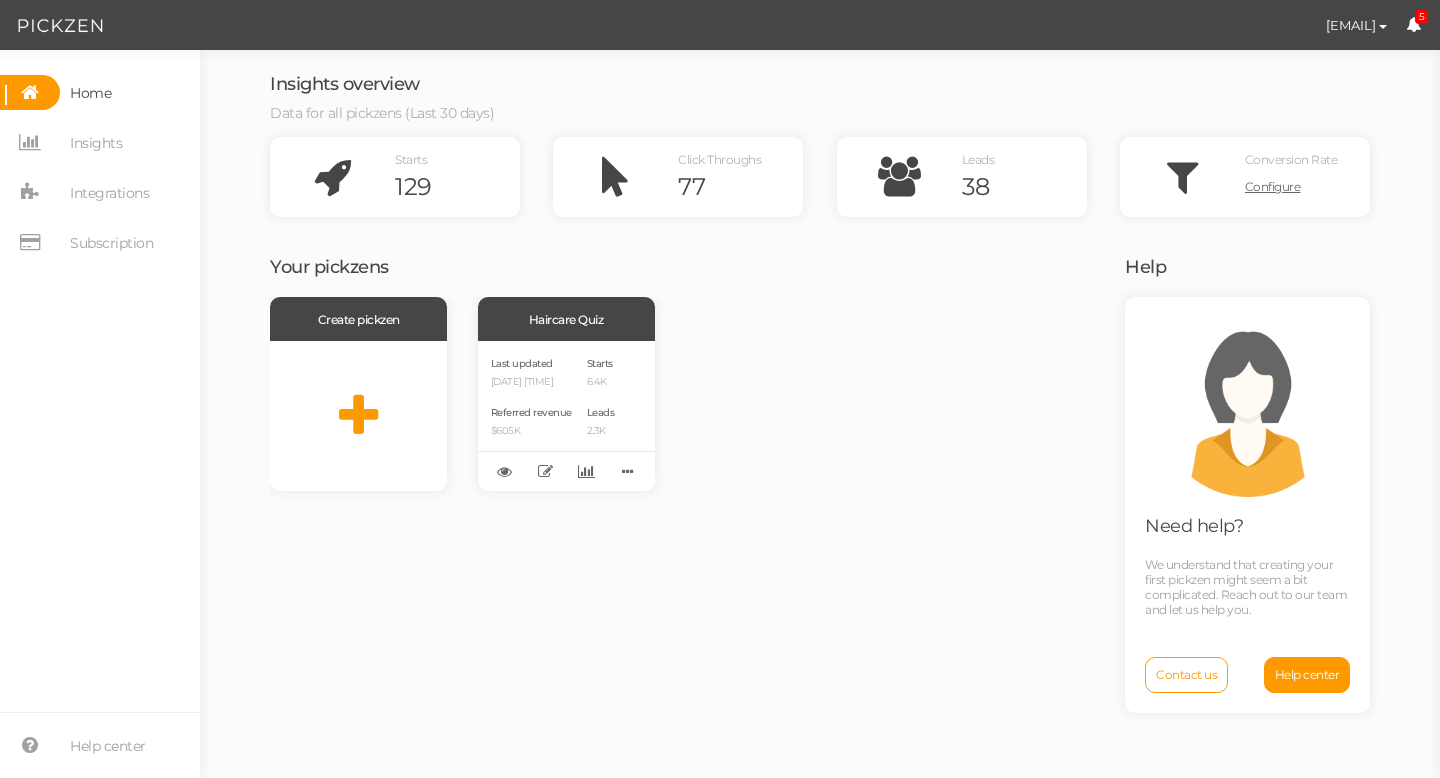 click on "Home" at bounding box center (90, 93) 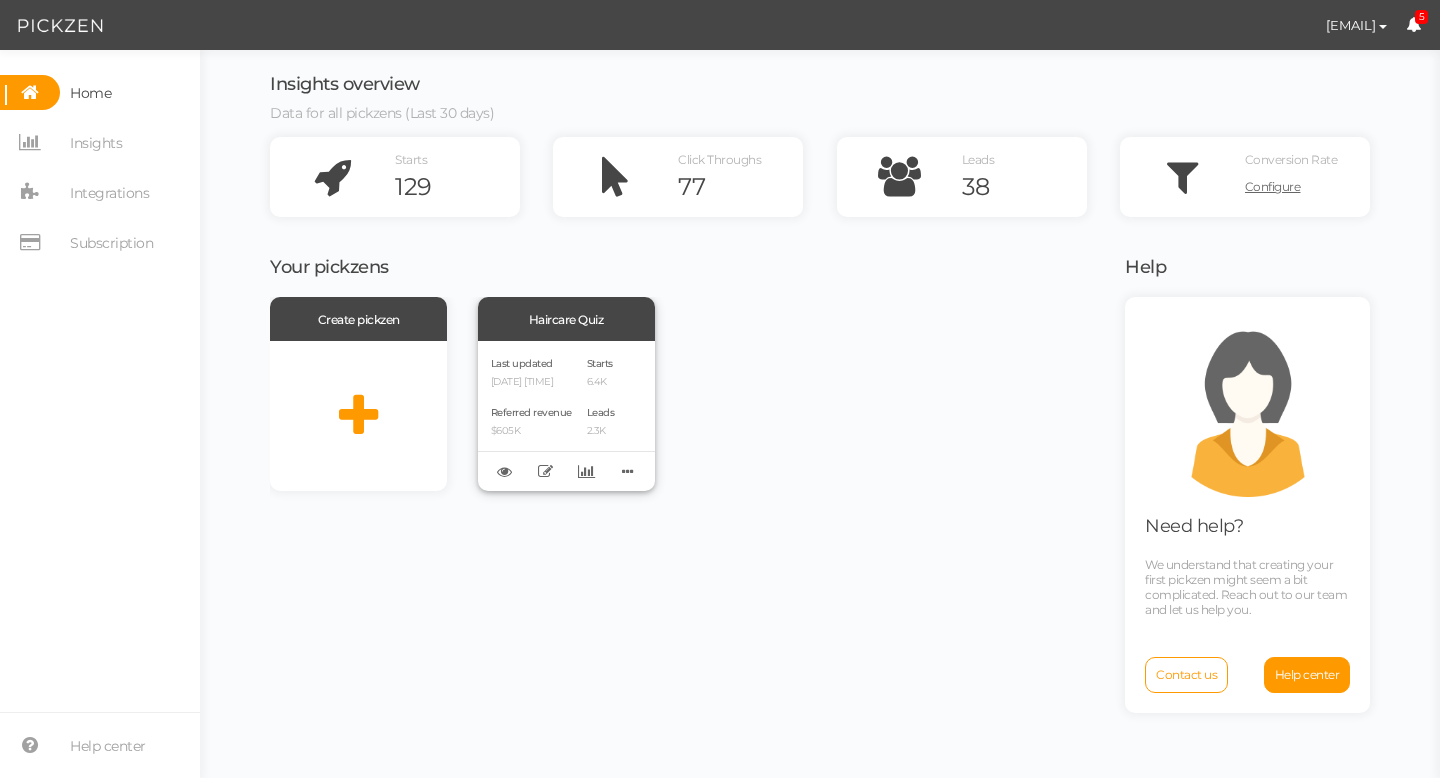 click on "[DATE] [TIME]" at bounding box center (531, 382) 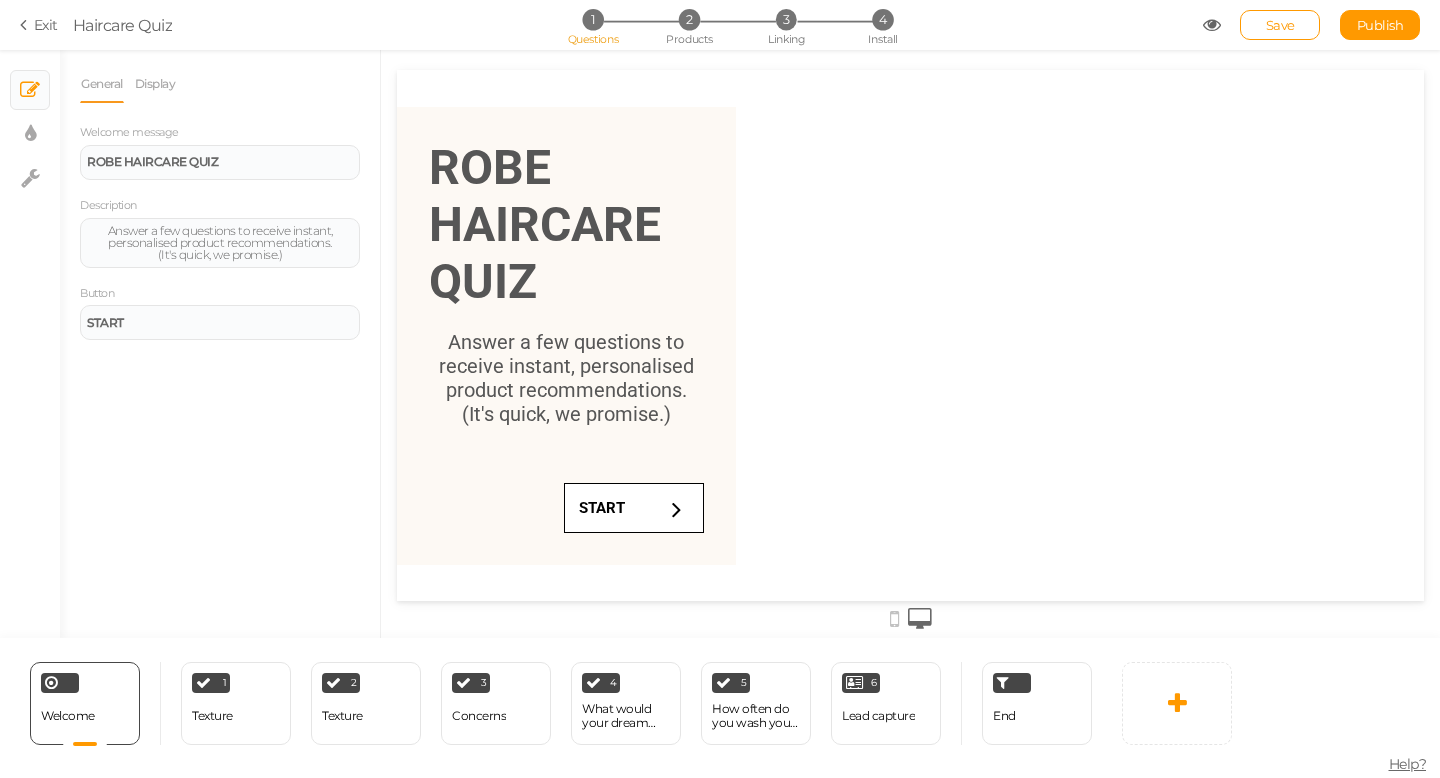 scroll, scrollTop: 0, scrollLeft: 0, axis: both 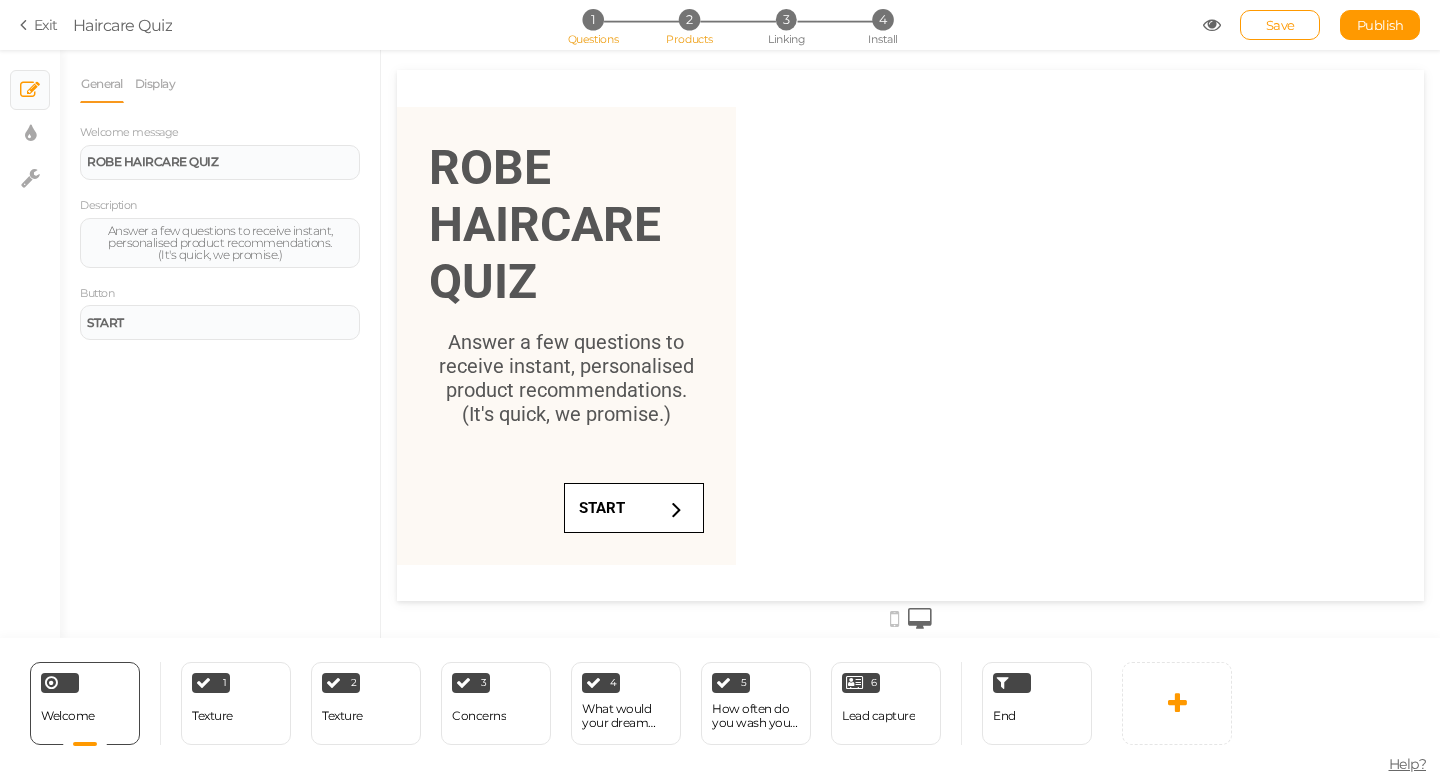 click on "2" at bounding box center (689, 19) 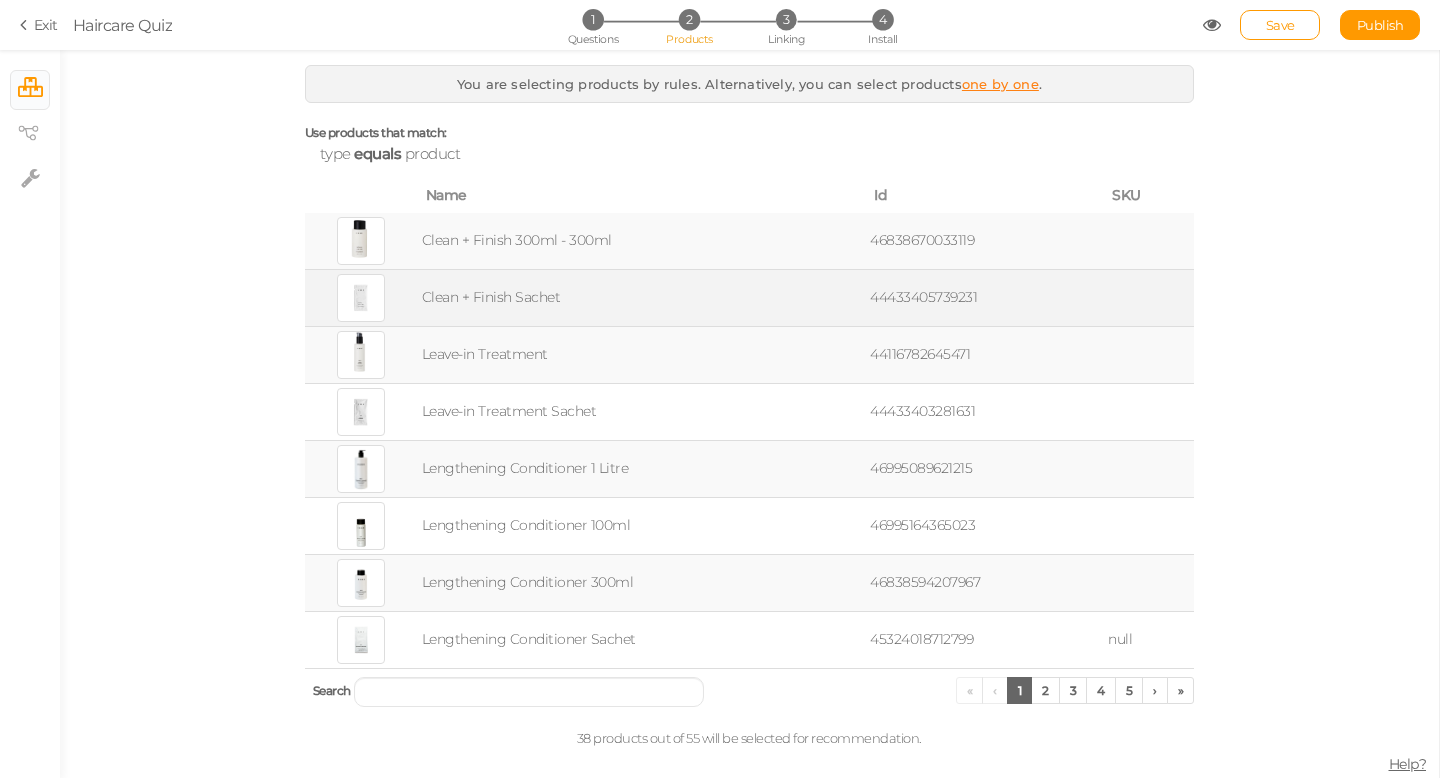 click on "Clean + Finish Sachet" at bounding box center [642, 297] 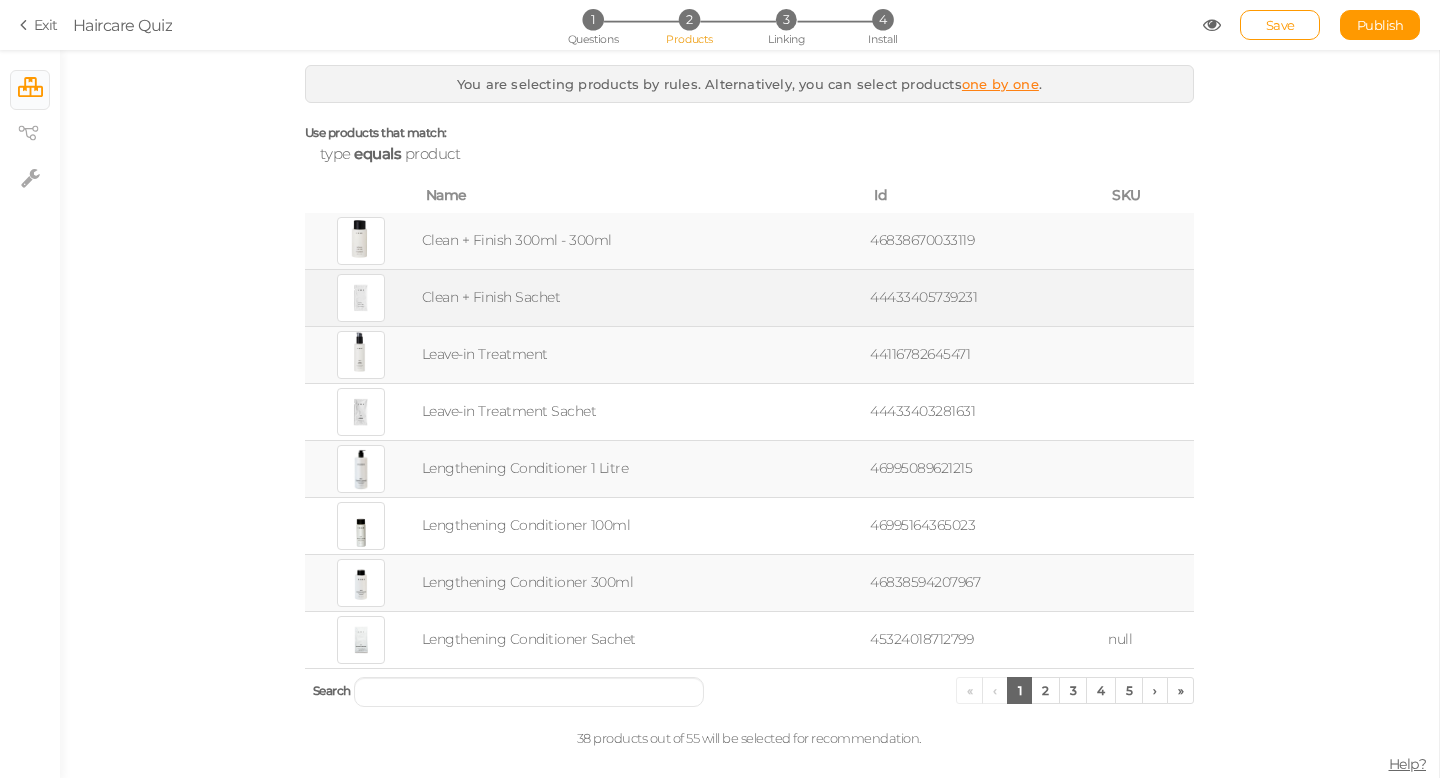 click on "Clean + Finish Sachet" at bounding box center [642, 297] 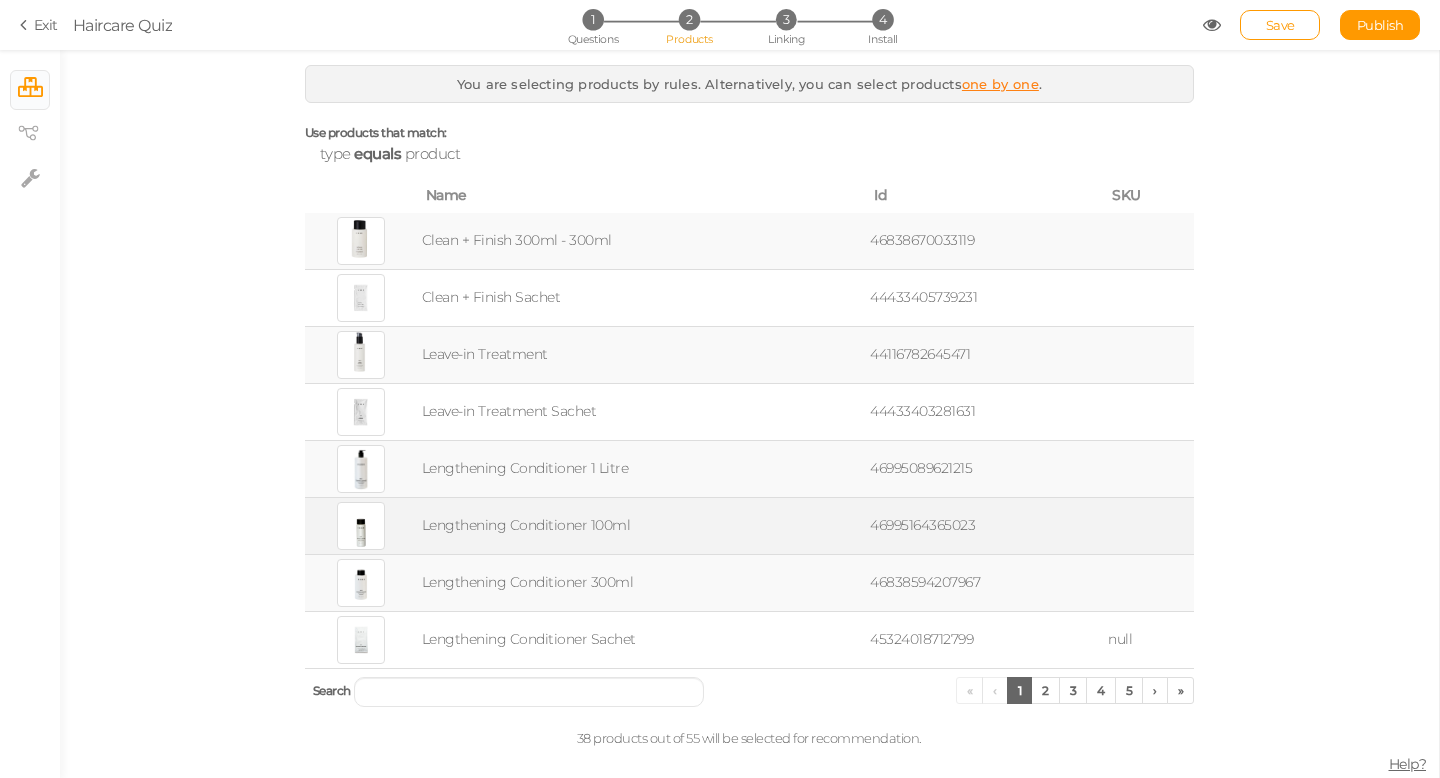 click on "Lengthening Conditioner 100ml" at bounding box center (642, 525) 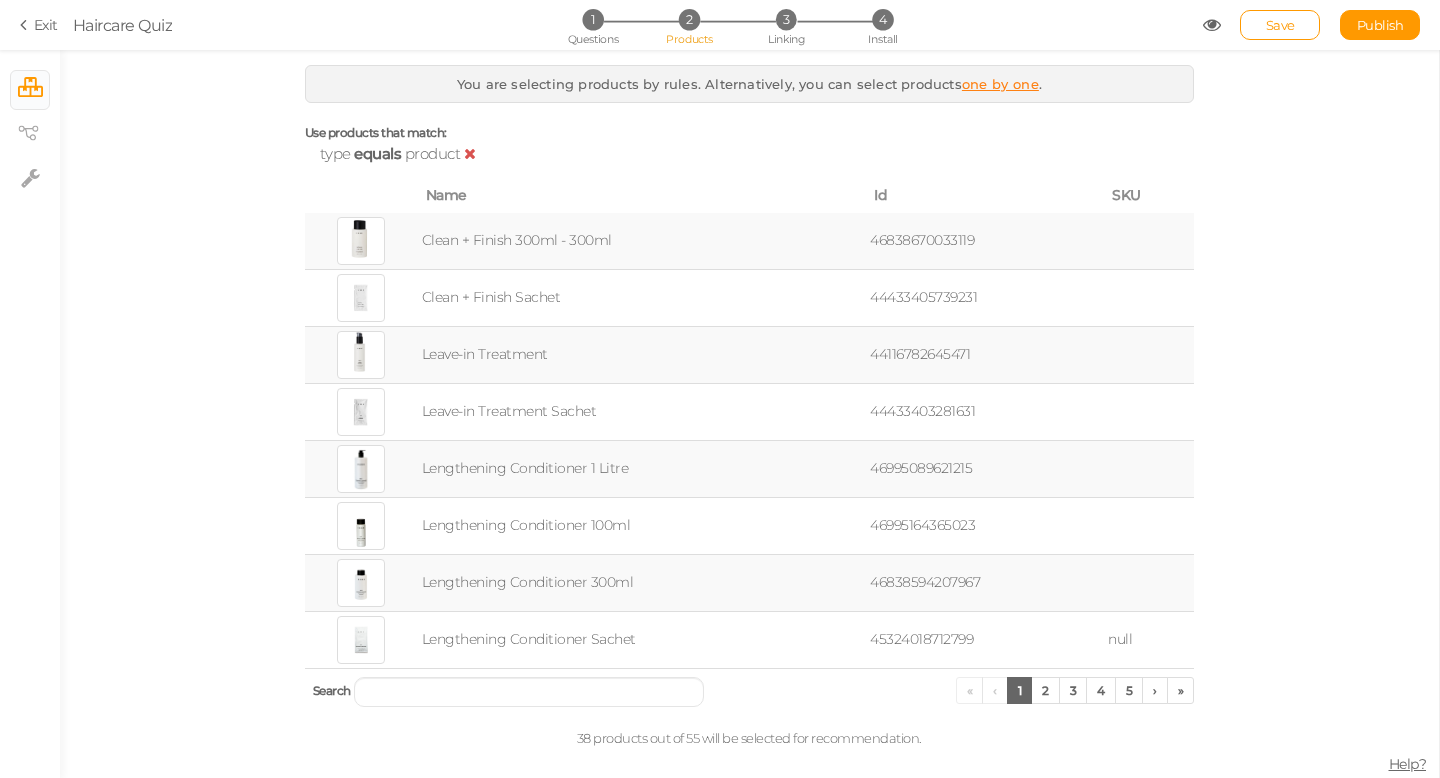 click at bounding box center (470, 153) 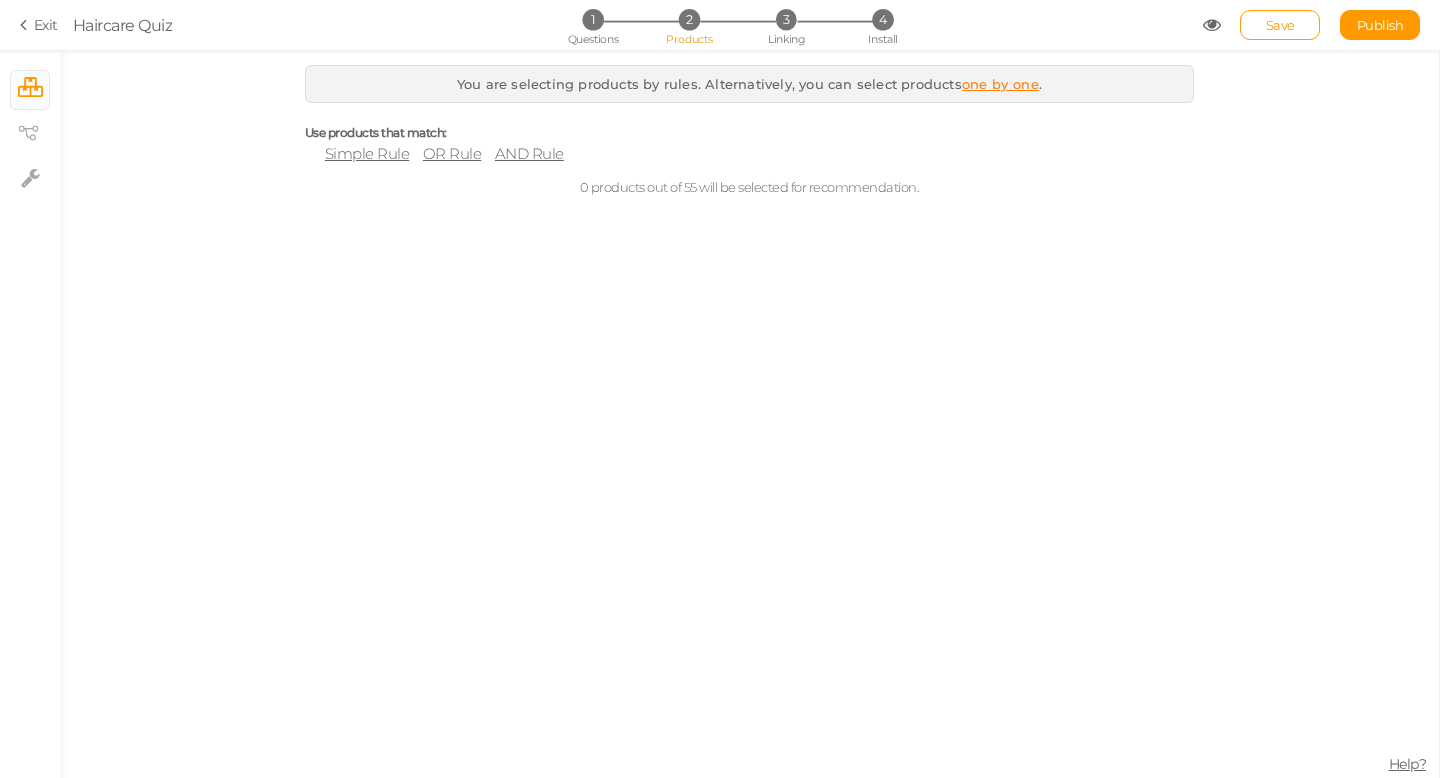 click on "Simple Rule" at bounding box center (367, 153) 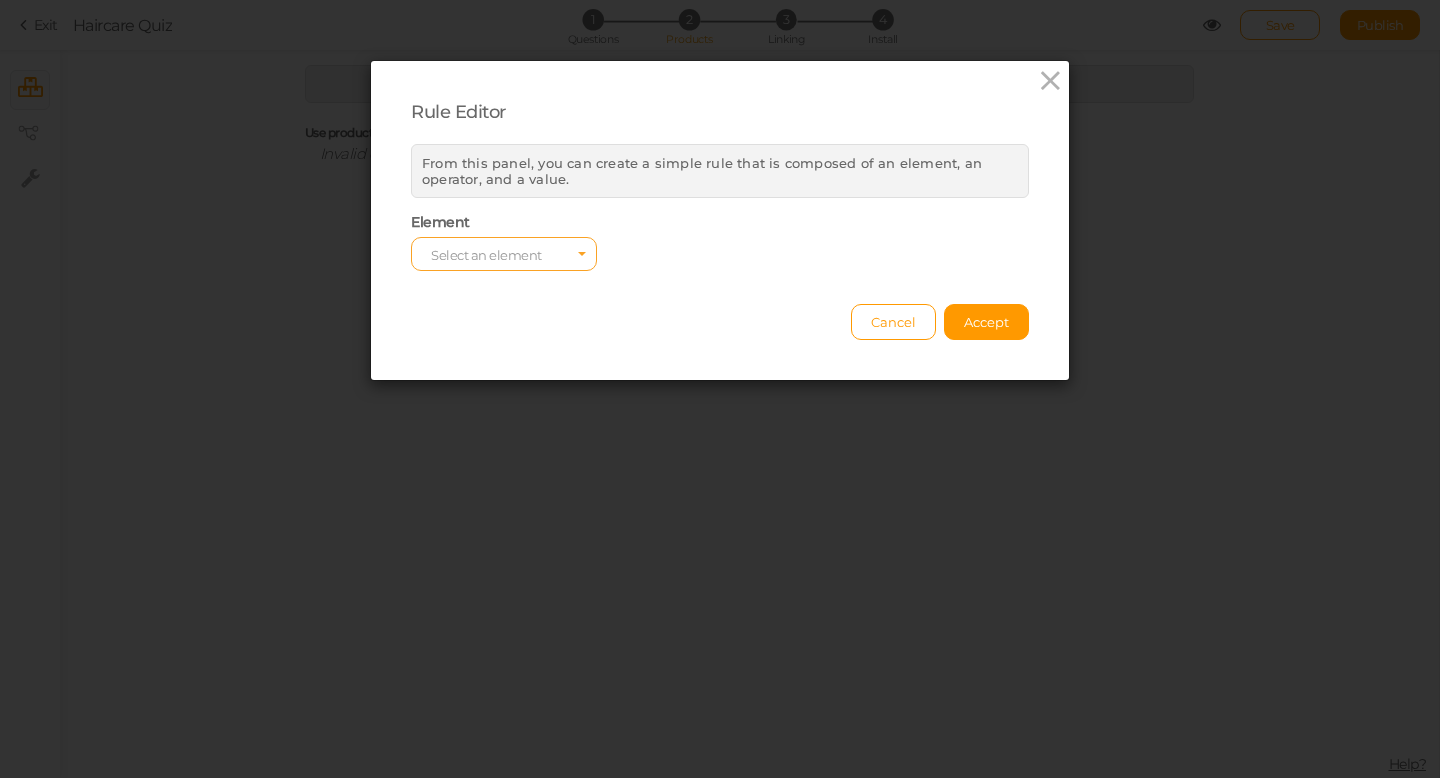 click on "Select an element" at bounding box center [504, 254] 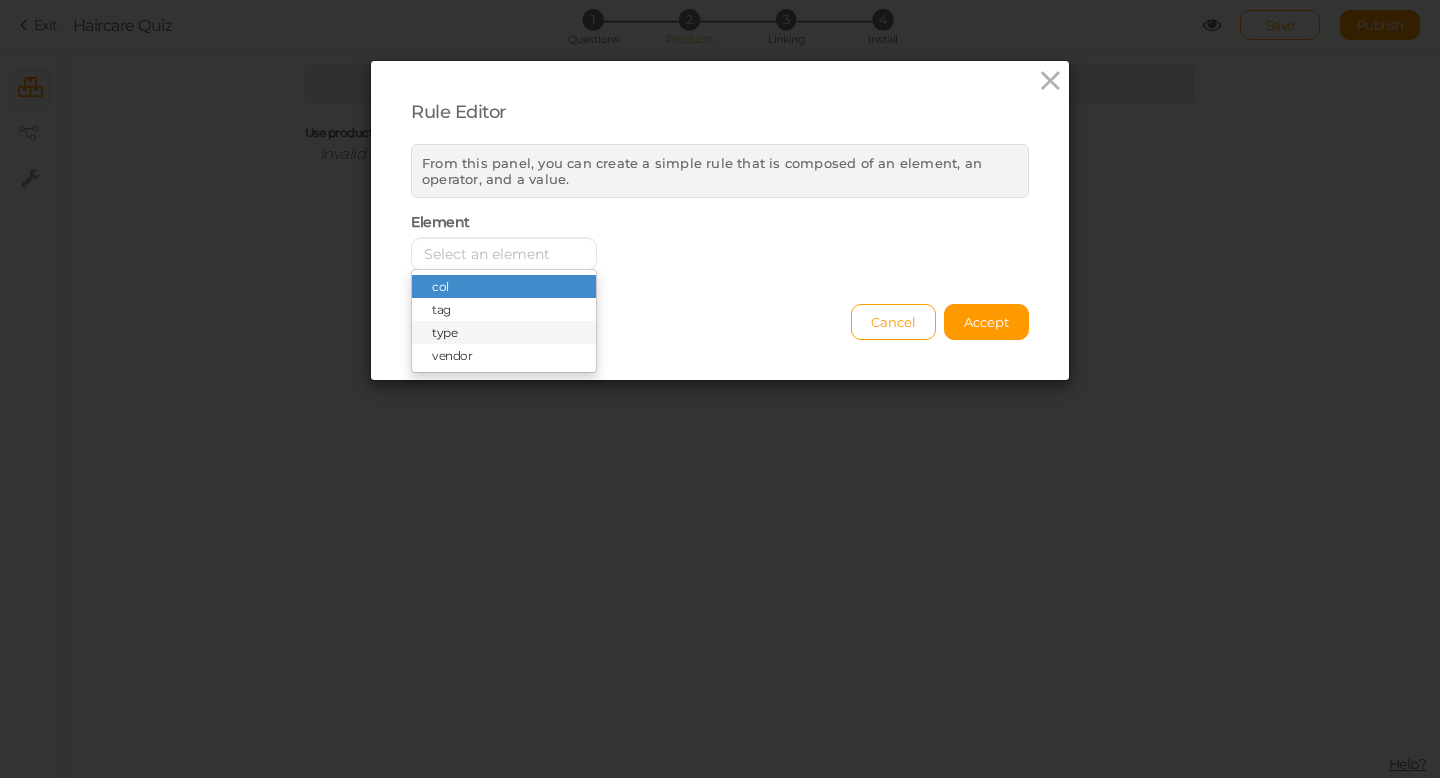 click on "type" at bounding box center [504, 332] 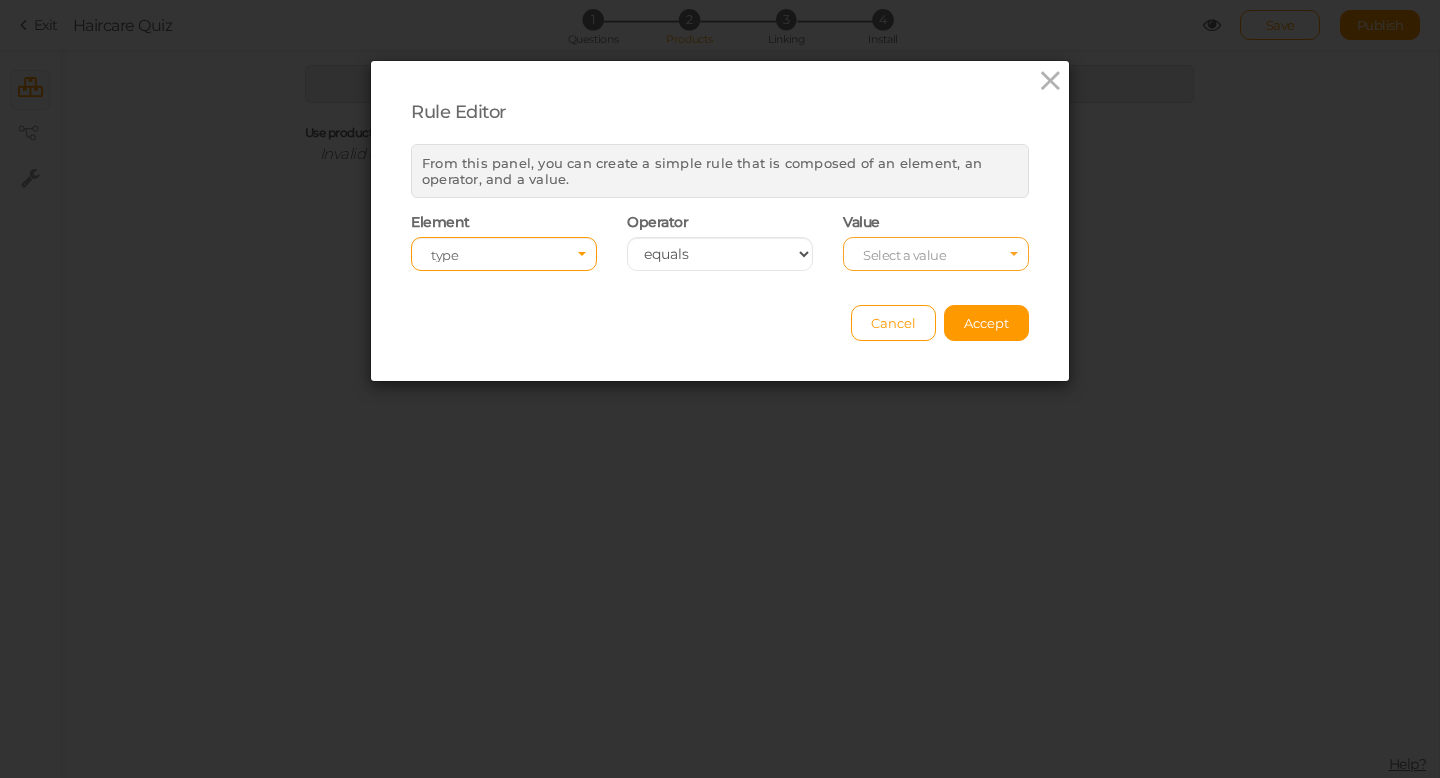 click on "Select a value" at bounding box center (936, 254) 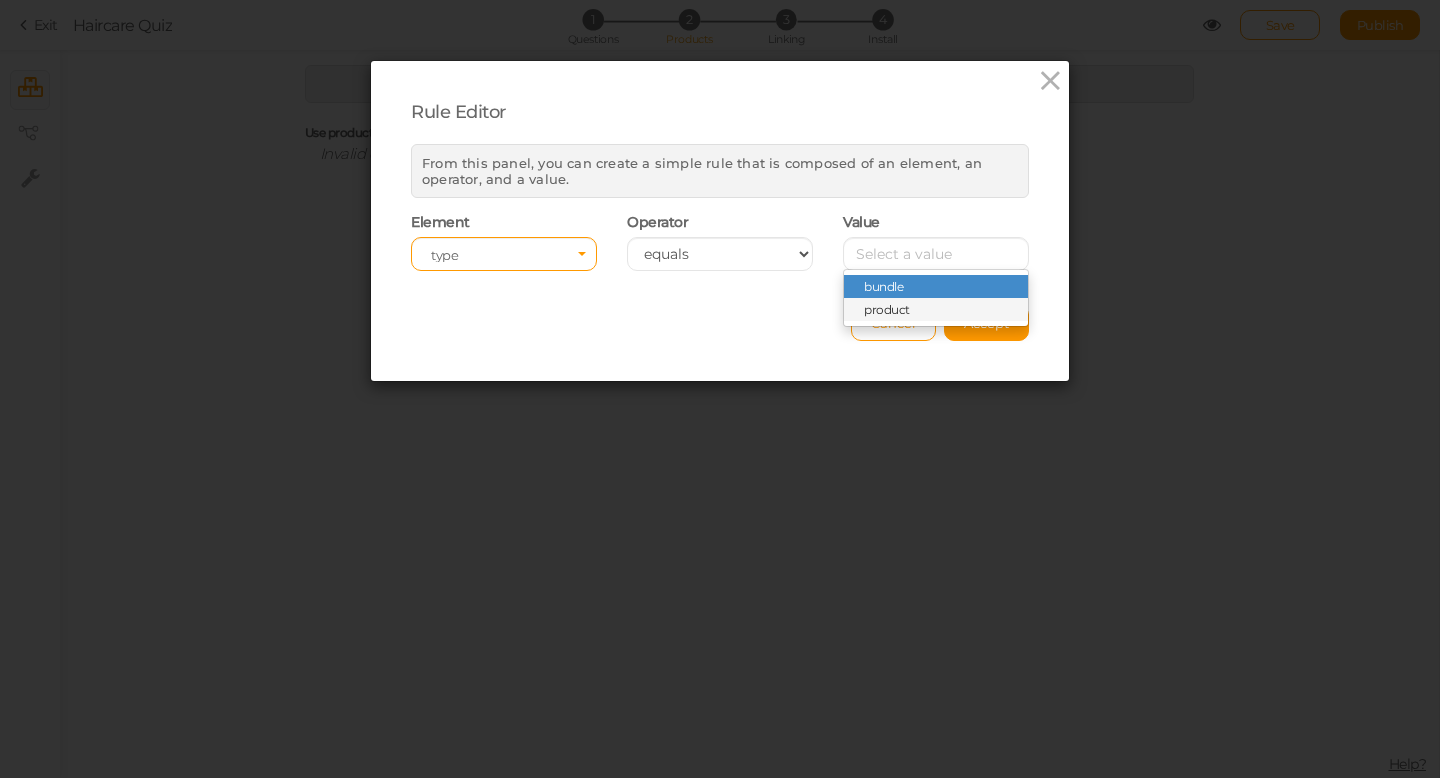 click on "product" at bounding box center [936, 309] 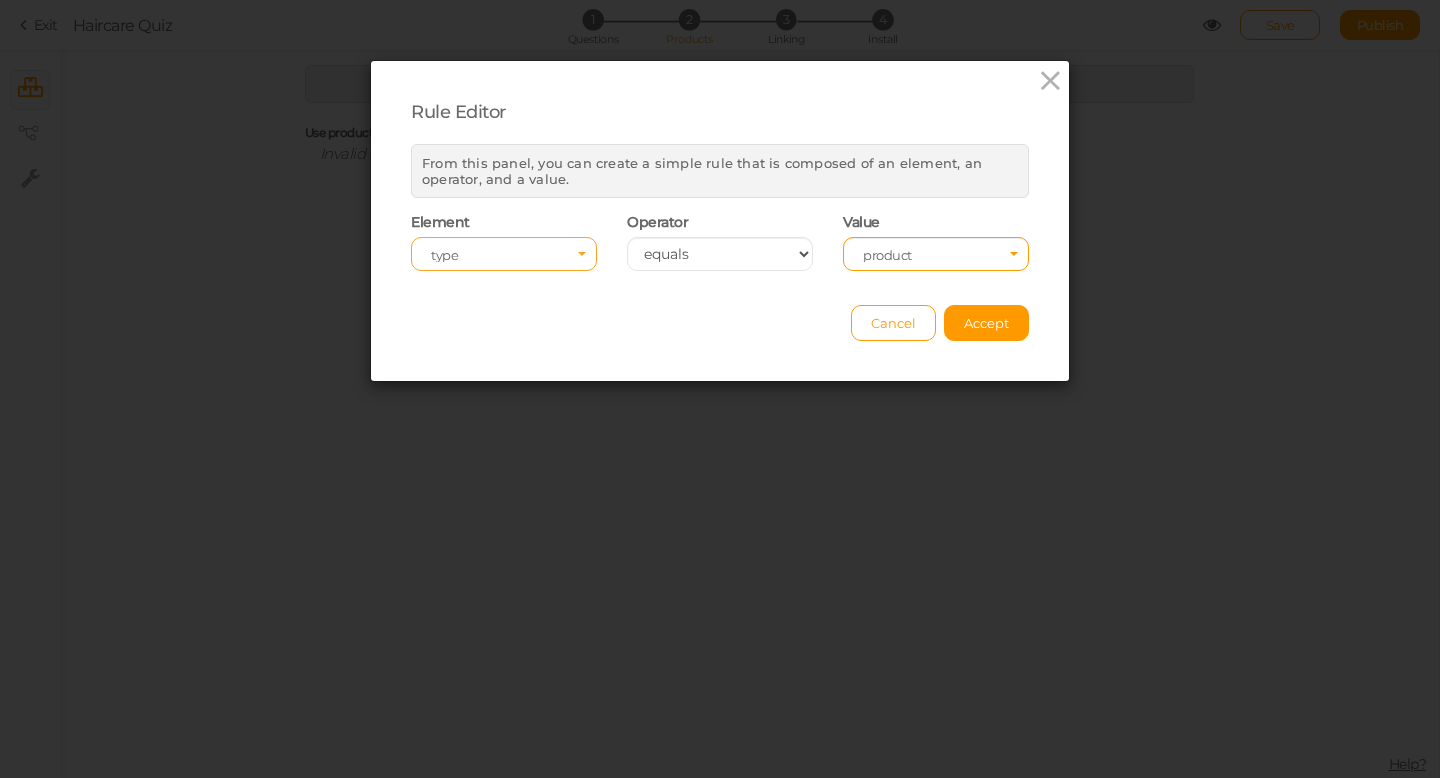 click on "type" at bounding box center (497, 255) 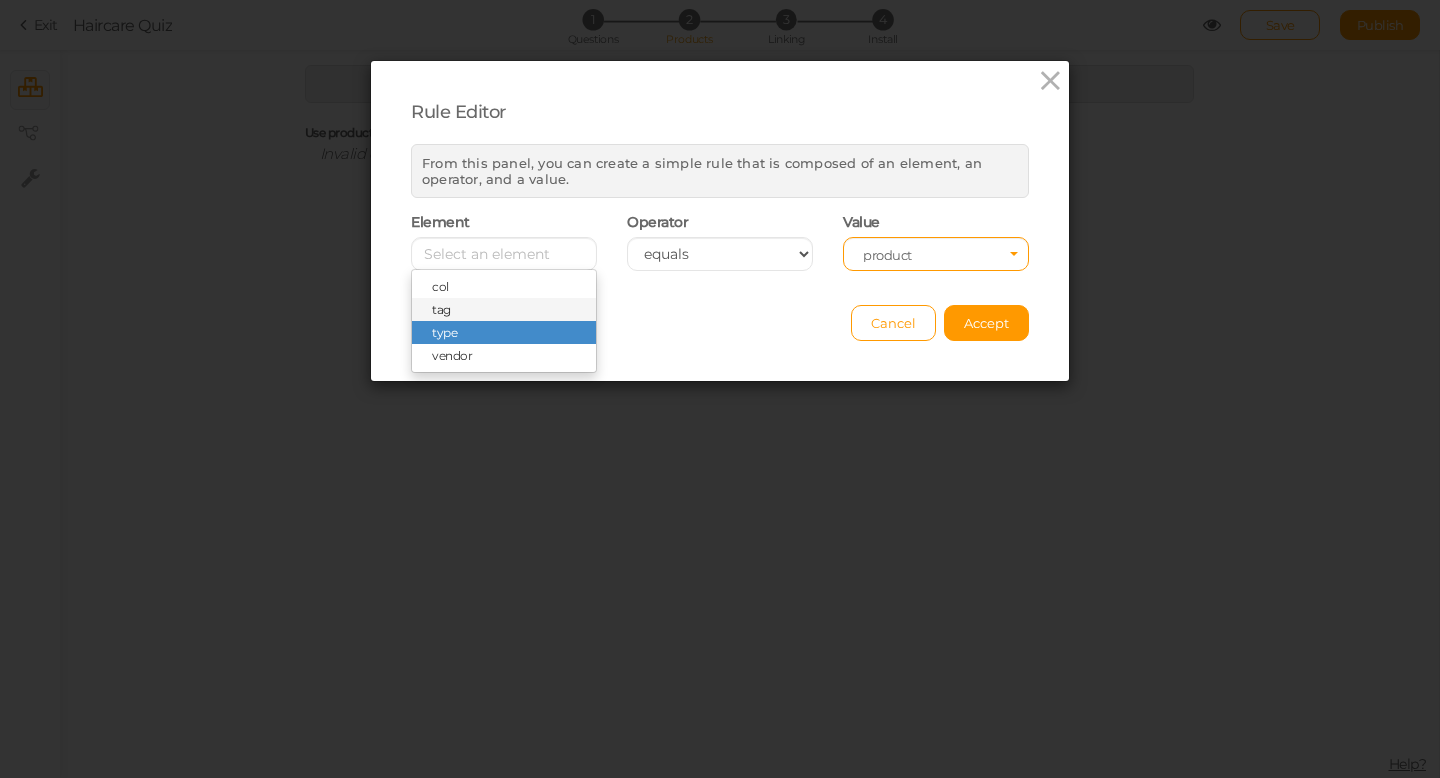 click on "tag" at bounding box center (504, 309) 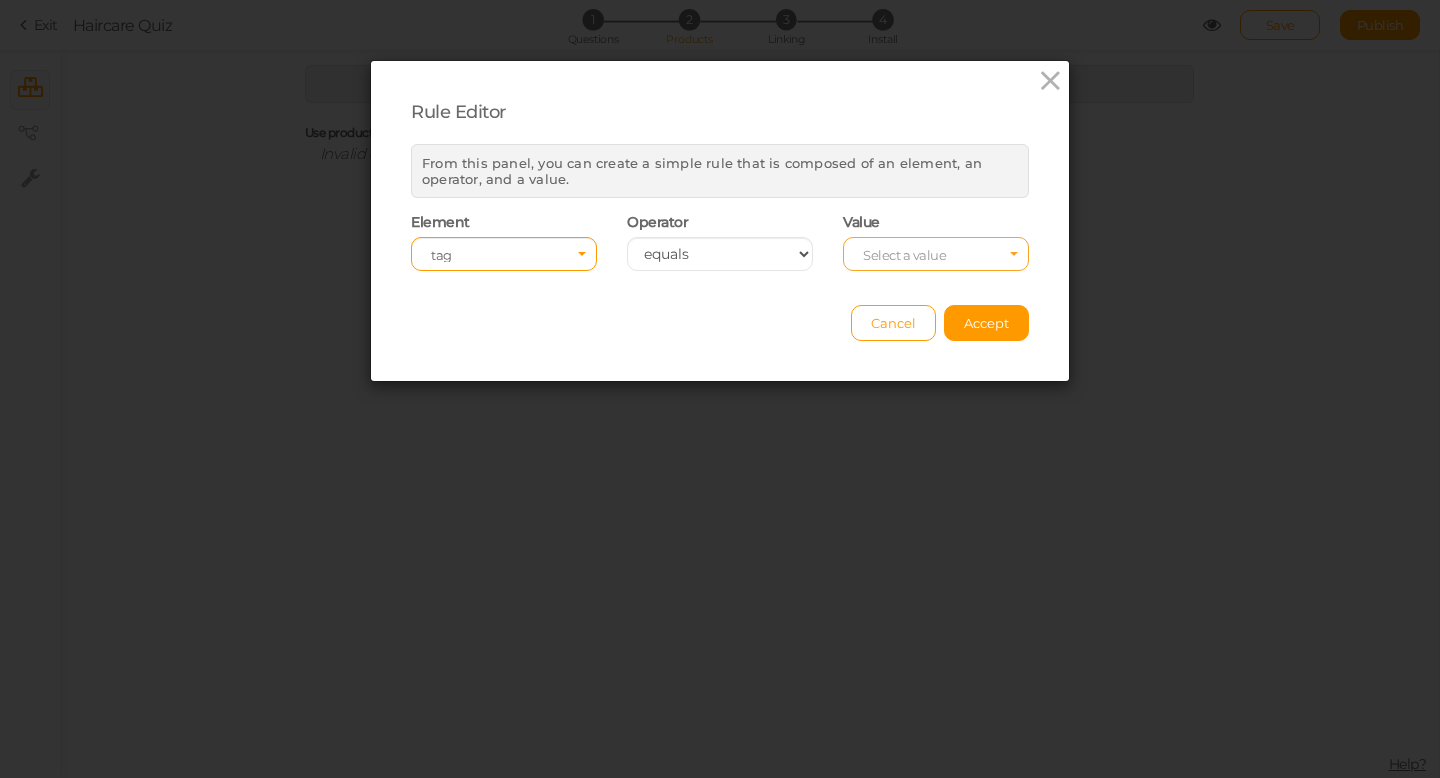 click on "Select a value" at bounding box center (904, 255) 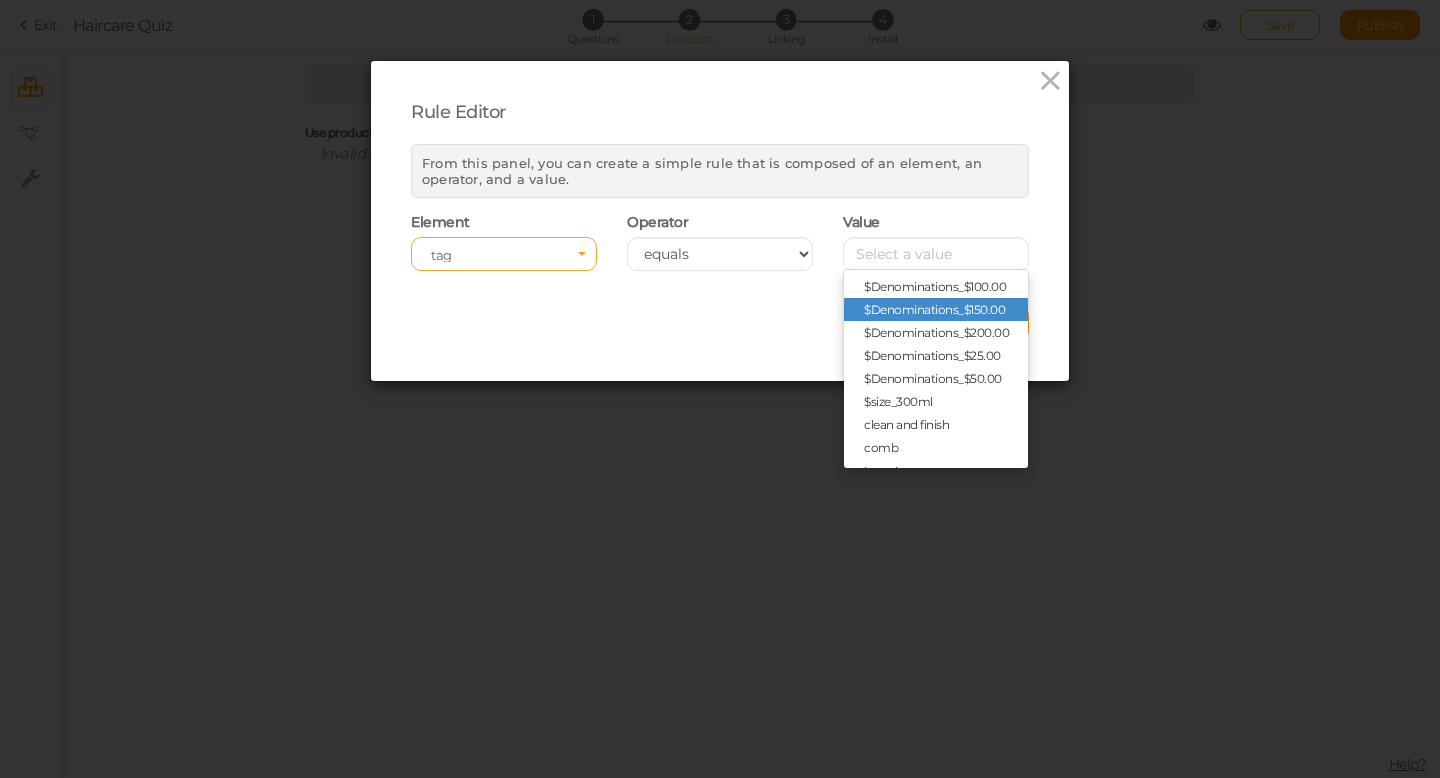 click on "tag" at bounding box center [497, 255] 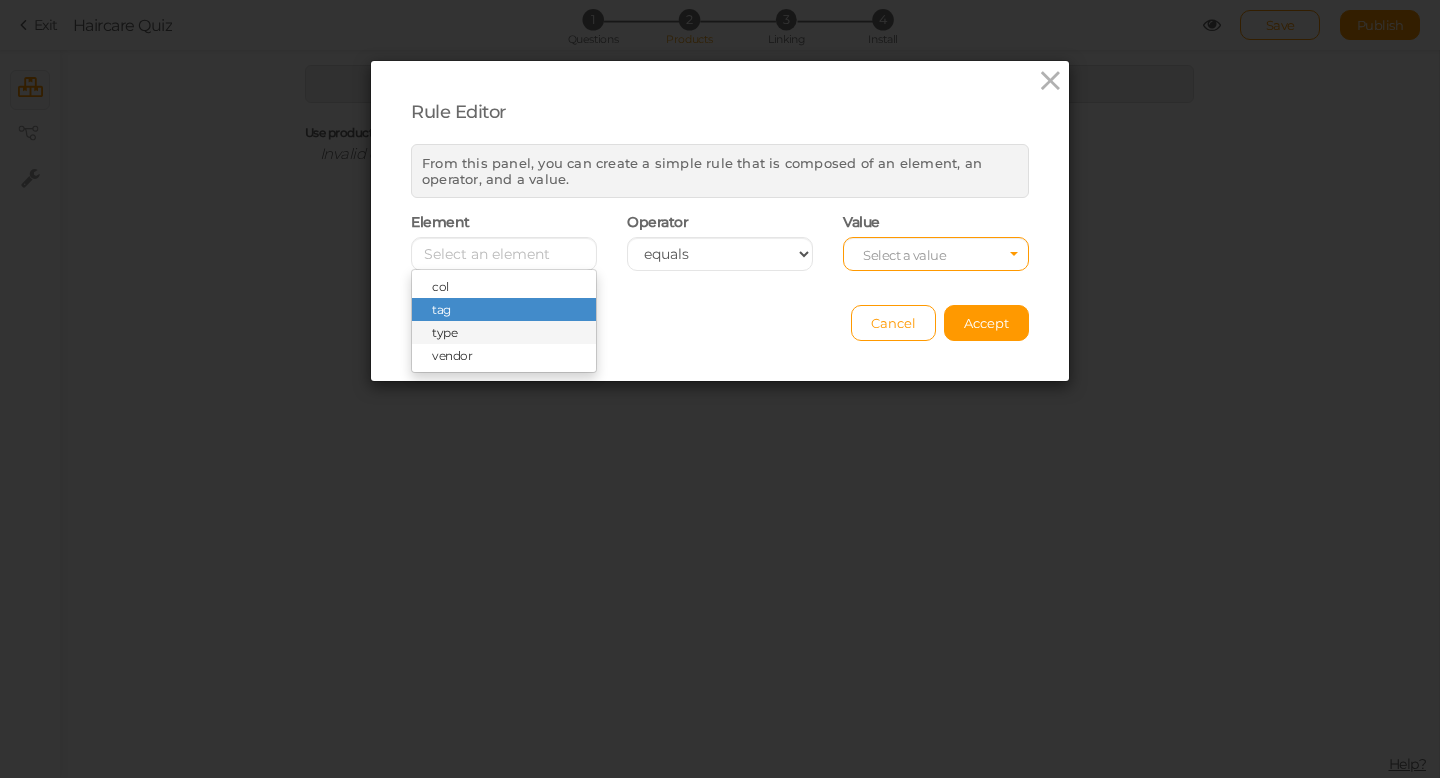 click on "type" at bounding box center (504, 332) 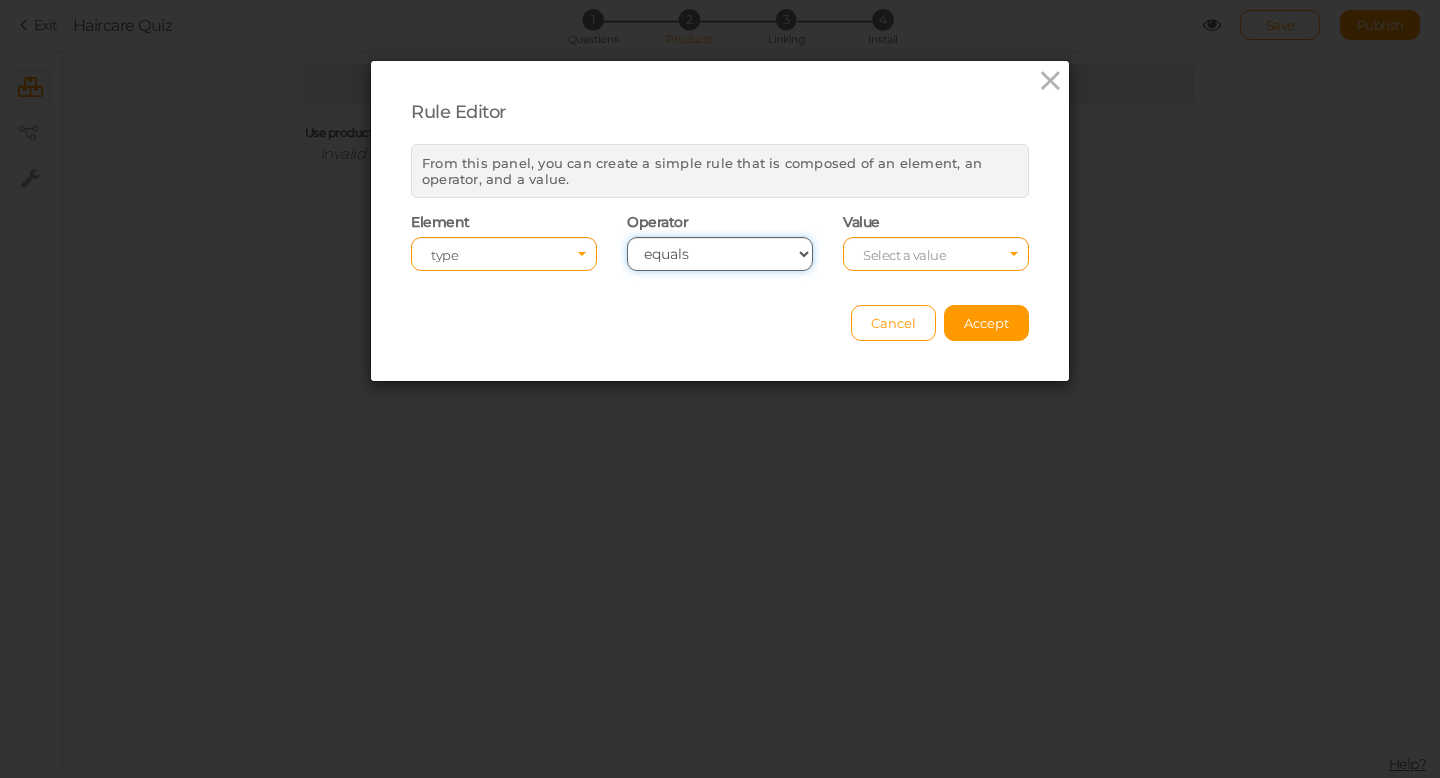 click on "equals contains not contains different less than greater than less than or equals greater than or equals" at bounding box center (720, 254) 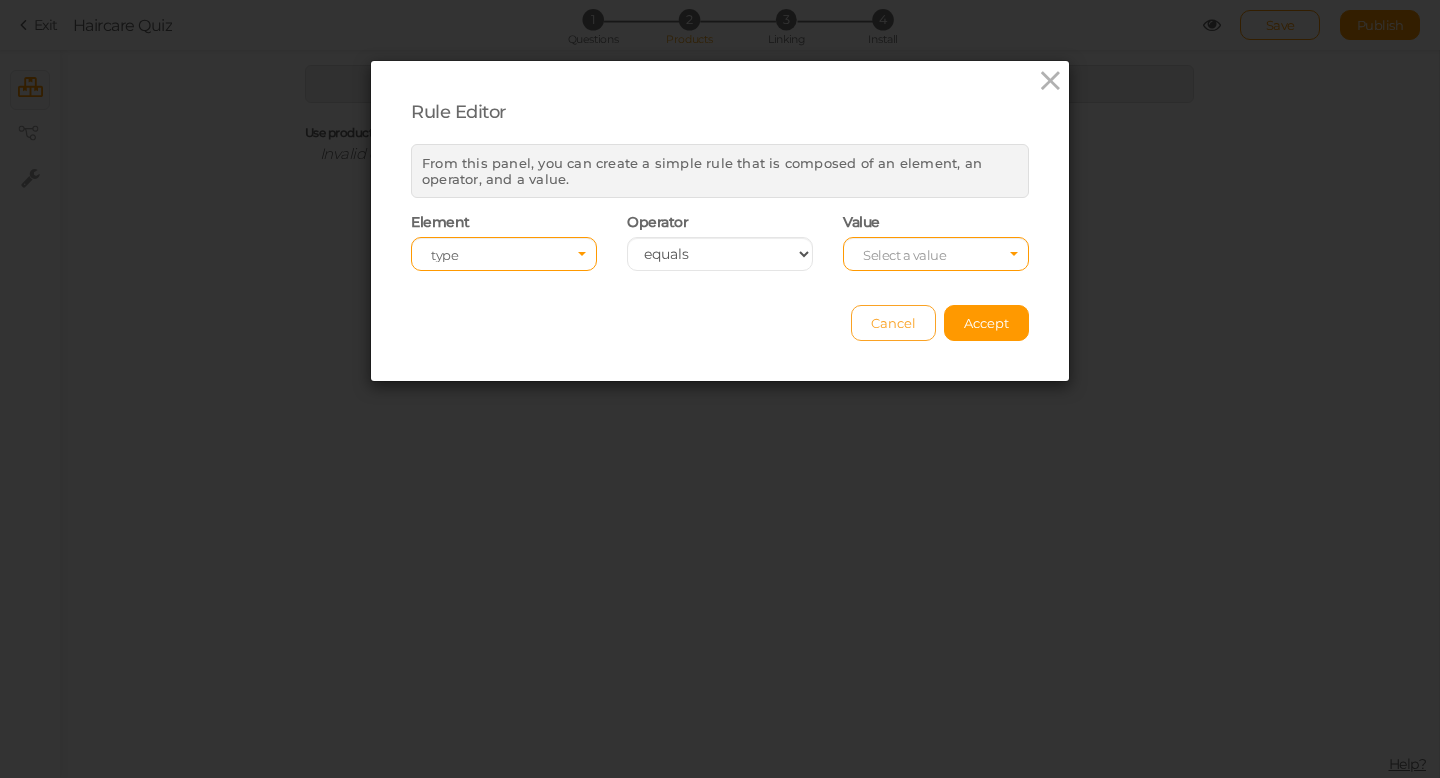 click on "Cancel" at bounding box center (893, 323) 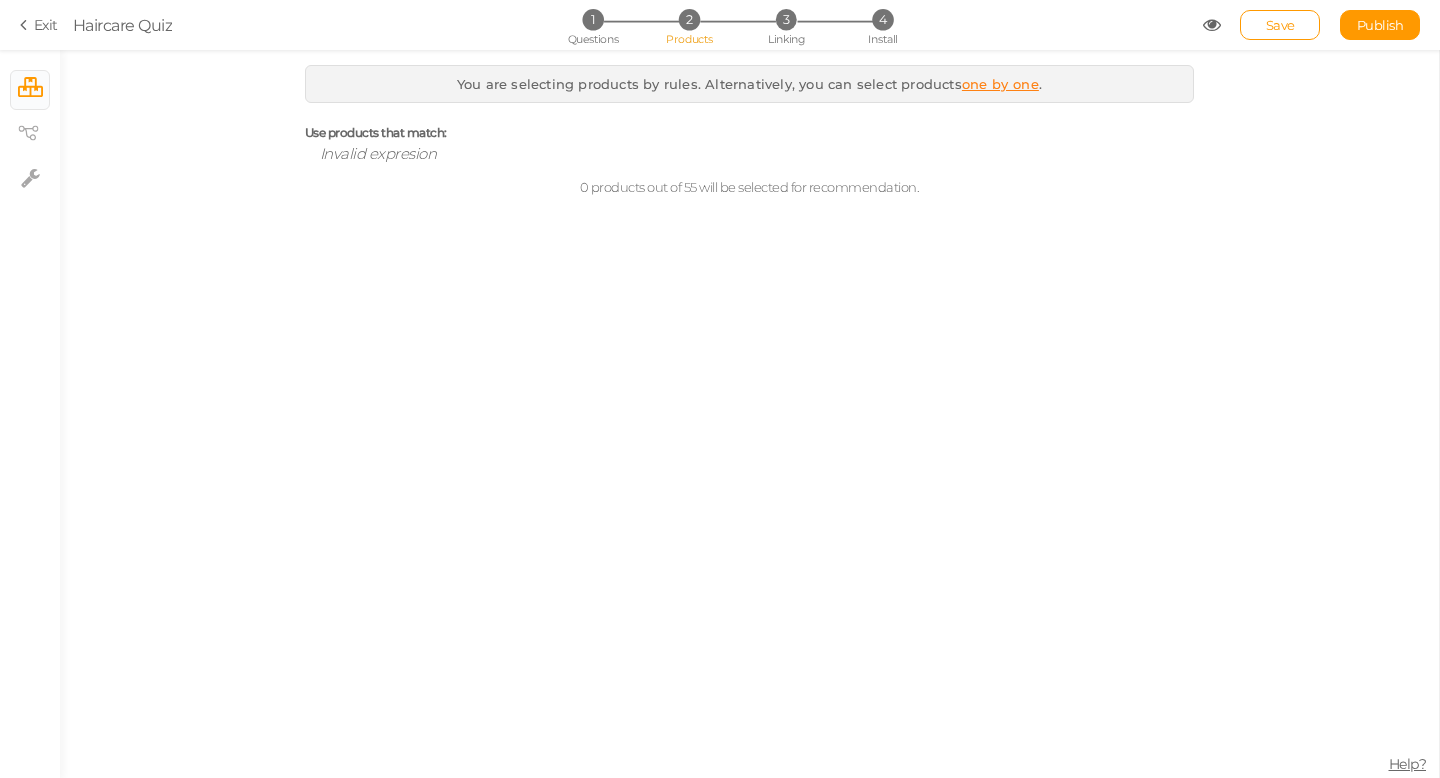 click on "Exit" at bounding box center (39, 25) 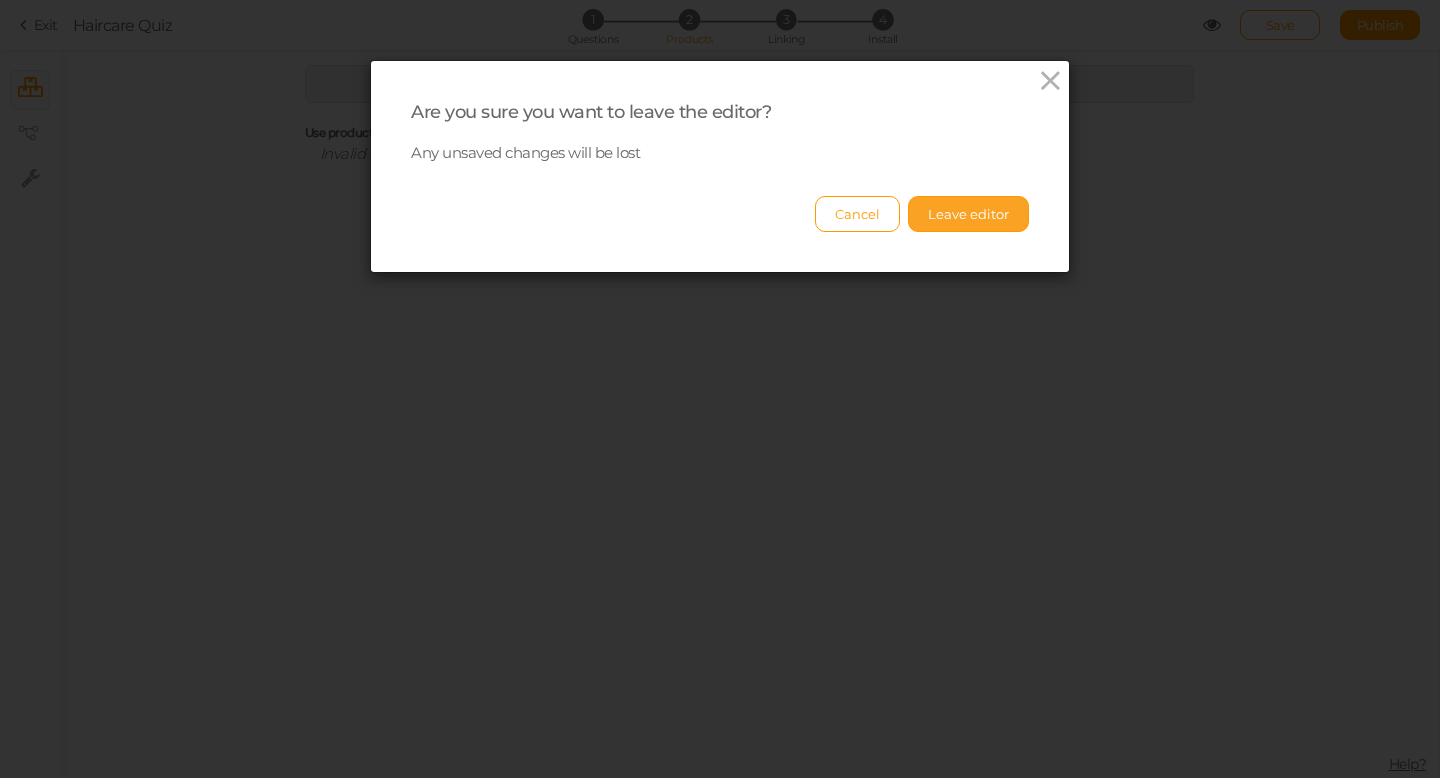click on "Leave editor" at bounding box center [968, 214] 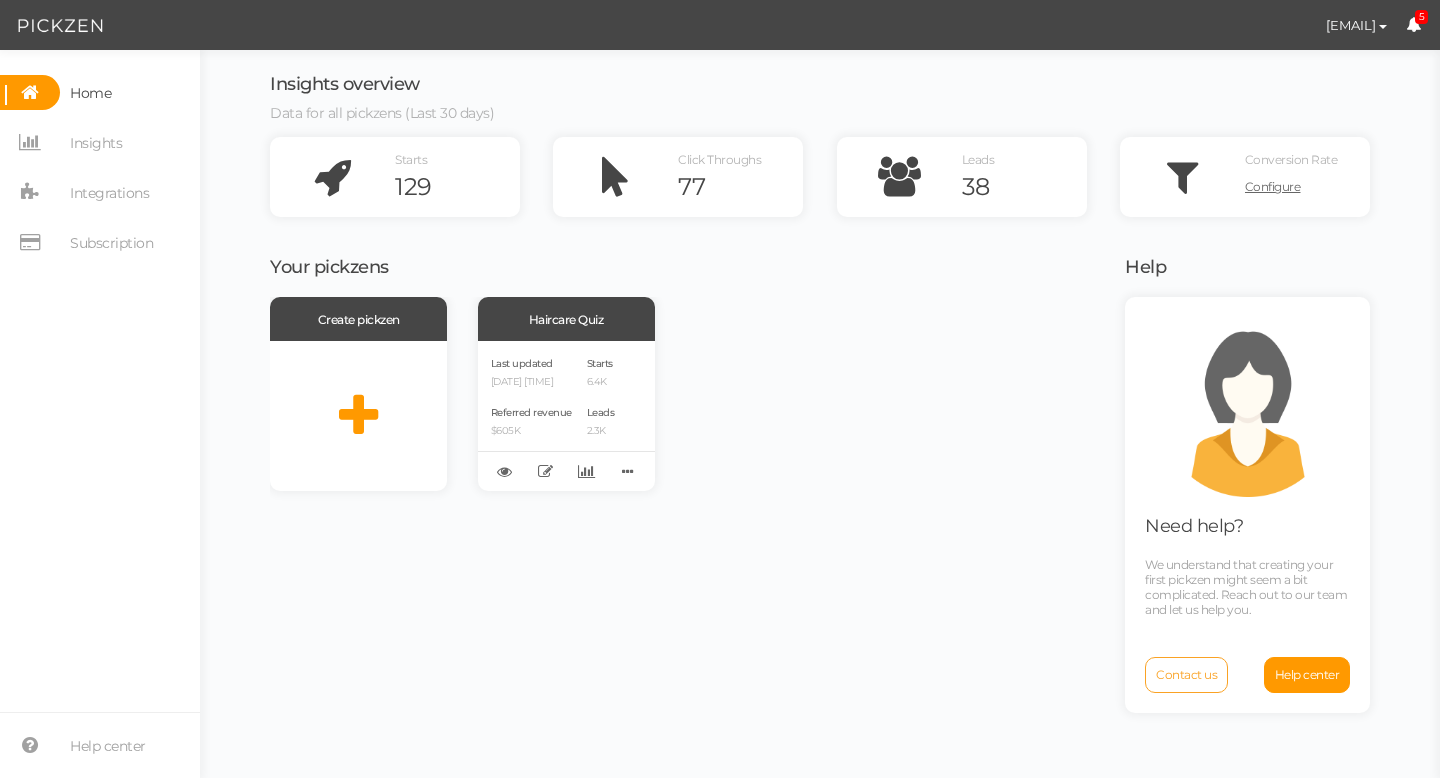 click on "Contact us" at bounding box center (1186, 675) 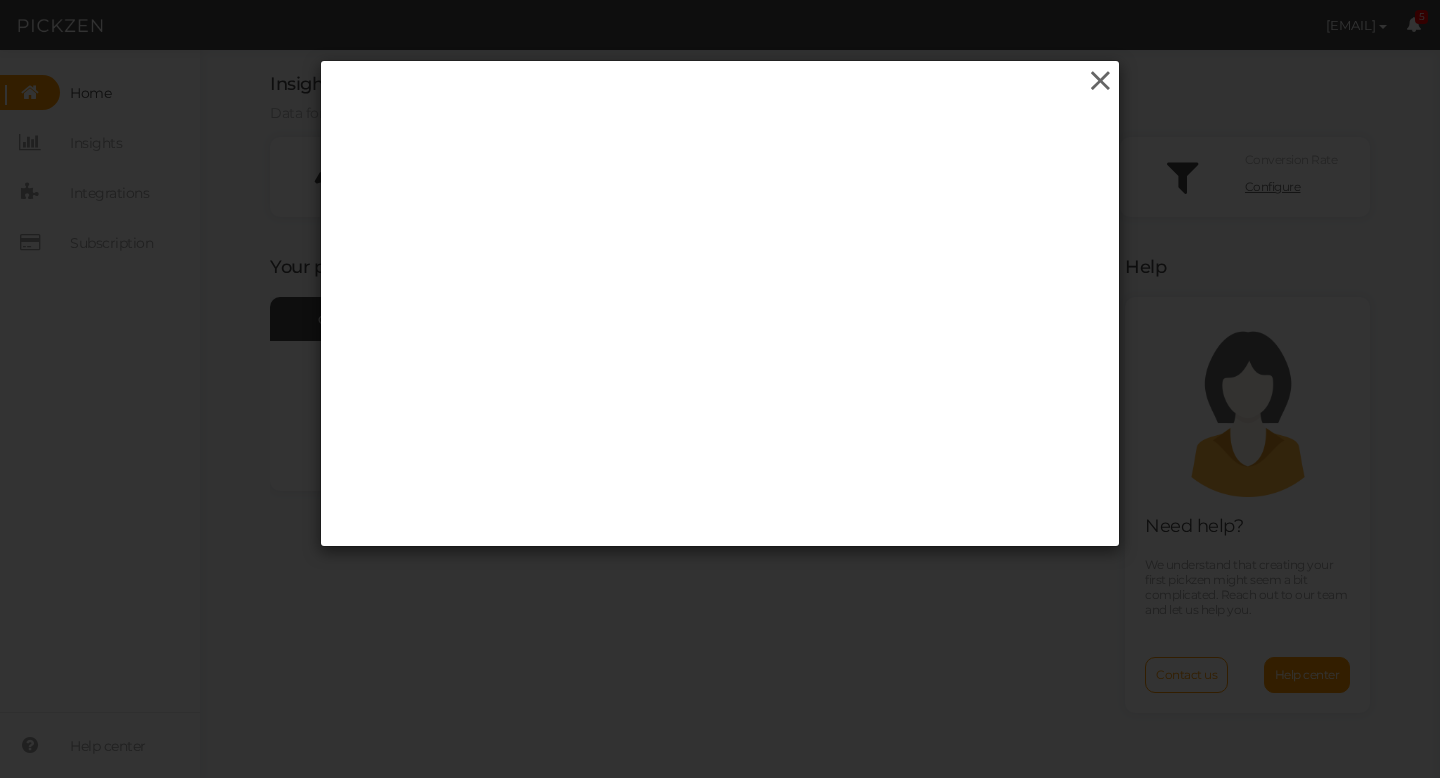 click at bounding box center [1100, 81] 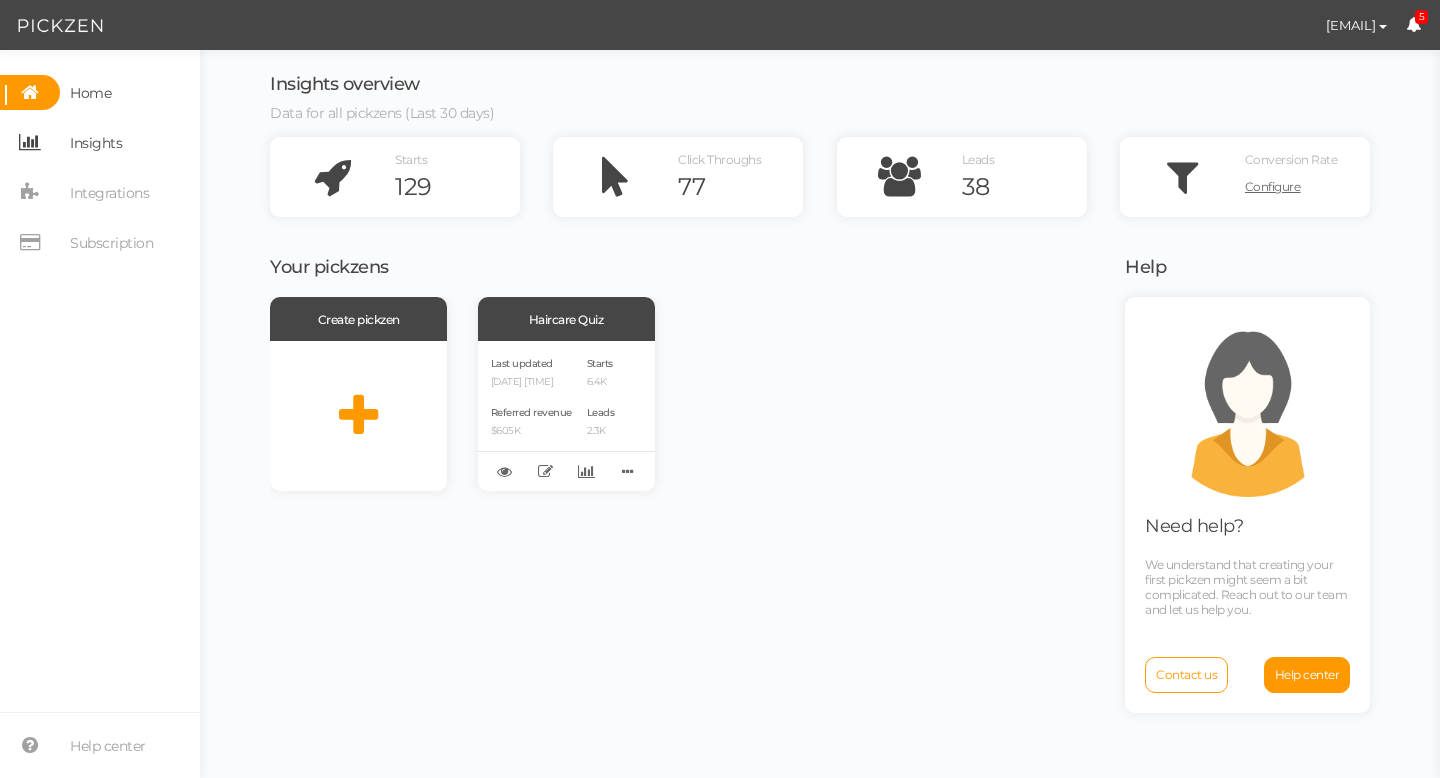 click on "Insights" at bounding box center (96, 143) 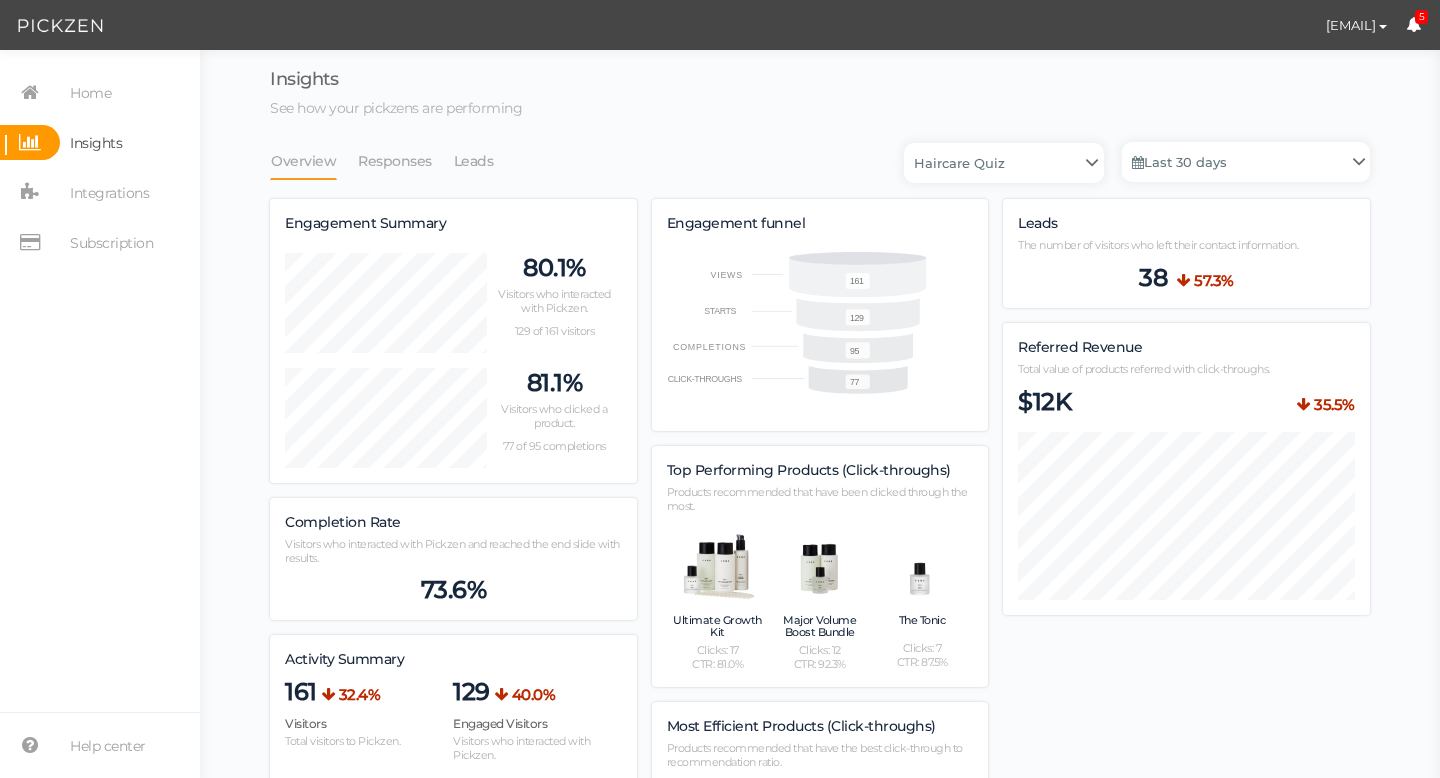 scroll, scrollTop: 998481, scrollLeft: 998900, axis: both 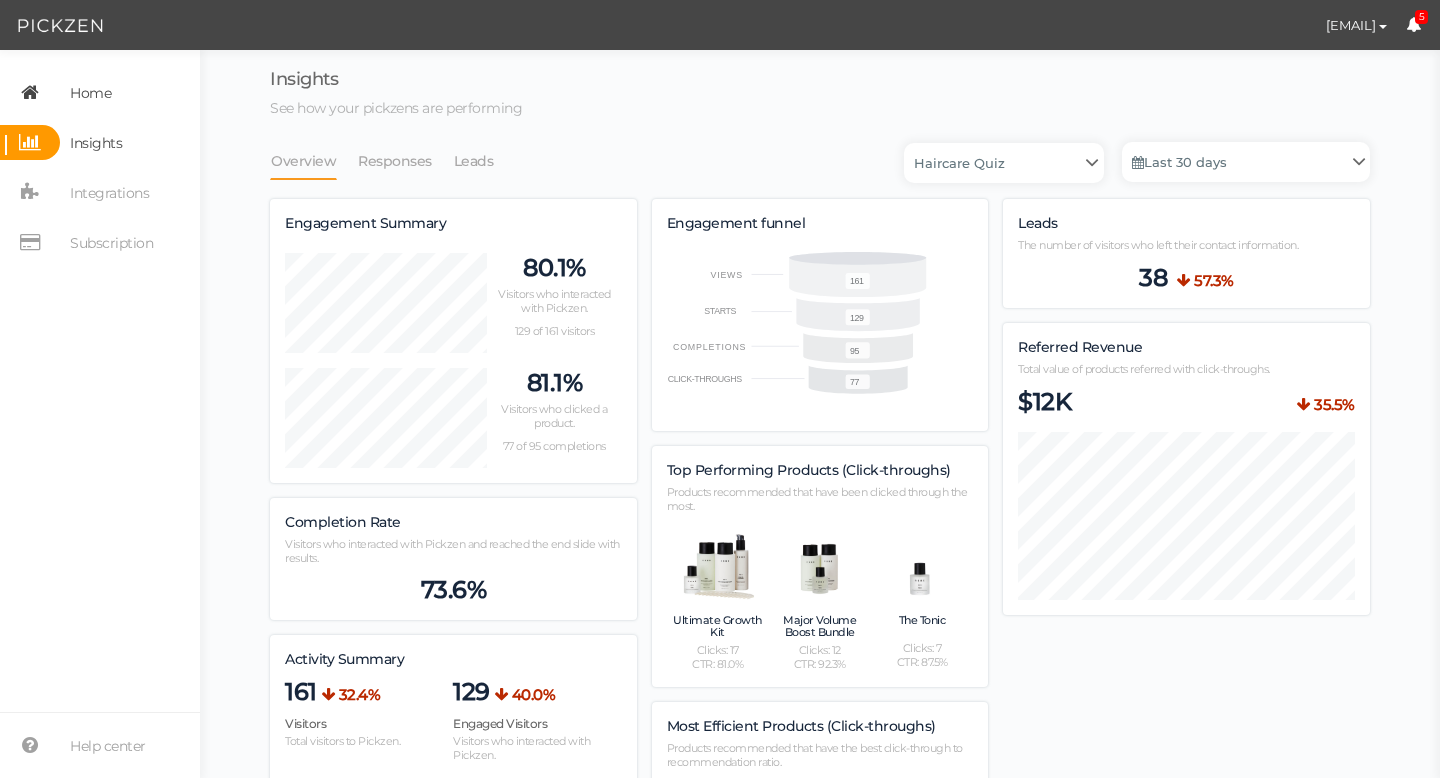 click on "Home" at bounding box center [90, 93] 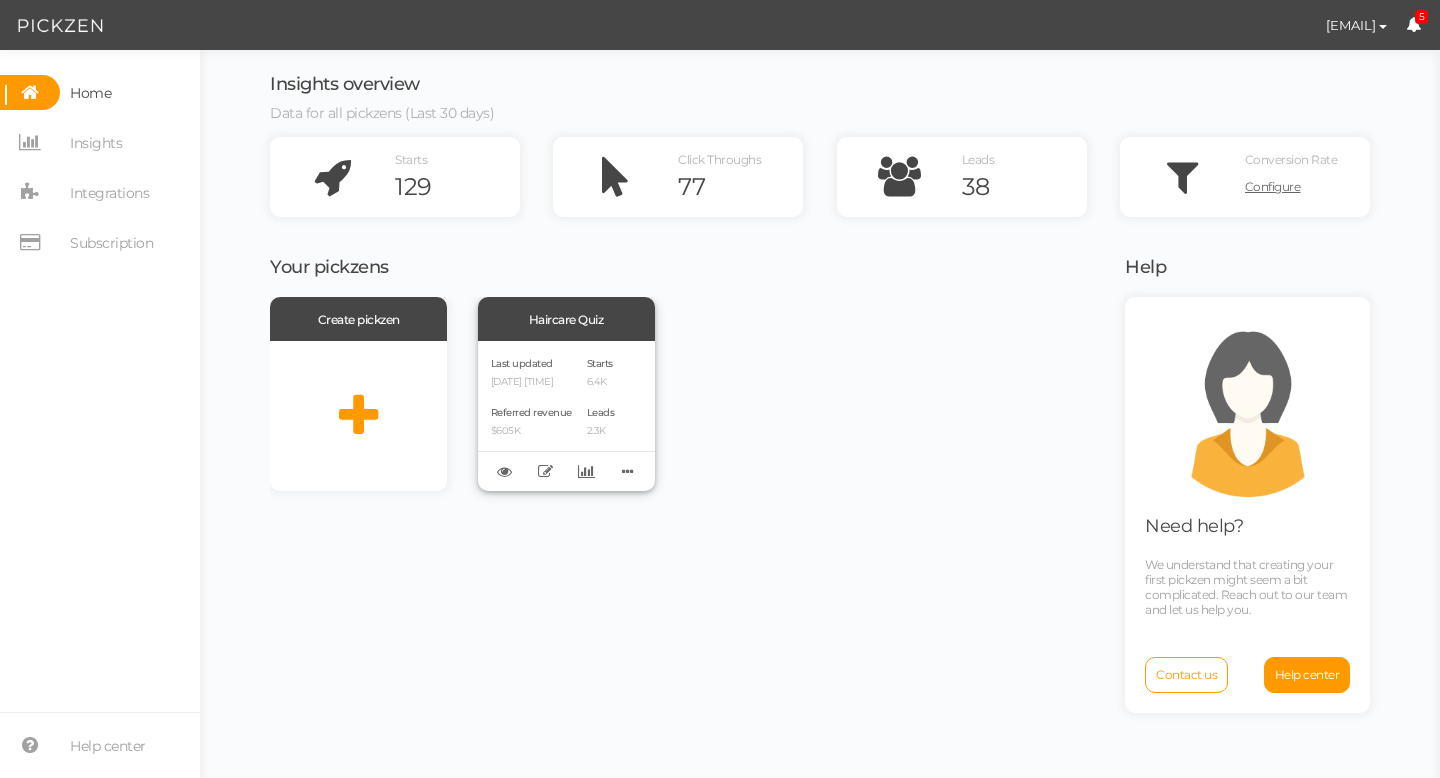 click on "6.4K" at bounding box center (601, 382) 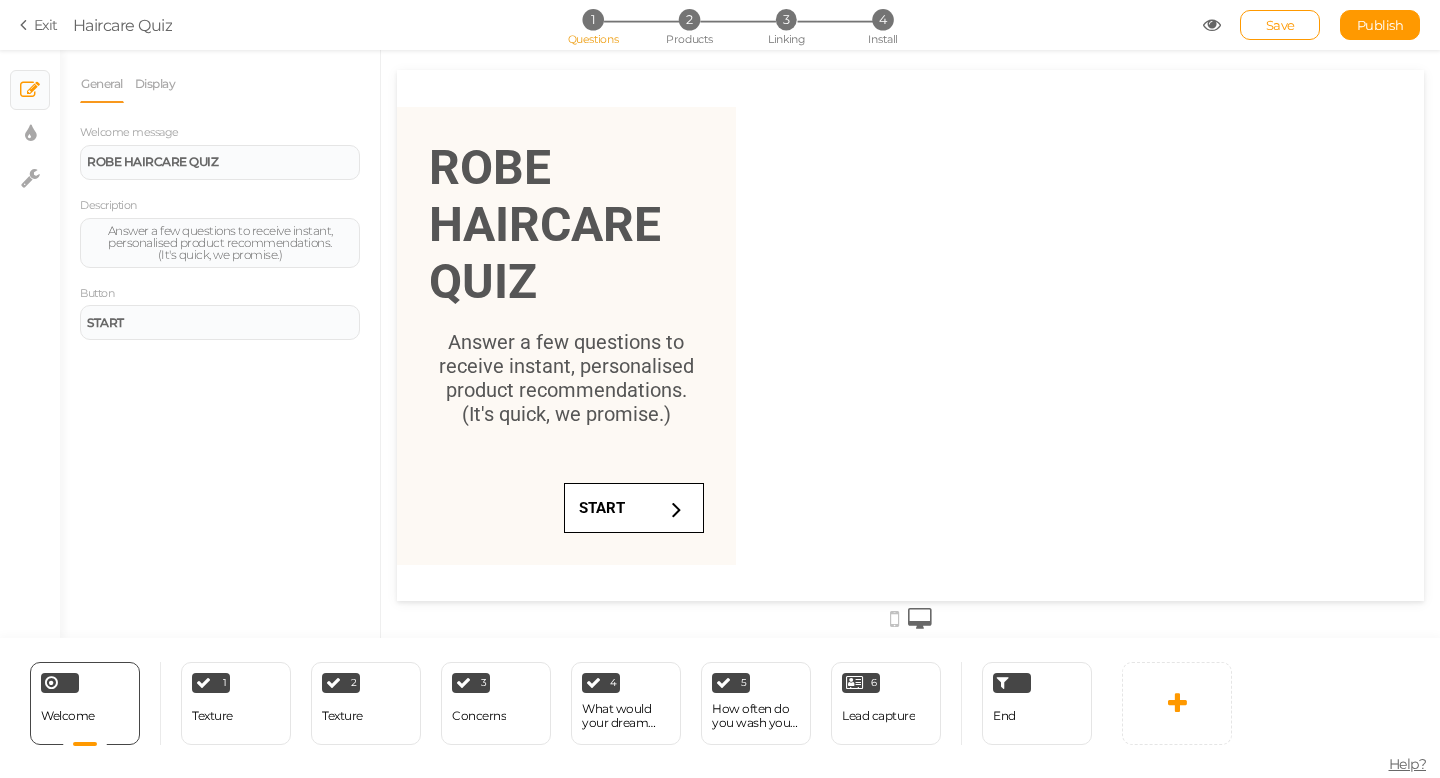 scroll, scrollTop: 0, scrollLeft: 0, axis: both 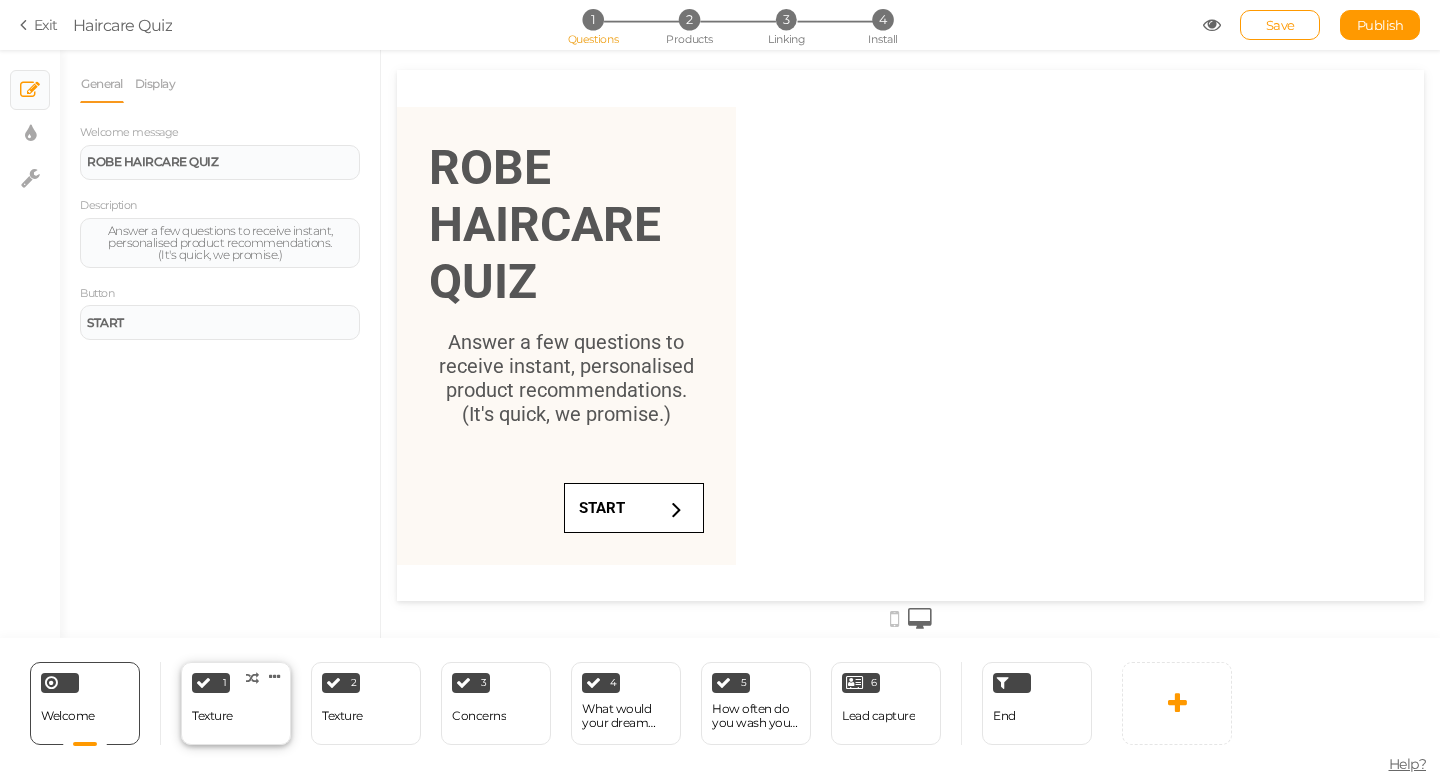 click on "Texture" at bounding box center (212, 716) 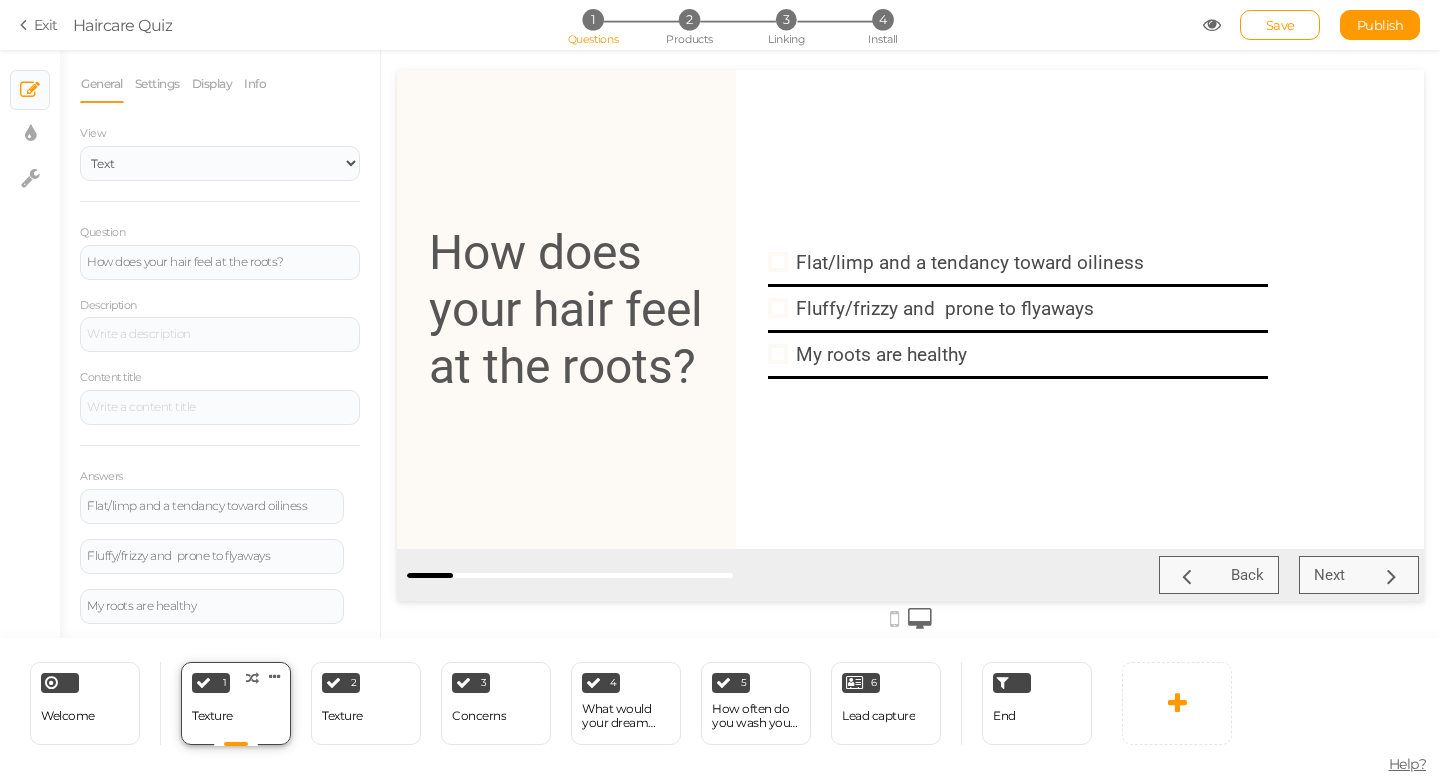 scroll, scrollTop: 0, scrollLeft: 0, axis: both 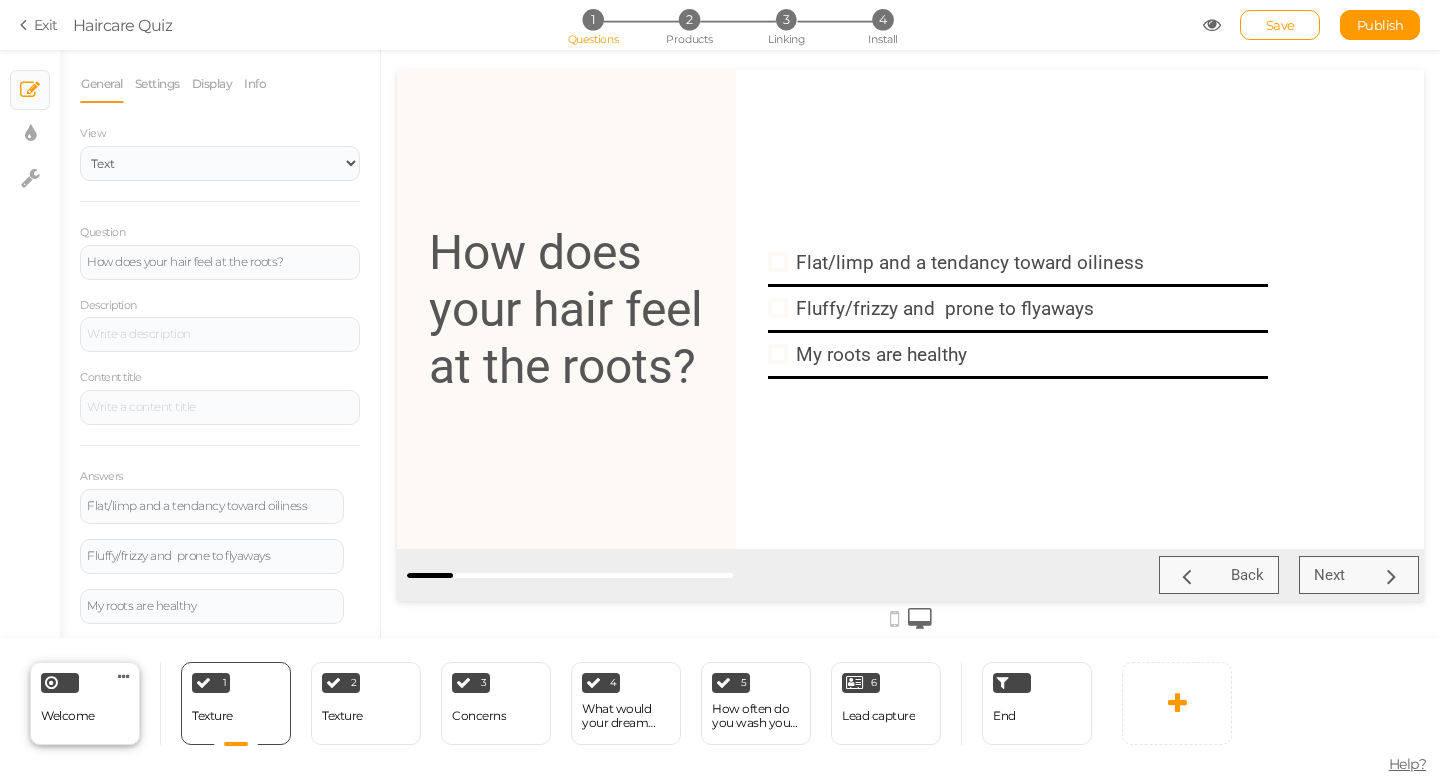 click on "Welcome                       Delete" at bounding box center (85, 703) 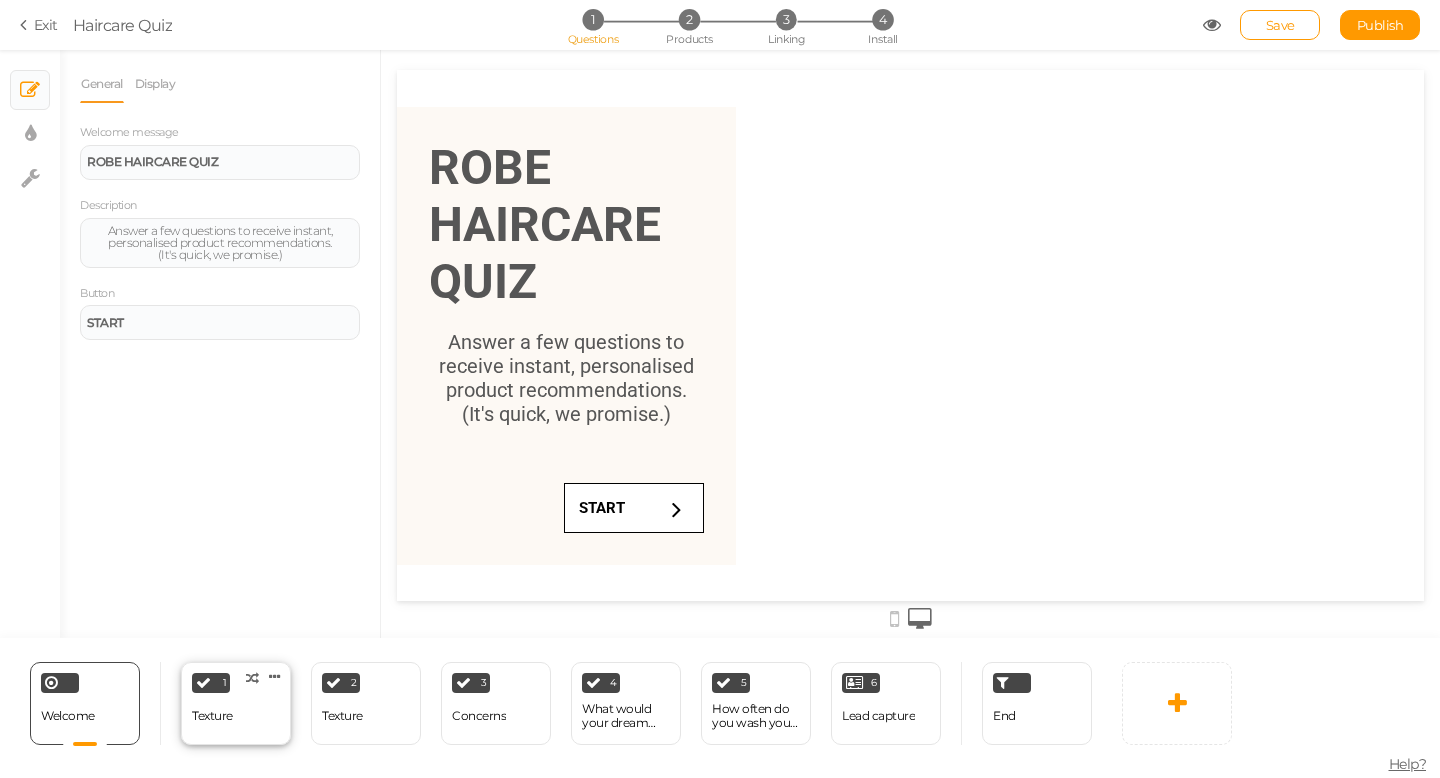 click on "1         Texture         × Define the conditions to show this slide.                     Clone             Change type             Delete" at bounding box center (236, 703) 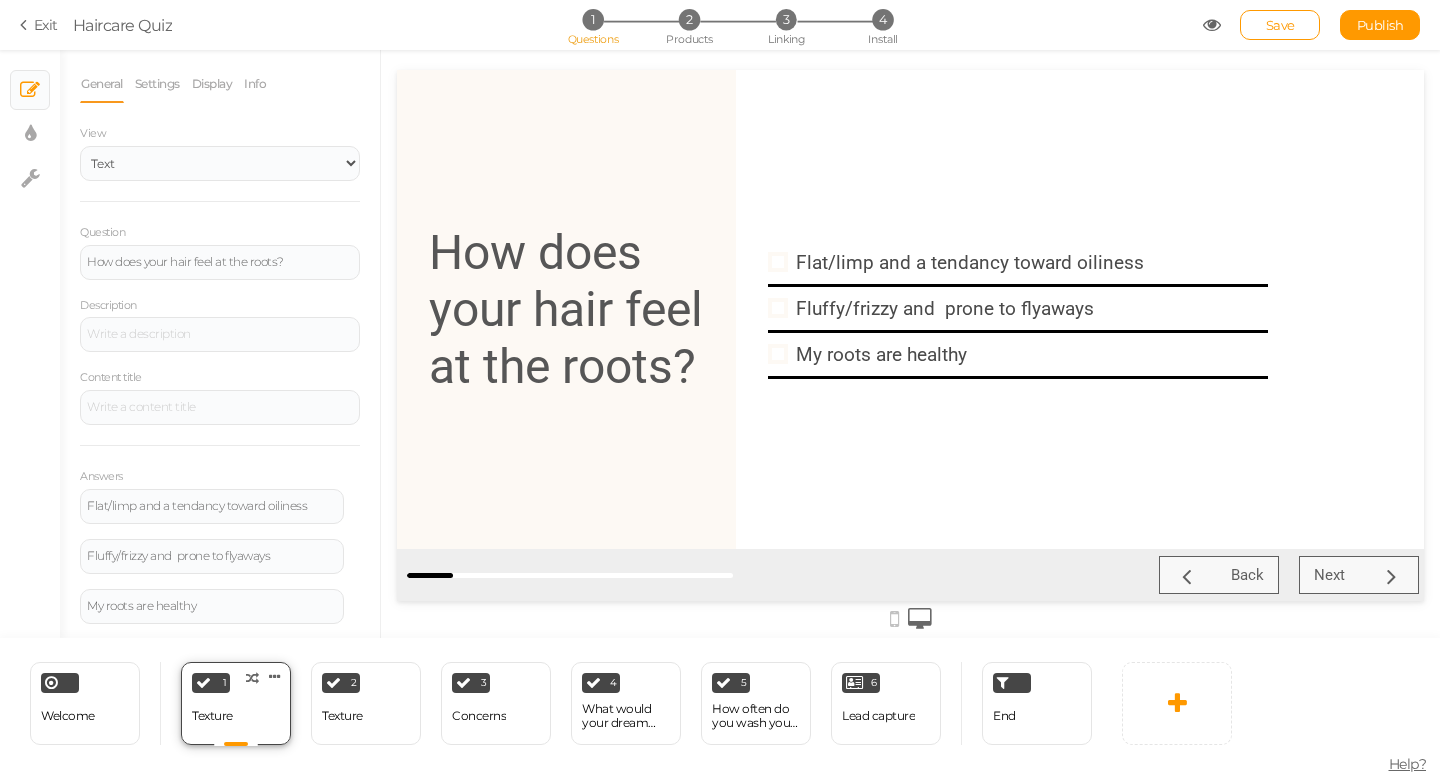scroll, scrollTop: 0, scrollLeft: 0, axis: both 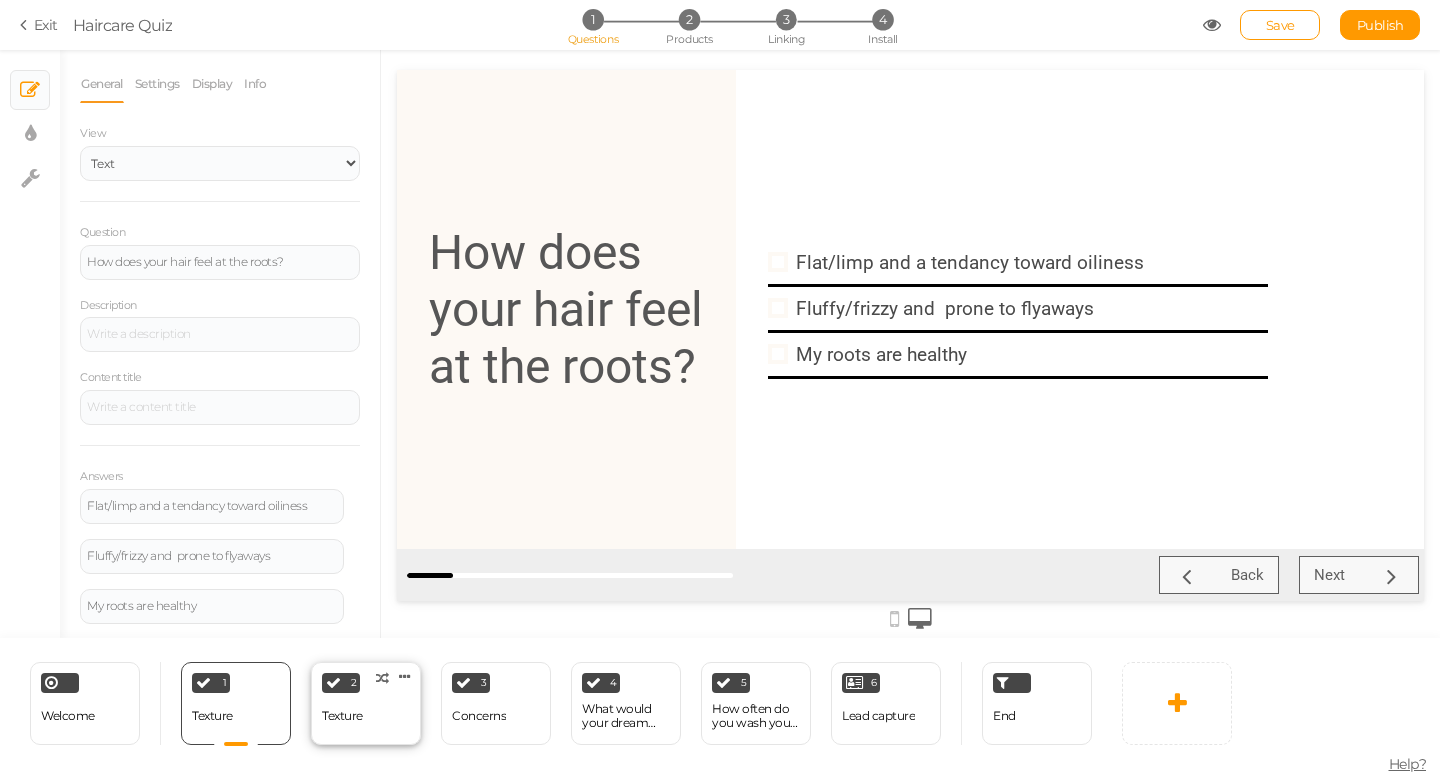 click on "2         Texture         × Define the conditions to show this slide.                     Clone             Change type             Delete" at bounding box center [366, 703] 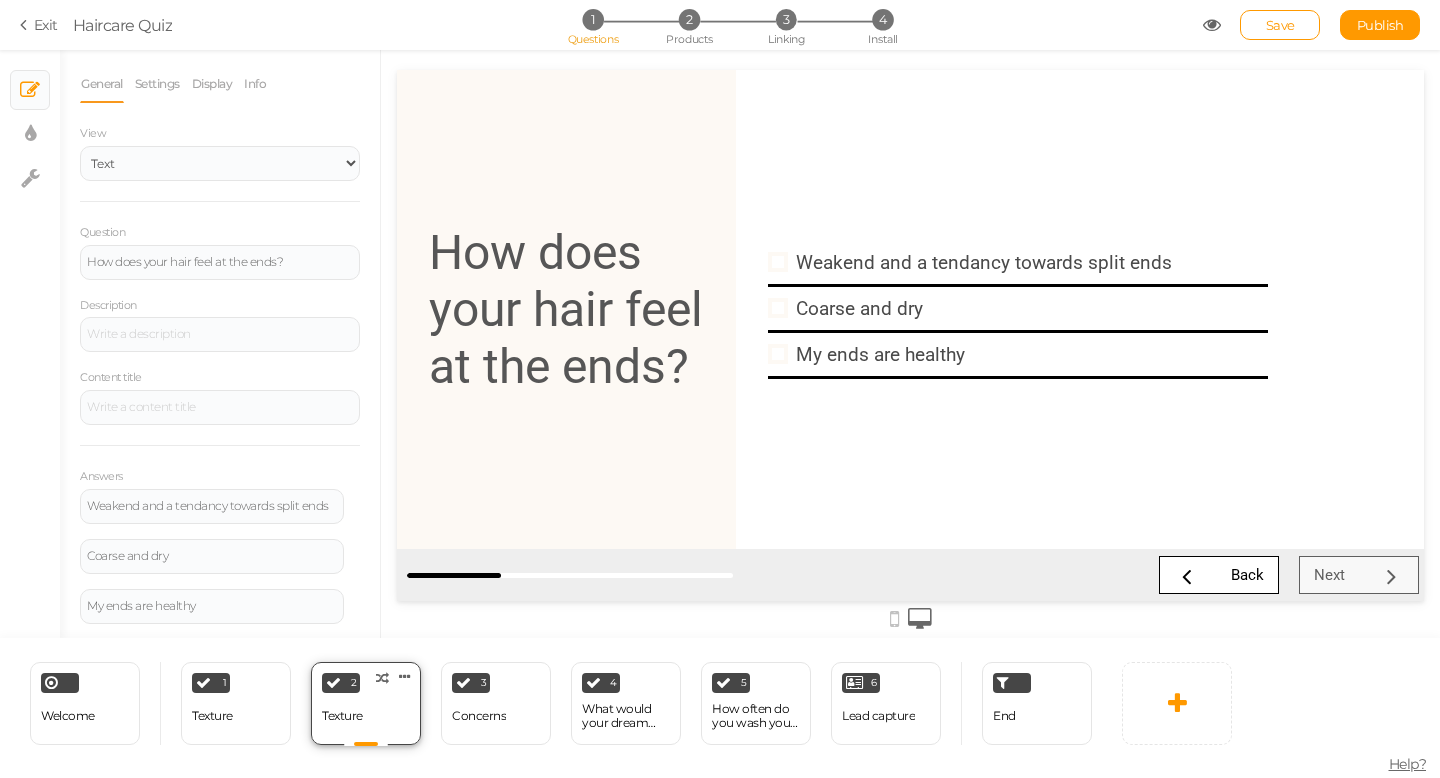 scroll, scrollTop: 0, scrollLeft: 0, axis: both 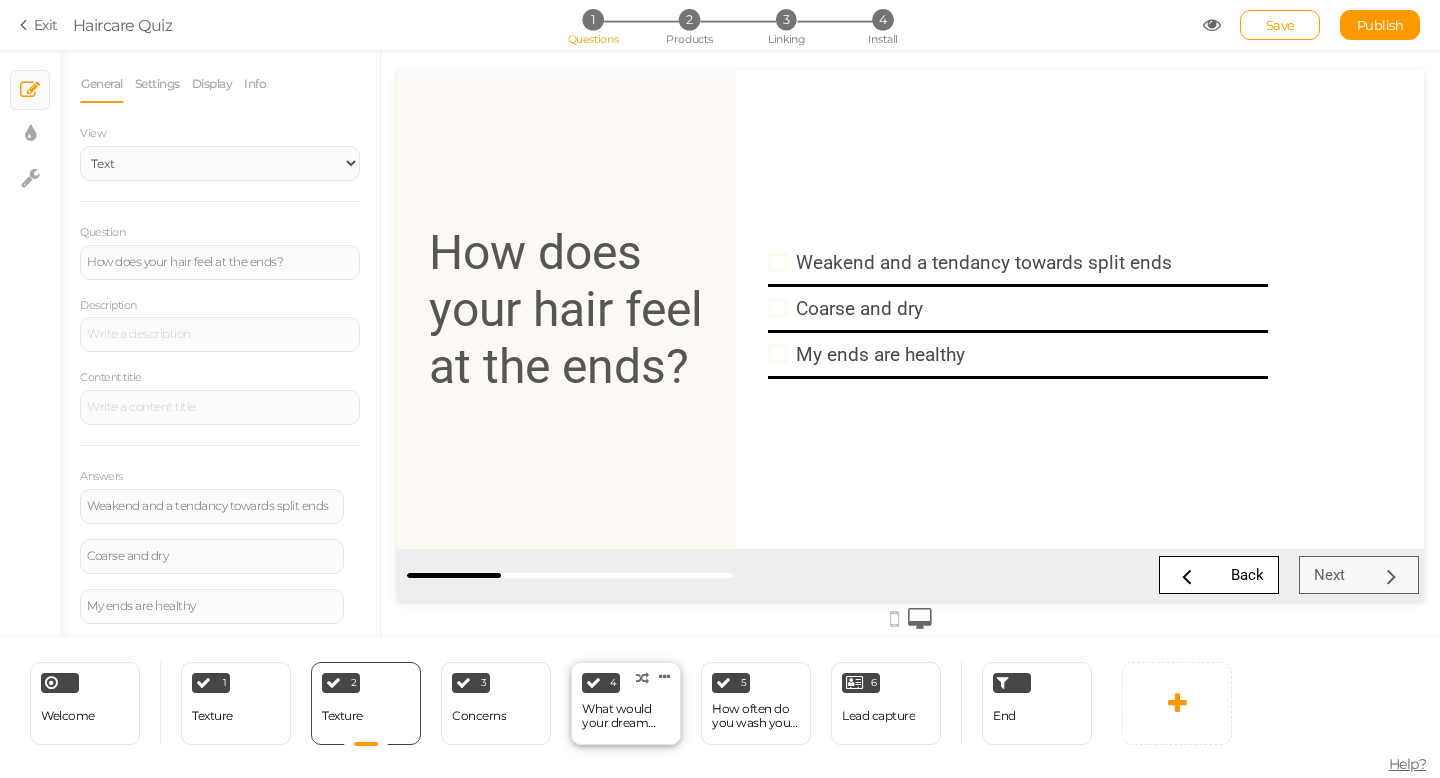 click on "What would your dream hair be?" at bounding box center (626, 716) 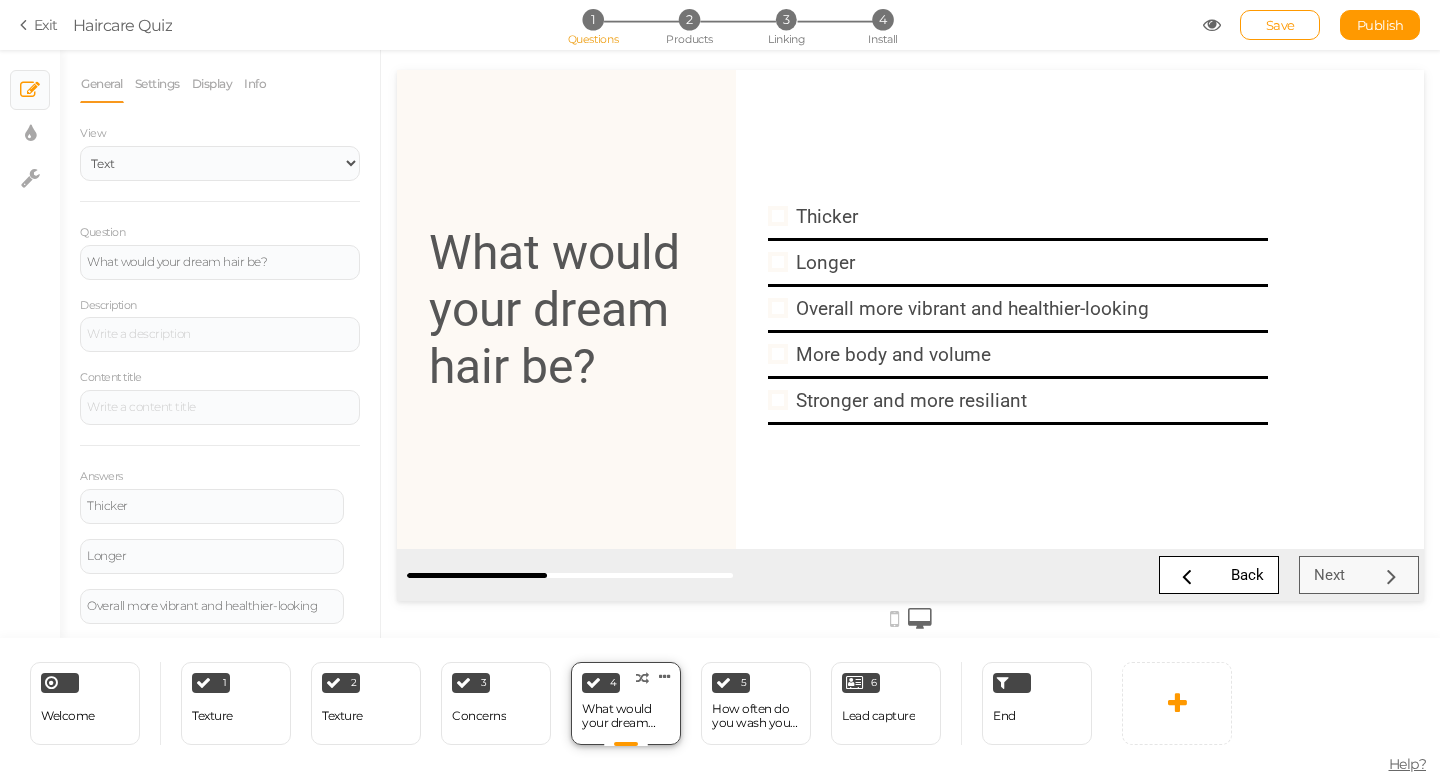 scroll, scrollTop: 0, scrollLeft: 0, axis: both 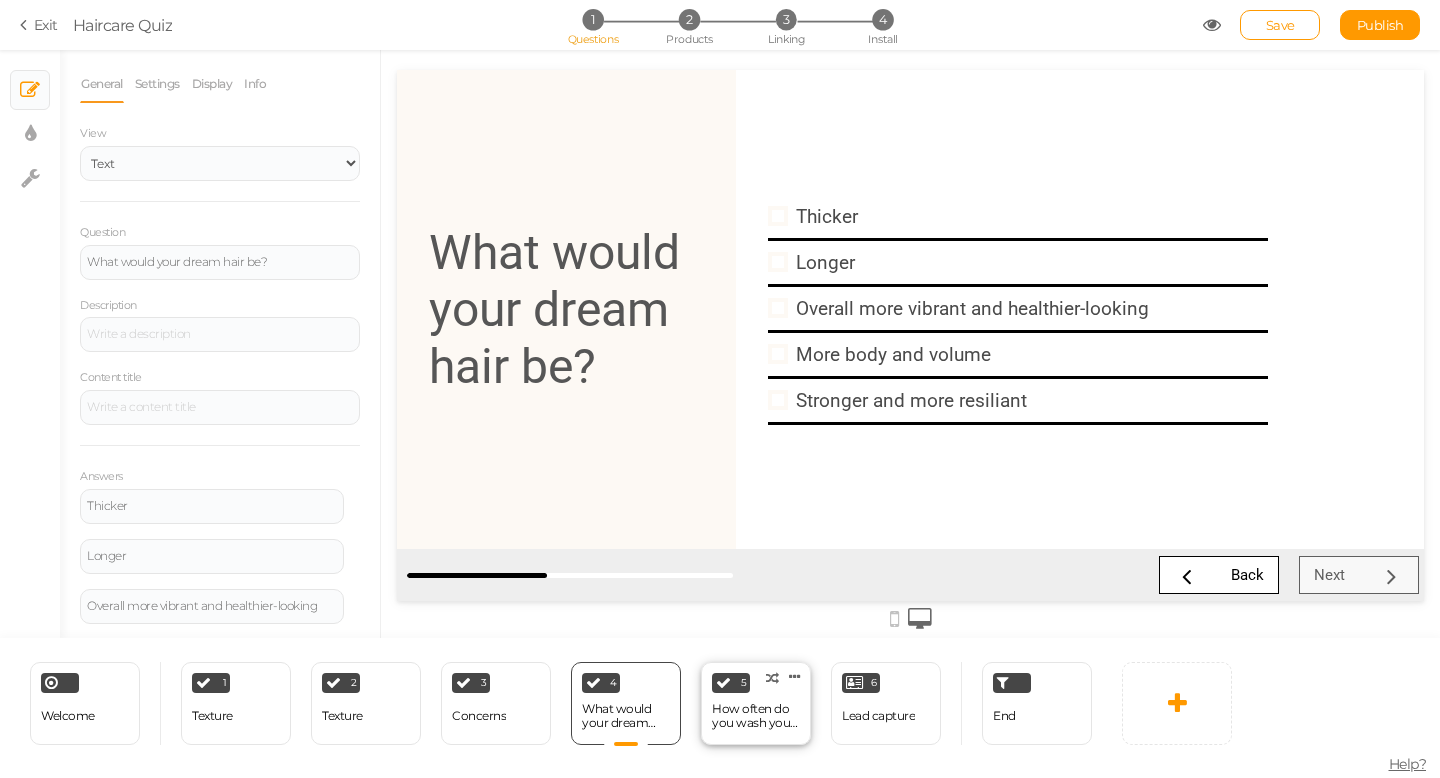 click on "5         How often do you wash your hair?         × Define the conditions to show this slide.                     Clone             Change type             Delete" at bounding box center (756, 703) 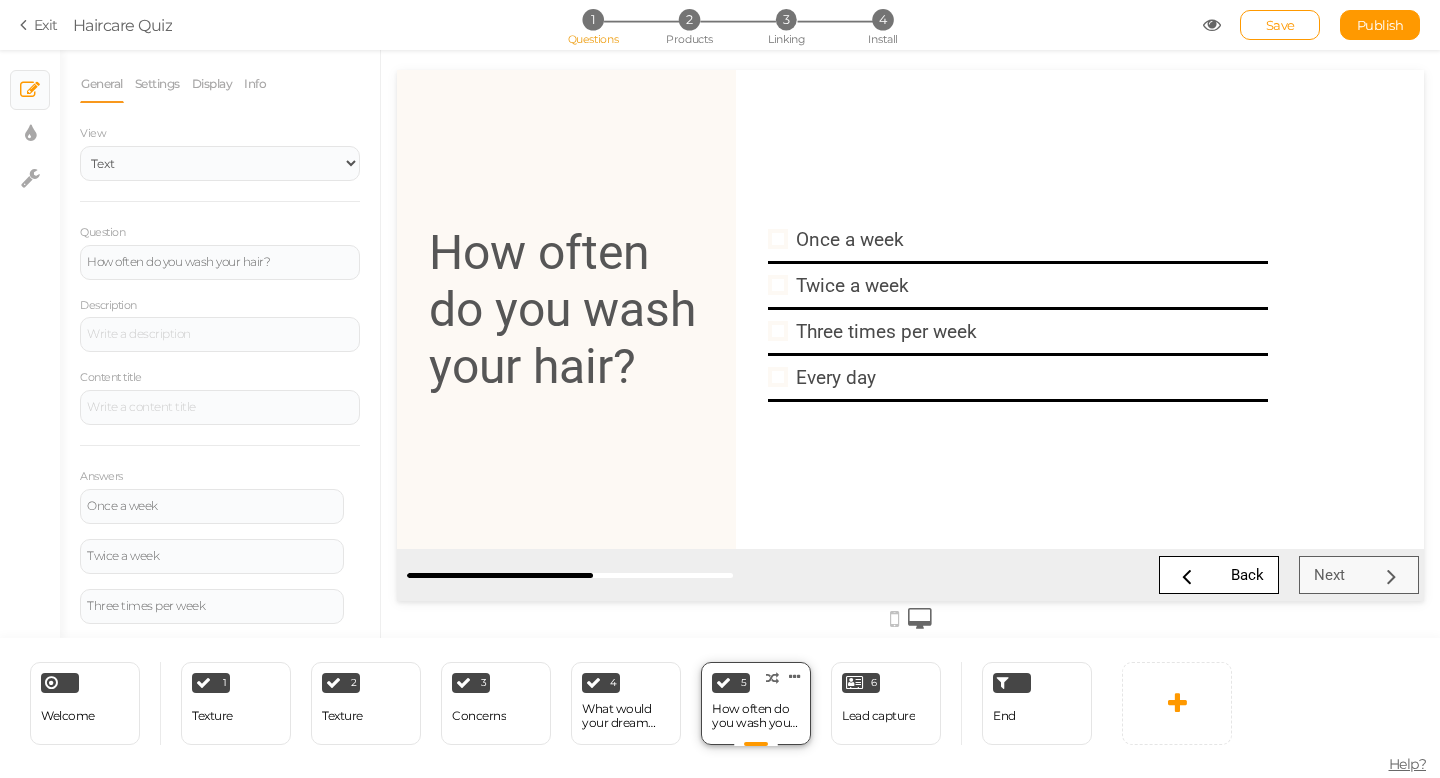 scroll, scrollTop: 0, scrollLeft: 0, axis: both 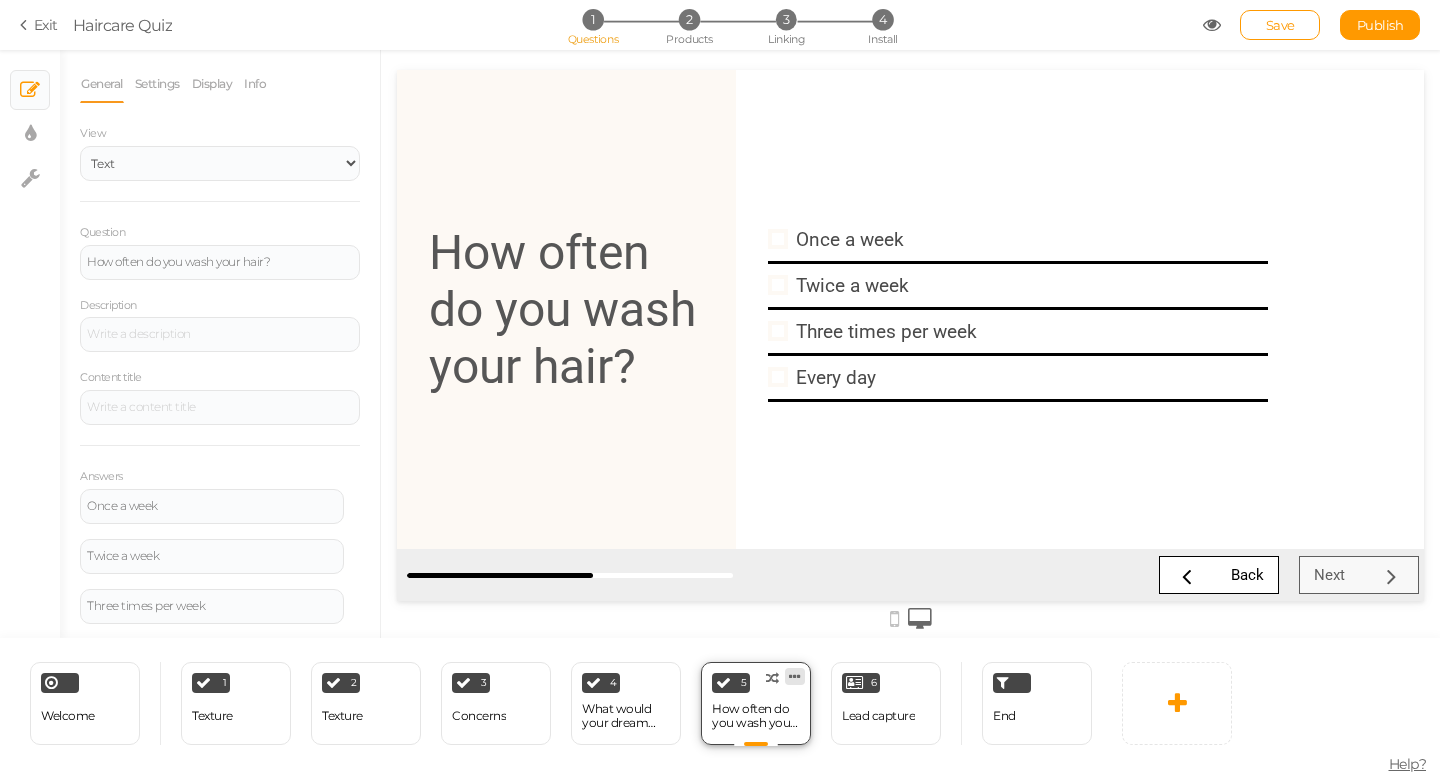 click at bounding box center (795, 676) 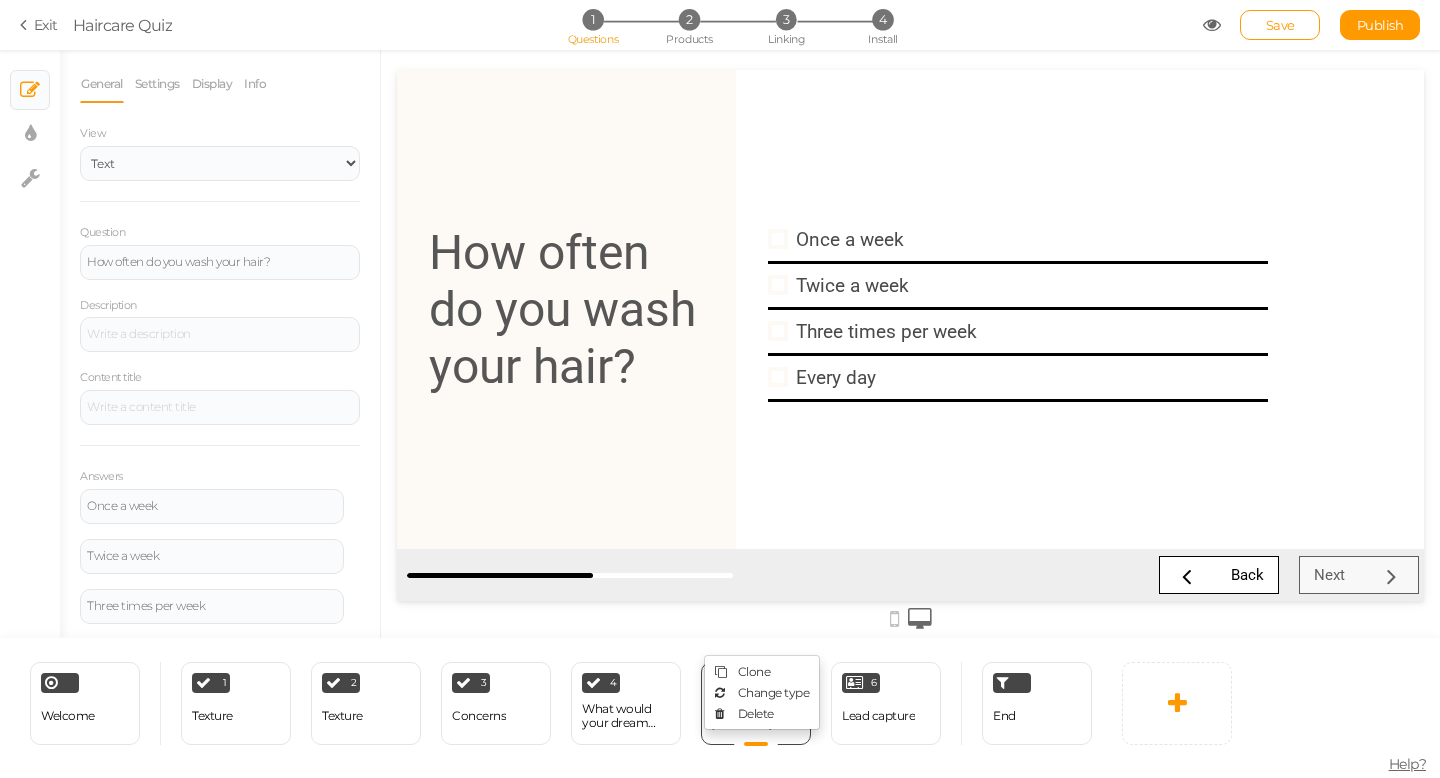 click at bounding box center (910, 617) 